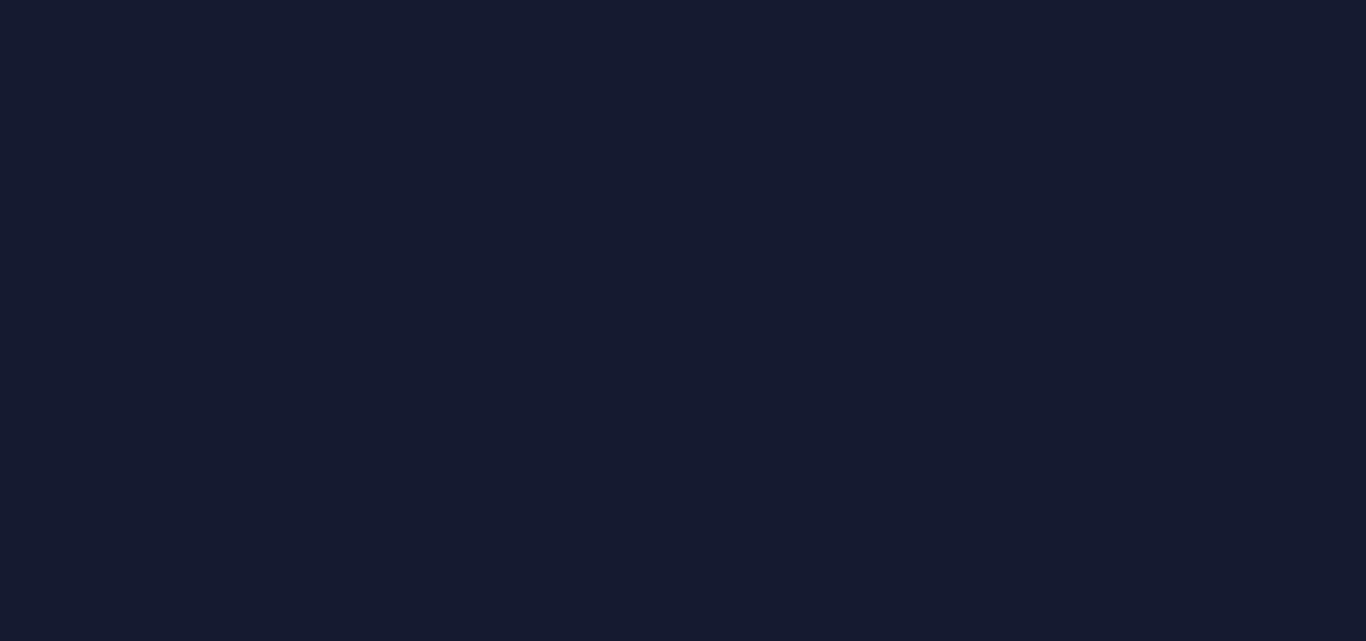 scroll, scrollTop: 0, scrollLeft: 0, axis: both 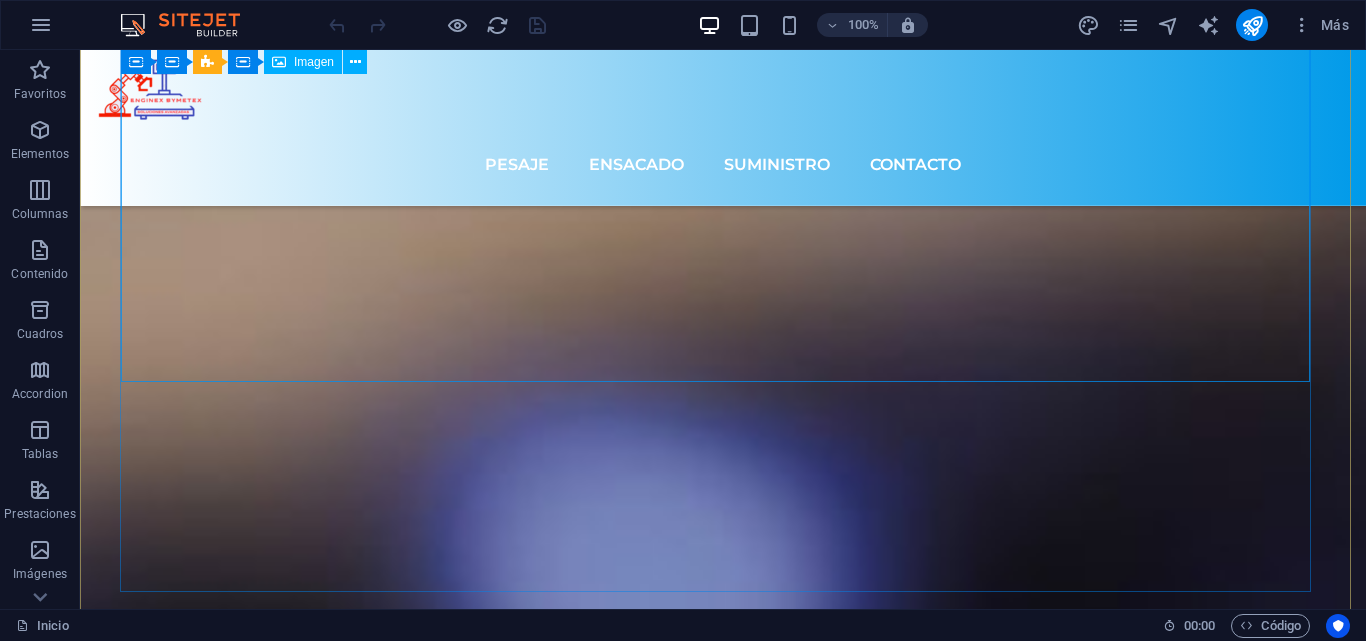 click at bounding box center [723, 6357] 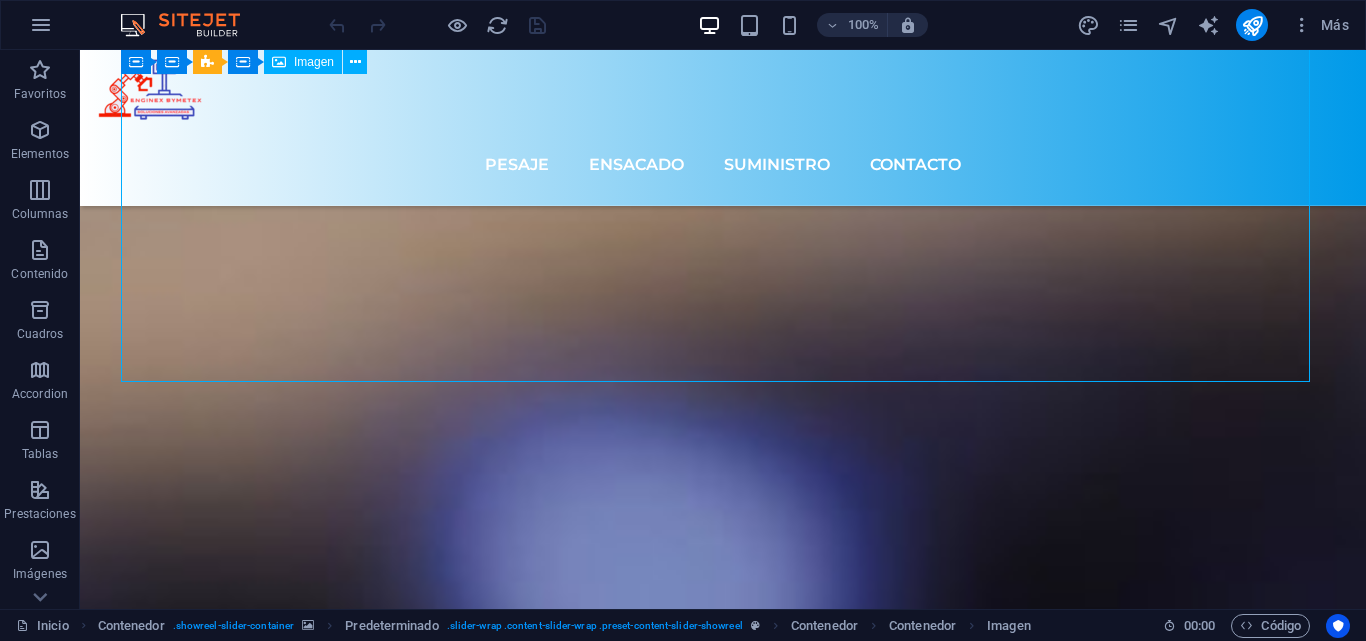 click at bounding box center [723, 6357] 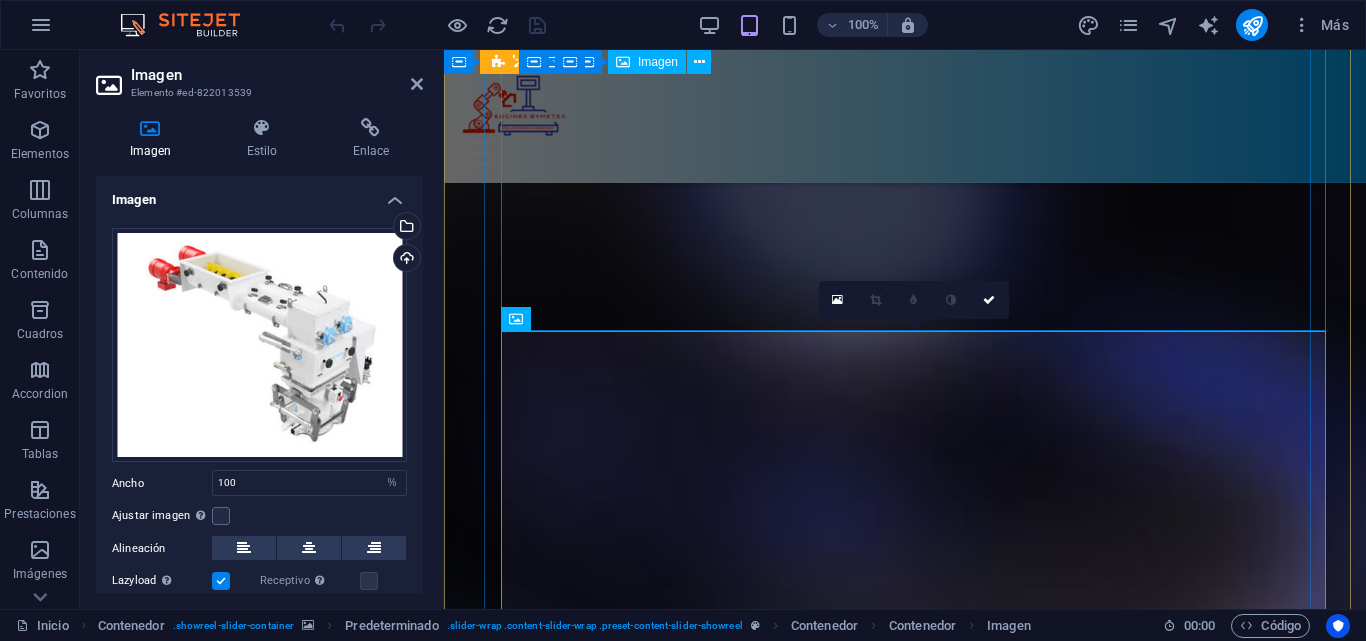 scroll, scrollTop: 3400, scrollLeft: 0, axis: vertical 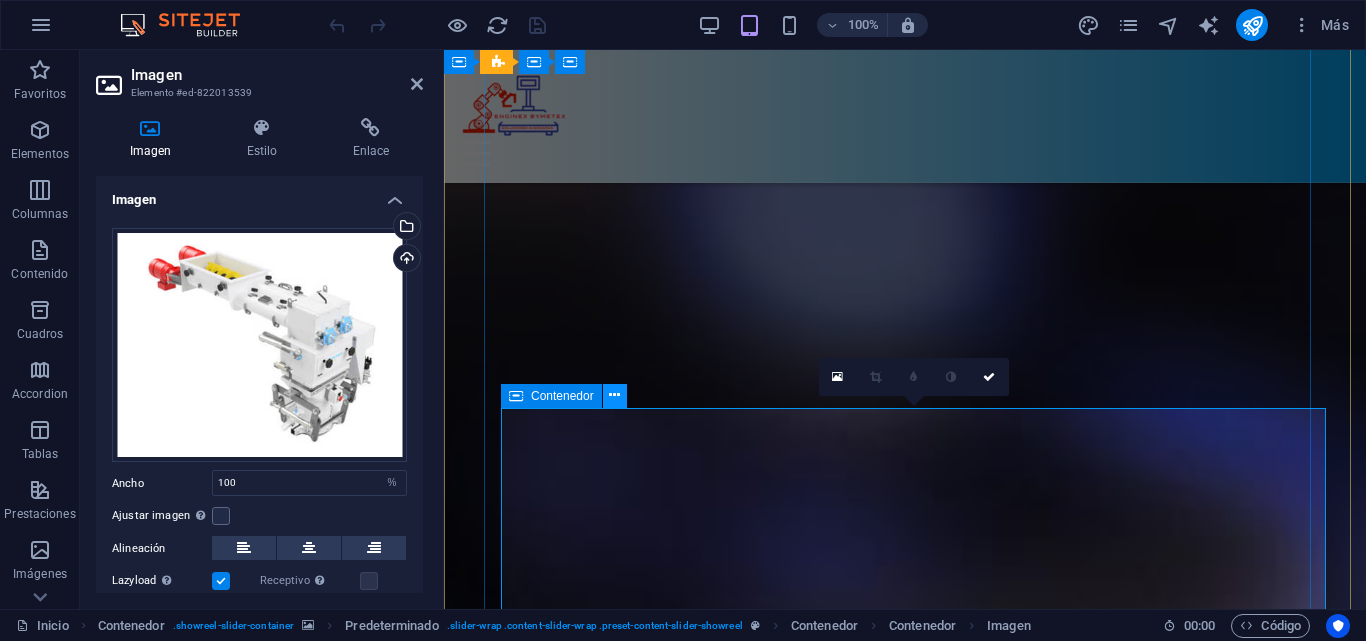 click at bounding box center (614, 395) 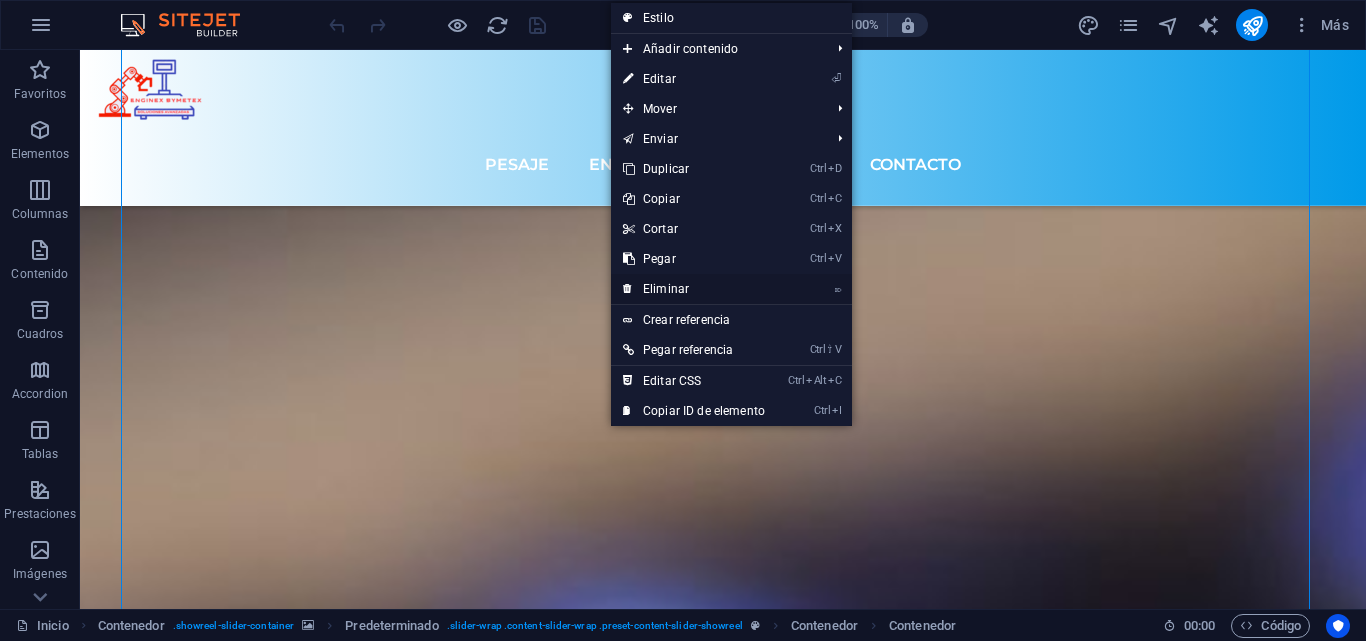 click on "⌦  Eliminar" at bounding box center [694, 289] 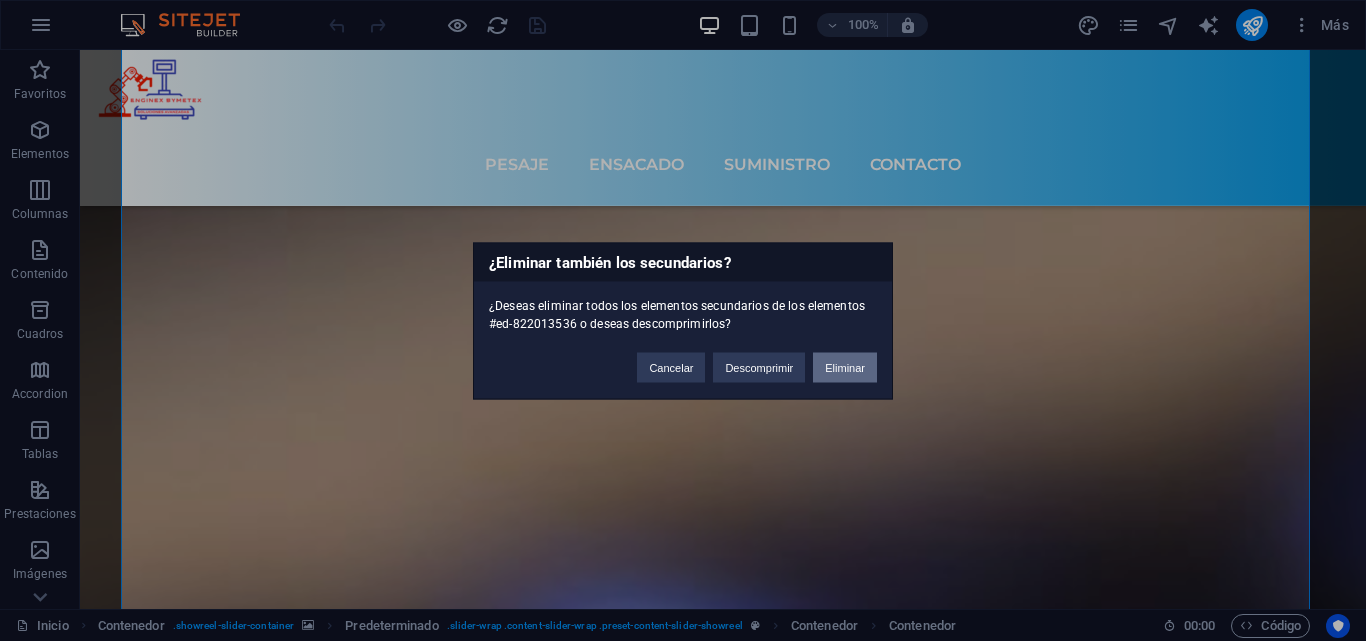 click on "Eliminar" at bounding box center (845, 367) 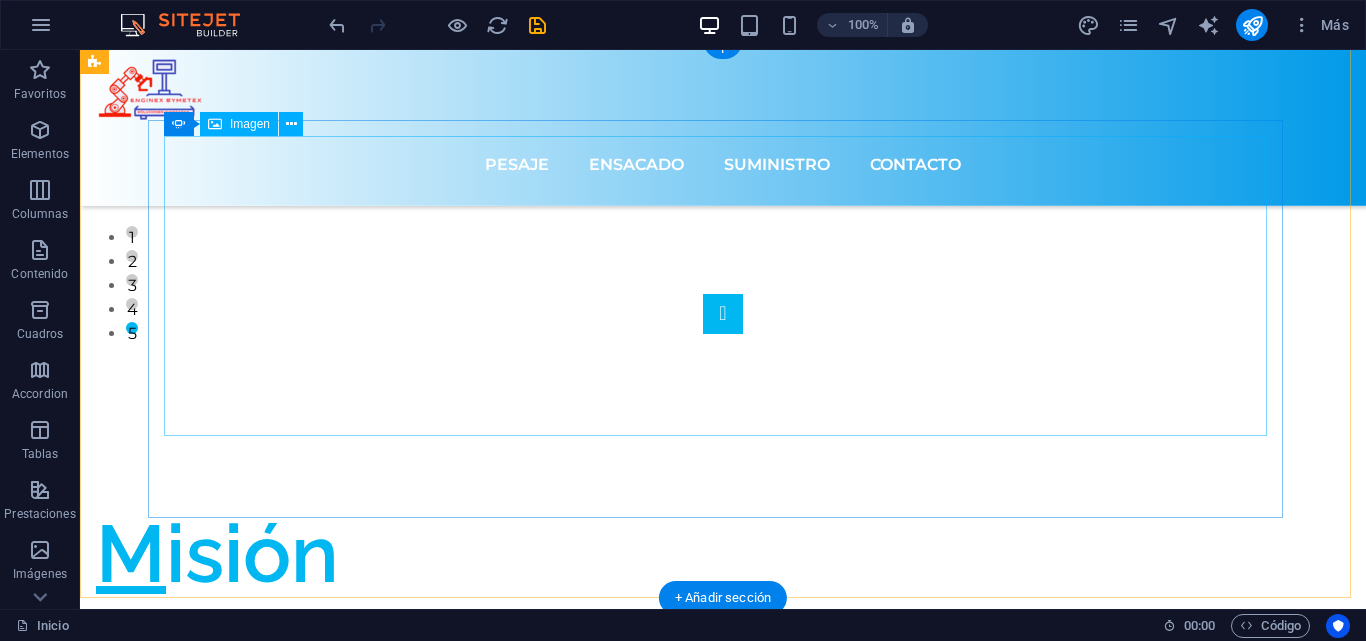 scroll, scrollTop: 0, scrollLeft: 0, axis: both 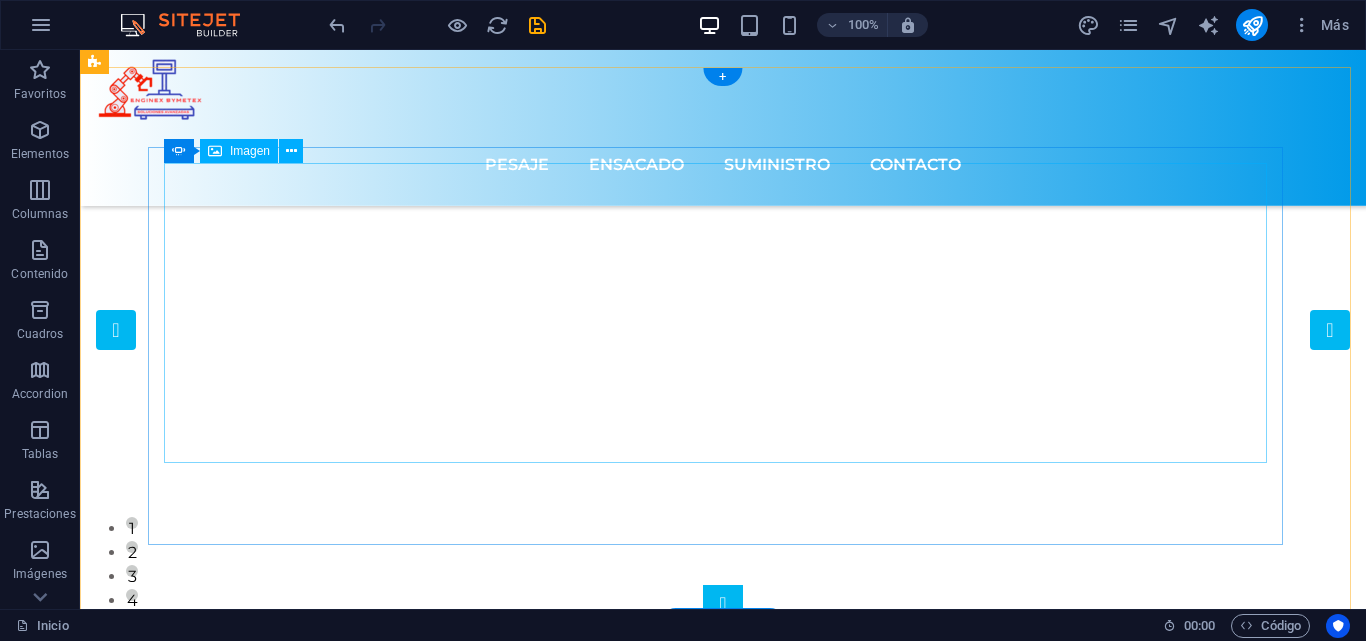 click at bounding box center (-4976, 2426) 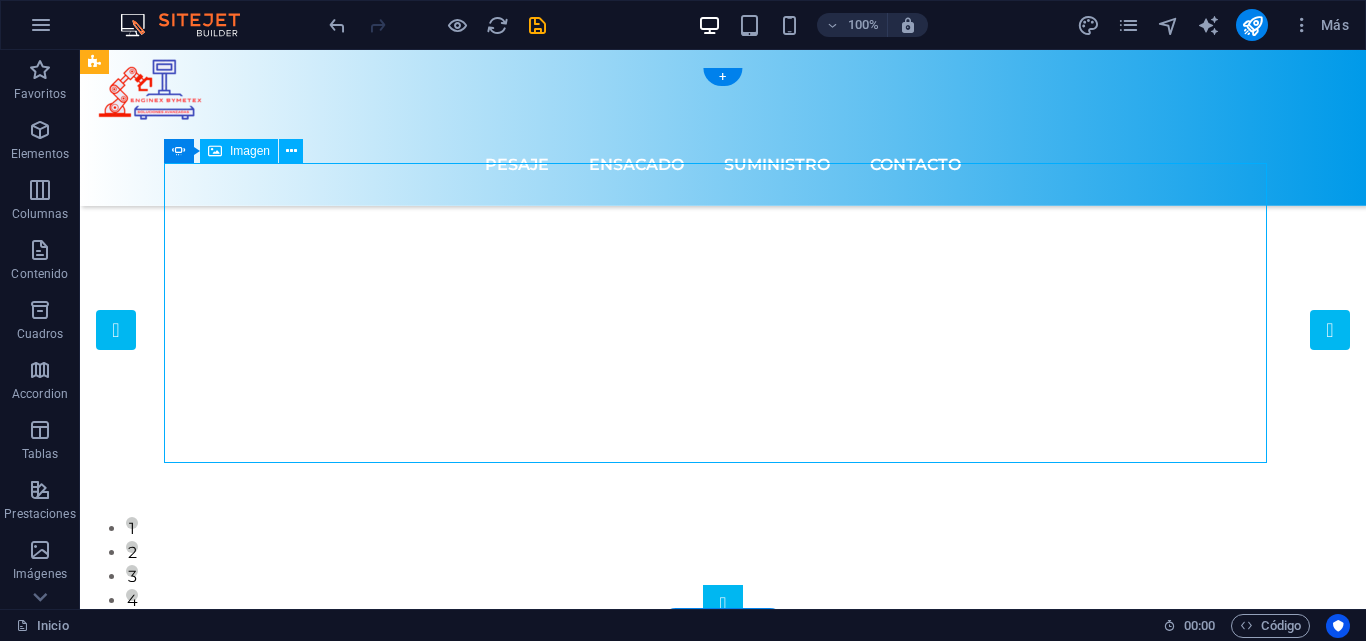 click at bounding box center [-4976, 2426] 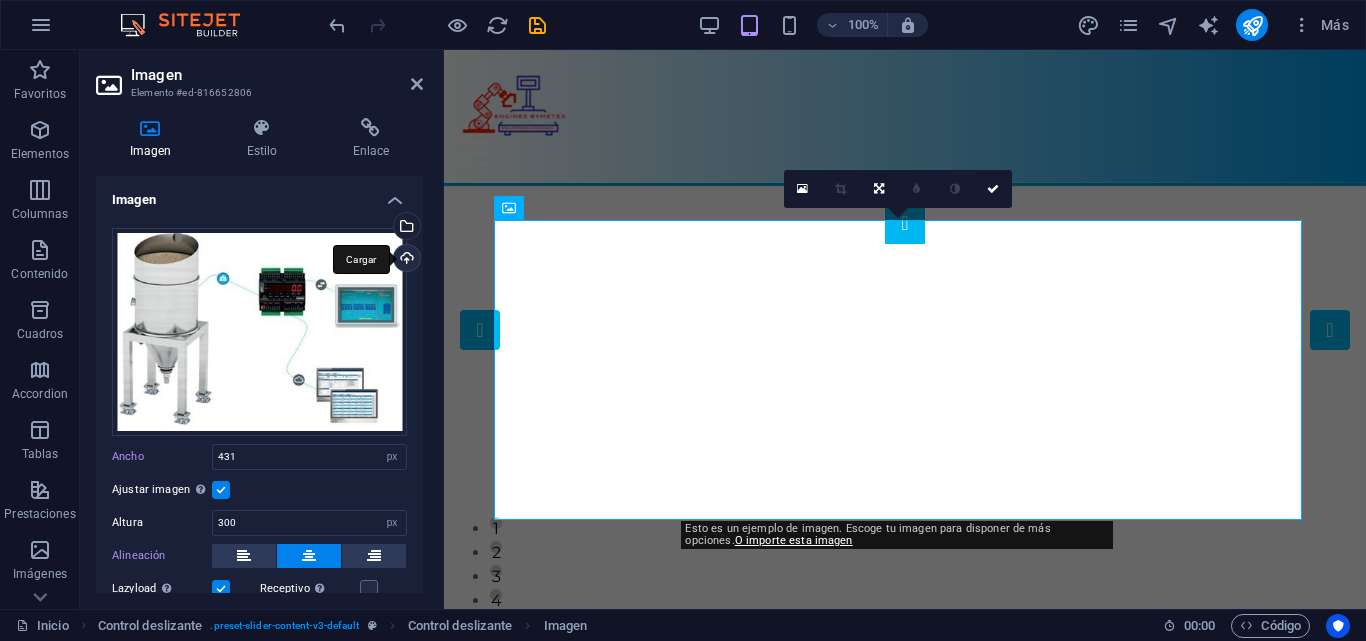click on "Cargar" at bounding box center [405, 260] 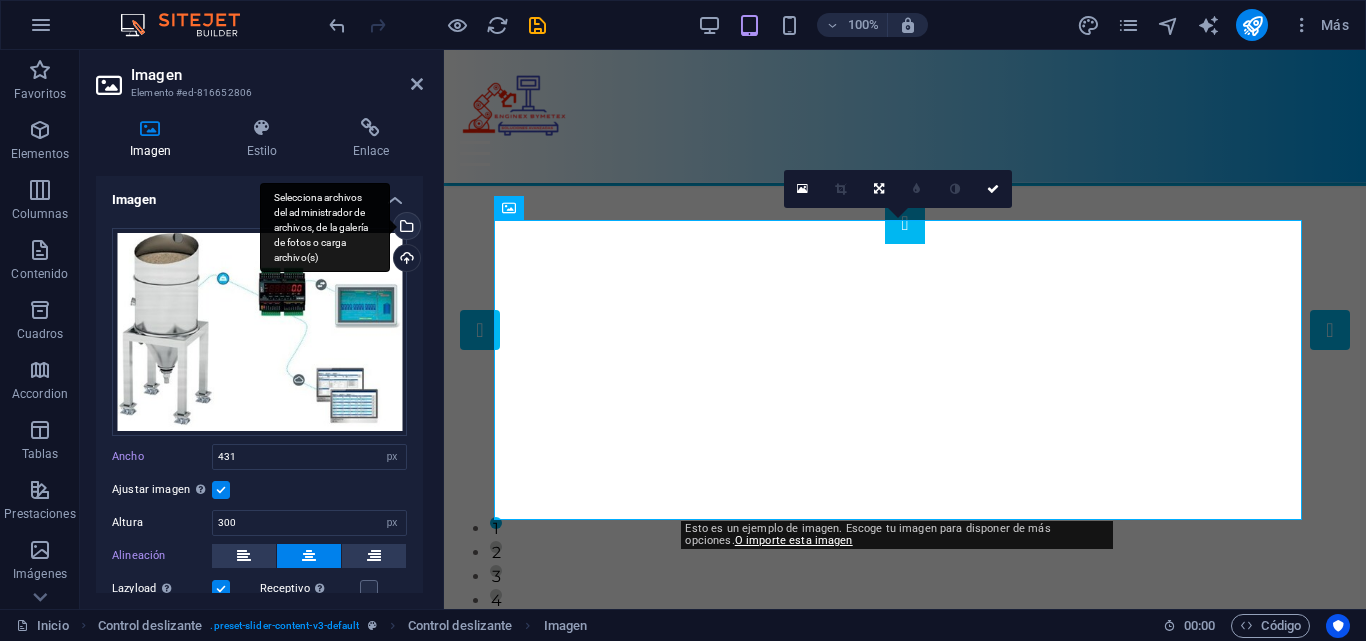 click on "Selecciona archivos del administrador de archivos, de la galería de fotos o carga archivo(s)" at bounding box center [405, 228] 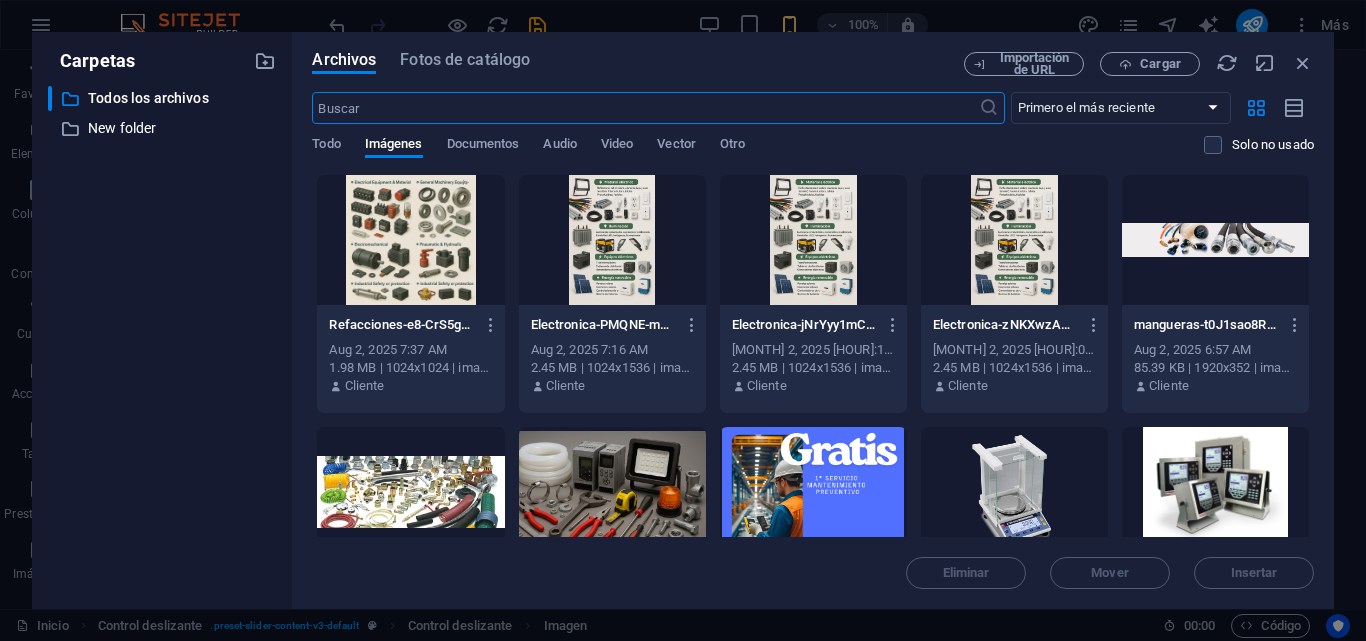 type 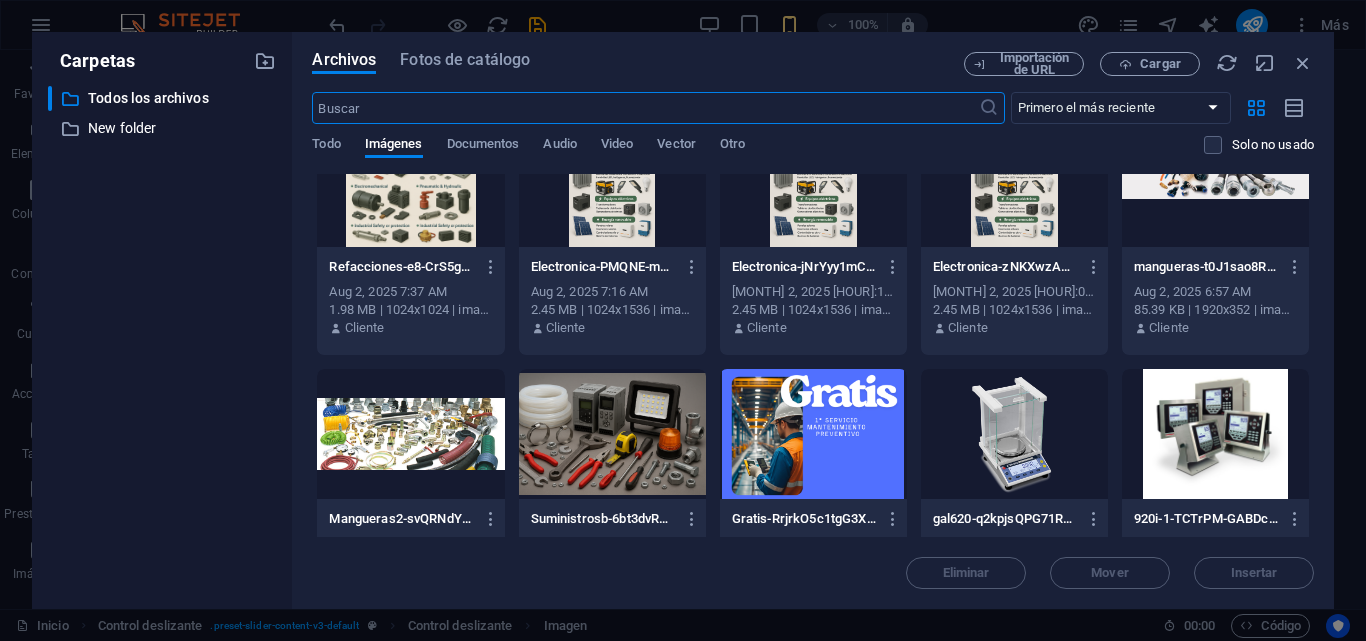 scroll, scrollTop: 100, scrollLeft: 0, axis: vertical 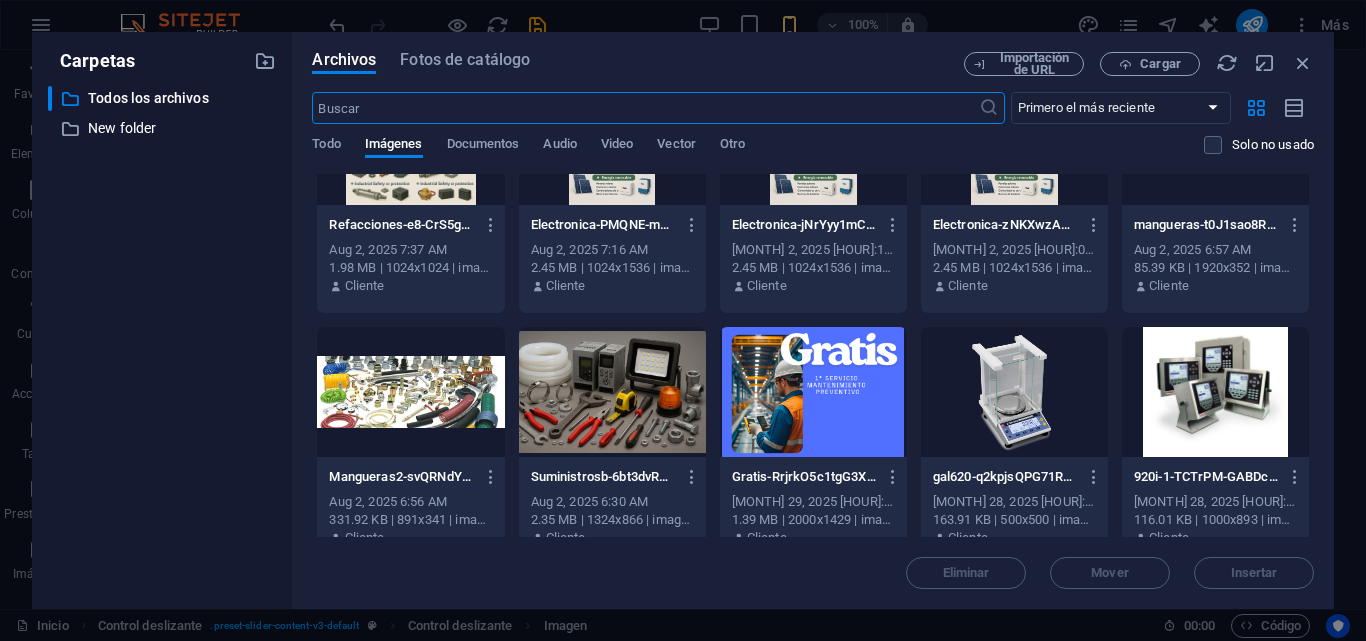 click at bounding box center [612, 392] 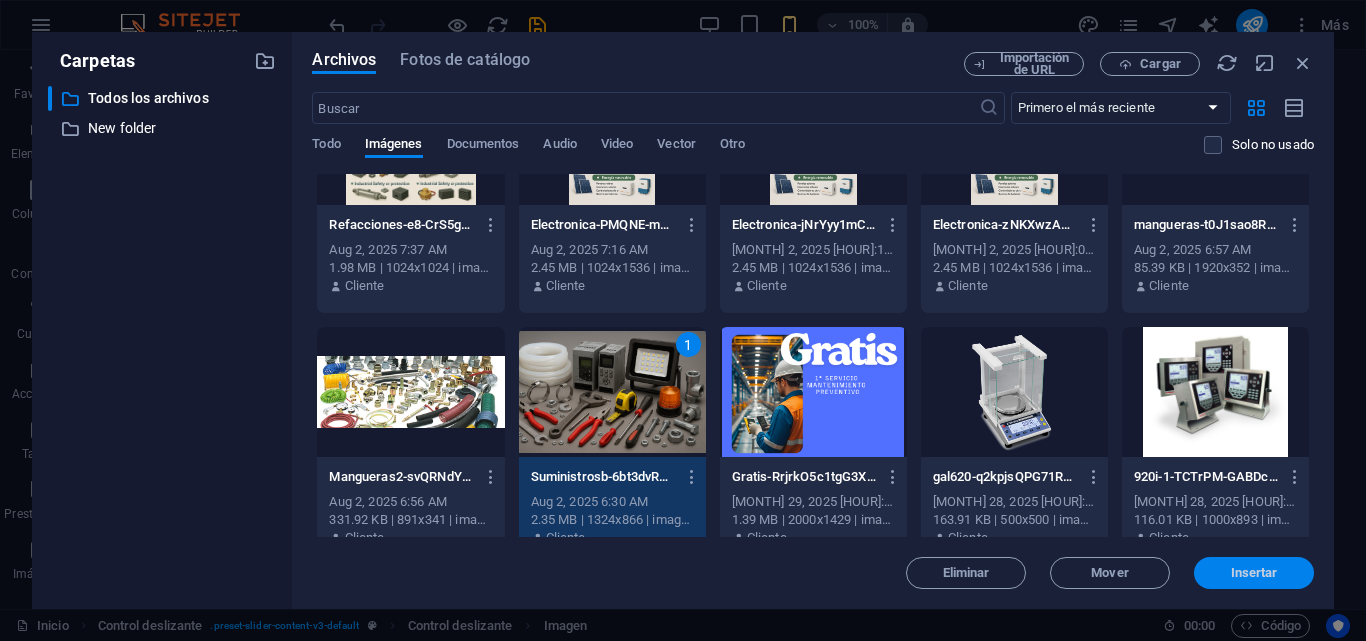 click on "Insertar" at bounding box center (1254, 573) 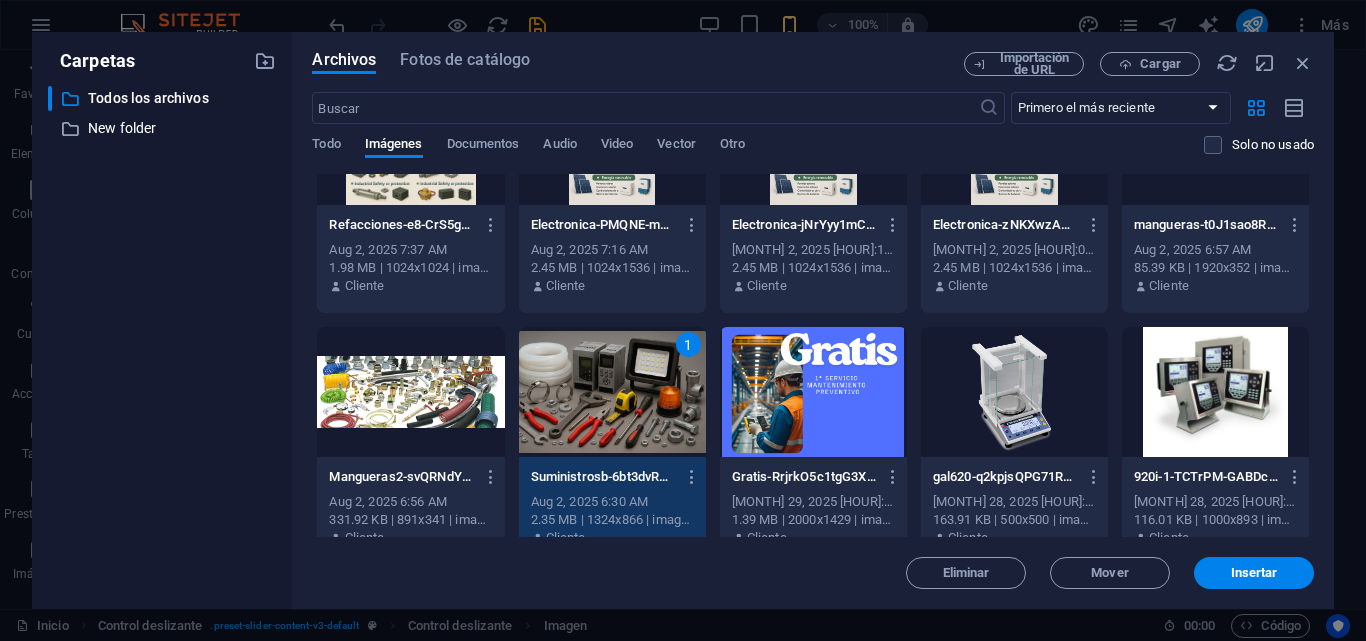 type on "431" 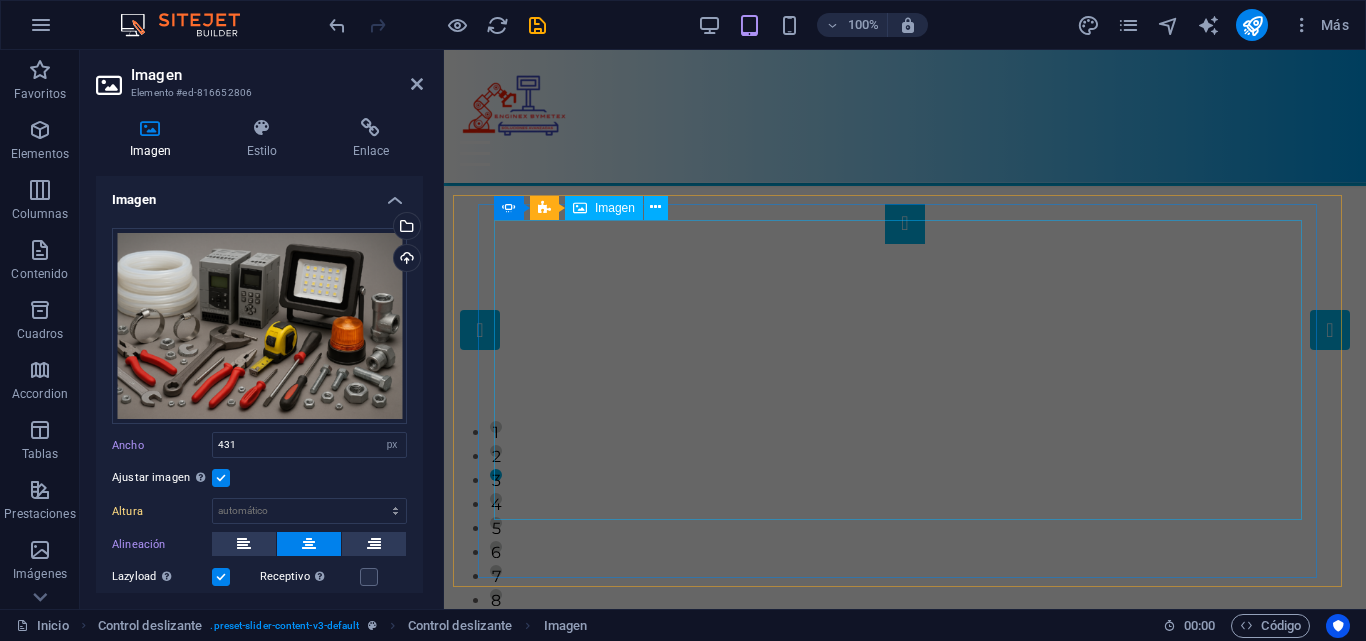 type on "300" 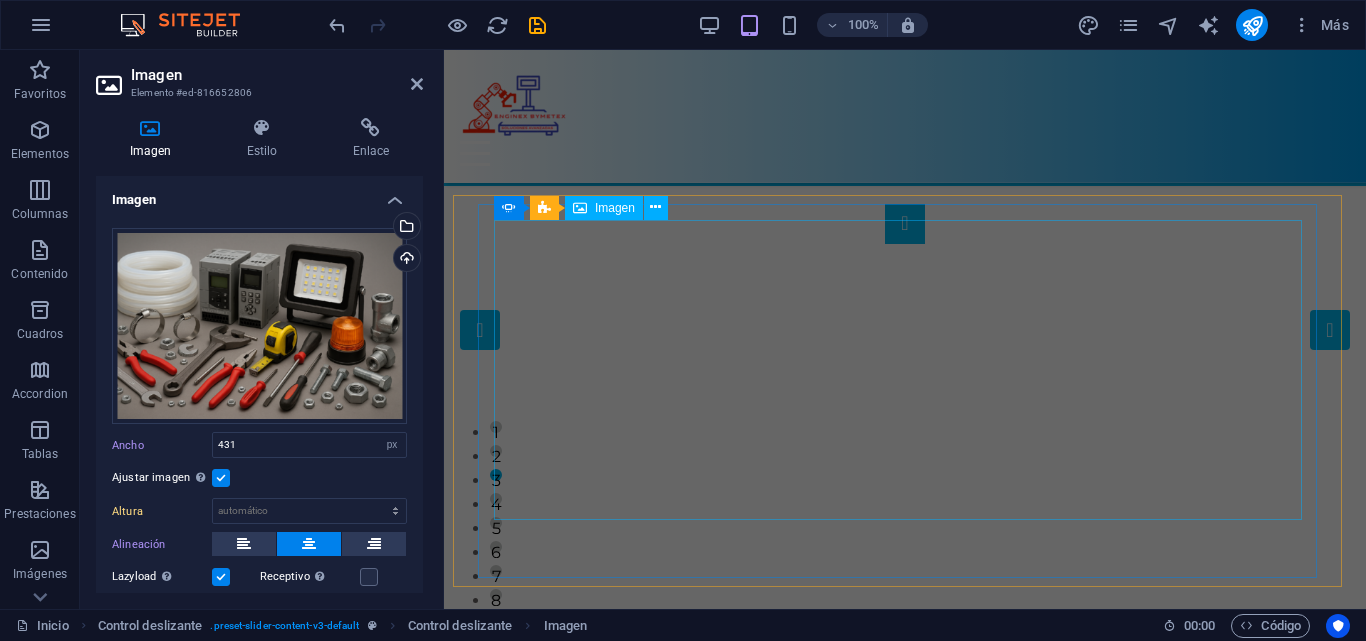 select on "px" 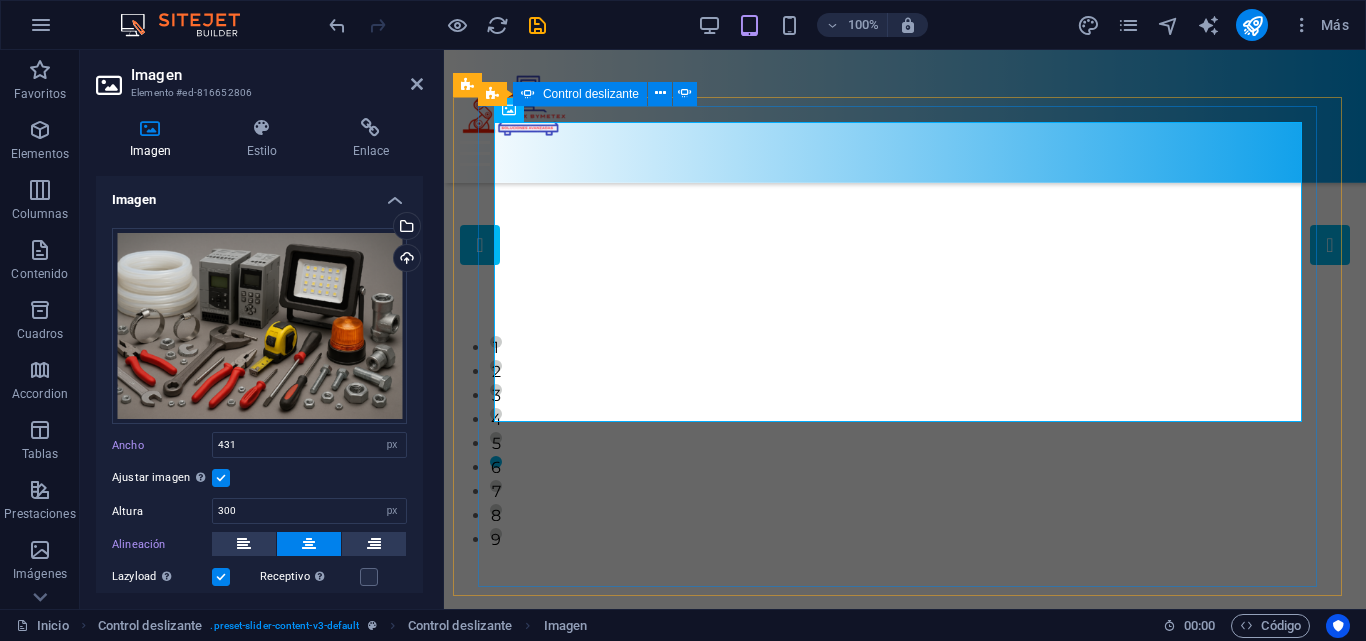 scroll, scrollTop: 100, scrollLeft: 0, axis: vertical 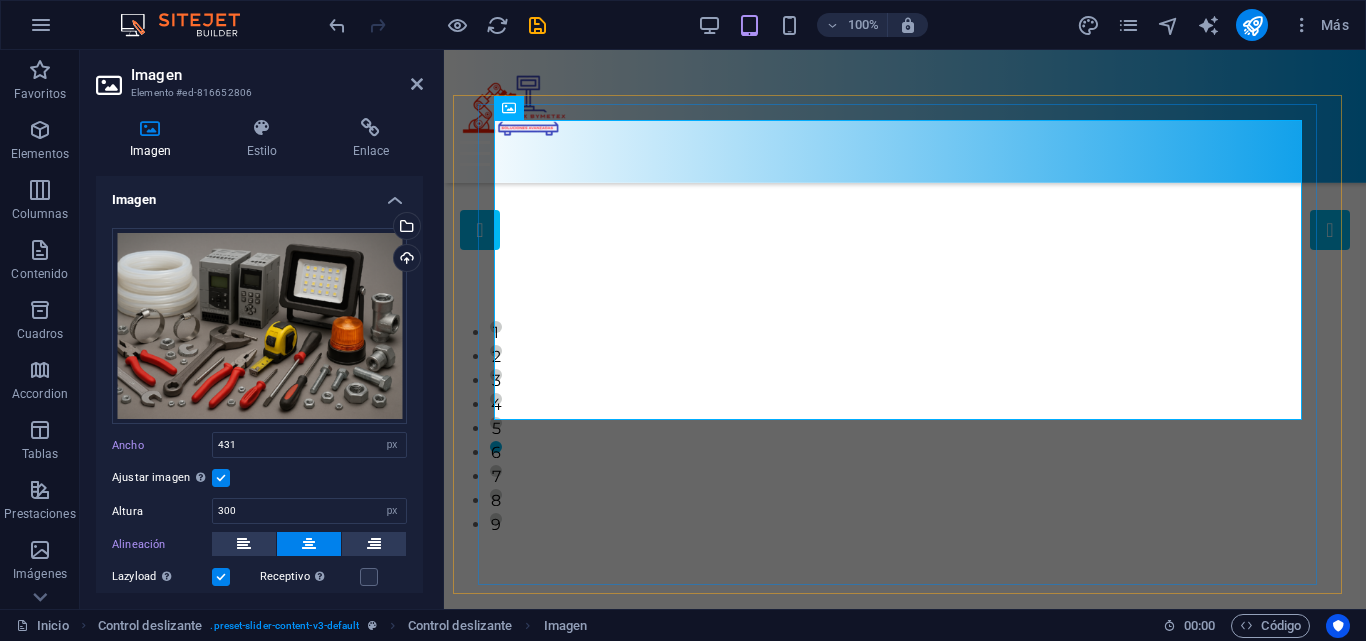 click on "Optimiza tus procesos con nuestros sistemas de pesaje personalizados. Obtener 1 2 3 4 5 ¿Necesitas una segunda opción...?  En INGENIERÍA BYMETEX te ayudamos a obtener esta segunda opción.  Obtener  Dini Argeo de la línea HYGIENX para apoyar un proceso de producción libre de contaminación. La línea HYGIENX cumple los requisitos higiénicos del sistema APPCC. La certificación HCV EU garantiza la seguridad de los materiales y el rendimiento sanitario. Saber más Obtener Descubre nuestros innovadores productos de dimensionamiento ideales para paquetría. ¡Impulsa tu negocio! Obtener Optimiza tus procesos con nuestros sistemas de pesaje personalizados. Obtener 1 2 3 4 5 6 7 8 9" at bounding box center (905, 384) 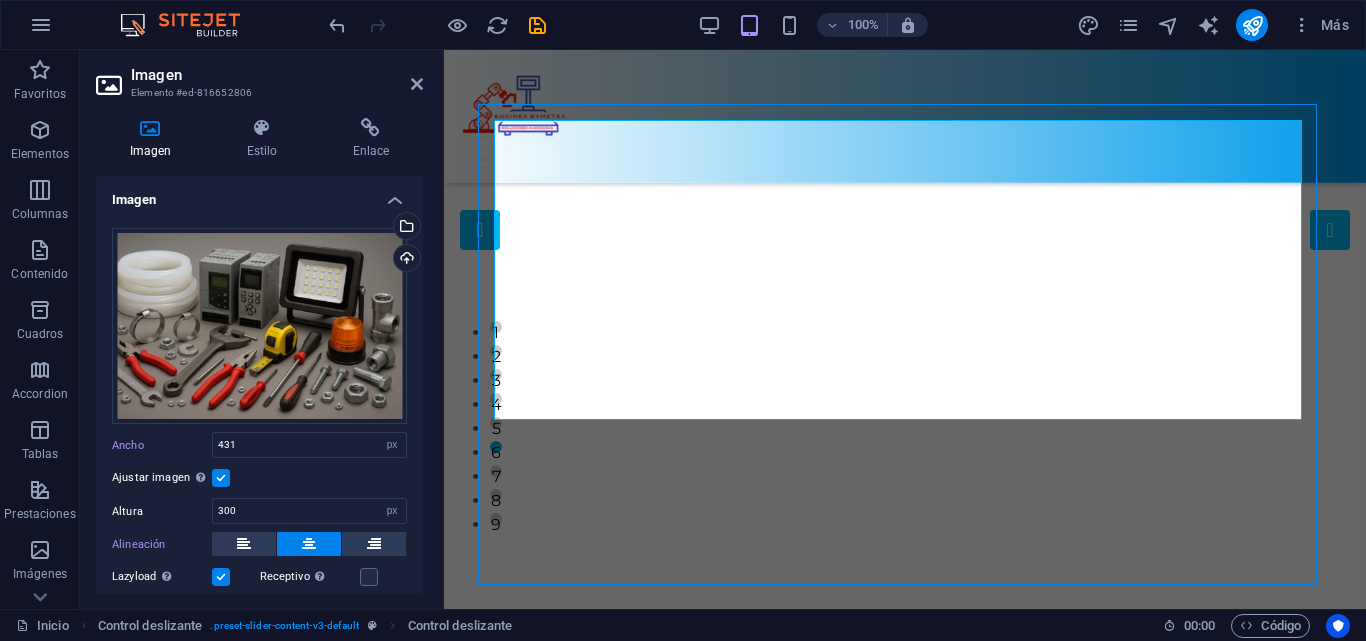 click on "Optimiza tus procesos con nuestros sistemas de pesaje personalizados. Obtener 1 2 3 4 5 ¿Necesitas una segunda opción...?  En INGENIERÍA BYMETEX te ayudamos a obtener esta segunda opción.  Obtener  Dini Argeo de la línea HYGIENX para apoyar un proceso de producción libre de contaminación. La línea HYGIENX cumple los requisitos higiénicos del sistema APPCC. La certificación HCV EU garantiza la seguridad de los materiales y el rendimiento sanitario. Saber más Obtener Descubre nuestros innovadores productos de dimensionamiento ideales para paquetría. ¡Impulsa tu negocio! Obtener Optimiza tus procesos con nuestros sistemas de pesaje personalizados. Obtener 1 2 3 4 5 6 7 8 9" at bounding box center (905, 384) 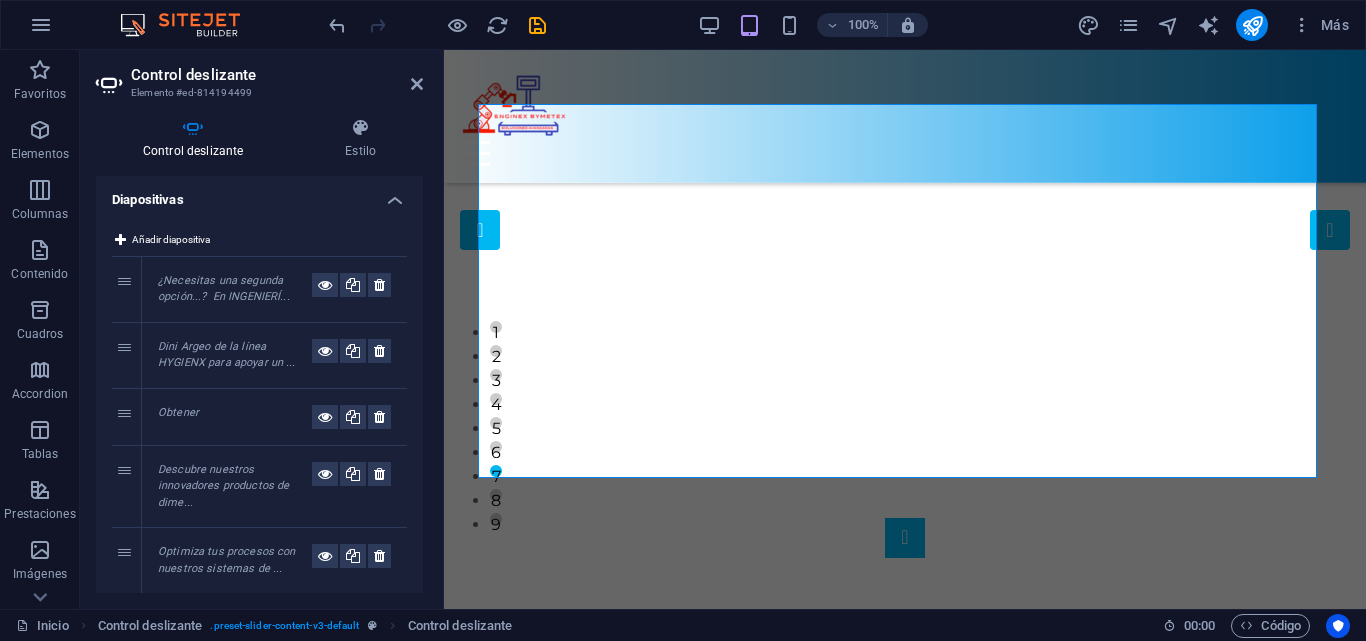 click on "Control deslizante" at bounding box center (277, 75) 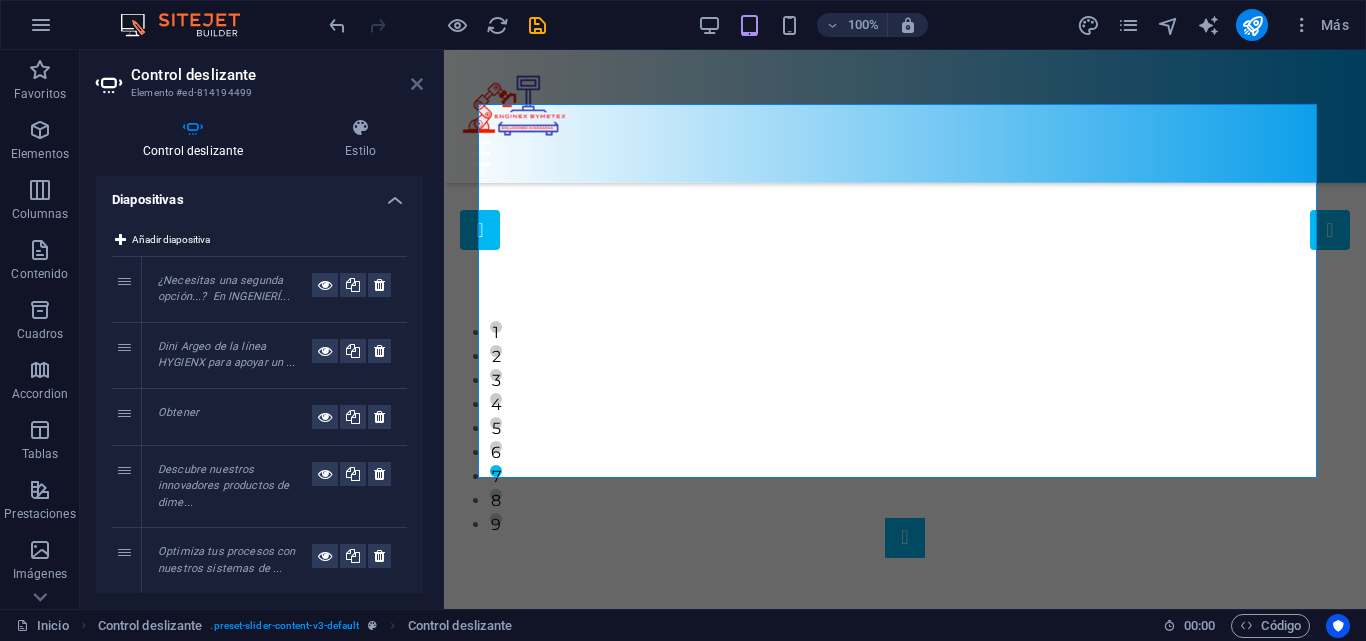 click at bounding box center (417, 84) 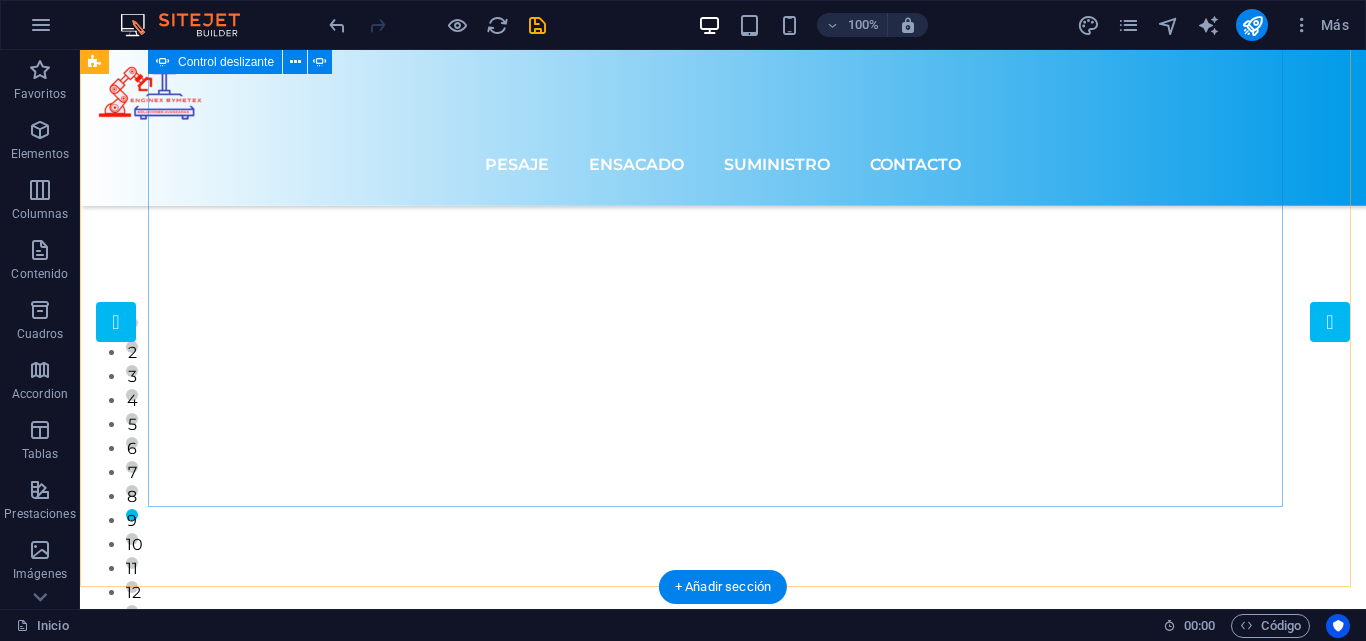 scroll, scrollTop: 0, scrollLeft: 0, axis: both 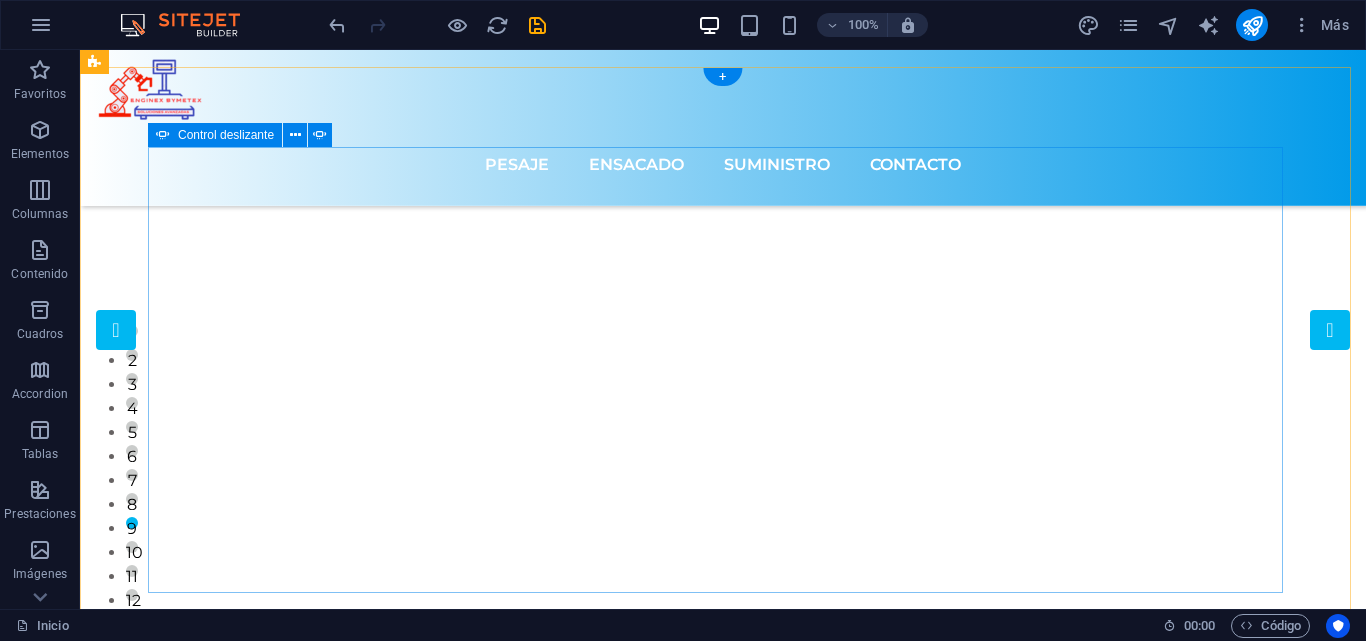click on "Optimiza tus procesos con nuestros sistemas de pesaje personalizados. Obtener 1 2 3 4 5 6 7 8 9 1 2 3 4 5 ¿Necesitas una segunda opción...?  En INGENIERÍA BYMETEX te ayudamos a obtener esta segunda opción.  Obtener  Dini Argeo de la línea HYGIENX para apoyar un proceso de producción libre de contaminación. La línea HYGIENX cumple los requisitos higiénicos del sistema APPCC. La certificación HCV EU garantiza la seguridad de los materiales y el rendimiento sanitario. Saber más Obtener Descubre nuestros innovadores productos de dimensionamiento ideales para paquetría. ¡Impulsa tu negocio! Obtener Optimiza tus procesos con nuestros sistemas de pesaje personalizados. Obtener 1 2 3 4 5 6 7 8 9 10 11 12 13" at bounding box center [723, 410] 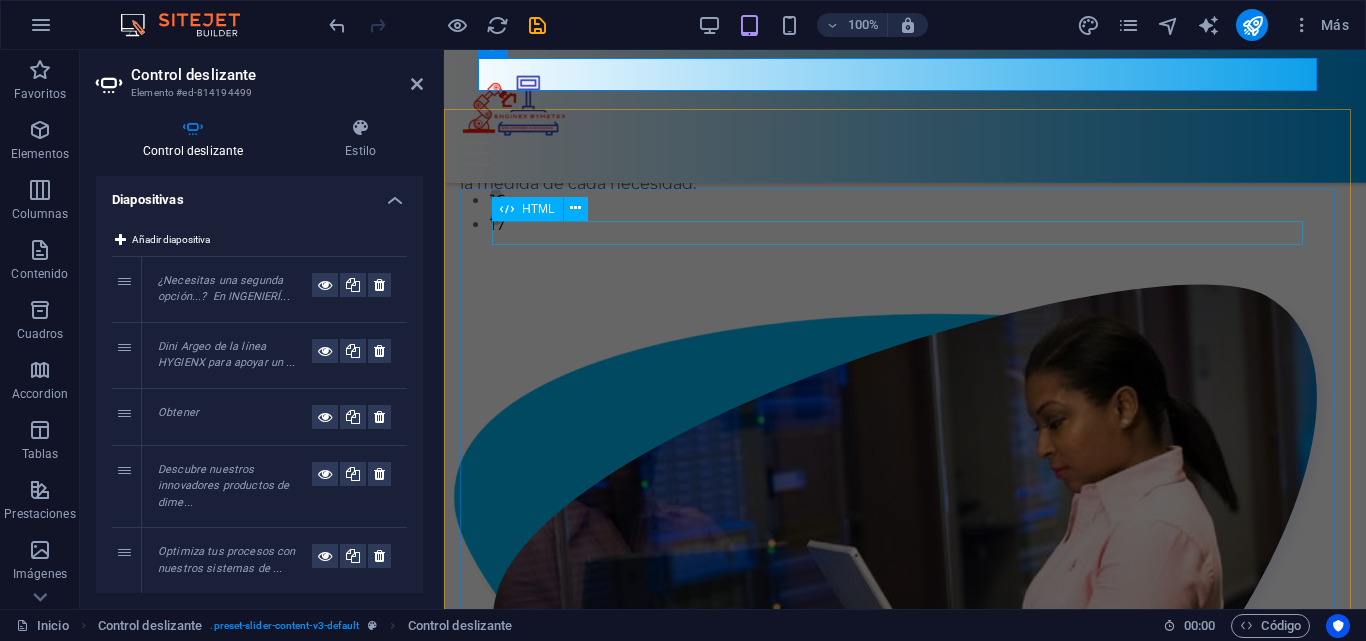 scroll, scrollTop: 100, scrollLeft: 0, axis: vertical 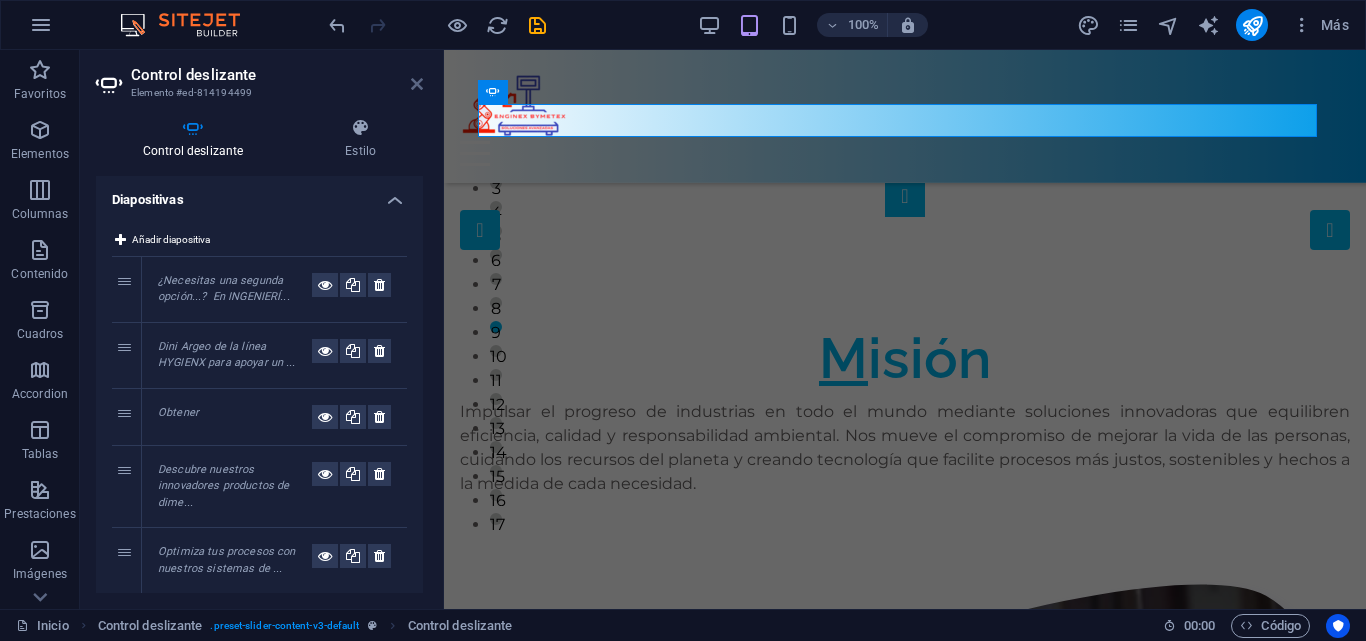 click at bounding box center [417, 84] 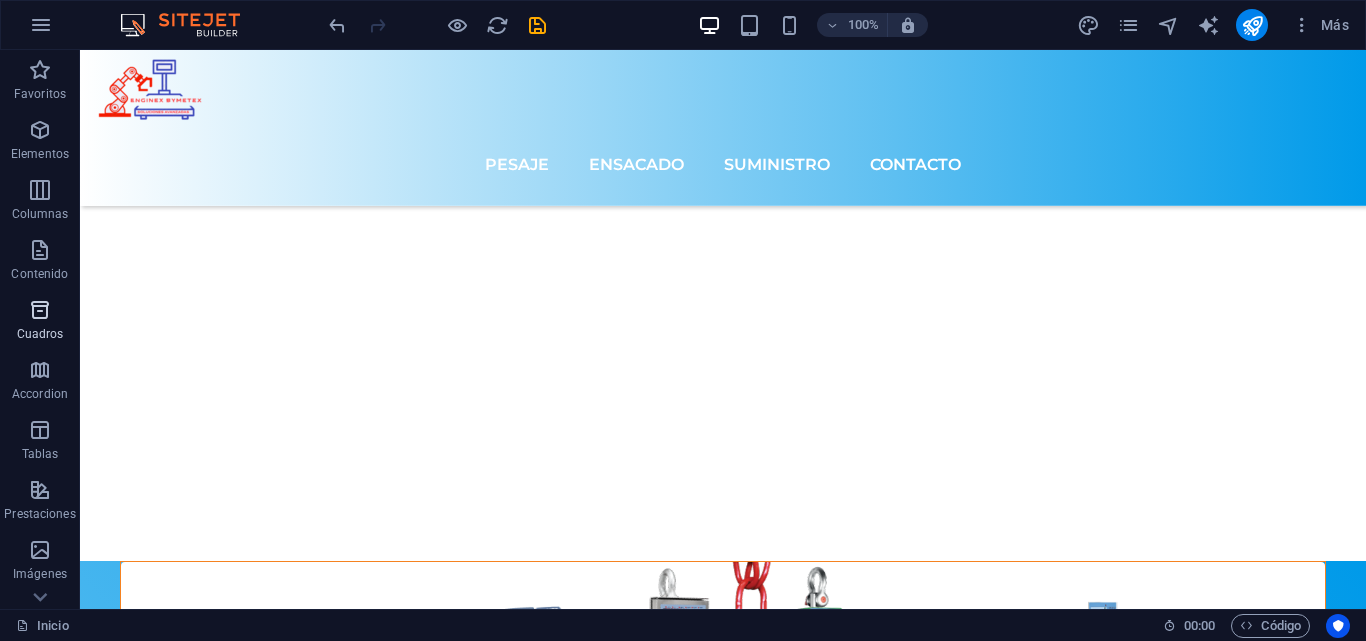 scroll, scrollTop: 6870, scrollLeft: 0, axis: vertical 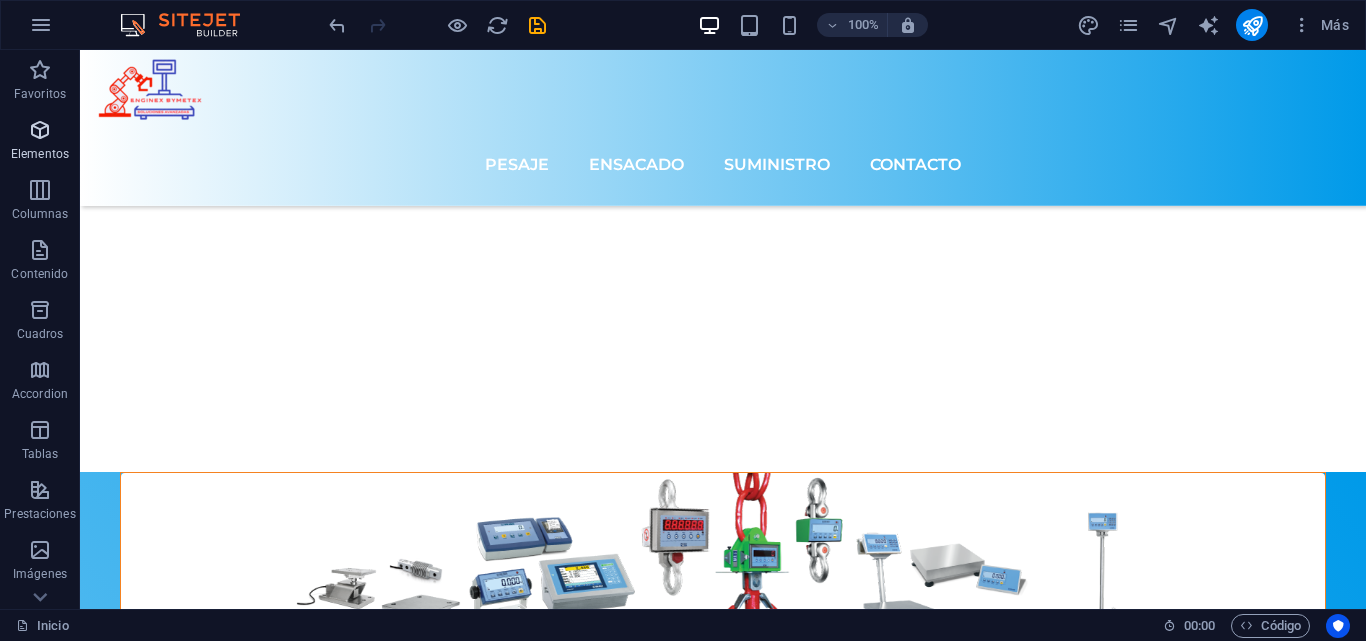 click on "Elementos" at bounding box center [40, 142] 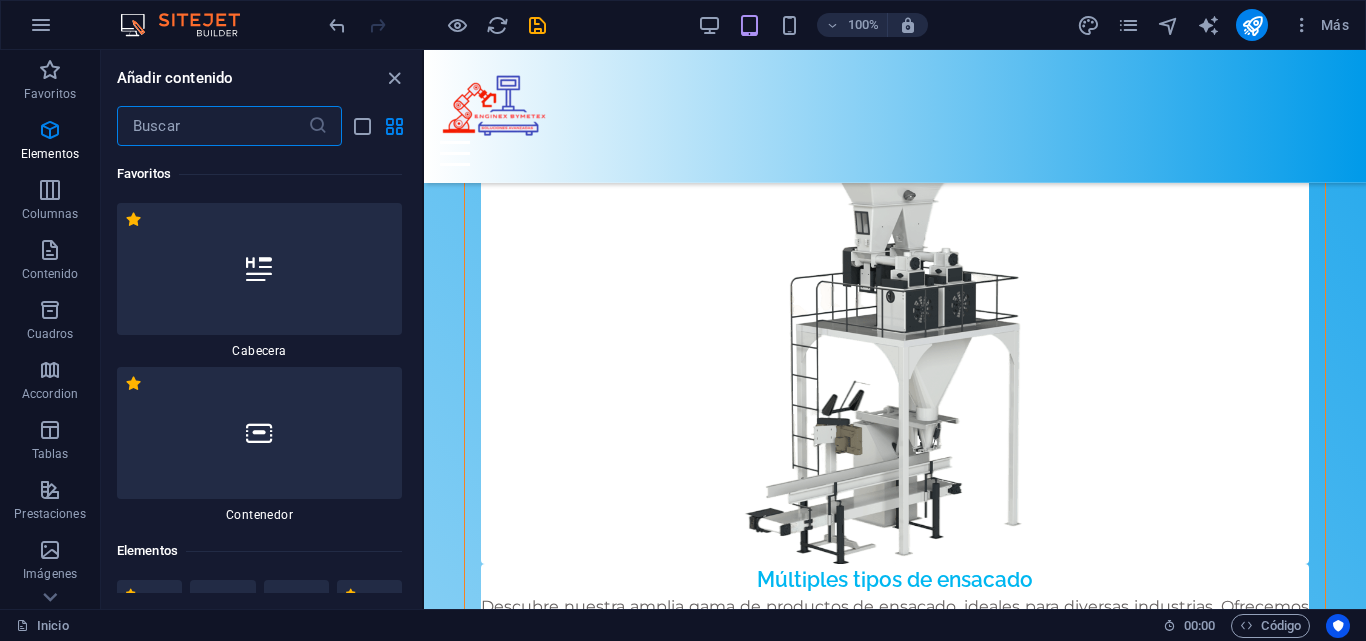 scroll, scrollTop: 7303, scrollLeft: 0, axis: vertical 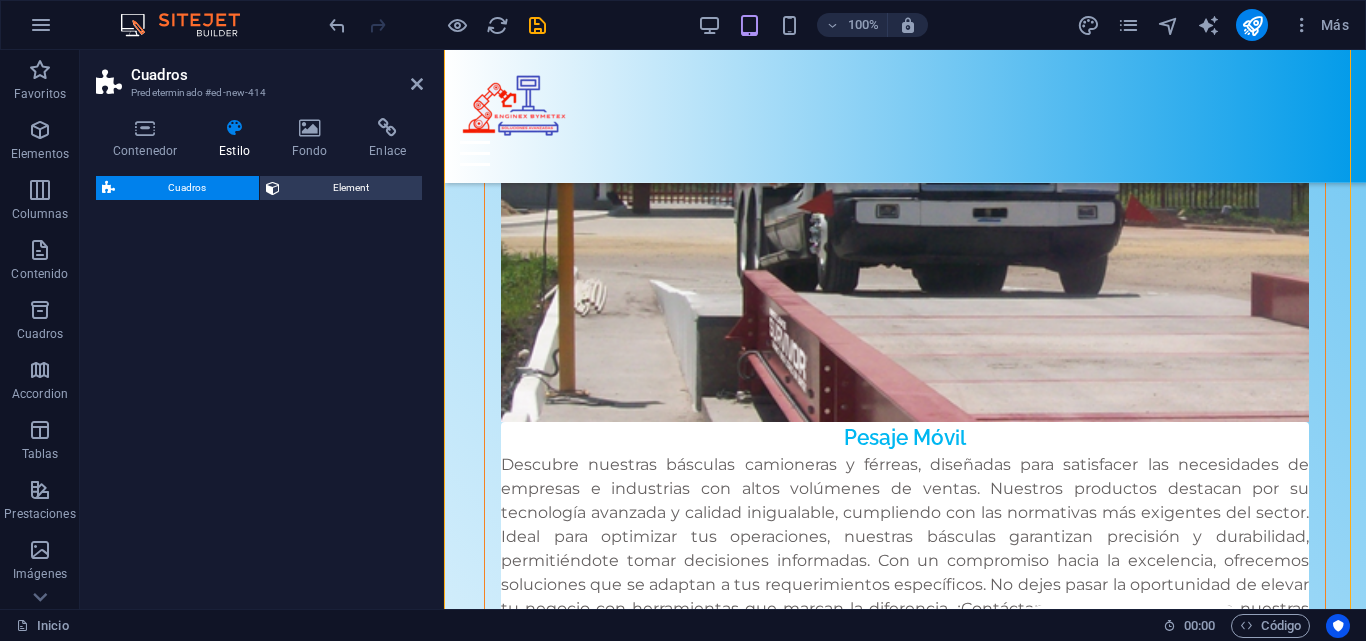 select on "rem" 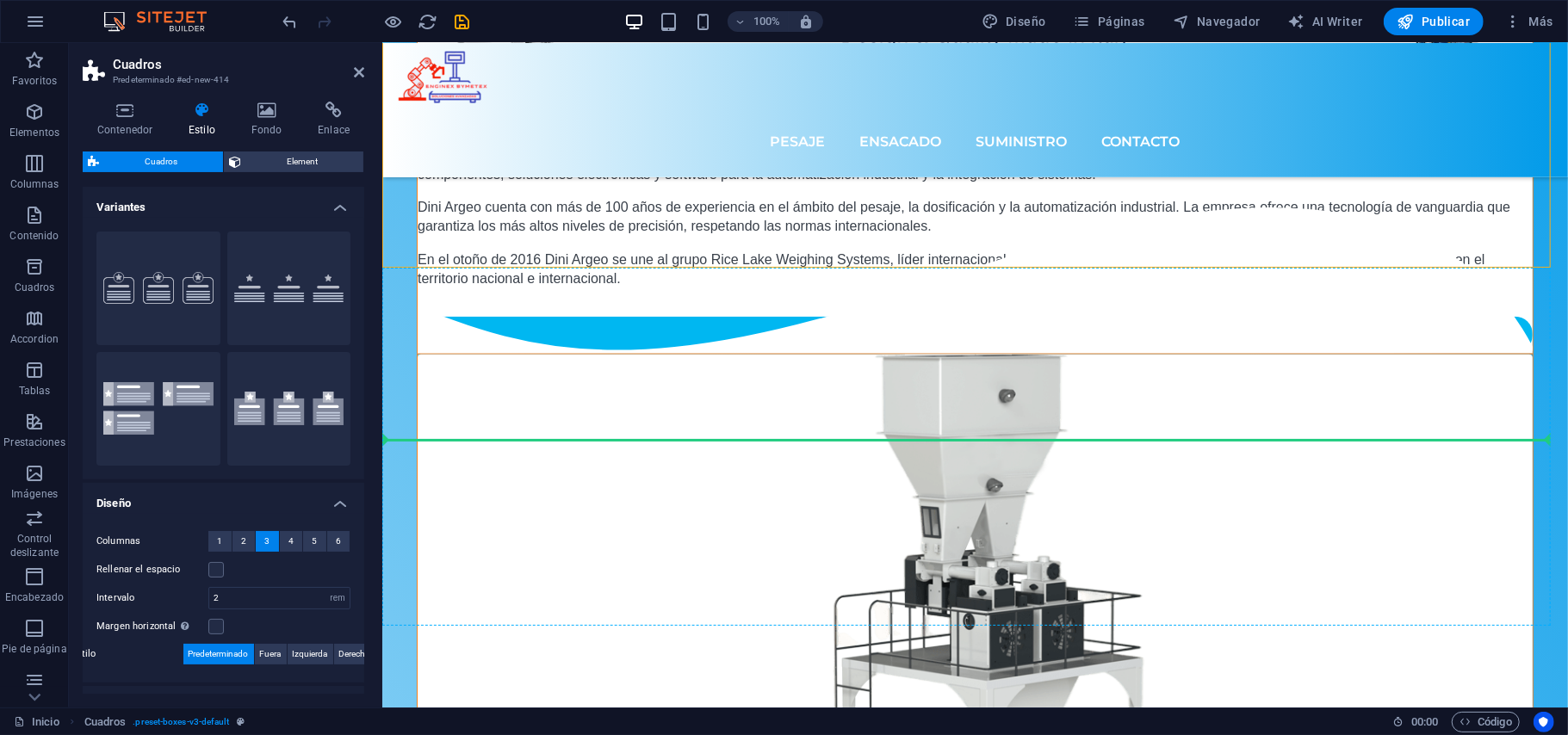 drag, startPoint x: 629, startPoint y: 273, endPoint x: 861, endPoint y: 492, distance: 319.0376 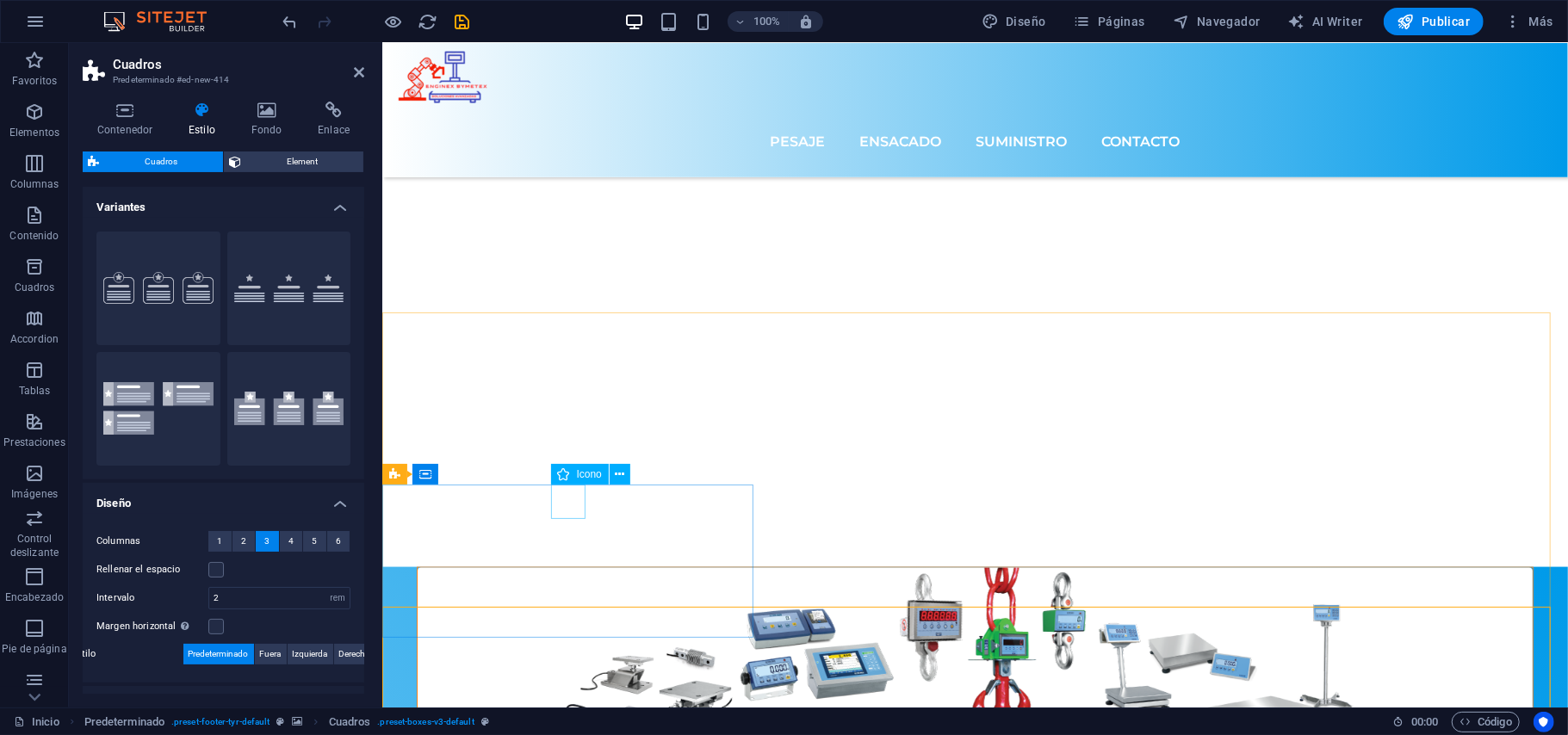 click at bounding box center [570, 7620] 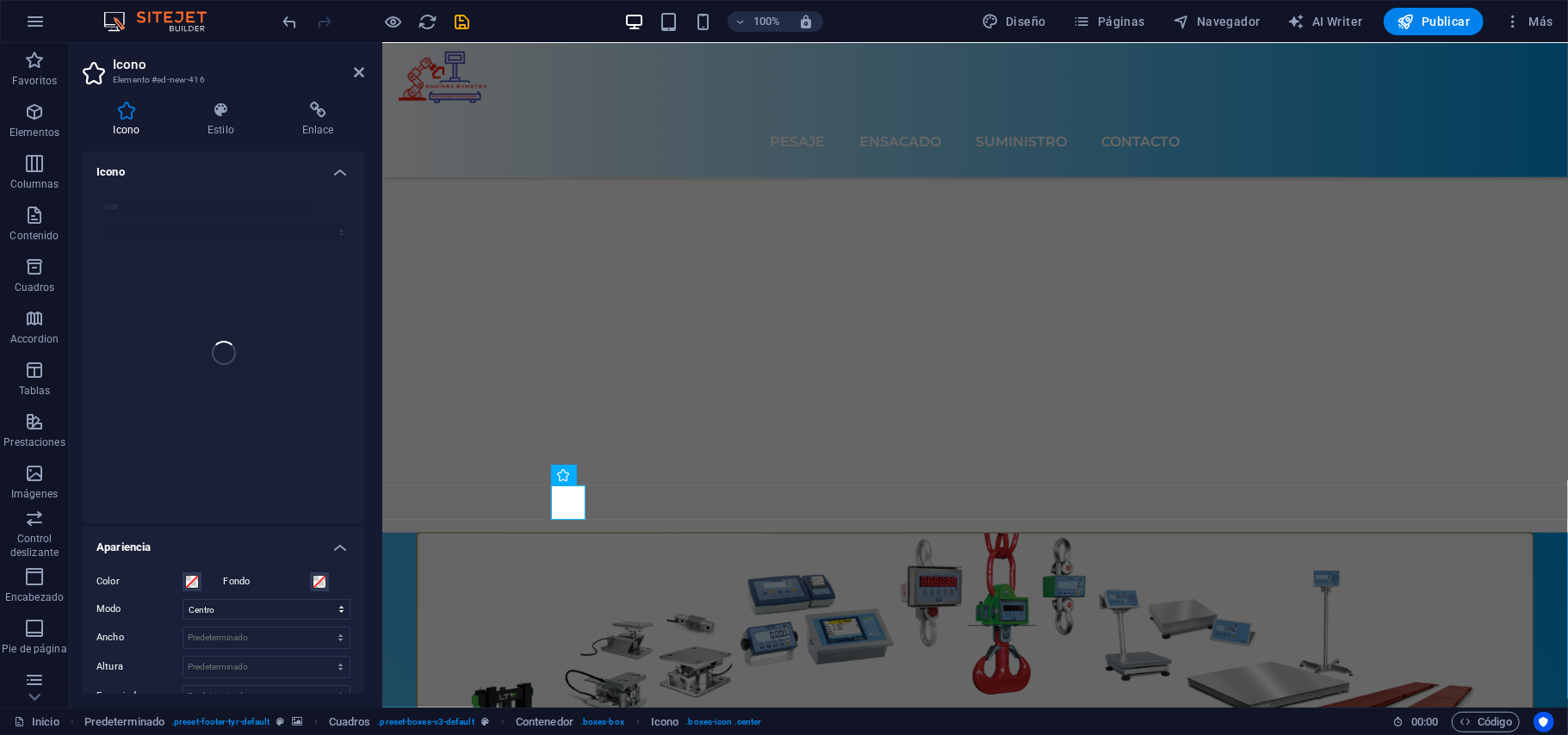 scroll, scrollTop: 5719, scrollLeft: 0, axis: vertical 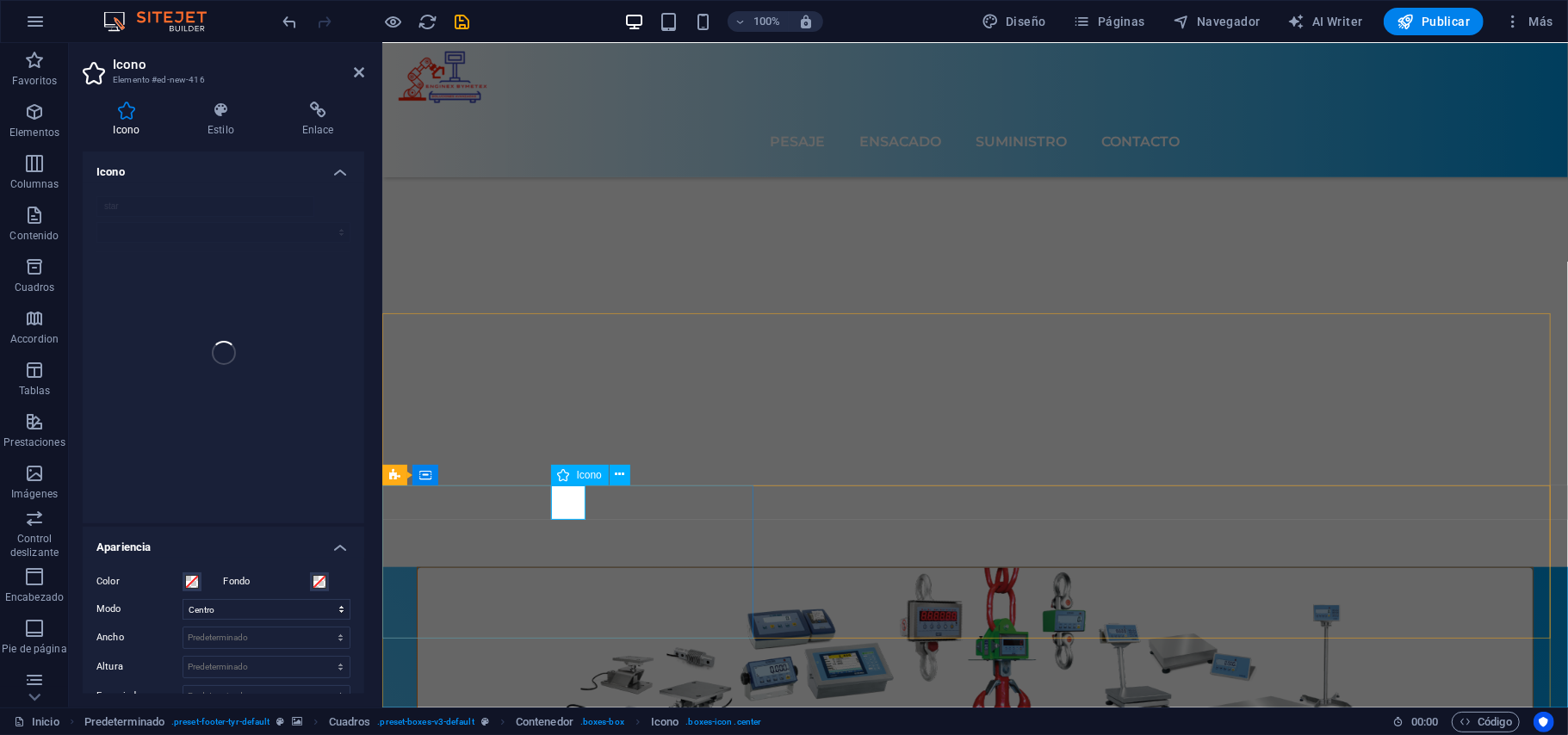 click at bounding box center (564, 475) 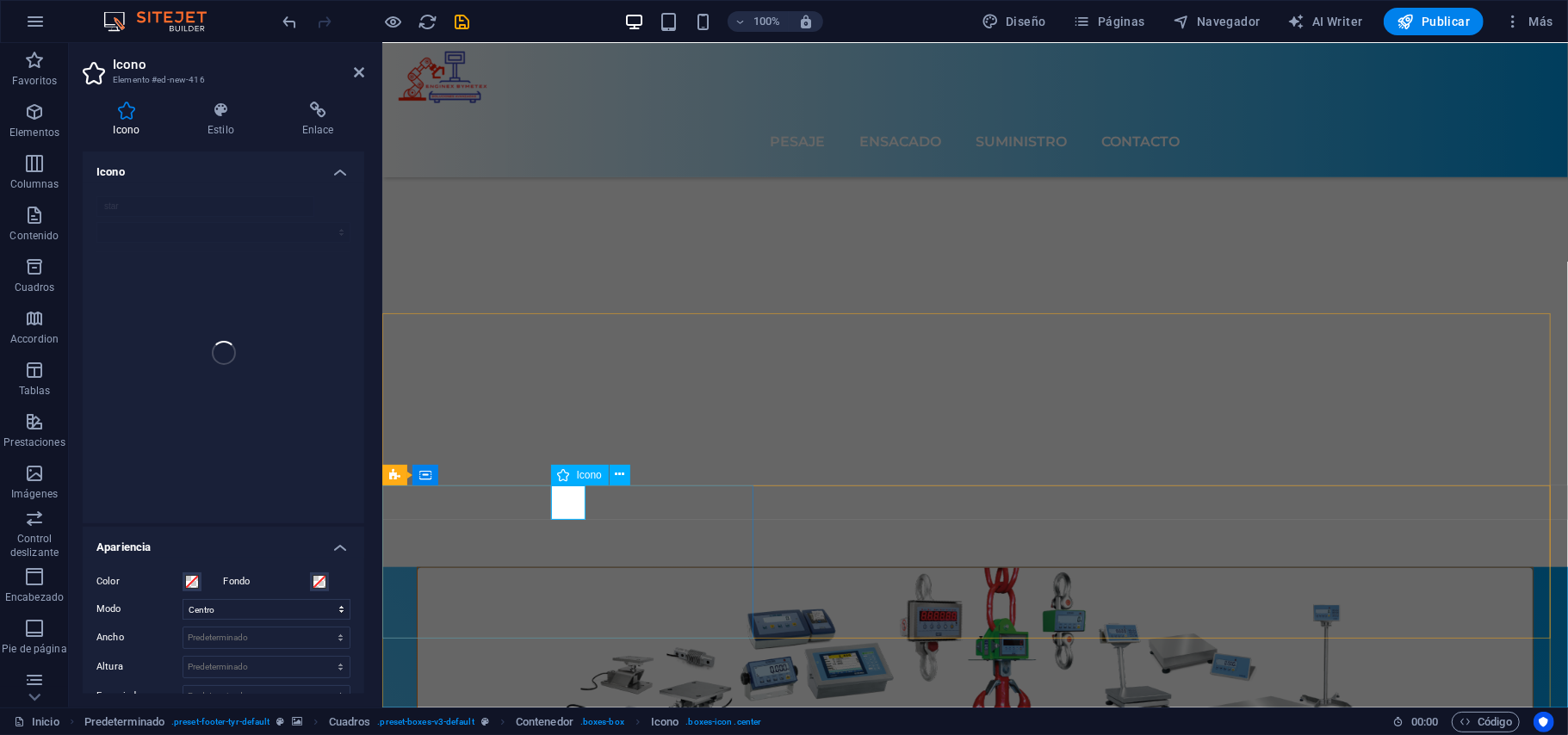 click at bounding box center [564, 475] 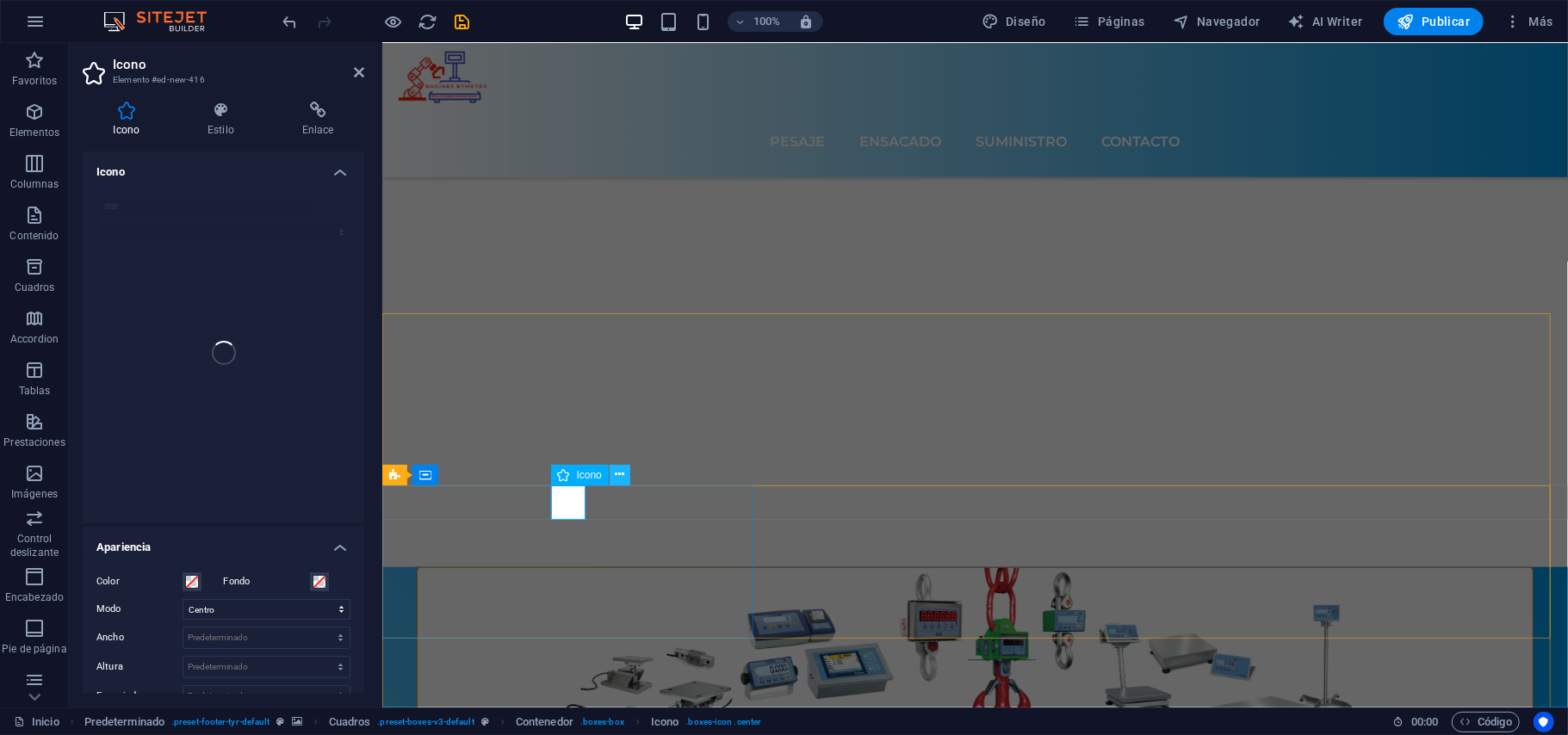 click at bounding box center [619, 474] 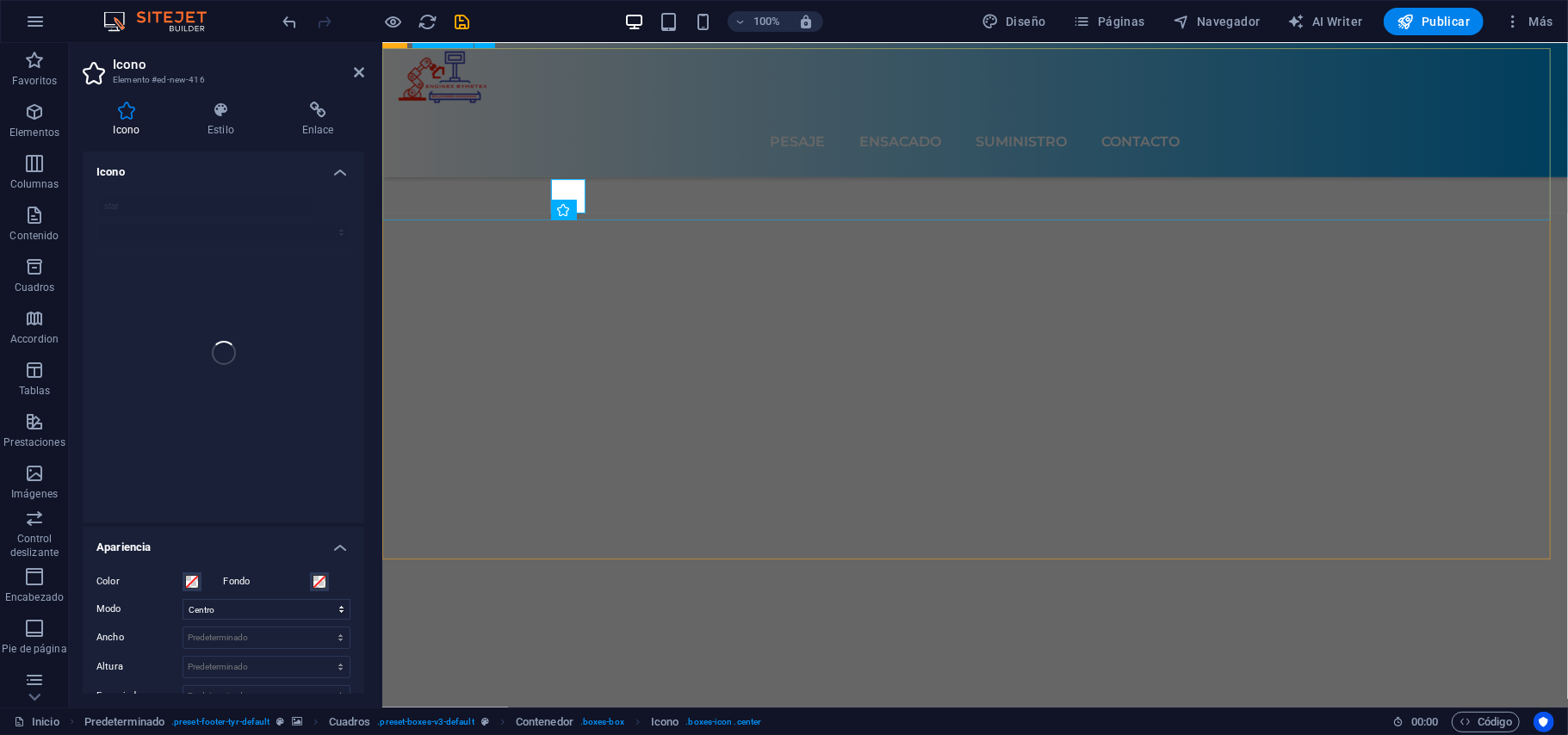 scroll, scrollTop: 6040, scrollLeft: 0, axis: vertical 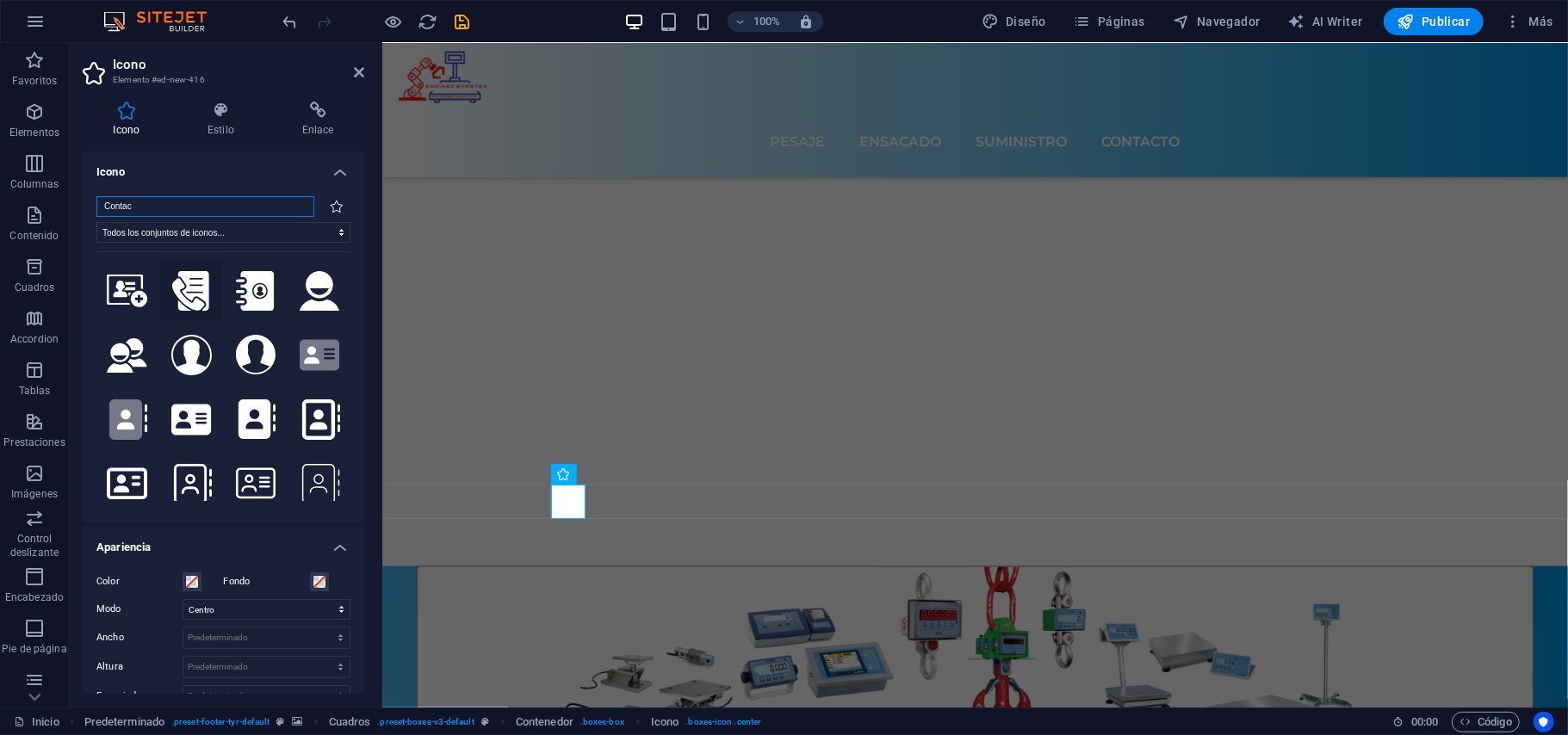 type on "Contac" 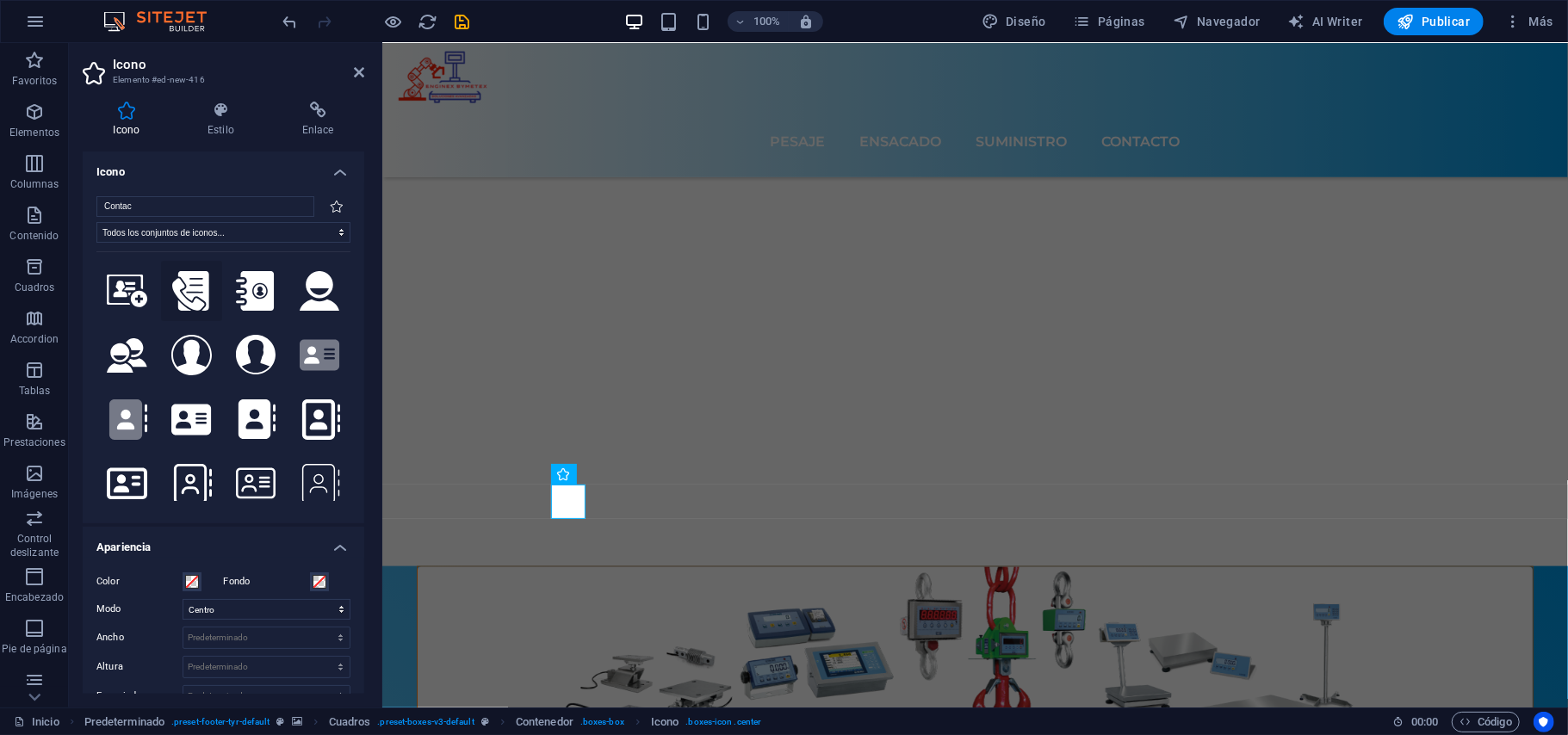 click 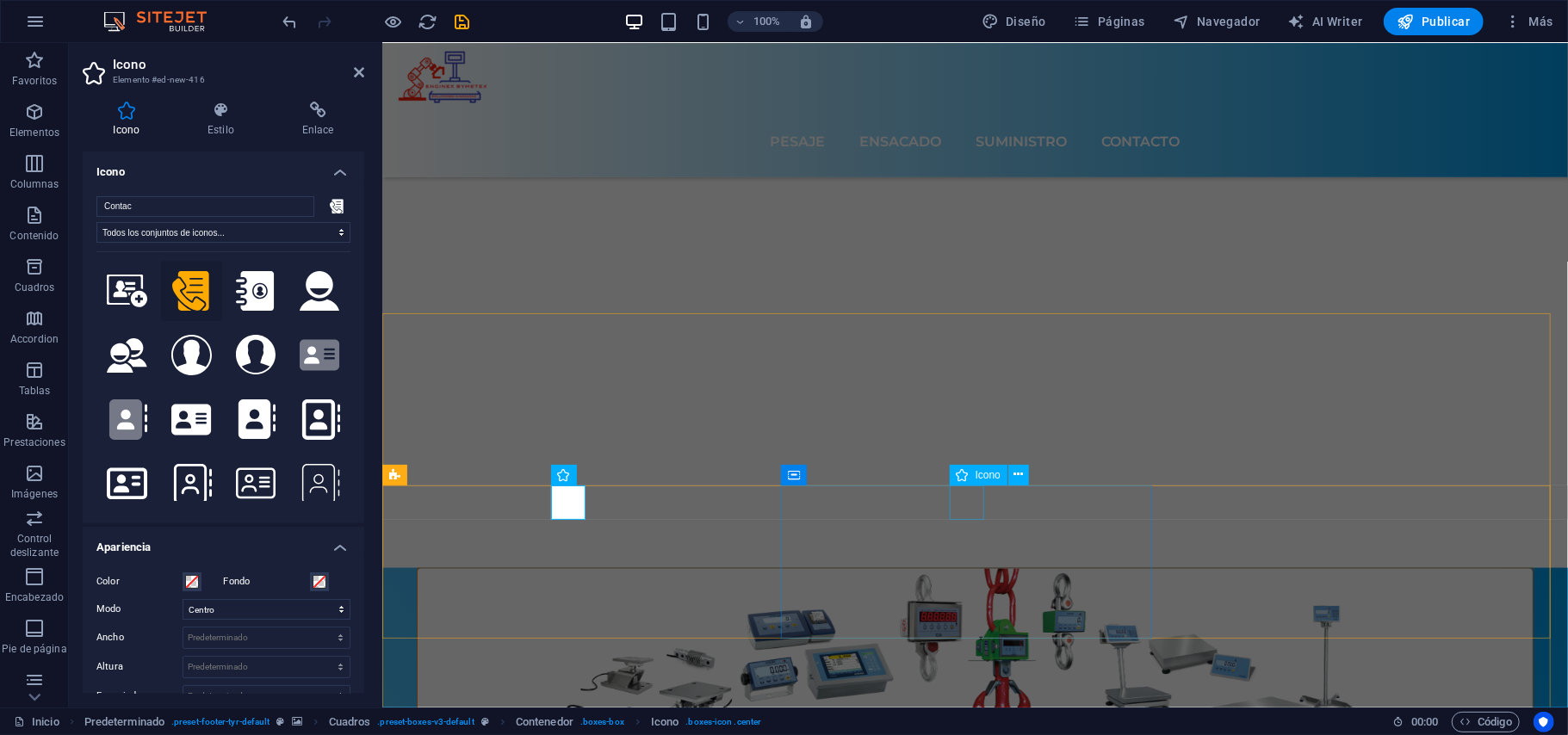 scroll, scrollTop: 6035, scrollLeft: 0, axis: vertical 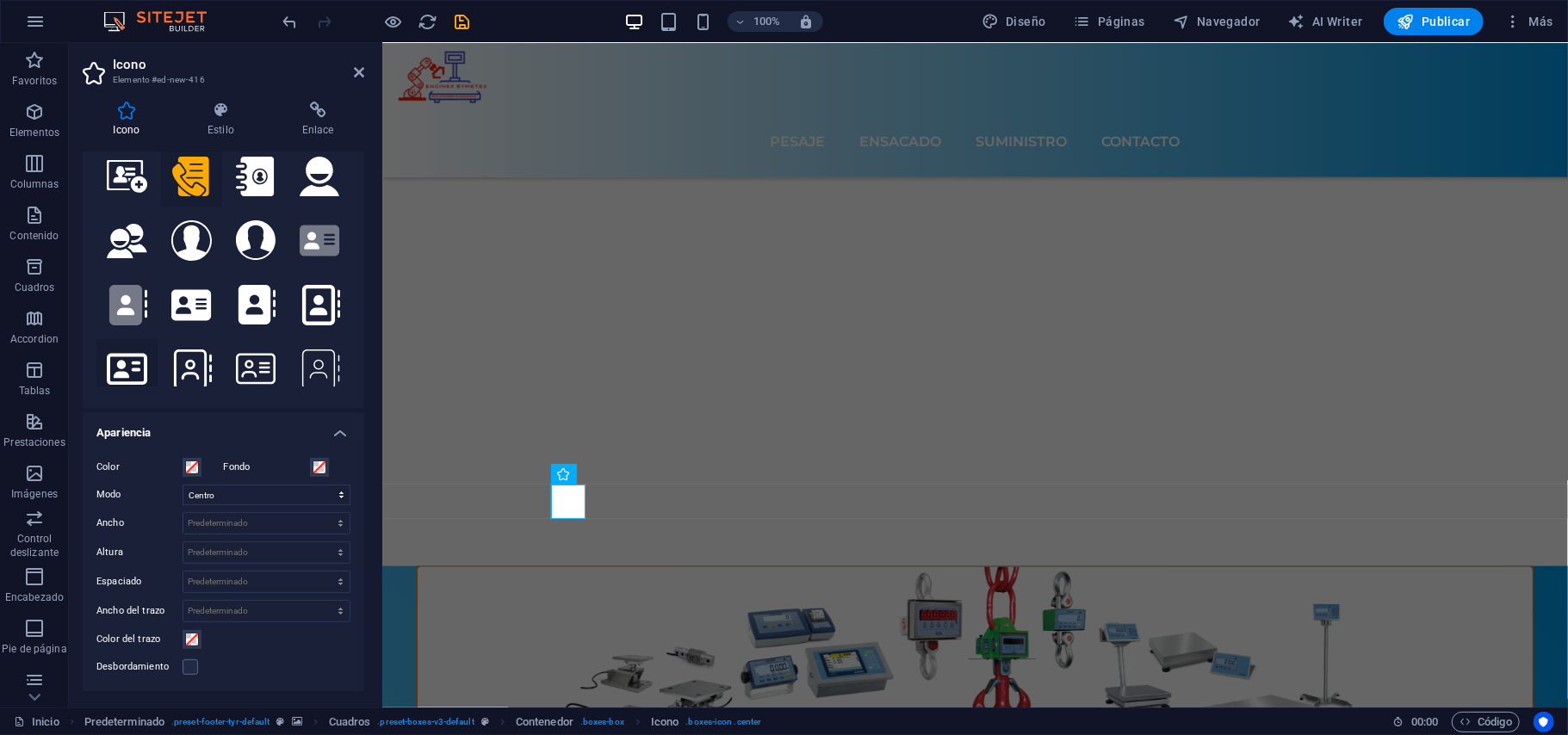 click 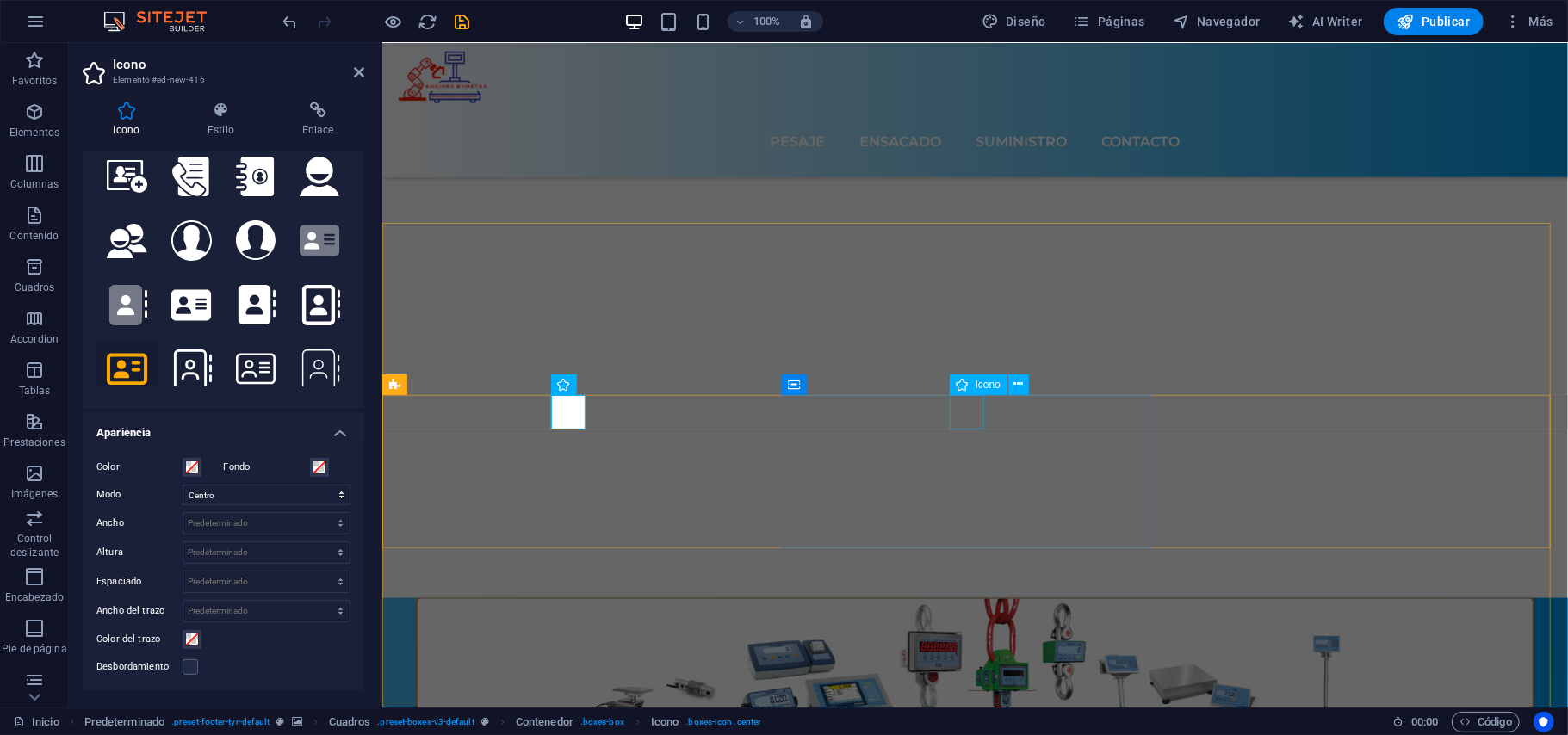 scroll, scrollTop: 6225, scrollLeft: 0, axis: vertical 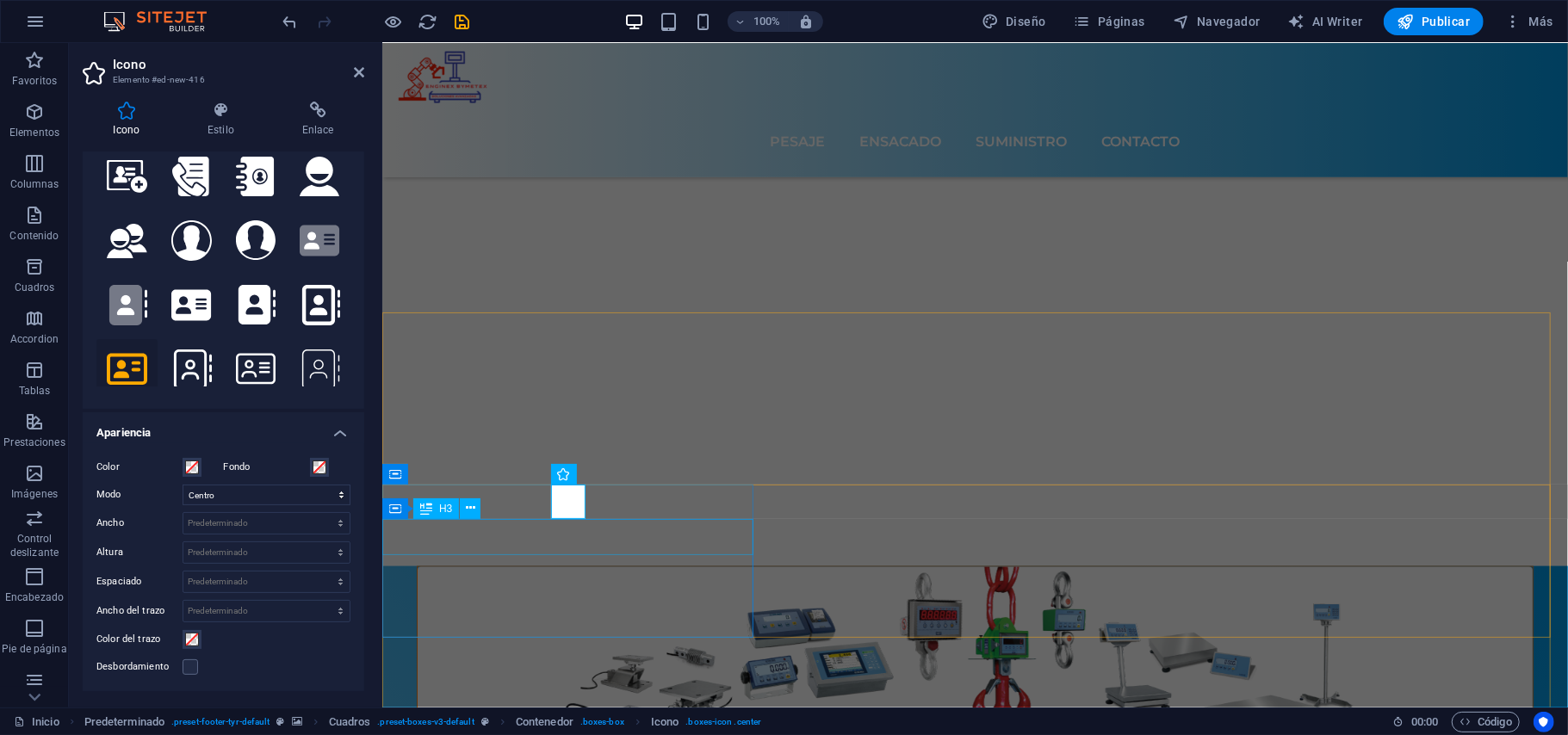 click on "Headline" at bounding box center (570, 7655) 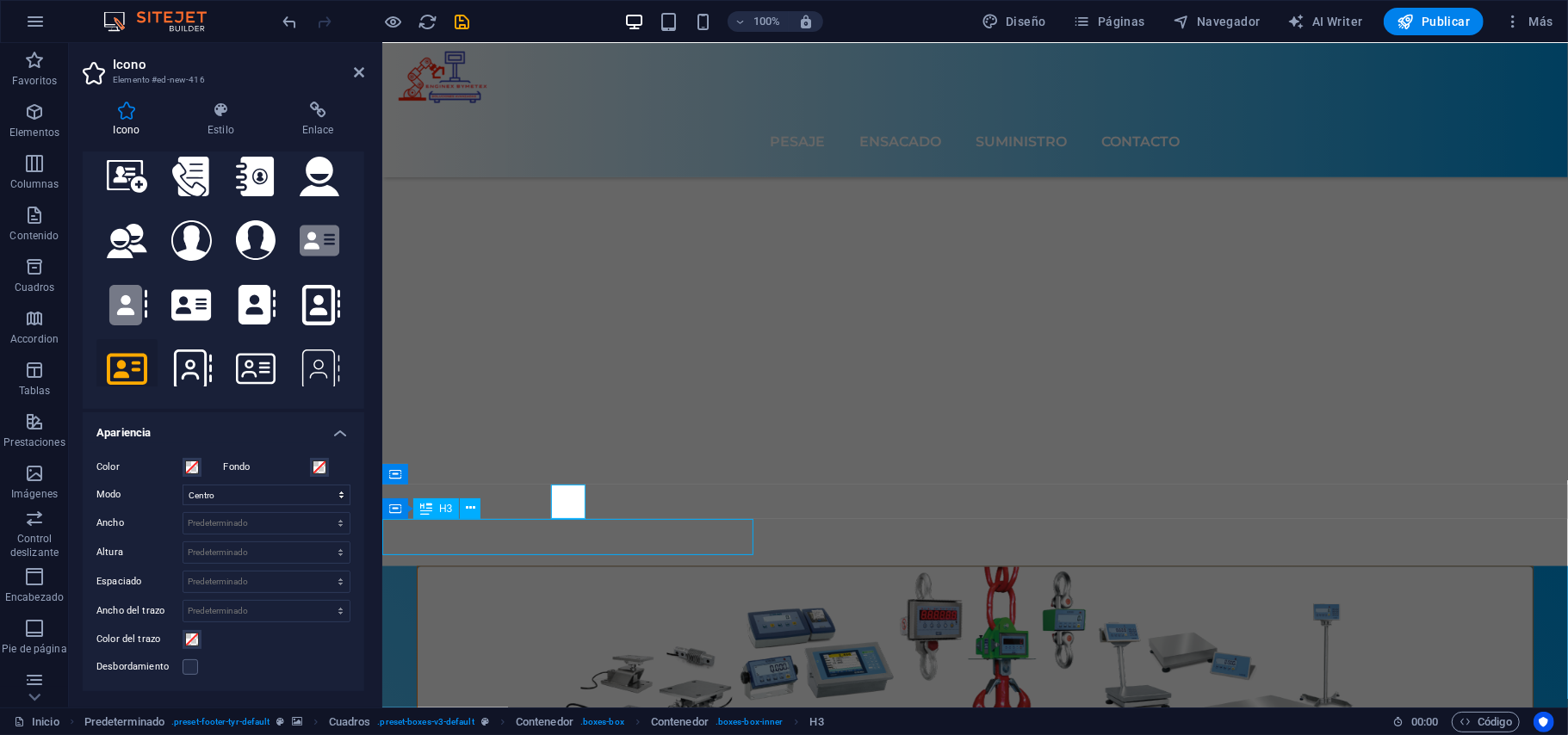 click on "Headline" at bounding box center (570, 7655) 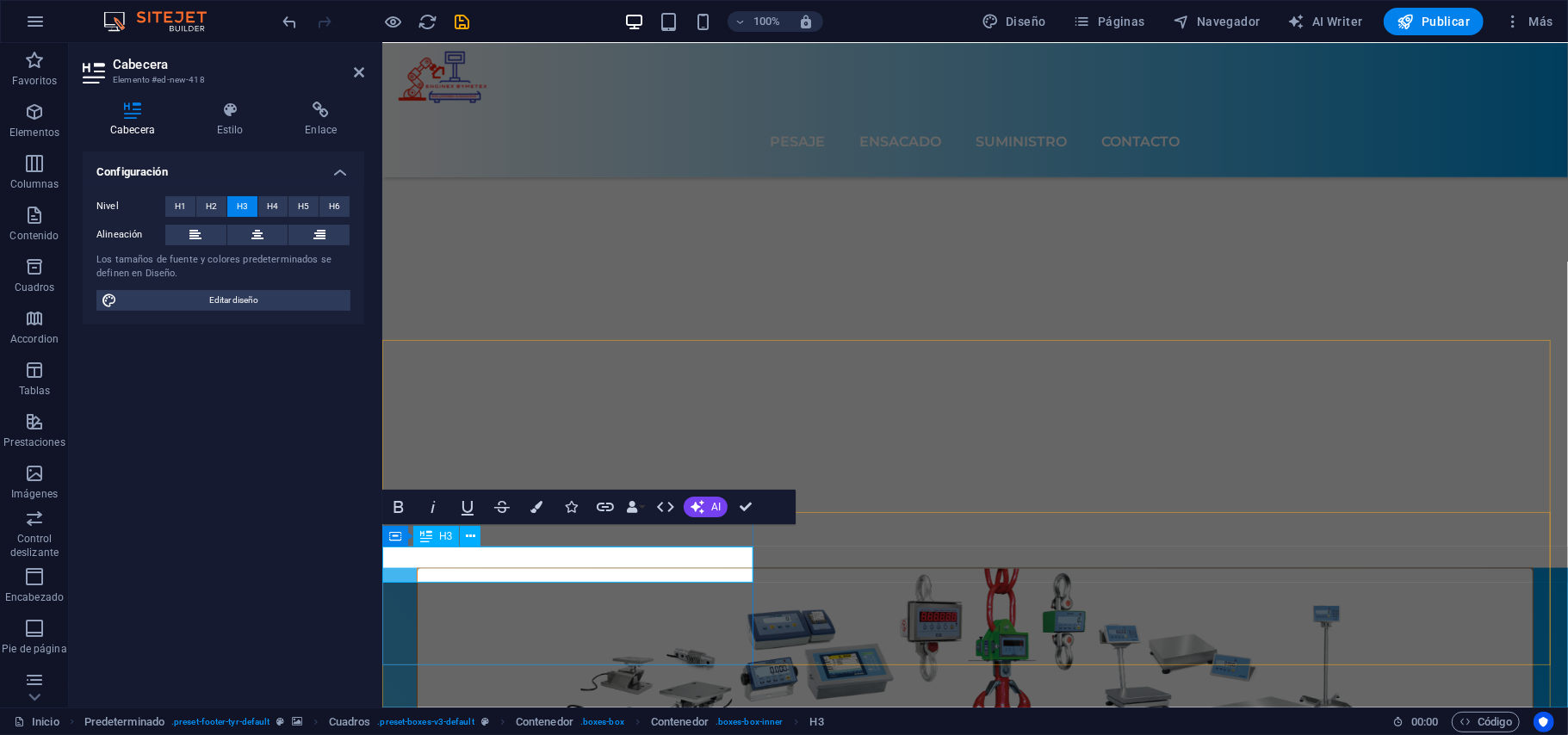 scroll, scrollTop: 6062, scrollLeft: 0, axis: vertical 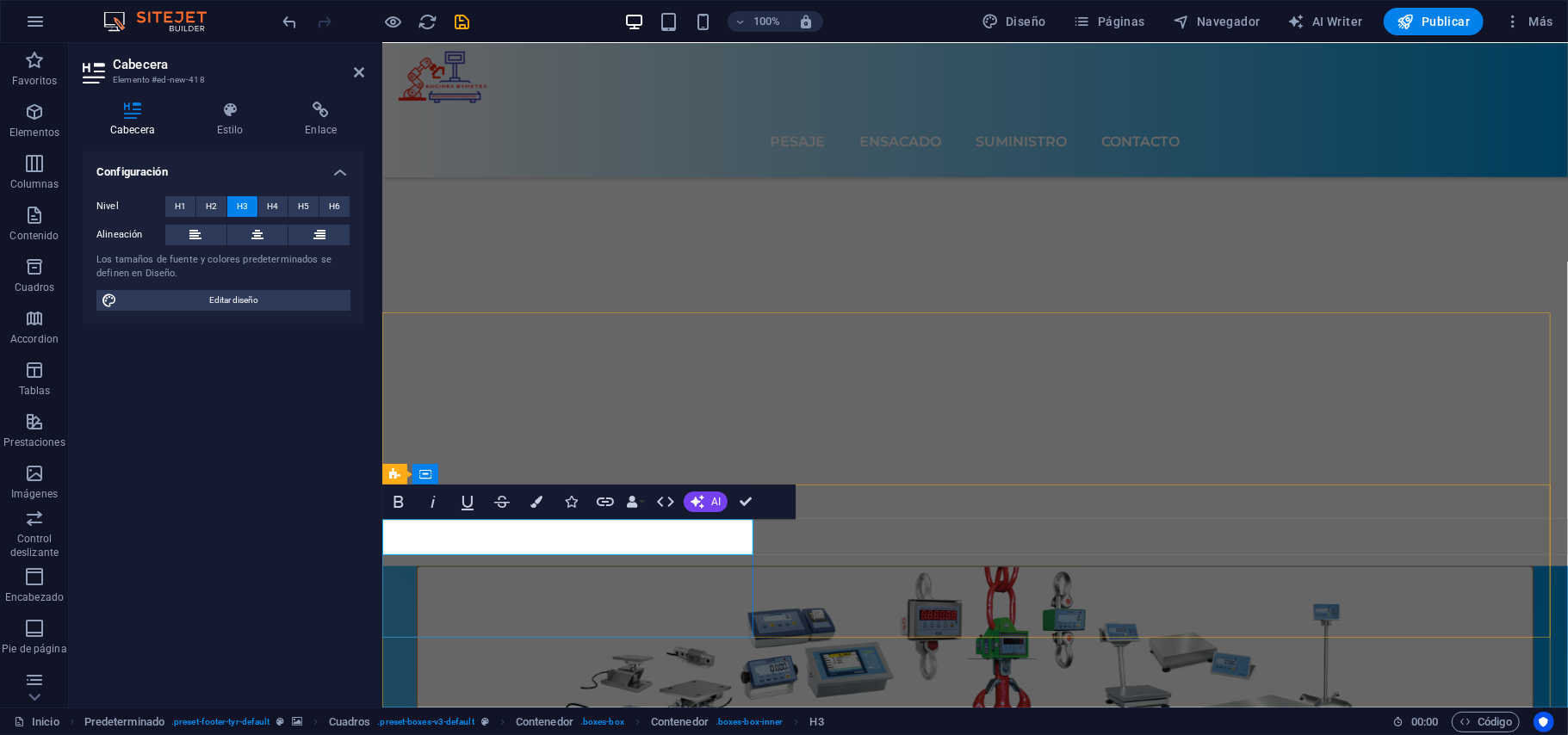 type 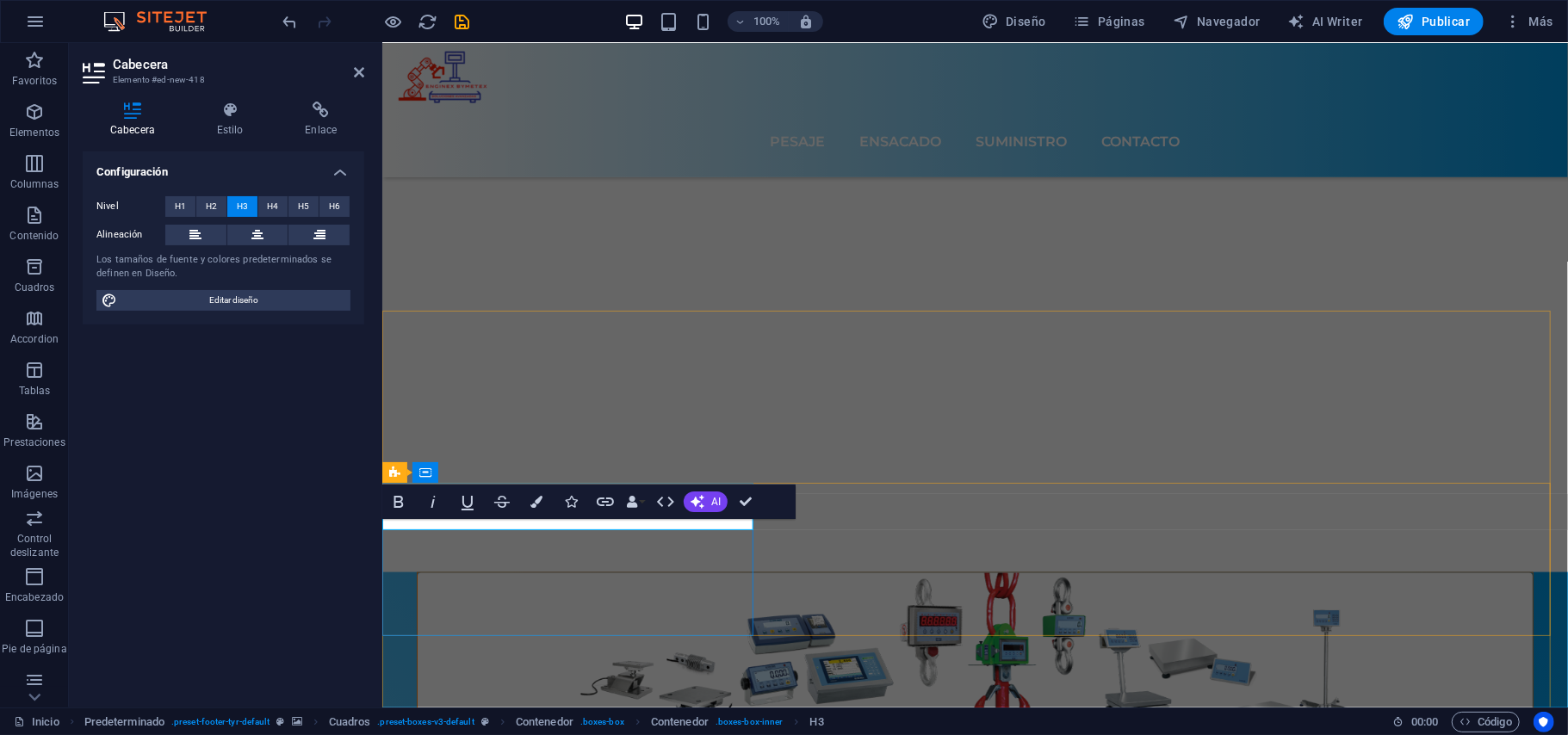 scroll, scrollTop: 6225, scrollLeft: 0, axis: vertical 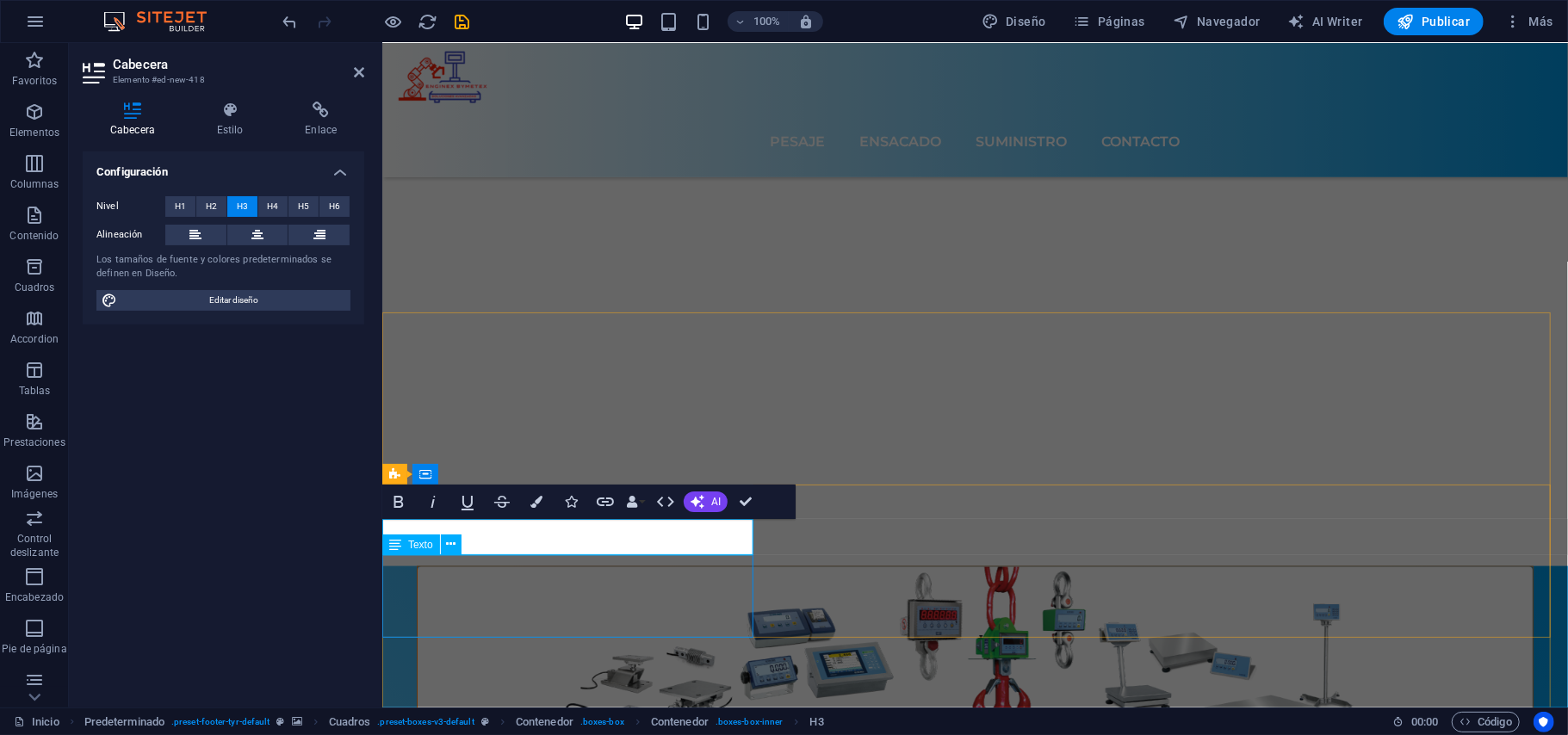 click on "Lorem ipsum dolor sit amet, consectetuer adipiscing elit. Aenean commodo ligula eget dolor. Lorem ipsum dolor sit amet, consectetuer adipiscing elit leget dolor." at bounding box center [570, 7704] 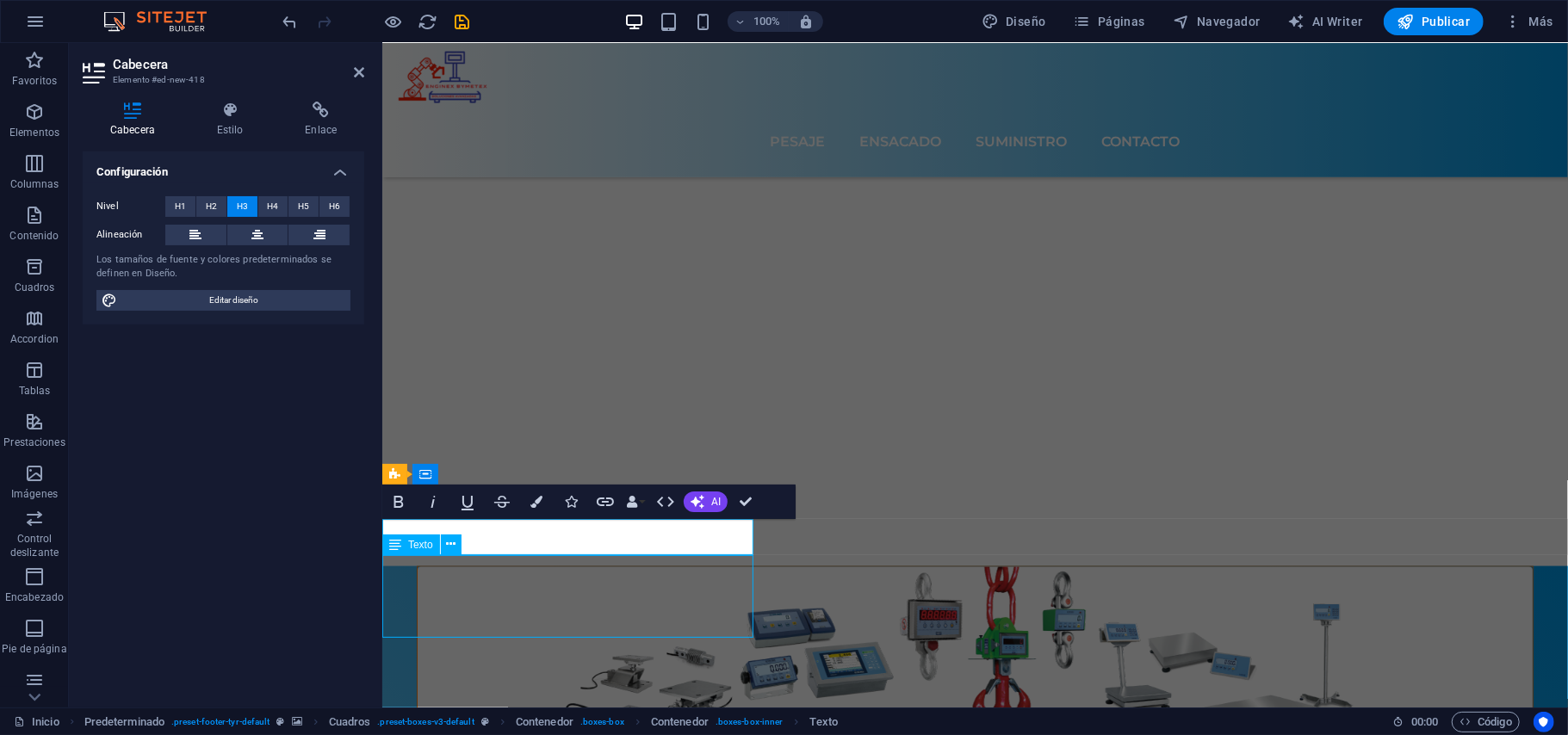 click on "Lorem ipsum dolor sit amet, consectetuer adipiscing elit. Aenean commodo ligula eget dolor. Lorem ipsum dolor sit amet, consectetuer adipiscing elit leget dolor." at bounding box center (570, 7704) 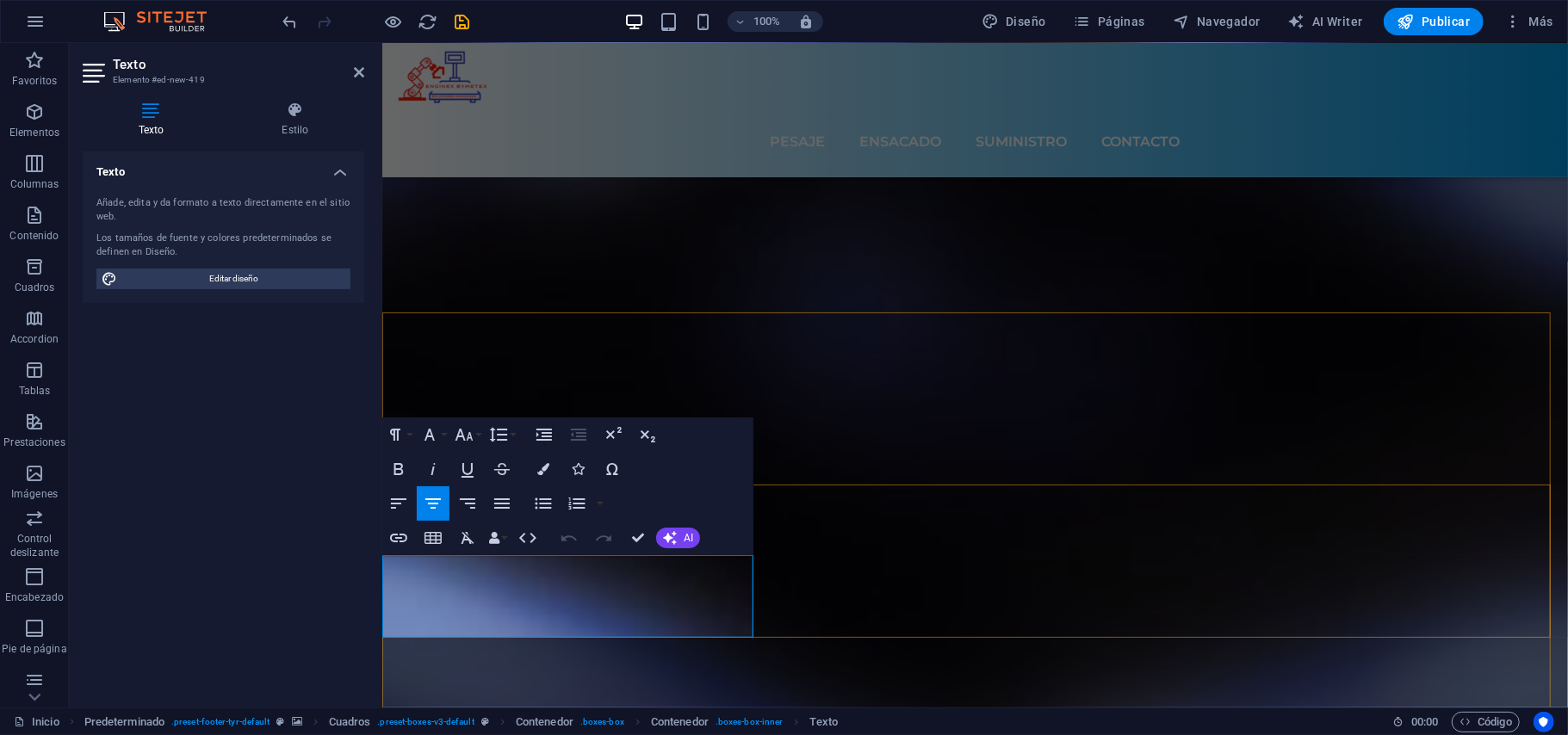 drag, startPoint x: 610, startPoint y: 619, endPoint x: 509, endPoint y: 571, distance: 111.82576 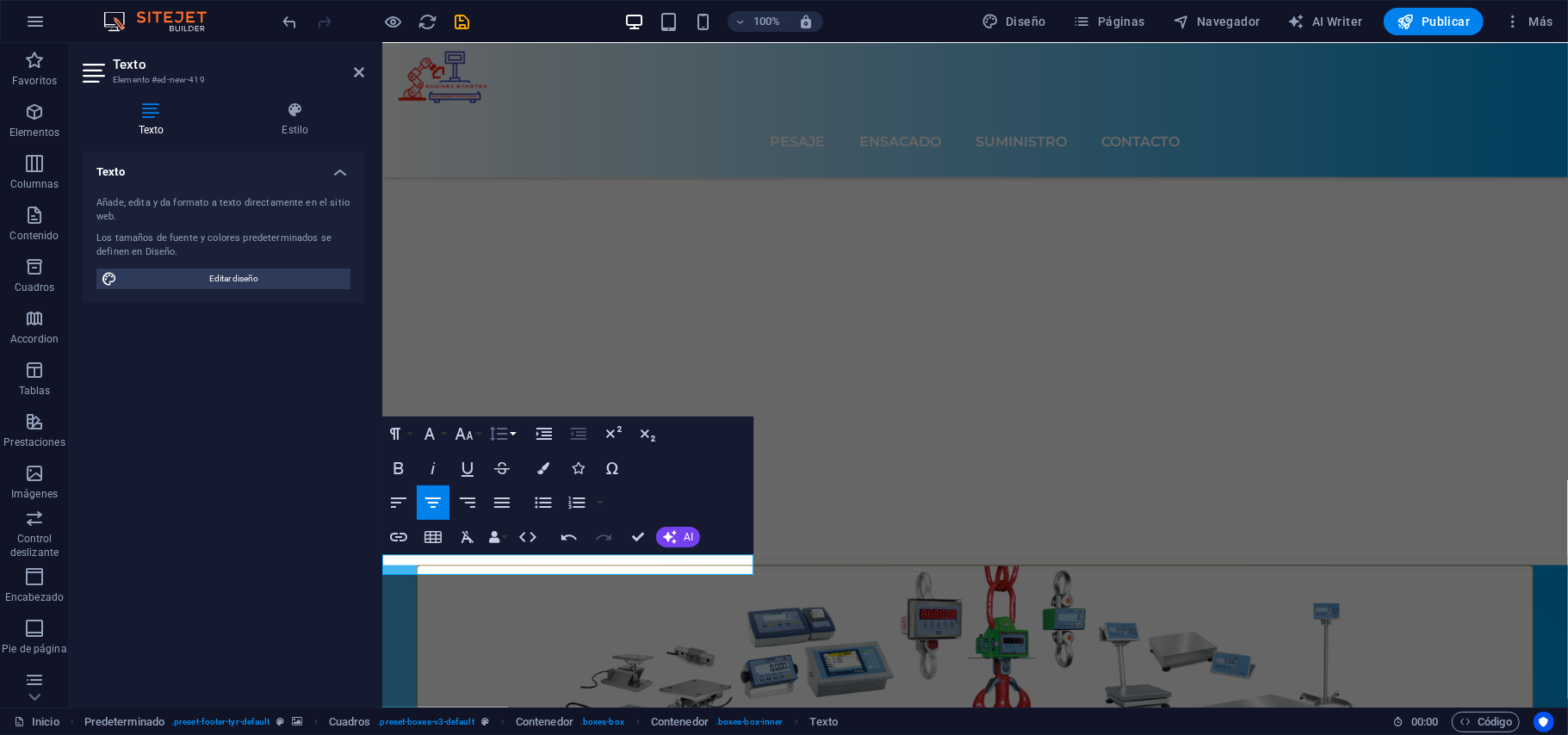 scroll, scrollTop: 6260, scrollLeft: 0, axis: vertical 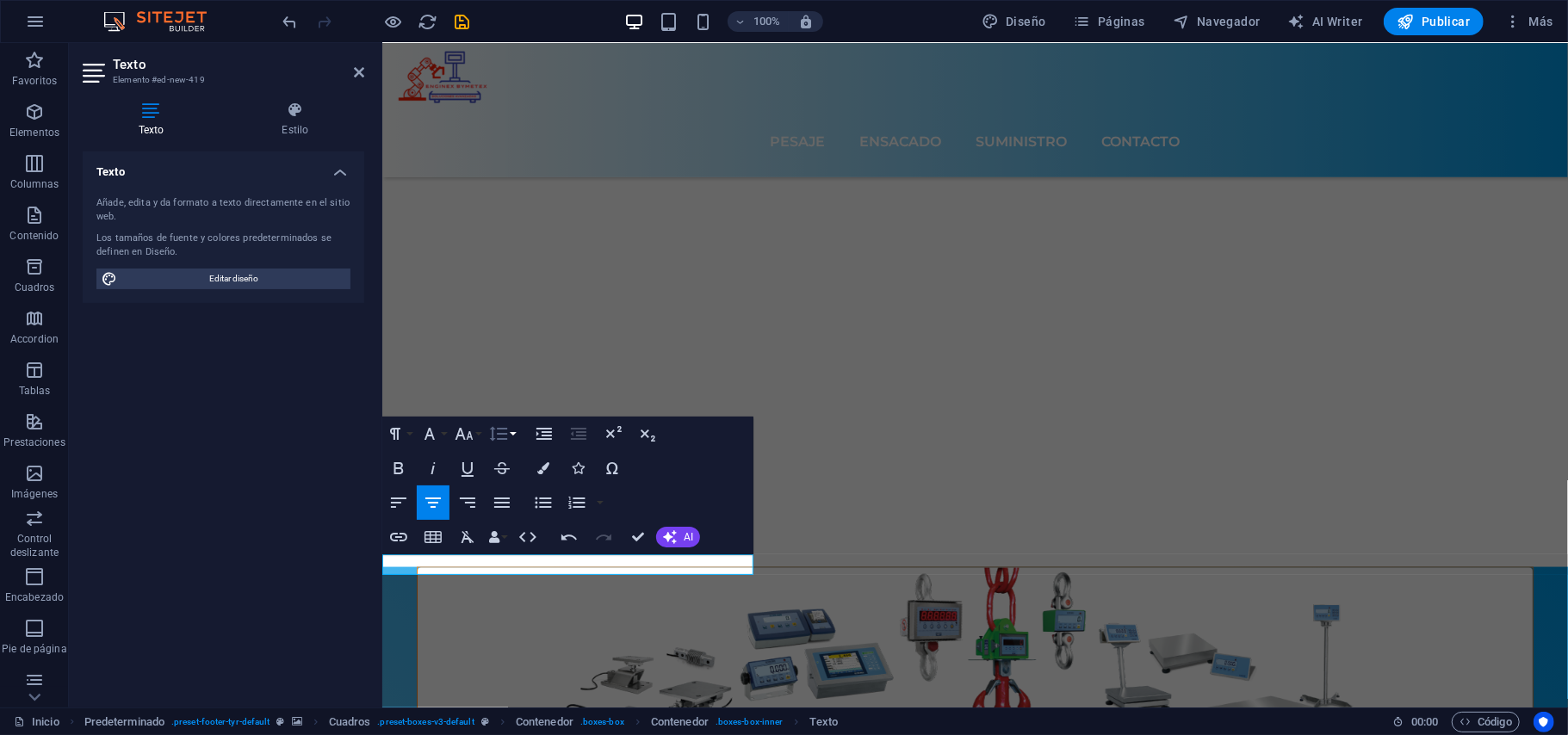click on "Line Height" at bounding box center (502, 434) 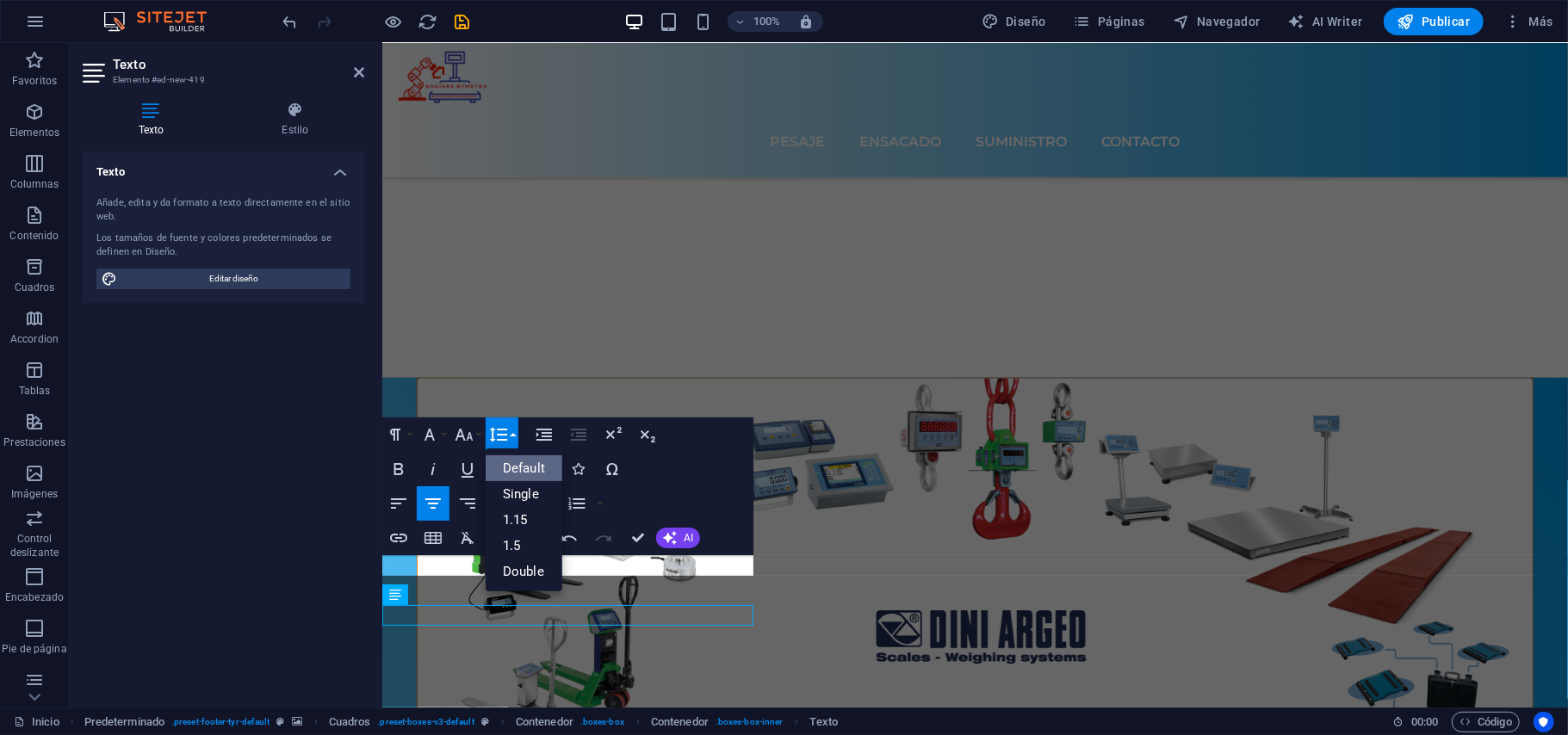 scroll, scrollTop: 19, scrollLeft: 0, axis: vertical 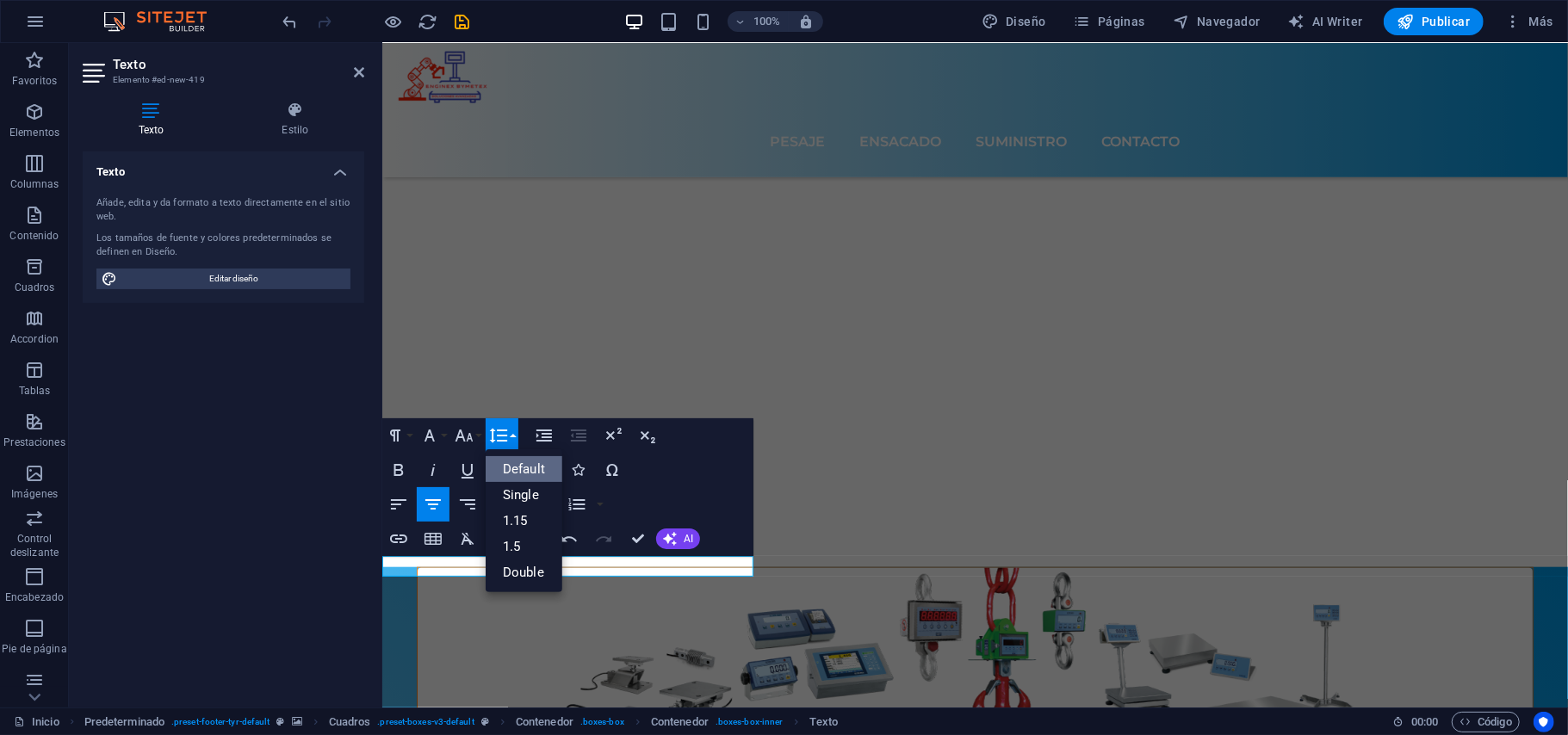 click on "Line Height" at bounding box center (502, 435) 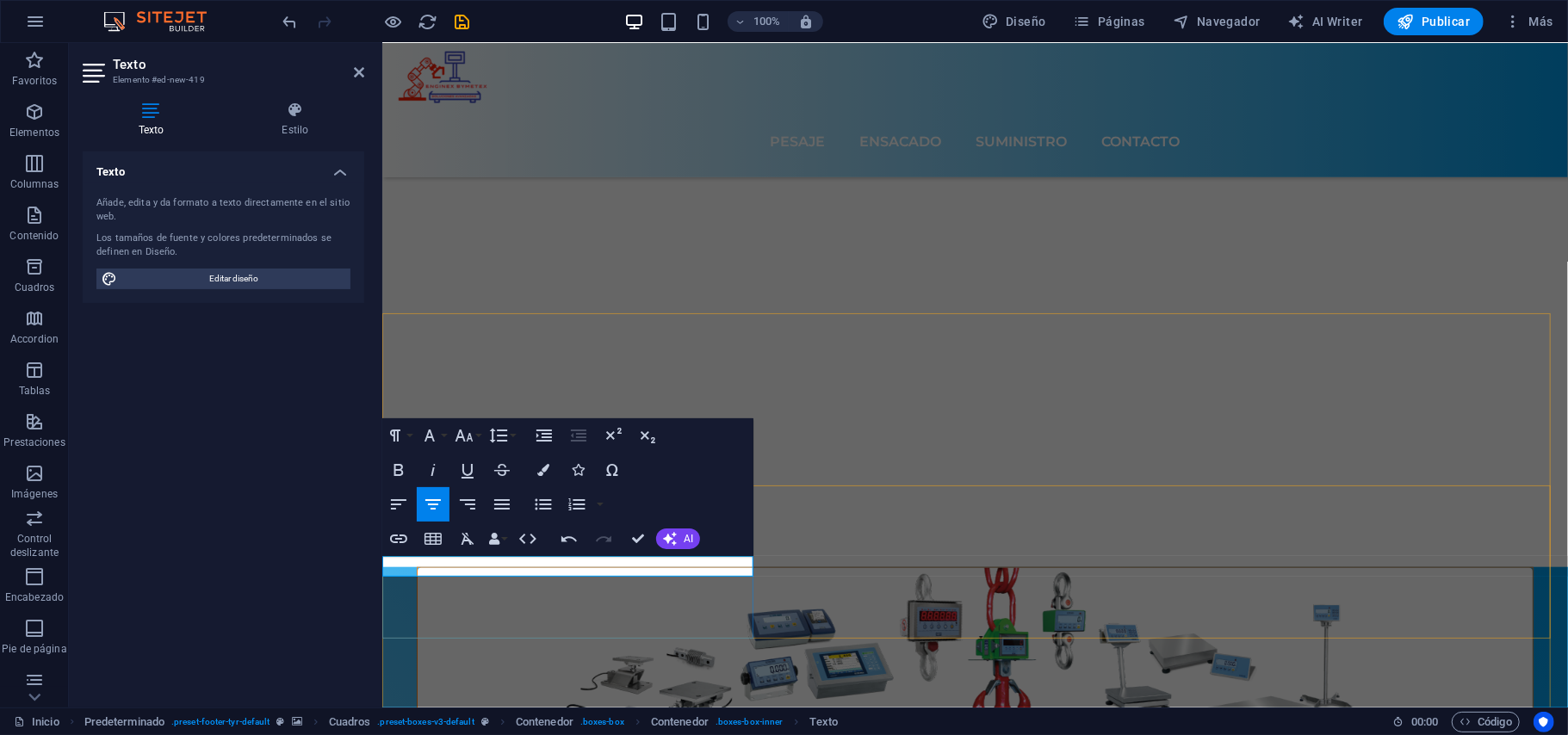 click on "Lorem ips" at bounding box center [570, 7684] 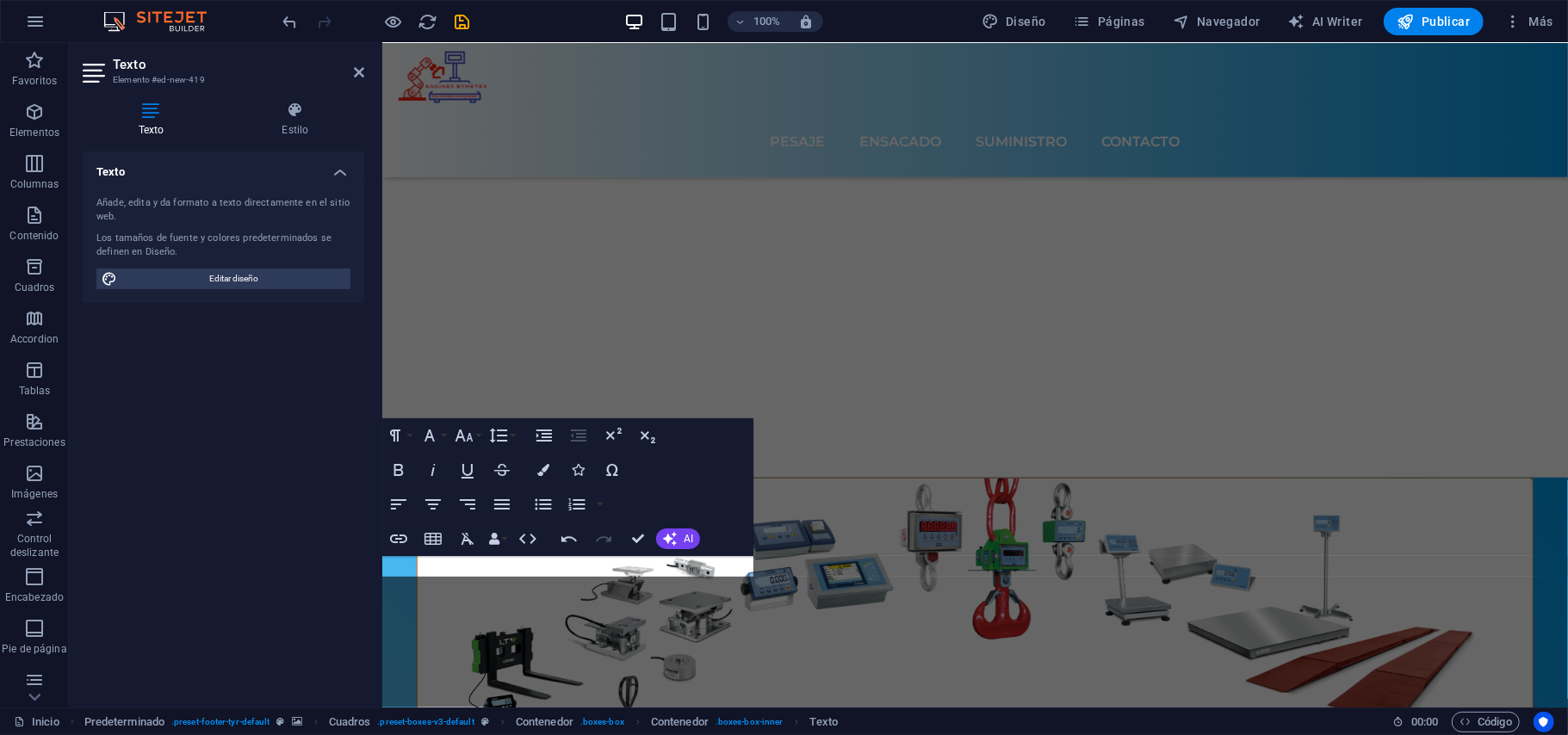scroll, scrollTop: 5719, scrollLeft: 0, axis: vertical 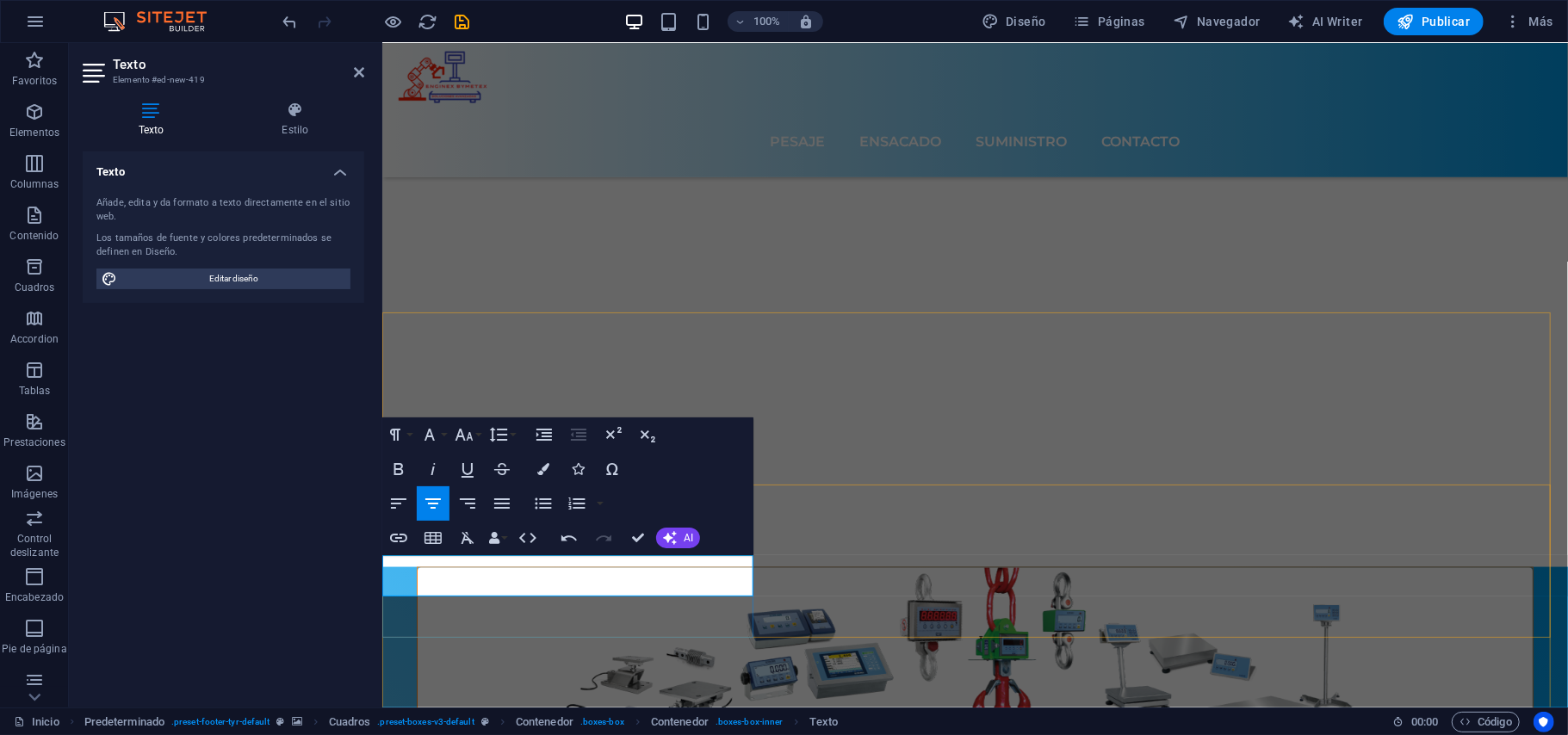 click on "​ ventas@ingbymetex.com" at bounding box center (570, 7684) 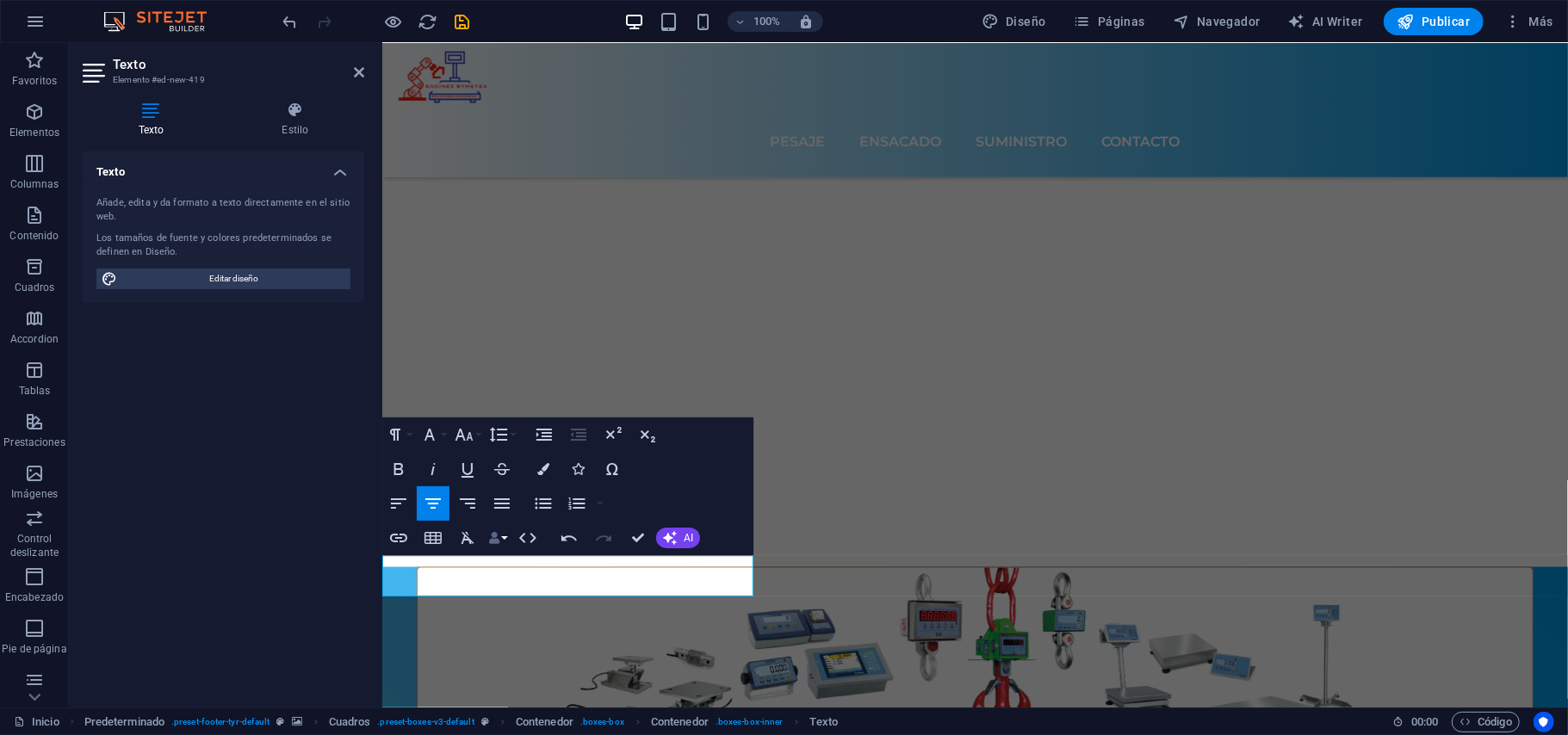 click at bounding box center [494, 538] 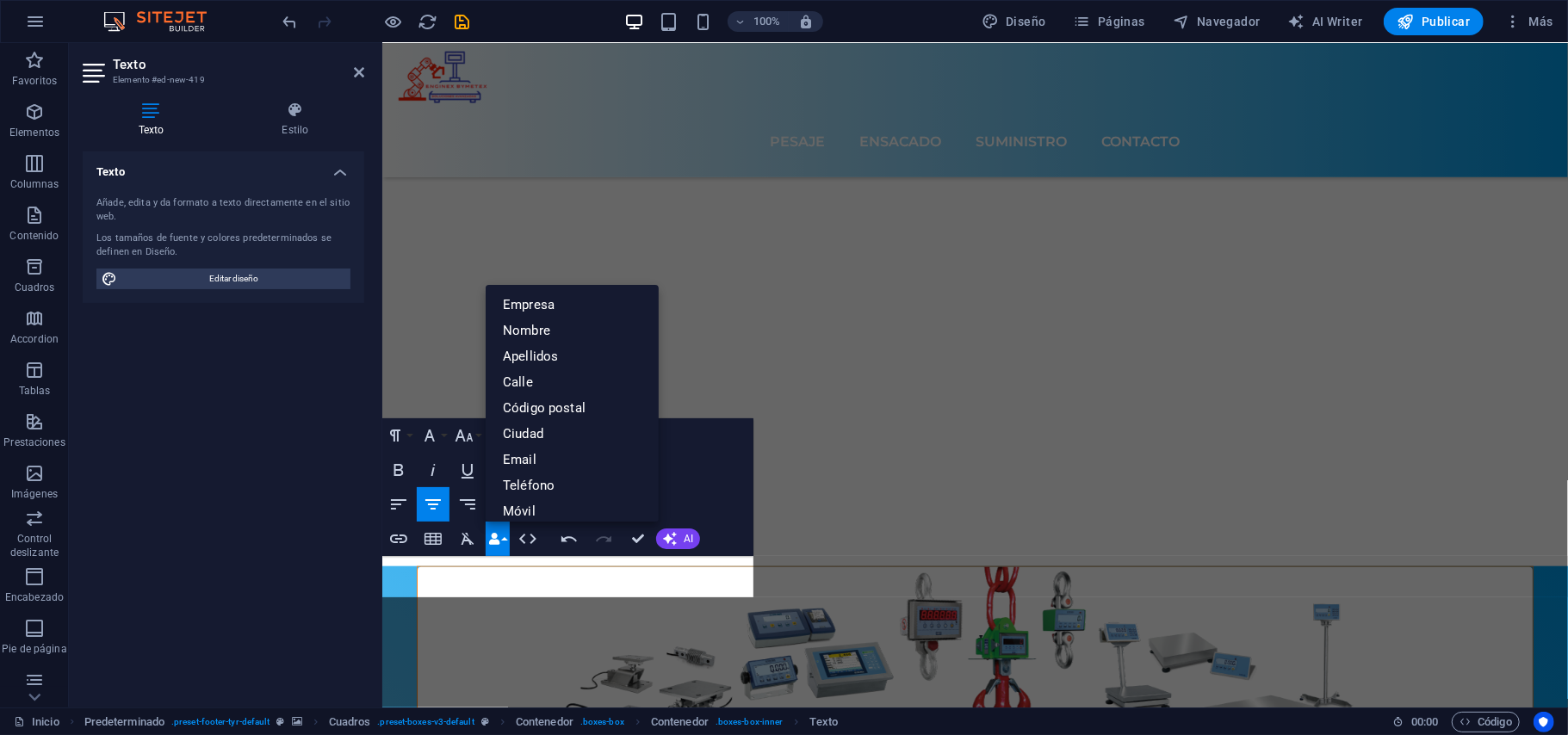 click on "Data Bindings" at bounding box center [498, 539] 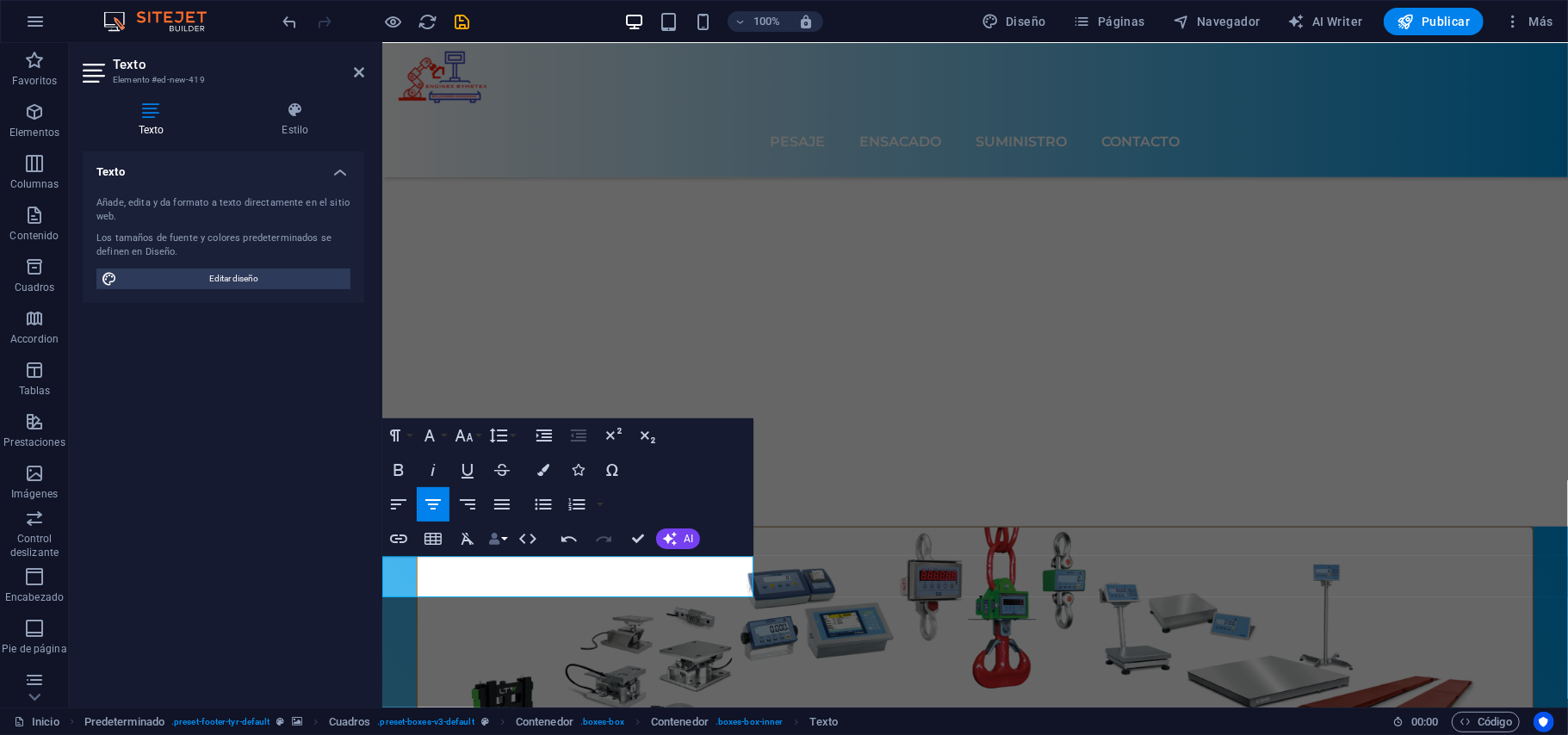 scroll, scrollTop: 5719, scrollLeft: 0, axis: vertical 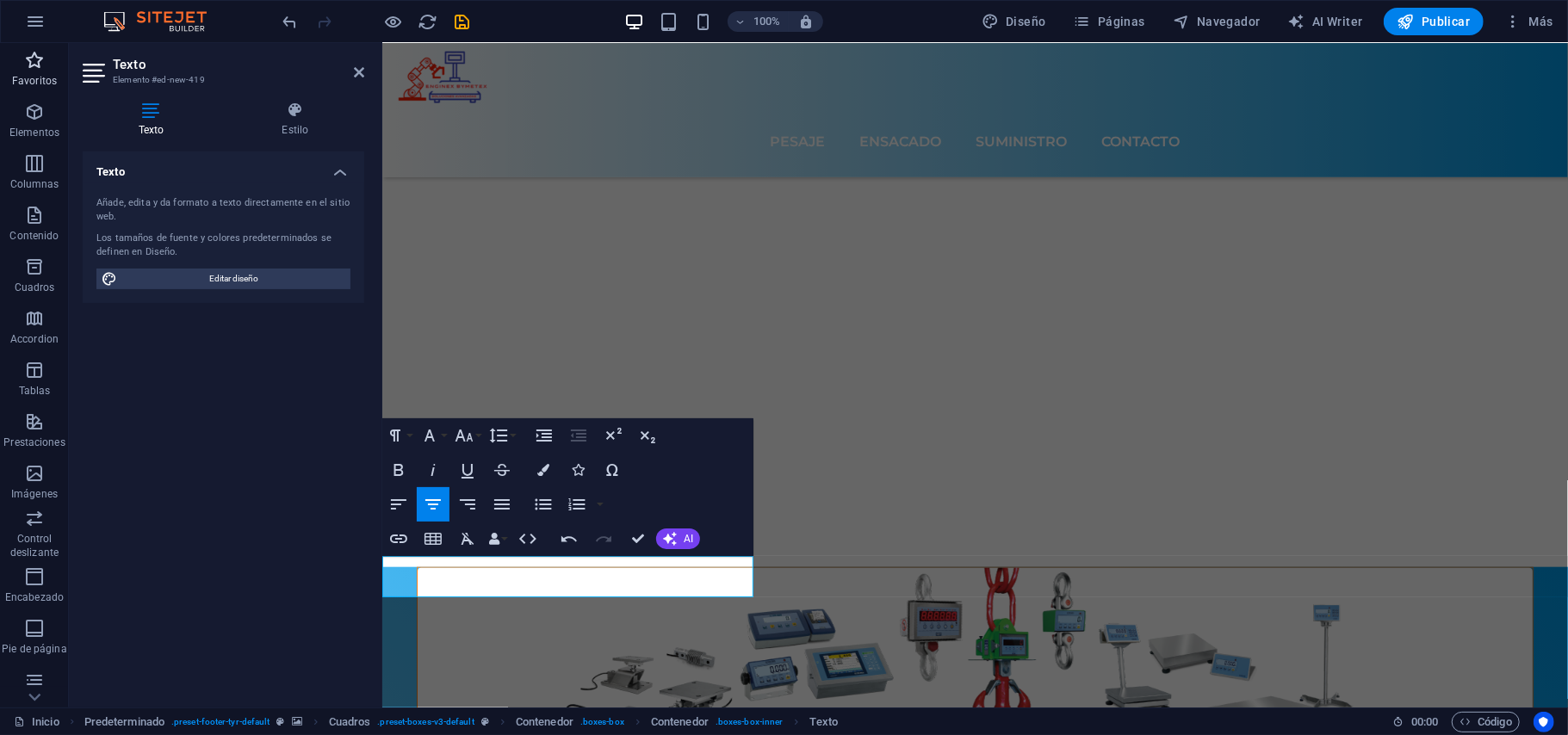 click at bounding box center [34, 60] 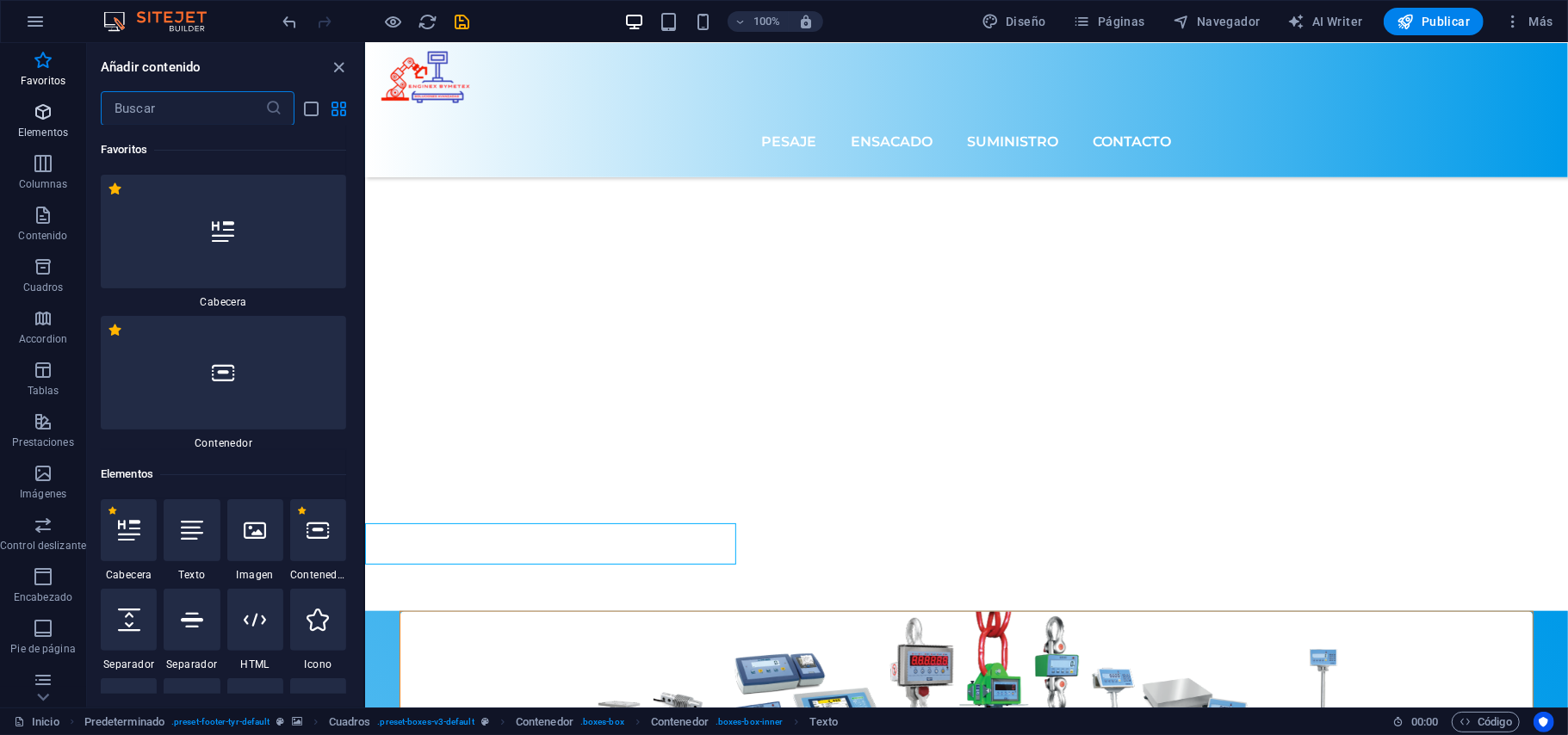 scroll, scrollTop: 5751, scrollLeft: 0, axis: vertical 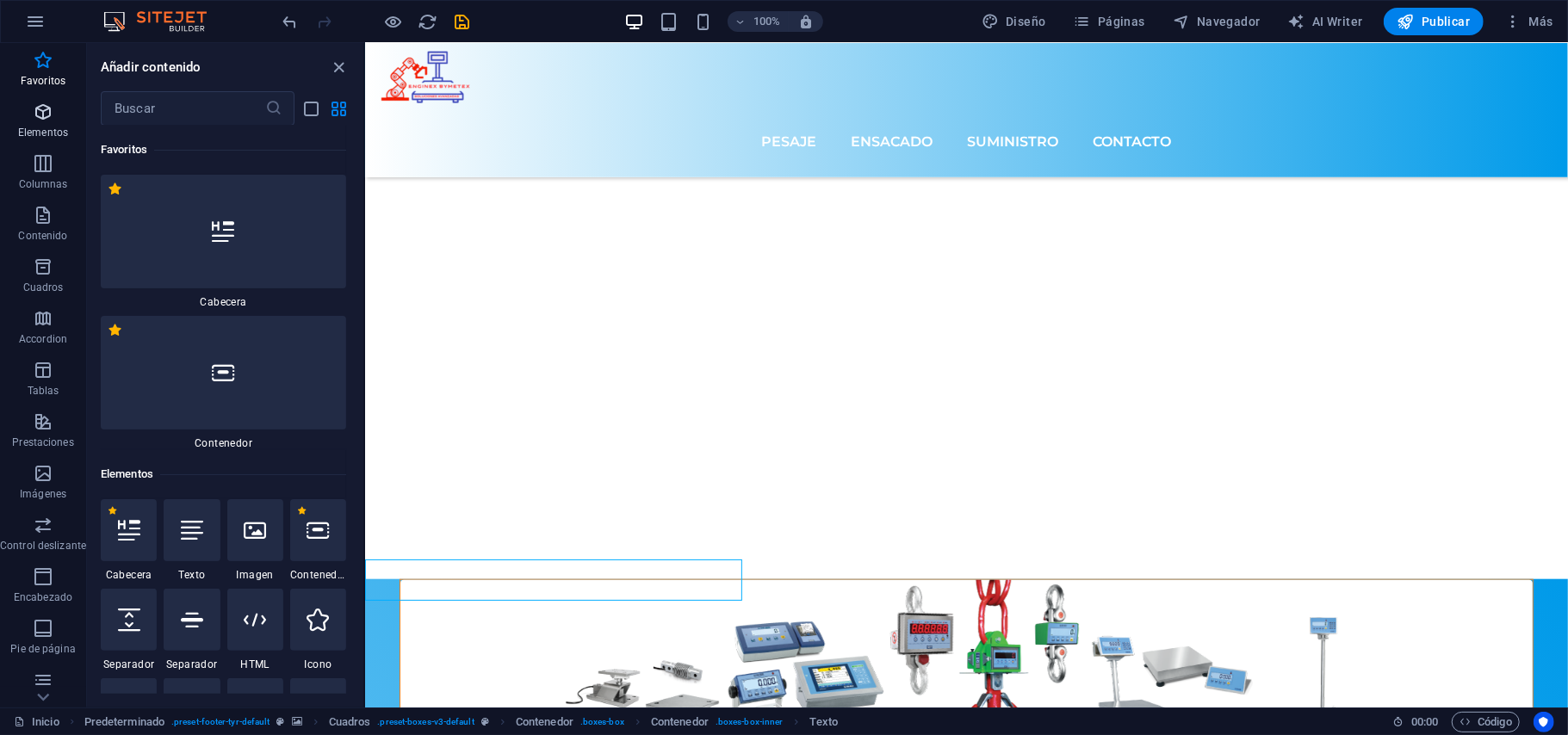 click on "Elementos" at bounding box center (43, 122) 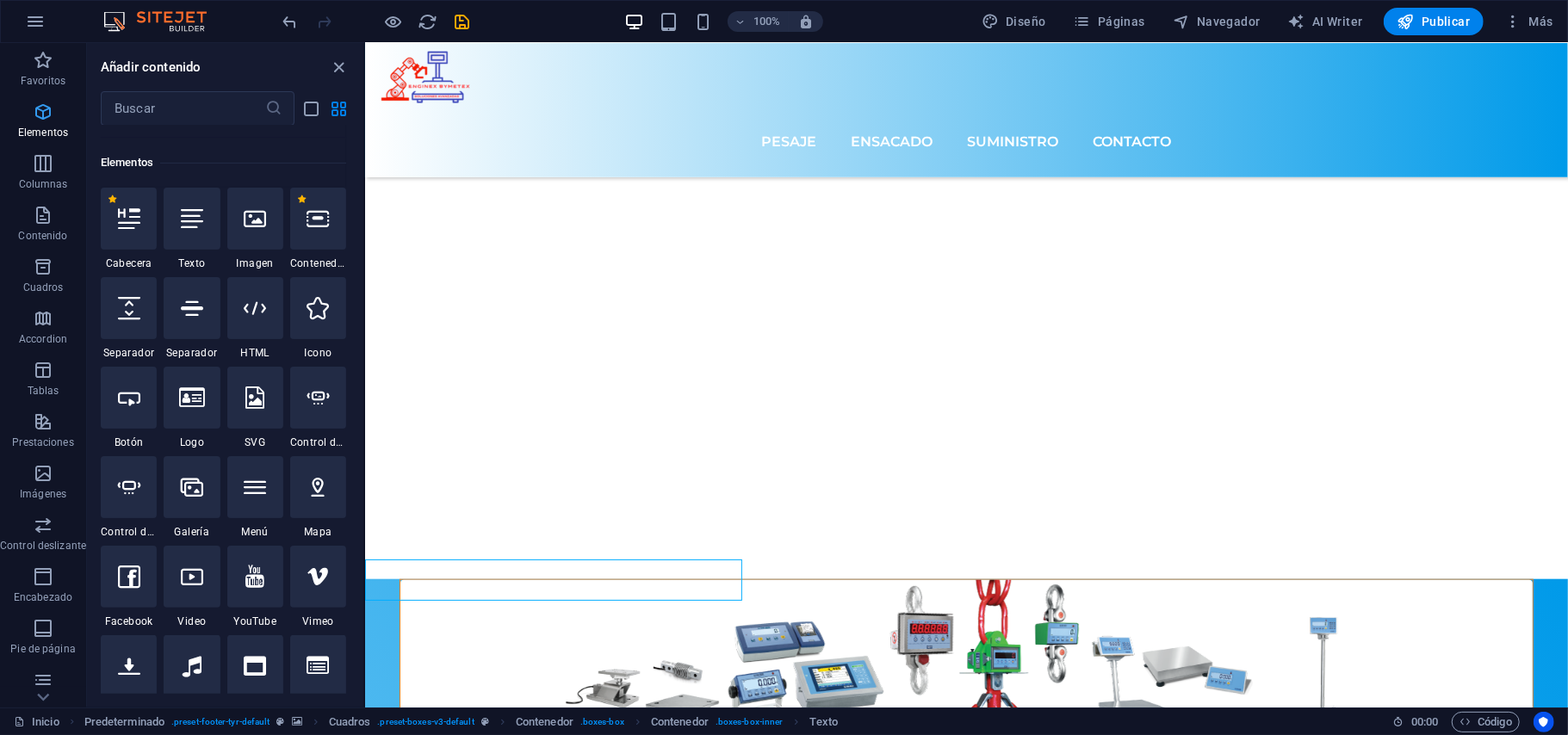 scroll, scrollTop: 324, scrollLeft: 0, axis: vertical 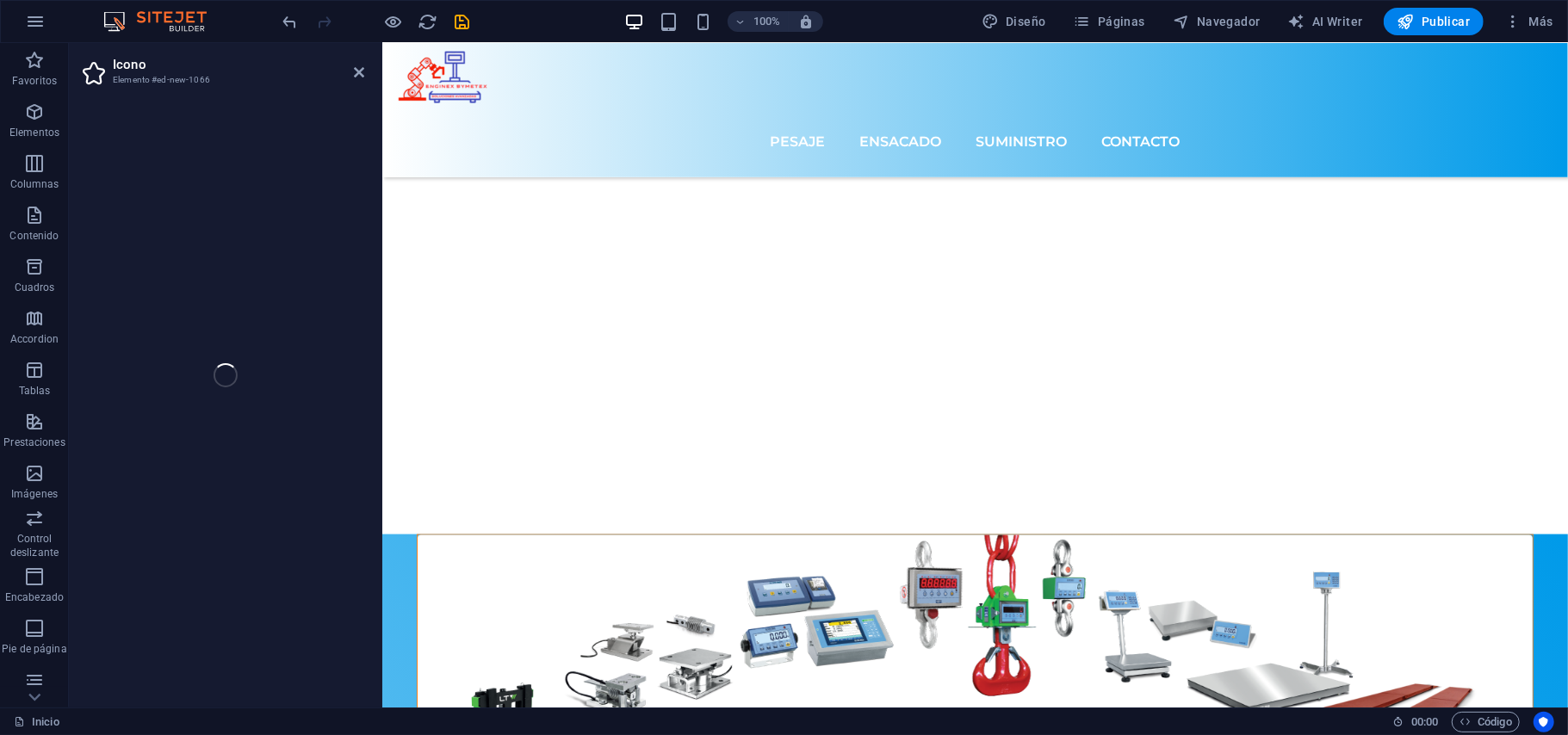 select on "xMidYMid" 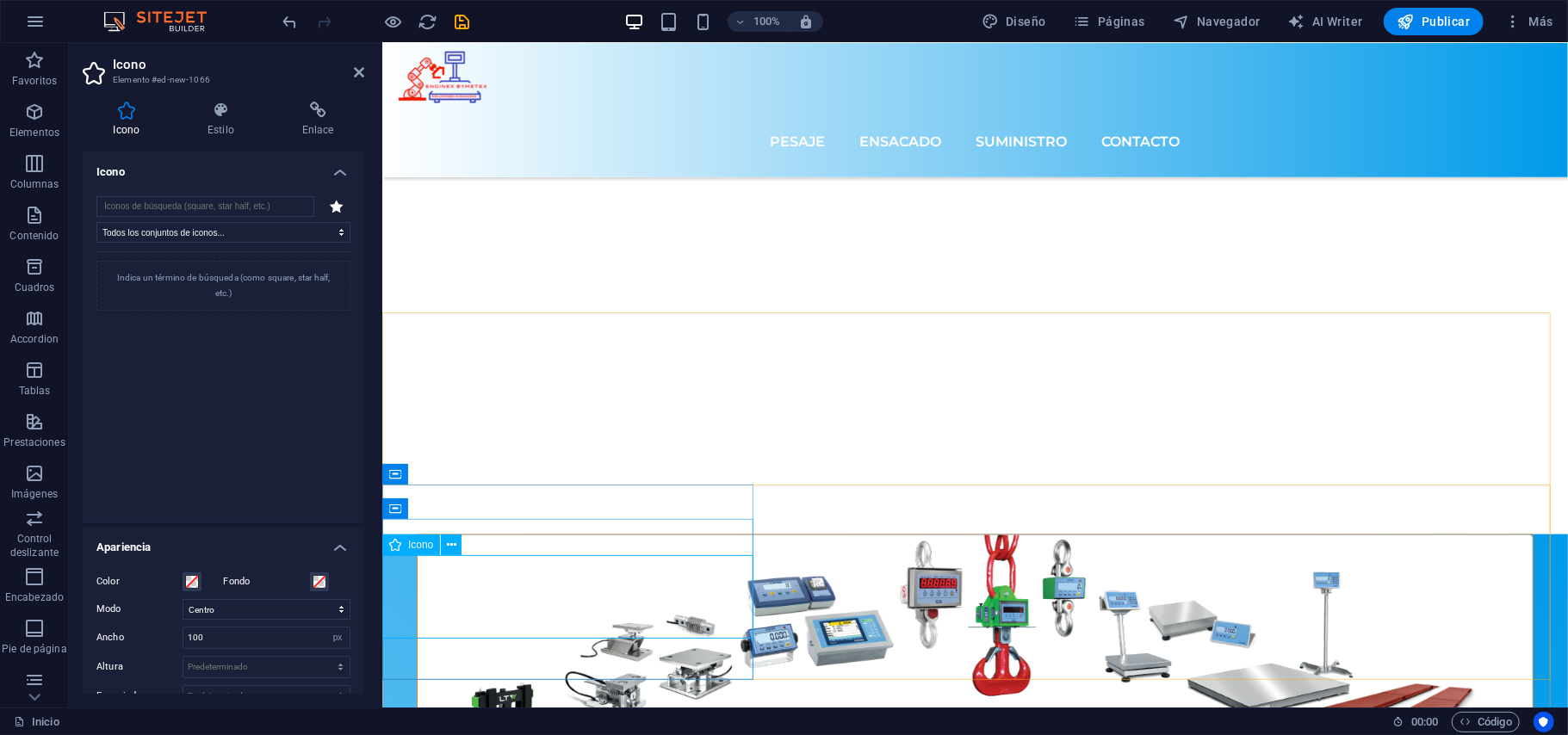 scroll, scrollTop: 6260, scrollLeft: 0, axis: vertical 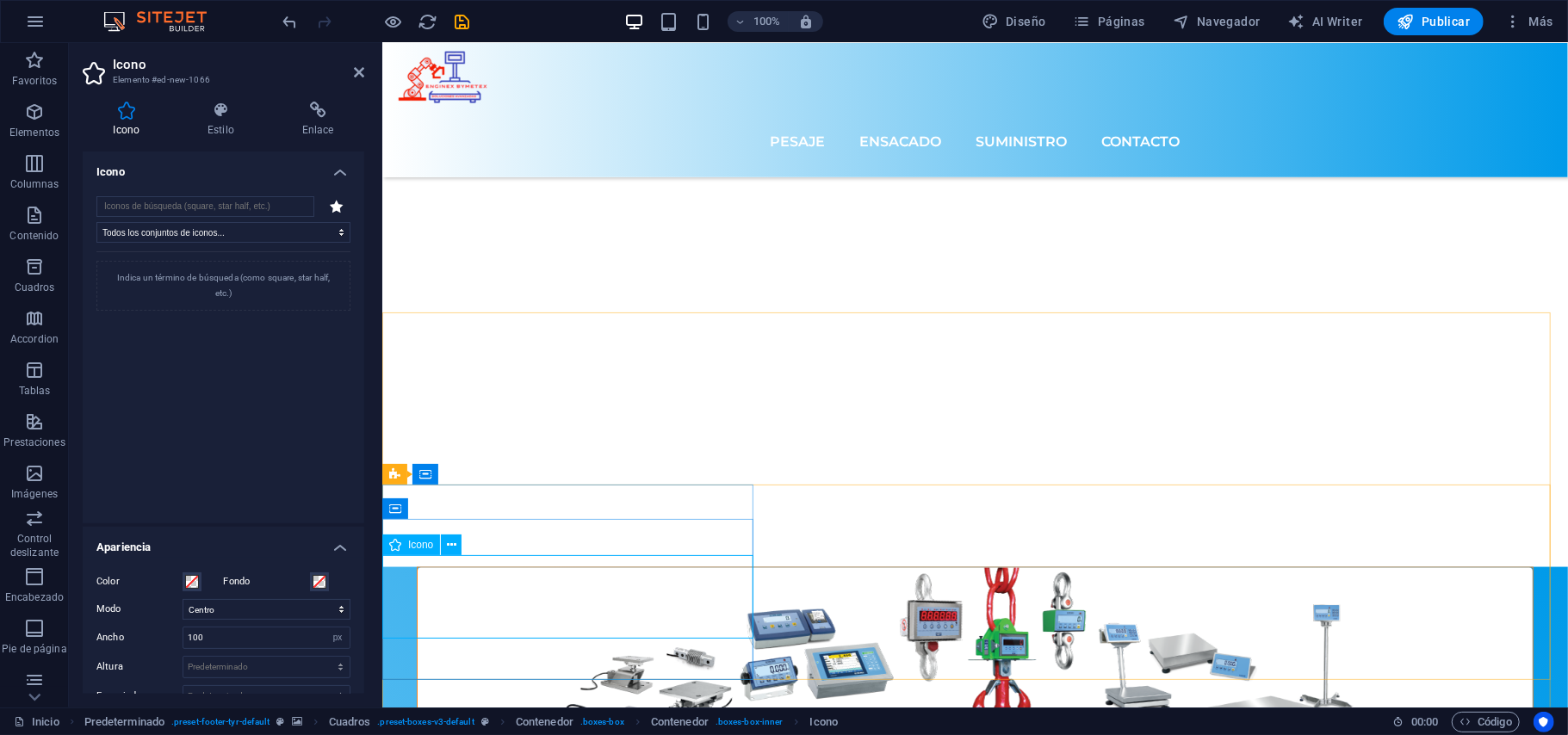 click at bounding box center [570, 7759] 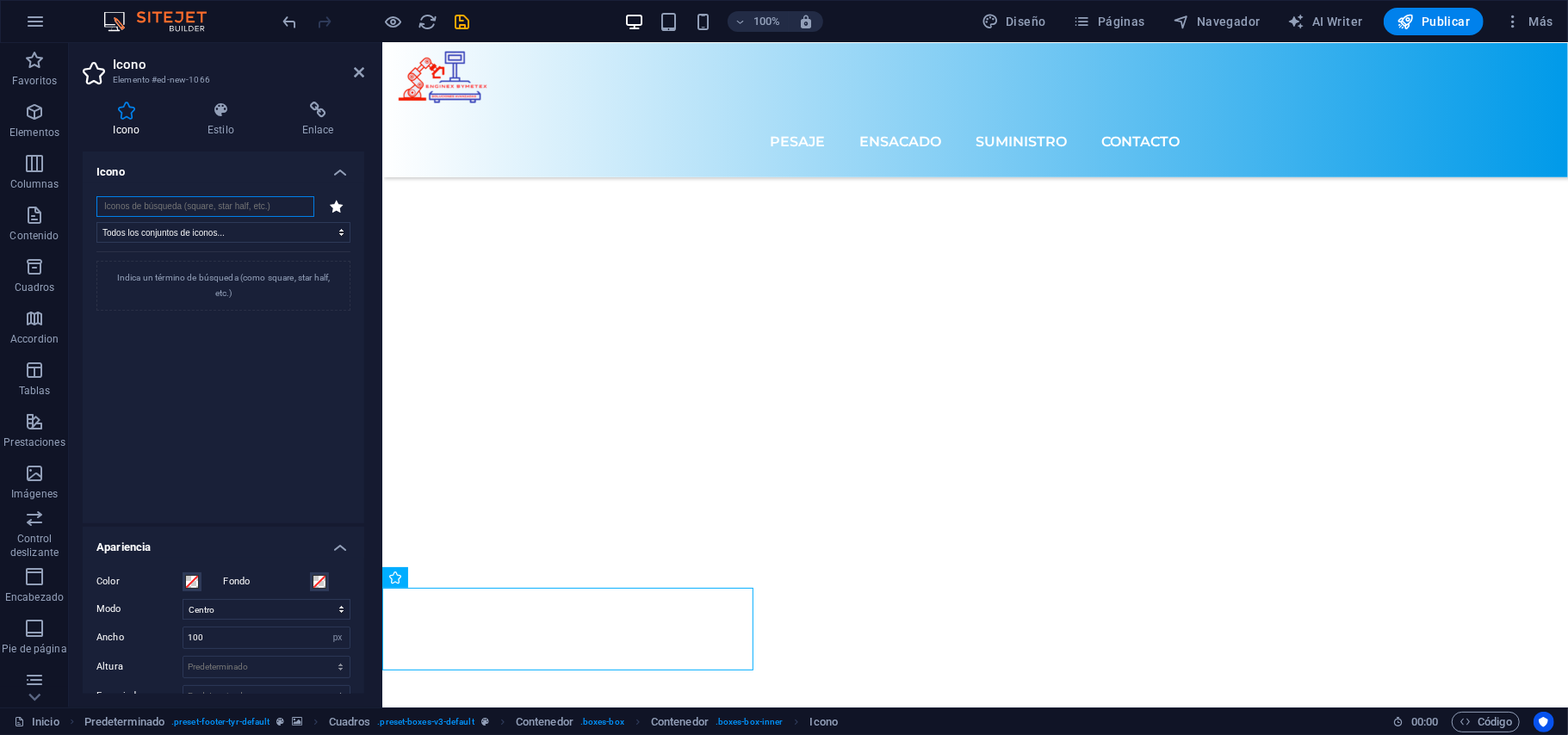 click at bounding box center [205, 207] 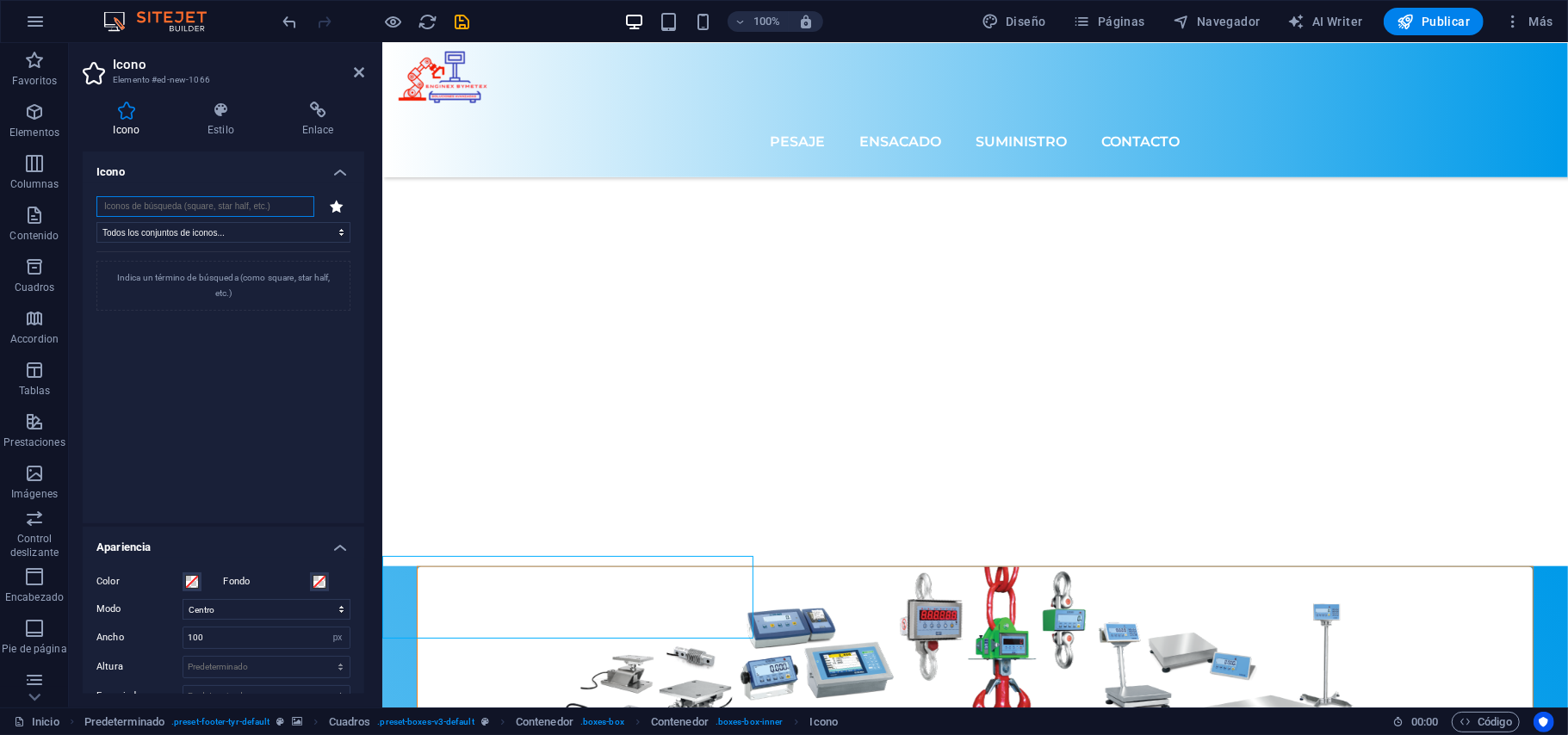scroll, scrollTop: 5719, scrollLeft: 0, axis: vertical 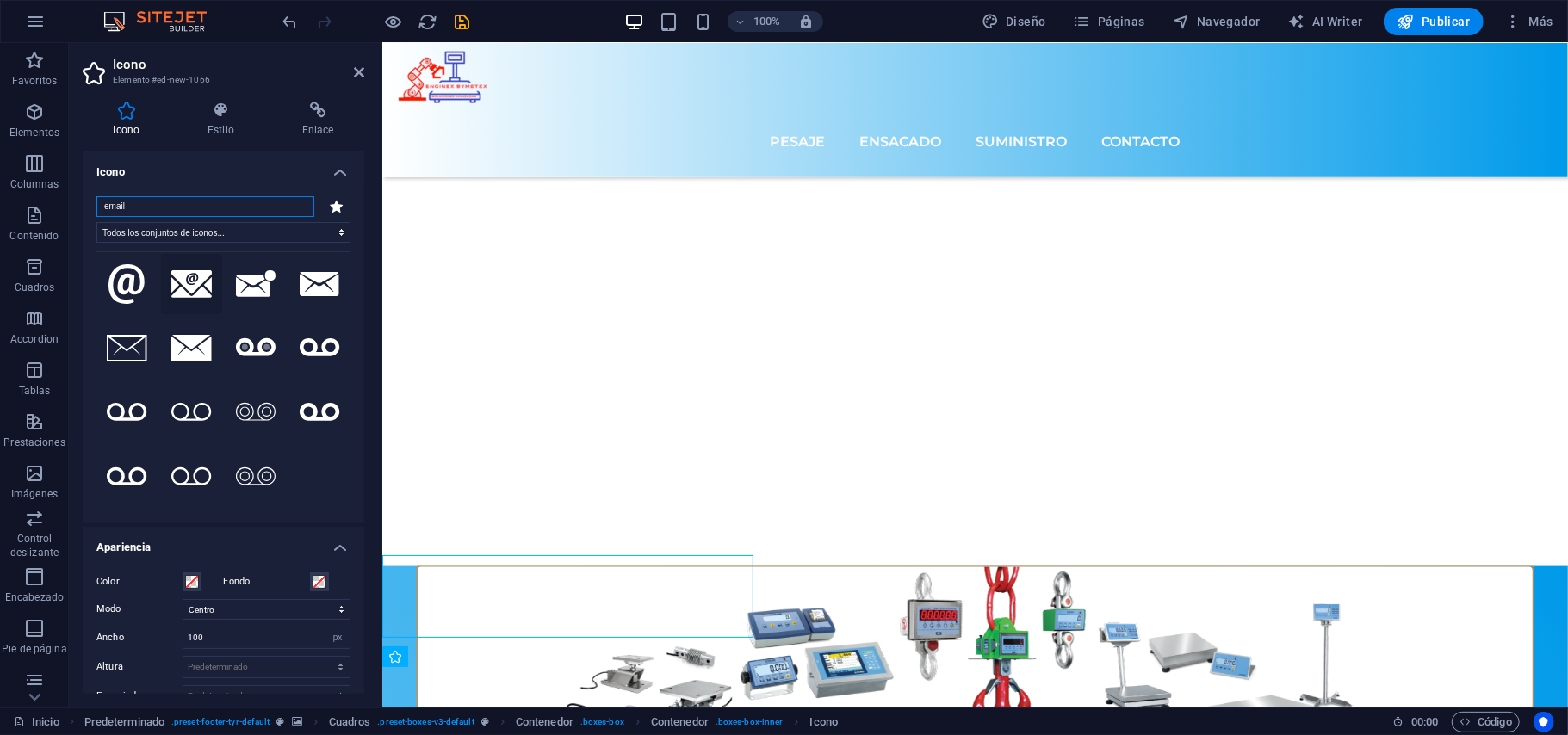 type on "email" 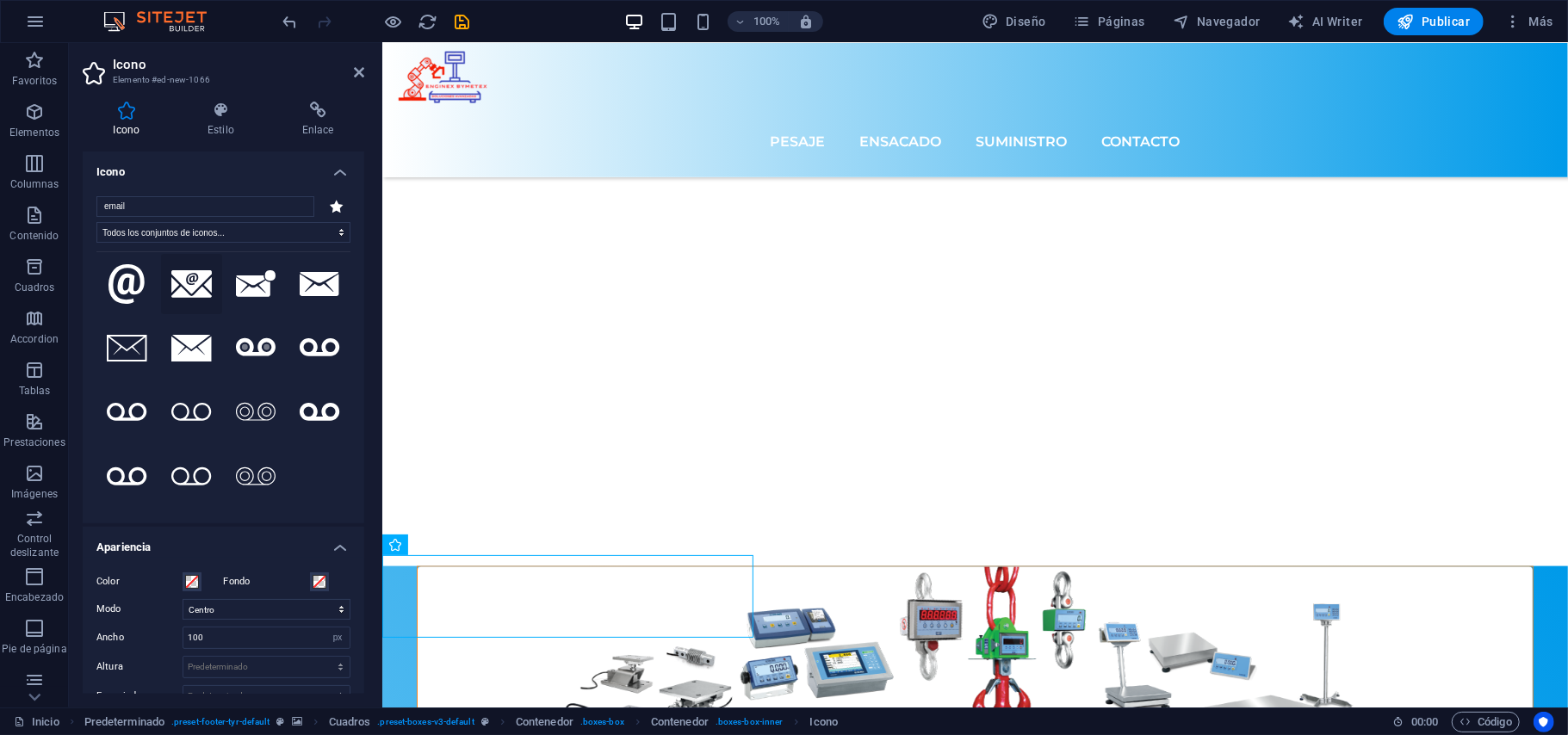 click 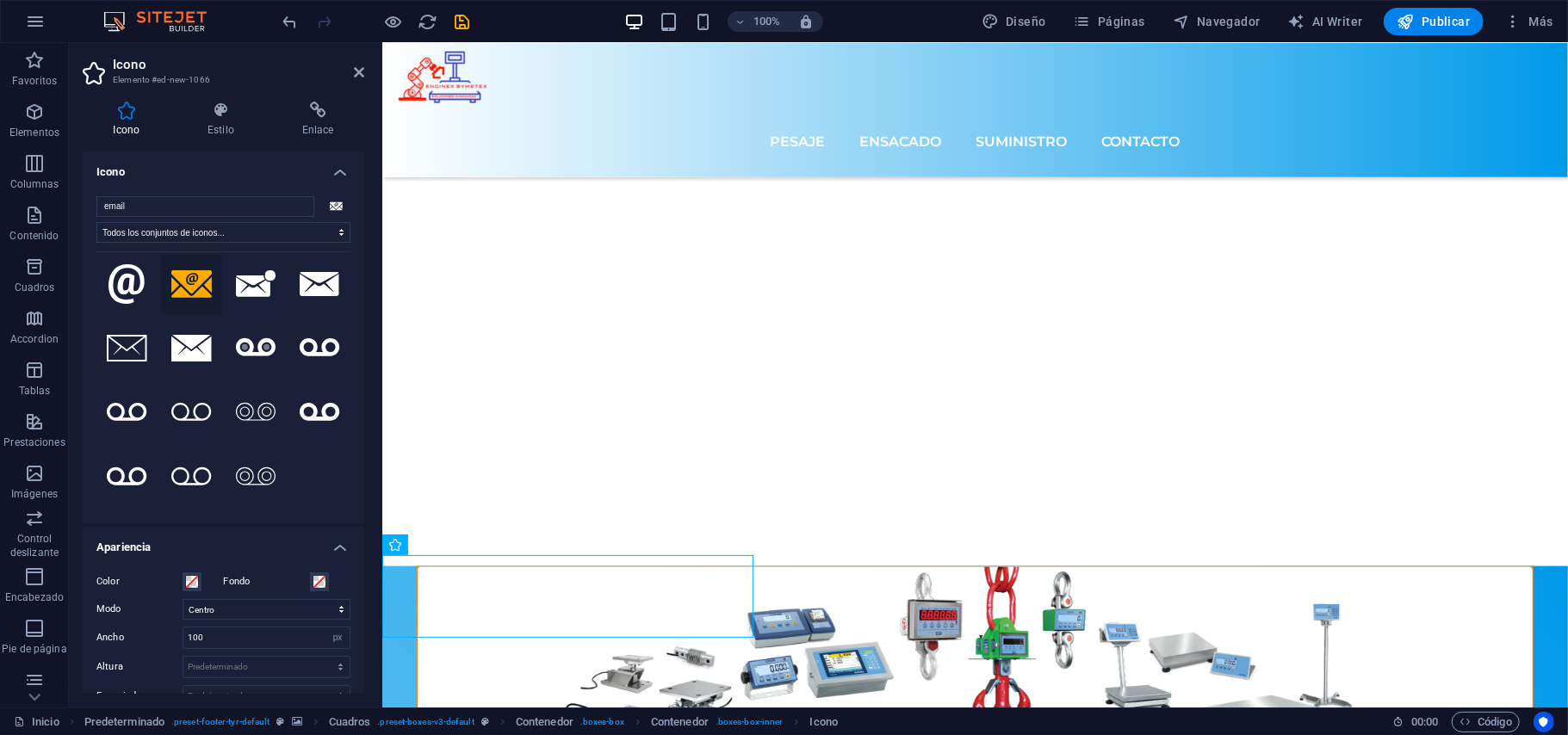 click 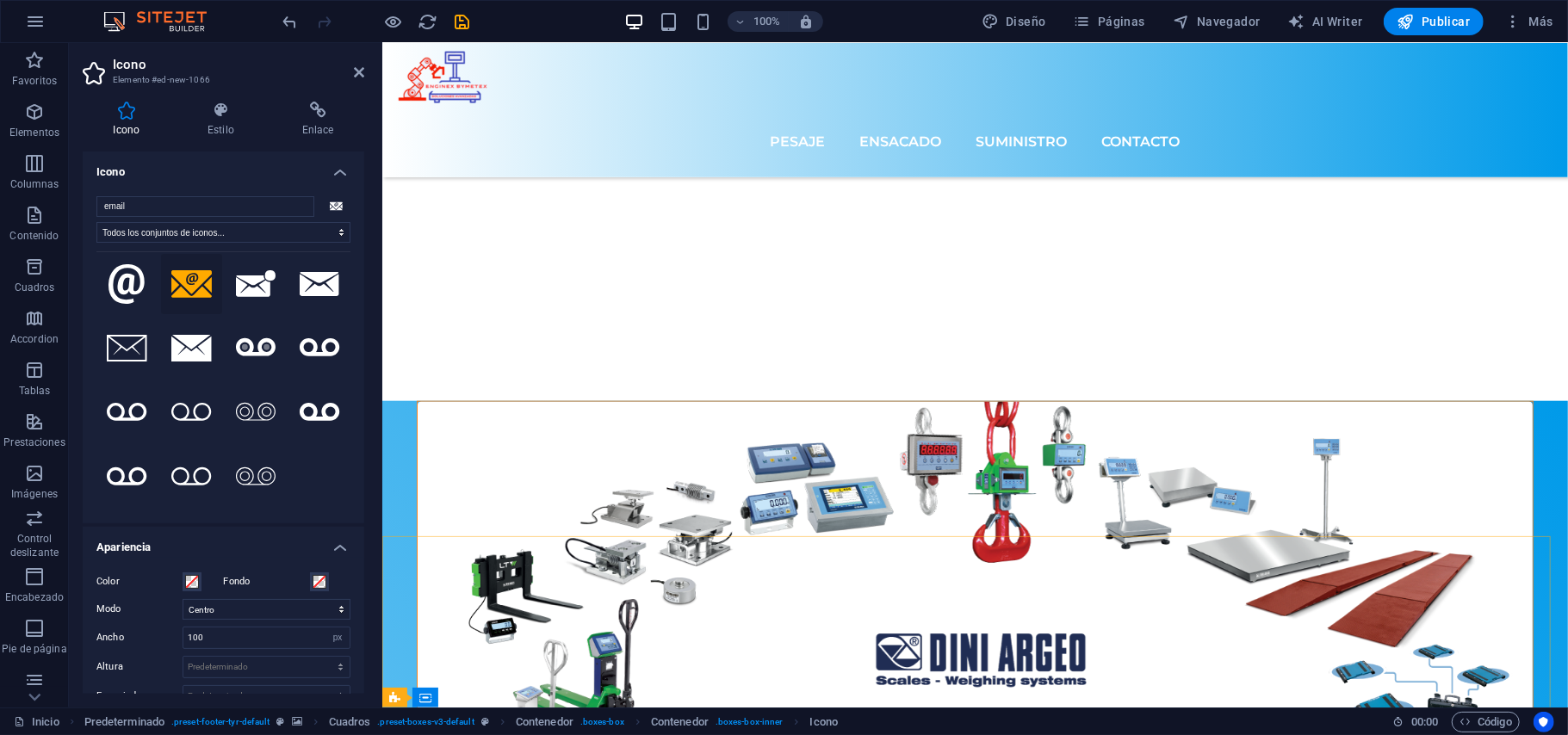 scroll, scrollTop: 5719, scrollLeft: 0, axis: vertical 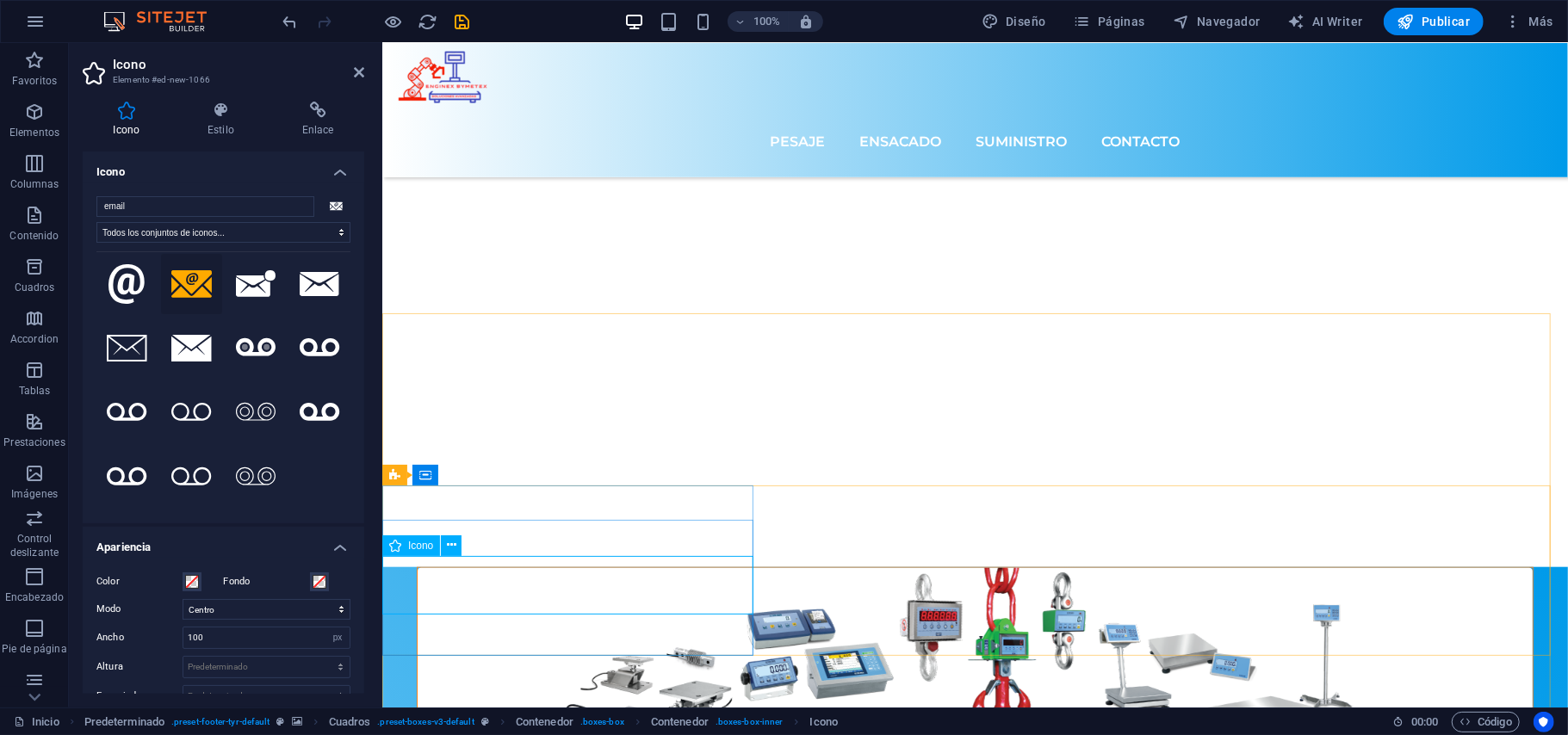 click at bounding box center (570, 7723) 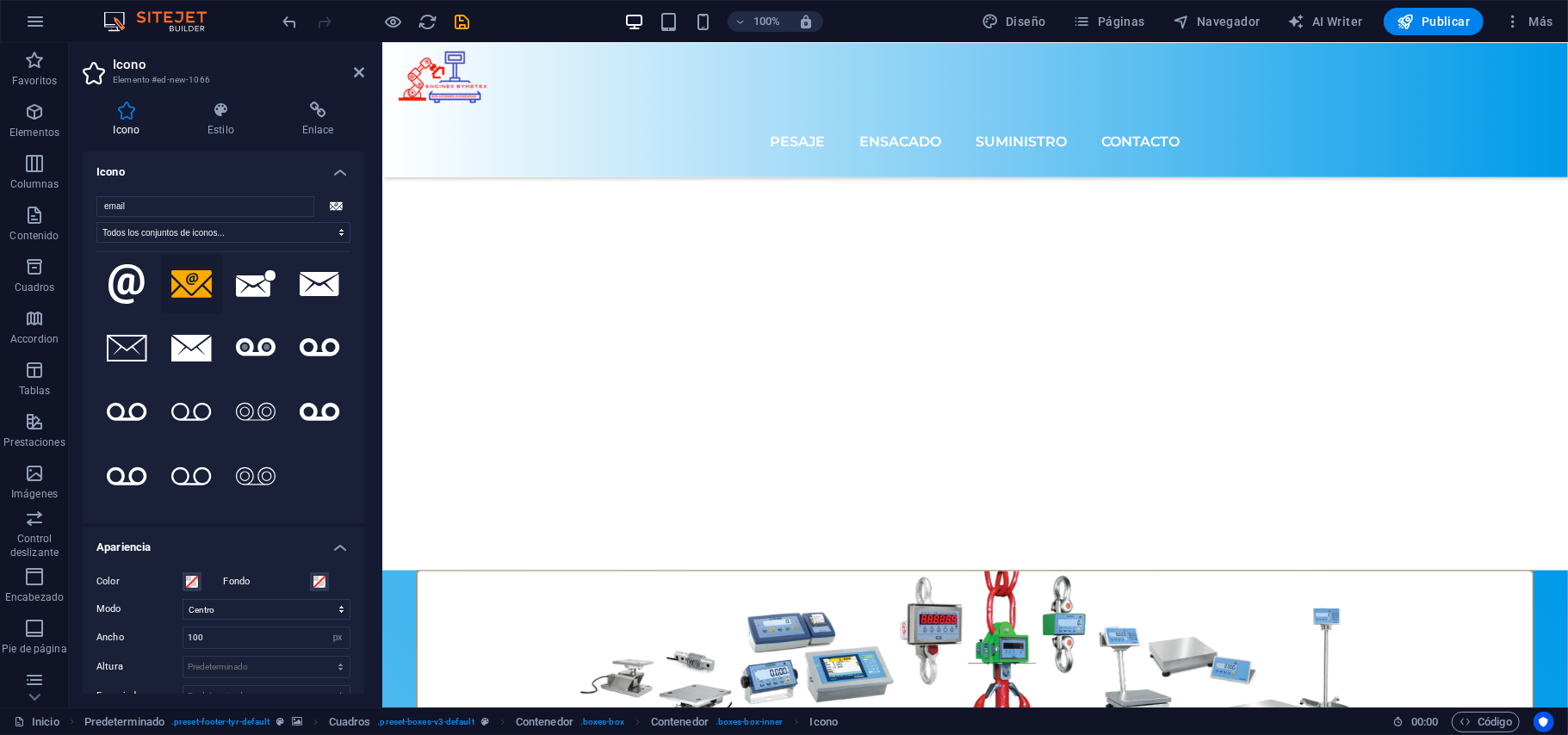 scroll, scrollTop: 6270, scrollLeft: 0, axis: vertical 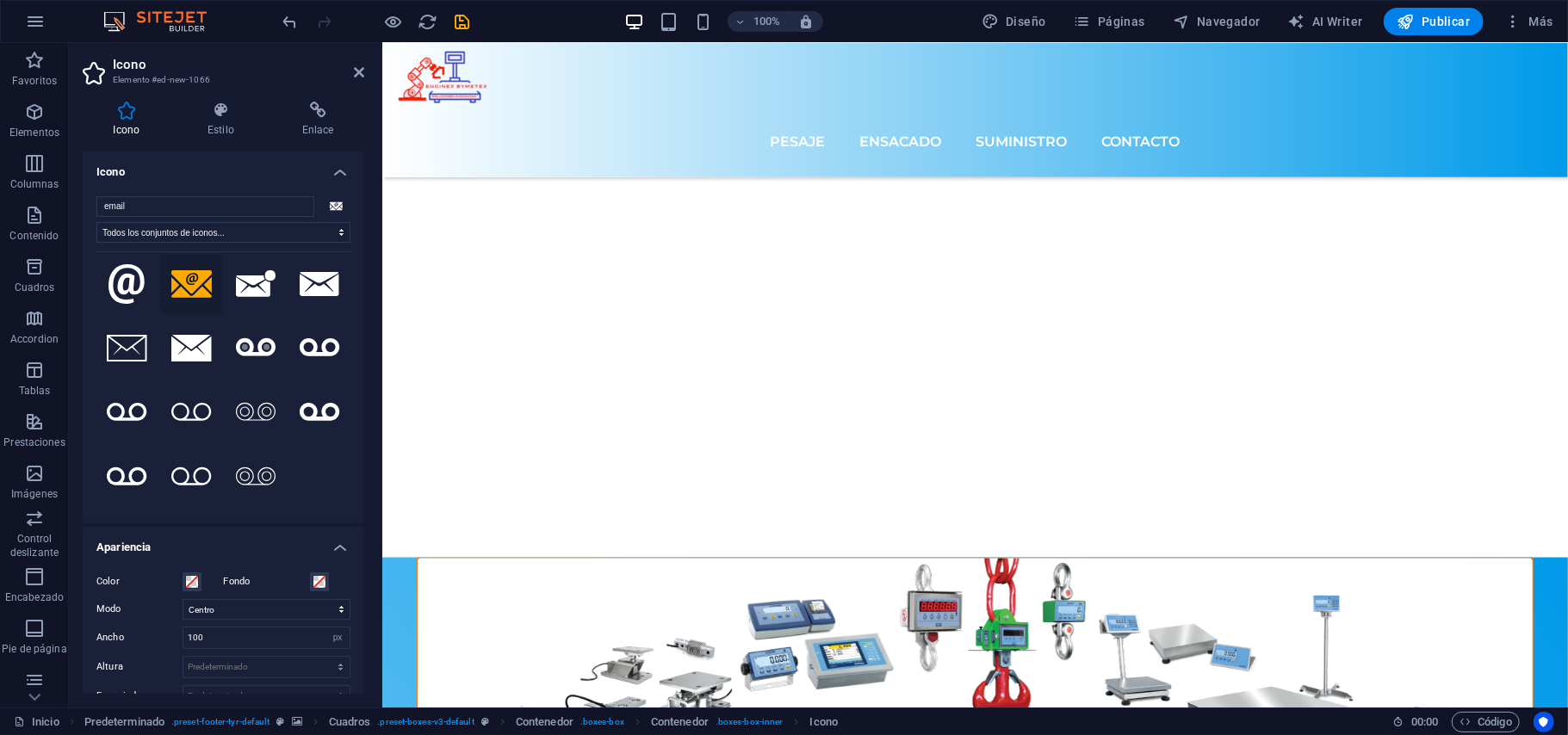 drag, startPoint x: 544, startPoint y: 590, endPoint x: 519, endPoint y: 564, distance: 36.069378 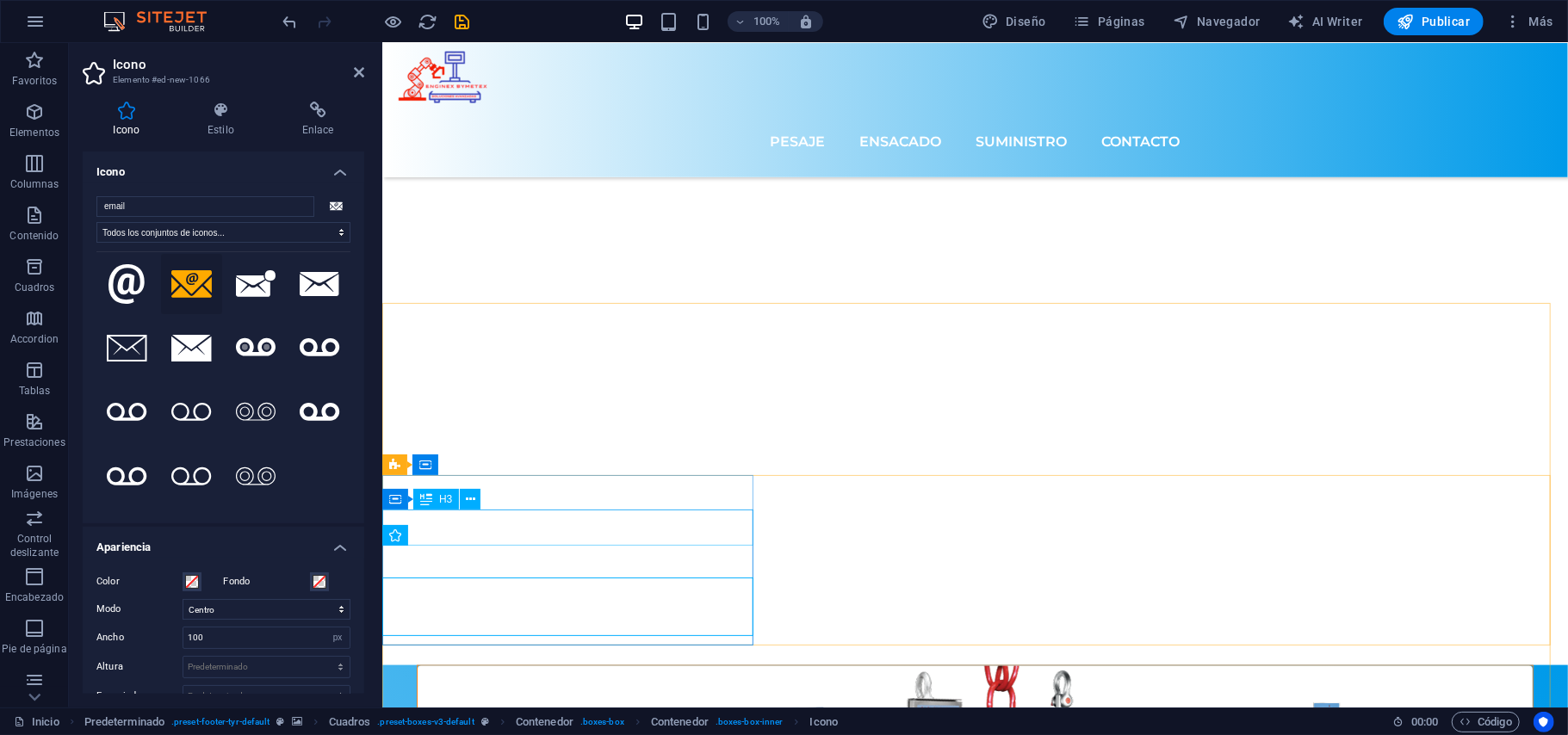 click on "Contacto" at bounding box center [570, 7771] 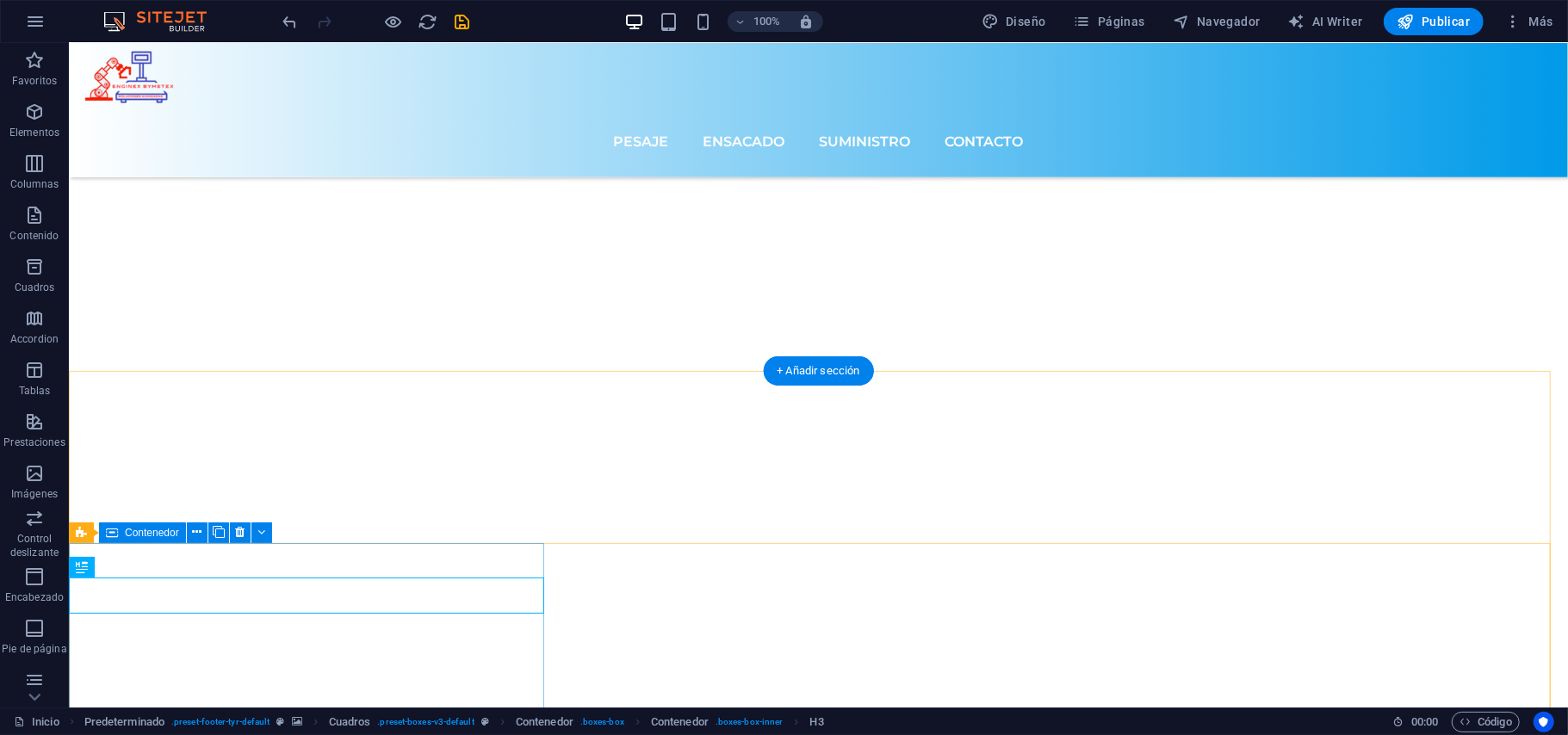 scroll, scrollTop: 6535, scrollLeft: 0, axis: vertical 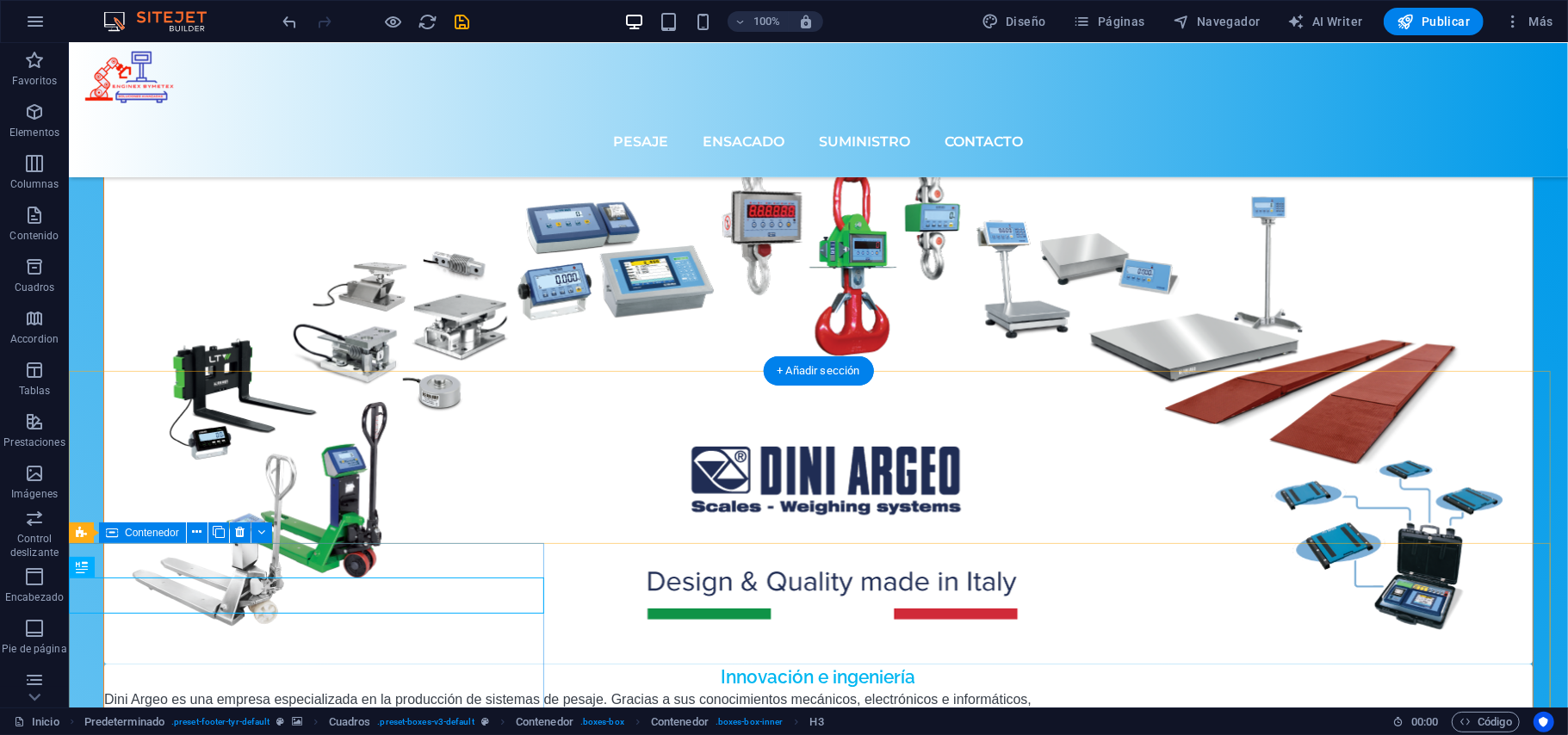 click on "Contacto ventas@ingbymetex.com gerenciatecnica@ingbymetex.com Headline Lorem ipsum dolor sit amet, consectetuer adipiscing elit. Aenean commodo ligula eget dolor. Lorem ipsum dolor sit amet, consectetuer adipiscing elit leget dolor. Headline Lorem ipsum dolor sit amet, consectetuer adipiscing elit. Aenean commodo ligula eget dolor. Lorem ipsum dolor sit amet, consectetuer adipiscing elit leget dolor." at bounding box center (817, 8486) 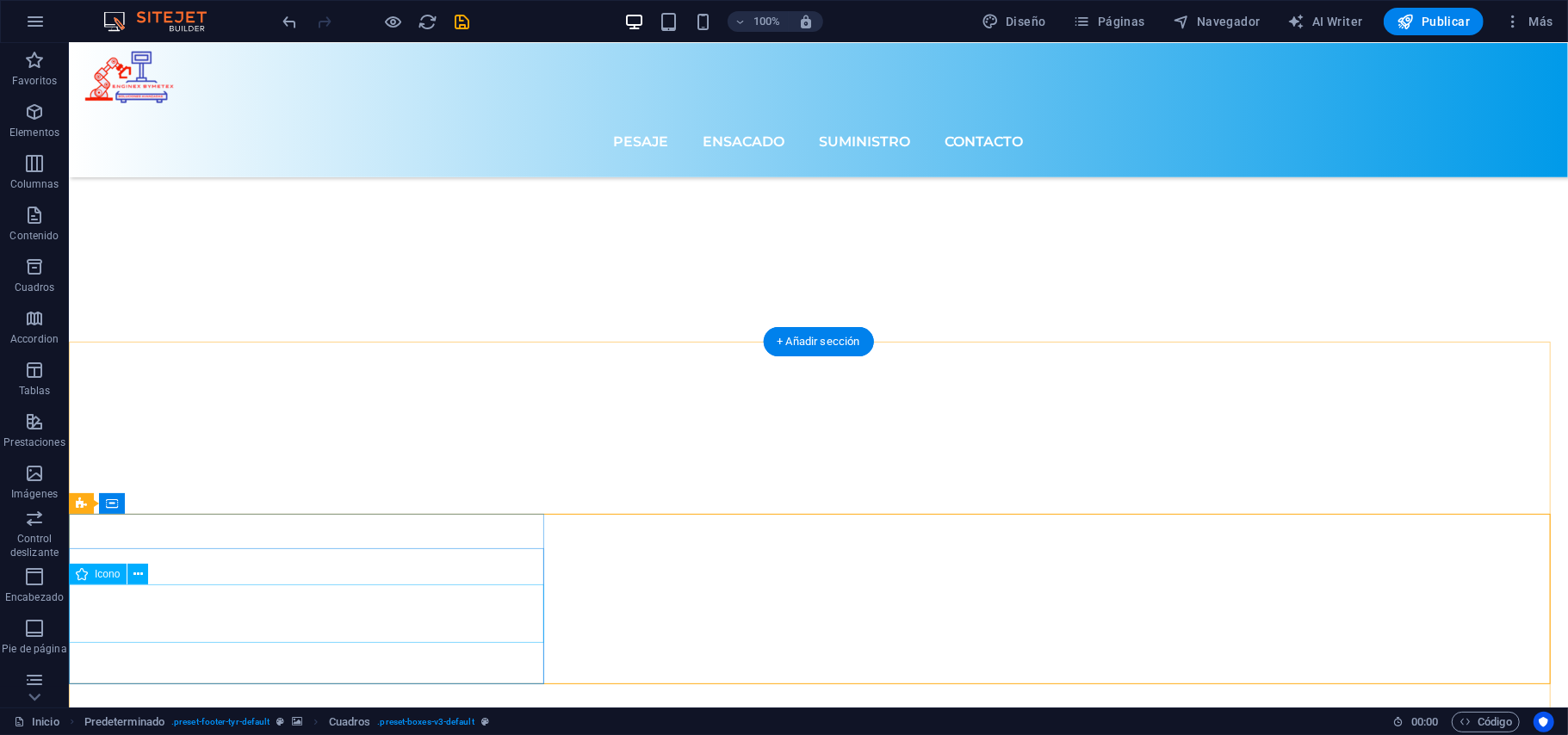 scroll, scrollTop: 6649, scrollLeft: 0, axis: vertical 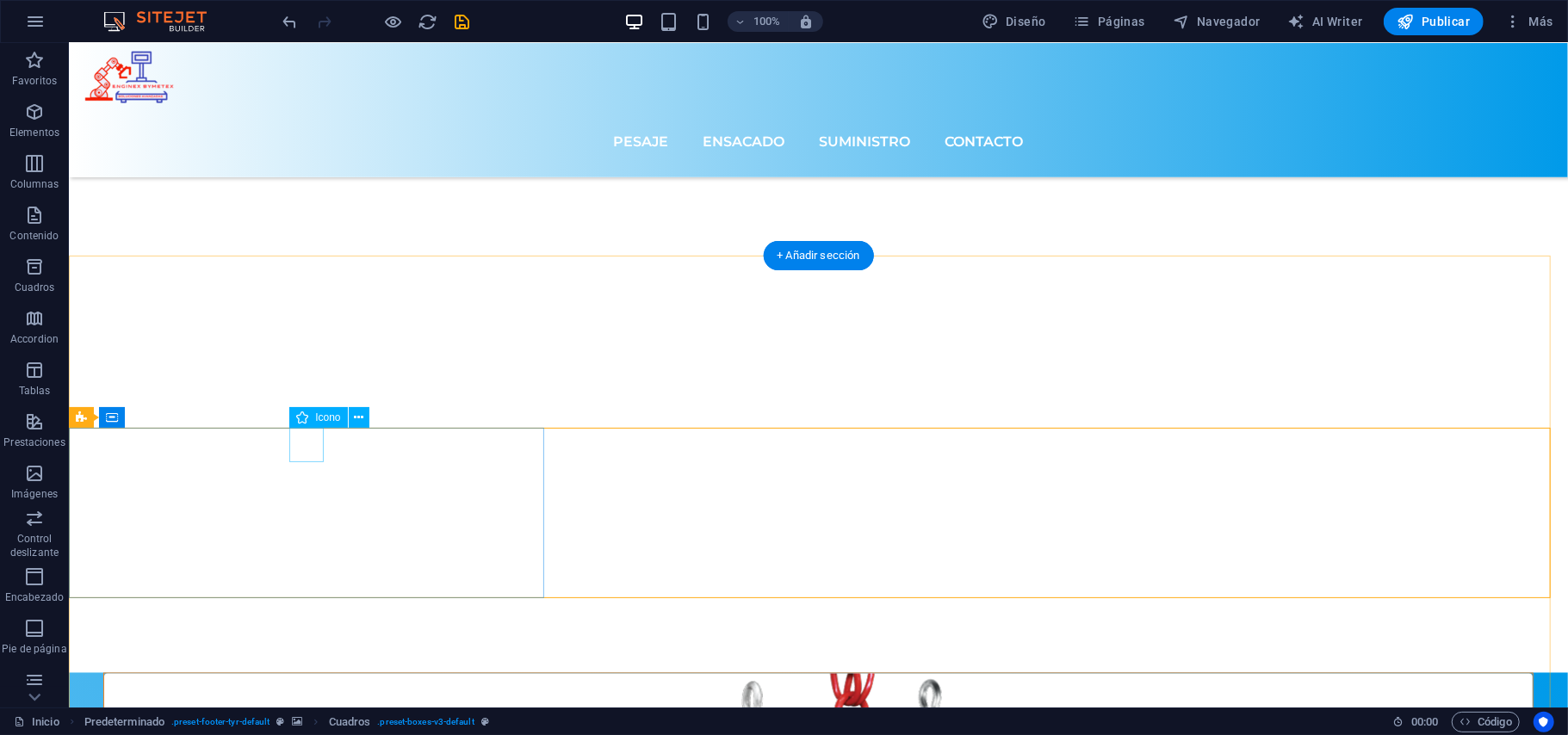 click at bounding box center (308, 8741) 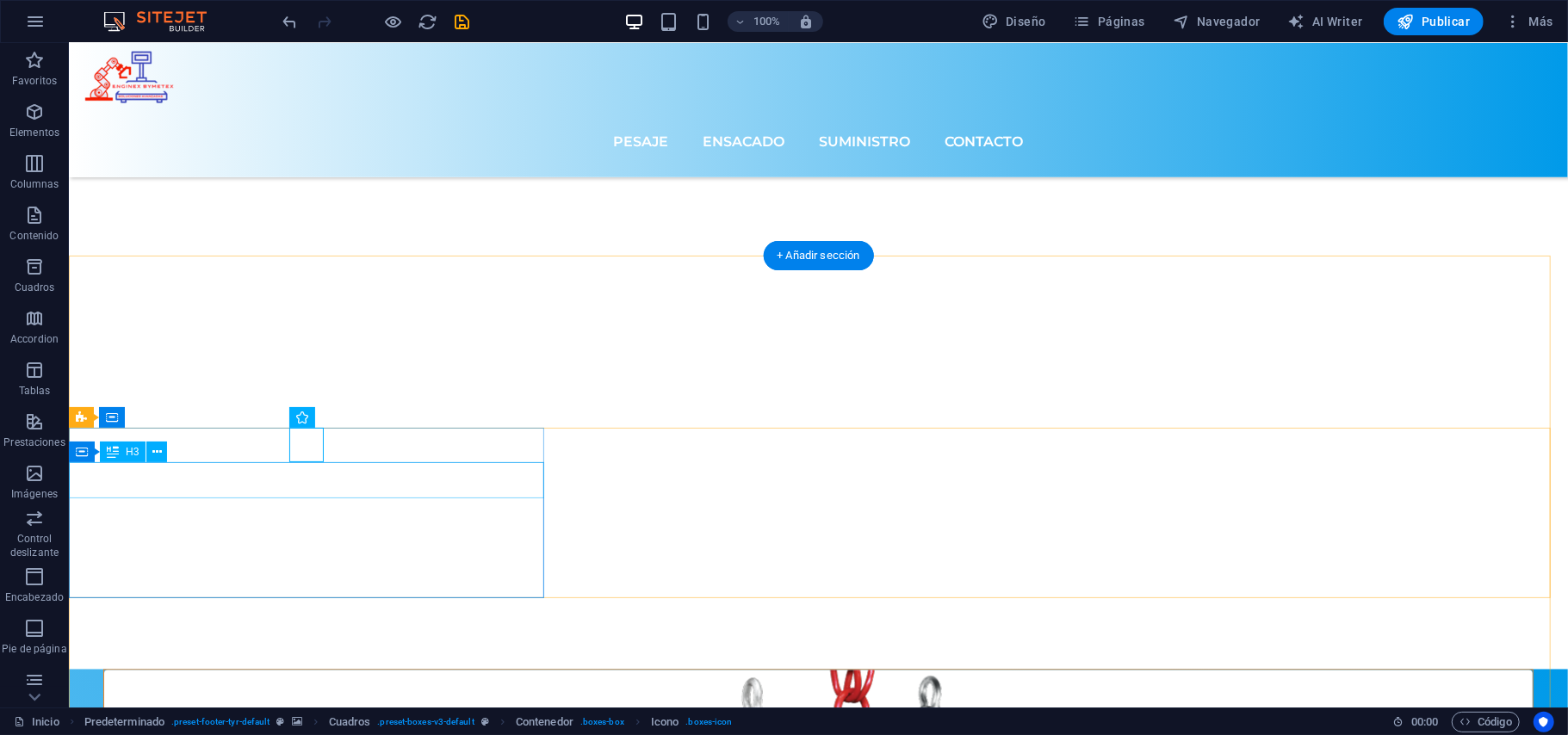 click on "Contacto" at bounding box center [308, 8773] 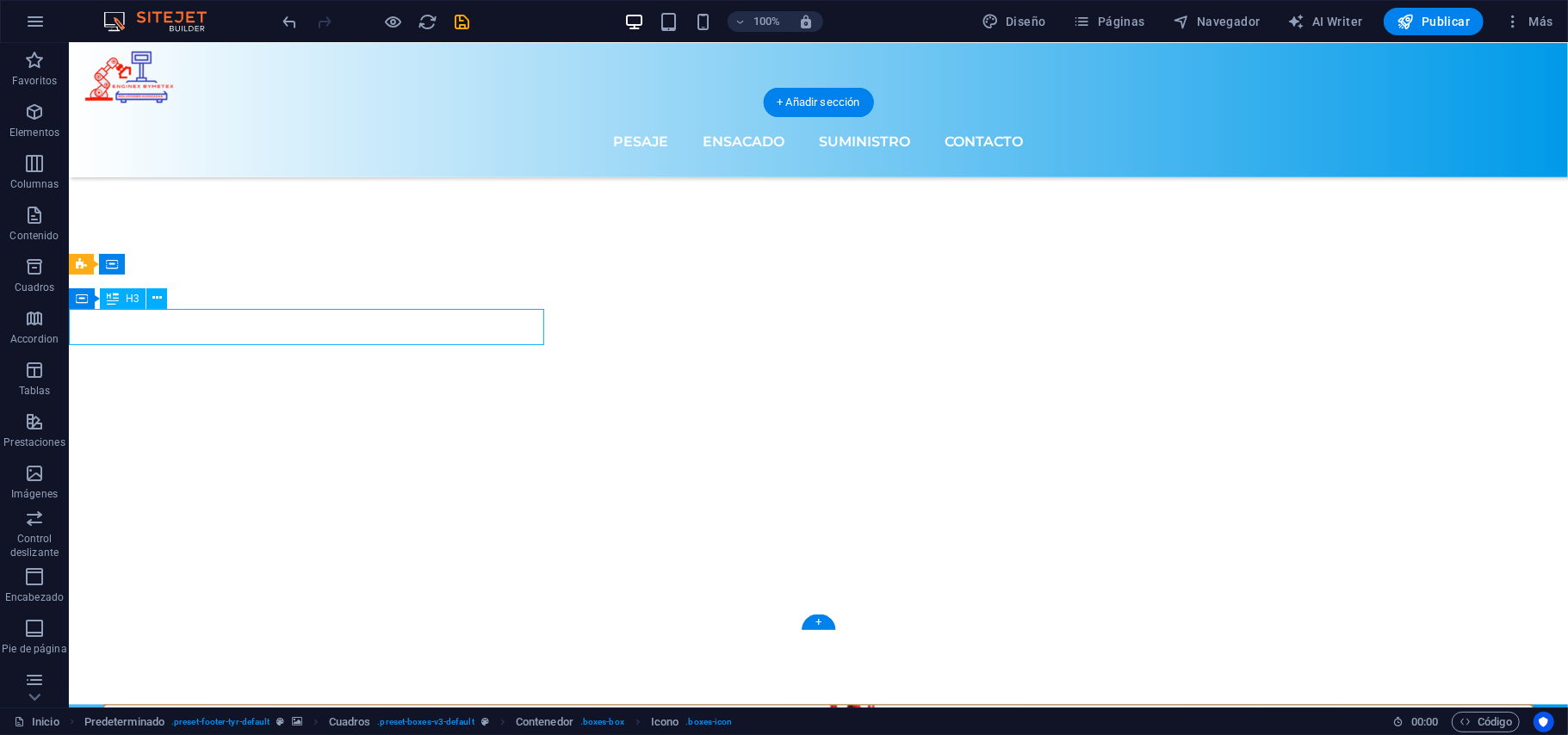 scroll, scrollTop: 6971, scrollLeft: 0, axis: vertical 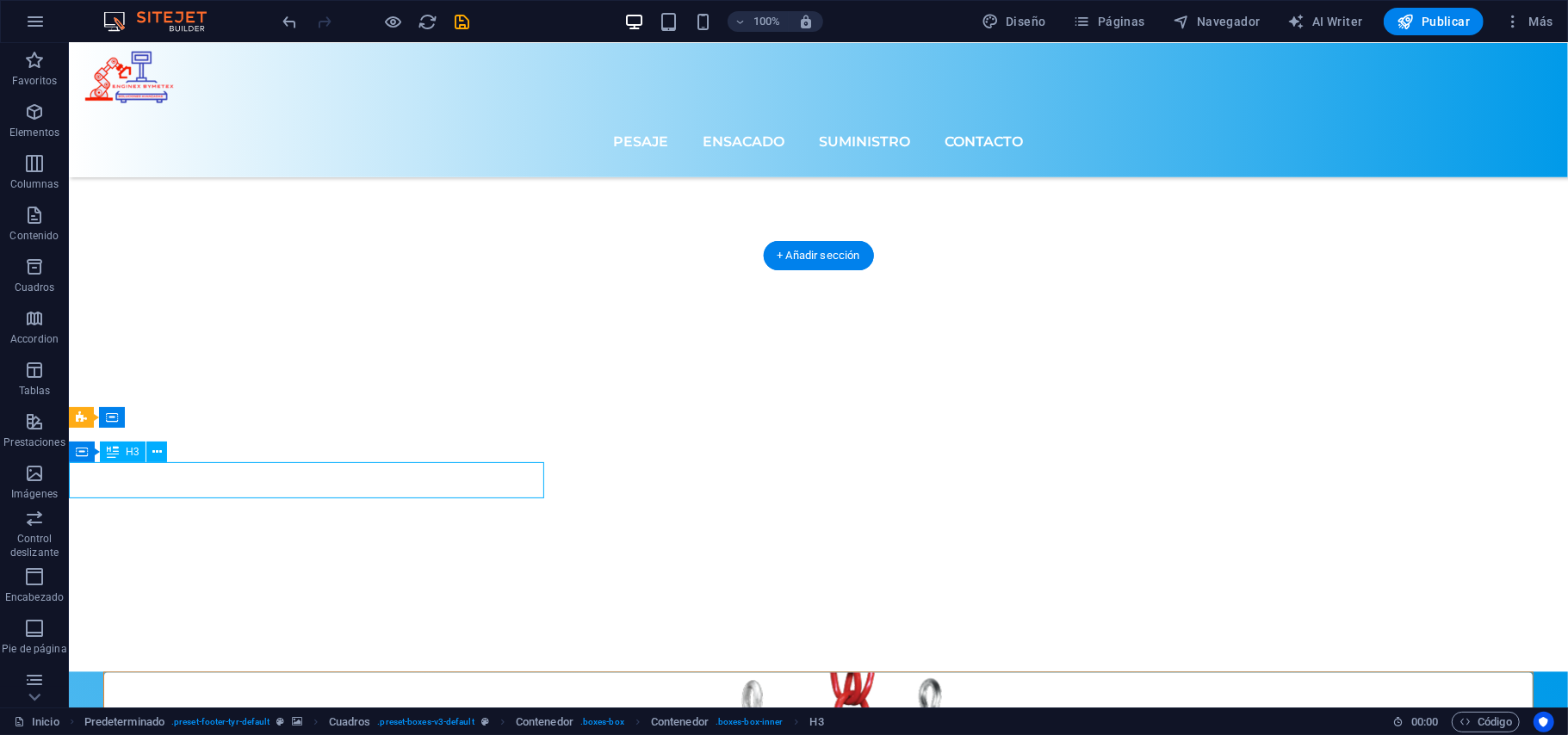 click on "Contacto" at bounding box center (308, 8775) 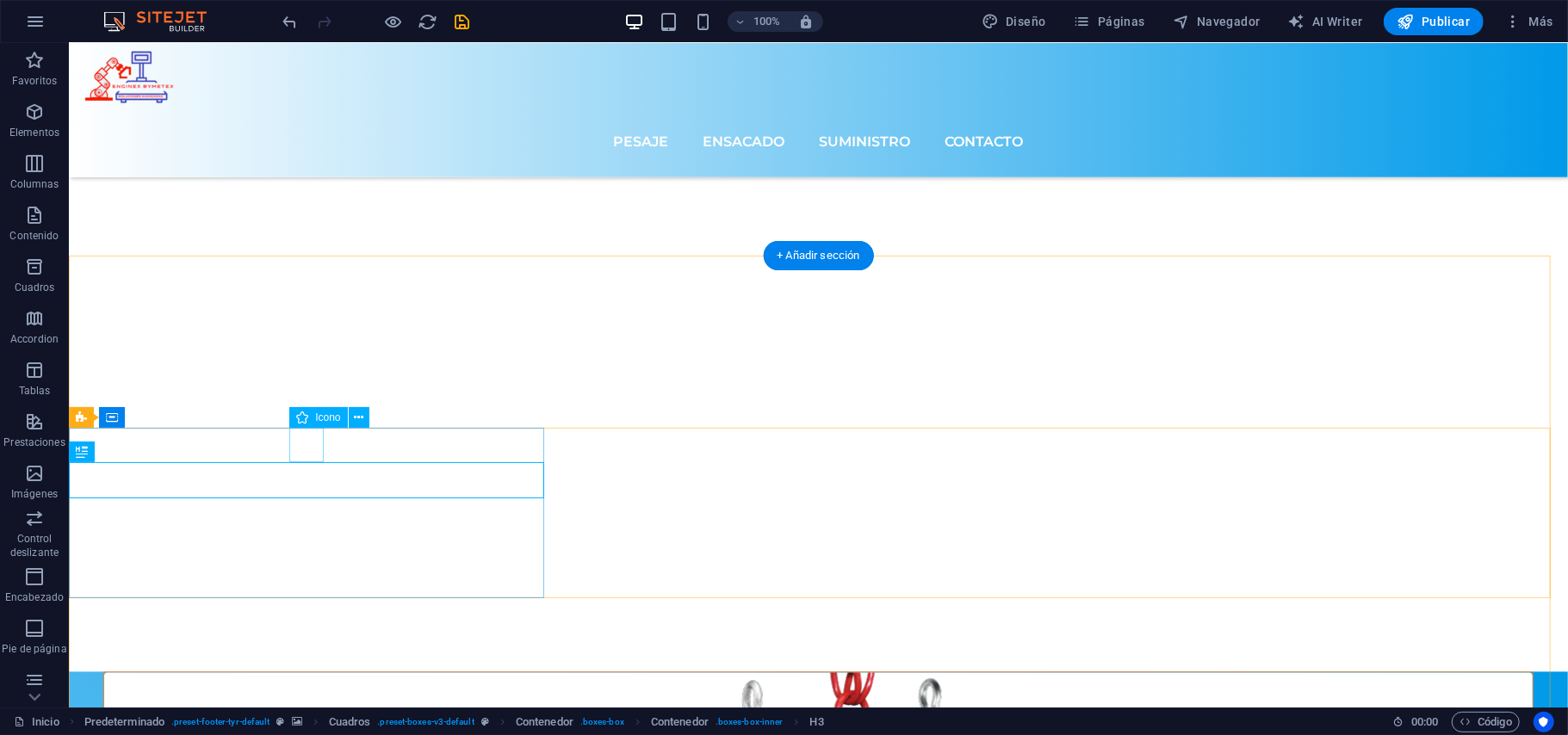 click at bounding box center (308, 8740) 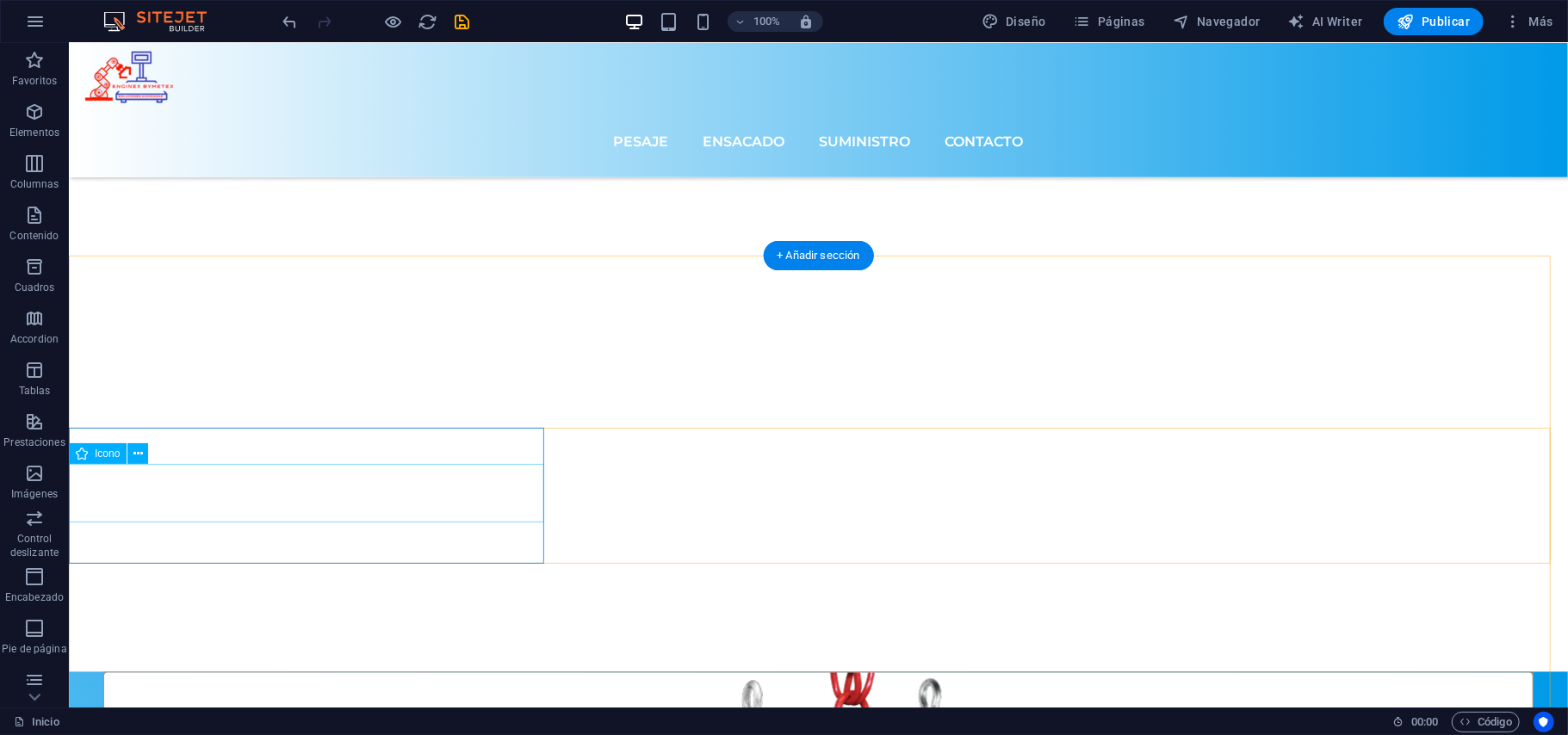 click at bounding box center [308, 8756] 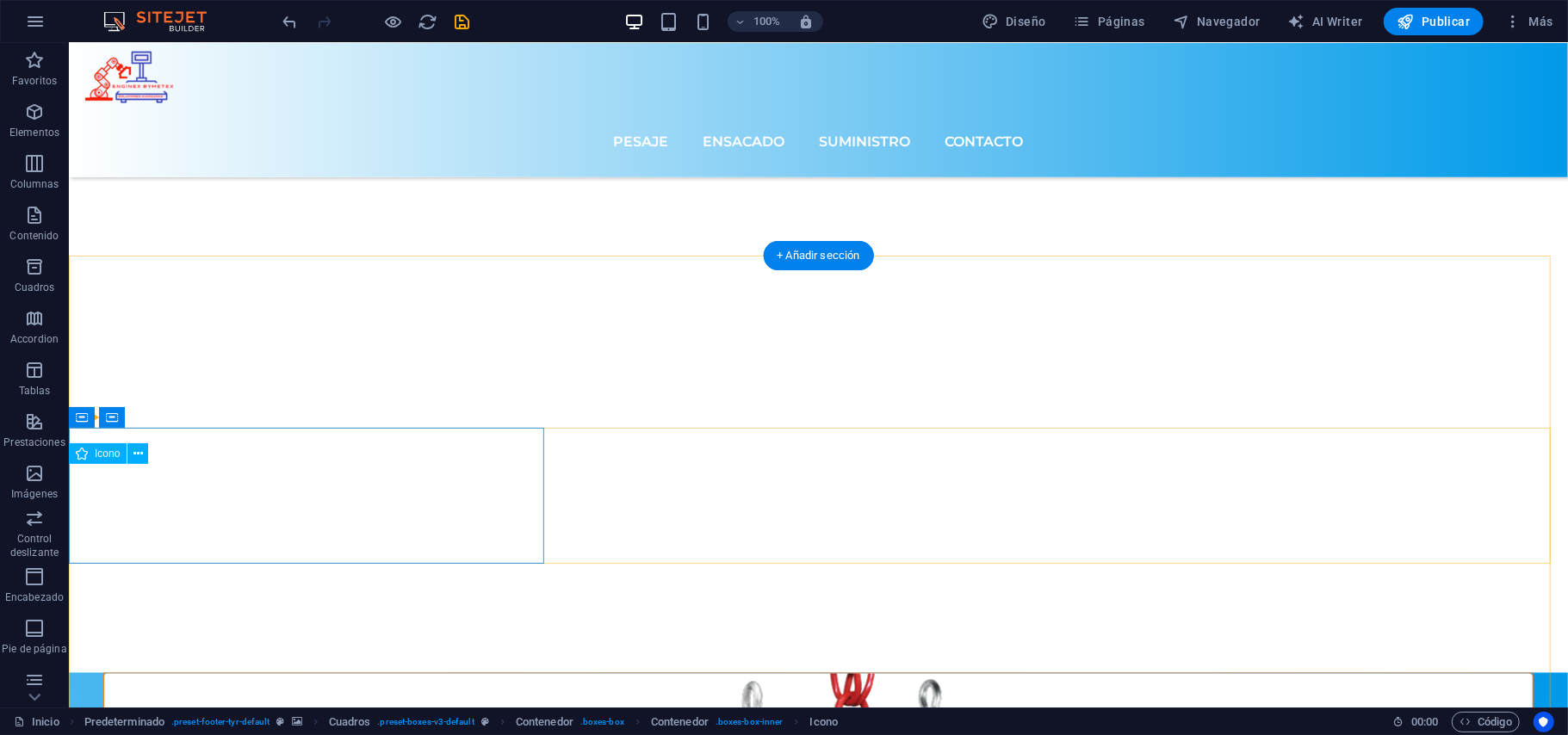 click on "Contacto" at bounding box center (308, 8707) 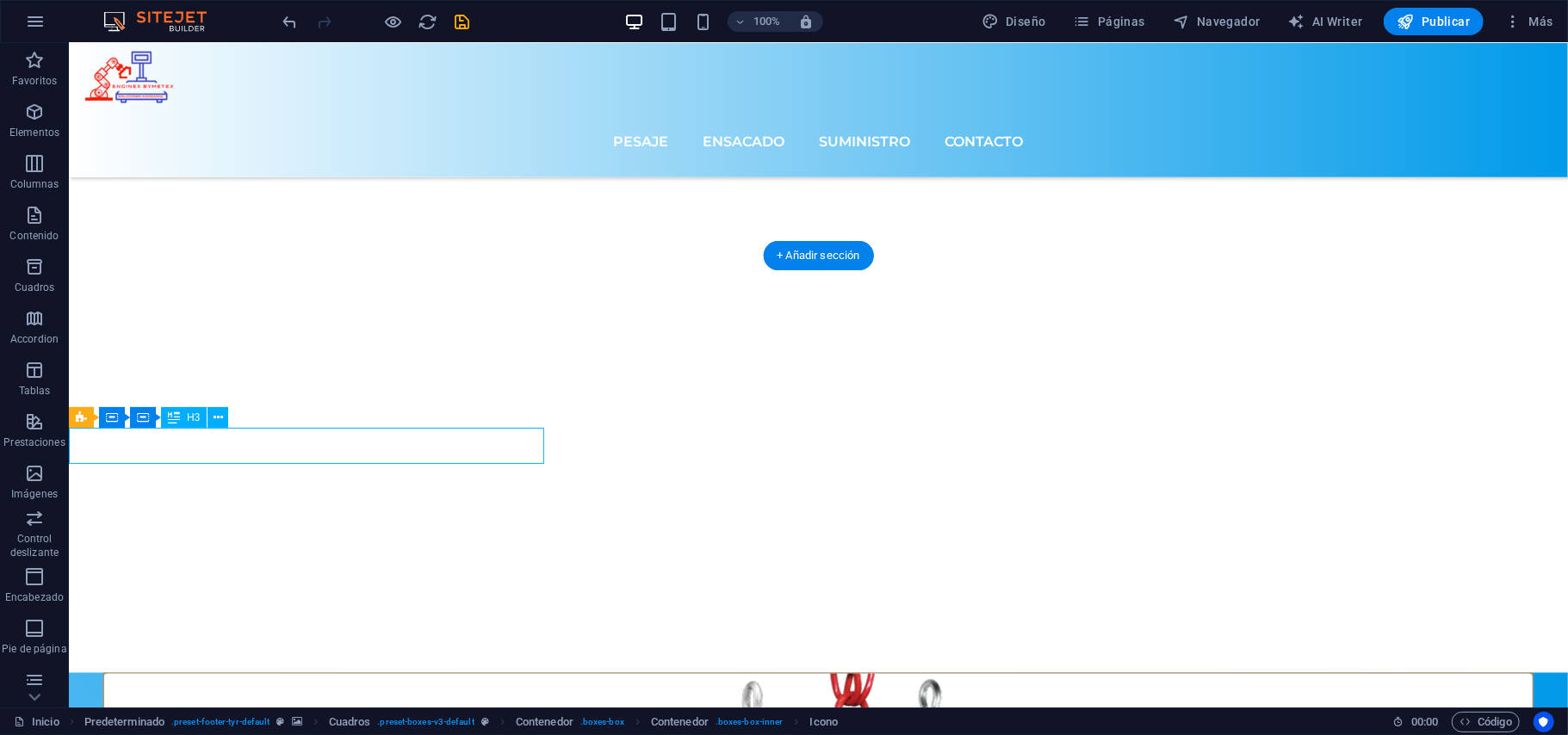 click on "Contacto" at bounding box center (308, 8707) 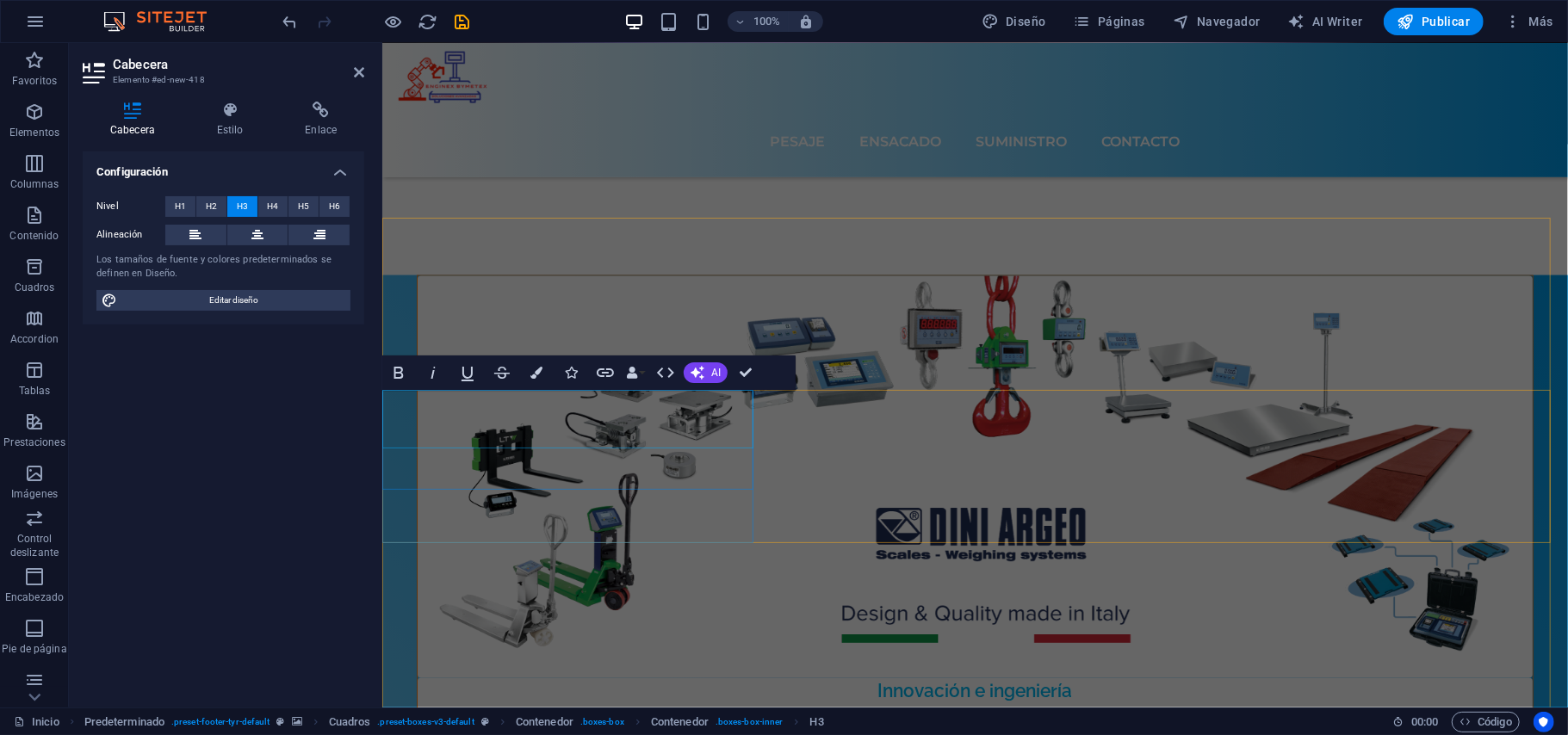 scroll, scrollTop: 5815, scrollLeft: 0, axis: vertical 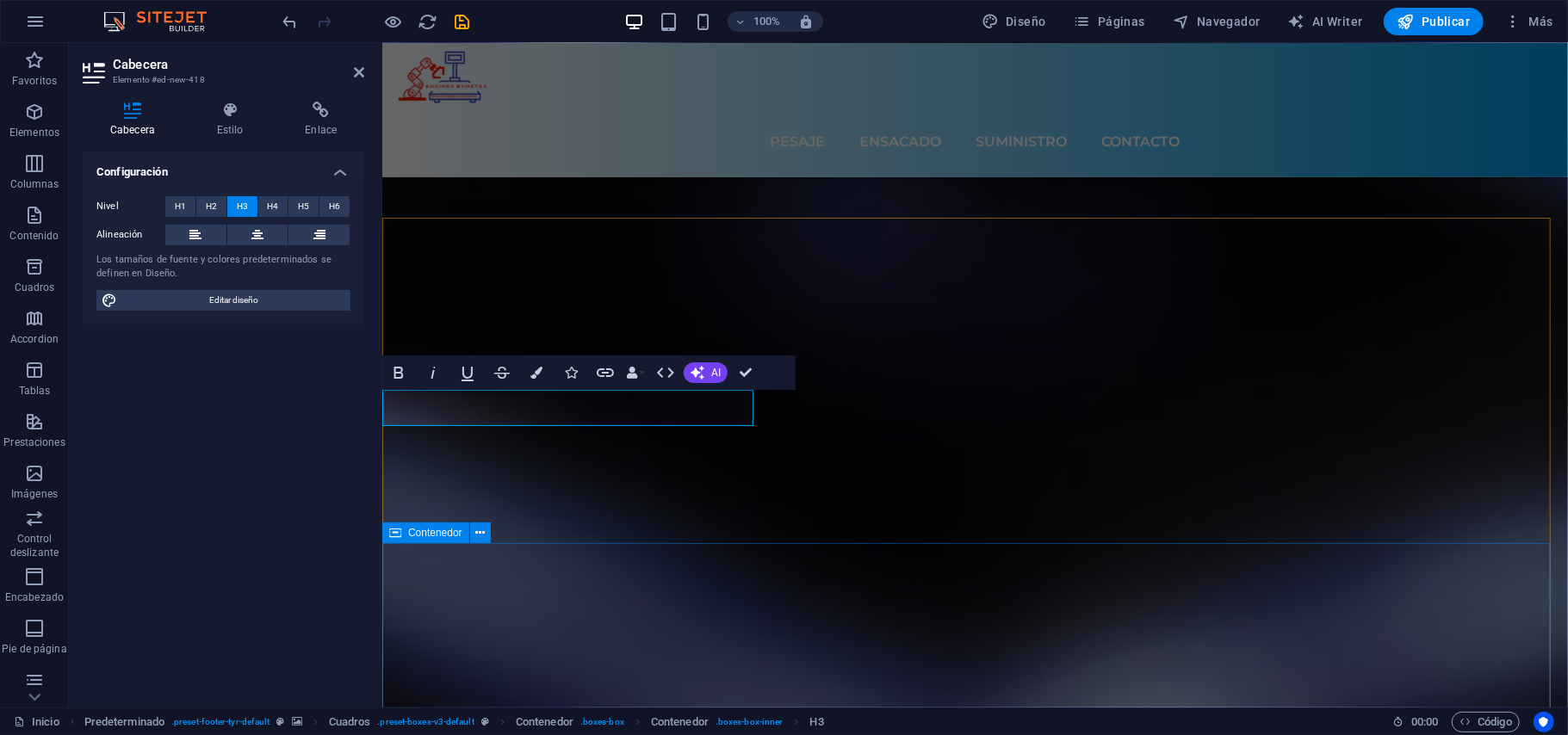 click at bounding box center (974, 8628) 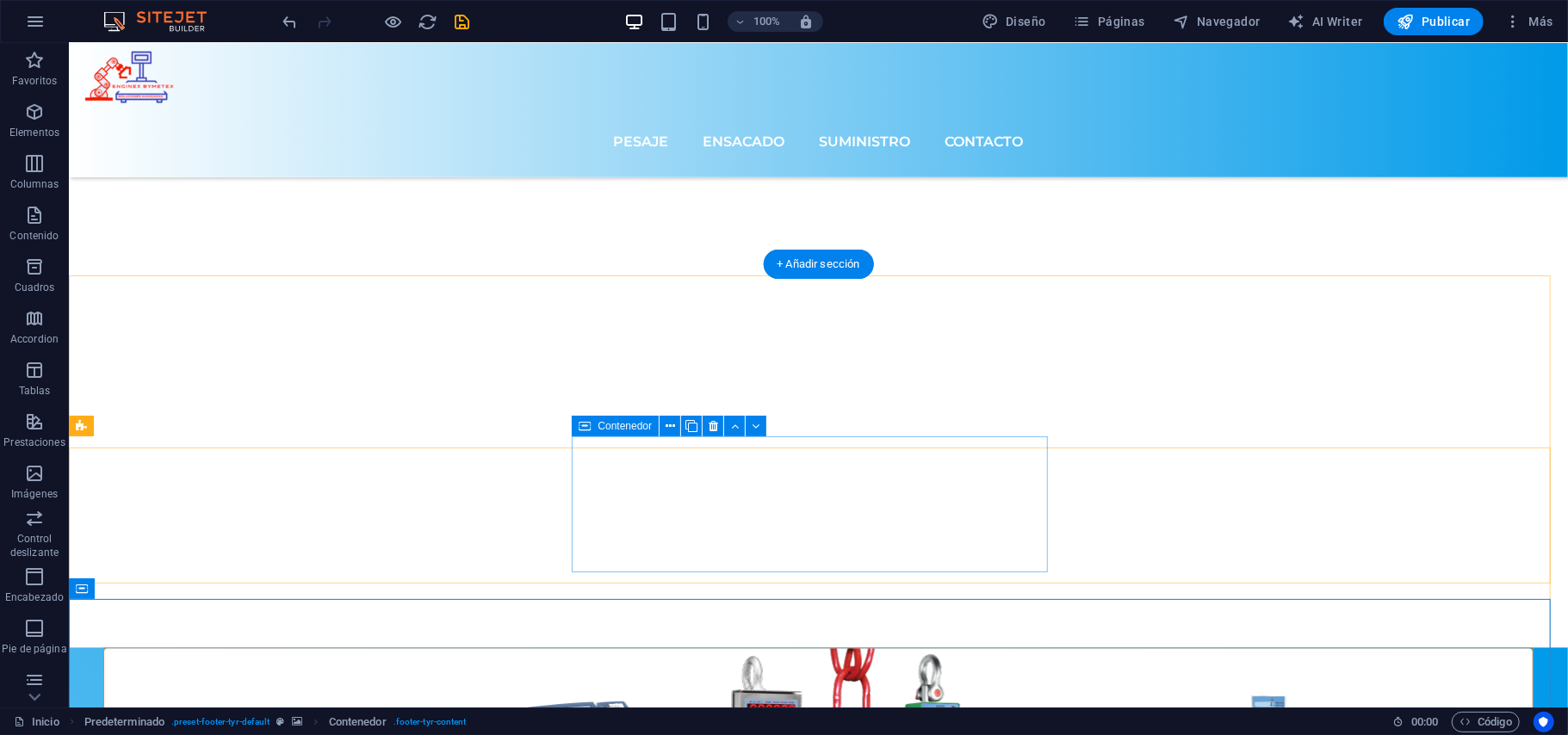 scroll, scrollTop: 6945, scrollLeft: 0, axis: vertical 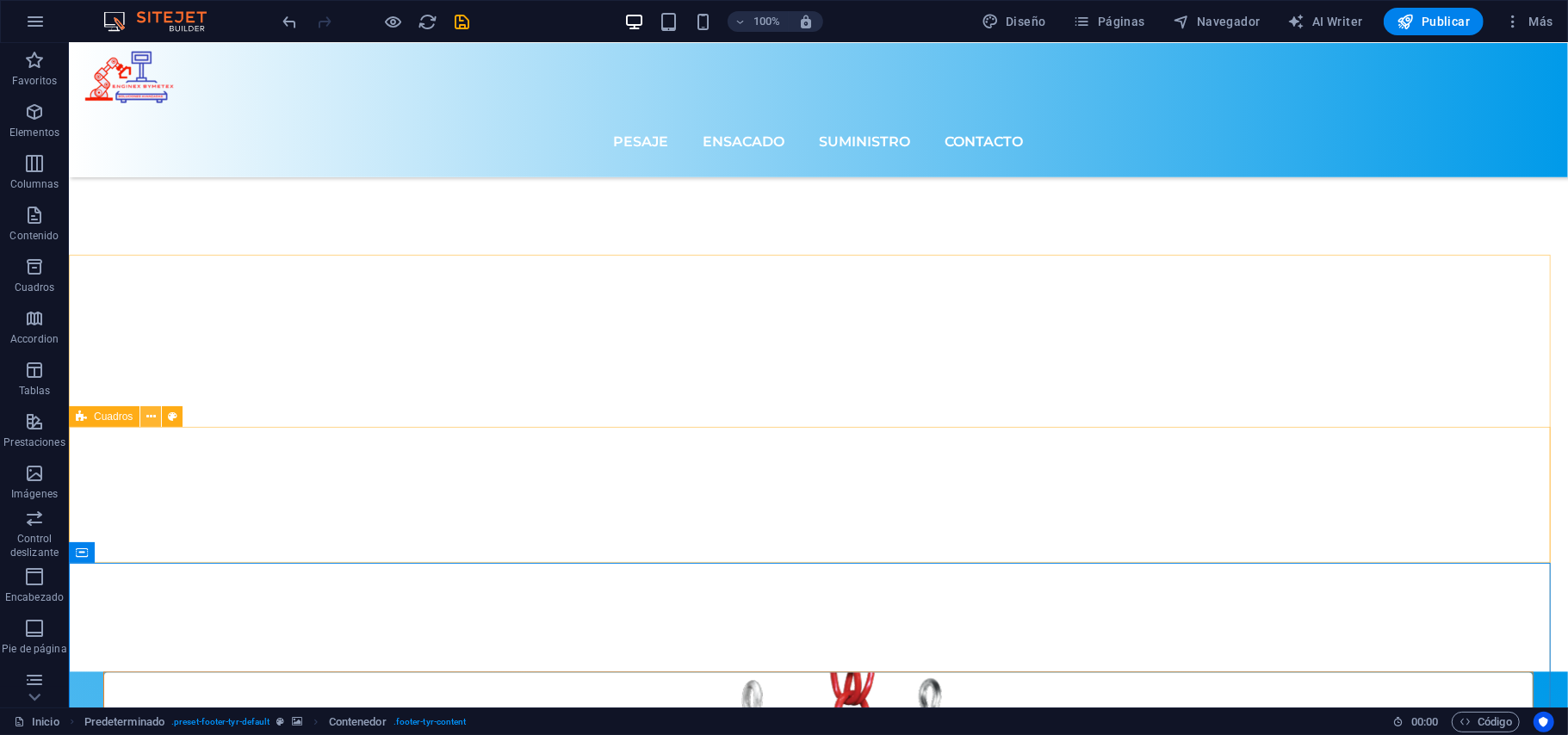 click at bounding box center (151, 417) 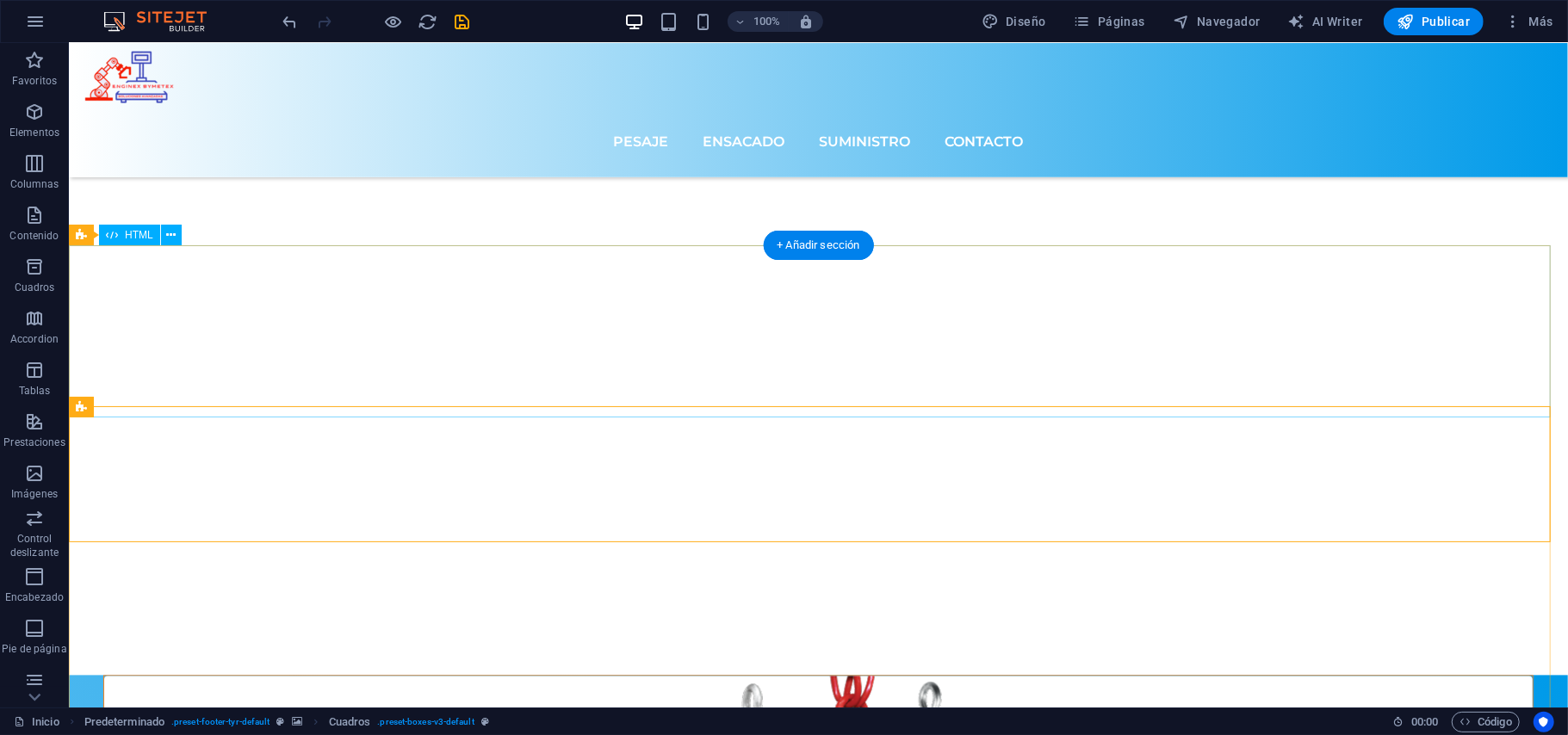 scroll, scrollTop: 6965, scrollLeft: 0, axis: vertical 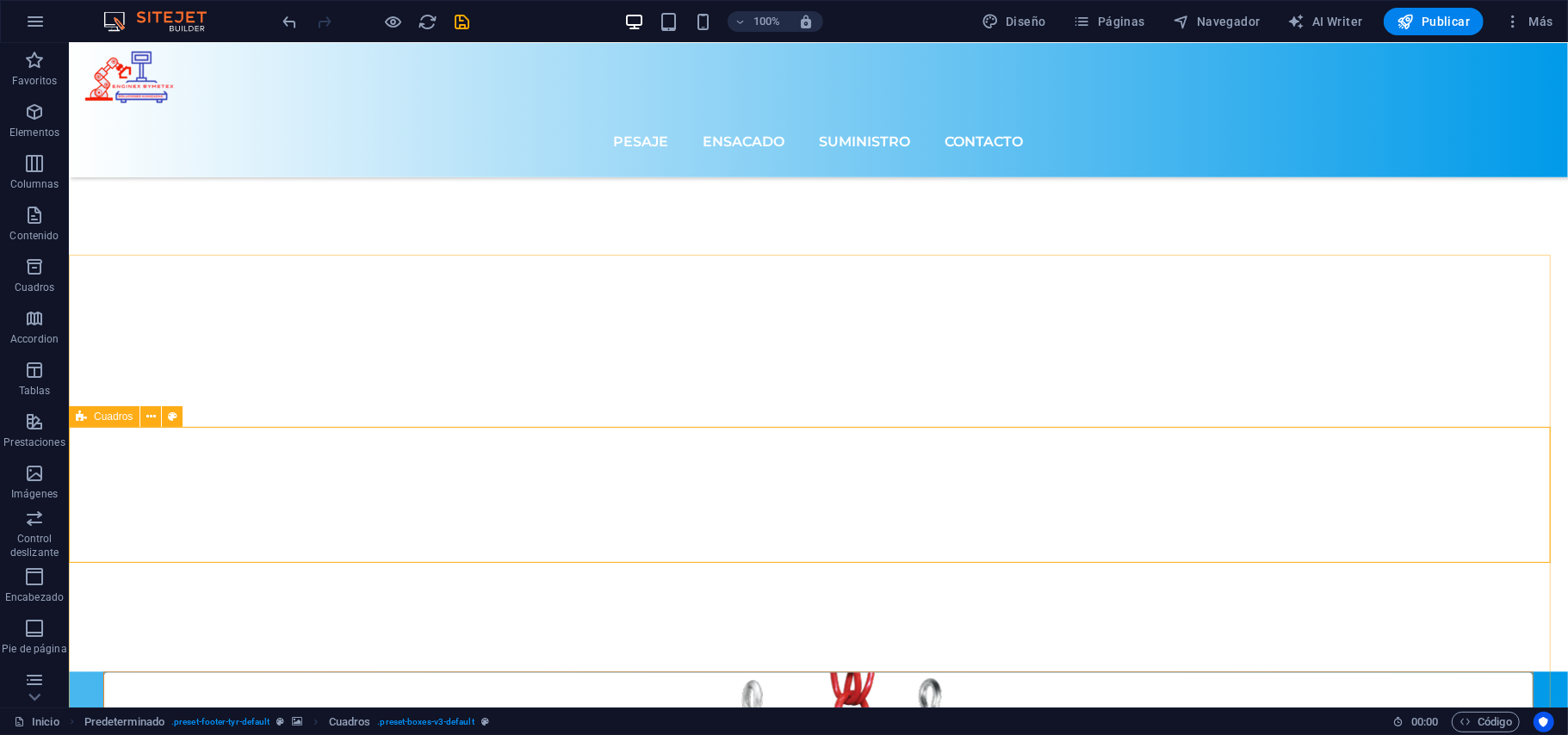 click on "Cuadros" at bounding box center (113, 417) 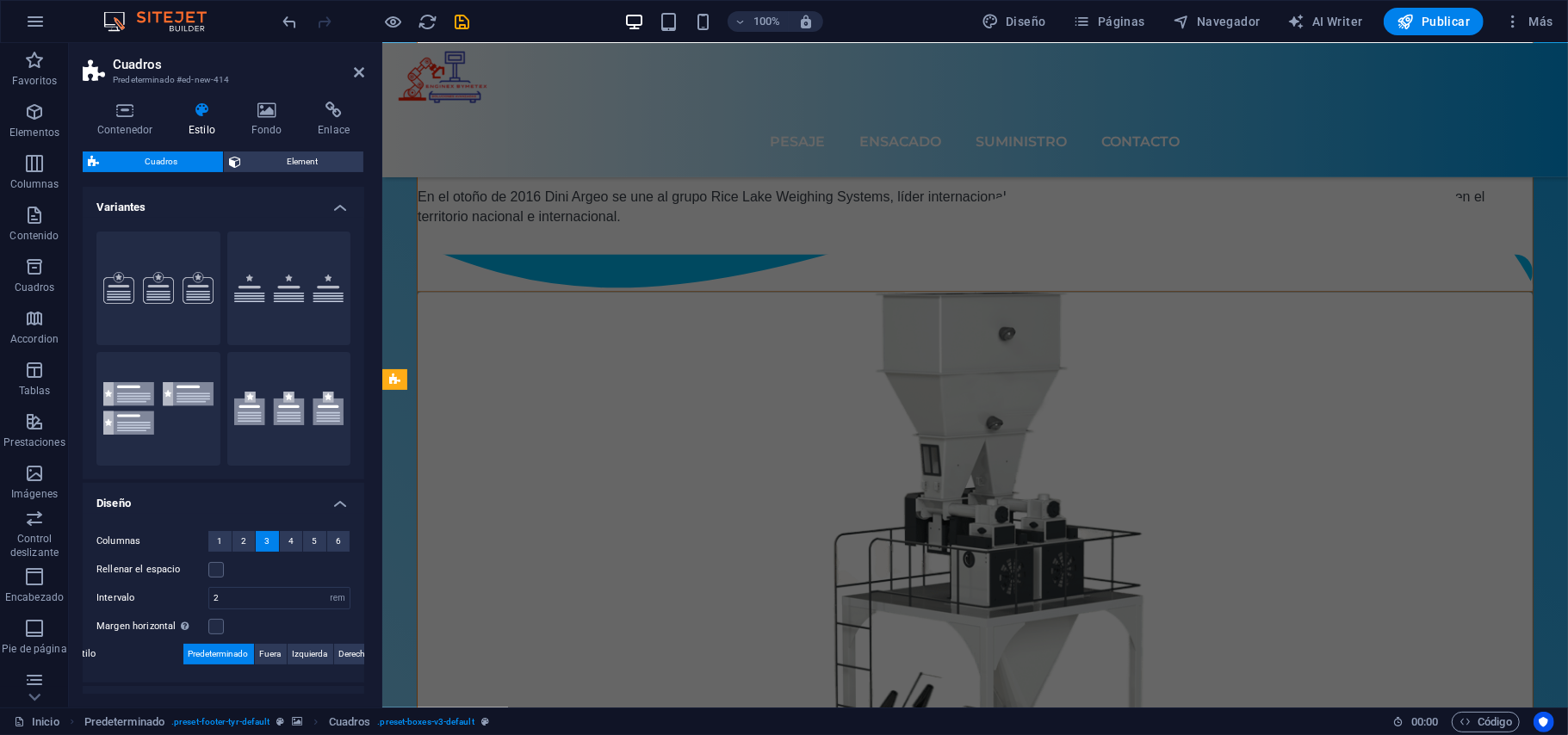 scroll, scrollTop: 6129, scrollLeft: 0, axis: vertical 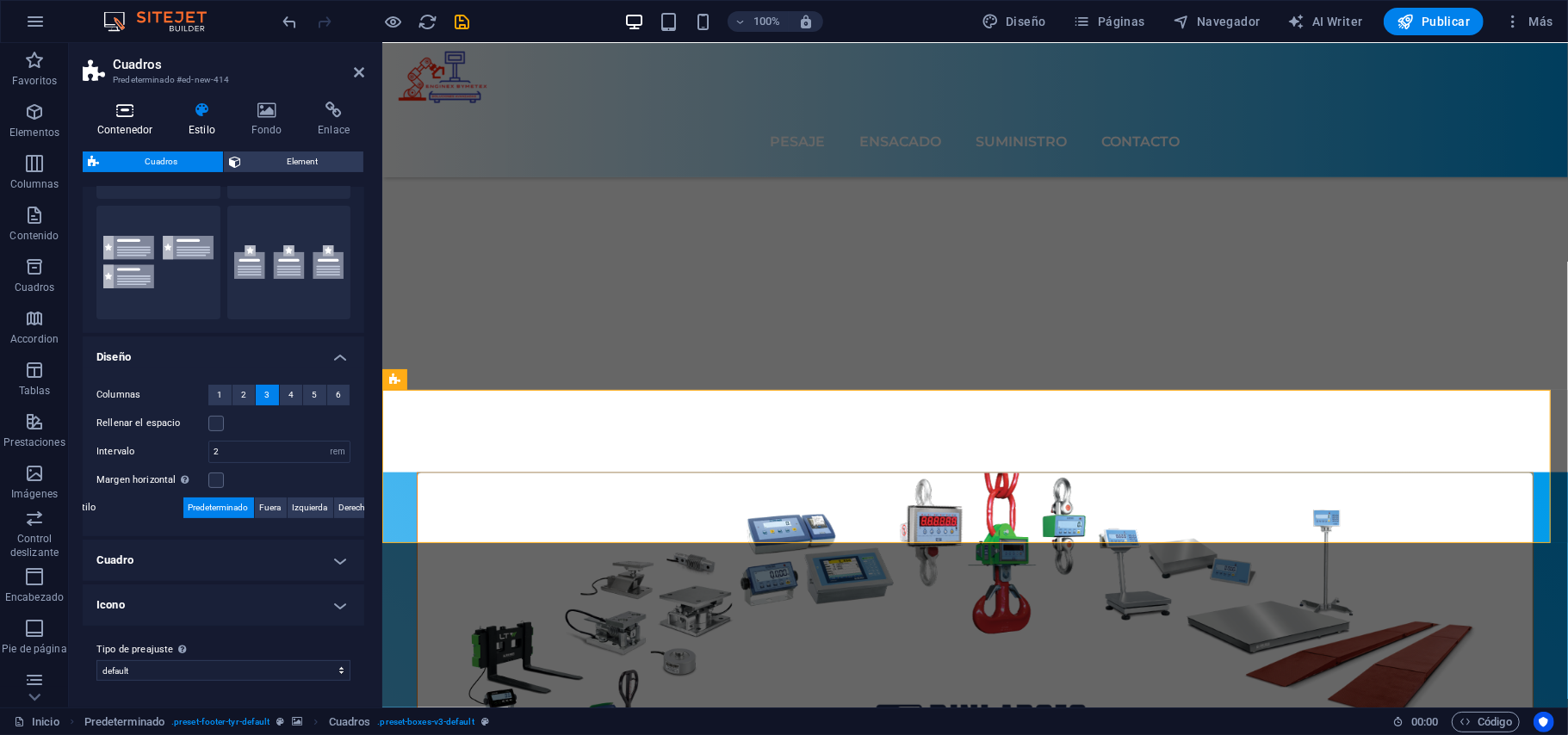 click on "Contenedor" at bounding box center [128, 120] 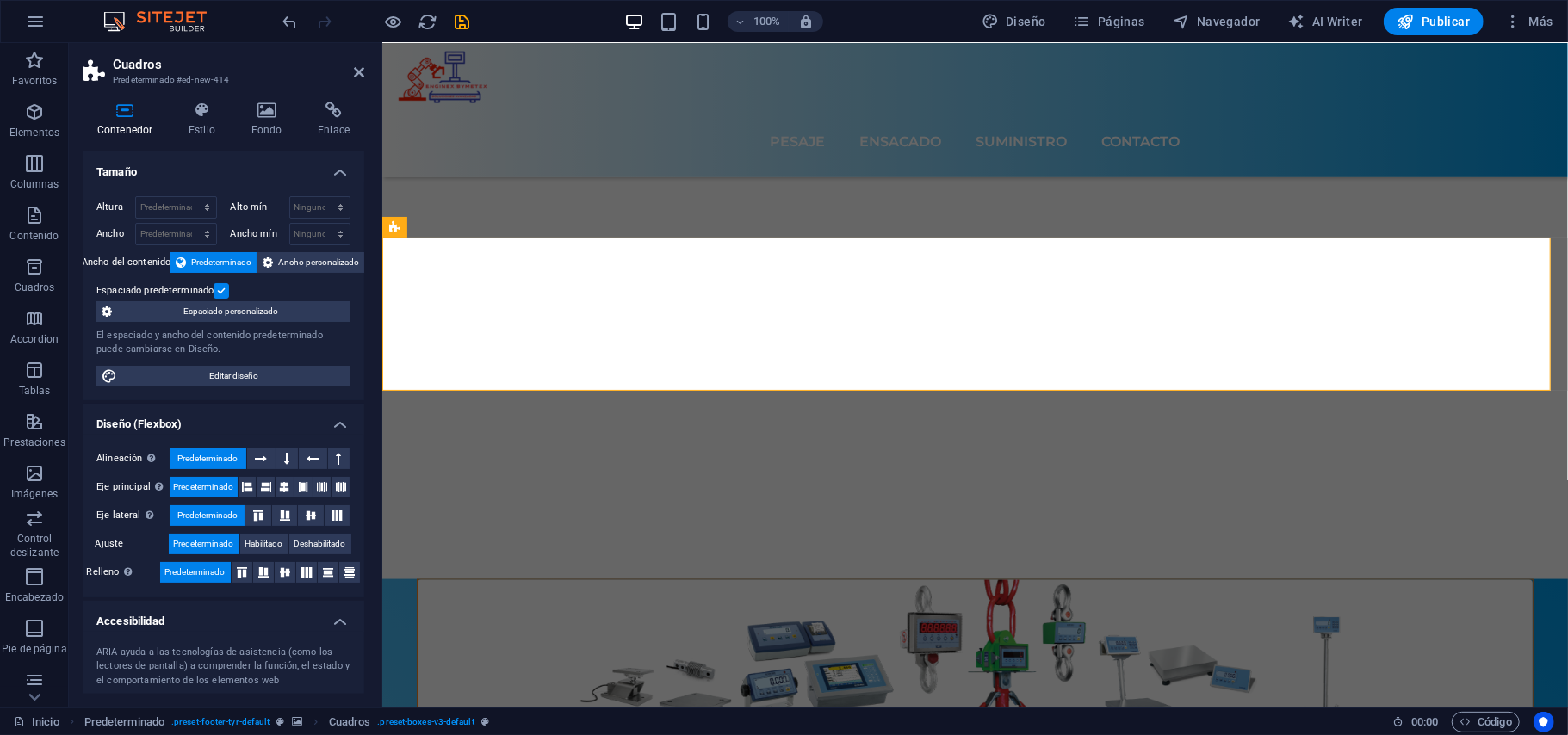 scroll, scrollTop: 6319, scrollLeft: 0, axis: vertical 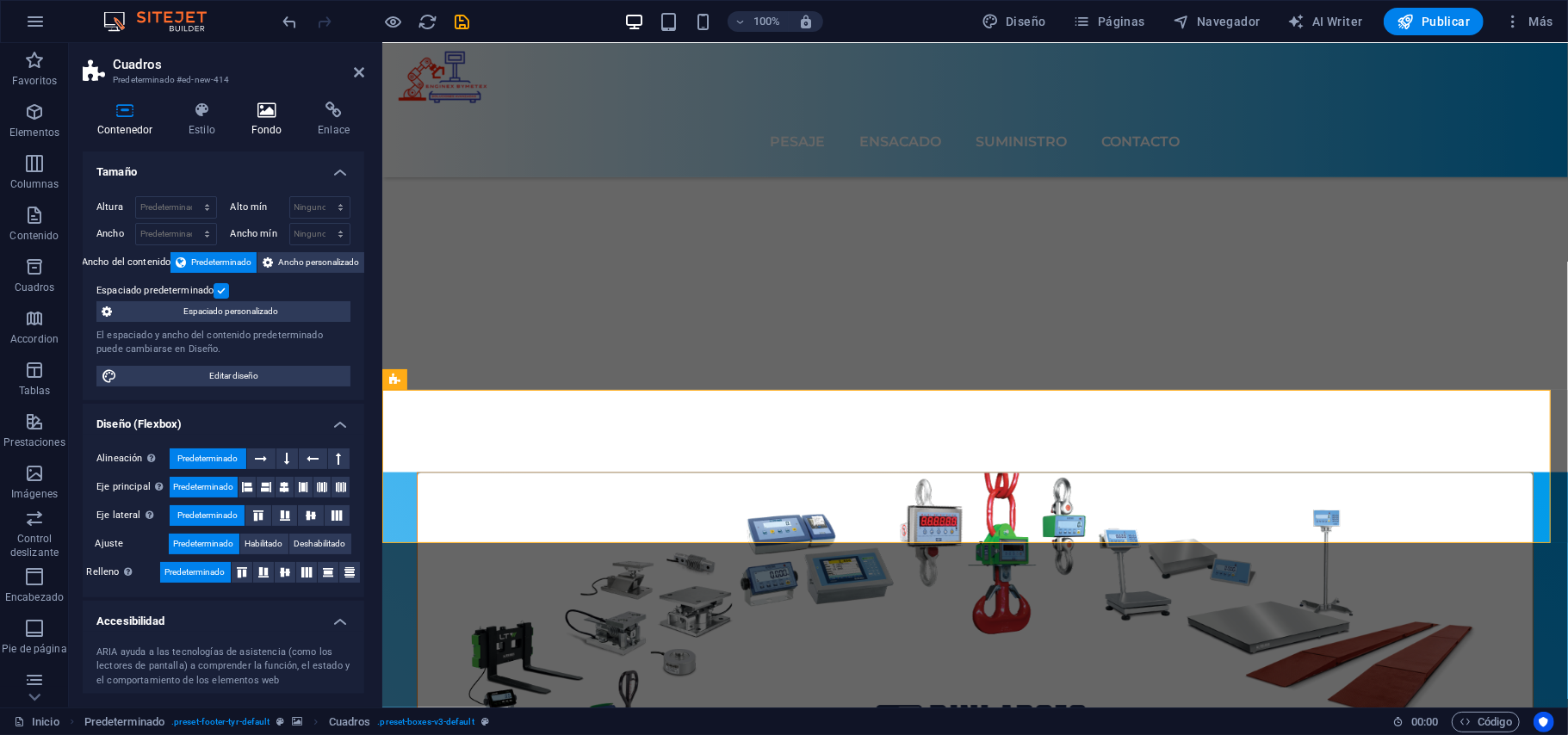 click at bounding box center [267, 110] 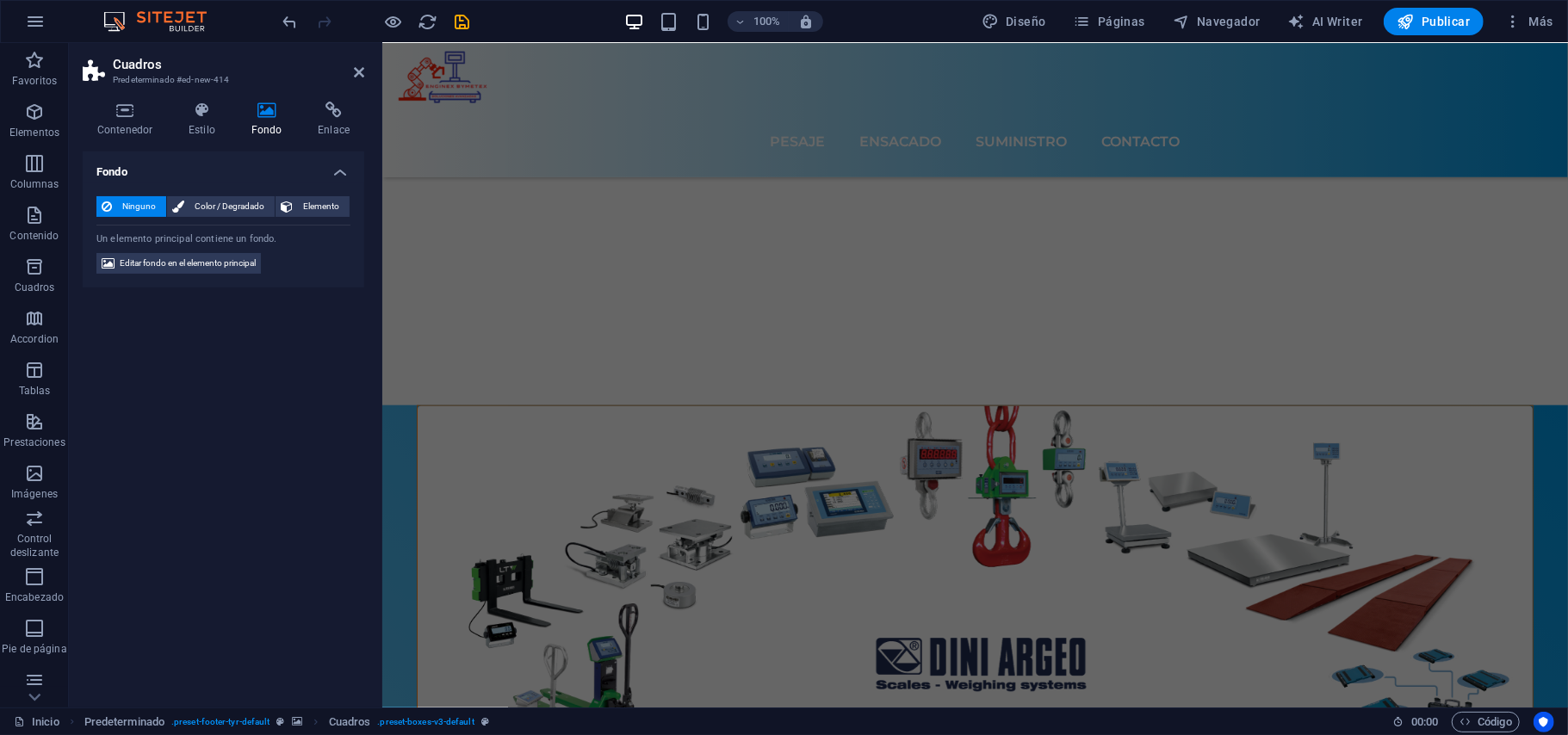 scroll, scrollTop: 5815, scrollLeft: 0, axis: vertical 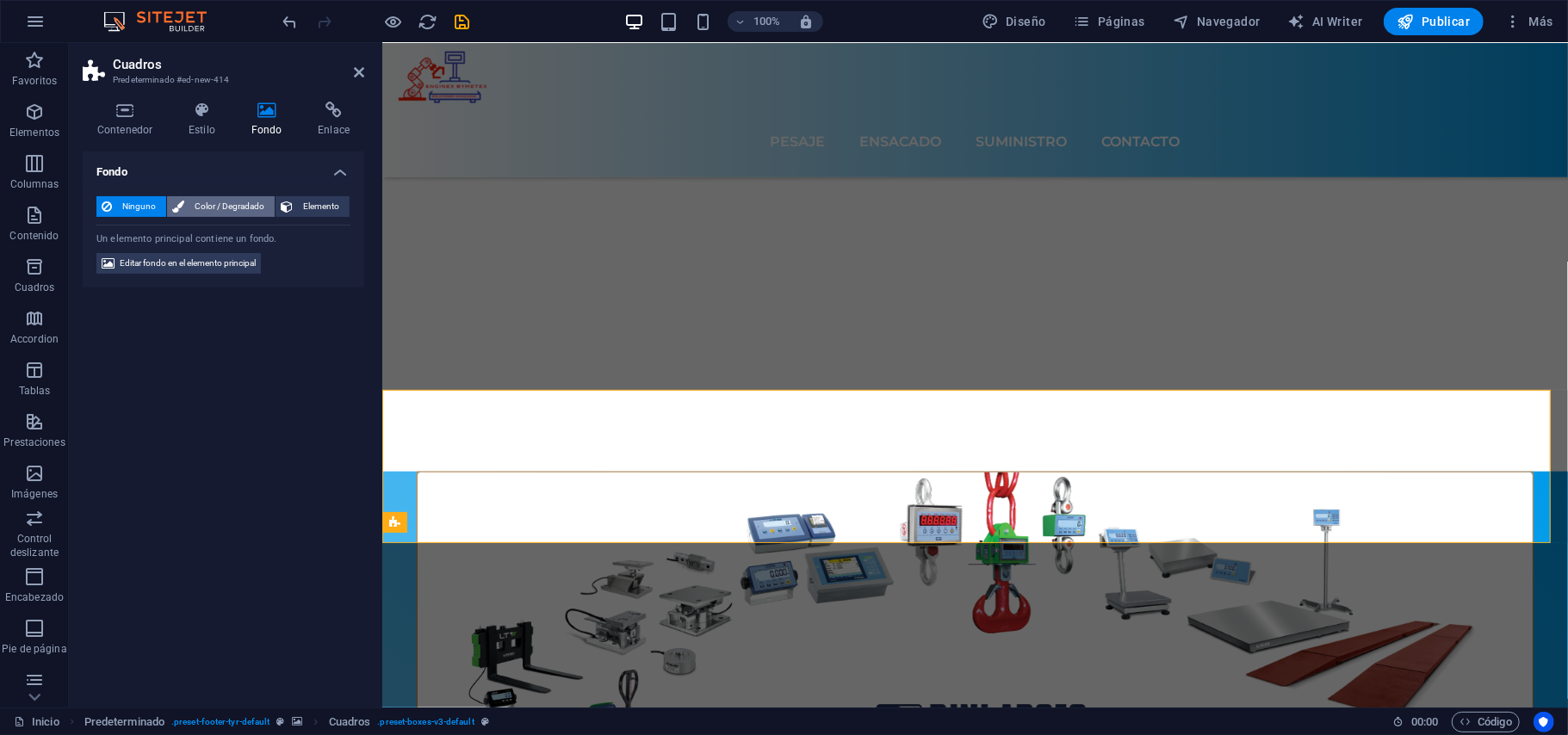 click on "Color / Degradado" at bounding box center (229, 207) 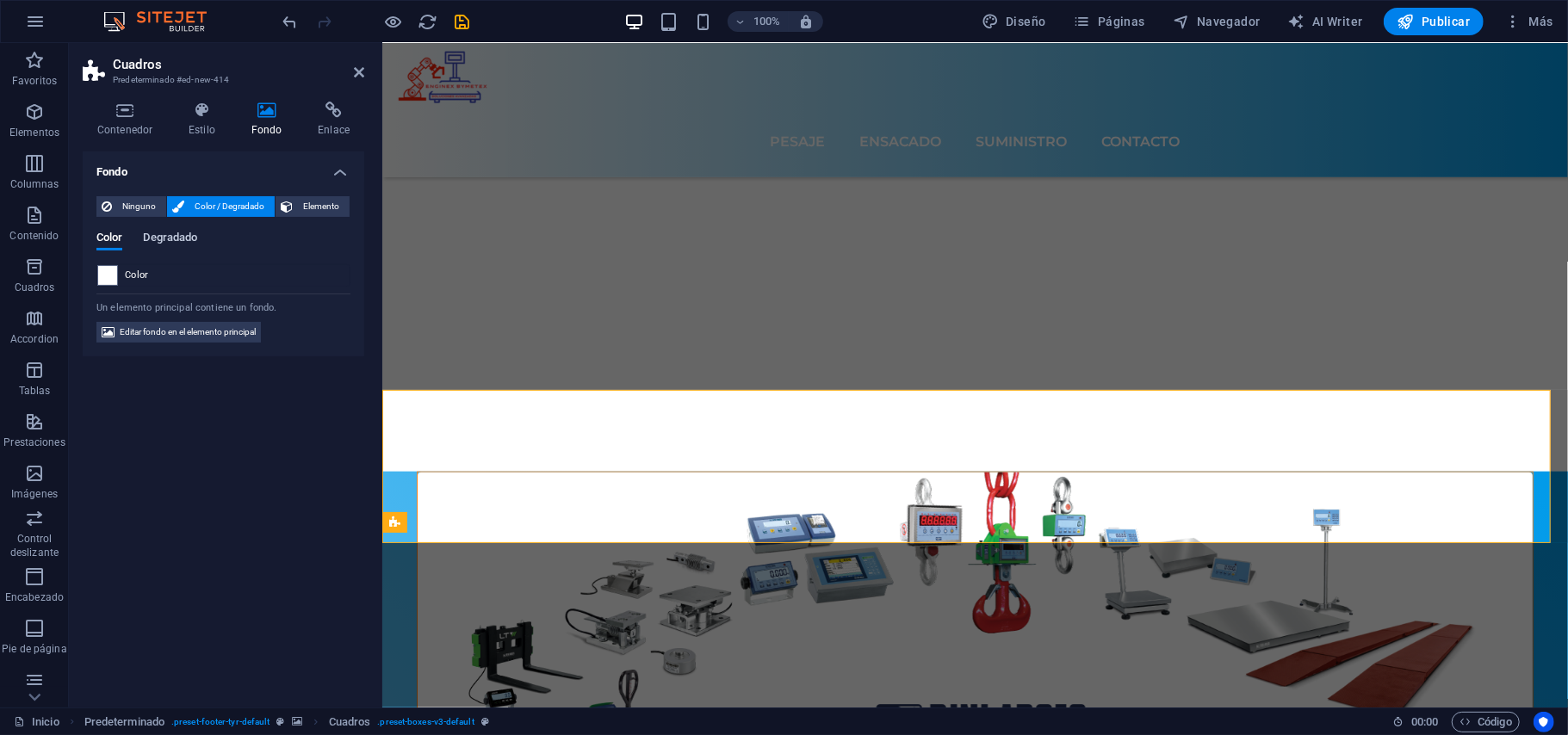 click on "Degradado" at bounding box center [170, 239] 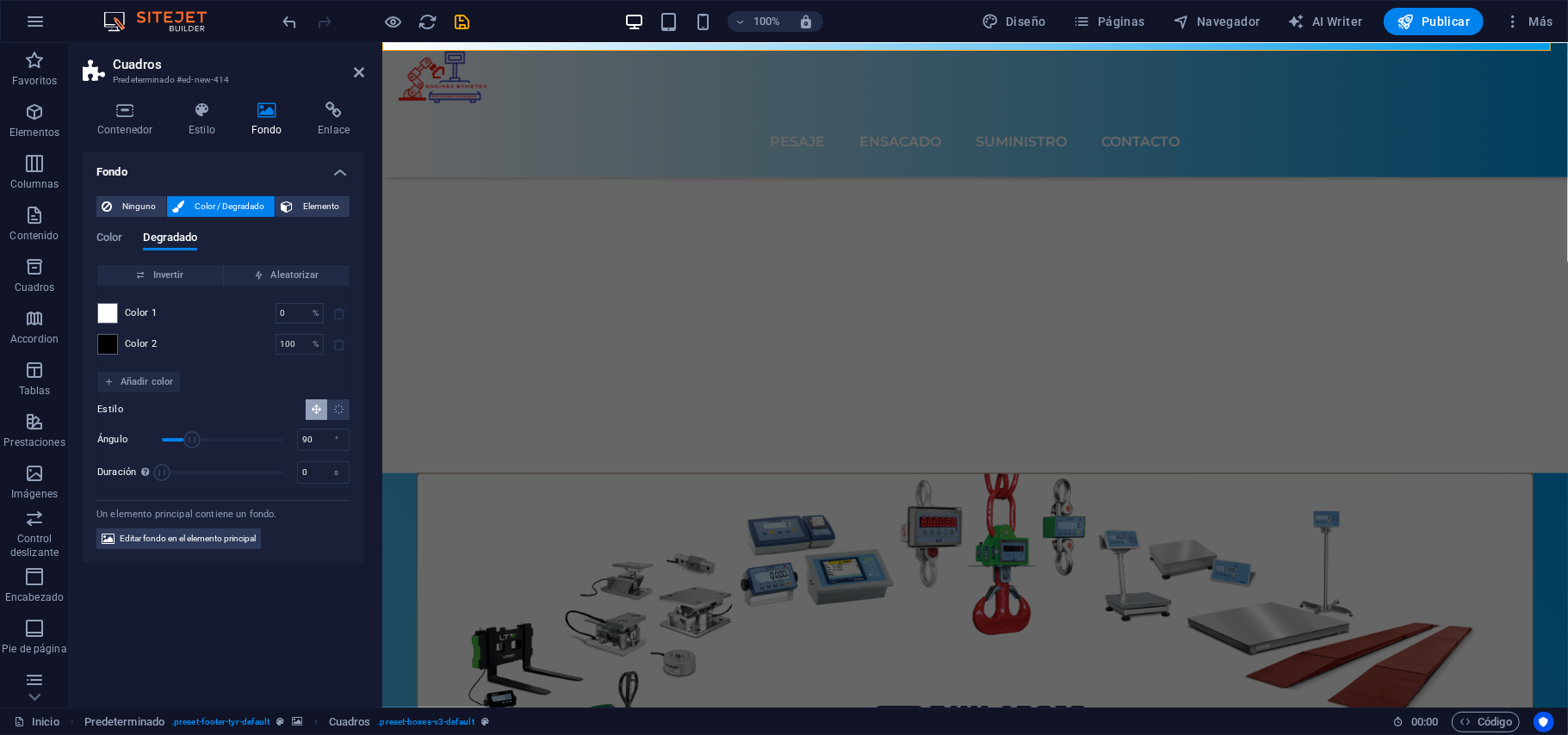 scroll, scrollTop: 6319, scrollLeft: 0, axis: vertical 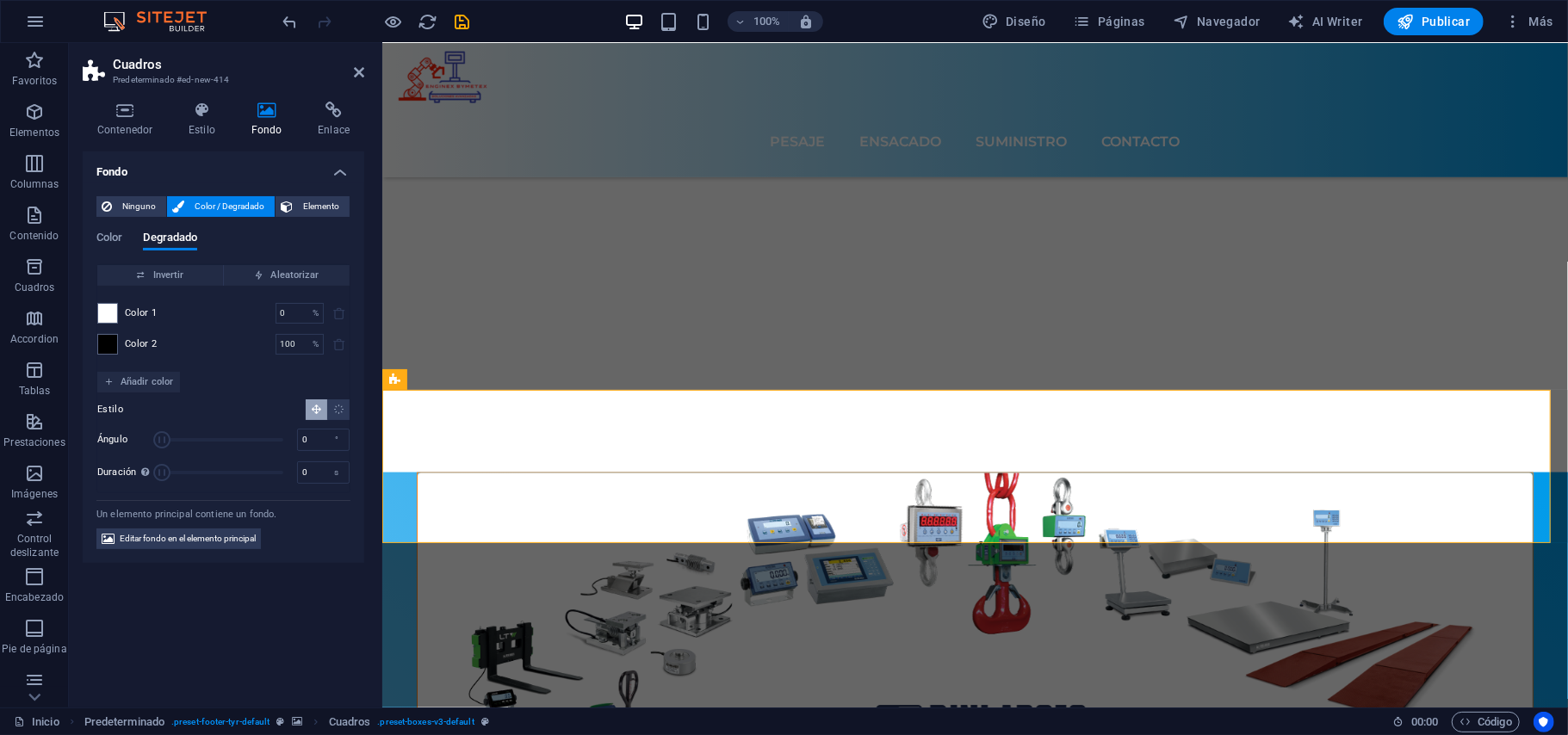 drag, startPoint x: 188, startPoint y: 438, endPoint x: 135, endPoint y: 425, distance: 54.571055 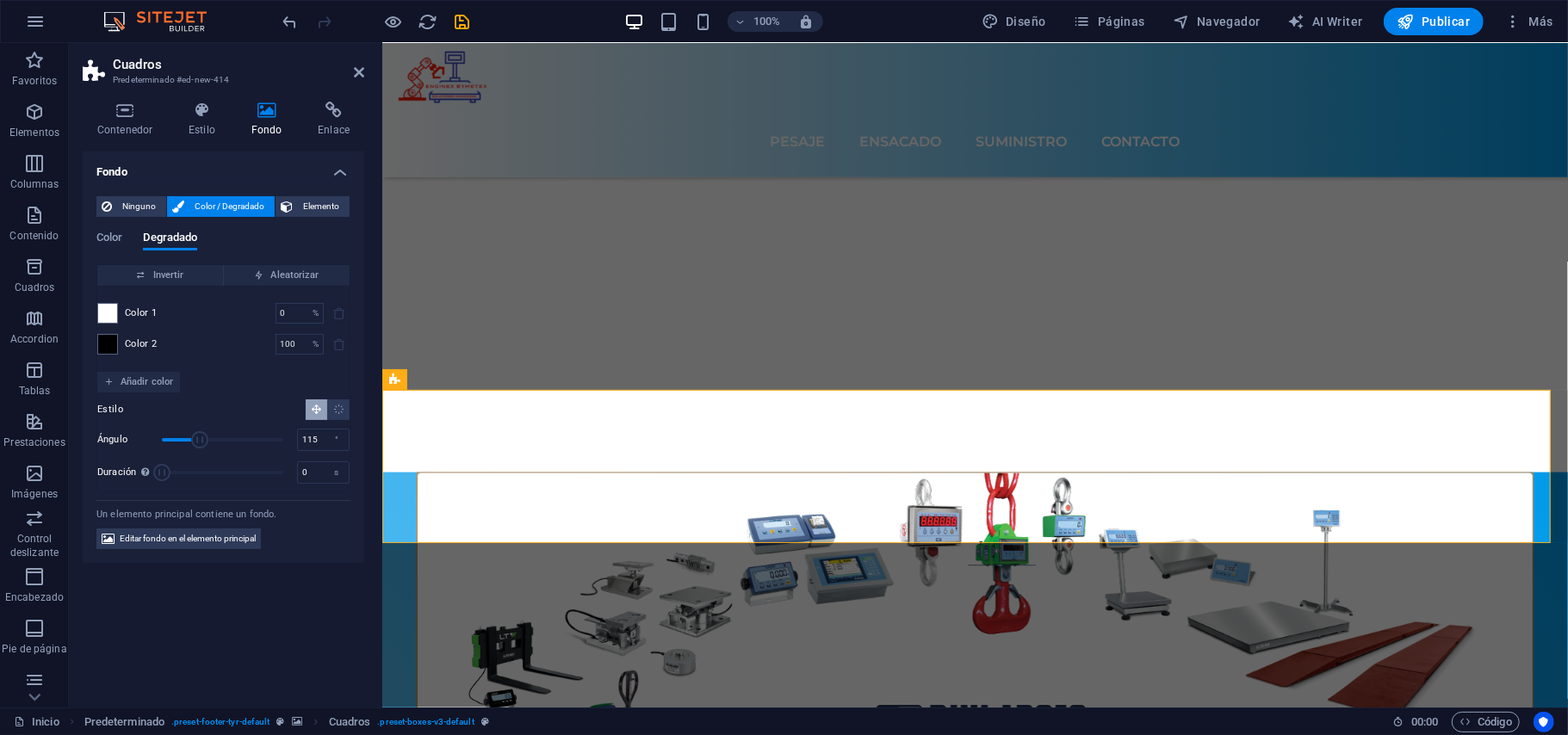 drag, startPoint x: 167, startPoint y: 435, endPoint x: 201, endPoint y: 430, distance: 34.365681 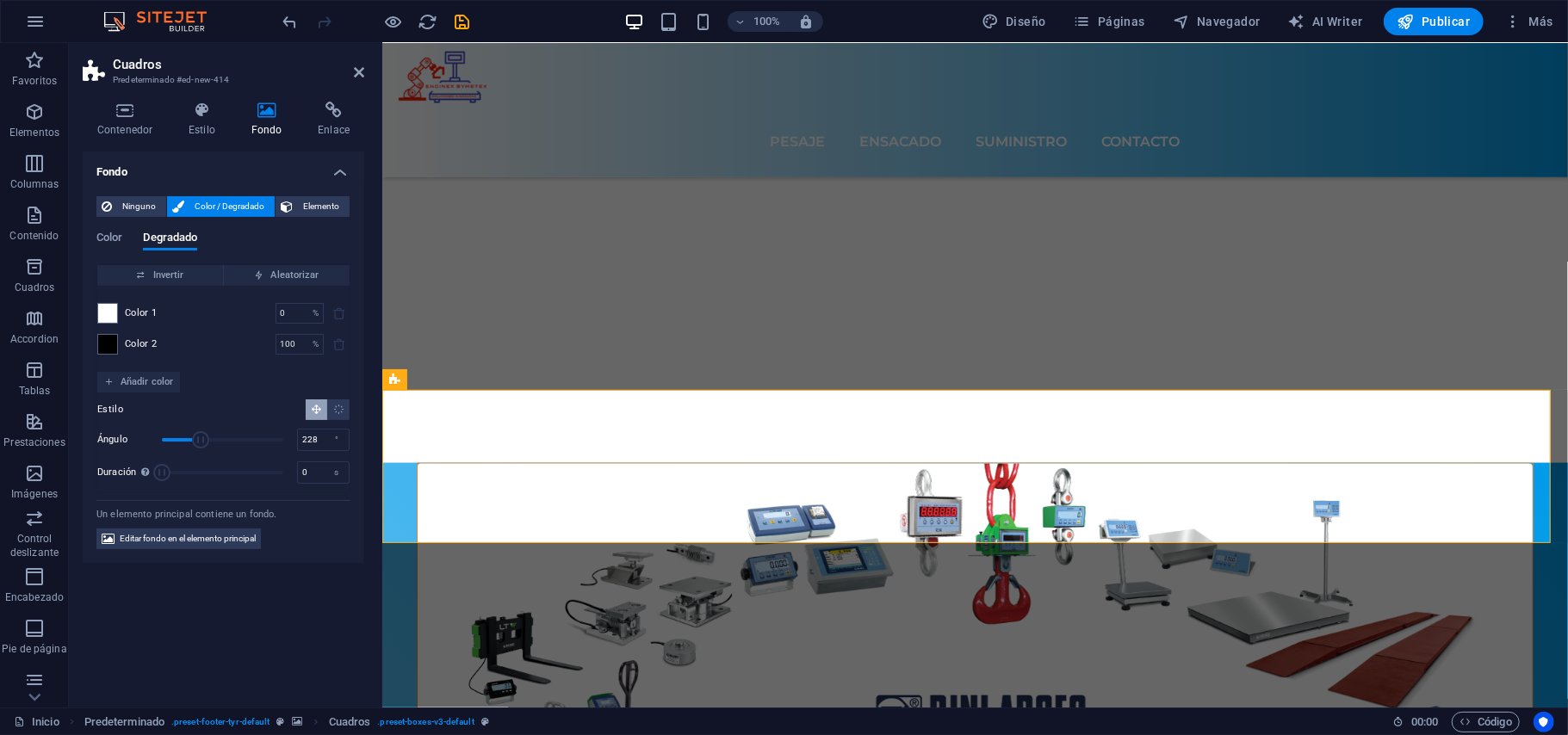 drag, startPoint x: 201, startPoint y: 434, endPoint x: 243, endPoint y: 442, distance: 42.755117 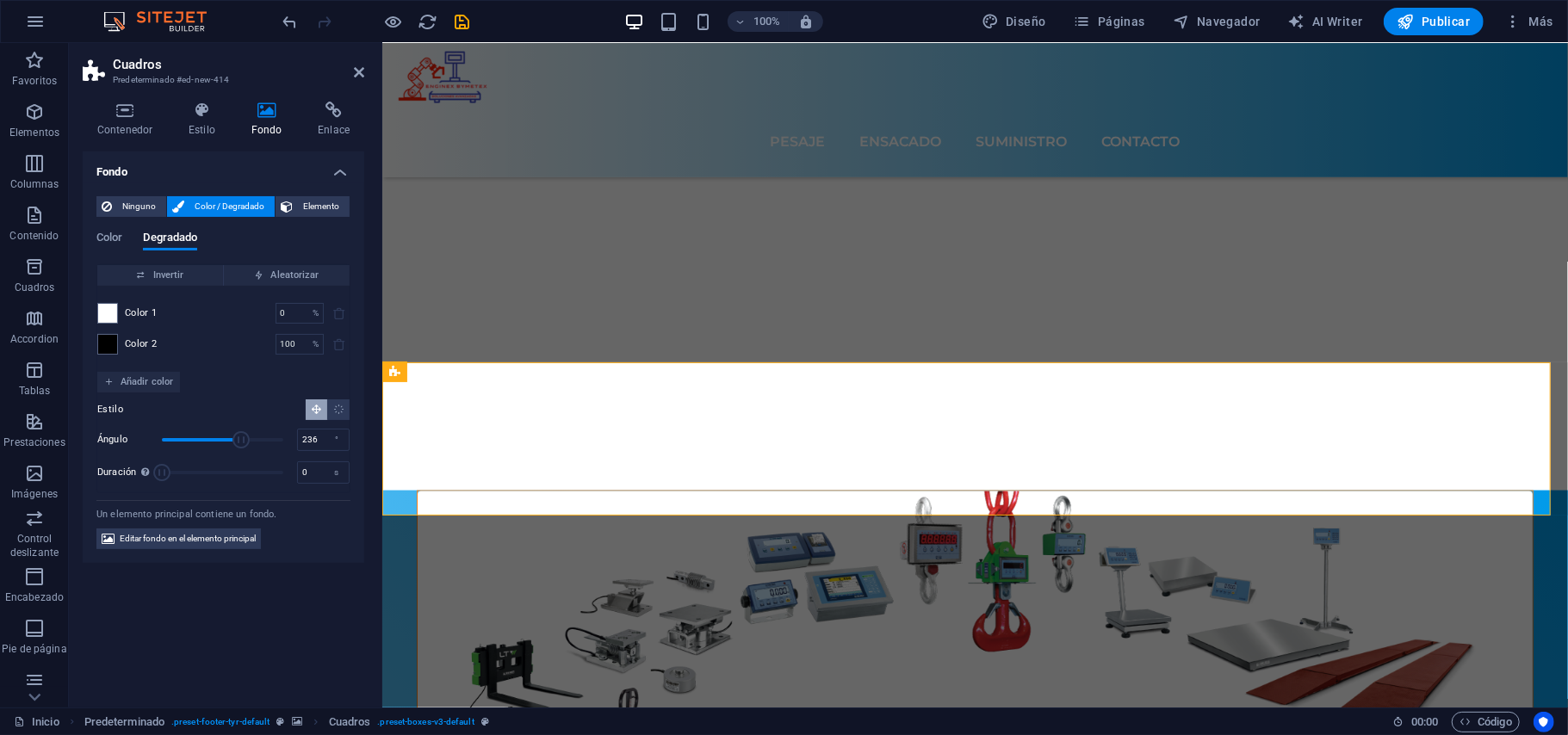 scroll, scrollTop: 6355, scrollLeft: 0, axis: vertical 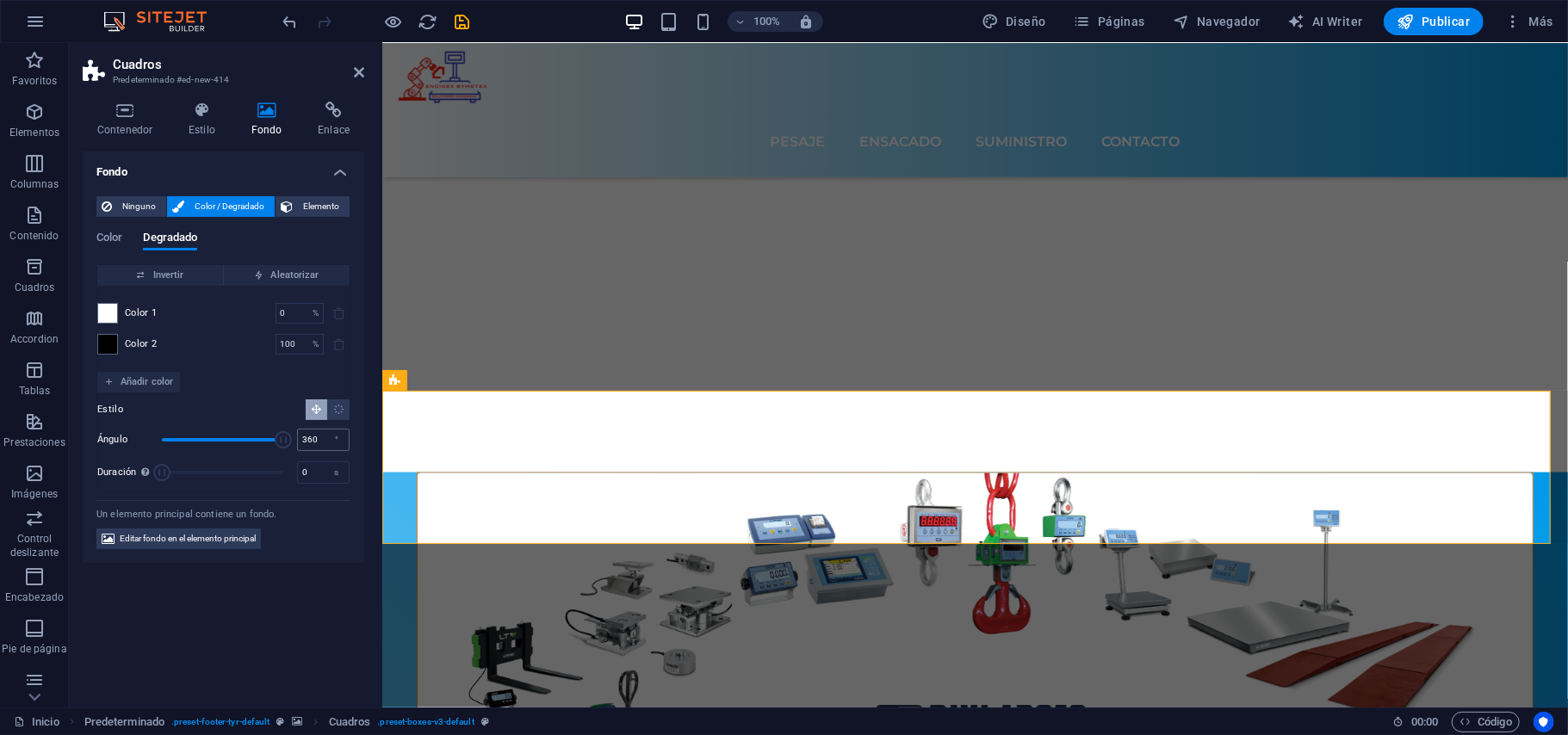 drag, startPoint x: 245, startPoint y: 441, endPoint x: 317, endPoint y: 438, distance: 72.06247 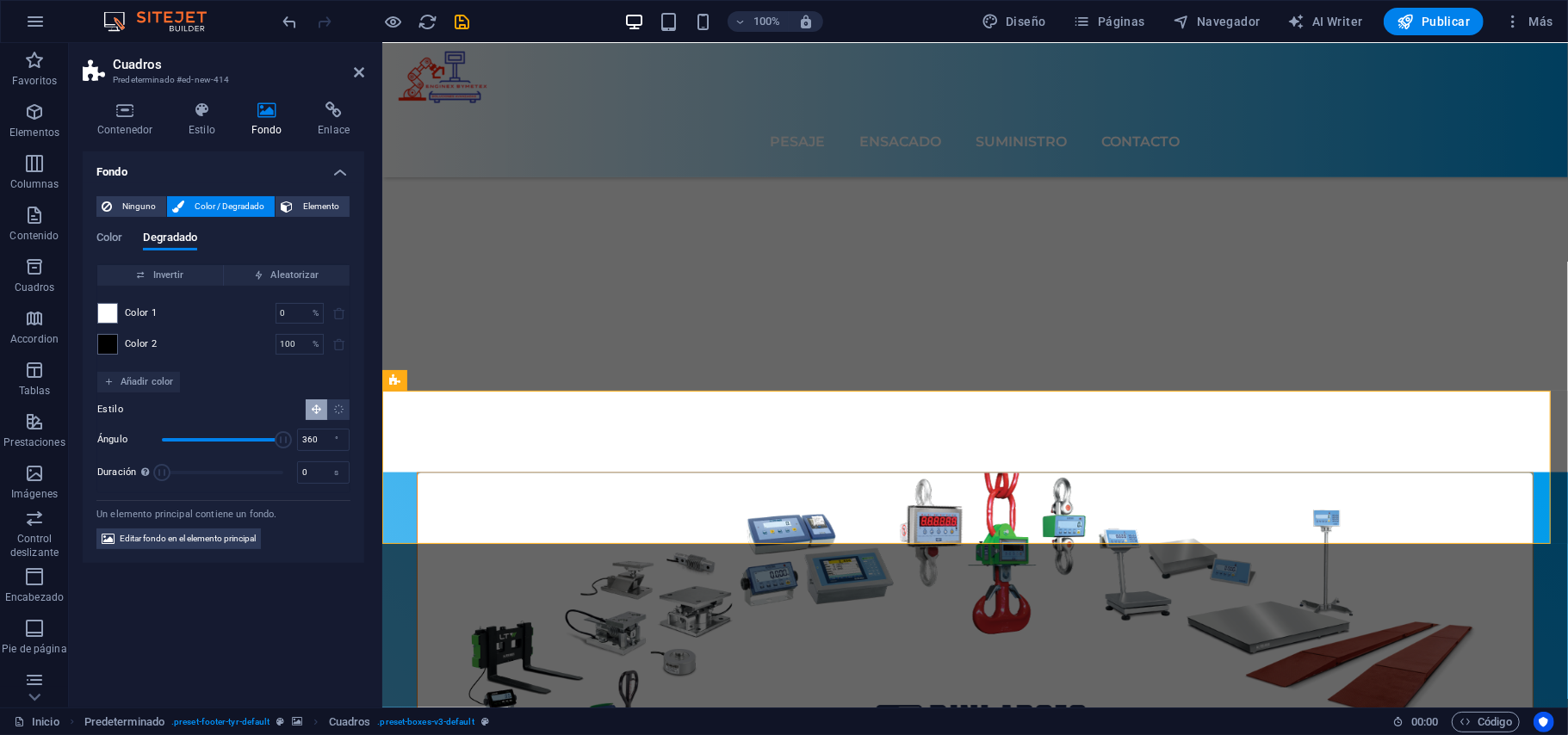 type on "359" 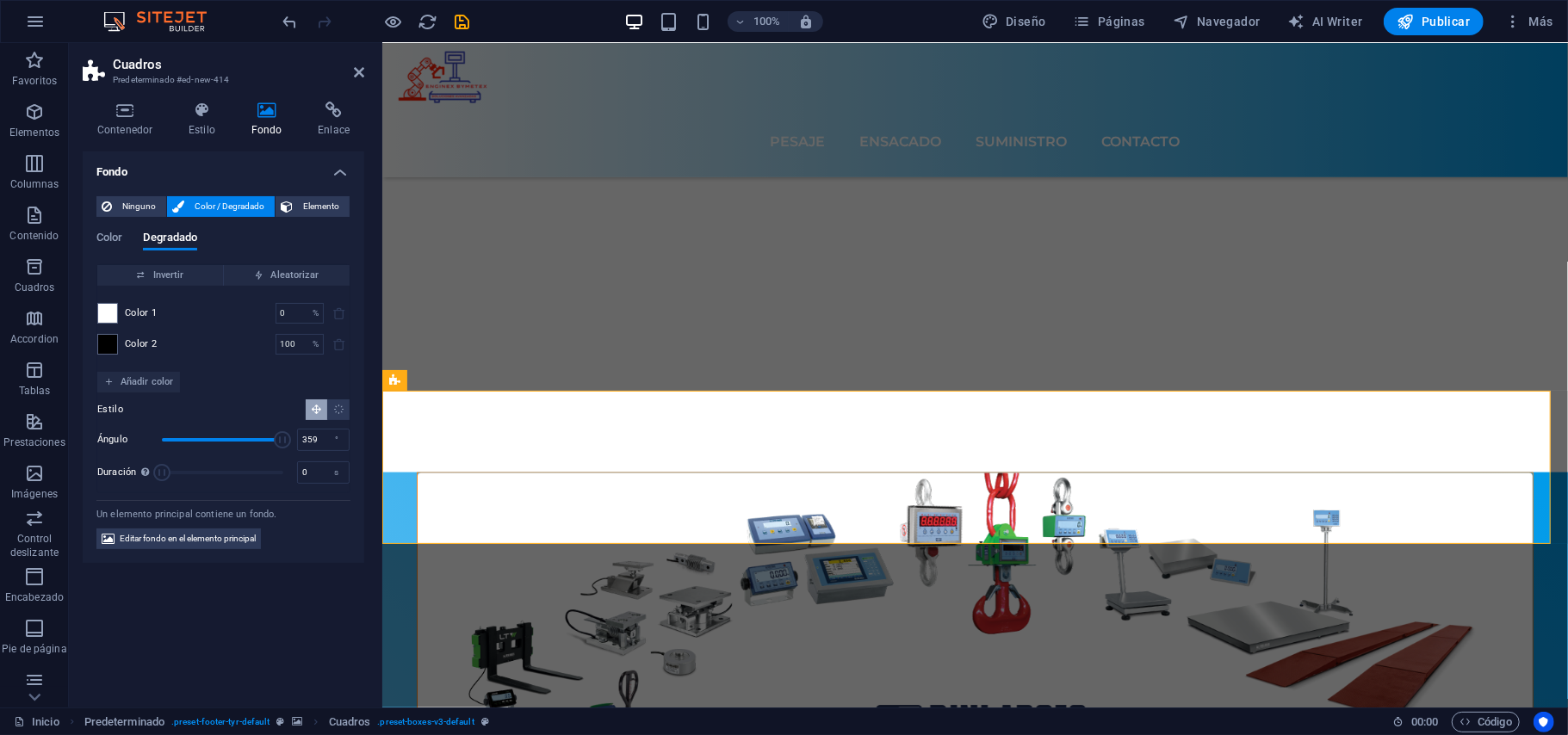 click at bounding box center (283, 440) 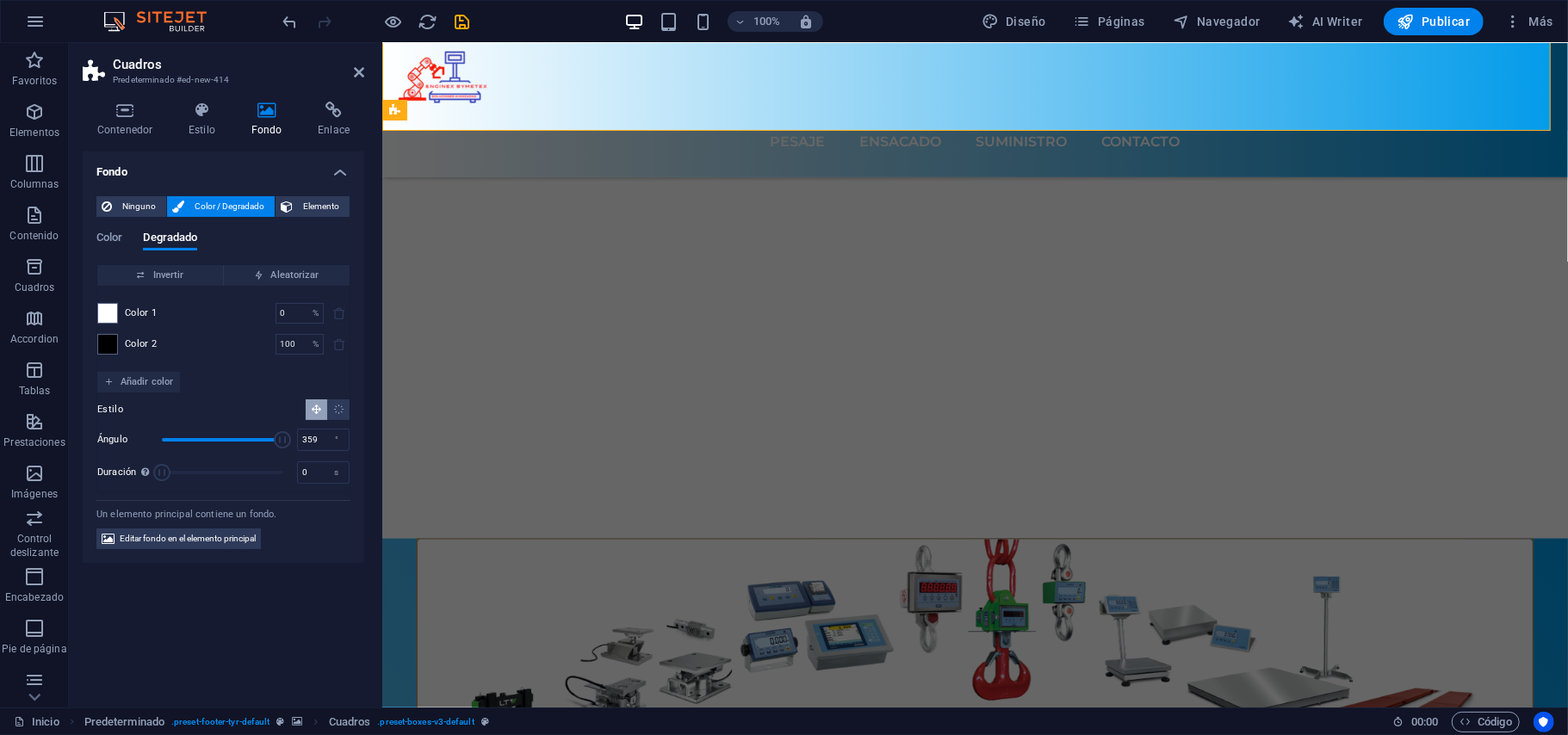 scroll, scrollTop: 6260, scrollLeft: 0, axis: vertical 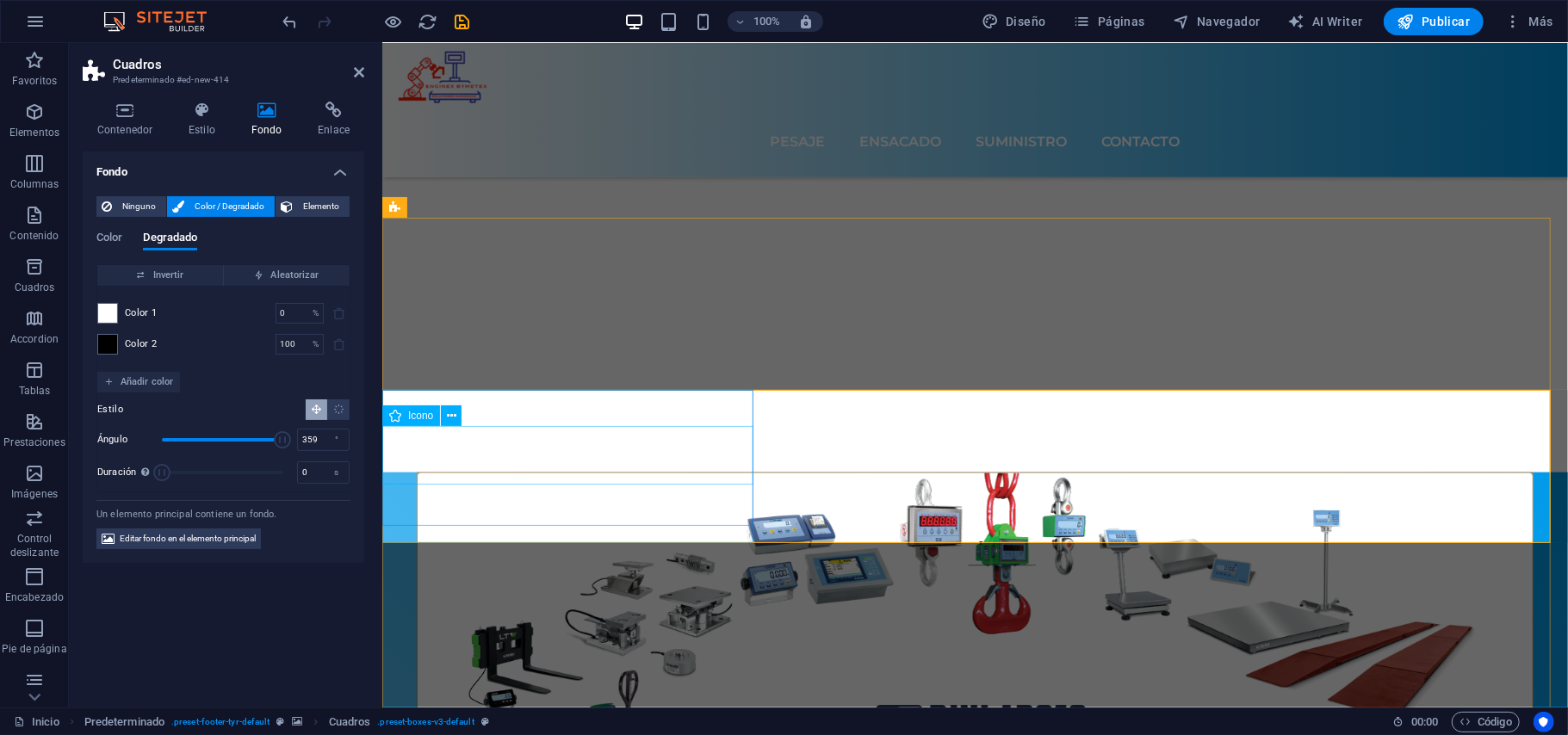 click on "Contacto ventas@ingbymetex.com gerenciatecnica@ingbymetex.com" at bounding box center [570, 7579] 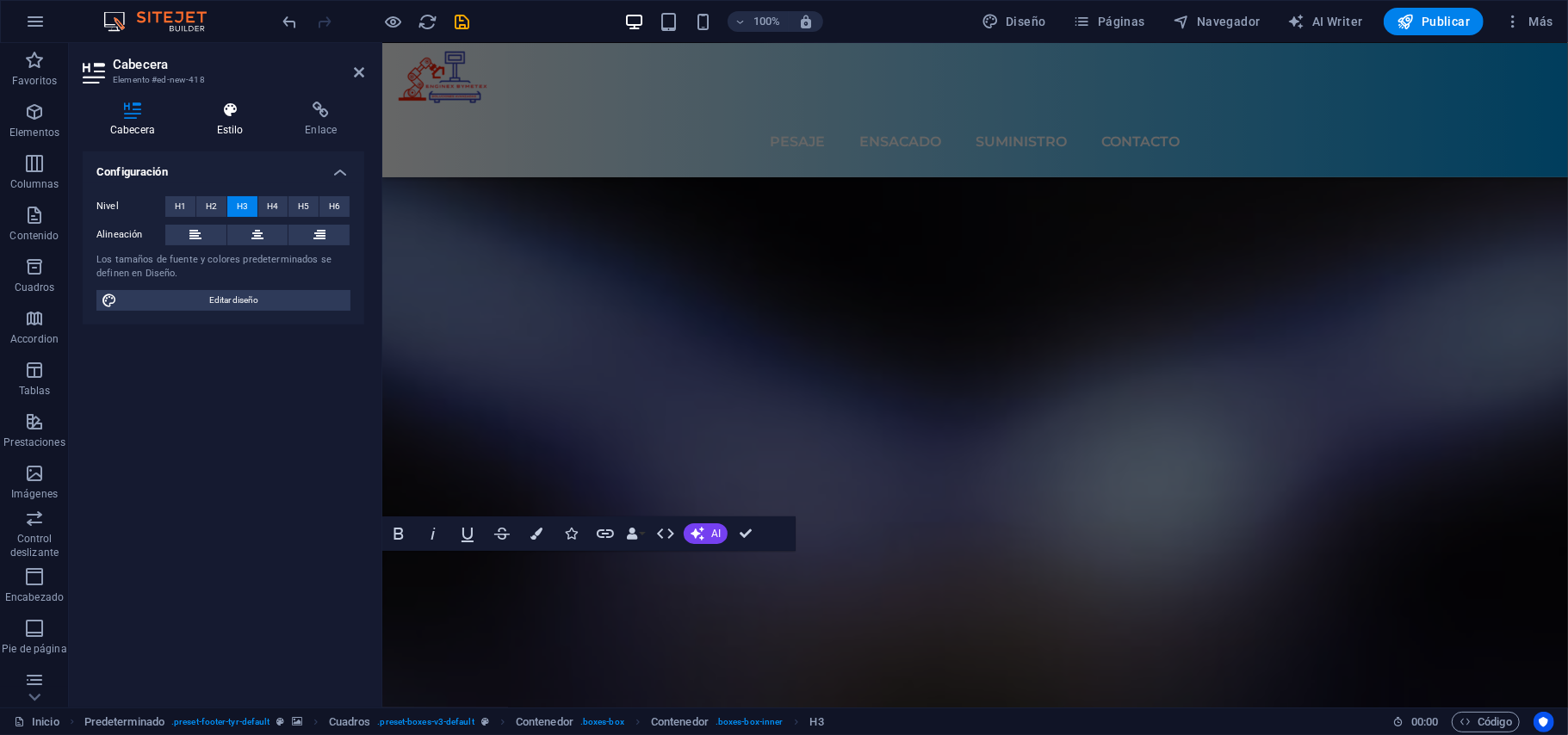 scroll, scrollTop: 5813, scrollLeft: 0, axis: vertical 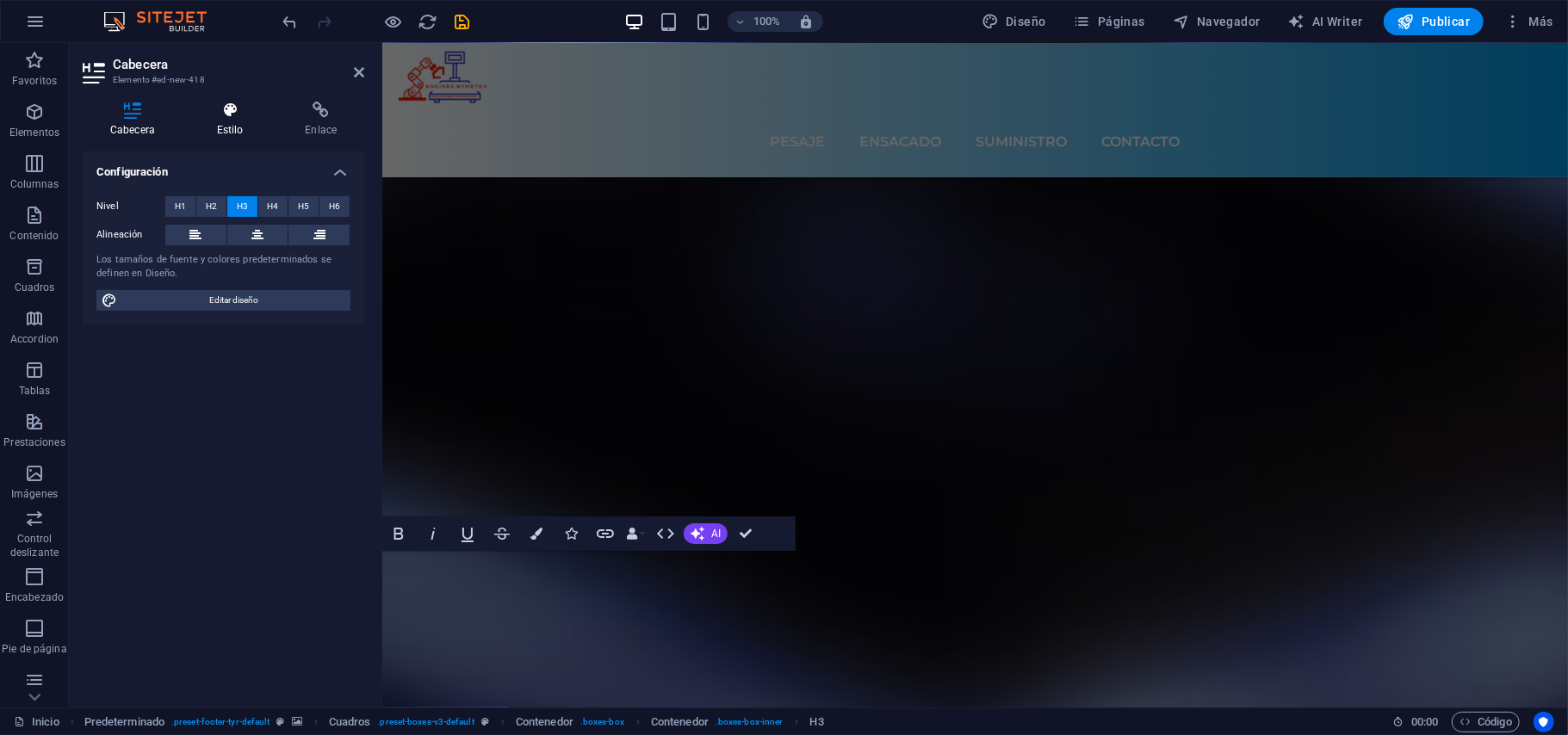 click on "Estilo" at bounding box center [233, 120] 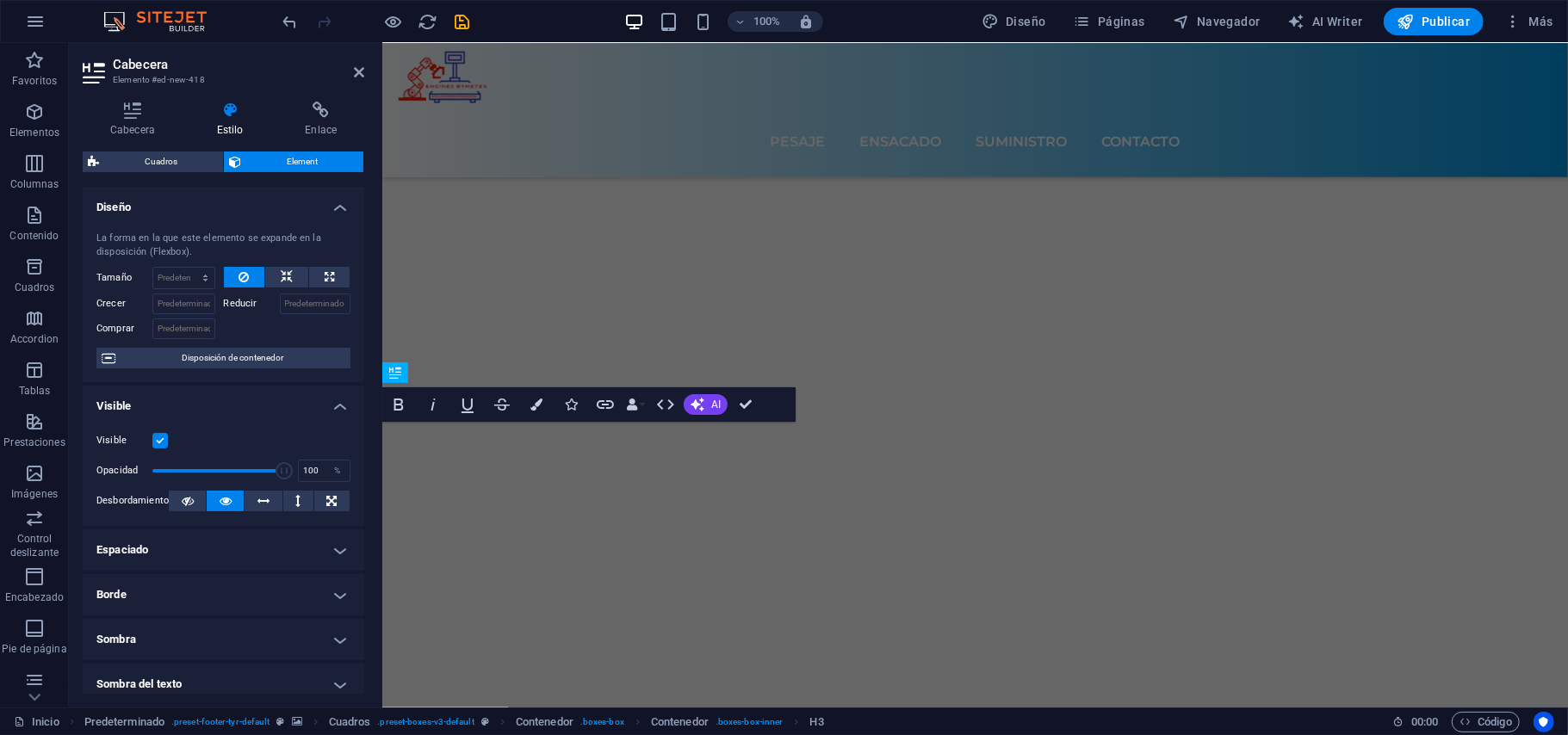 scroll, scrollTop: 6353, scrollLeft: 0, axis: vertical 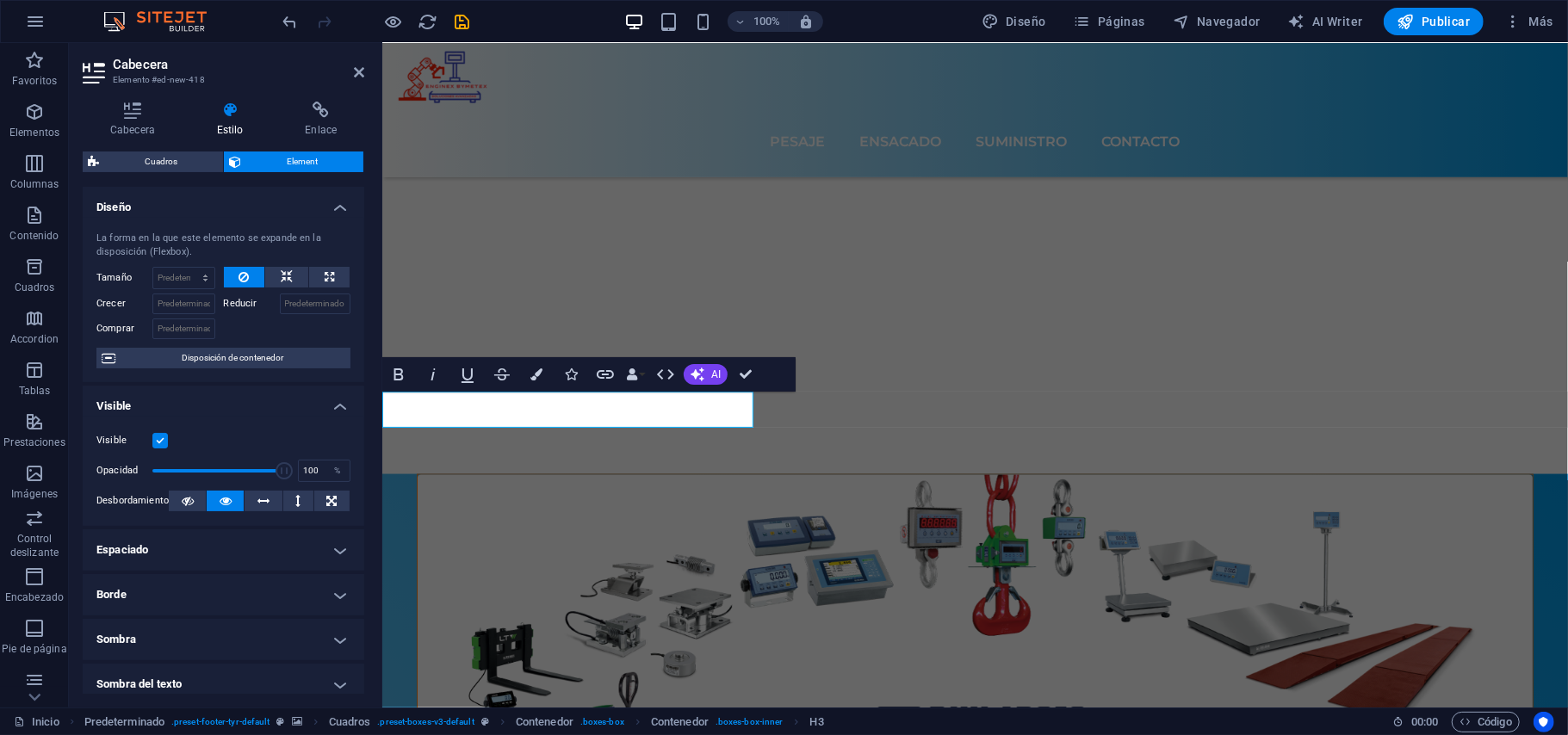 click at bounding box center [160, 441] 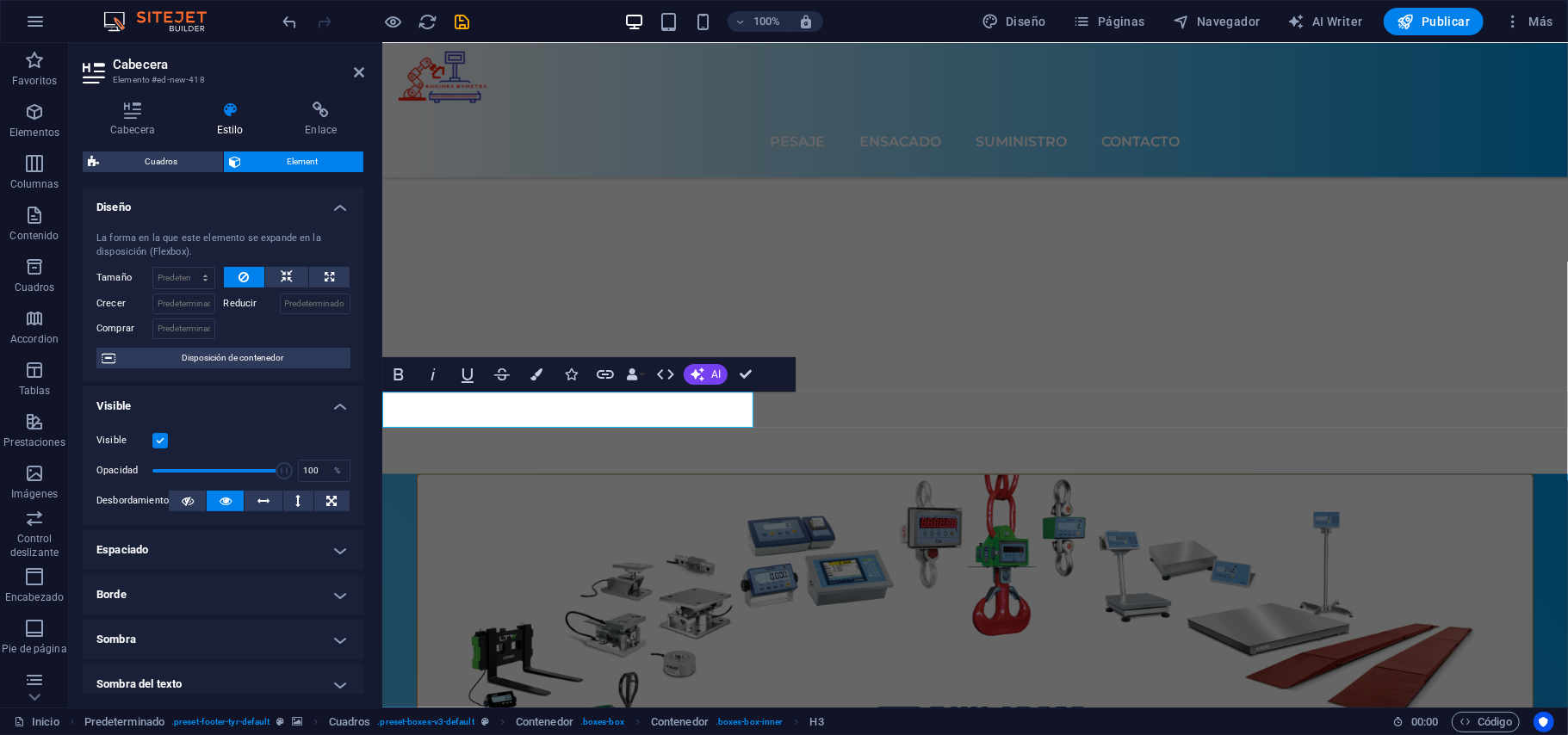 click on "Visible" at bounding box center [0, 0] 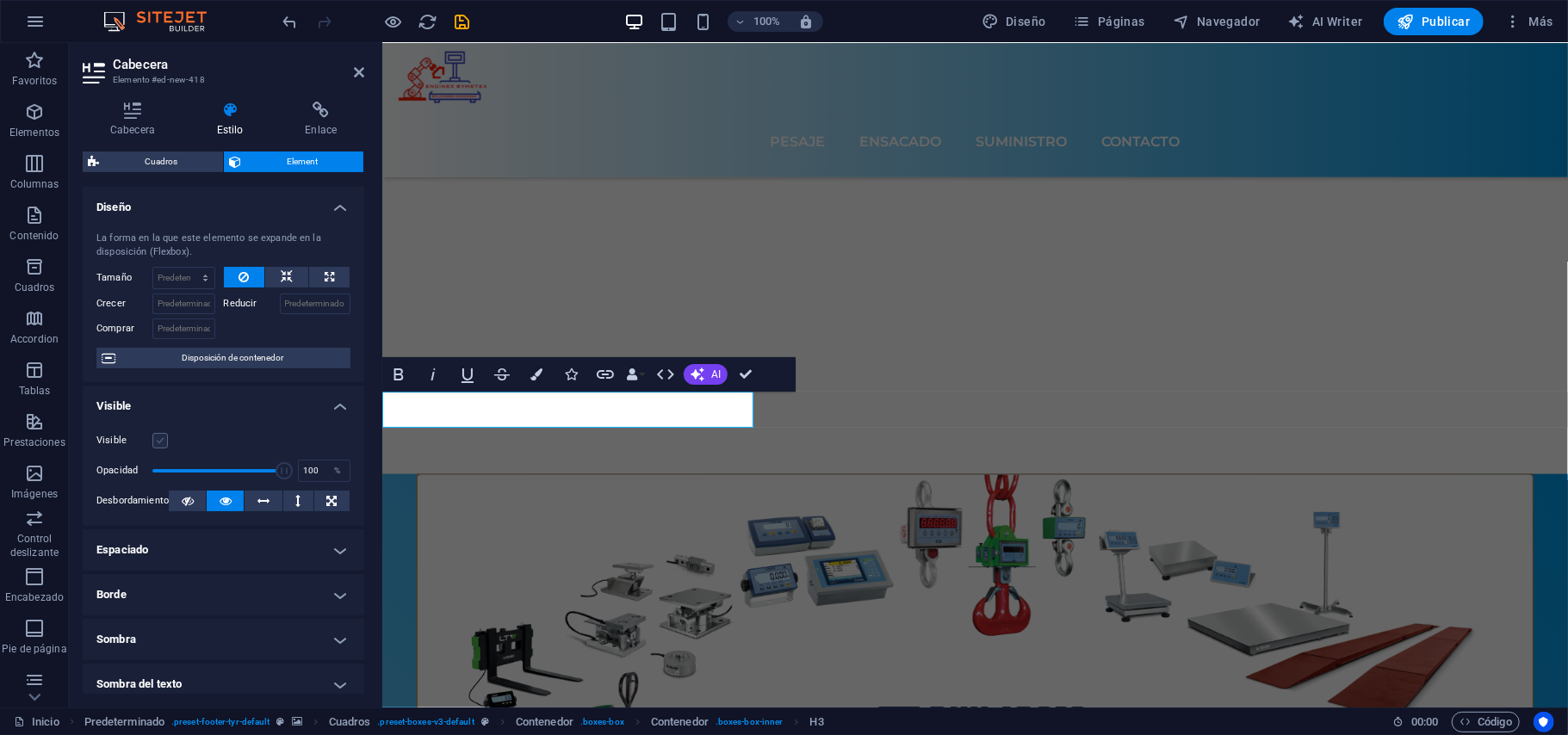 click at bounding box center [160, 441] 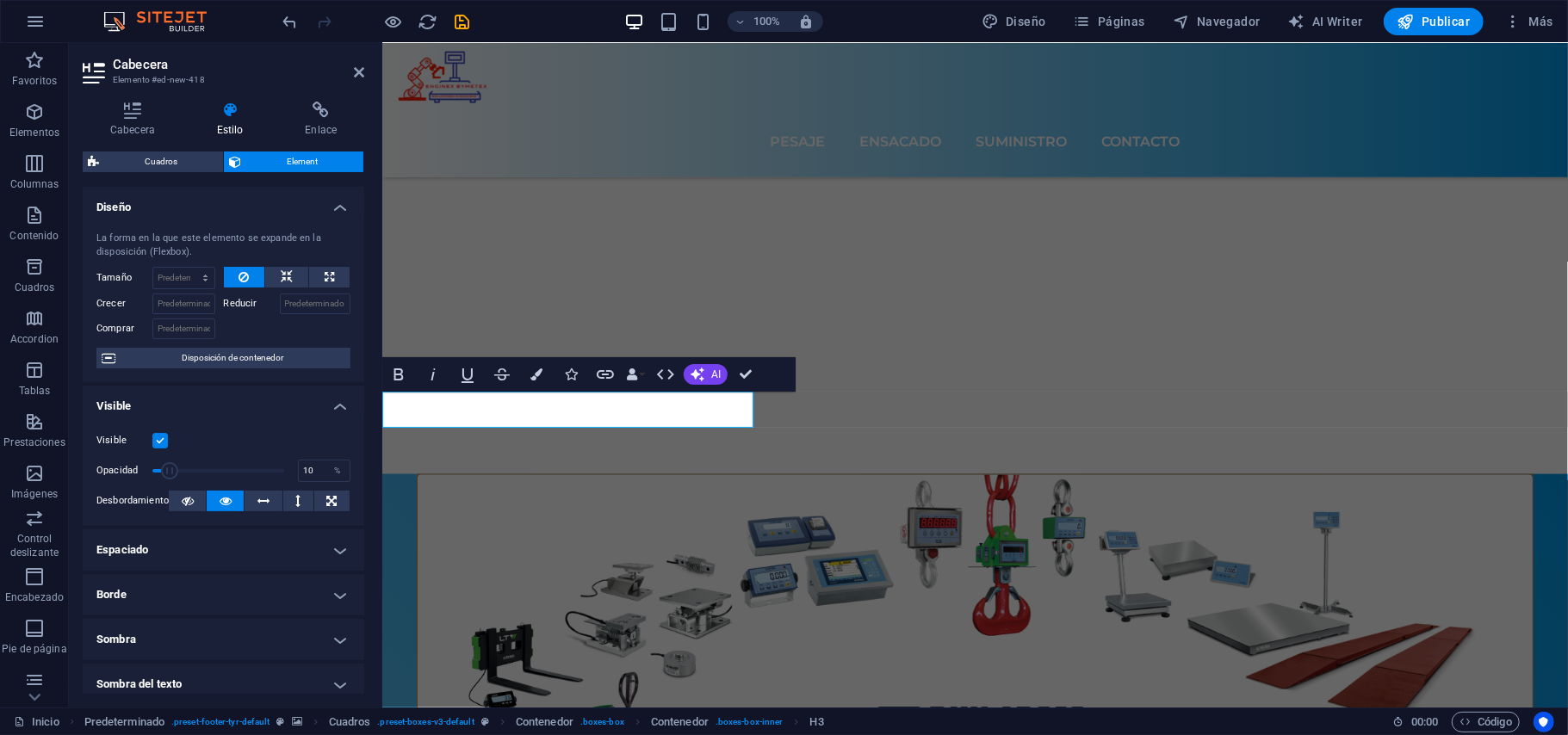 drag, startPoint x: 280, startPoint y: 466, endPoint x: 164, endPoint y: 463, distance: 116.03879 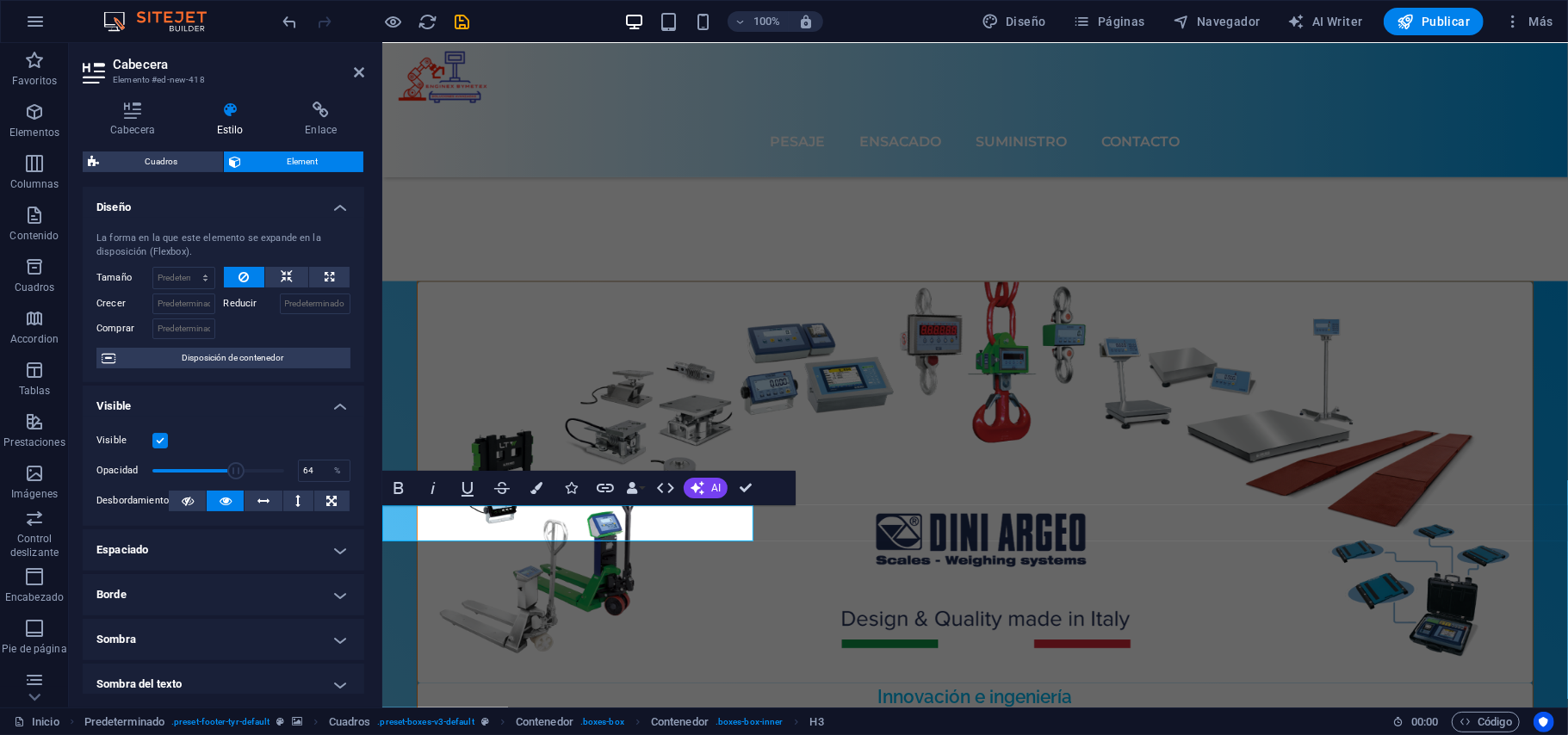 type on "100" 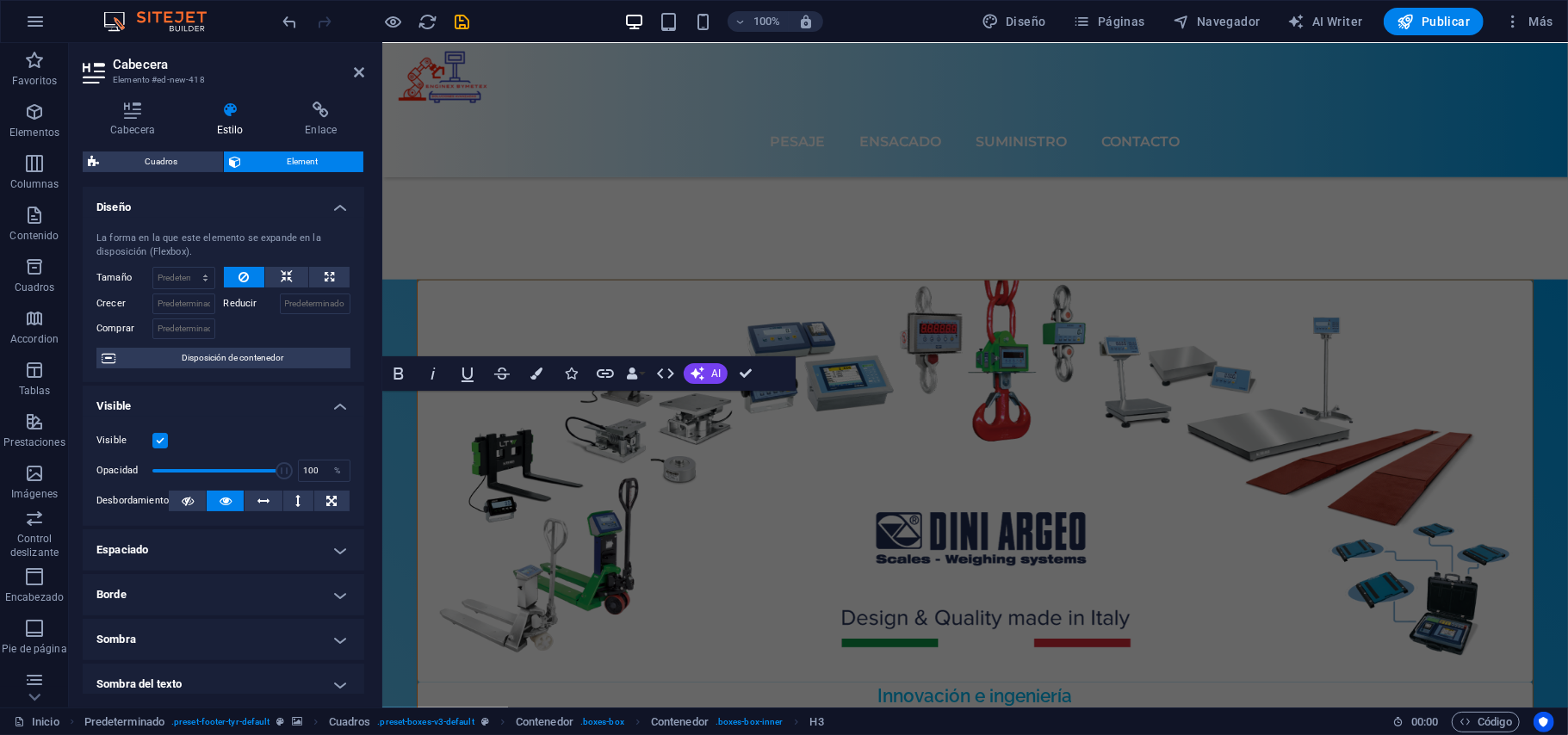 scroll, scrollTop: 5813, scrollLeft: 0, axis: vertical 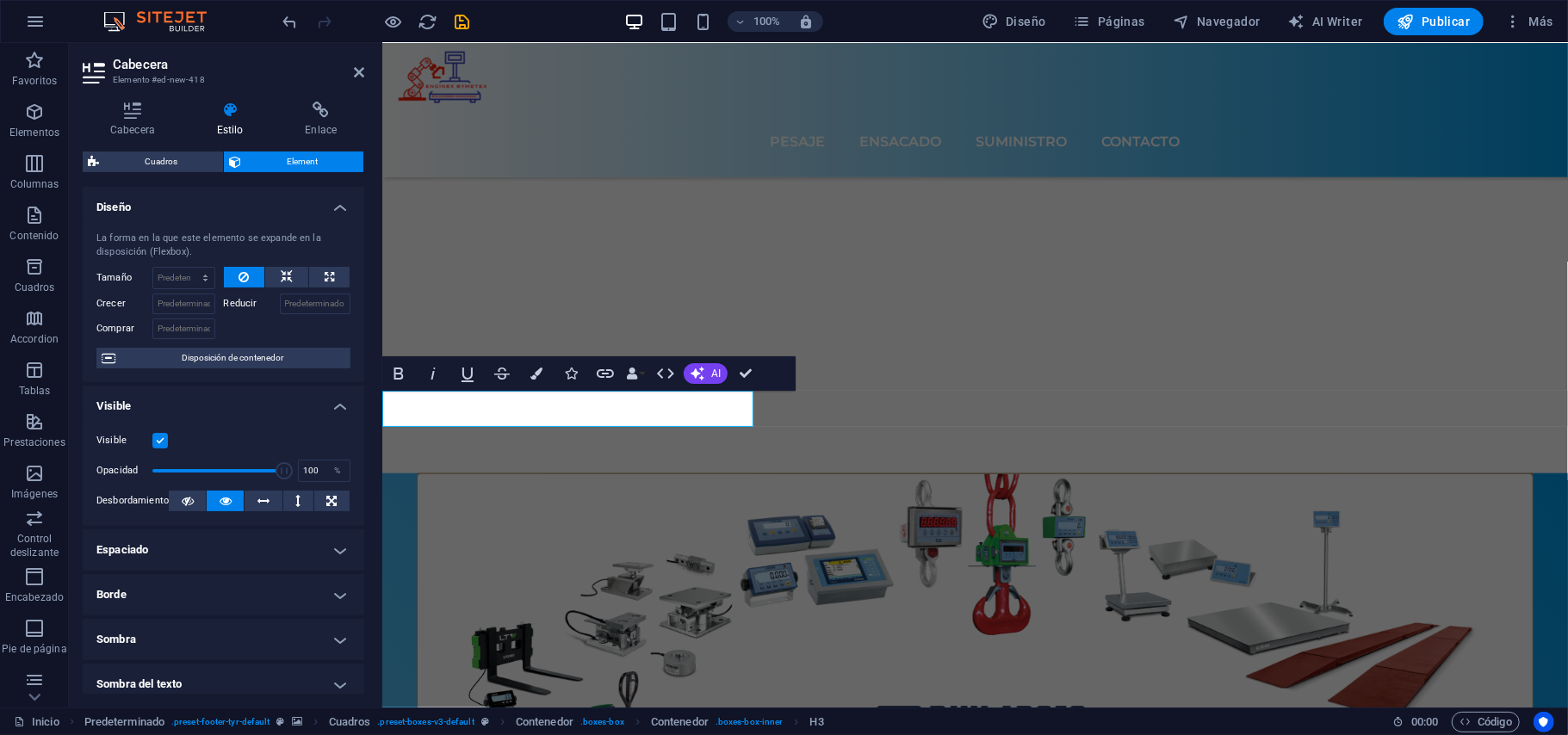 drag, startPoint x: 164, startPoint y: 463, endPoint x: 338, endPoint y: 458, distance: 174.0718 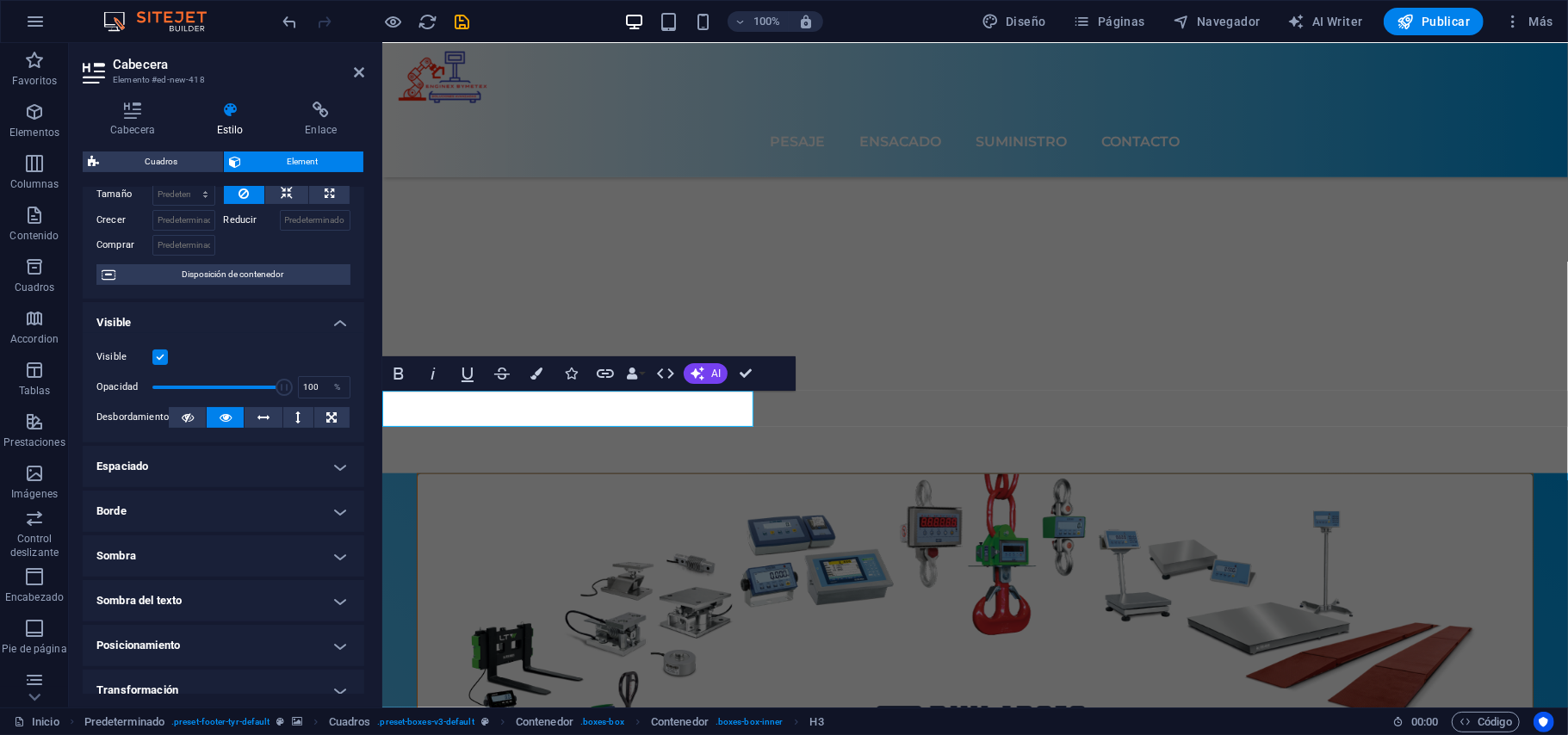 scroll, scrollTop: 114, scrollLeft: 0, axis: vertical 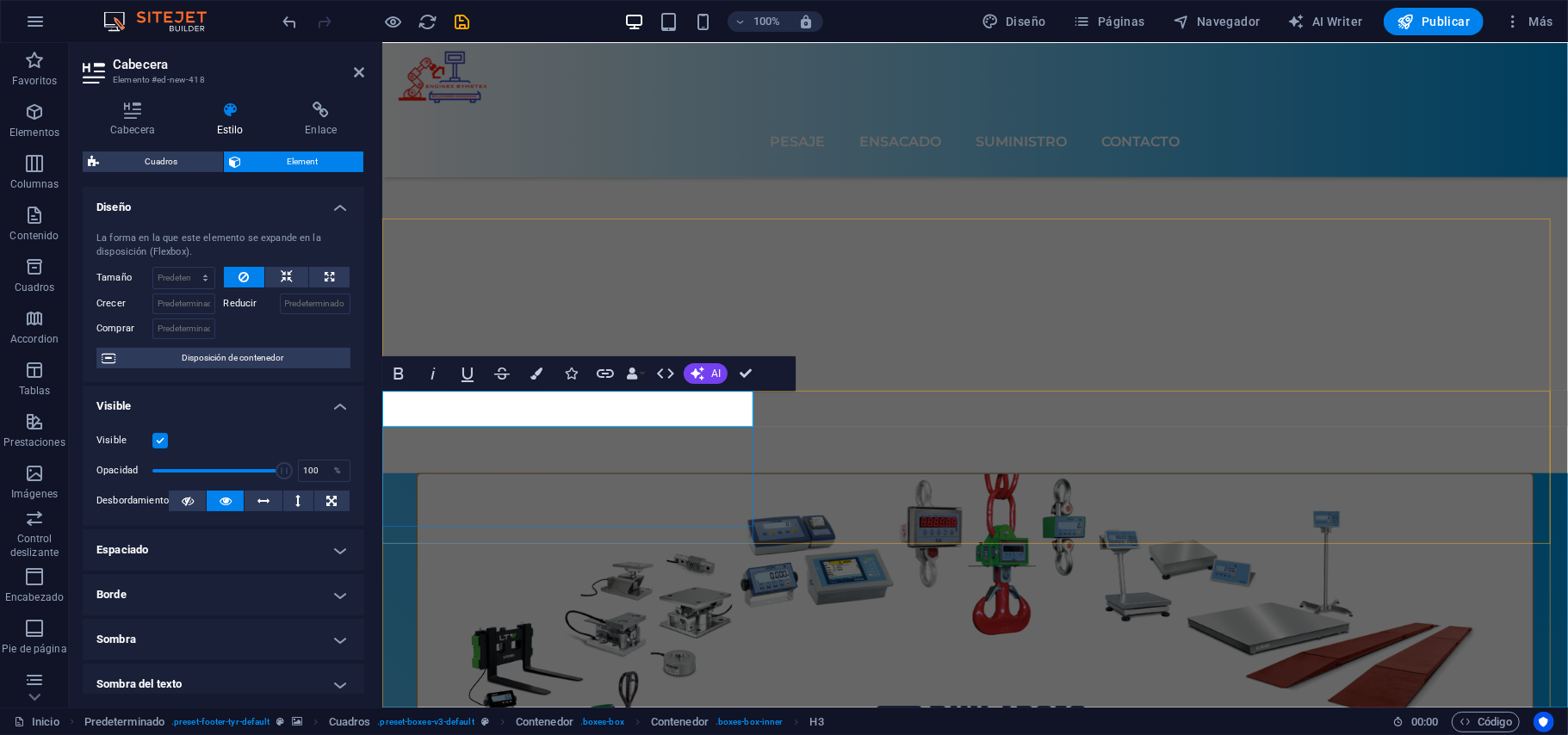 click on "Contacto" at bounding box center [570, 7527] 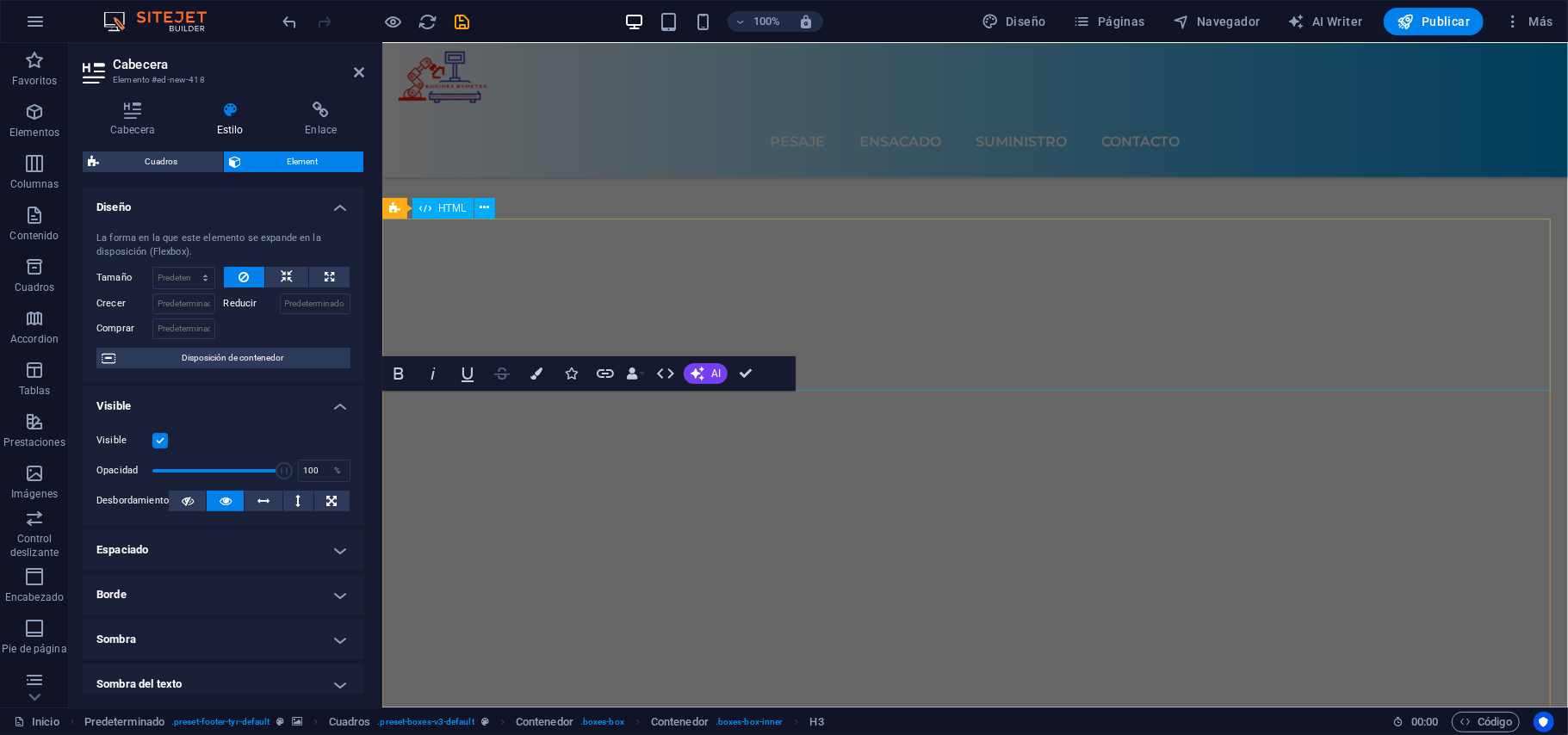 scroll, scrollTop: 6355, scrollLeft: 0, axis: vertical 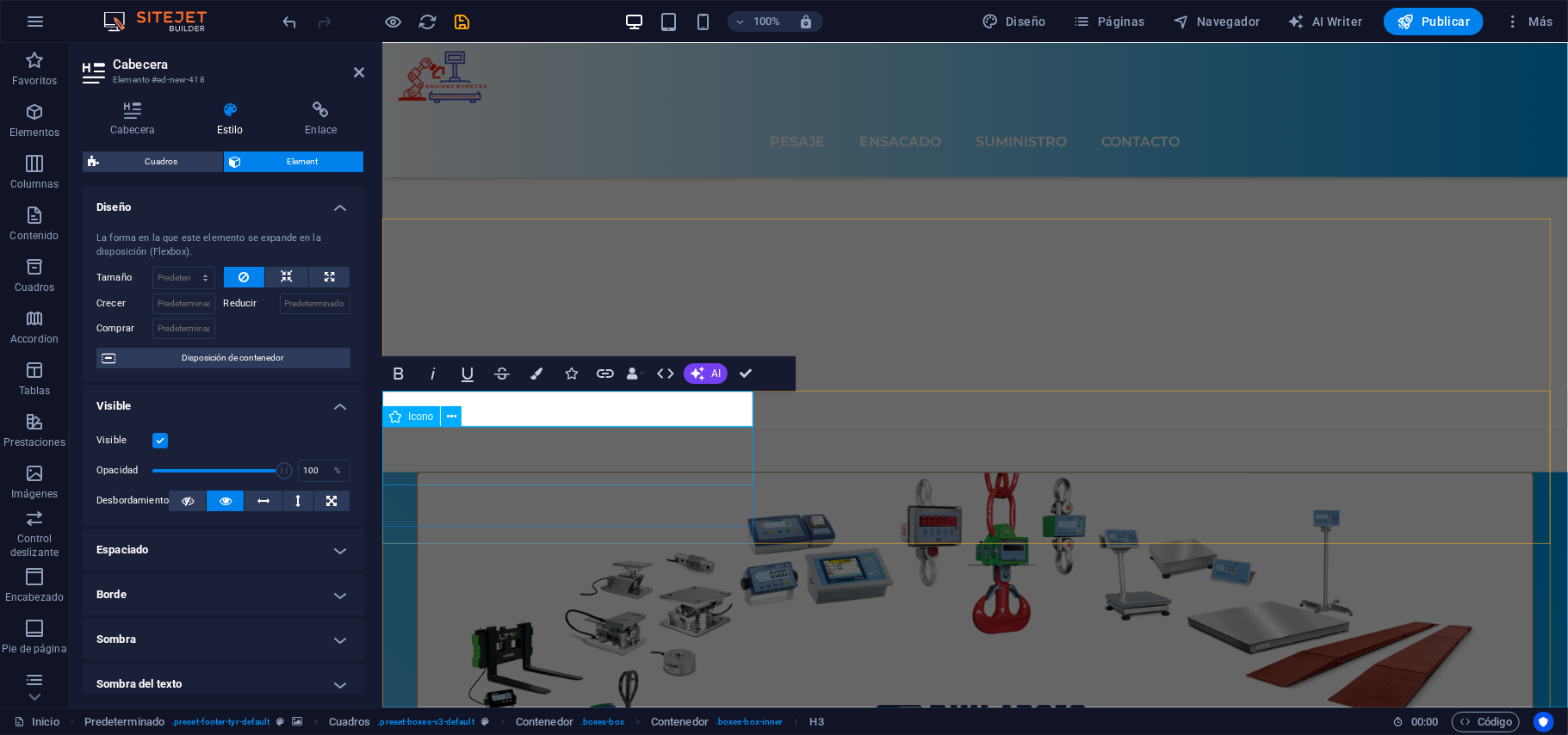 click at bounding box center [570, 7576] 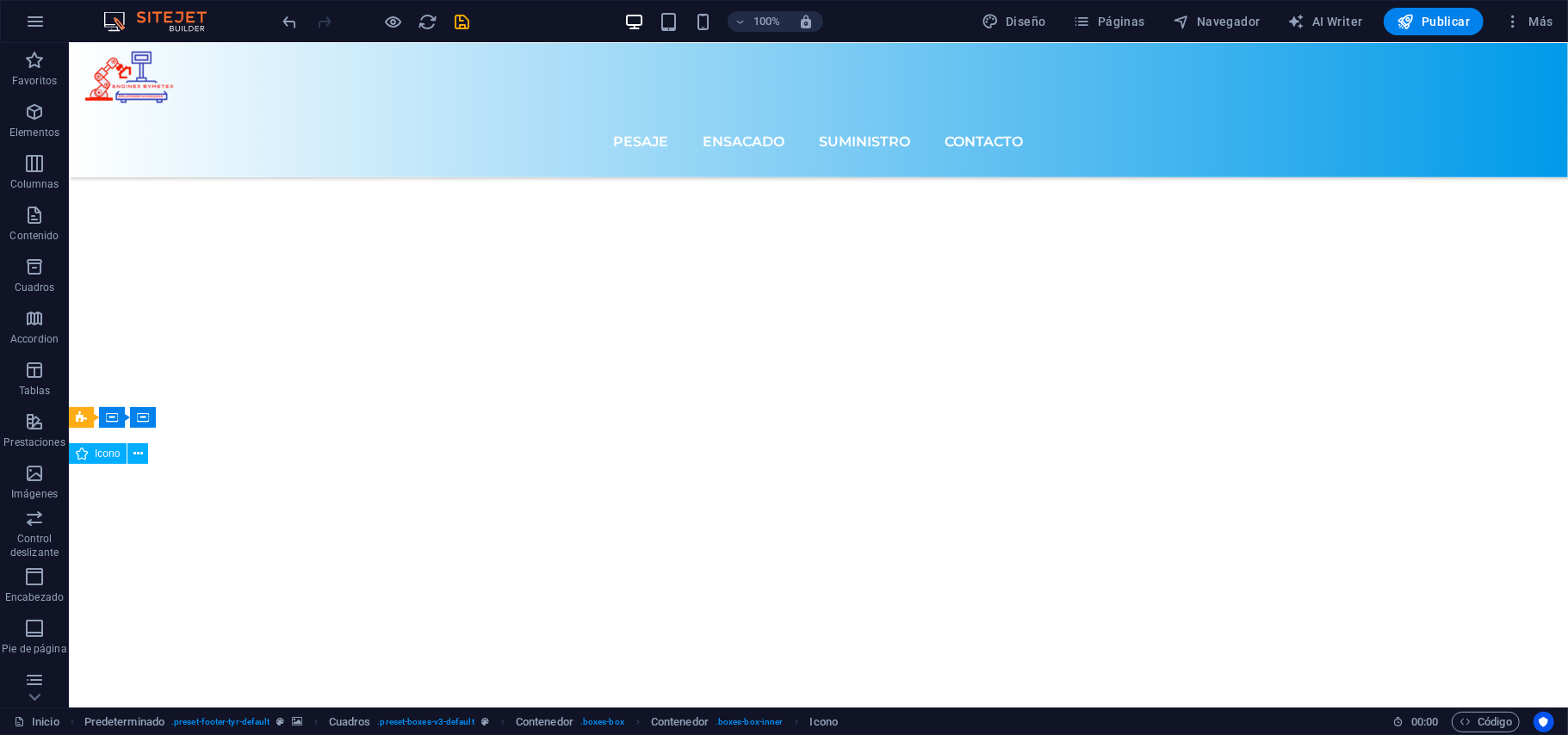 scroll, scrollTop: 7192, scrollLeft: 0, axis: vertical 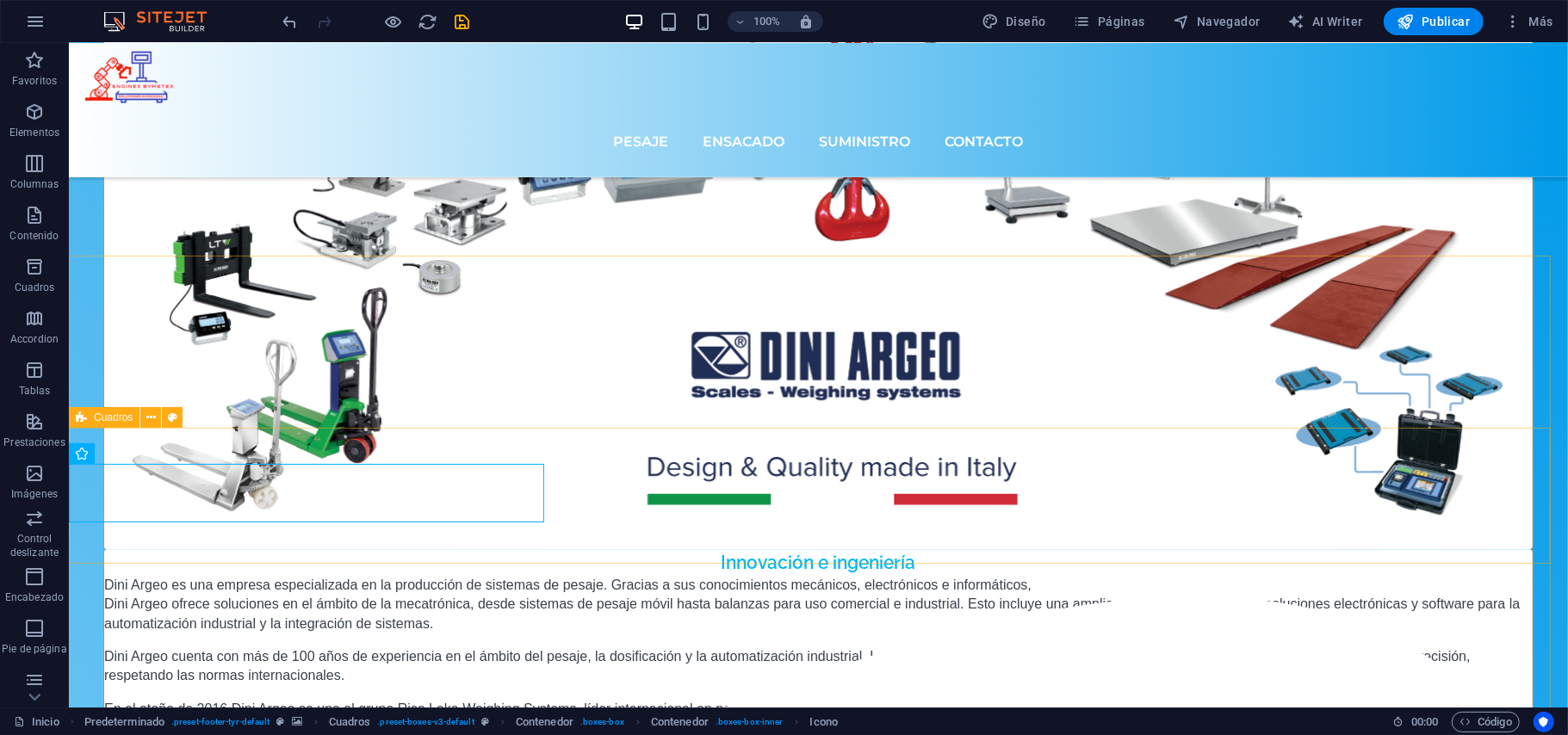 click on "Cuadros" at bounding box center [113, 417] 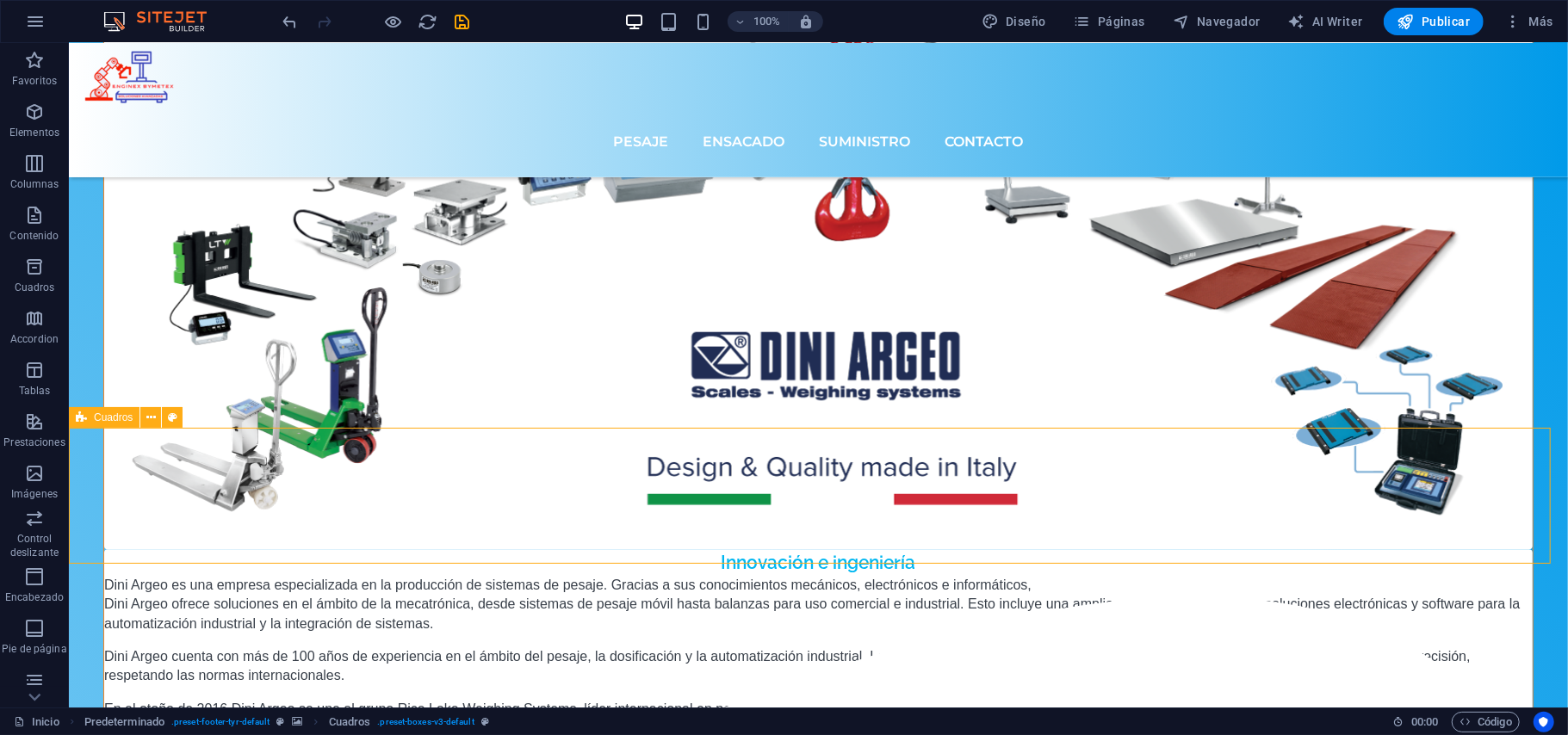 click on "Cuadros" at bounding box center (113, 417) 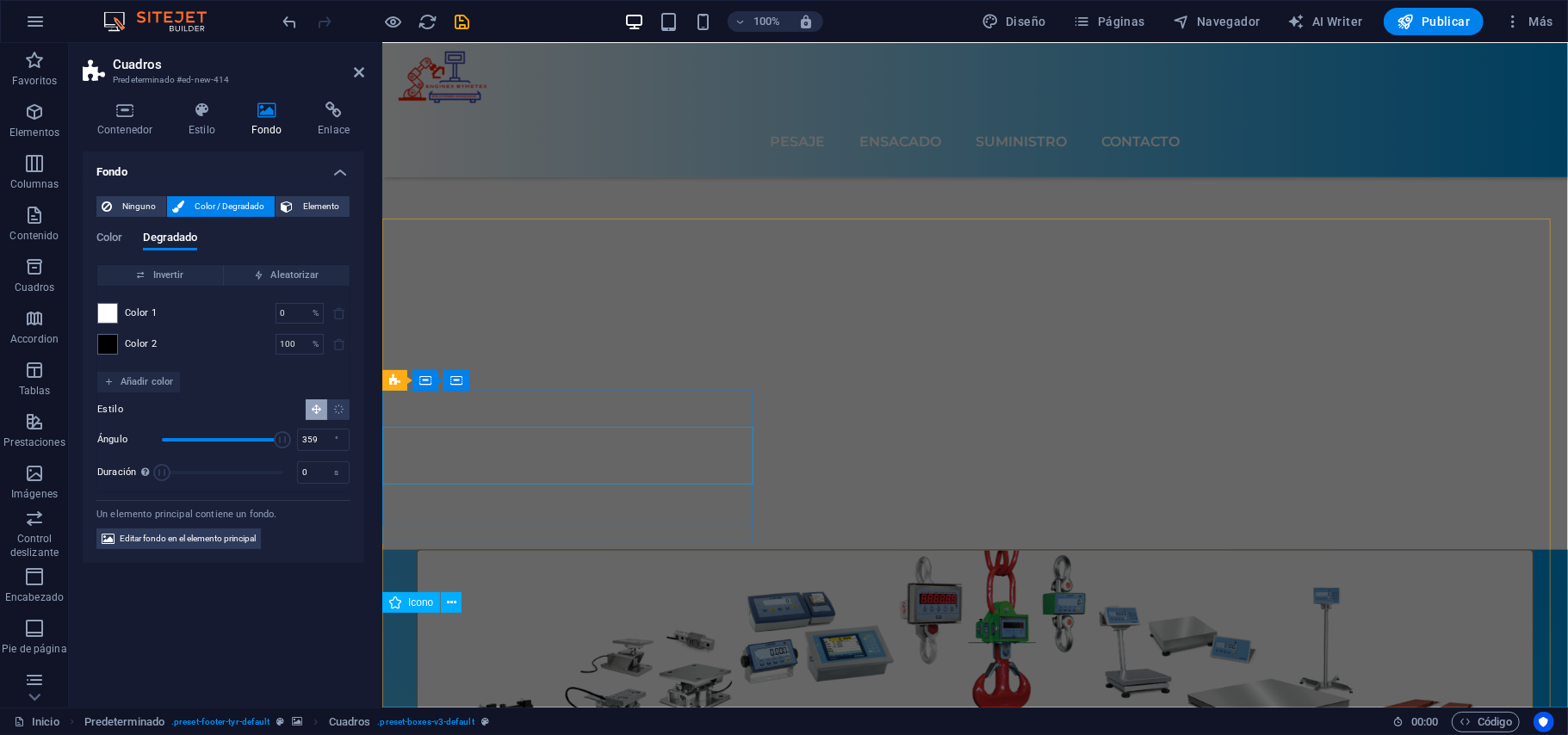 scroll, scrollTop: 5815, scrollLeft: 0, axis: vertical 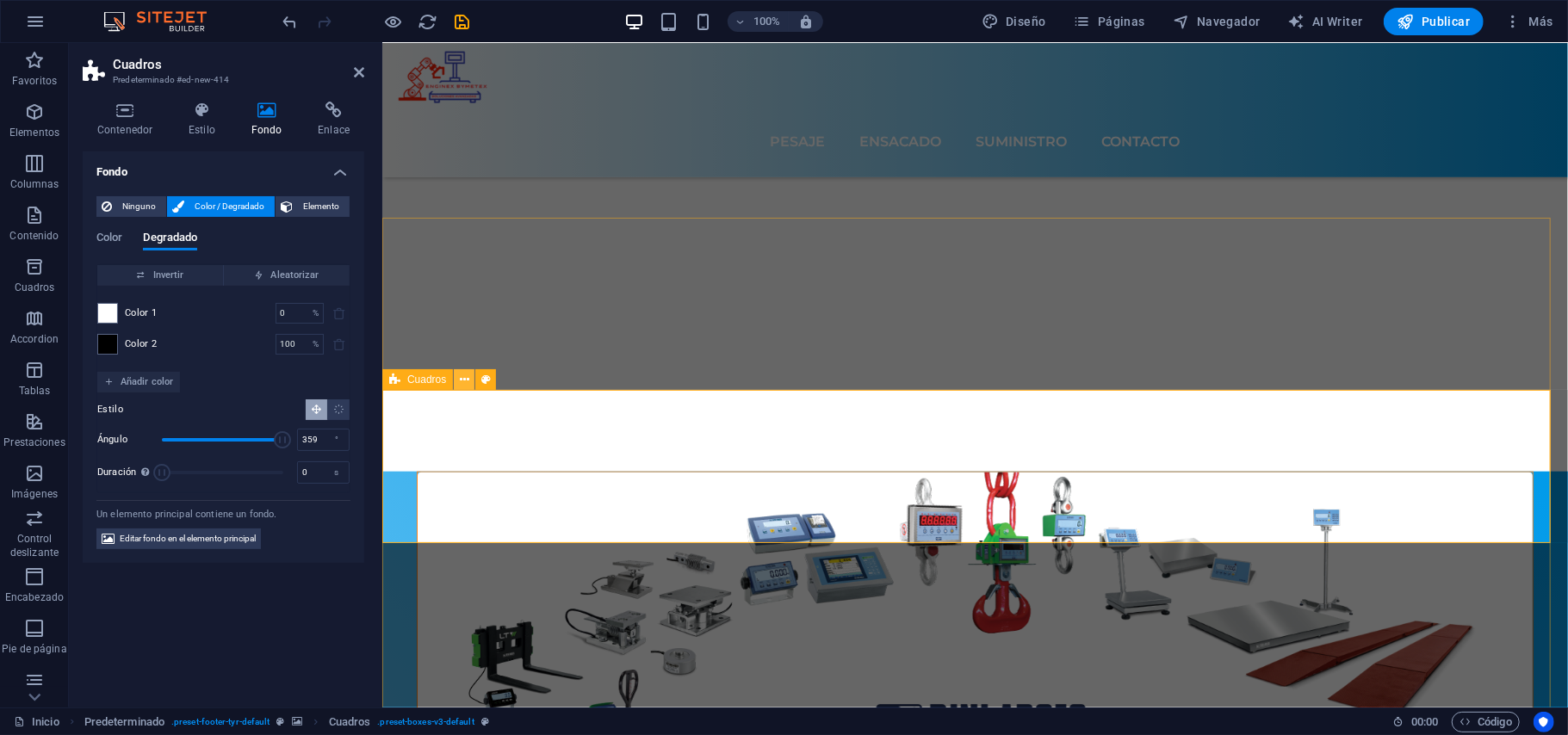 click at bounding box center (464, 380) 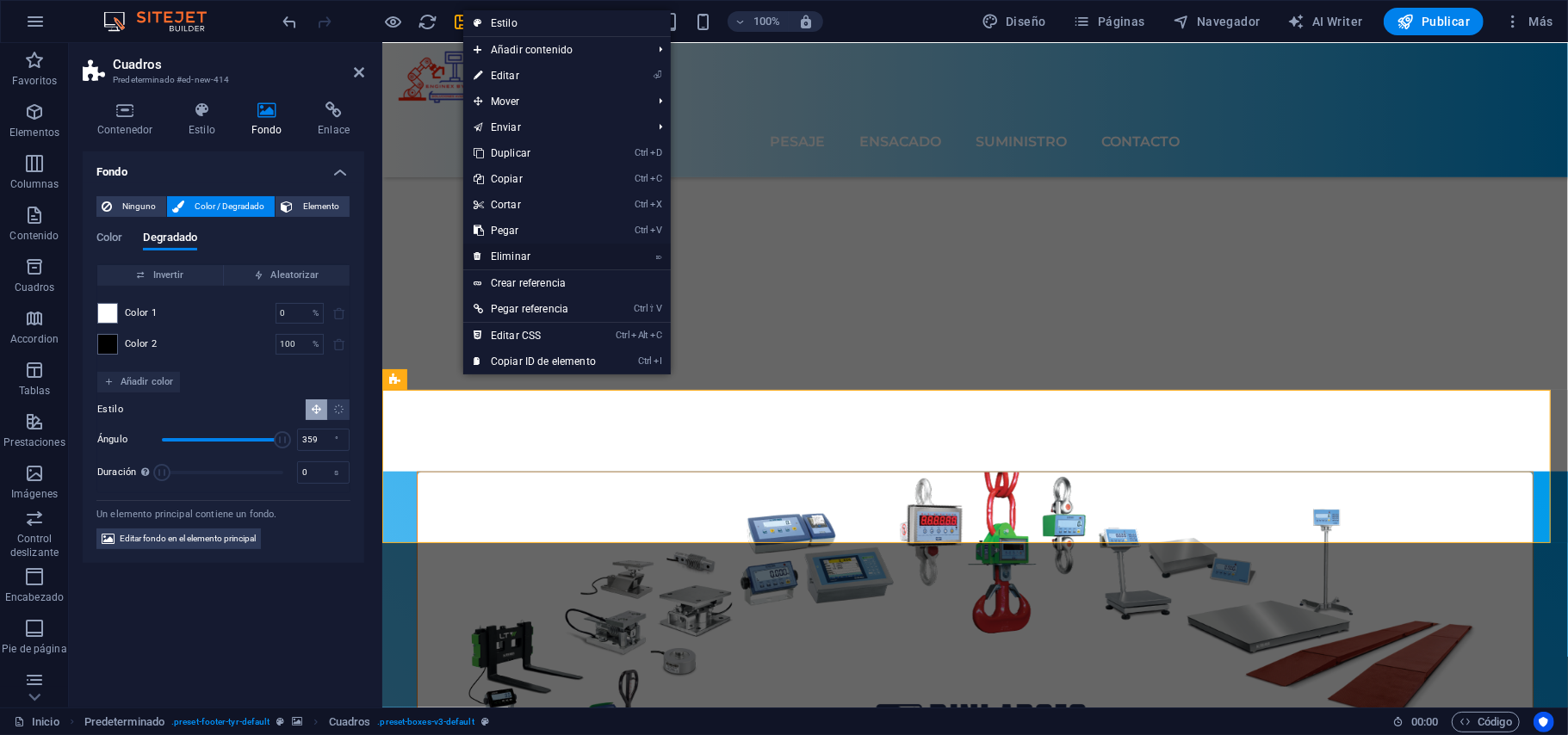 click on "⌦  Eliminar" at bounding box center [535, 256] 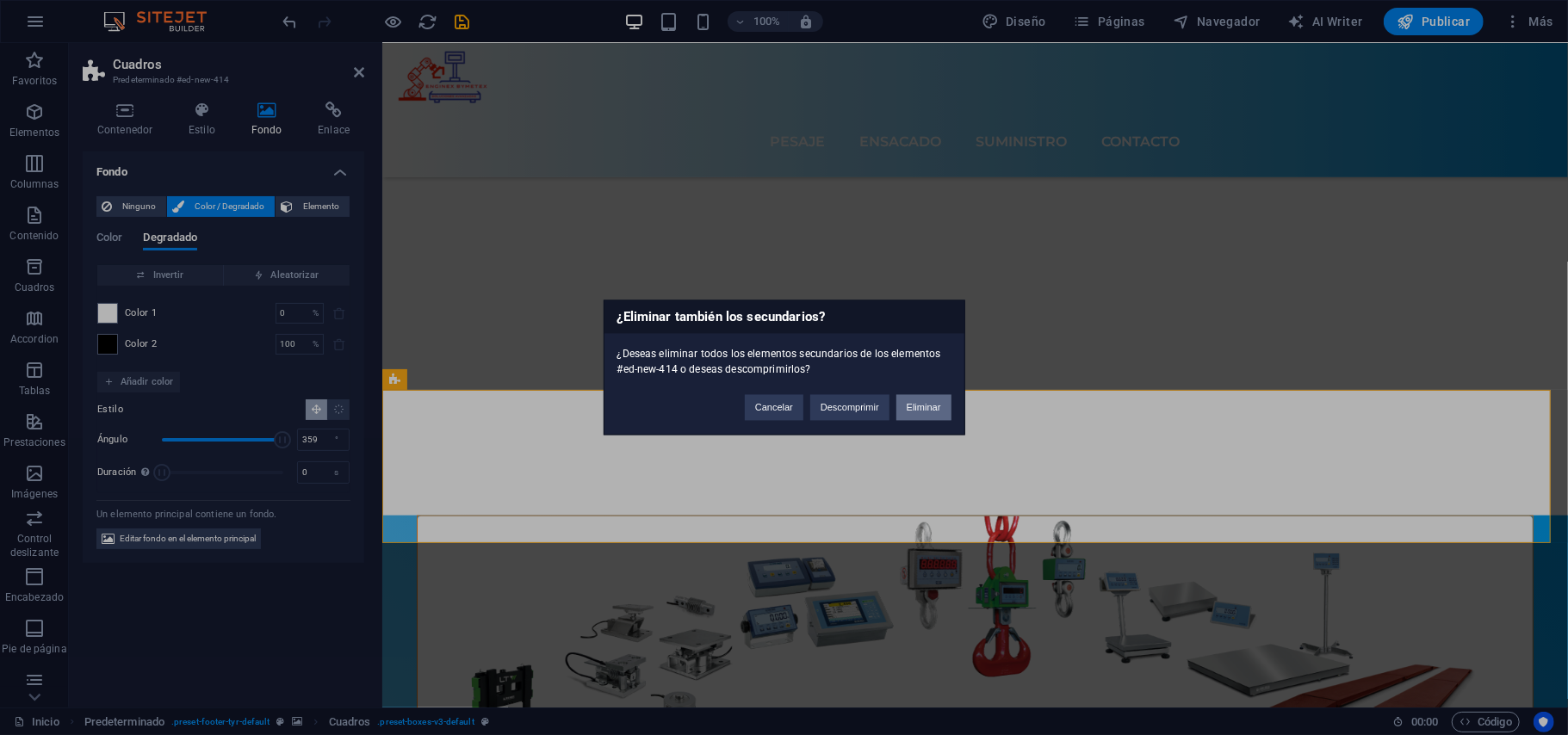 click on "Eliminar" at bounding box center [924, 408] 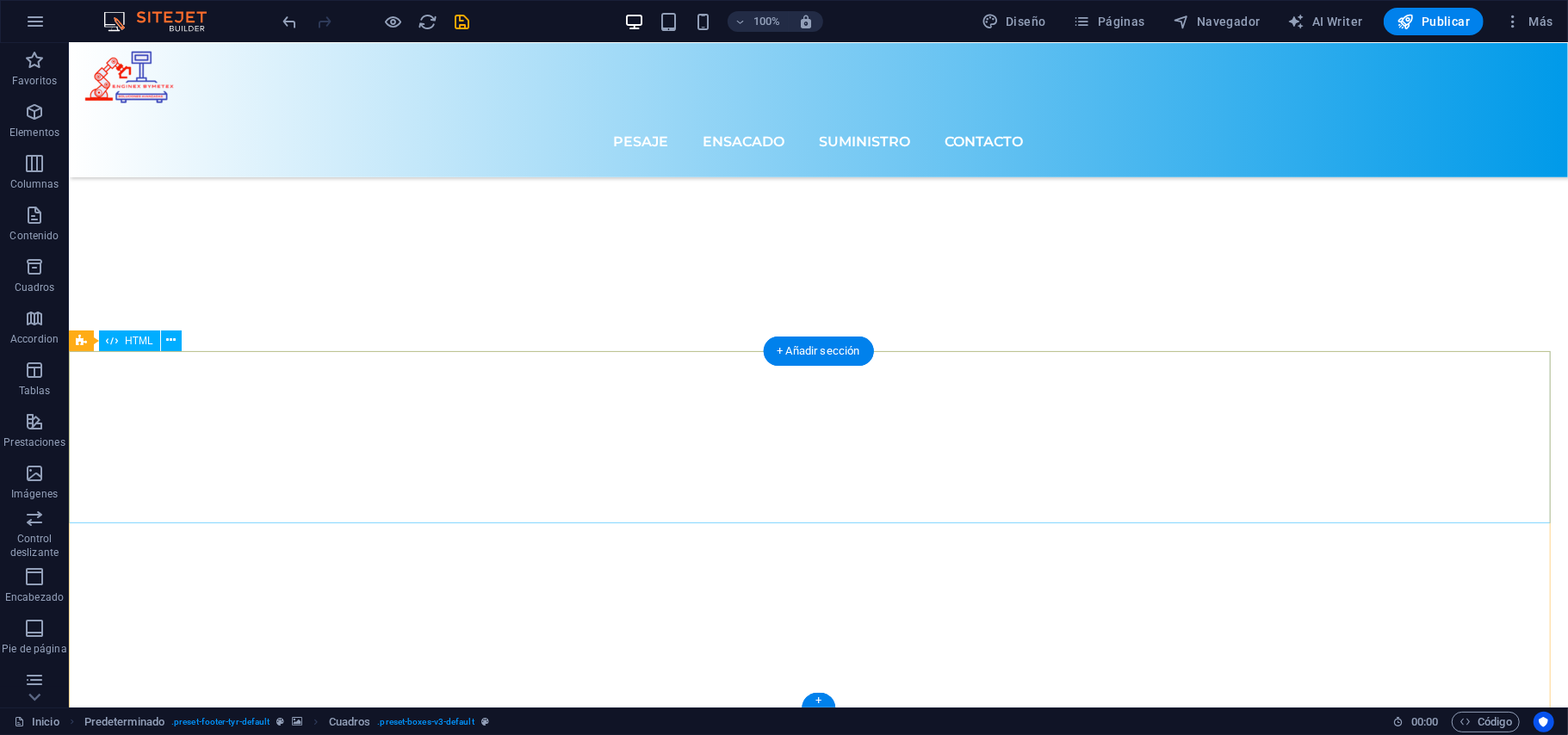 scroll, scrollTop: 7061, scrollLeft: 0, axis: vertical 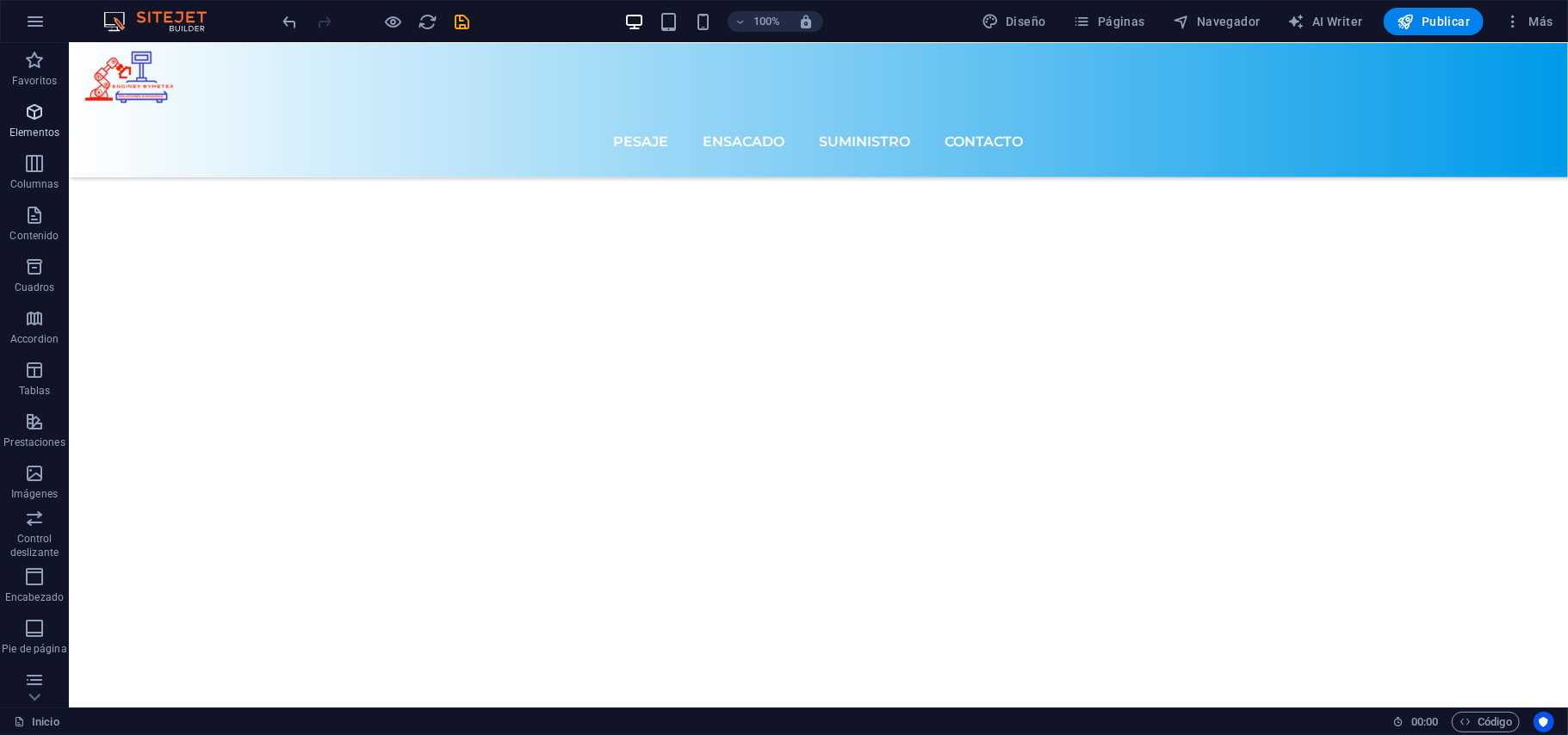 click on "Elementos" at bounding box center (34, 120) 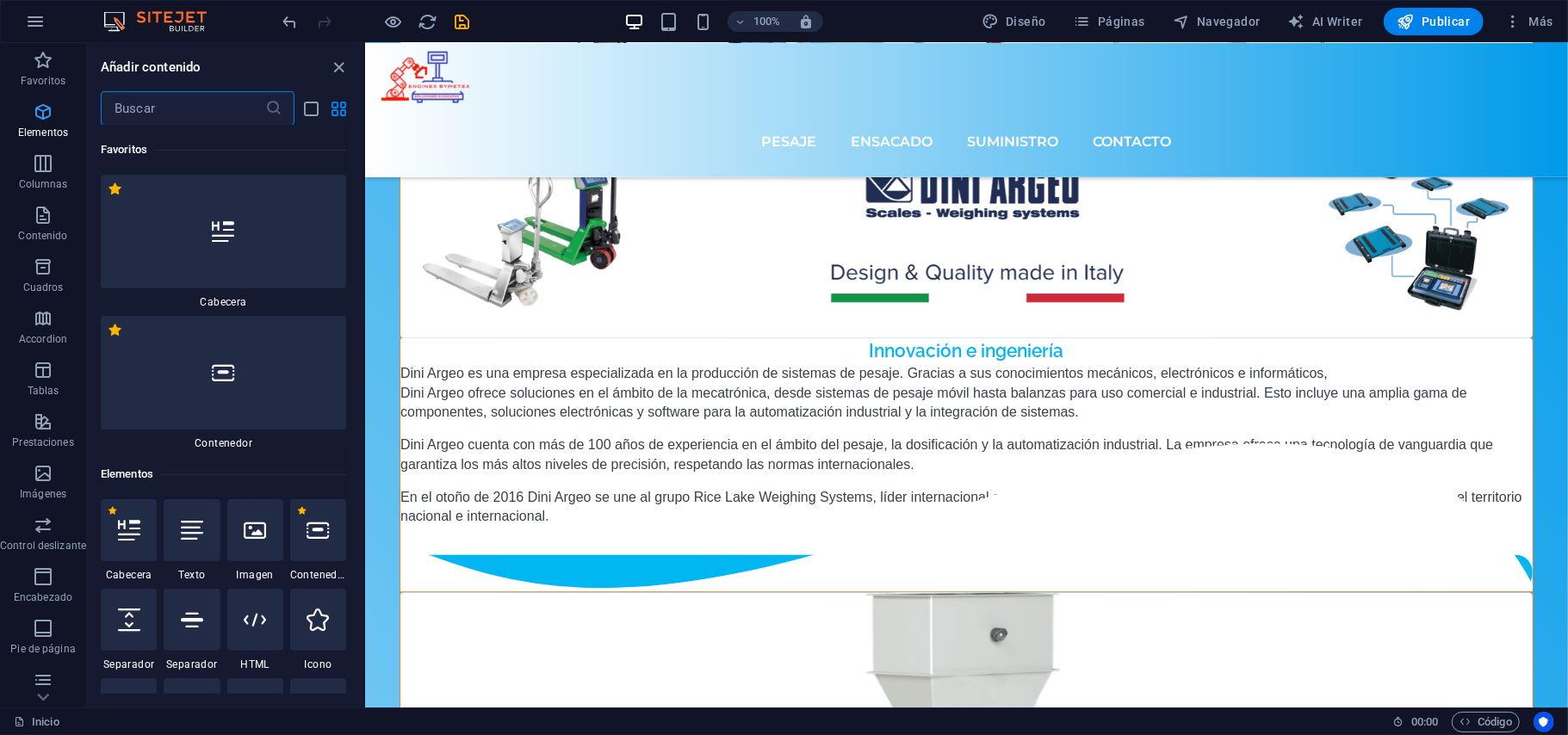 scroll, scrollTop: 5716, scrollLeft: 0, axis: vertical 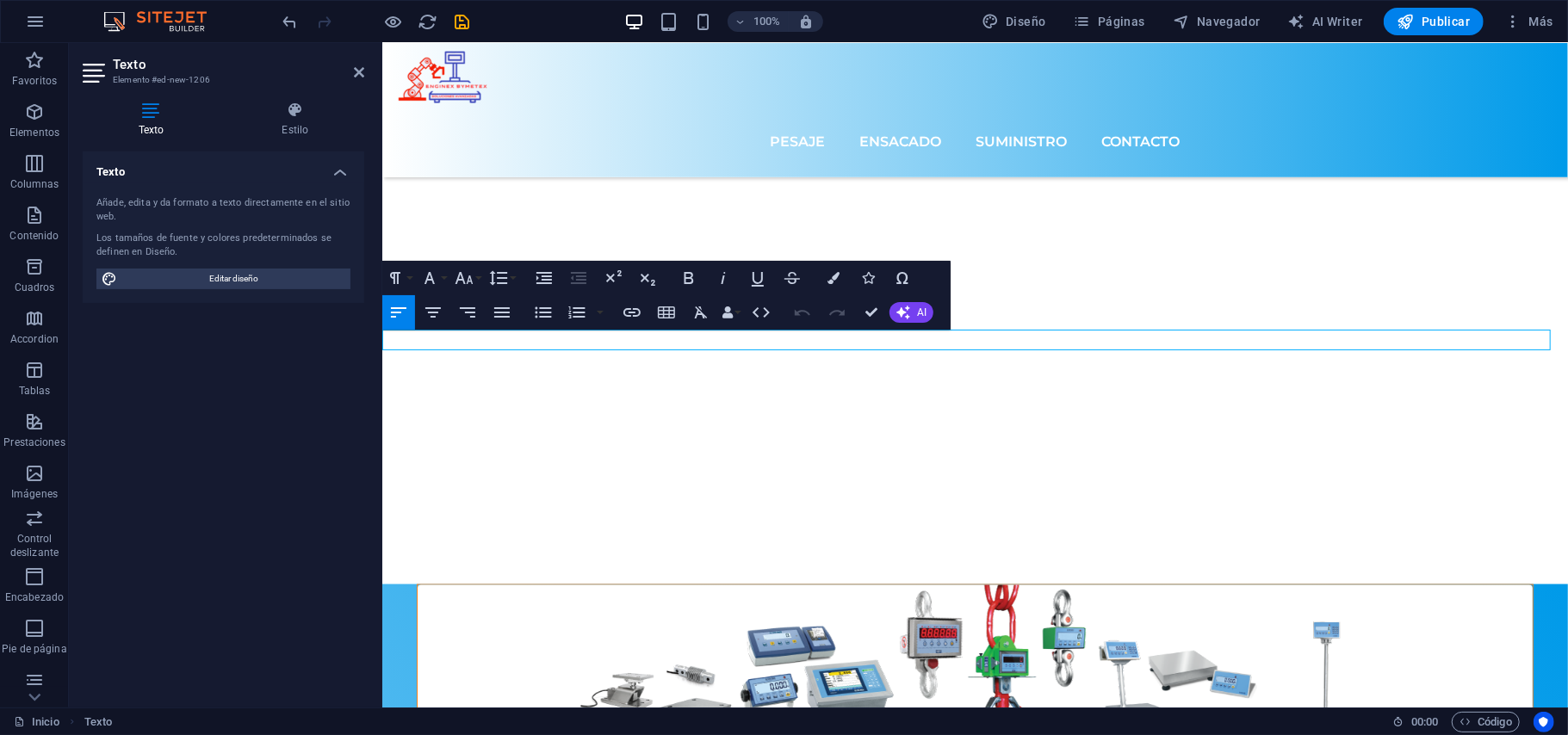 click on "Nuevo elemento de texto" at bounding box center (974, 6947) 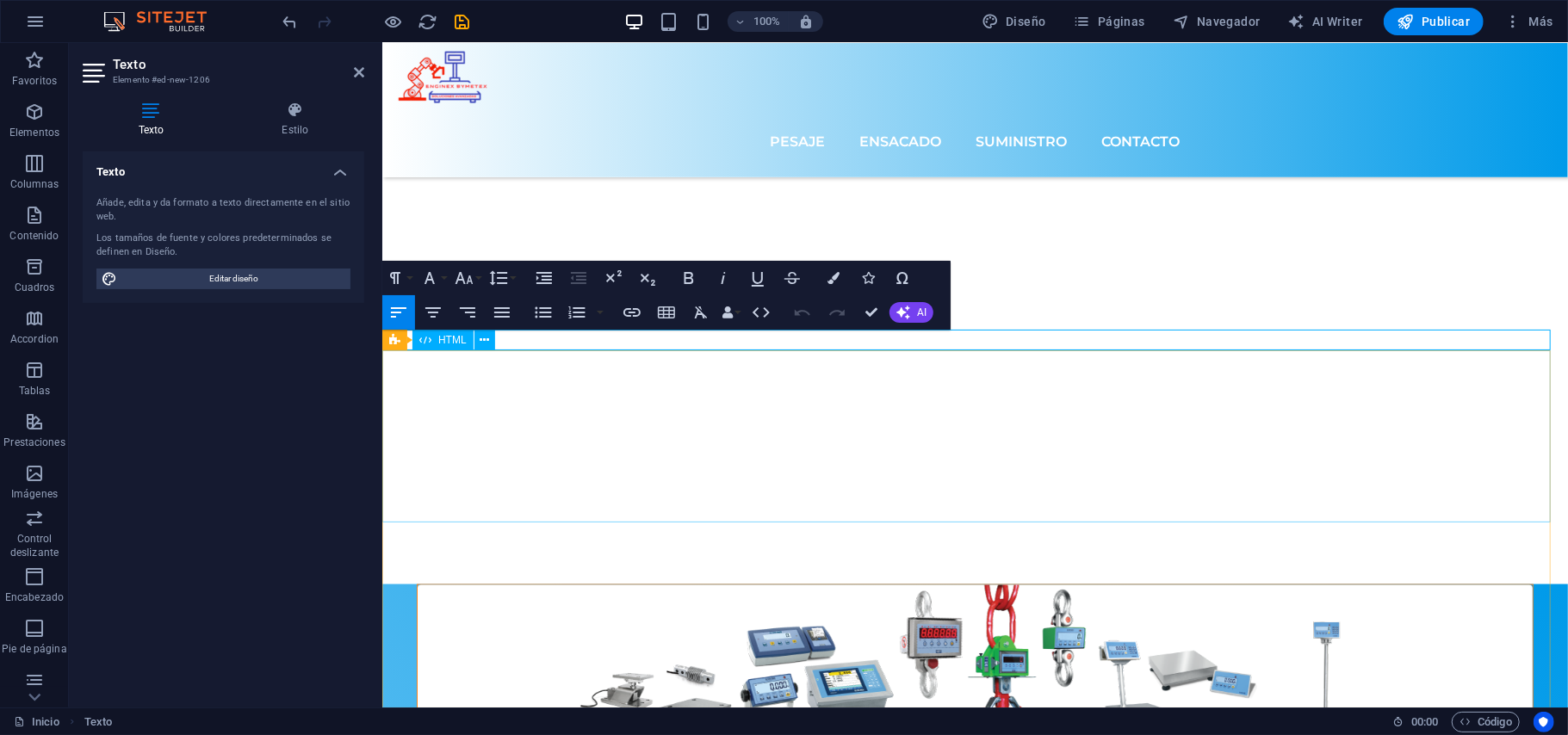 click at bounding box center [974, 7402] 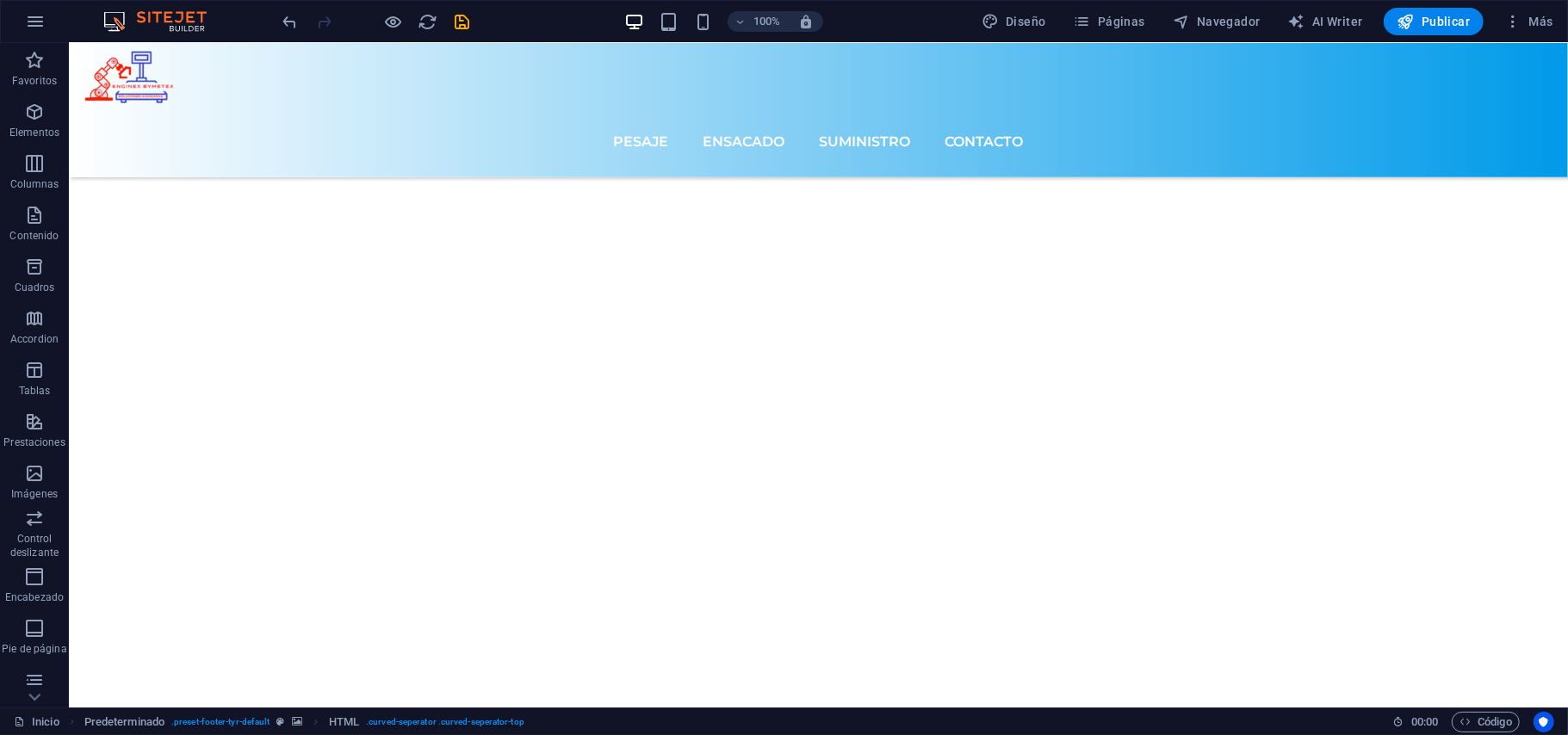 scroll, scrollTop: 6508, scrollLeft: 0, axis: vertical 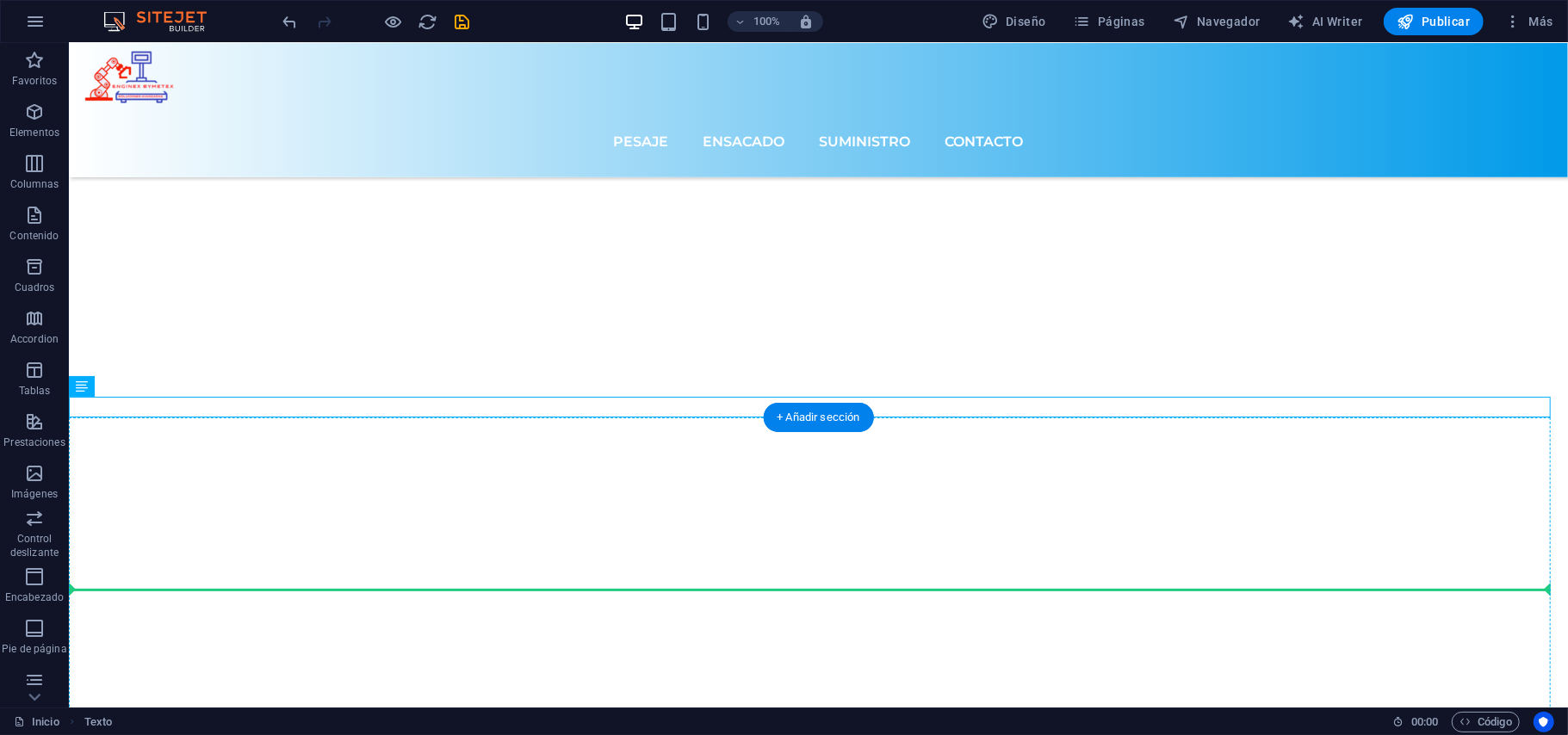 drag, startPoint x: 238, startPoint y: 399, endPoint x: 466, endPoint y: 596, distance: 301.31877 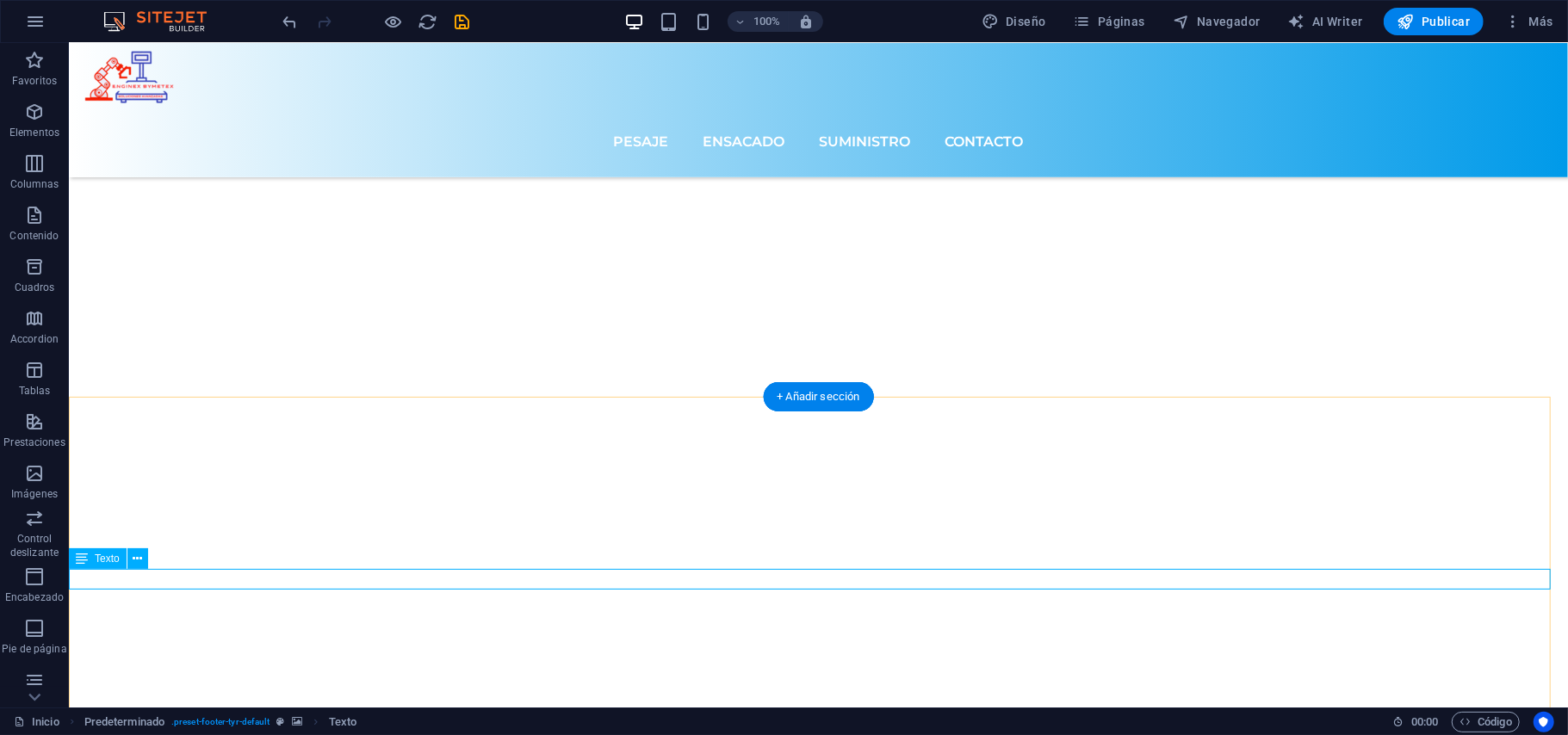 scroll, scrollTop: 6576, scrollLeft: 0, axis: vertical 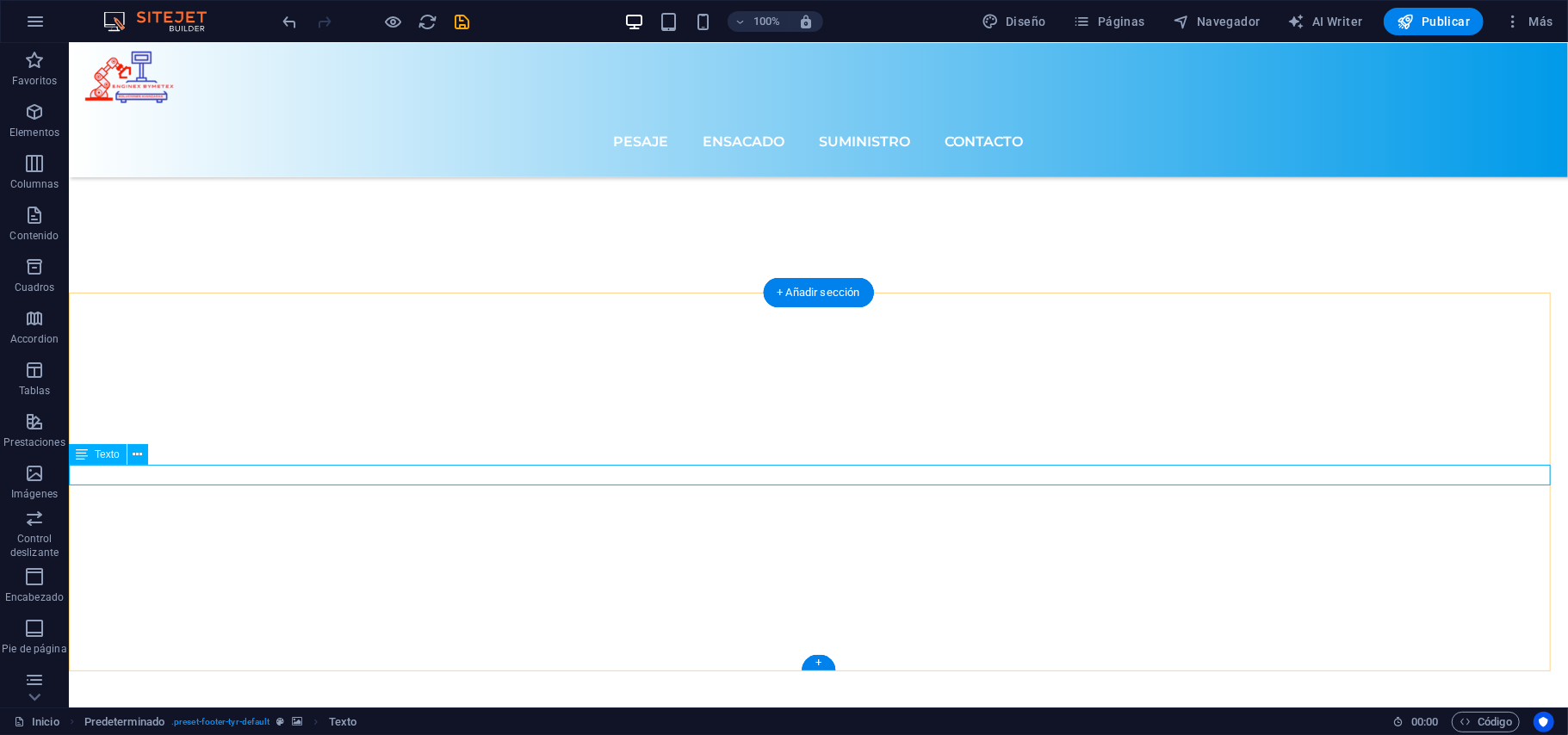 click on "Nuevo elemento de texto" at bounding box center (817, 8801) 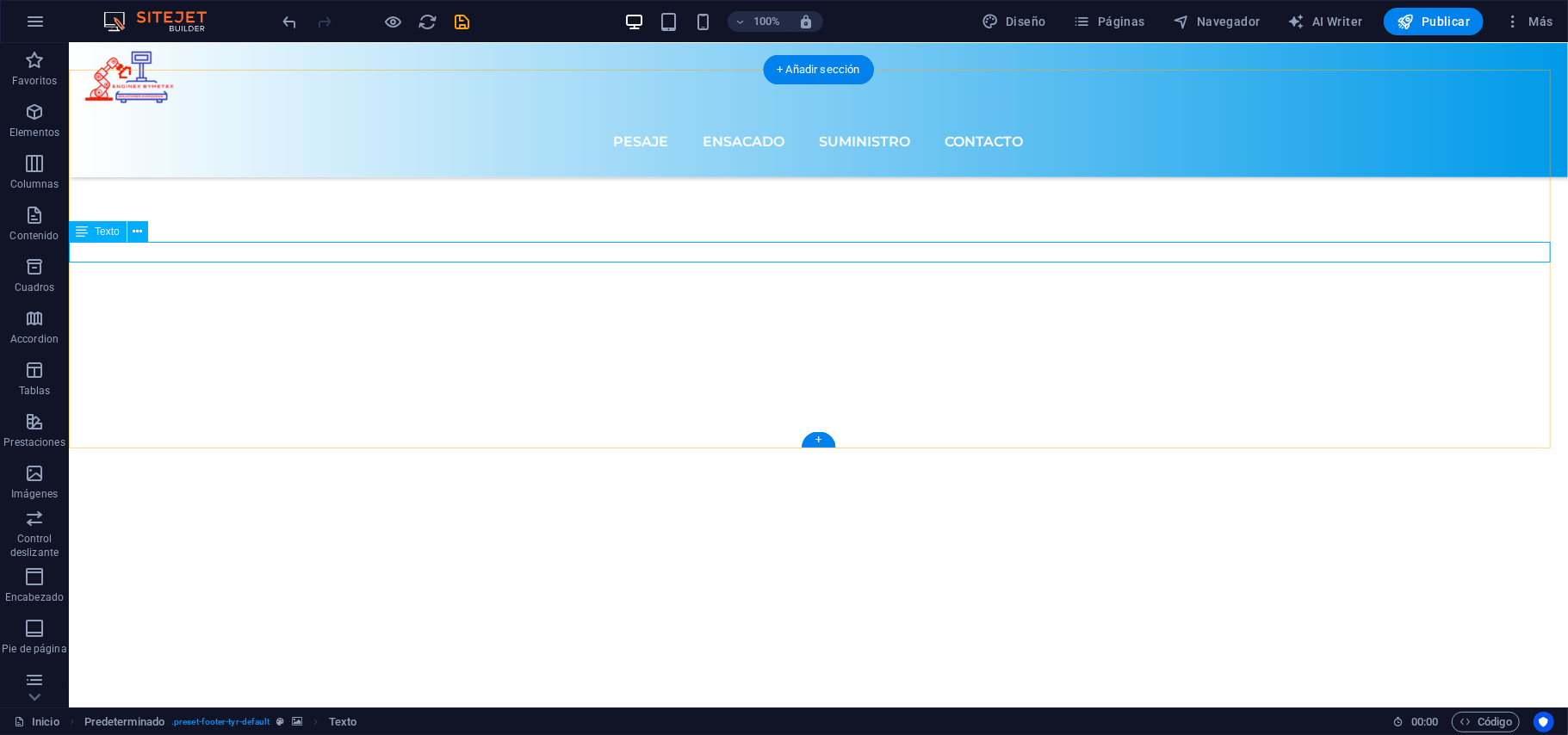 click on "Nuevo elemento de texto" at bounding box center [817, 8739] 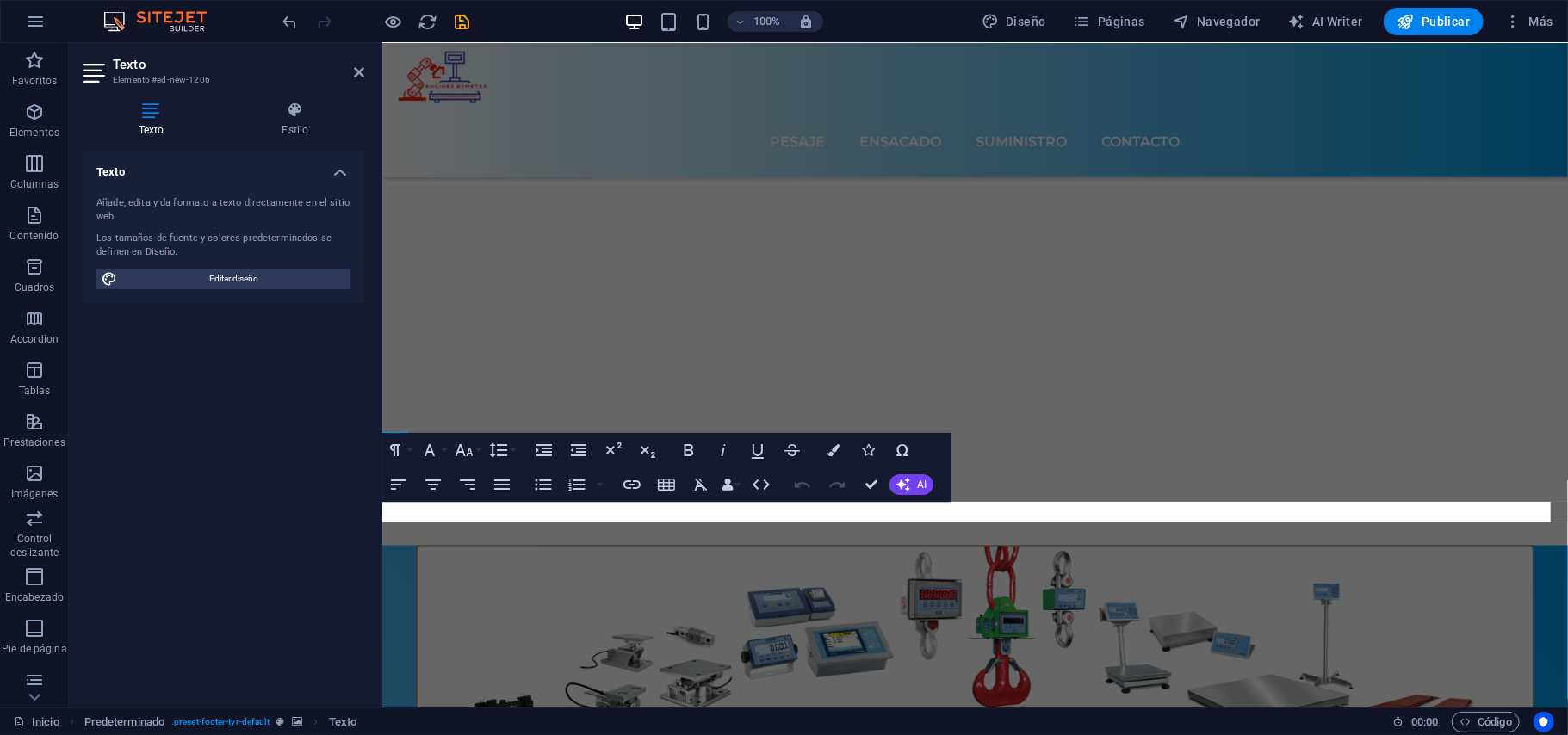 scroll, scrollTop: 6095, scrollLeft: 0, axis: vertical 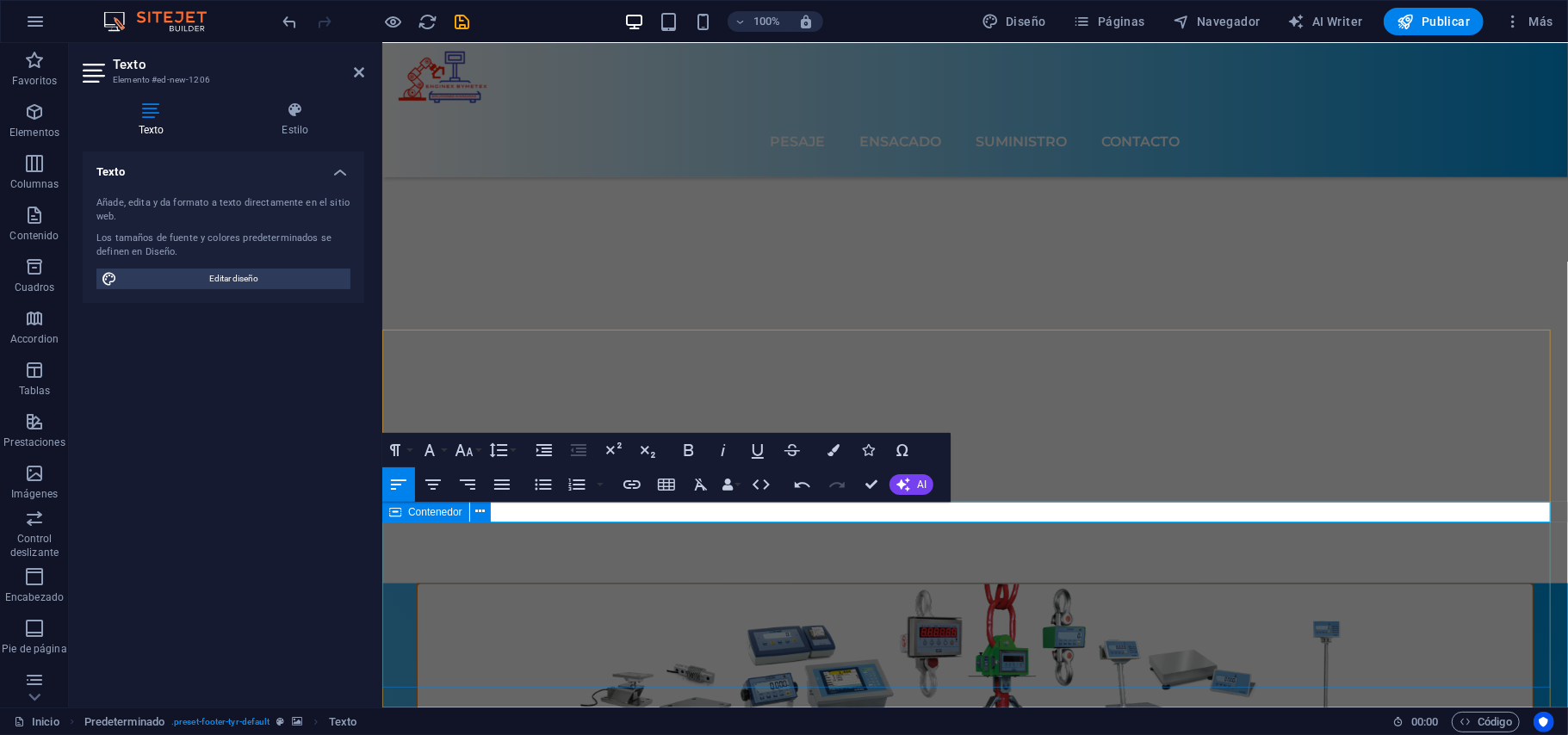 type 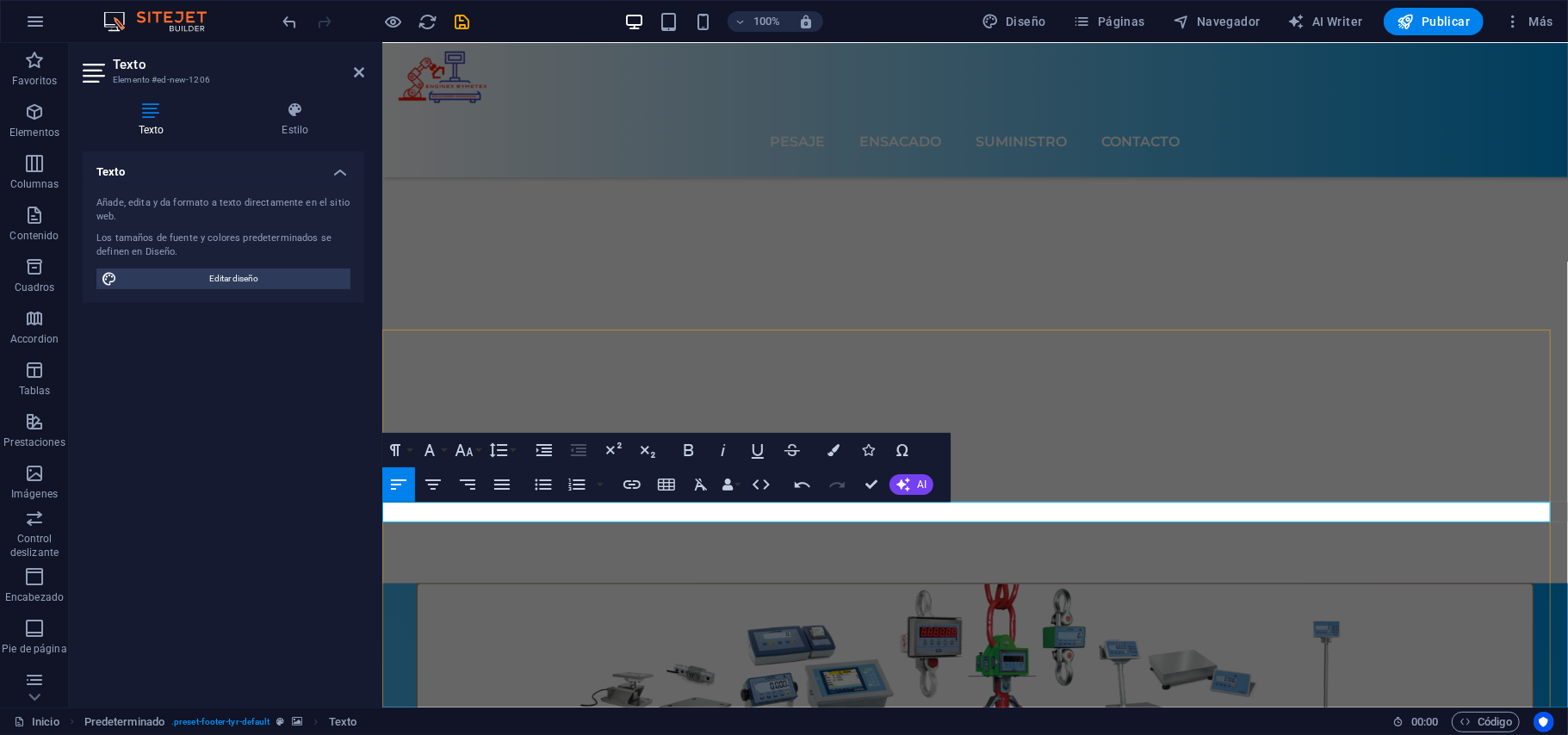 click on "asa" at bounding box center (974, 7497) 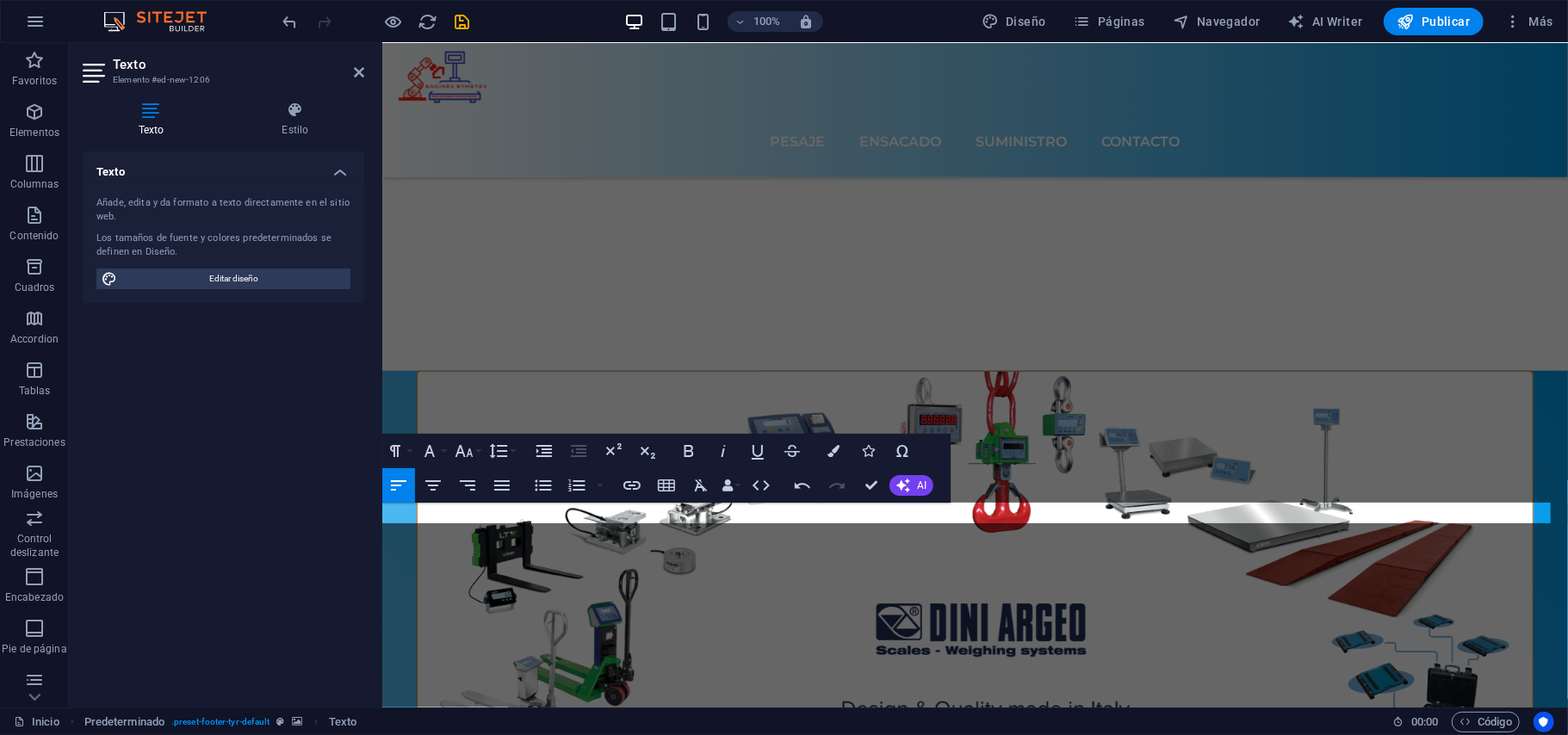 scroll, scrollTop: 5702, scrollLeft: 0, axis: vertical 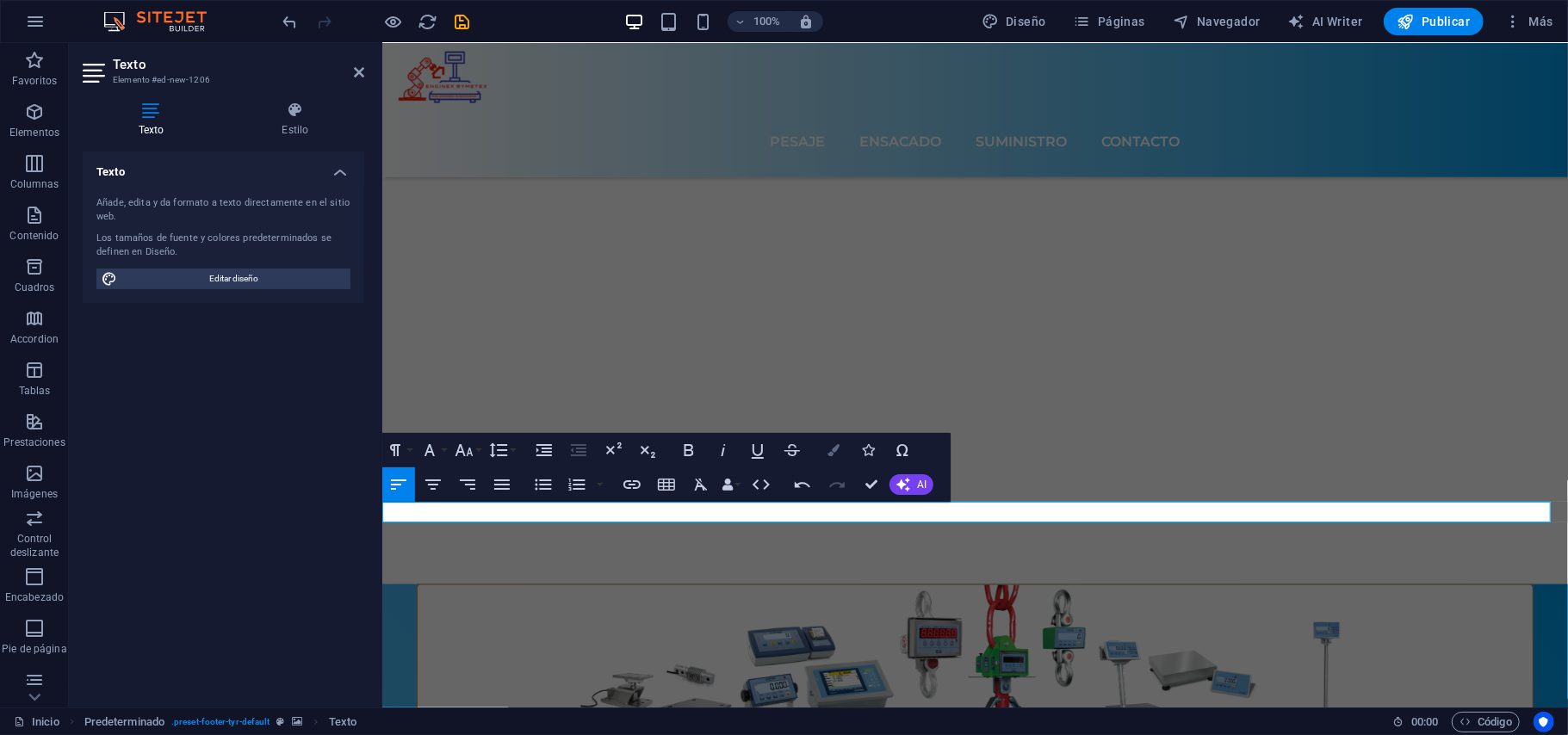 click on "Colors" at bounding box center (834, 450) 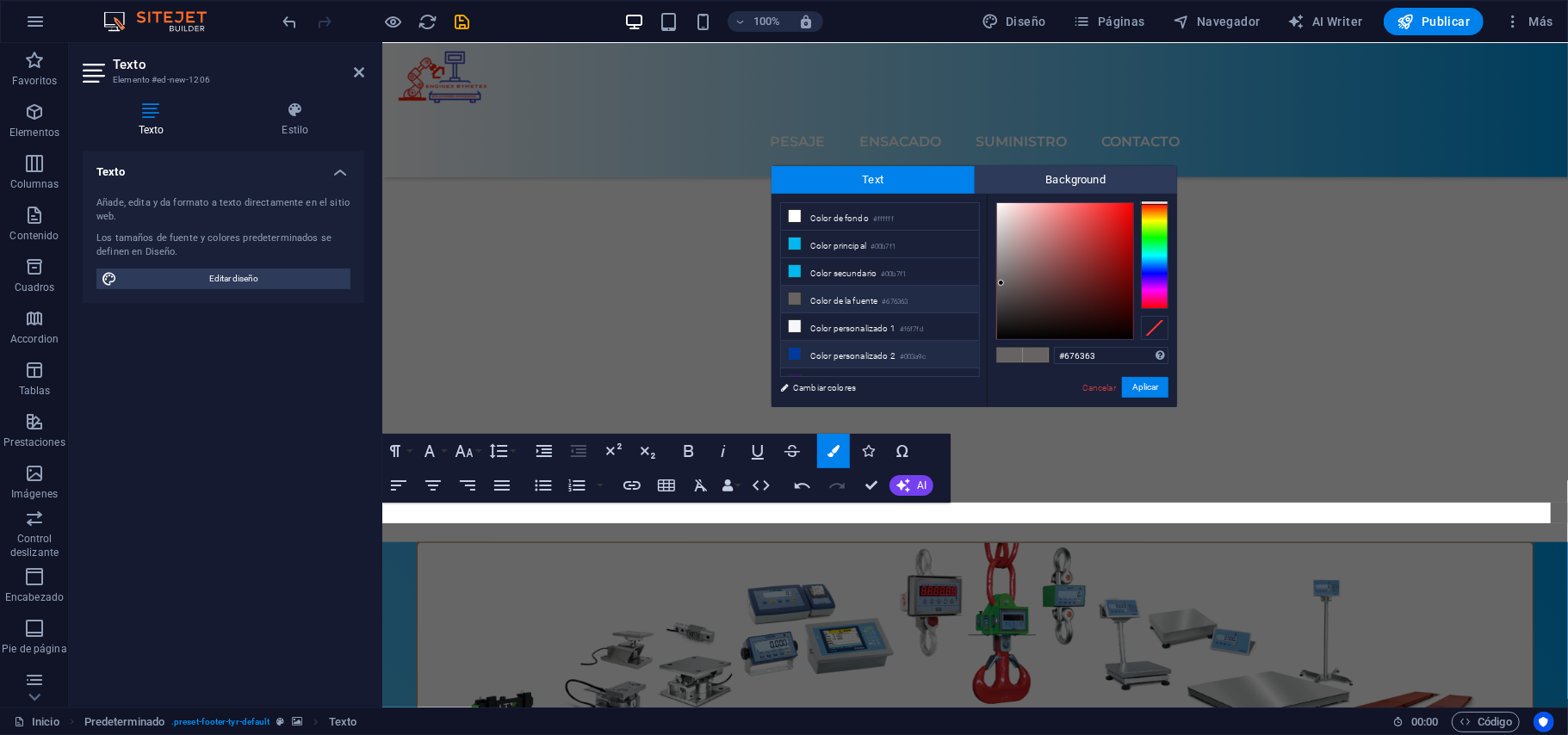 scroll, scrollTop: 5702, scrollLeft: 0, axis: vertical 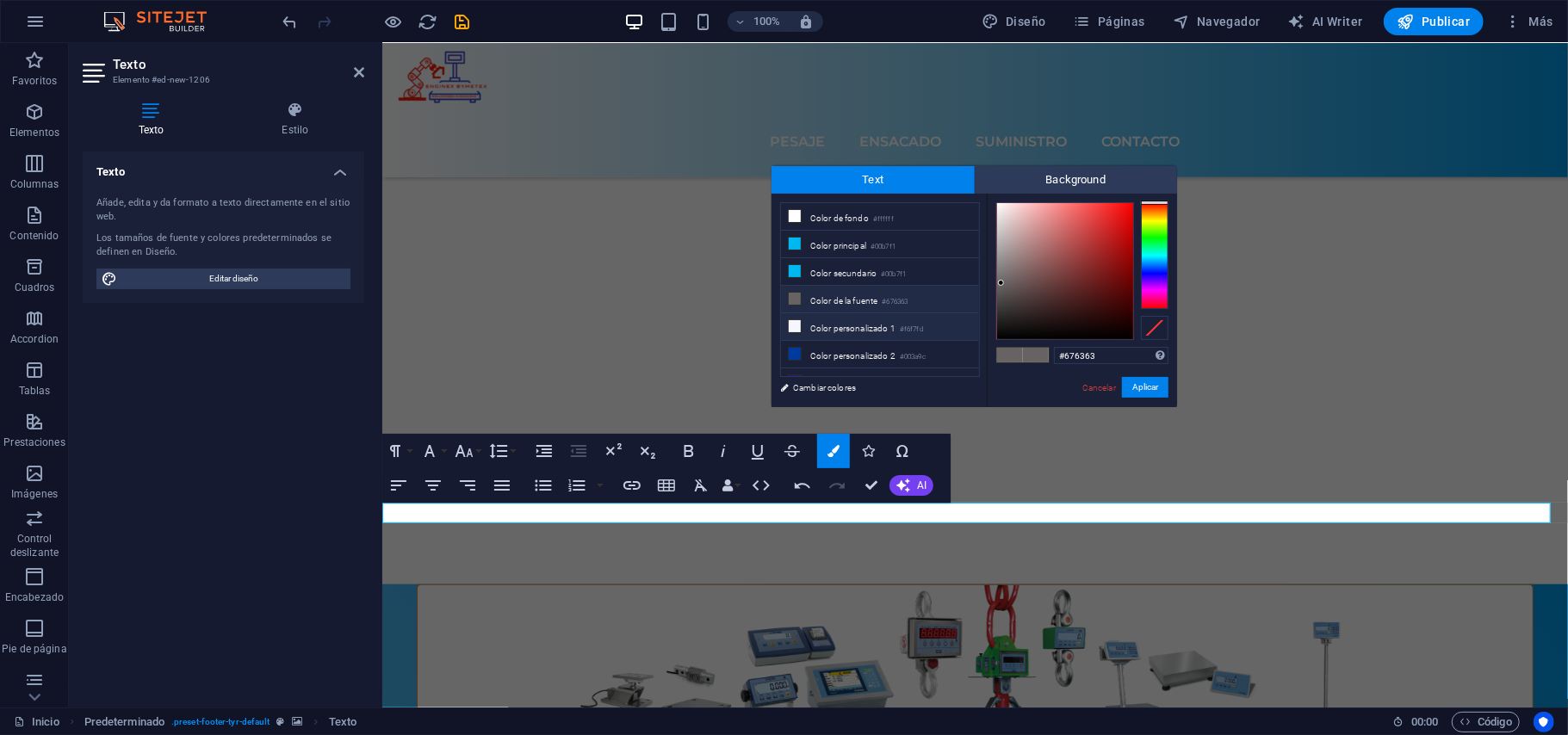 click on "Color personalizado 1
#f6f7fd" at bounding box center (880, 327) 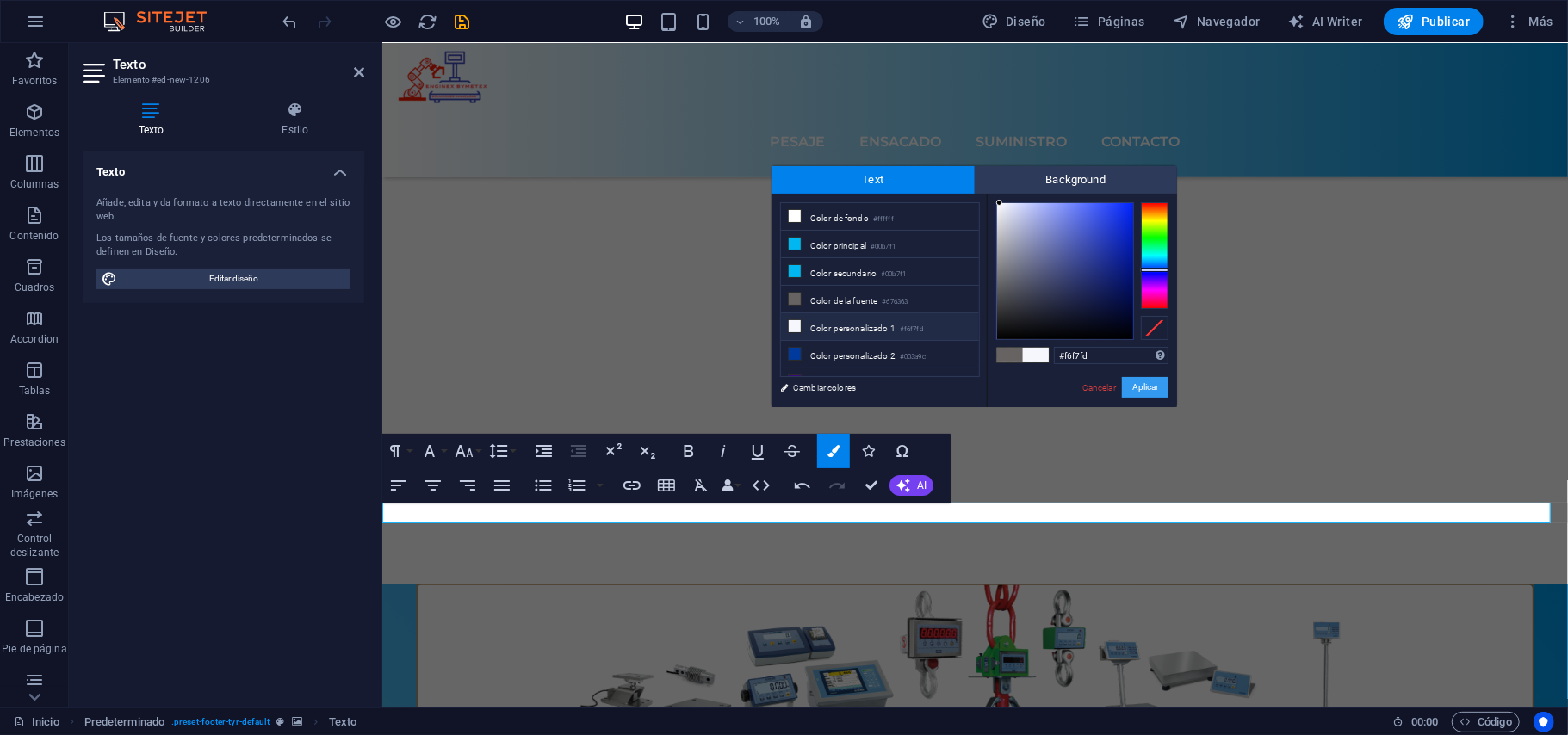 click on "Aplicar" at bounding box center [1145, 387] 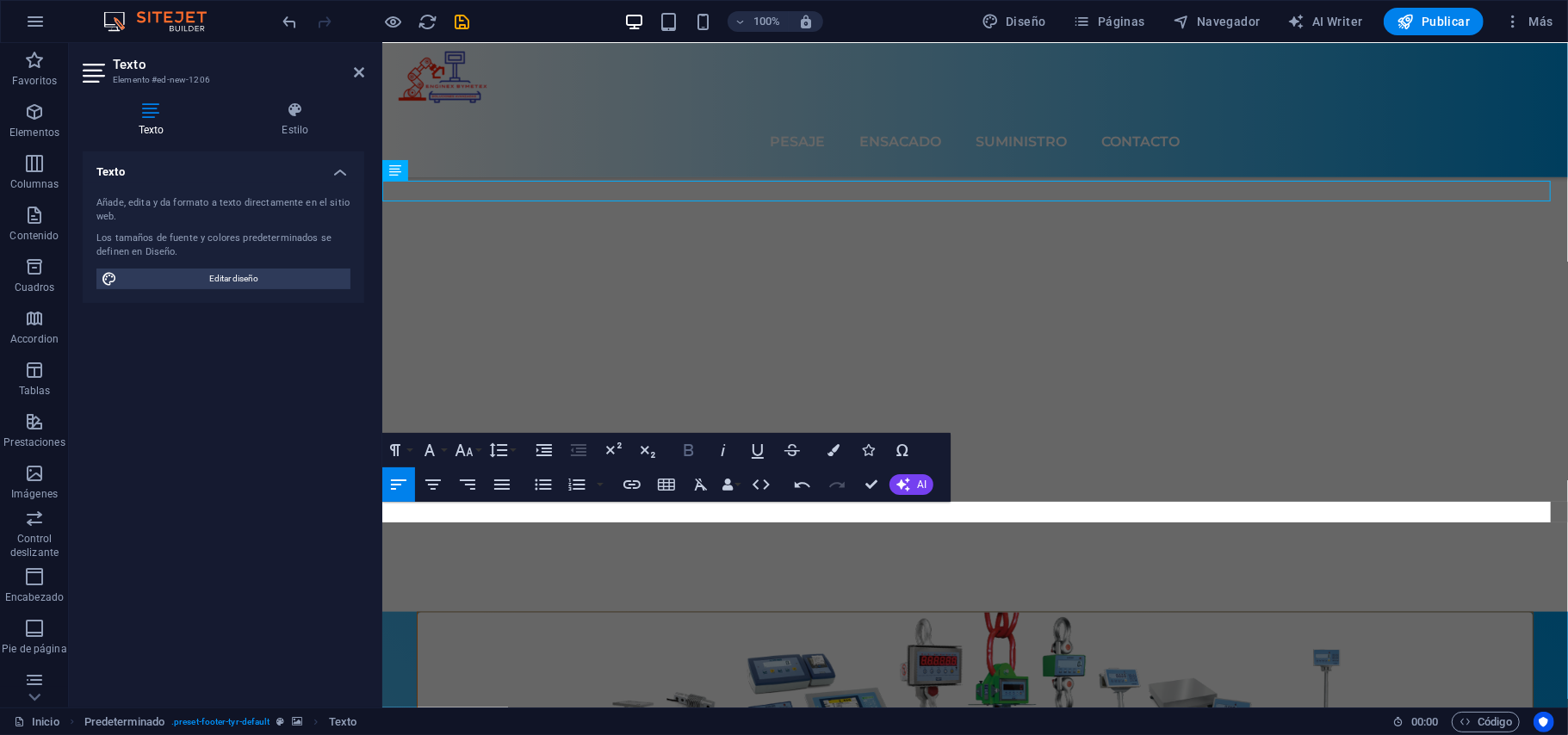 scroll, scrollTop: 6023, scrollLeft: 0, axis: vertical 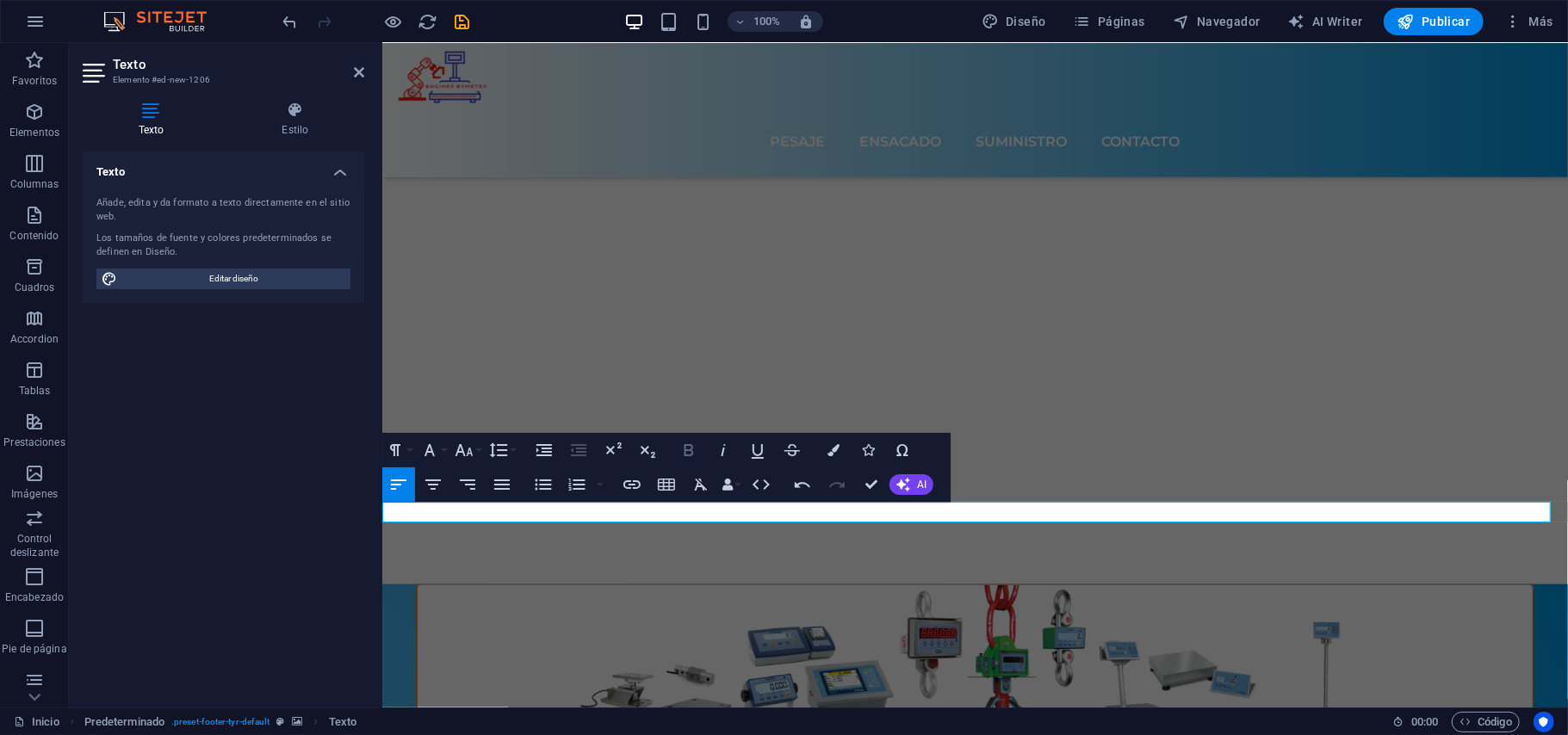 click 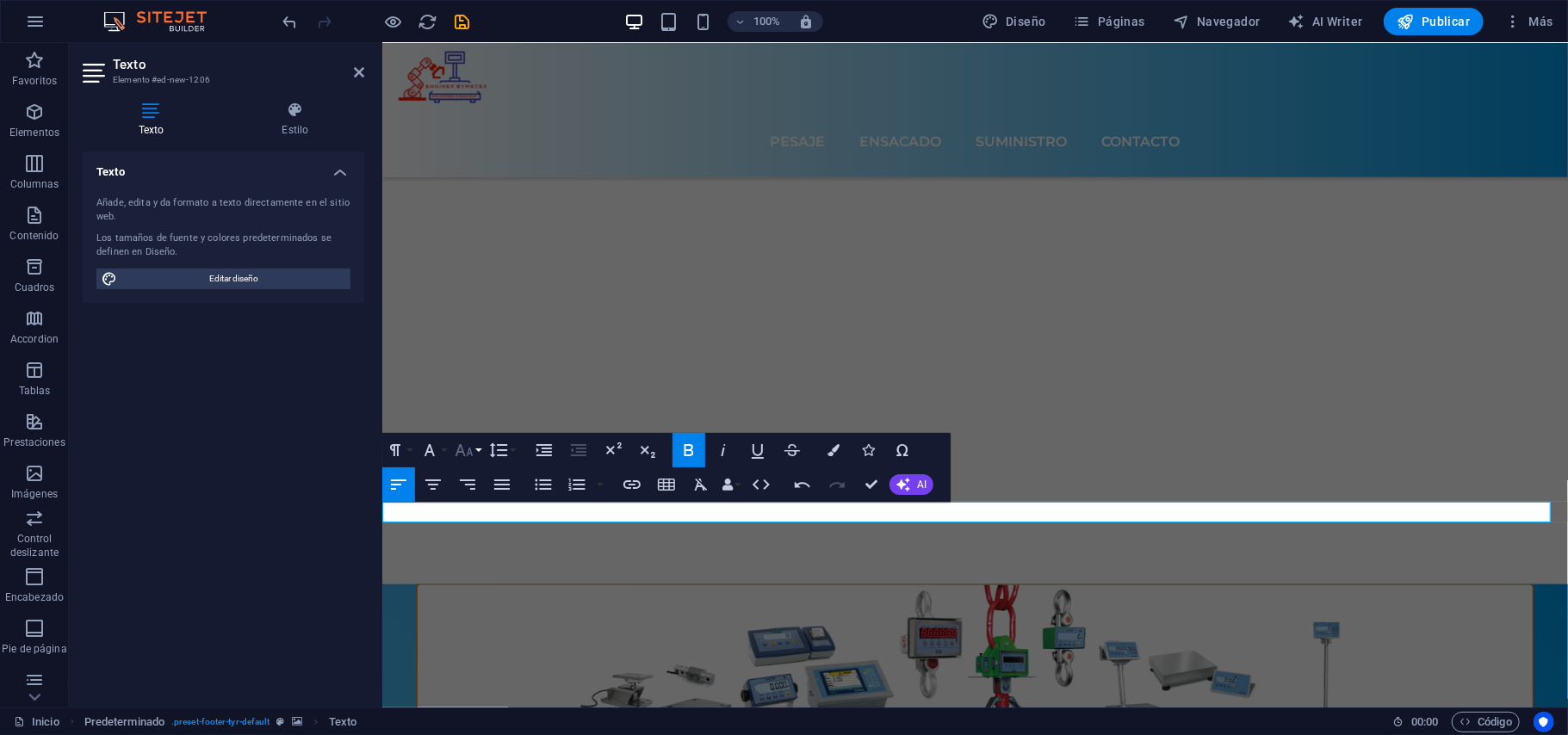 click on "Font Size" at bounding box center [468, 450] 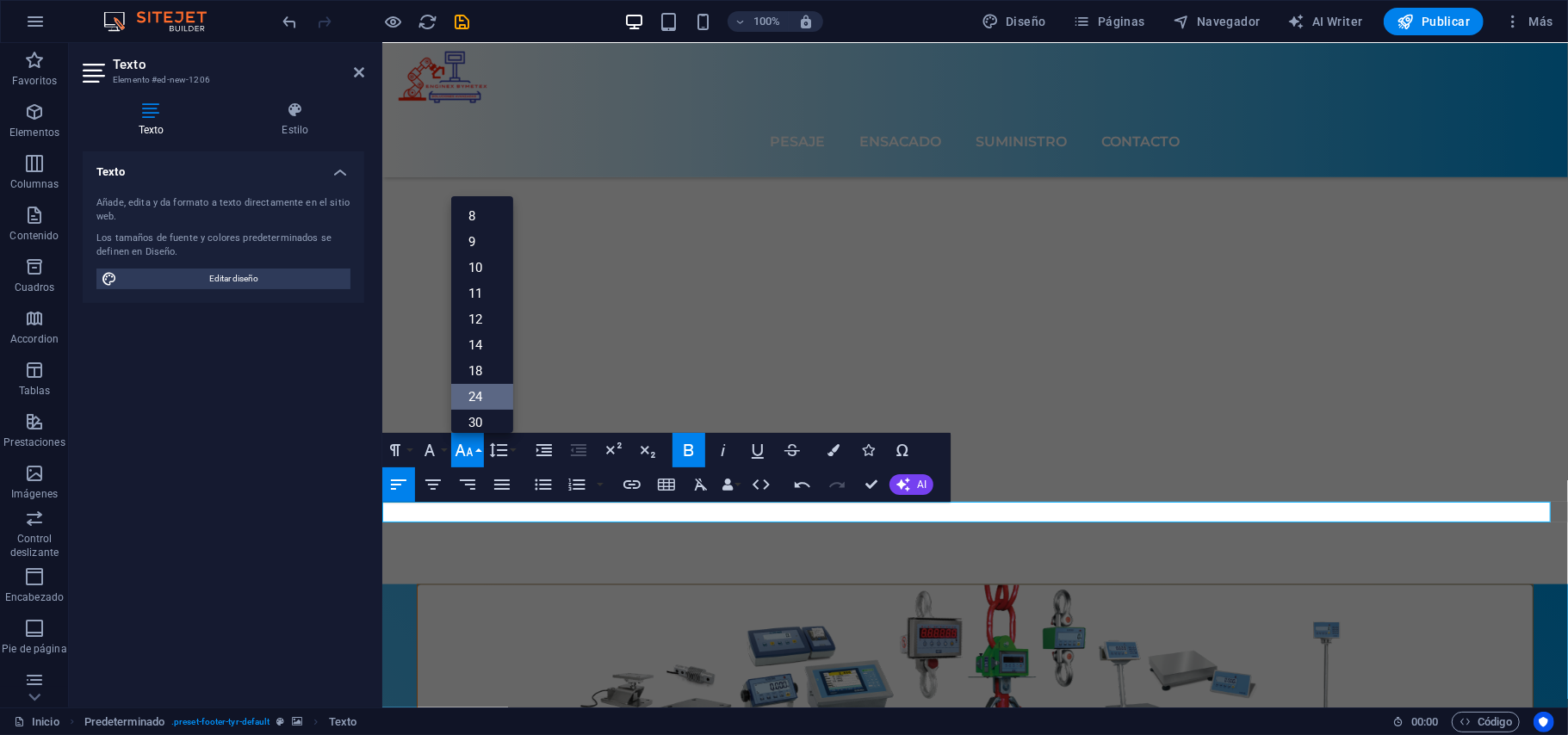 click on "24" at bounding box center [482, 397] 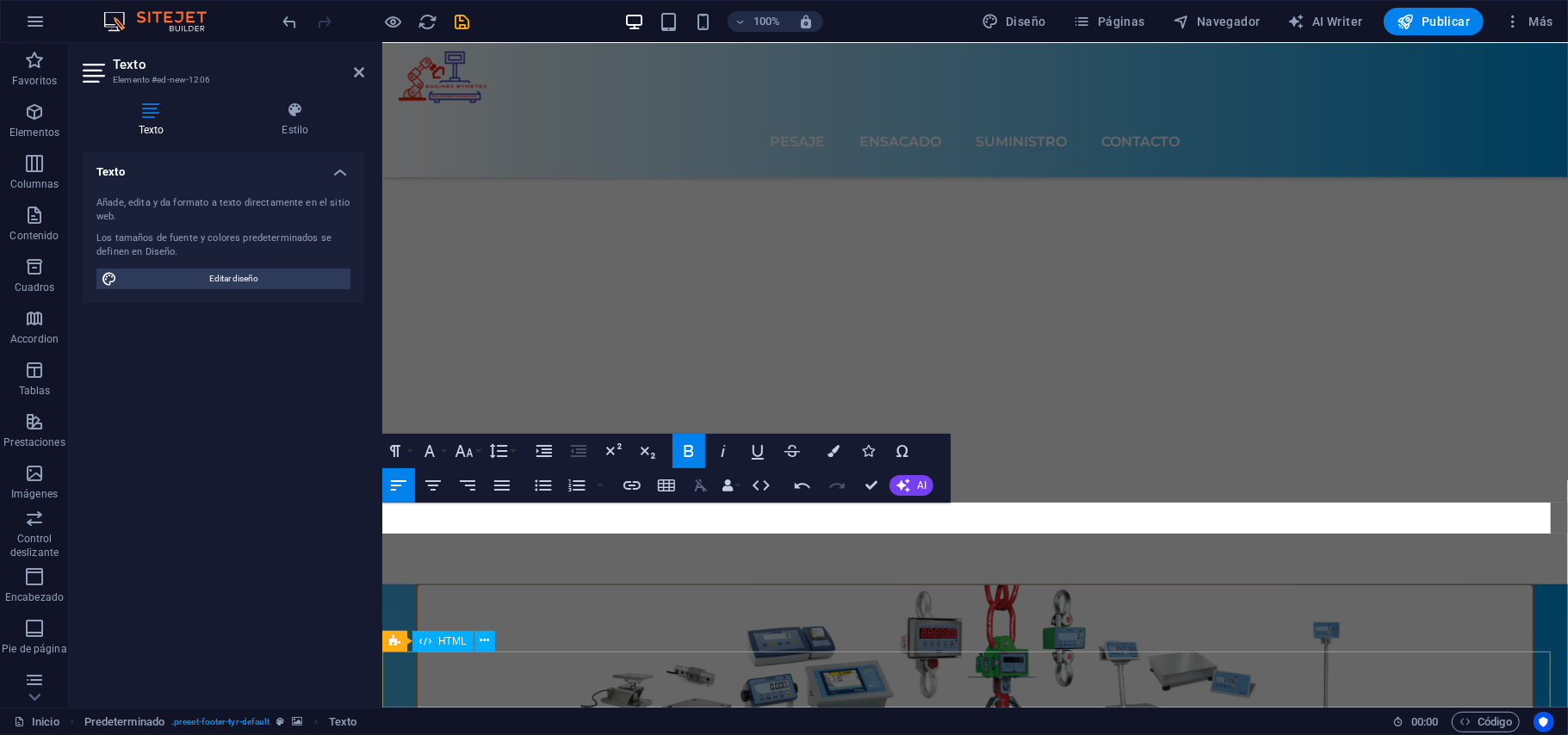 scroll, scrollTop: 5702, scrollLeft: 0, axis: vertical 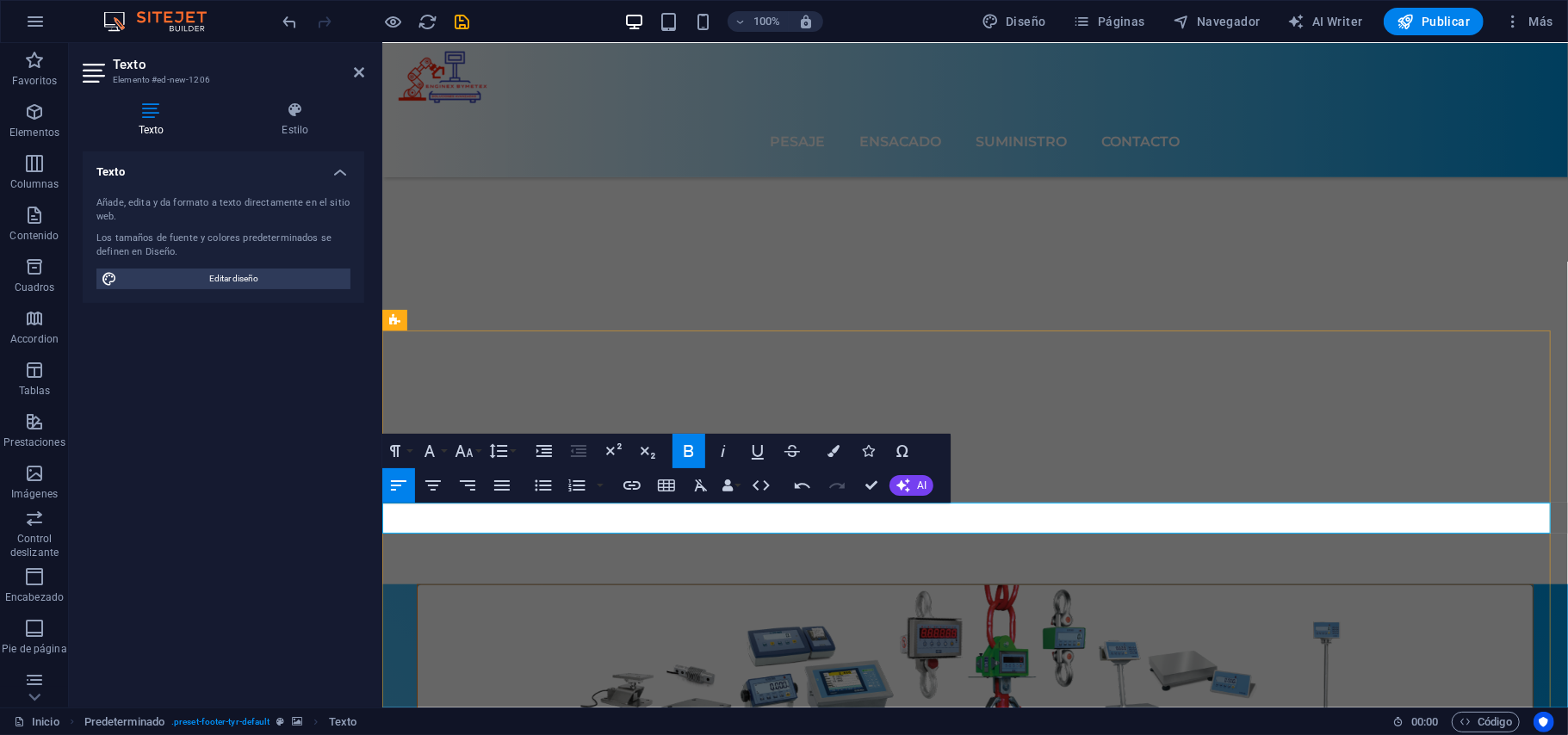 click on "​ gerenciatecnica@ingbymetex.com" at bounding box center [974, 7514] 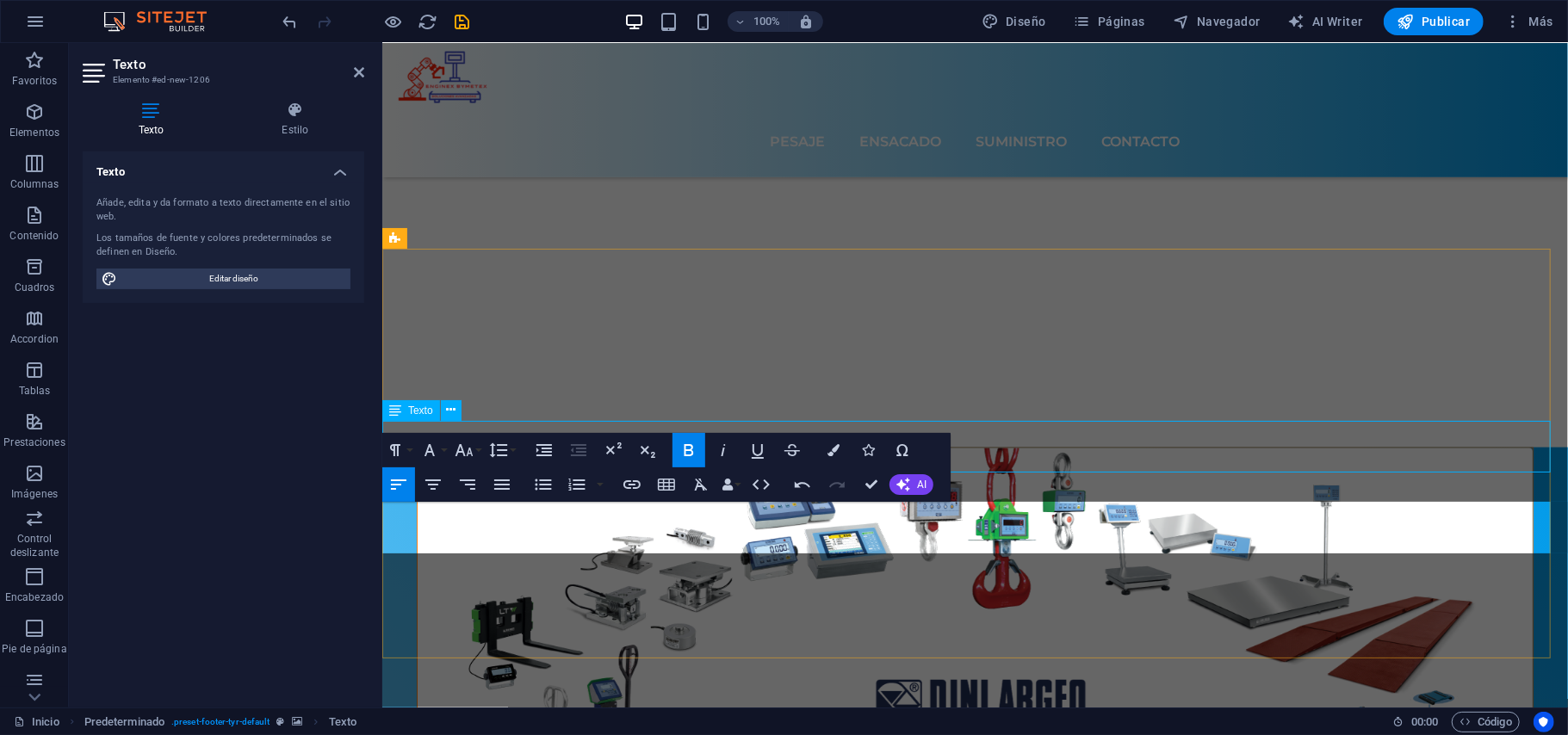 scroll, scrollTop: 6243, scrollLeft: 0, axis: vertical 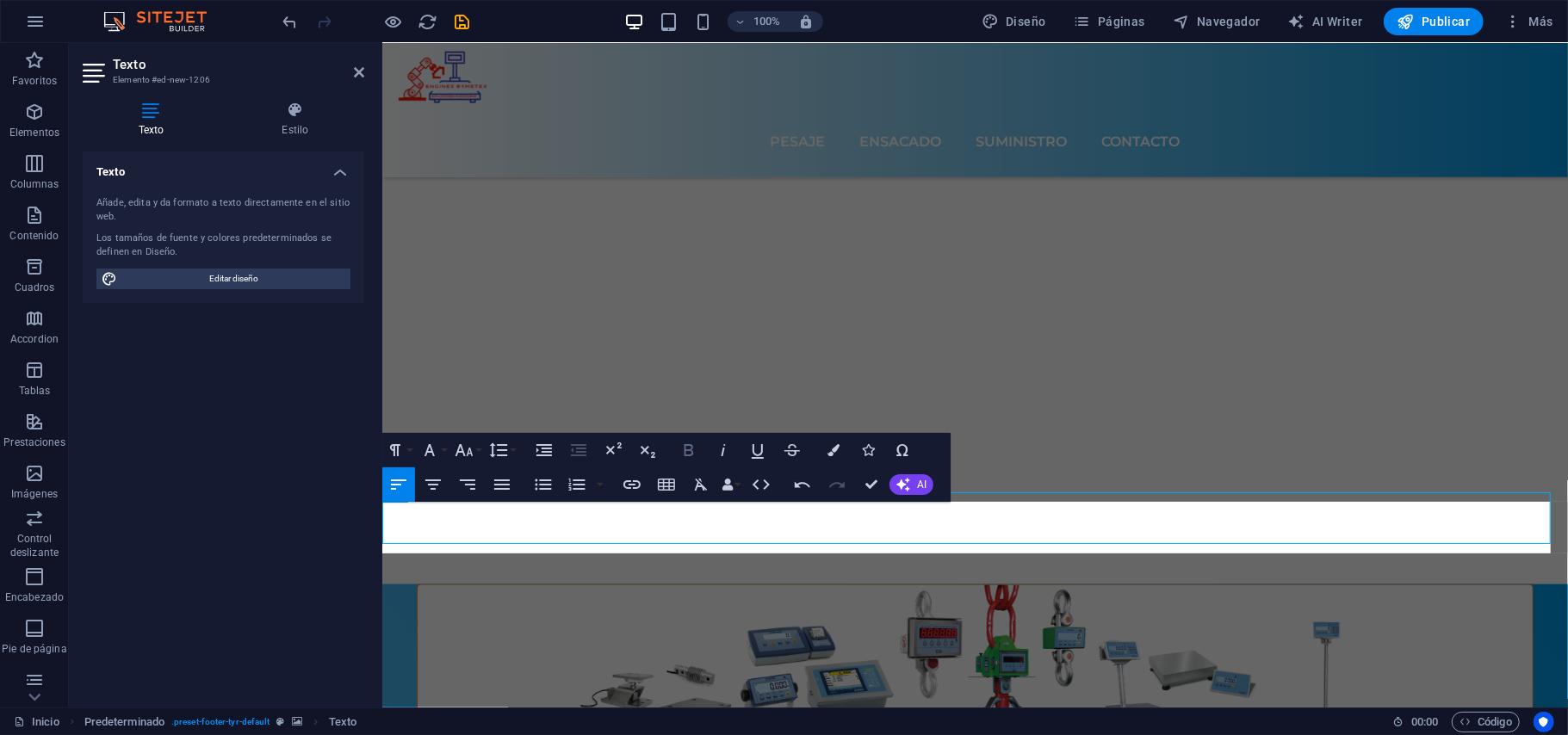 click 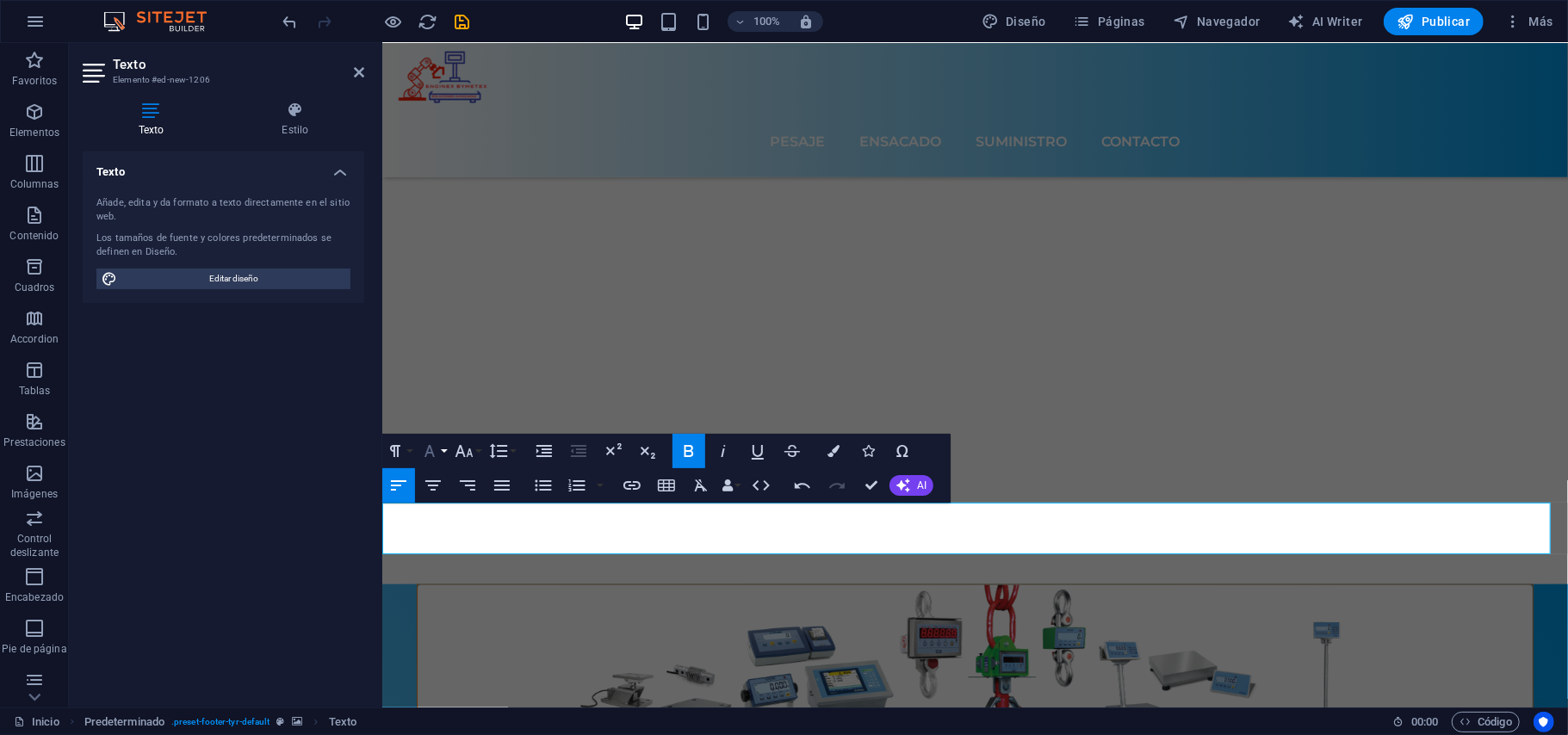 click on "Font Family" at bounding box center (433, 451) 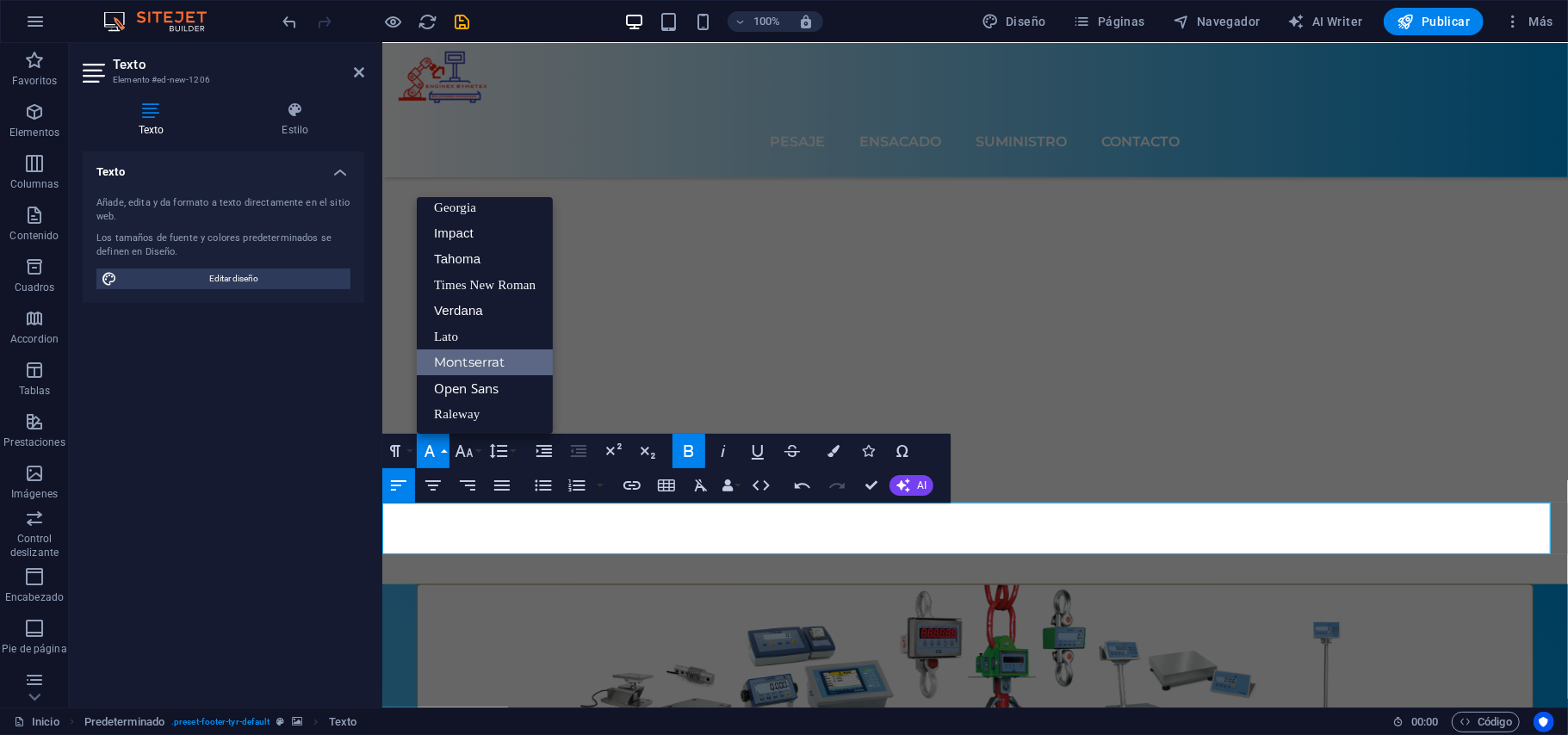 scroll, scrollTop: 35, scrollLeft: 0, axis: vertical 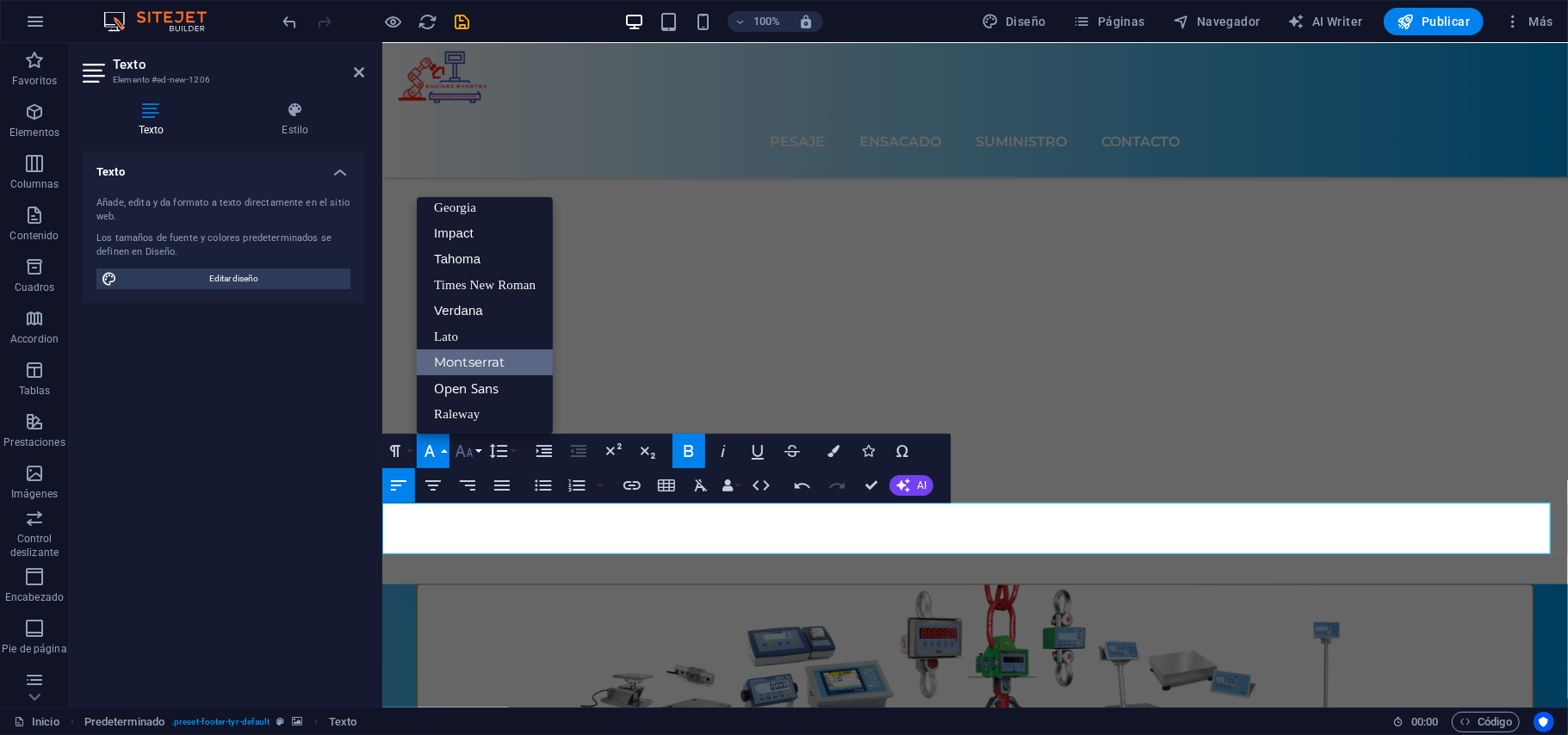 click 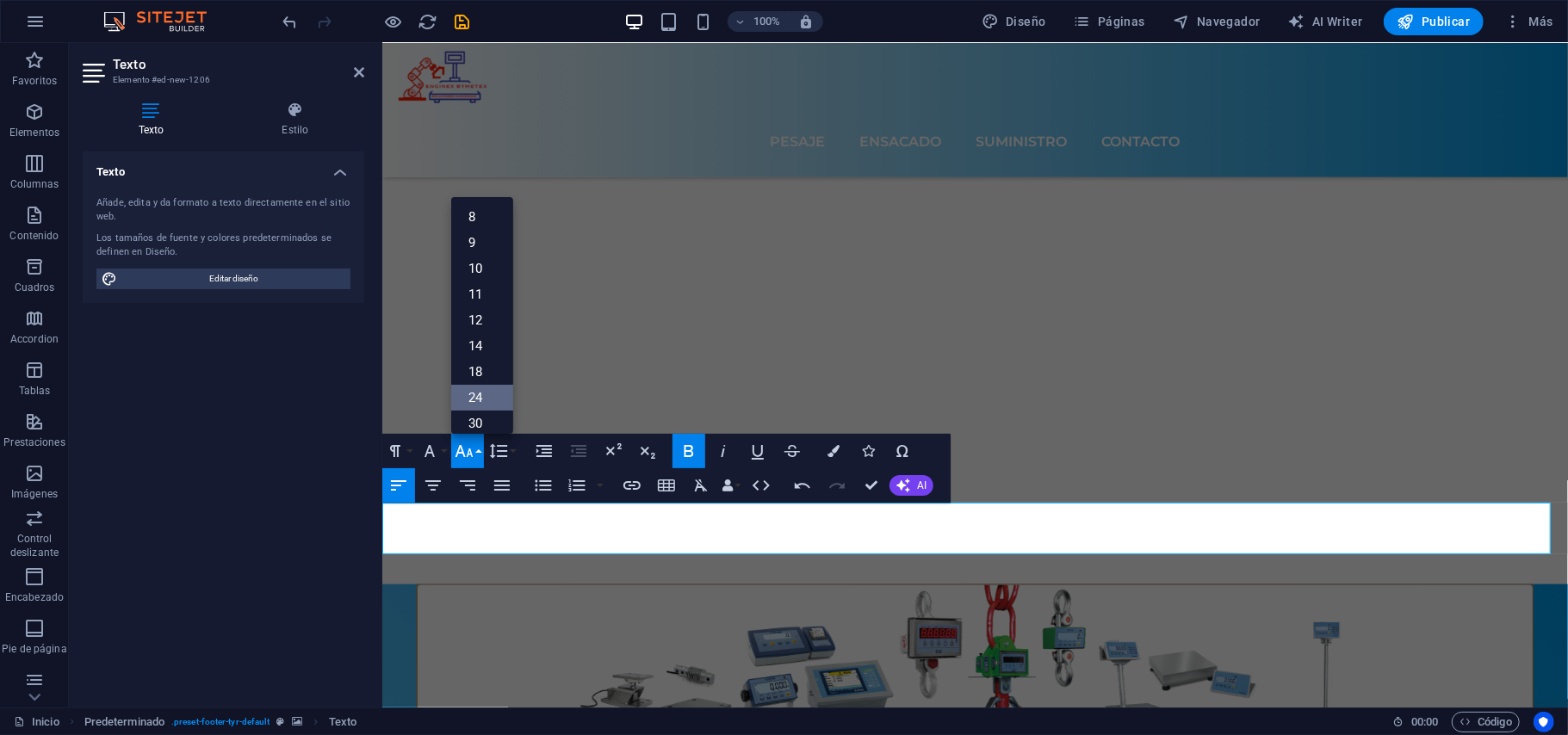 click on "24" at bounding box center (482, 398) 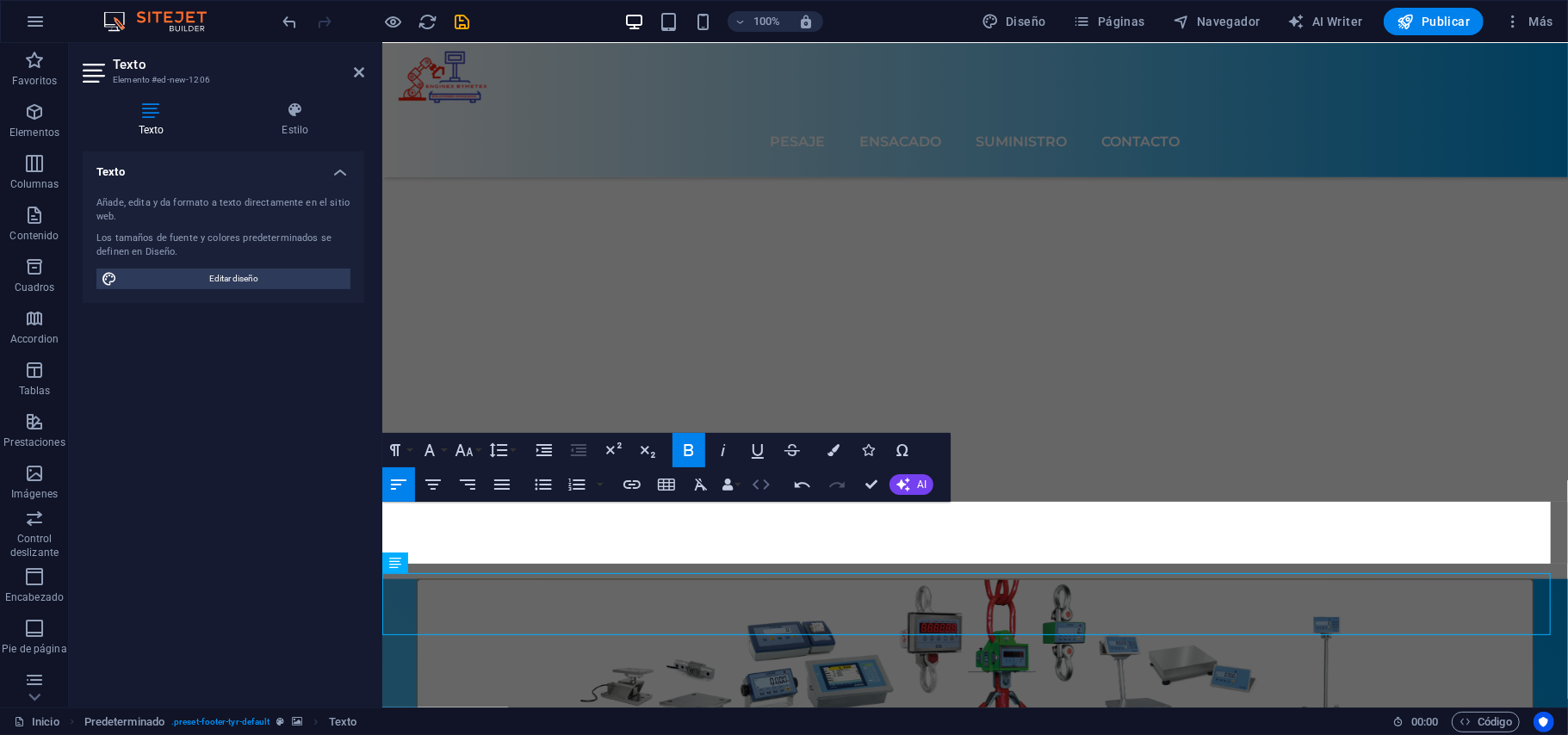 scroll, scrollTop: 5997, scrollLeft: 0, axis: vertical 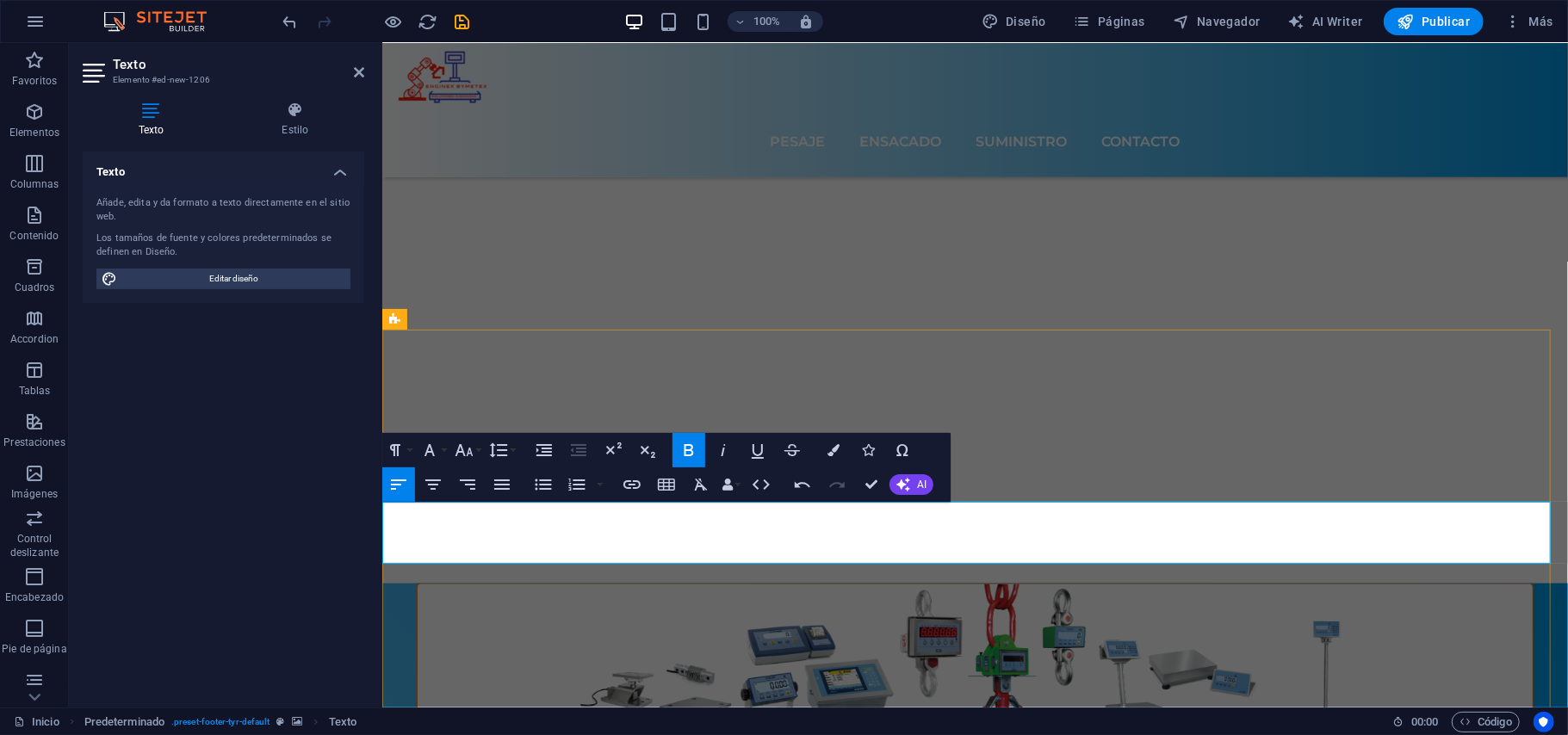 click on "​ gerenciatecnica@ingbymetex.com" at bounding box center [974, 7575] 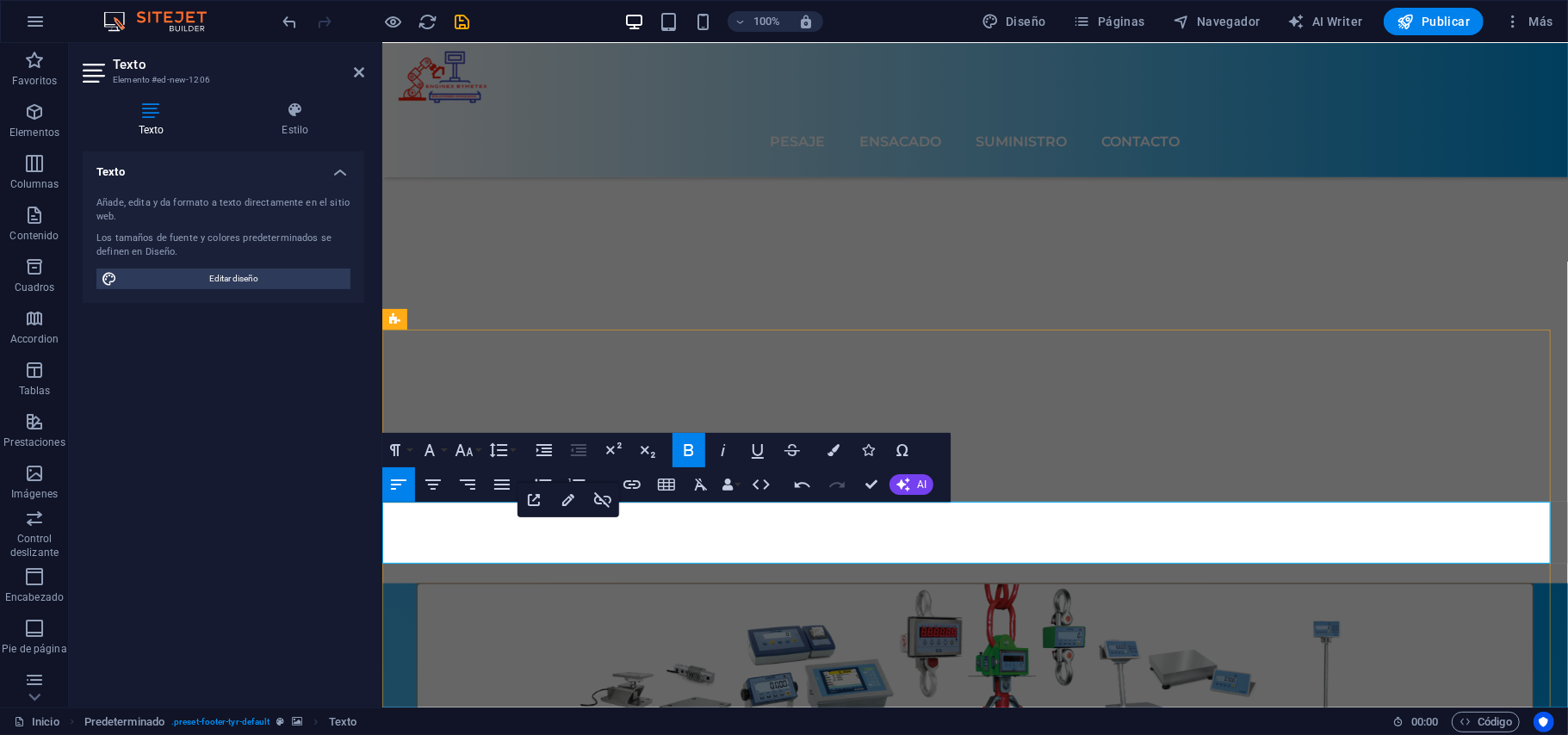 drag, startPoint x: 678, startPoint y: 519, endPoint x: 386, endPoint y: 503, distance: 292.43803 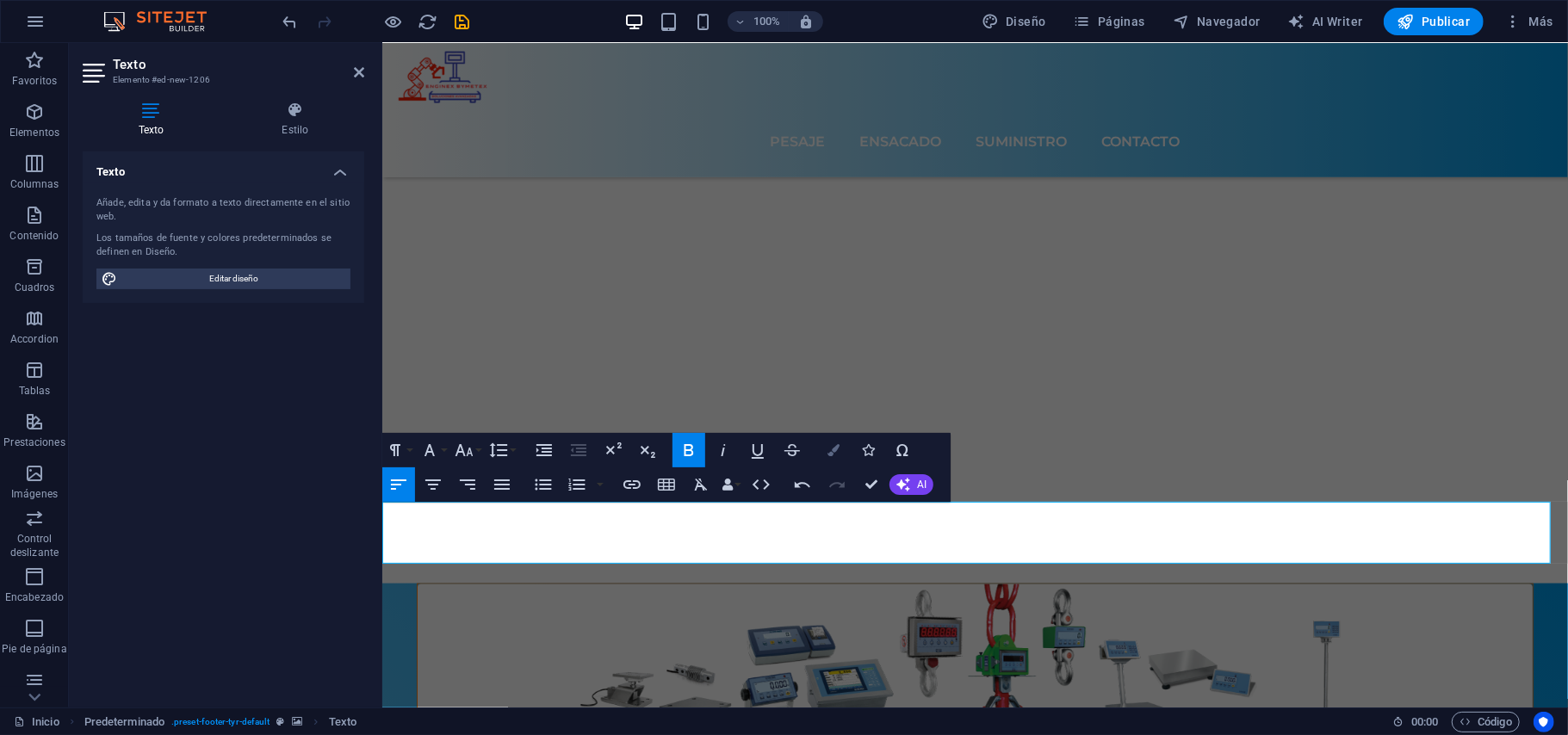 click at bounding box center [834, 450] 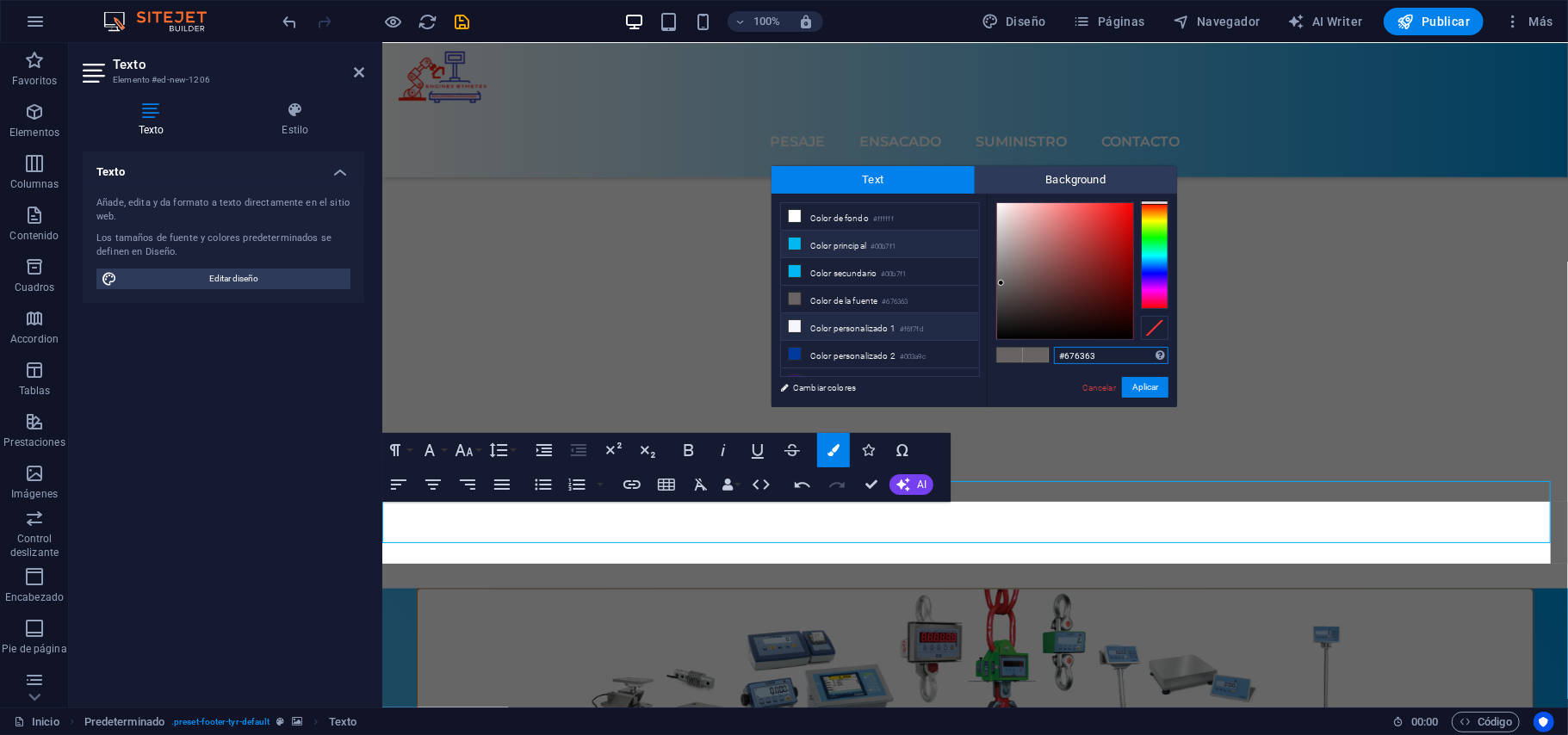 scroll, scrollTop: 6018, scrollLeft: 0, axis: vertical 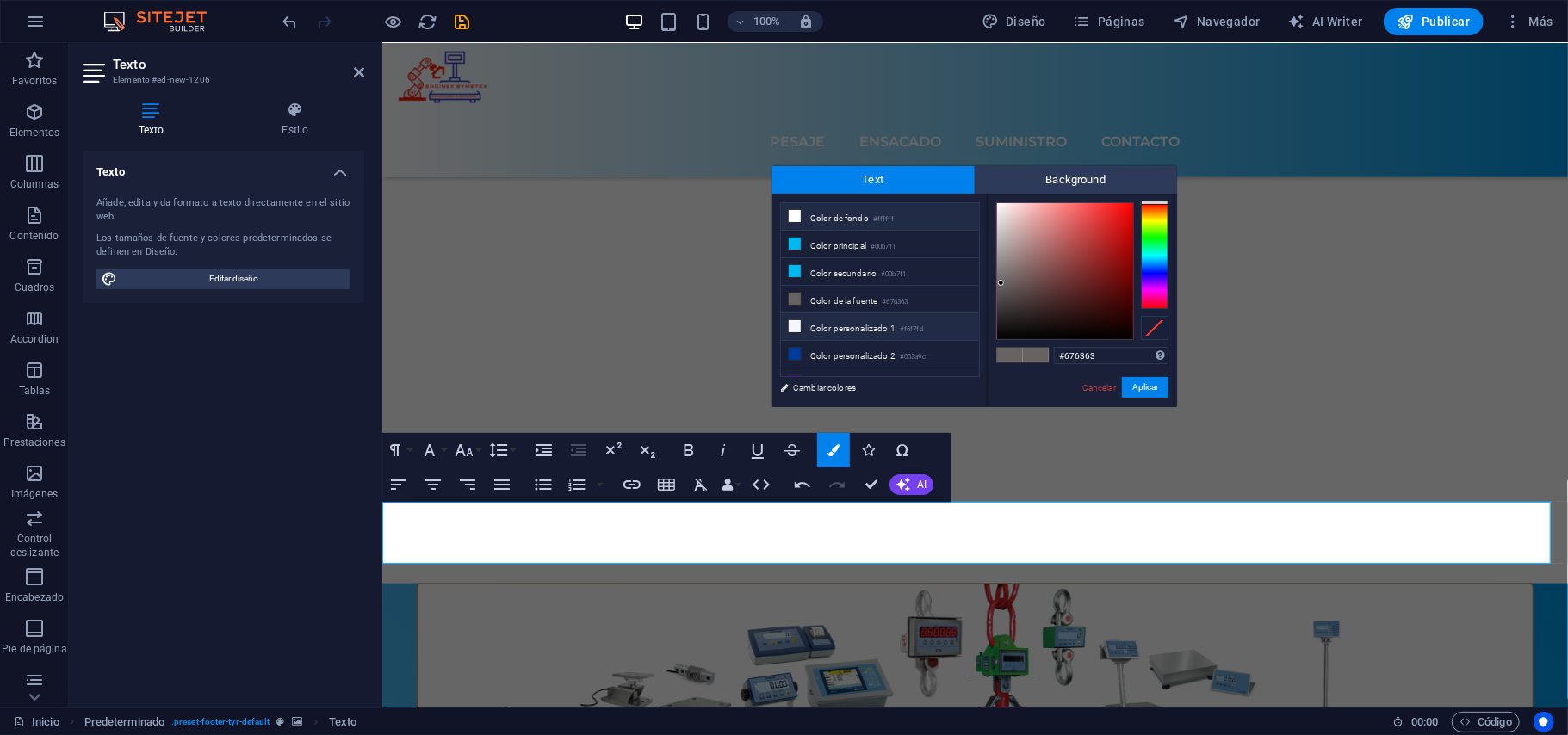 click on "Color de fondo
#ffffff" at bounding box center (880, 217) 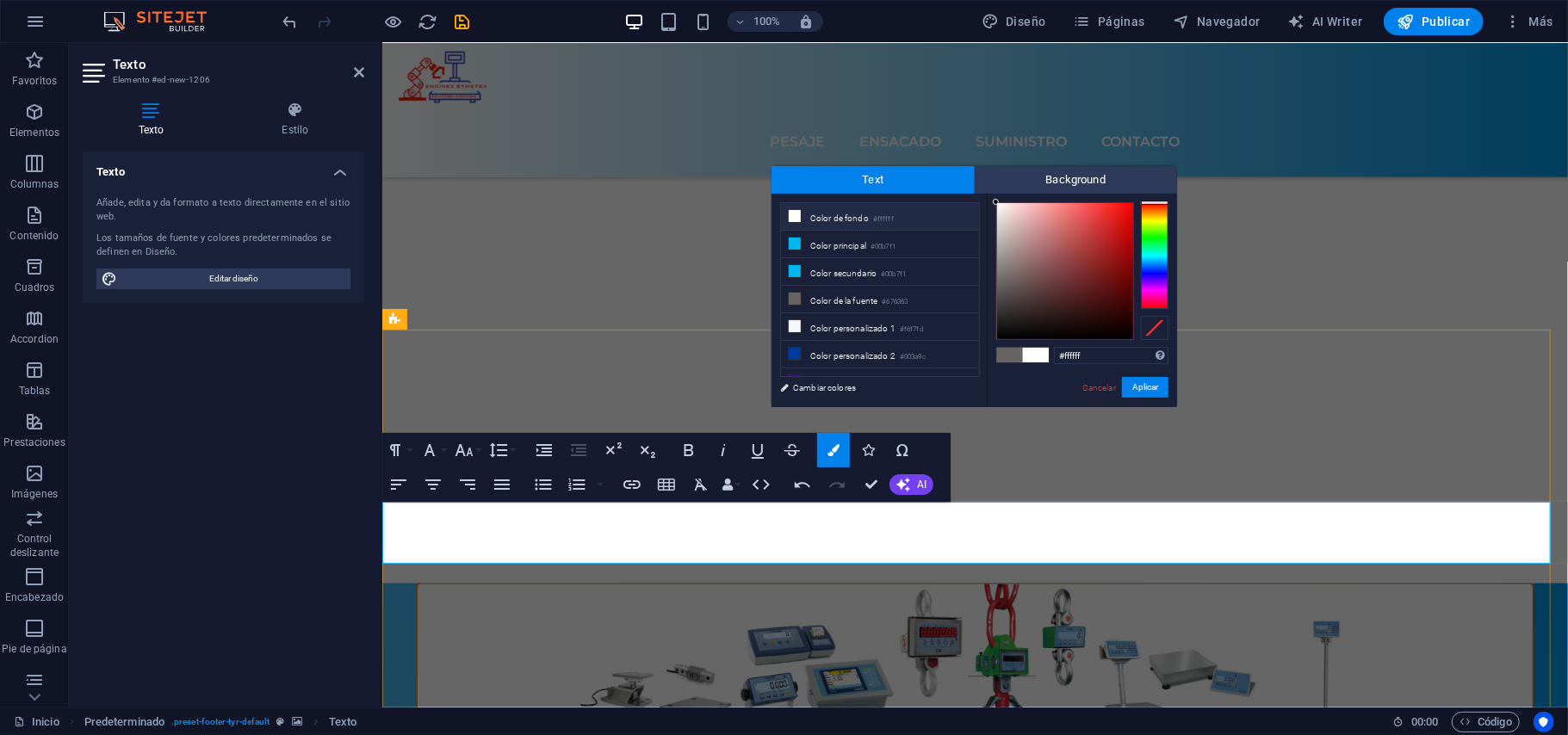 click on "​ gerenciatecnica@ingbymetex.com" at bounding box center [974, 7575] 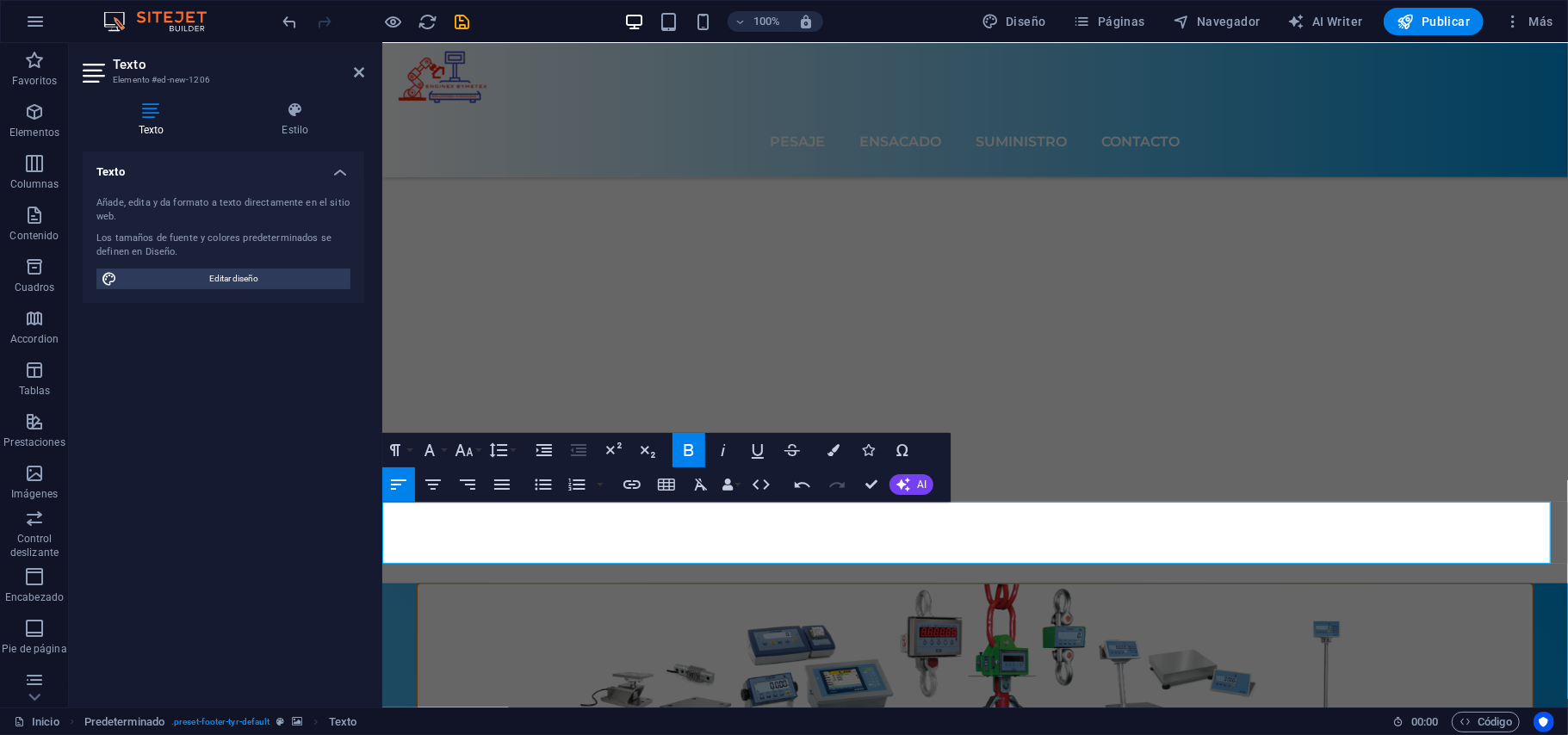 drag, startPoint x: 648, startPoint y: 512, endPoint x: 751, endPoint y: 548, distance: 109.11 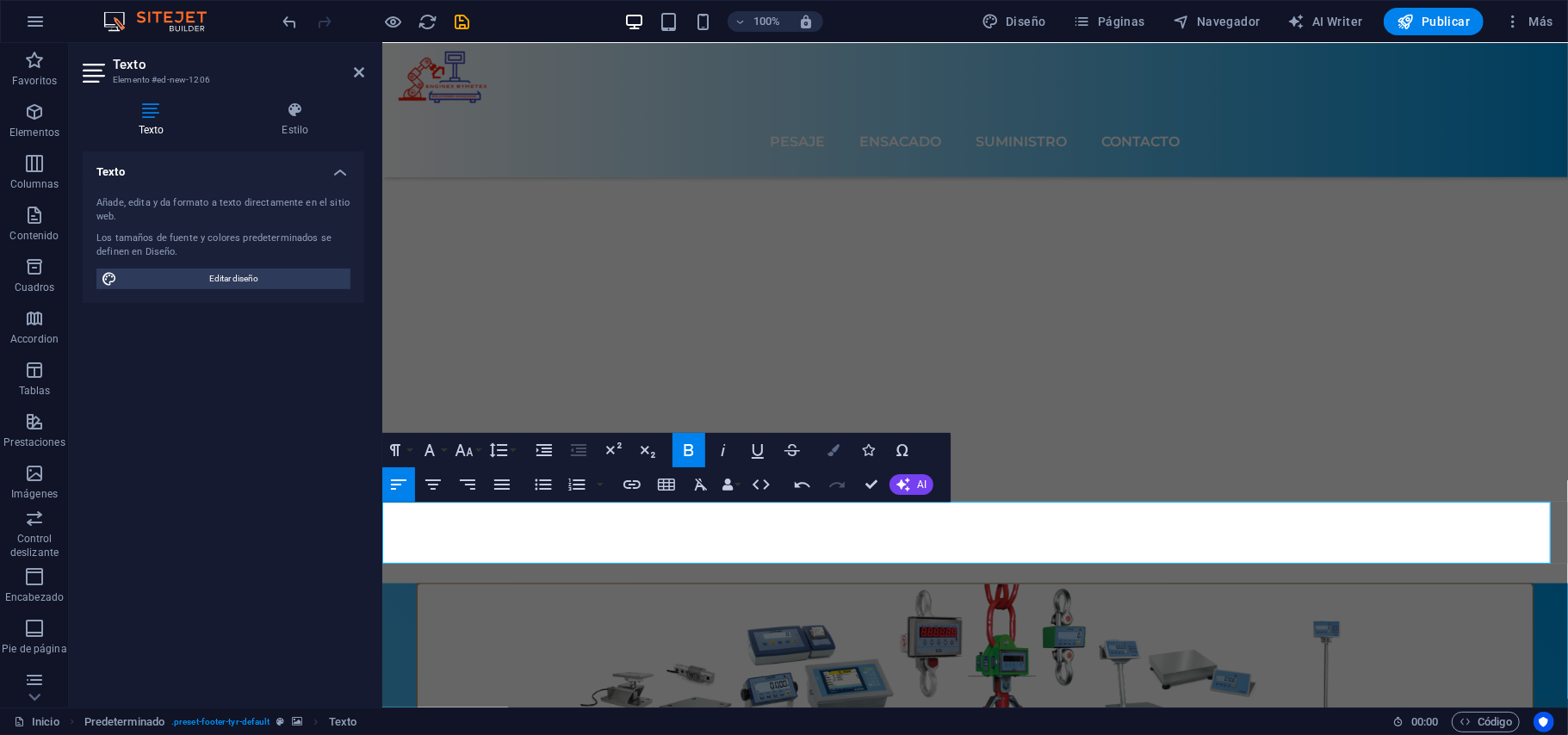 click on "Colors" at bounding box center (834, 450) 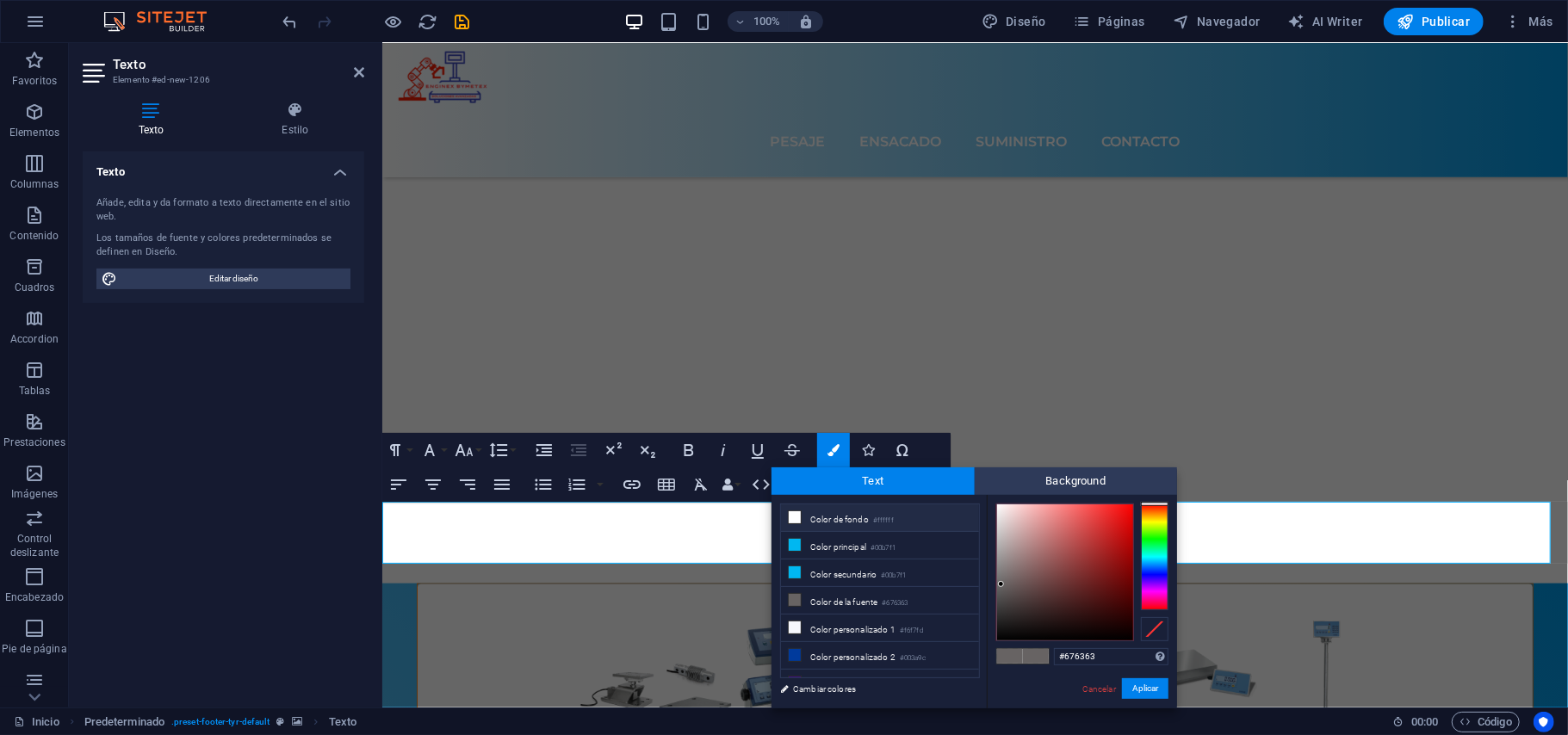 click on "Color de fondo
#ffffff" at bounding box center (880, 518) 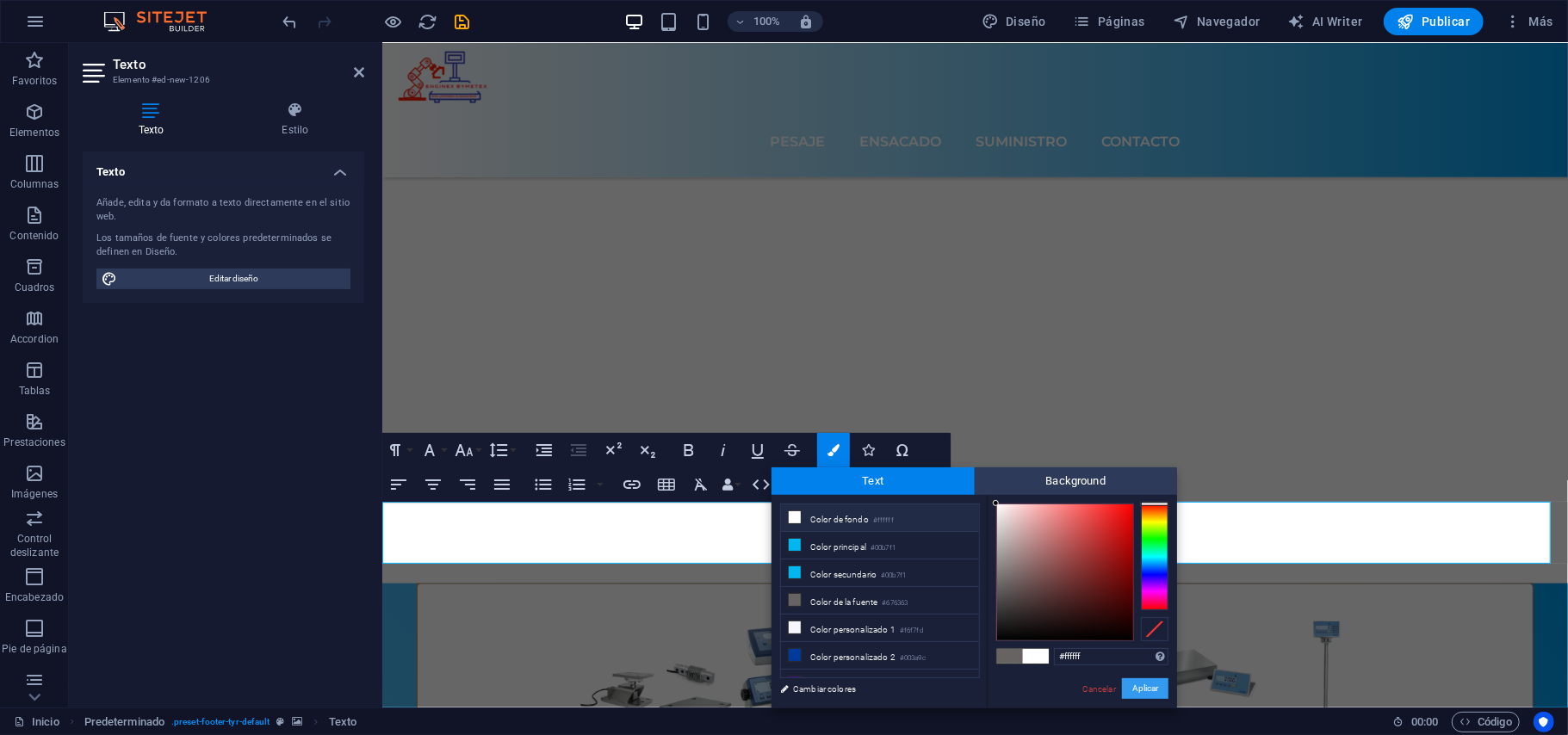 click on "Aplicar" at bounding box center (1145, 689) 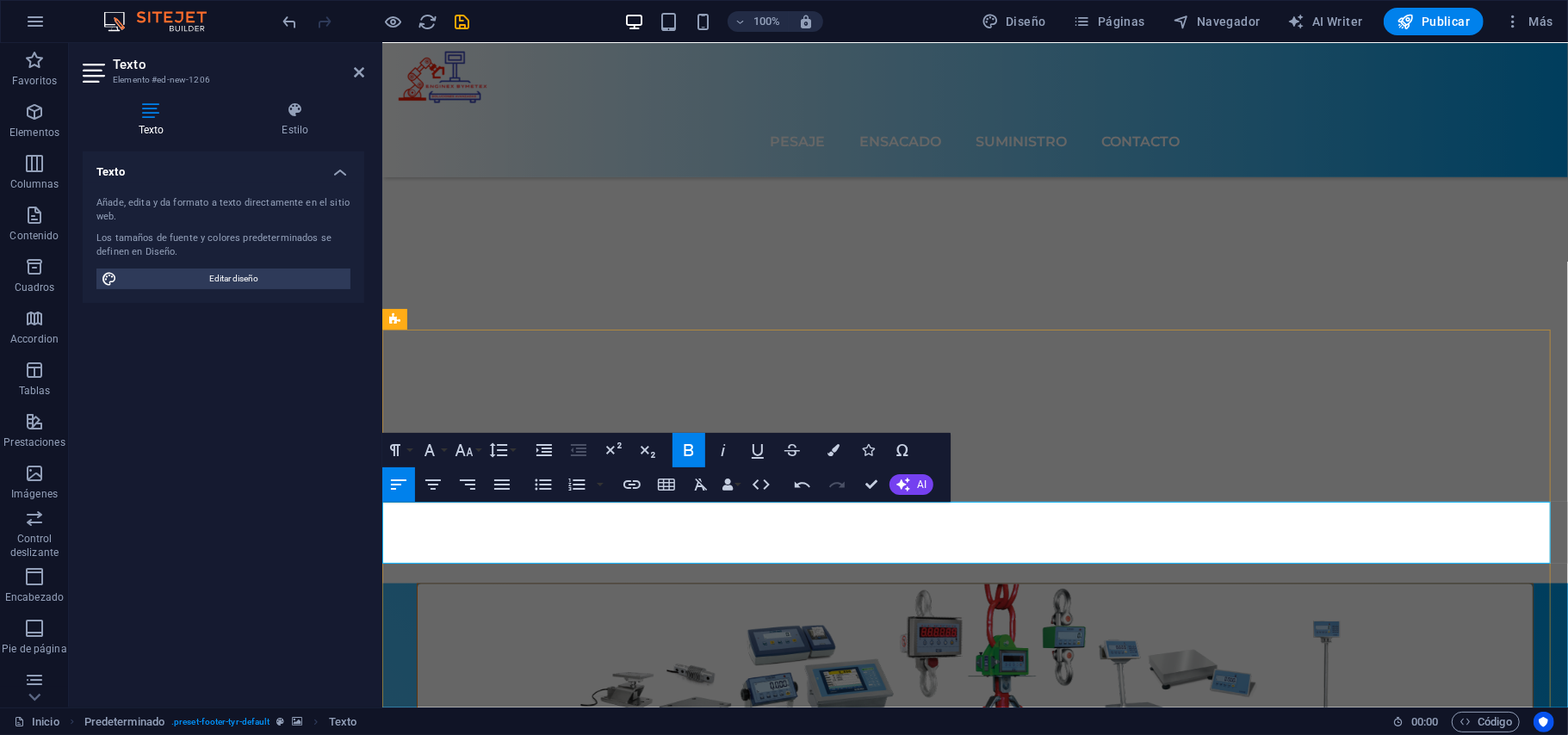 click on "ventas@ingbymetex.com" at bounding box center [480, 7543] 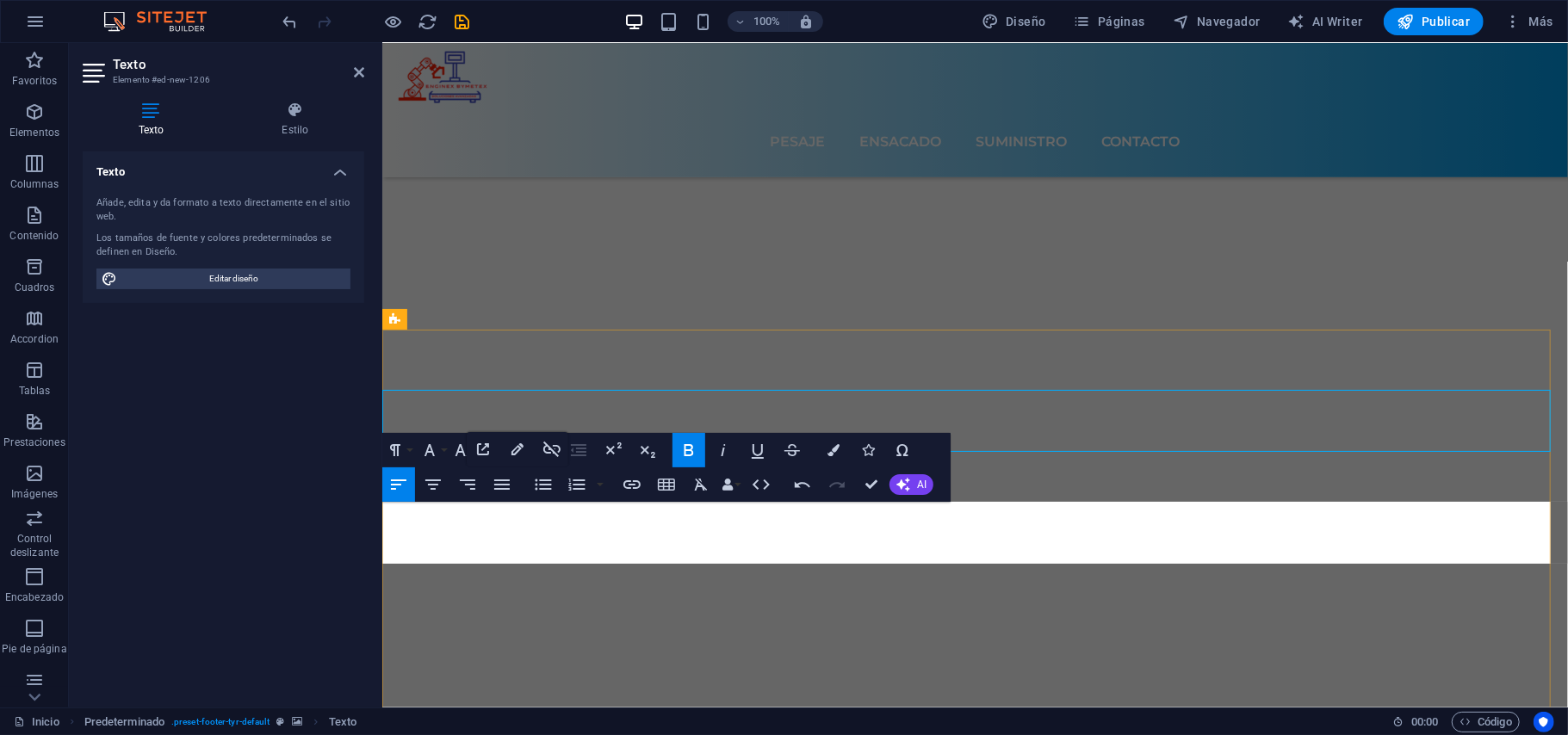 scroll, scrollTop: 6208, scrollLeft: 0, axis: vertical 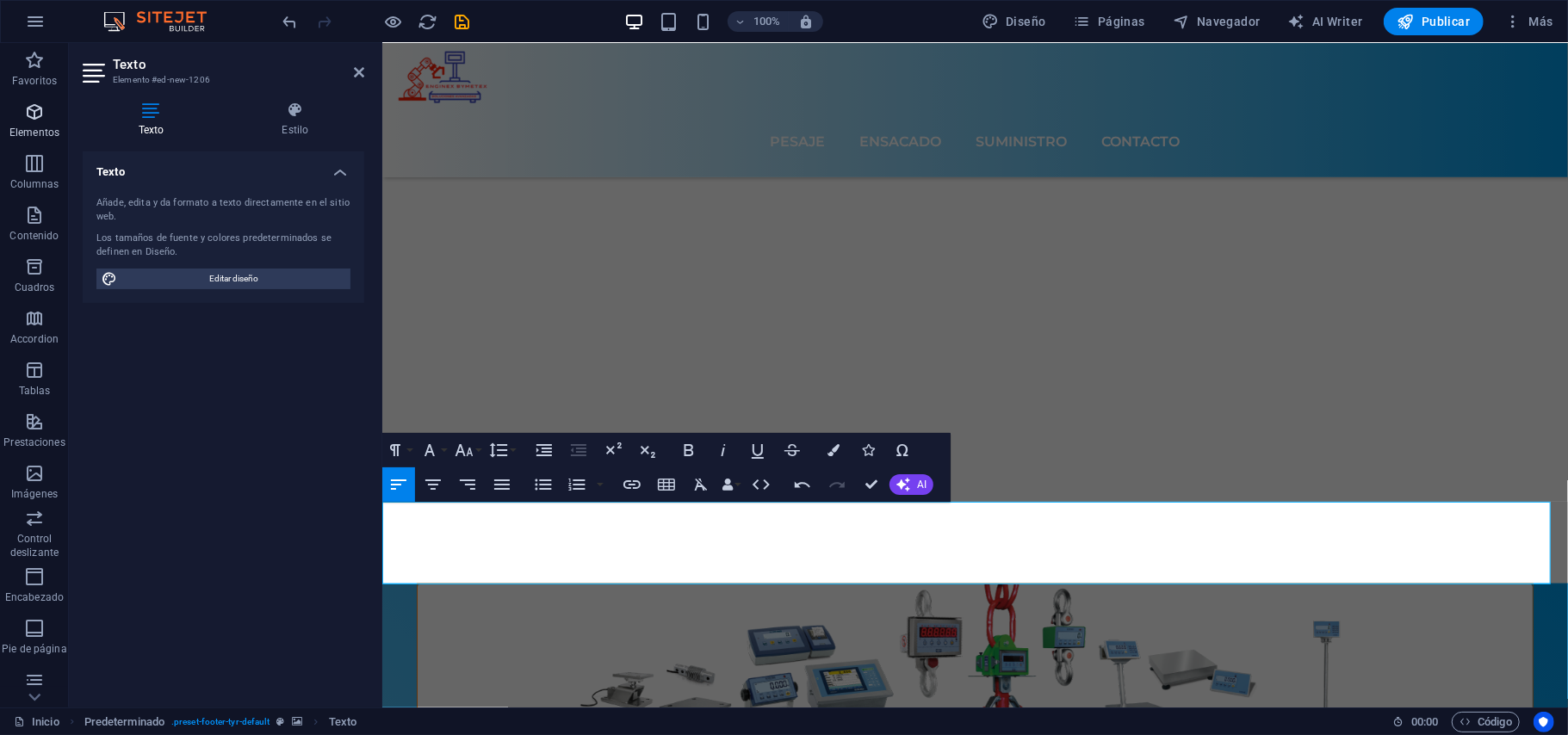 click at bounding box center (34, 112) 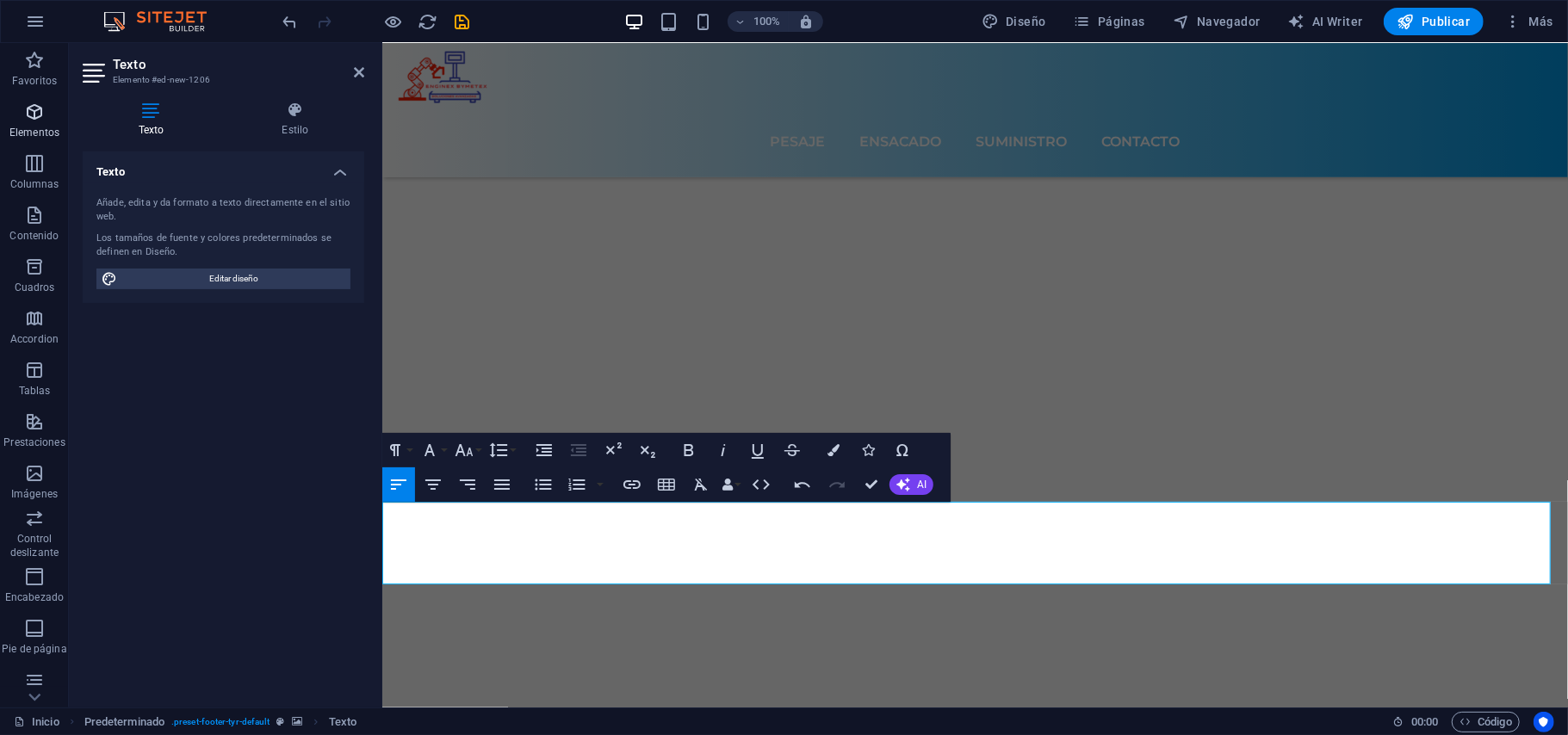 scroll, scrollTop: 6366, scrollLeft: 0, axis: vertical 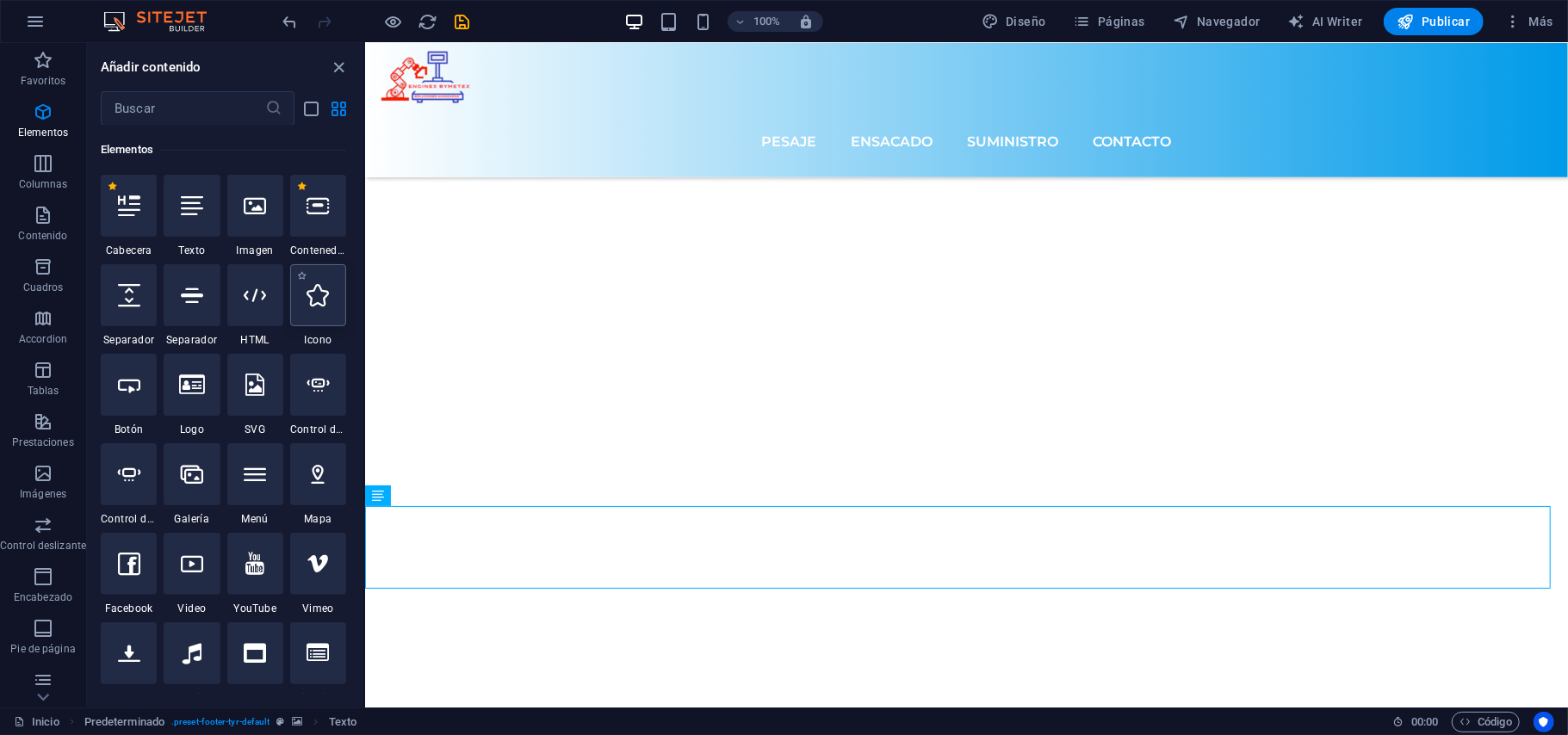 click at bounding box center (318, 295) 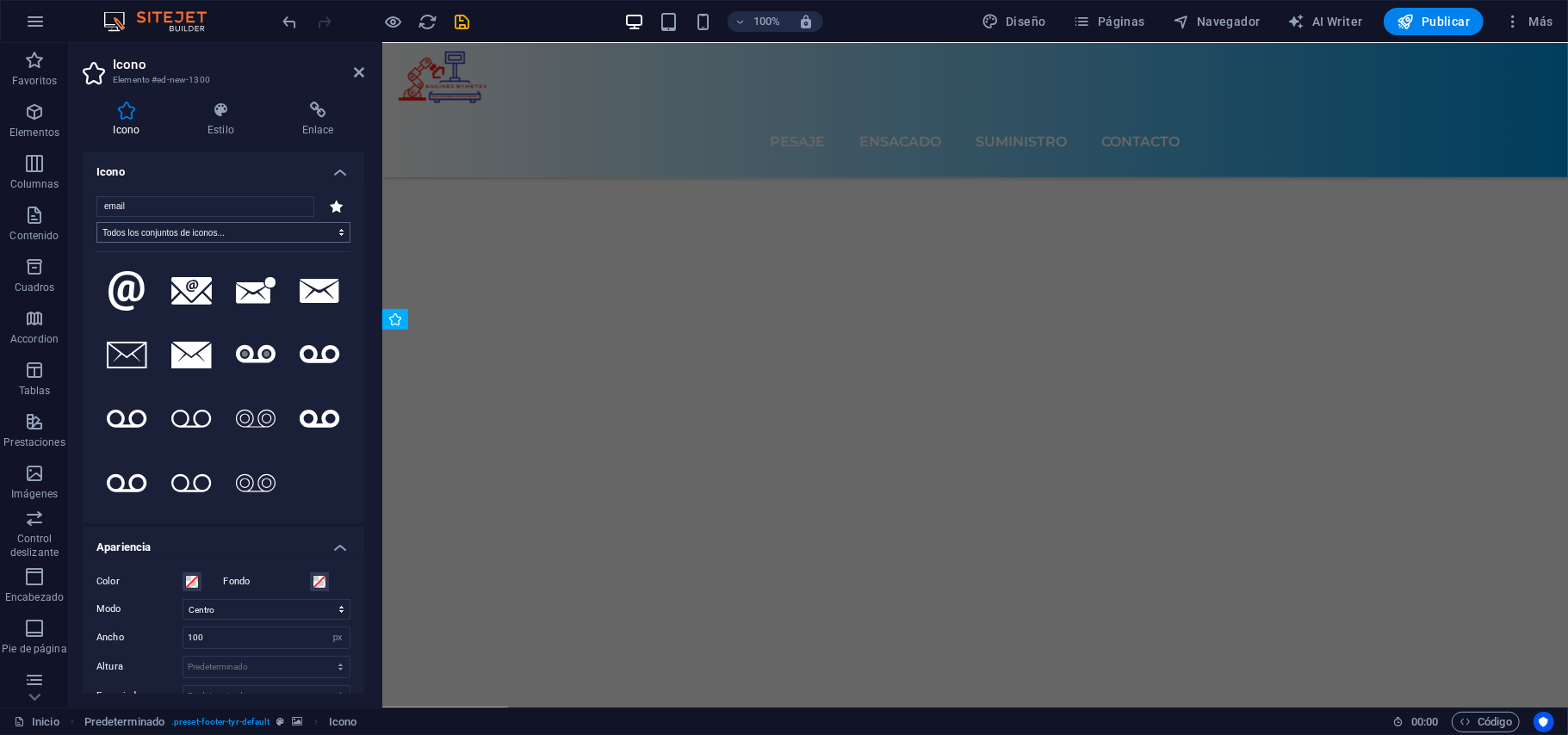 scroll, scrollTop: 6208, scrollLeft: 0, axis: vertical 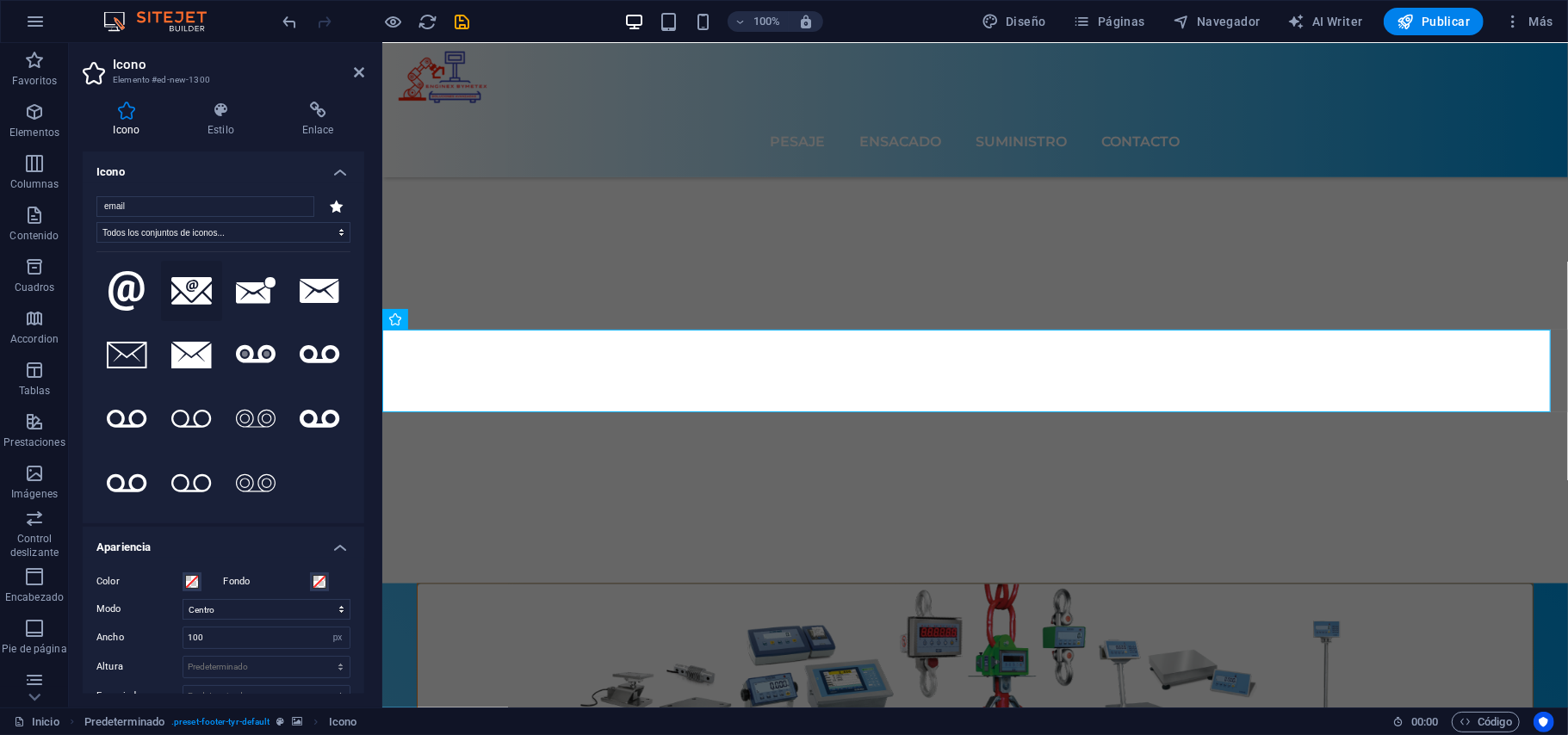 type on "email" 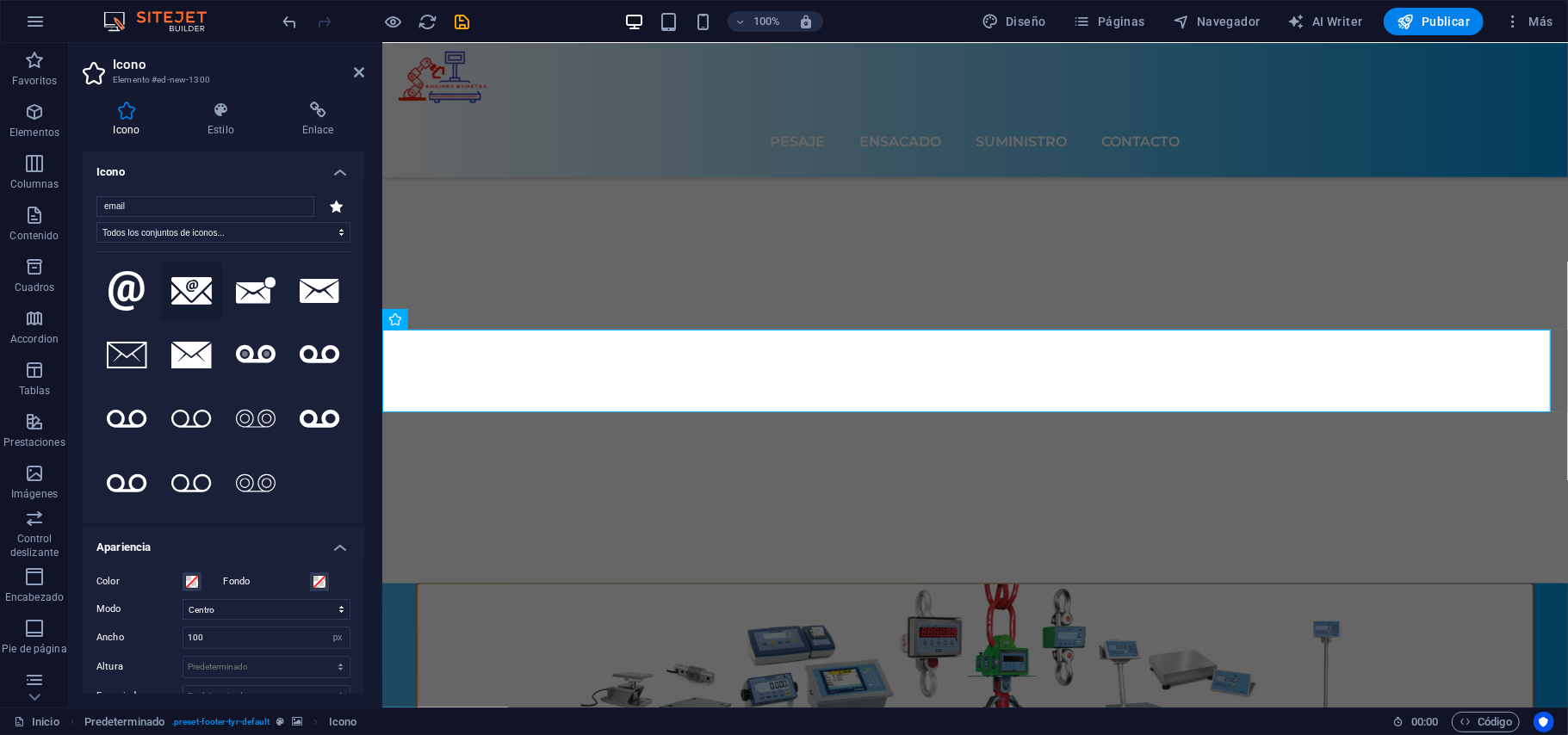 click 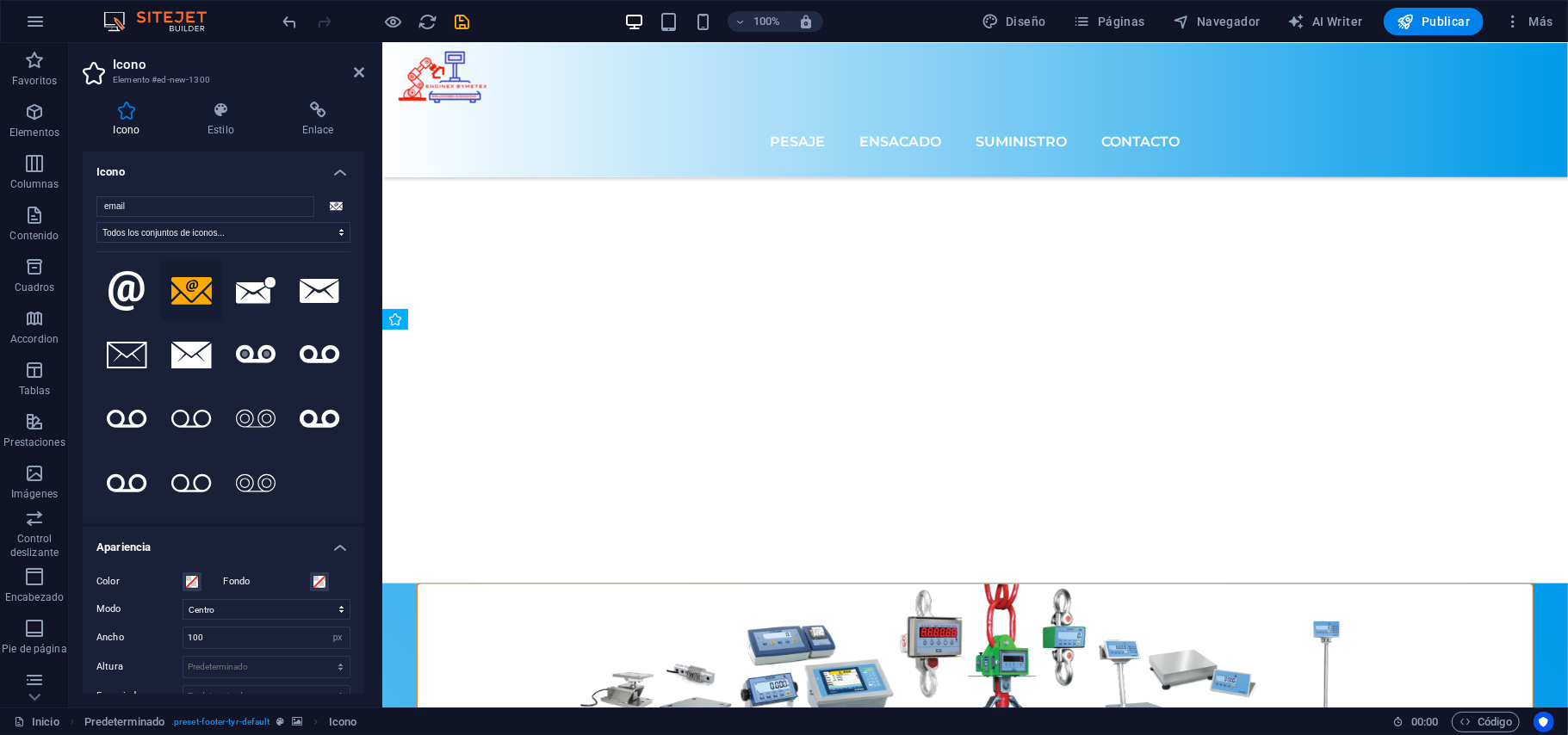 drag, startPoint x: 441, startPoint y: 355, endPoint x: 490, endPoint y: 534, distance: 185.58556 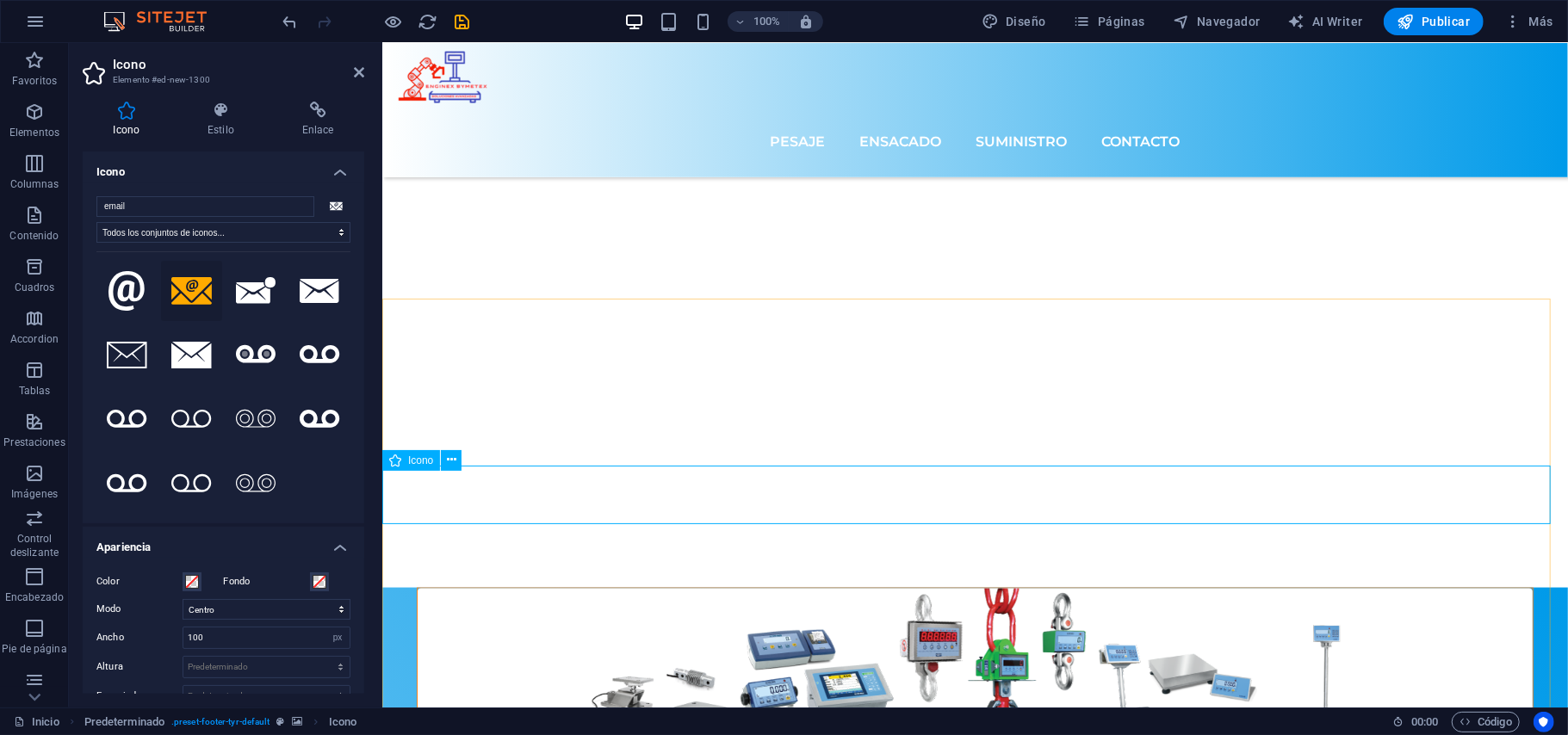 scroll, scrollTop: 6243, scrollLeft: 0, axis: vertical 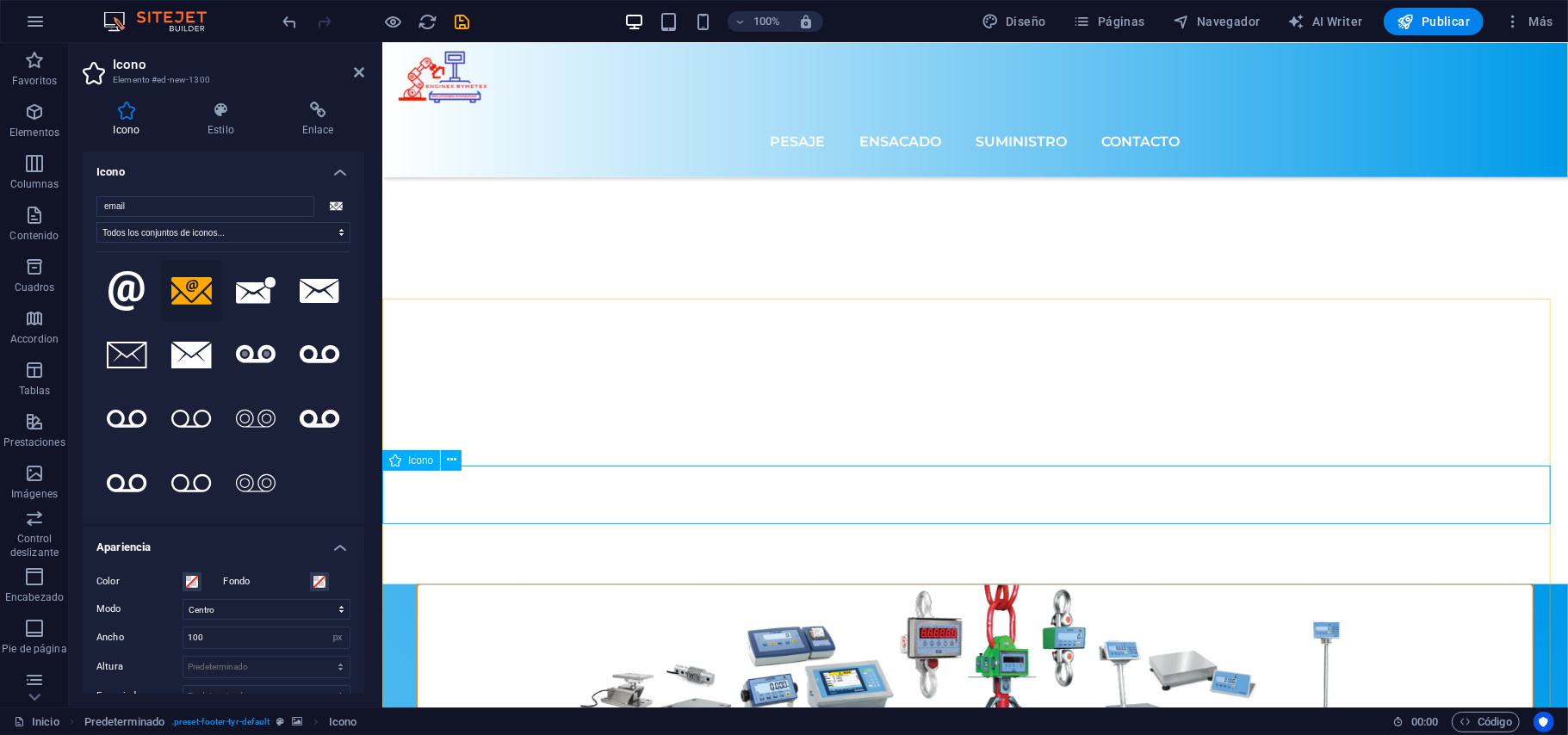 click at bounding box center [974, 7640] 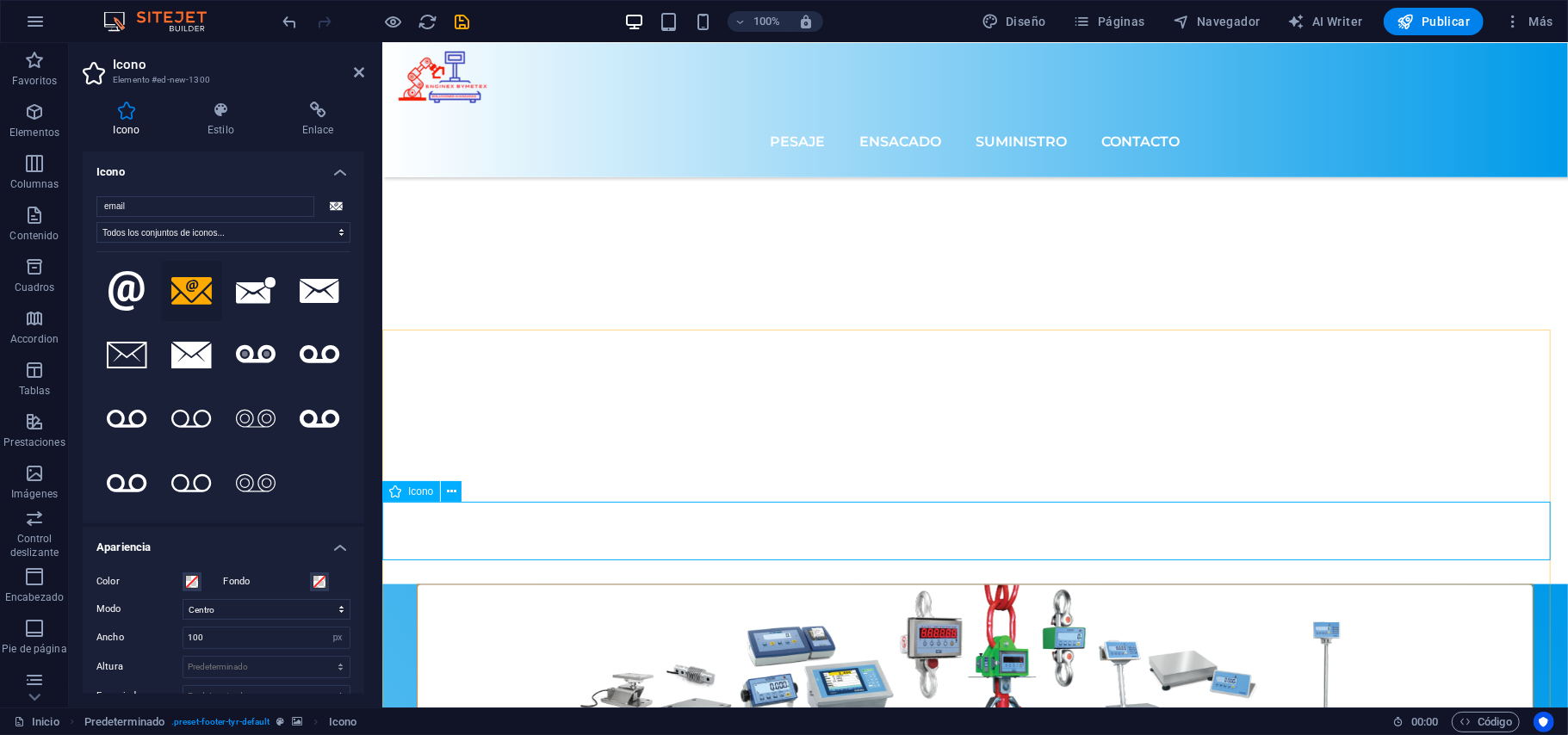 click at bounding box center (974, 7640) 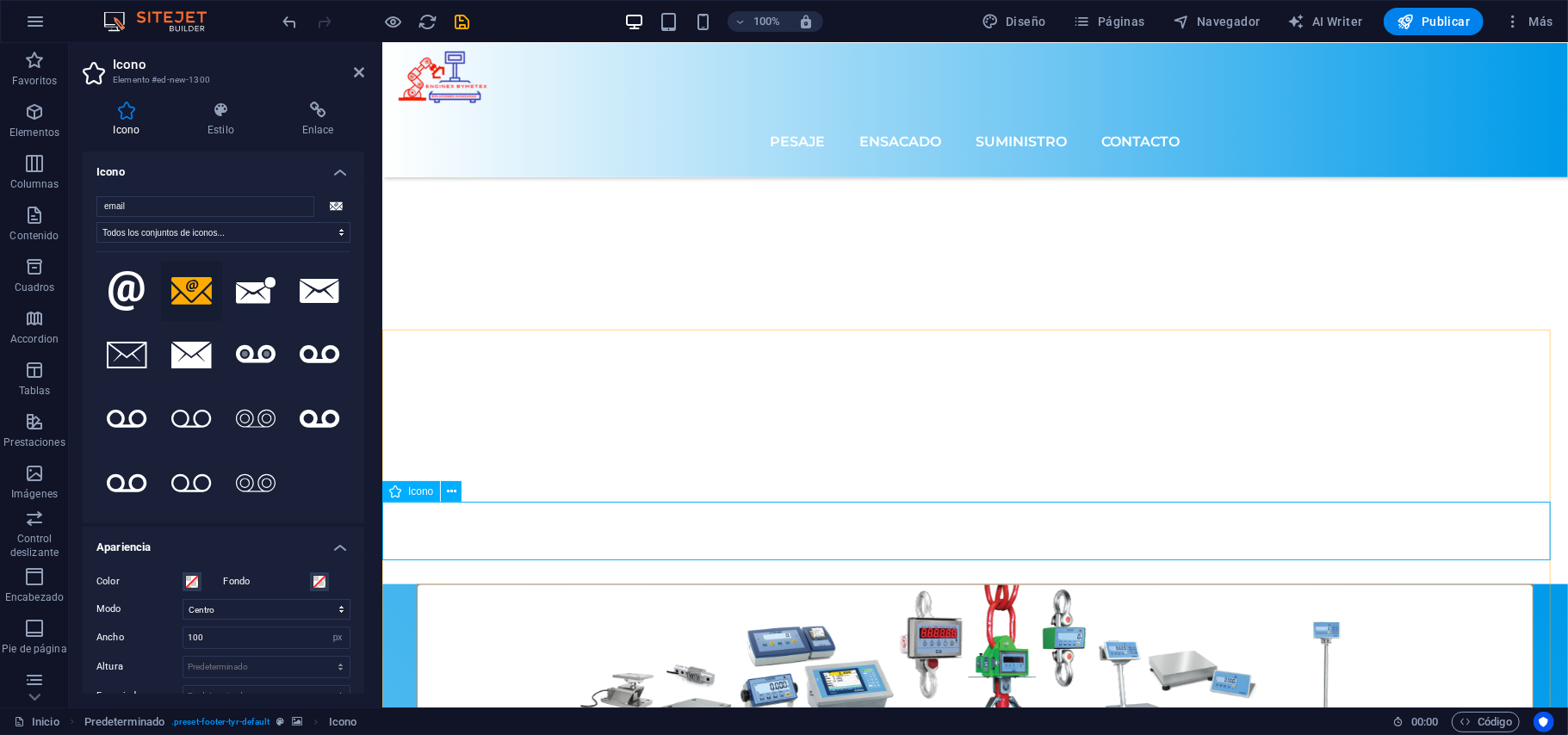 click at bounding box center (974, 7640) 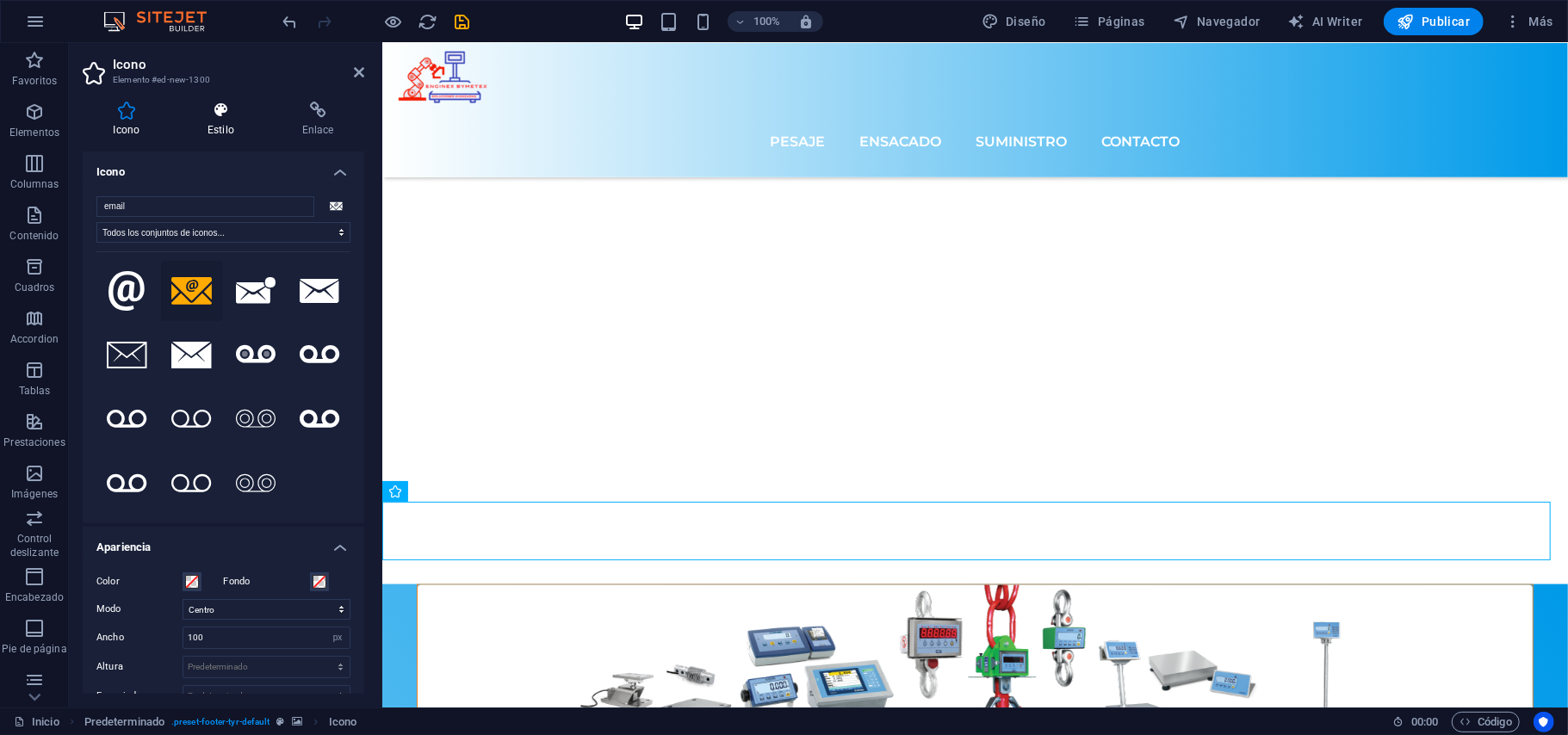 click at bounding box center [221, 110] 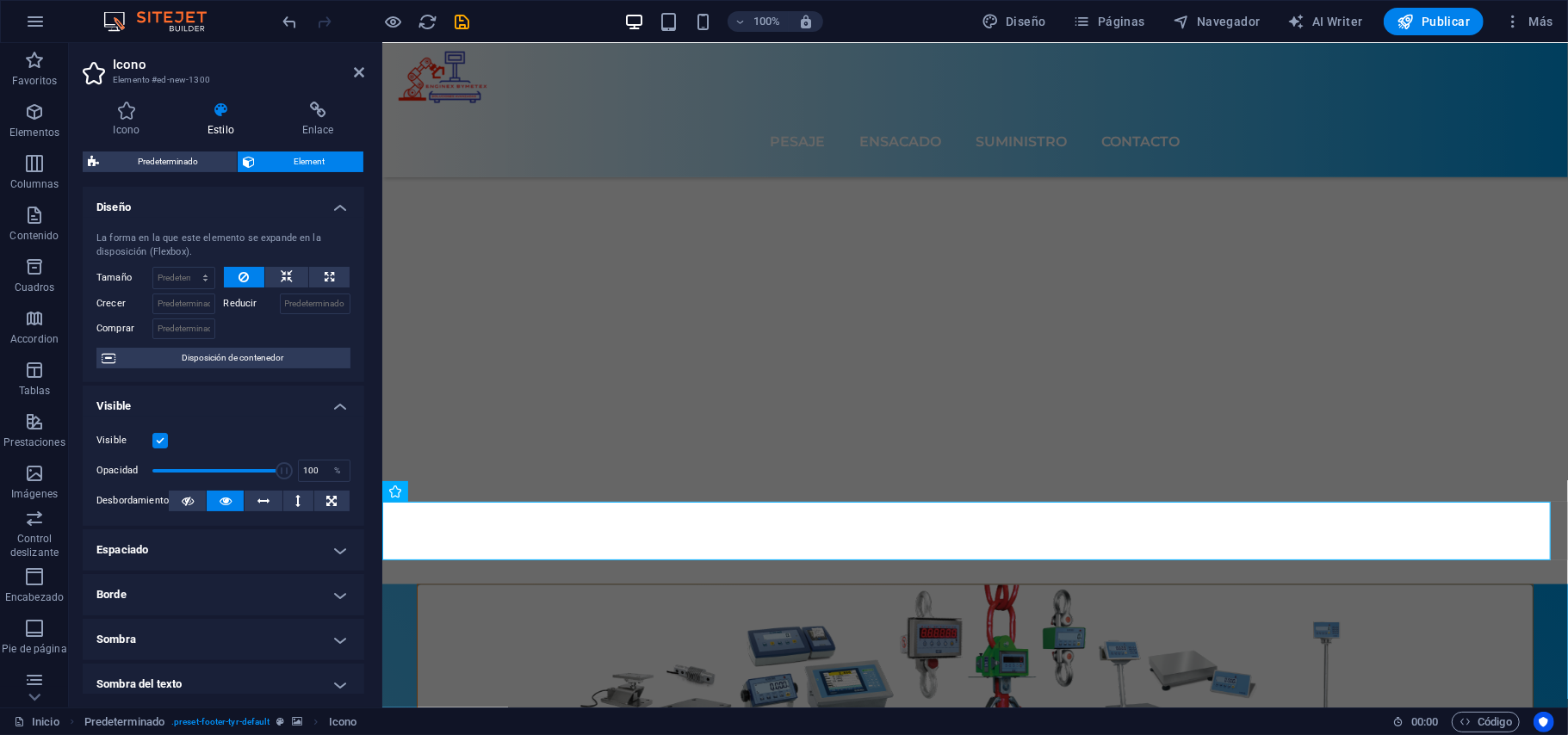 scroll, scrollTop: 229, scrollLeft: 0, axis: vertical 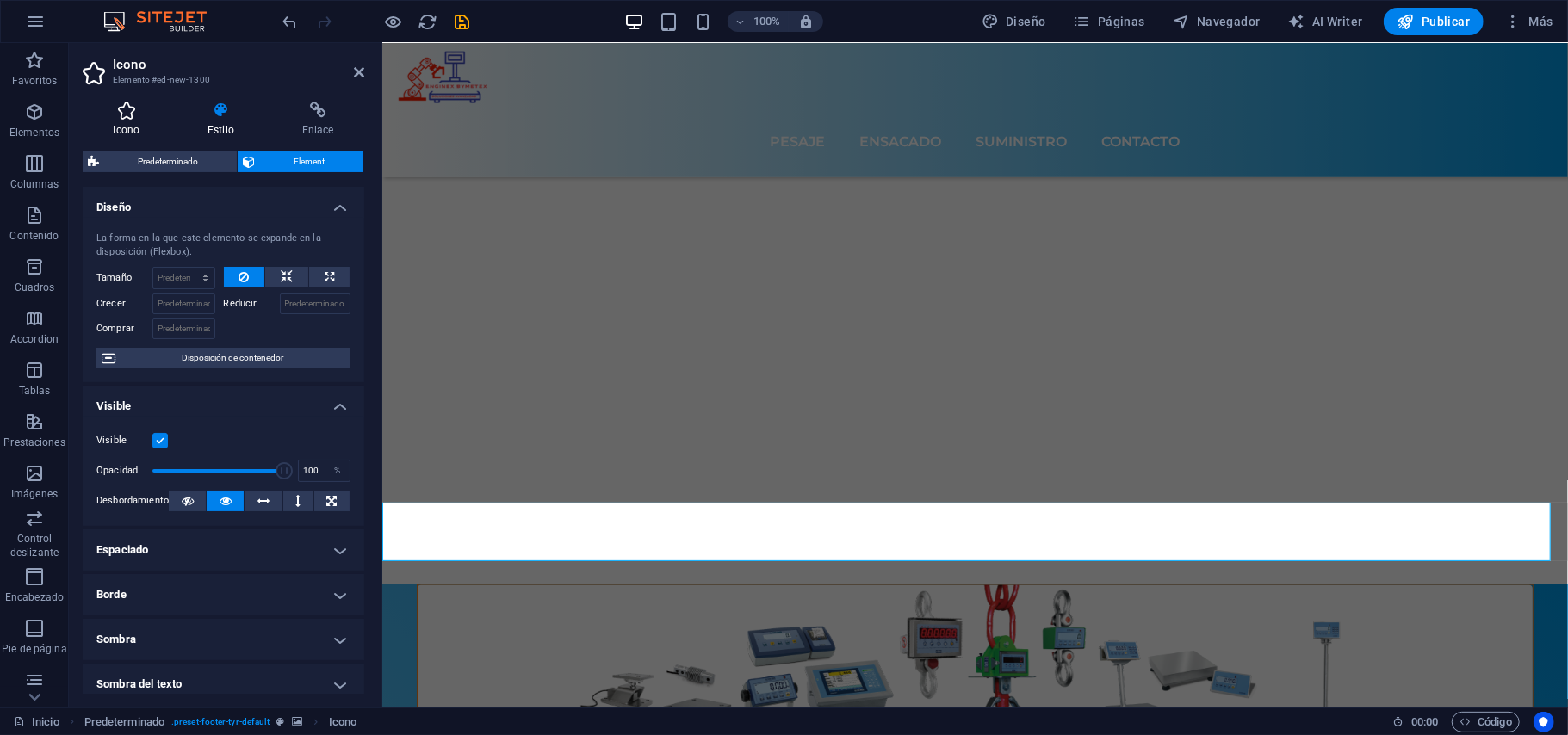 click at bounding box center [127, 110] 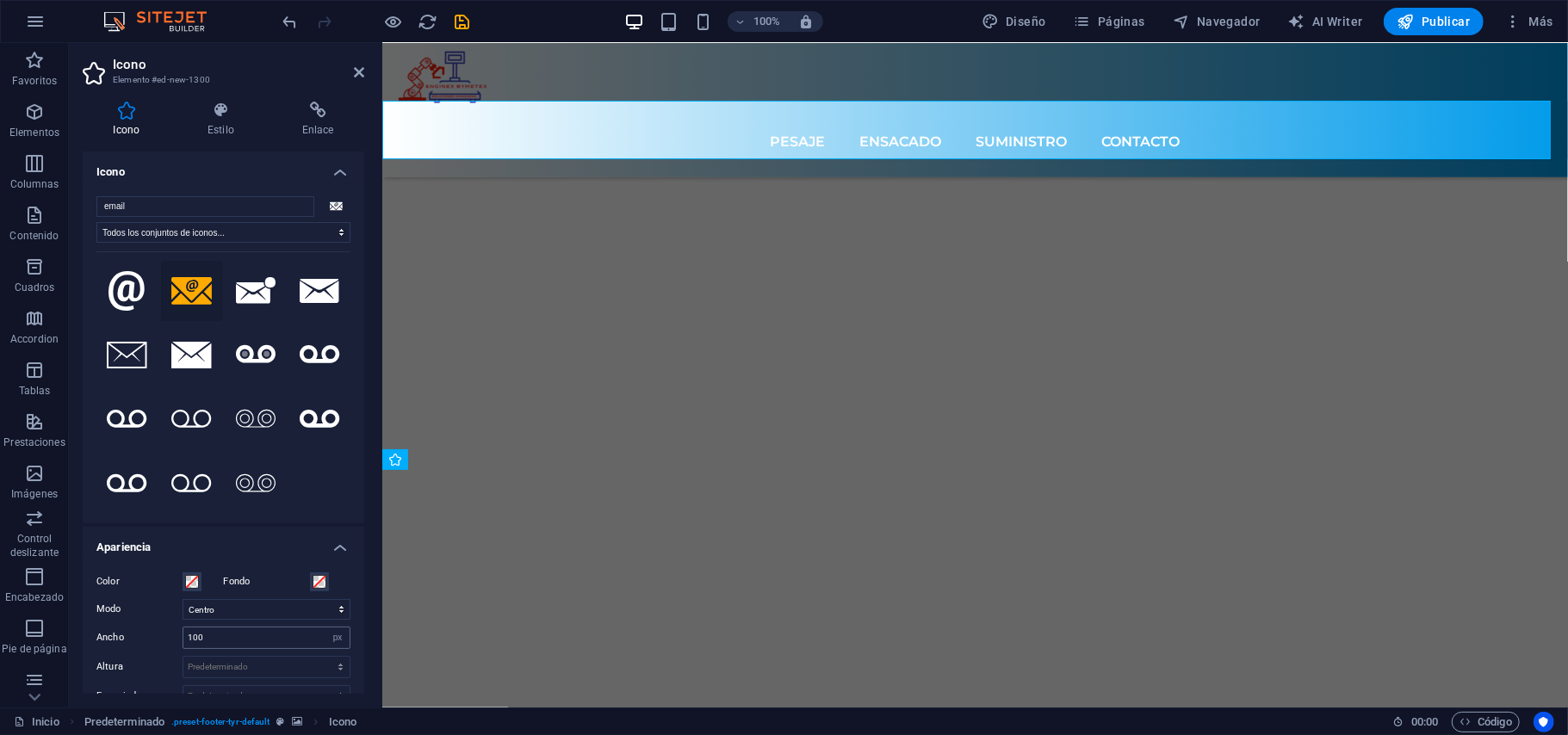 scroll, scrollTop: 6149, scrollLeft: 0, axis: vertical 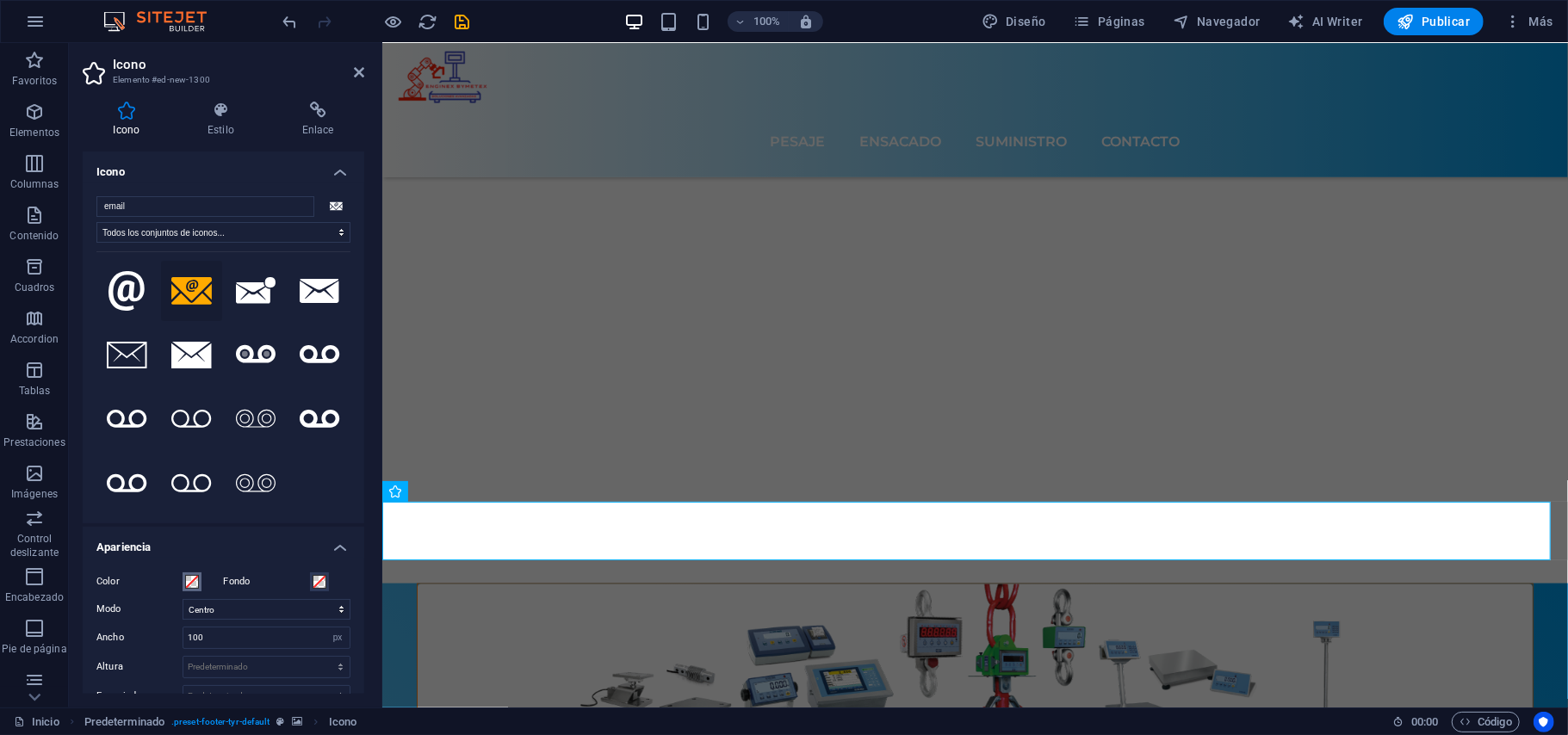 click at bounding box center (192, 582) 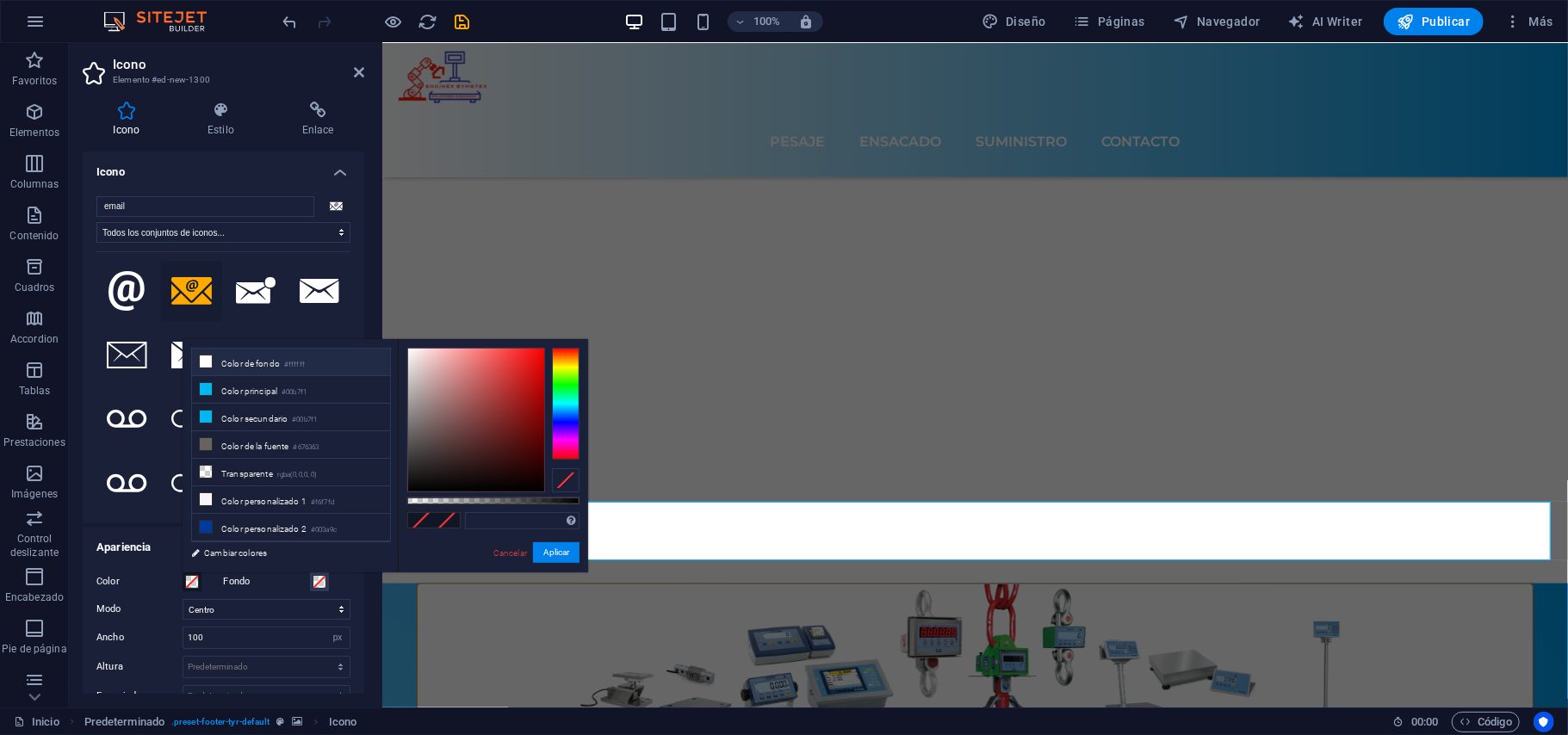 click on "Color de fondo
#ffffff" at bounding box center [291, 362] 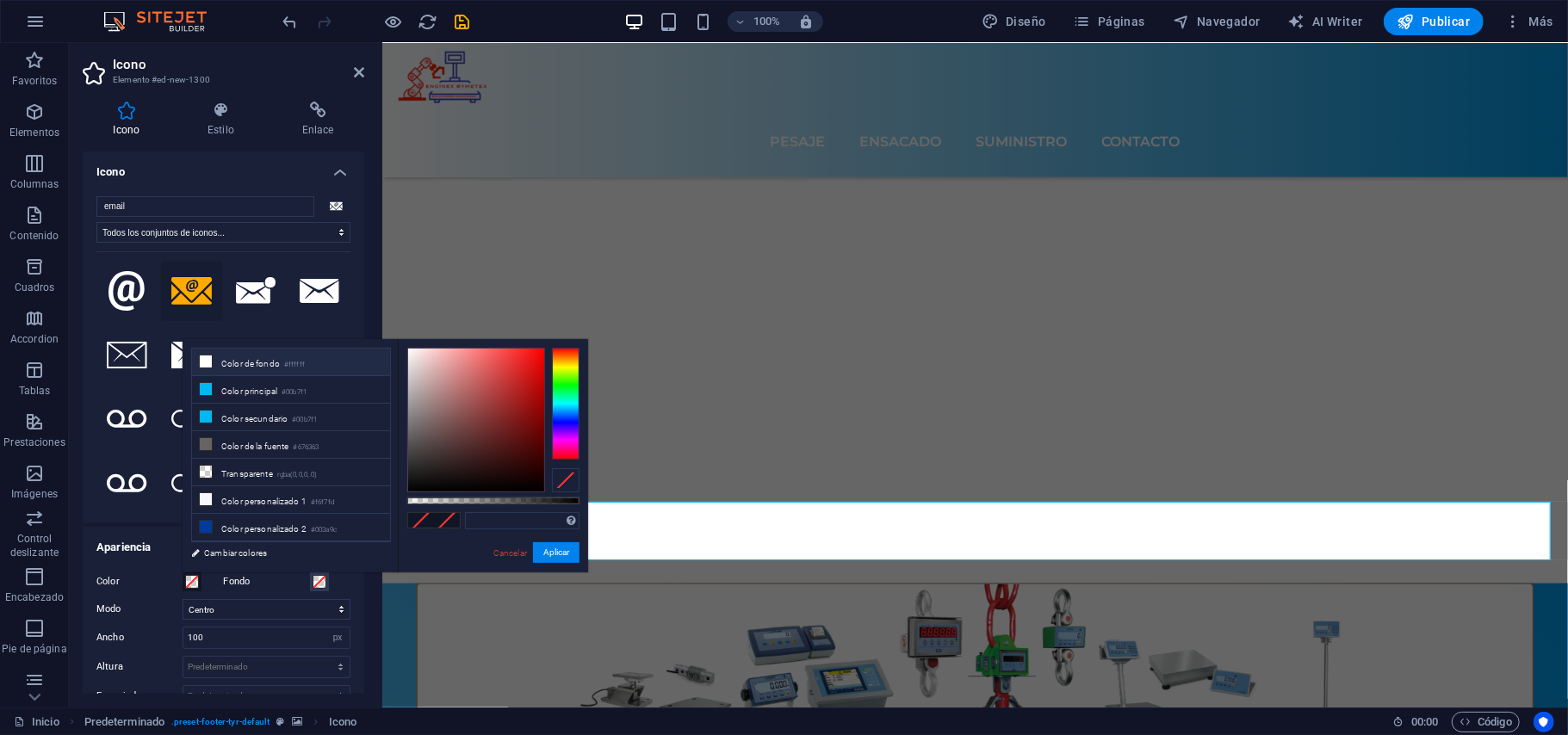 type on "#ffffff" 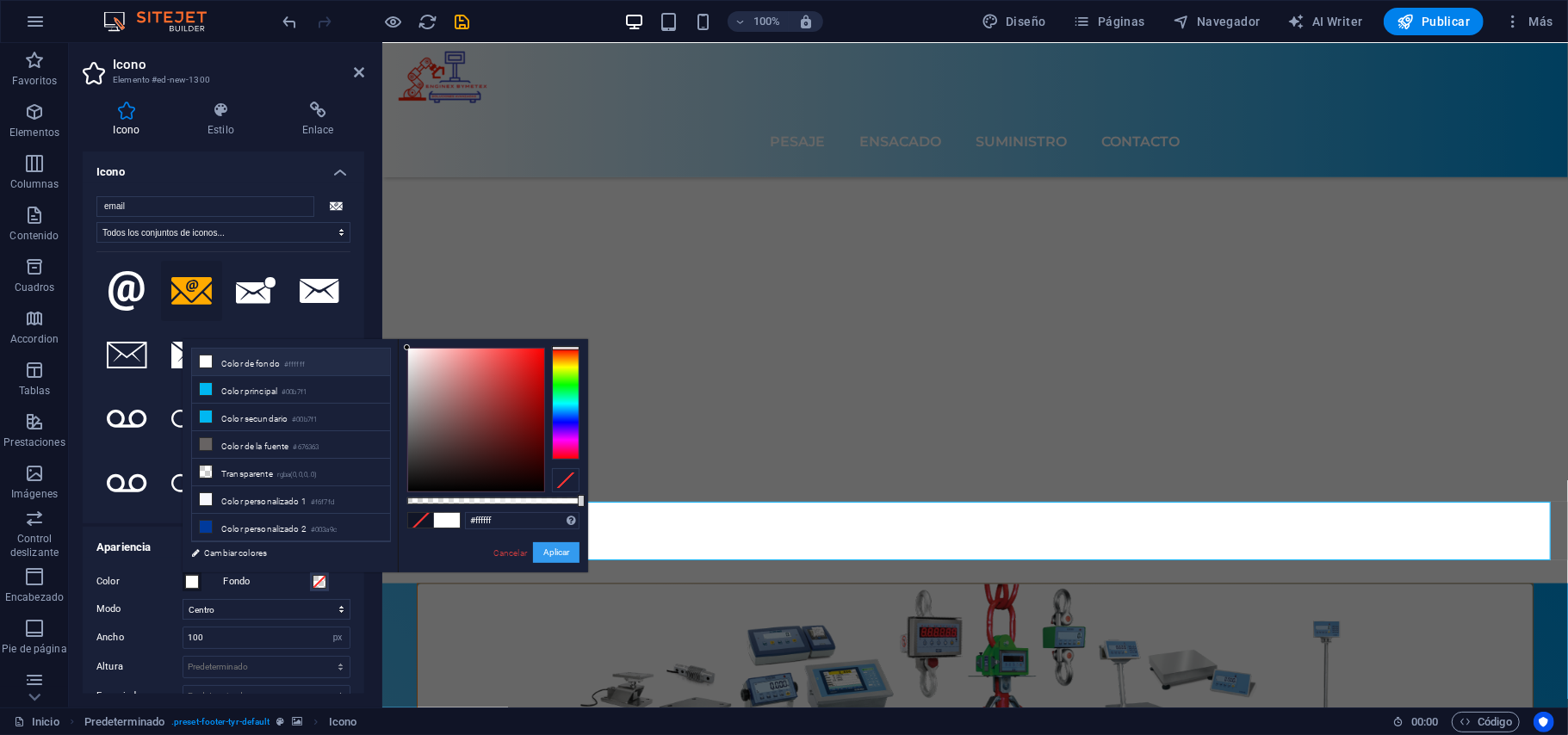 click on "Aplicar" at bounding box center (556, 553) 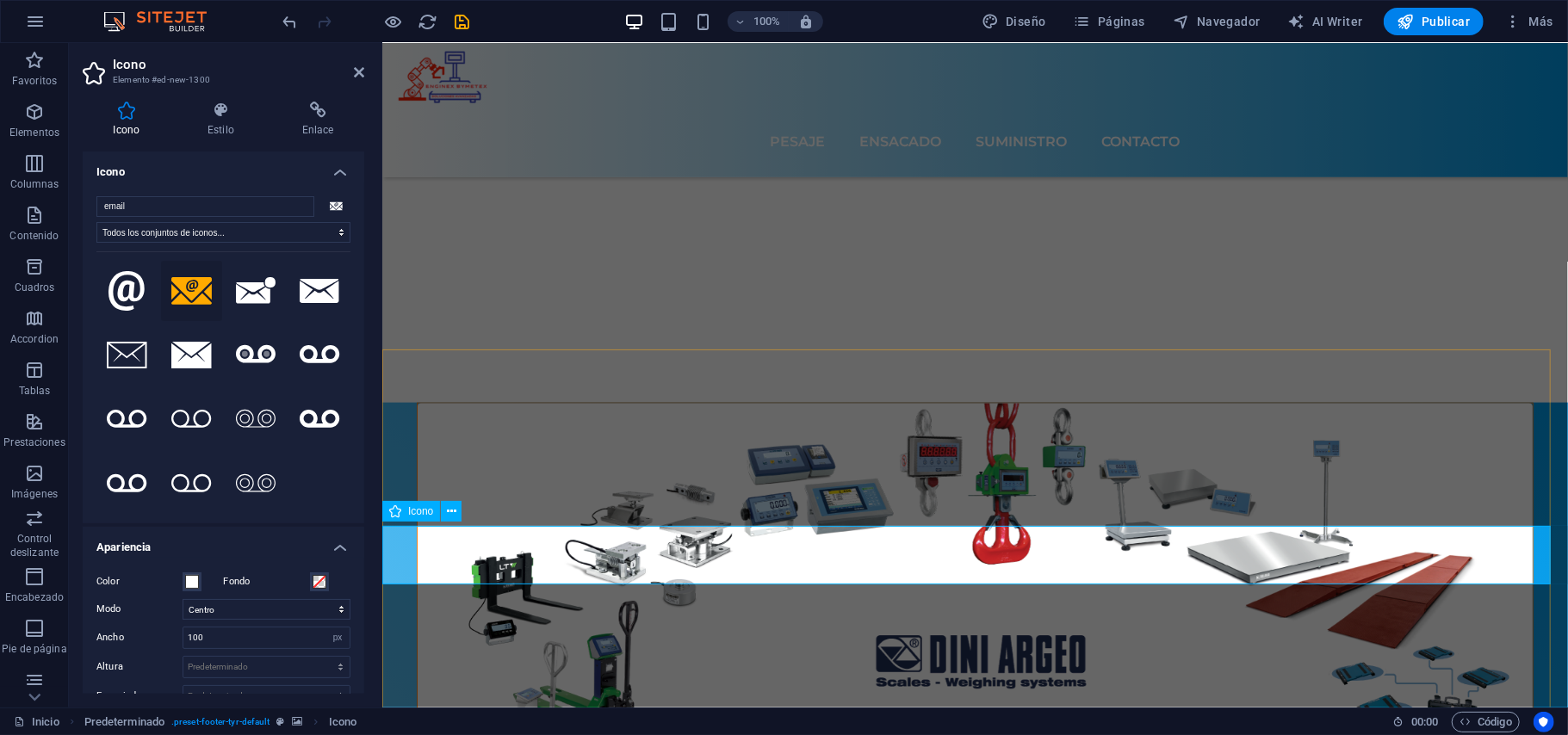 scroll, scrollTop: 5702, scrollLeft: 0, axis: vertical 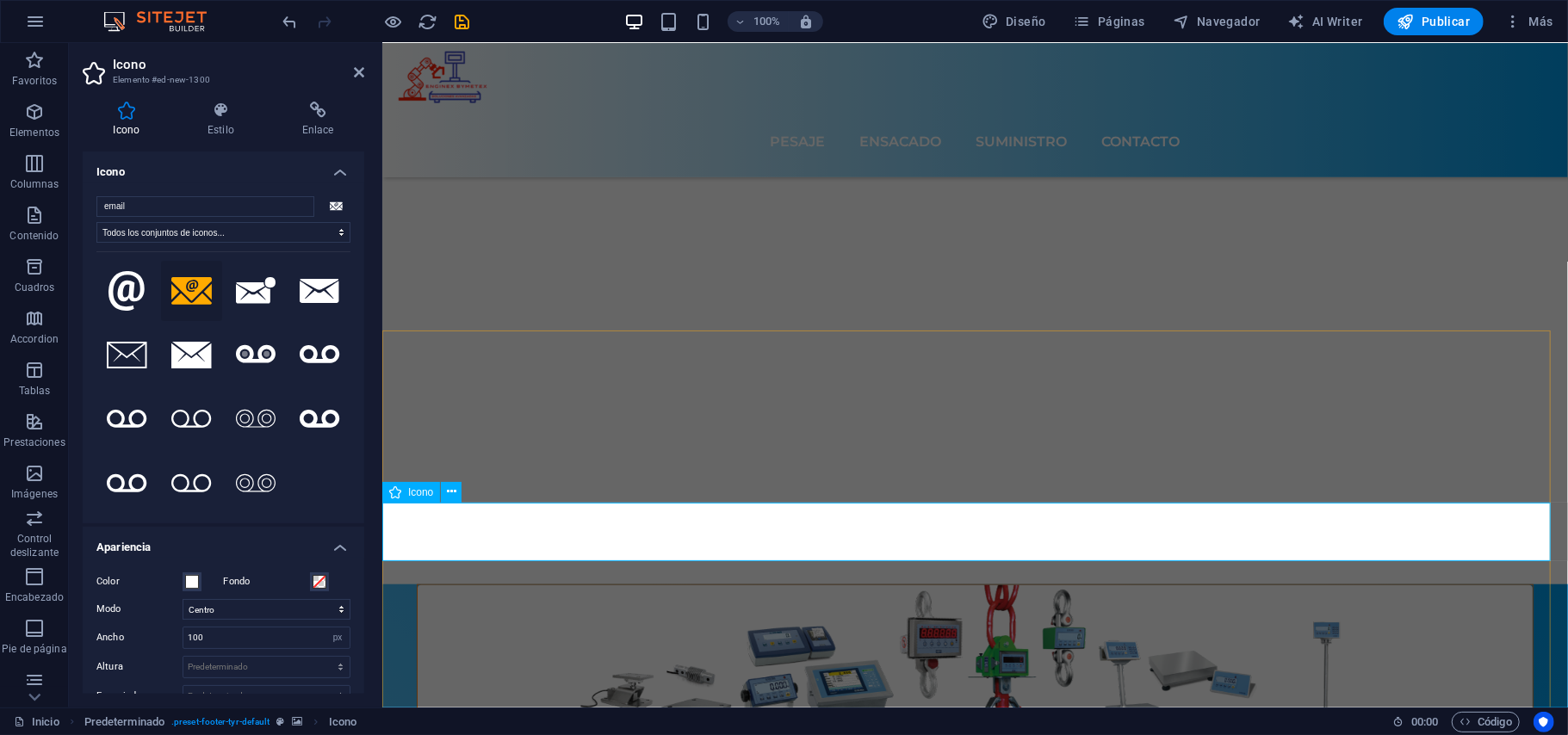 click at bounding box center [974, 7640] 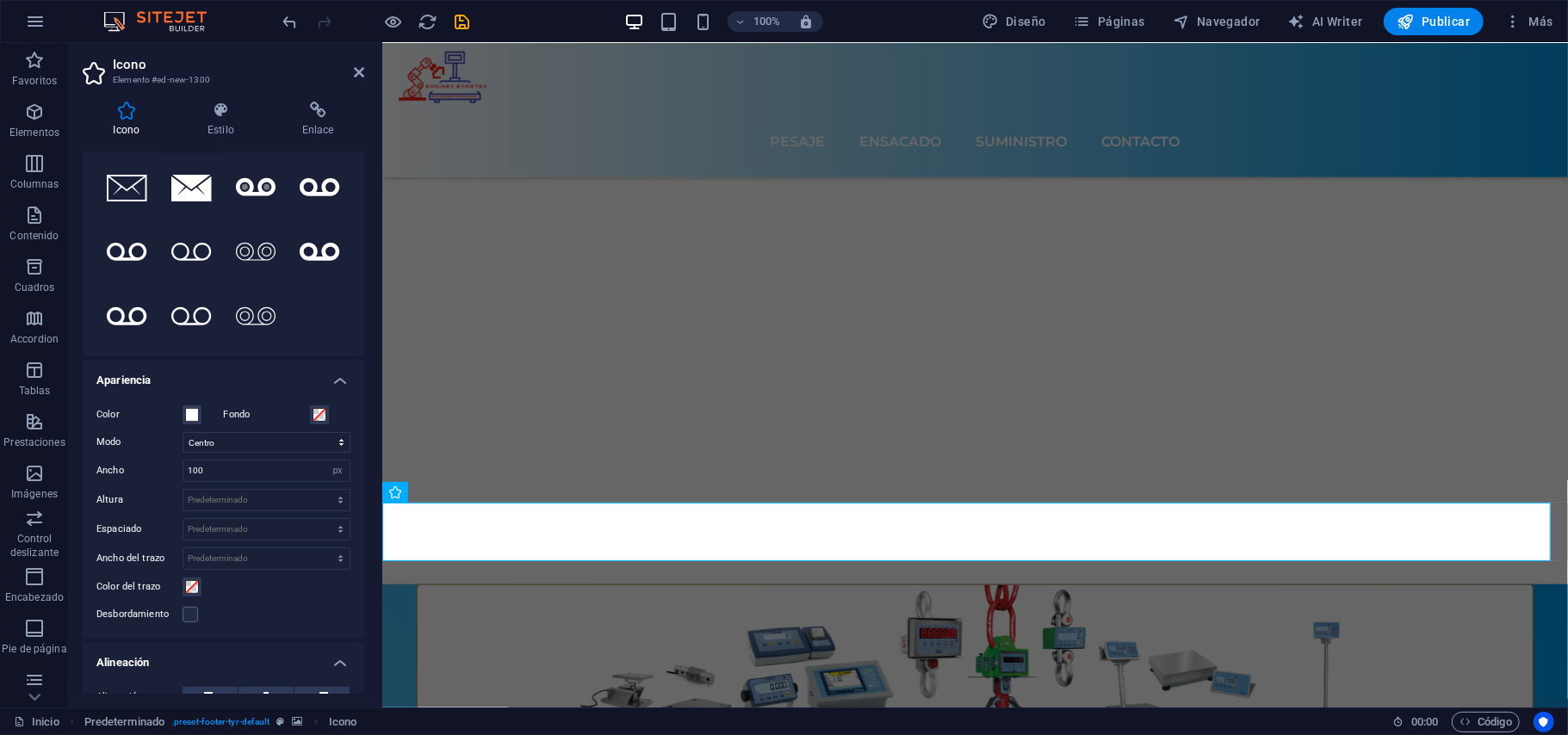 scroll, scrollTop: 229, scrollLeft: 0, axis: vertical 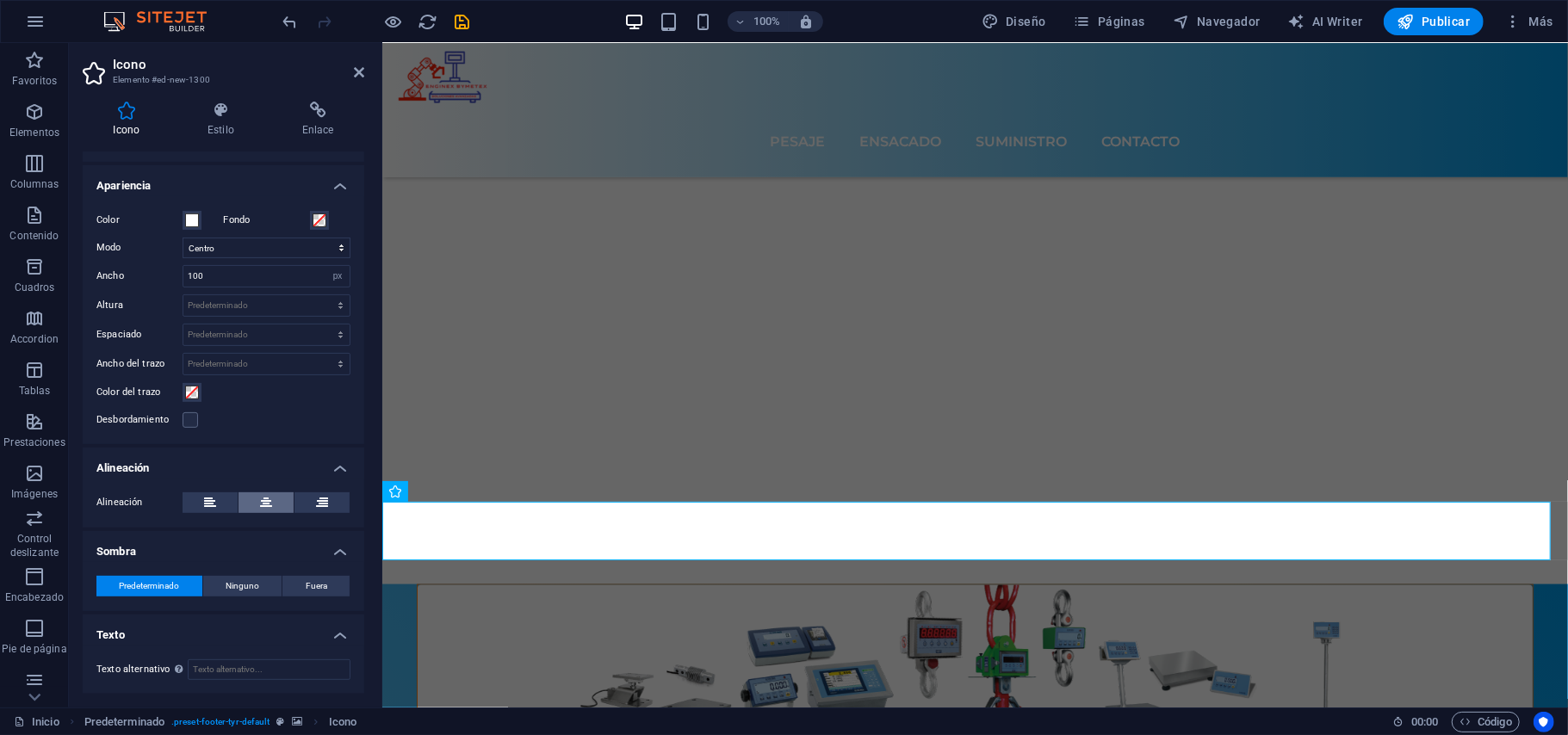 click at bounding box center (266, 503) 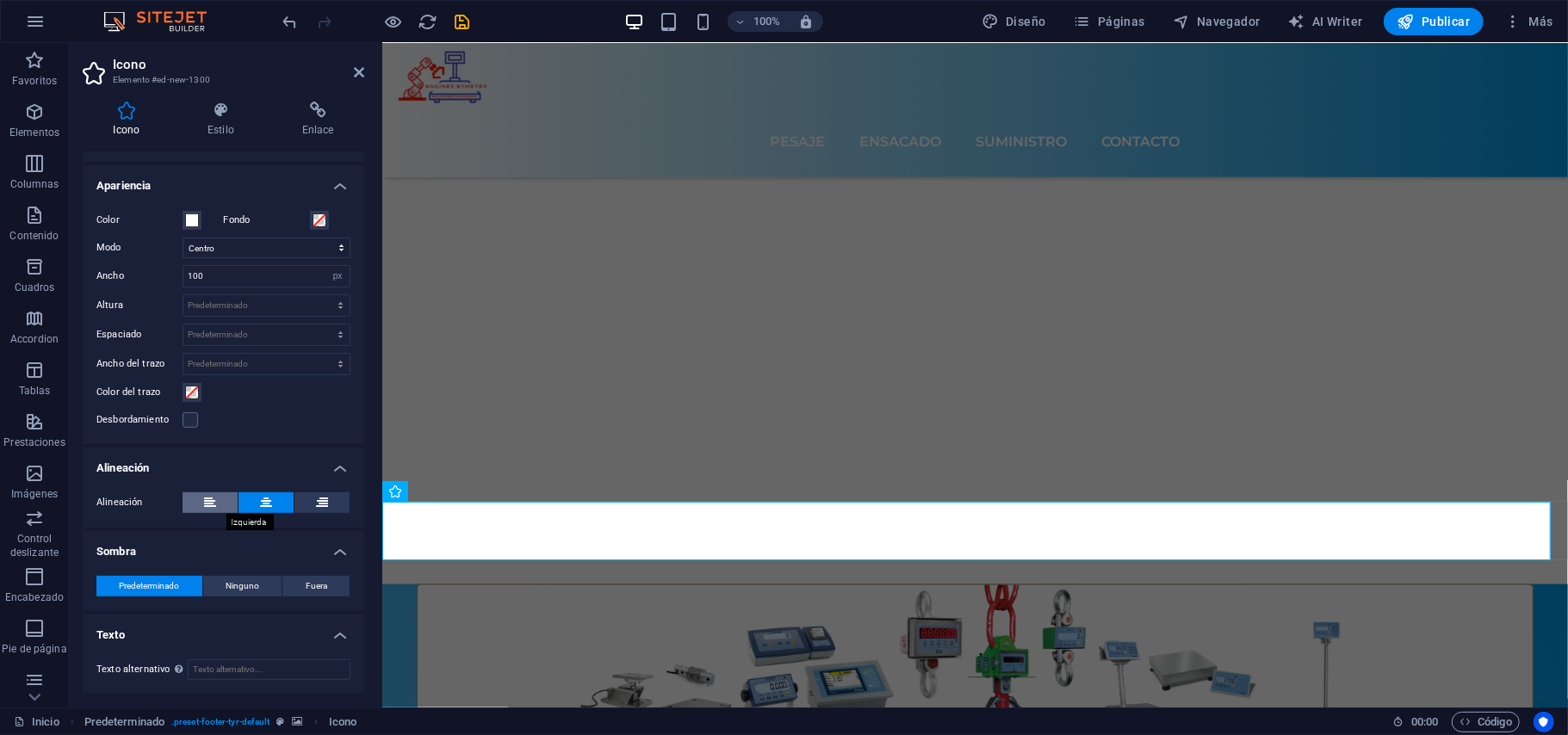 click at bounding box center (210, 503) 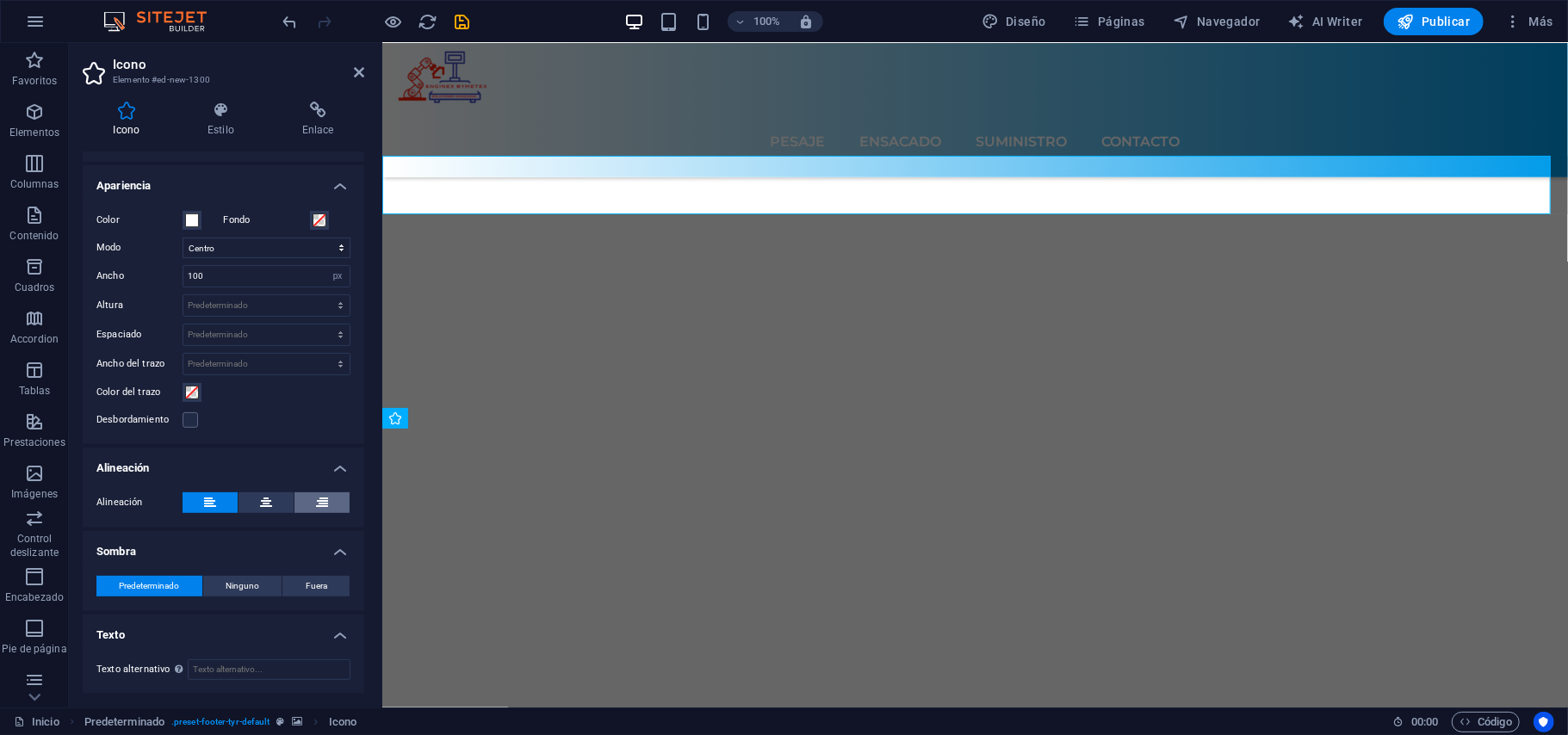 scroll, scrollTop: 6149, scrollLeft: 0, axis: vertical 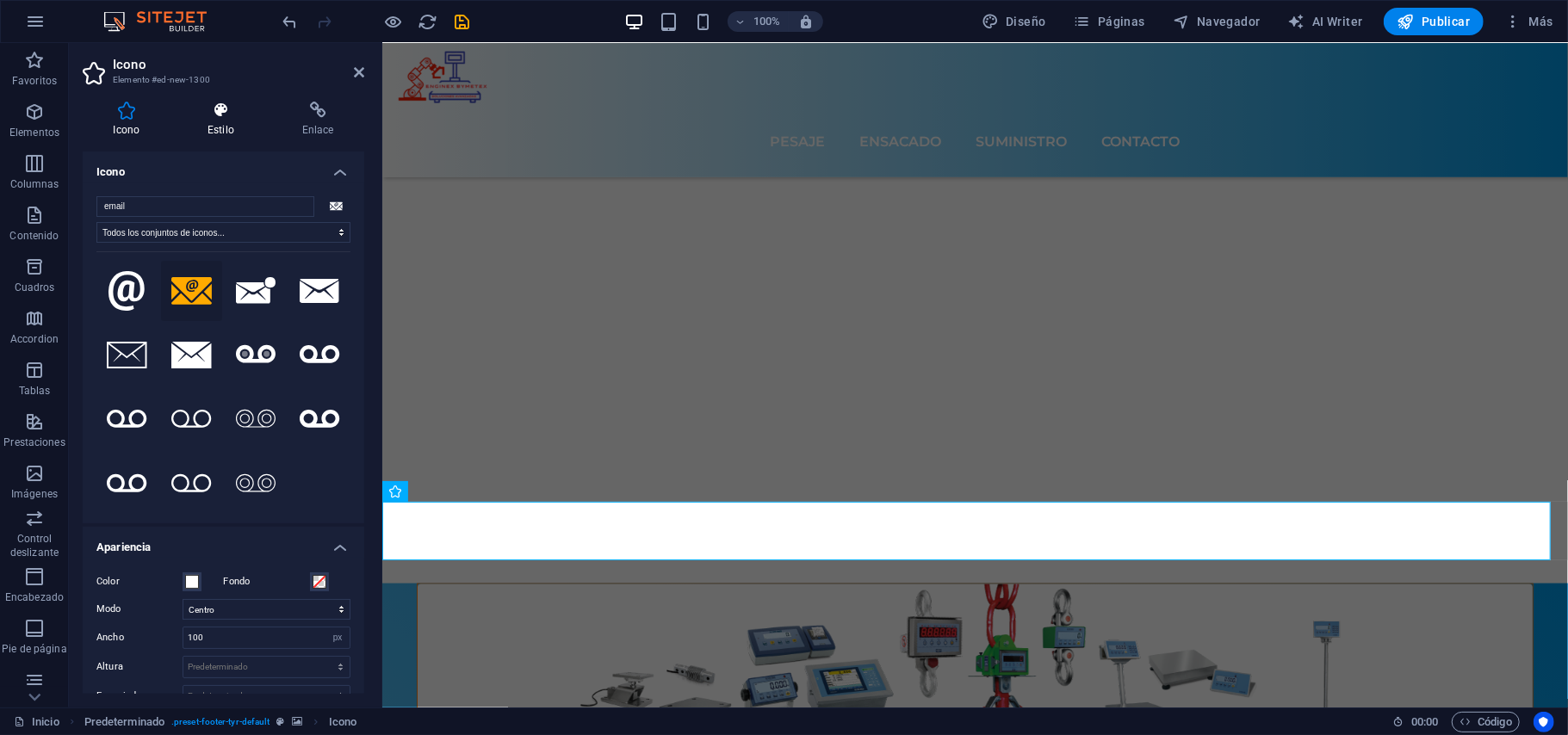 click on "Estilo" at bounding box center [225, 120] 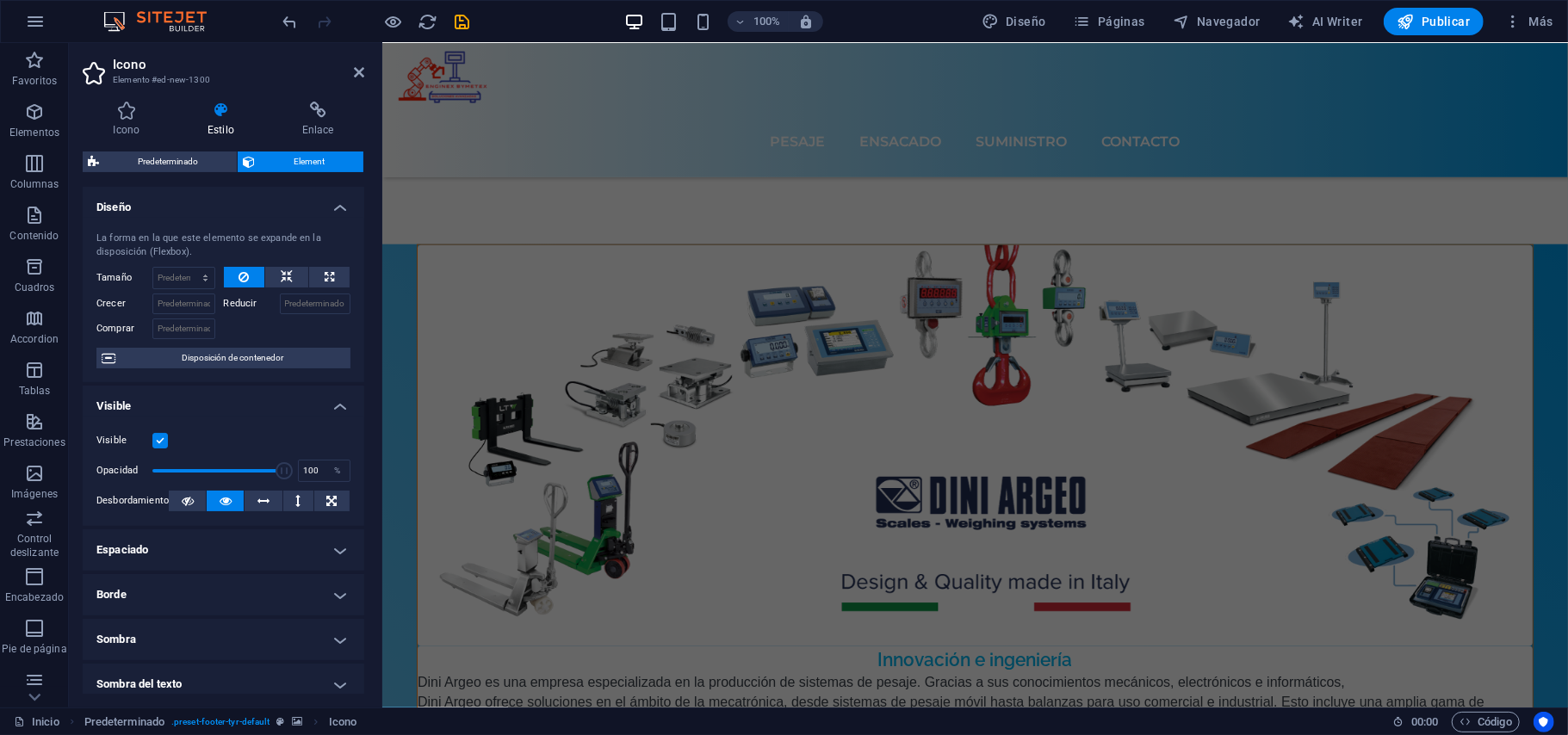 scroll, scrollTop: 5702, scrollLeft: 0, axis: vertical 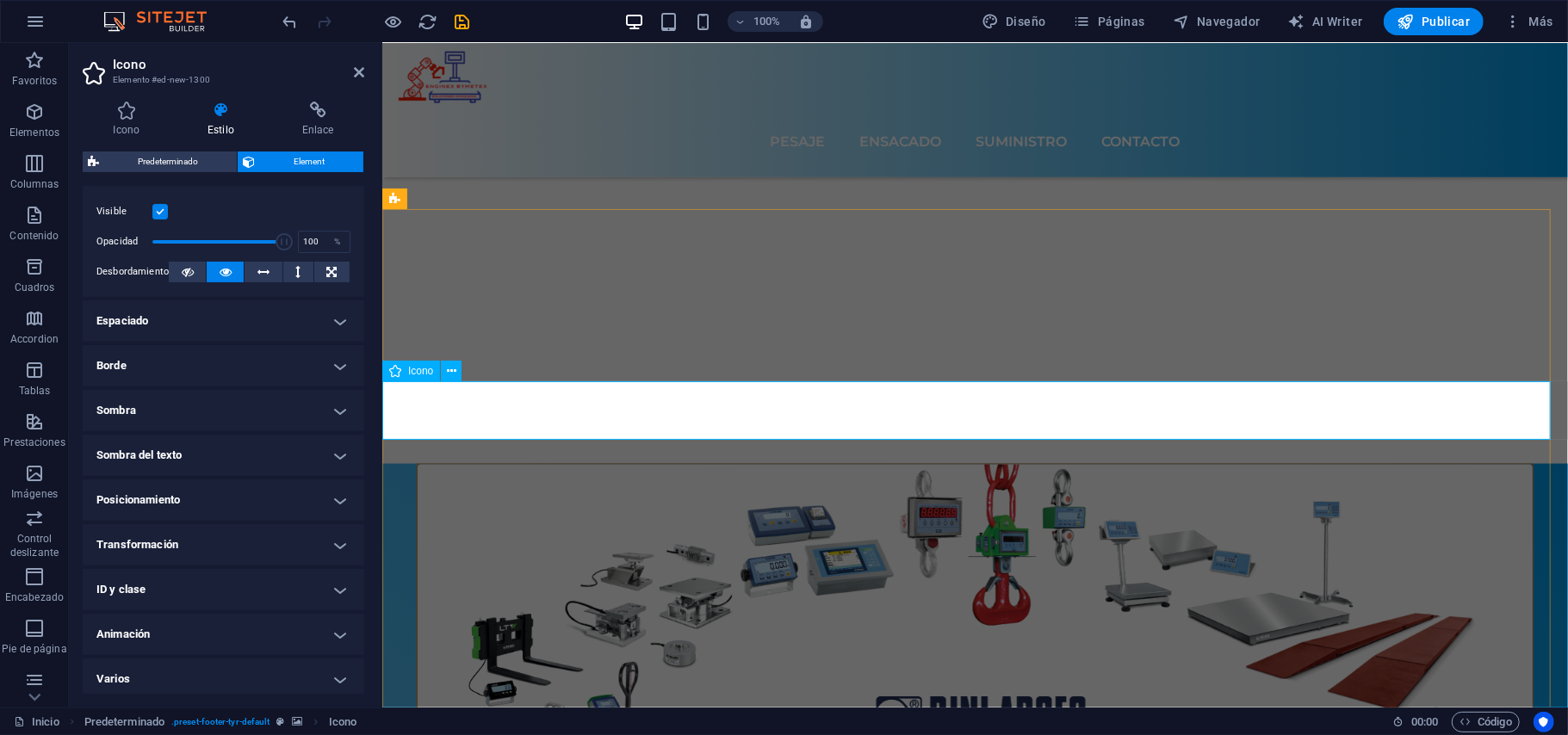 click at bounding box center [974, 7520] 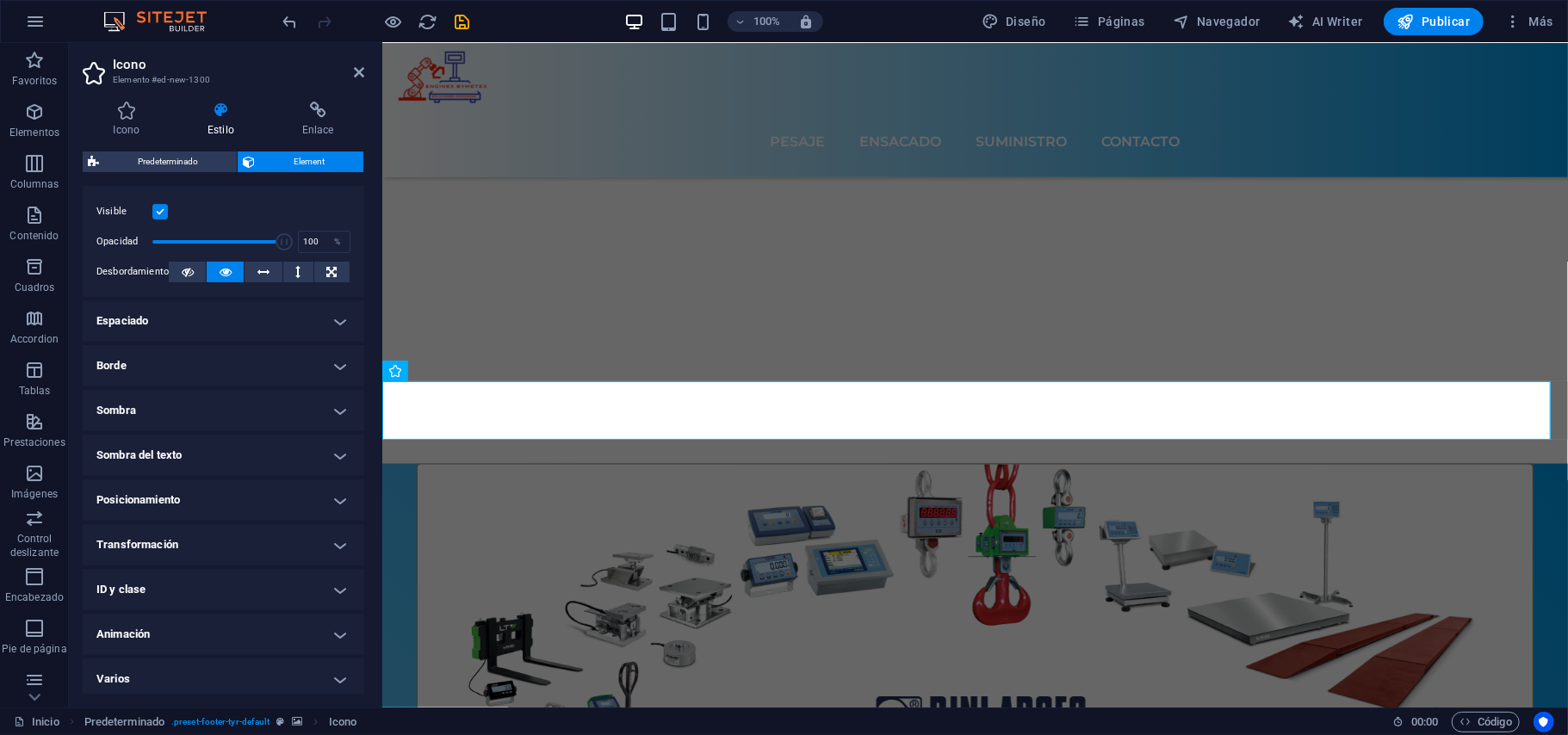 scroll, scrollTop: 0, scrollLeft: 0, axis: both 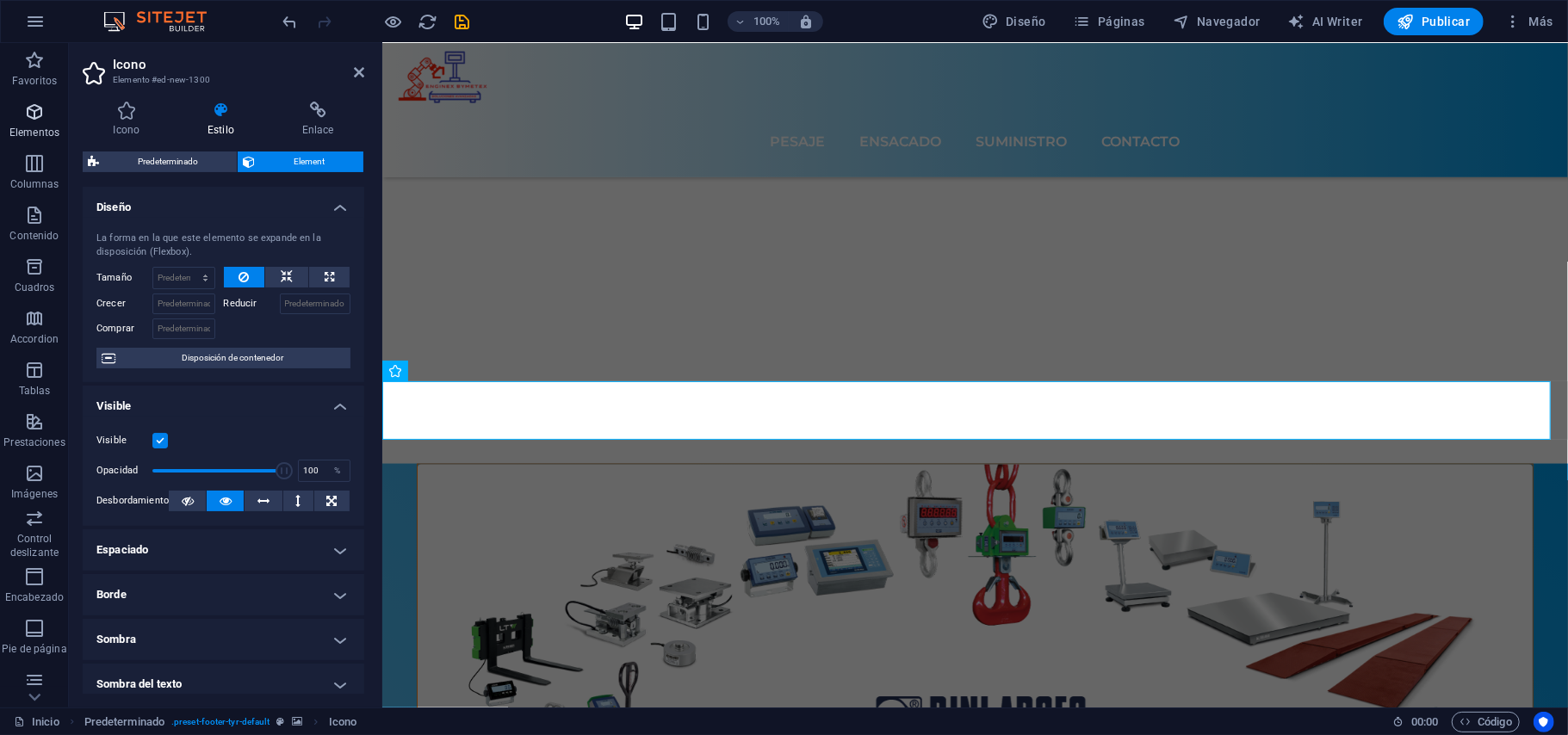 click at bounding box center [34, 112] 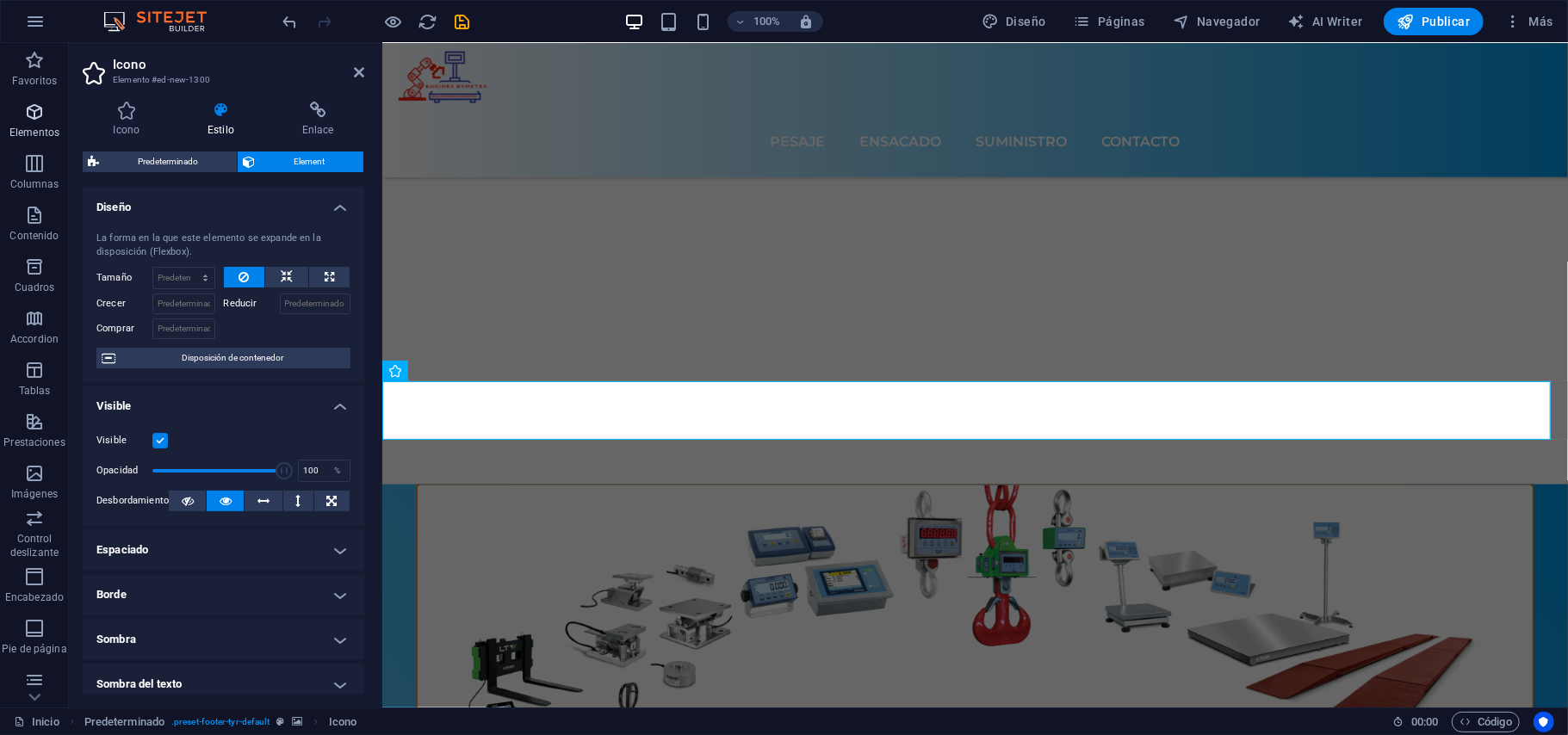 scroll, scrollTop: 6398, scrollLeft: 0, axis: vertical 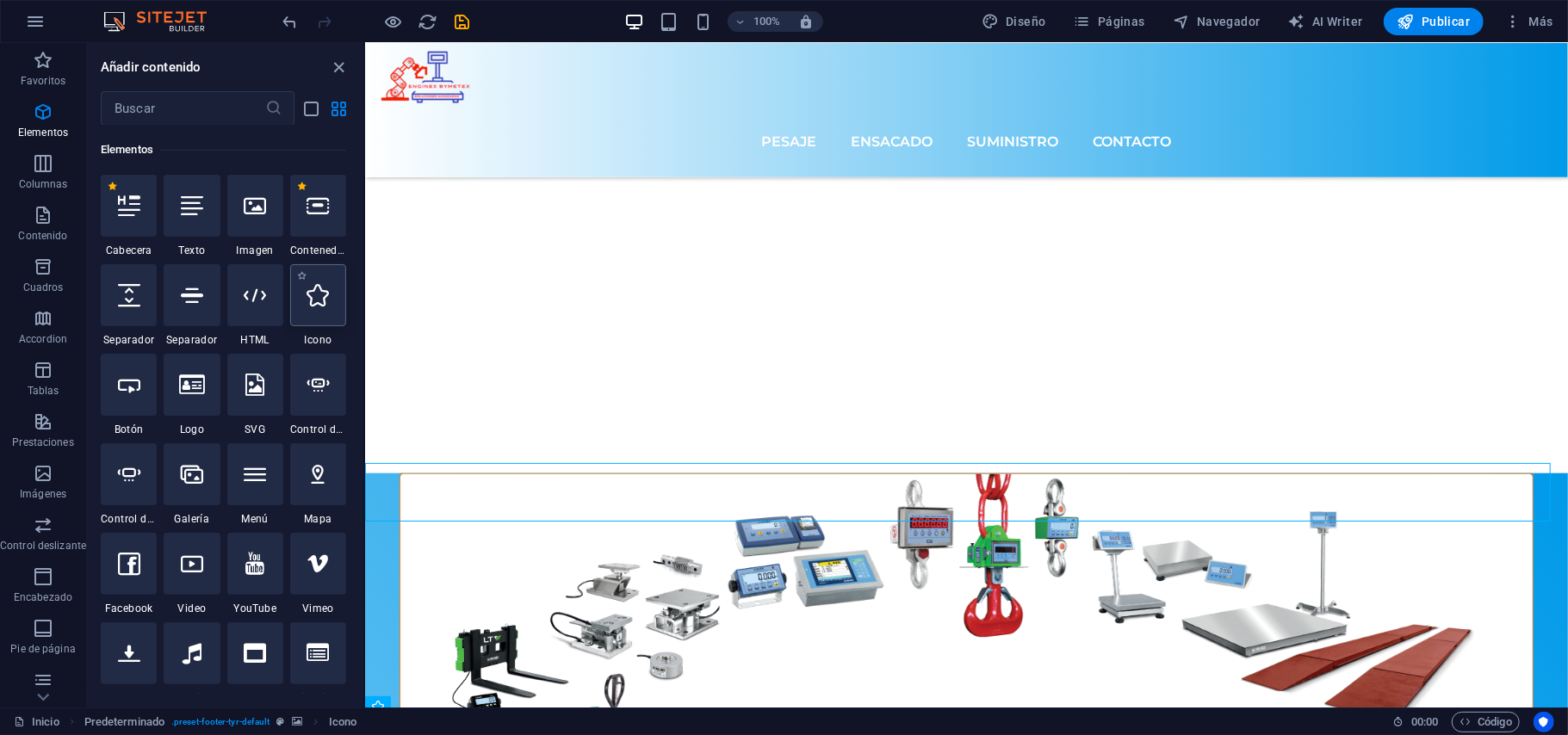 click at bounding box center (318, 295) 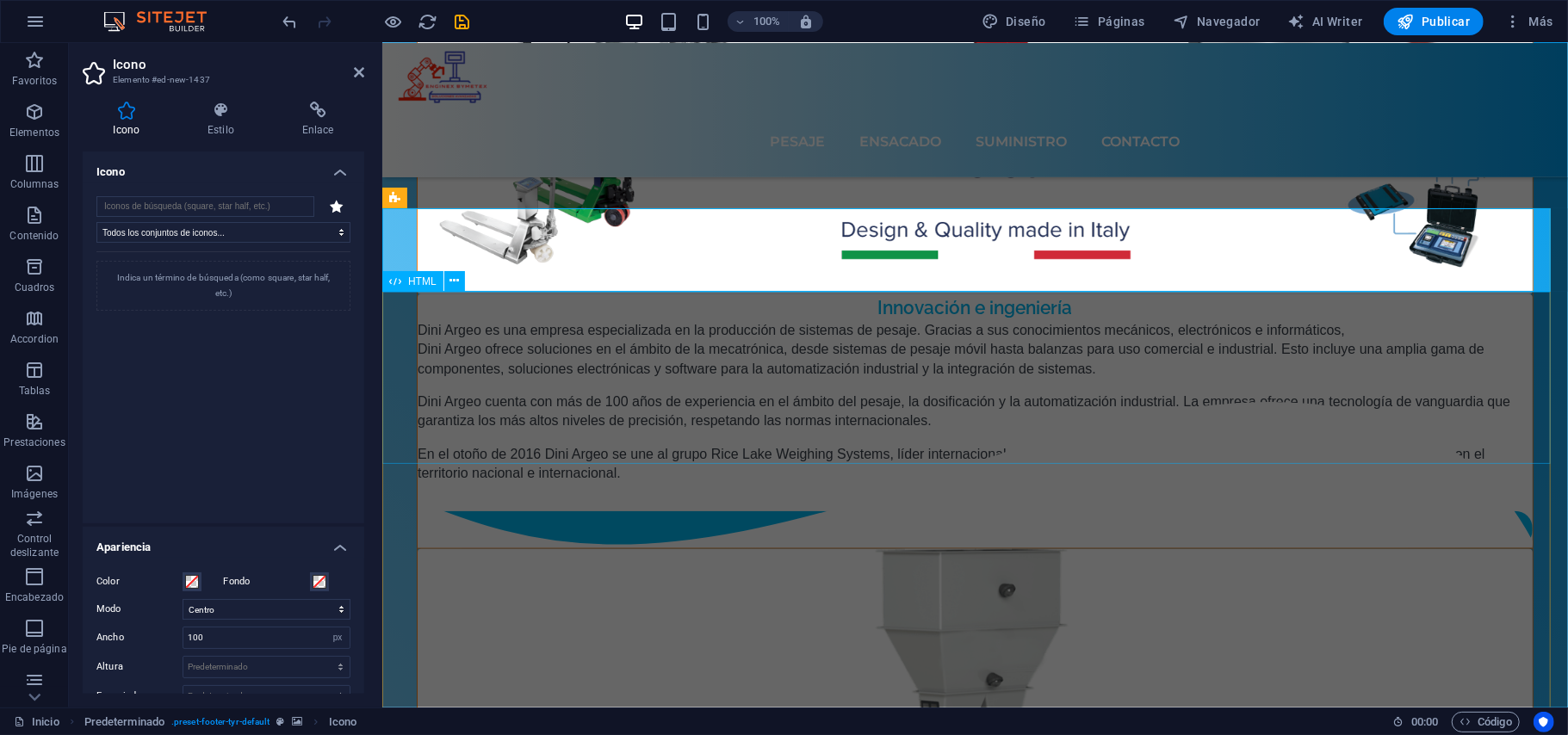 scroll, scrollTop: 5823, scrollLeft: 0, axis: vertical 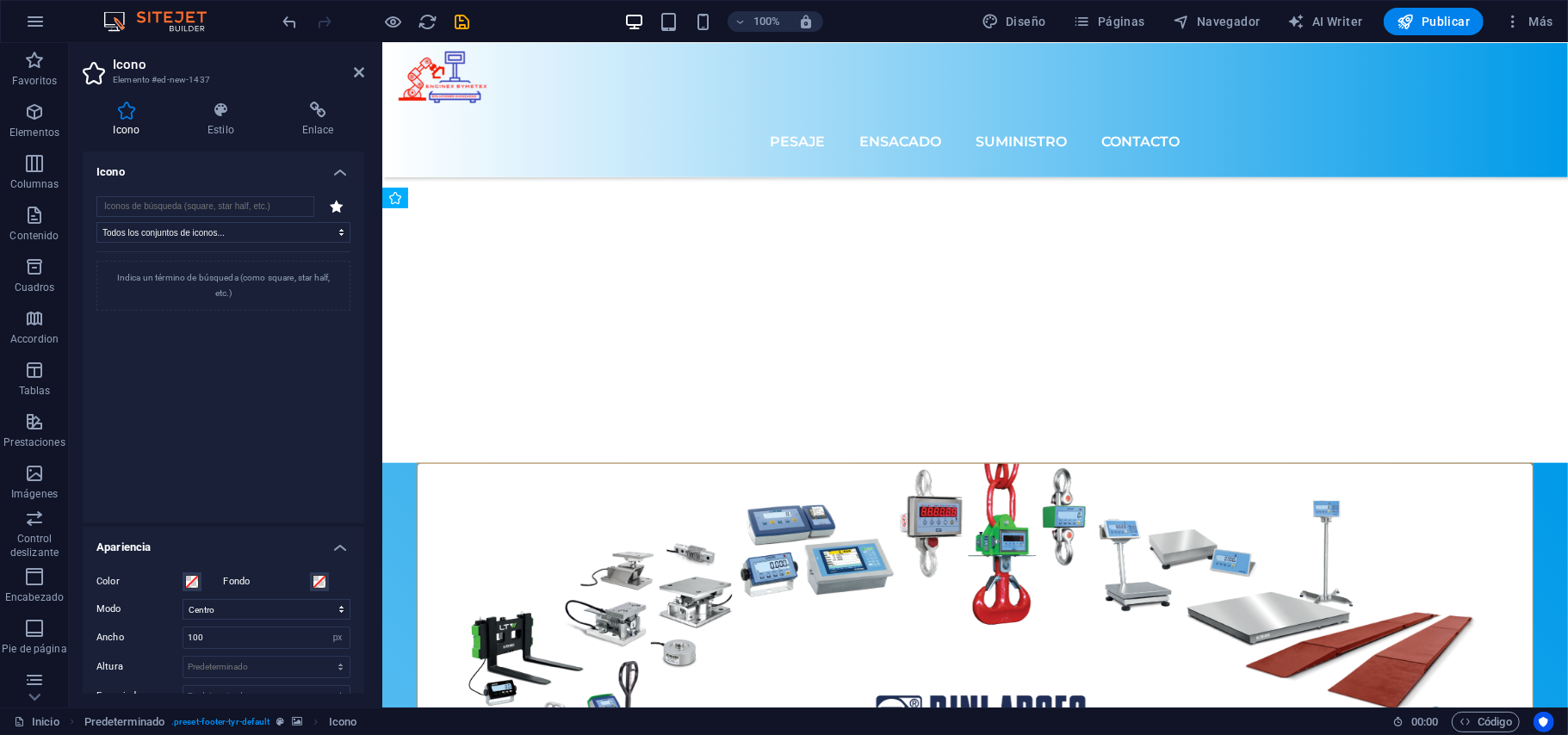 drag, startPoint x: 442, startPoint y: 254, endPoint x: 762, endPoint y: 404, distance: 353.41194 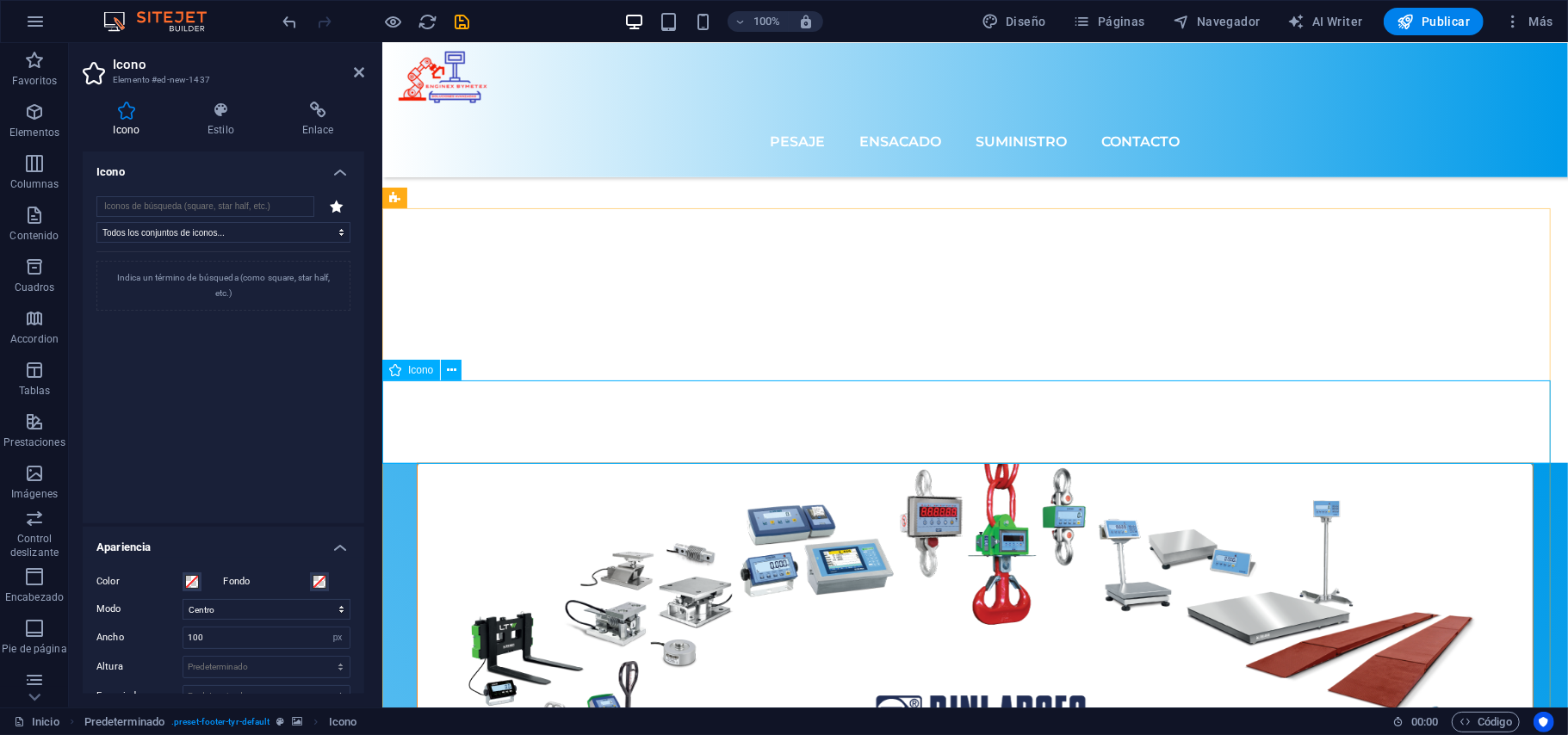 click at bounding box center [974, 7697] 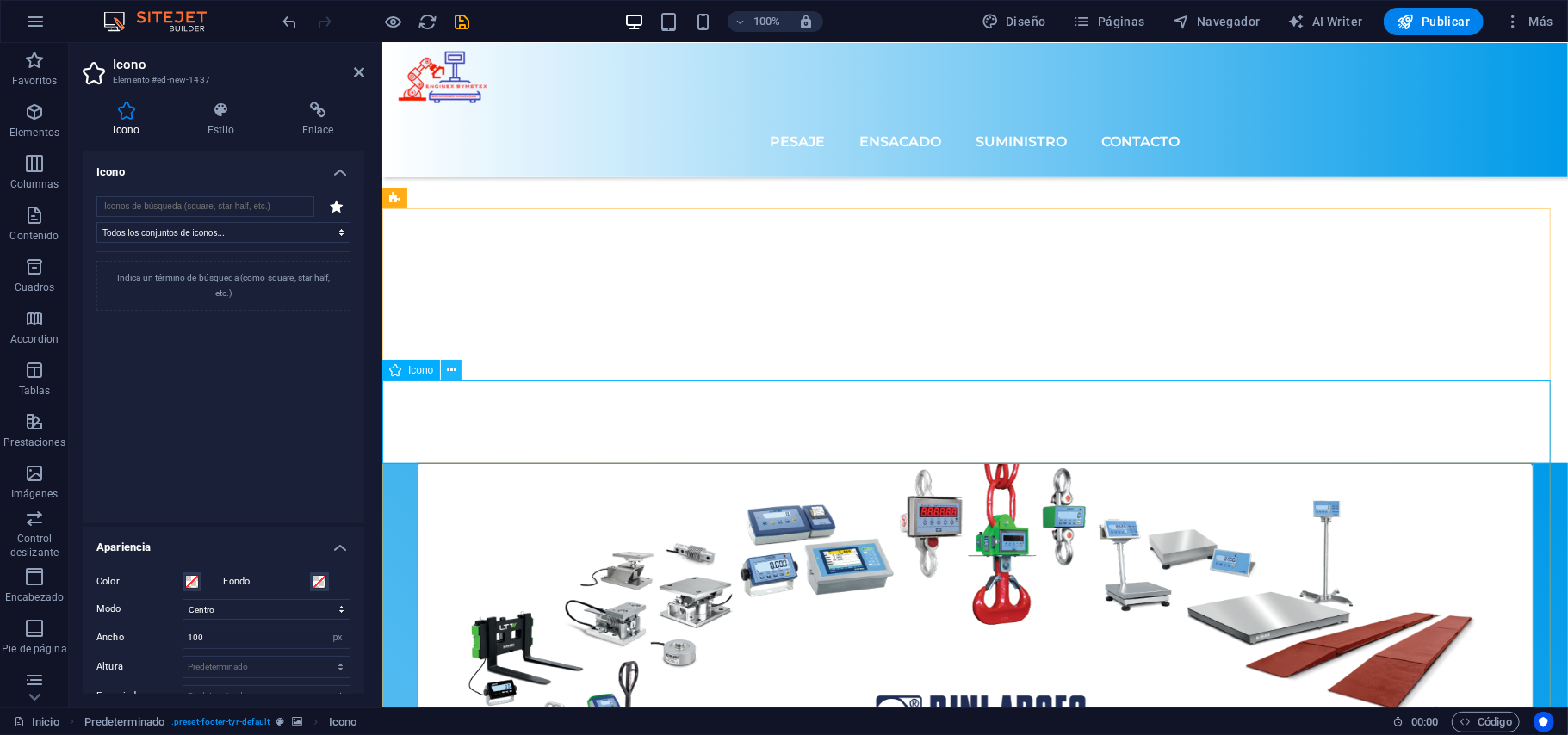 click at bounding box center [451, 370] 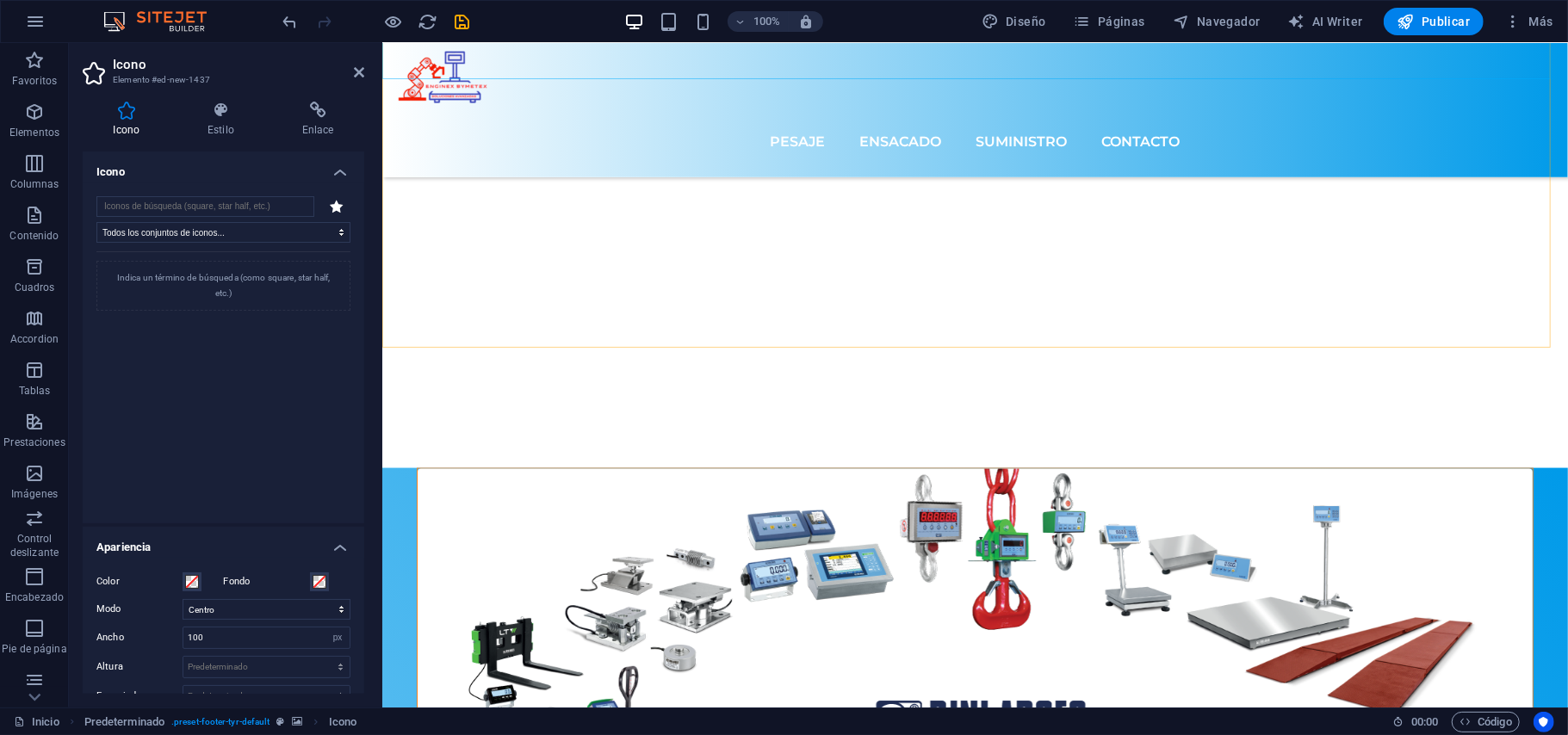 scroll, scrollTop: 6364, scrollLeft: 0, axis: vertical 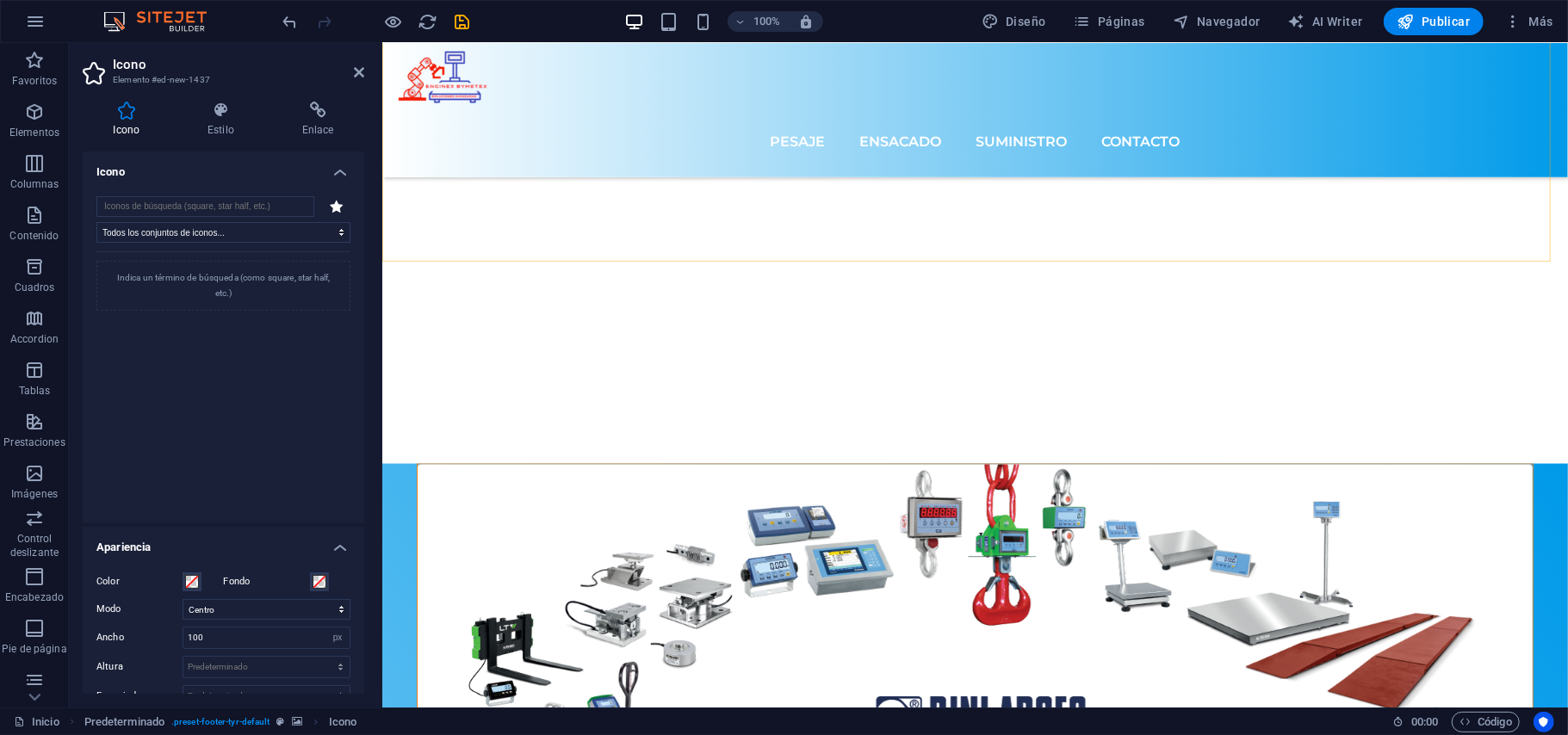 click at bounding box center (974, 7614) 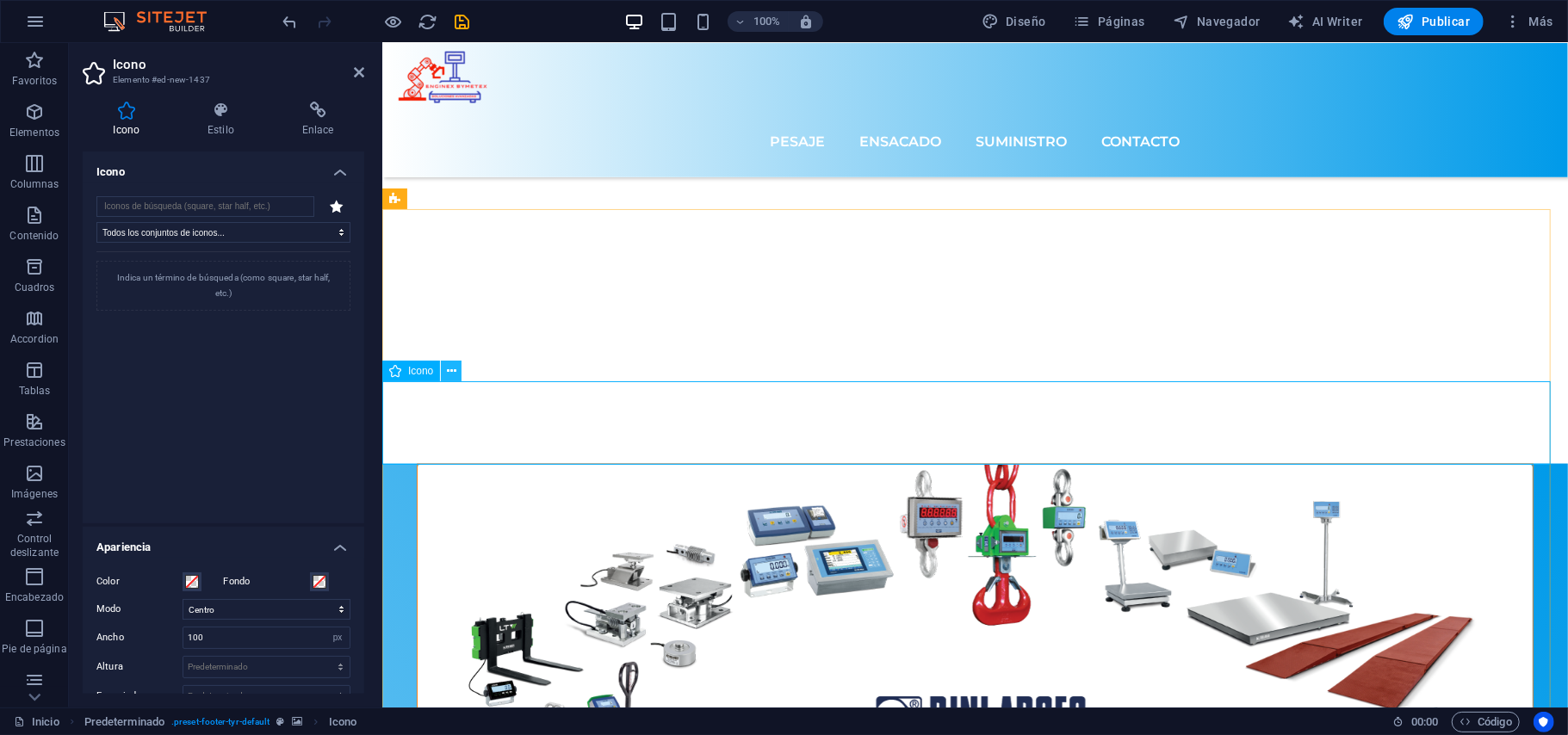 click at bounding box center (451, 371) 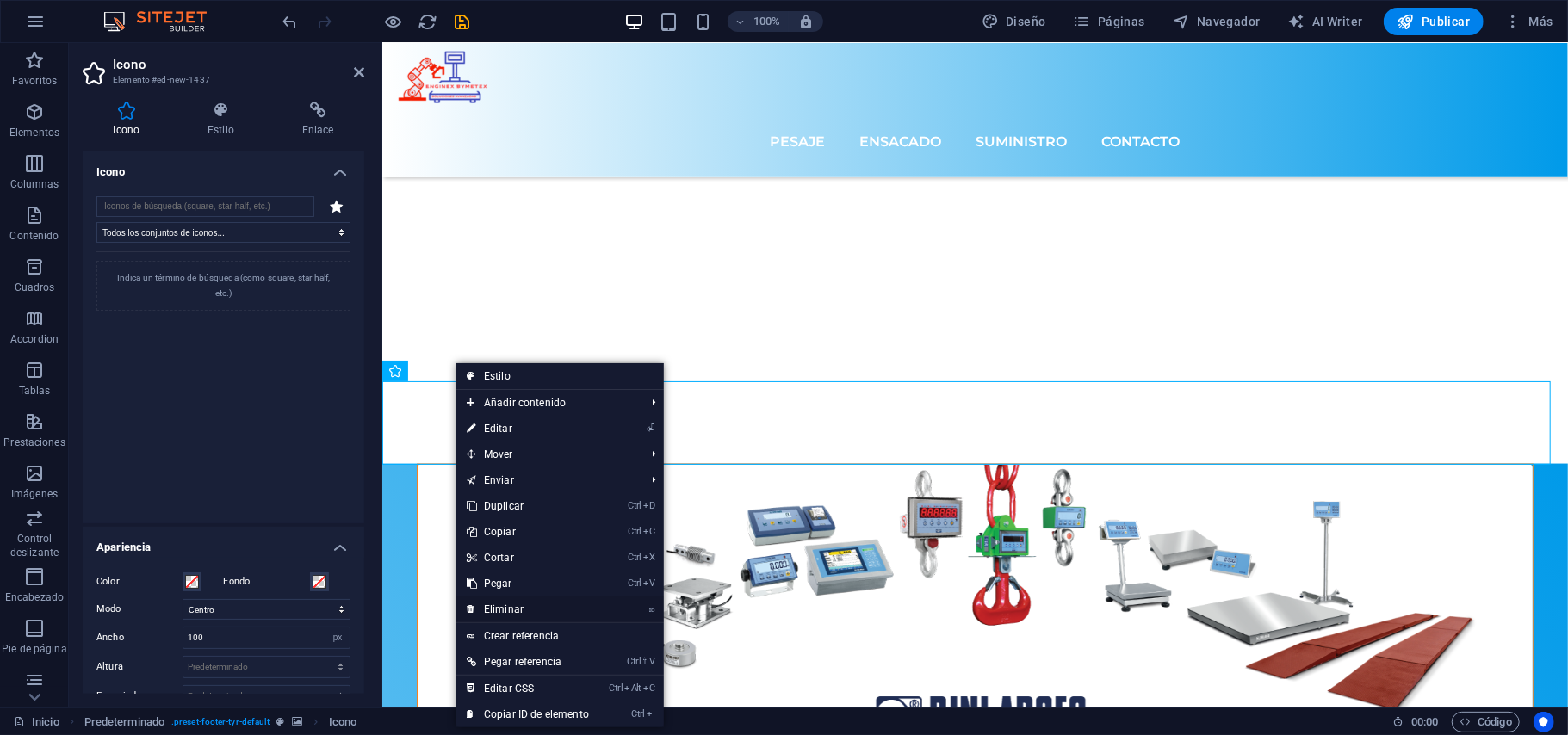 click on "⌦  Eliminar" at bounding box center [528, 609] 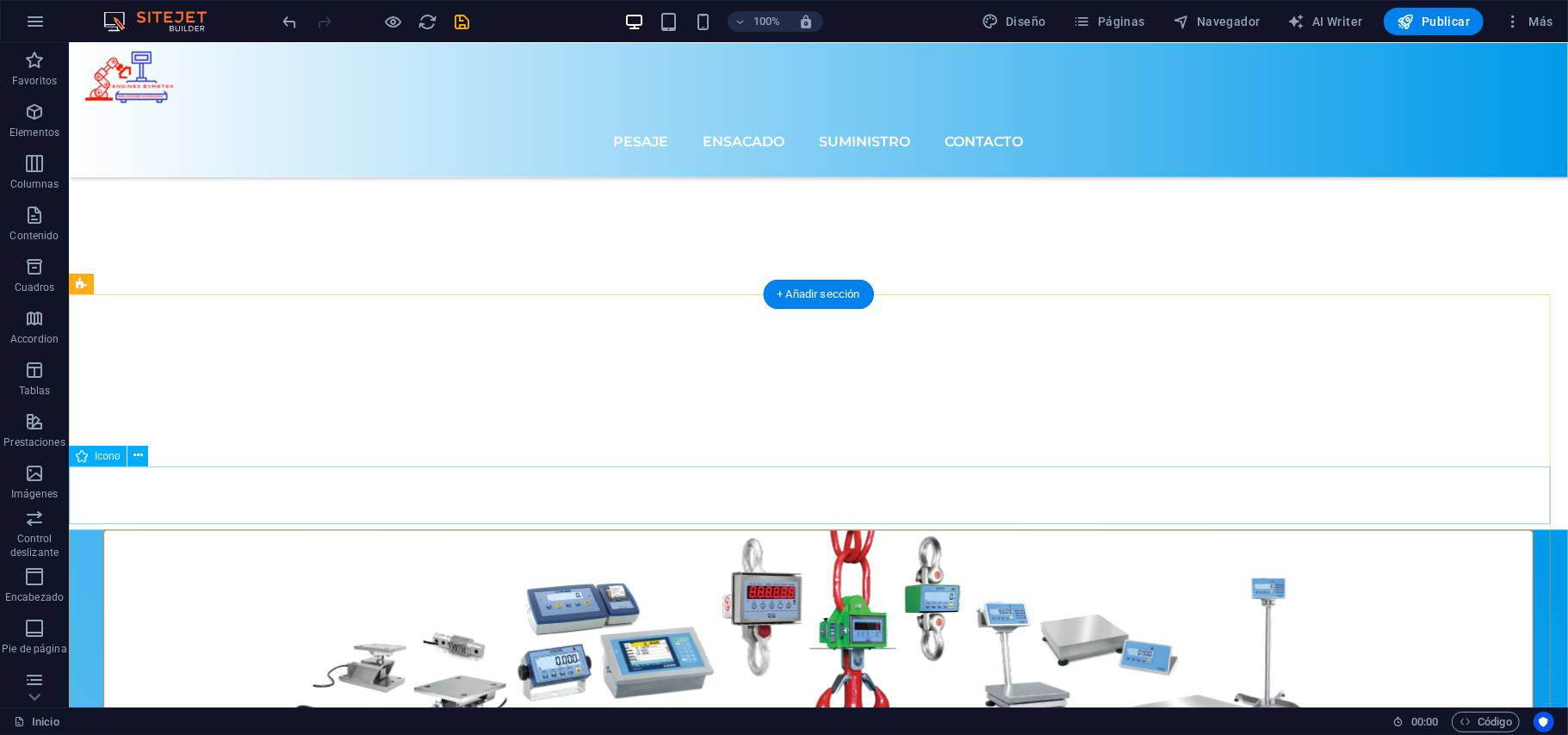scroll, scrollTop: 6696, scrollLeft: 0, axis: vertical 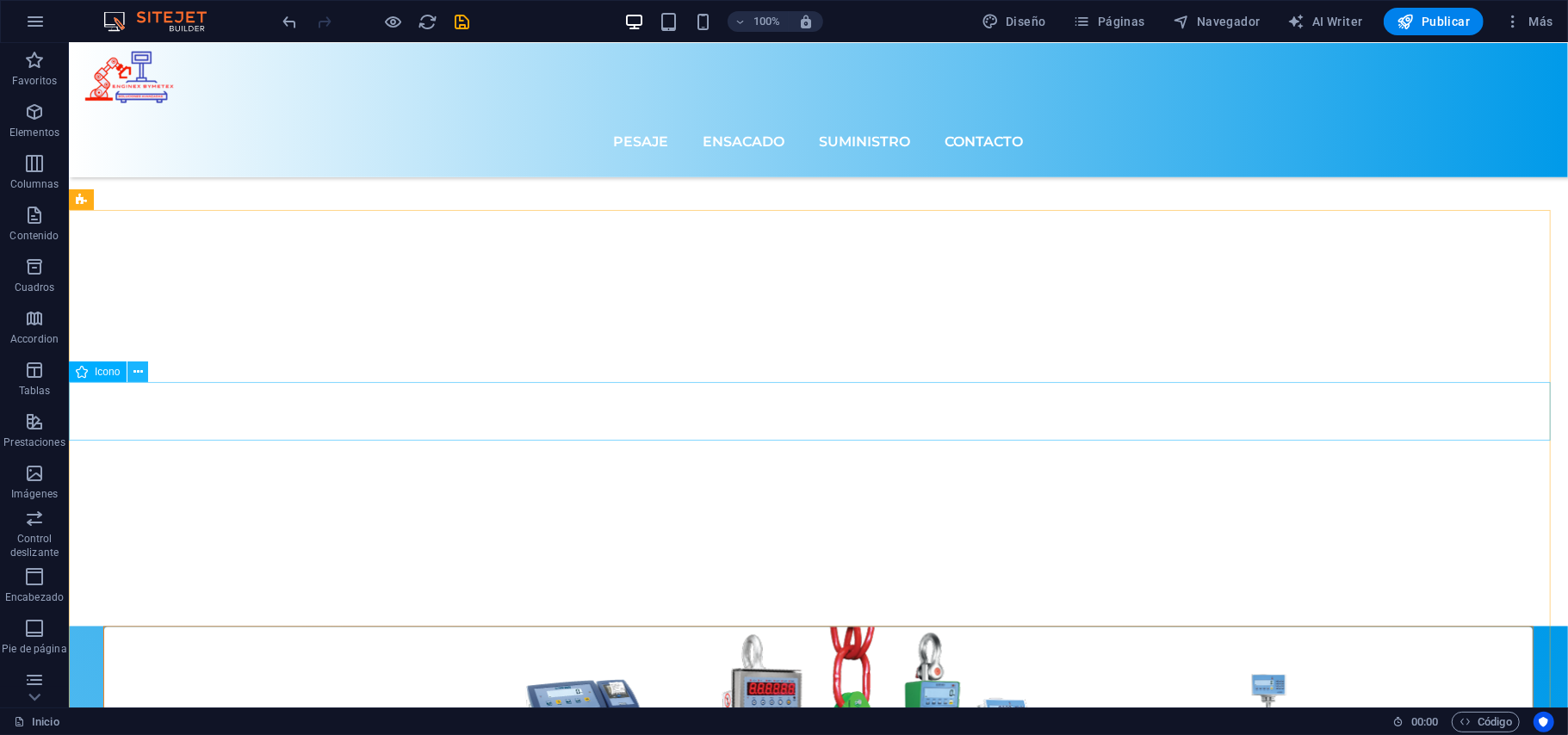 click at bounding box center [138, 372] 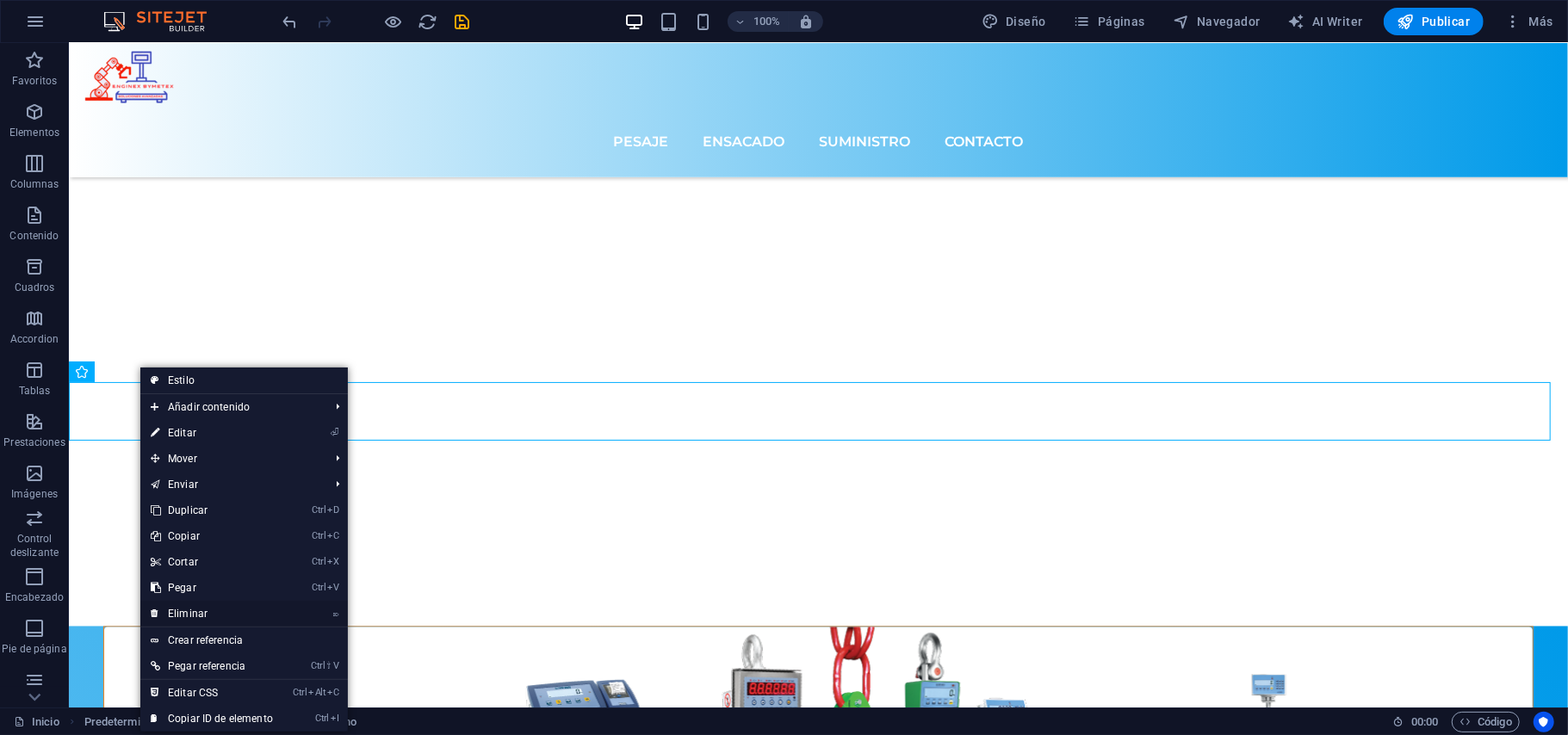 click on "⌦  Eliminar" at bounding box center [212, 614] 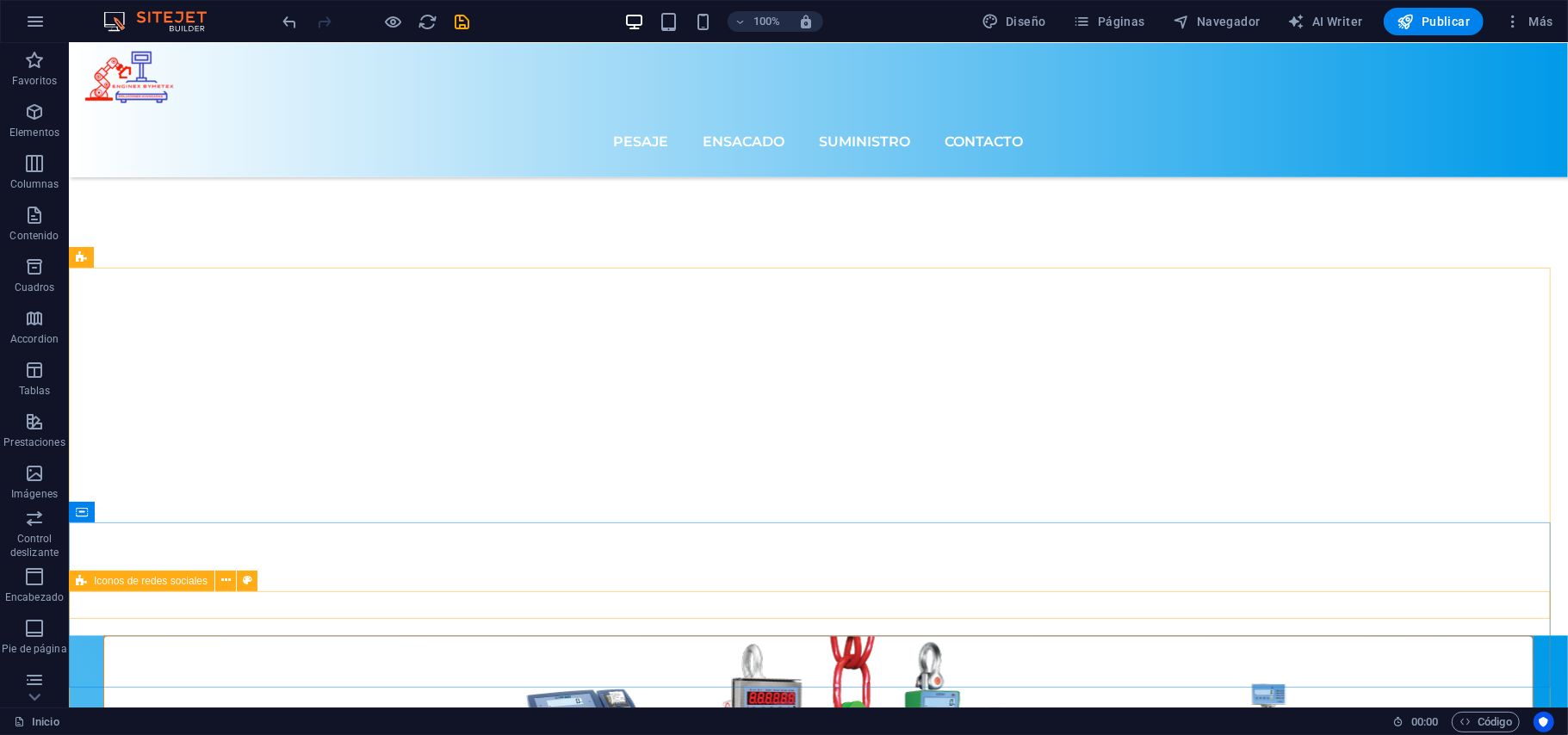 scroll, scrollTop: 6958, scrollLeft: 0, axis: vertical 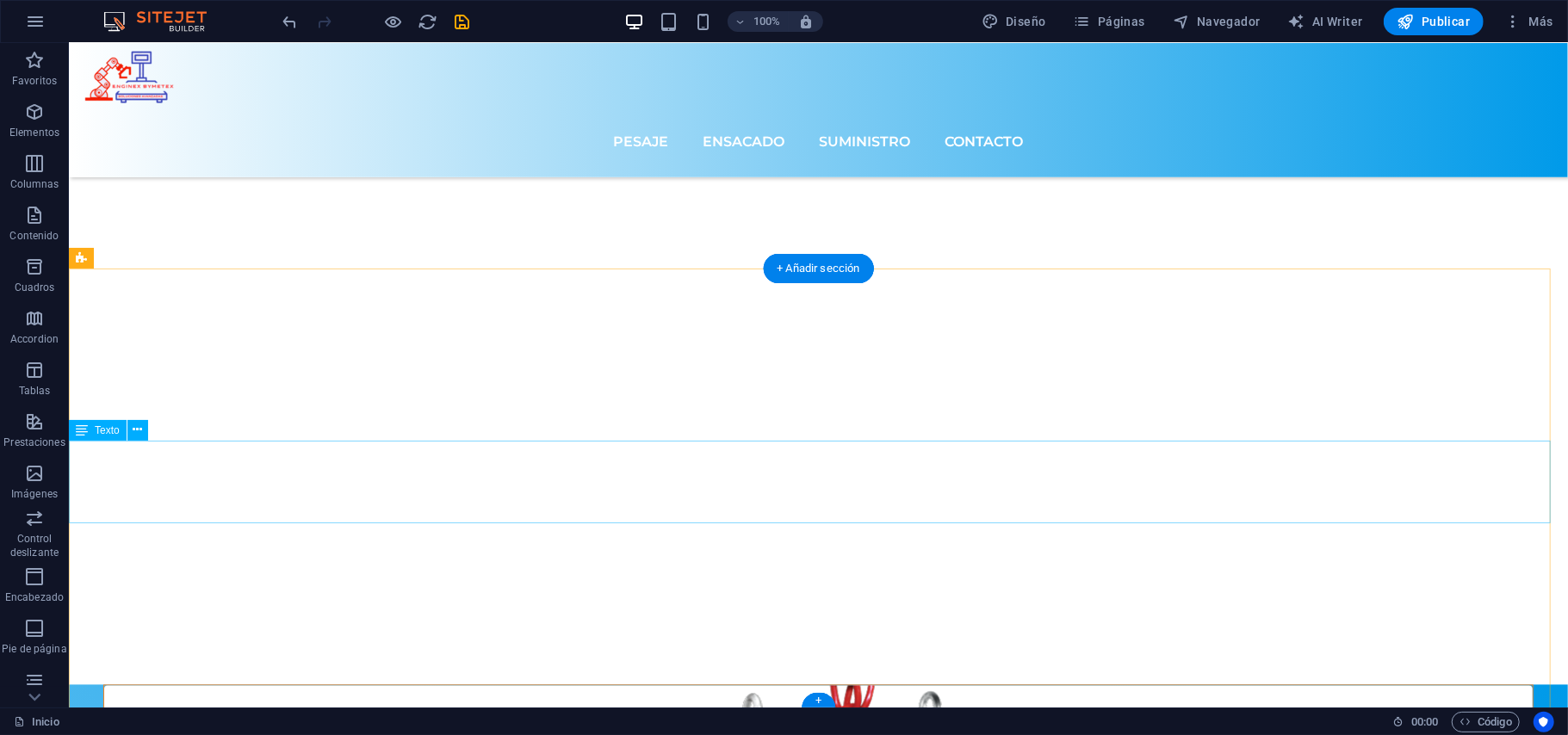 click on "ventas@ingbymetex.com gerenciatecnica@ingbymetex.com" at bounding box center (817, 8689) 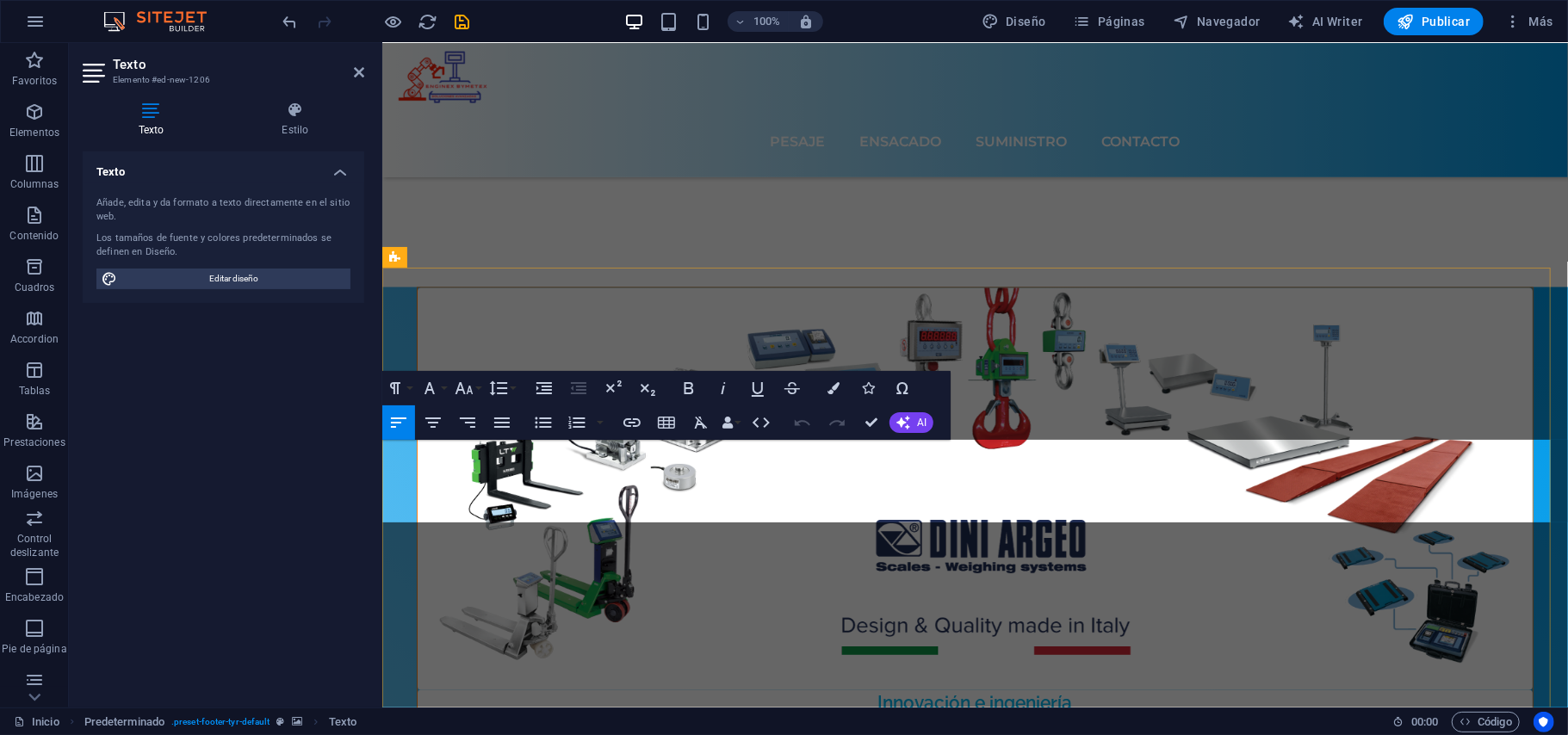 scroll, scrollTop: 6085, scrollLeft: 0, axis: vertical 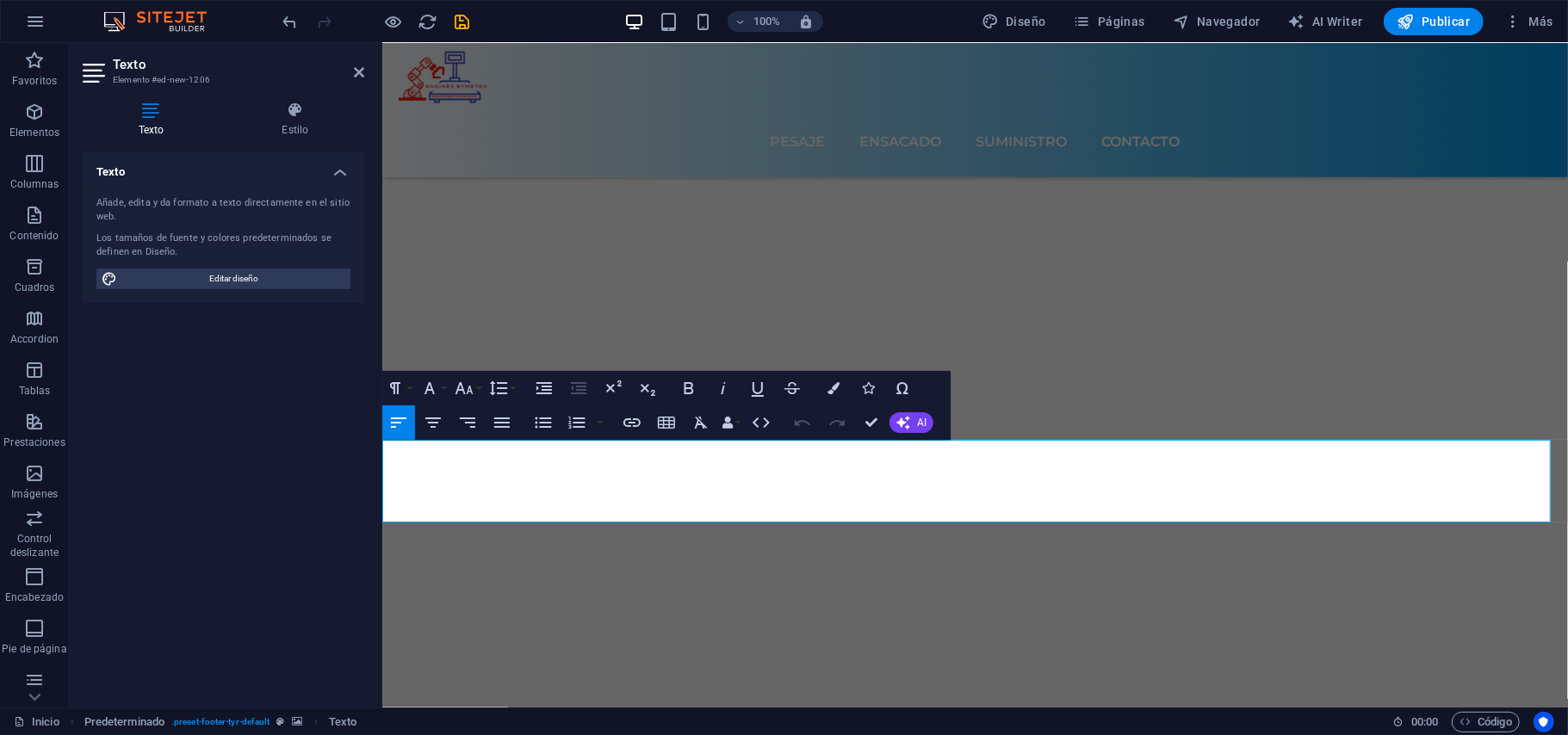 drag, startPoint x: 759, startPoint y: 499, endPoint x: 325, endPoint y: 488, distance: 434.13938 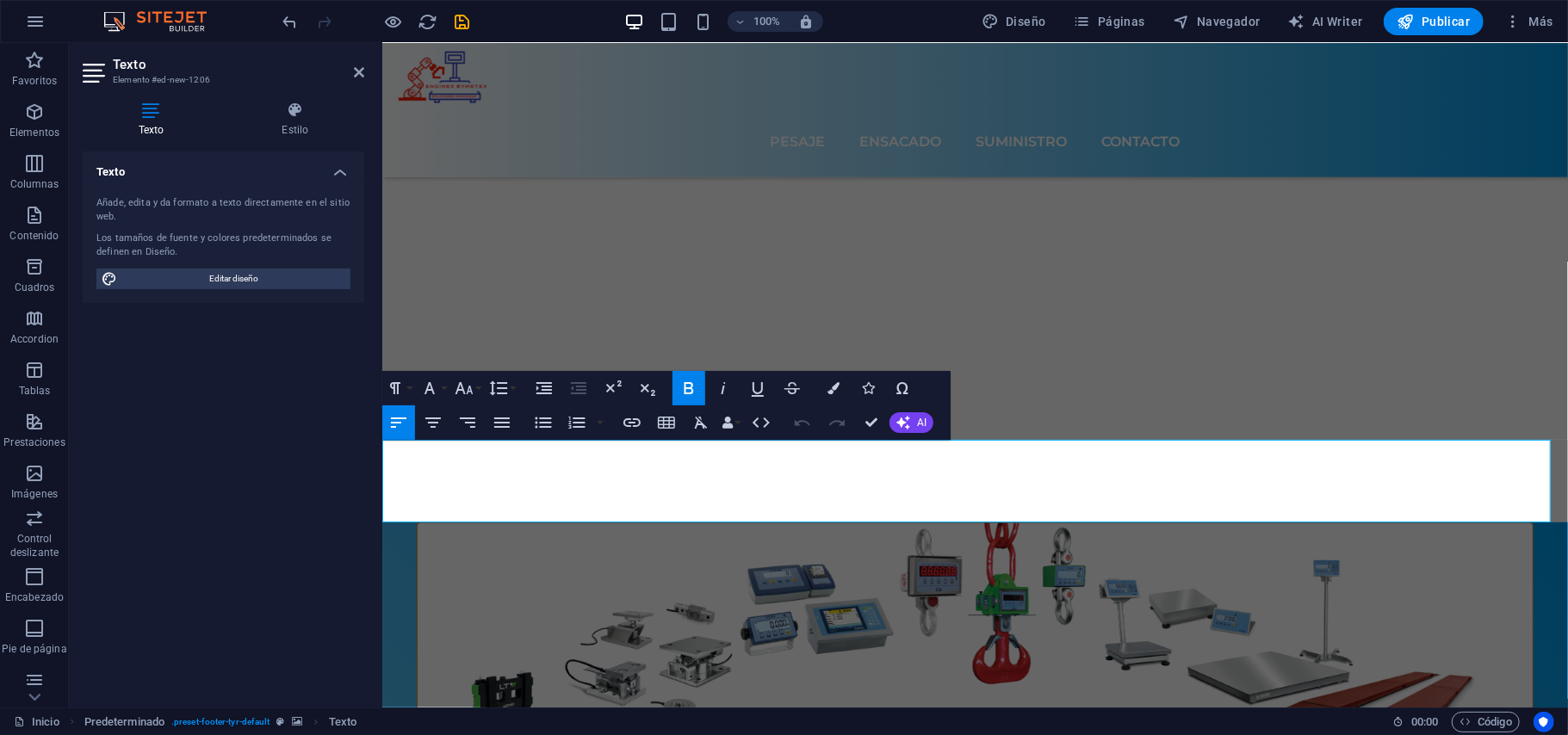 type 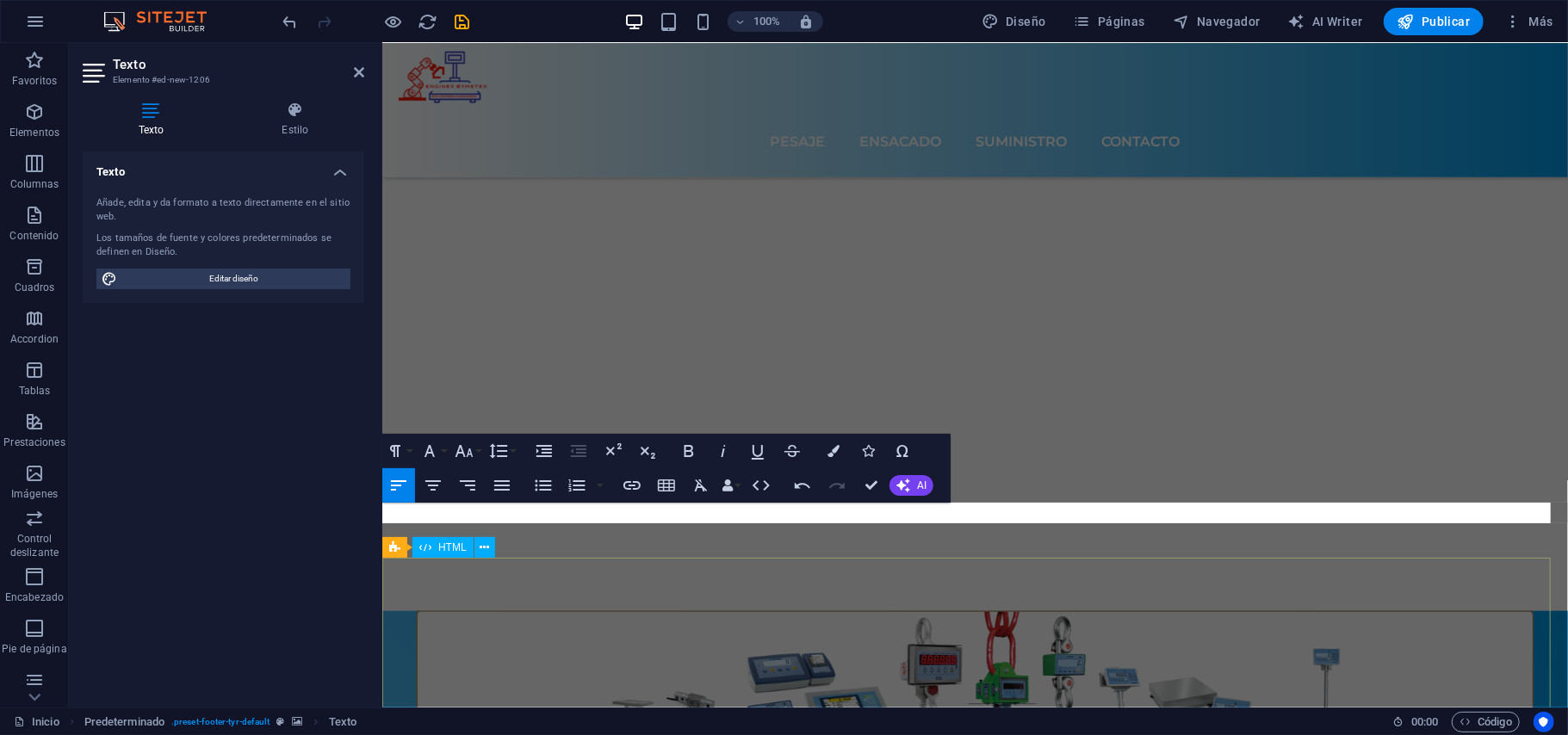 click at bounding box center [974, 7428] 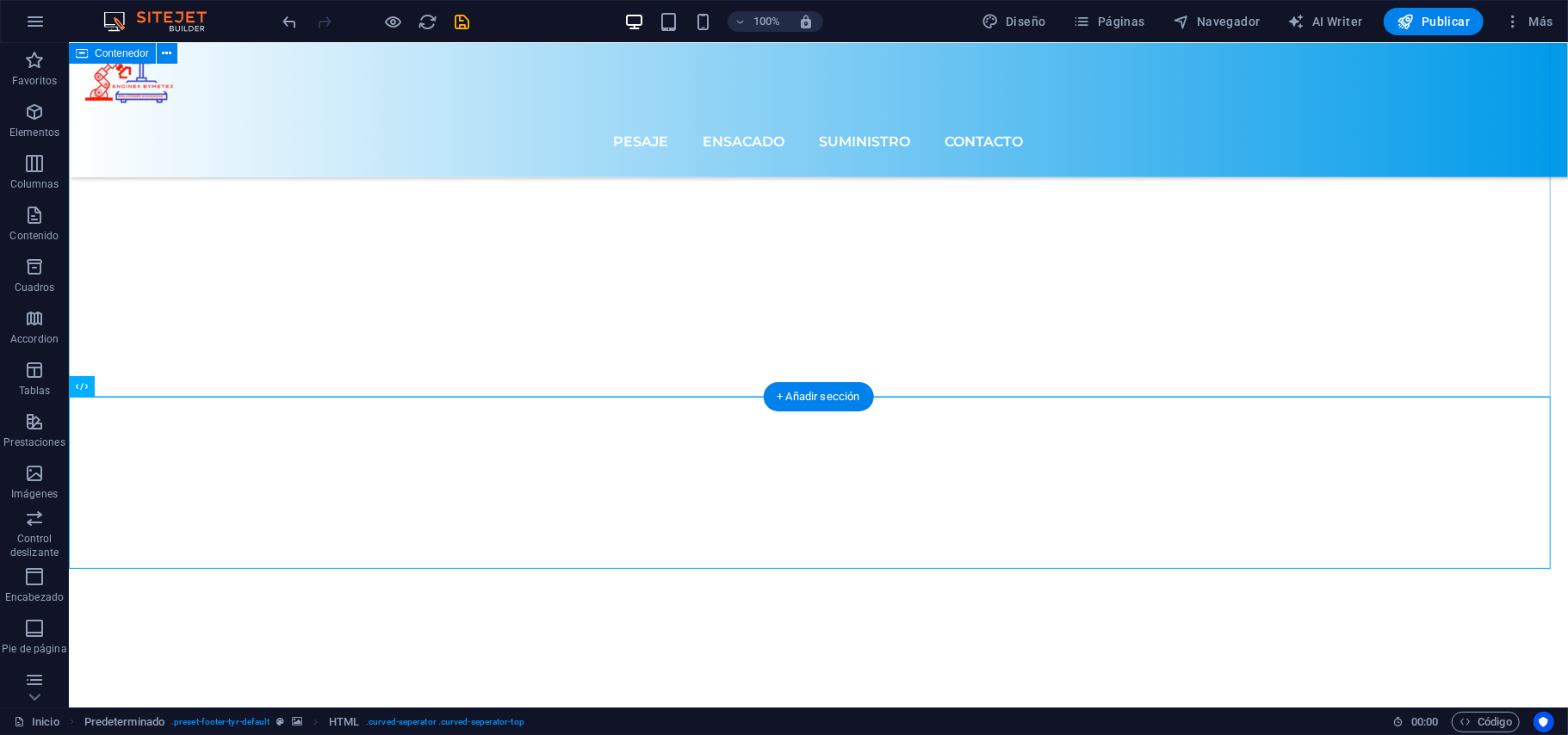 scroll, scrollTop: 6508, scrollLeft: 0, axis: vertical 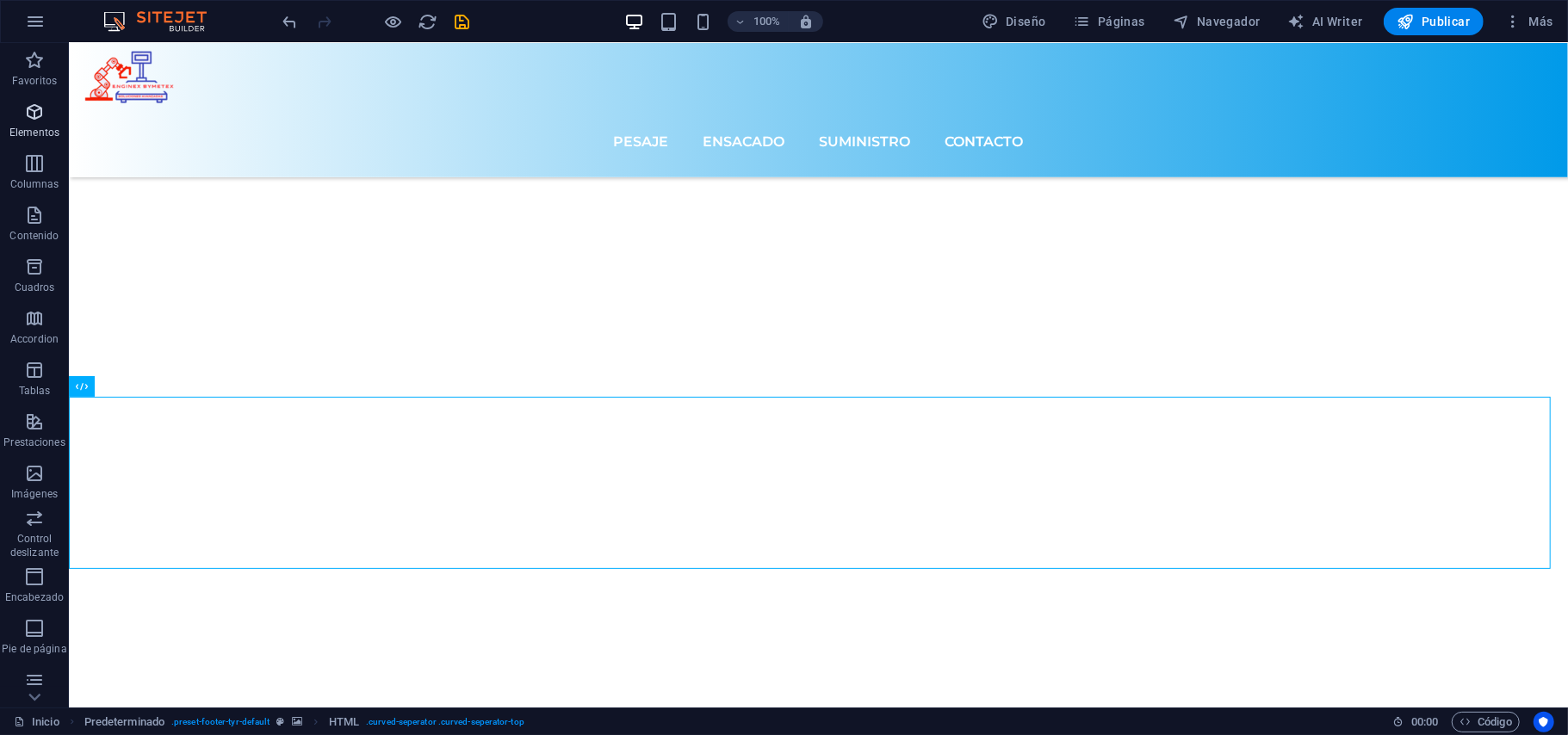 click at bounding box center (34, 112) 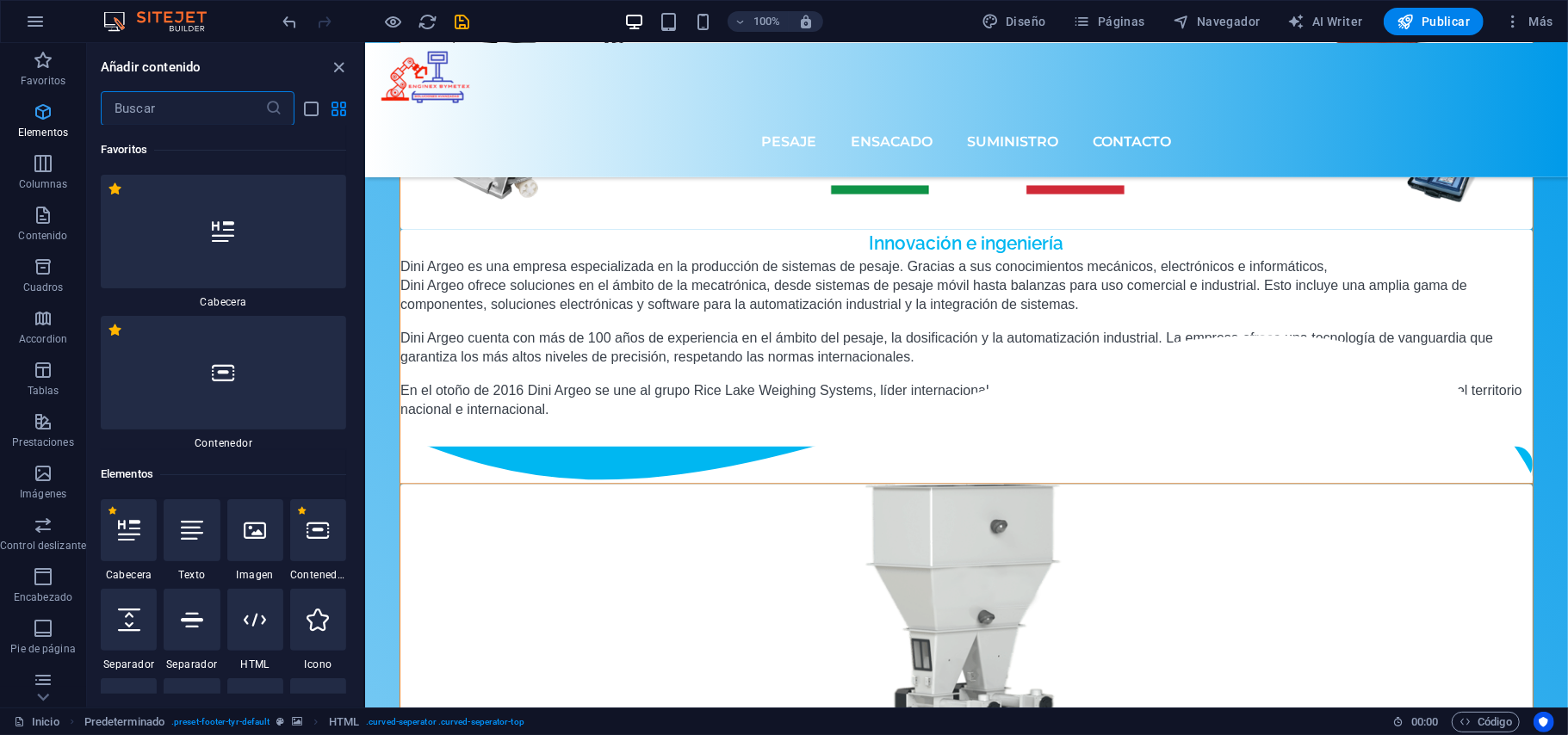 scroll, scrollTop: 5716, scrollLeft: 0, axis: vertical 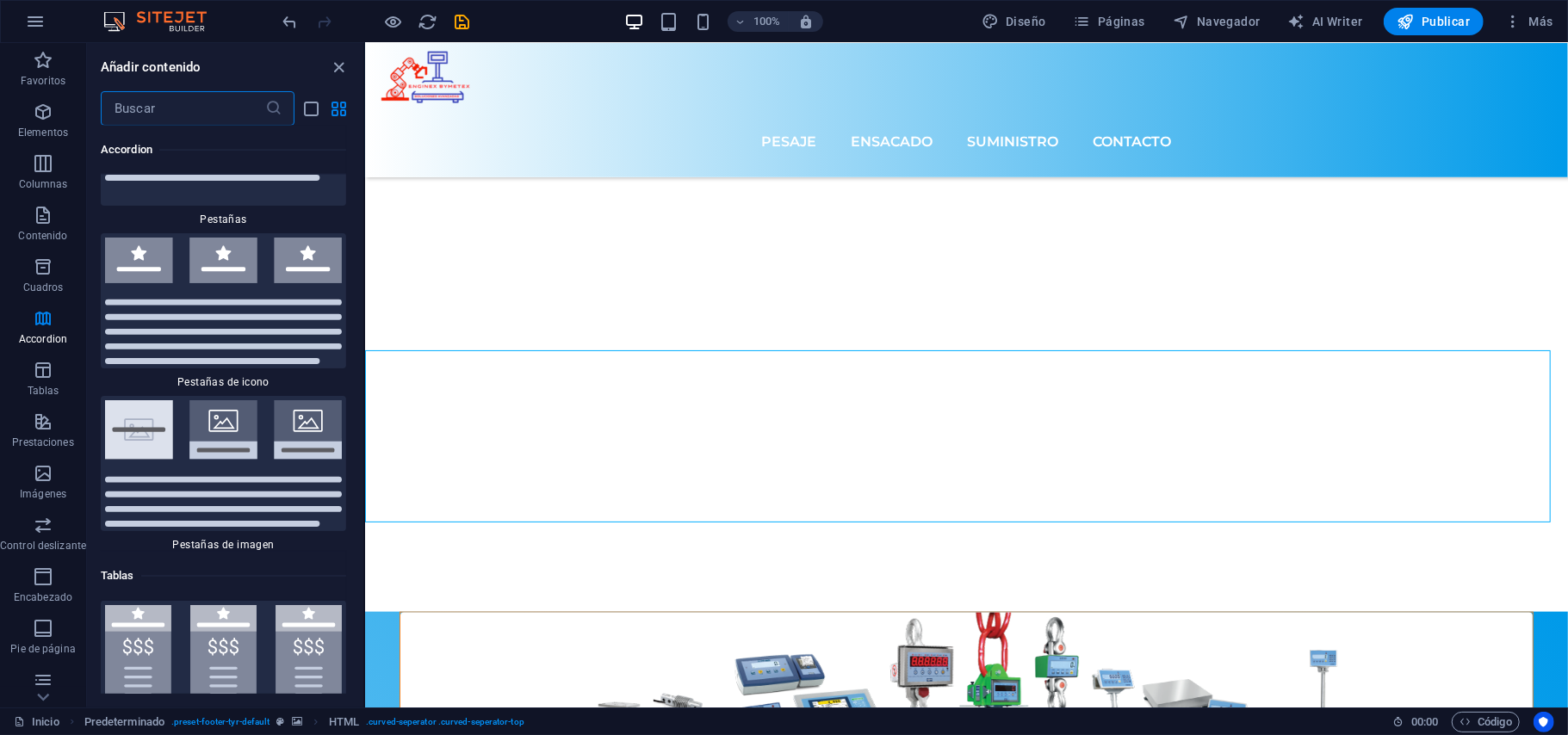 drag, startPoint x: 197, startPoint y: 311, endPoint x: 720, endPoint y: 563, distance: 580.5454 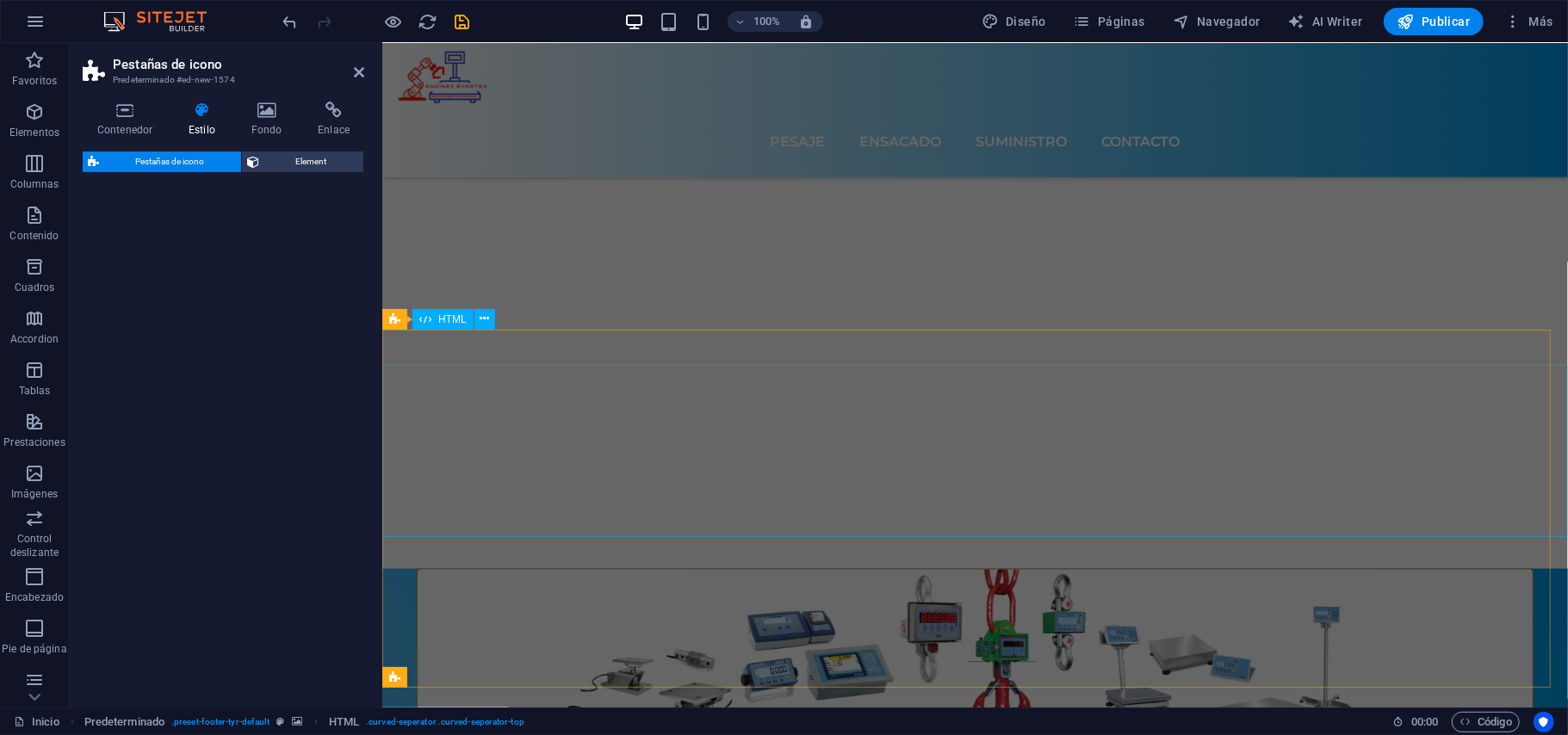 select on "rem" 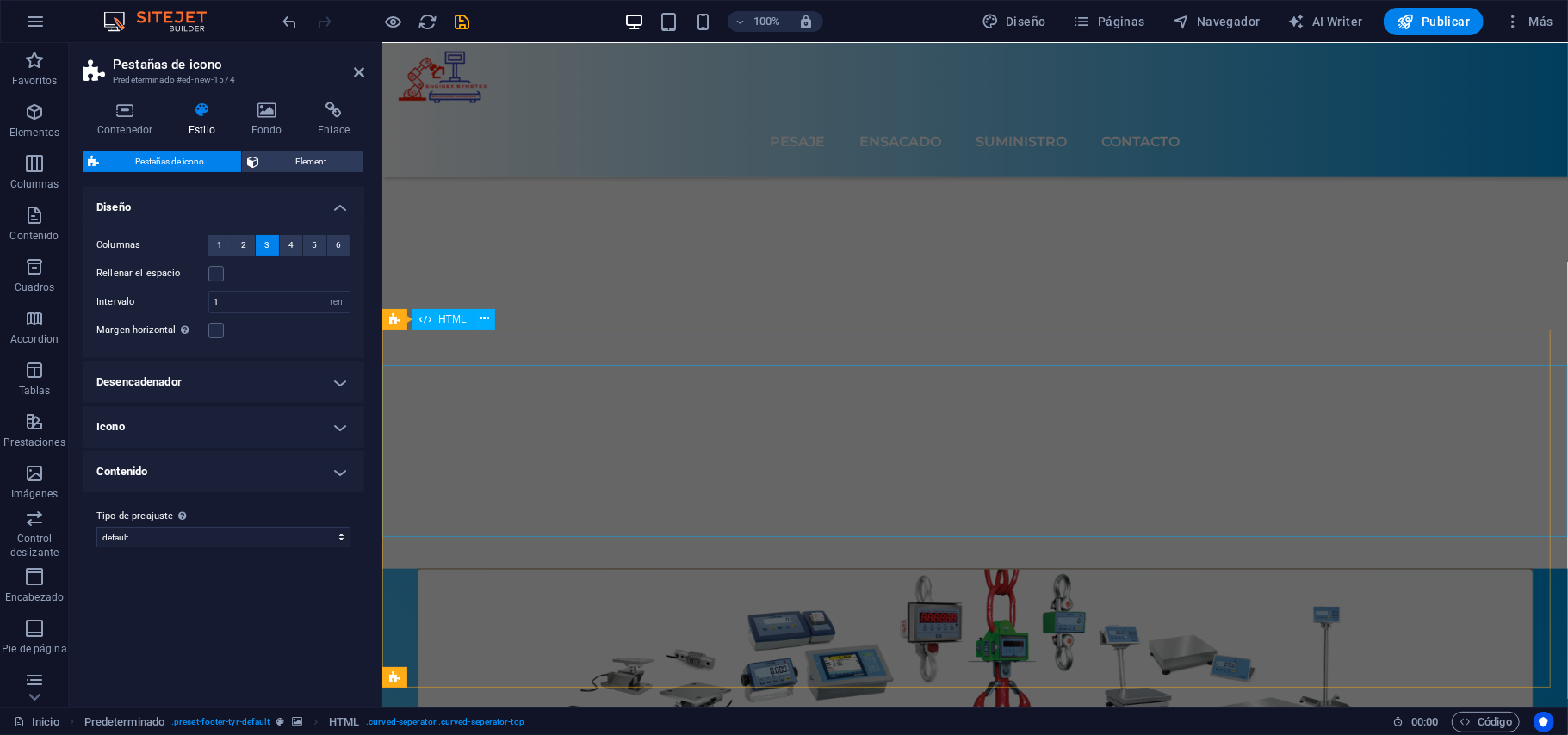 scroll, scrollTop: 6018, scrollLeft: 0, axis: vertical 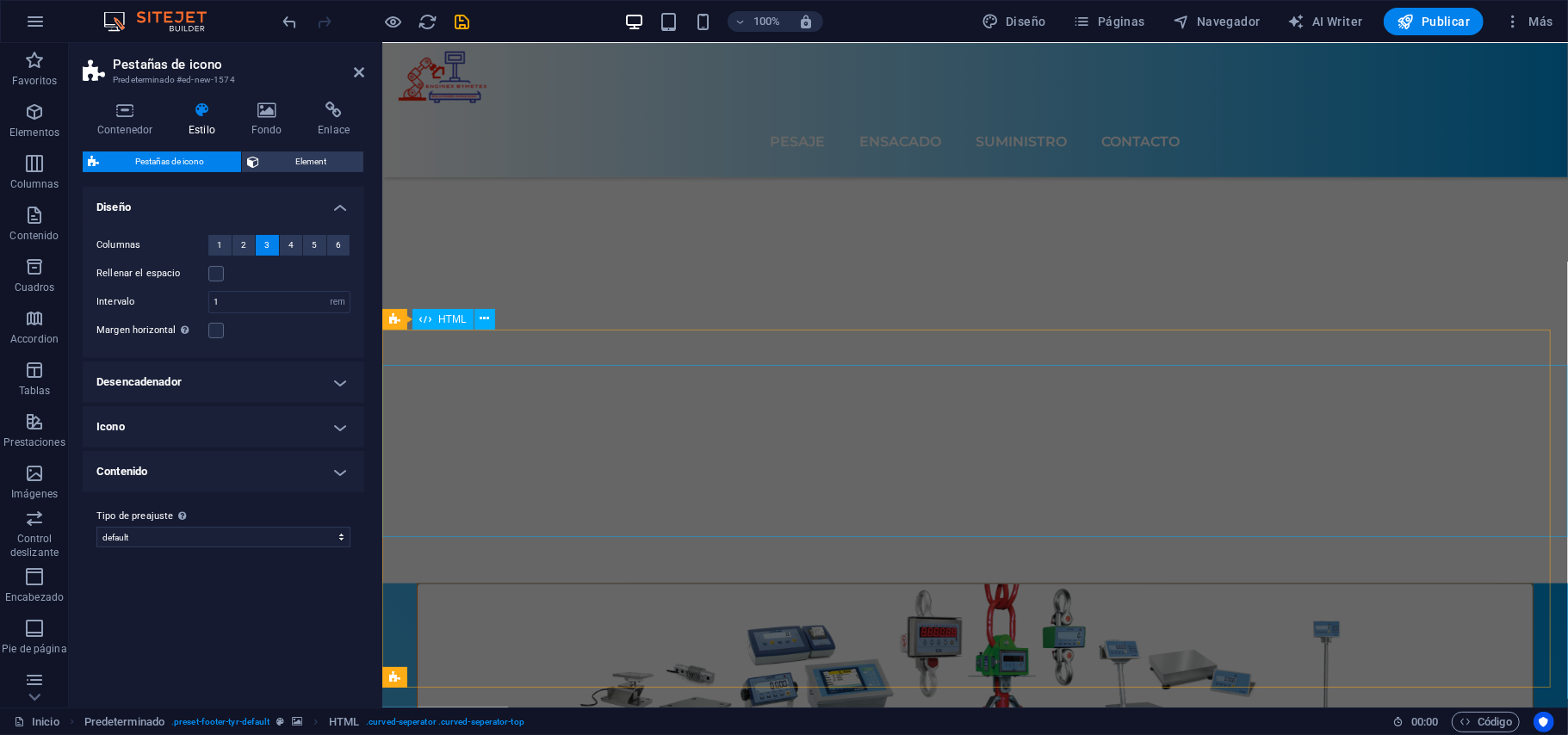 drag, startPoint x: 1101, startPoint y: 605, endPoint x: 671, endPoint y: 459, distance: 454.11012 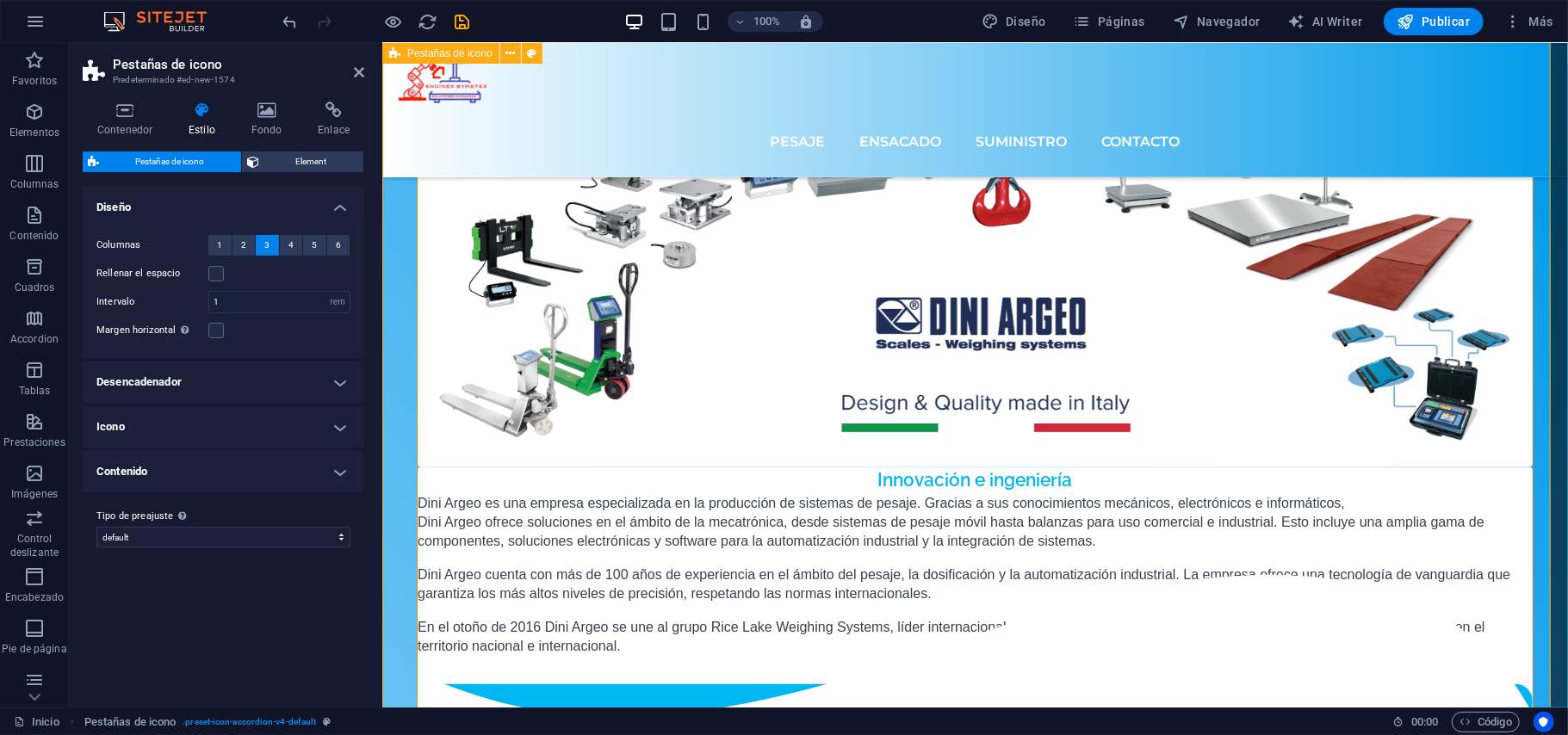 scroll, scrollTop: 6674, scrollLeft: 0, axis: vertical 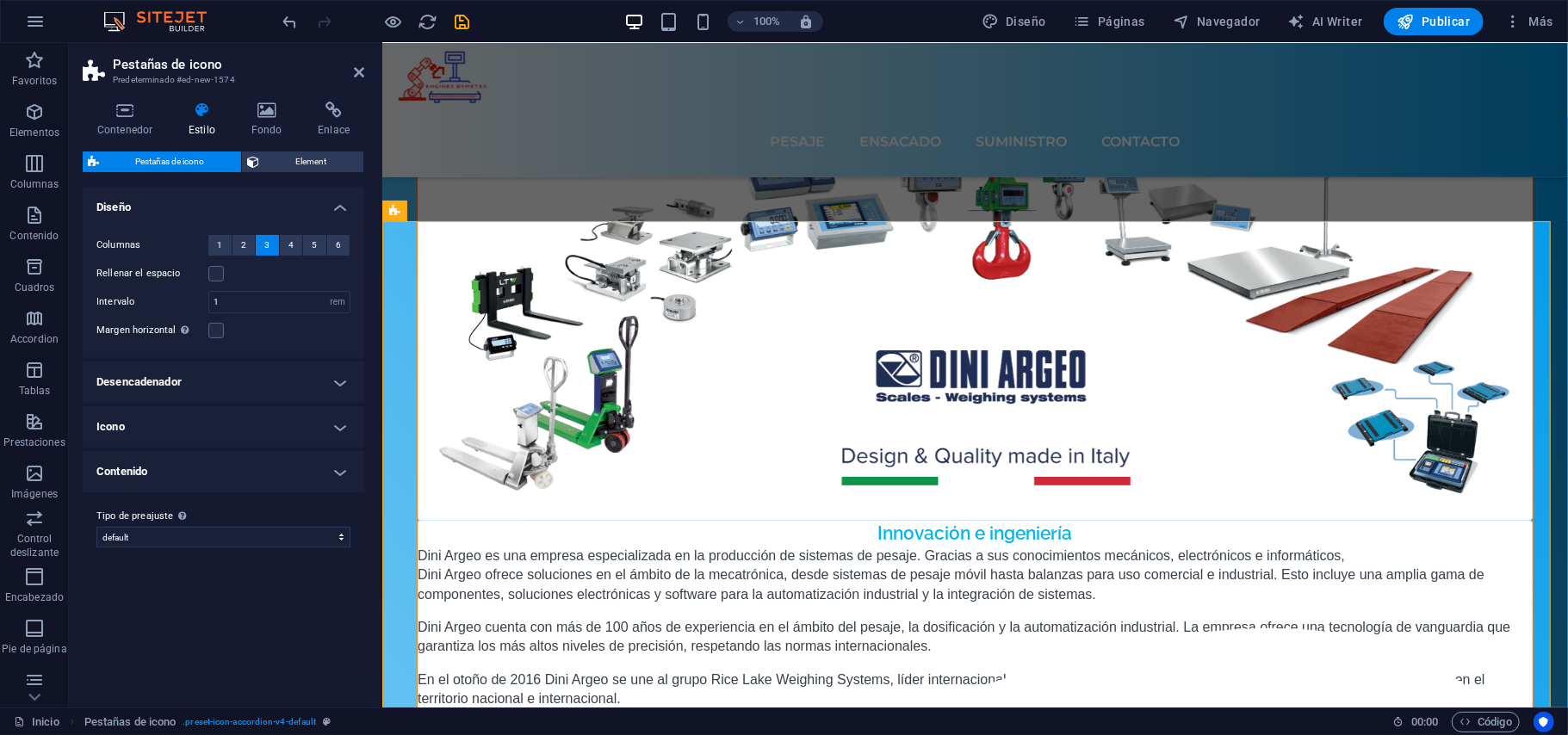 click on "Pestañas de icono Predeterminado #ed-new-1574" at bounding box center [223, 65] 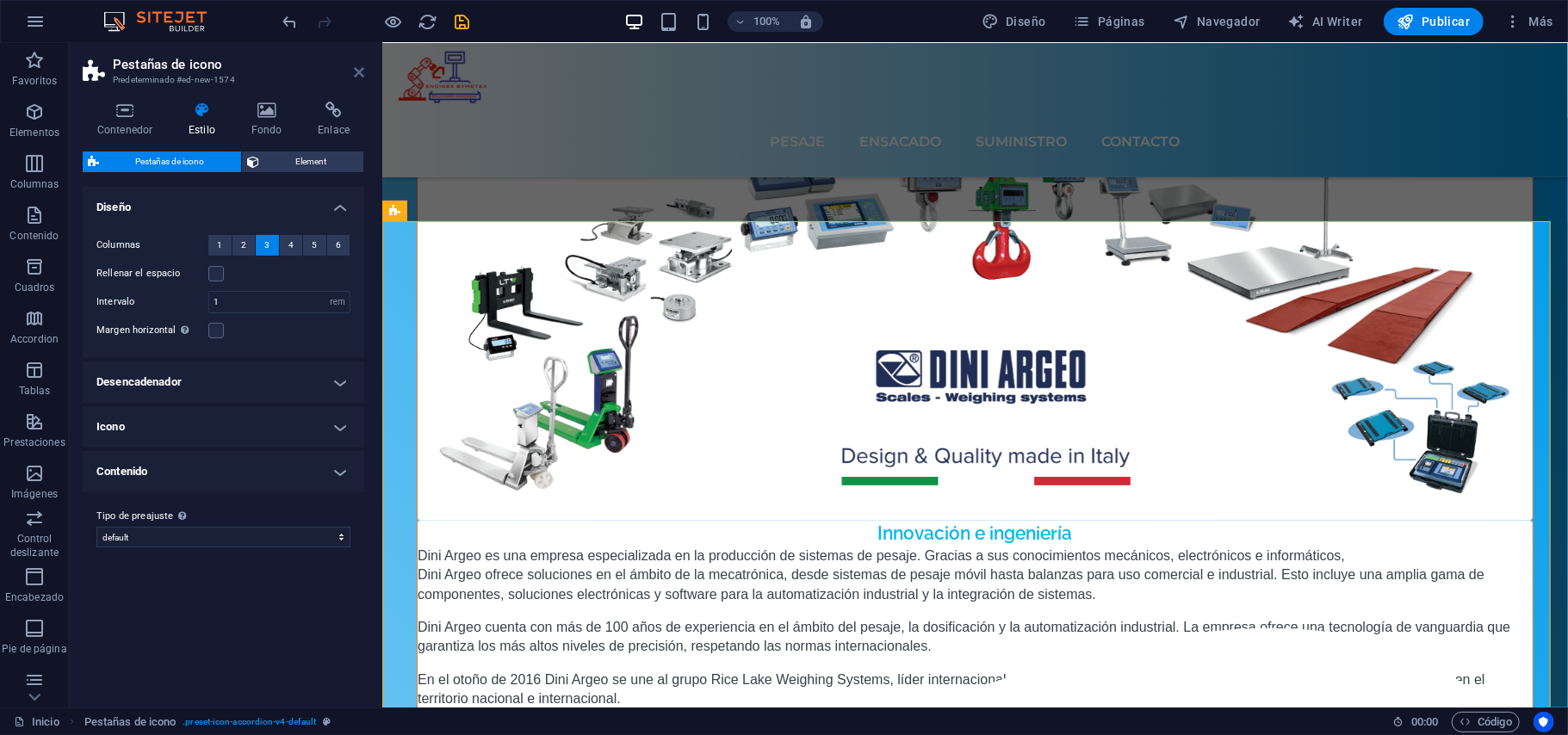 click at bounding box center (359, 72) 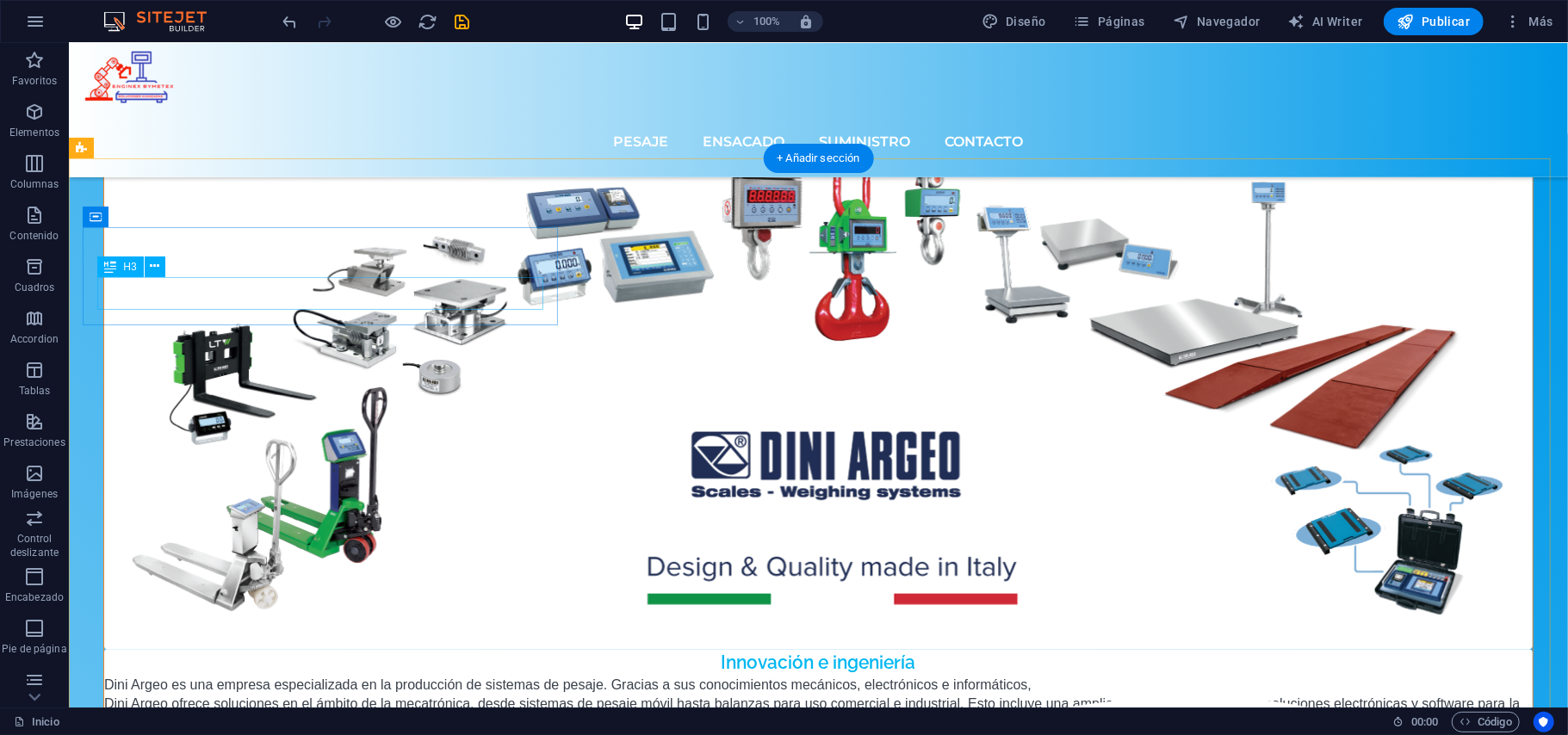scroll, scrollTop: 7498, scrollLeft: 0, axis: vertical 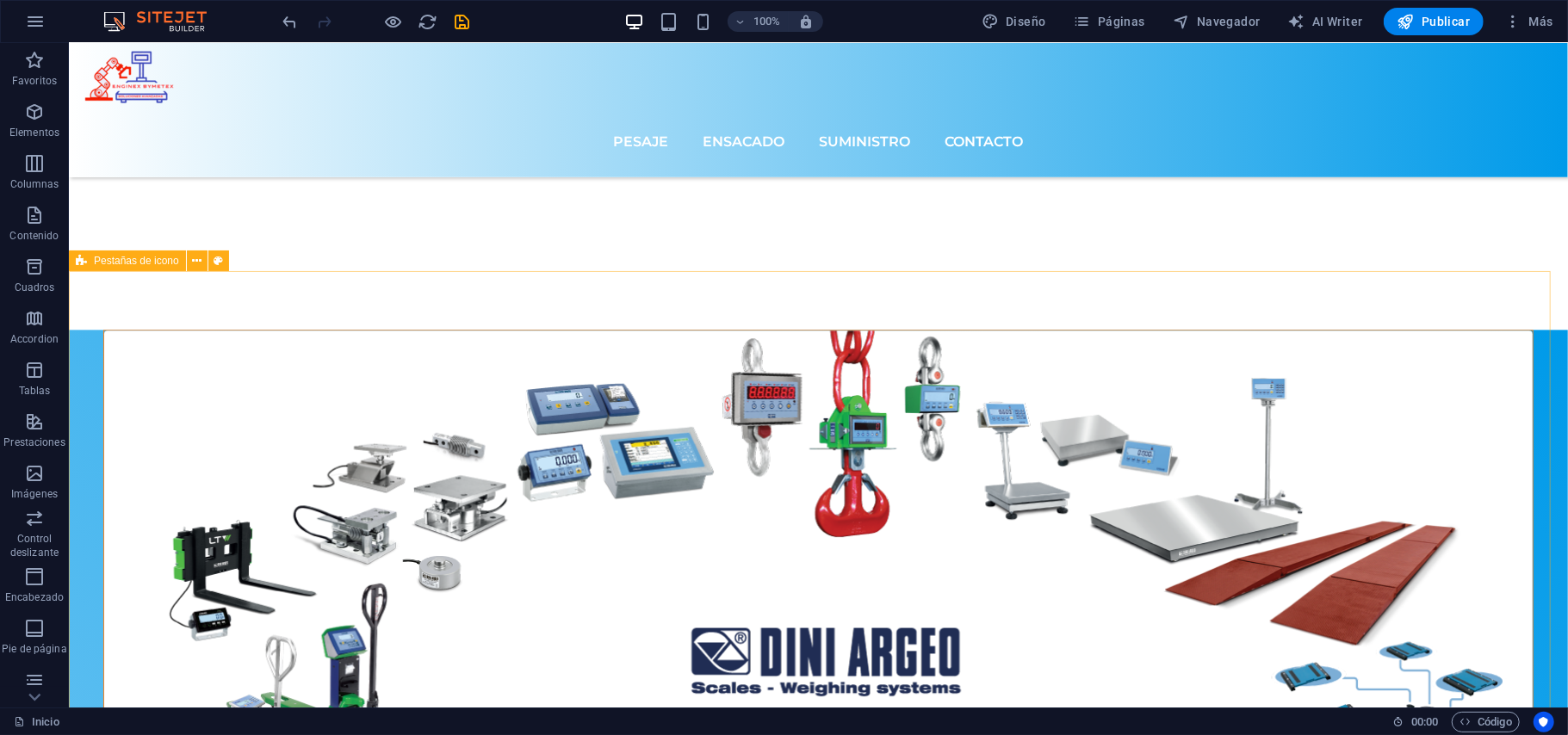 click on "Pestañas de icono" at bounding box center [136, 261] 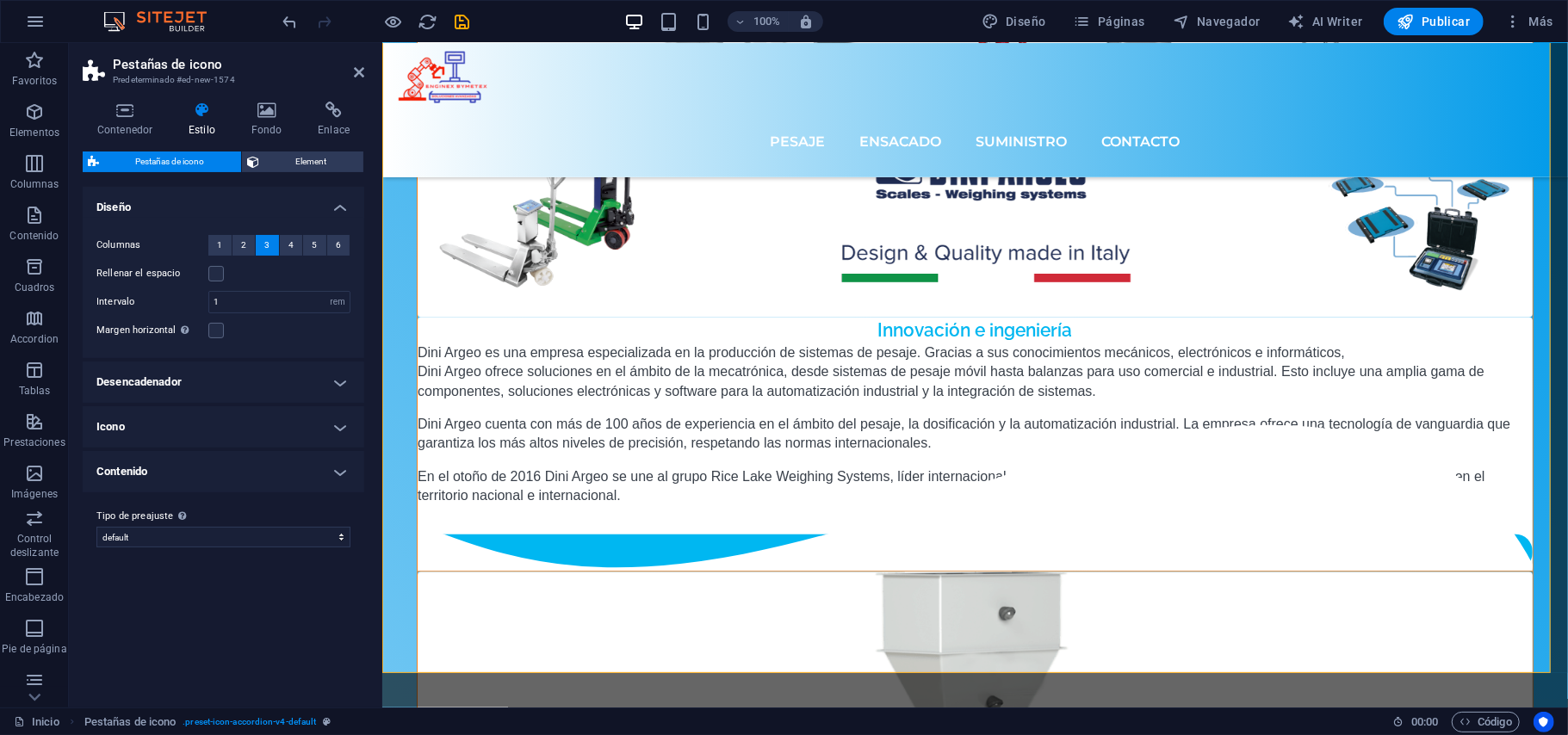 scroll, scrollTop: 6915, scrollLeft: 0, axis: vertical 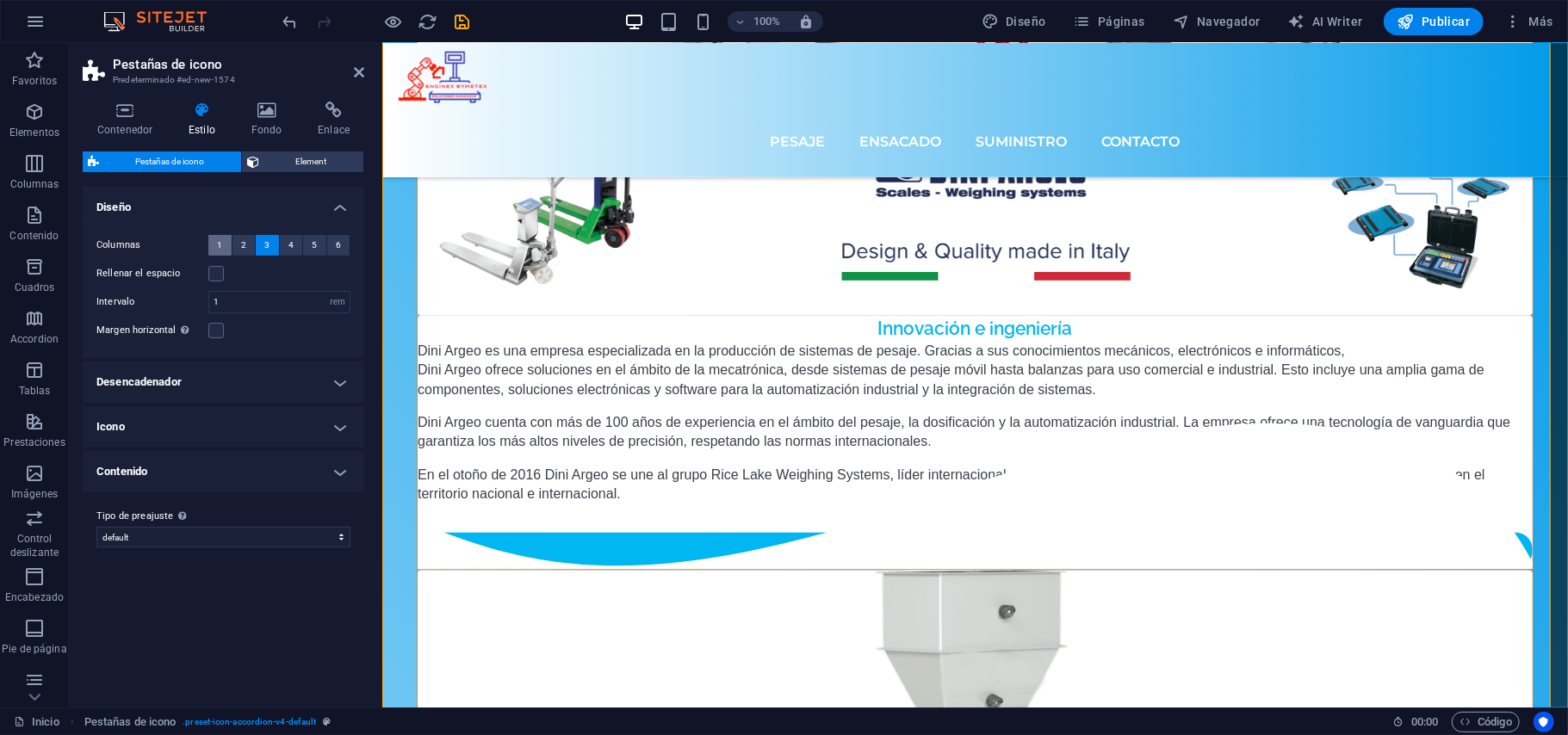click on "1" at bounding box center [220, 245] 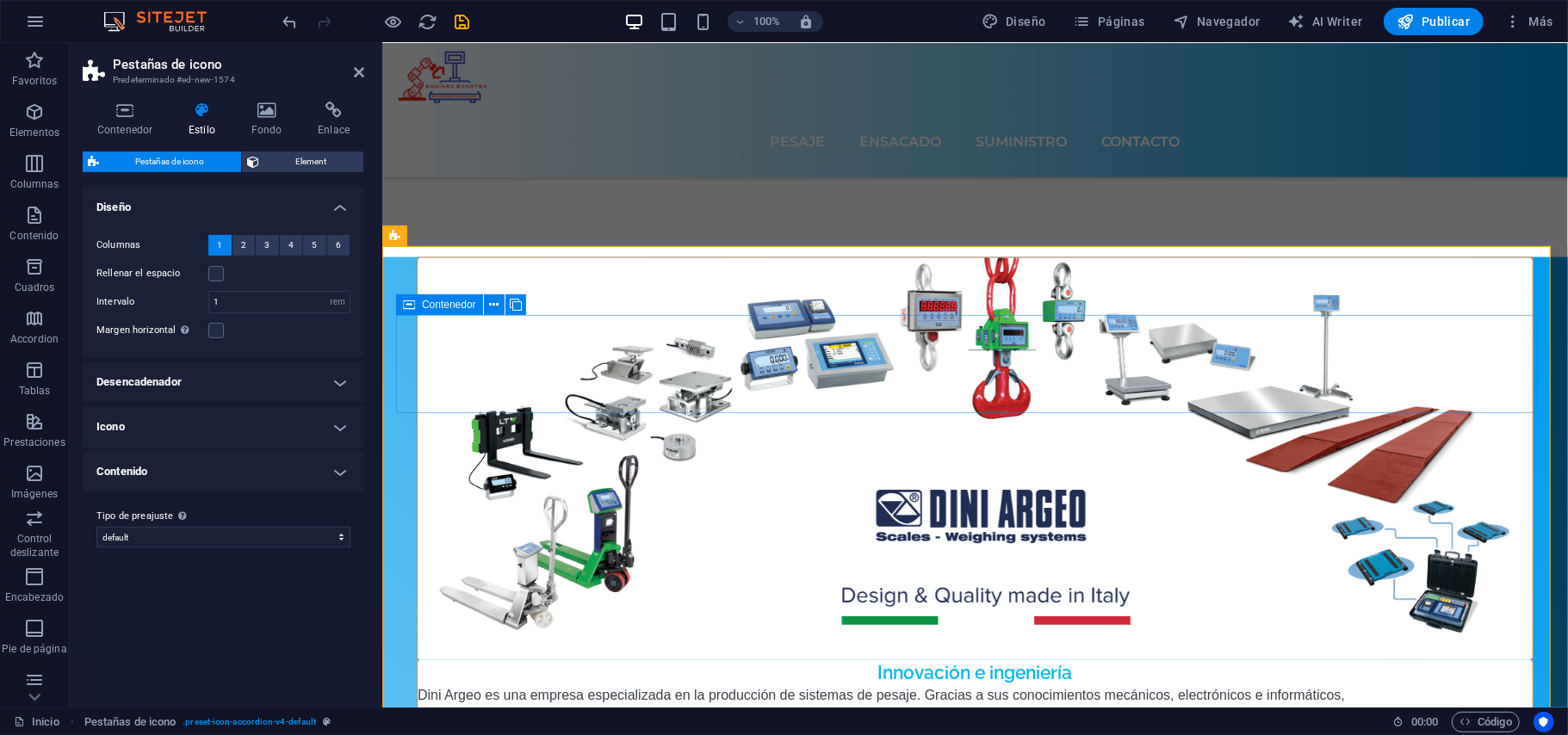 scroll, scrollTop: 6686, scrollLeft: 0, axis: vertical 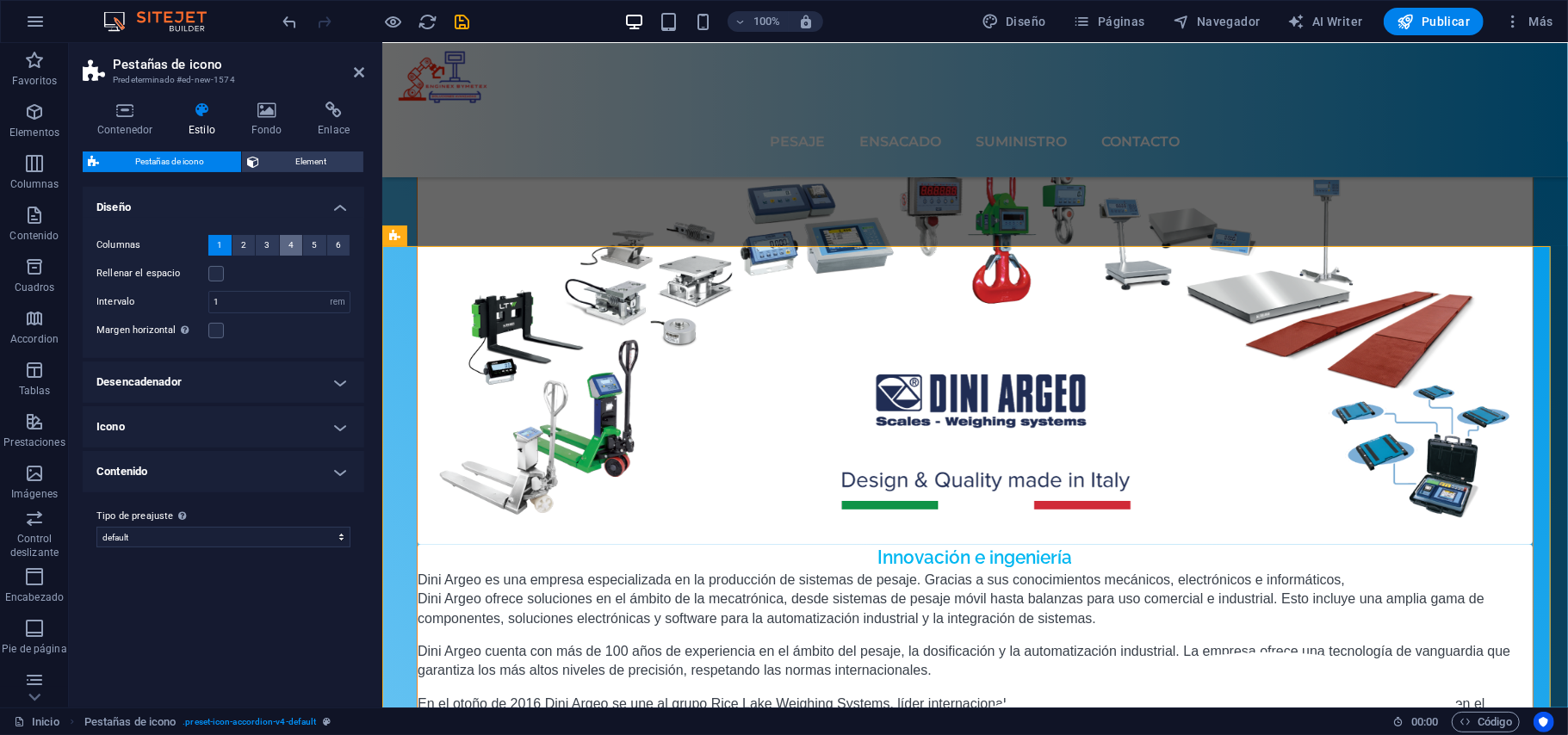 click on "4" at bounding box center (291, 245) 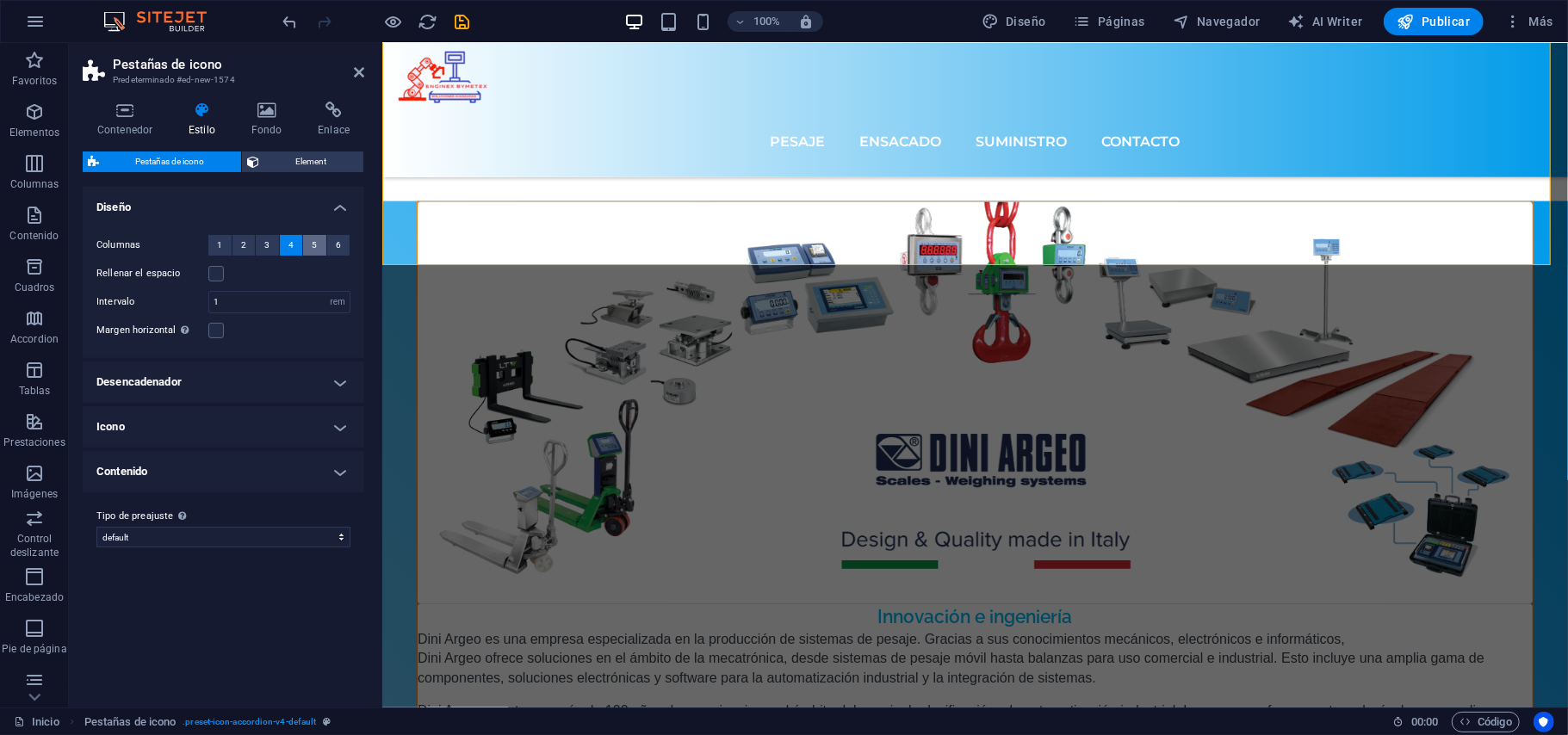 scroll, scrollTop: 6821, scrollLeft: 0, axis: vertical 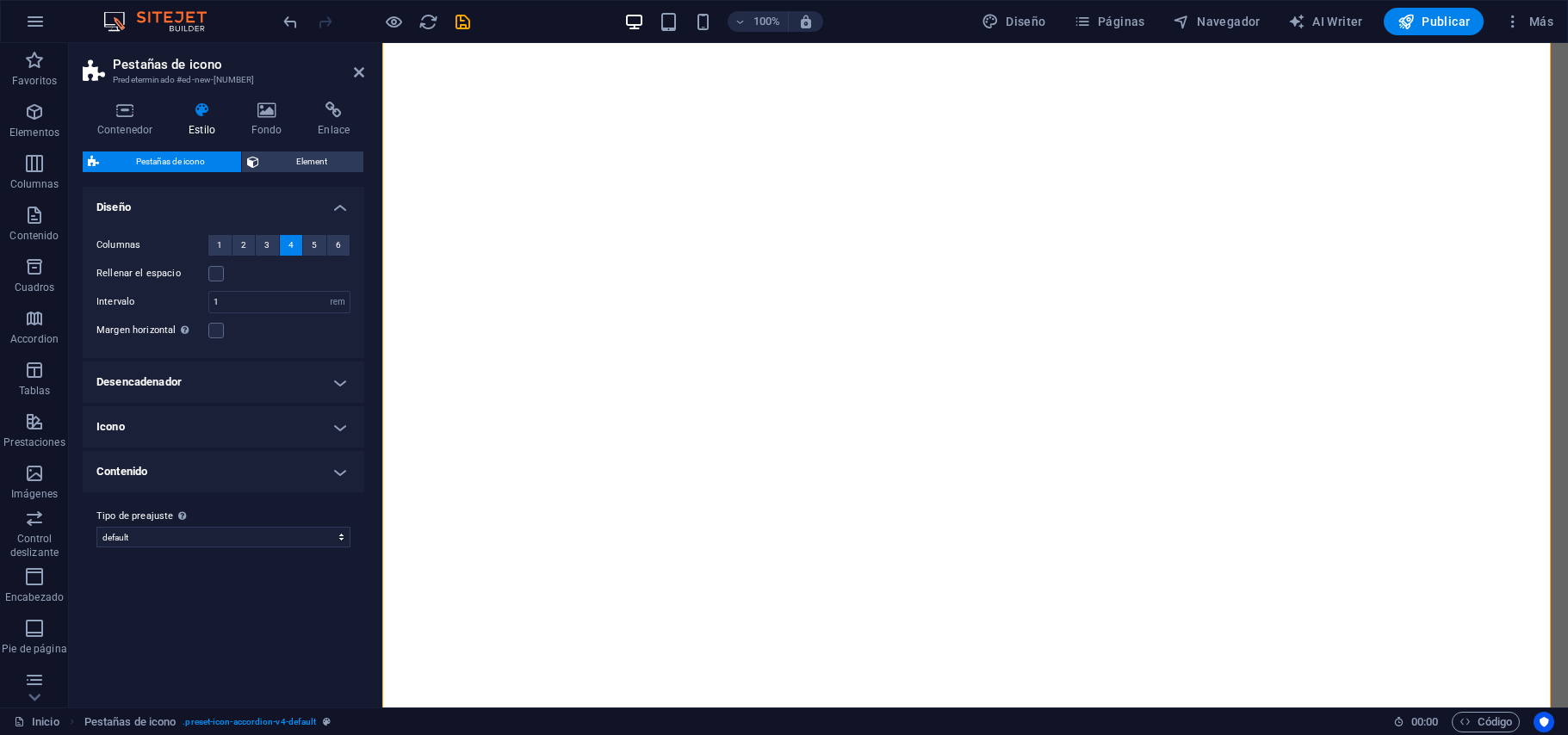 select on "rem" 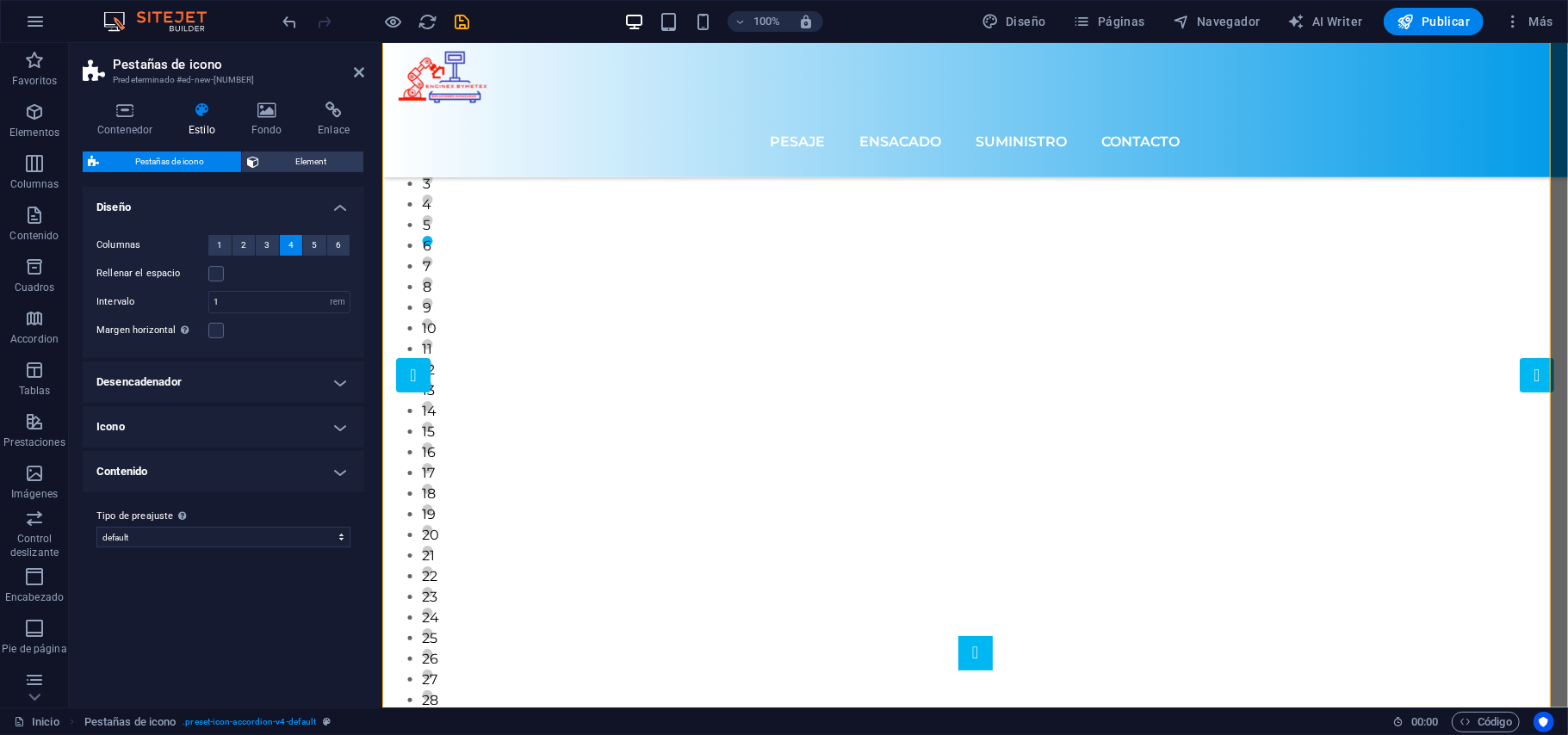 scroll, scrollTop: 0, scrollLeft: 0, axis: both 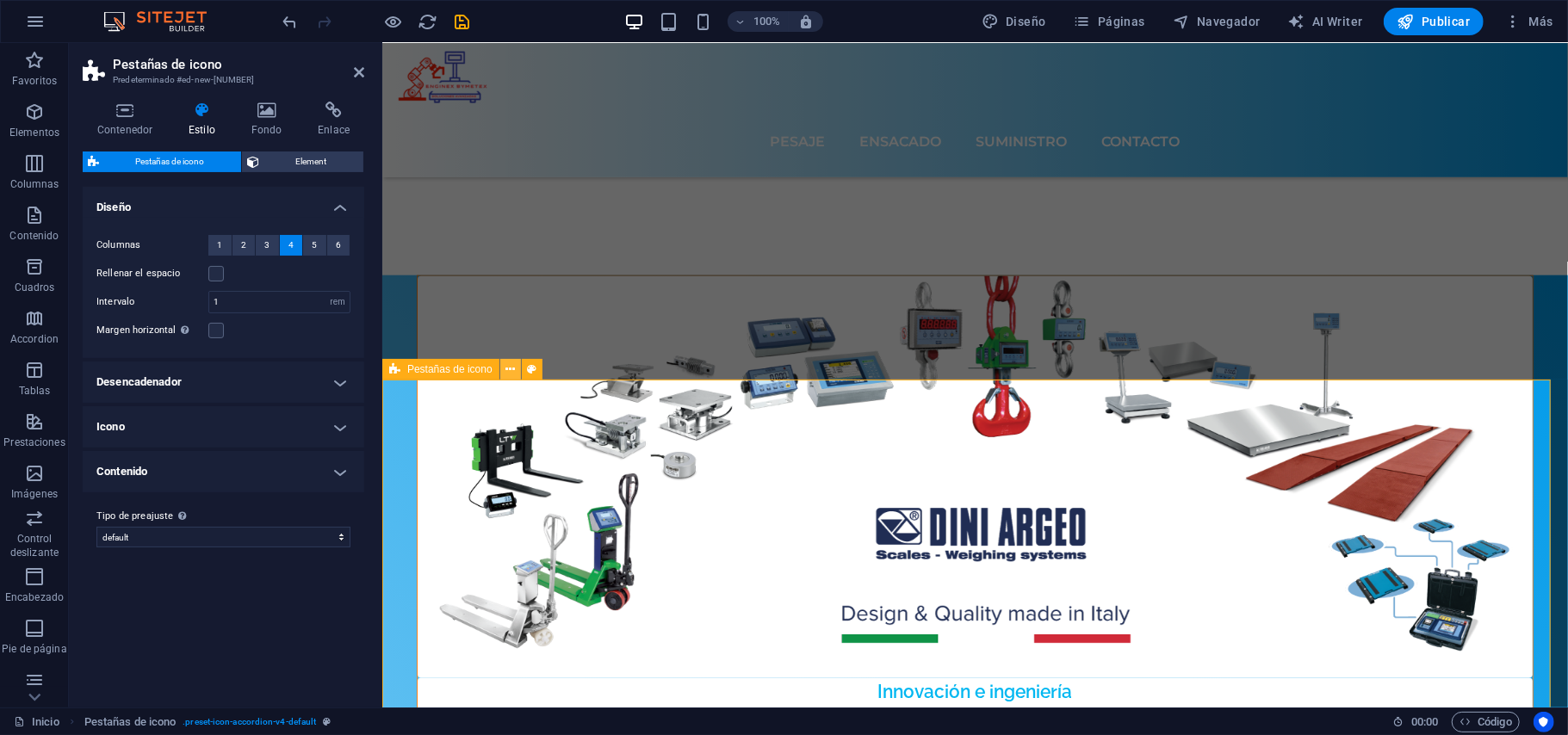 click at bounding box center (510, 369) 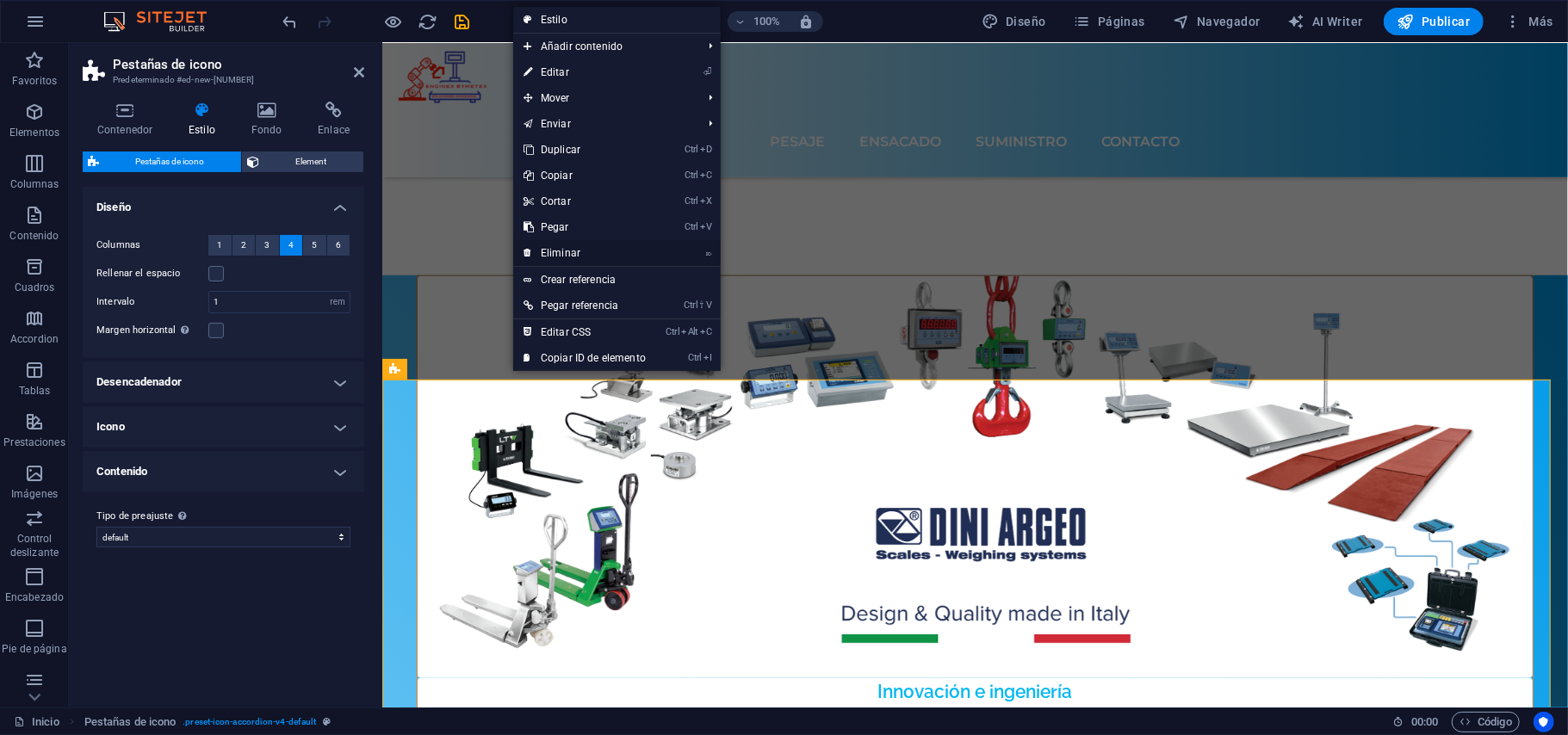 click on "⌦  Eliminar" at bounding box center [585, 253] 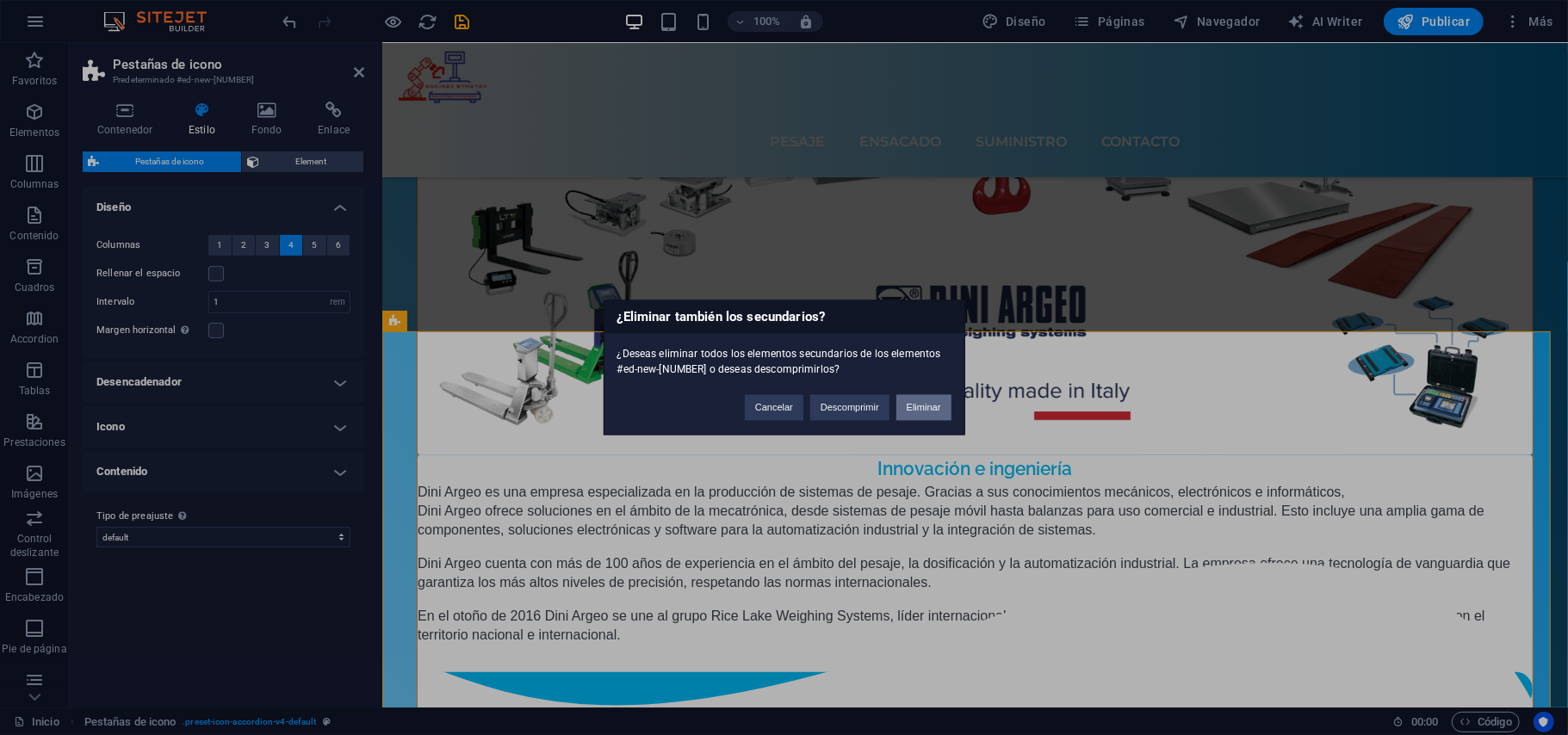 click on "Eliminar" at bounding box center [924, 408] 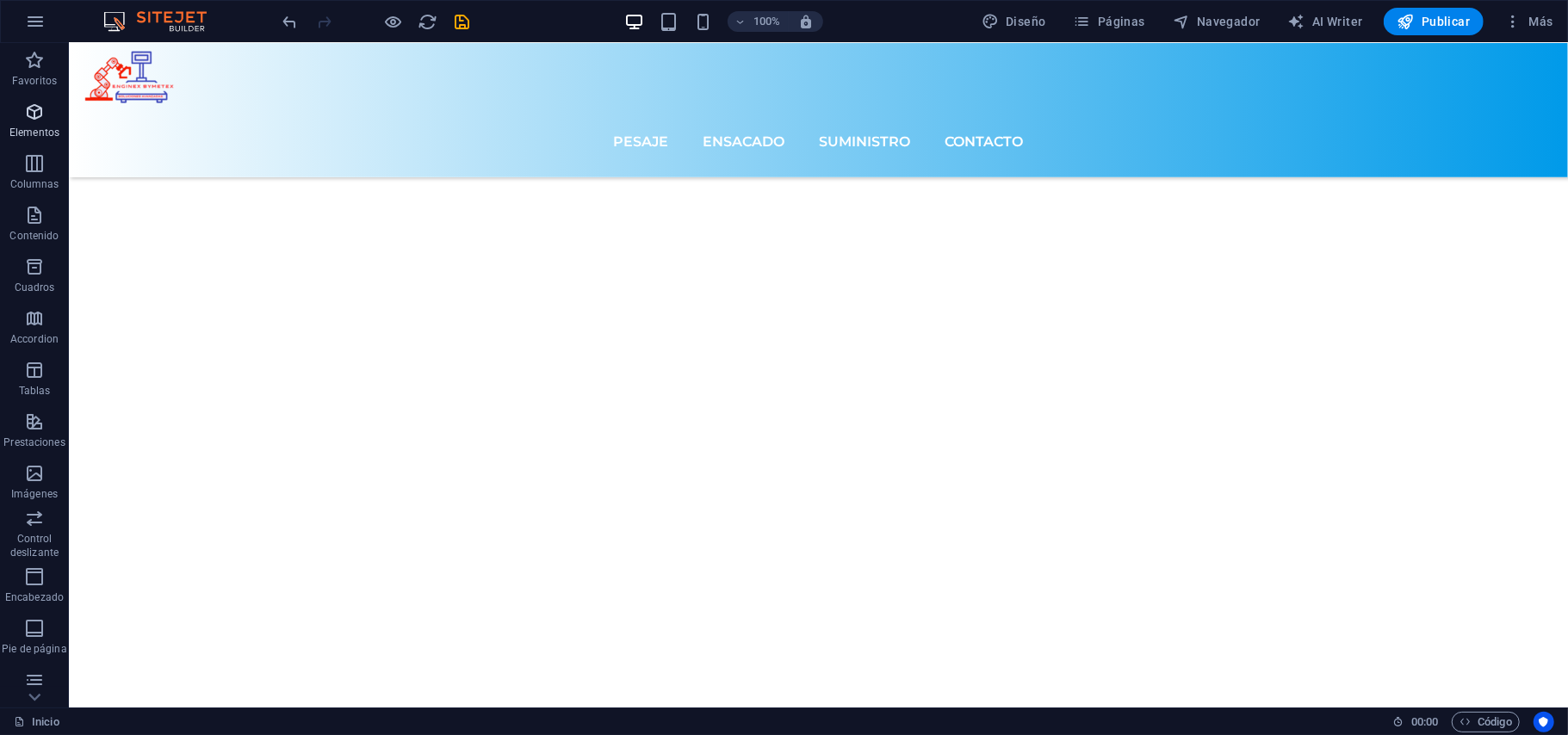 scroll, scrollTop: 7002, scrollLeft: 0, axis: vertical 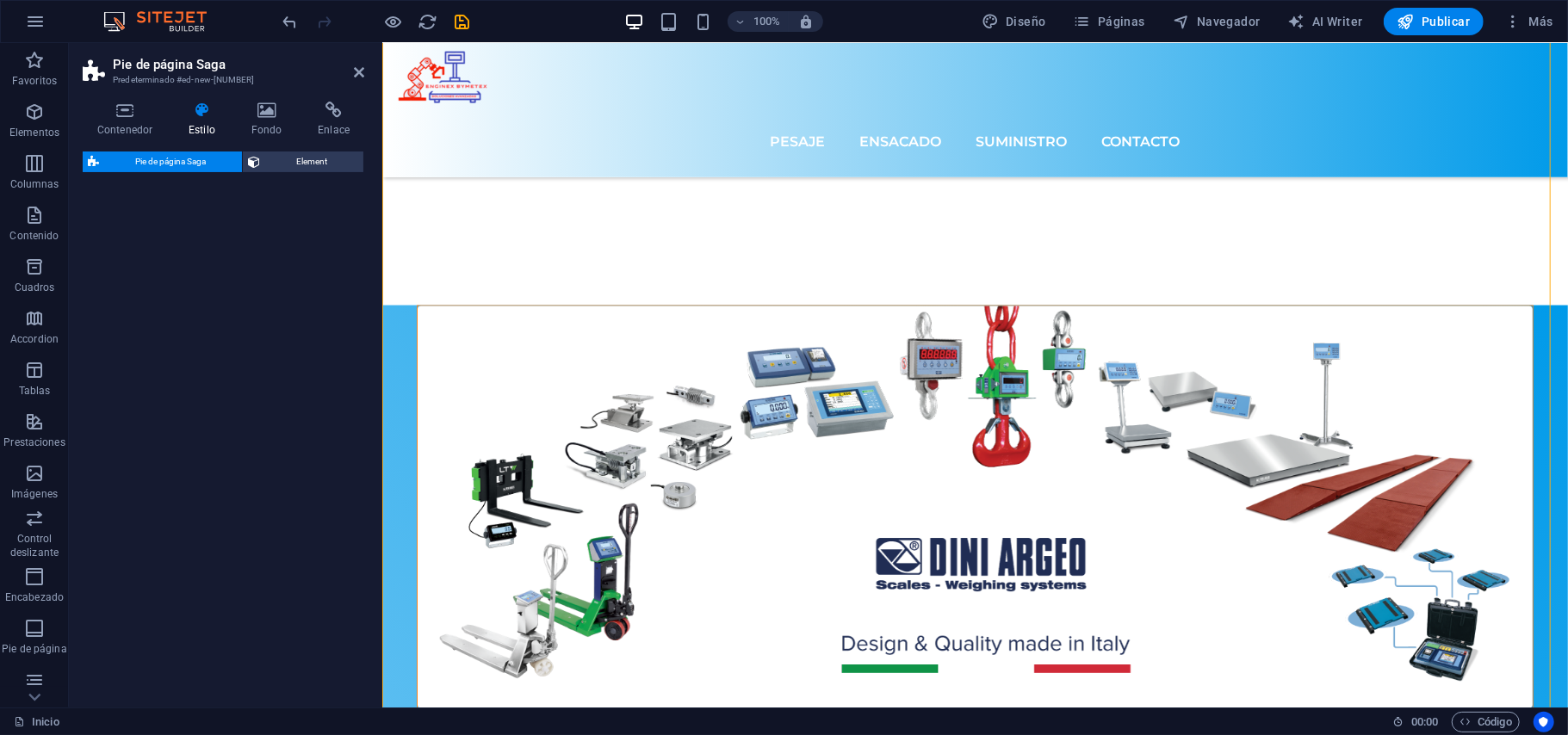 select on "rem" 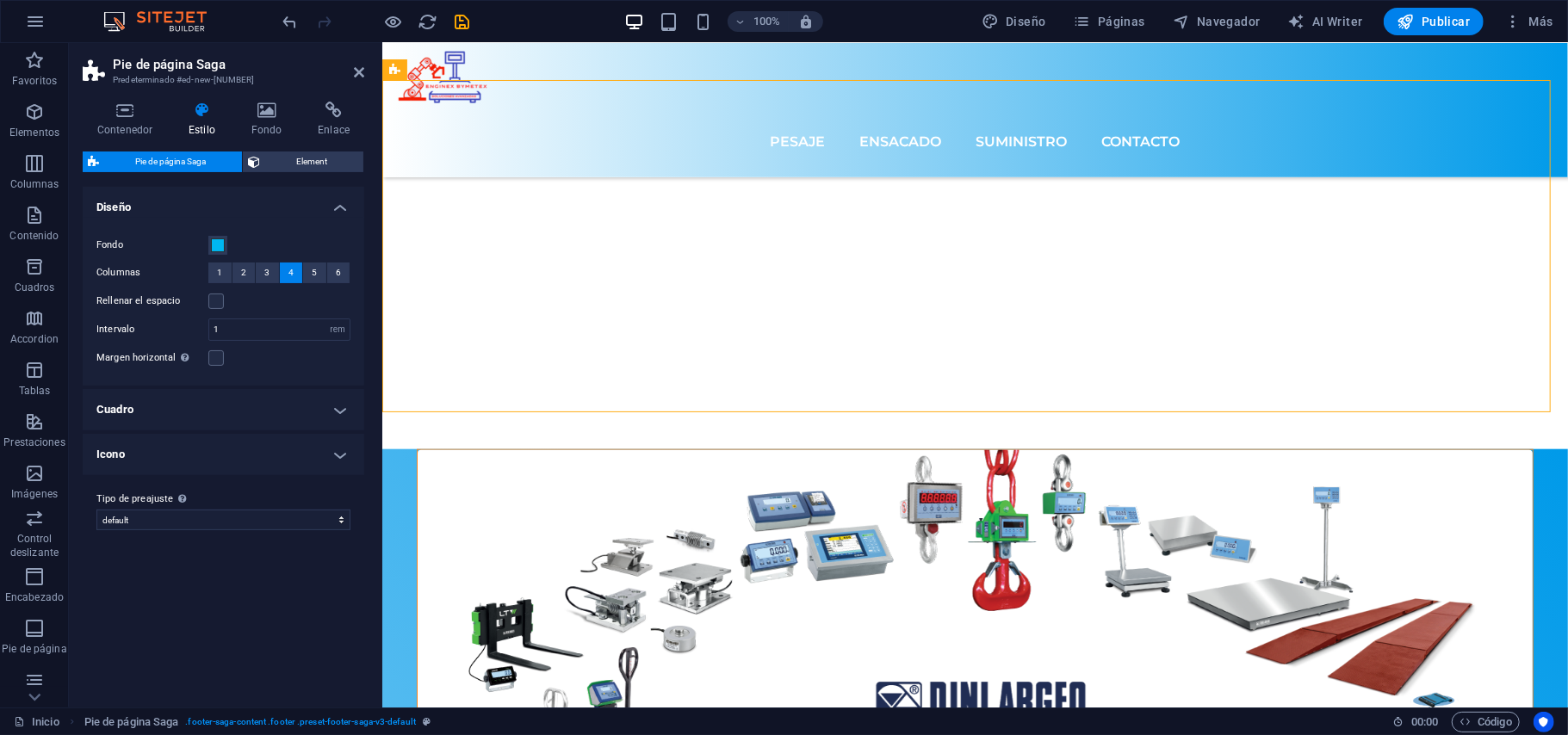 scroll, scrollTop: 5952, scrollLeft: 0, axis: vertical 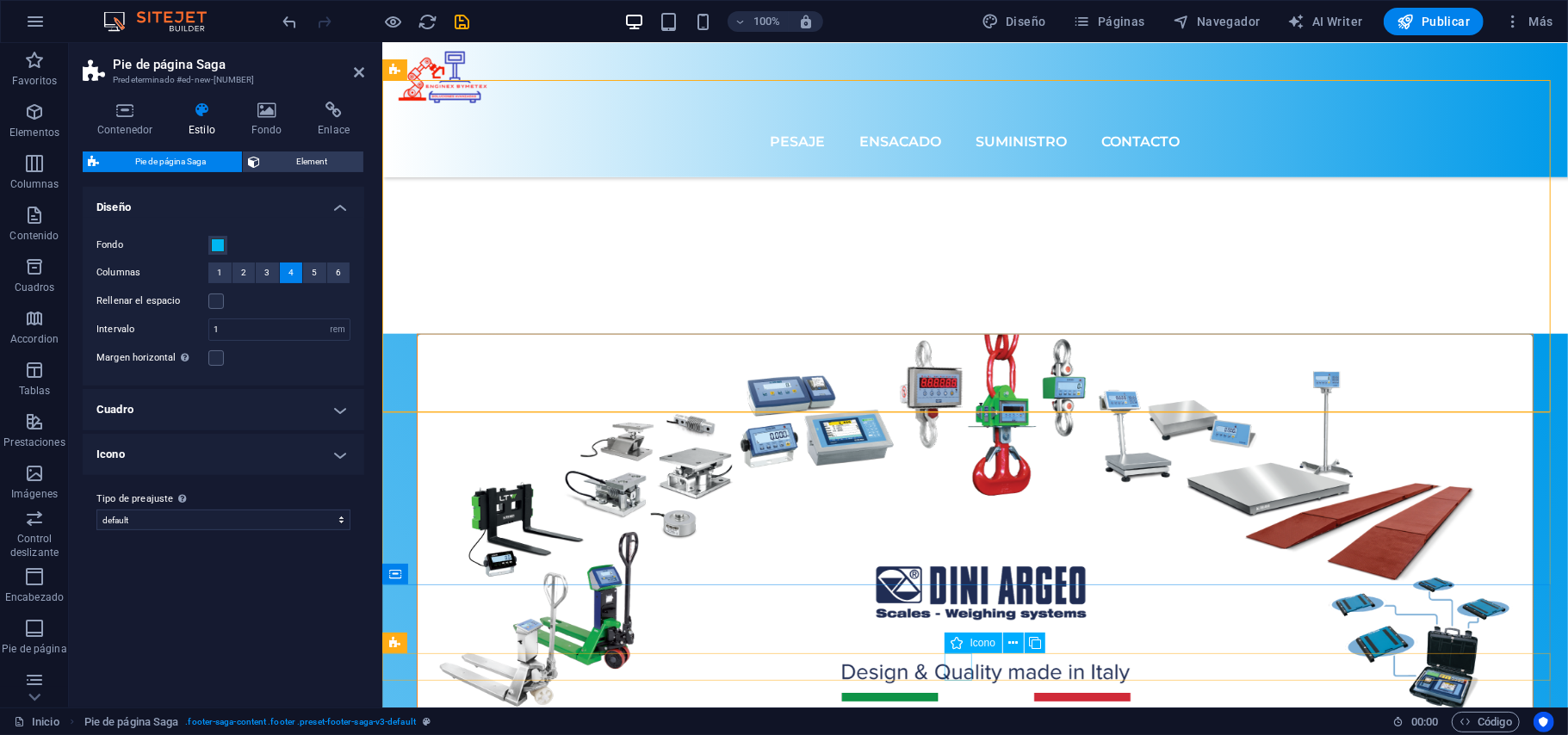 click at bounding box center (974, 8217) 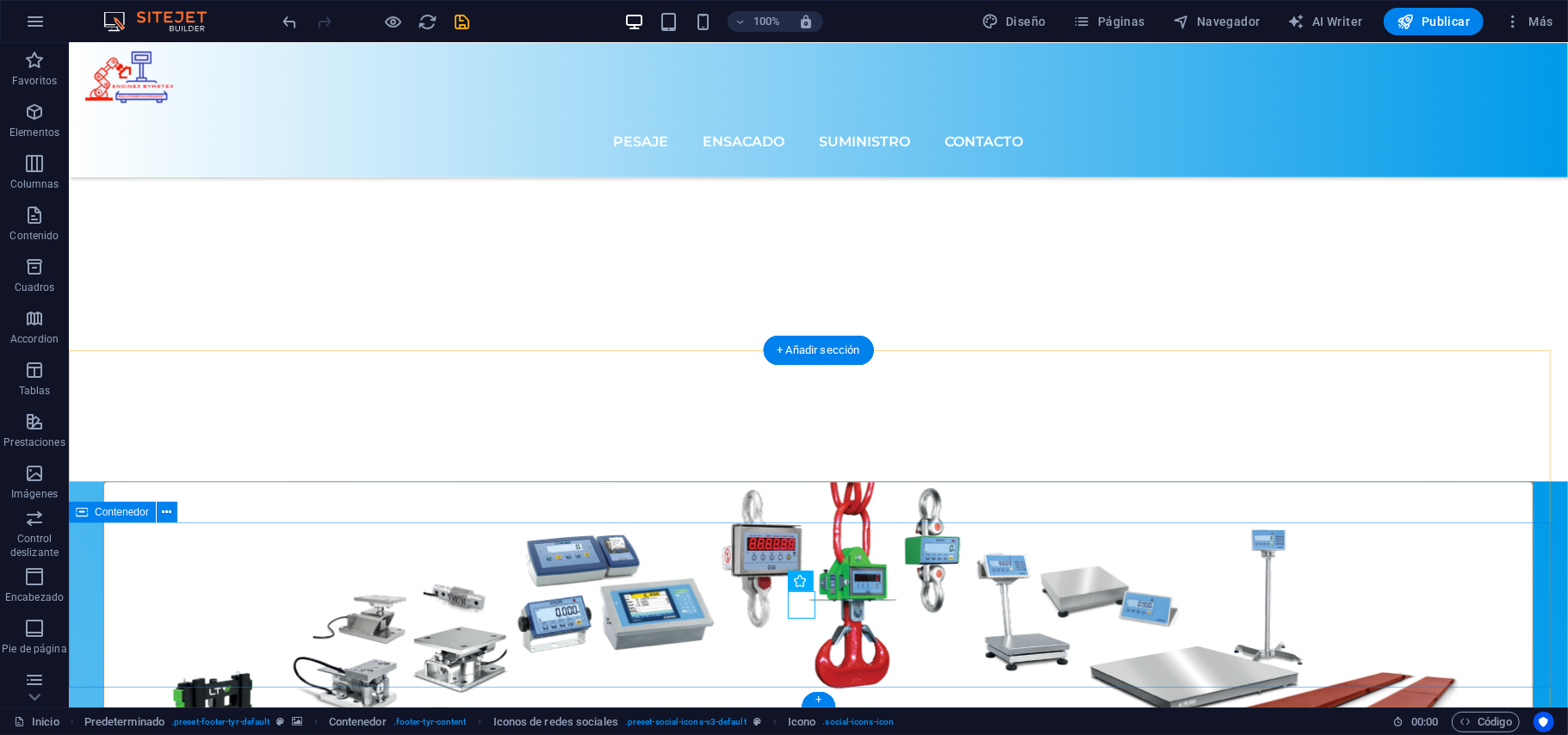 scroll, scrollTop: 7372, scrollLeft: 0, axis: vertical 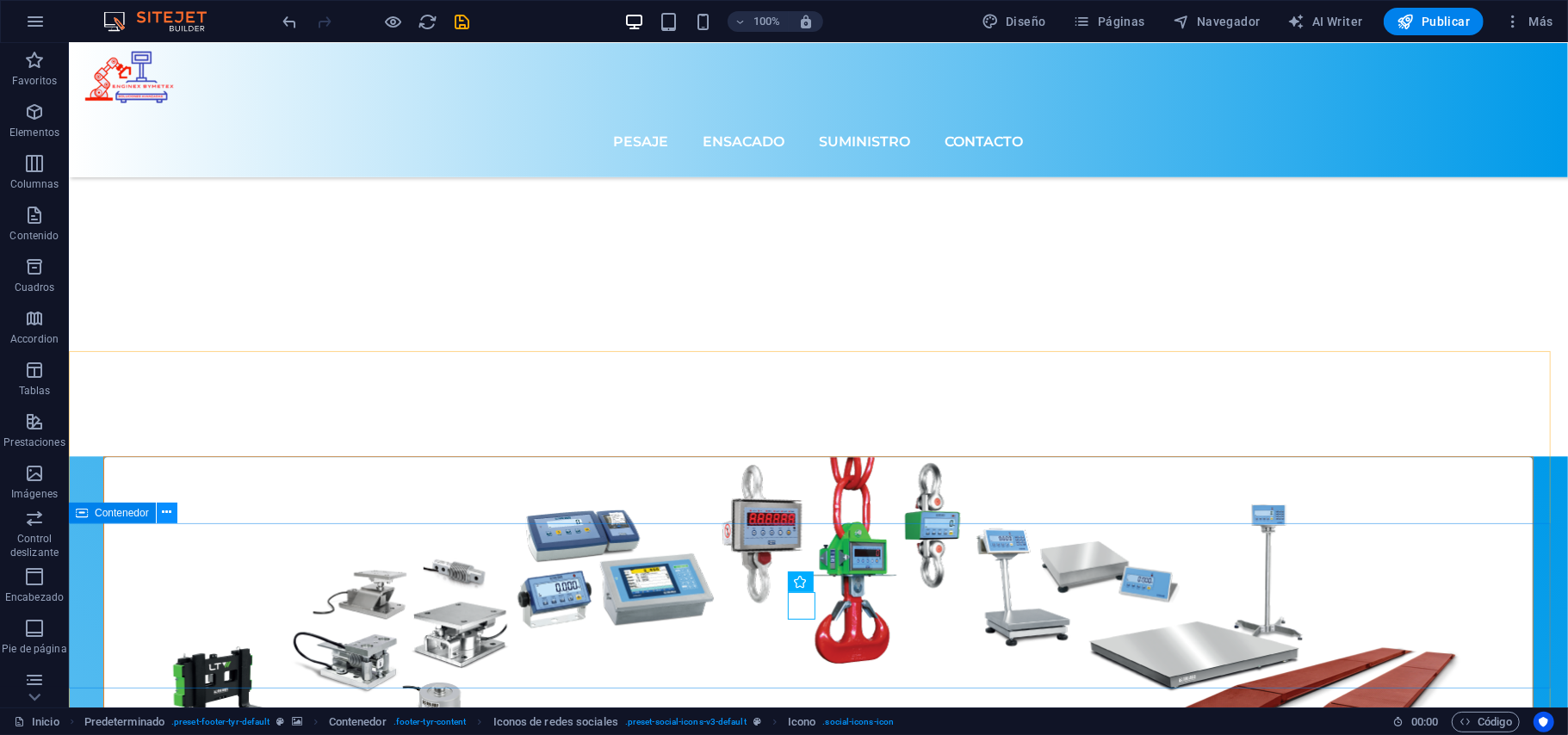 click at bounding box center [166, 512] 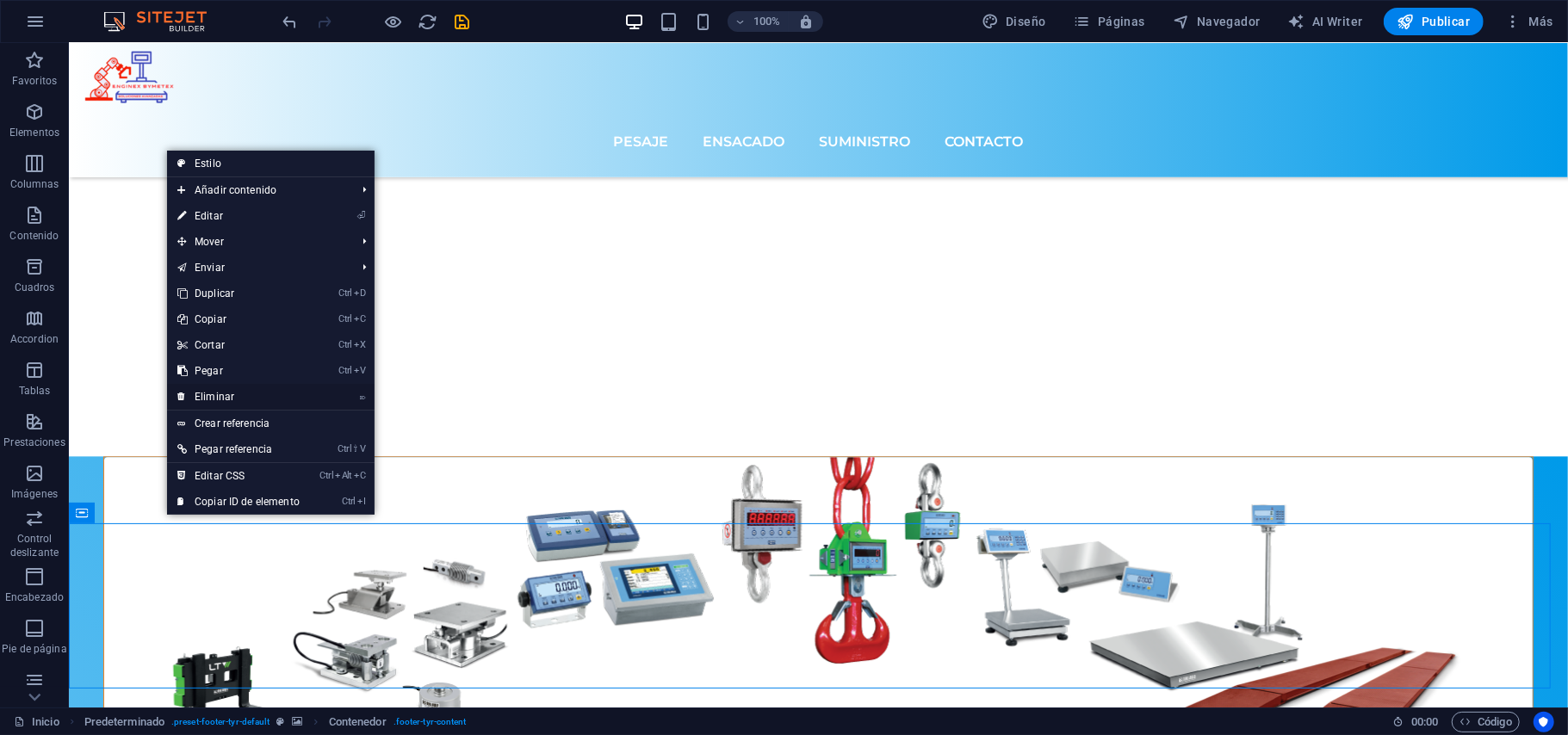 click on "⌦  Eliminar" at bounding box center [239, 397] 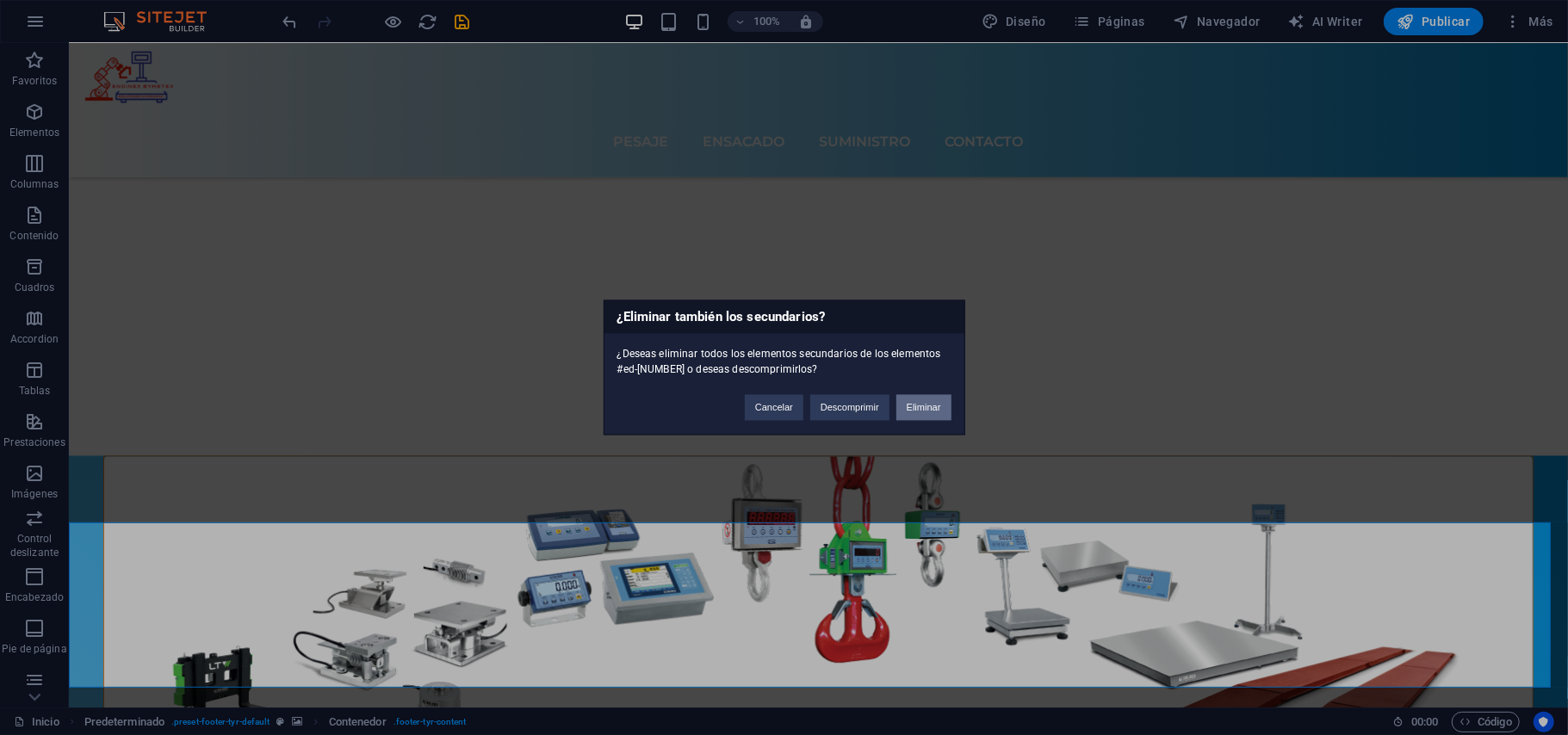 click on "Eliminar" at bounding box center [924, 408] 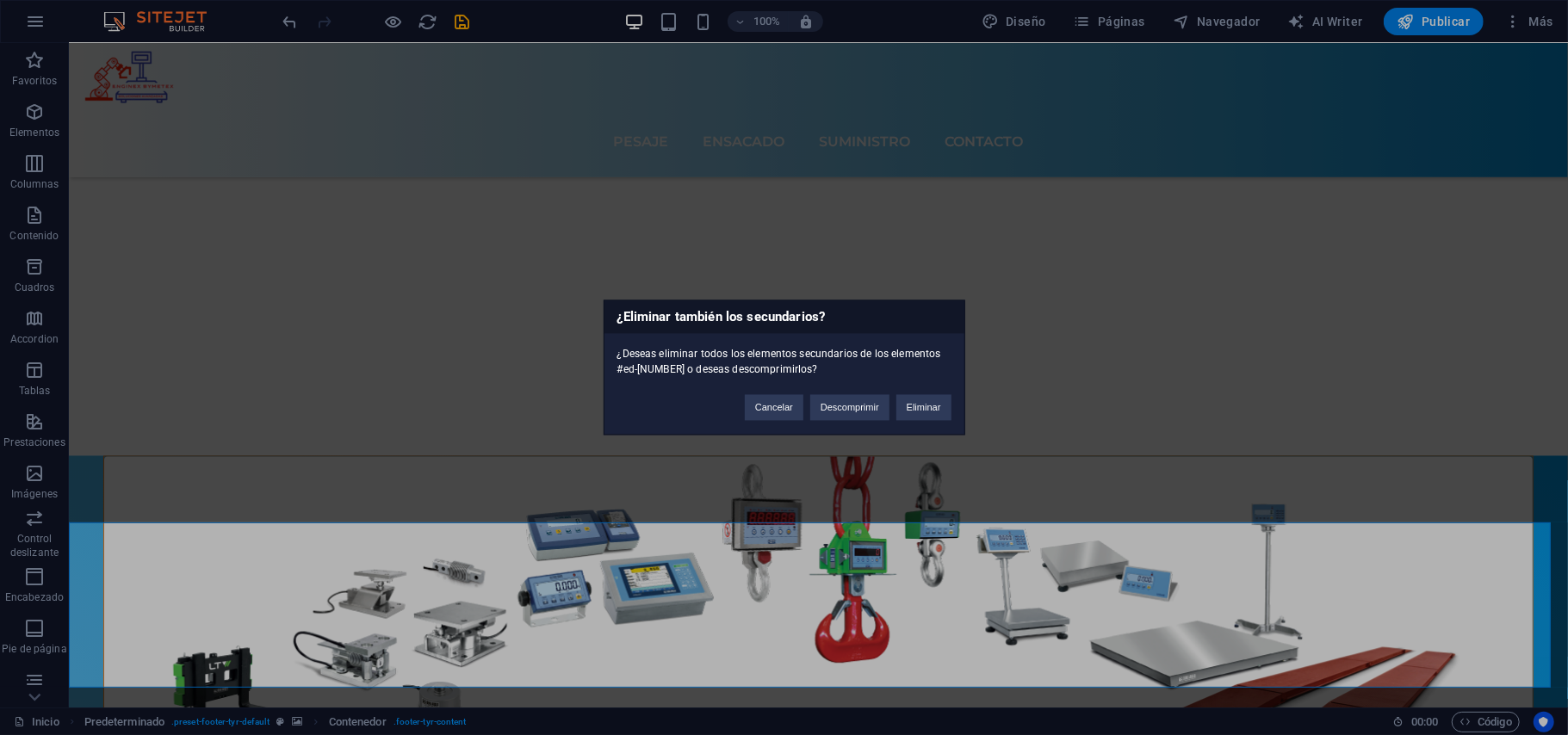scroll, scrollTop: 6701, scrollLeft: 0, axis: vertical 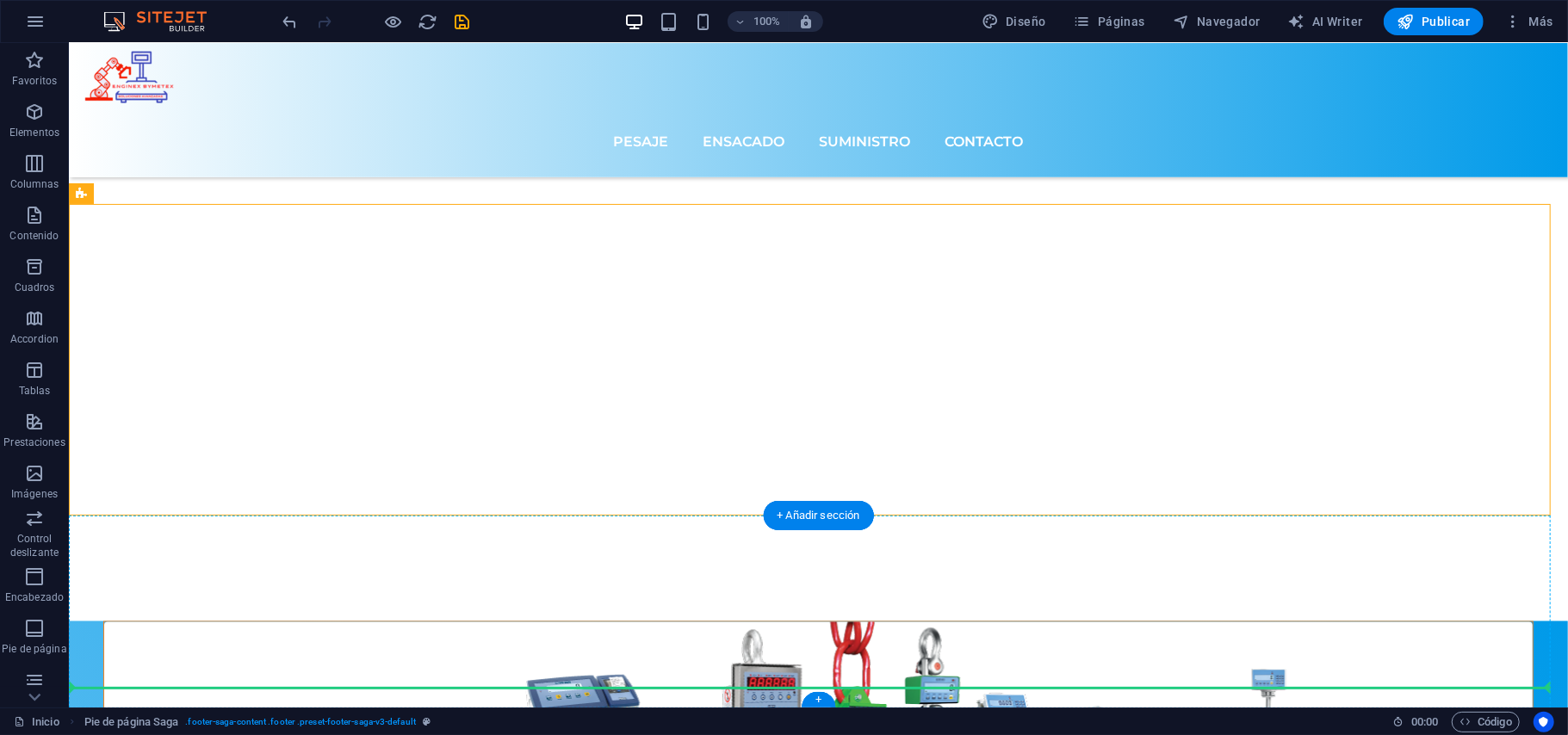 drag, startPoint x: 392, startPoint y: 216, endPoint x: 588, endPoint y: 609, distance: 439.164 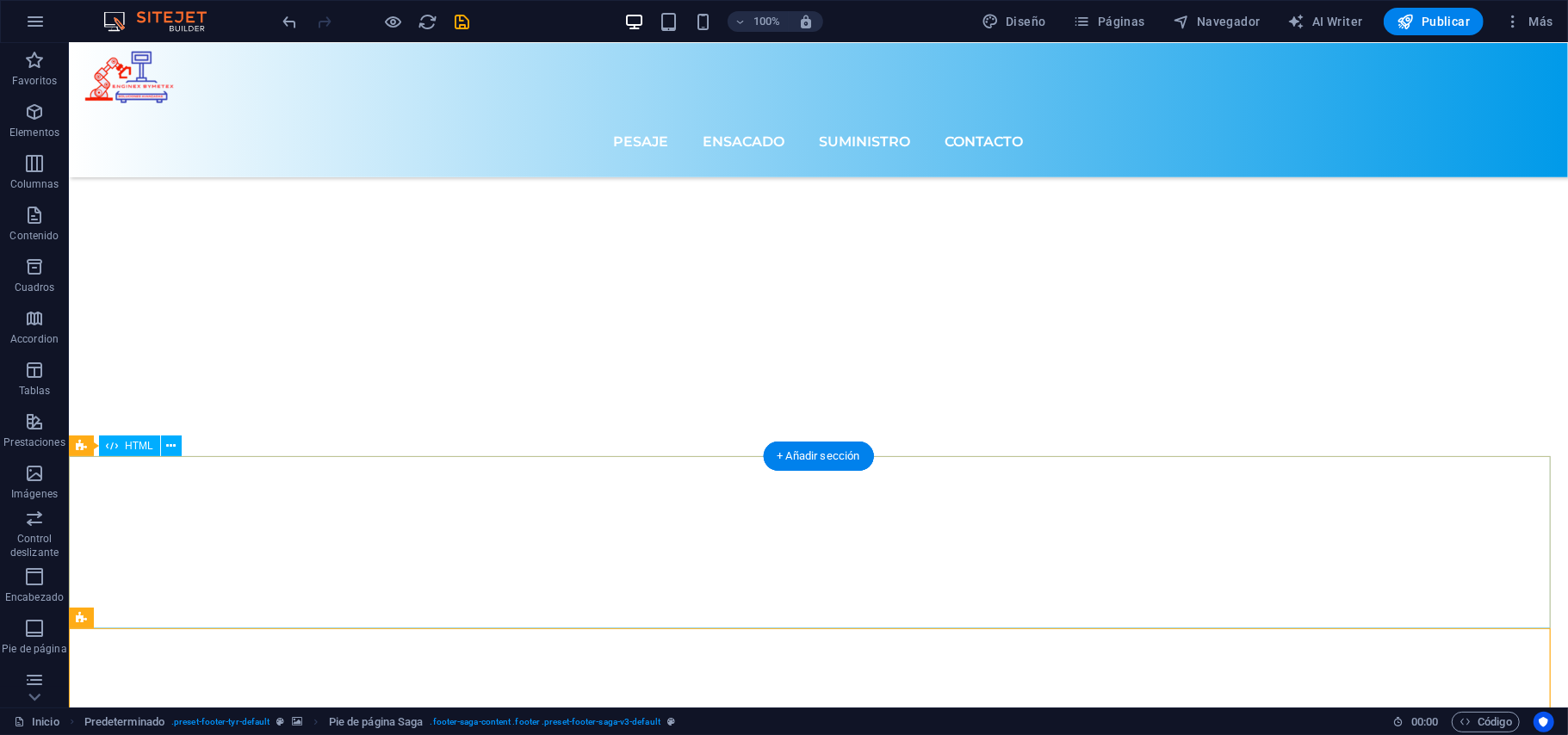 scroll, scrollTop: 7106, scrollLeft: 0, axis: vertical 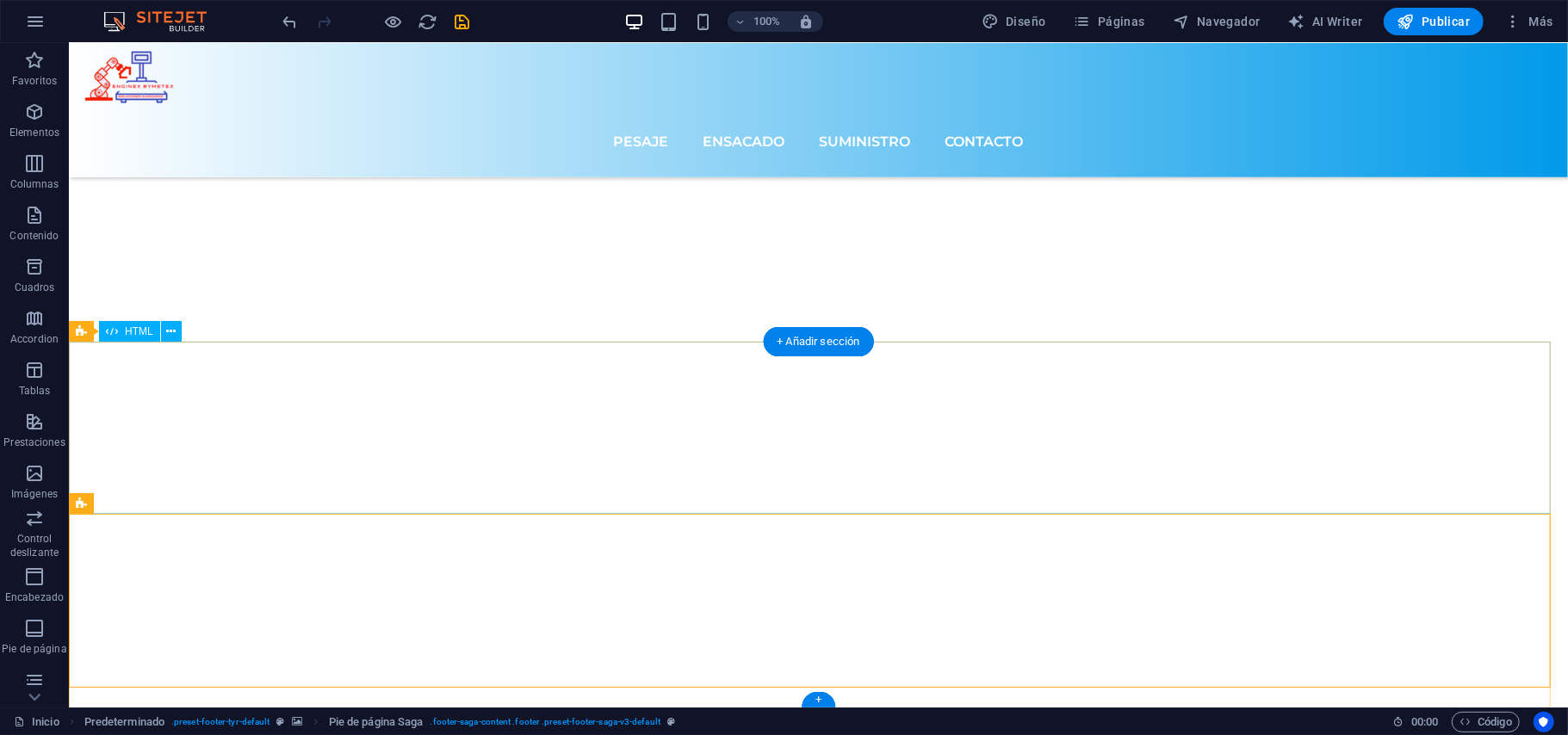 click at bounding box center (817, 8561) 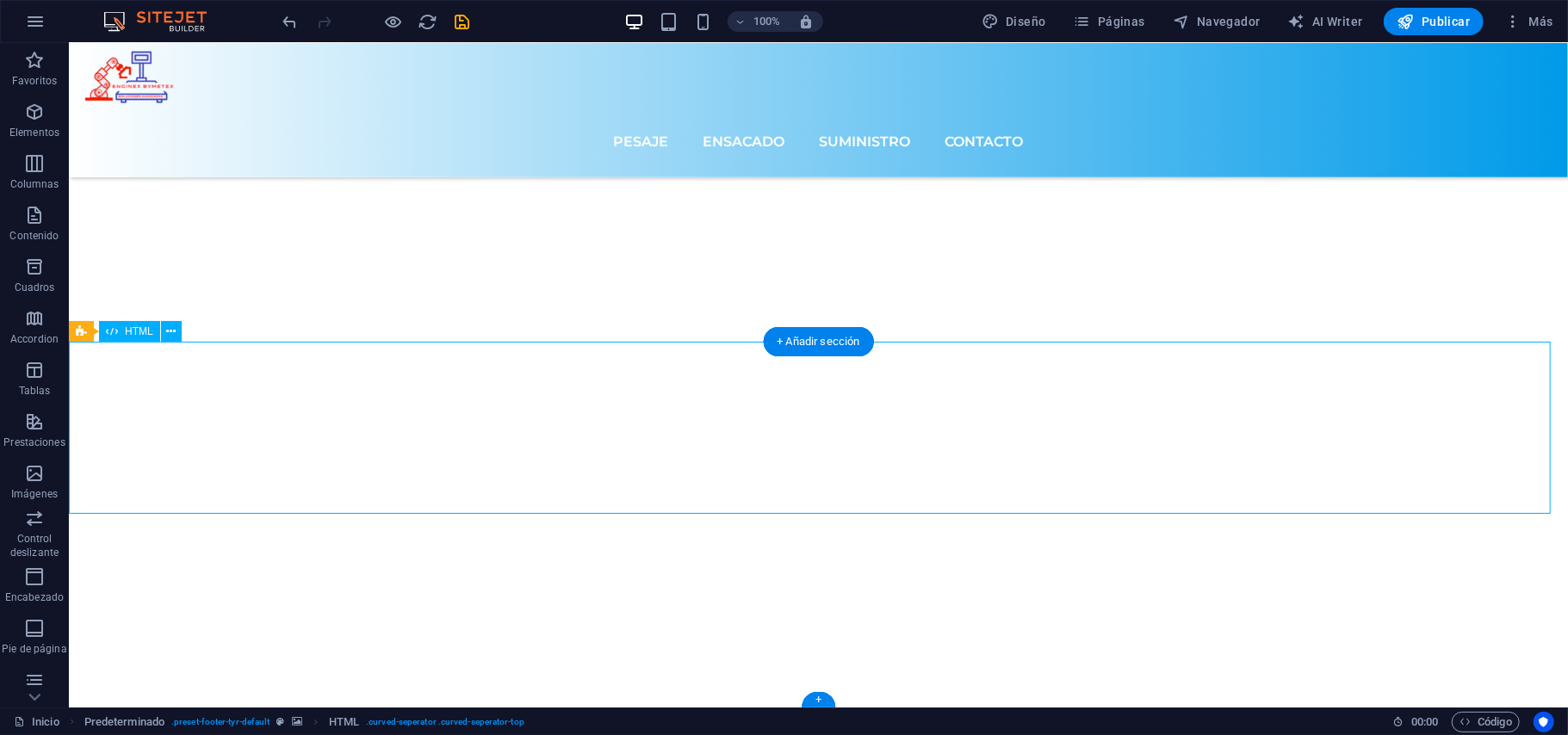 click at bounding box center [817, 8561] 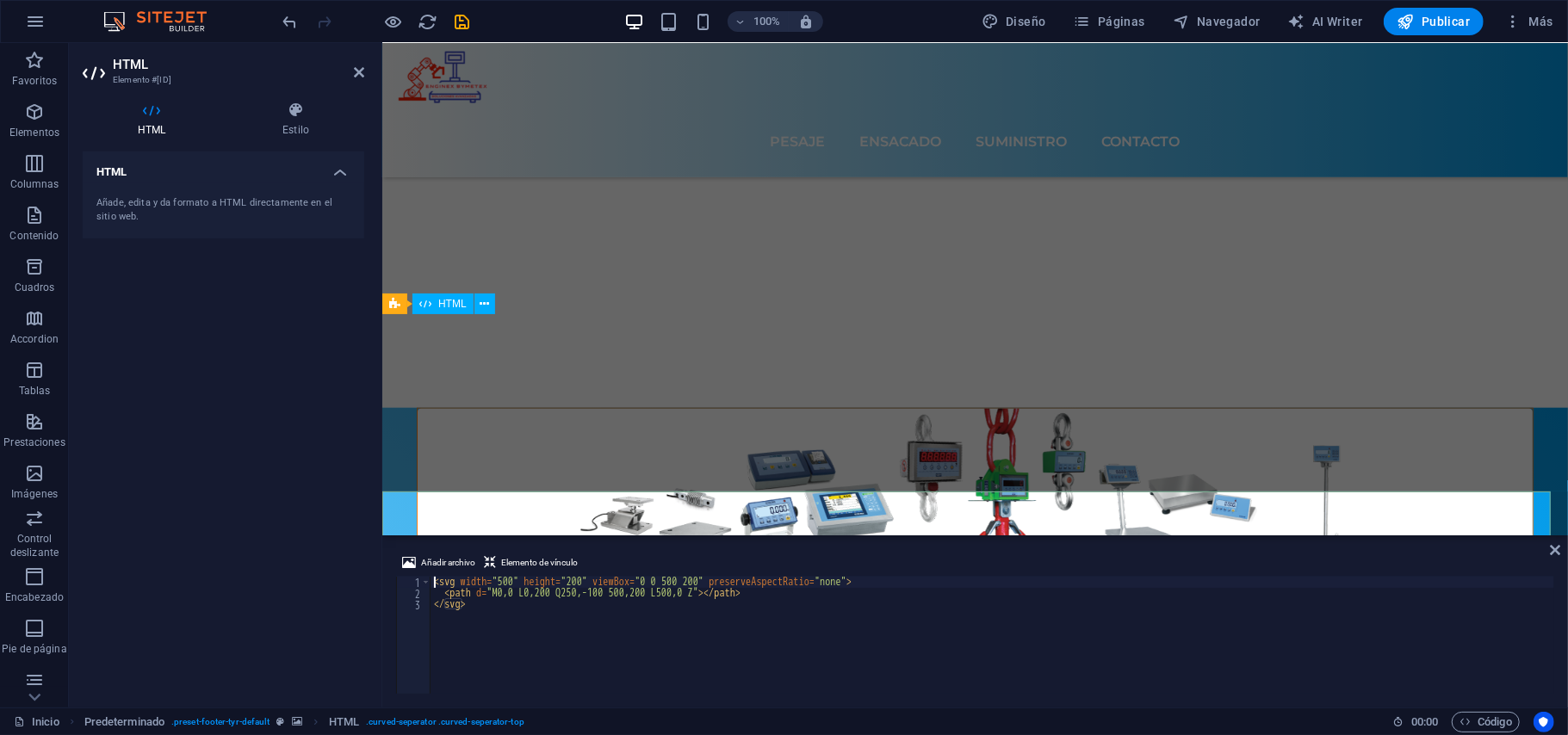 scroll, scrollTop: 5768, scrollLeft: 0, axis: vertical 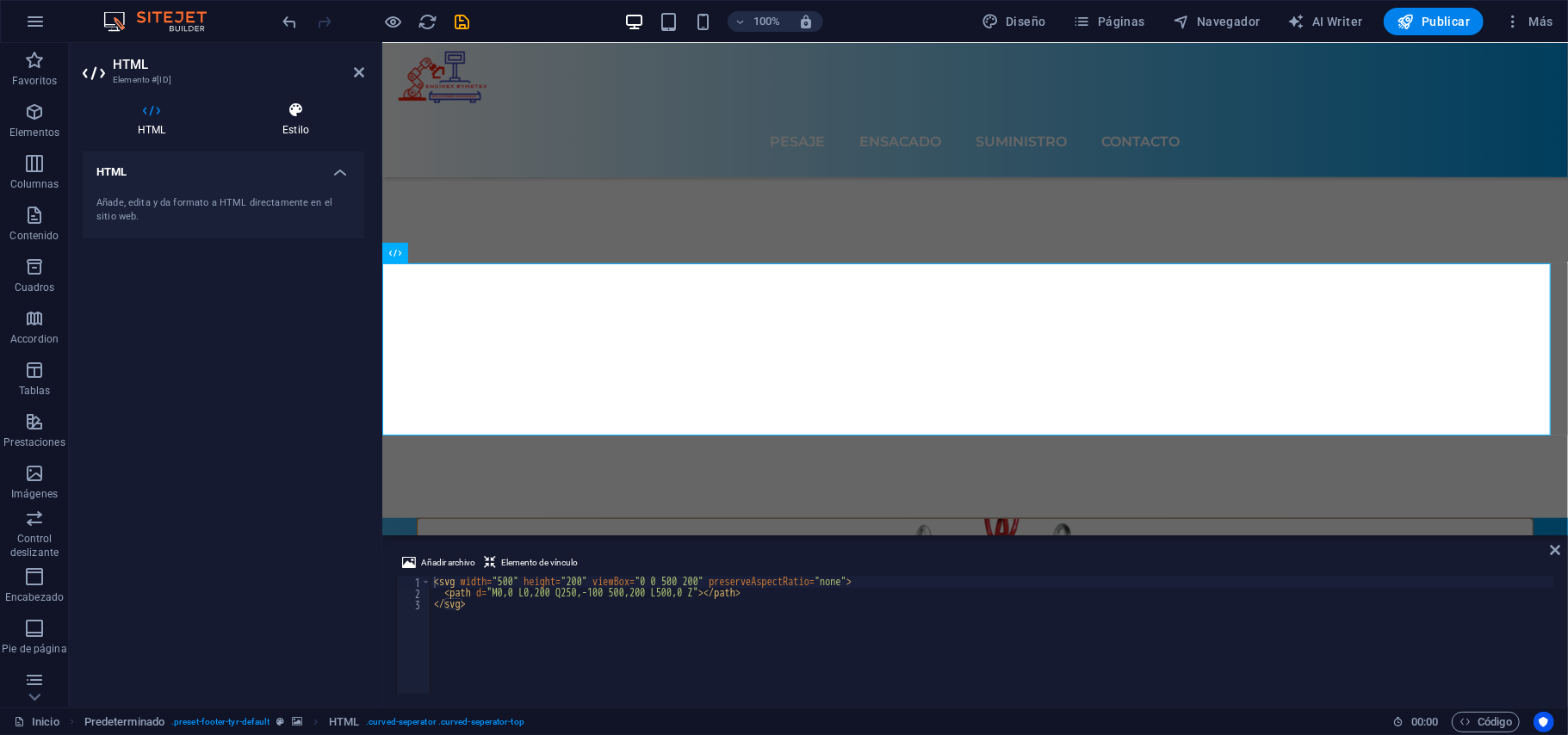 click at bounding box center (295, 110) 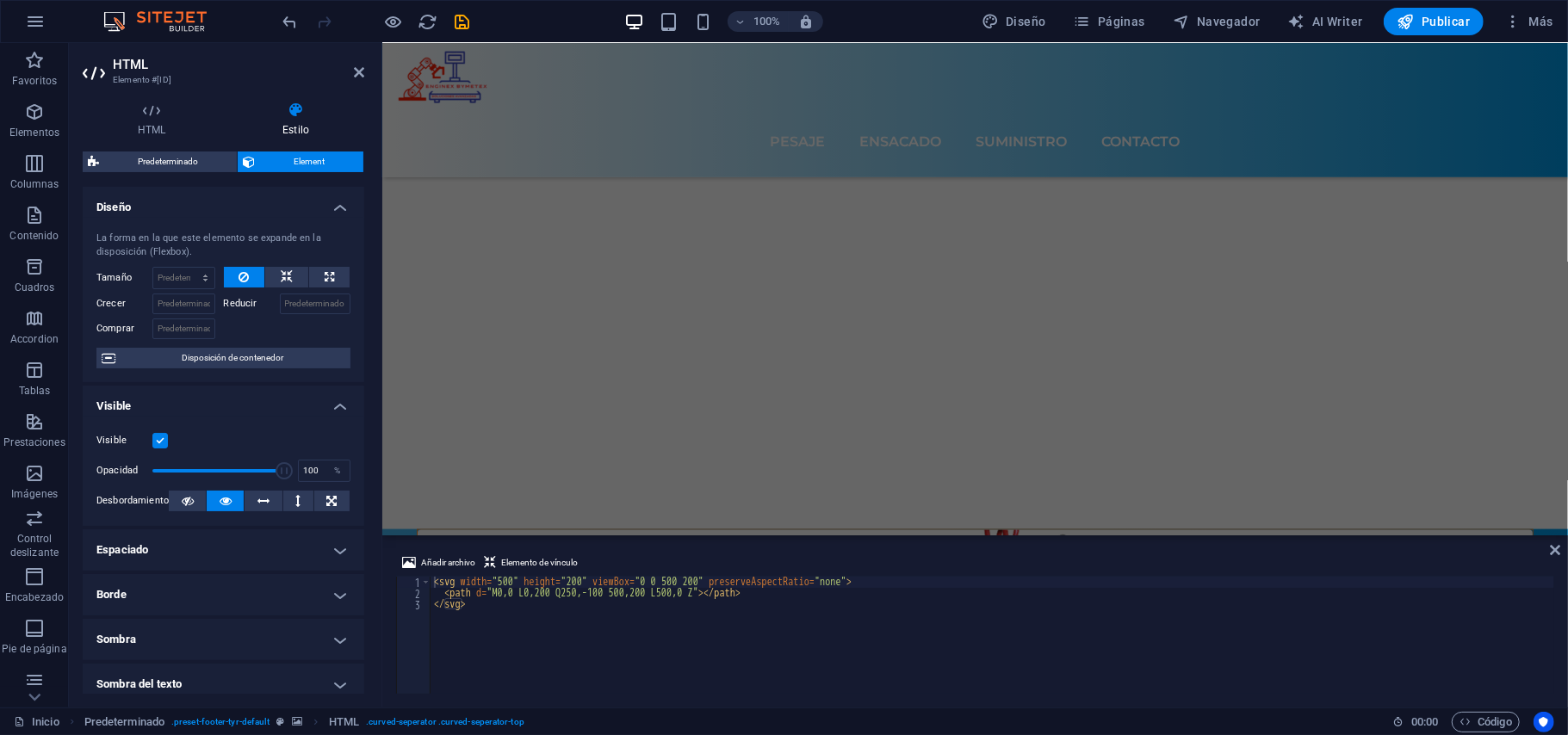 scroll, scrollTop: 6161, scrollLeft: 0, axis: vertical 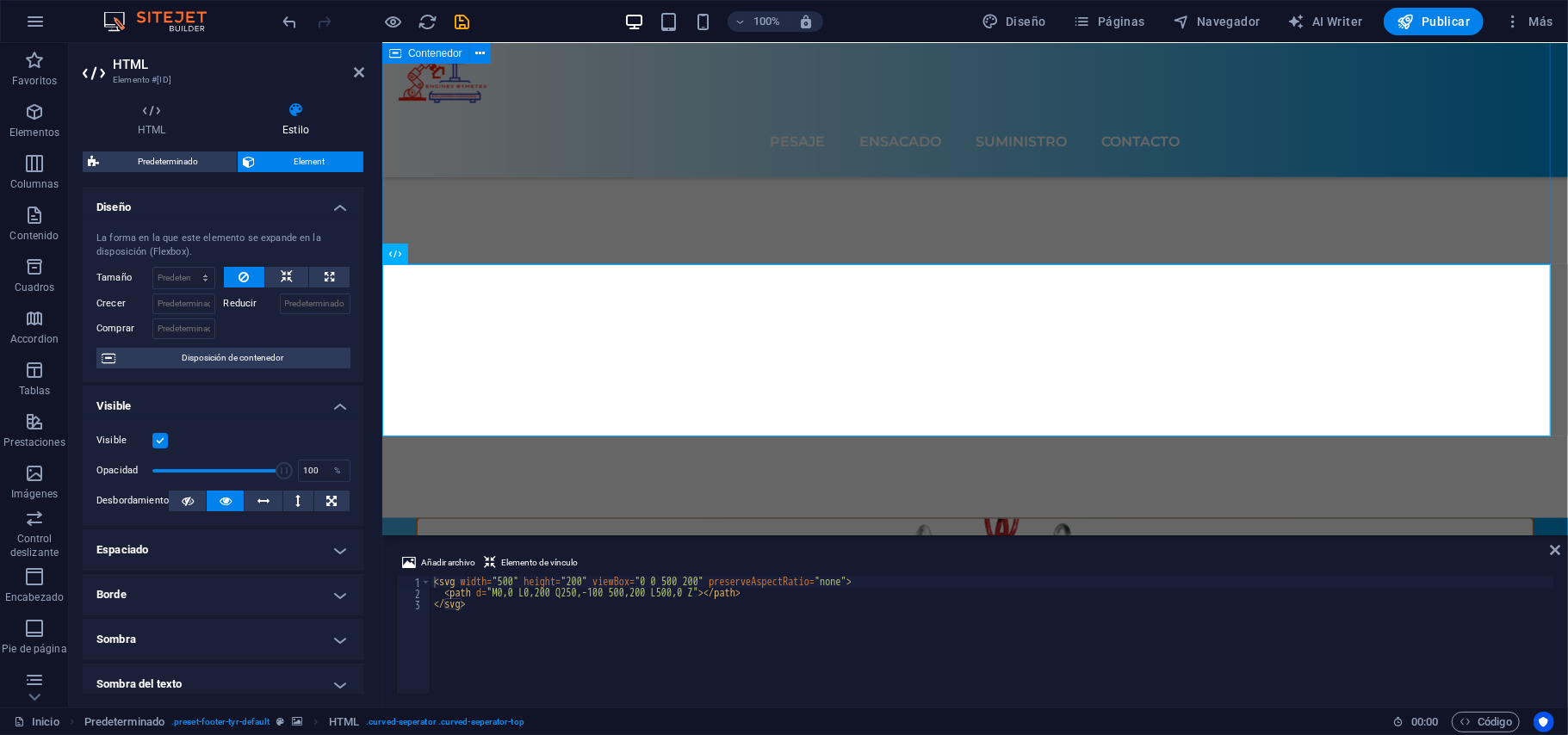 click at bounding box center (974, 6073) 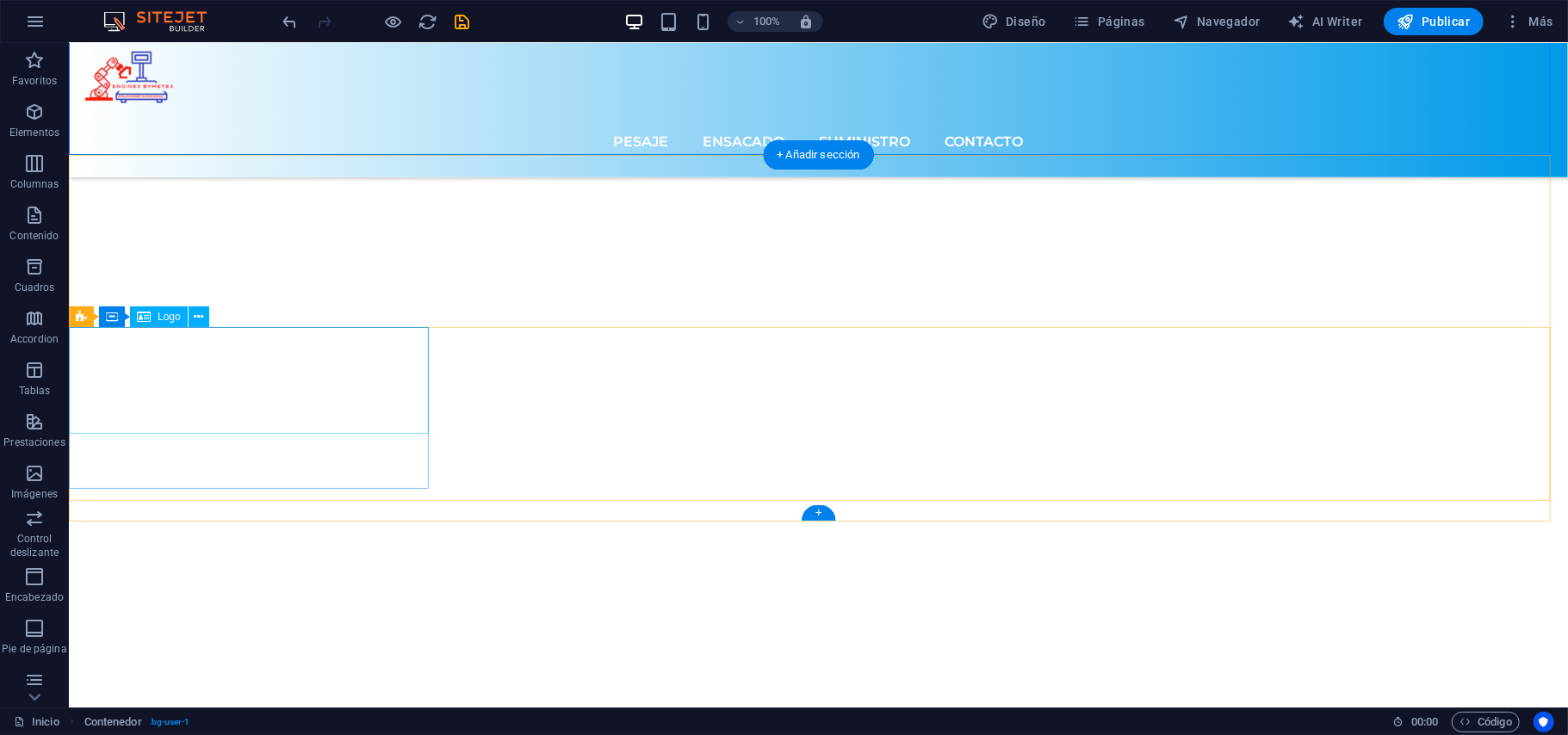scroll, scrollTop: 6885, scrollLeft: 0, axis: vertical 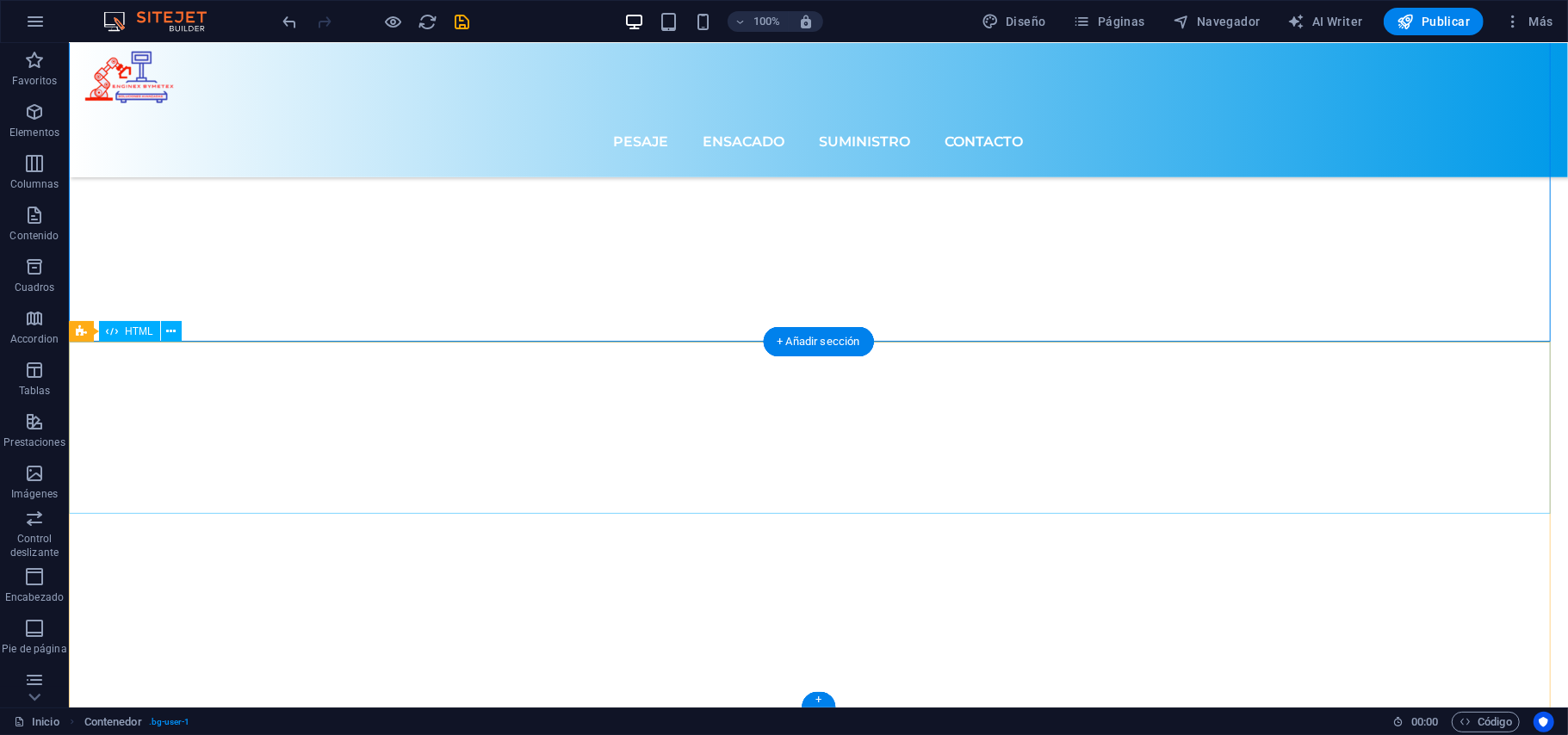 click at bounding box center [817, 8561] 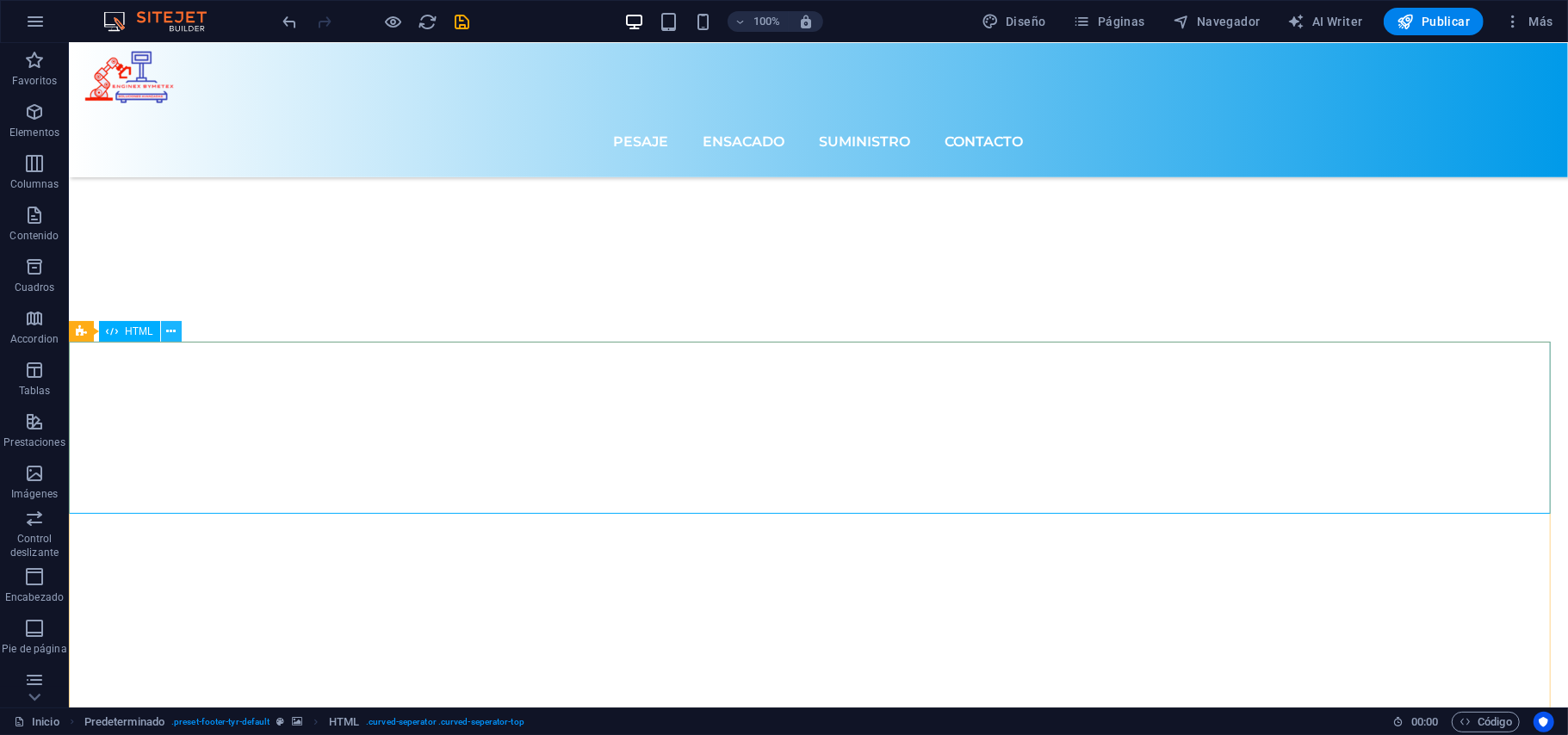 click at bounding box center [170, 331] 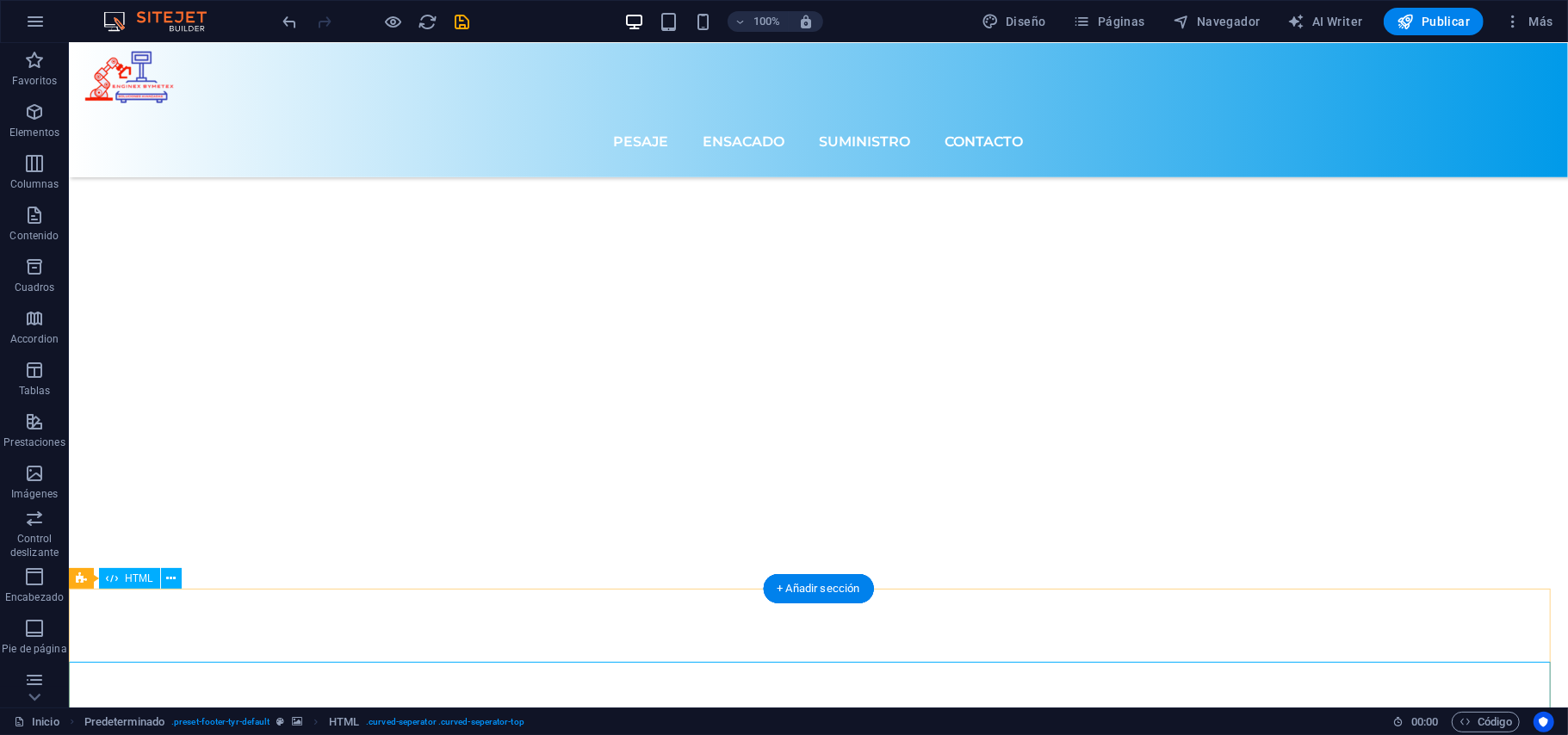 scroll, scrollTop: 6563, scrollLeft: 0, axis: vertical 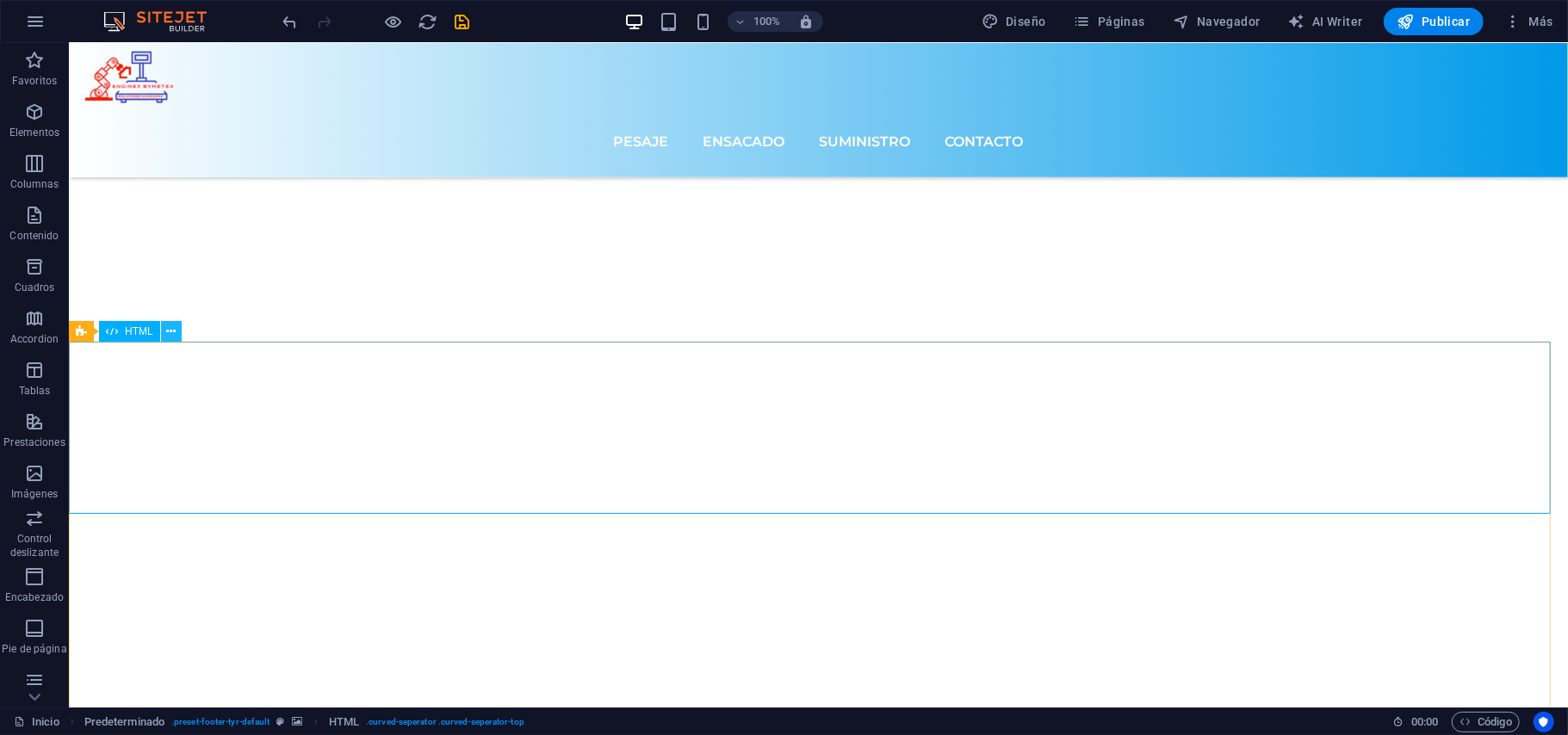 click at bounding box center [170, 331] 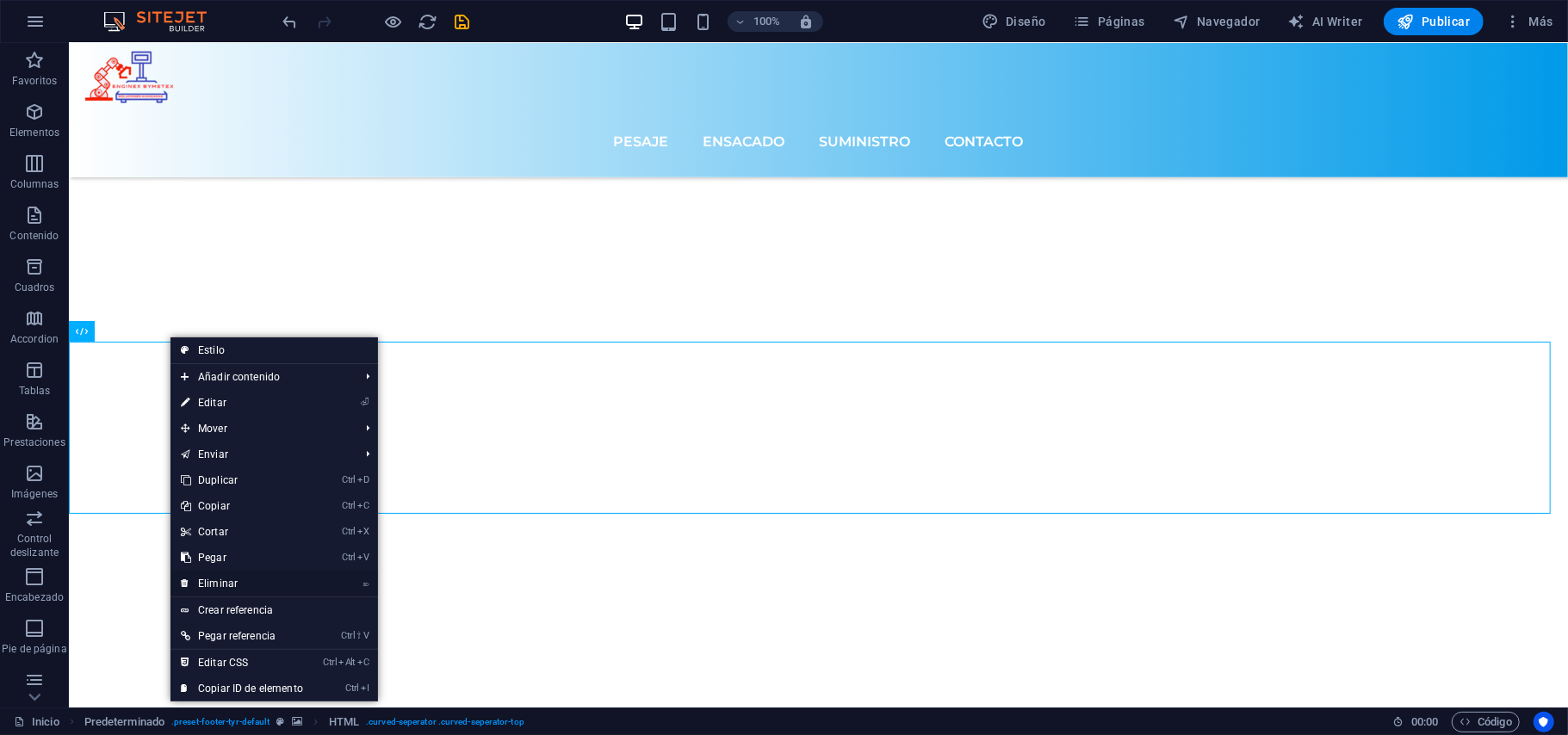 click on "⌦  Eliminar" at bounding box center (242, 584) 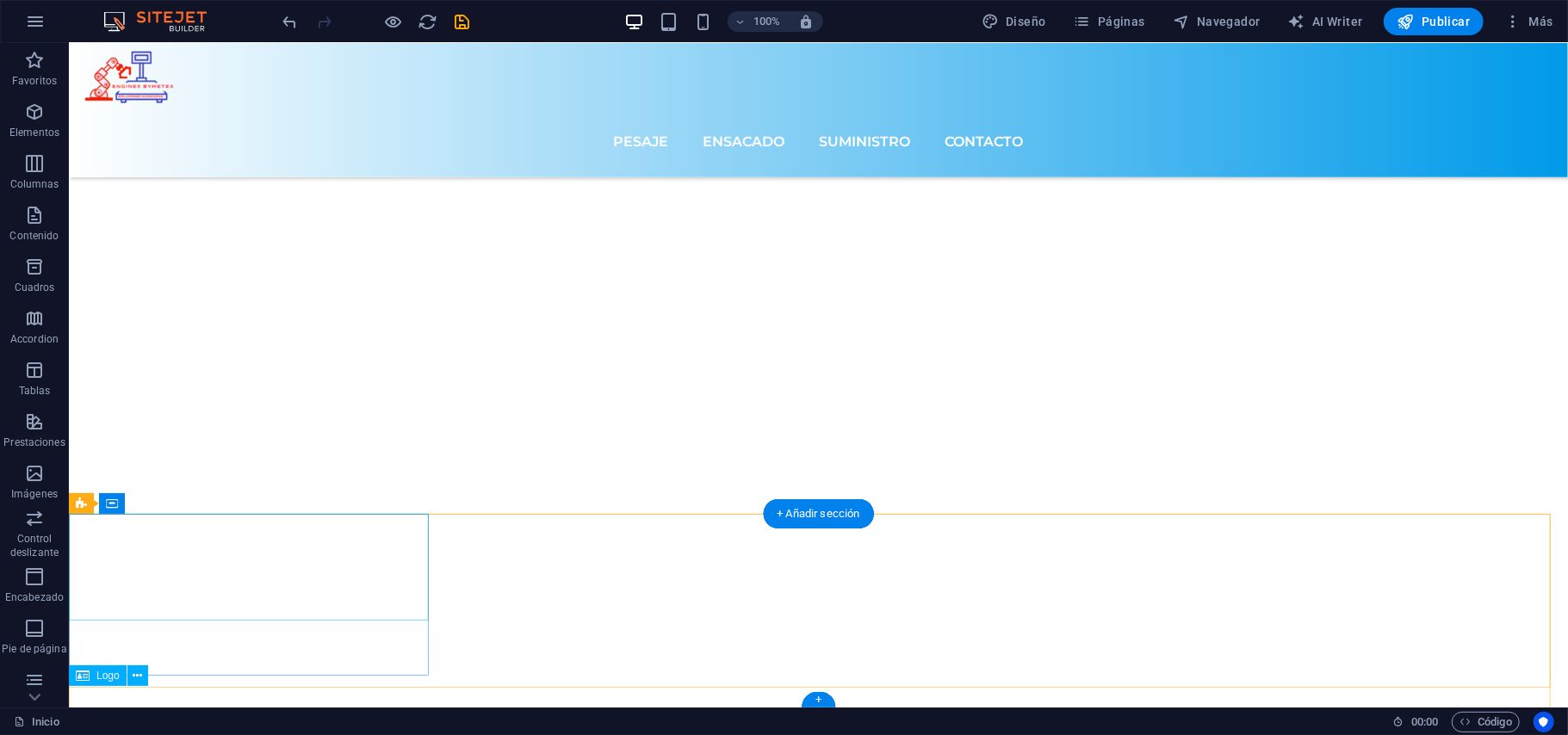 scroll, scrollTop: 6391, scrollLeft: 0, axis: vertical 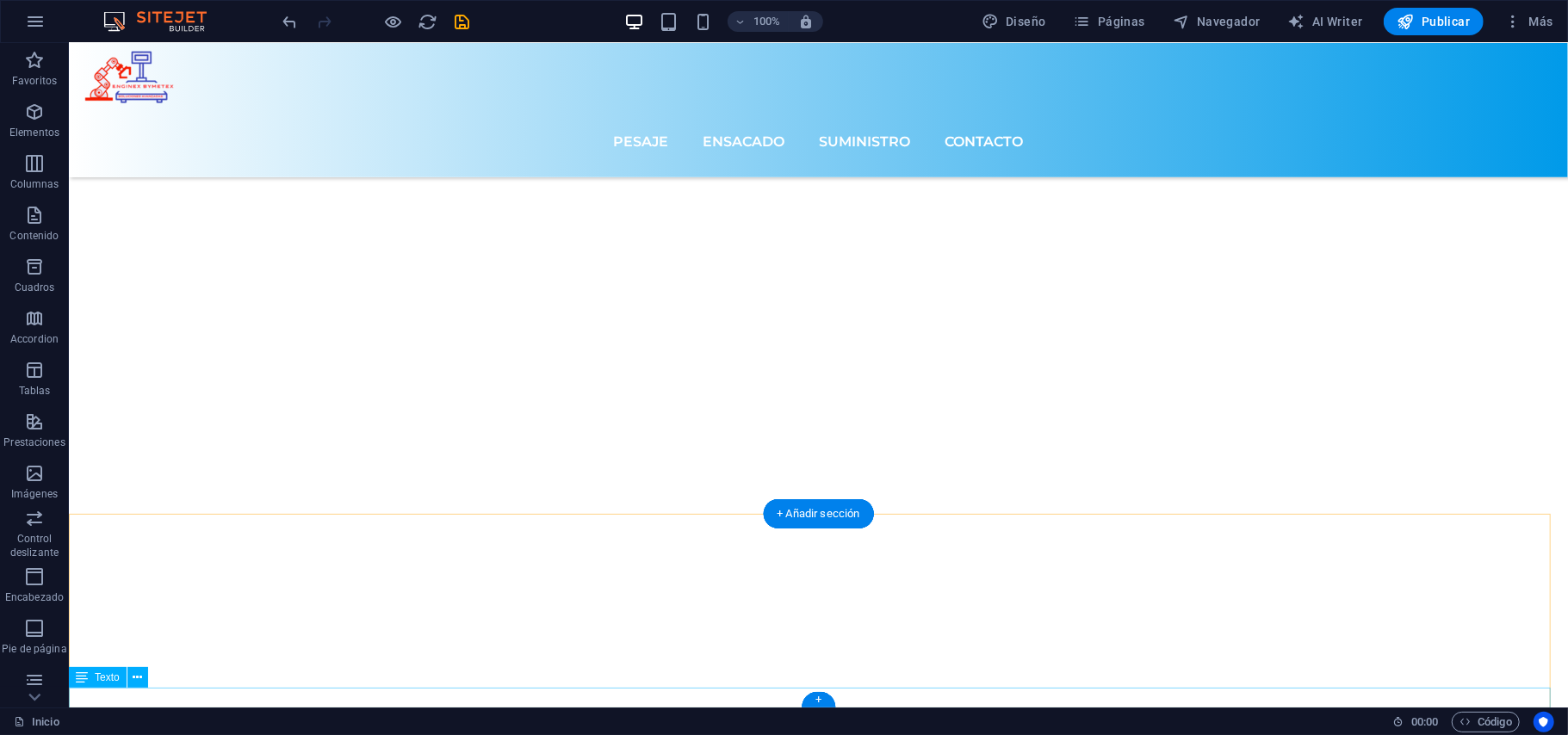 click on "Copyright © 2025 INGENIERÍA BYMETEX Todos los derechos reservados" at bounding box center (817, 9211) 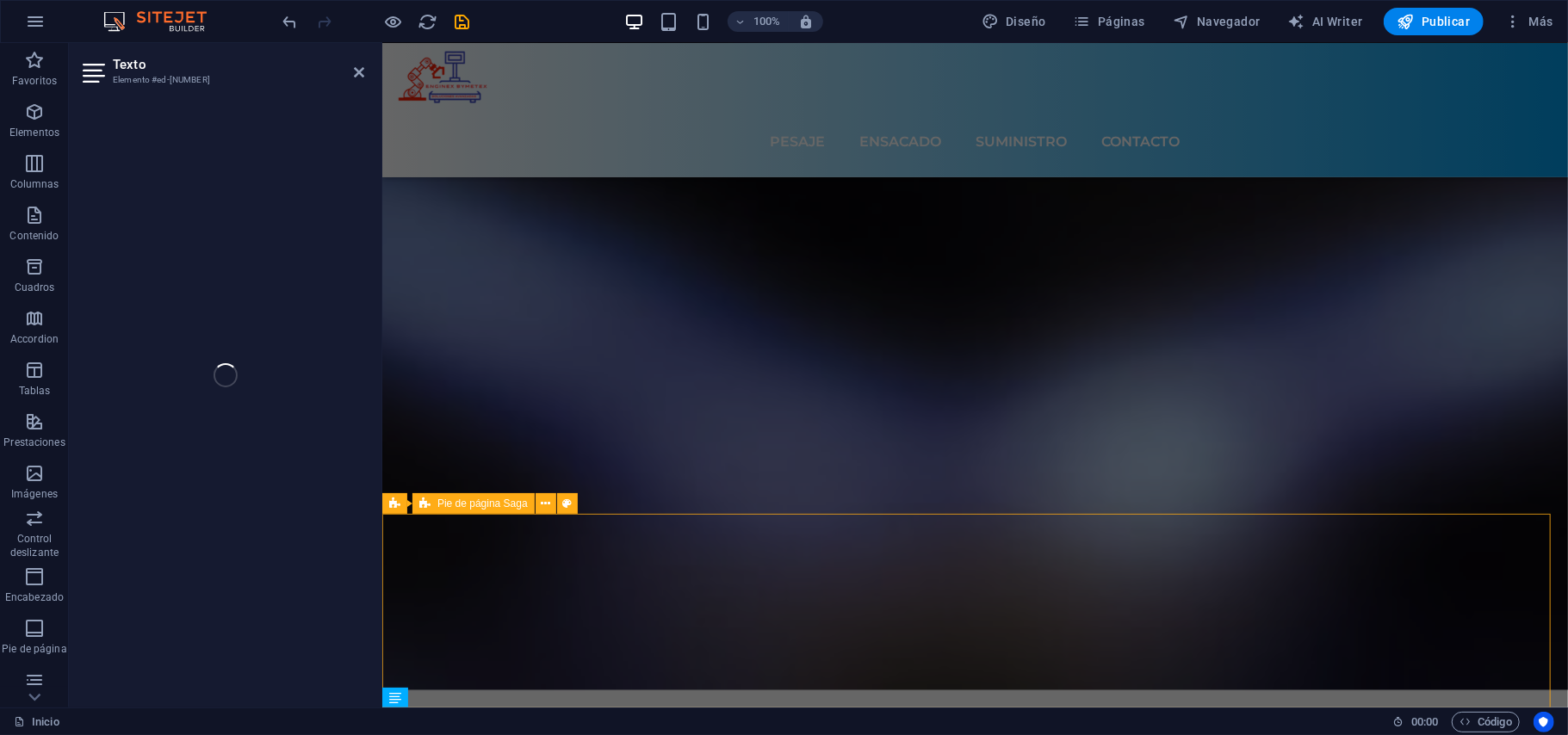 scroll, scrollTop: 6081, scrollLeft: 0, axis: vertical 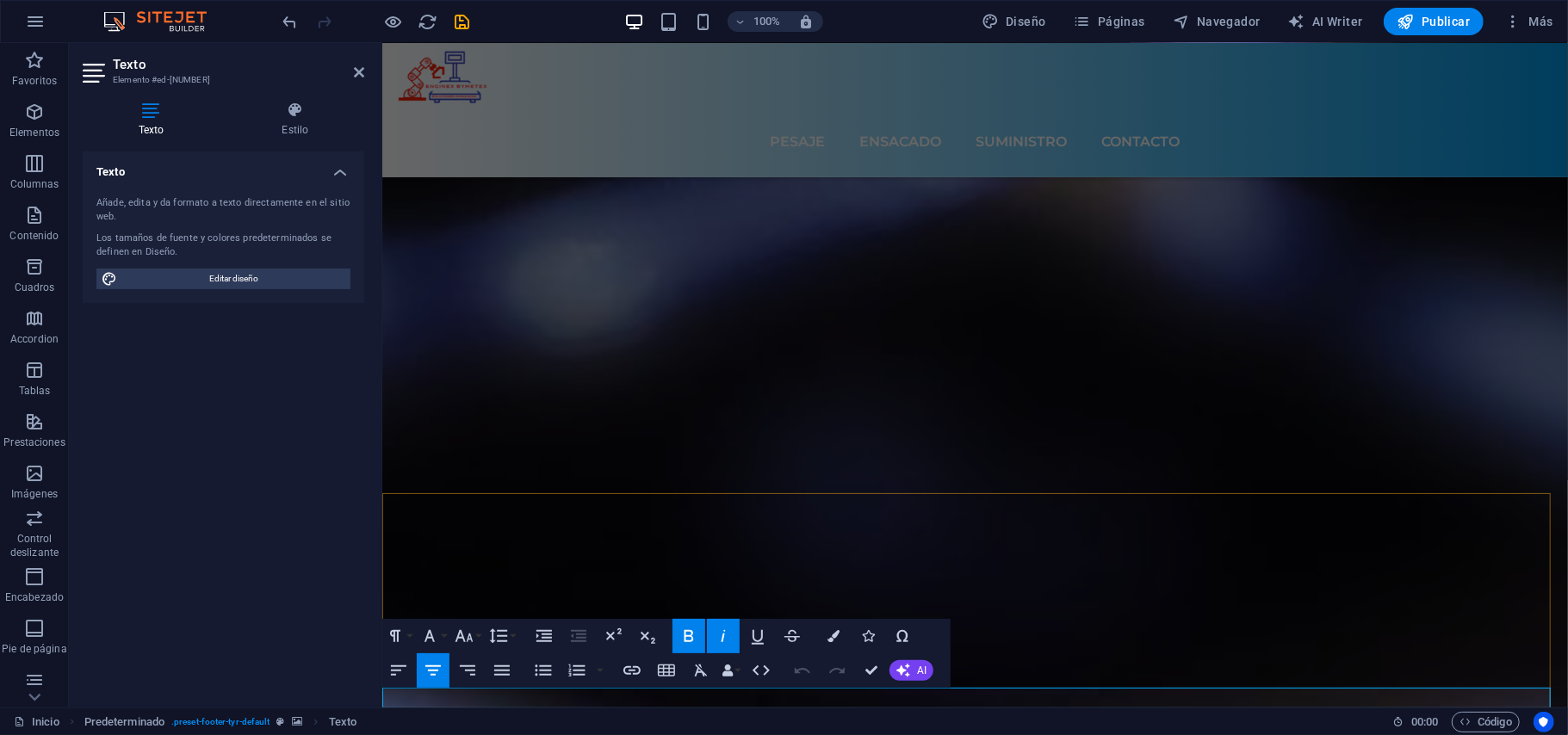 drag, startPoint x: 703, startPoint y: 692, endPoint x: 1303, endPoint y: 713, distance: 600.36739 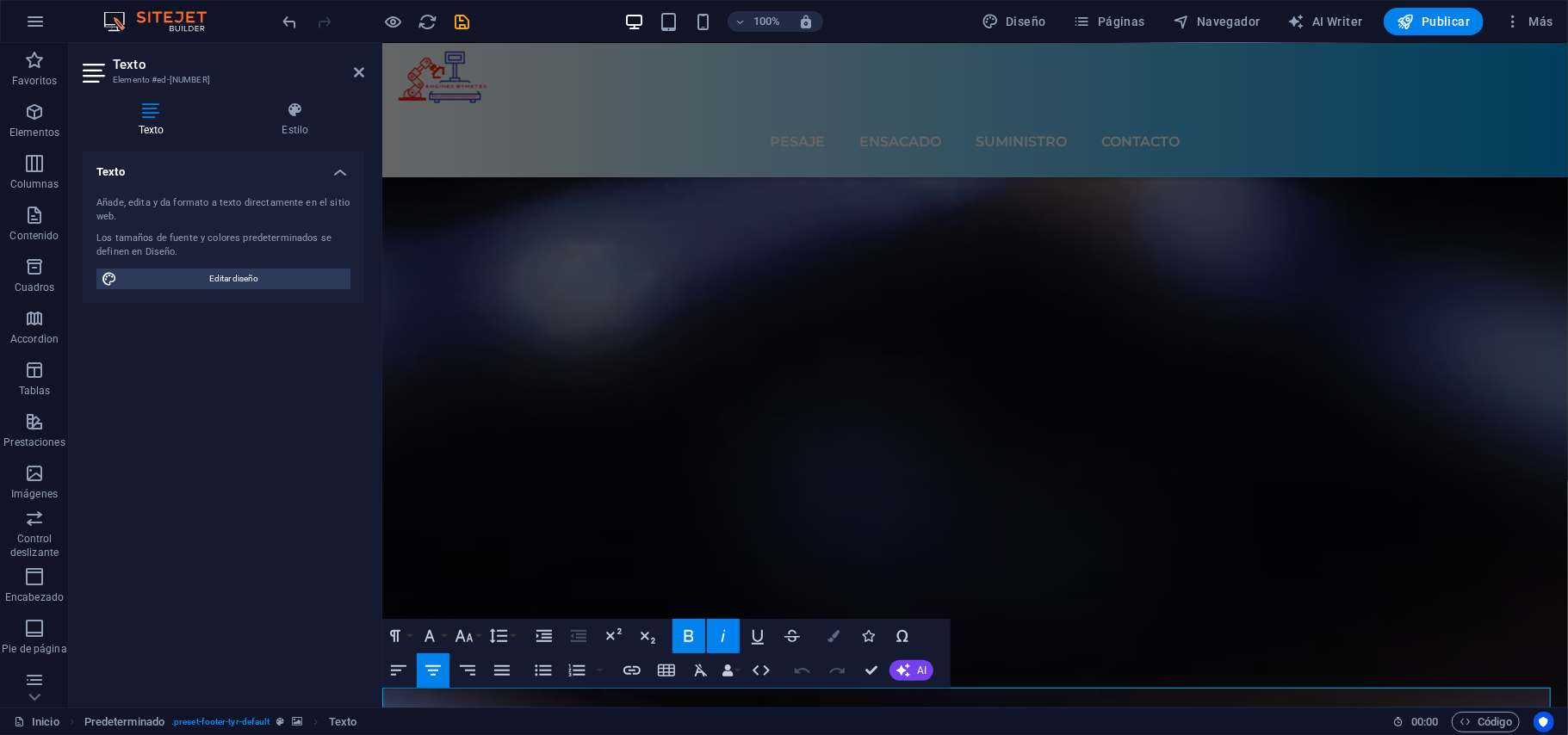 click on "Colors" at bounding box center [834, 636] 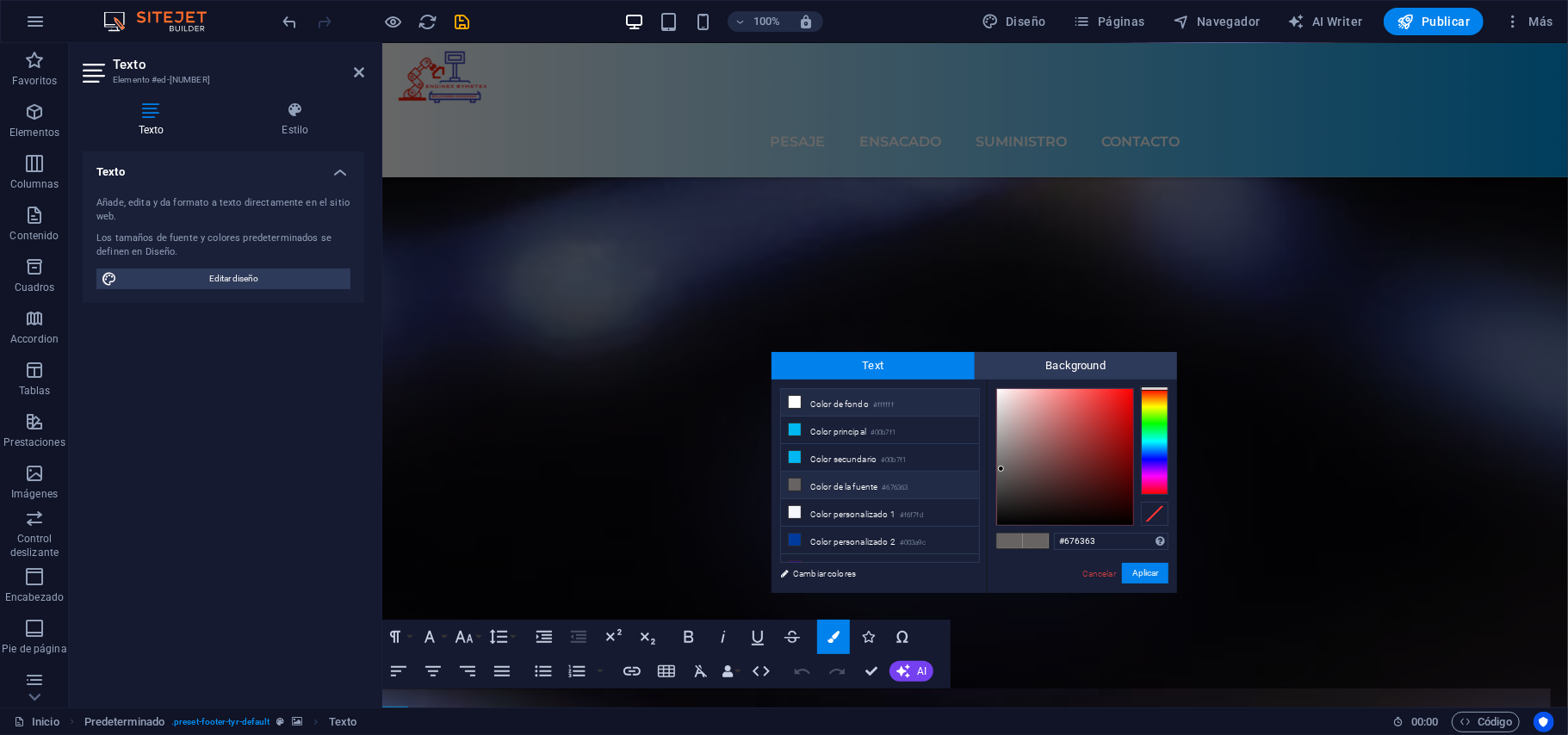 click on "#ffffff" at bounding box center (883, 405) 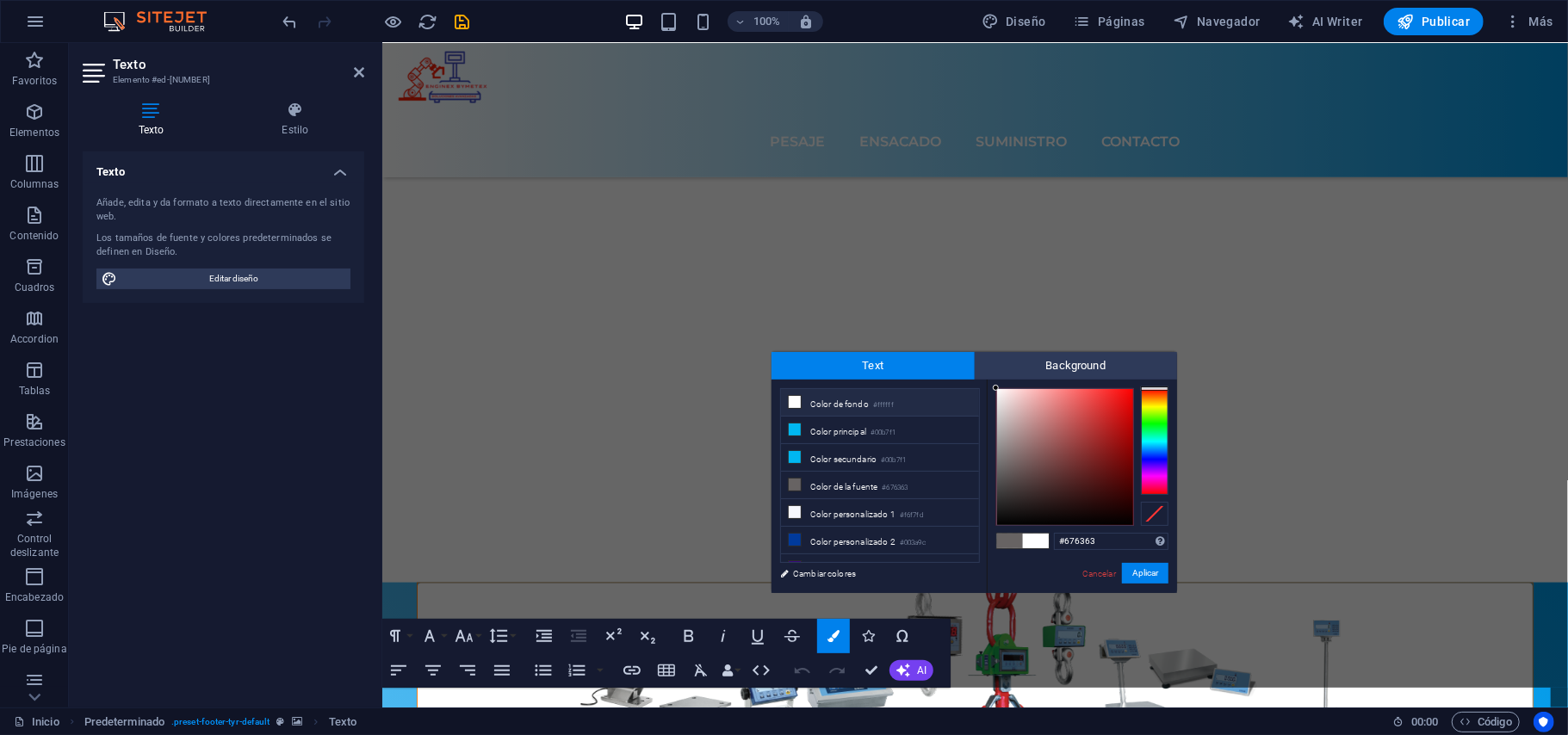type on "#ffffff" 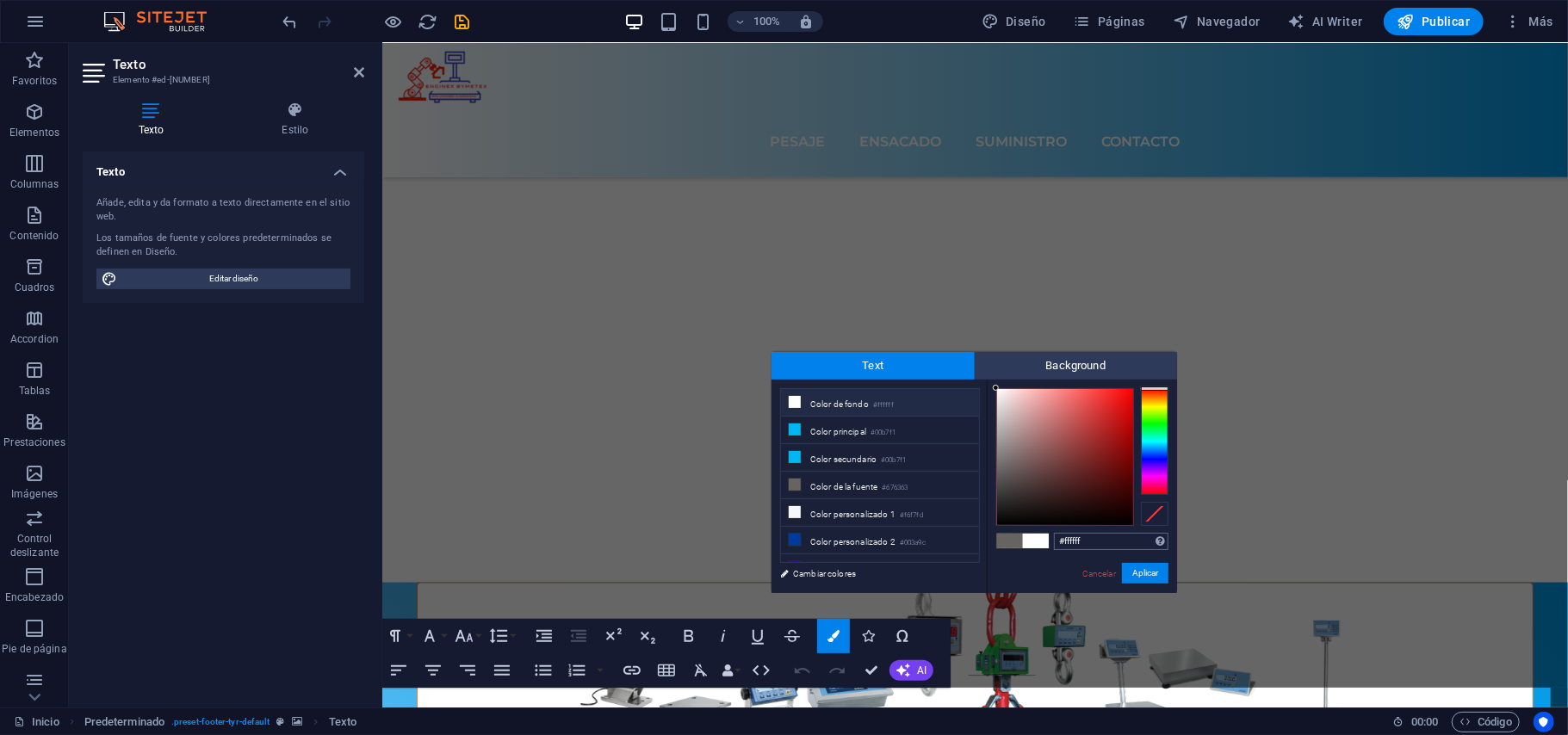 scroll, scrollTop: 5895, scrollLeft: 0, axis: vertical 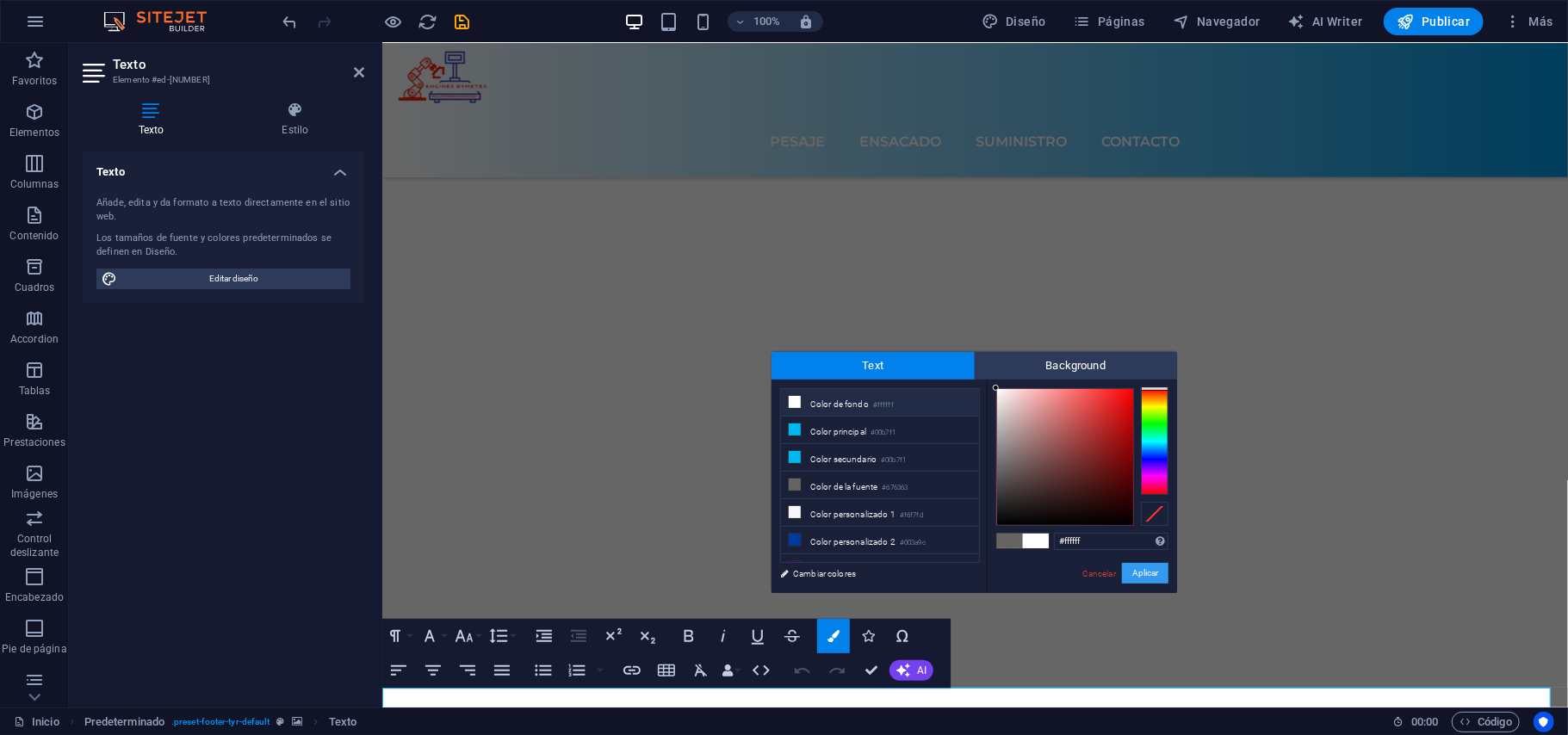 click on "Aplicar" at bounding box center (1145, 573) 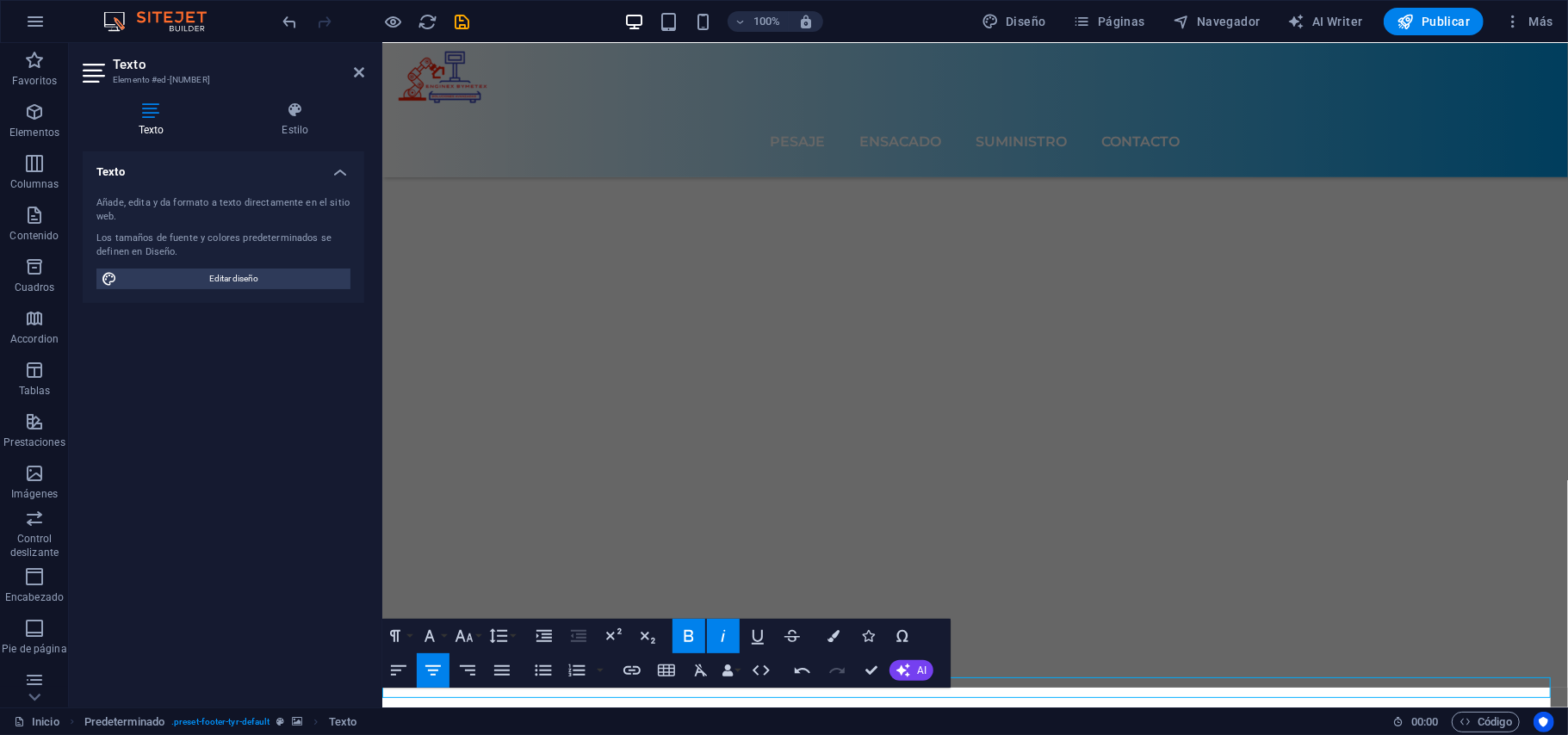 scroll, scrollTop: 5905, scrollLeft: 0, axis: vertical 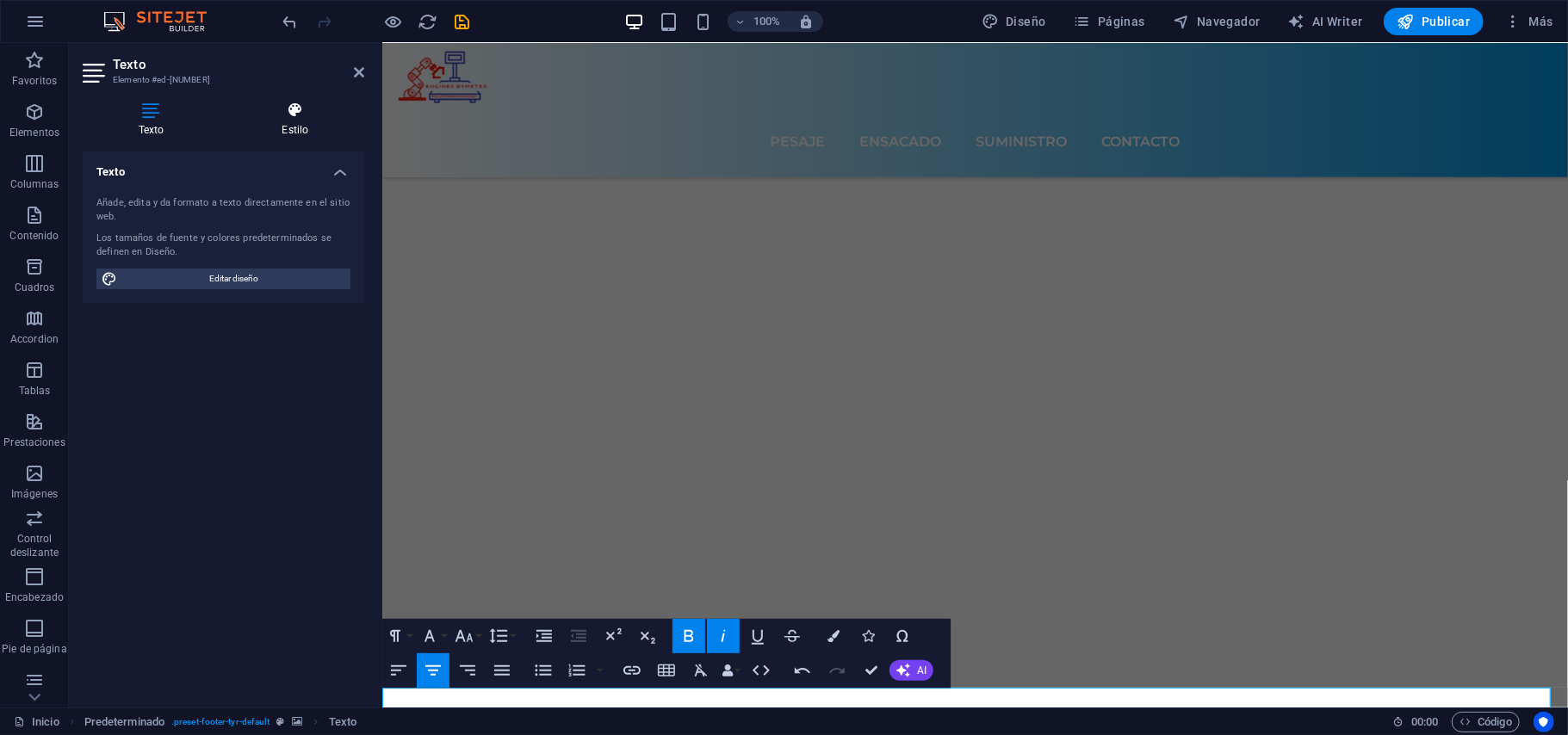 click at bounding box center [295, 110] 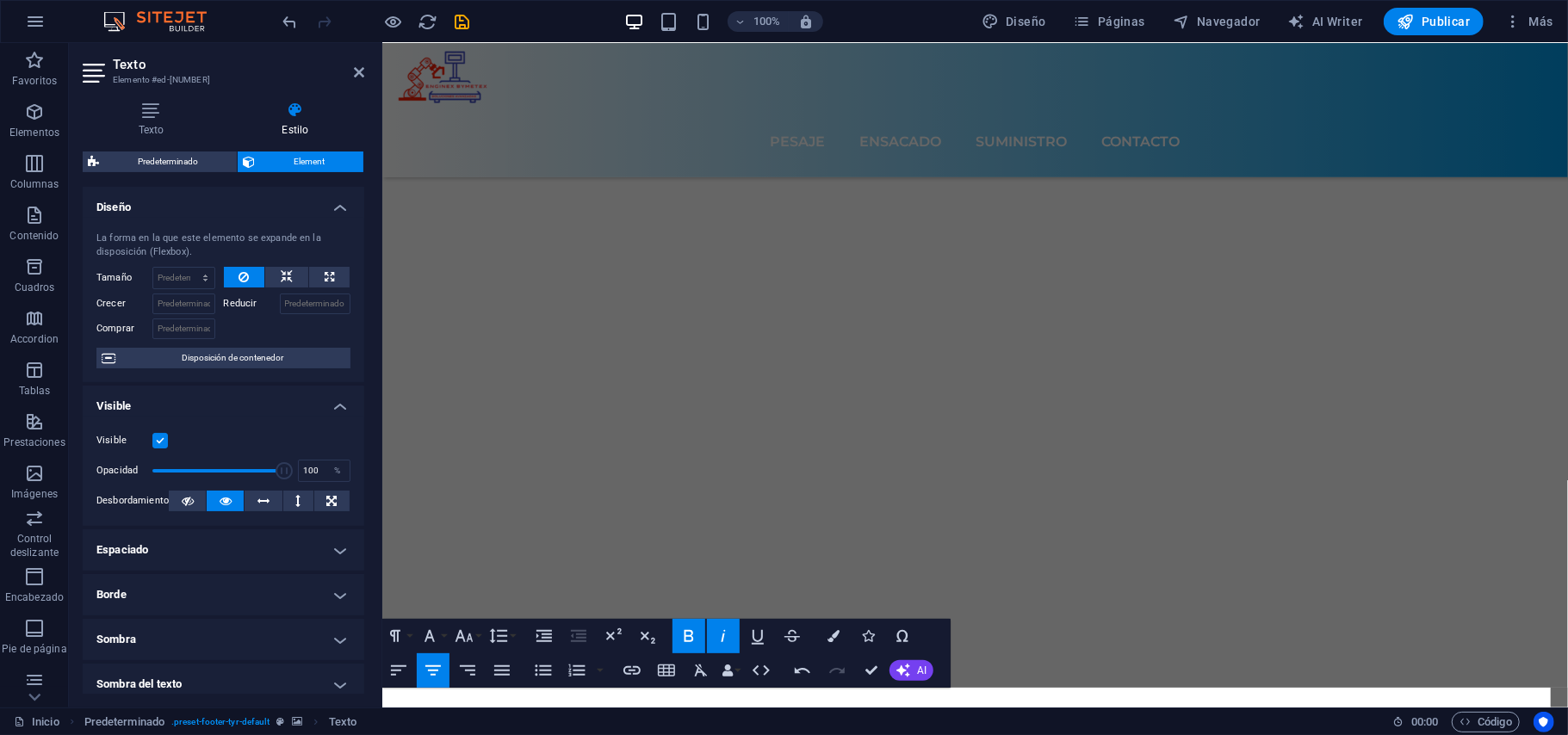 scroll, scrollTop: 5833, scrollLeft: 0, axis: vertical 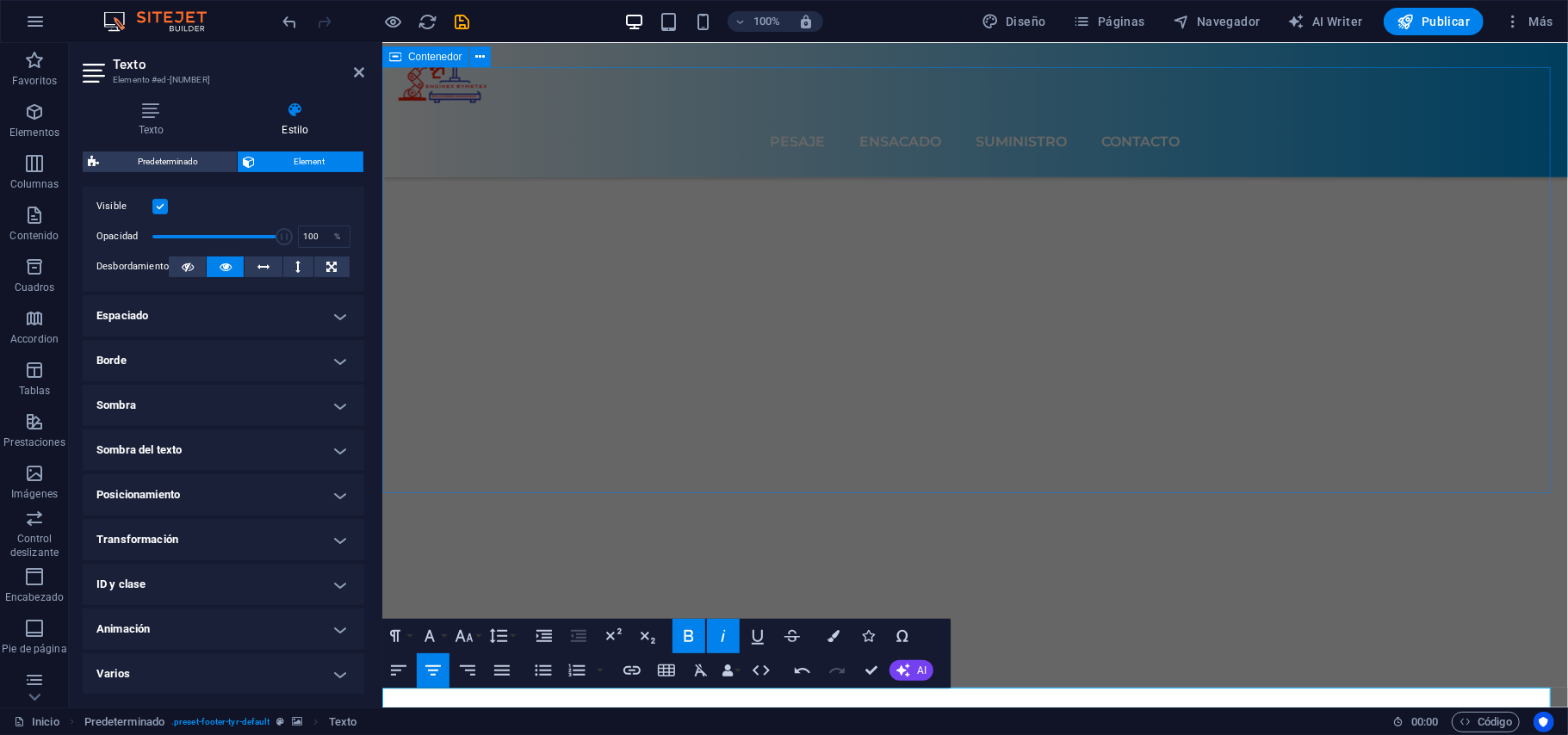 click at bounding box center [974, 6302] 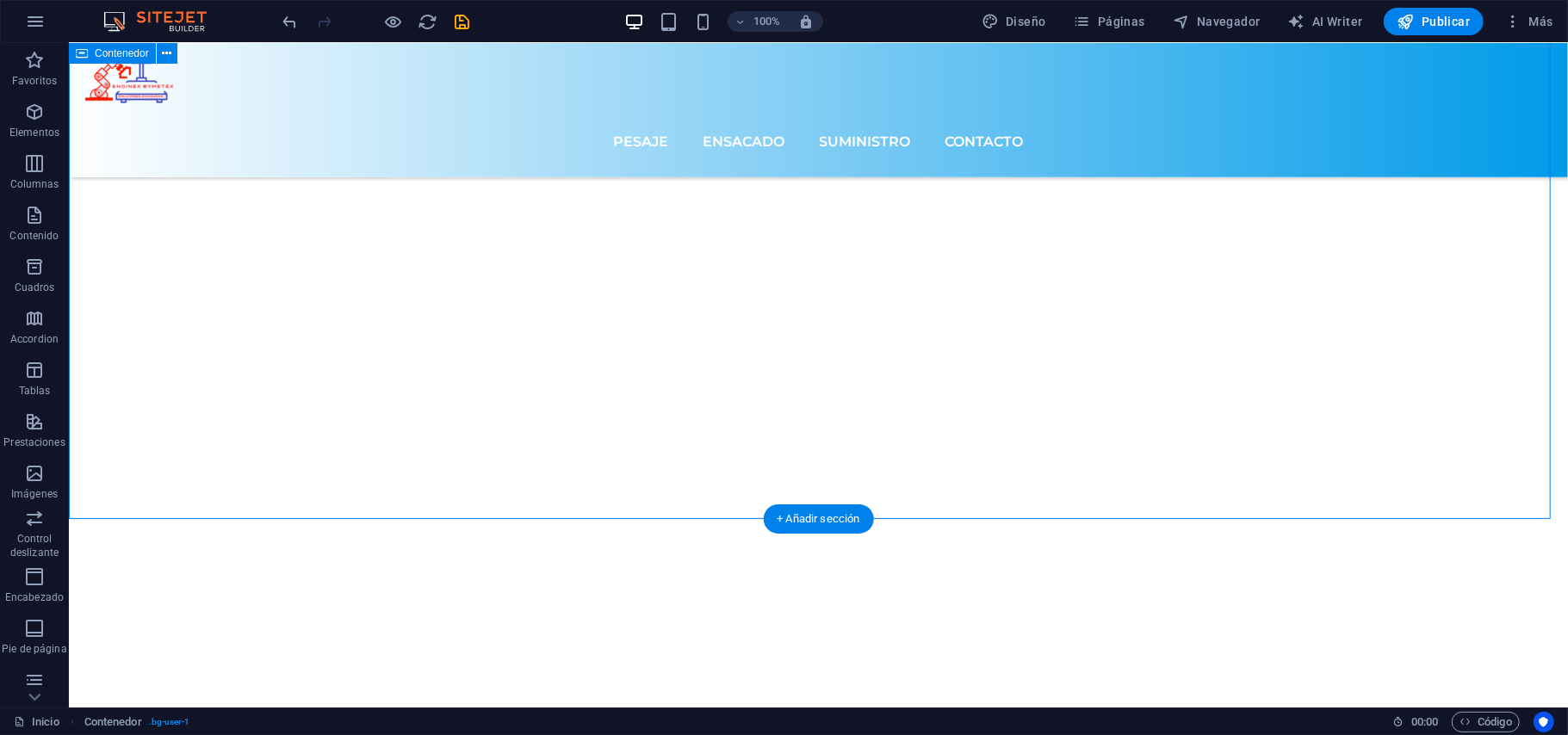 scroll, scrollTop: 6706, scrollLeft: 0, axis: vertical 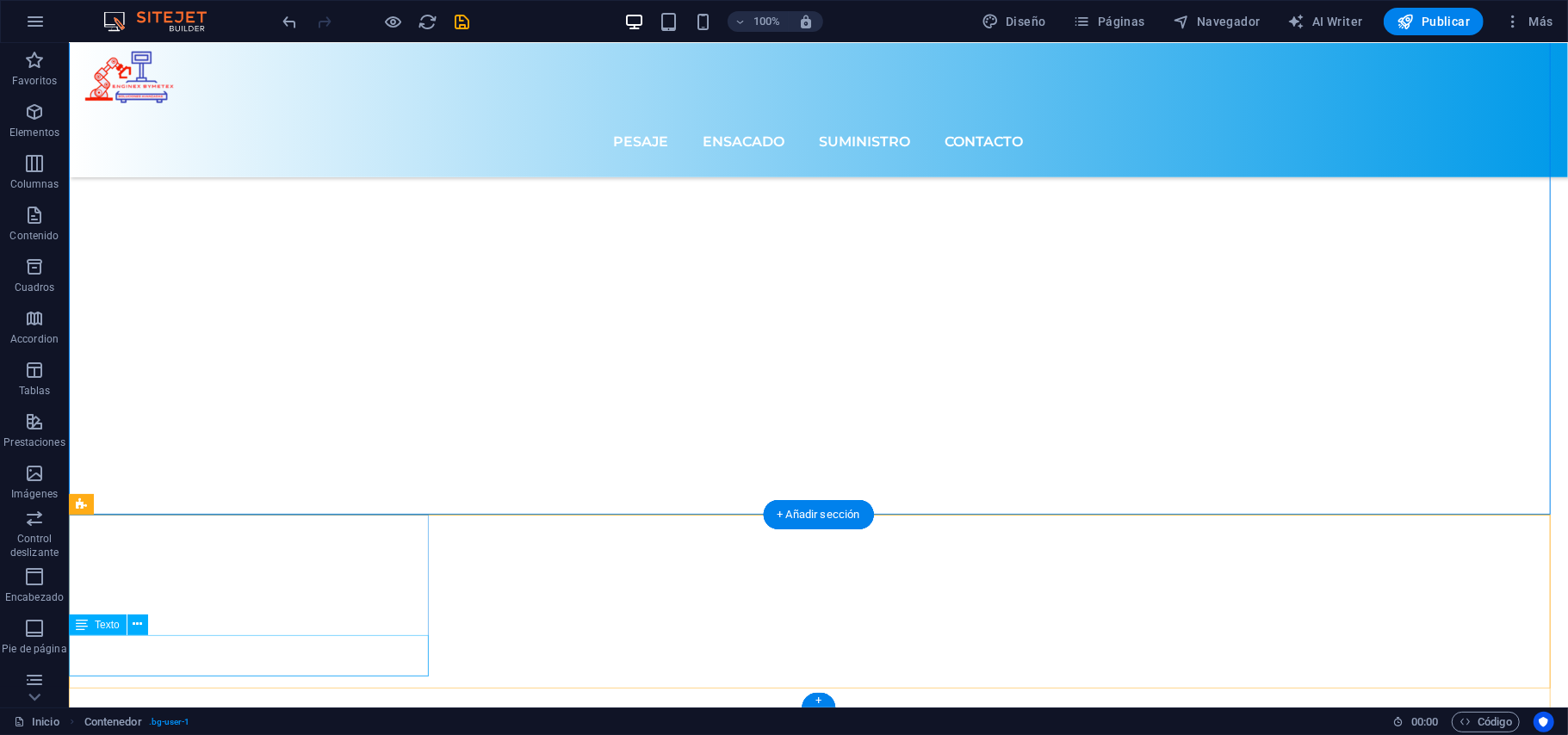 click on "Lorem ipsum dolor sit amet, consectetuer adipiscing elit. Aenean commodo ligula eget dolor." at bounding box center [250, 8617] 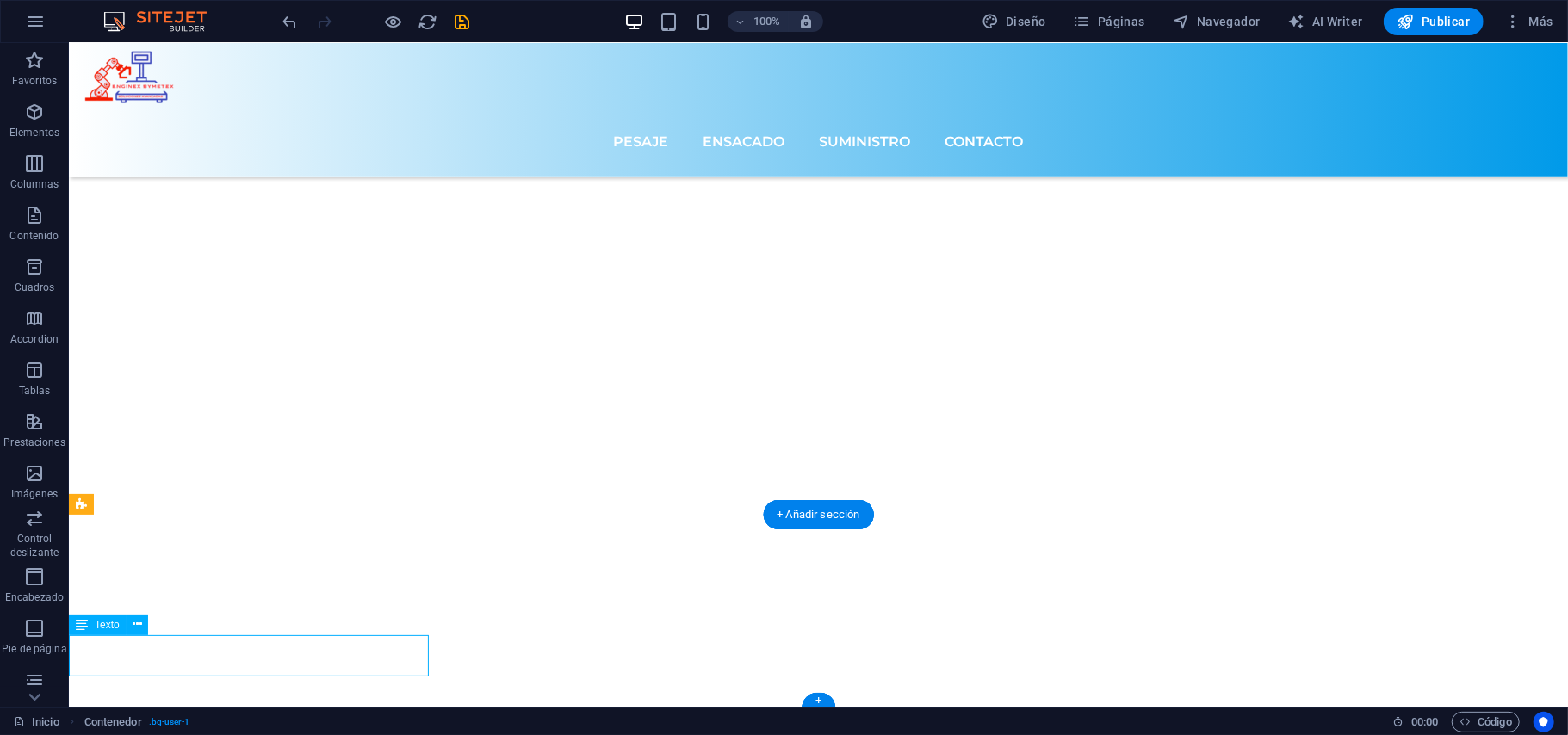 click on "Lorem ipsum dolor sit amet, consectetuer adipiscing elit. Aenean commodo ligula eget dolor." at bounding box center [250, 8617] 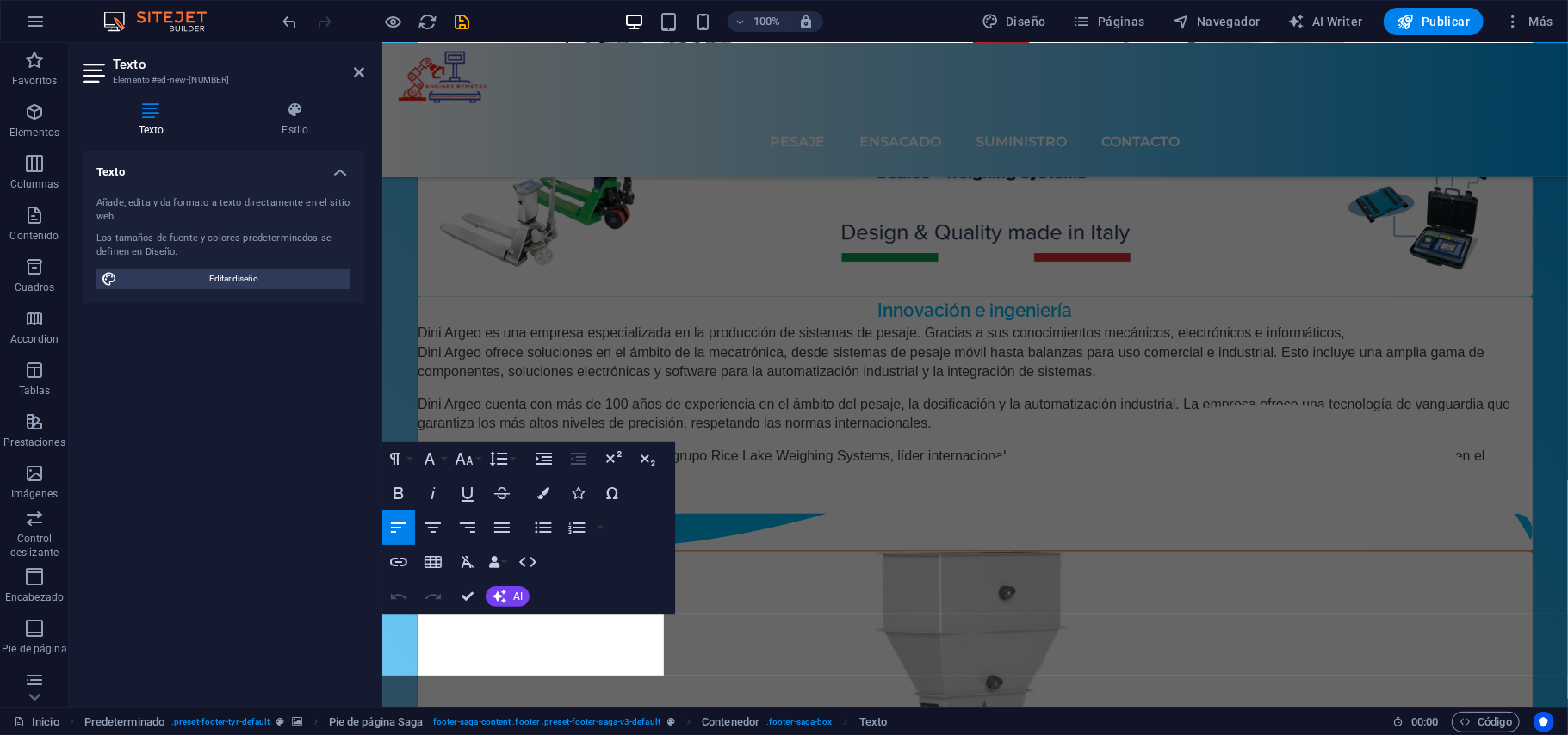 scroll, scrollTop: 5853, scrollLeft: 0, axis: vertical 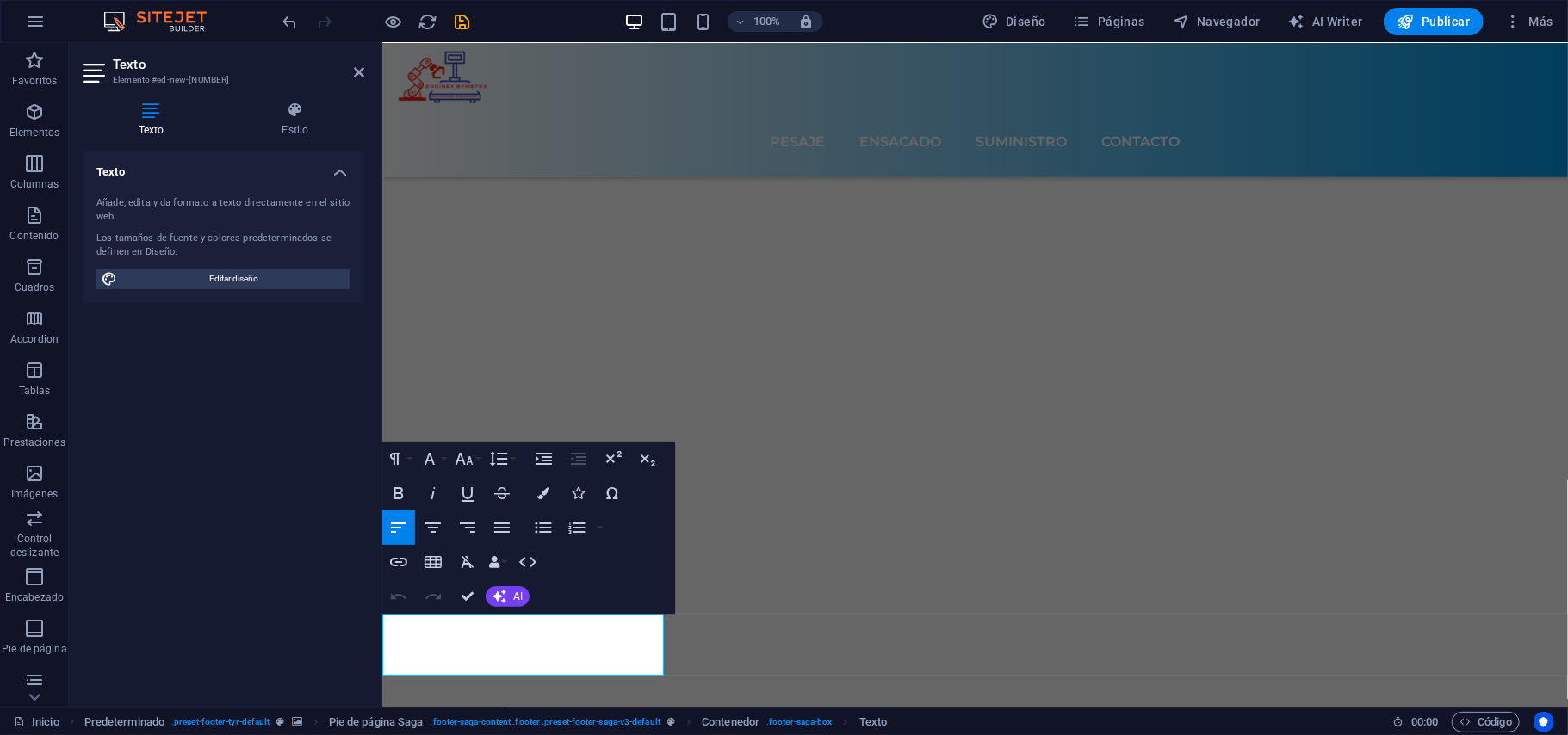 drag, startPoint x: 604, startPoint y: 672, endPoint x: 382, endPoint y: 623, distance: 227.34335 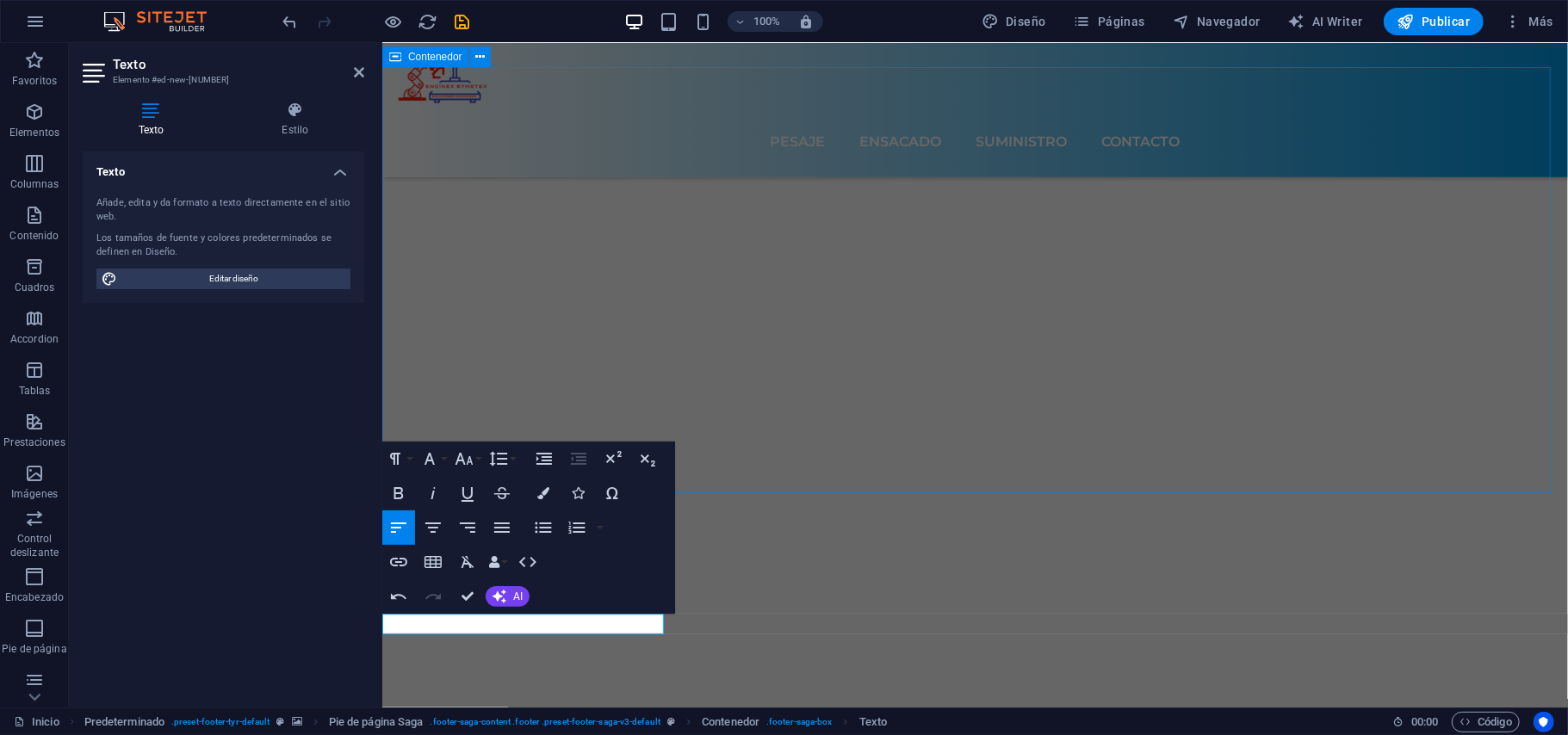 click at bounding box center [974, 6302] 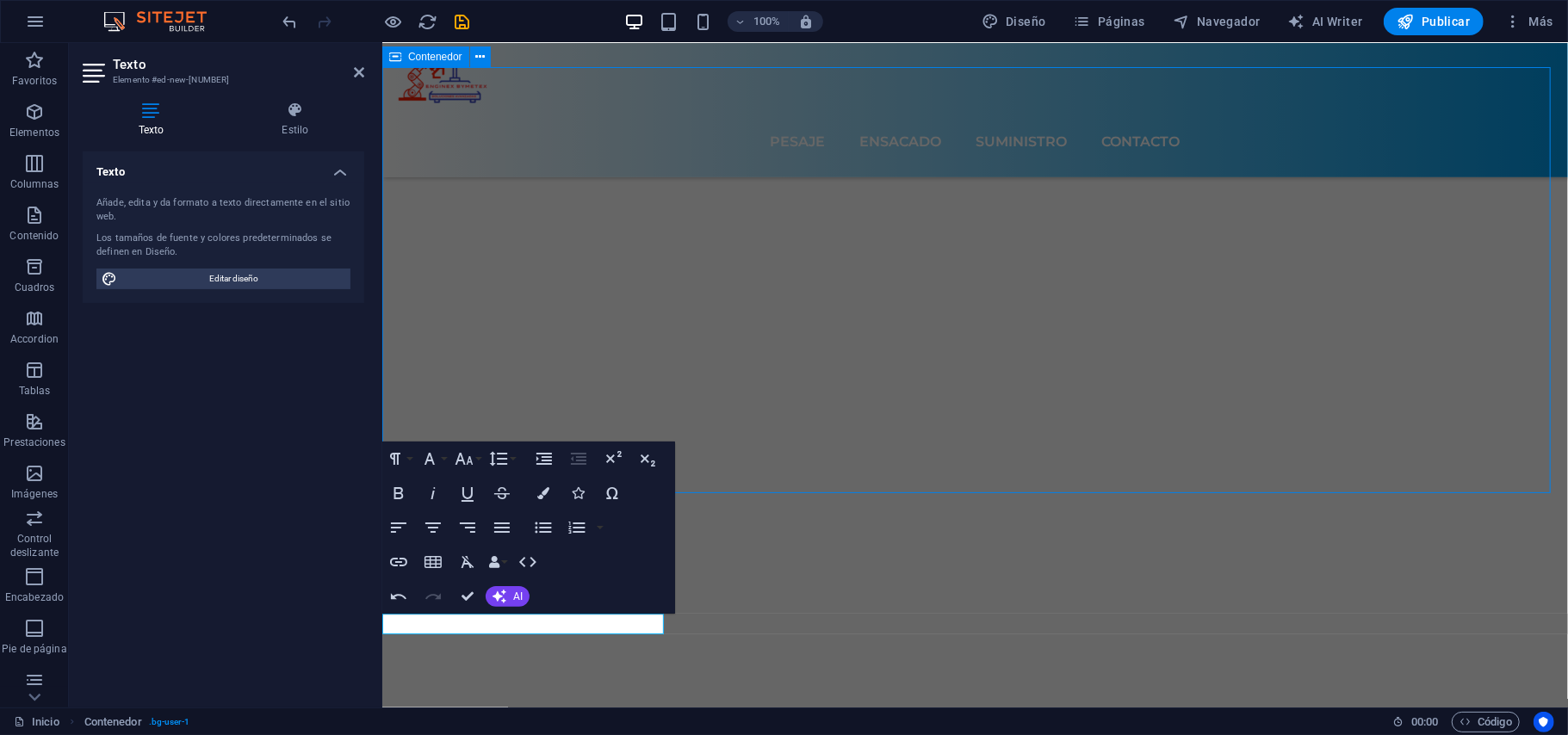 scroll, scrollTop: 6700, scrollLeft: 0, axis: vertical 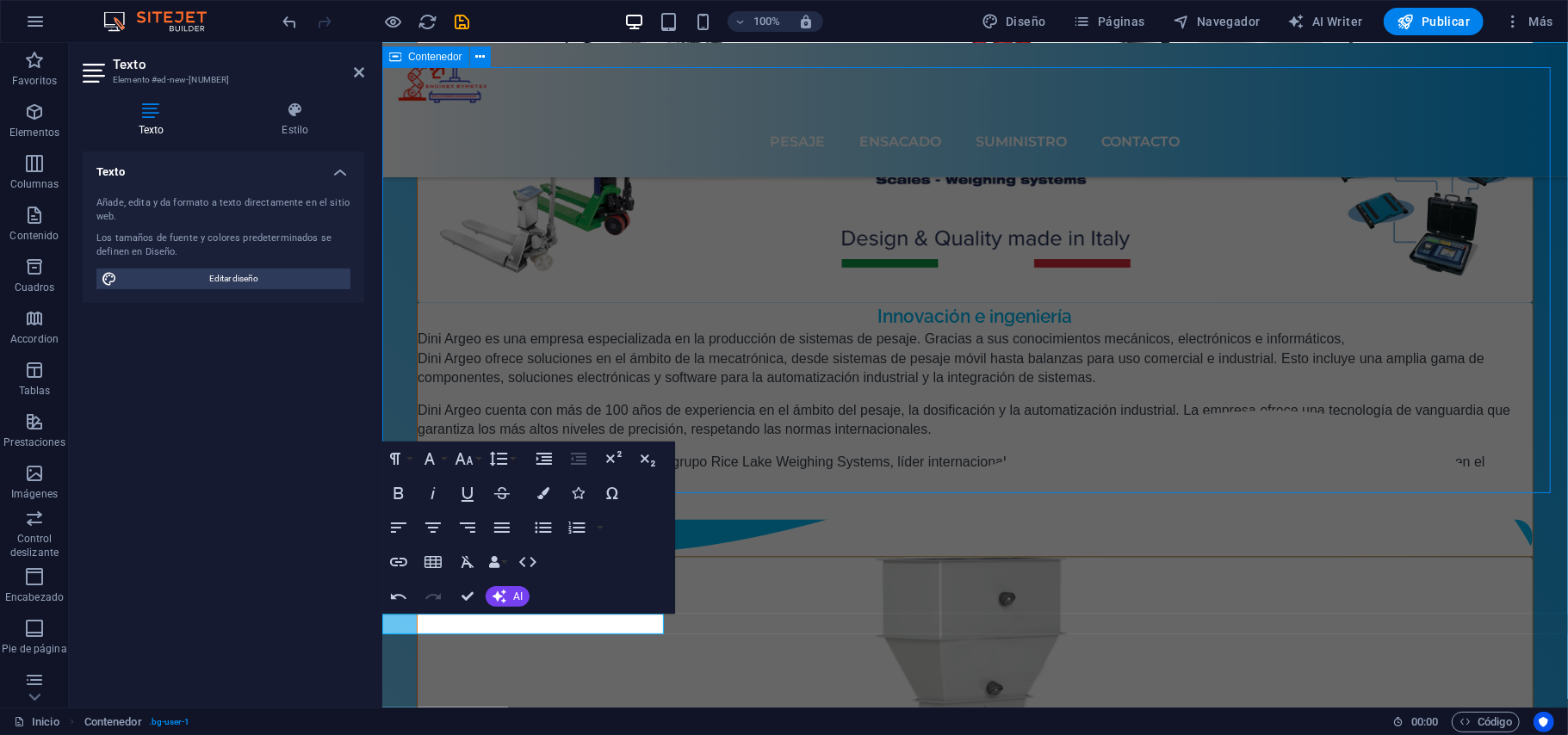 click at bounding box center [974, 5455] 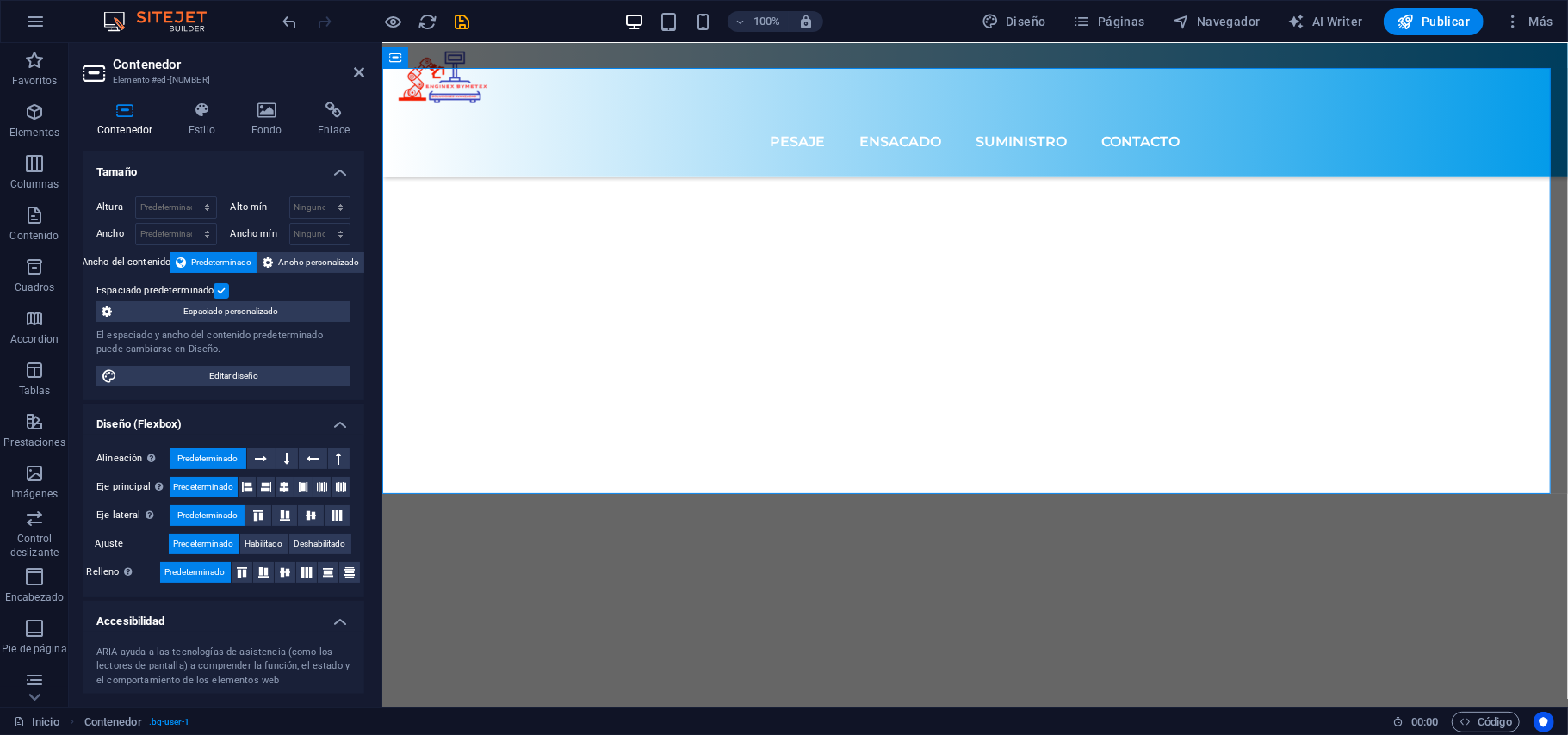 scroll, scrollTop: 6044, scrollLeft: 0, axis: vertical 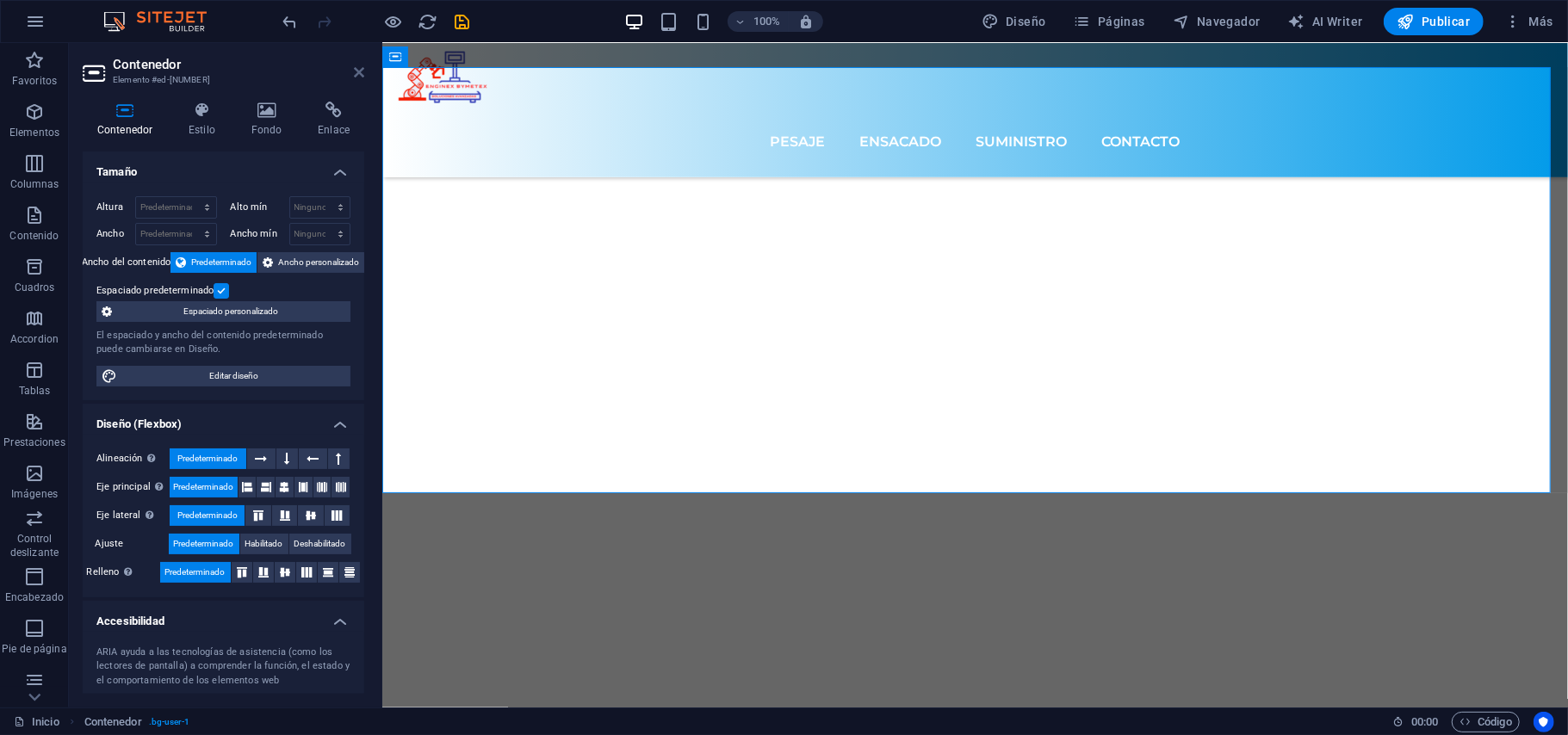 click at bounding box center (359, 72) 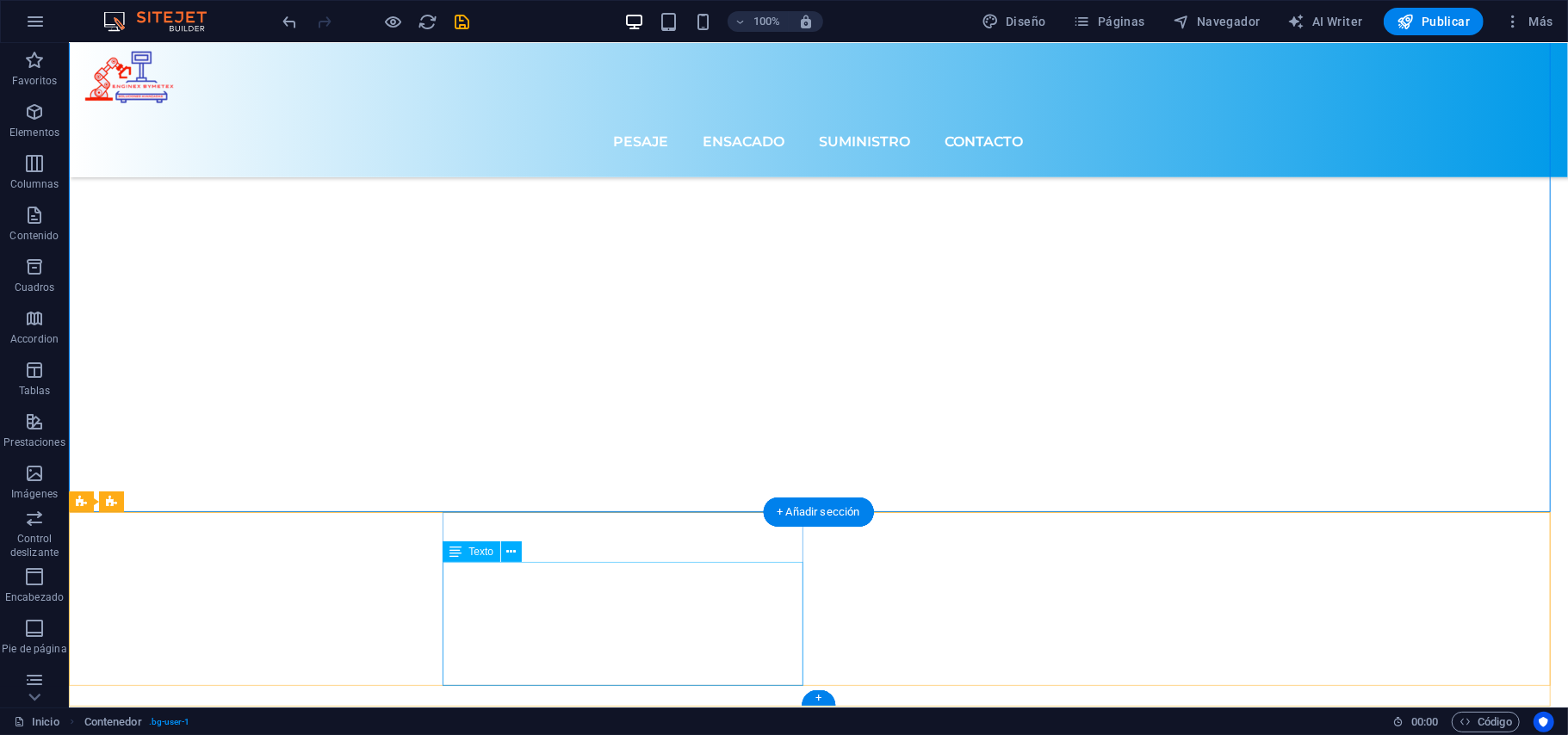 scroll, scrollTop: 6890, scrollLeft: 0, axis: vertical 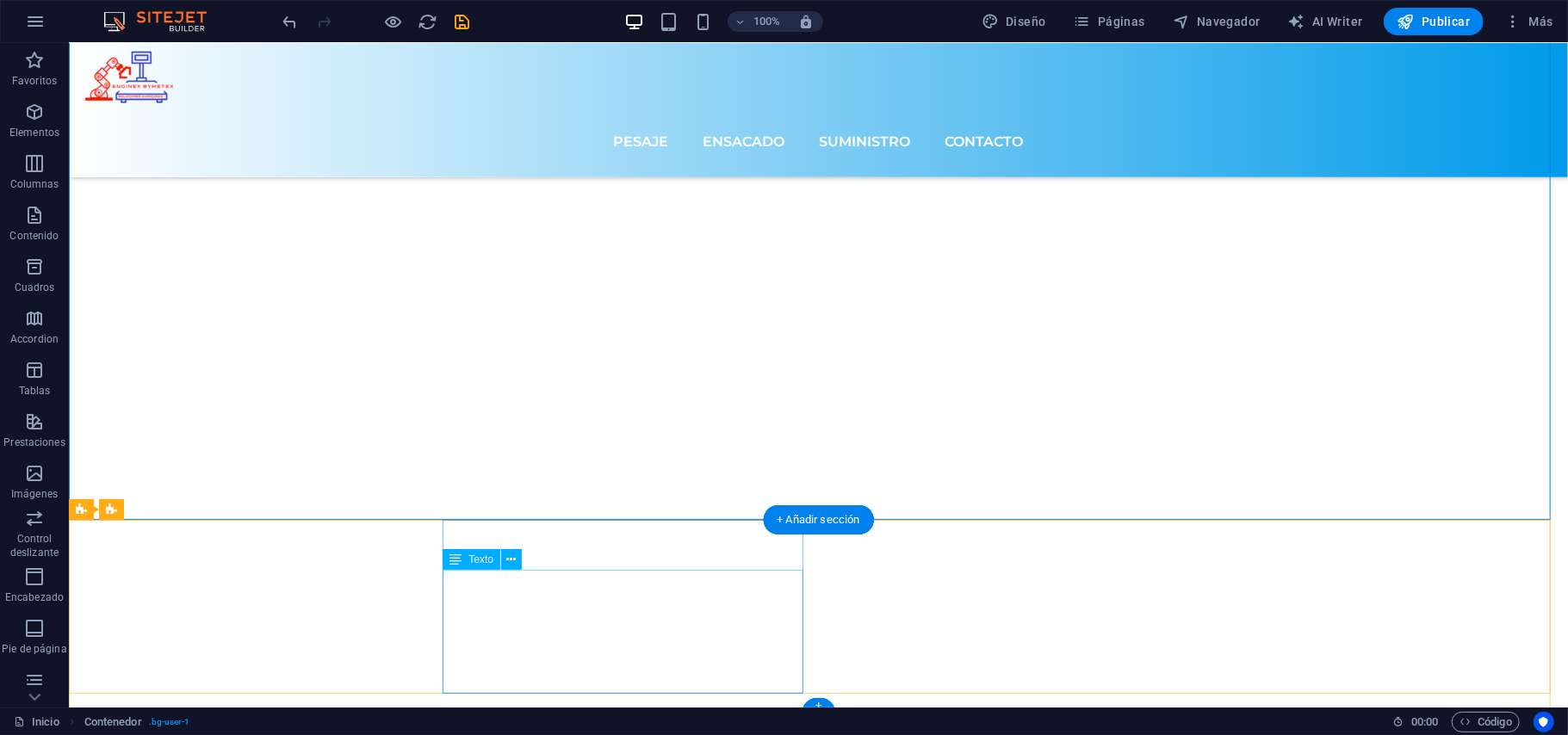 click on "Sucursal Bajio Aguascalientes, Aguascalientes [POSTAL_CODE] Sucursal Sur Edo Mex, Chicoloapan [POSTAL_CODE]   Casper Teléfono:  + [PHONE] Móvil:  Email:  [EMAIL]" at bounding box center (250, 8731) 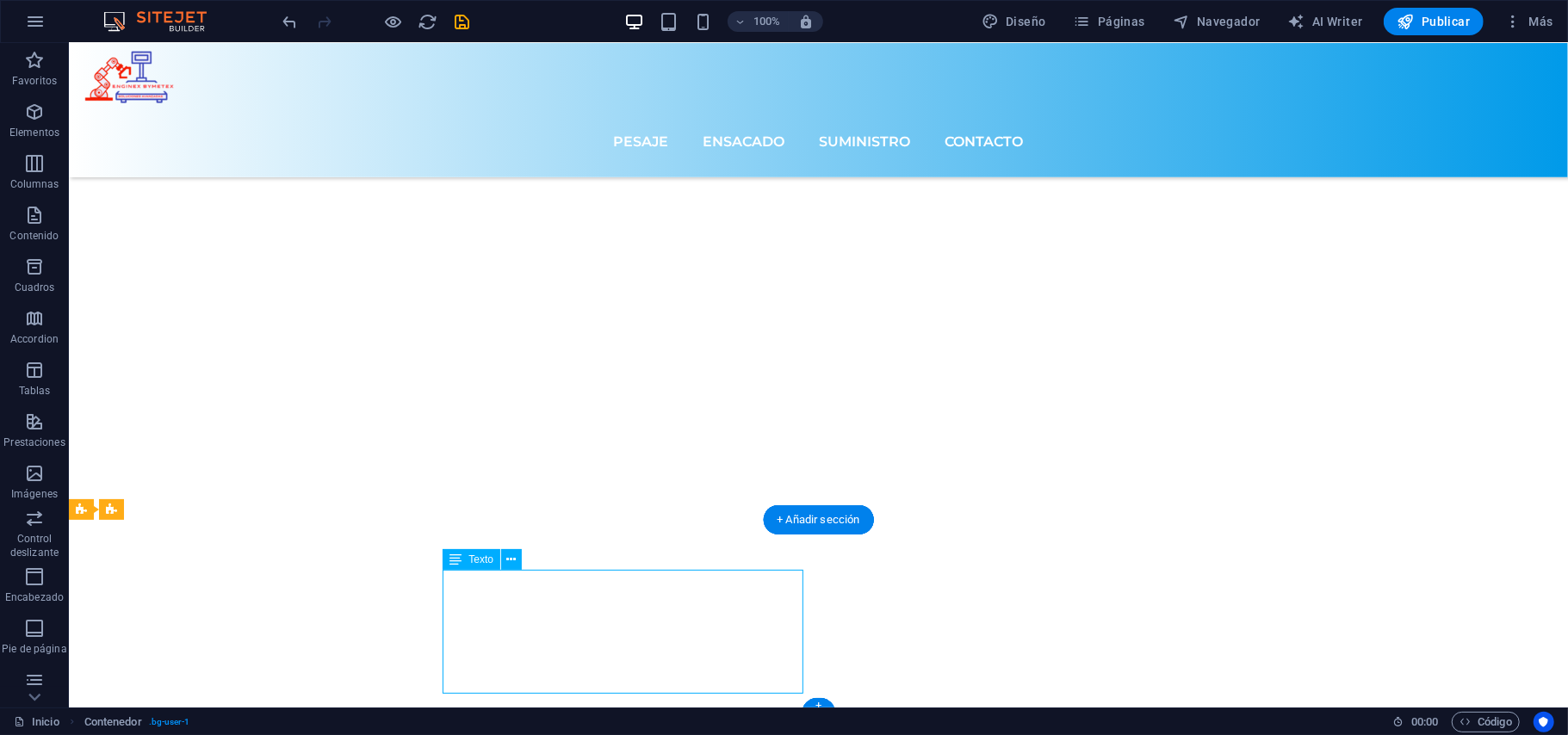 click on "Sucursal Bajio Aguascalientes, Aguascalientes [POSTAL_CODE] Sucursal Sur Edo Mex, Chicoloapan [POSTAL_CODE]   Casper Teléfono:  + [PHONE] Móvil:  Email:  [EMAIL]" at bounding box center (250, 8731) 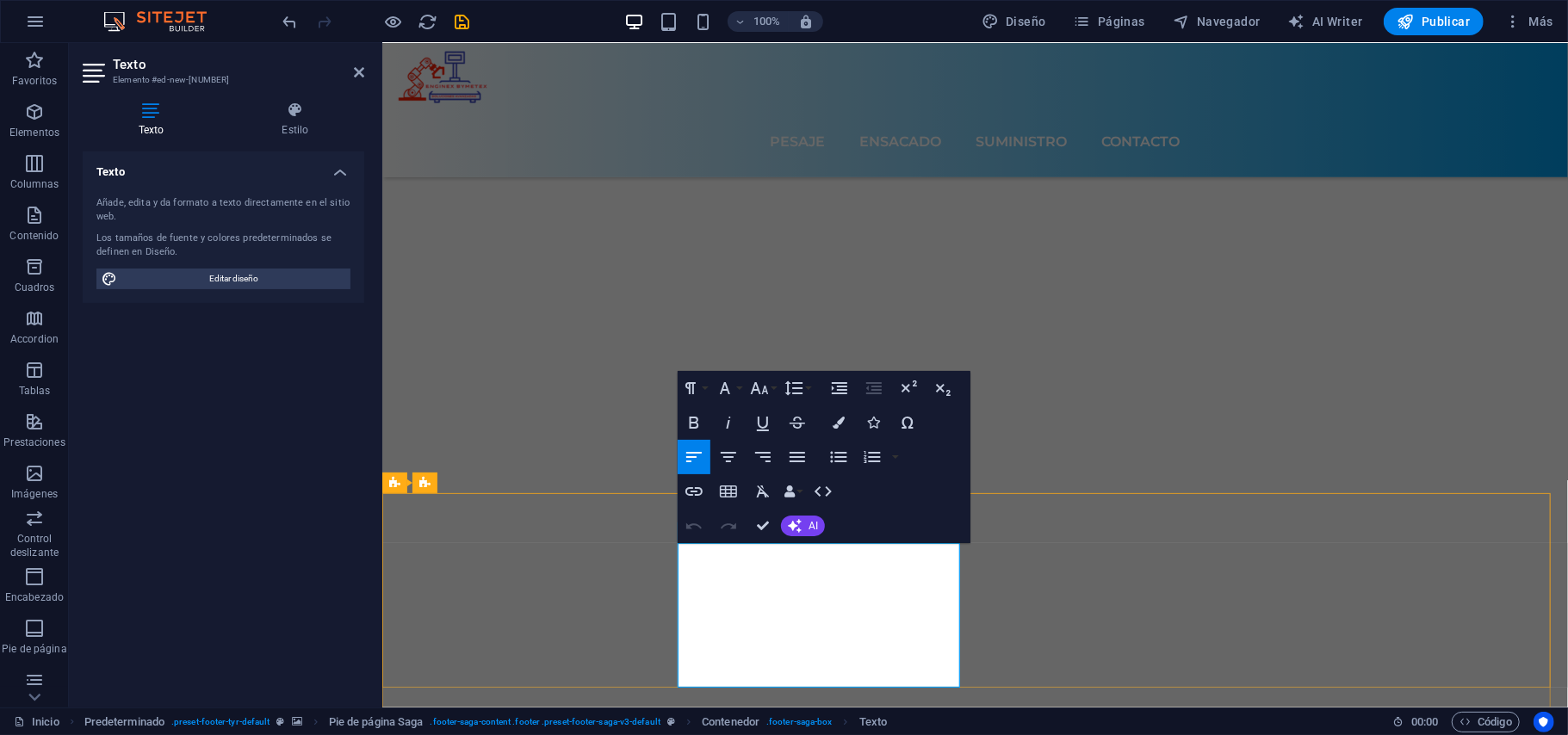 click on "Sucursal Sur [STATE], [CITY] [POSTAL_CODE]   [NAME]" at bounding box center [524, 7534] 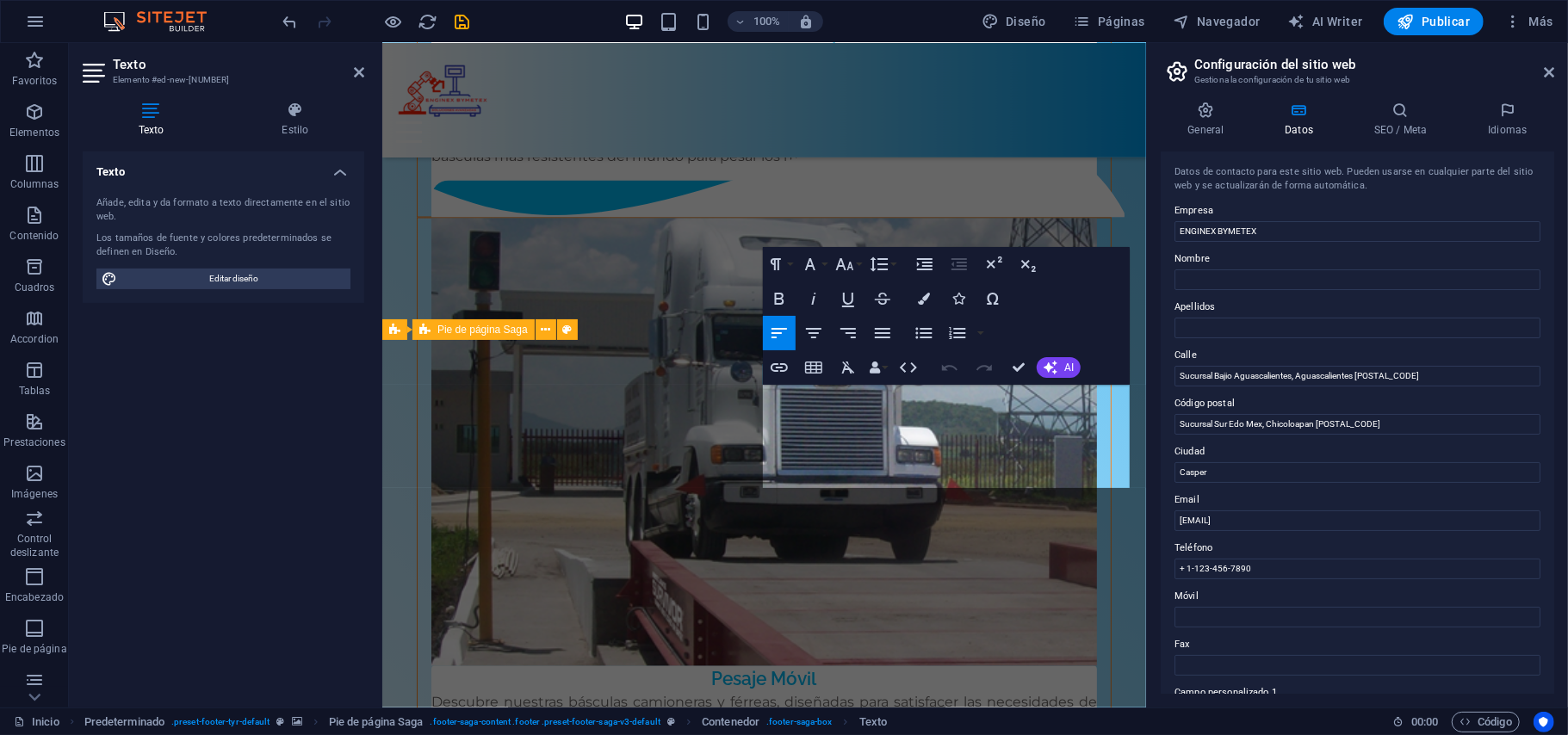 scroll, scrollTop: 6989, scrollLeft: 0, axis: vertical 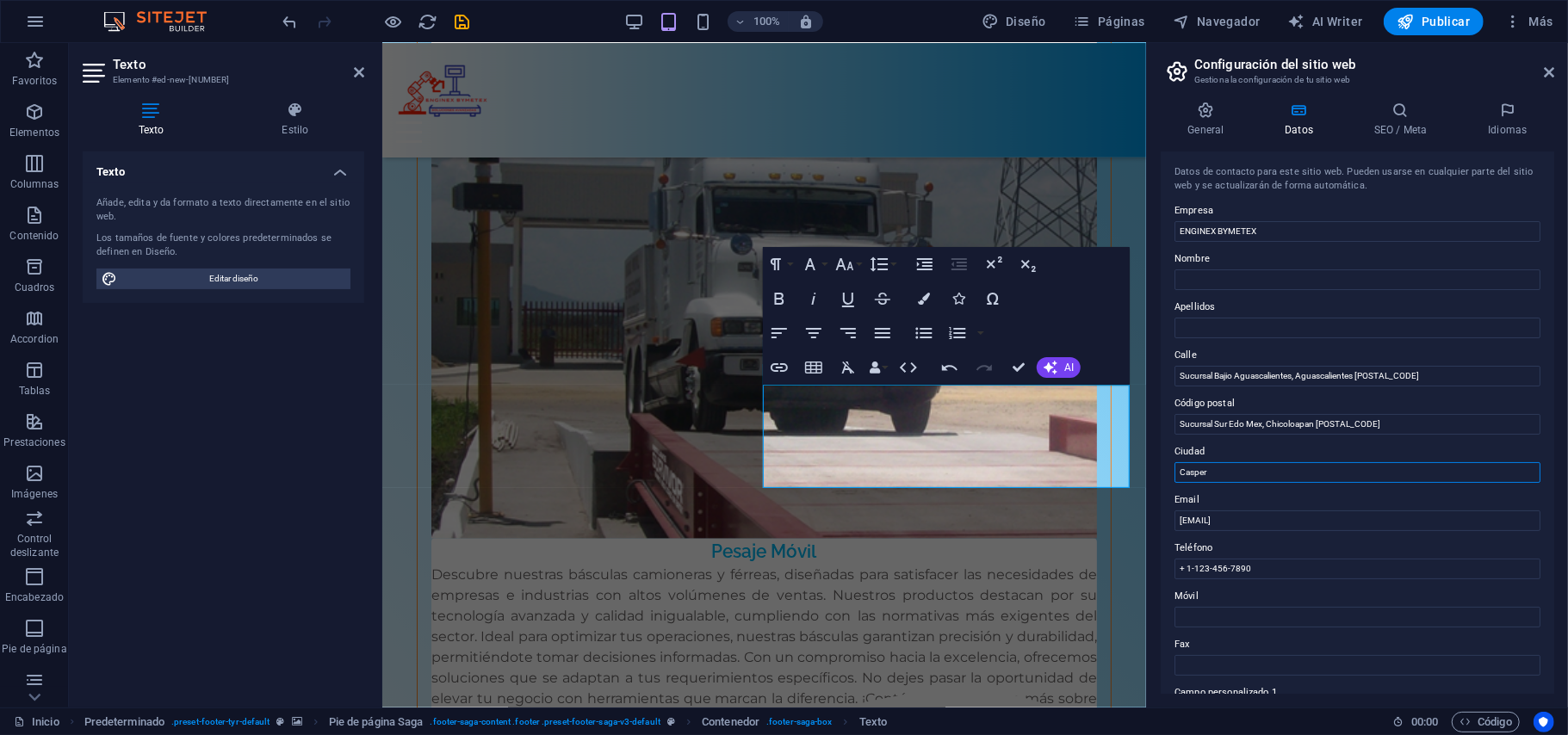 drag, startPoint x: 1218, startPoint y: 466, endPoint x: 1168, endPoint y: 480, distance: 51.92302 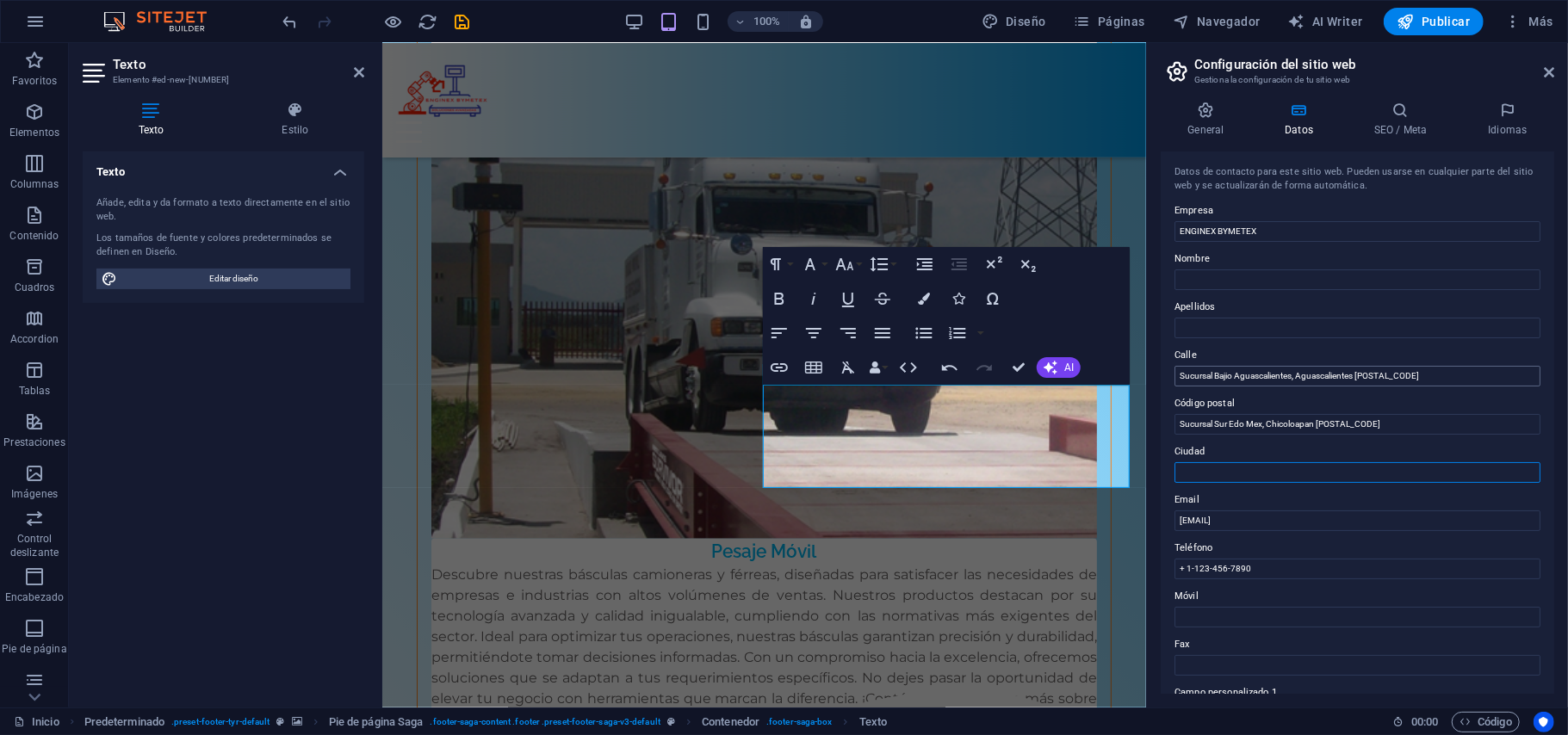 type 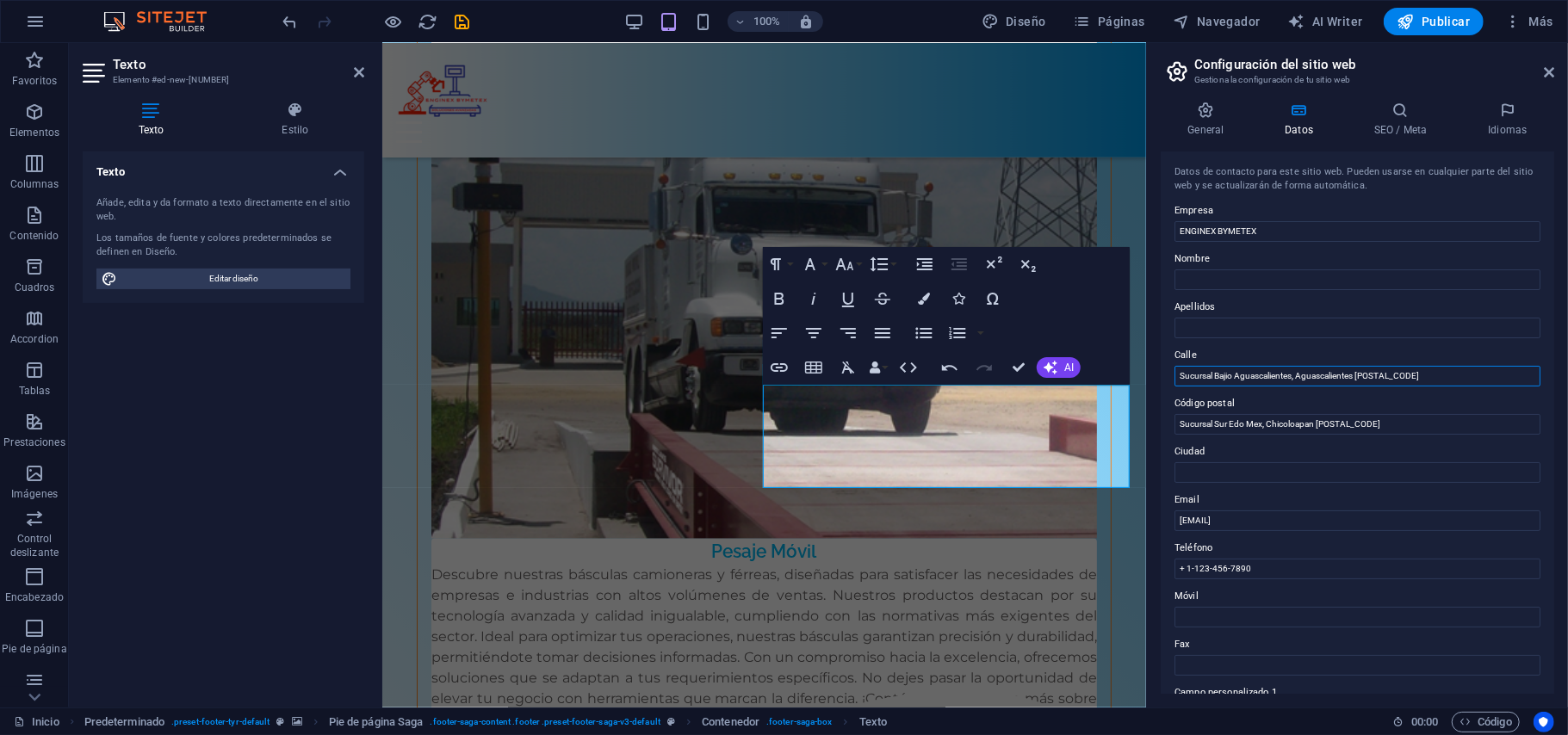 click on "Sucursal Bajio Aguascalientes, Aguascalientes [POSTAL_CODE]" at bounding box center [1357, 376] 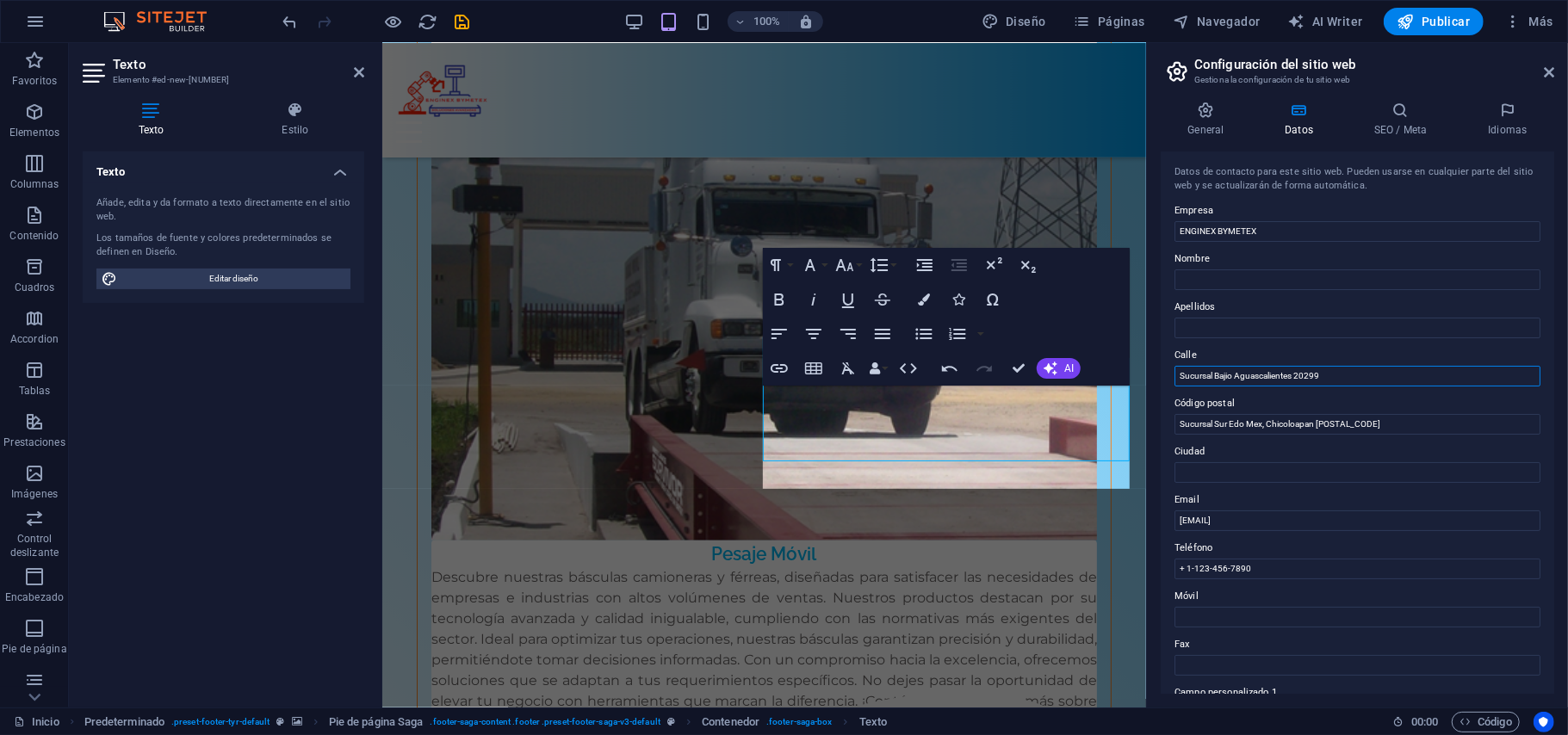 scroll, scrollTop: 6346, scrollLeft: 0, axis: vertical 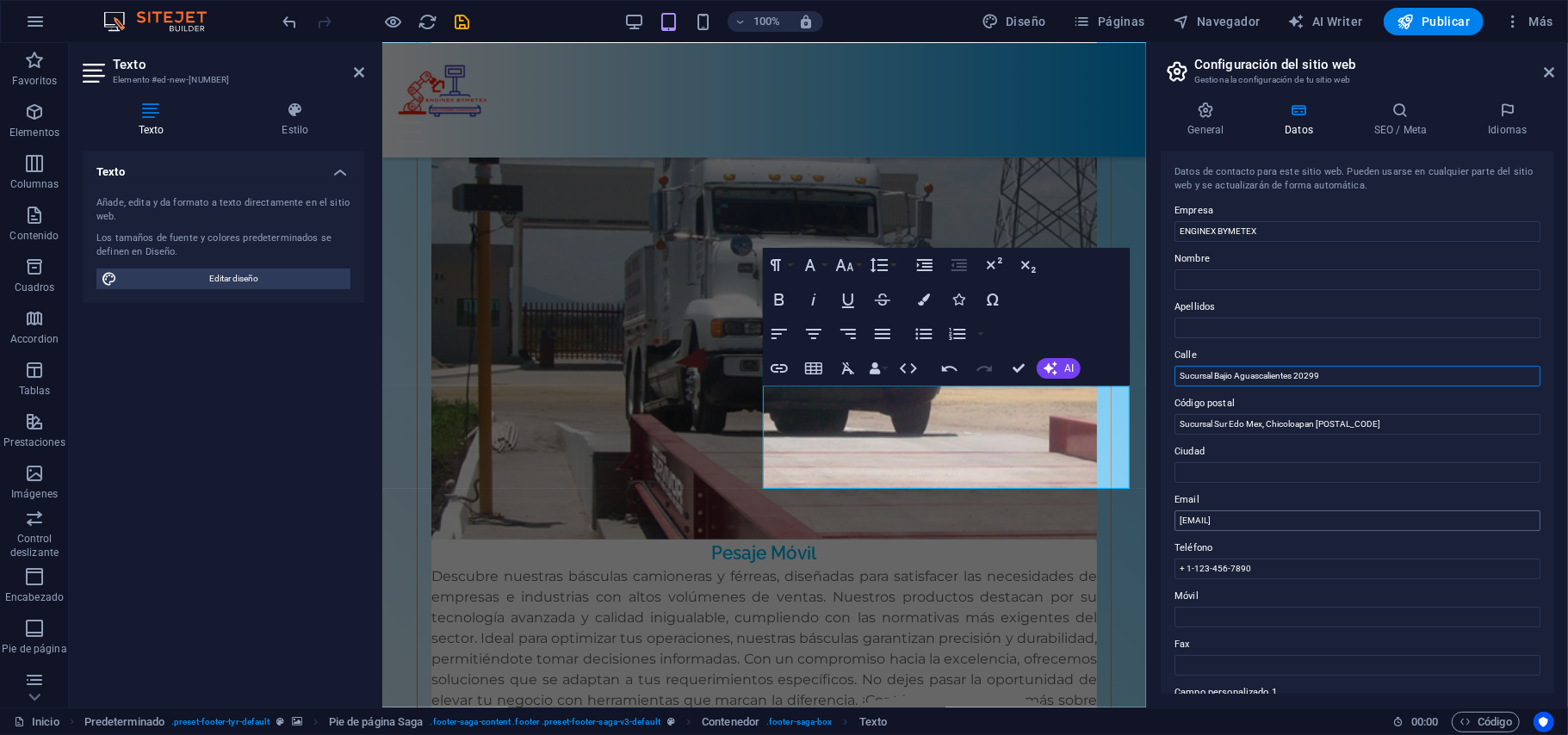 type on "Sucursal Bajio Aguascalientes 20299" 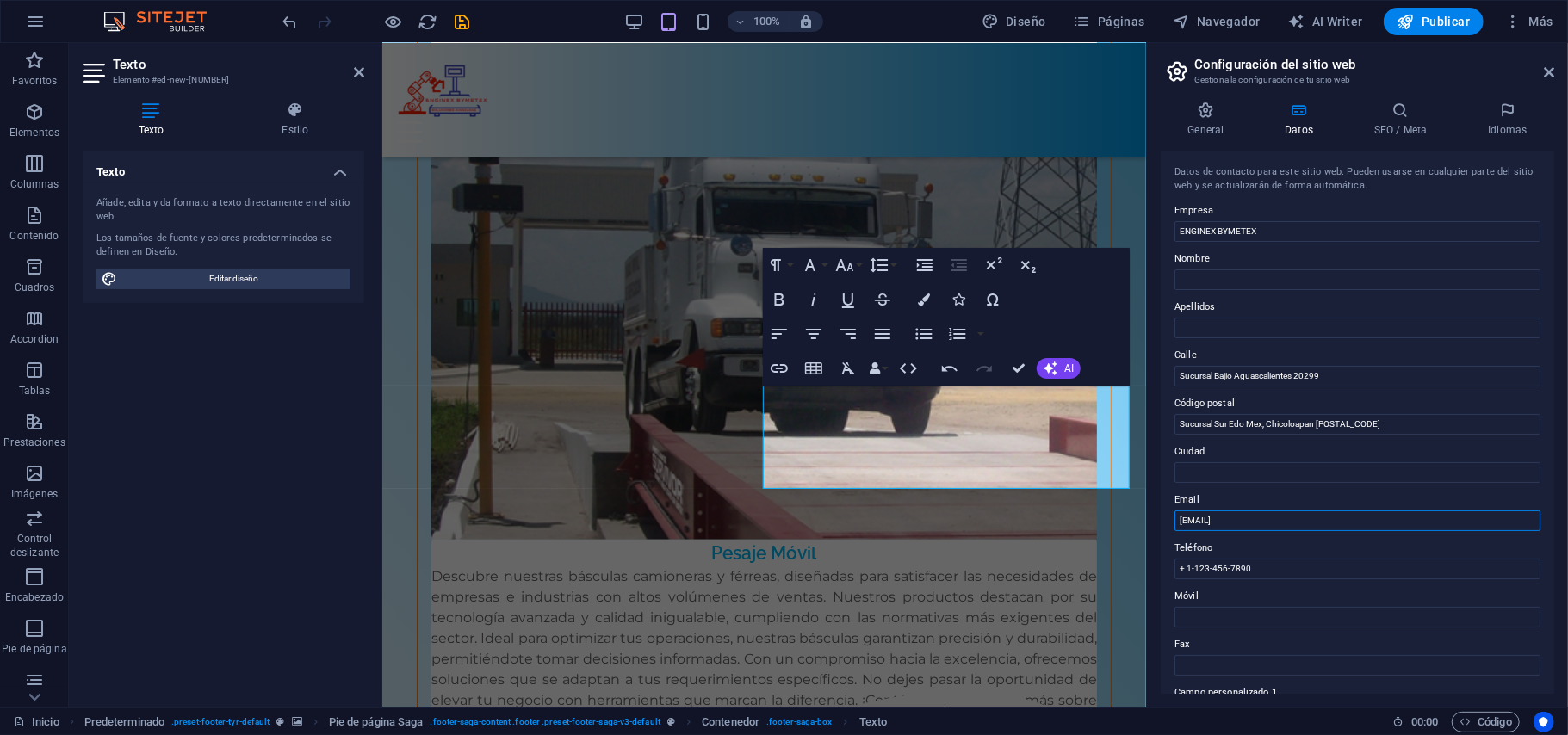 click on "[EMAIL]" at bounding box center [1357, 521] 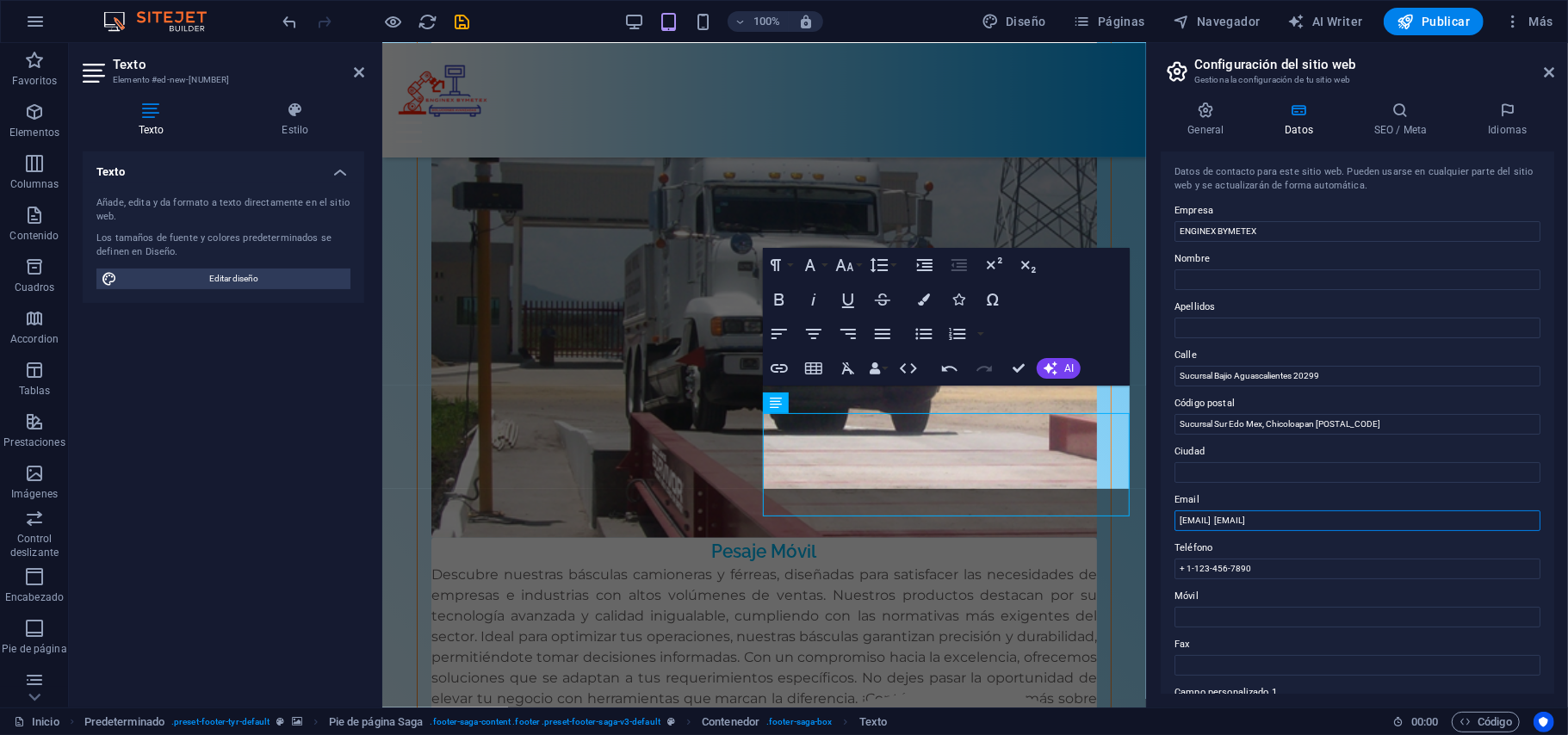 scroll, scrollTop: 6319, scrollLeft: 0, axis: vertical 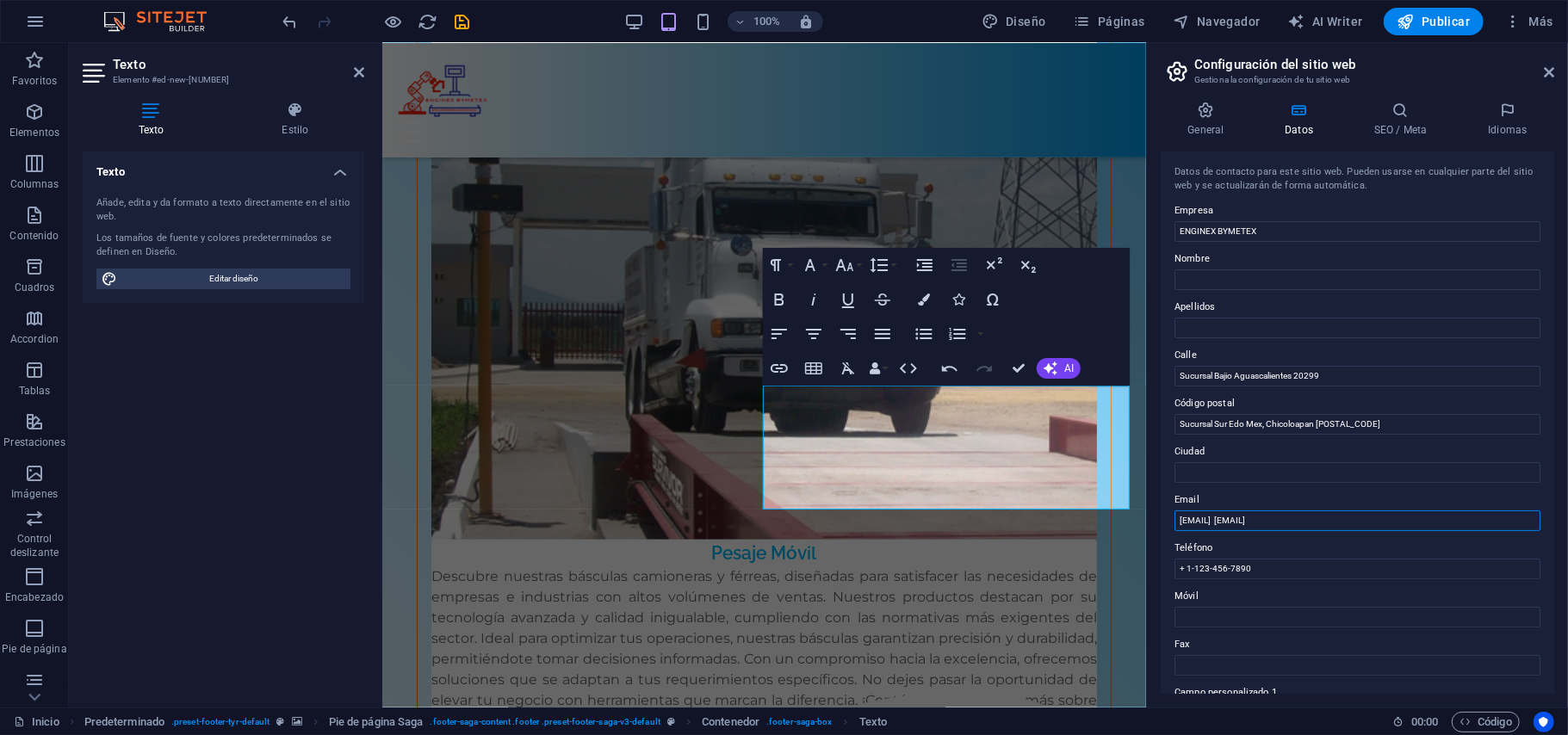 type on "[EMAIL]  [EMAIL]" 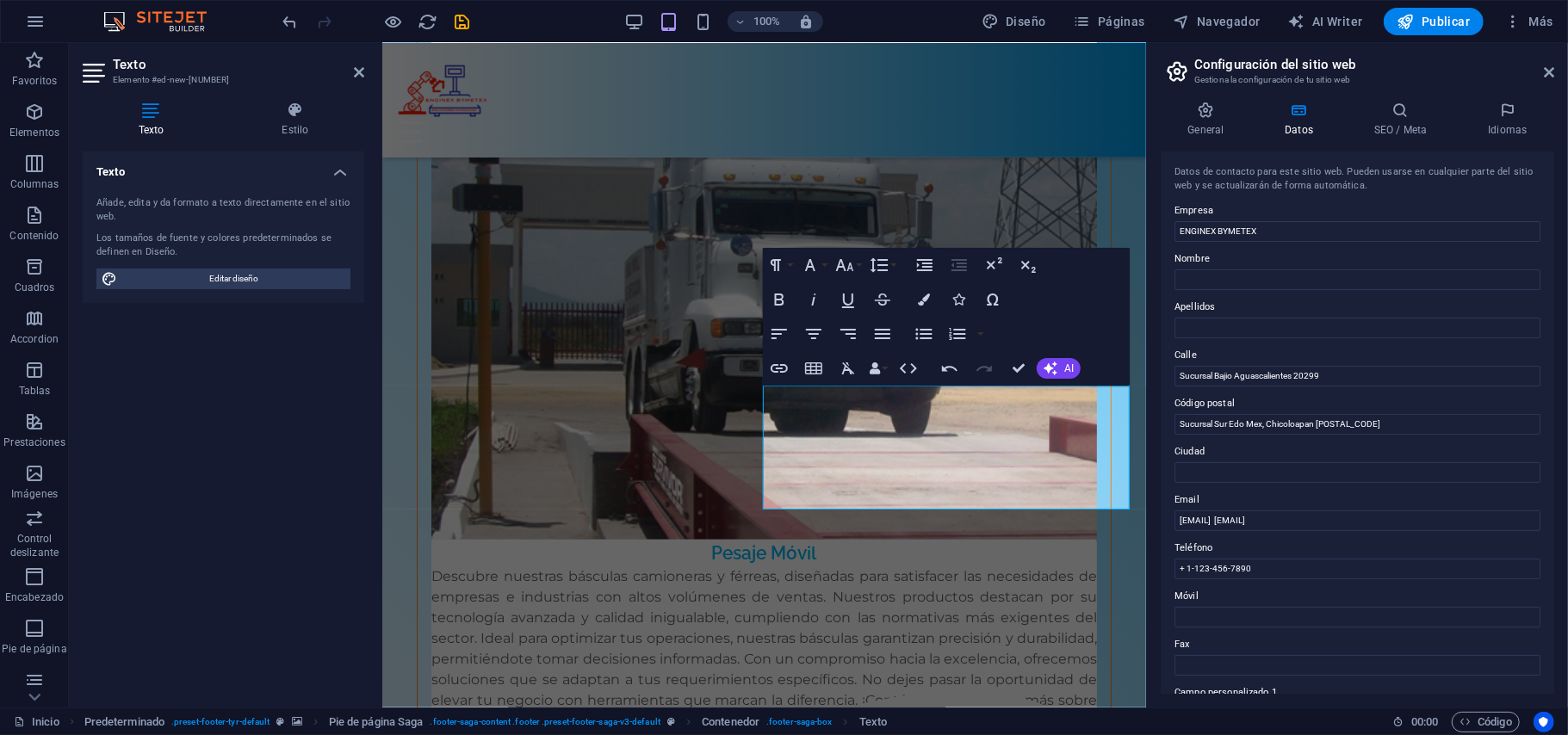 click on "Pesaje Ensacado Suministro Contacto Optimiza tus procesos con nuestros sistemas de pesaje personalizados. Obtener 1 2 3 4 5 6 7 8 9 10 11 12 13 14 15 16 17 18 19 20 21 22 23 24 25 1 2 3 4 5 6 7 8 9 10 11 12 13 14 15 16 17 18 19 20 21 1 2 3 4 5 6 7 8 9 10 11 12 13 14 15 16 17 1 2 3 4 5 6 7 8 9 1 2 3 4 5 6 7 8 9 10 11 12 13 14 15 16 17 18 19 20 21 22 23 24 25 26 27 28 29 1 2 3 4 5 6 7 8 9 10 11 12 13 14 15 16 17 18 19 20 21 22 23 24 25 1 2 3 4 5 6 7 8 9 10 11 12 13 14 15 16 17 1 2 3 4 5 6 7 8 9 10 11 12 13 1 2 3 4 5 ¿Necesitas una segunda opción...?  En INGENIERÍA BYMETEX te ayudamos a obtener esta segunda opción.  Obtener  Dini Argeo de la línea HYGIENX para apoyar un proceso de producción libre de contaminación. La línea HYGIENX cumple los requisitos higiénicos del sistema APPCC. La certificación HCV EU garantiza la seguridad de los materiales y el rendimiento sanitario. Saber más Obtener 1 2 3" at bounding box center [763, -254] 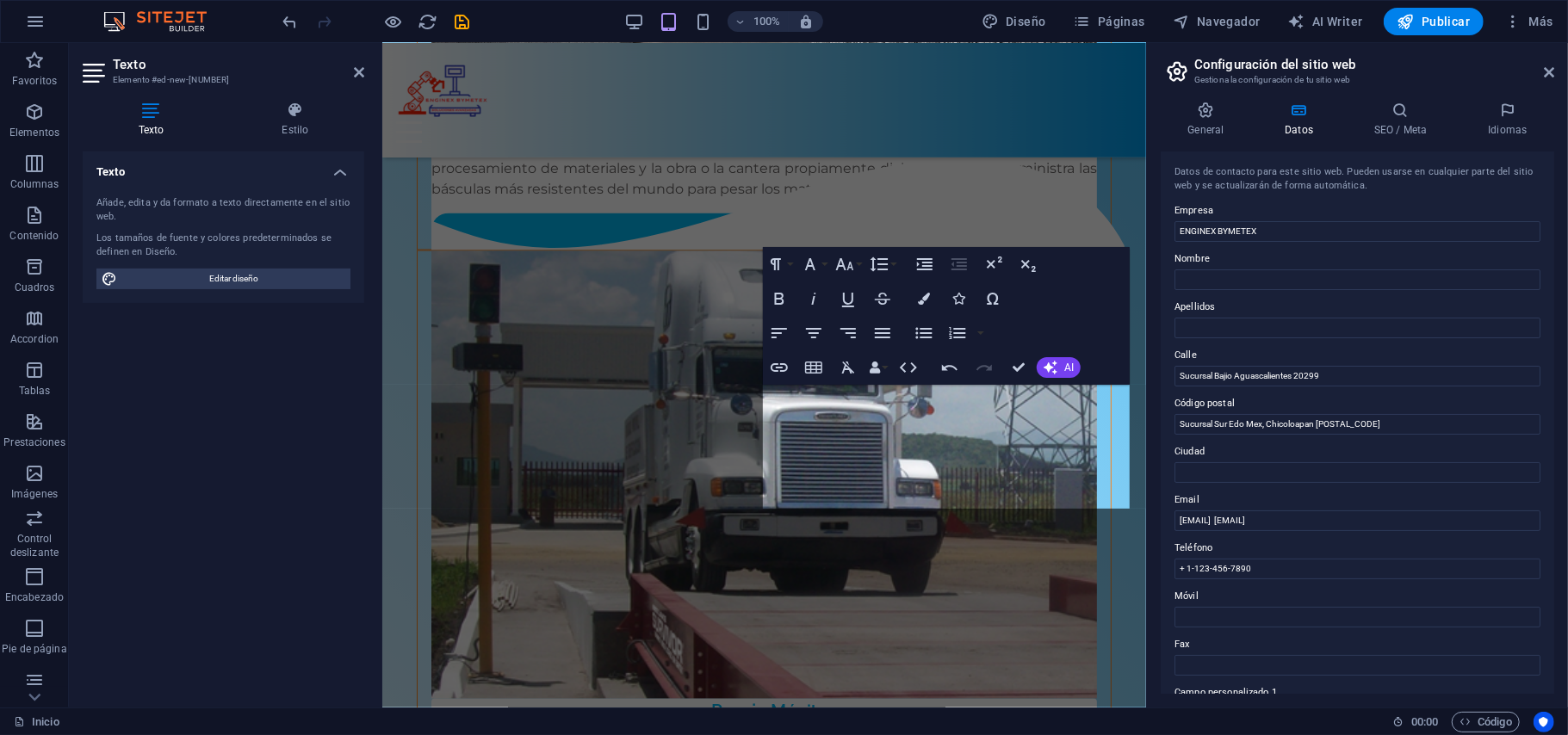 scroll, scrollTop: 6989, scrollLeft: 0, axis: vertical 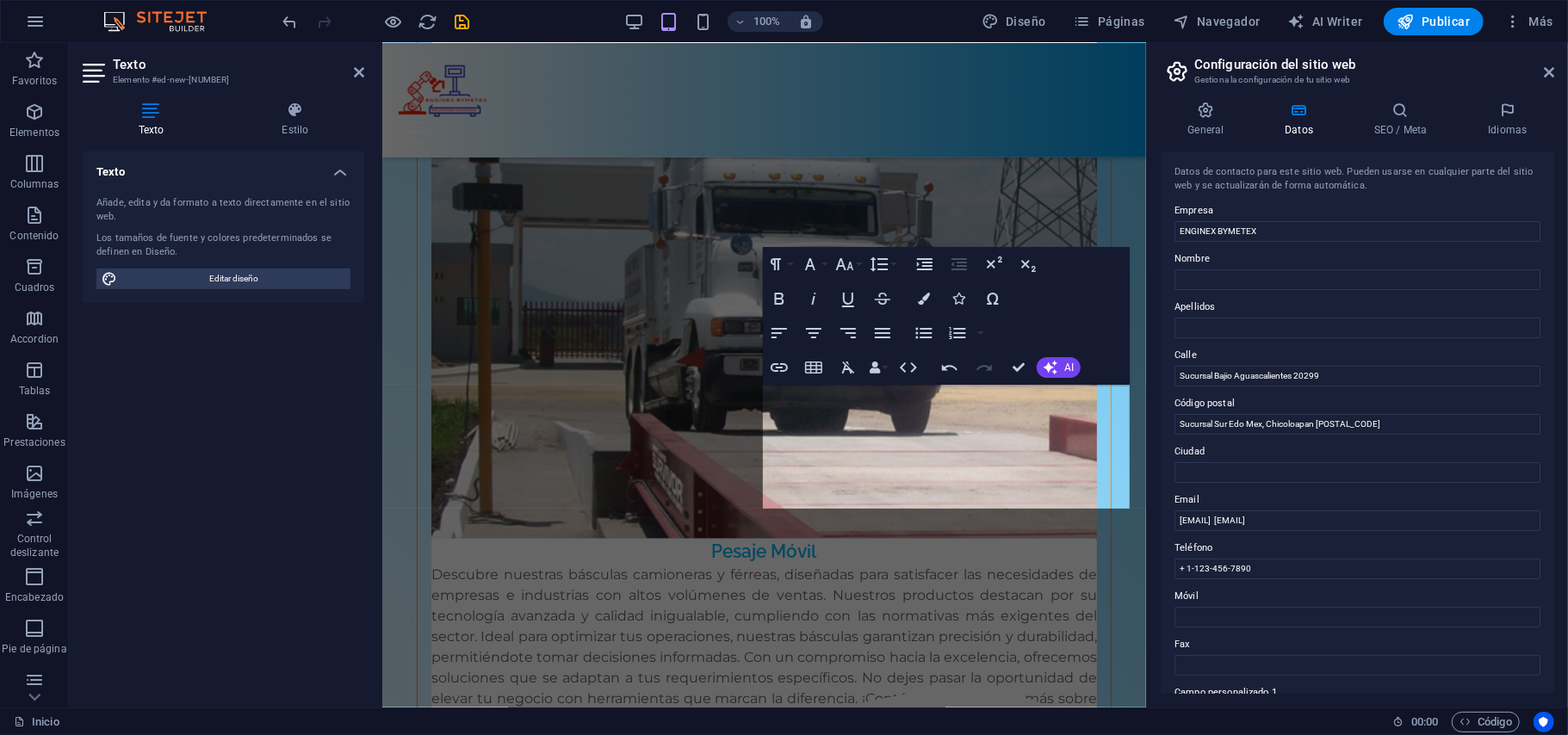 click on "Pesaje Ensacado Suministro Contacto Optimiza tus procesos con nuestros sistemas de pesaje personalizados. Obtener 1 2 3 4 5 6 7 8 9 10 11 12 13 14 15 16 17 18 19 20 21 22 23 24 25 1 2 3 4 5 6 7 8 9 10 11 12 13 14 15 16 17 18 19 20 21 1 2 3 4 5 6 7 8 9 10 11 12 13 14 15 16 17 1 2 3 4 5 6 7 8 9 1 2 3 4 5 6 7 8 9 10 11 12 13 14 15 16 17 18 19 20 21 22 23 24 25 26 27 28 29 1 2 3 4 5 6 7 8 9 10 11 12 13 14 15 16 17 18 19 20 21 22 23 24 25 1 2 3 4 5 6 7 8 9 10 11 12 13 14 15 16 17 1 2 3 4 5 6 7 8 9 10 11 12 13 1 2 3 4 5 ¿Necesitas una segunda opción...?  En INGENIERÍA BYMETEX te ayudamos a obtener esta segunda opción.  Obtener  Dini Argeo de la línea HYGIENX para apoyar un proceso de producción libre de contaminación. La línea HYGIENX cumple los requisitos higiénicos del sistema APPCC. La certificación HCV EU garantiza la seguridad de los materiales y el rendimiento sanitario. Saber más Obtener 1 2 3" at bounding box center [763, -578] 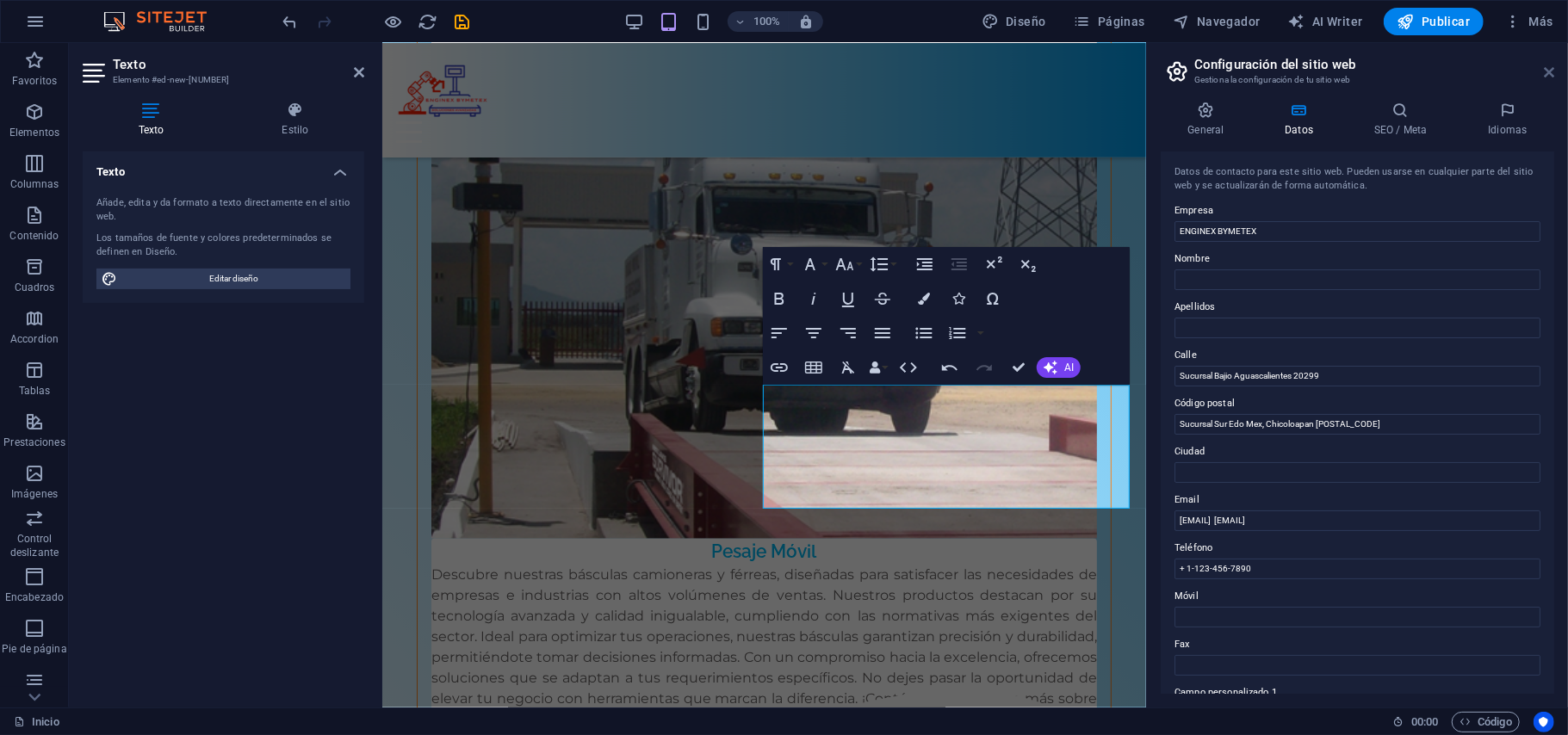 click at bounding box center (1549, 72) 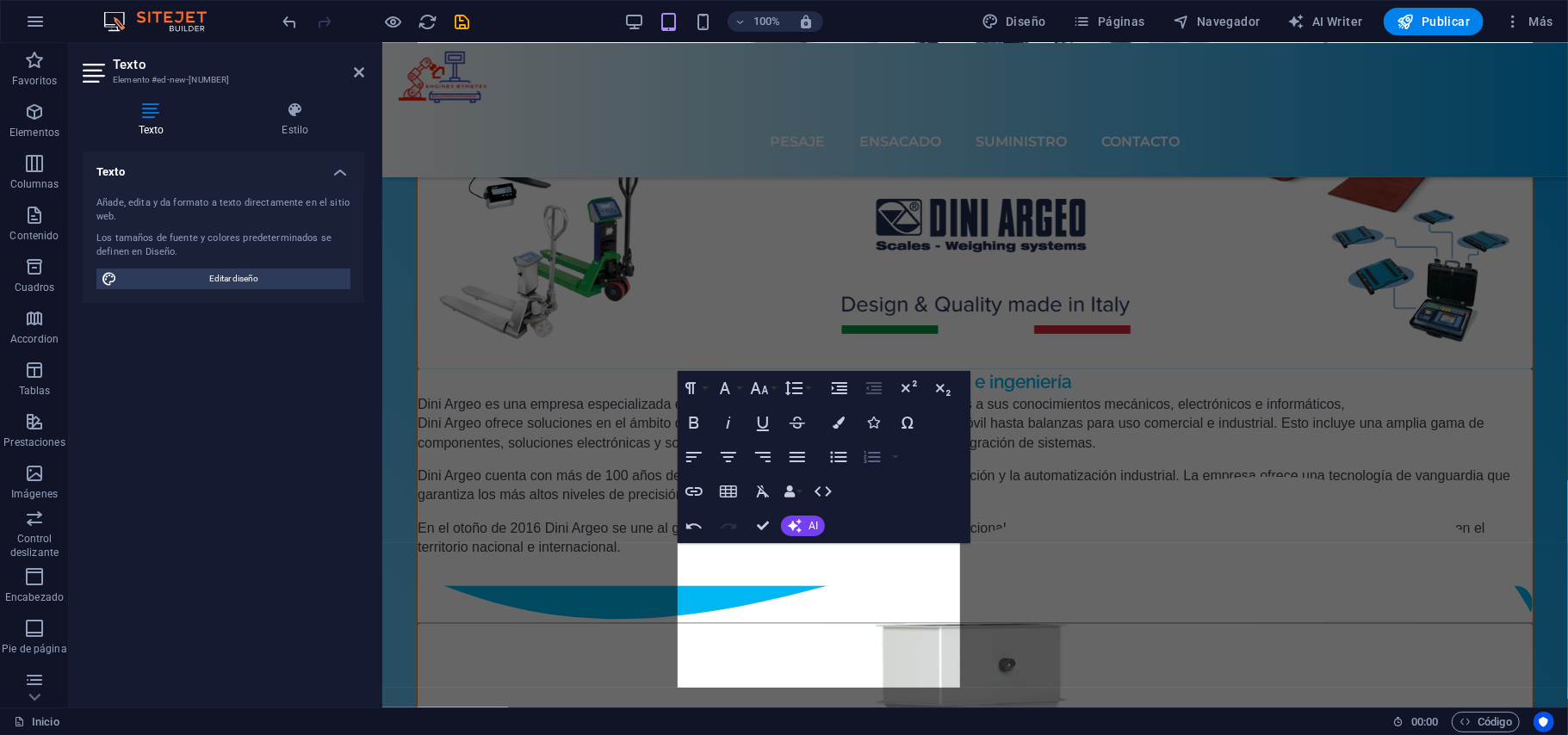 scroll, scrollTop: 6208, scrollLeft: 0, axis: vertical 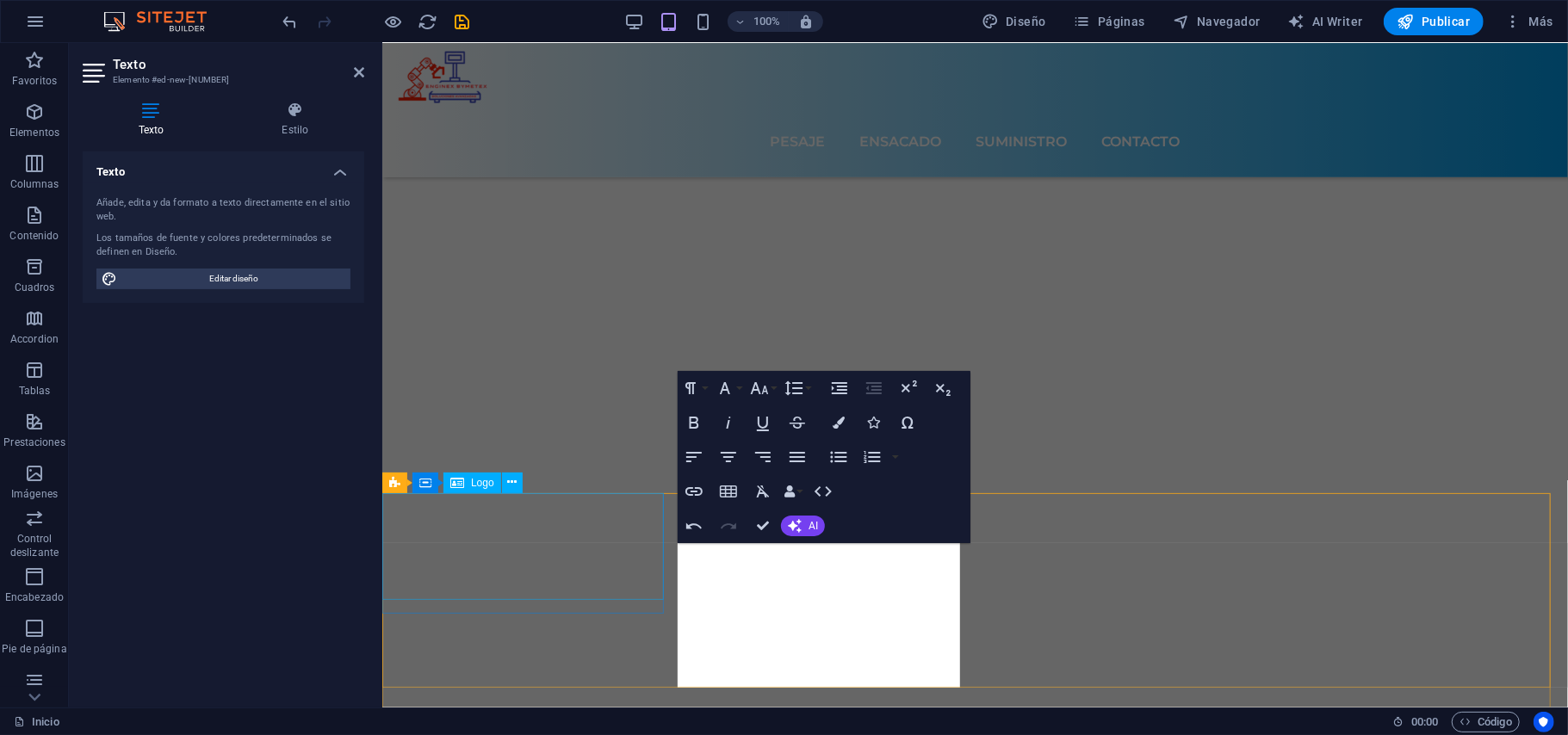 click at bounding box center [974, 6302] 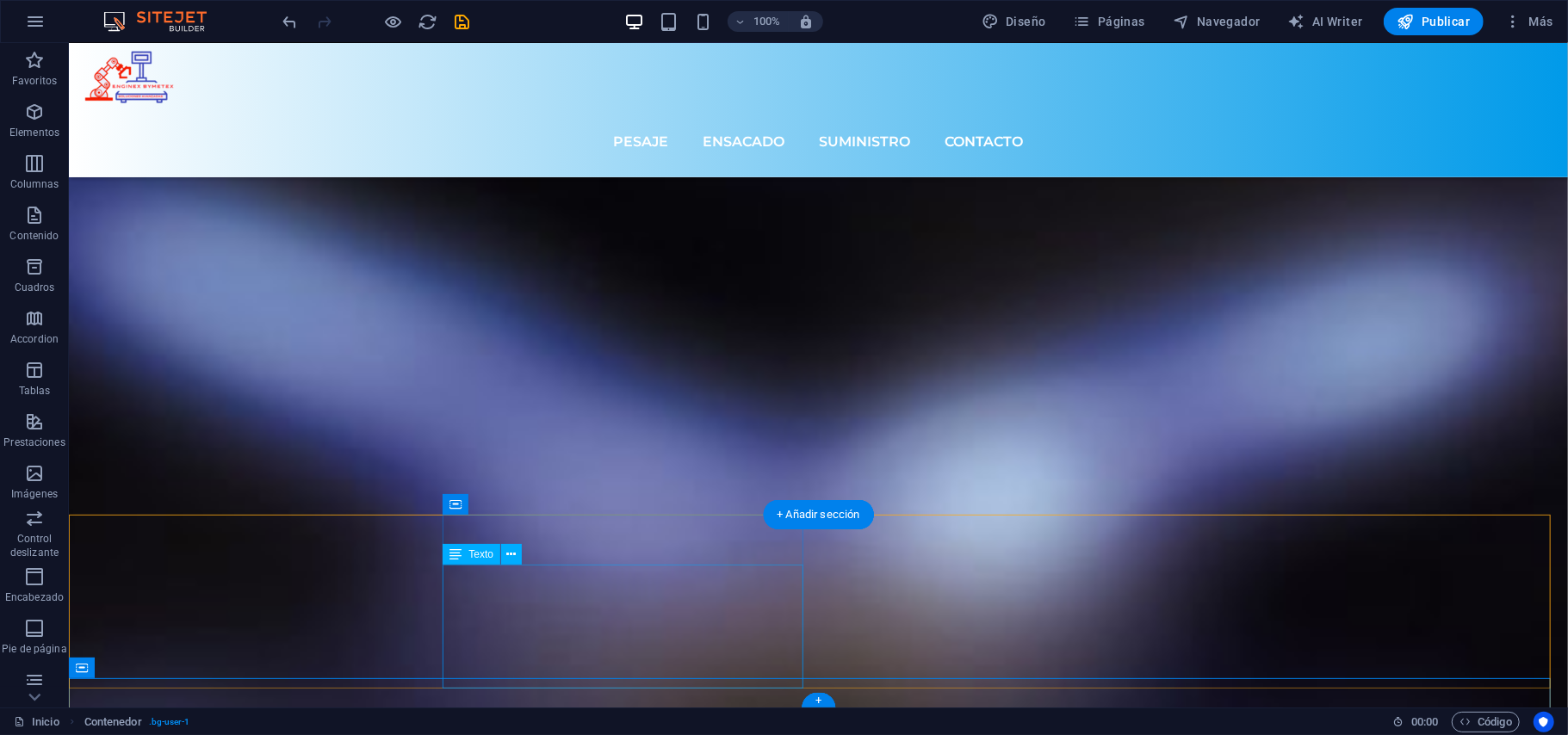 scroll, scrollTop: 6391, scrollLeft: 0, axis: vertical 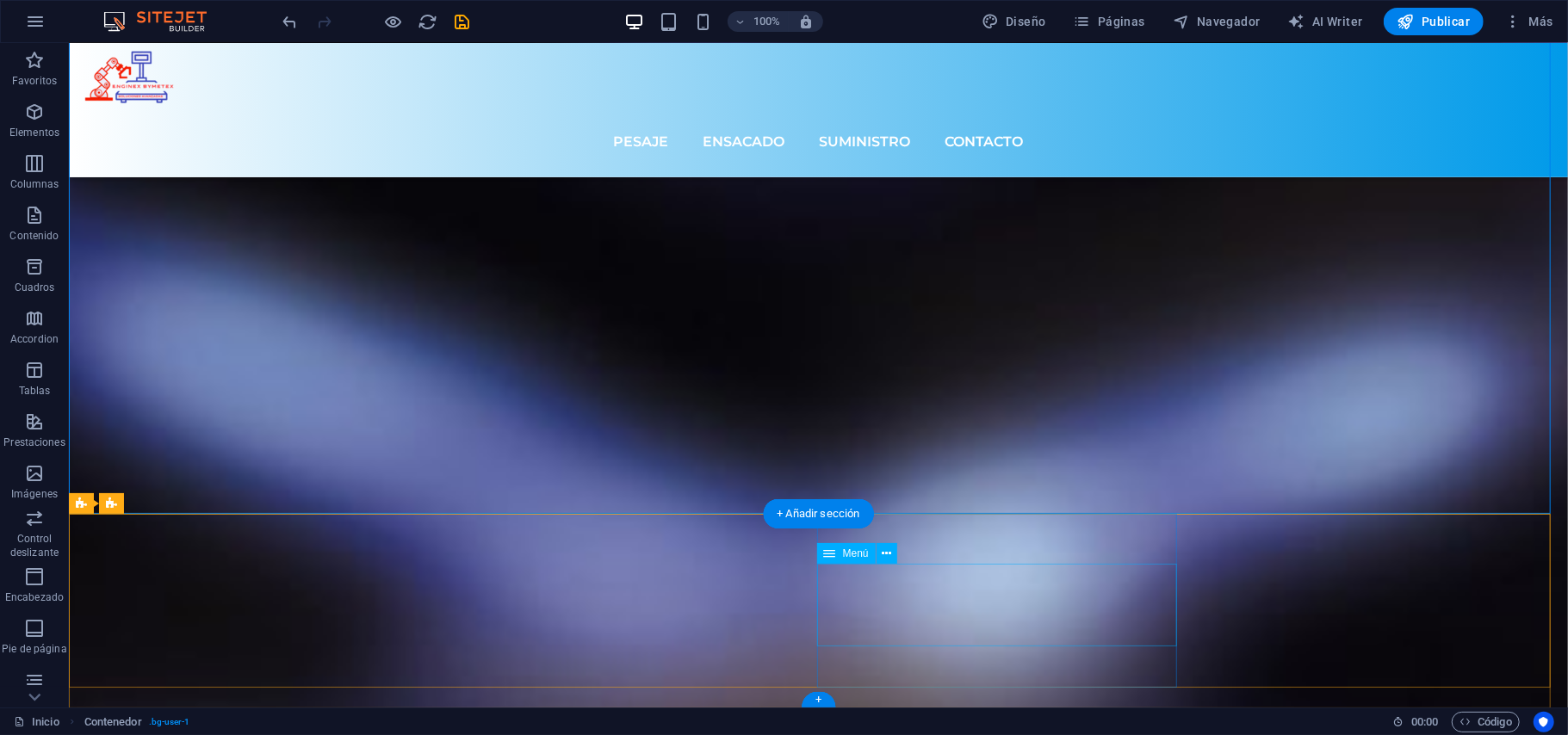 click on "Home About Service Contact" at bounding box center [250, 8854] 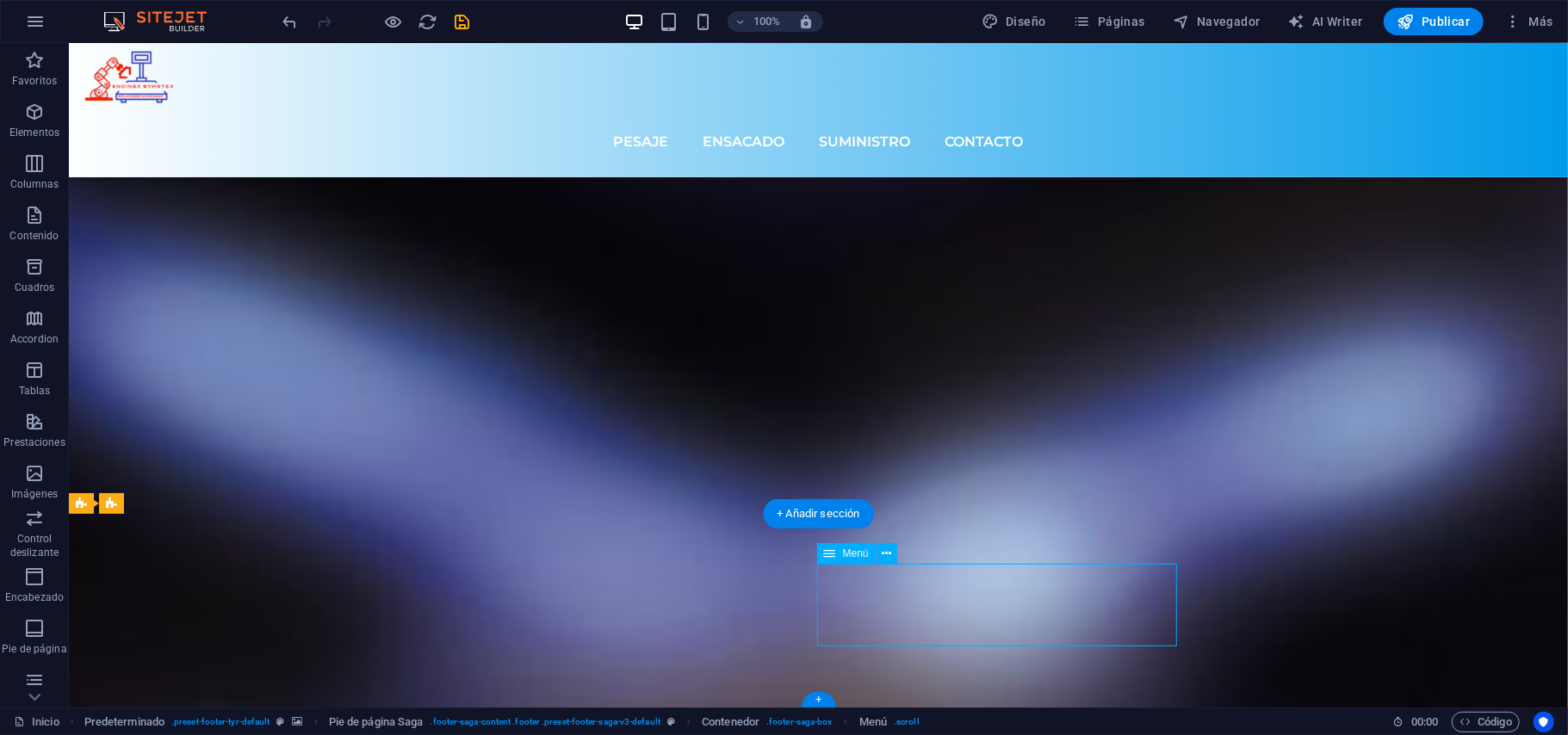 click on "Home About Service Contact" at bounding box center (250, 8854) 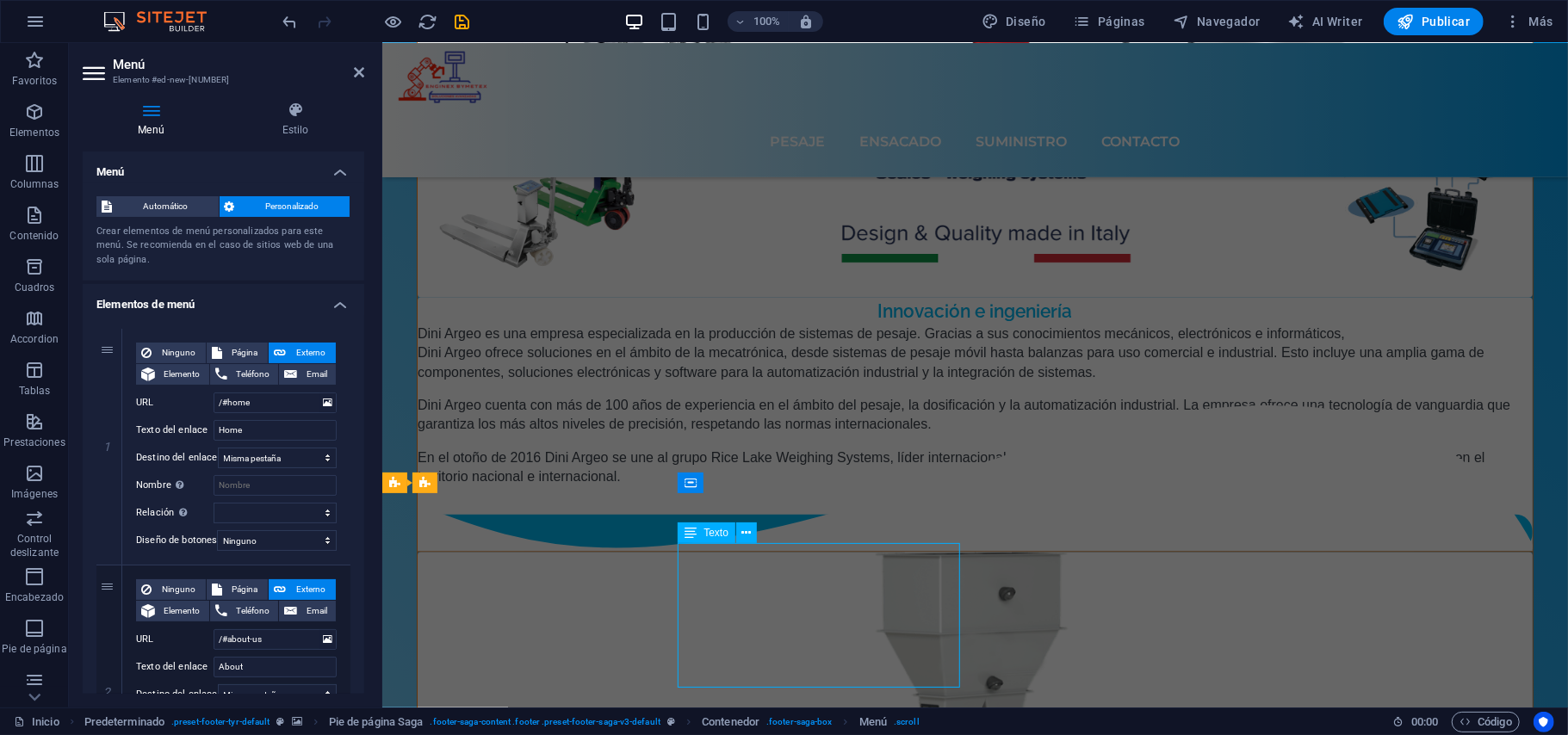 scroll, scrollTop: 5539, scrollLeft: 0, axis: vertical 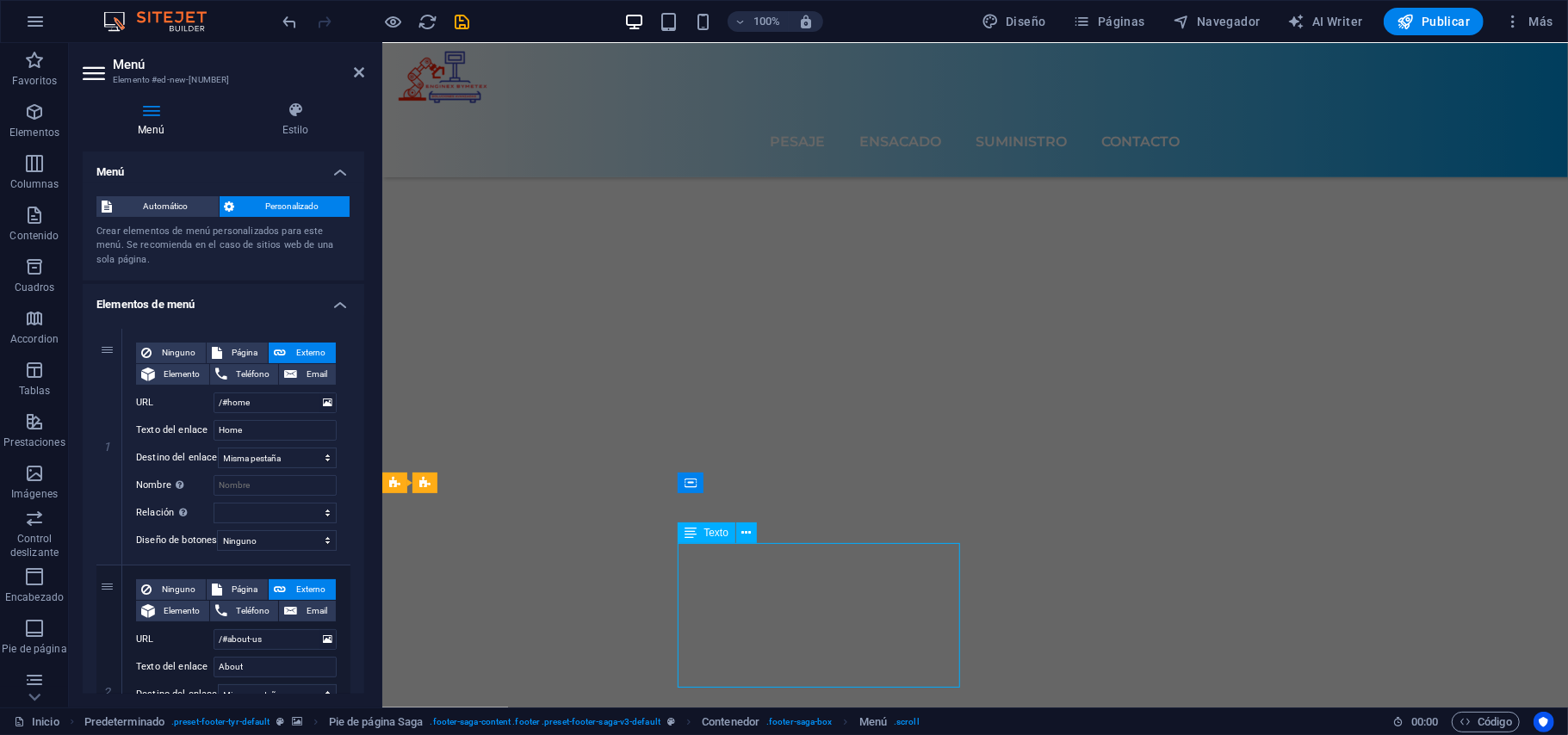 click on "Home About Service Contact" at bounding box center (524, 7714) 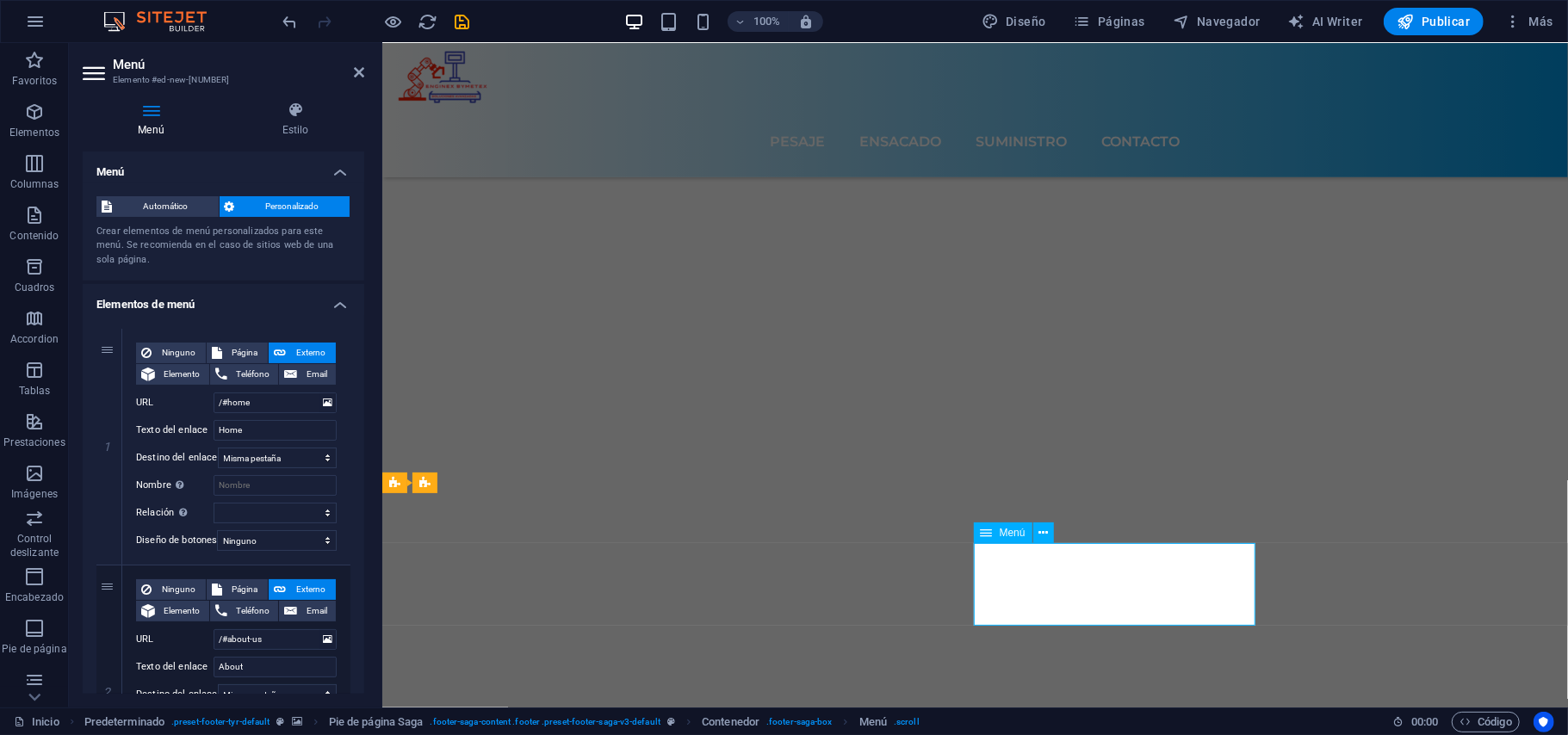 click on "Home About Service Contact" at bounding box center (524, 7714) 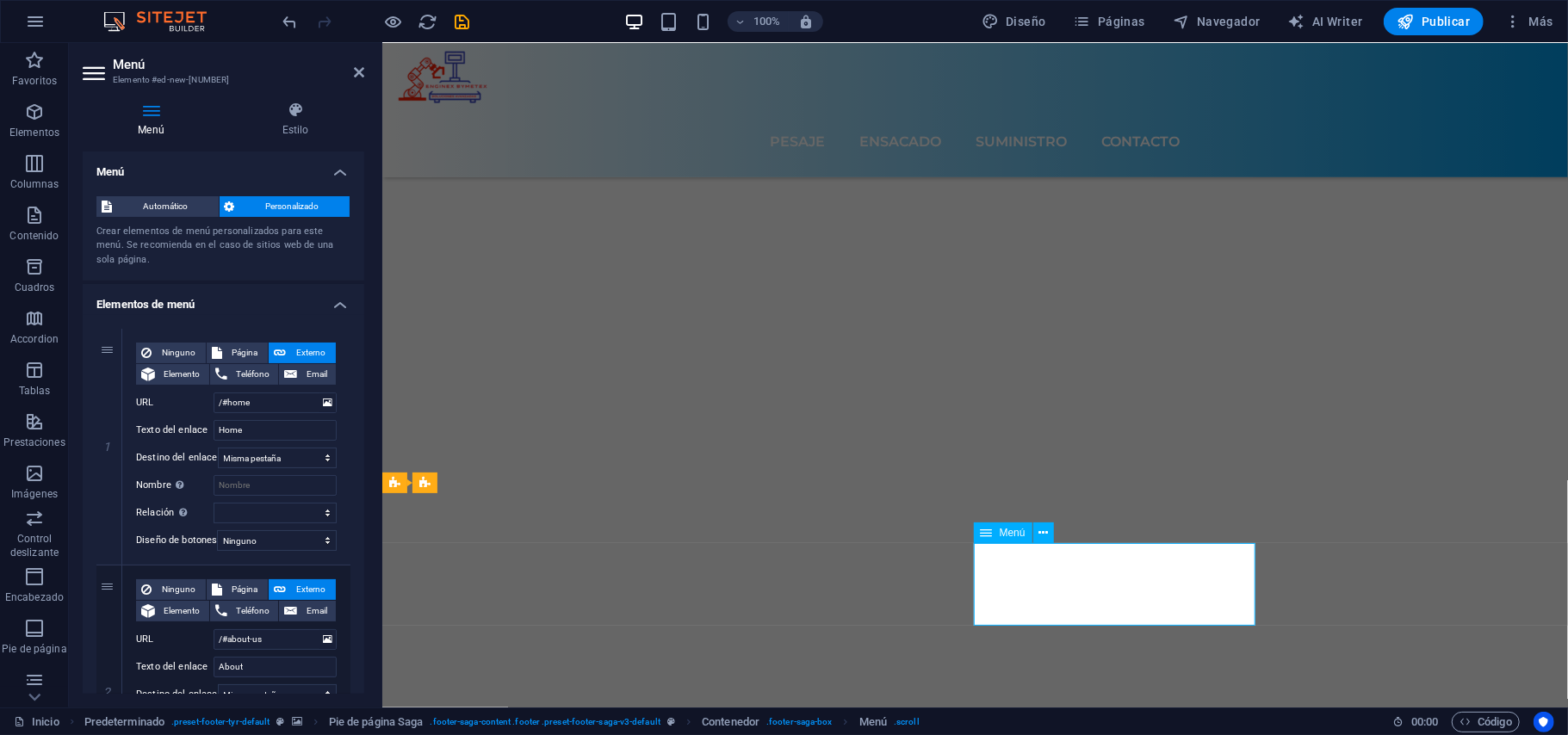scroll, scrollTop: 6171, scrollLeft: 0, axis: vertical 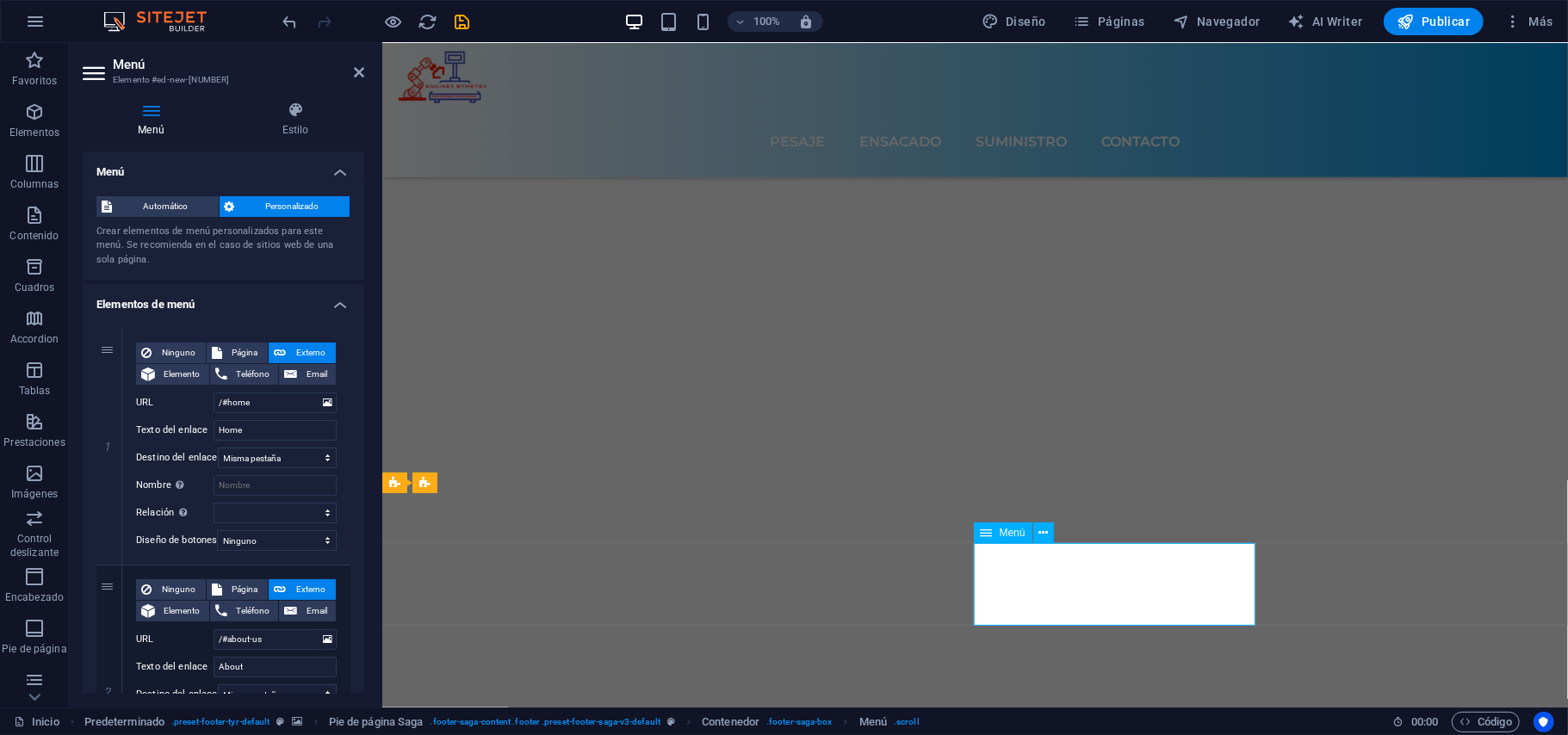 click on "Home About Service Contact" at bounding box center (524, 7715) 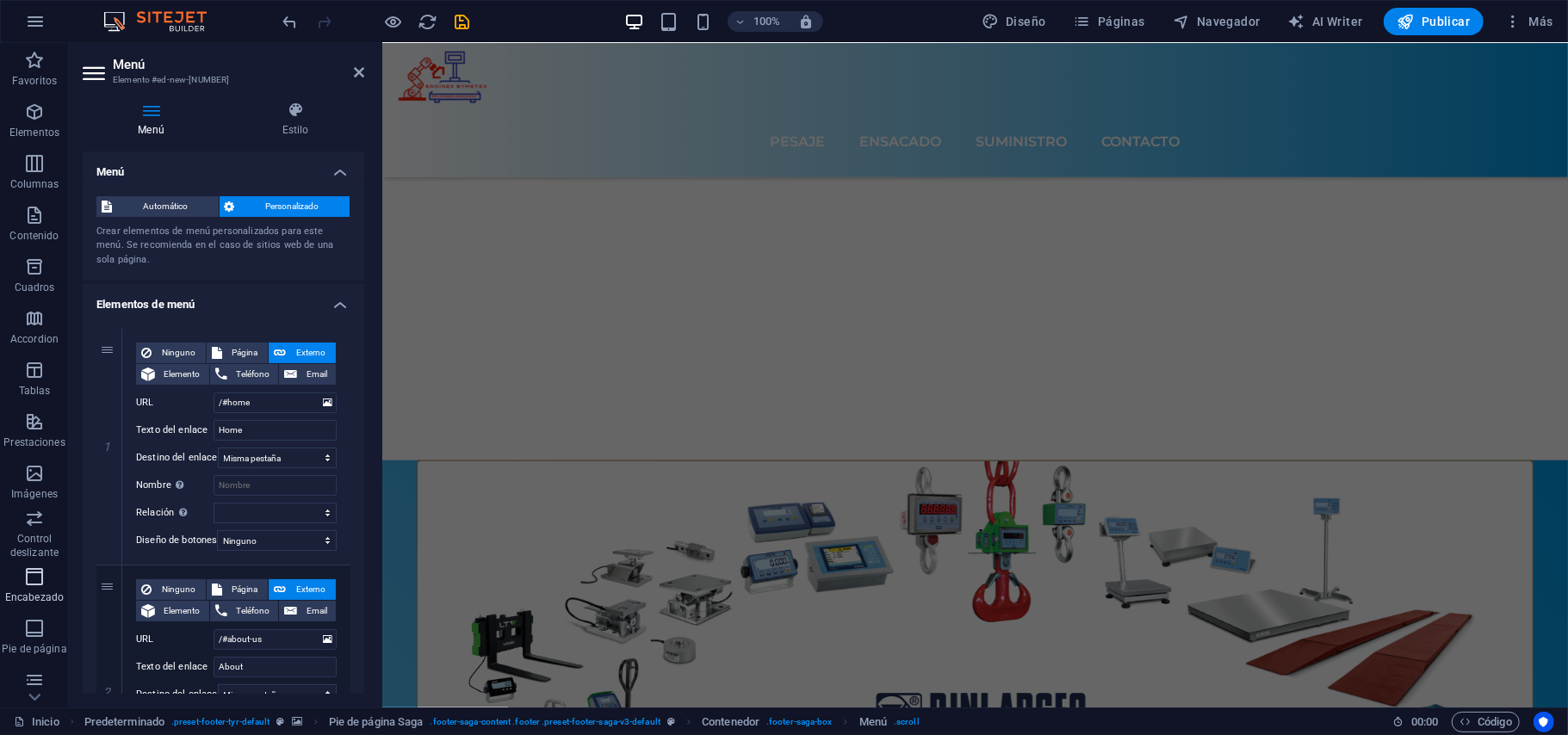 scroll, scrollTop: 5539, scrollLeft: 0, axis: vertical 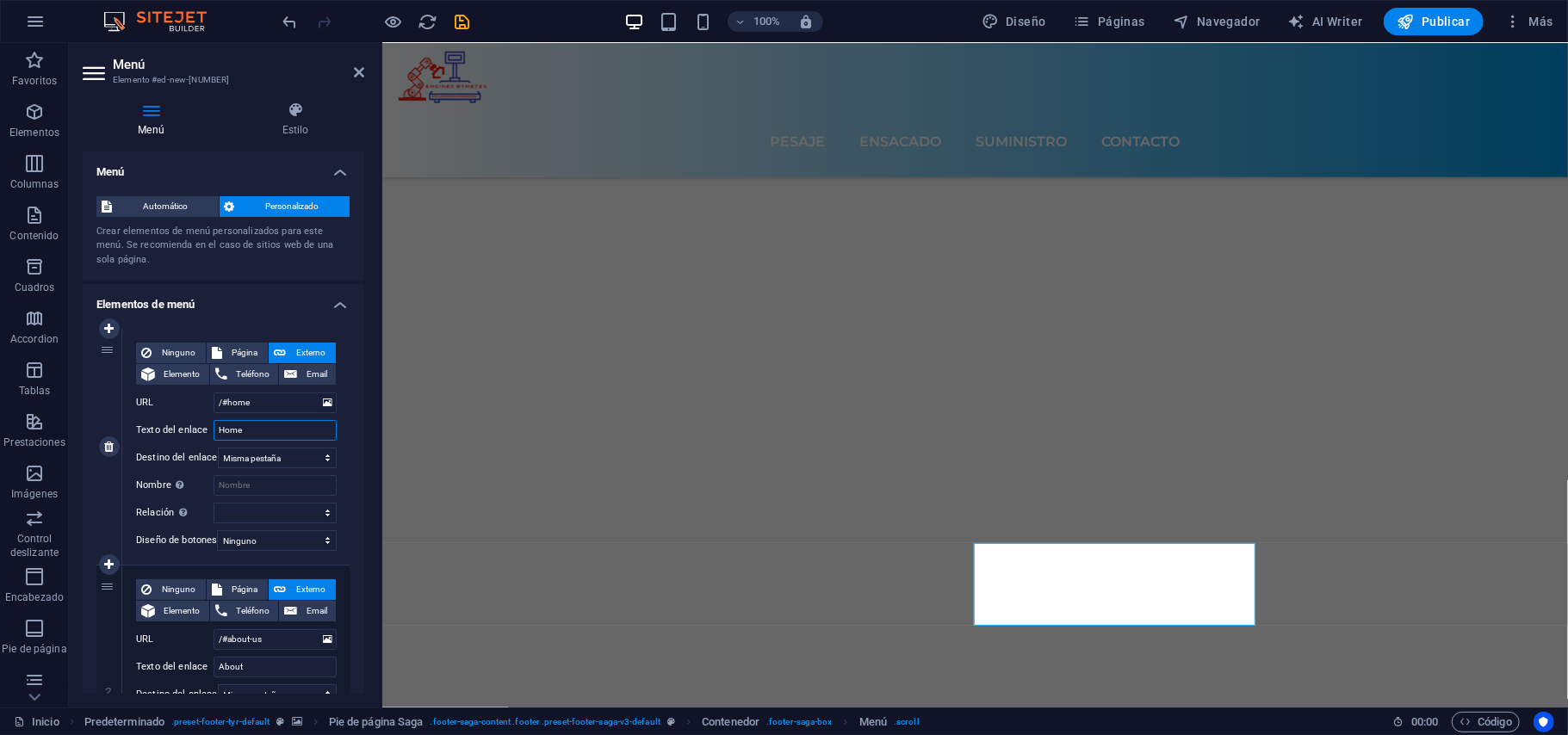 click on "Home" at bounding box center (275, 430) 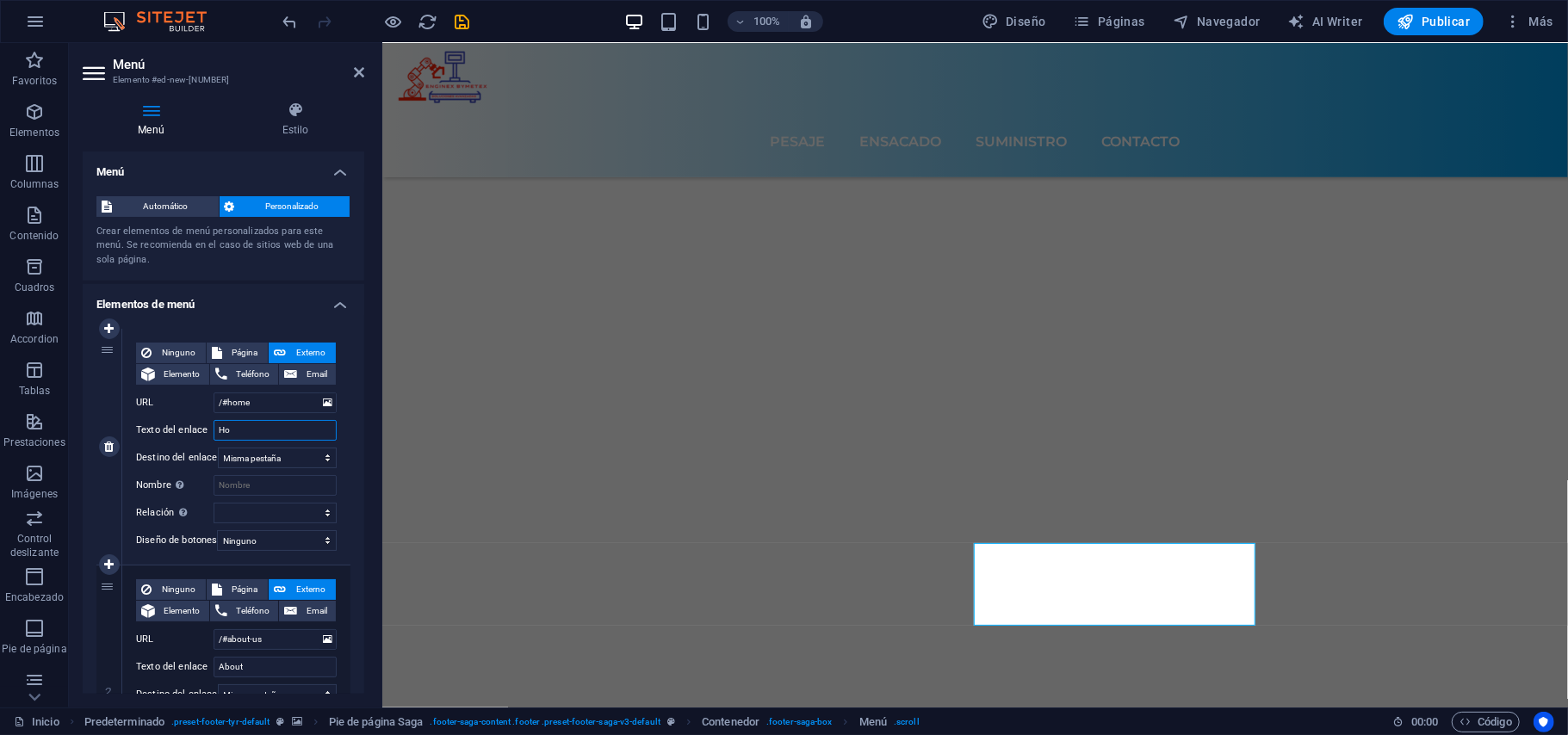 type on "H" 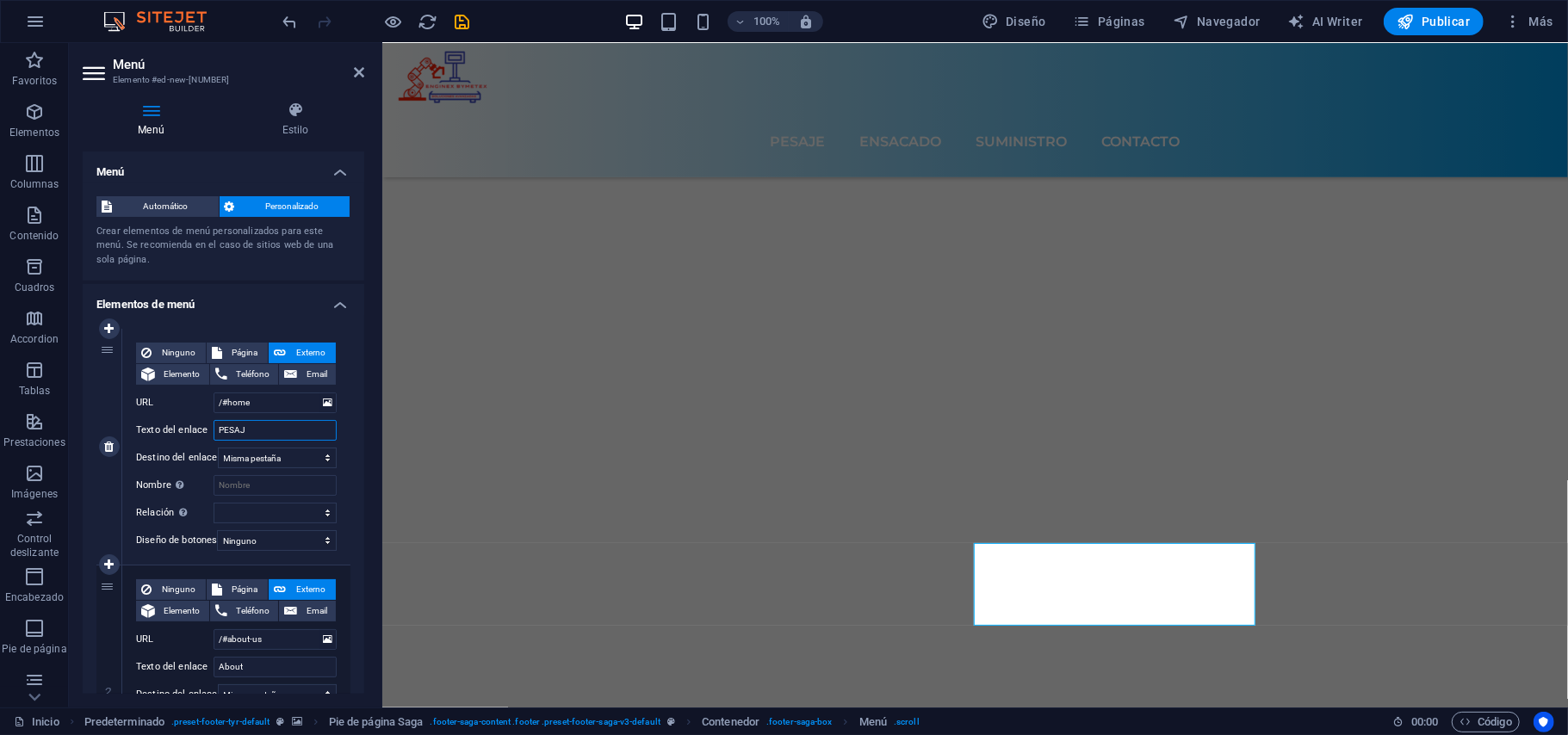 type on "PESAJE" 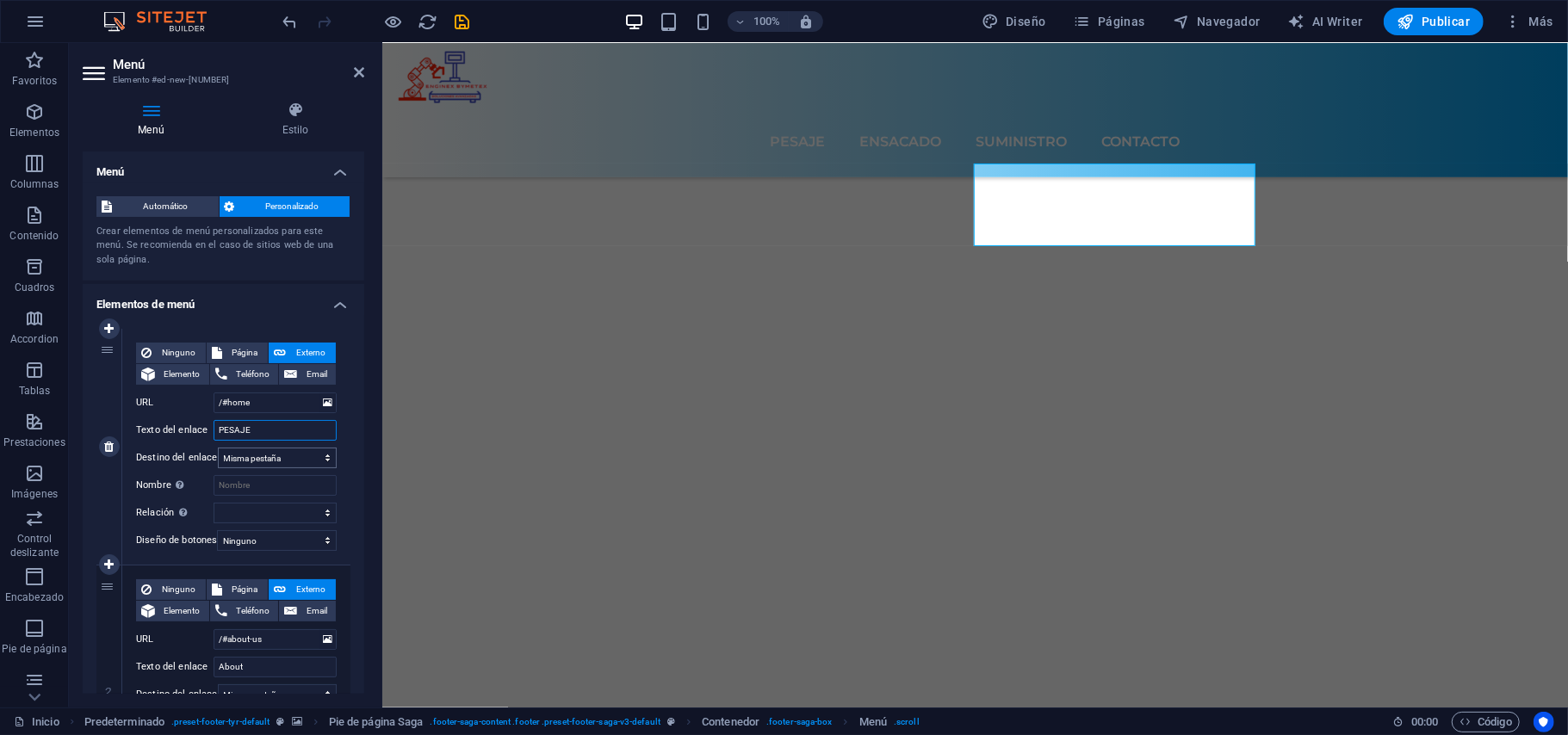 select 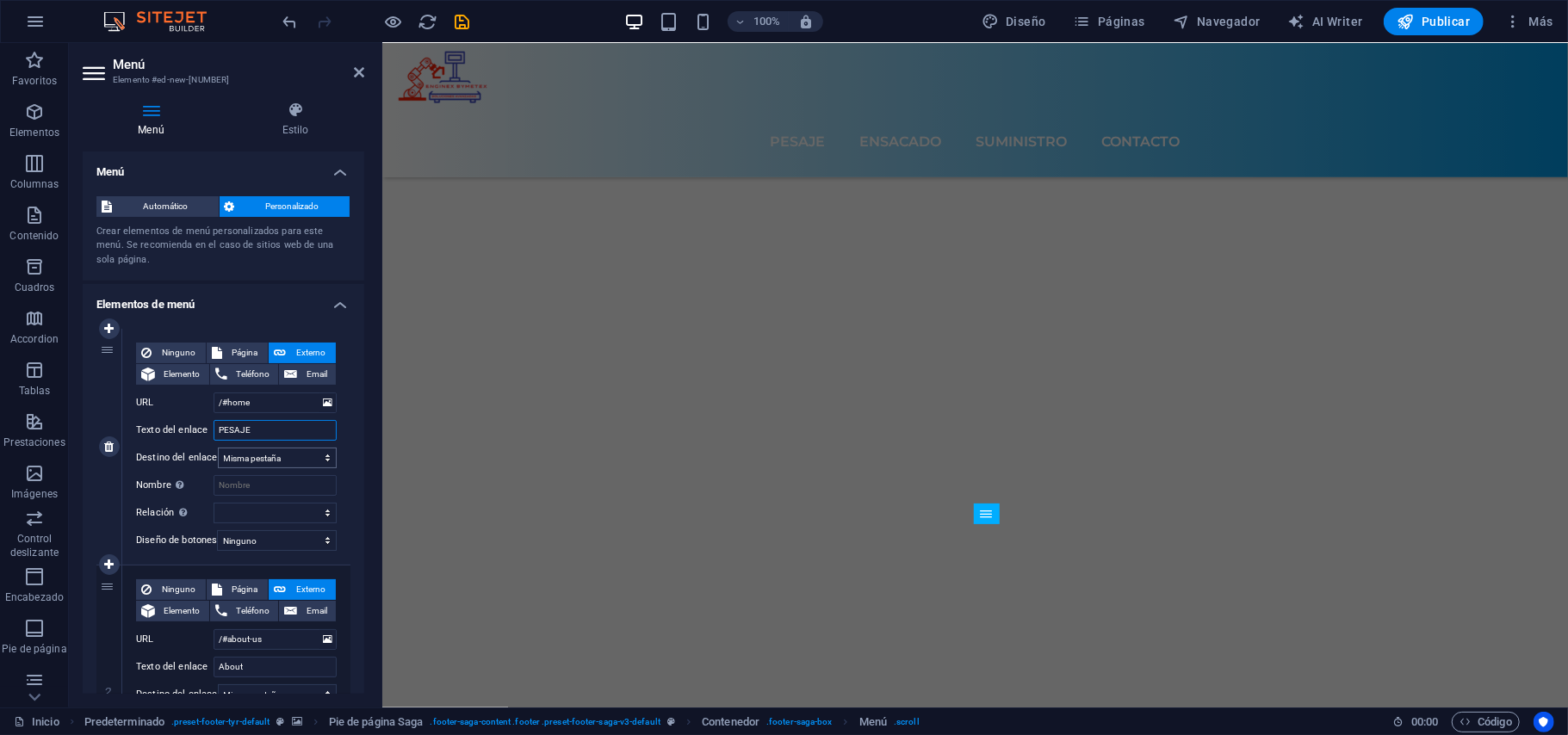 scroll, scrollTop: 6208, scrollLeft: 0, axis: vertical 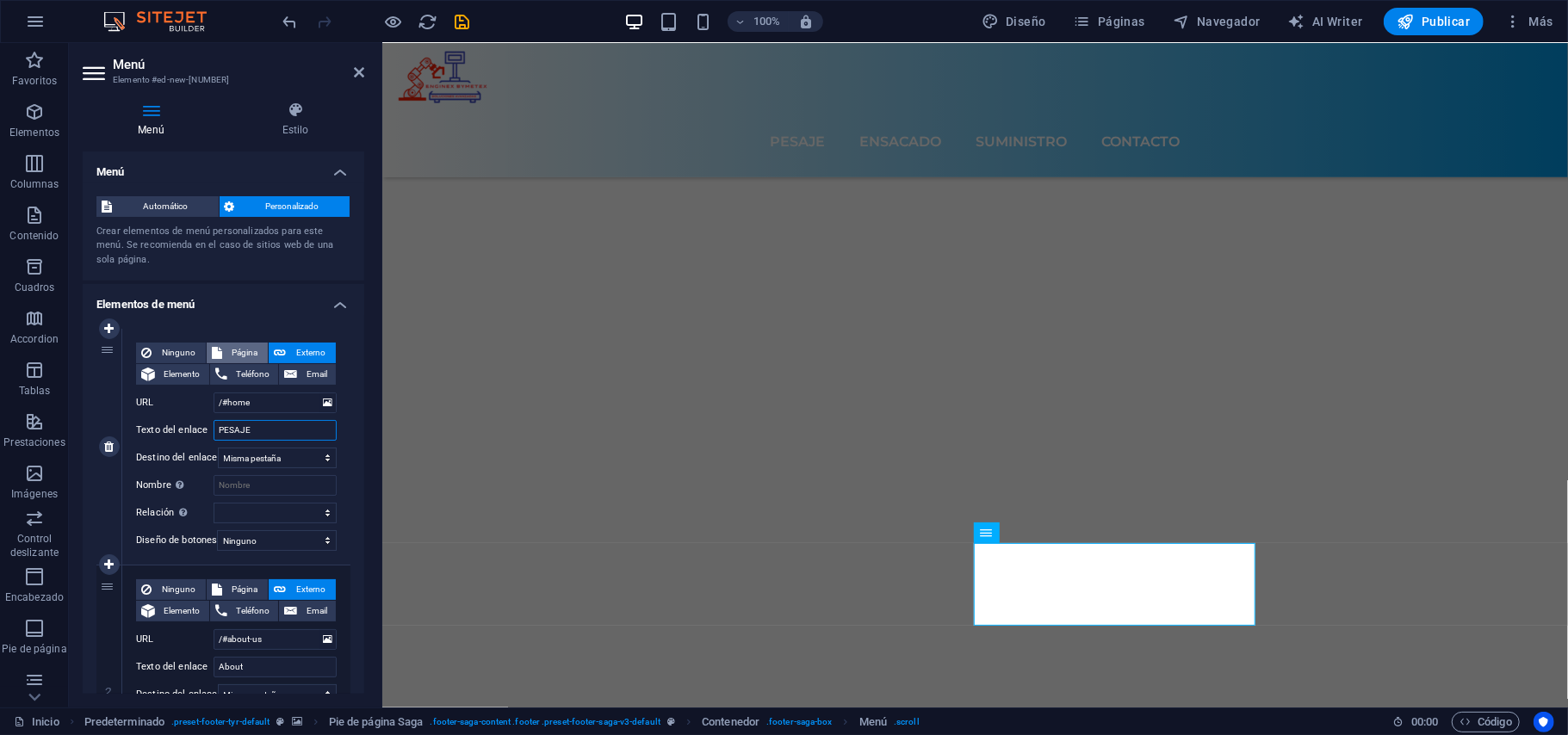 type on "PESAJE" 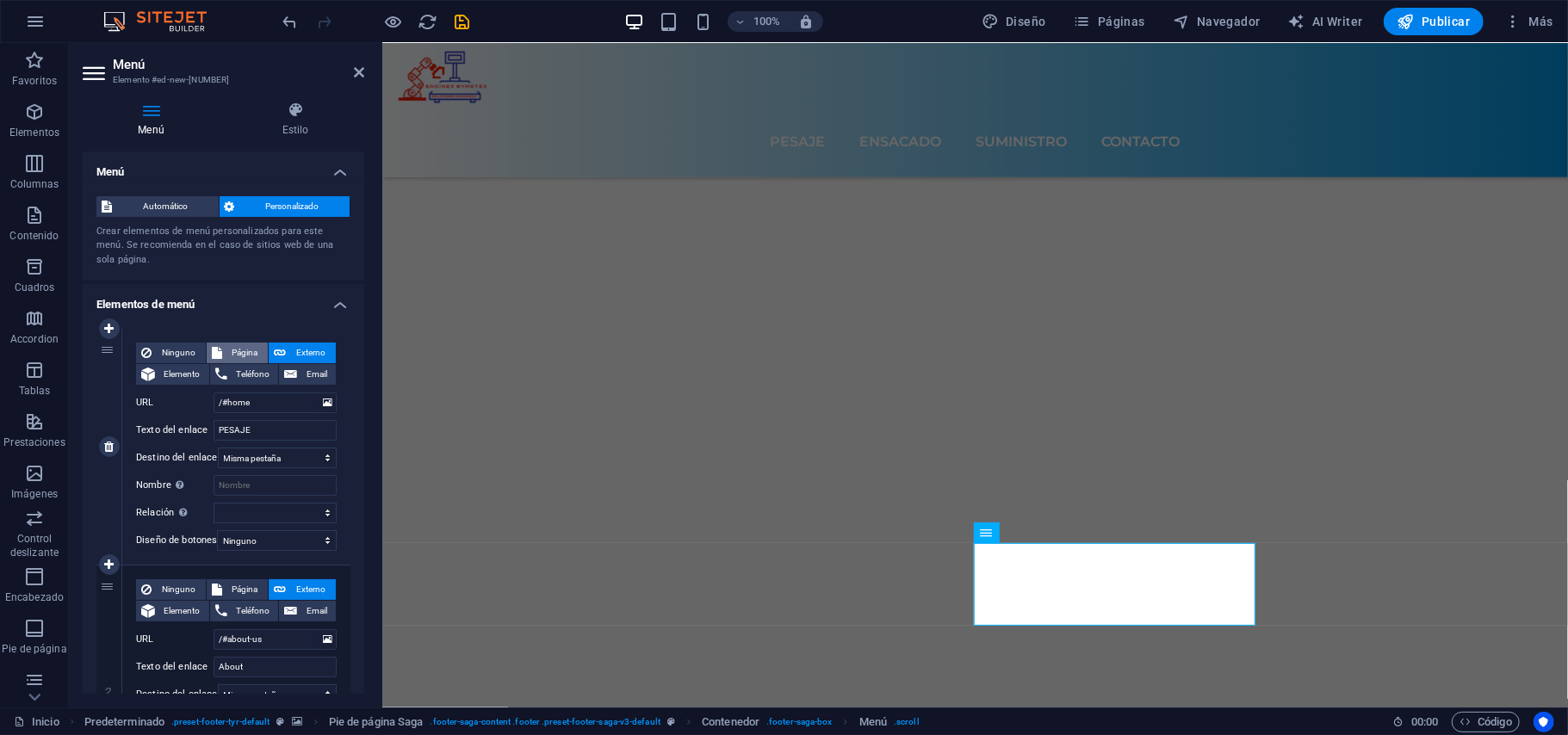 click on "Página" at bounding box center [245, 353] 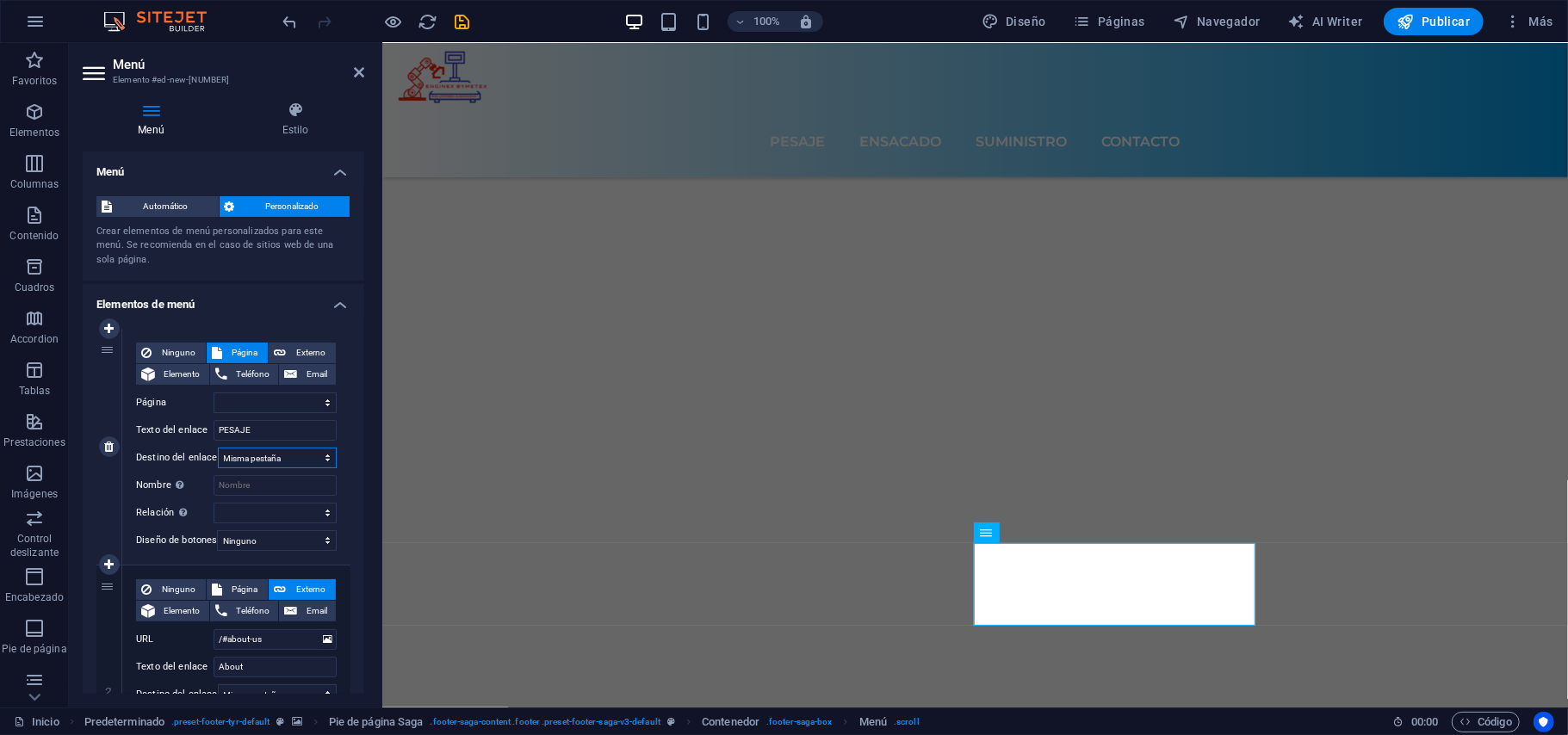 click on "Nueva pestaña Misma pestaña Superposición" at bounding box center (277, 458) 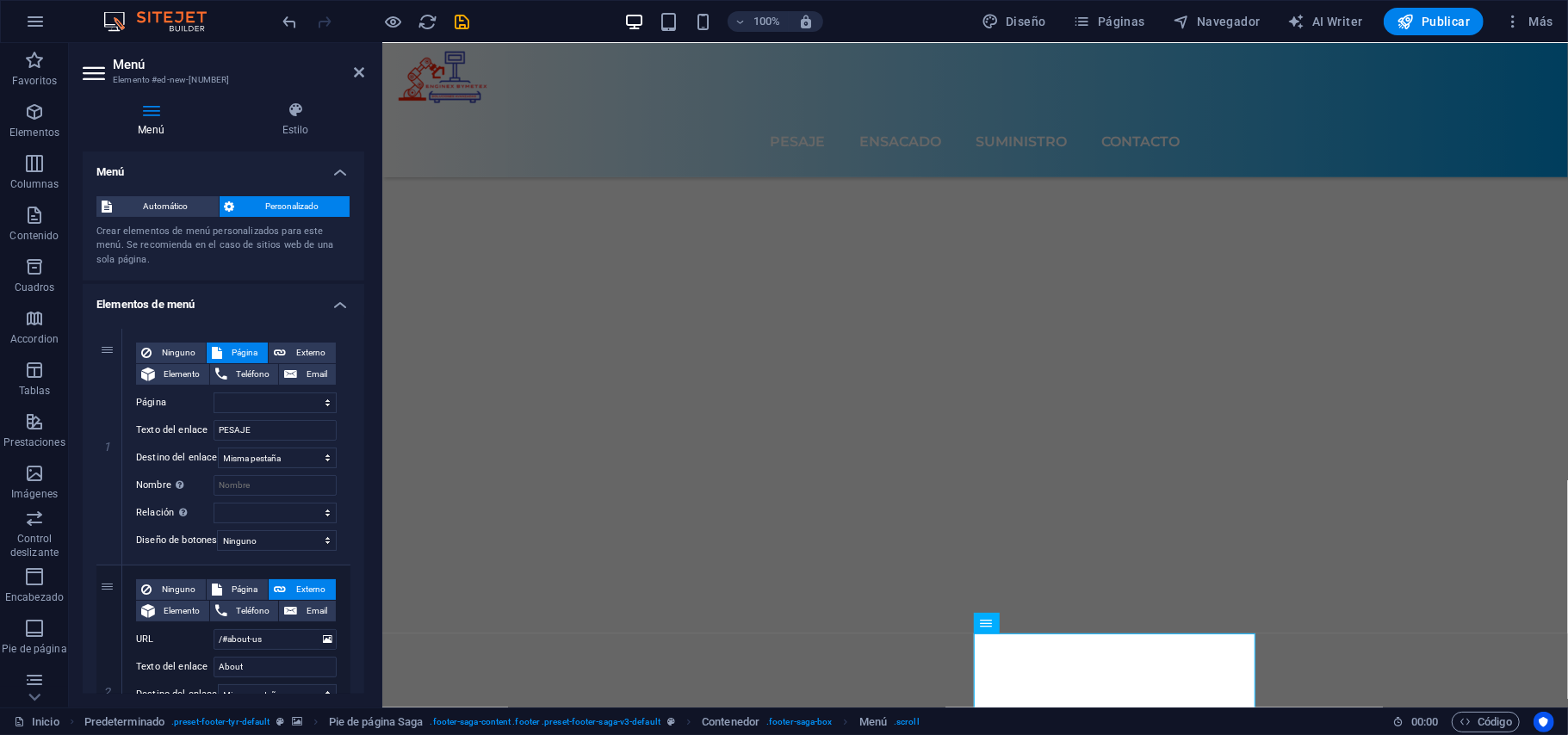click on "1 Ninguno Página Externo Elemento Teléfono Email Página Inicio Pesaje Ensacado Suministros Contacto Elemento
URL /#home Teléfono Email Texto del enlace PESAJE Destino del enlace Nueva pestaña Misma pestaña Superposición Nombre Una descripción adicional del enlace no debería ser igual al texto del enlace. El título suele mostrarse como un texto de información cuando se mueve el ratón por encima del elemento. Déjalo en blanco en caso de dudas. Relación Define la  relación de este enlace con el destino del enlace . Por ejemplo, el valor "nofollow" indica a los buscadores que no sigan al enlace. Puede dejarse vacío. alternativo autor marcador externo ayuda licencia siguiente nofollow noreferrer noopener ant buscar etiqueta Diseño de botones Ninguno Predeterminado Principal Secundario 2 Ninguno Página Externo Elemento Teléfono Email Página Inicio Pesaje Ensacado Suministros Contacto Elemento
URL /#about-us Teléfono Email Texto del enlace About 3" at bounding box center [223, 801] 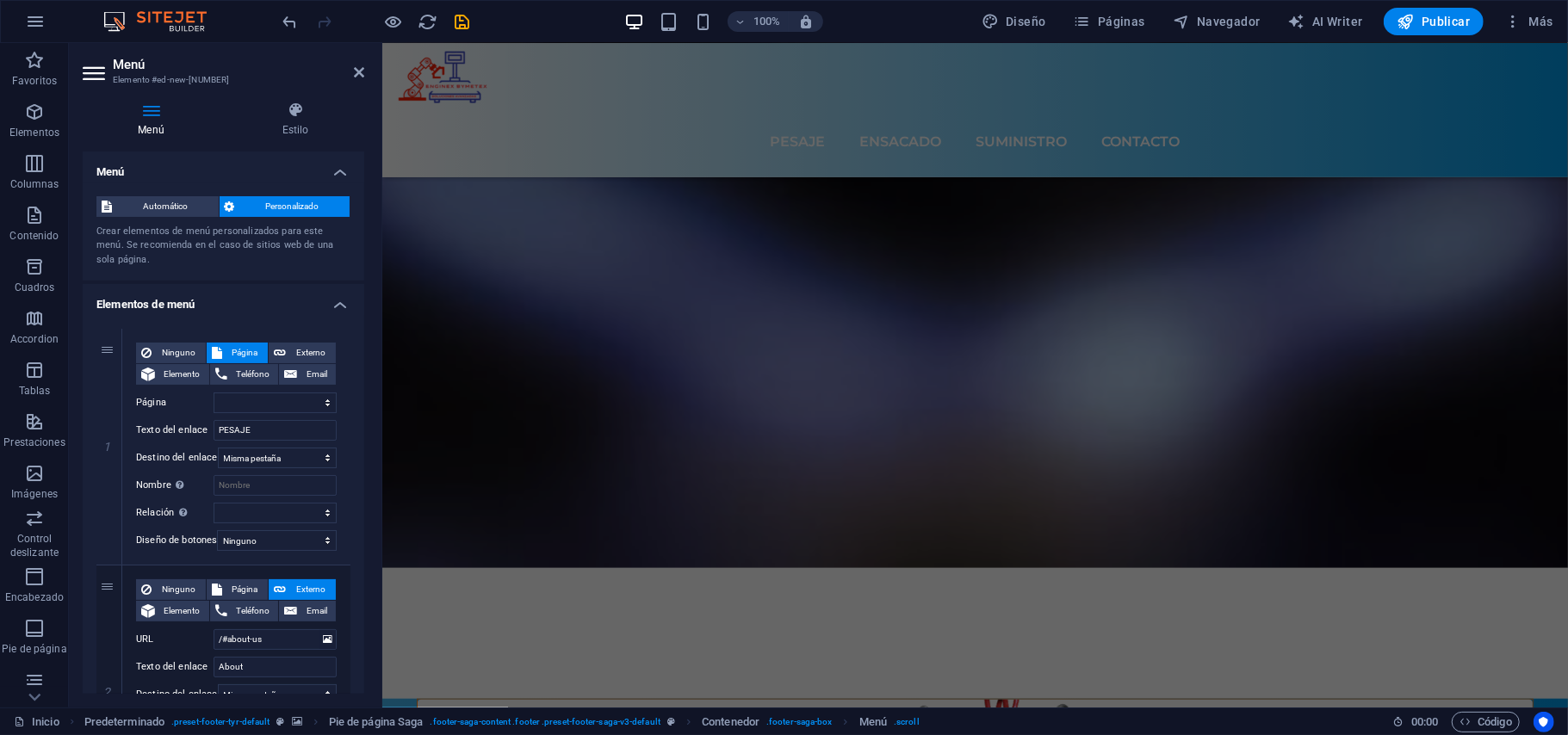 scroll, scrollTop: 5539, scrollLeft: 0, axis: vertical 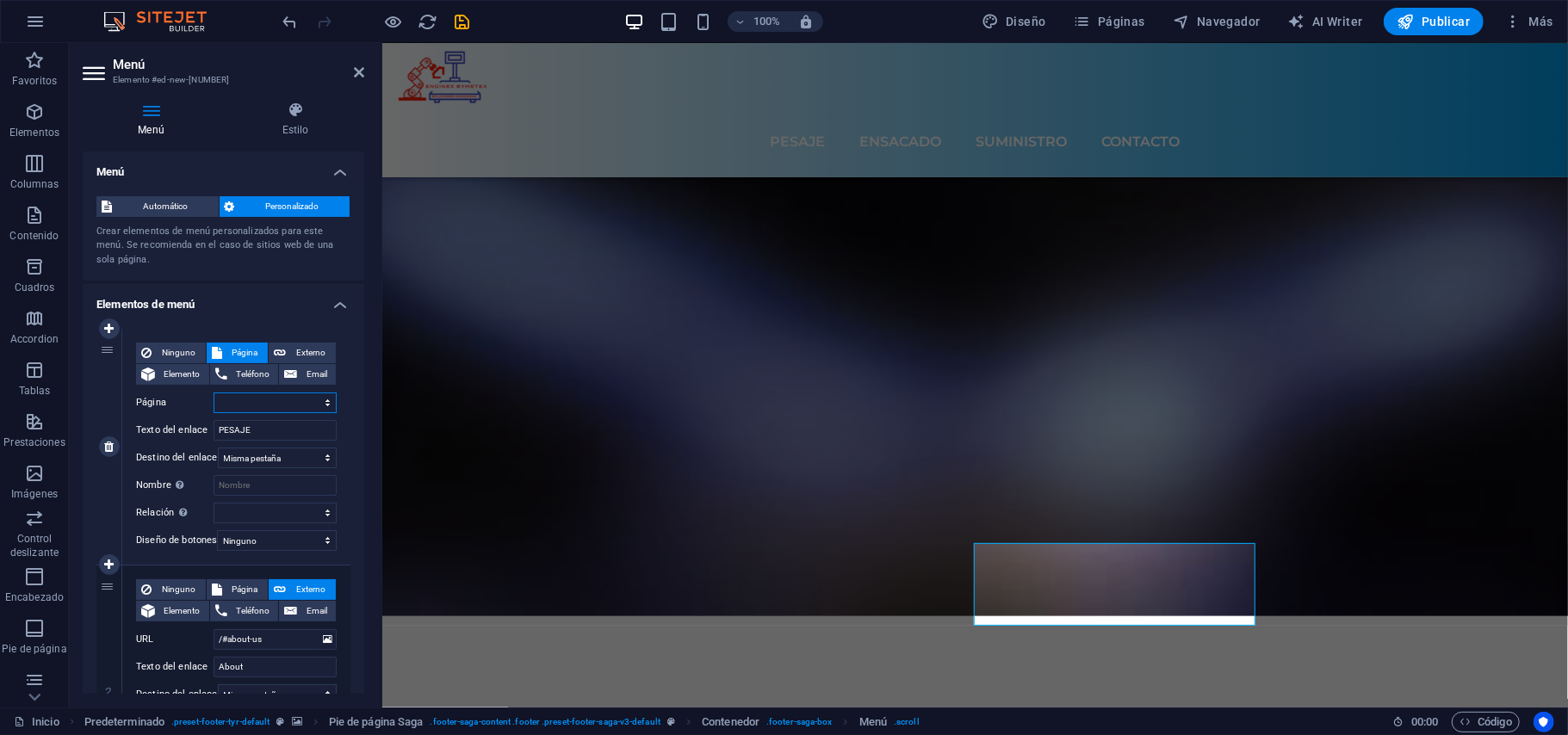 click on "Inicio Pesaje Ensacado Suministros Contacto" at bounding box center (275, 403) 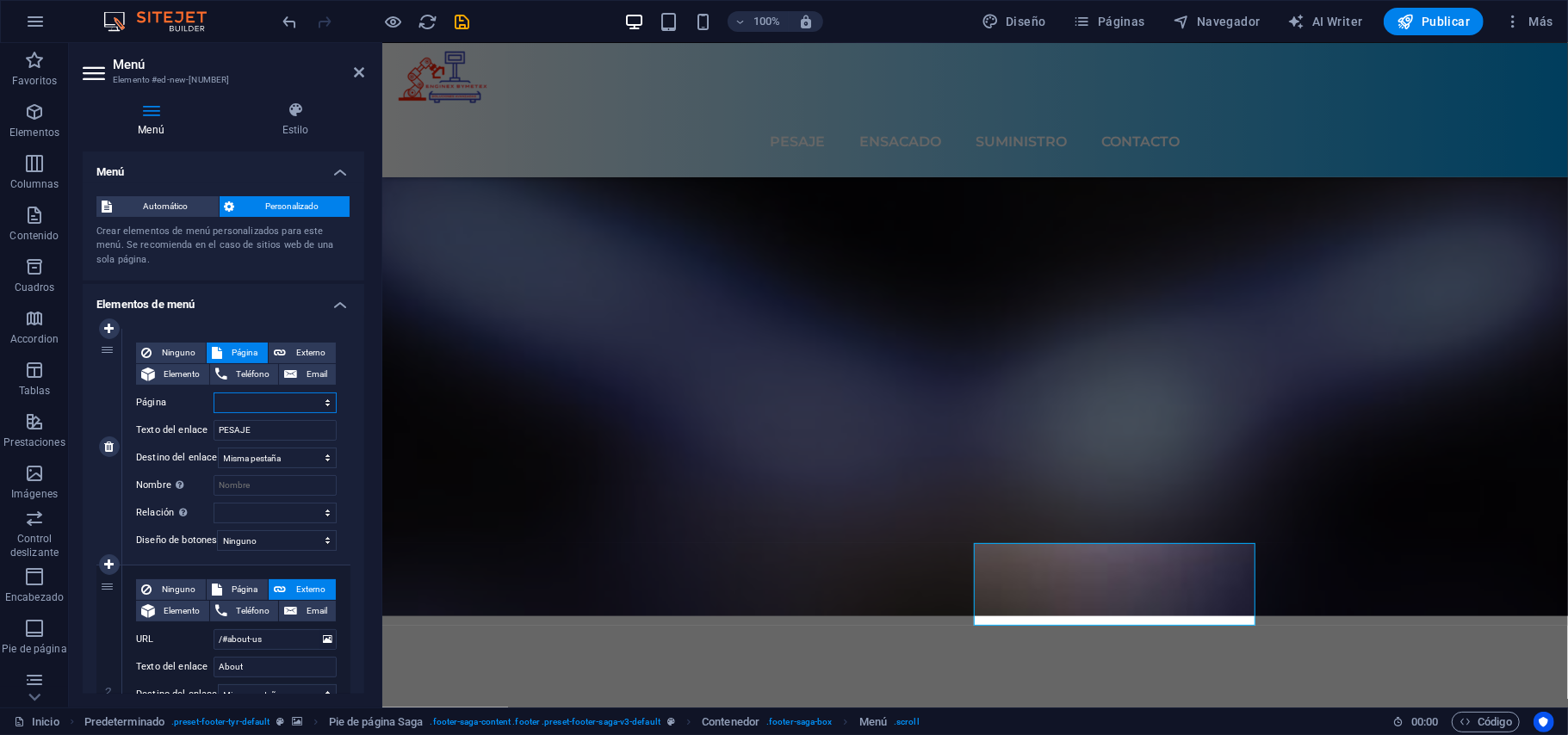 select on "1" 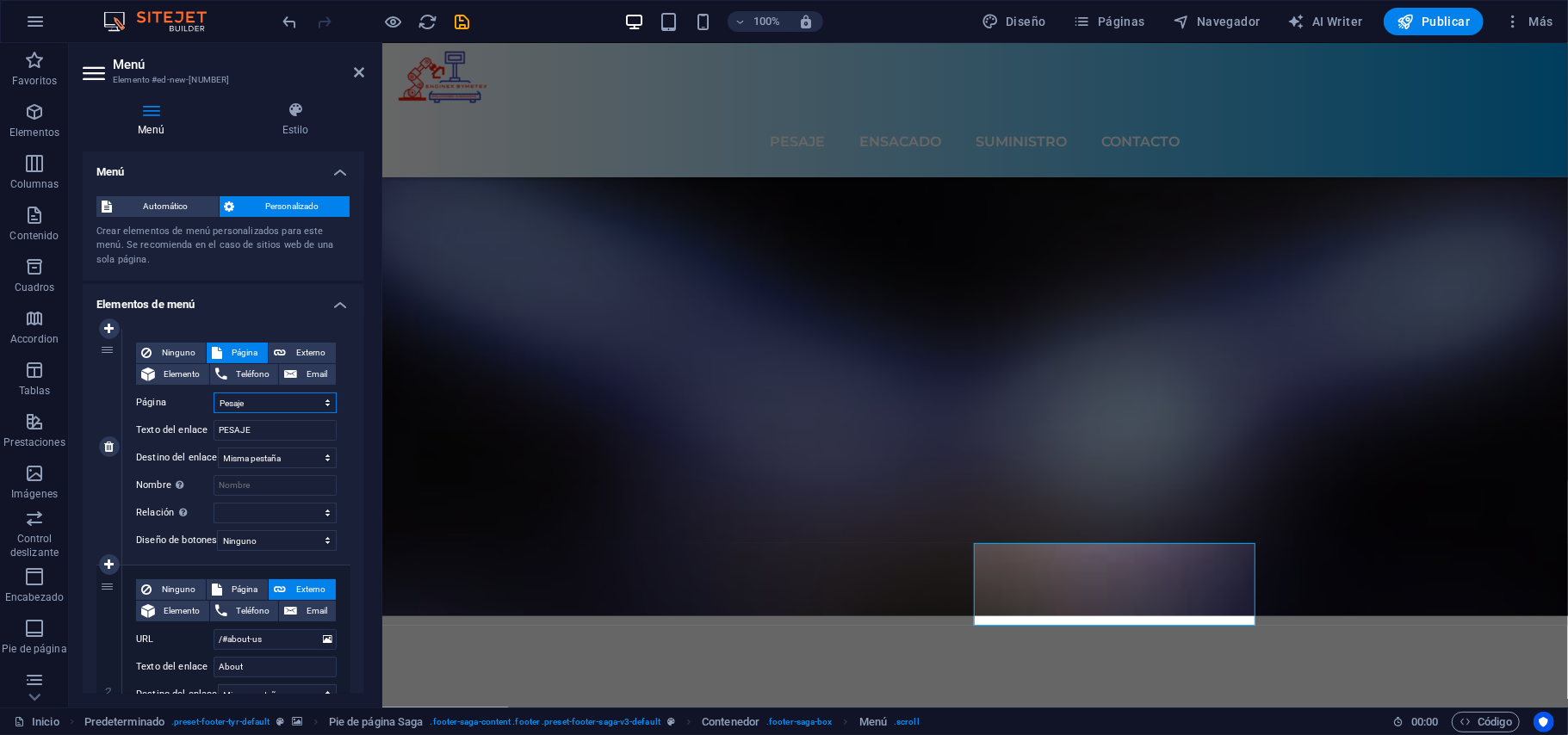 click on "Inicio Pesaje Ensacado Suministros Contacto" at bounding box center [275, 403] 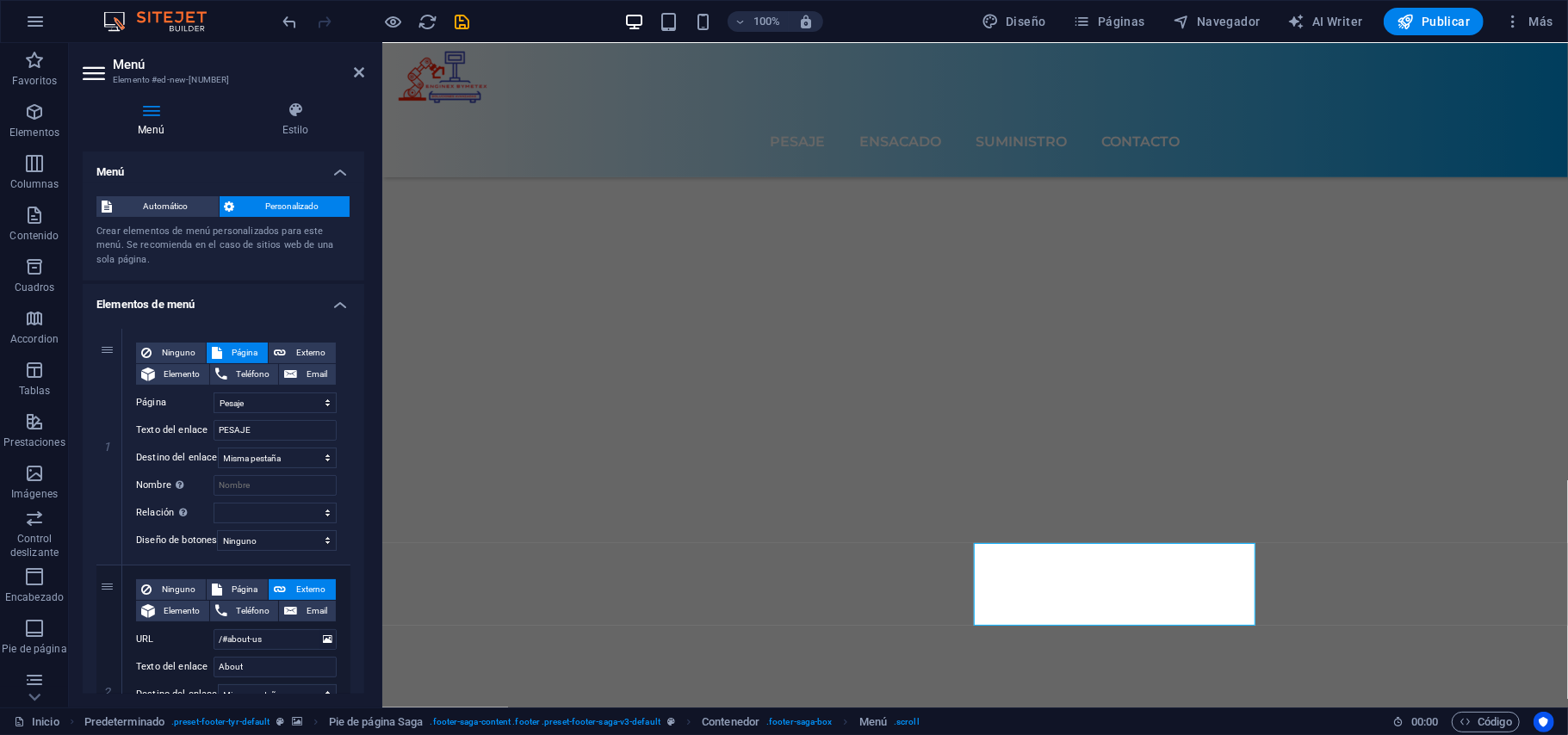 drag, startPoint x: 356, startPoint y: 343, endPoint x: 353, endPoint y: 418, distance: 75.05998 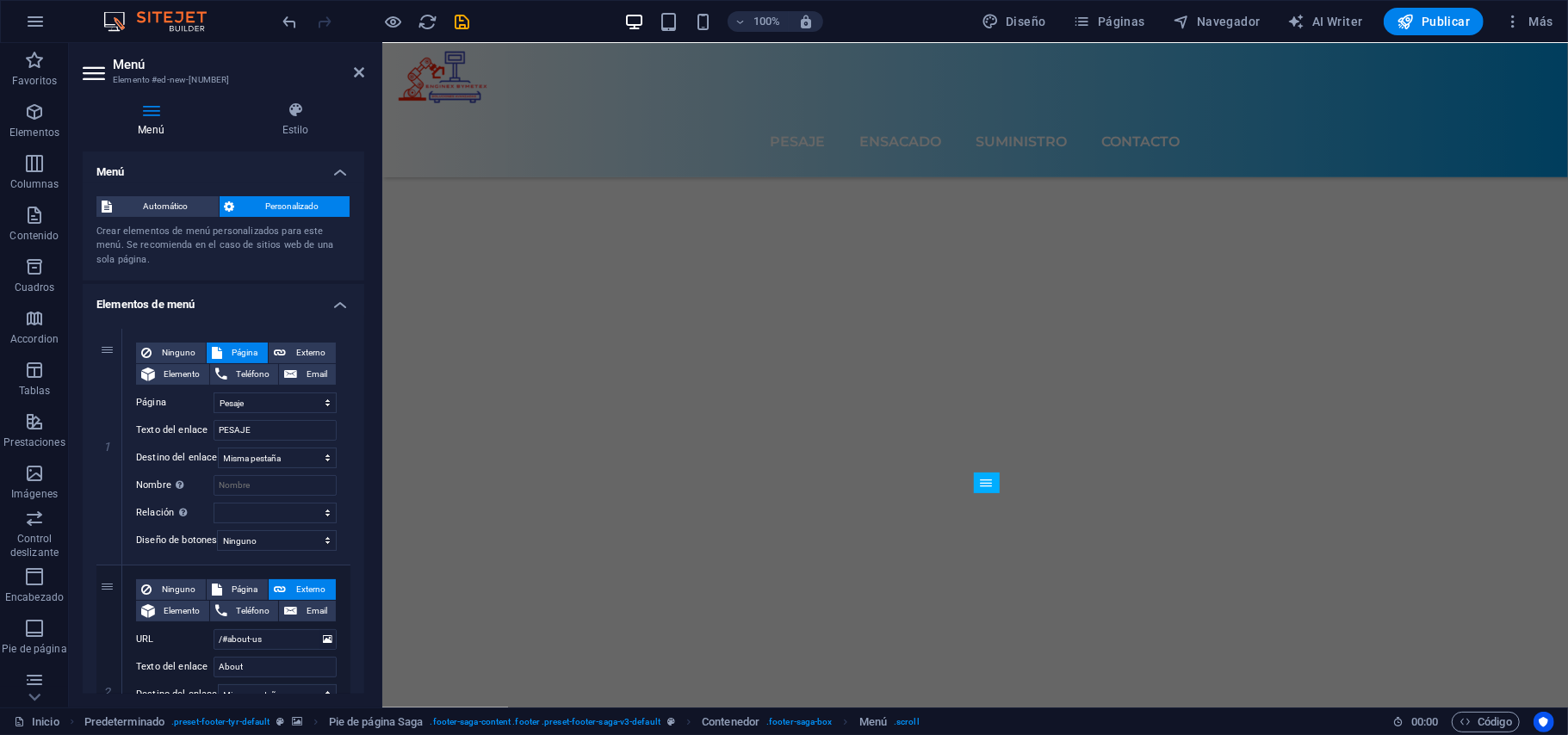 scroll, scrollTop: 6171, scrollLeft: 0, axis: vertical 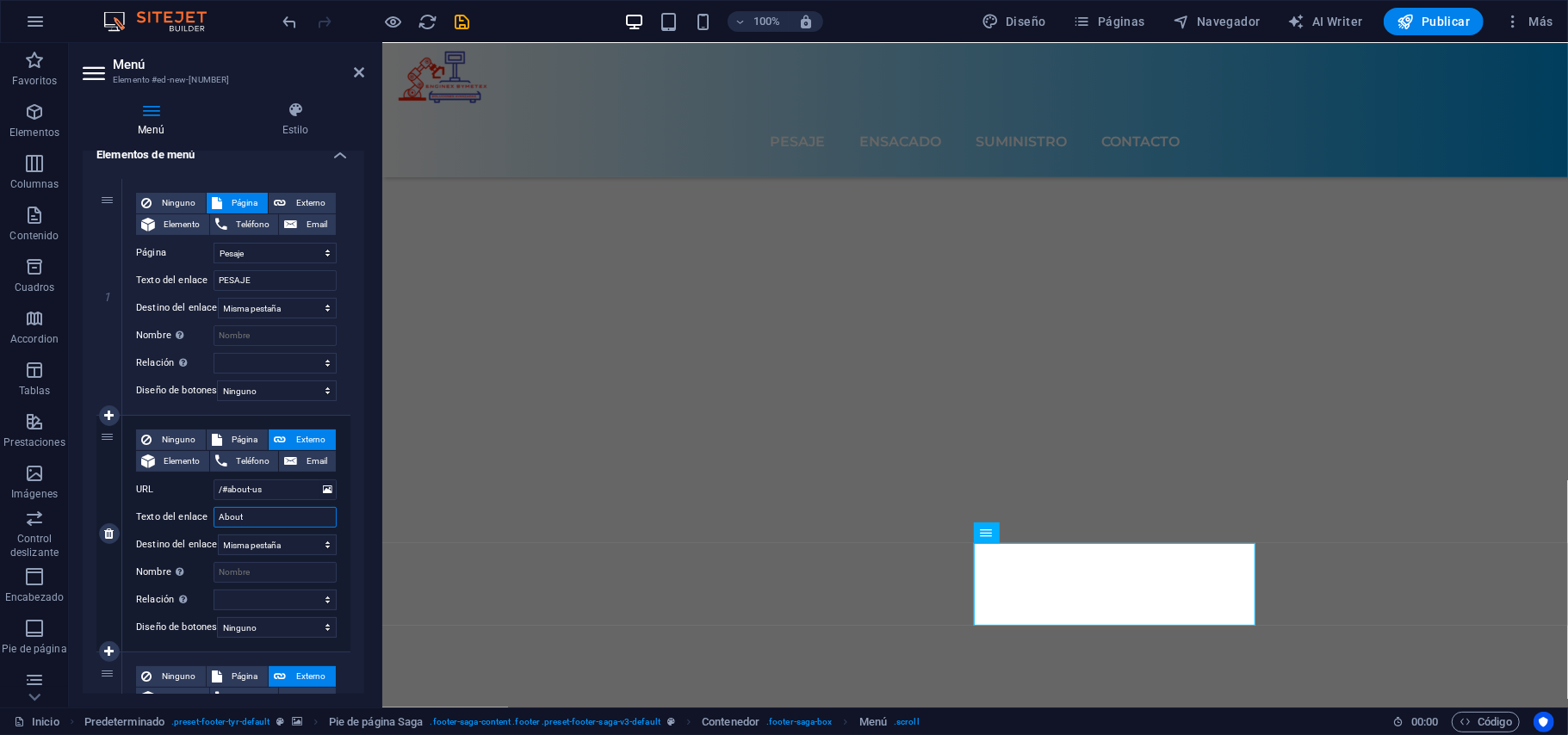 click on "About" at bounding box center (275, 517) 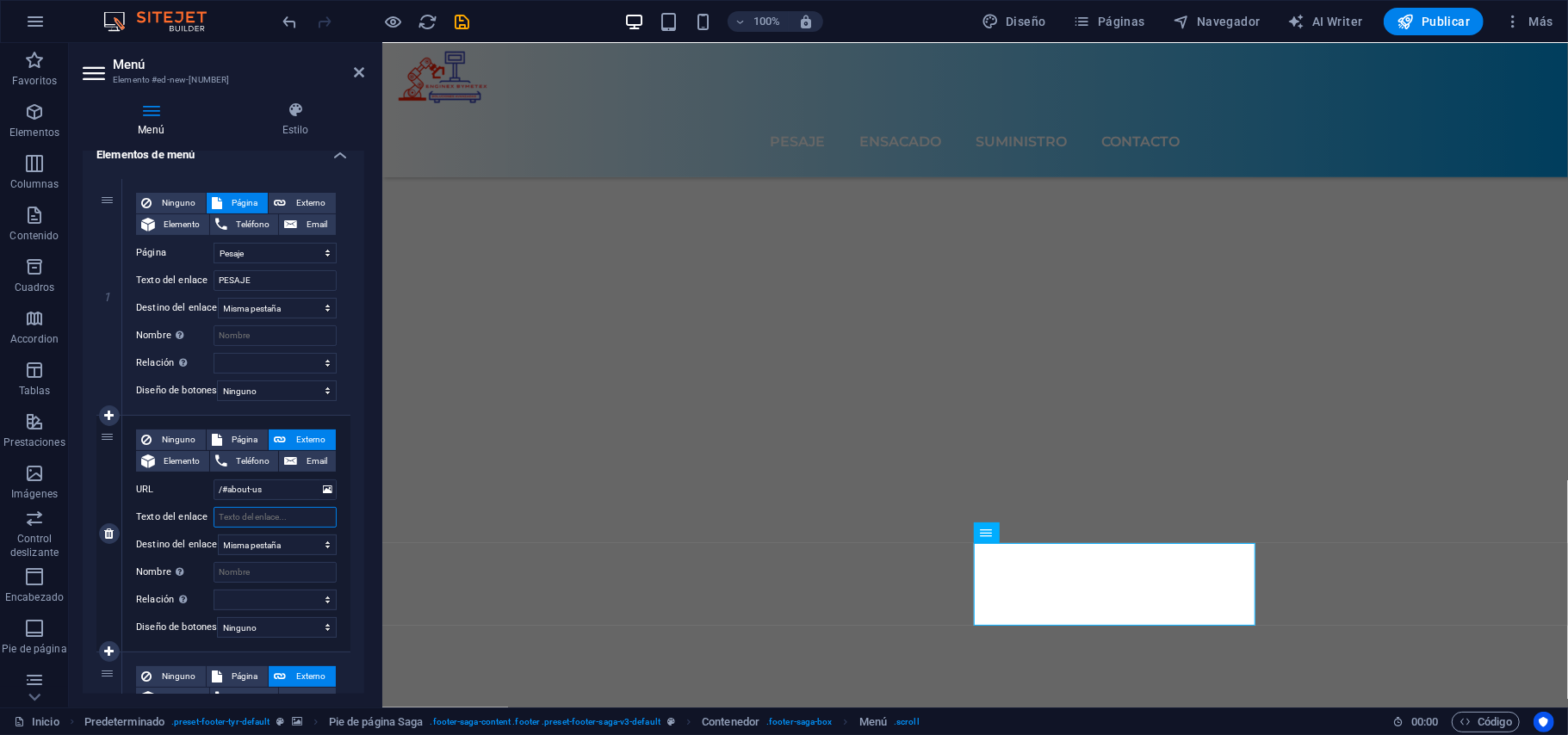 select 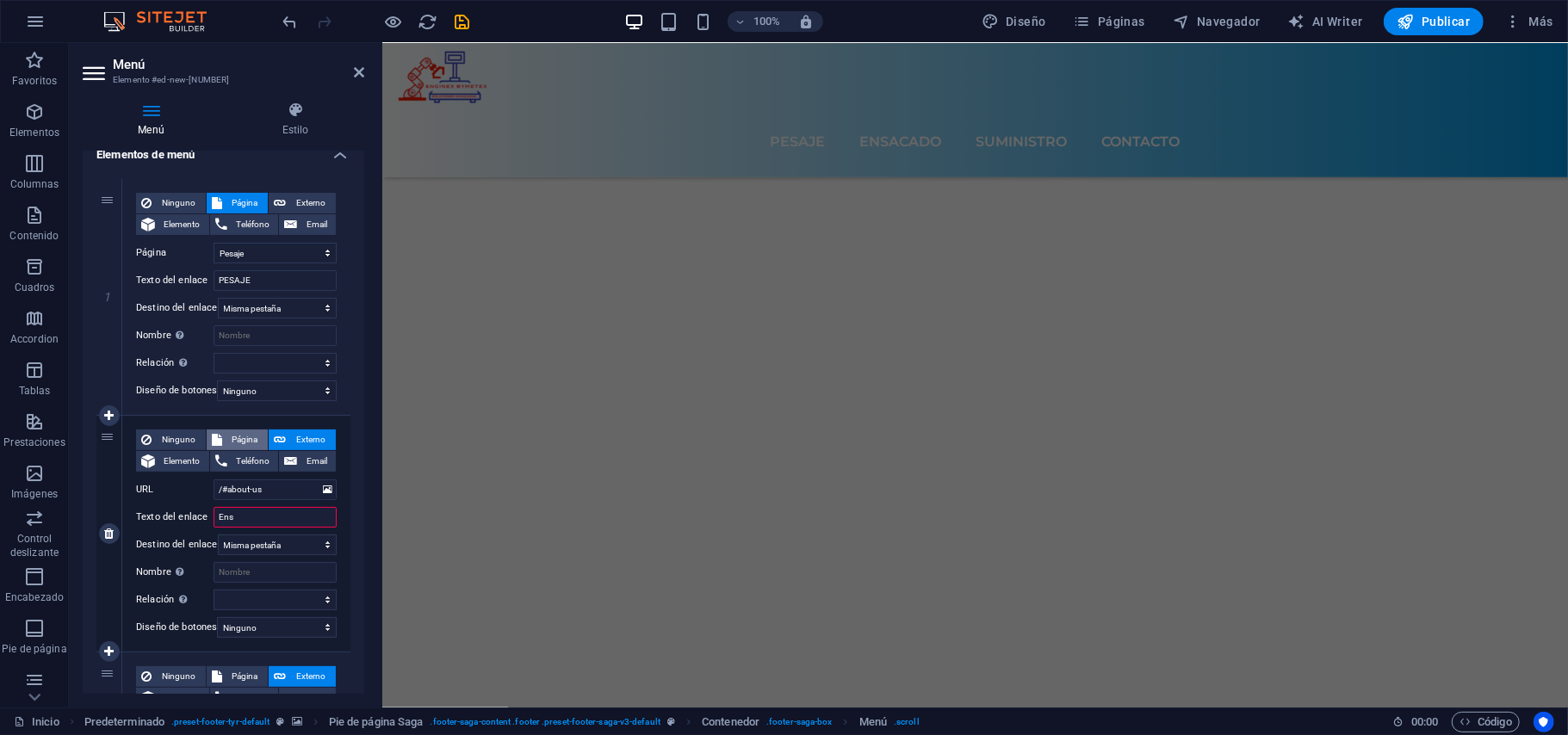 scroll, scrollTop: 5539, scrollLeft: 0, axis: vertical 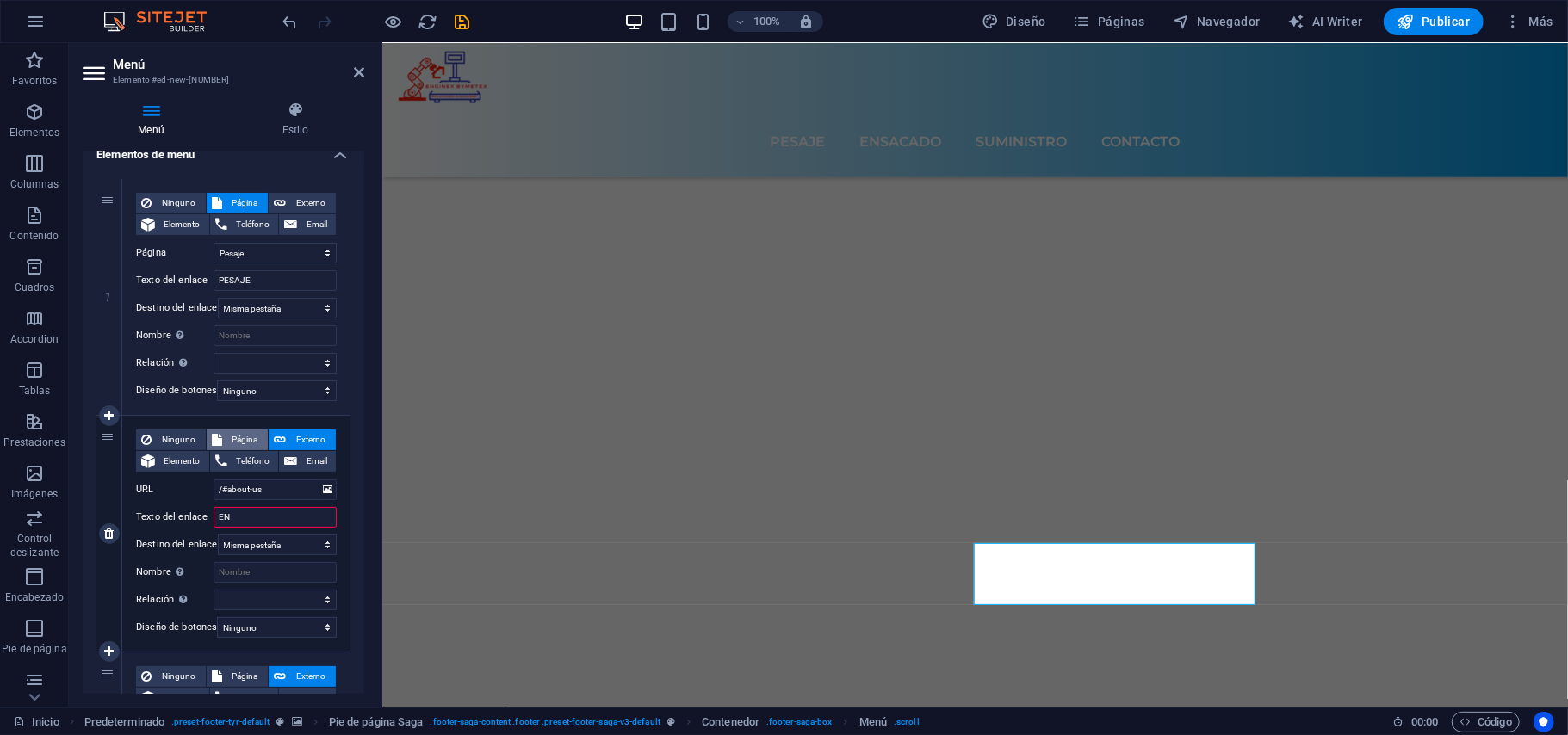 type on "ENS" 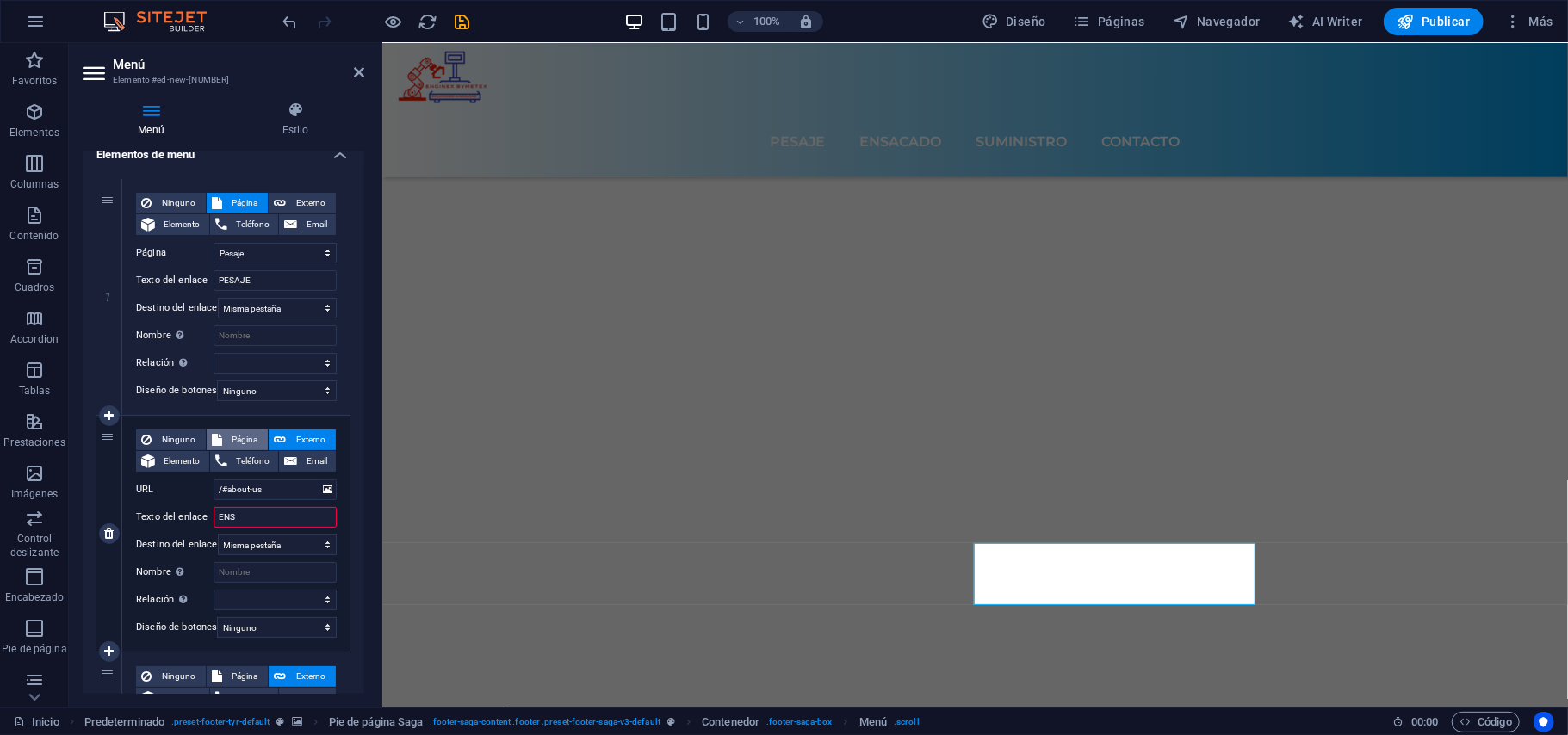 select 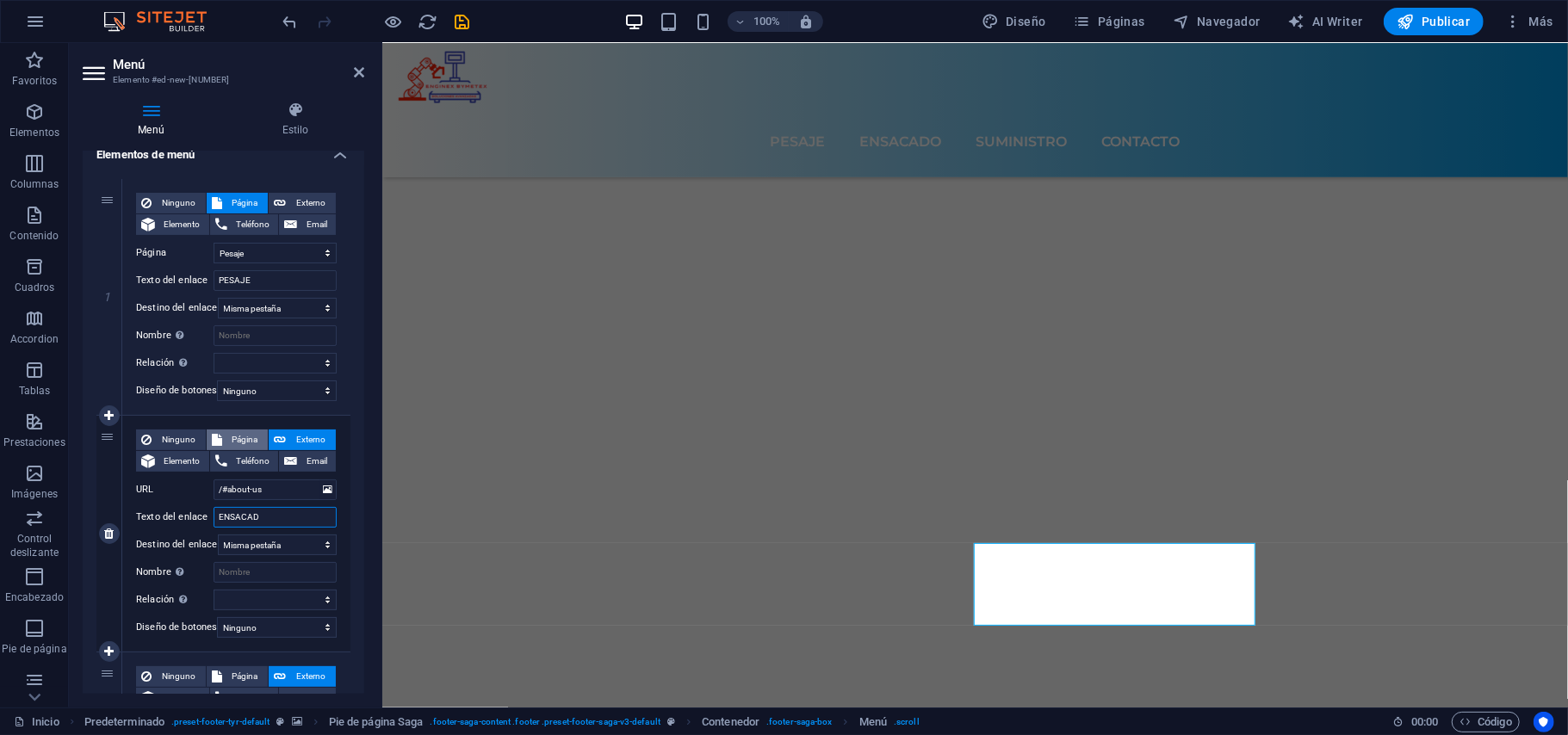 type on "ENSACADO" 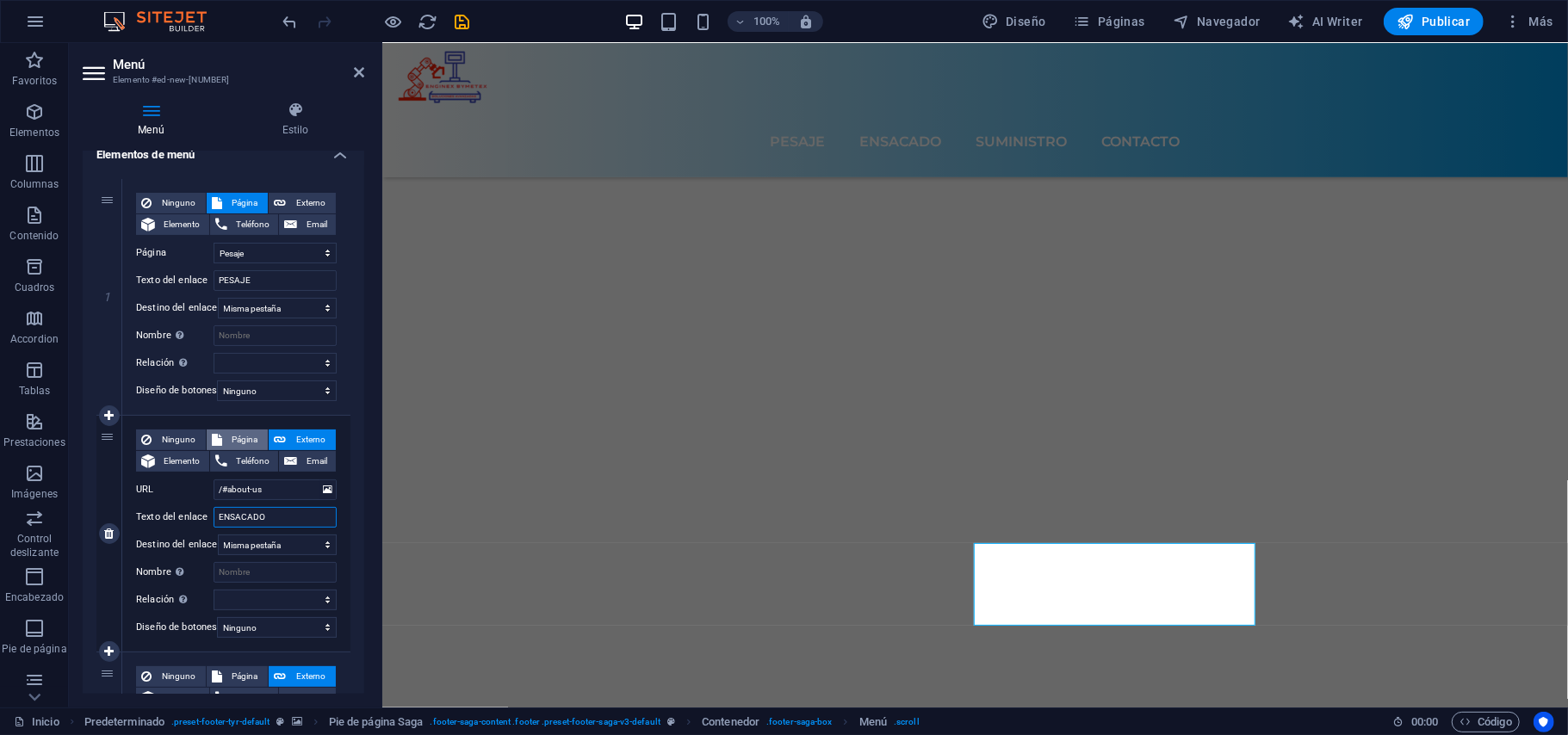 select 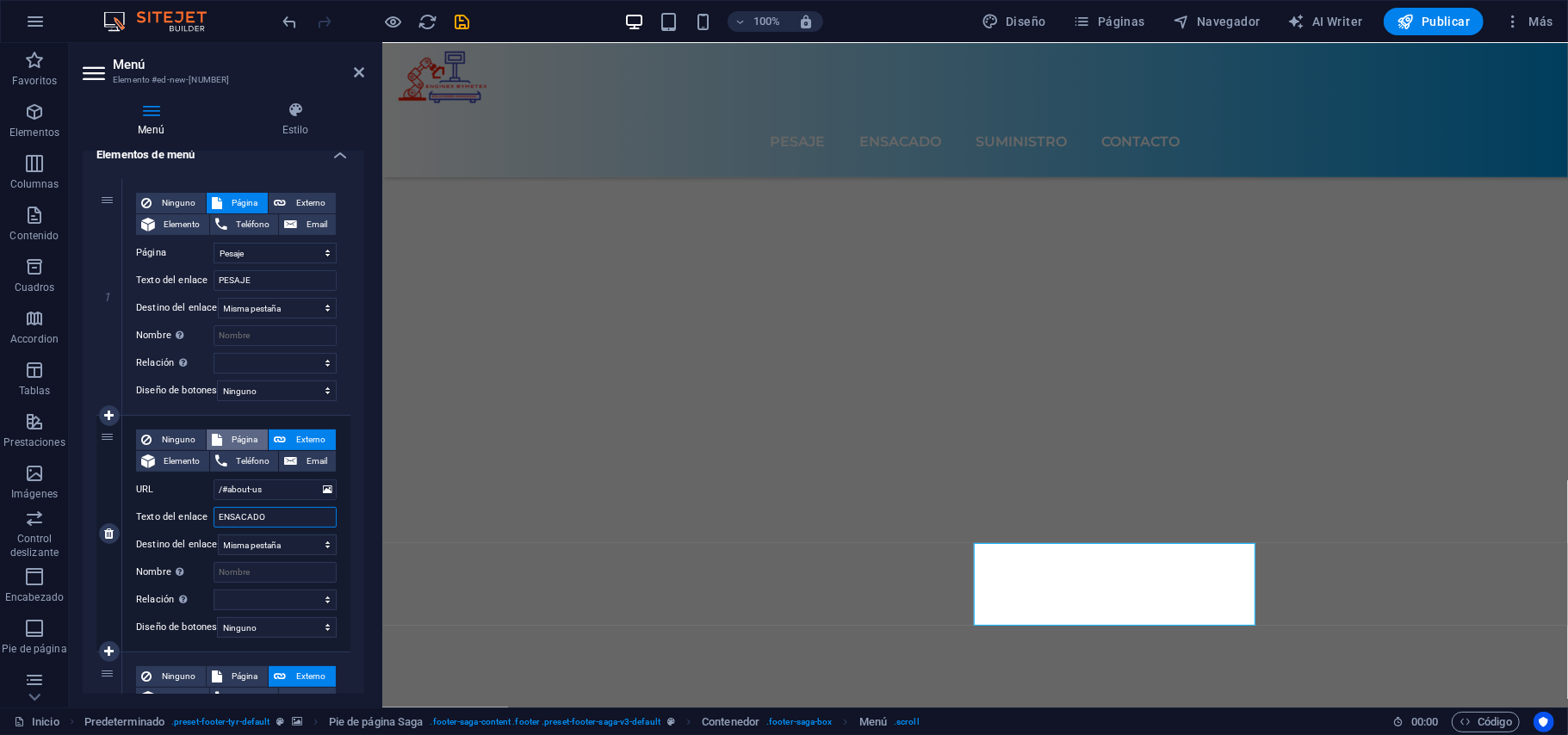 type on "ENSACADO" 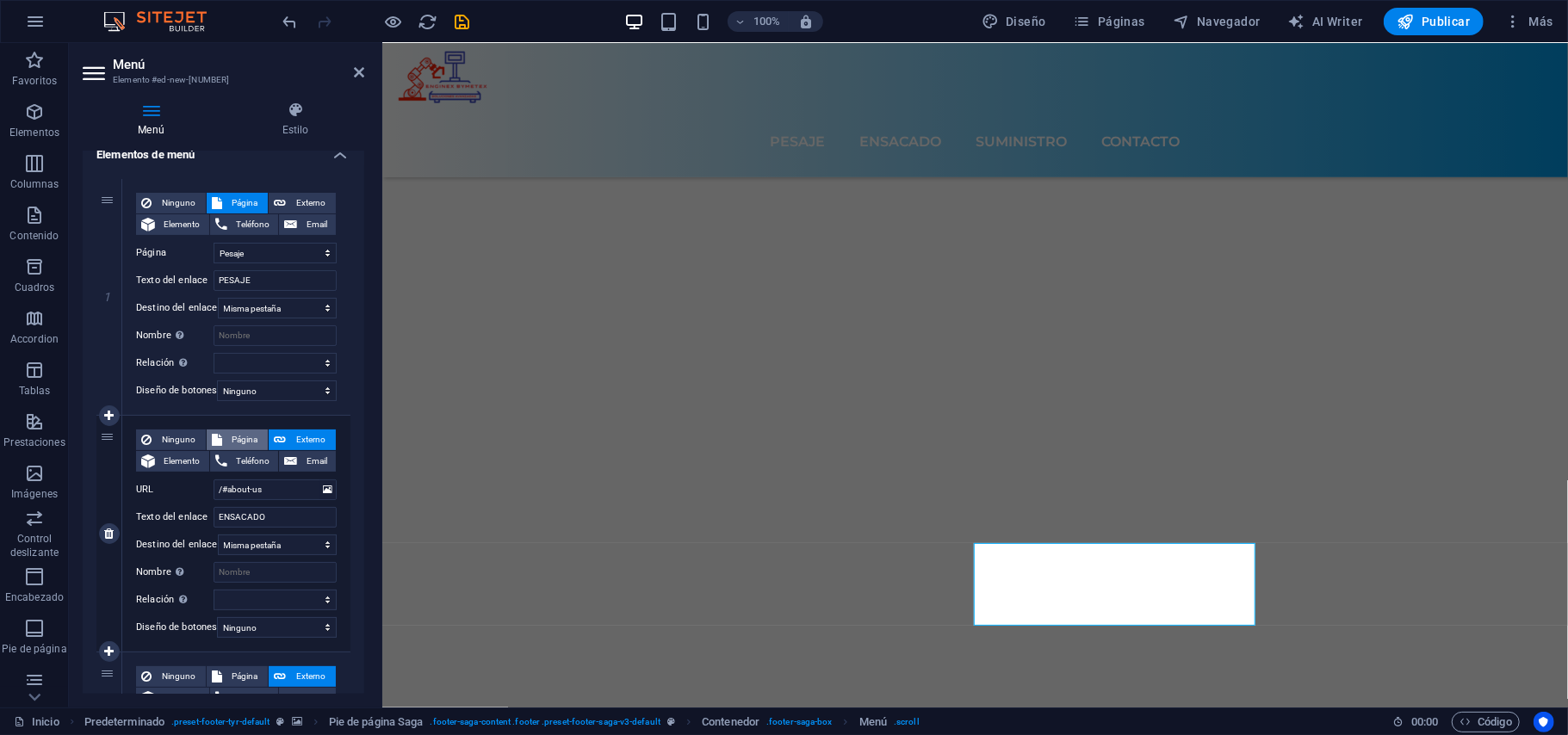 click on "Página" at bounding box center (245, 440) 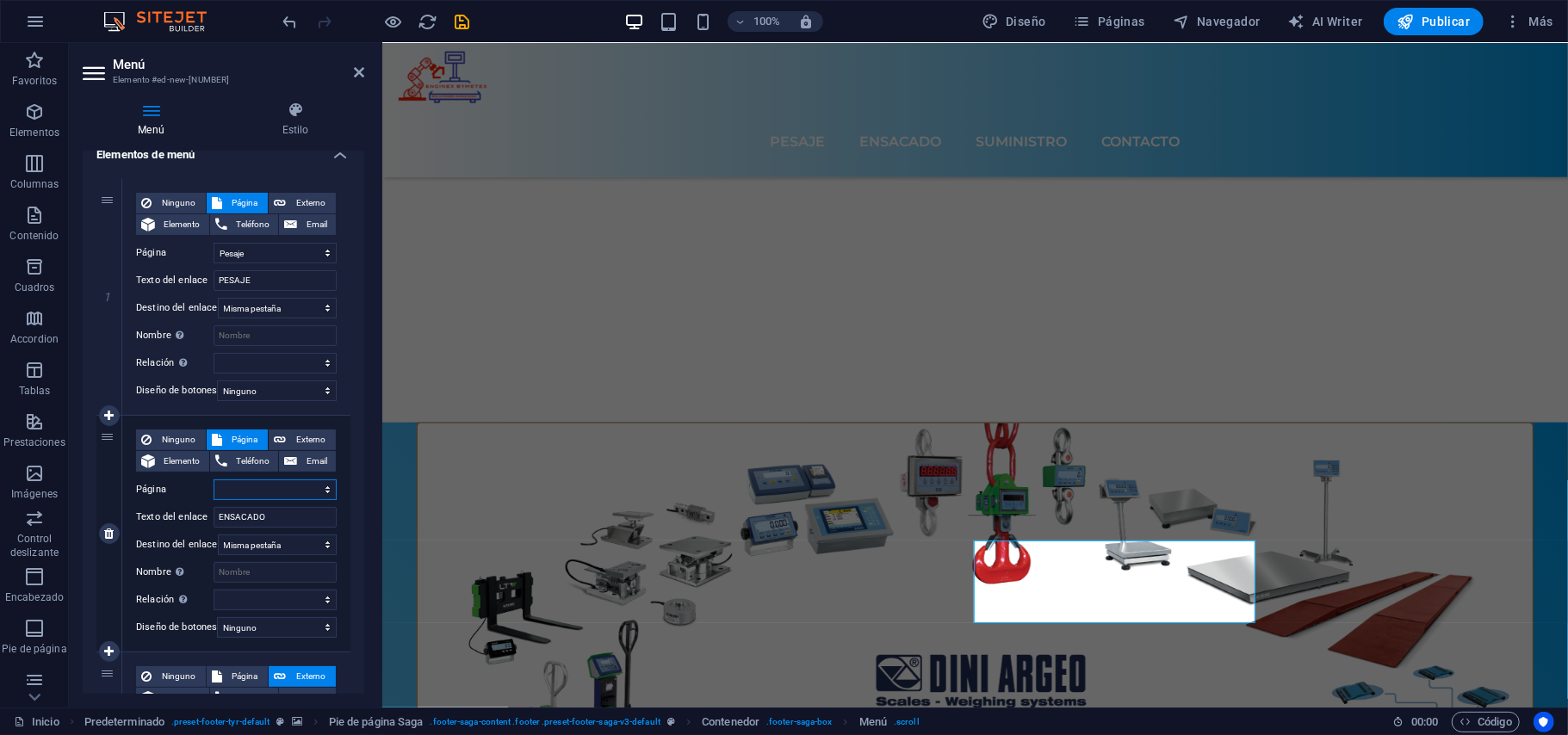 click on "Inicio Pesaje Ensacado Suministros Contacto" at bounding box center [275, 490] 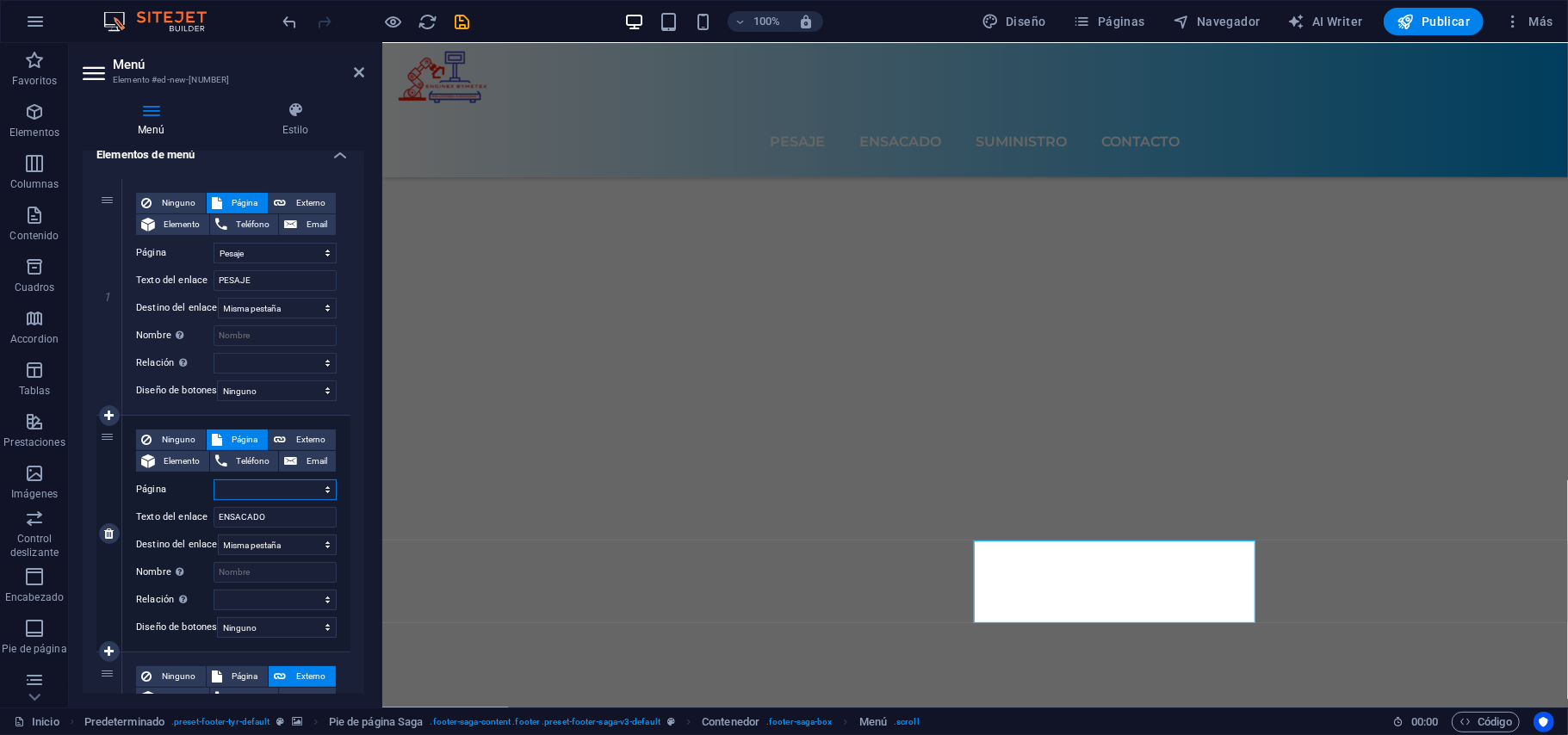 scroll, scrollTop: 6208, scrollLeft: 0, axis: vertical 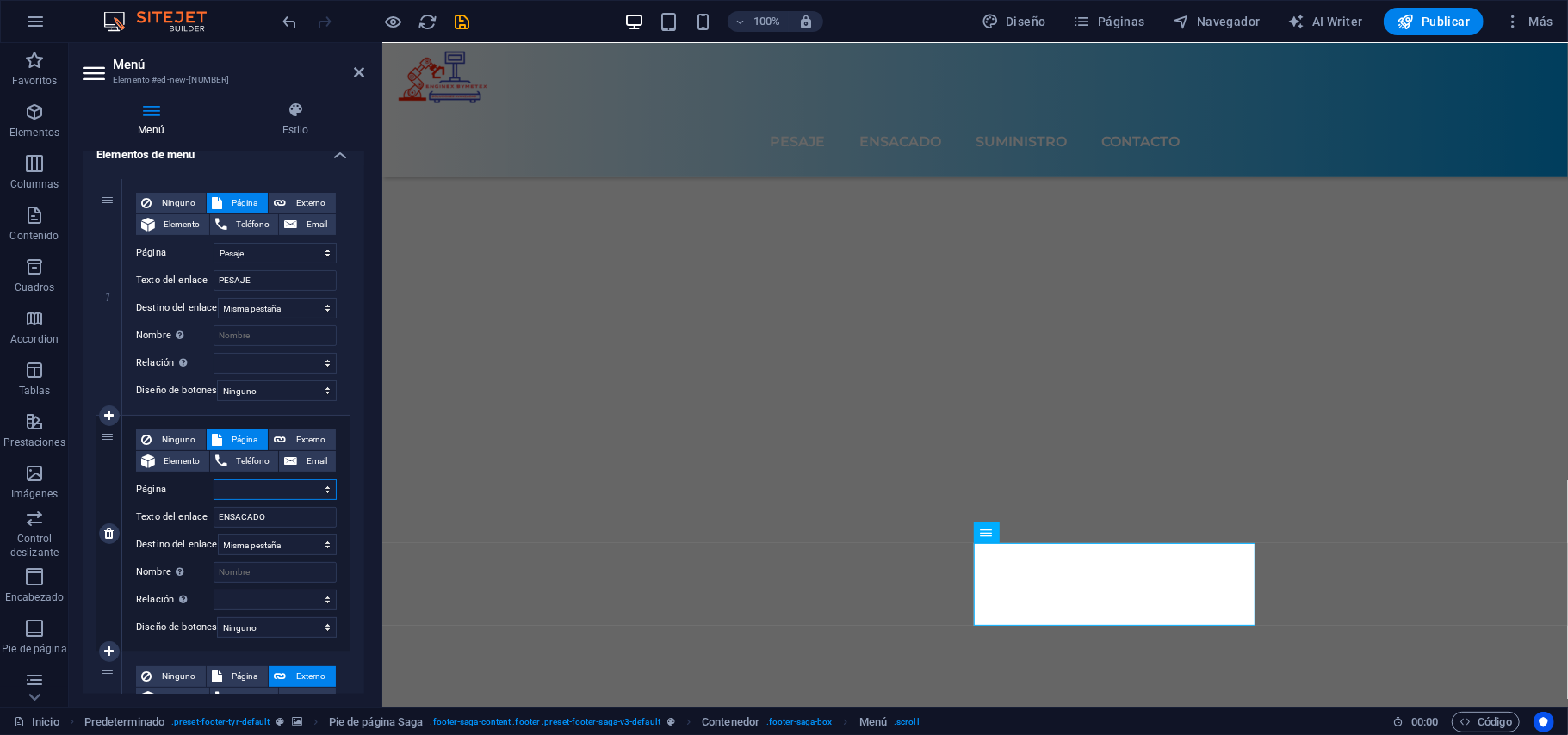 select on "2" 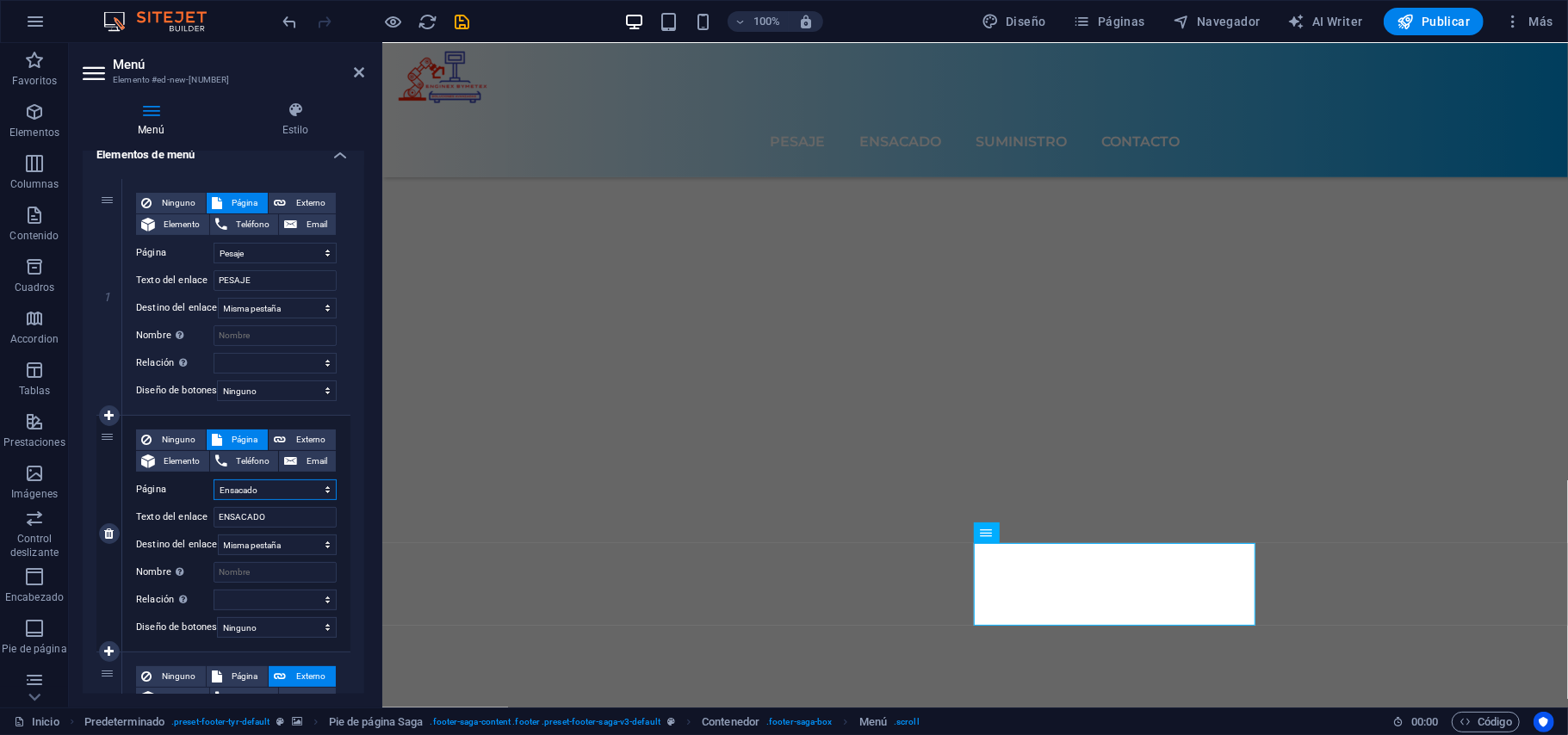 click on "Inicio Pesaje Ensacado Suministros Contacto" at bounding box center [275, 490] 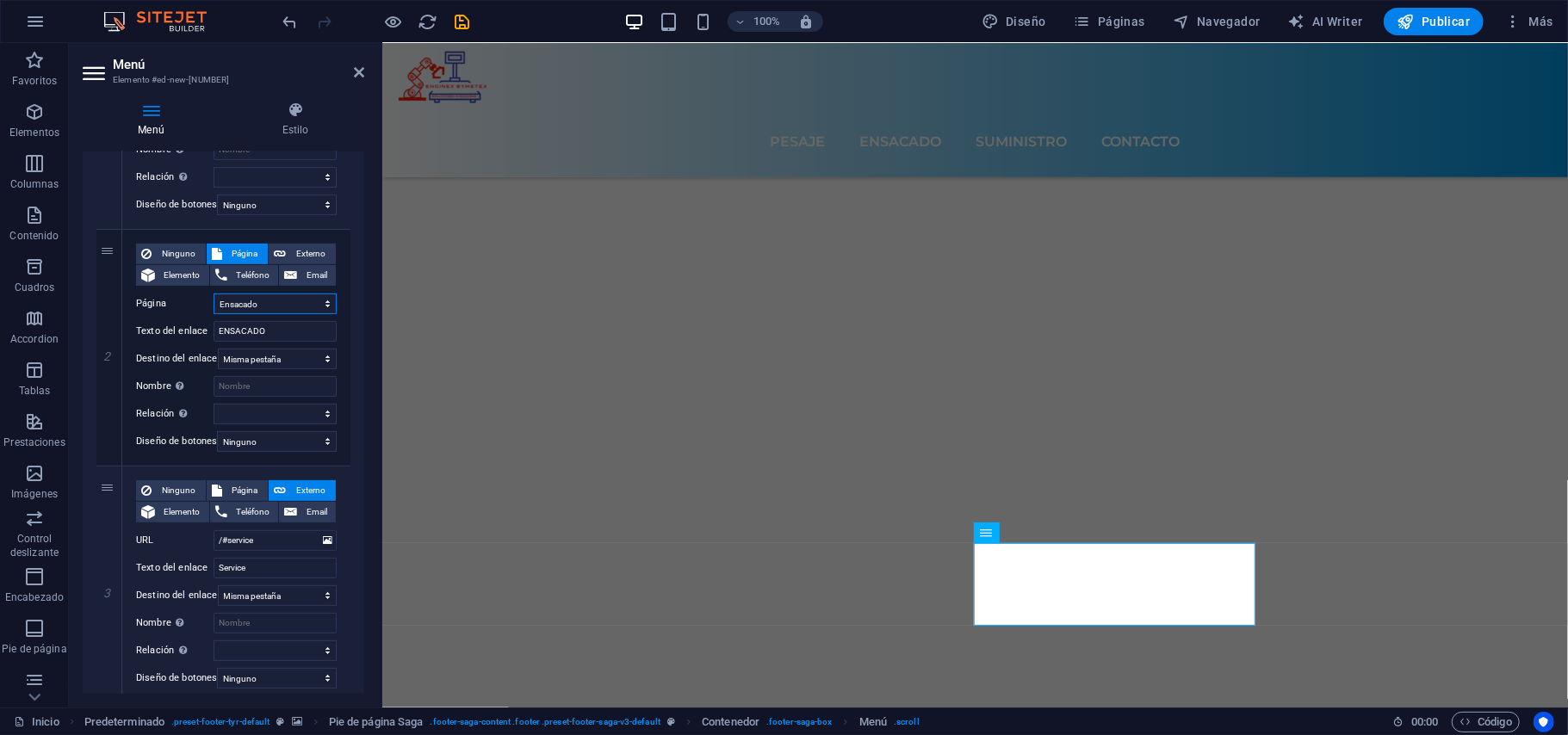 scroll, scrollTop: 429, scrollLeft: 0, axis: vertical 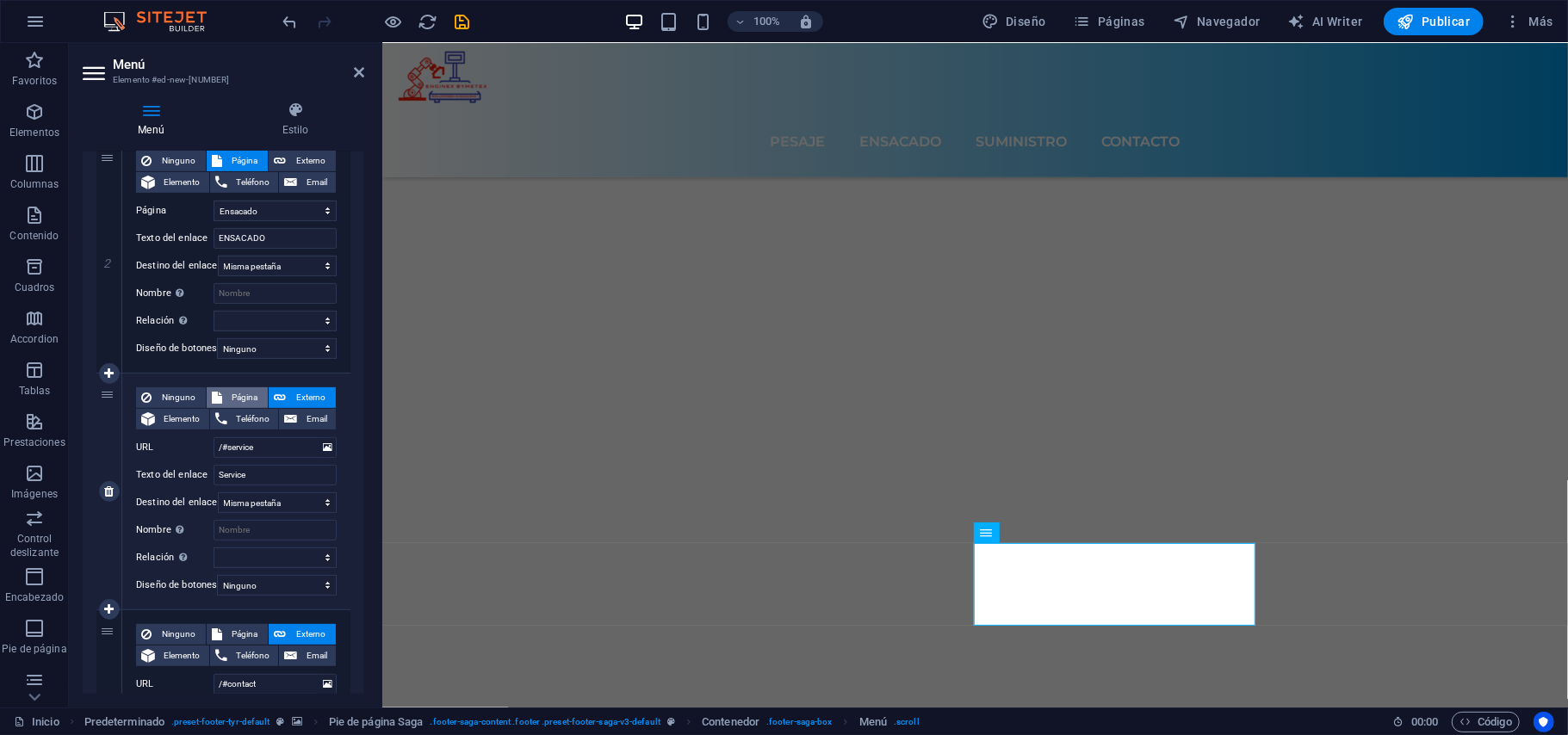 click on "Página" at bounding box center [245, 398] 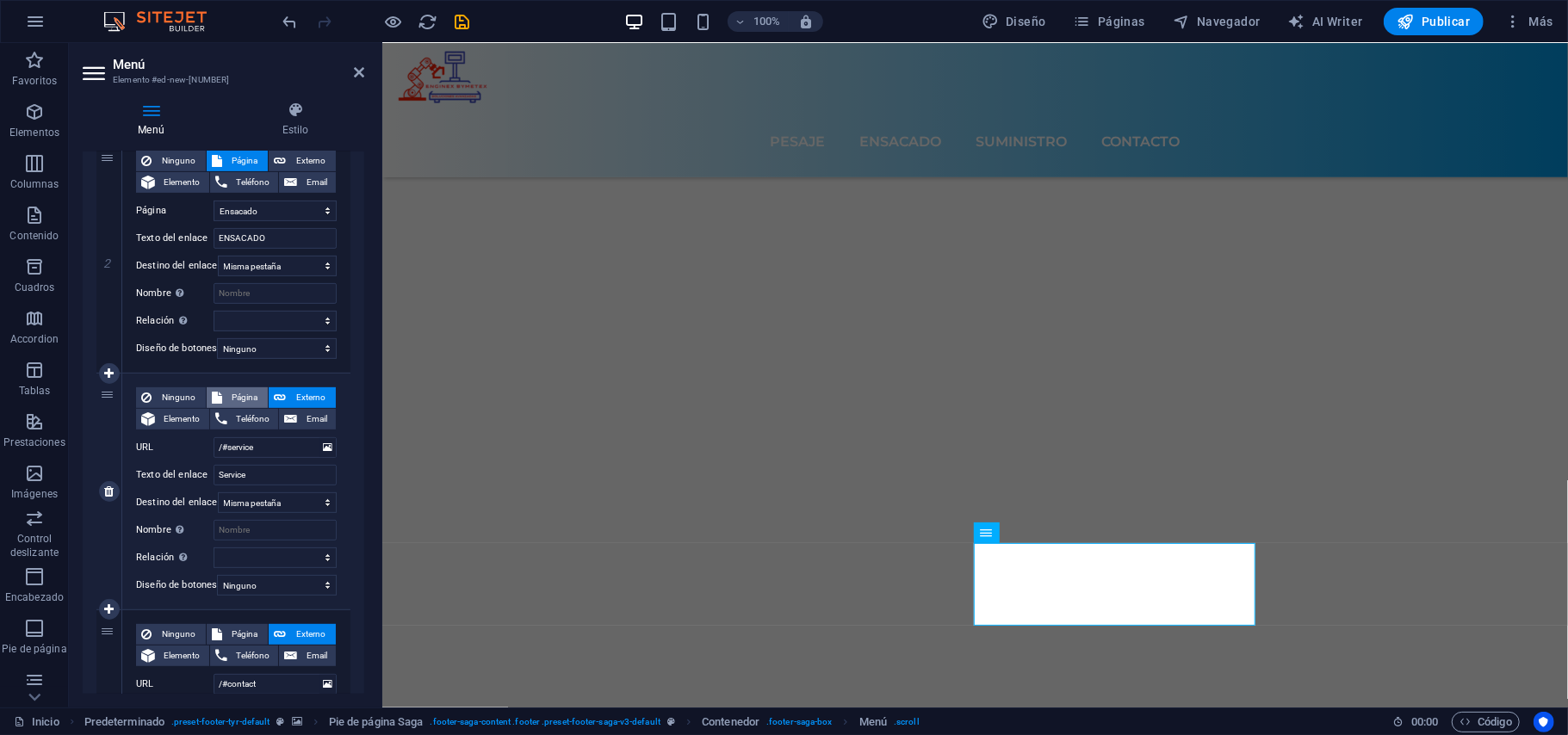 select 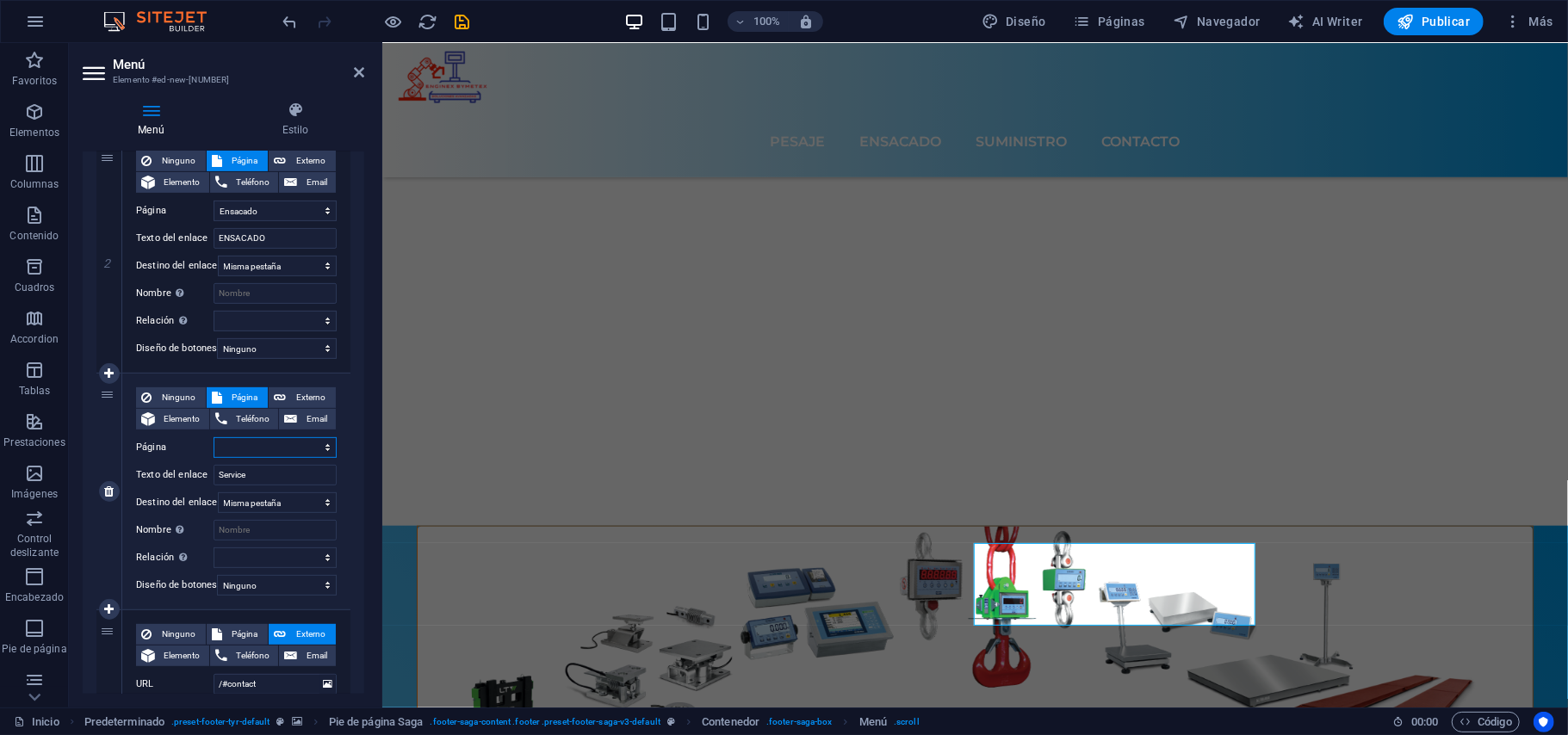 scroll, scrollTop: 5539, scrollLeft: 0, axis: vertical 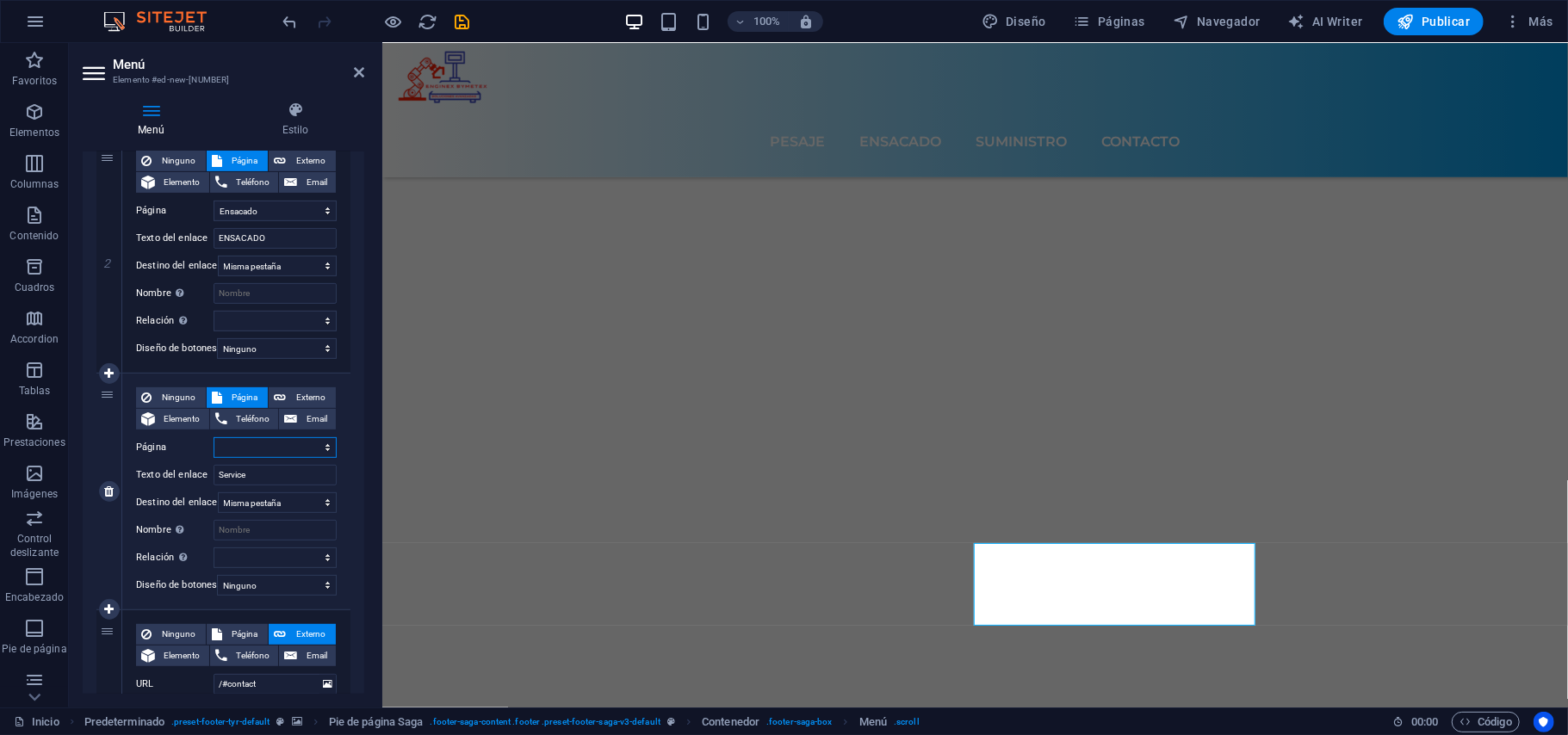 click on "Inicio Pesaje Ensacado Suministros Contacto" at bounding box center [275, 448] 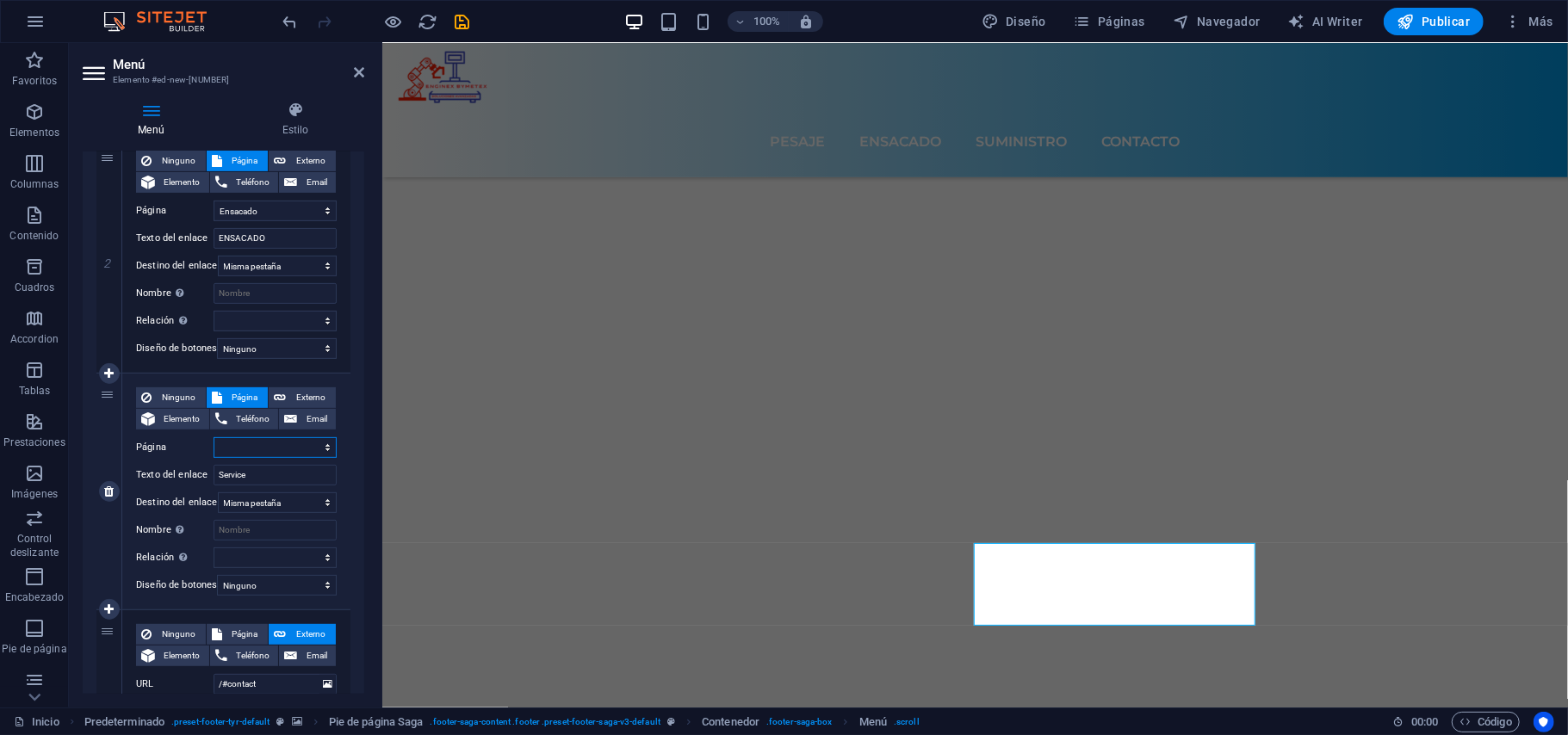 select on "3" 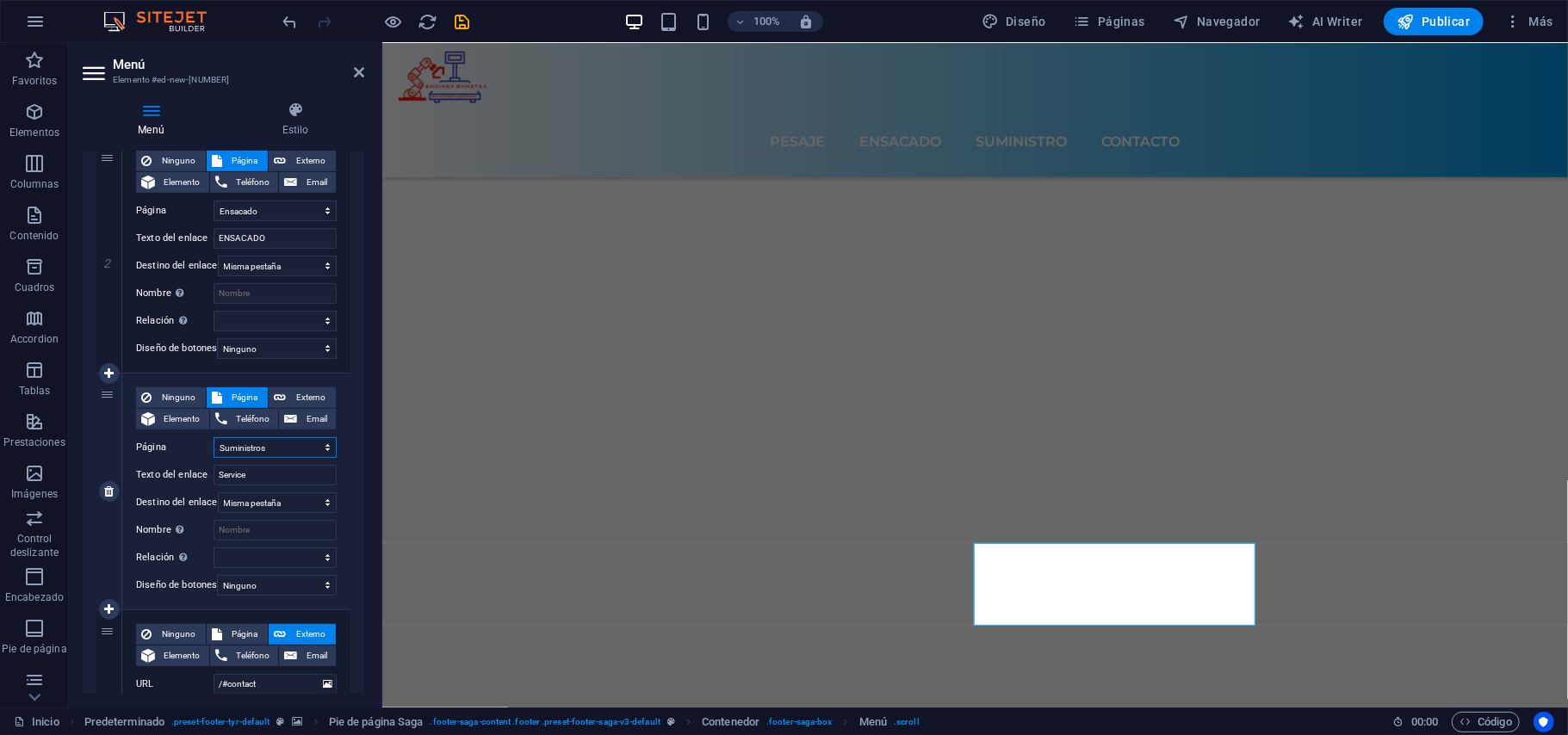 click on "Inicio Pesaje Ensacado Suministros Contacto" at bounding box center [275, 448] 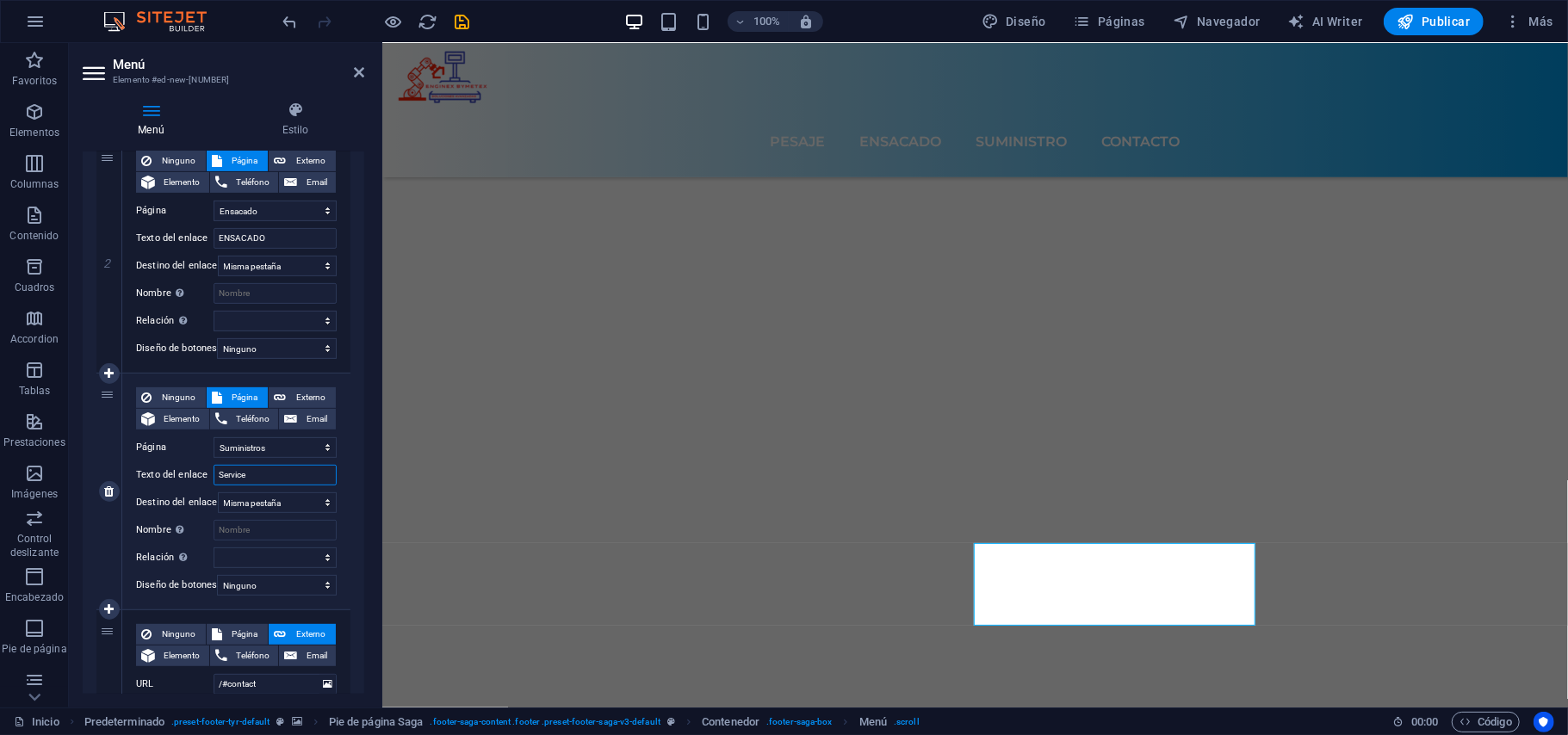 click on "Service" at bounding box center (275, 475) 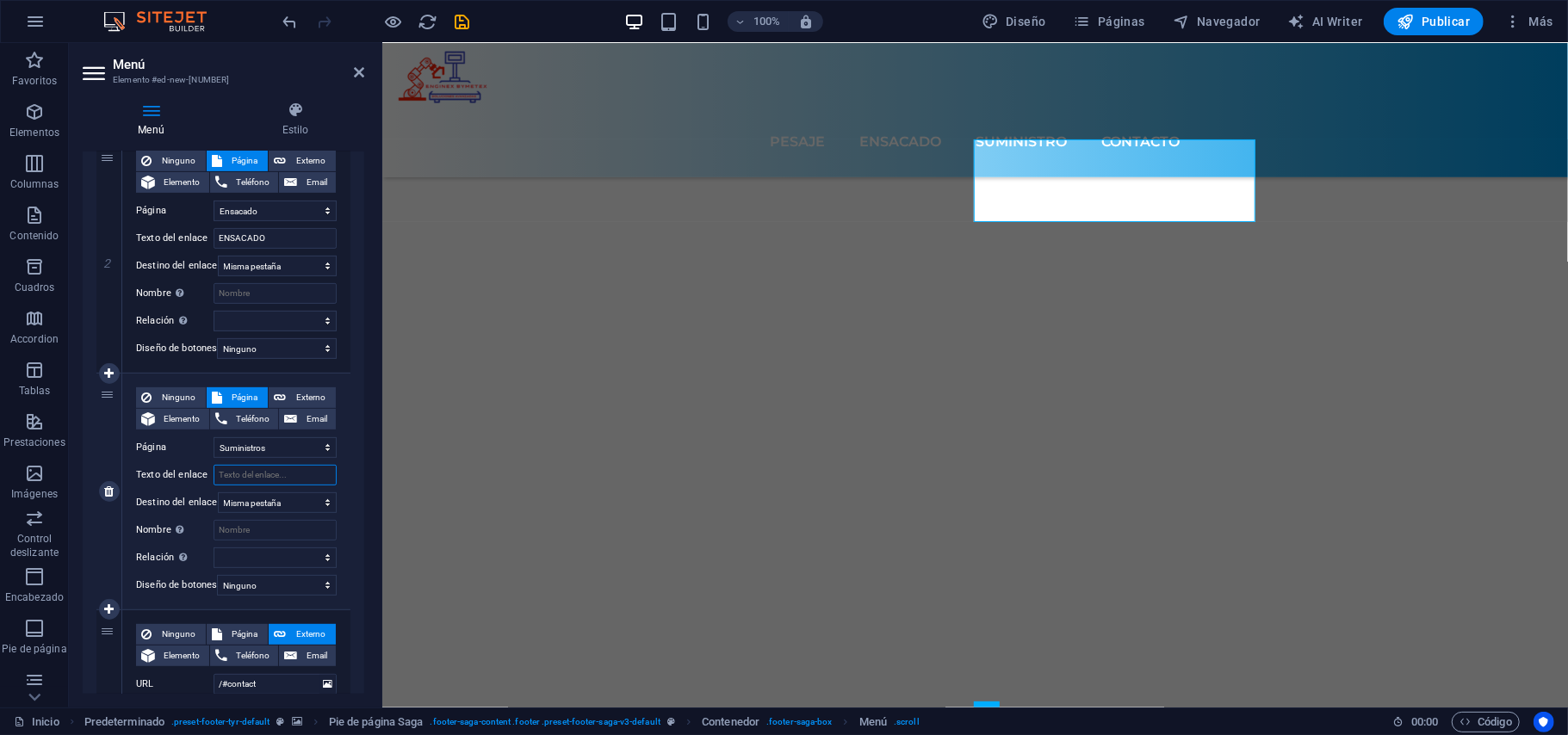 scroll, scrollTop: 5985, scrollLeft: 0, axis: vertical 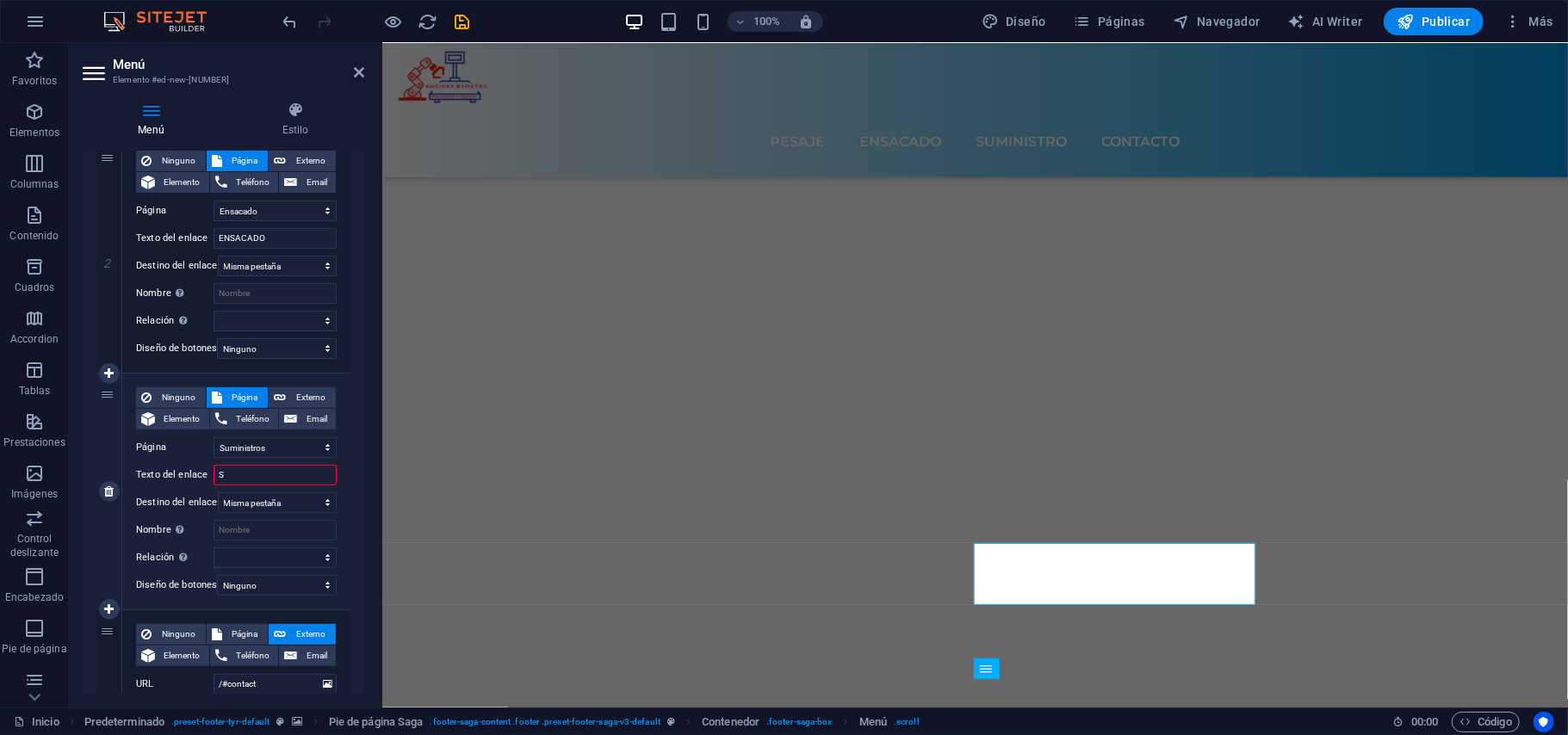 type on "SU" 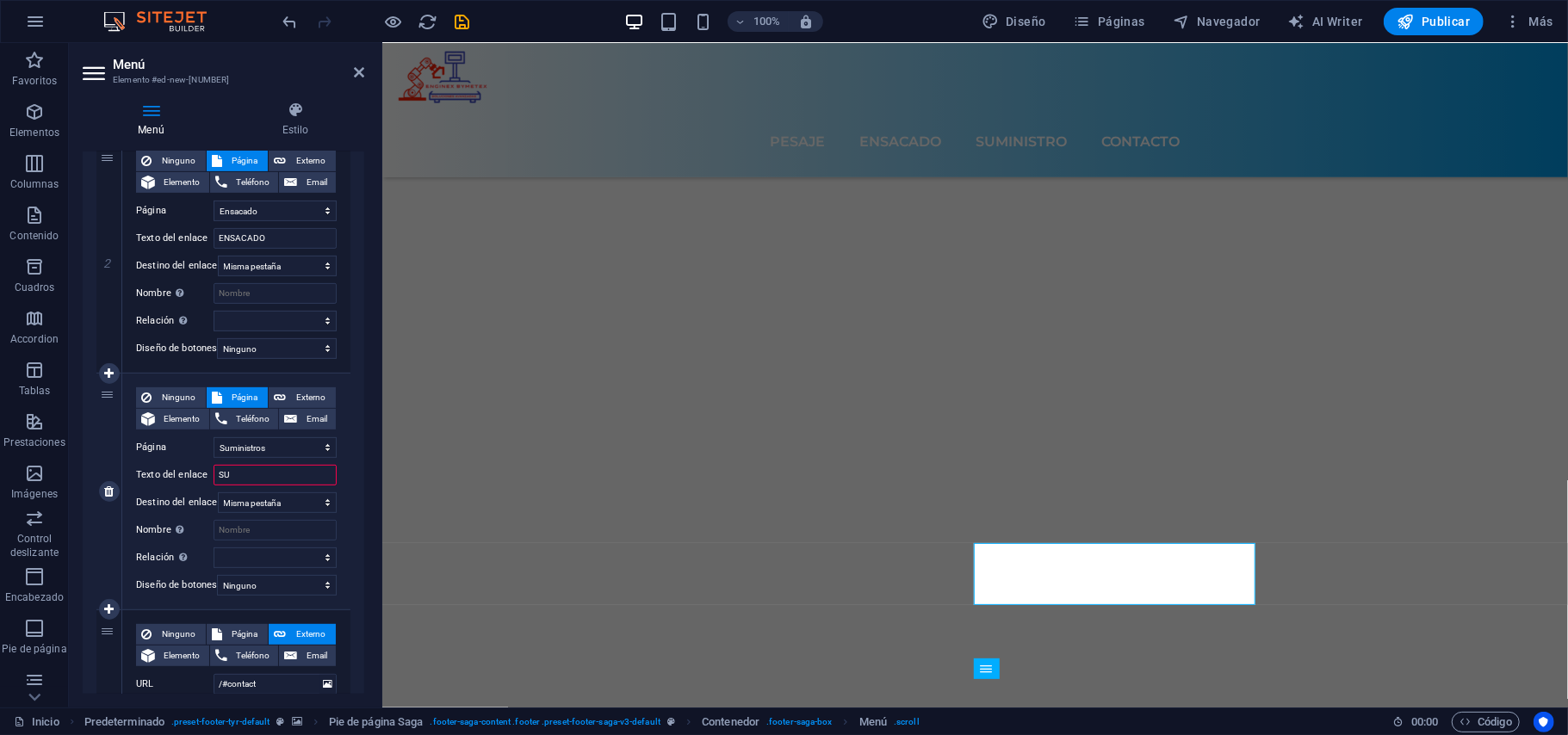 select 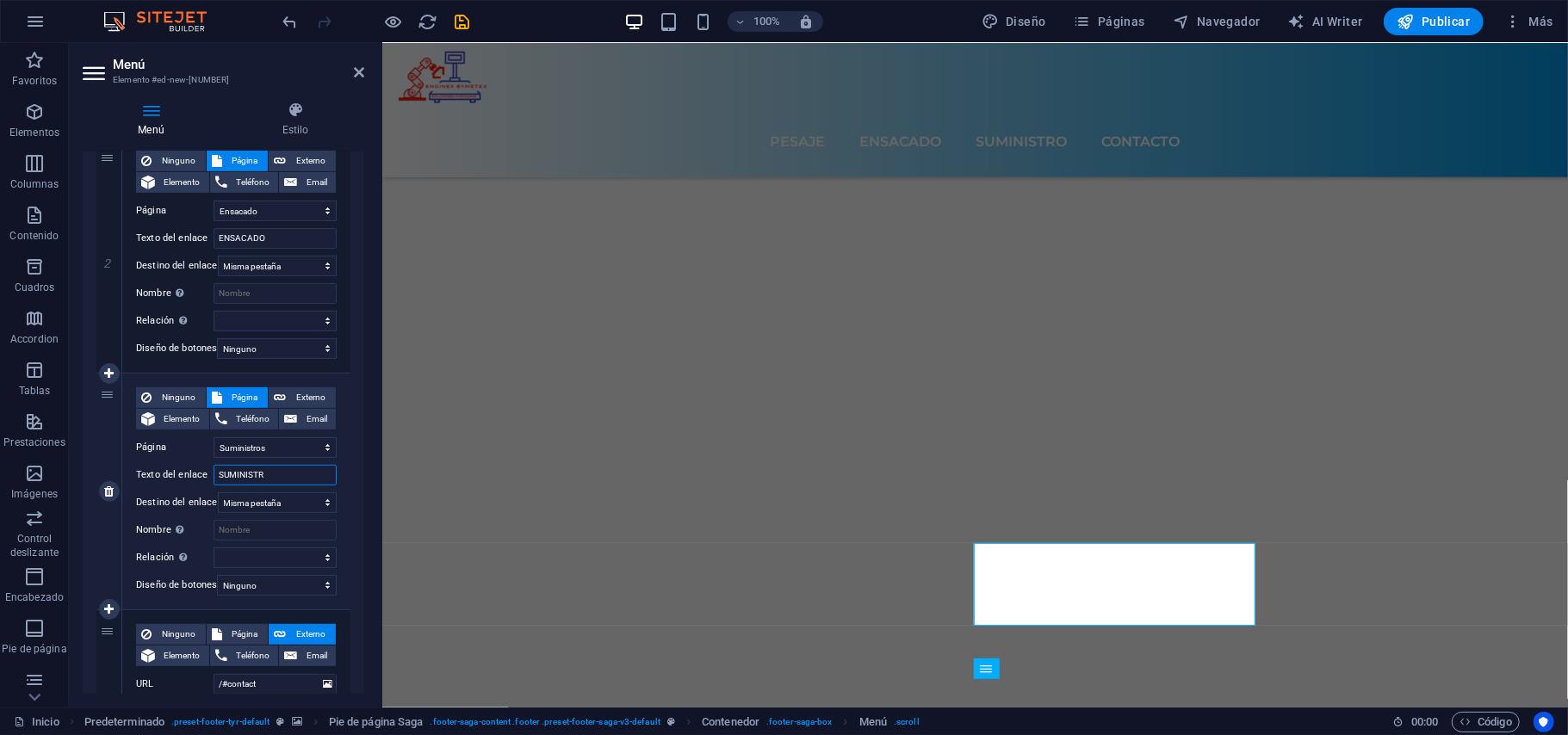 type on "SUMINISTRO" 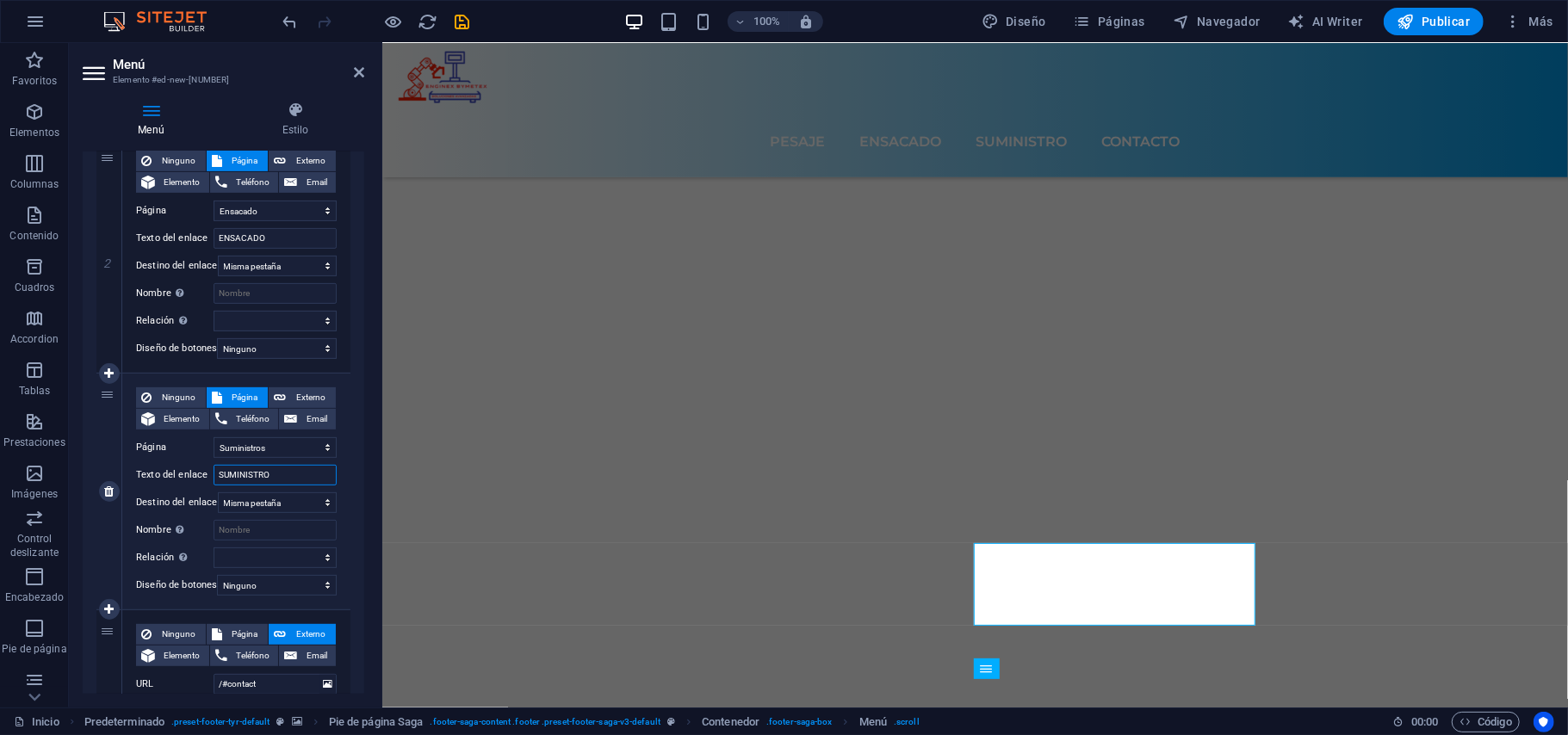 select 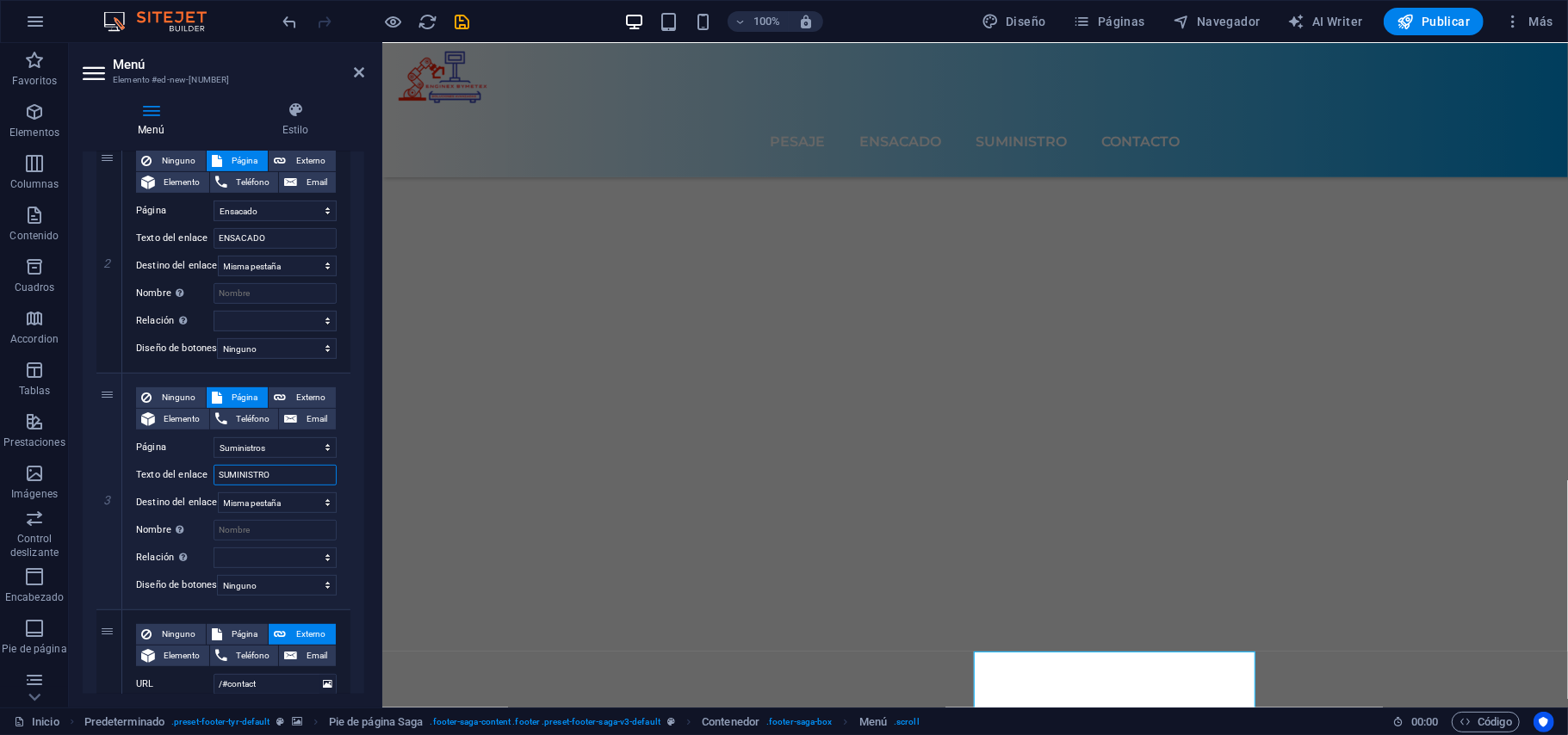 type on "SUMINISTRO" 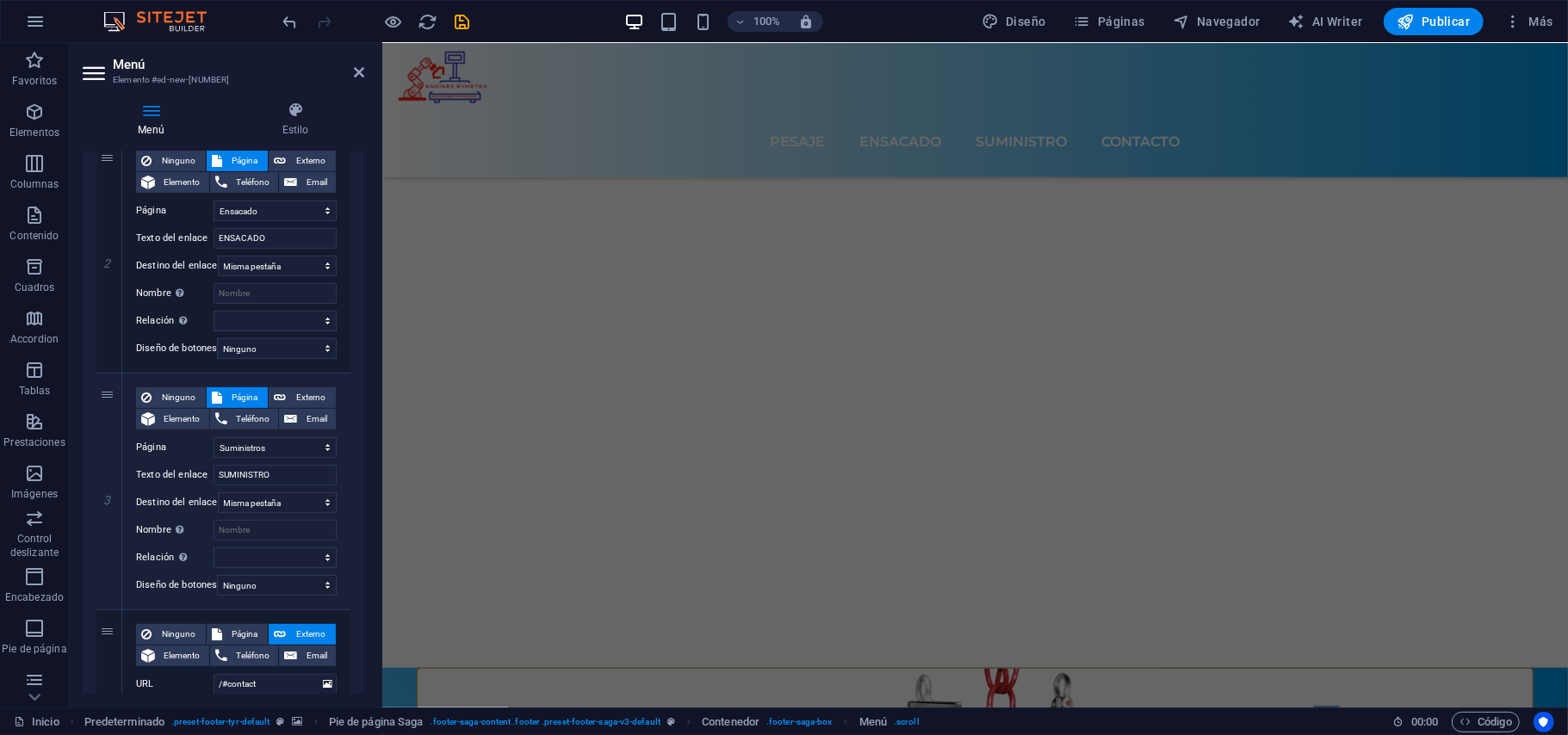 scroll, scrollTop: 5539, scrollLeft: 0, axis: vertical 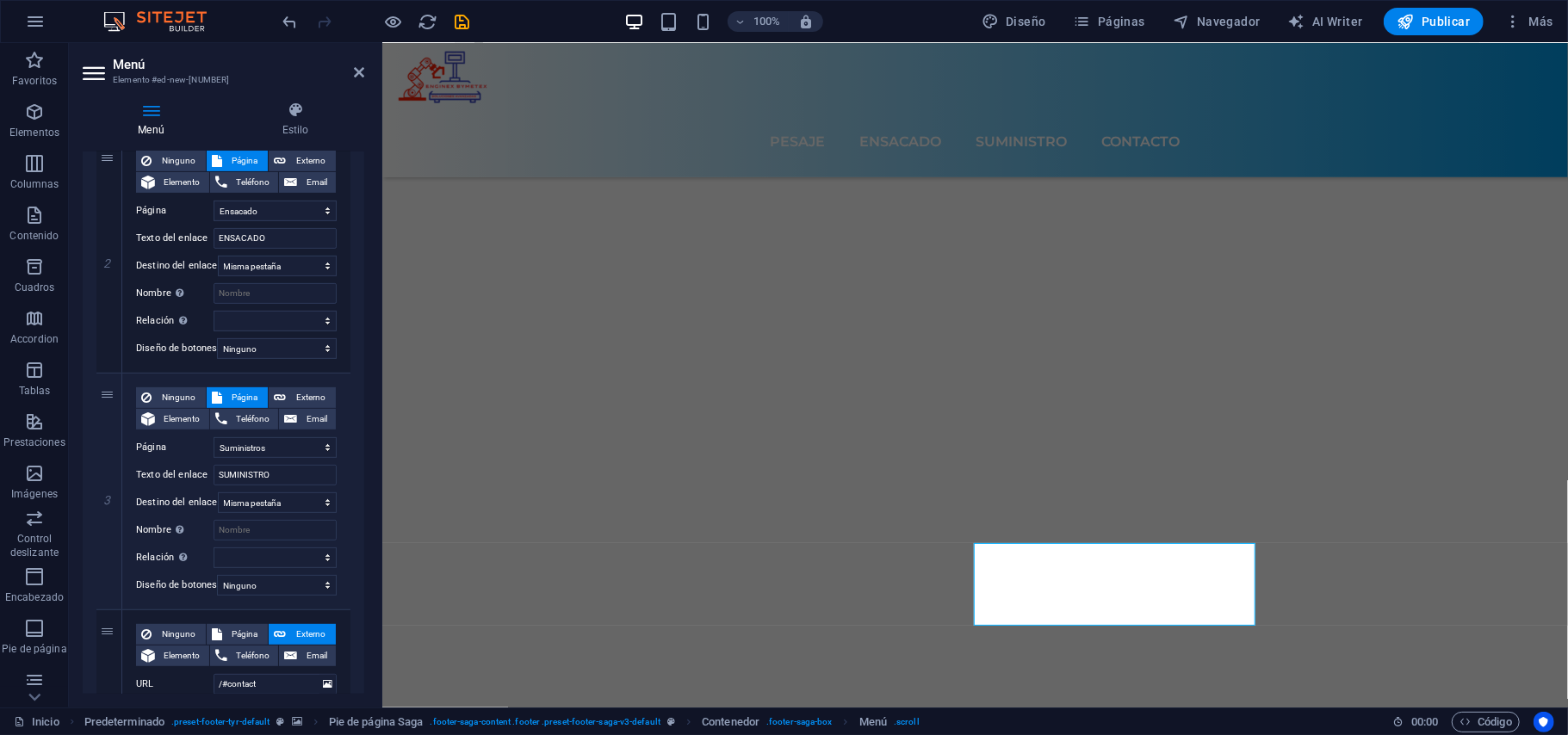 drag, startPoint x: 356, startPoint y: 520, endPoint x: 369, endPoint y: 589, distance: 70.213959 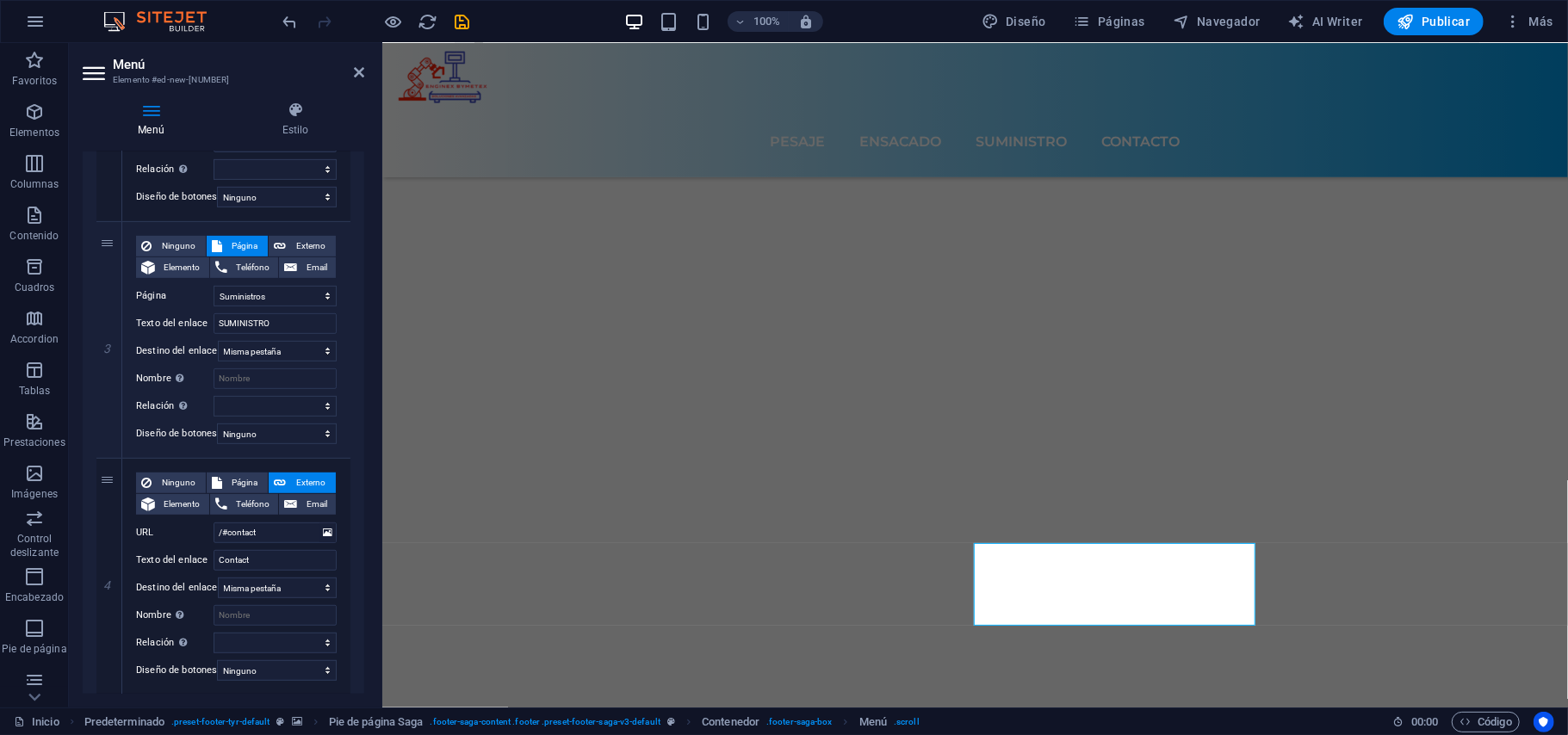 scroll, scrollTop: 594, scrollLeft: 0, axis: vertical 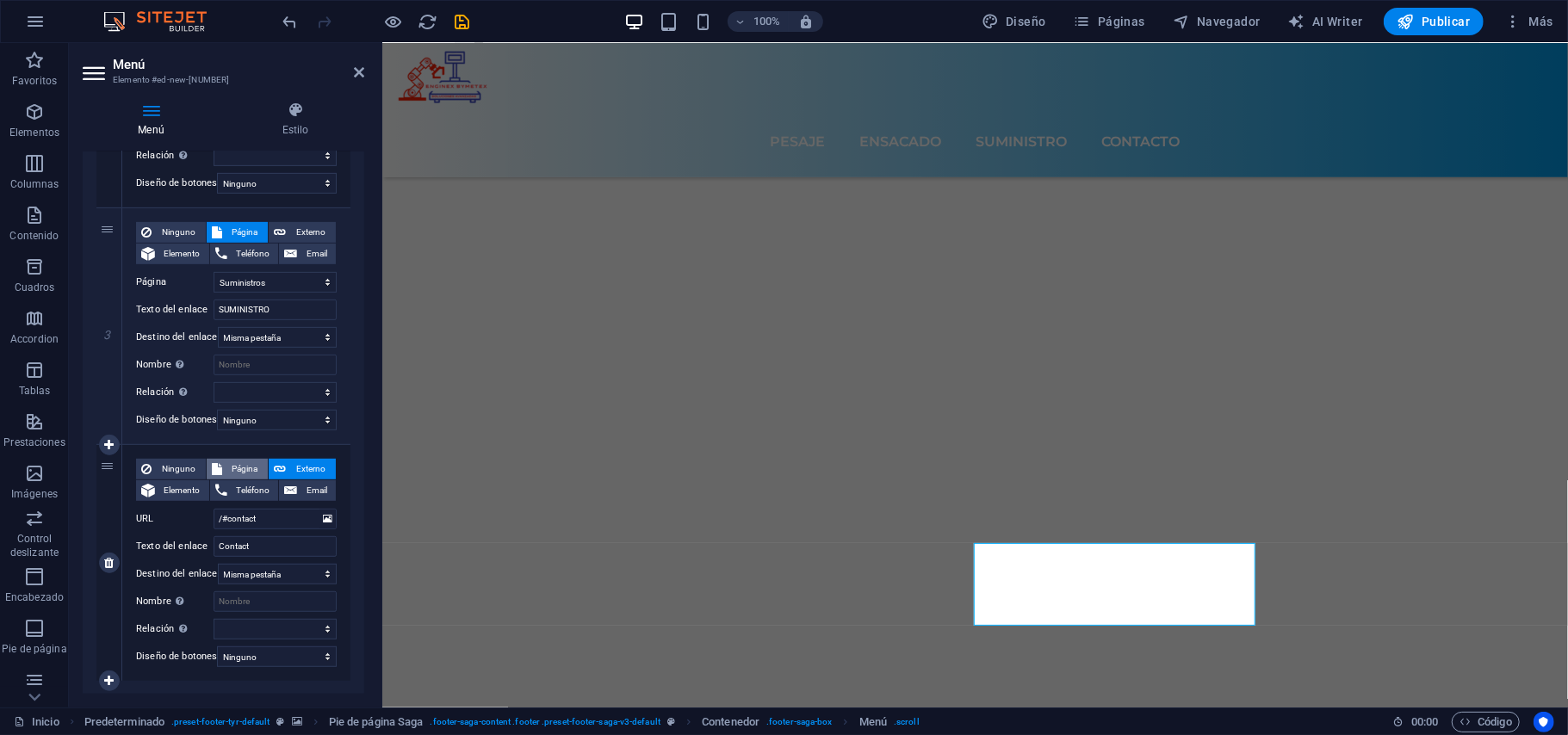 click on "Página" at bounding box center (245, 469) 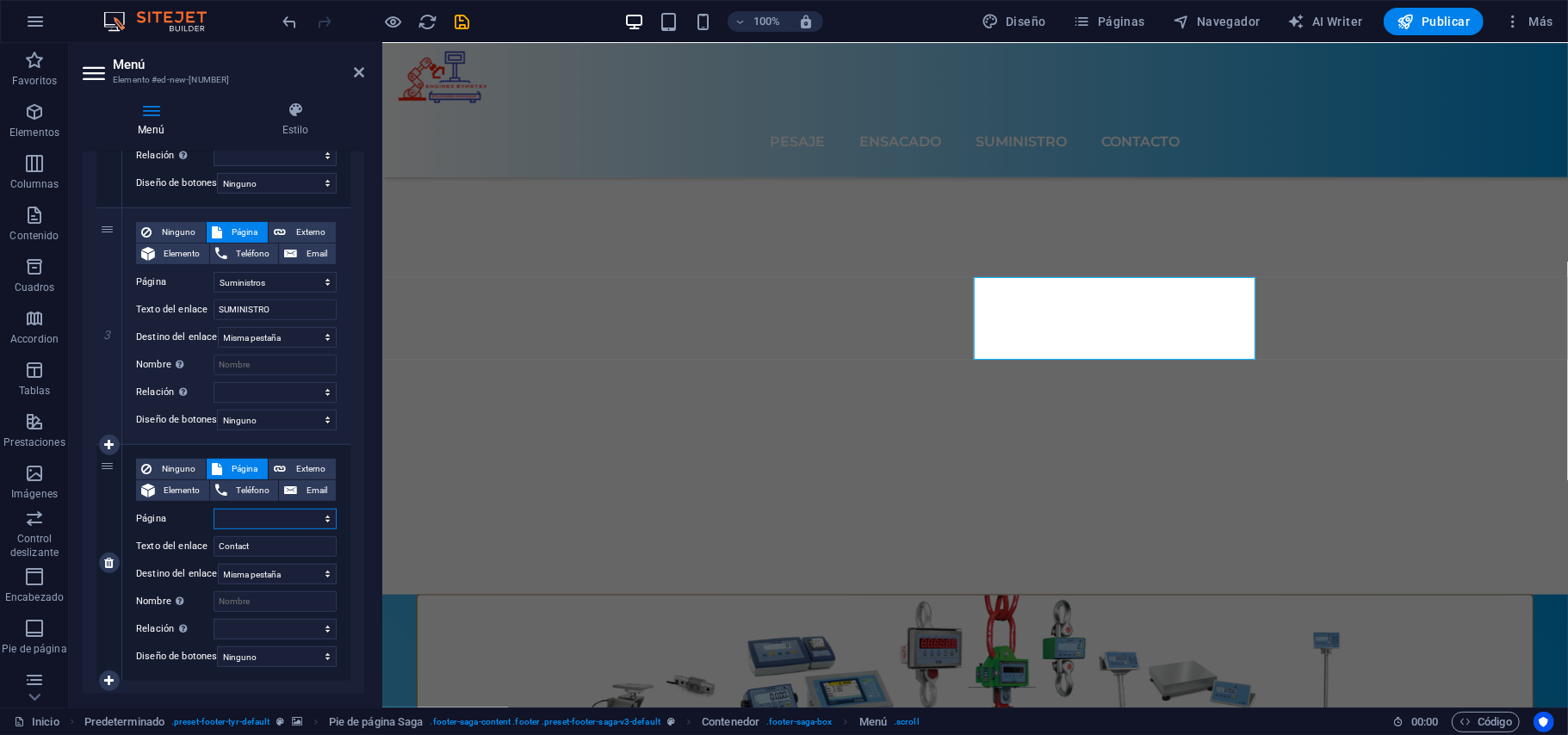 click on "Inicio Pesaje Ensacado Suministros Contacto" at bounding box center [275, 519] 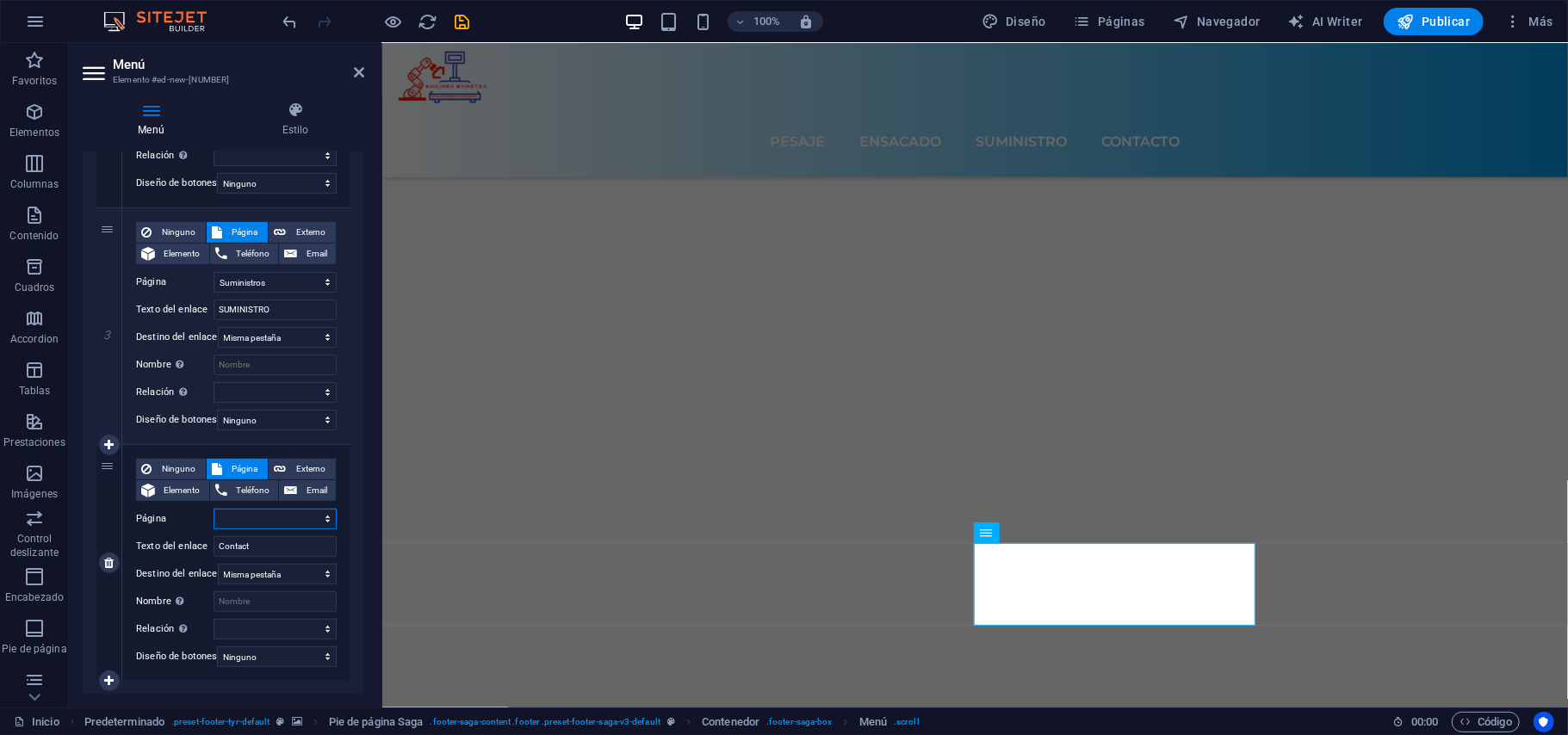 scroll, scrollTop: 6271, scrollLeft: 0, axis: vertical 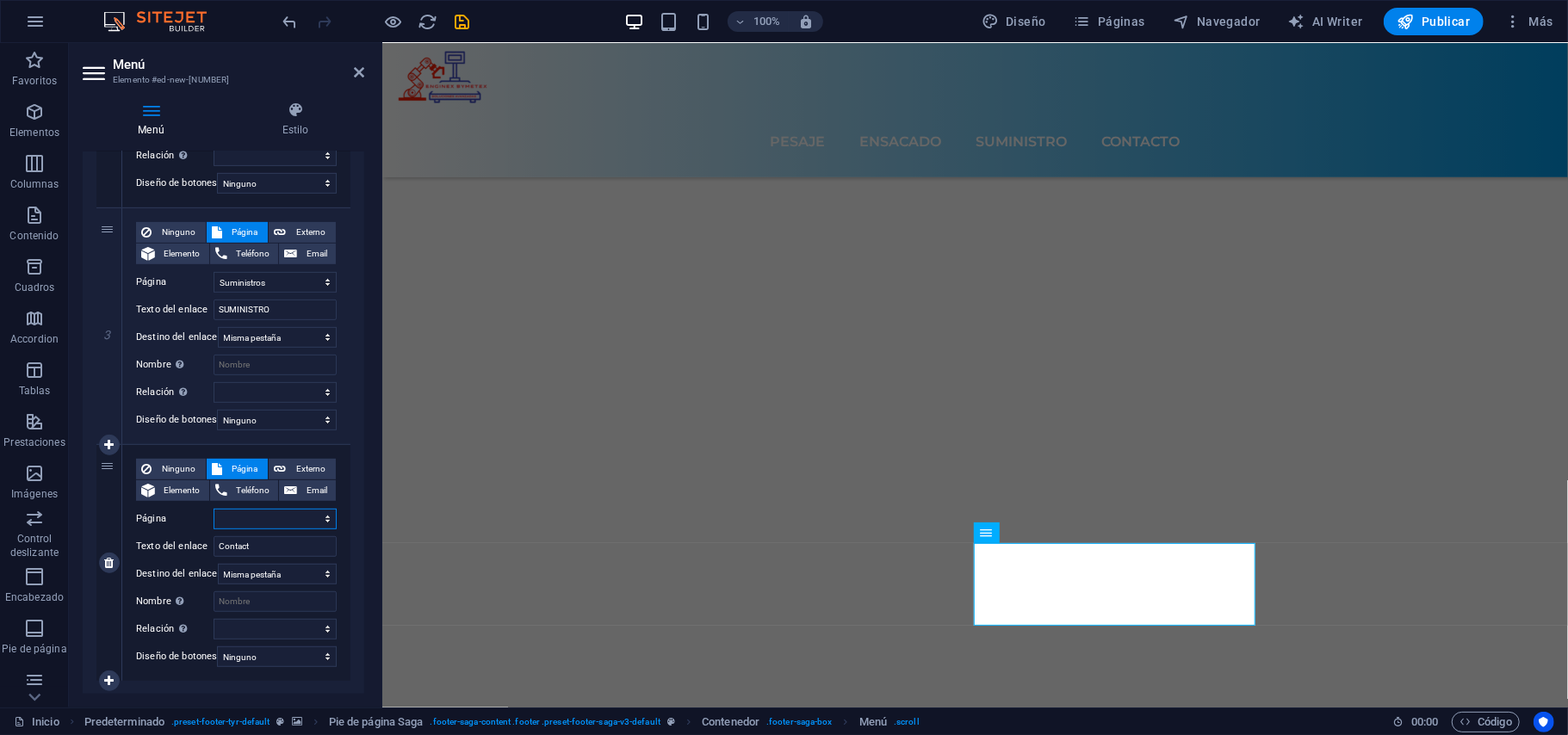 select on "4" 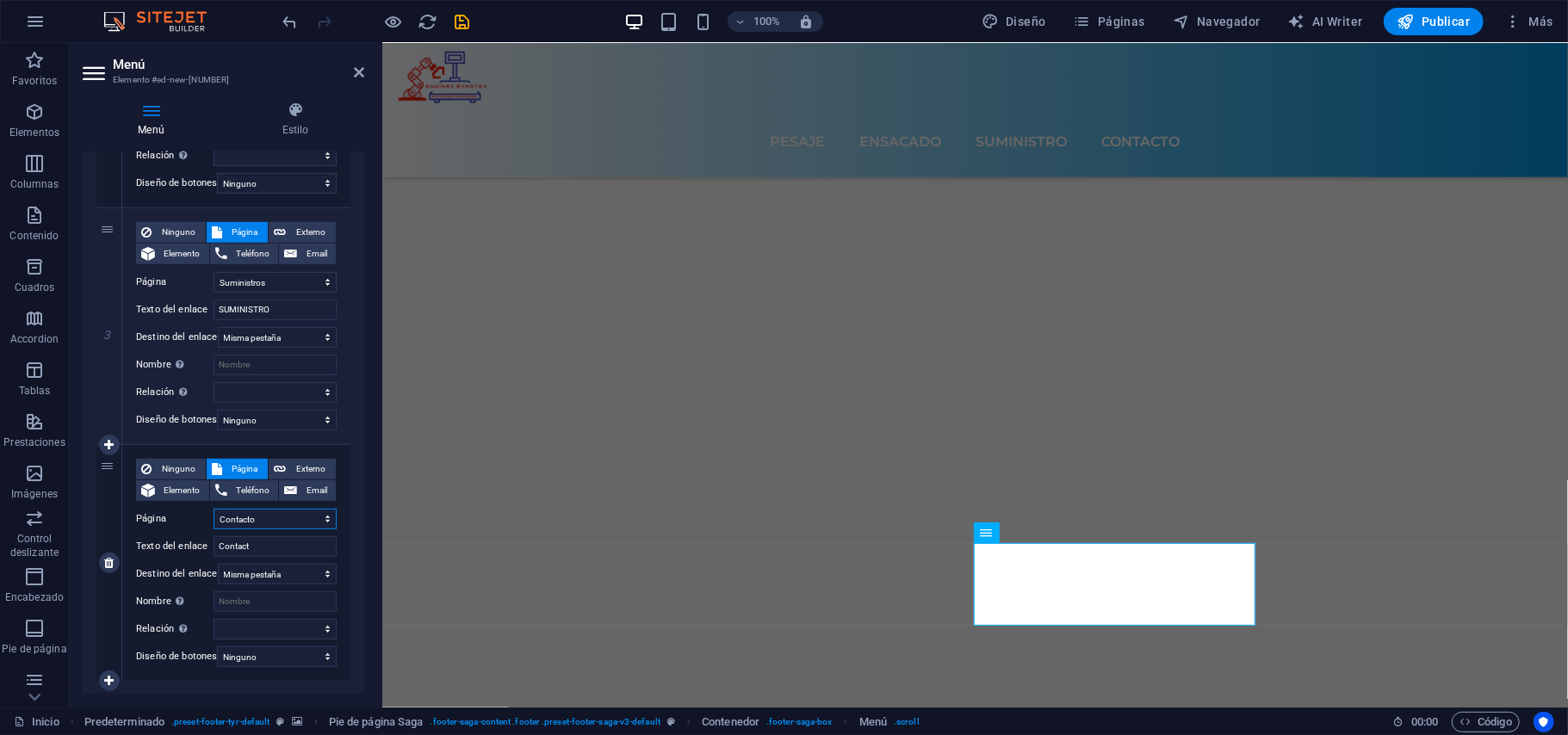 click on "Inicio Pesaje Ensacado Suministros Contacto" at bounding box center (275, 519) 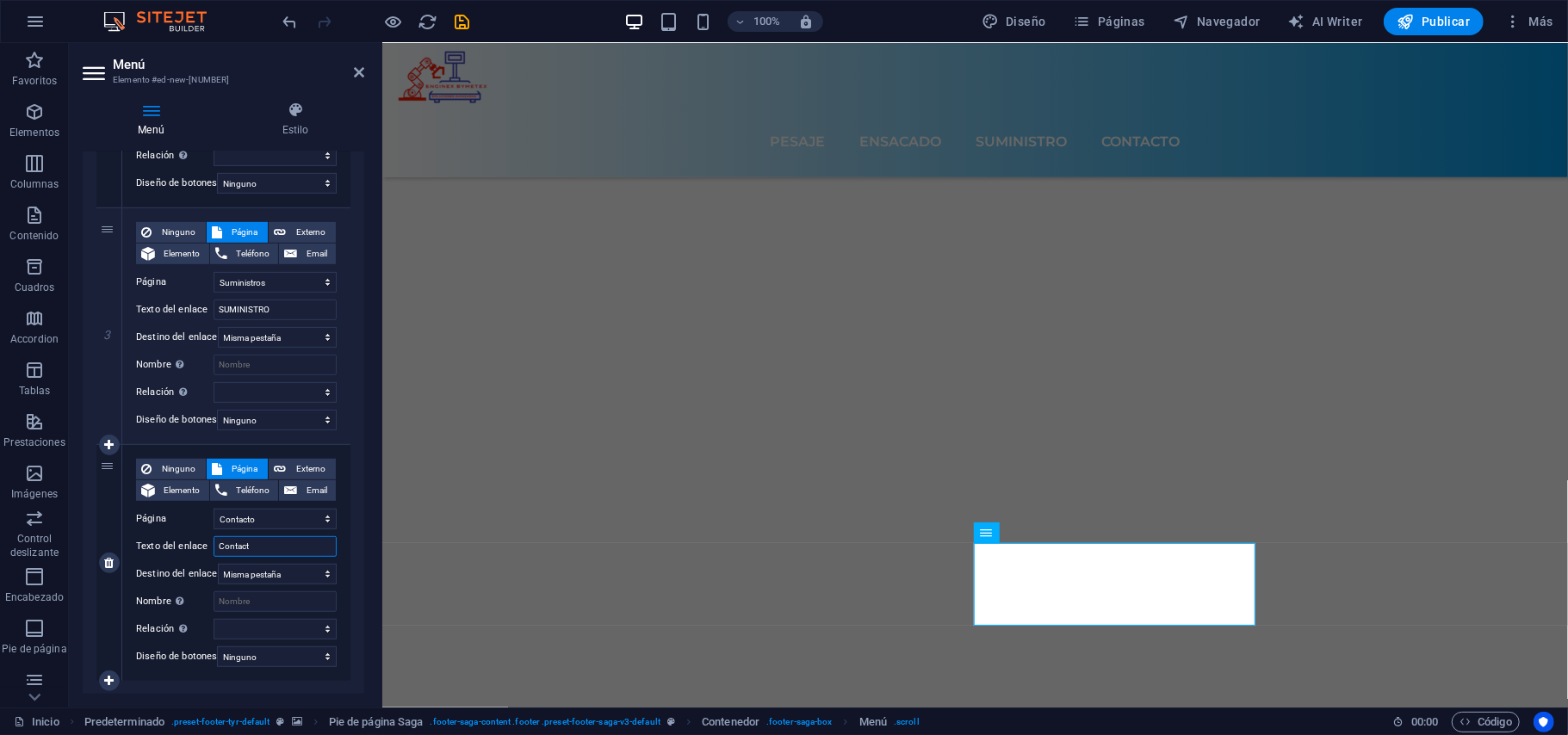 click on "Contact" at bounding box center [275, 547] 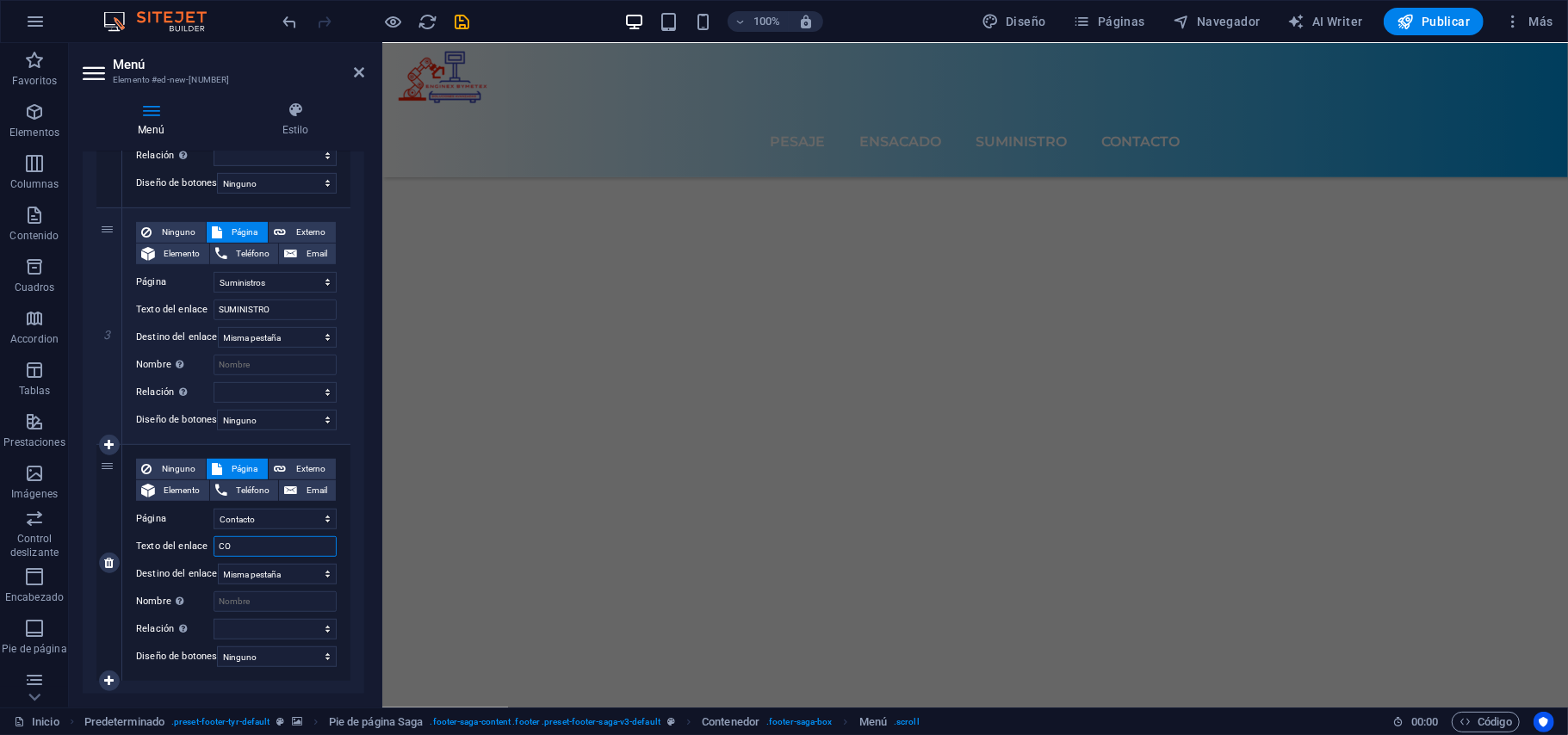 type on "CON" 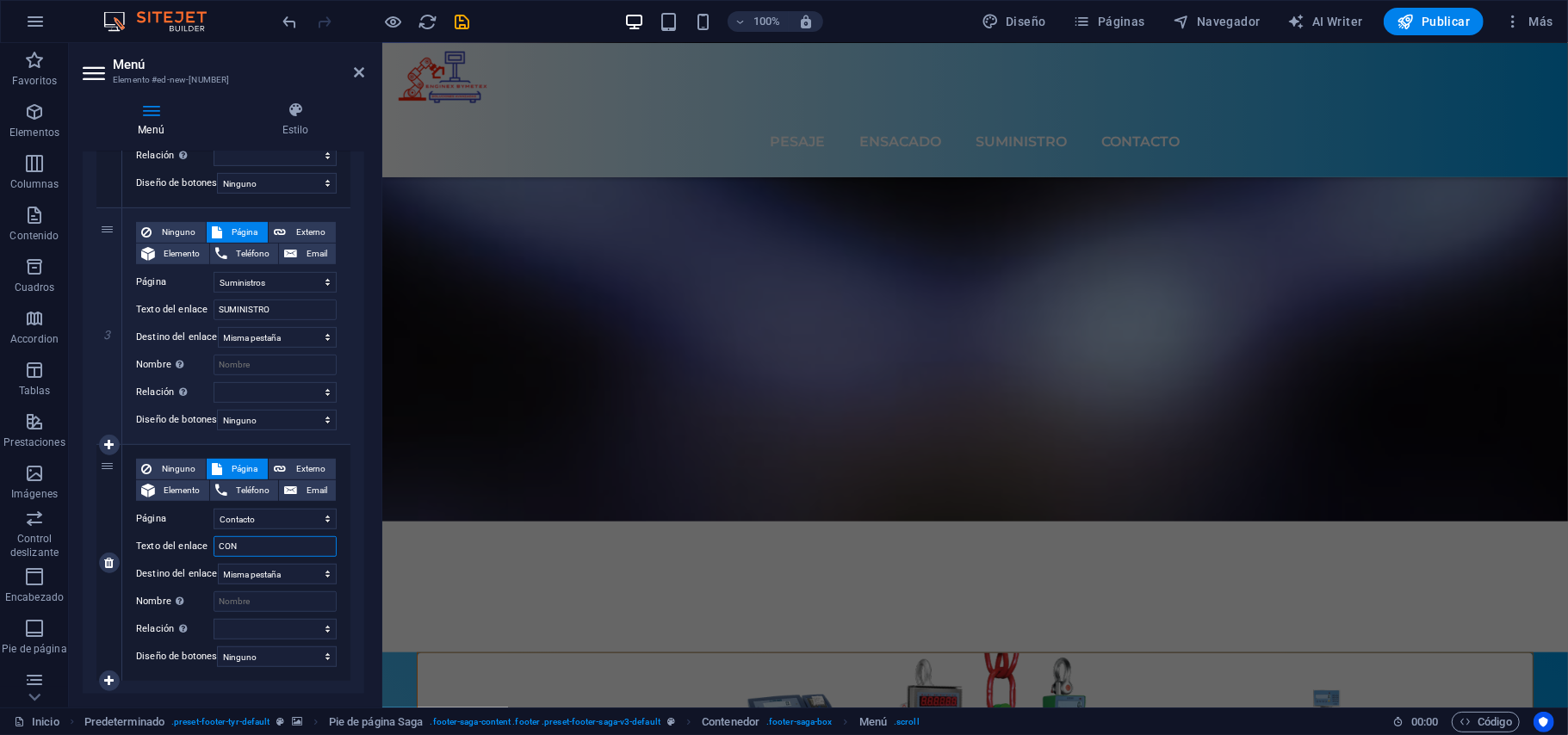 scroll, scrollTop: 5539, scrollLeft: 0, axis: vertical 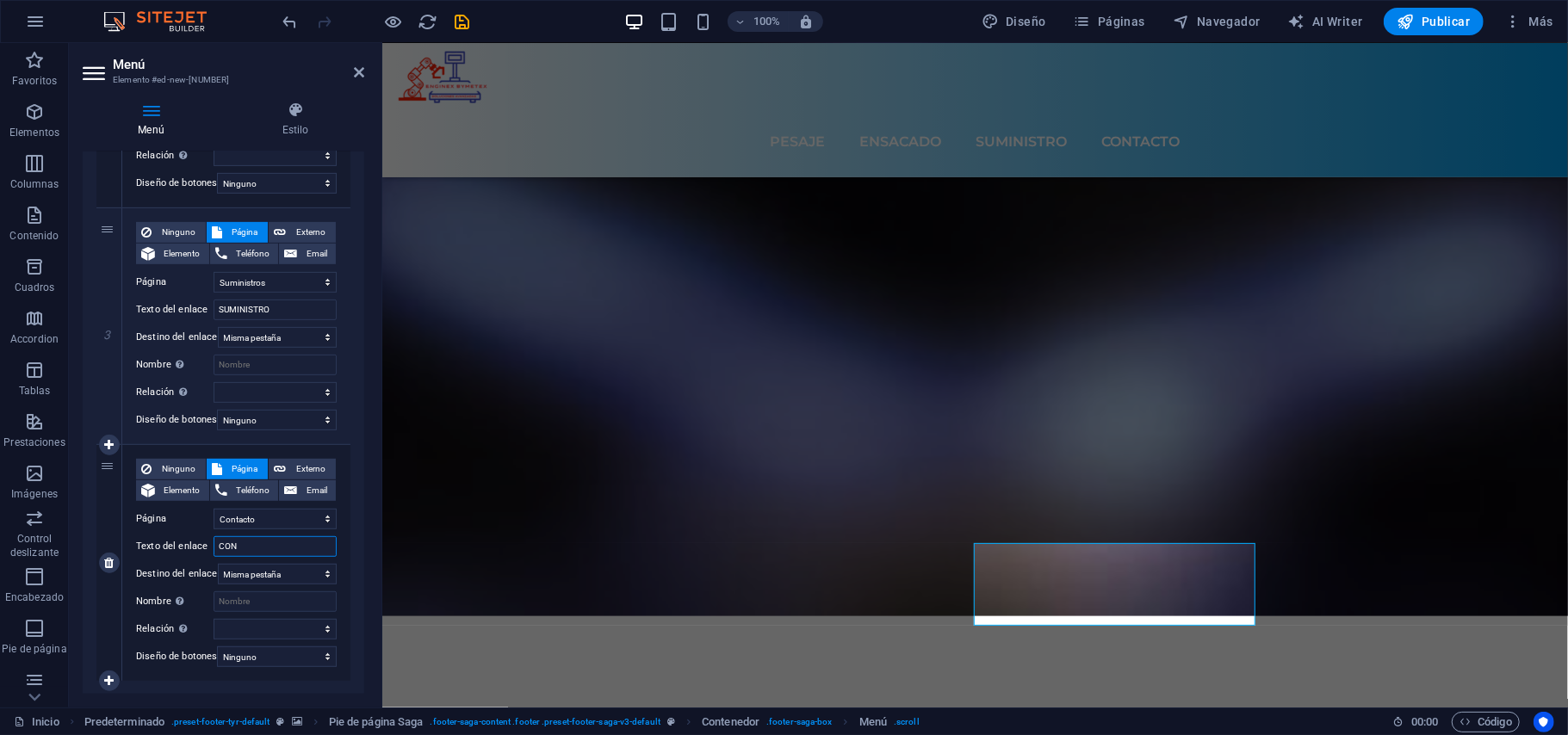 select 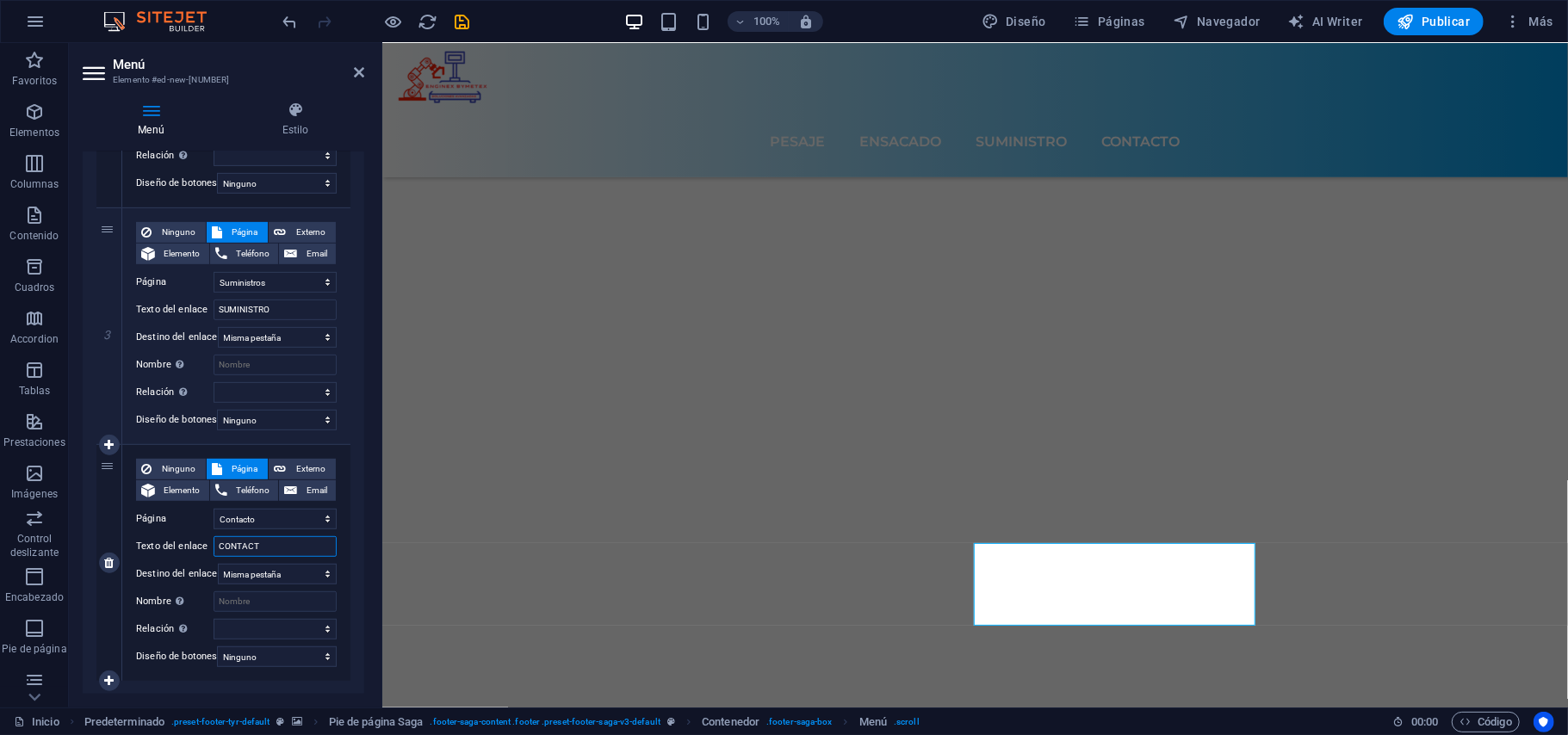 type on "CONTACTO" 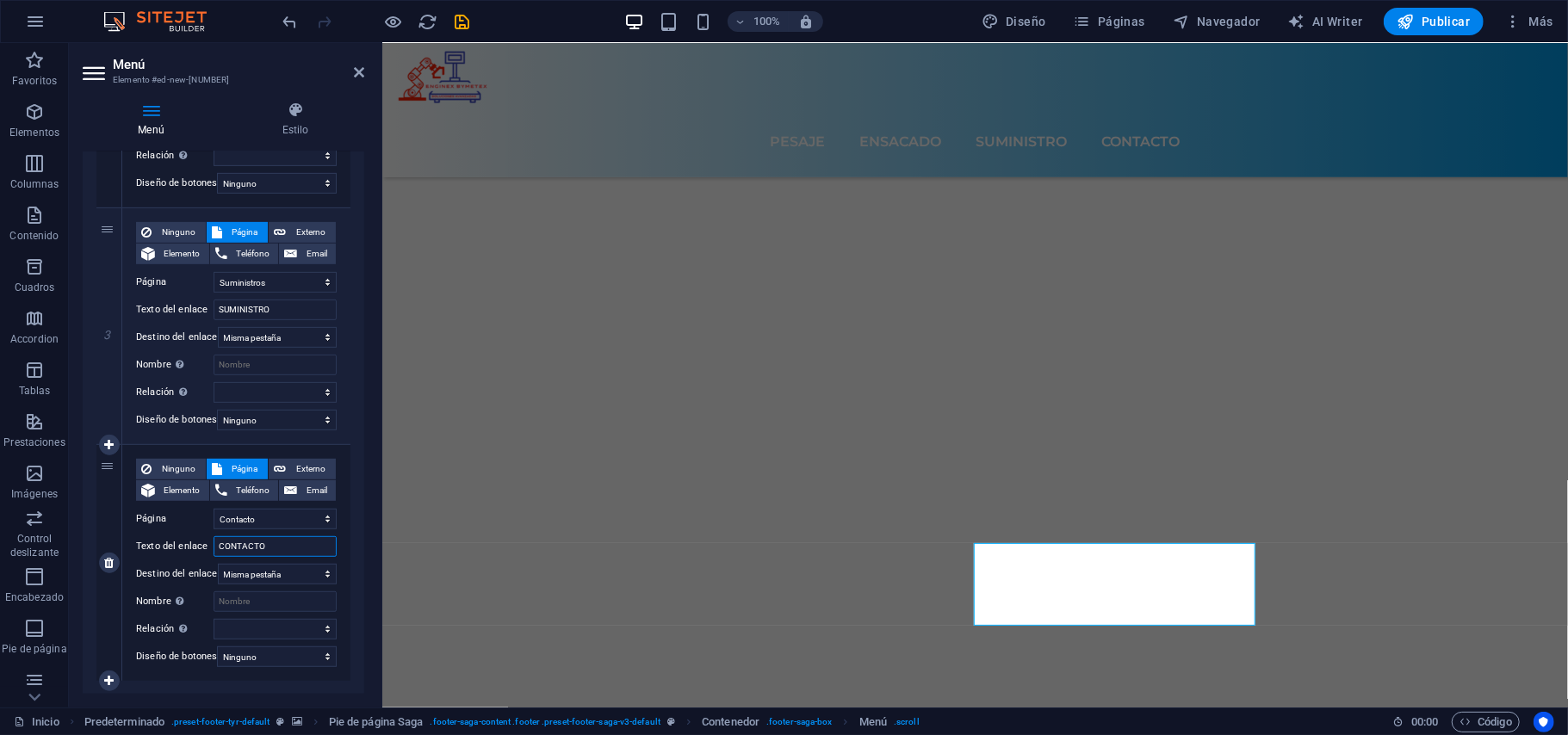 select 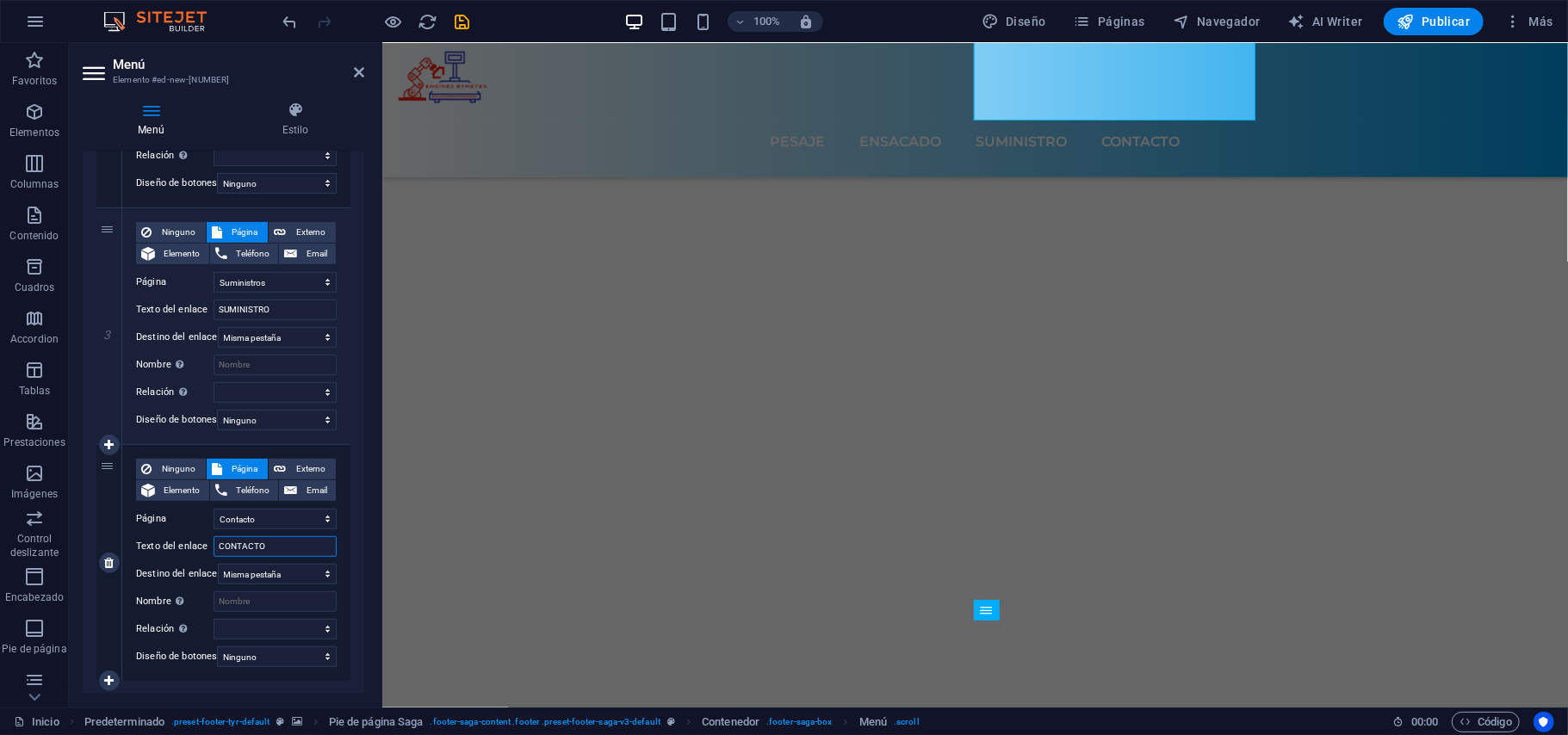 scroll, scrollTop: 6044, scrollLeft: 0, axis: vertical 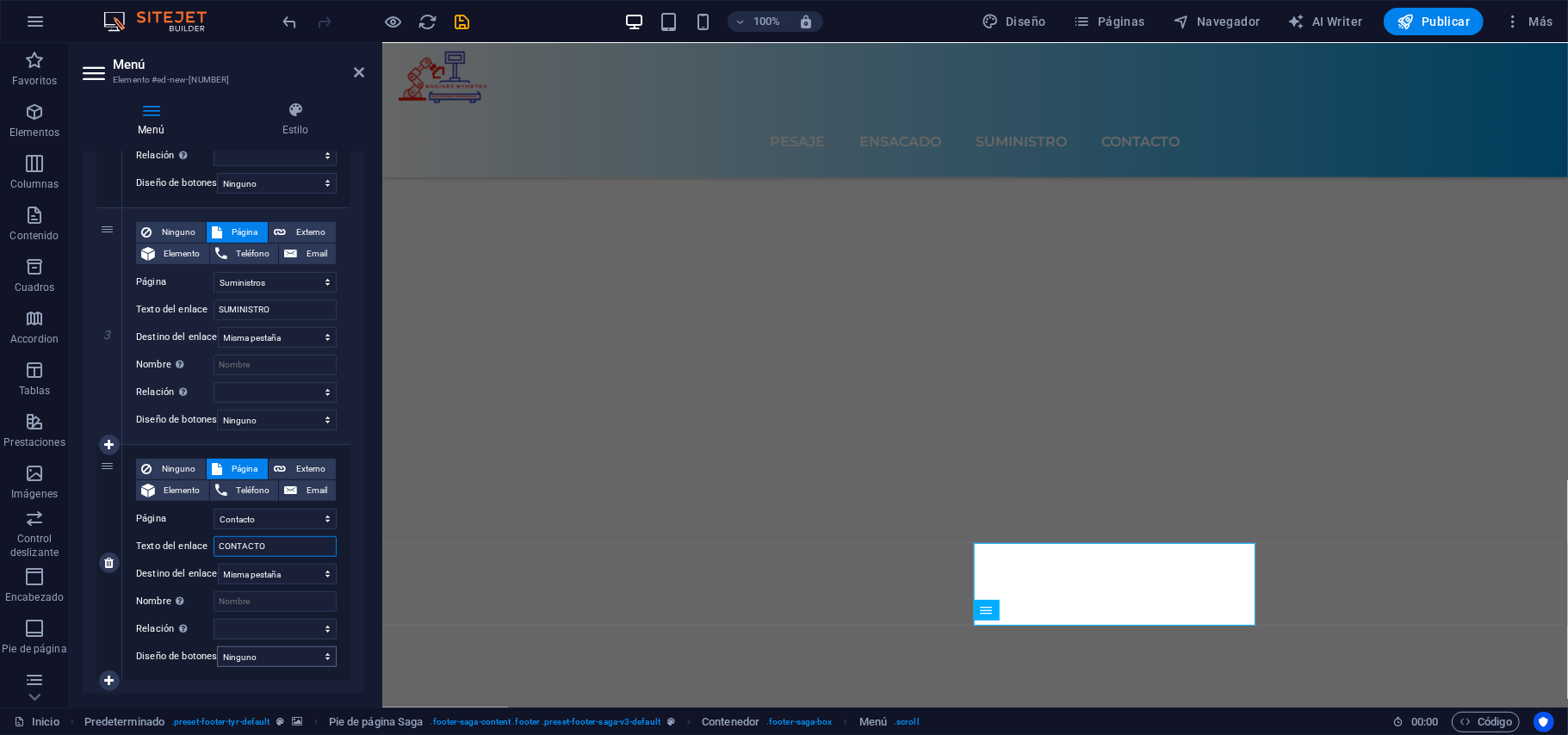 type on "CONTACTO" 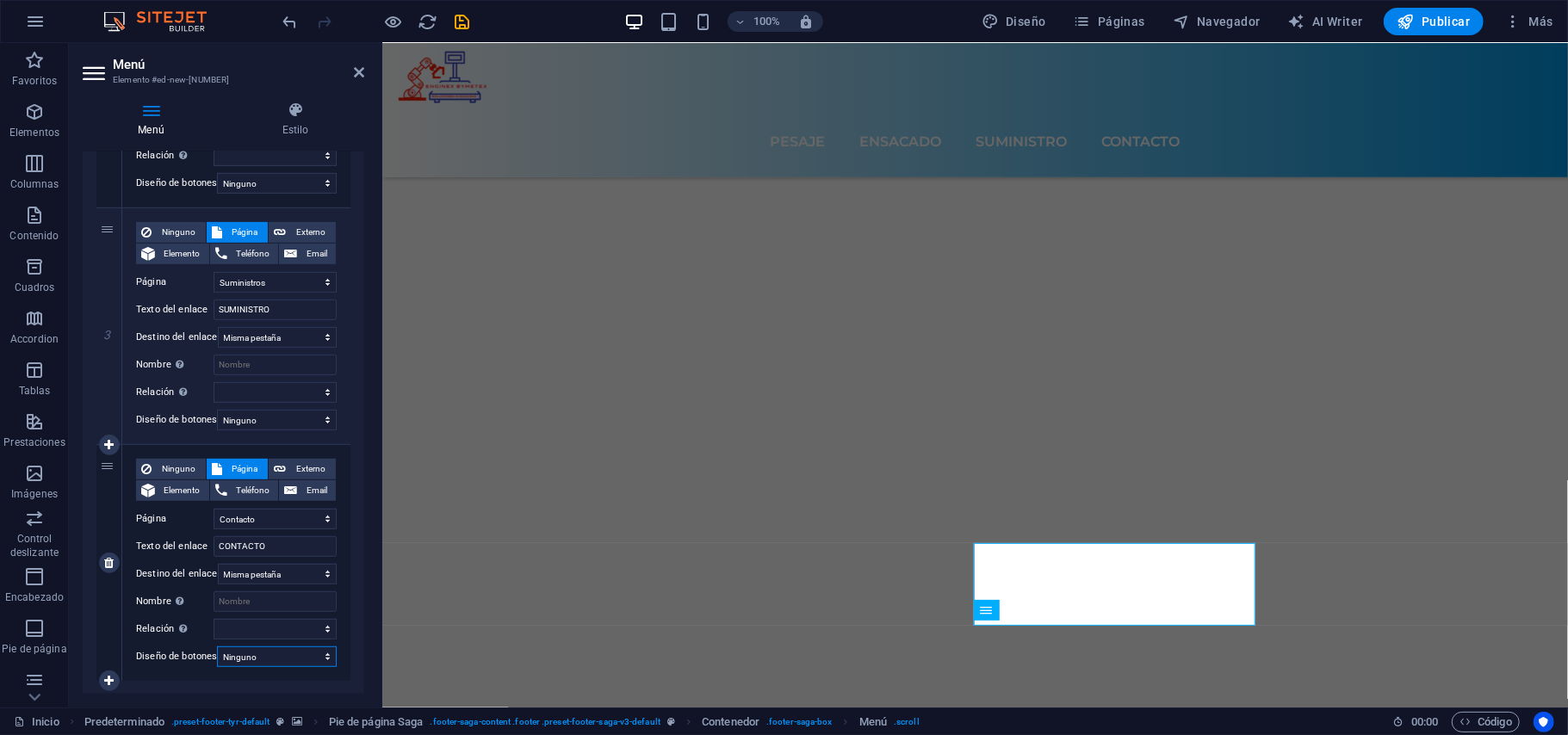 click on "Ninguno Predeterminado Principal Secundario" at bounding box center [276, 657] 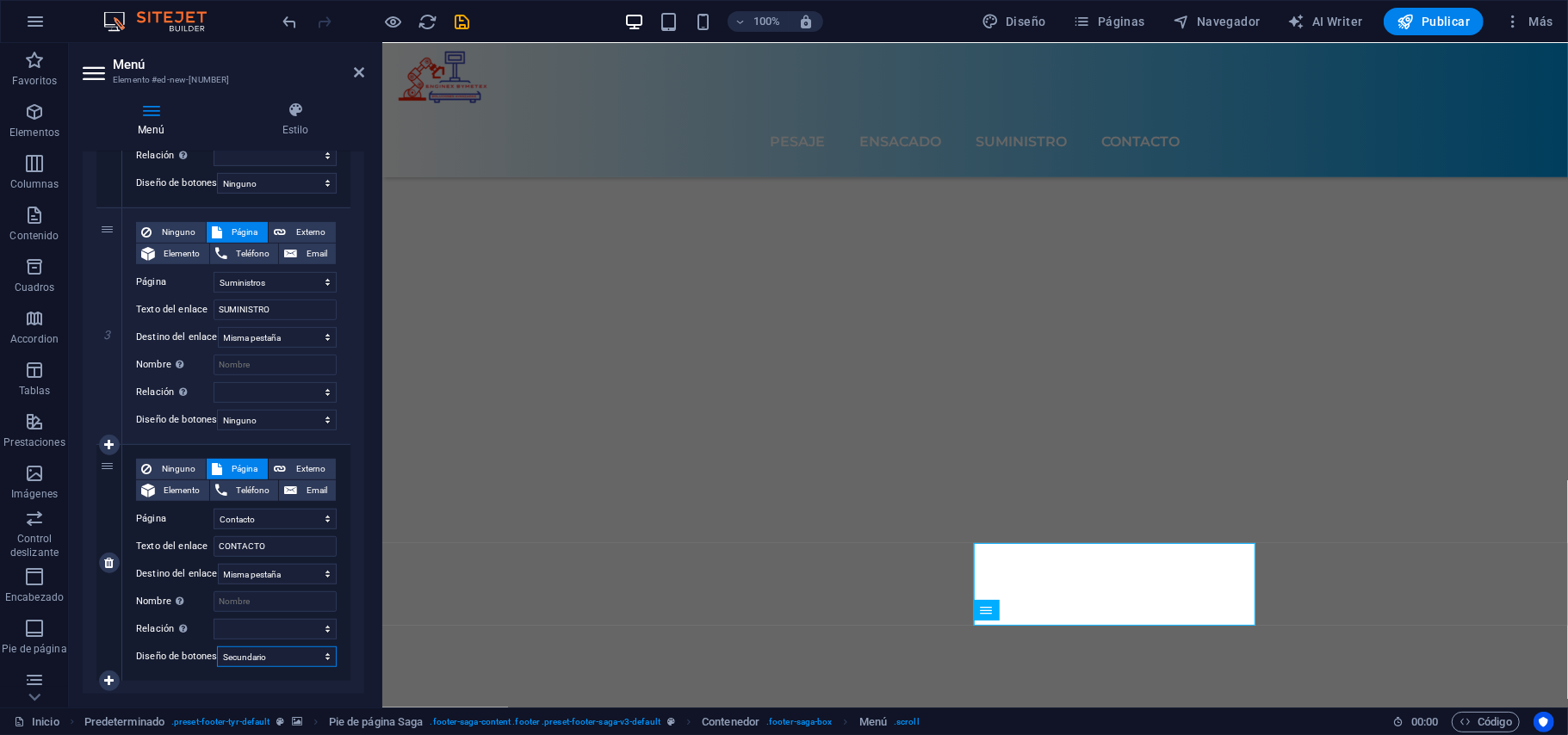 click on "Ninguno Predeterminado Principal Secundario" at bounding box center [276, 657] 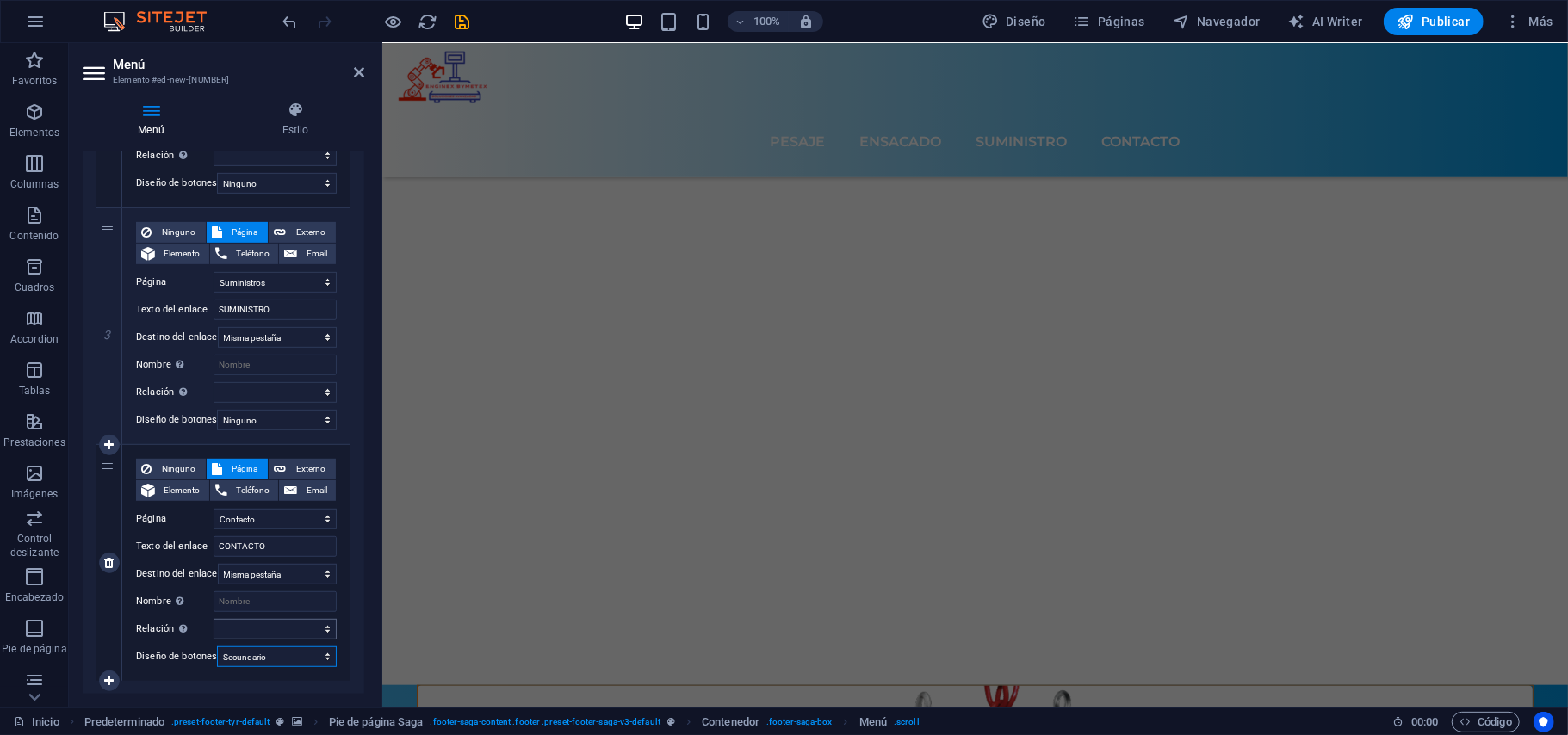 scroll, scrollTop: 5539, scrollLeft: 0, axis: vertical 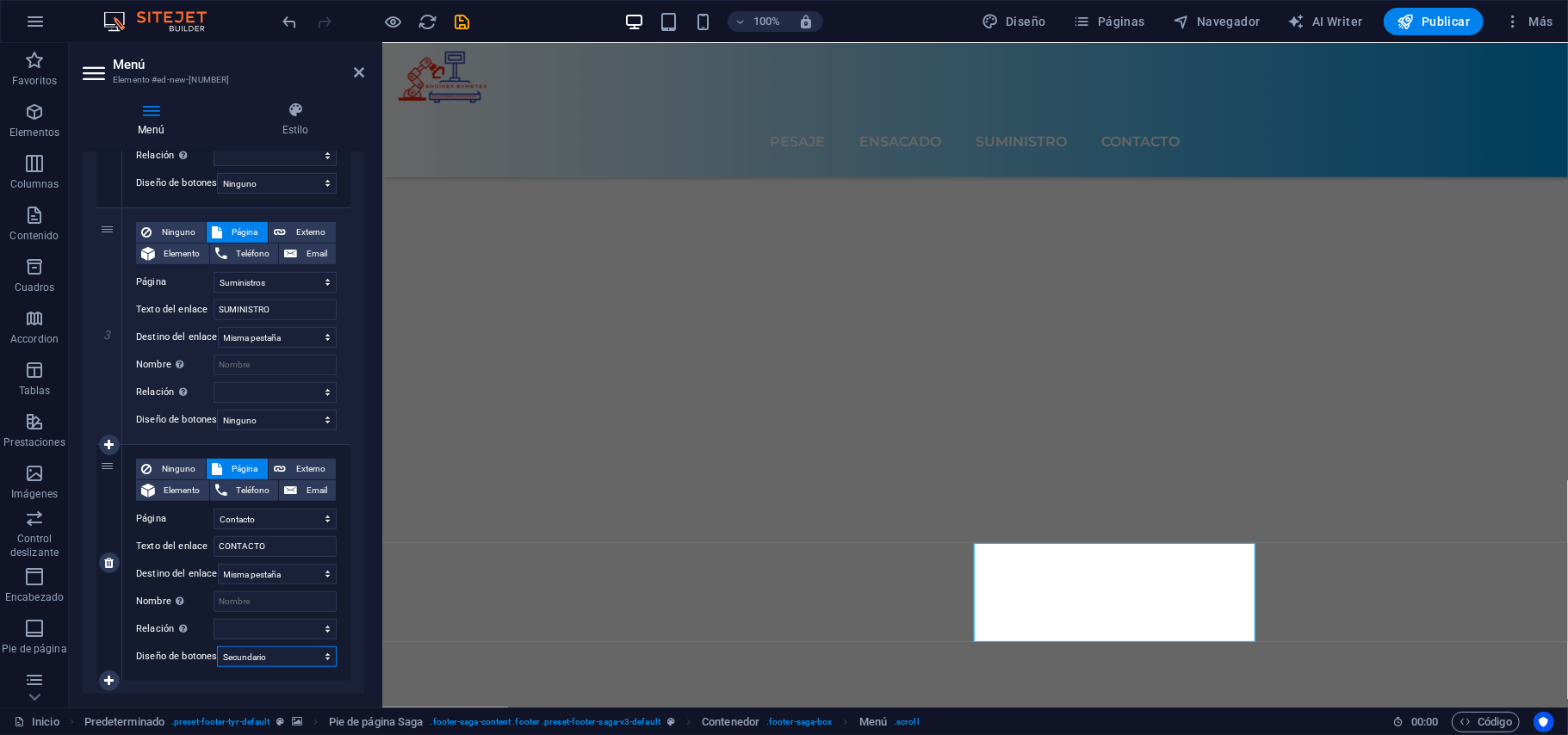 click on "Ninguno Predeterminado Principal Secundario" at bounding box center [276, 657] 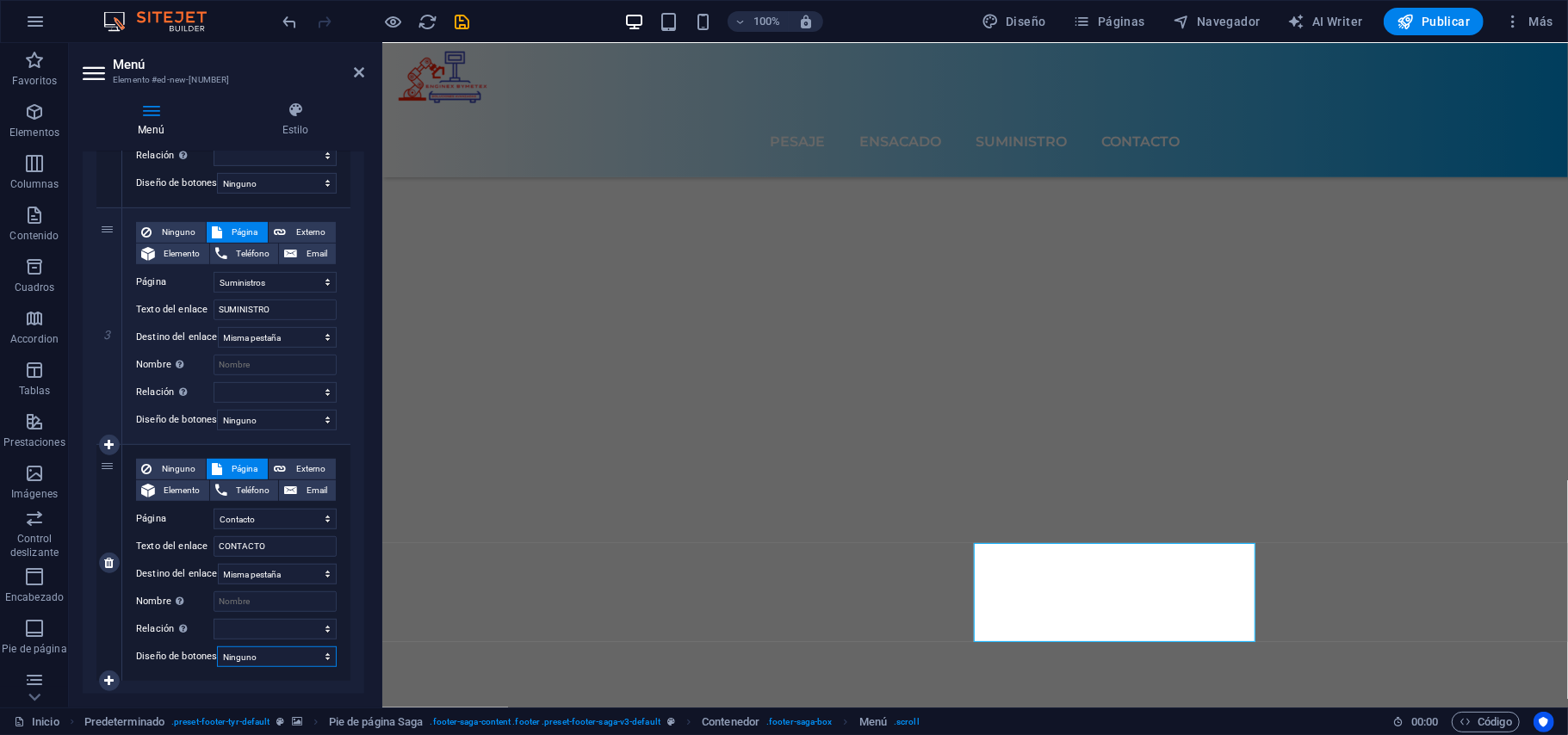 click on "Ninguno Predeterminado Principal Secundario" at bounding box center [276, 657] 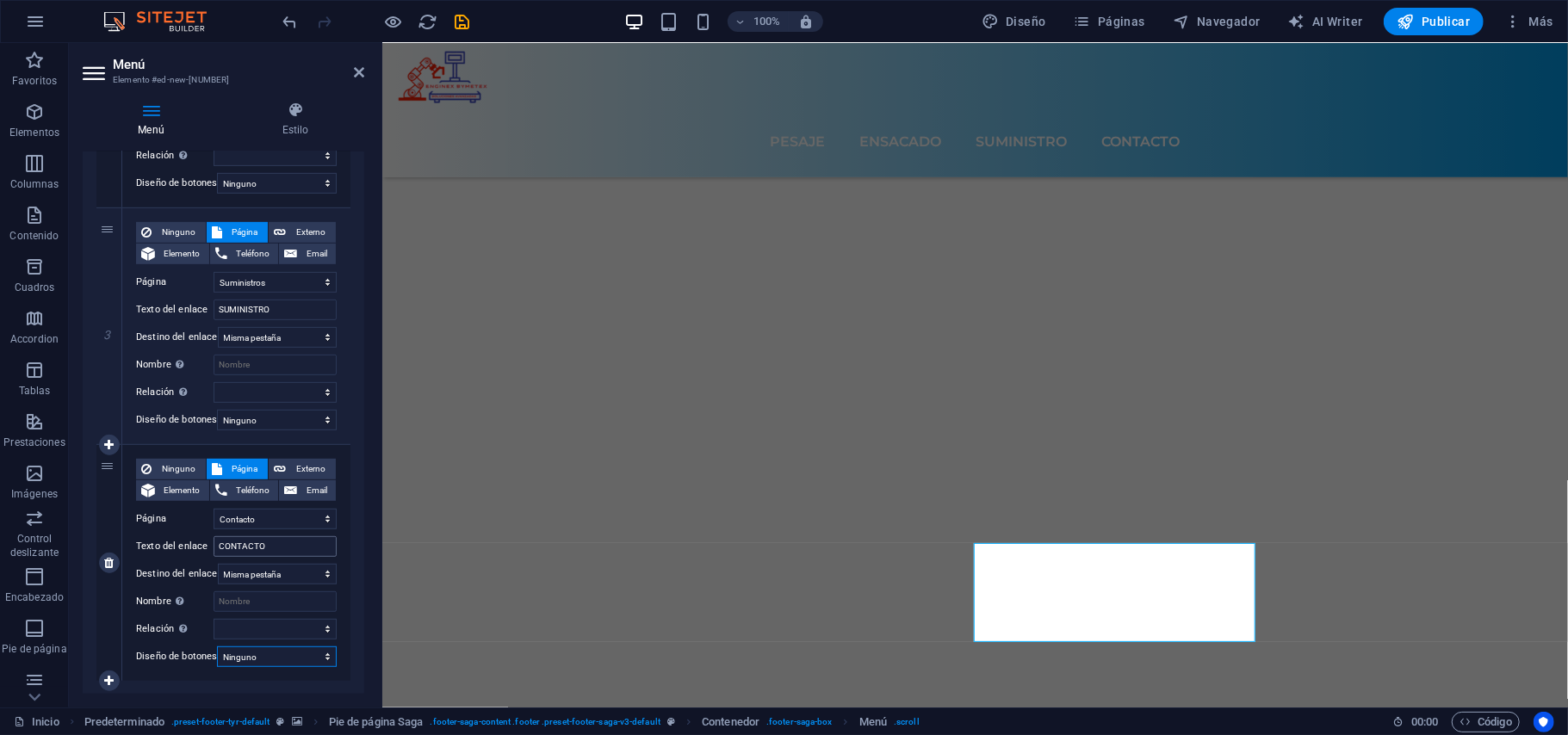 select 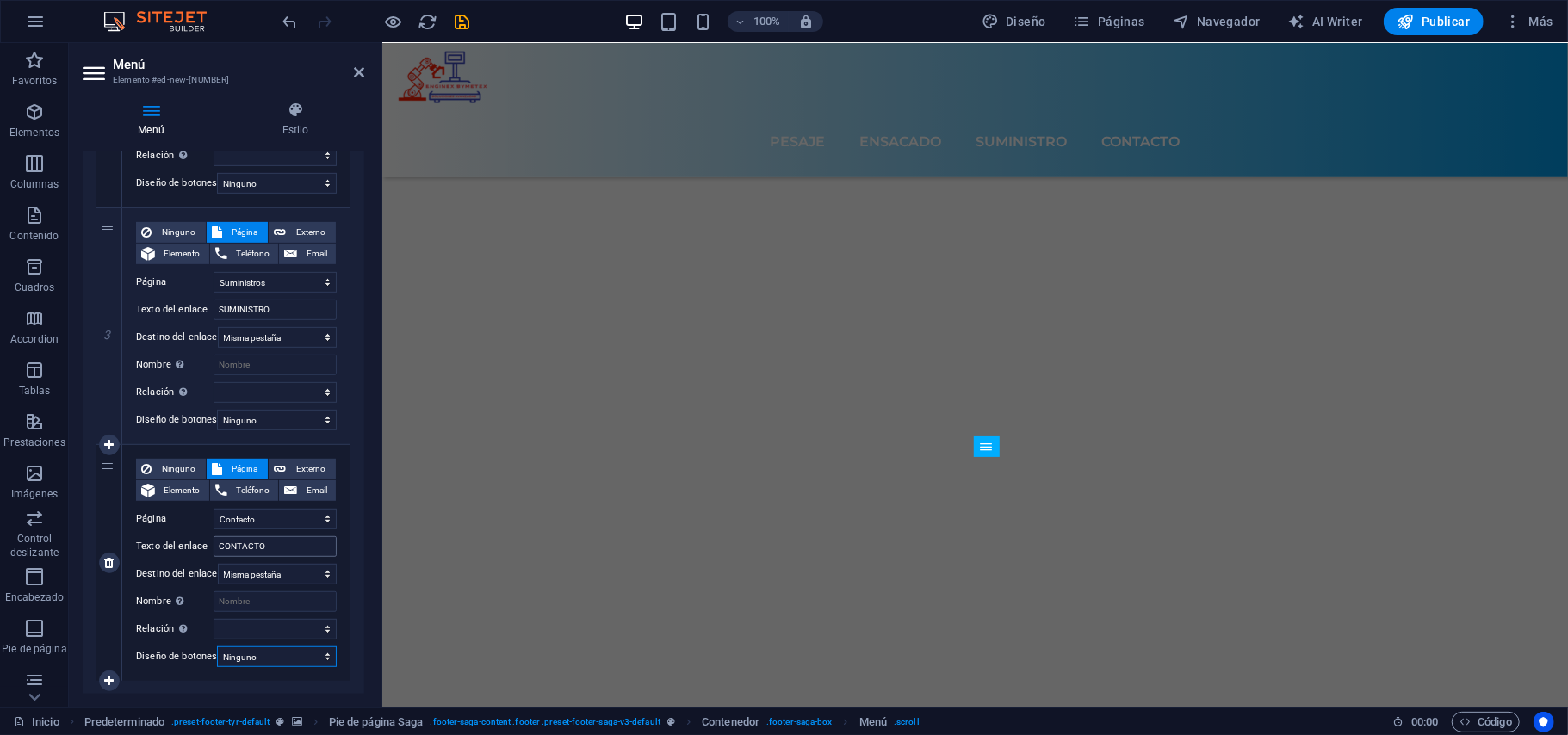 scroll, scrollTop: 6208, scrollLeft: 0, axis: vertical 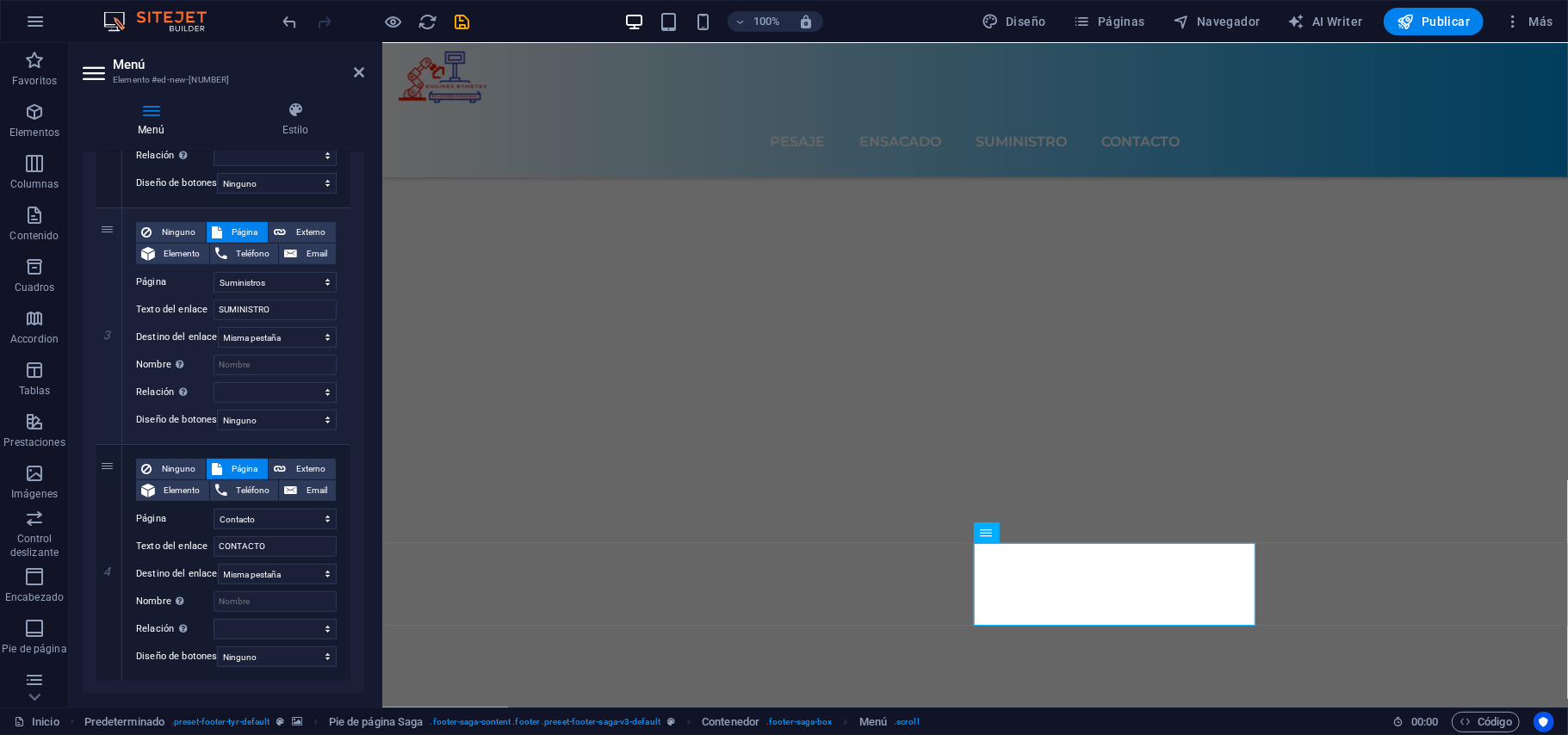 drag, startPoint x: 355, startPoint y: 532, endPoint x: 356, endPoint y: 590, distance: 58.0086 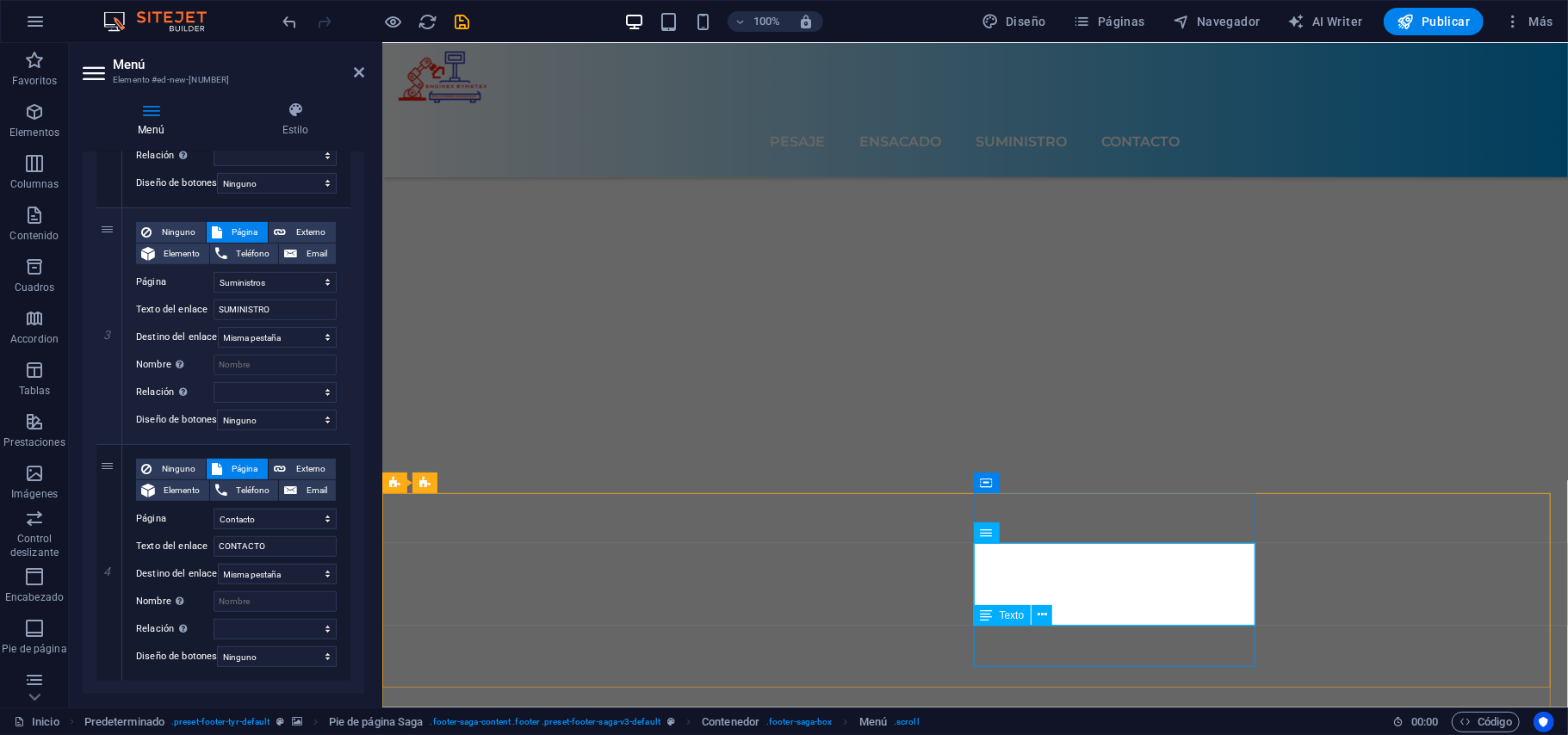 click on "Aviso legal Directiva de privacidad" at bounding box center (524, 7776) 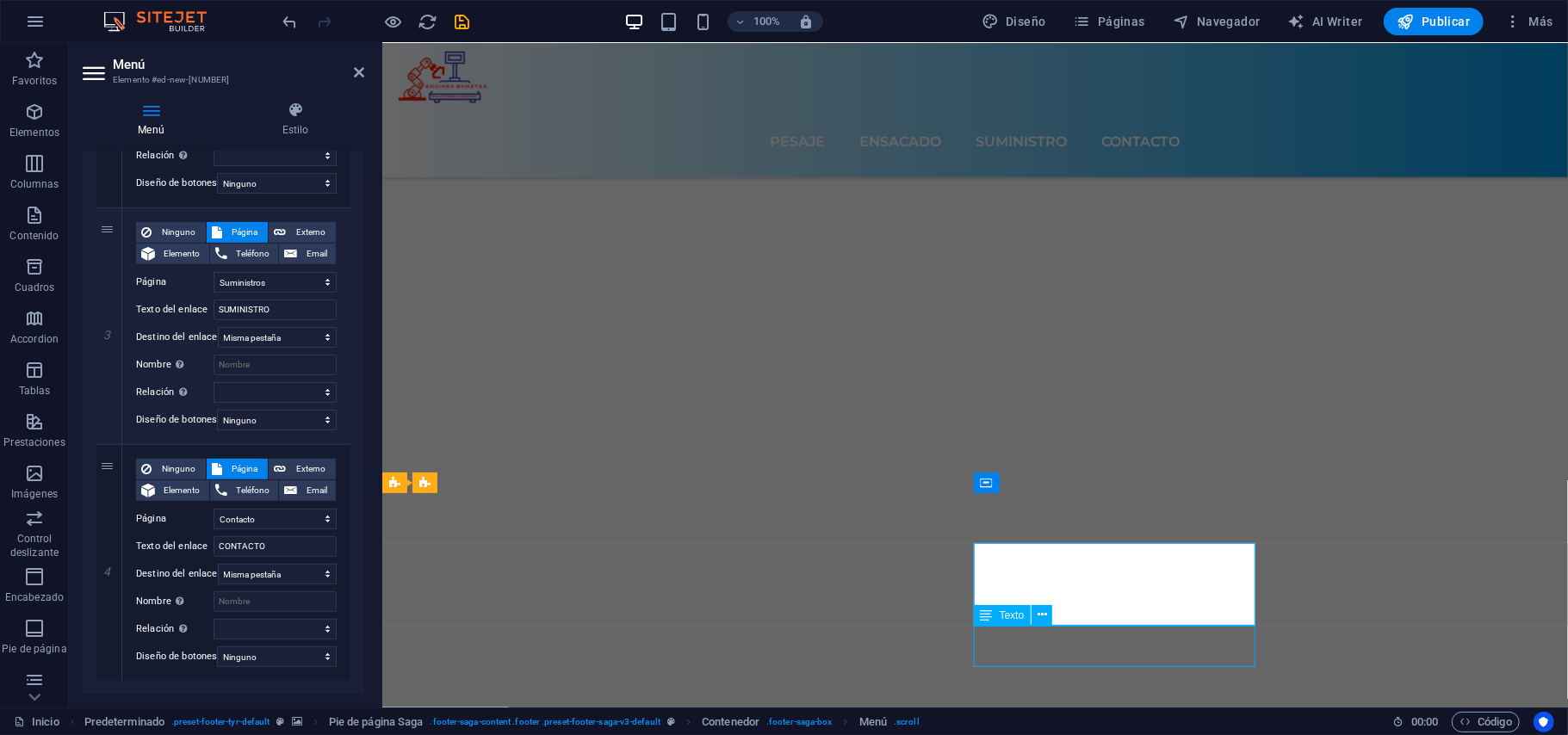 click on "Aviso legal Directiva de privacidad" at bounding box center [524, 7776] 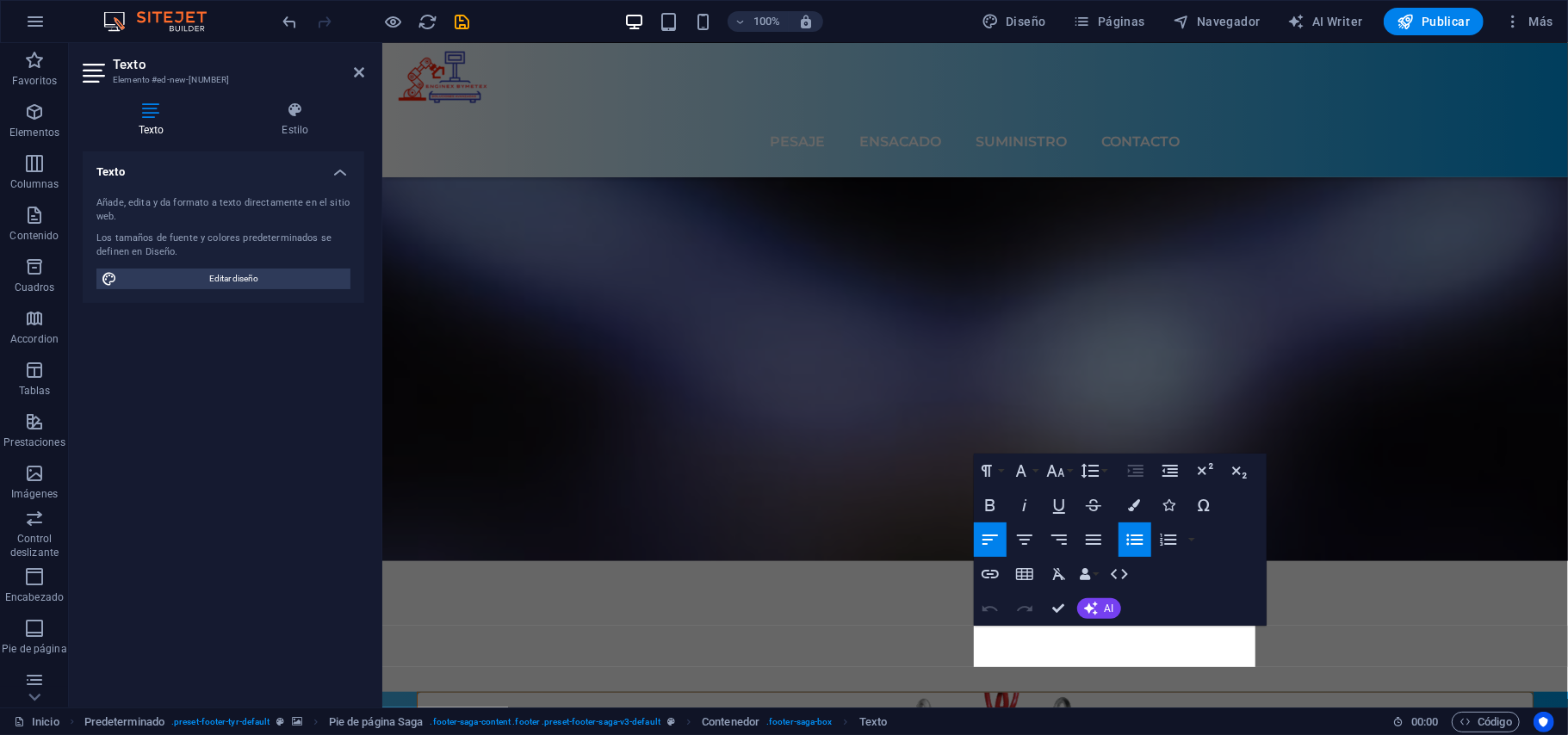 scroll, scrollTop: 5539, scrollLeft: 0, axis: vertical 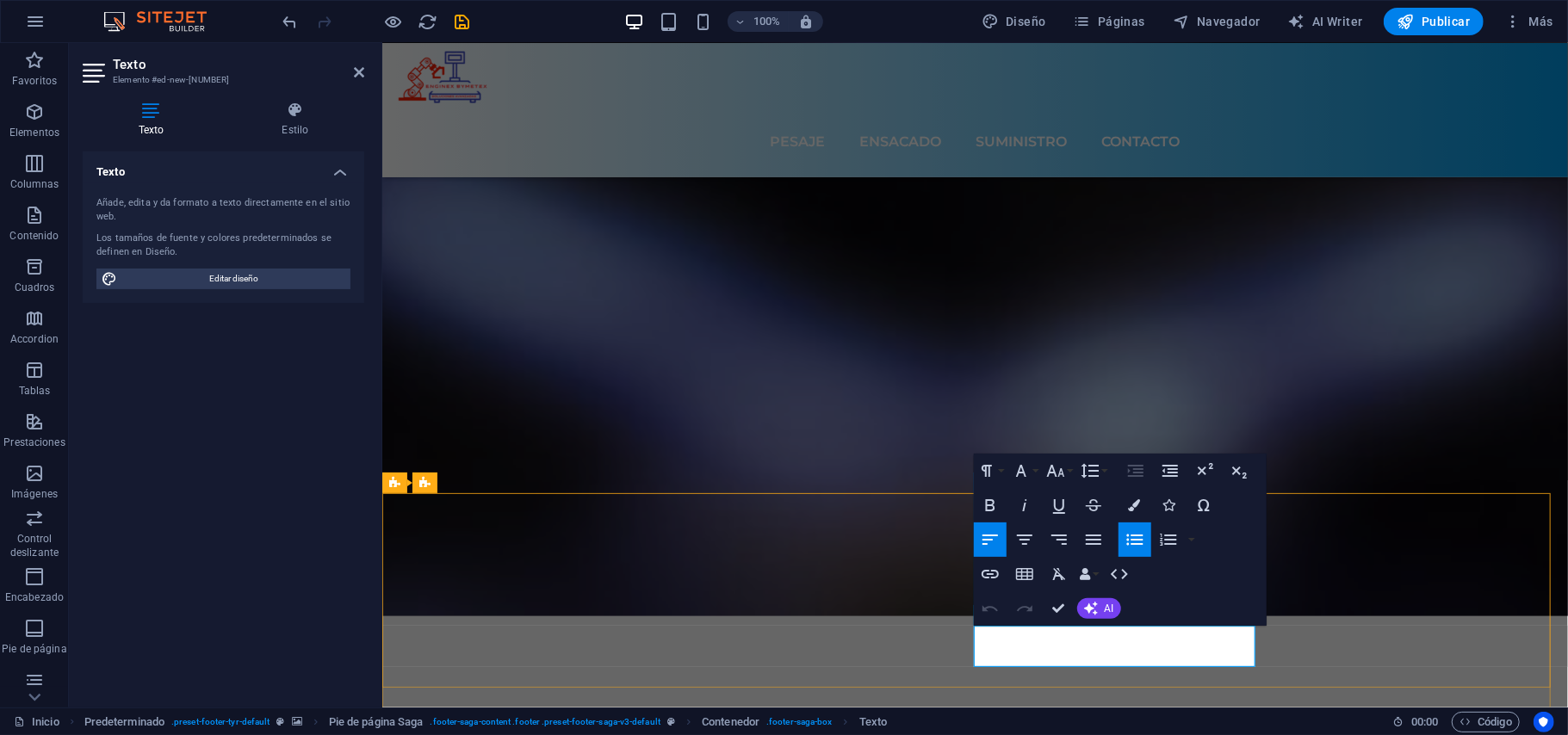 drag, startPoint x: 1141, startPoint y: 655, endPoint x: 975, endPoint y: 636, distance: 167.08381 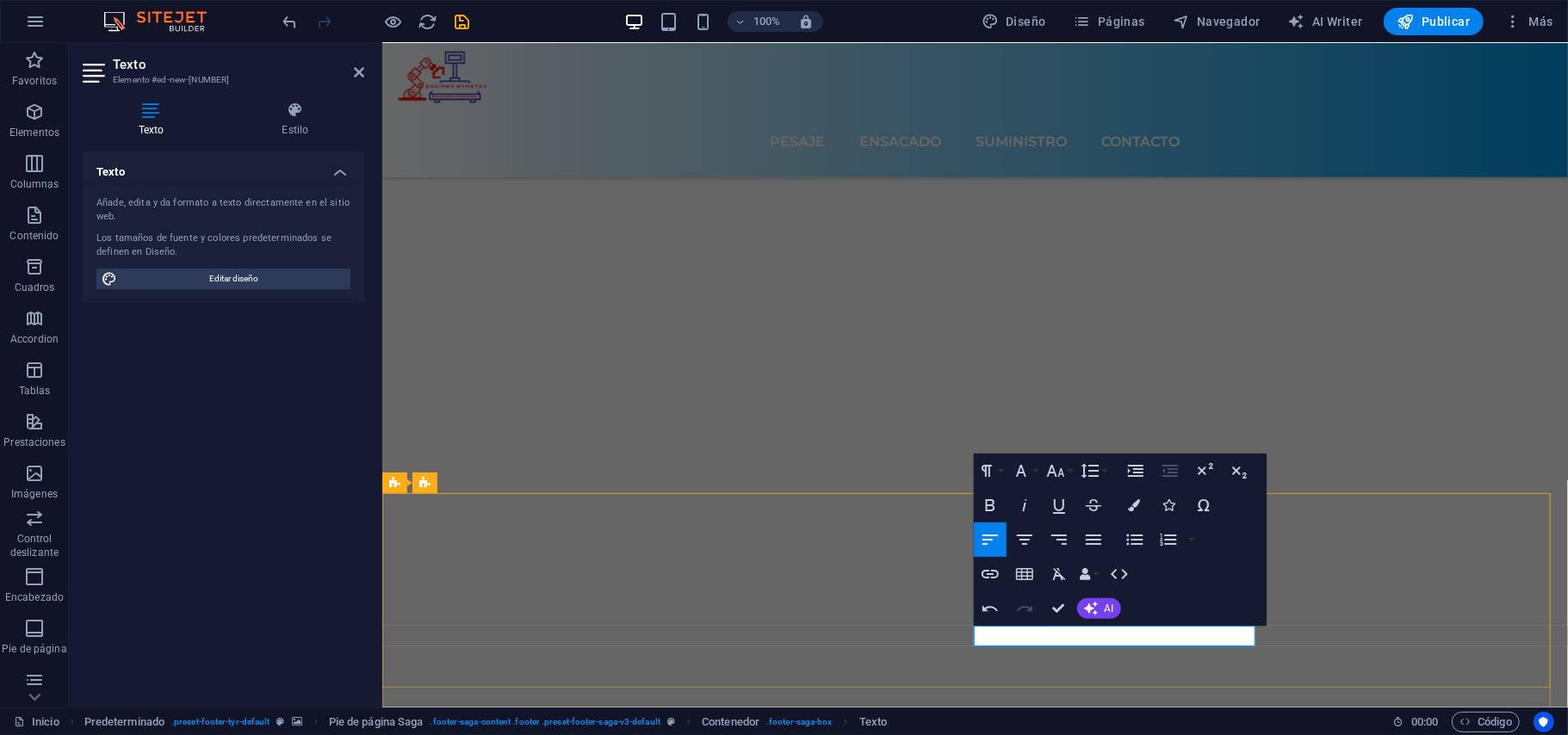 click at bounding box center [524, 7766] 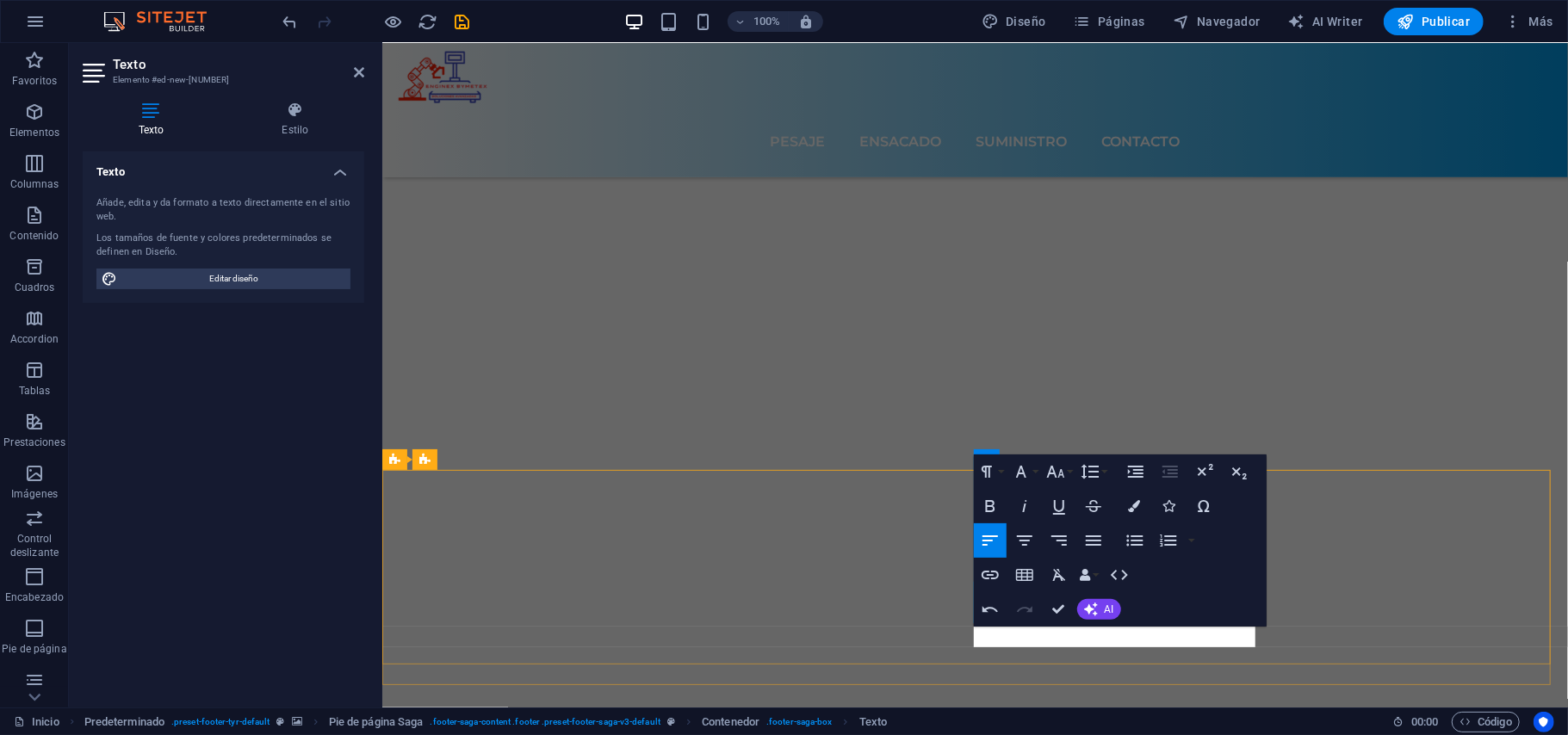 click at bounding box center [524, 7808] 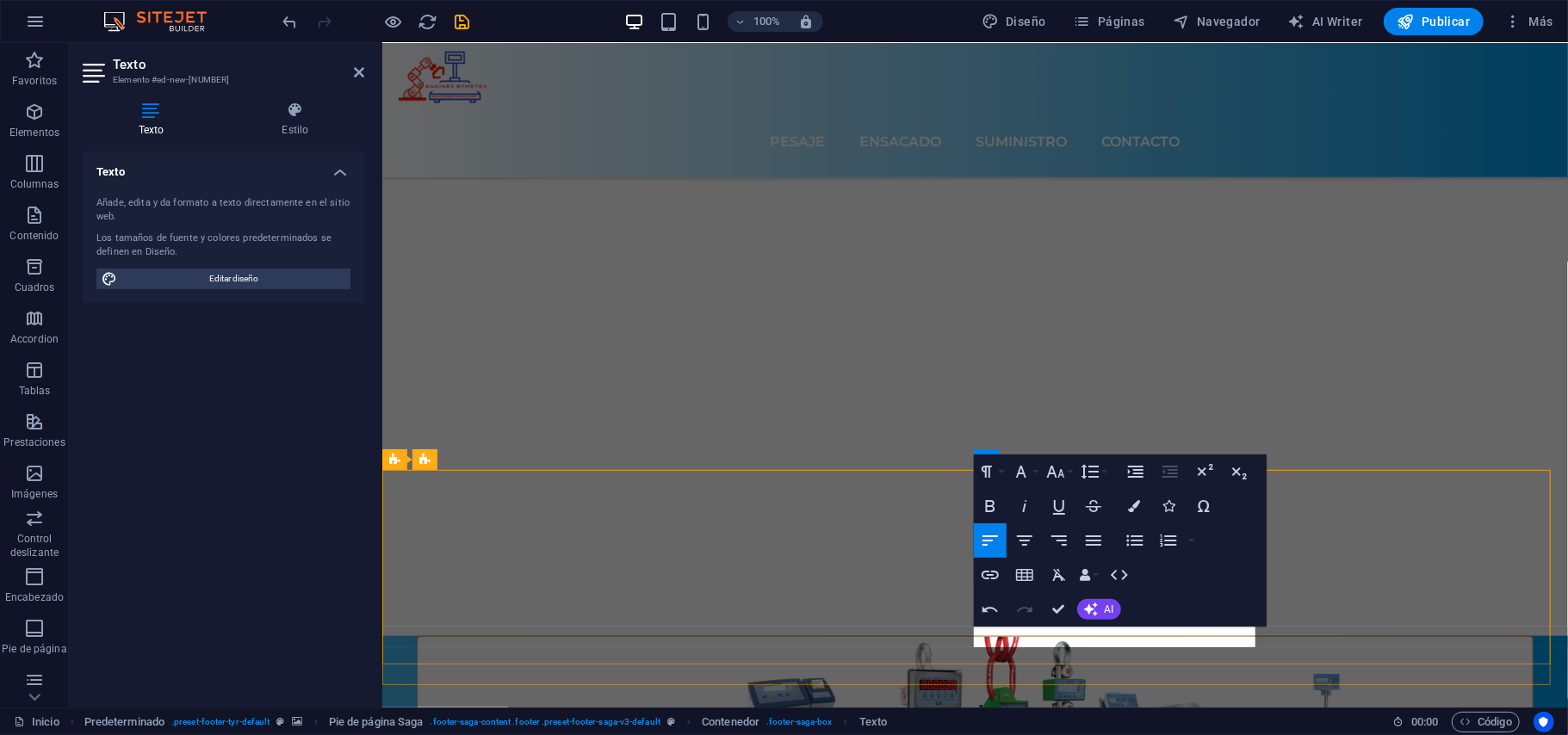 click at bounding box center [524, 7655] 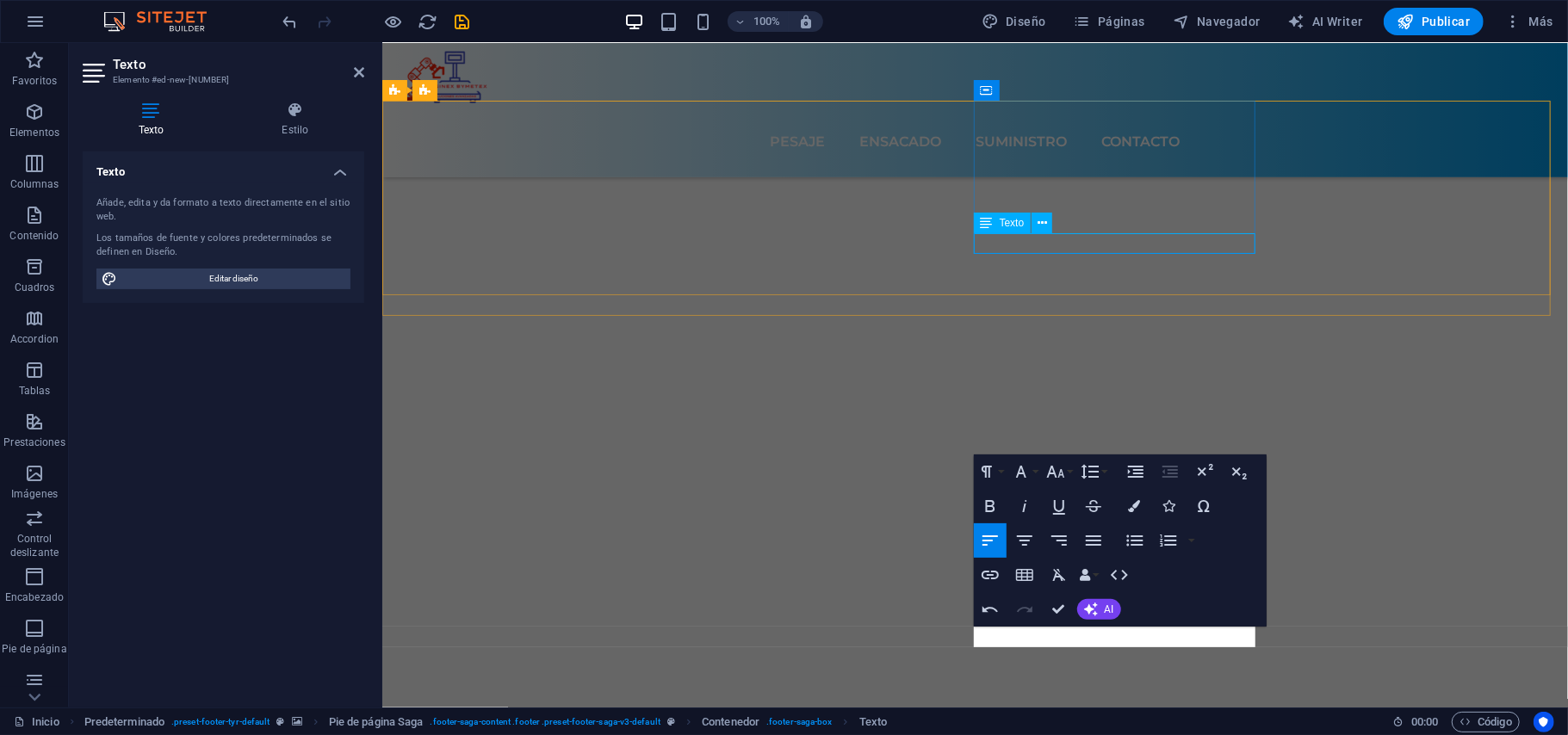 scroll, scrollTop: 5932, scrollLeft: 0, axis: vertical 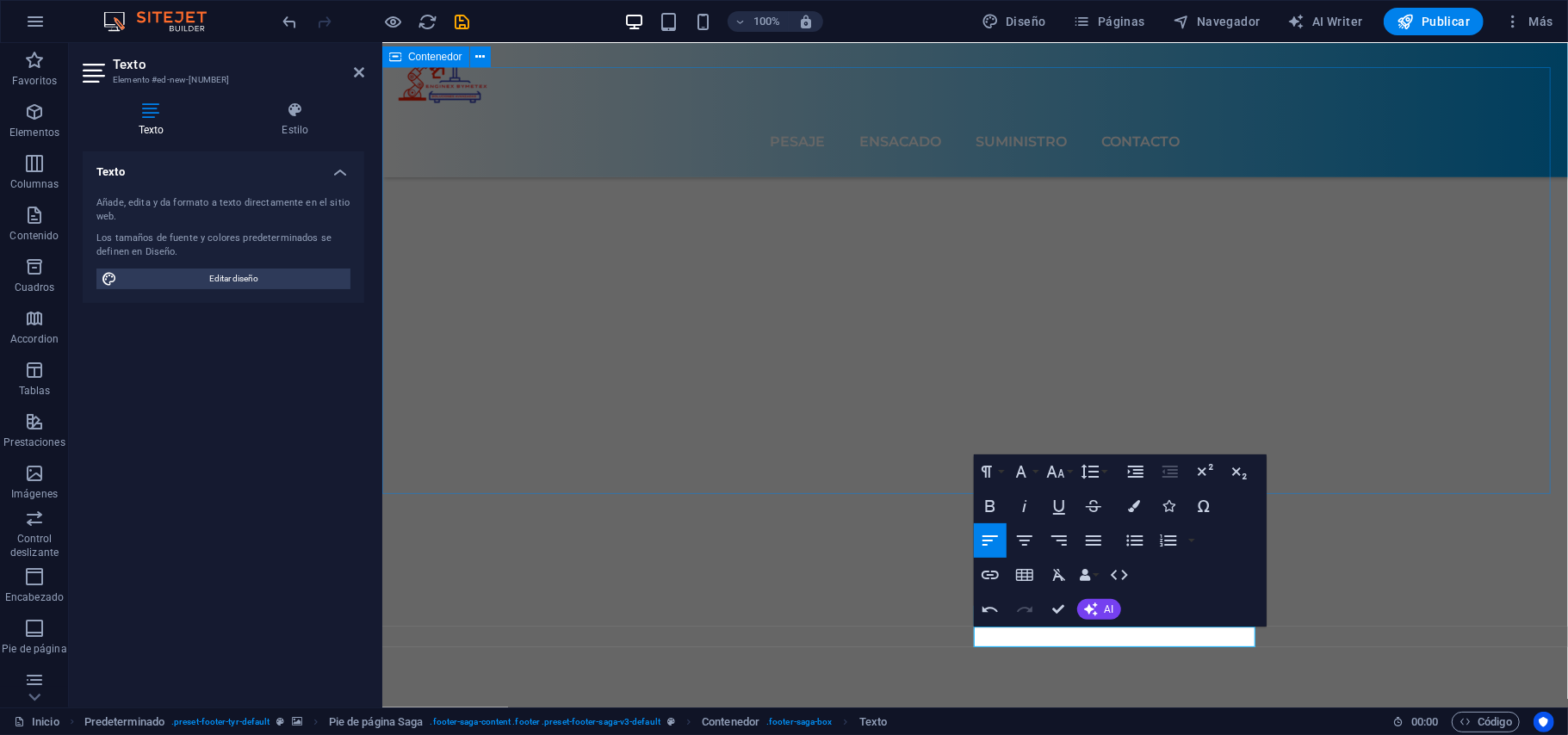 click at bounding box center (974, 6302) 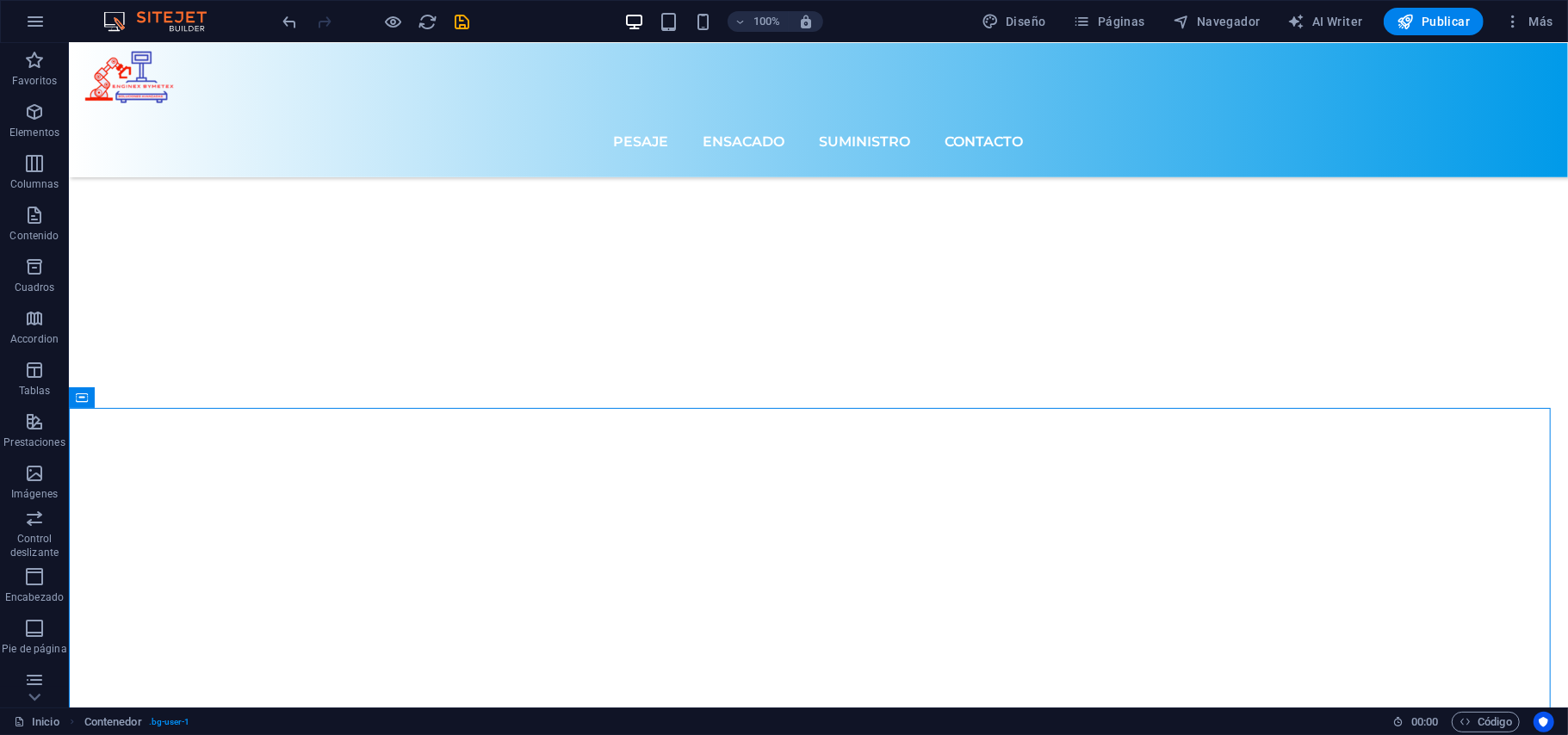 scroll, scrollTop: 6386, scrollLeft: 0, axis: vertical 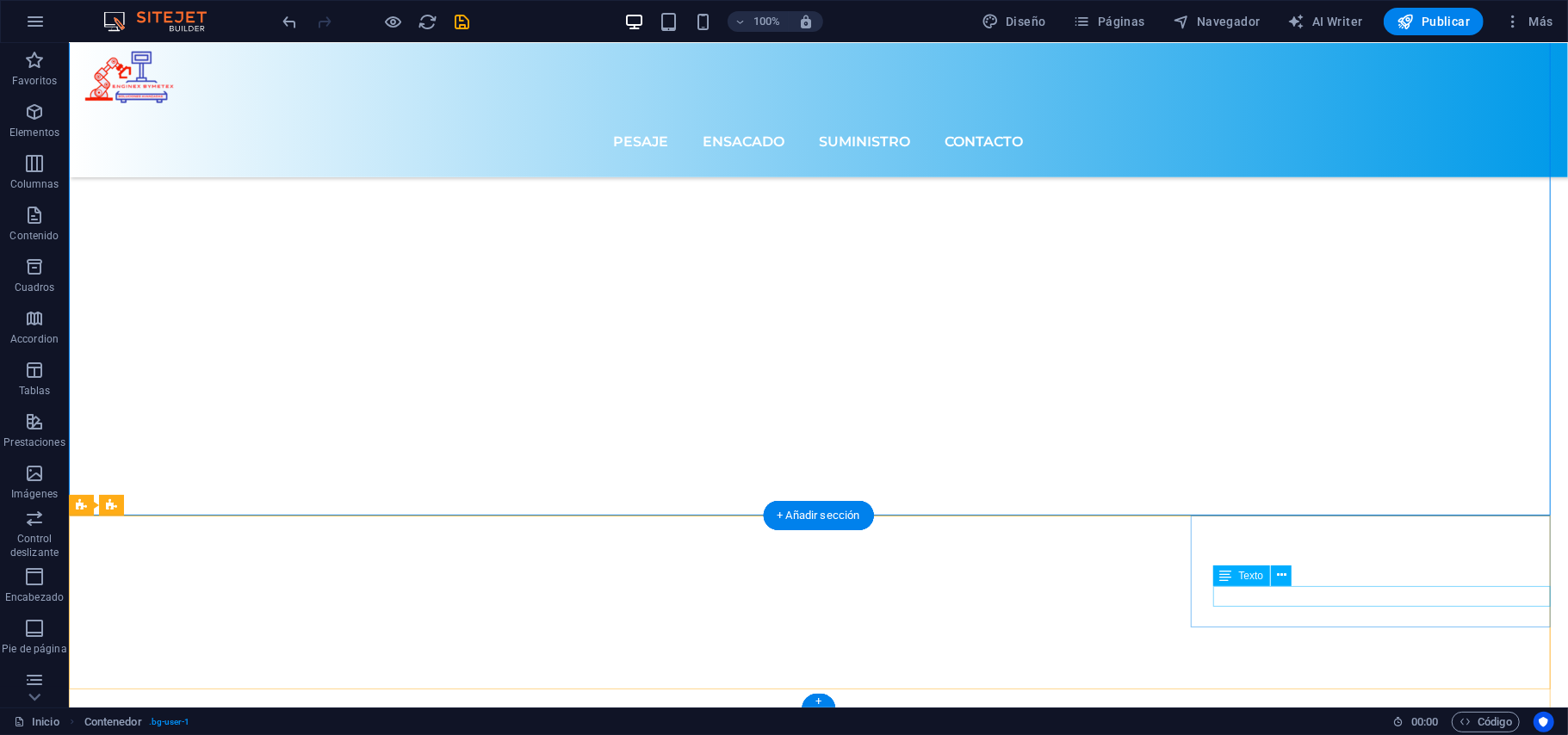 click on "Twitter" at bounding box center (250, 8928) 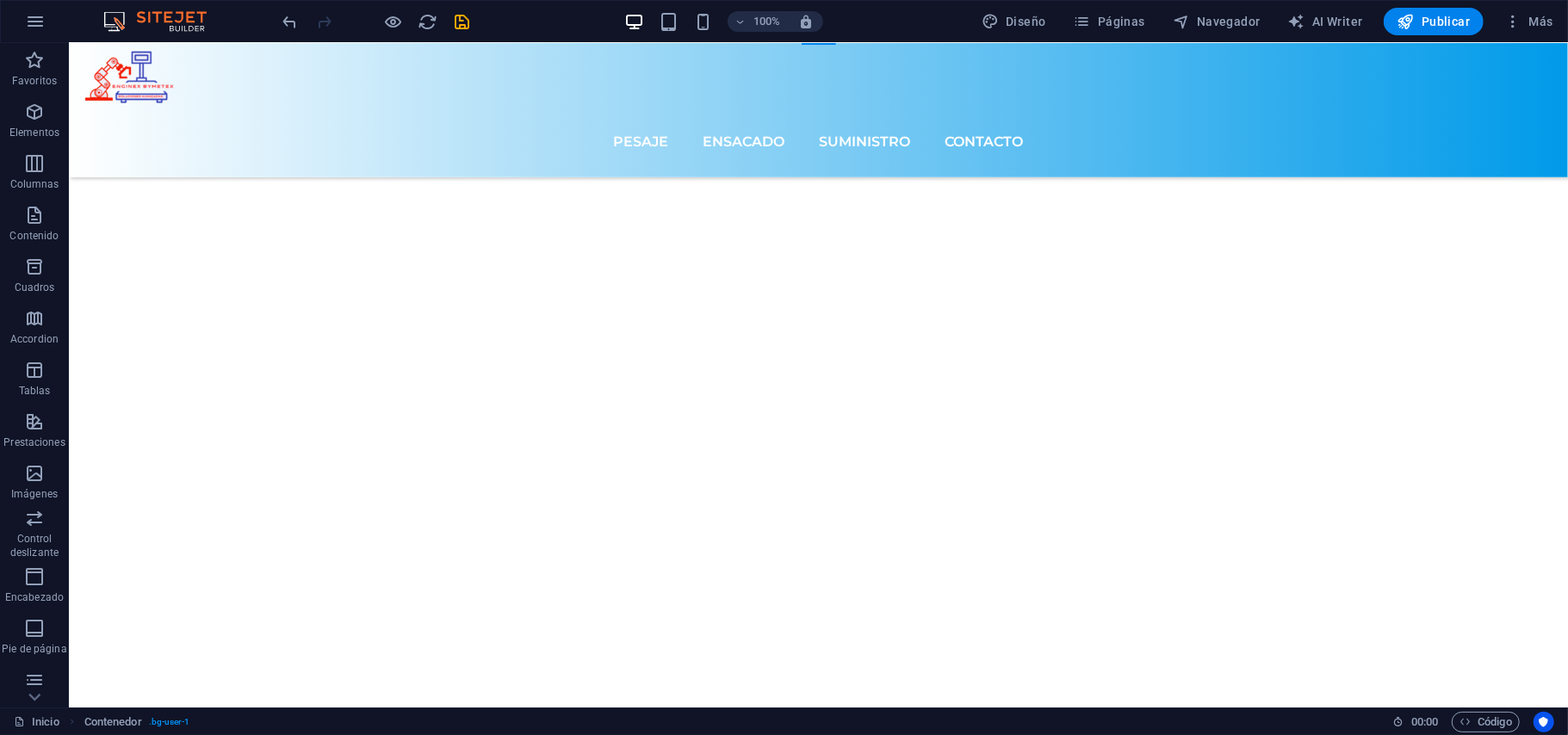 click on "Twitter" at bounding box center [250, 9030] 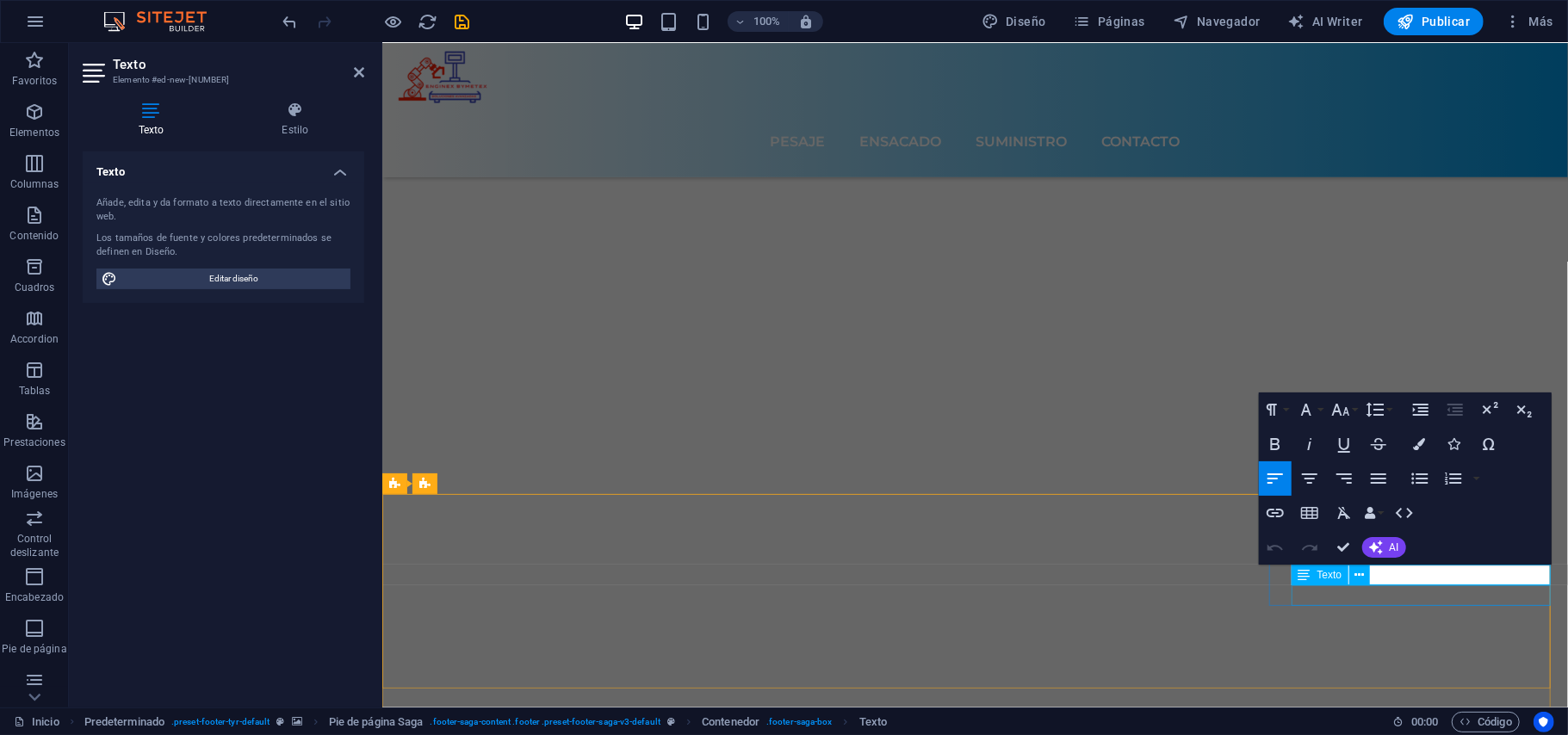 click on "Instagram" at bounding box center (524, 8492) 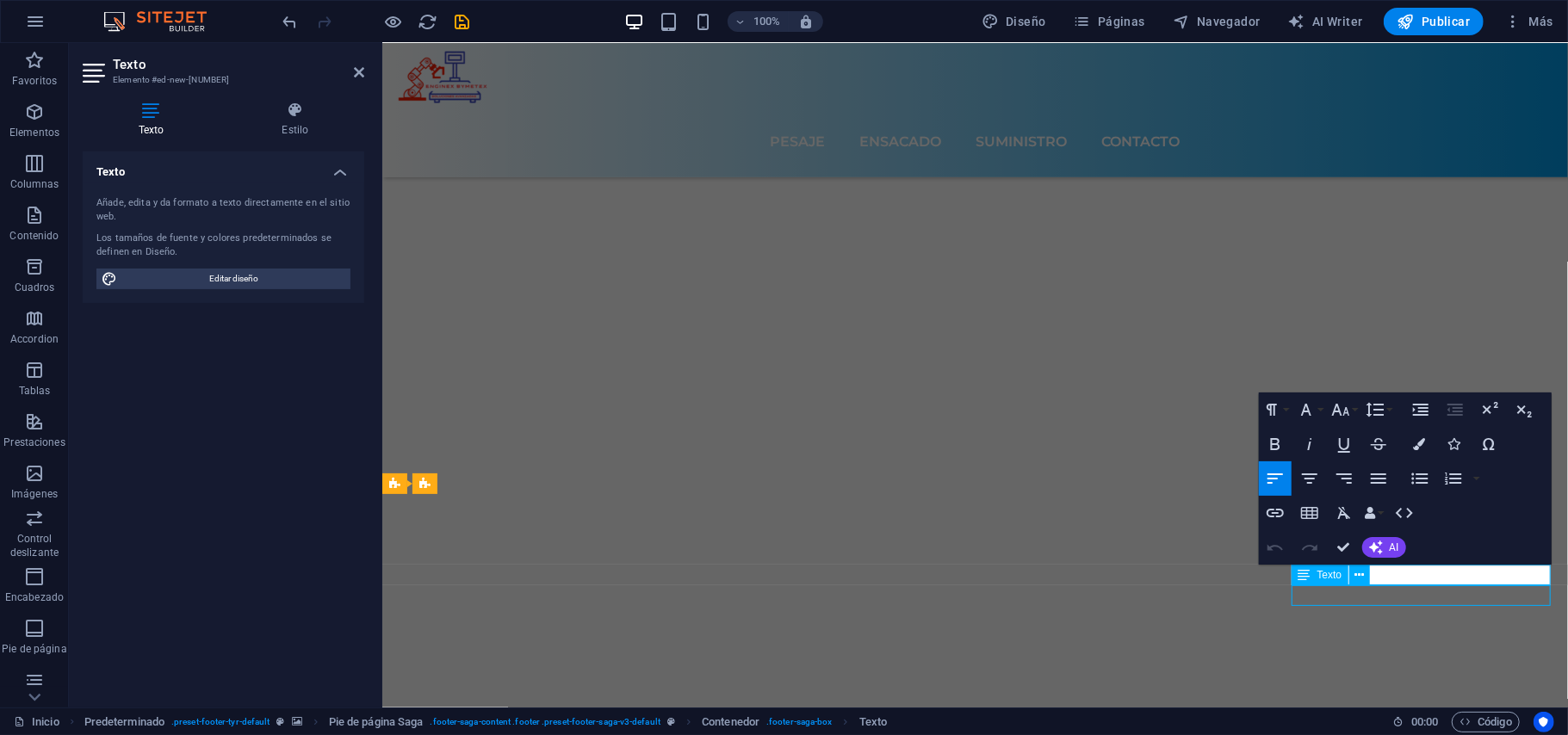 scroll, scrollTop: 7061, scrollLeft: 0, axis: vertical 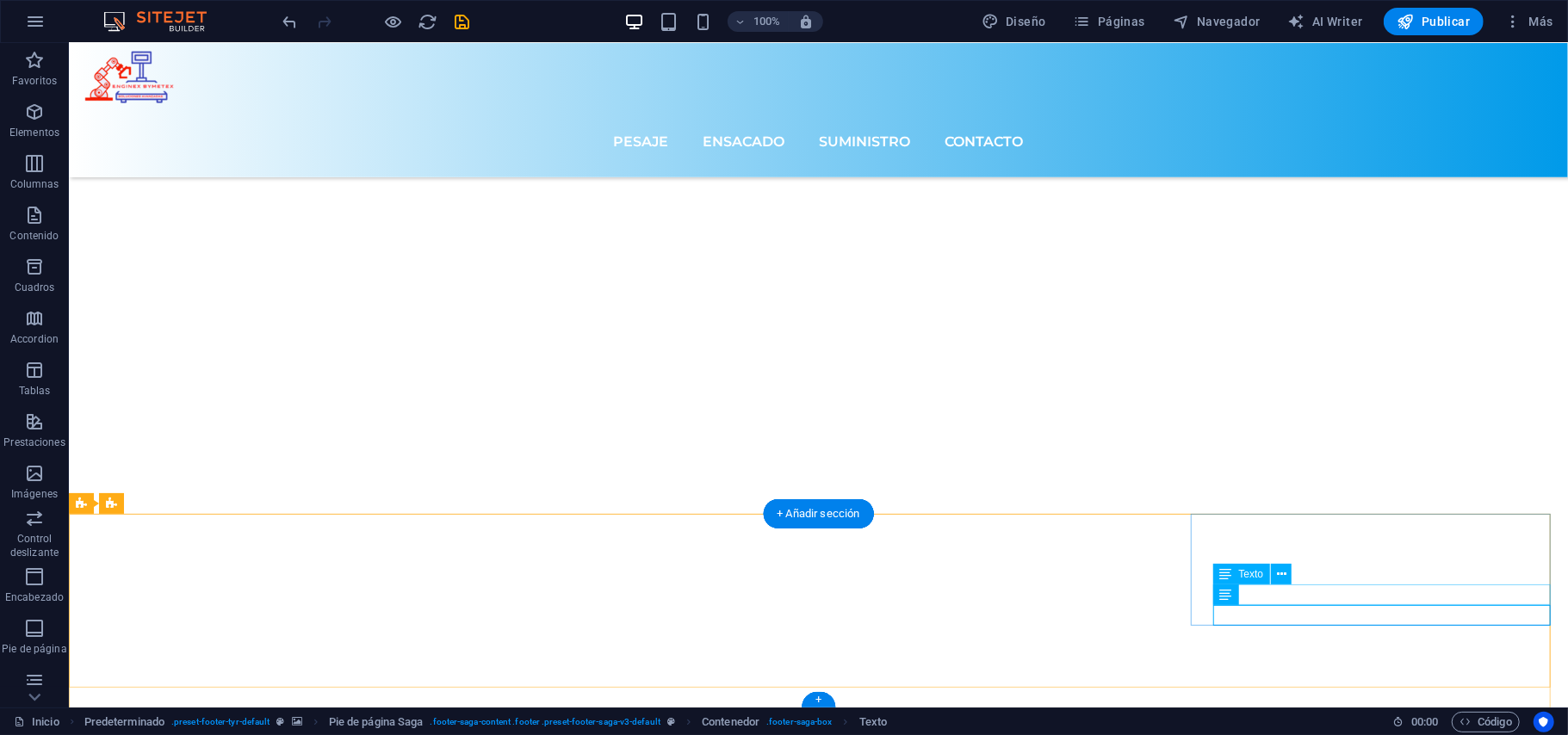 click on "Twitter" at bounding box center [250, 9024] 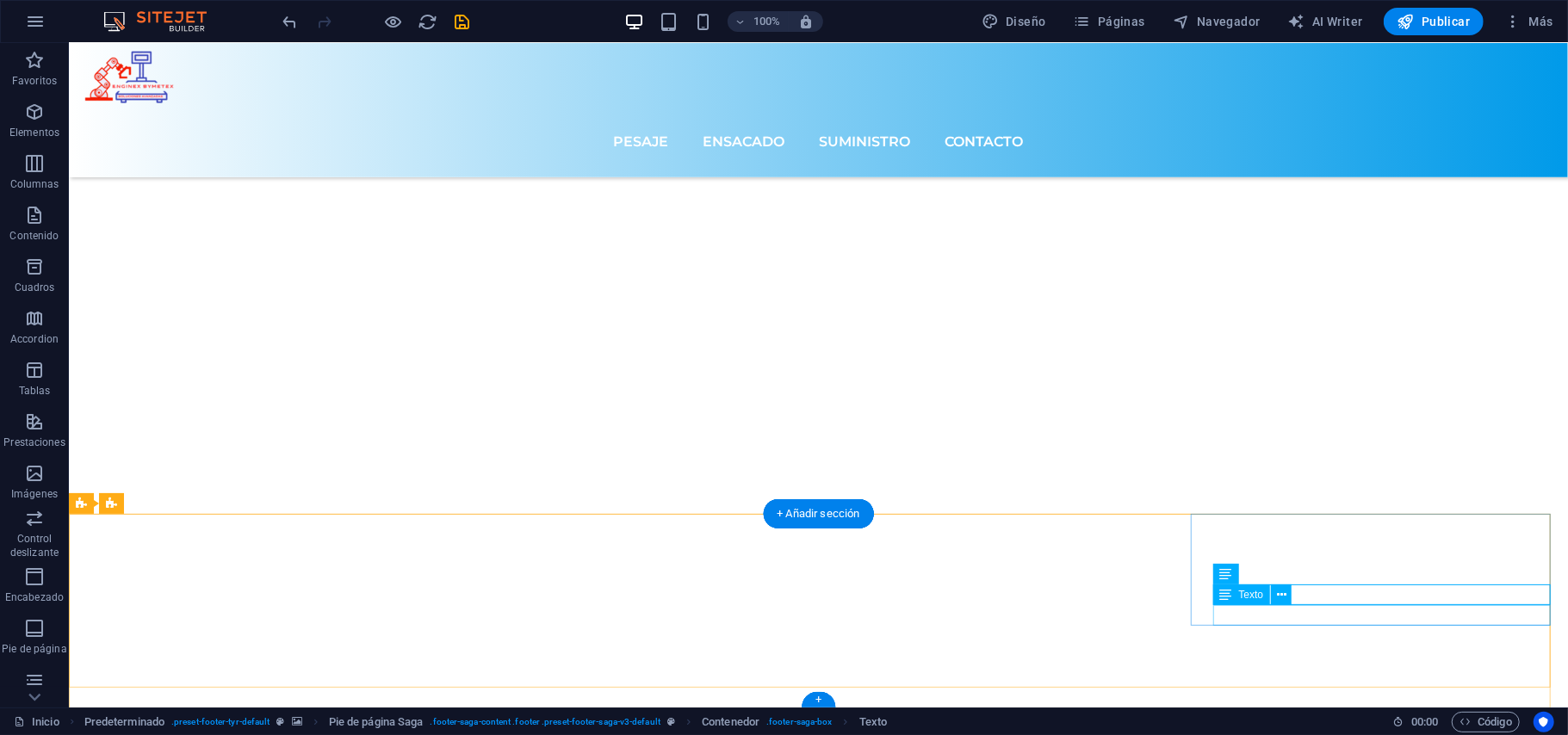 click on "Instagram" at bounding box center (250, 9065) 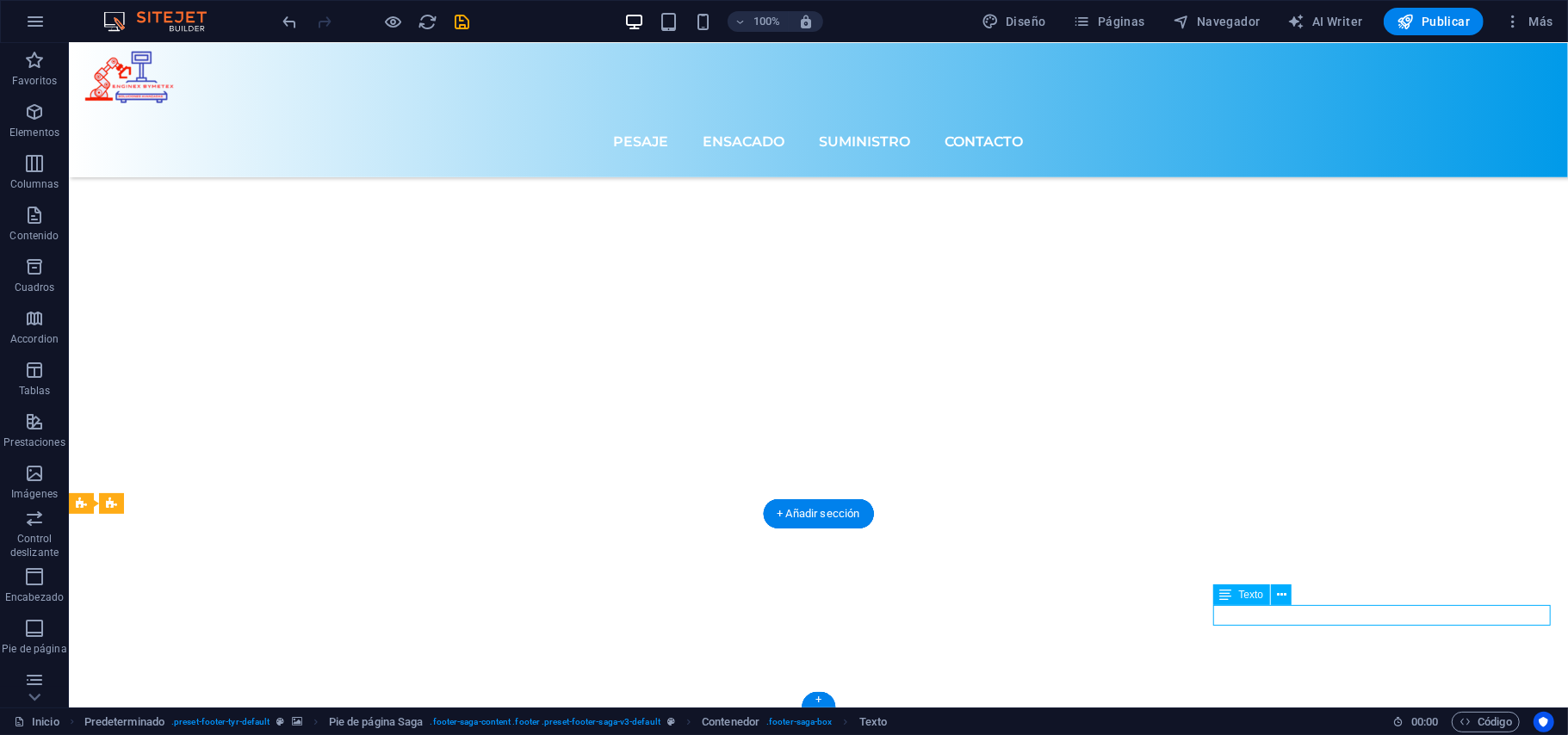click on "Instagram" at bounding box center [250, 9065] 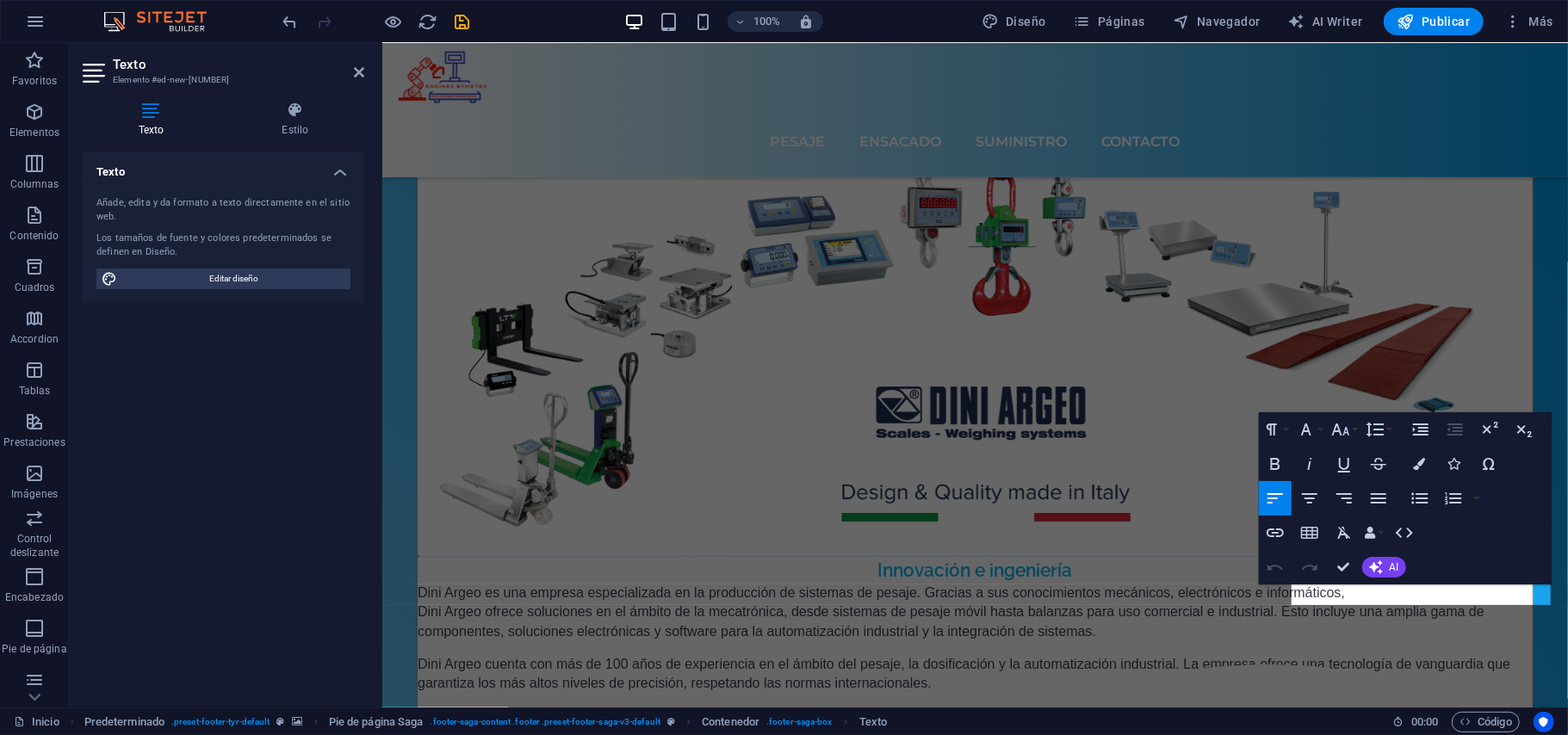 scroll, scrollTop: 5539, scrollLeft: 0, axis: vertical 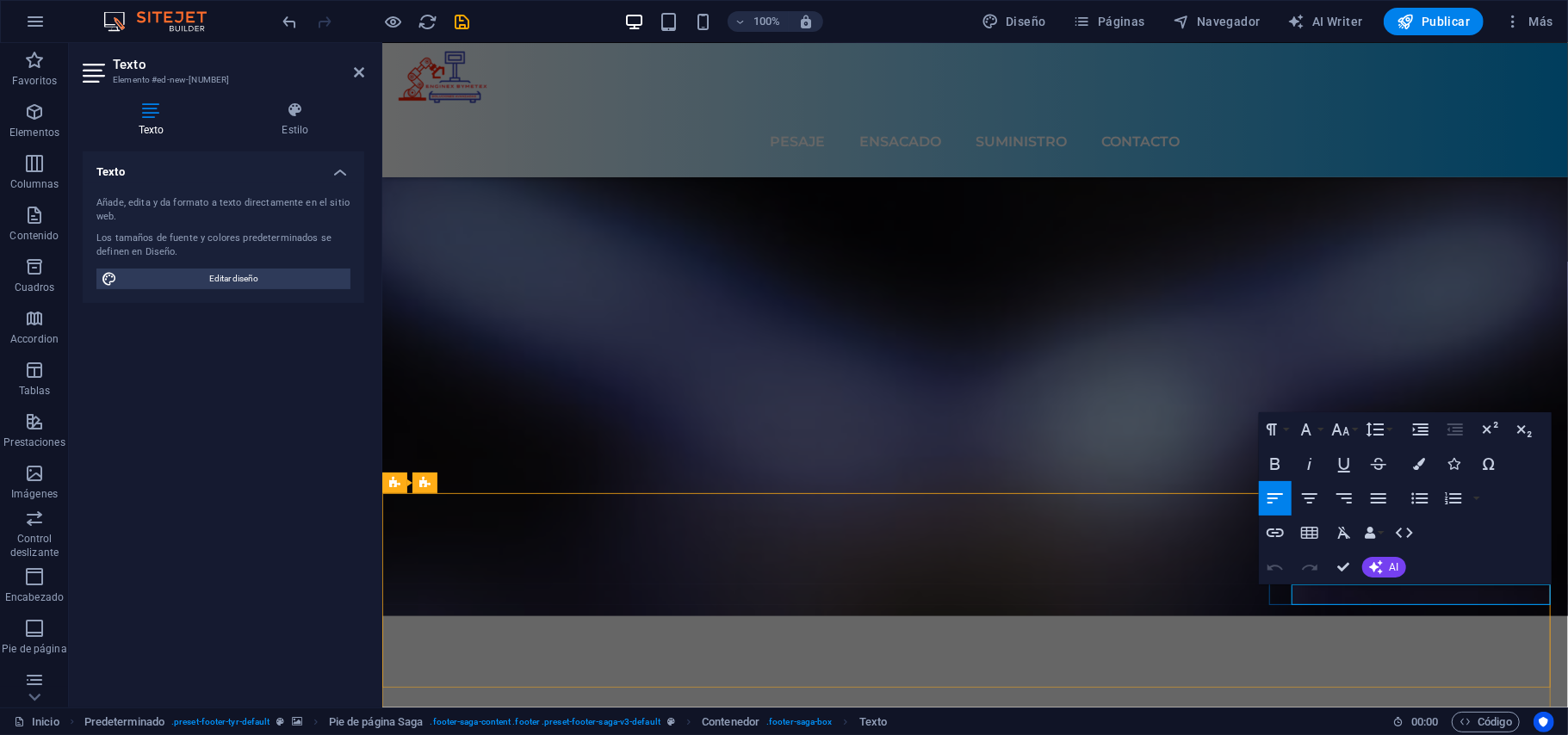 click on "Instagram" at bounding box center [524, 7926] 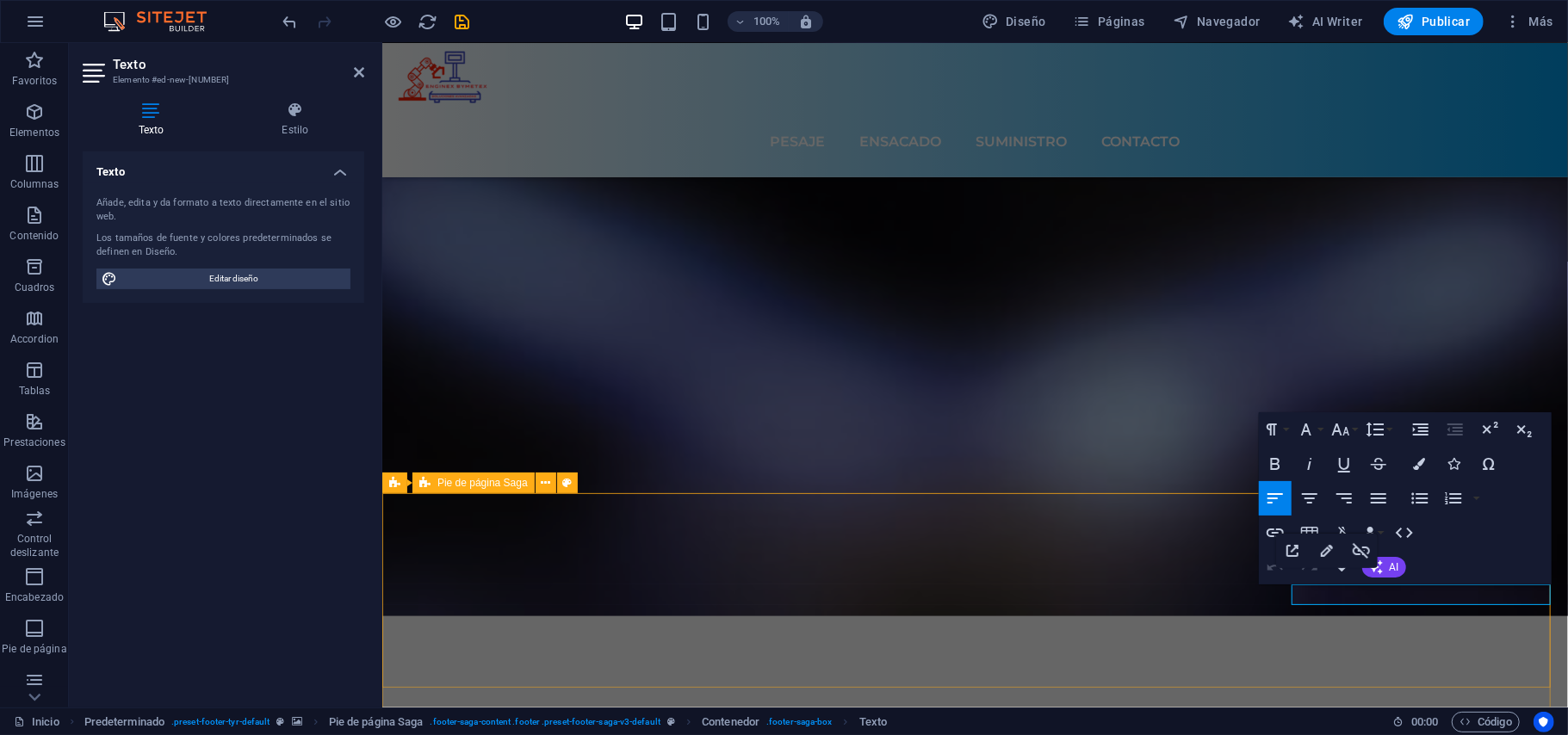 click on "Contacto Sucursal Bajio Aguascalientes 20299 Sucursal Sur Edo Mex, Chicoloapan 56377   Teléfono:  + 1-123-456-7890 Móvil:  Email:  ventas@ingbymetex.com  gerenciatecnica@ingbymetex.com Navegación PESAJE ENSACADO SUMINISTRO CONTACTO Redes sociales Facebook Twitter Instagram" at bounding box center (974, 7625) 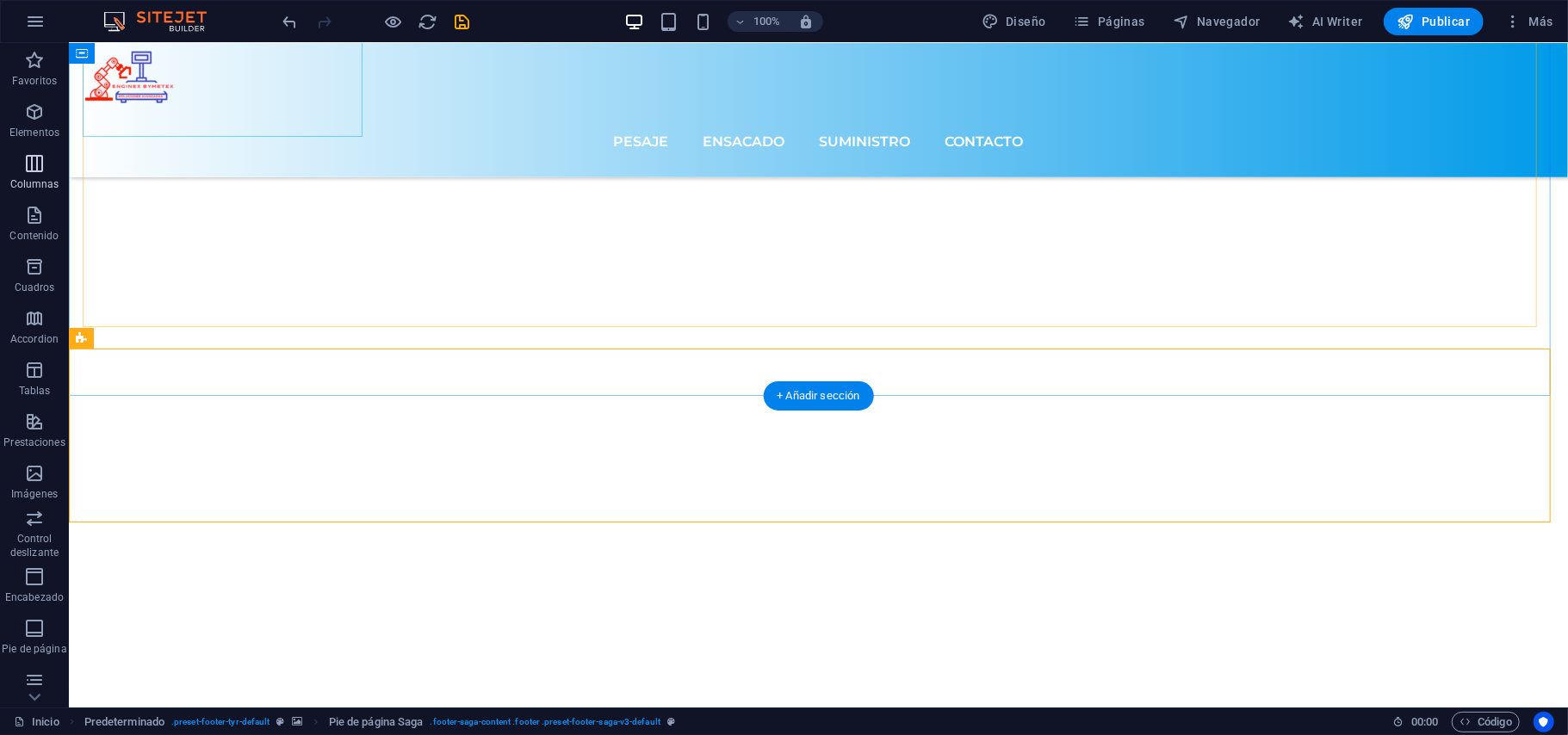 scroll, scrollTop: 6713, scrollLeft: 0, axis: vertical 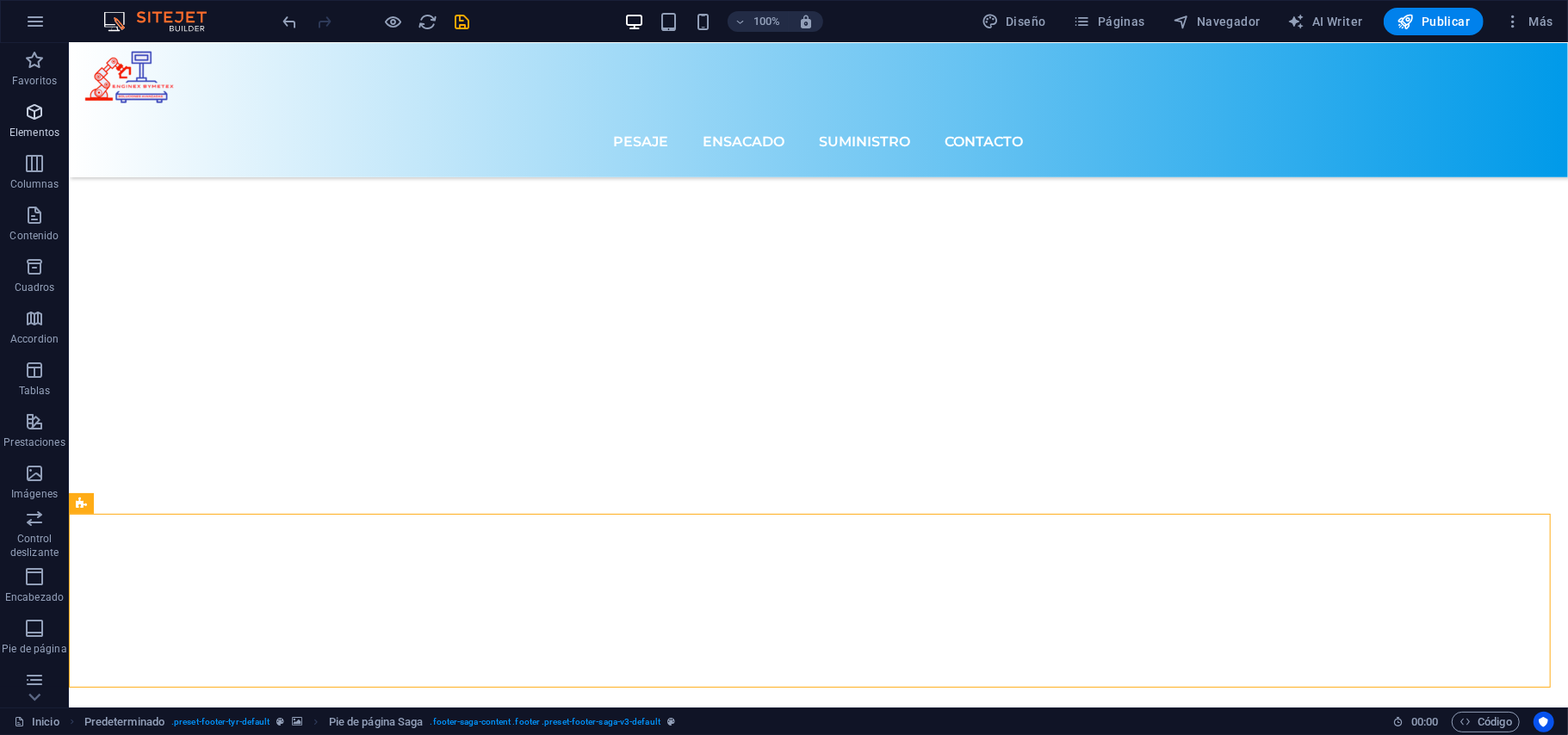 click on "Elementos" at bounding box center [34, 133] 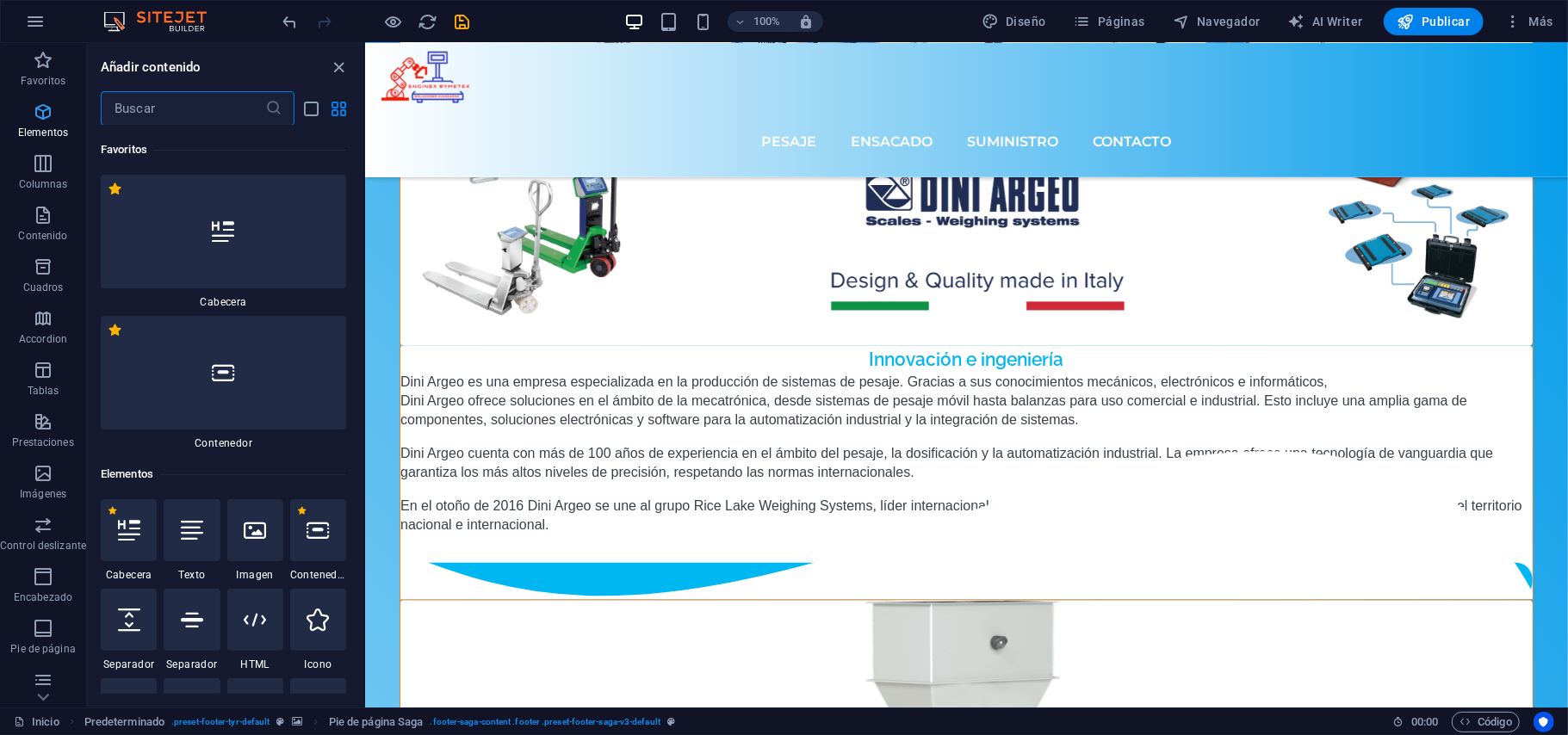 scroll, scrollTop: 5875, scrollLeft: 0, axis: vertical 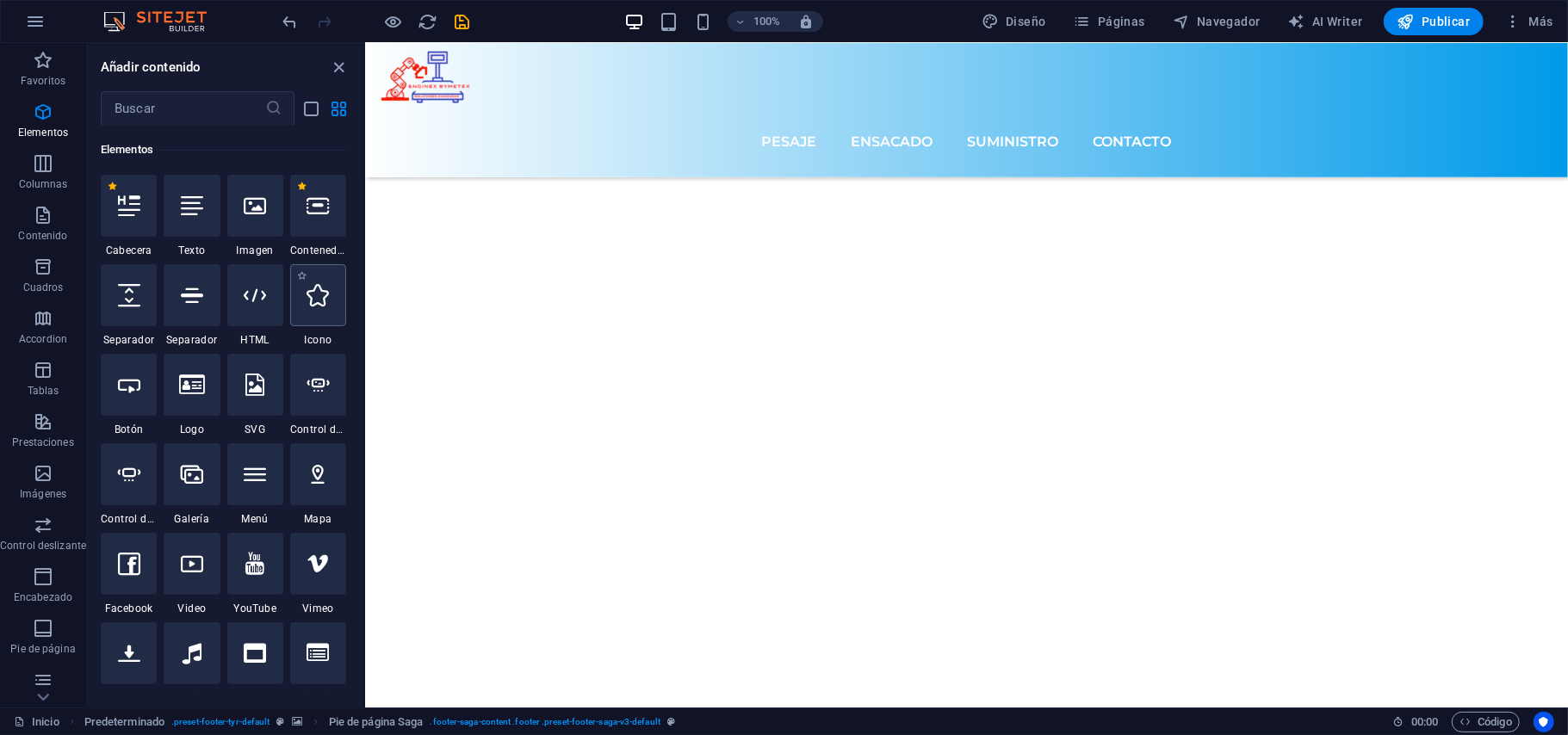 click at bounding box center (318, 295) 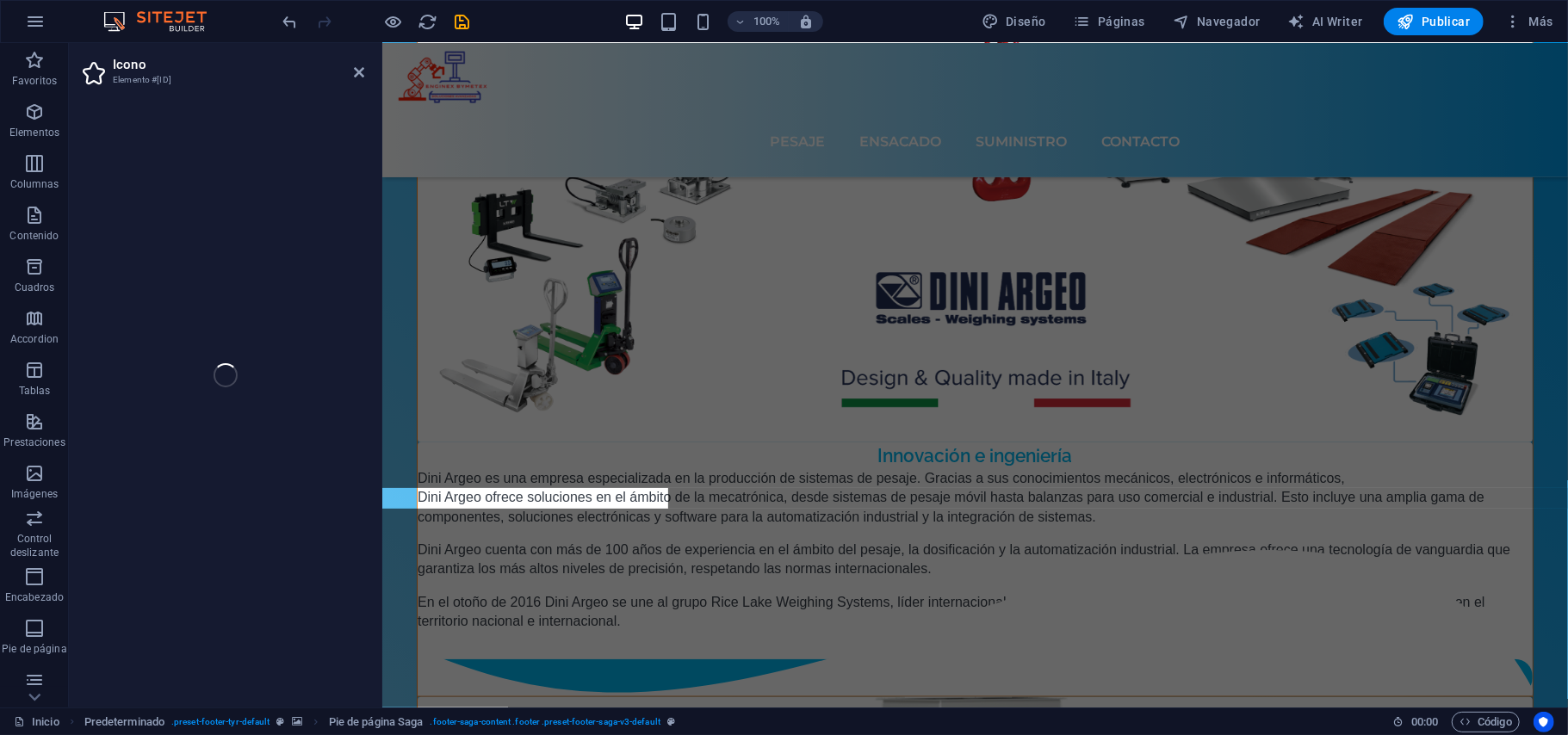 scroll, scrollTop: 5580, scrollLeft: 0, axis: vertical 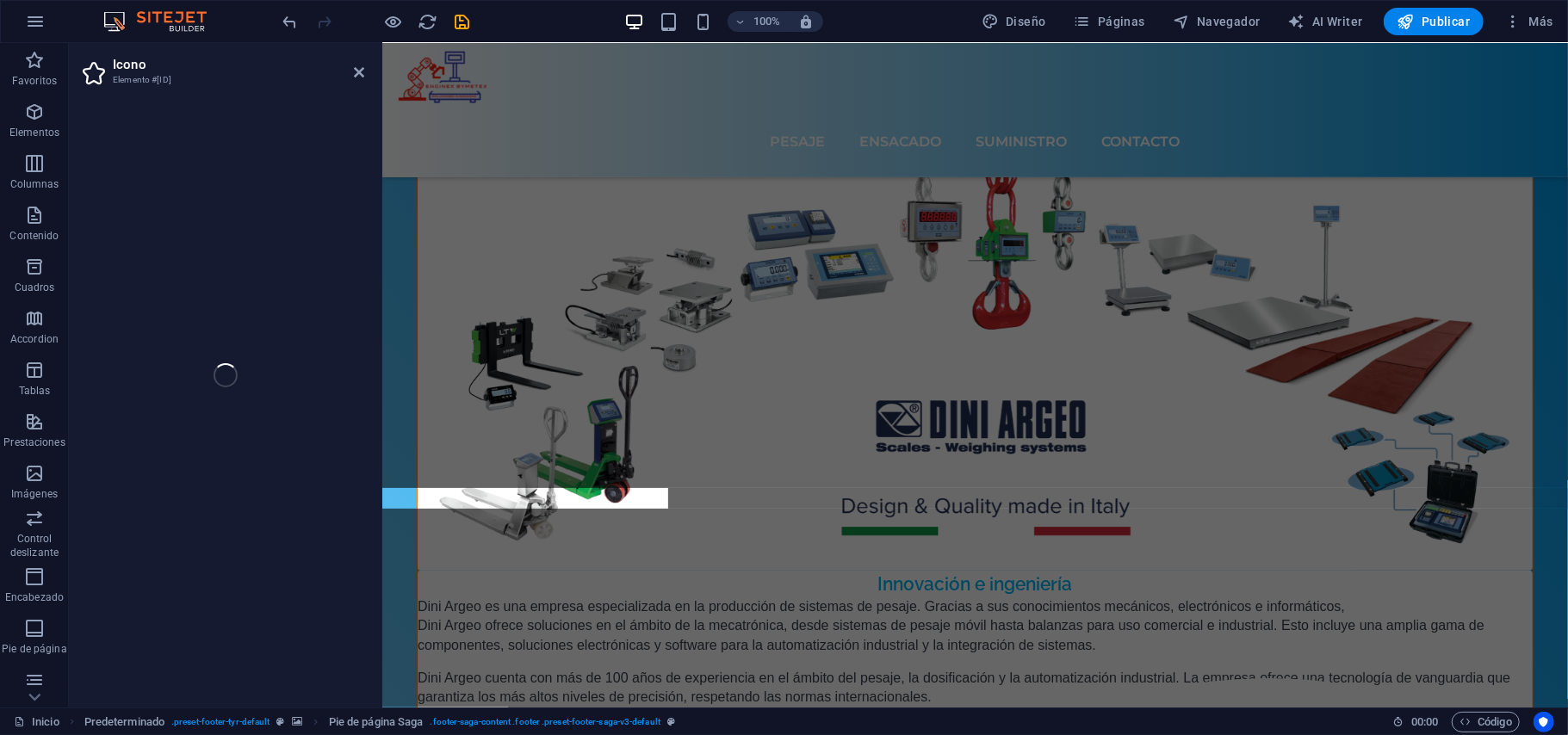 select on "xMidYMid" 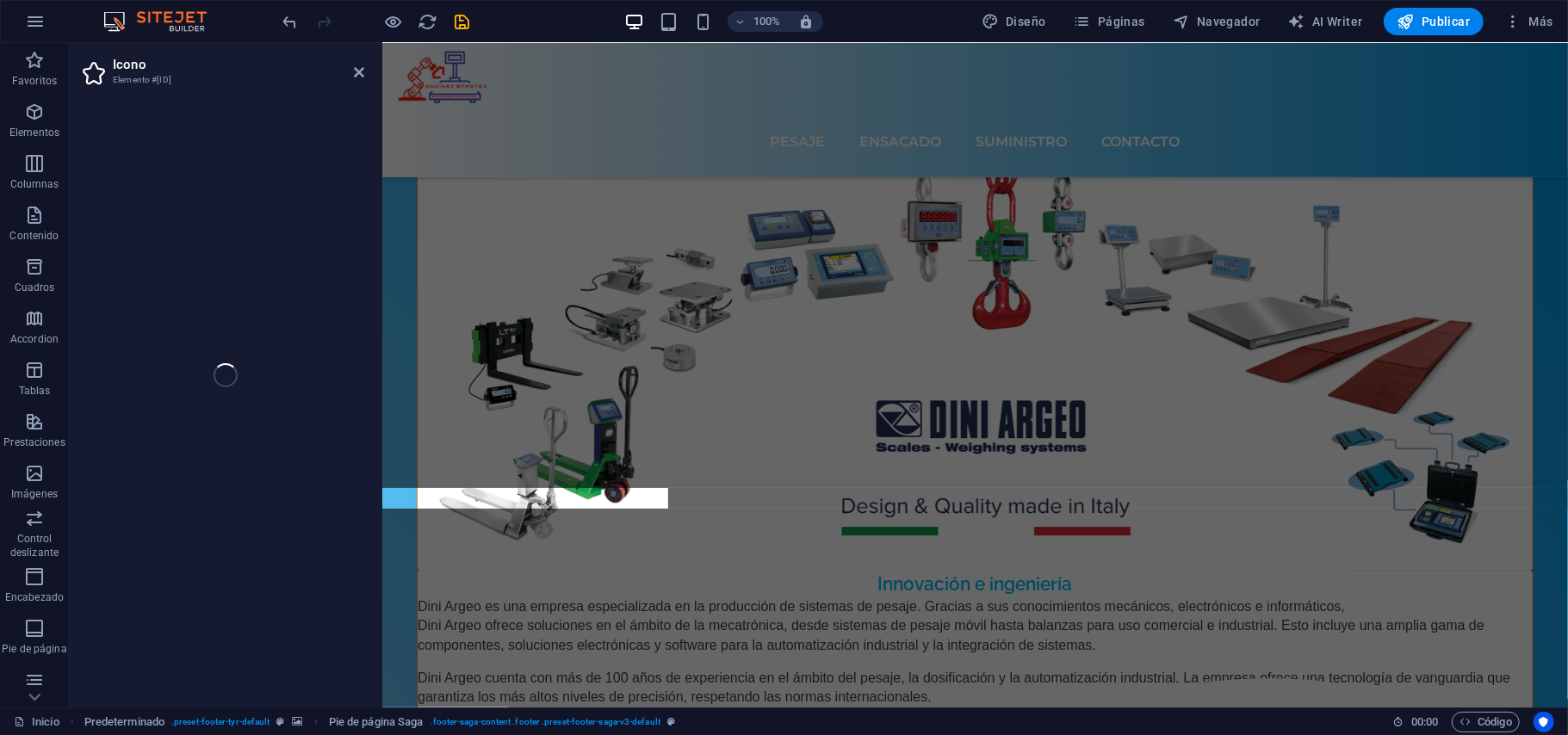select on "px" 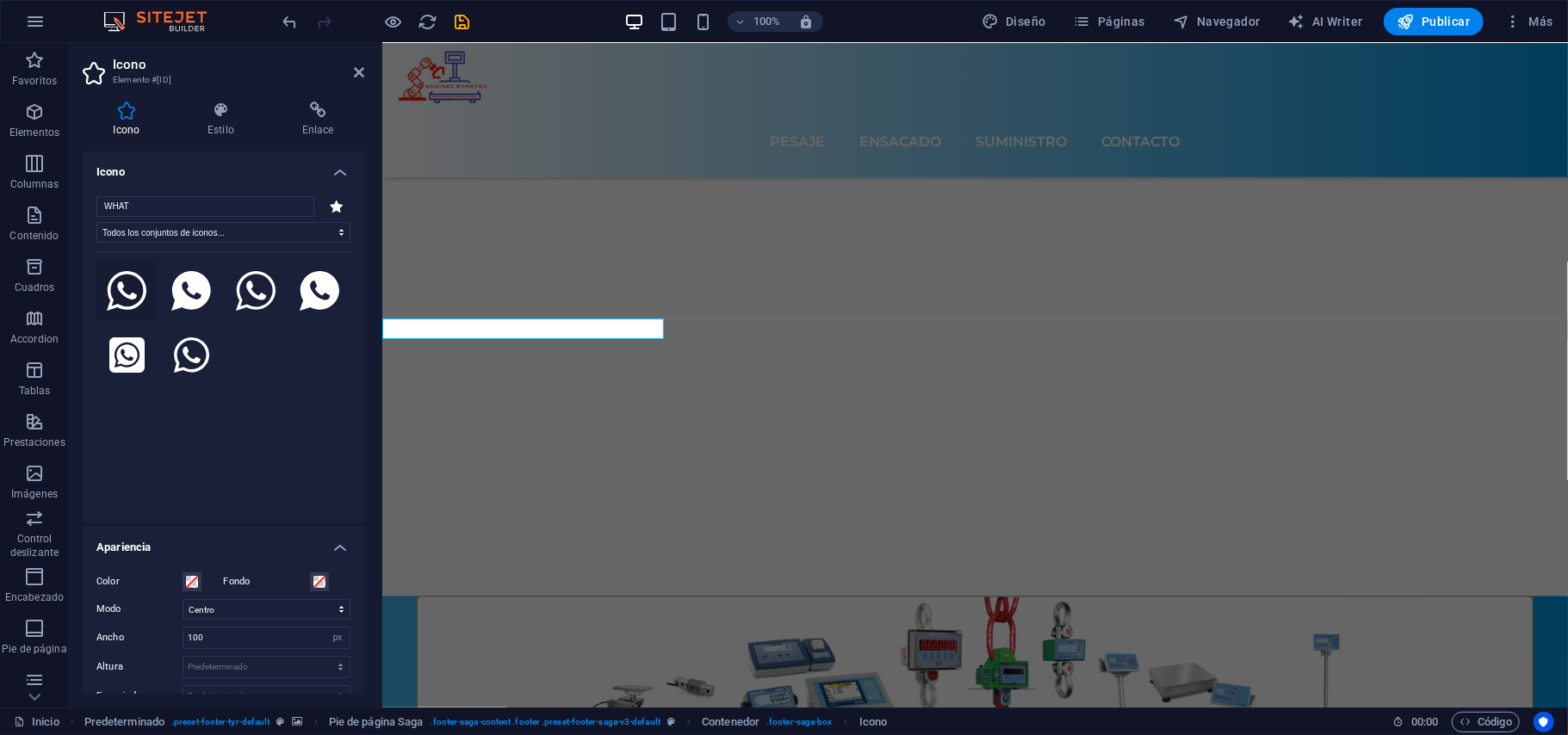 type on "WHAT" 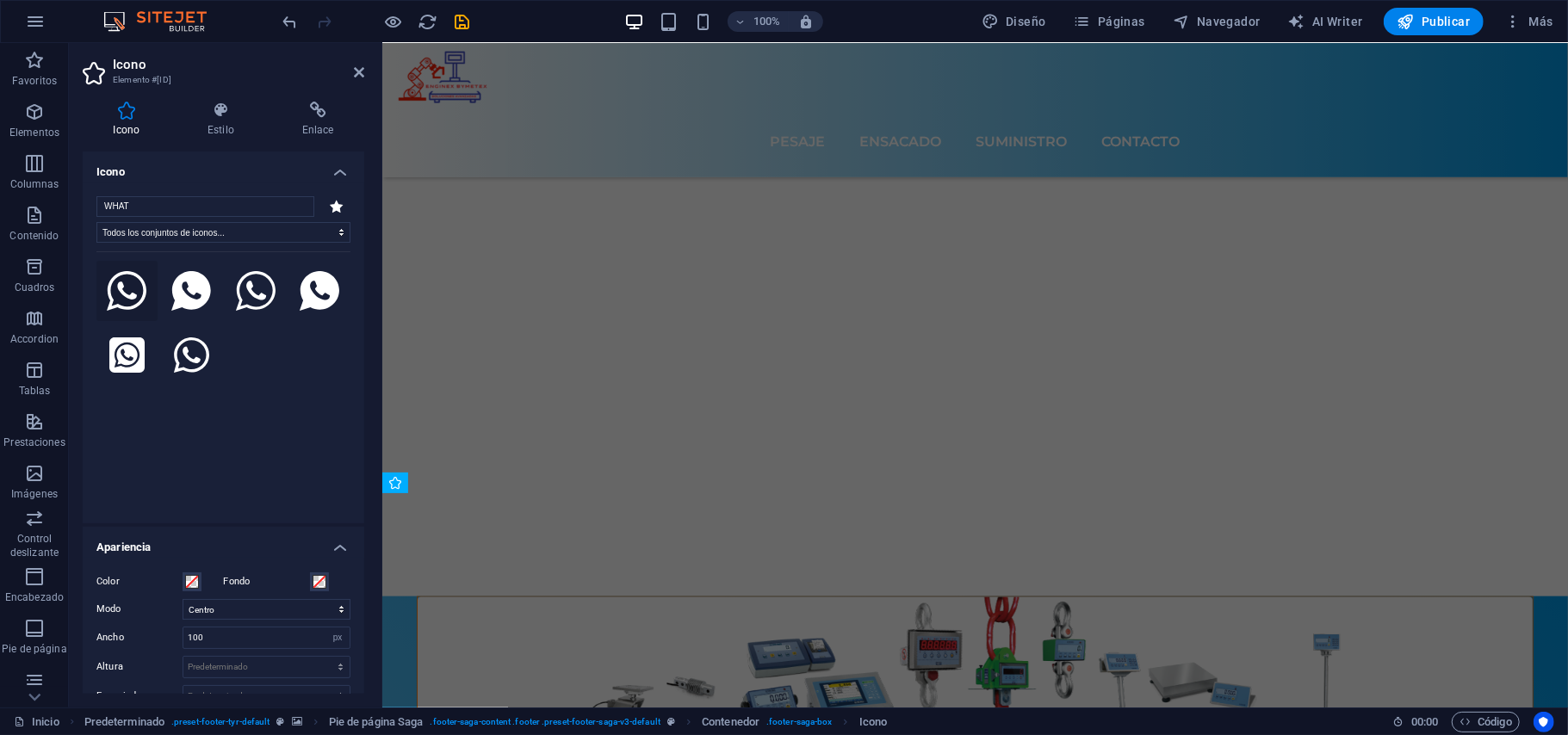 click 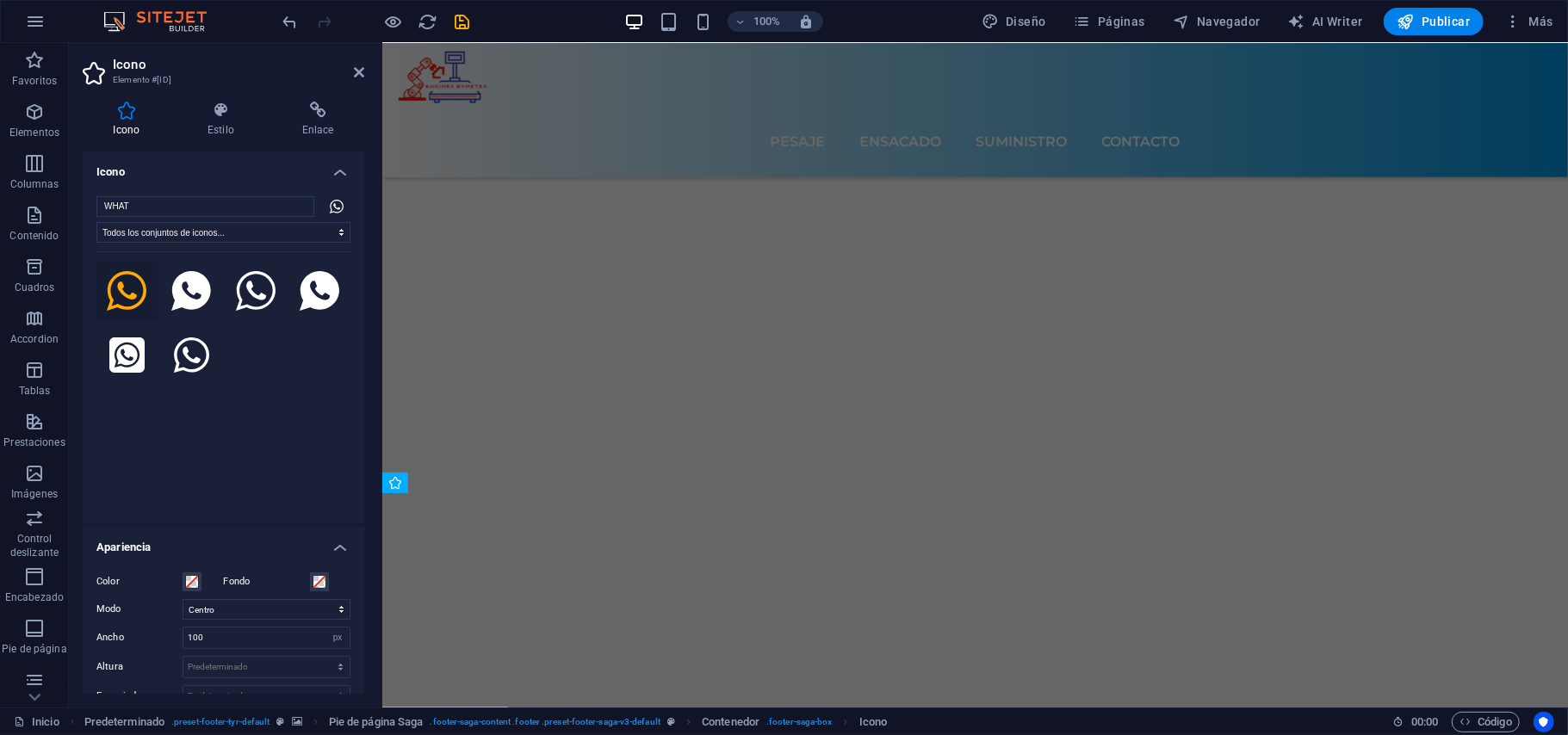 scroll, scrollTop: 6208, scrollLeft: 0, axis: vertical 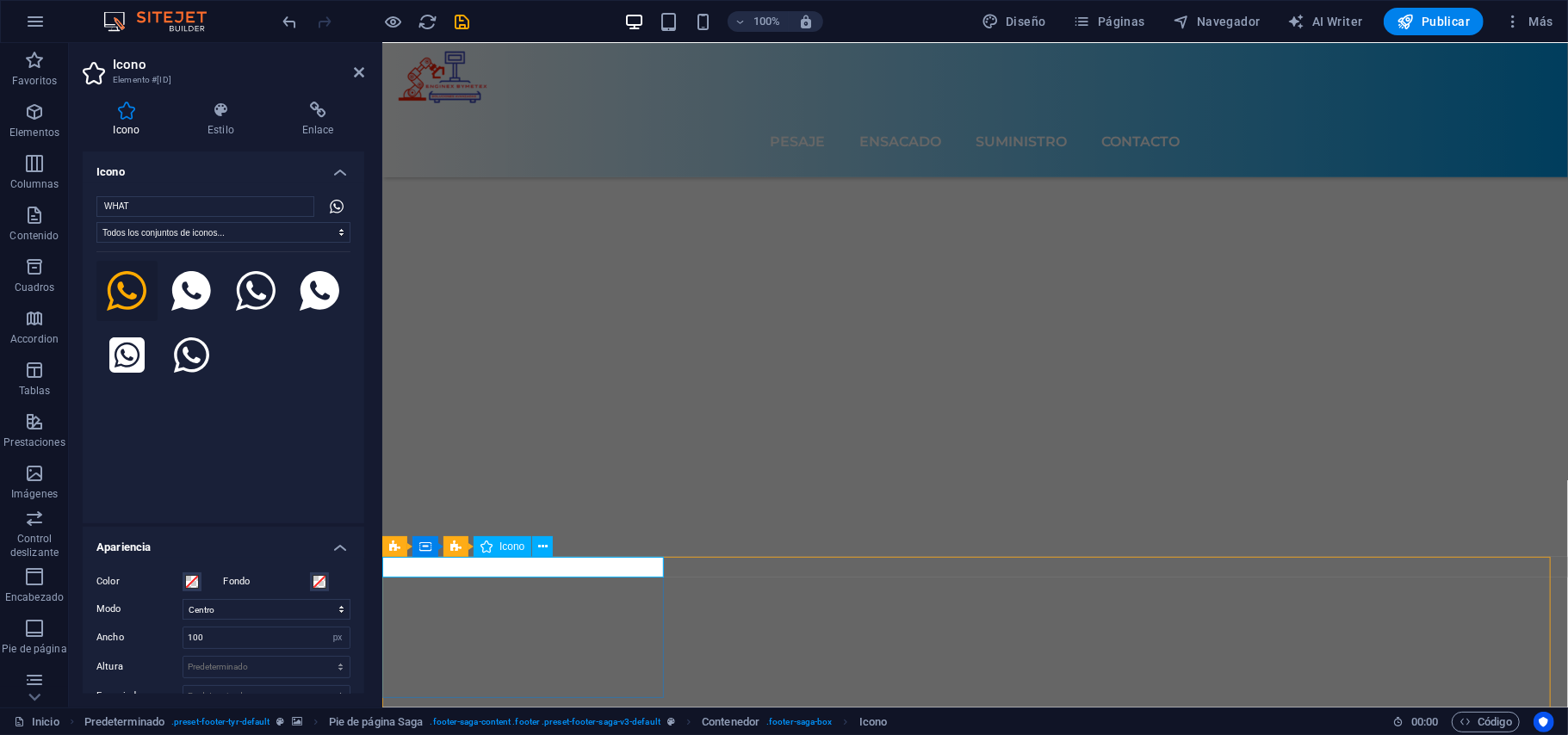 click at bounding box center (524, 7472) 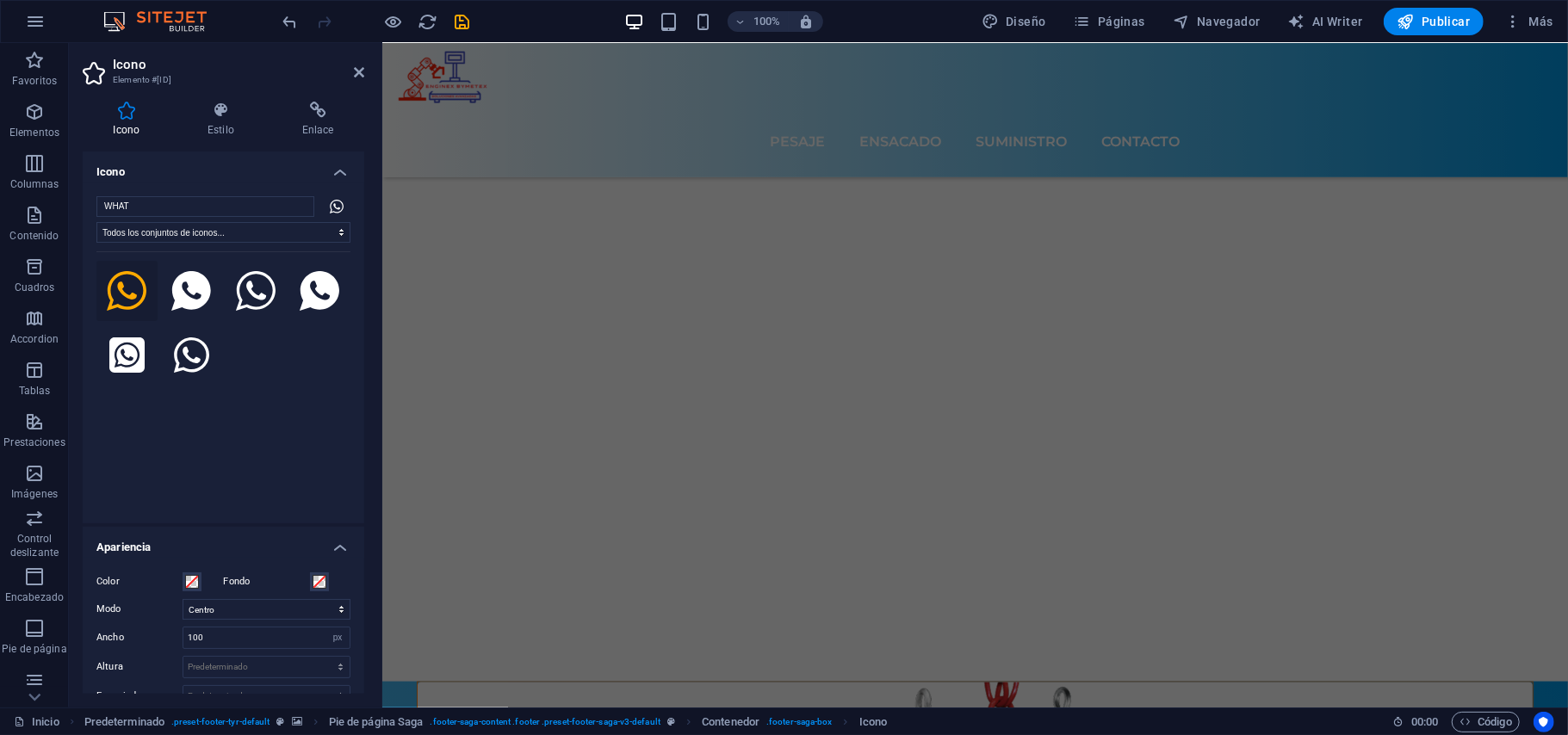 scroll, scrollTop: 5895, scrollLeft: 0, axis: vertical 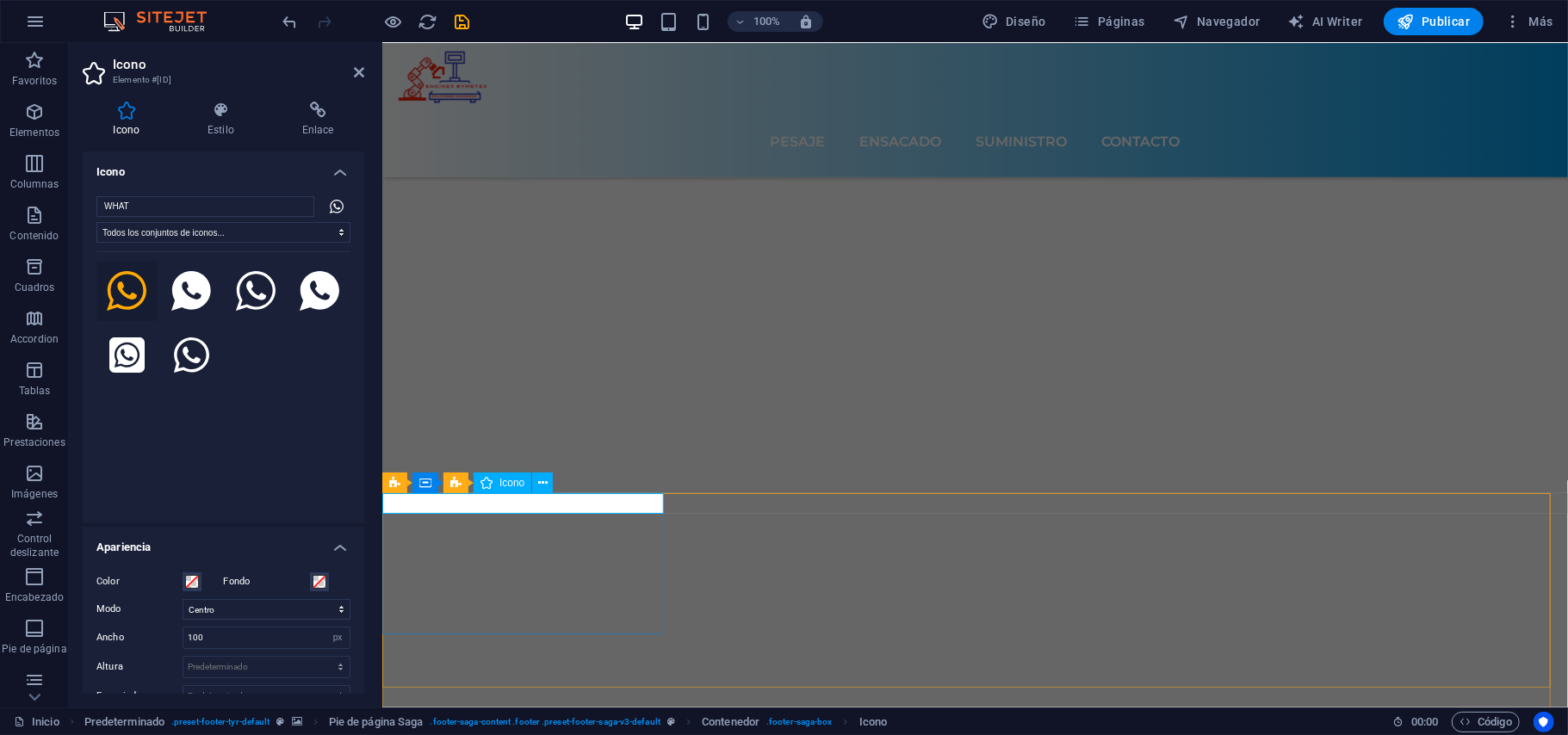 click at bounding box center (524, 7326) 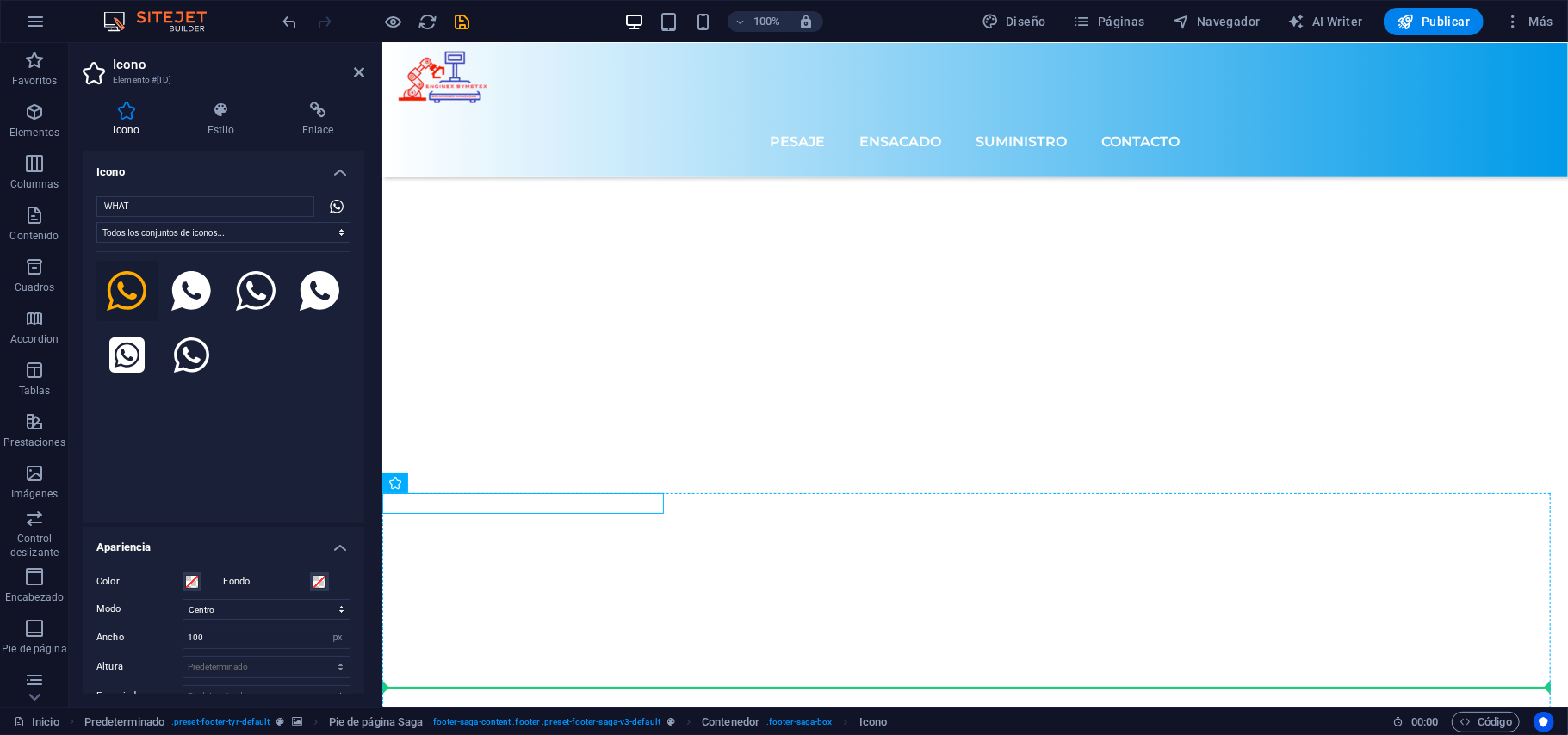 scroll, scrollTop: 5905, scrollLeft: 0, axis: vertical 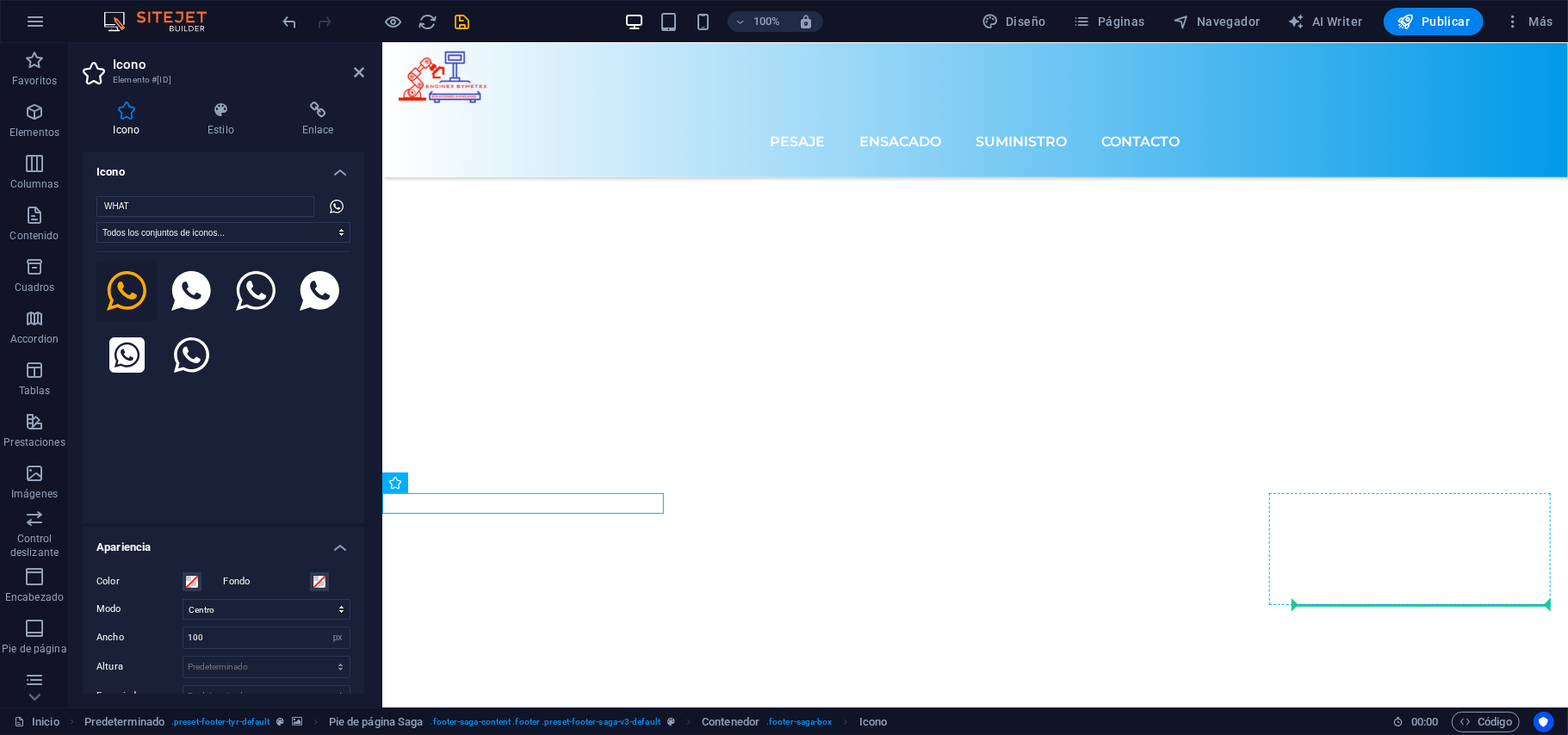 drag, startPoint x: 423, startPoint y: 503, endPoint x: 1353, endPoint y: 602, distance: 935.2545 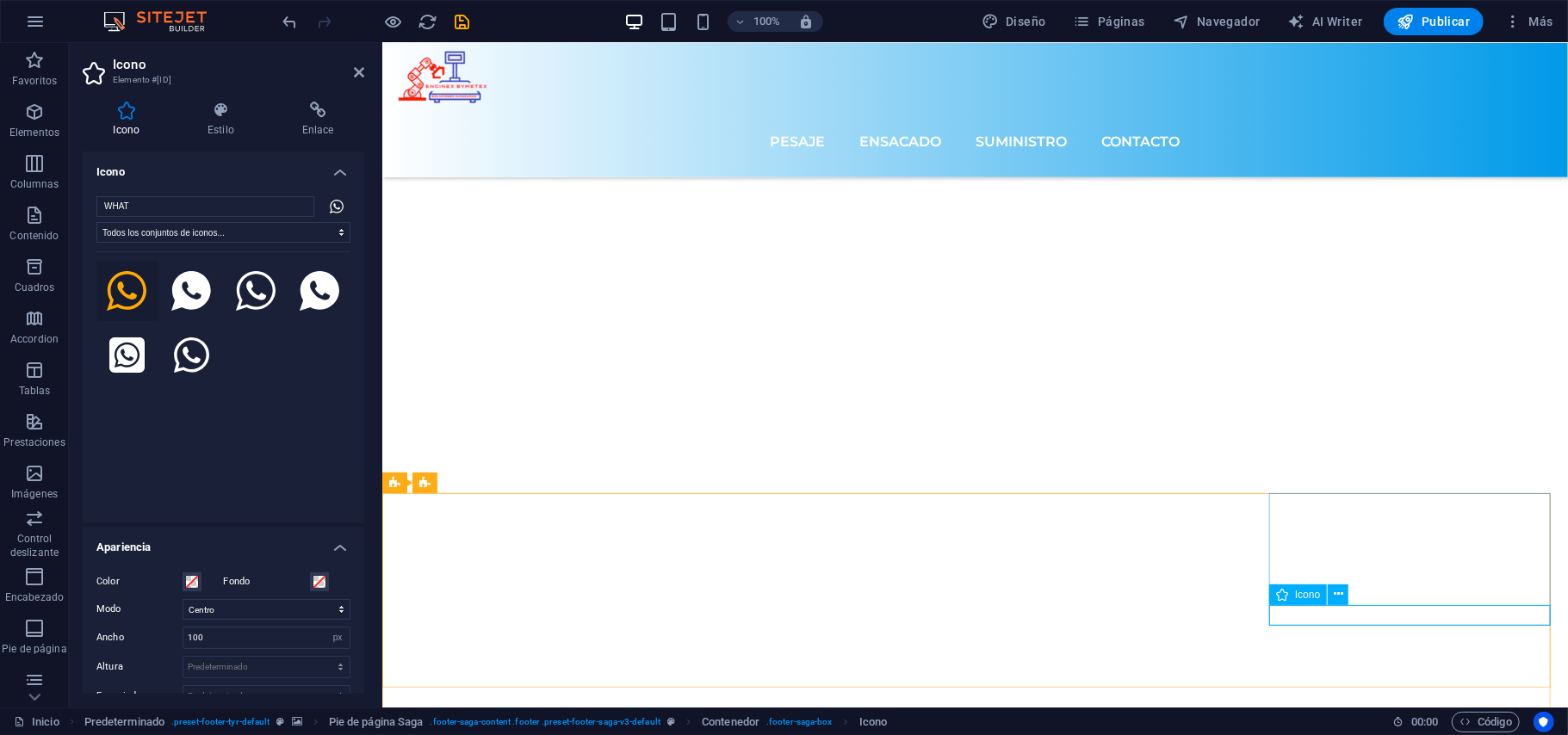 click at bounding box center (524, 7946) 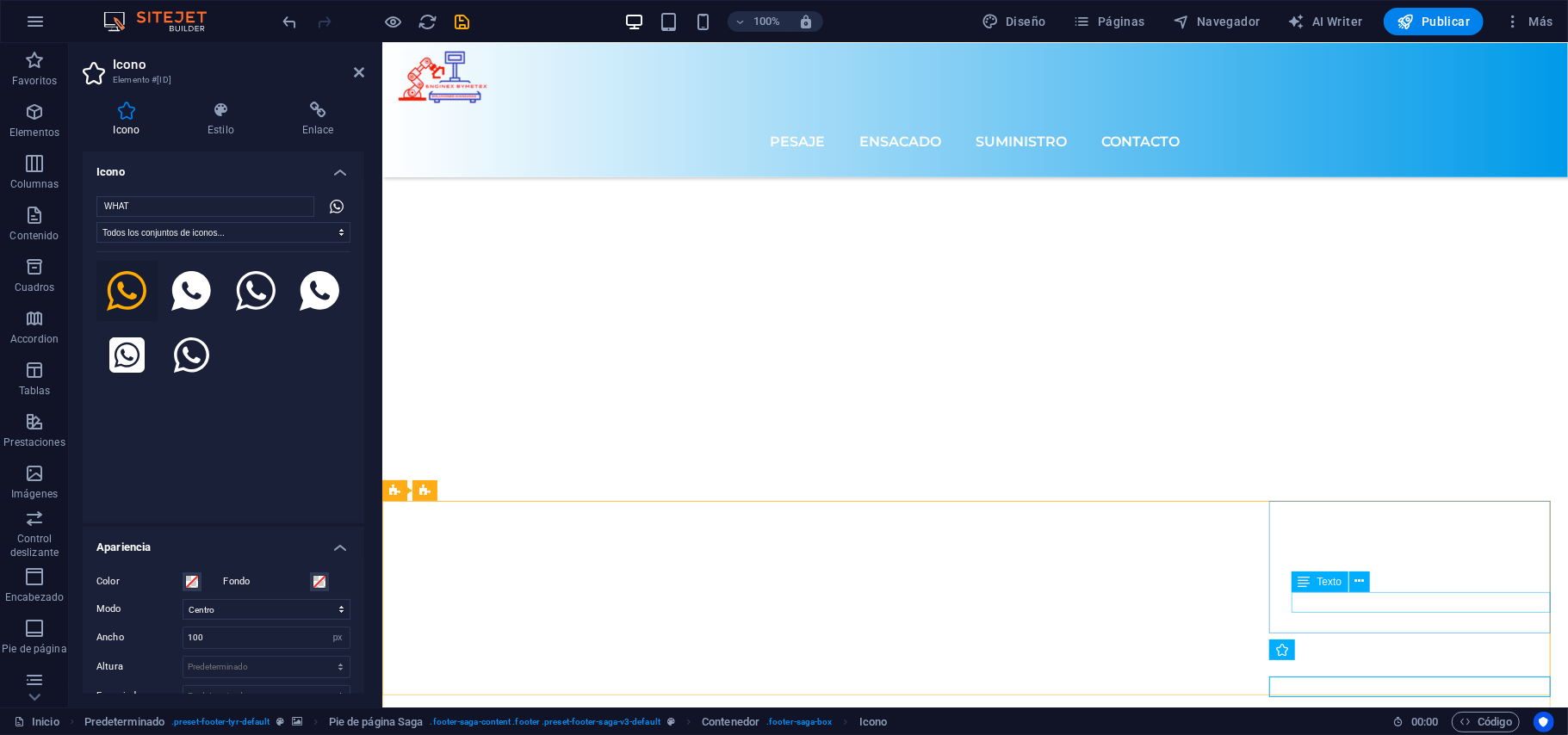 scroll, scrollTop: 5833, scrollLeft: 0, axis: vertical 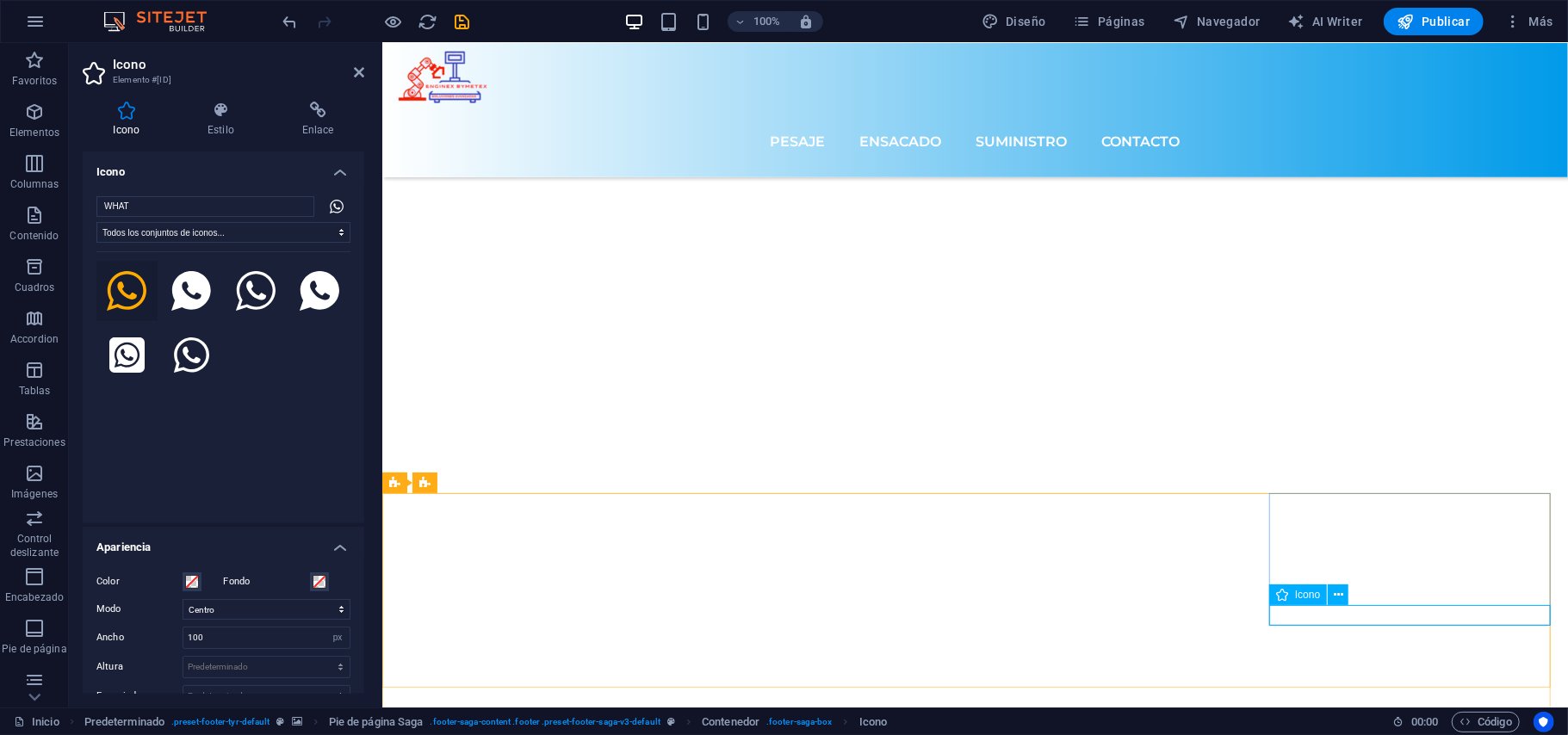 click at bounding box center (524, 7946) 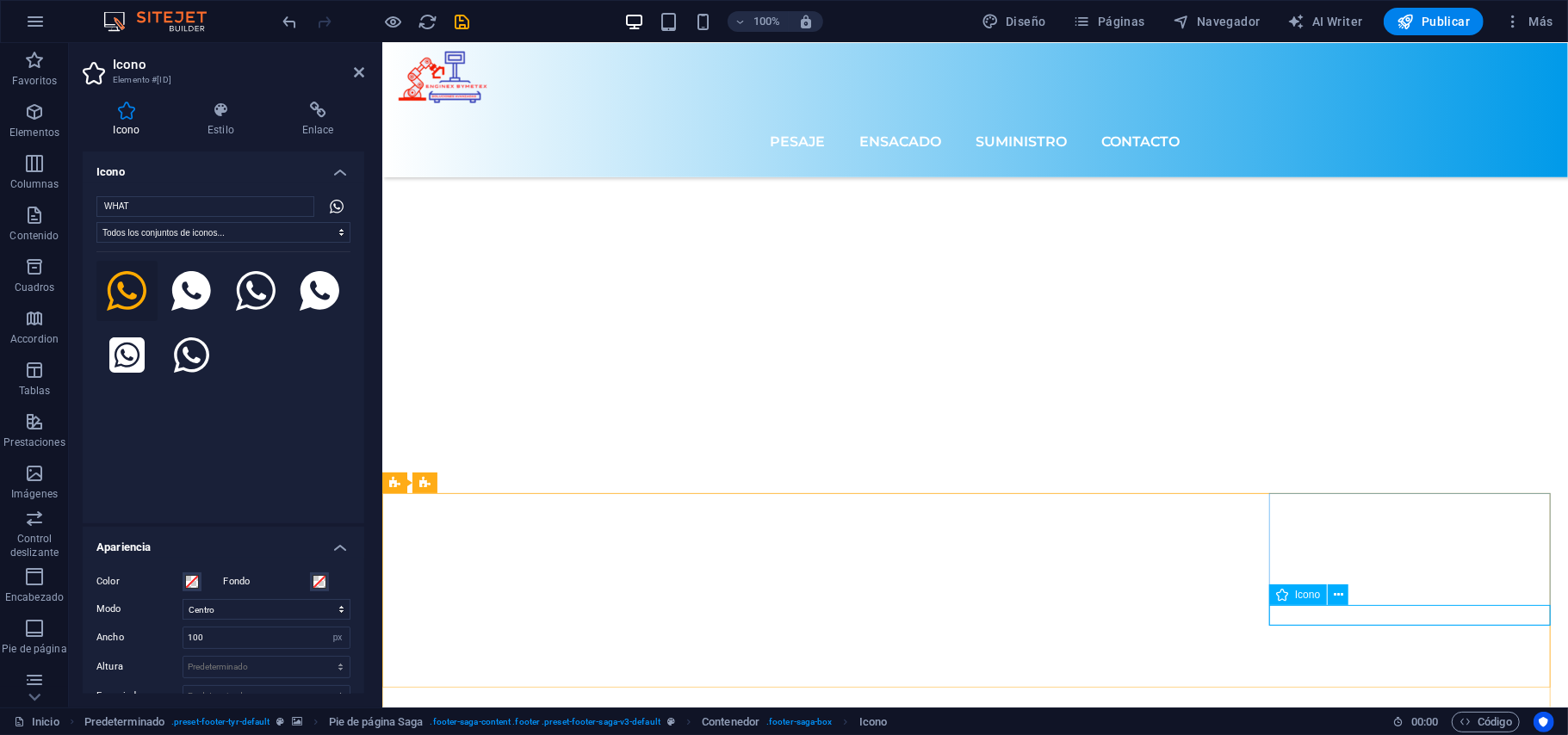 scroll, scrollTop: 5853, scrollLeft: 0, axis: vertical 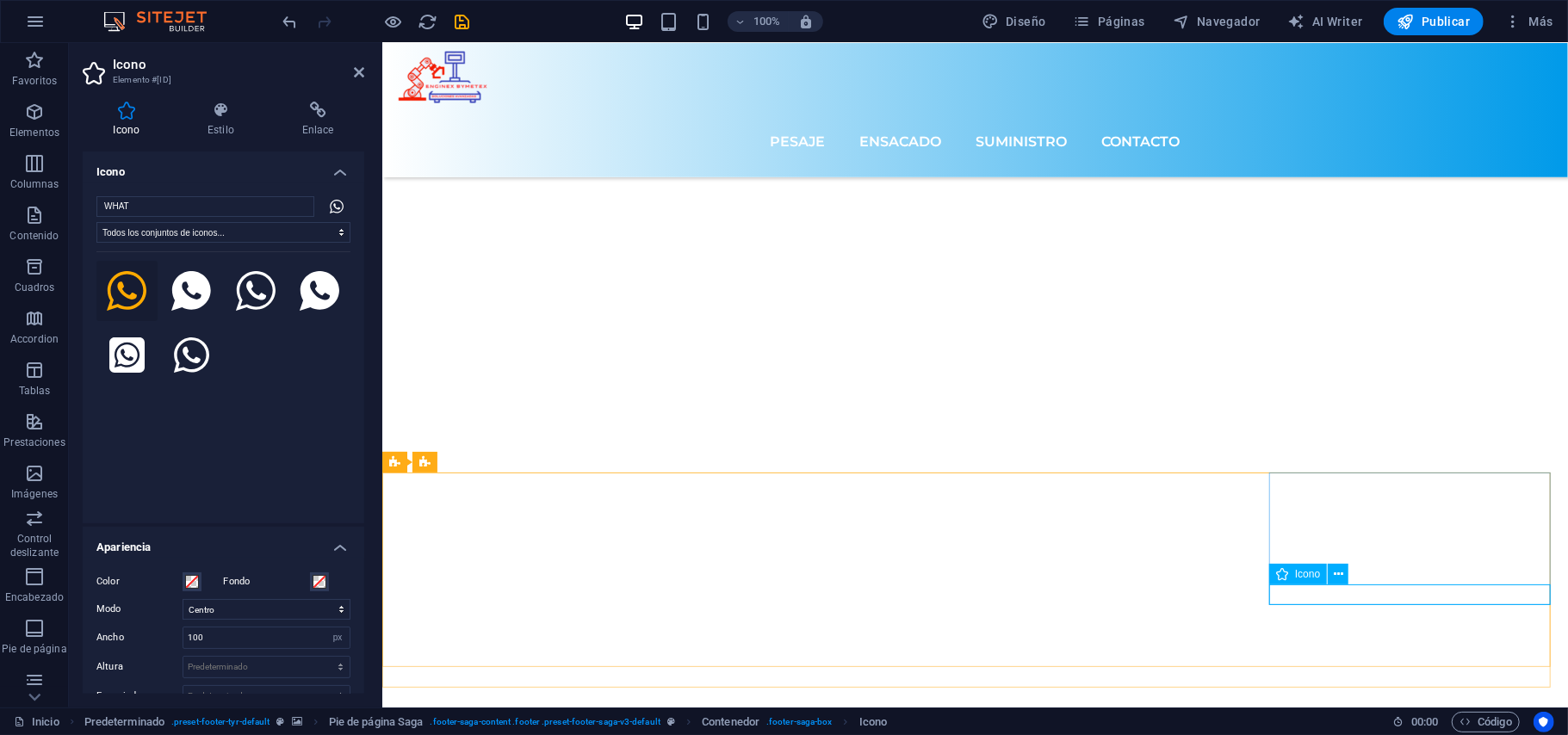 click at bounding box center (524, 7946) 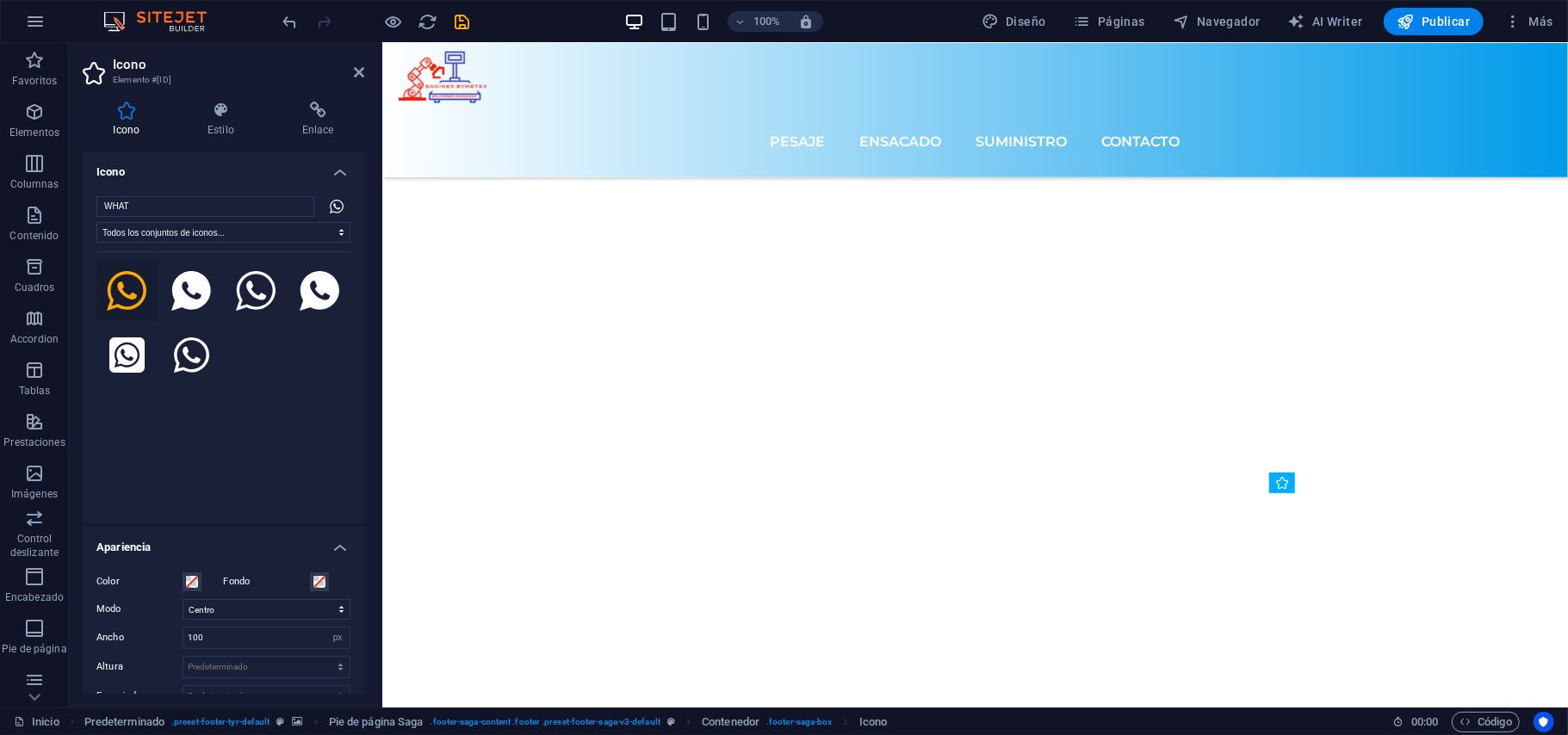 drag, startPoint x: 1309, startPoint y: 612, endPoint x: 1367, endPoint y: 615, distance: 58.077534 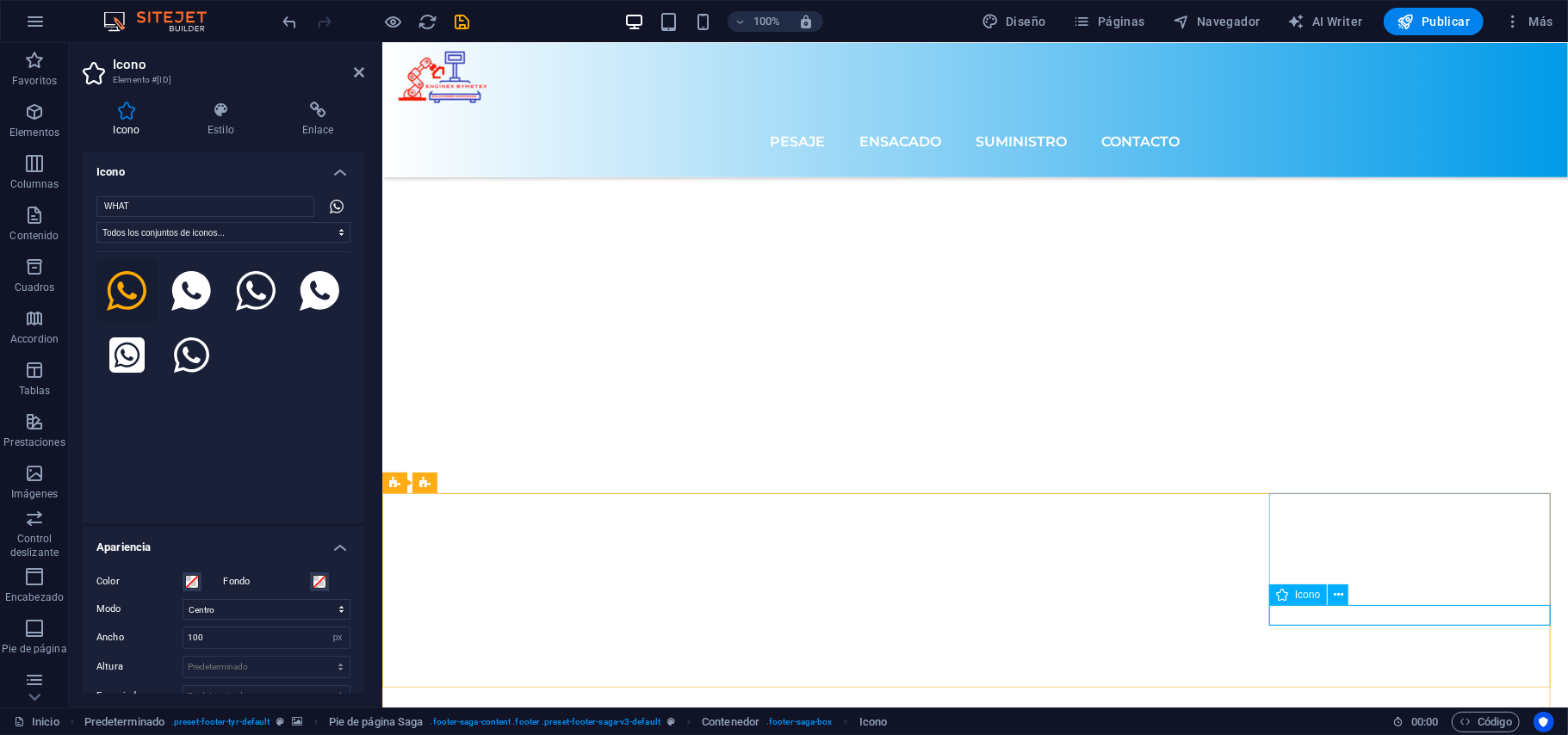 click at bounding box center (524, 7946) 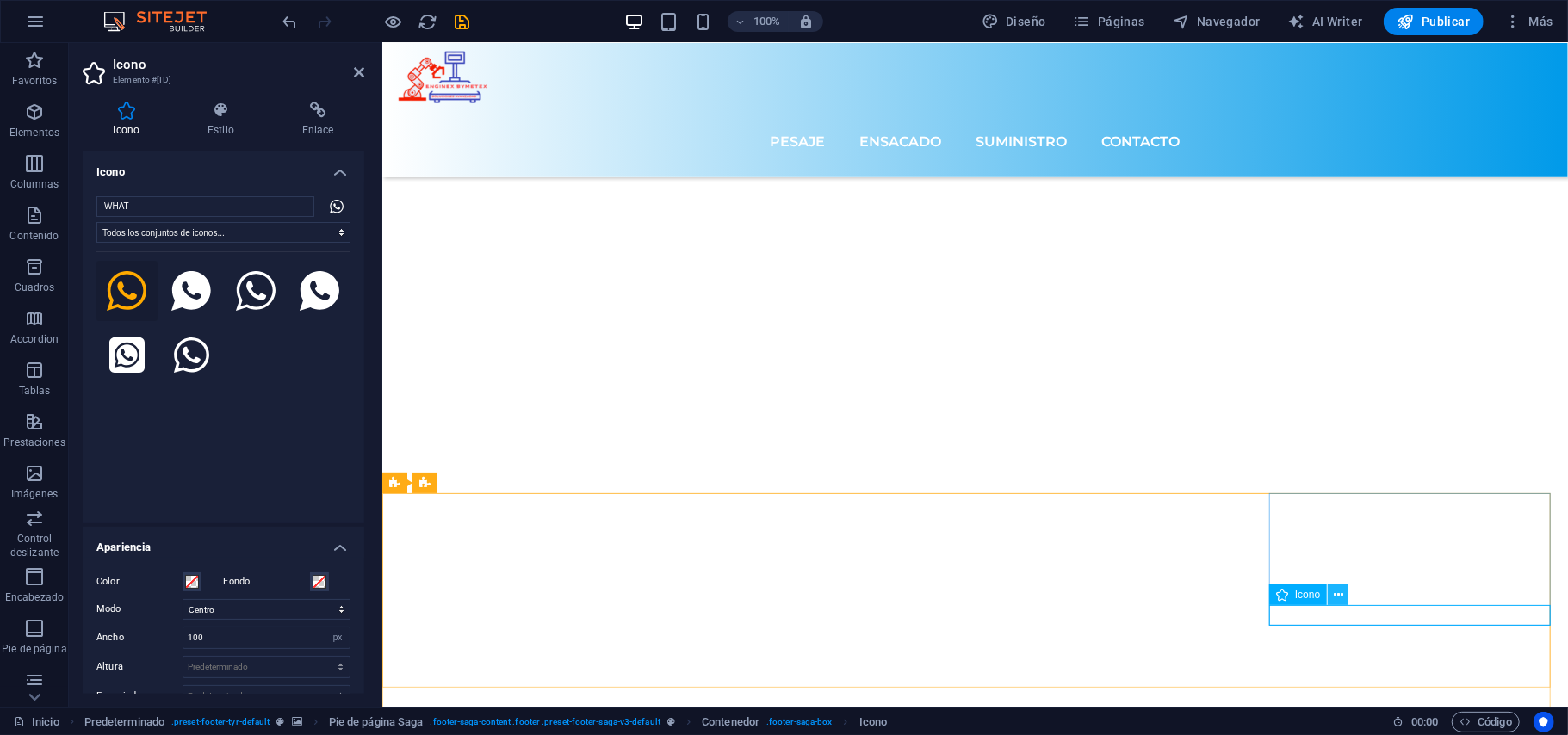 click at bounding box center (1338, 595) 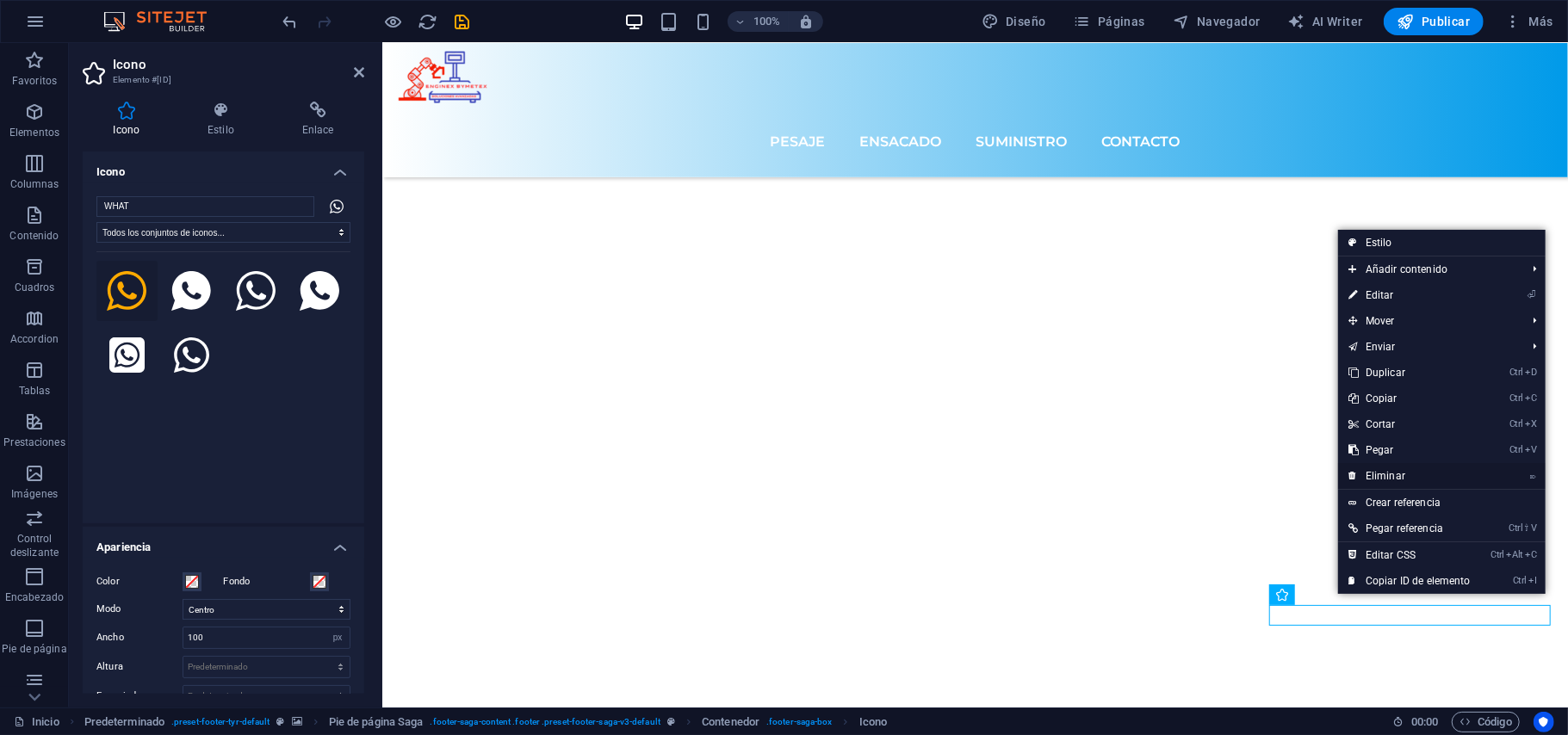 click on "⌦  Eliminar" at bounding box center [1410, 476] 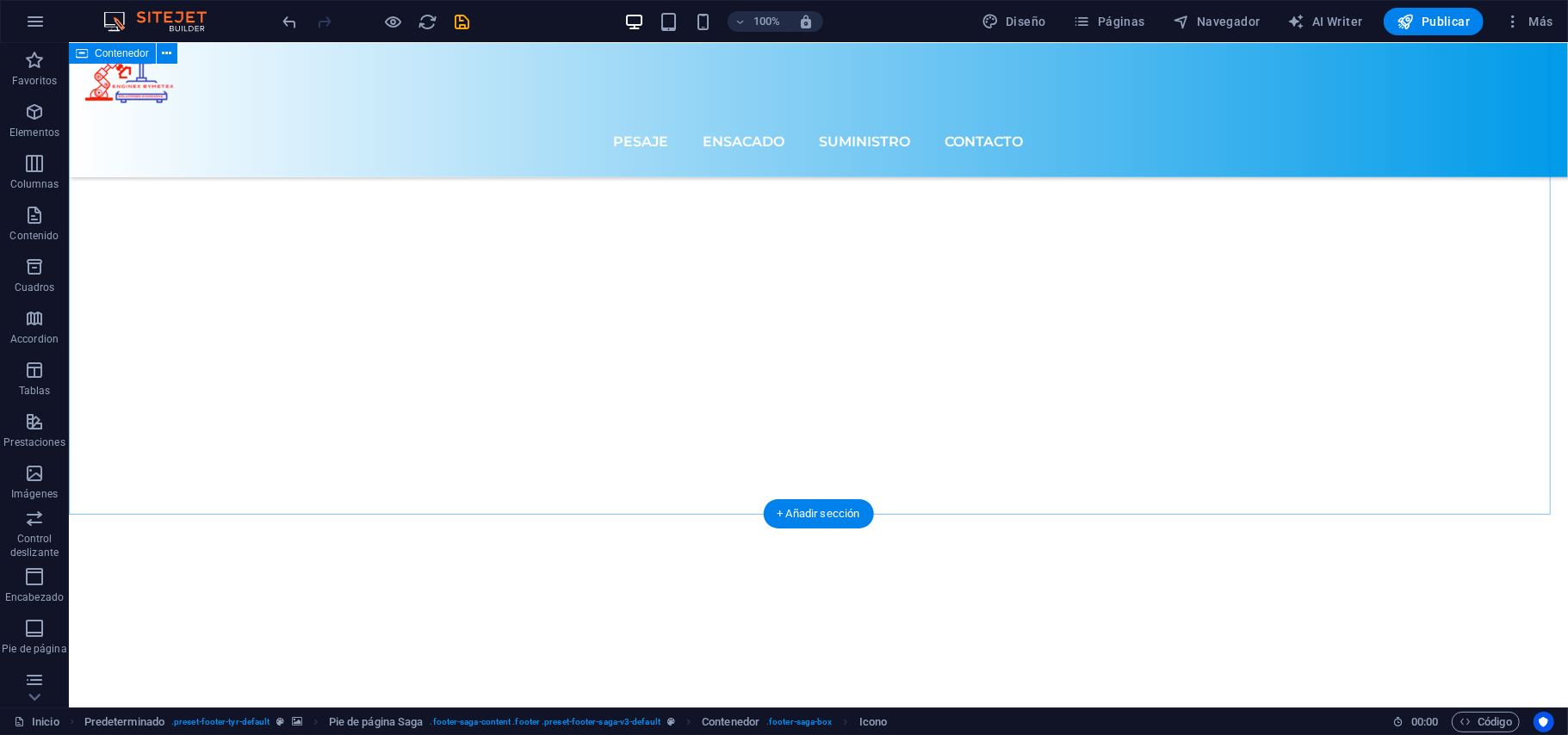 scroll, scrollTop: 6706, scrollLeft: 0, axis: vertical 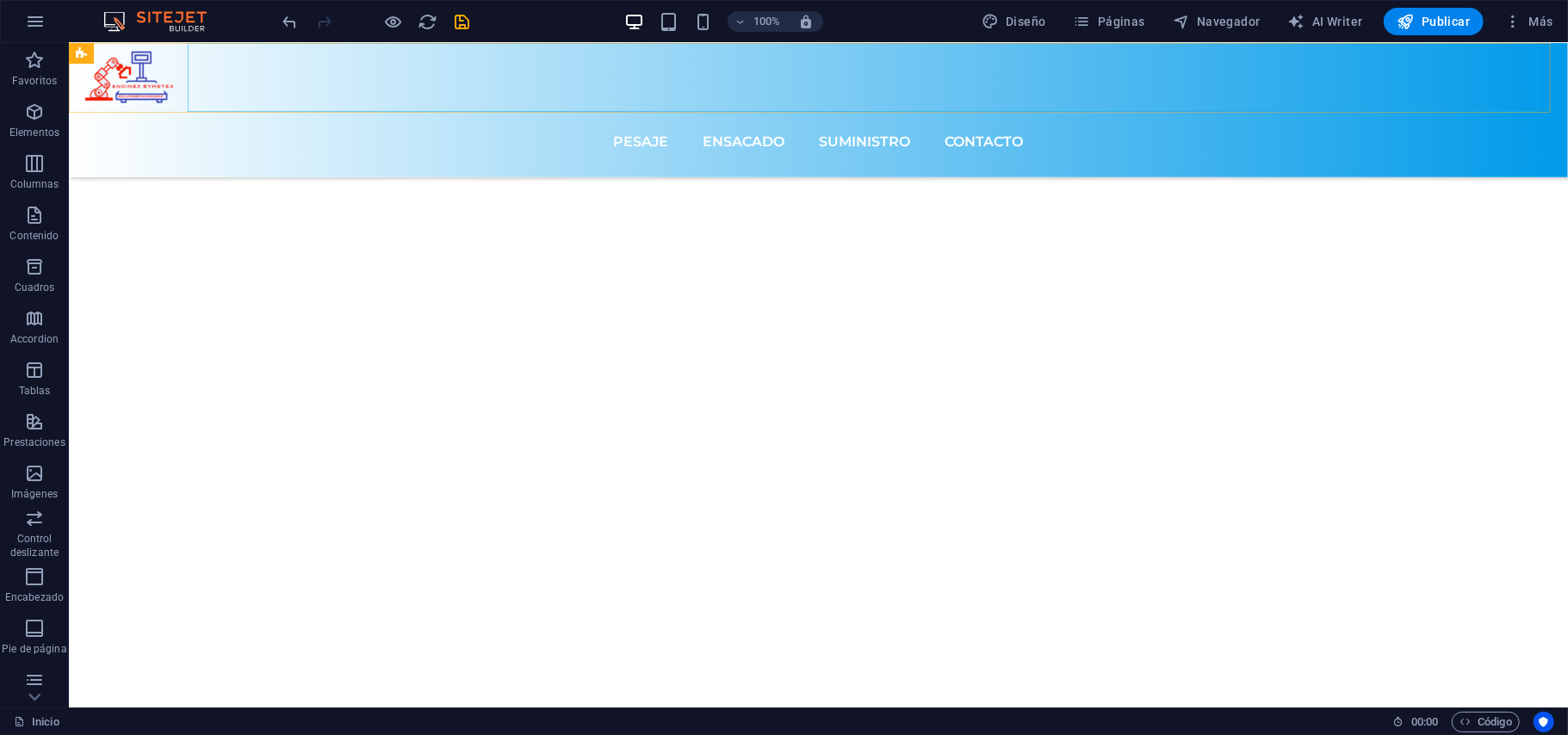 click on "Pesaje Ensacado Suministro Contacto" at bounding box center (817, 141) 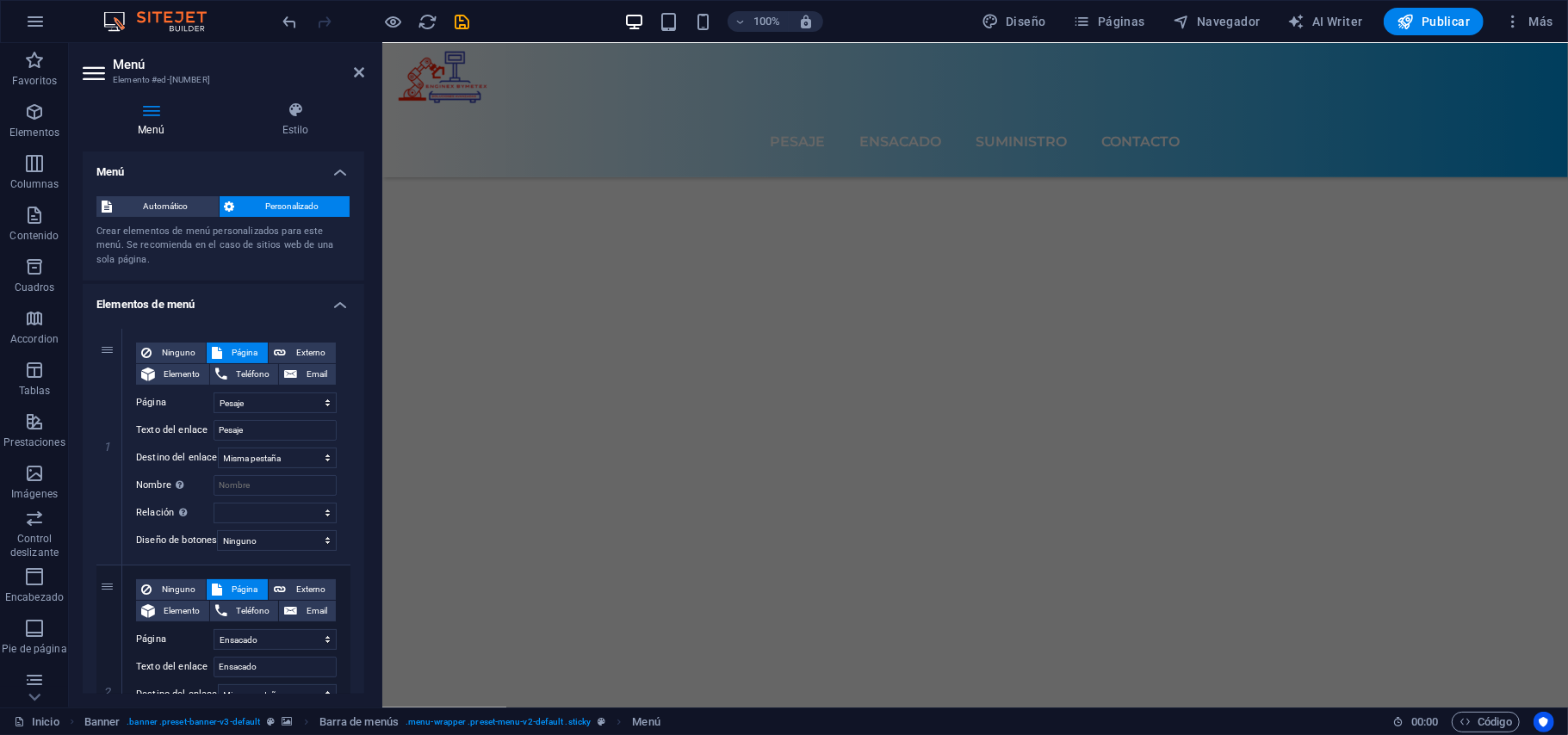 scroll, scrollTop: 6161, scrollLeft: 0, axis: vertical 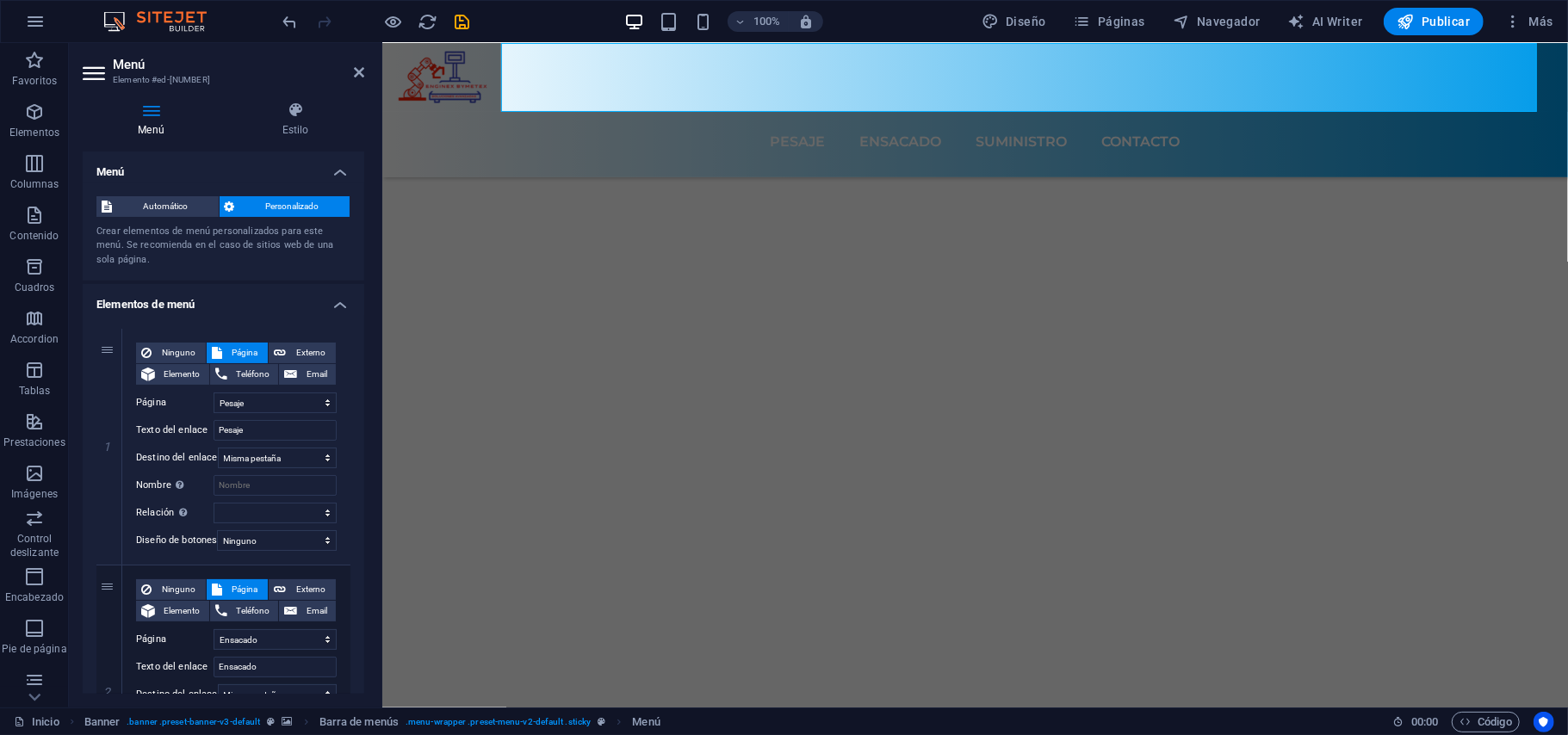 drag, startPoint x: 358, startPoint y: 258, endPoint x: 359, endPoint y: 493, distance: 235.00213 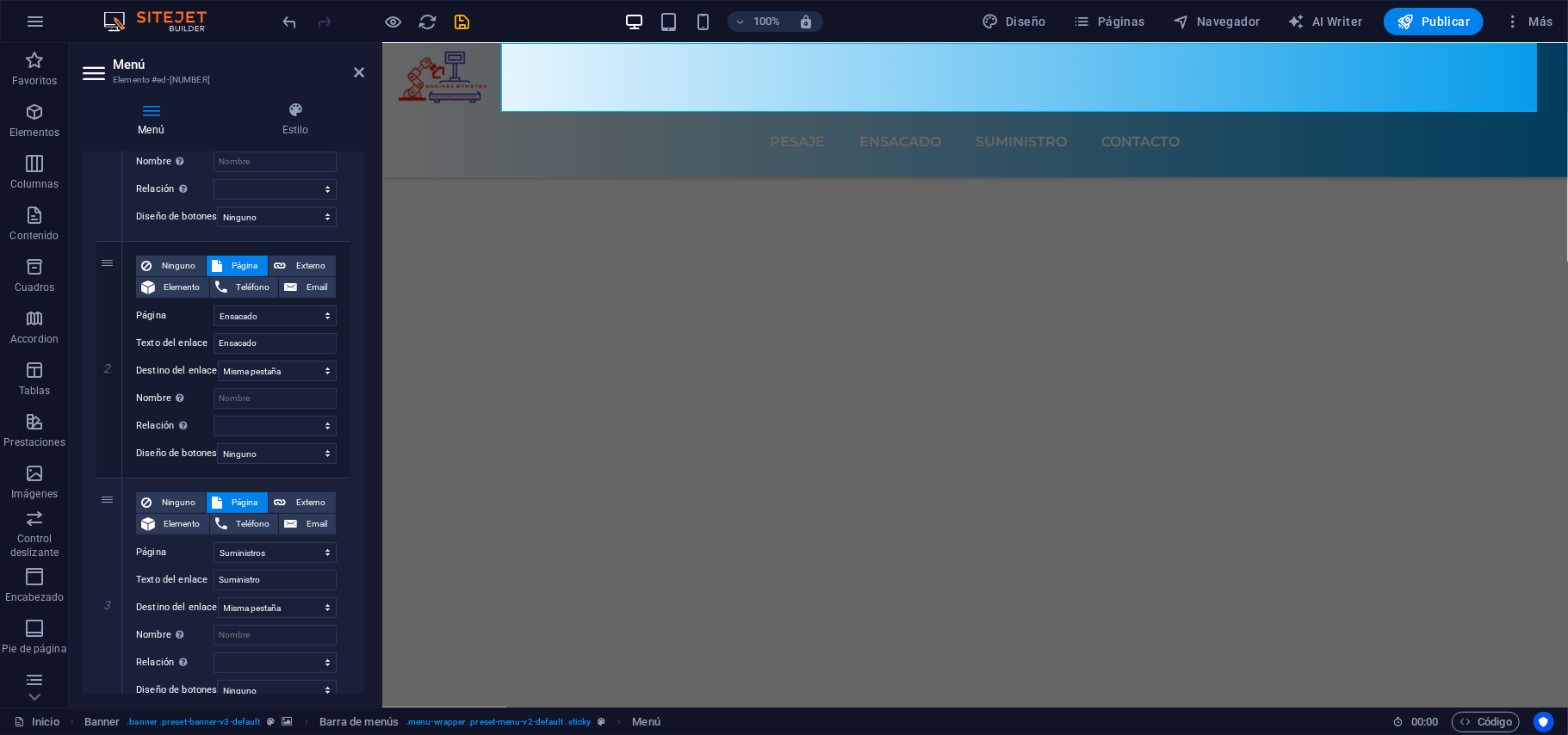 scroll, scrollTop: 642, scrollLeft: 0, axis: vertical 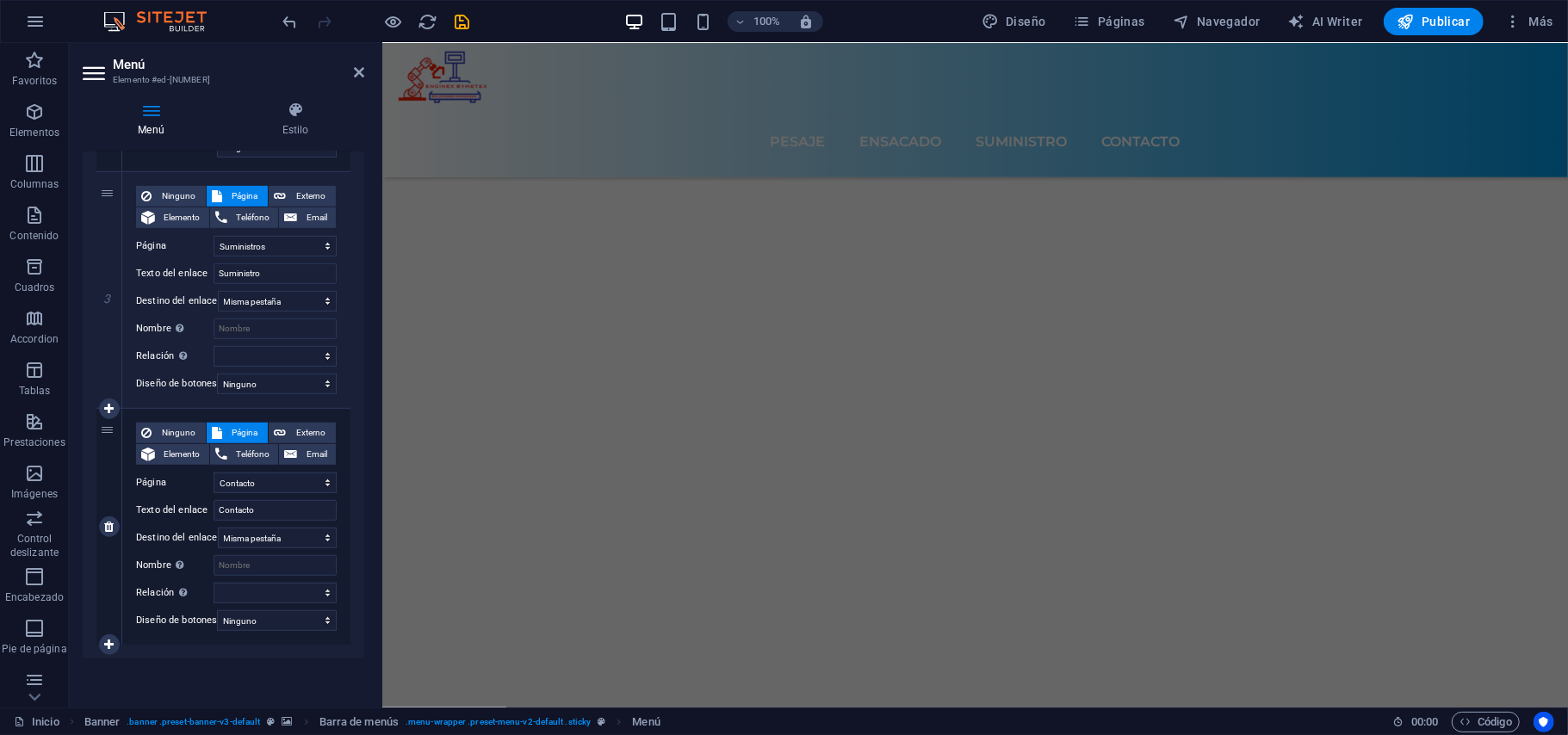 click at bounding box center (108, 645) 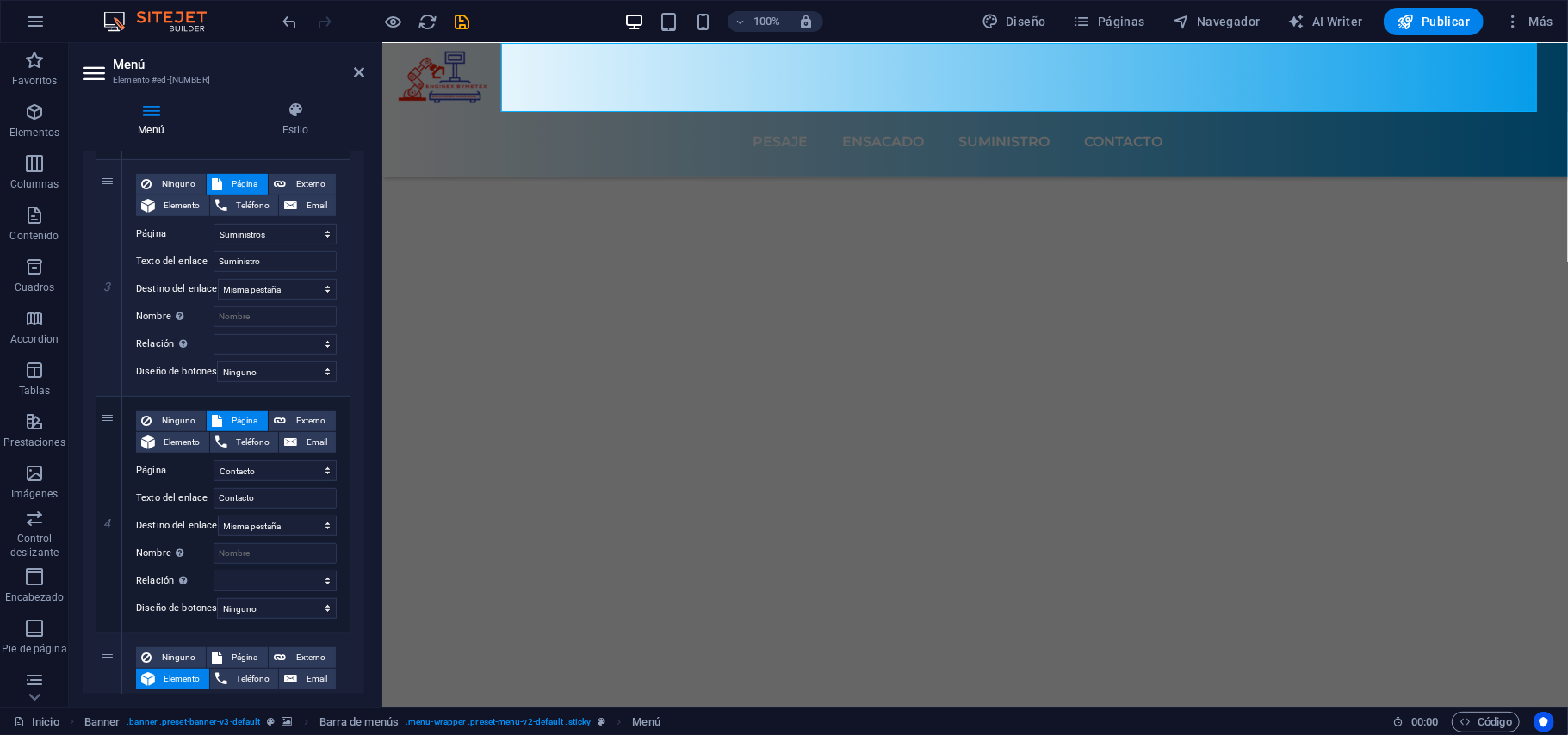 drag, startPoint x: 356, startPoint y: 530, endPoint x: 358, endPoint y: 572, distance: 42.0476 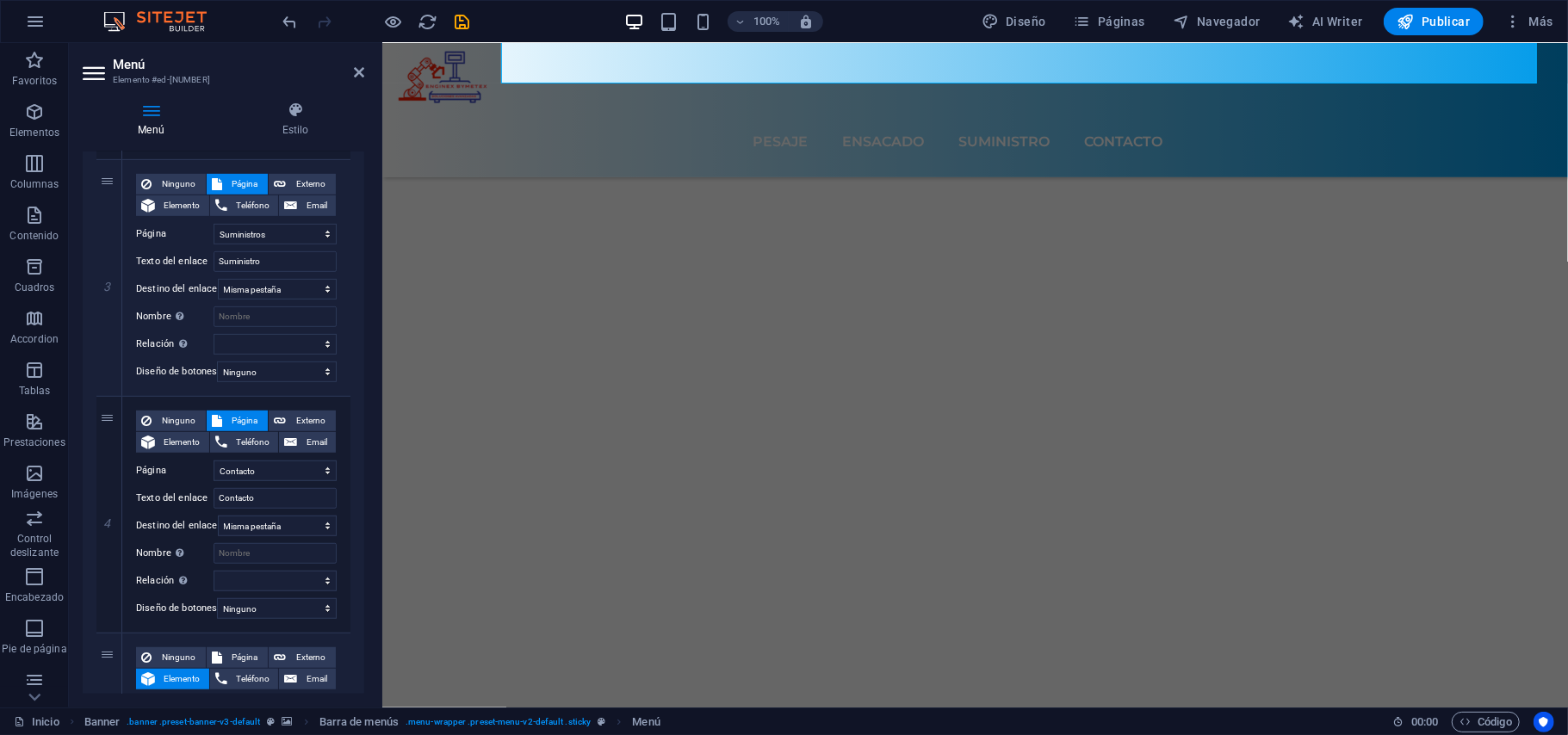 scroll, scrollTop: 6208, scrollLeft: 0, axis: vertical 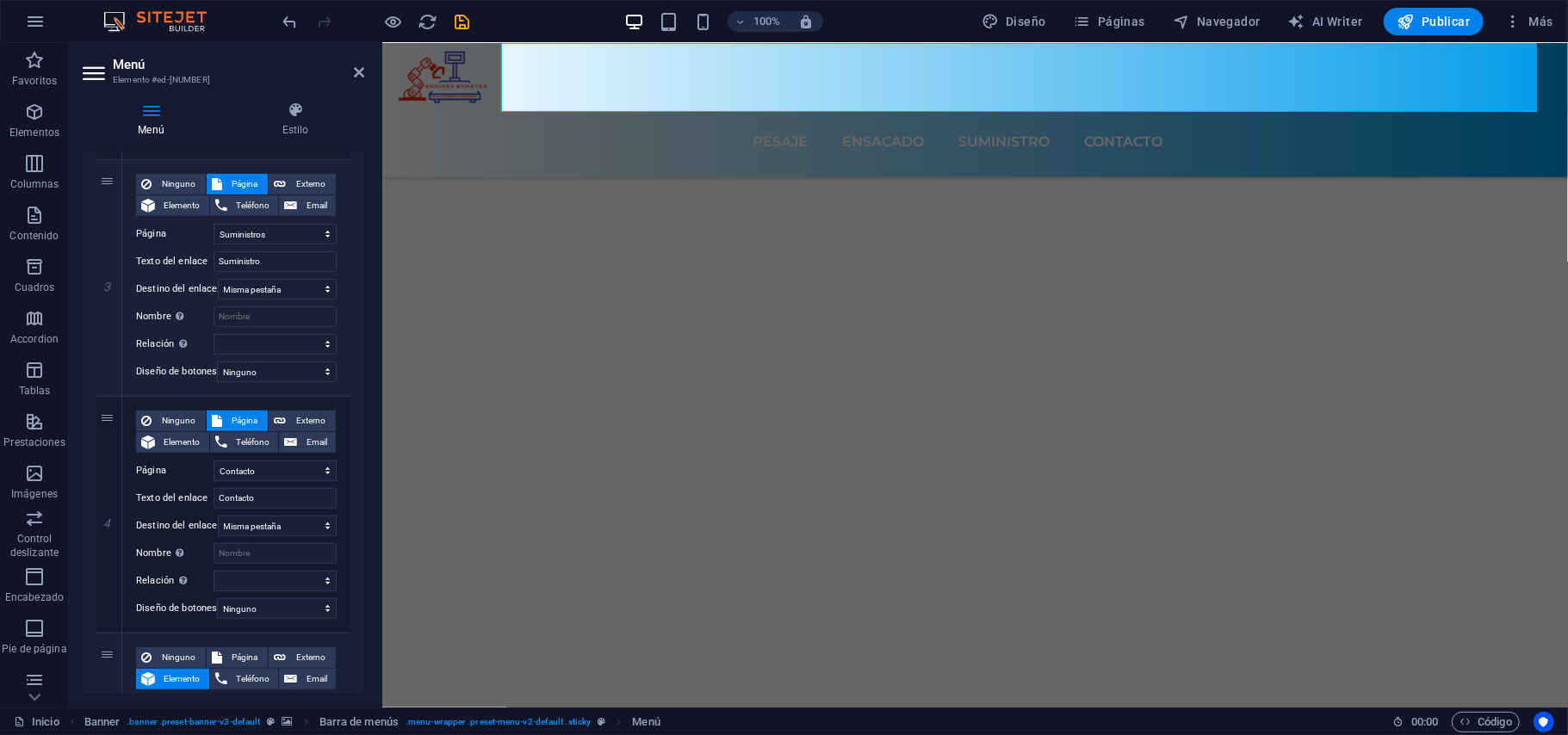 drag, startPoint x: 359, startPoint y: 592, endPoint x: 356, endPoint y: 656, distance: 64.07027 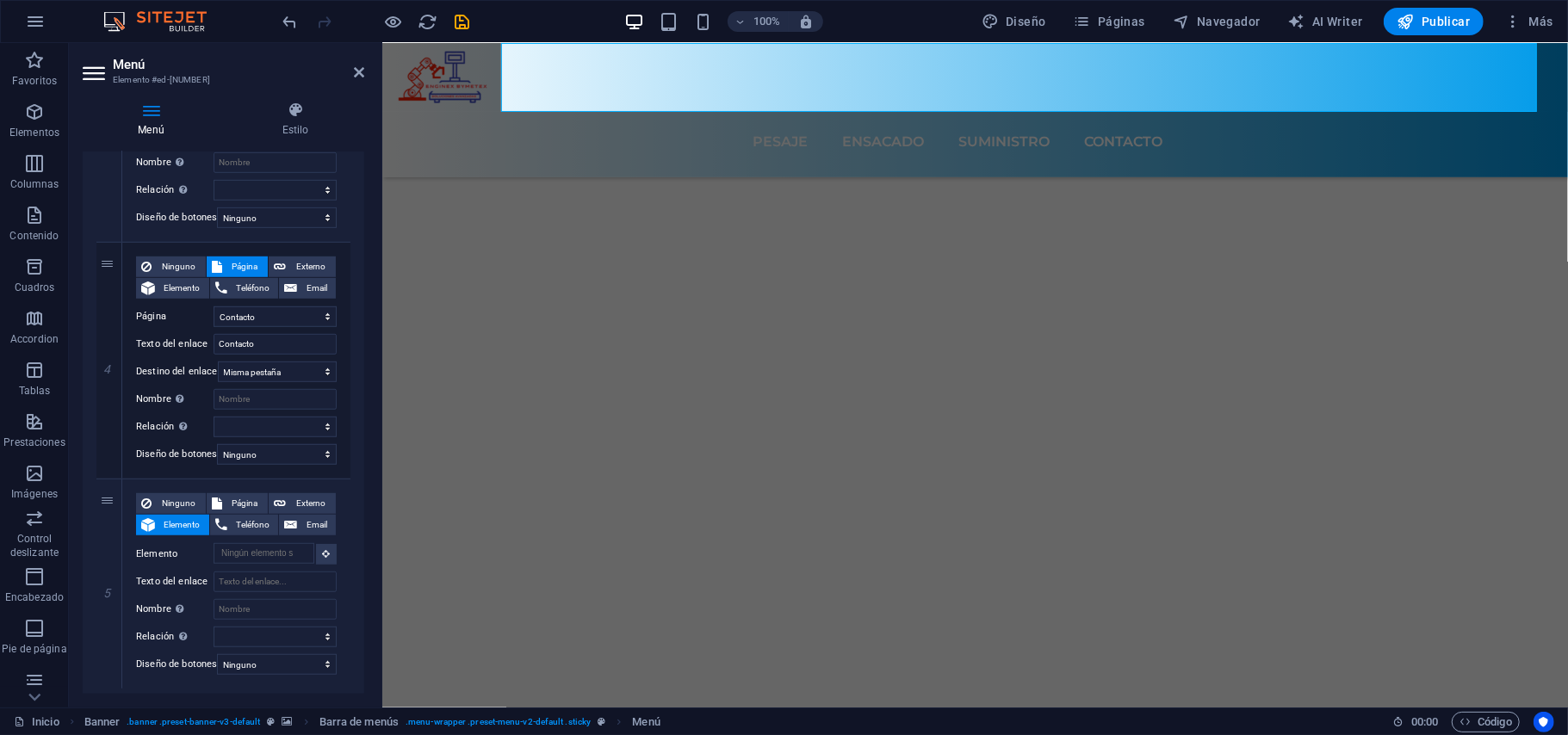 scroll, scrollTop: 852, scrollLeft: 0, axis: vertical 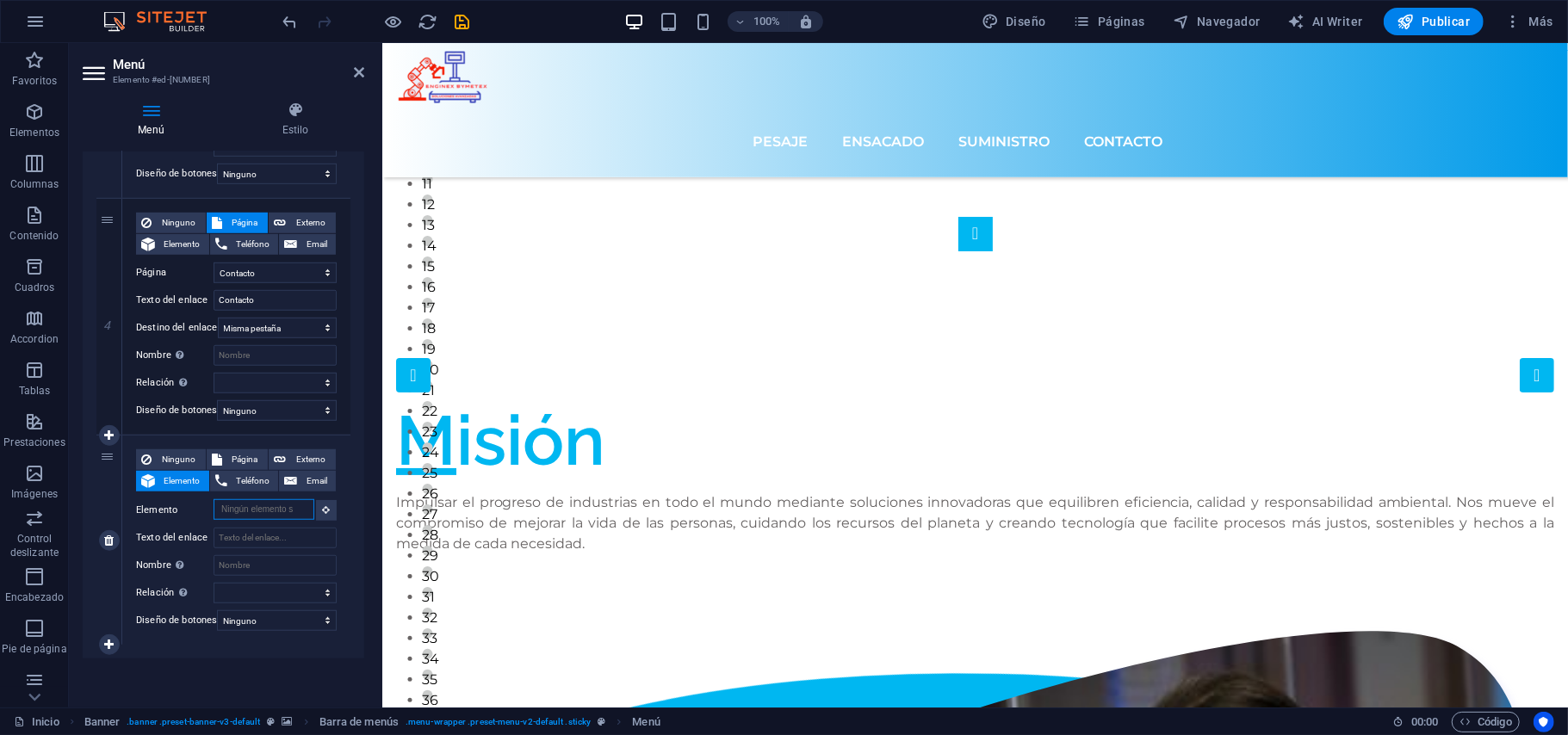 click on "Elemento" at bounding box center (263, 510) 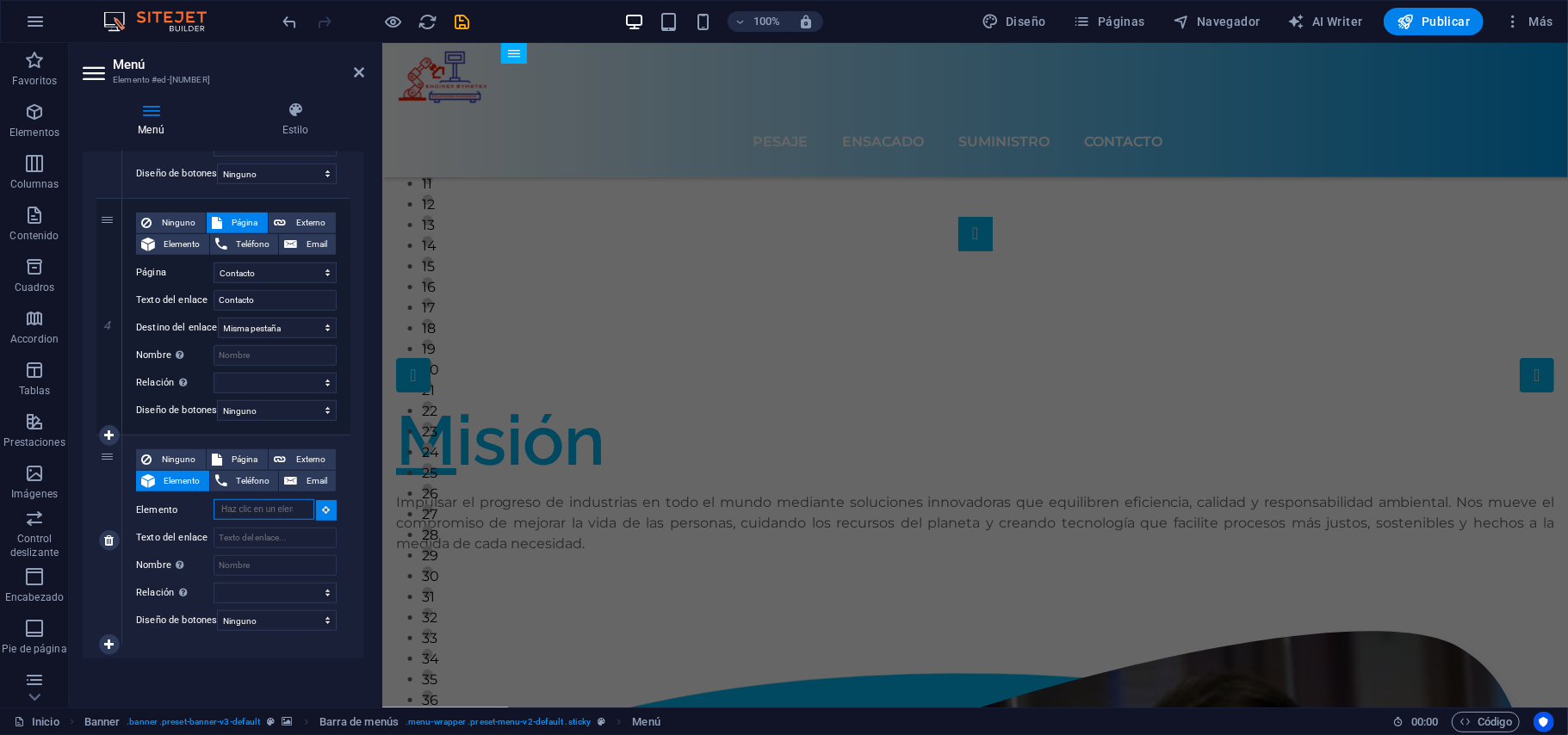 scroll, scrollTop: 5496, scrollLeft: 0, axis: vertical 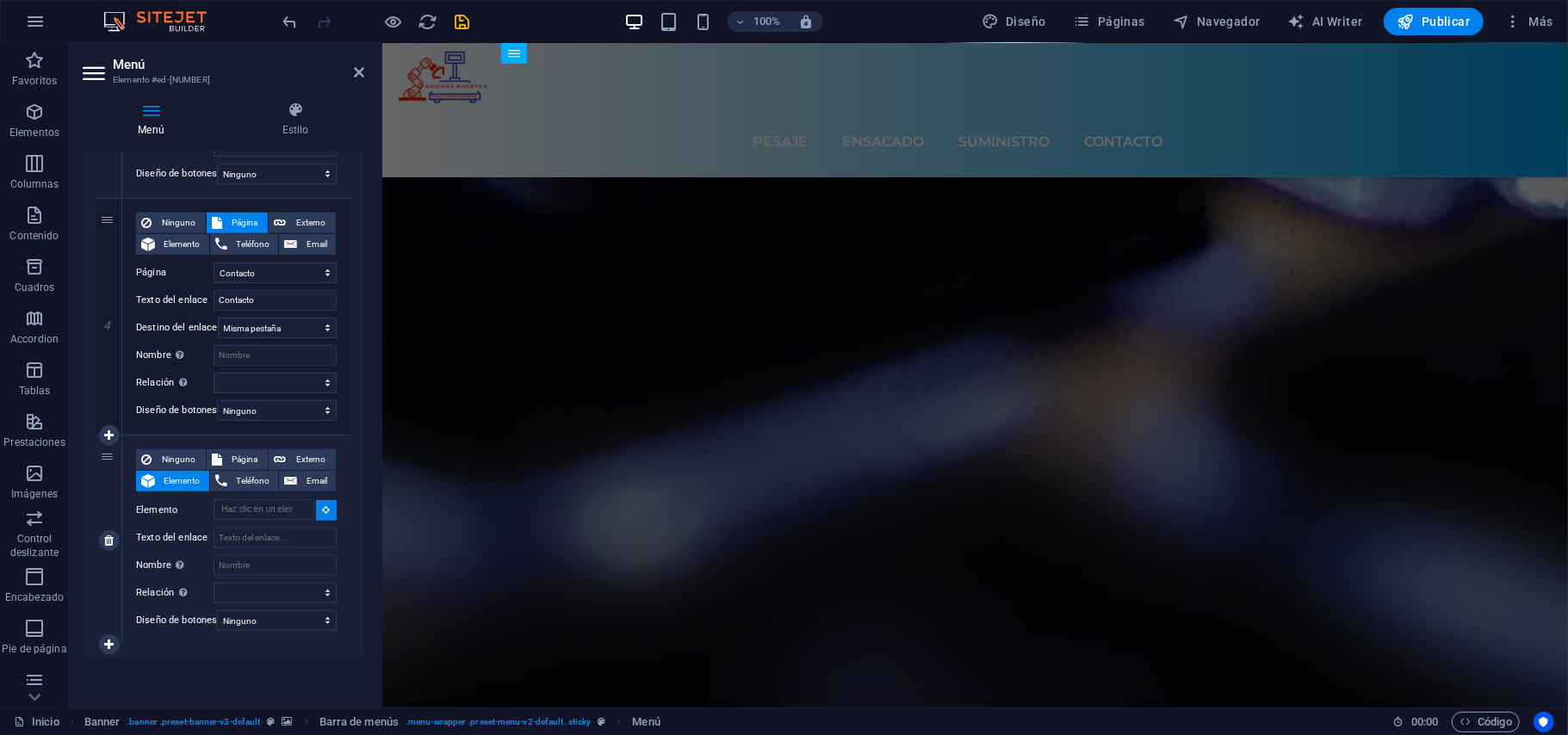 click at bounding box center (326, 510) 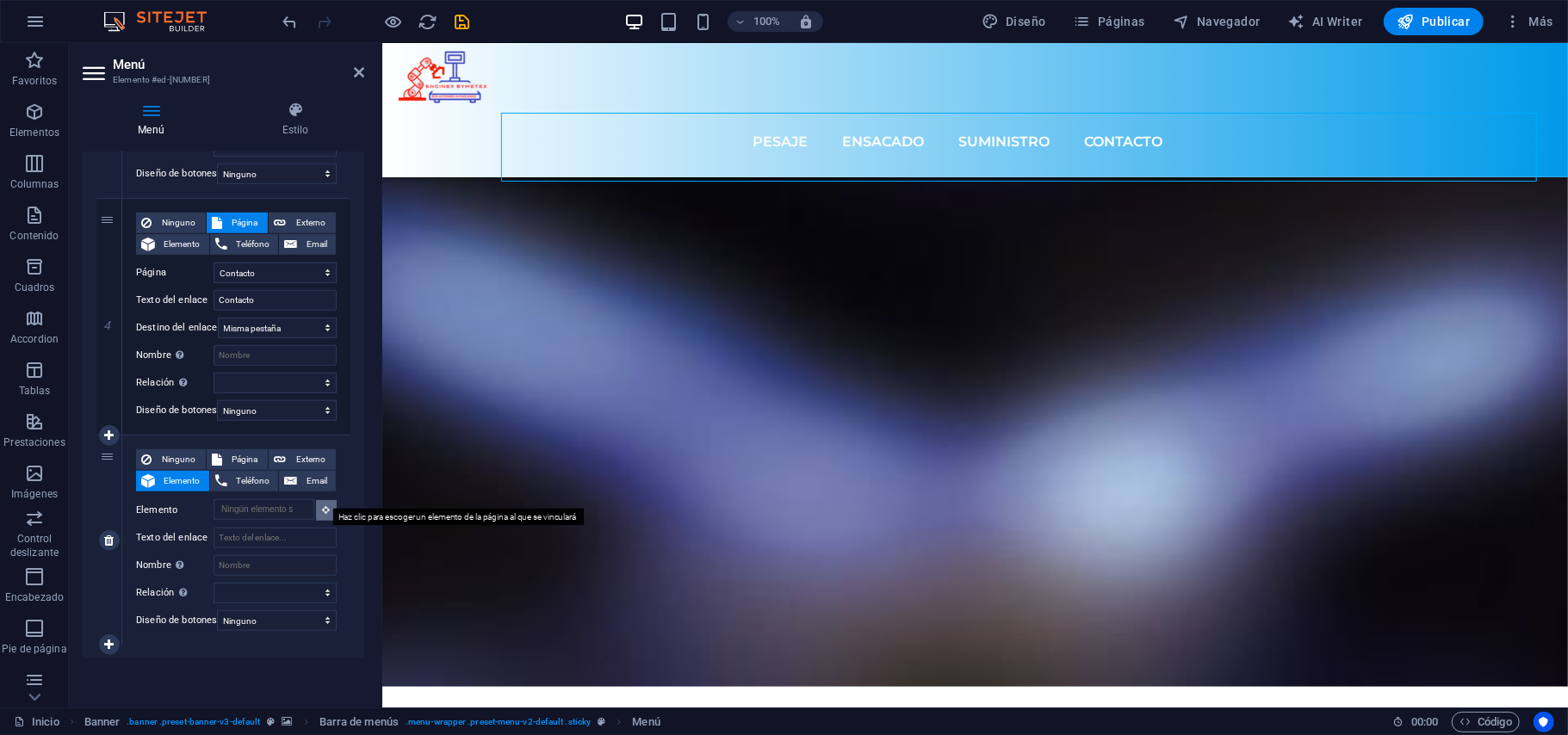 click at bounding box center (326, 510) 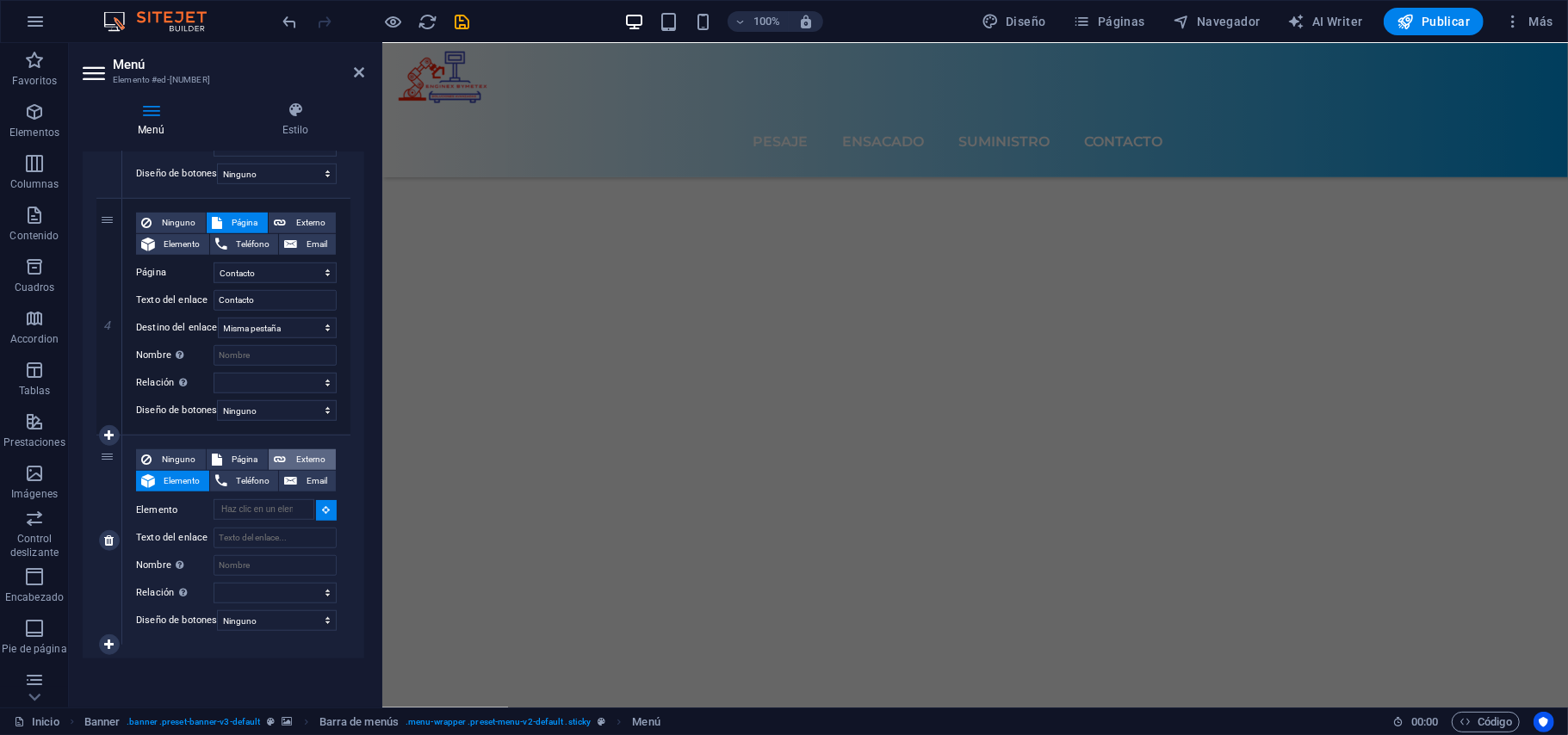 scroll, scrollTop: 5760, scrollLeft: 0, axis: vertical 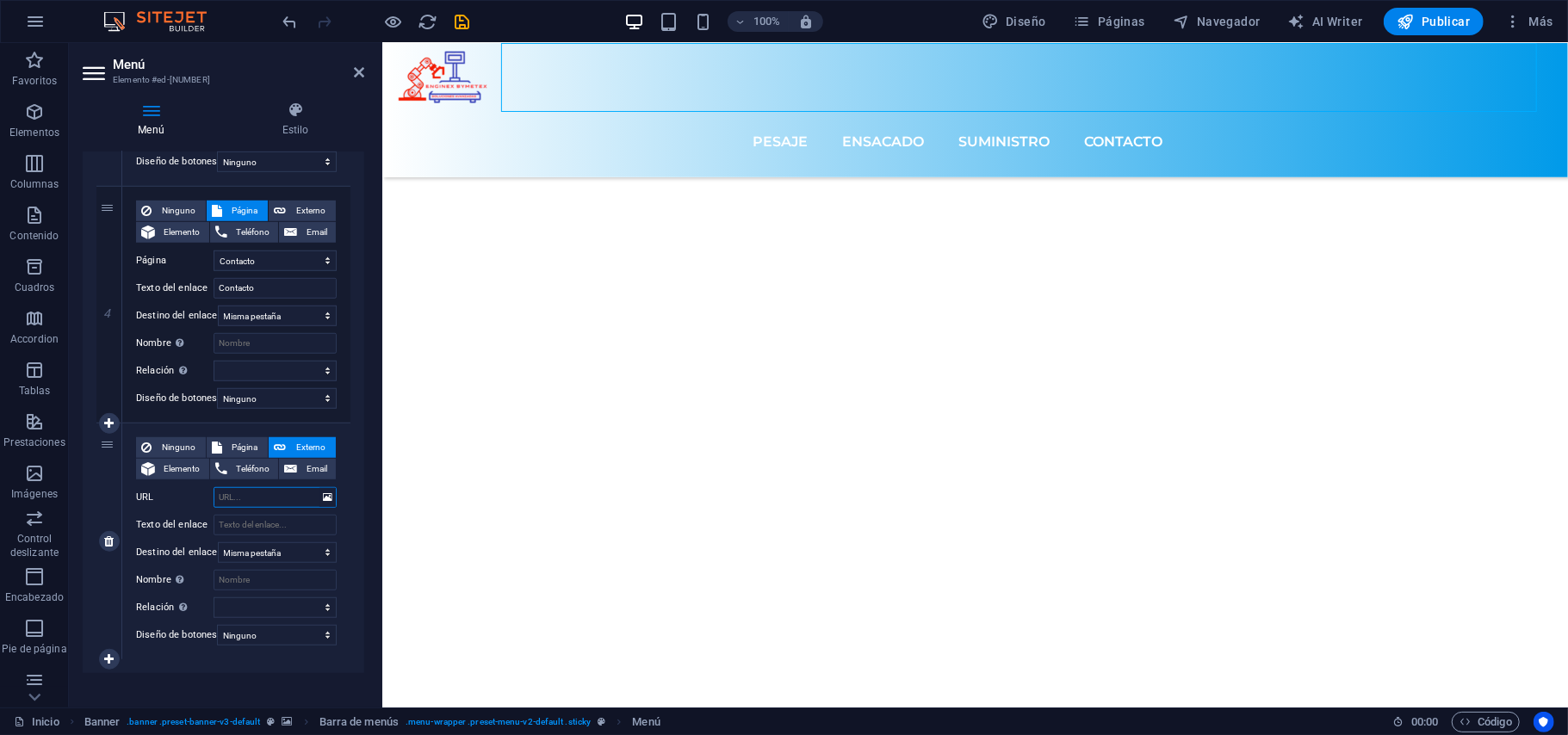 select 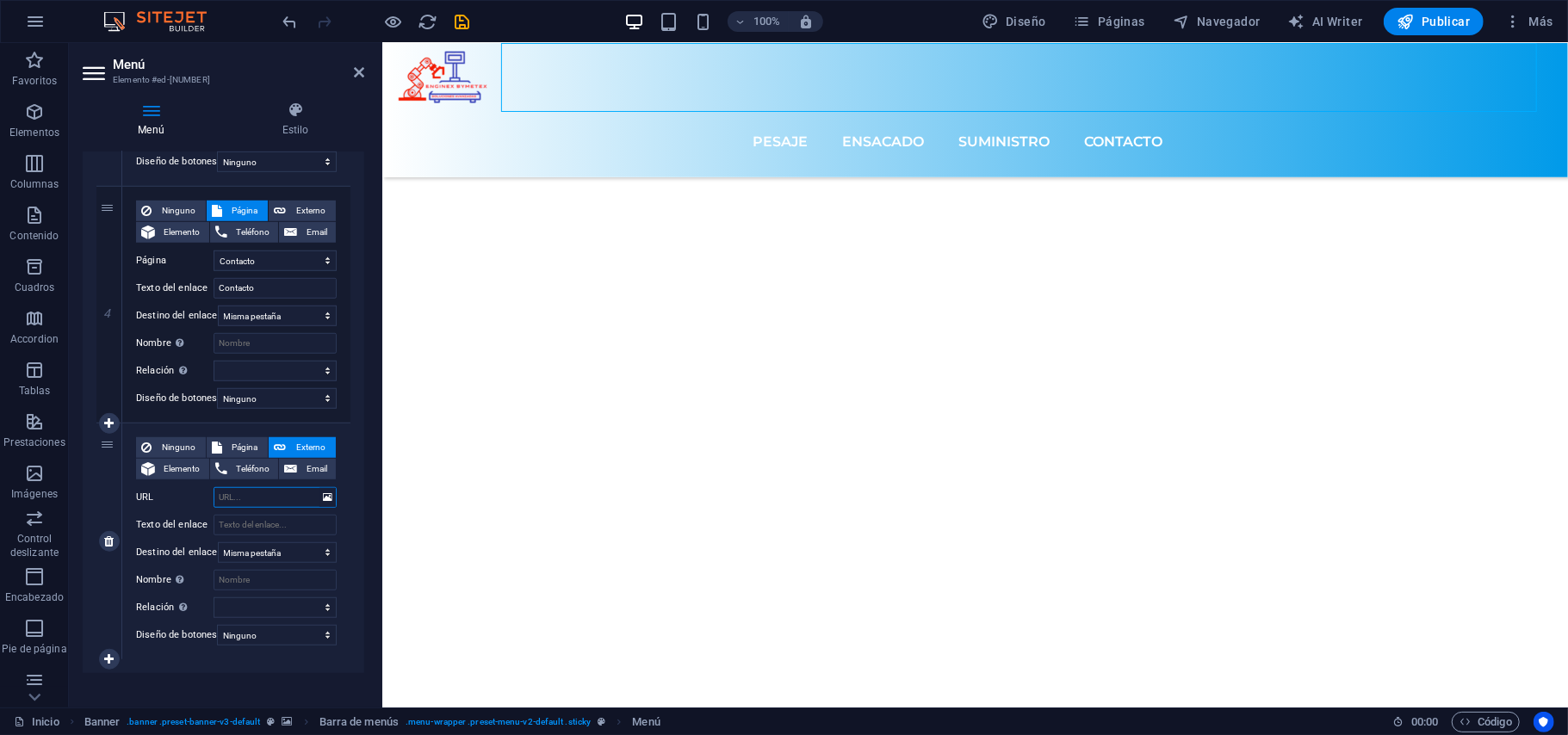 select on "blank" 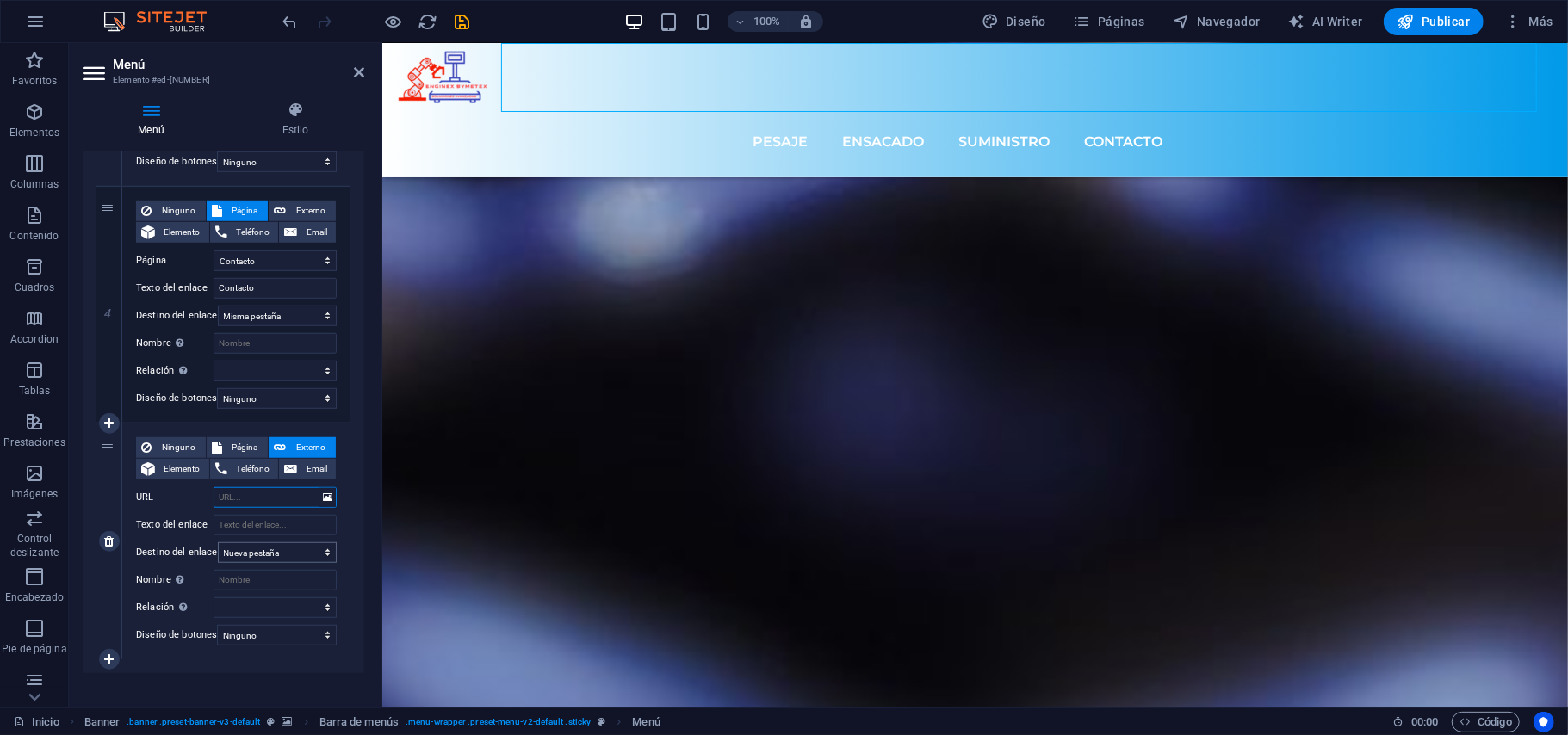 scroll, scrollTop: 5090, scrollLeft: 0, axis: vertical 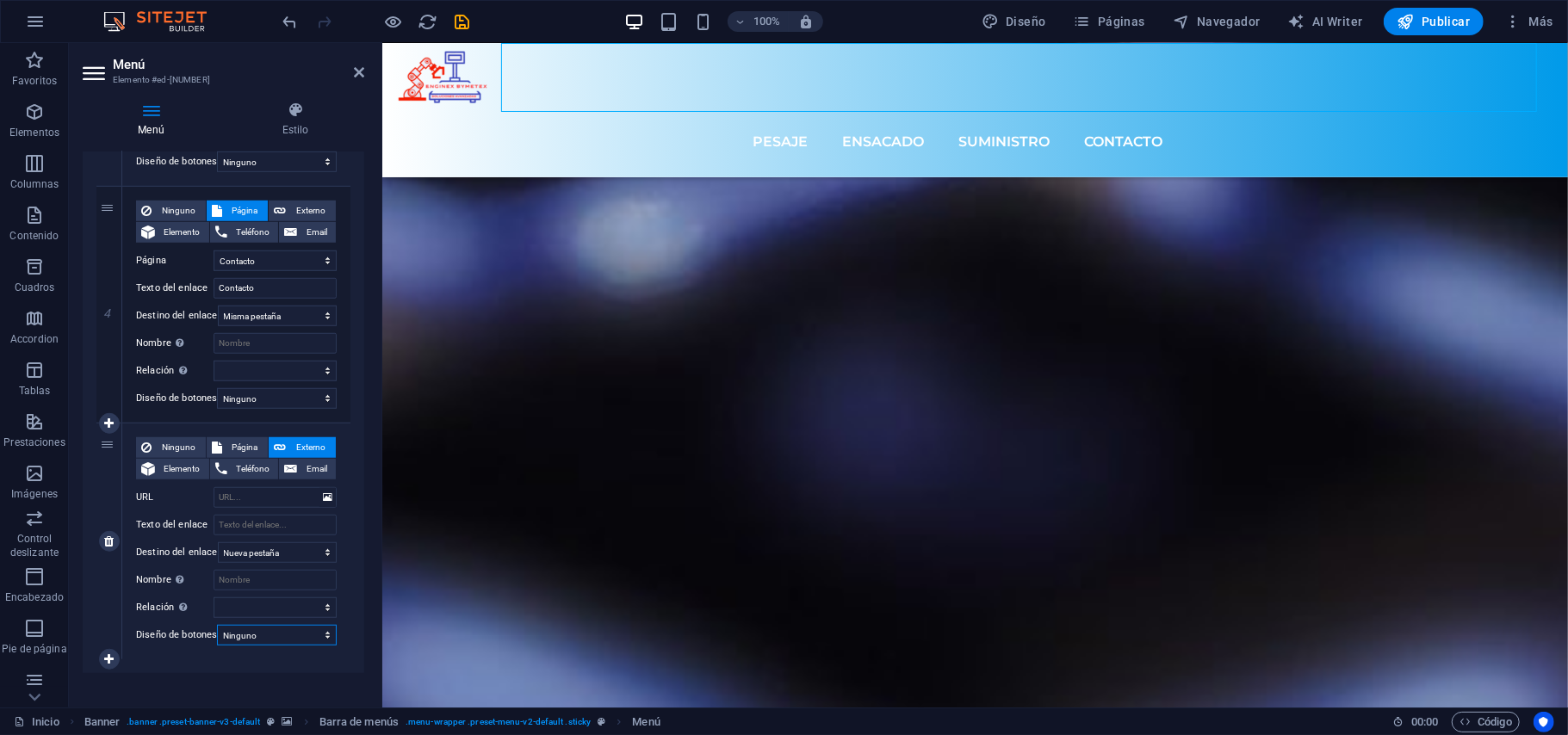 click on "Ninguno Predeterminado Principal Secundario" at bounding box center (276, 635) 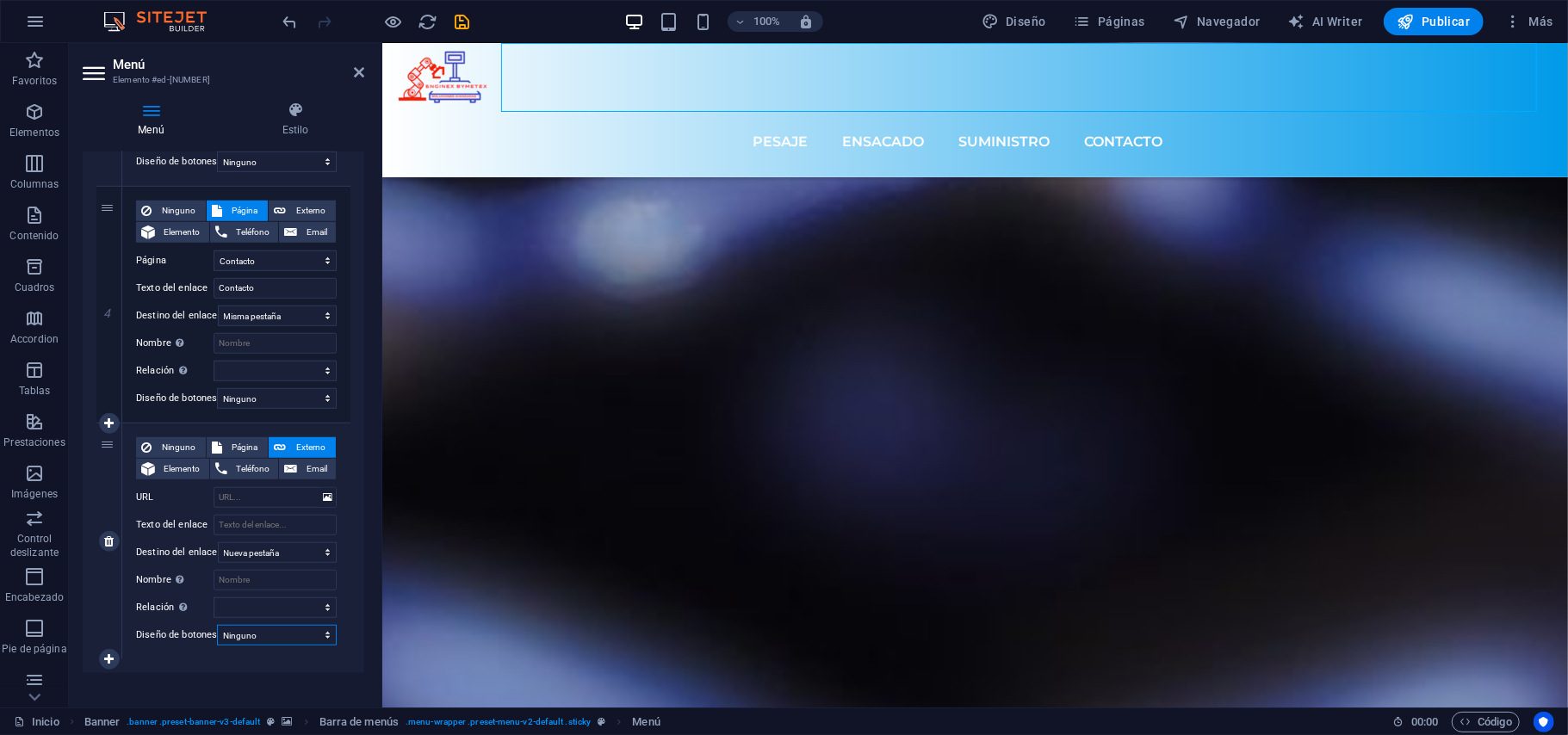 select on "default" 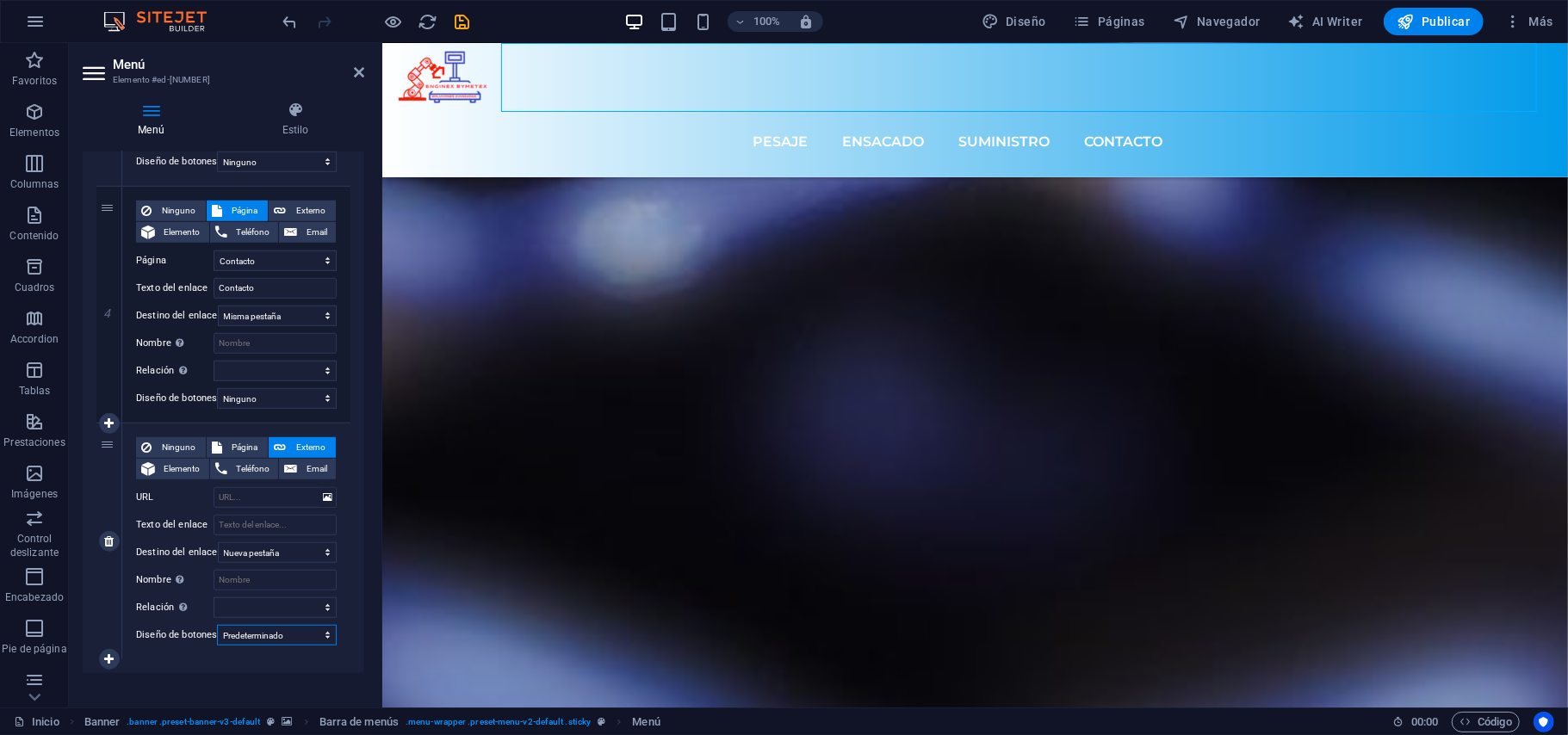 click on "Ninguno Predeterminado Principal Secundario" at bounding box center [276, 635] 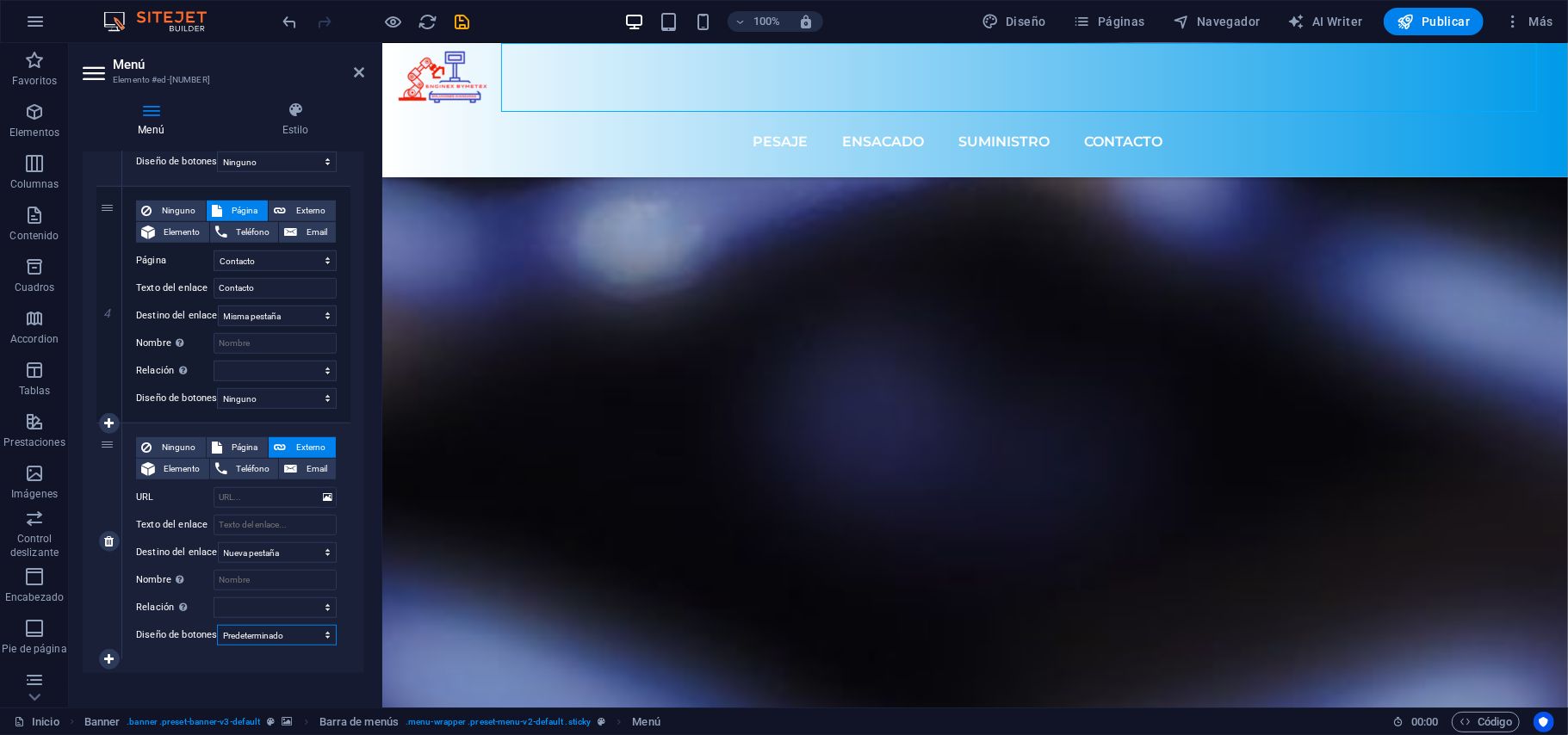 select 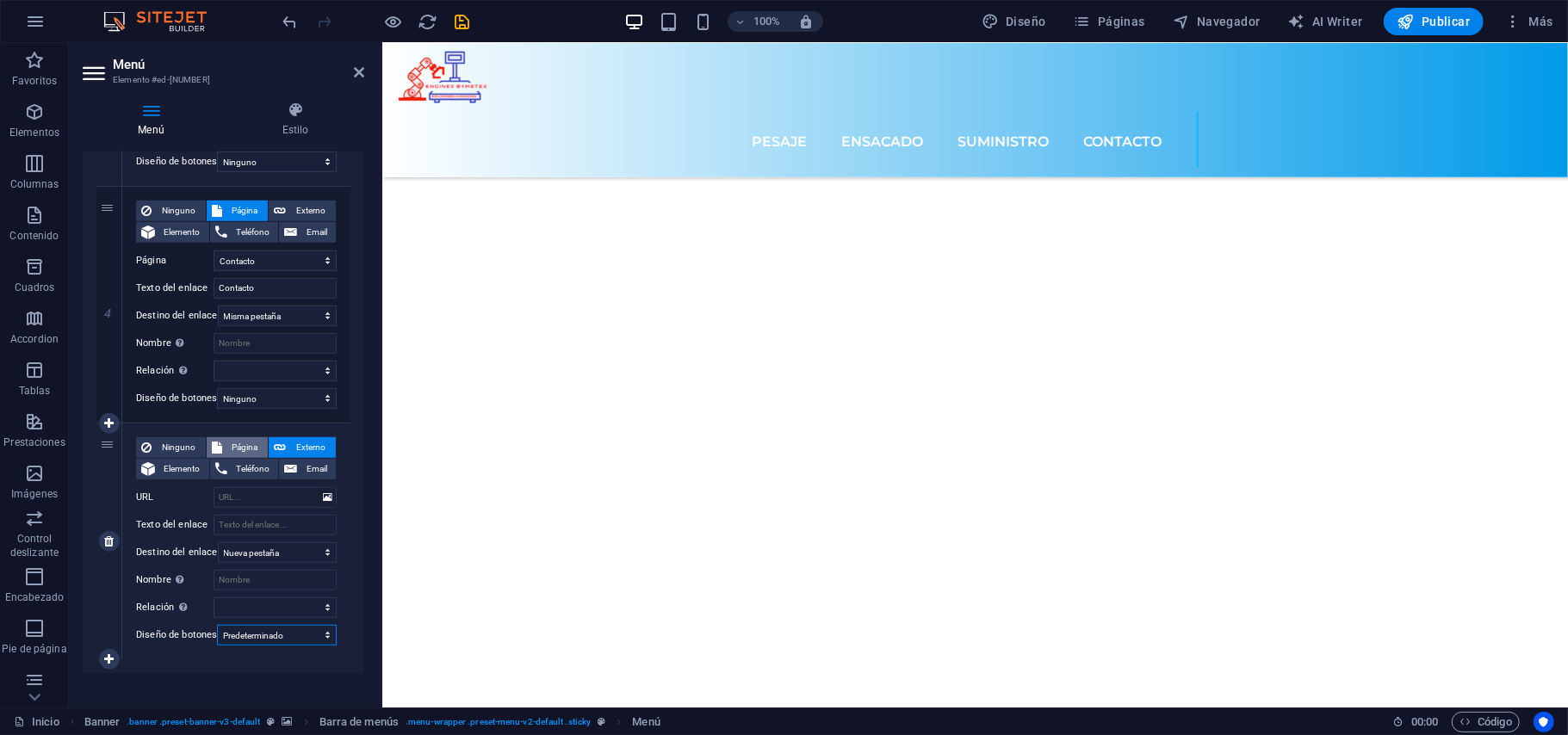 scroll, scrollTop: 5722, scrollLeft: 0, axis: vertical 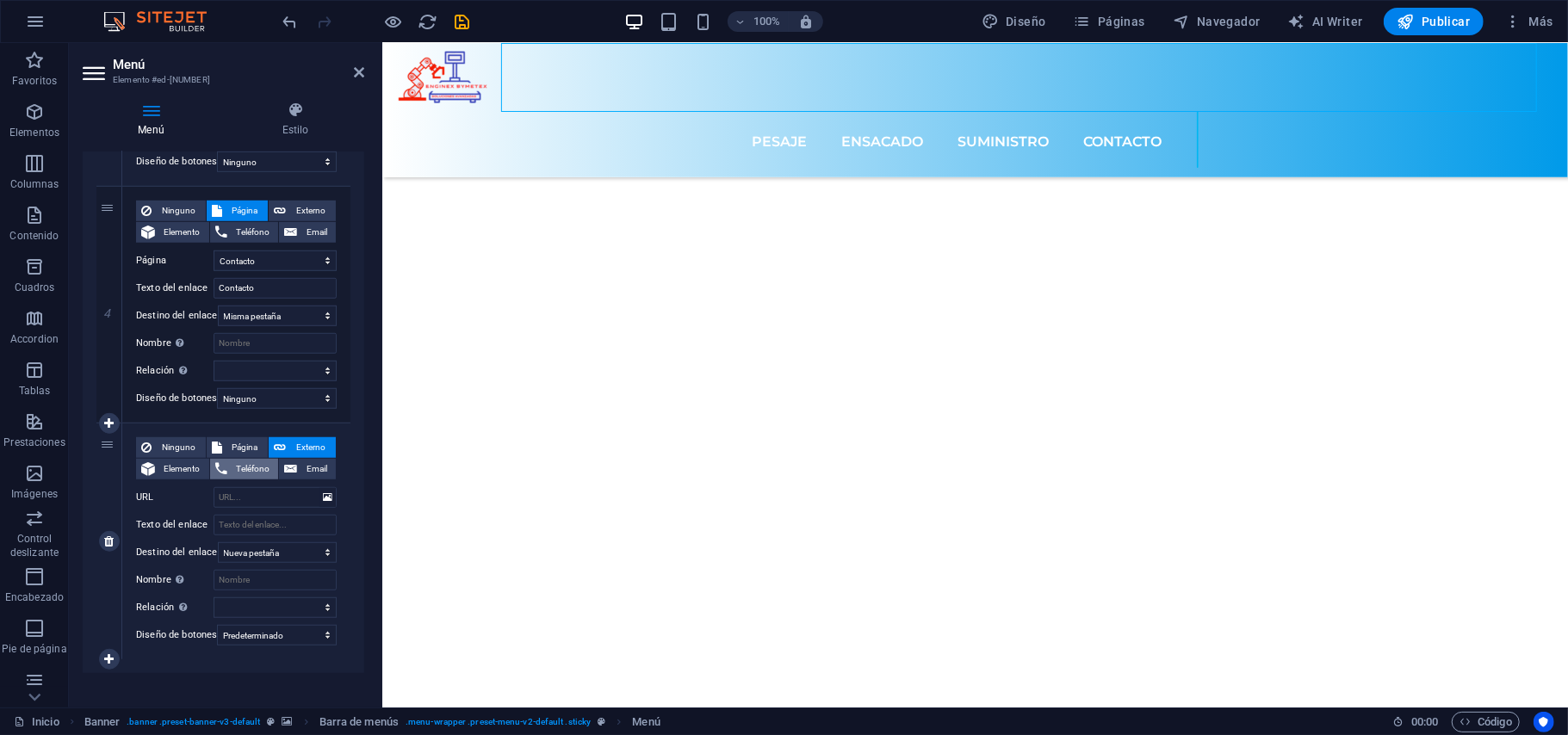 click on "Teléfono" at bounding box center [253, 469] 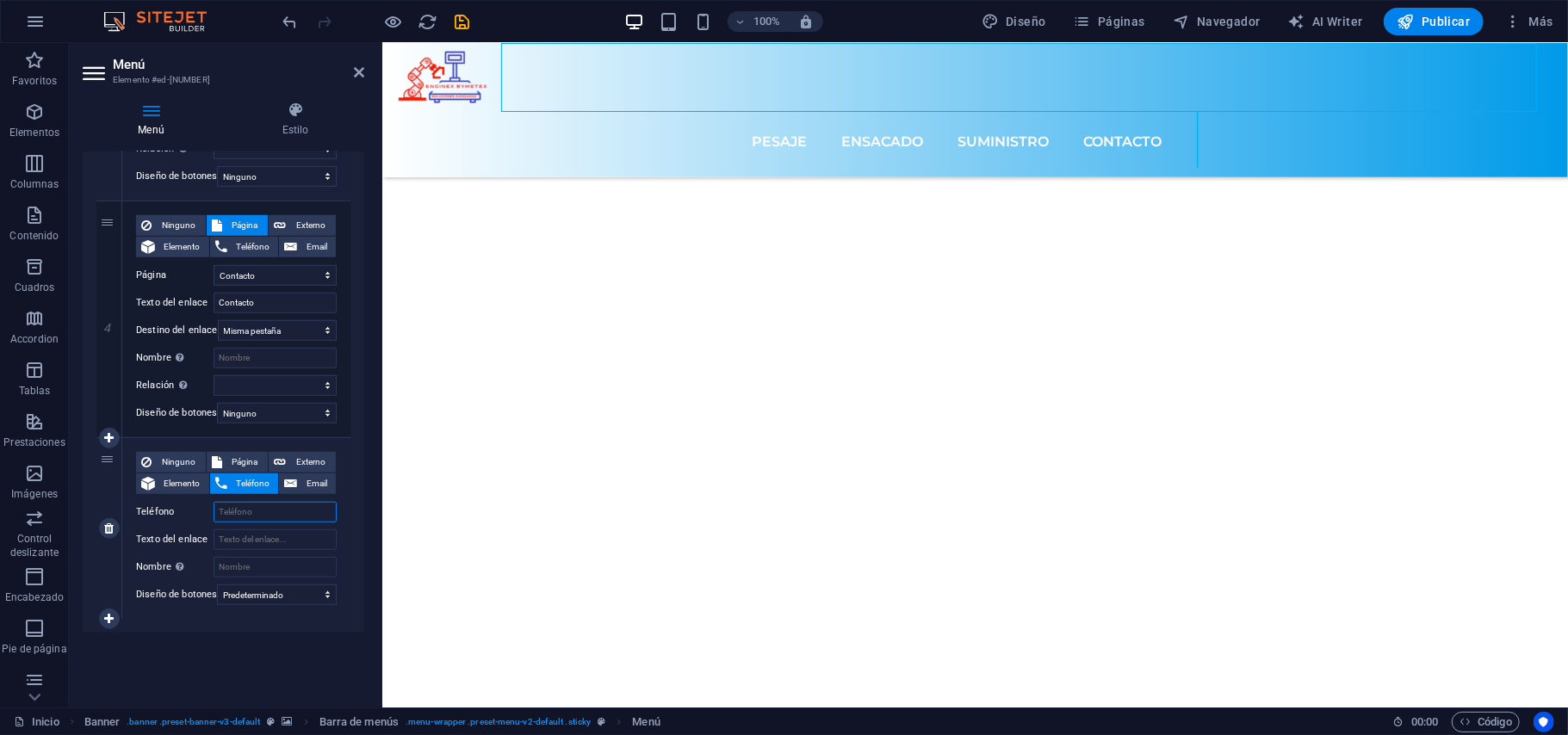 select 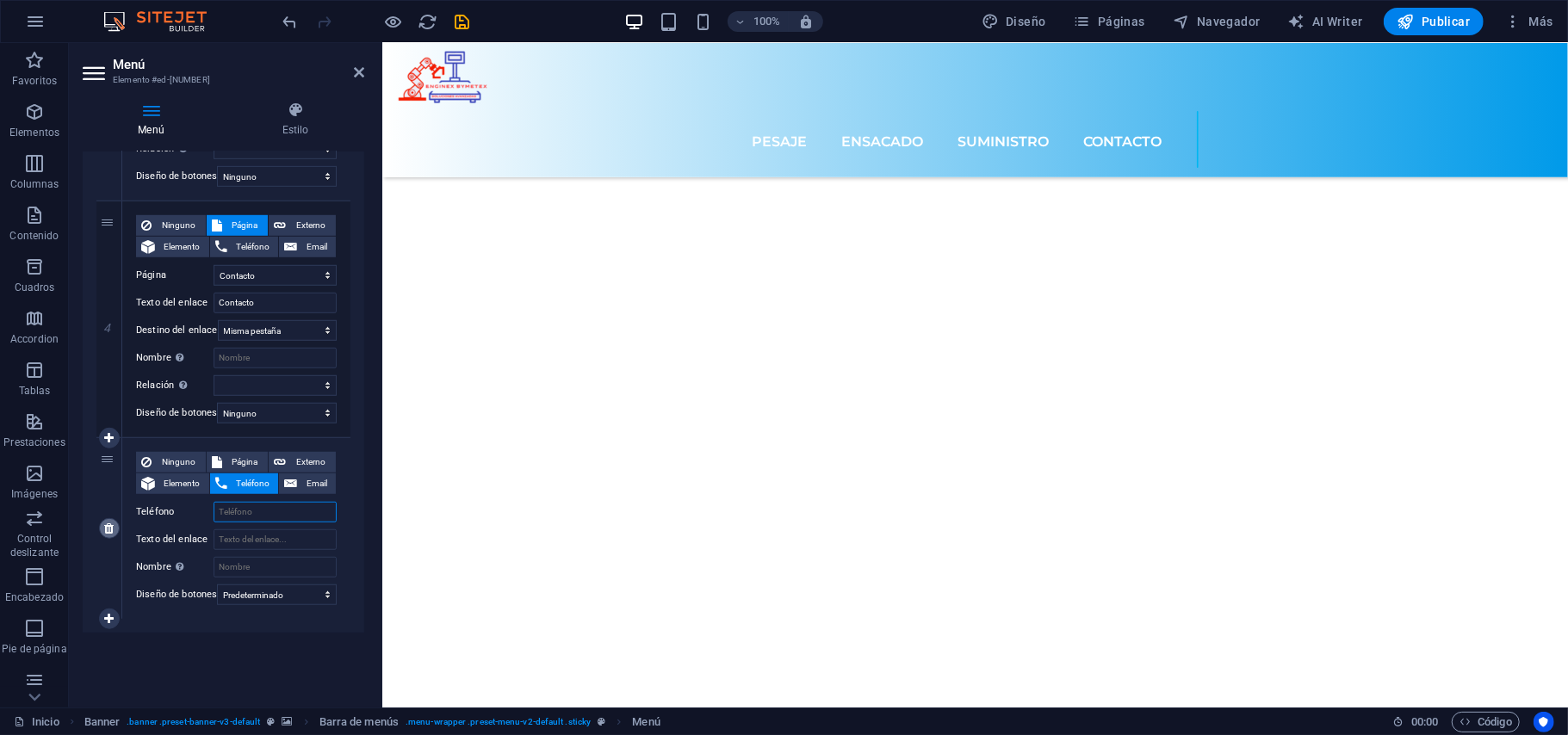 scroll, scrollTop: 5760, scrollLeft: 0, axis: vertical 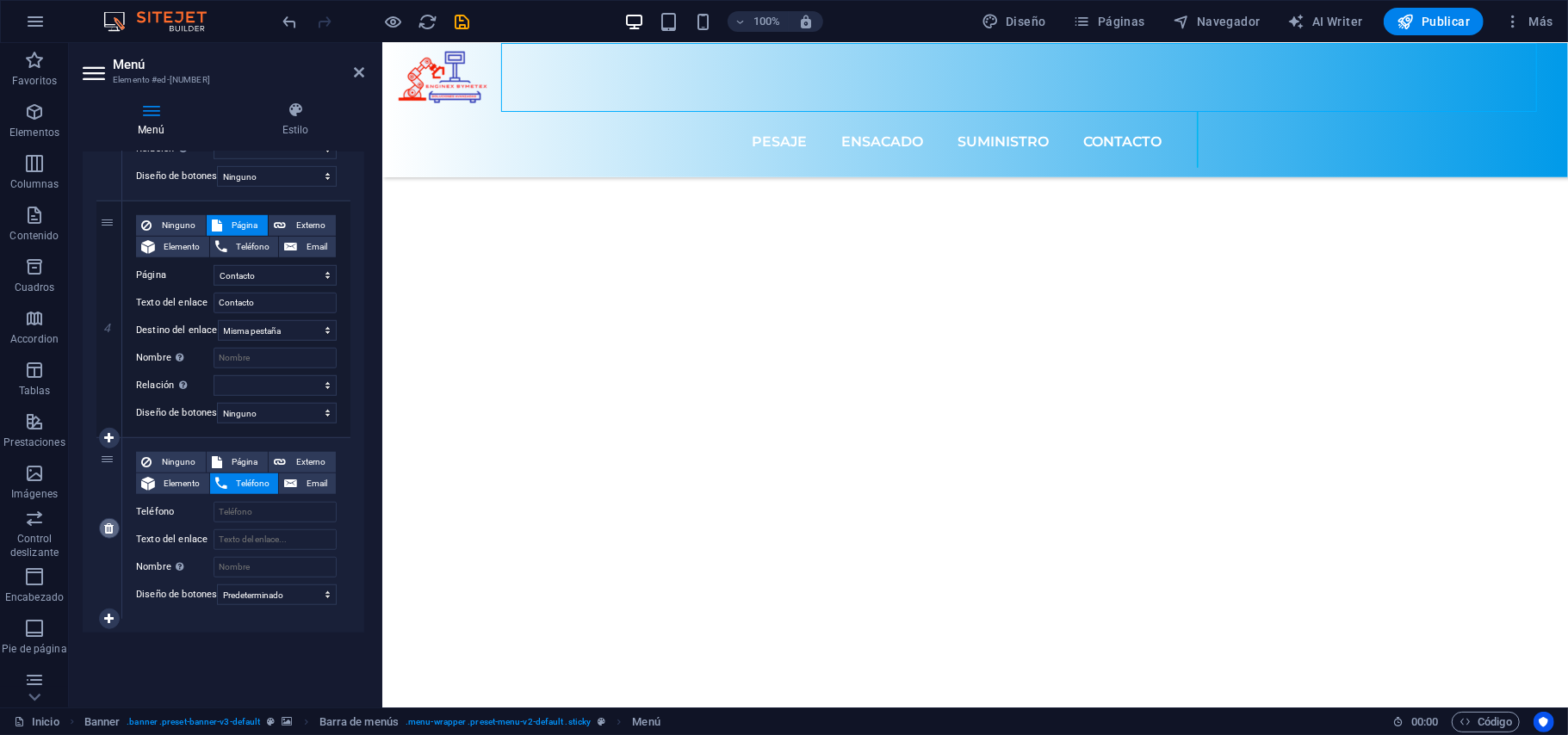 click at bounding box center [108, 528] 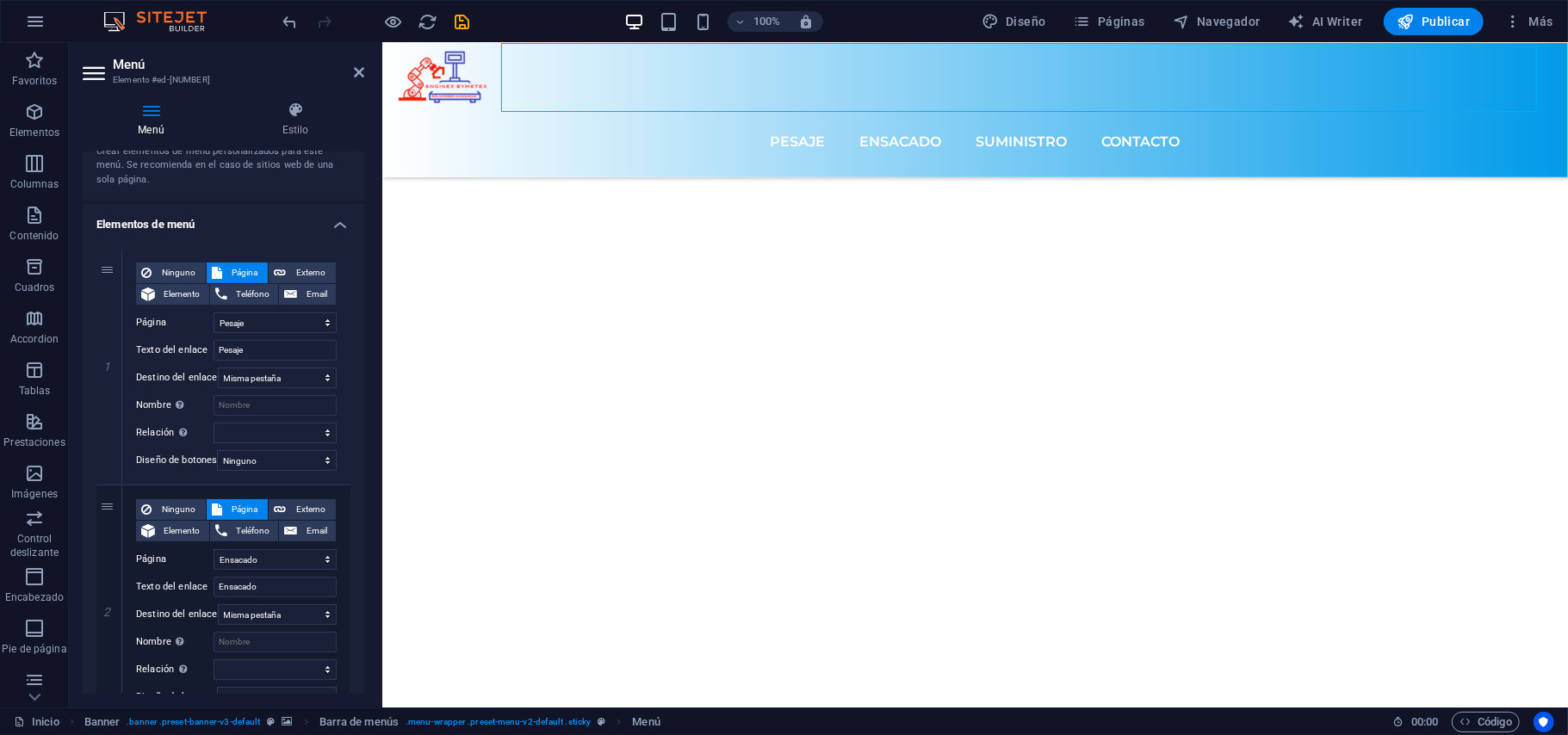 scroll, scrollTop: 0, scrollLeft: 0, axis: both 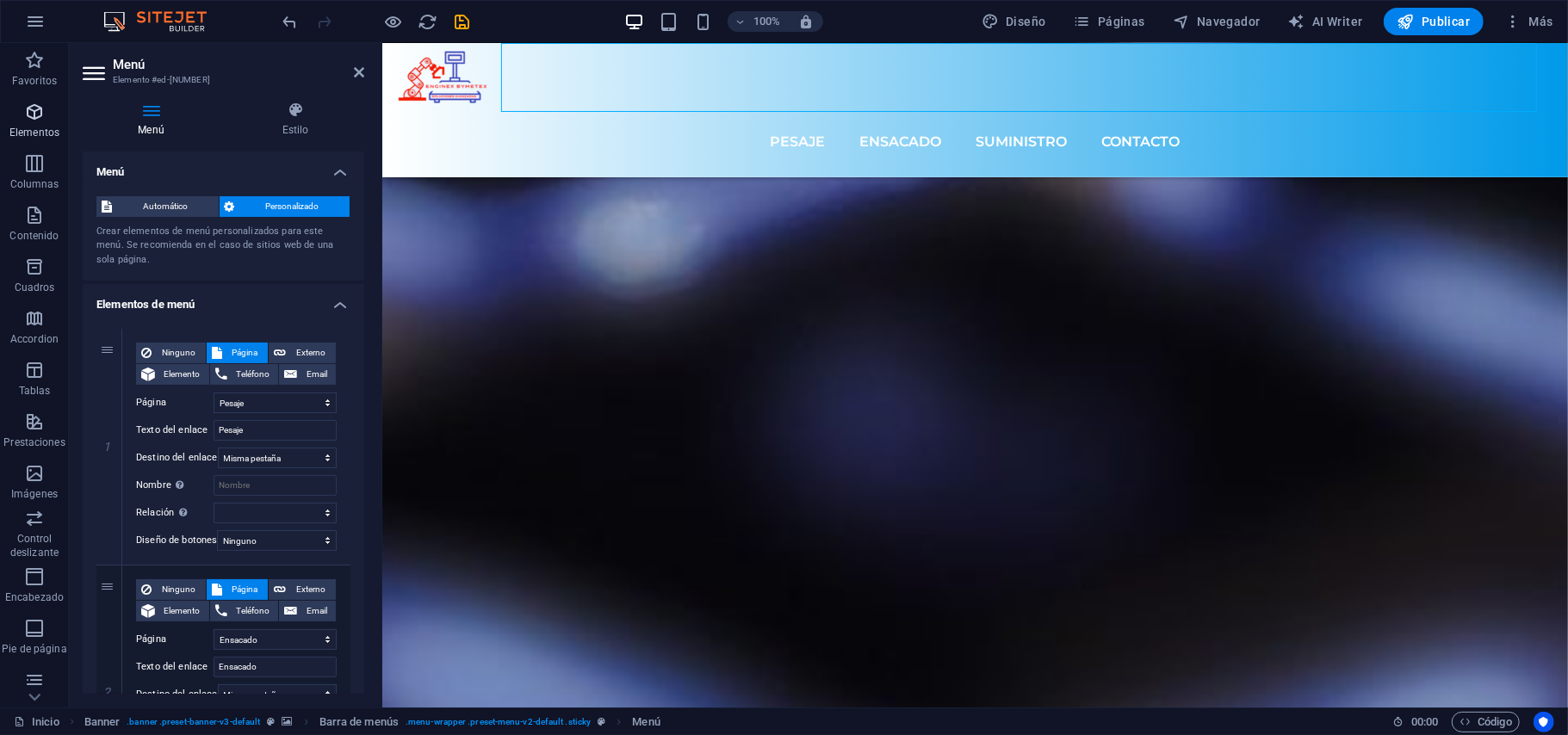 click on "Elementos" at bounding box center [34, 133] 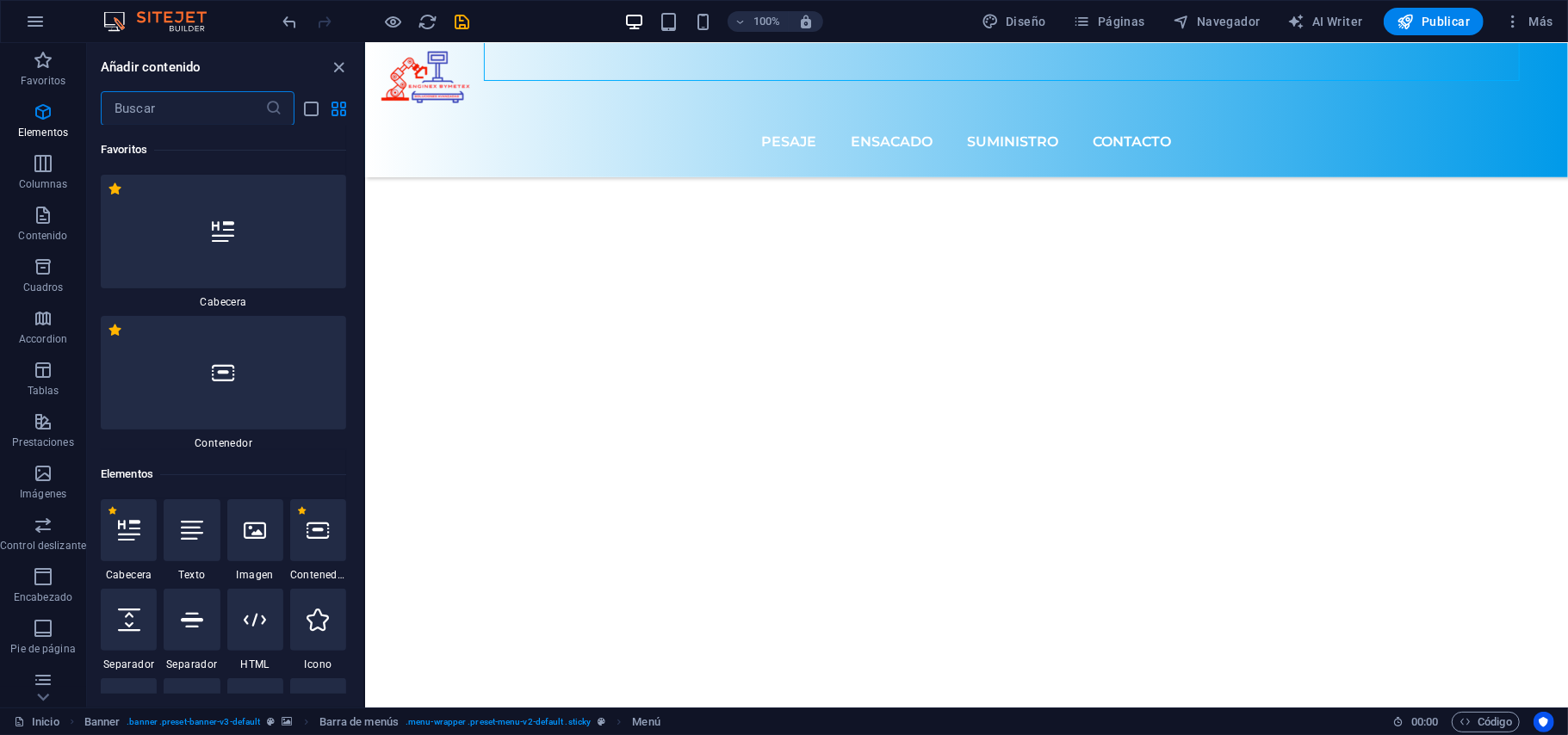 scroll, scrollTop: 5121, scrollLeft: 0, axis: vertical 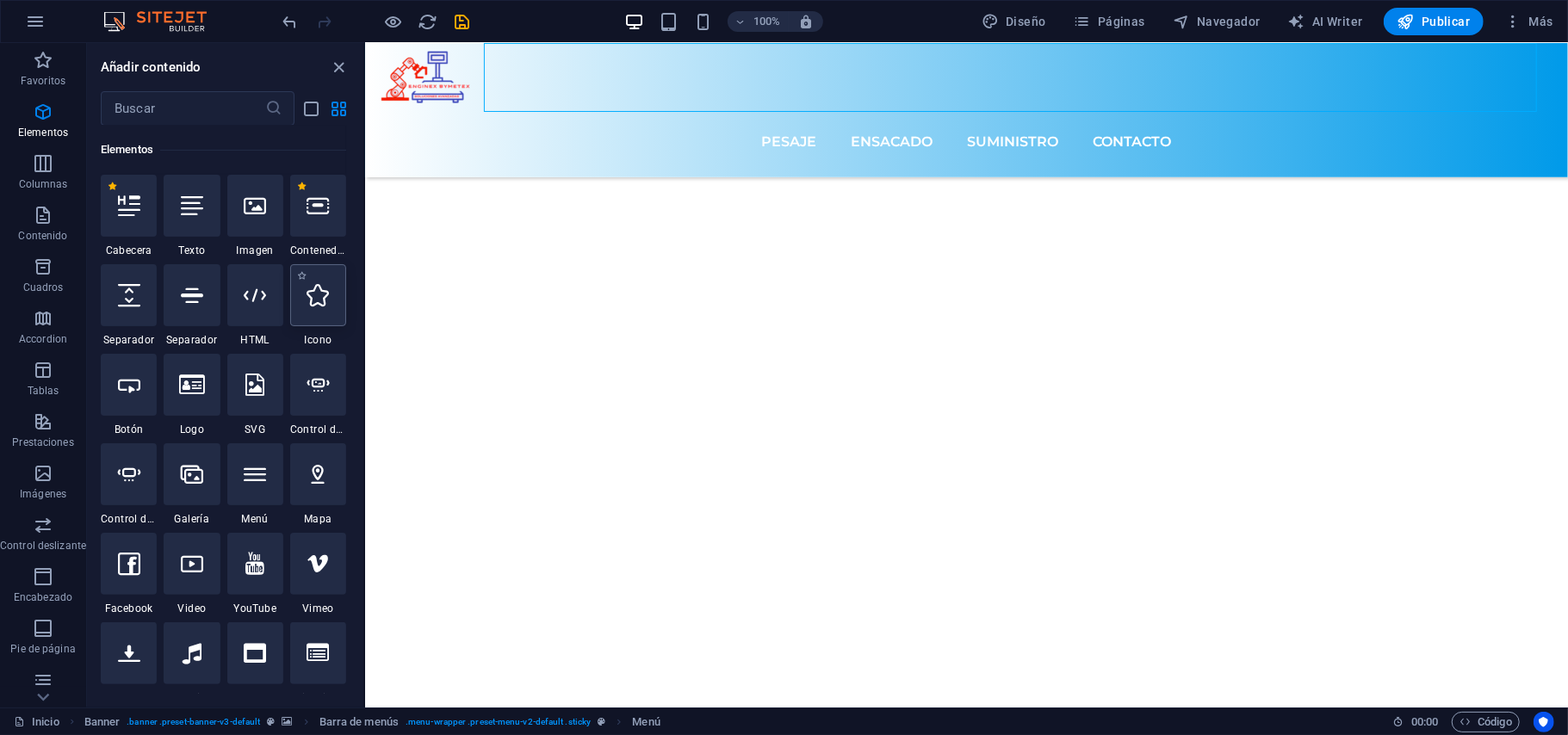 click at bounding box center (318, 295) 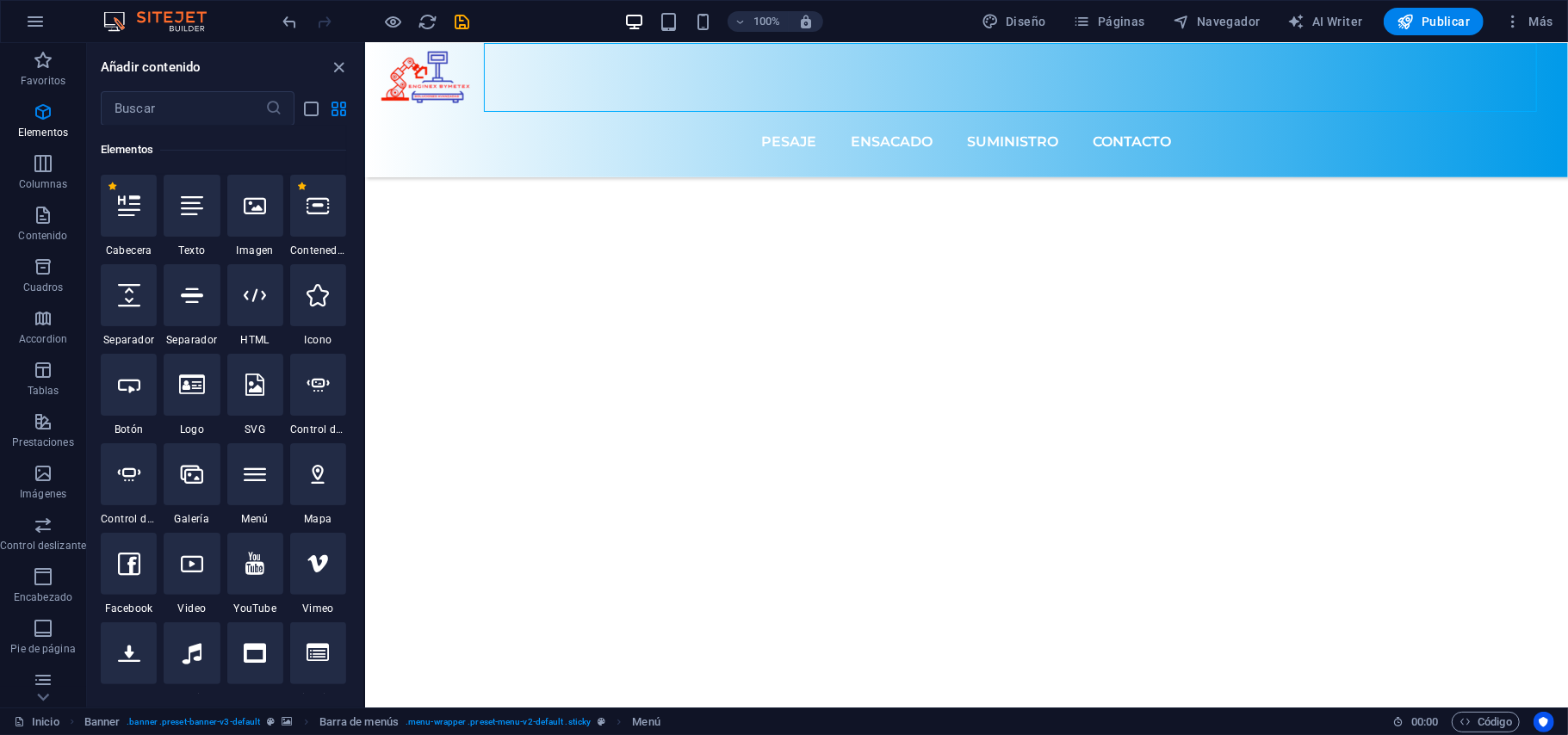 select on "xMidYMid" 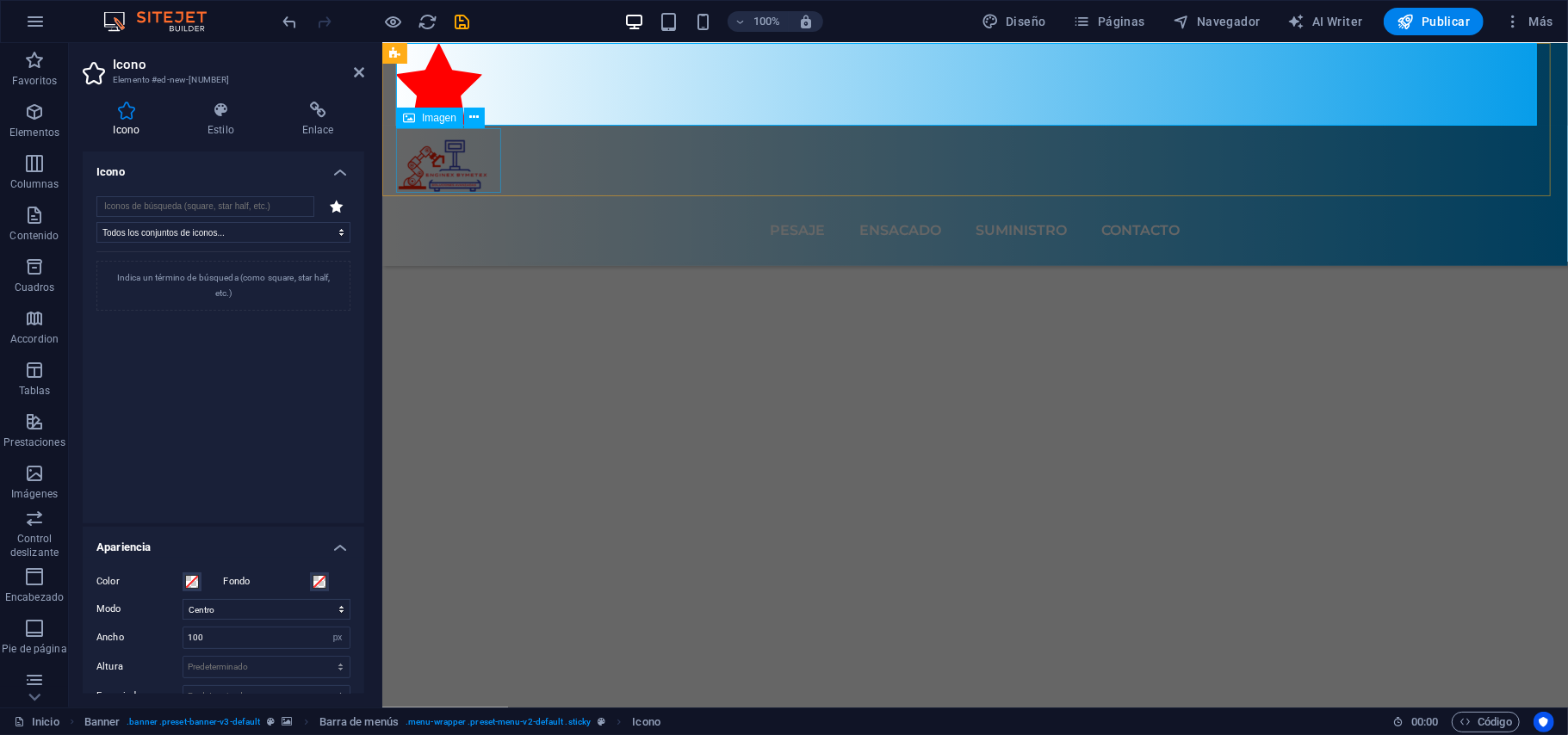 scroll, scrollTop: 5722, scrollLeft: 0, axis: vertical 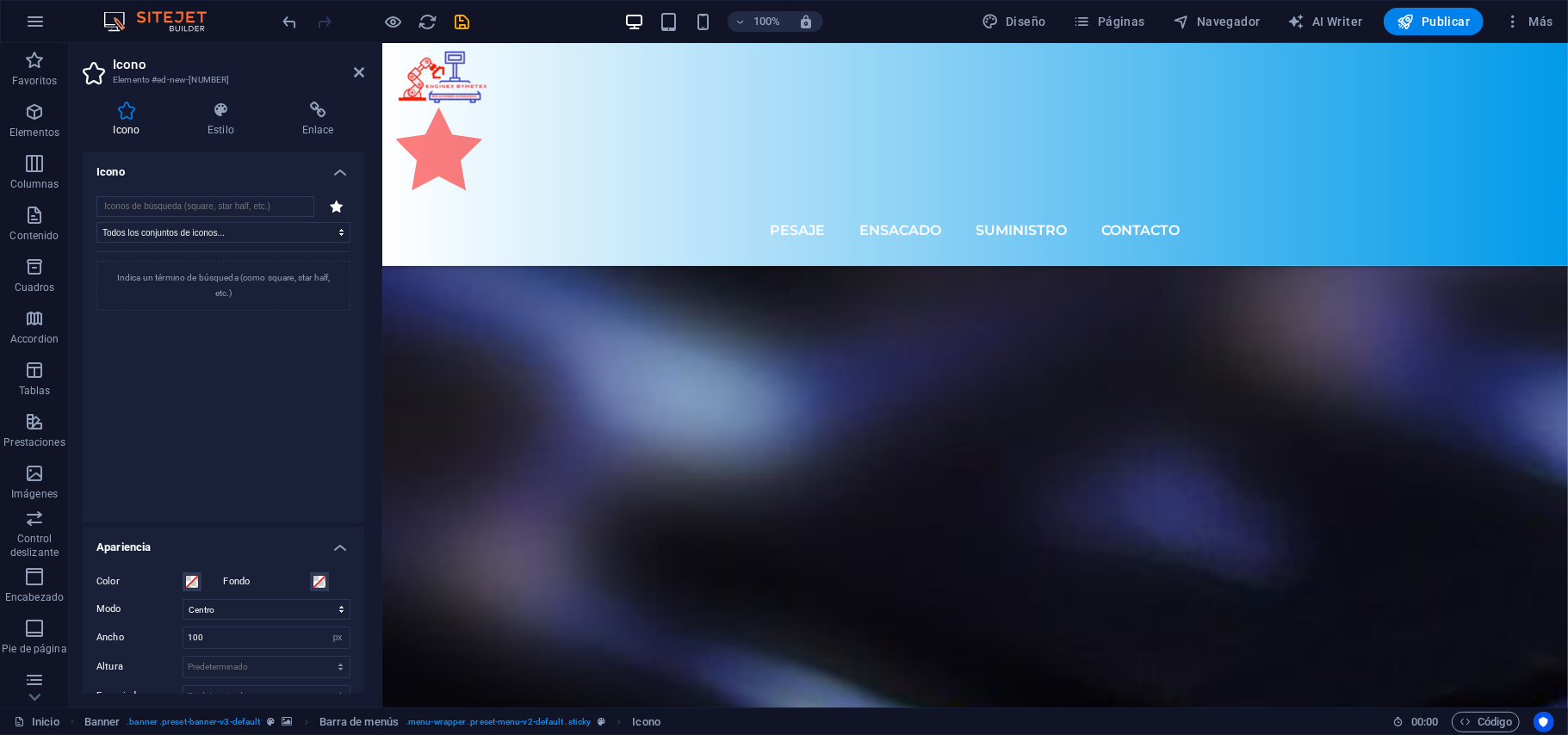 drag, startPoint x: 454, startPoint y: 80, endPoint x: 1213, endPoint y: 62, distance: 759.21341 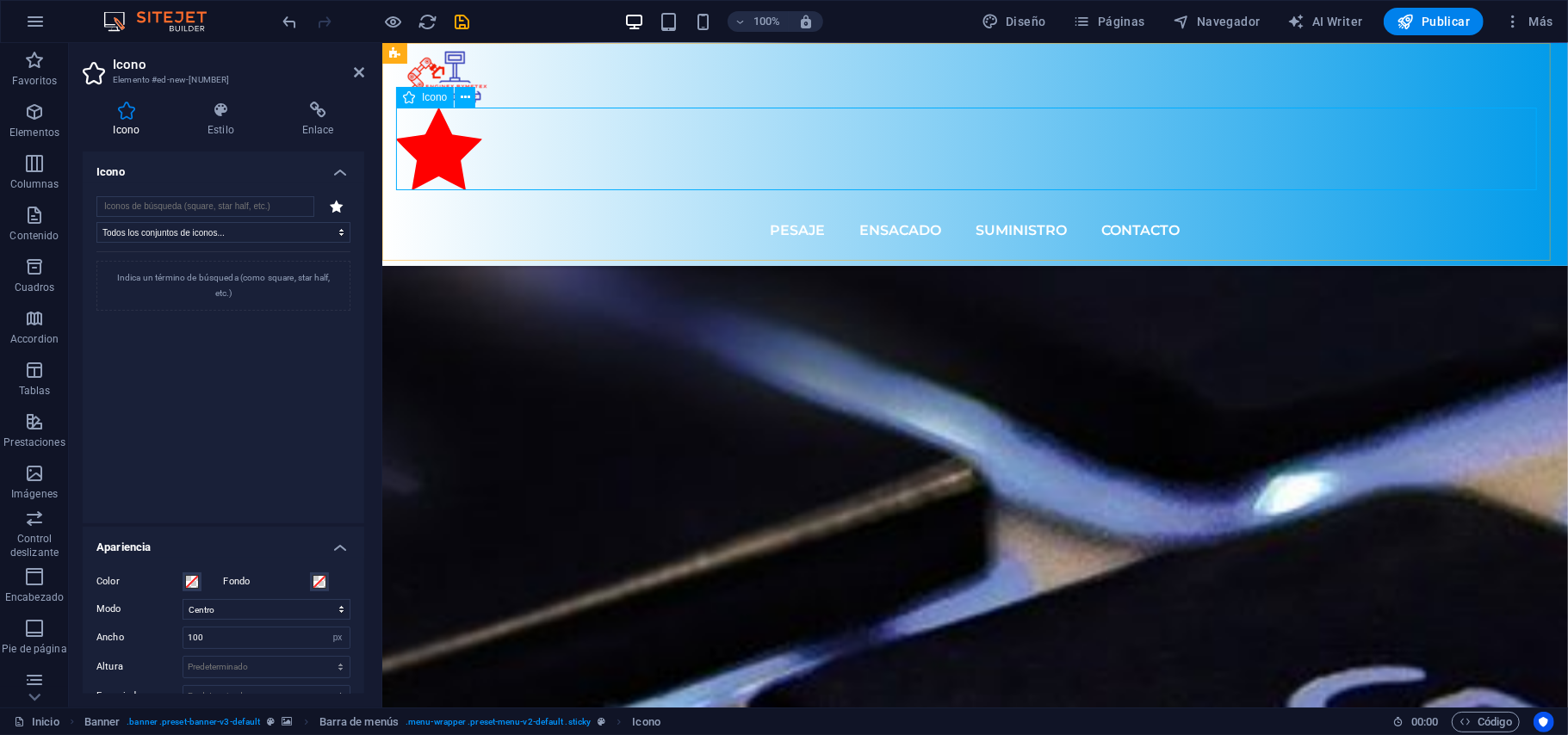 scroll, scrollTop: 4097, scrollLeft: 0, axis: vertical 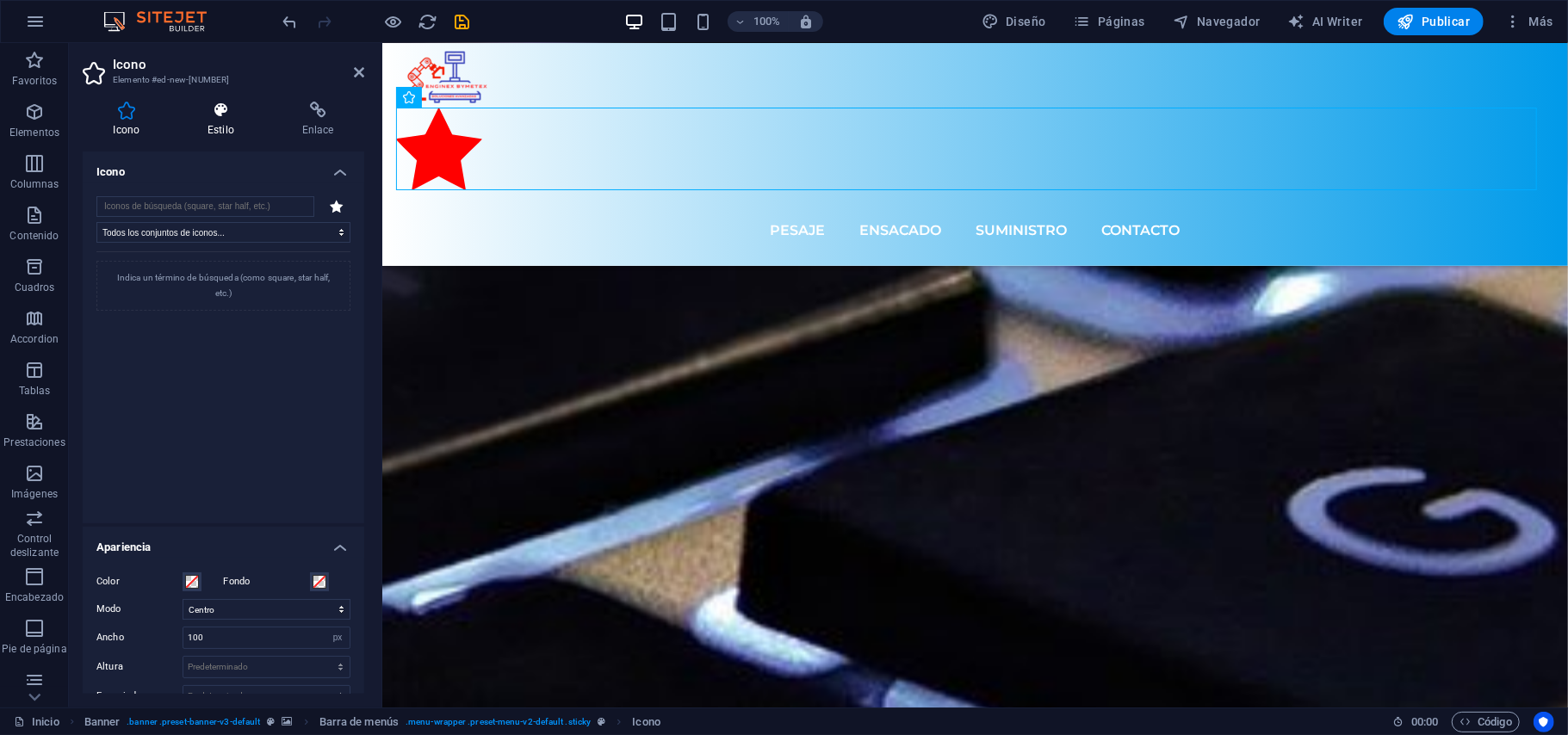 click on "Estilo" at bounding box center (225, 120) 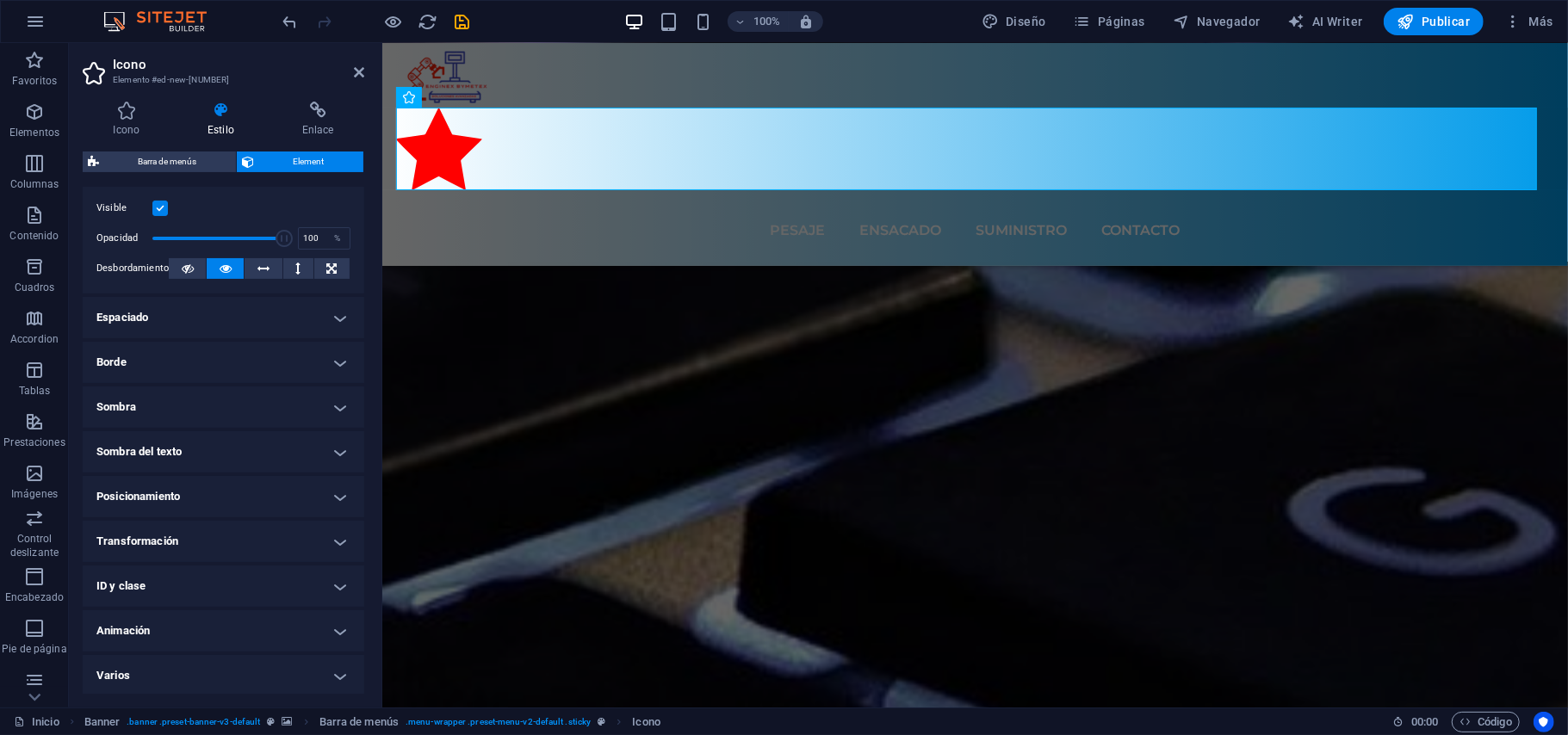 scroll, scrollTop: 234, scrollLeft: 0, axis: vertical 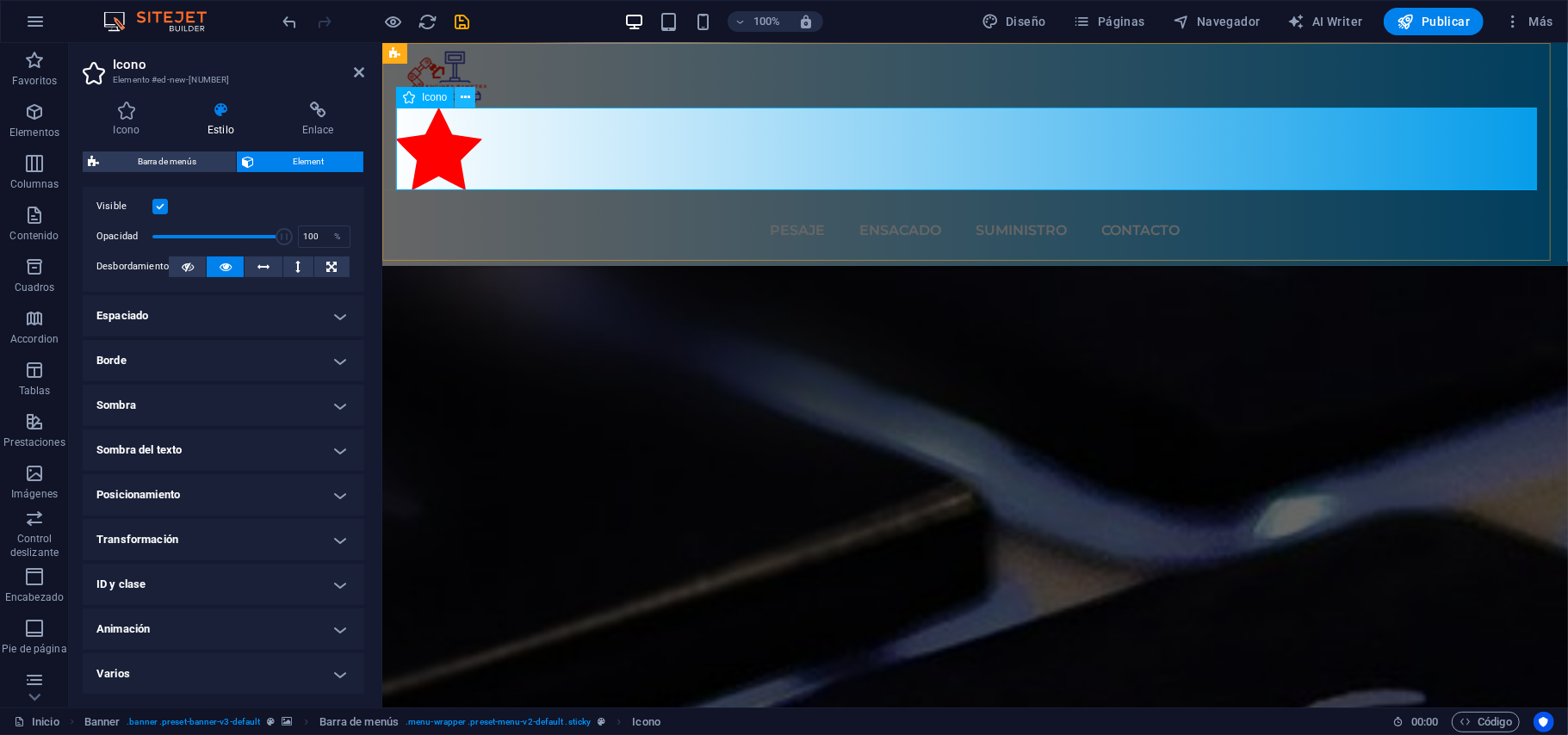 click at bounding box center (465, 97) 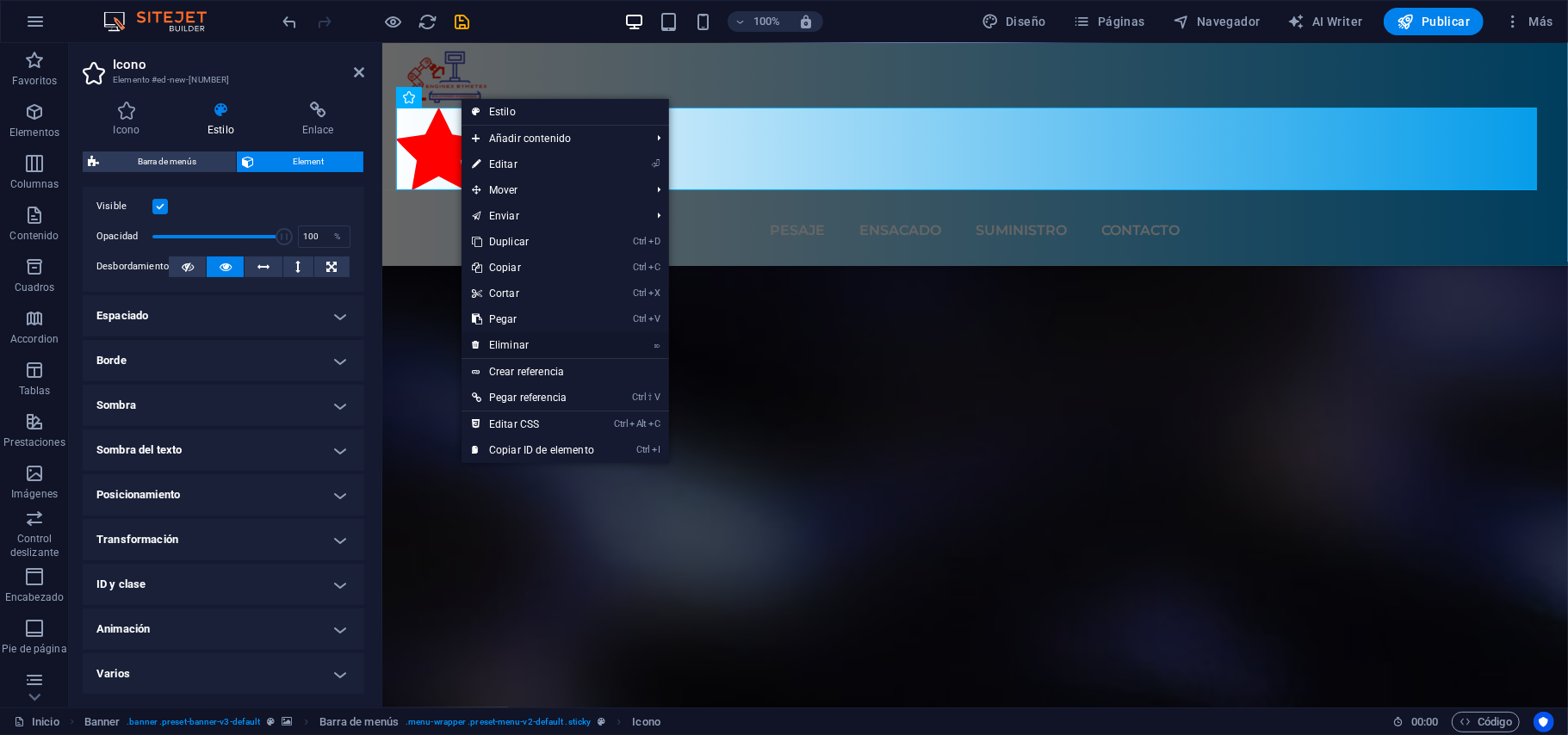 click on "⌦  Eliminar" at bounding box center (533, 345) 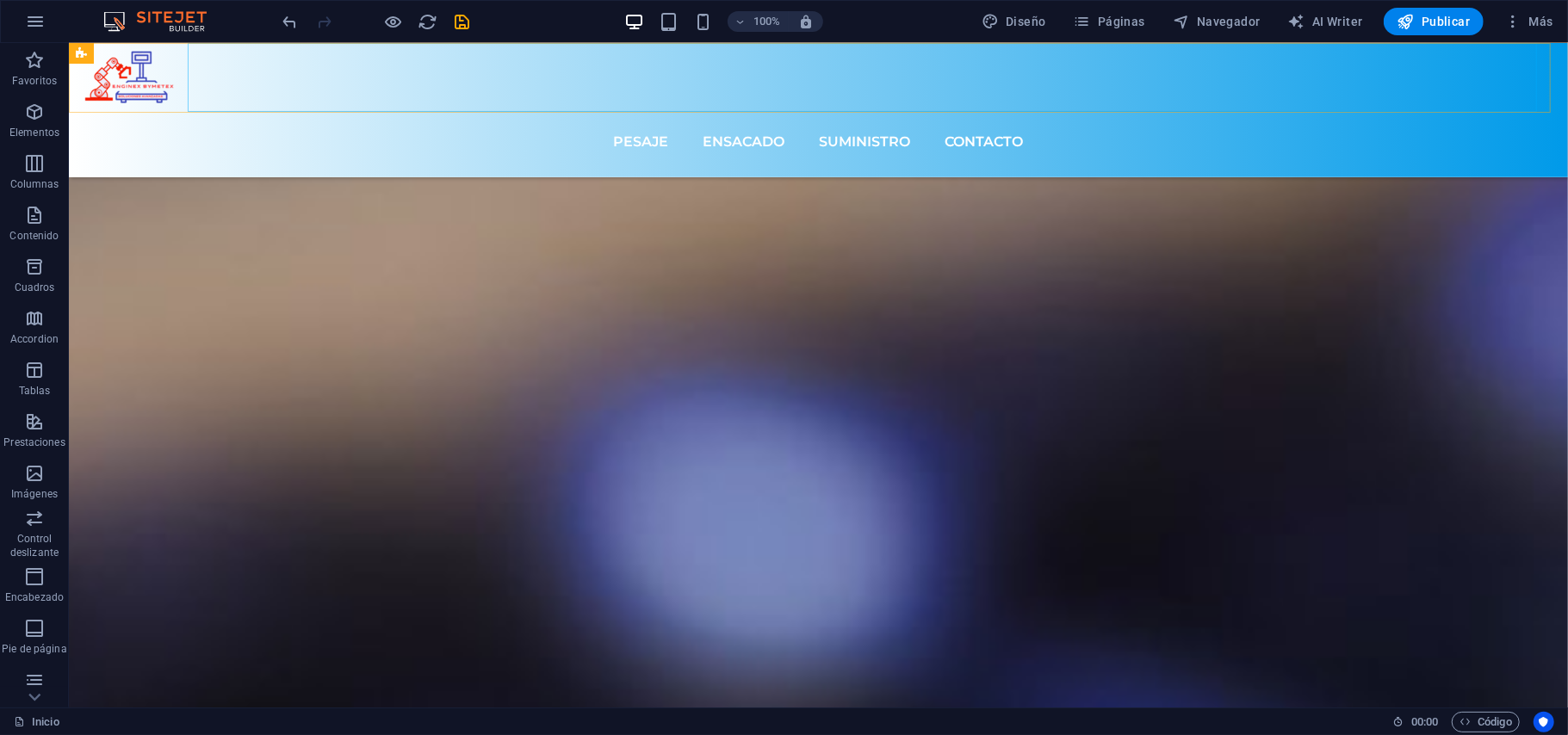 click on "Pesaje Ensacado Suministro Contacto" at bounding box center [817, 141] 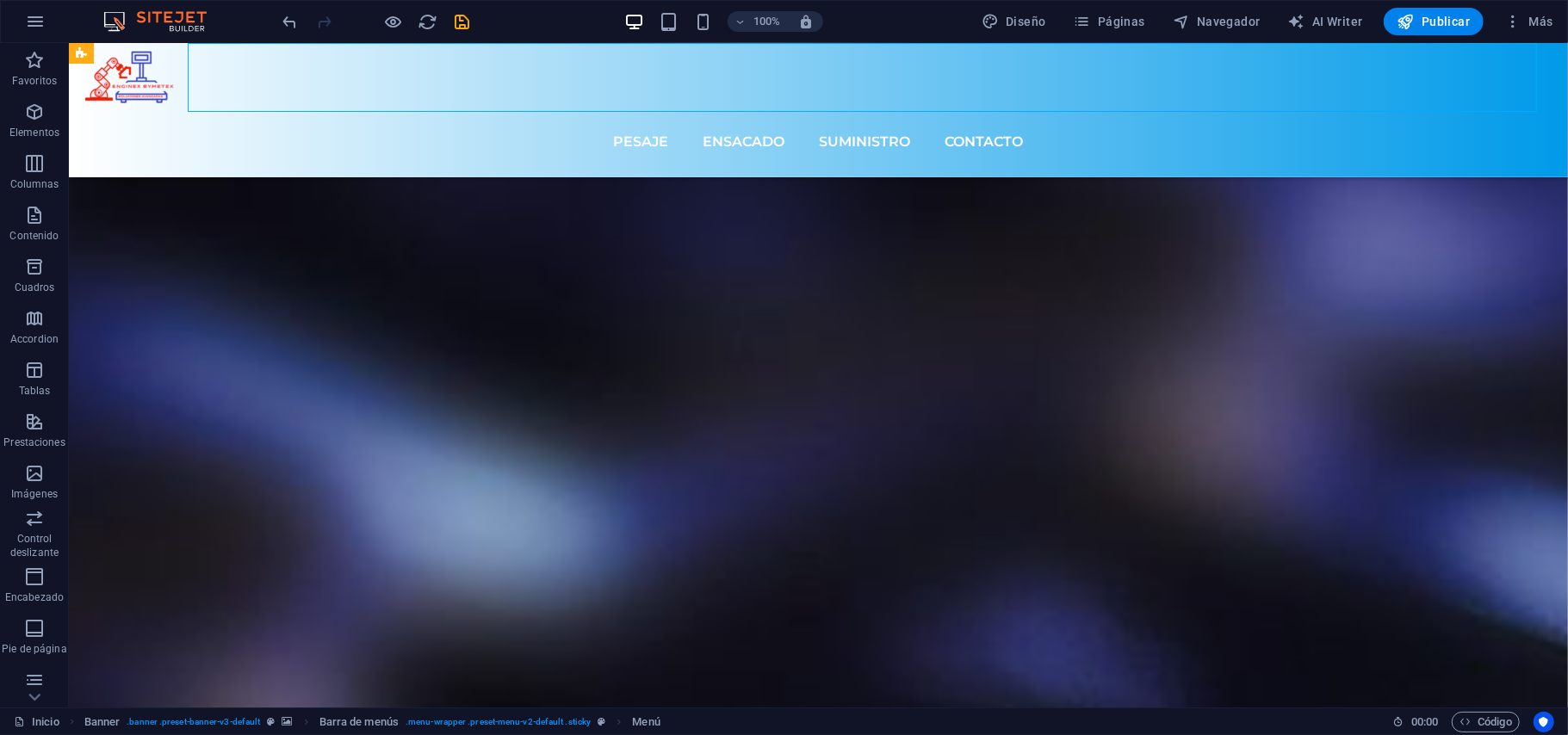 click on "Pesaje Ensacado Suministro Contacto" at bounding box center [817, 141] 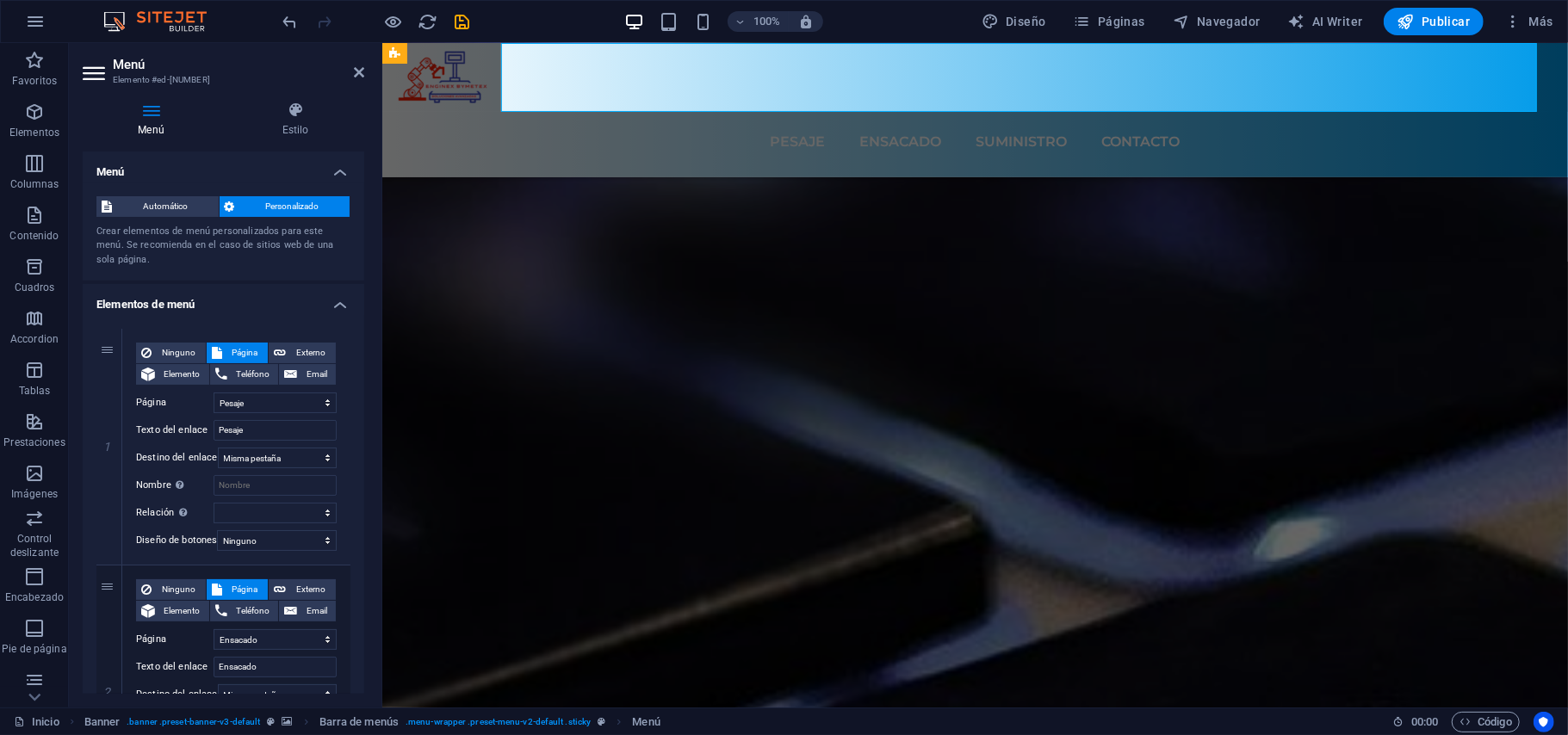 scroll, scrollTop: 4098, scrollLeft: 0, axis: vertical 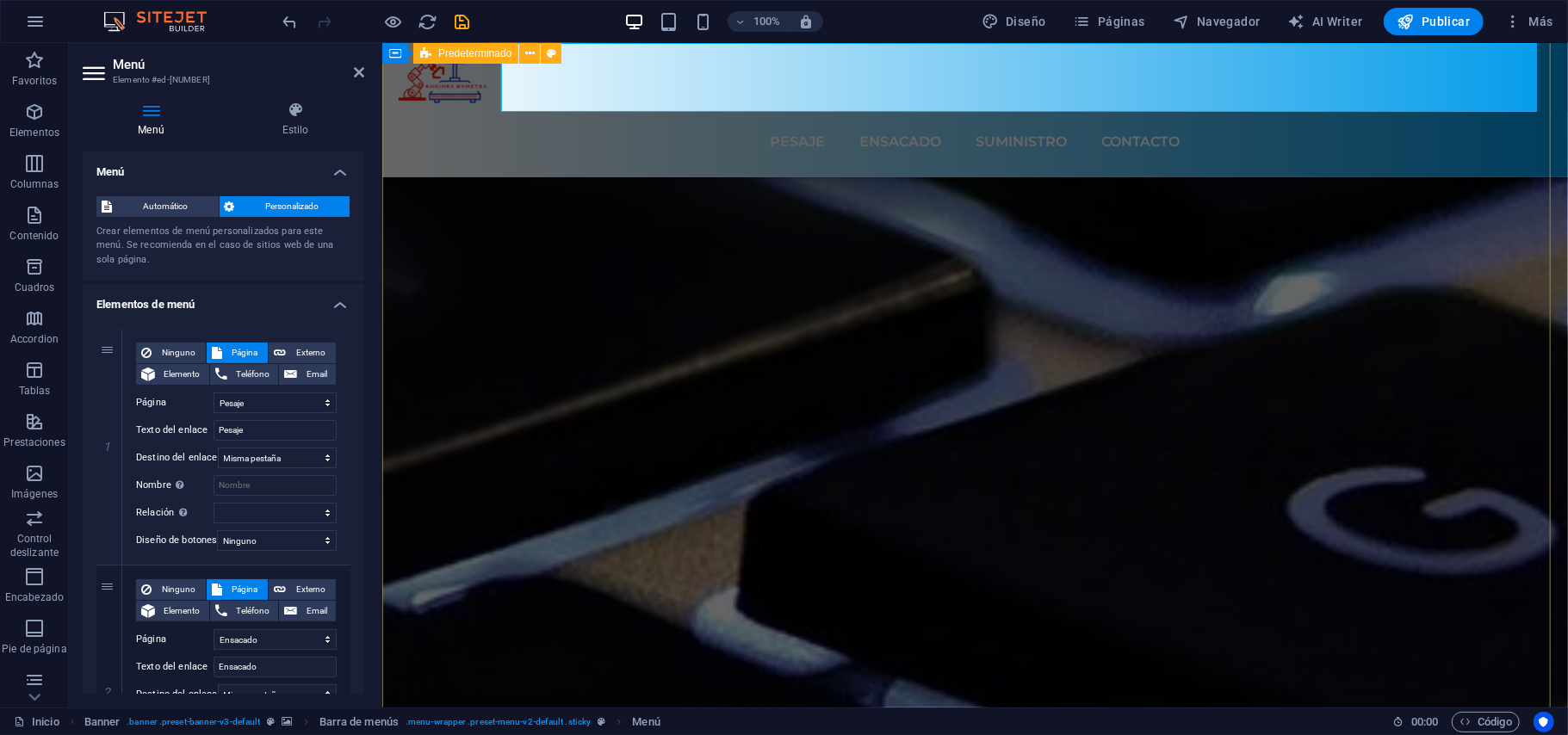 click on "Innovación e ingeniería Dini Argeo es una empresa especializada en la producción de sistemas de pesaje. Gracias a sus conocimientos mecánicos, electrónicos e informáticos, Dini Argeo ofrece soluciones en el ámbito de la mecatrónica, desde sistemas de pesaje móvil hasta balanzas para uso comercial e industrial. Esto incluye una amplia gama de componentes, soluciones electrónicas y software para la automatización industrial y la integración de sistemas. Dini Argeo cuenta con más de 100 años de experiencia en el ámbito del pesaje, la dosificación y la automatización industrial. La empresa ofrece una tecnología de vanguardia que garantiza los más altos niveles de precisión, respetando las normas internacionales. En el otoño de 2016 Dini Argeo se une al grupo Rice Lake Weighing Systems, líder internacional en pesaje, con el objetivo de aumentar la gama de productos y servicios en el territorio nacional e internacional. ¡Descubre más!
Múltiples tipos de ensacado" at bounding box center [974, 3975] 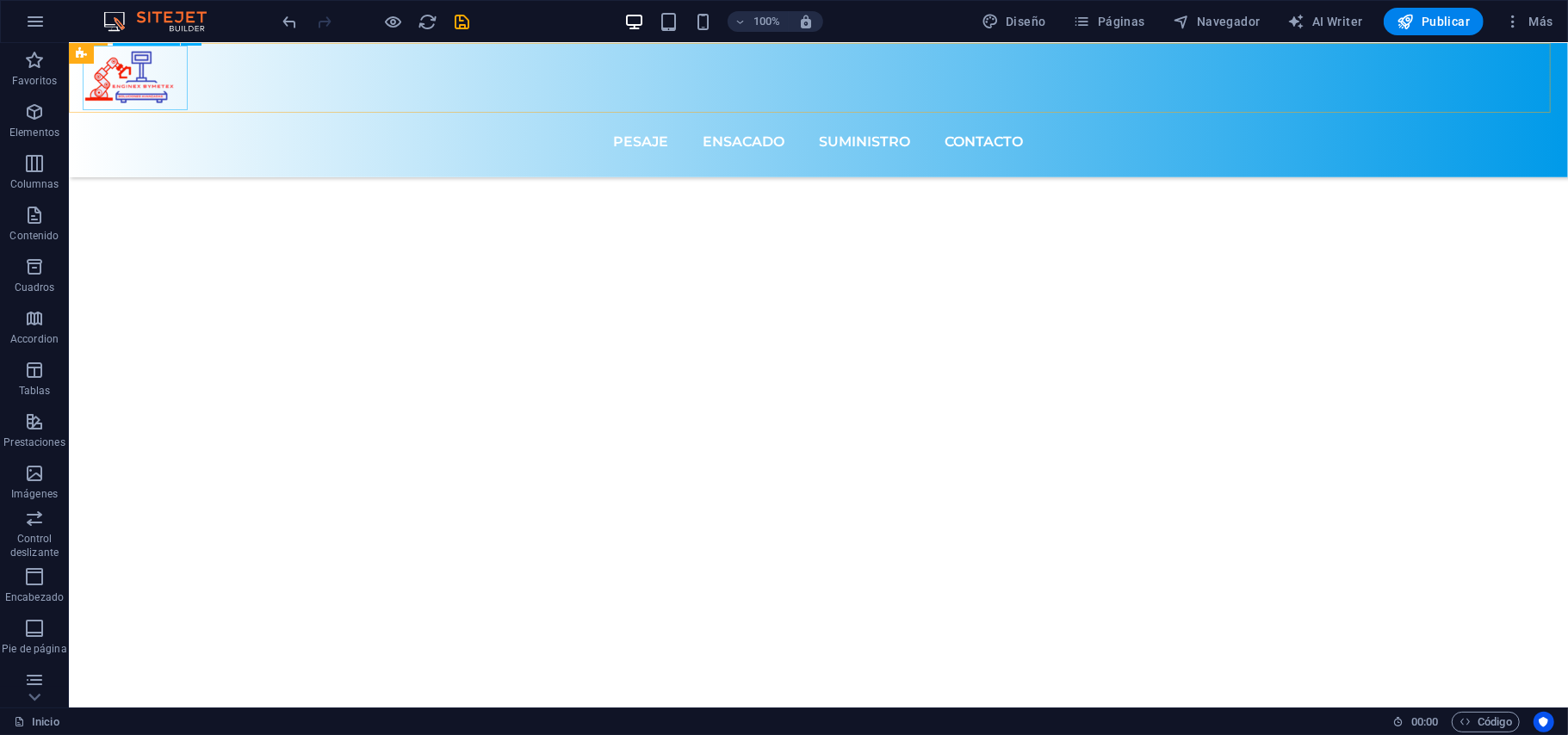 scroll, scrollTop: 6713, scrollLeft: 0, axis: vertical 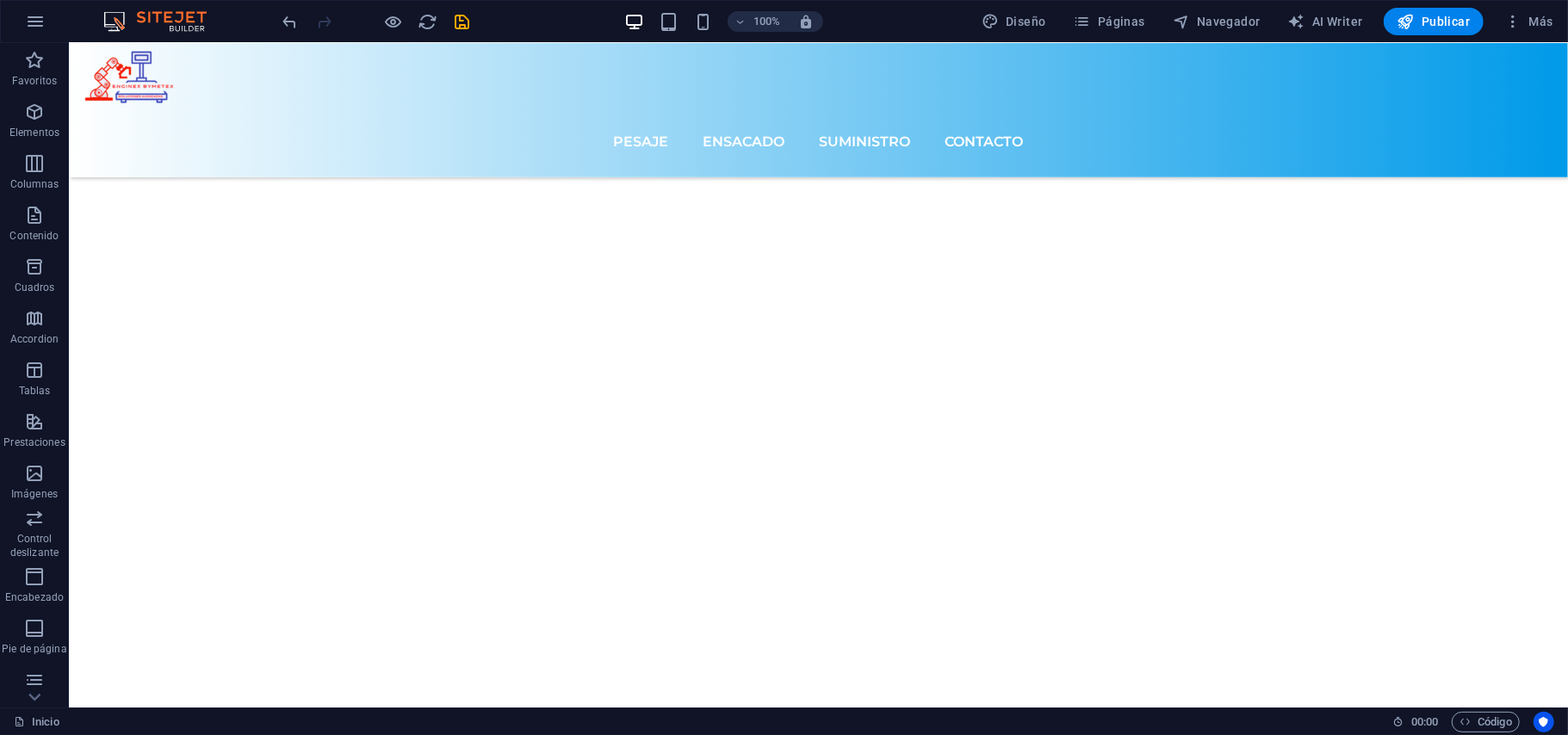 click on "Contacto Sucursal Bajio Aguascalientes 20299 Sucursal Sur Edo Mex, Chicoloapan 56377   Teléfono:  + 1-123-456-7890 Móvil:  Email:  ventas@ingbymetex.com  gerenciatecnica@ingbymetex.com Navegación PESAJE ENSACADO SUMINISTRO CONTACTO Redes sociales Facebook Twitter Instagram" at bounding box center (817, 8775) 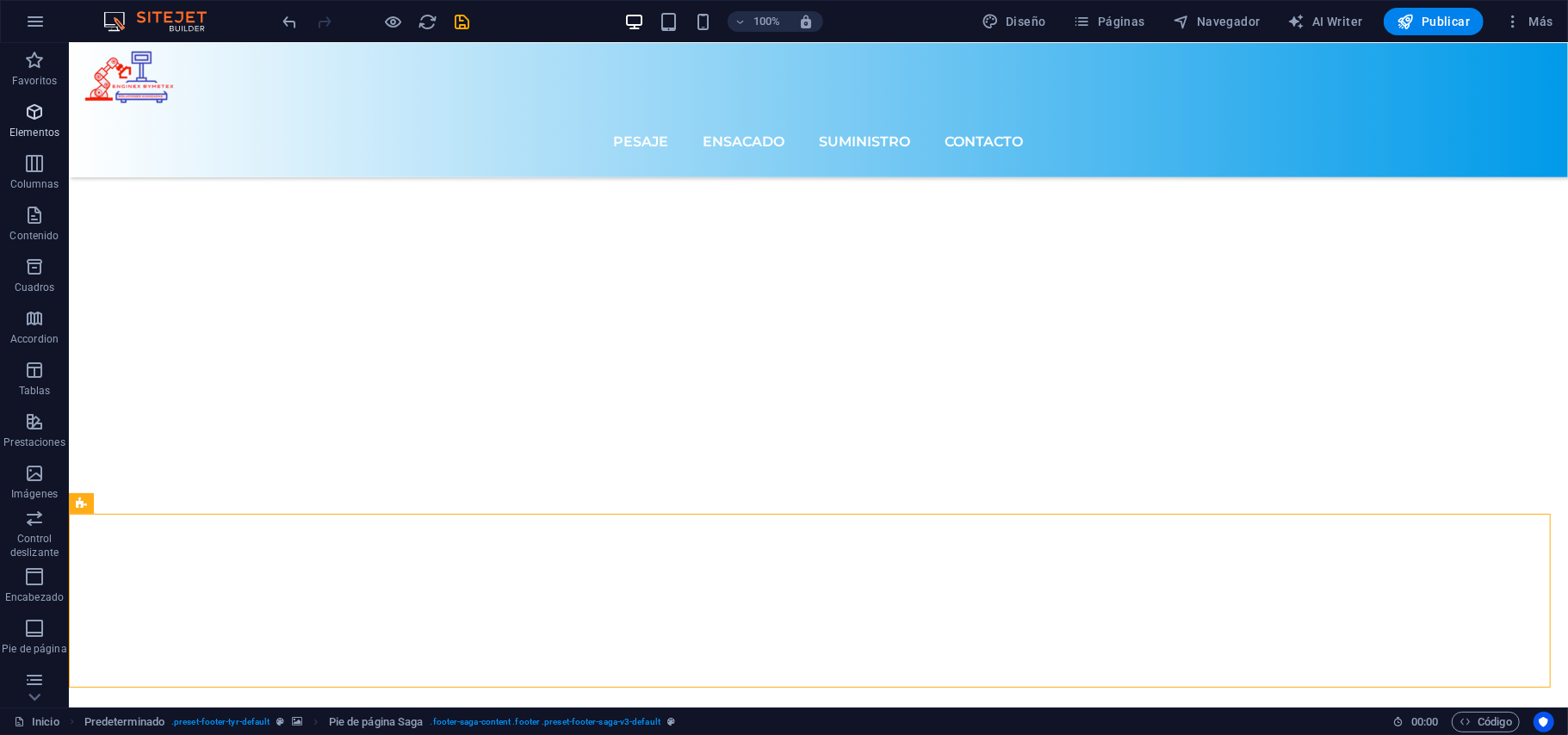 drag, startPoint x: 41, startPoint y: 134, endPoint x: 63, endPoint y: 208, distance: 77.201036 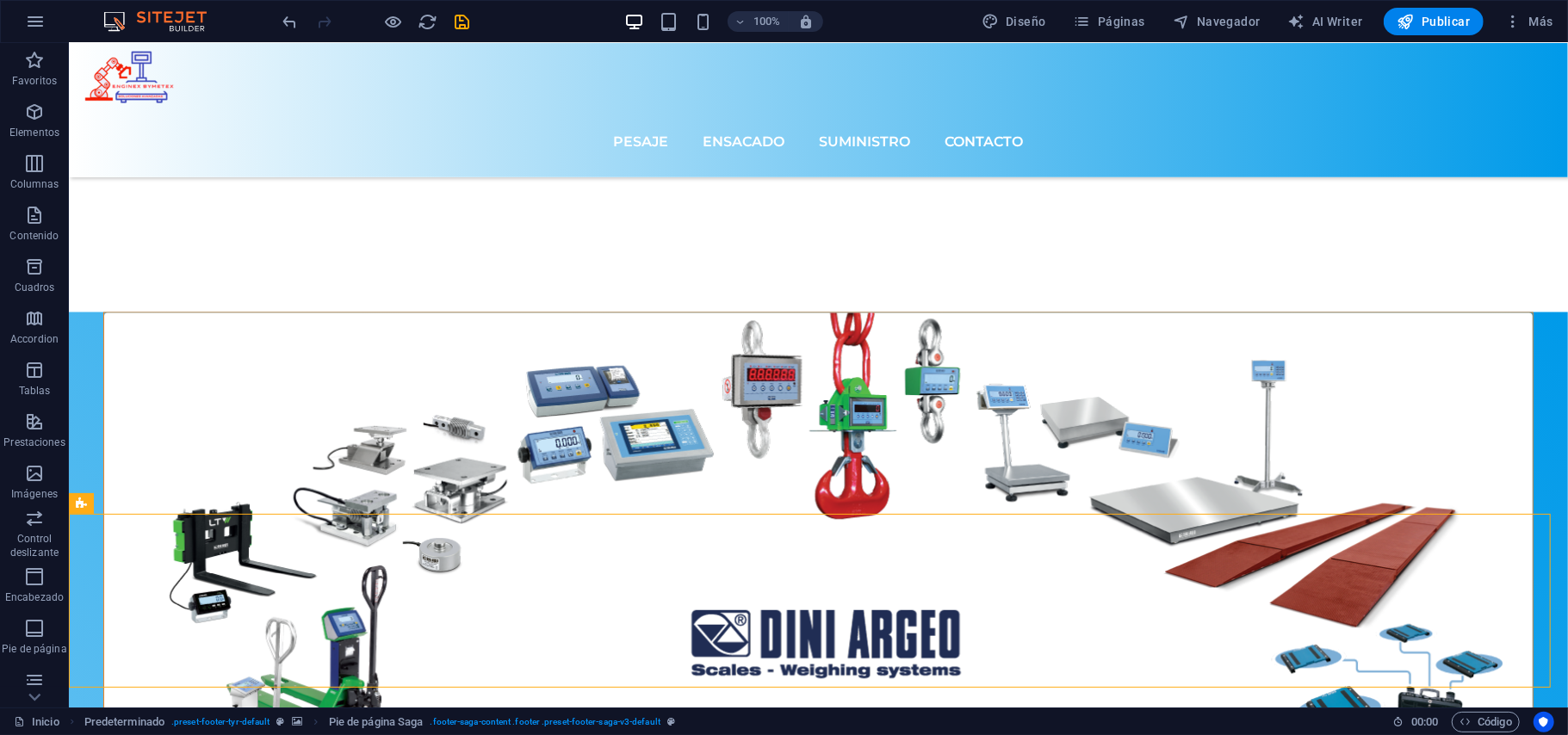 scroll, scrollTop: 5875, scrollLeft: 0, axis: vertical 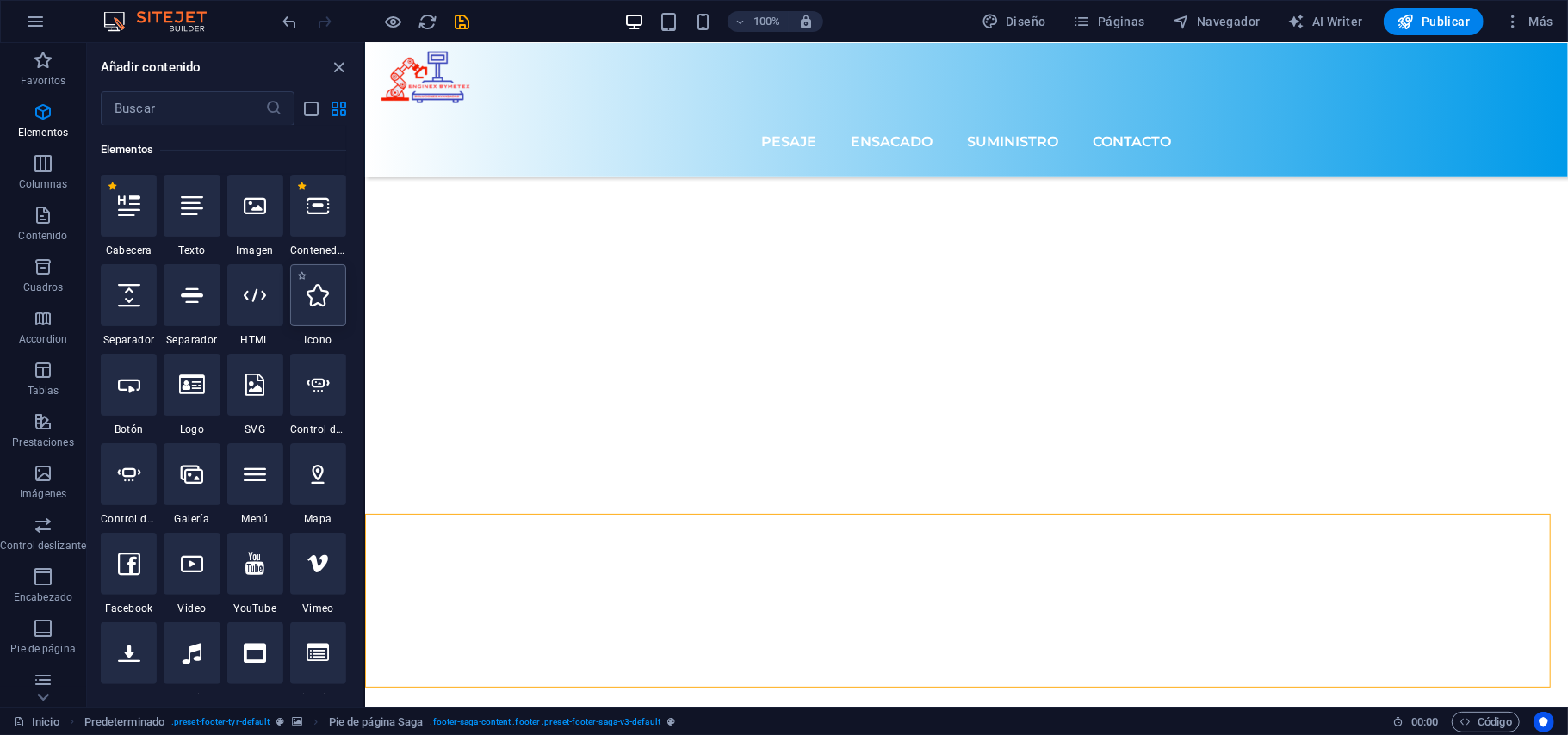 click at bounding box center (318, 295) 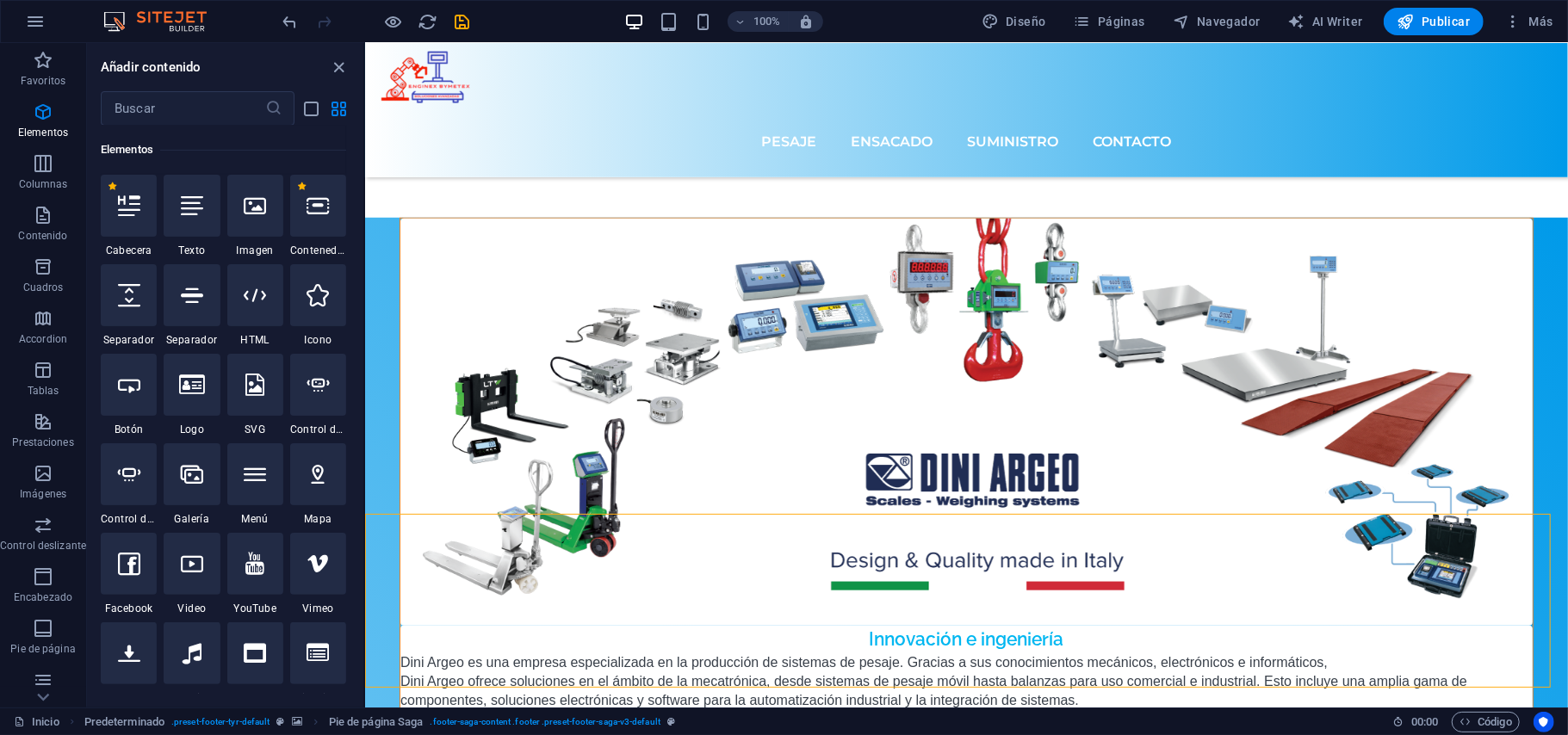 select on "xMidYMid" 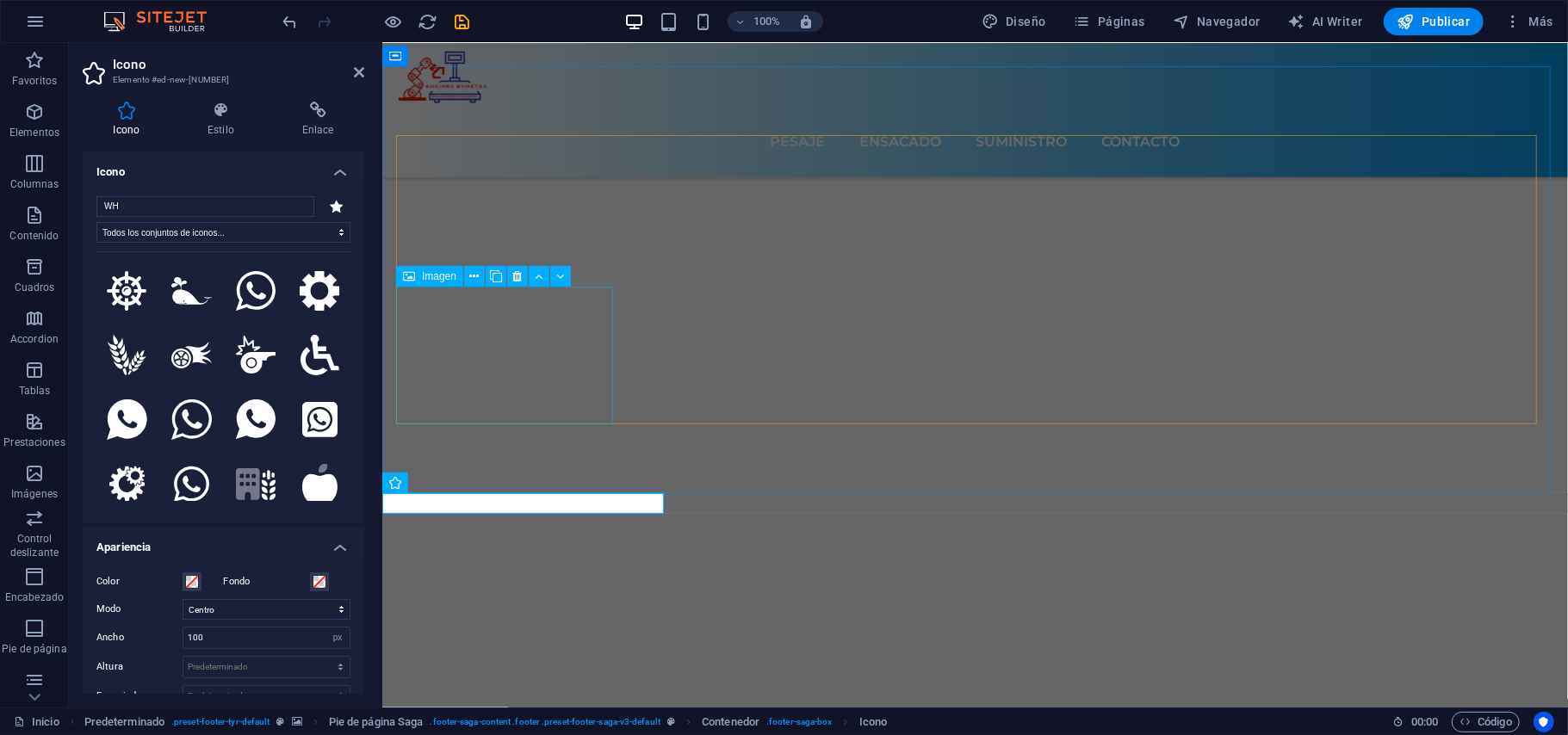 scroll, scrollTop: 6208, scrollLeft: 0, axis: vertical 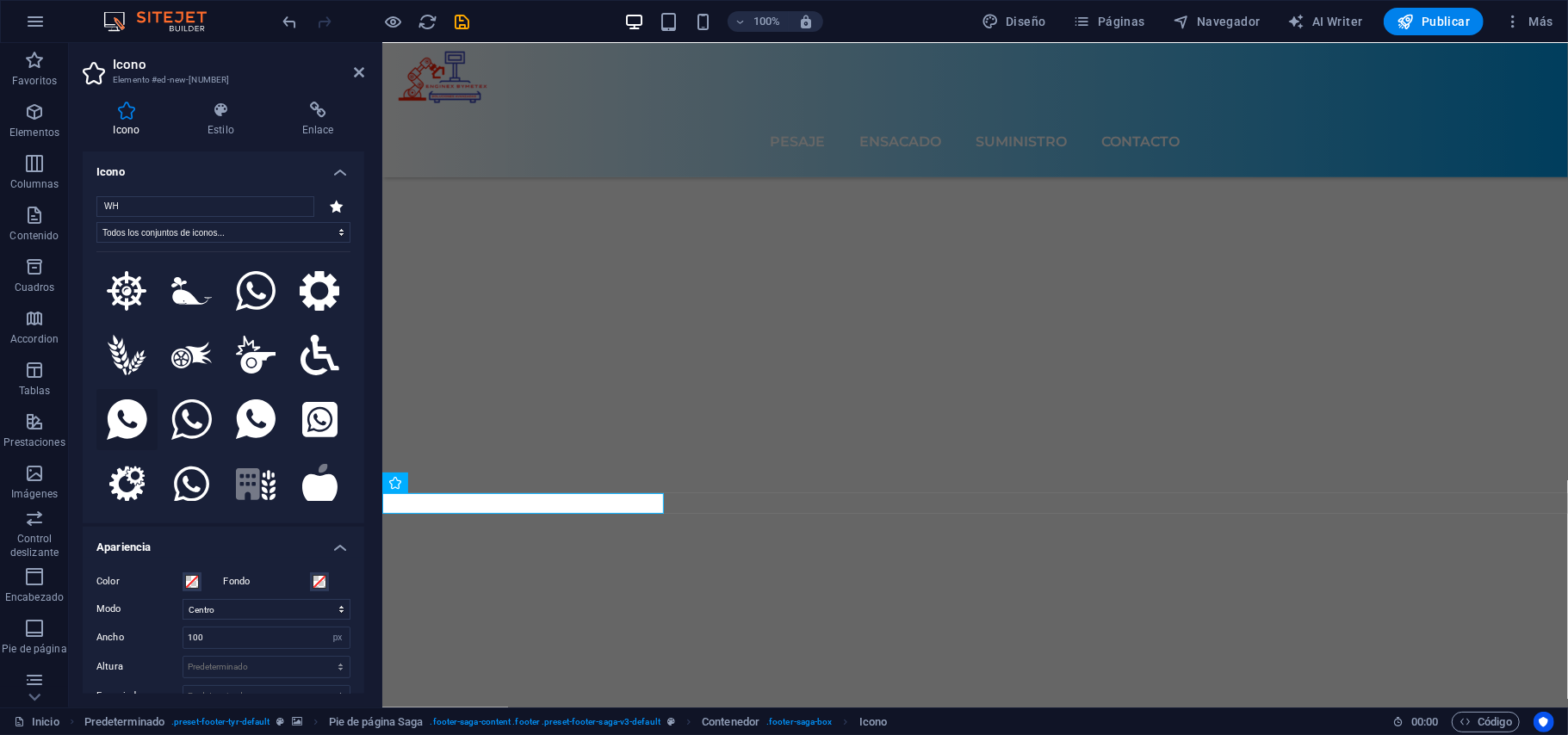 type on "WH" 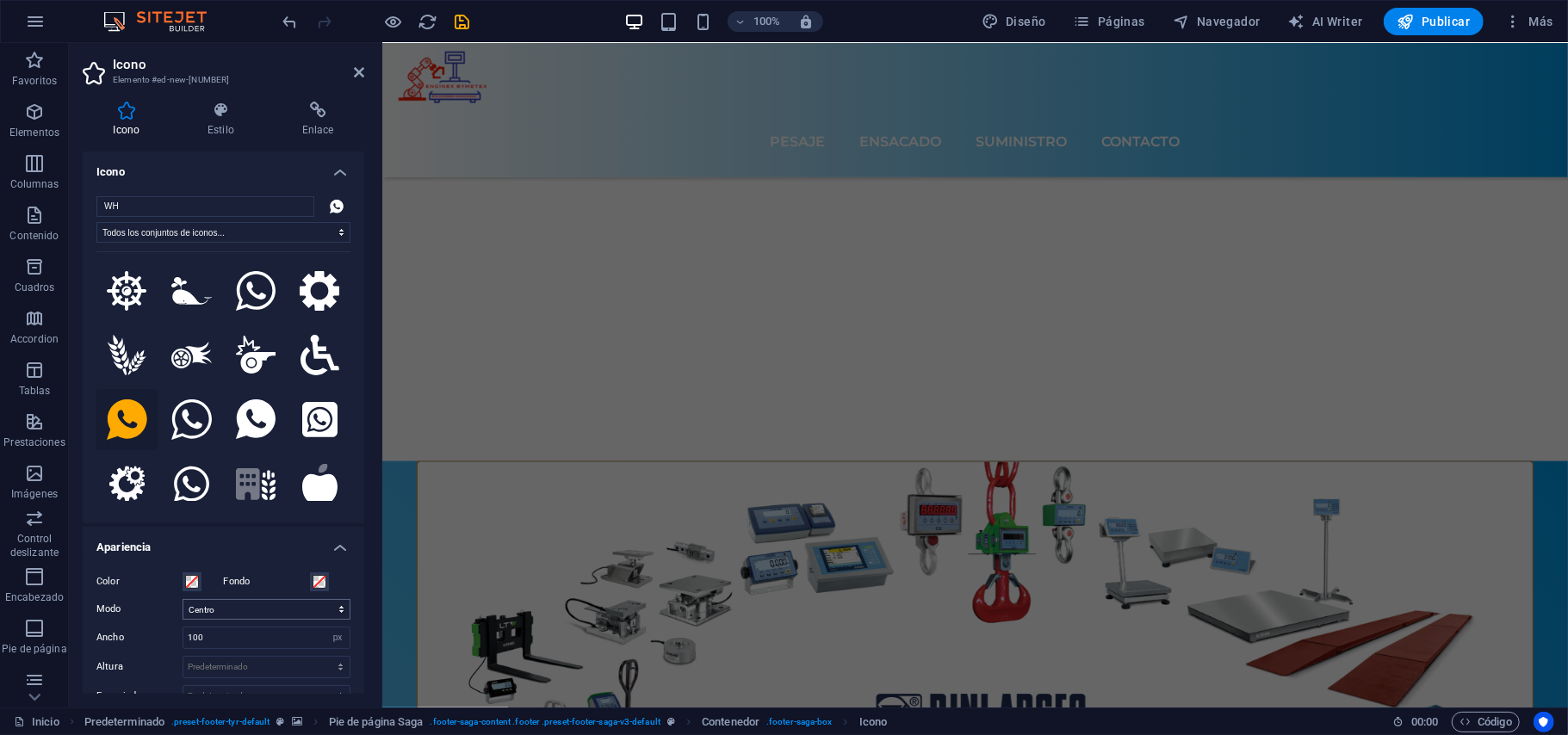 scroll, scrollTop: 5895, scrollLeft: 0, axis: vertical 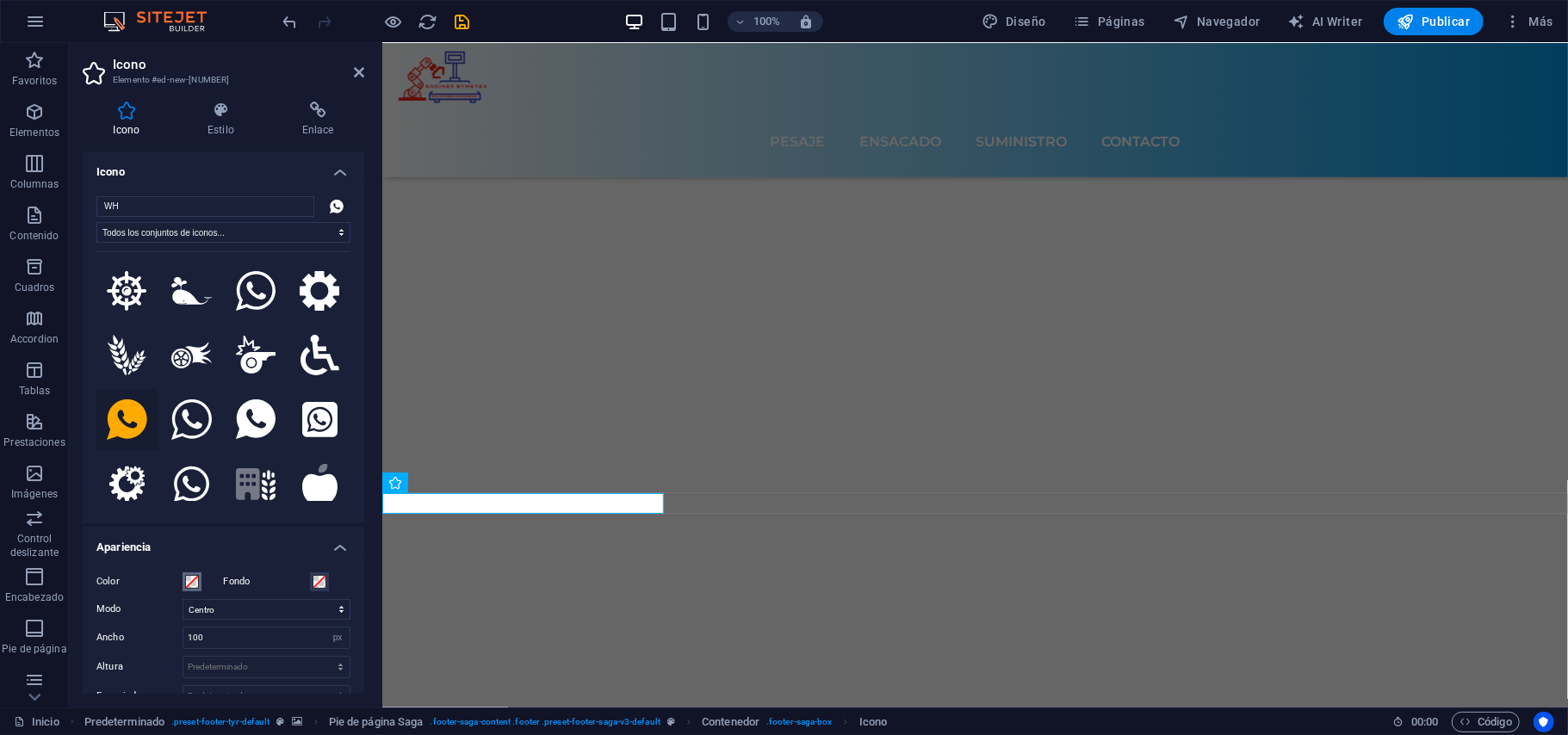 click at bounding box center [192, 582] 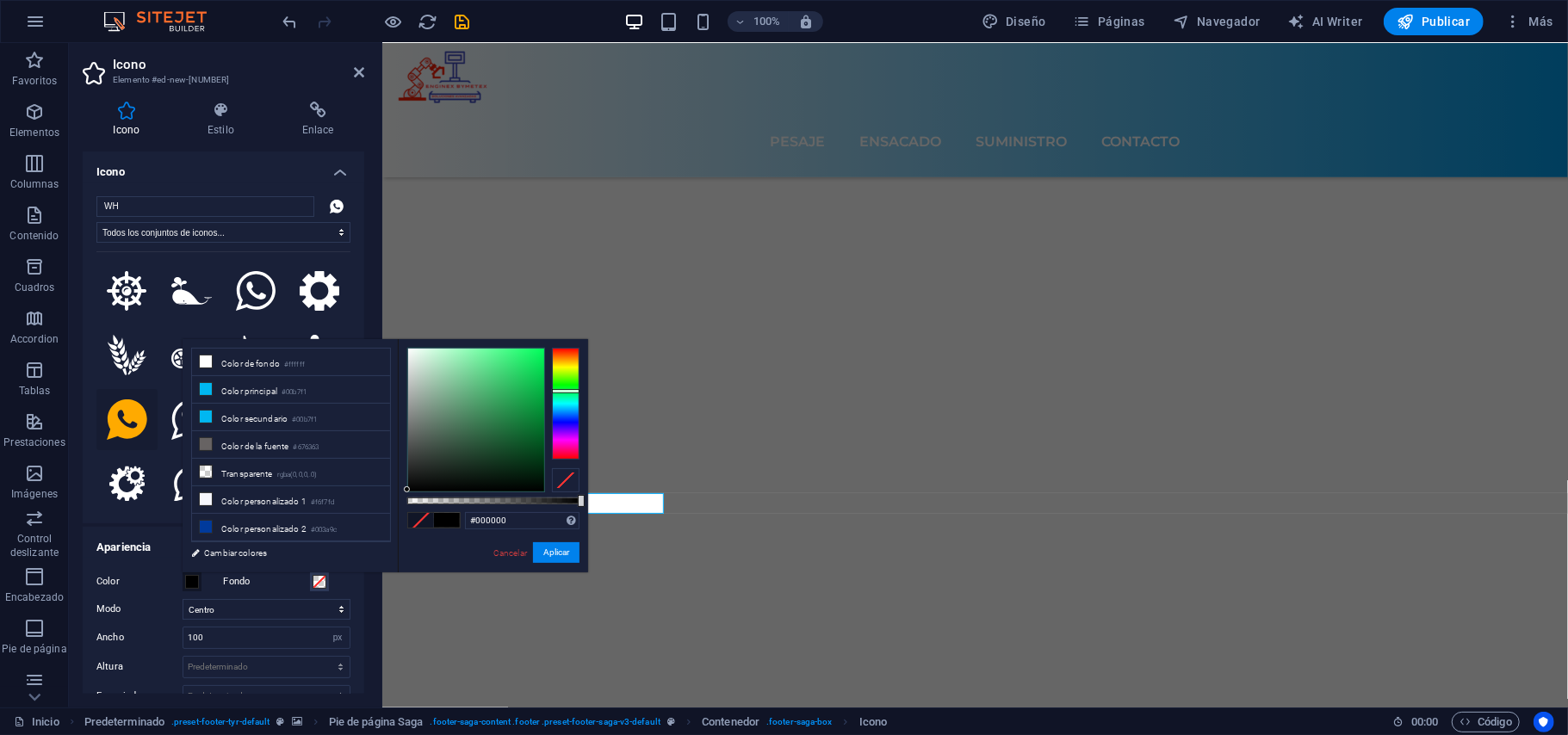 click at bounding box center [566, 404] 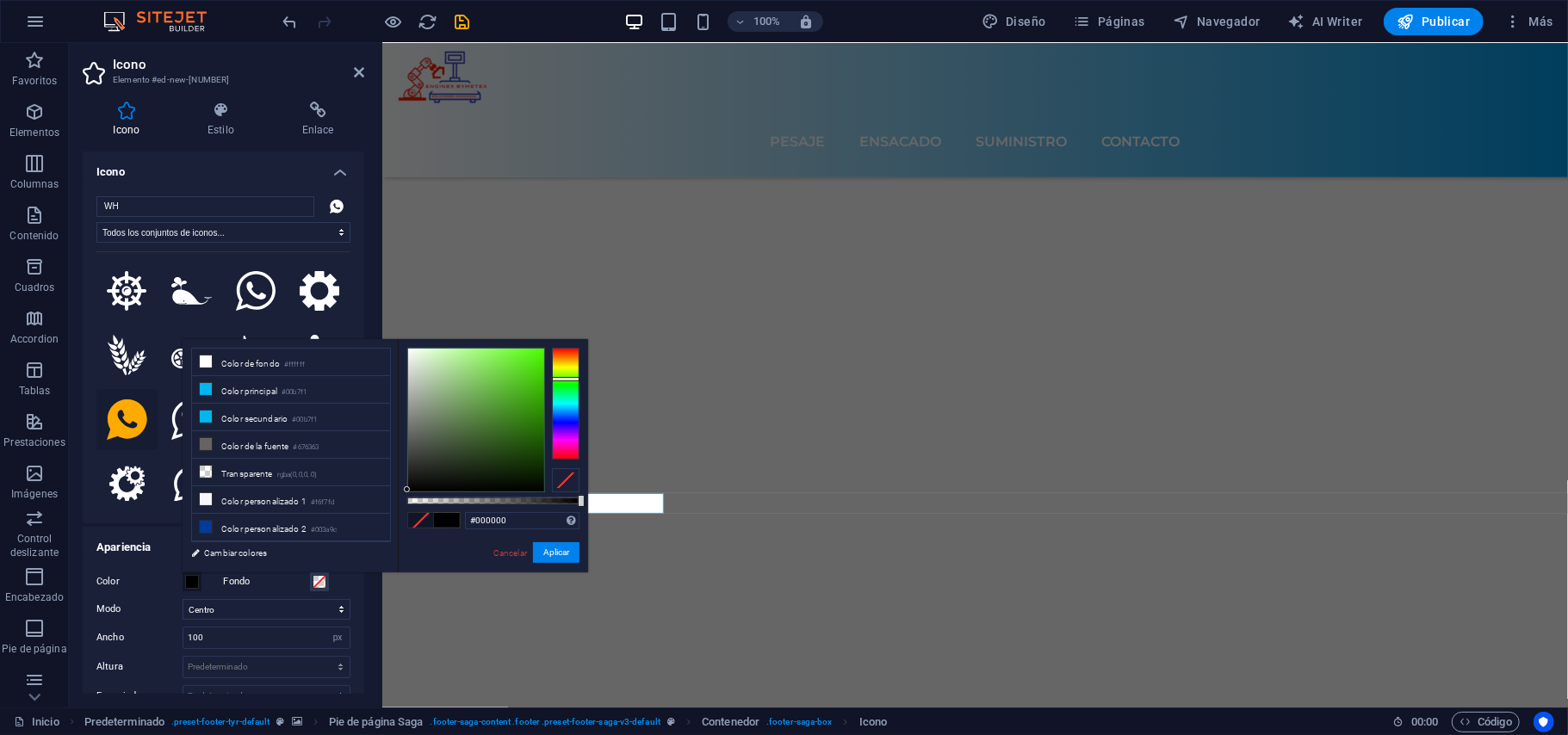 click at bounding box center (566, 404) 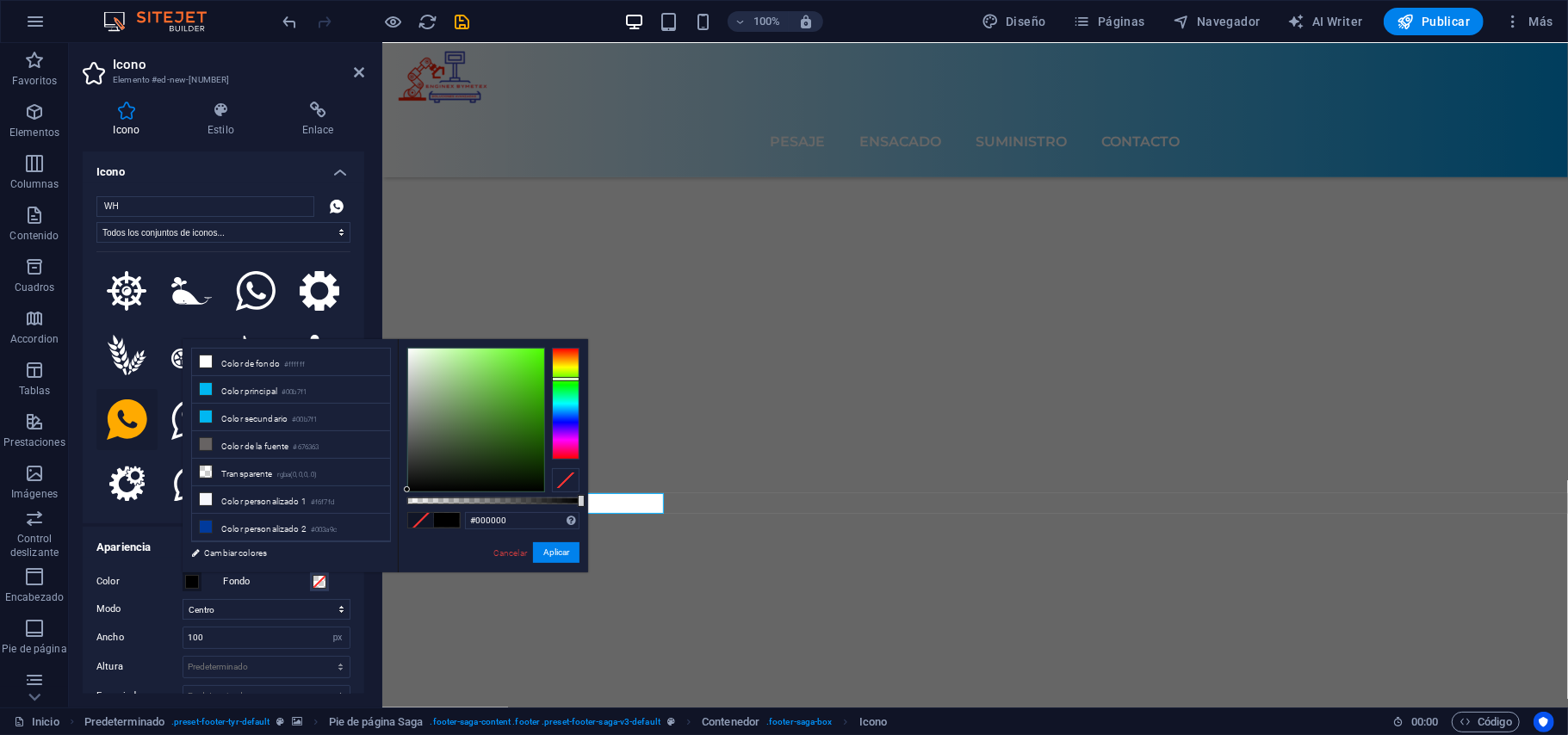 type on "#51ef0d" 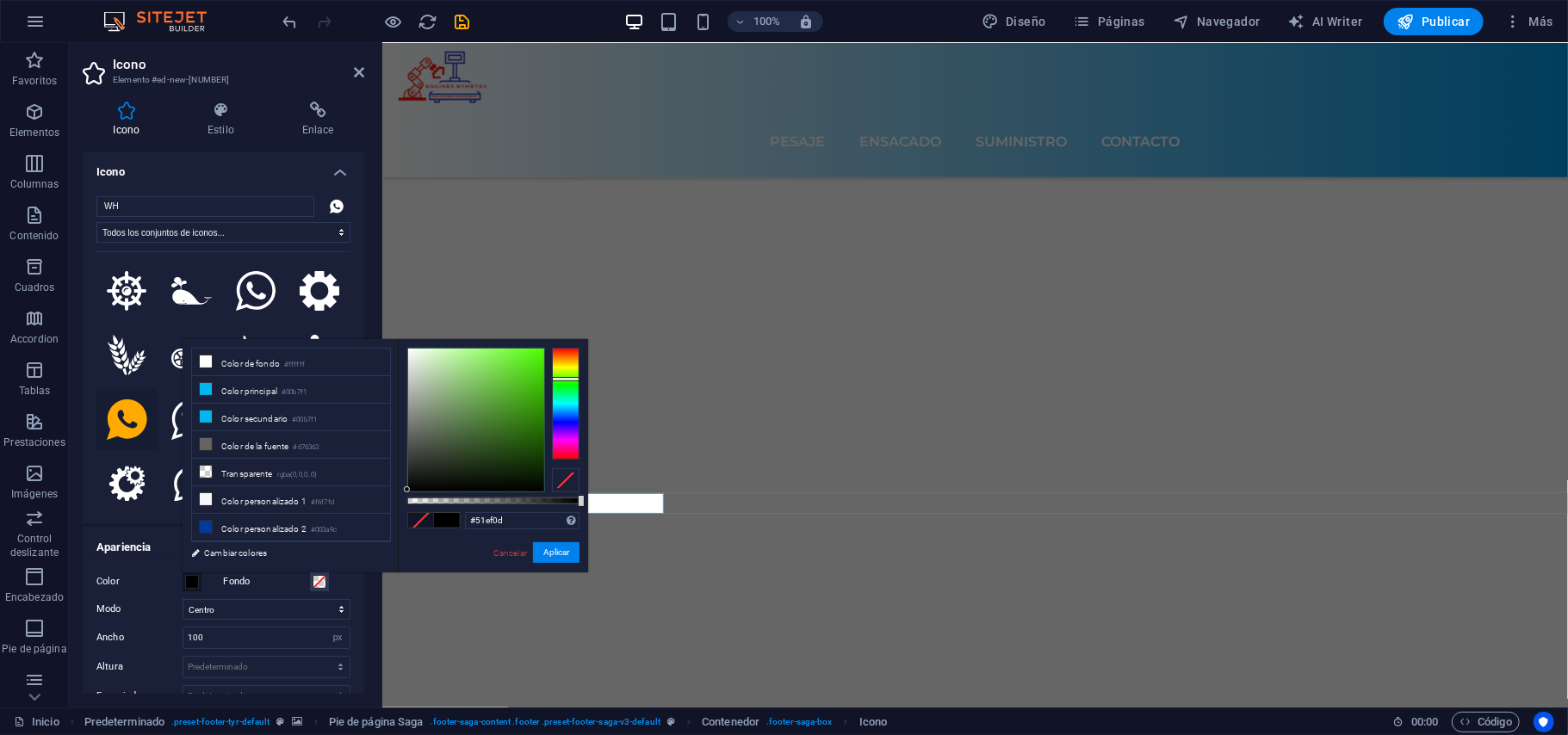 click at bounding box center [476, 420] 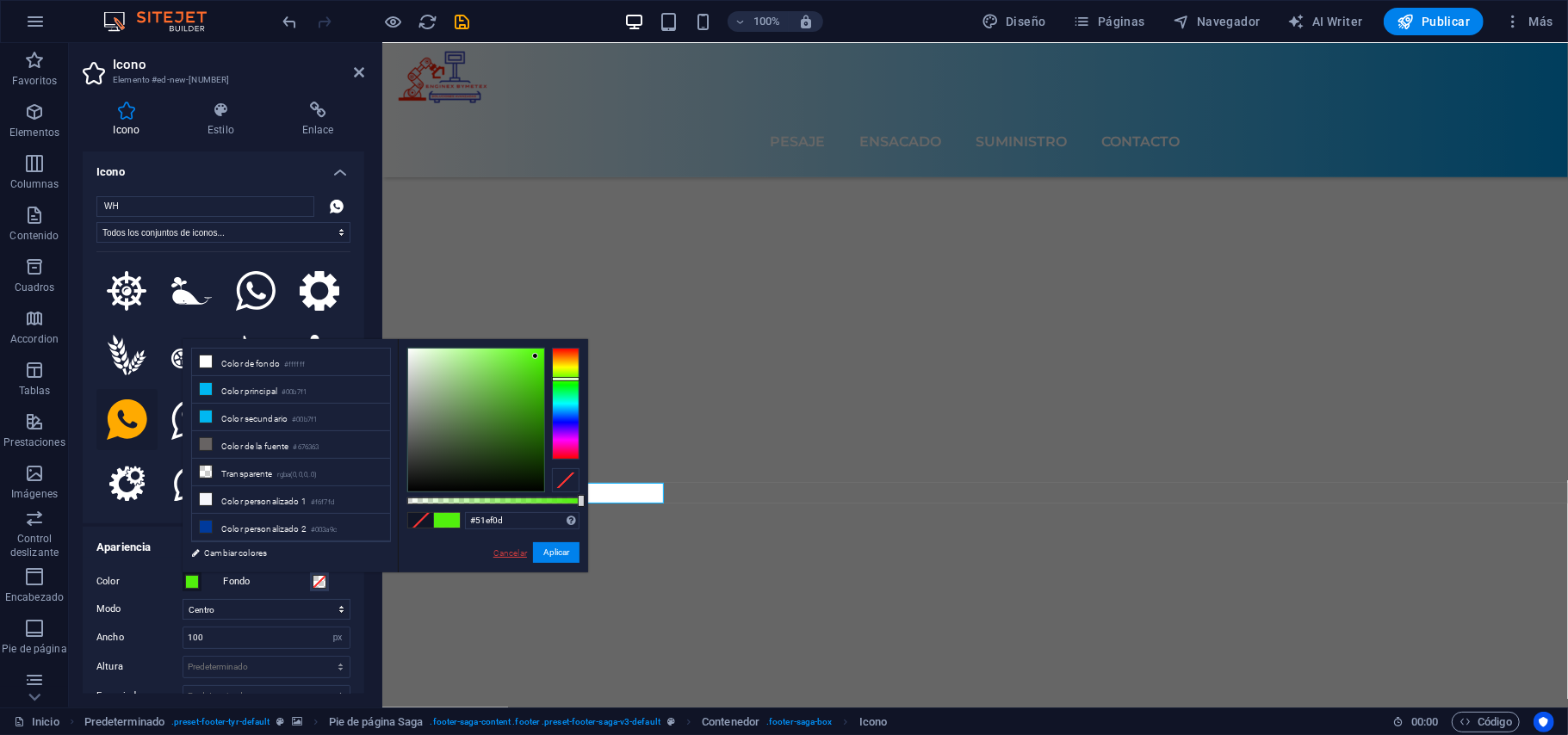 scroll, scrollTop: 5905, scrollLeft: 0, axis: vertical 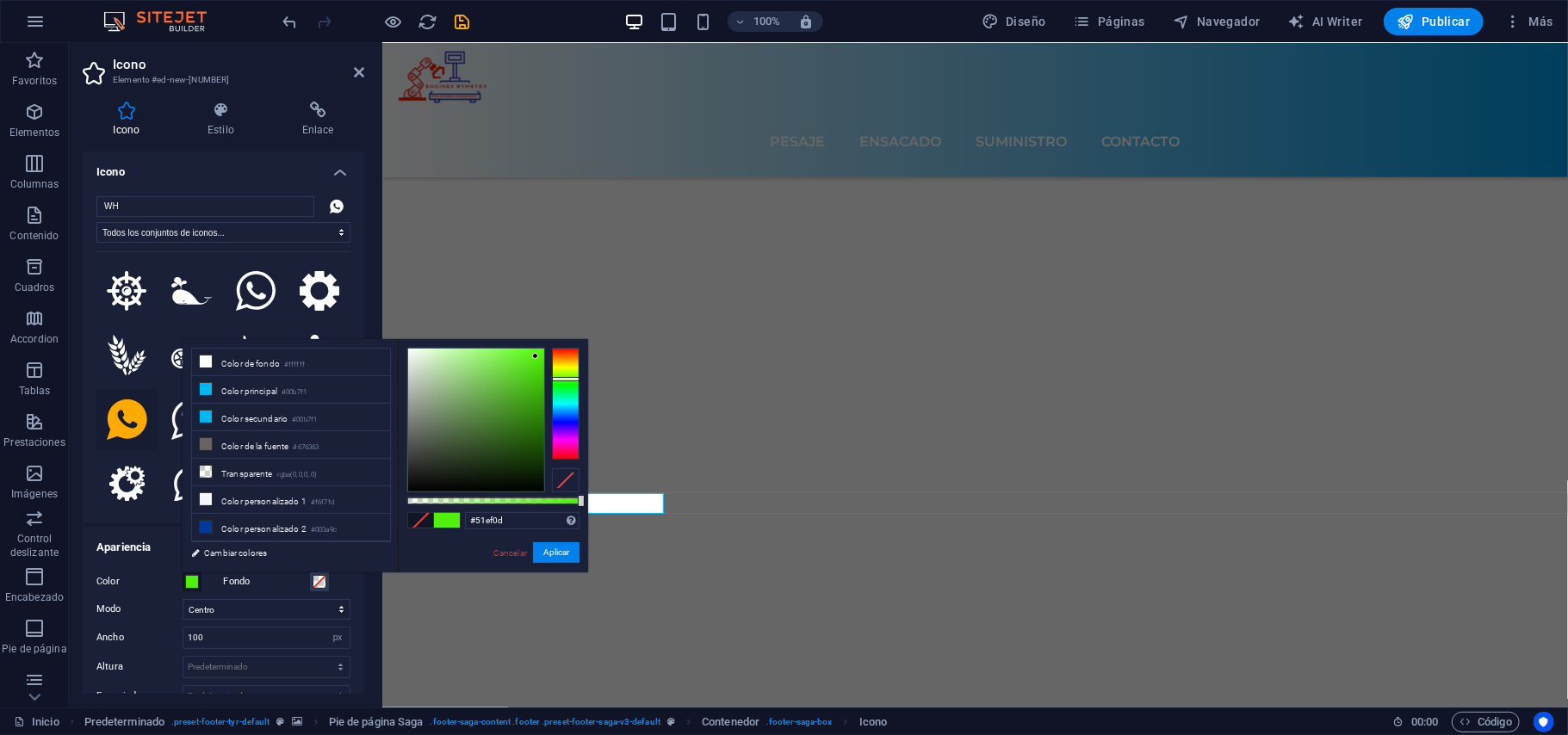 click on "#51ef0d Formatos soportados #0852ed rgb(8, 82, 237) rgba(8, 82, 237, 90%) hsv(221,97,93) hsl(221, 93%, 48%) Cancelar Aplicar" at bounding box center (493, 580) 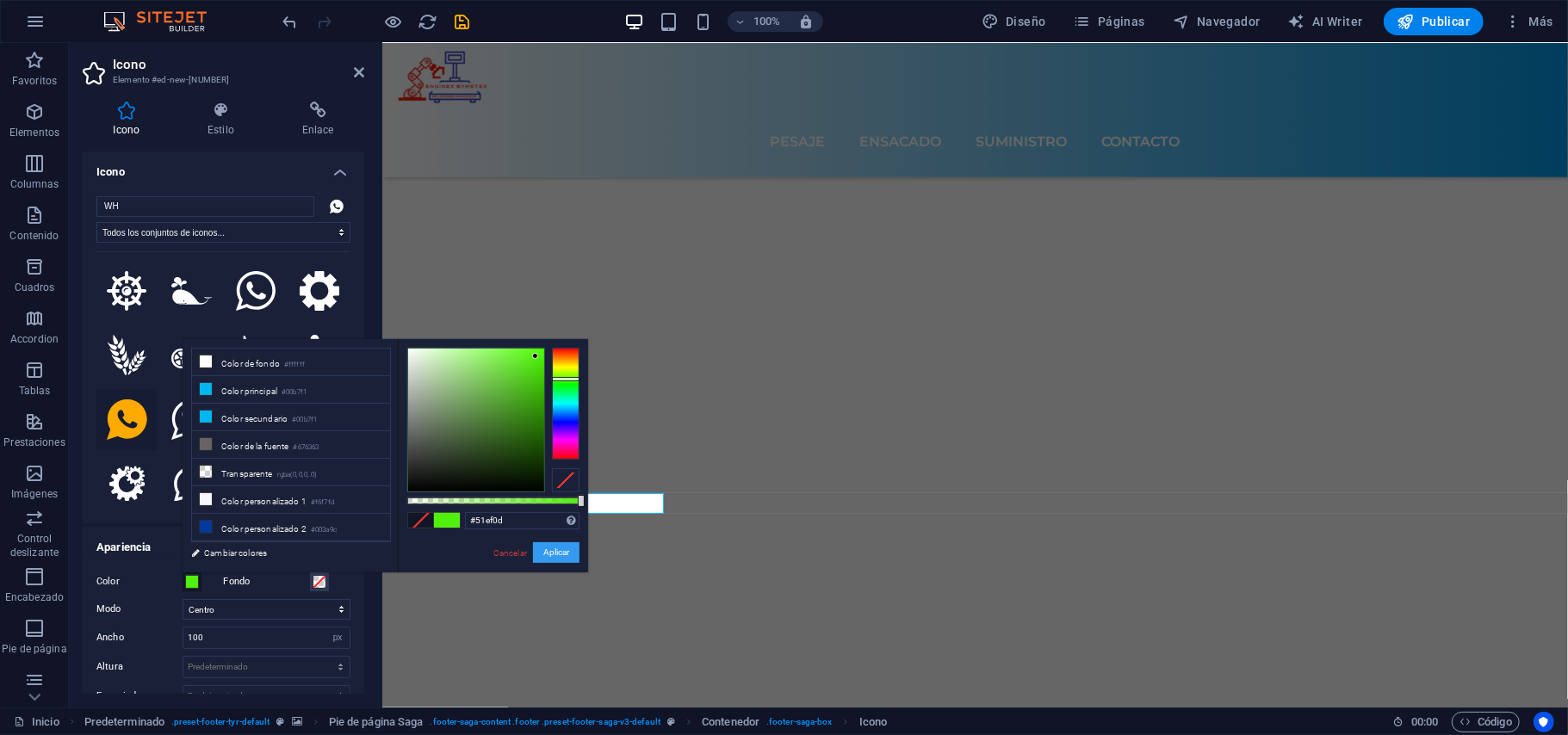 click on "Aplicar" at bounding box center [556, 553] 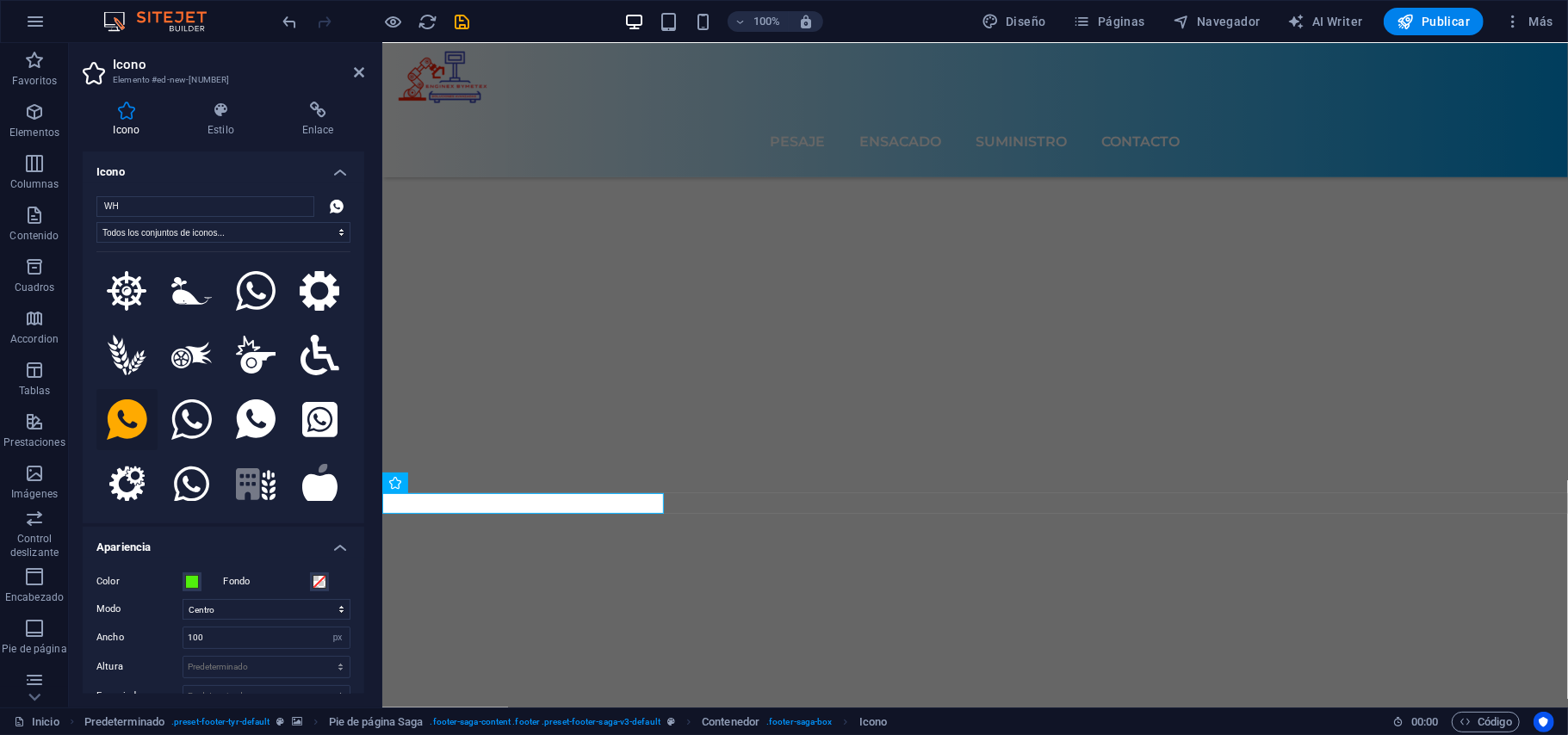 scroll, scrollTop: 114, scrollLeft: 0, axis: vertical 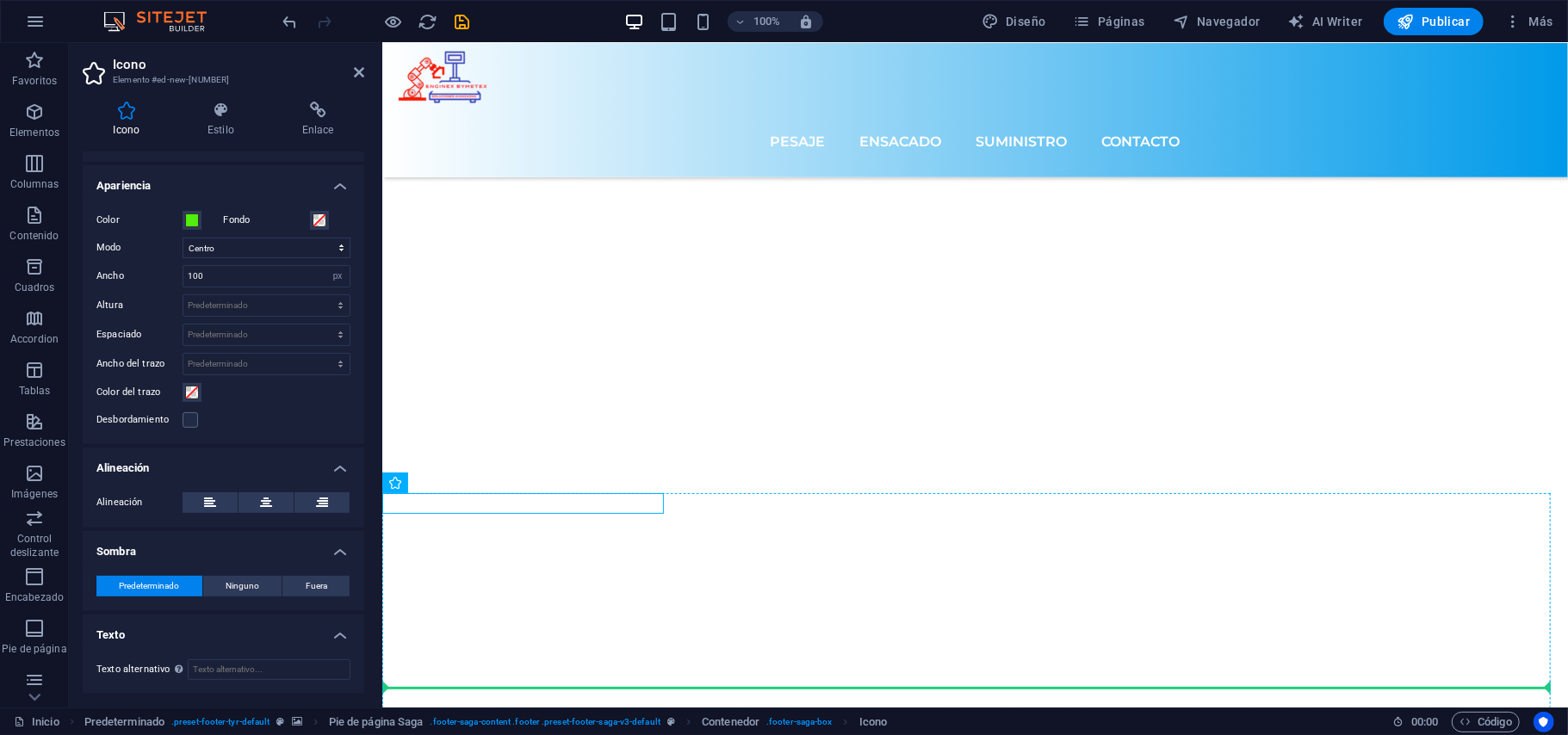 drag, startPoint x: 555, startPoint y: 506, endPoint x: 535, endPoint y: 639, distance: 134.49535 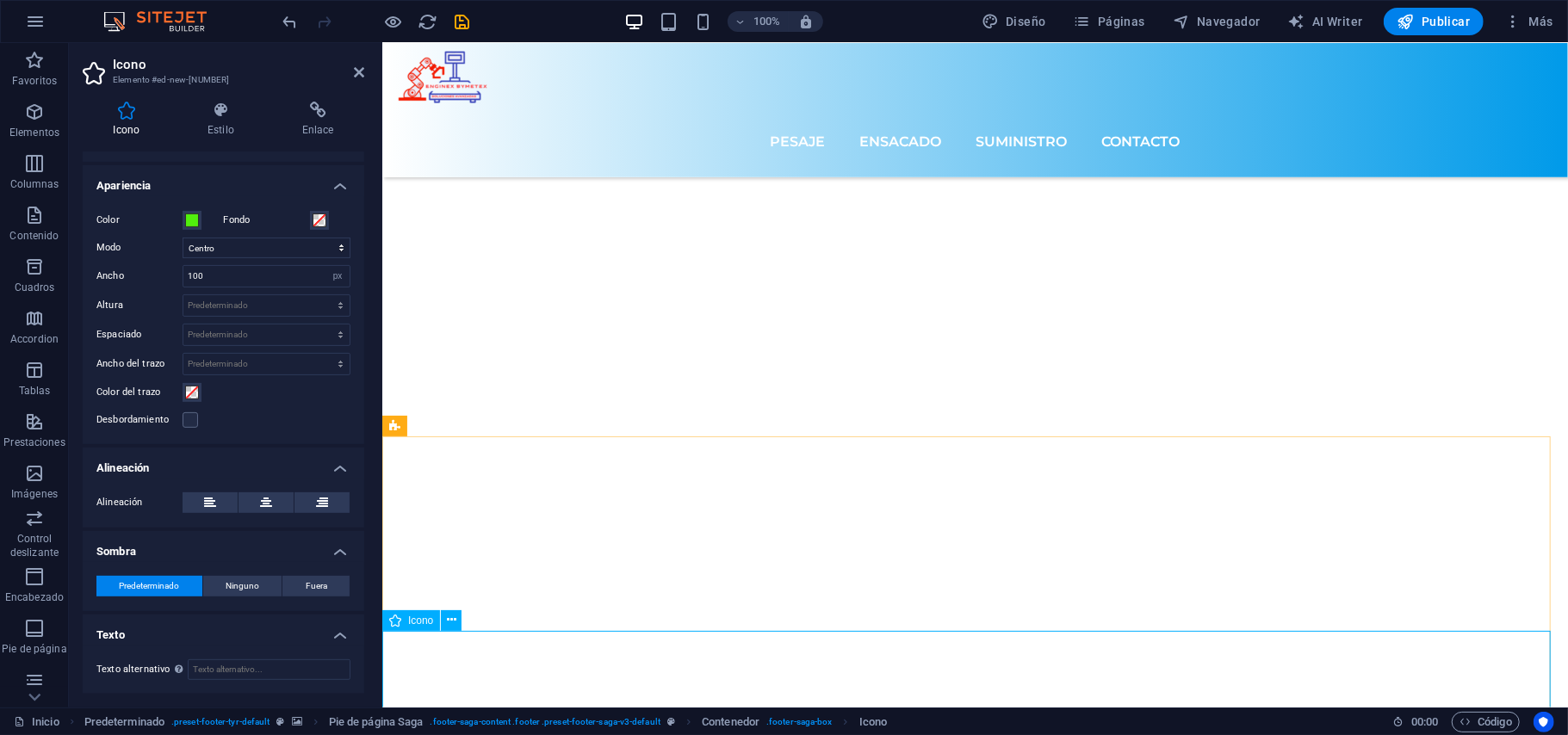 scroll, scrollTop: 5911, scrollLeft: 0, axis: vertical 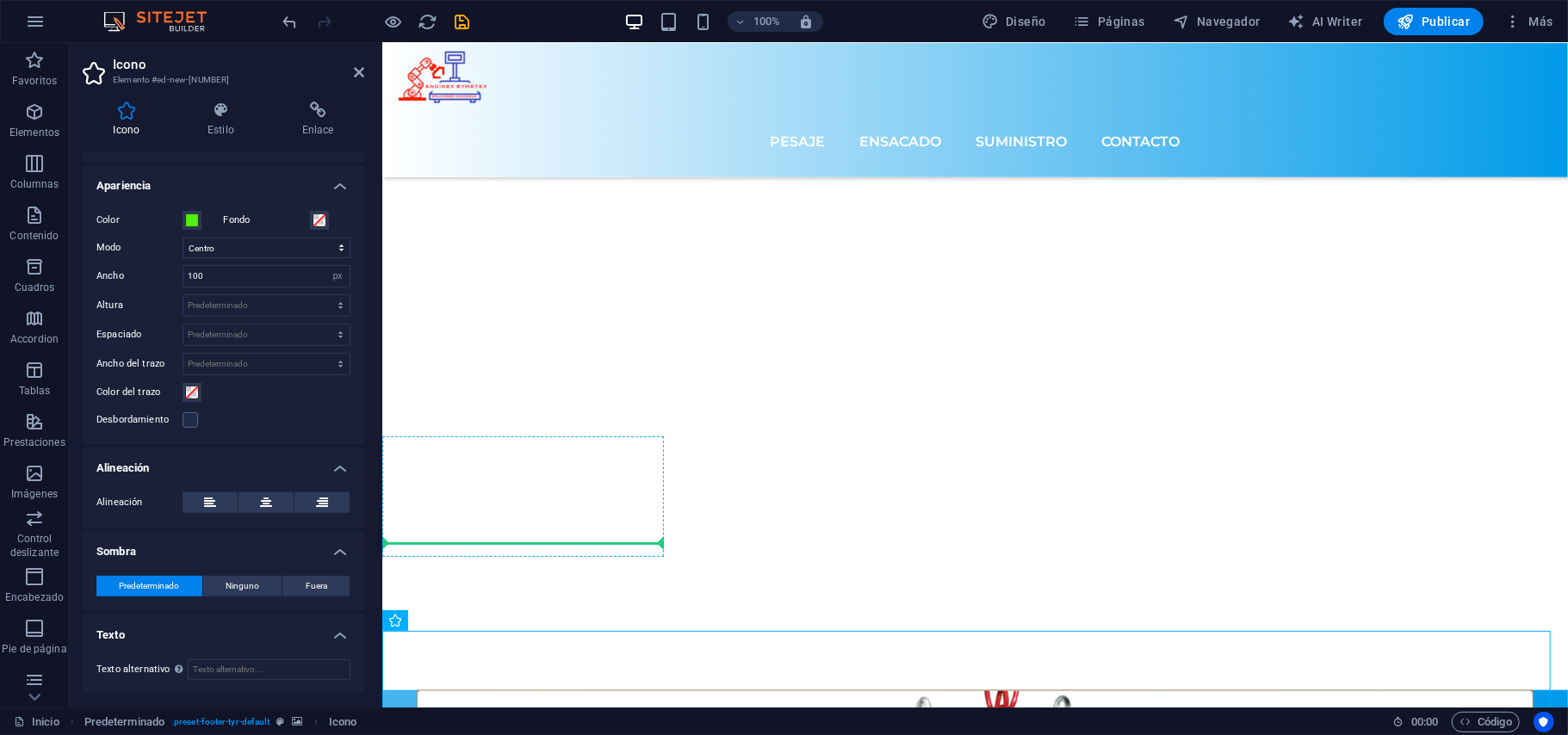 drag, startPoint x: 431, startPoint y: 681, endPoint x: 447, endPoint y: 540, distance: 141.9049 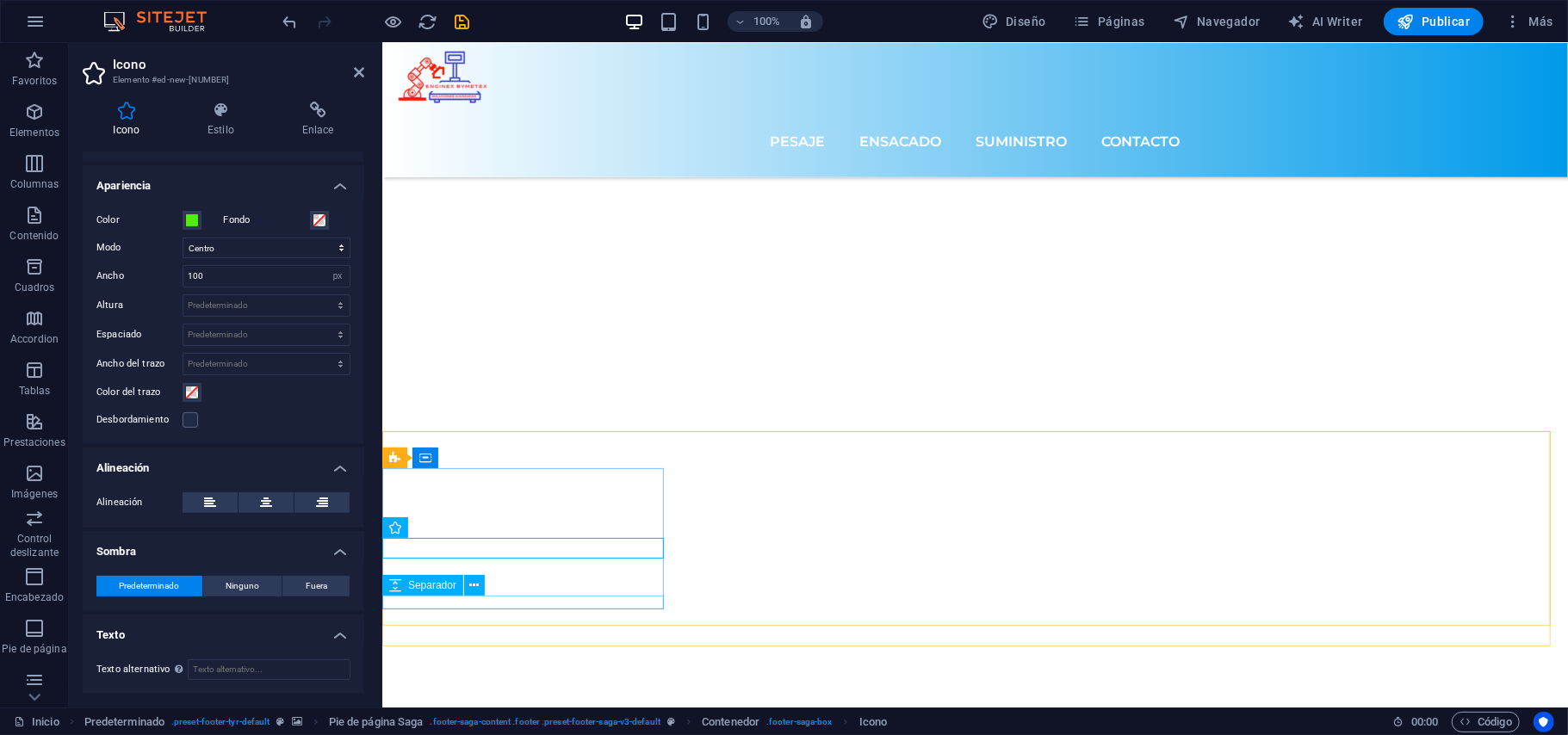 scroll, scrollTop: 6171, scrollLeft: 0, axis: vertical 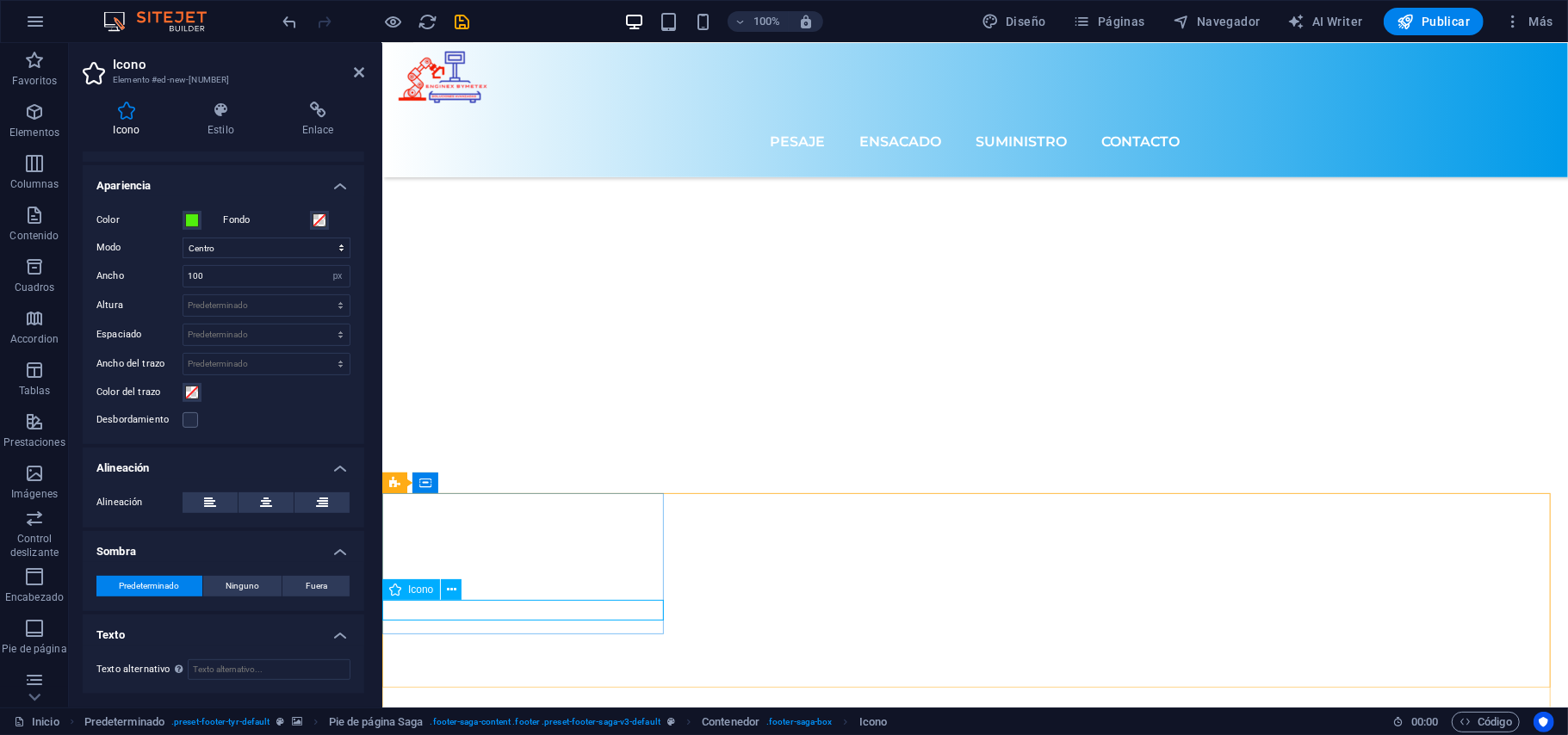 click at bounding box center (524, 7433) 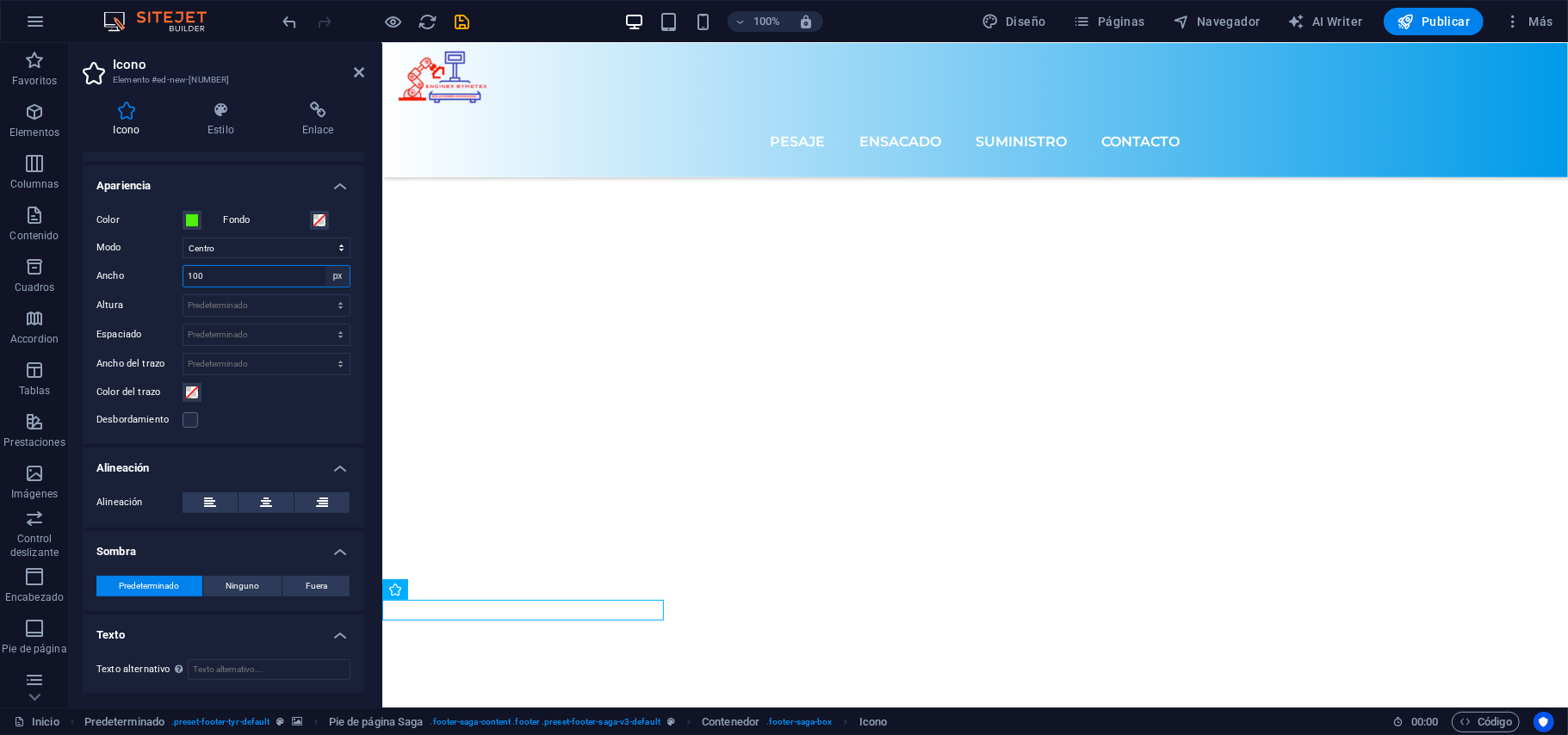 click on "Predeterminado automático px rem % em vh vw" at bounding box center [338, 276] 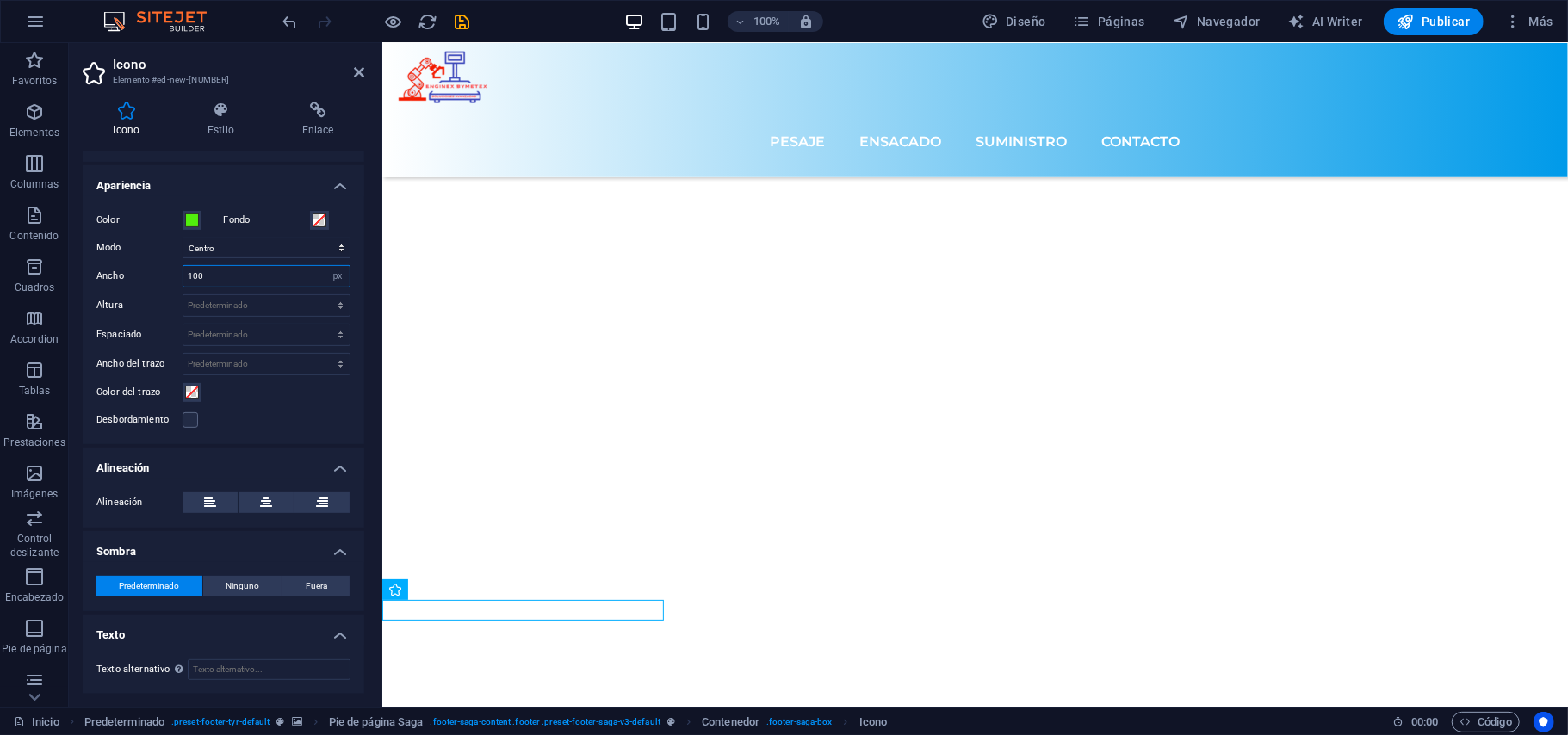 select on "rem" 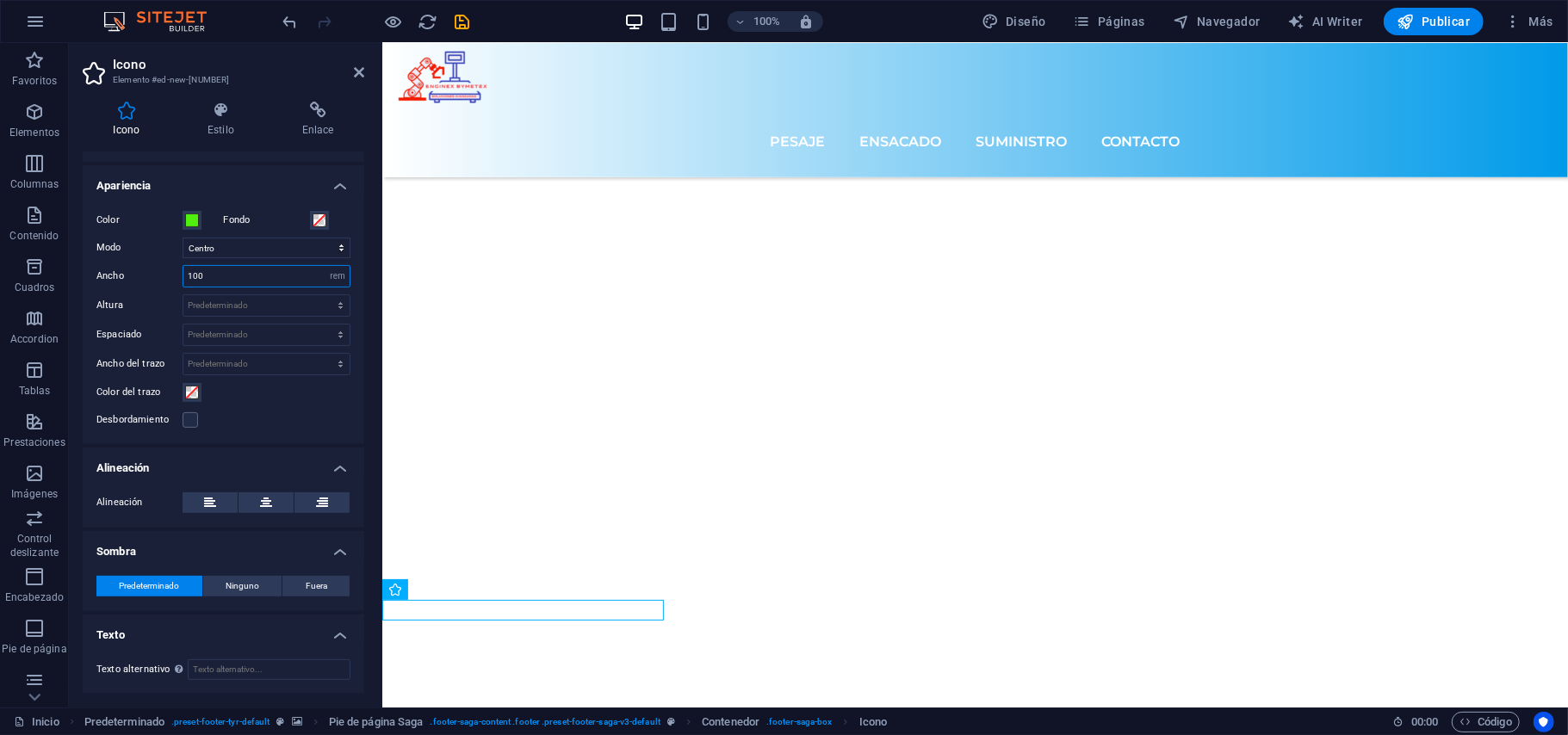 click on "Predeterminado automático px rem % em vh vw" at bounding box center (338, 276) 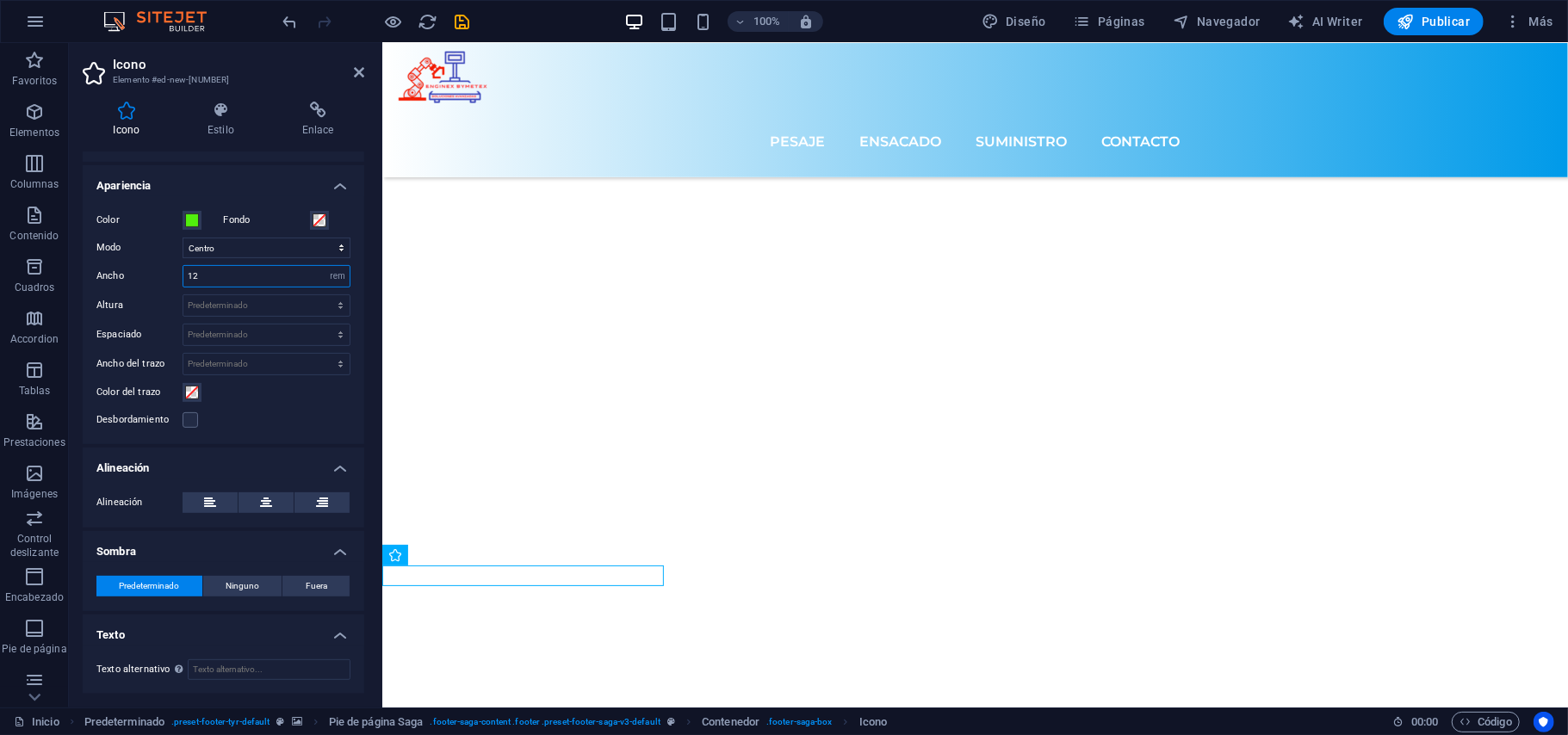 scroll, scrollTop: 6208, scrollLeft: 0, axis: vertical 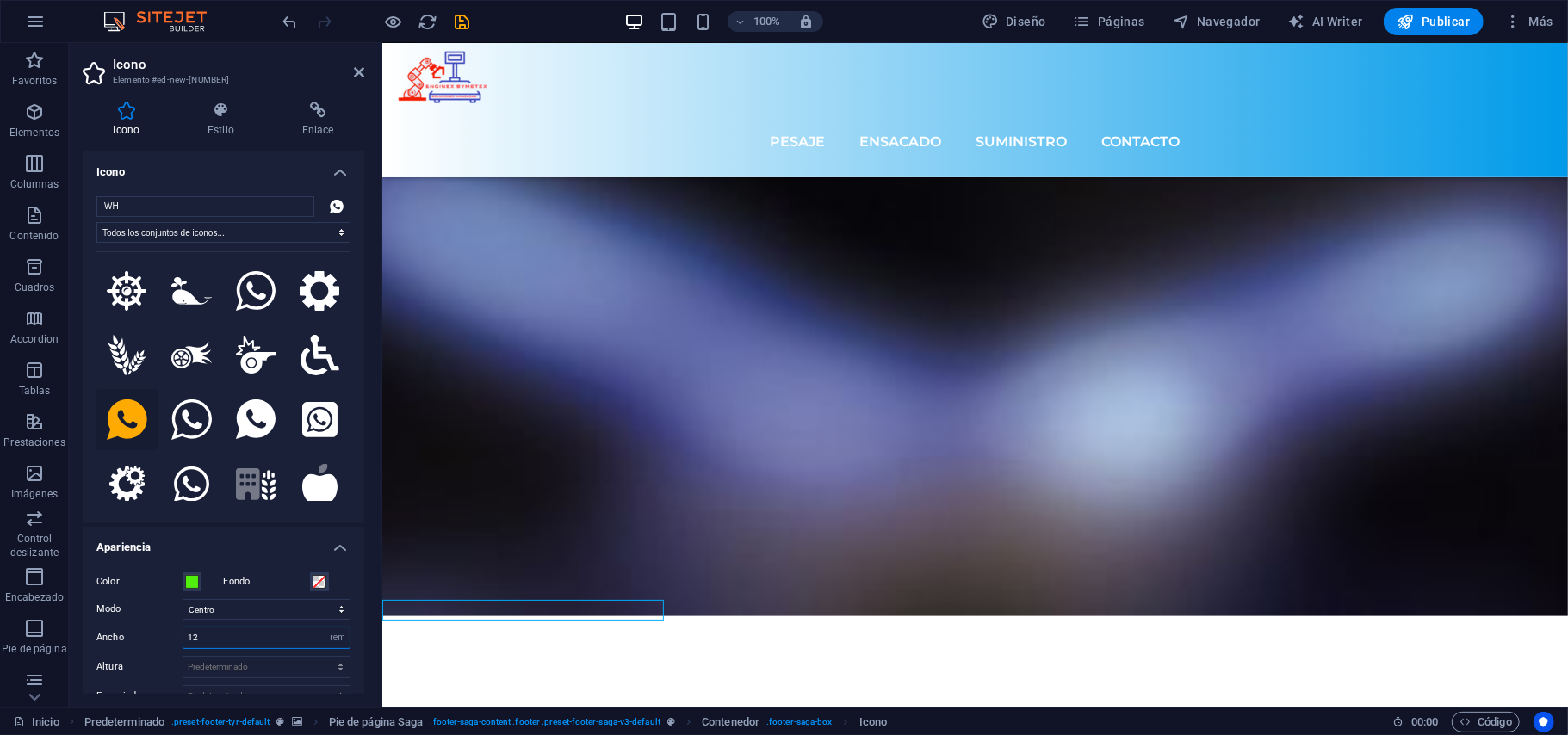 type on "12" 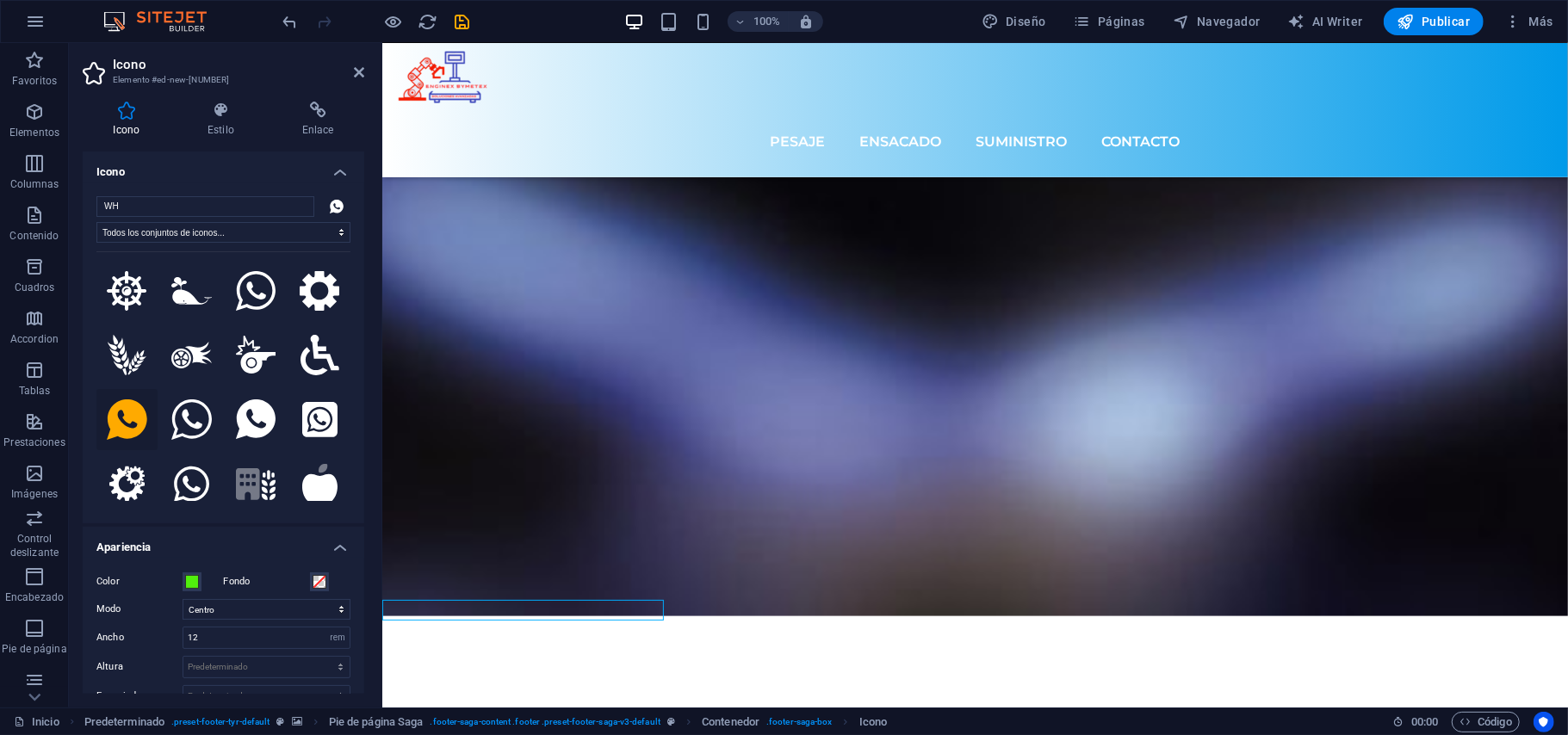 click on "Icono Estilo Enlace Icono WH Todos los conjuntos de iconos... IcoFont Ionicons FontAwesome Brands FontAwesome Duotone FontAwesome Solid FontAwesome Regular FontAwesome Light FontAwesome Thin FontAwesome Sharp Solid FontAwesome Sharp Regular FontAwesome Sharp Light FontAwesome Sharp Thin .fa-secondary{opacity:.4} .fa-secondary{opacity:.4} .fa-secondary{opacity:.4} .fa-secondary{opacity:.4} .fa-secondary{opacity:.4} .fa-secondary{opacity:.4} .fa-secondary{opacity:.4} .fa-secondary{opacity:.4} .fa-secondary{opacity:.4} .fa-secondary{opacity:.4} .fa-secondary{opacity:.4} .fa-secondary{opacity:.4} .fa-secondary{opacity:.4} .fa-secondary{opacity:.4} .fa-secondary{opacity:.4} .fa-secondary{opacity:.4} .fa-secondary{opacity:.4} .fa-secondary{opacity:.4} .fa-secondary{opacity:.4} .fa-secondary{opacity:.4} .fa-secondary{opacity:.4} Indica un término de búsqueda (como square, star half, etc.) Apariencia Color Fondo Modo Escalar Izquierda Centro Derecha Ancho 12 Predeterminado automático px rem % em vh vw Altura px em" at bounding box center (223, 398) 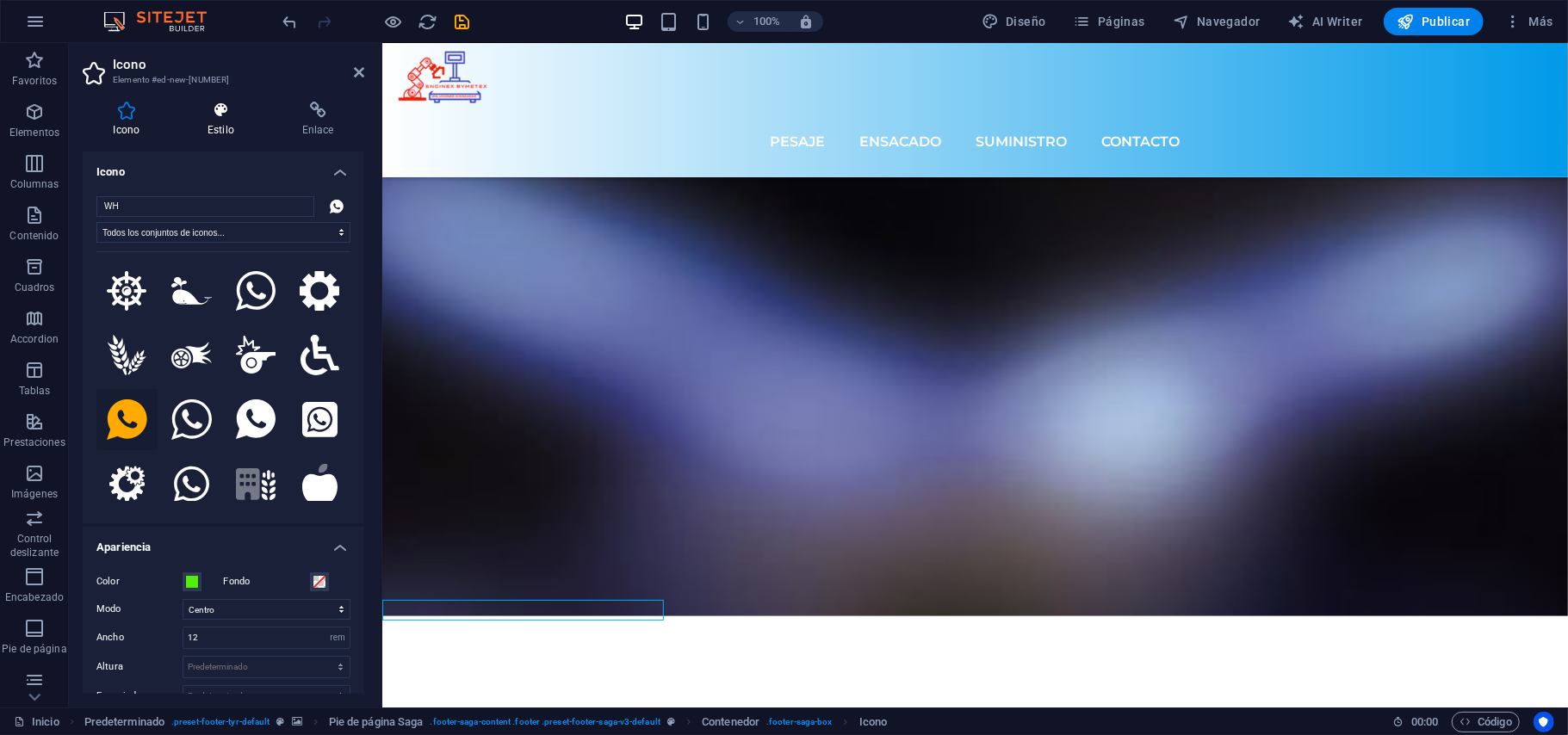 click on "Estilo" at bounding box center (225, 120) 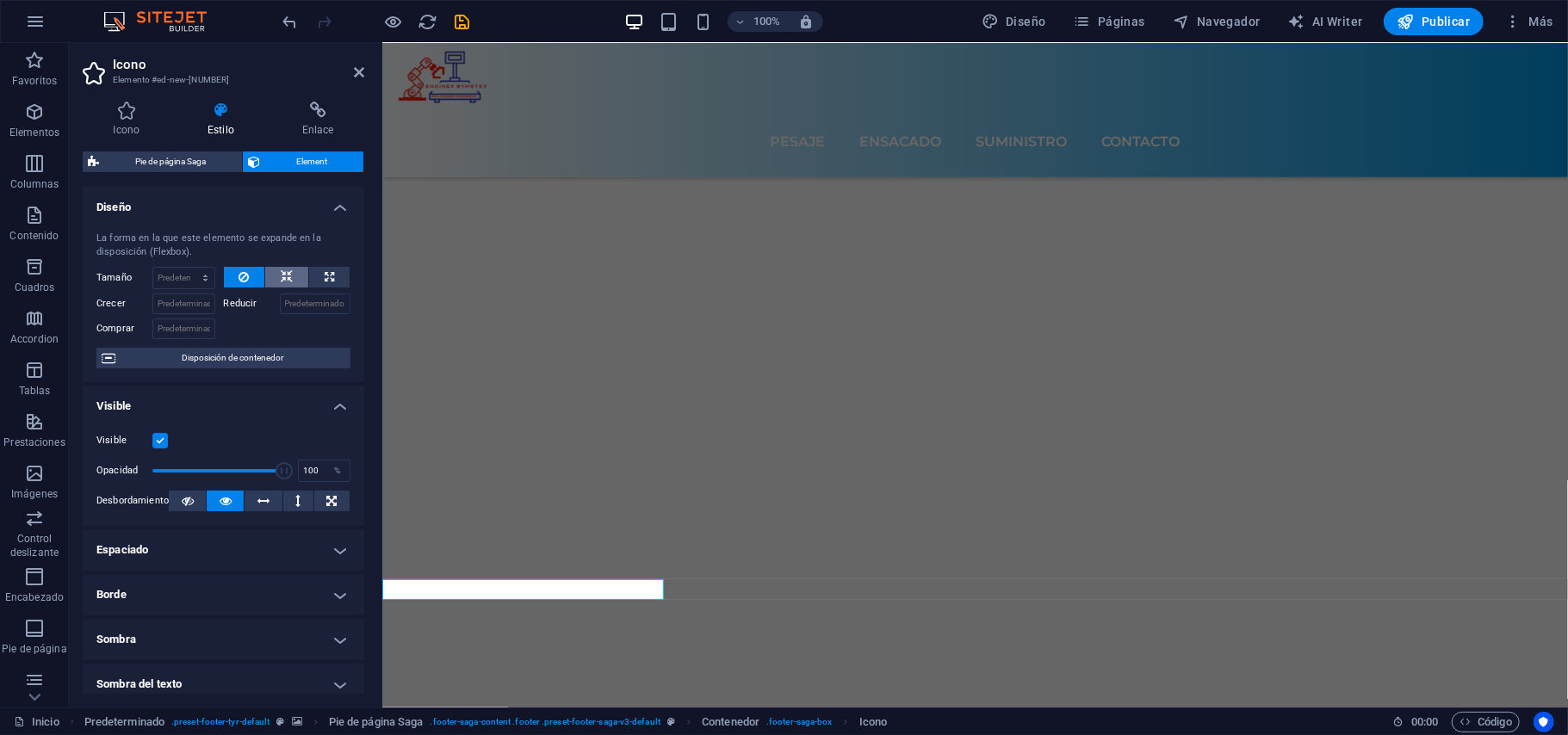 scroll, scrollTop: 5567, scrollLeft: 0, axis: vertical 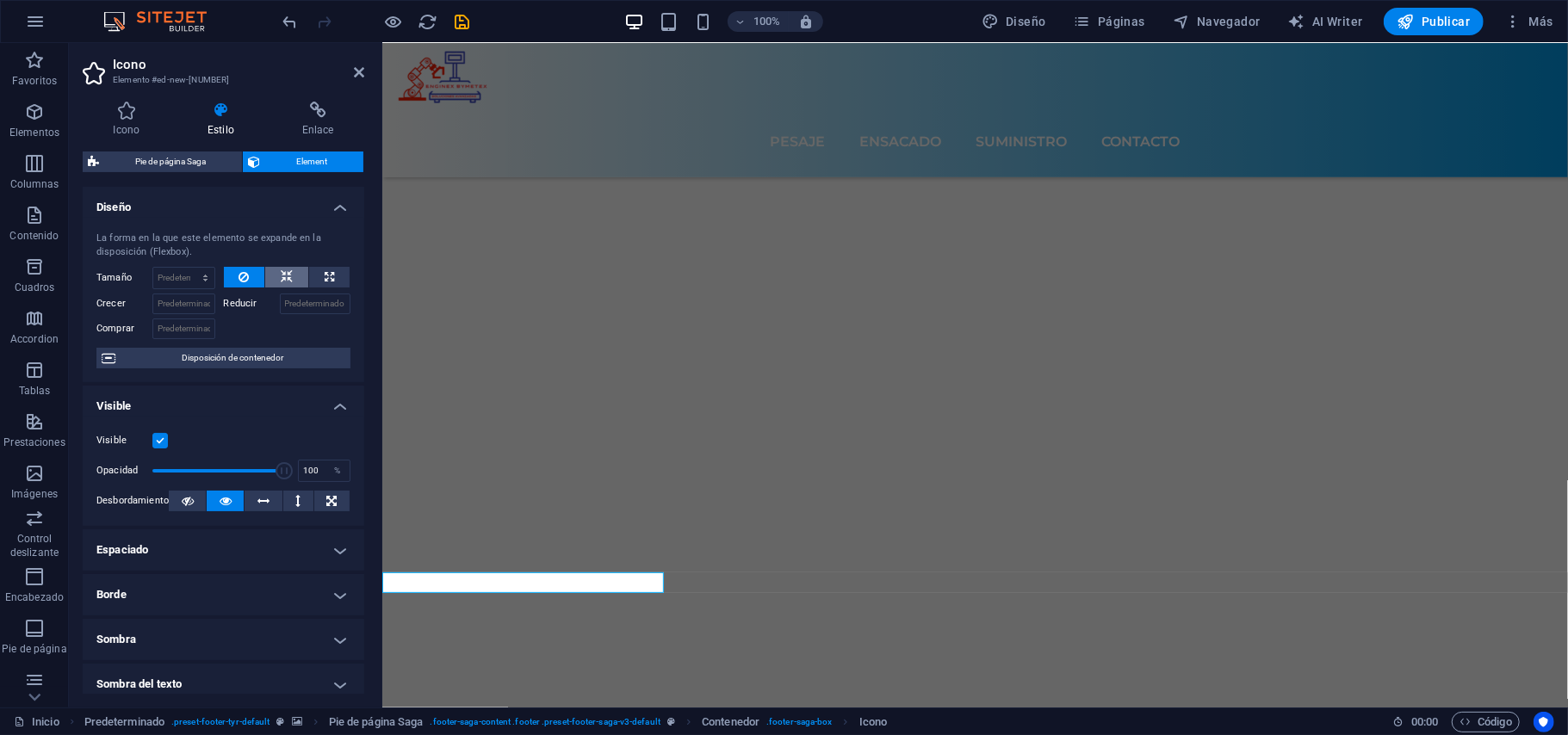 click at bounding box center (287, 277) 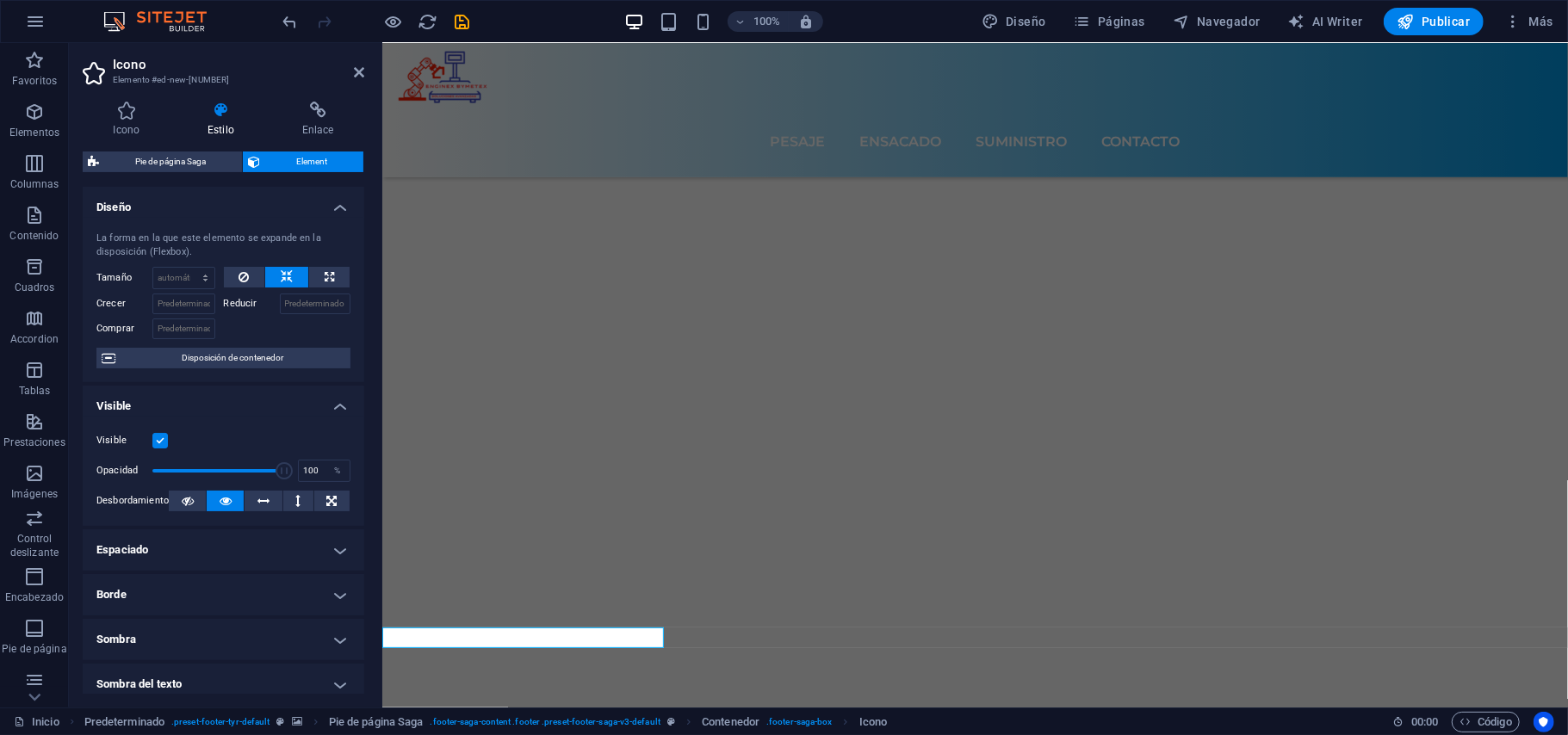 scroll, scrollTop: 5539, scrollLeft: 0, axis: vertical 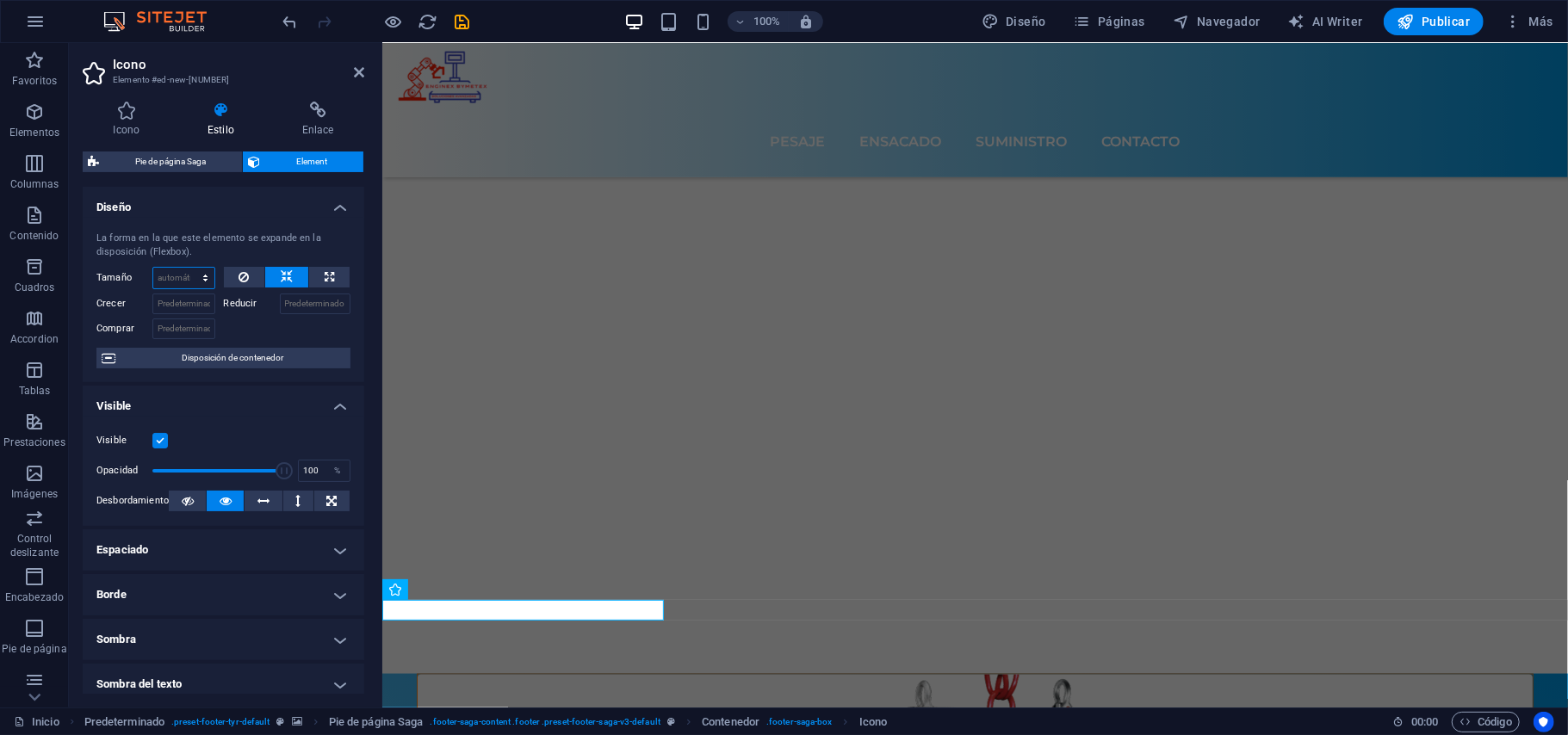 click on "Predeterminado automático px % 1/1 1/2 1/3 1/4 1/5 1/6 1/7 1/8 1/9 1/10" at bounding box center [183, 278] 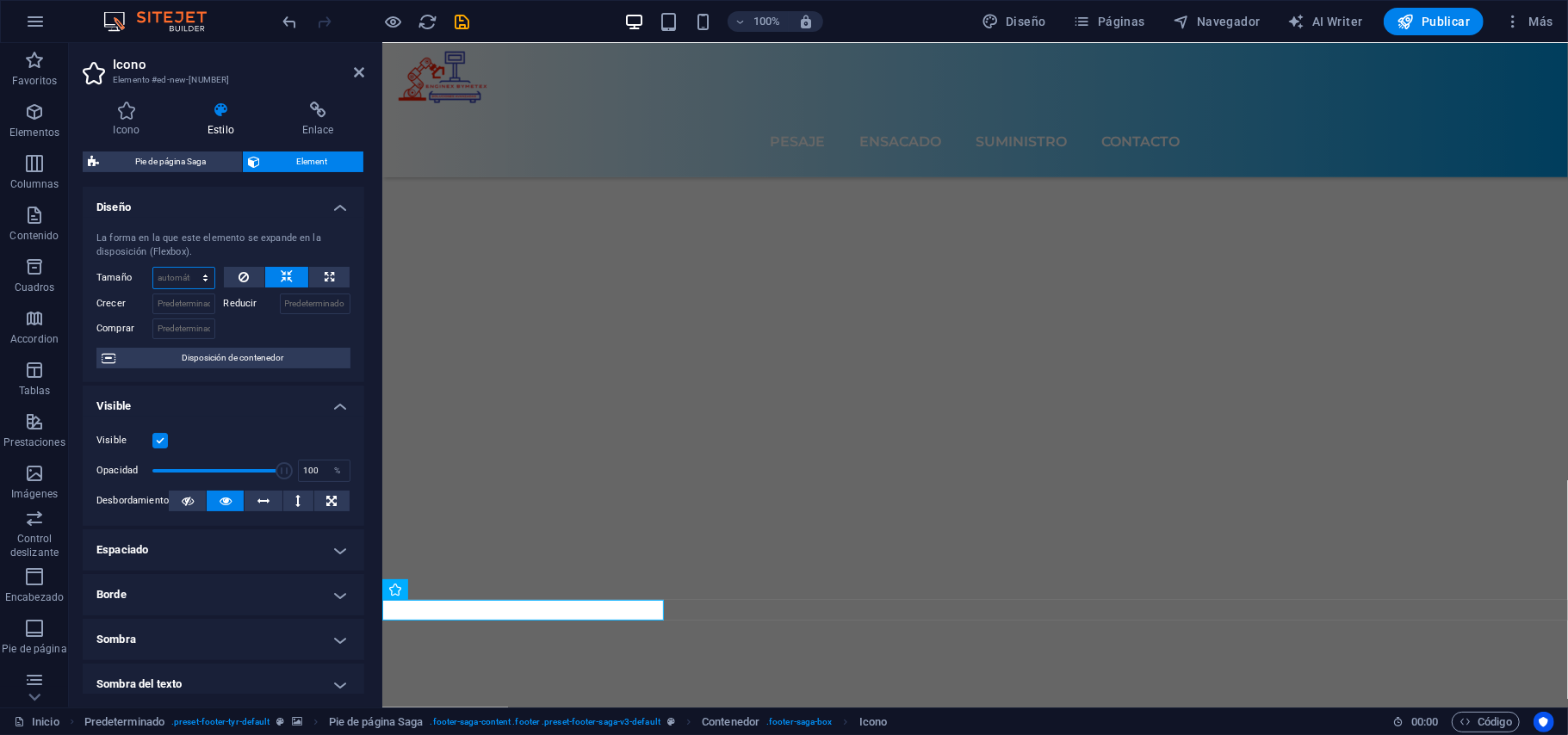 scroll, scrollTop: 6208, scrollLeft: 0, axis: vertical 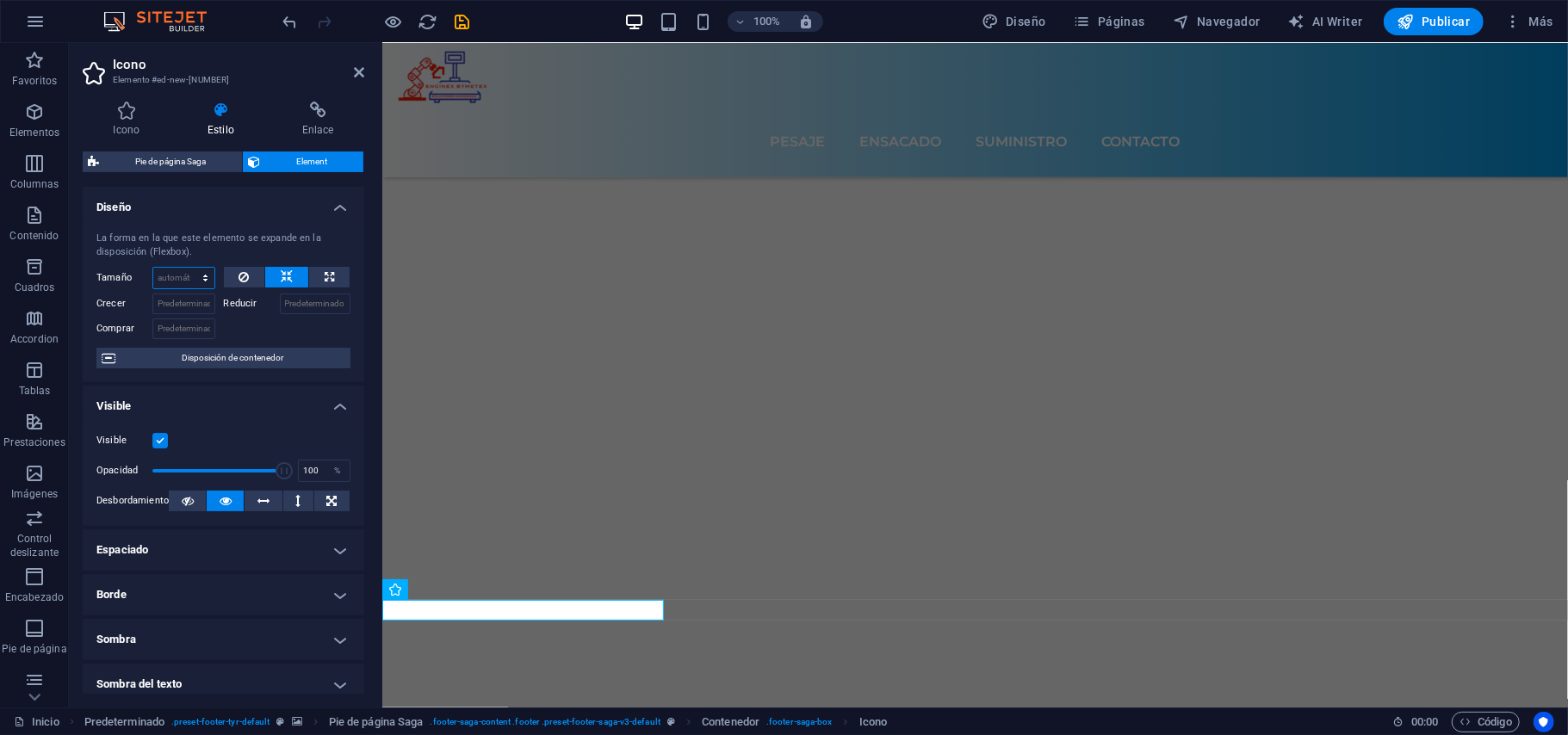select on "1/1" 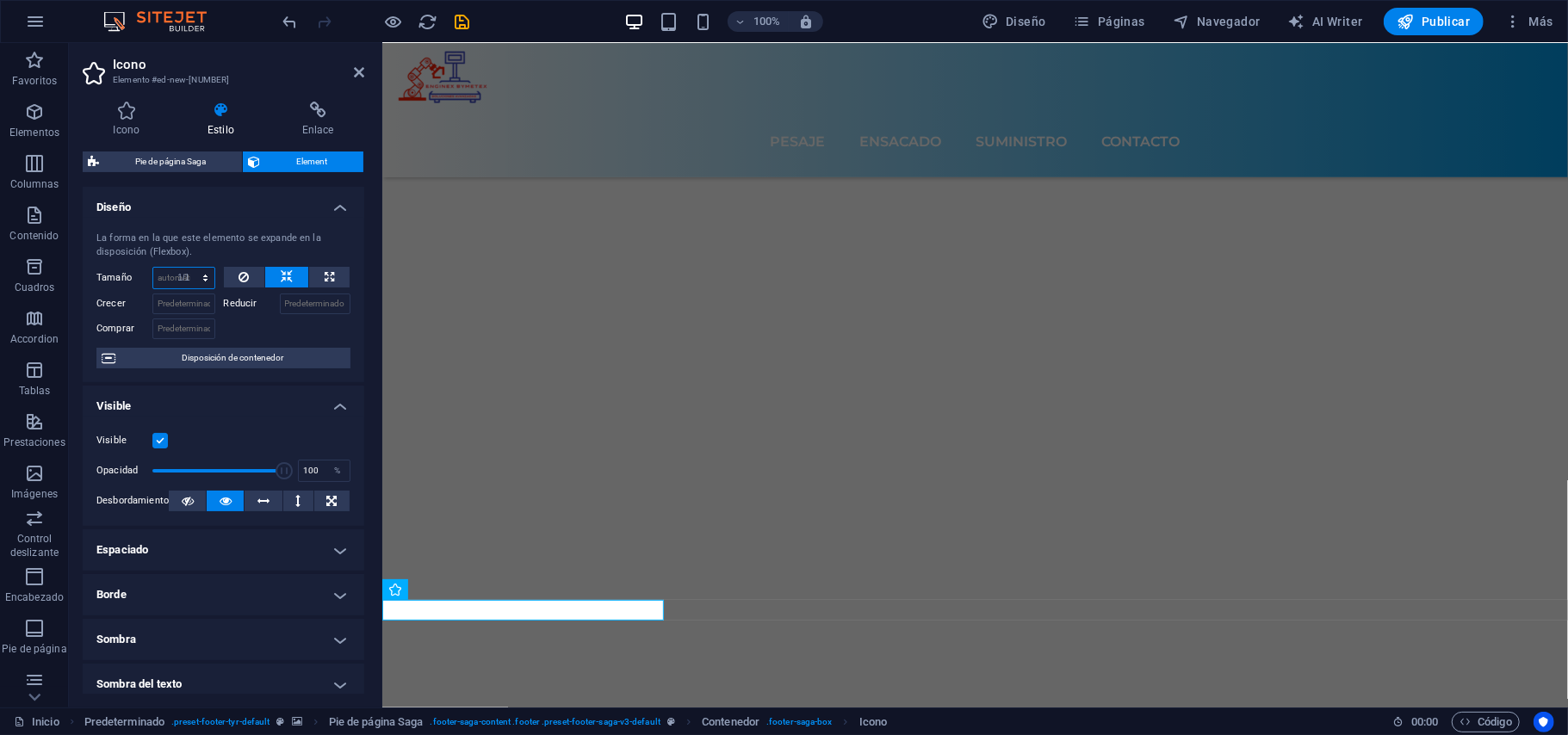 click on "Predeterminado automático px % 1/1 1/2 1/3 1/4 1/5 1/6 1/7 1/8 1/9 1/10" at bounding box center [183, 278] 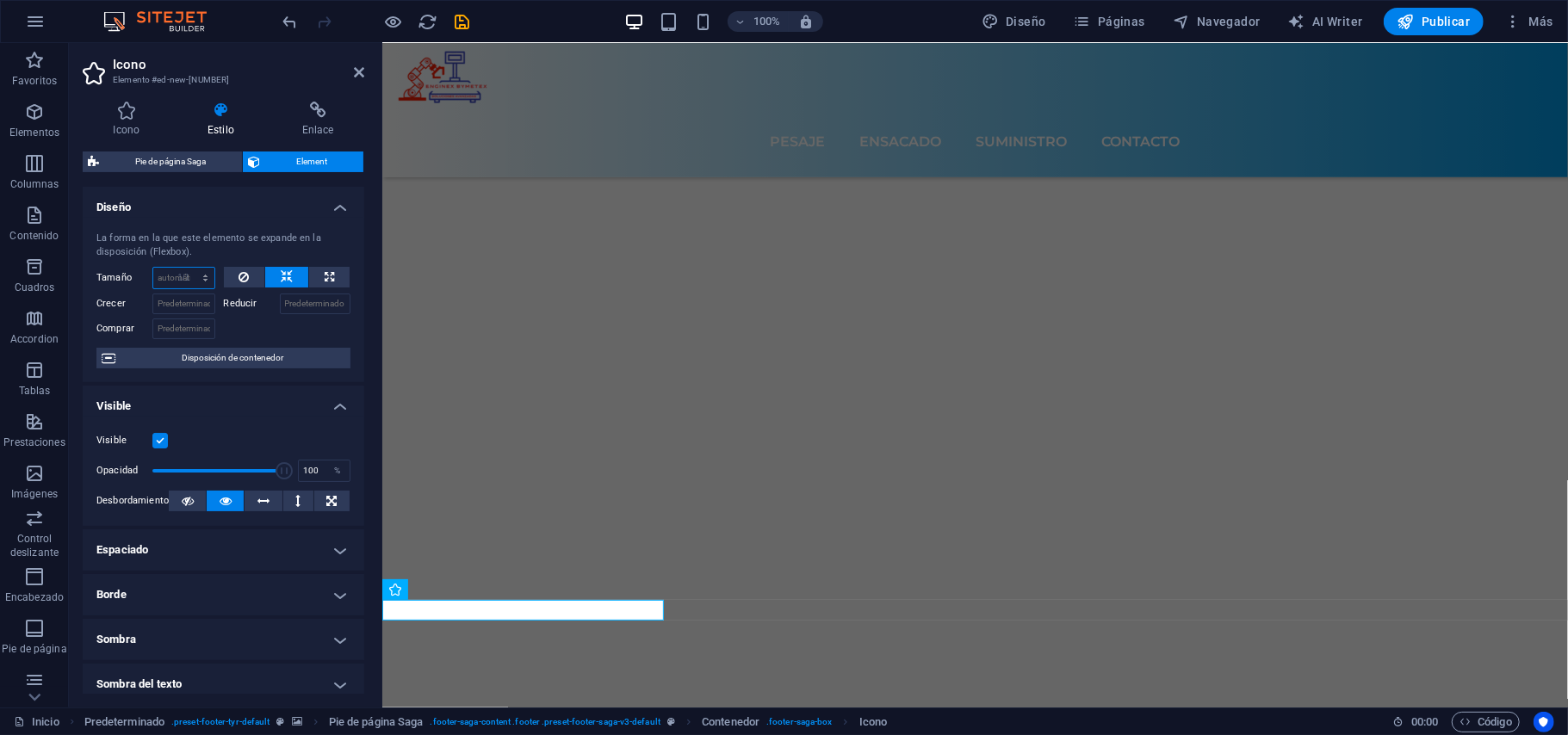 type on "100" 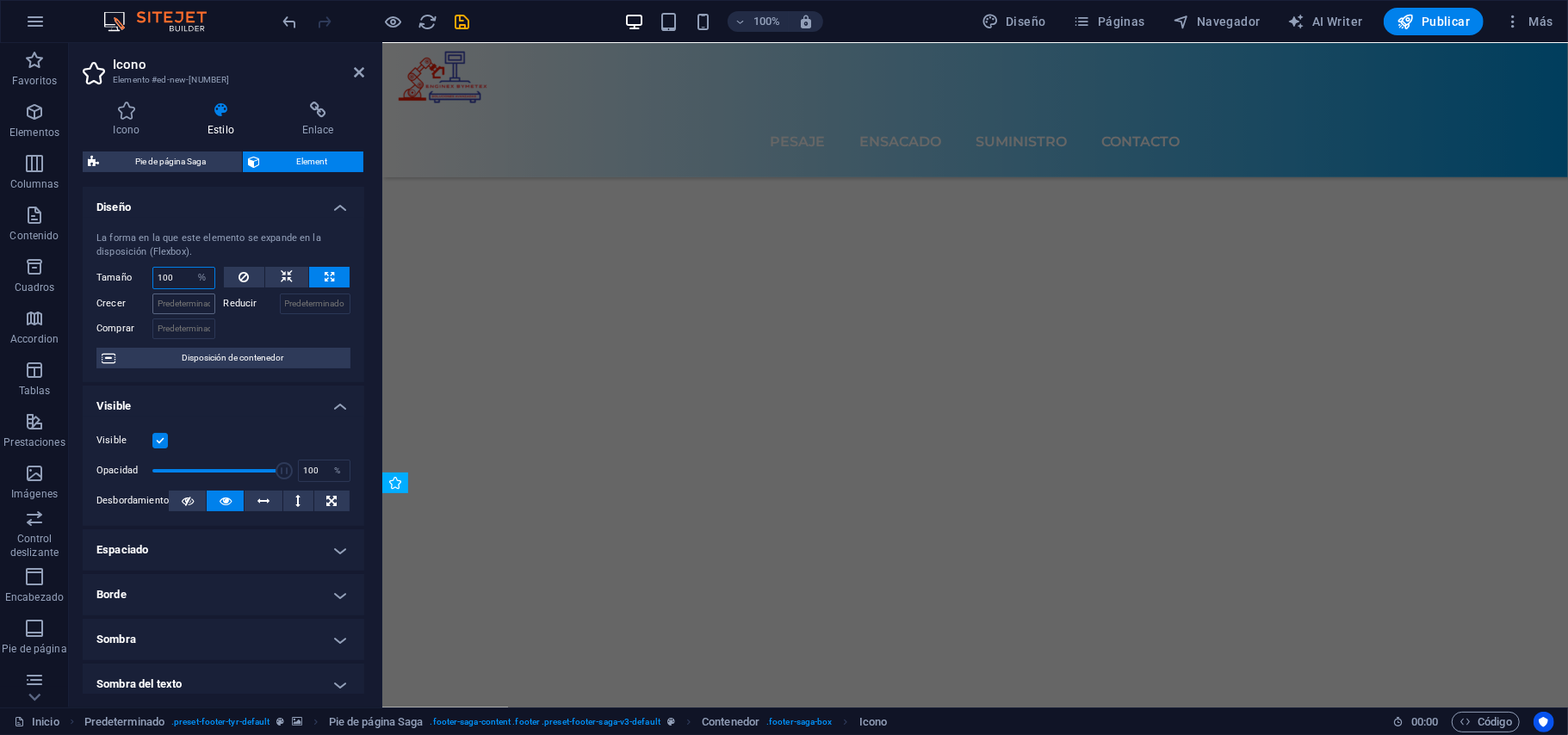 scroll, scrollTop: 6171, scrollLeft: 0, axis: vertical 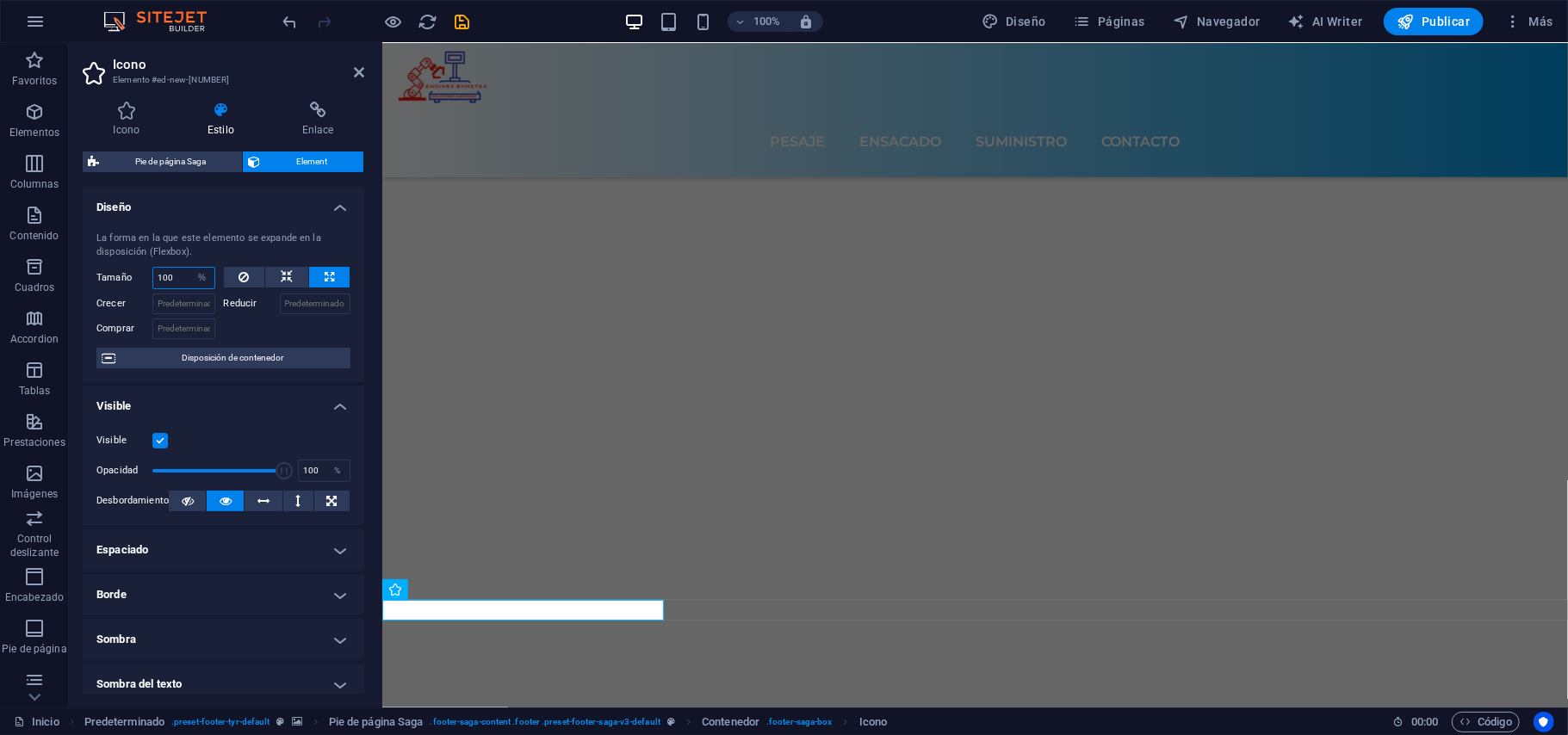 click on "100" at bounding box center [183, 278] 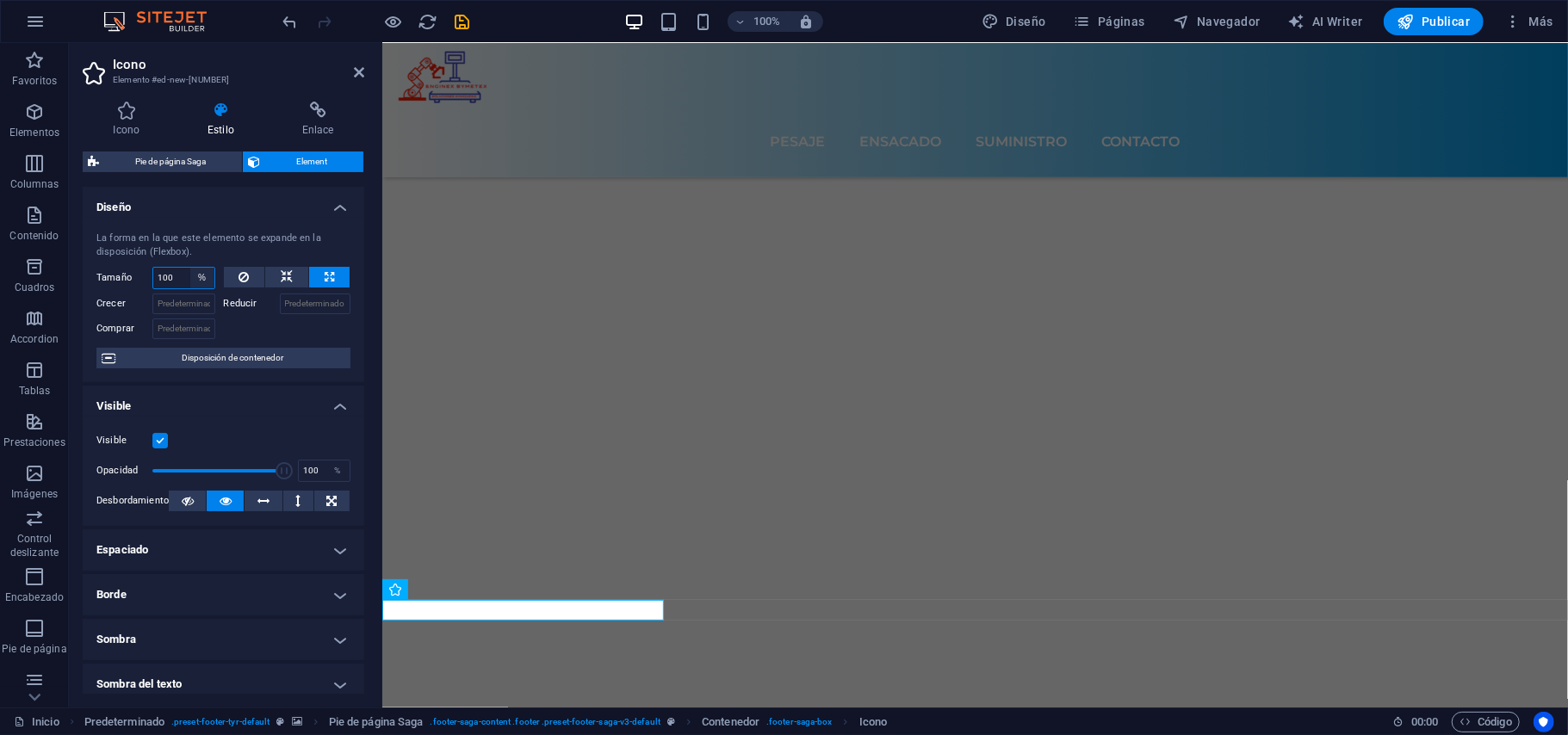 click on "Predeterminado automático px % 1/1 1/2 1/3 1/4 1/5 1/6 1/7 1/8 1/9 1/10" at bounding box center (202, 278) 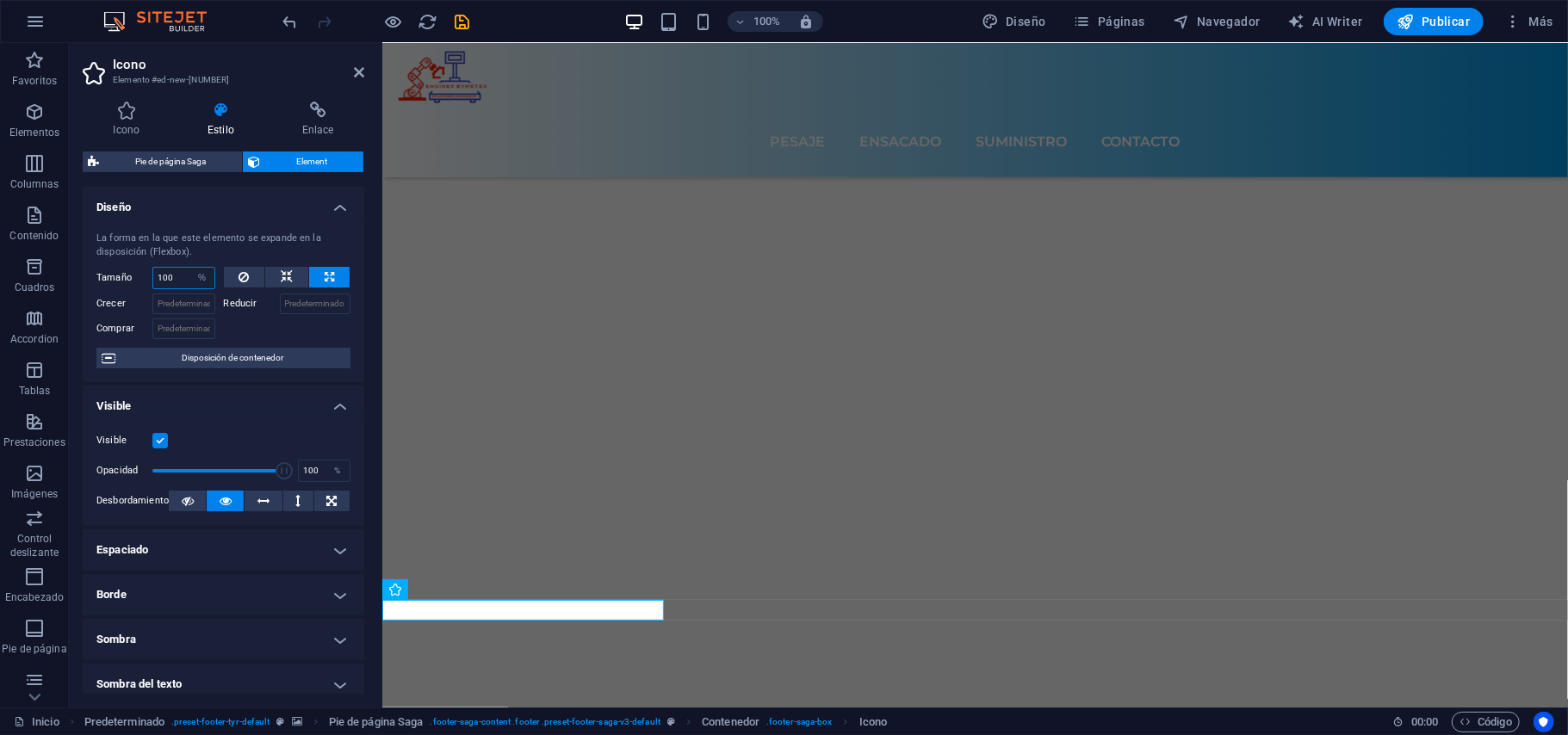 click on "Predeterminado automático px % 1/1 1/2 1/3 1/4 1/5 1/6 1/7 1/8 1/9 1/10" at bounding box center [202, 278] 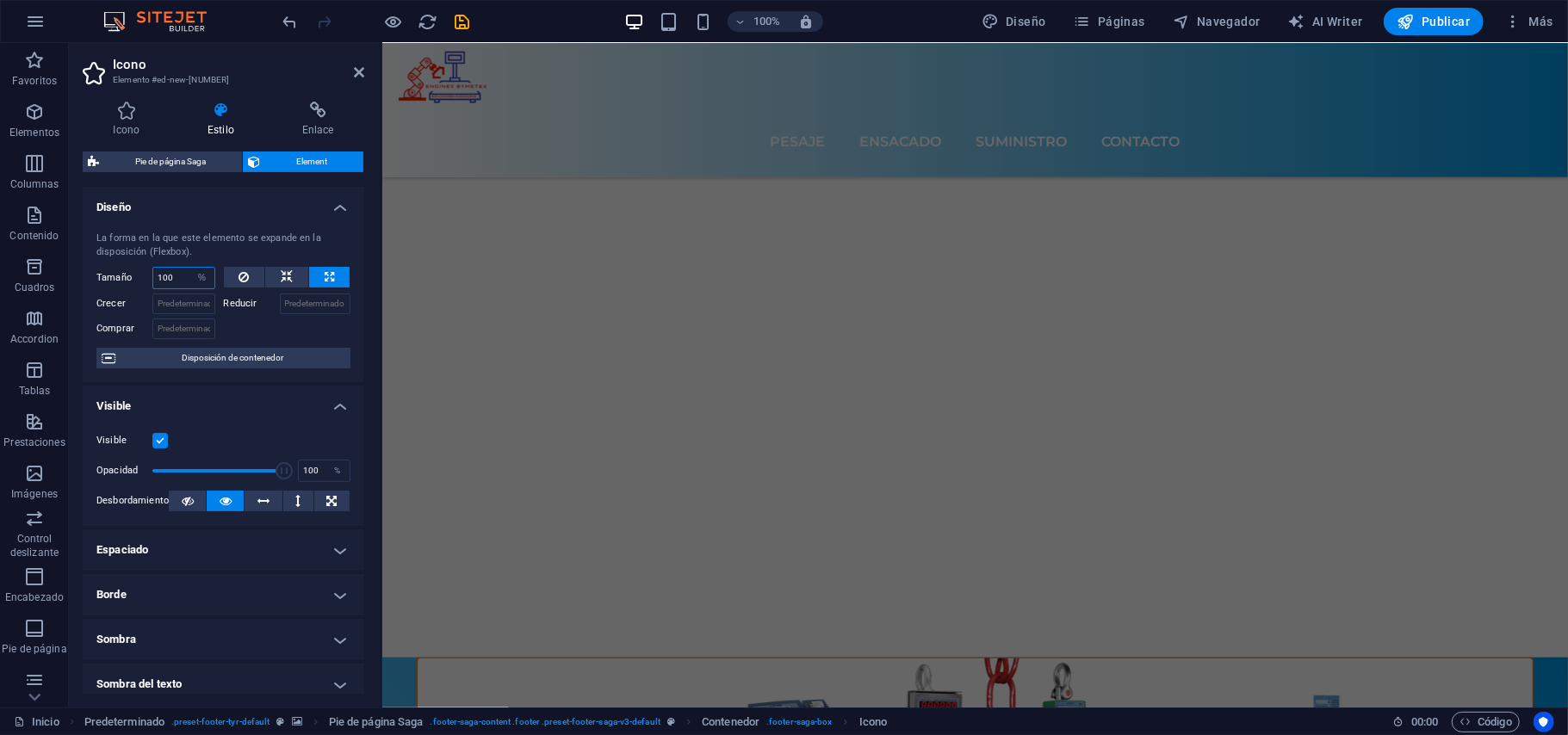 scroll, scrollTop: 5539, scrollLeft: 0, axis: vertical 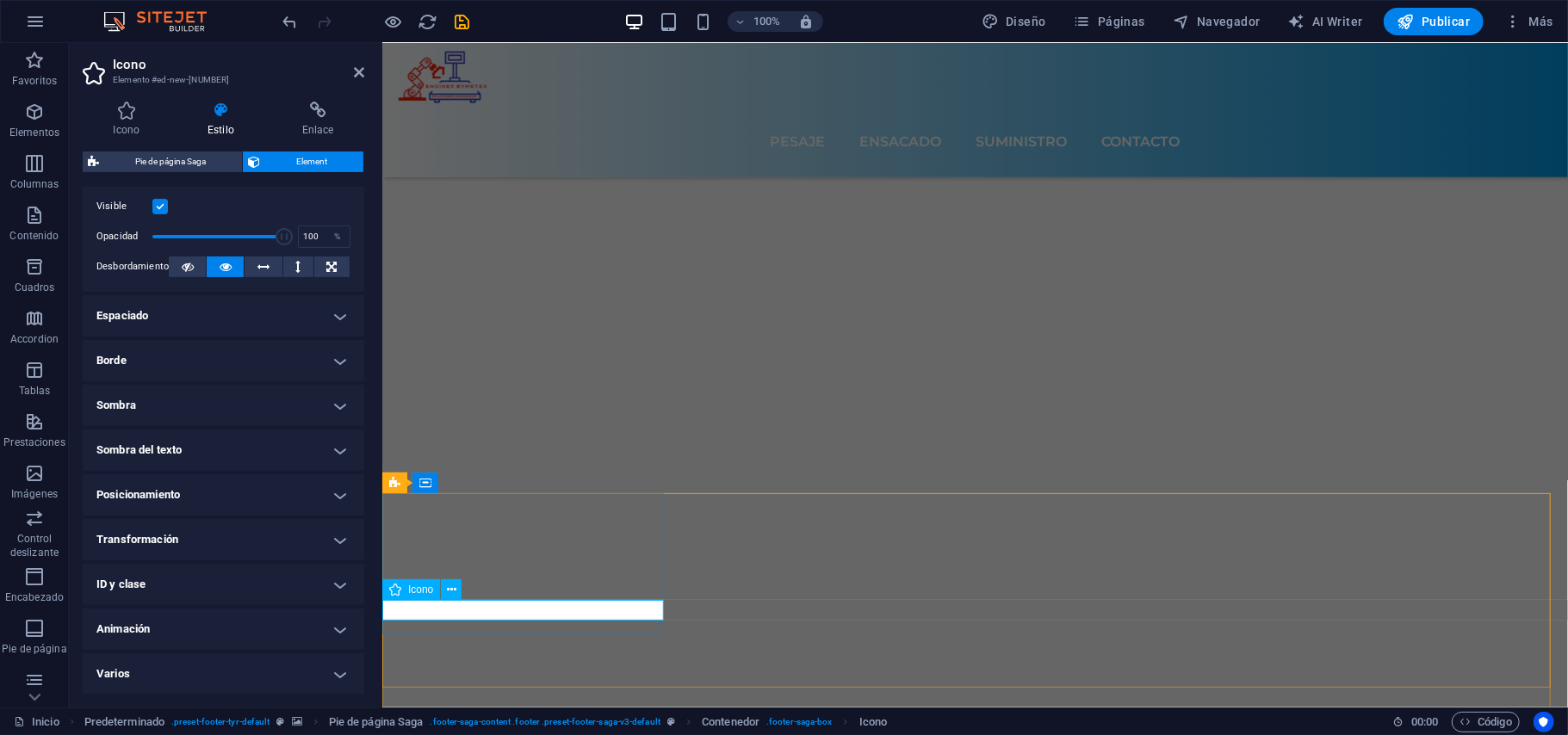 click at bounding box center (524, 7432) 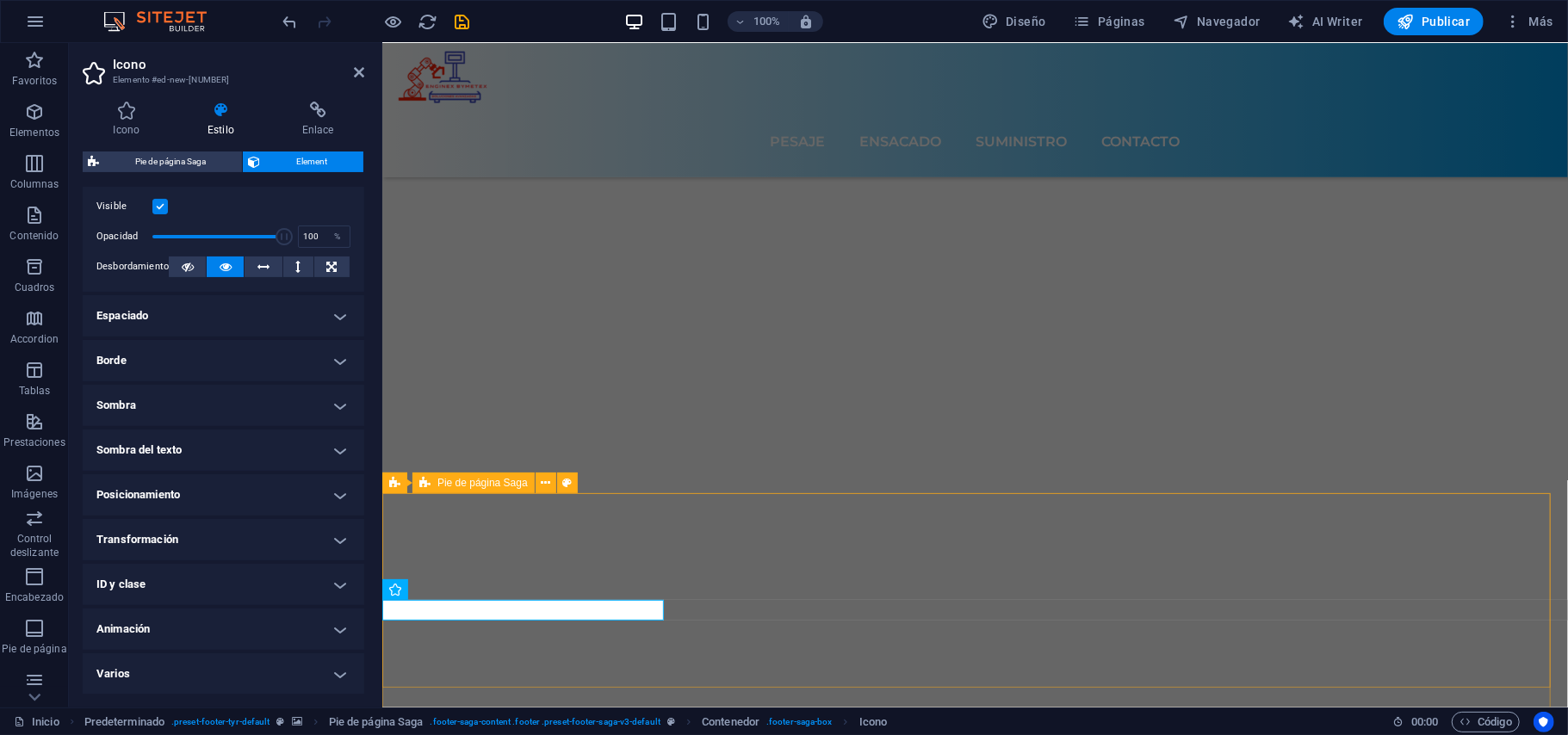 drag, startPoint x: 566, startPoint y: 616, endPoint x: 566, endPoint y: 644, distance: 28 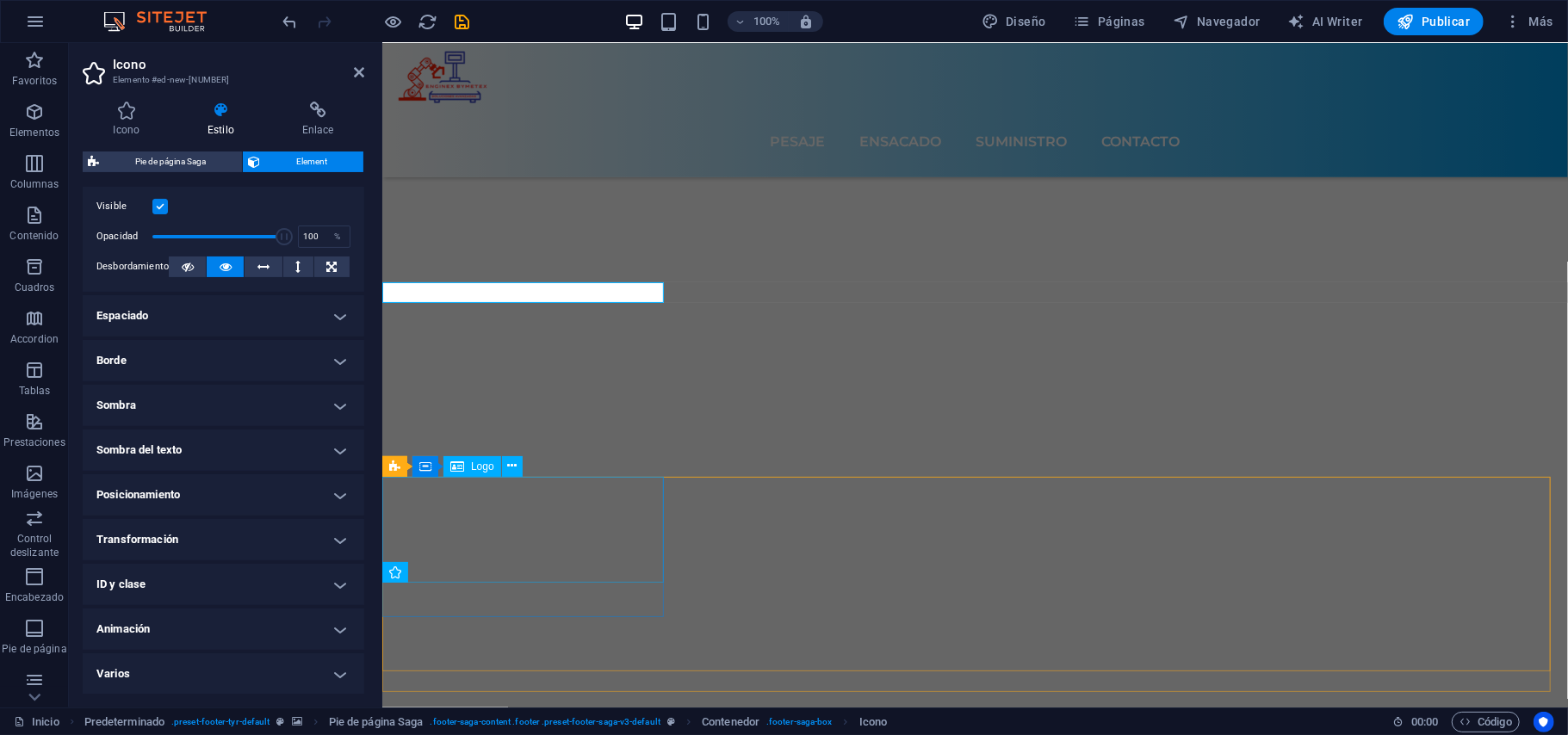 scroll, scrollTop: 6171, scrollLeft: 0, axis: vertical 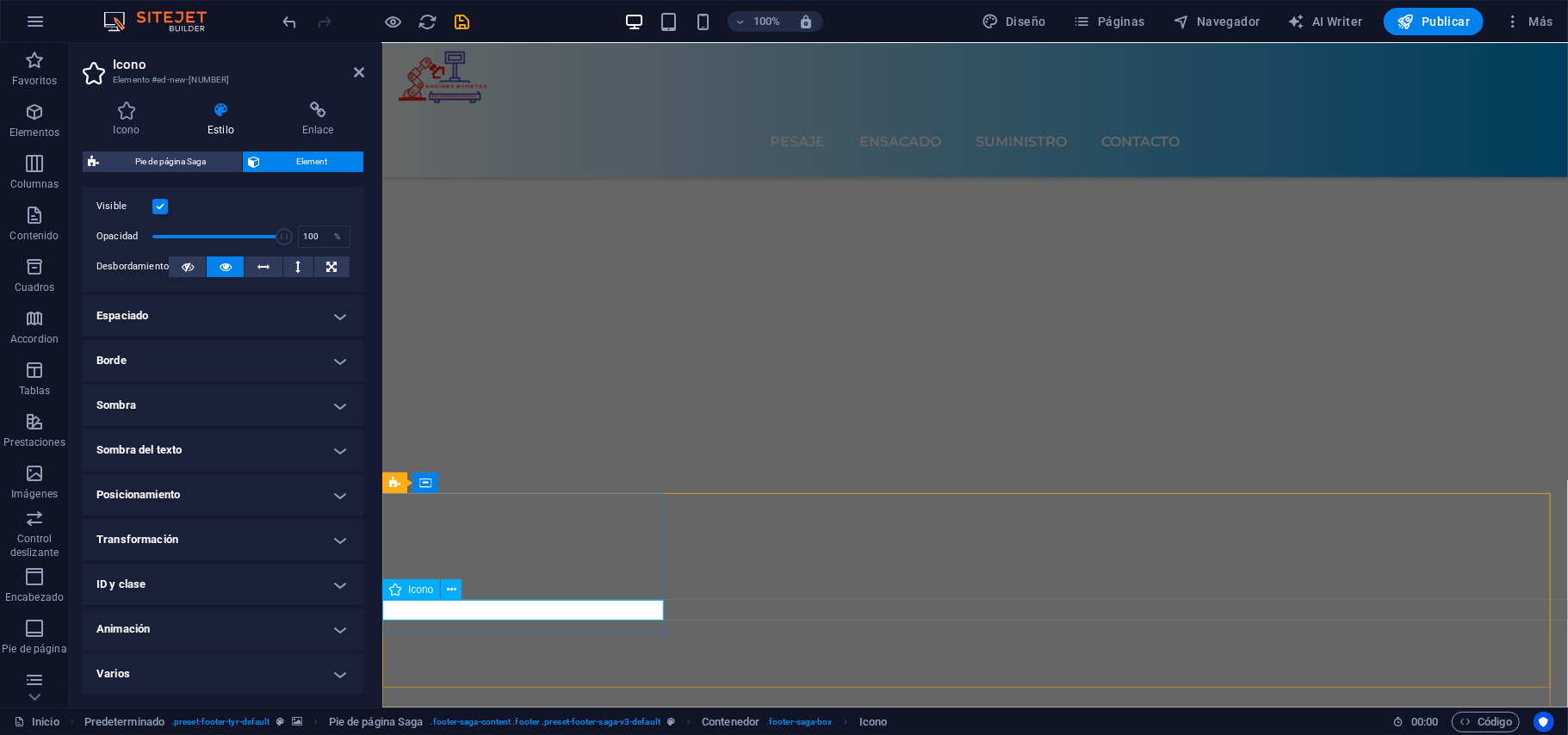 click at bounding box center (524, 7433) 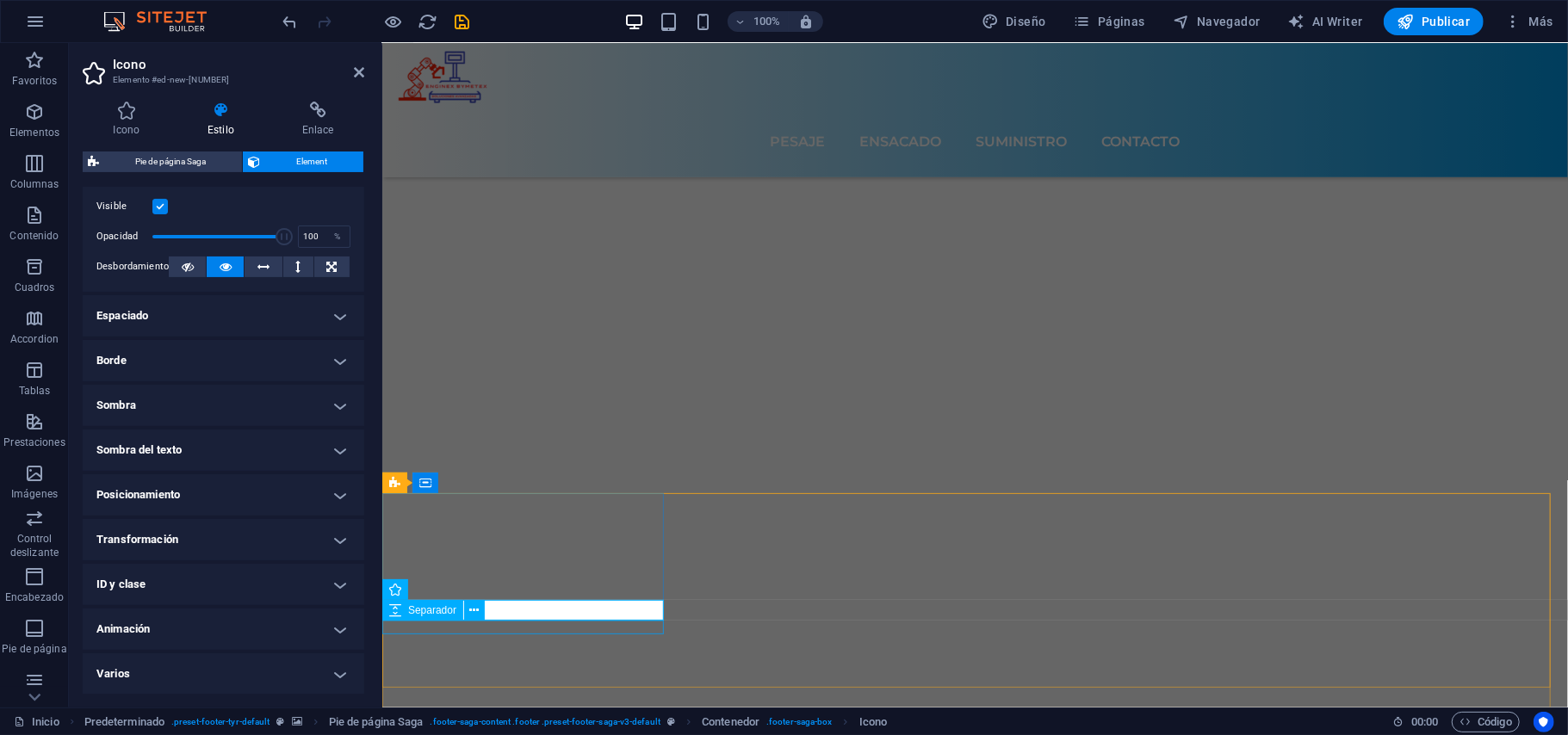 drag, startPoint x: 493, startPoint y: 612, endPoint x: 490, endPoint y: 623, distance: 11.401754 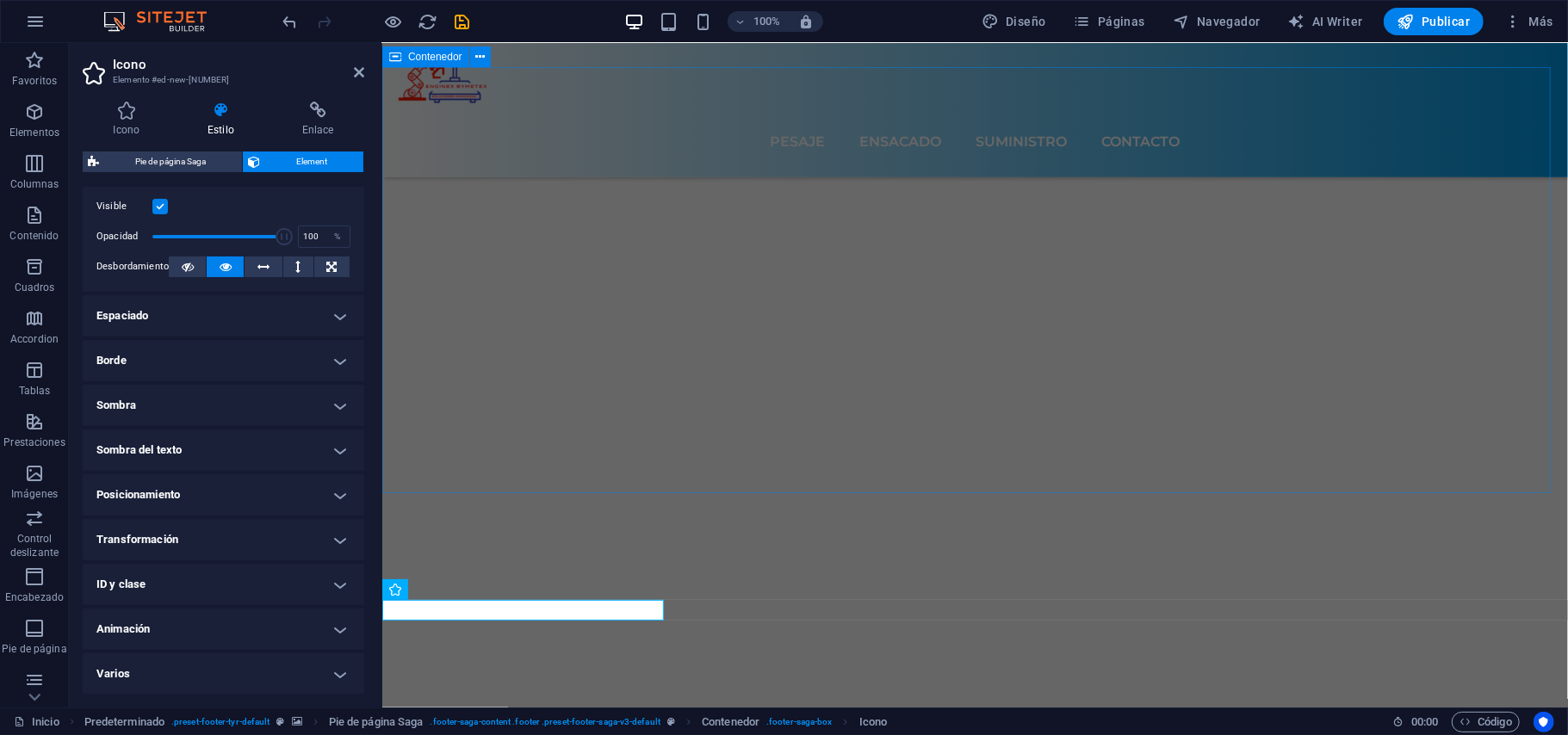 click at bounding box center (974, 6303) 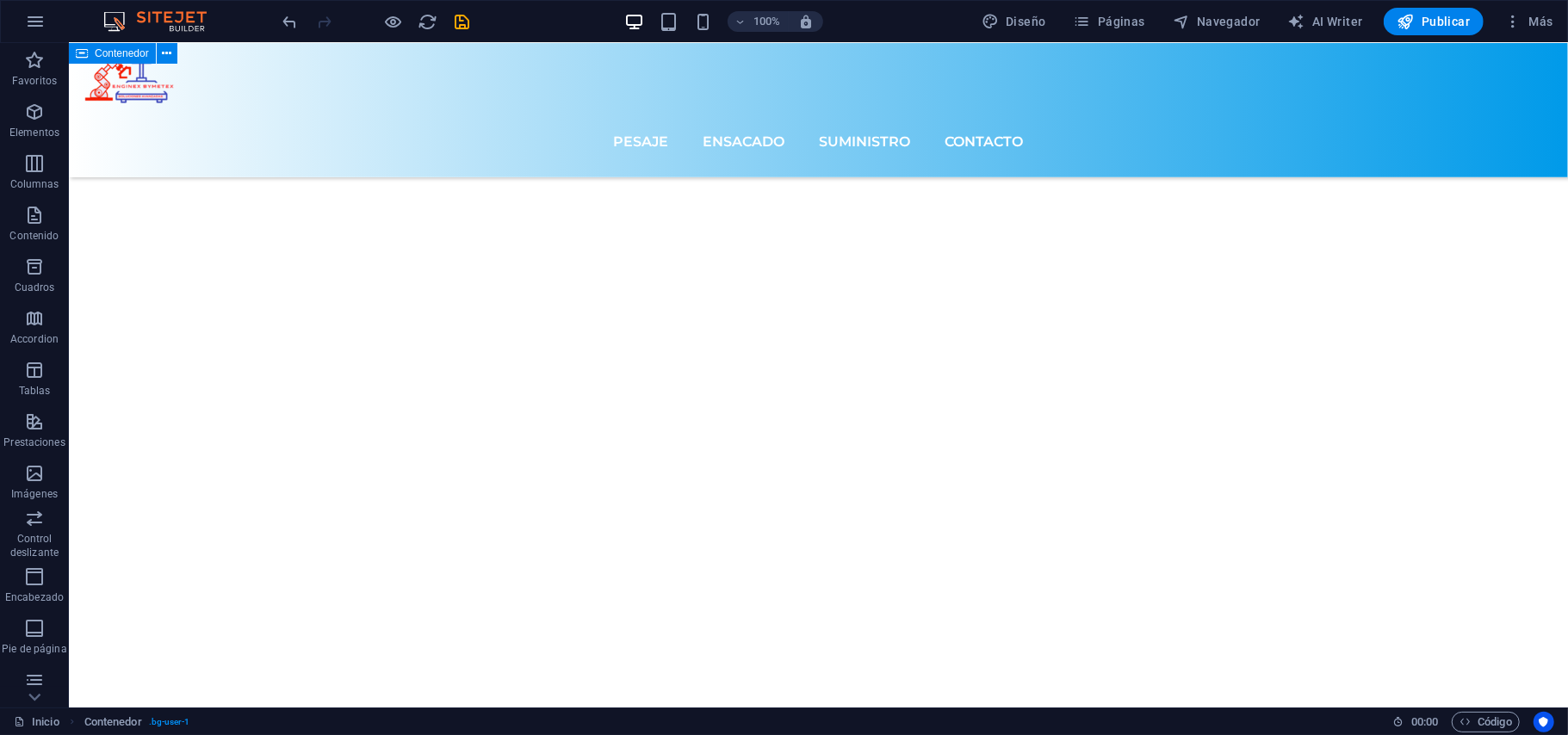 scroll, scrollTop: 7024, scrollLeft: 0, axis: vertical 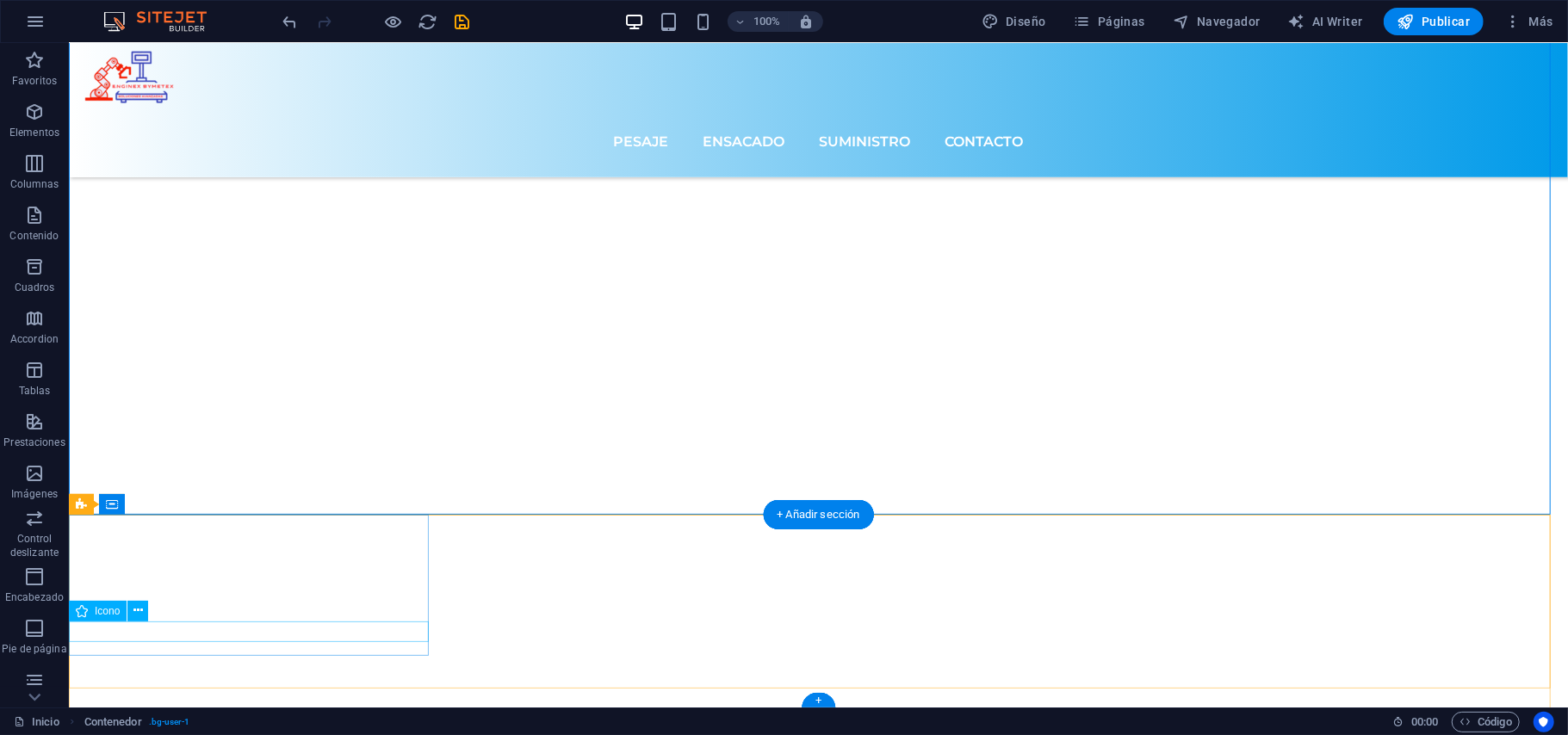click at bounding box center [250, 8593] 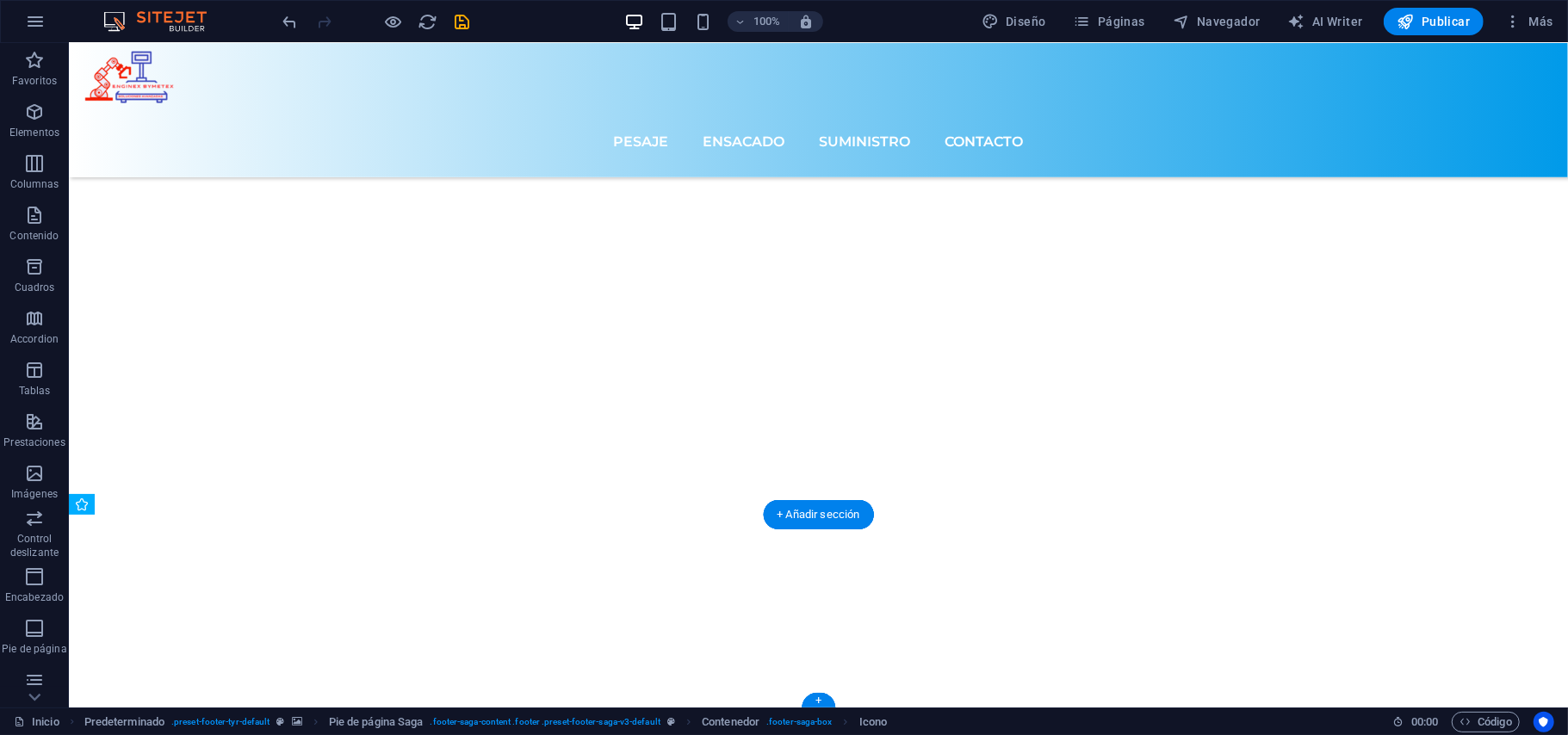 drag, startPoint x: 220, startPoint y: 629, endPoint x: 220, endPoint y: 640, distance: 11 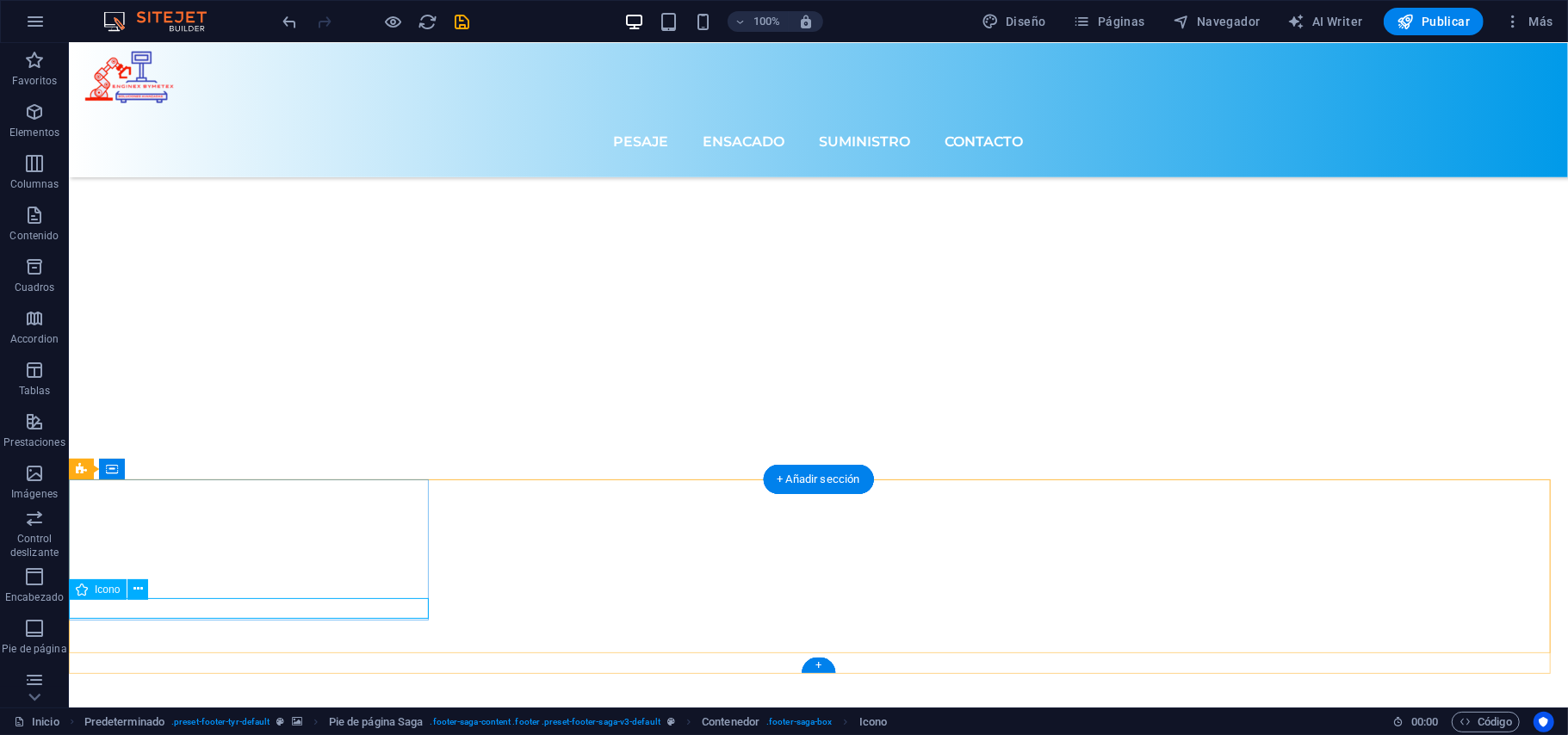 scroll, scrollTop: 7061, scrollLeft: 0, axis: vertical 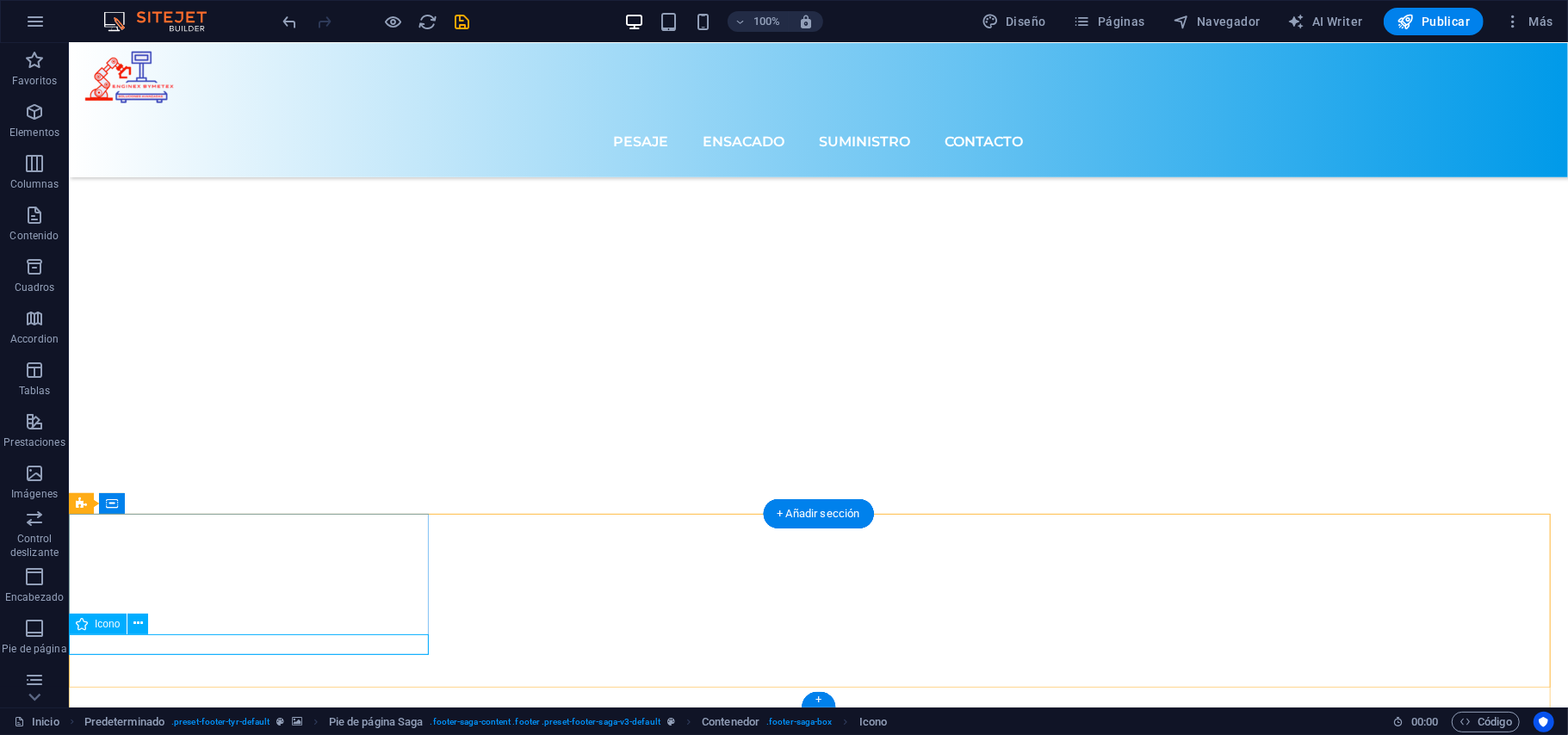 click at bounding box center (250, 8606) 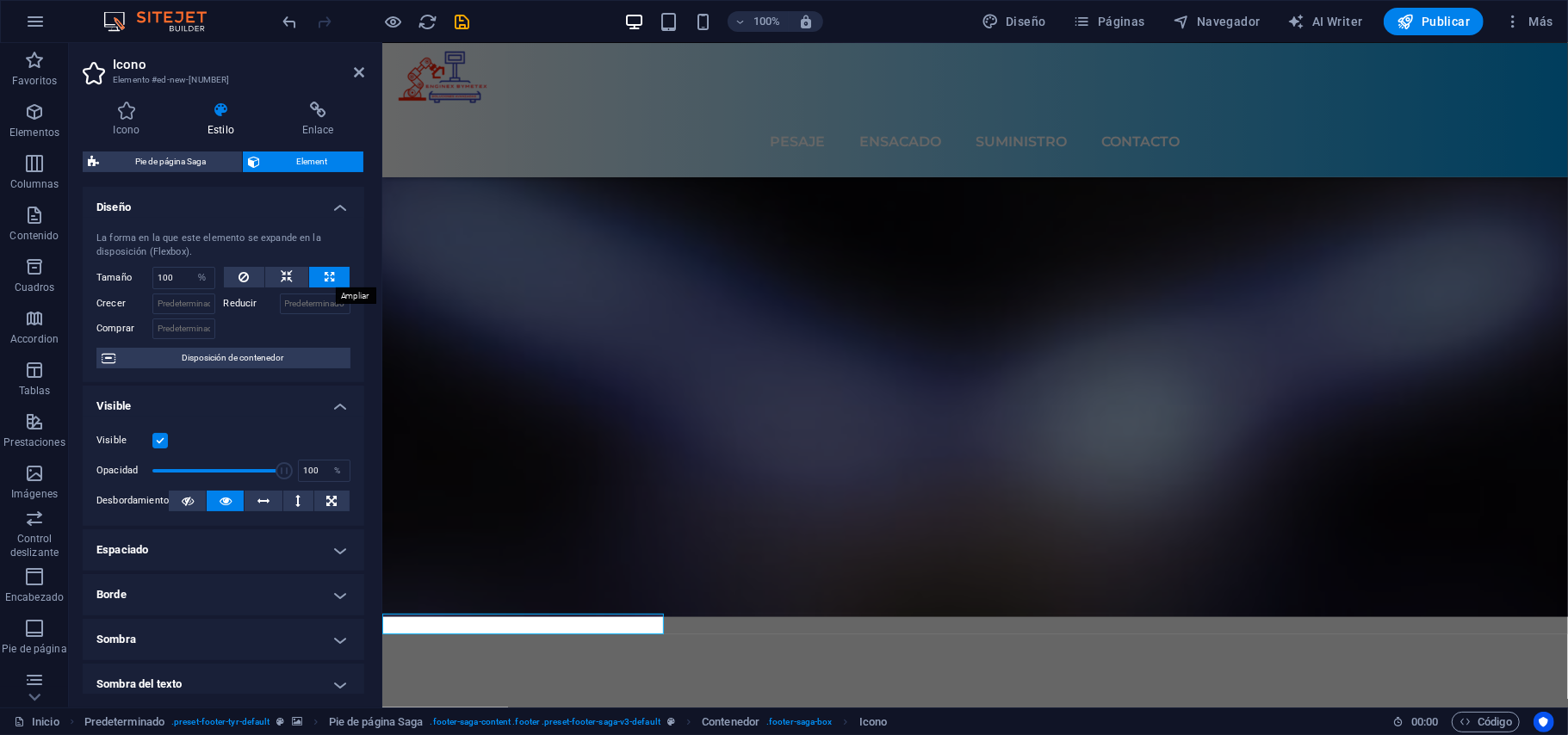 scroll, scrollTop: 5567, scrollLeft: 0, axis: vertical 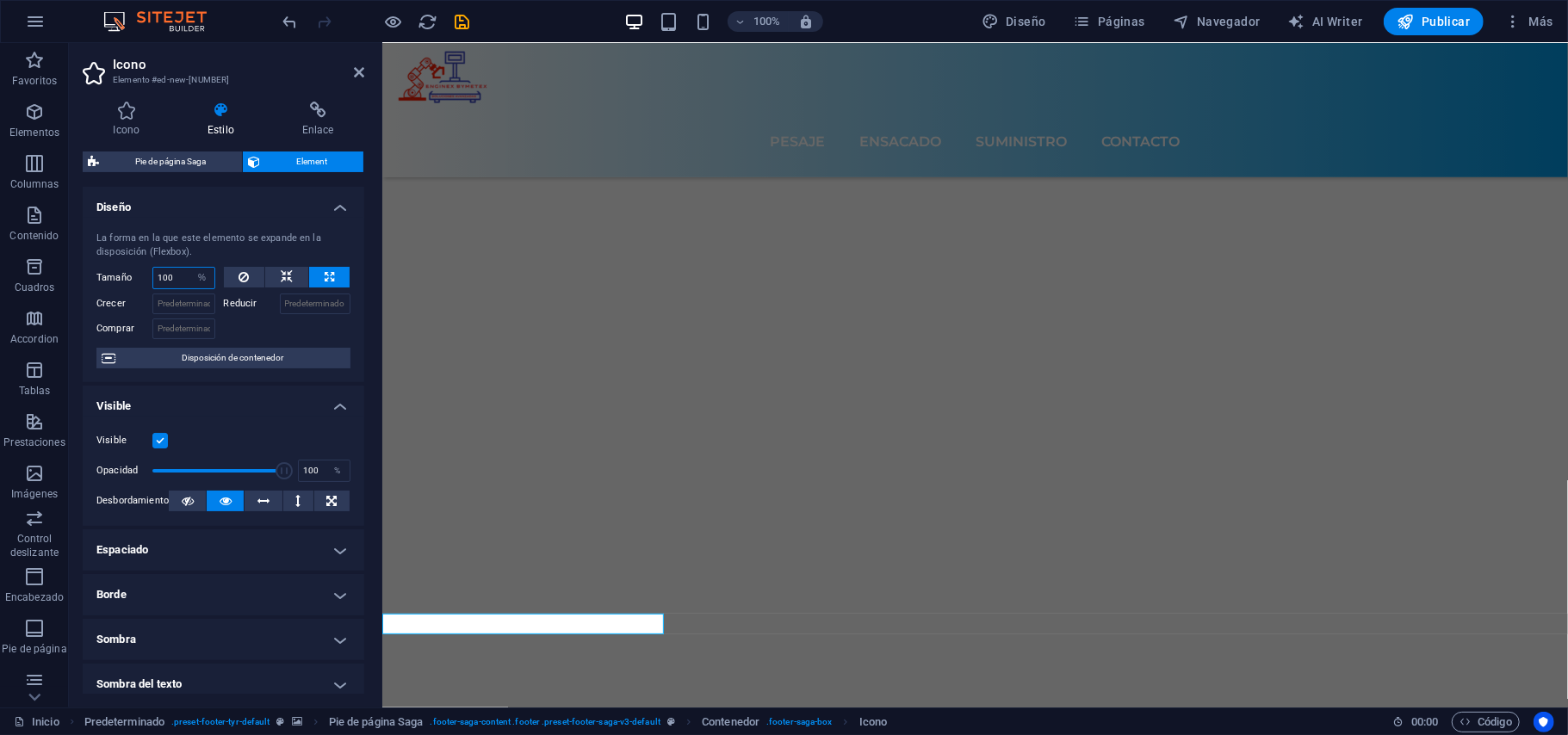 click on "100" at bounding box center (183, 278) 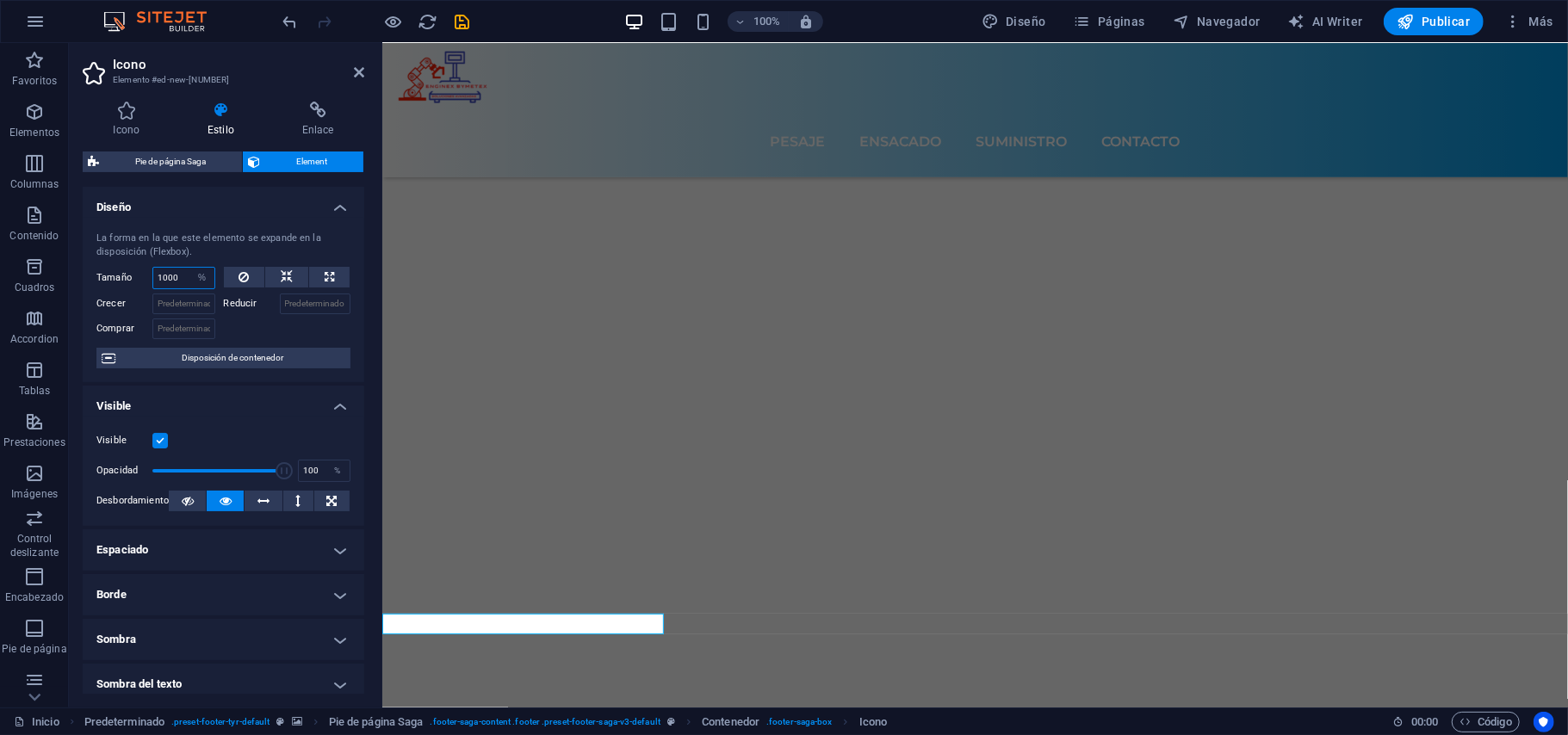 type on "1000" 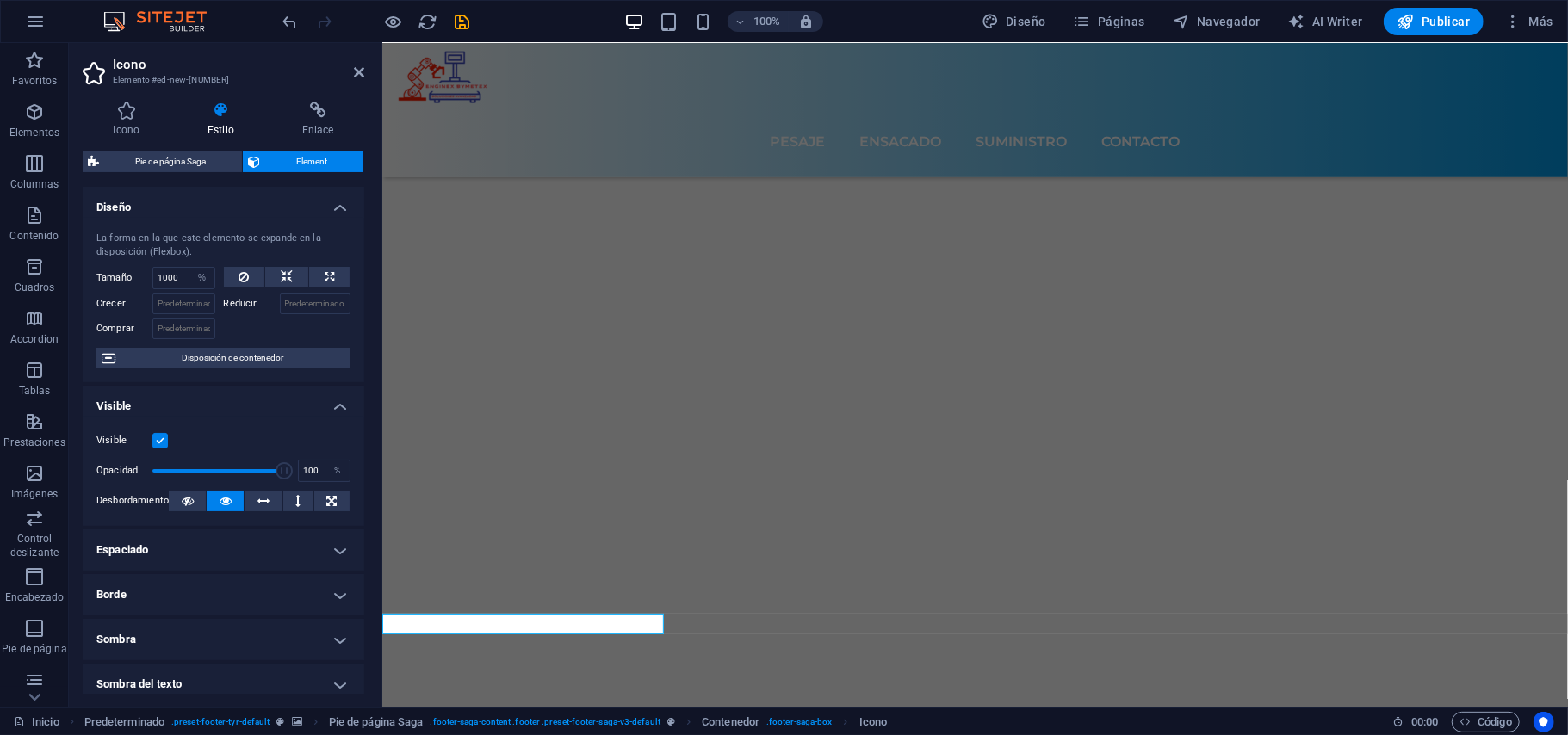 click on "Diseño" at bounding box center (223, 202) 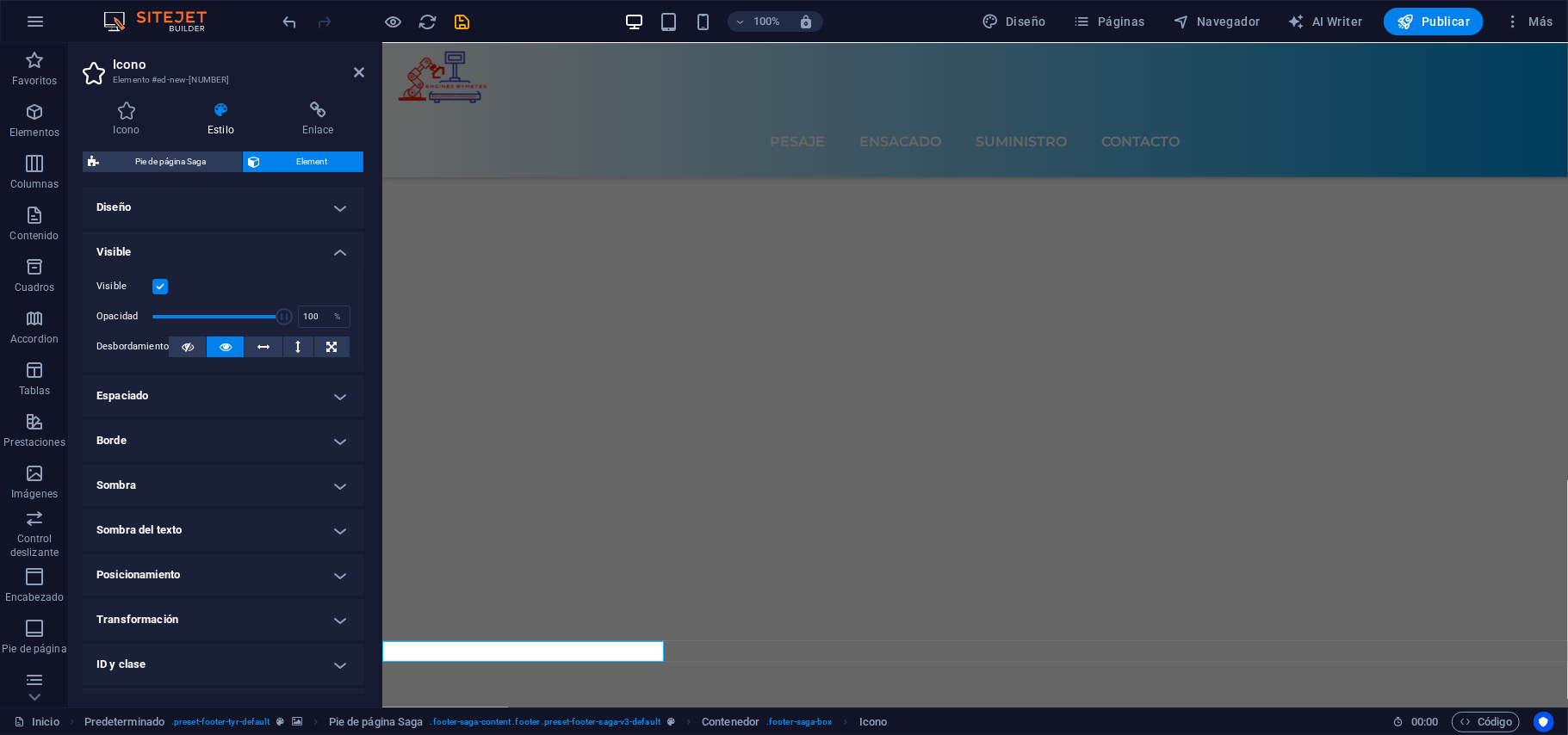 scroll, scrollTop: 5539, scrollLeft: 0, axis: vertical 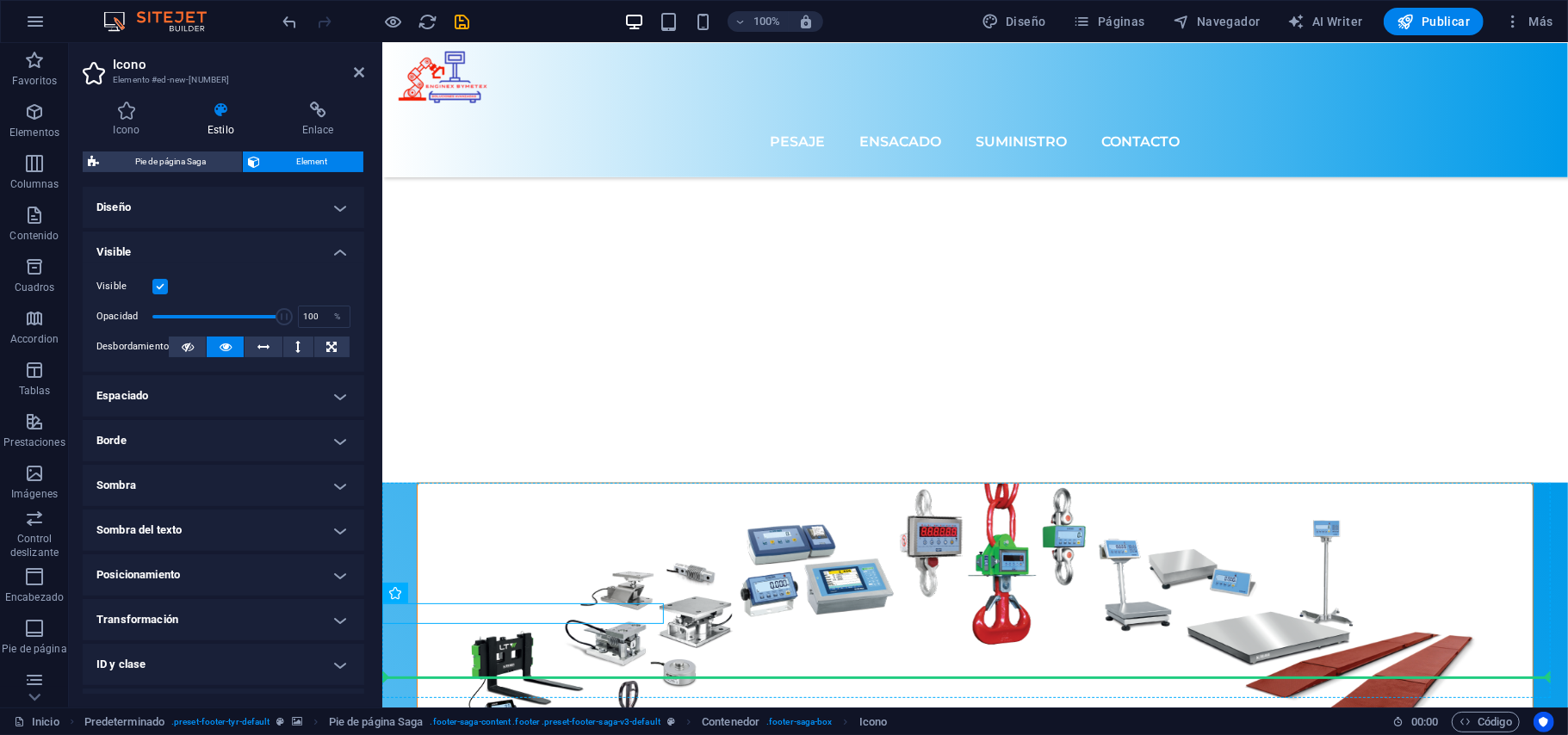 drag, startPoint x: 493, startPoint y: 616, endPoint x: 493, endPoint y: 644, distance: 28 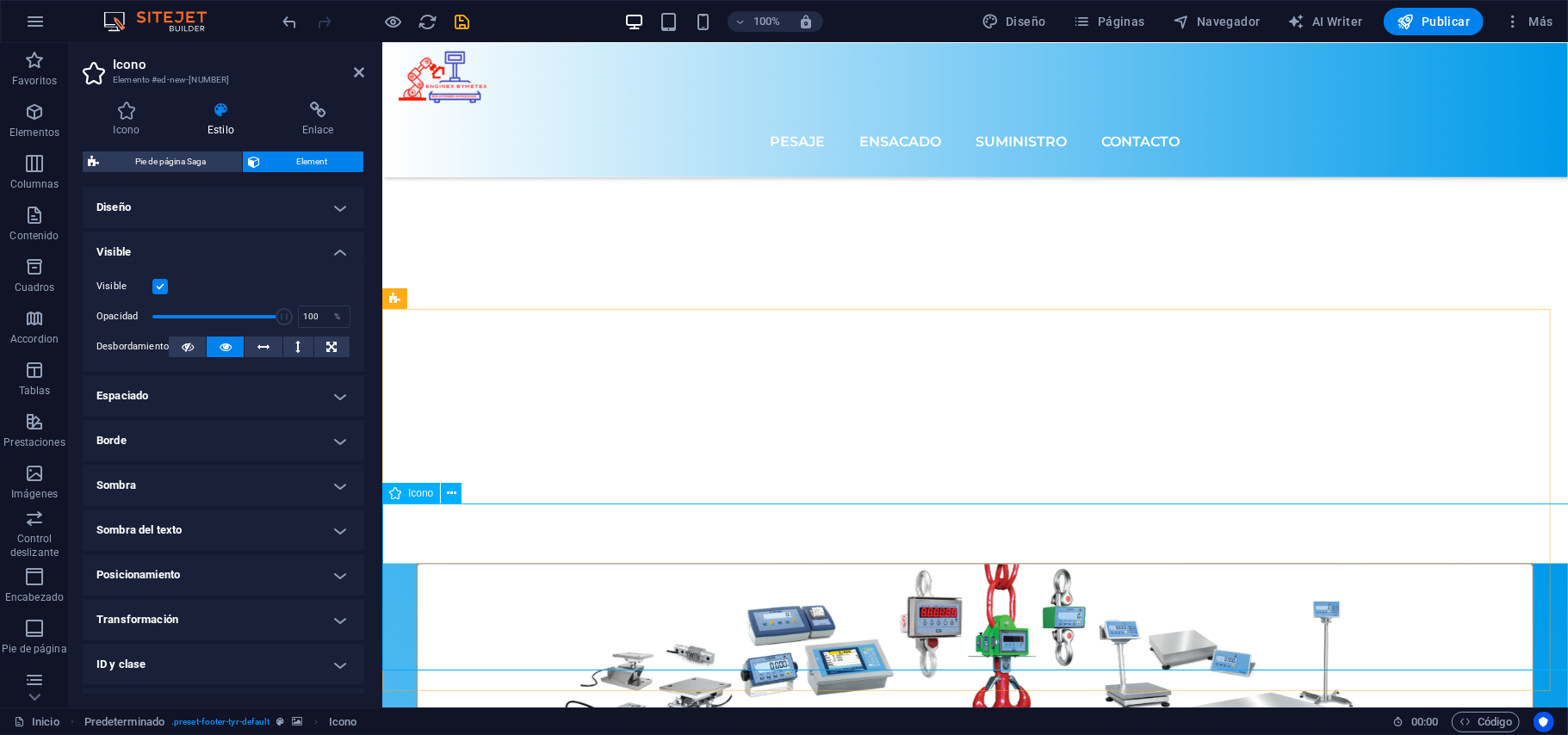 scroll, scrollTop: 6383, scrollLeft: 0, axis: vertical 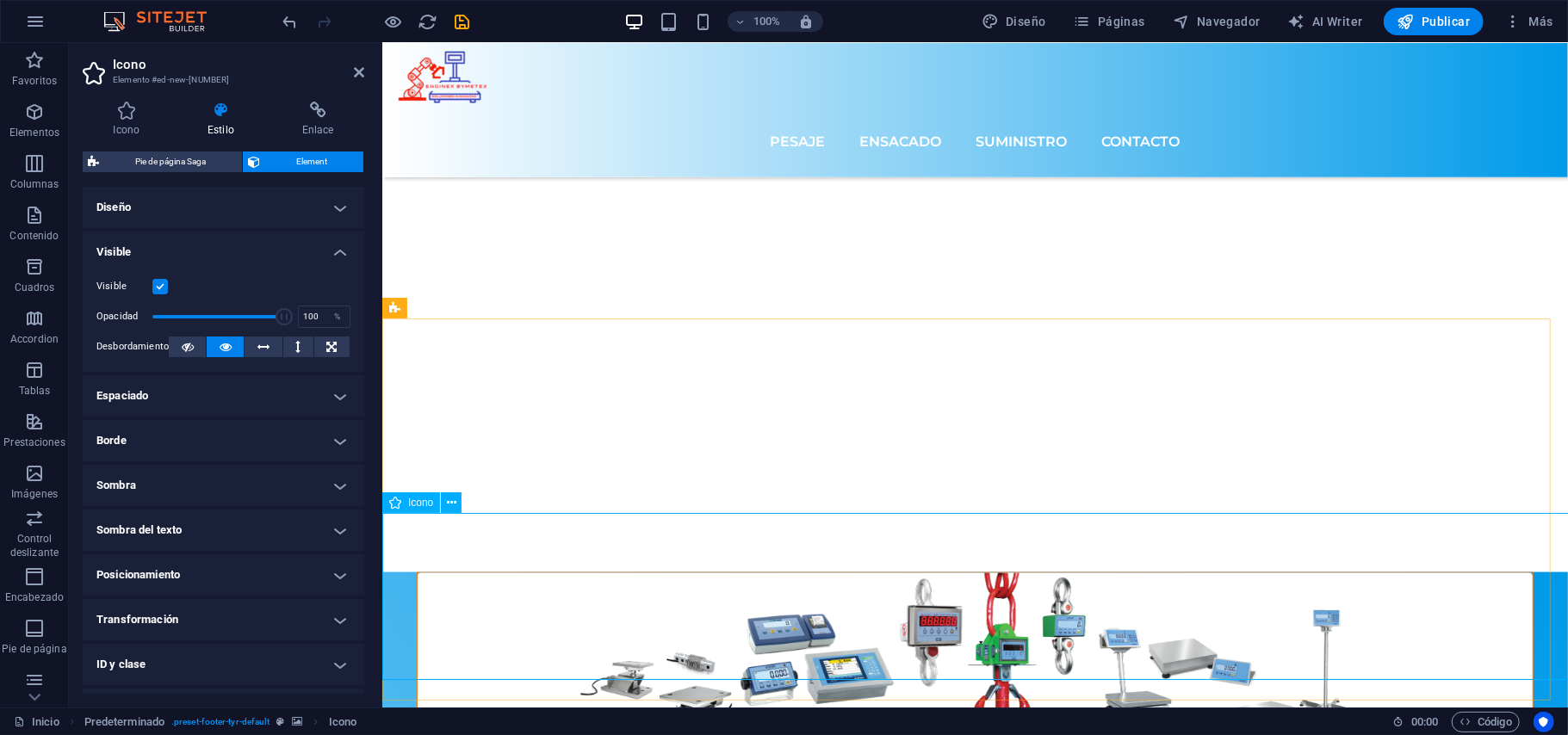 click at bounding box center [974, 8014] 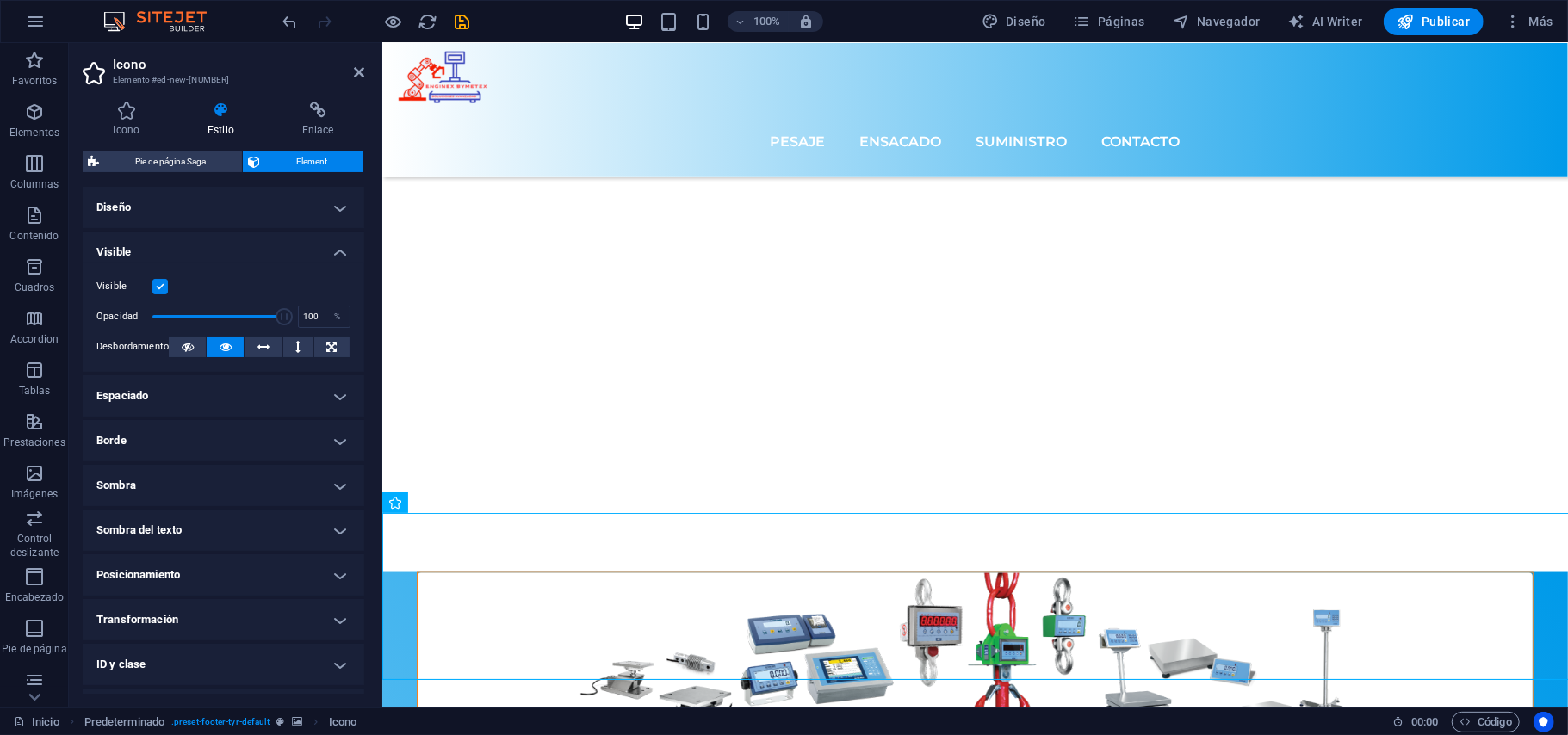 scroll, scrollTop: 0, scrollLeft: 0, axis: both 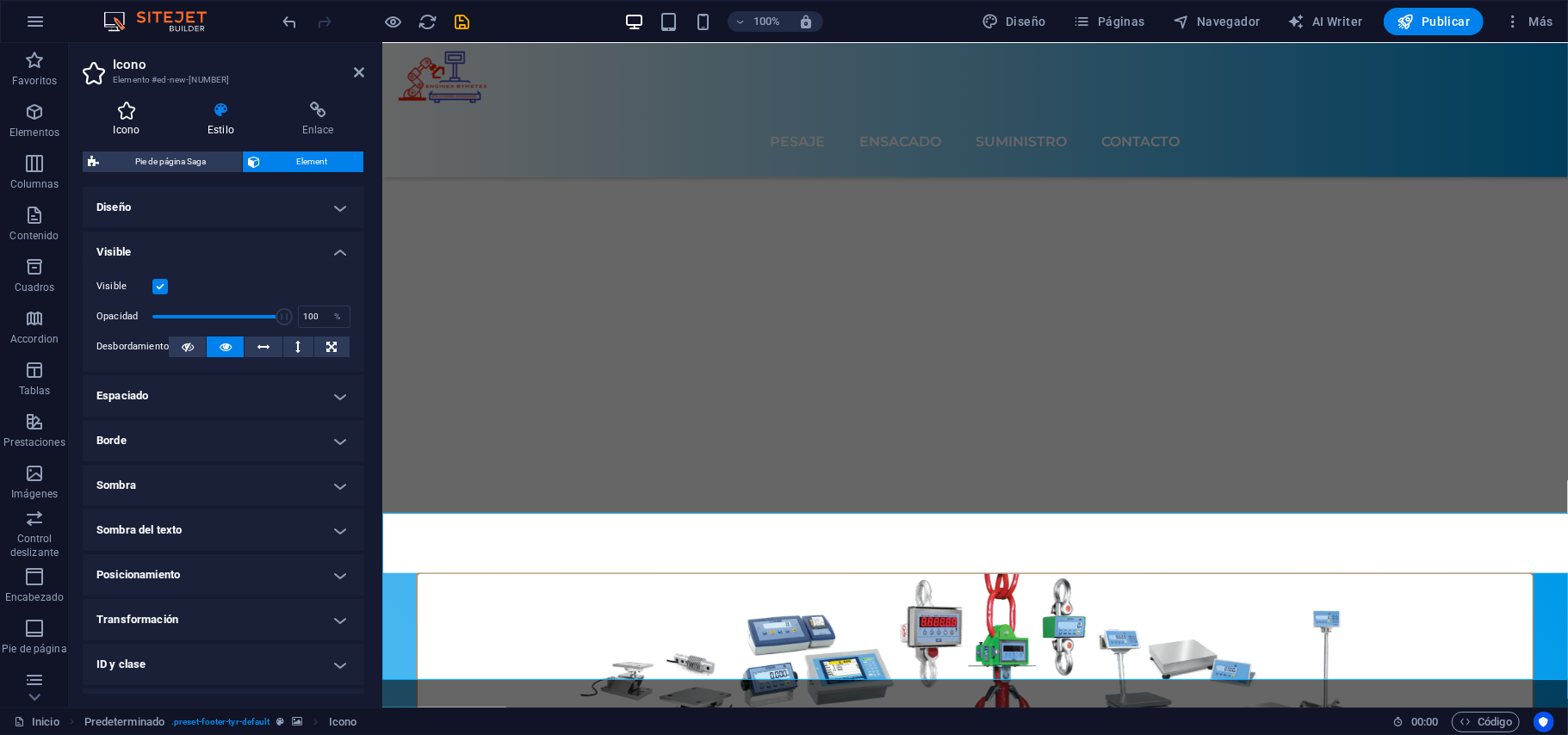 click on "Icono" at bounding box center (130, 120) 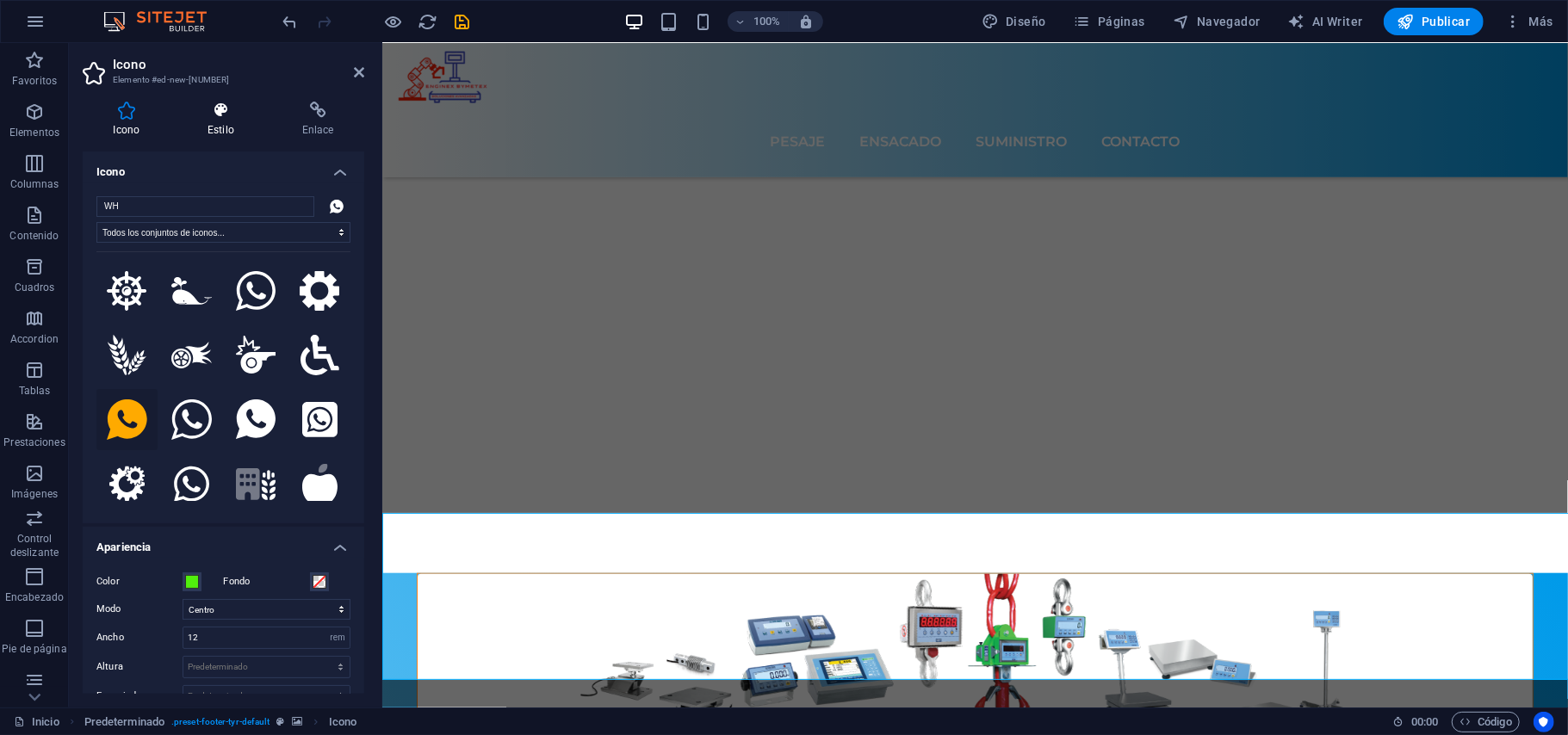 click at bounding box center [221, 110] 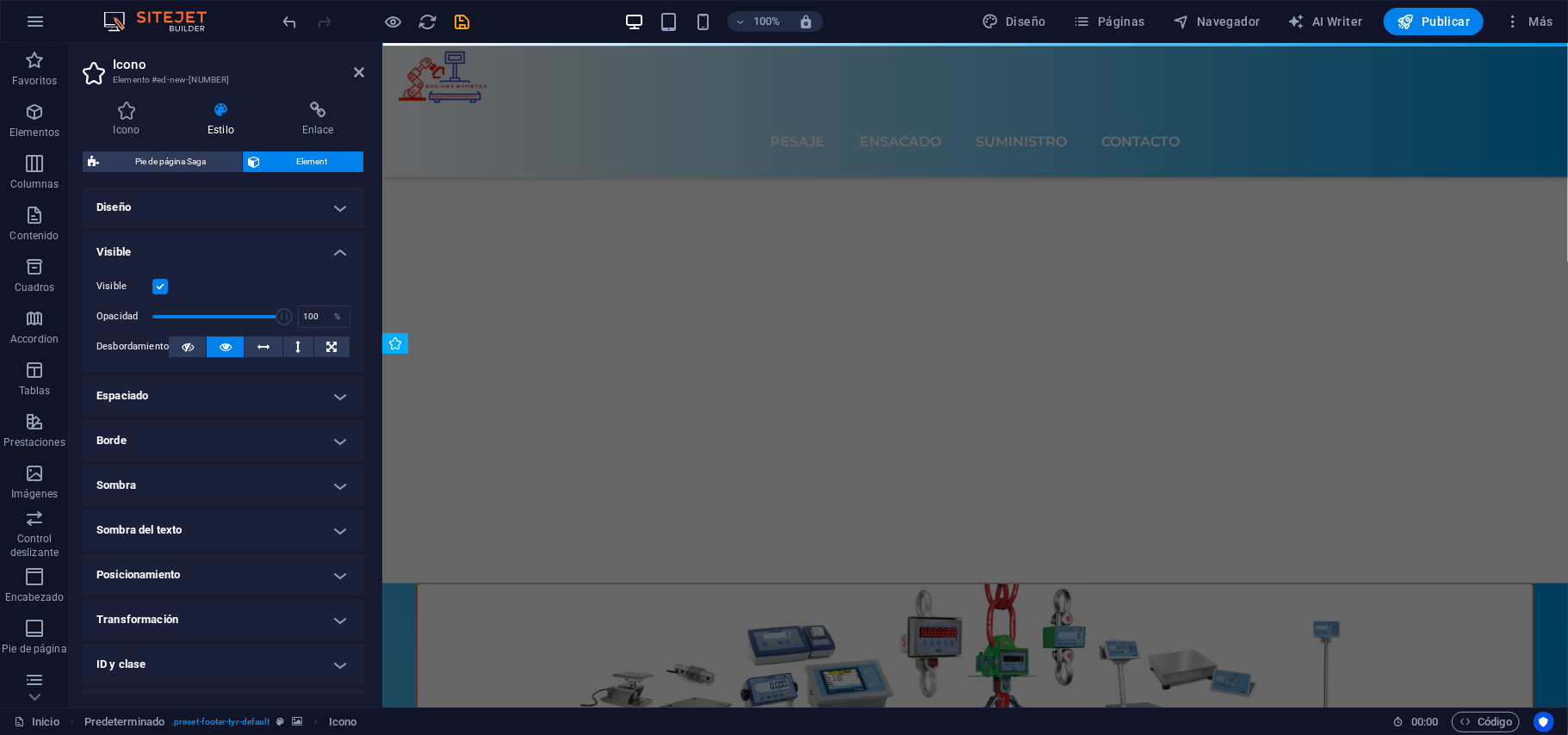 scroll, scrollTop: 6346, scrollLeft: 0, axis: vertical 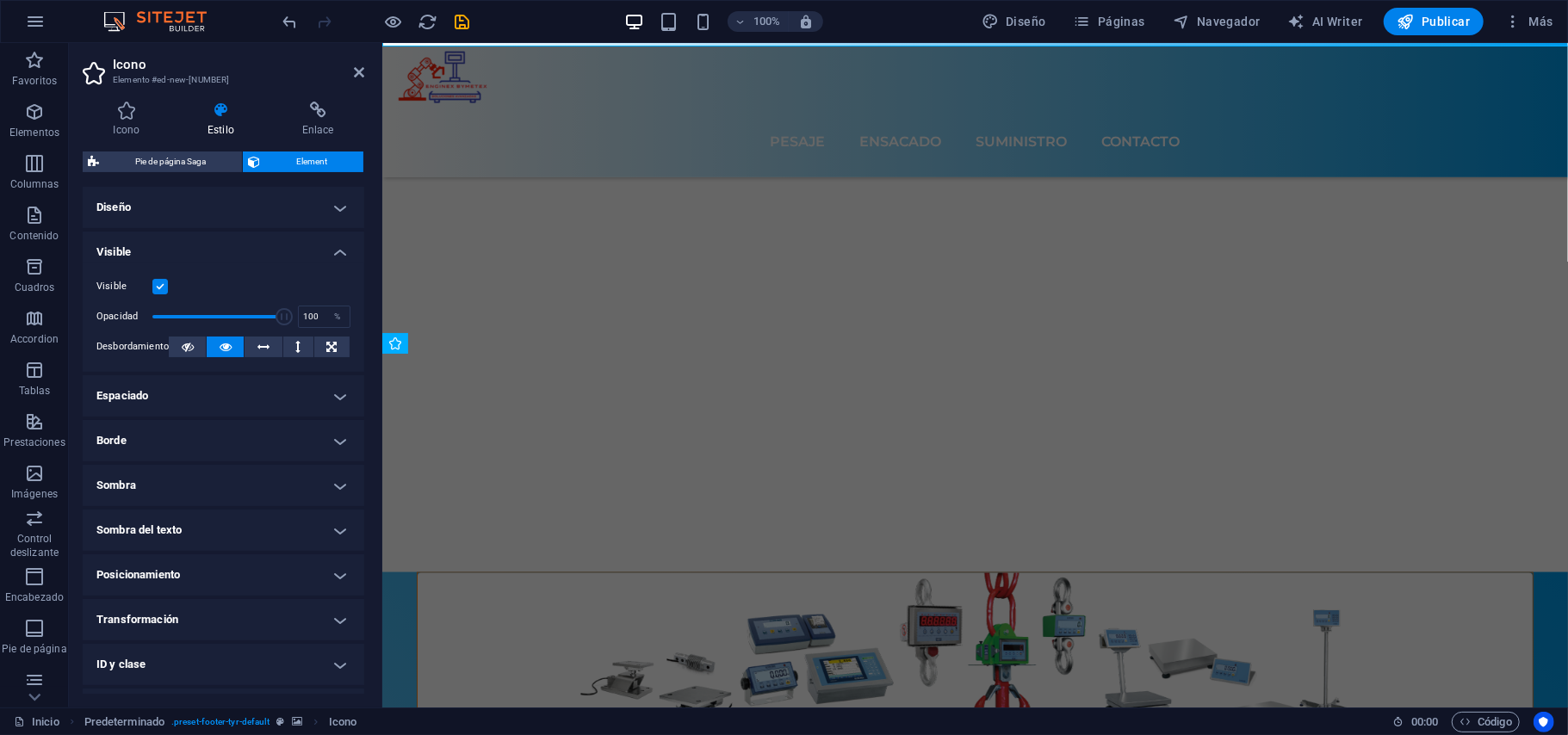 drag, startPoint x: 356, startPoint y: 259, endPoint x: 363, endPoint y: 215, distance: 44.55334 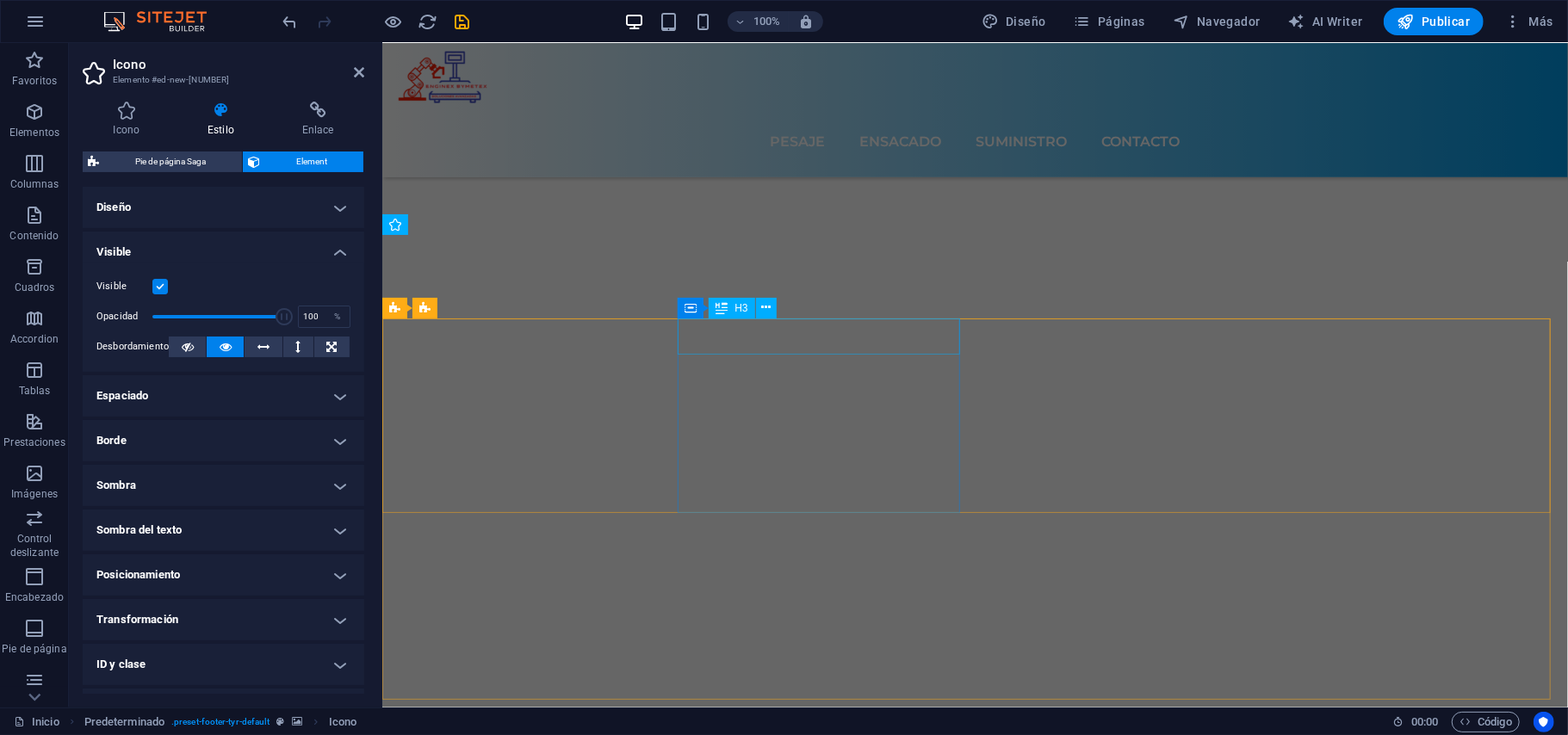 scroll, scrollTop: 6383, scrollLeft: 0, axis: vertical 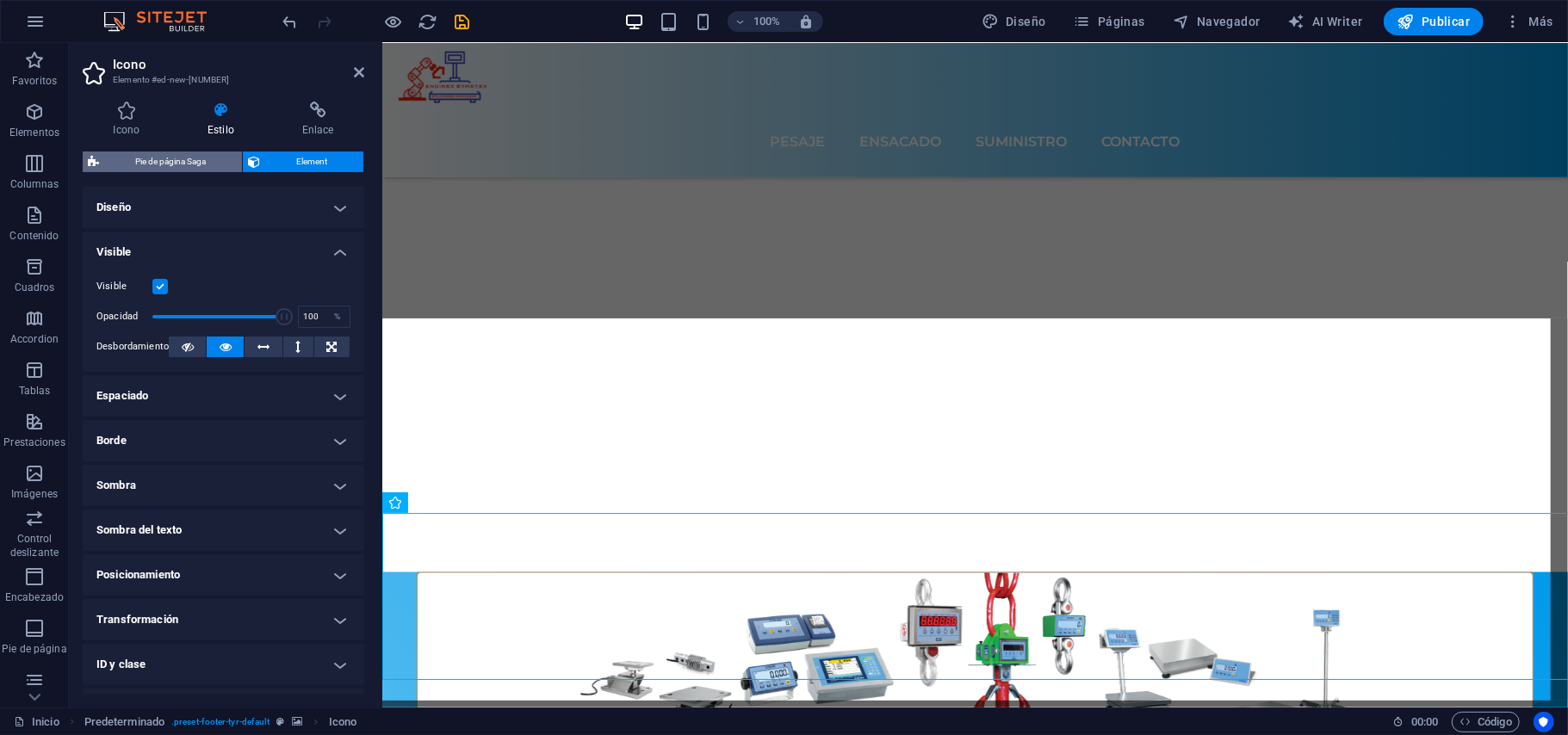 click on "Pie de página Saga" at bounding box center (170, 162) 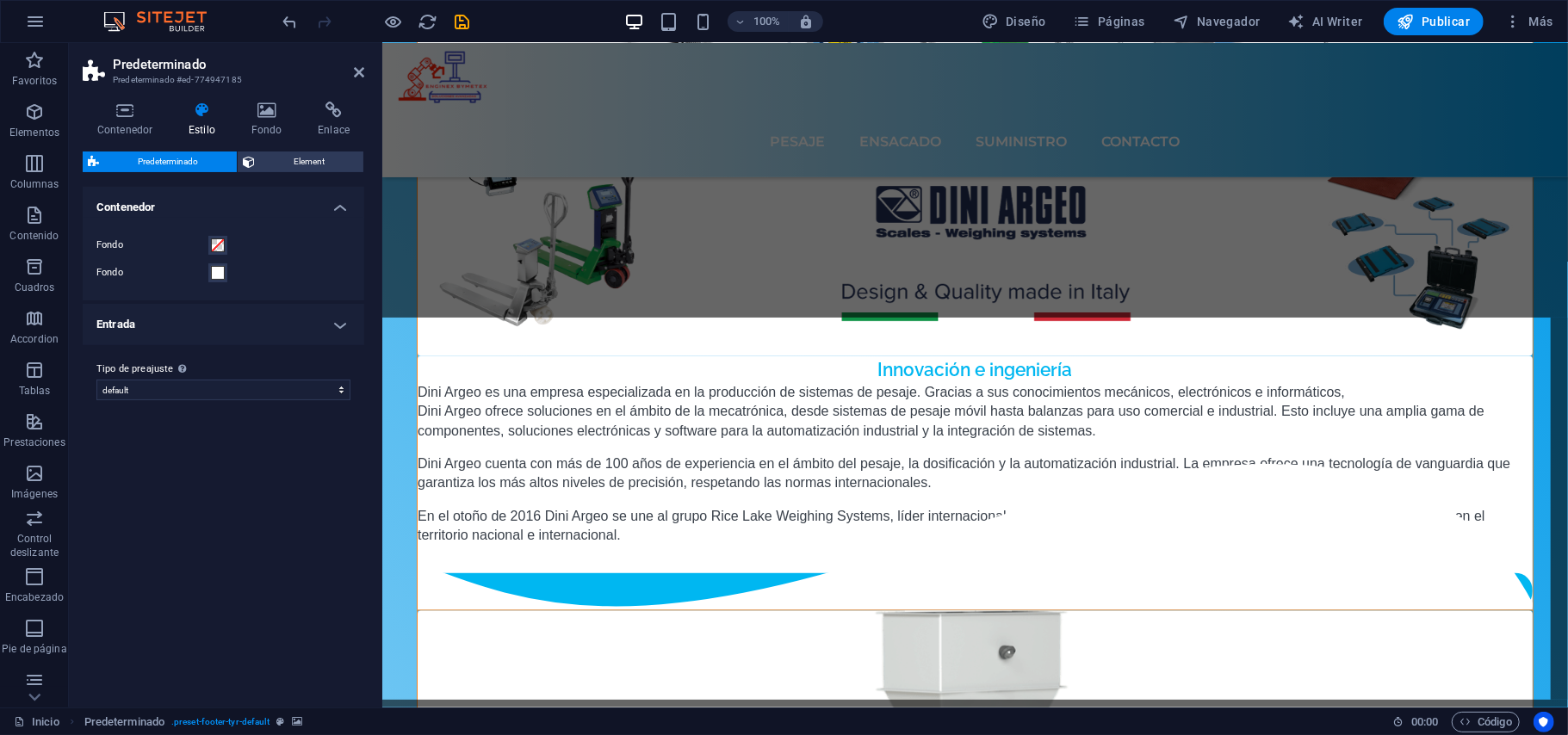 scroll, scrollTop: 5713, scrollLeft: 0, axis: vertical 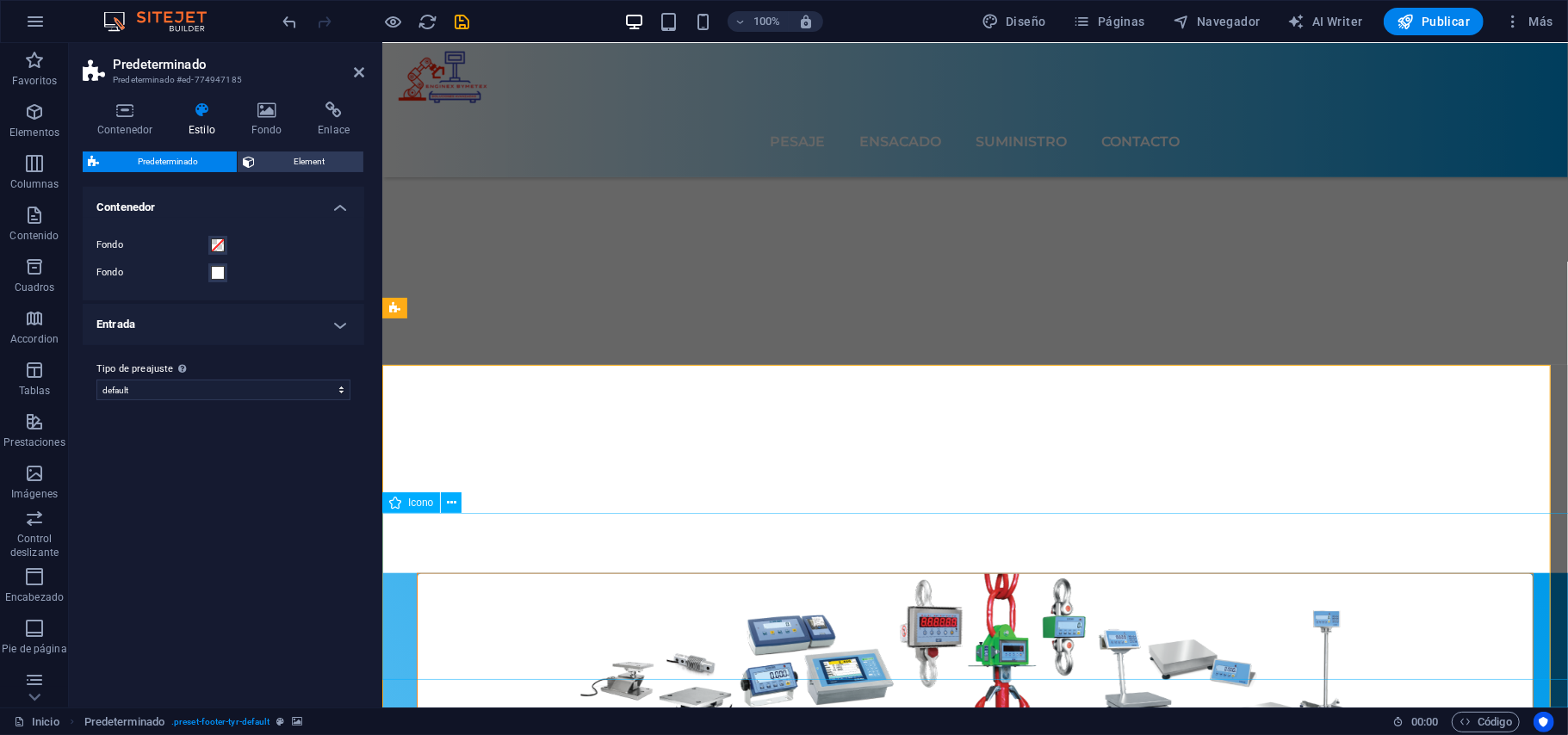 click at bounding box center [974, 8015] 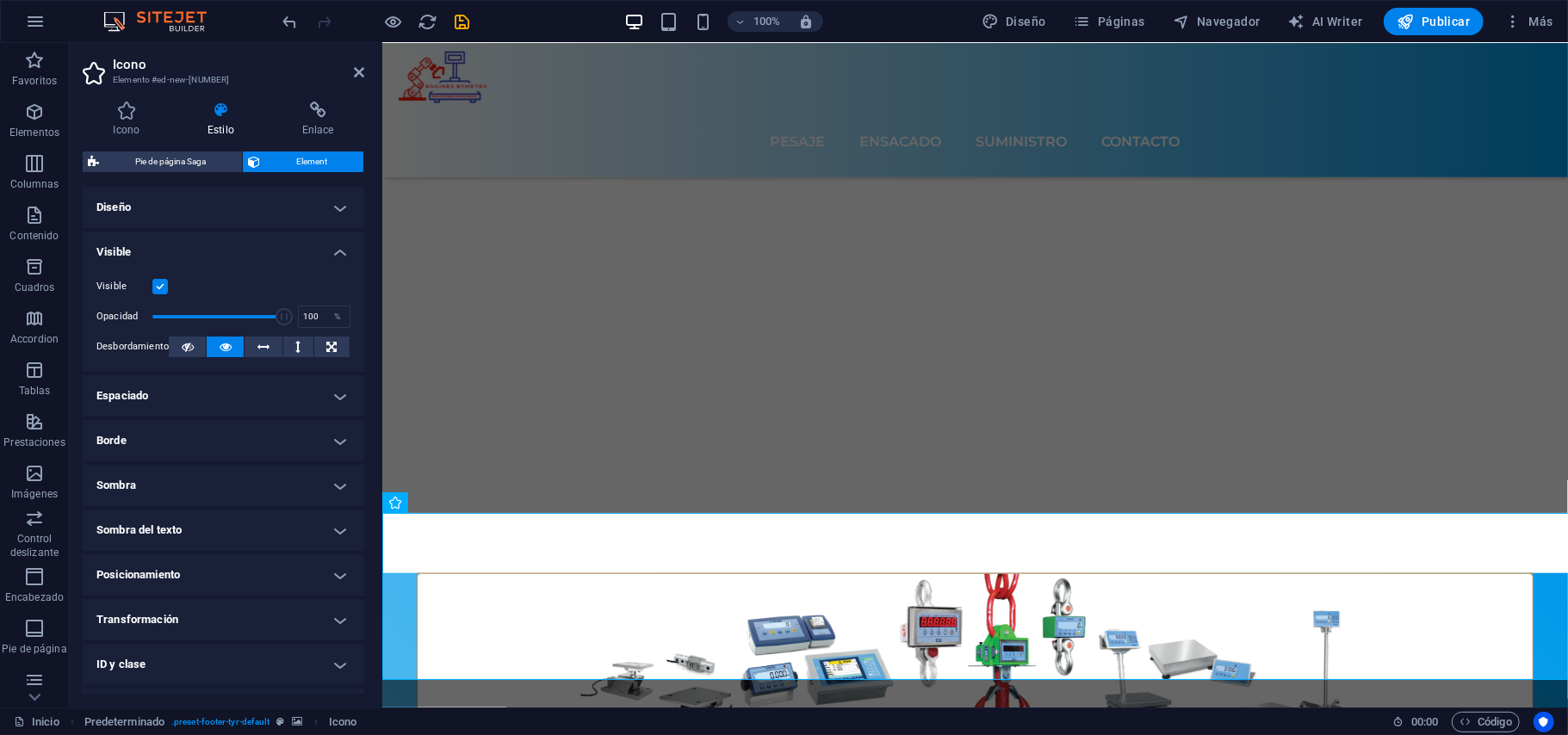 click on "Diseño" at bounding box center [223, 207] 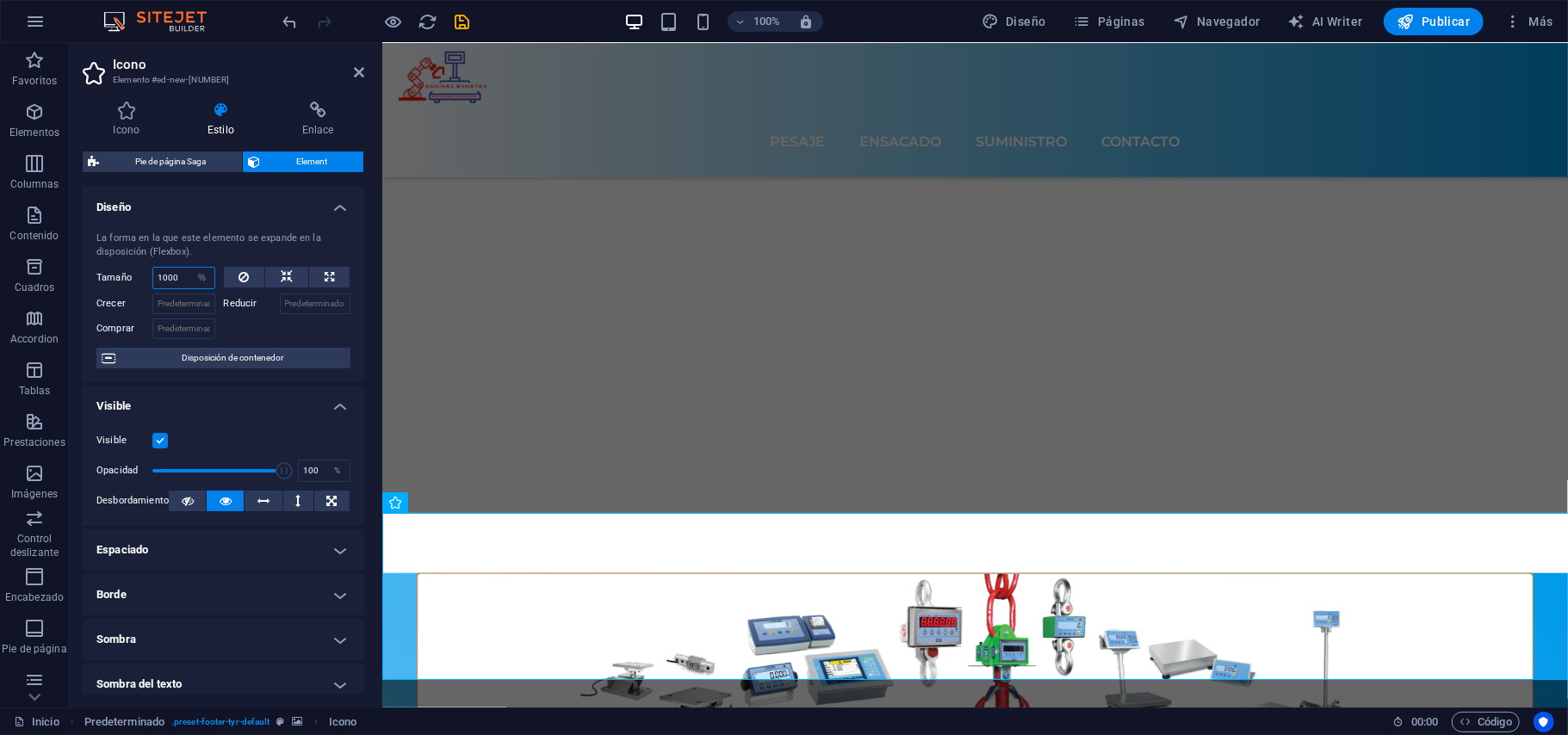 click on "1000" at bounding box center [183, 278] 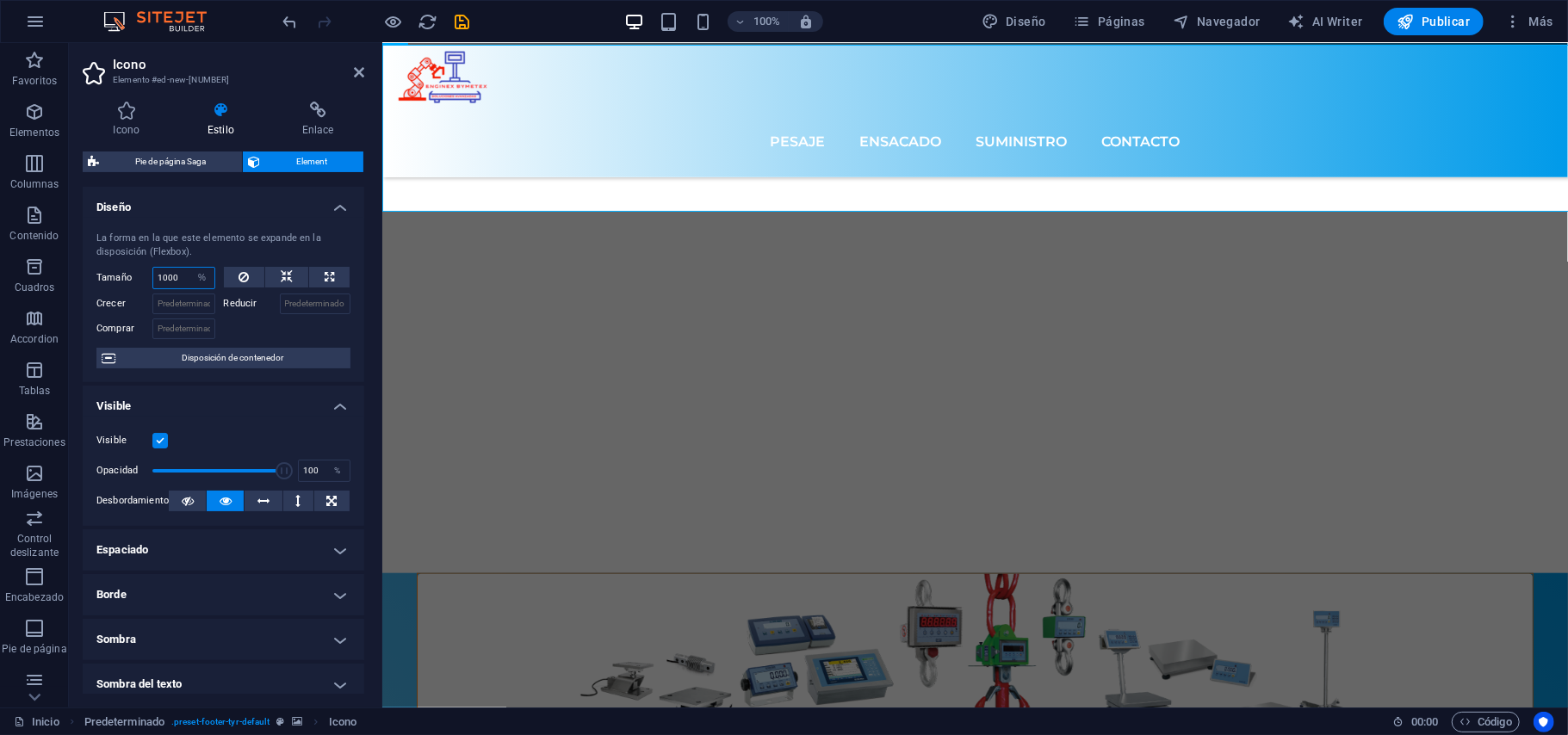 scroll, scrollTop: 6346, scrollLeft: 0, axis: vertical 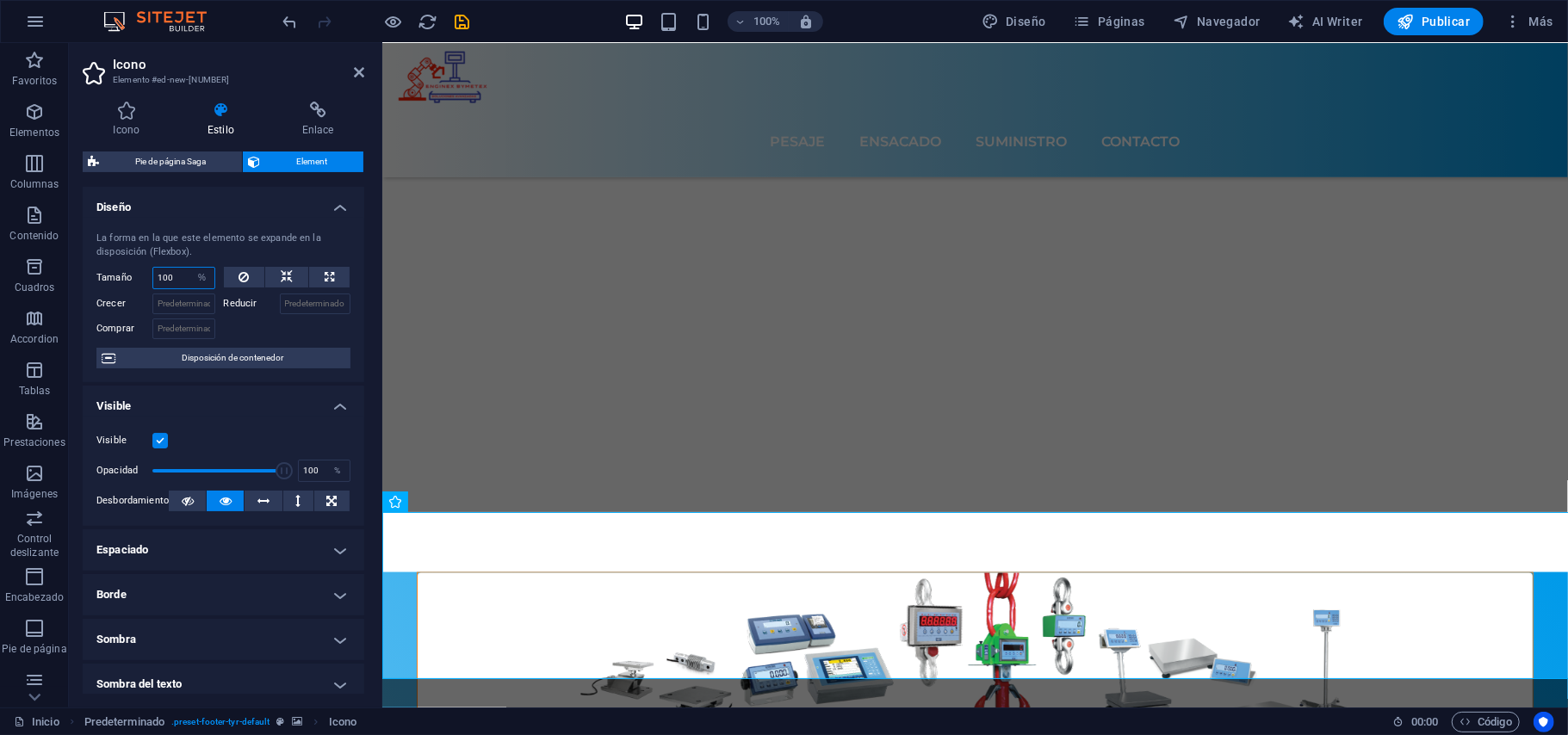 type on "100" 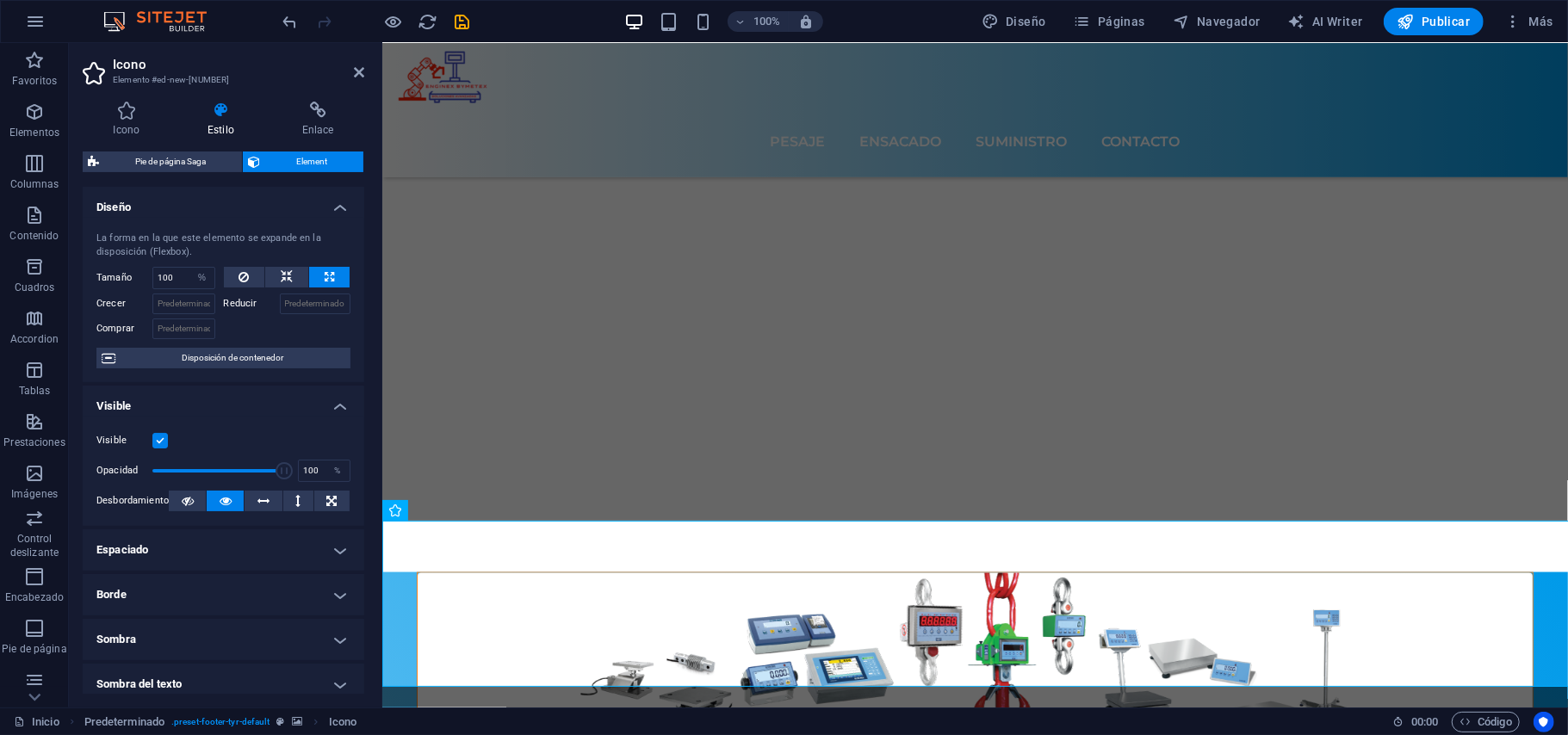 scroll, scrollTop: 6339, scrollLeft: 0, axis: vertical 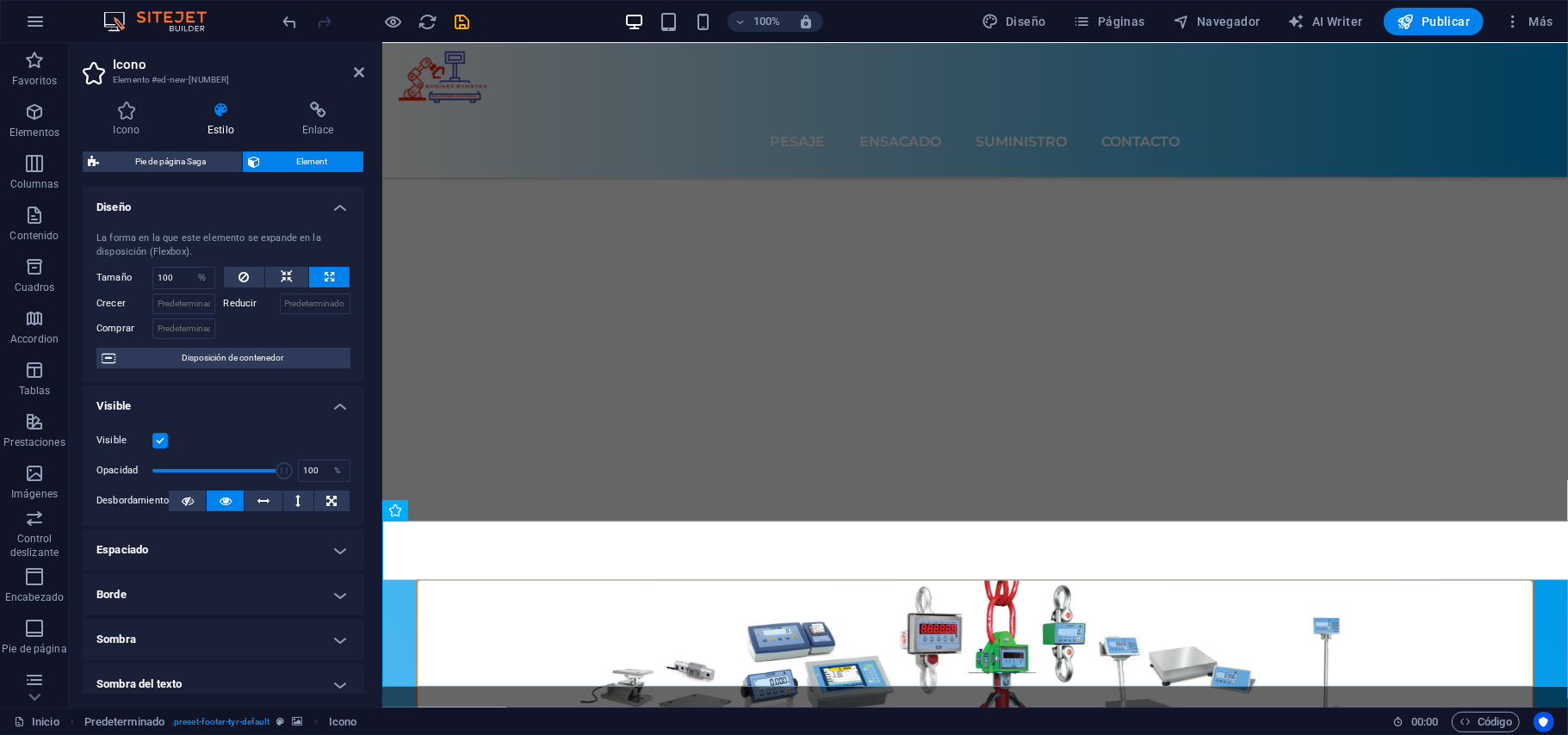 click on "Diseño" at bounding box center (223, 202) 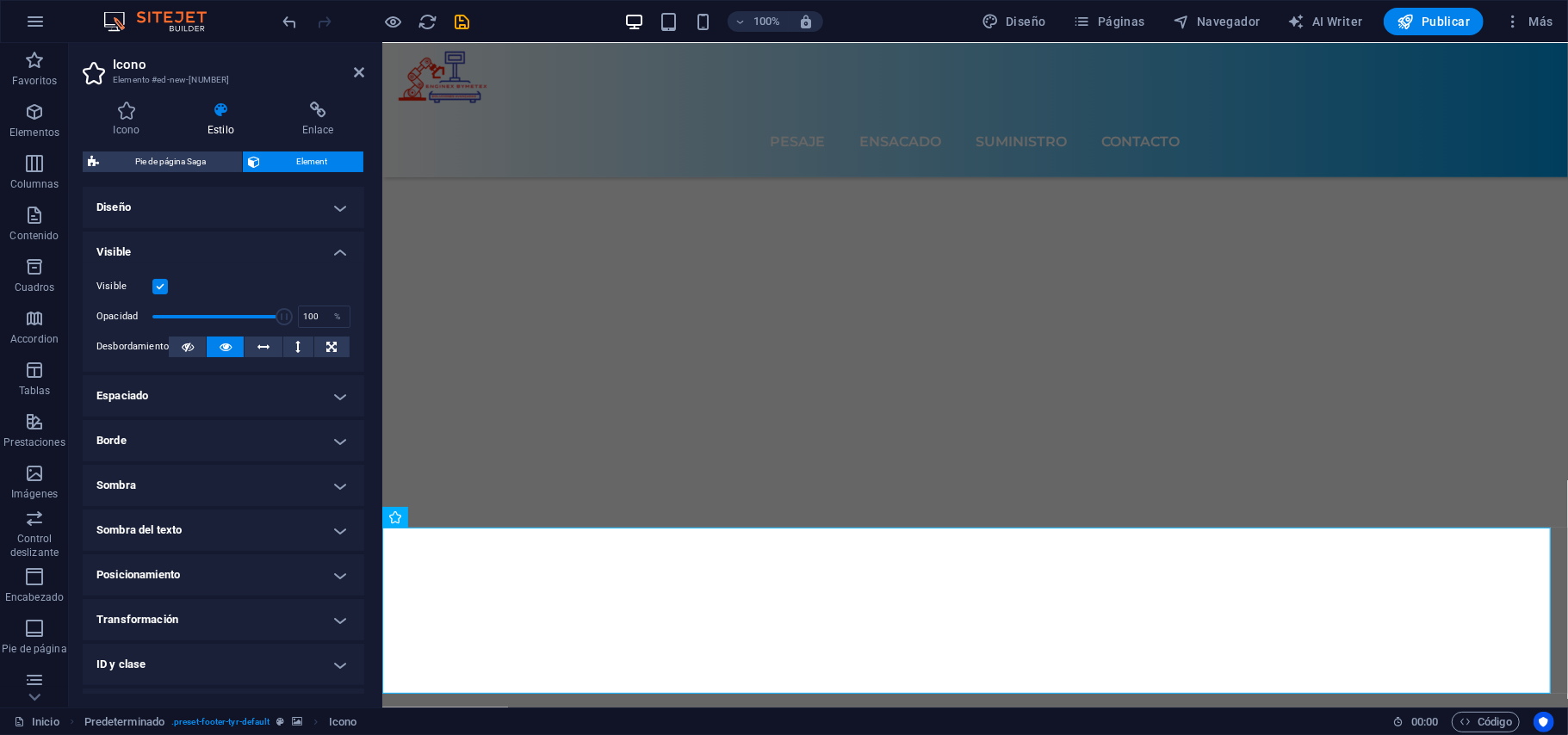 click on "Diseño" at bounding box center [223, 207] 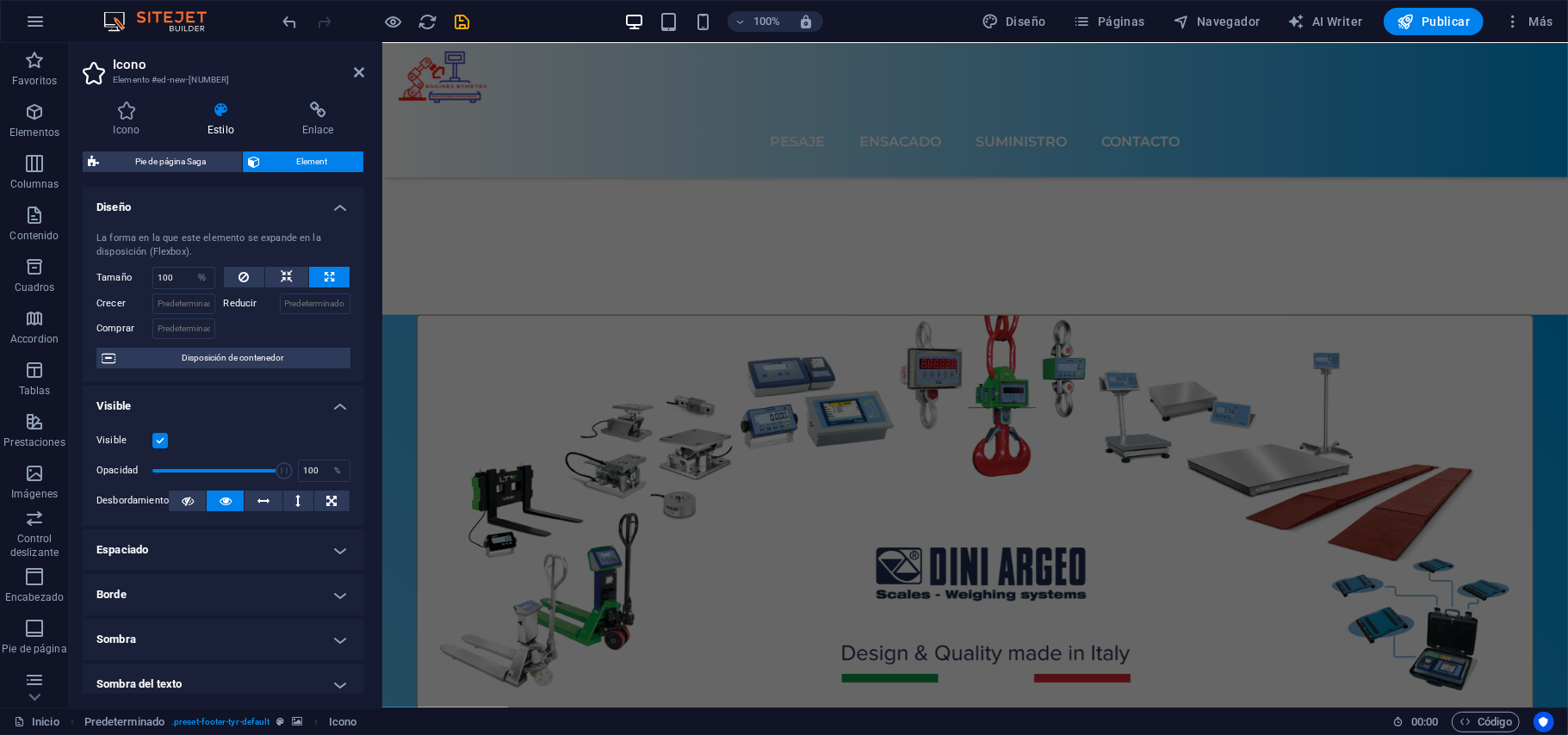 scroll, scrollTop: 5705, scrollLeft: 0, axis: vertical 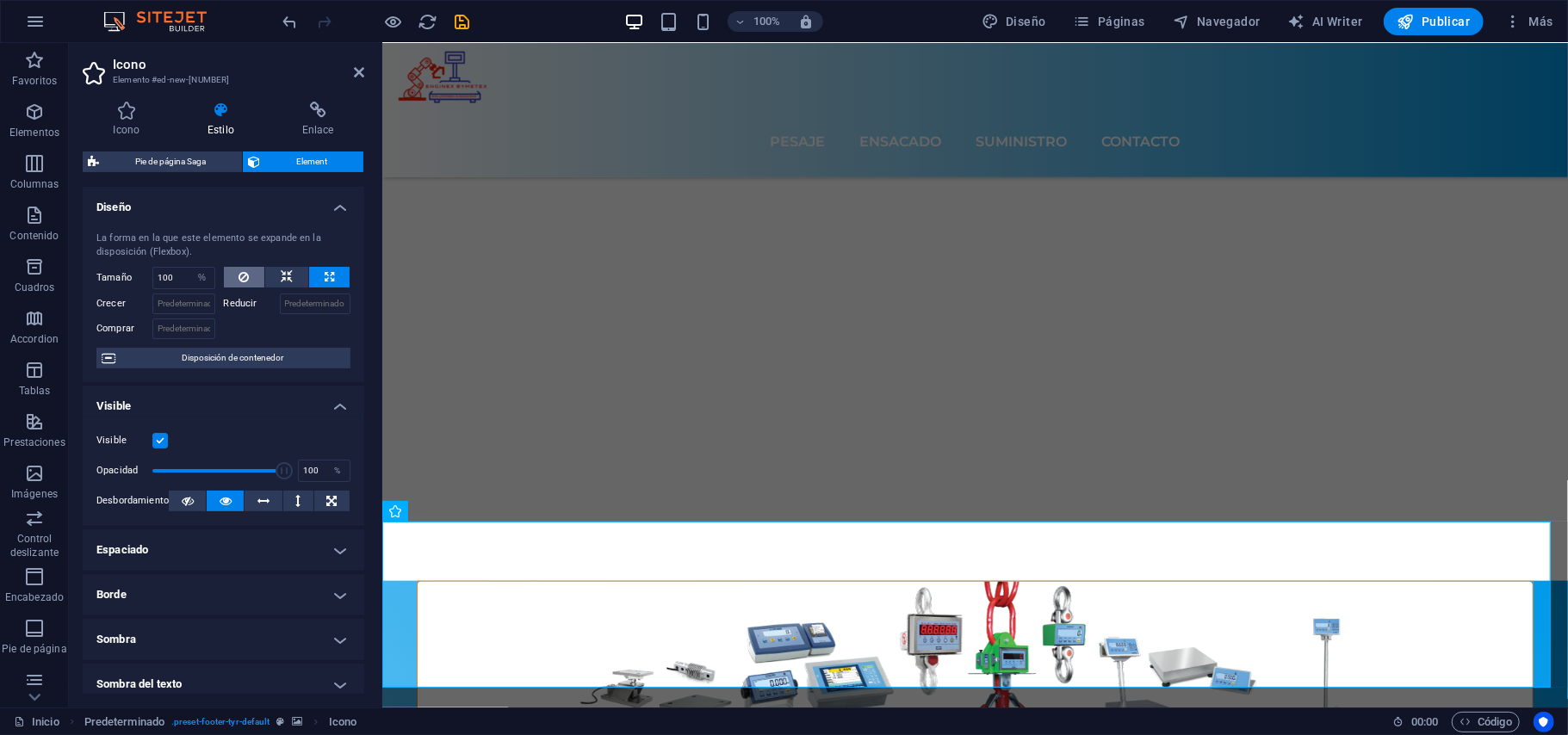 click at bounding box center (245, 277) 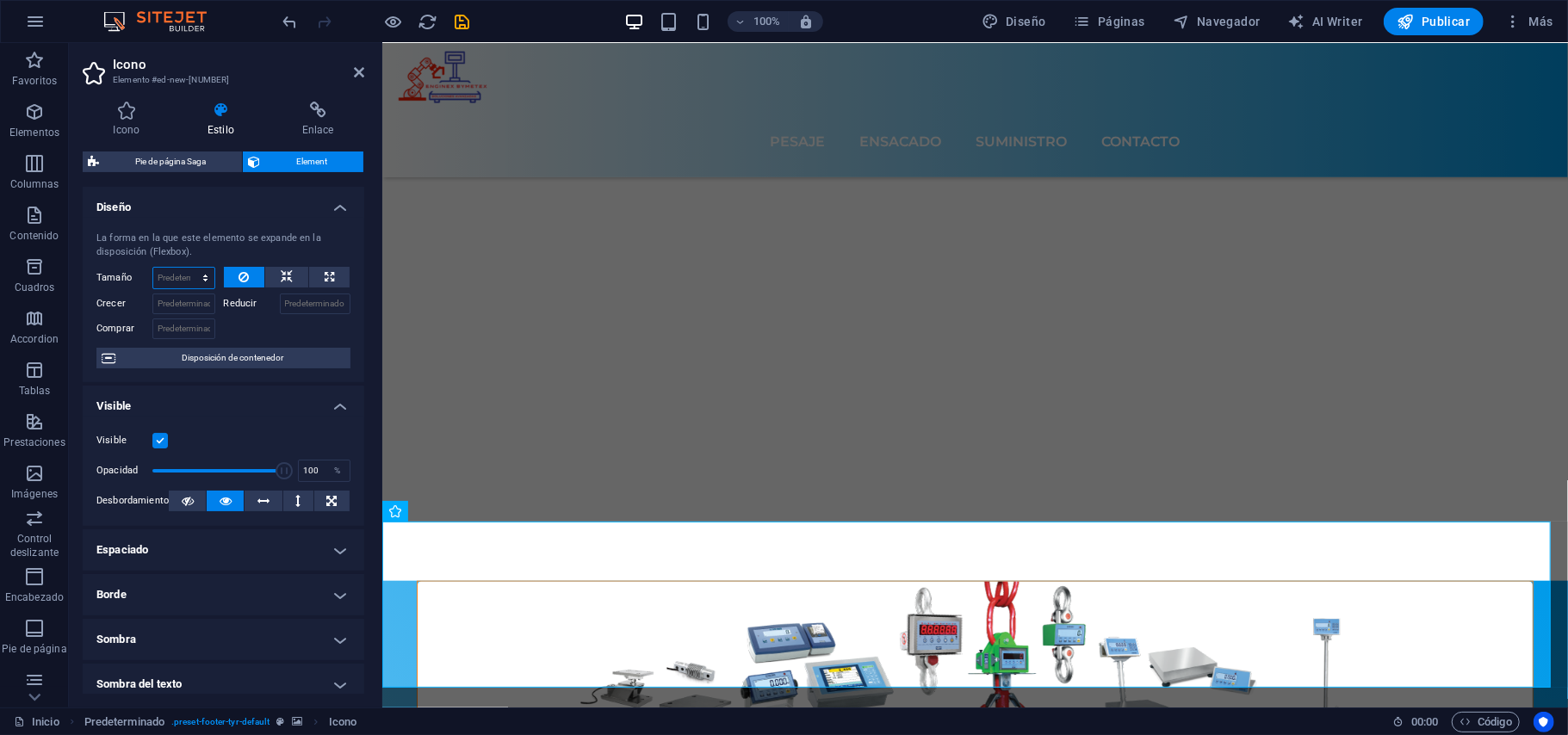 click on "Predeterminado automático px % 1/1 1/2 1/3 1/4 1/5 1/6 1/7 1/8 1/9 1/10" at bounding box center (183, 278) 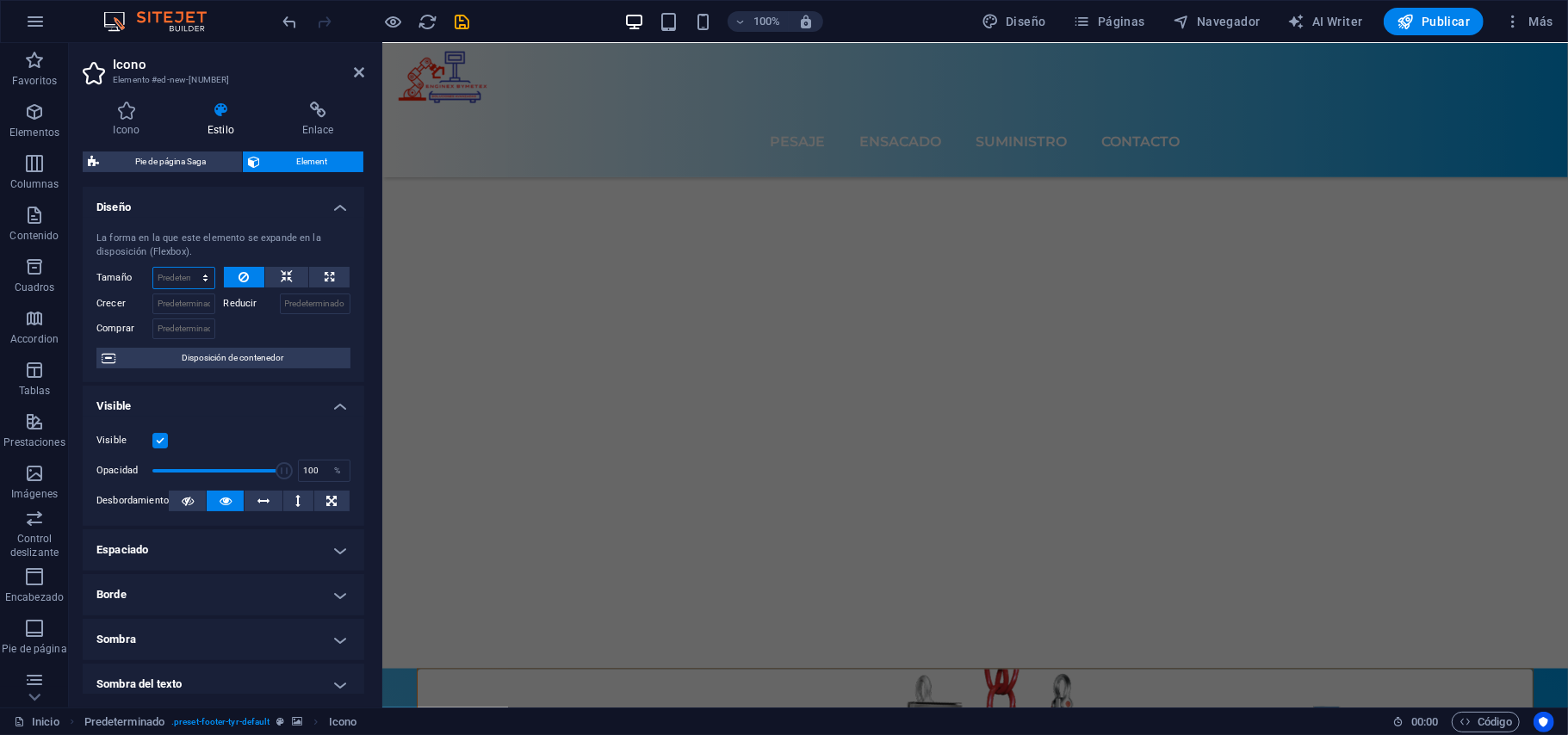 scroll, scrollTop: 6374, scrollLeft: 0, axis: vertical 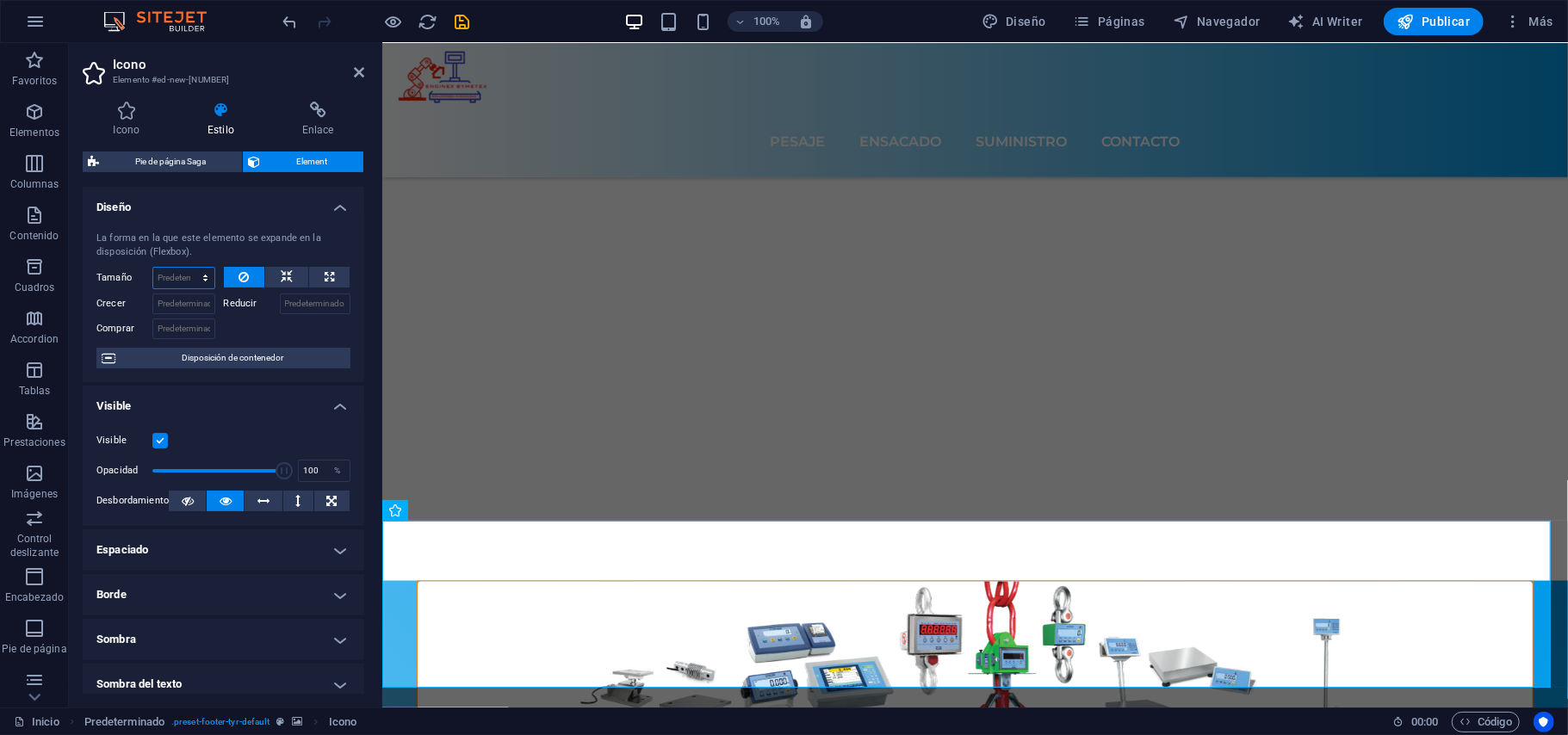 select on "px" 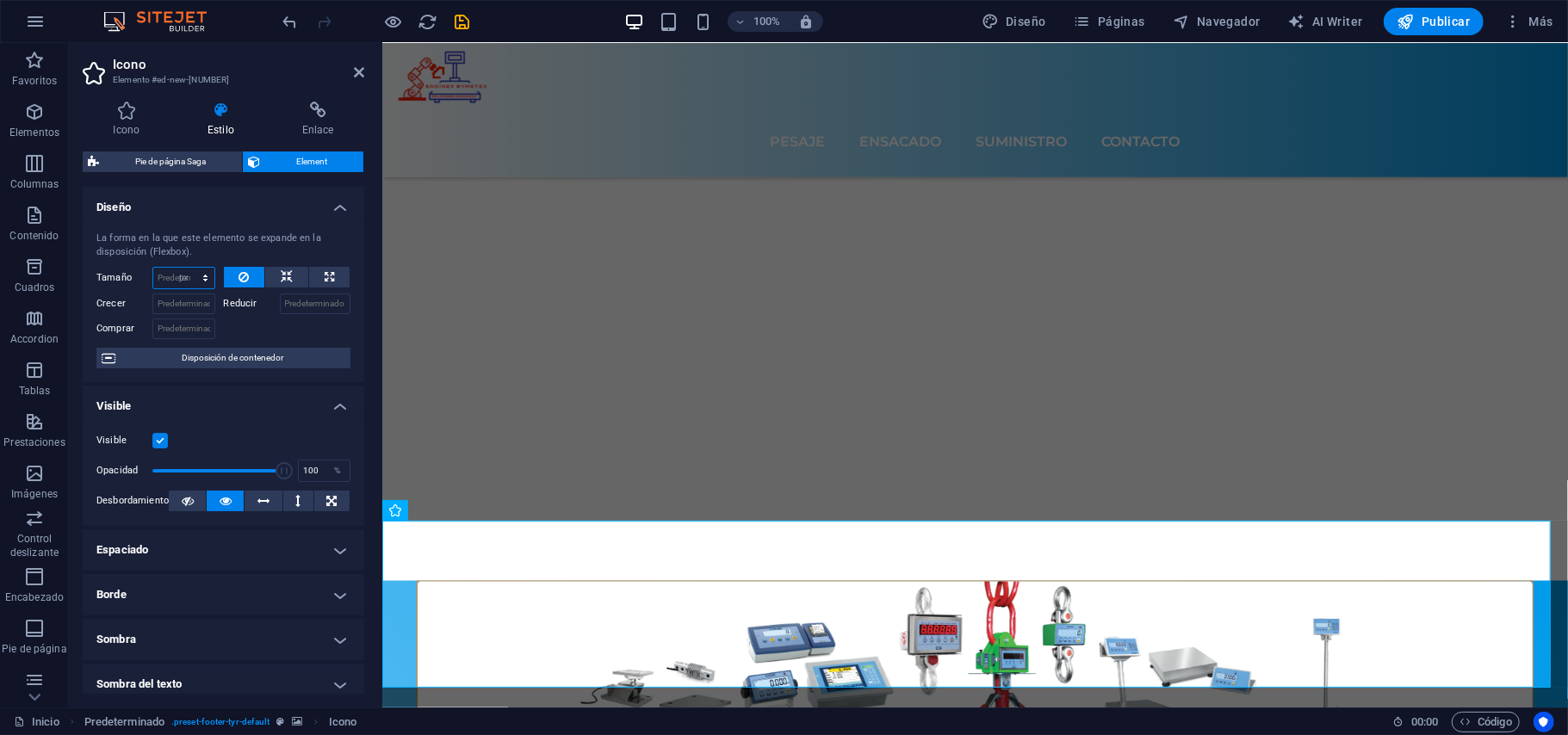 click on "Predeterminado automático px % 1/1 1/2 1/3 1/4 1/5 1/6 1/7 1/8 1/9 1/10" at bounding box center [183, 278] 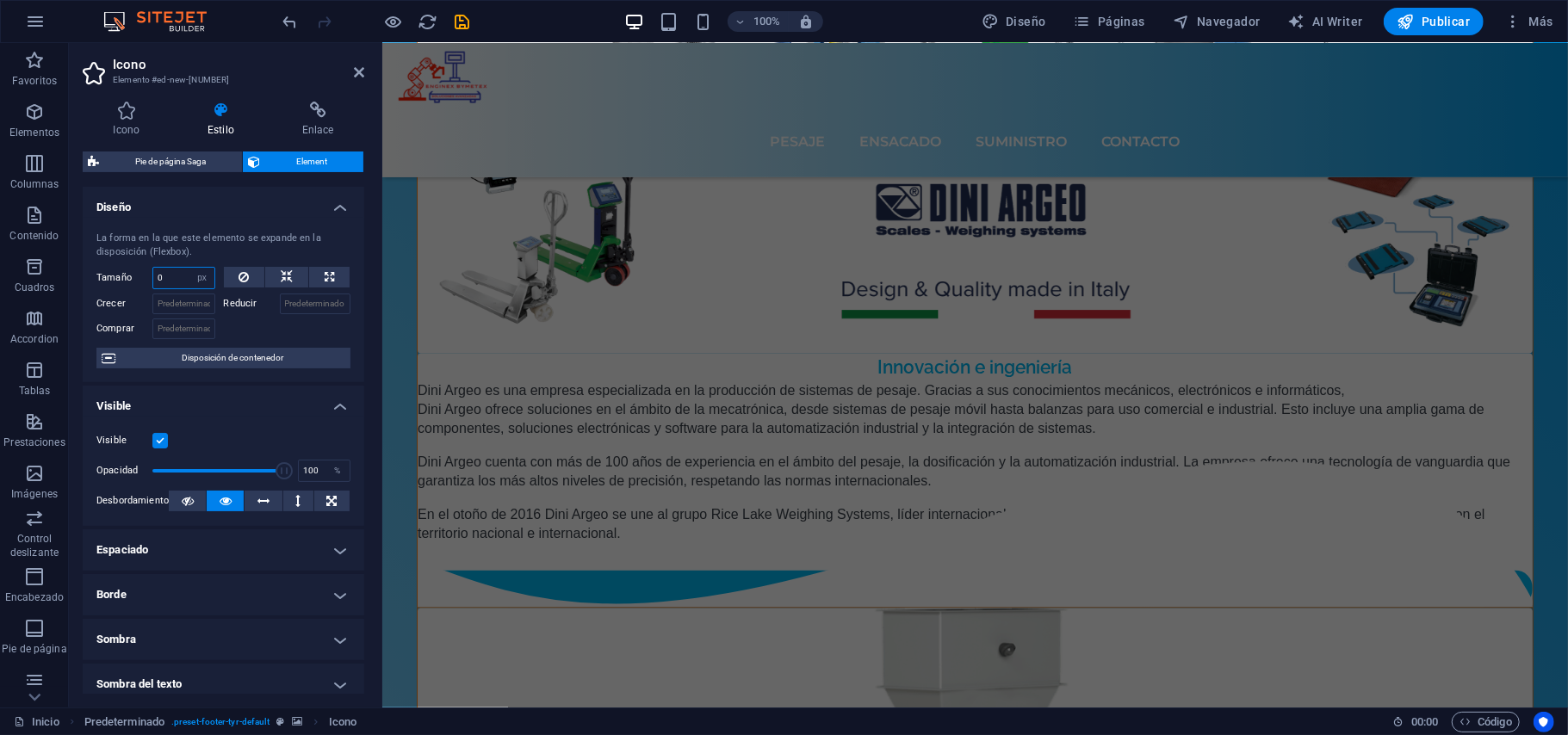 scroll, scrollTop: 5705, scrollLeft: 0, axis: vertical 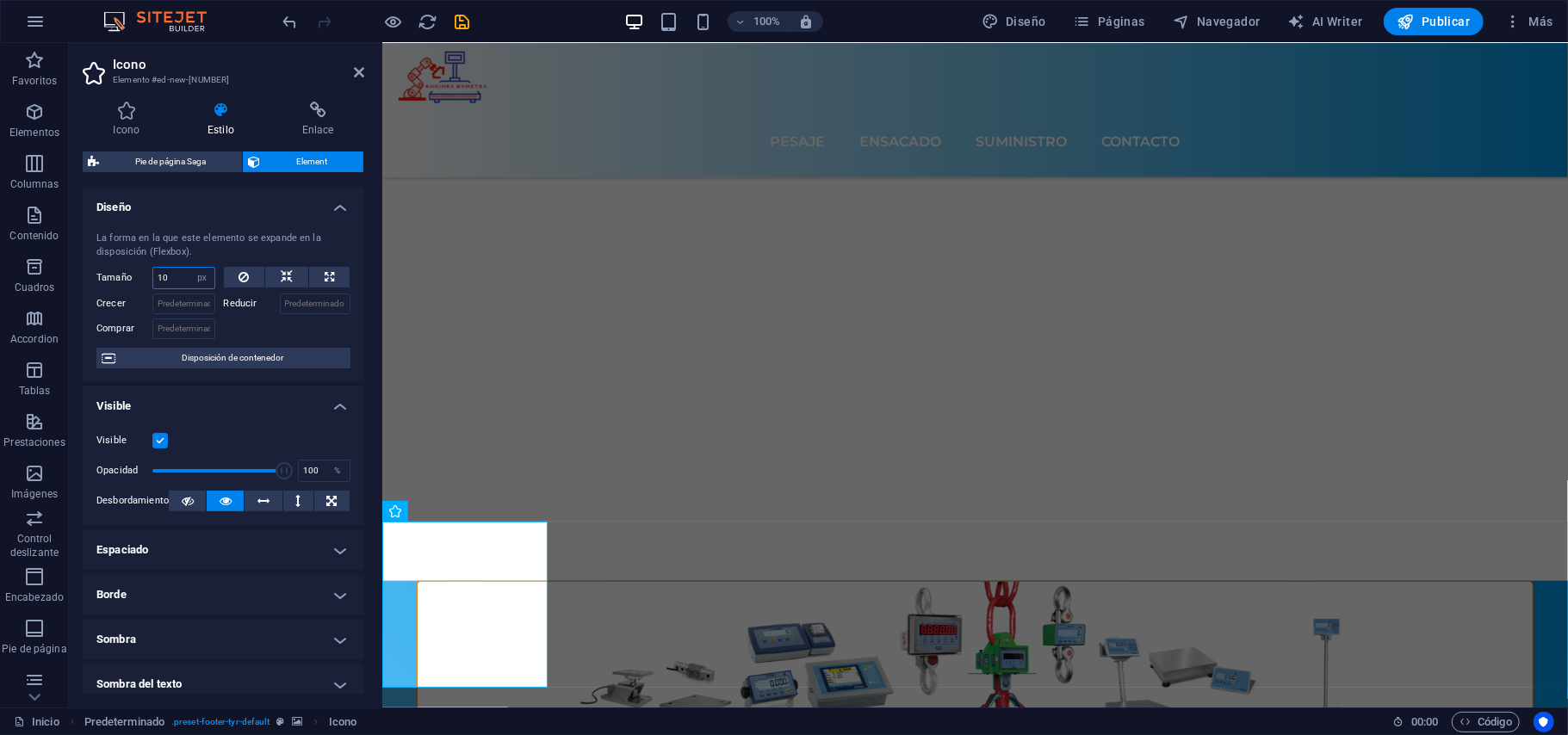 type on "10" 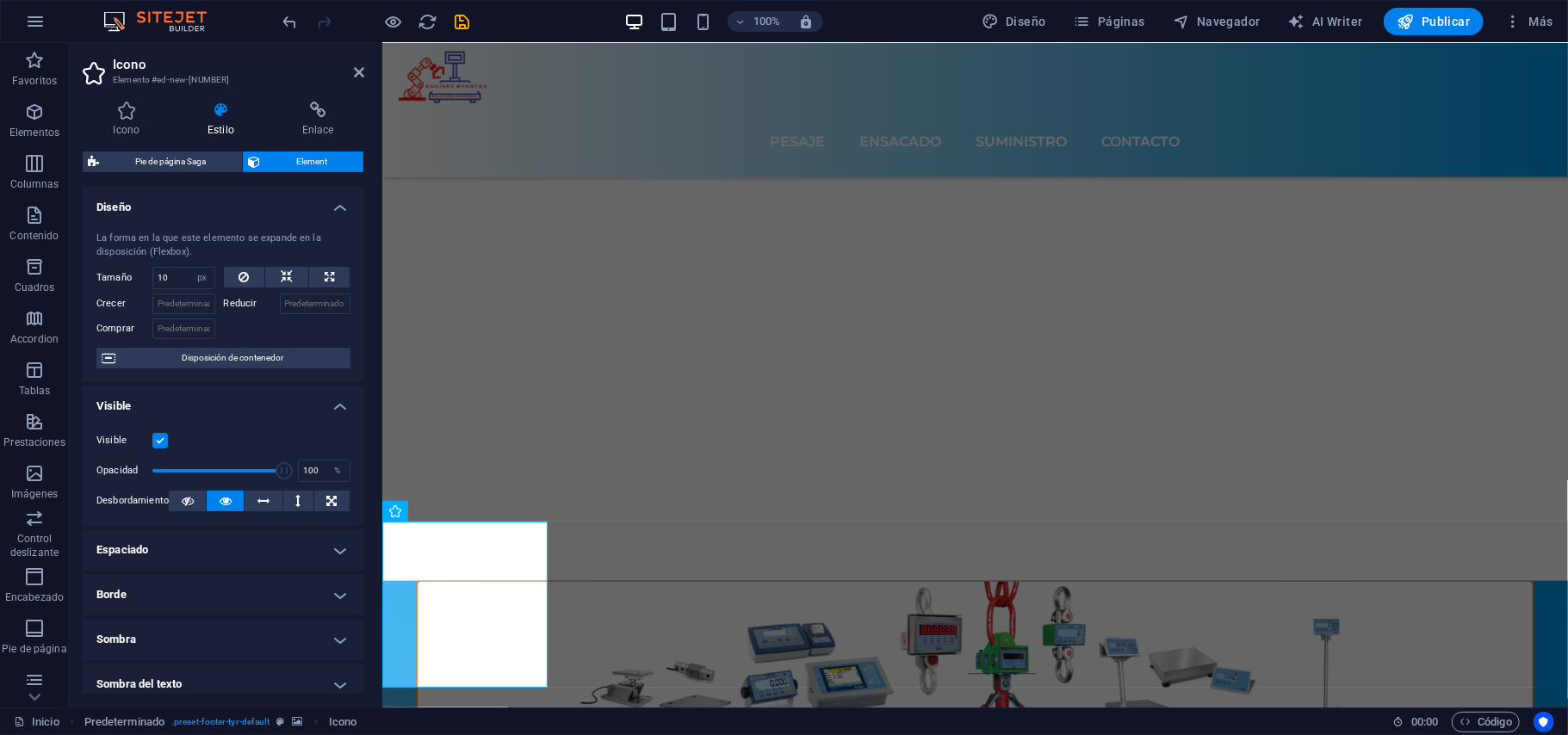 click on "Diseño" at bounding box center (223, 202) 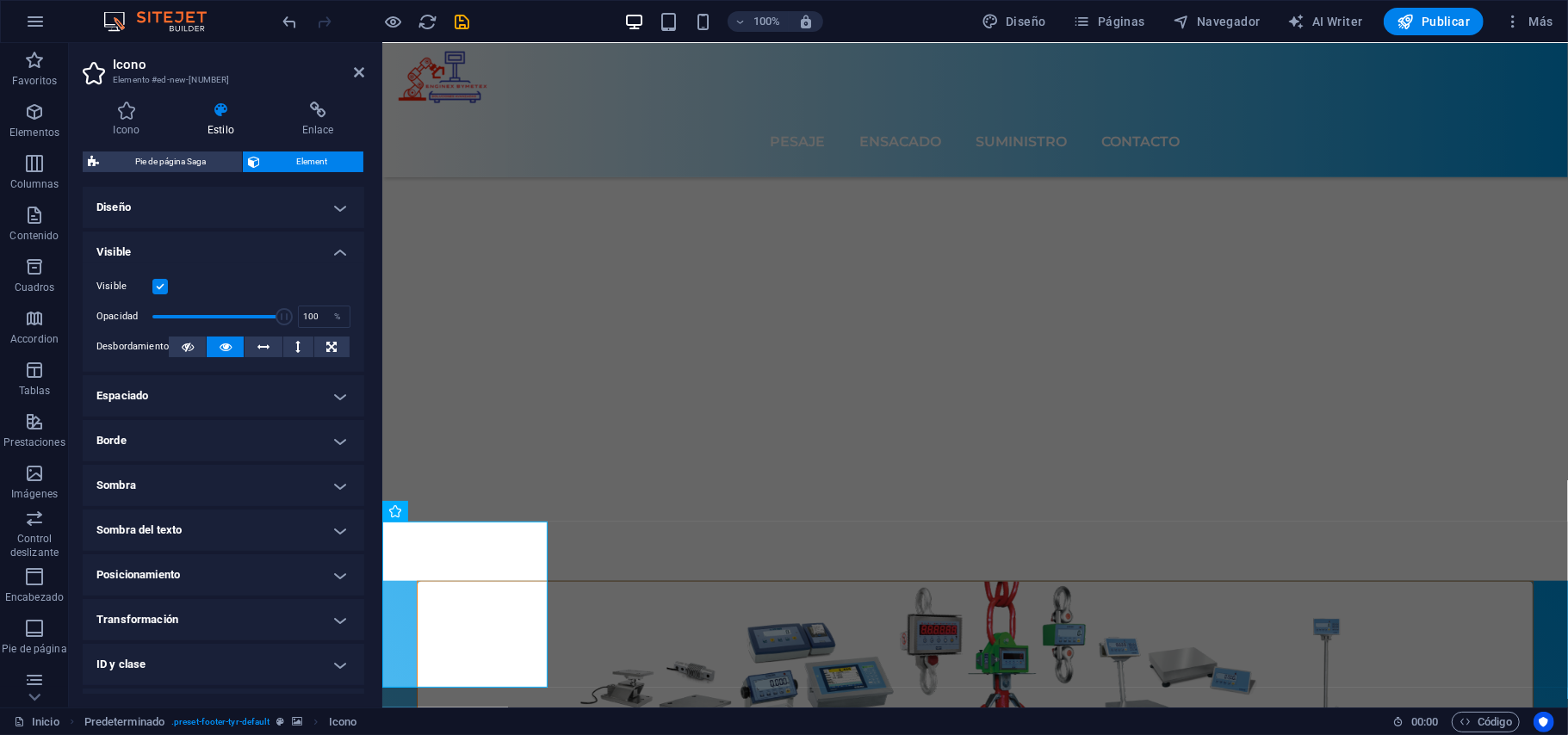 click on "Diseño" at bounding box center (223, 207) 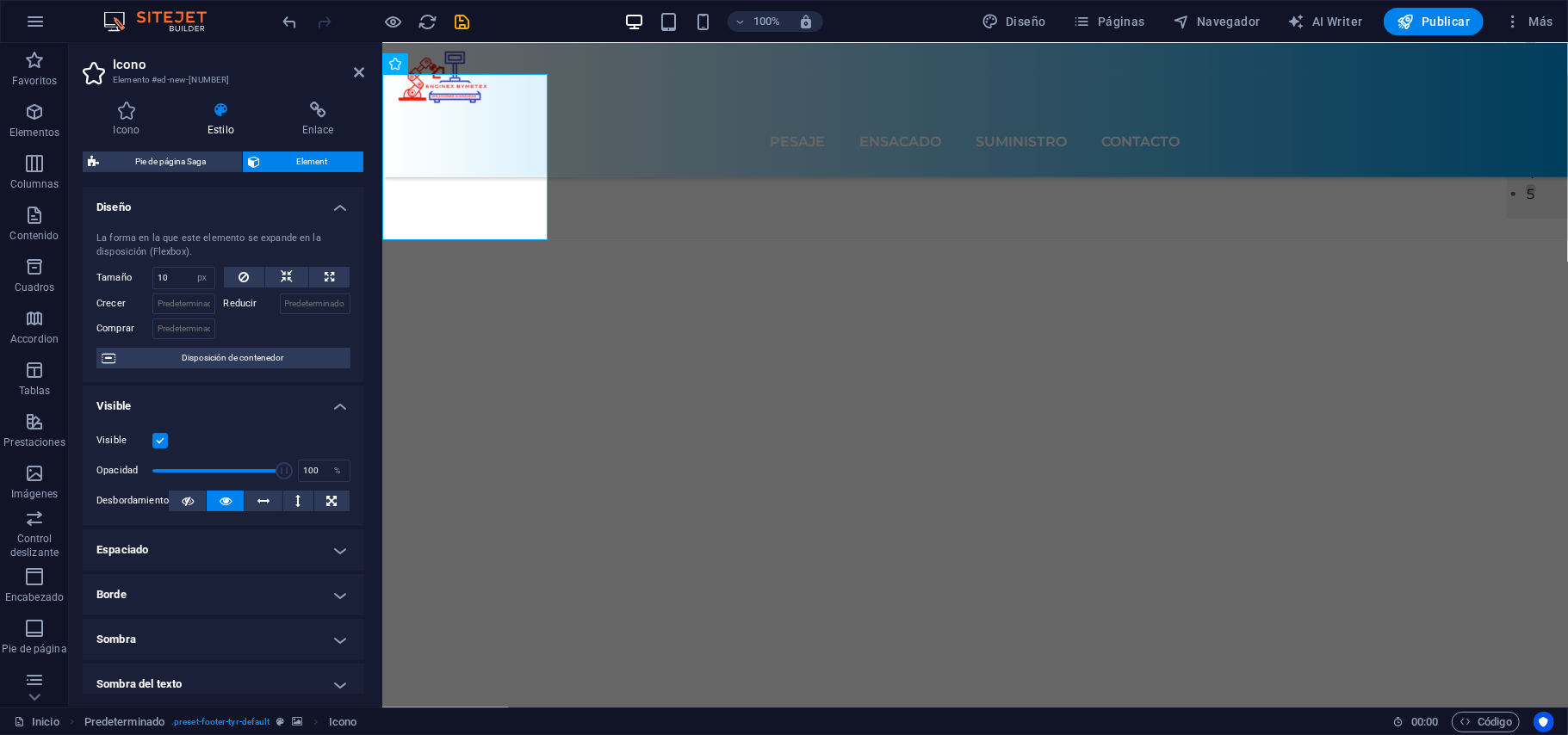 scroll, scrollTop: 6153, scrollLeft: 0, axis: vertical 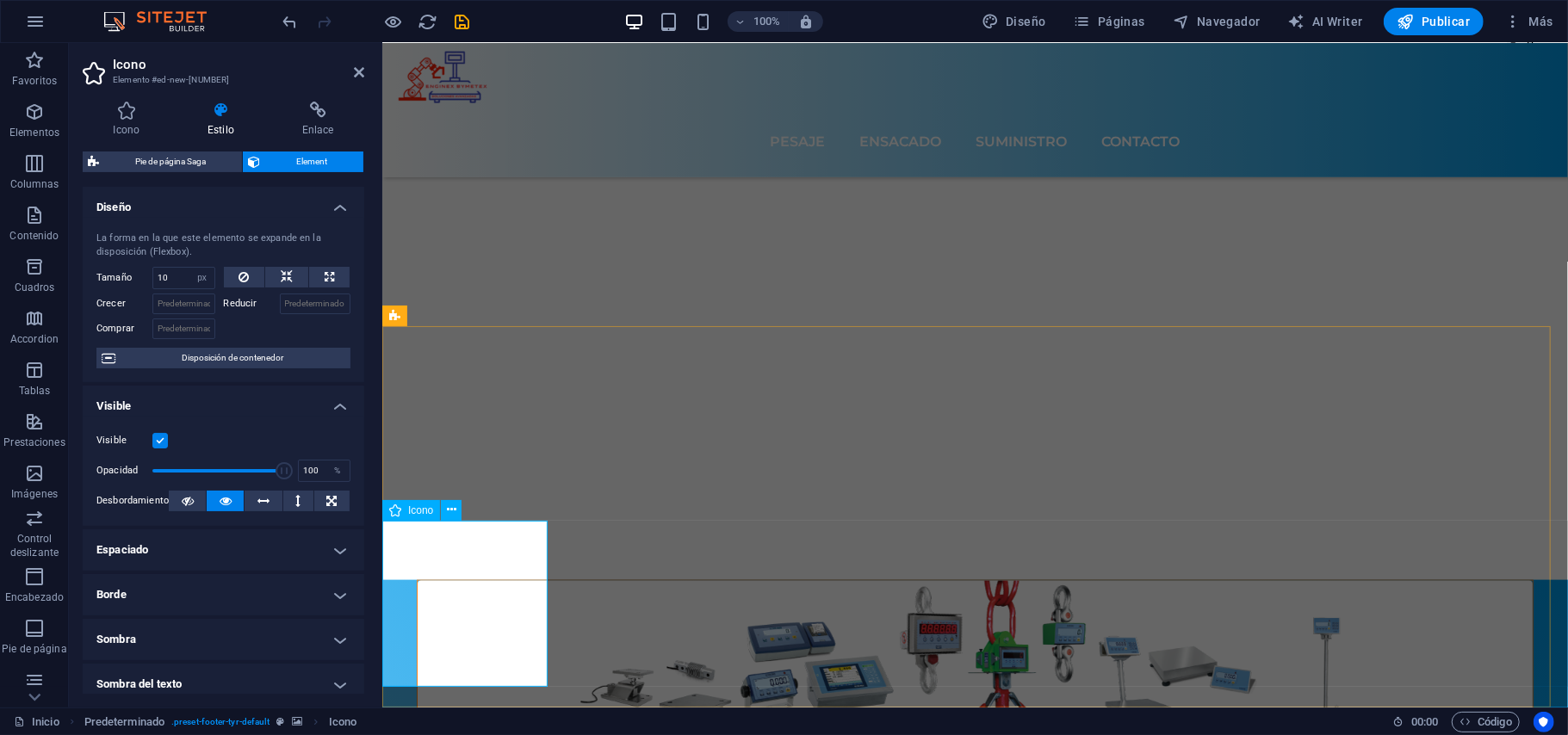 click at bounding box center [974, 8022] 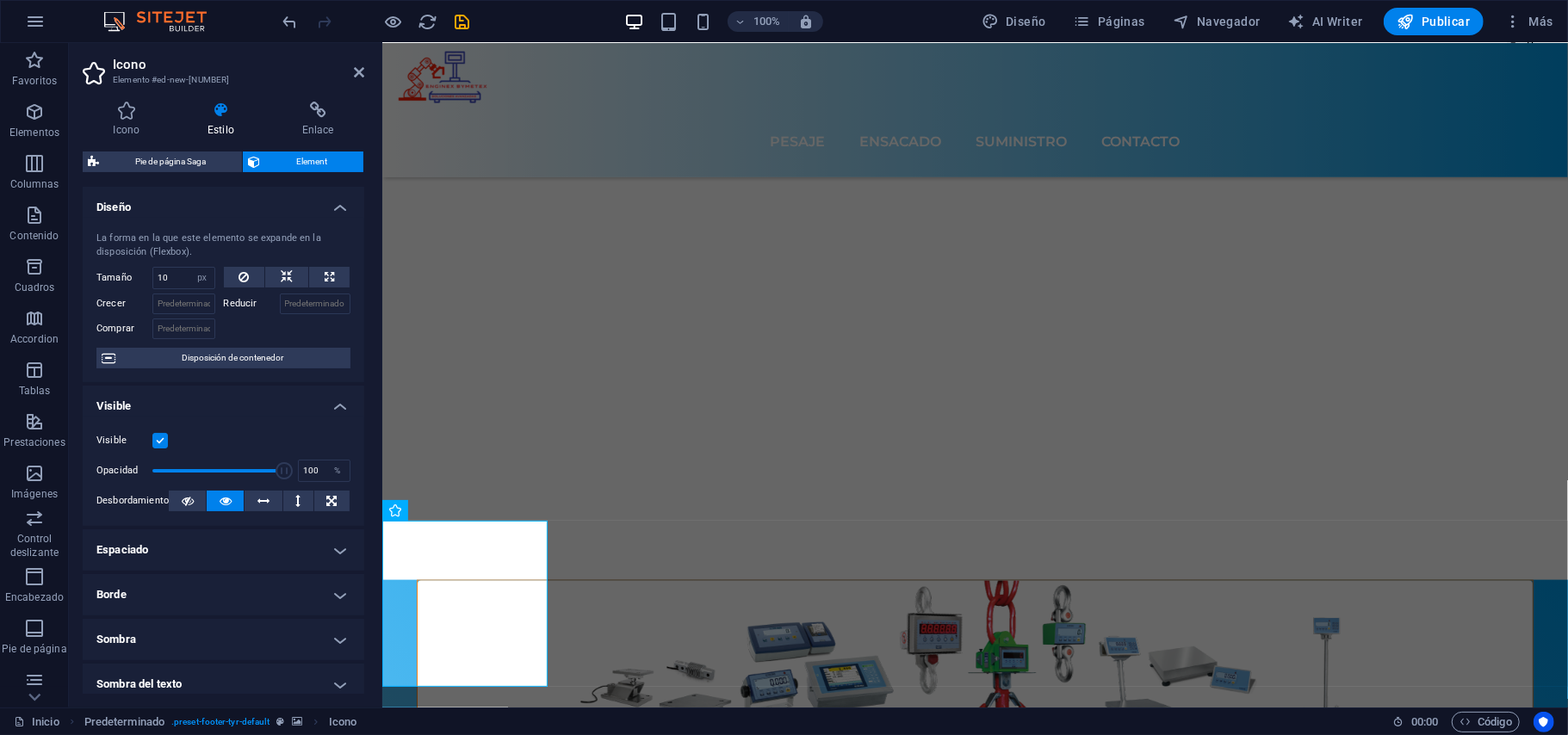 click at bounding box center (974, 7124) 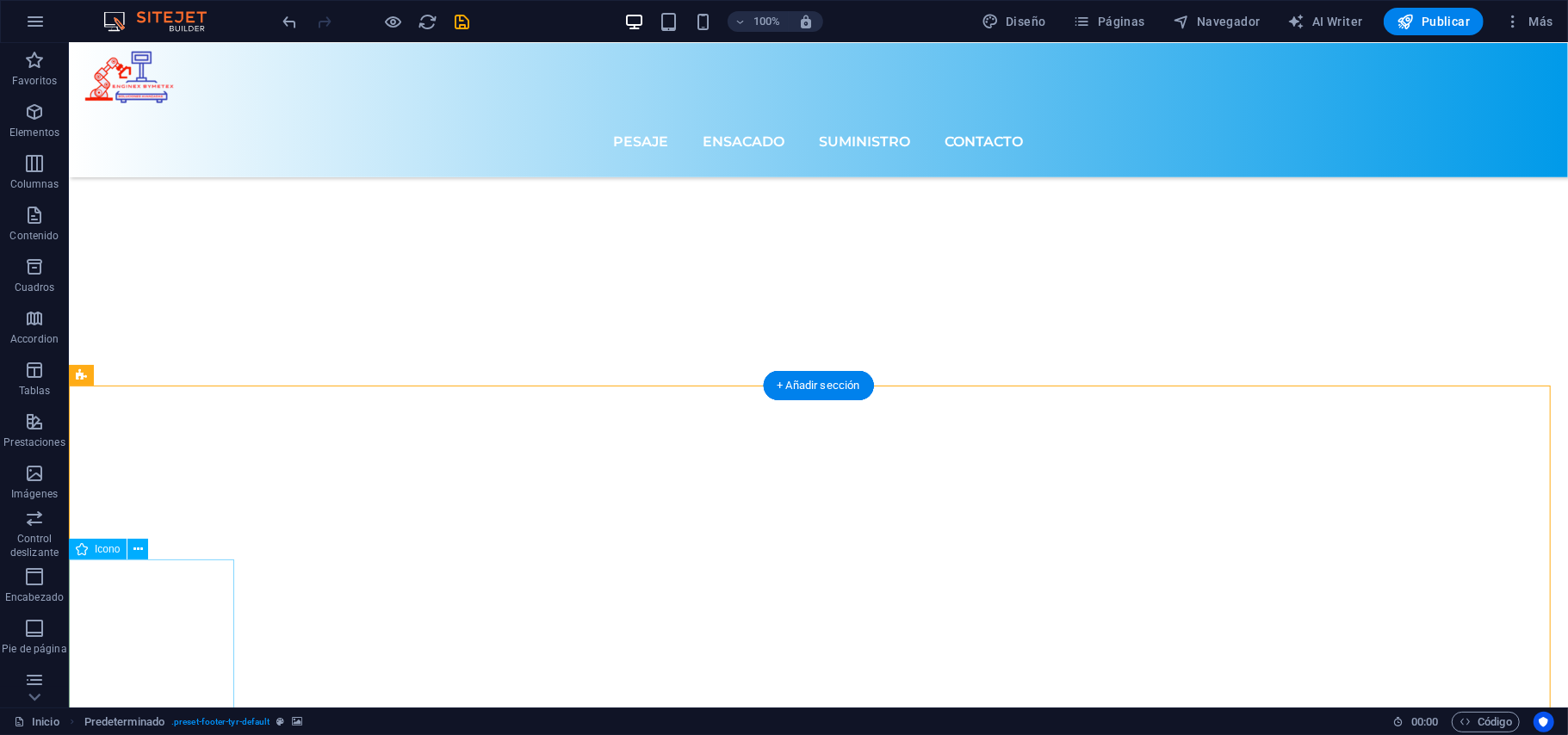 scroll, scrollTop: 7006, scrollLeft: 0, axis: vertical 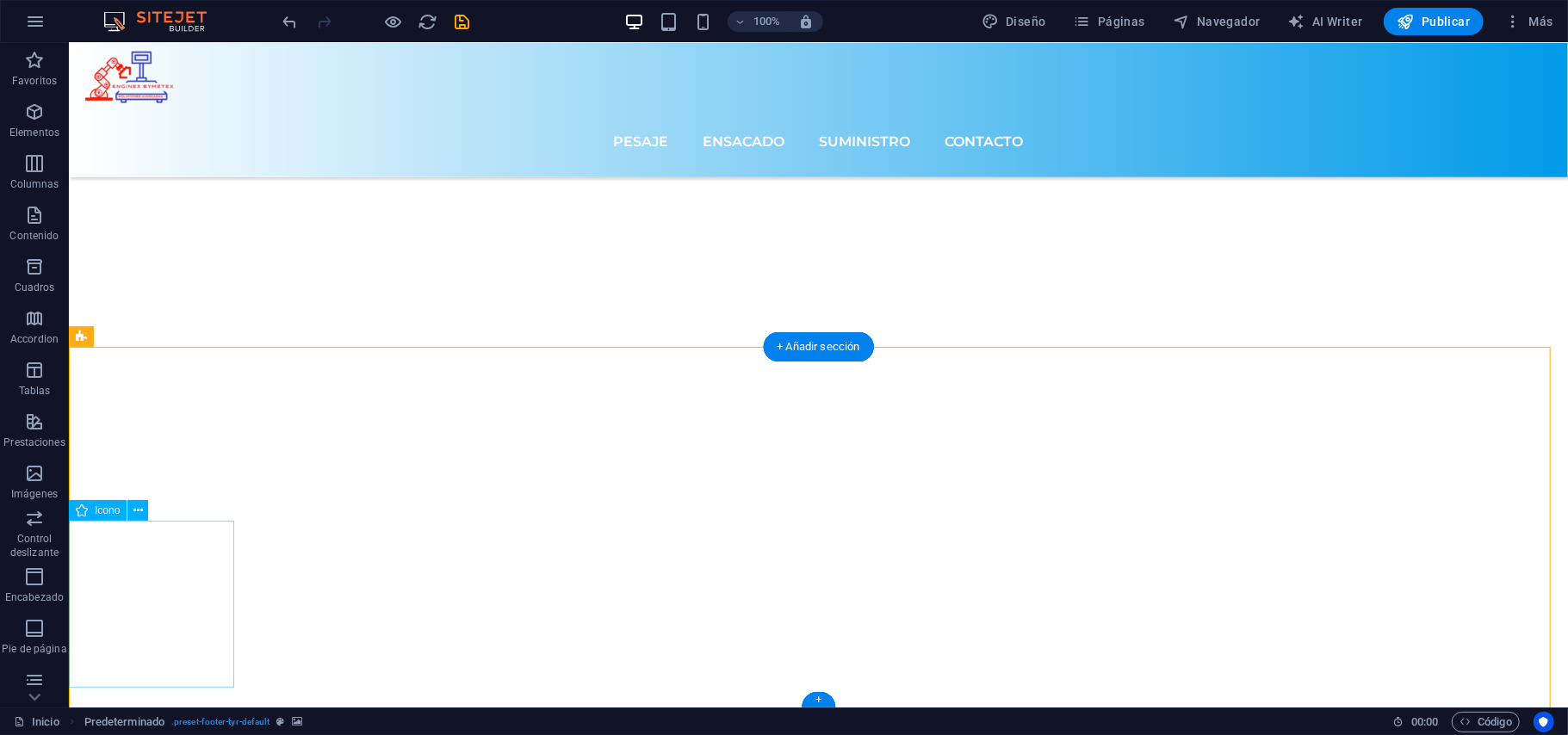 click at bounding box center [817, 9162] 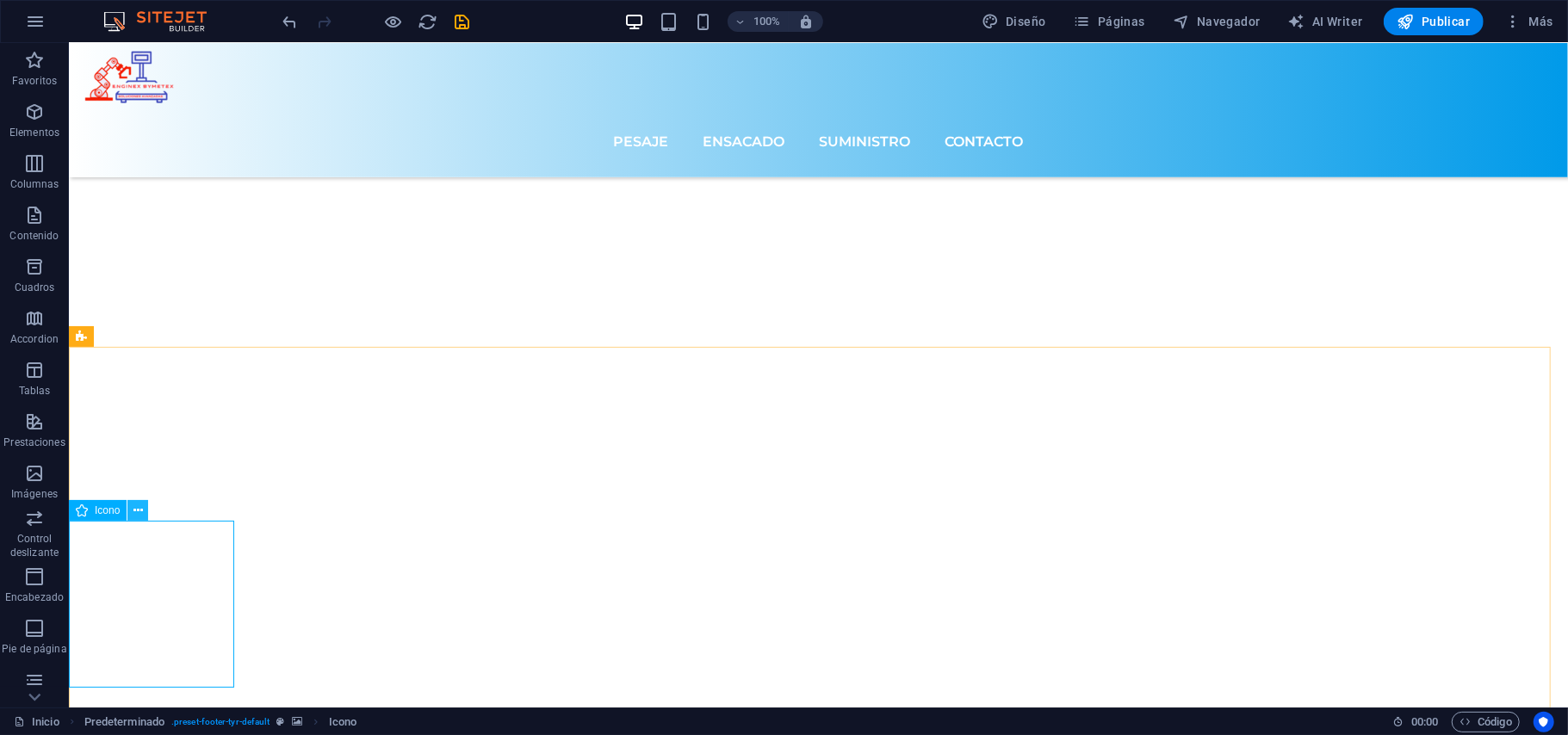 click at bounding box center (138, 510) 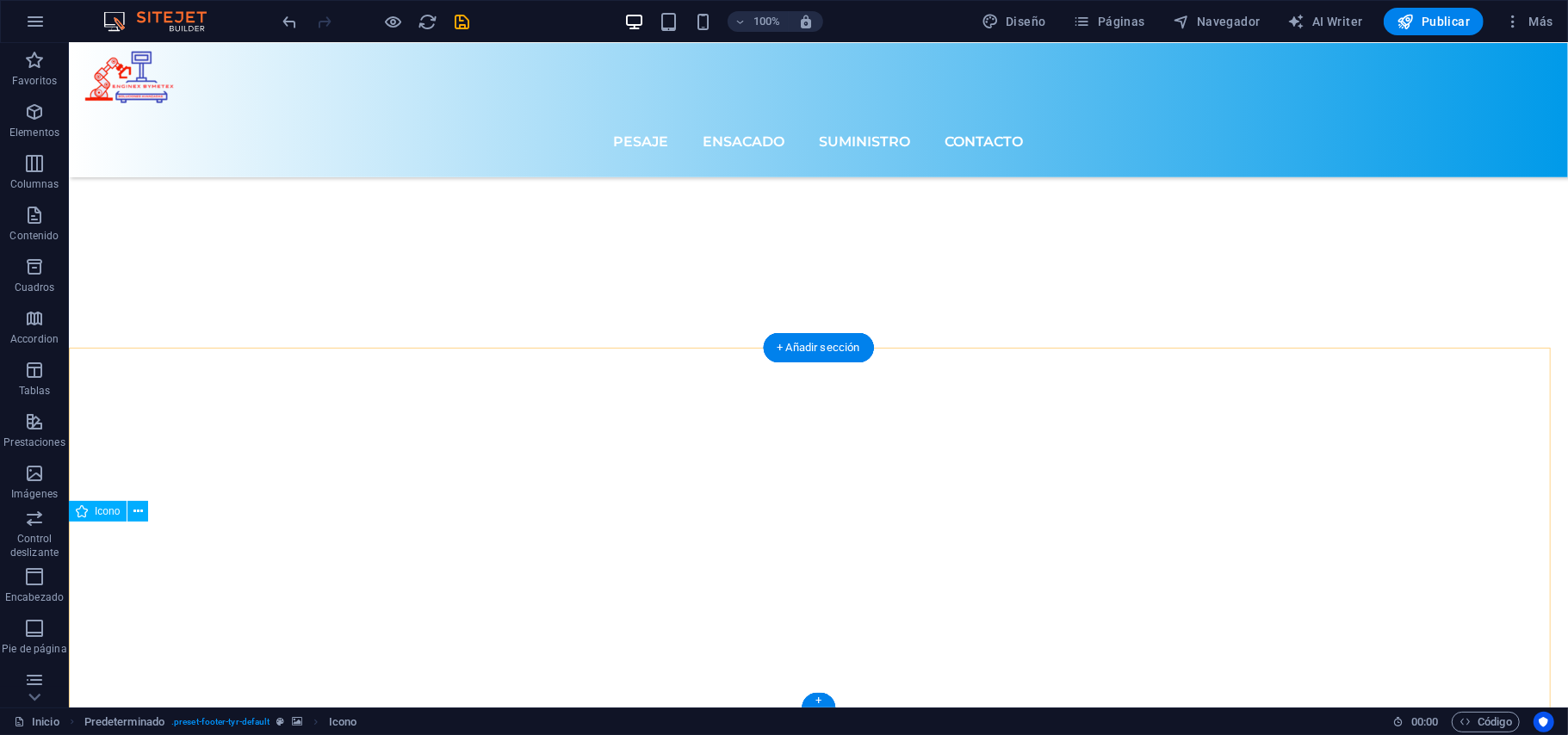 scroll, scrollTop: 6559, scrollLeft: 0, axis: vertical 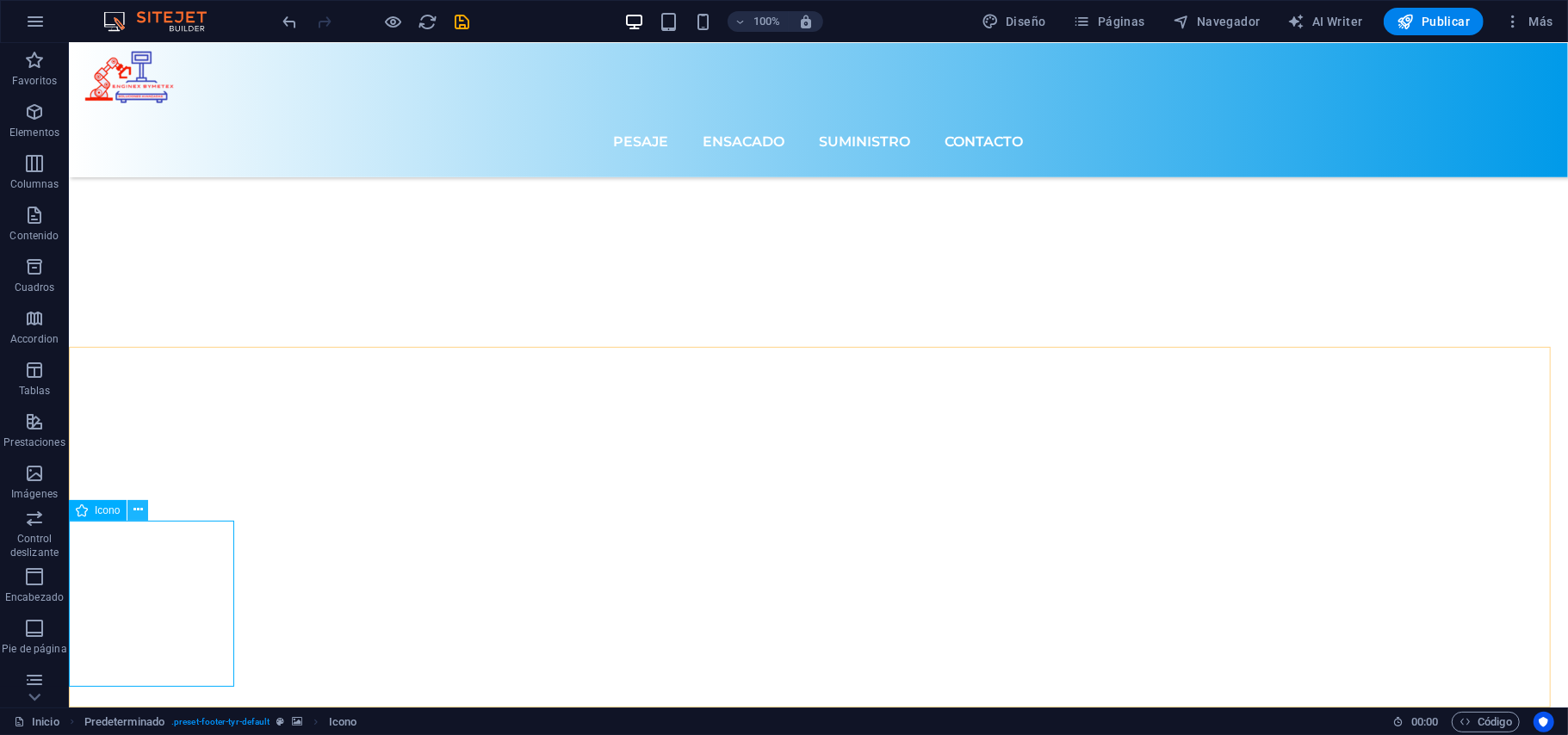 click at bounding box center (138, 510) 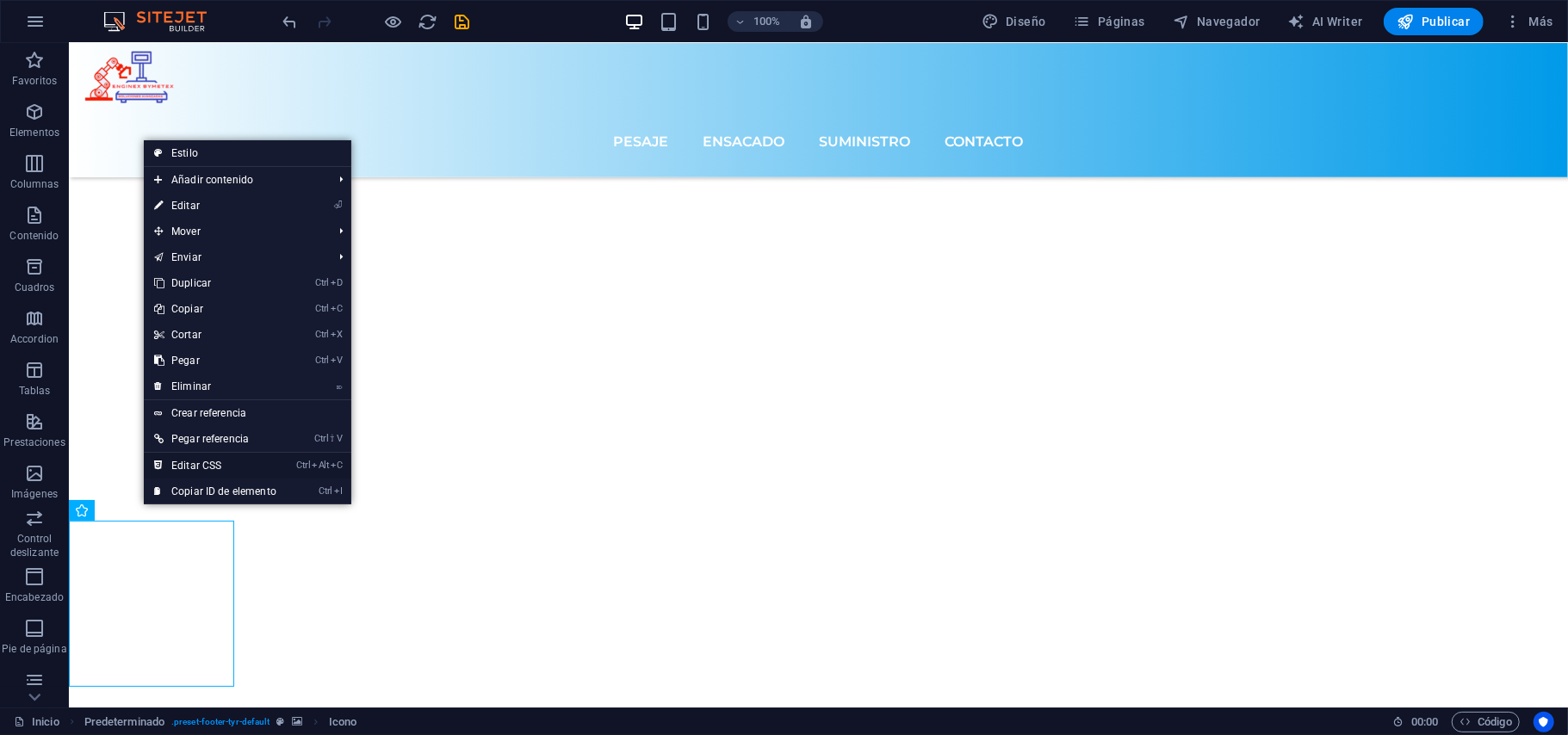 click on "Ctrl Alt C  Editar CSS" at bounding box center [215, 466] 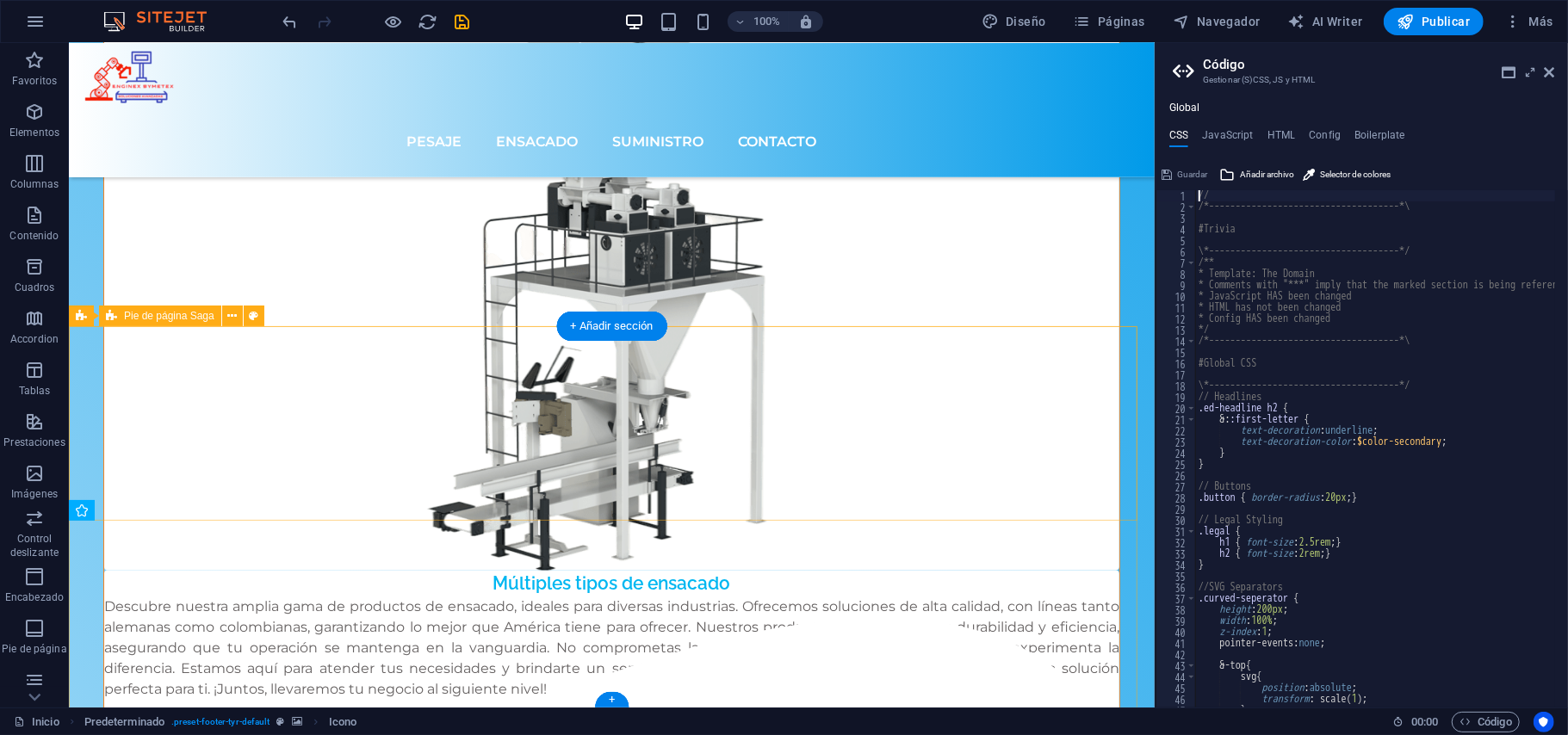 scroll, scrollTop: 5378, scrollLeft: 0, axis: vertical 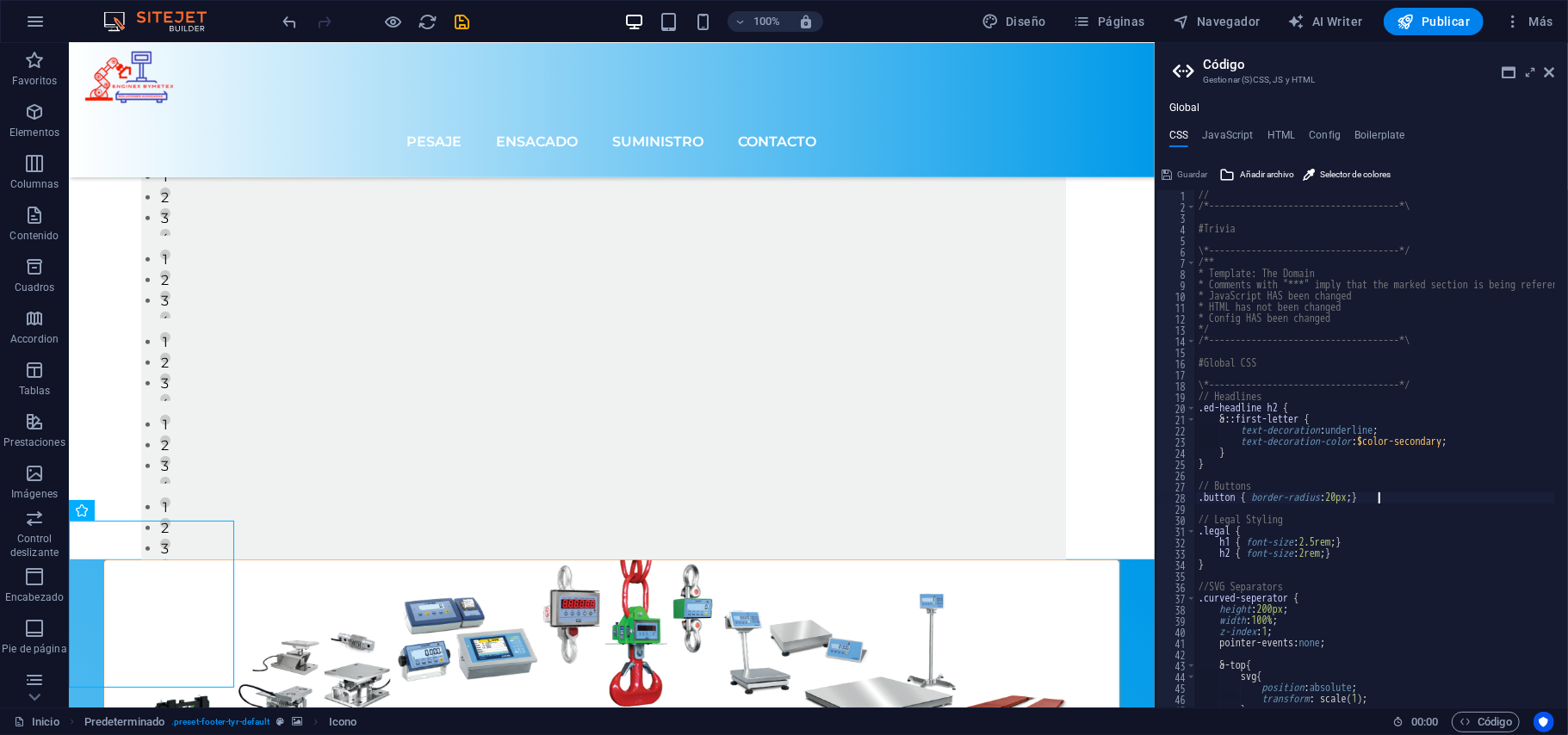 click on "//  /*------------------------------------*\     #Trivia \*------------------------------------*/ /**   * Template: The Domain   * Comments with "***" imply that the marked section is being referenced somewhere else   * JavaScript HAS been changed   * HTML has not been changed   * Config HAS been changed   */ /*------------------------------------*\     #Global CSS \*------------------------------------*/ // Headlines  .ed-headline   h2   {      &: :first-letter   {           text-decoration :  underline ;           text-decoration-color :  $color-secondary ;      } } // Buttons .button   {   border-radius :  20px ;  } // Legal Styling .legal   {      h1   {   font-size :  2.5rem ;  }      h2   {   font-size :  2rem ;  } } //SVG Separators .curved-seperator   {      height :  200px ;      width :  100% ;      z-index :  1 ;      pointer-events:  none ;      &-top  {           svg  {                position :  absolute ;                transform : scale ( 1 ) ;           }" at bounding box center [1532, 454] 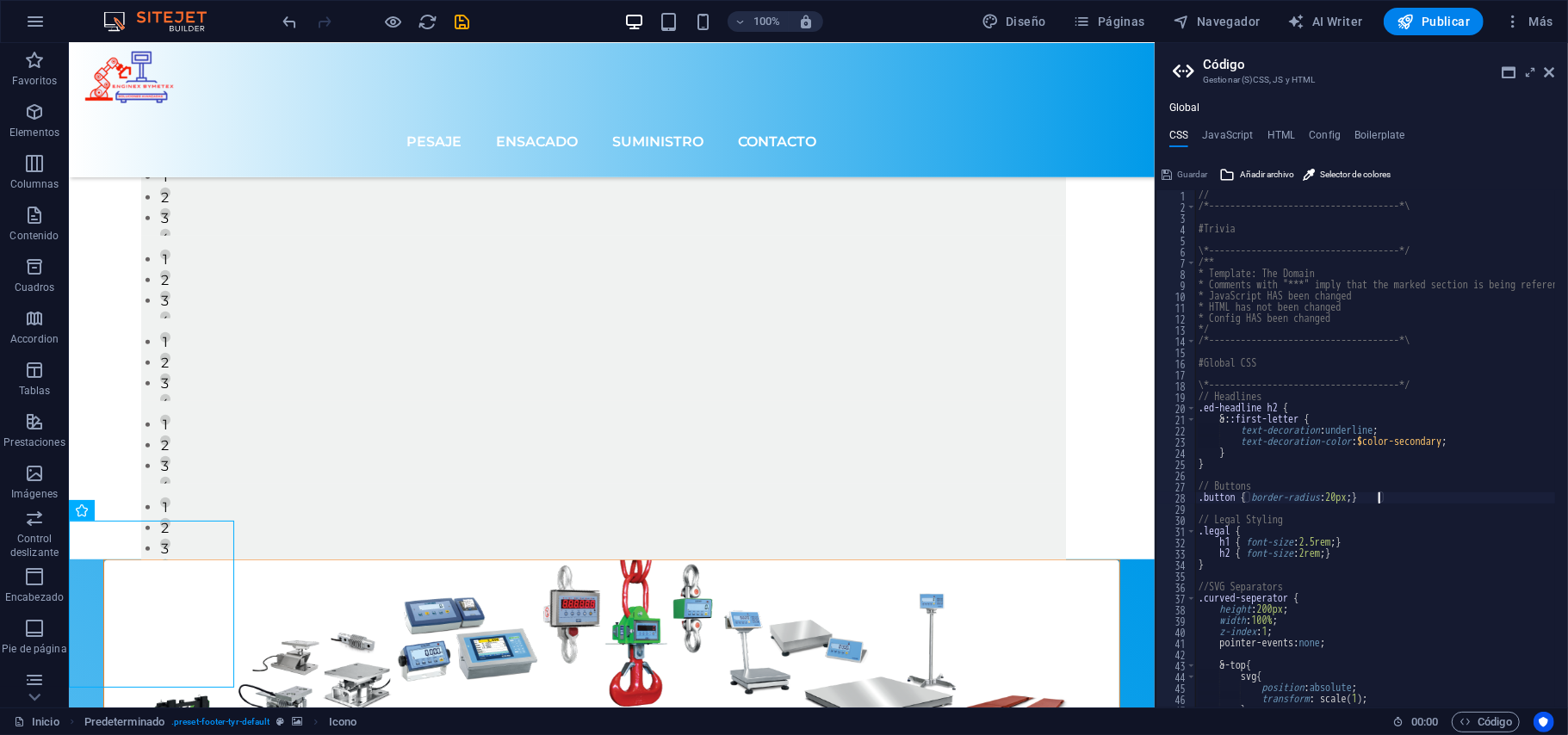 type on "@include footer-saga-v3();
}" 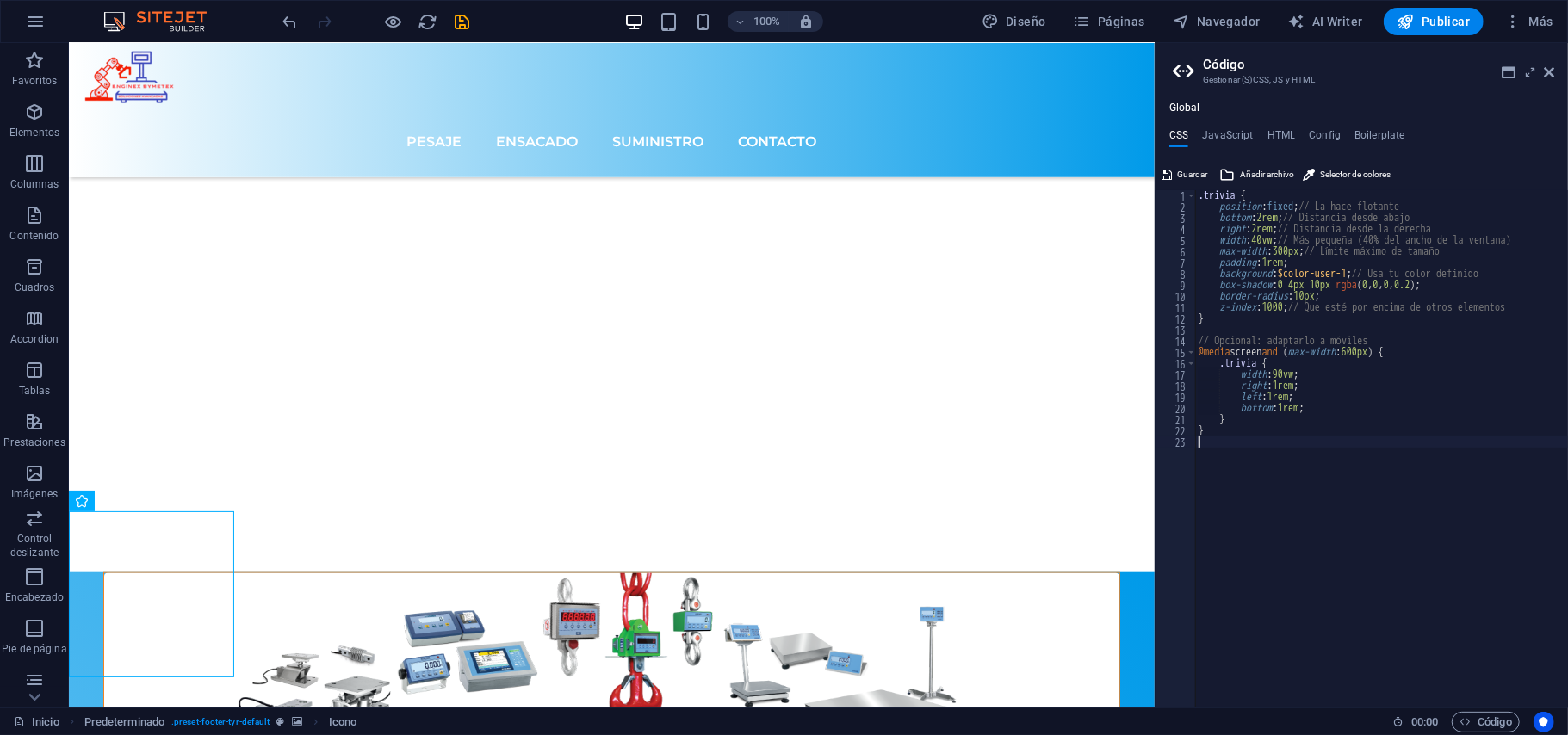 scroll, scrollTop: 5692, scrollLeft: 0, axis: vertical 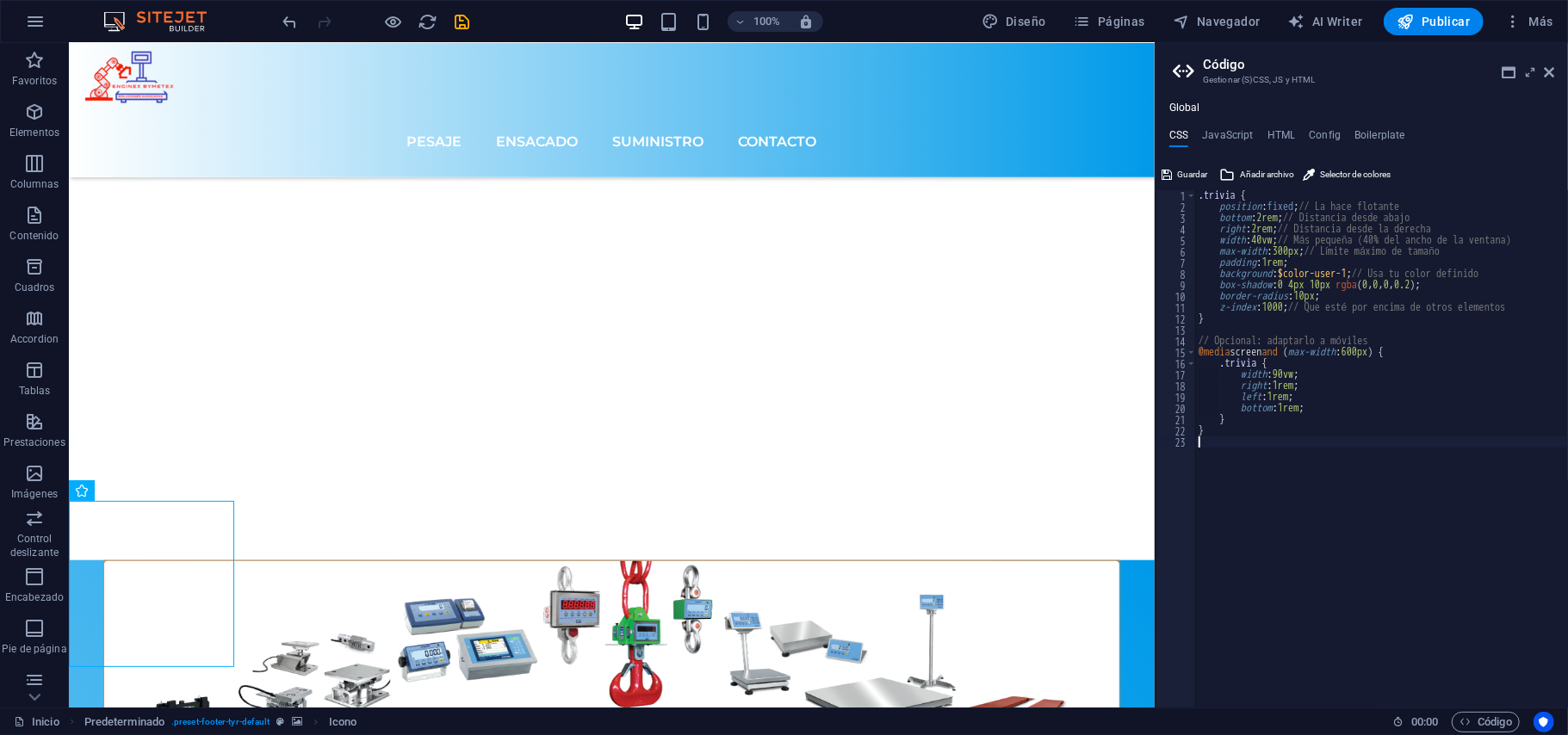 type on "@include footer-saga-v3();
}" 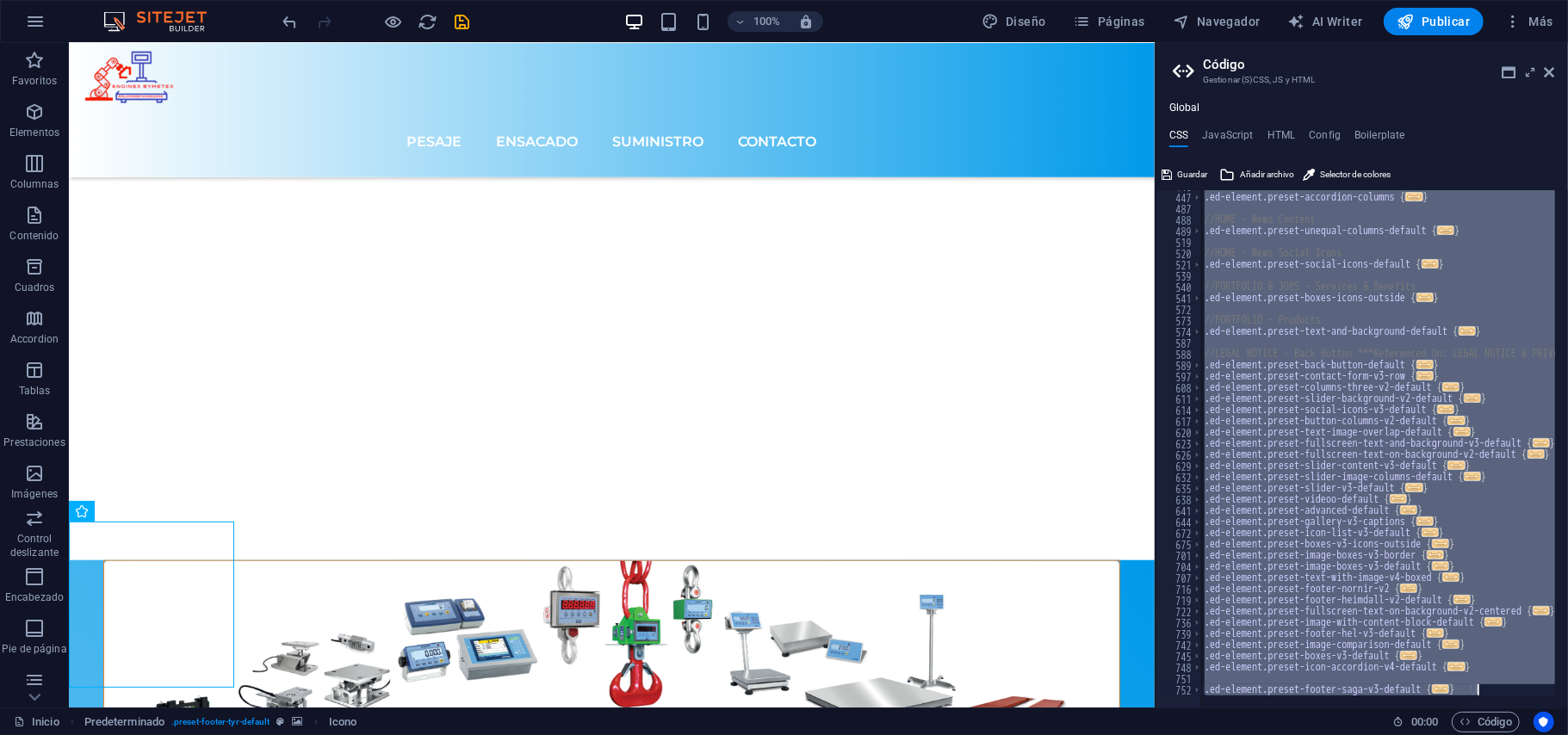 scroll, scrollTop: 1856, scrollLeft: 0, axis: vertical 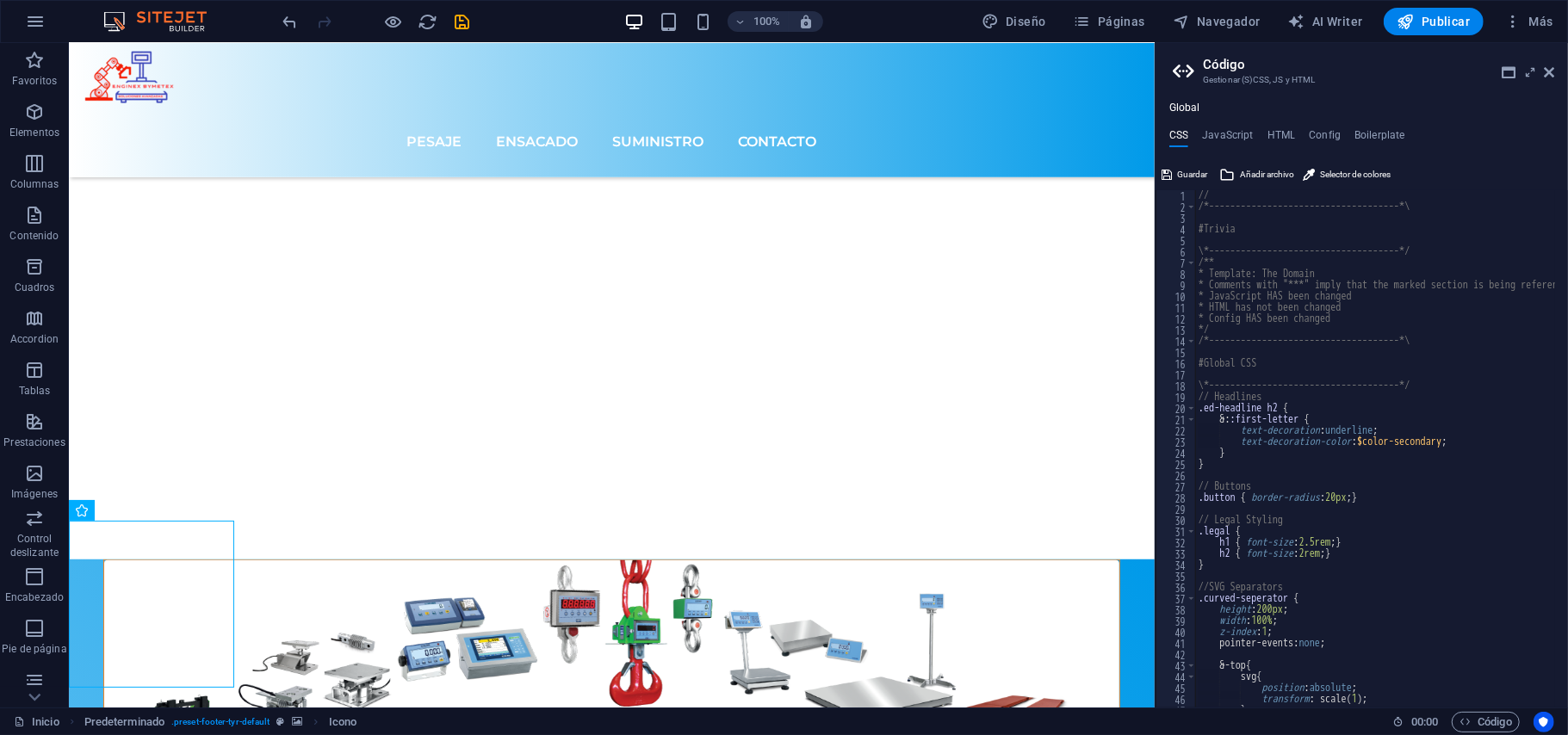 click on "//  /*------------------------------------*\     #Trivia \*------------------------------------*/ /**   * Template: The Domain   * Comments with "***" imply that the marked section is being referenced somewhere else   * JavaScript HAS been changed   * HTML has not been changed   * Config HAS been changed   */ /*------------------------------------*\     #Global CSS \*------------------------------------*/ // Headlines  .ed-headline   h2   {      &: :first-letter   {           text-decoration :  underline ;           text-decoration-color :  $color-secondary ;      } } // Buttons .button   {   border-radius :  20px ;  } // Legal Styling .legal   {      h1   {   font-size :  2.5rem ;  }      h2   {   font-size :  2rem ;  } } //SVG Separators .curved-seperator   {      height :  200px ;      width :  100% ;      z-index :  1 ;      pointer-events:  none ;      &-top  {           svg  {                position :  absolute ;                transform : scale ( 1 ) ;           }" at bounding box center (1532, 454) 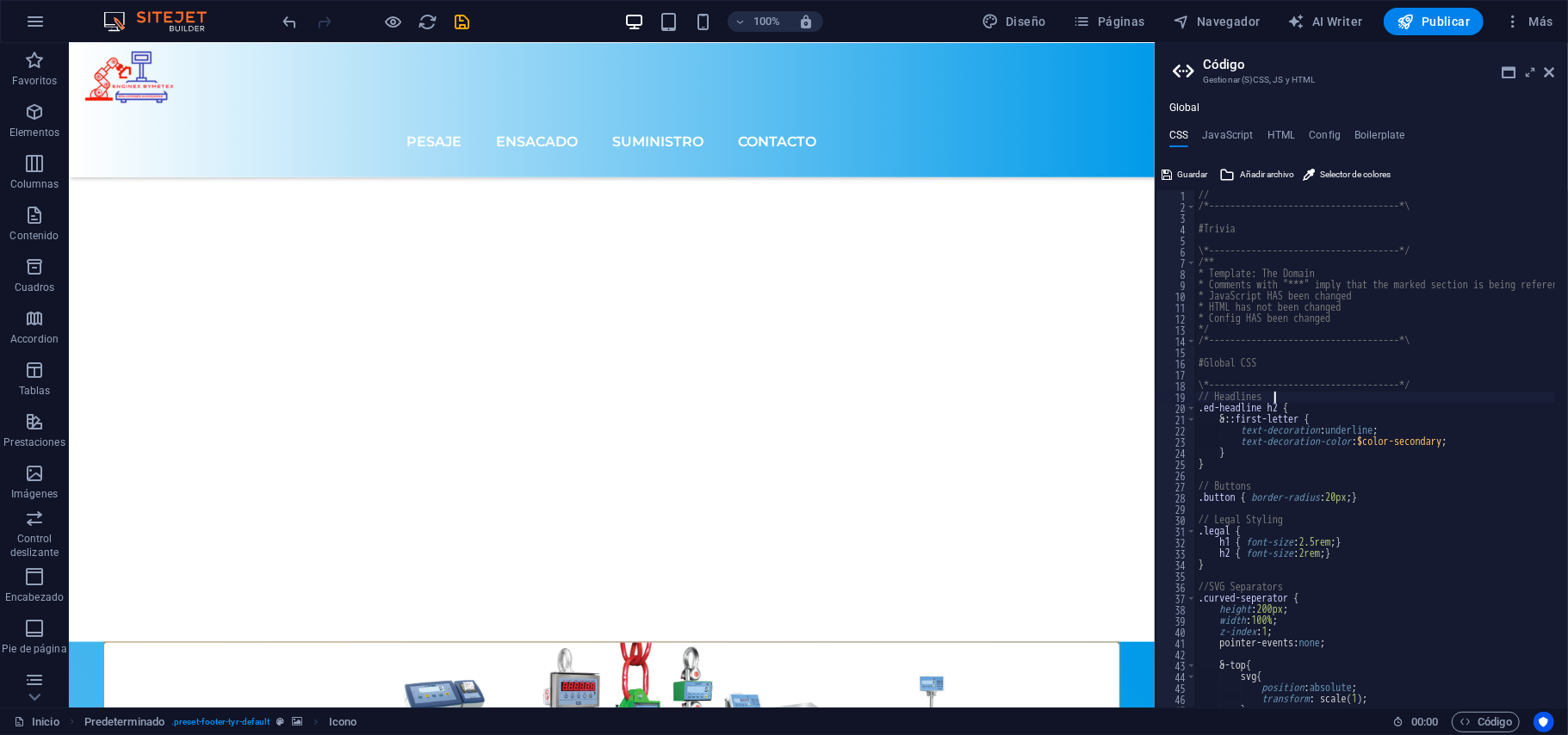 scroll, scrollTop: 6047, scrollLeft: 0, axis: vertical 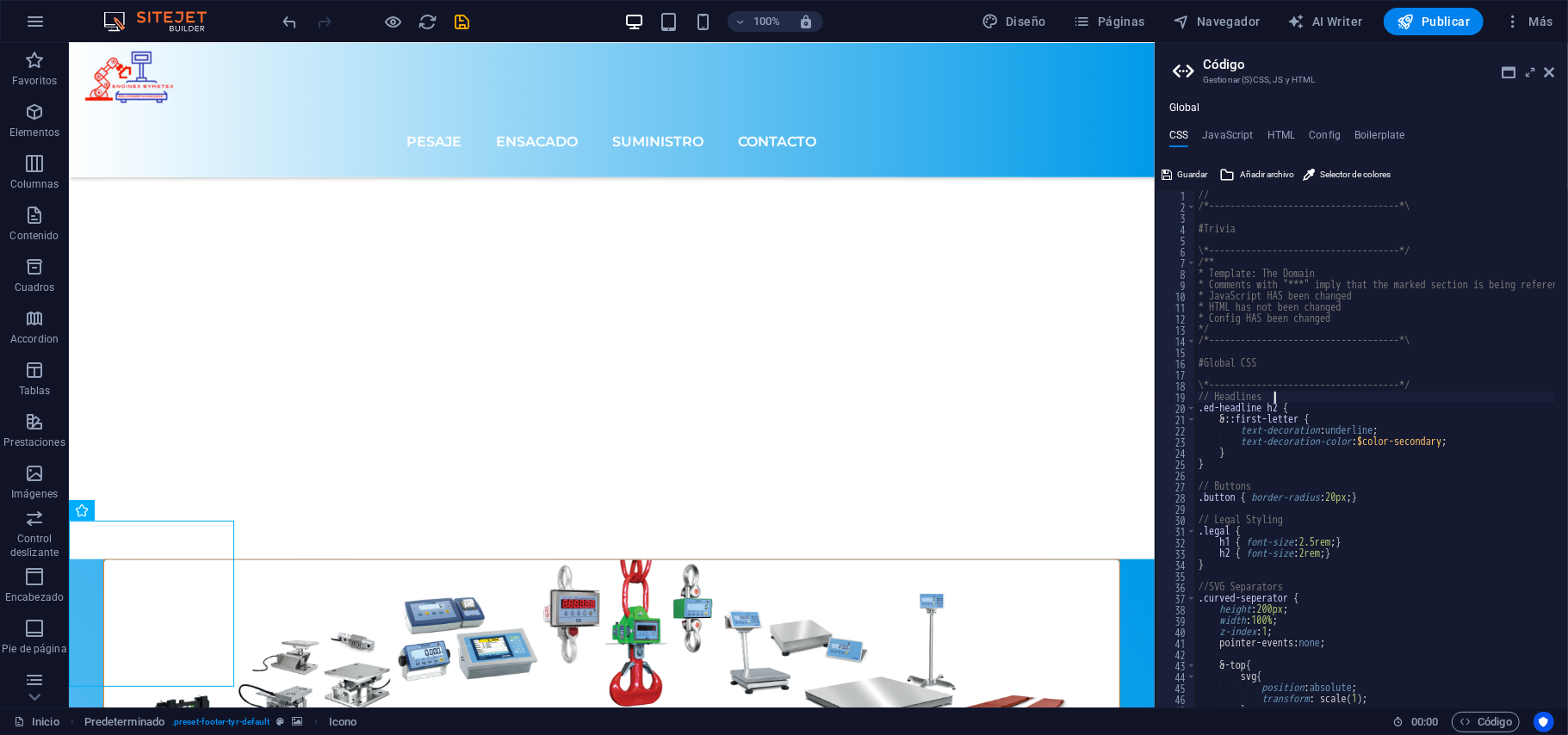 click on "//  /*------------------------------------*\     #Trivia \*------------------------------------*/ /**   * Template: The Domain   * Comments with "***" imply that the marked section is being referenced somewhere else   * JavaScript HAS been changed   * HTML has not been changed   * Config HAS been changed   */ /*------------------------------------*\     #Global CSS \*------------------------------------*/ // Headlines  .ed-headline   h2   {      &: :first-letter   {           text-decoration :  underline ;           text-decoration-color :  $color-secondary ;      } } // Buttons .button   {   border-radius :  20px ;  } // Legal Styling .legal   {      h1   {   font-size :  2.5rem ;  }      h2   {   font-size :  2rem ;  } } //SVG Separators .curved-seperator   {      height :  200px ;      width :  100% ;      z-index :  1 ;      pointer-events:  none ;      &-top  {           svg  {                position :  absolute ;                transform : scale ( 1 ) ;           }" at bounding box center (1532, 454) 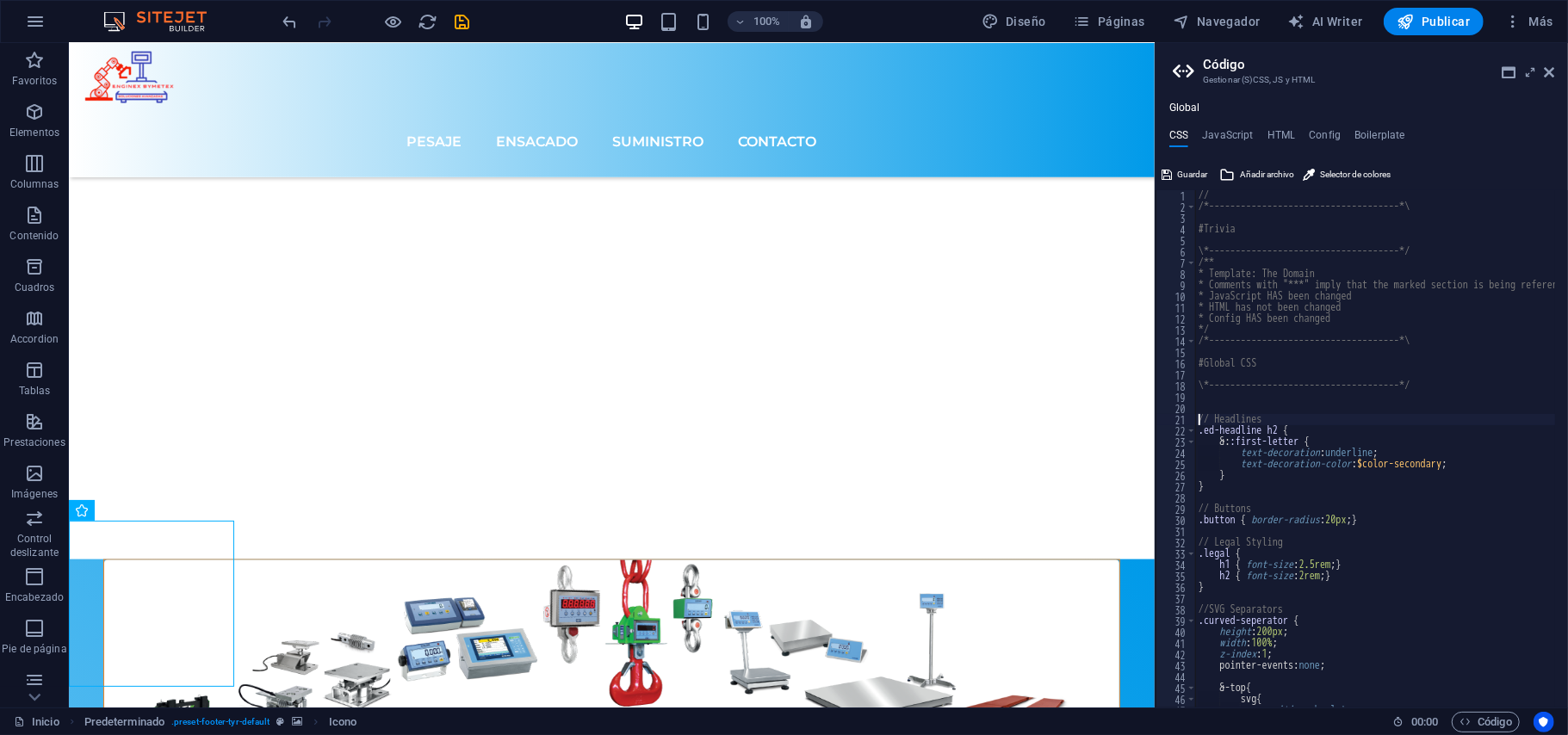 type on "// Headlines" 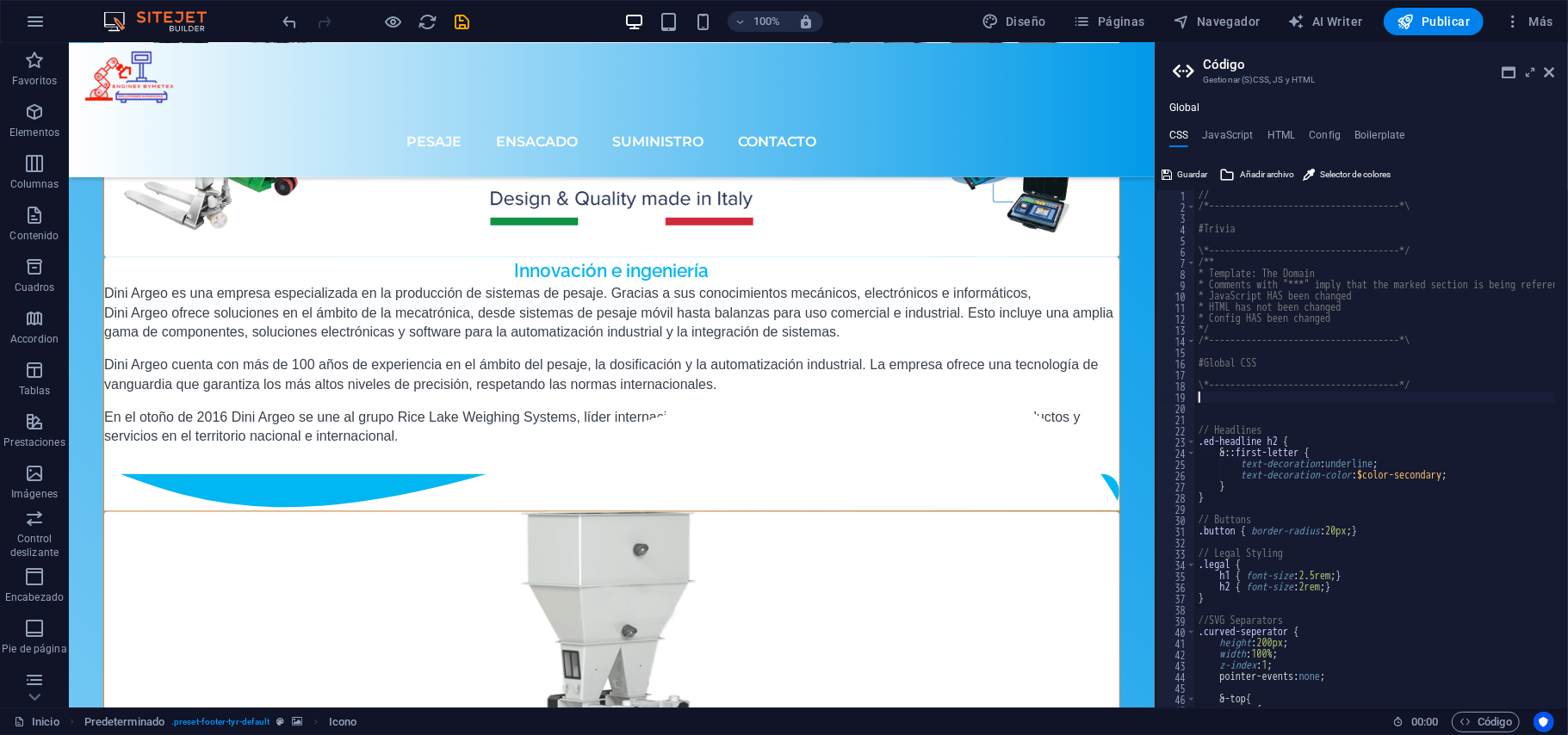 scroll, scrollTop: 5378, scrollLeft: 0, axis: vertical 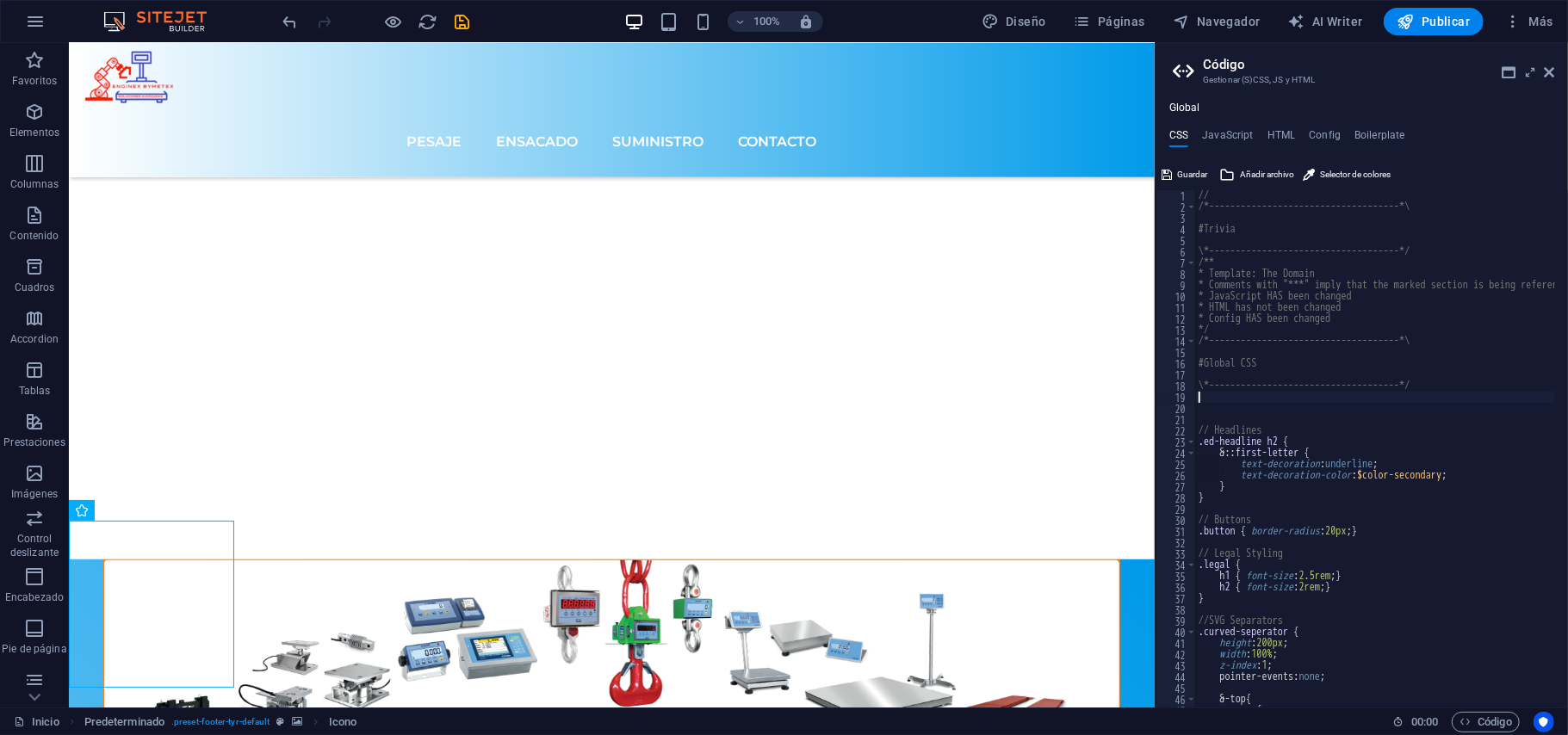 paste on "}" 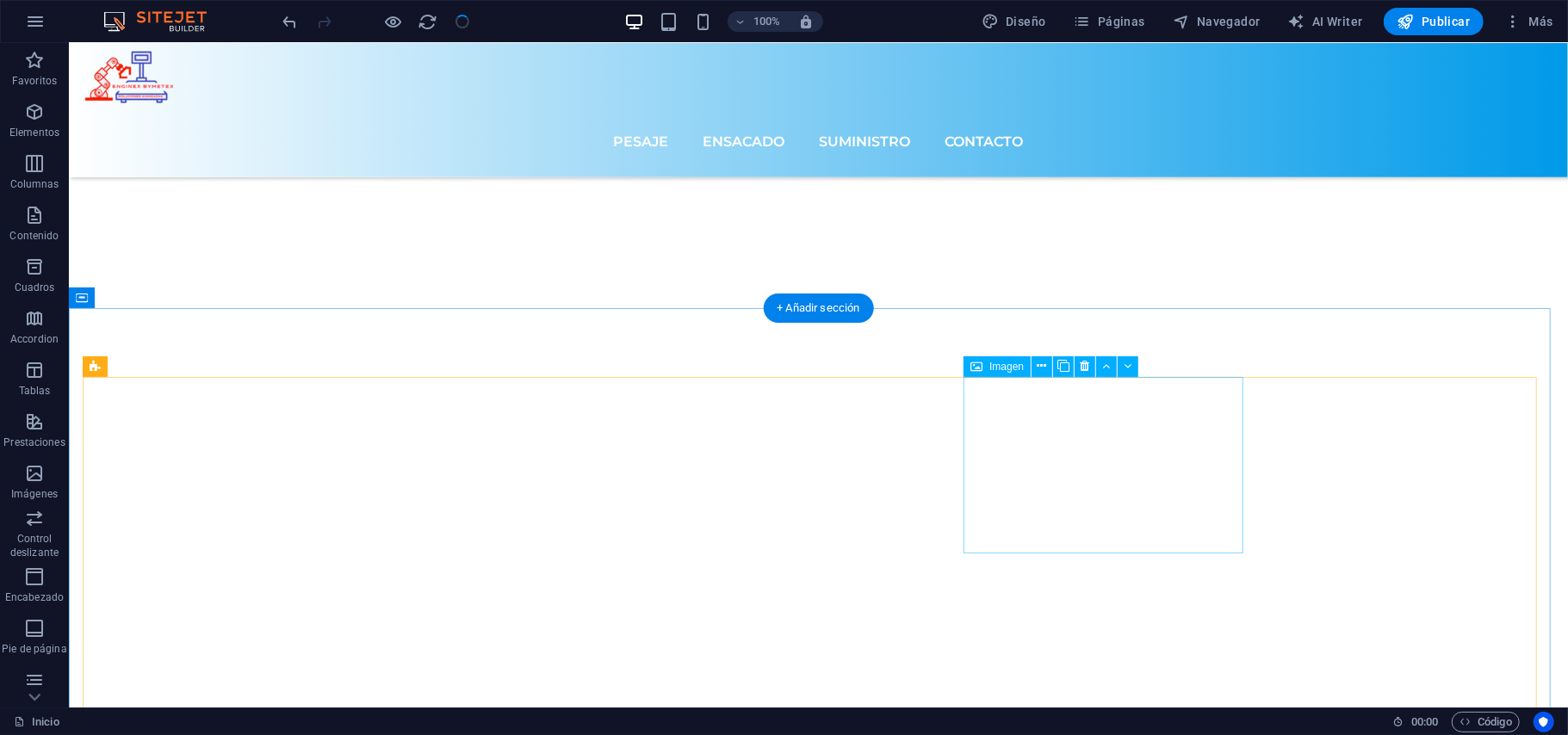 scroll, scrollTop: 6559, scrollLeft: 0, axis: vertical 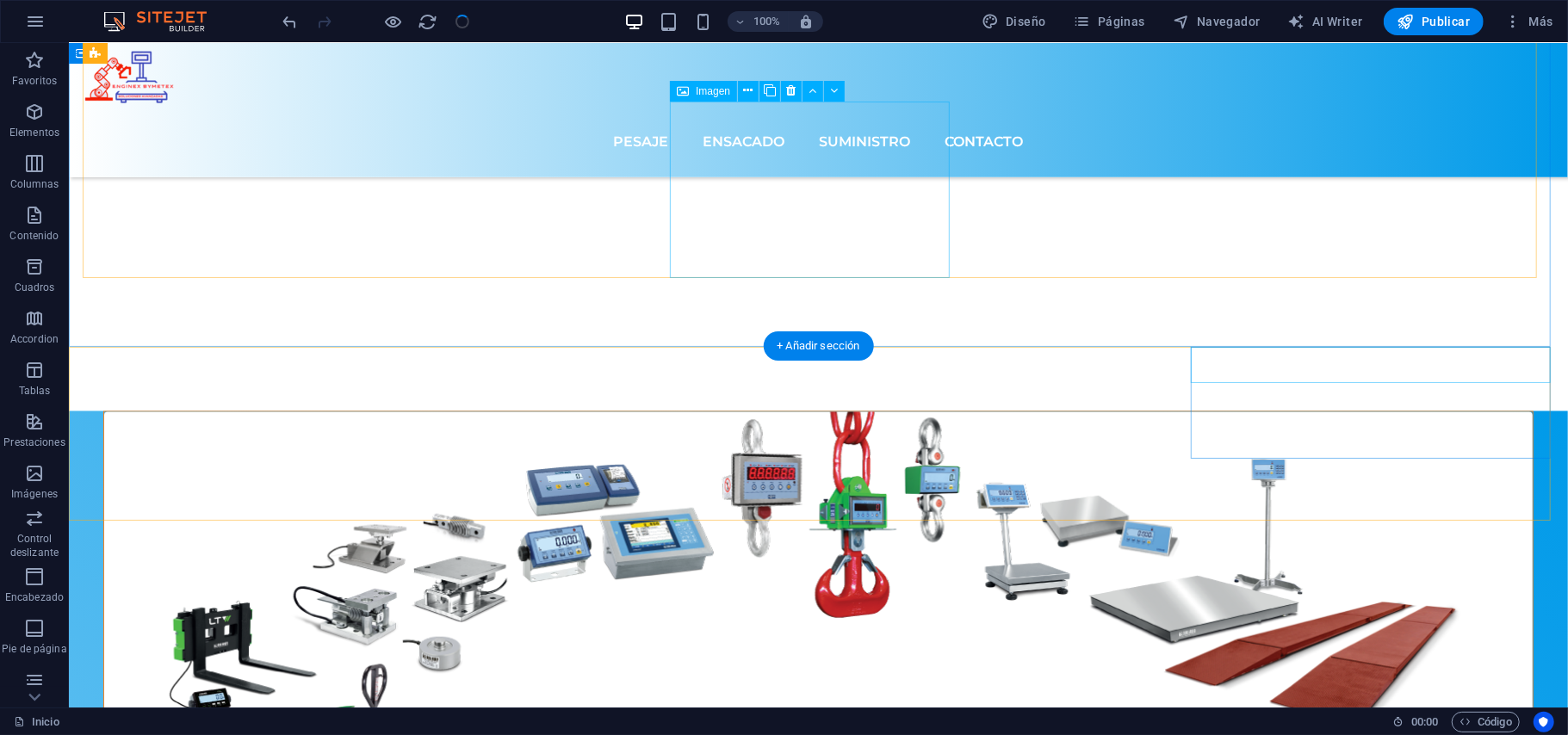 click at bounding box center [817, 8810] 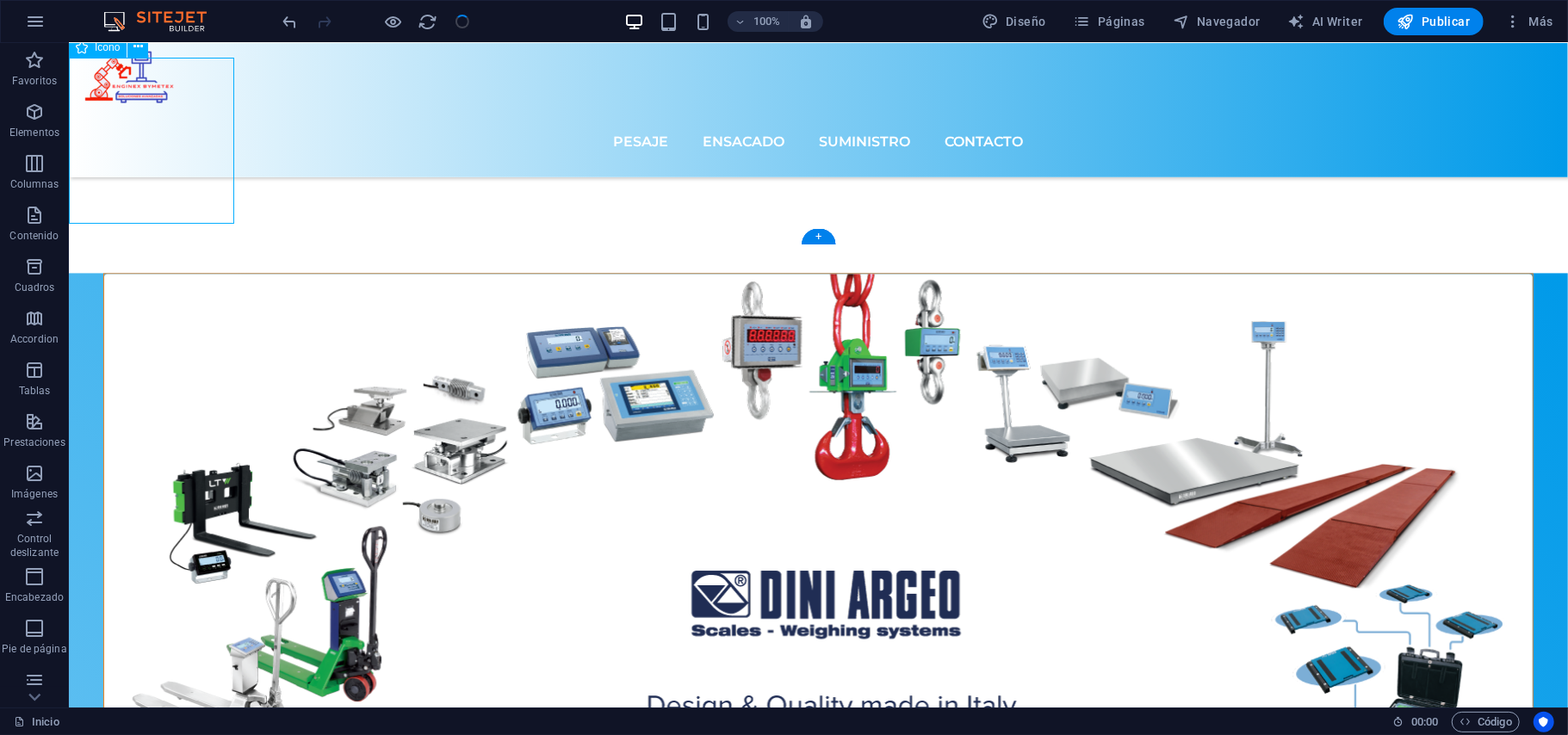 click at bounding box center (817, 8671) 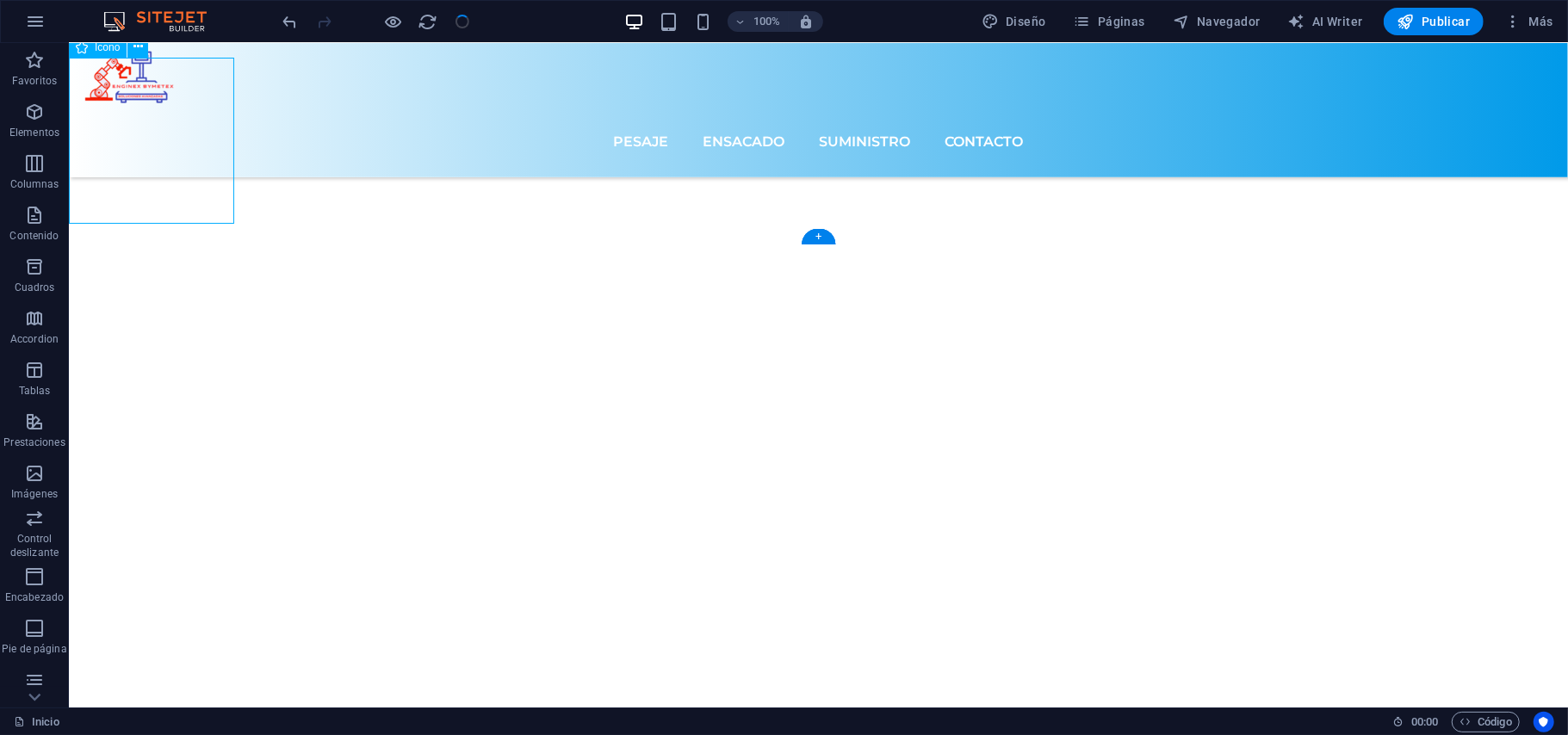 scroll, scrollTop: 6338, scrollLeft: 0, axis: vertical 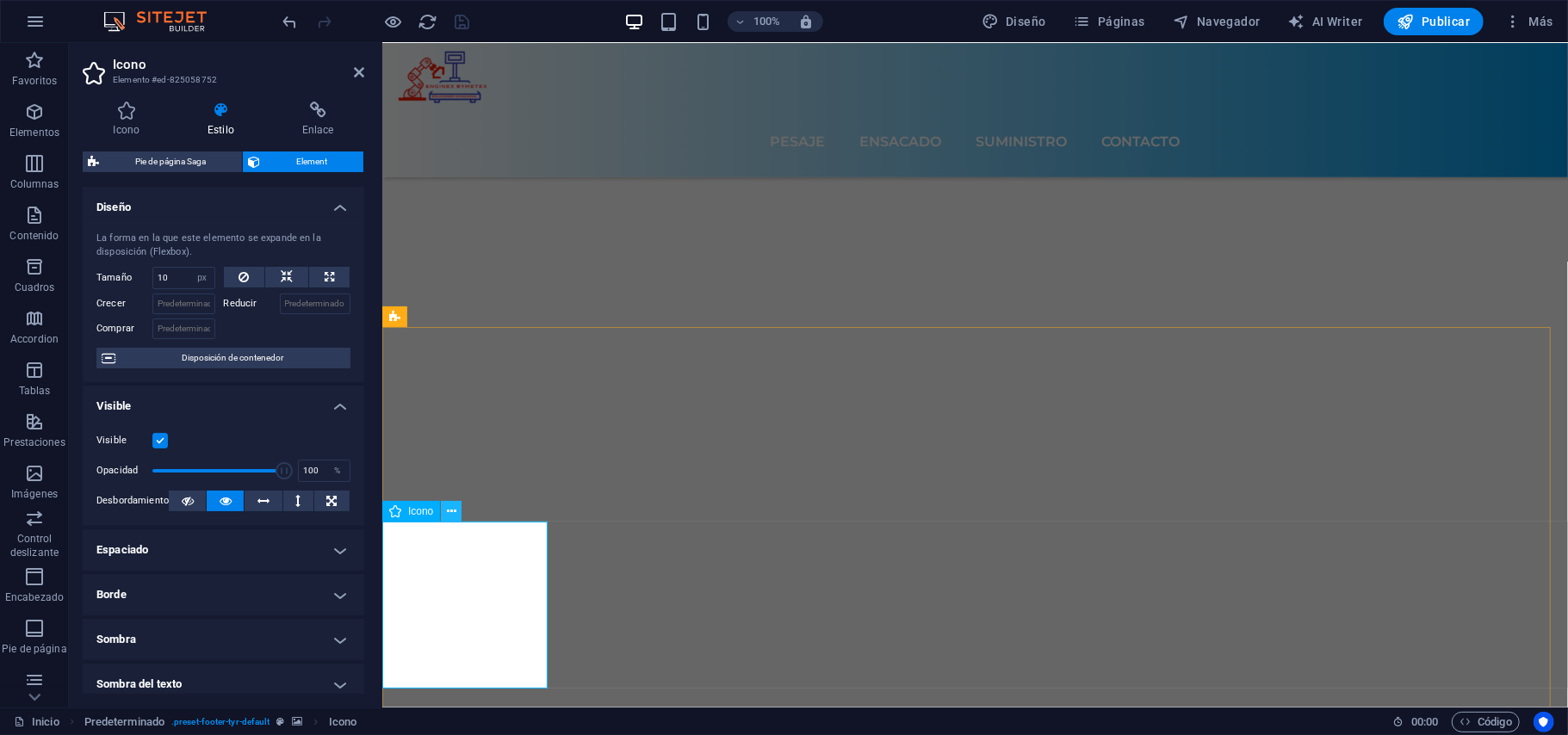click at bounding box center [451, 511] 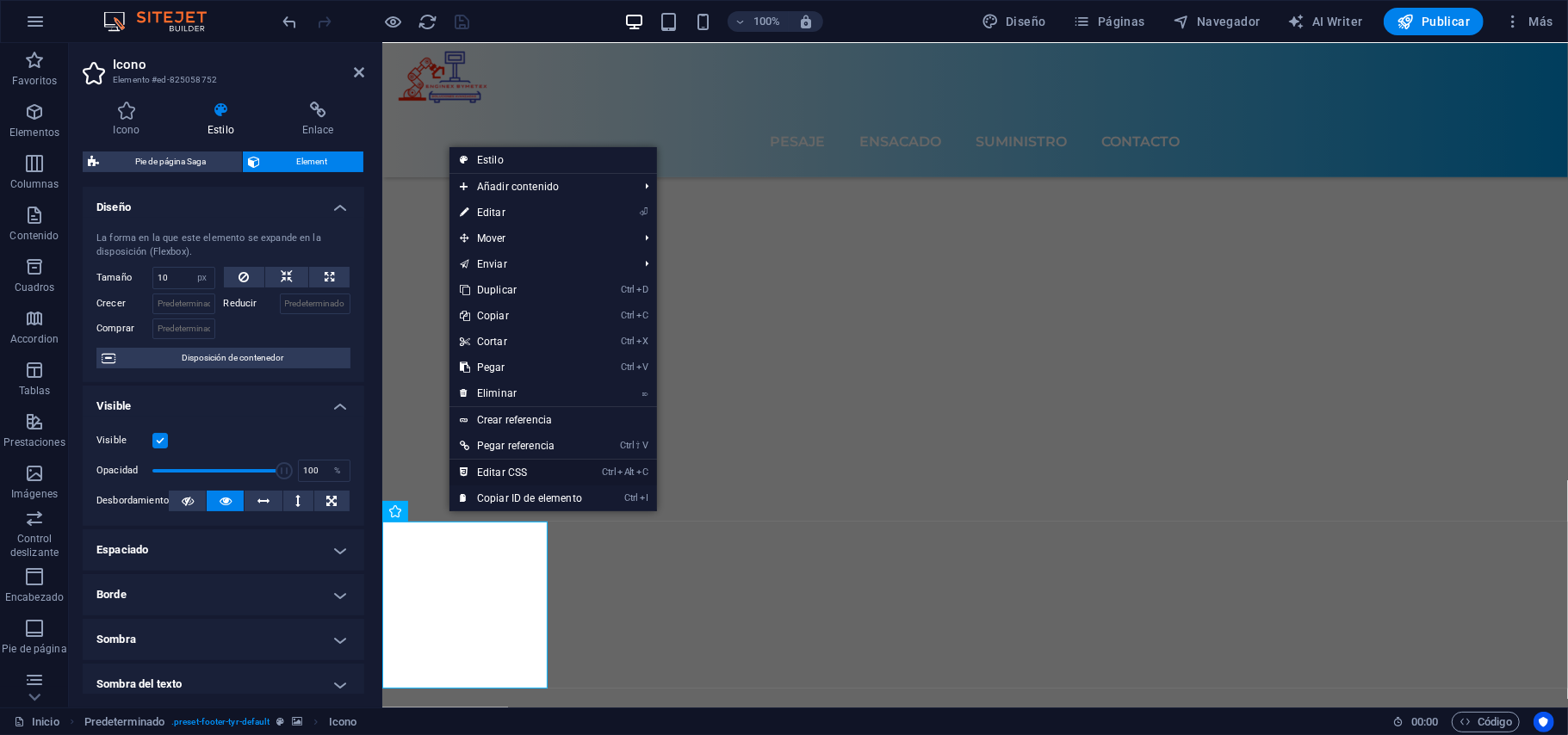 click on "Ctrl Alt C  Editar CSS" at bounding box center (521, 472) 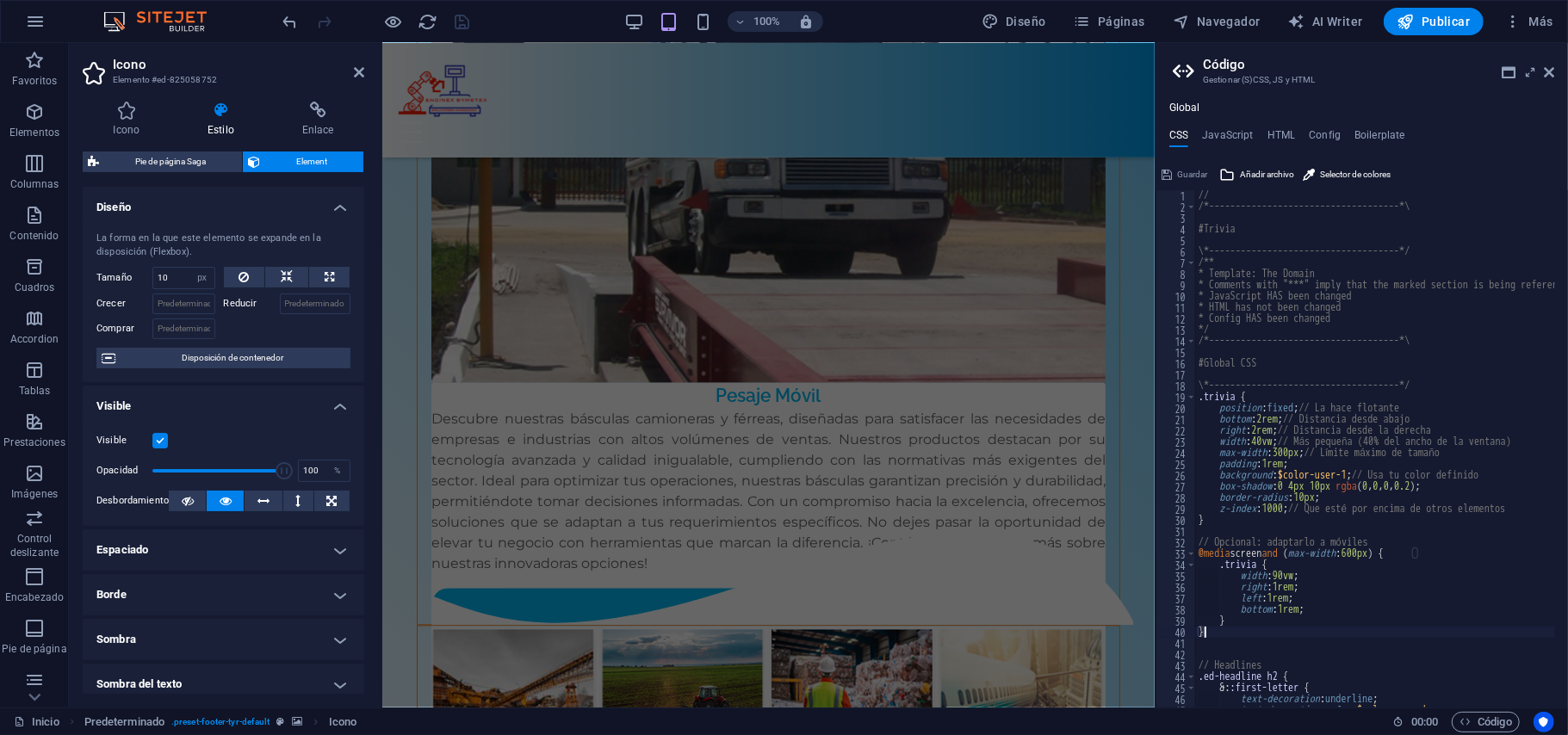 scroll, scrollTop: 7171, scrollLeft: 0, axis: vertical 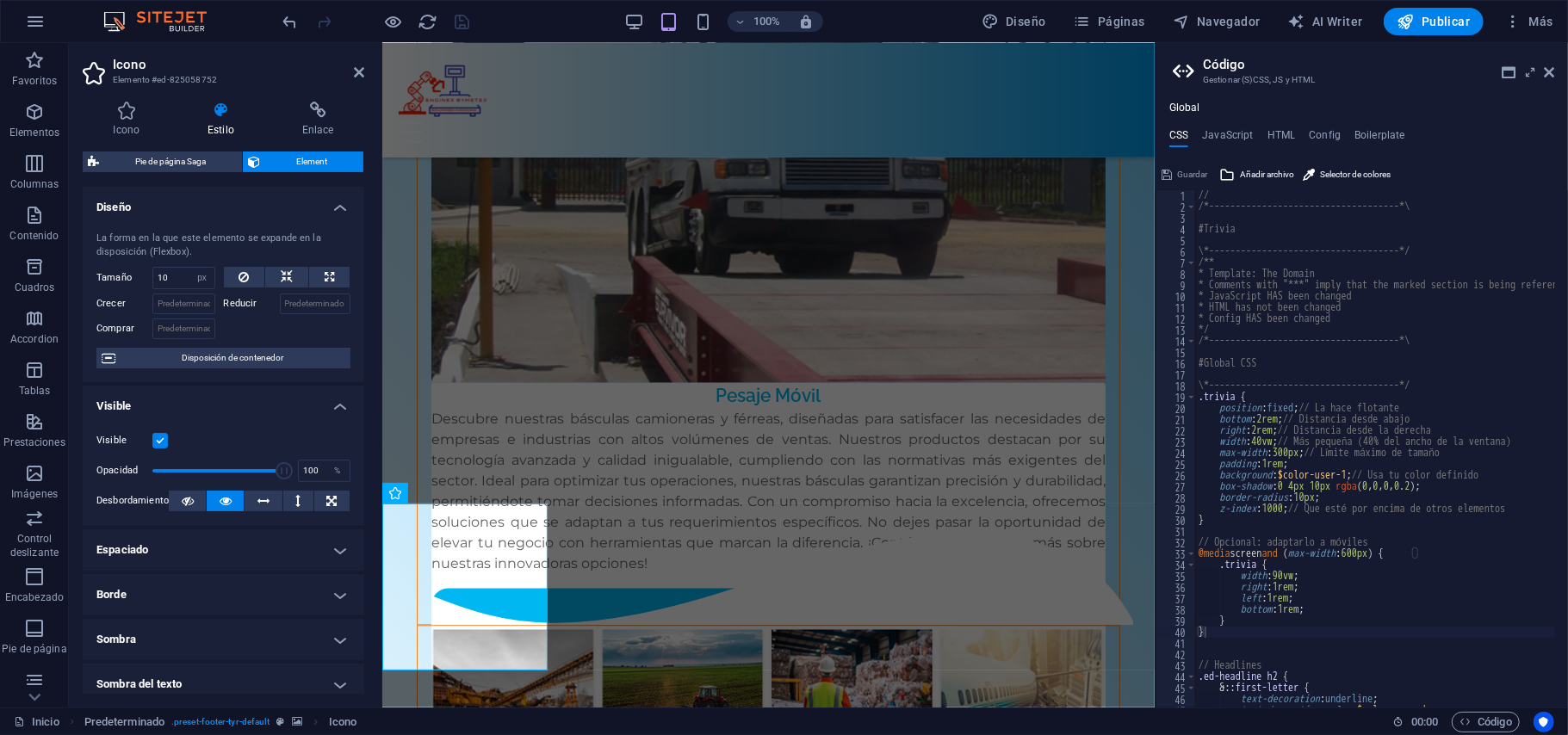 click on "Guardar" at bounding box center (1184, 175) 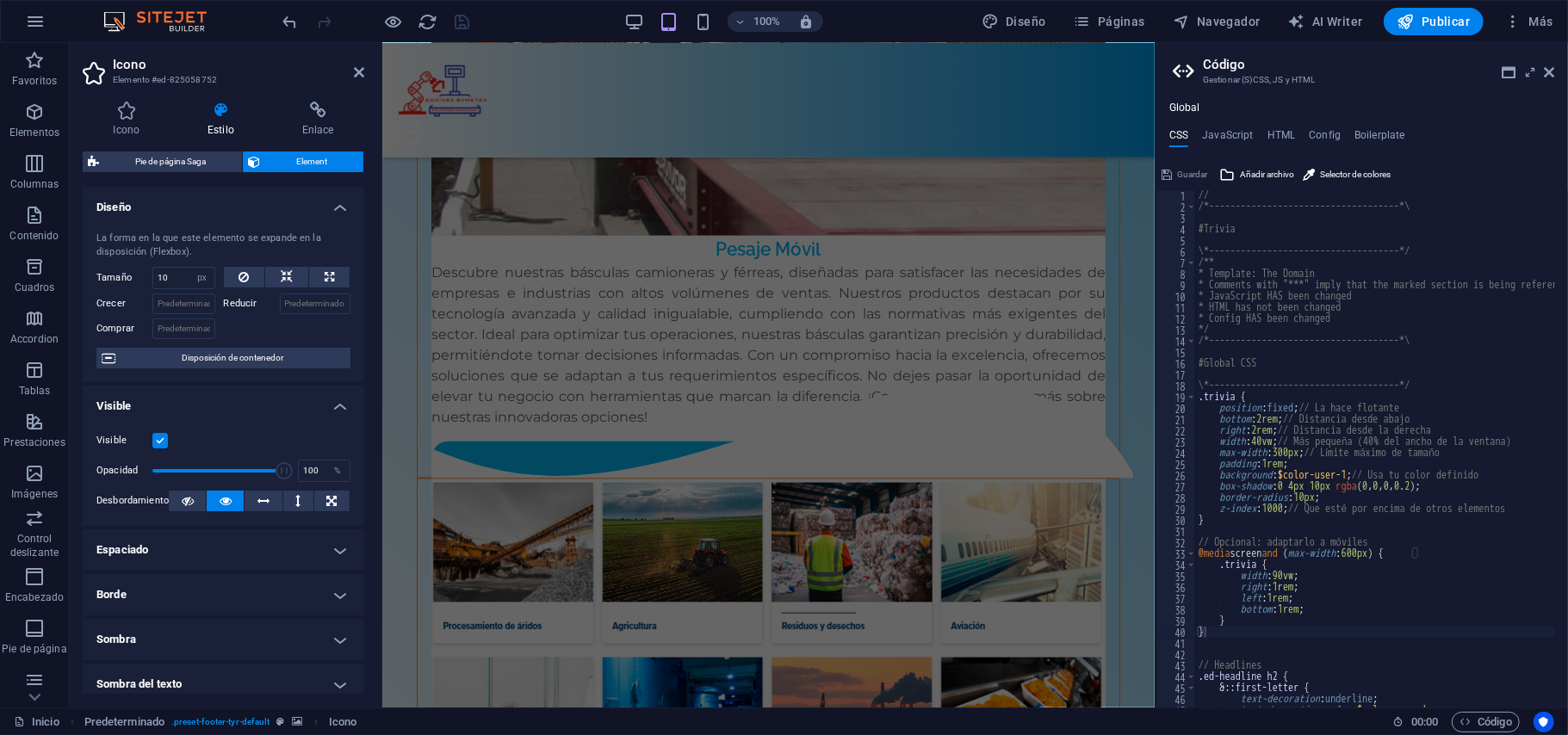 scroll, scrollTop: 6503, scrollLeft: 0, axis: vertical 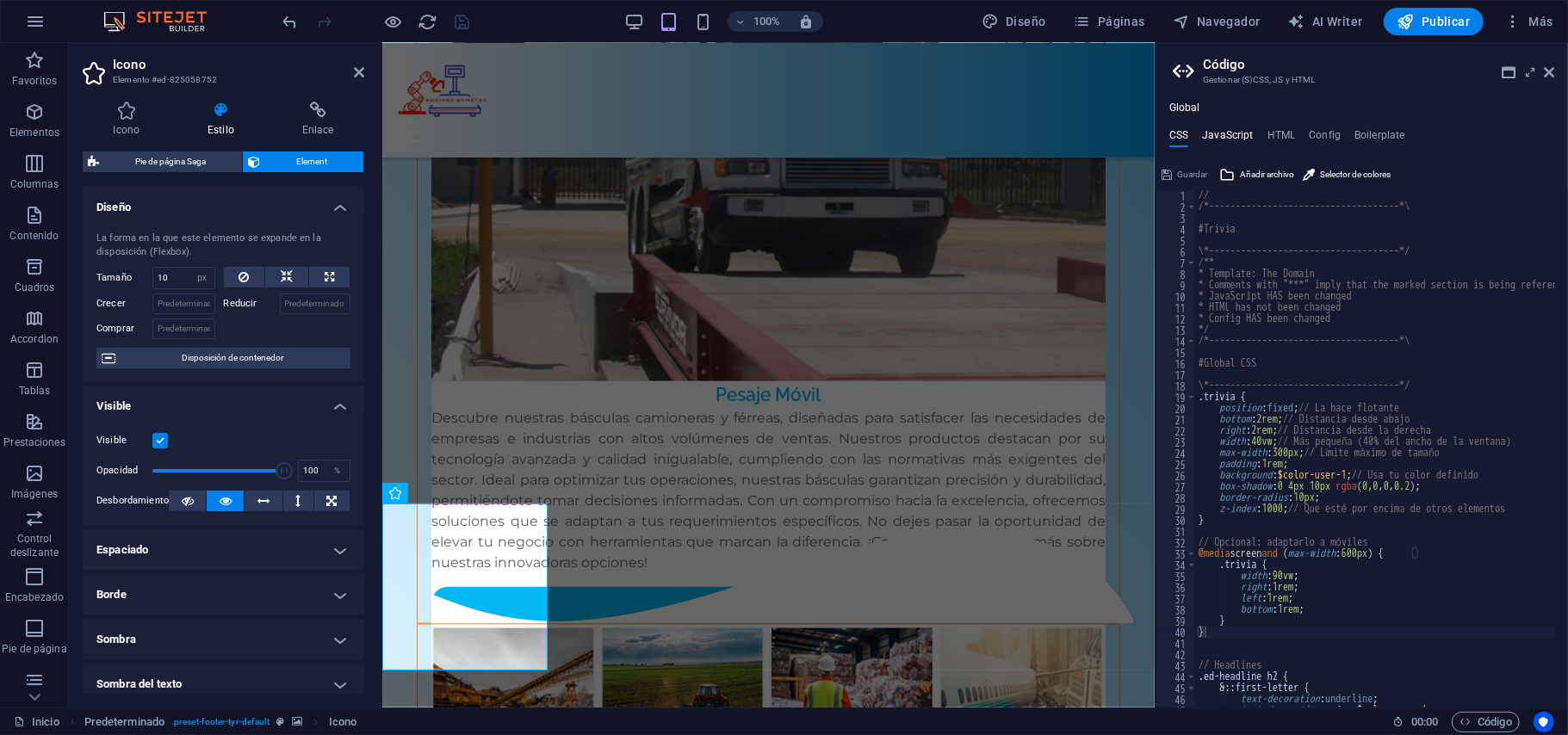 click on "JavaScript" at bounding box center [1227, 139] 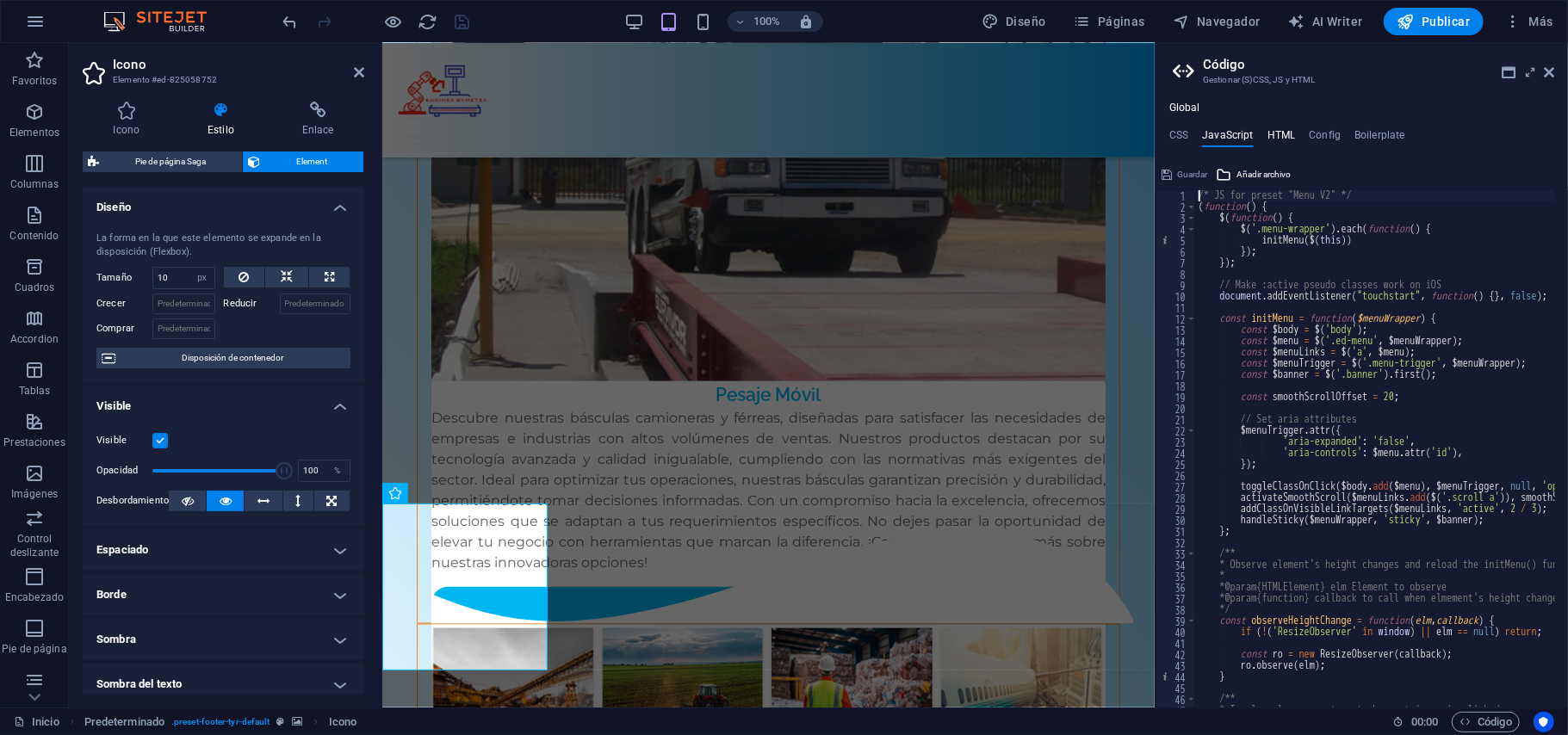 click on "HTML" at bounding box center [1281, 139] 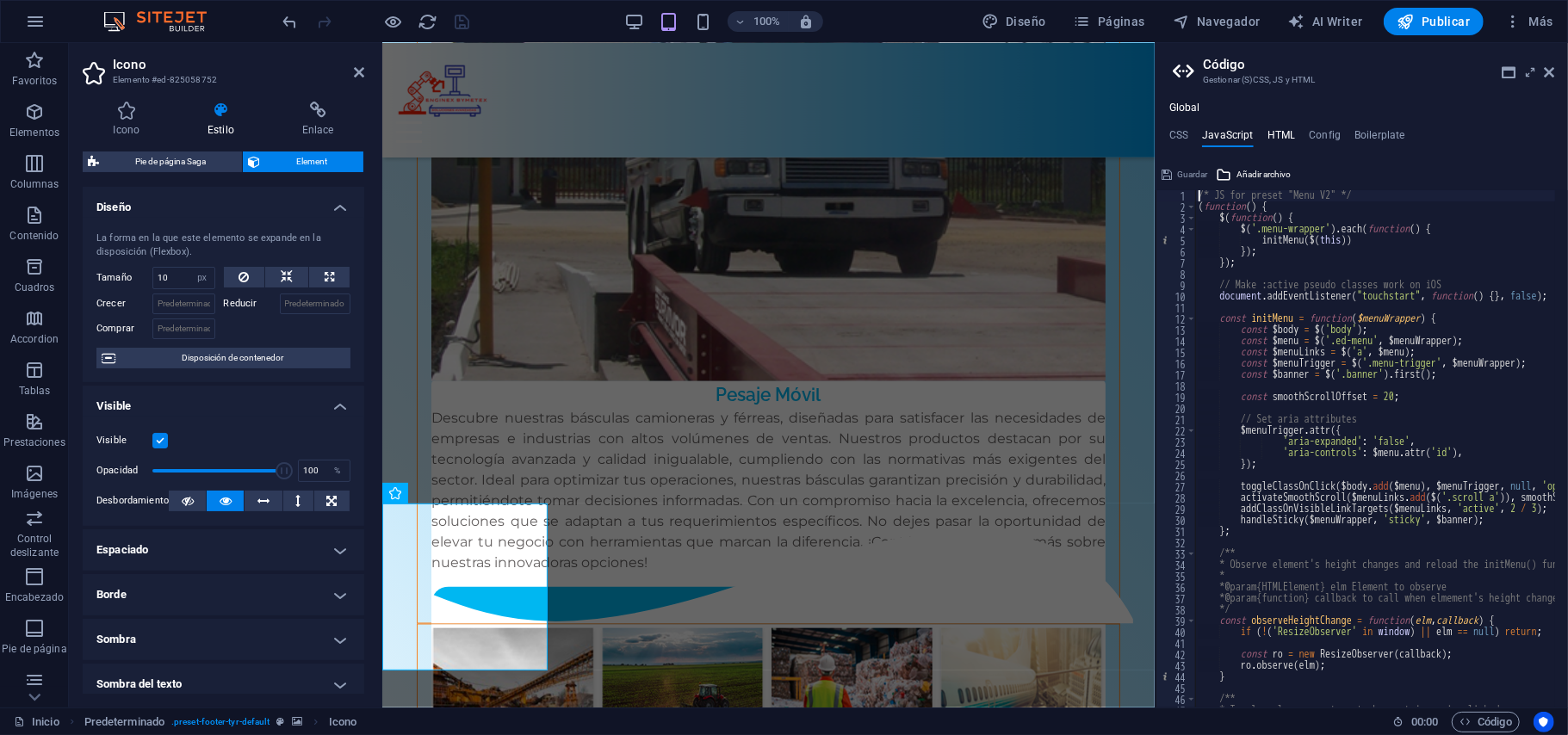type on "<a href="#main-content" class="wv-link-content button">Skip to main content</a>" 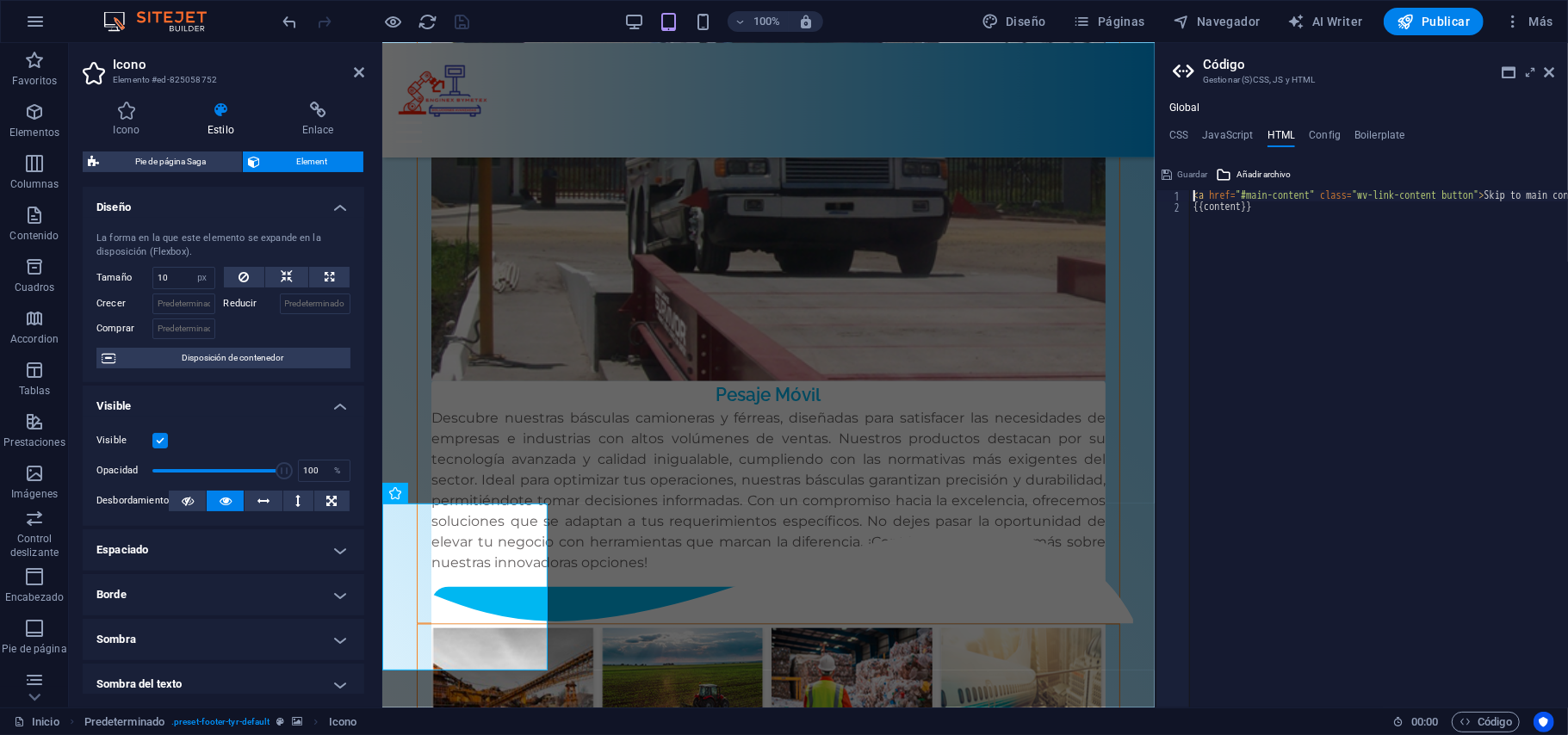 click on "CSS JavaScript HTML Config Boilerplate" at bounding box center [1361, 139] 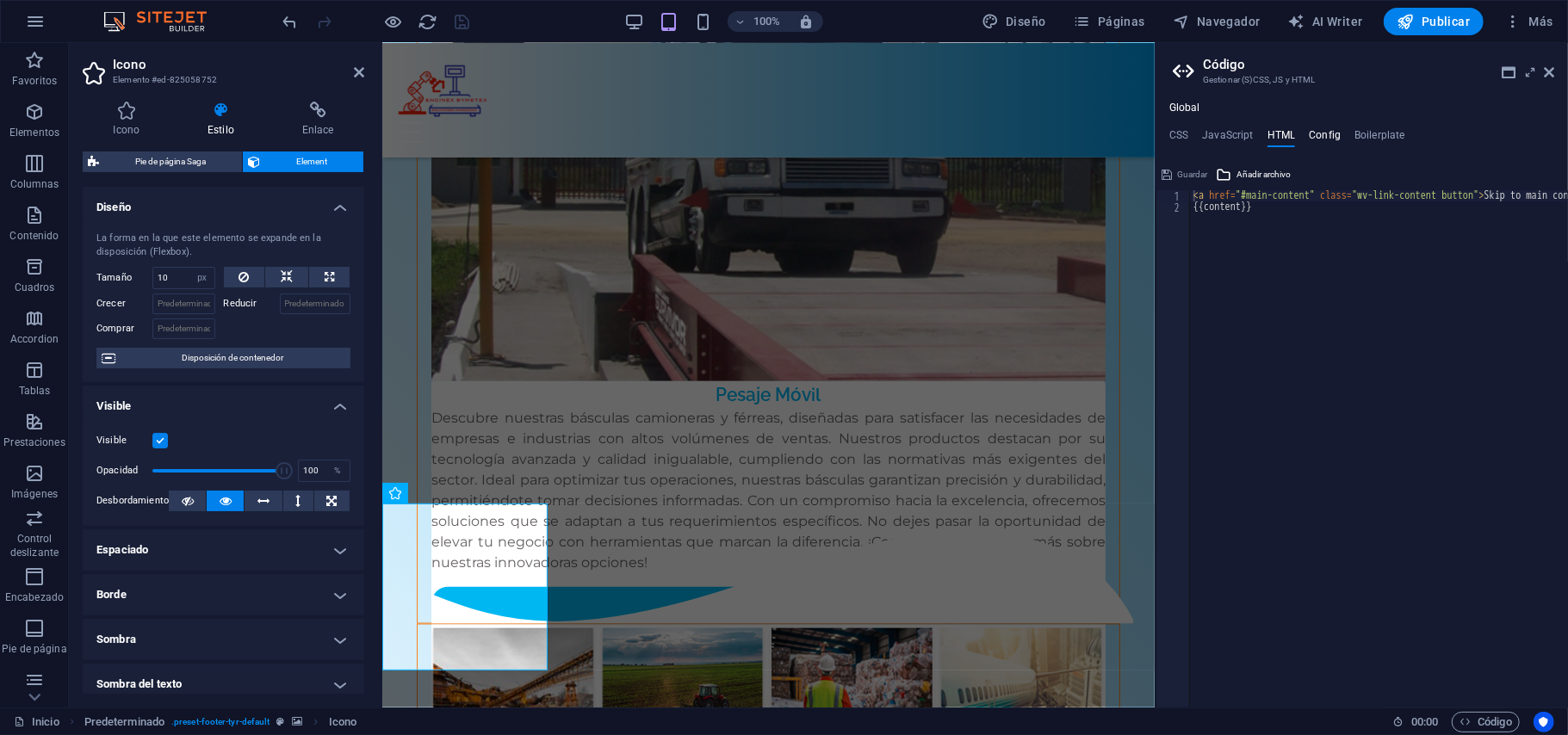click on "Config" at bounding box center [1324, 139] 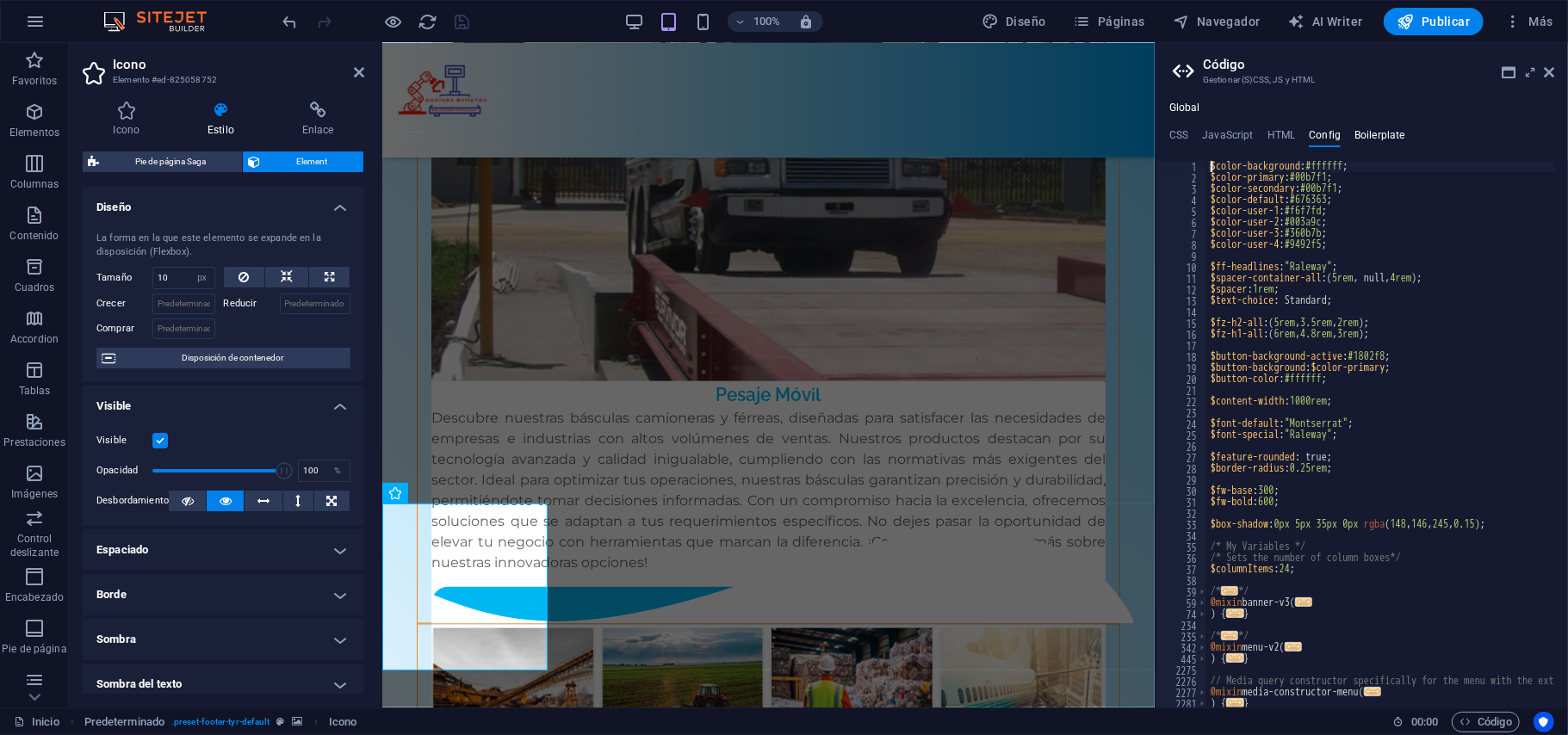click on "Boilerplate" at bounding box center (1379, 139) 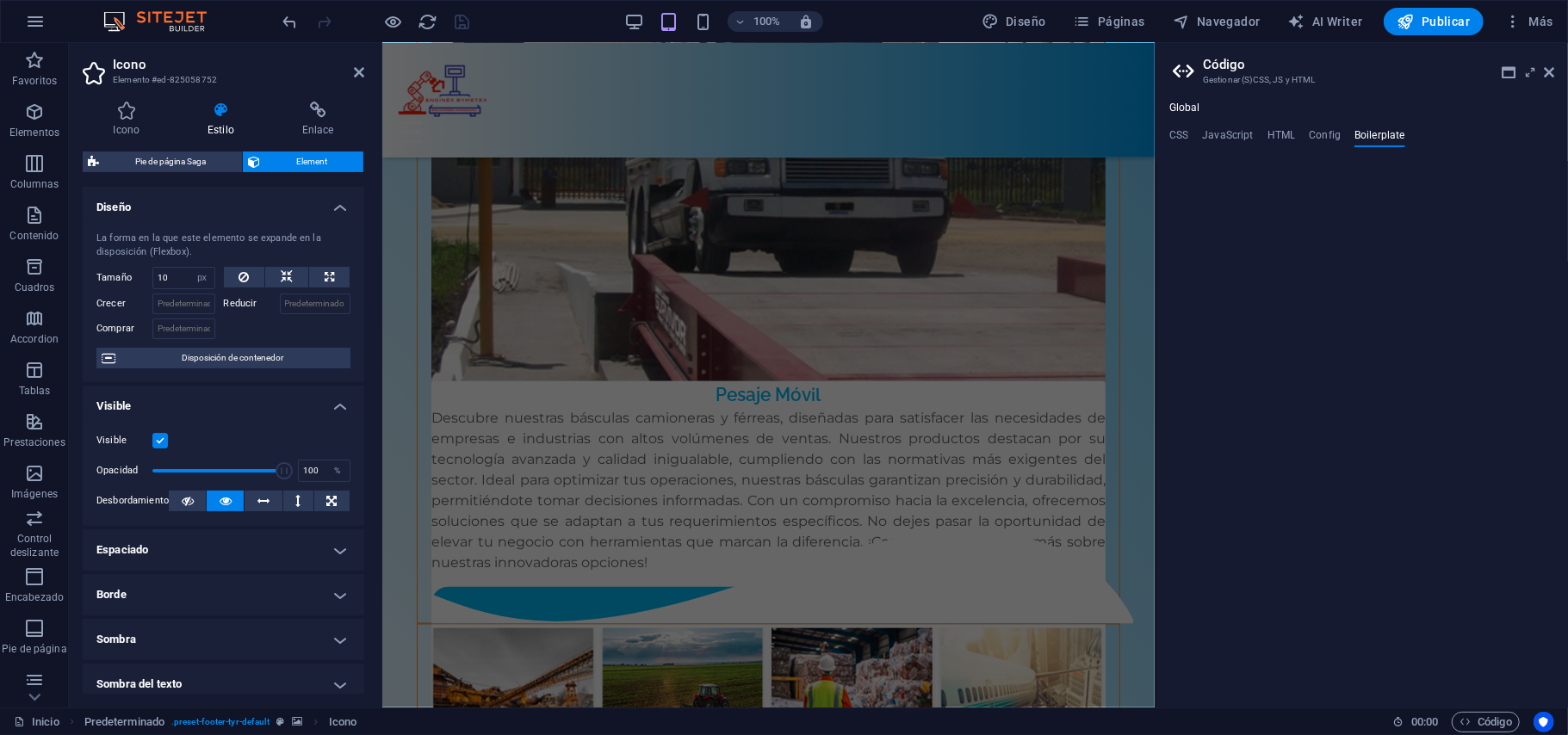 type 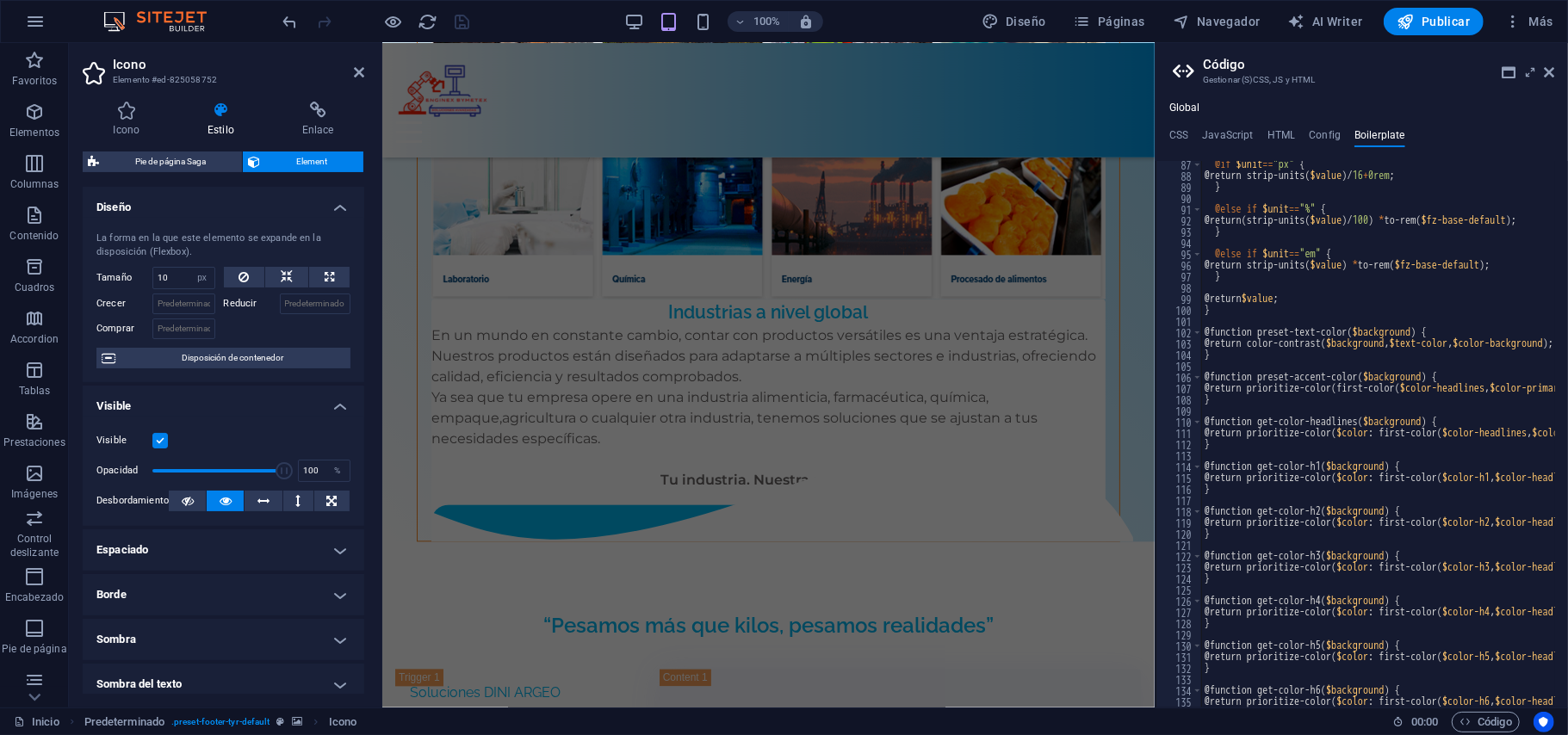 scroll, scrollTop: 6503, scrollLeft: 0, axis: vertical 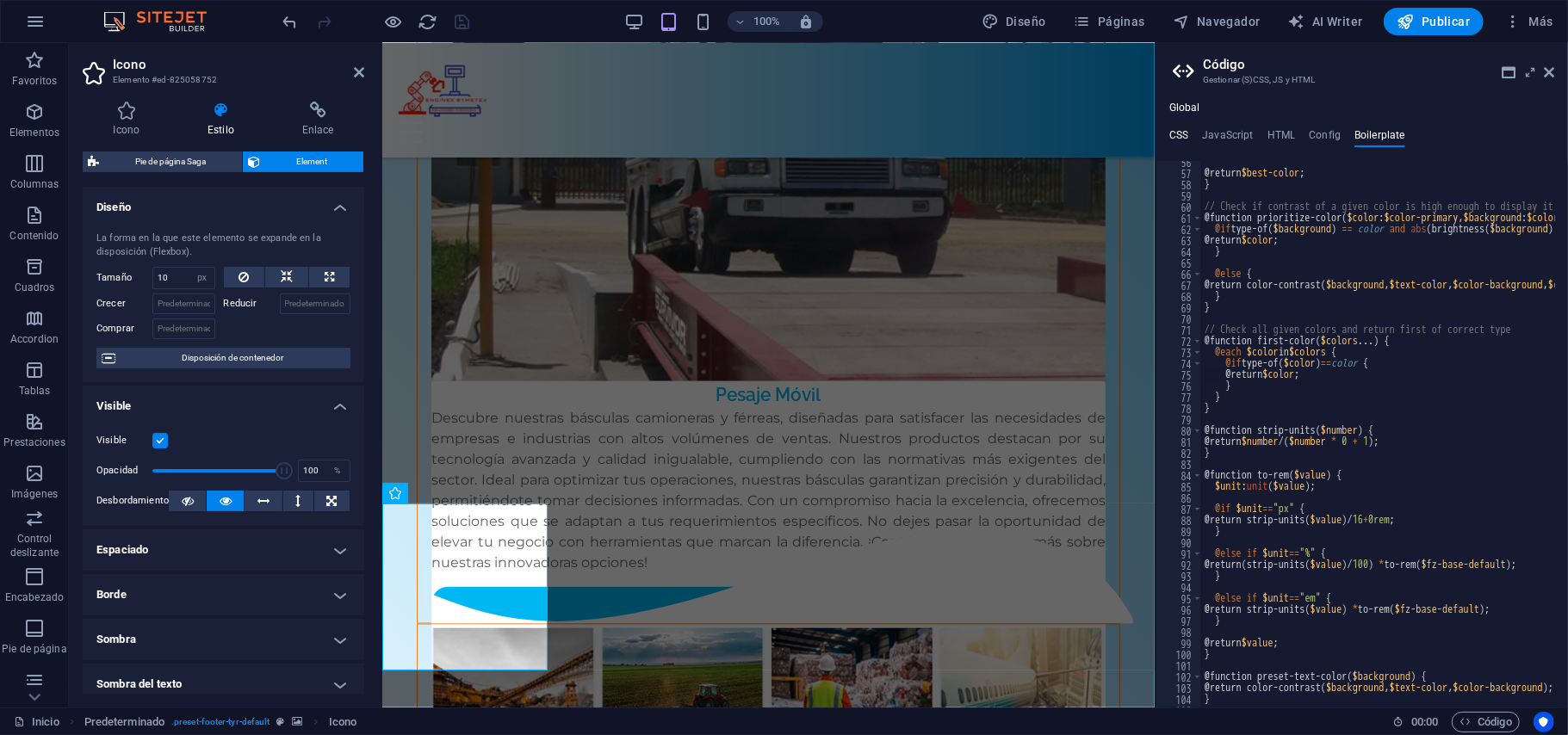 click on "CSS" at bounding box center [1179, 139] 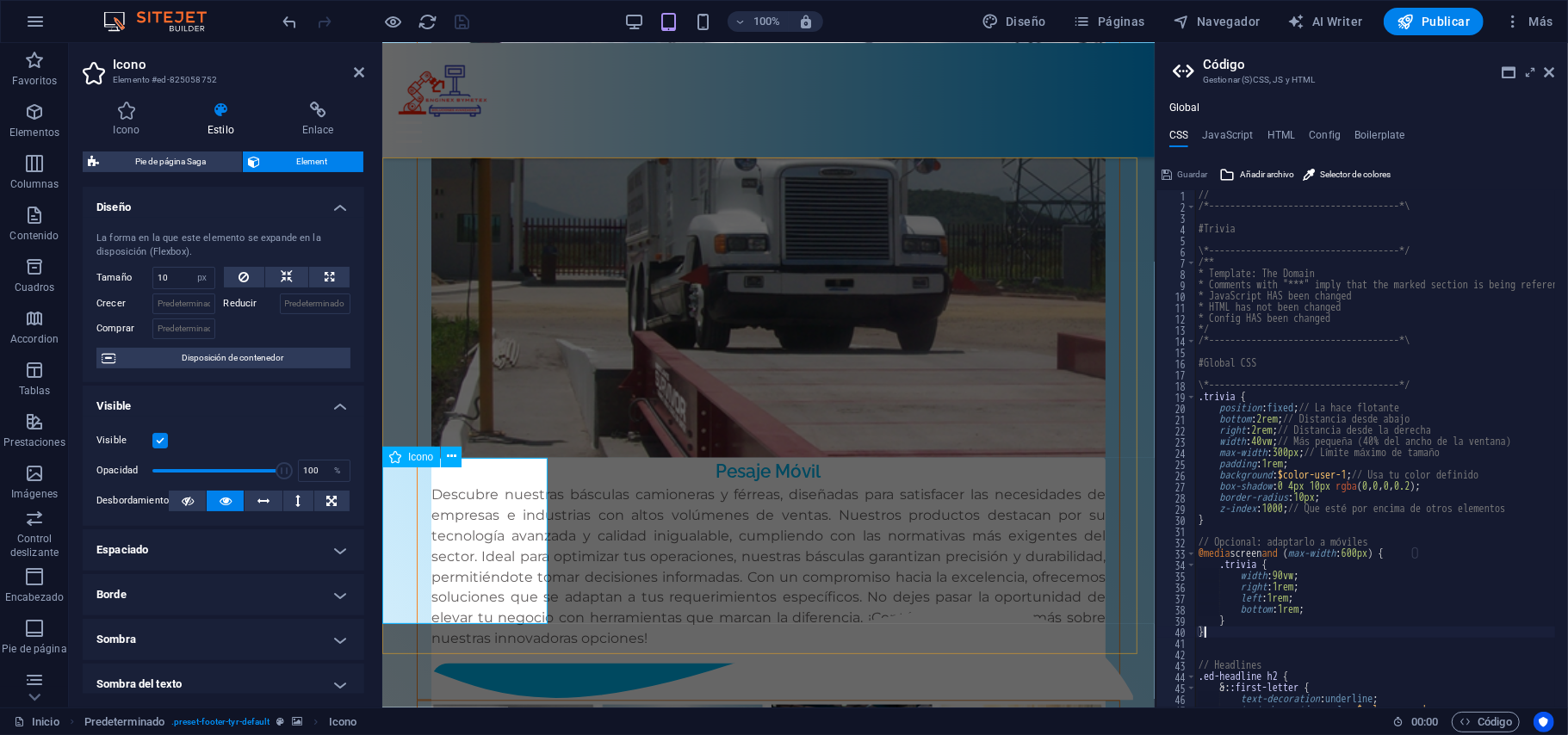 click at bounding box center [767, 5881] 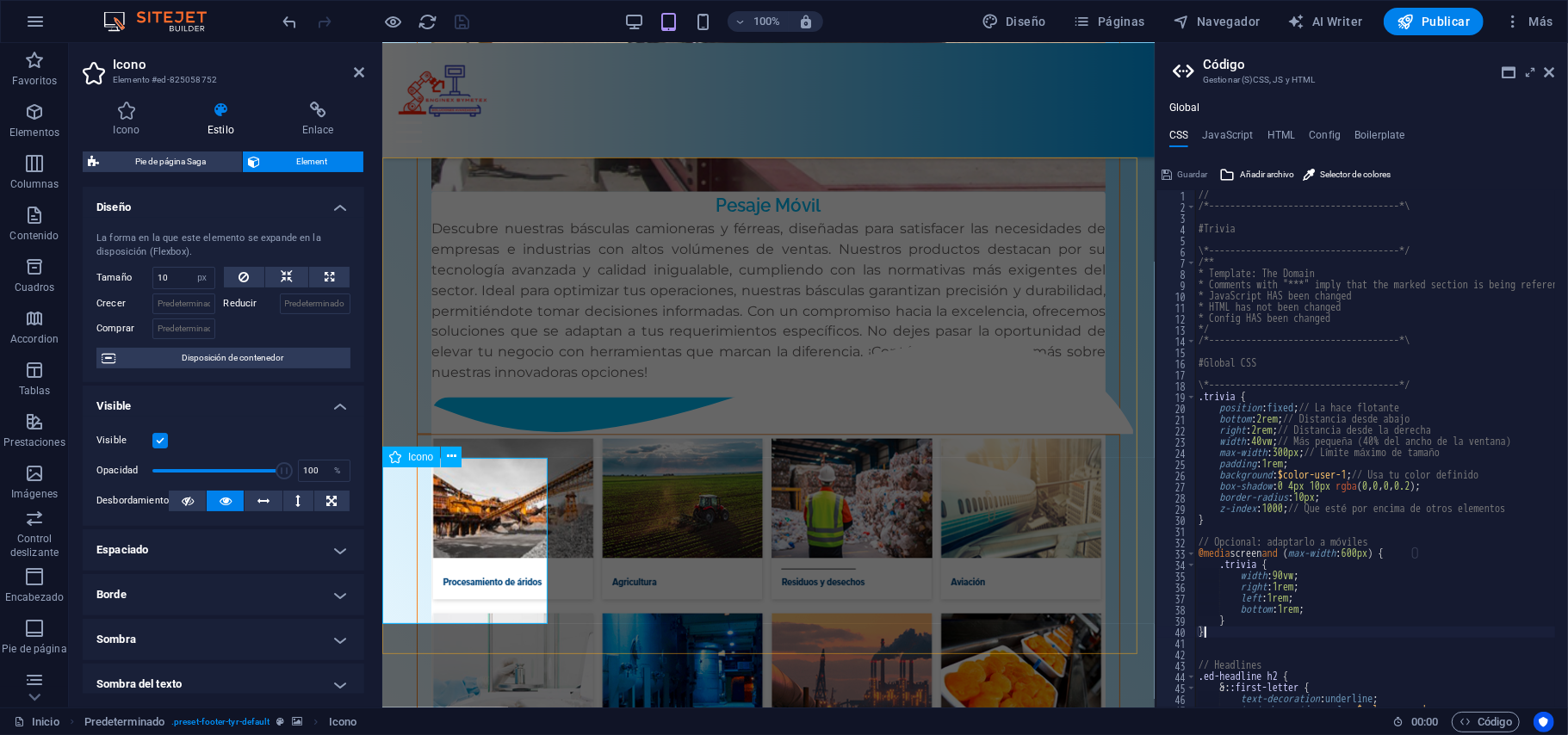 click at bounding box center (767, 5615) 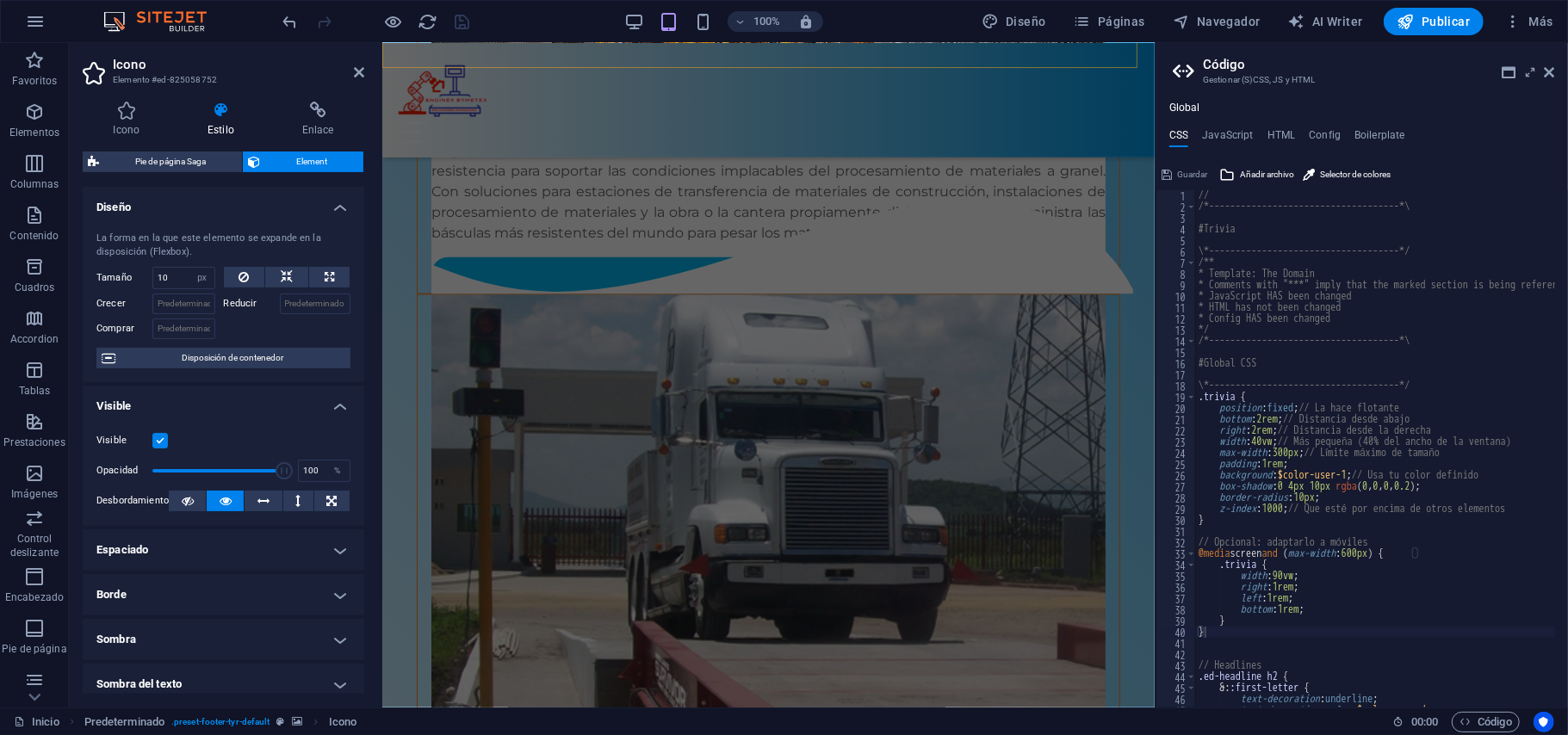 scroll, scrollTop: 7135, scrollLeft: 0, axis: vertical 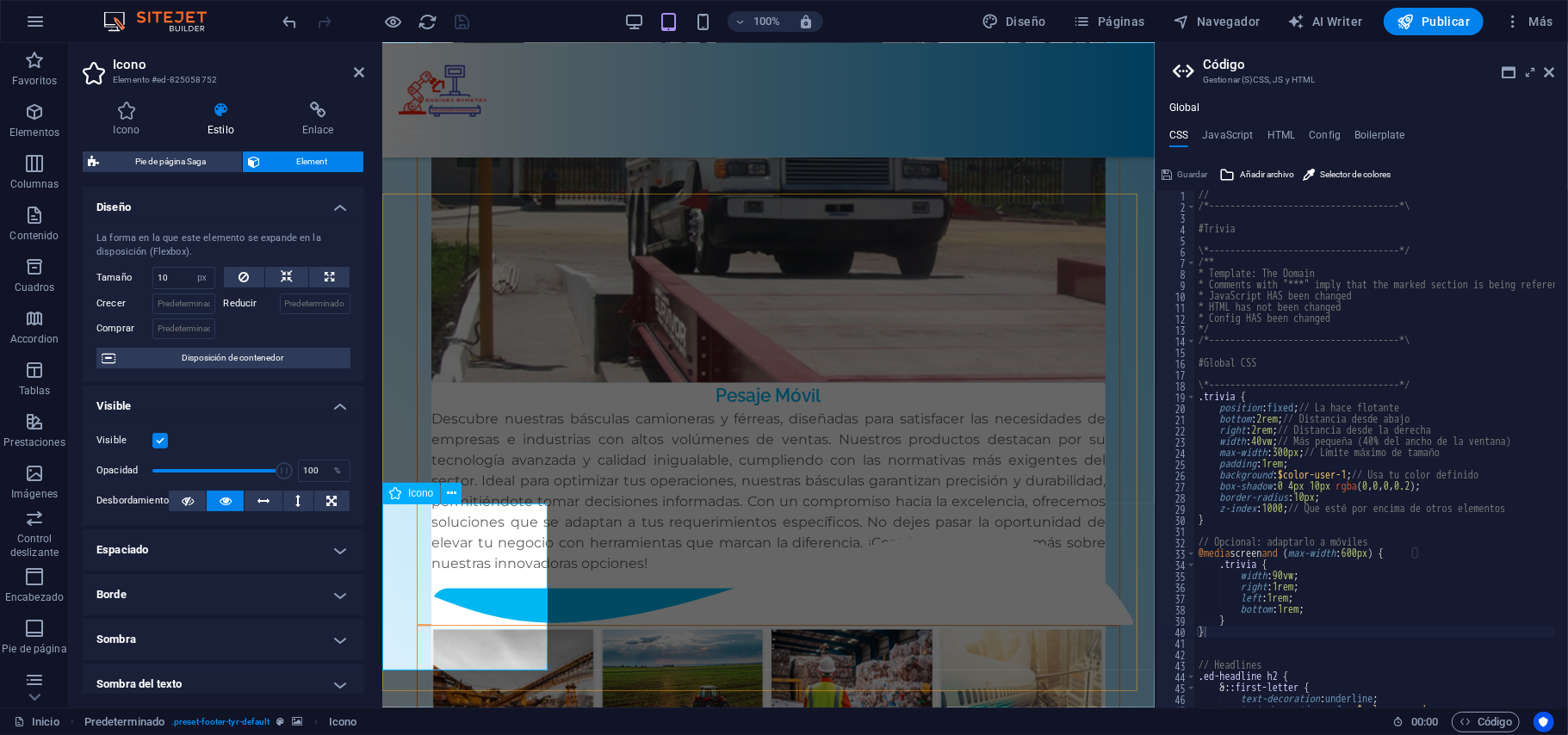 click at bounding box center [767, 5805] 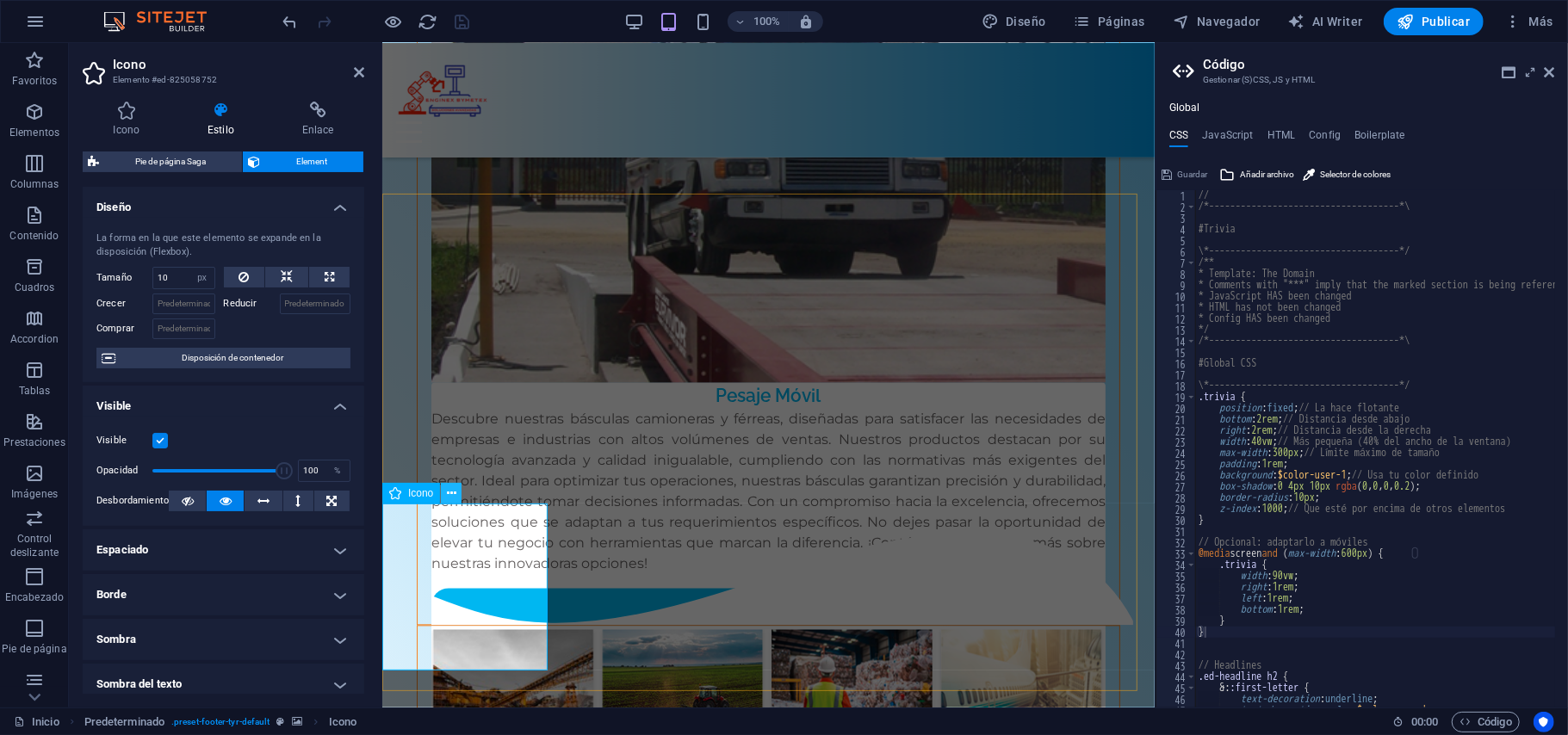 click at bounding box center [451, 493] 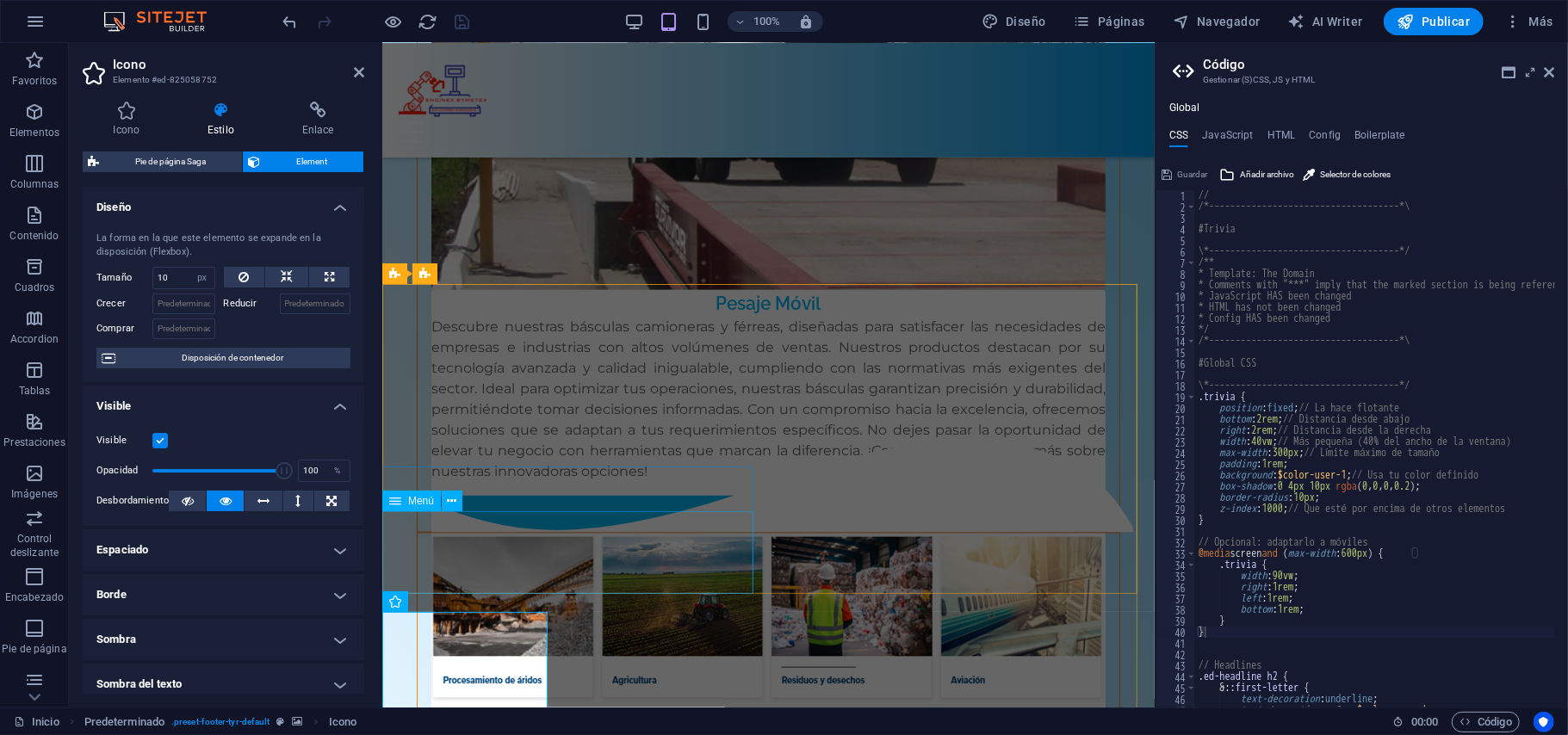scroll, scrollTop: 6503, scrollLeft: 0, axis: vertical 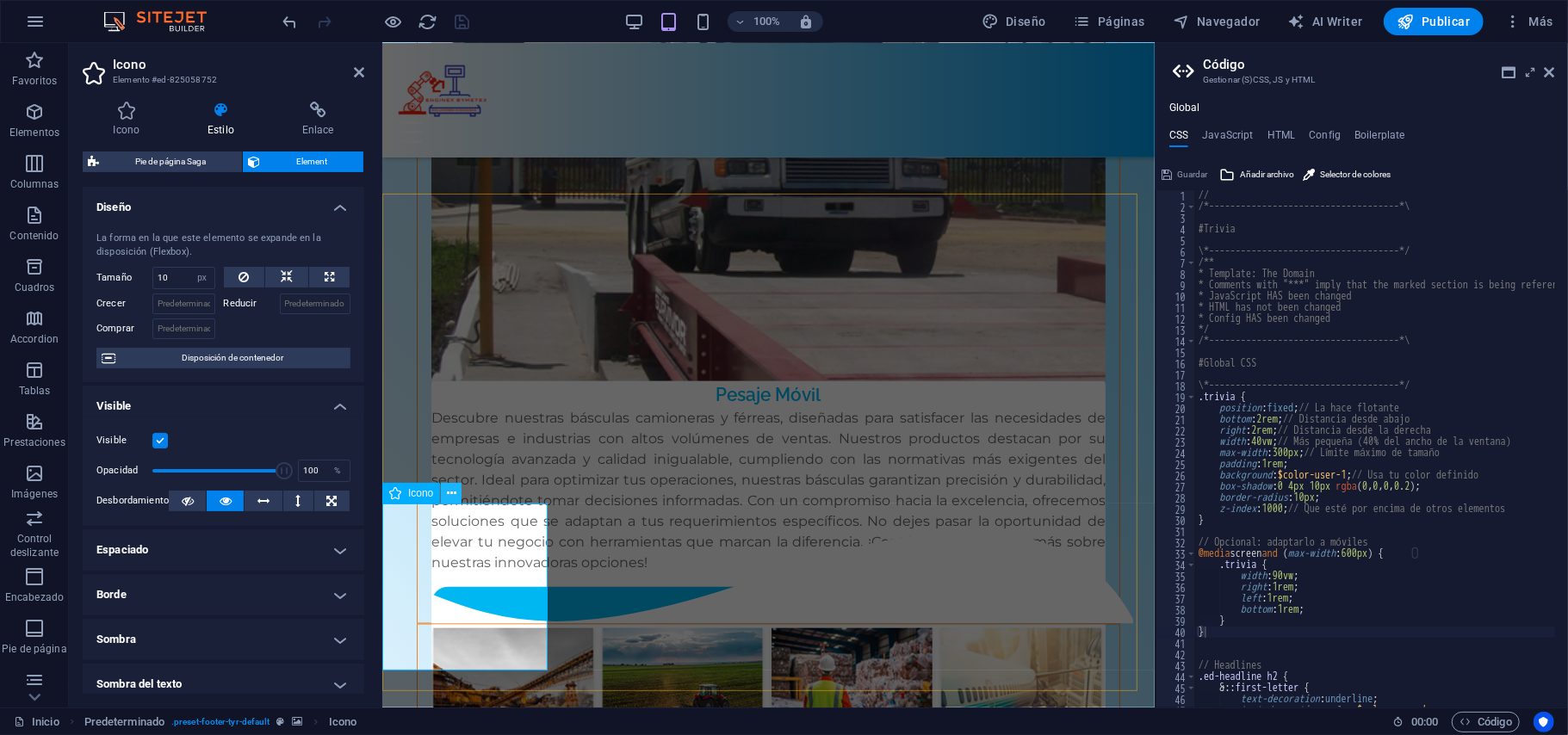 click at bounding box center (451, 493) 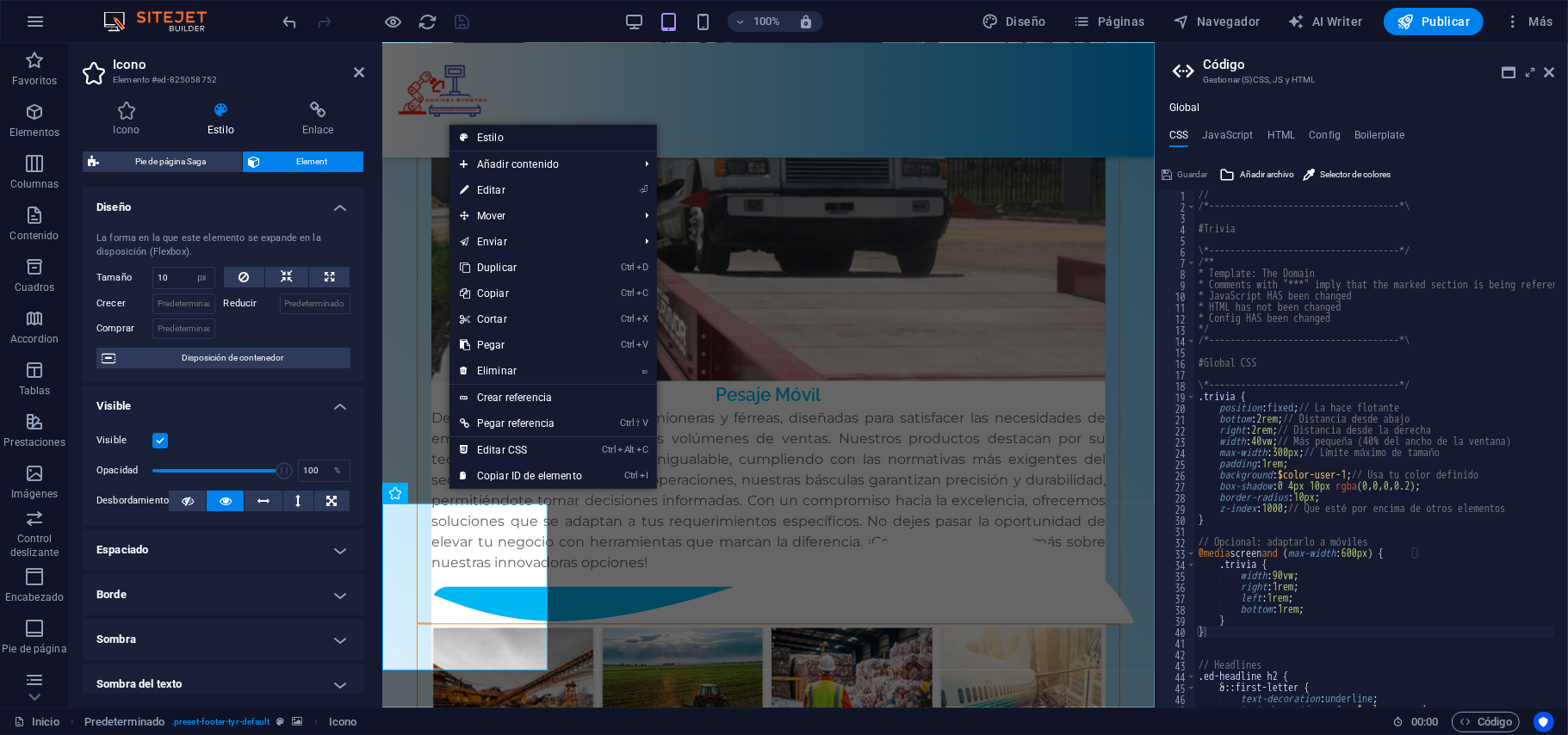 click on "Estilo" at bounding box center (553, 138) 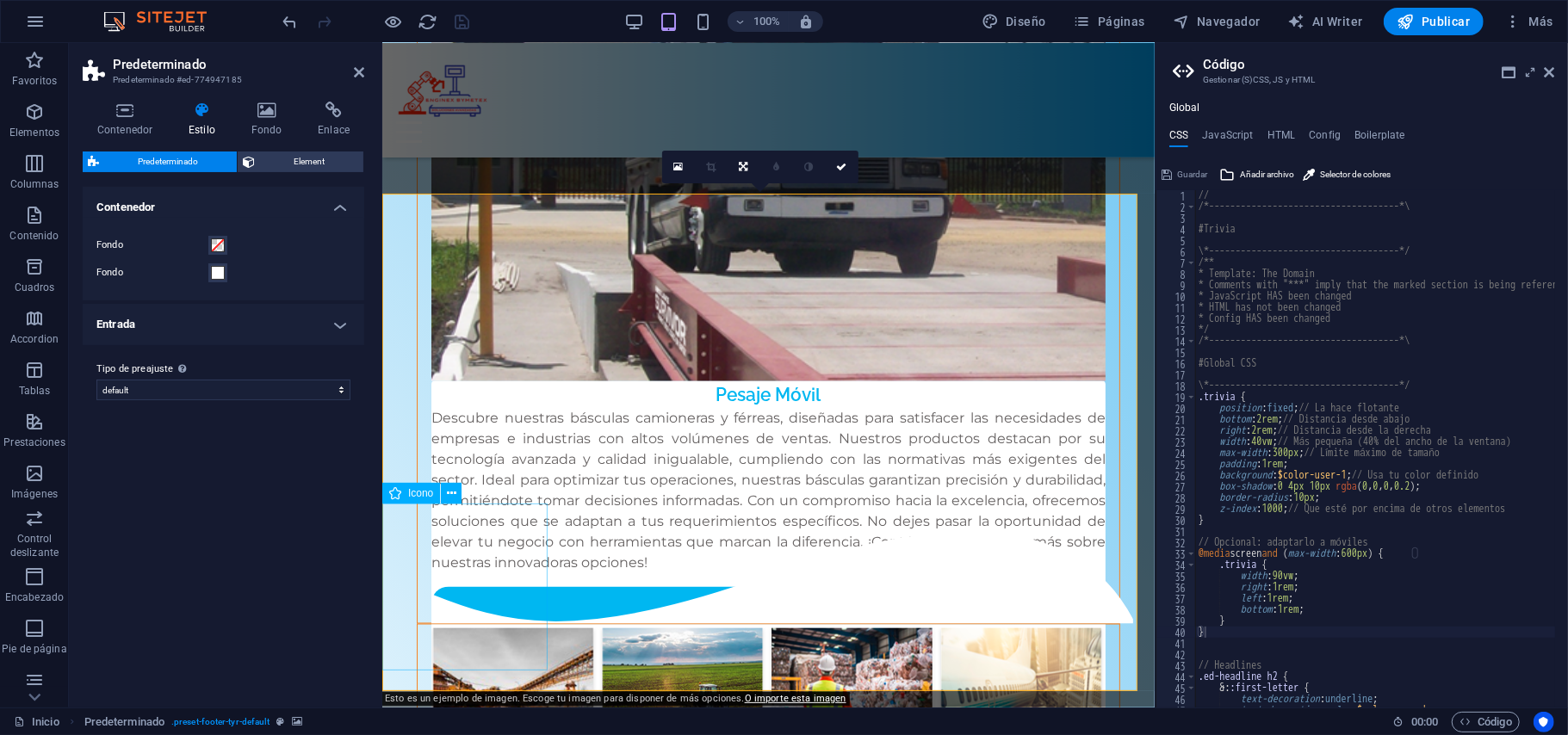 click at bounding box center (767, 5804) 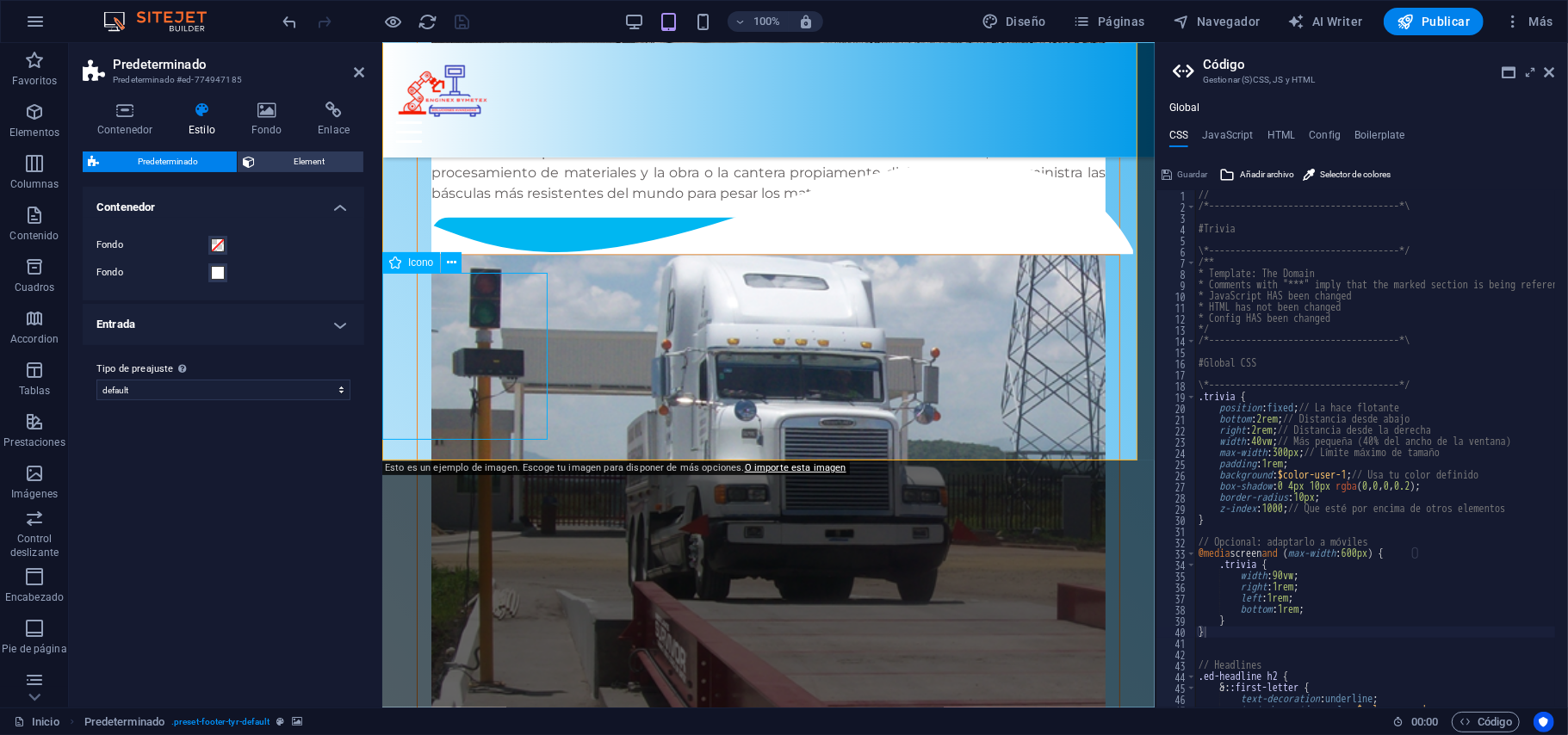 click at bounding box center (767, 6131) 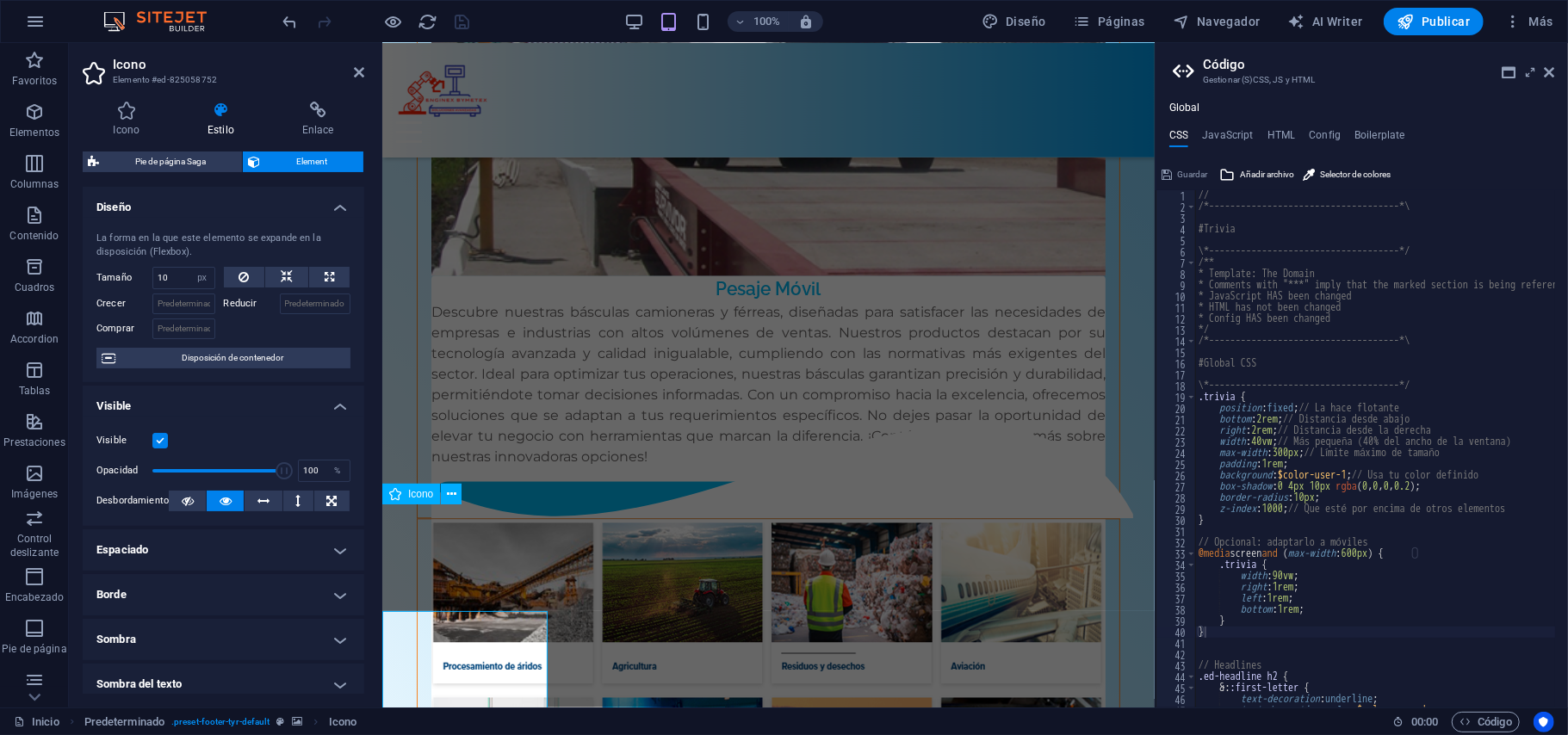 scroll, scrollTop: 7171, scrollLeft: 0, axis: vertical 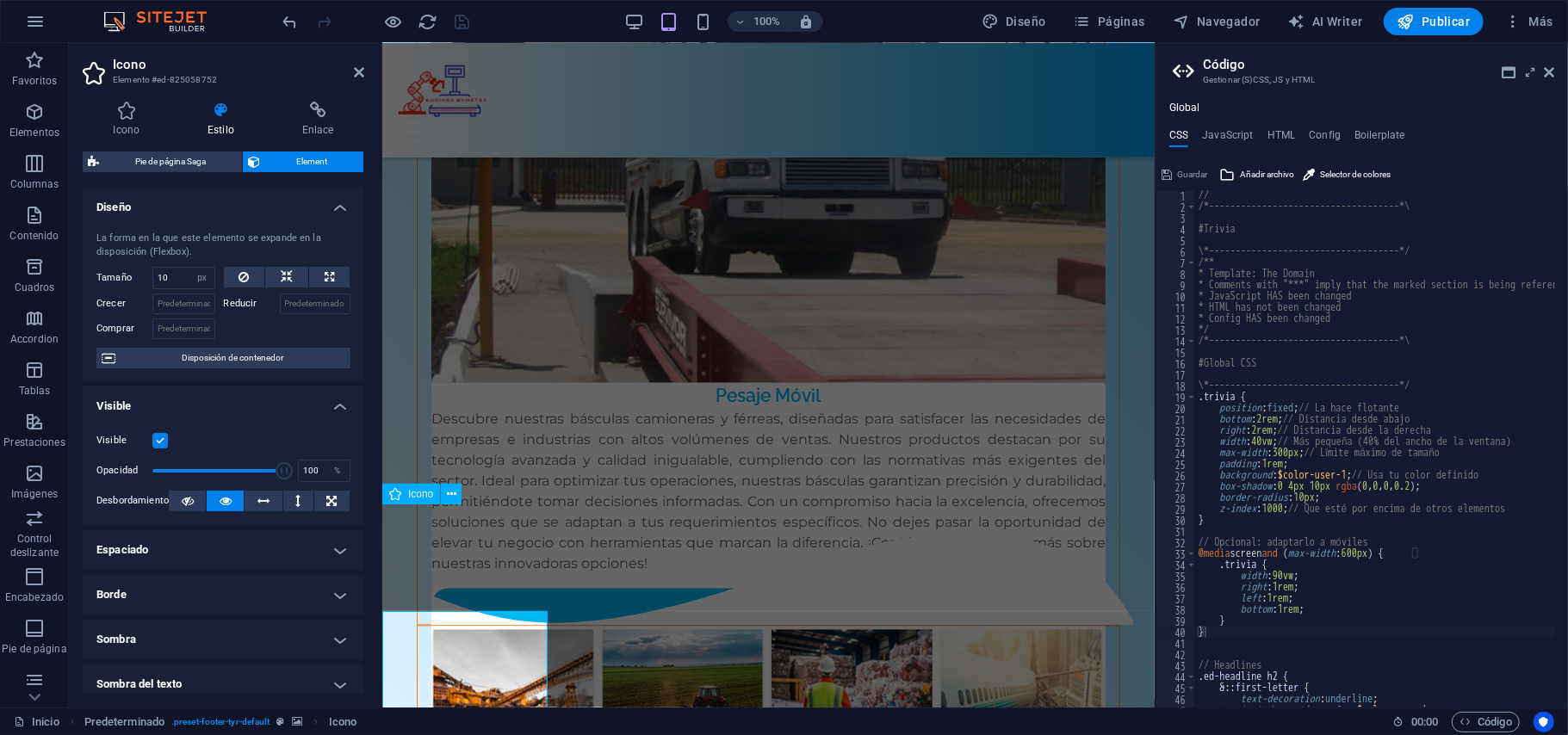 click at bounding box center [767, 5805] 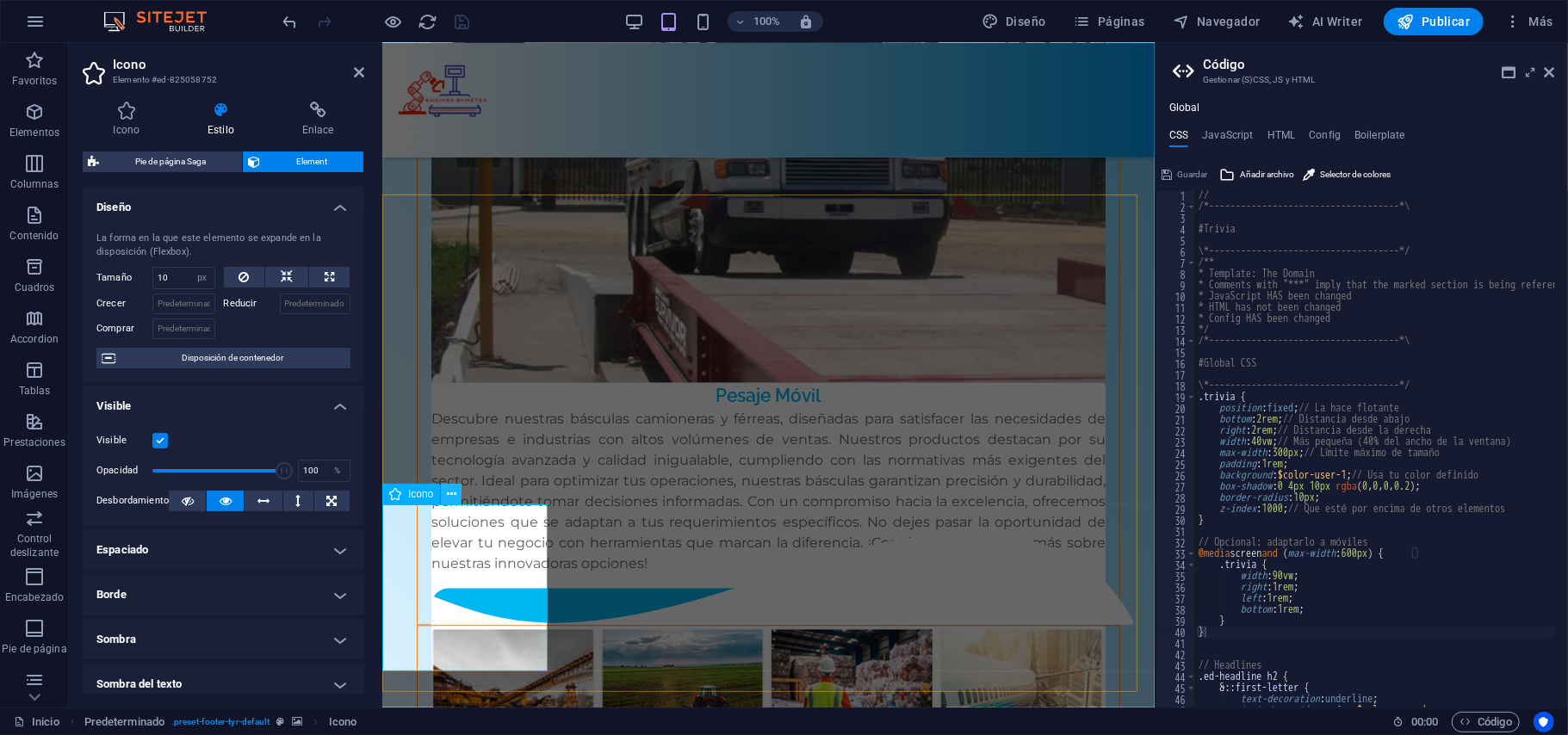 click at bounding box center (451, 494) 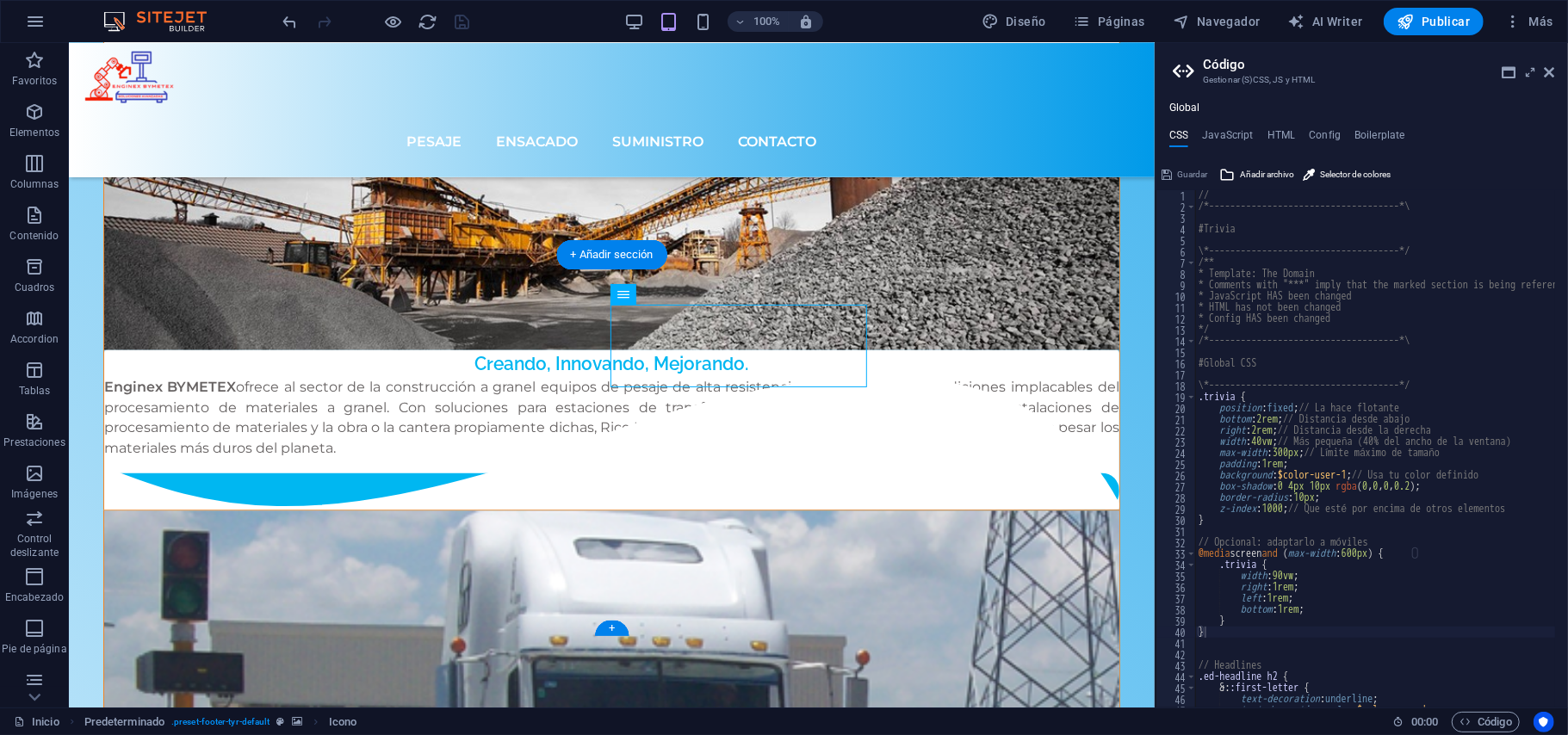 scroll, scrollTop: 5493, scrollLeft: 0, axis: vertical 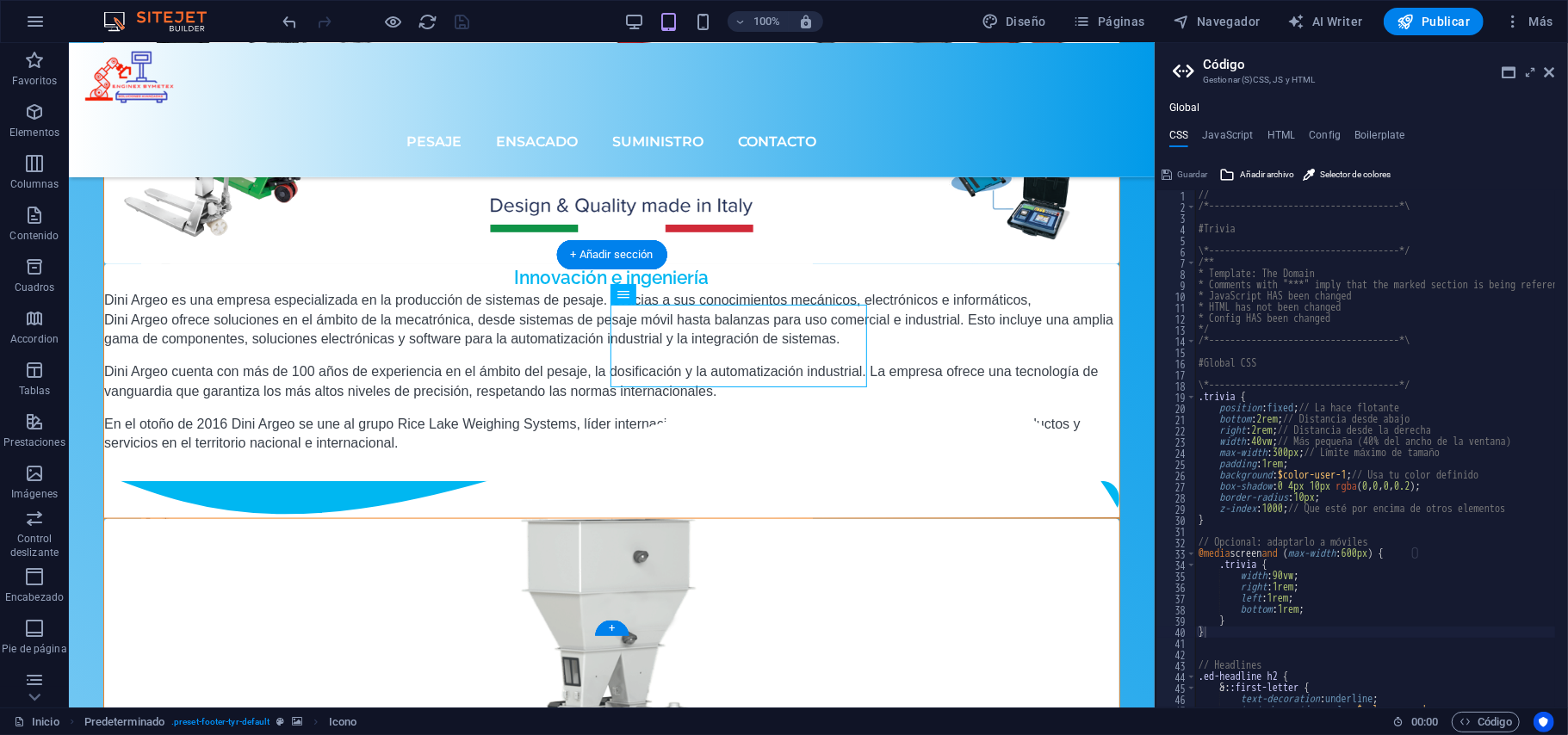 click on "Contacto Sucursal Bajio Aguascalientes 20299 Sucursal Sur Edo Mex, Chicoloapan 56377   Teléfono:  + 1-123-456-7890 Móvil:  Email:  ventas@ingbymetex.com  gerenciatecnica@ingbymetex.com Navegación PESAJE ENSACADO SUMINISTRO CONTACTO Redes sociales Facebook Twitter Instagram Copyright © 2025 INGENIERÍA BYMETEX Todos los derechos reservados" at bounding box center (610, 7015) 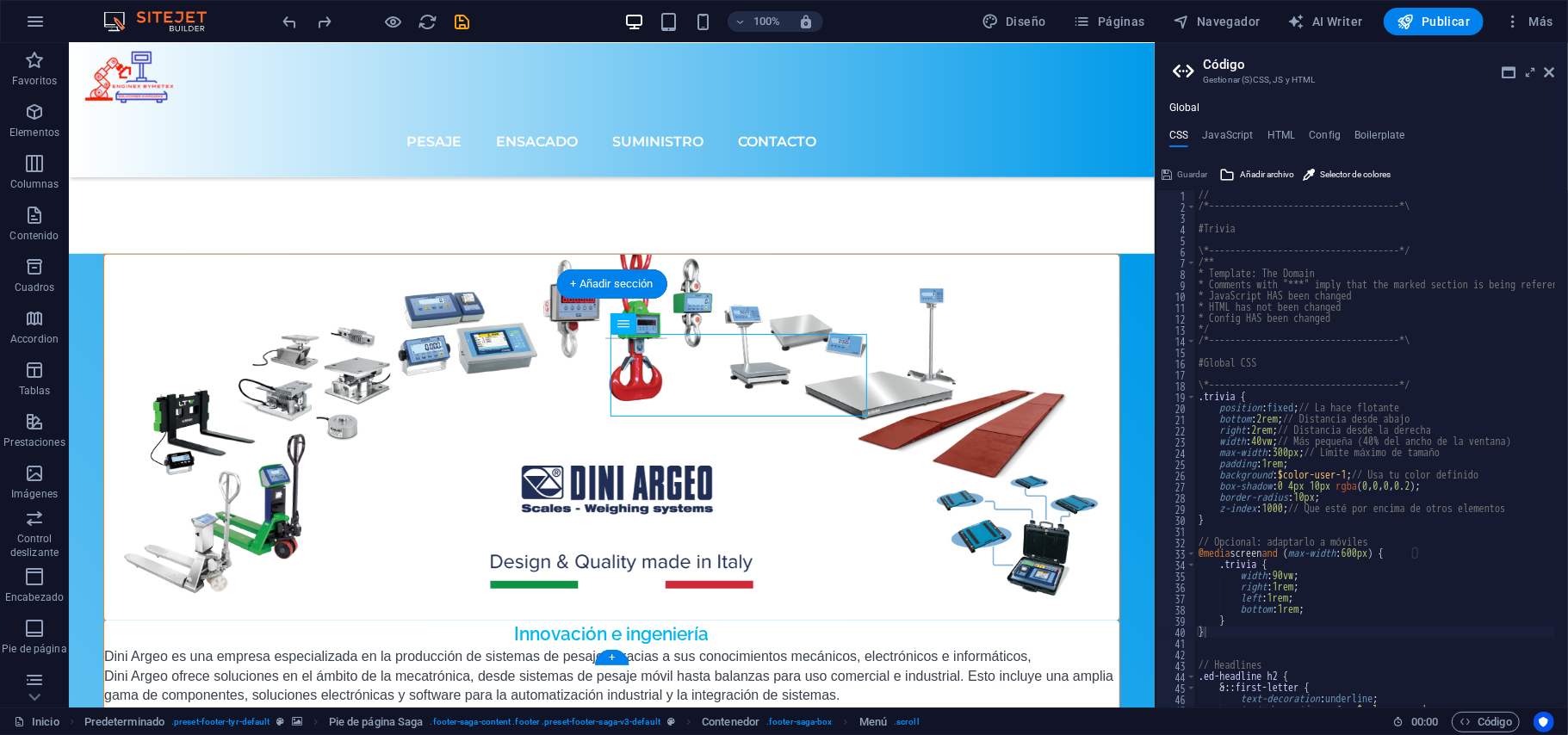 scroll, scrollTop: 6011, scrollLeft: 0, axis: vertical 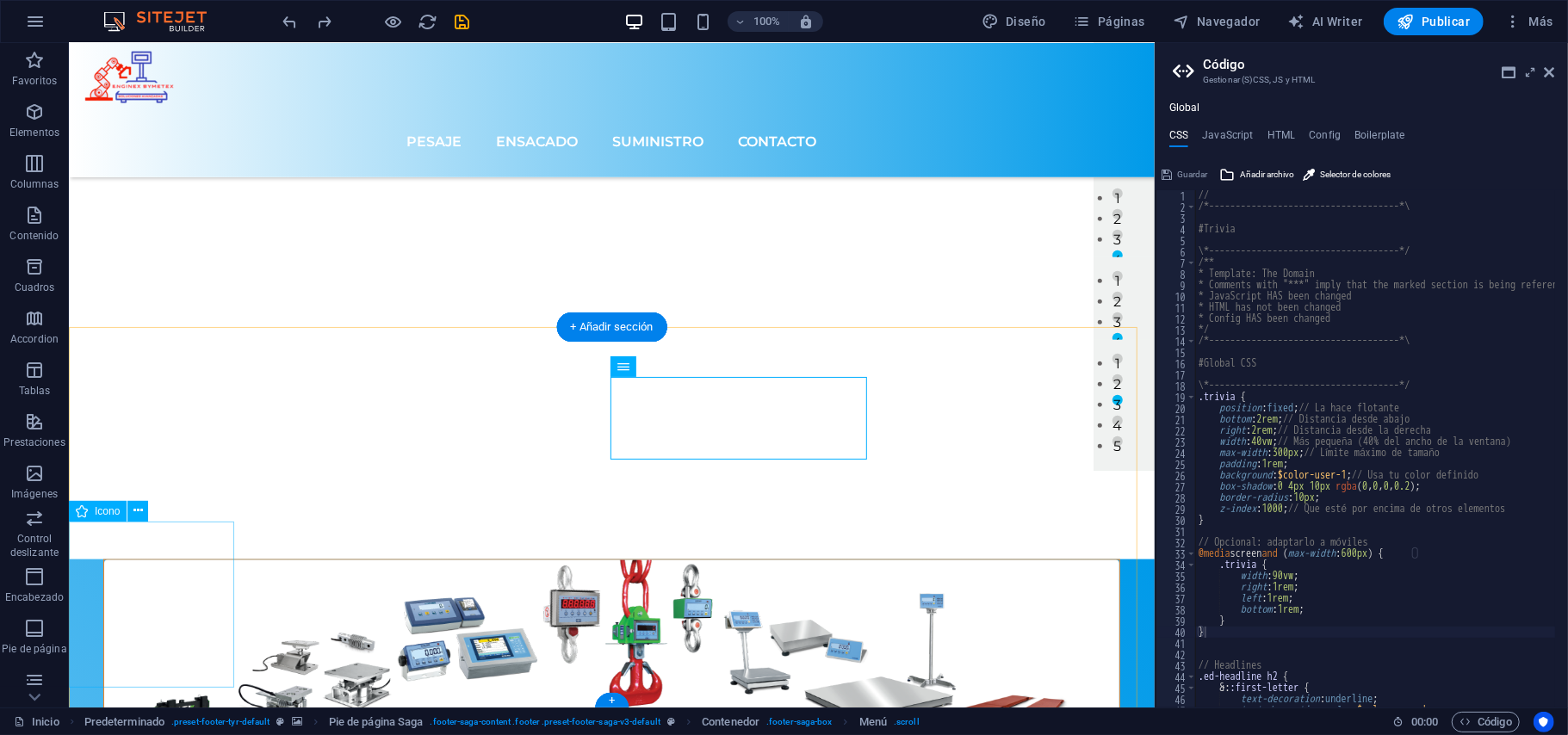 click at bounding box center (610, 7703) 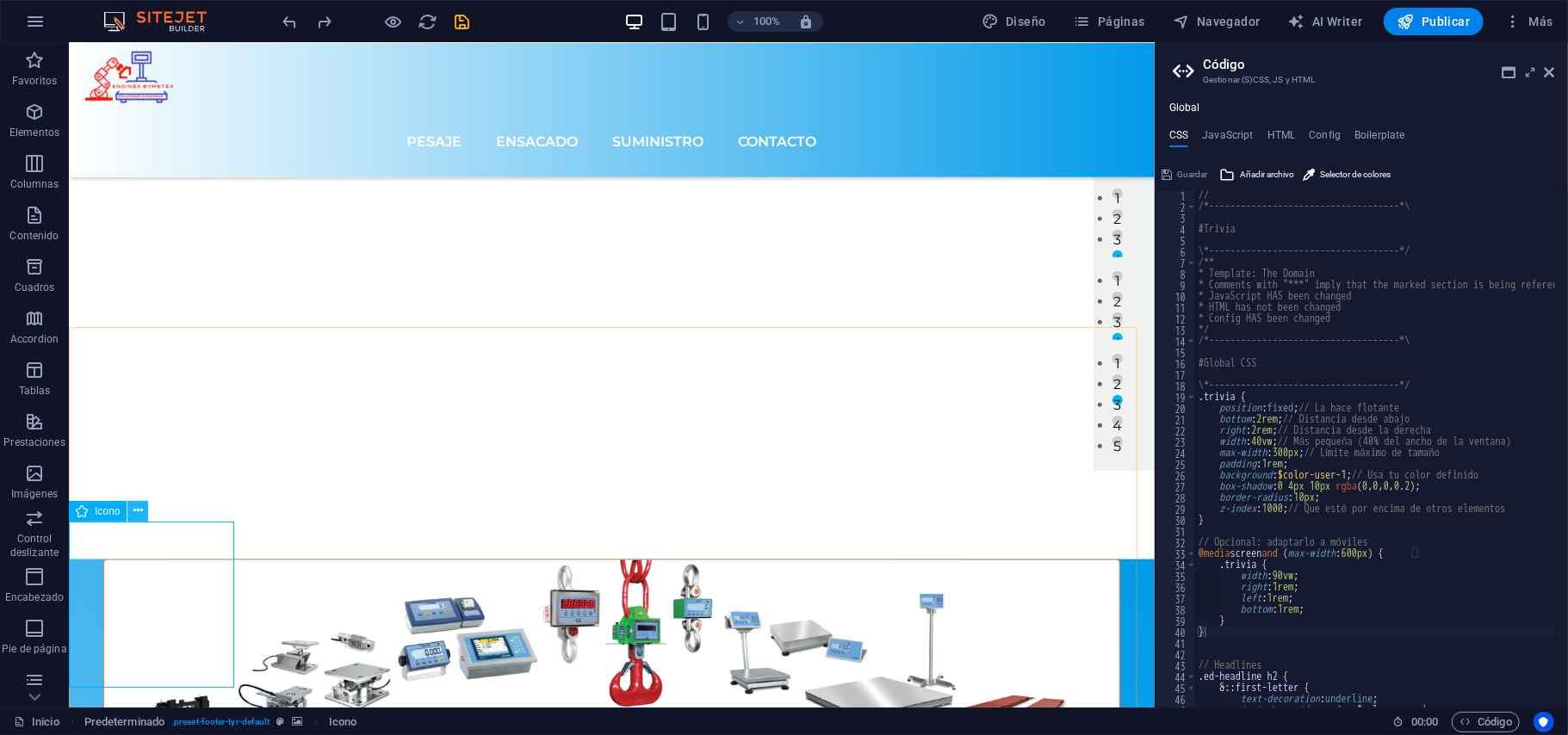 click at bounding box center [138, 510] 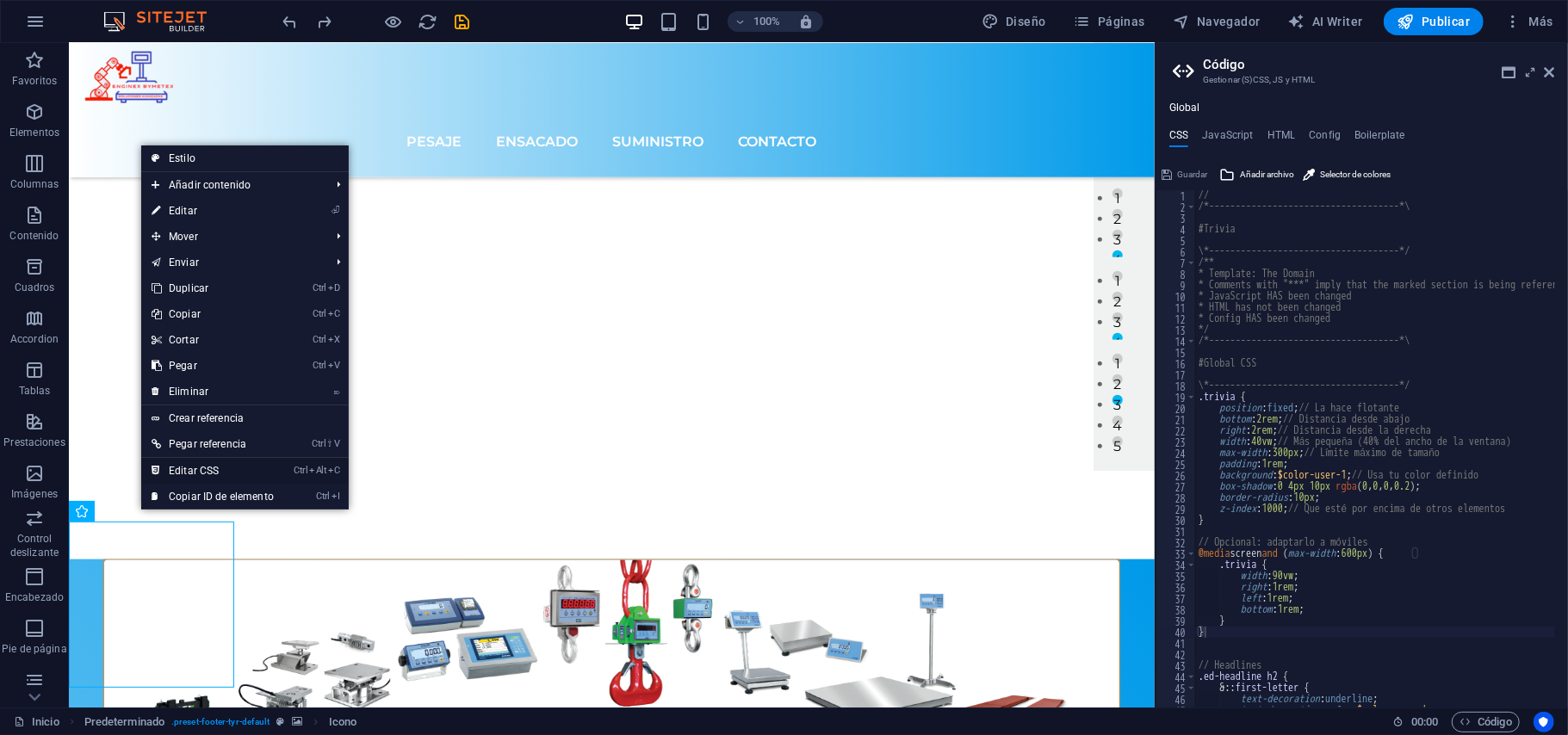 drag, startPoint x: 208, startPoint y: 469, endPoint x: 139, endPoint y: 426, distance: 81.30191 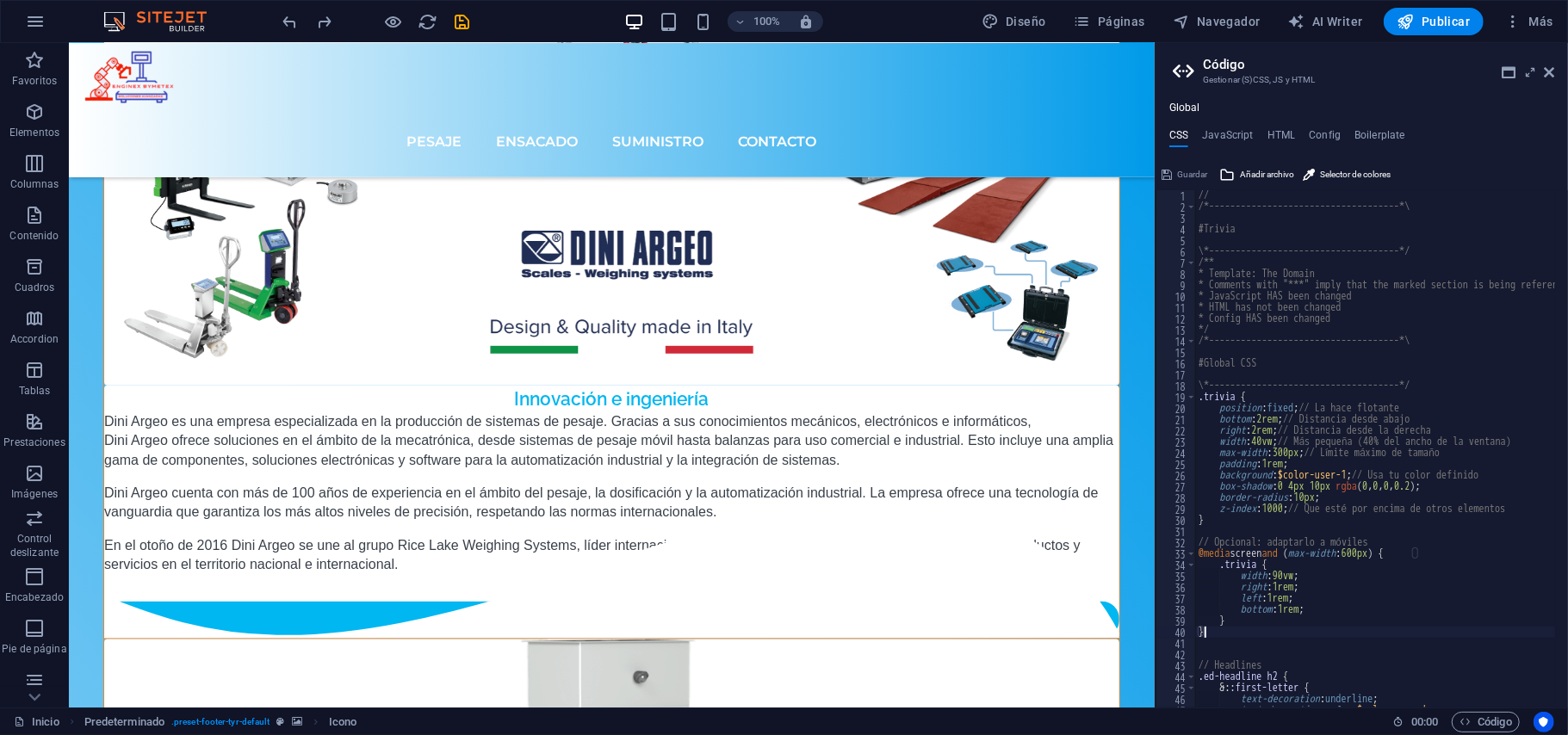 scroll, scrollTop: 5378, scrollLeft: 0, axis: vertical 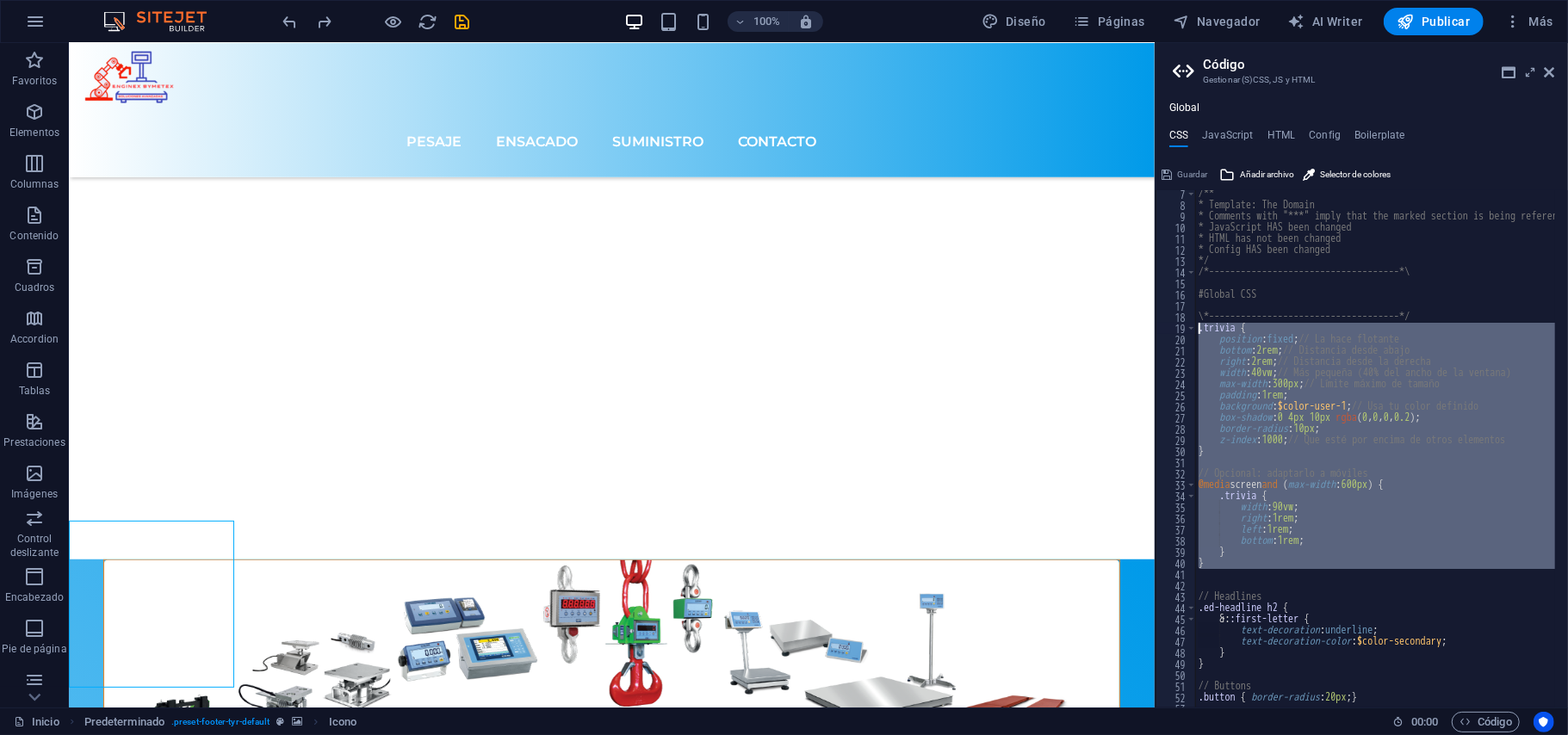 drag, startPoint x: 1264, startPoint y: 556, endPoint x: 1196, endPoint y: 329, distance: 236.96624 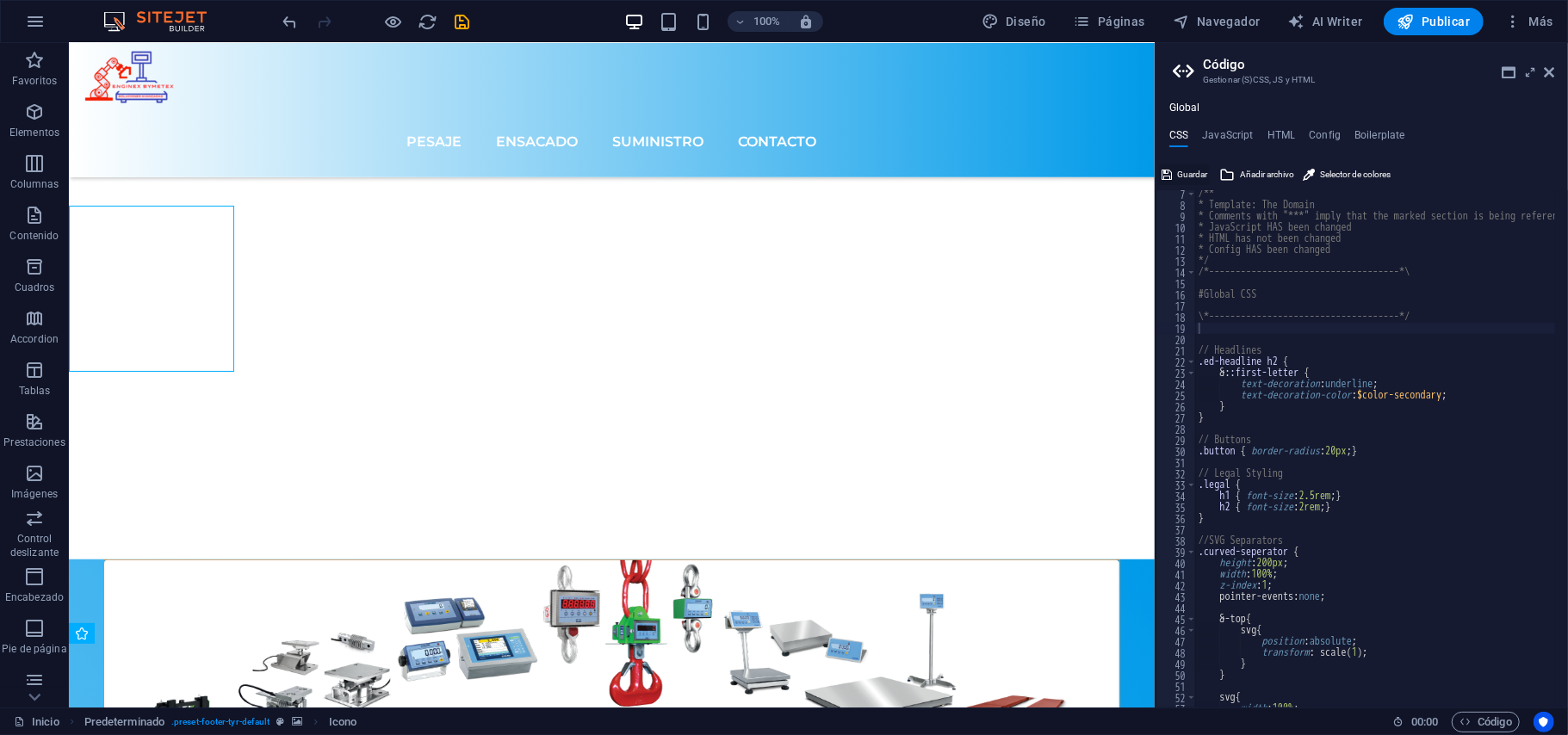 click on "Guardar" at bounding box center [1192, 175] 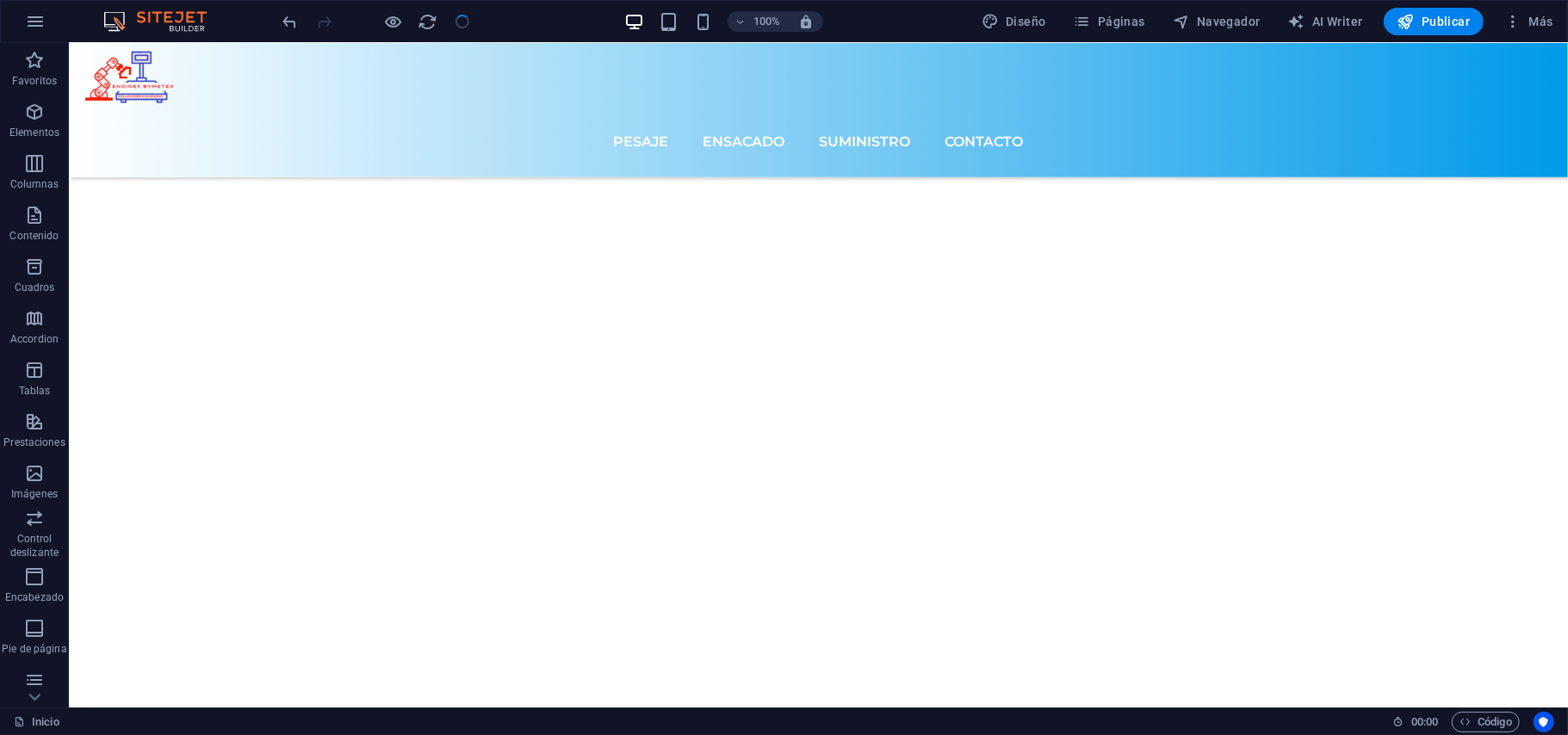 click at bounding box center (817, 11139) 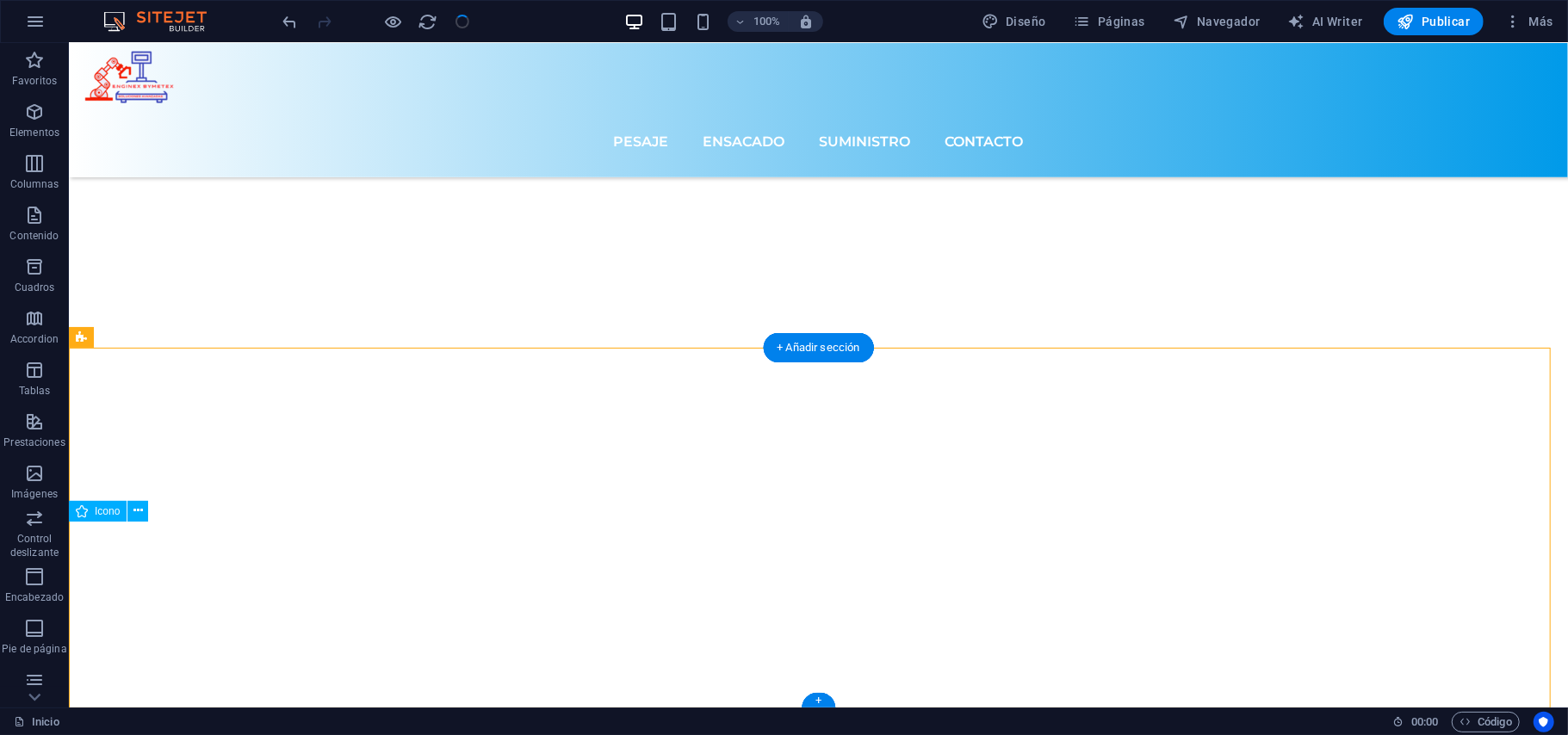 click at bounding box center (817, 9163) 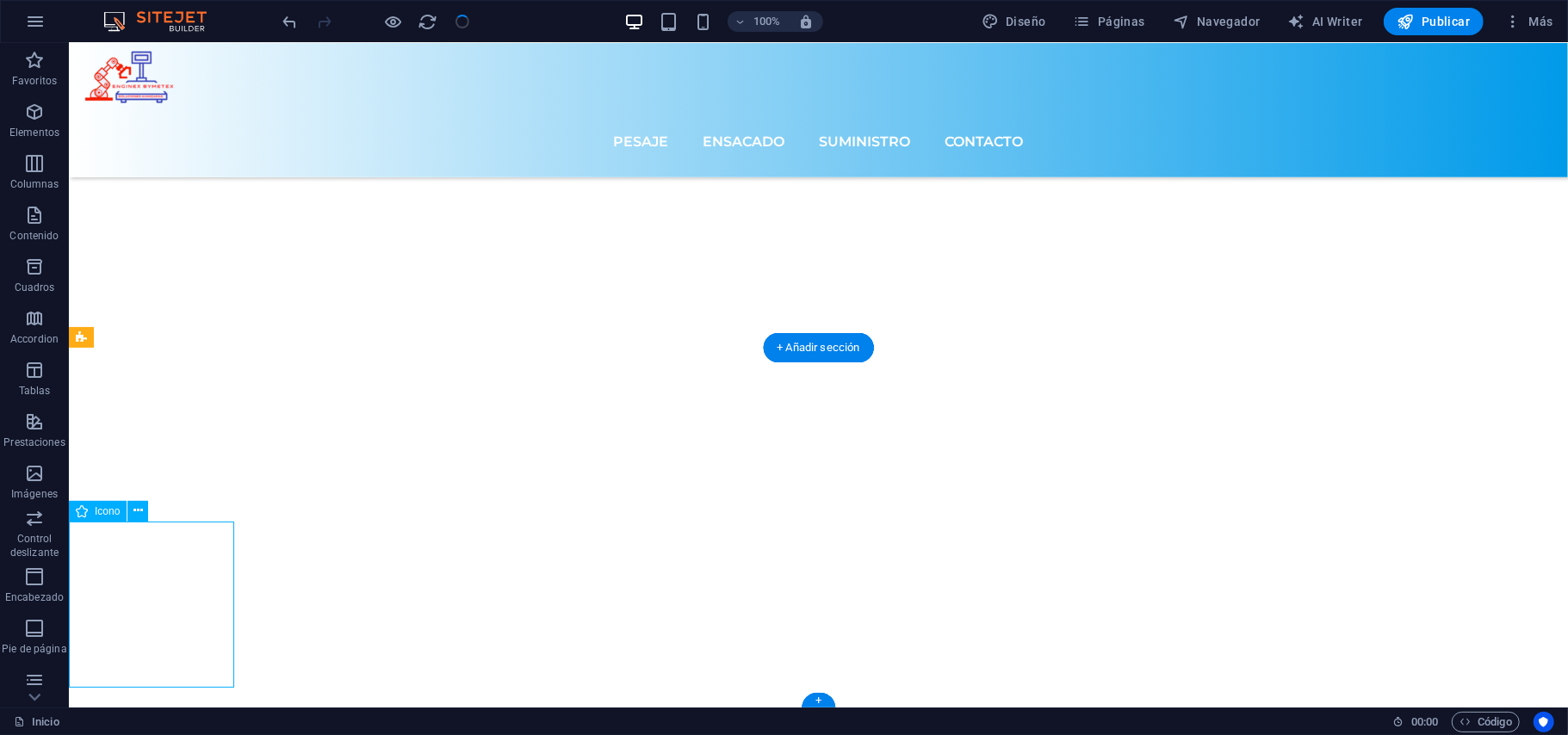 click at bounding box center (817, 9163) 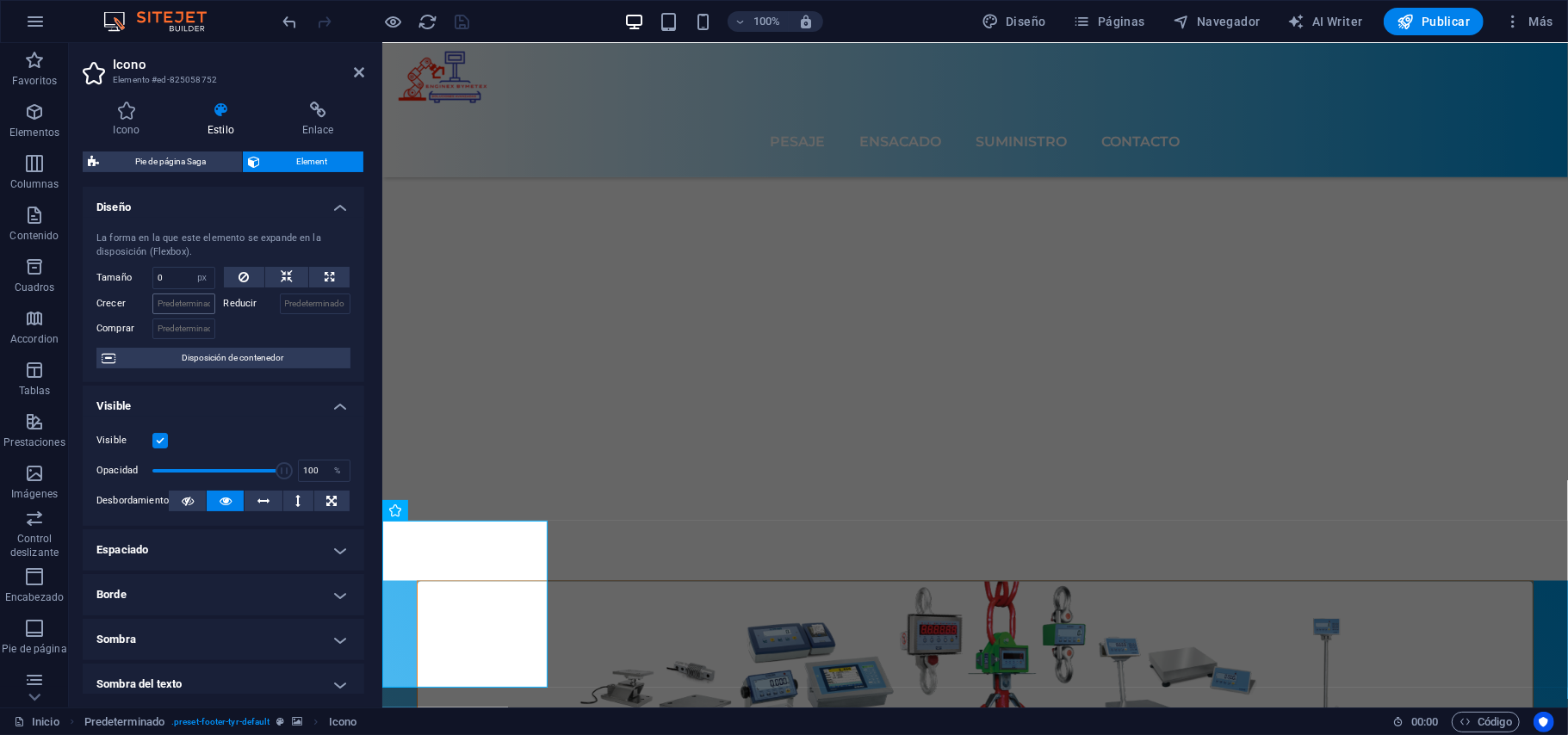 scroll, scrollTop: 5705, scrollLeft: 0, axis: vertical 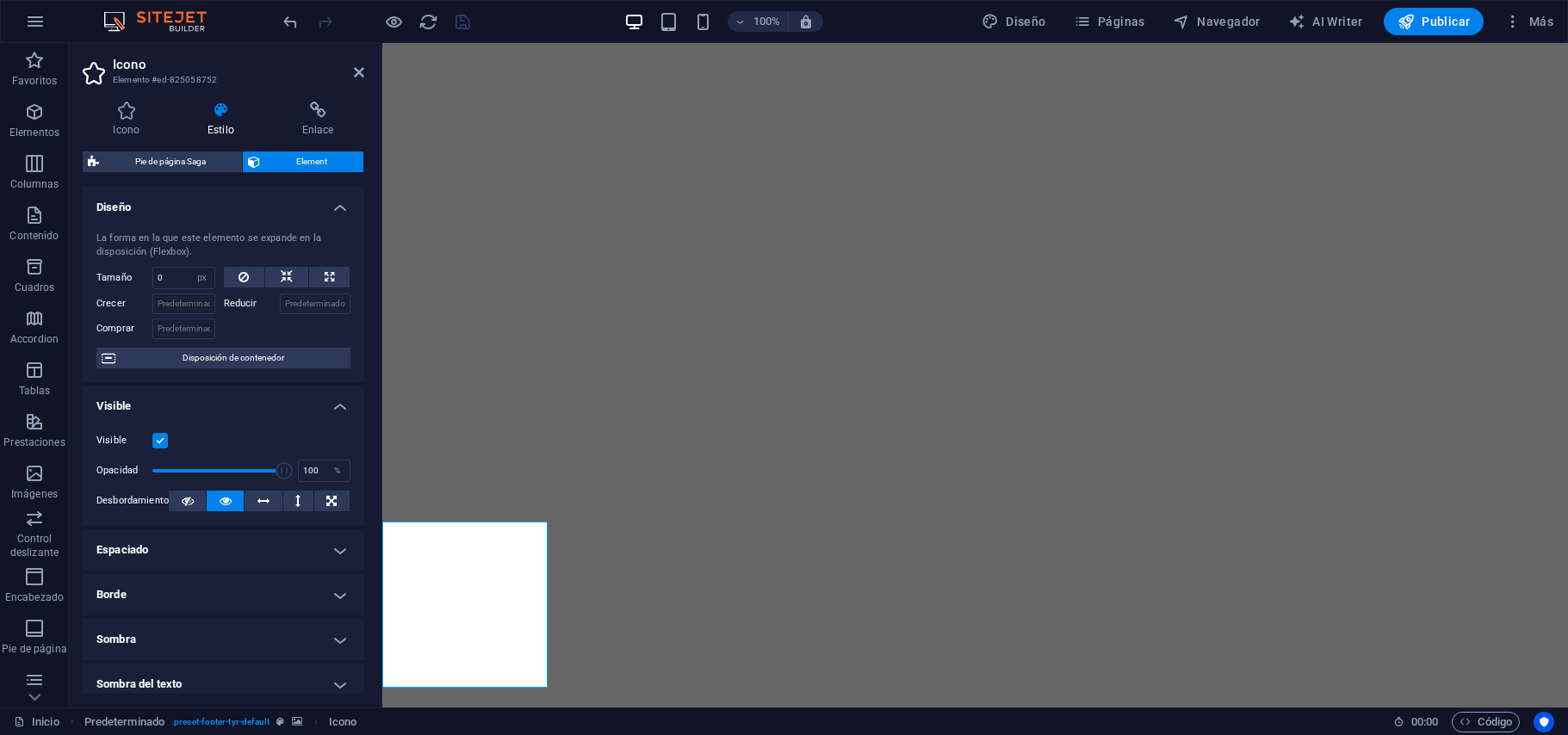 select on "px" 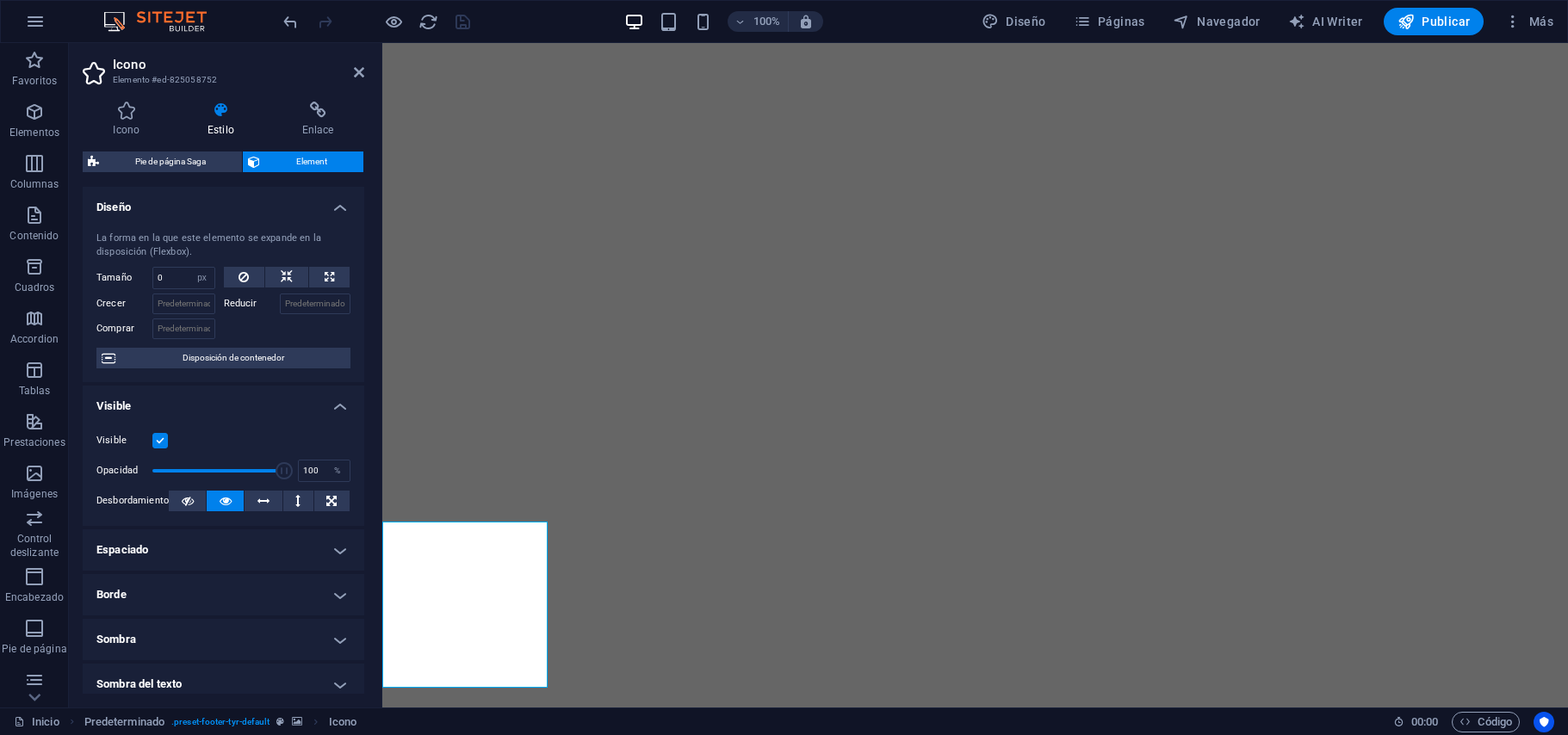 scroll, scrollTop: 0, scrollLeft: 0, axis: both 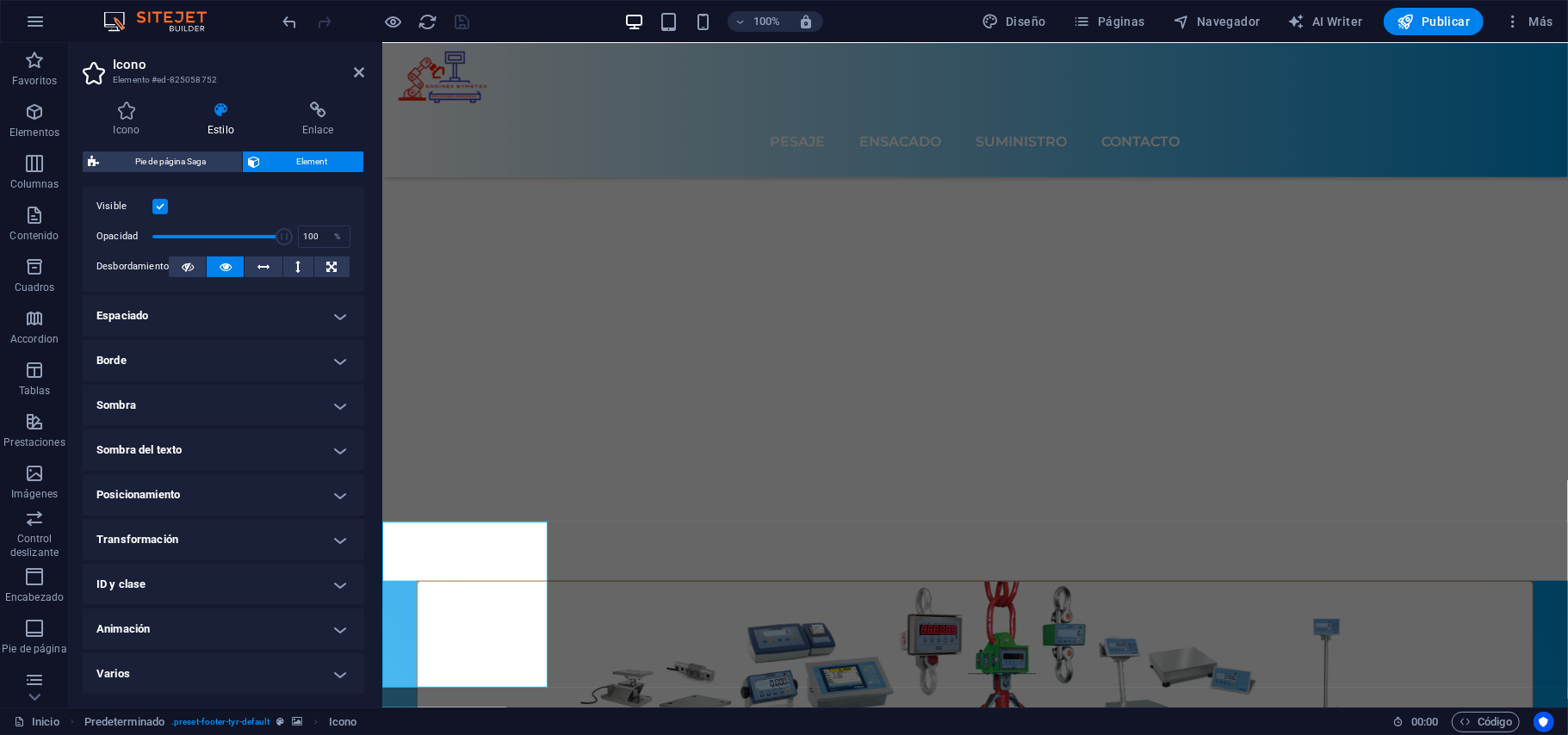 click on "Varios" at bounding box center [223, 674] 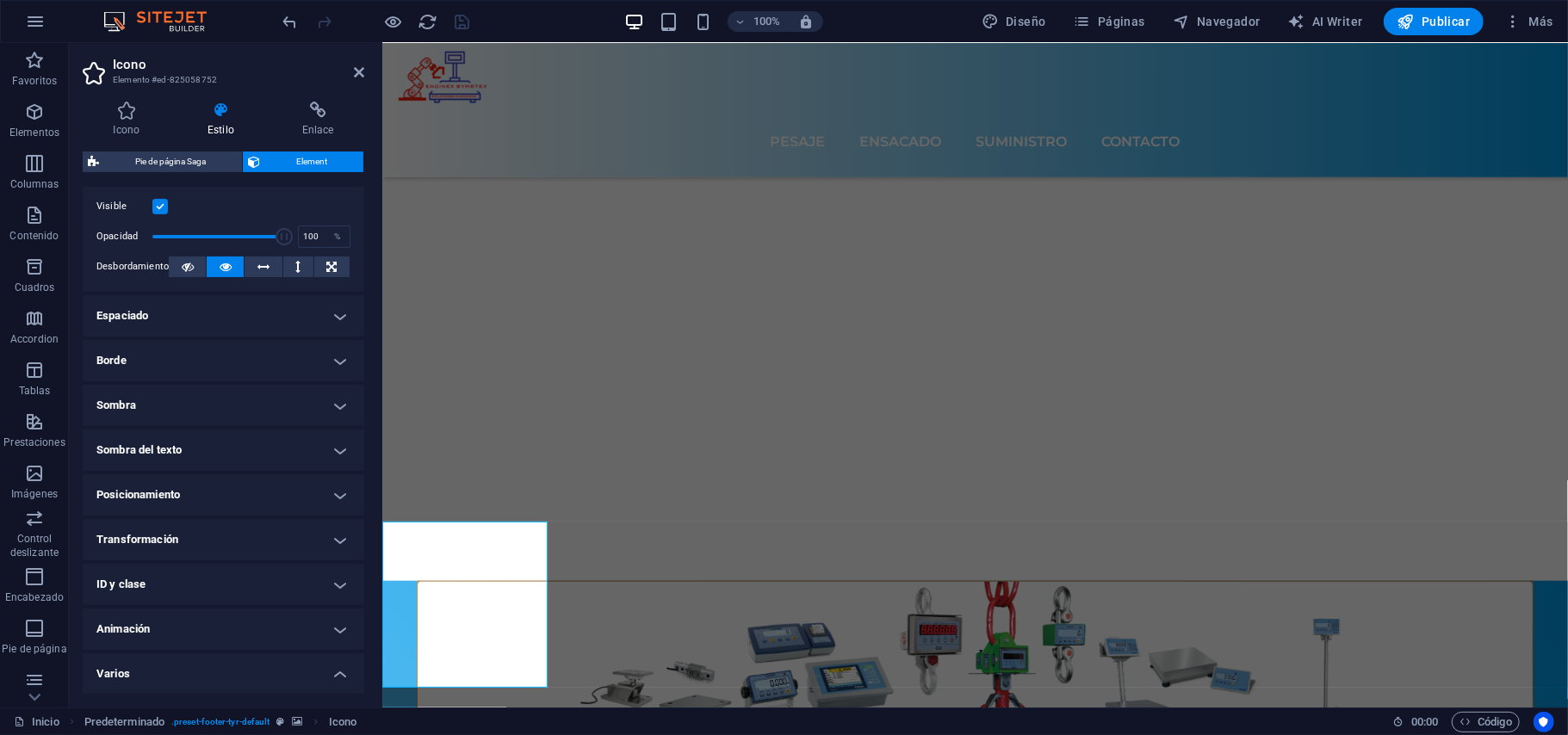 scroll, scrollTop: 342, scrollLeft: 0, axis: vertical 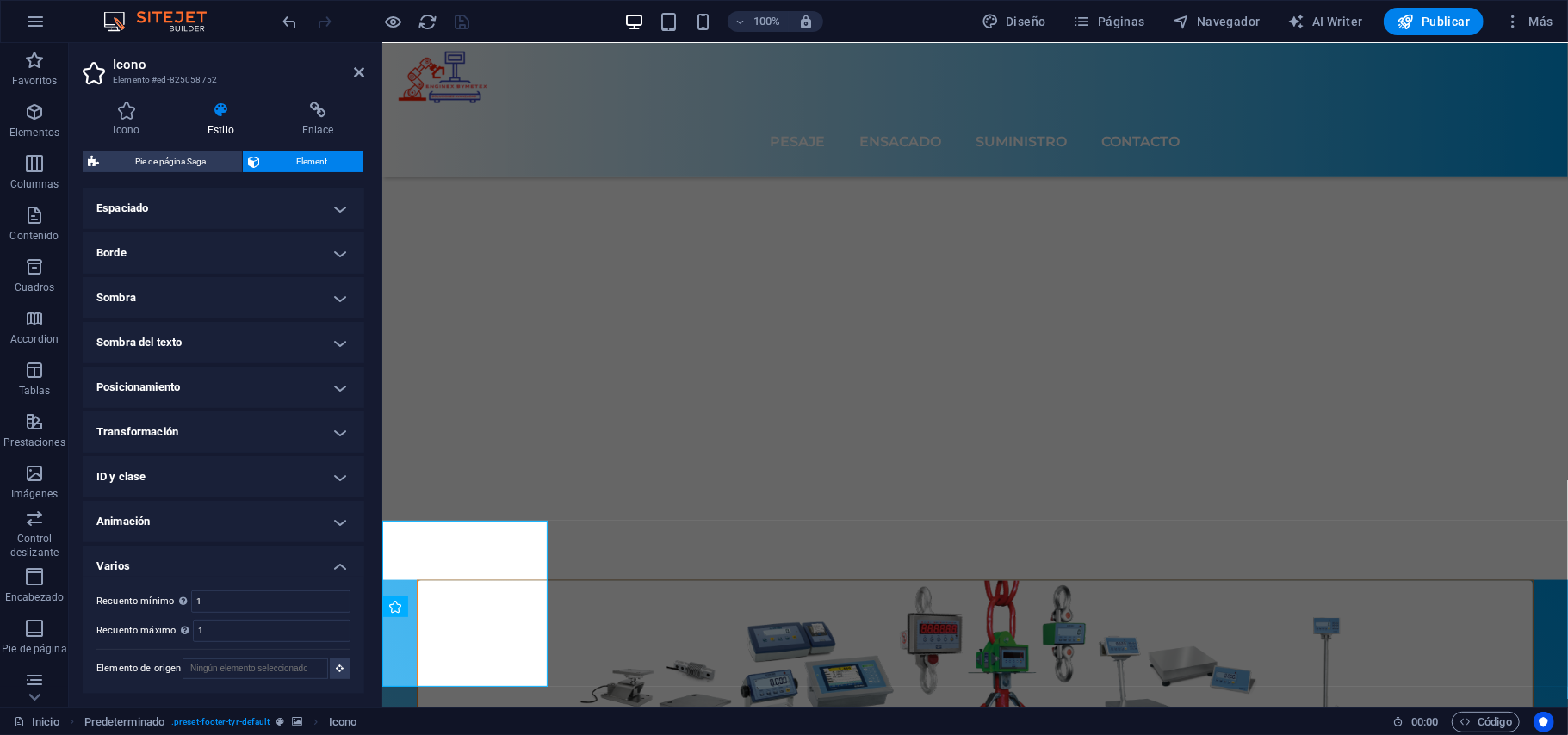 click on "Animación" at bounding box center (223, 522) 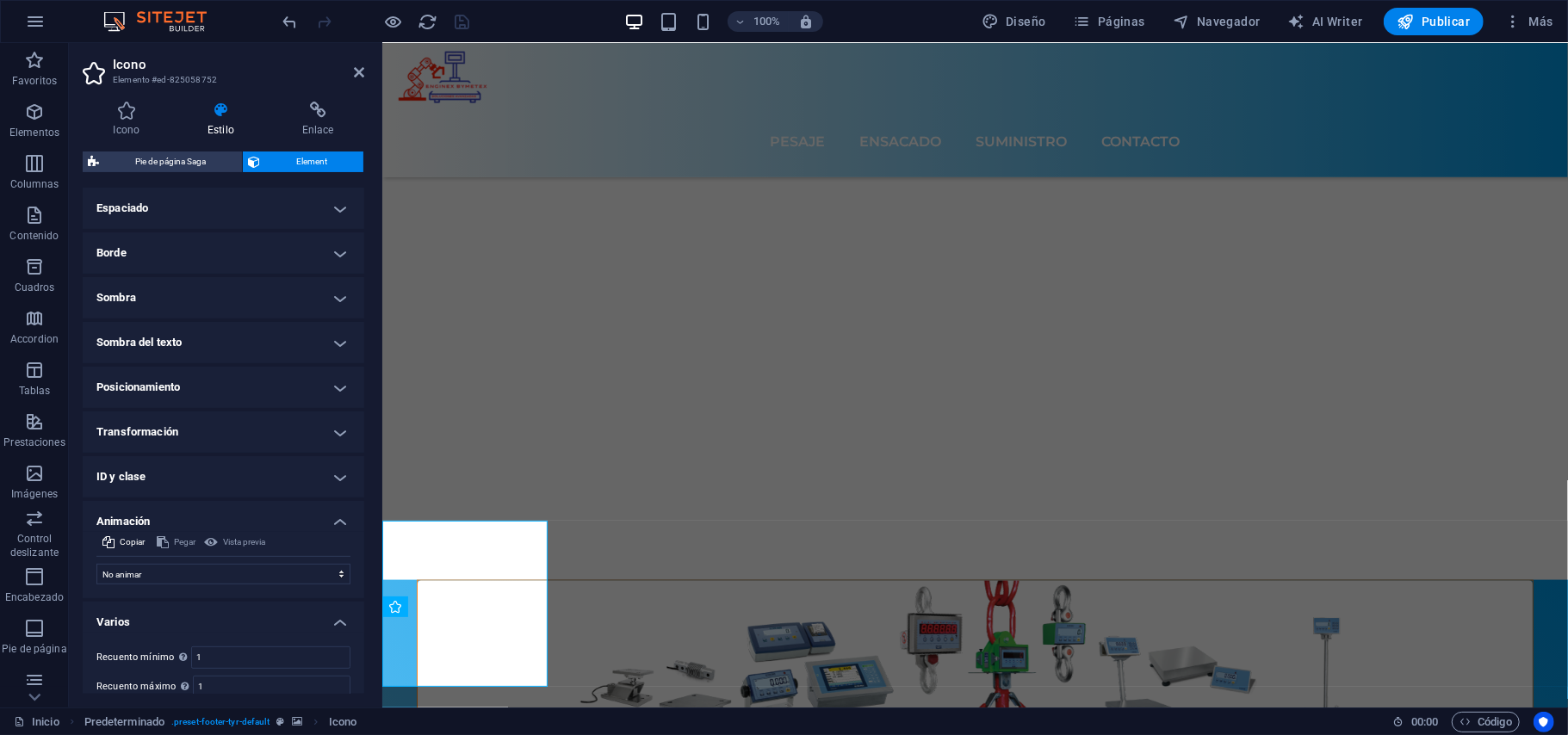 click on "ID y clase" at bounding box center [223, 477] 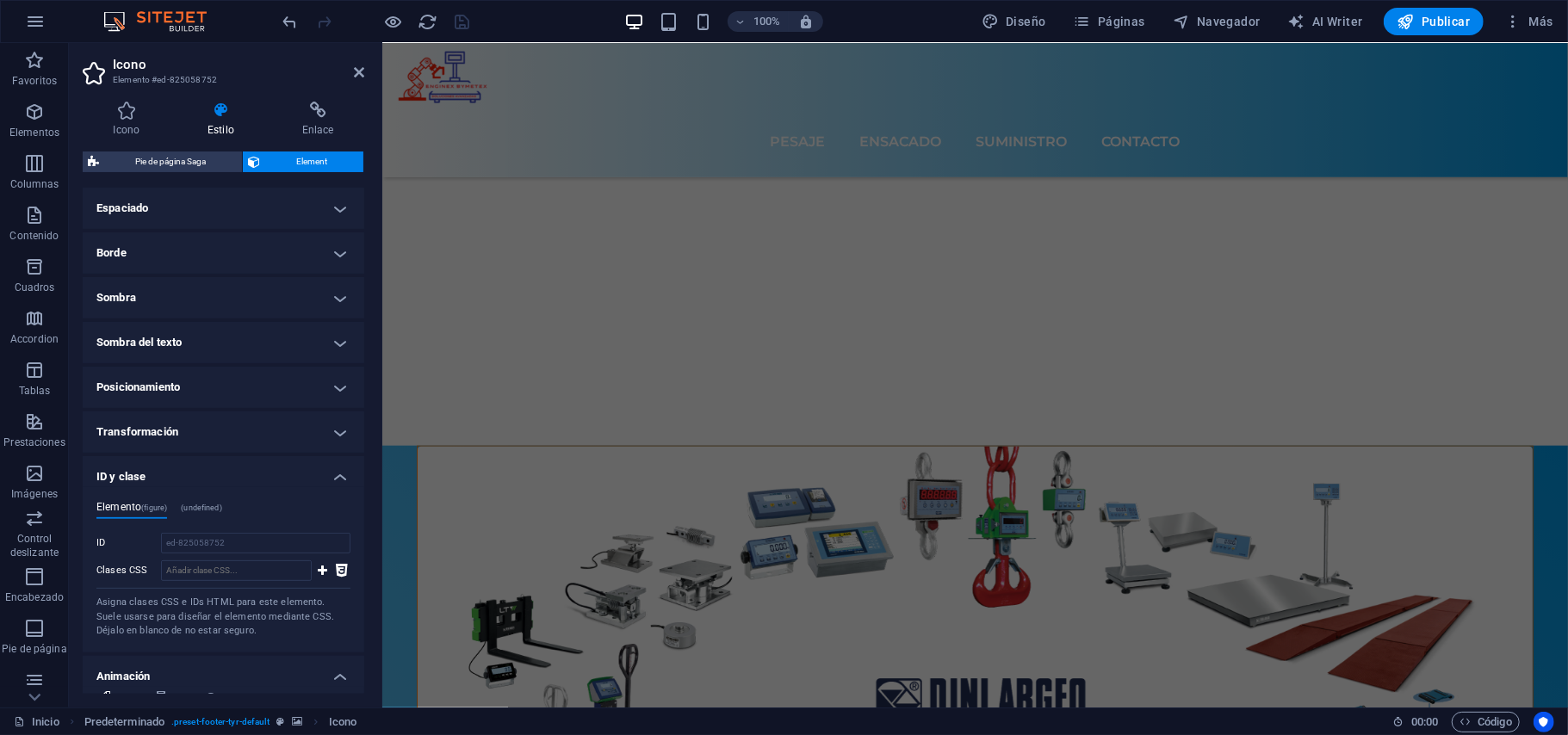 scroll, scrollTop: 5705, scrollLeft: 0, axis: vertical 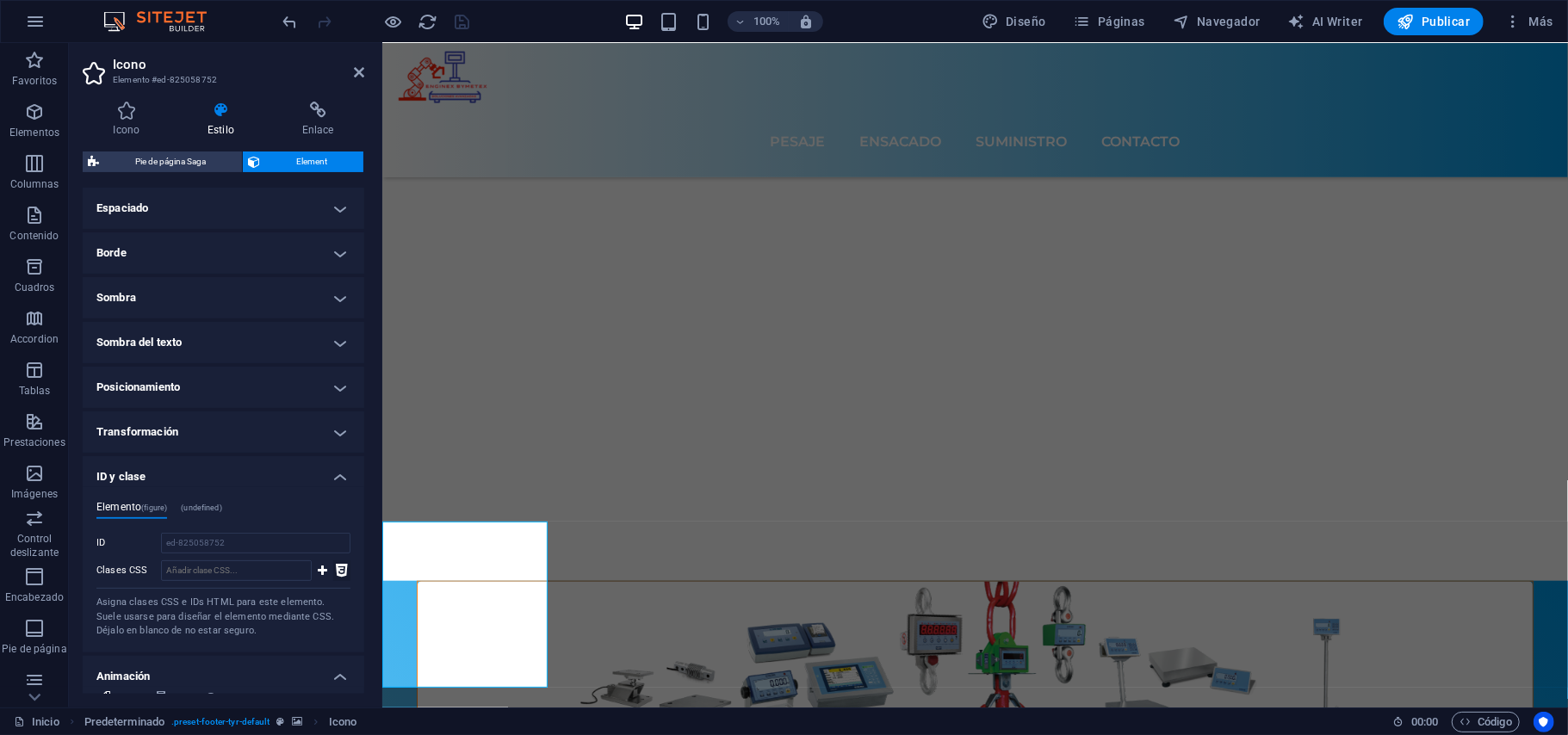 click at bounding box center [342, 571] 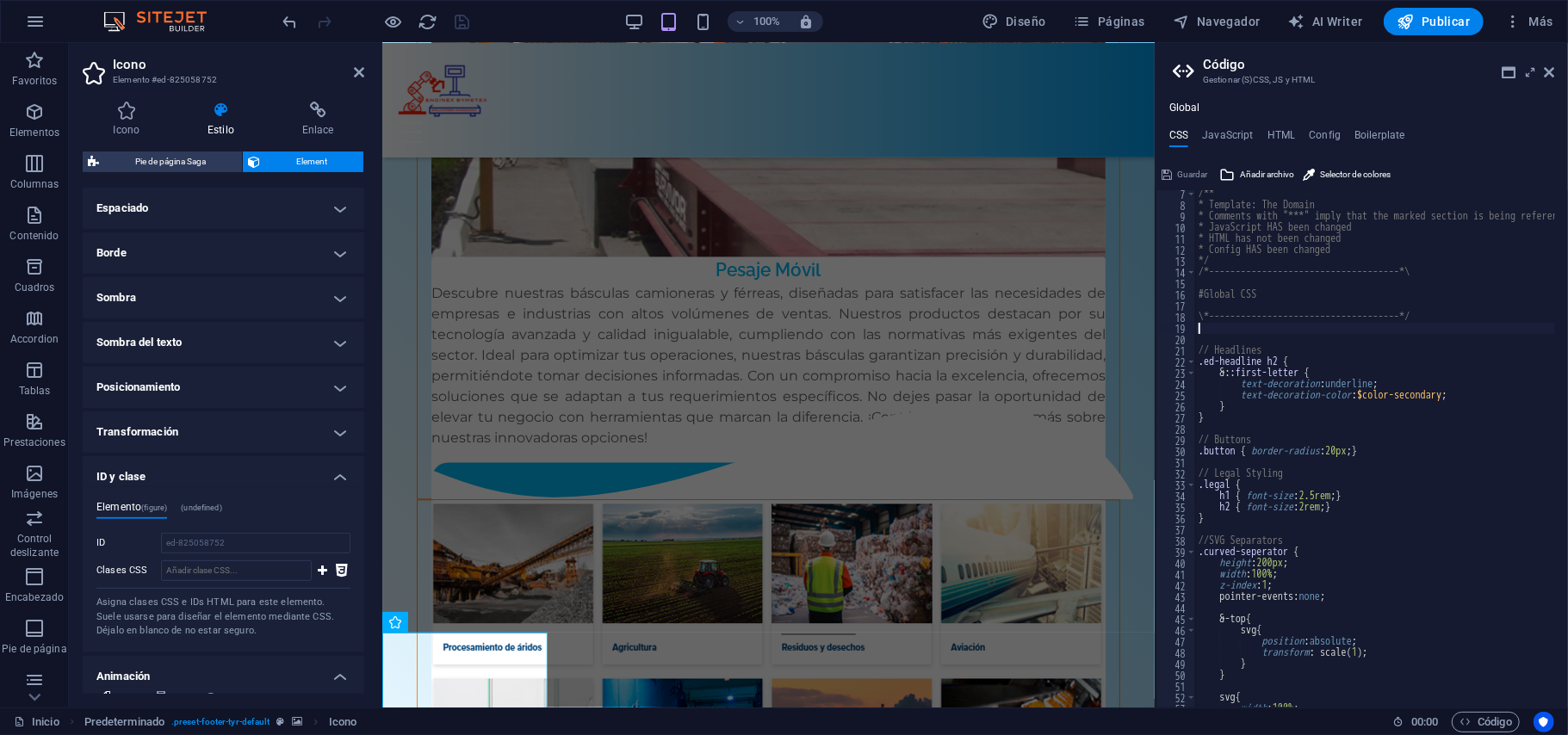 scroll, scrollTop: 7297, scrollLeft: 0, axis: vertical 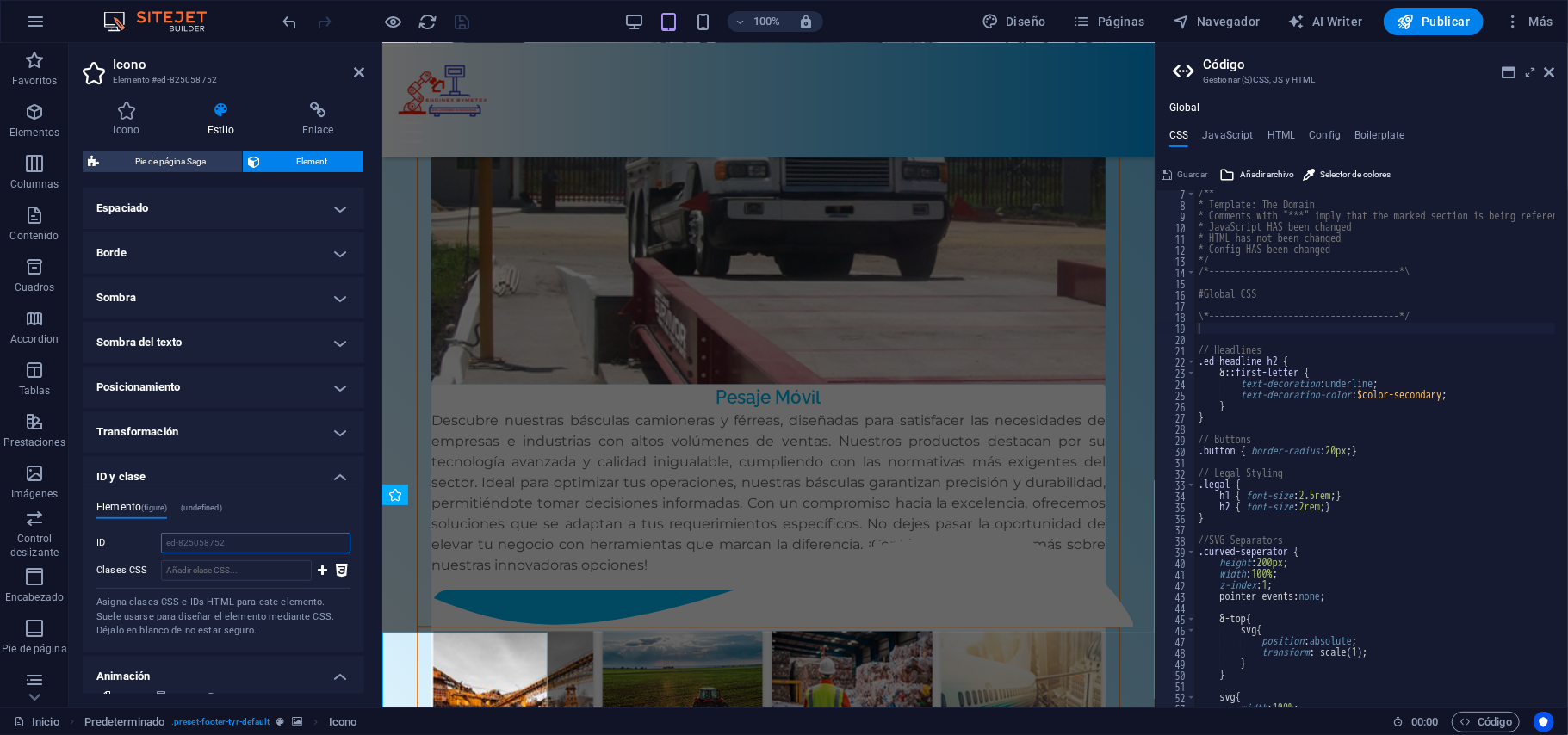 click on "ed-825058752" at bounding box center [256, 543] 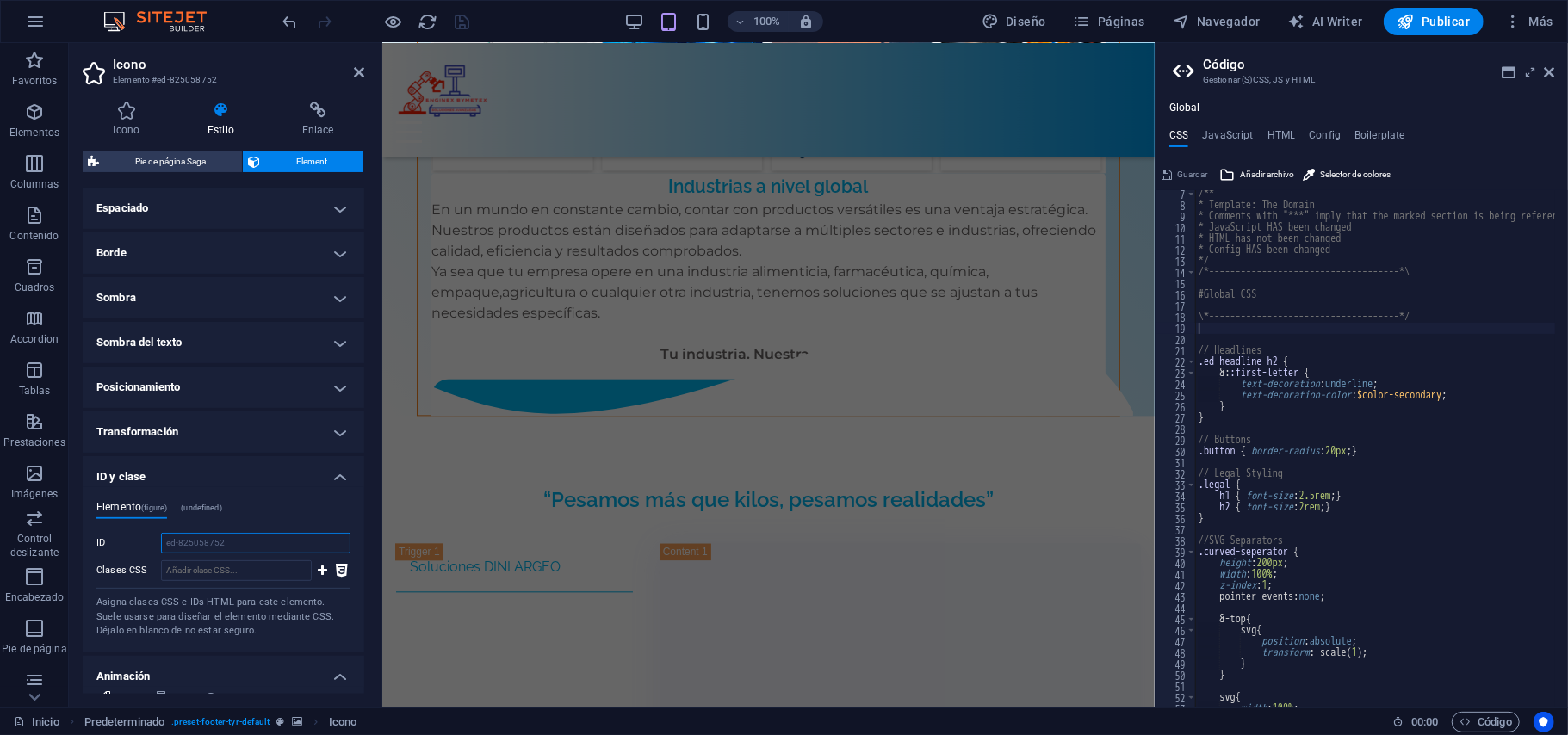 scroll, scrollTop: 6501, scrollLeft: 0, axis: vertical 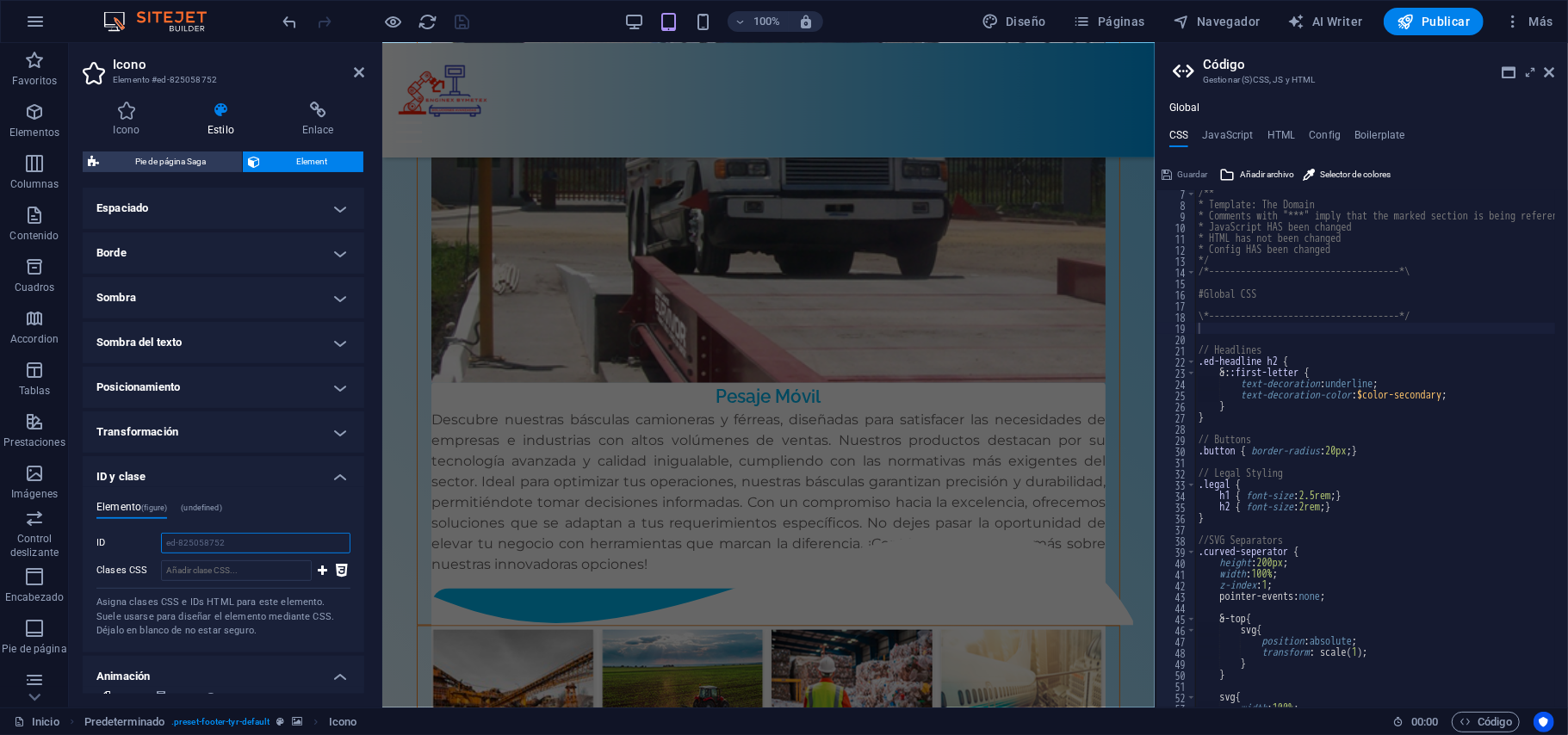 click on "ed-825058752" at bounding box center [256, 543] 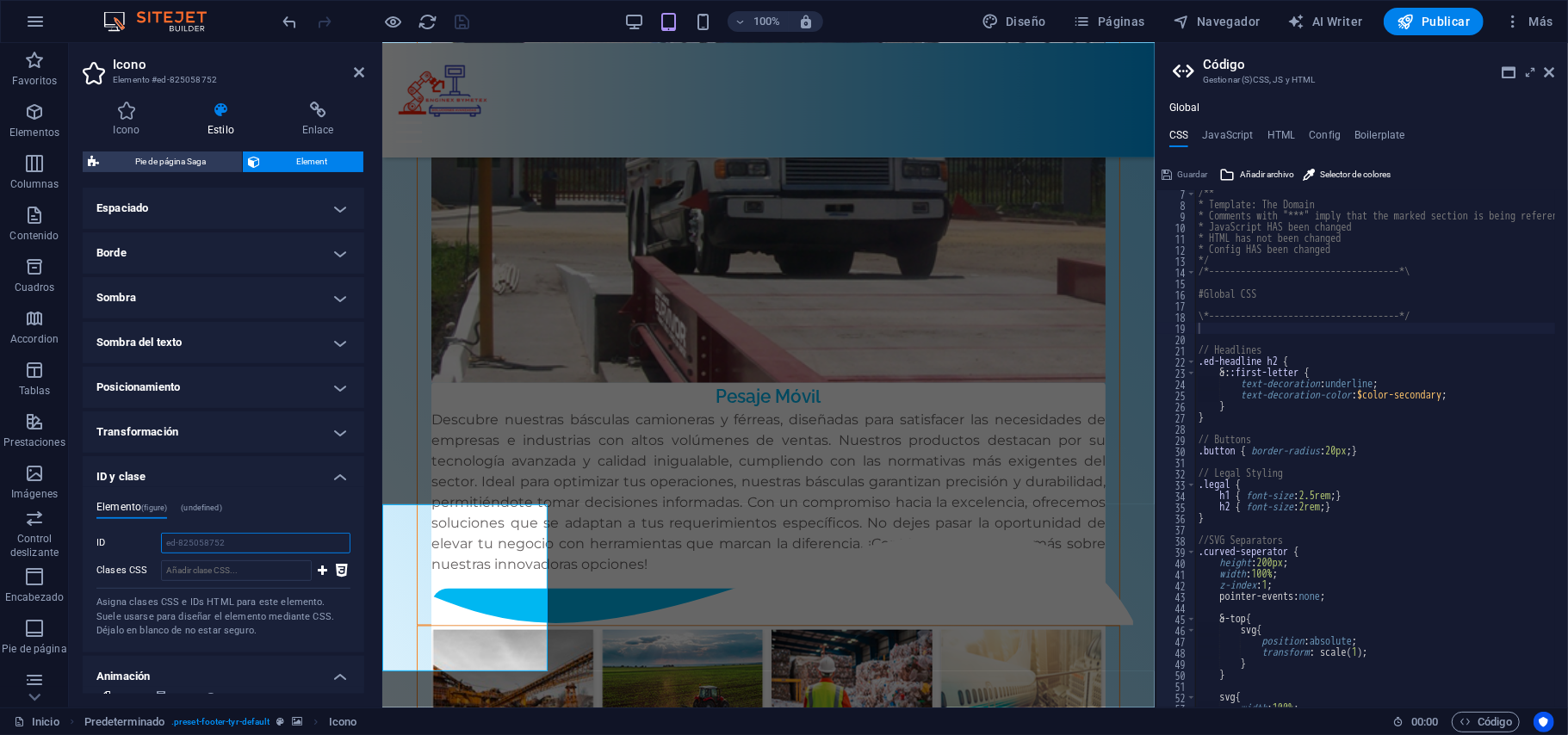 click on "ed-825058752" at bounding box center [256, 543] 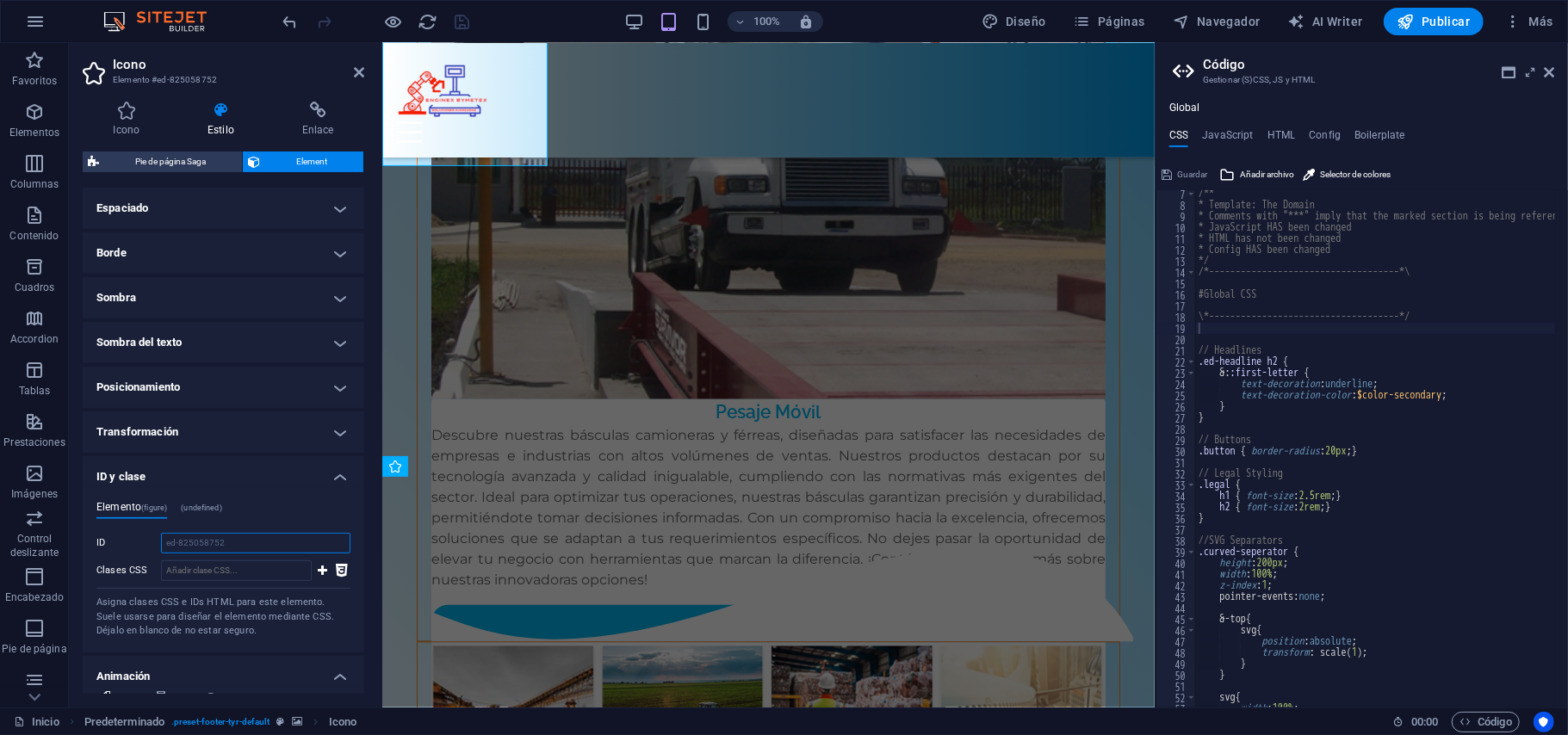 scroll, scrollTop: 7007, scrollLeft: 0, axis: vertical 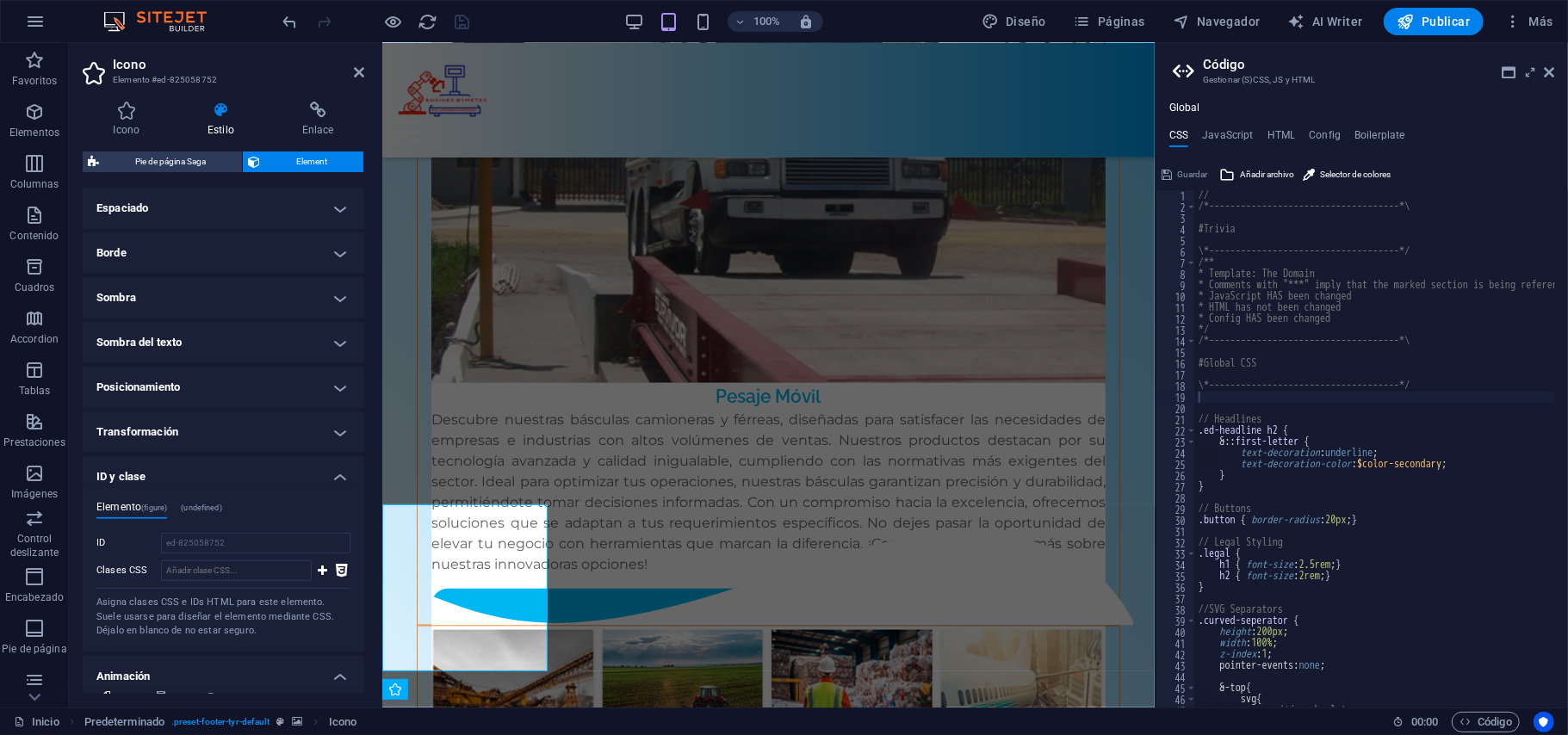 click on "//  /*------------------------------------*\     #Trivia \*------------------------------------*/ /**   * Template: The Domain   * Comments with "***" imply that the marked section is being referenced somewhere else   * JavaScript HAS been changed   * HTML has not been changed   * Config HAS been changed   */ /*------------------------------------*\     #Global CSS \*------------------------------------*/ // Headlines  .ed-headline   h2   {      &: :first-letter   {           text-decoration :  underline ;           text-decoration-color :  $color-secondary ;      } } // Buttons .button   {   border-radius :  20px ;  } // Legal Styling .legal   {      h1   {   font-size :  2.5rem ;  }      h2   {   font-size :  2rem ;  } } //SVG Separators .curved-seperator   {      height :  200px ;      width :  100% ;      z-index :  1 ;      pointer-events:  none ;      &-top  {           svg  {                position :  absolute ;" at bounding box center (1532, 454) 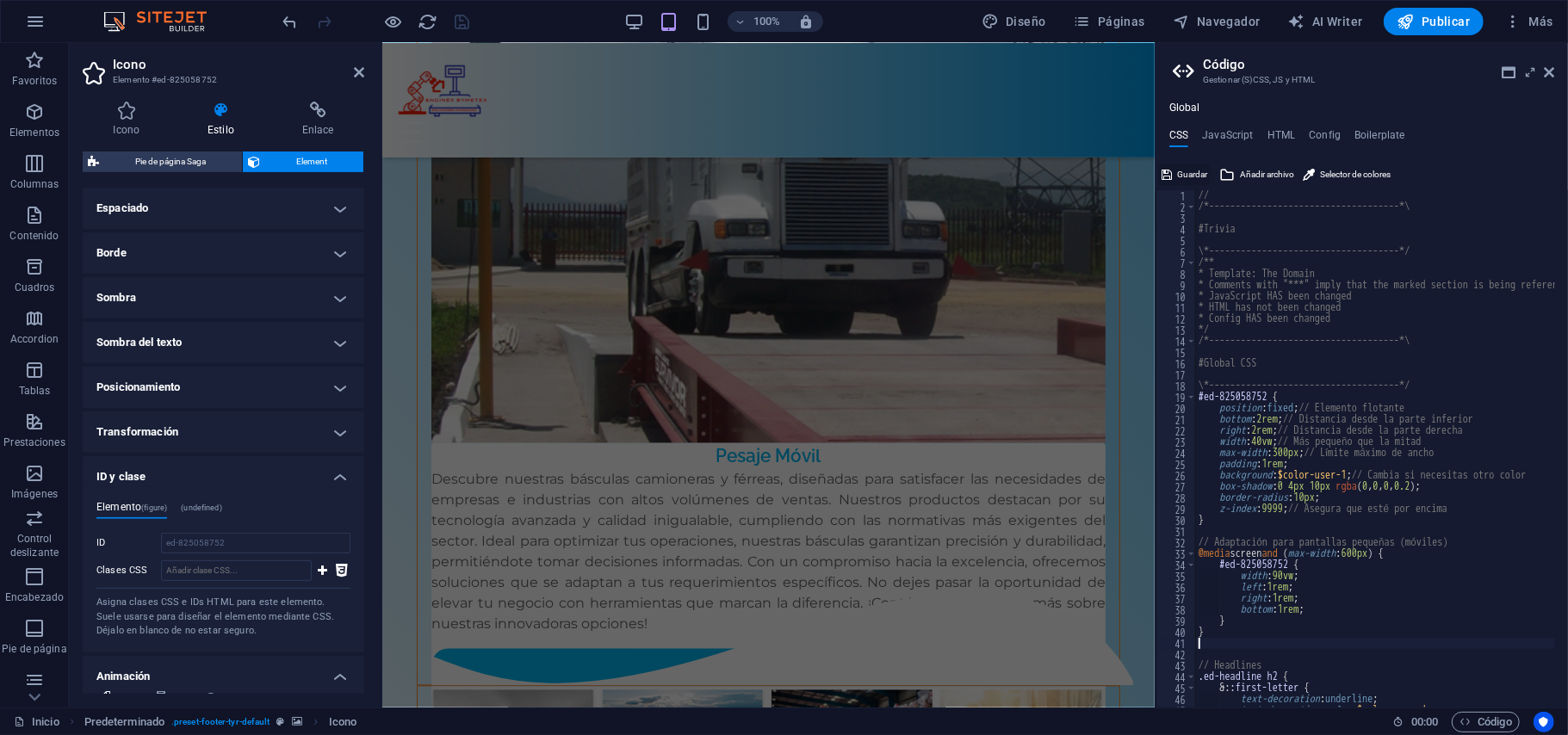 scroll, scrollTop: 7297, scrollLeft: 0, axis: vertical 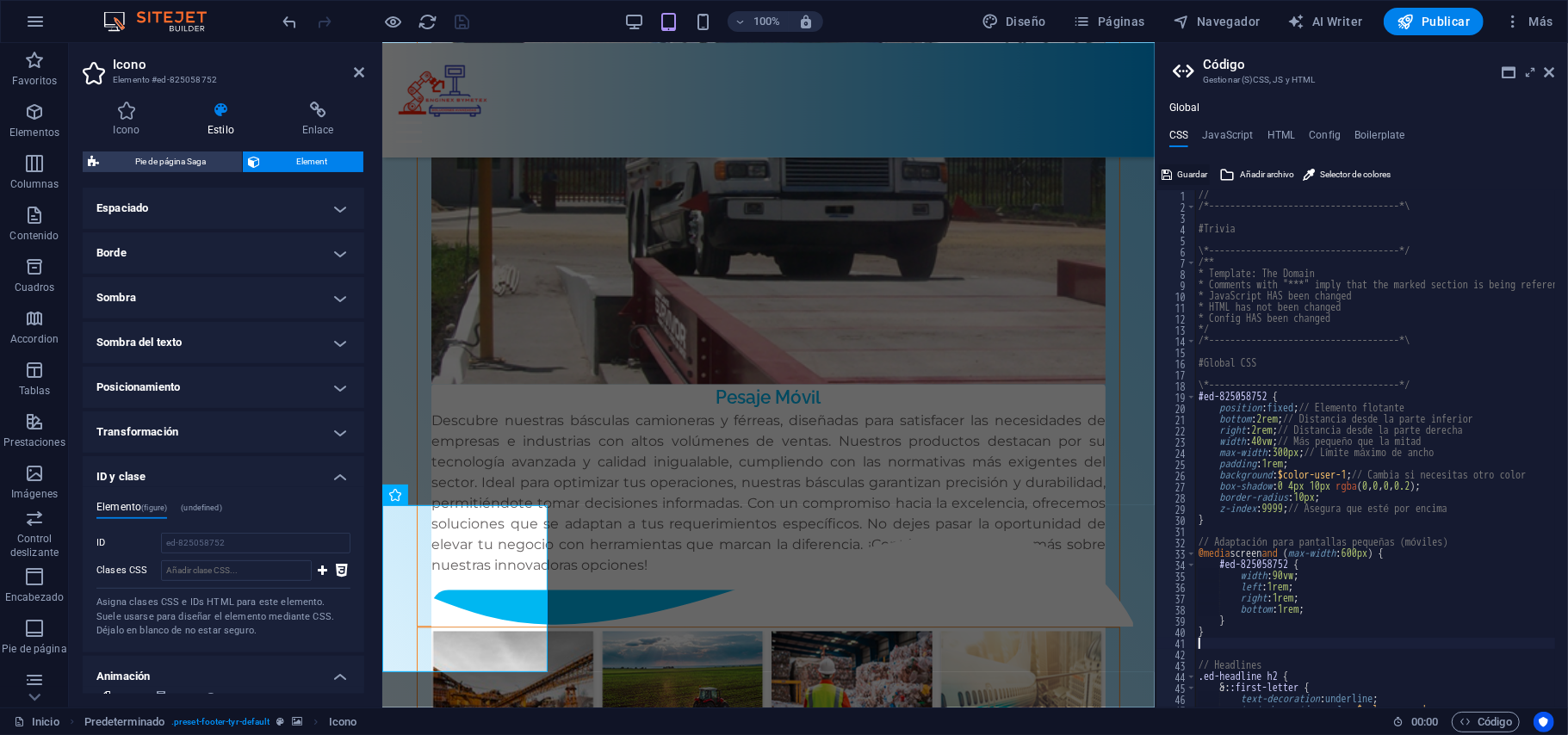 click on "Guardar" at bounding box center [1192, 175] 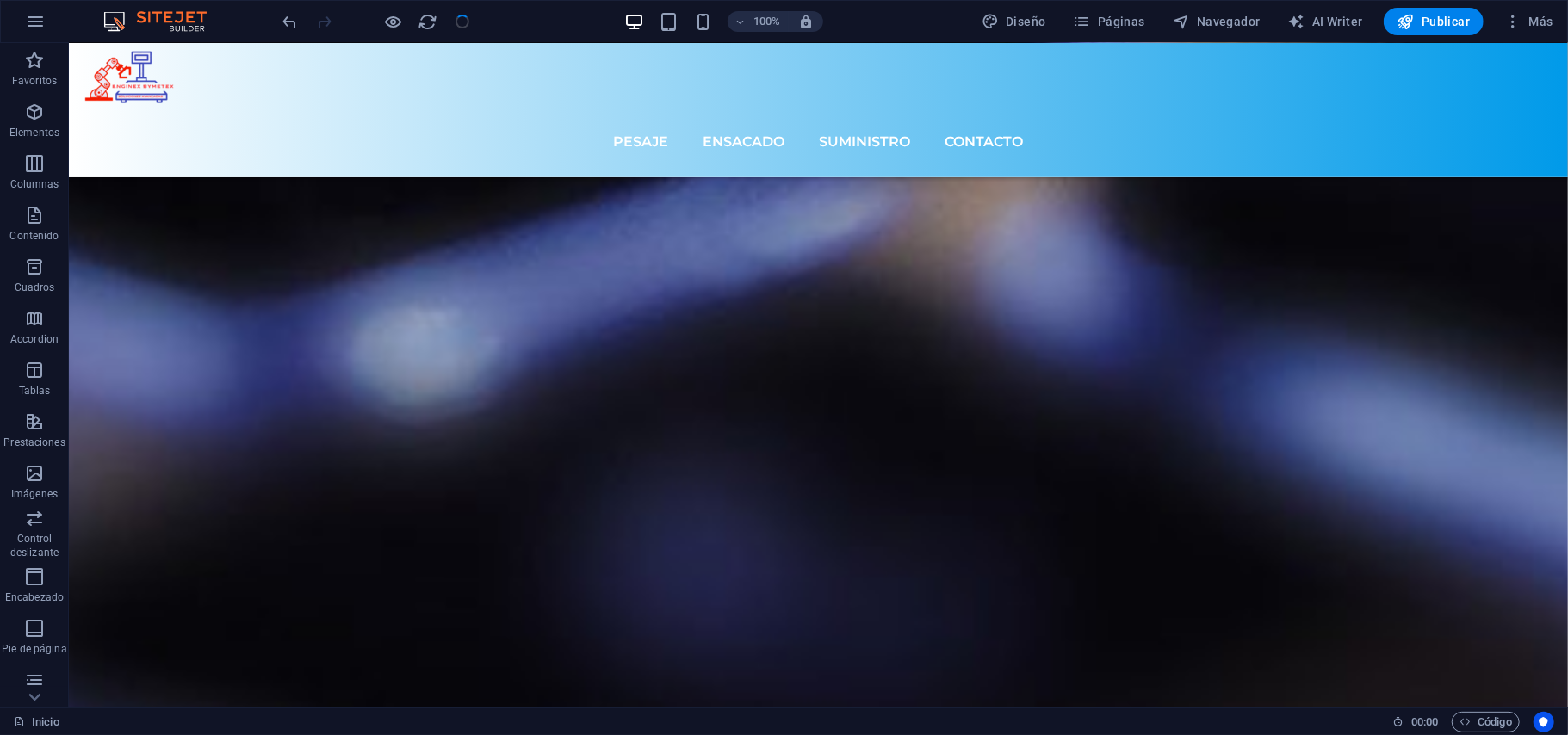 scroll, scrollTop: 4957, scrollLeft: 0, axis: vertical 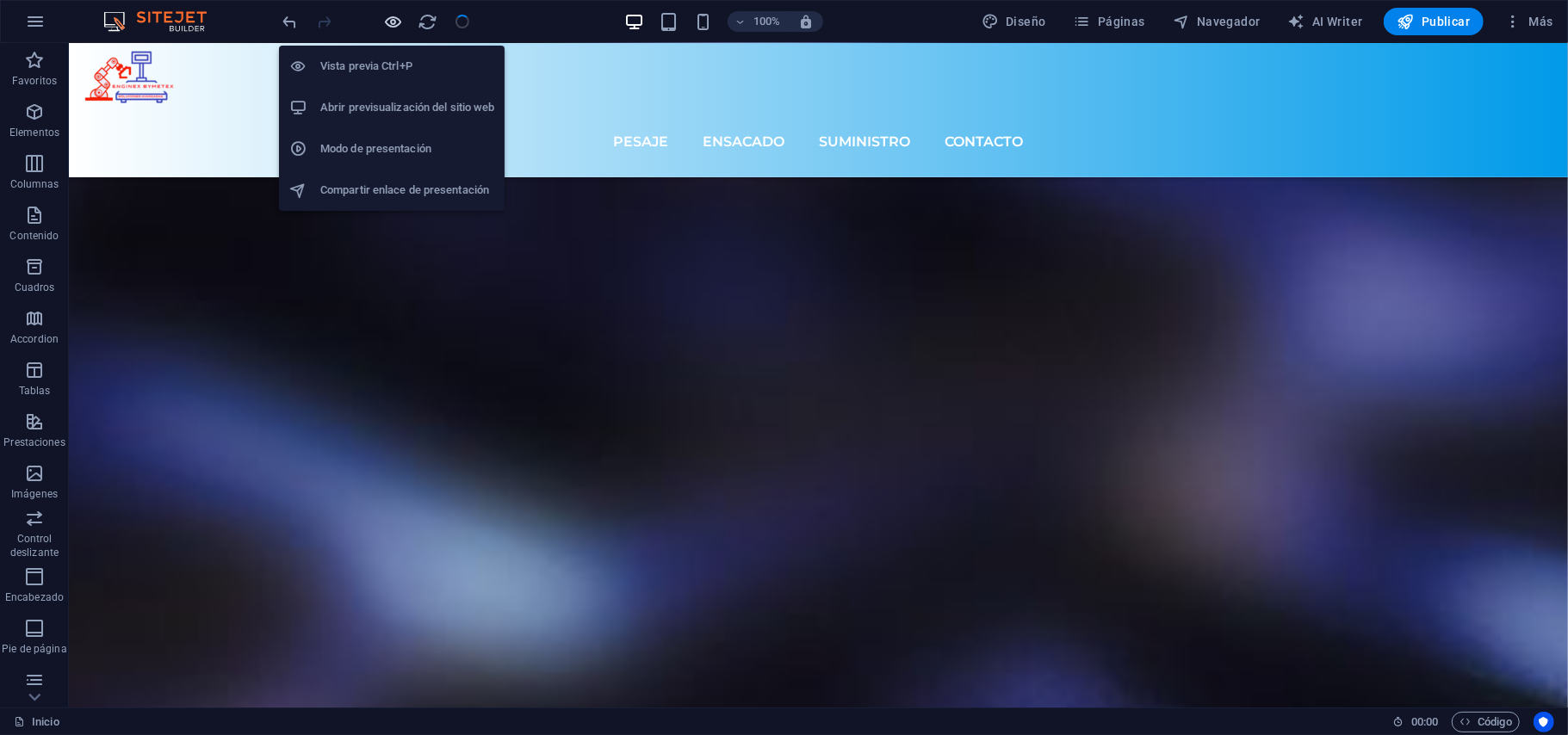 click at bounding box center (394, 22) 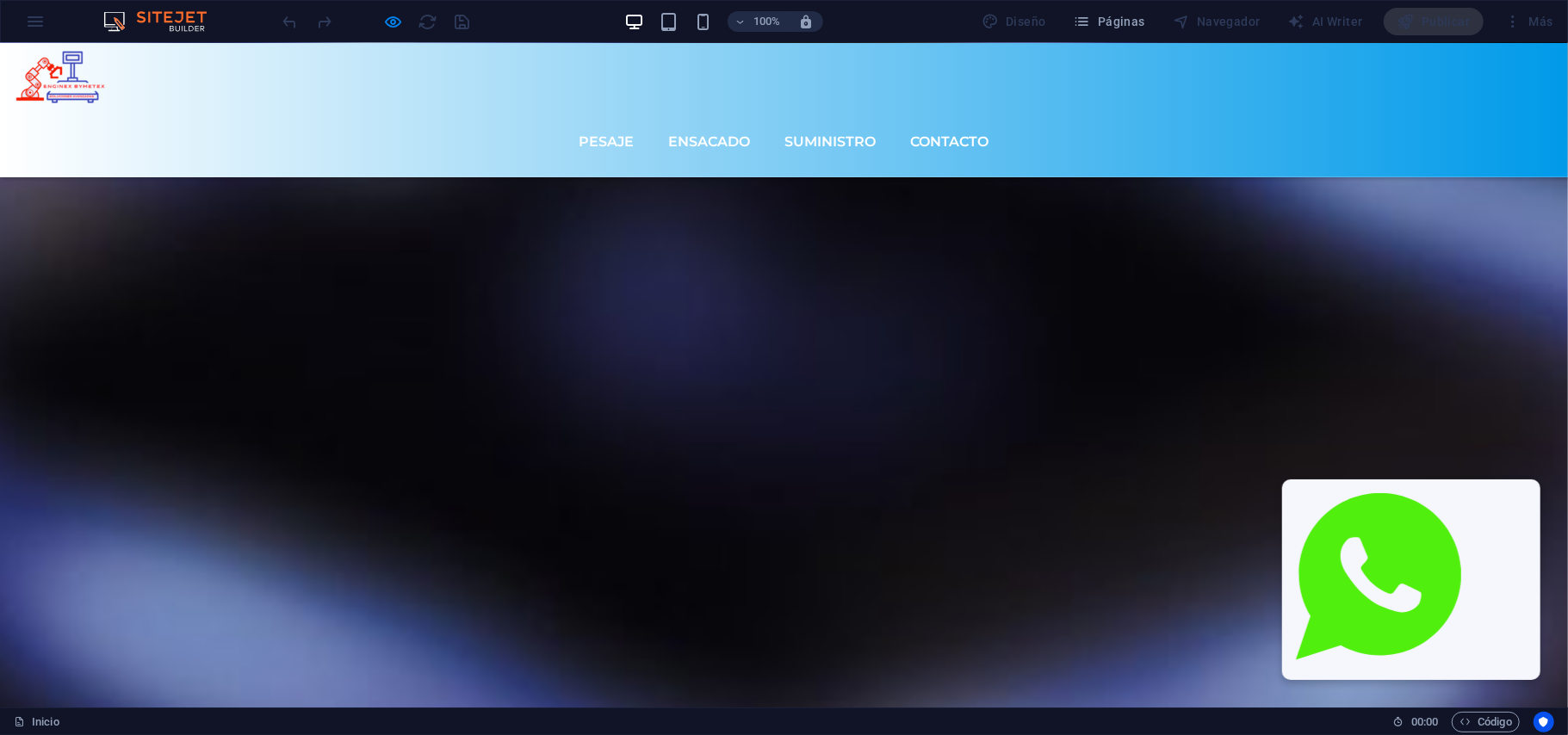 scroll, scrollTop: 6653, scrollLeft: 0, axis: vertical 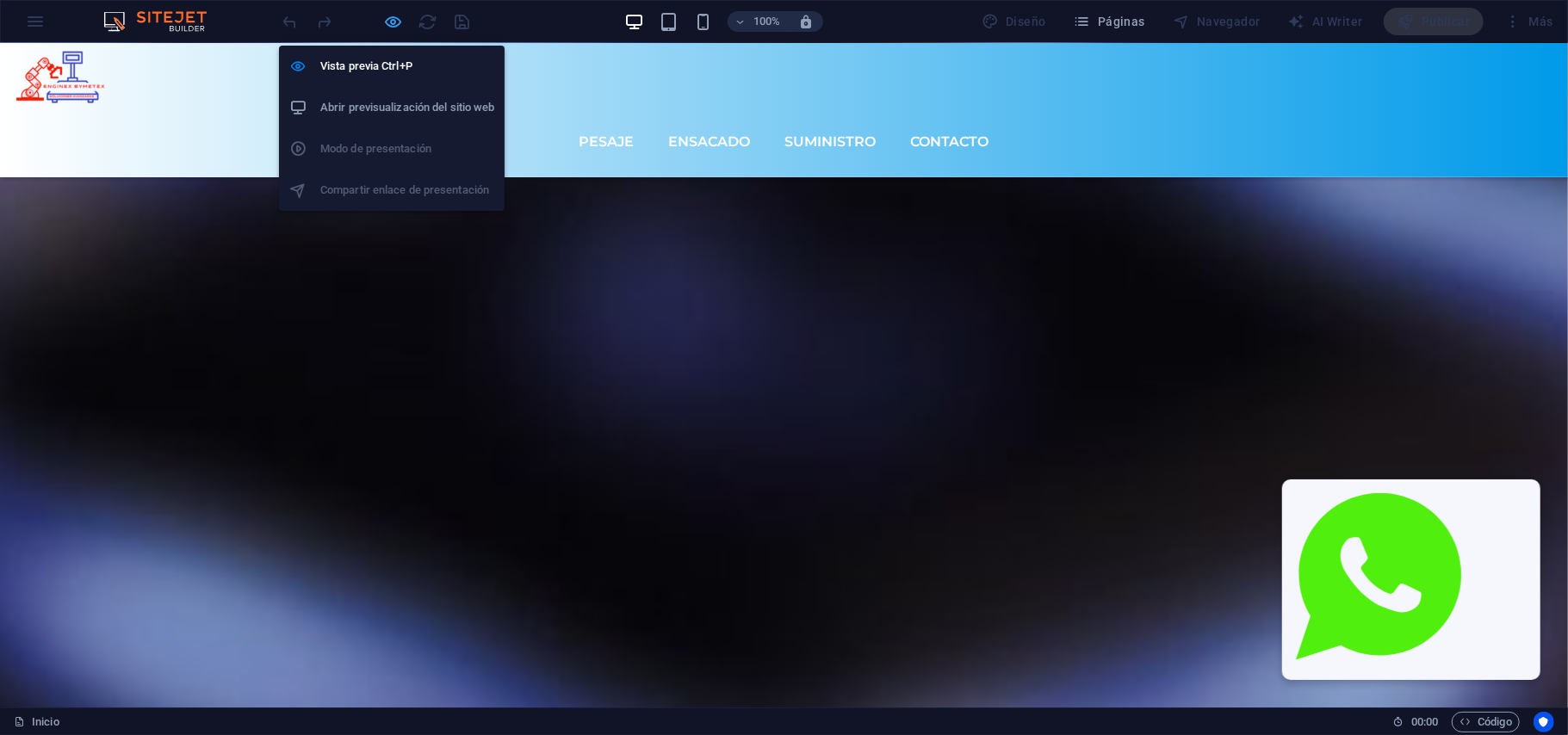 click at bounding box center [394, 22] 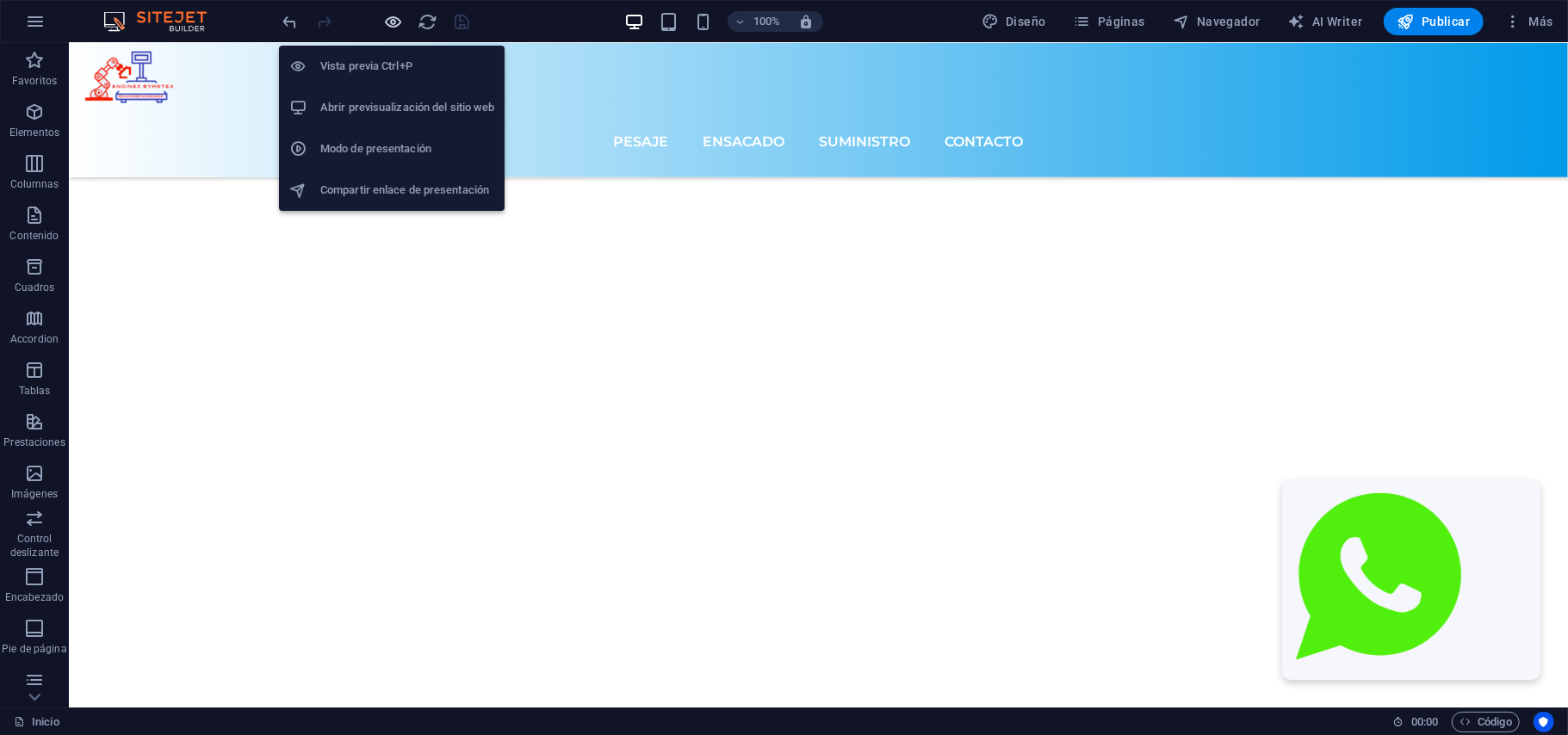 scroll, scrollTop: 6717, scrollLeft: 0, axis: vertical 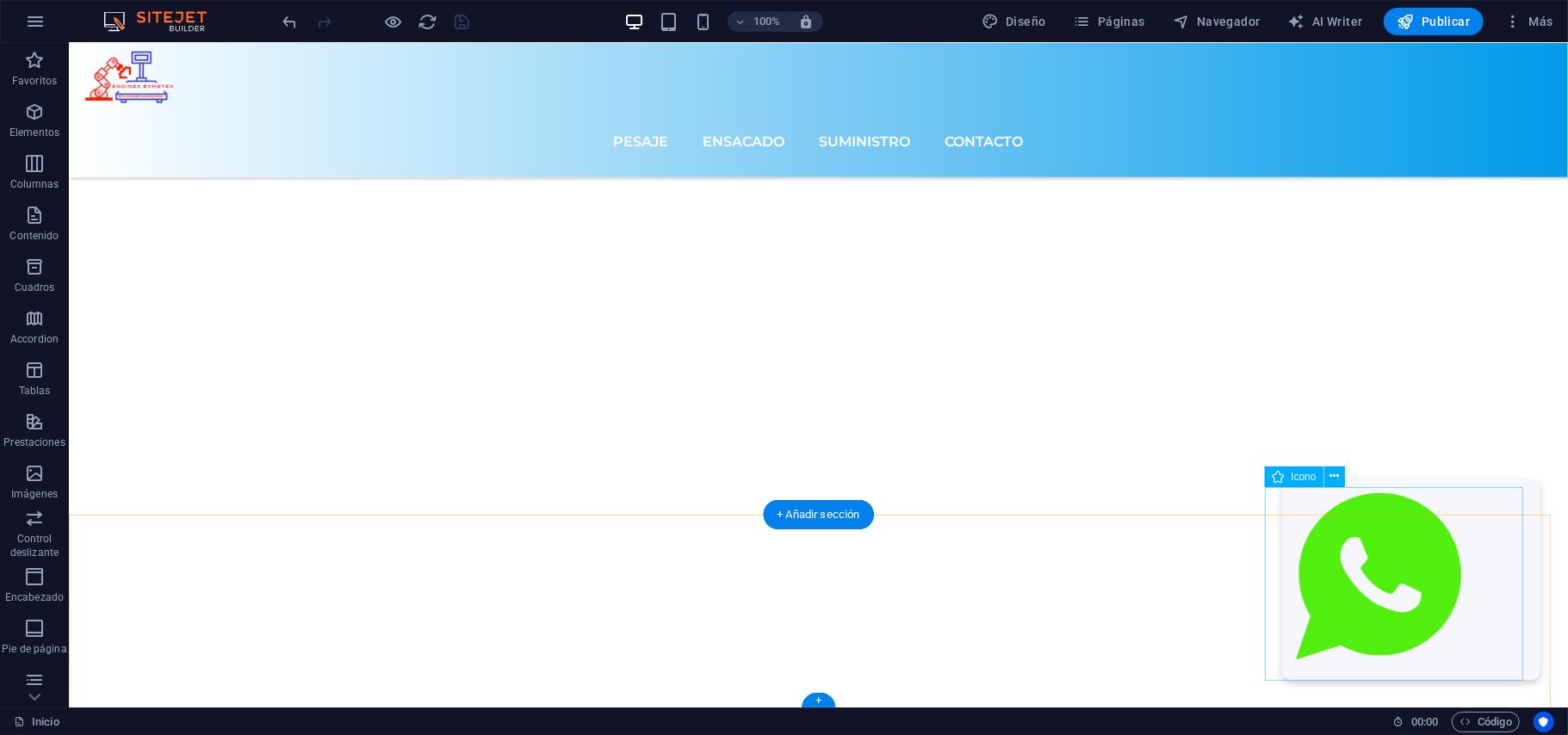 click at bounding box center [1410, 578] 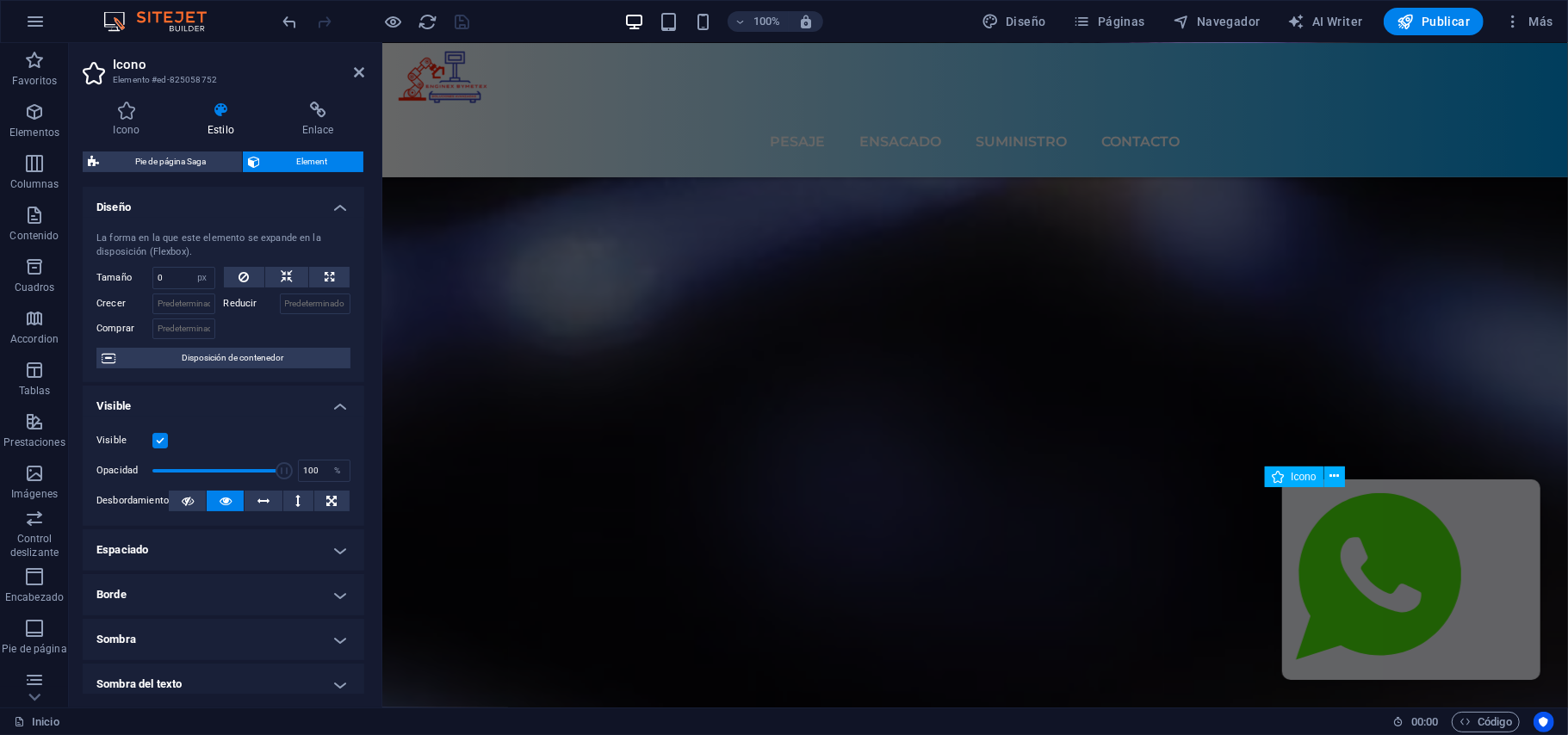 scroll, scrollTop: 5884, scrollLeft: 0, axis: vertical 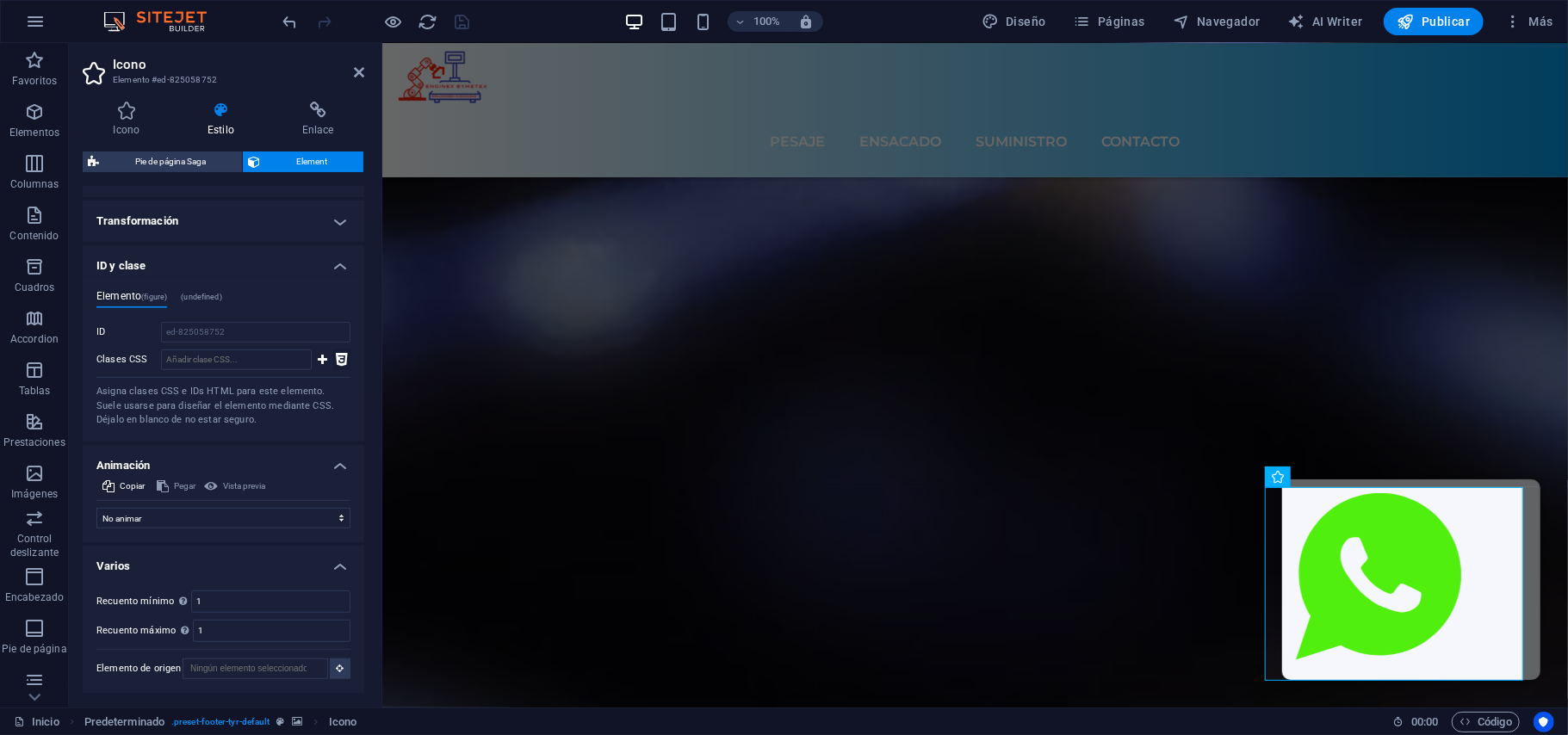 click at bounding box center [342, 360] 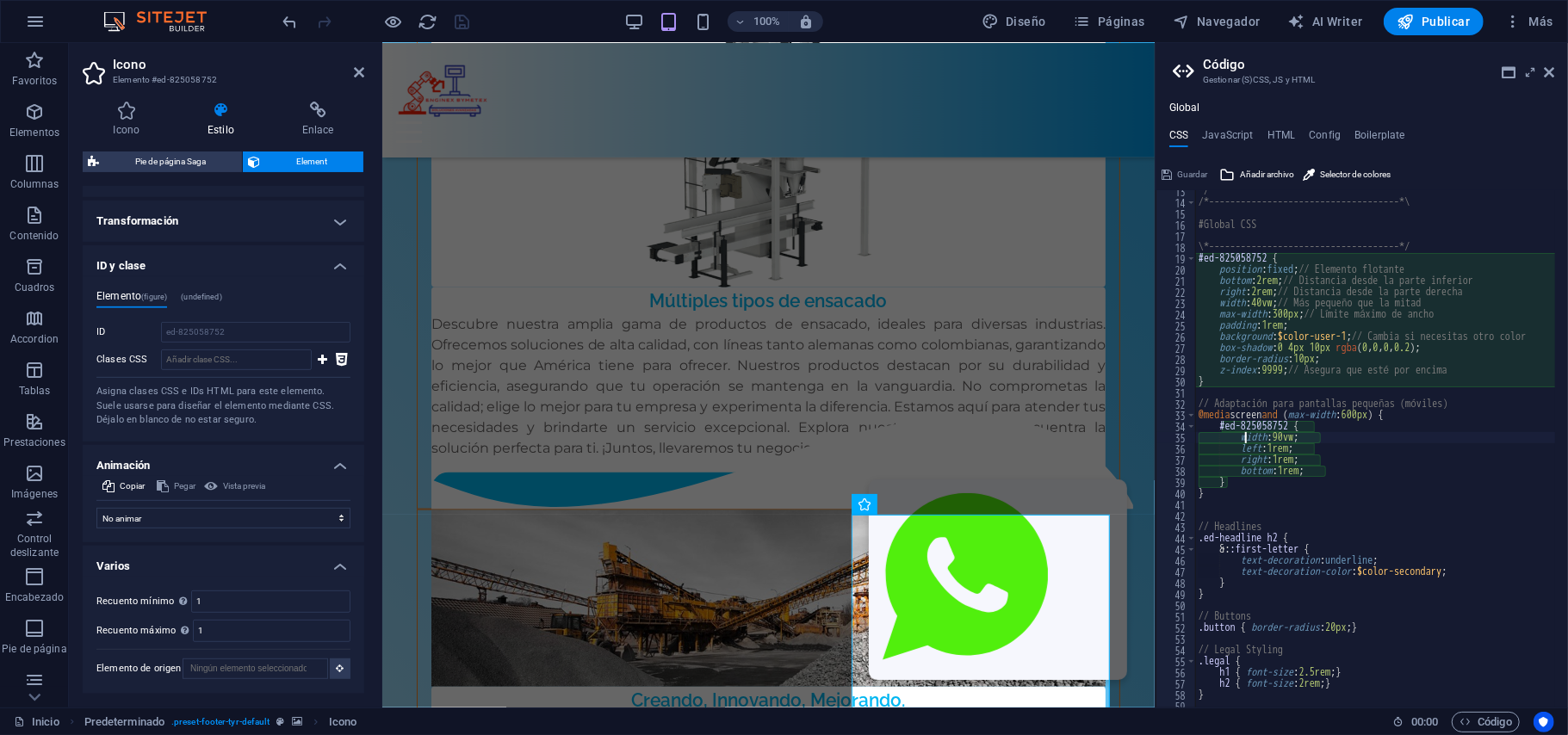 scroll, scrollTop: 139, scrollLeft: 0, axis: vertical 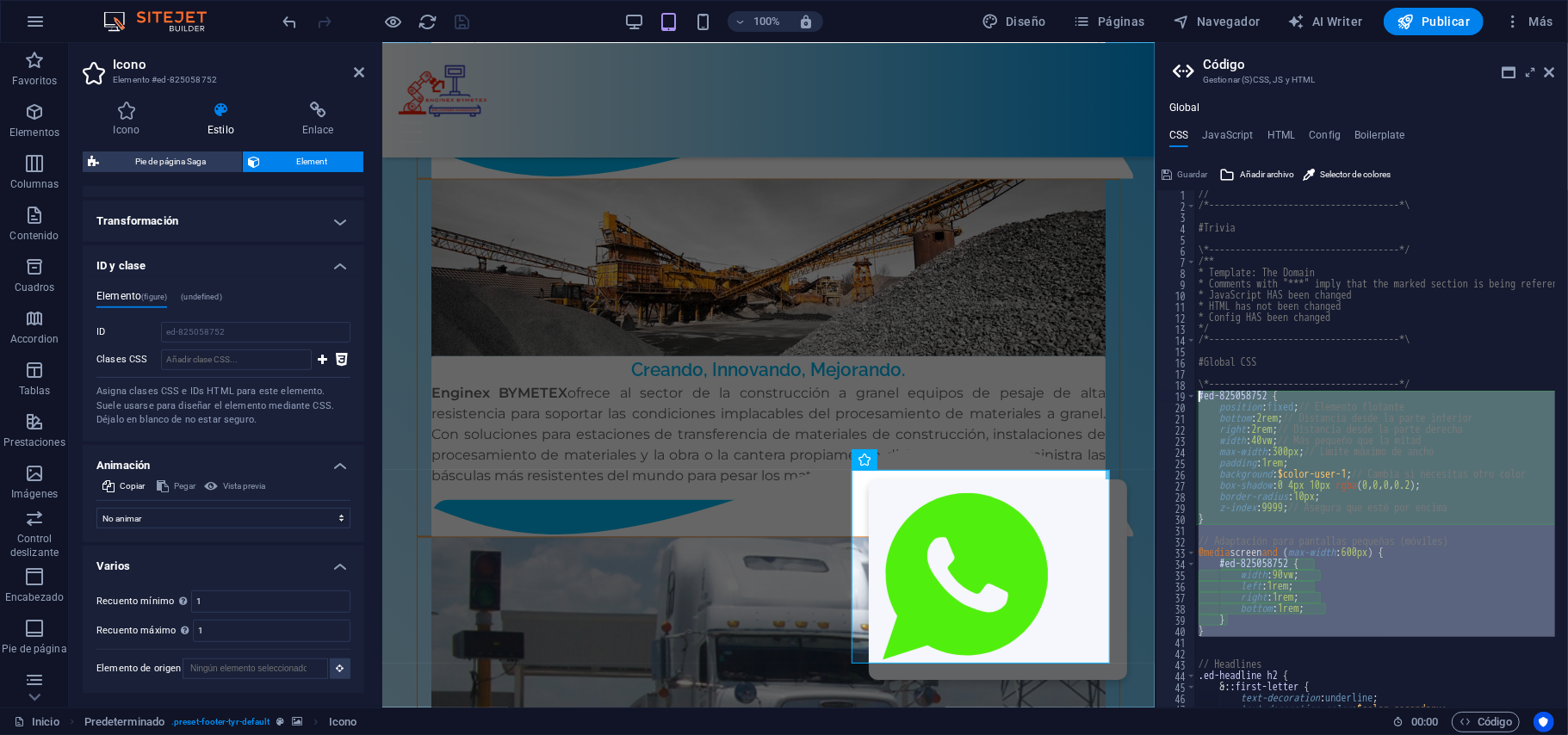 drag, startPoint x: 1258, startPoint y: 499, endPoint x: 1213, endPoint y: 366, distance: 140.40655 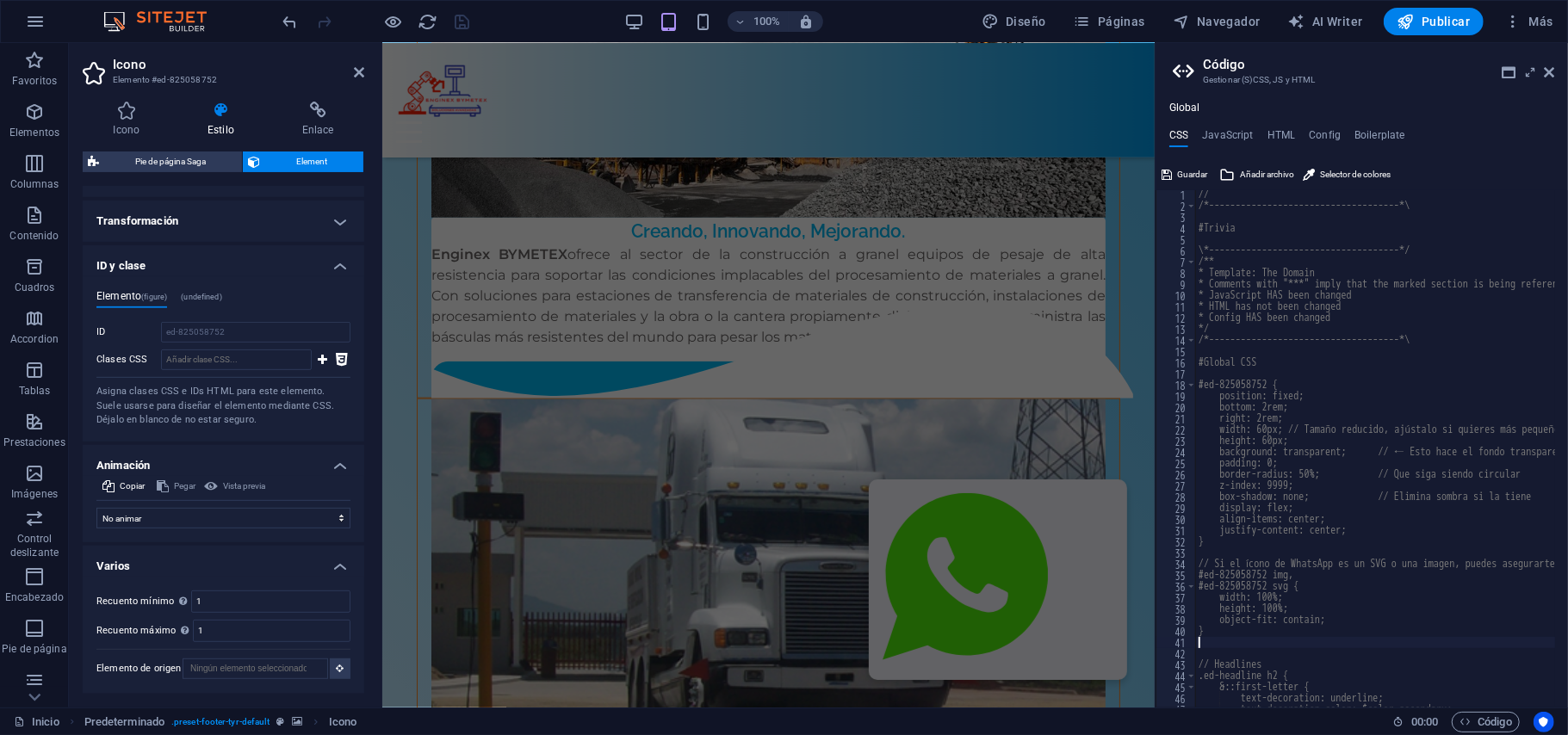 scroll, scrollTop: 5894, scrollLeft: 0, axis: vertical 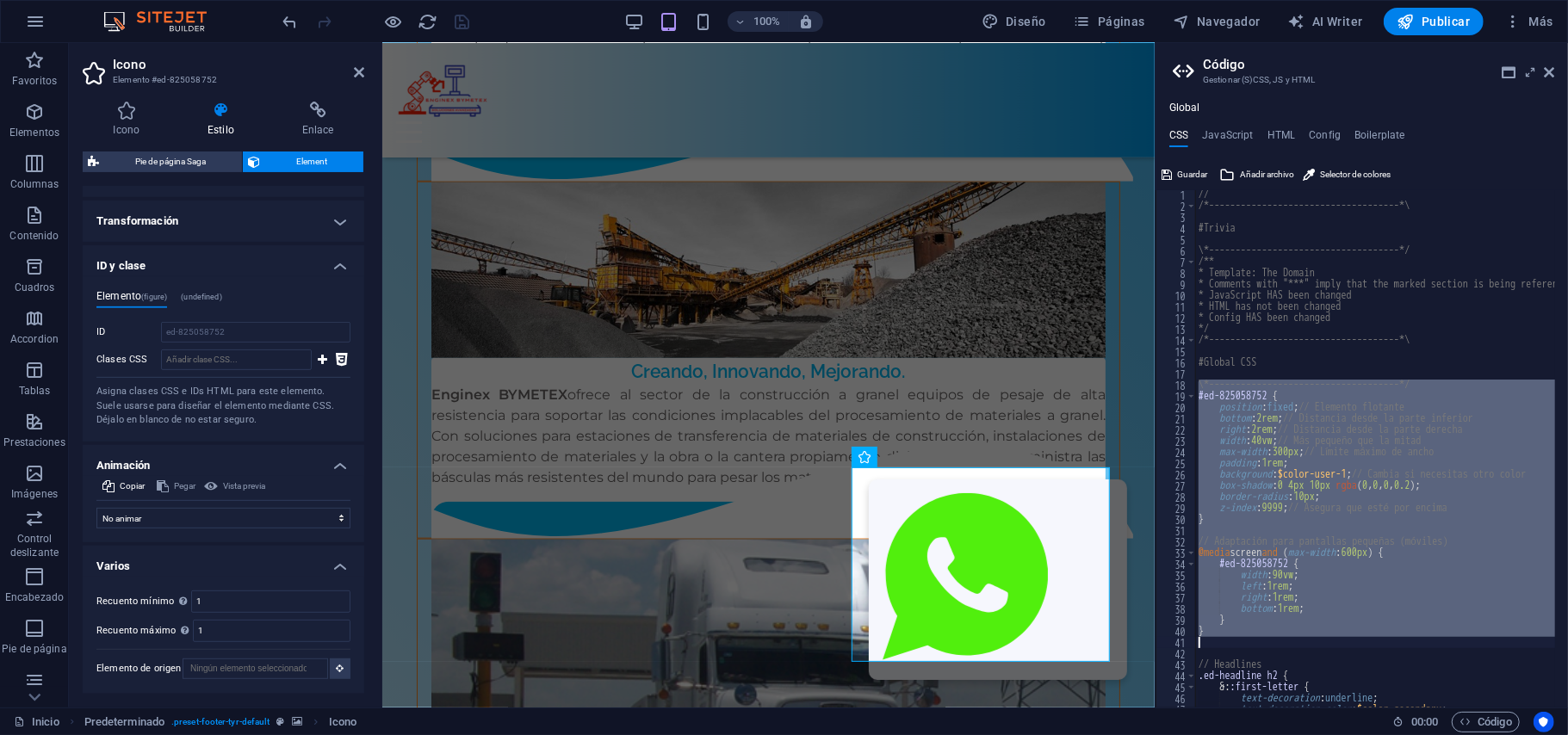 click on "//  /*------------------------------------*\     #Trivia \*------------------------------------*/ /**   * Template: The Domain   * Comments with "***" imply that the marked section is being referenced somewhere else   * JavaScript HAS been changed   * HTML has not been changed   * Config HAS been changed   */ /*------------------------------------*\     #Global CSS \*------------------------------------*/ #ed-825058752   {      position :  fixed ;             // Elemento flotante      bottom :  2rem ;                // Distancia desde la parte inferior      right :  2rem ;                 // Distancia desde la parte derecha      width :  40vw ;                 // Más pequeño que la mitad      max-width :  300px ;            // Límite máximo de ancho      padding :  1rem ;      background :  $color-user-1 ;   // Cambia si necesitas otro color      box-shadow :  0   4px   10px   rgba ( 0 ,  0 ,  0 ,  0.2 ) ;      border-radius :  10px ;      z-index :  9999 ;               // Asegura que esté por encima }" at bounding box center [1375, 448] 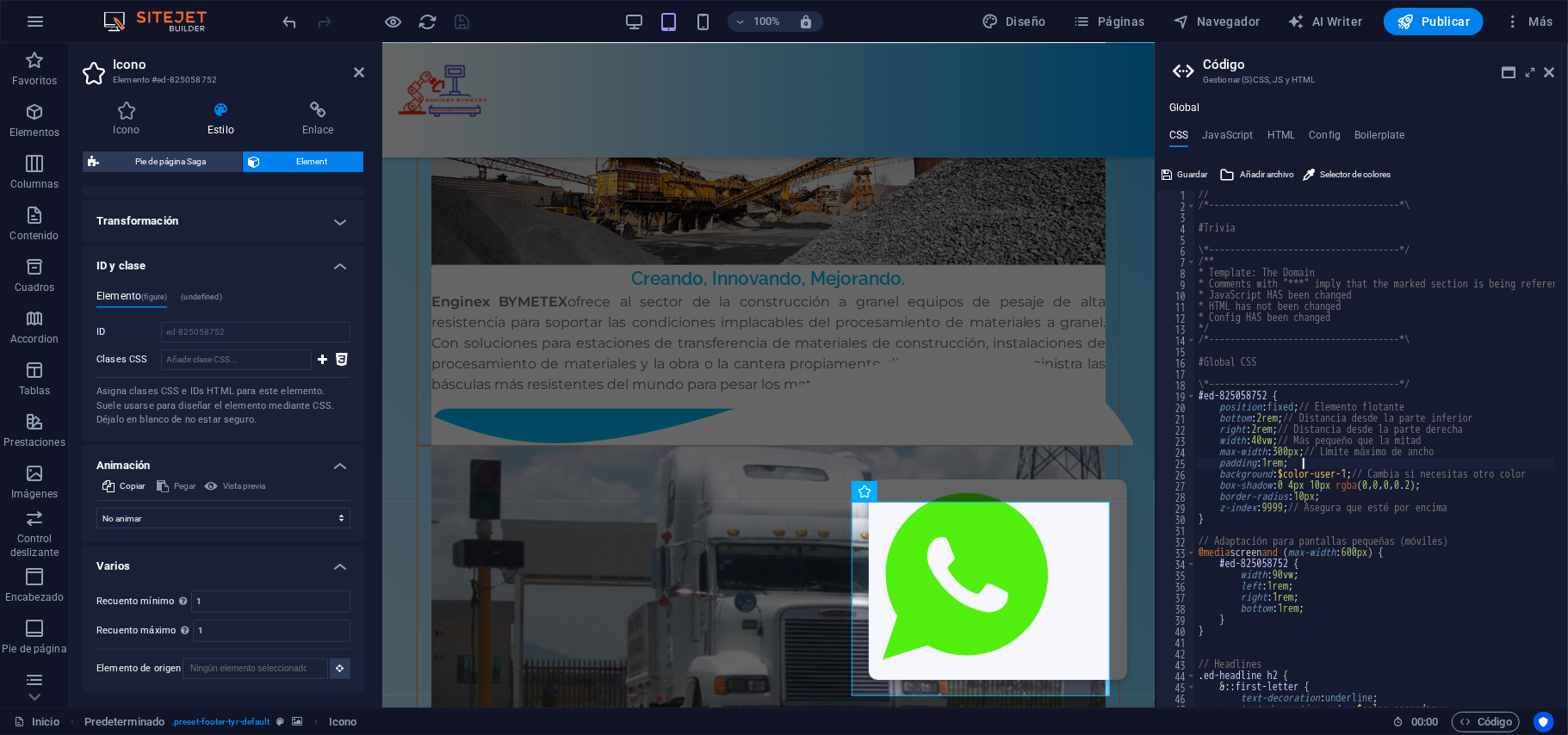 scroll, scrollTop: 6187, scrollLeft: 0, axis: vertical 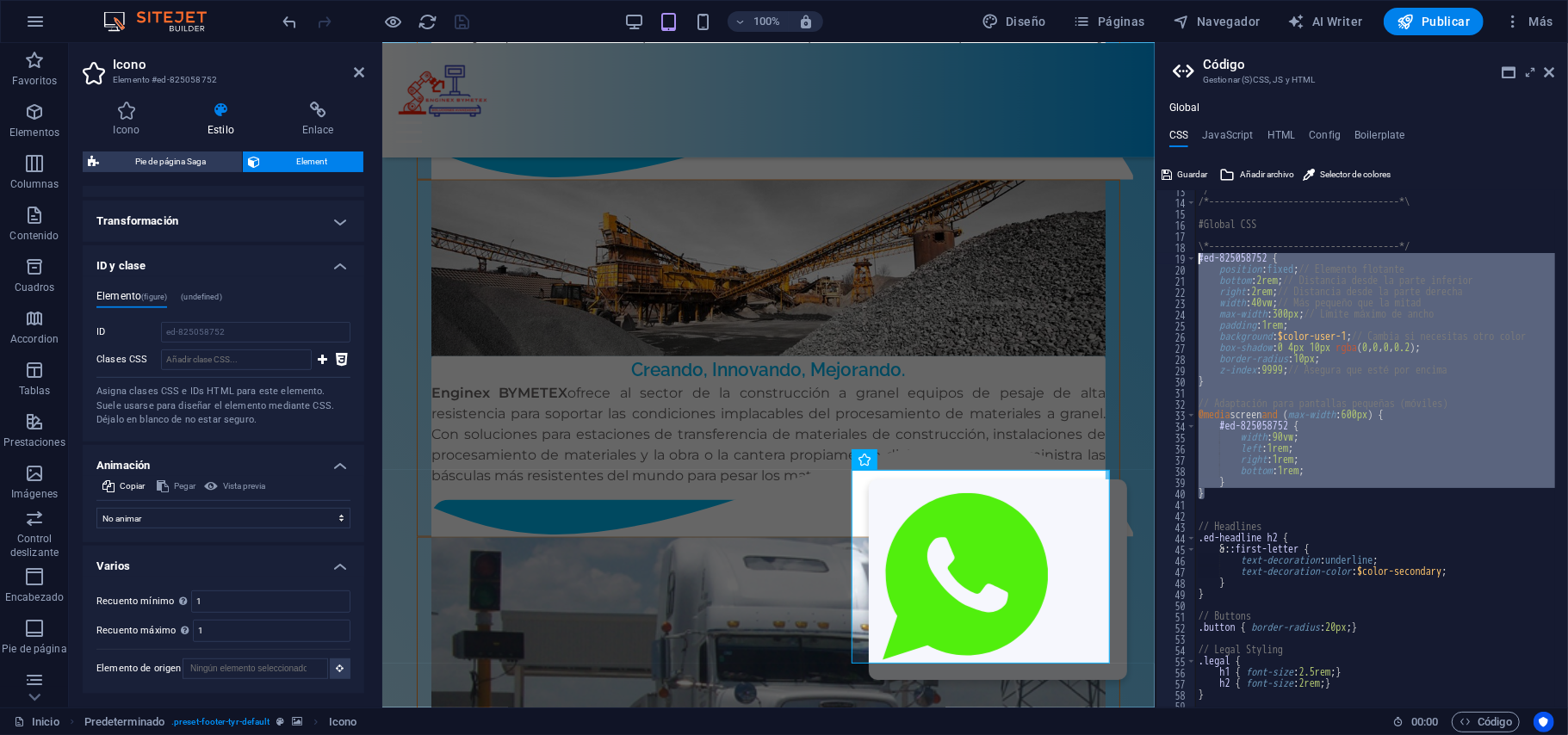 drag, startPoint x: 1200, startPoint y: 403, endPoint x: 1196, endPoint y: 255, distance: 148.05404 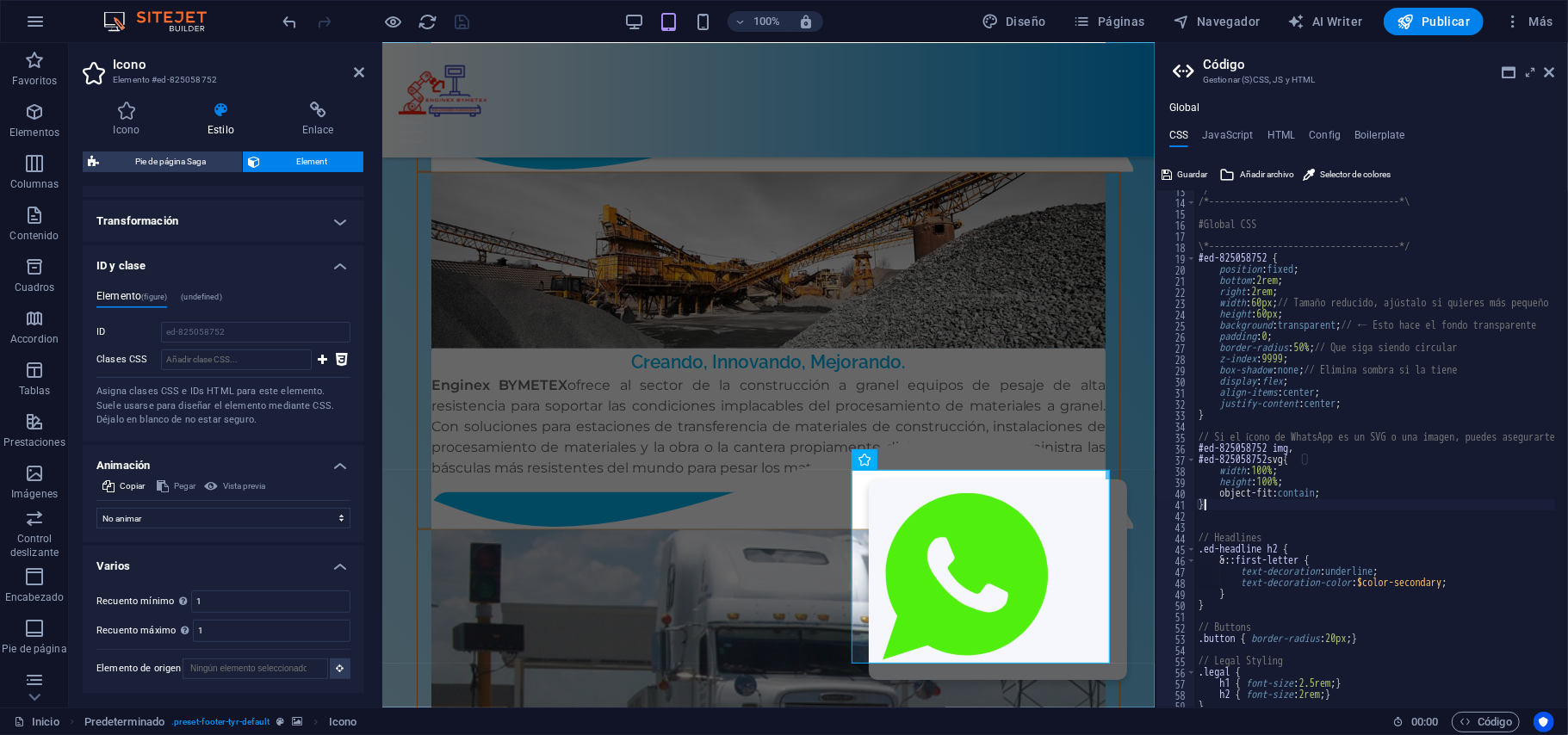 scroll, scrollTop: 6208, scrollLeft: 0, axis: vertical 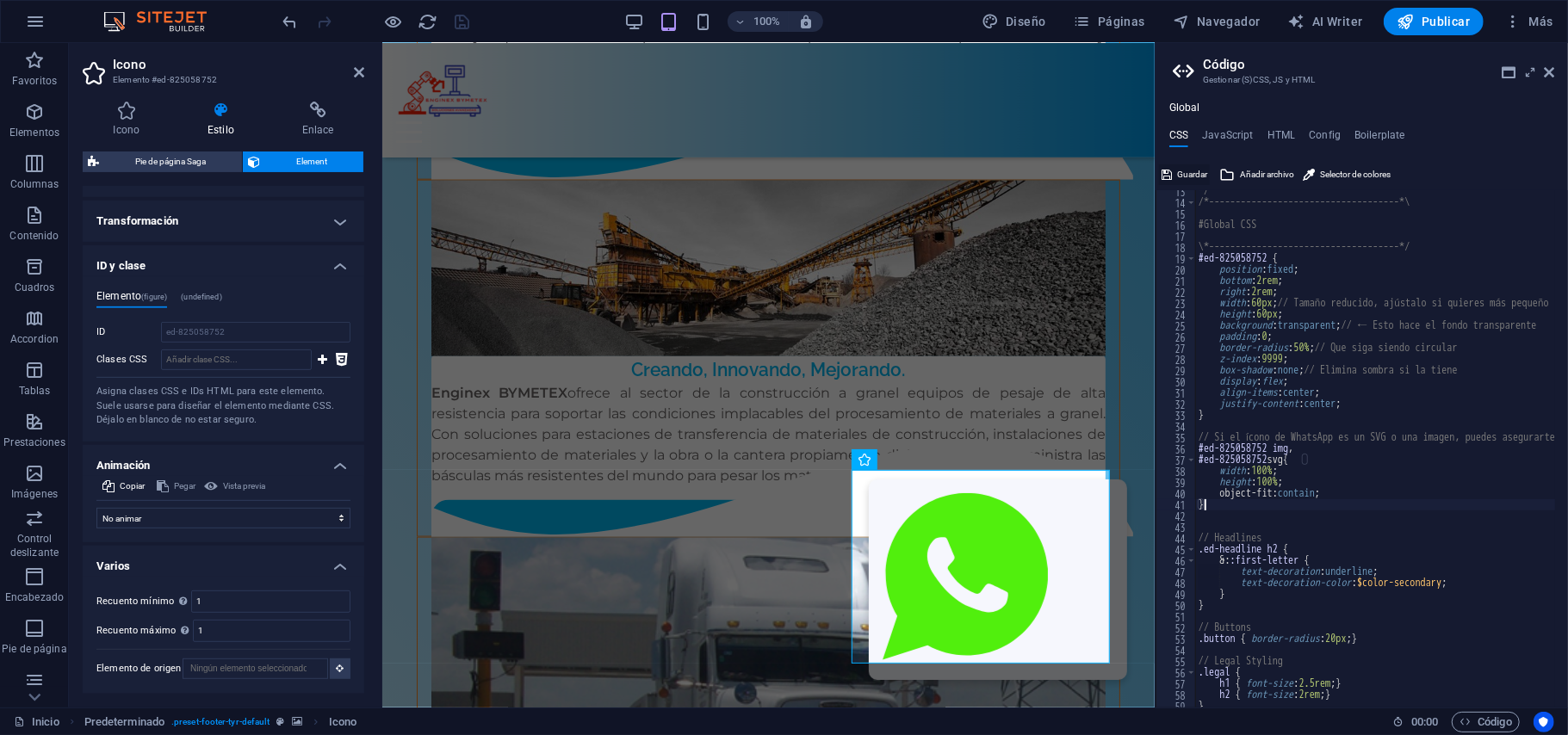 click on "Guardar" at bounding box center [1192, 175] 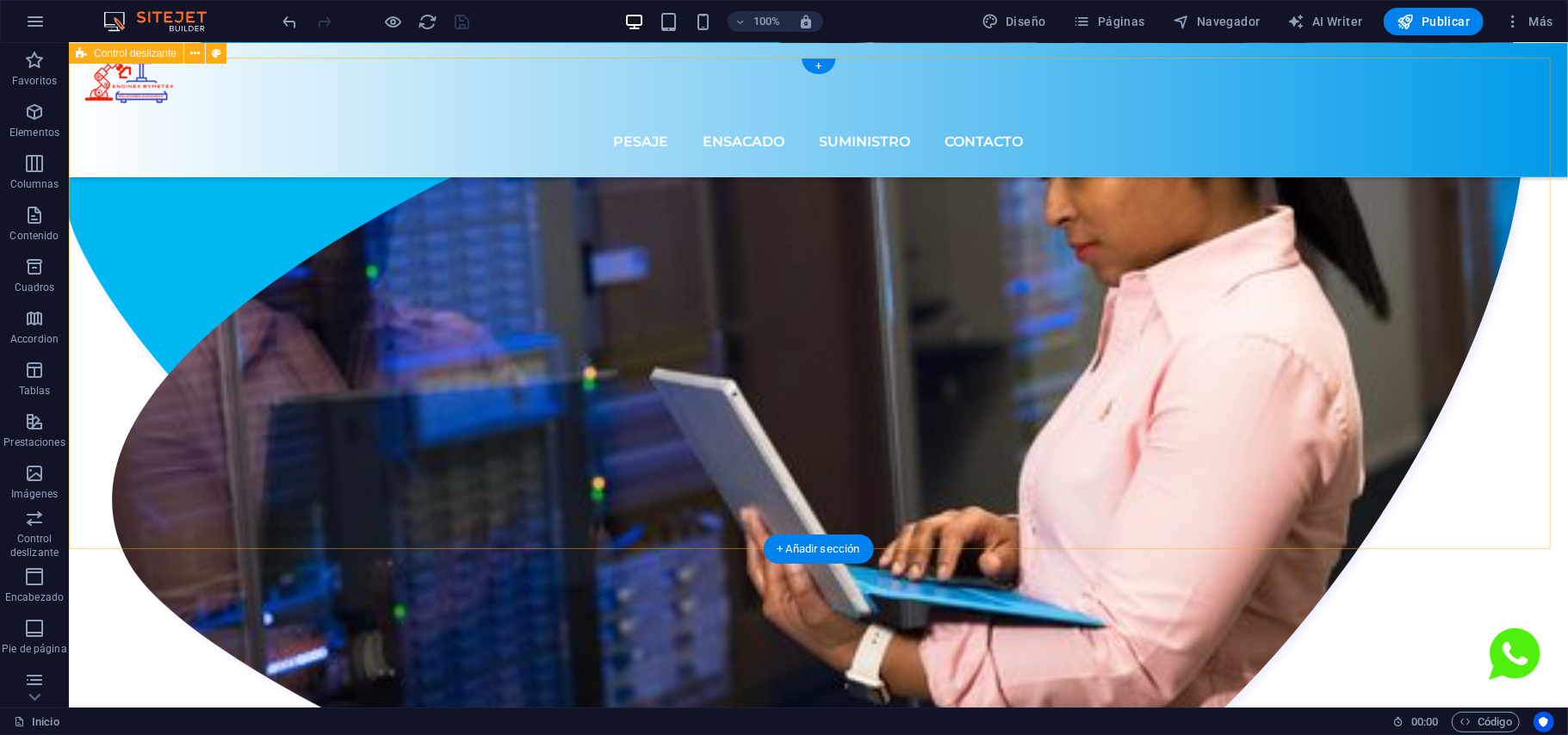 scroll, scrollTop: 0, scrollLeft: 0, axis: both 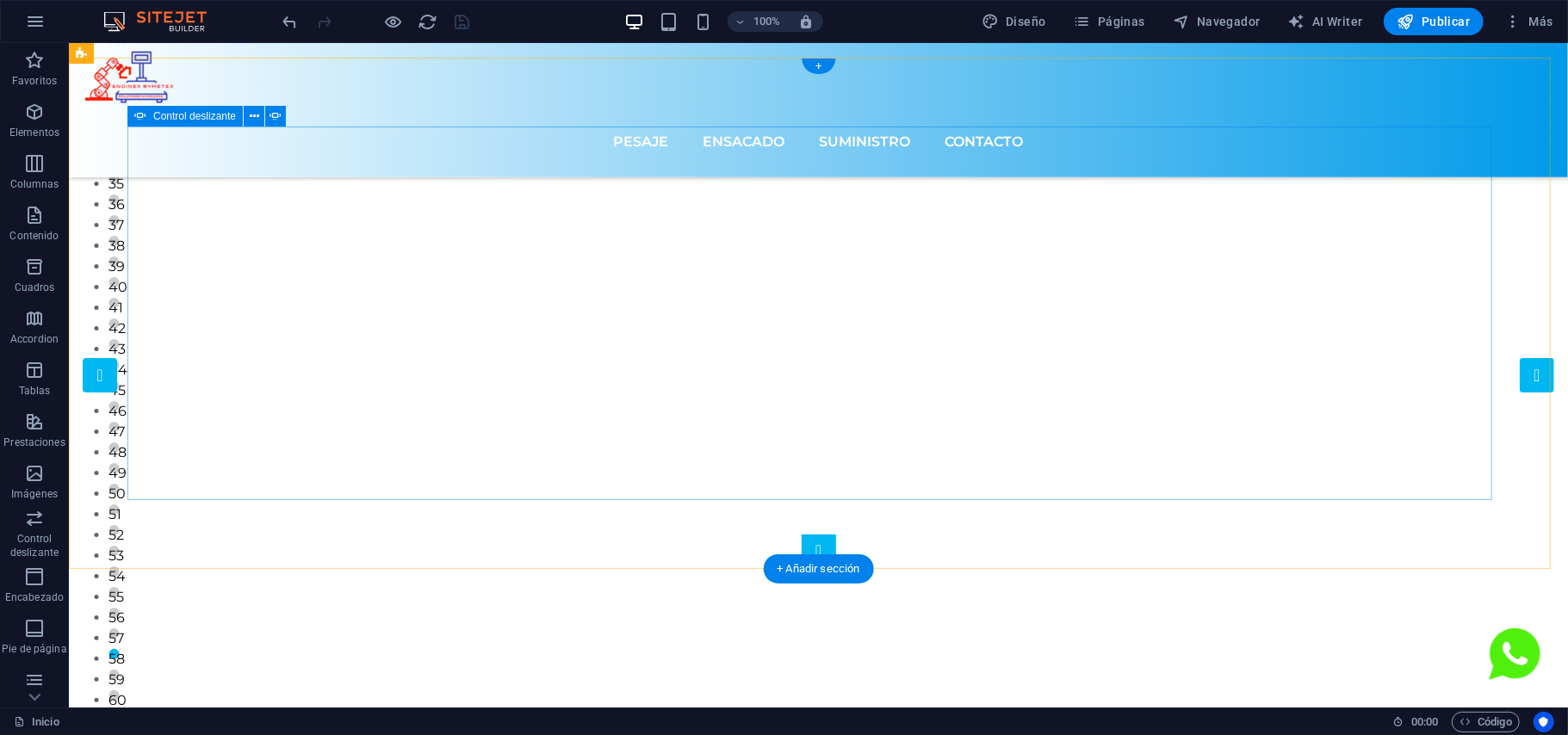 drag, startPoint x: 78, startPoint y: 313, endPoint x: 141, endPoint y: 495, distance: 192.59543 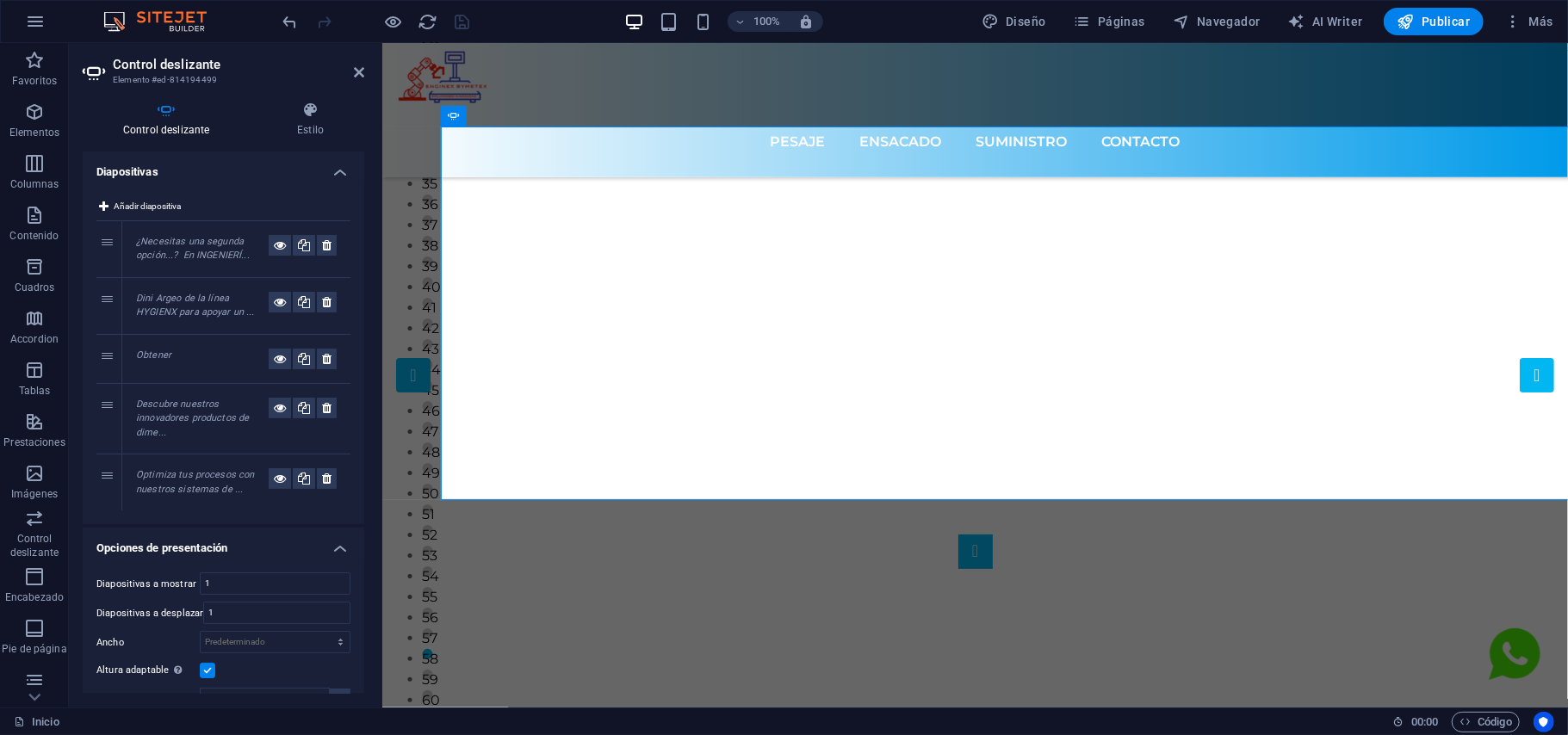 drag, startPoint x: 73, startPoint y: 453, endPoint x: 303, endPoint y: 523, distance: 240.41631 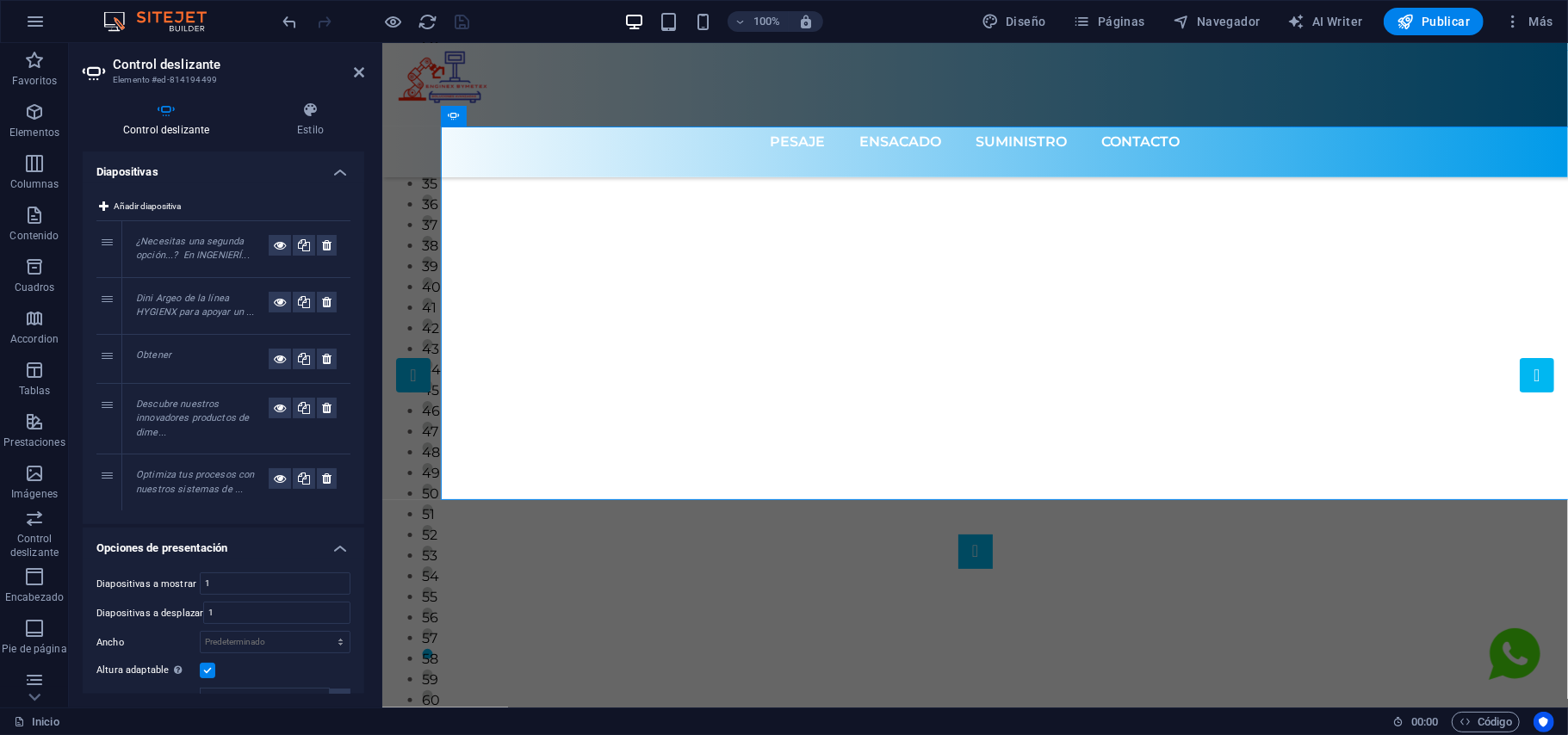 click on "Diapositivas Añadir diapositiva 1 ¿Necesitas una segunda opción...?  En INGENIERÍ... 2  Dini Argeo de la línea HYGIENX para apoyar un ... 3 Obtener 4 Descubre nuestros innovadores productos de dime... 5 Optimiza tus procesos con nuestros sistemas de ... Opciones de presentación Diapositivas a mostrar 1 Diapositivas a desplazar 1 Ancho Predeterminado px % rem em vw vh Altura adaptable Ajustar automáticamente el alto para controles deslizantes de diapositiva única Navegar Selecciona otro control deslizante que debería ser navegado por este
Modo central Permite la visualización centralizada con diapositiva anterior/siguiente. Usar con un número impar de "Diapositivas a mostrar". Espaciado central No visible cuando "Ancho de la variable" está activado 50 px % Animación Animación Diapositiva Difuminar Velocidad 800 s ms Automático Pausar 5 s ms Pausa al pasar el puntero por encima Repetir Flechas Puntos" at bounding box center [223, 590] 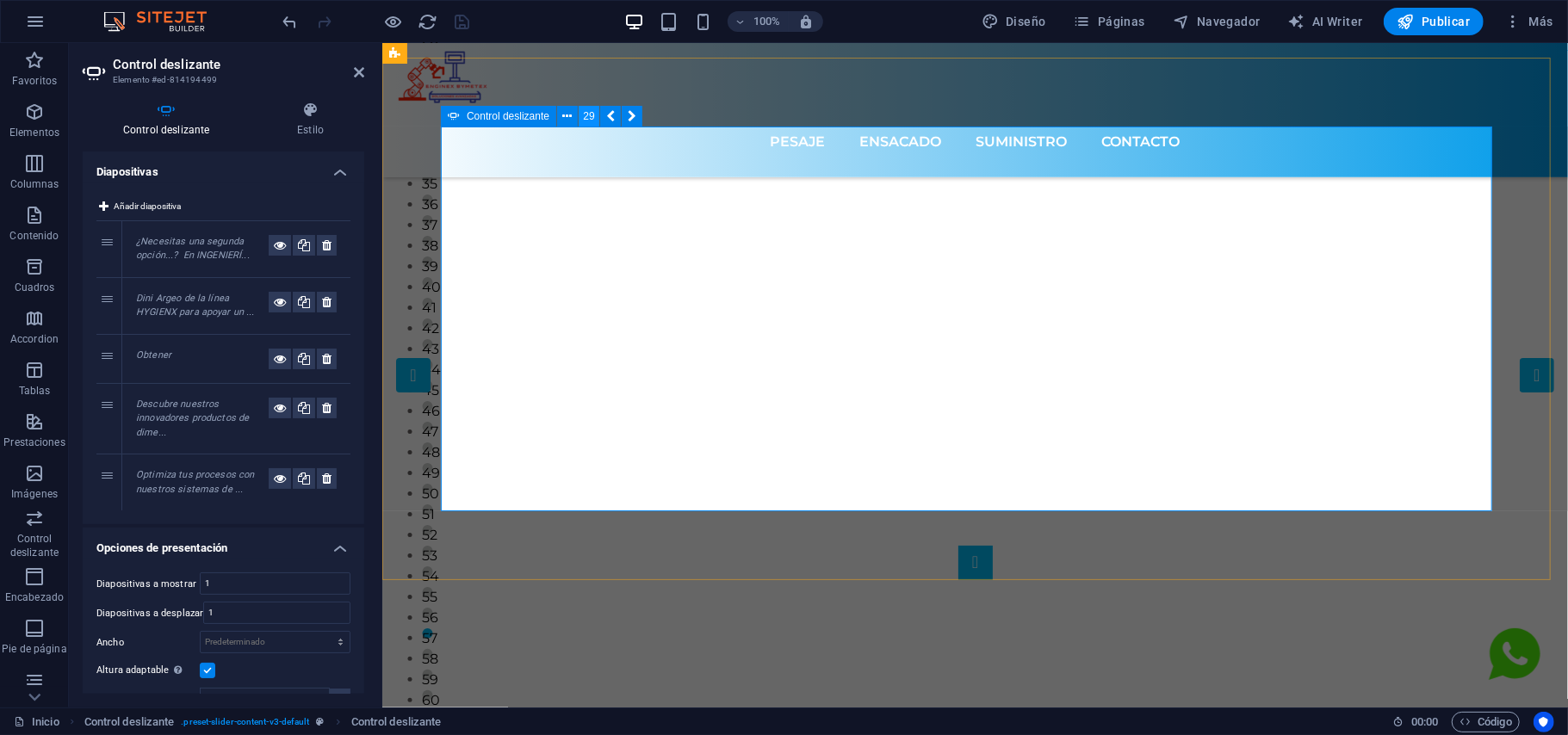 click on "29" at bounding box center (589, 116) 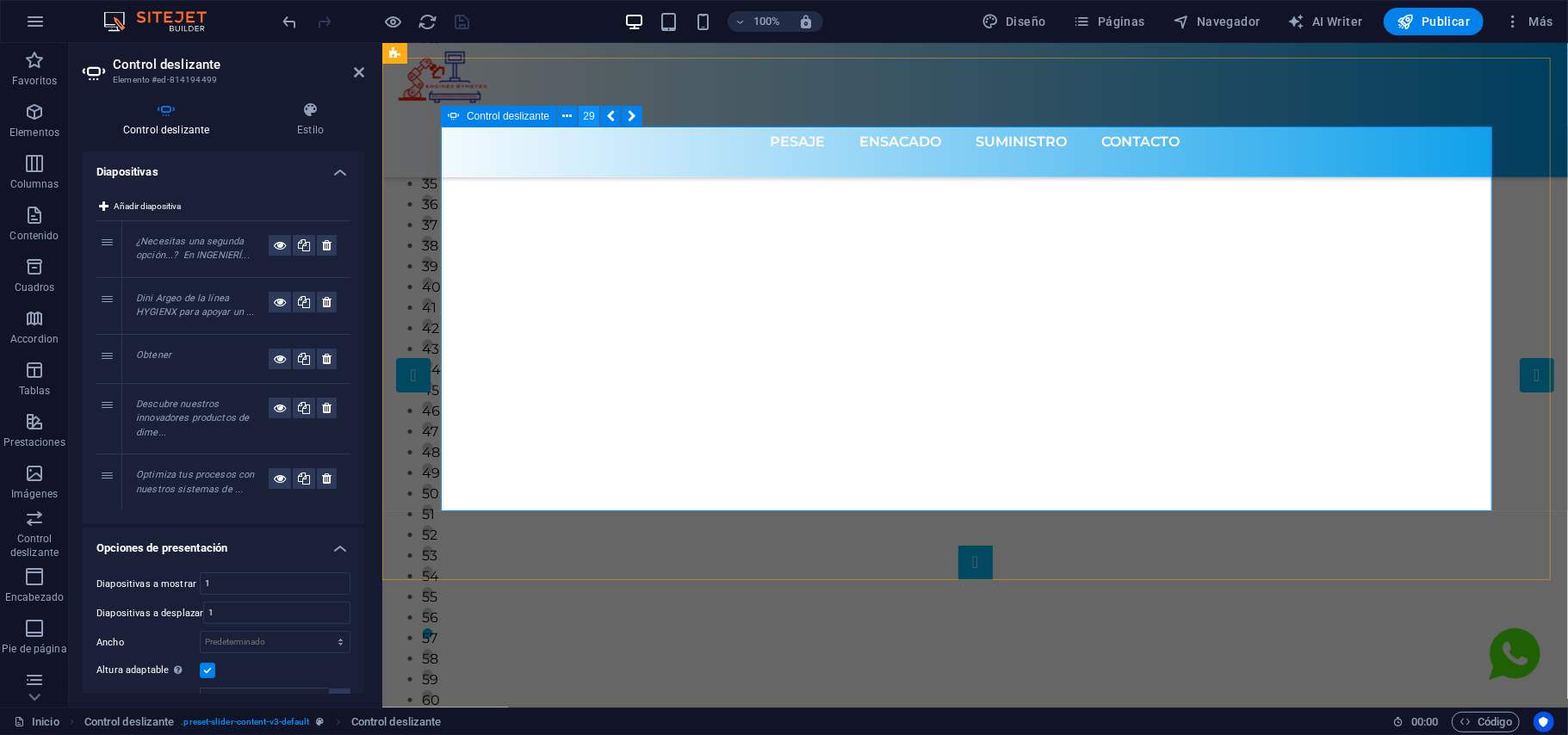 click on "29" at bounding box center [589, 116] 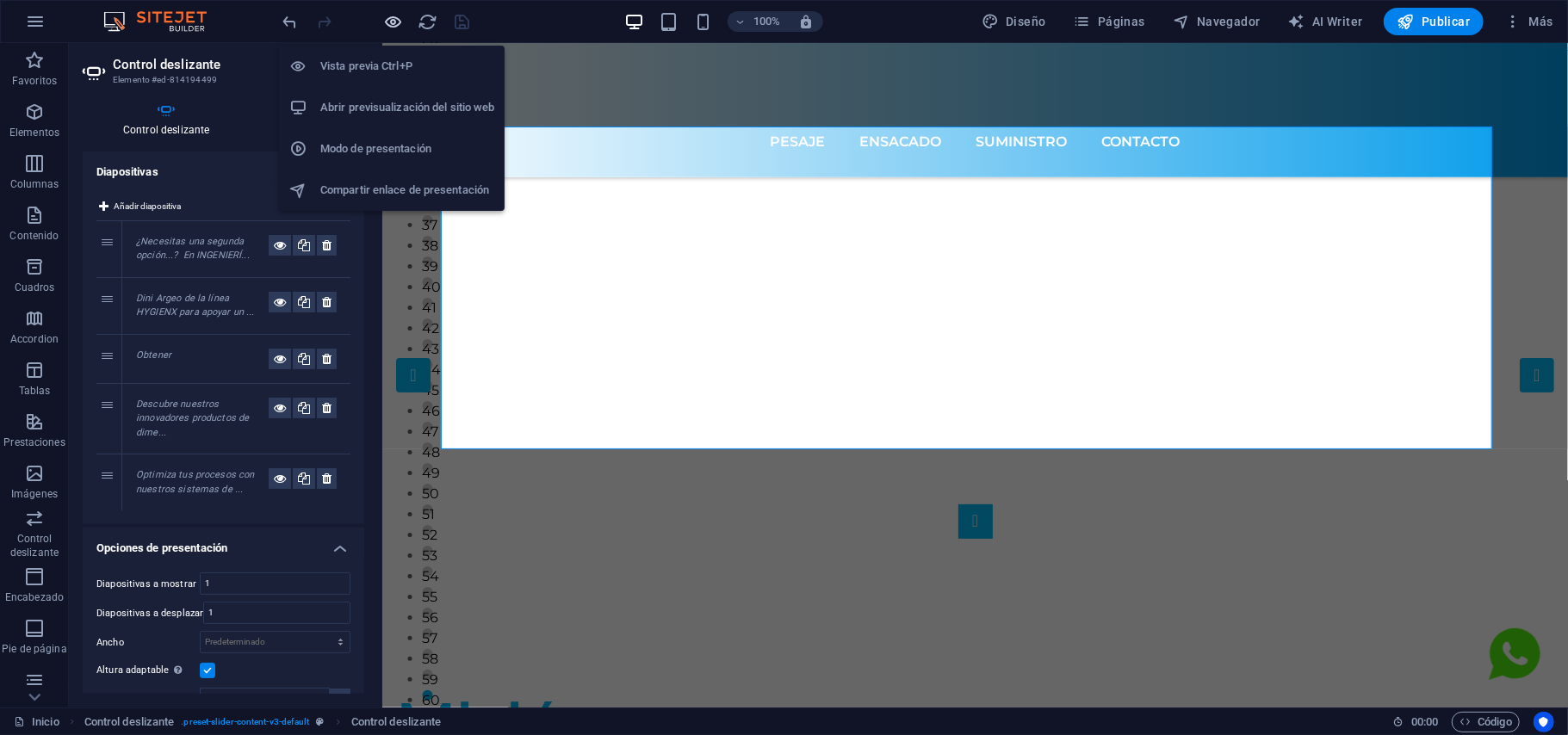 click at bounding box center [394, 22] 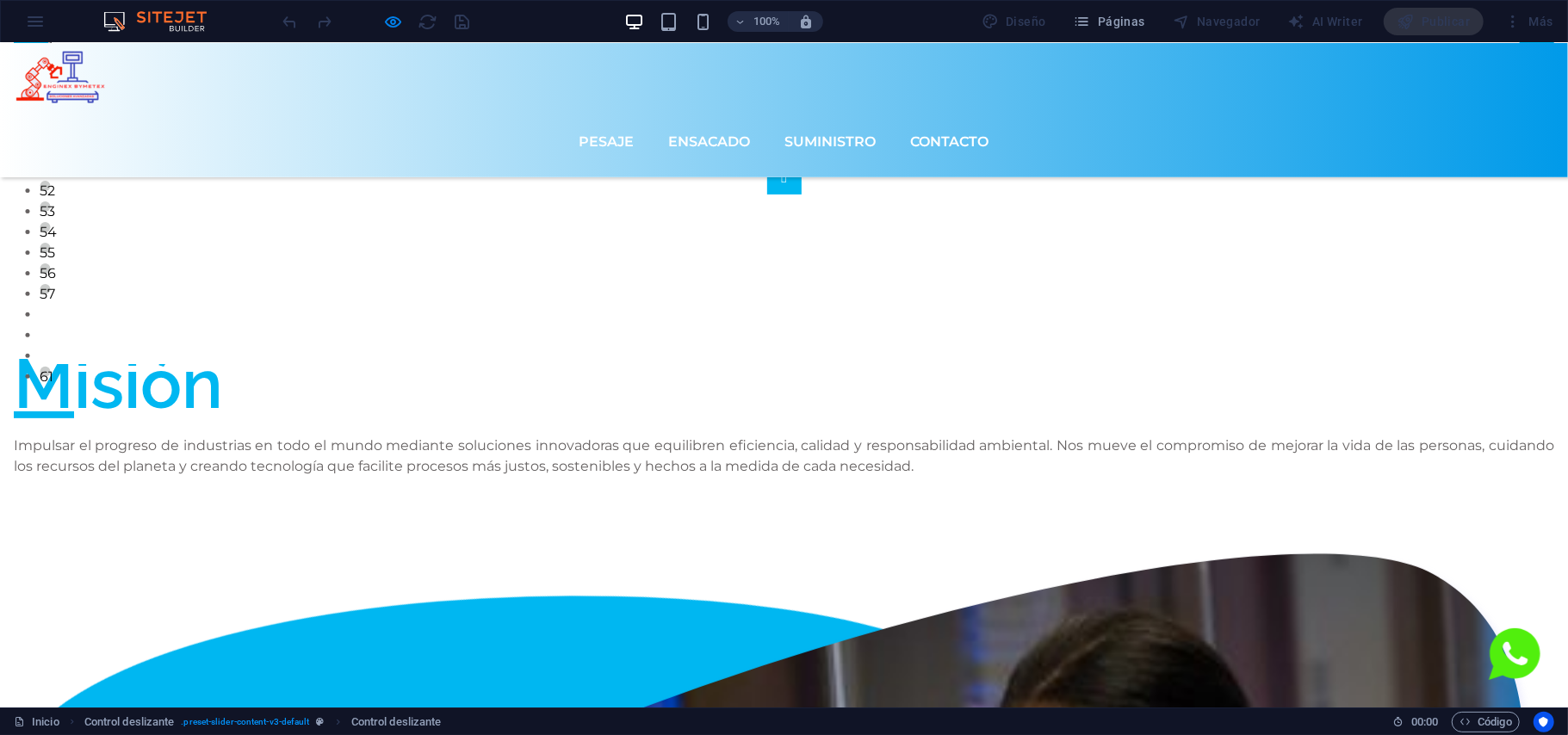 scroll, scrollTop: 114, scrollLeft: 0, axis: vertical 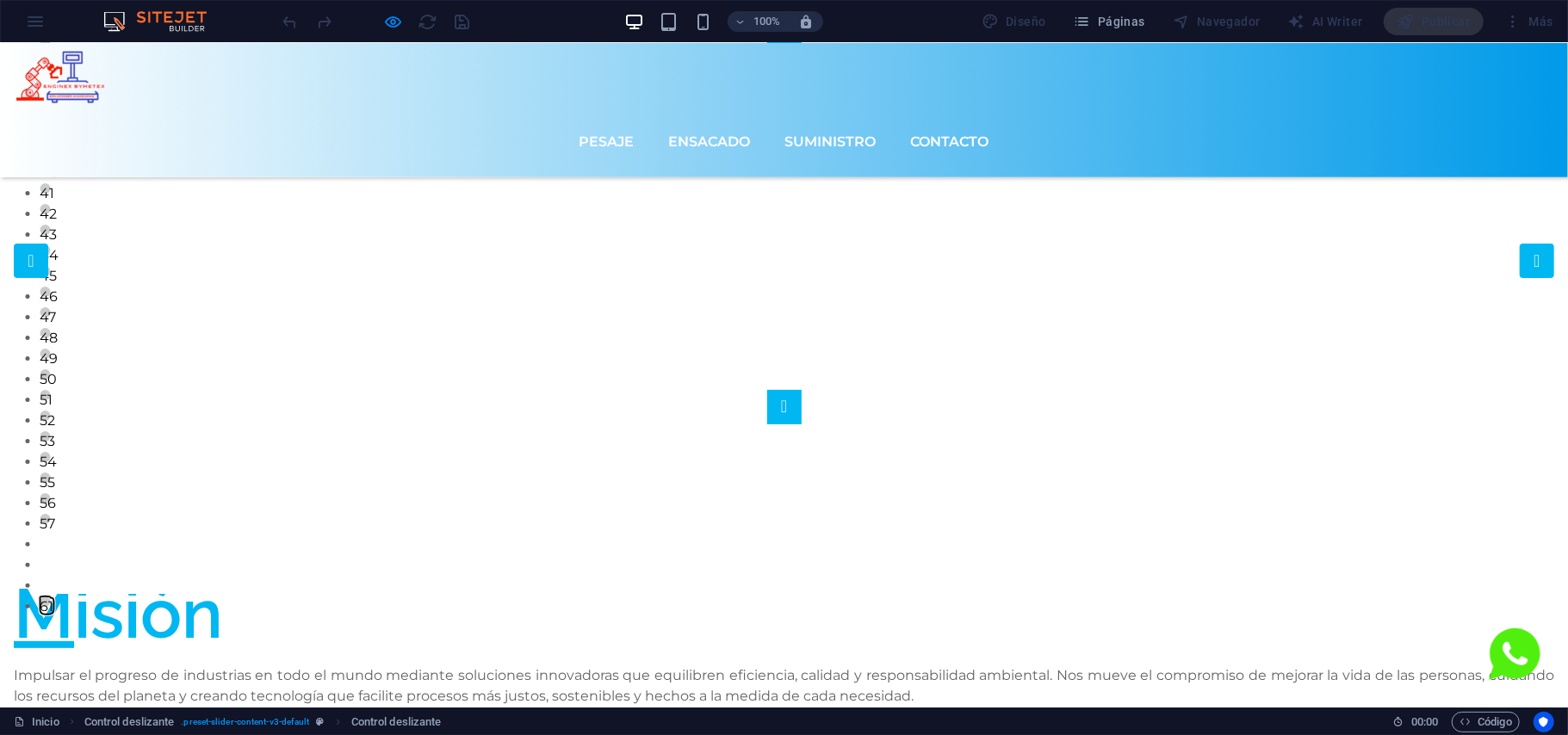 click on "61" at bounding box center [45, 601] 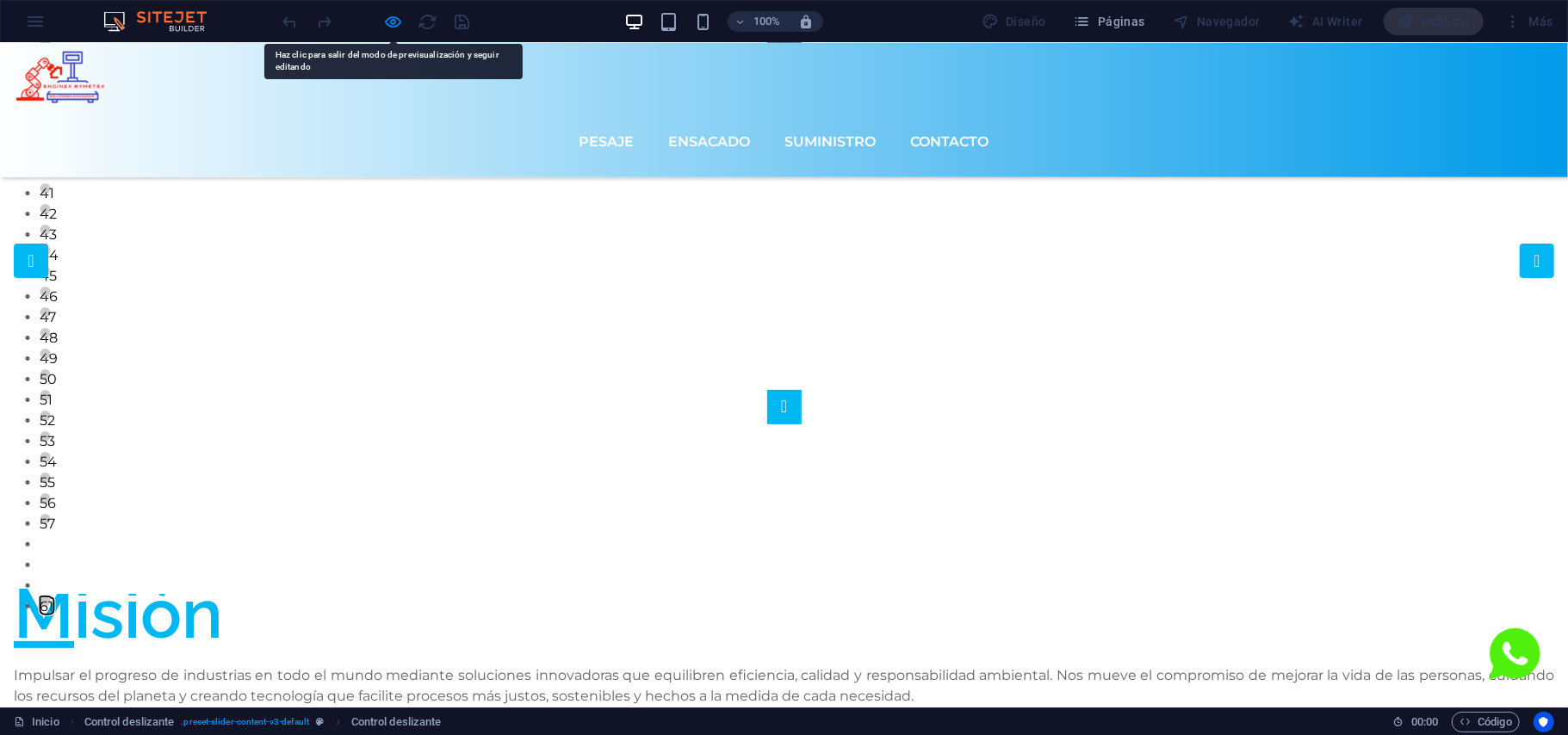 click on "61" at bounding box center (45, 601) 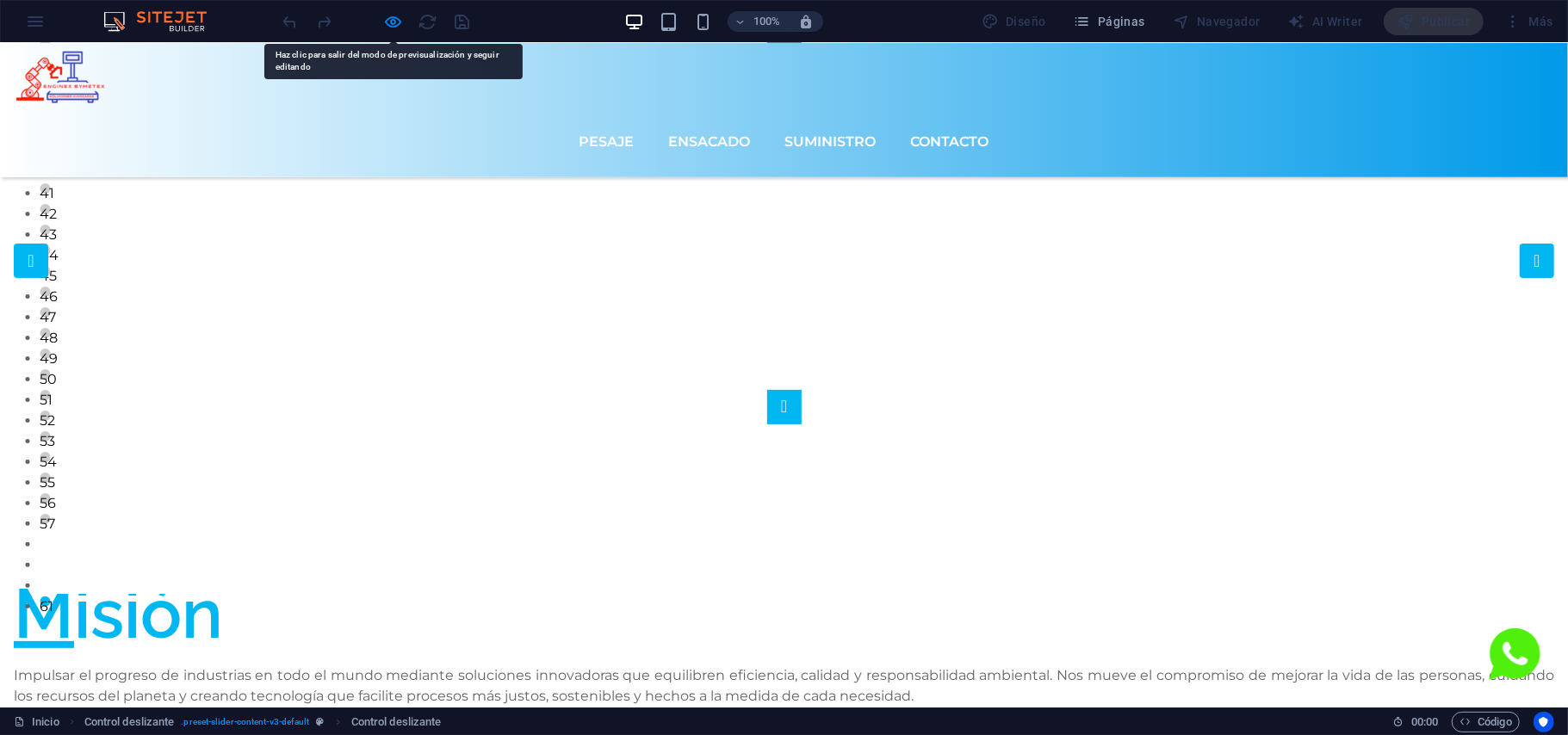 click on "Optimiza tus procesos con nuestros sistemas de pesaje personalizados. Obtener 1 2 3 4 5 6 7 8 9 10 11 12 13 14 15 16 17 18 19 20 21 22 23 24 25 26 27 28 29 30 31 32 33 34 35 36 37 38 39 40 41 42 43 44 45 46 47 48 49 50 51 52 53 1 2 3 4 5 6 7 8 9 10 11 12 13 14 15 16 17 18 19 20 21 22 23 24 25 26 27 28 29 30 31 32 33 34 35 36 37 38 39 40 41 42 43 44 45 46 47 48 49 1 2 3 4 5 6 7 8 9 10 11 12 13 14 15 16 17 18 19 20 21 22 23 24 25 26 27 28 29 30 31 32 33 34 35 36 37 38 39 40 41 42 43 44 45 1 2 3 4 5 6 7 8 9 10 11 12 13 14 15 16 17 18 19 20 21 22 23 24 25 26 27 28 29 30 31 32 33 34 35 36 37 38 39 40 41 1 2 3 4 5 6 7 8 9 10 11 12 13 14 15 16 17 18 19 20 21 22 23 24 25 26 27 28 29 30 31 32 33 34 35 36 37 1 2 3 4 5 6 7 8 9 10 11 12 13 14 15 16 17 18 19 20 21 22 23 24 25 26 27 28 29 30 31 32 33 1 2 3 4 5 6 7 8 9 10 11 12 13 14 15 16 17 18 19 20 21 22 23 24 25 26 27 28 29 1 2 3 4 5 6 7 8 9 10 11 12 13 14 15 16 17 18 19 20 21 22 23 24 25 1 2 3 4 5 6 7 8 9 10 11 12 13 14 15 16 17 18 19 20 21 1 2 3 4 5 6 7 8 9 10 11 12 1" at bounding box center [784, 217] 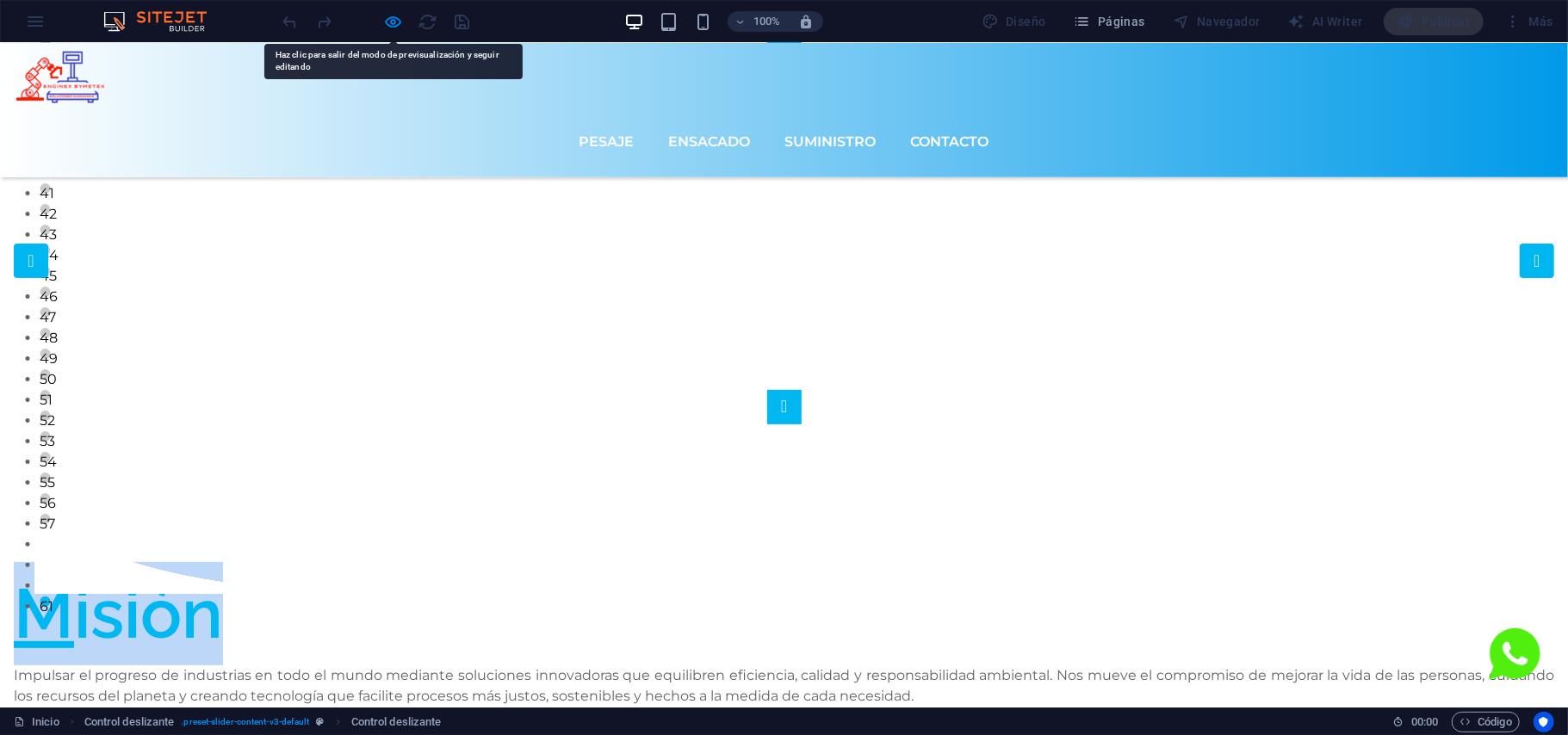 click on "Optimiza tus procesos con nuestros sistemas de pesaje personalizados. Obtener 1 2 3 4 5 6 7 8 9 10 11 12 13 14 15 16 17 18 19 20 21 22 23 24 25 26 27 28 29 30 31 32 33 34 35 36 37 38 39 40 41 42 43 44 45 46 47 48 49 50 51 52 53 1 2 3 4 5 6 7 8 9 10 11 12 13 14 15 16 17 18 19 20 21 22 23 24 25 26 27 28 29 30 31 32 33 34 35 36 37 38 39 40 41 42 43 44 45 46 47 48 49 1 2 3 4 5 6 7 8 9 10 11 12 13 14 15 16 17 18 19 20 21 22 23 24 25 26 27 28 29 30 31 32 33 34 35 36 37 38 39 40 41 42 43 44 45 1 2 3 4 5 6 7 8 9 10 11 12 13 14 15 16 17 18 19 20 21 22 23 24 25 26 27 28 29 30 31 32 33 34 35 36 37 38 39 40 41 1 2 3 4 5 6 7 8 9 10 11 12 13 14 15 16 17 18 19 20 21 22 23 24 25 26 27 28 29 30 31 32 33 34 35 36 37 1 2 3 4 5 6 7 8 9 10 11 12 13 14 15 16 17 18 19 20 21 22 23 24 25 26 27 28 29 30 31 32 33 1 2 3 4 5 6 7 8 9 10 11 12 13 14 15 16 17 18 19 20 21 22 23 24 25 26 27 28 29 1 2 3 4 5 6 7 8 9 10 11 12 13 14 15 16 17 18 19 20 21 22 23 24 25 1 2 3 4 5 6 7 8 9 10 11 12 13 14 15 16 17 18 19 20 21 1 2 3 4 5 6 7 8 9 10 11 12 1" at bounding box center (784, 217) 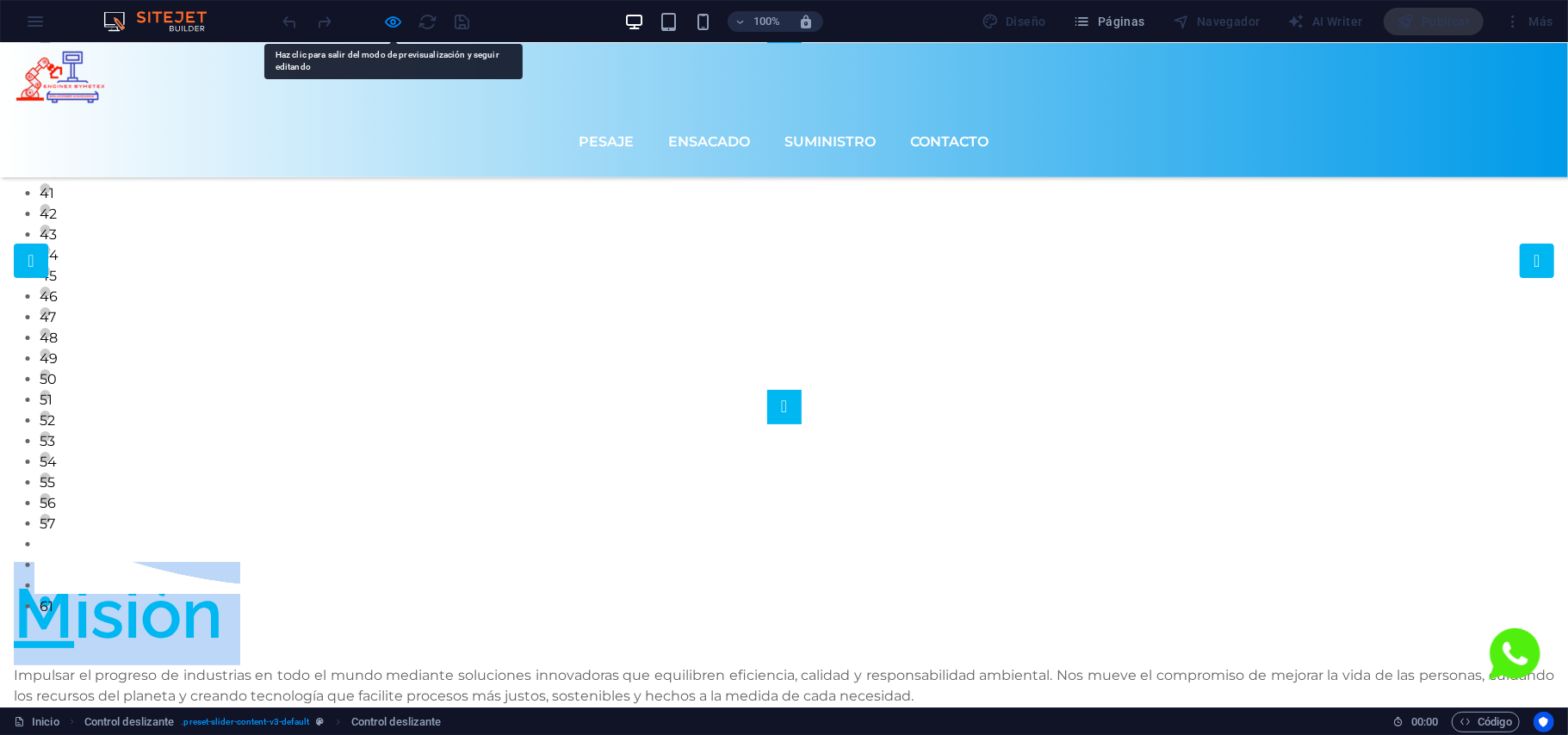 click on "Optimiza tus procesos con nuestros sistemas de pesaje personalizados. Obtener 1 2 3 4 5 6 7 8 9 10 11 12 13 14 15 16 17 18 19 20 21 22 23 24 25 26 27 28 29 30 31 32 33 34 35 36 37 38 39 40 41 42 43 44 45 46 47 48 49 50 51 52 53 1 2 3 4 5 6 7 8 9 10 11 12 13 14 15 16 17 18 19 20 21 22 23 24 25 26 27 28 29 30 31 32 33 34 35 36 37 38 39 40 41 42 43 44 45 46 47 48 49 1 2 3 4 5 6 7 8 9 10 11 12 13 14 15 16 17 18 19 20 21 22 23 24 25 26 27 28 29 30 31 32 33 34 35 36 37 38 39 40 41 42 43 44 45 1 2 3 4 5 6 7 8 9 10 11 12 13 14 15 16 17 18 19 20 21 22 23 24 25 26 27 28 29 30 31 32 33 34 35 36 37 38 39 40 41 1 2 3 4 5 6 7 8 9 10 11 12 13 14 15 16 17 18 19 20 21 22 23 24 25 26 27 28 29 30 31 32 33 34 35 36 37 1 2 3 4 5 6 7 8 9 10 11 12 13 14 15 16 17 18 19 20 21 22 23 24 25 26 27 28 29 30 31 32 33 1 2 3 4 5 6 7 8 9 10 11 12 13 14 15 16 17 18 19 20 21 22 23 24 25 26 27 28 29 1 2 3 4 5 6 7 8 9 10 11 12 13 14 15 16 17 18 19 20 21 22 23 24 25 1 2 3 4 5 6 7 8 9 10 11 12 13 14 15 16 17 18 19 20 21 1 2 3 4 5 6 7 8 9 10 11 12 1" at bounding box center [784, 217] 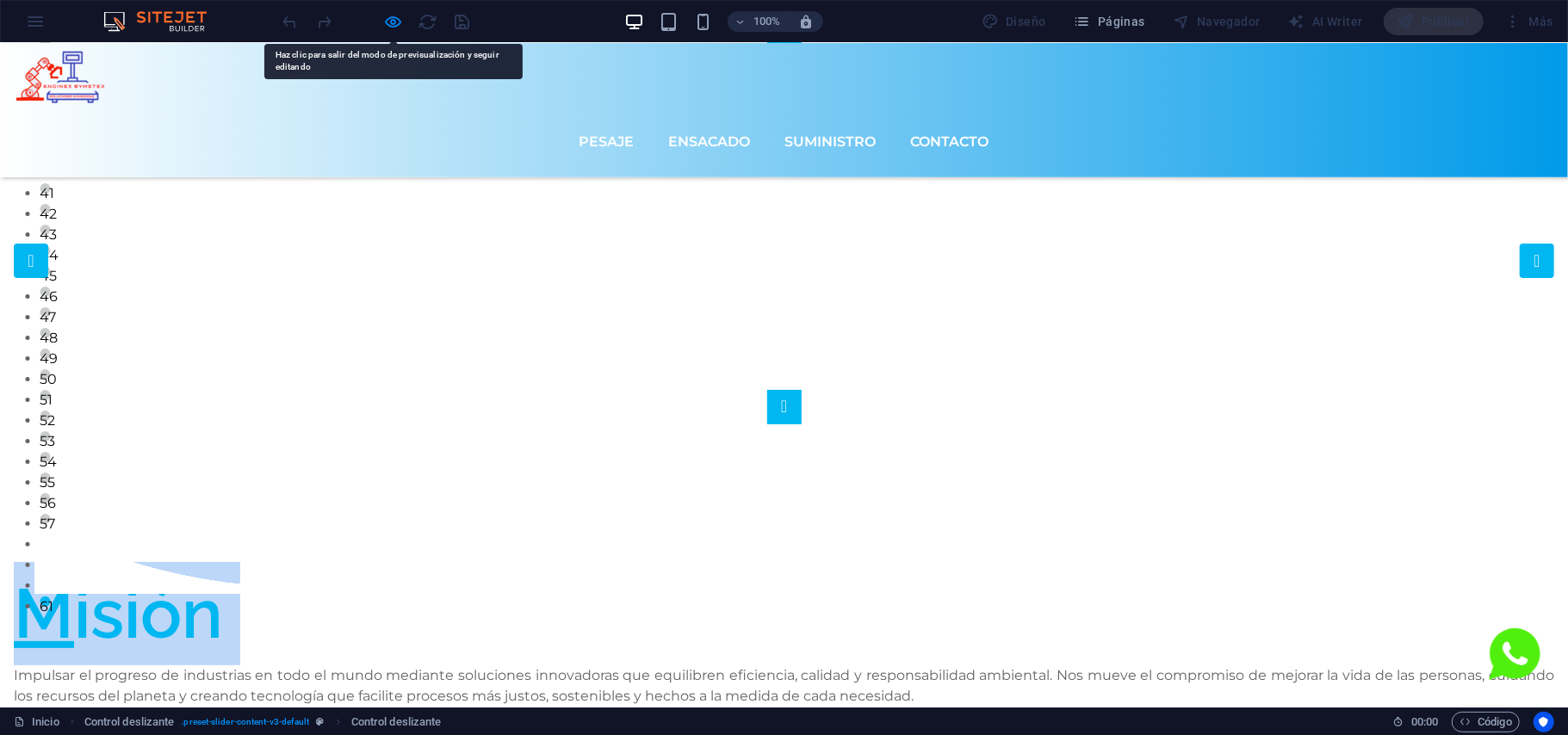 click on "Optimiza tus procesos con nuestros sistemas de pesaje personalizados. Obtener 1 2 3 4 5 6 7 8 9 10 11 12 13 14 15 16 17 18 19 20 21 22 23 24 25 26 27 28 29 30 31 32 33 34 35 36 37 38 39 40 41 42 43 44 45 46 47 48 49 50 51 52 53 1 2 3 4 5 6 7 8 9 10 11 12 13 14 15 16 17 18 19 20 21 22 23 24 25 26 27 28 29 30 31 32 33 34 35 36 37 38 39 40 41 42 43 44 45 46 47 48 49 1 2 3 4 5 6 7 8 9 10 11 12 13 14 15 16 17 18 19 20 21 22 23 24 25 26 27 28 29 30 31 32 33 34 35 36 37 38 39 40 41 42 43 44 45 1 2 3 4 5 6 7 8 9 10 11 12 13 14 15 16 17 18 19 20 21 22 23 24 25 26 27 28 29 30 31 32 33 34 35 36 37 38 39 40 41 1 2 3 4 5 6 7 8 9 10 11 12 13 14 15 16 17 18 19 20 21 22 23 24 25 26 27 28 29 30 31 32 33 34 35 36 37 1 2 3 4 5 6 7 8 9 10 11 12 13 14 15 16 17 18 19 20 21 22 23 24 25 26 27 28 29 30 31 32 33 1 2 3 4 5 6 7 8 9 10 11 12 13 14 15 16 17 18 19 20 21 22 23 24 25 26 27 28 29 1 2 3 4 5 6 7 8 9 10 11 12 13 14 15 16 17 18 19 20 21 22 23 24 25 1 2 3 4 5 6 7 8 9 10 11 12 13 14 15 16 17 18 19 20 21 1 2 3 4 5 6 7 8 9 10 11 12 1" at bounding box center (784, 217) 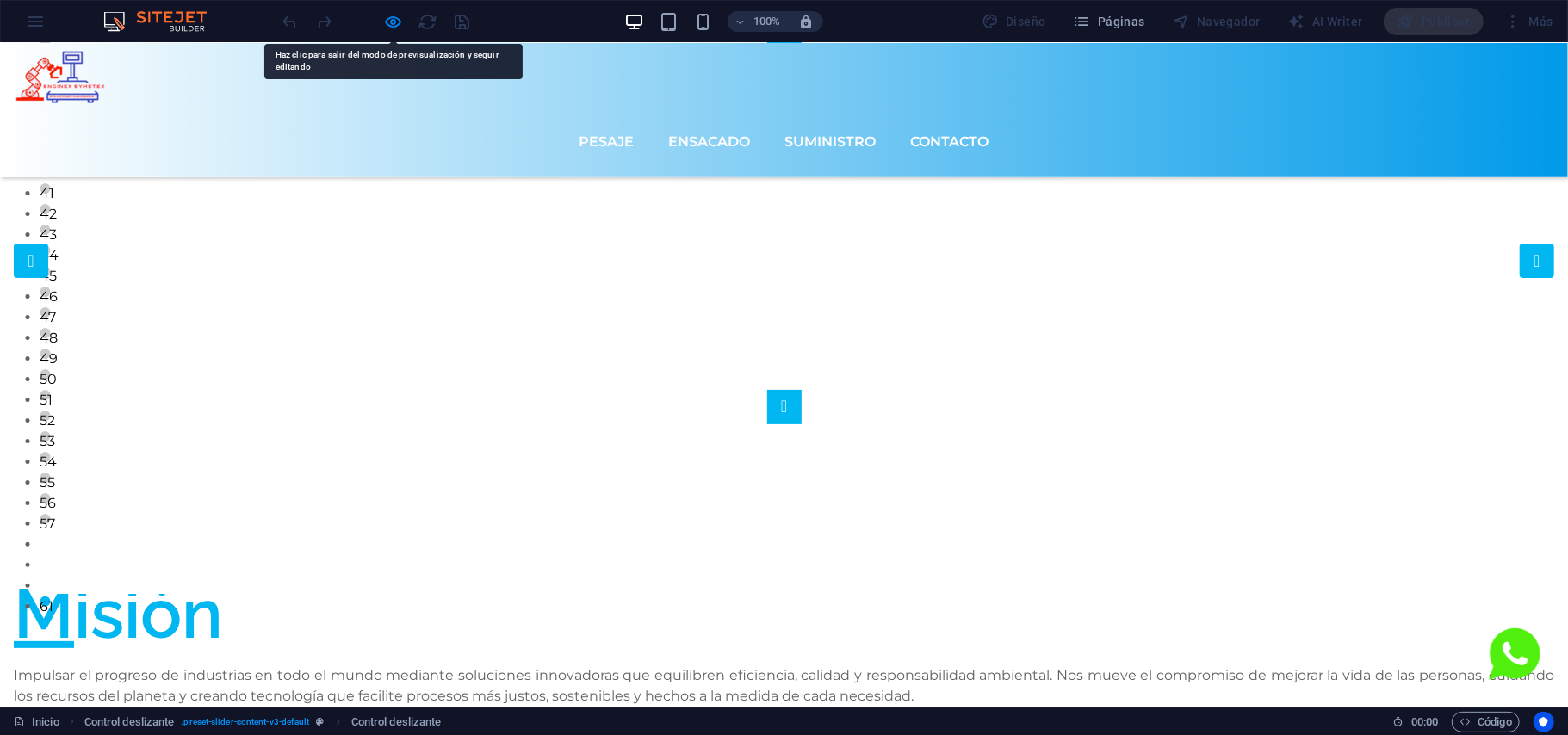 click on "Optimiza tus procesos con nuestros sistemas de pesaje personalizados. Obtener 1 2 3 4 5 6 7 8 9 10 11 12 13 14 15 16 17 18 19 20 21 22 23 24 25 26 27 28 29 30 31 32 33 34 35 36 37 38 39 40 41 42 43 44 45 46 47 48 49 50 51 52 53 1 2 3 4 5 6 7 8 9 10 11 12 13 14 15 16 17 18 19 20 21 22 23 24 25 26 27 28 29 30 31 32 33 34 35 36 37 38 39 40 41 42 43 44 45 46 47 48 49 1 2 3 4 5 6 7 8 9 10 11 12 13 14 15 16 17 18 19 20 21 22 23 24 25 26 27 28 29 30 31 32 33 34 35 36 37 38 39 40 41 42 43 44 45 1 2 3 4 5 6 7 8 9 10 11 12 13 14 15 16 17 18 19 20 21 22 23 24 25 26 27 28 29 30 31 32 33 34 35 36 37 38 39 40 41 1 2 3 4 5 6 7 8 9 10 11 12 13 14 15 16 17 18 19 20 21 22 23 24 25 26 27 28 29 30 31 32 33 34 35 36 37 1 2 3 4 5 6 7 8 9 10 11 12 13 14 15 16 17 18 19 20 21 22 23 24 25 26 27 28 29 30 31 32 33 1 2 3 4 5 6 7 8 9 10 11 12 13 14 15 16 17 18 19 20 21 22 23 24 25 26 27 28 29 1 2 3 4 5 6 7 8 9 10 11 12 13 14 15 16 17 18 19 20 21 22 23 24 25 1 2 3 4 5 6 7 8 9 10 11 12 13 14 15 16 17 18 19 20 21 1 2 3 4 5 6 7 8 9 10 11 12 1" at bounding box center (784, 217) 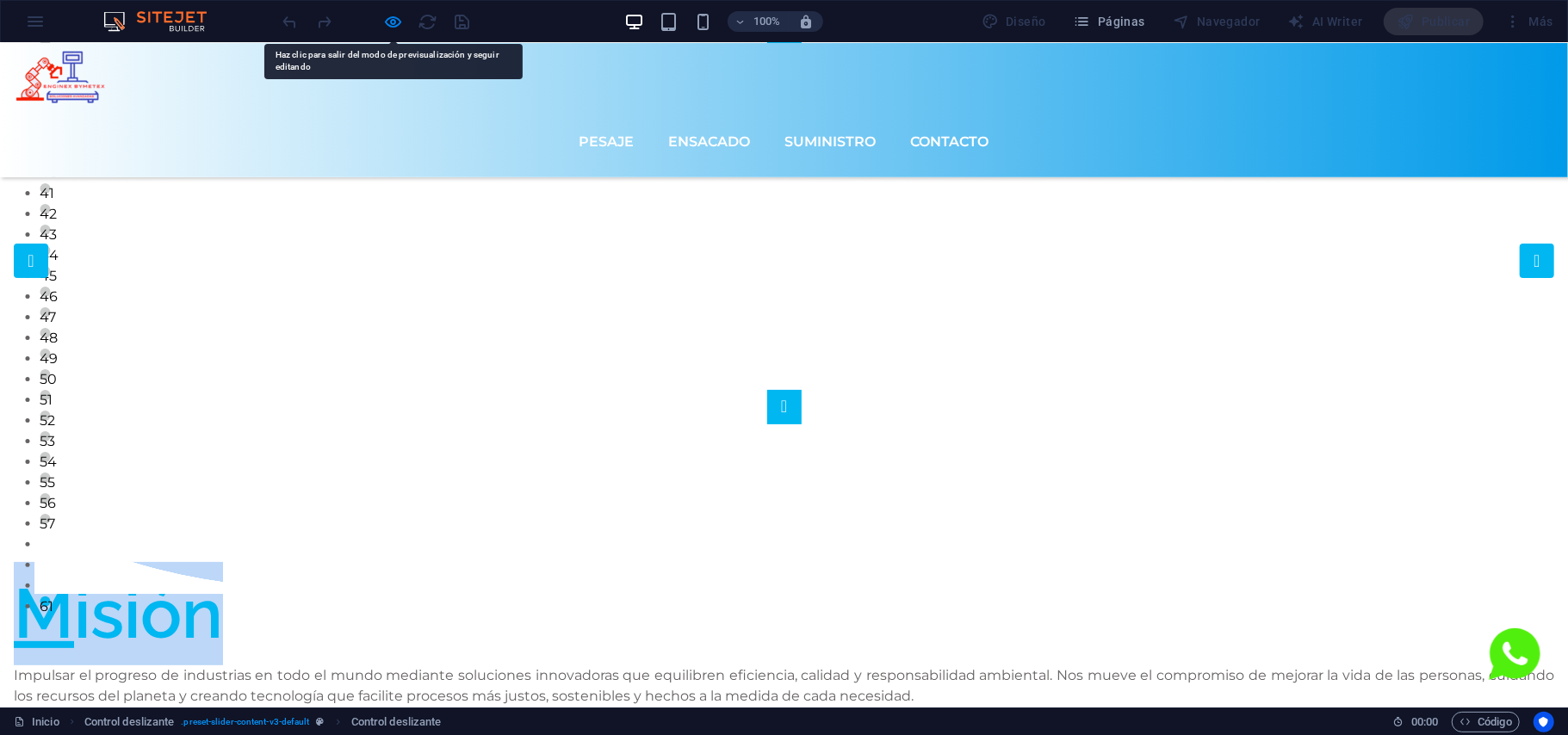 click on "Optimiza tus procesos con nuestros sistemas de pesaje personalizados. Obtener 1 2 3 4 5 6 7 8 9 10 11 12 13 14 15 16 17 18 19 20 21 22 23 24 25 26 27 28 29 30 31 32 33 34 35 36 37 38 39 40 41 42 43 44 45 46 47 48 49 50 51 52 53 1 2 3 4 5 6 7 8 9 10 11 12 13 14 15 16 17 18 19 20 21 22 23 24 25 26 27 28 29 30 31 32 33 34 35 36 37 38 39 40 41 42 43 44 45 46 47 48 49 1 2 3 4 5 6 7 8 9 10 11 12 13 14 15 16 17 18 19 20 21 22 23 24 25 26 27 28 29 30 31 32 33 34 35 36 37 38 39 40 41 42 43 44 45 1 2 3 4 5 6 7 8 9 10 11 12 13 14 15 16 17 18 19 20 21 22 23 24 25 26 27 28 29 30 31 32 33 34 35 36 37 38 39 40 41 1 2 3 4 5 6 7 8 9 10 11 12 13 14 15 16 17 18 19 20 21 22 23 24 25 26 27 28 29 30 31 32 33 34 35 36 37 1 2 3 4 5 6 7 8 9 10 11 12 13 14 15 16 17 18 19 20 21 22 23 24 25 26 27 28 29 30 31 32 33 1 2 3 4 5 6 7 8 9 10 11 12 13 14 15 16 17 18 19 20 21 22 23 24 25 26 27 28 29 1 2 3 4 5 6 7 8 9 10 11 12 13 14 15 16 17 18 19 20 21 22 23 24 25 1 2 3 4 5 6 7 8 9 10 11 12 13 14 15 16 17 18 19 20 21 1 2 3 4 5 6 7 8 9 10 11 12 1" at bounding box center (784, 217) 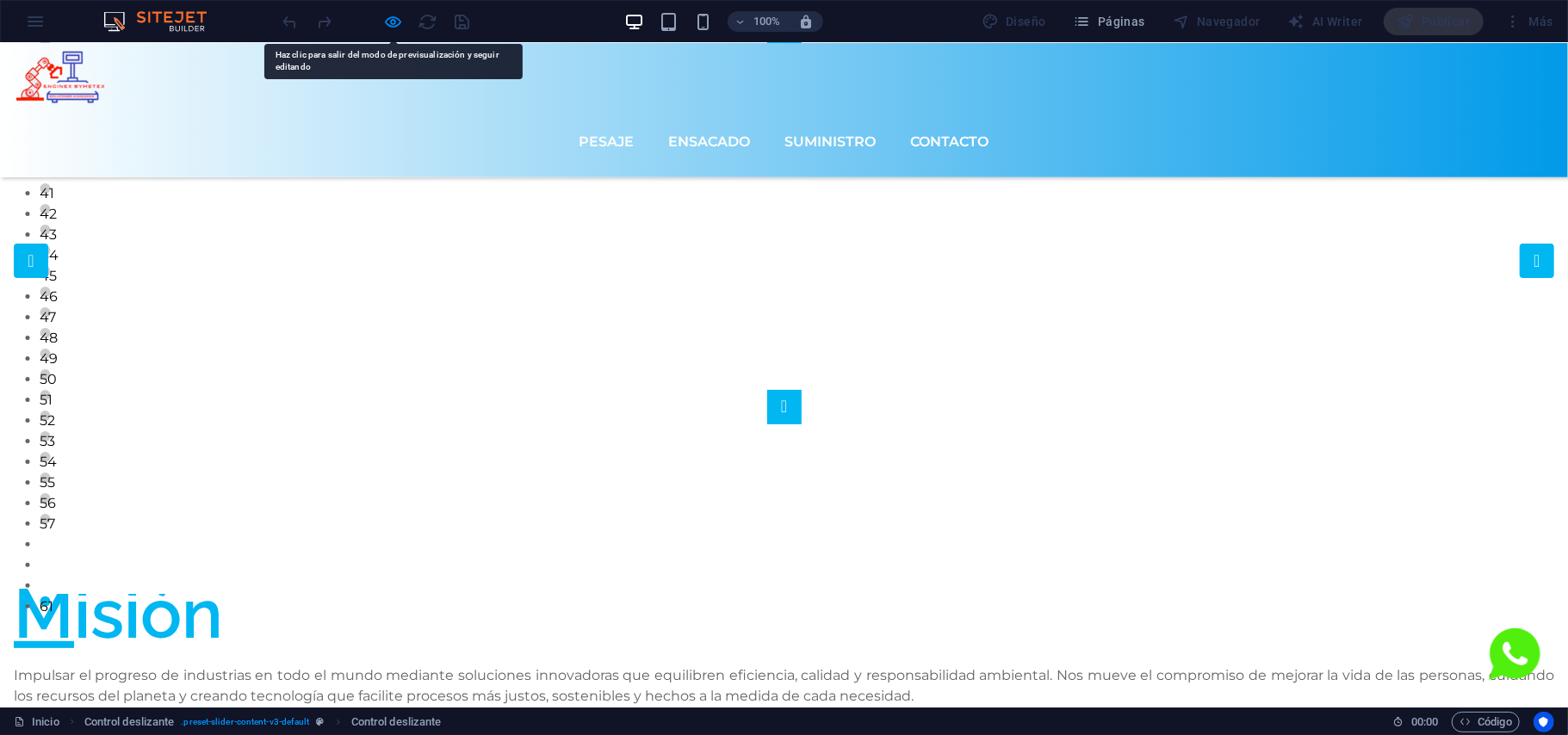 click on "Optimiza tus procesos con nuestros sistemas de pesaje personalizados. Obtener 1 2 3 4 5 6 7 8 9 10 11 12 13 14 15 16 17 18 19 20 21 22 23 24 25 26 27 28 29 30 31 32 33 34 35 36 37 38 39 40 41 42 43 44 45 46 47 48 49 50 51 52 53 1 2 3 4 5 6 7 8 9 10 11 12 13 14 15 16 17 18 19 20 21 22 23 24 25 26 27 28 29 30 31 32 33 34 35 36 37 38 39 40 41 42 43 44 45 46 47 48 49 1 2 3 4 5 6 7 8 9 10 11 12 13 14 15 16 17 18 19 20 21 22 23 24 25 26 27 28 29 30 31 32 33 34 35 36 37 38 39 40 41 42 43 44 45 1 2 3 4 5 6 7 8 9 10 11 12 13 14 15 16 17 18 19 20 21 22 23 24 25 26 27 28 29 30 31 32 33 34 35 36 37 38 39 40 41 1 2 3 4 5 6 7 8 9 10 11 12 13 14 15 16 17 18 19 20 21 22 23 24 25 26 27 28 29 30 31 32 33 34 35 36 37 1 2 3 4 5 6 7 8 9 10 11 12 13 14 15 16 17 18 19 20 21 22 23 24 25 26 27 28 29 30 31 32 33 1 2 3 4 5 6 7 8 9 10 11 12 13 14 15 16 17 18 19 20 21 22 23 24 25 26 27 28 29 1 2 3 4 5 6 7 8 9 10 11 12 13 14 15 16 17 18 19 20 21 22 23 24 25 1 2 3 4 5 6 7 8 9 10 11 12 13 14 15 16 17 18 19 20 21 1 2 3 4 5 6 7 8 9 10 11 12 1" at bounding box center [784, 217] 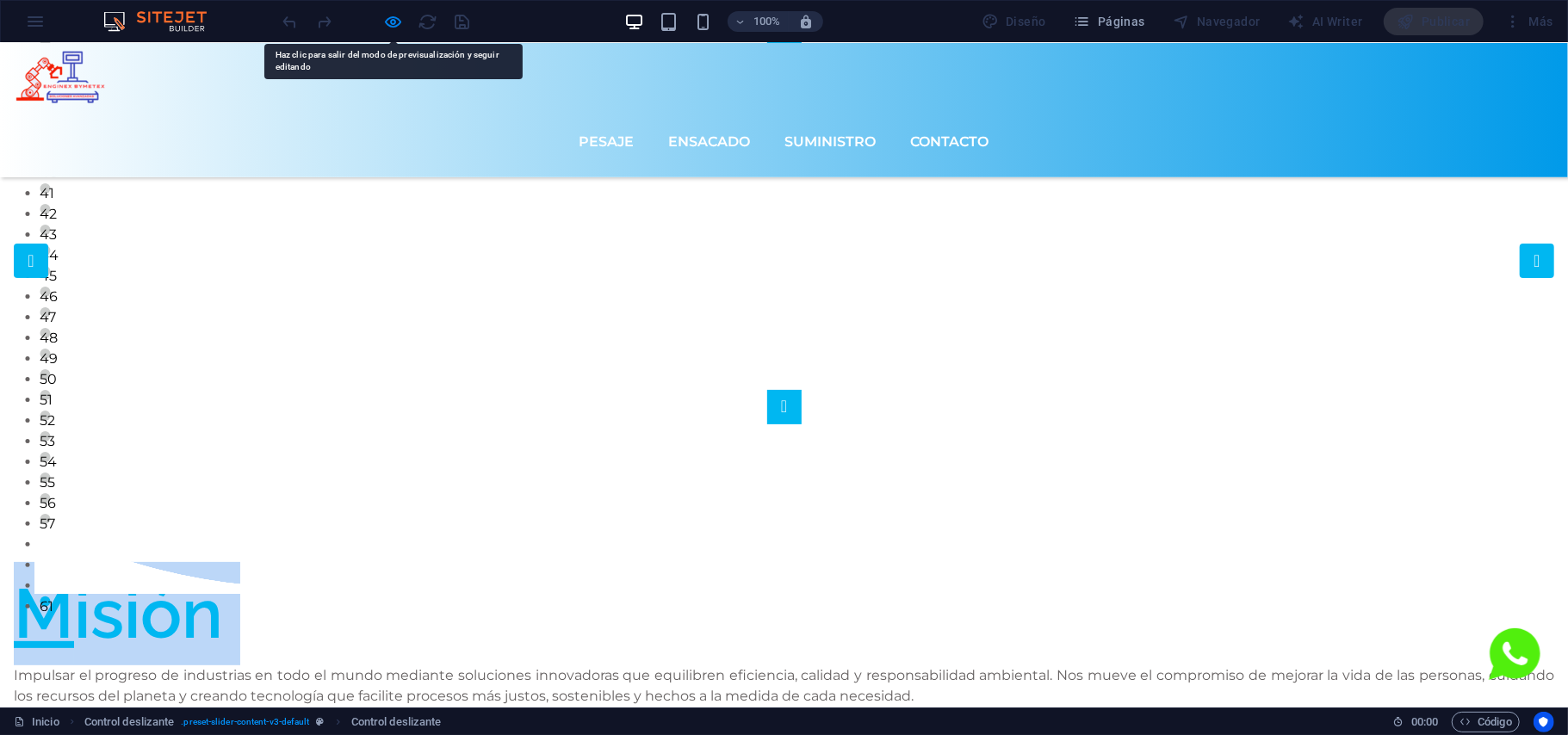 click on "Optimiza tus procesos con nuestros sistemas de pesaje personalizados. Obtener 1 2 3 4 5 6 7 8 9 10 11 12 13 14 15 16 17 18 19 20 21 22 23 24 25 26 27 28 29 30 31 32 33 34 35 36 37 38 39 40 41 42 43 44 45 46 47 48 49 50 51 52 53 1 2 3 4 5 6 7 8 9 10 11 12 13 14 15 16 17 18 19 20 21 22 23 24 25 26 27 28 29 30 31 32 33 34 35 36 37 38 39 40 41 42 43 44 45 46 47 48 49 1 2 3 4 5 6 7 8 9 10 11 12 13 14 15 16 17 18 19 20 21 22 23 24 25 26 27 28 29 30 31 32 33 34 35 36 37 38 39 40 41 42 43 44 45 1 2 3 4 5 6 7 8 9 10 11 12 13 14 15 16 17 18 19 20 21 22 23 24 25 26 27 28 29 30 31 32 33 34 35 36 37 38 39 40 41 1 2 3 4 5 6 7 8 9 10 11 12 13 14 15 16 17 18 19 20 21 22 23 24 25 26 27 28 29 30 31 32 33 34 35 36 37 1 2 3 4 5 6 7 8 9 10 11 12 13 14 15 16 17 18 19 20 21 22 23 24 25 26 27 28 29 30 31 32 33 1 2 3 4 5 6 7 8 9 10 11 12 13 14 15 16 17 18 19 20 21 22 23 24 25 26 27 28 29 1 2 3 4 5 6 7 8 9 10 11 12 13 14 15 16 17 18 19 20 21 22 23 24 25 1 2 3 4 5 6 7 8 9 10 11 12 13 14 15 16 17 18 19 20 21 1 2 3 4 5 6 7 8 9 10 11 12 1" at bounding box center (784, 217) 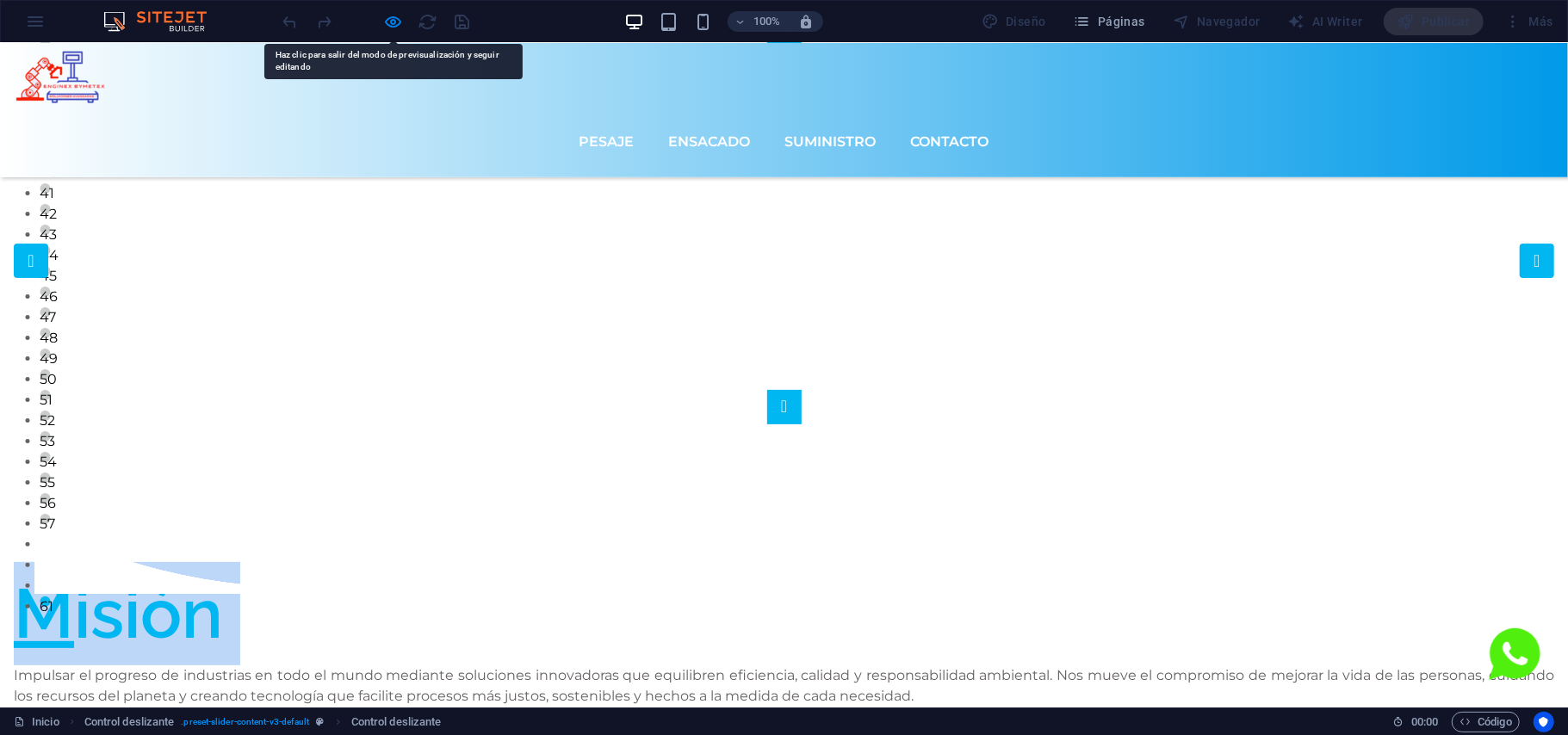 click on "Optimiza tus procesos con nuestros sistemas de pesaje personalizados. Obtener 1 2 3 4 5 6 7 8 9 10 11 12 13 14 15 16 17 18 19 20 21 22 23 24 25 26 27 28 29 30 31 32 33 34 35 36 37 38 39 40 41 42 43 44 45 46 47 48 49 50 51 52 53 1 2 3 4 5 6 7 8 9 10 11 12 13 14 15 16 17 18 19 20 21 22 23 24 25 26 27 28 29 30 31 32 33 34 35 36 37 38 39 40 41 42 43 44 45 46 47 48 49 1 2 3 4 5 6 7 8 9 10 11 12 13 14 15 16 17 18 19 20 21 22 23 24 25 26 27 28 29 30 31 32 33 34 35 36 37 38 39 40 41 42 43 44 45 1 2 3 4 5 6 7 8 9 10 11 12 13 14 15 16 17 18 19 20 21 22 23 24 25 26 27 28 29 30 31 32 33 34 35 36 37 38 39 40 41 1 2 3 4 5 6 7 8 9 10 11 12 13 14 15 16 17 18 19 20 21 22 23 24 25 26 27 28 29 30 31 32 33 34 35 36 37 1 2 3 4 5 6 7 8 9 10 11 12 13 14 15 16 17 18 19 20 21 22 23 24 25 26 27 28 29 30 31 32 33 1 2 3 4 5 6 7 8 9 10 11 12 13 14 15 16 17 18 19 20 21 22 23 24 25 26 27 28 29 1 2 3 4 5 6 7 8 9 10 11 12 13 14 15 16 17 18 19 20 21 22 23 24 25 1 2 3 4 5 6 7 8 9 10 11 12 13 14 15 16 17 18 19 20 21 1 2 3 4 5 6 7 8 9 10 11 12 1" at bounding box center (784, 217) 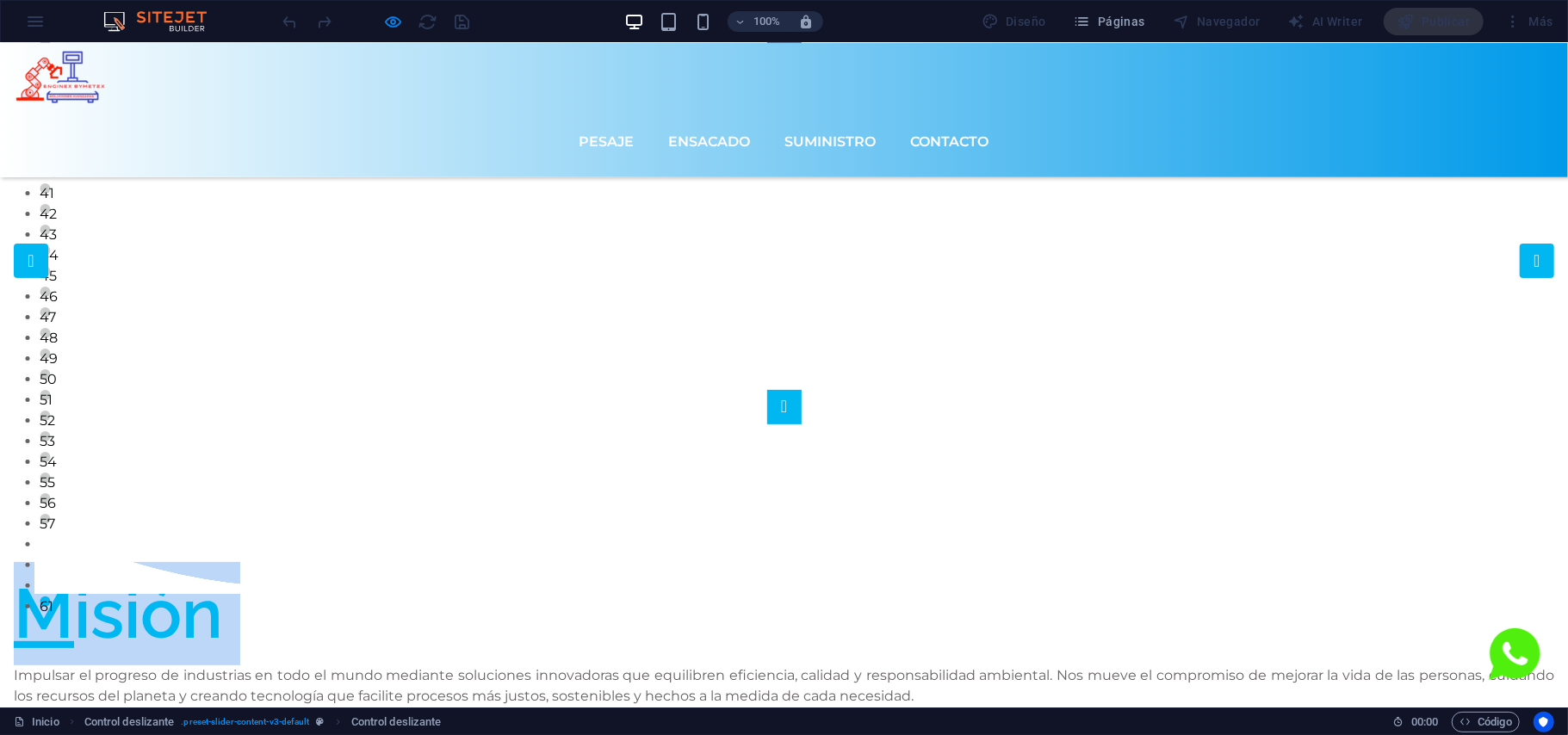 click on "Optimiza tus procesos con nuestros sistemas de pesaje personalizados. Obtener 1 2 3 4 5 6 7 8 9 10 11 12 13 14 15 16 17 18 19 20 21 22 23 24 25 26 27 28 29 30 31 32 33 34 35 36 37 38 39 40 41 42 43 44 45 46 47 48 49 50 51 52 53 1 2 3 4 5 6 7 8 9 10 11 12 13 14 15 16 17 18 19 20 21 22 23 24 25 26 27 28 29 30 31 32 33 34 35 36 37 38 39 40 41 42 43 44 45 46 47 48 49 1 2 3 4 5 6 7 8 9 10 11 12 13 14 15 16 17 18 19 20 21 22 23 24 25 26 27 28 29 30 31 32 33 34 35 36 37 38 39 40 41 42 43 44 45 1 2 3 4 5 6 7 8 9 10 11 12 13 14 15 16 17 18 19 20 21 22 23 24 25 26 27 28 29 30 31 32 33 34 35 36 37 38 39 40 41 1 2 3 4 5 6 7 8 9 10 11 12 13 14 15 16 17 18 19 20 21 22 23 24 25 26 27 28 29 30 31 32 33 34 35 36 37 1 2 3 4 5 6 7 8 9 10 11 12 13 14 15 16 17 18 19 20 21 22 23 24 25 26 27 28 29 30 31 32 33 1 2 3 4 5 6 7 8 9 10 11 12 13 14 15 16 17 18 19 20 21 22 23 24 25 26 27 28 29 1 2 3 4 5 6 7 8 9 10 11 12 13 14 15 16 17 18 19 20 21 22 23 24 25 1 2 3 4 5 6 7 8 9 10 11 12 13 14 15 16 17 18 19 20 21 1 2 3 4 5 6 7 8 9 10 11 12 1" at bounding box center [-42260, 4934] 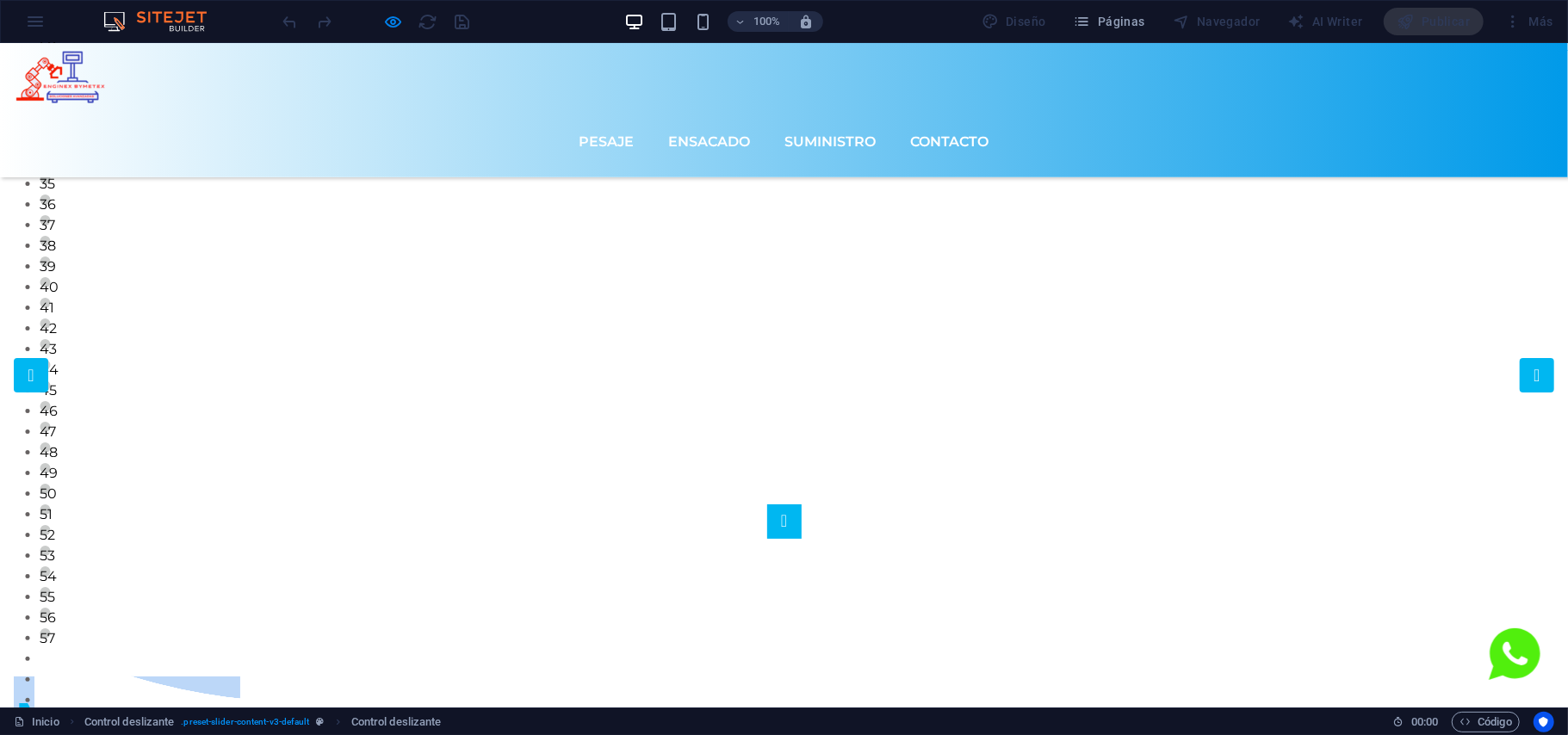 scroll, scrollTop: 459, scrollLeft: 0, axis: vertical 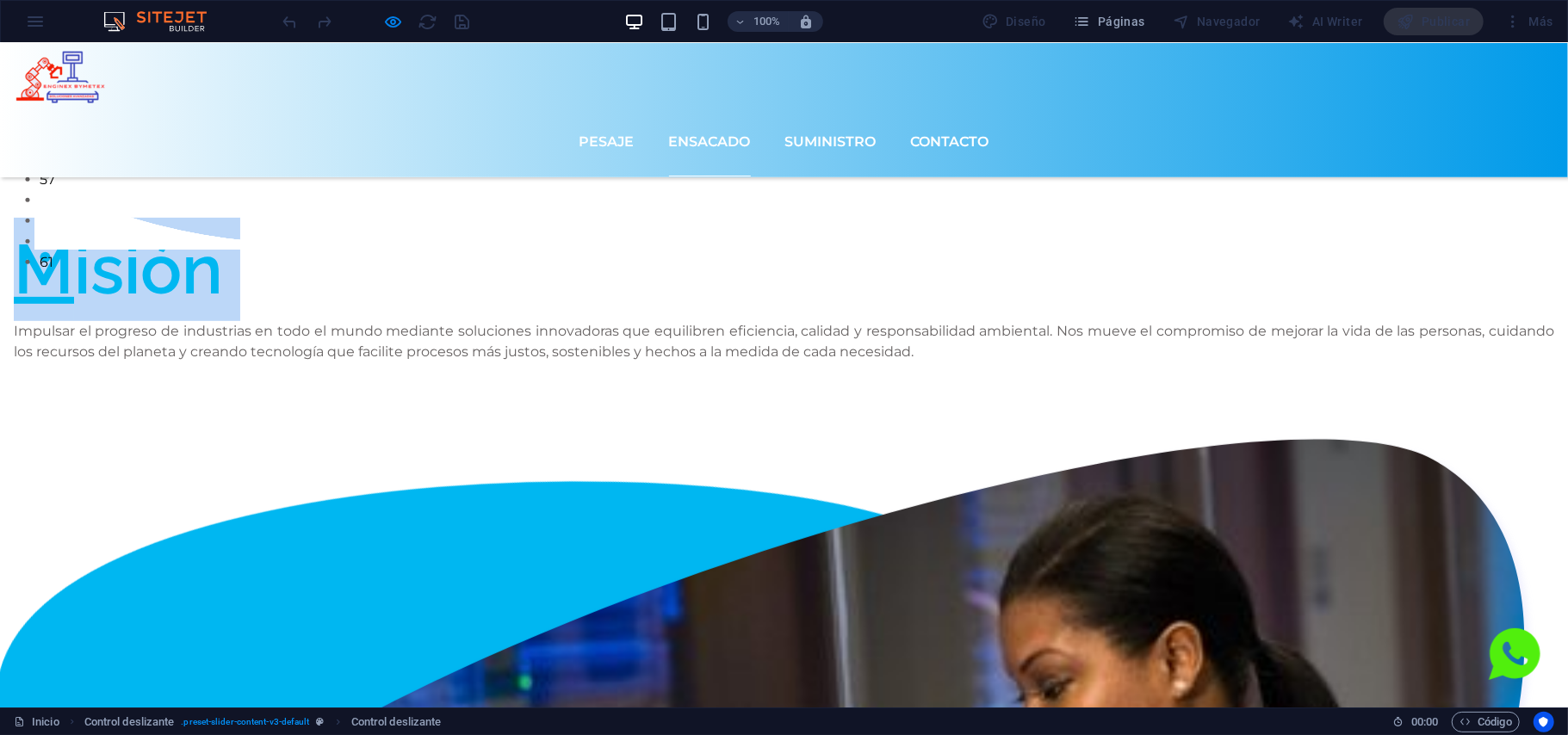 click on "Ensacado" at bounding box center [710, 141] 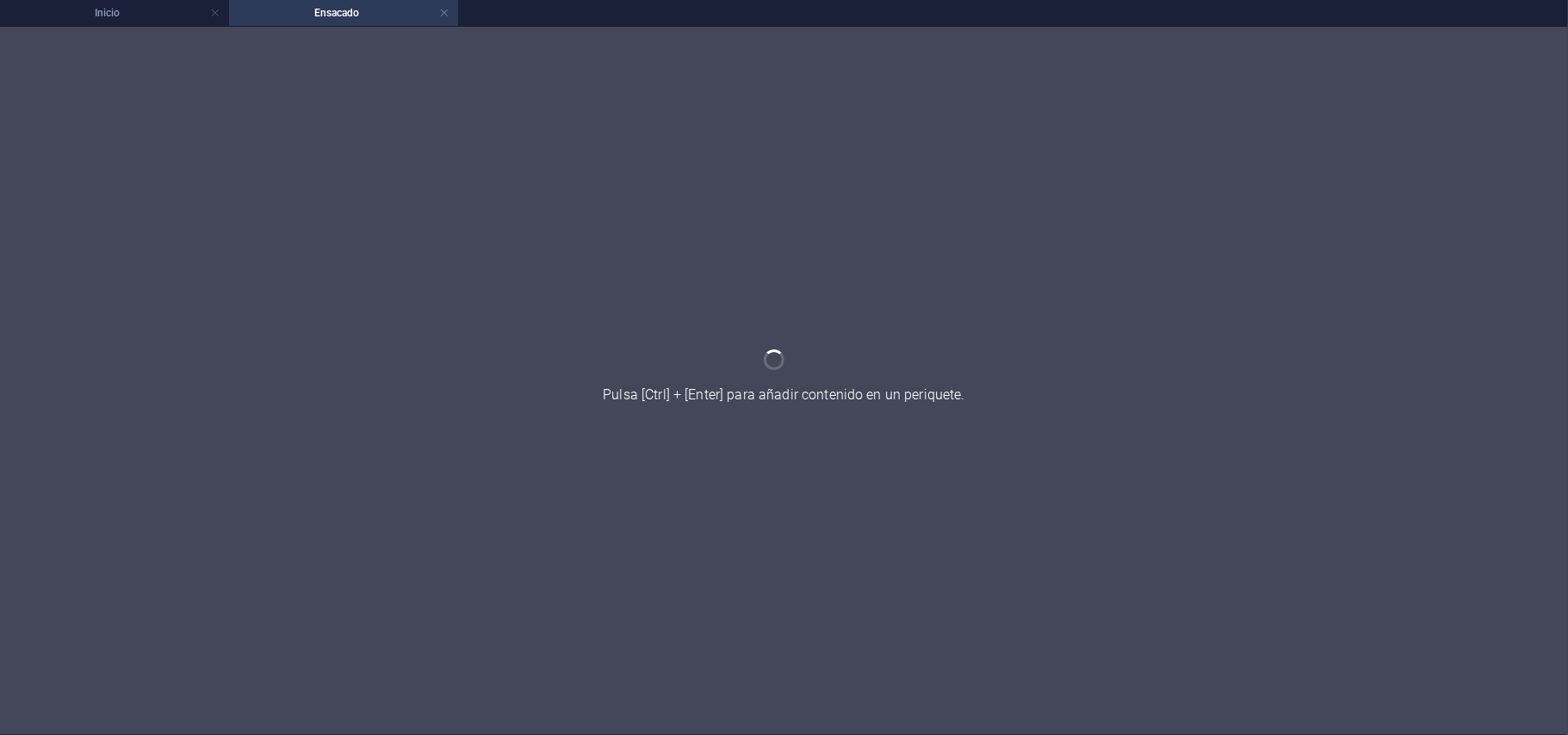 scroll, scrollTop: 0, scrollLeft: 0, axis: both 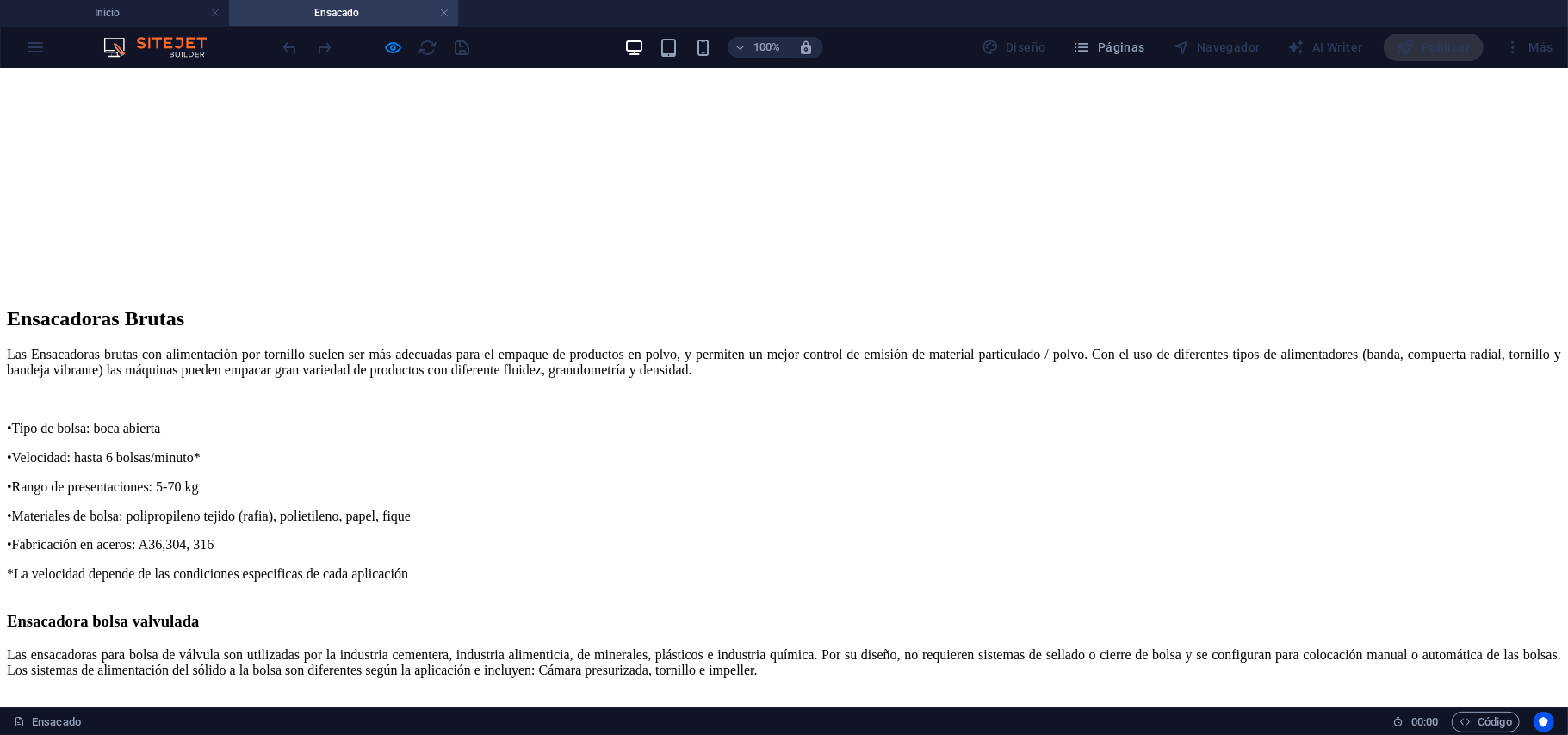 click on "Pesaje Ensacado Suministro Contacto" at bounding box center [784, -1668] 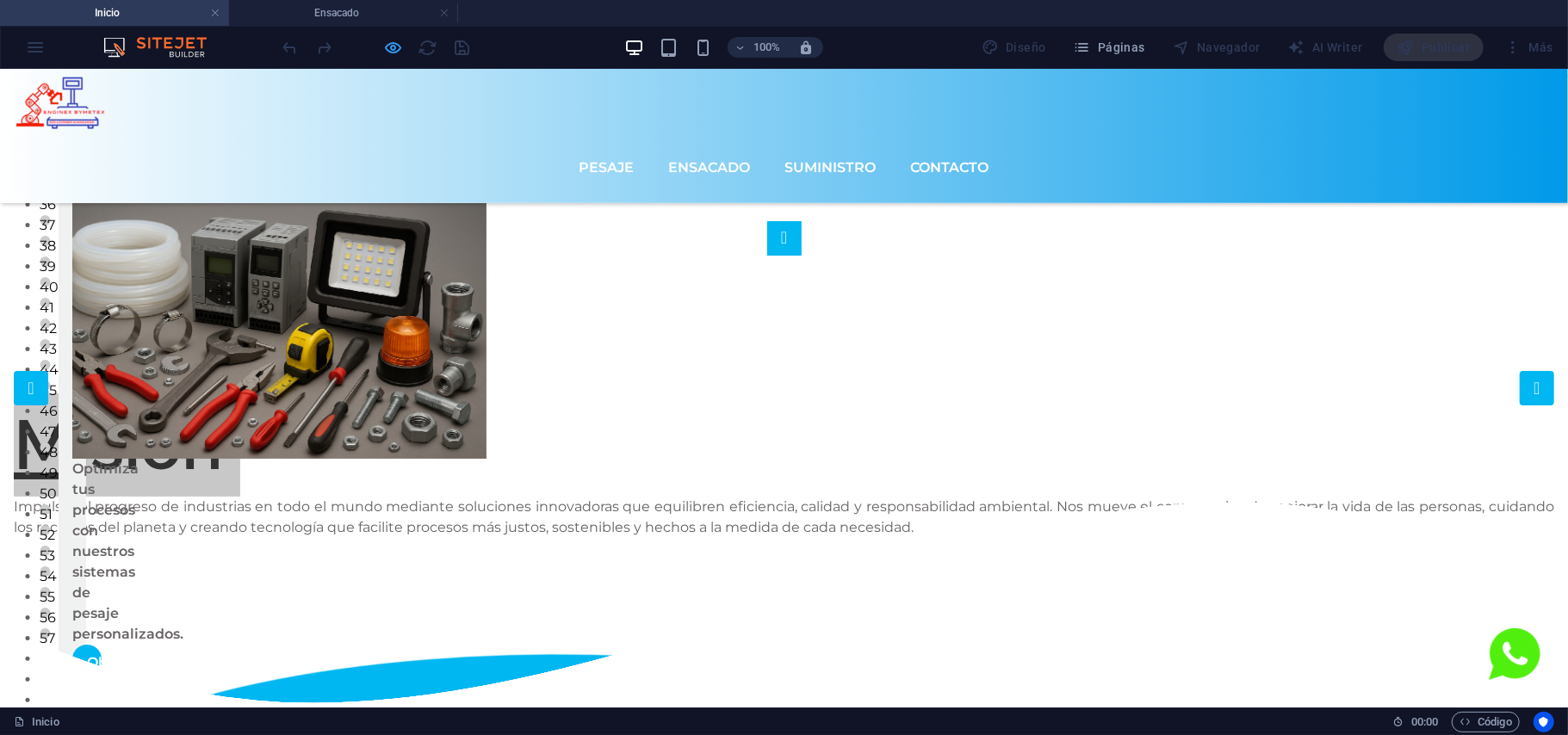scroll, scrollTop: 0, scrollLeft: 0, axis: both 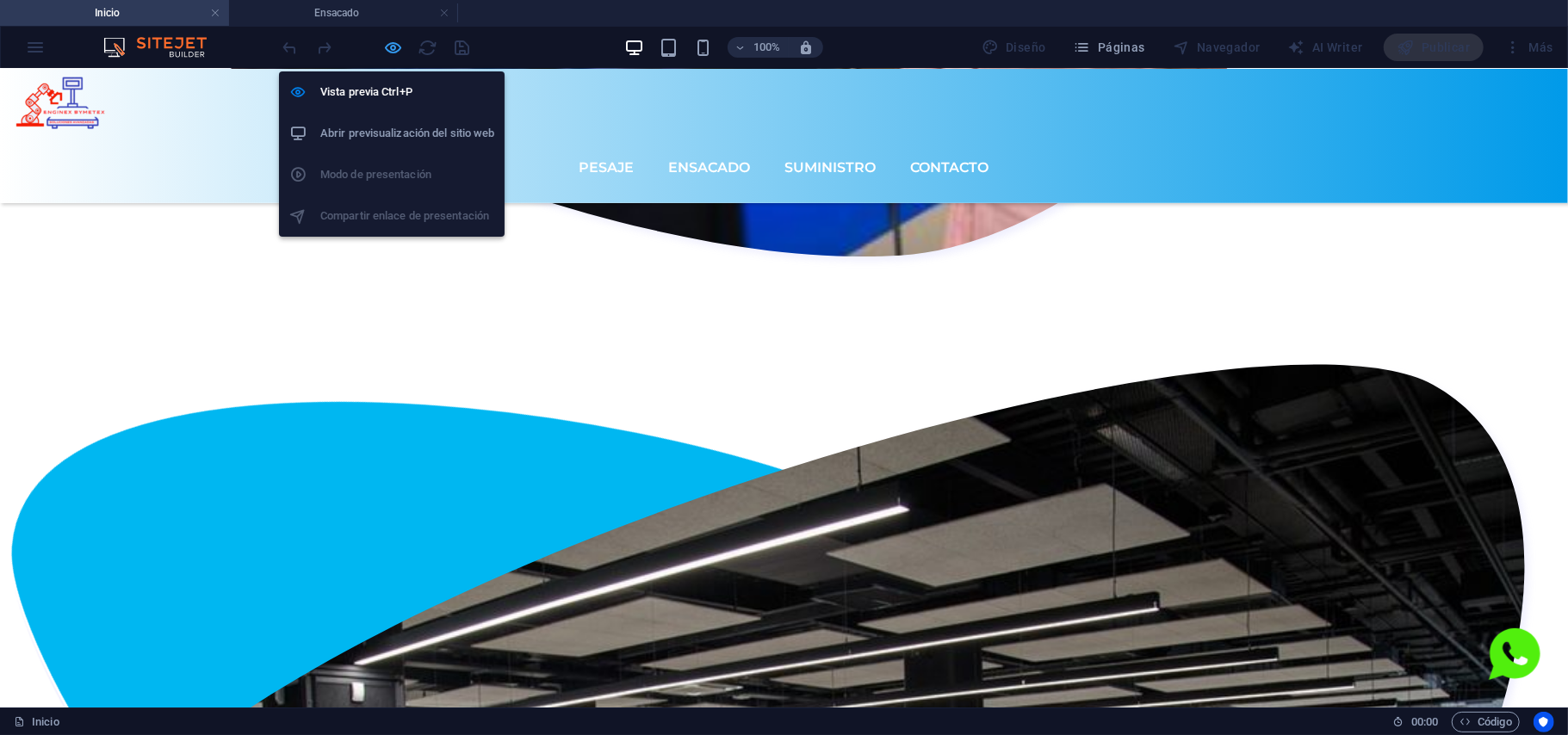 click at bounding box center [394, 47] 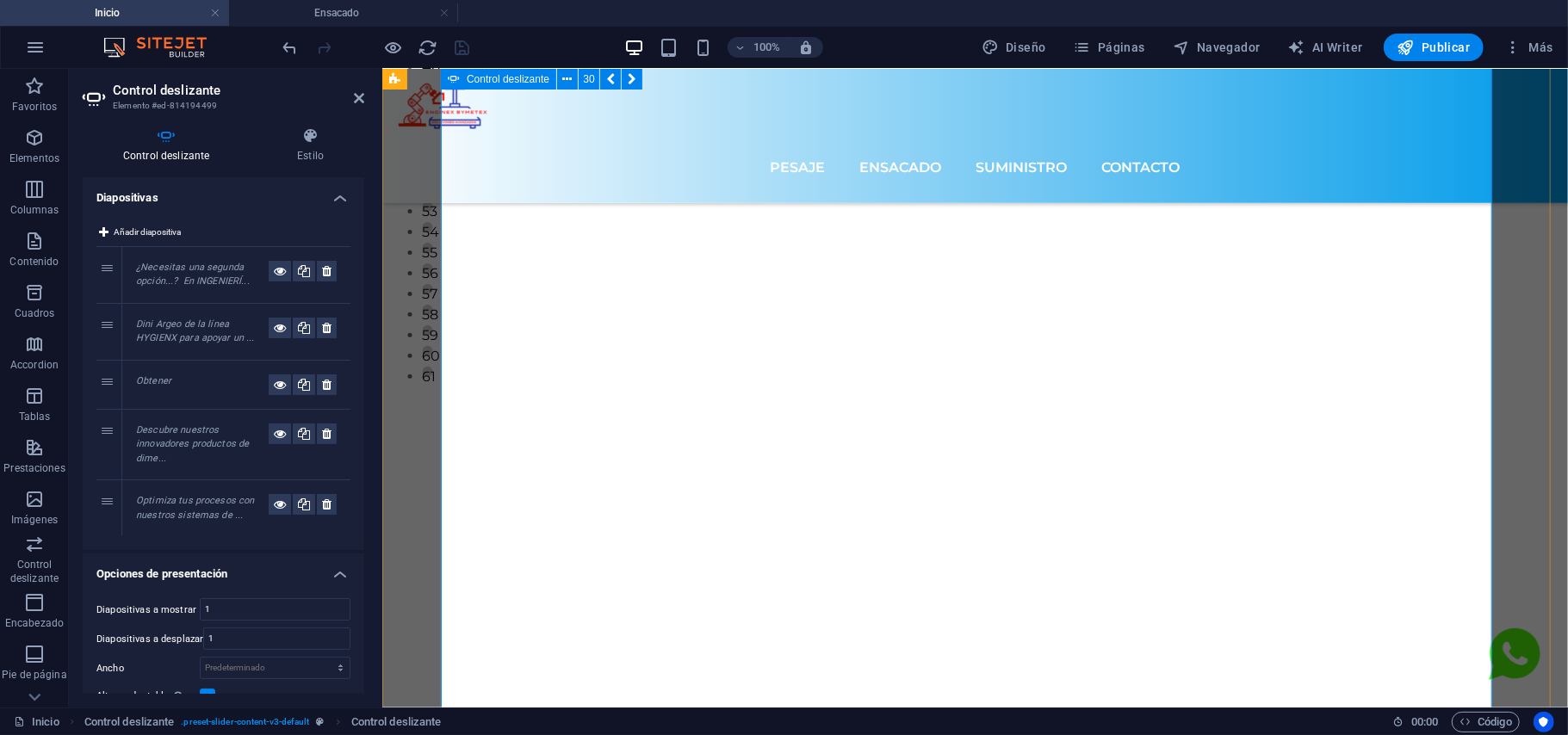 scroll, scrollTop: 0, scrollLeft: 0, axis: both 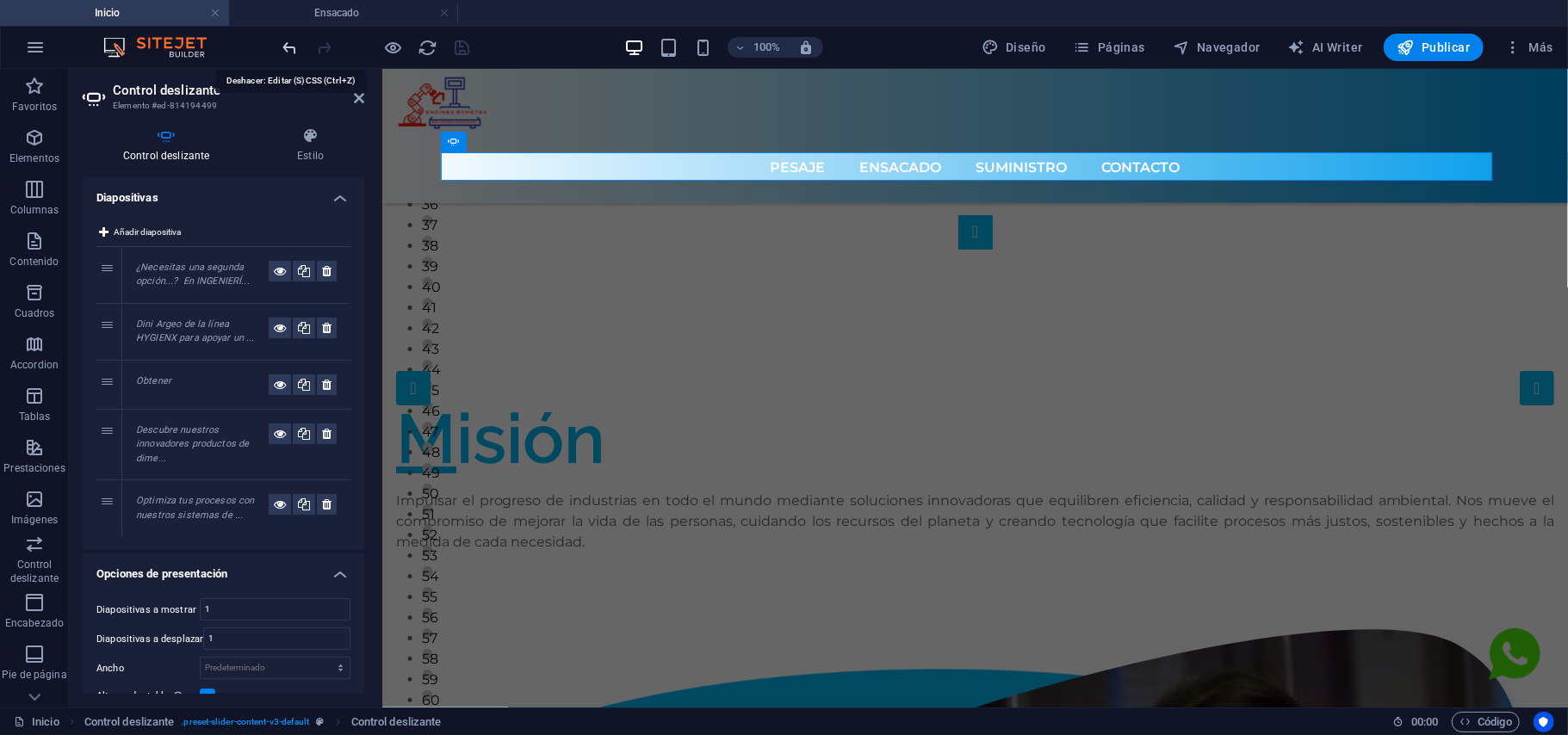 click at bounding box center [290, 47] 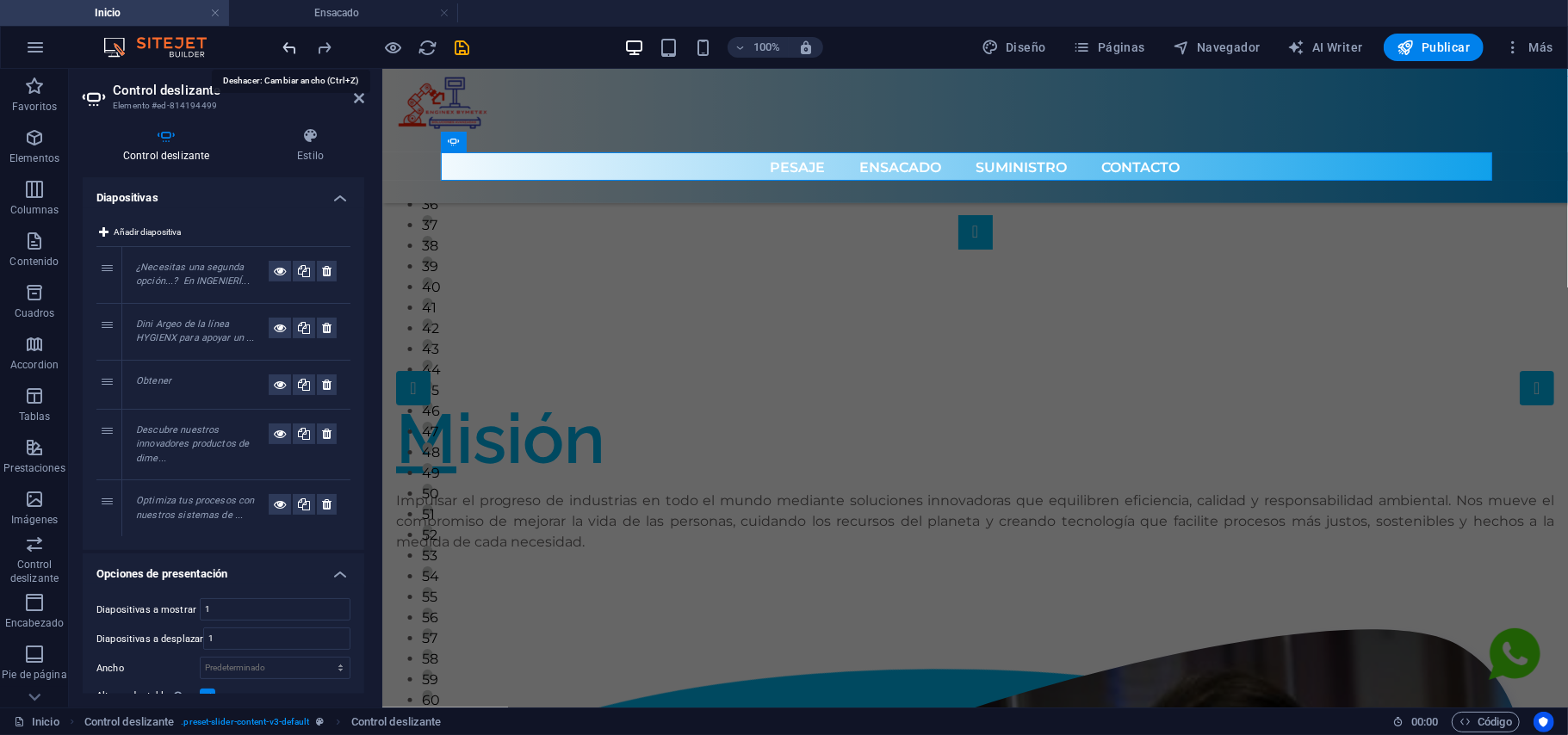 click at bounding box center [290, 47] 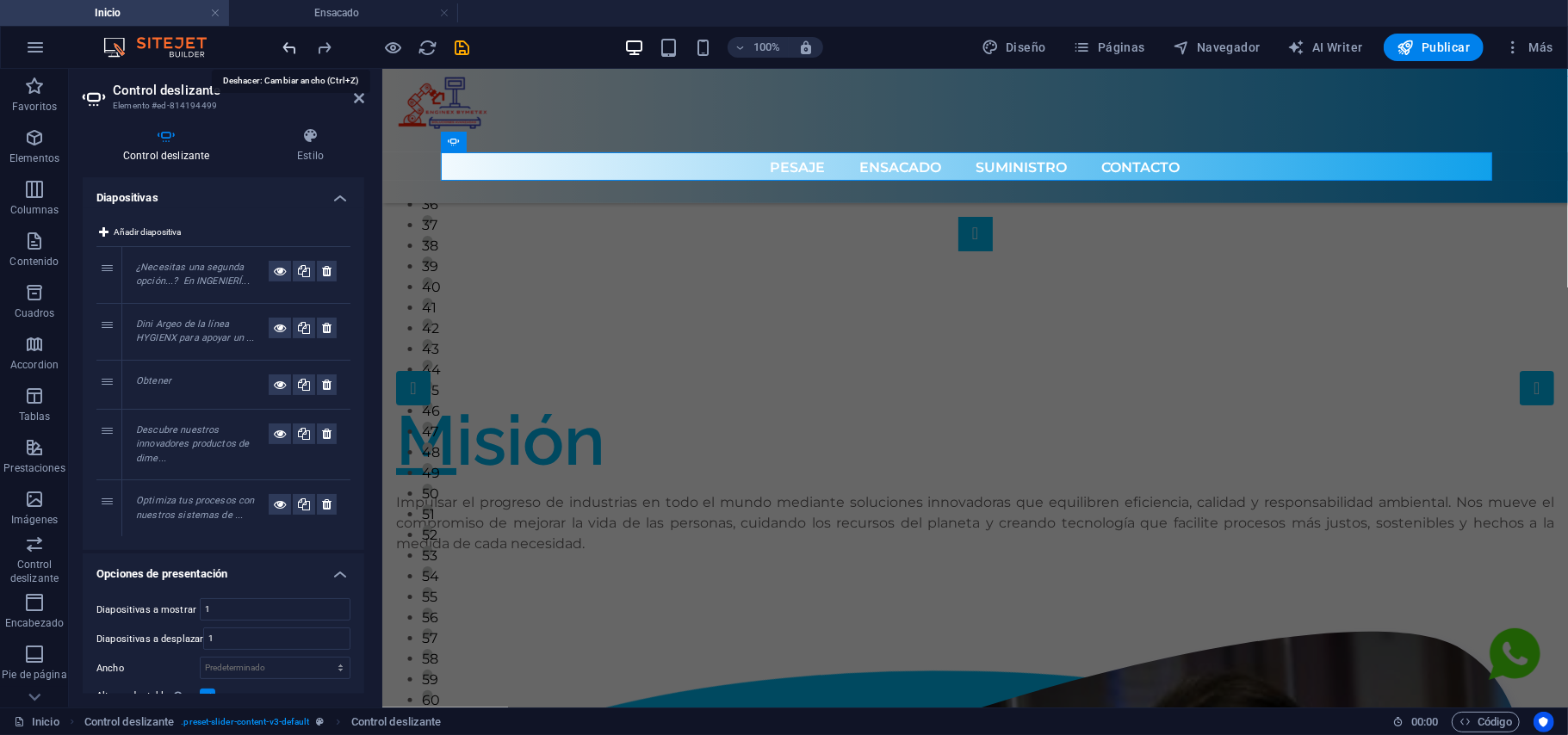click at bounding box center (290, 47) 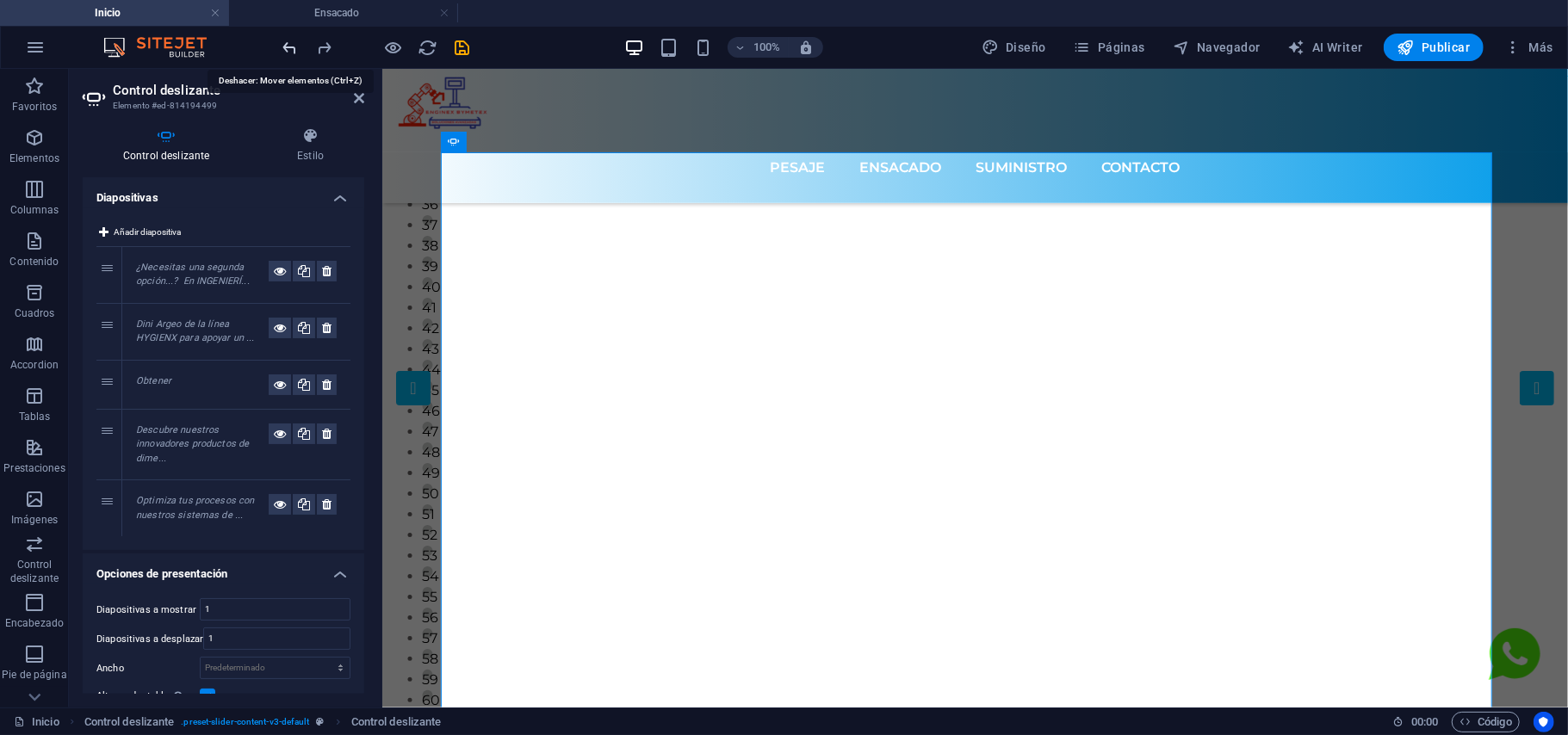 click at bounding box center (290, 47) 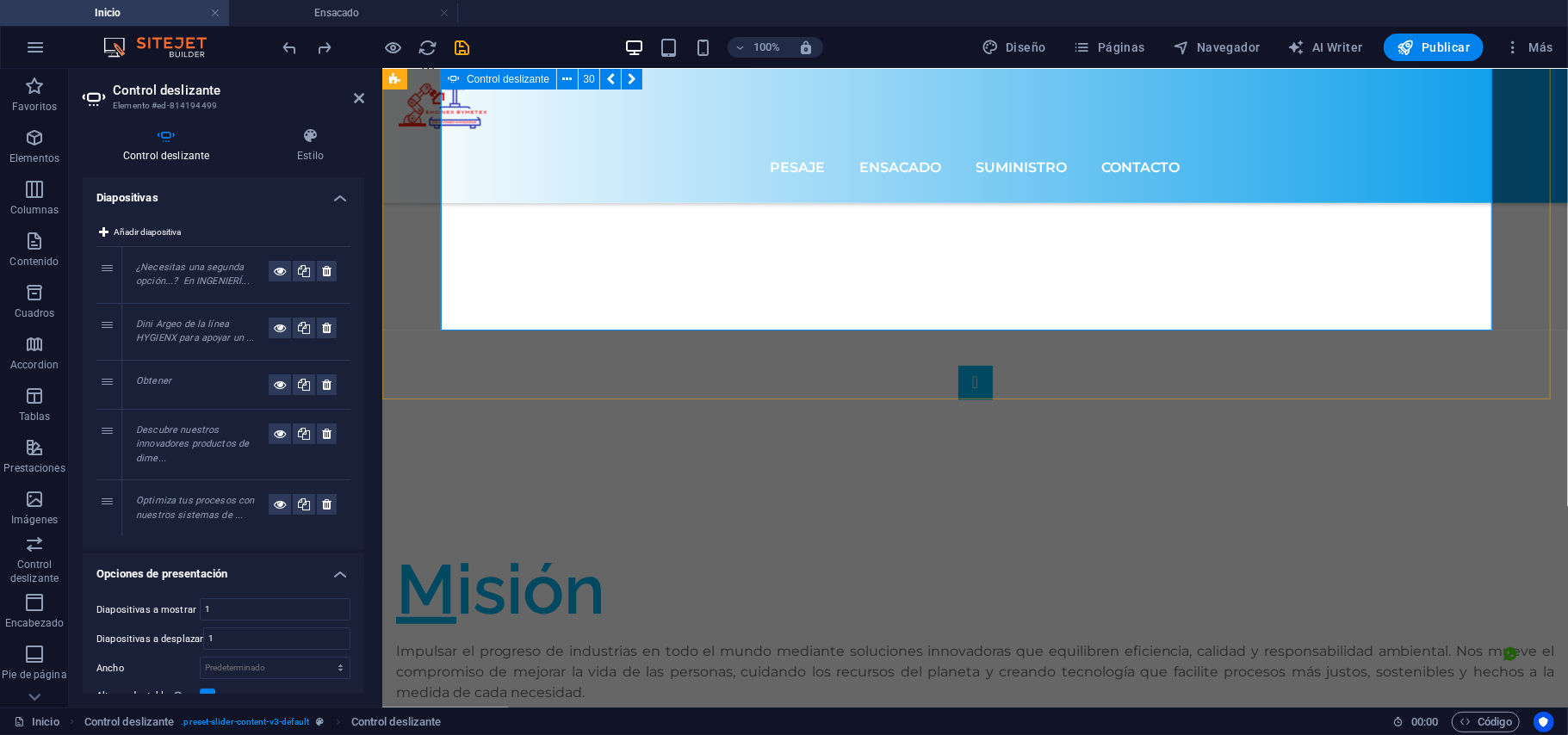 scroll, scrollTop: 0, scrollLeft: 0, axis: both 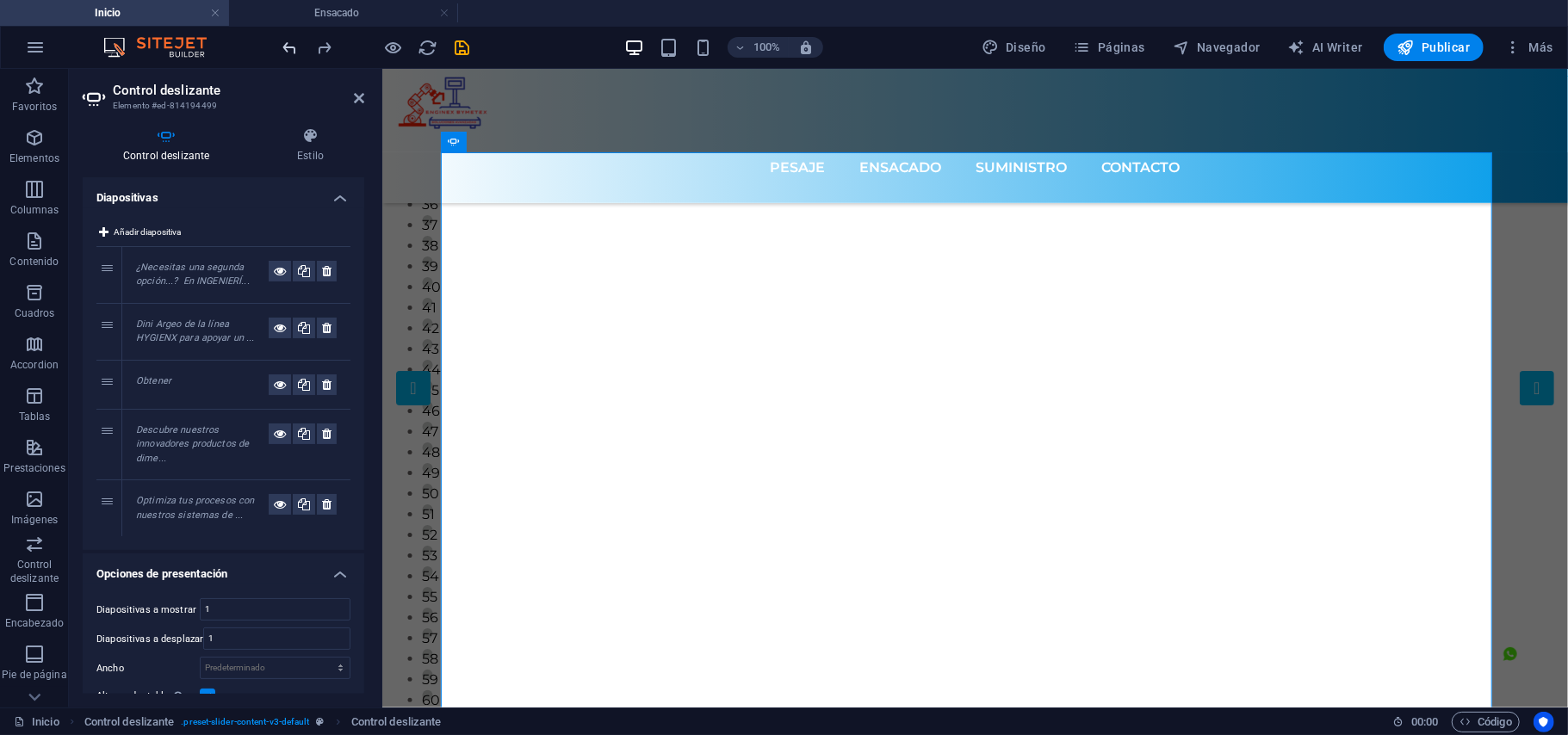 click at bounding box center [290, 47] 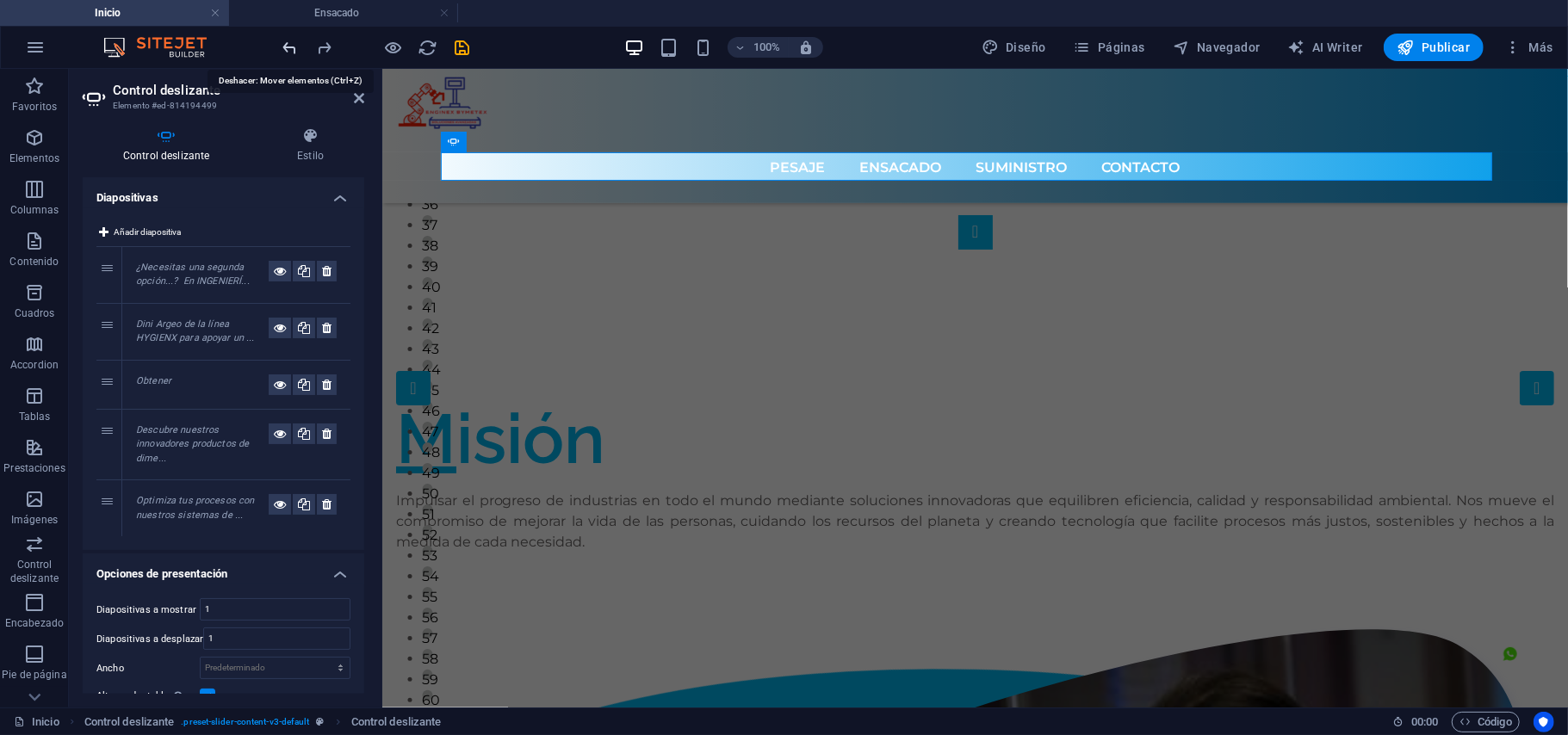click at bounding box center (290, 47) 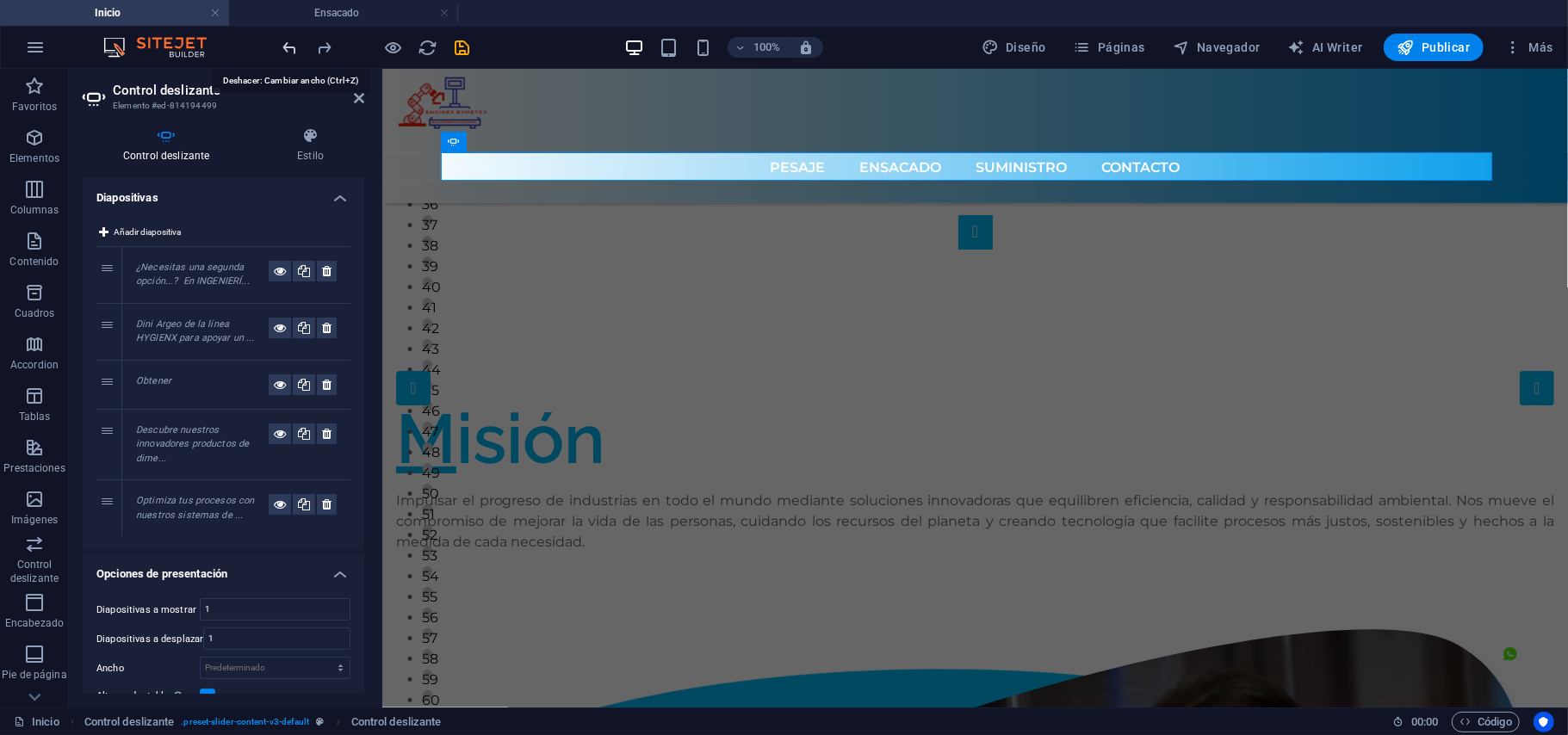 click at bounding box center (290, 47) 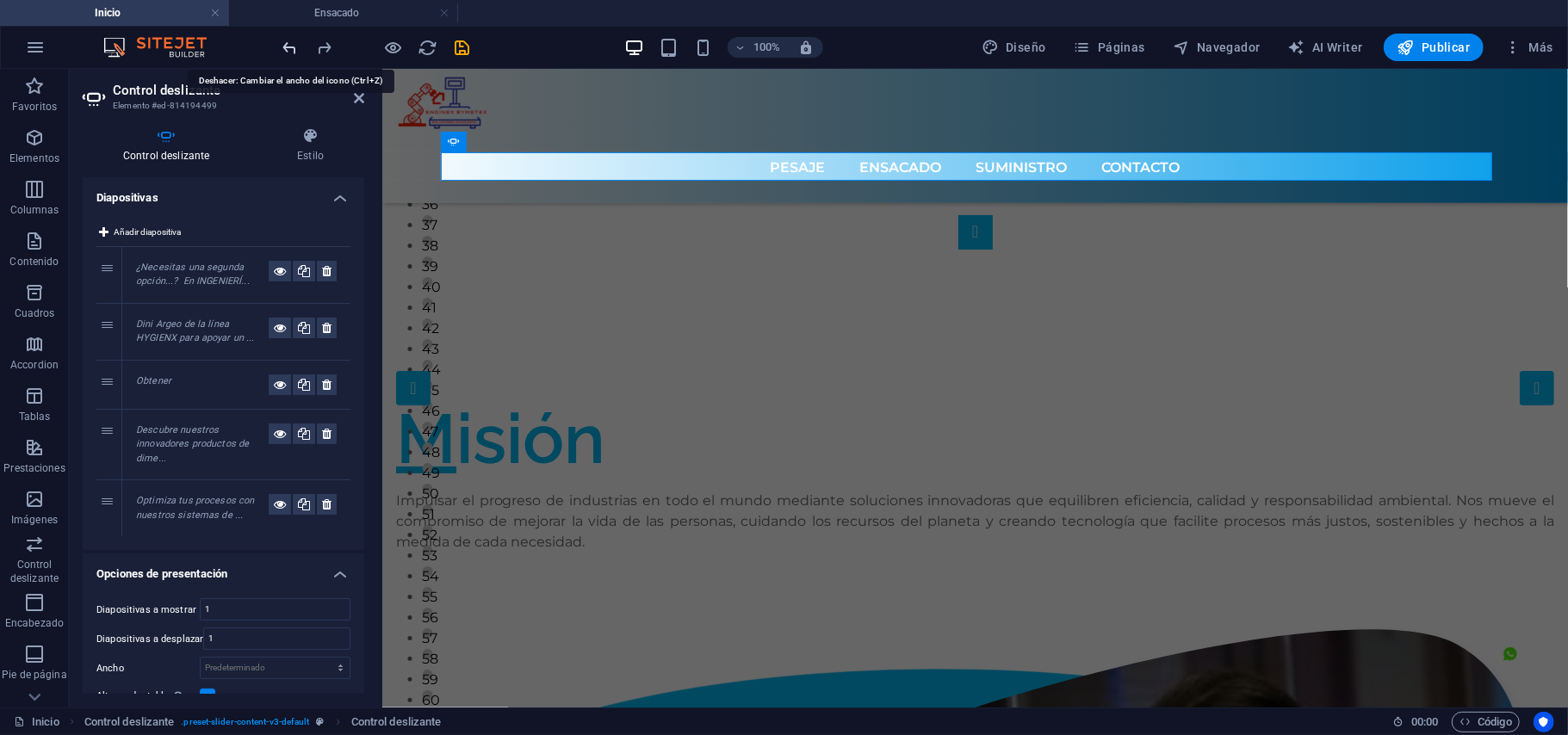 click at bounding box center (290, 47) 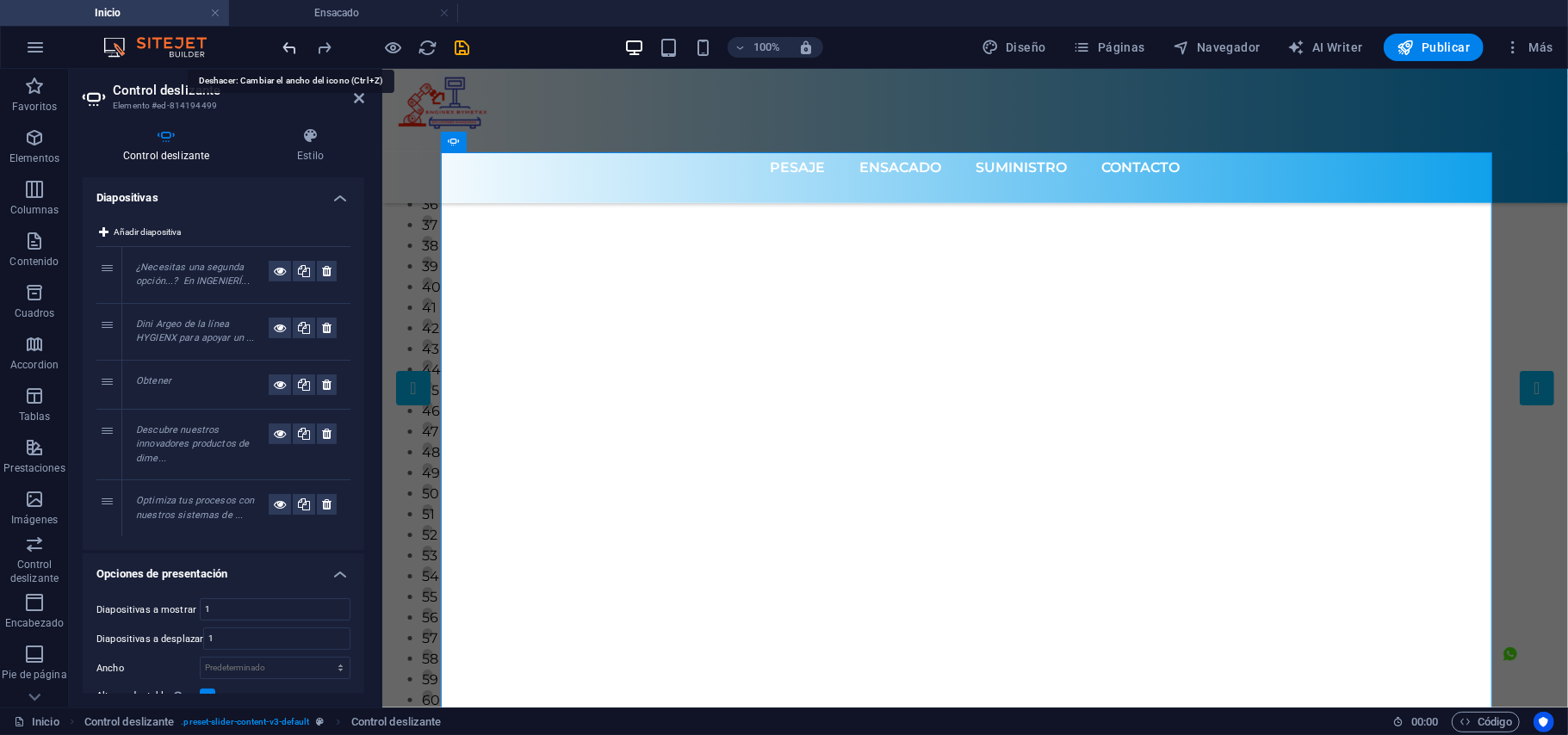 click at bounding box center [290, 47] 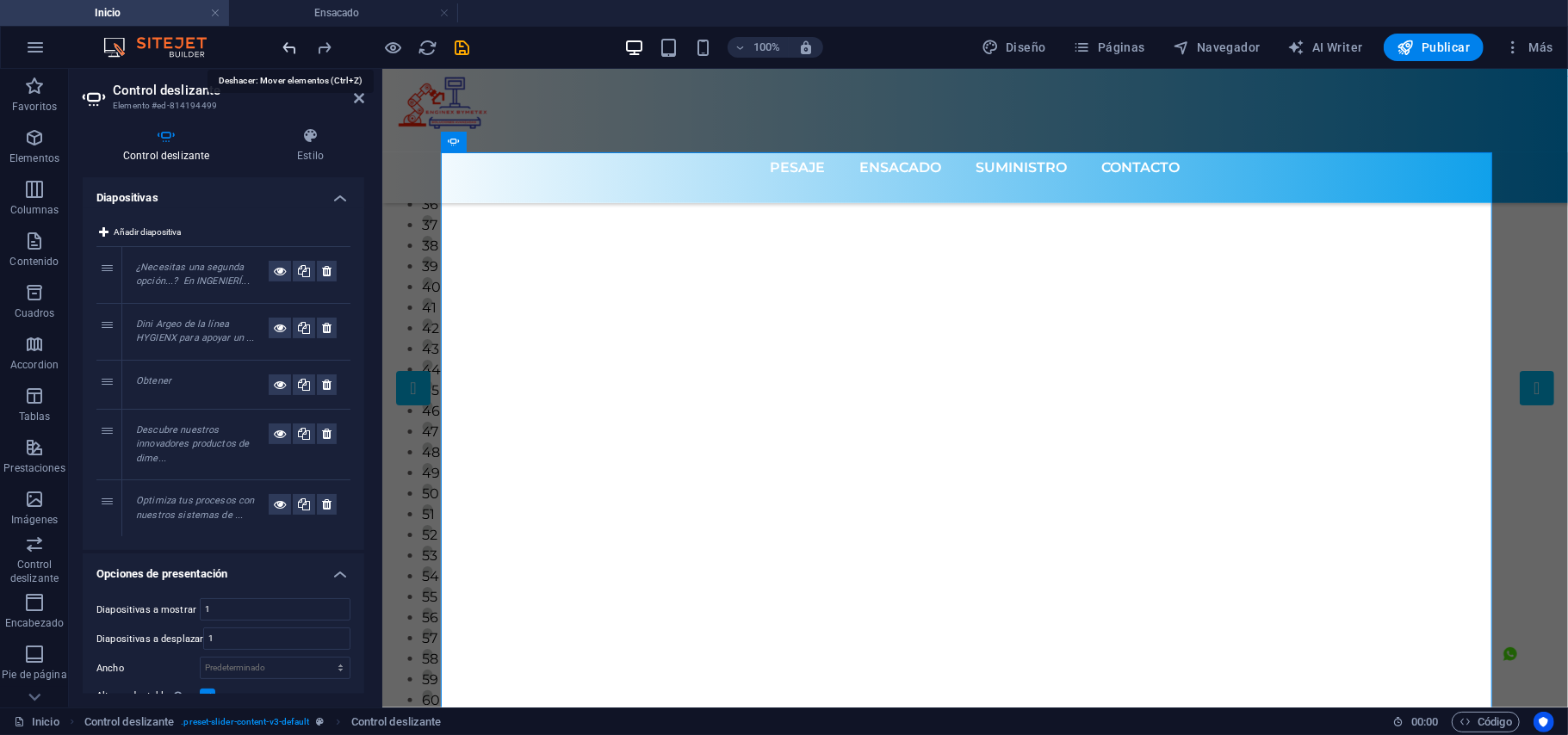 click at bounding box center [290, 47] 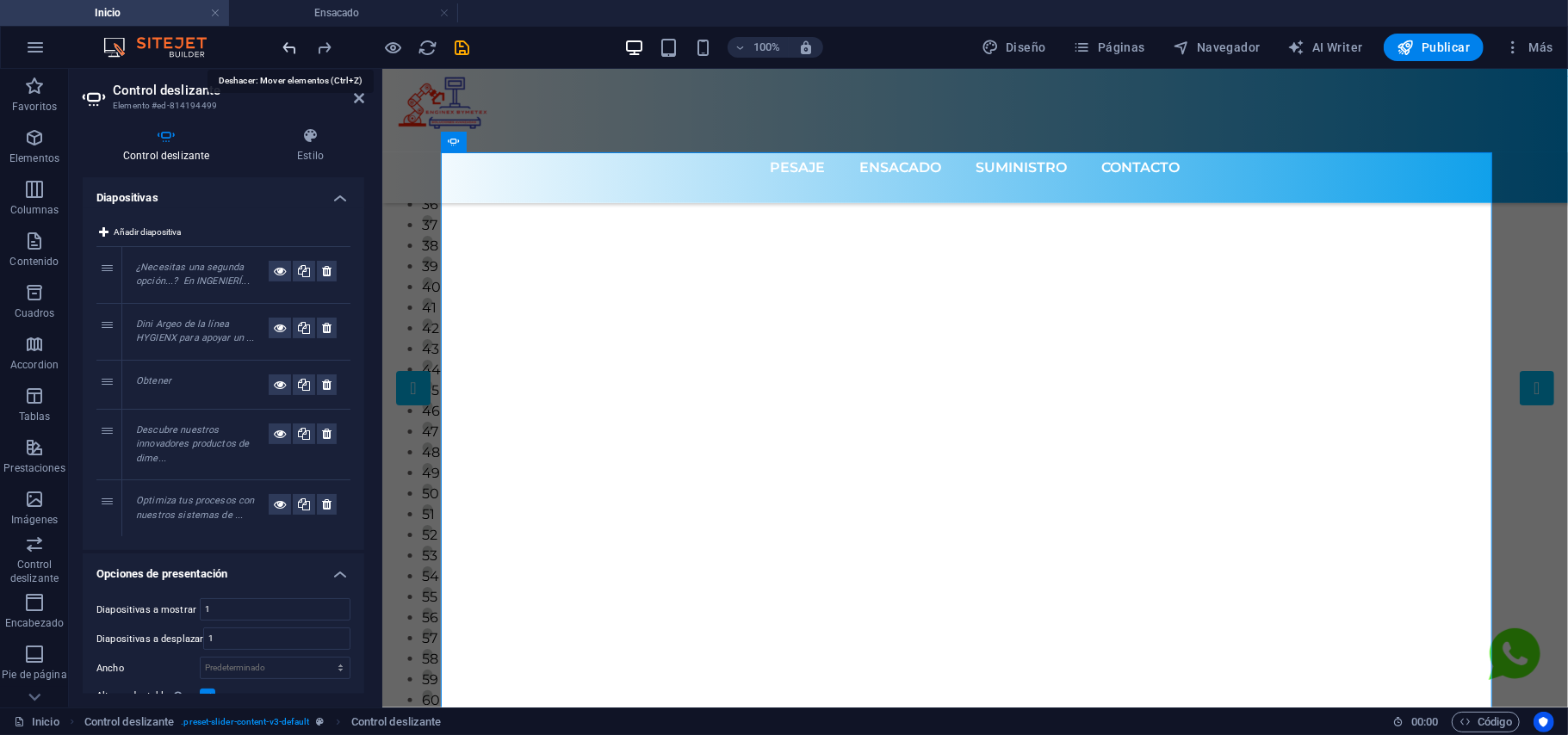 click at bounding box center [290, 47] 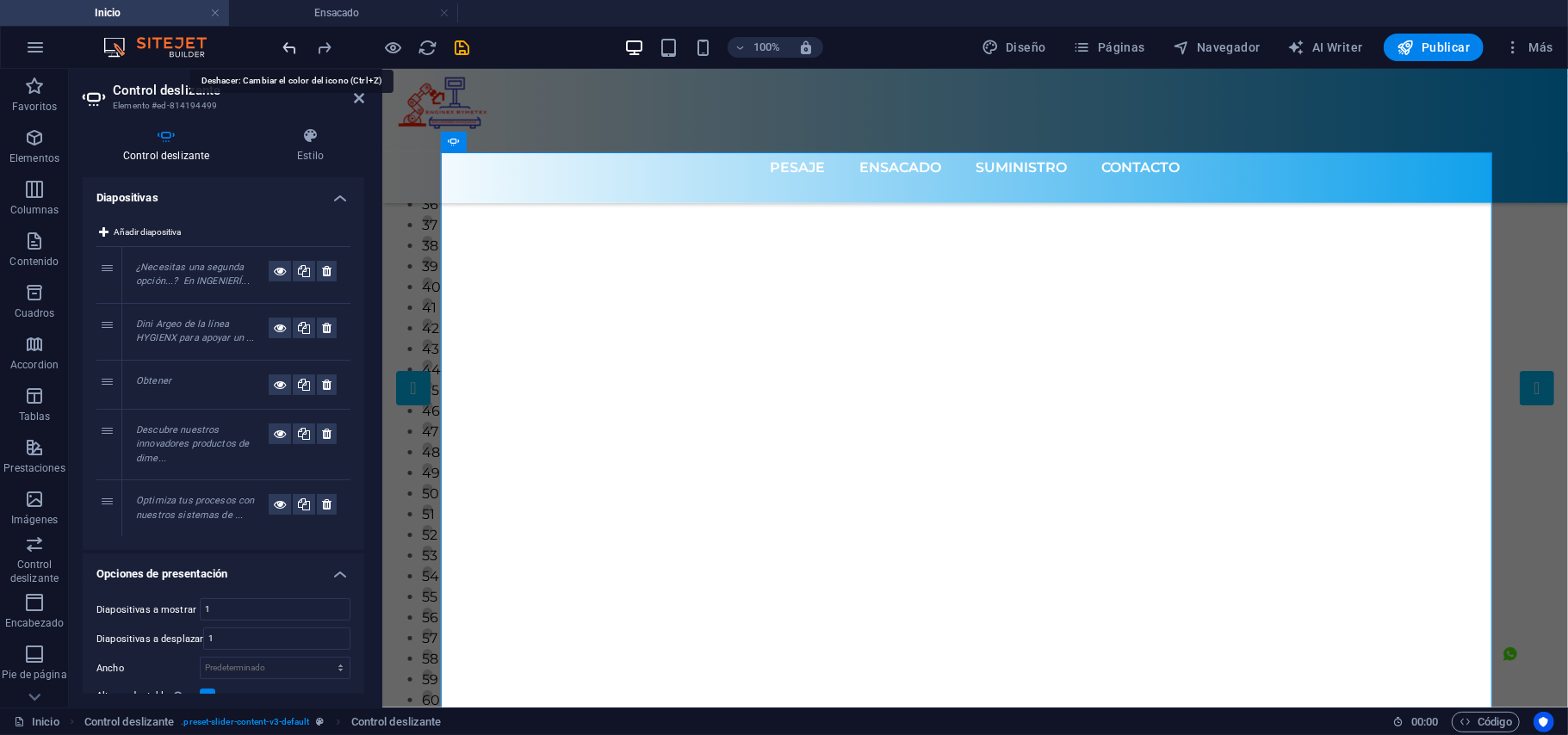 click at bounding box center [290, 47] 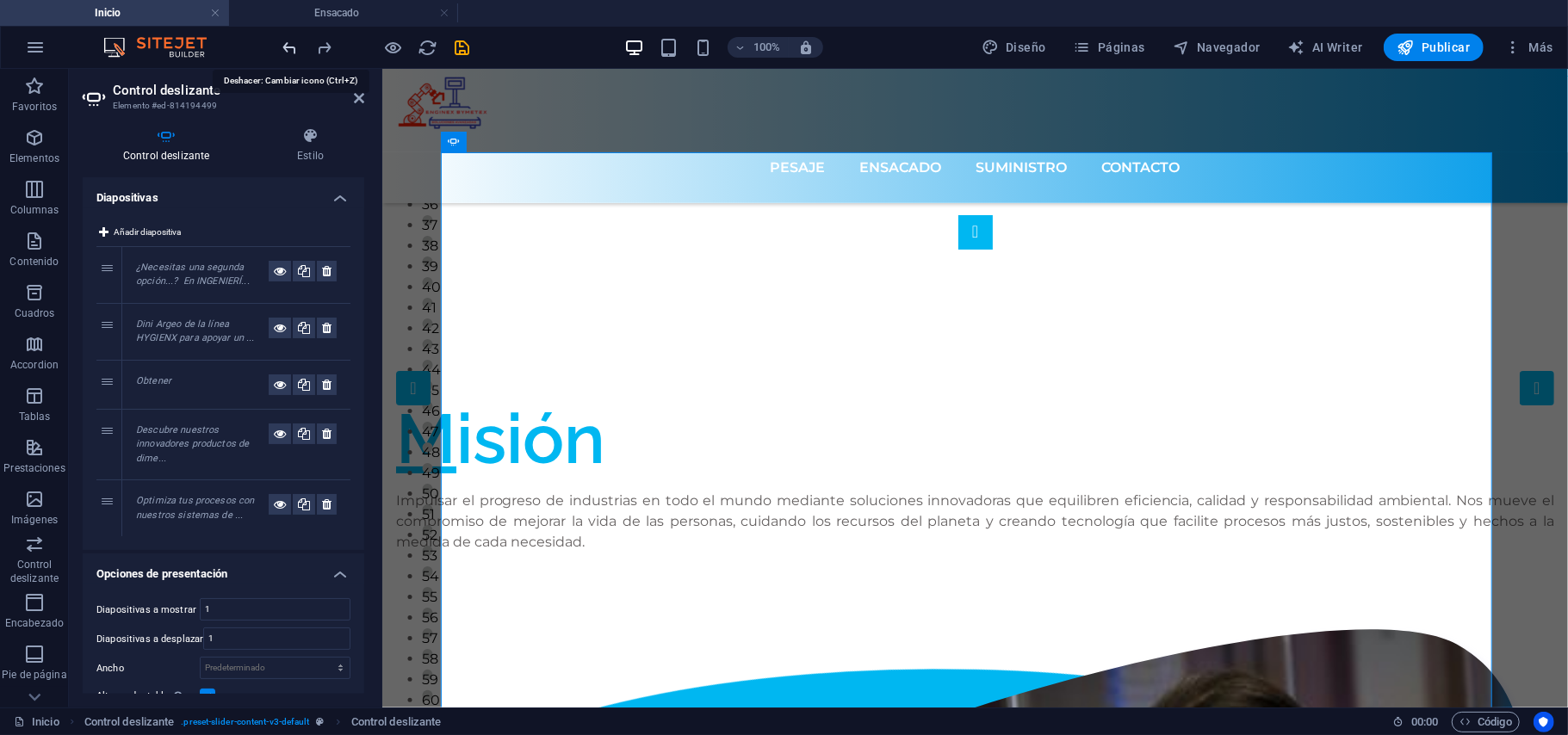 click at bounding box center (290, 47) 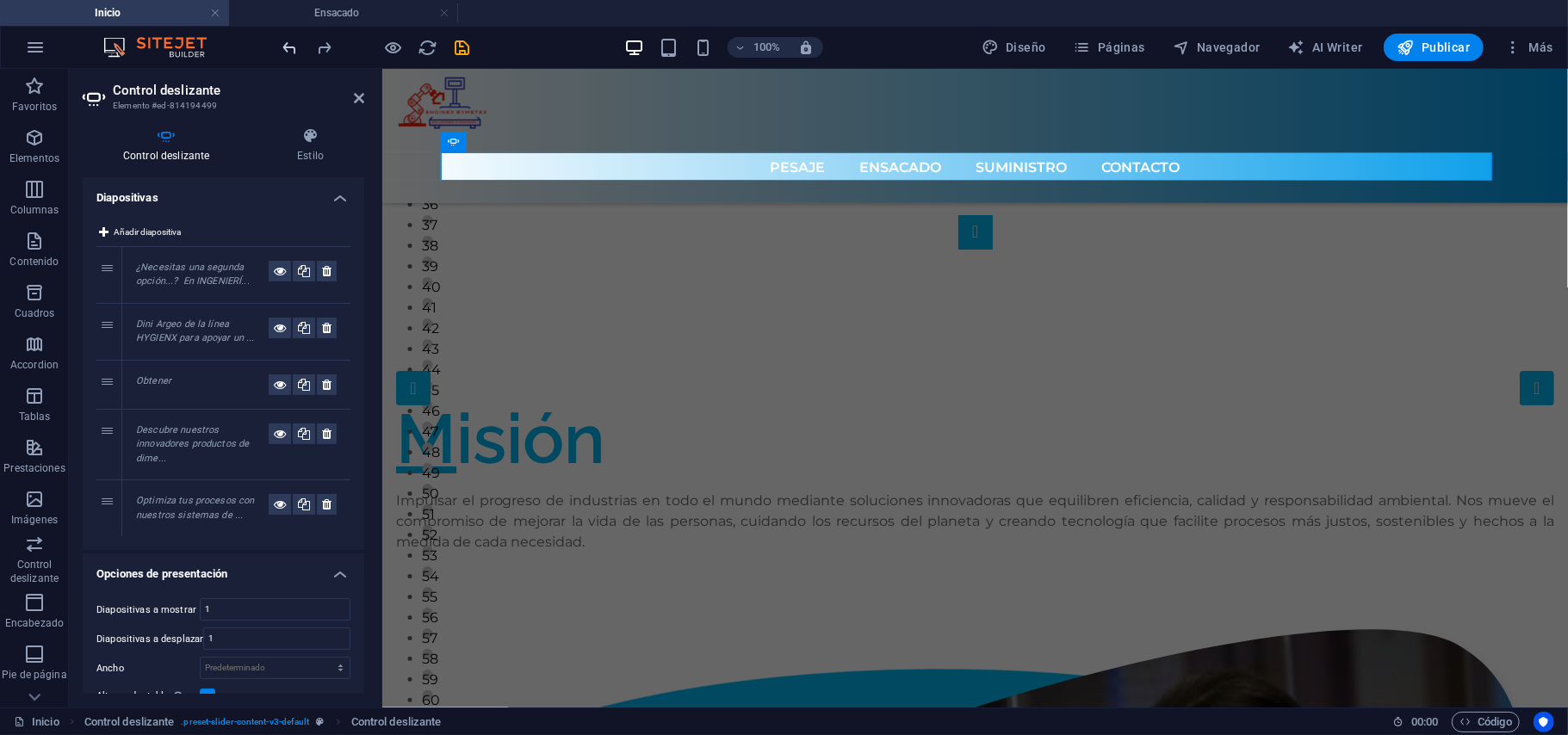click at bounding box center (290, 47) 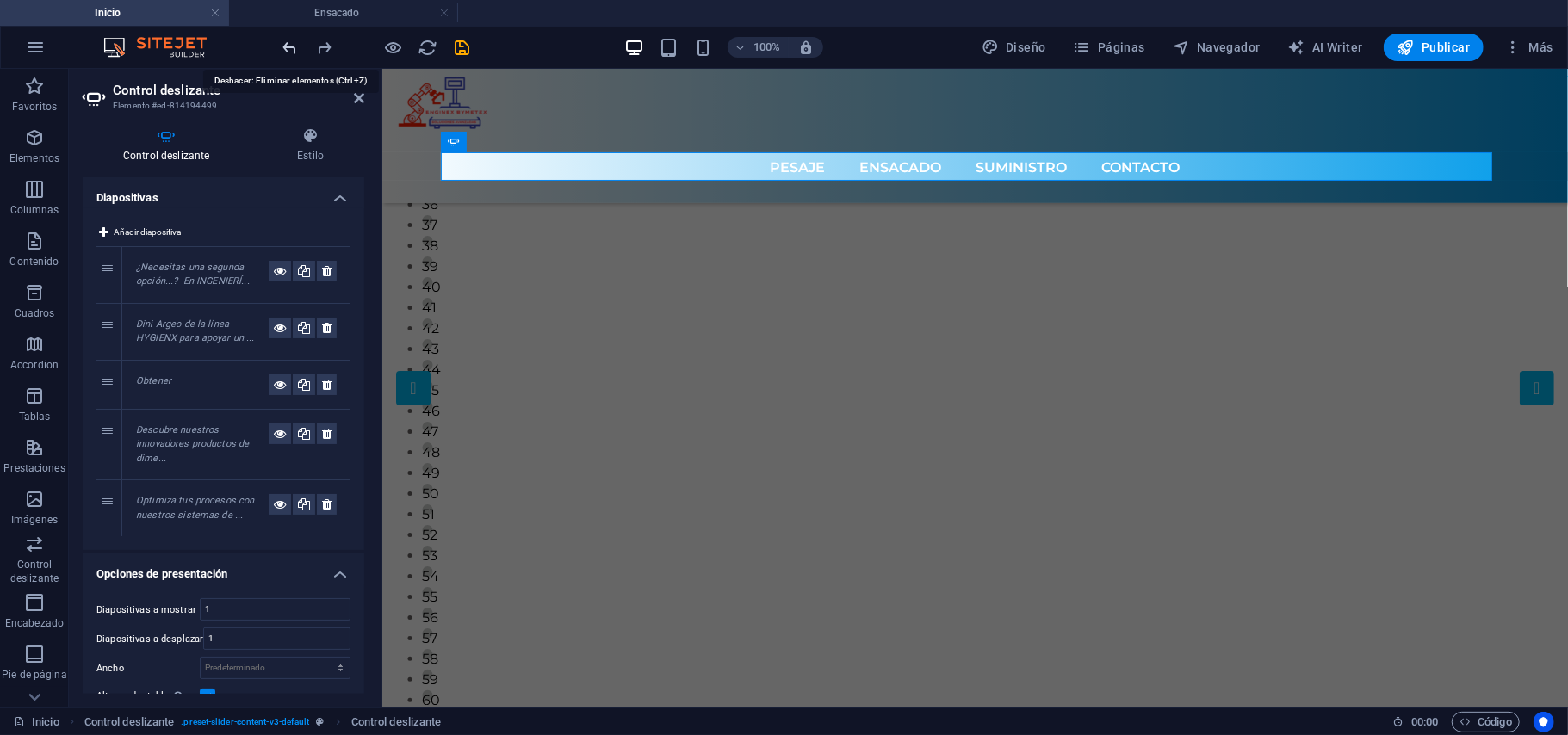 click at bounding box center [290, 47] 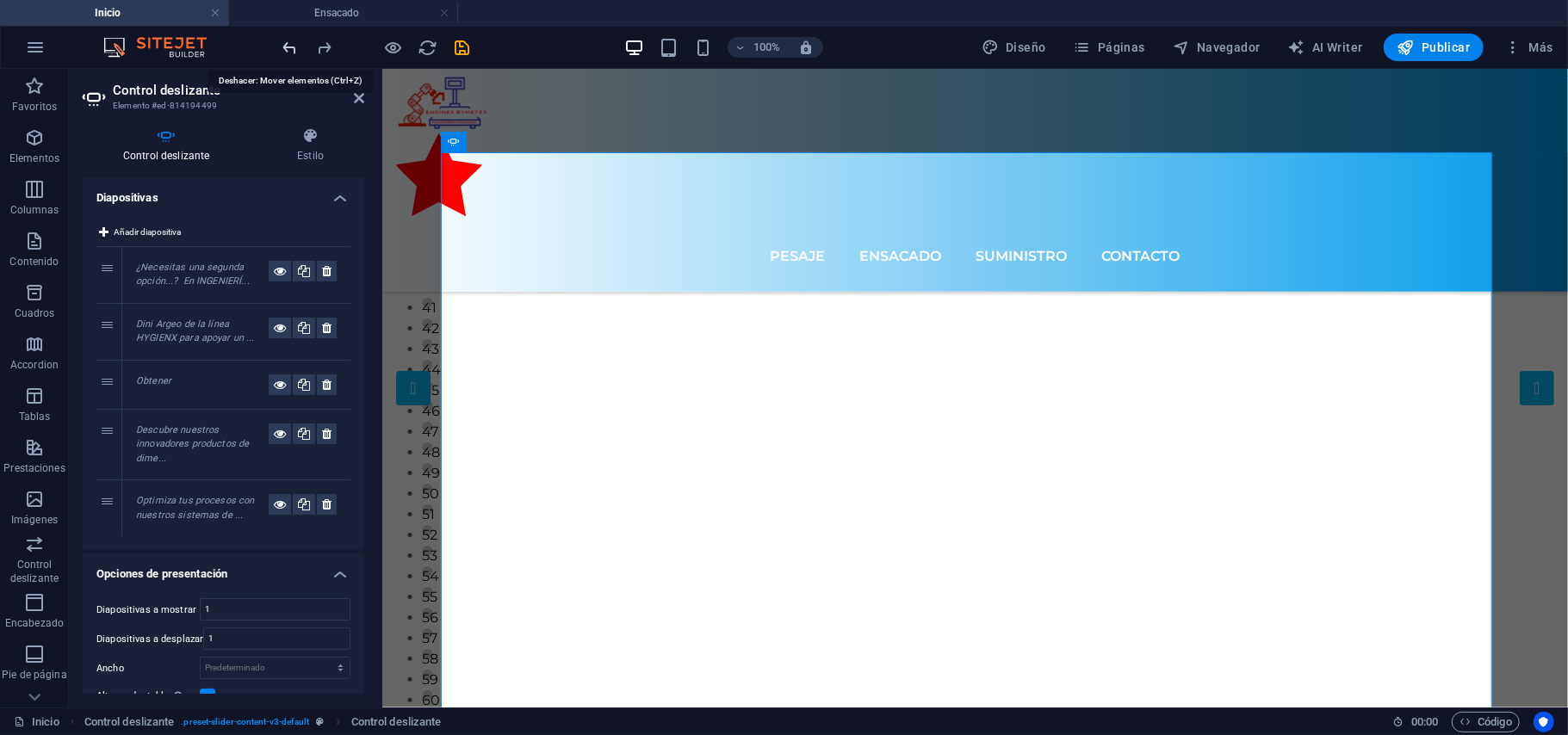 click at bounding box center (290, 47) 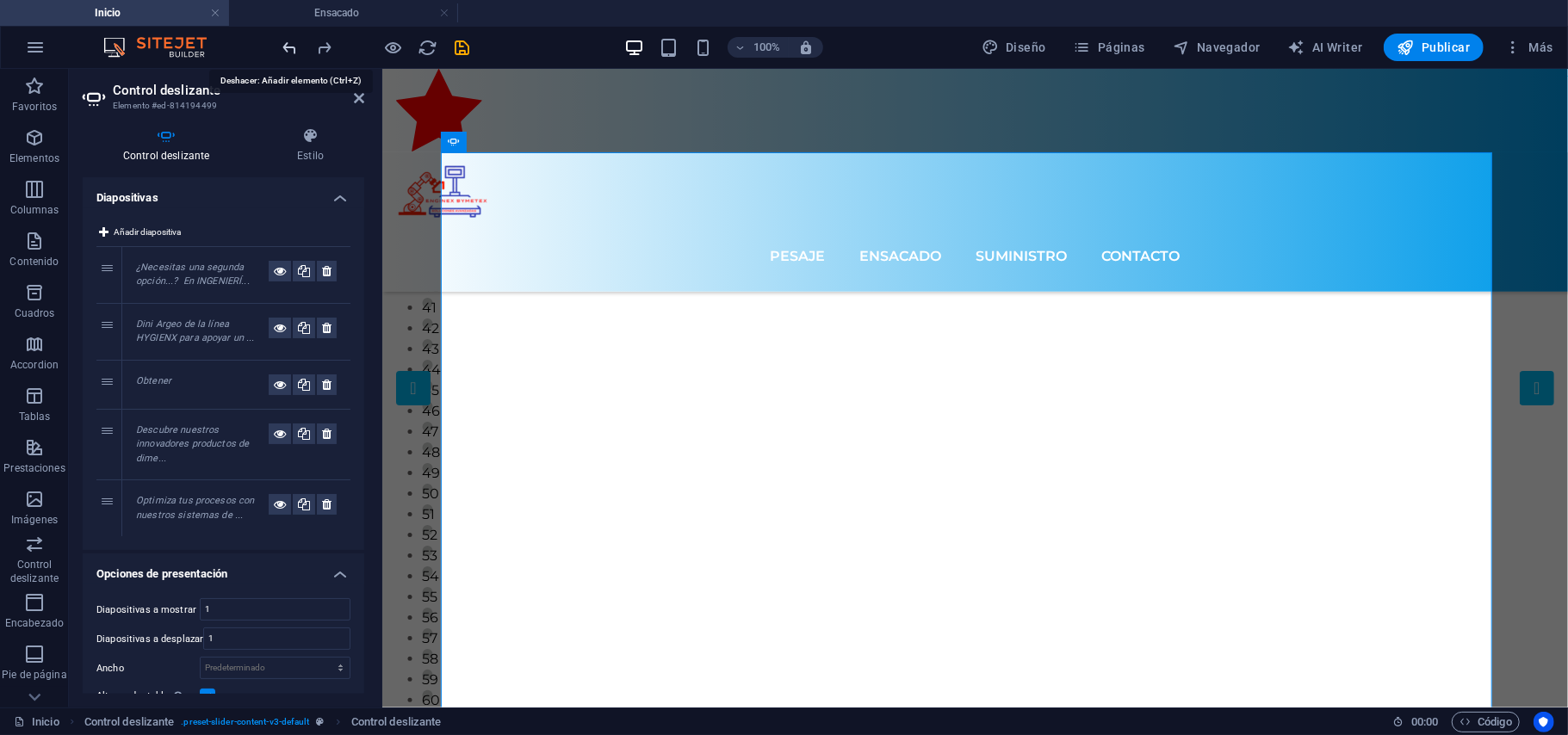 click at bounding box center (290, 47) 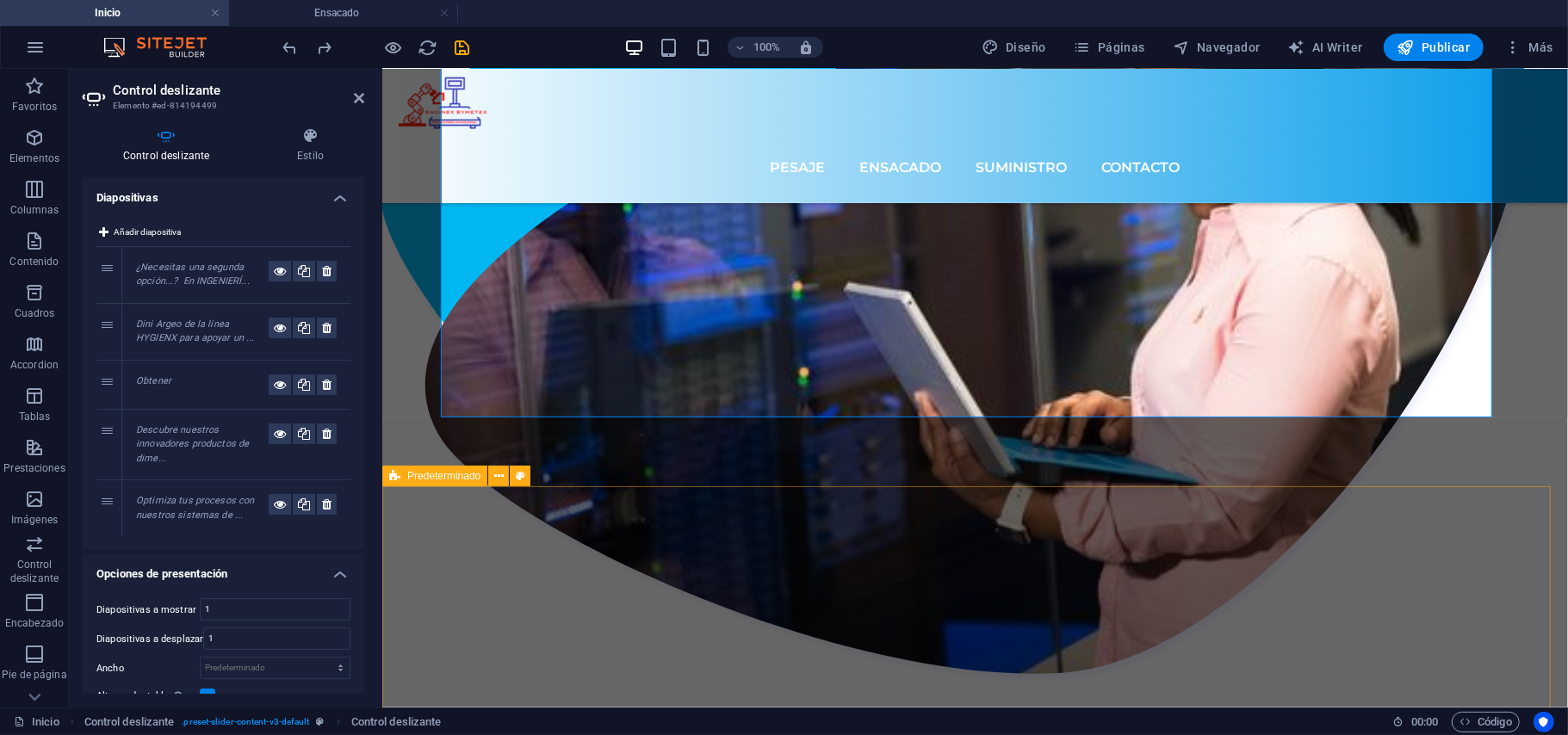 scroll, scrollTop: 229, scrollLeft: 0, axis: vertical 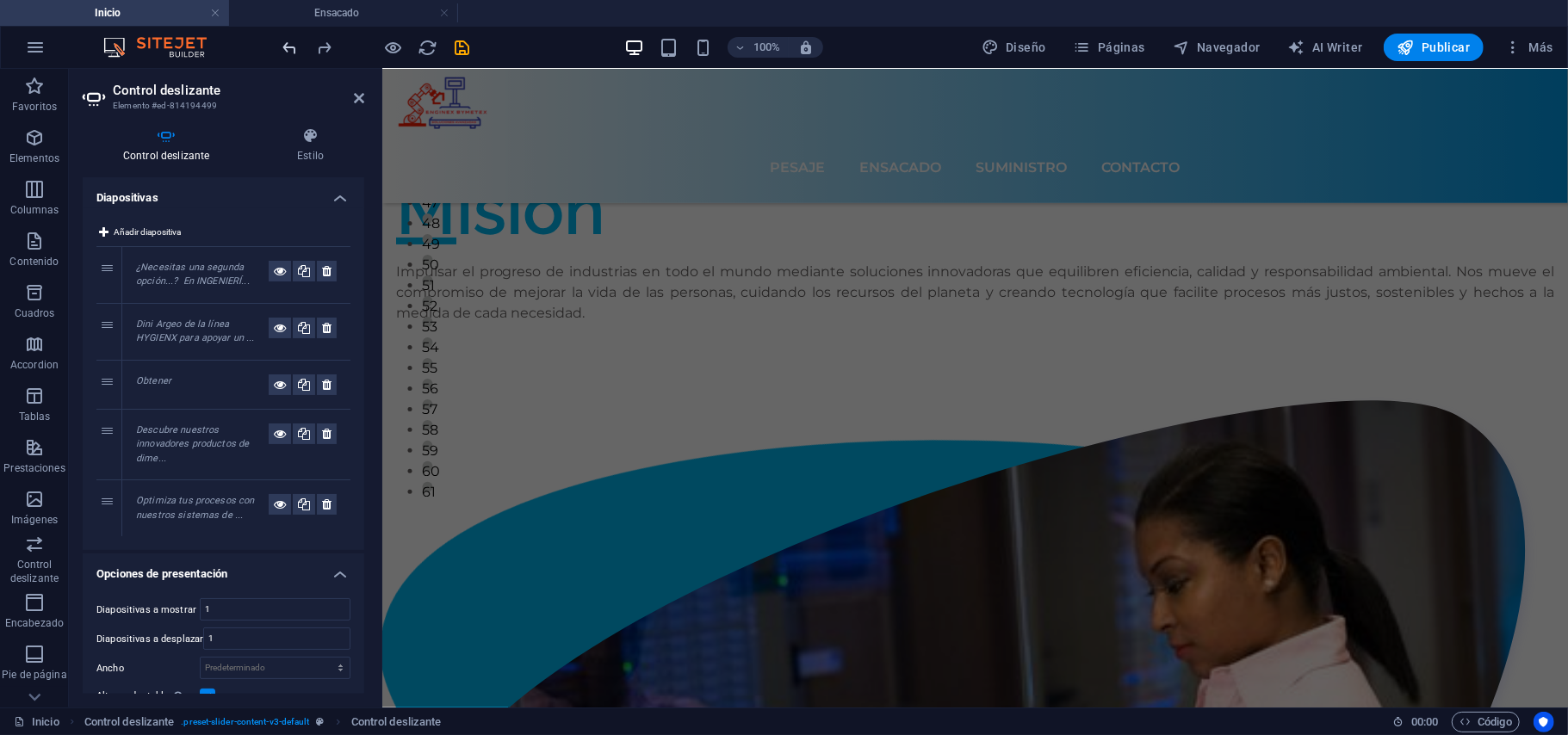 drag, startPoint x: 287, startPoint y: 46, endPoint x: 390, endPoint y: 477, distance: 443.13655 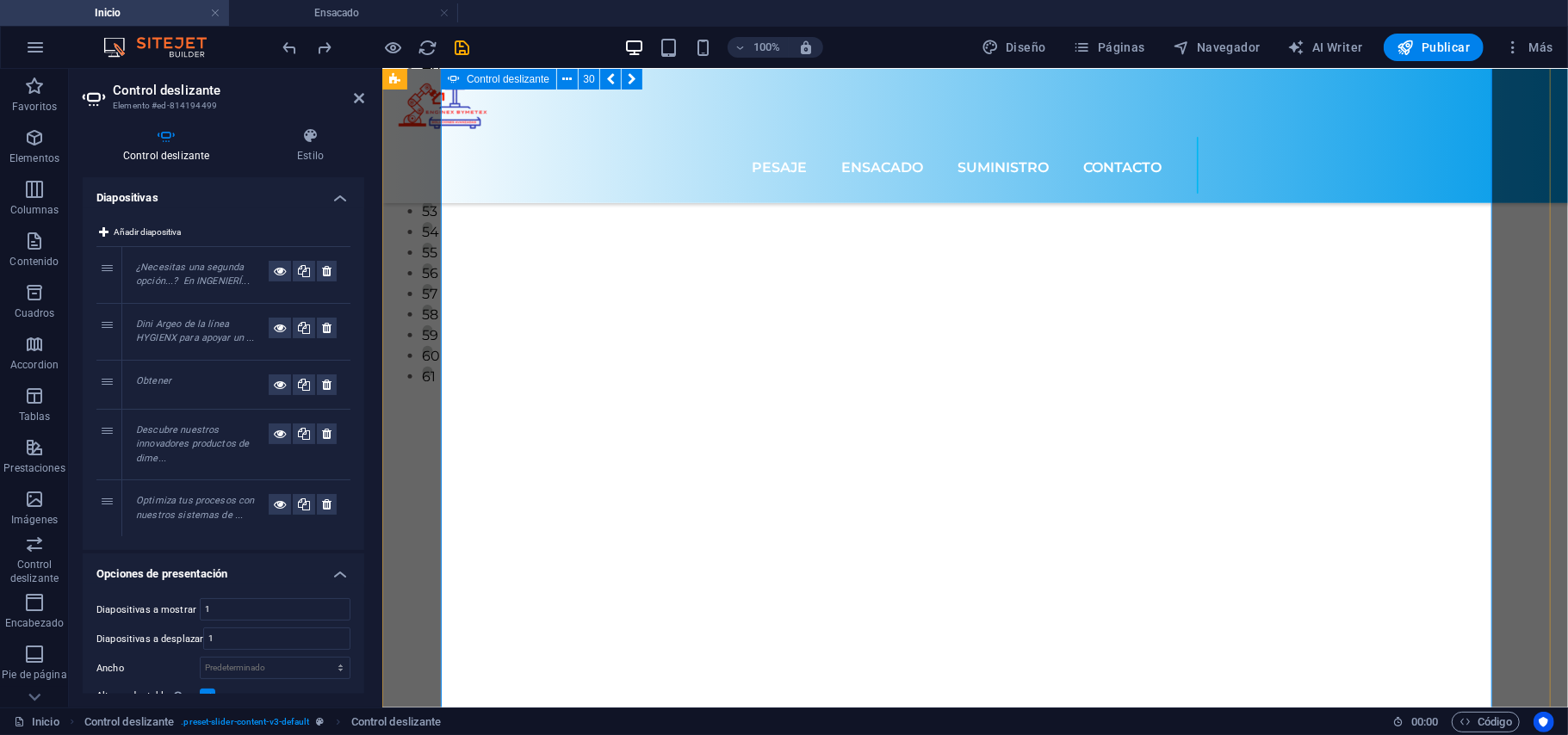 scroll, scrollTop: 689, scrollLeft: 0, axis: vertical 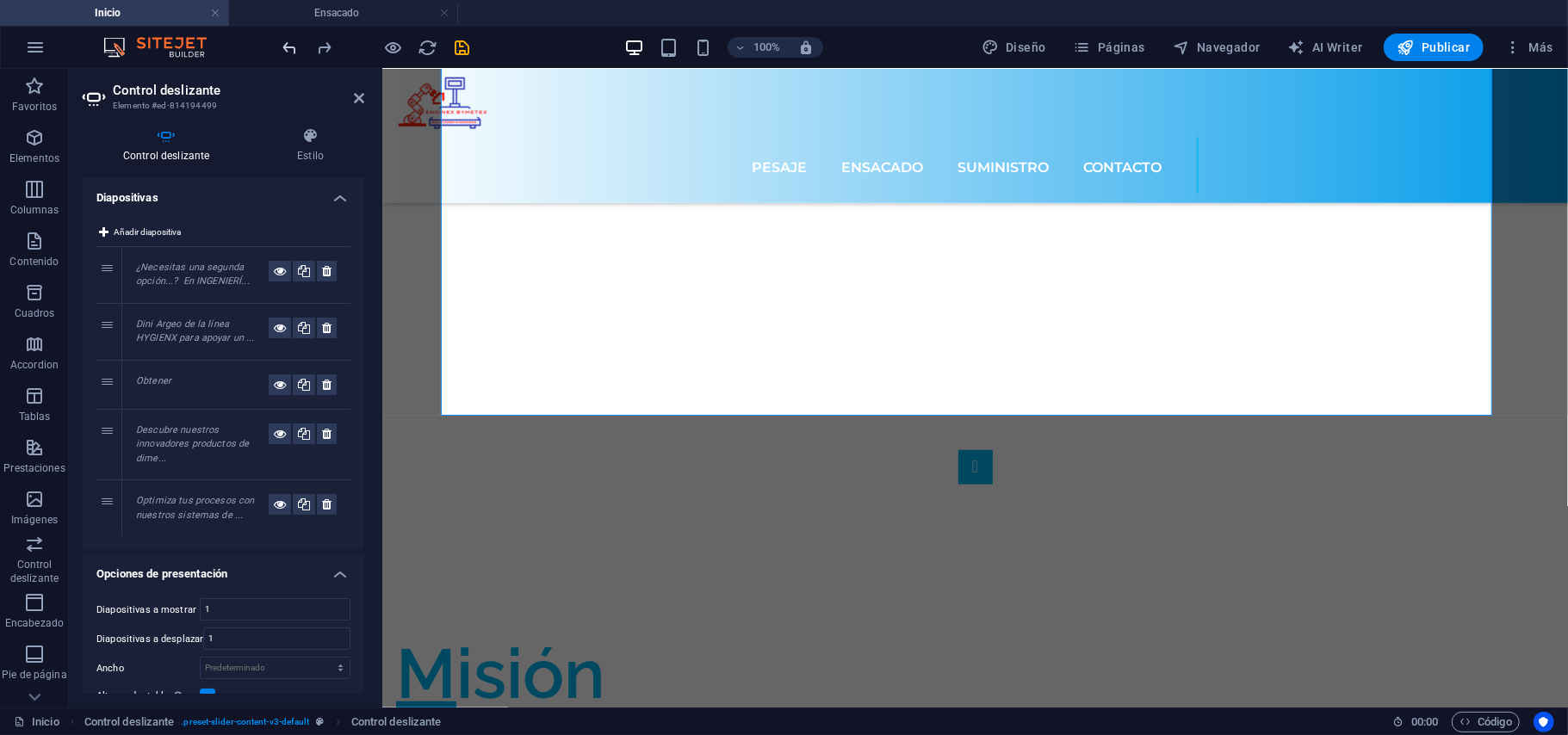 click at bounding box center [290, 47] 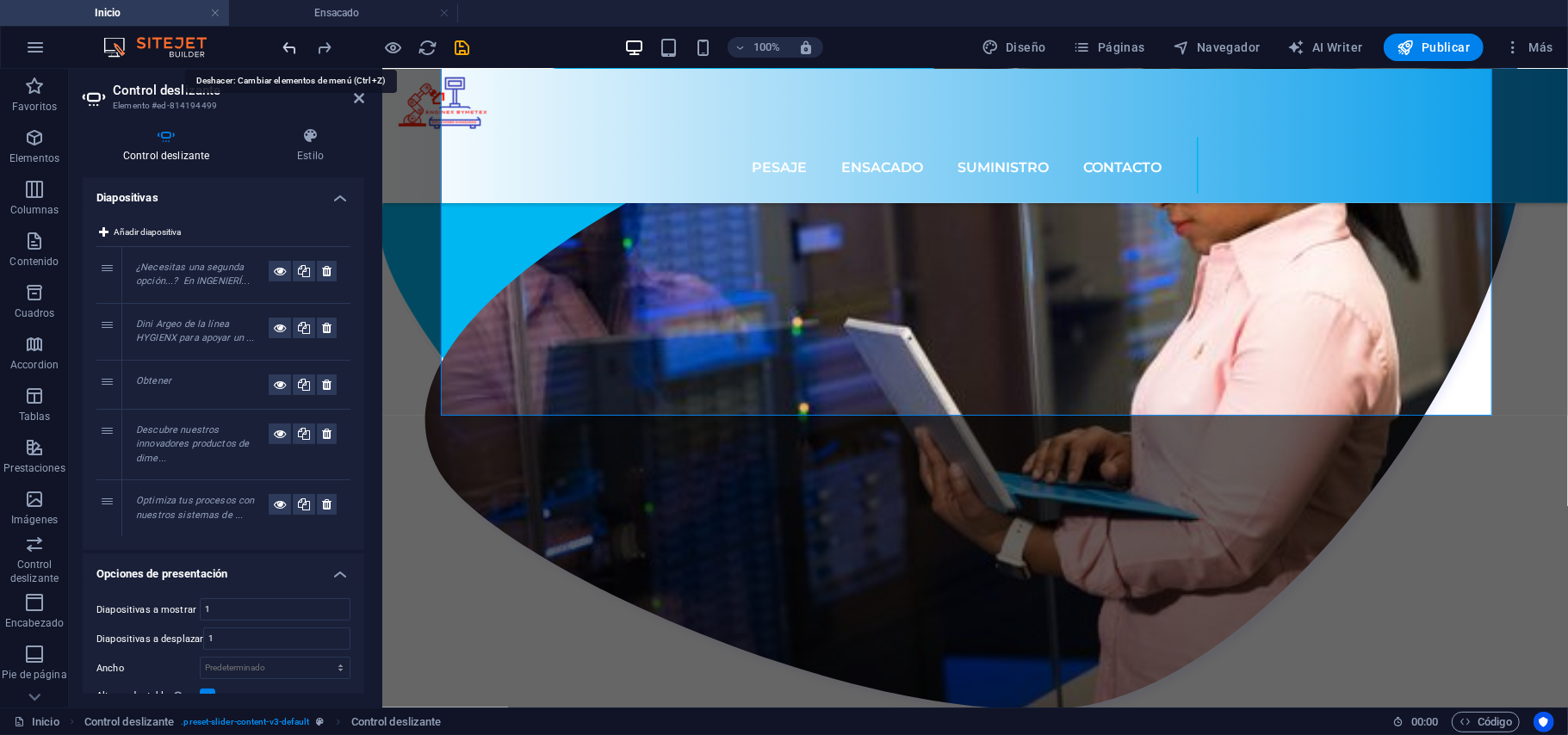 click at bounding box center [290, 47] 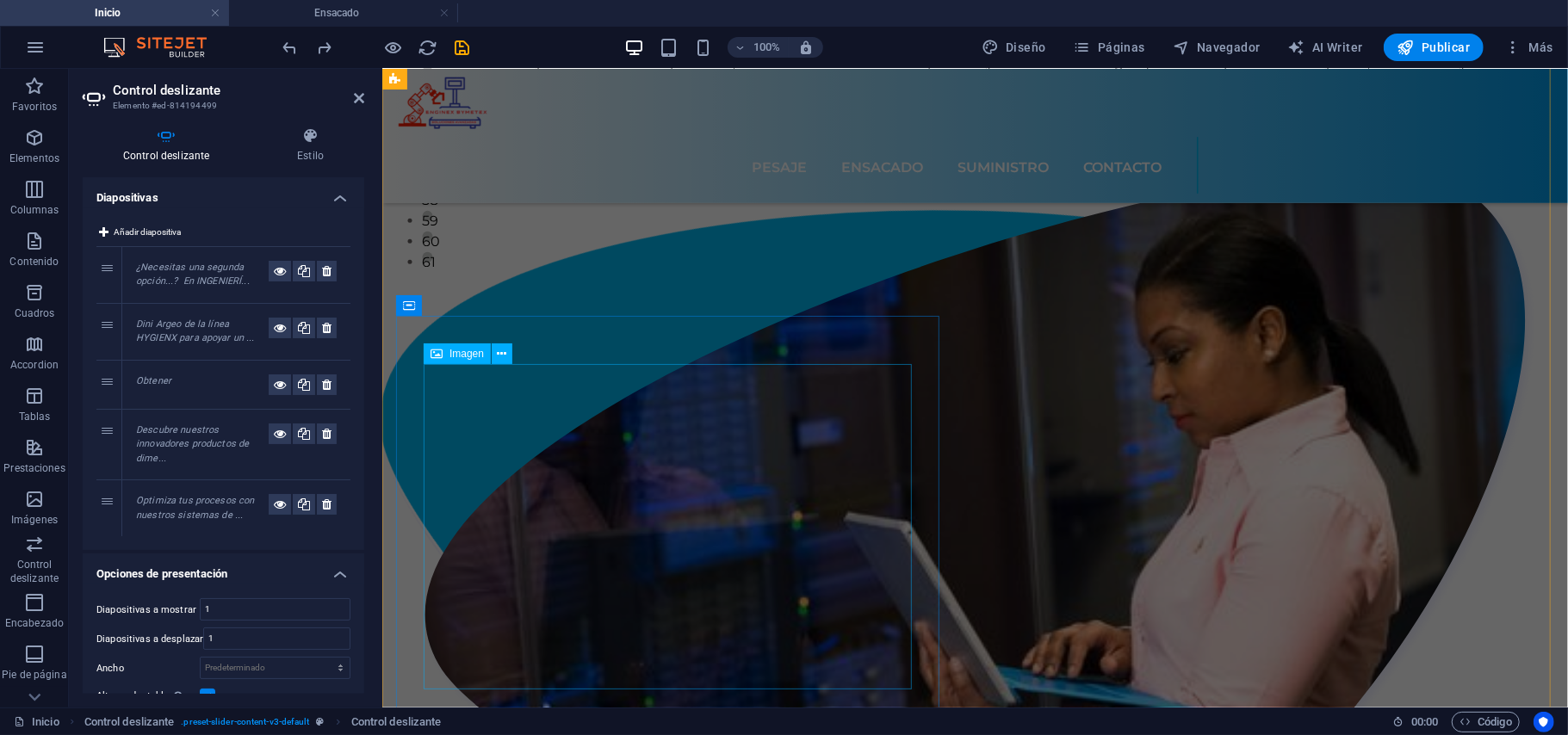 scroll, scrollTop: 0, scrollLeft: 0, axis: both 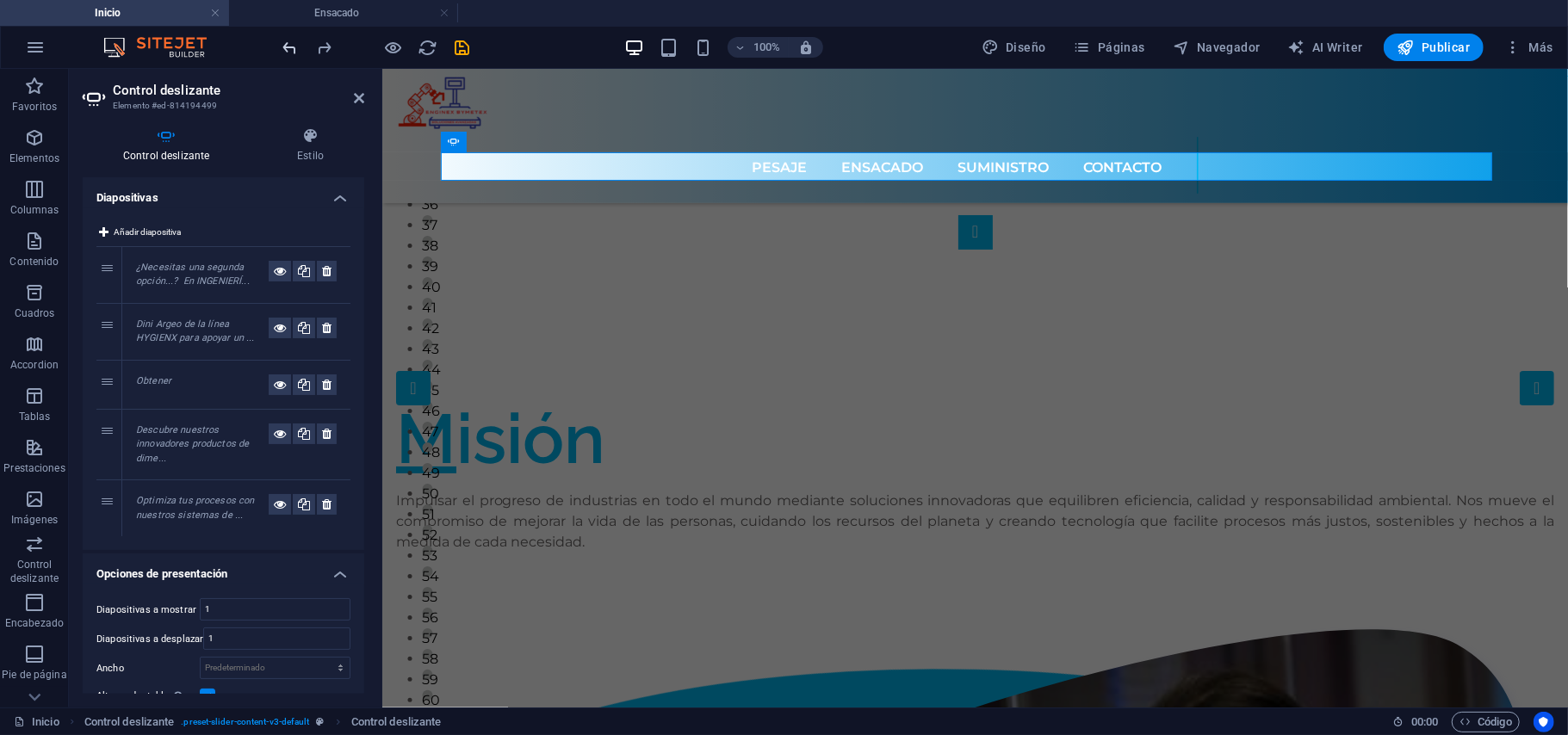 click at bounding box center (290, 47) 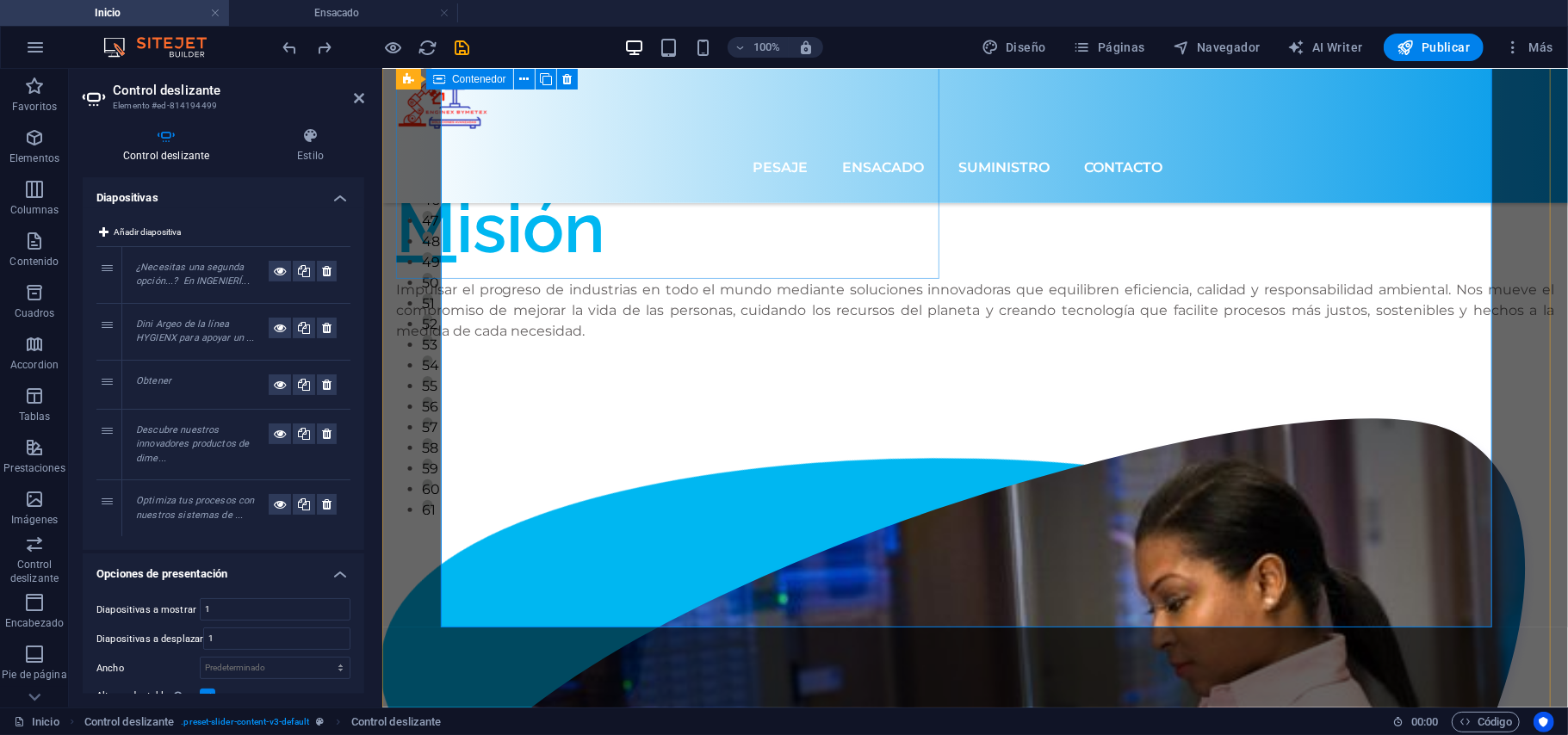 scroll, scrollTop: 0, scrollLeft: 0, axis: both 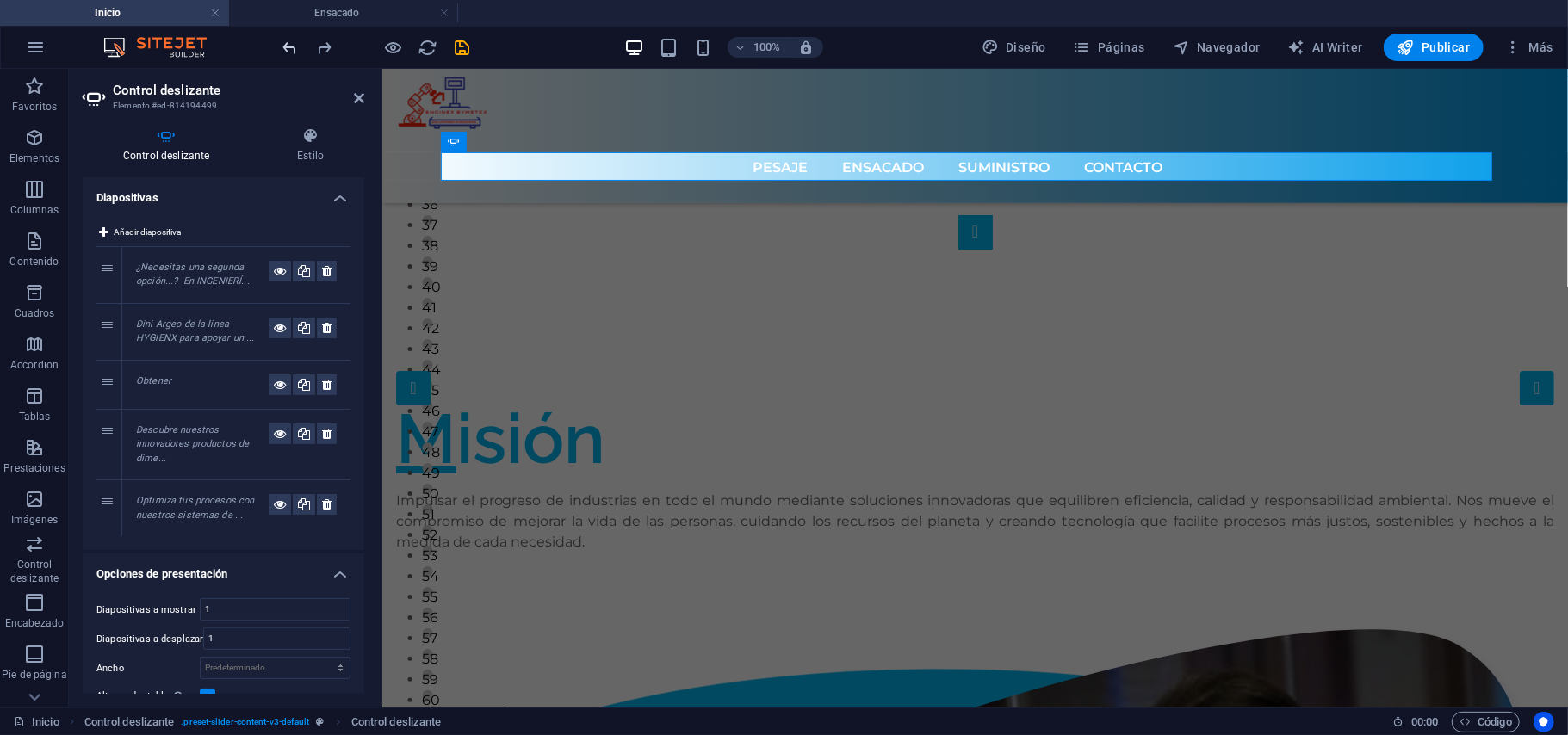 click at bounding box center [290, 47] 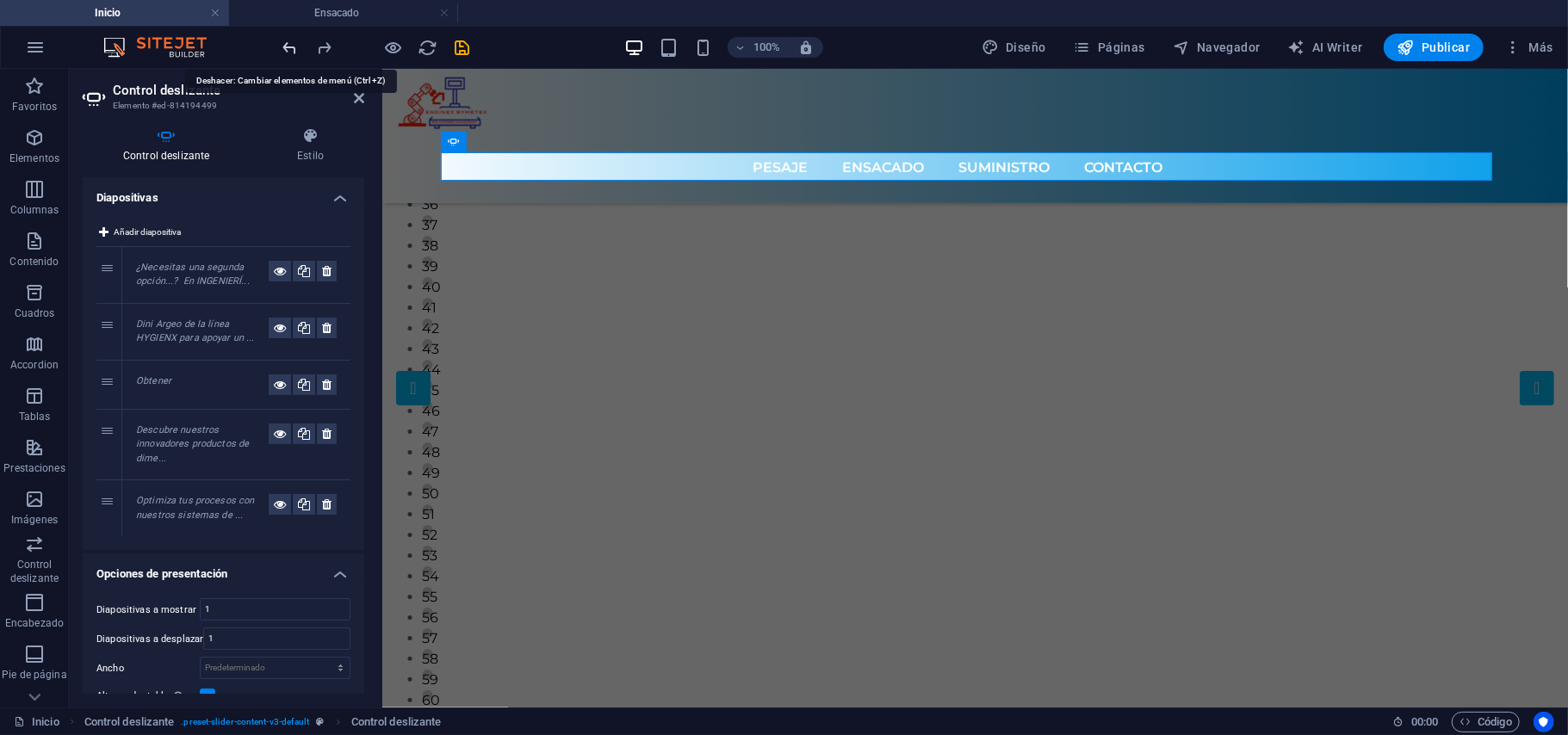 click at bounding box center [290, 47] 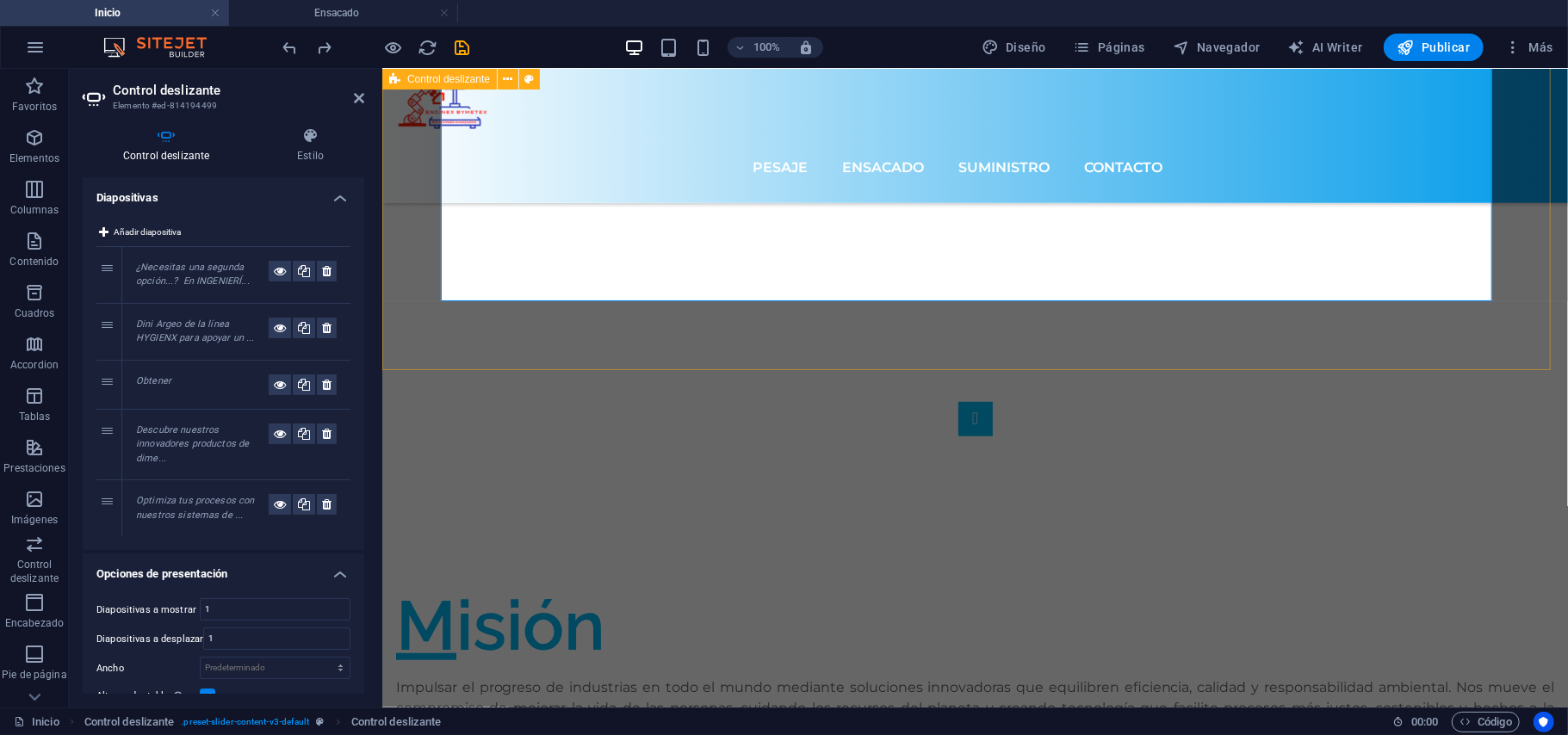 scroll, scrollTop: 803, scrollLeft: 0, axis: vertical 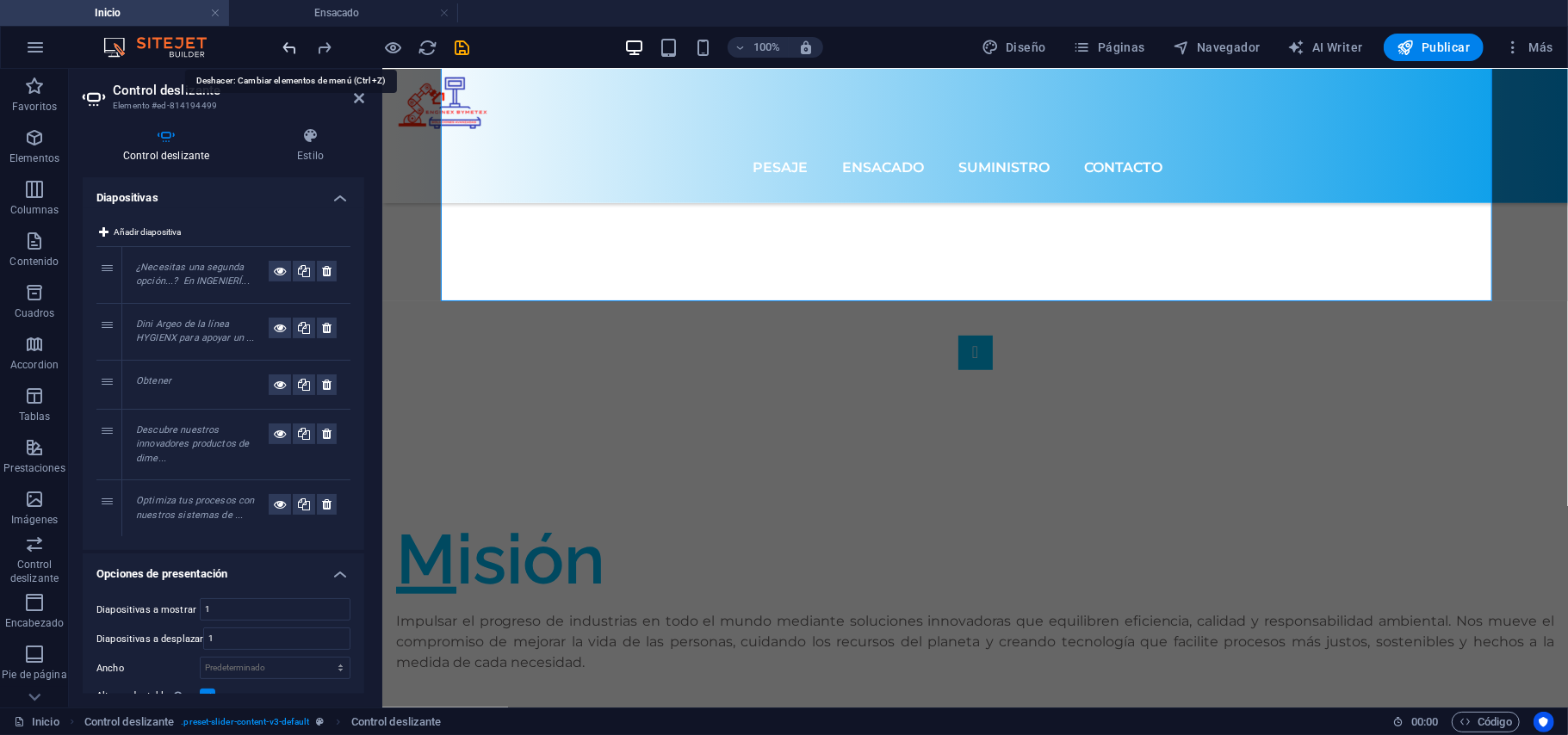 click at bounding box center [290, 47] 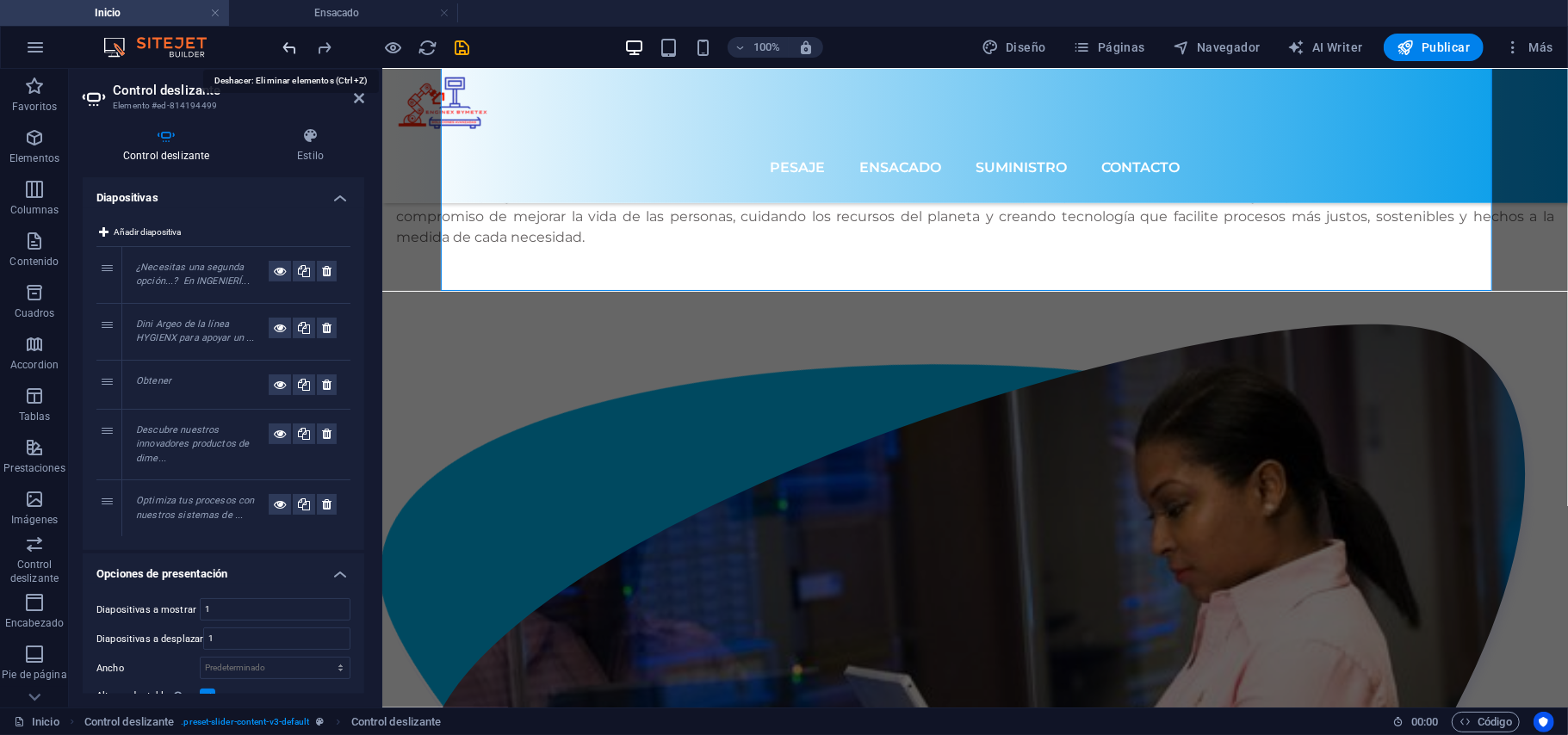 click at bounding box center (290, 47) 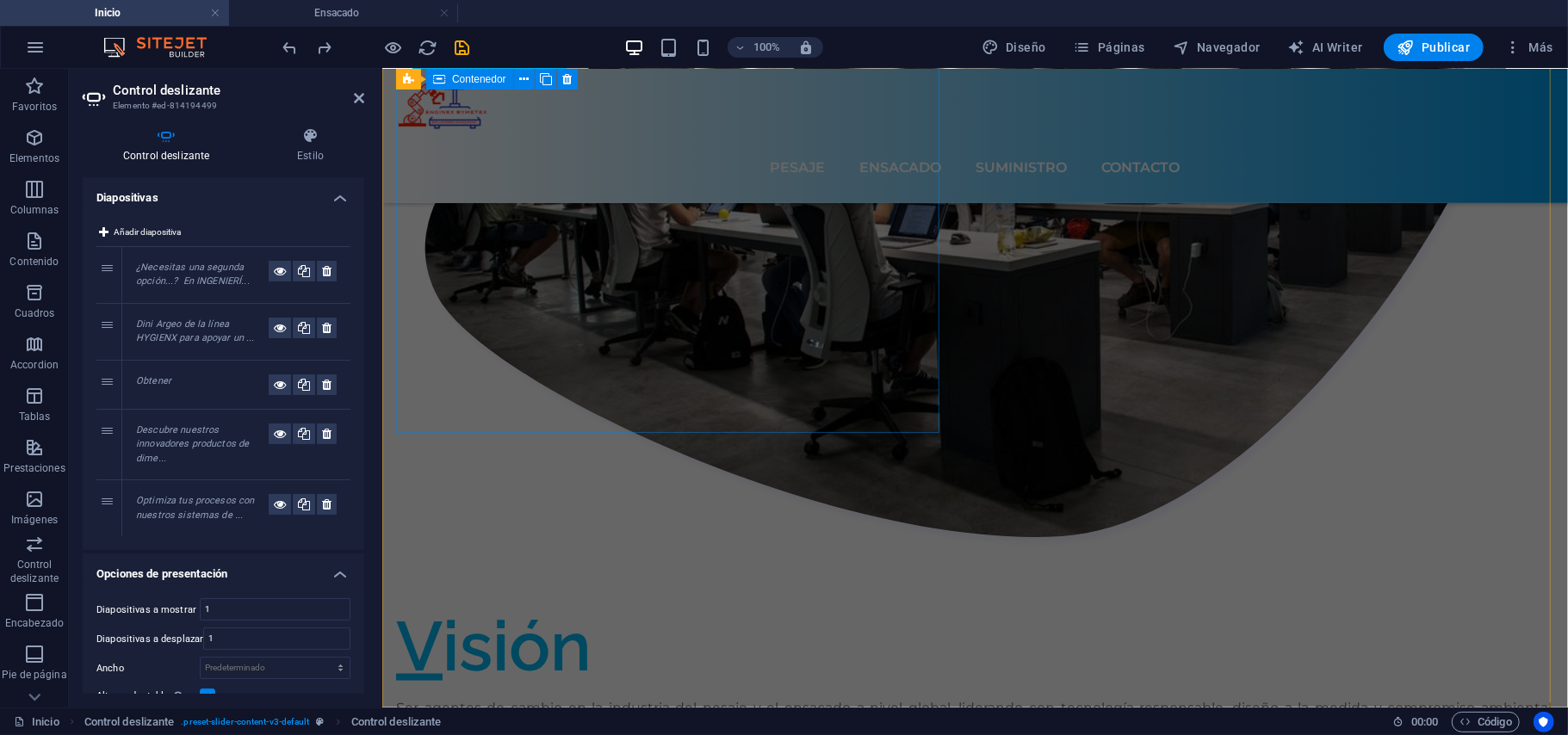 scroll, scrollTop: 0, scrollLeft: 0, axis: both 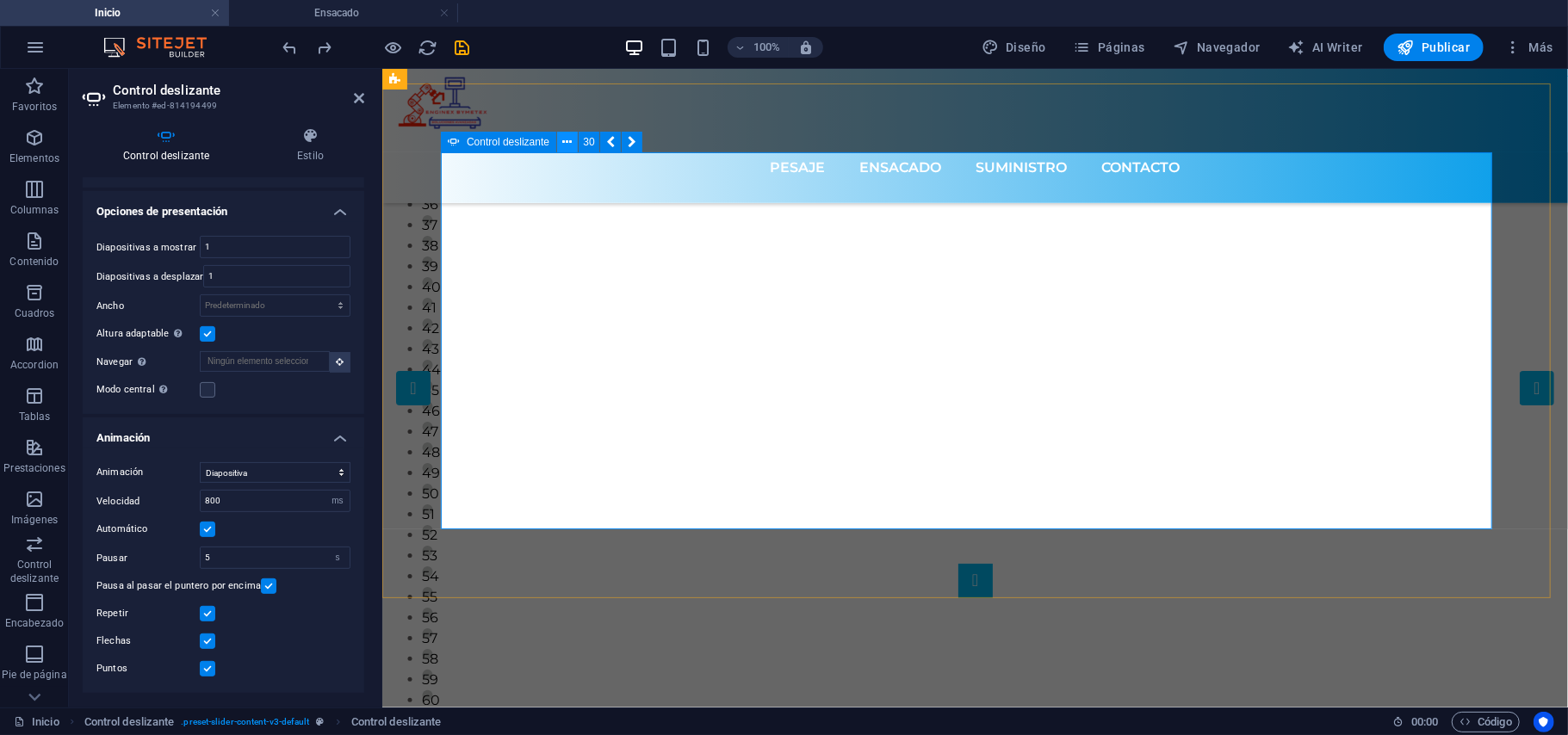 click at bounding box center [567, 142] 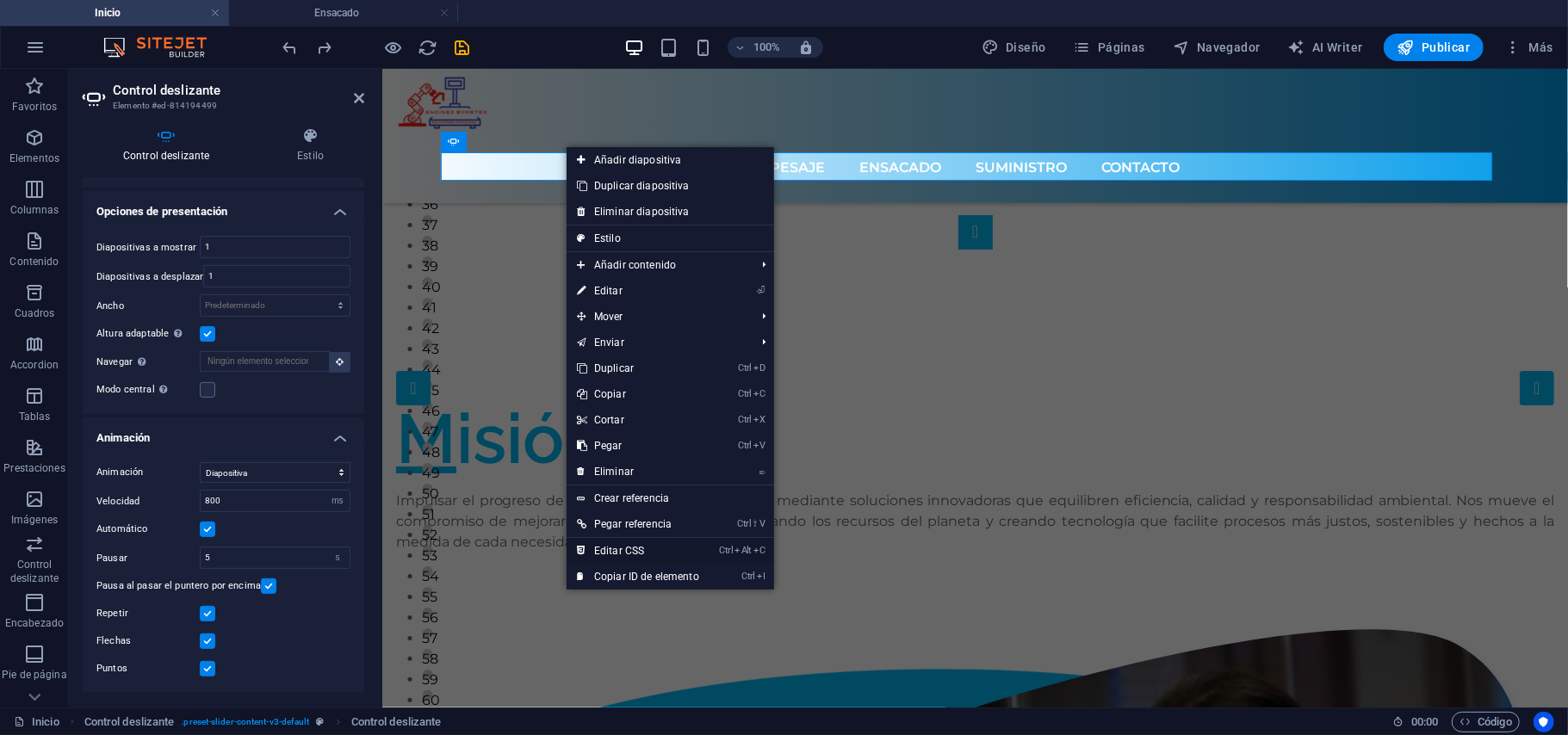 click on "Ctrl Alt C  Editar CSS" at bounding box center (638, 551) 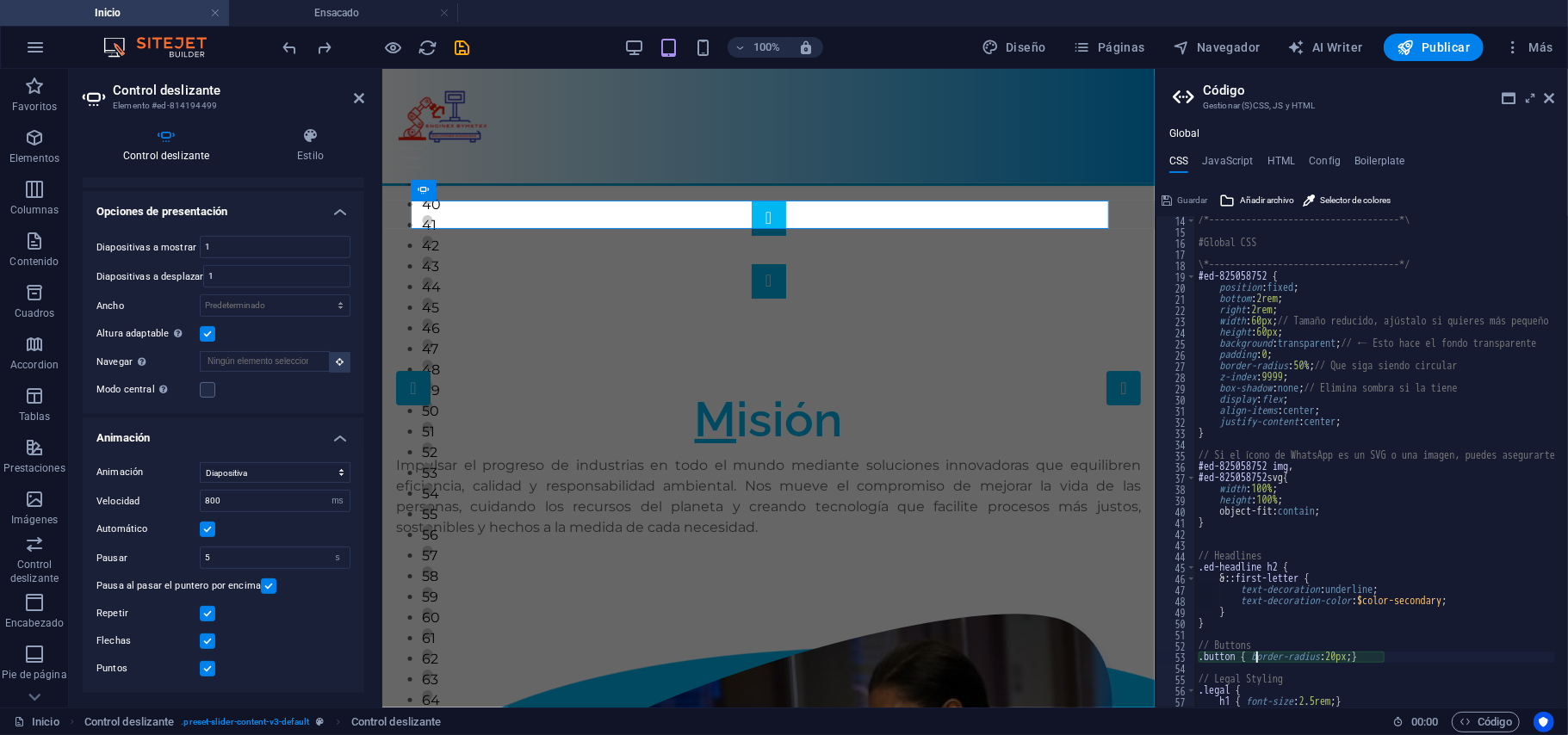 scroll, scrollTop: 146, scrollLeft: 0, axis: vertical 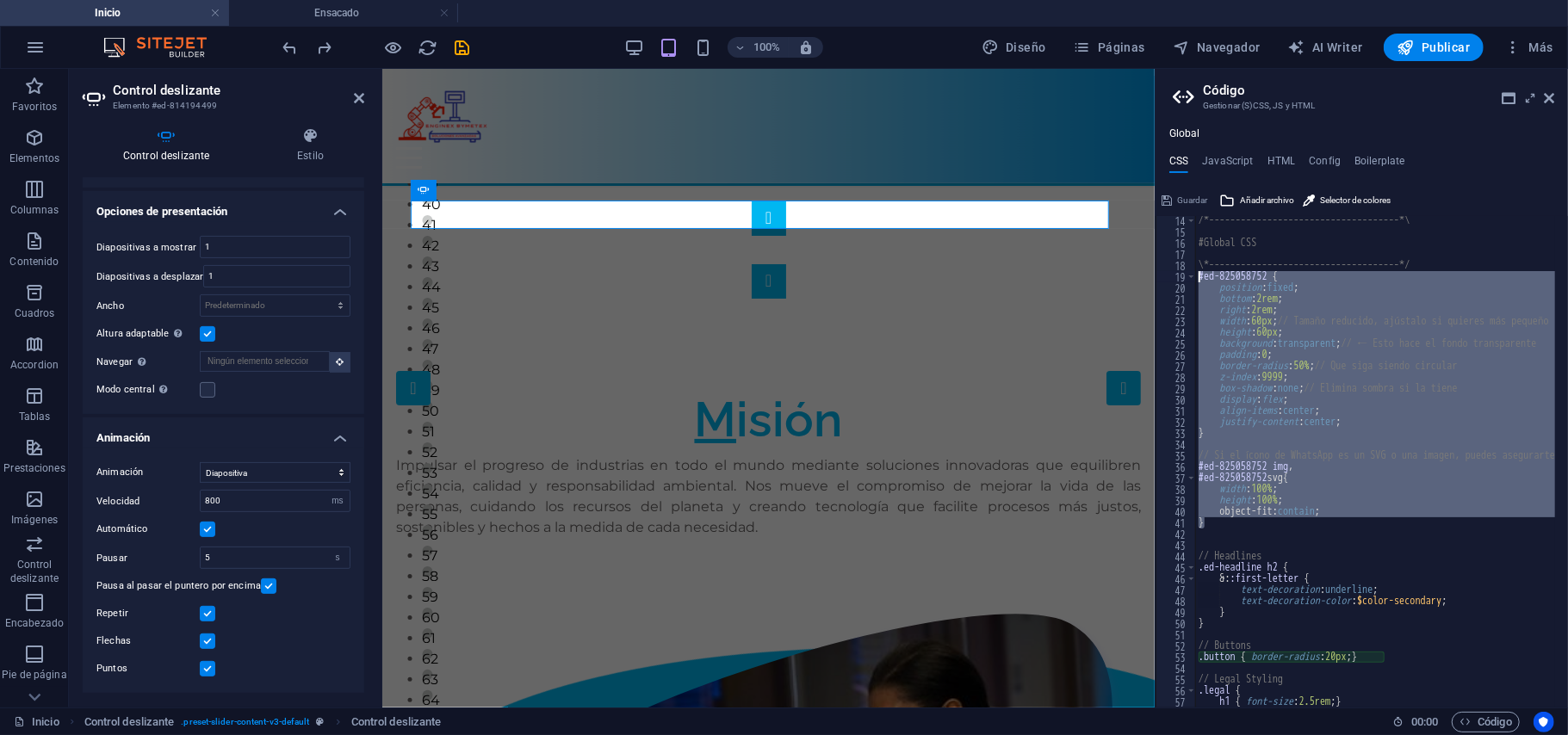 drag, startPoint x: 1216, startPoint y: 516, endPoint x: 1168, endPoint y: 281, distance: 239.85204 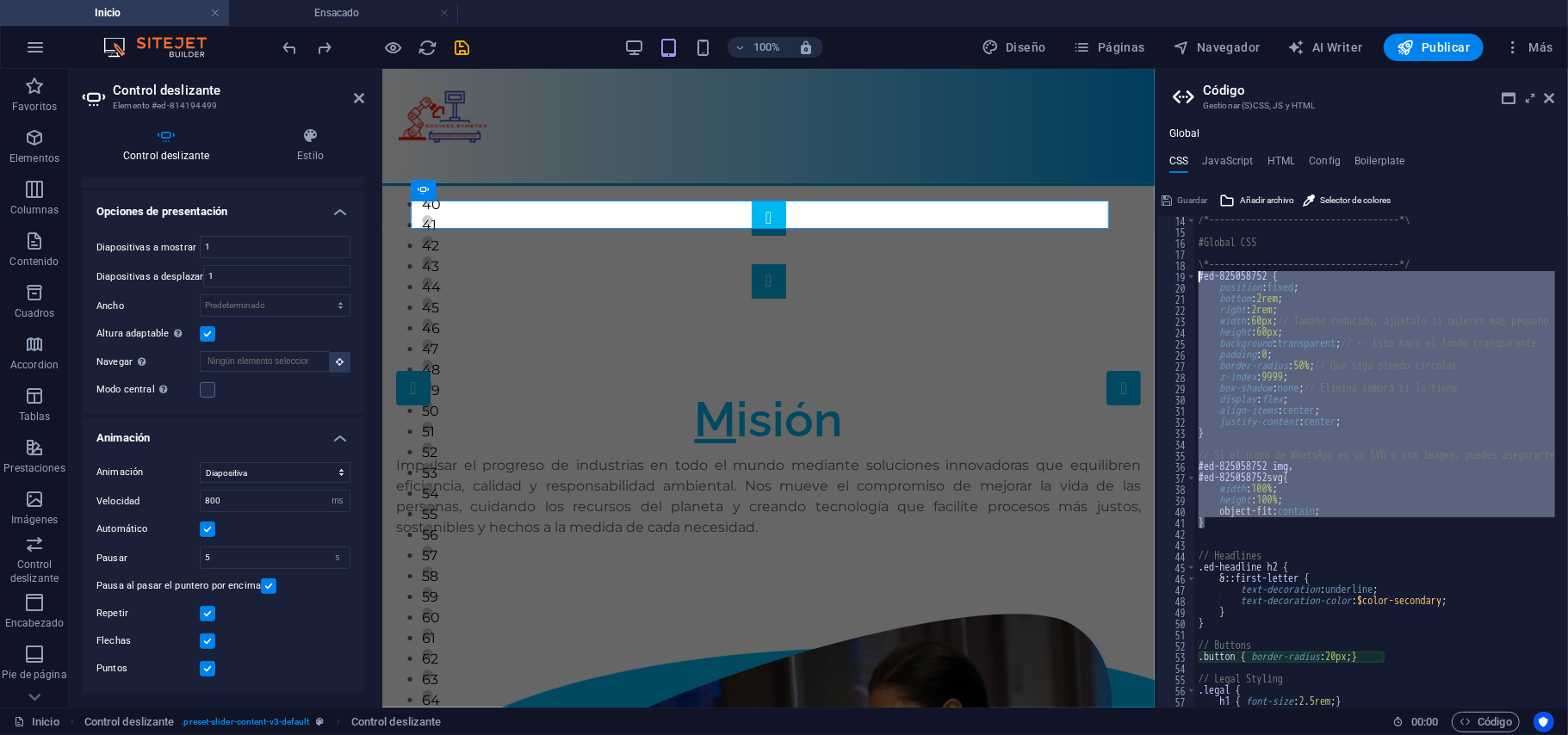 type on "#ed-825058752 {
position: fixed;" 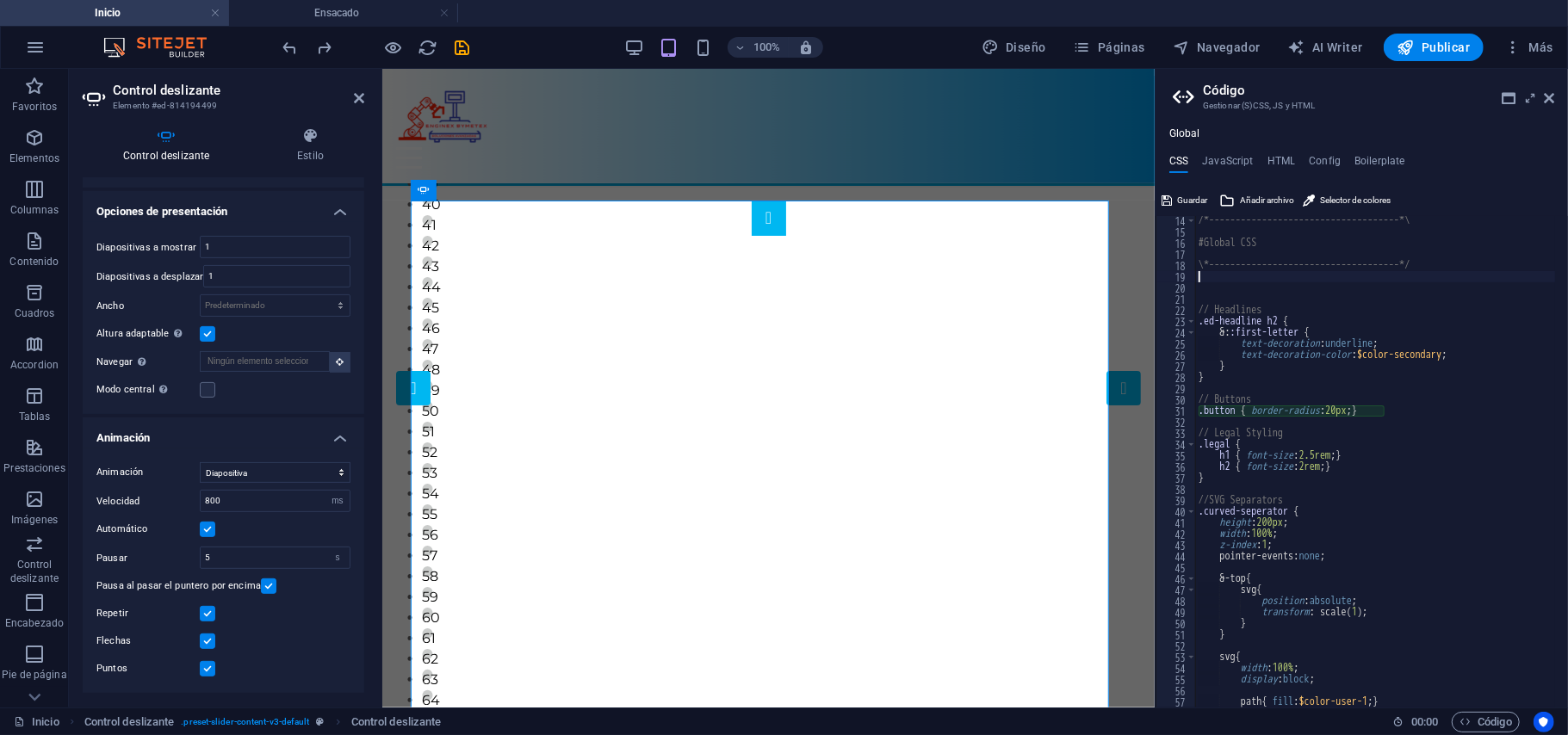 click on "/*------------------------------------*\     #Global CSS \*------------------------------------*/ // Headlines  .ed-headline   h2   {      &: :first-letter   {           text-decoration :  underline ;           text-decoration-color :  $color-secondary ;      } } // Buttons .button   {   border-radius :  20px ;  } // Legal Styling .legal   {      h1   {   font-size :  2.5rem ;  }      h2   {   font-size :  2rem ;  } } //SVG Separators .curved-seperator   {      height :  200px ;      width :  100% ;      z-index :  1 ;      pointer-events:  none ;      &-top  {           svg  {                position :  absolute ;                transform : scale ( 1 ) ;           }      }      svg  {           width :  100% ;           display :  block ;                path  {   fill :  $color-user-1 ;  }" at bounding box center (1532, 466) 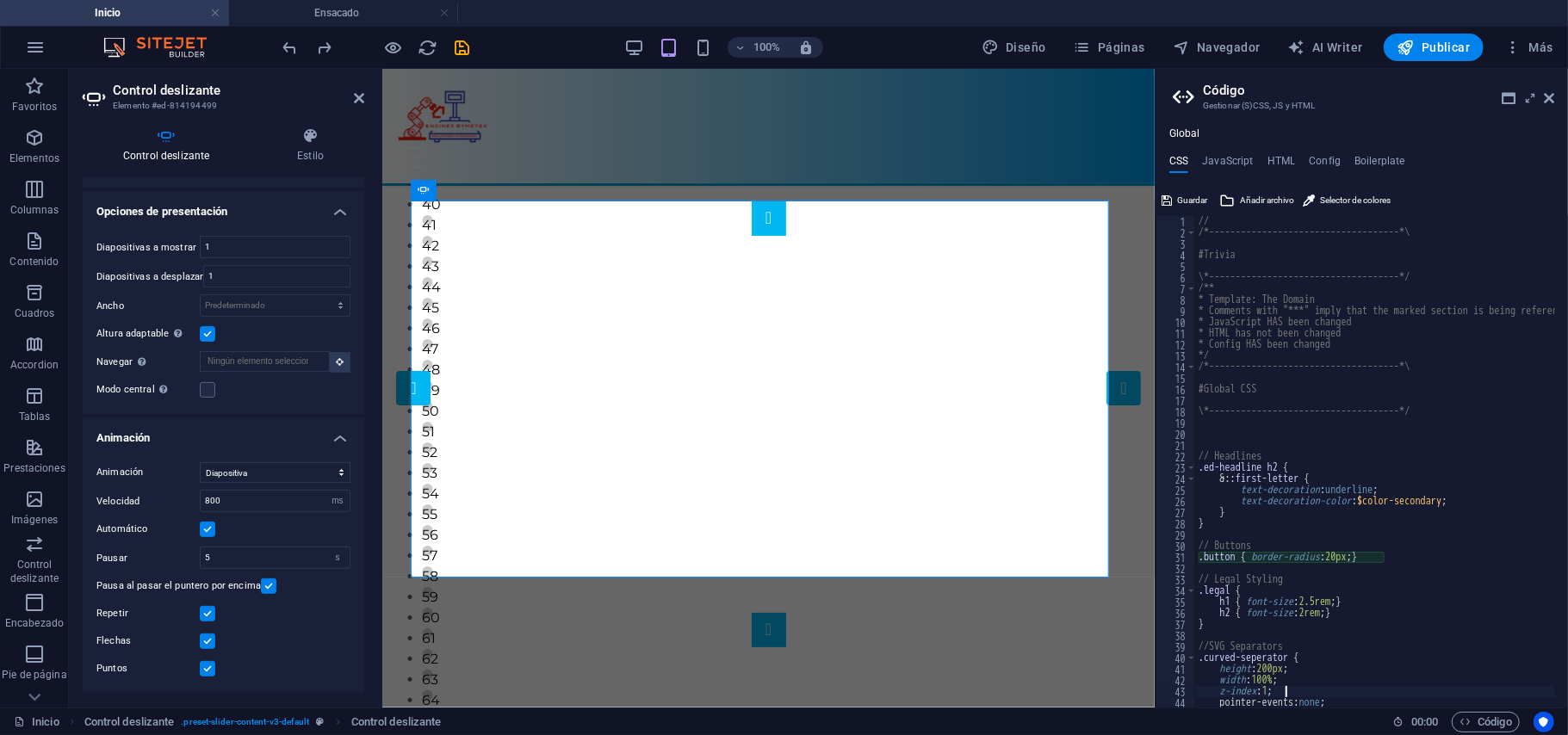 scroll, scrollTop: 0, scrollLeft: 0, axis: both 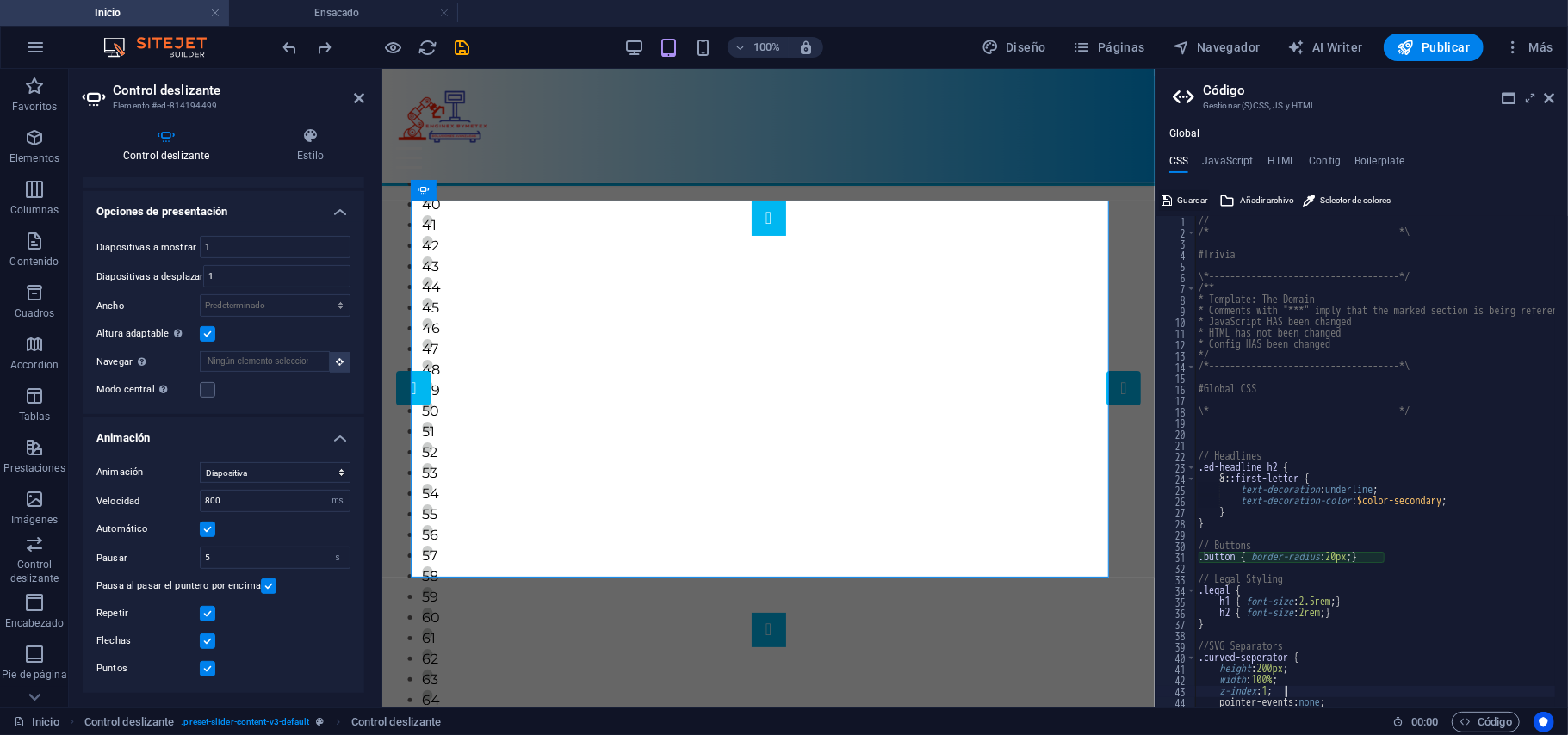 click on "Guardar" at bounding box center (1192, 201) 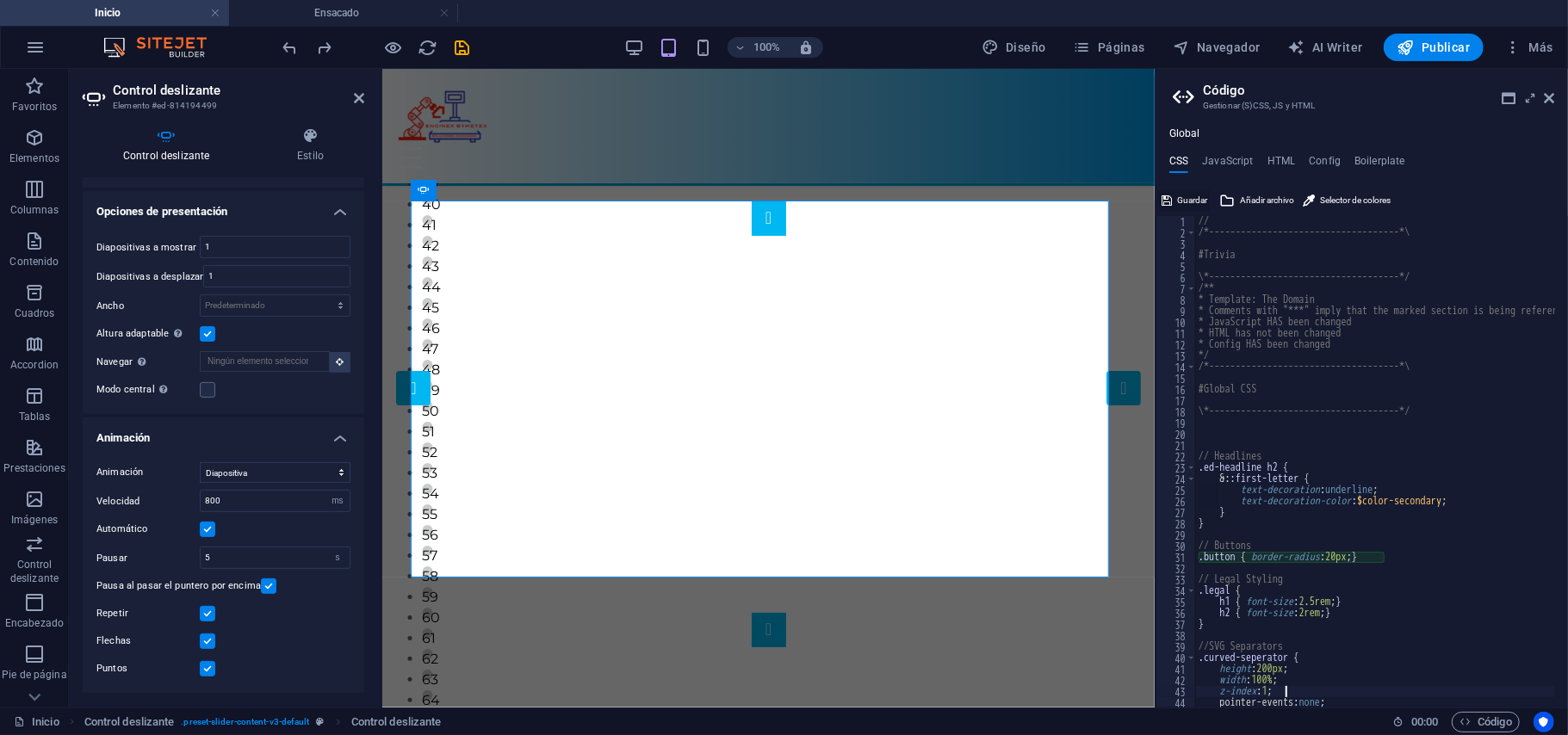 select on "ms" 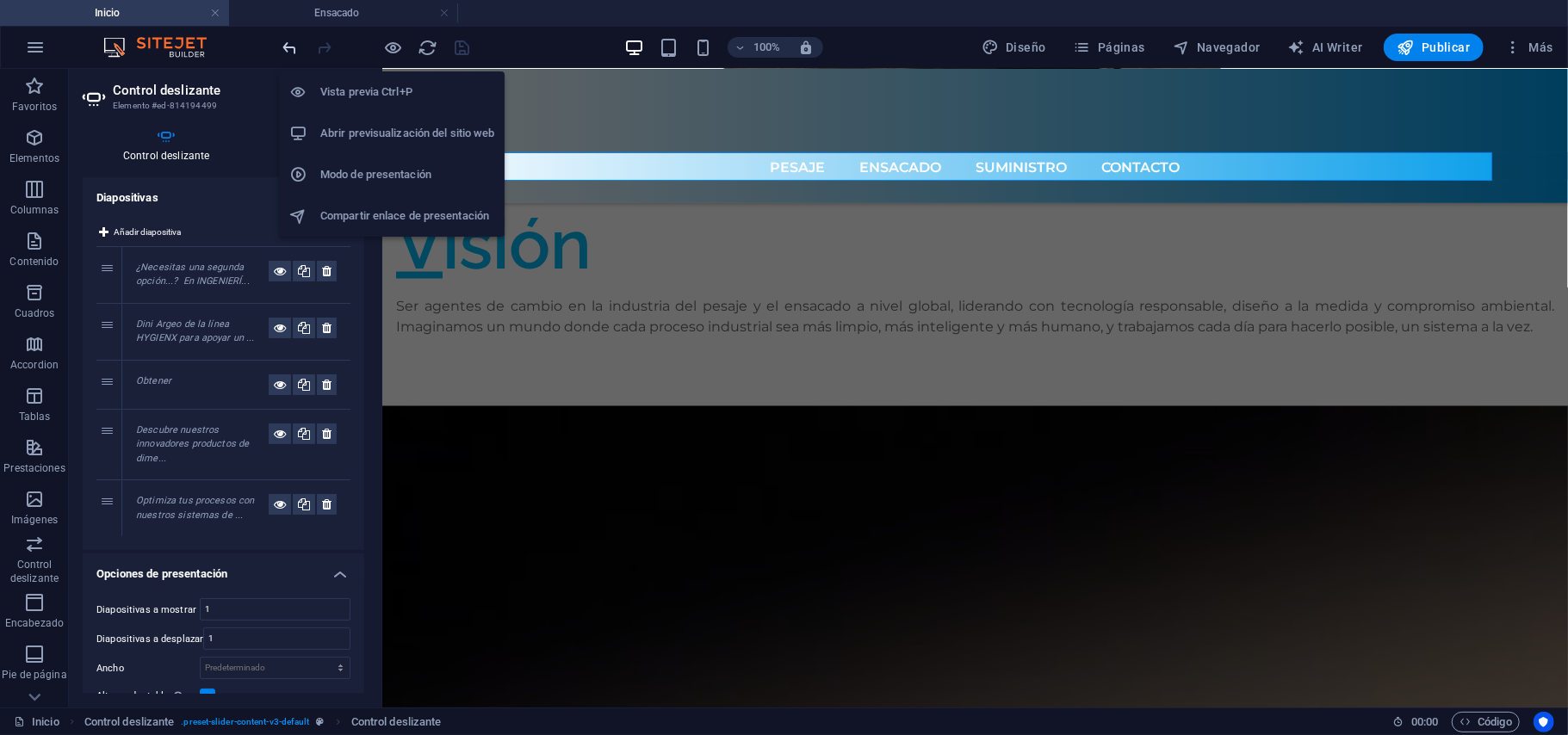 scroll, scrollTop: 0, scrollLeft: 0, axis: both 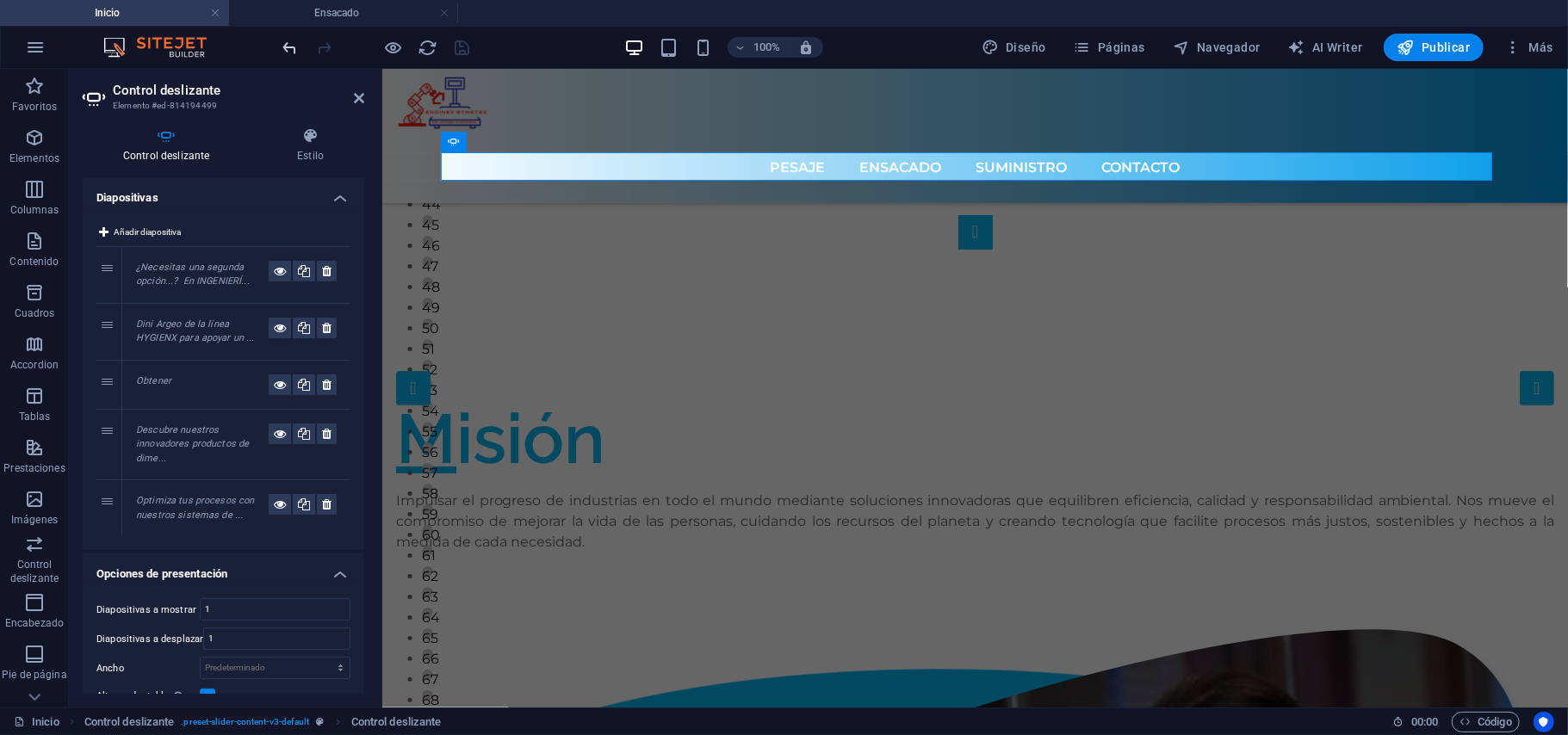click at bounding box center [290, 47] 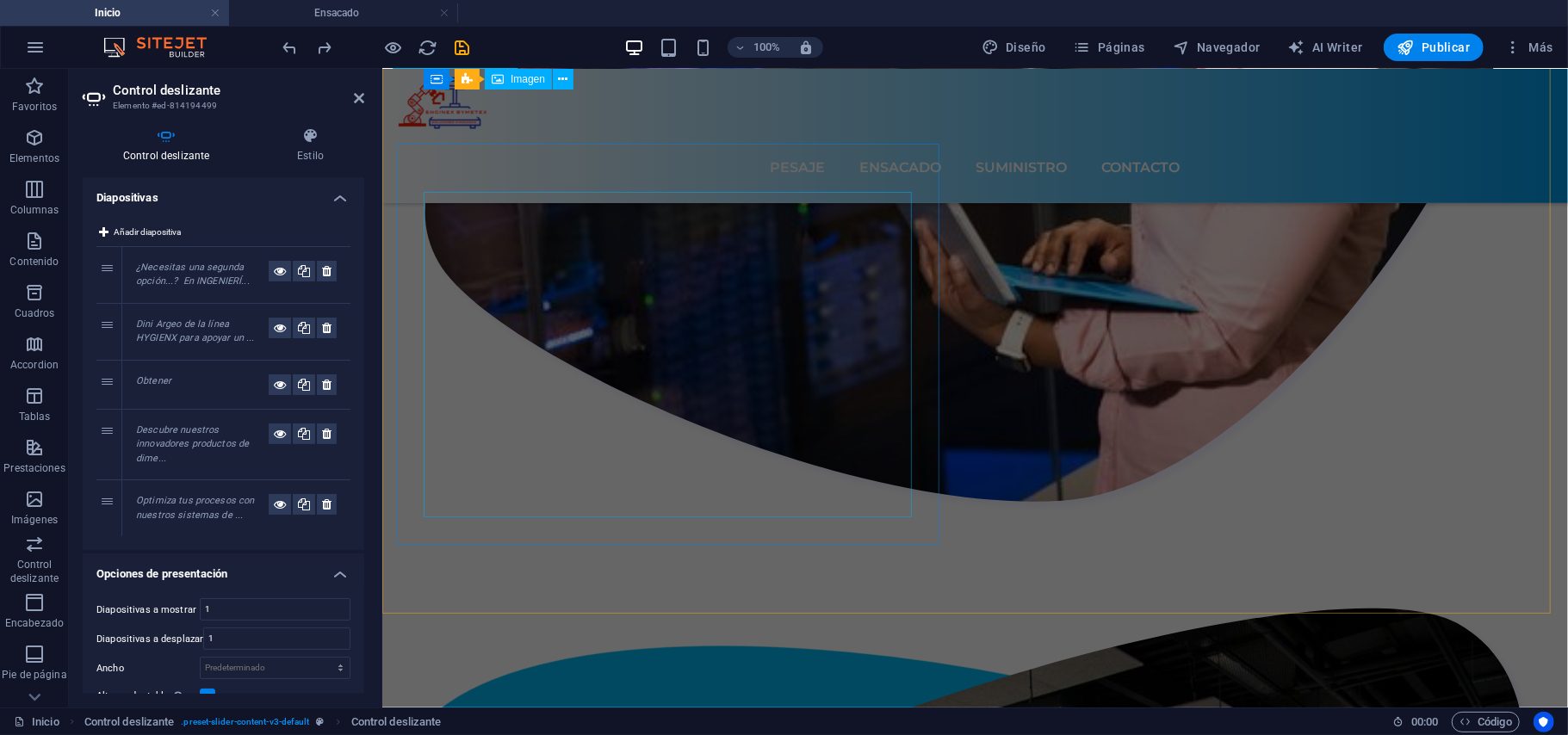 scroll, scrollTop: 0, scrollLeft: 0, axis: both 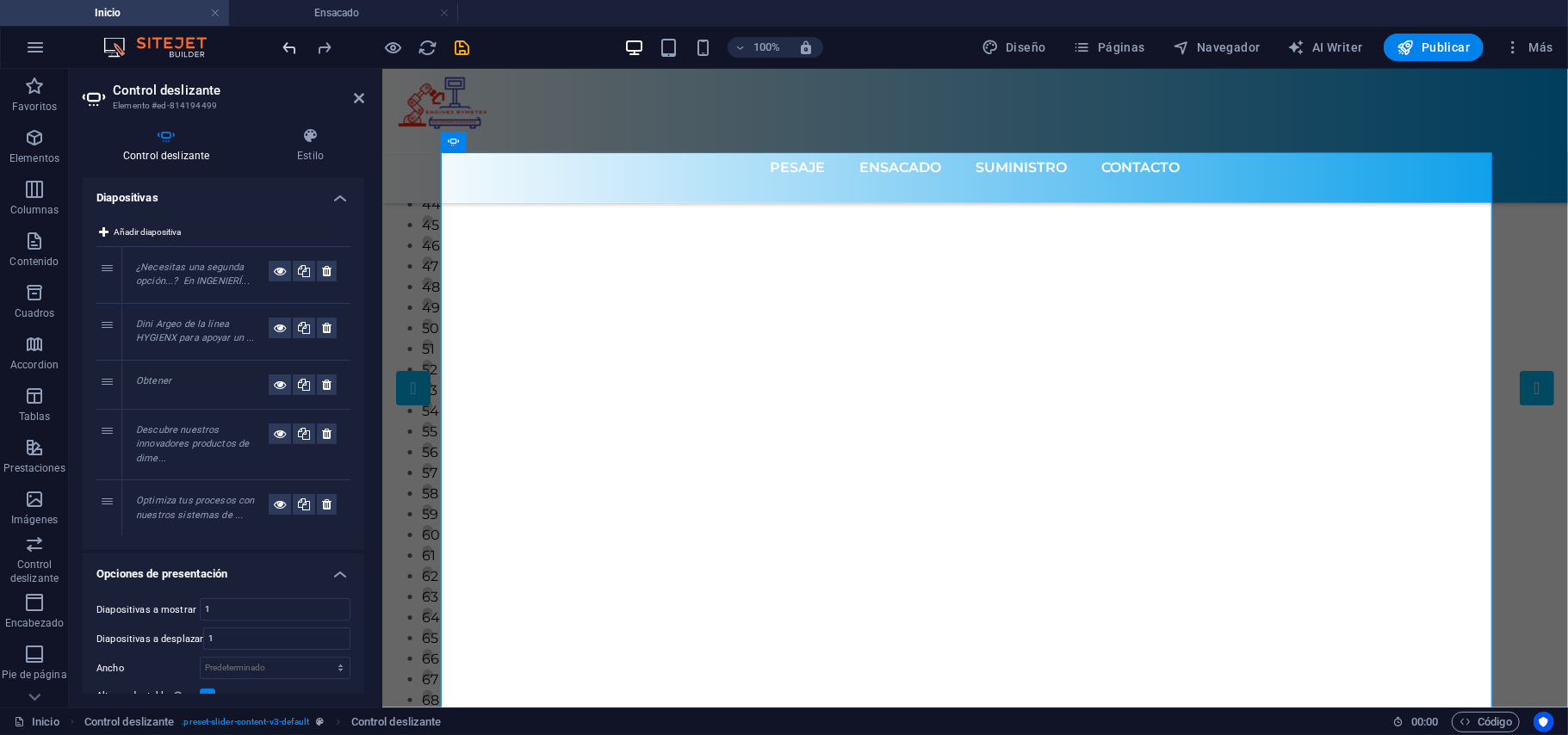 click at bounding box center [290, 47] 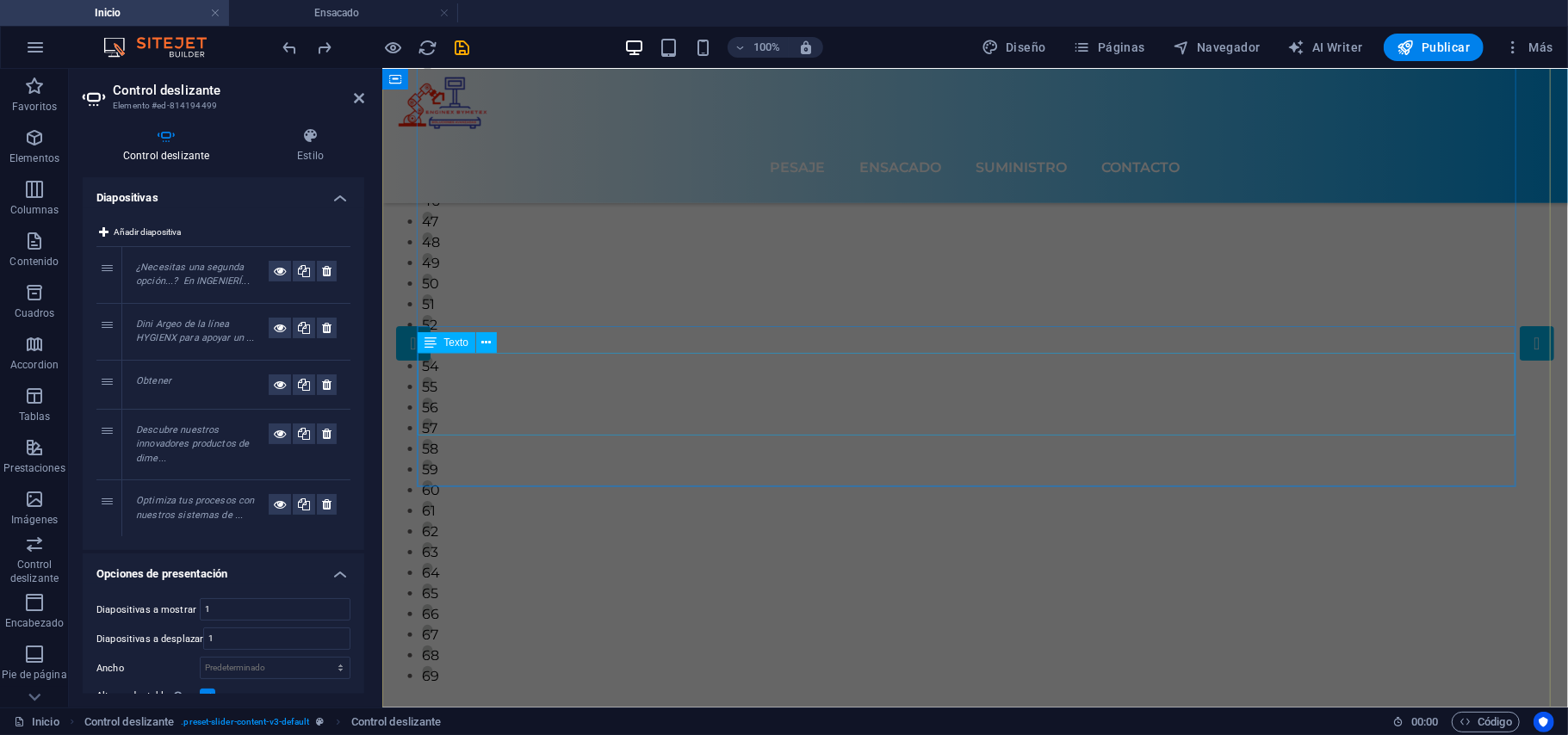 scroll, scrollTop: 0, scrollLeft: 0, axis: both 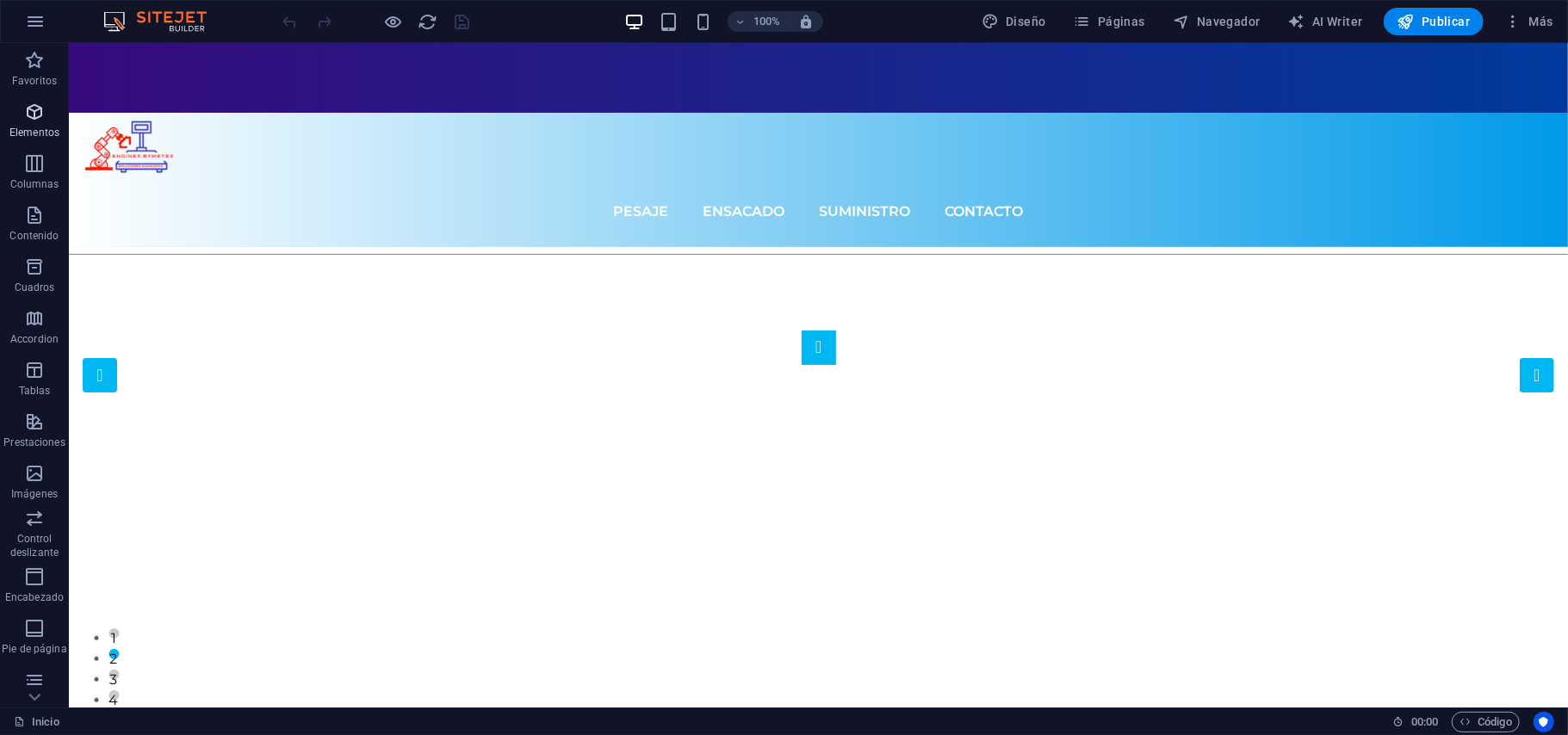 click on "Elementos" at bounding box center (34, 122) 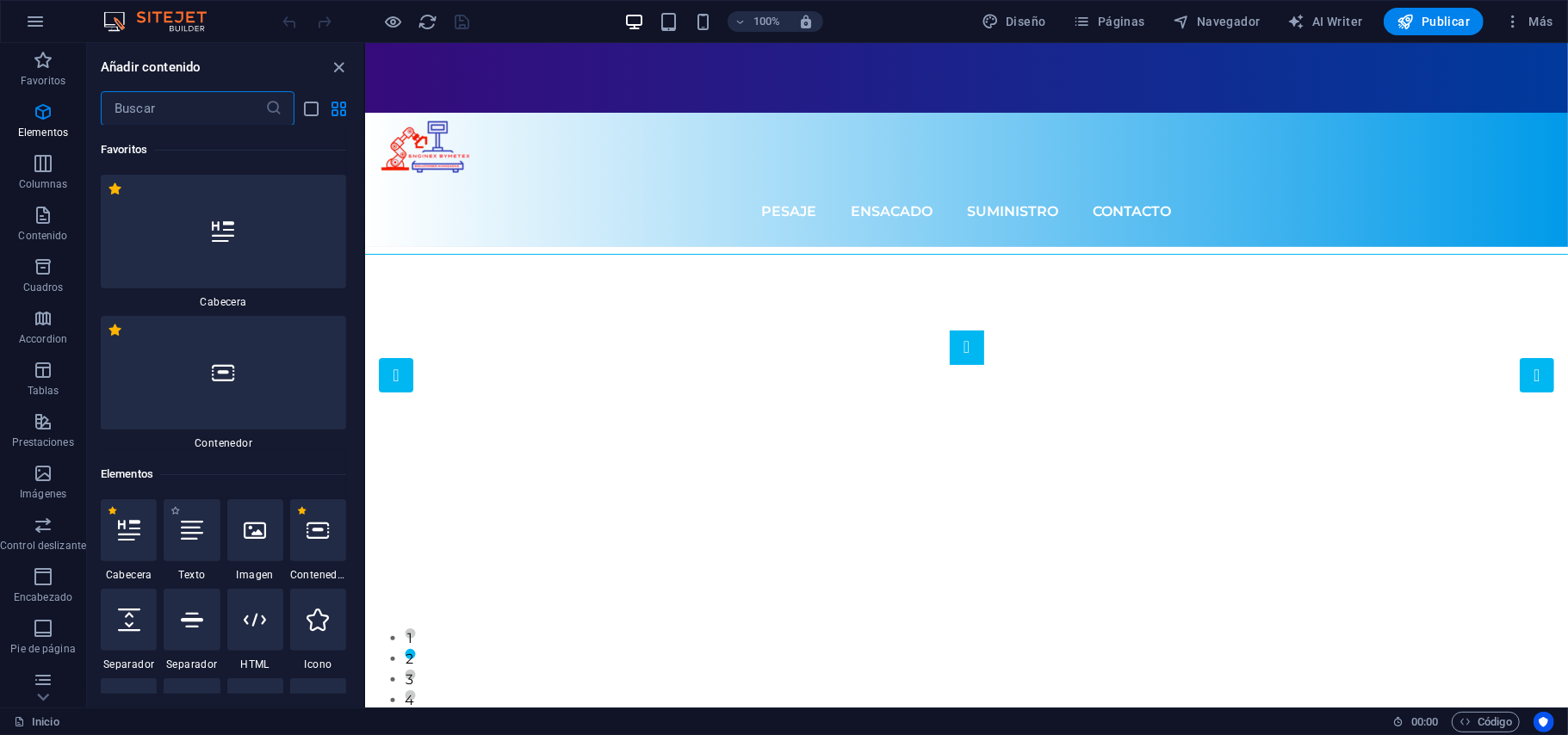 scroll, scrollTop: 324, scrollLeft: 0, axis: vertical 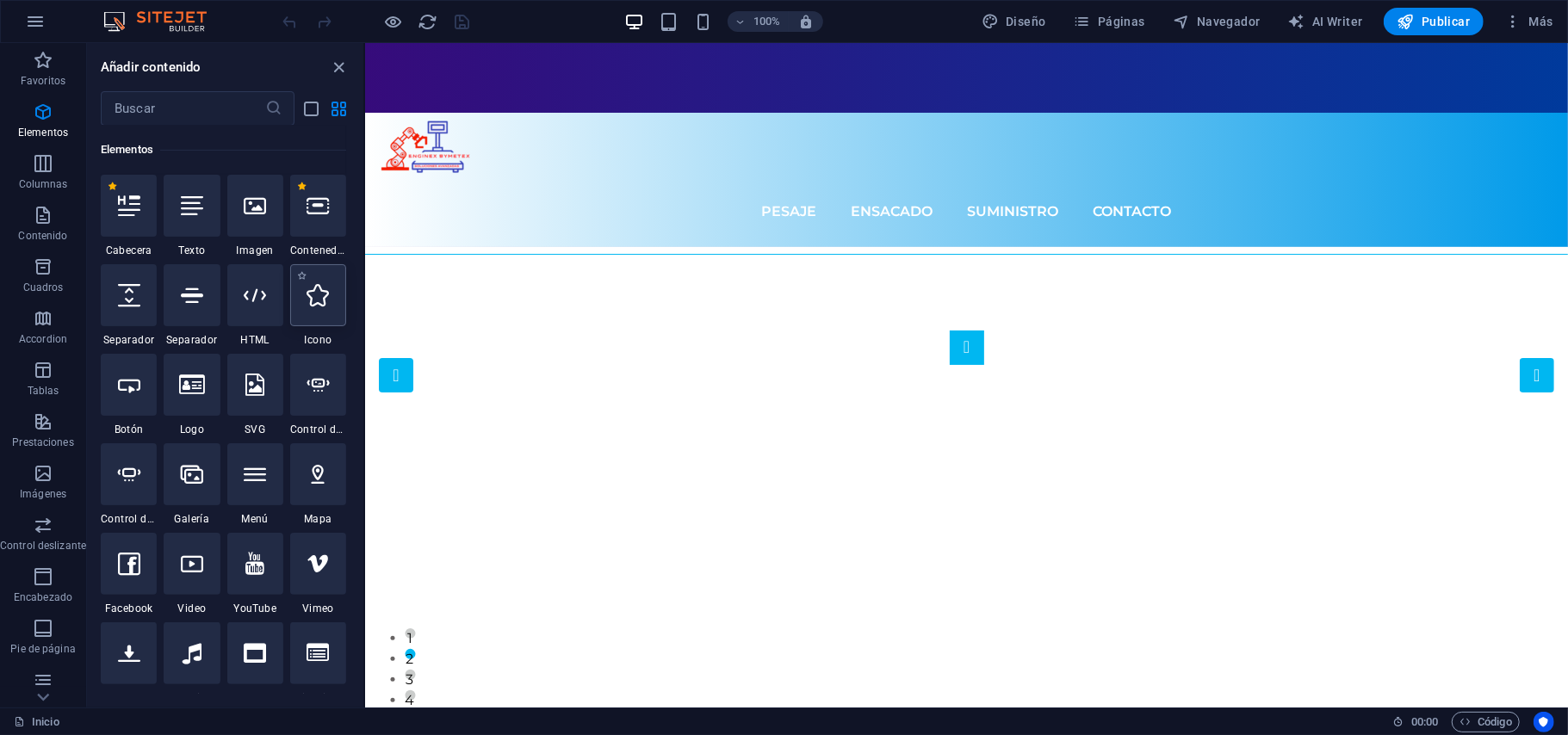 click at bounding box center (318, 295) 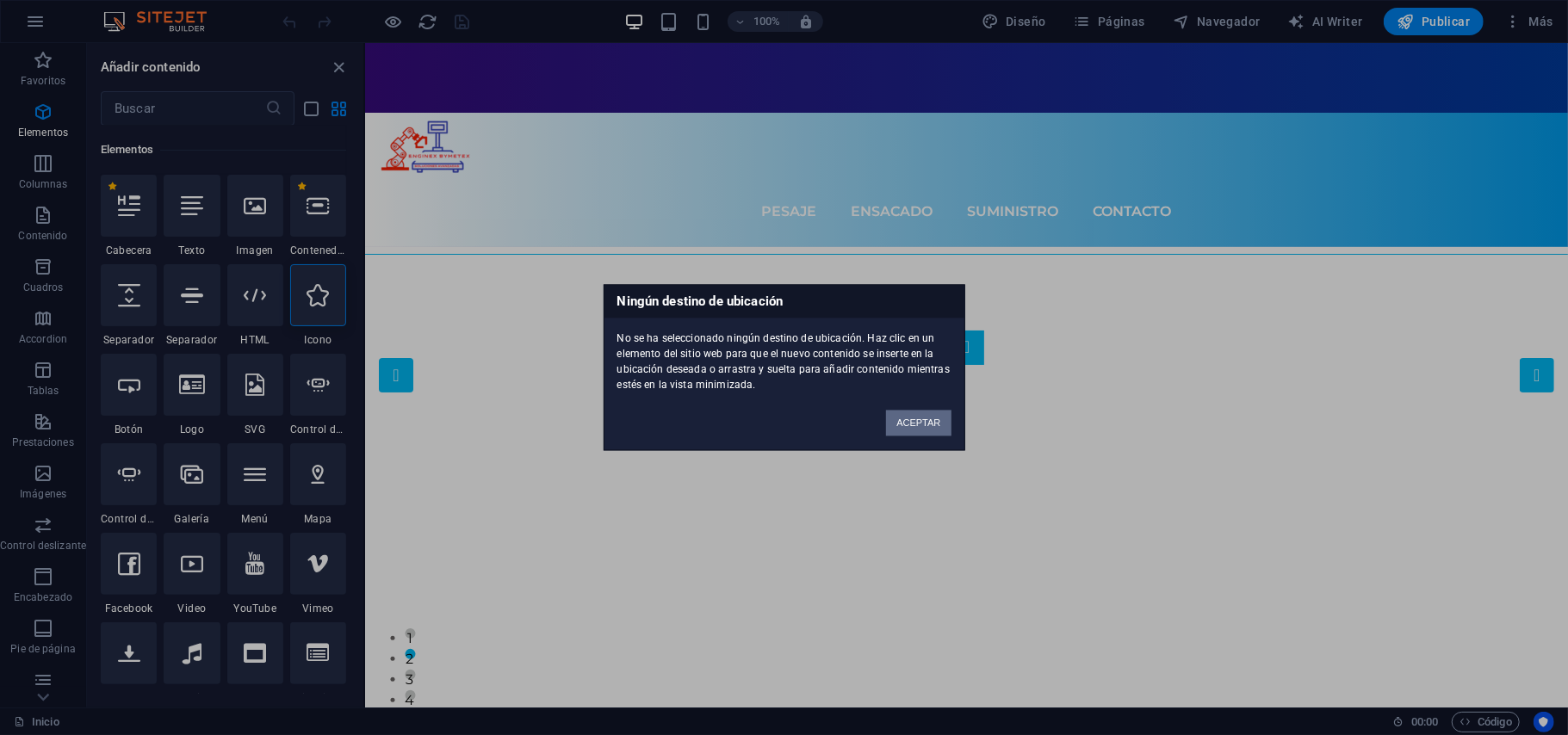 drag, startPoint x: 900, startPoint y: 421, endPoint x: 513, endPoint y: 361, distance: 391.6235 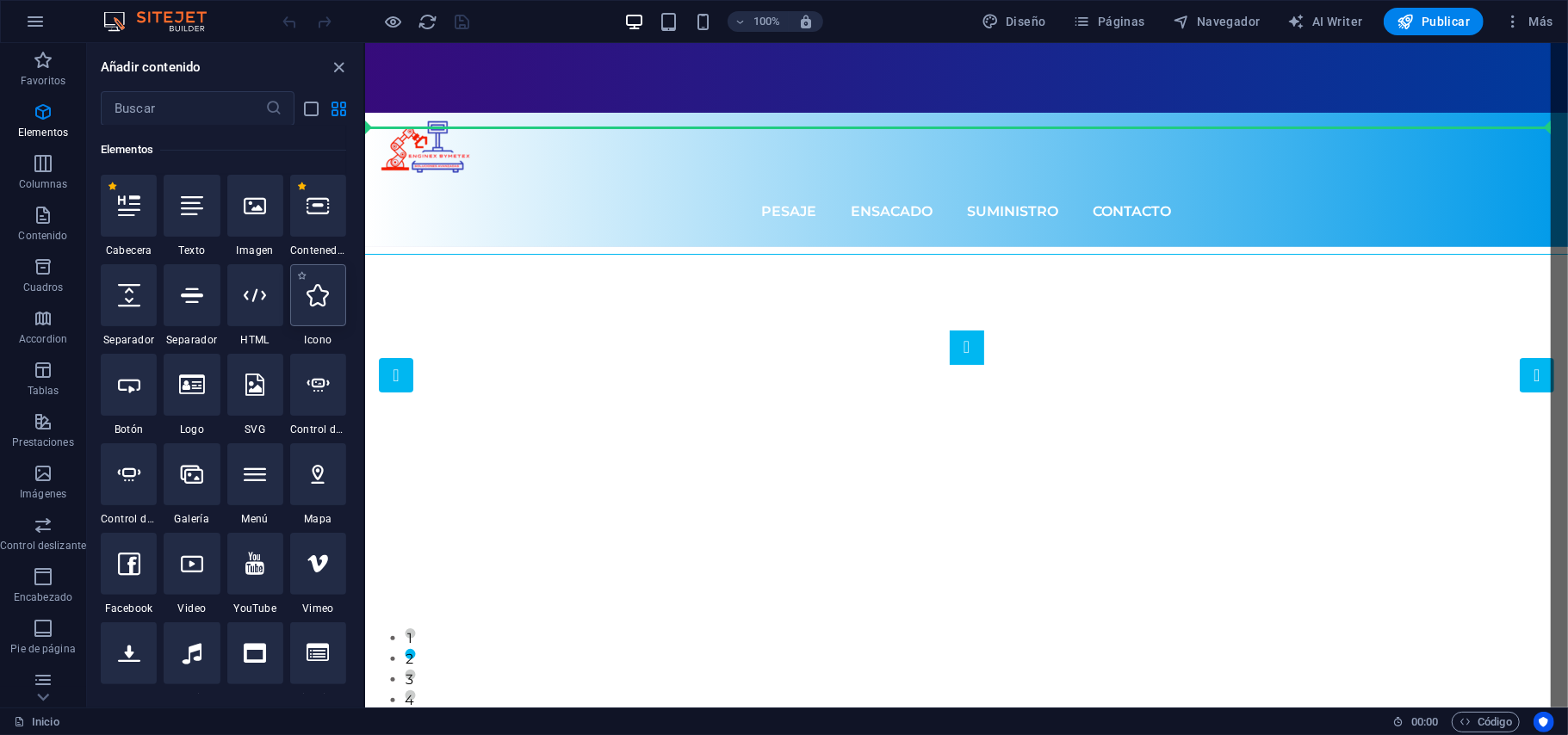 select on "xMidYMid" 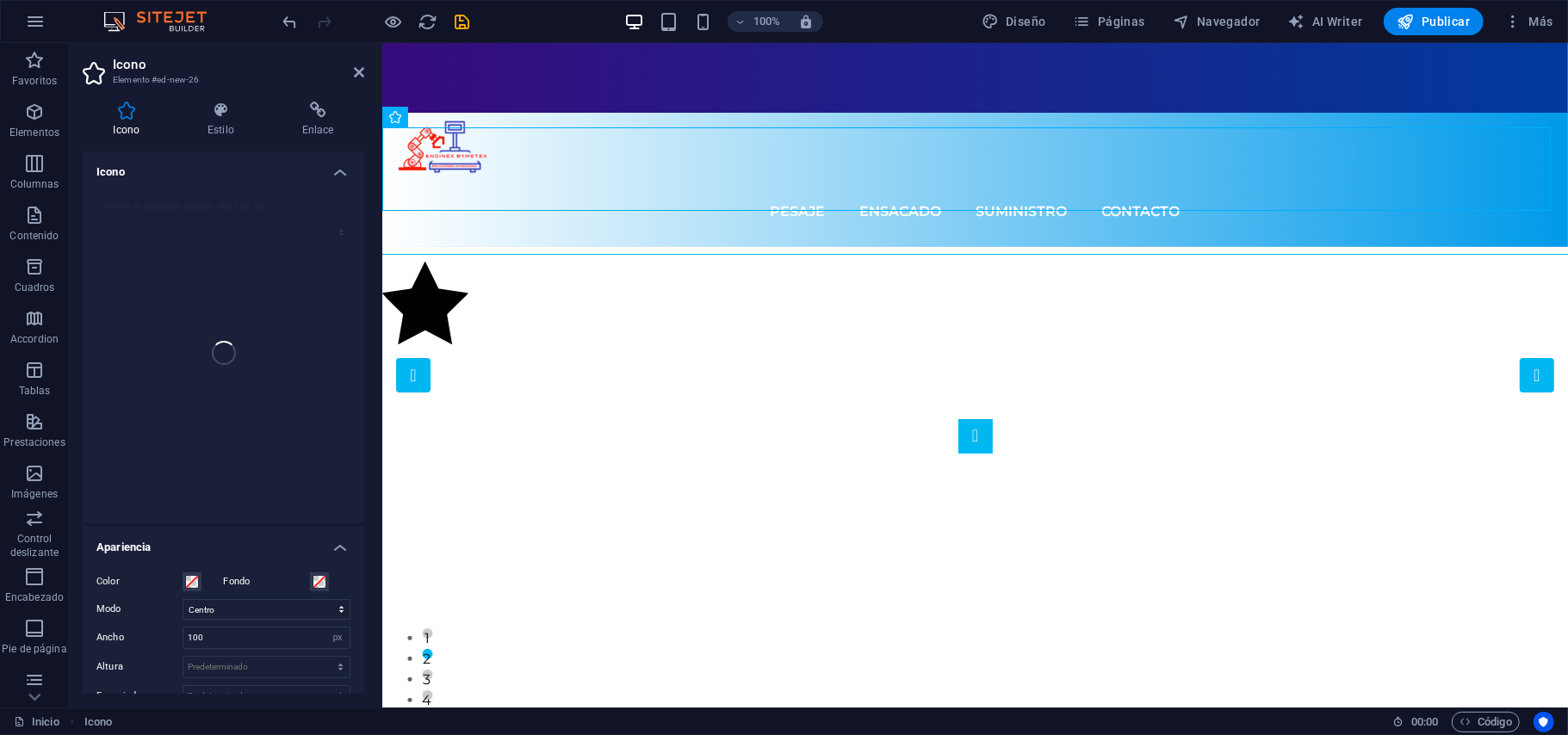 click at bounding box center [223, 353] 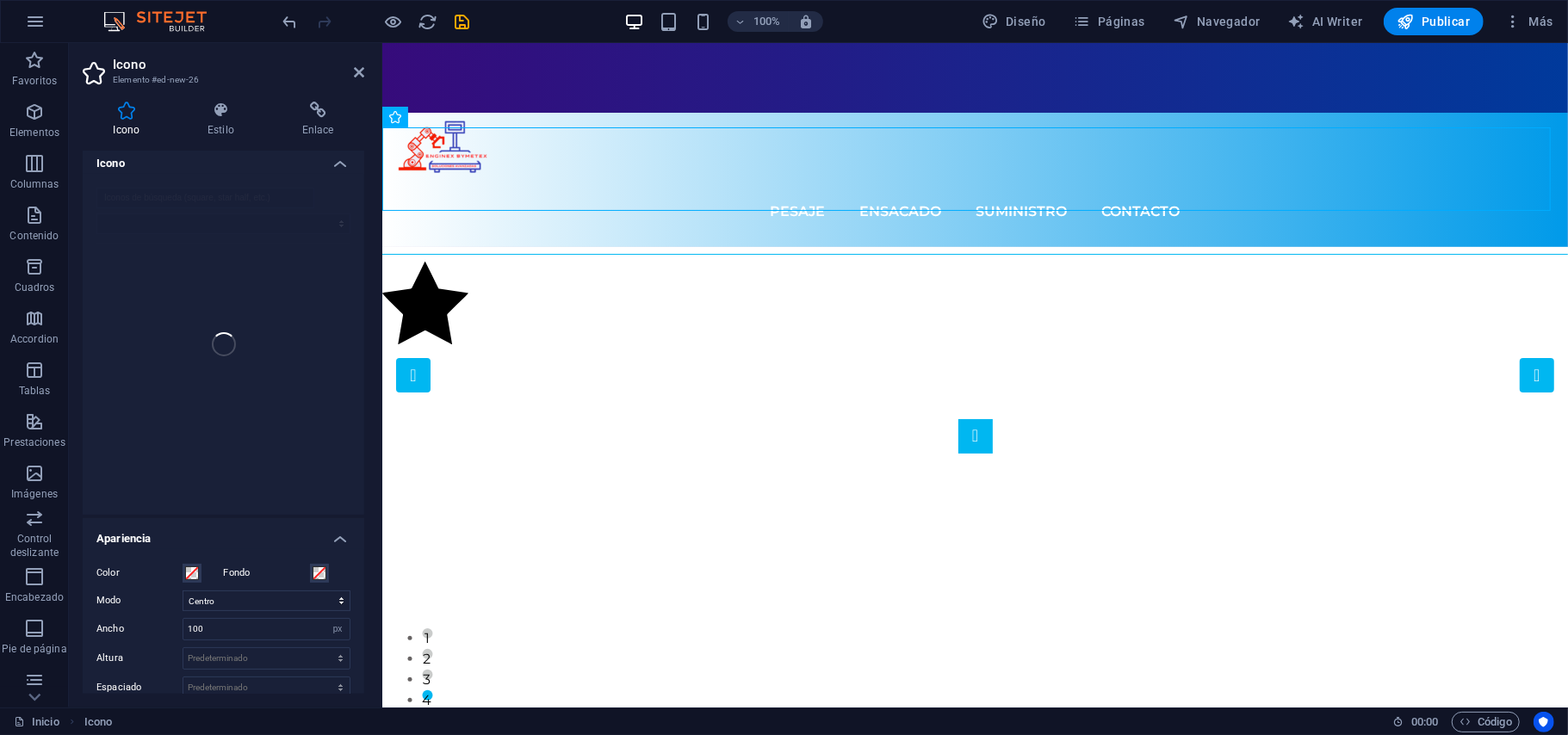 scroll, scrollTop: 0, scrollLeft: 0, axis: both 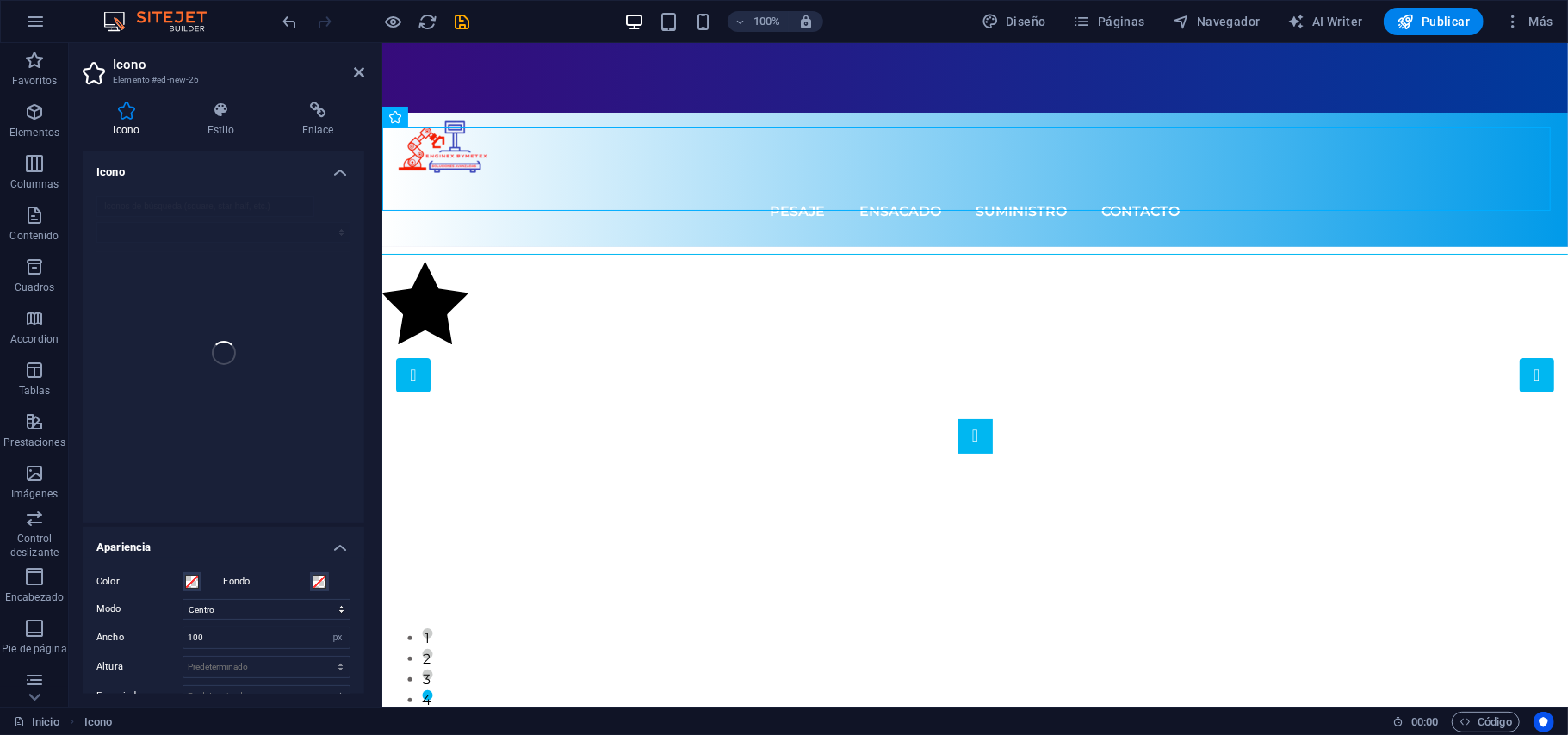 click at bounding box center (223, 353) 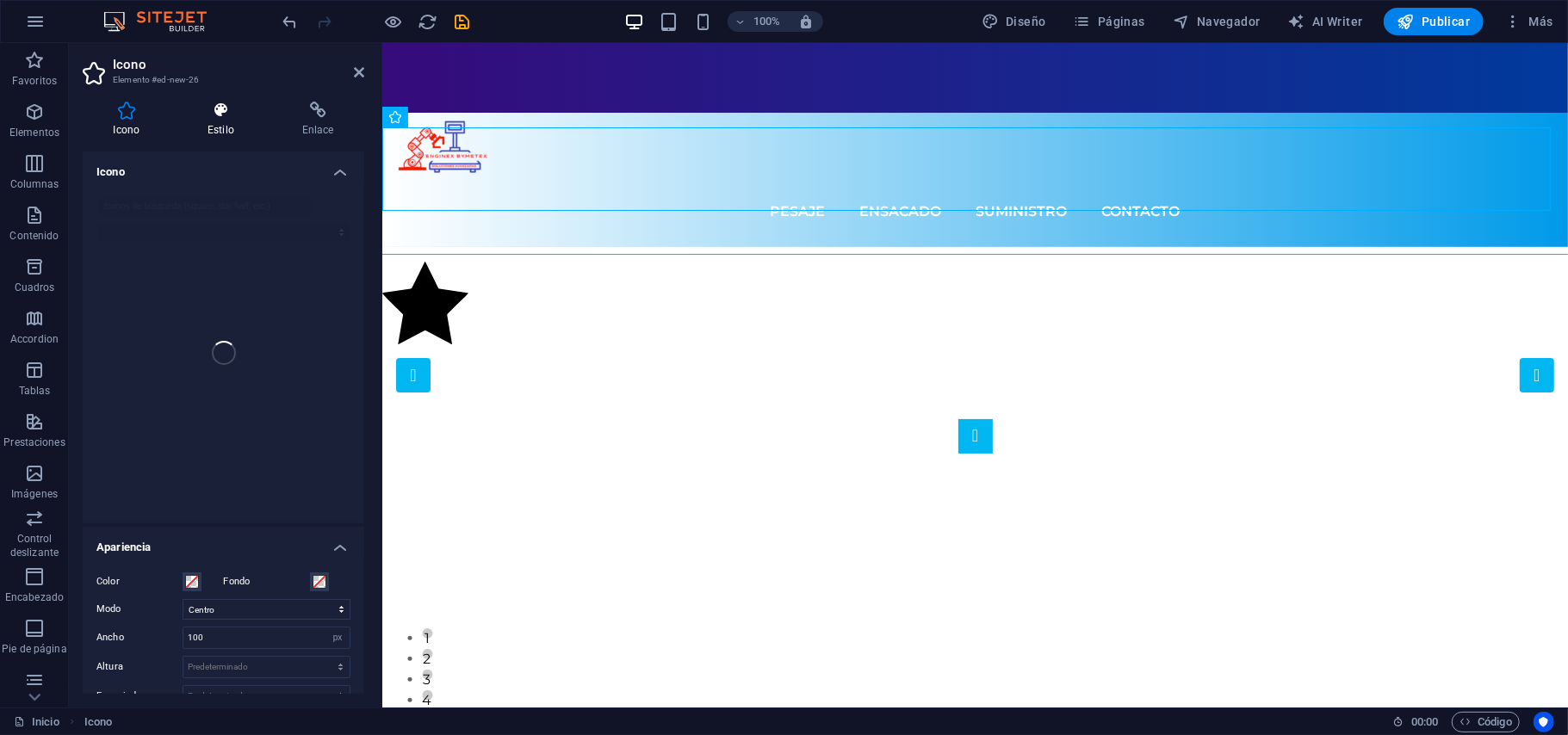 click on "Estilo" at bounding box center (225, 120) 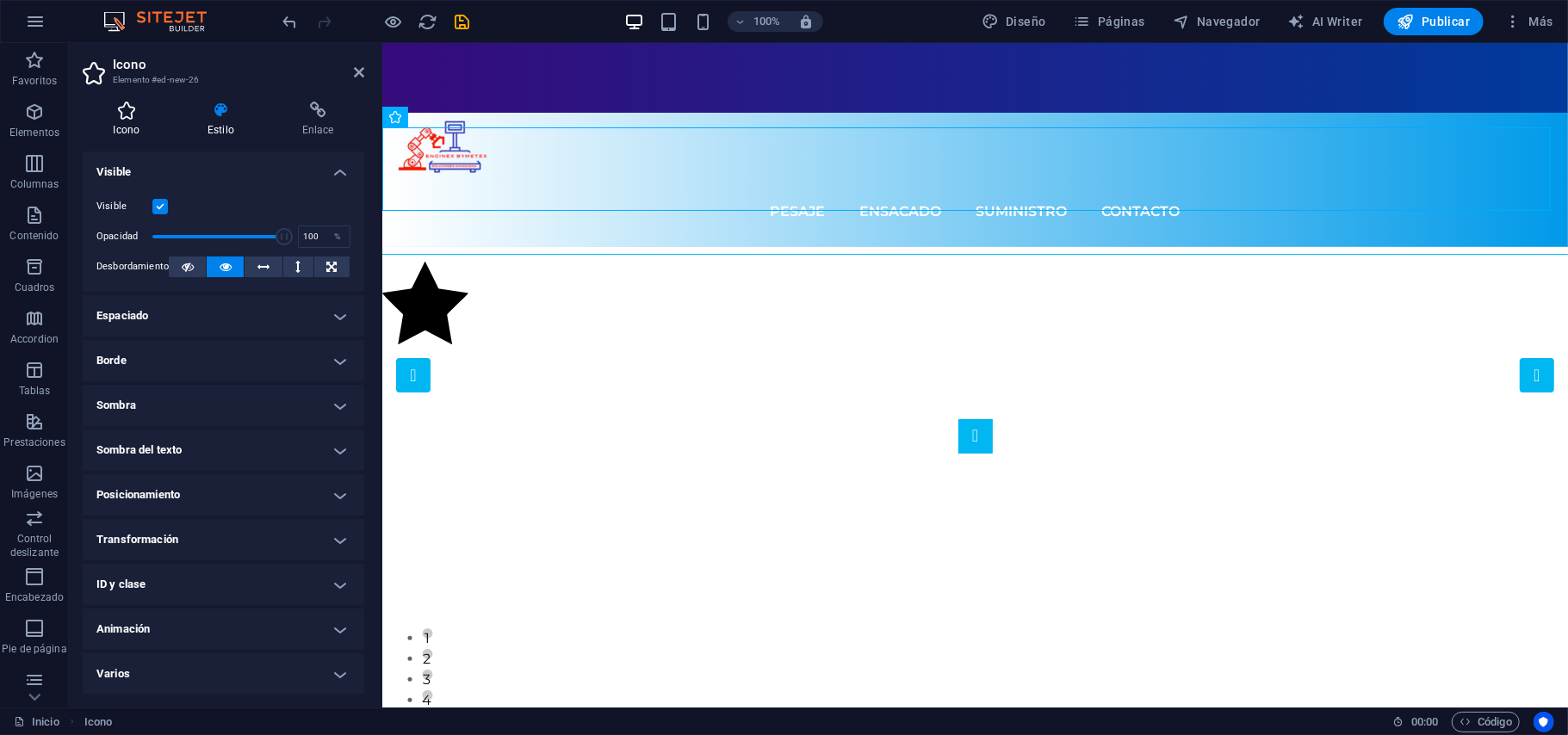 click at bounding box center [127, 110] 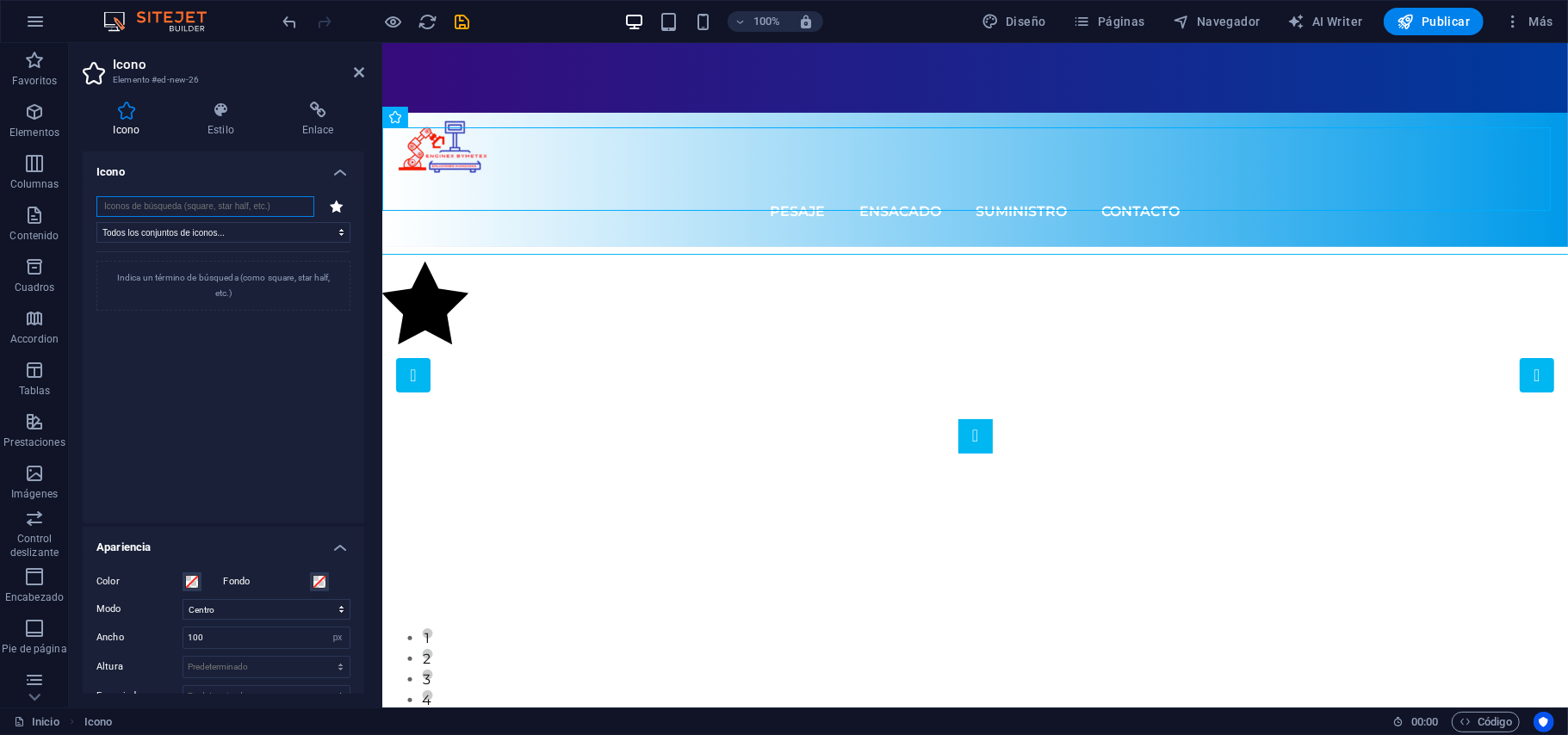 click at bounding box center (205, 207) 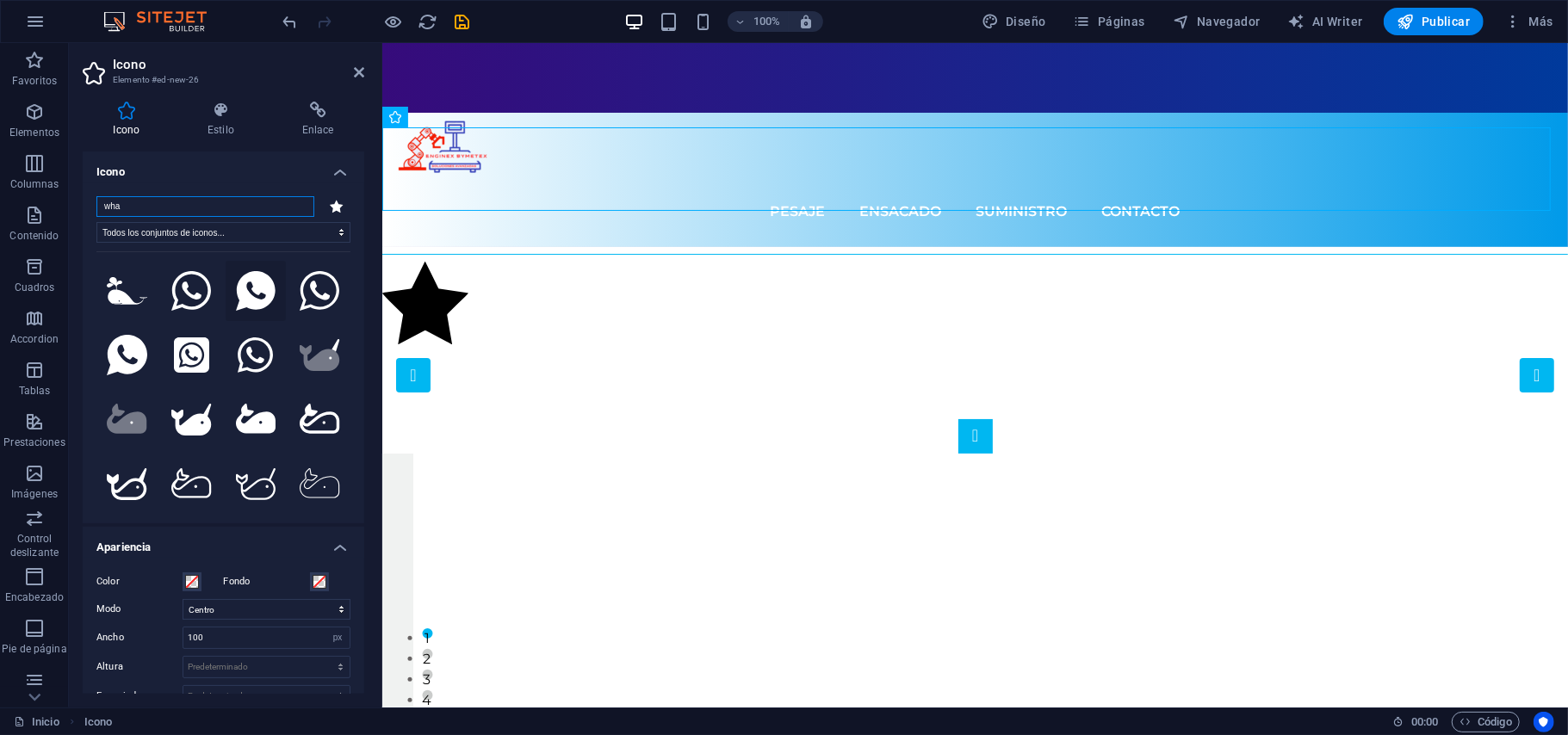 type on "wha" 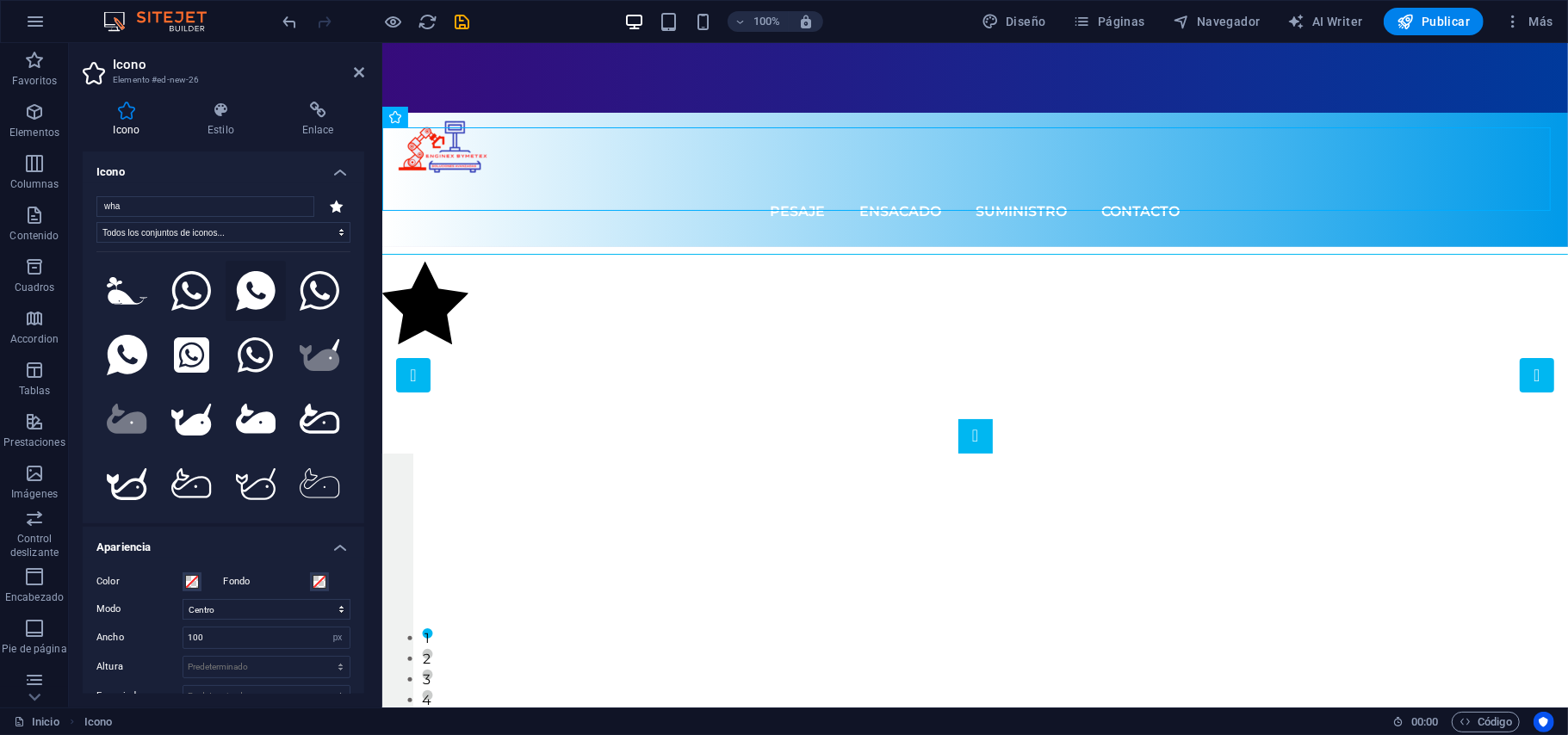 click at bounding box center (256, 291) 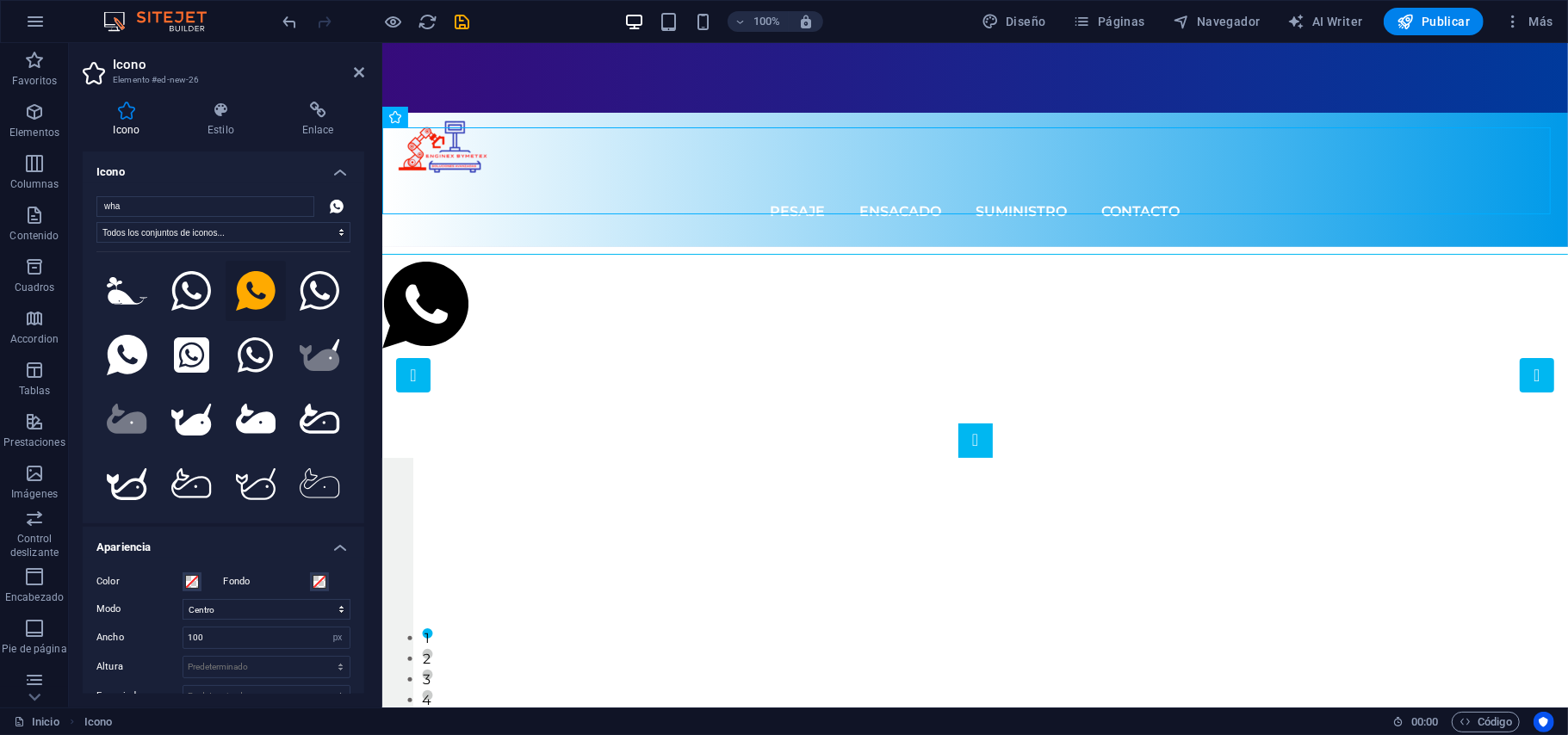 scroll, scrollTop: 229, scrollLeft: 0, axis: vertical 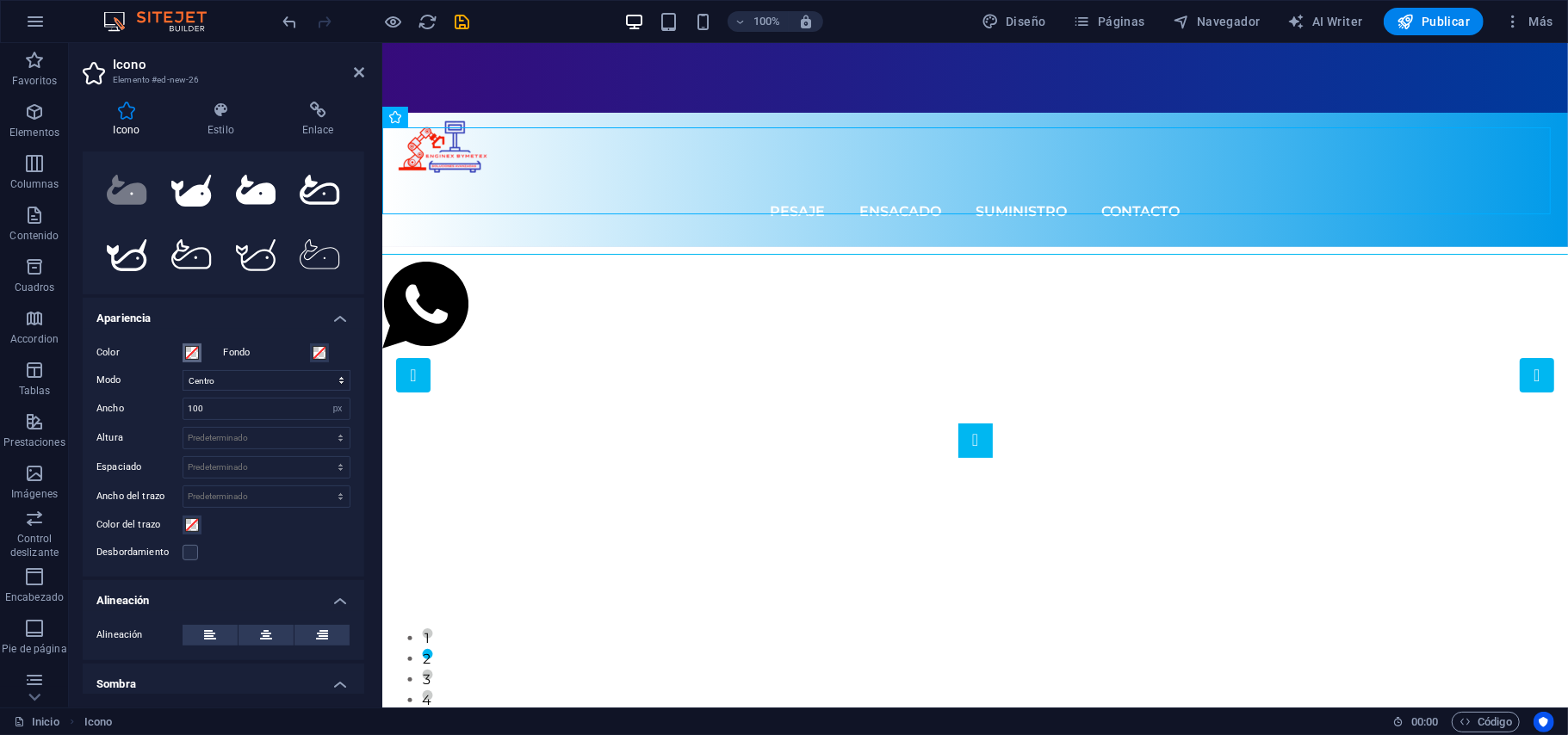 click at bounding box center [192, 353] 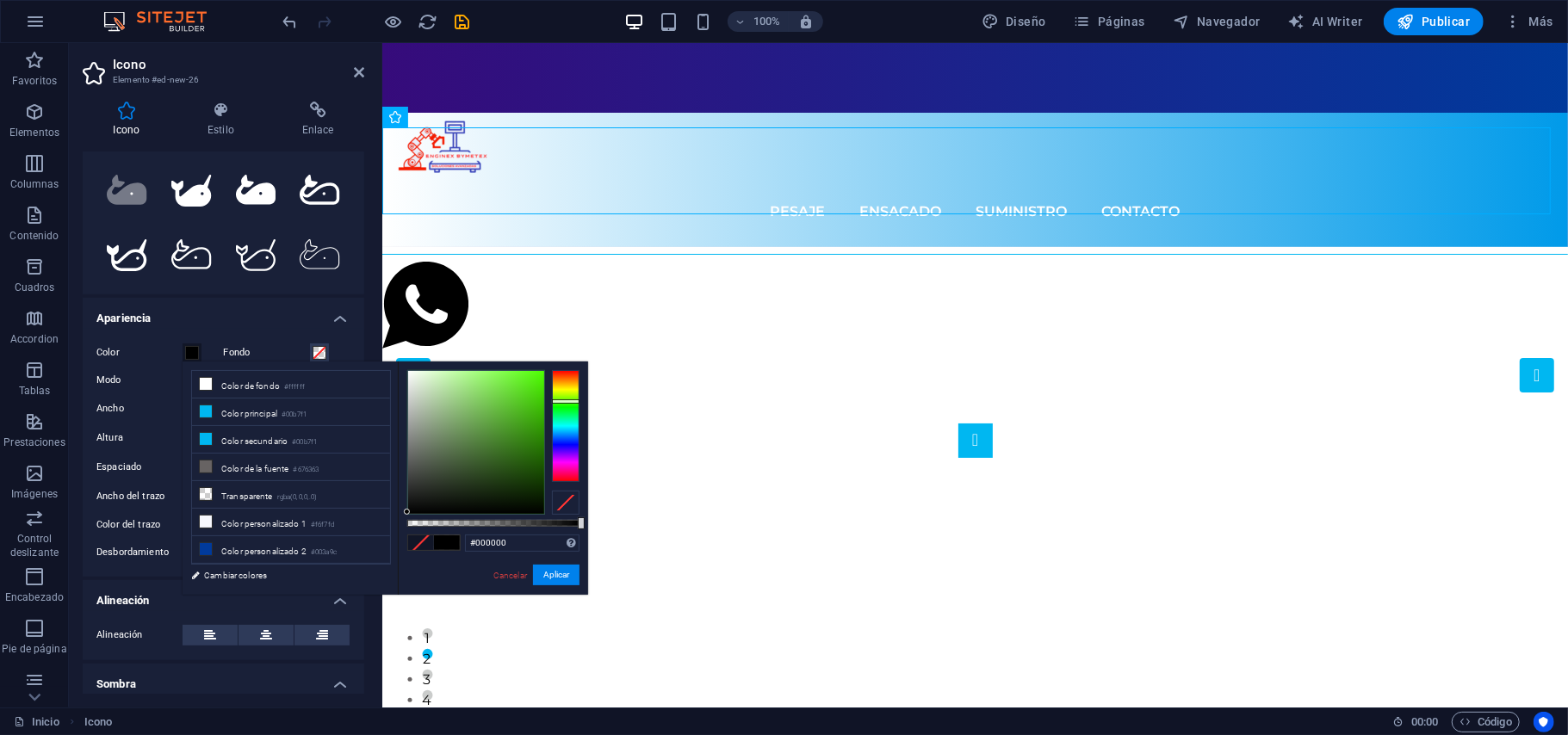 click at bounding box center [566, 426] 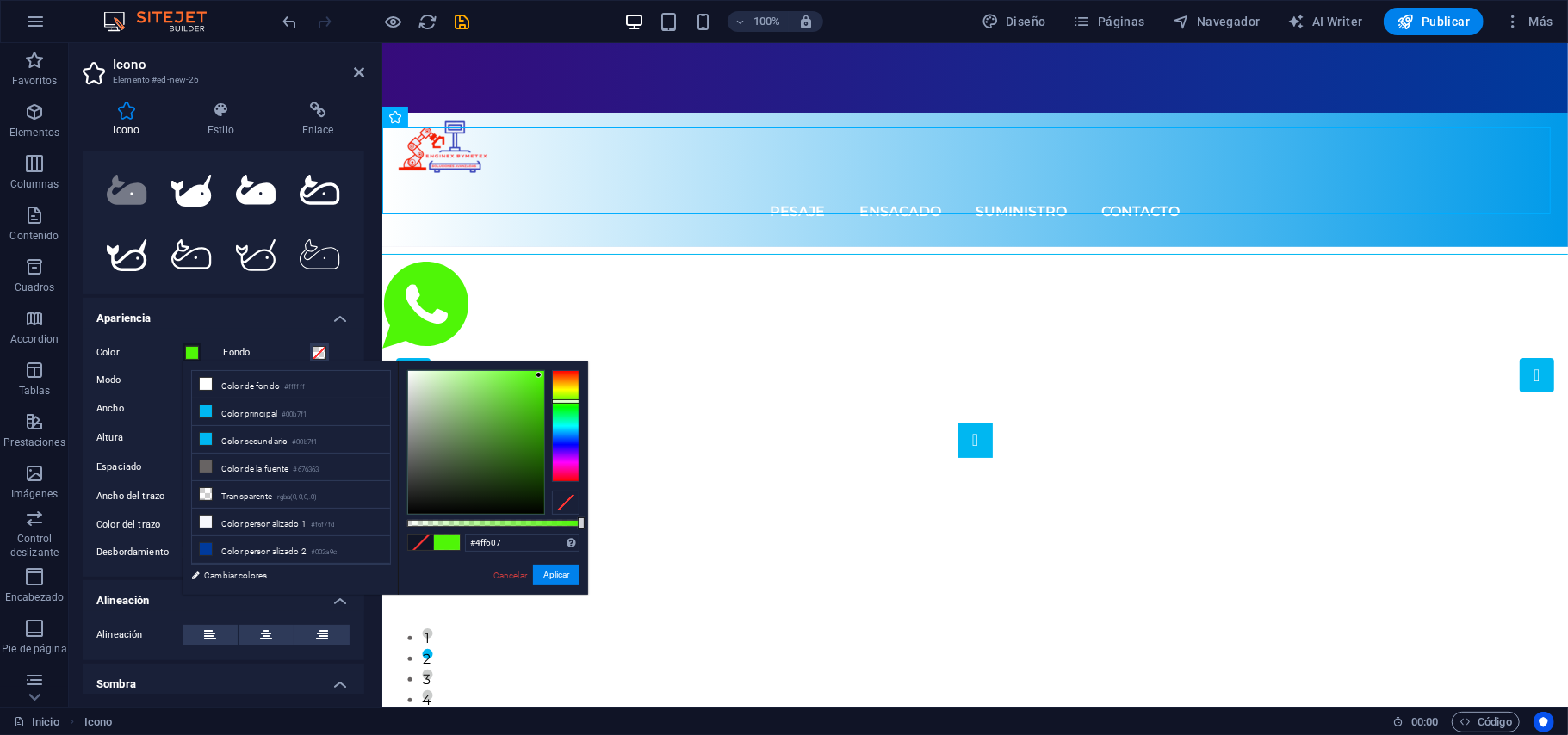 type on "#50f907" 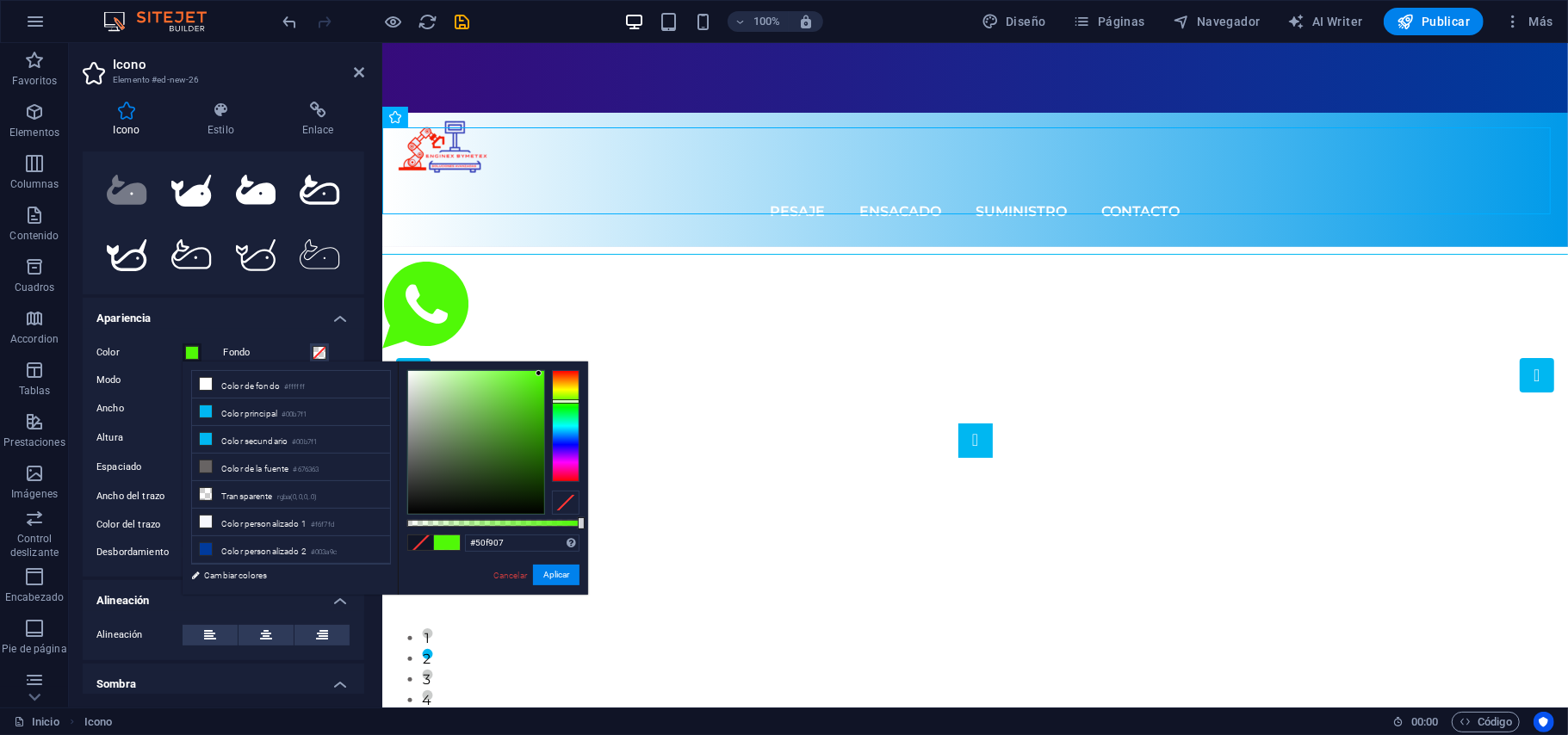 click at bounding box center (476, 442) 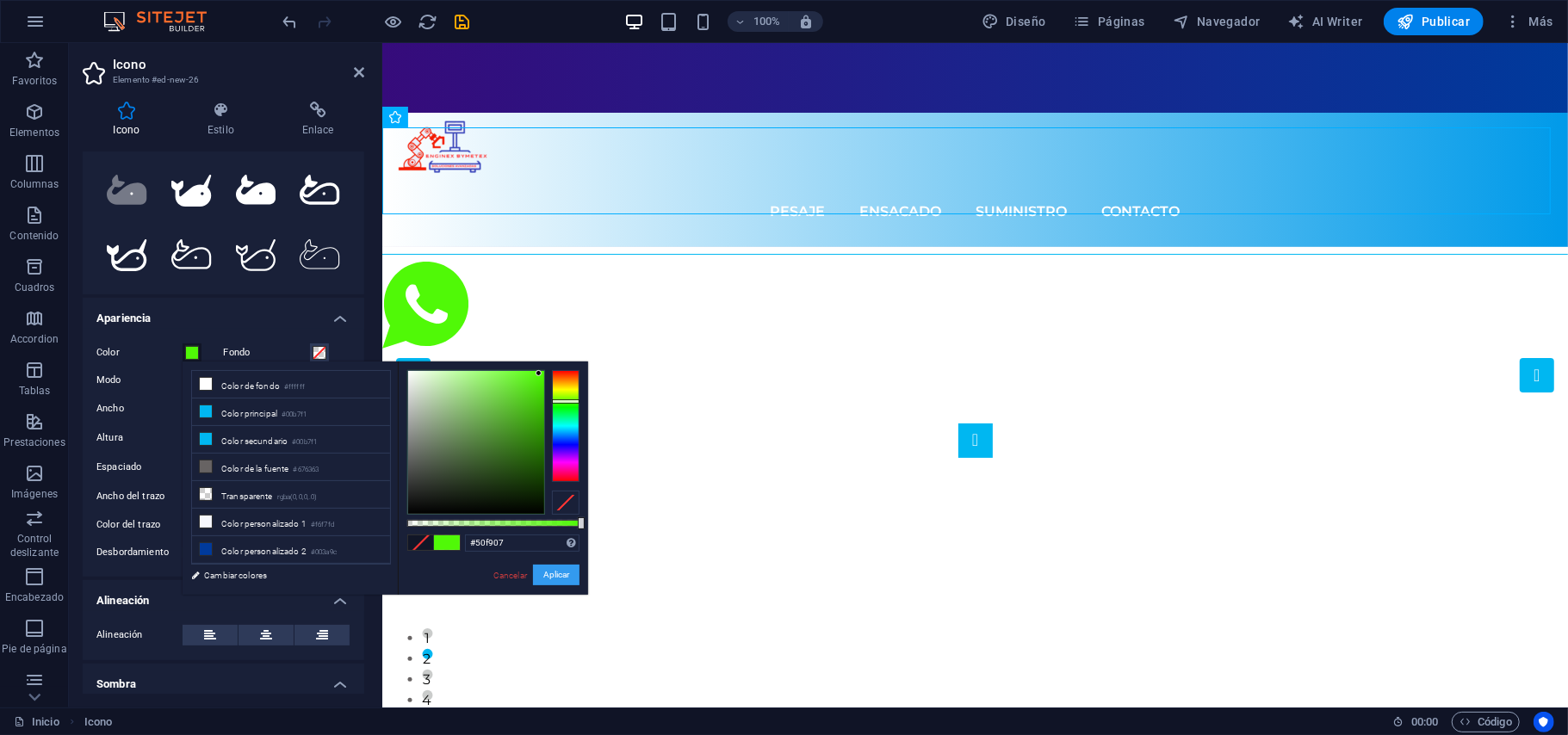 click on "Aplicar" at bounding box center [556, 575] 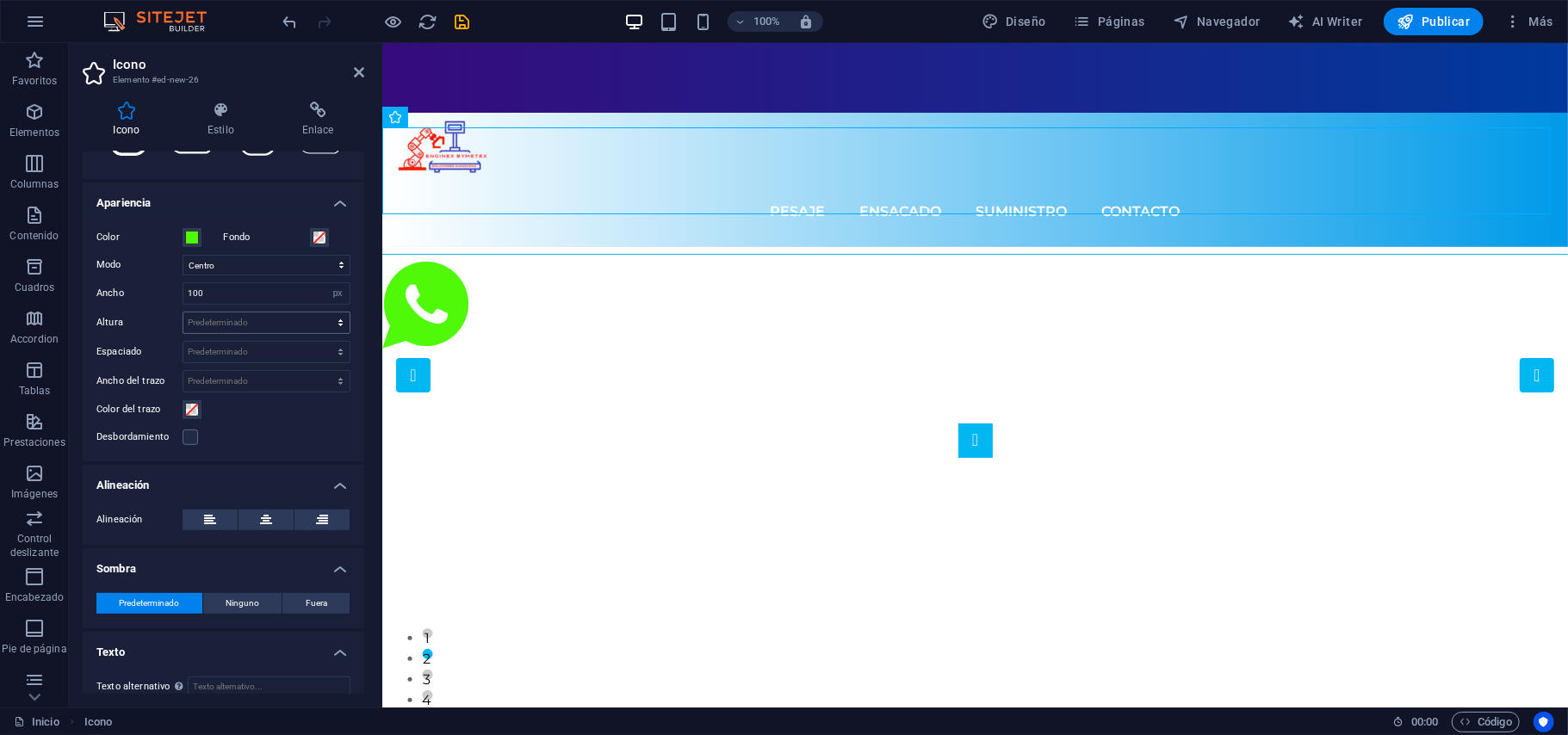 scroll, scrollTop: 362, scrollLeft: 0, axis: vertical 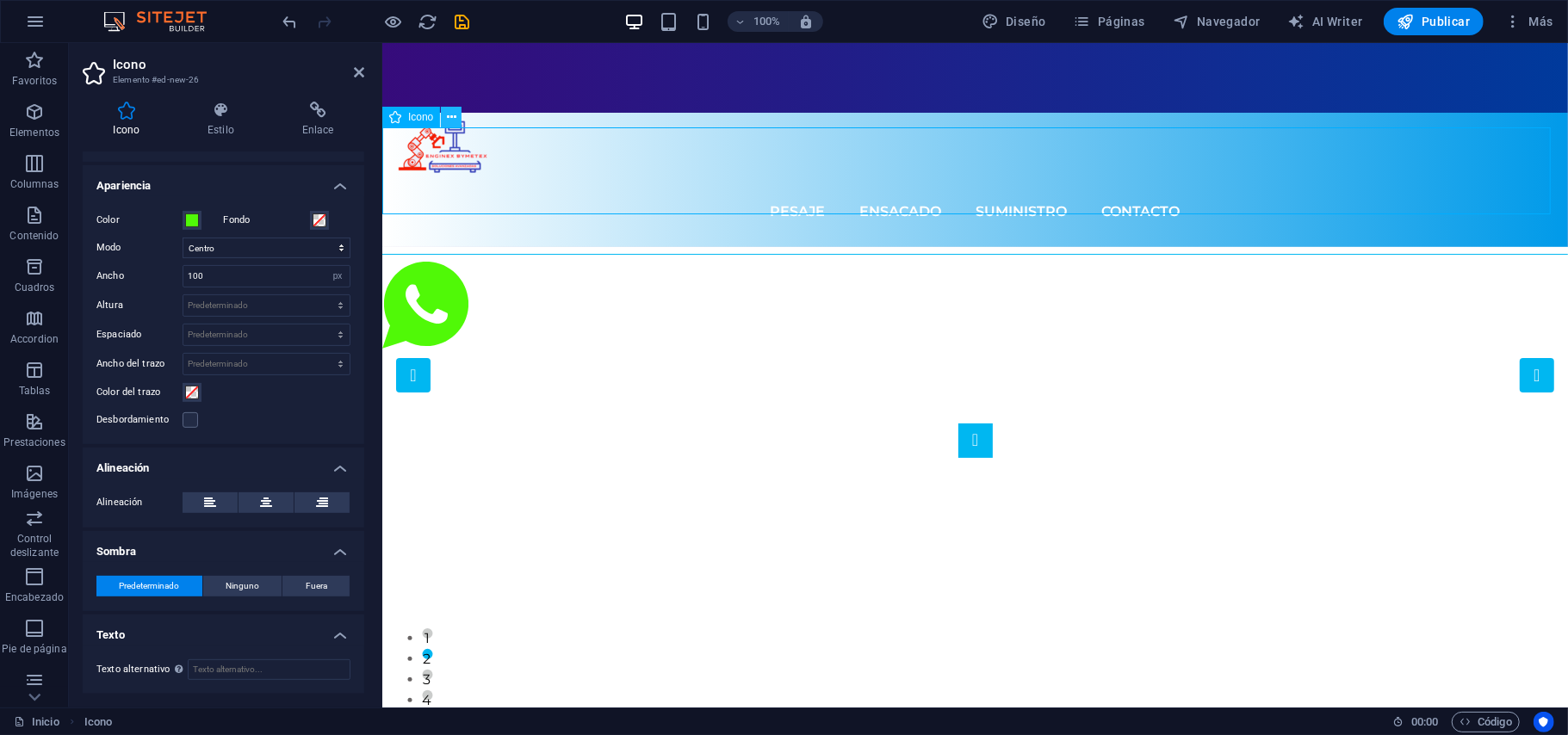 click at bounding box center (451, 117) 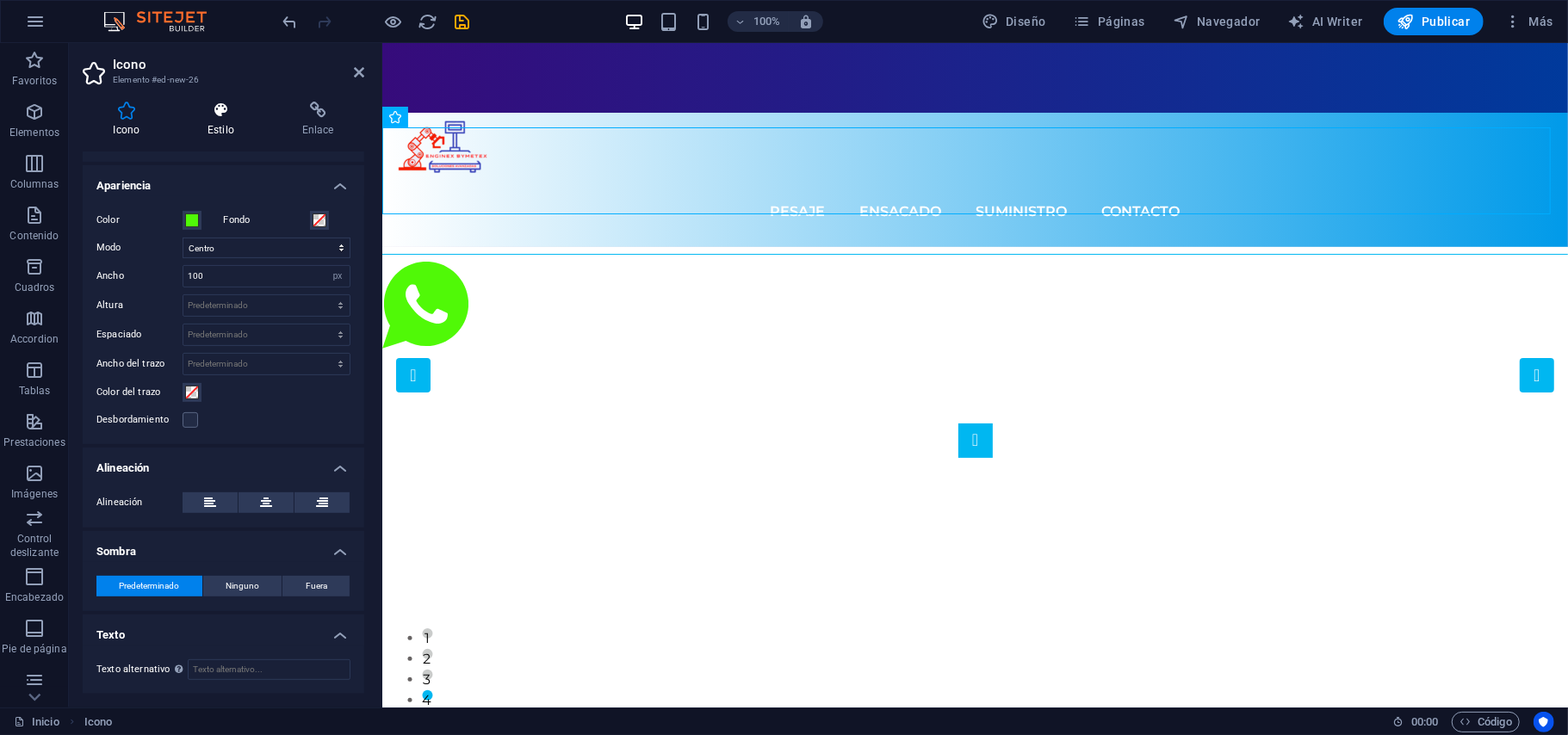 click at bounding box center (221, 110) 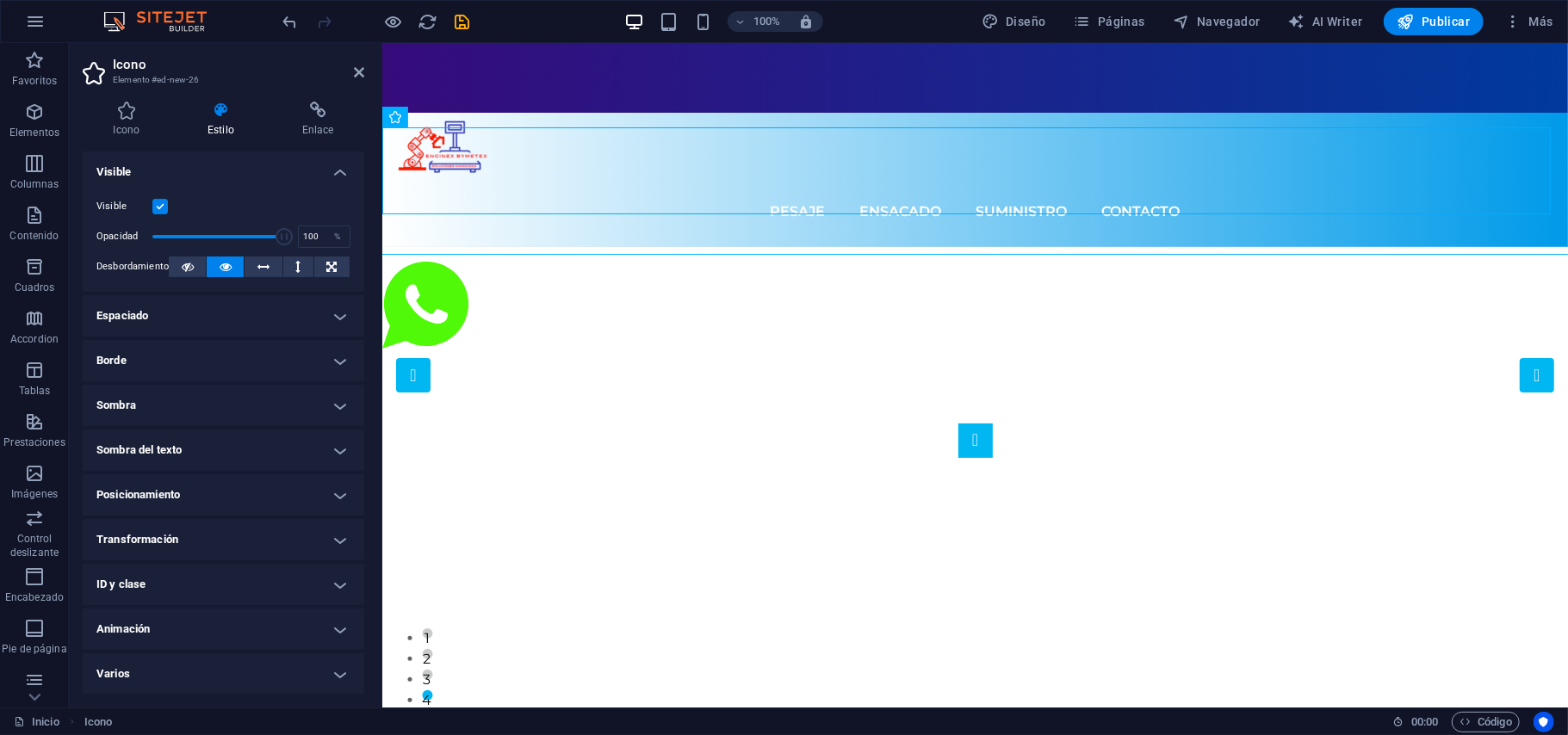 click on "ID y clase" at bounding box center (223, 584) 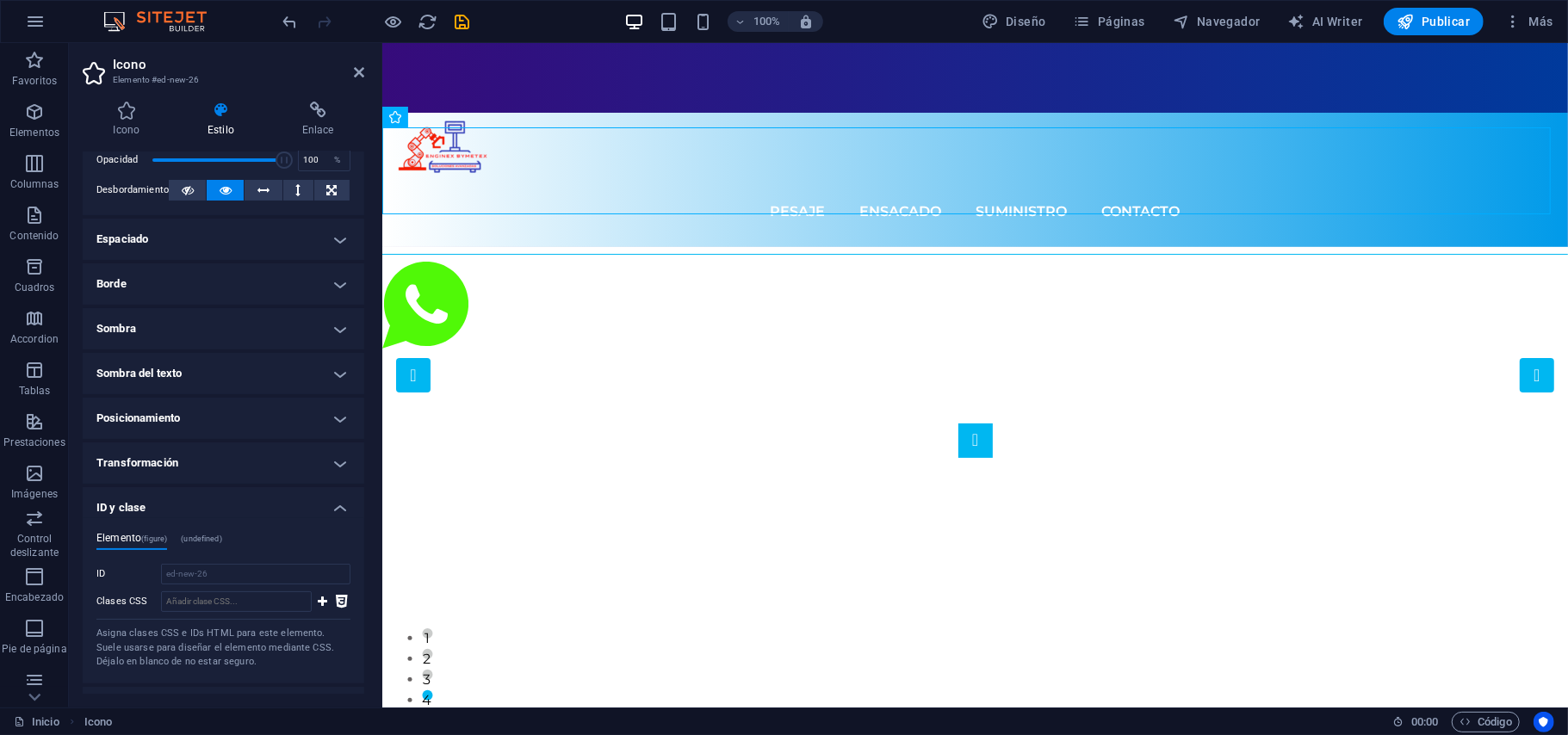 scroll, scrollTop: 114, scrollLeft: 0, axis: vertical 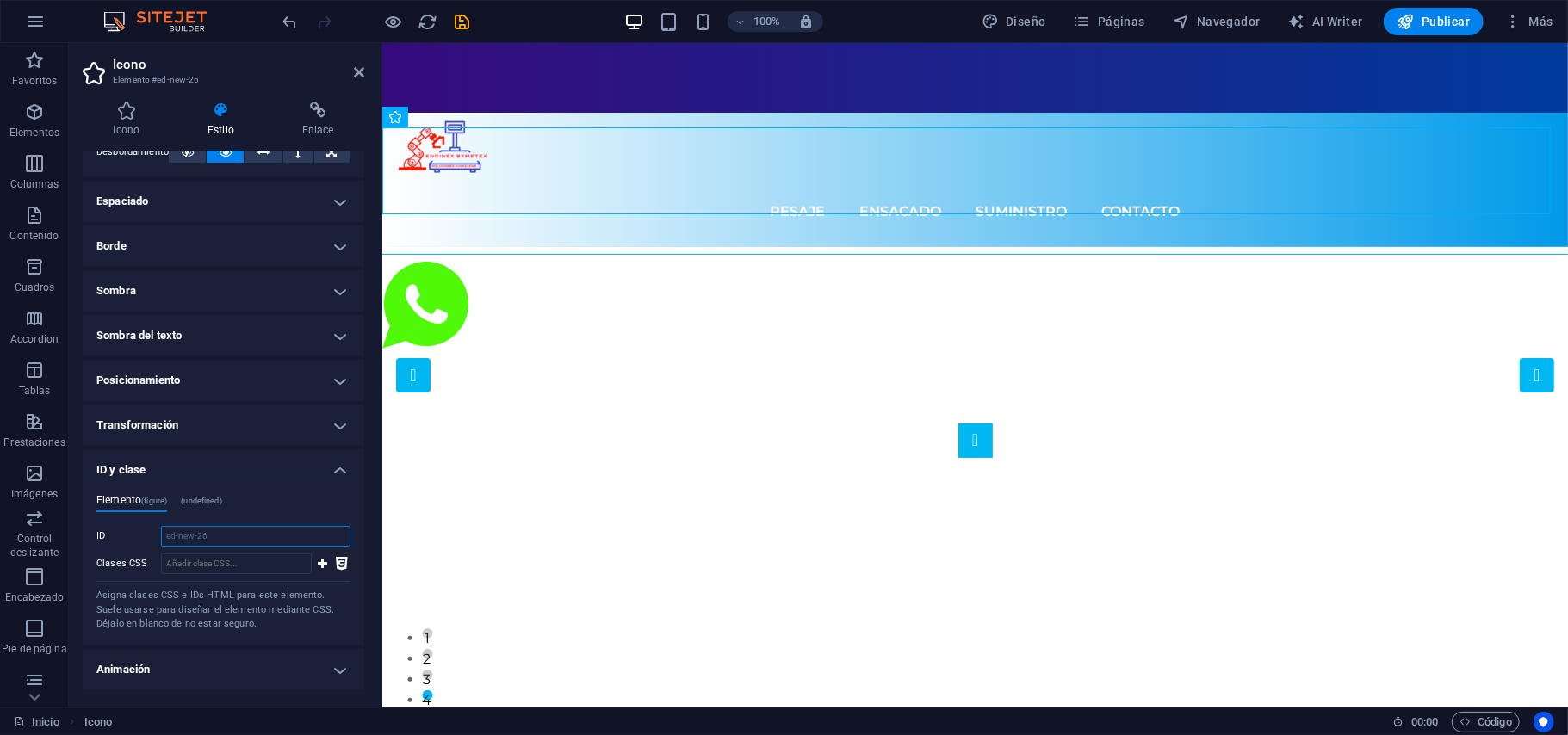 drag, startPoint x: 225, startPoint y: 530, endPoint x: 143, endPoint y: 534, distance: 82.097503 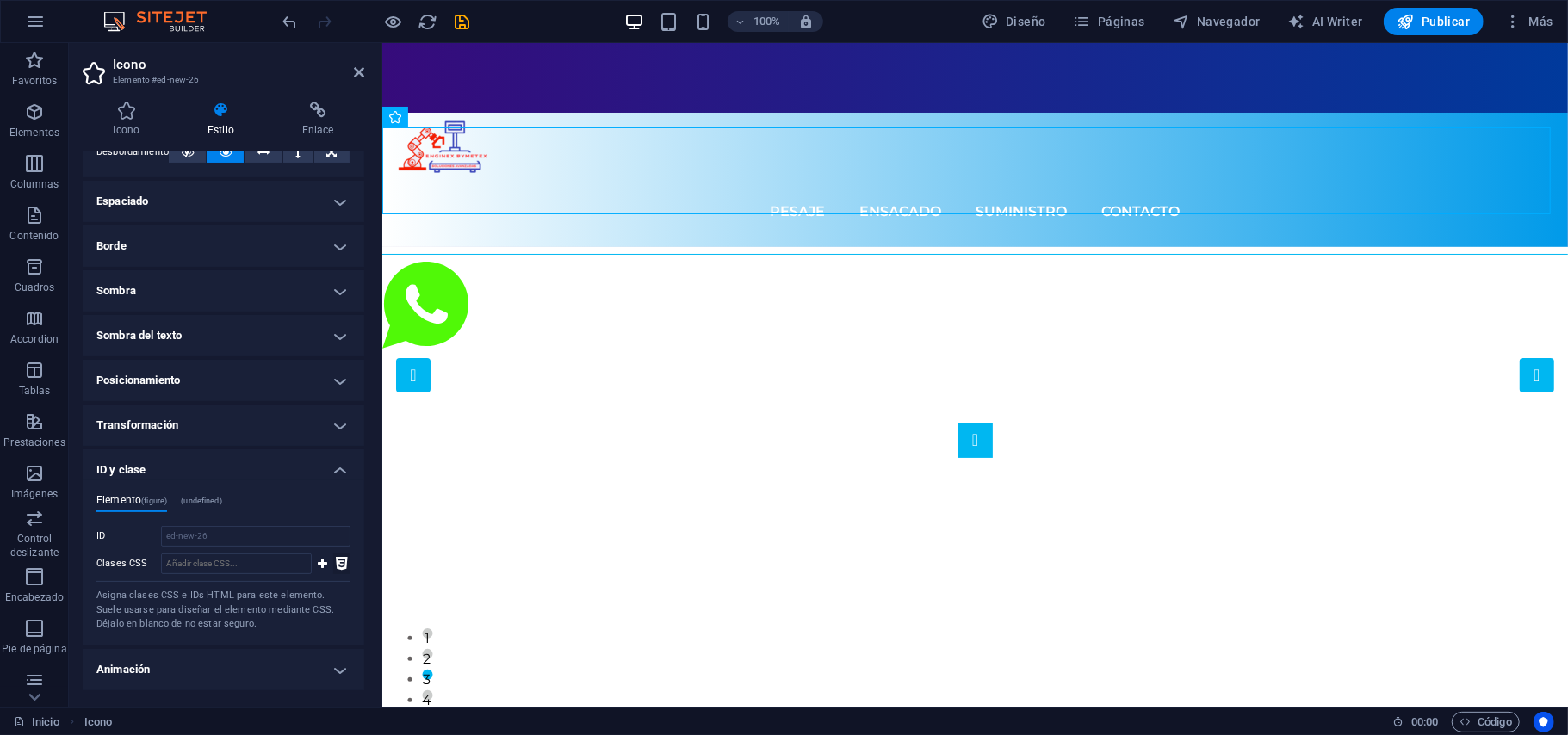 click at bounding box center (342, 564) 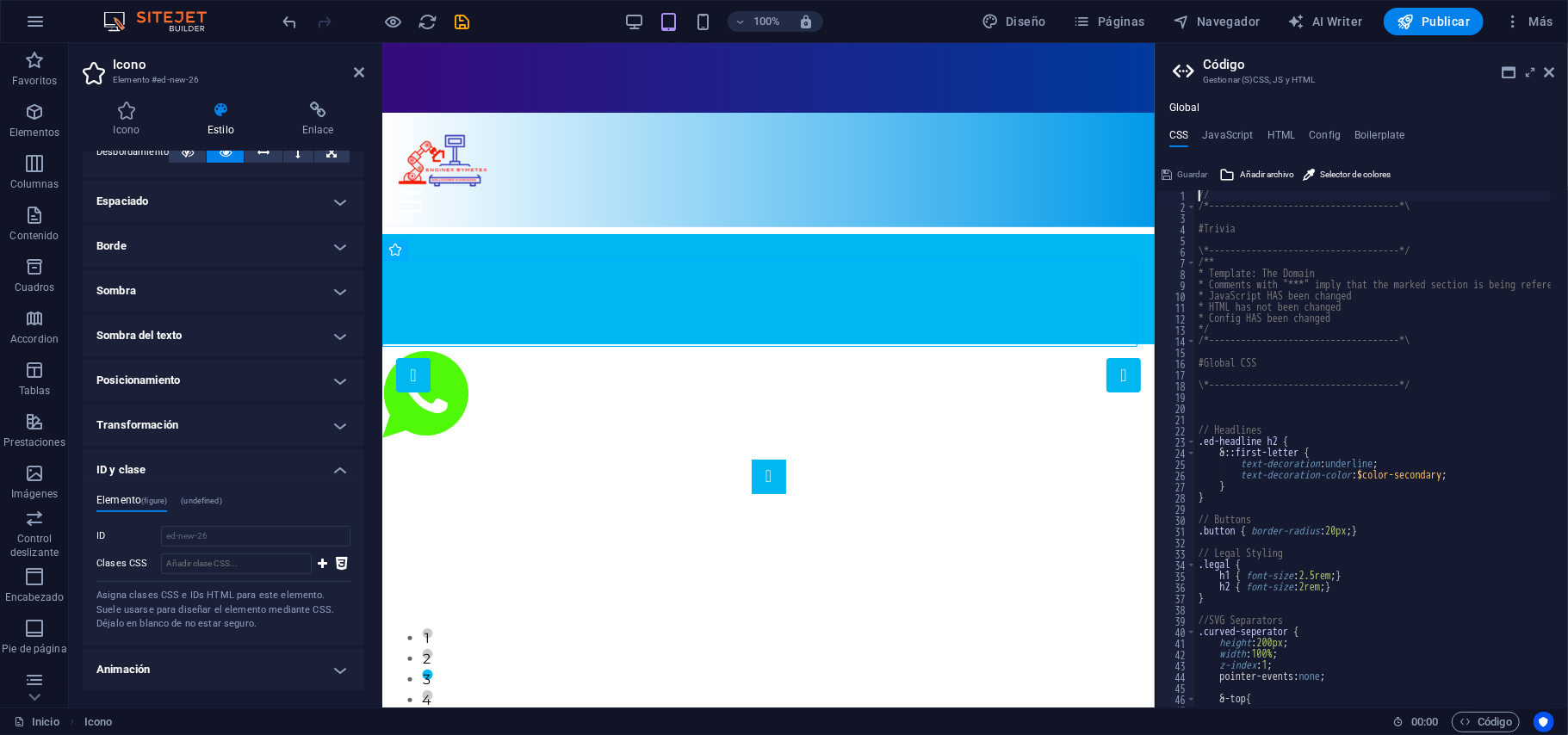 click on "//  /*------------------------------------*\     #Trivia \*------------------------------------*/ /**   * Template: The Domain   * Comments with "***" imply that the marked section is being referenced somewhere else   * JavaScript HAS been changed   * HTML has not been changed   * Config HAS been changed   */ /*------------------------------------*\     #Global CSS \*------------------------------------*/ // Headlines  .ed-headline   h2   {      &: :first-letter   {           text-decoration :  underline ;           text-decoration-color :  $color-secondary ;      } } // Buttons .button   {   border-radius :  20px ;  } // Legal Styling .legal   {      h1   {   font-size :  2.5rem ;  }      h2   {   font-size :  2rem ;  } } //SVG Separators .curved-seperator   {      height :  200px ;      width :  100% ;      z-index :  1 ;      pointer-events:  none ;      &-top  {" at bounding box center [1532, 452] 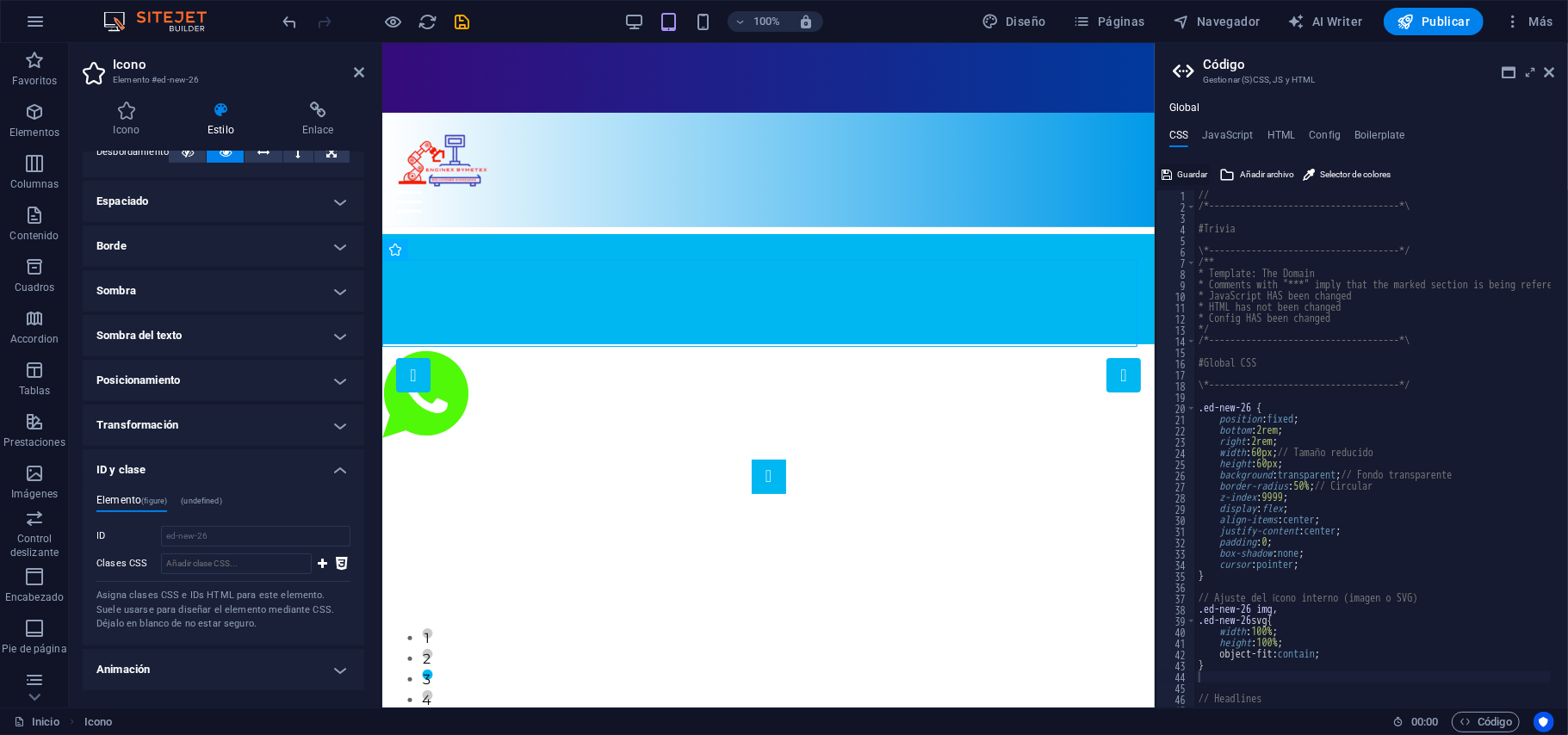 drag, startPoint x: 1190, startPoint y: 170, endPoint x: 793, endPoint y: 151, distance: 397.4544 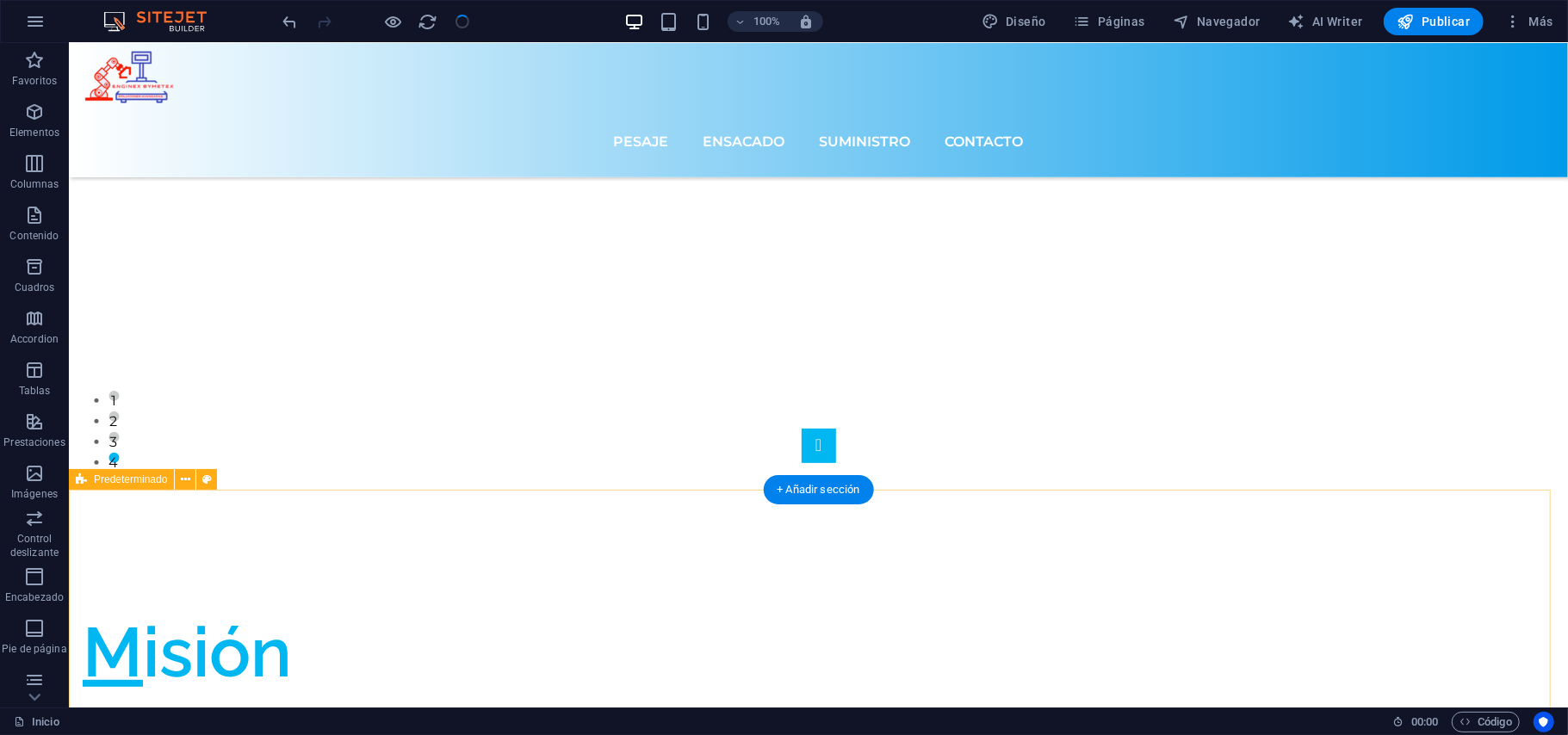 scroll, scrollTop: 0, scrollLeft: 0, axis: both 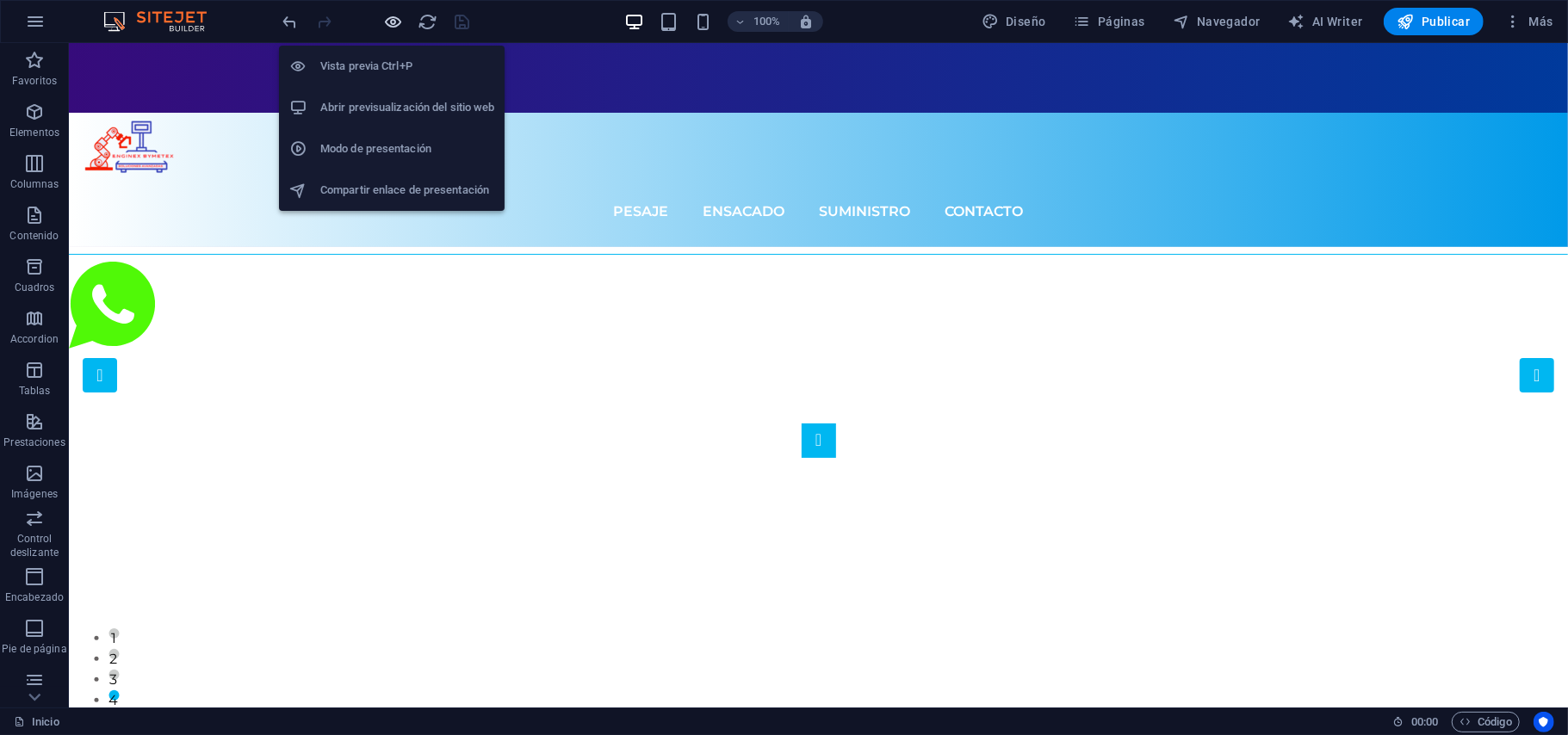 click at bounding box center (394, 22) 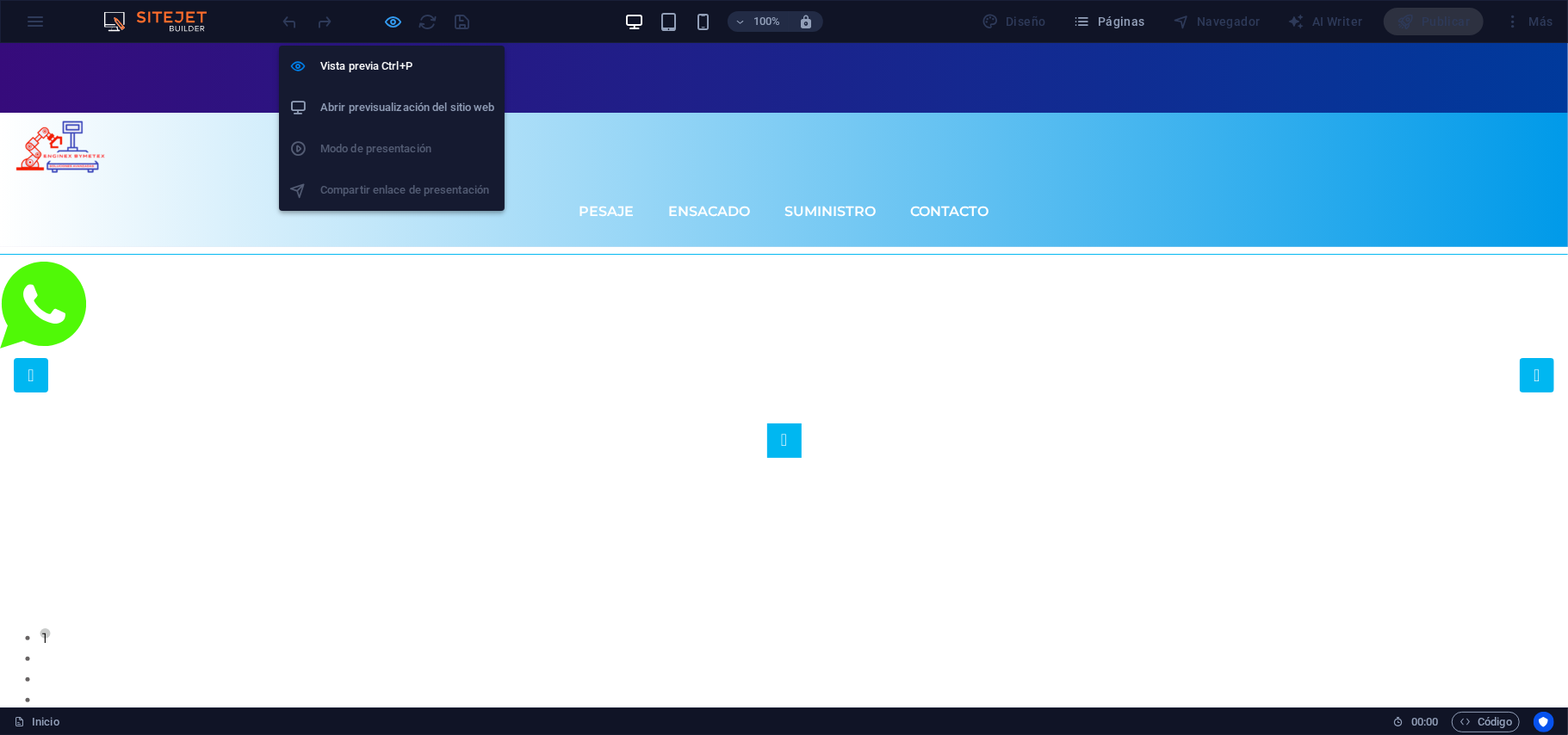 click at bounding box center (394, 22) 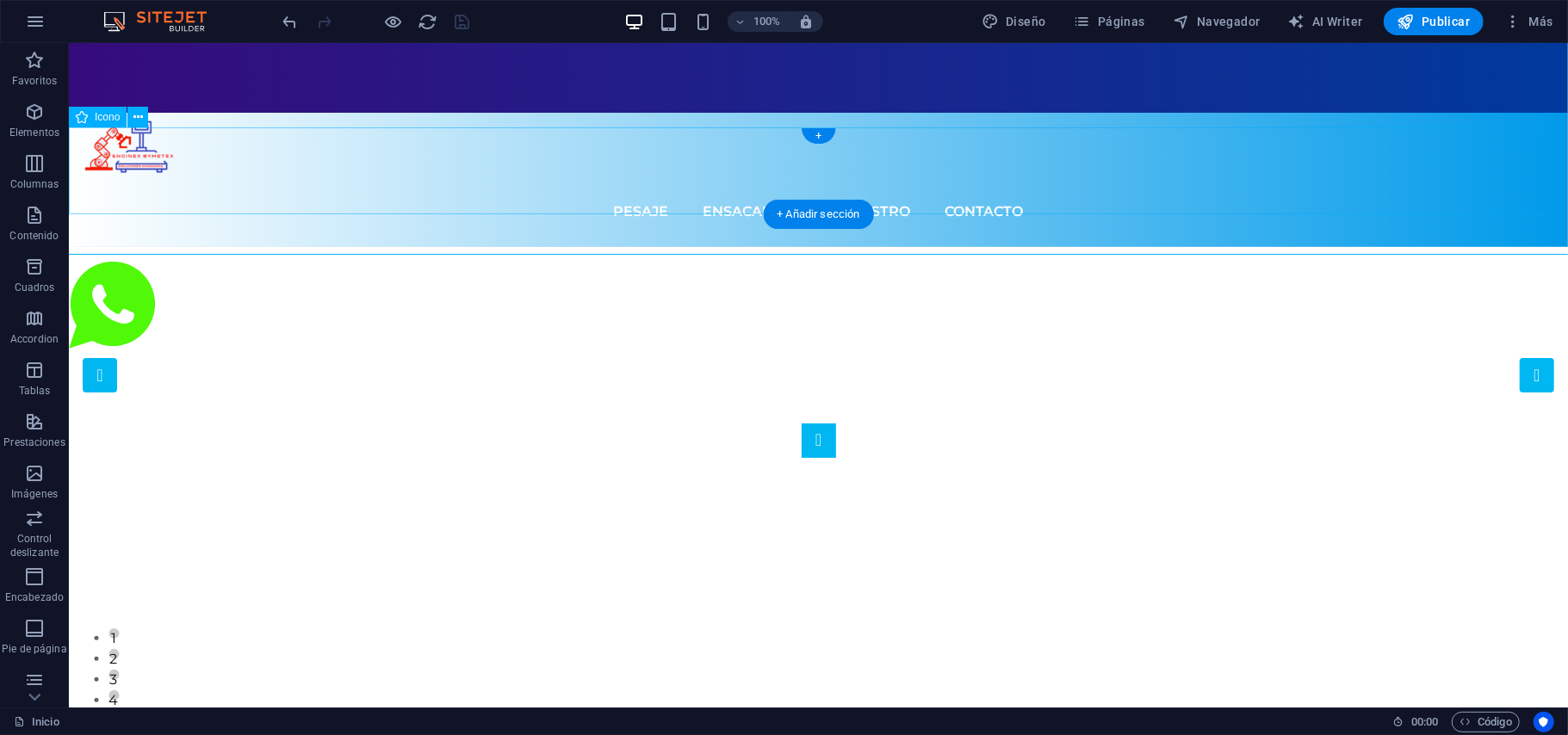 click at bounding box center [817, 307] 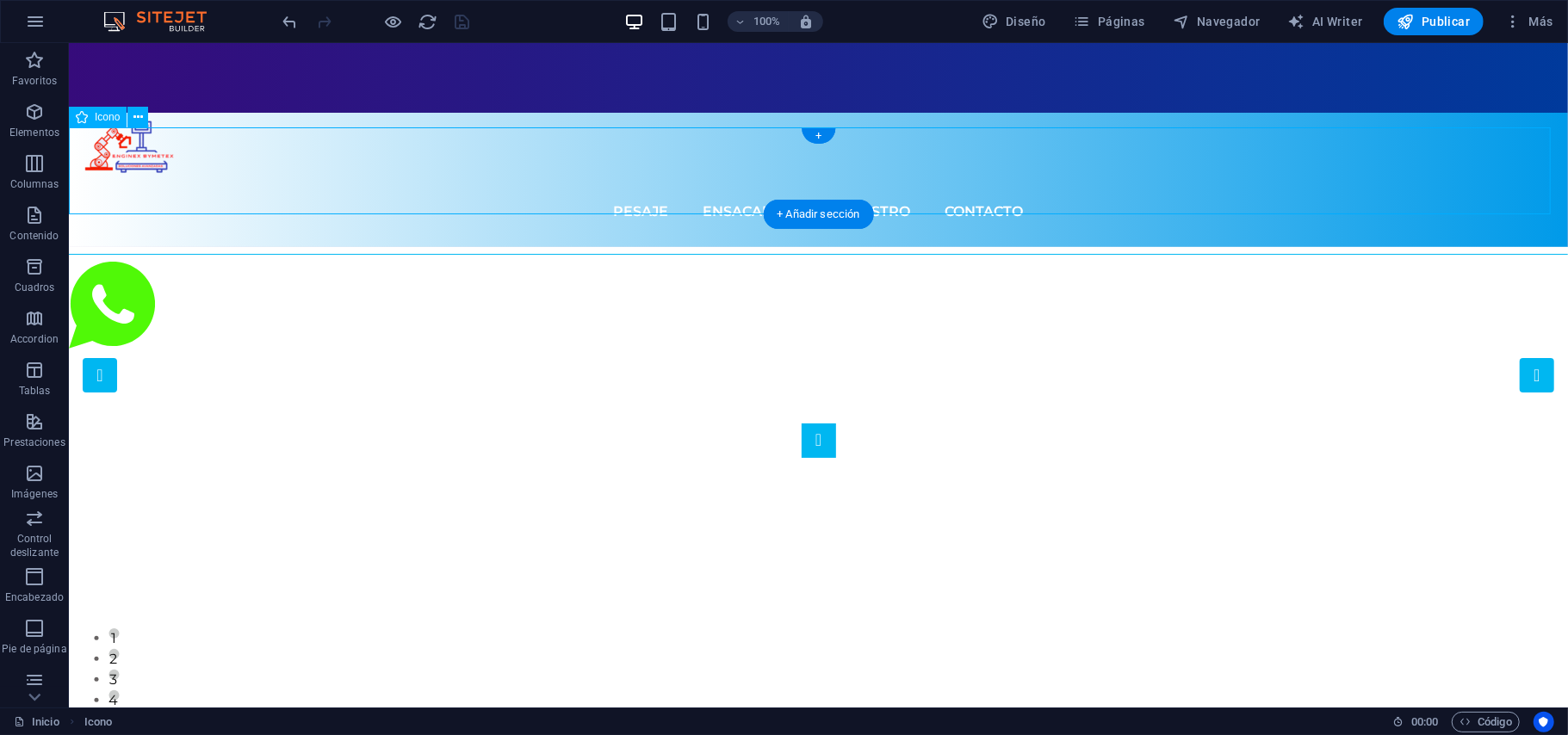 click at bounding box center [817, 307] 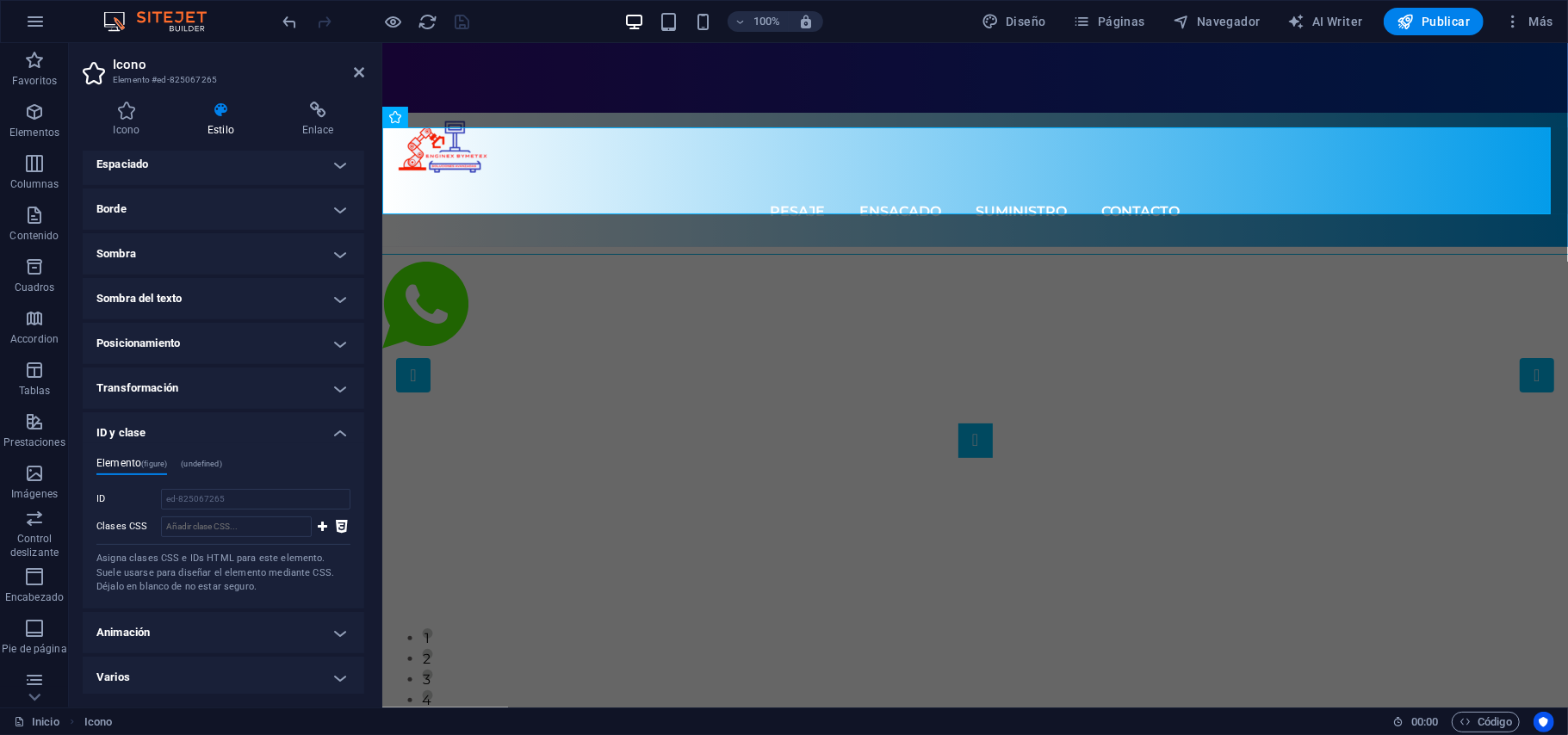 scroll, scrollTop: 155, scrollLeft: 0, axis: vertical 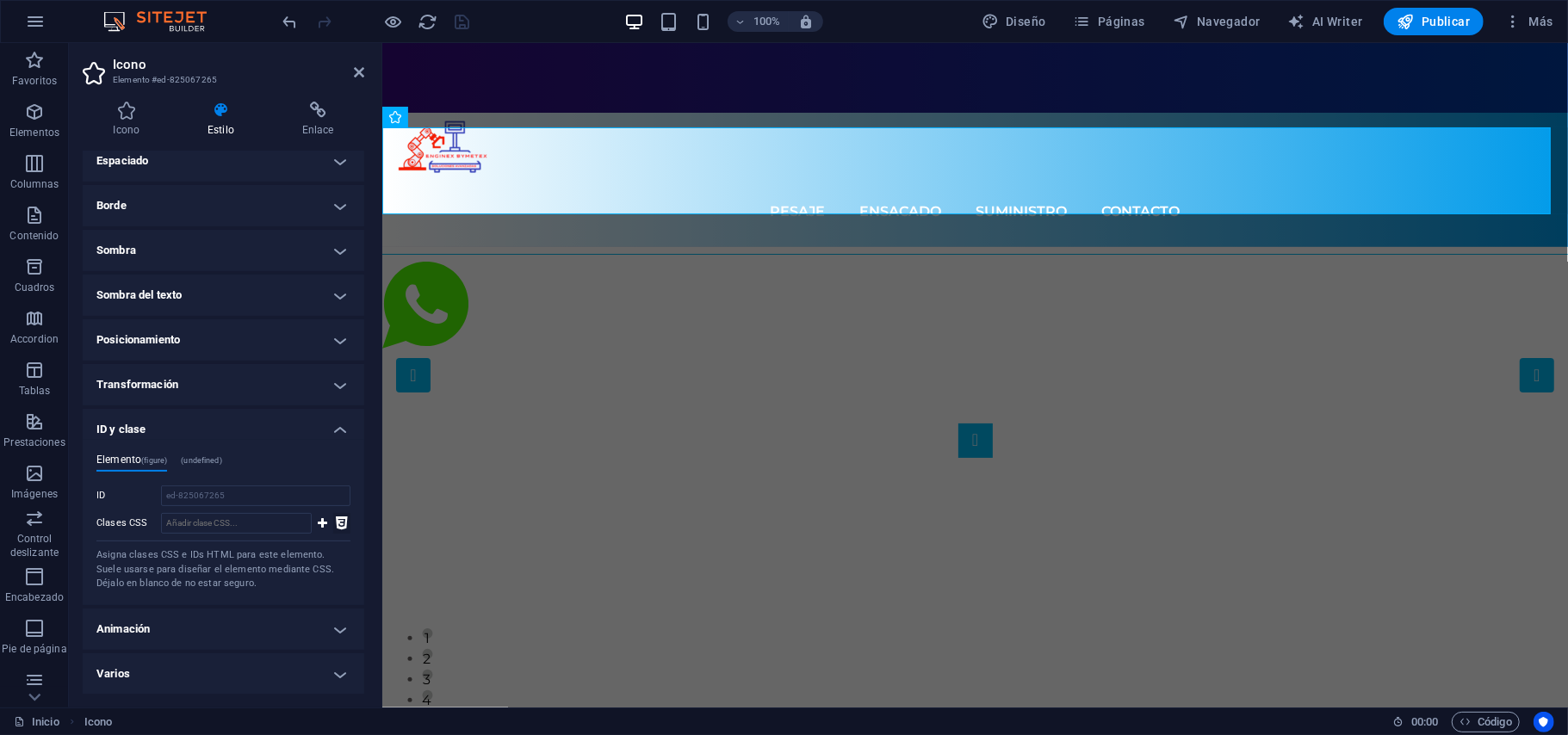 click at bounding box center [342, 523] 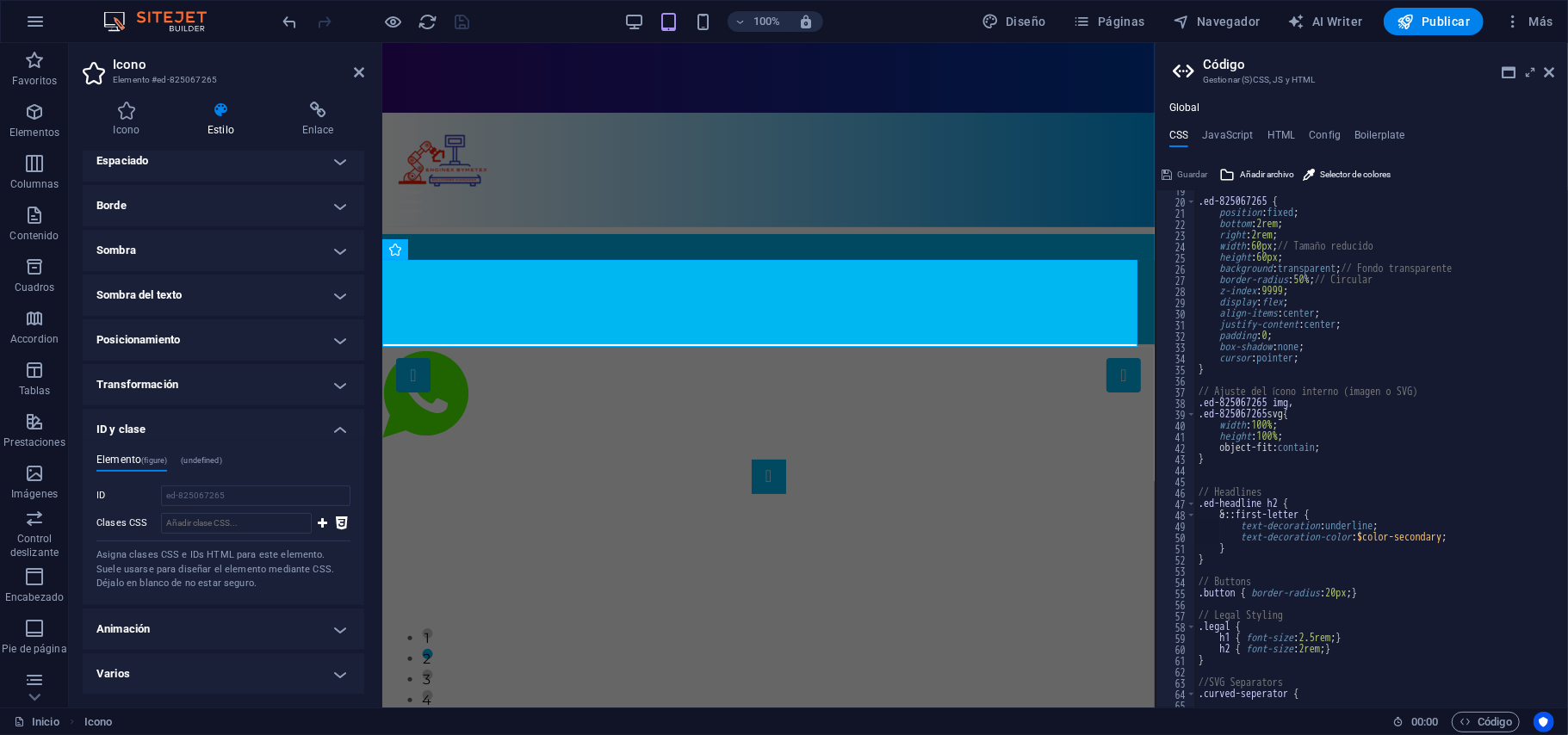 scroll, scrollTop: 138, scrollLeft: 0, axis: vertical 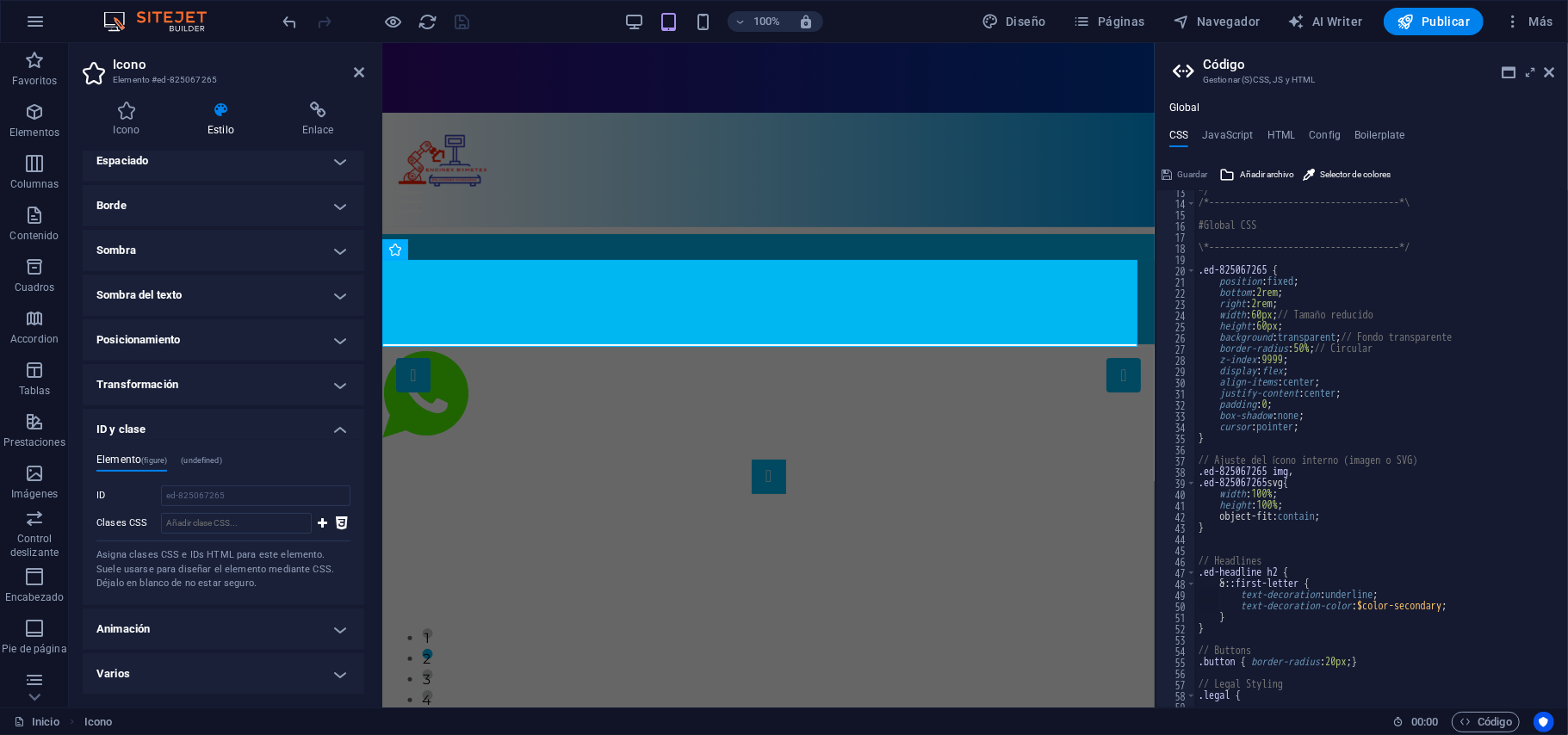 click on "100% Diseño Páginas Navegador AI Writer Publicar Más" at bounding box center (920, 22) 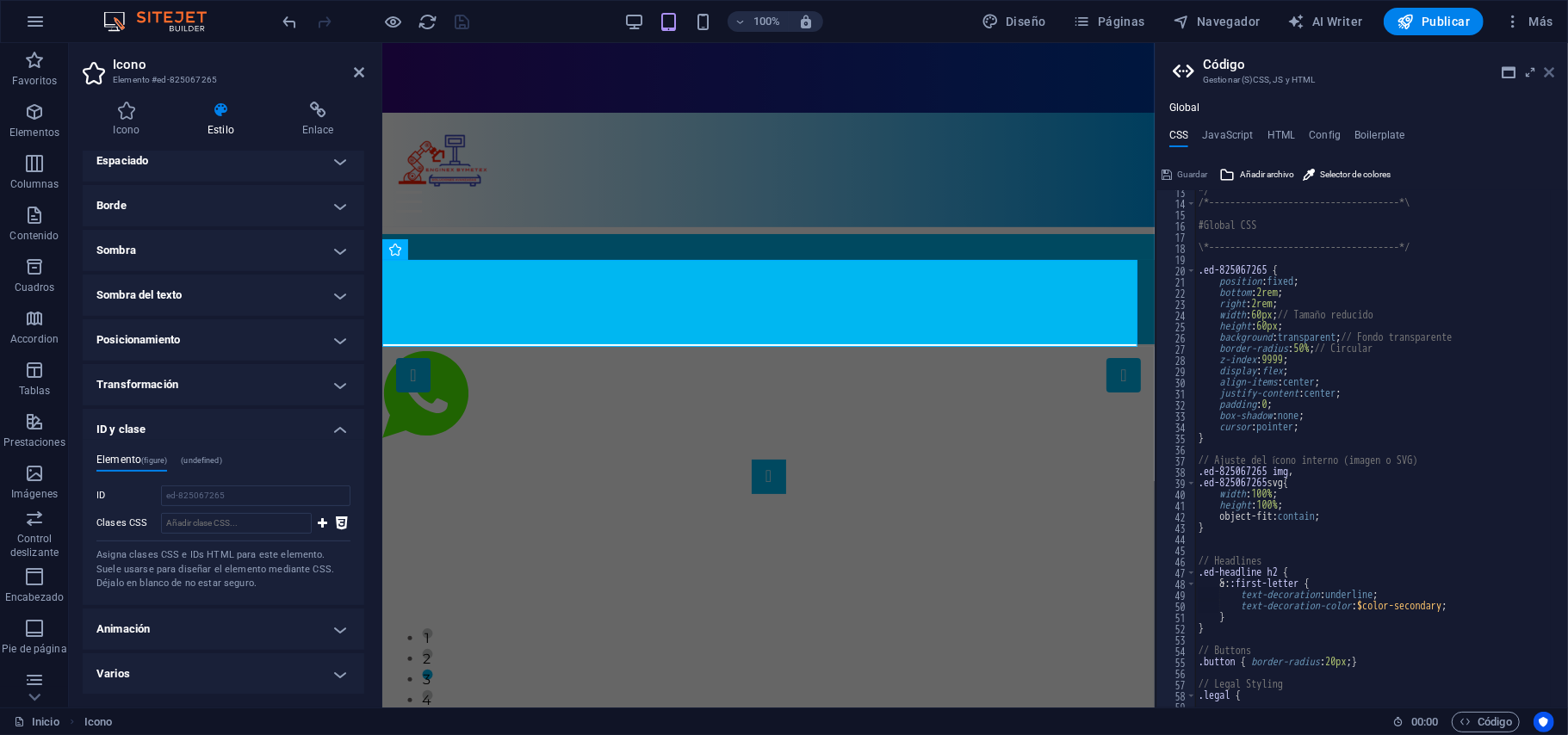 click at bounding box center [1549, 72] 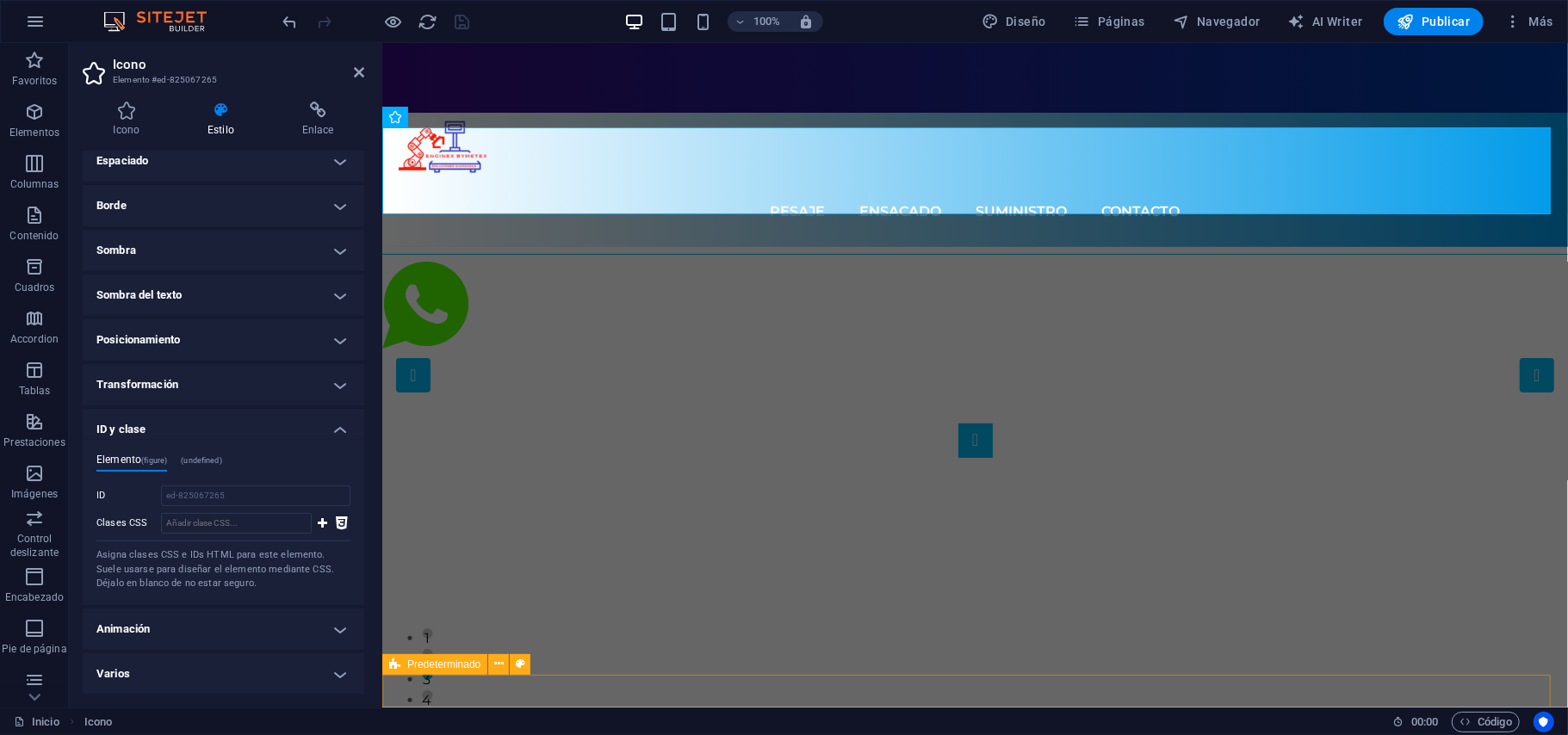 click on "Misión Impulsar el progreso de industrias en todo el mundo mediante soluciones innovadoras que equilibren eficiencia, calidad y responsabilidad ambiental. Nos mueve el compromiso de mejorar la vida de las personas, cuidando los recursos del planeta y creando tecnología que facilite procesos más justos, sostenibles y hechos a la medida de cada necesidad. .cls-1{fill:#1a171b;stroke:#fff;stroke-miterlimit:10;} Element 2
.cls-1{fill:#1a171b;stroke:#fff;stroke-miterlimit:10;} Element 2
Visión  Ser agentes de cambio en la industria del pesaje y el ensacado a nivel global, liderando con tecnología responsable, diseño a la medida y compromiso ambiental. Imaginamos un mundo donde cada proceso industrial sea más limpio, más inteligente y más humano, y trabajamos cada día para hacerlo posible, un sistema a la vez." at bounding box center (974, 1959) 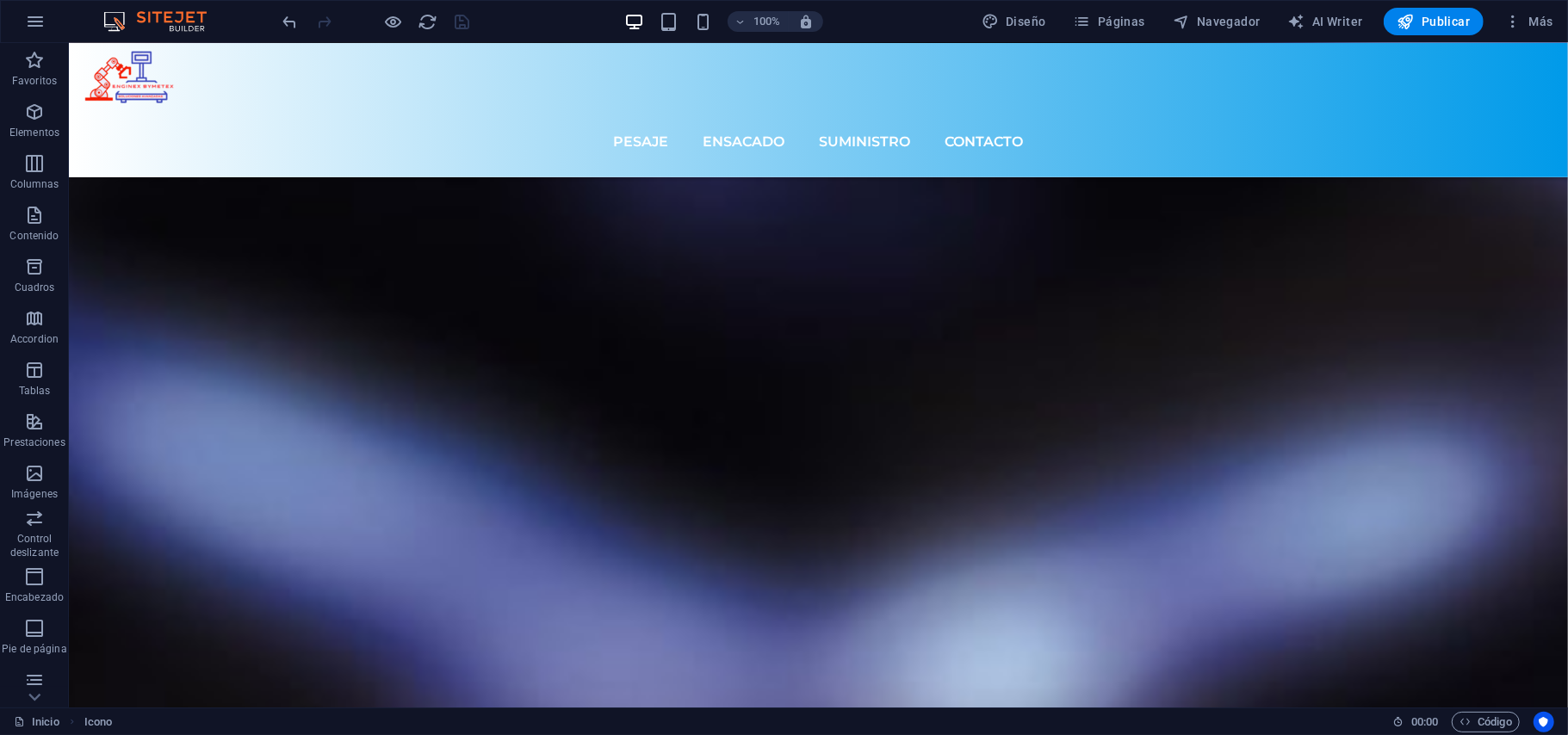 scroll, scrollTop: 6772, scrollLeft: 0, axis: vertical 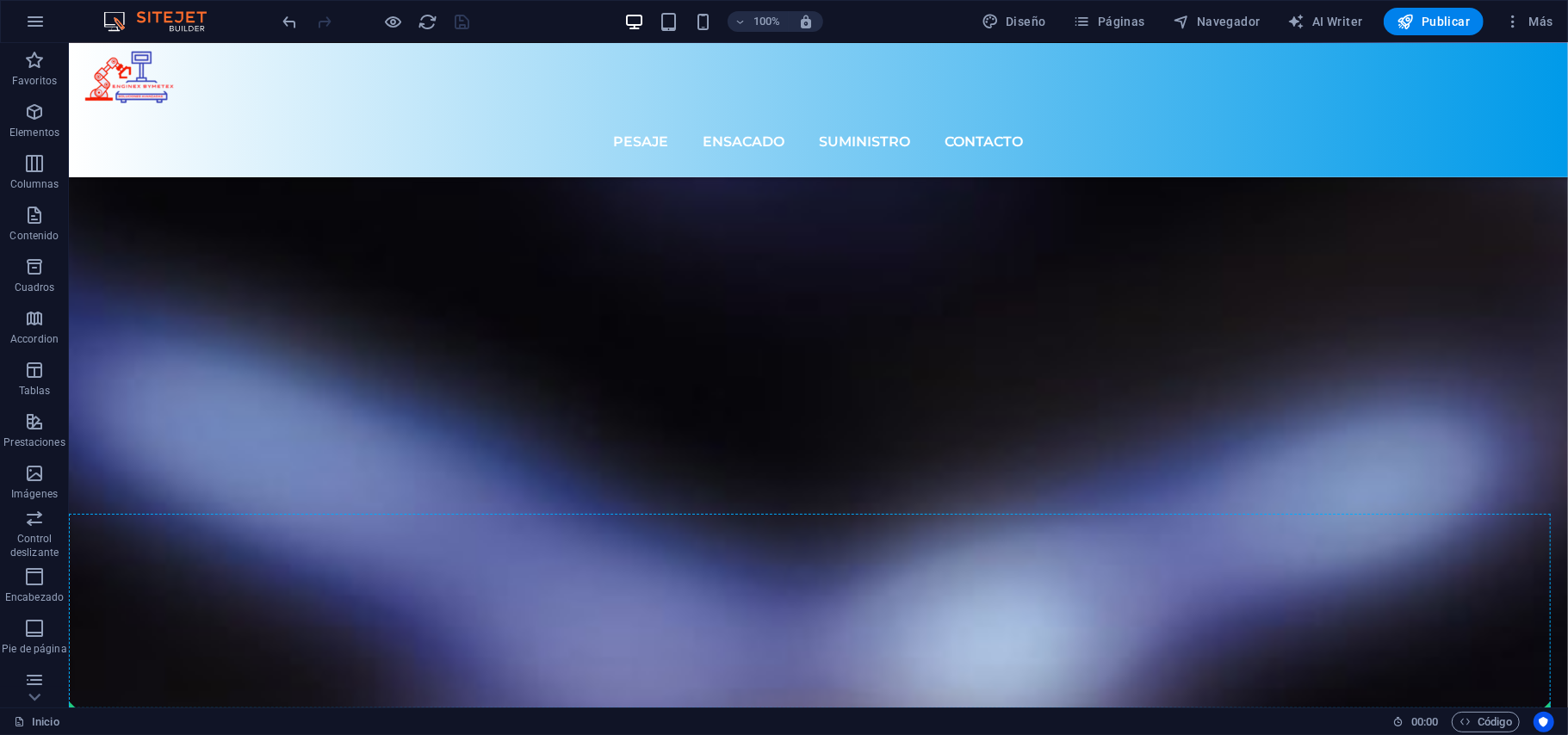 drag, startPoint x: 125, startPoint y: 152, endPoint x: 358, endPoint y: 685, distance: 581.7027 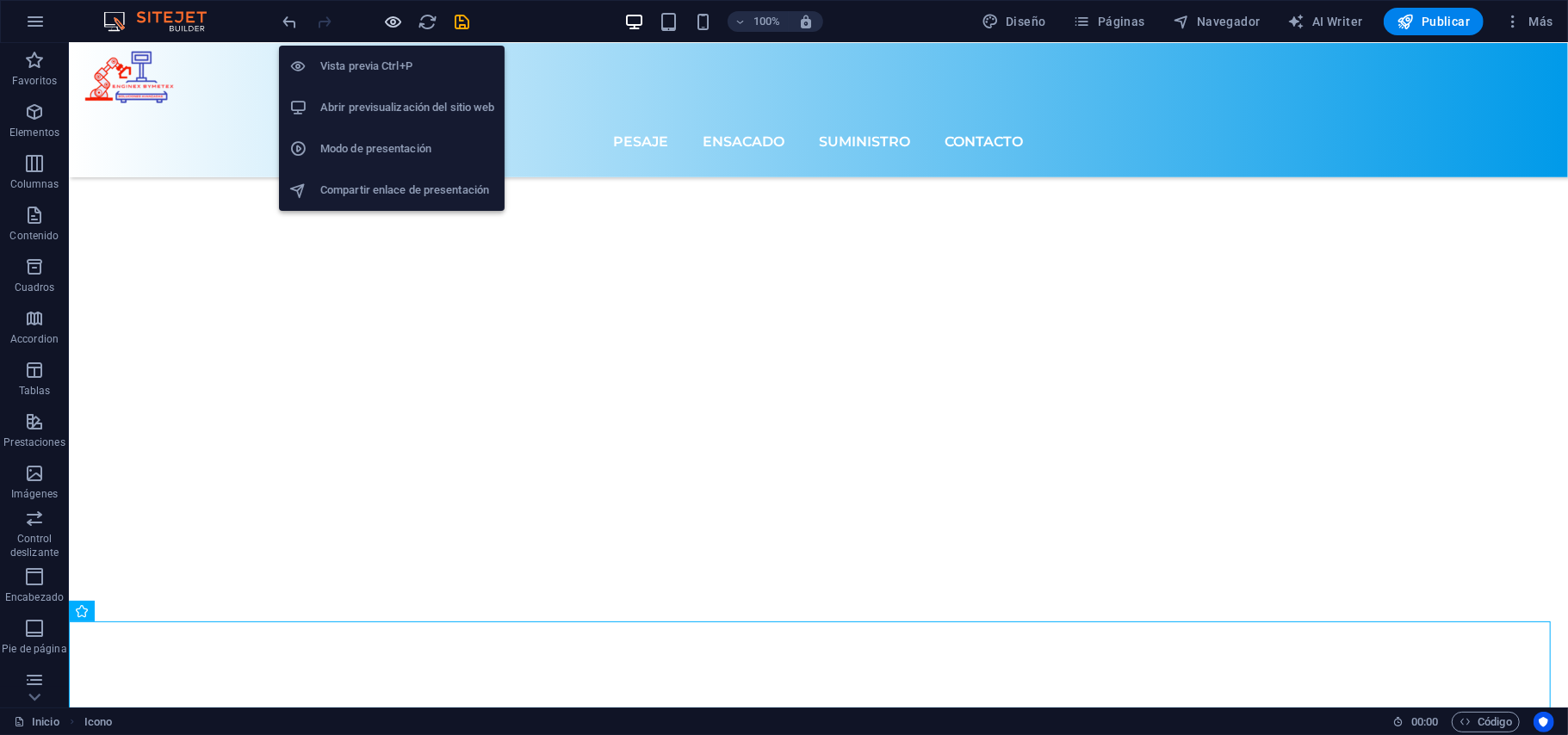 click at bounding box center (394, 22) 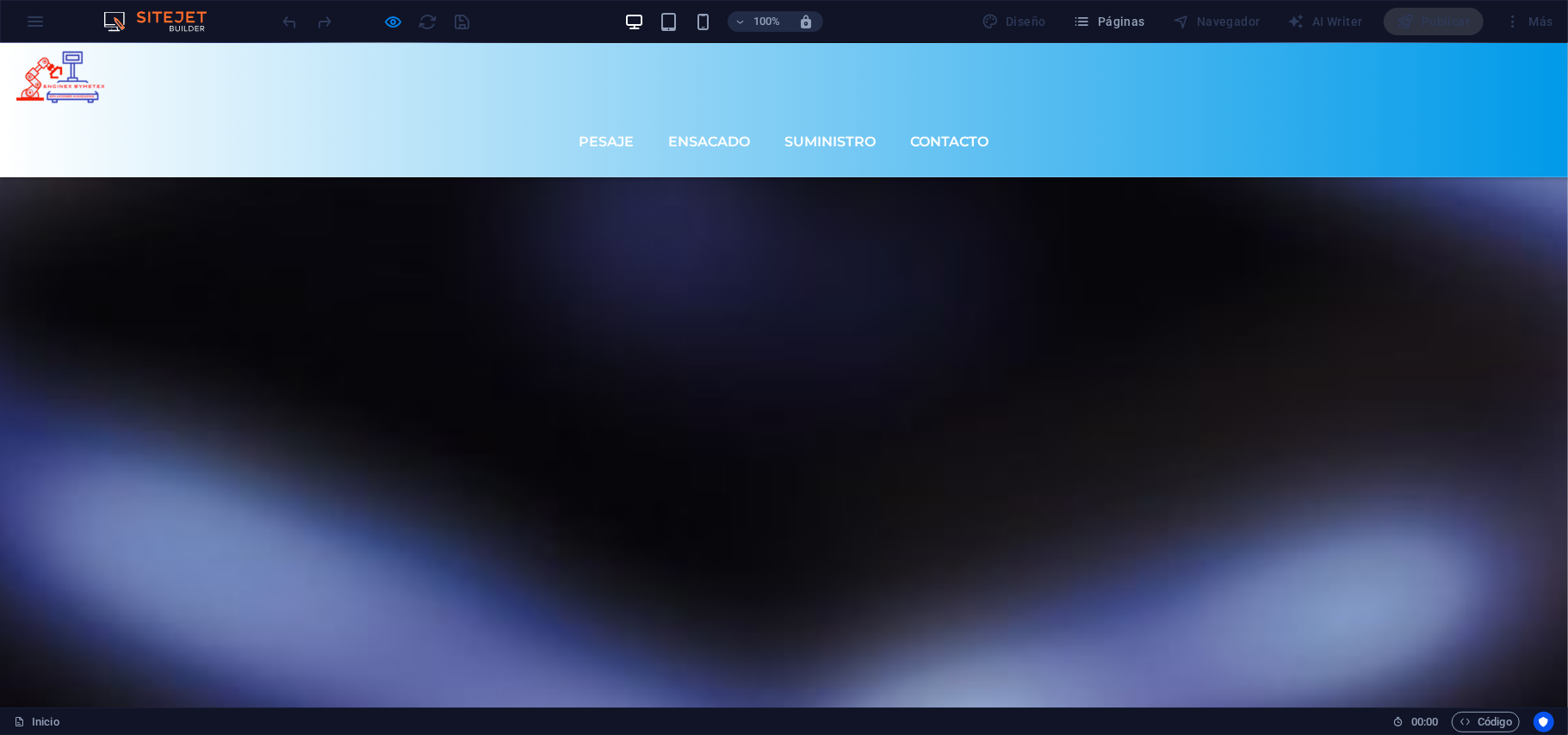 scroll, scrollTop: 6730, scrollLeft: 0, axis: vertical 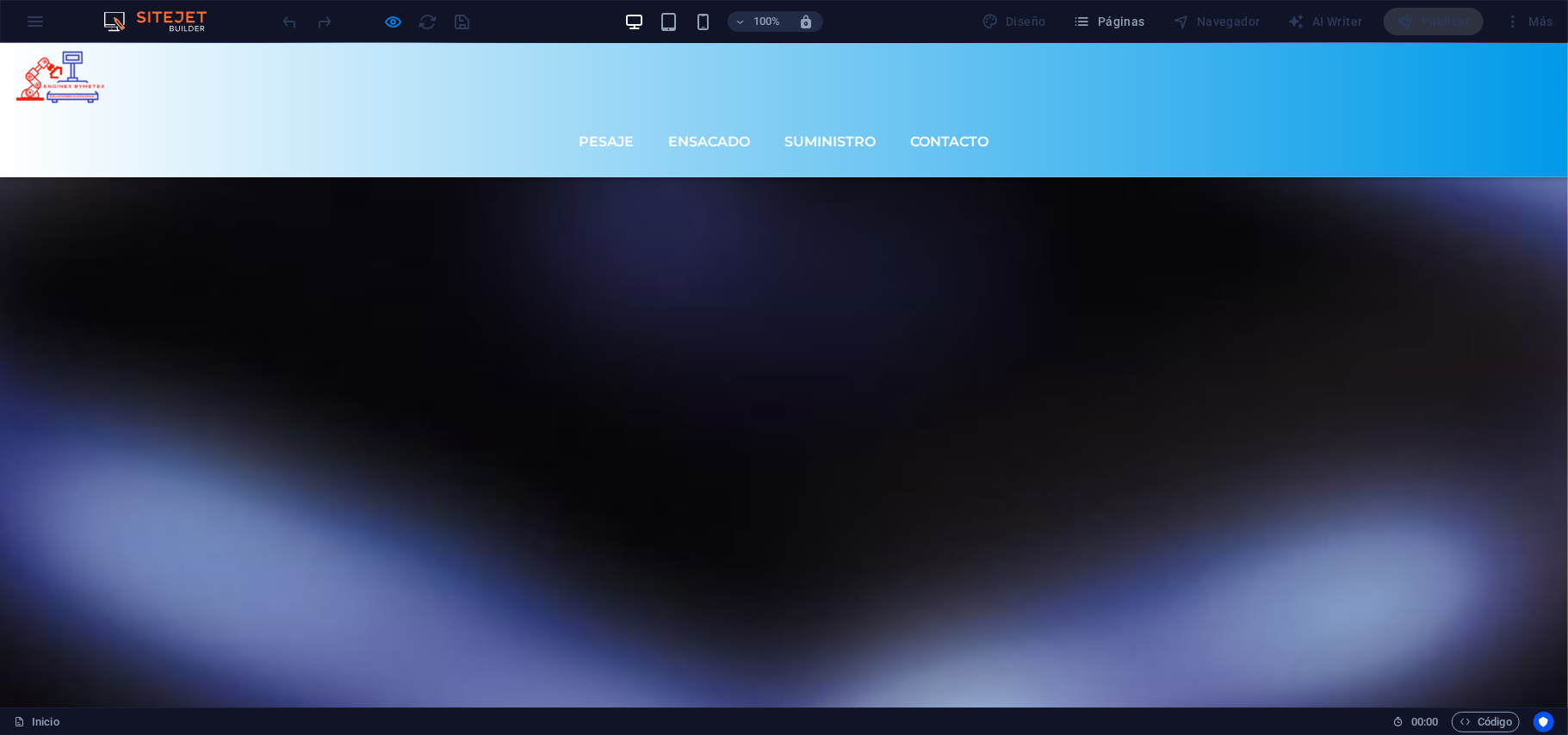 click at bounding box center [784, 8968] 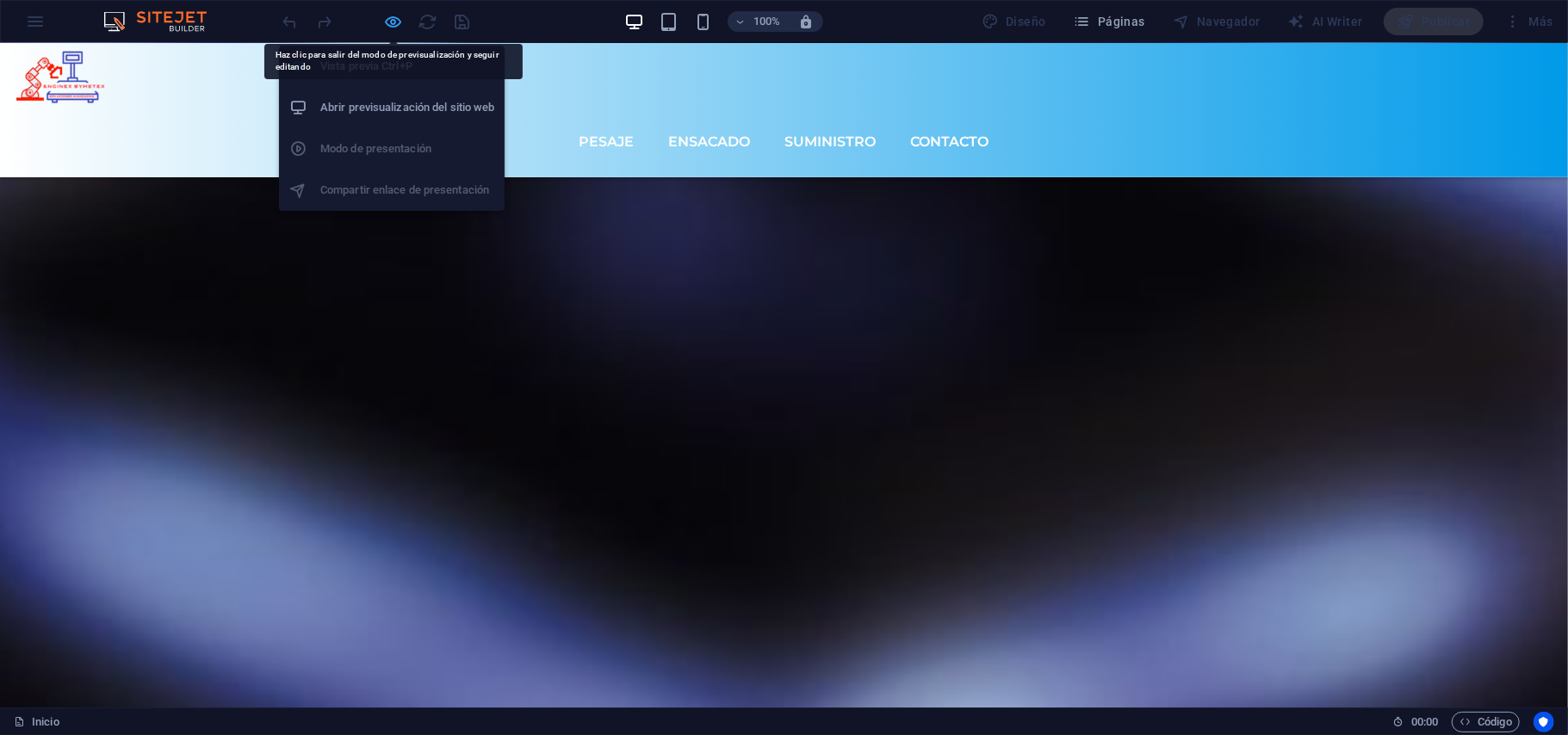 click at bounding box center [394, 22] 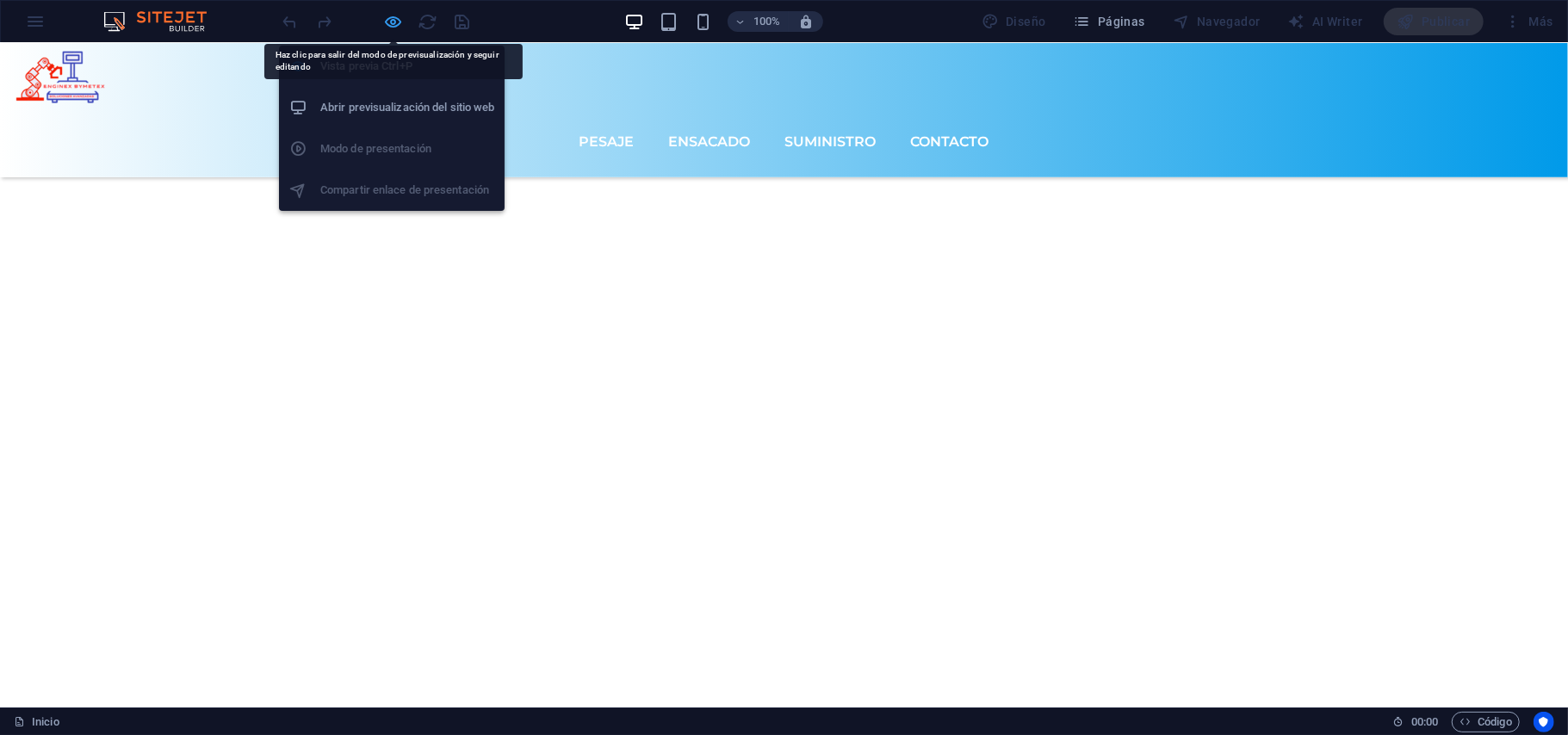 scroll, scrollTop: 6793, scrollLeft: 0, axis: vertical 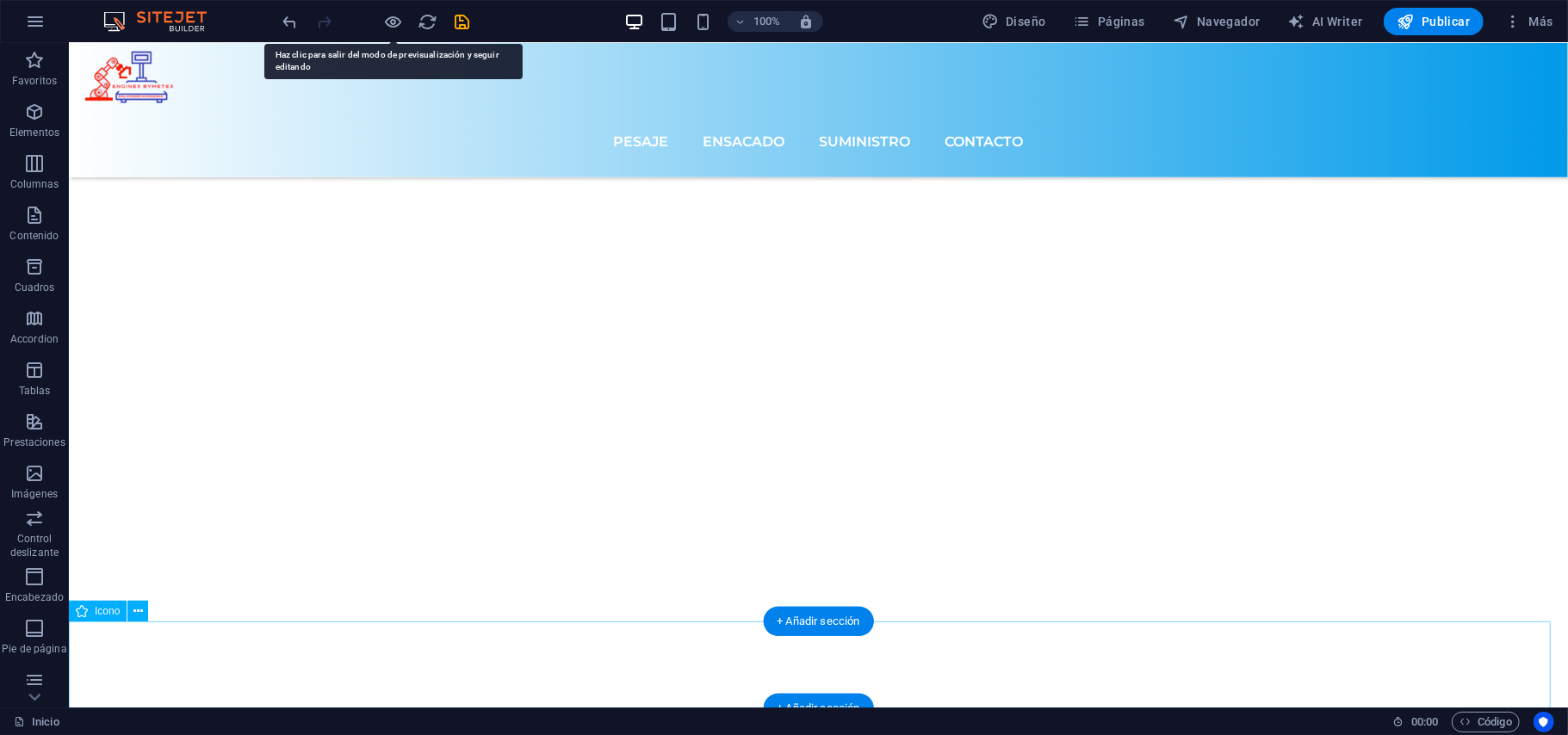 click at bounding box center [817, 9098] 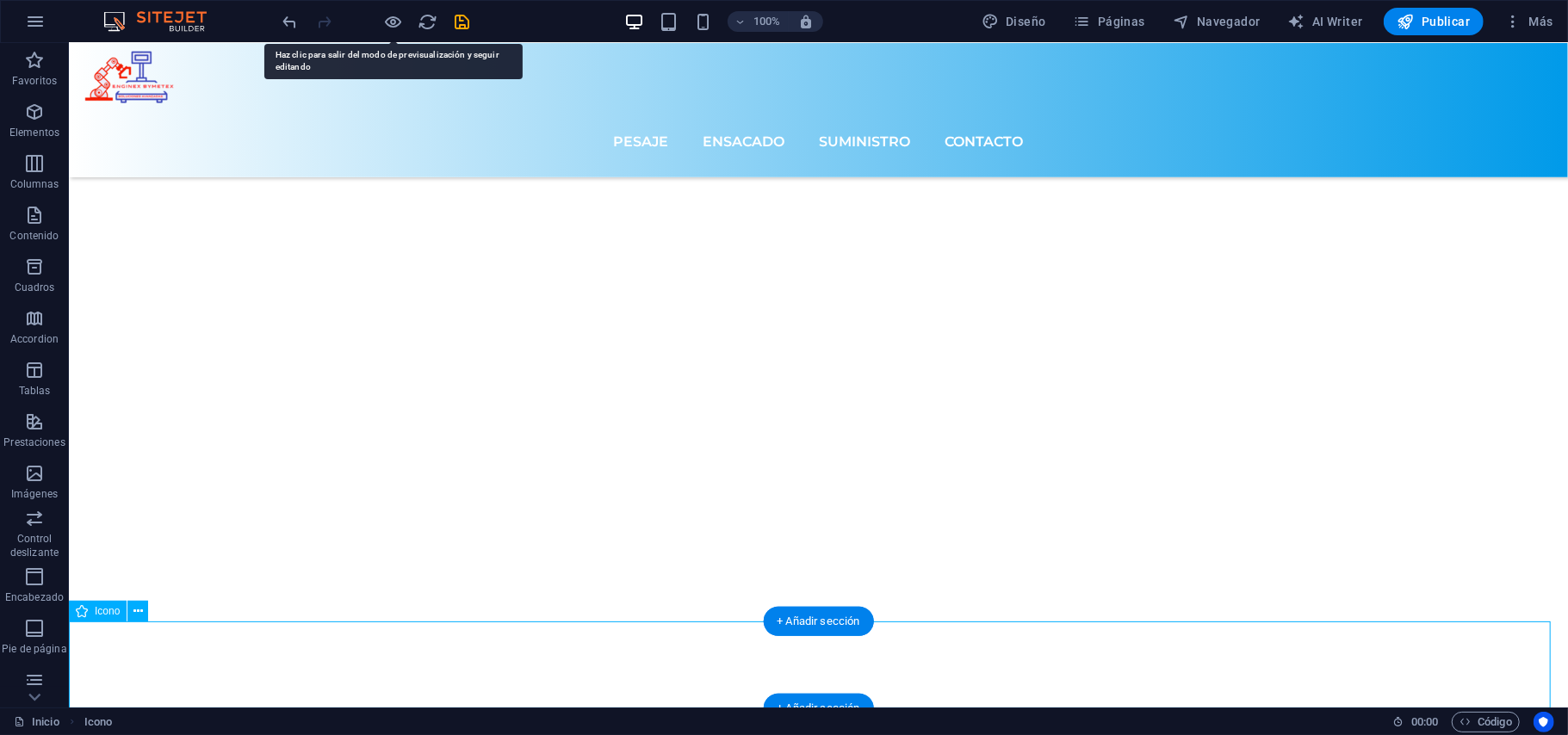 click at bounding box center (817, 9098) 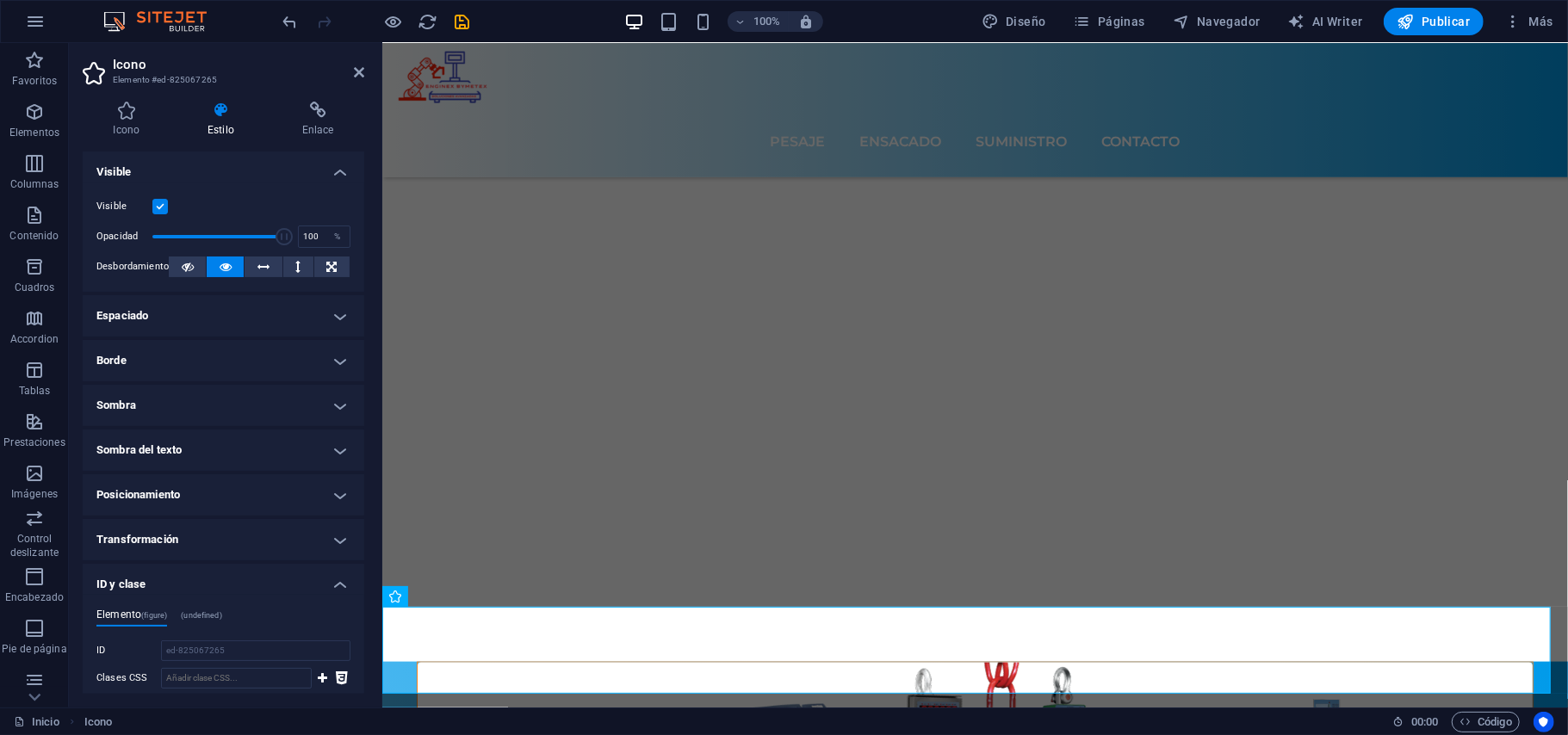 scroll, scrollTop: 5940, scrollLeft: 0, axis: vertical 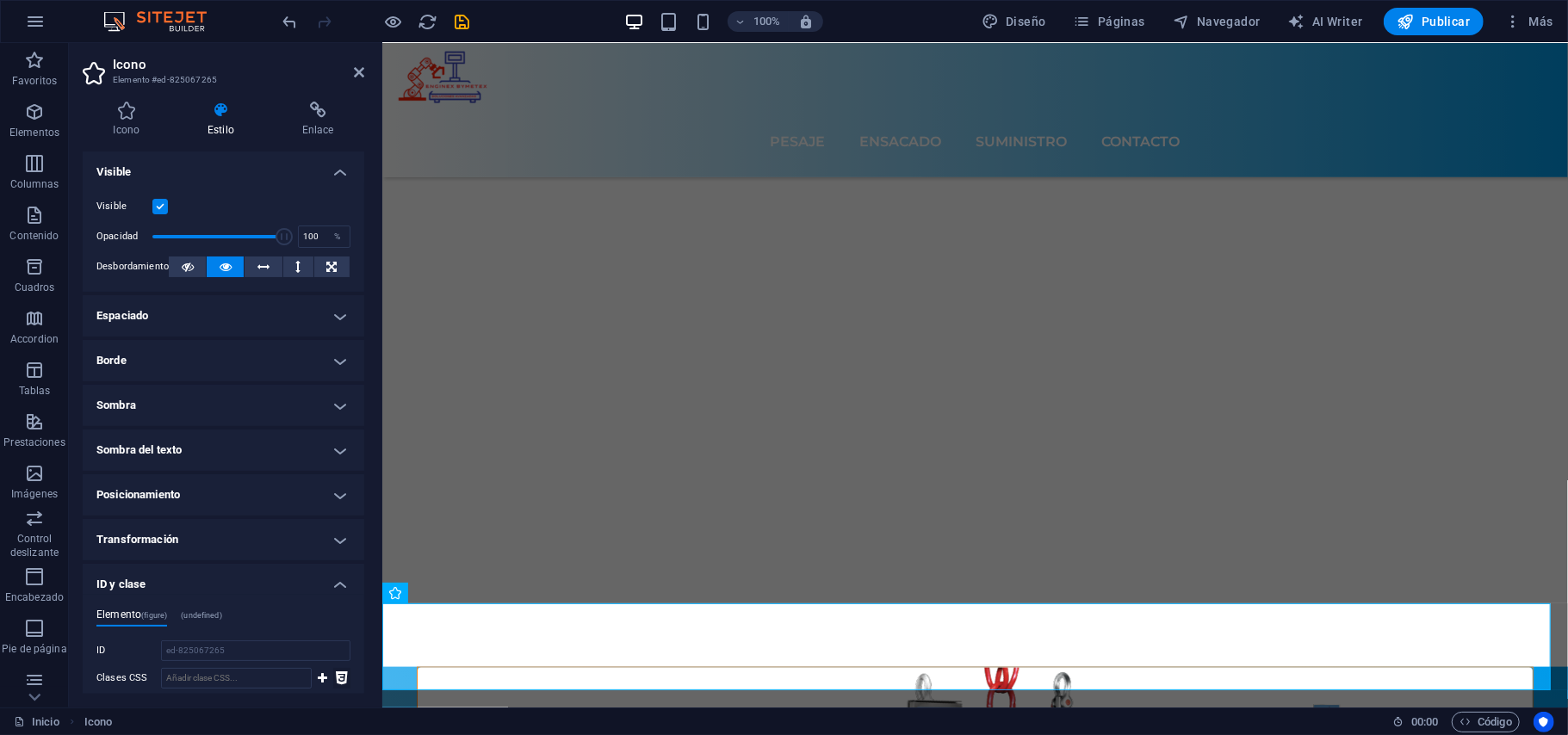 click at bounding box center (342, 678) 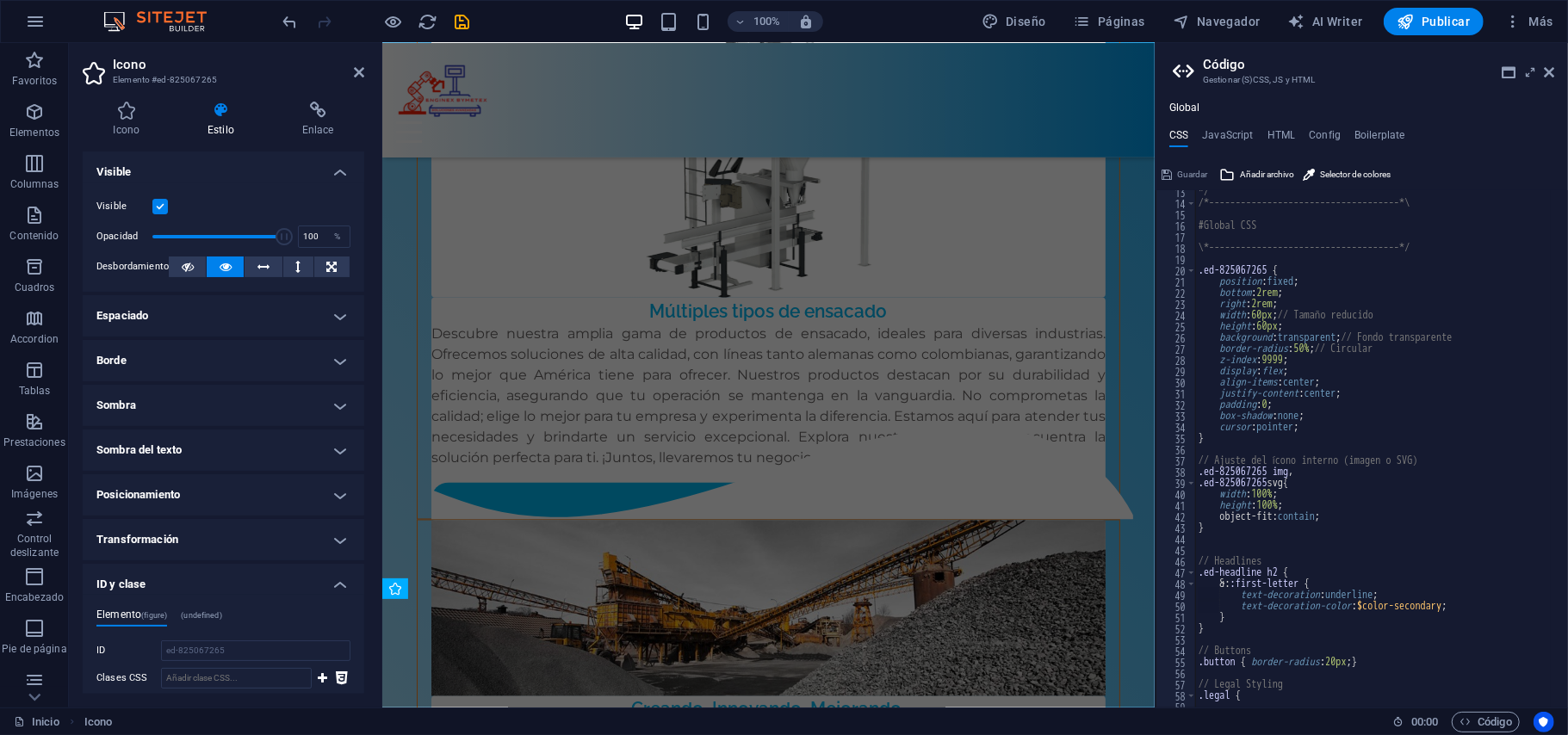 scroll, scrollTop: 6865, scrollLeft: 0, axis: vertical 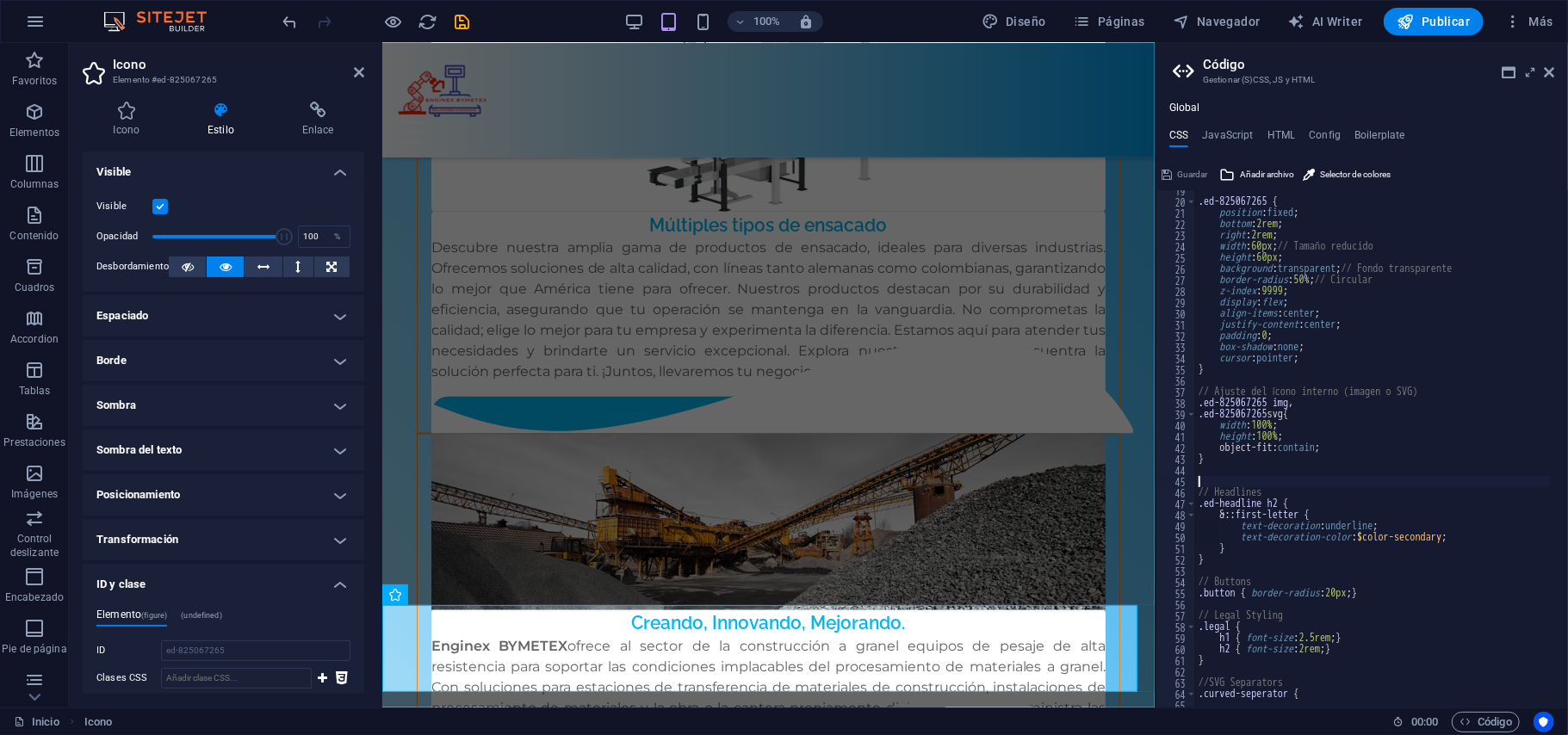 click on ".ed-825067265   {      position :  fixed ;      bottom :  2rem ;      right :  2rem ;      width :  60px ;               // Tamaño reducido      height :  60px ;      background :  transparent ;   // Fondo transparente      border-radius :  50% ;        // Circular      z-index :  9999 ;      display :  flex ;      align-items :  center ;      justify-content :  center ;      padding :  0 ;      box-shadow :  none ;      cursor :  pointer ; } // Ajuste del ícono interno (imagen o SVG) .ed-825067265   img , .ed-825067265  svg  {      width :  100% ;      height :  100% ;      object-fit:  contain ; } // Headlines  .ed-headline   h2   {      &: :first-letter   {           text-decoration :  underline ;           text-decoration-color :  $color-secondary ;      } } // Buttons .button   {   border-radius :  20px ;  } // Legal Styling .legal   {      h1   {   font-size :  2.5rem ;  }      h2   {   font-size :  2rem ;  } } //SVG Separators .curved-seperator   {" at bounding box center (1546, 447) 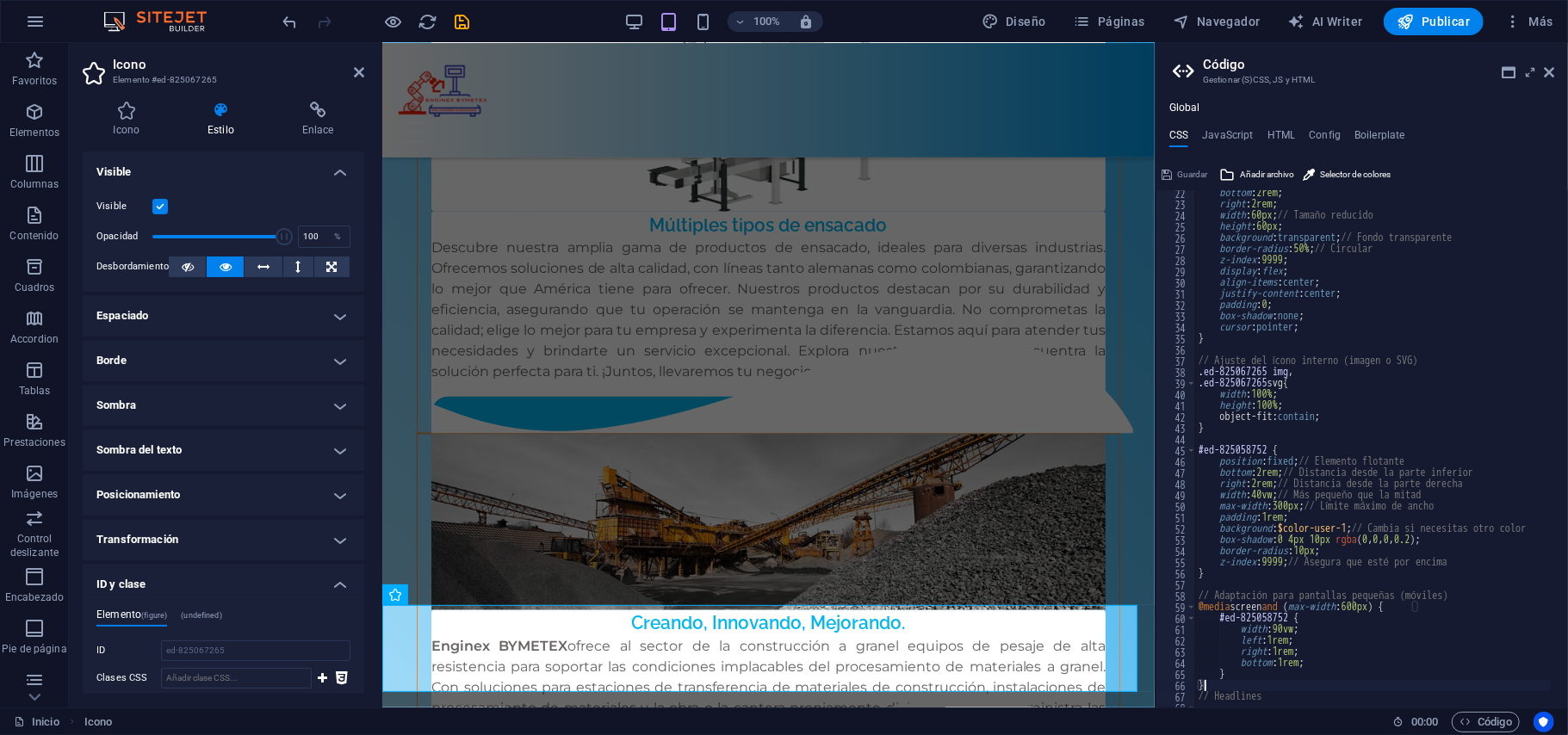 scroll, scrollTop: 238, scrollLeft: 0, axis: vertical 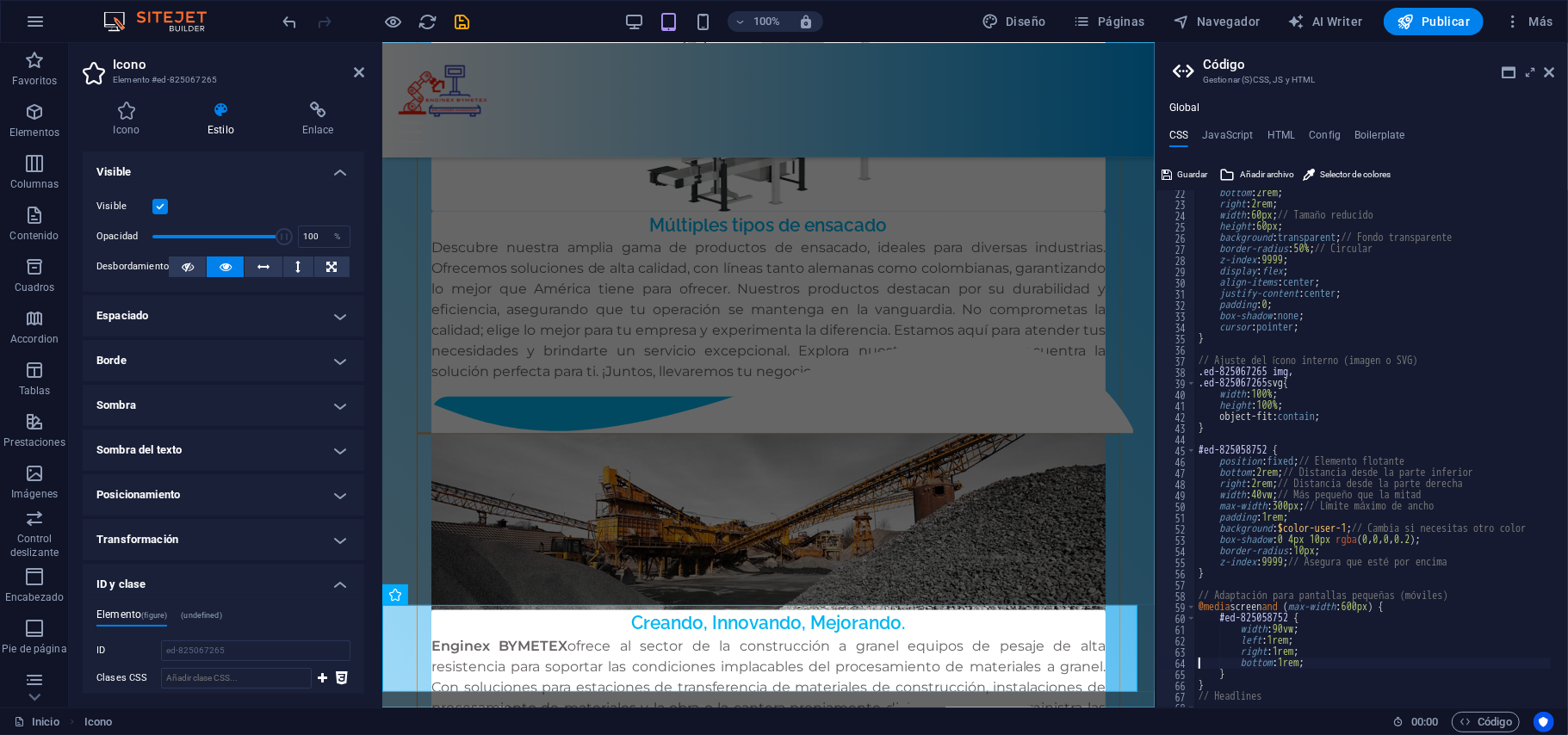 type on "// Adaptación para pantallas pequeñas (móviles)" 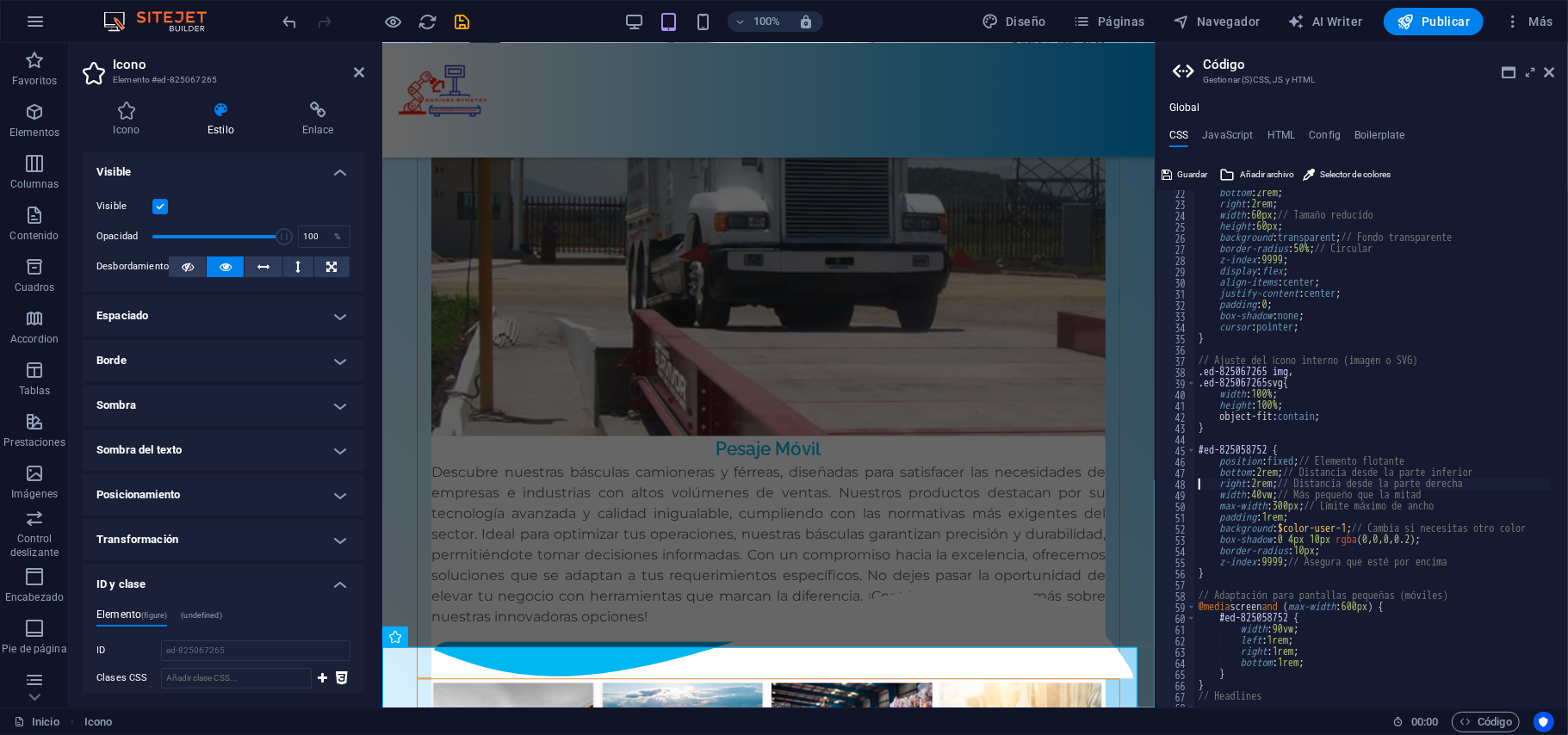 type on "#ed-825058752 {" 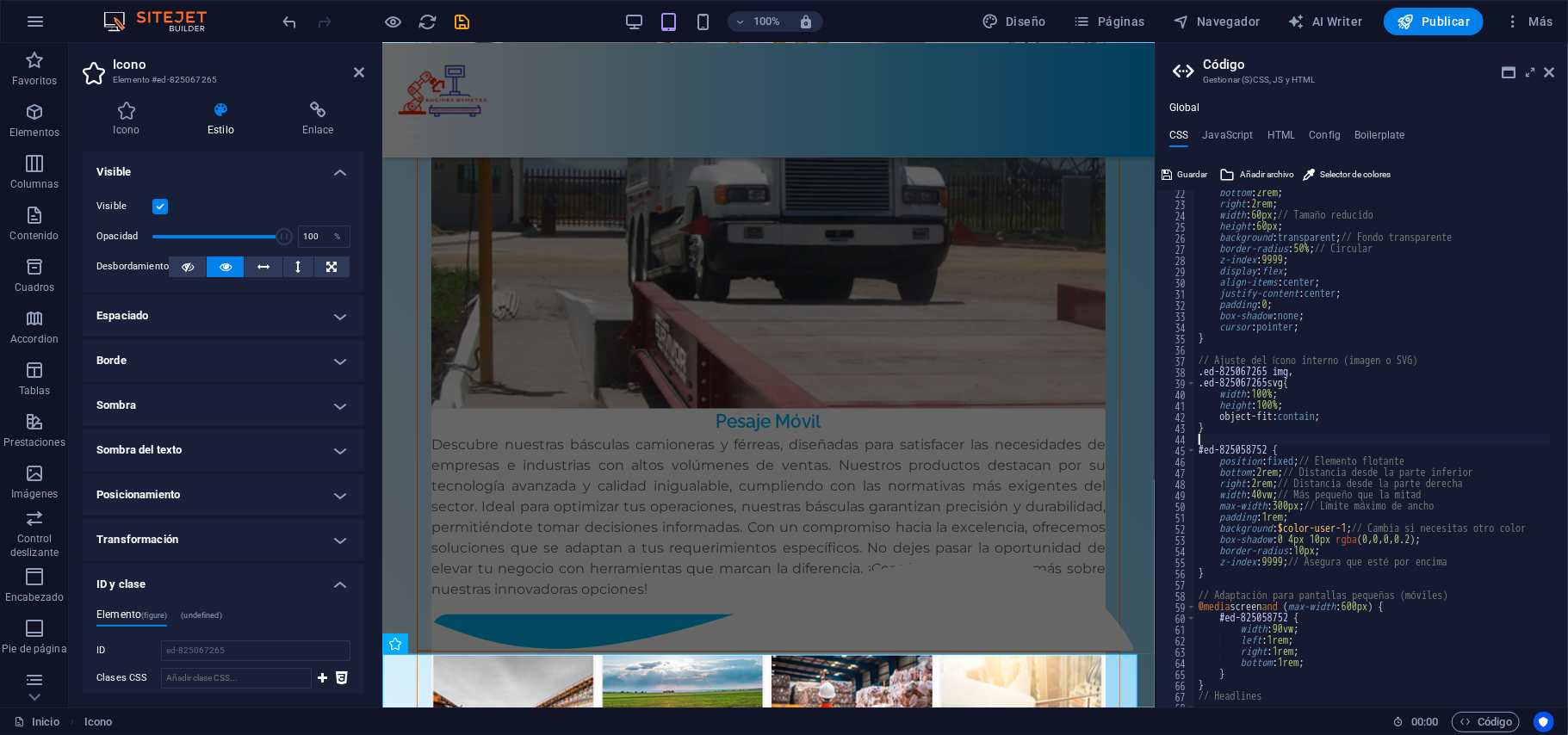 type on "// Ajuste del ícono interno (imagen o SVG)" 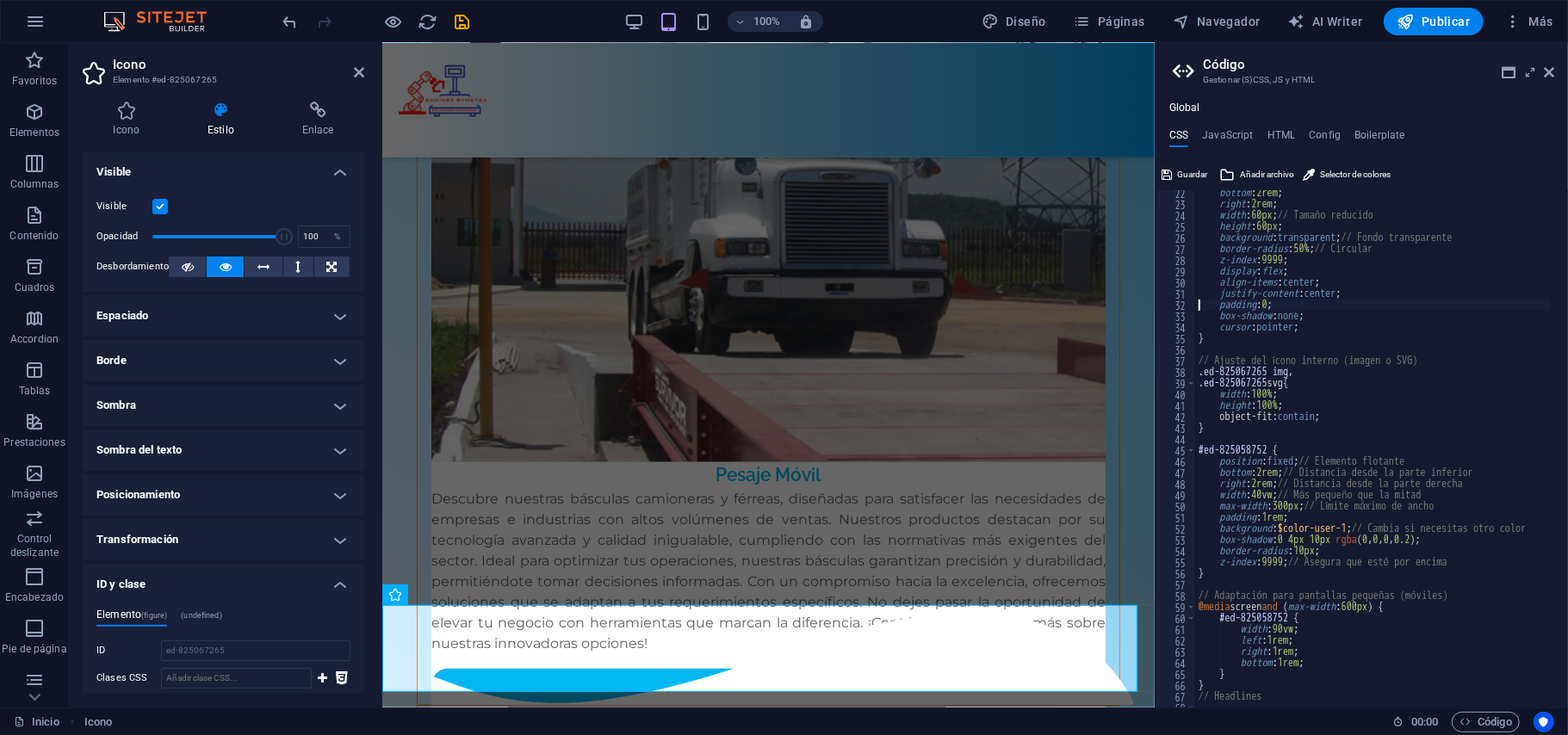type on "}" 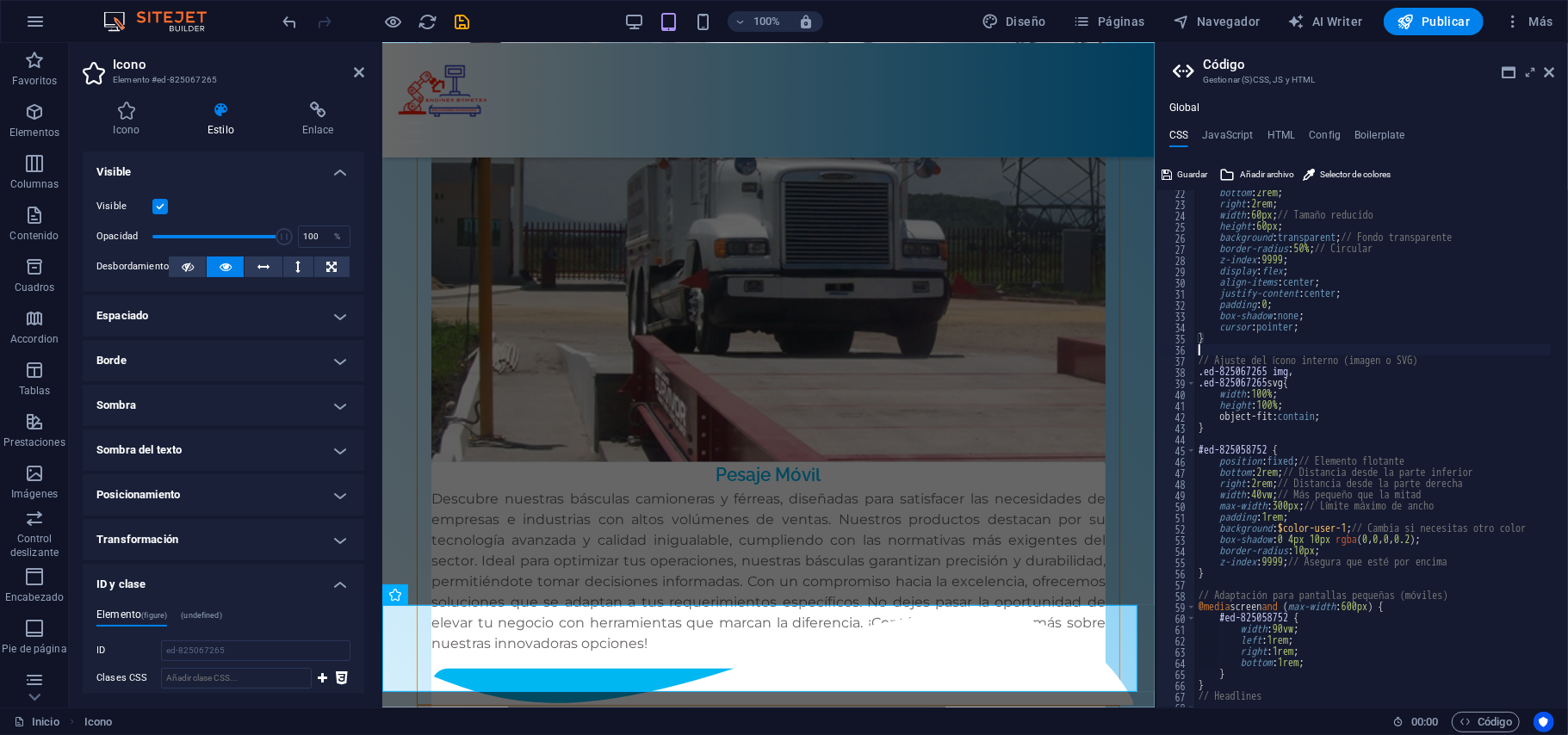 type on "}" 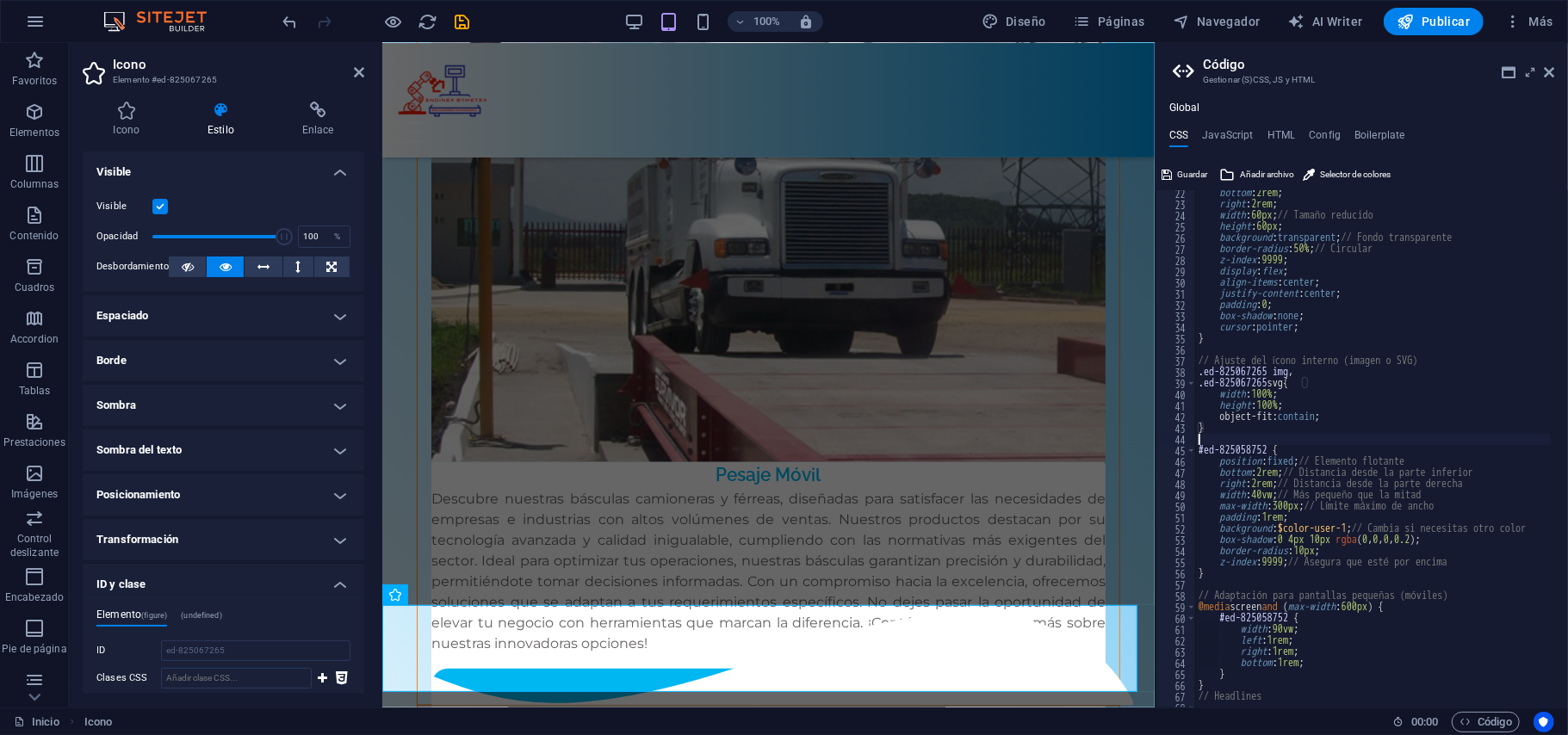 type on "#ed-825058752 {" 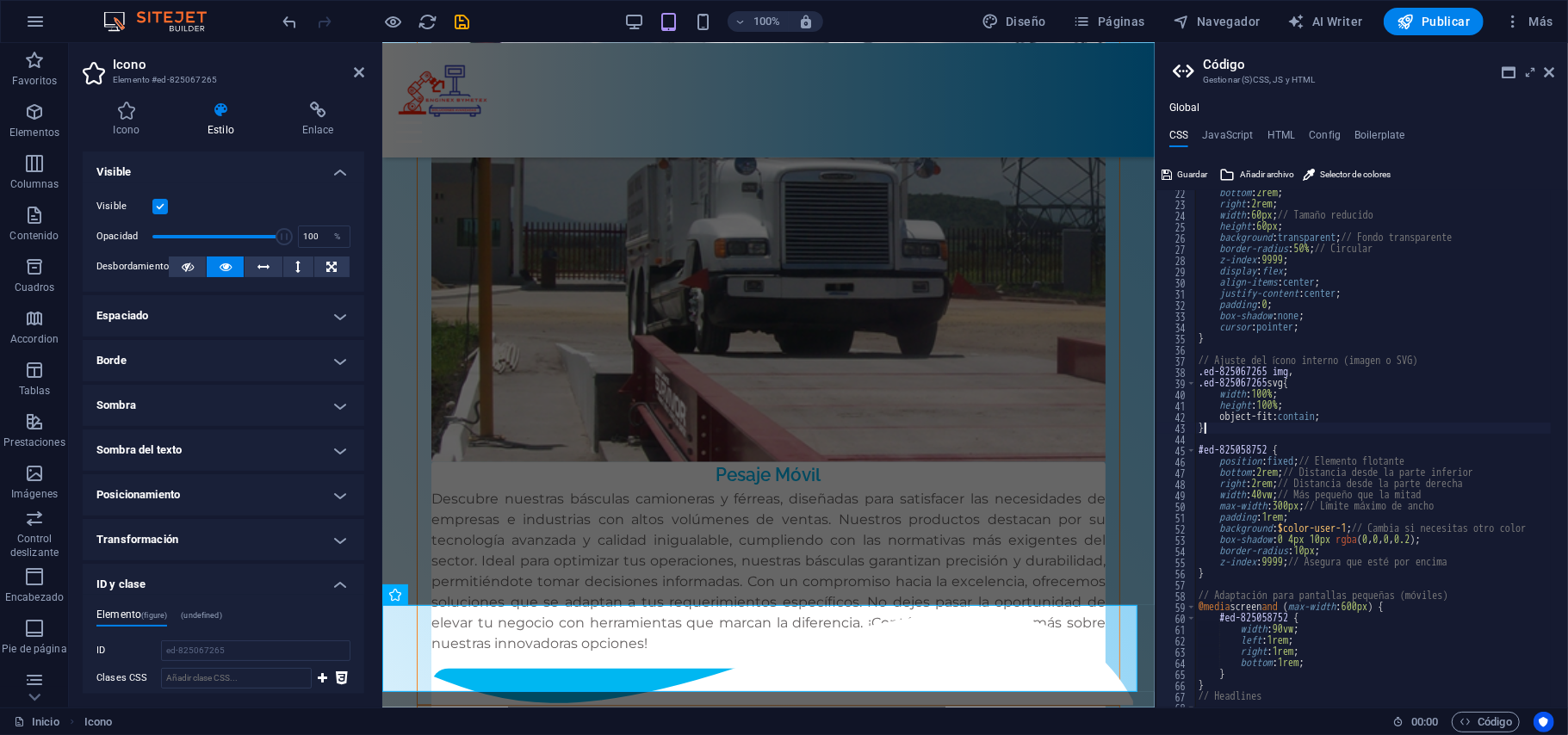 type on "// Ajuste del ícono interno (imagen o SVG)" 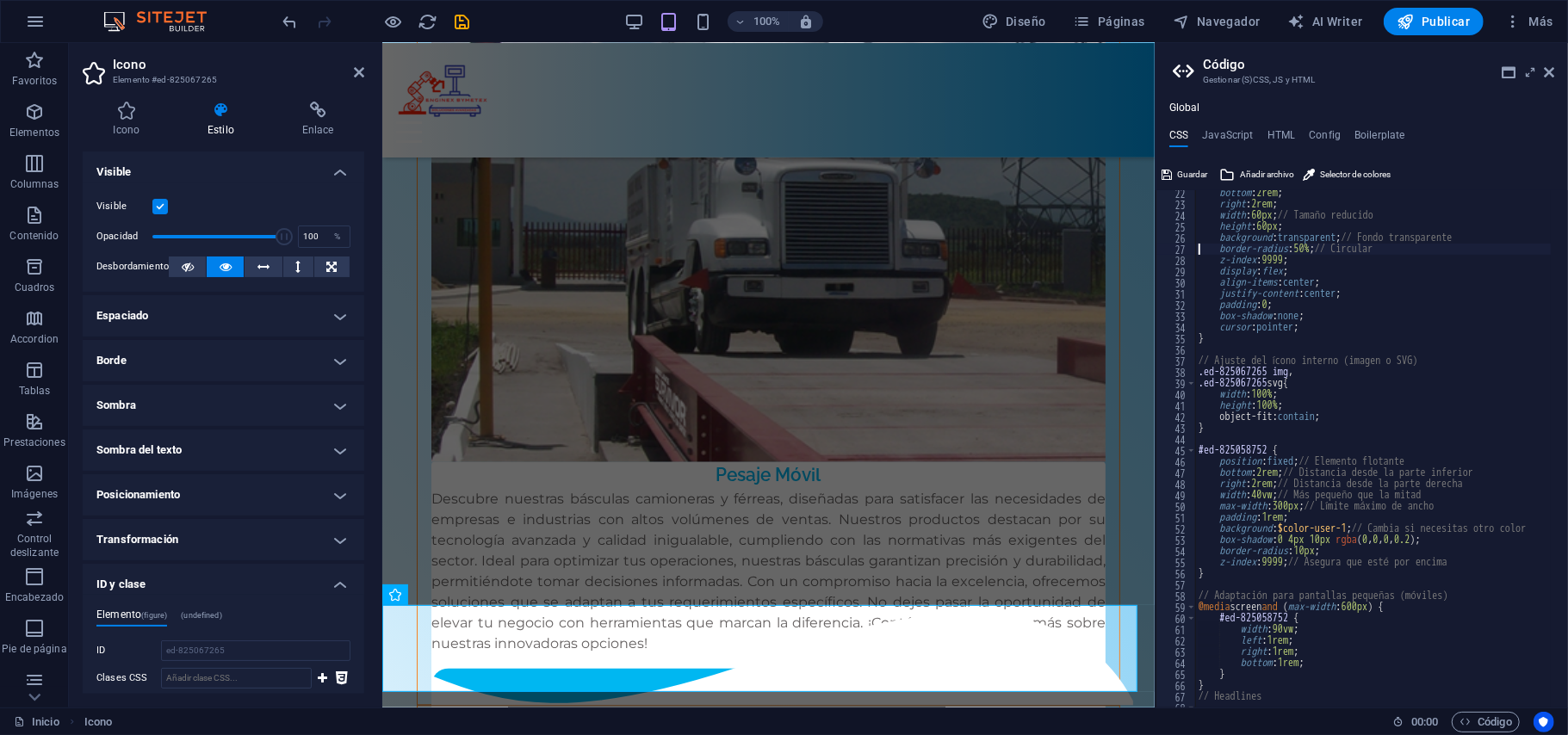type on ".ed-825067265 {" 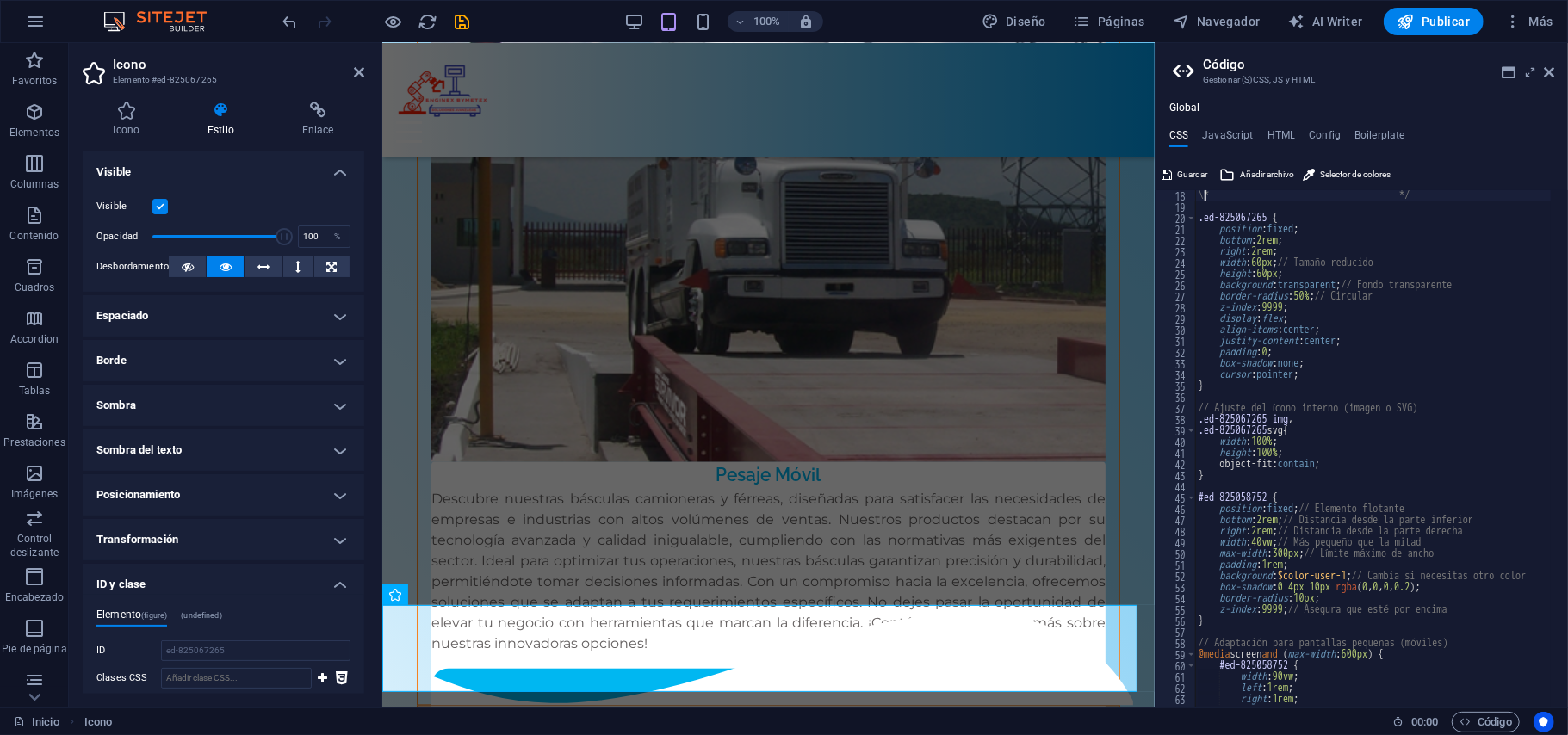 type on "\*------------------------------------*/" 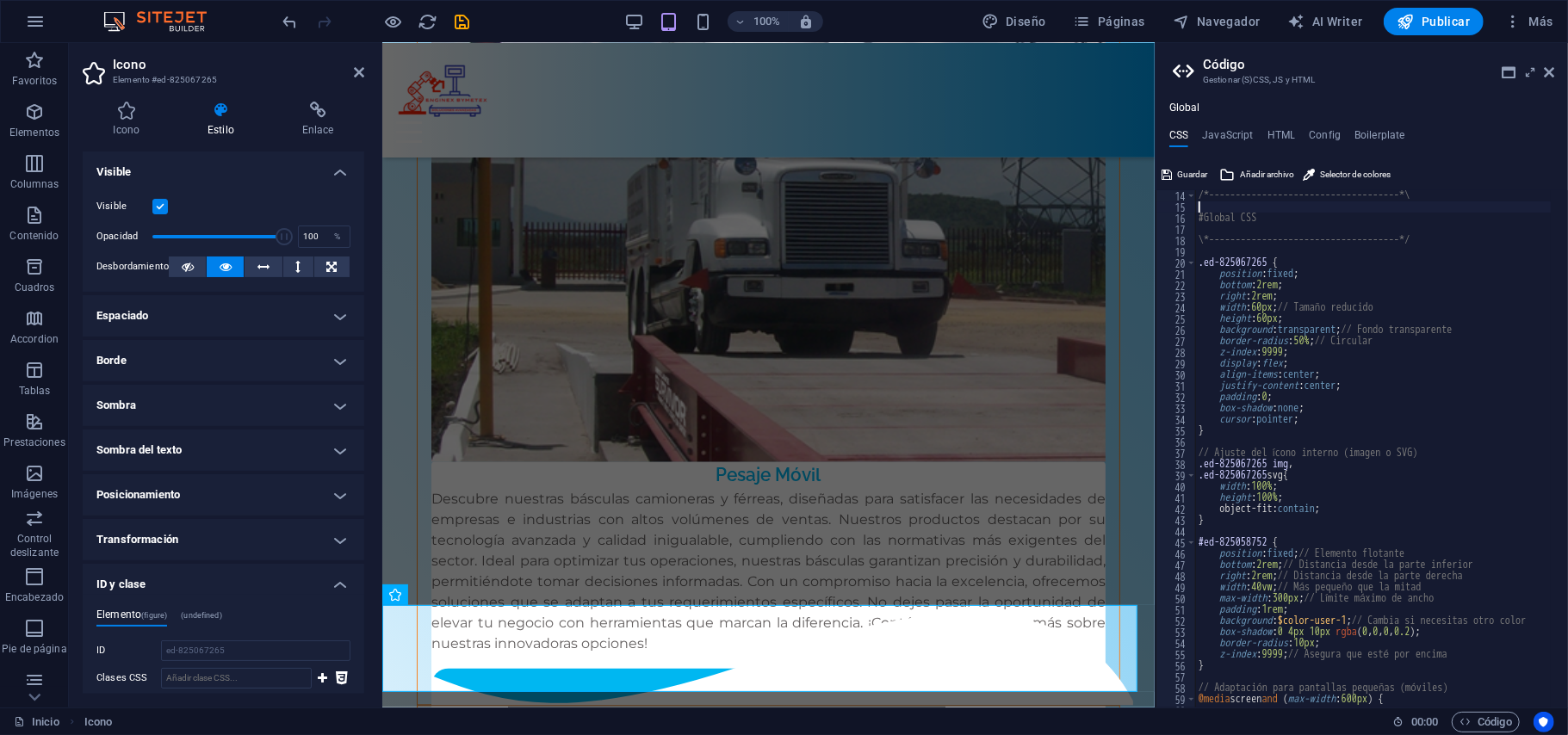 type on "#Global CSS" 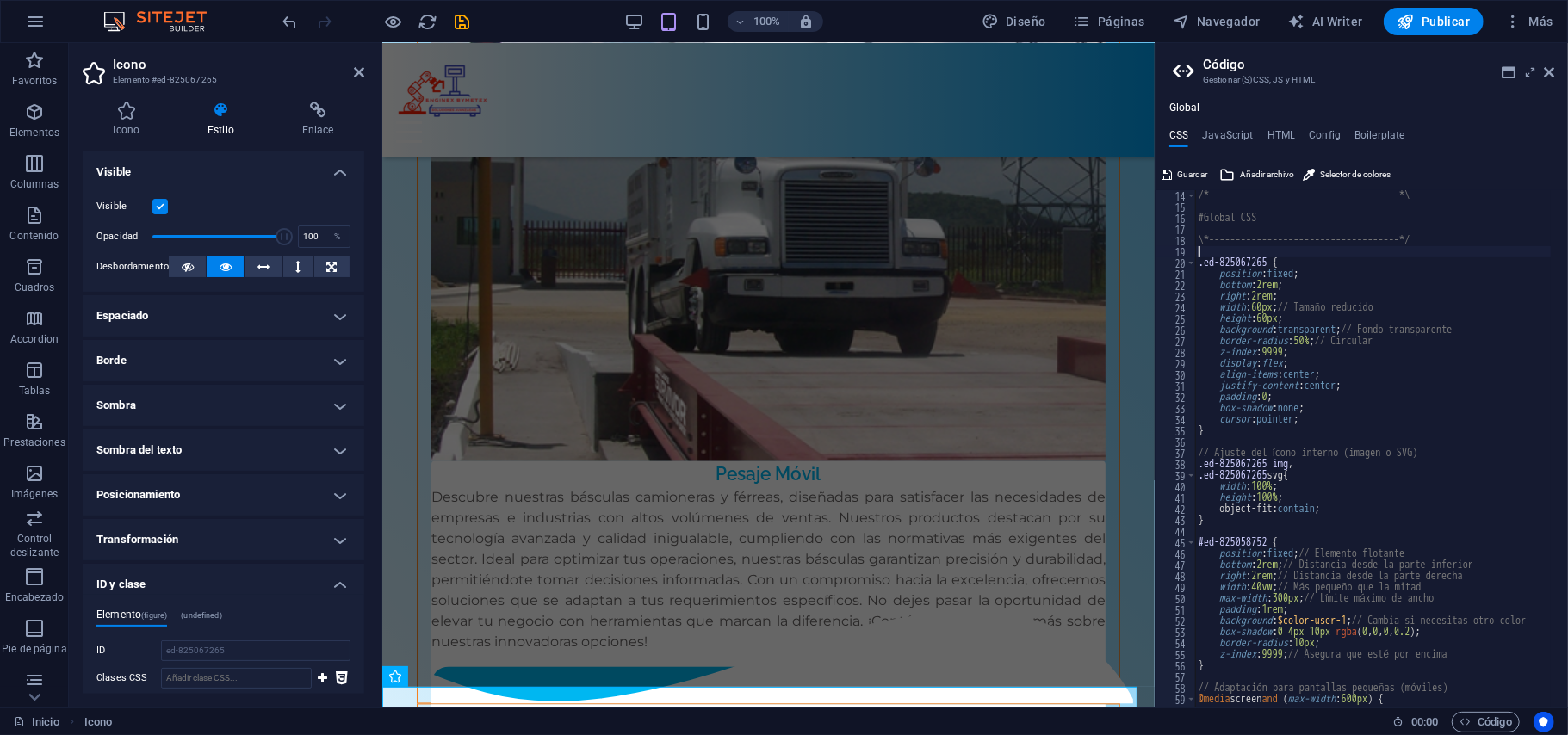 type on ".ed-825067265 {" 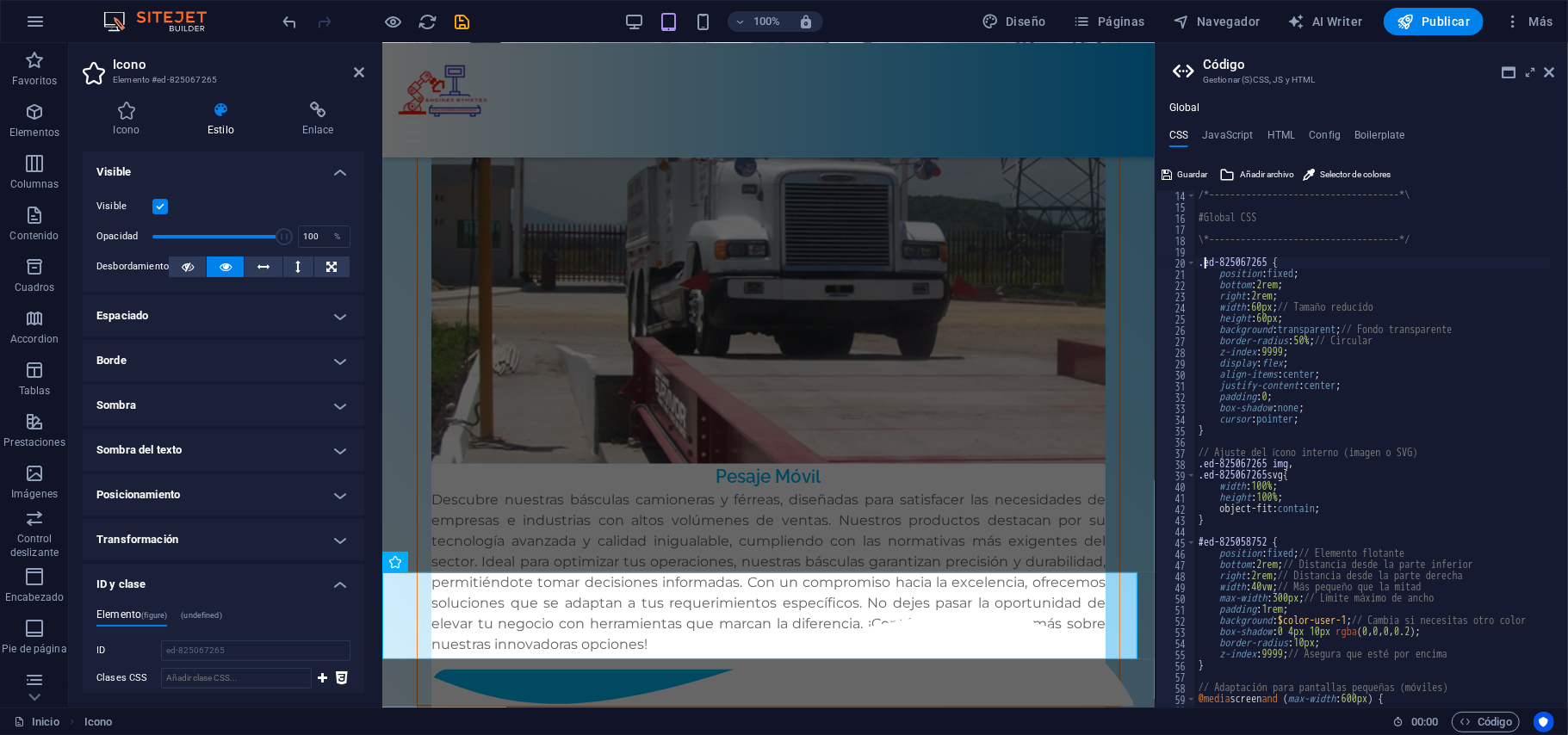 scroll, scrollTop: 6758, scrollLeft: 0, axis: vertical 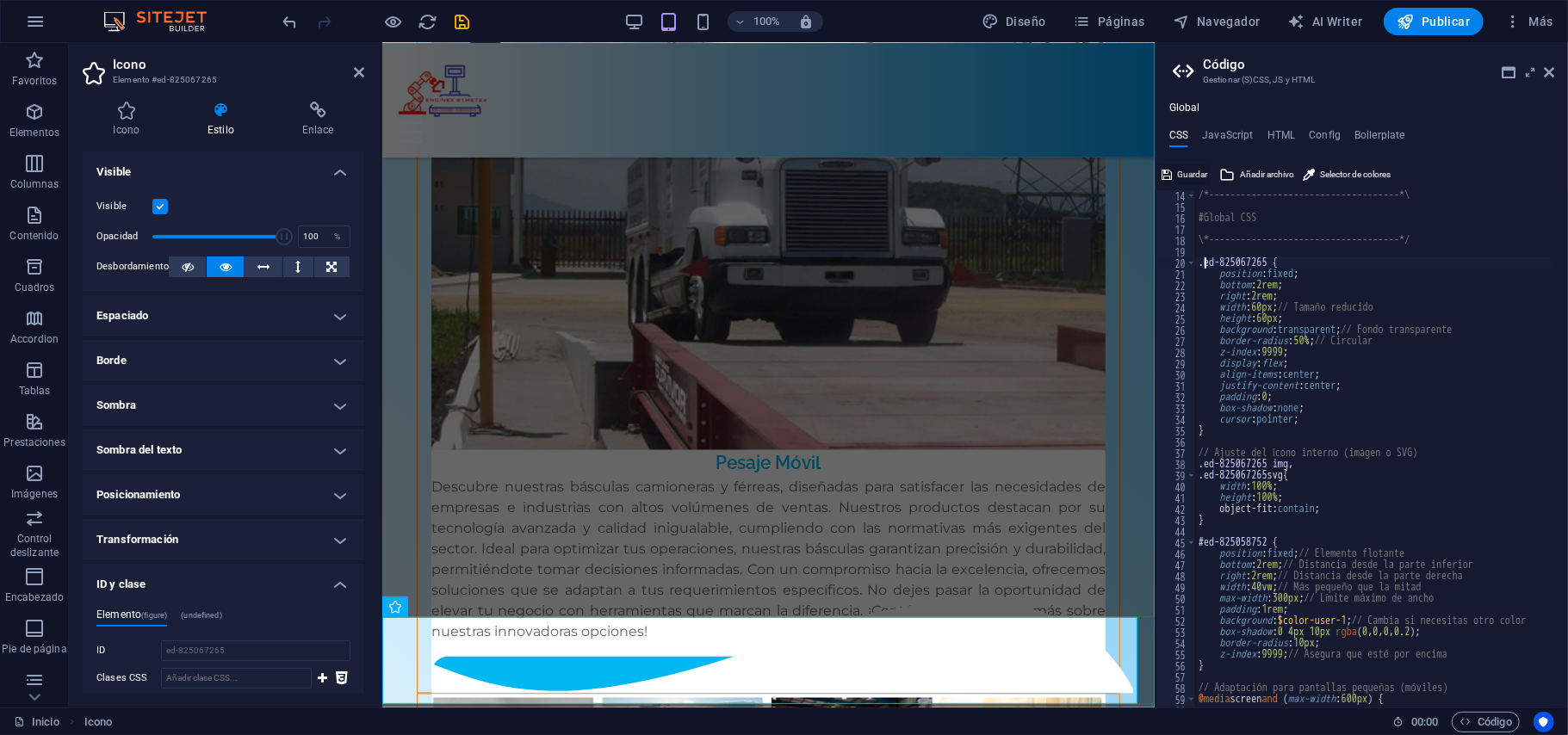 click on "Guardar" at bounding box center (1192, 175) 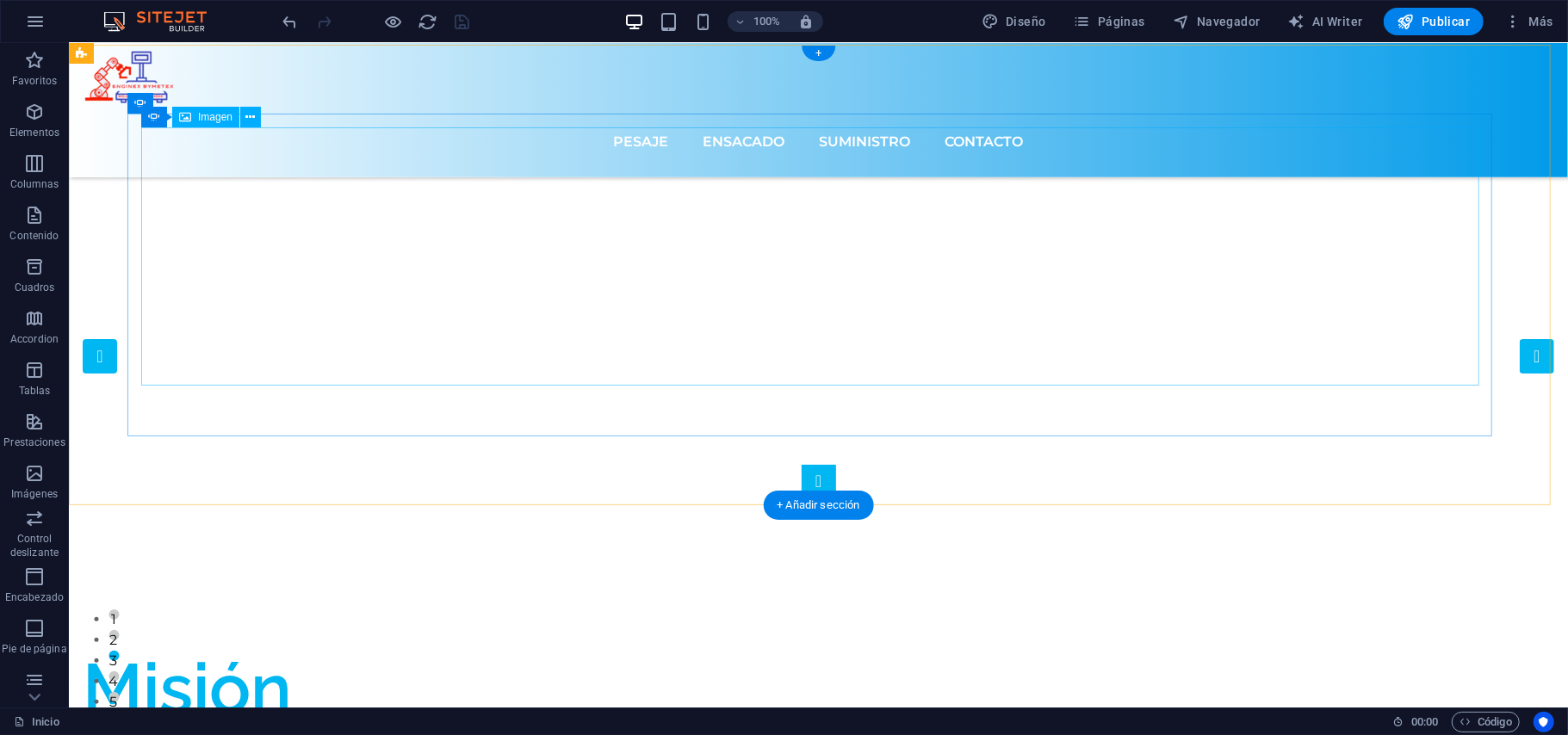 scroll, scrollTop: 0, scrollLeft: 0, axis: both 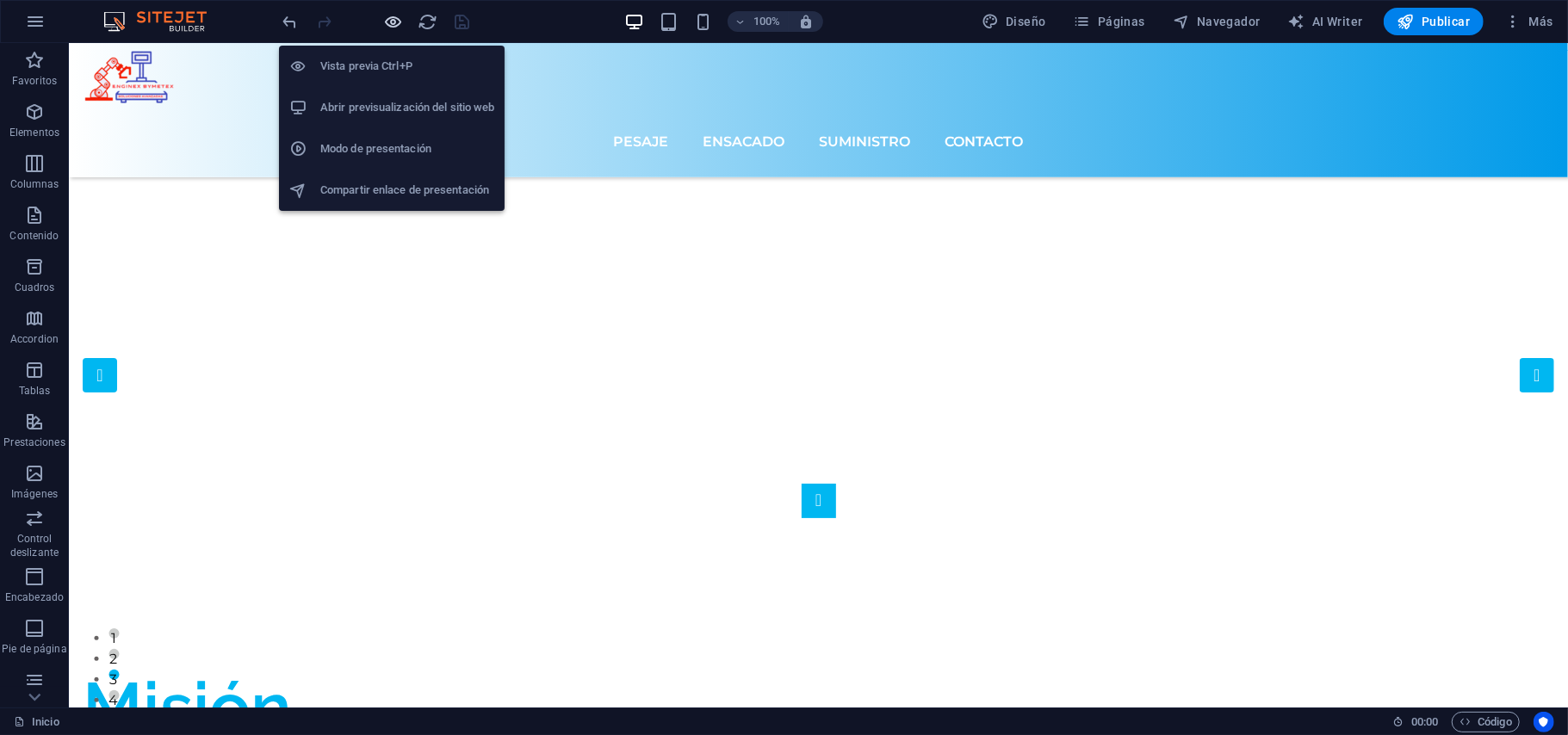 click at bounding box center [394, 22] 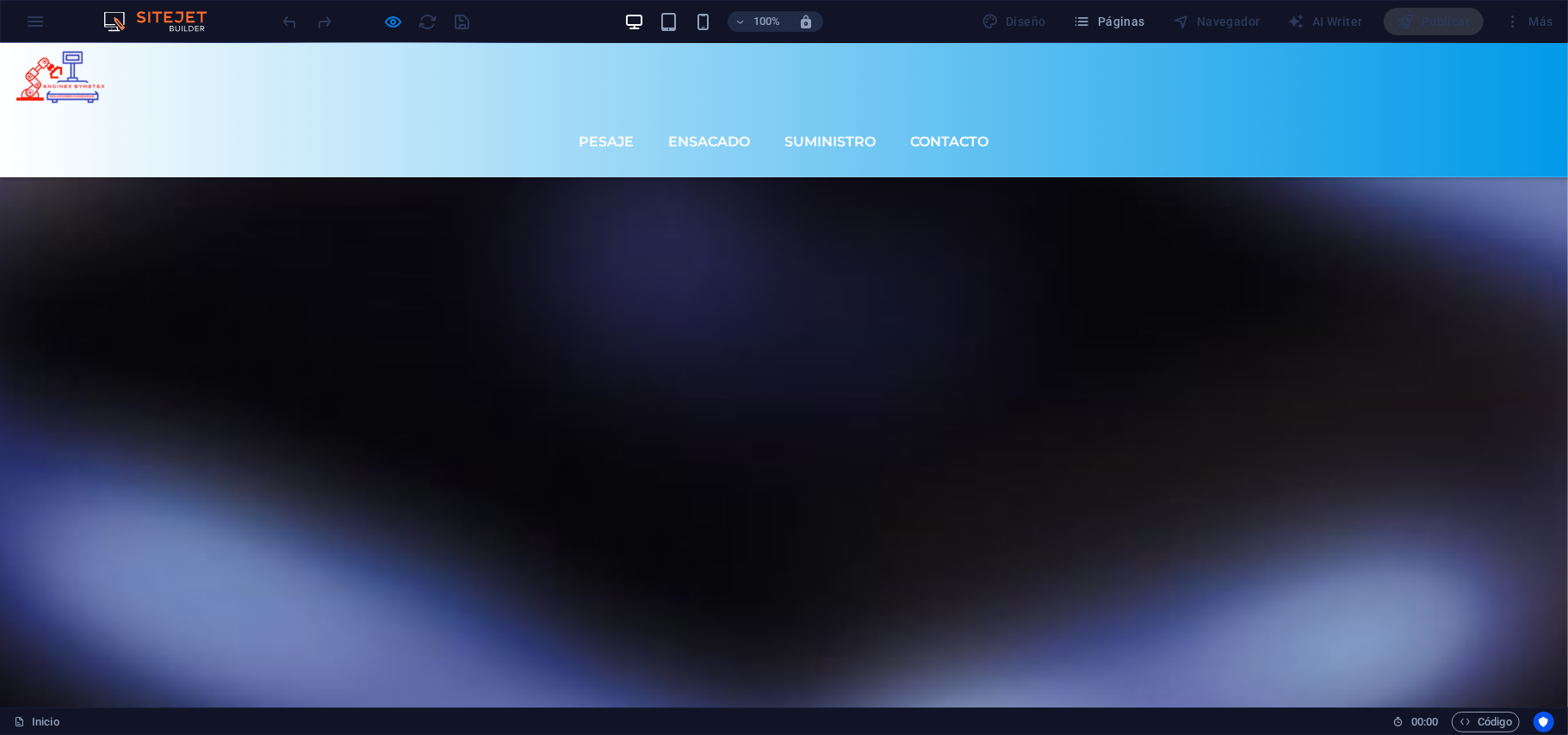 scroll, scrollTop: 6710, scrollLeft: 0, axis: vertical 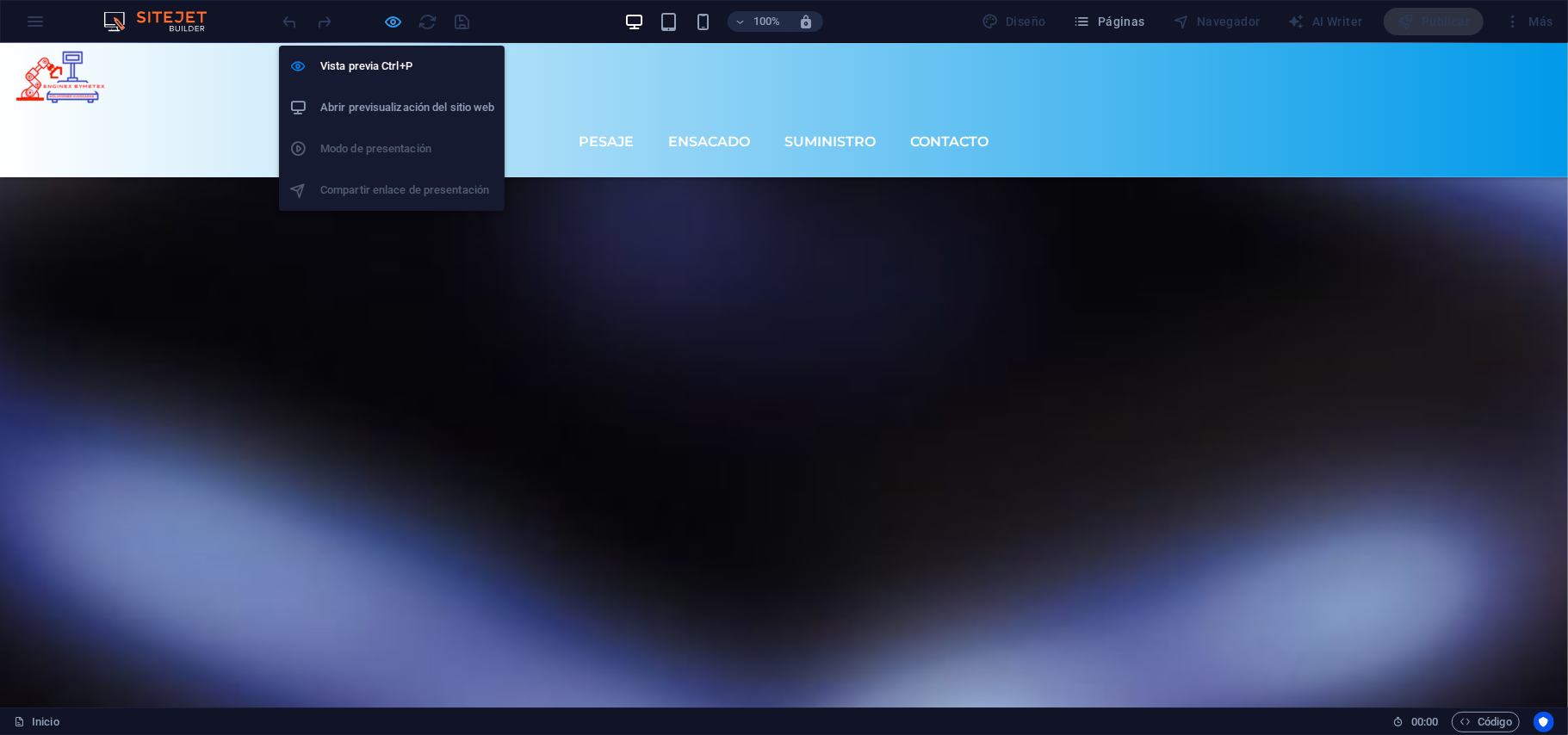click at bounding box center (394, 22) 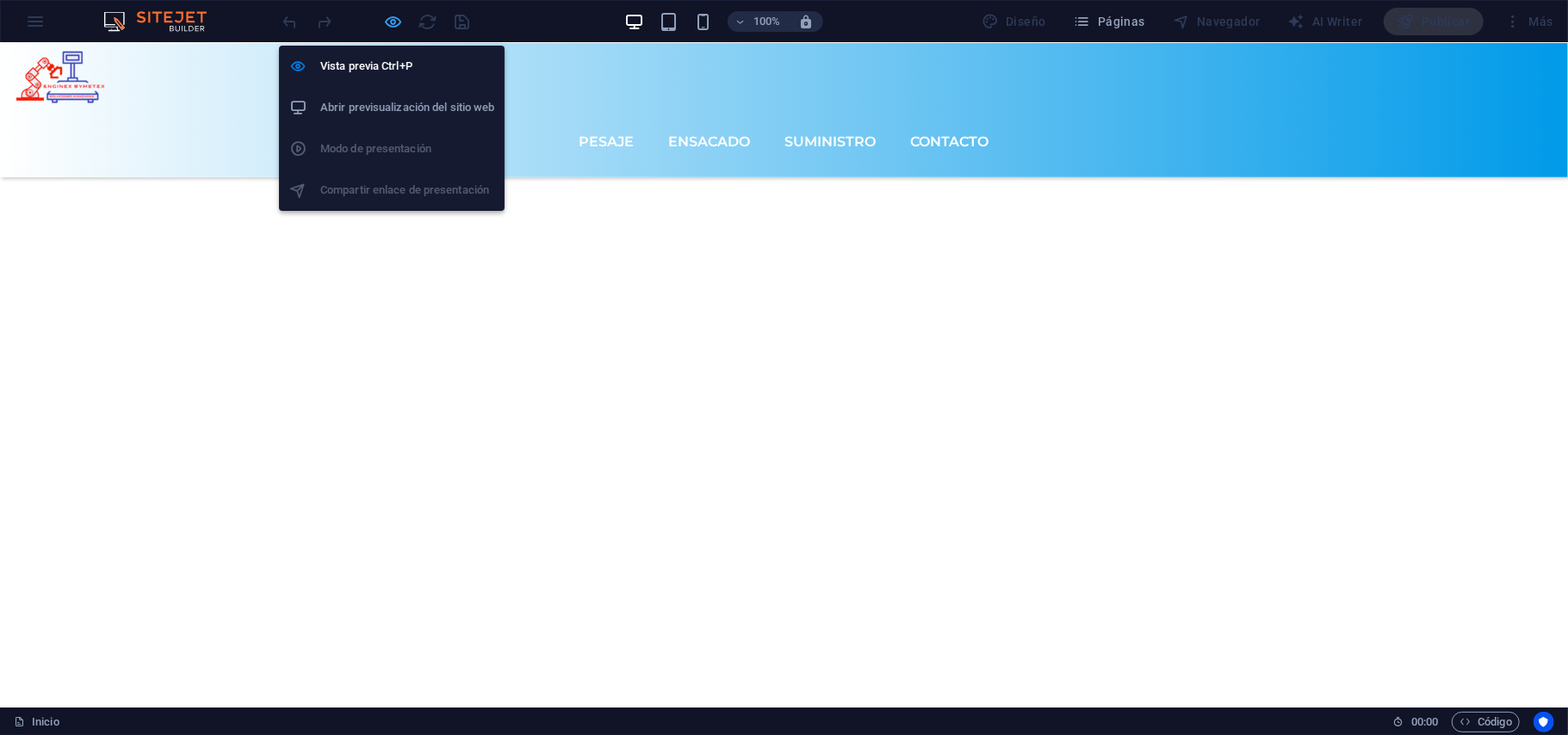 scroll, scrollTop: 6772, scrollLeft: 0, axis: vertical 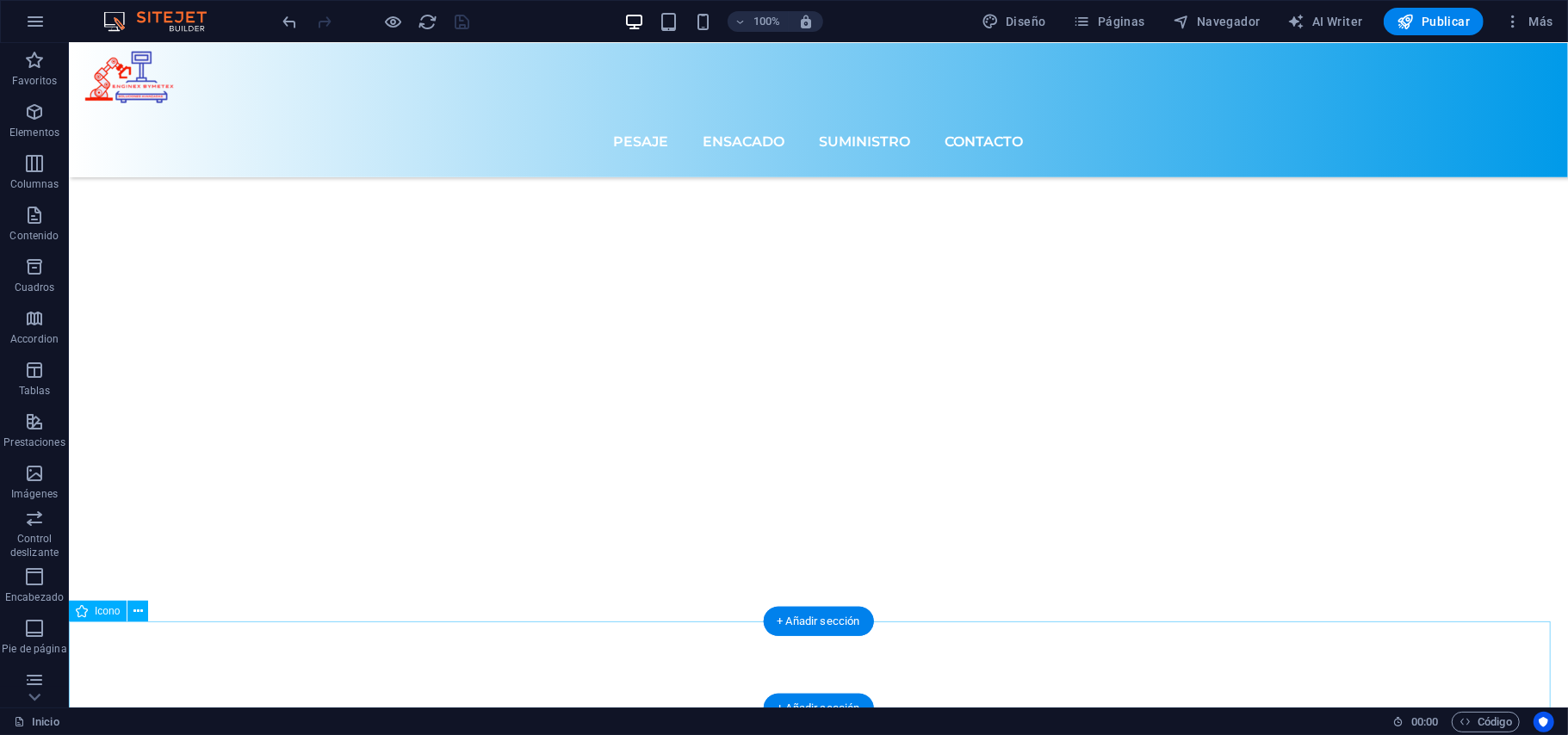 click at bounding box center (817, 9098) 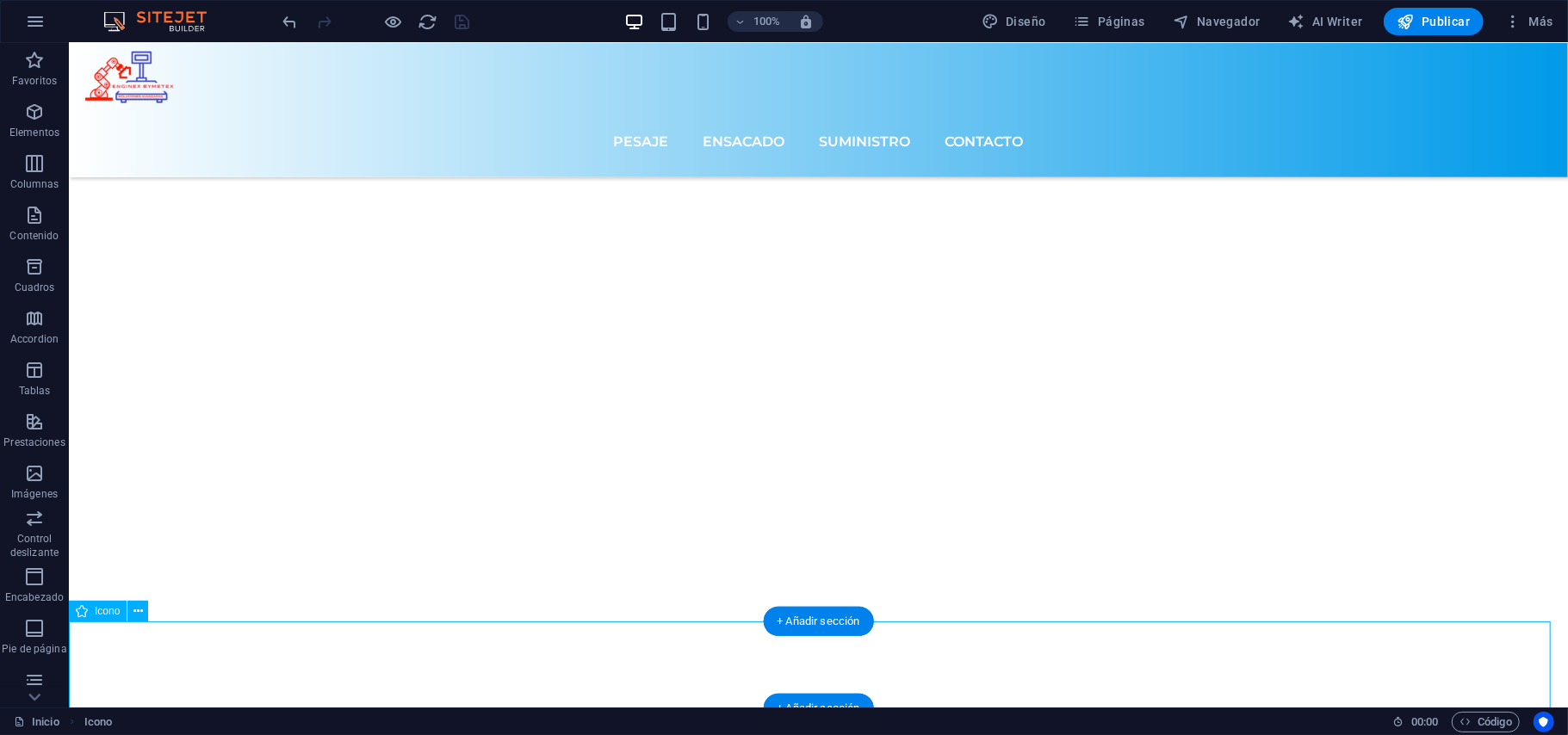 click at bounding box center [817, 9098] 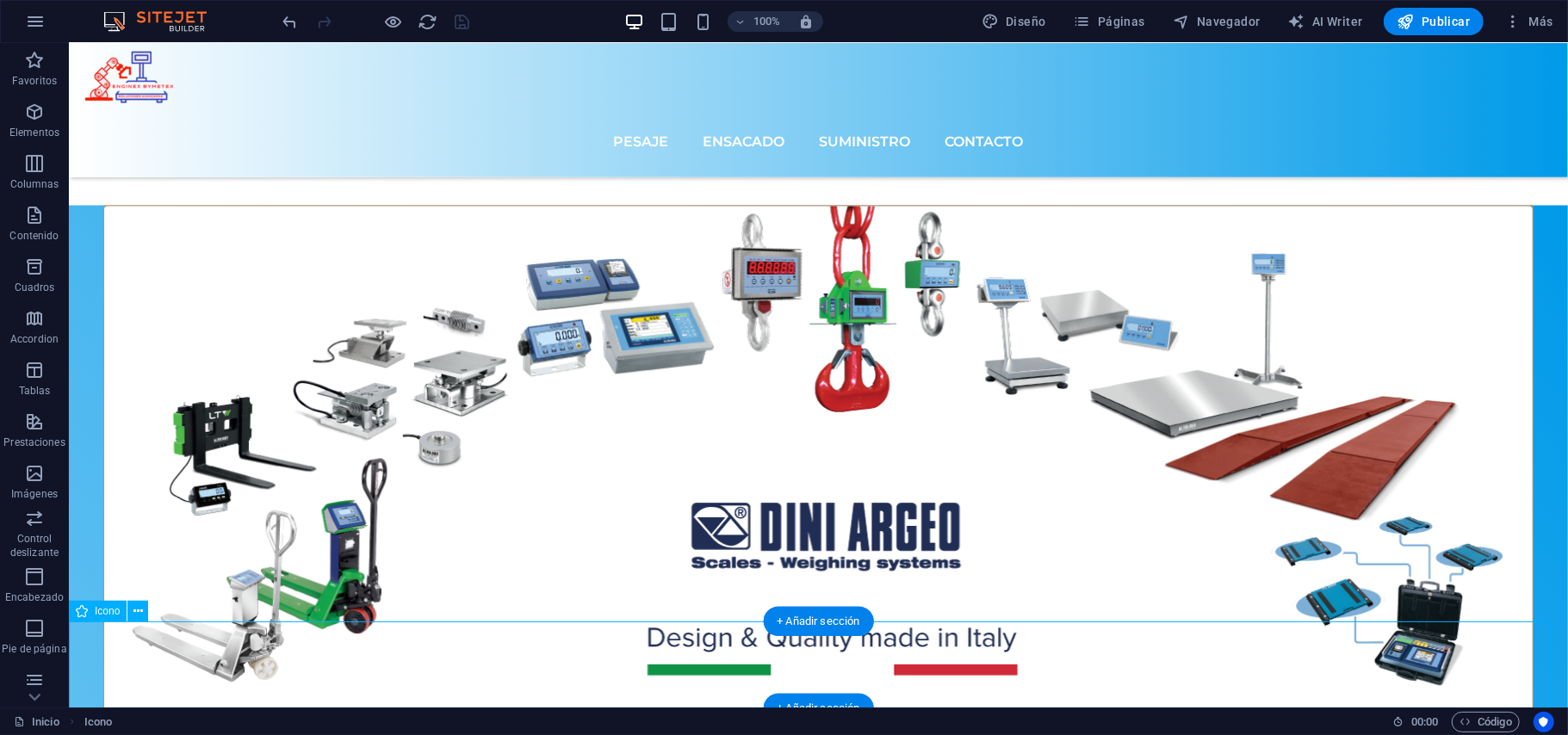 scroll, scrollTop: 5920, scrollLeft: 0, axis: vertical 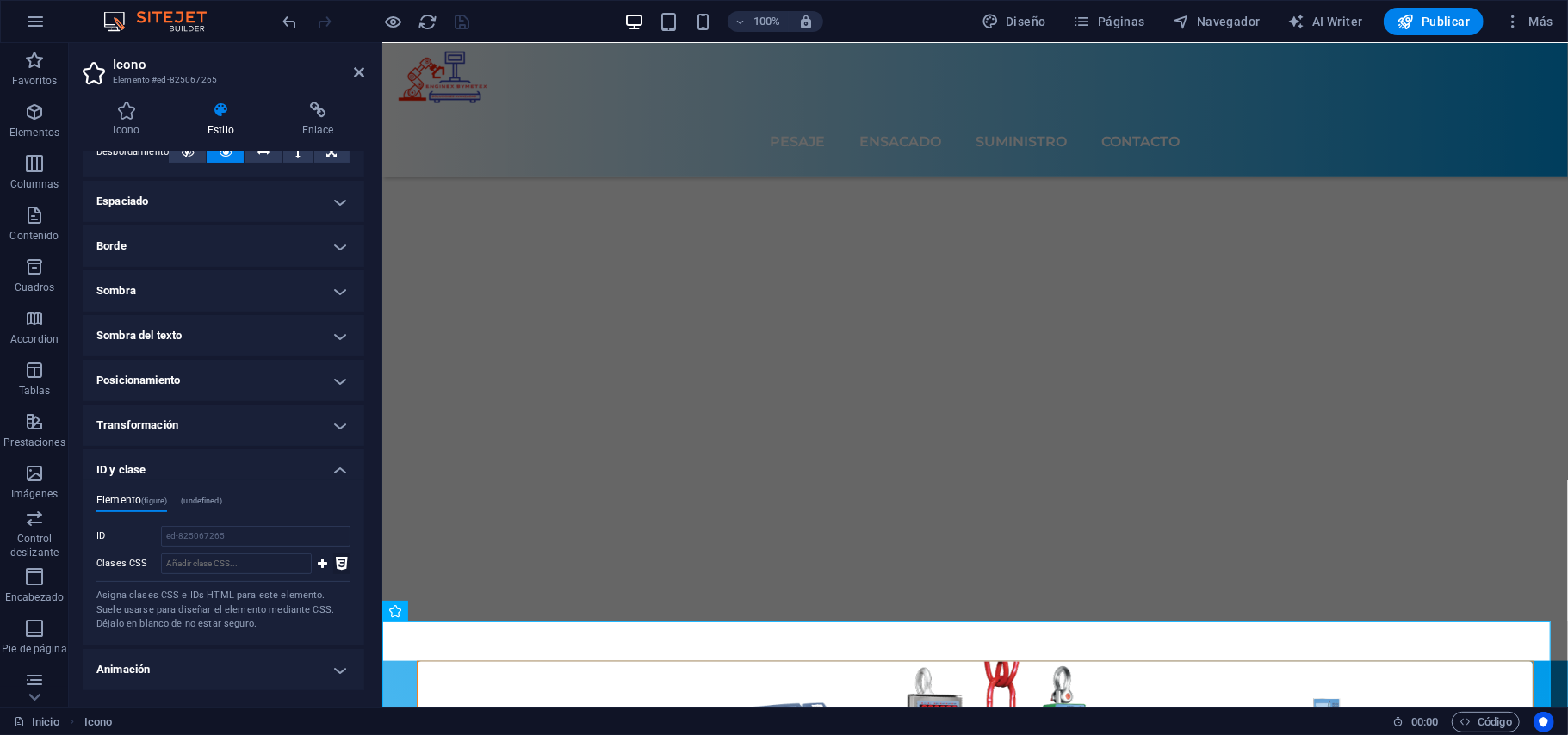 click at bounding box center (342, 564) 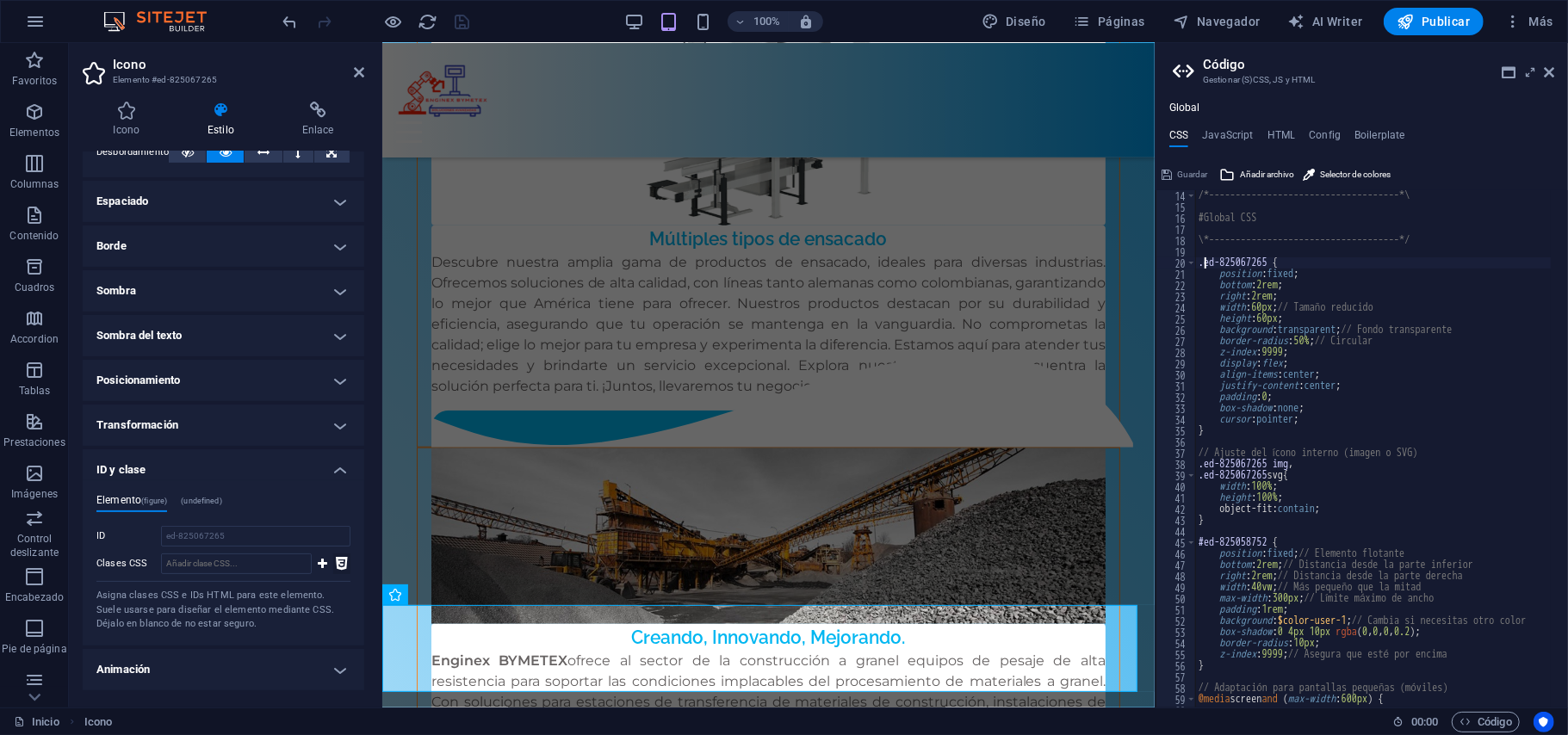scroll, scrollTop: 6717, scrollLeft: 0, axis: vertical 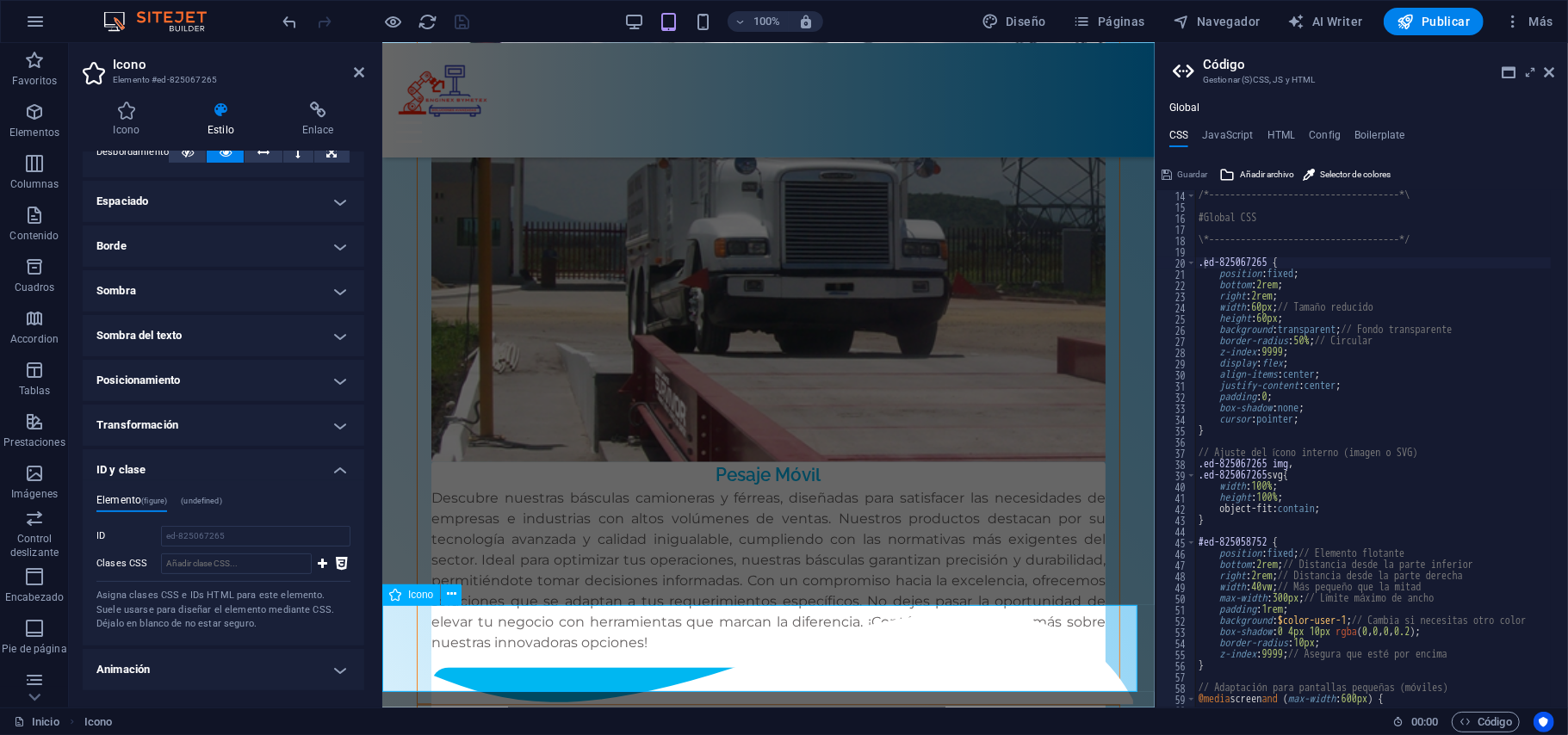 click at bounding box center (767, 5741) 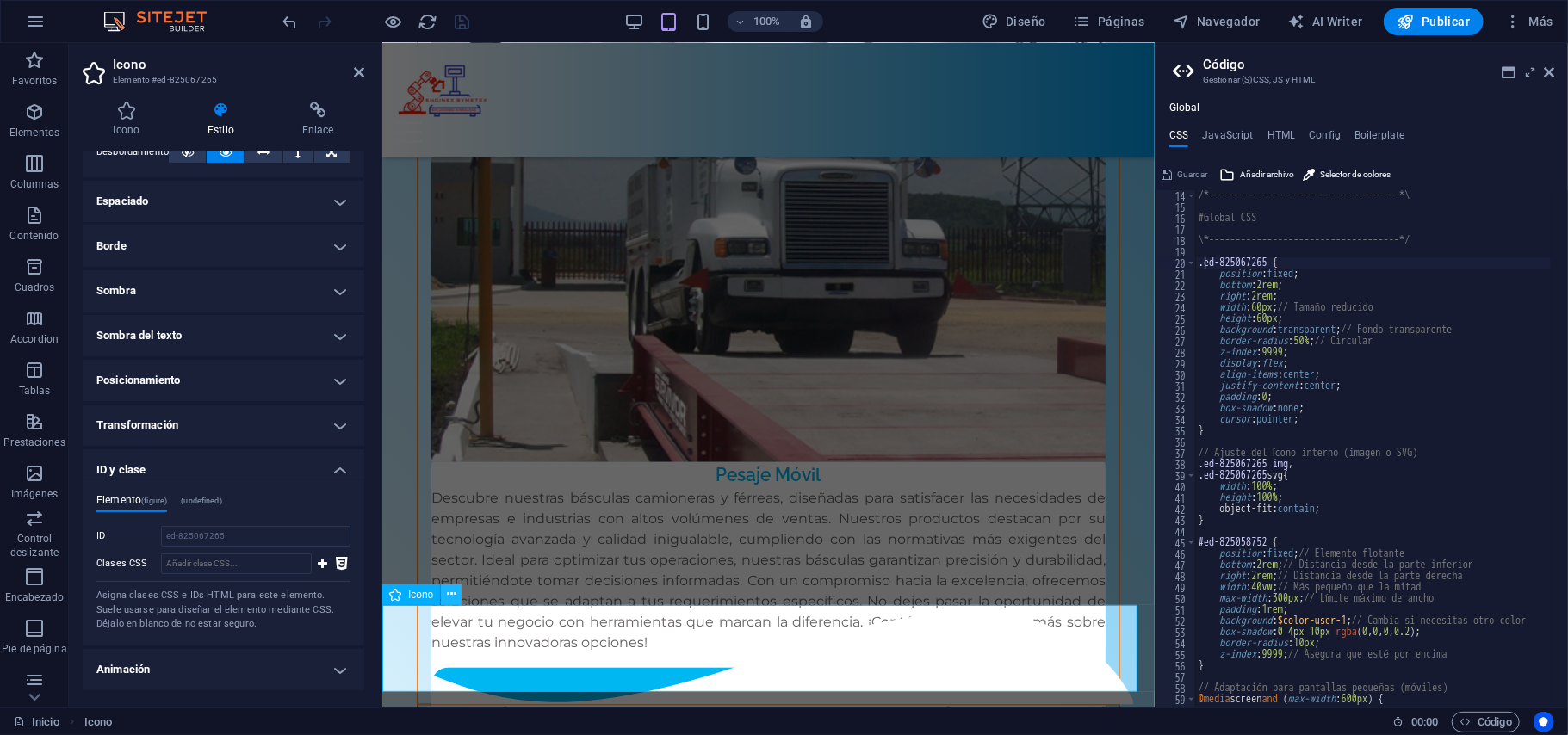 click at bounding box center [451, 594] 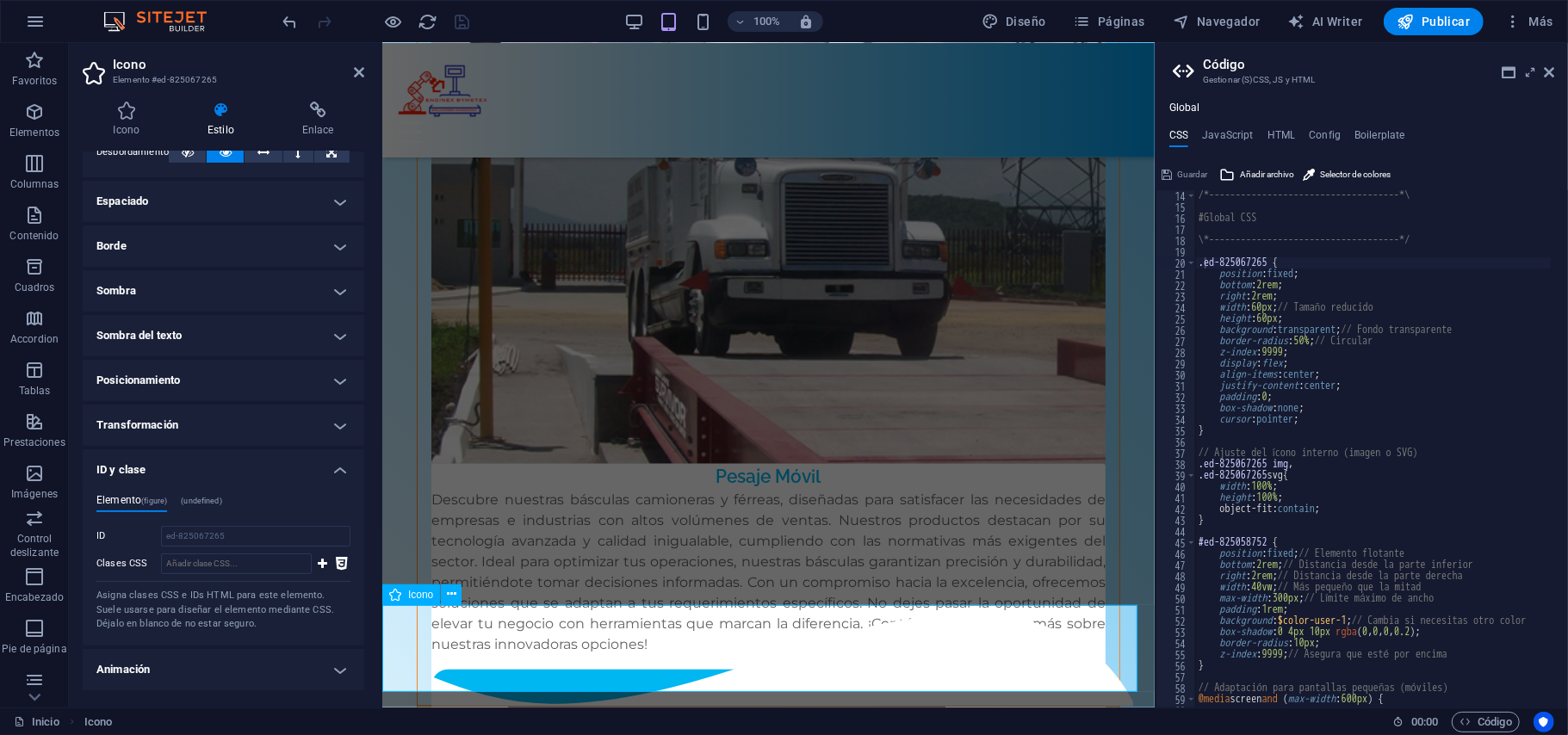 scroll, scrollTop: 6865, scrollLeft: 0, axis: vertical 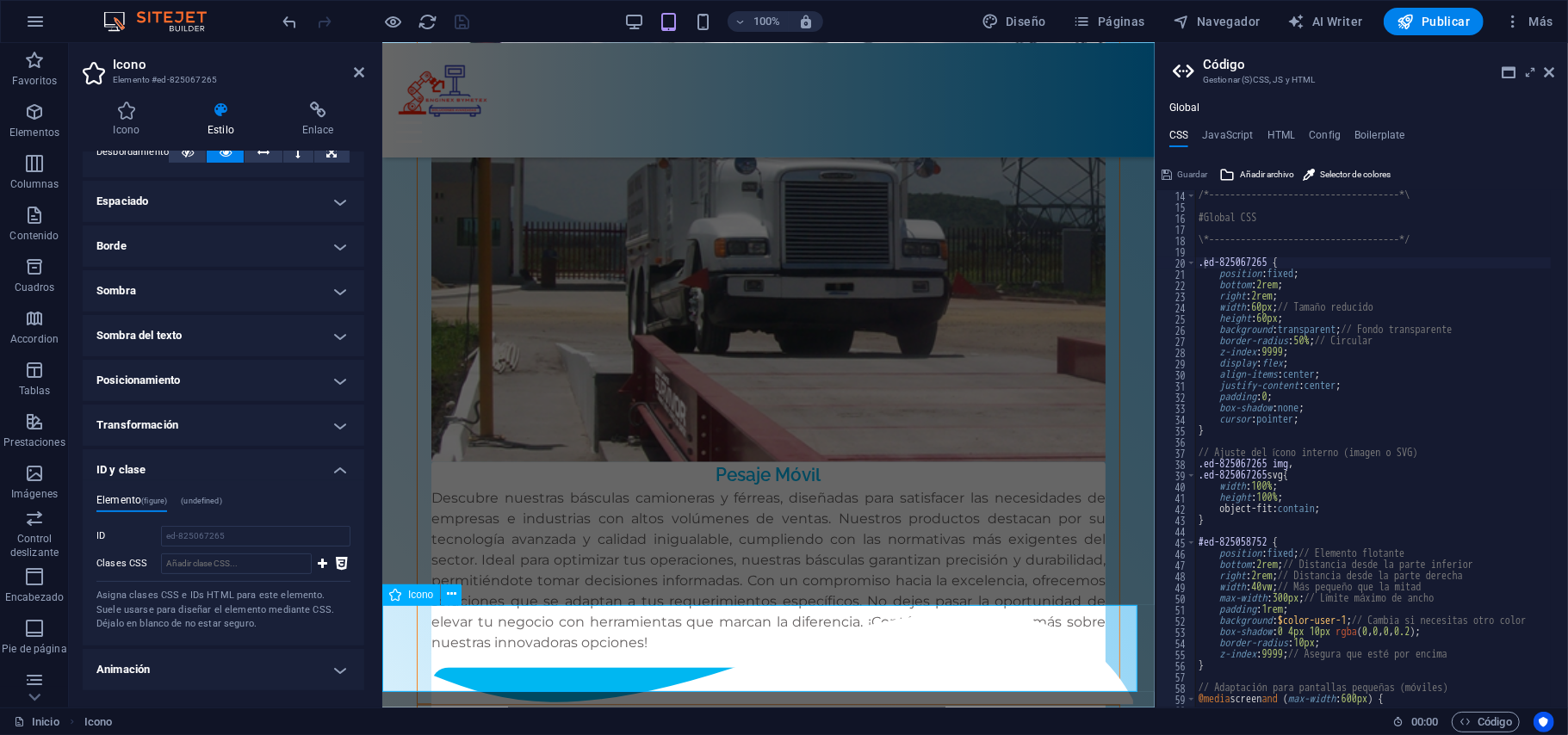 click at bounding box center (767, 5741) 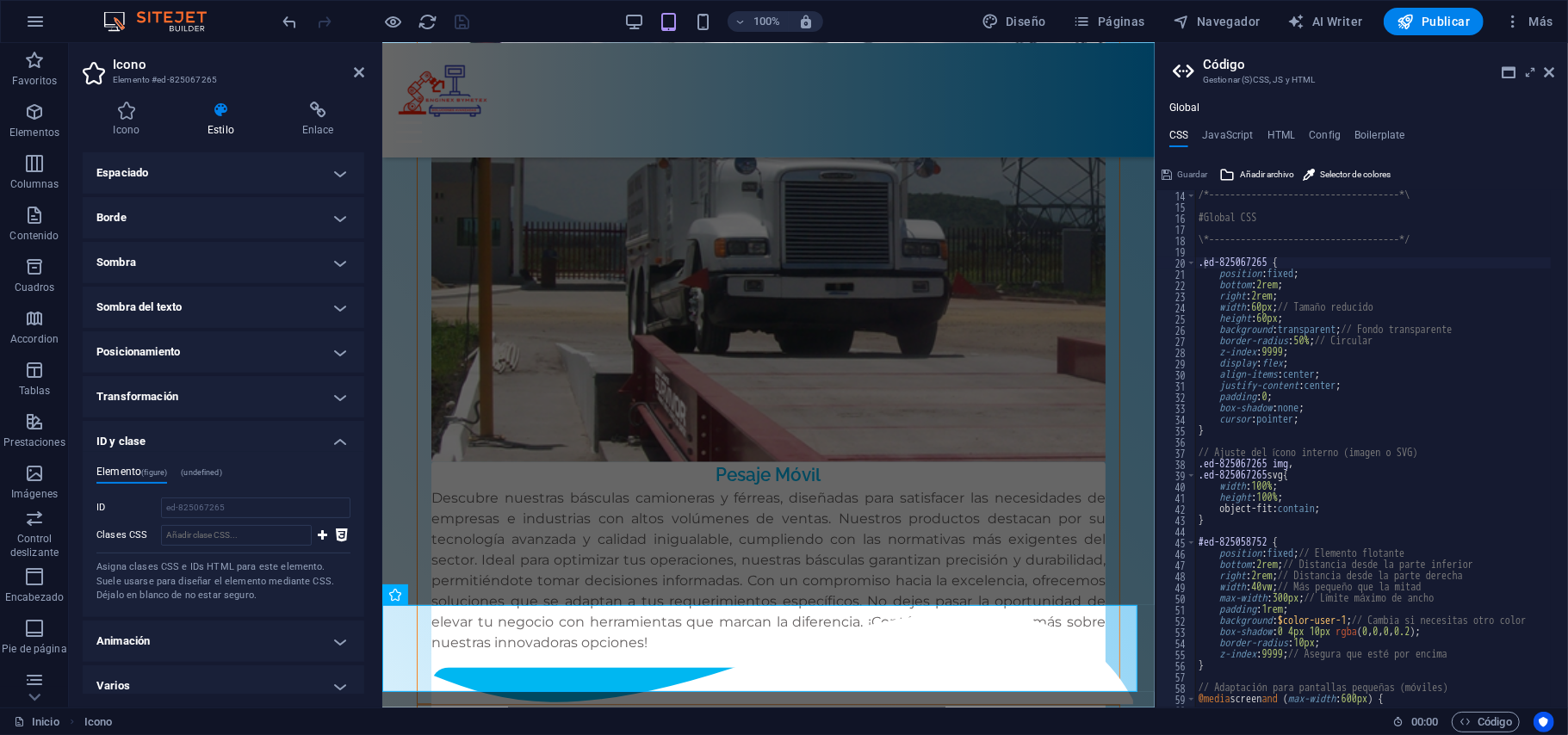 scroll, scrollTop: 155, scrollLeft: 0, axis: vertical 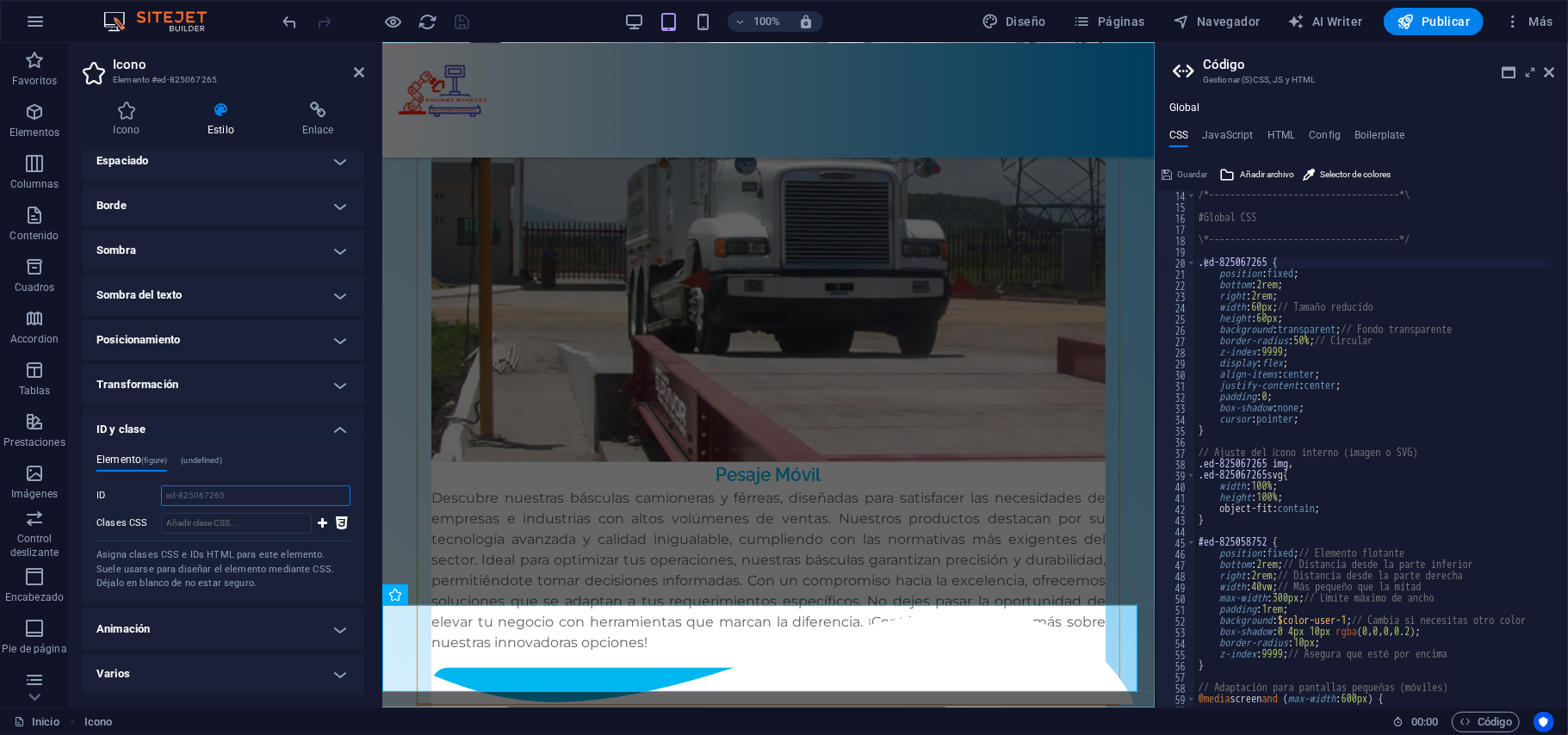click on "ed-825067265" at bounding box center (256, 496) 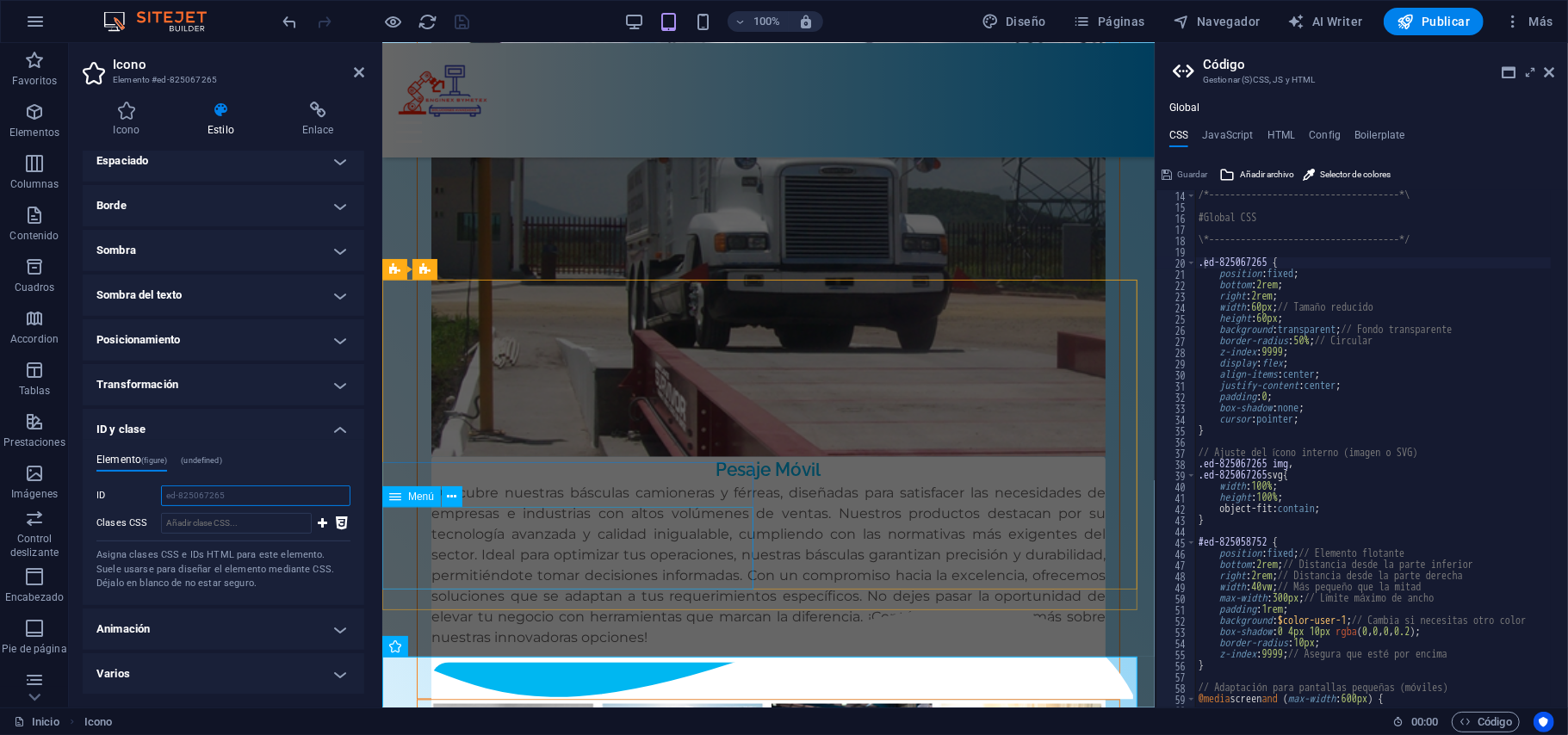 scroll, scrollTop: 6808, scrollLeft: 0, axis: vertical 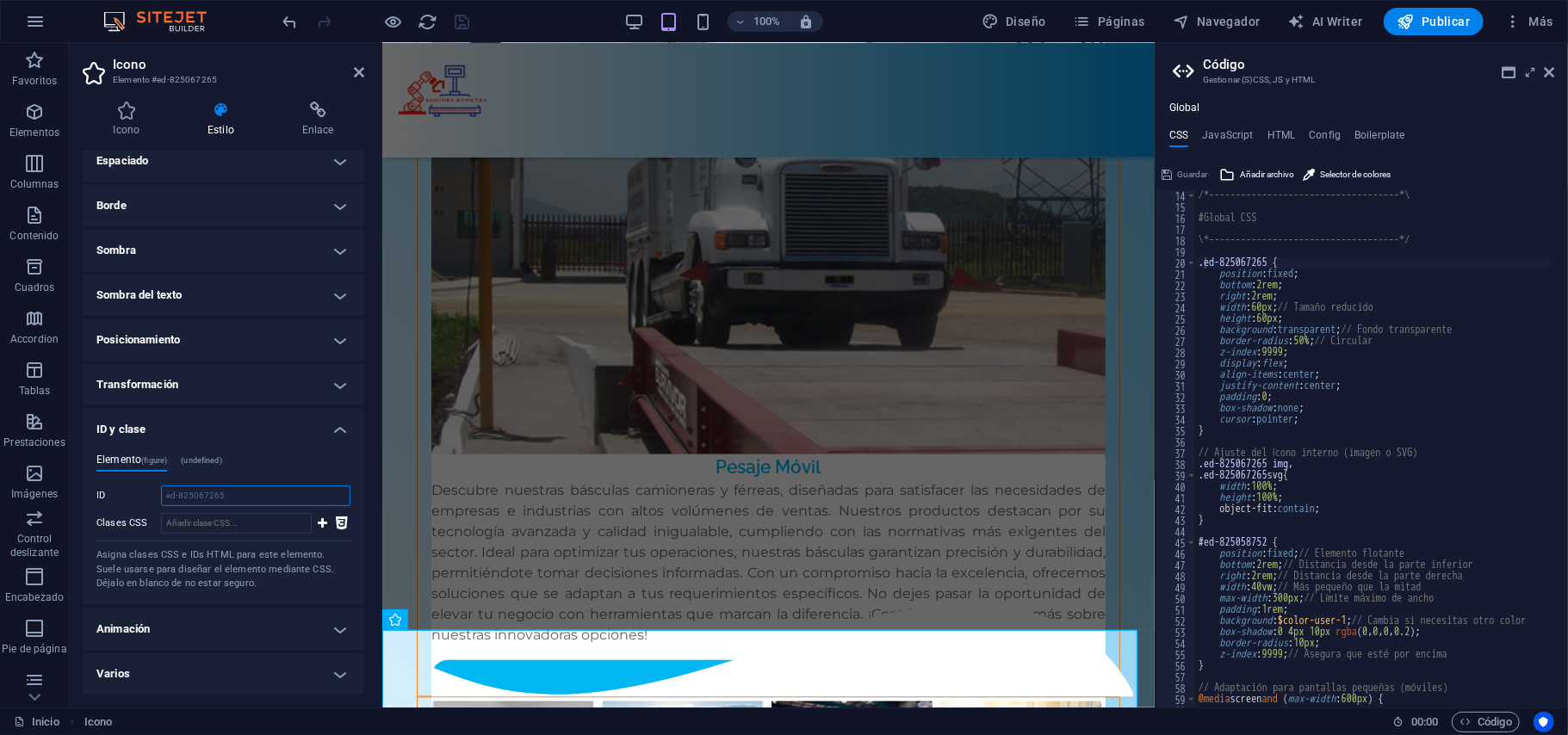 click on "ed-825067265" at bounding box center (256, 496) 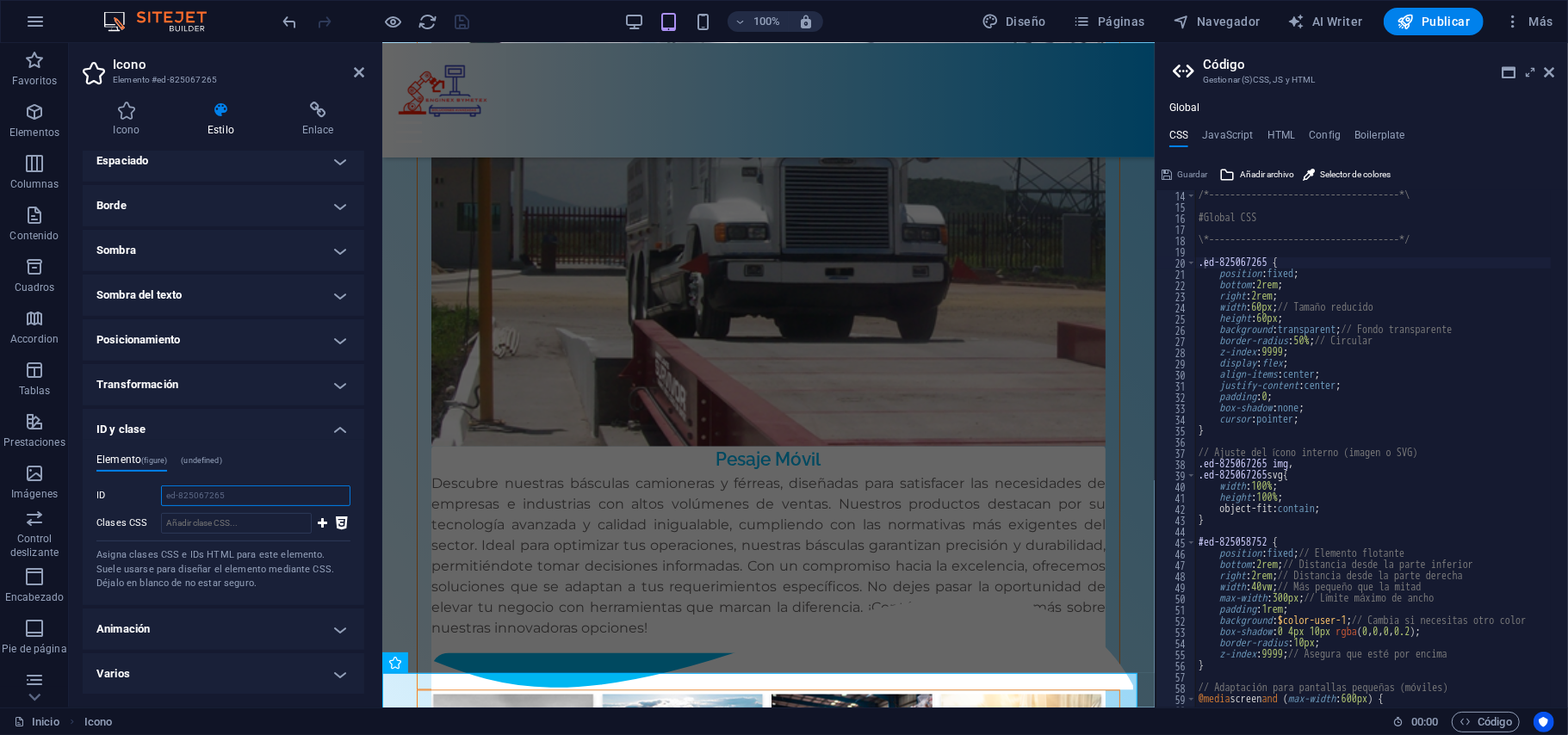 scroll, scrollTop: 6717, scrollLeft: 0, axis: vertical 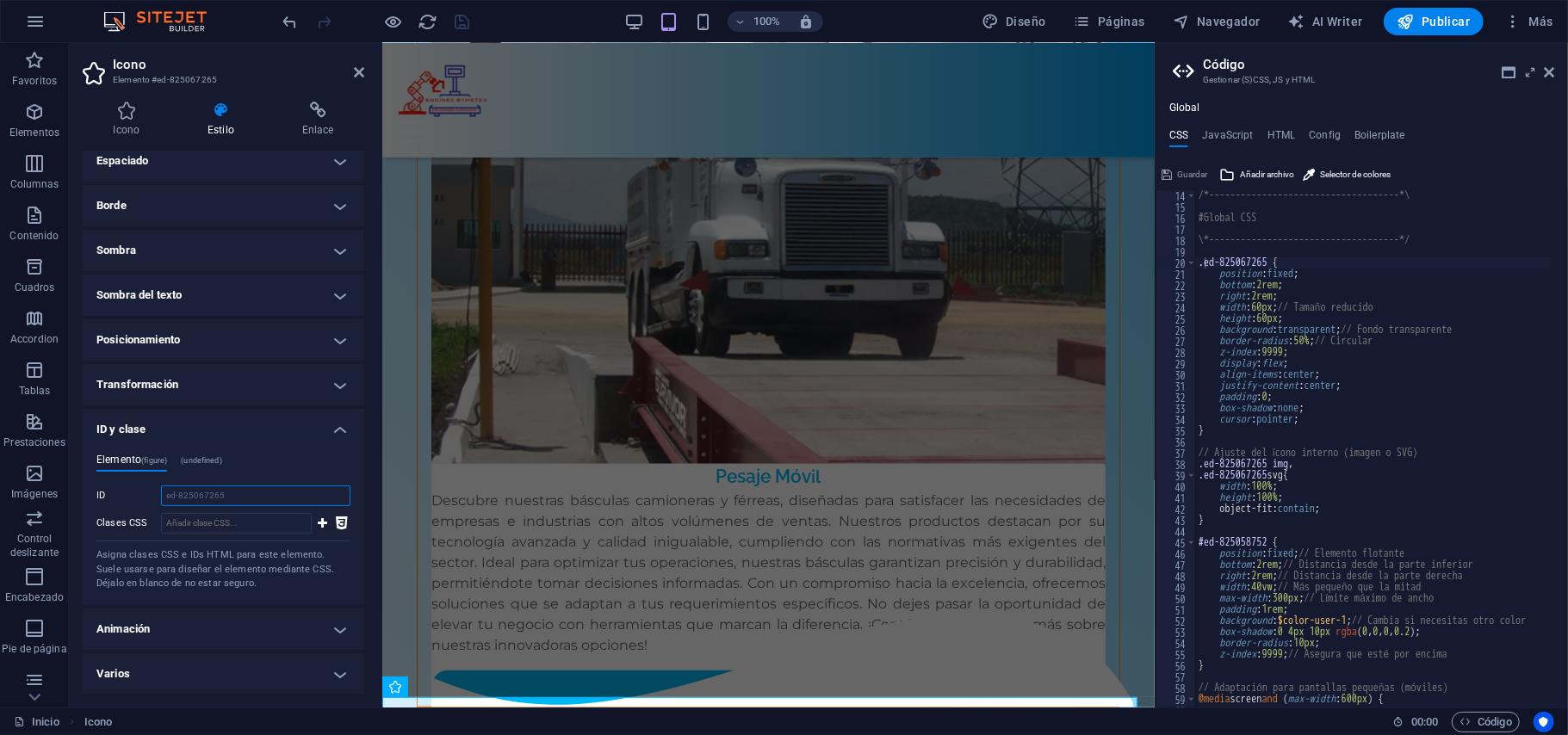 click on "ed-825067265" at bounding box center [256, 496] 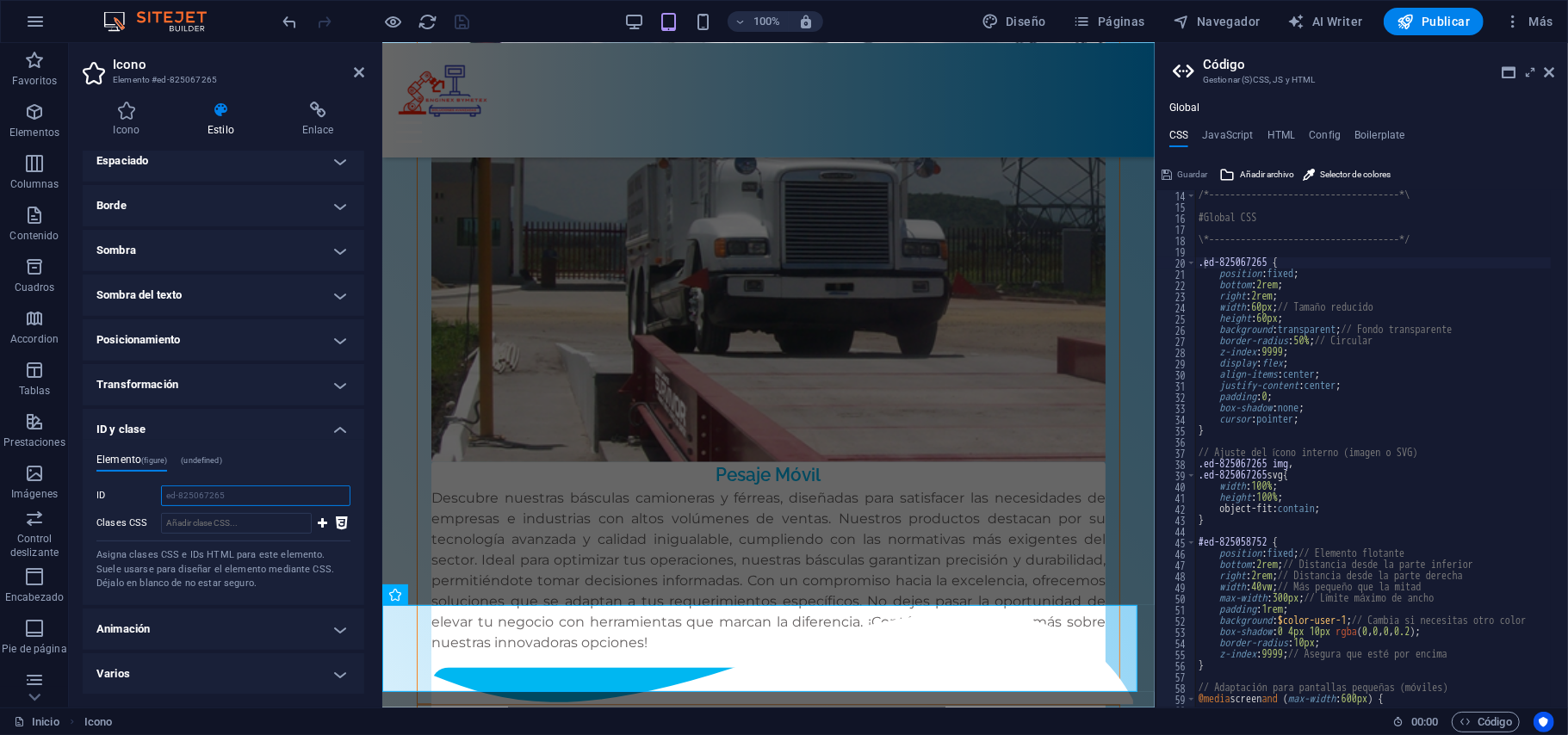 click on "ed-825067265" at bounding box center (256, 496) 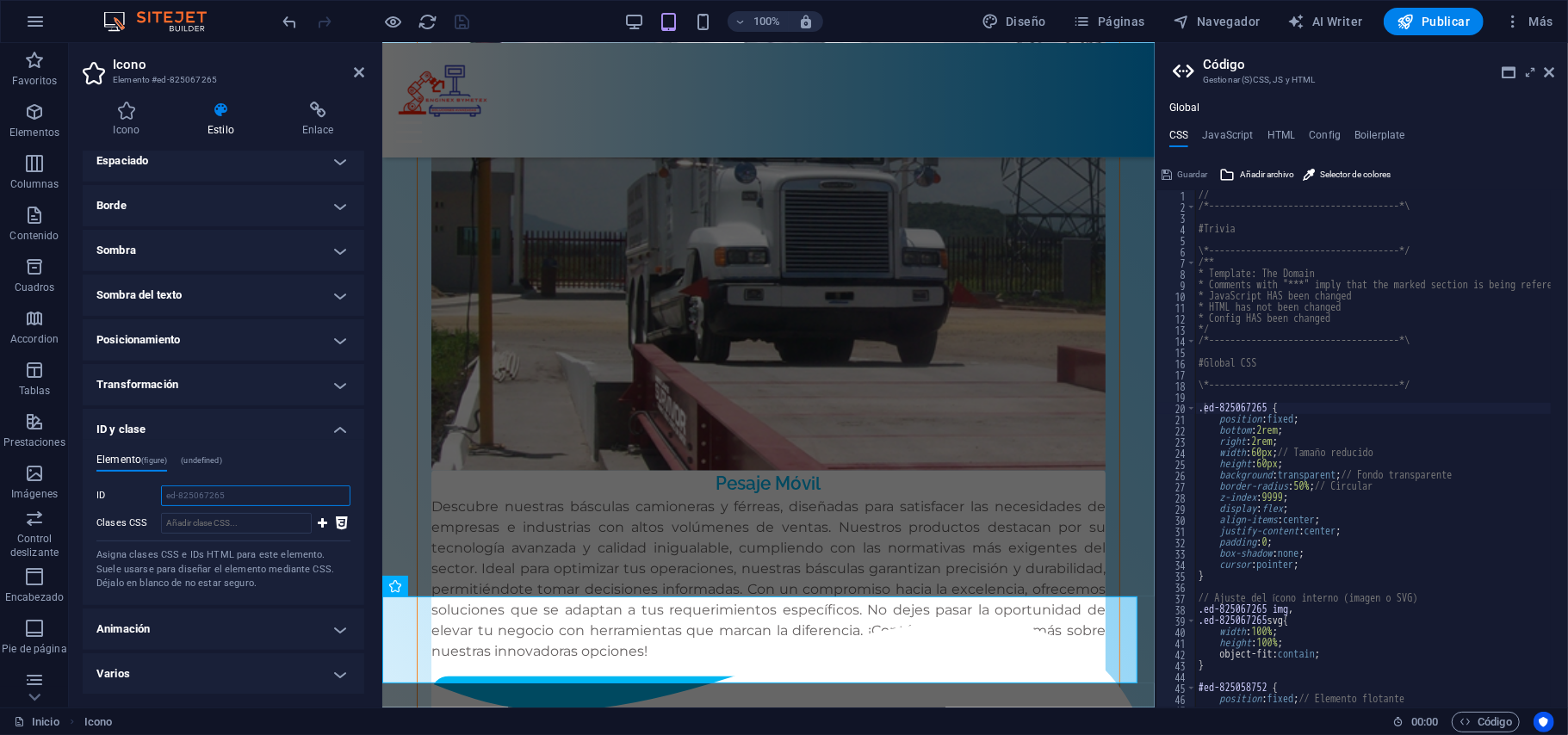 scroll, scrollTop: 0, scrollLeft: 0, axis: both 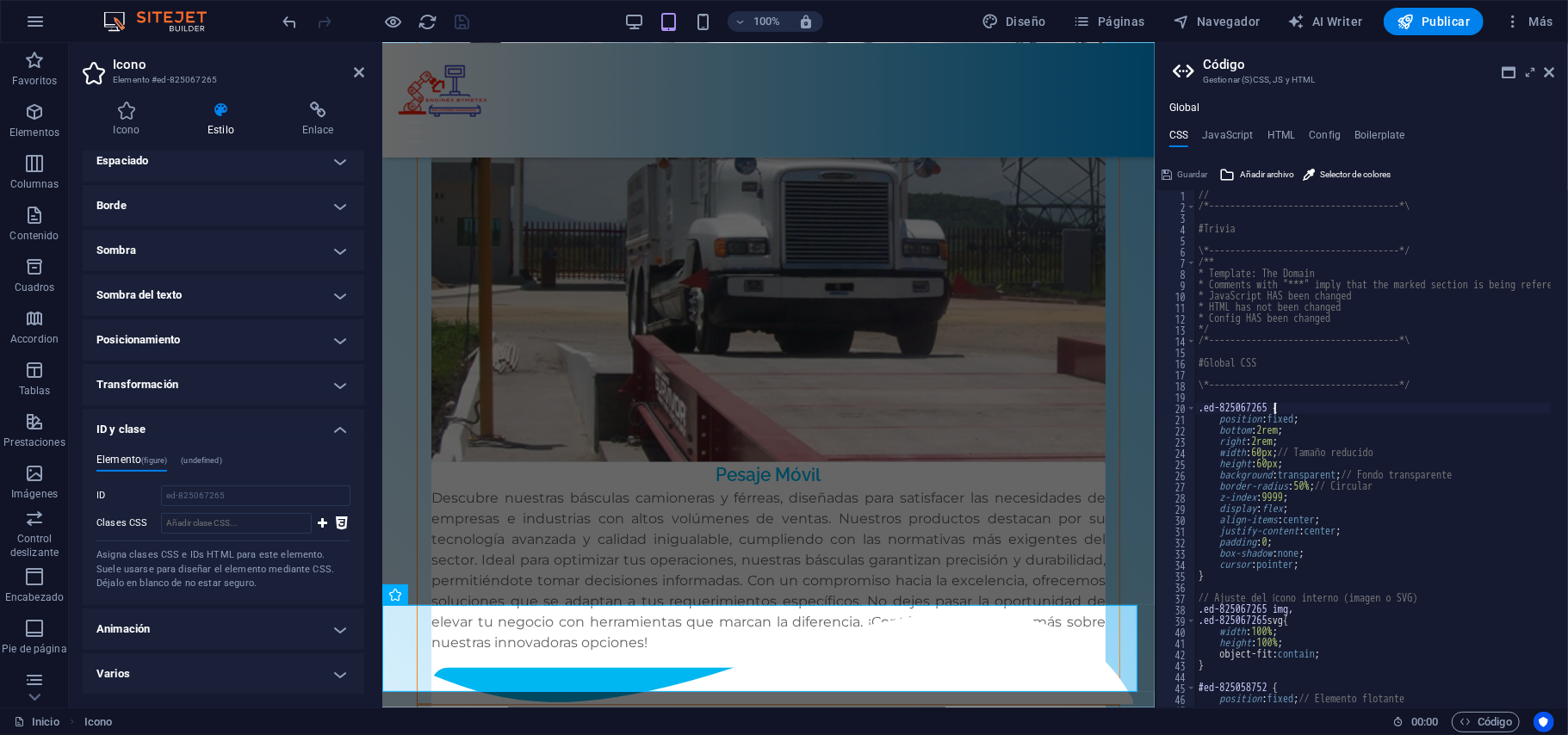 click on "//  /*------------------------------------*\     #Trivia \*------------------------------------*/ /**   * Template: The Domain   * Comments with "***" imply that the marked section is being referenced somewhere else   * JavaScript HAS been changed   * HTML has not been changed   * Config HAS been changed   */ /*------------------------------------*\     #Global CSS \*------------------------------------*/ .ed-825067265   {      position :  fixed ;      bottom :  2rem ;      right :  2rem ;      width :  60px ;               // Tamaño reducido      height :  60px ;      background :  transparent ;   // Fondo transparente      border-radius :  50% ;        // Circular      z-index :  9999 ;      display :  flex ;      align-items :  center ;      justify-content :  center ;      padding :  0 ;      box-shadow :  none ;      cursor :  pointer ; } // Ajuste del ícono interno (imagen o SVG) .ed-825067265   img , .ed-825067265  svg  {      width :  100% ;      height :  100% ;      object-fit:  contain ; }   { :" at bounding box center (1546, 452) 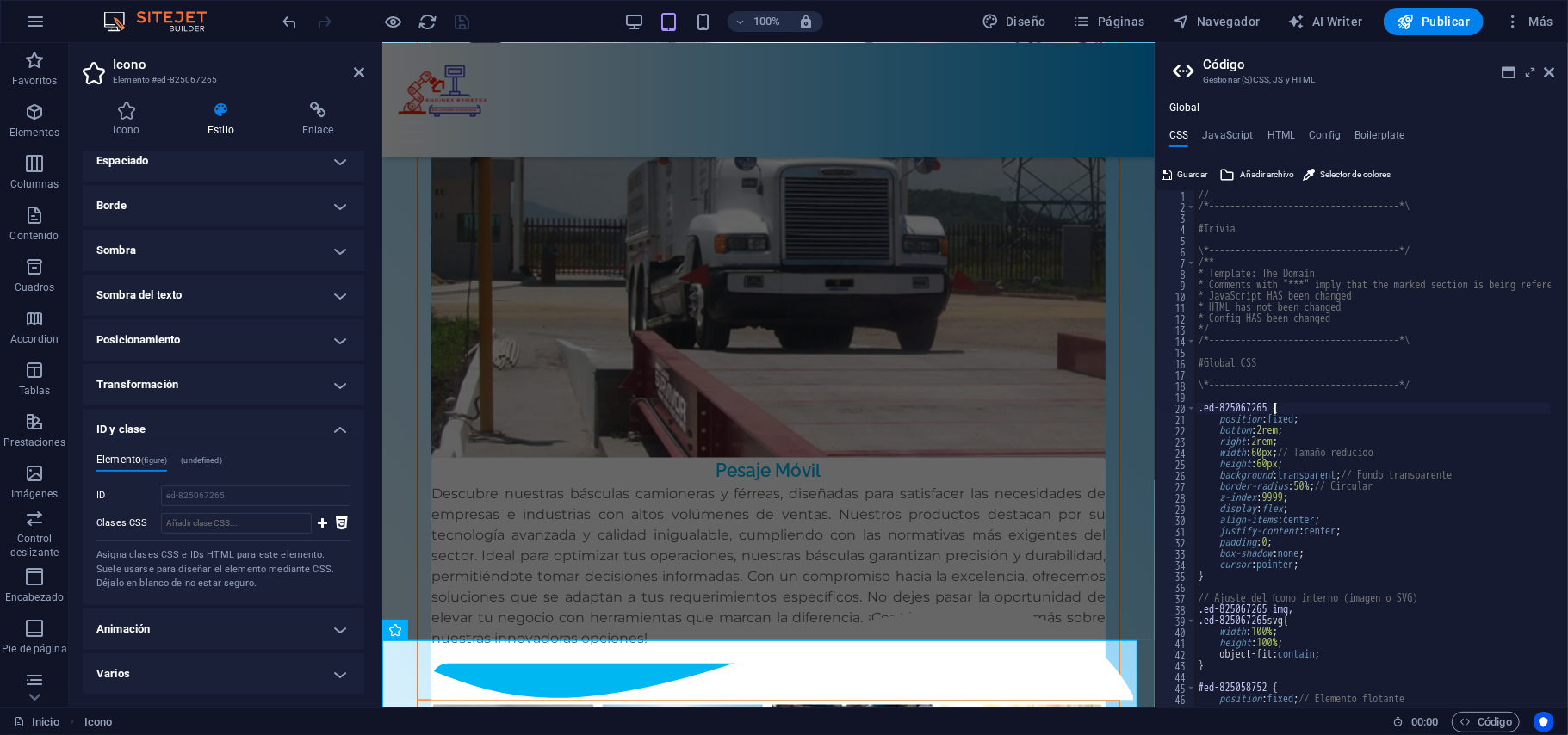 scroll, scrollTop: 6808, scrollLeft: 0, axis: vertical 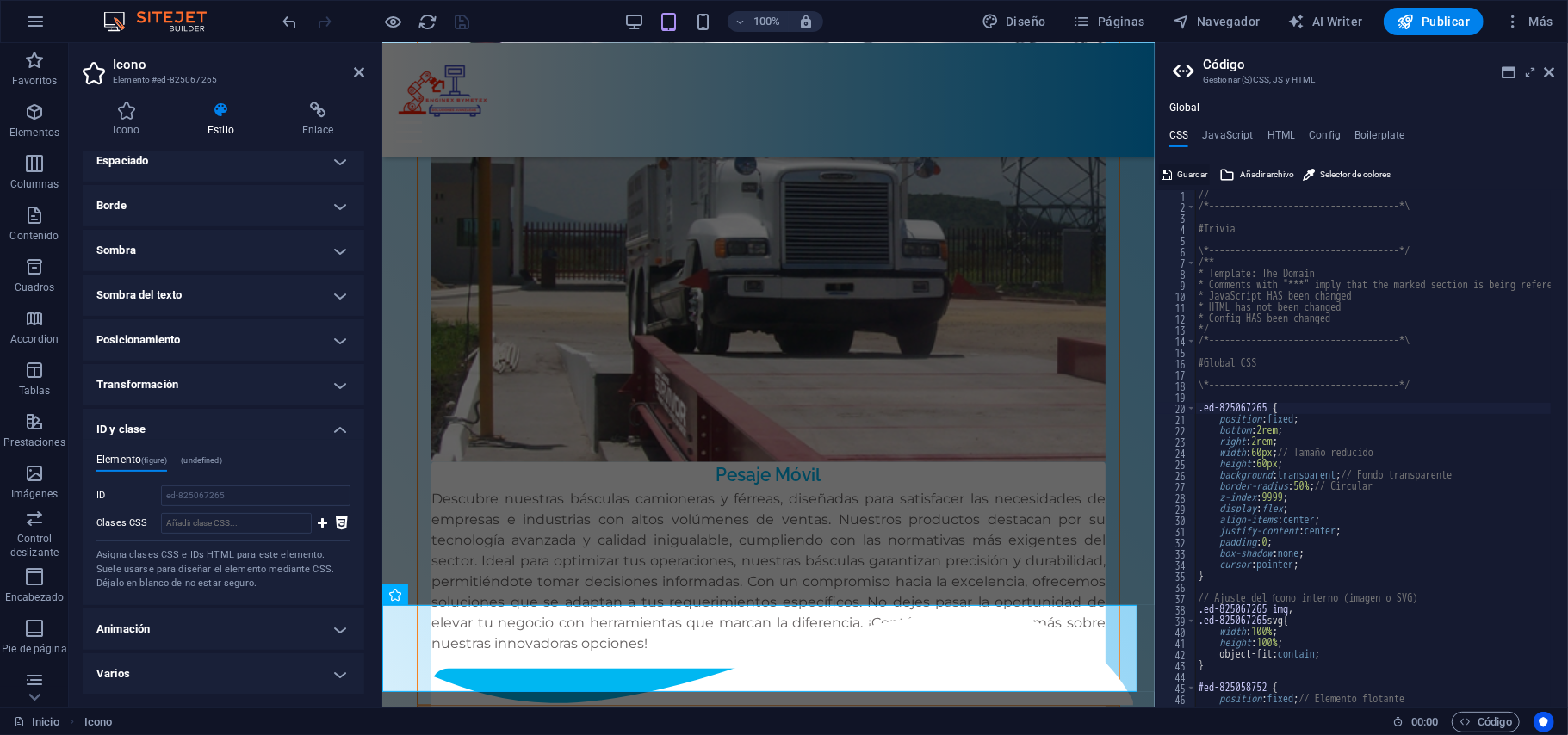 click on "Guardar" at bounding box center [1192, 175] 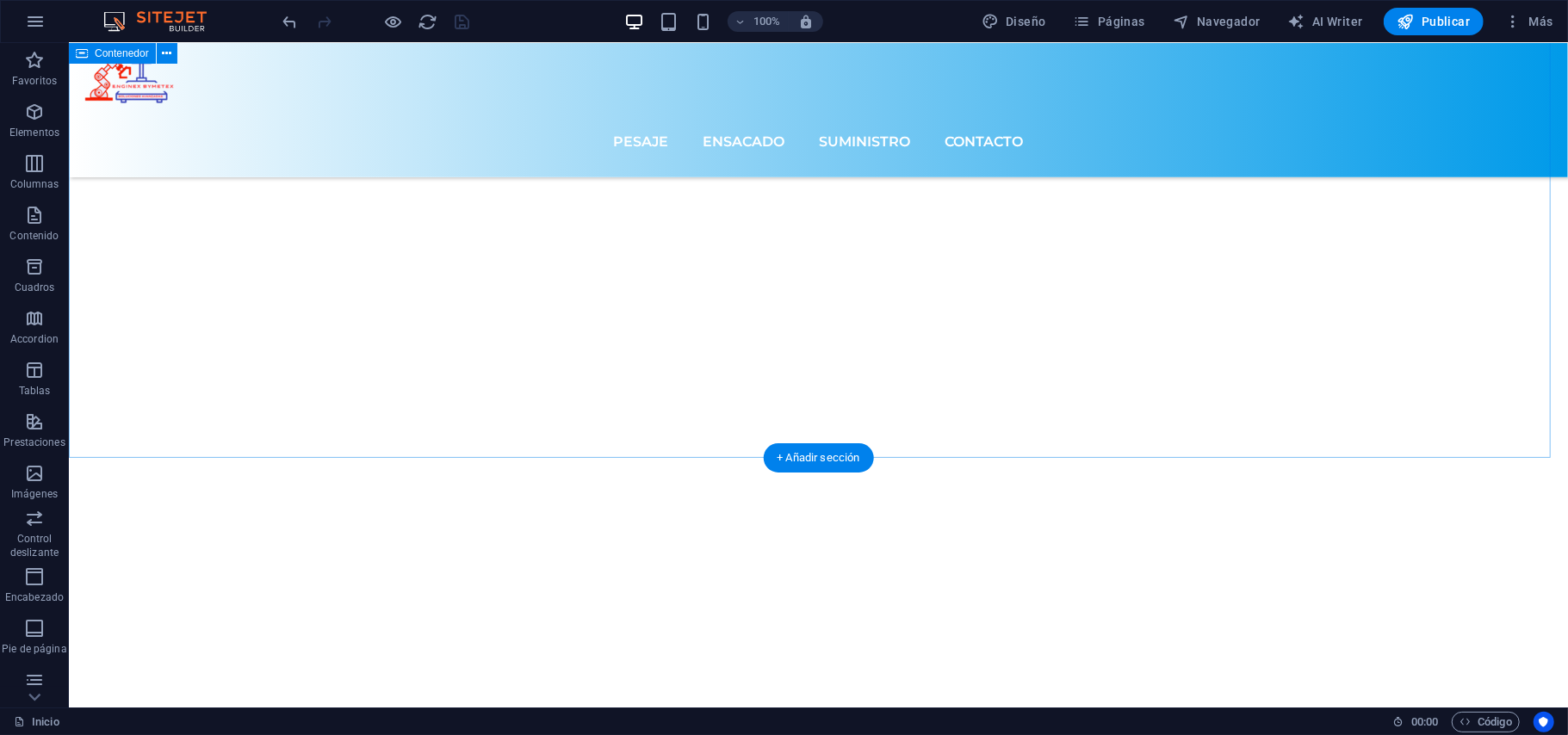 scroll, scrollTop: 6824, scrollLeft: 0, axis: vertical 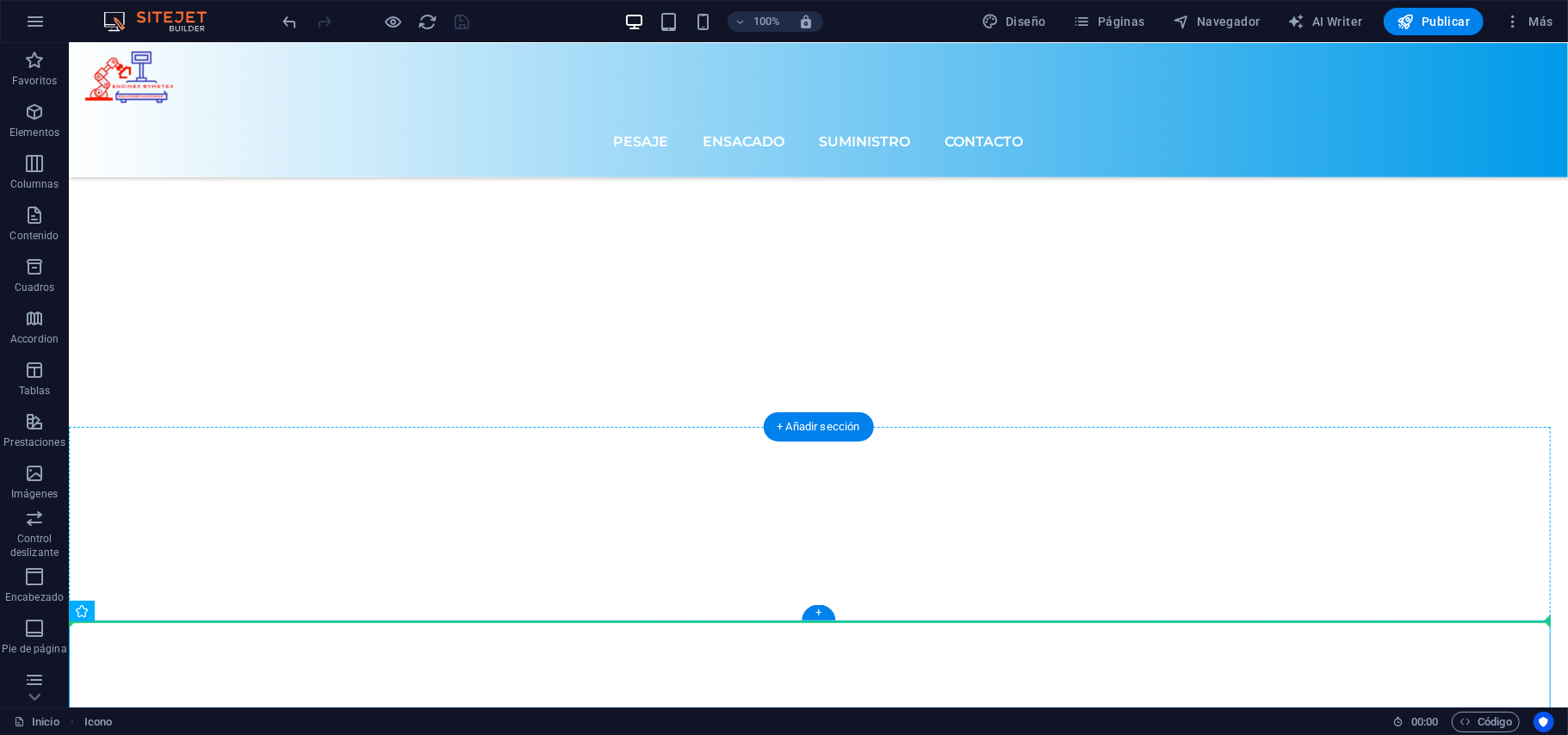 drag, startPoint x: 124, startPoint y: 664, endPoint x: 140, endPoint y: 605, distance: 61.13101 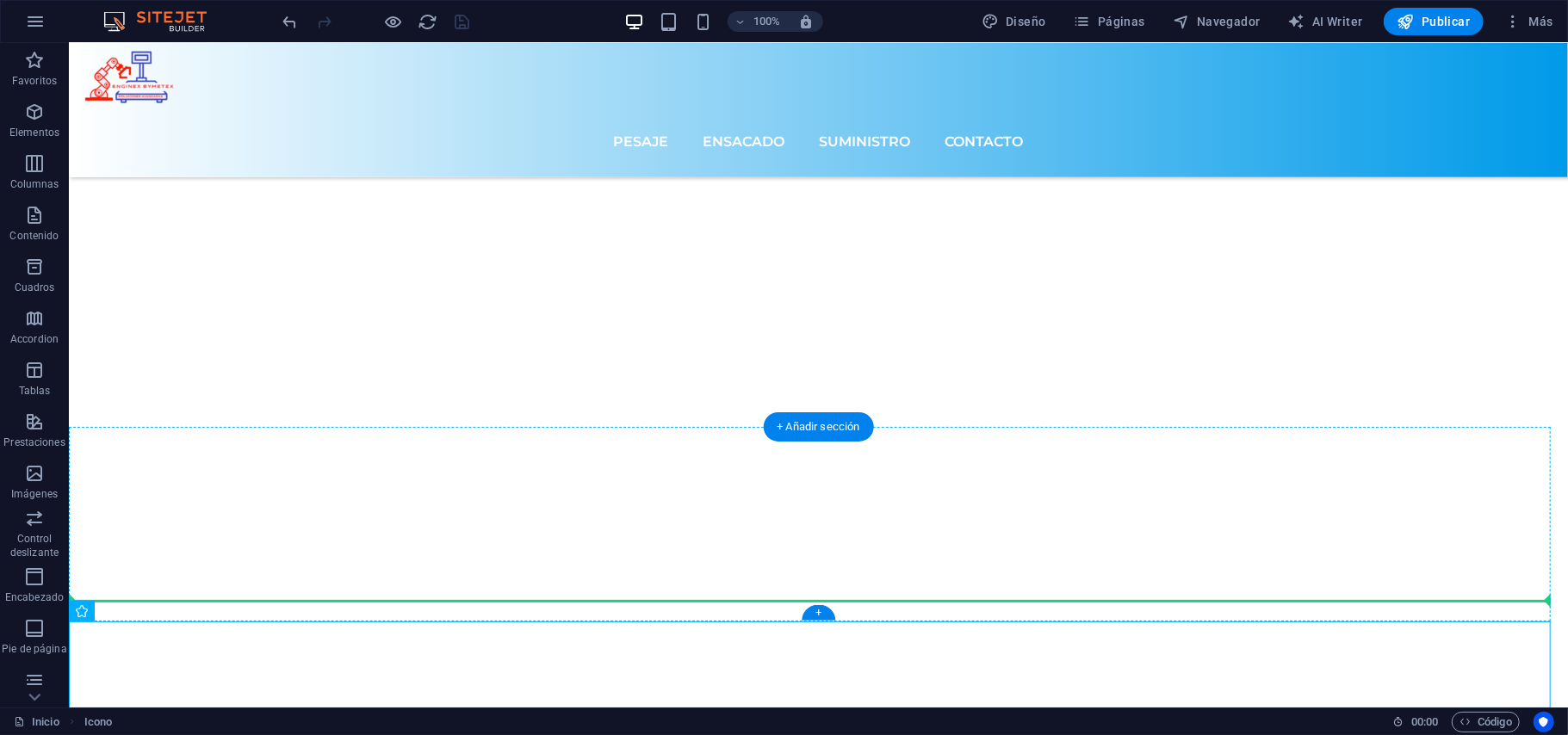drag, startPoint x: 121, startPoint y: 664, endPoint x: 140, endPoint y: 582, distance: 84.17244 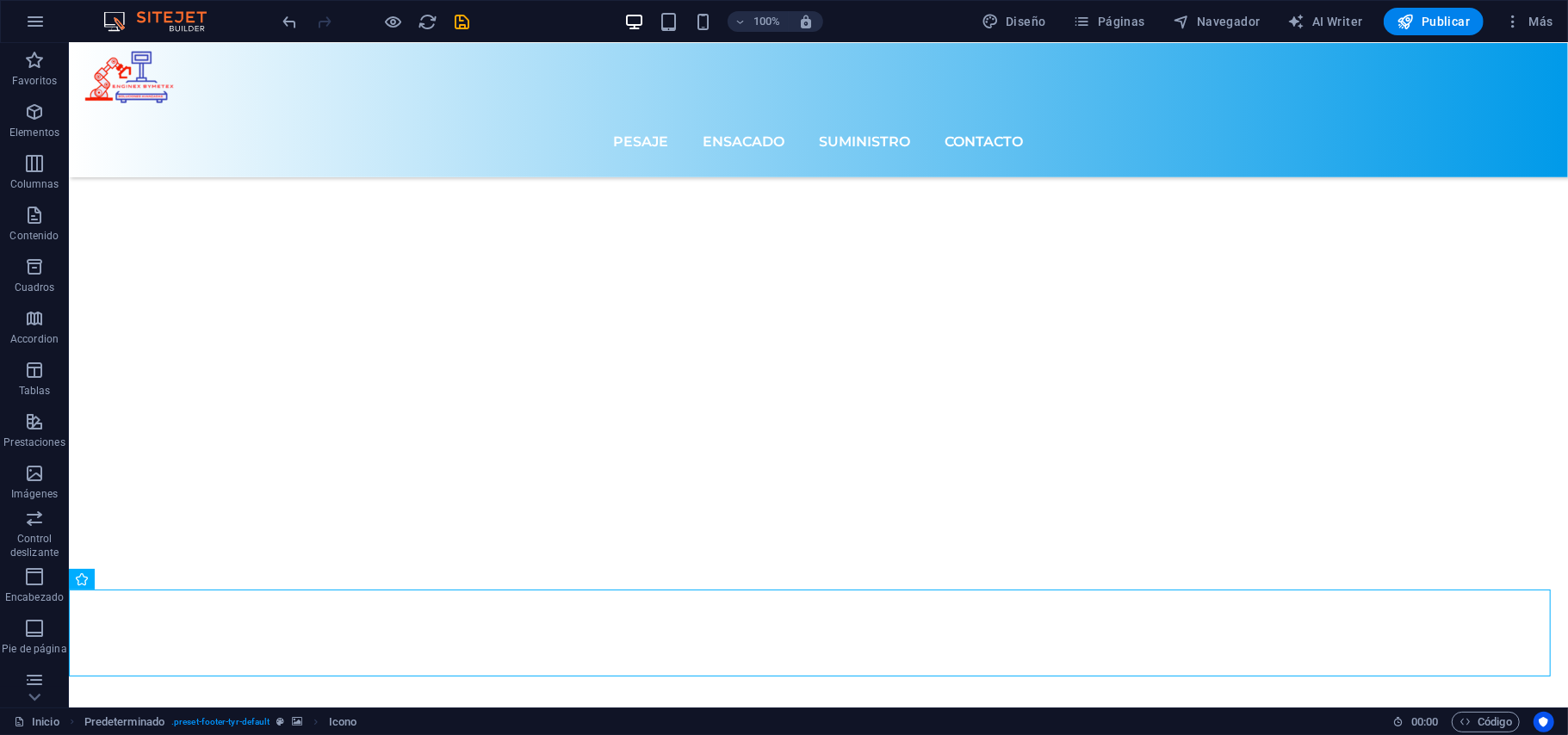 scroll, scrollTop: 6793, scrollLeft: 0, axis: vertical 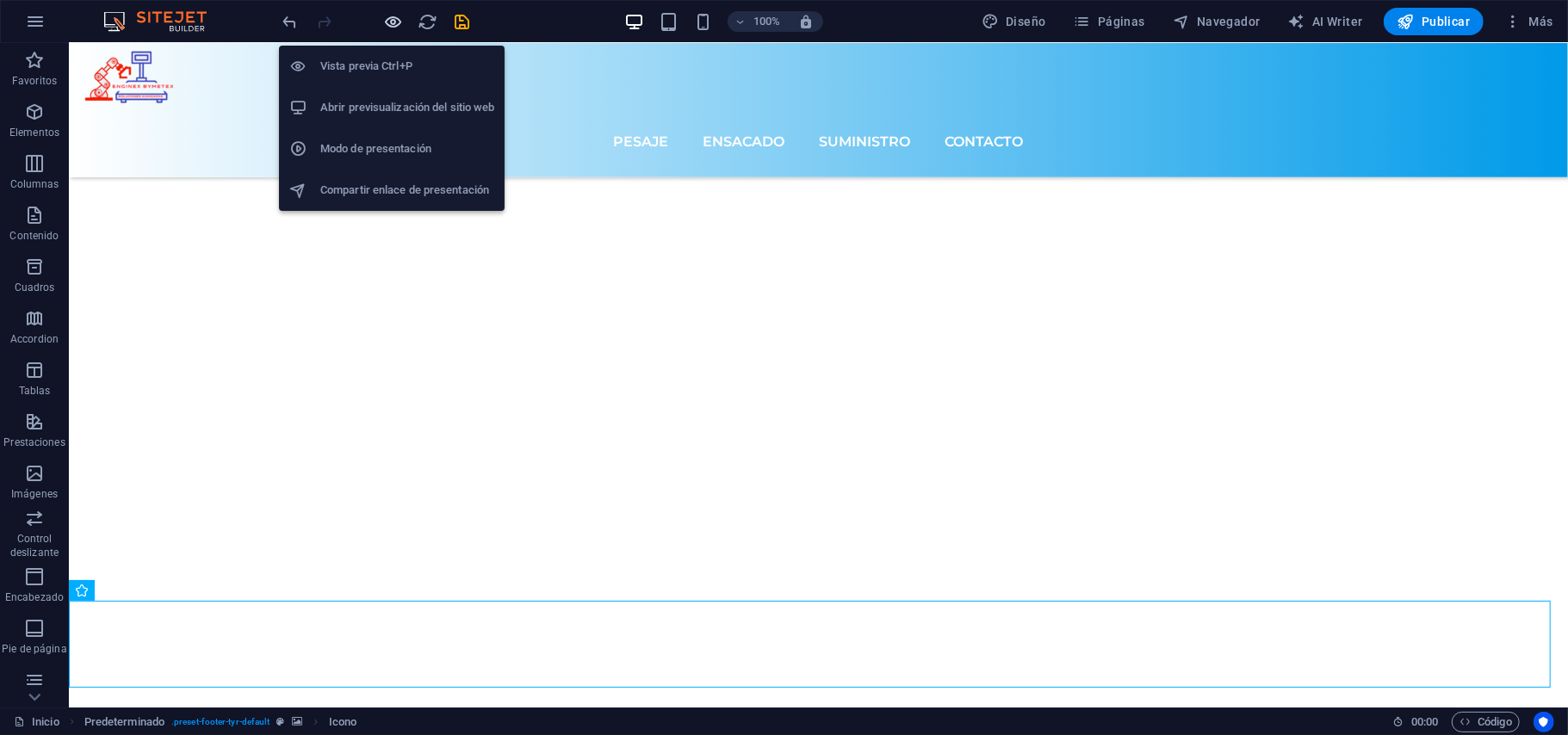 click at bounding box center [394, 22] 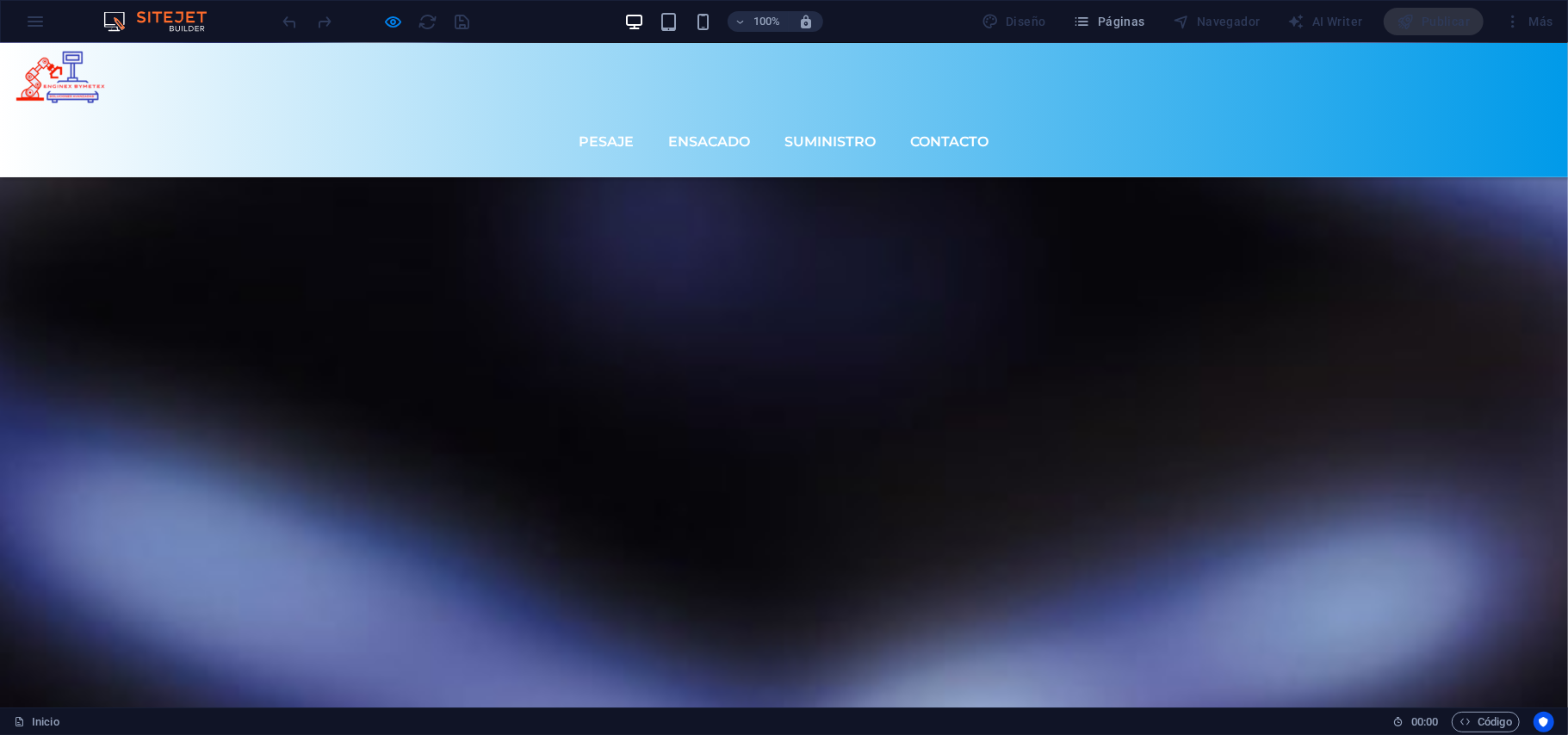 scroll, scrollTop: 6730, scrollLeft: 0, axis: vertical 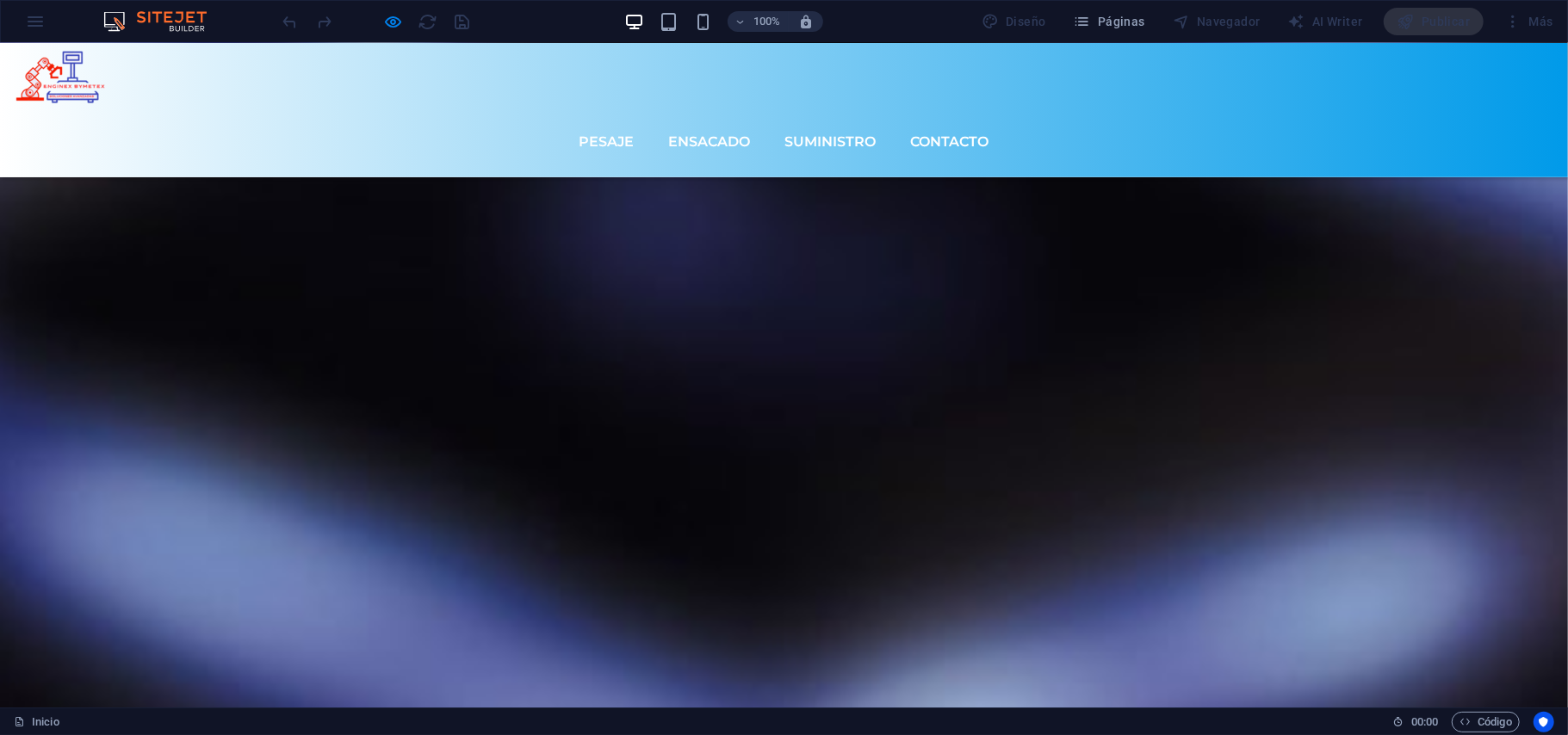 click 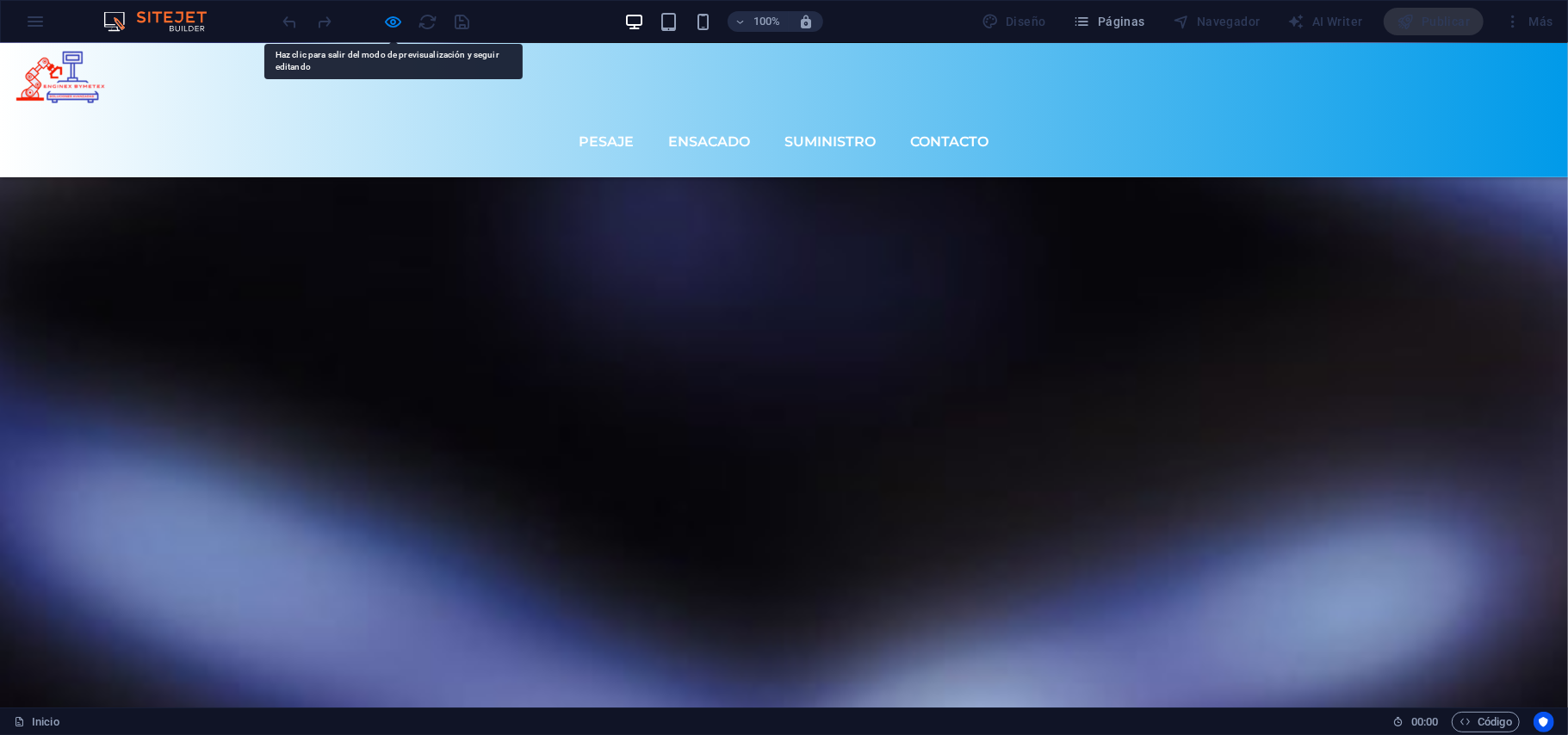click at bounding box center [376, 22] 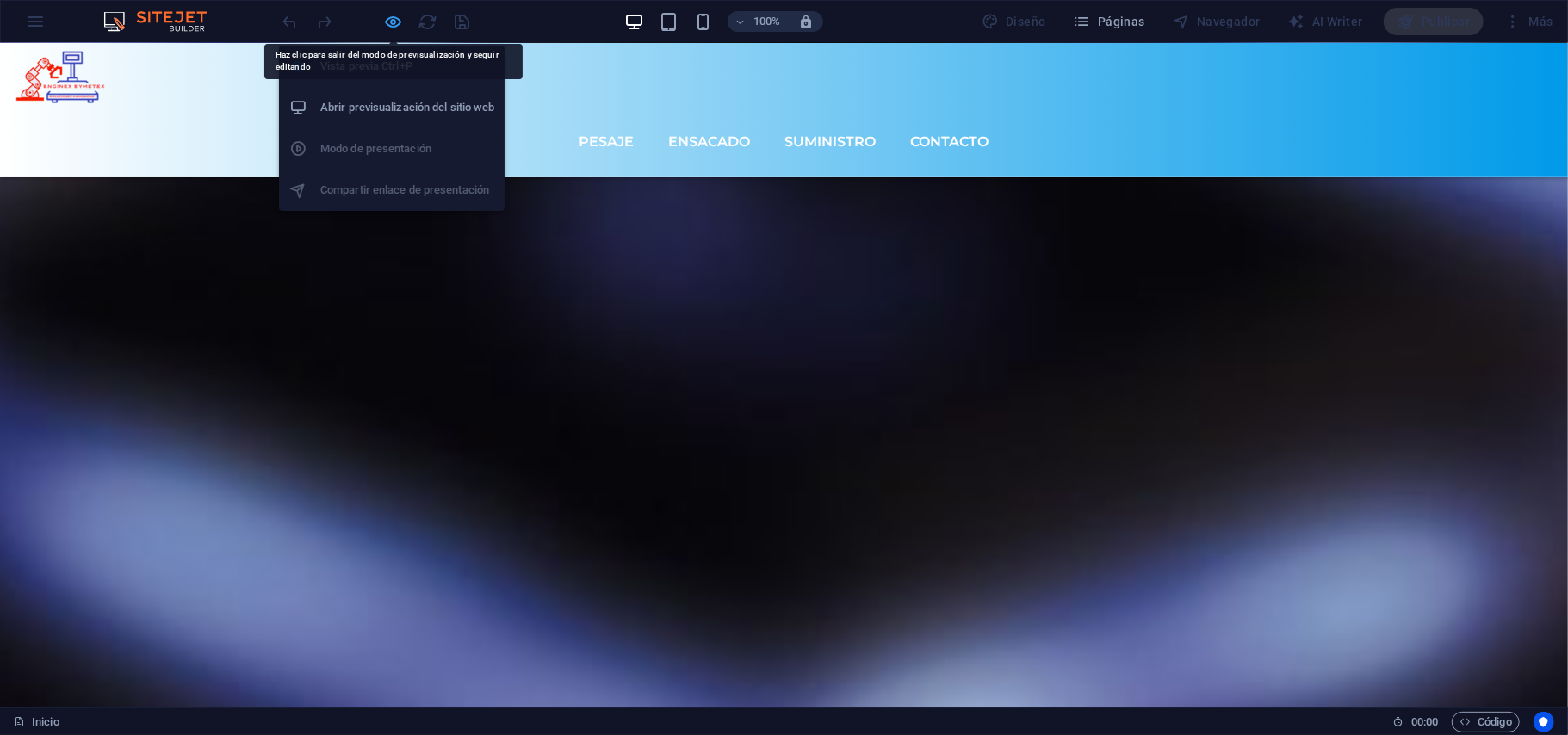 click at bounding box center [394, 22] 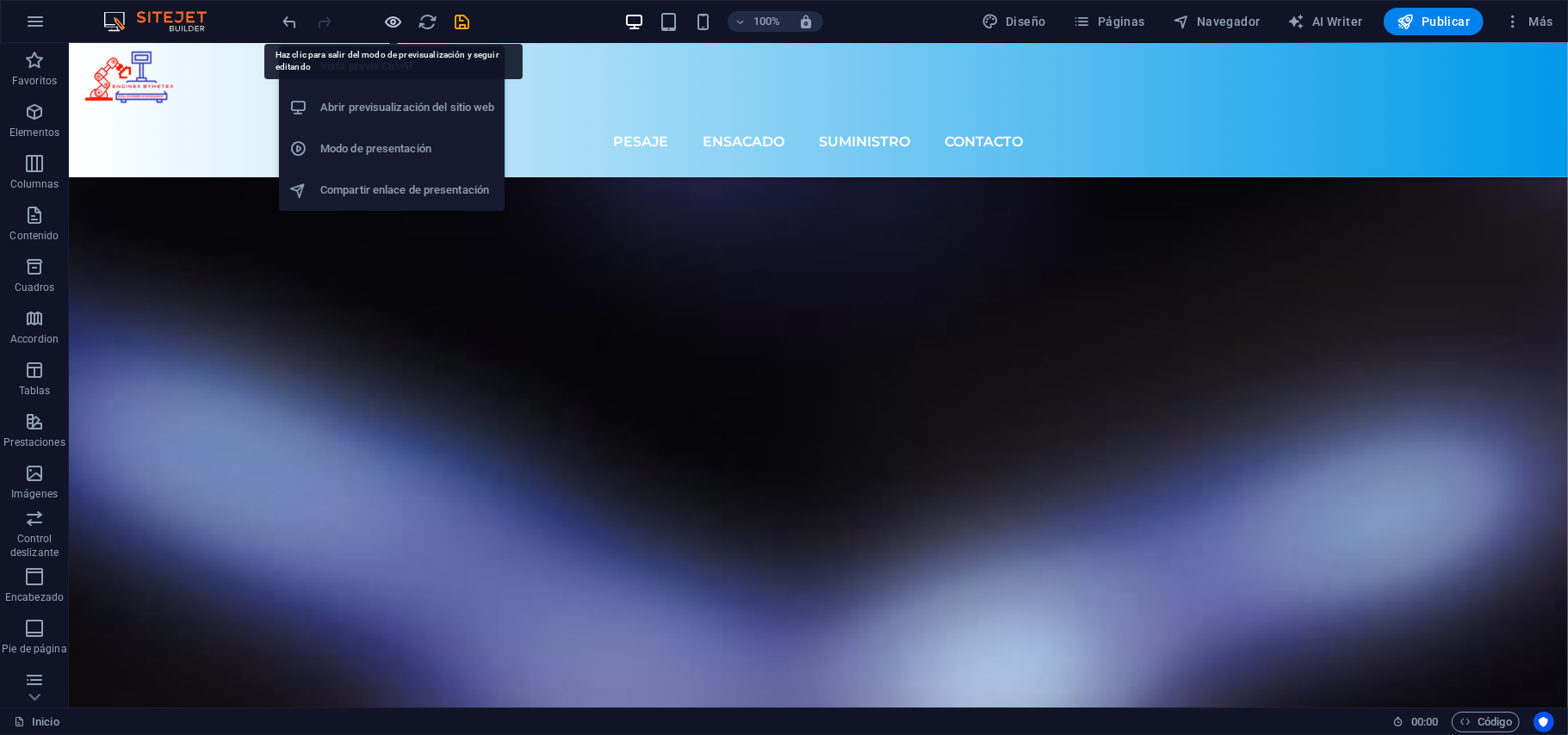 scroll, scrollTop: 6793, scrollLeft: 0, axis: vertical 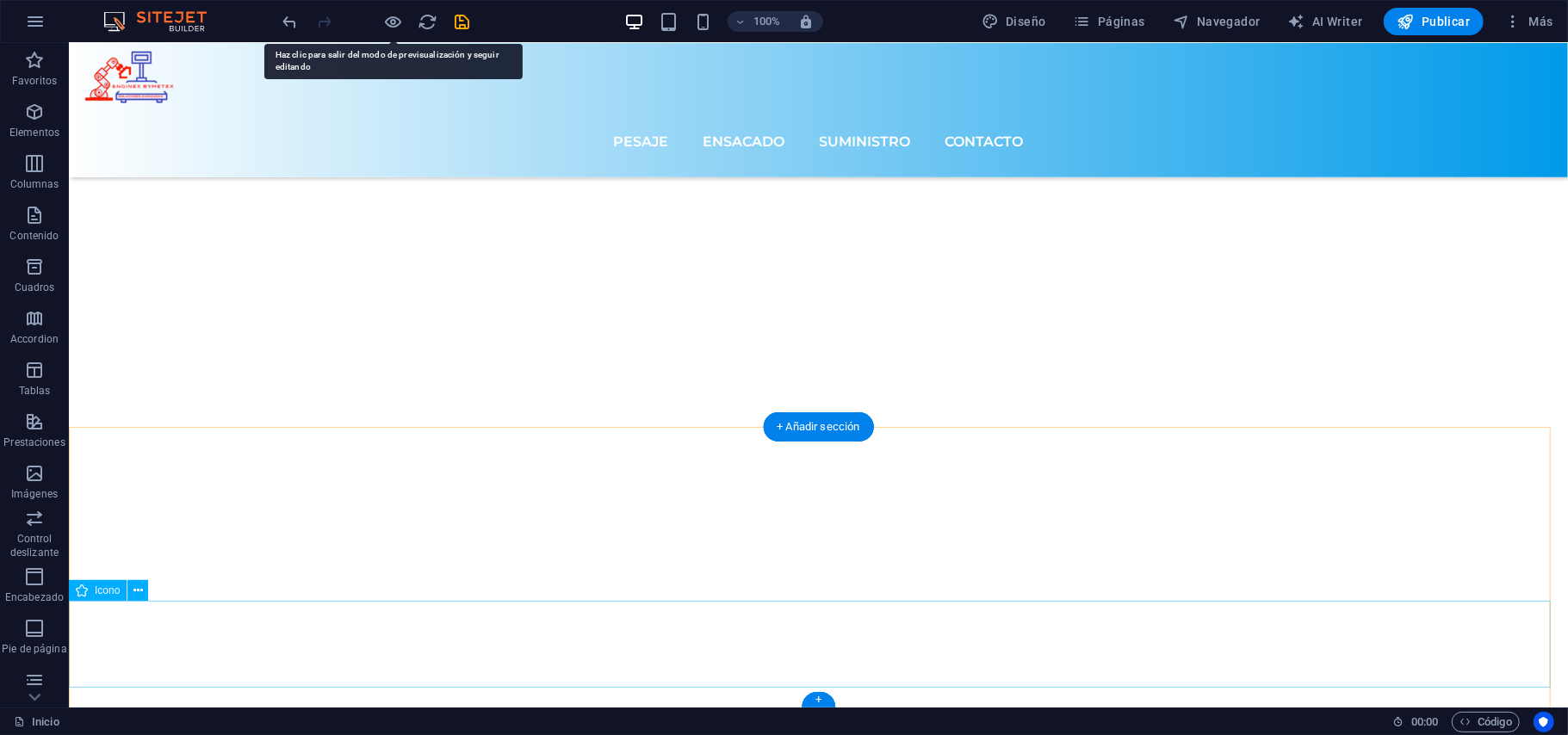 click at bounding box center [817, 9164] 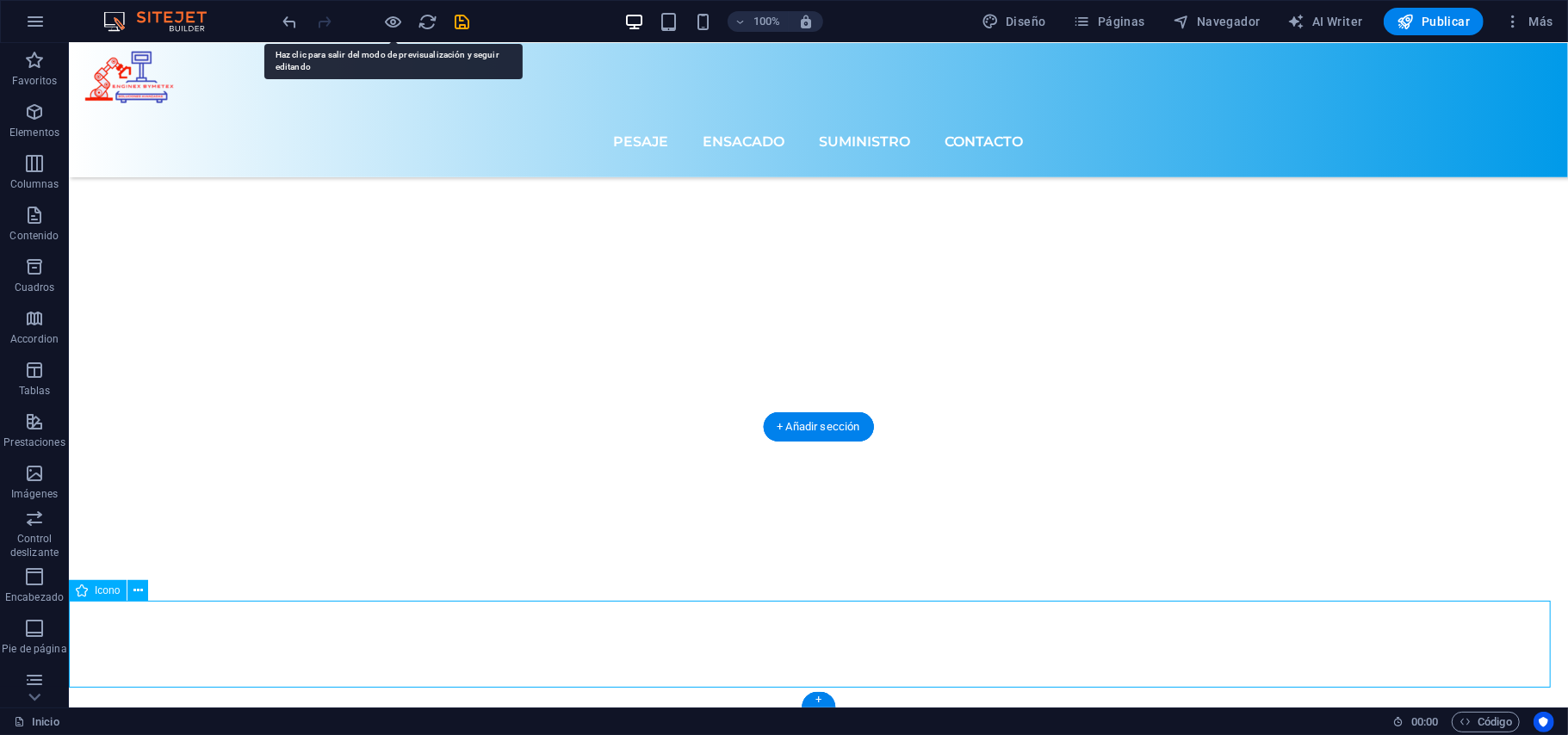 click at bounding box center [817, 9164] 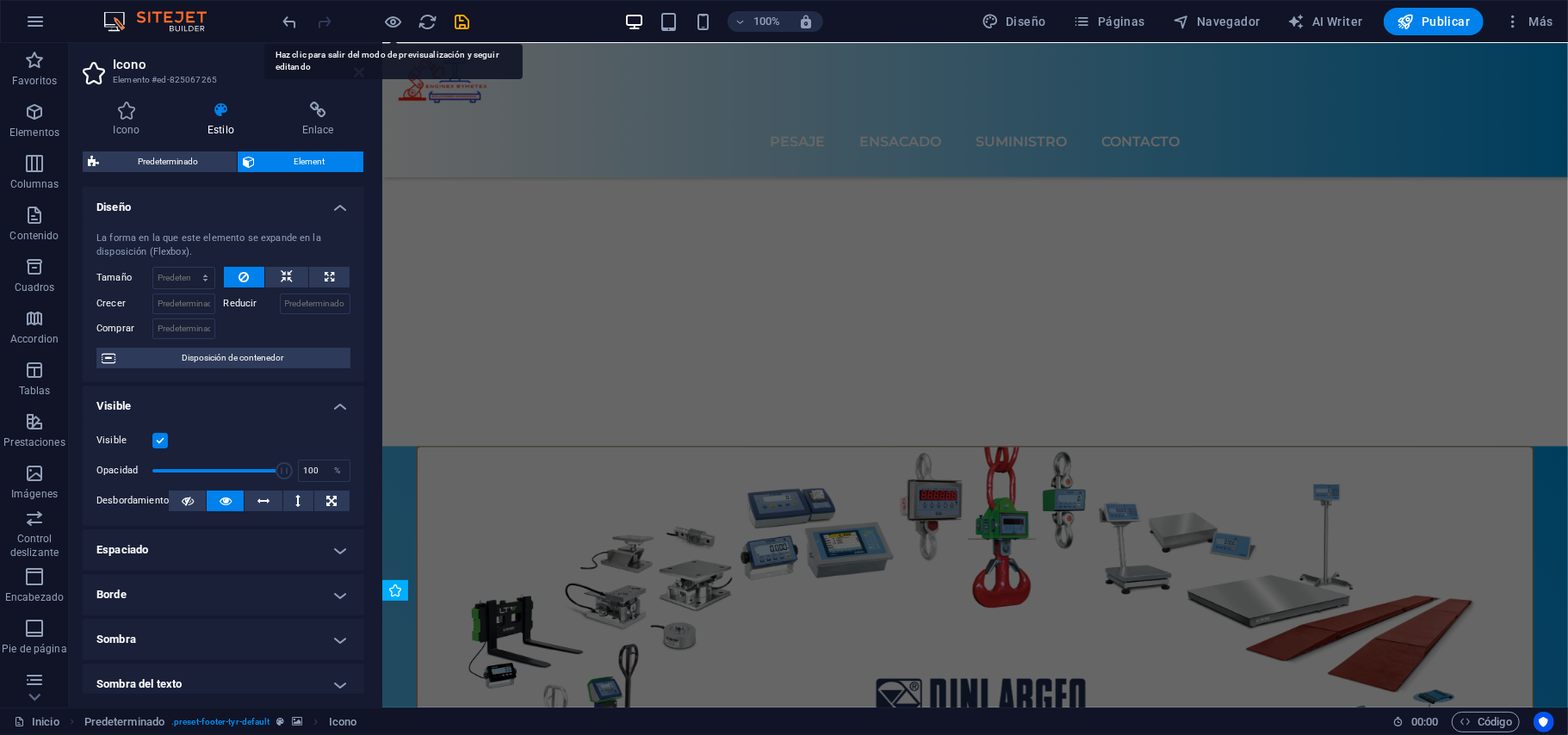 scroll, scrollTop: 5940, scrollLeft: 0, axis: vertical 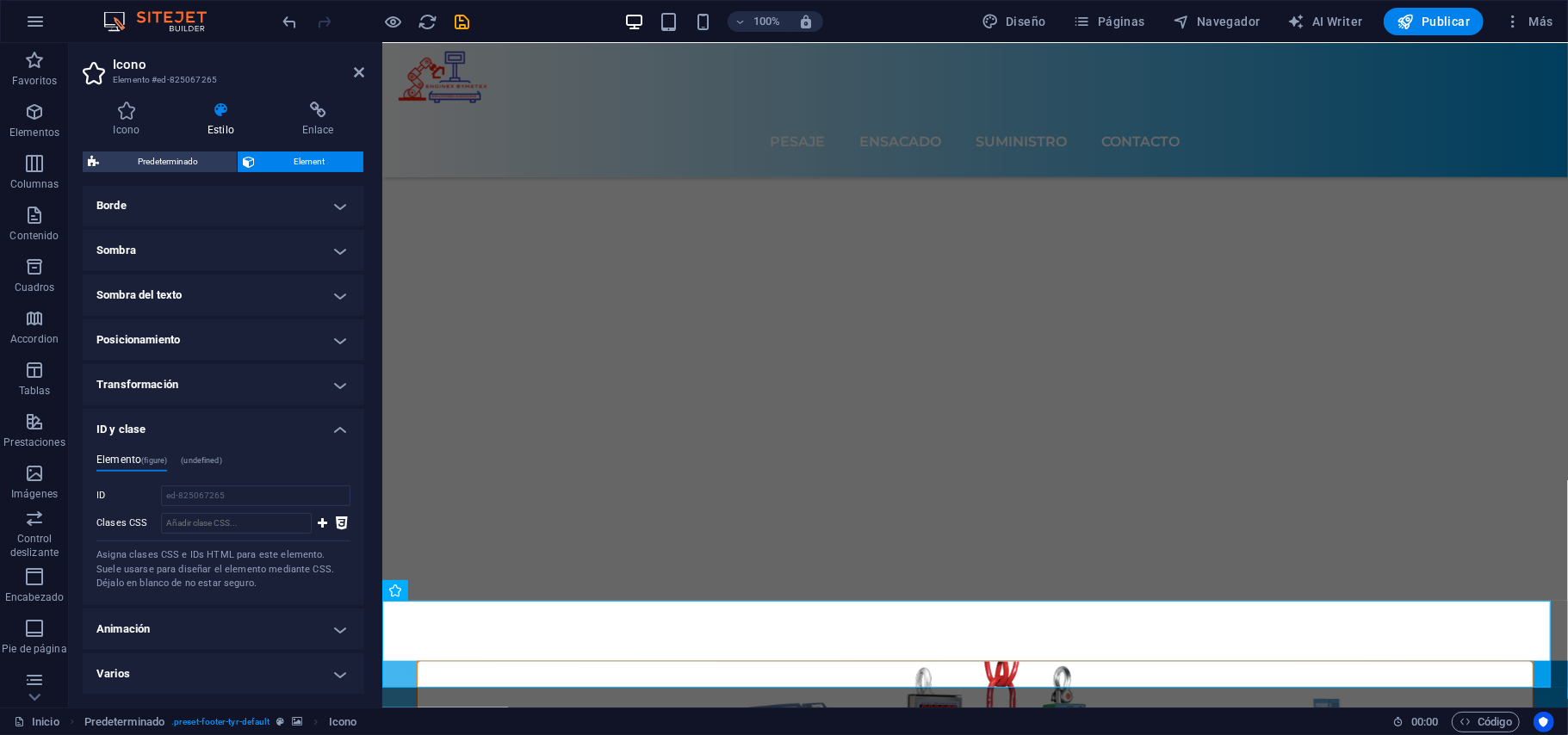 click on "(undefined)" at bounding box center (201, 460) 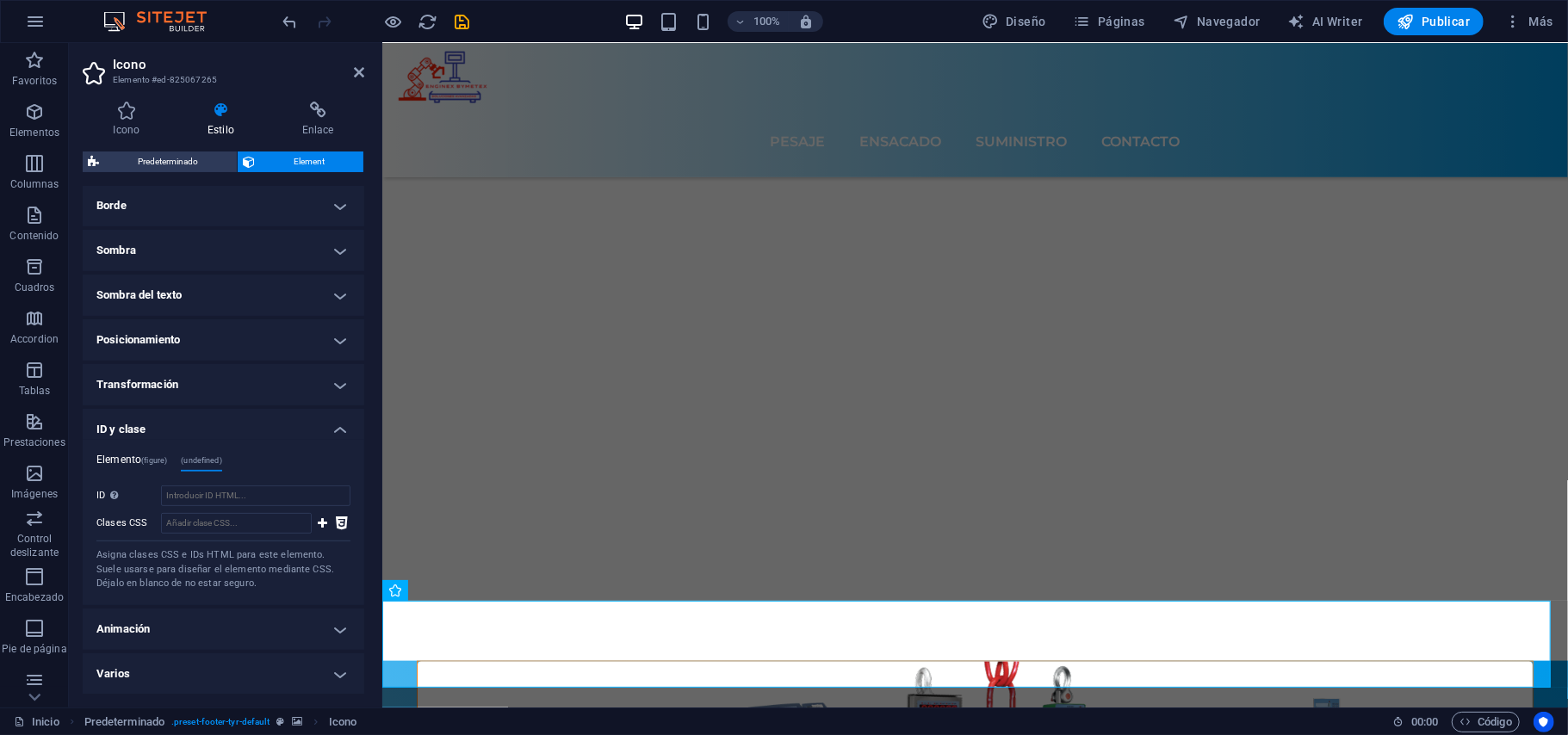 click on "(figure)" at bounding box center [154, 460] 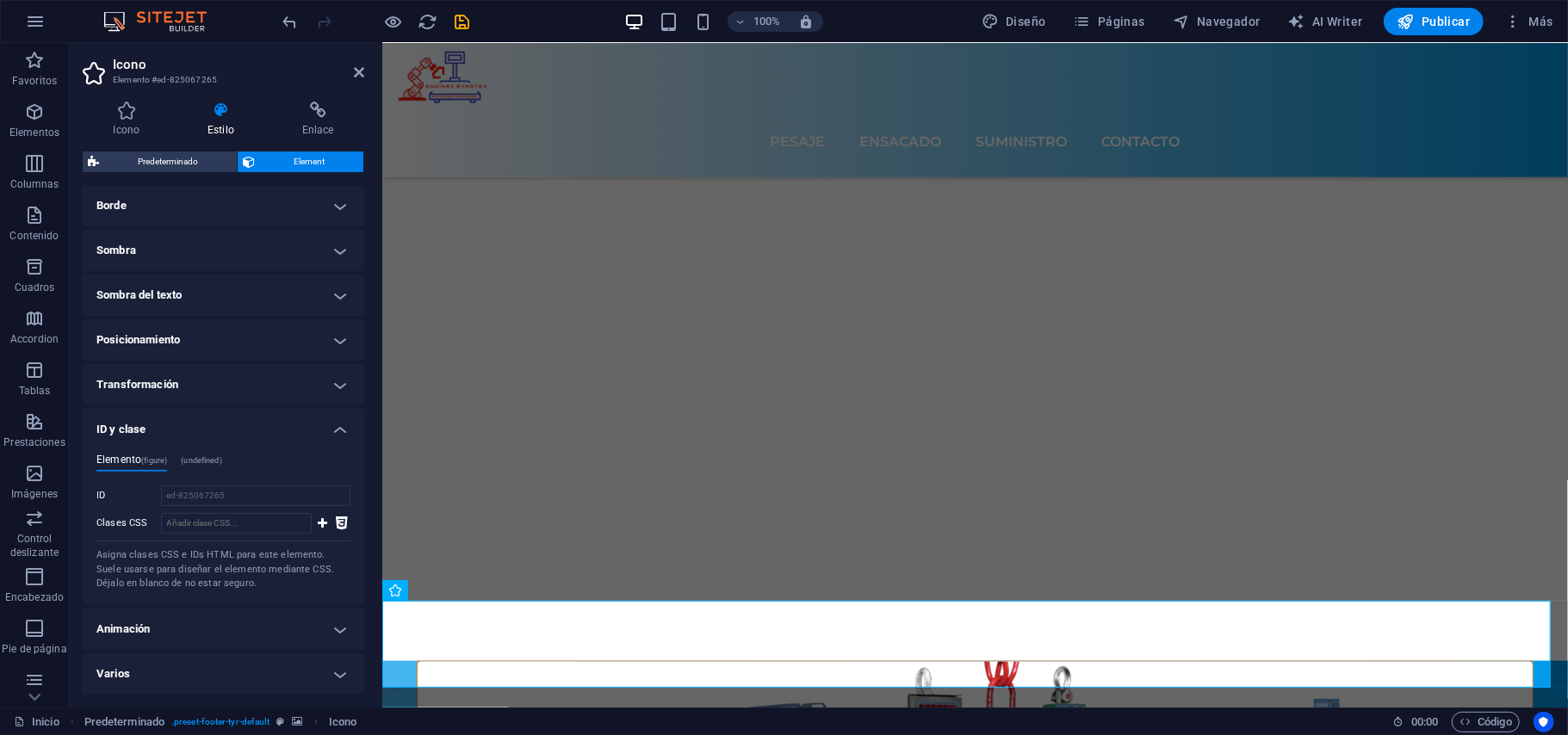 click on "(undefined)" at bounding box center (201, 460) 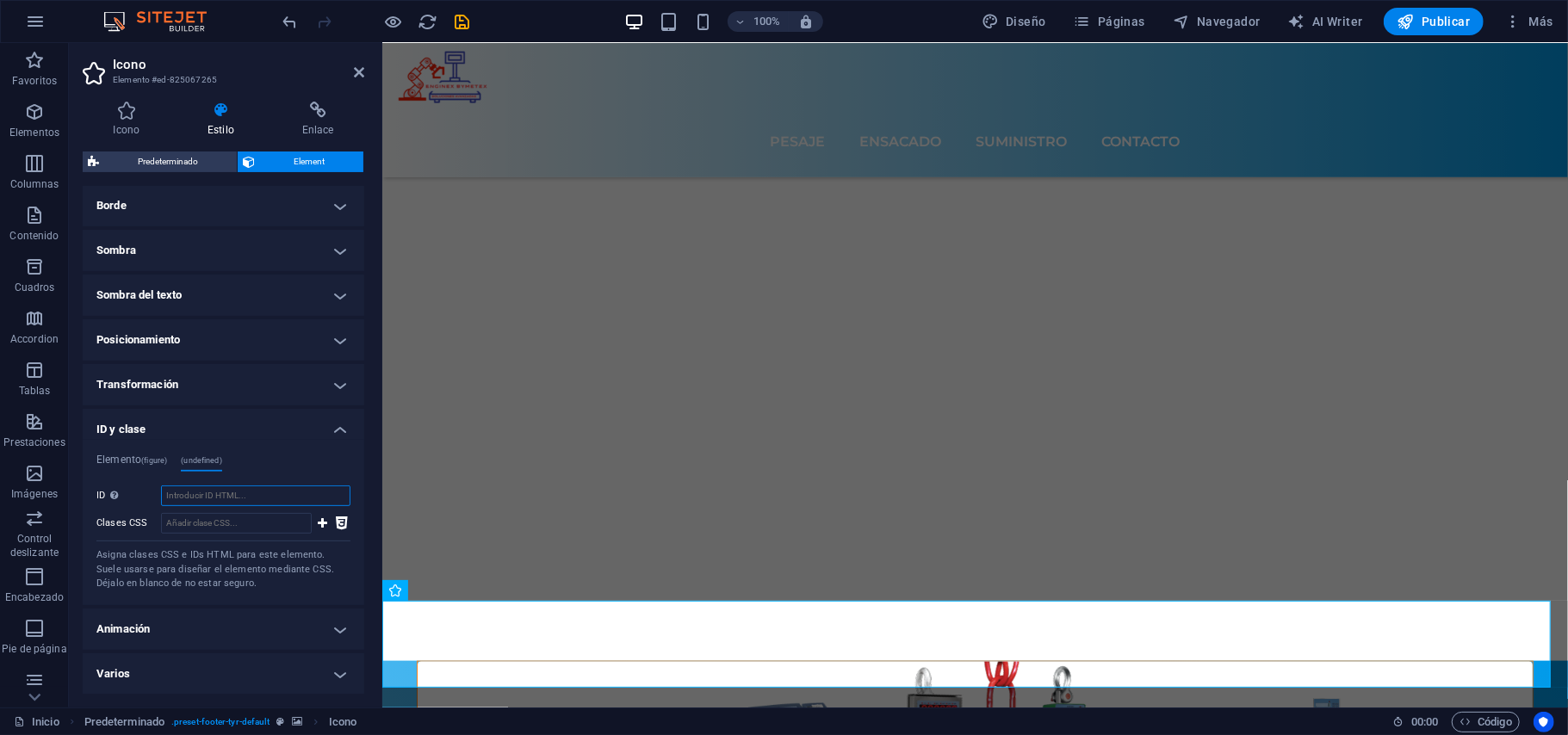 click on "ID No se aceptan espacios ni caracteres especiales (excepto "-" o "_")" at bounding box center [256, 496] 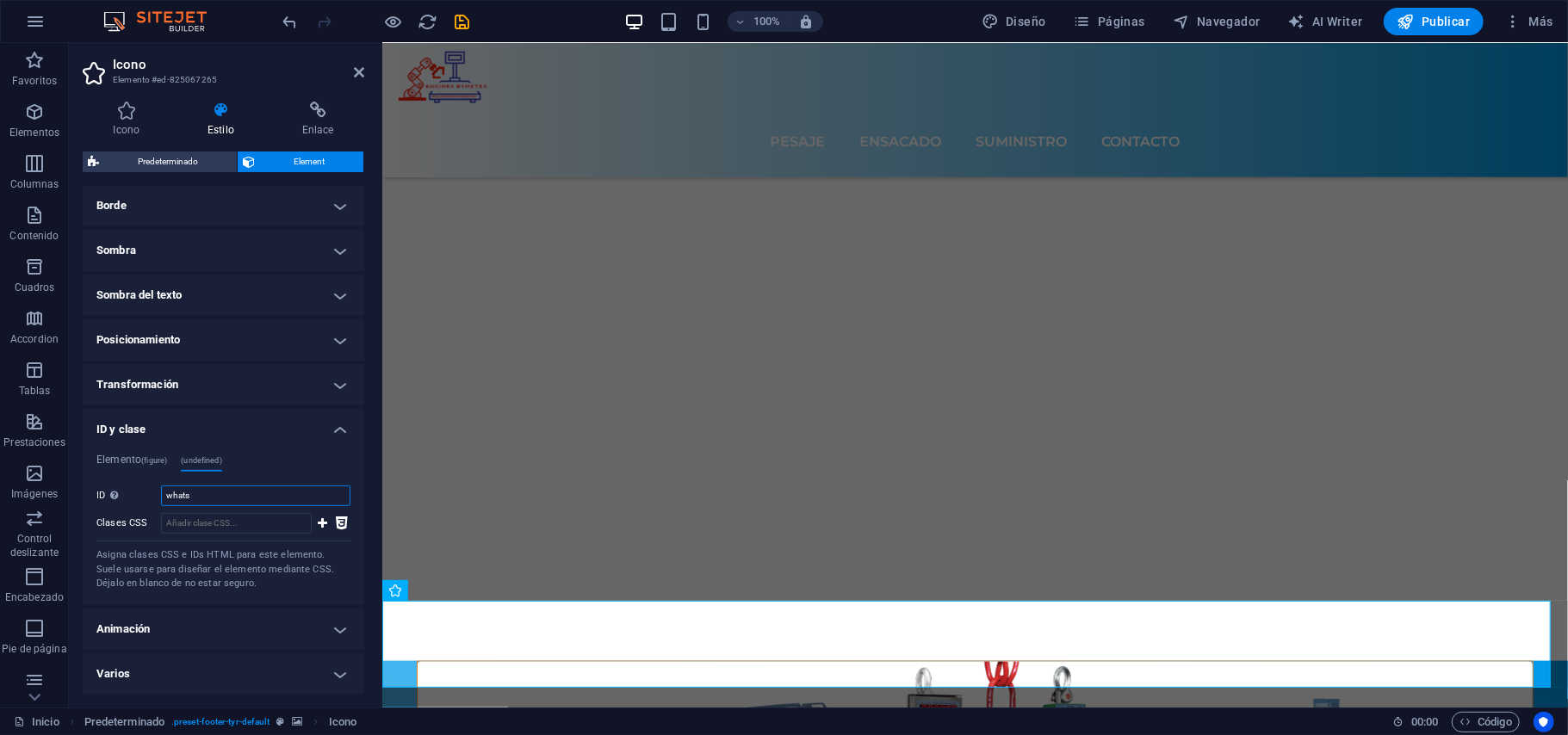 type on "whats" 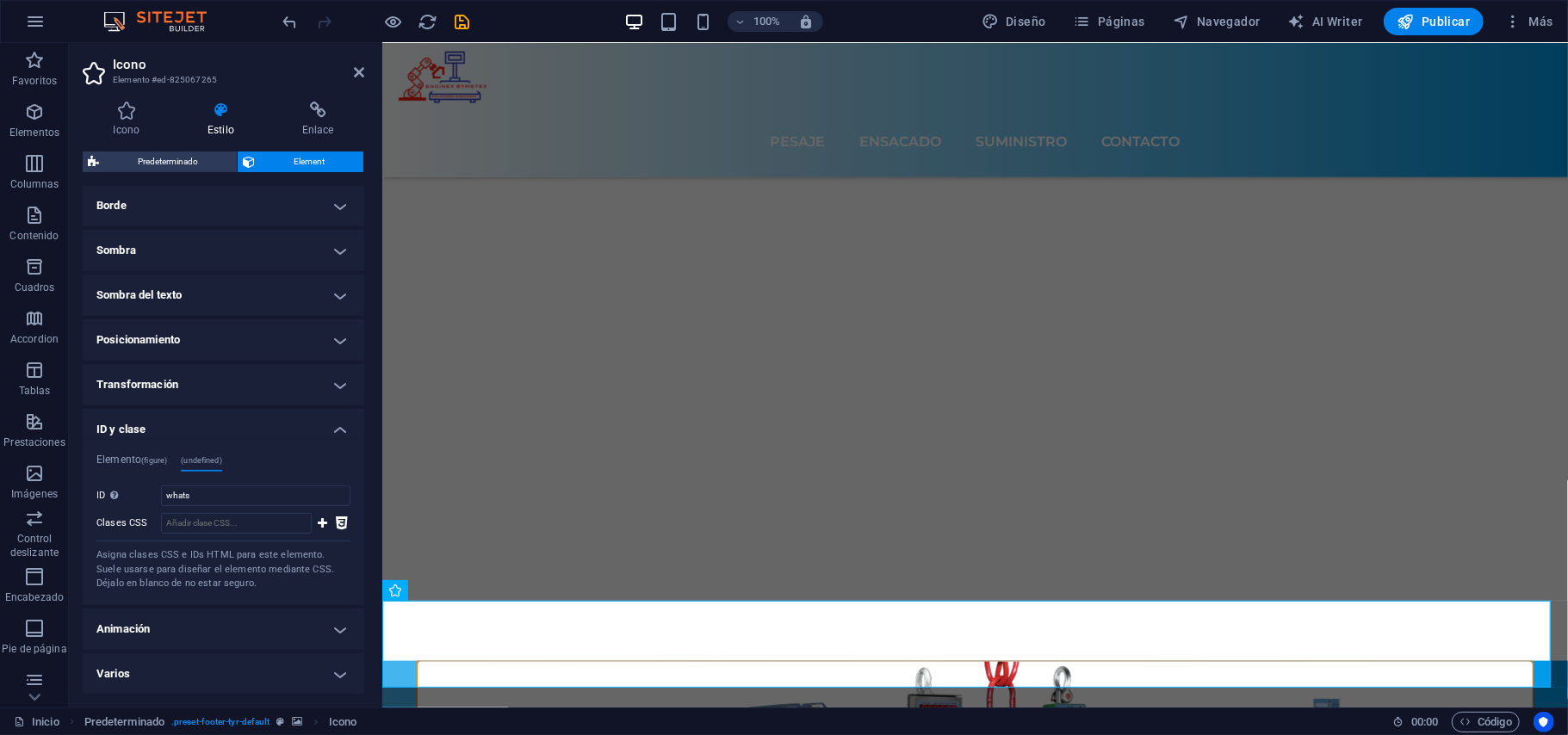 click on "Clases CSS" at bounding box center [223, 527] 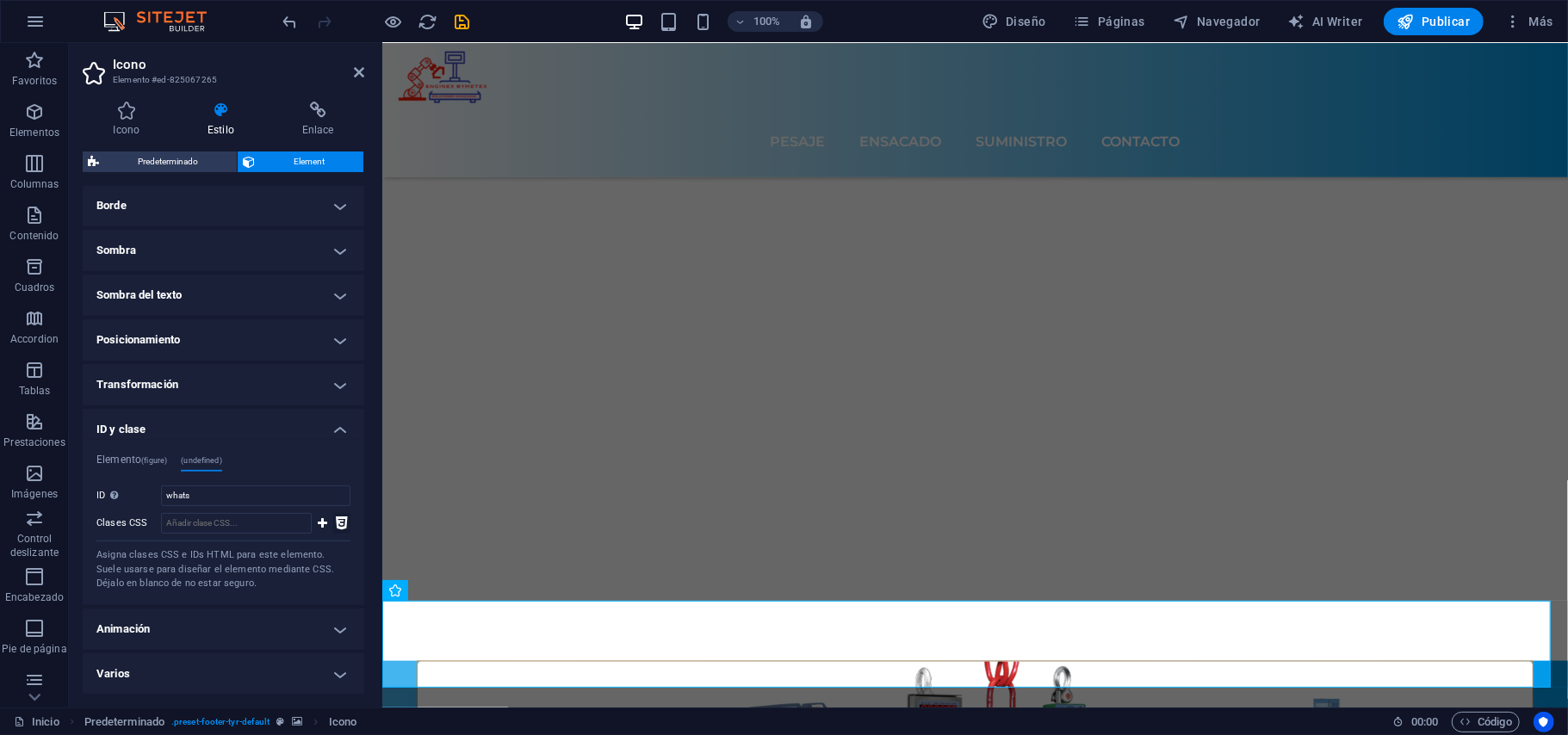 click at bounding box center [342, 523] 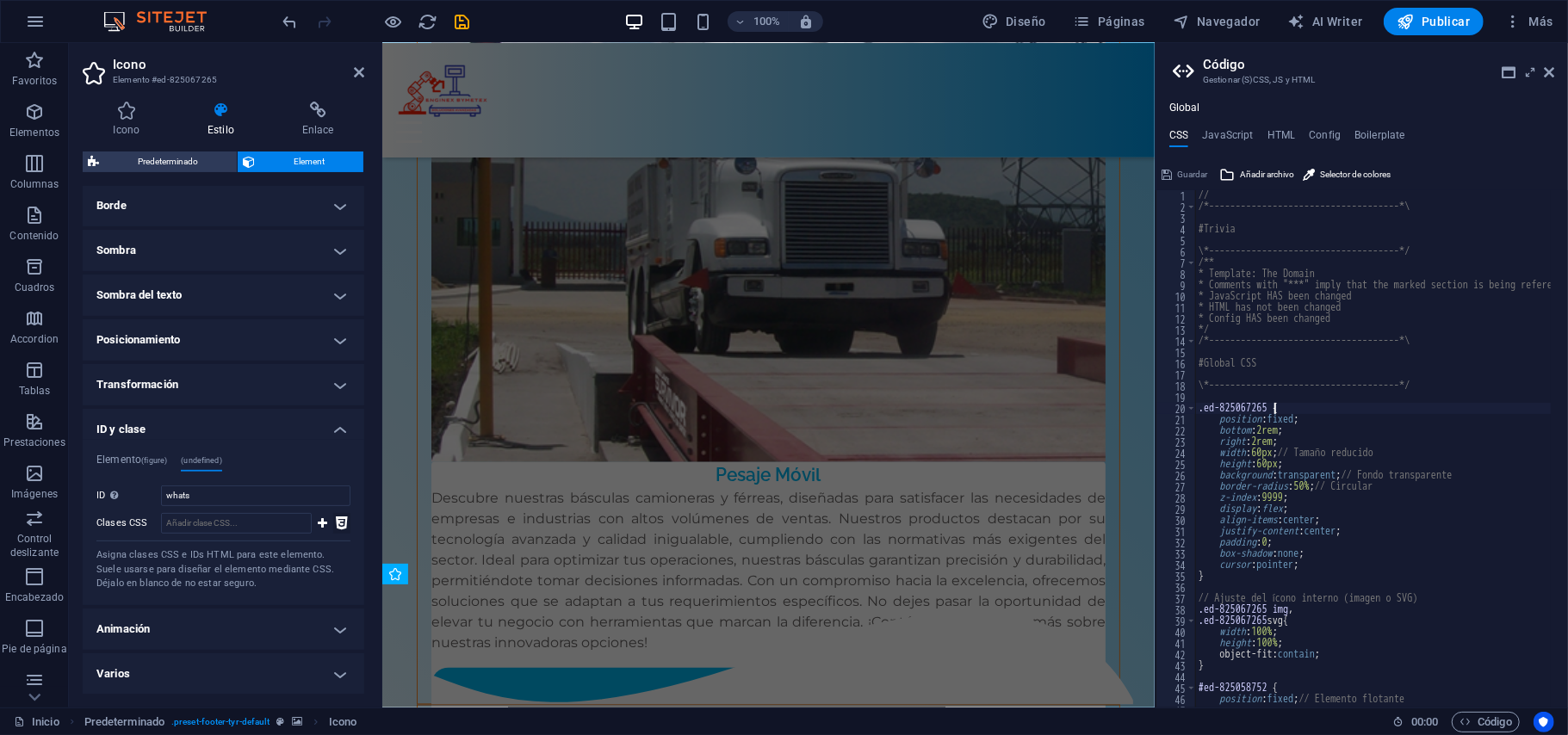 scroll, scrollTop: 6758, scrollLeft: 0, axis: vertical 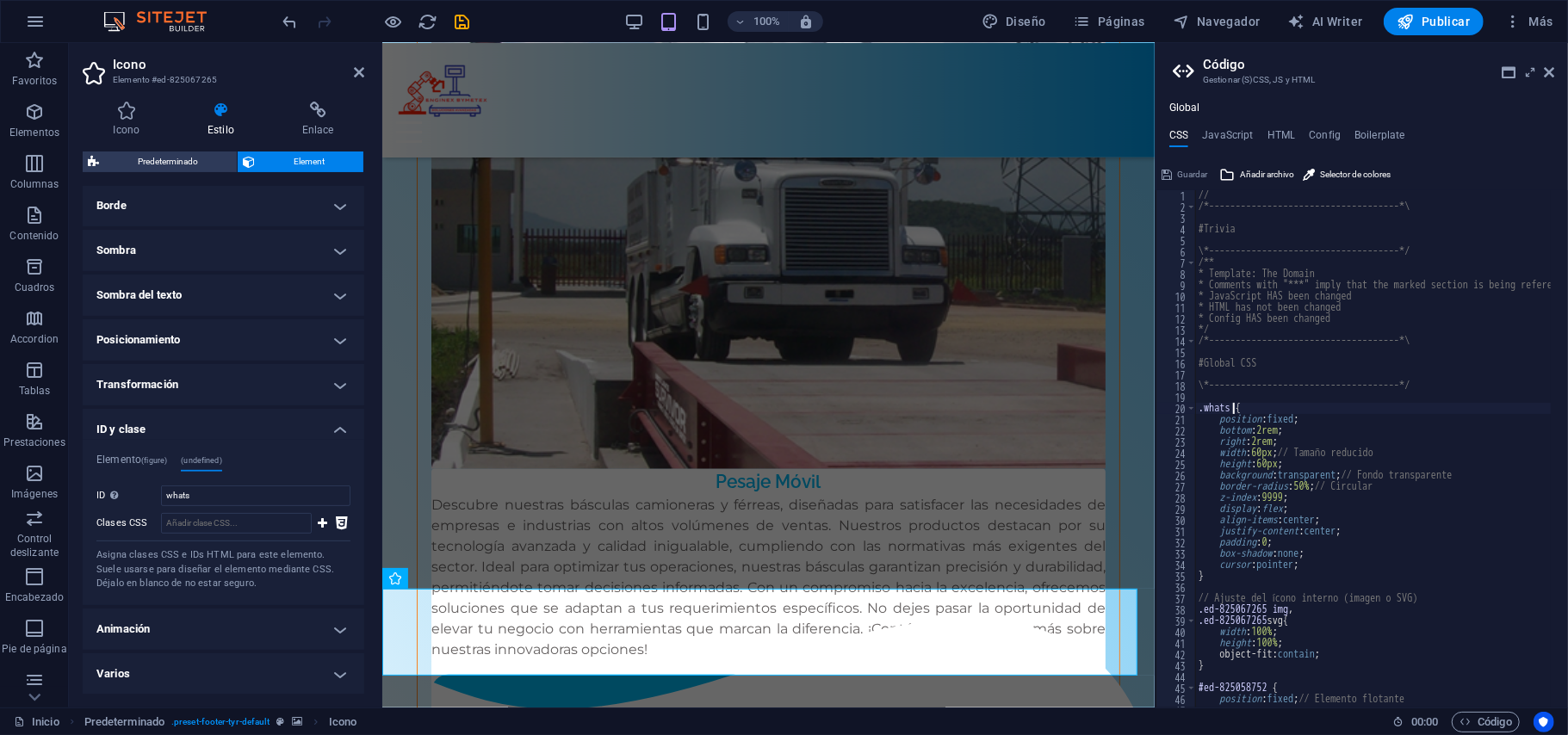 type on ".whats {" 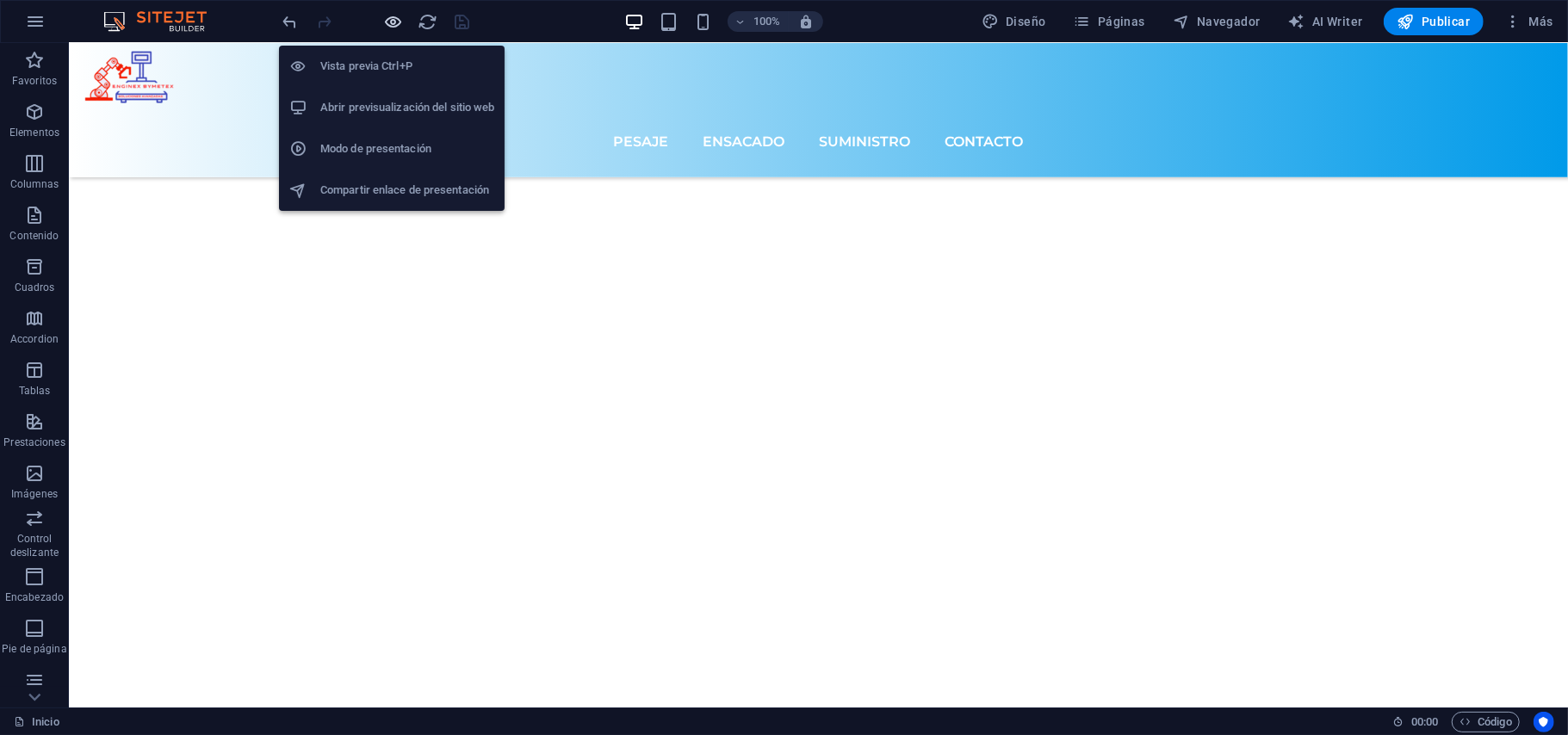 scroll, scrollTop: 6803, scrollLeft: 0, axis: vertical 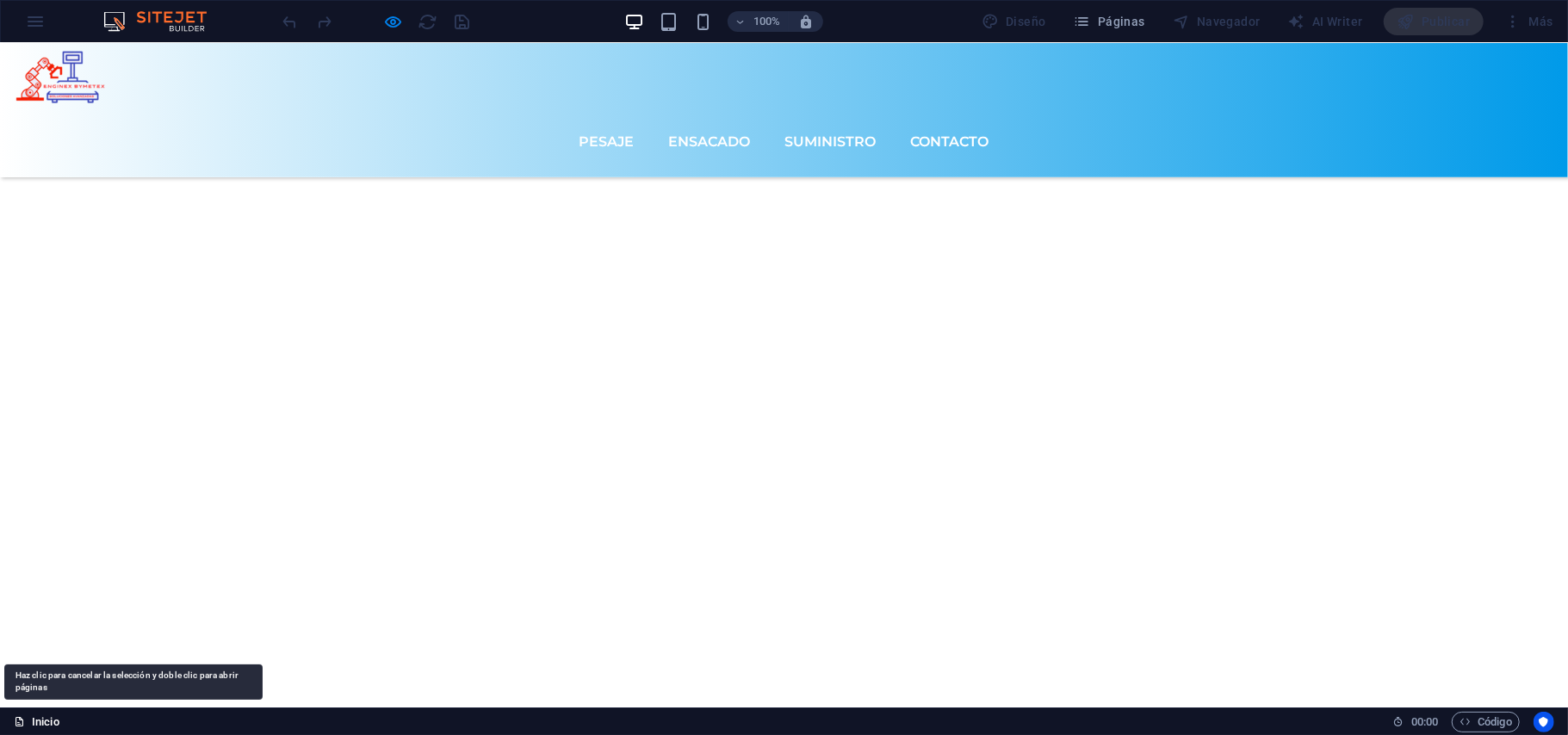 click on "Inicio" at bounding box center (36, 722) 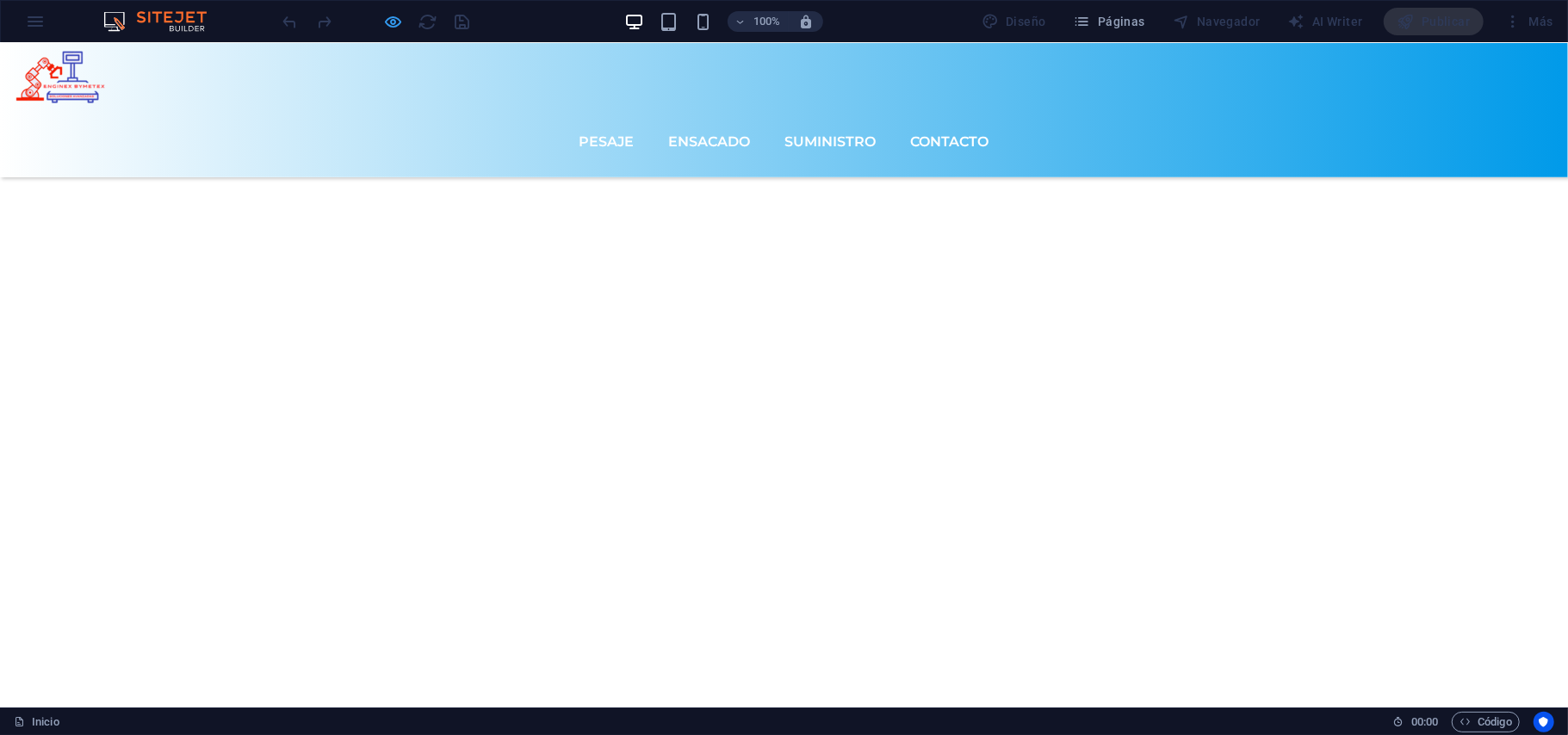 click at bounding box center (394, 22) 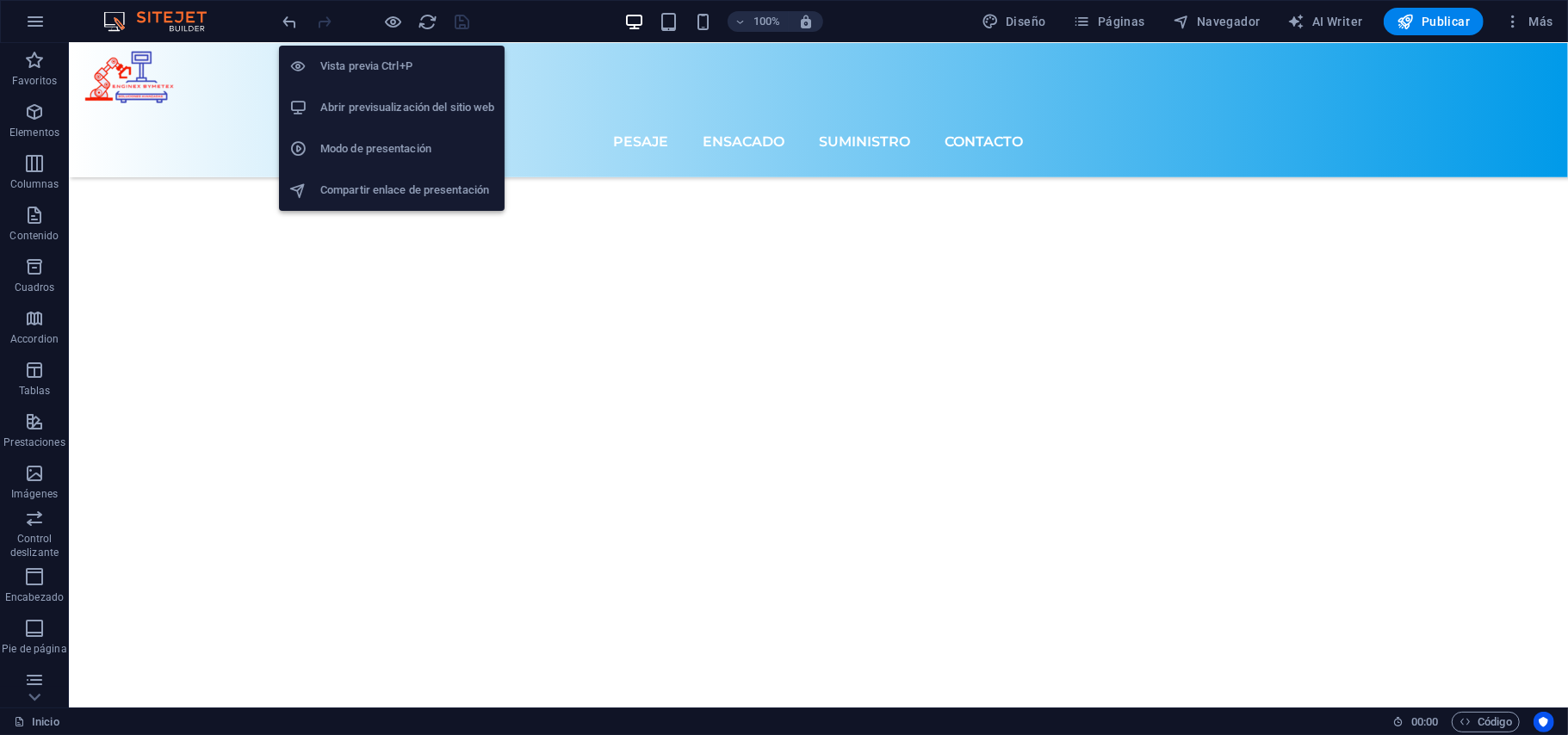 scroll, scrollTop: 6772, scrollLeft: 0, axis: vertical 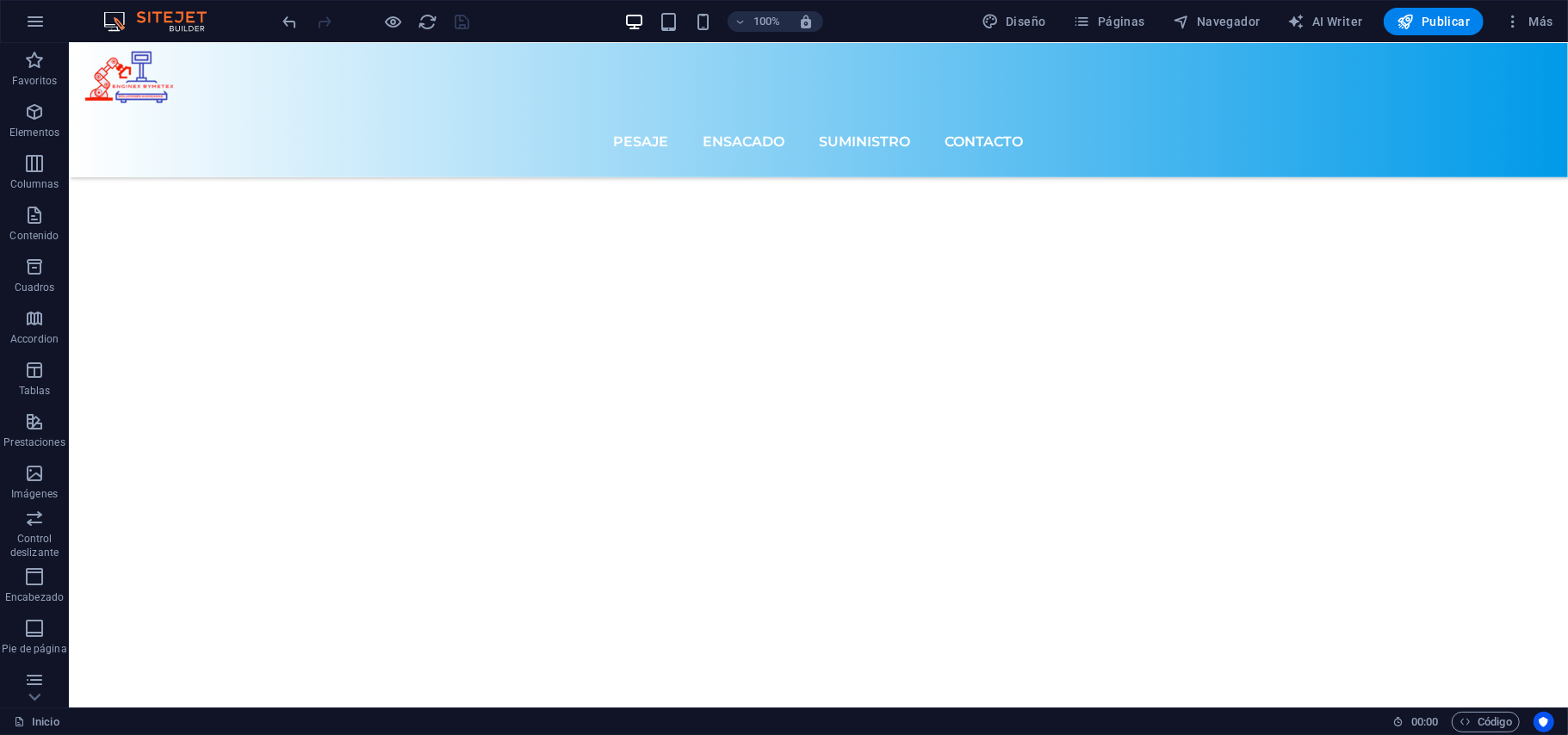 drag, startPoint x: 220, startPoint y: 707, endPoint x: 211, endPoint y: 717, distance: 13.453624 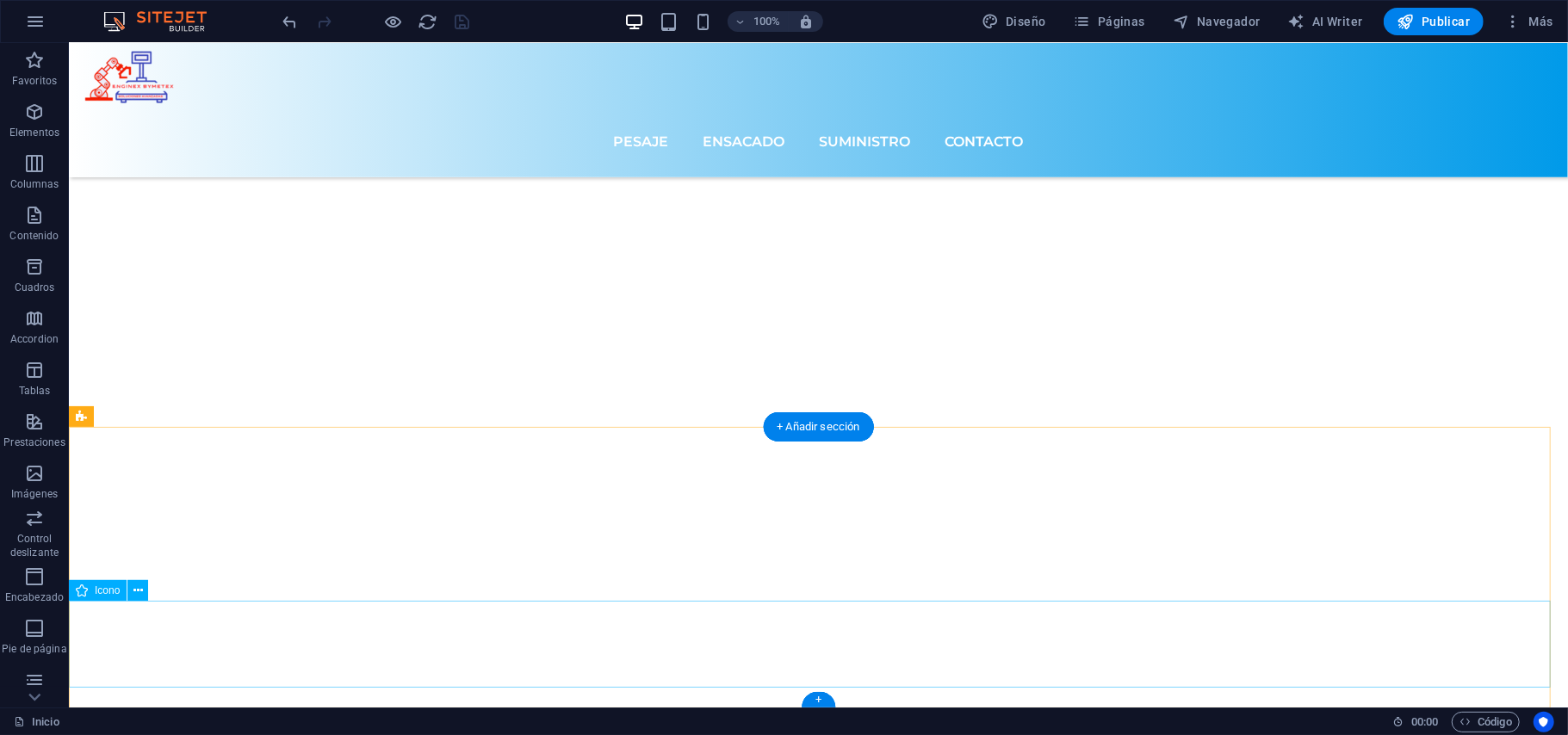 click at bounding box center [817, 9164] 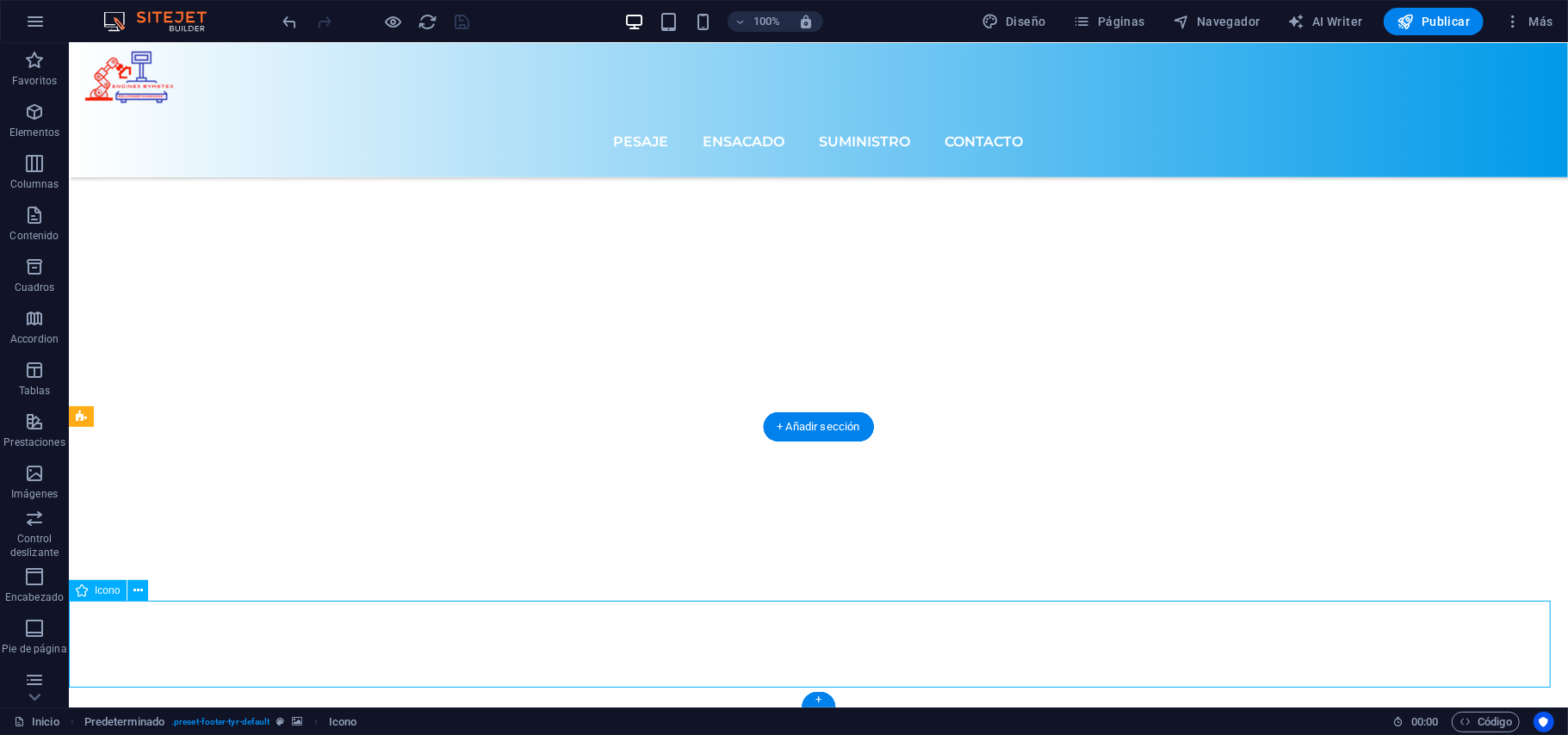 click at bounding box center (817, 9164) 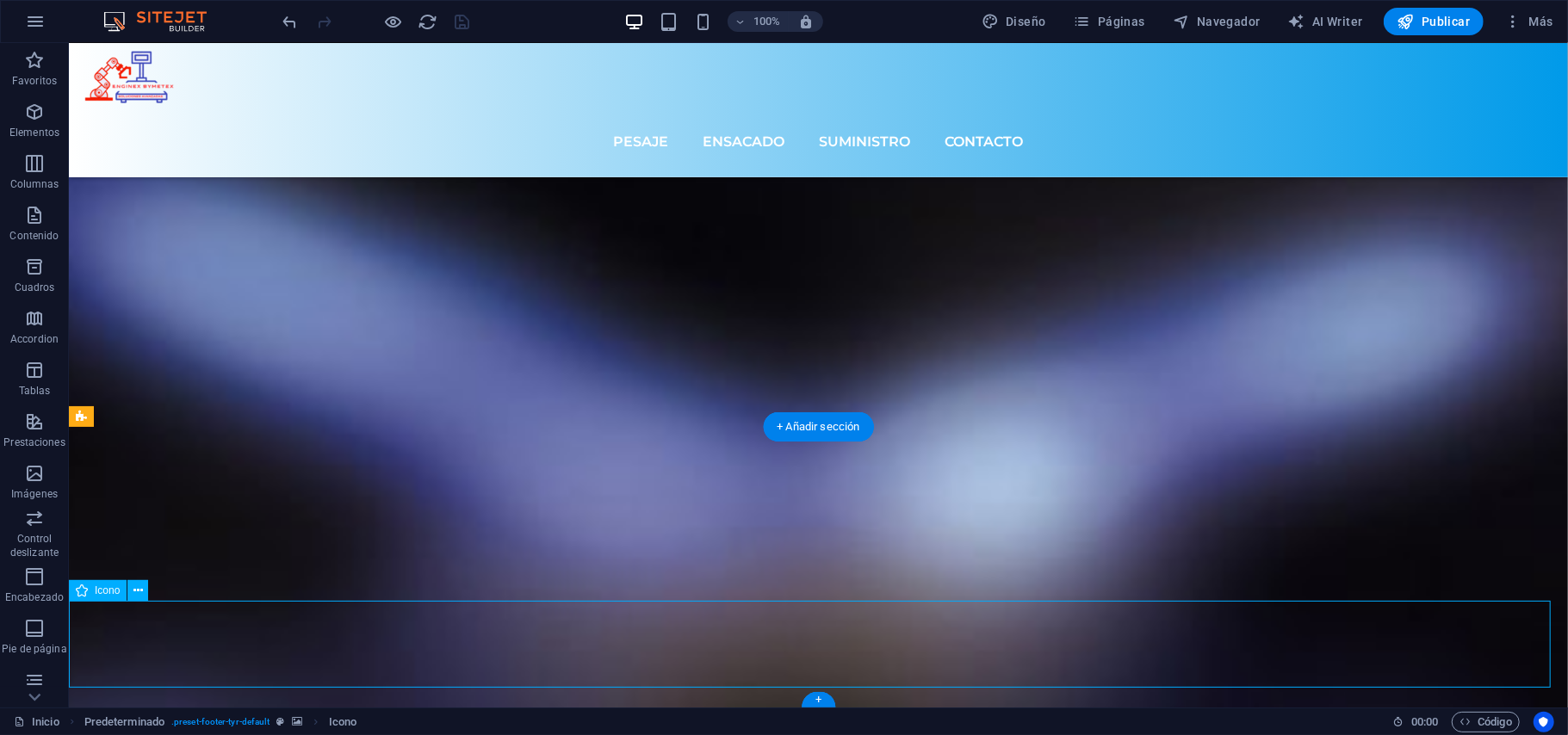 scroll, scrollTop: 5940, scrollLeft: 0, axis: vertical 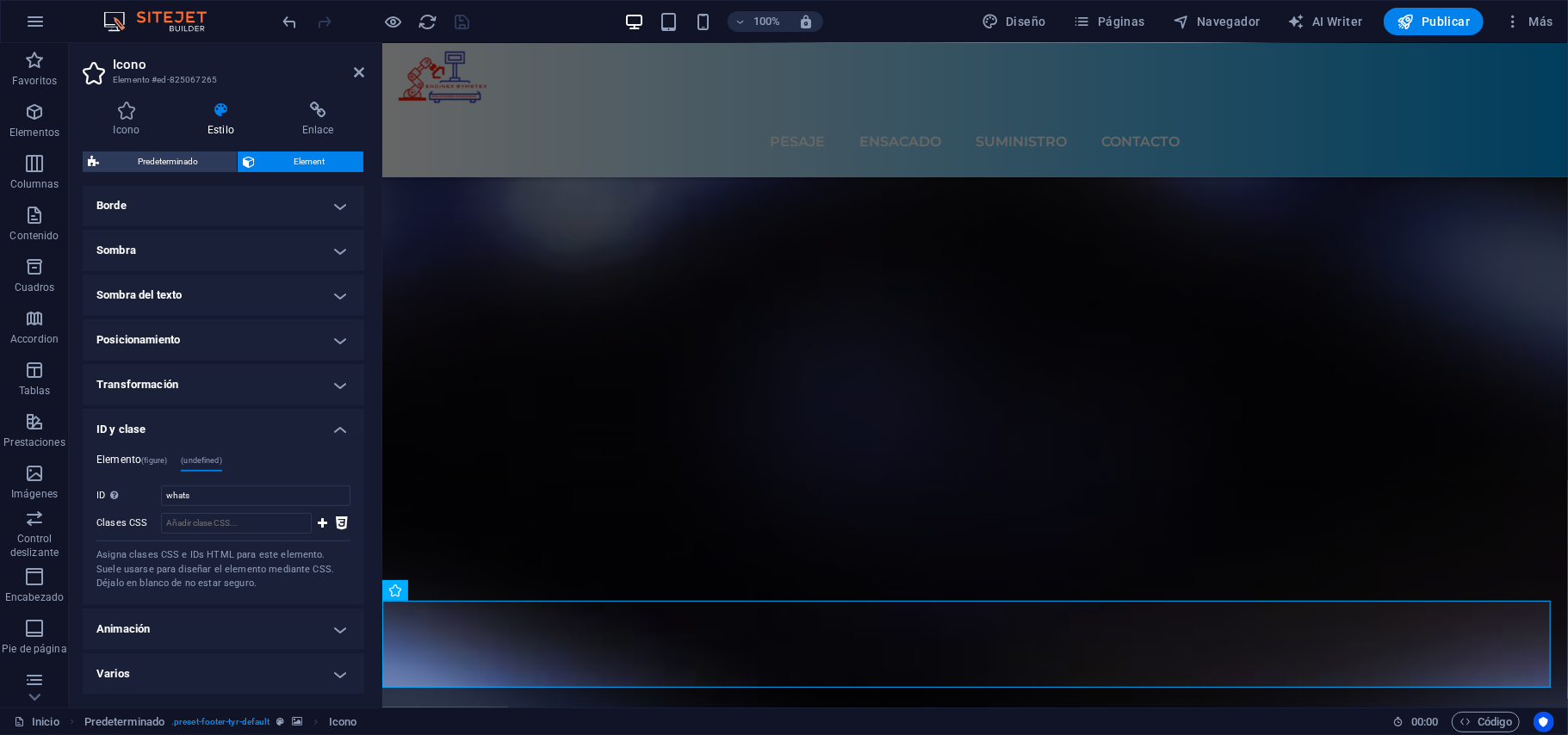click on "Elemento  (figure)" at bounding box center (132, 463) 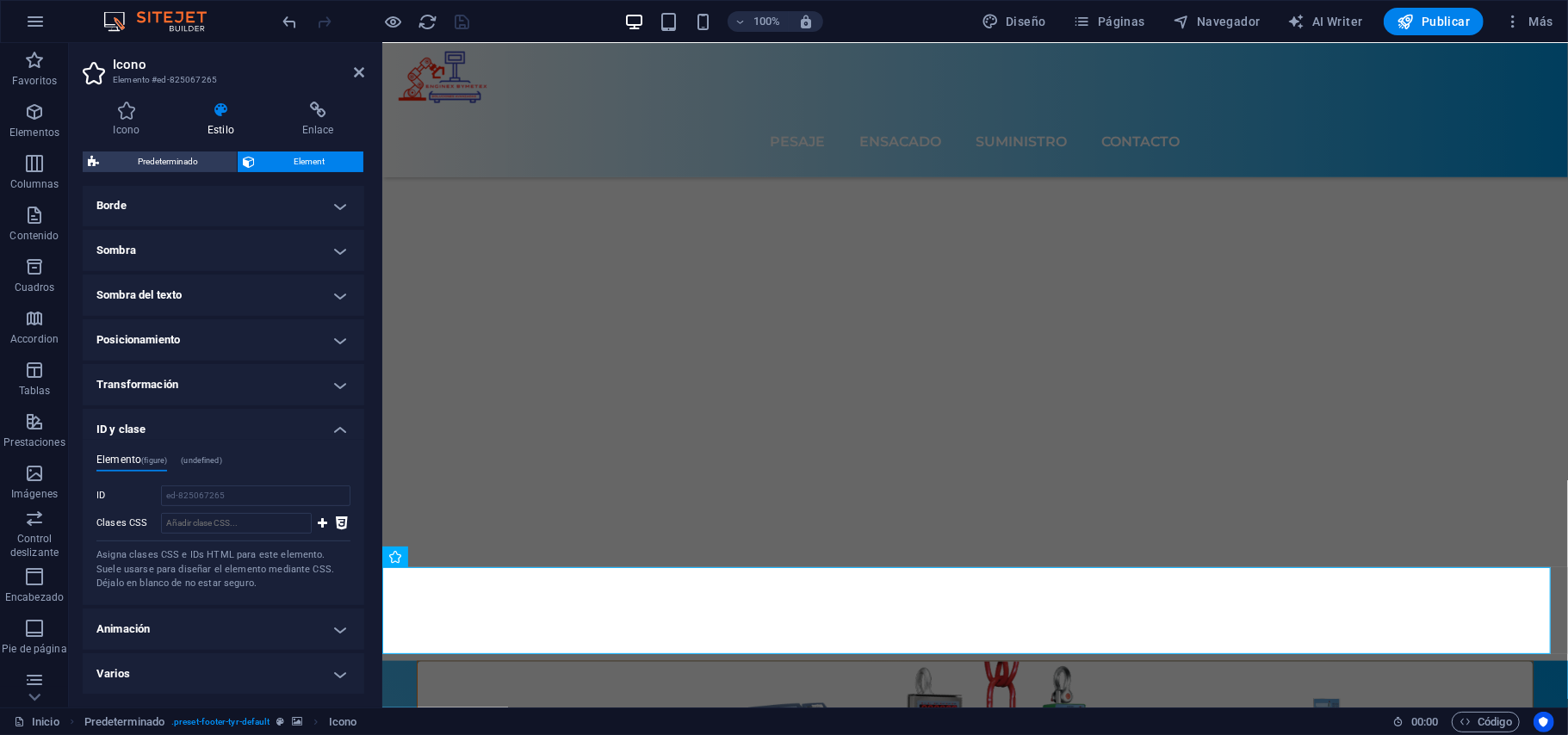 click on "(figure)" at bounding box center (154, 460) 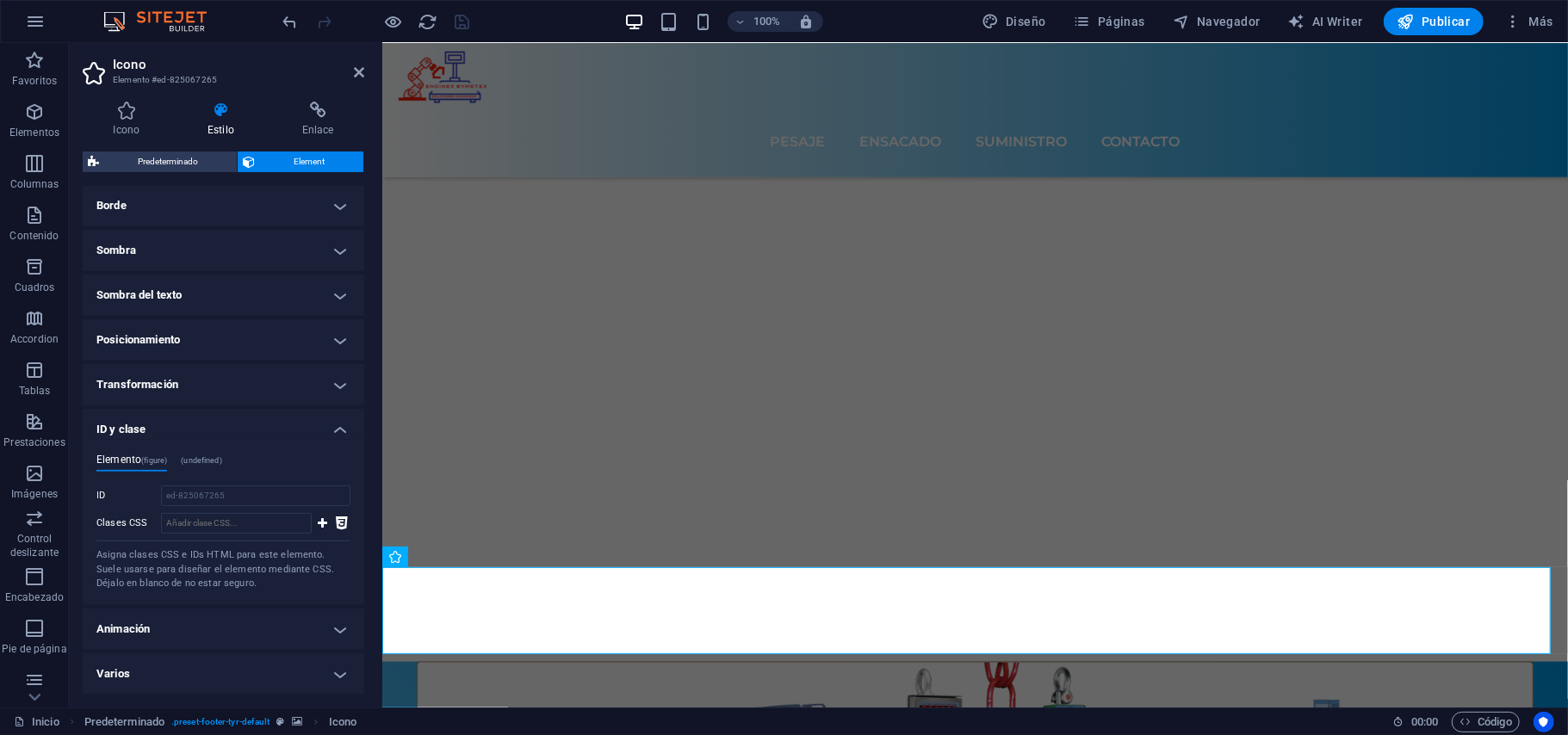 scroll, scrollTop: 5982, scrollLeft: 0, axis: vertical 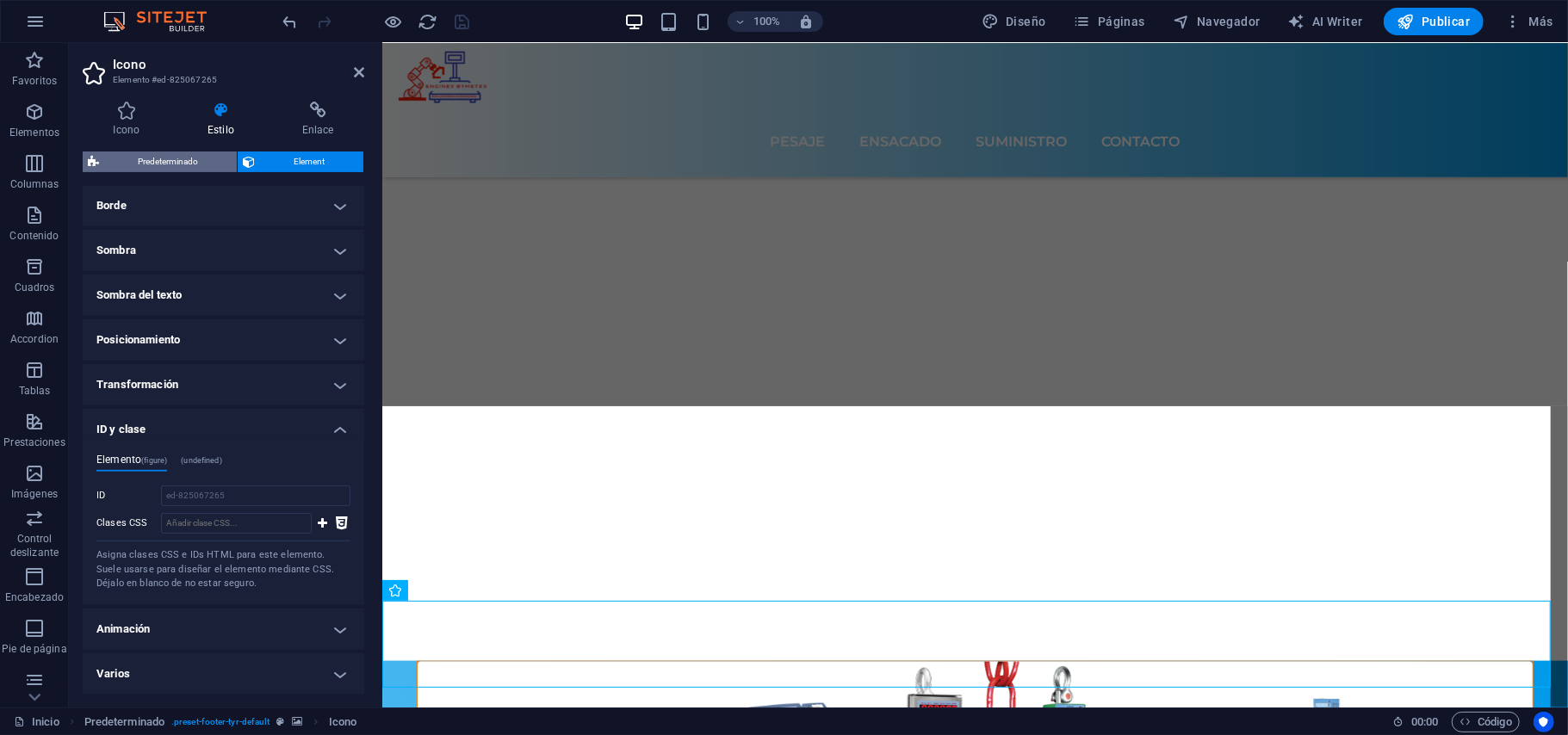 click on "Predeterminado" at bounding box center [168, 162] 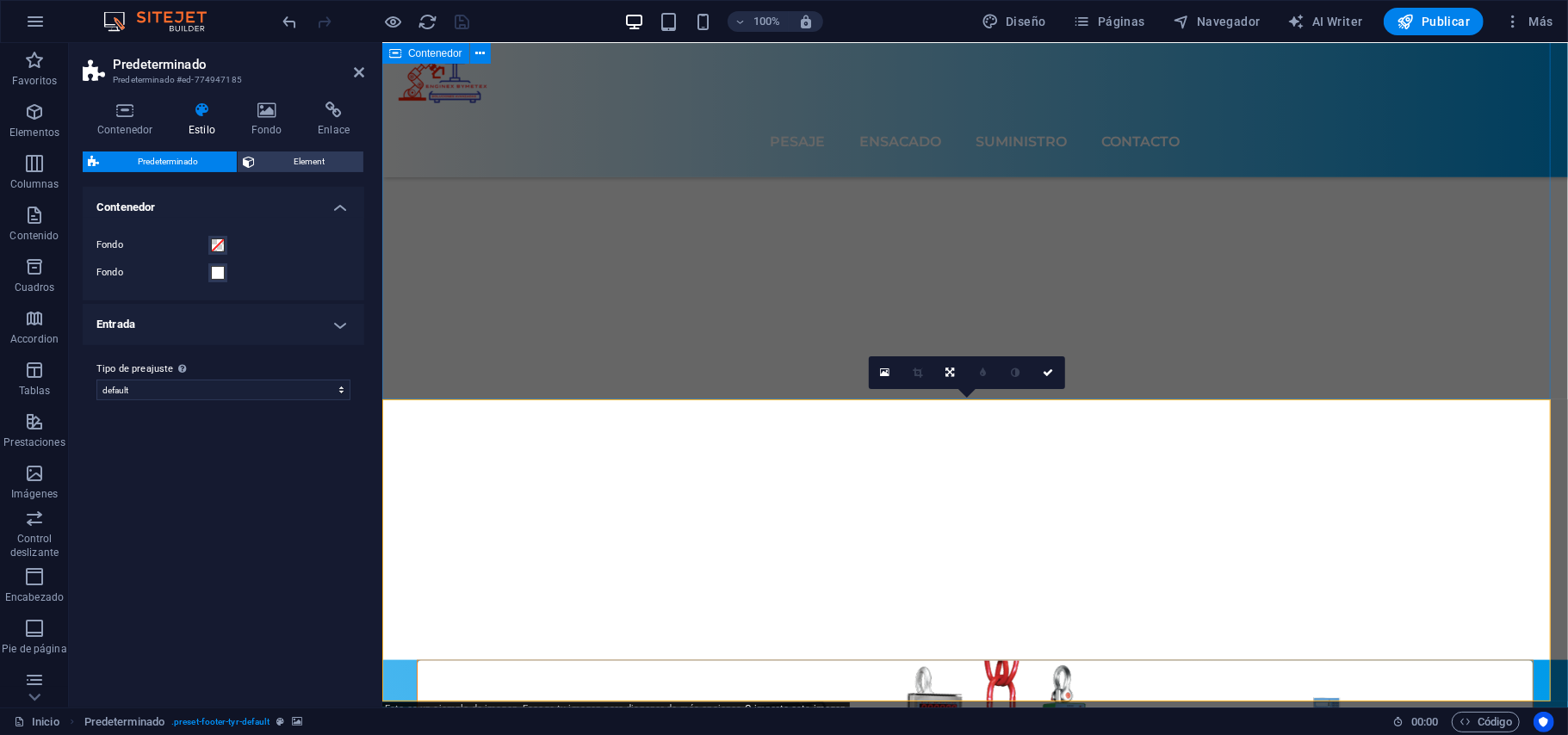 scroll, scrollTop: 5991, scrollLeft: 0, axis: vertical 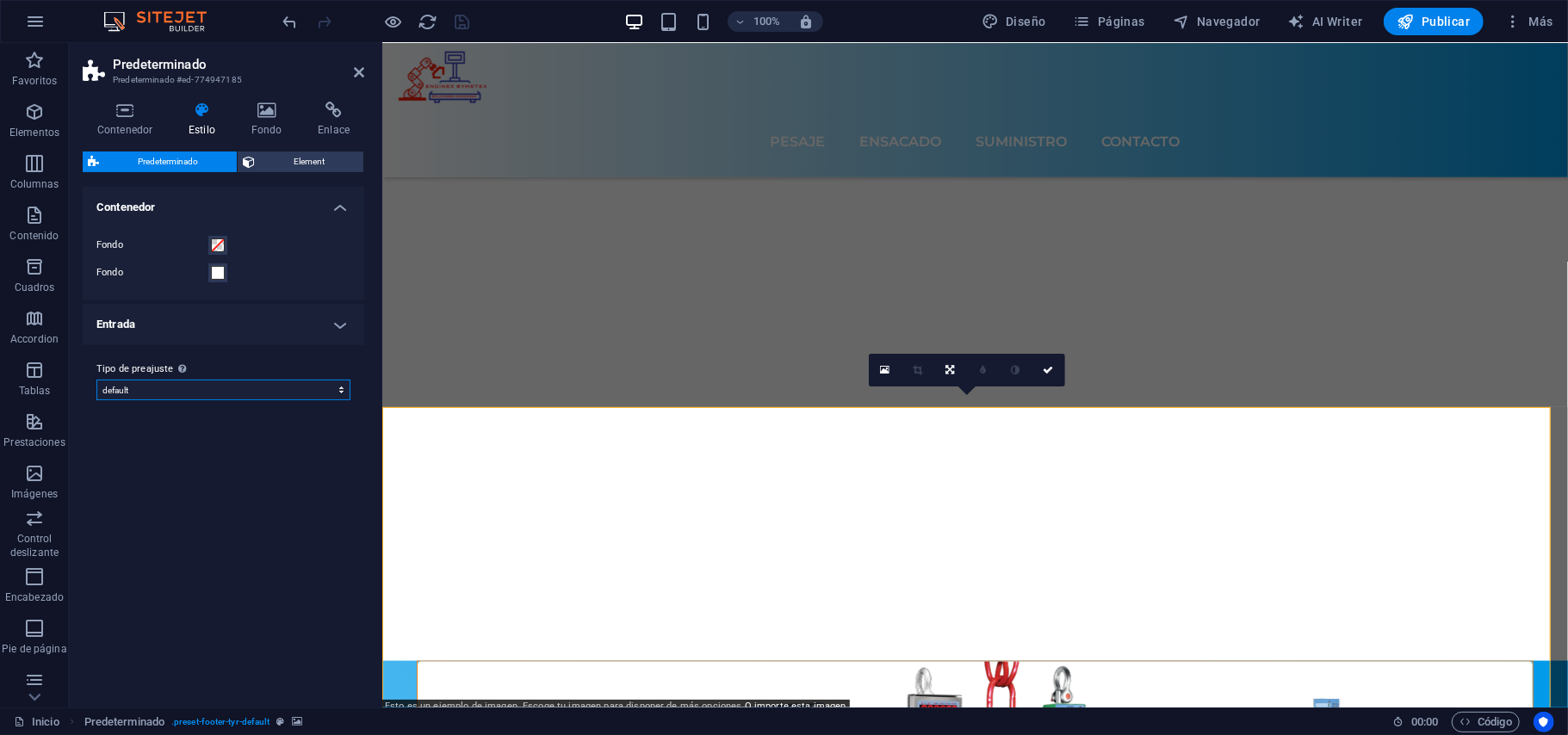 click on "default Añadir tipo de preajuste" at bounding box center (223, 390) 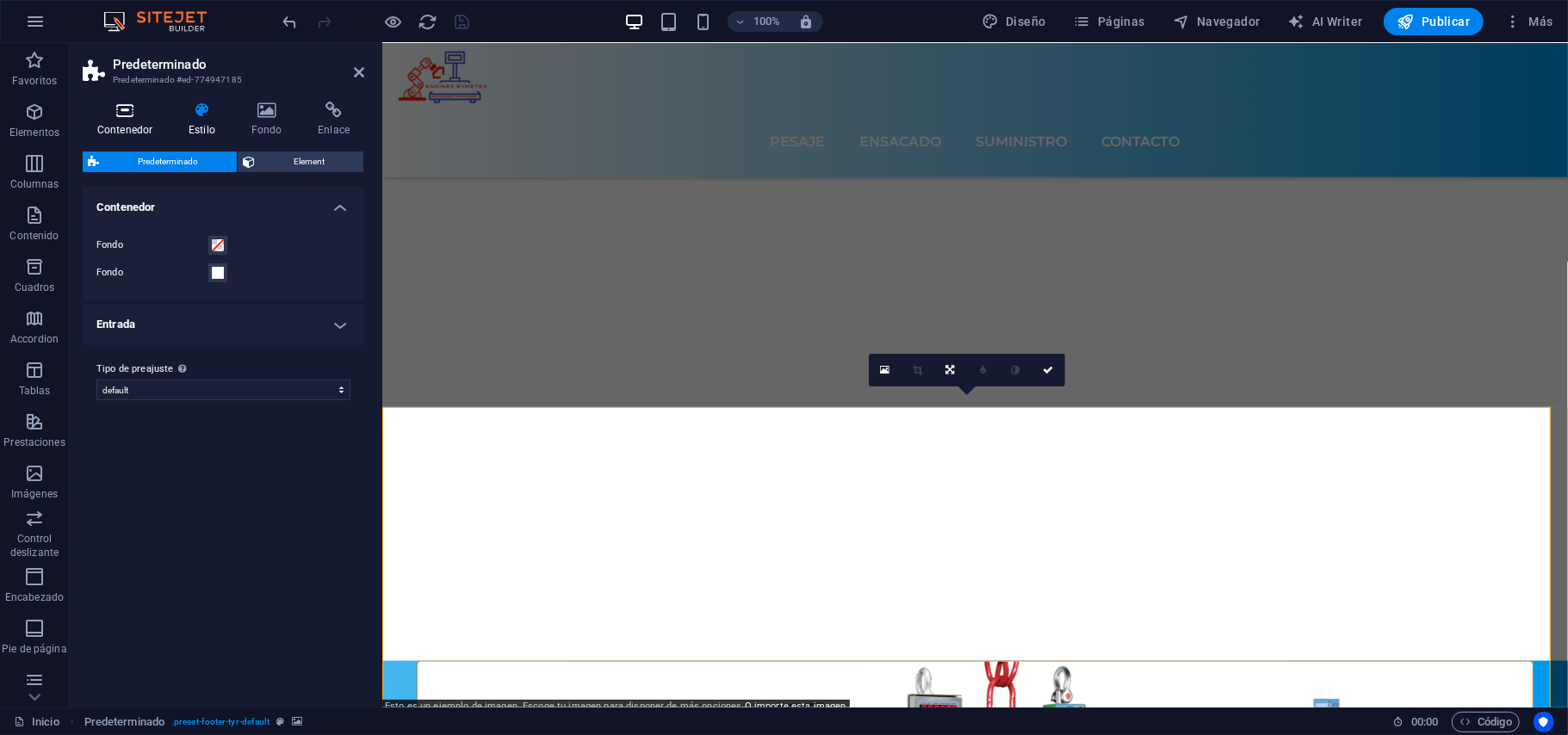click at bounding box center [125, 110] 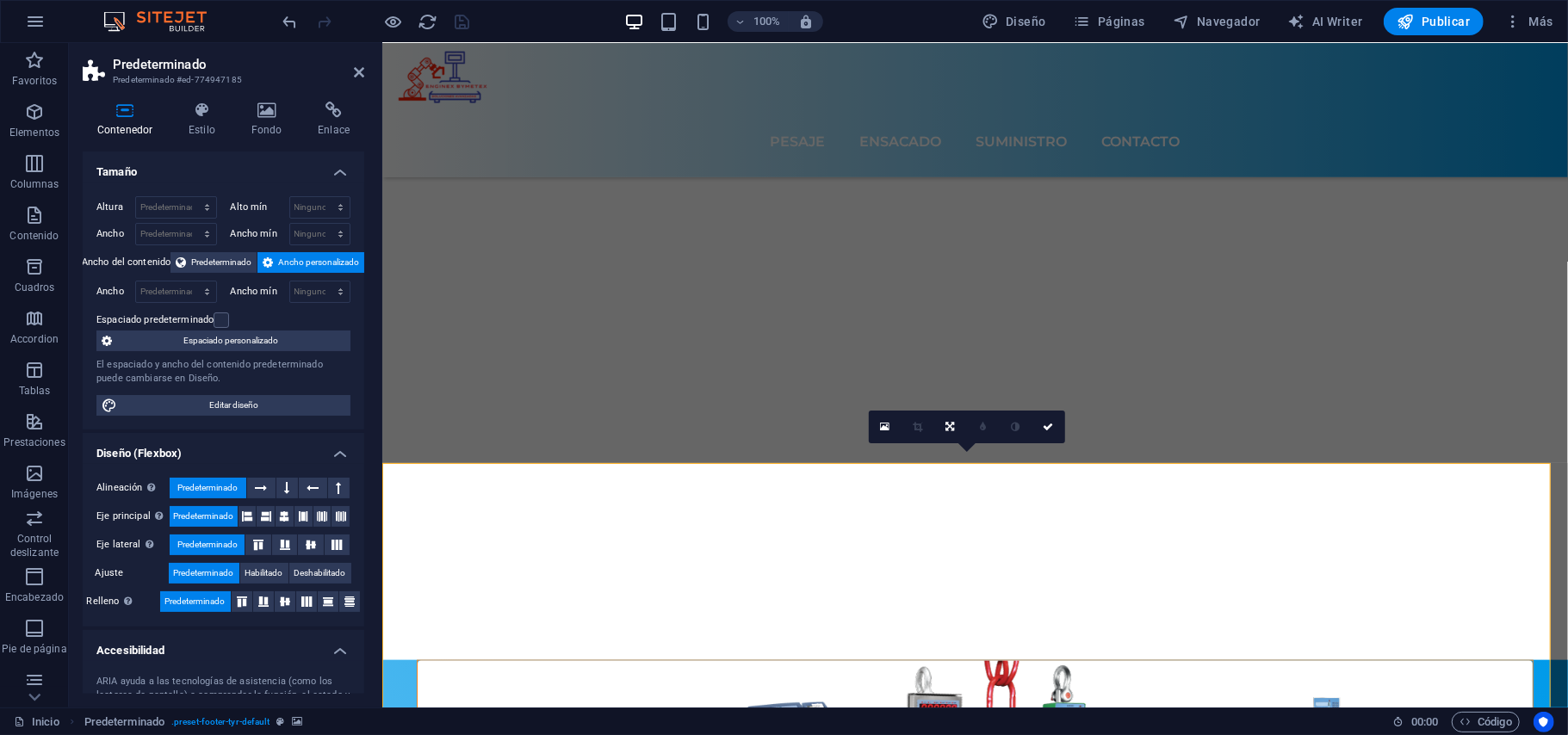 scroll, scrollTop: 5920, scrollLeft: 0, axis: vertical 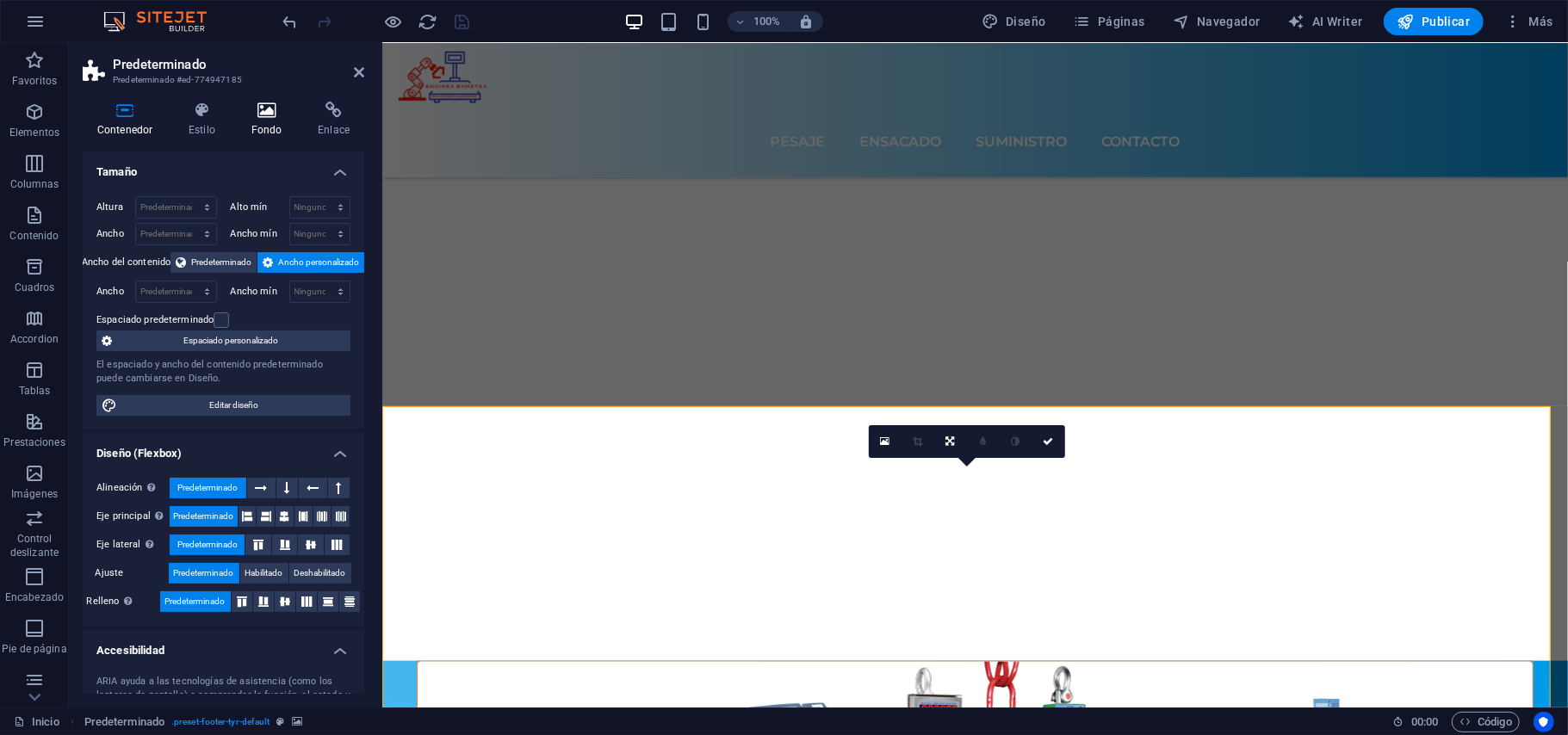 click on "Fondo" at bounding box center (270, 120) 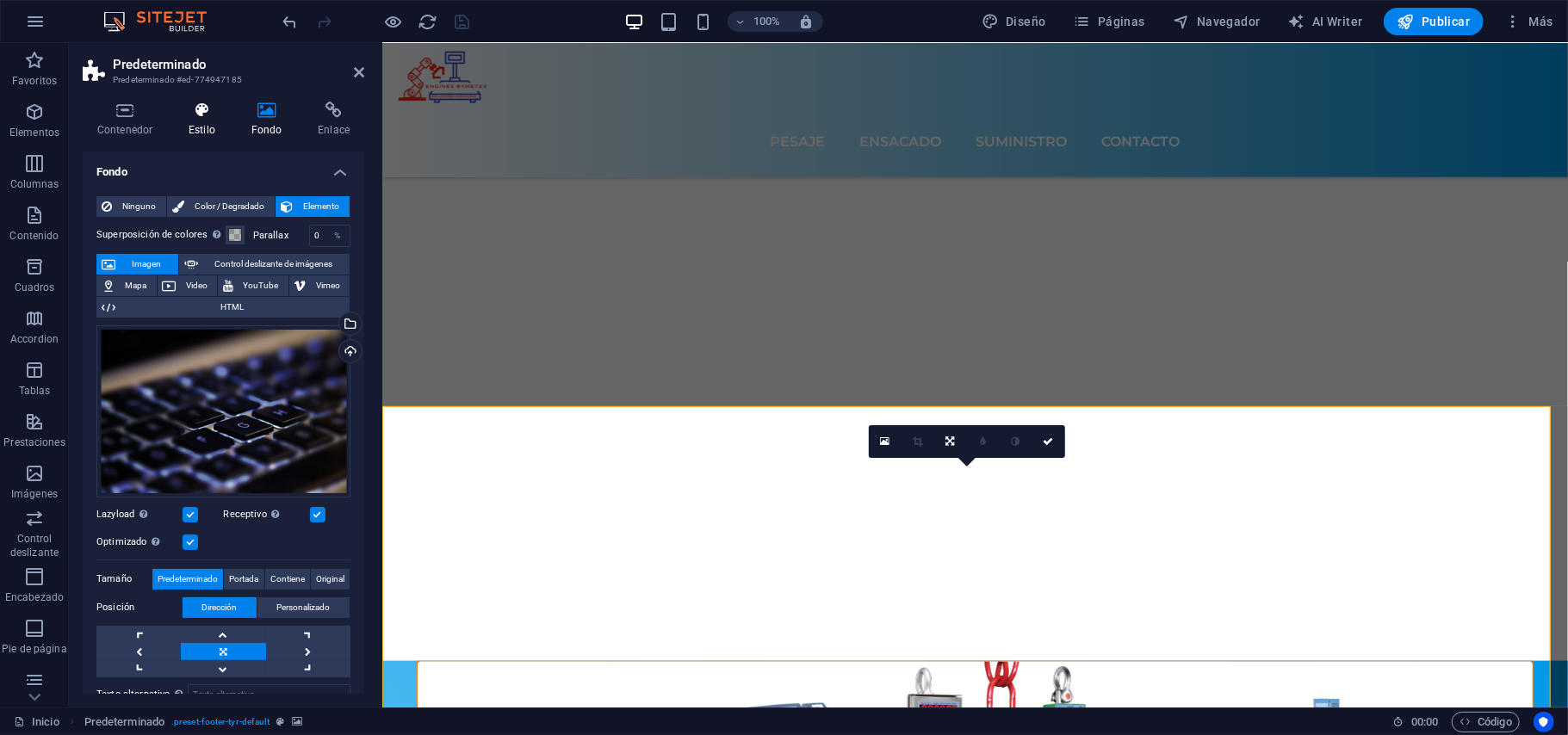 click at bounding box center (201, 110) 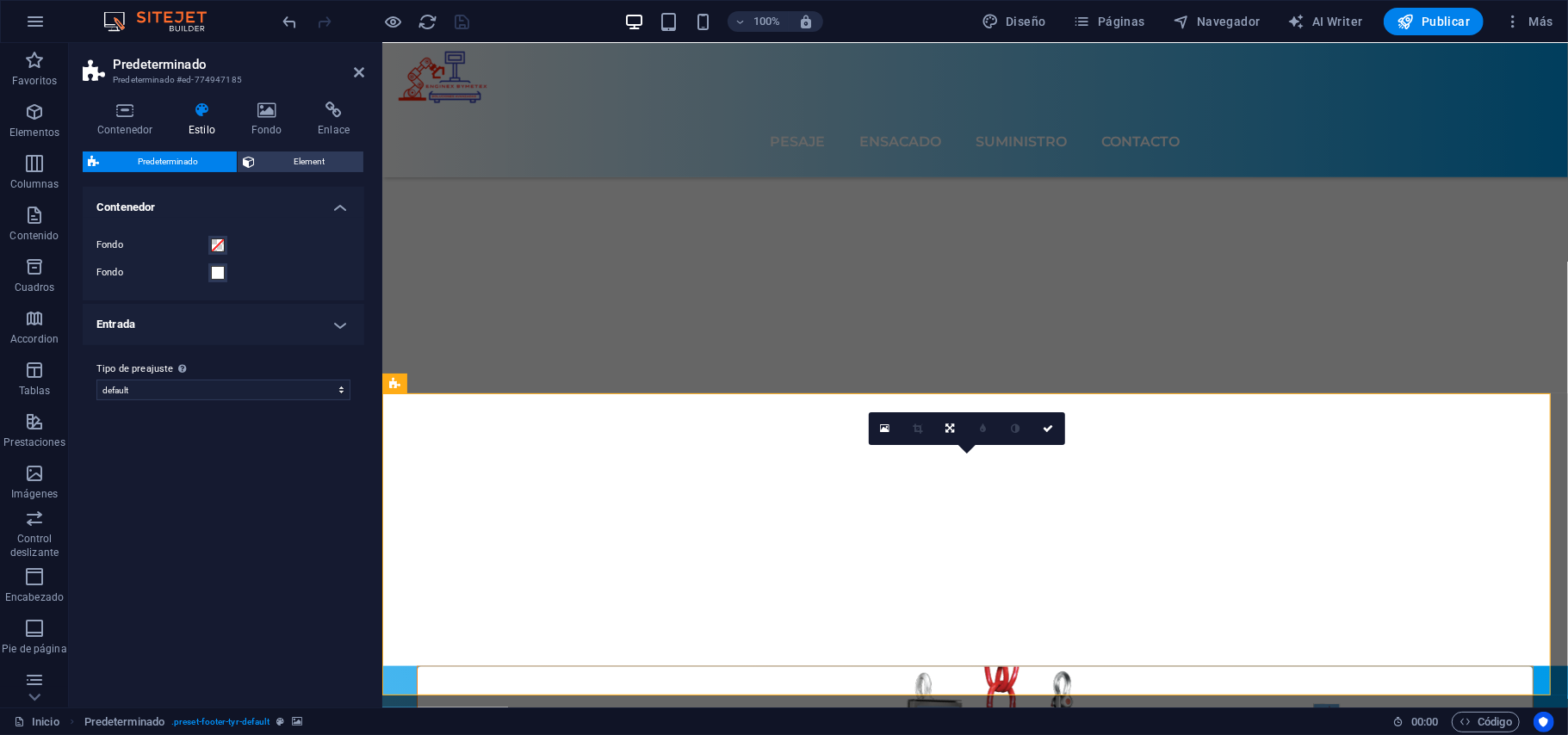 scroll, scrollTop: 5940, scrollLeft: 0, axis: vertical 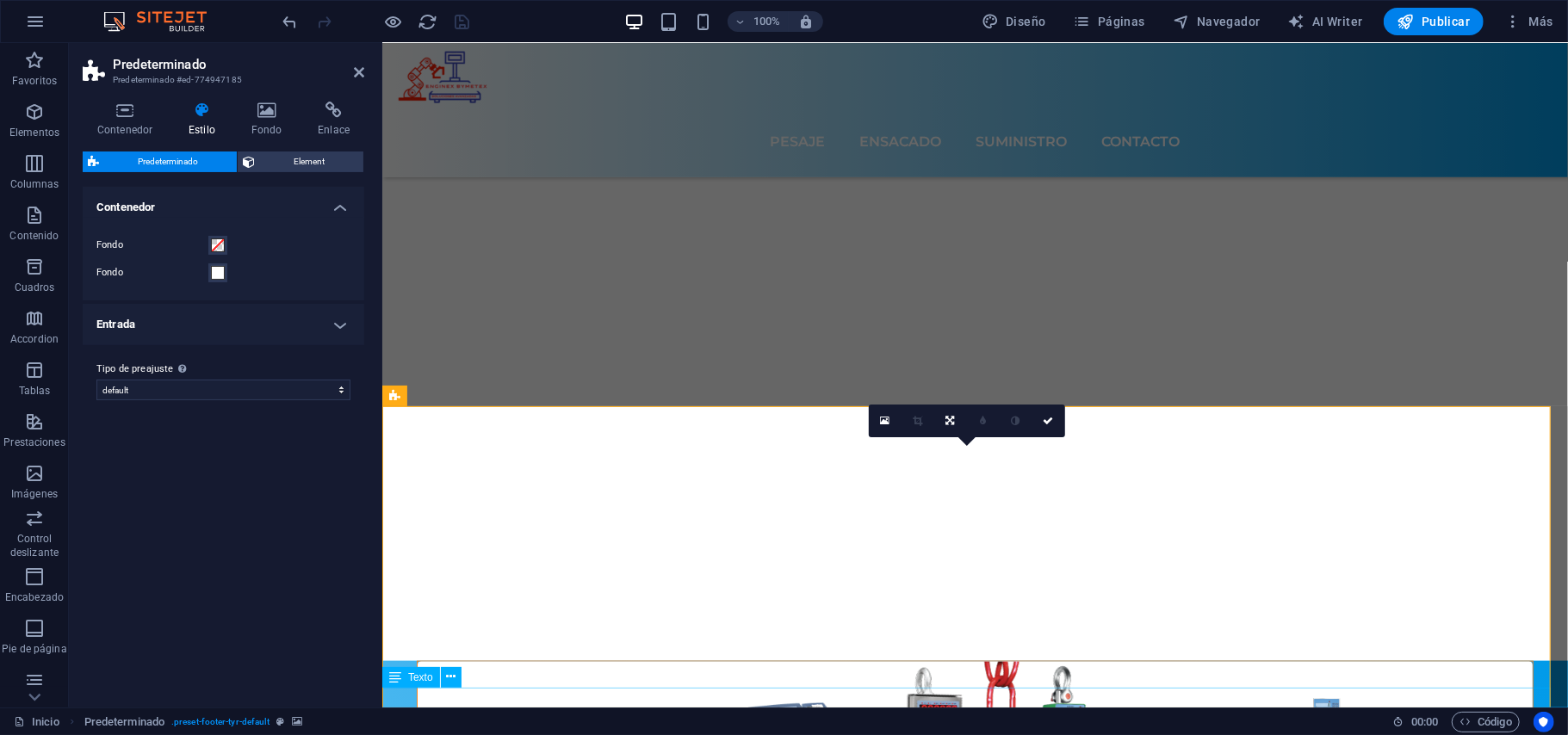 click on "Texto" at bounding box center (411, 677) 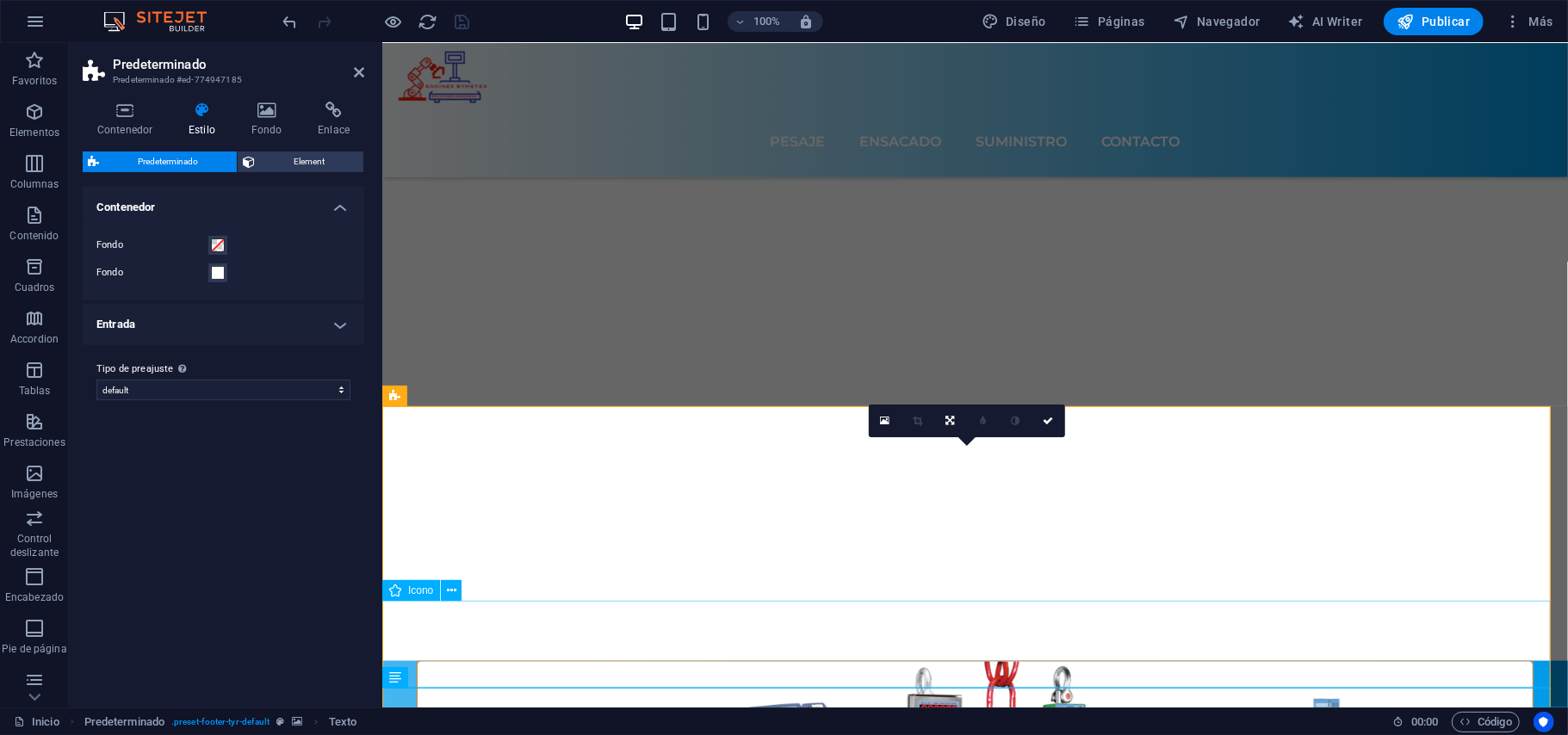 click at bounding box center (974, 8024) 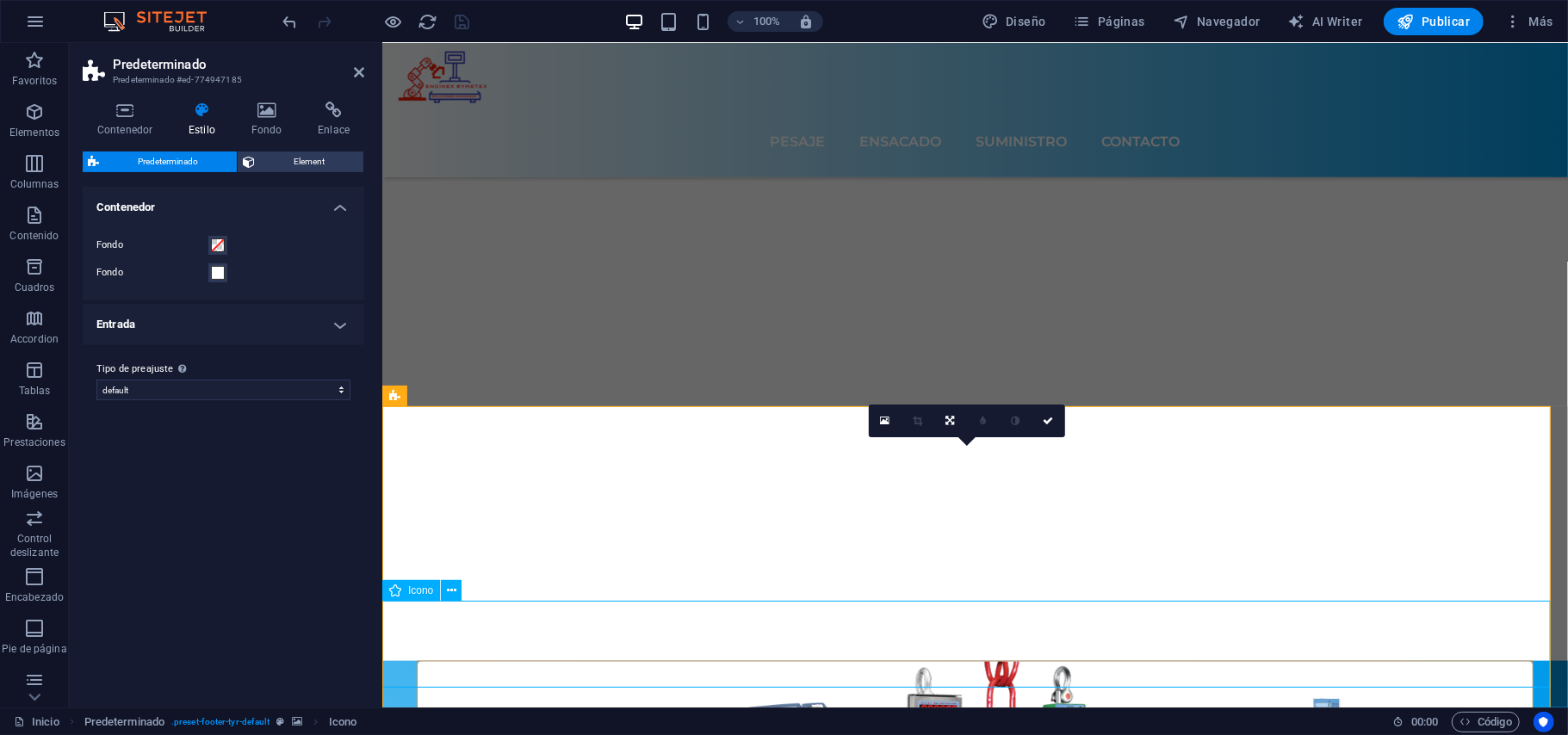 click at bounding box center (974, 8024) 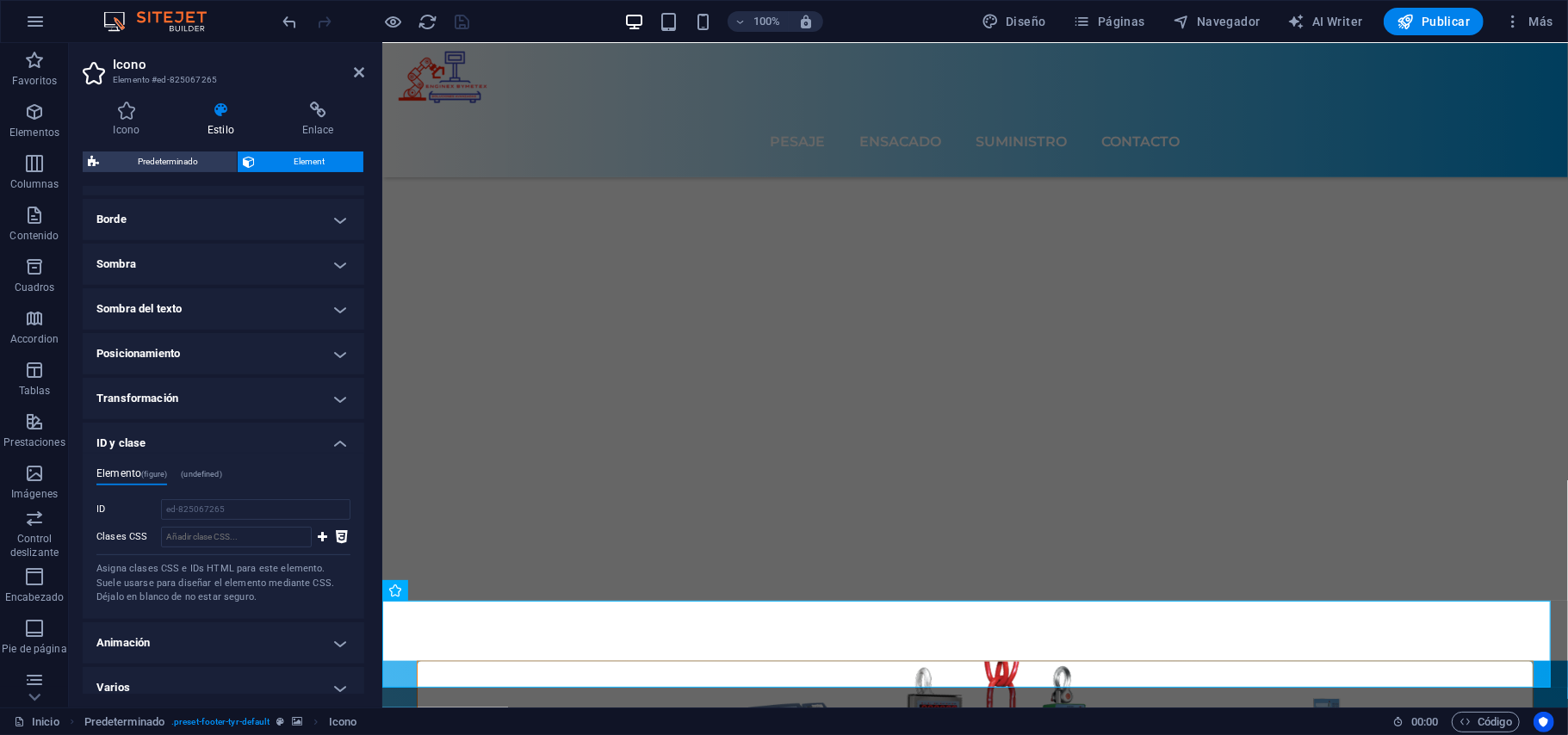 scroll, scrollTop: 389, scrollLeft: 0, axis: vertical 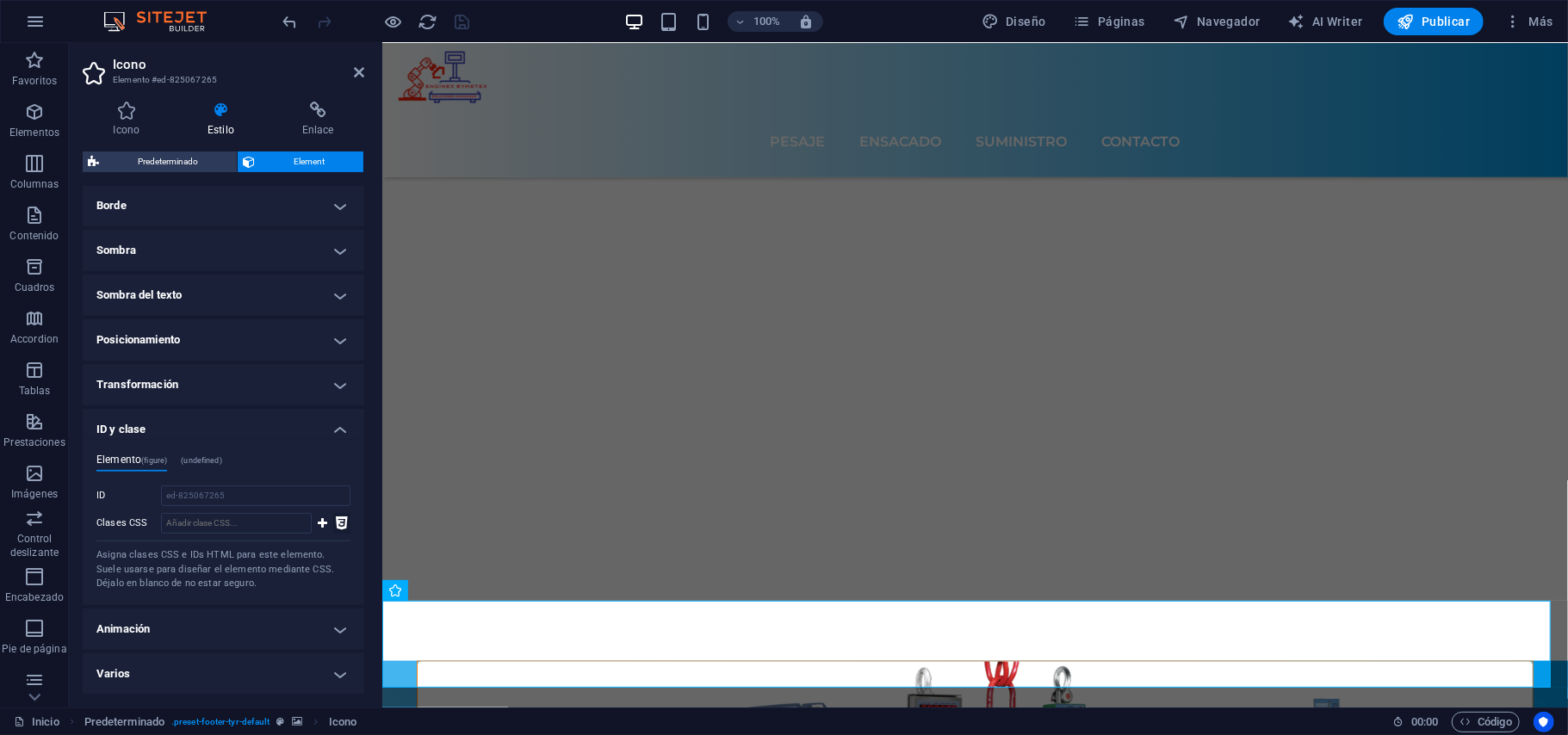 click at bounding box center [342, 523] 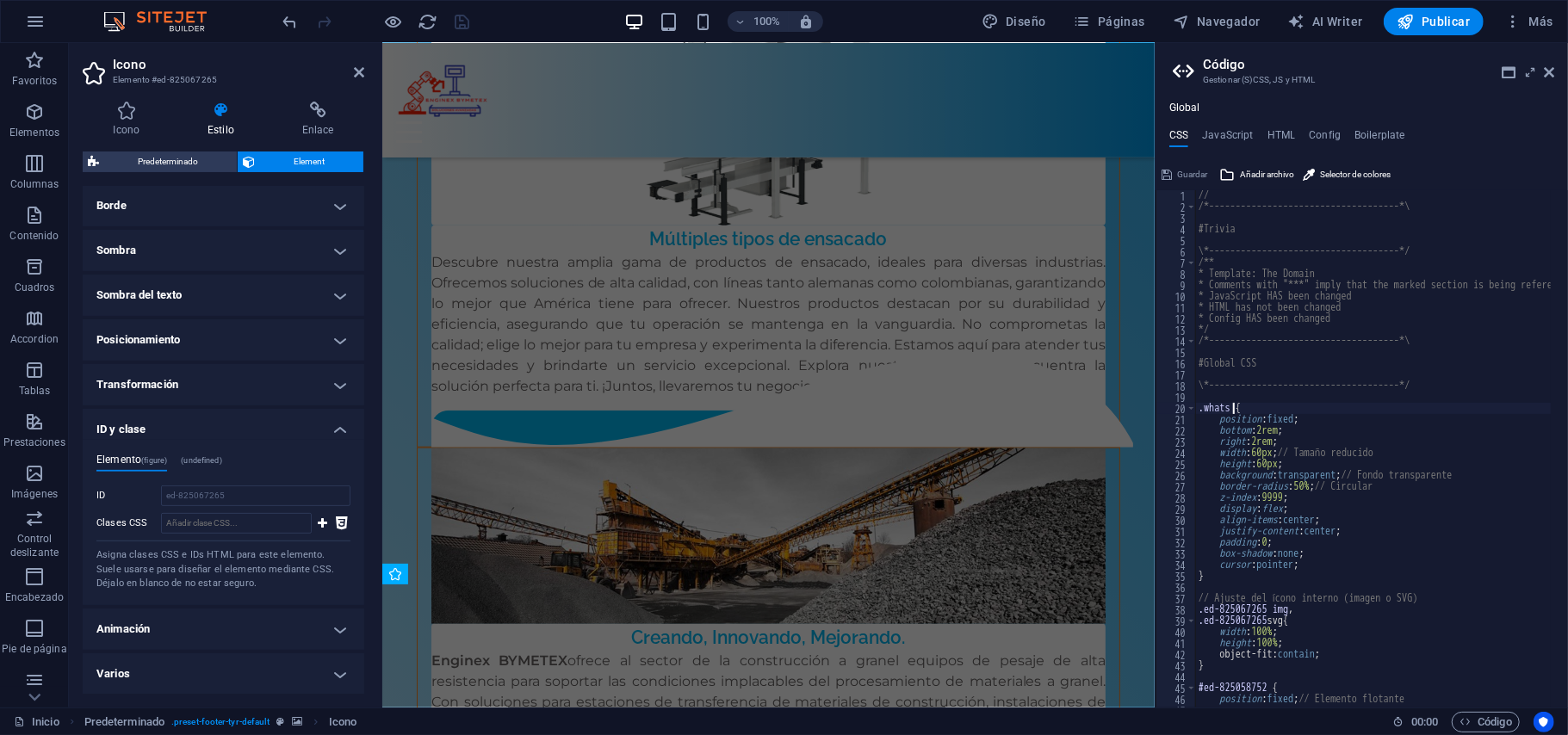 scroll, scrollTop: 6737, scrollLeft: 0, axis: vertical 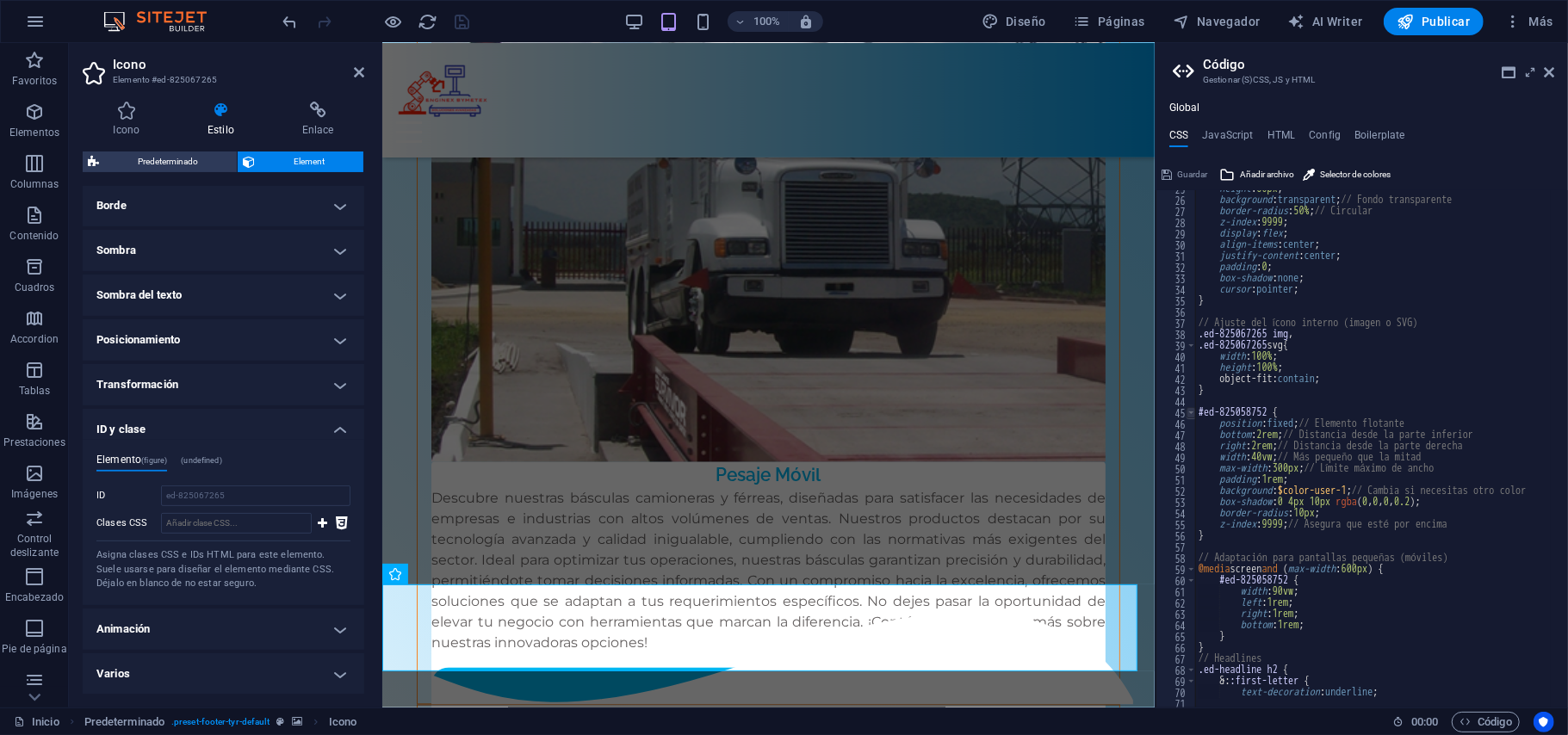 click at bounding box center (1191, 412) 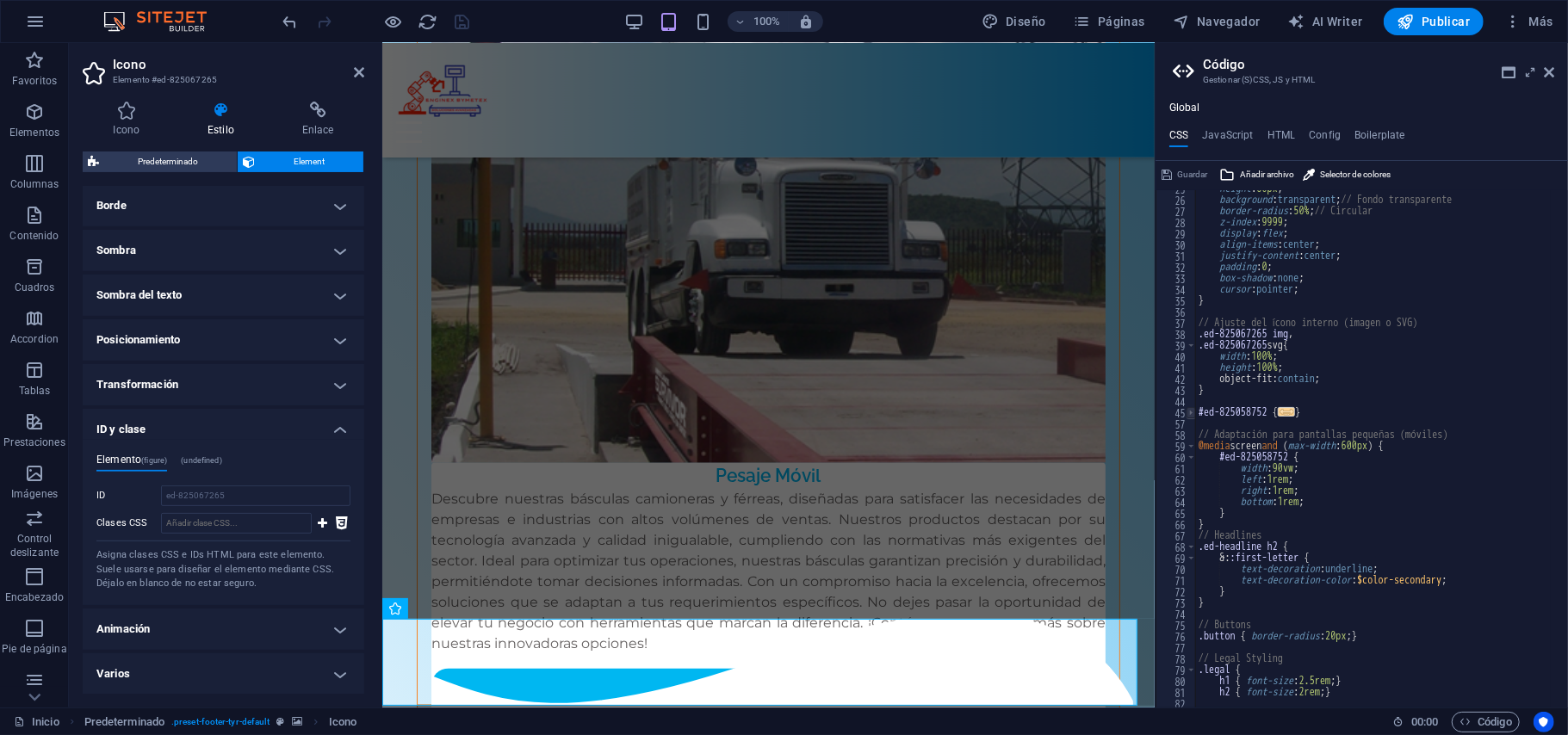 click at bounding box center [1191, 412] 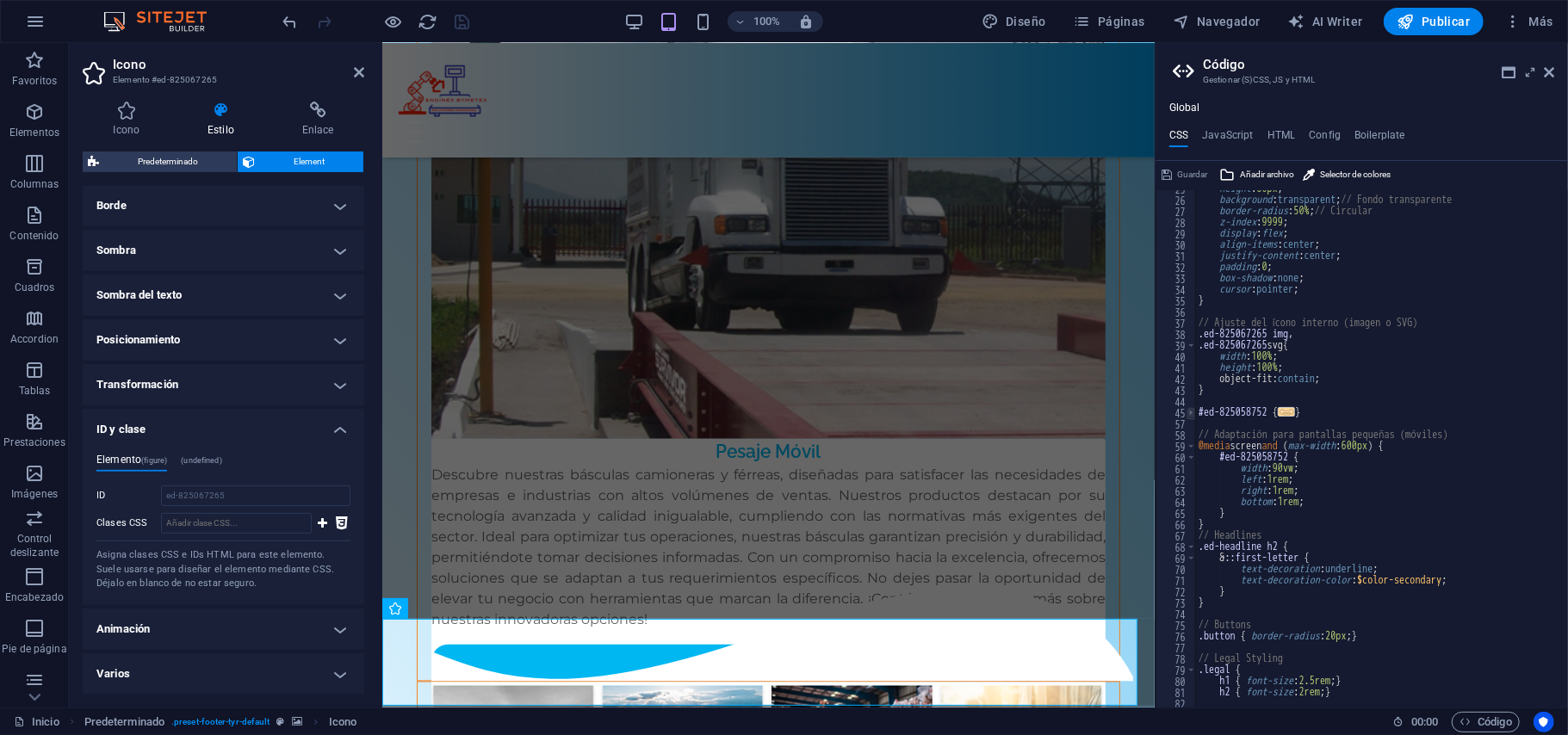 scroll, scrollTop: 6808, scrollLeft: 0, axis: vertical 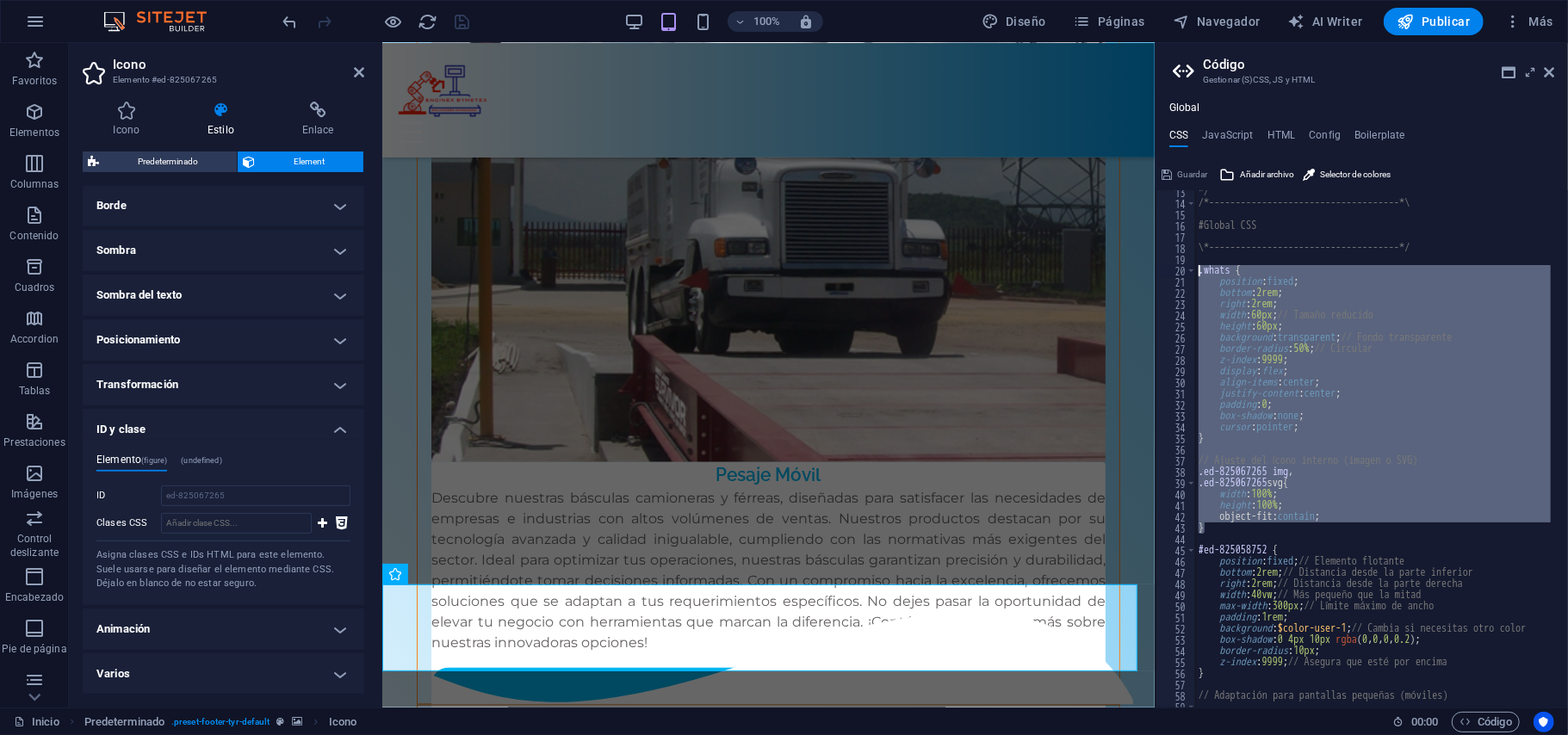 drag, startPoint x: 1211, startPoint y: 528, endPoint x: 1181, endPoint y: 272, distance: 257.7518 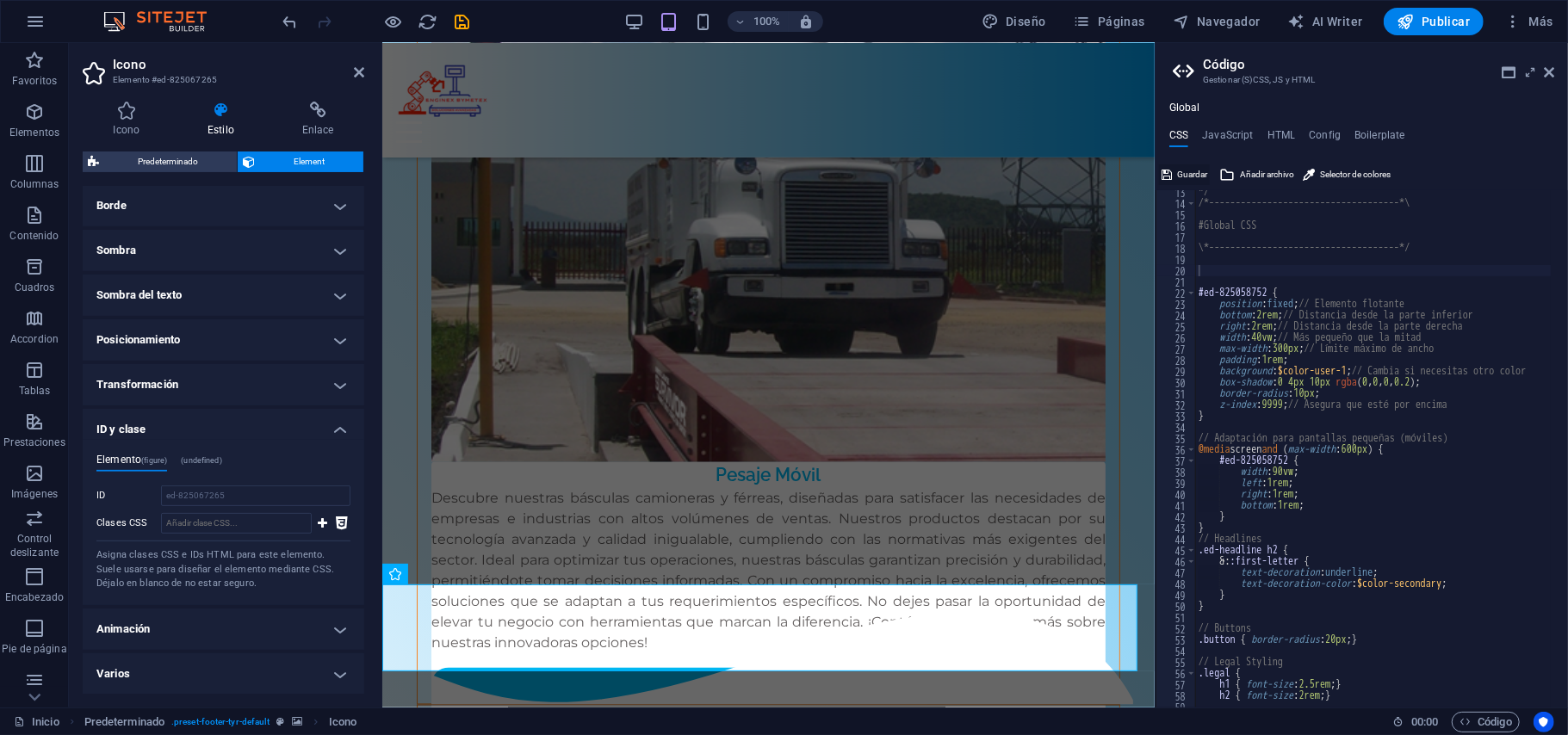 click on "Guardar" at bounding box center [1192, 175] 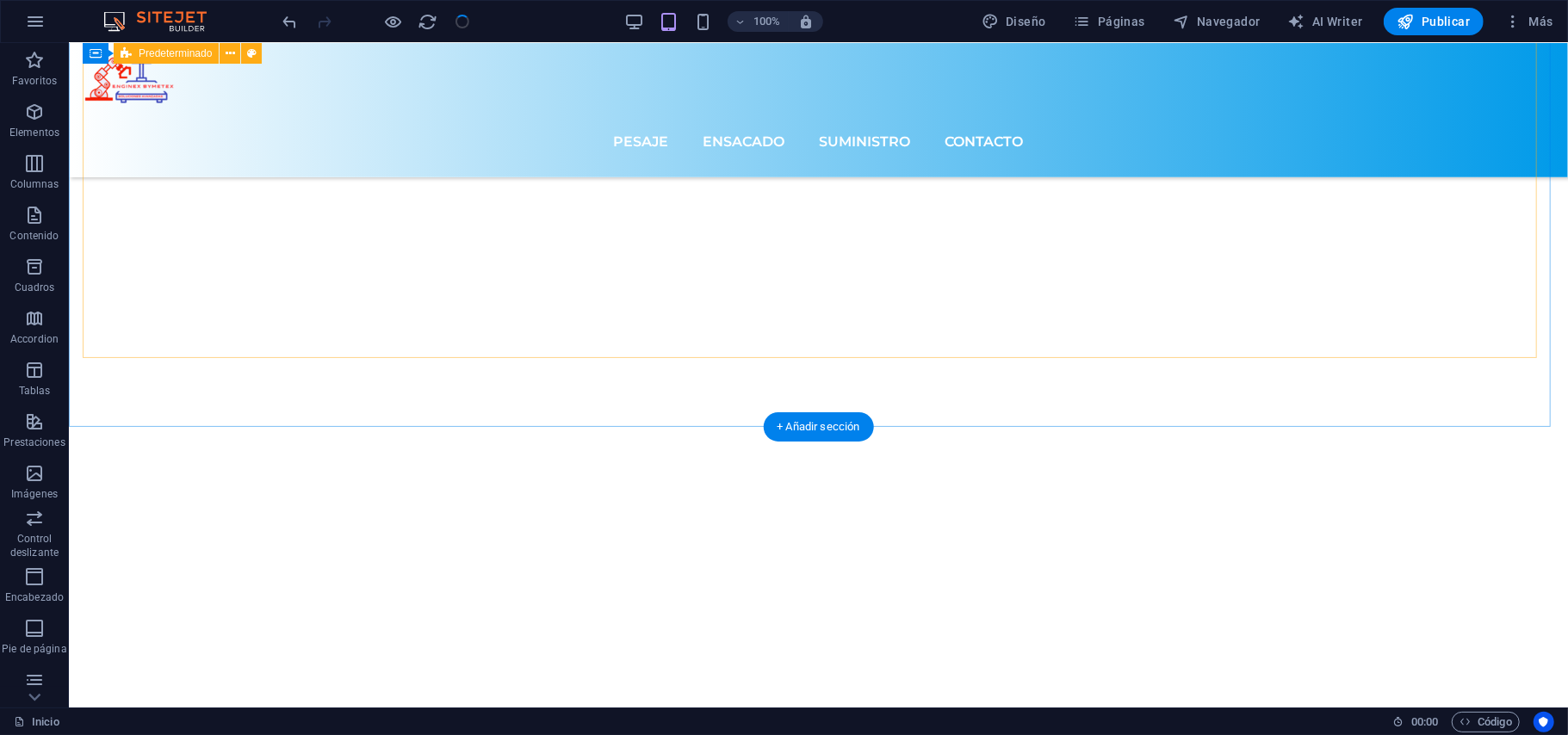 scroll, scrollTop: 6772, scrollLeft: 0, axis: vertical 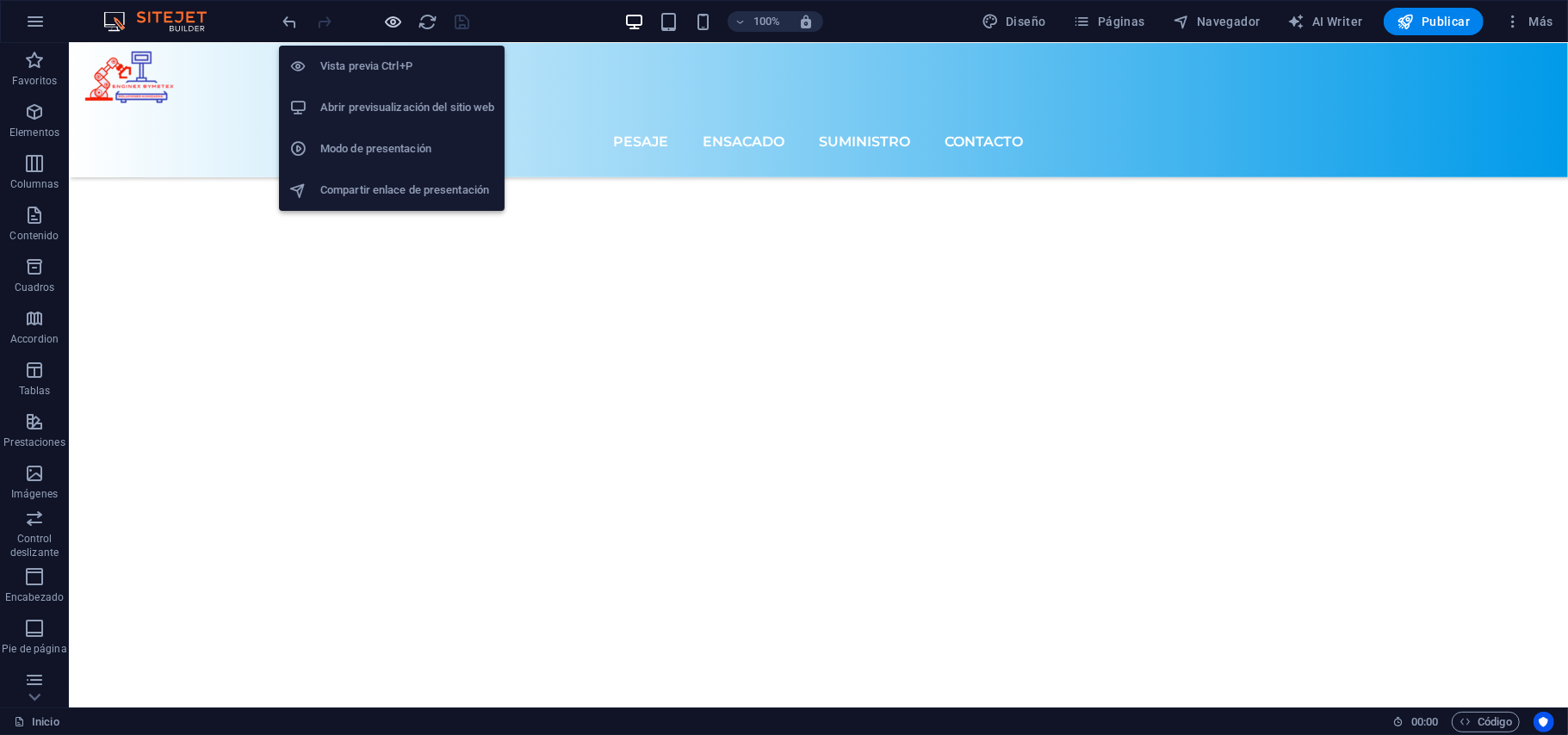 click at bounding box center [394, 22] 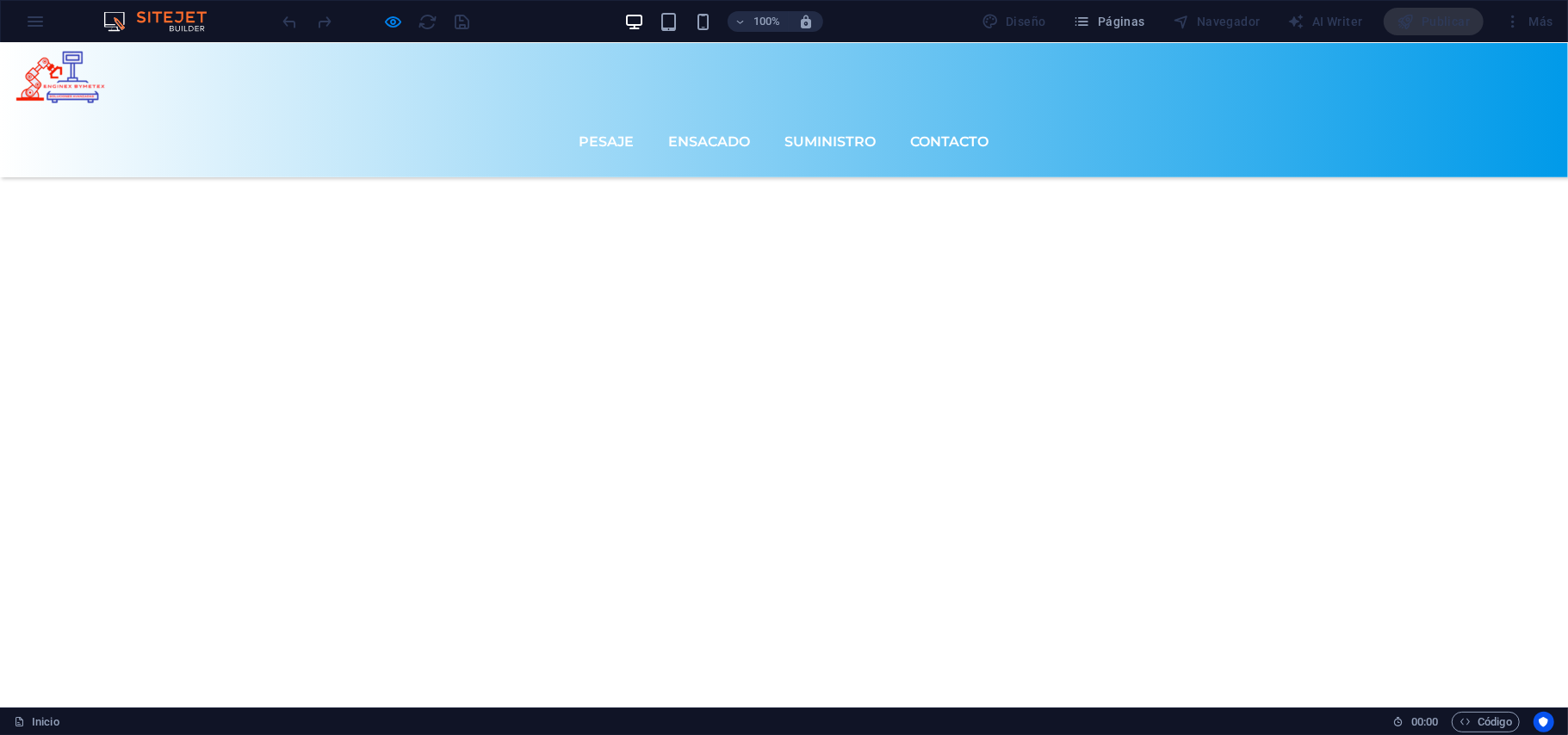 scroll, scrollTop: 6250, scrollLeft: 0, axis: vertical 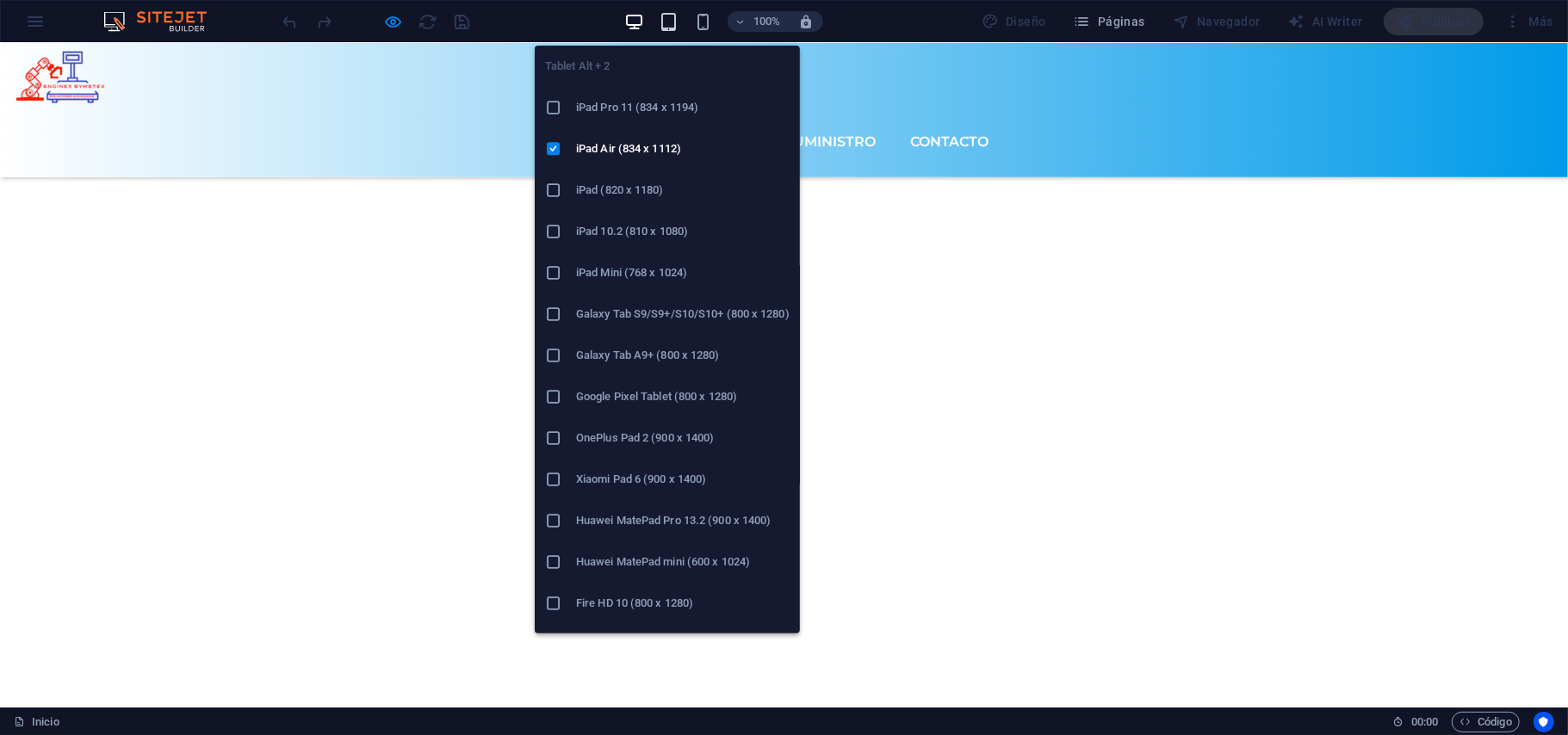 click at bounding box center [668, 22] 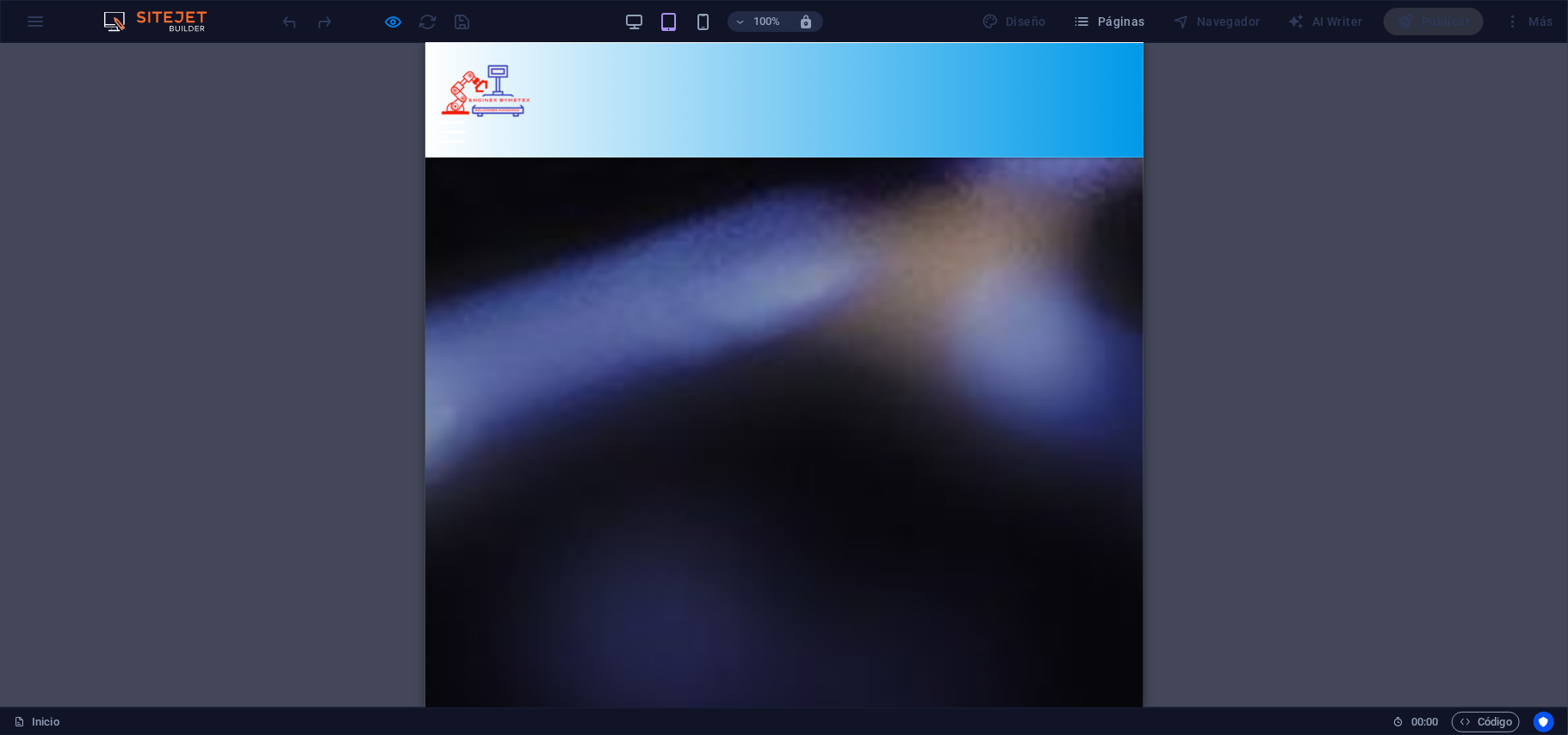 scroll, scrollTop: 5000, scrollLeft: 0, axis: vertical 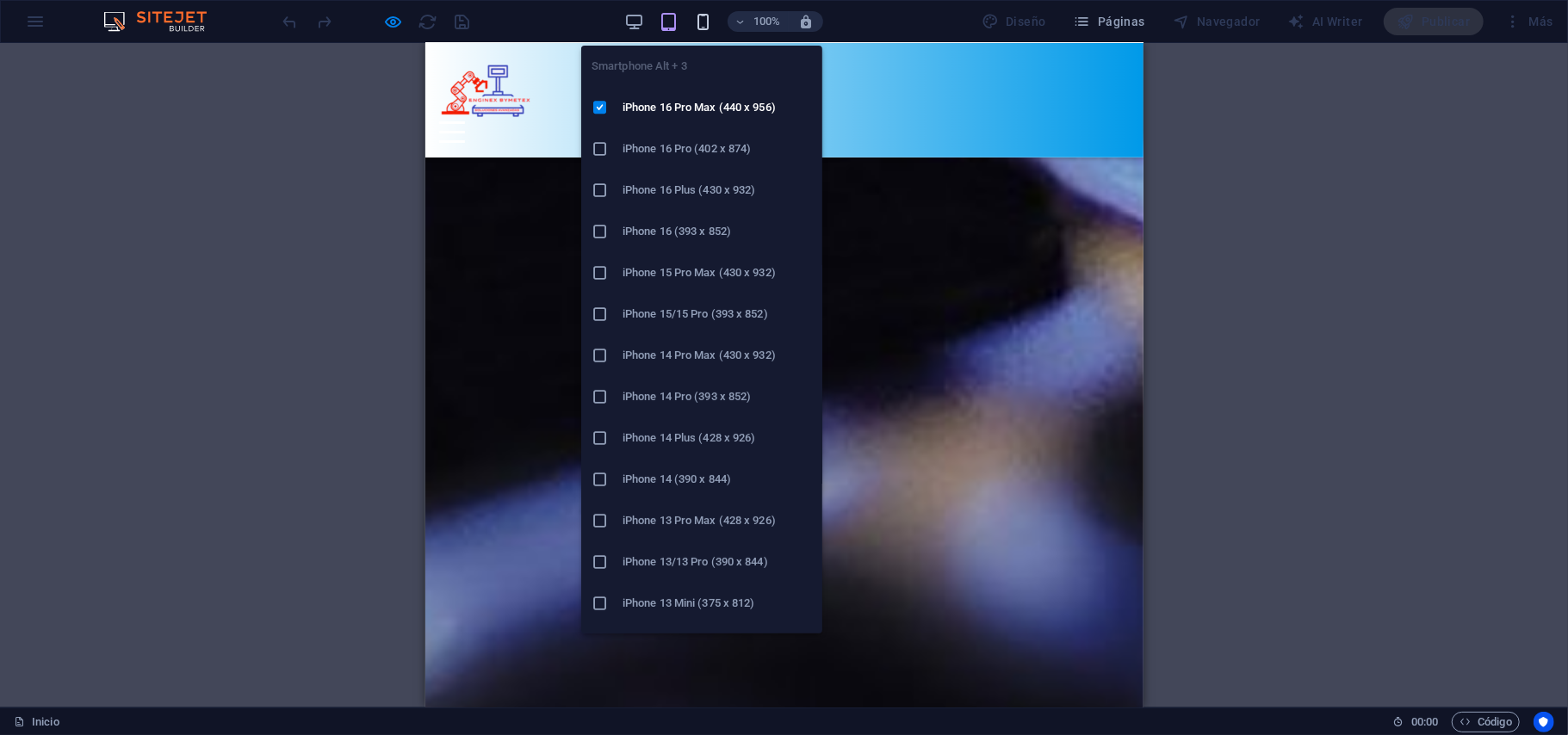 click at bounding box center [703, 22] 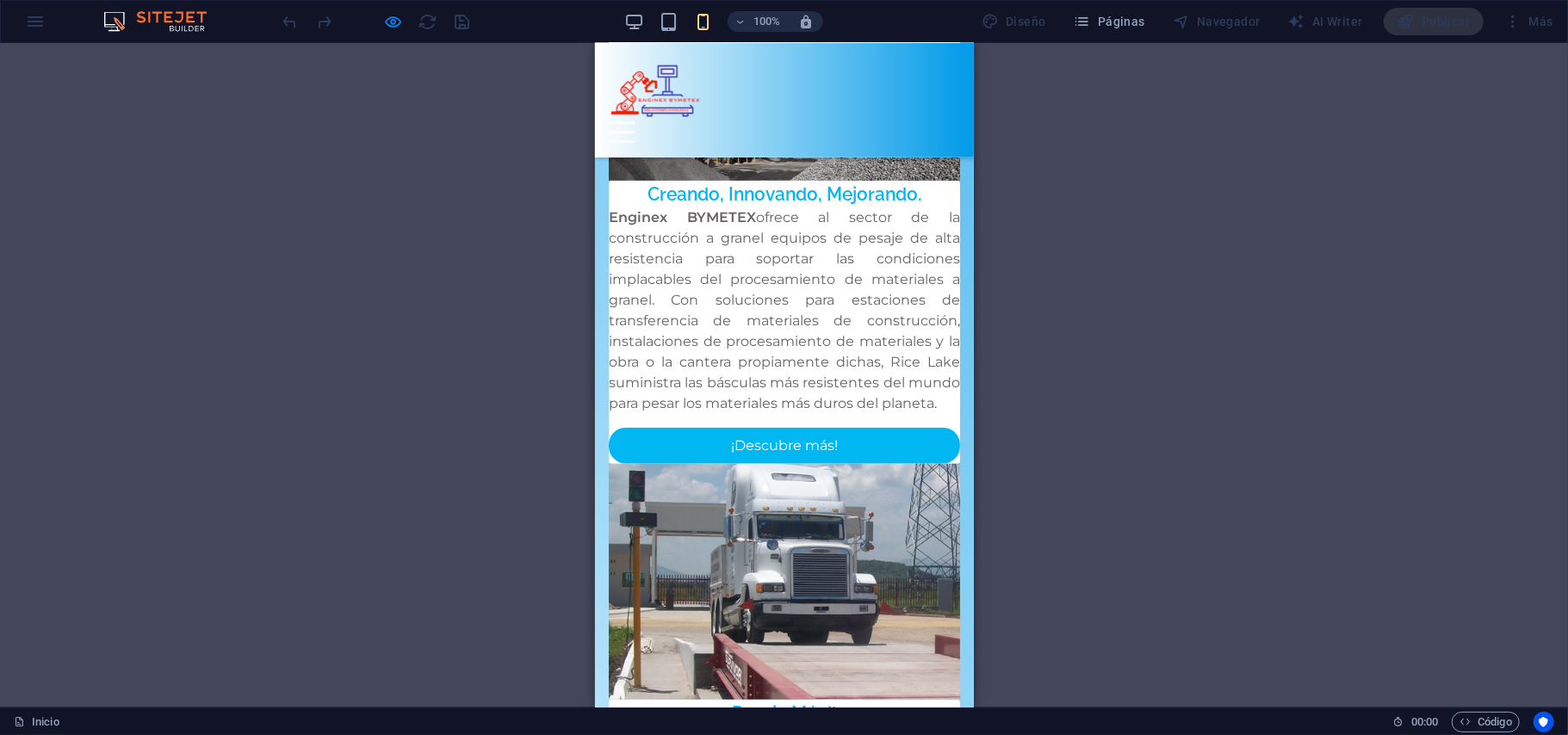 scroll, scrollTop: 4969, scrollLeft: 0, axis: vertical 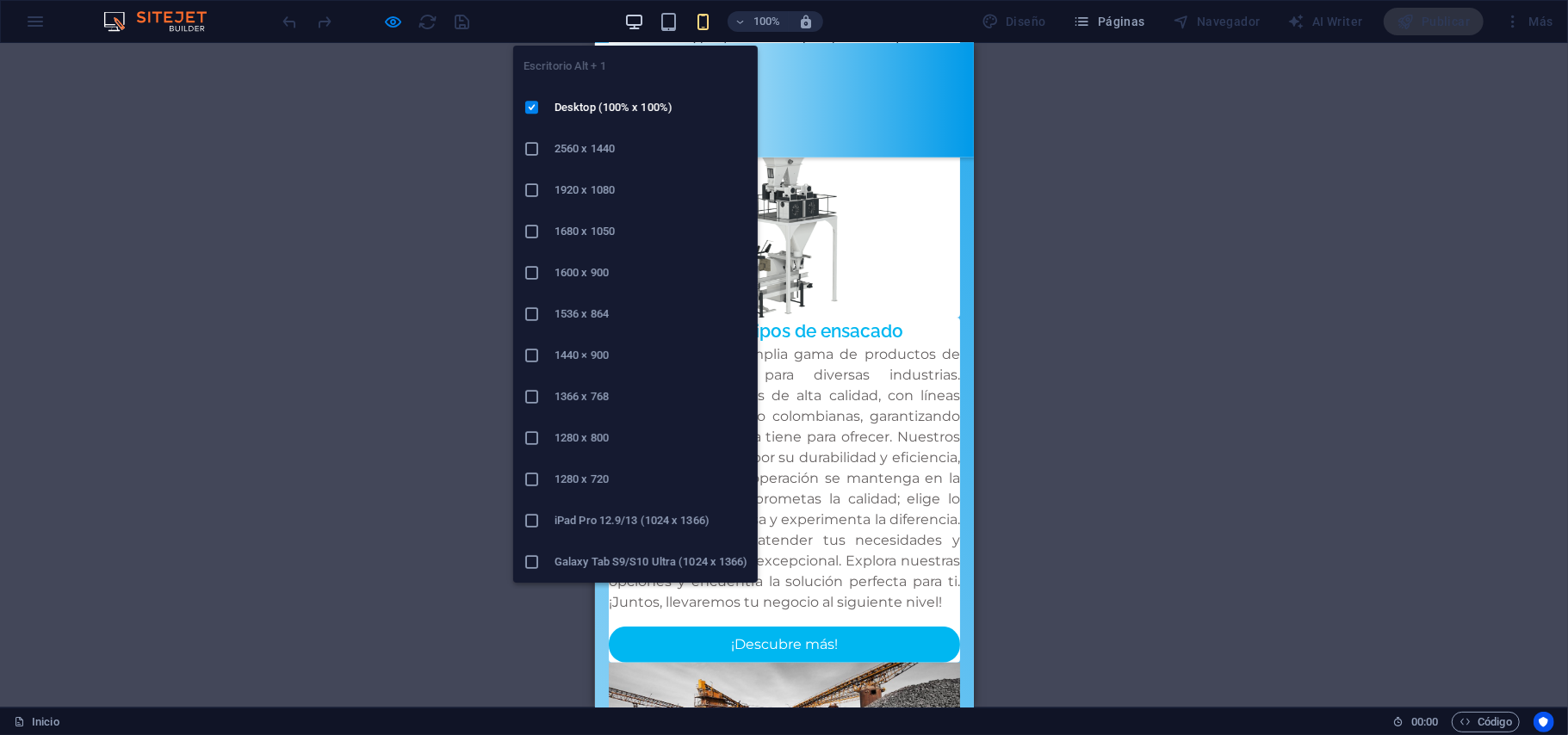click at bounding box center [635, 22] 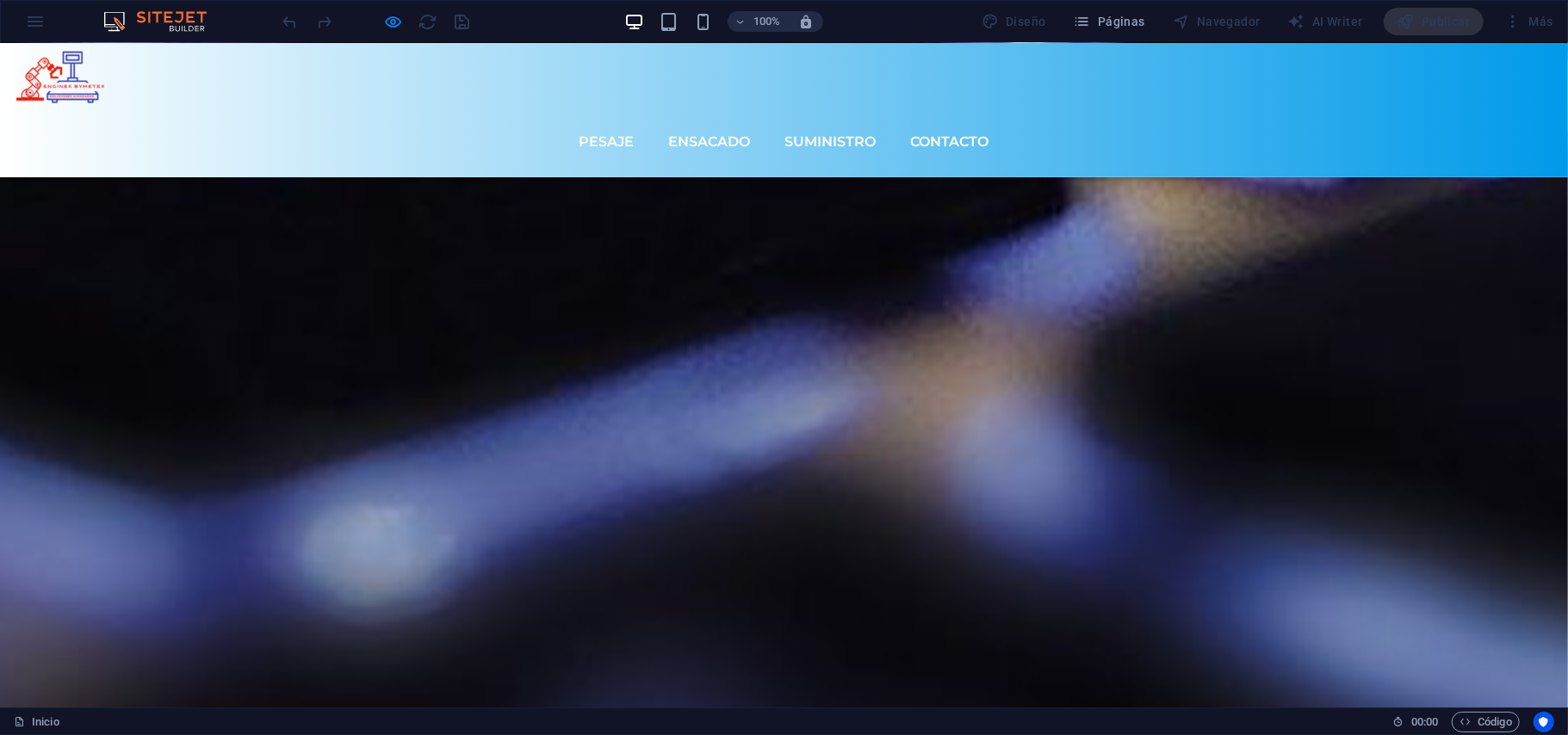 scroll, scrollTop: 6593, scrollLeft: 0, axis: vertical 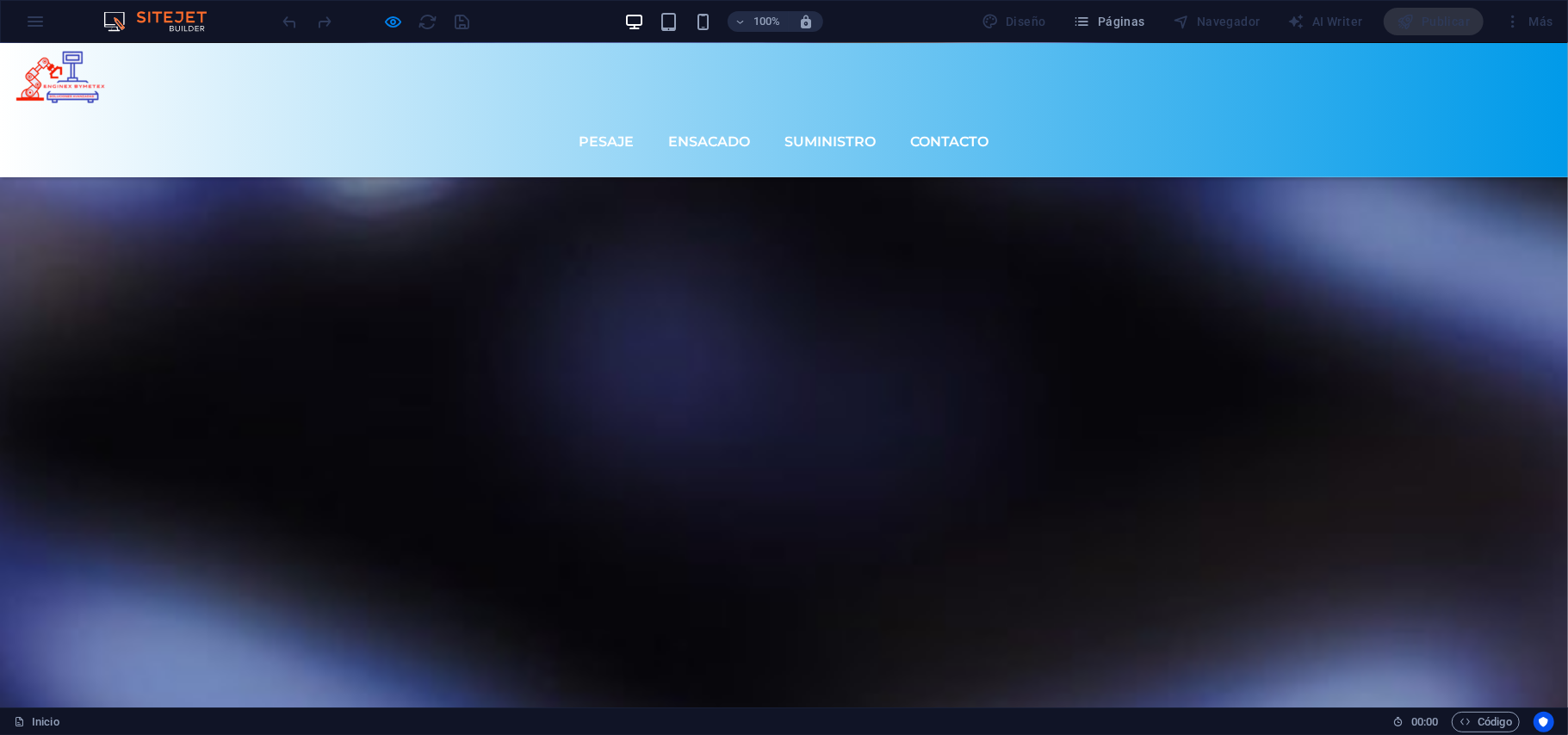 click at bounding box center (162, 7458) 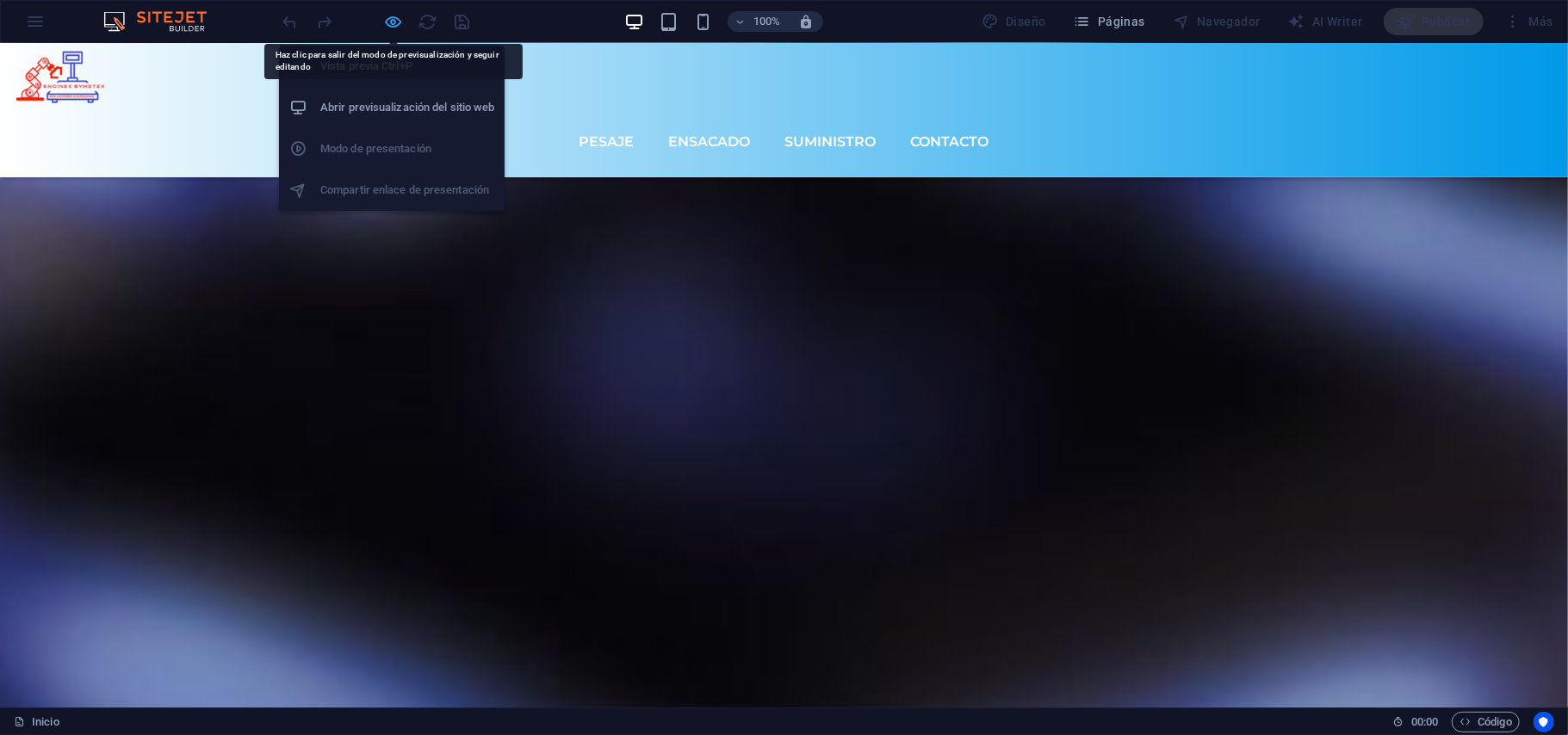 click at bounding box center (394, 22) 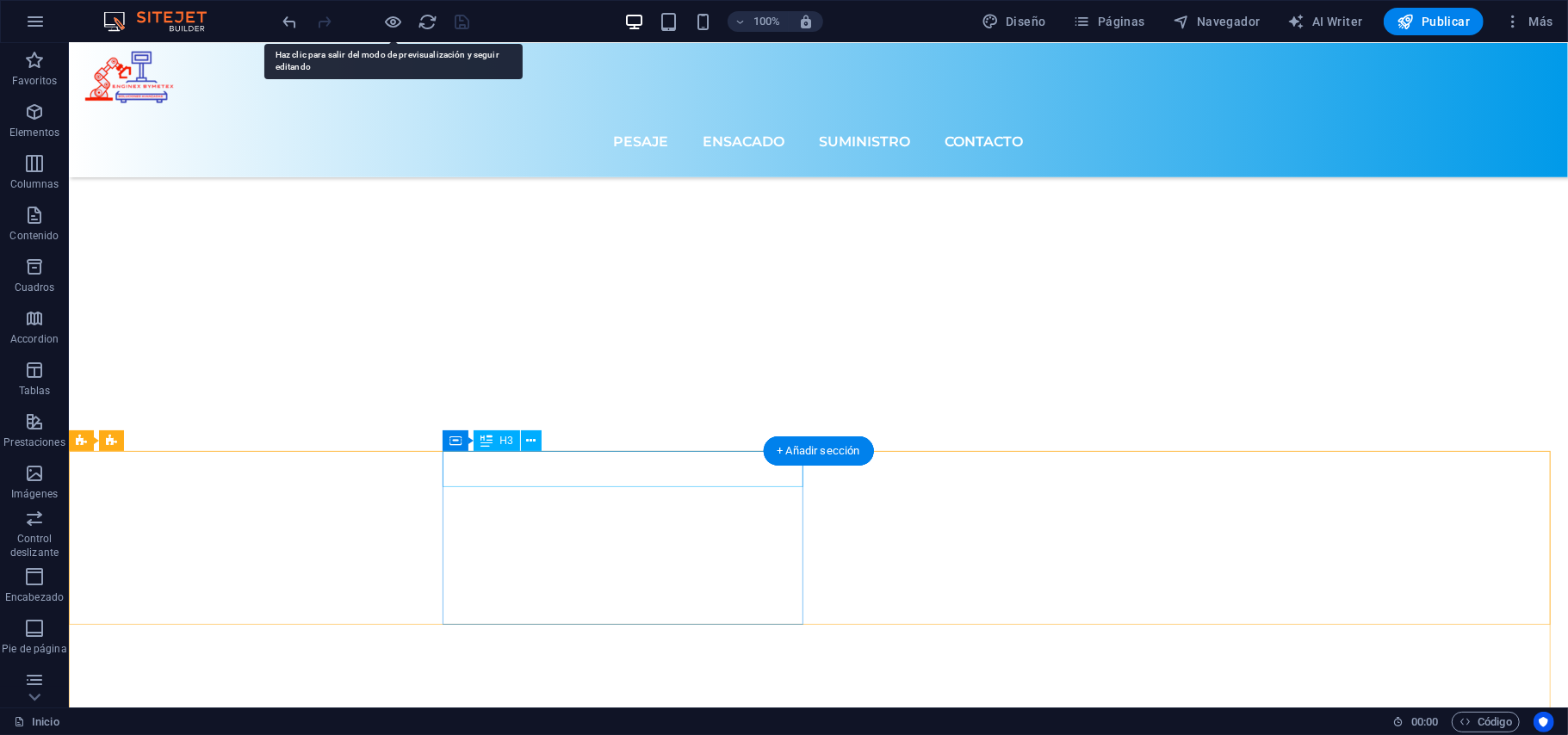 scroll, scrollTop: 6793, scrollLeft: 0, axis: vertical 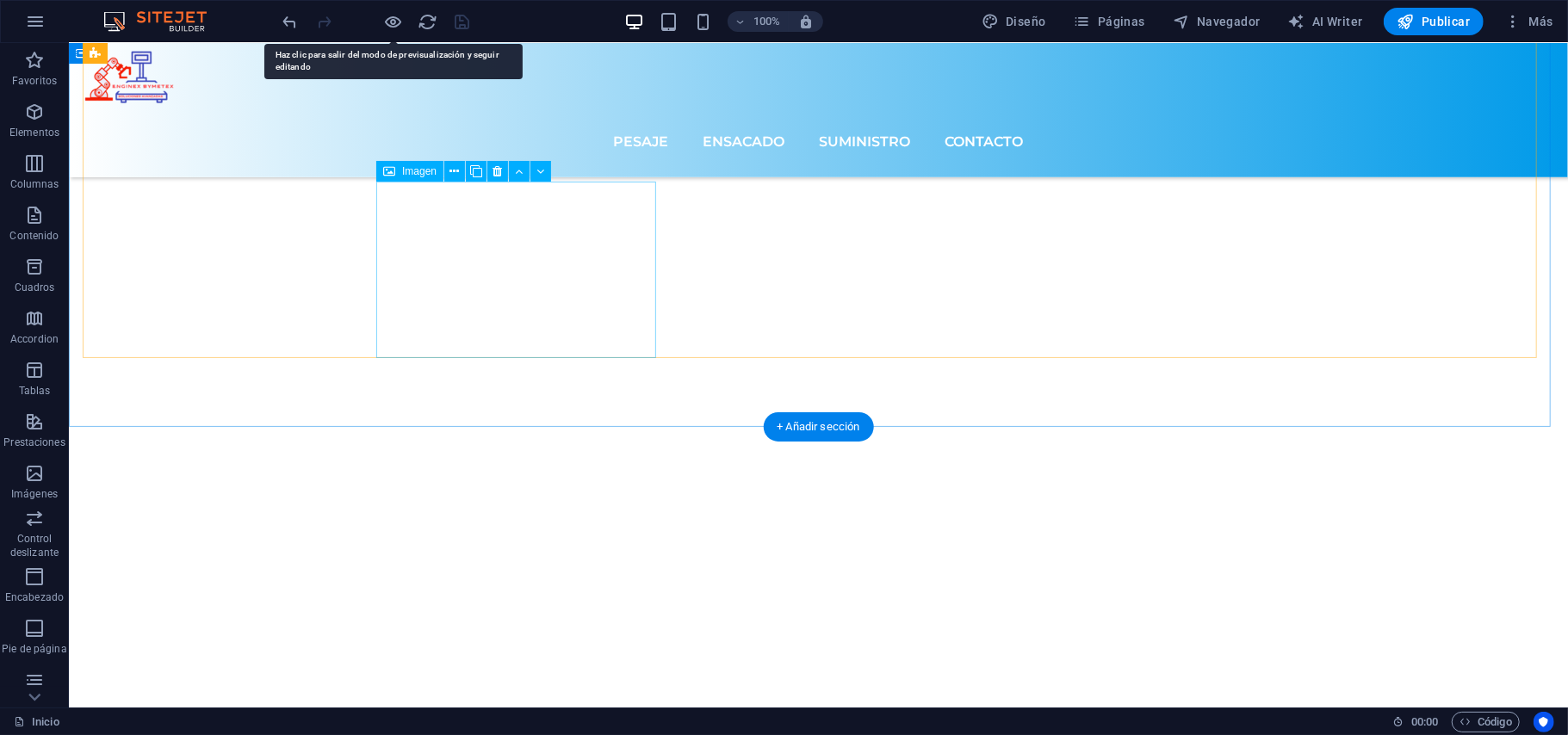 click at bounding box center (223, 7479) 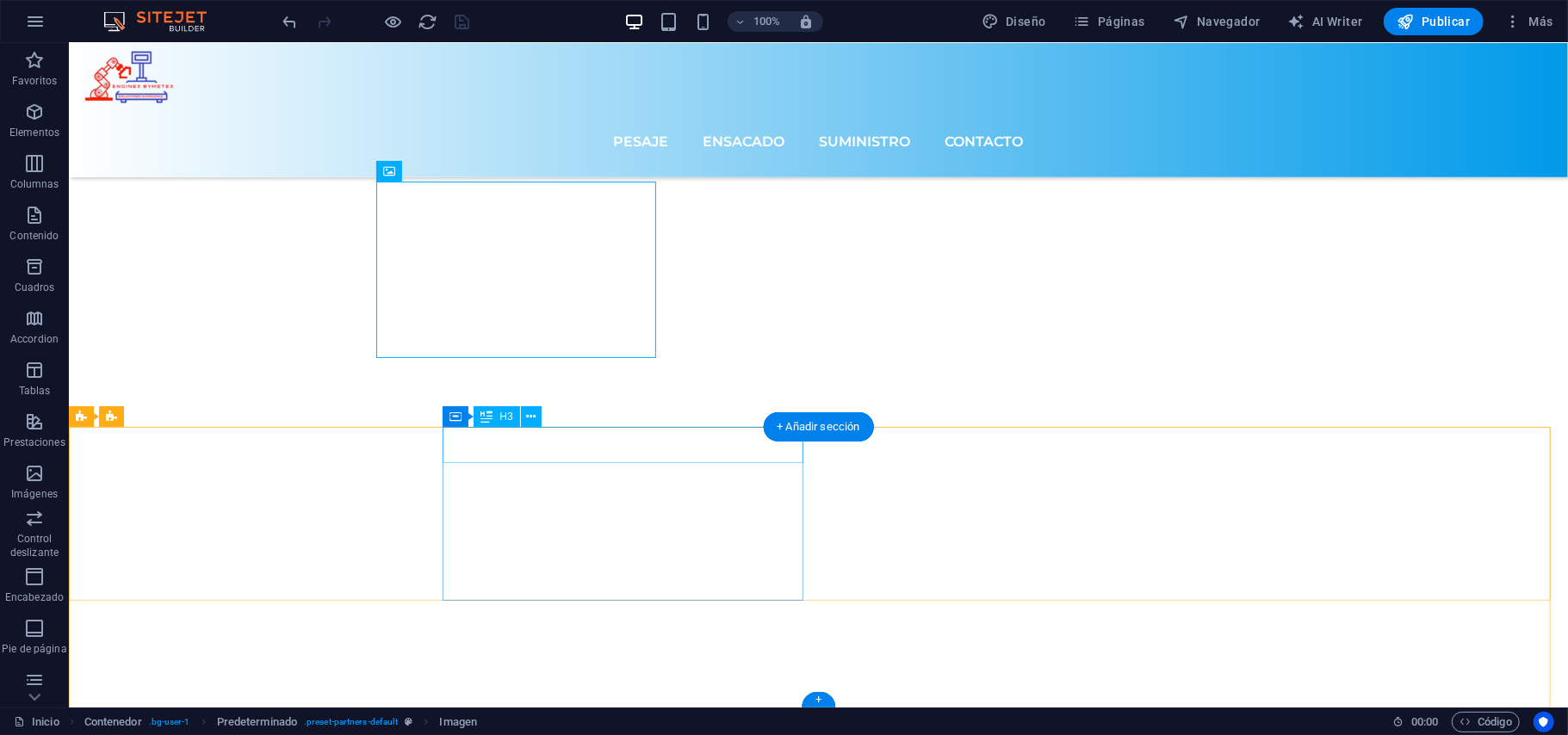 click on "Contacto" at bounding box center [250, 8621] 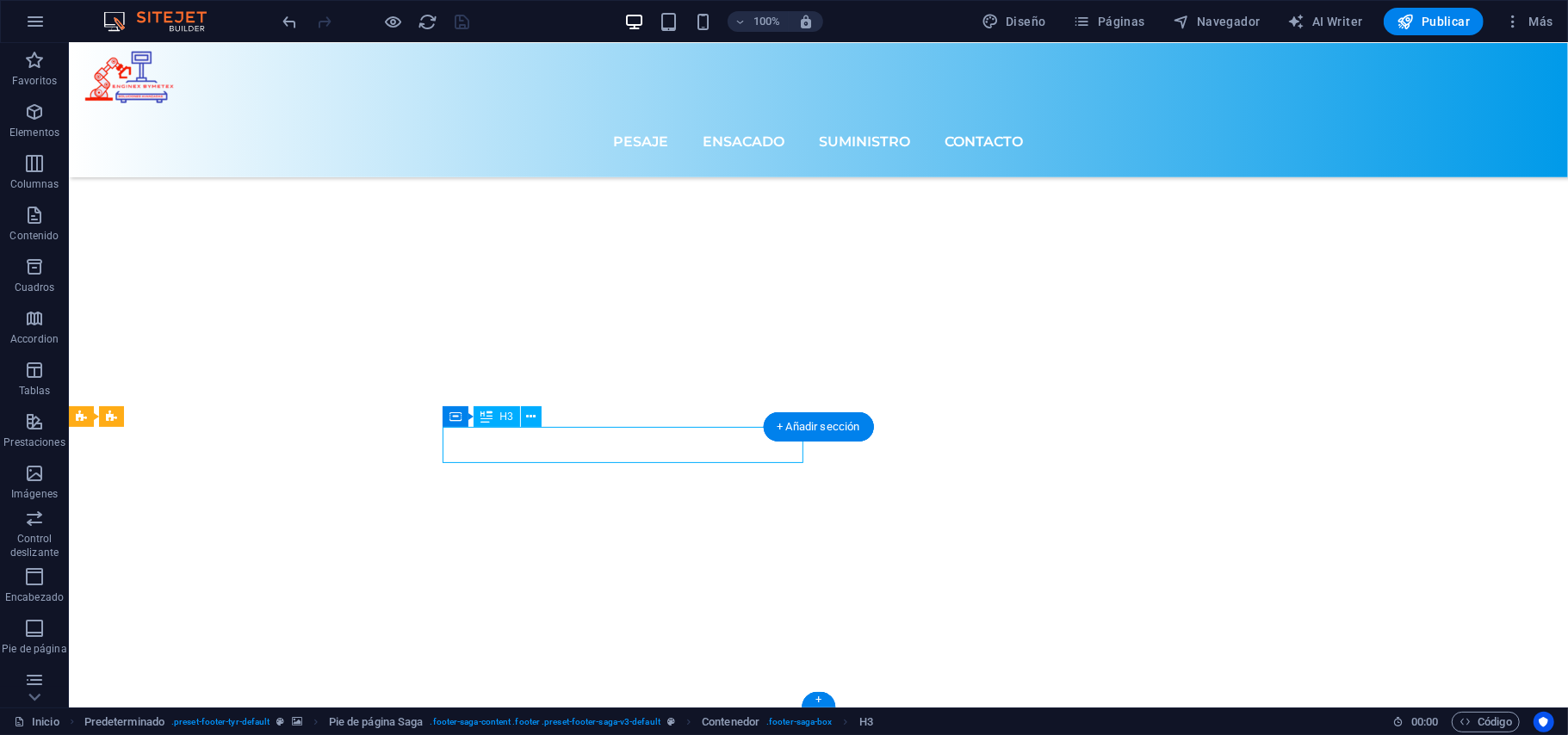 click on "Contacto" at bounding box center (250, 8621) 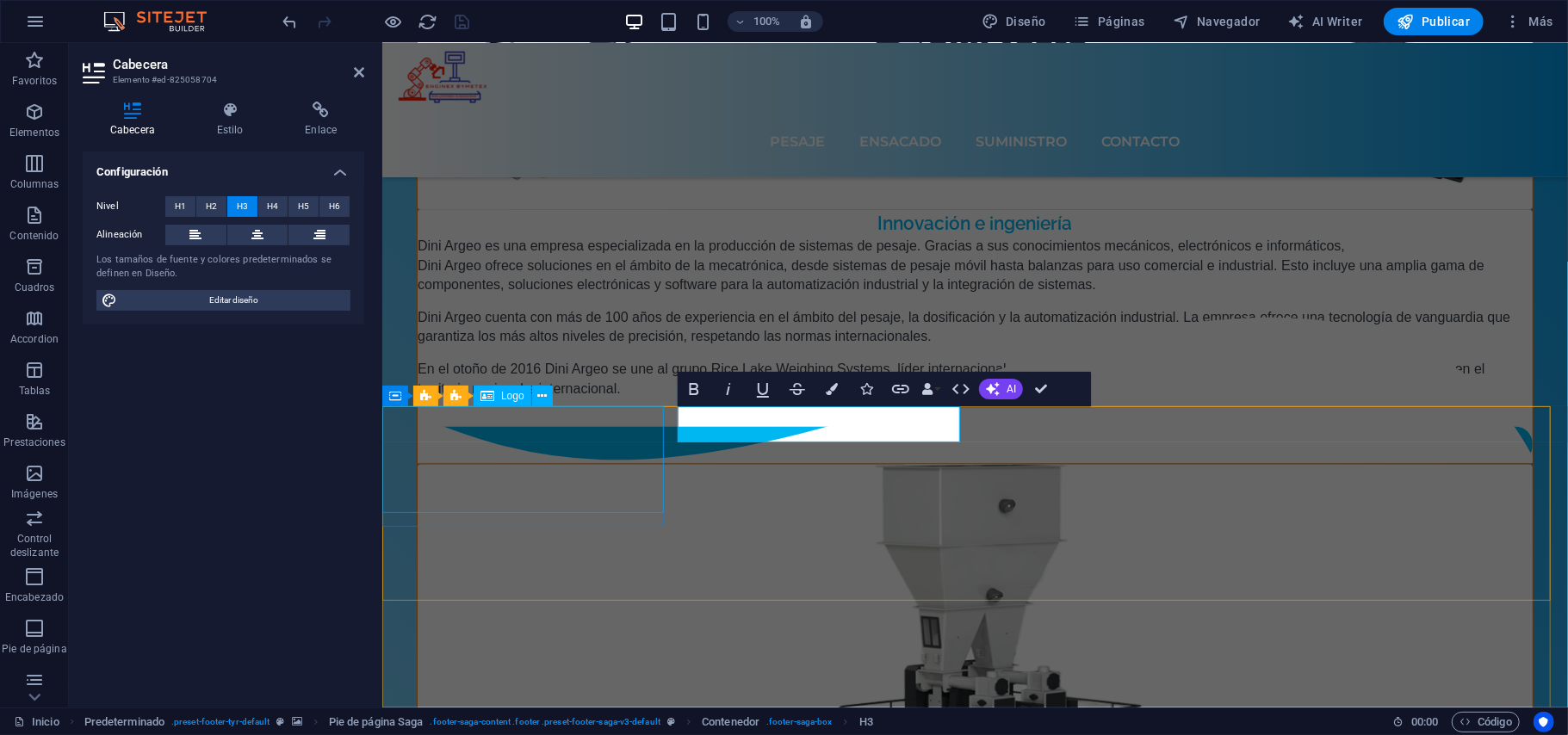 scroll, scrollTop: 5940, scrollLeft: 0, axis: vertical 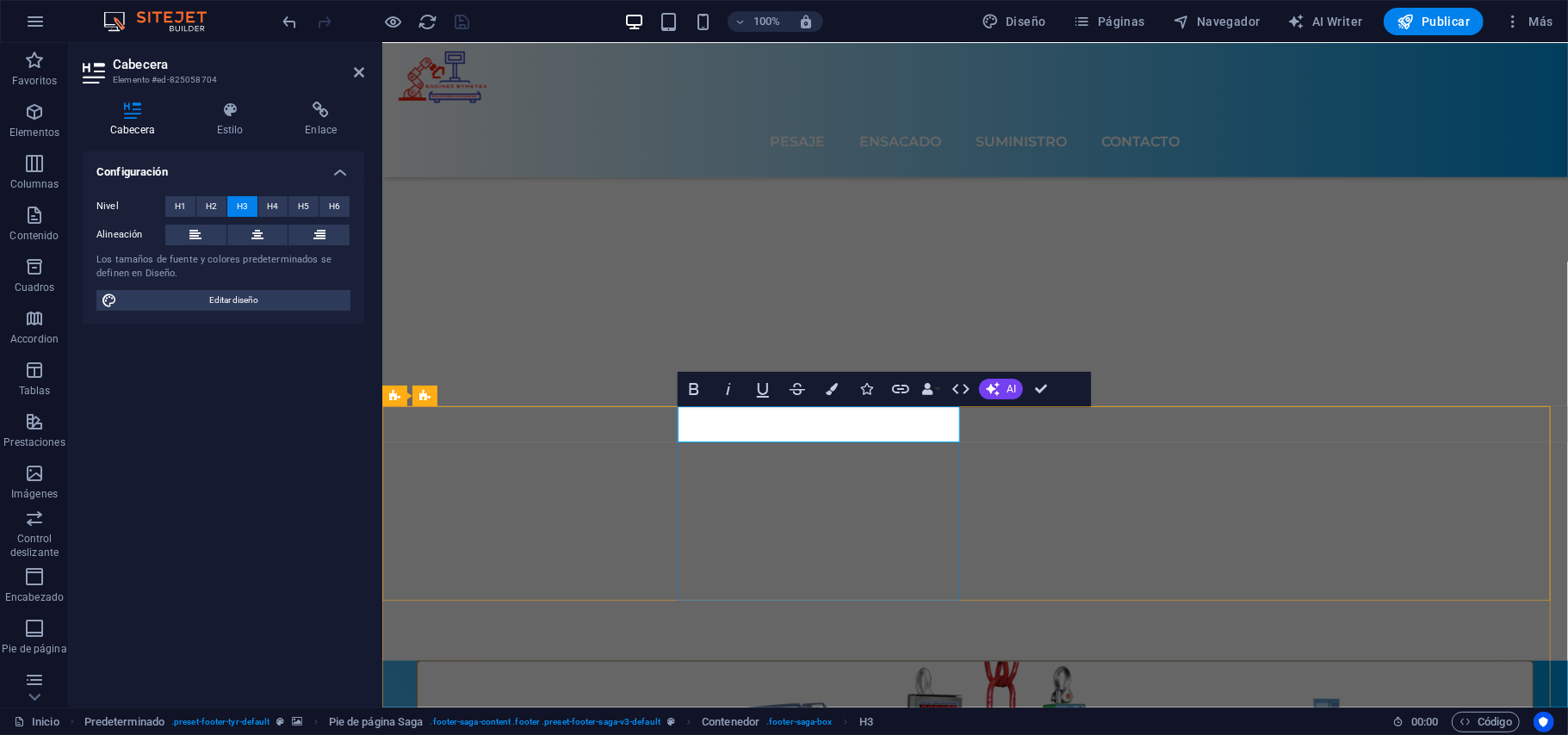 click on "Contacto" at bounding box center (524, 7424) 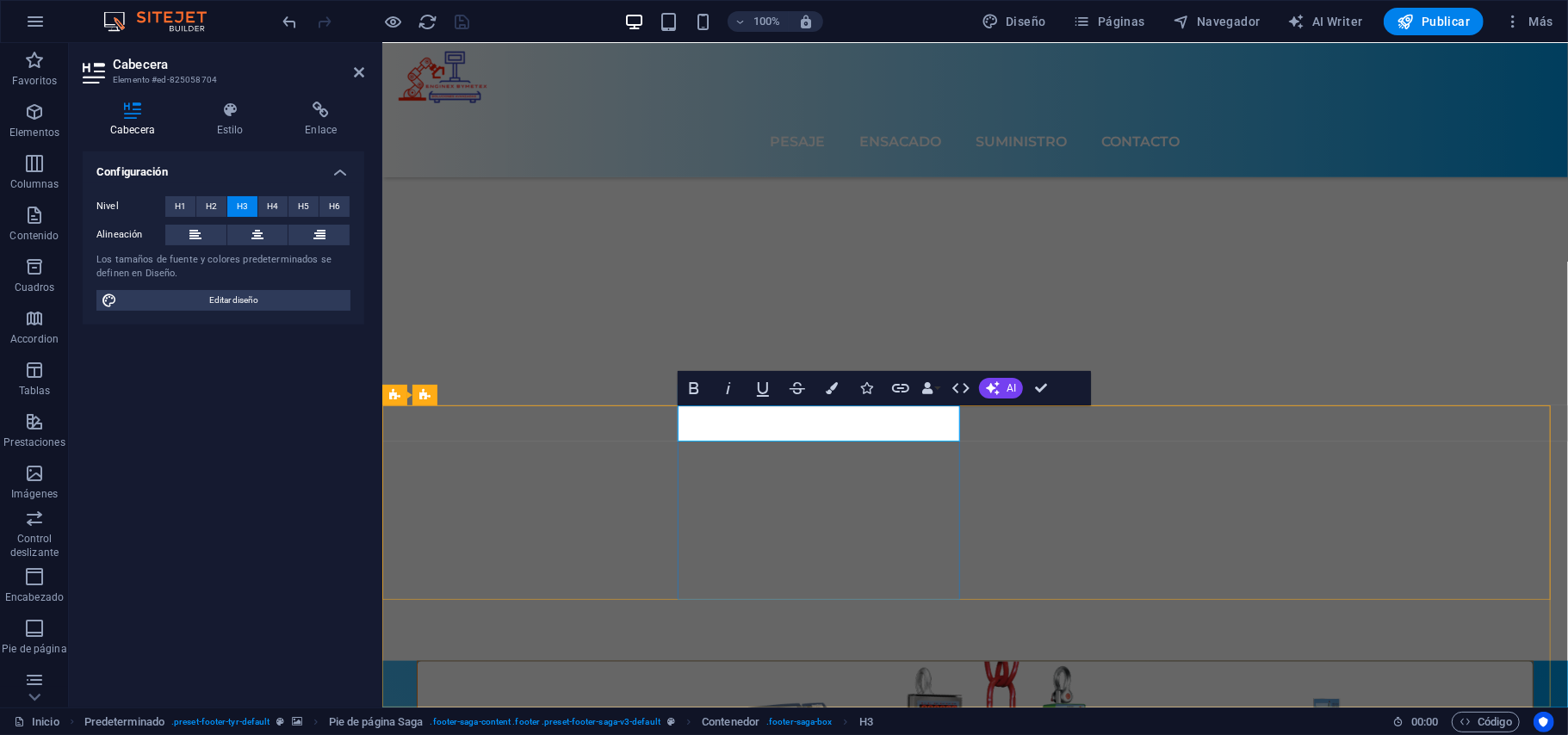type 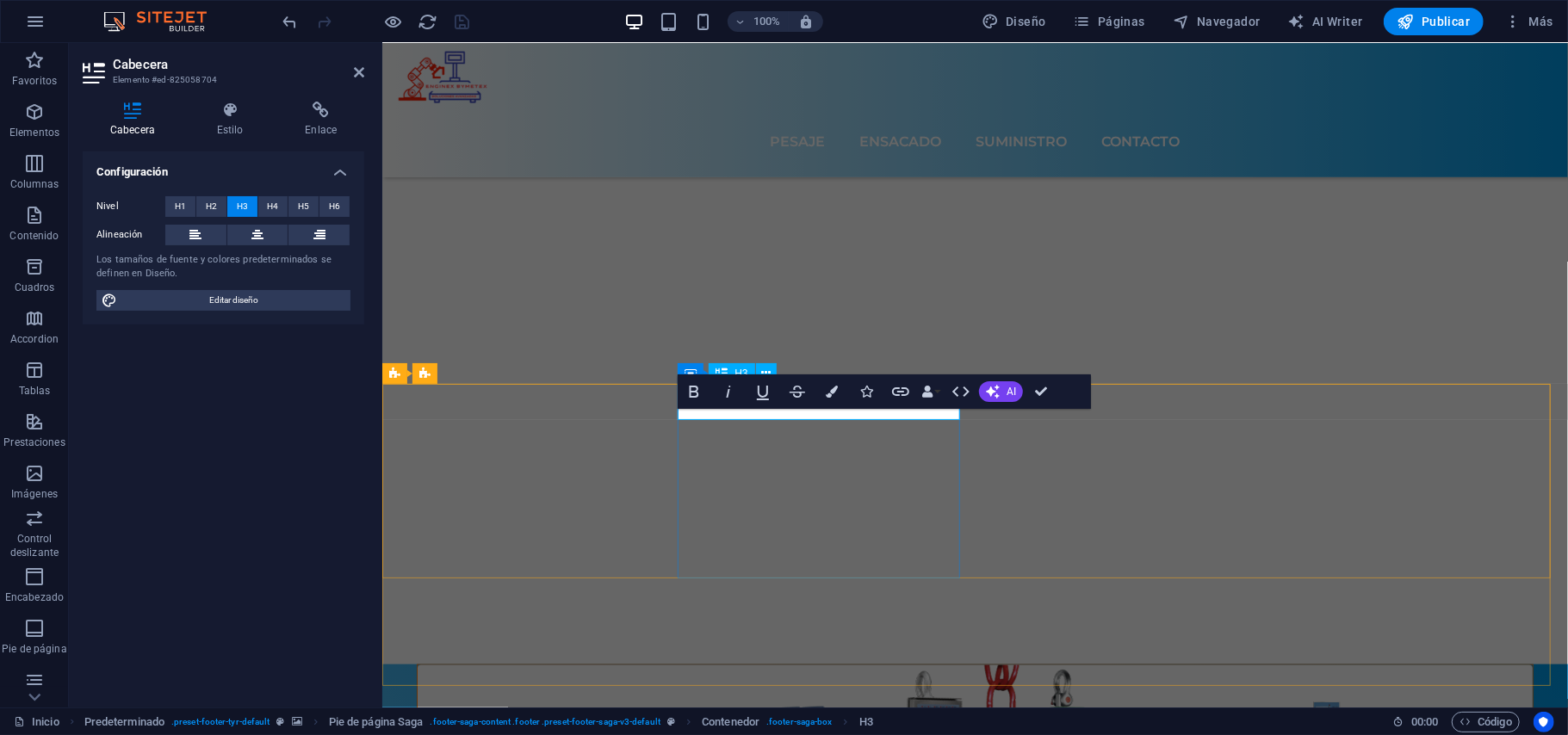 scroll, scrollTop: 5982, scrollLeft: 0, axis: vertical 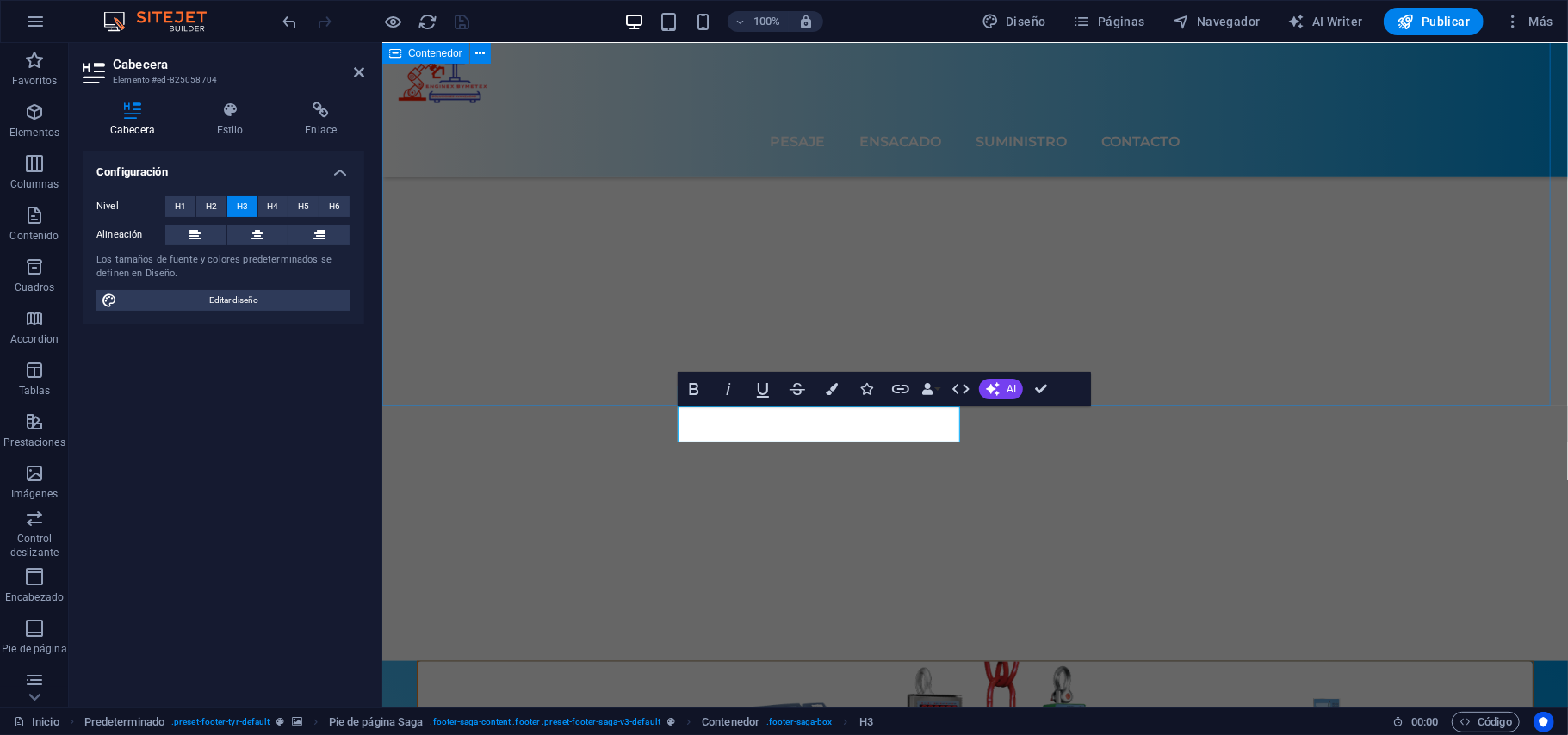 drag, startPoint x: 605, startPoint y: 351, endPoint x: 919, endPoint y: 352, distance: 314.00159 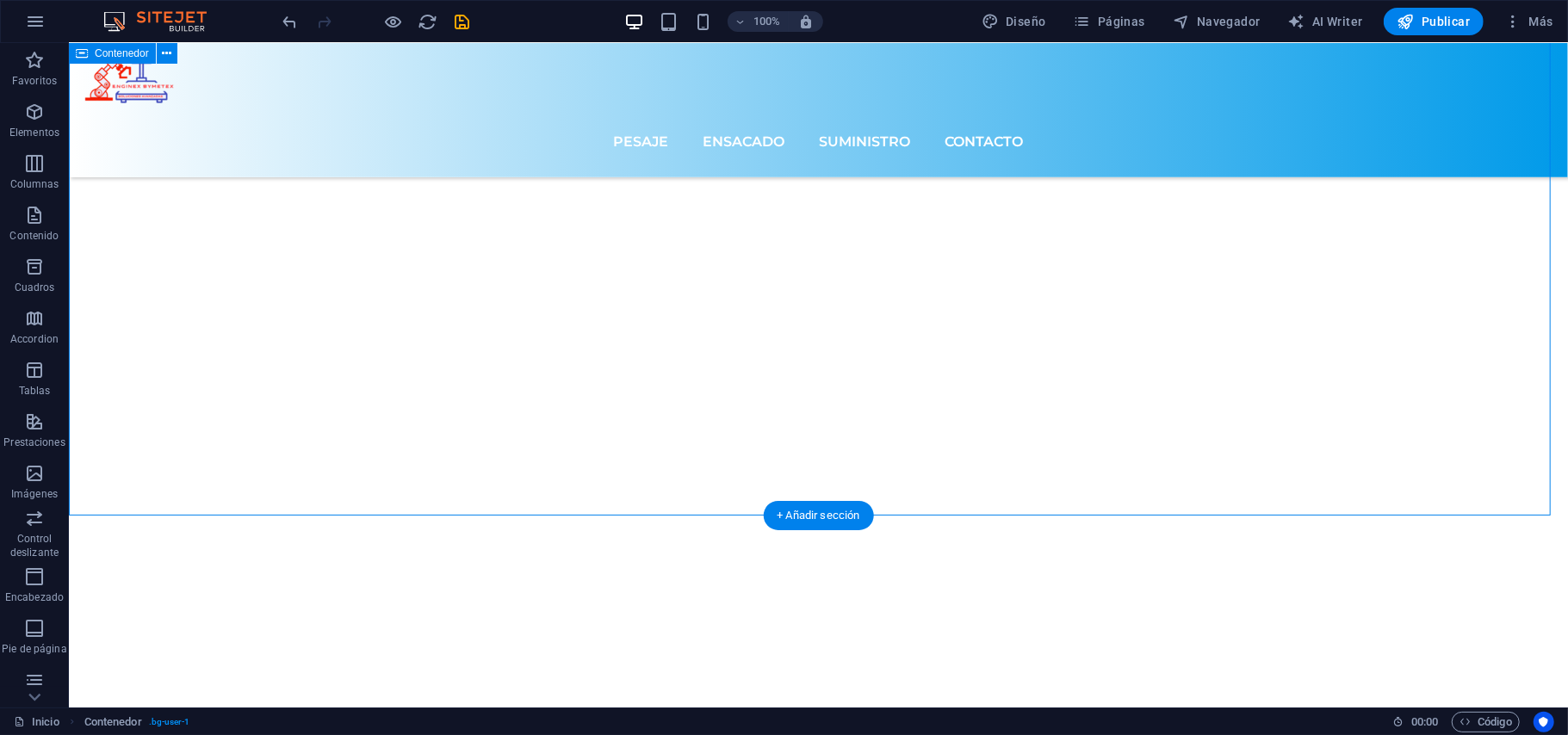 scroll, scrollTop: 6746, scrollLeft: 0, axis: vertical 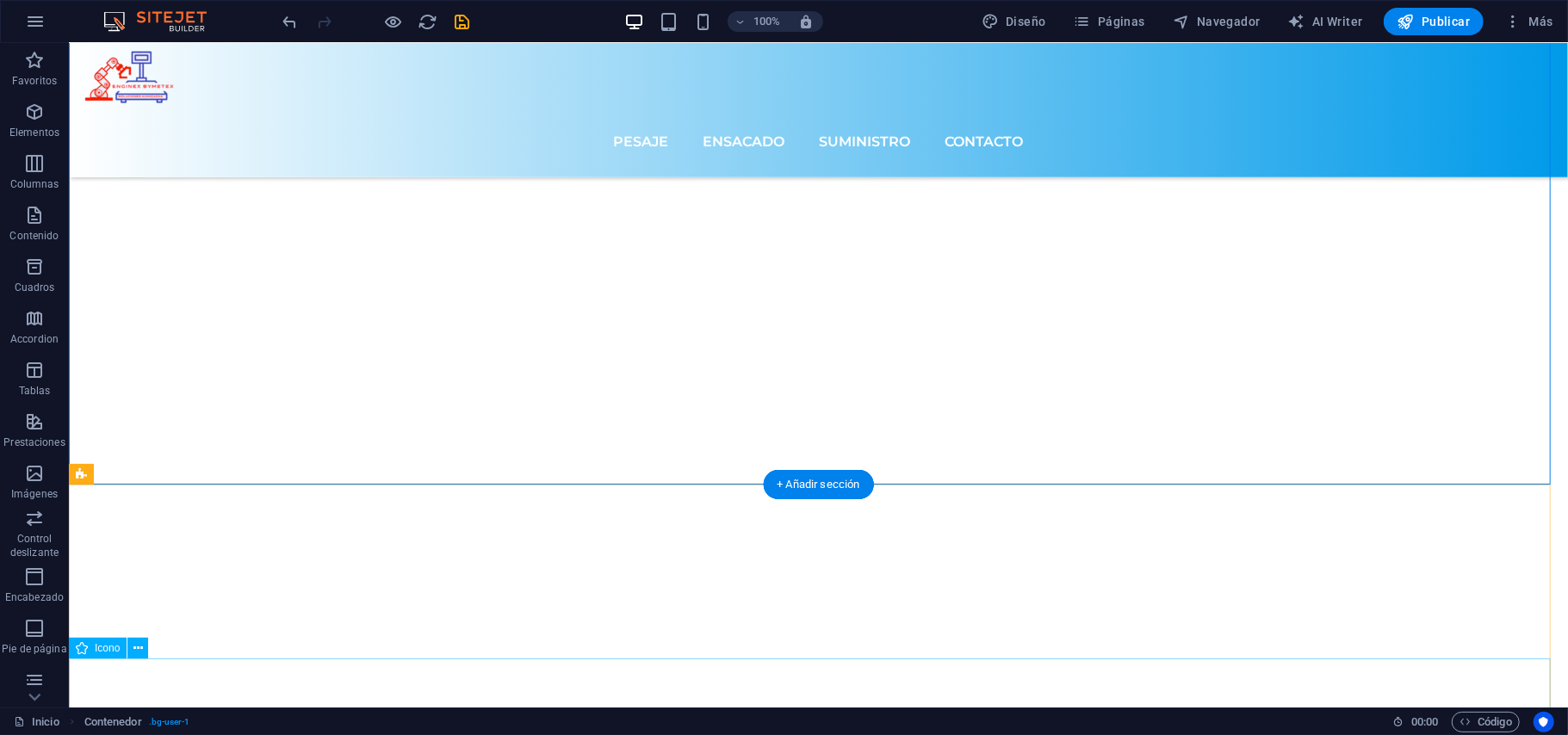 click at bounding box center (817, 9222) 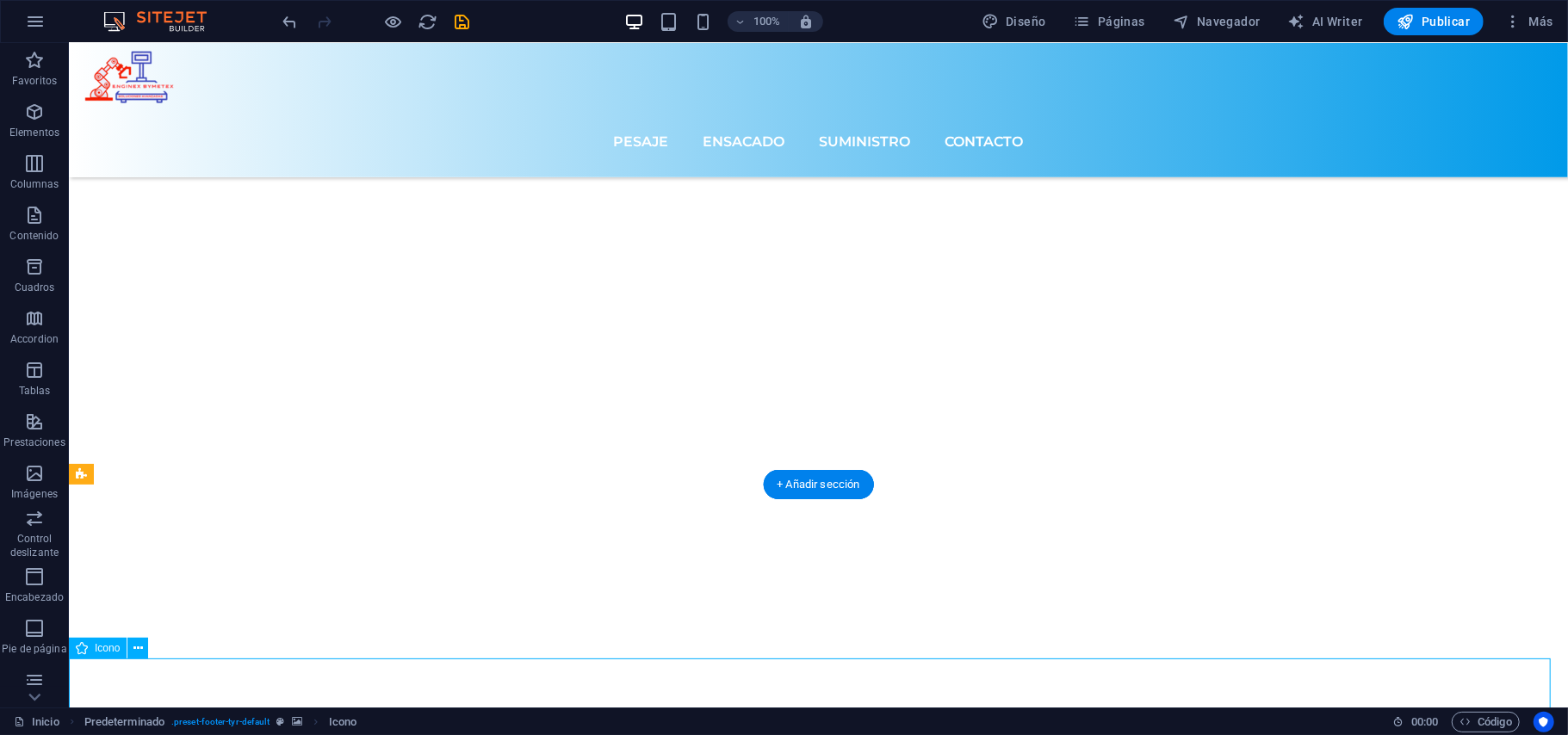 click at bounding box center [817, 9222] 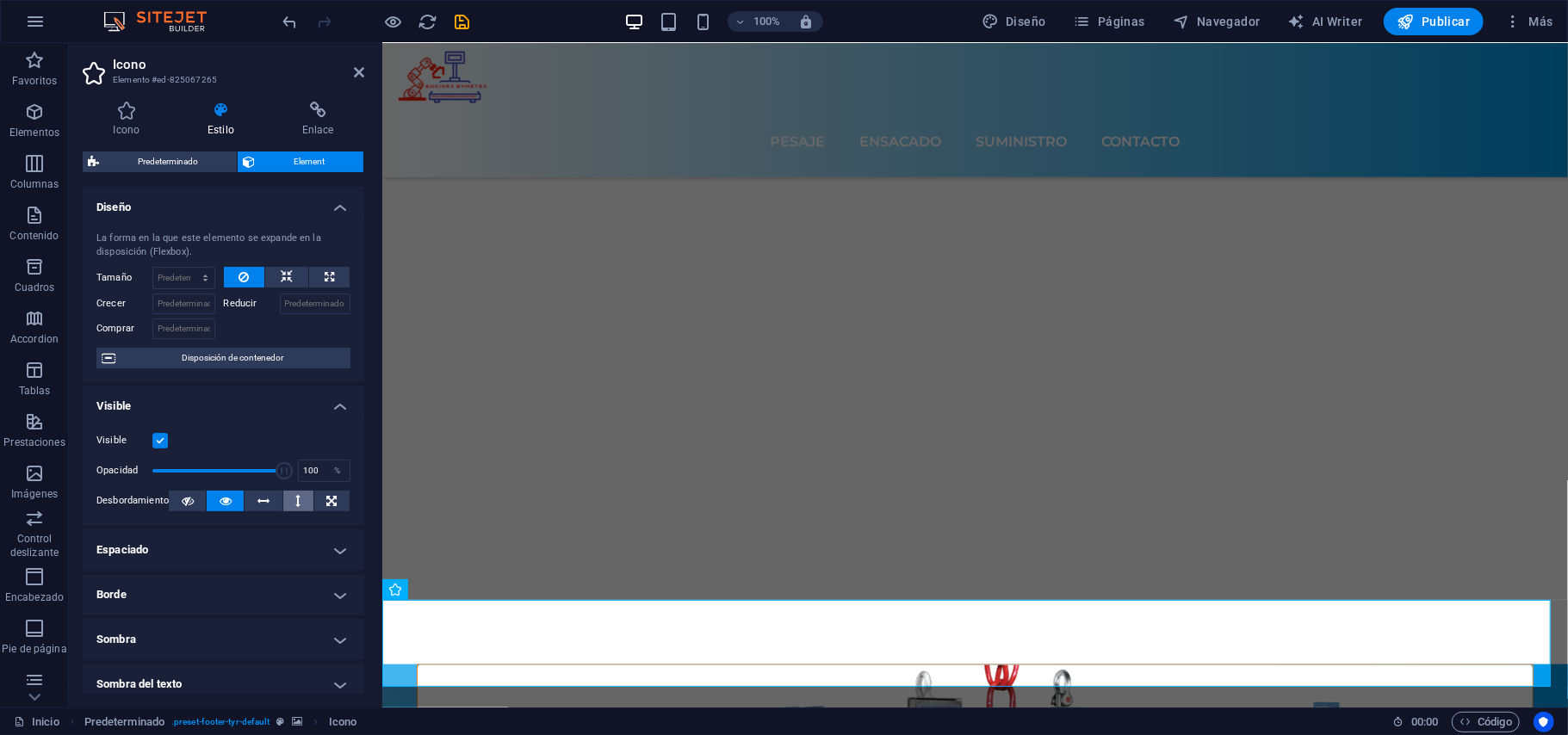 scroll, scrollTop: 5988, scrollLeft: 0, axis: vertical 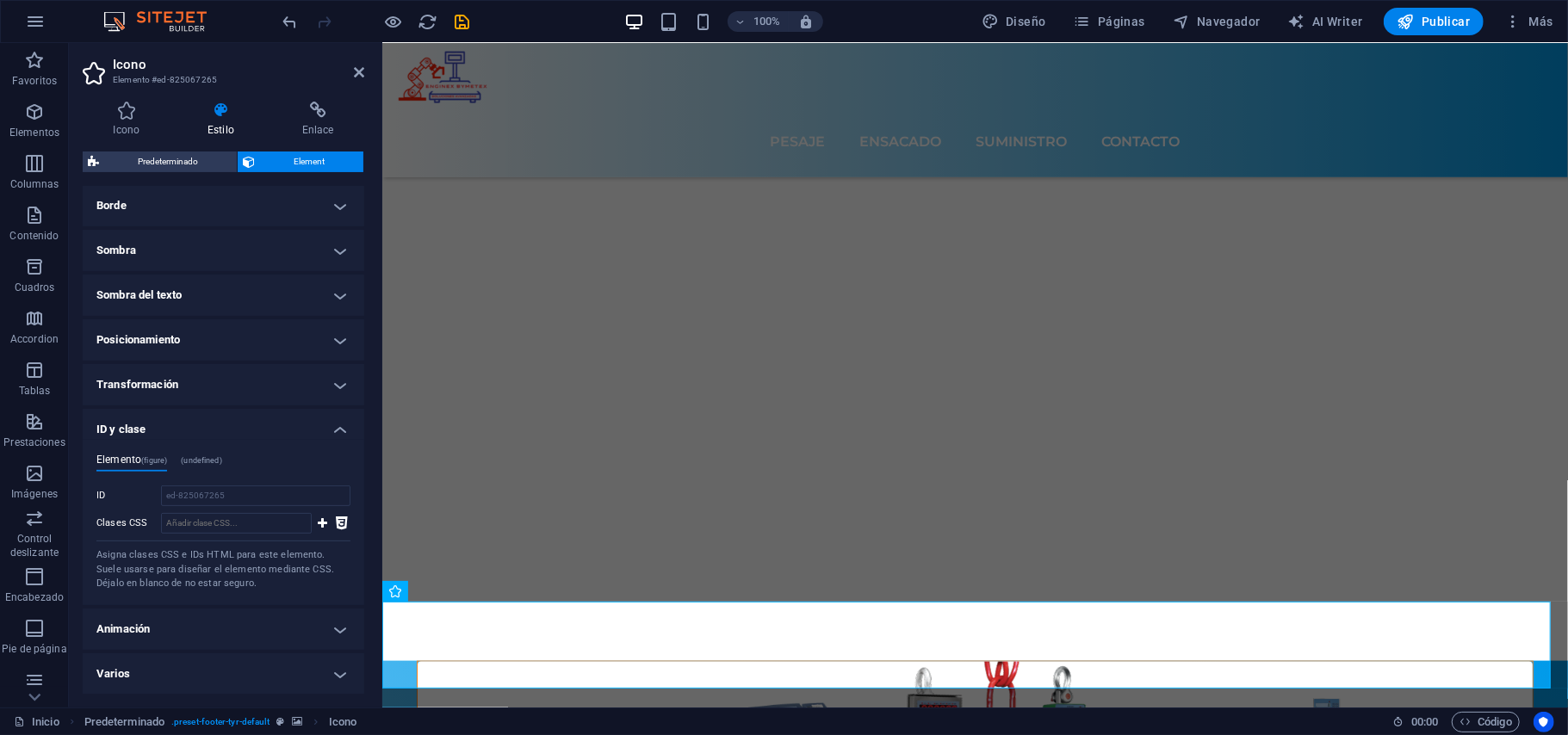 click on "Transformación" at bounding box center (223, 385) 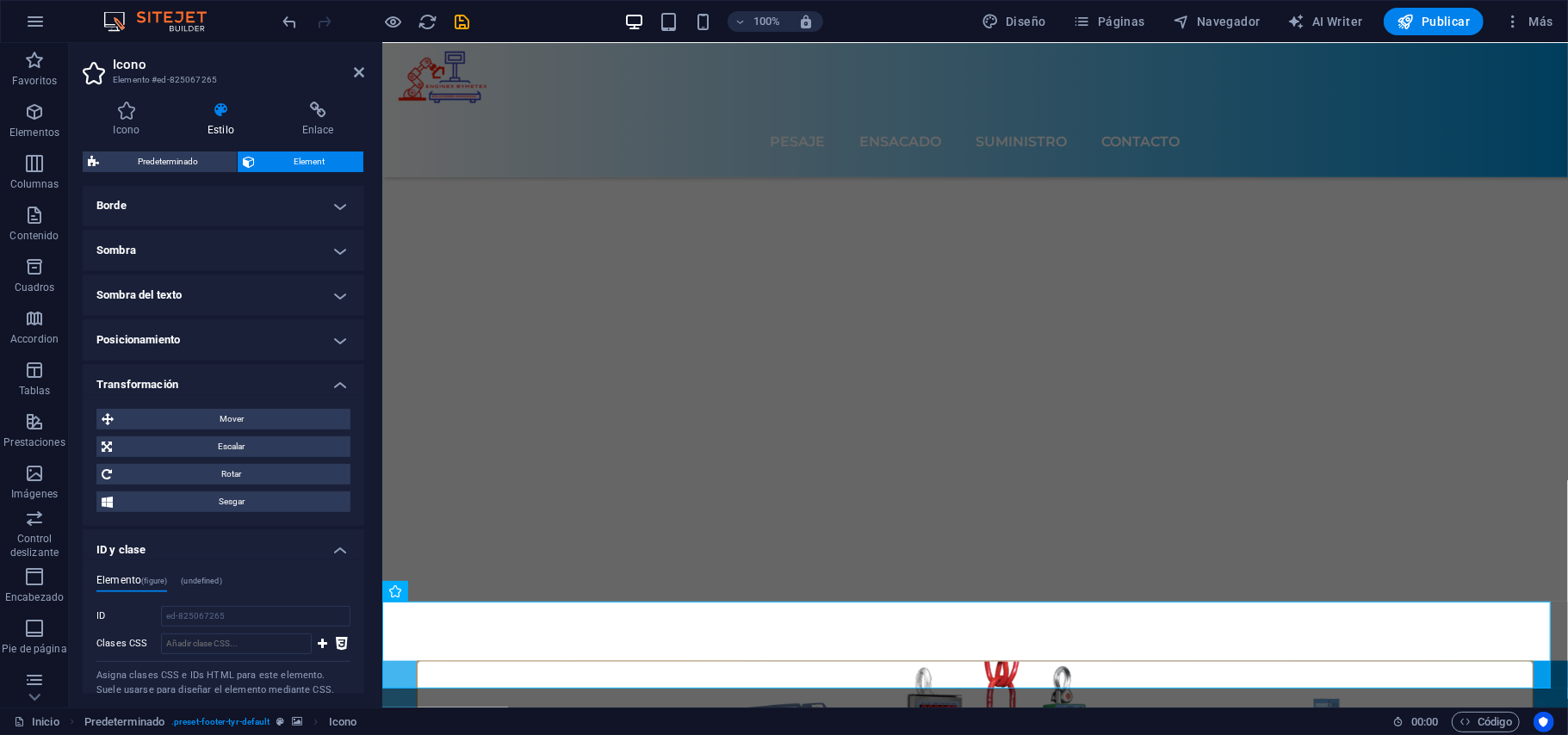 click on "Transformación" at bounding box center (223, 380) 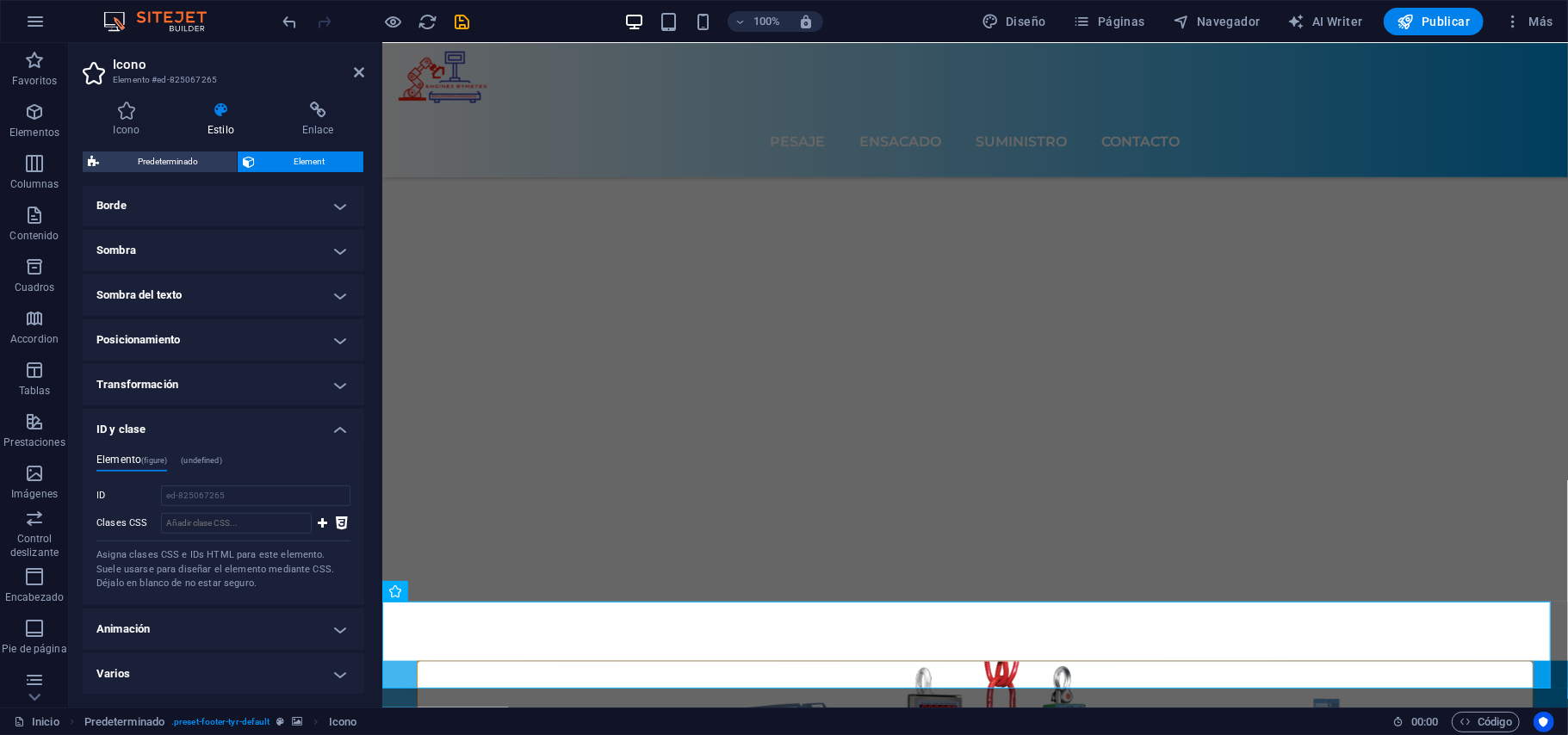 click on "Transformación" at bounding box center [223, 385] 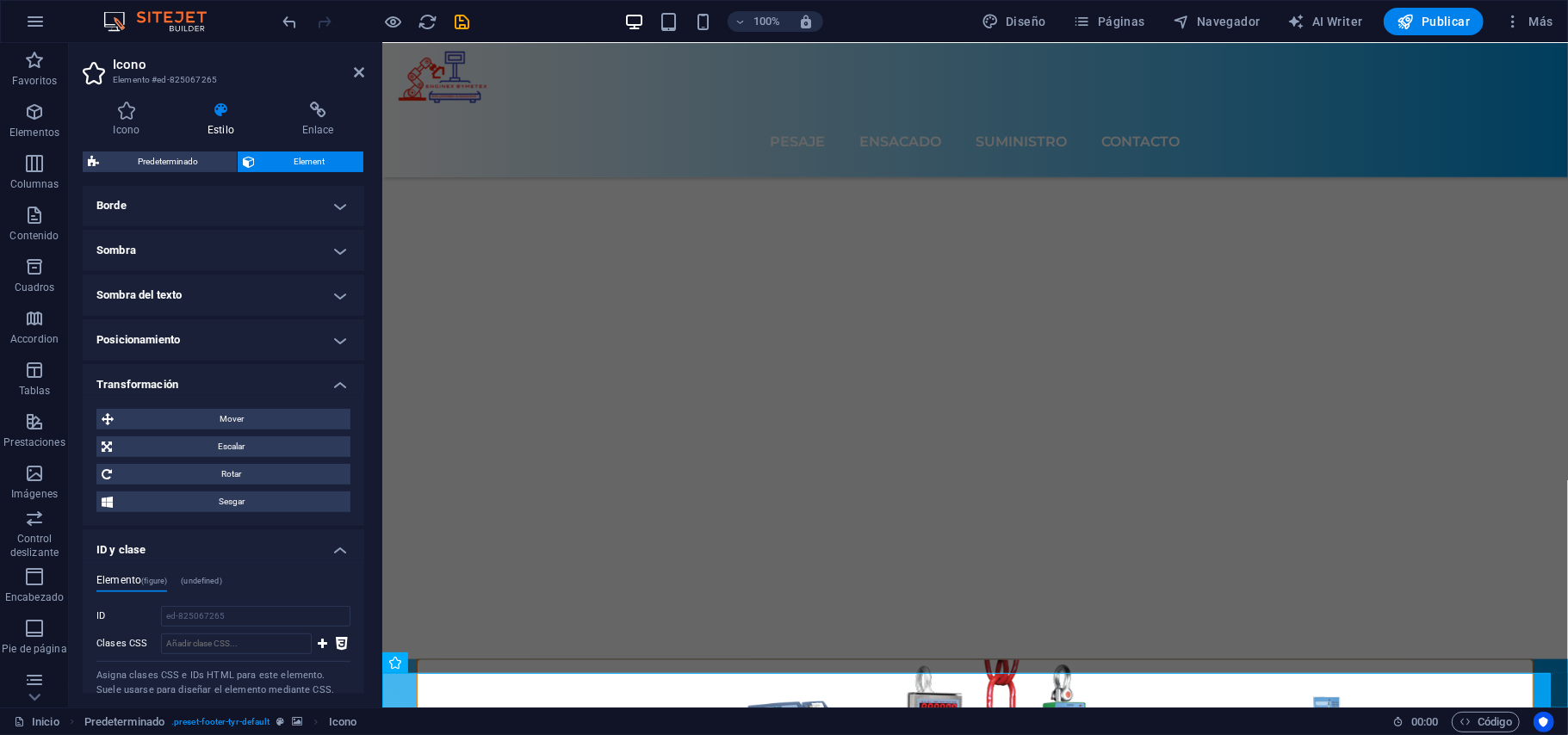 scroll, scrollTop: 5920, scrollLeft: 0, axis: vertical 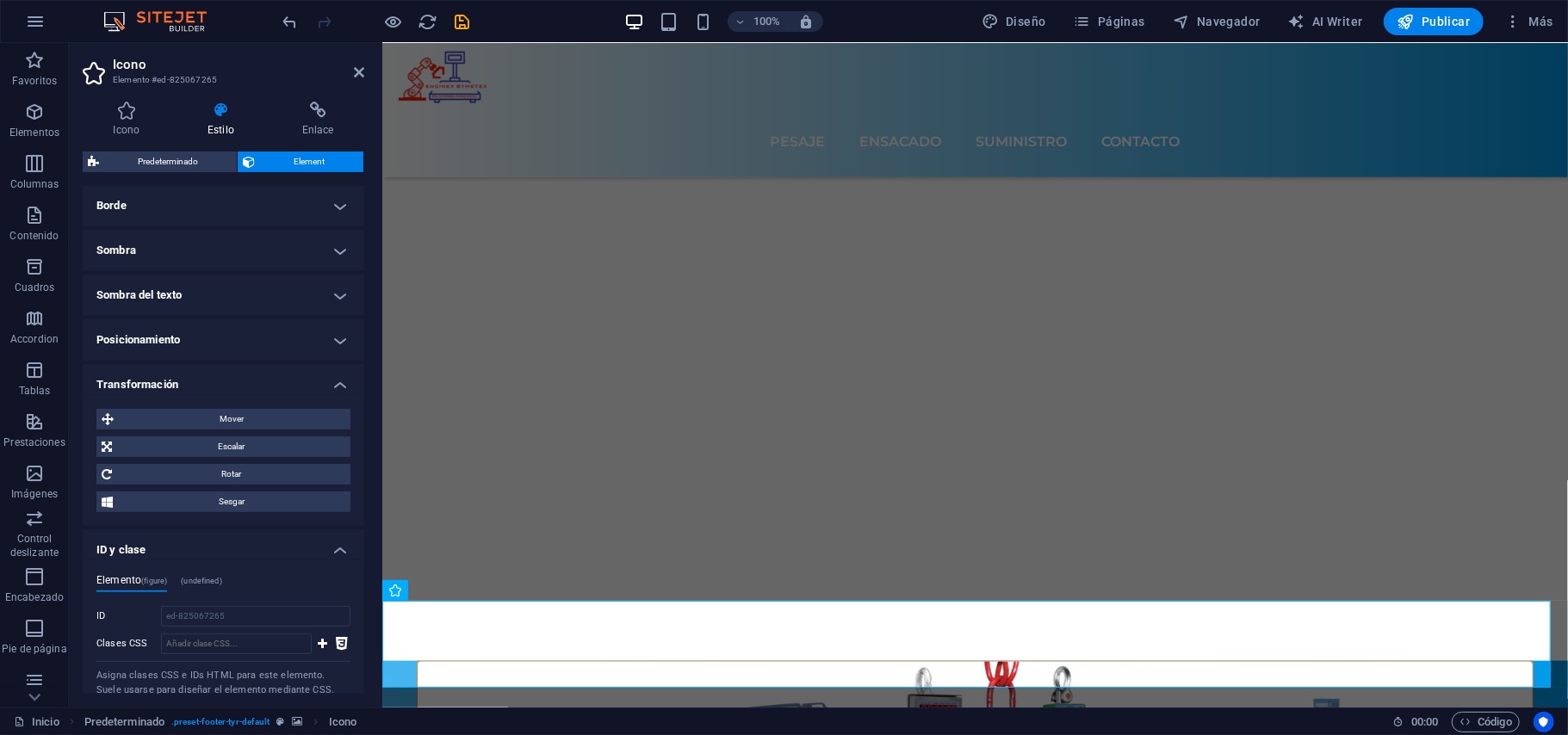 click on "Transformación" at bounding box center [223, 380] 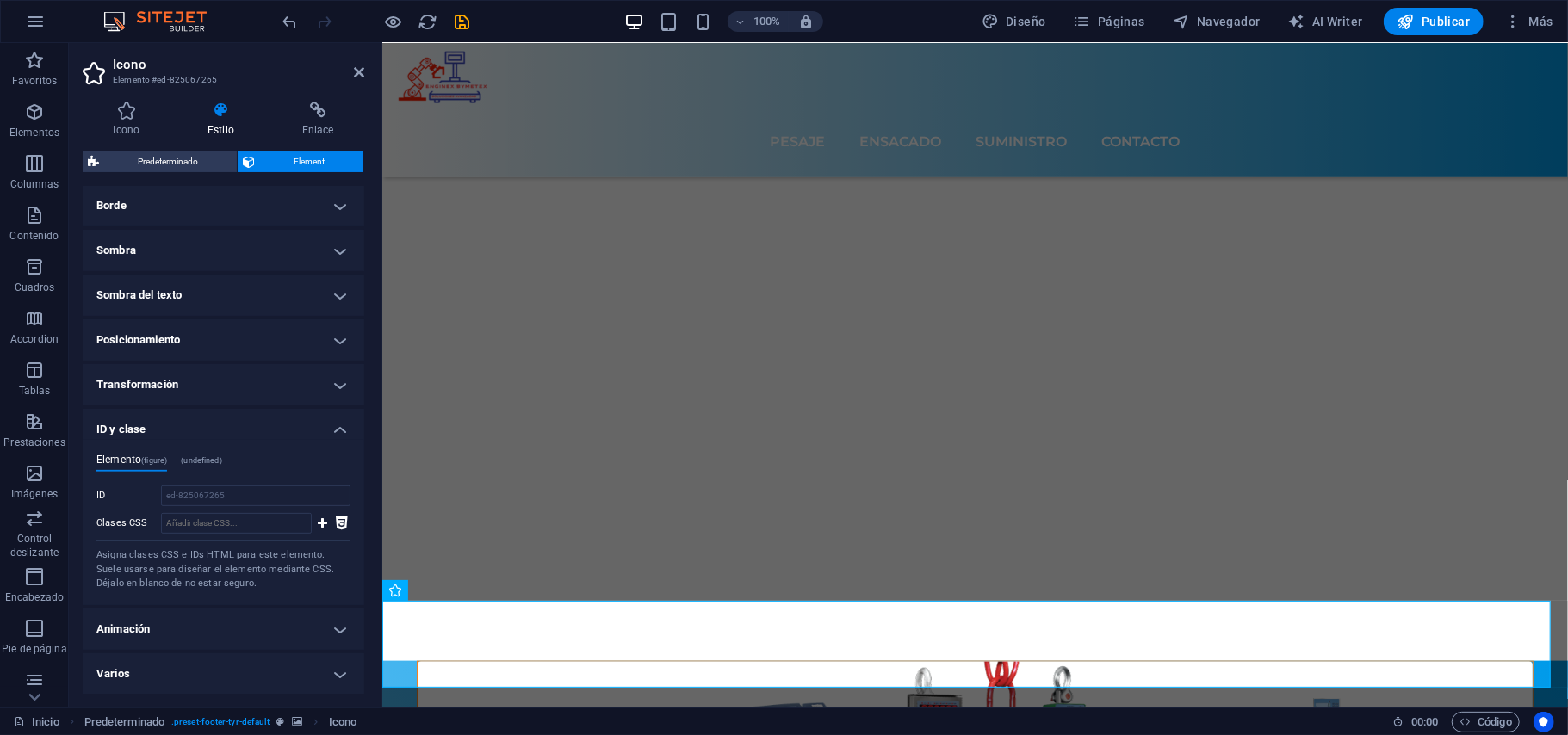 click on "Transformación" at bounding box center [223, 385] 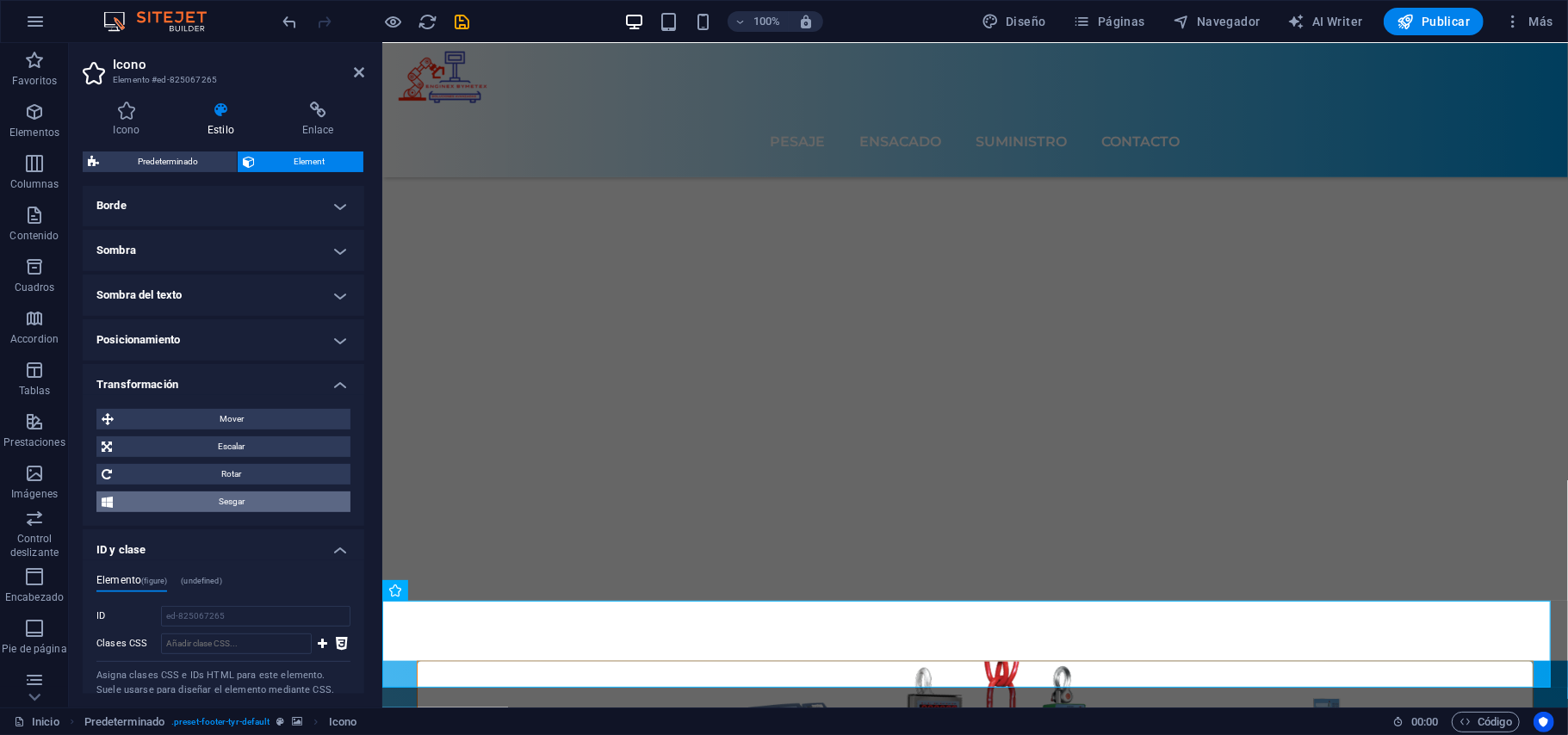click on "Sesgar" at bounding box center [232, 502] 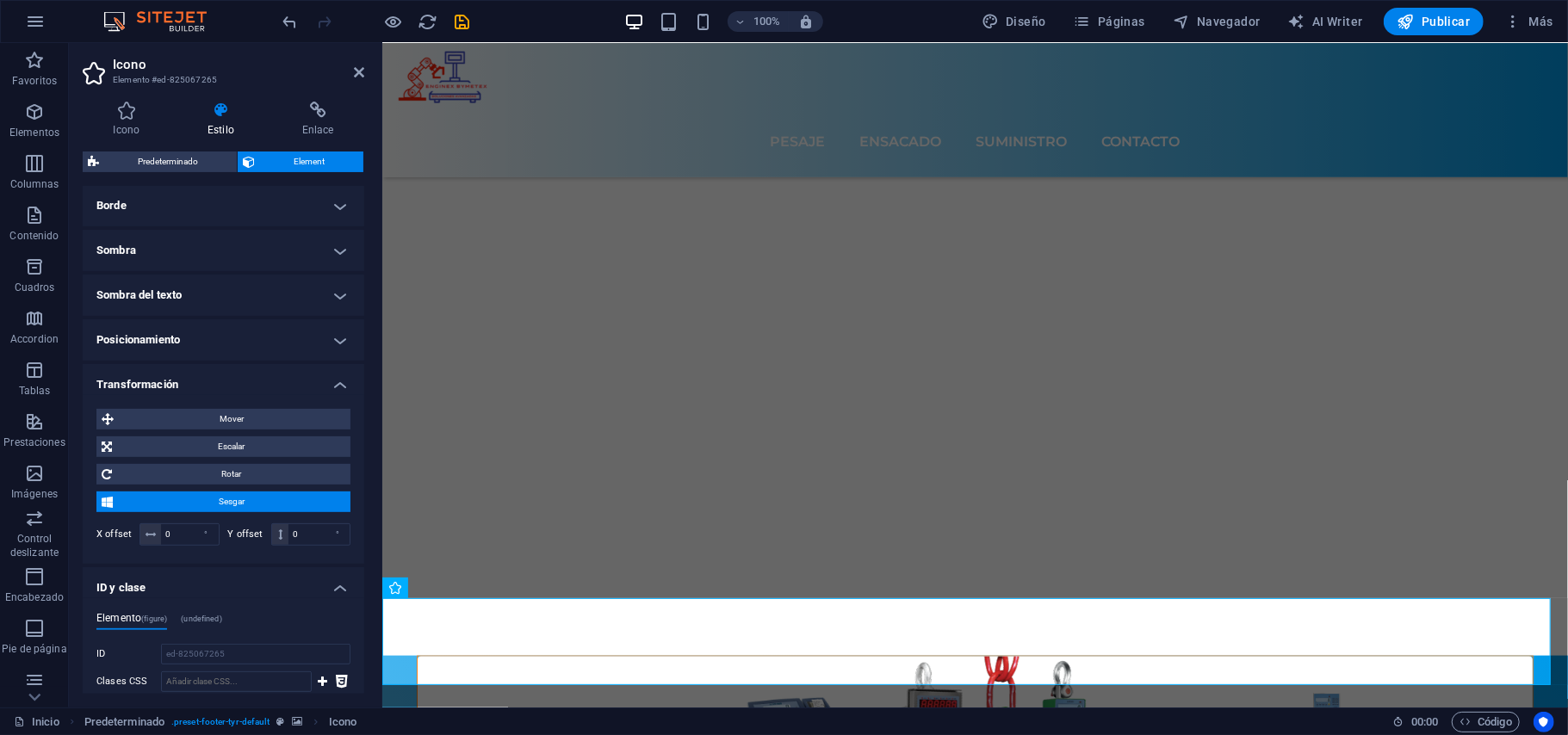 click on "Sesgar" at bounding box center (232, 502) 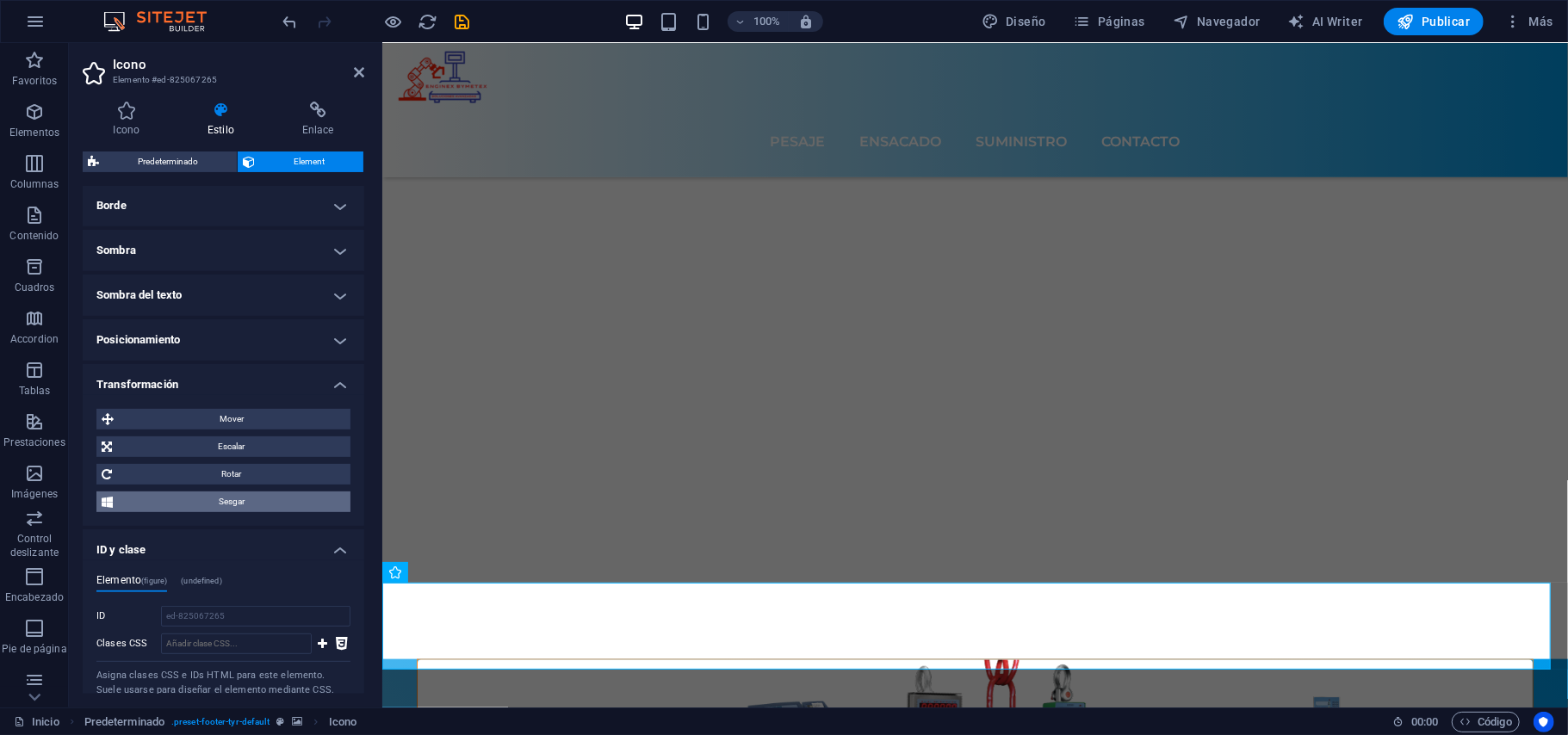 scroll, scrollTop: 5940, scrollLeft: 0, axis: vertical 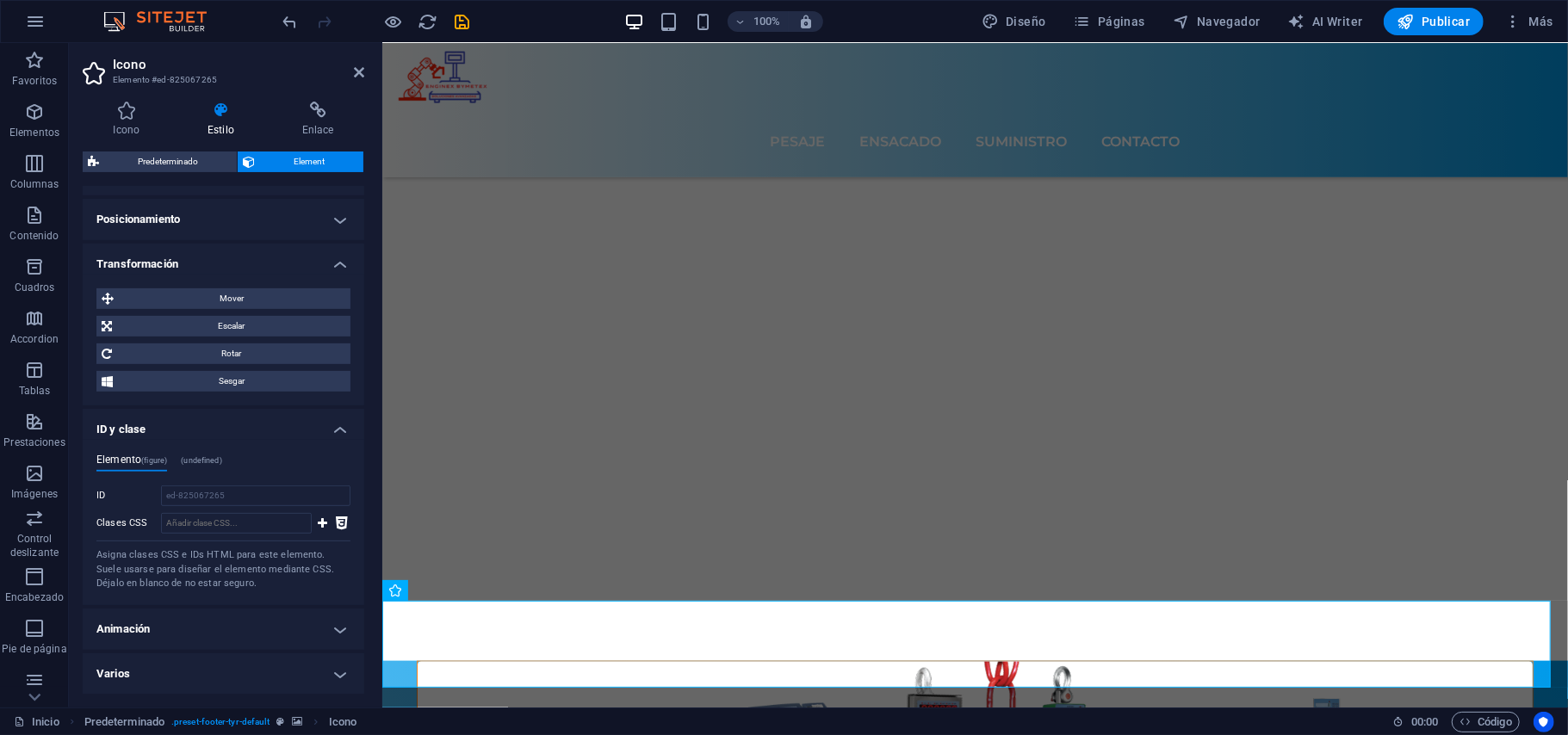 click on "(undefined)" at bounding box center (201, 460) 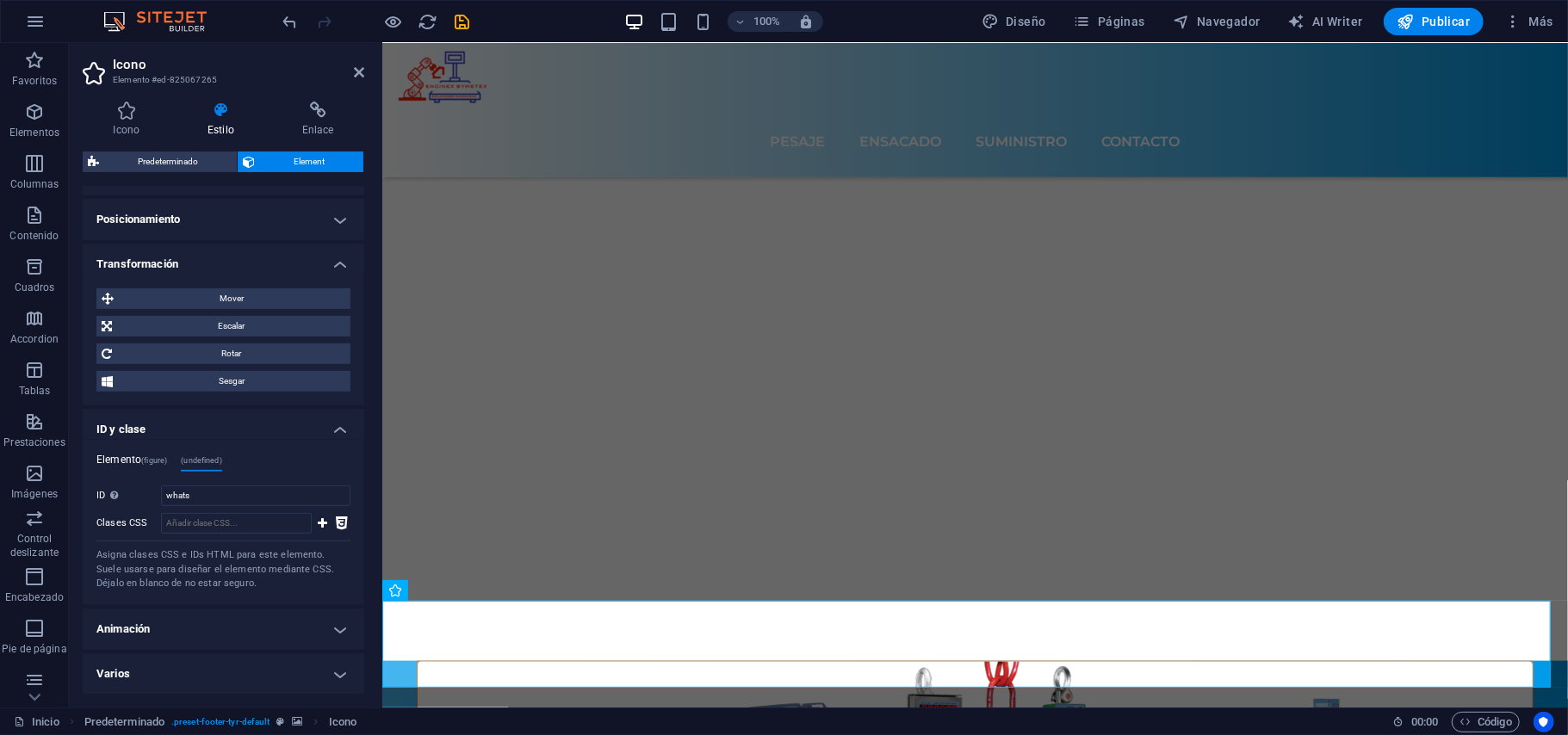 click on "Elemento  (figure)" at bounding box center (132, 463) 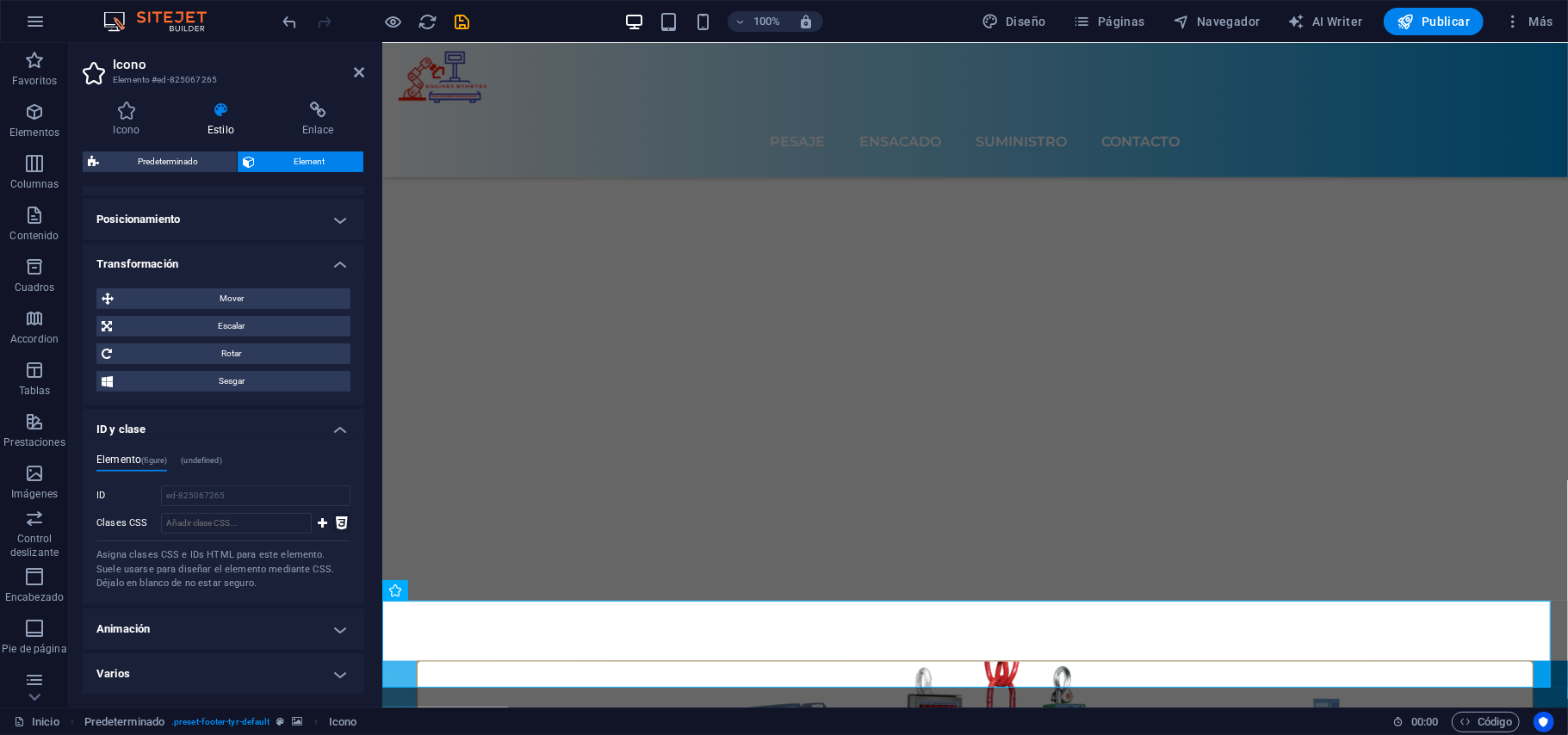 click at bounding box center (342, 523) 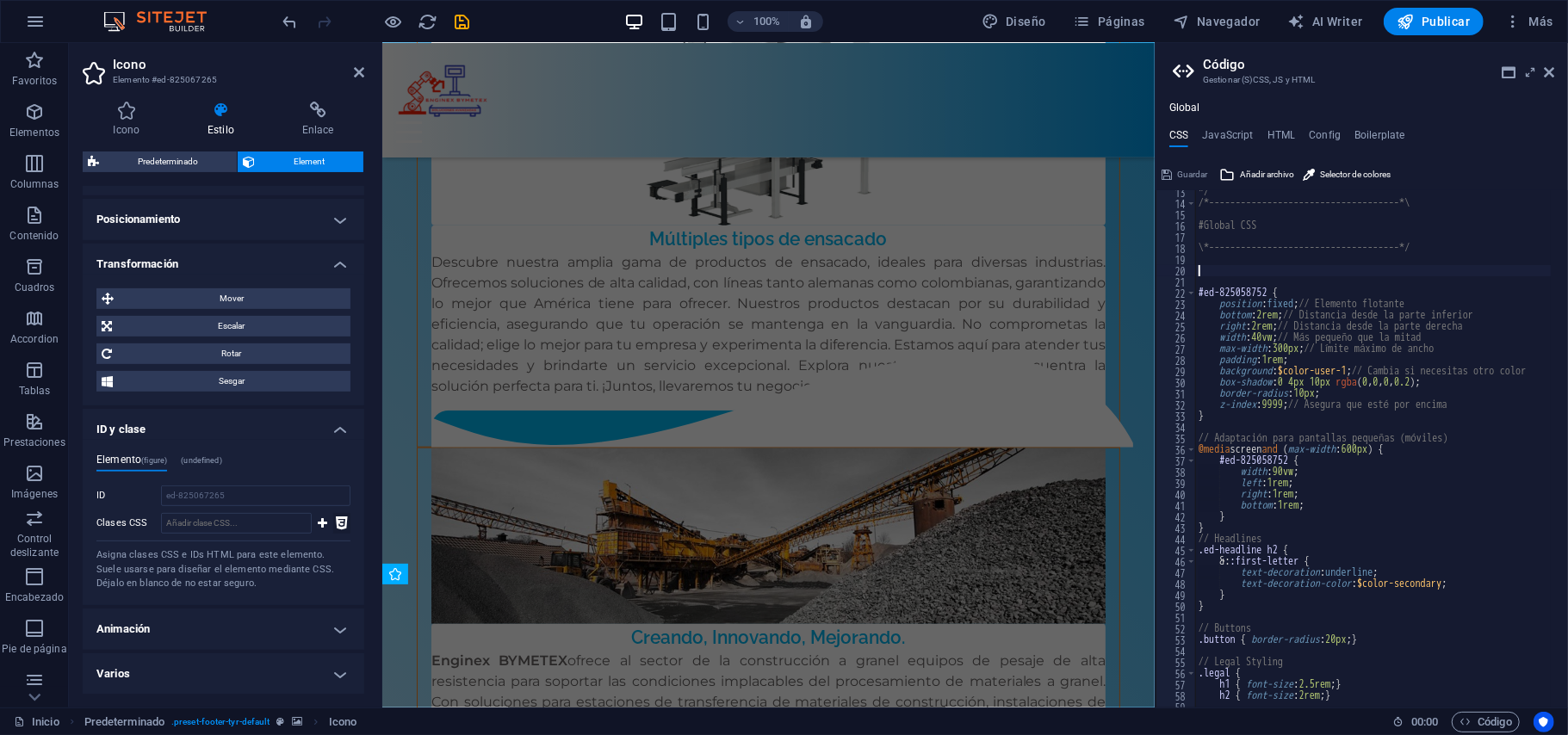 scroll, scrollTop: 6737, scrollLeft: 0, axis: vertical 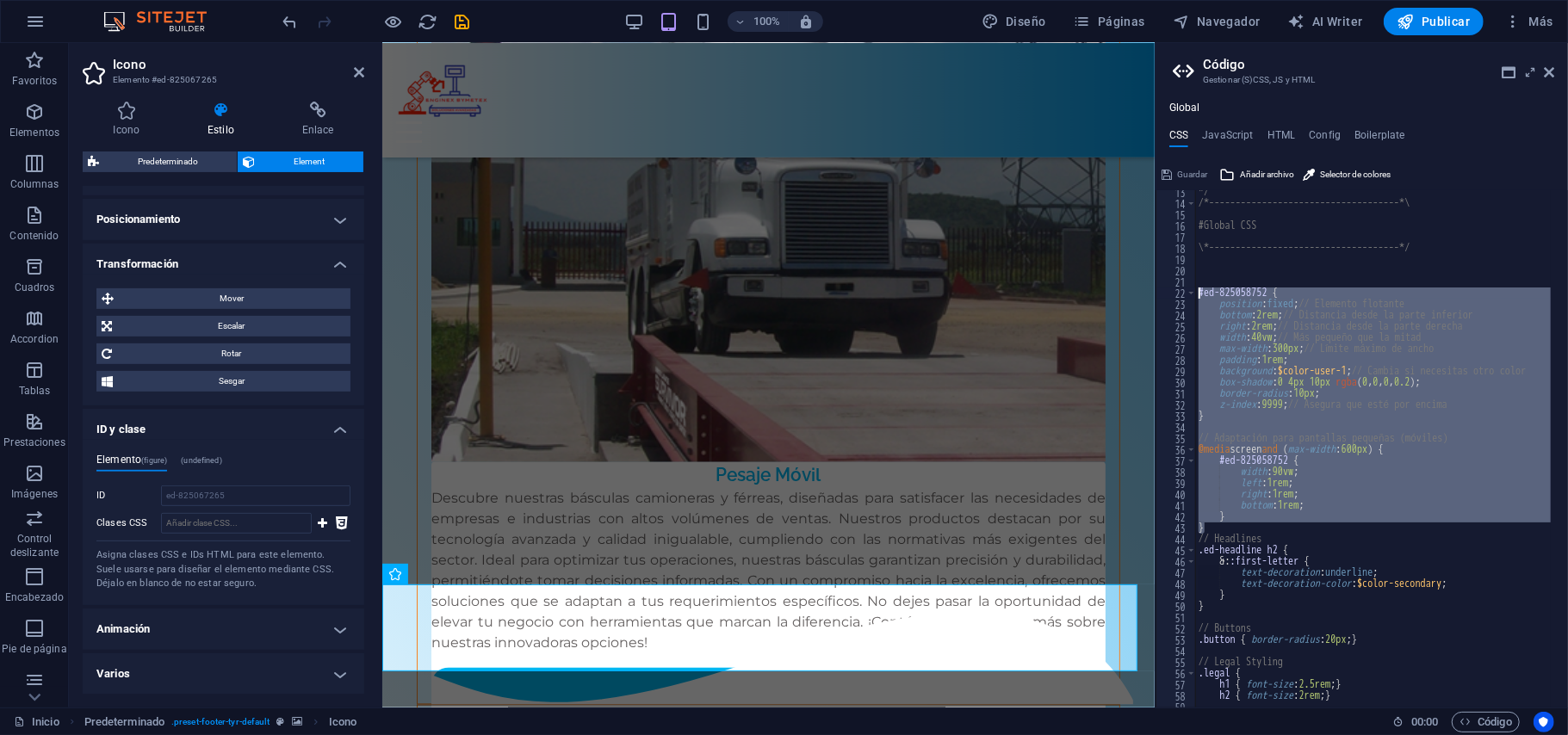 drag, startPoint x: 1238, startPoint y: 530, endPoint x: 1169, endPoint y: 298, distance: 242.04338 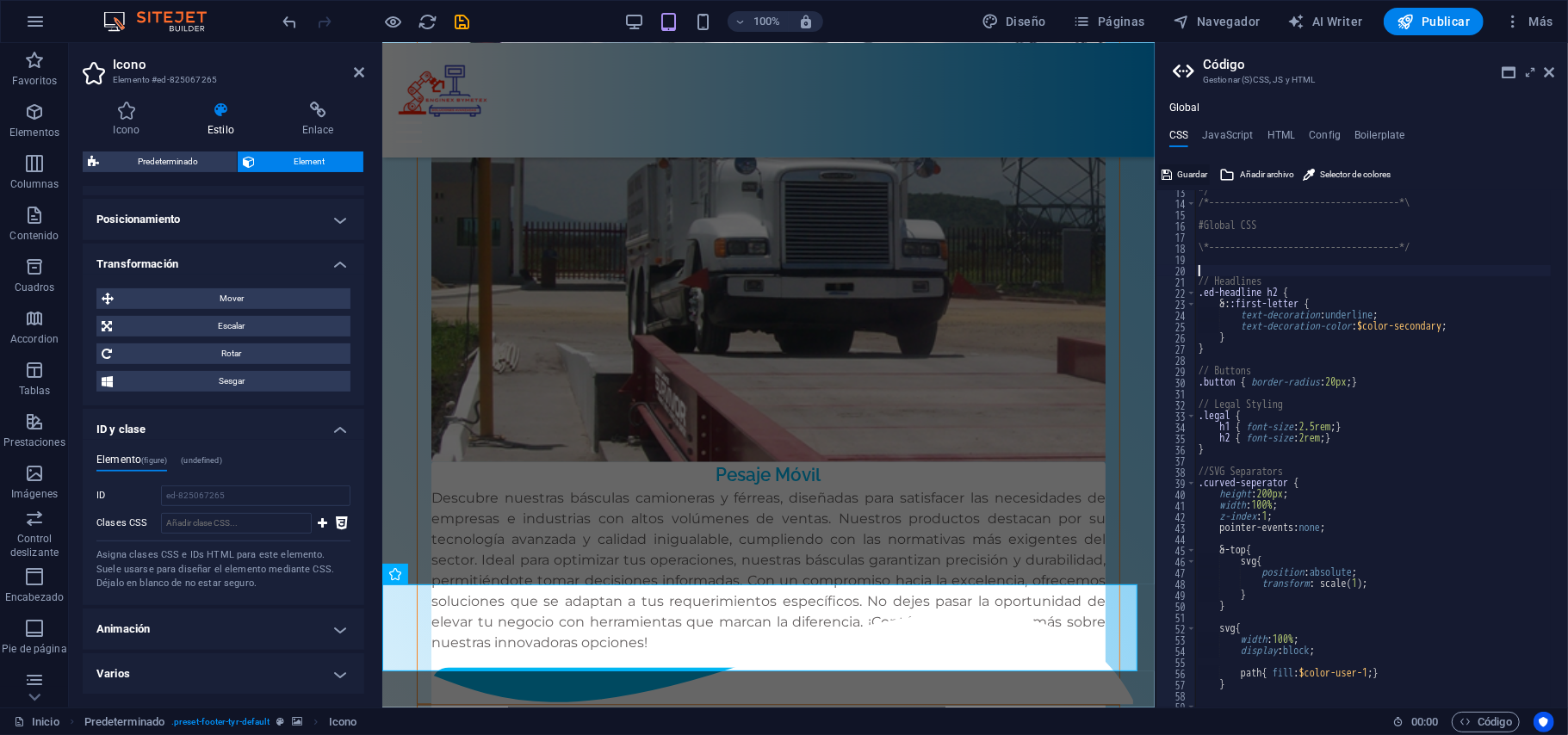 click on "Guardar" at bounding box center (1192, 175) 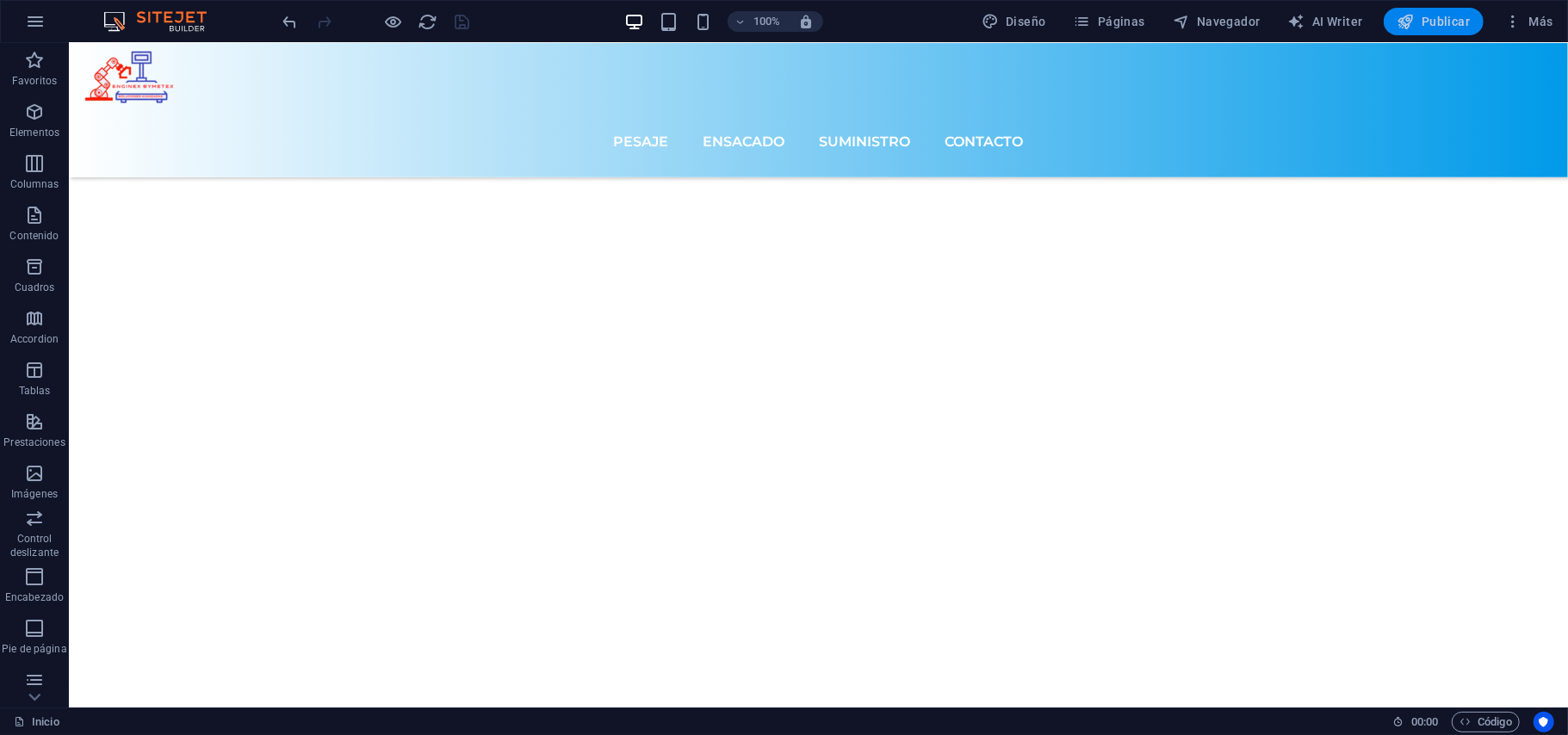 scroll, scrollTop: 6803, scrollLeft: 0, axis: vertical 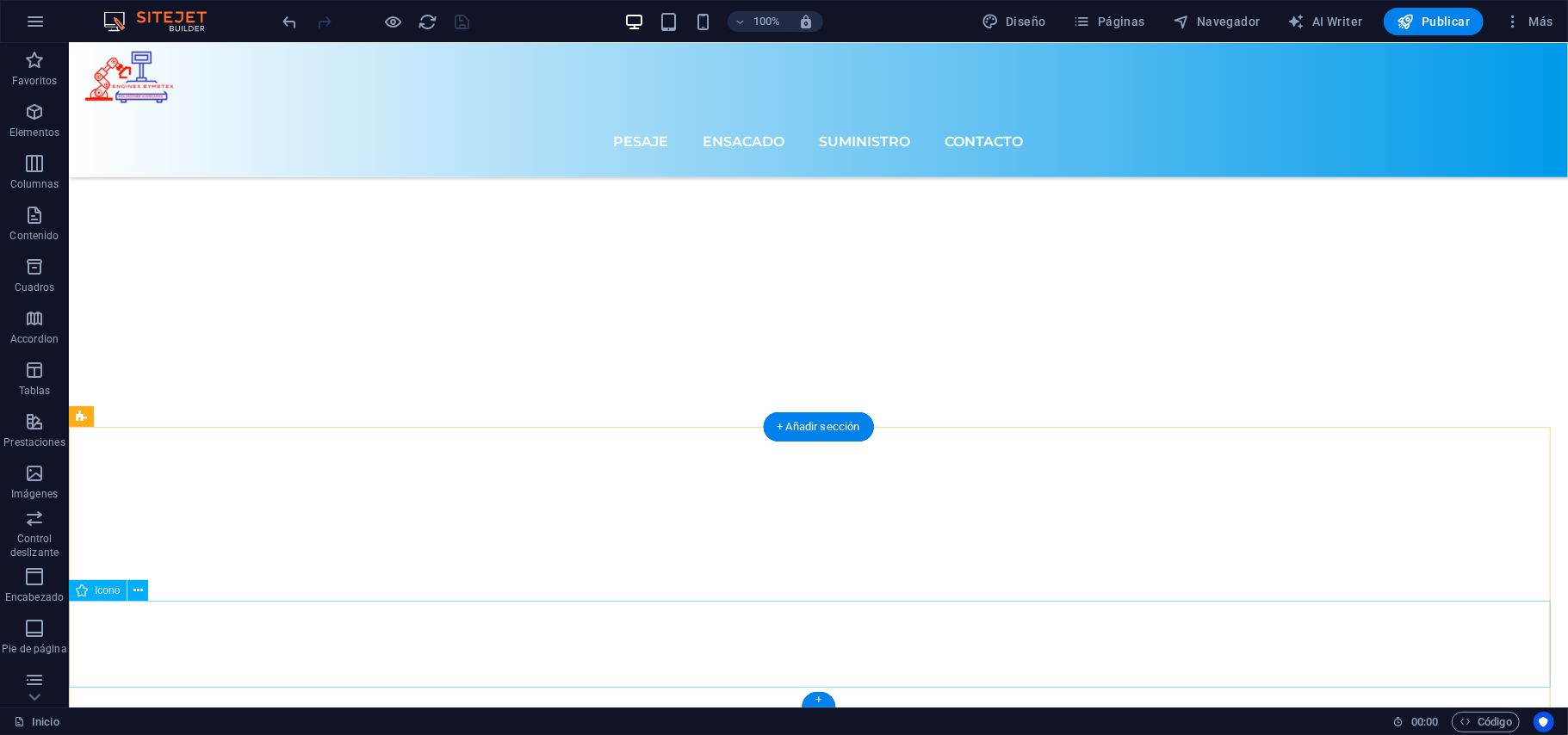 click at bounding box center (817, 9164) 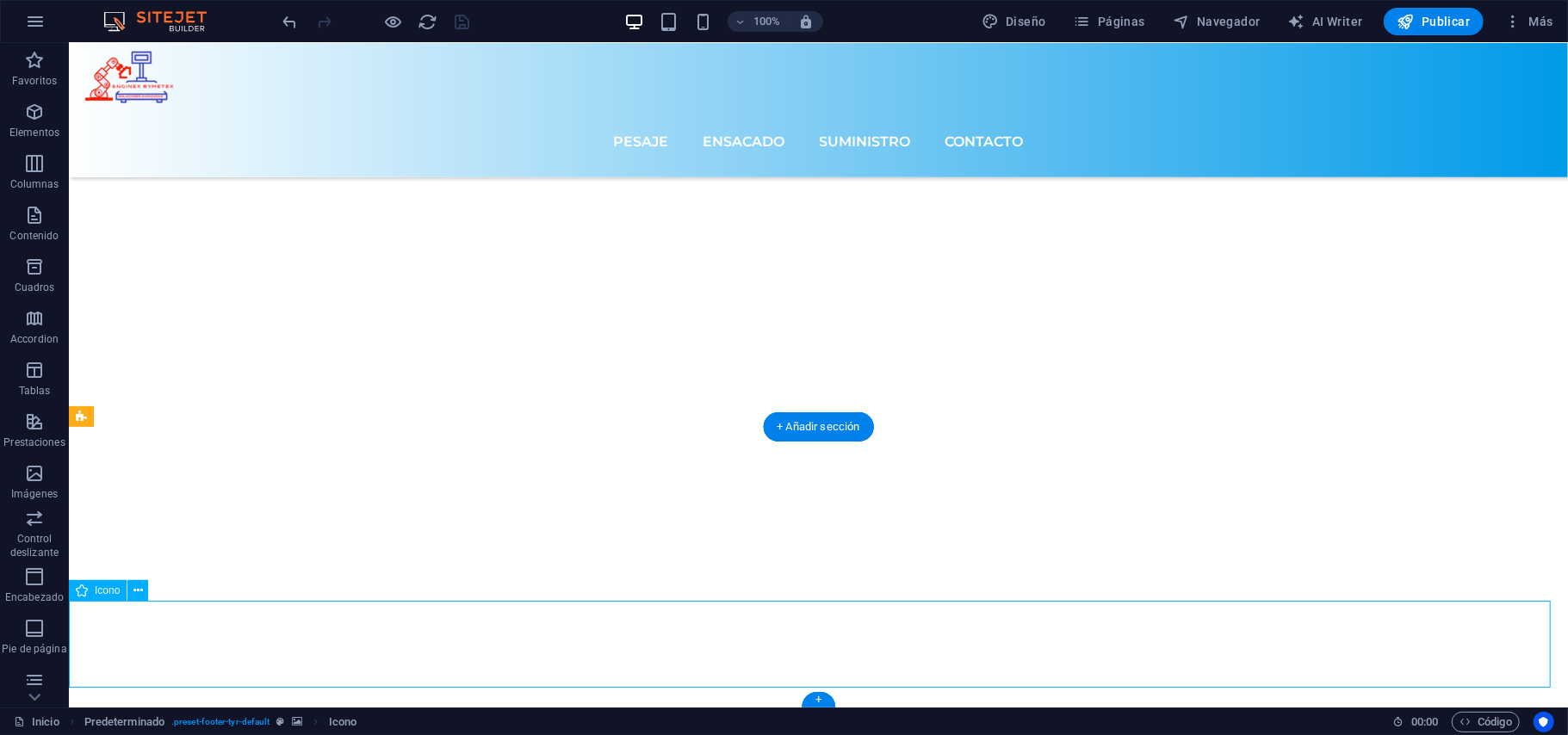 click at bounding box center [817, 9164] 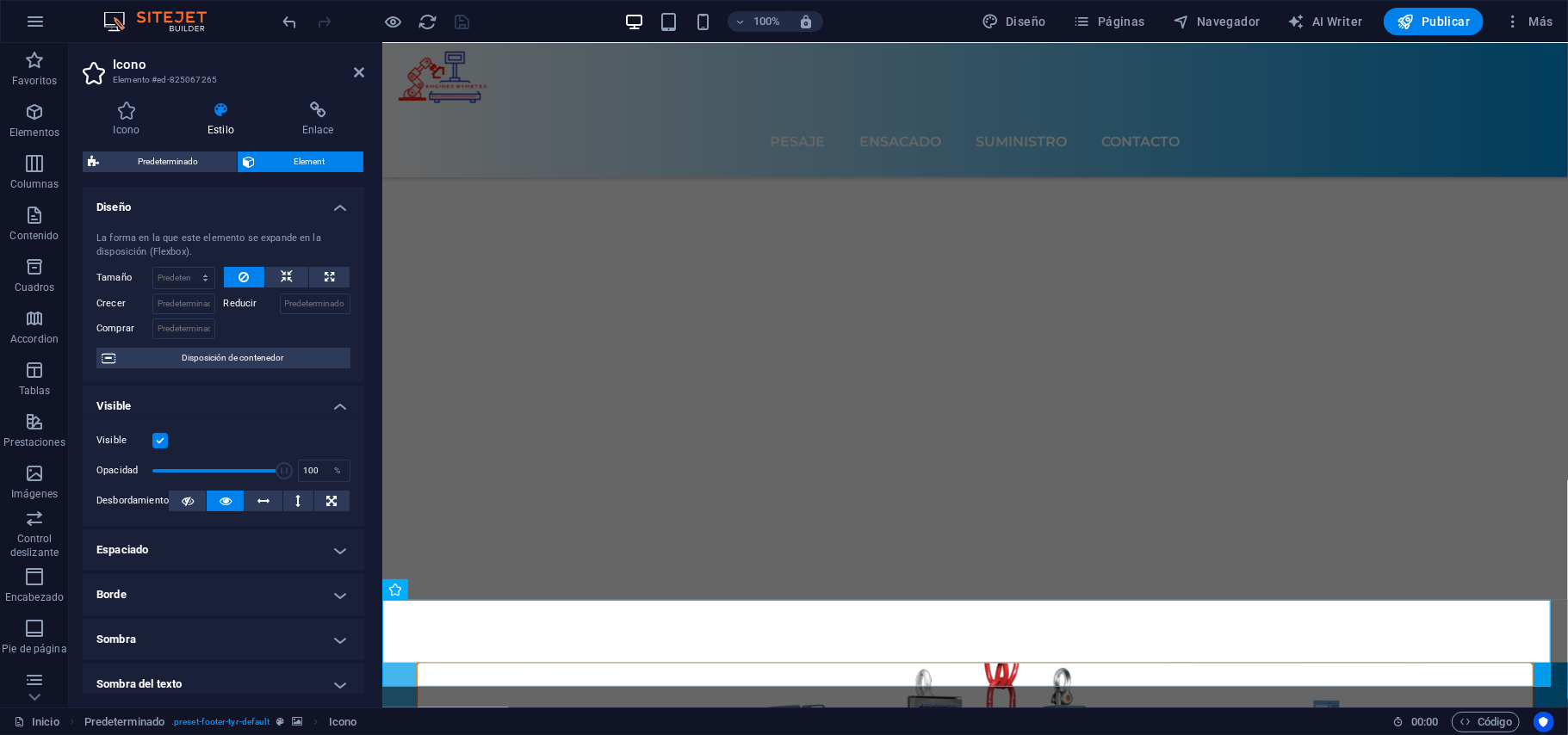 scroll, scrollTop: 5991, scrollLeft: 0, axis: vertical 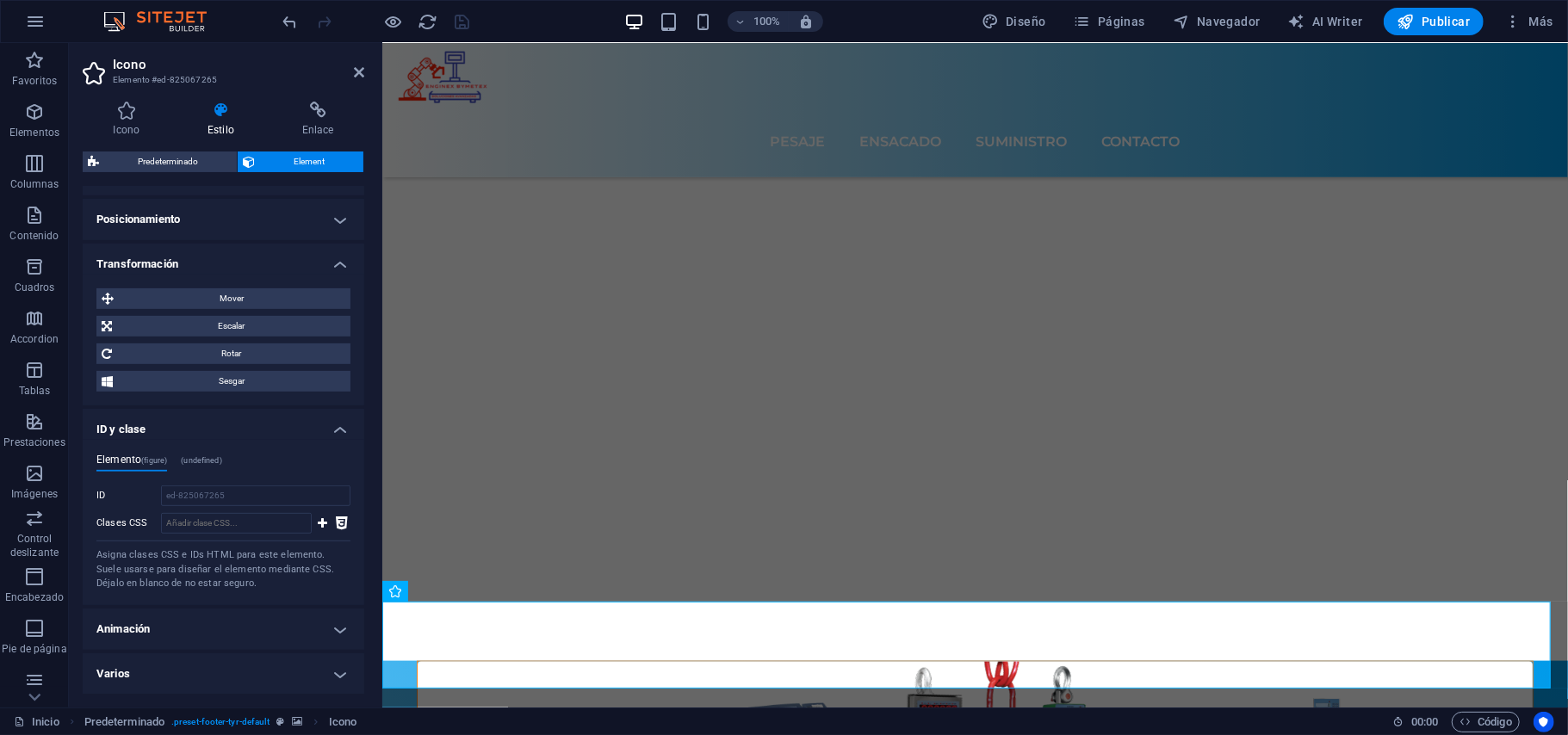 click on "Elemento  (figure)" at bounding box center (132, 463) 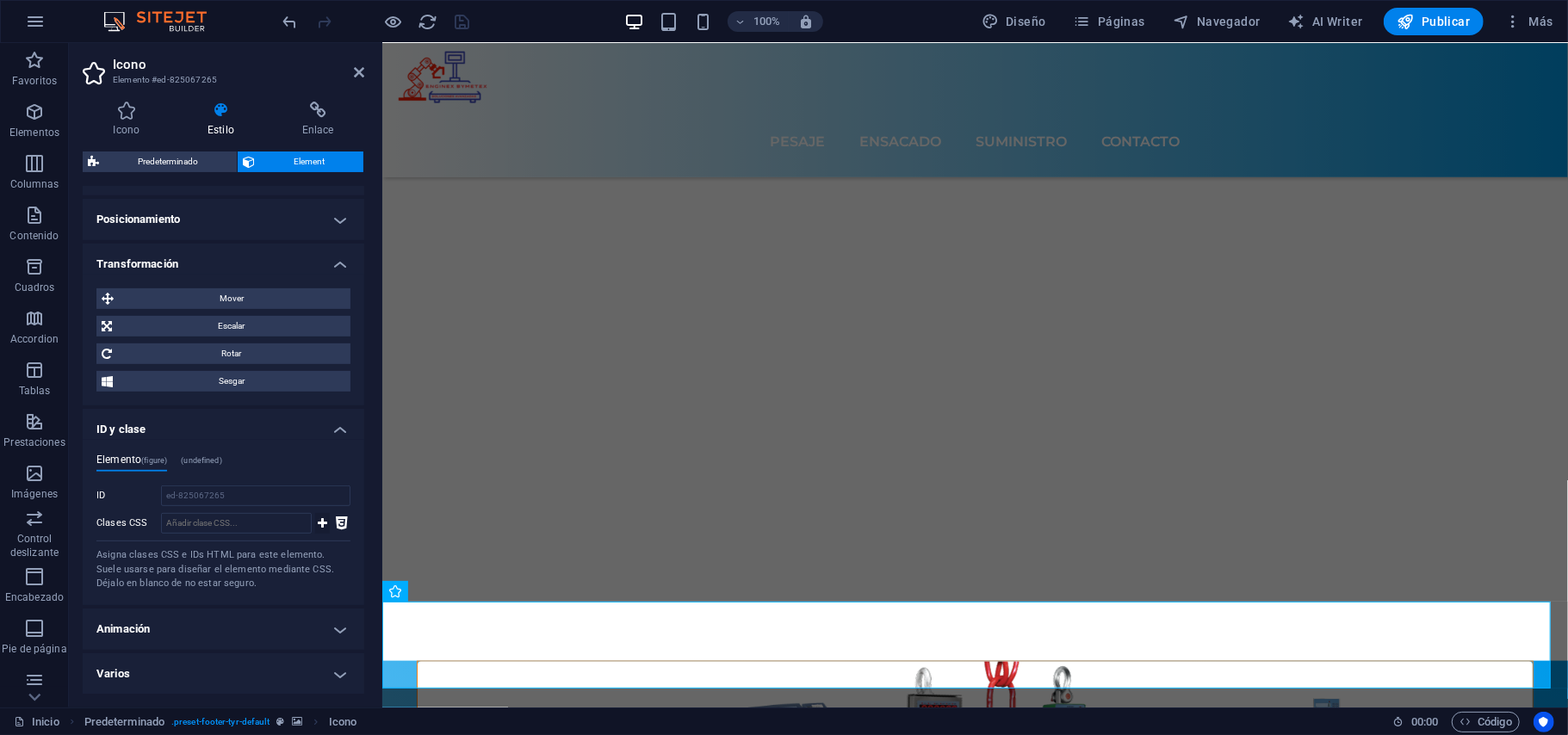 click at bounding box center [322, 523] 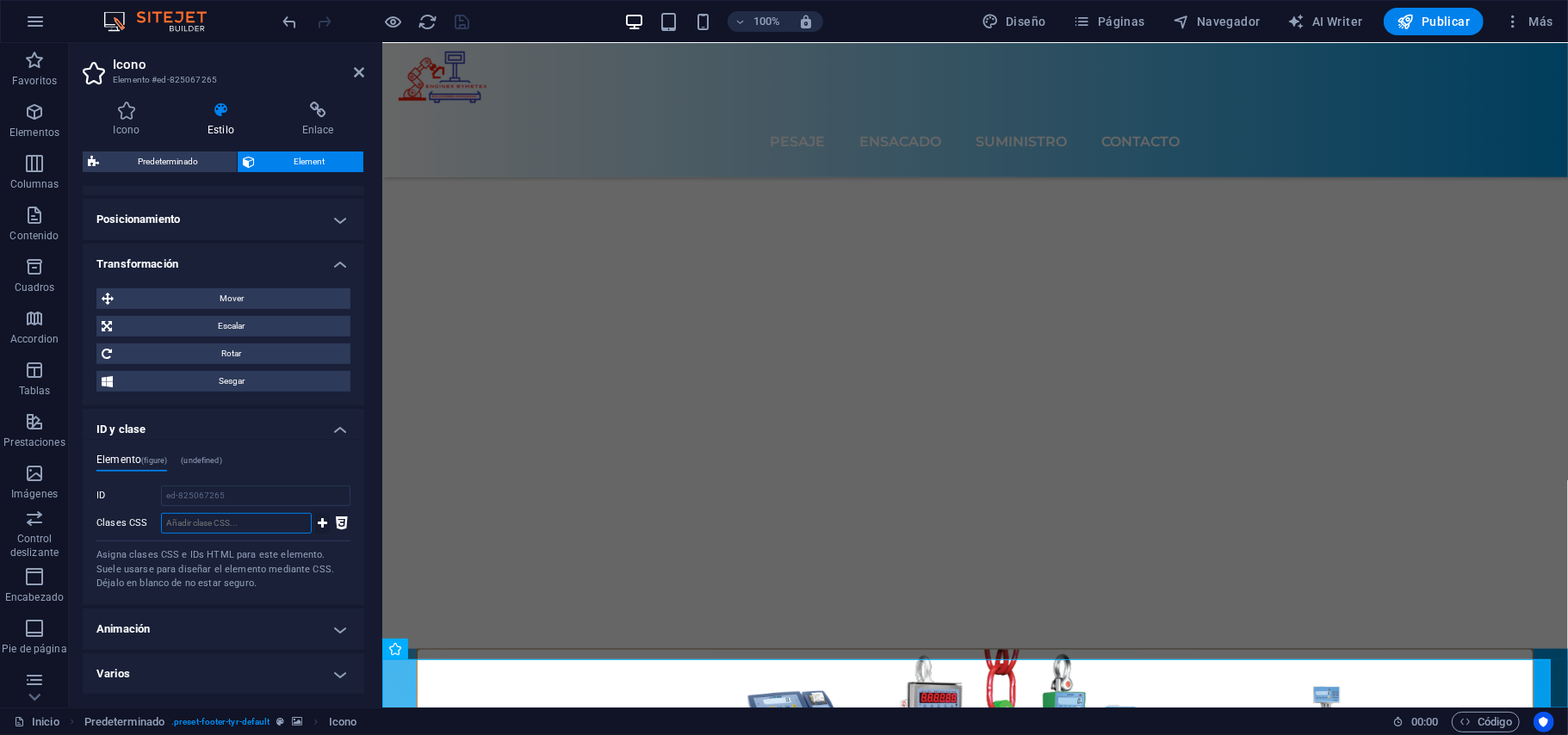 scroll, scrollTop: 5920, scrollLeft: 0, axis: vertical 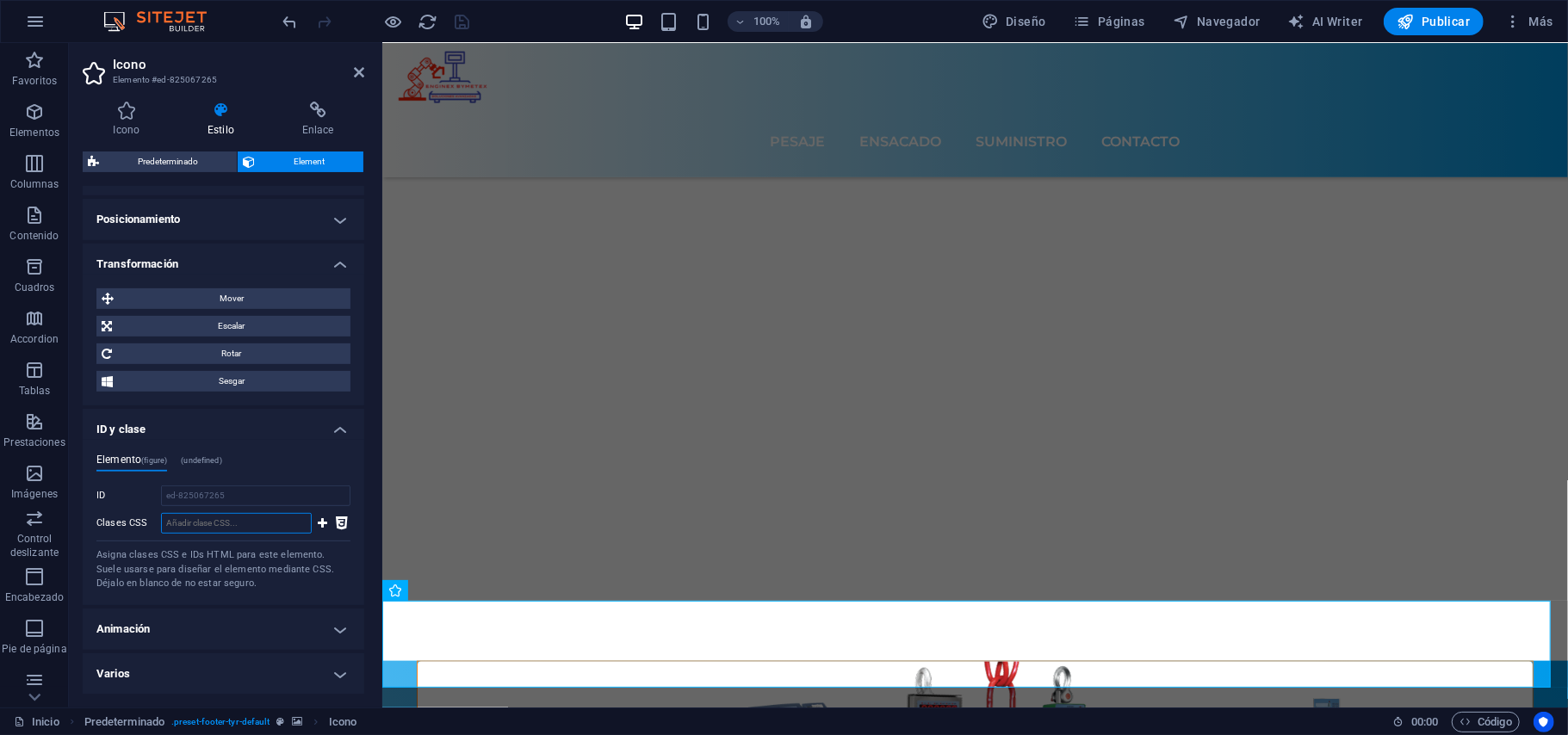 click on "Clases CSS" at bounding box center (236, 523) 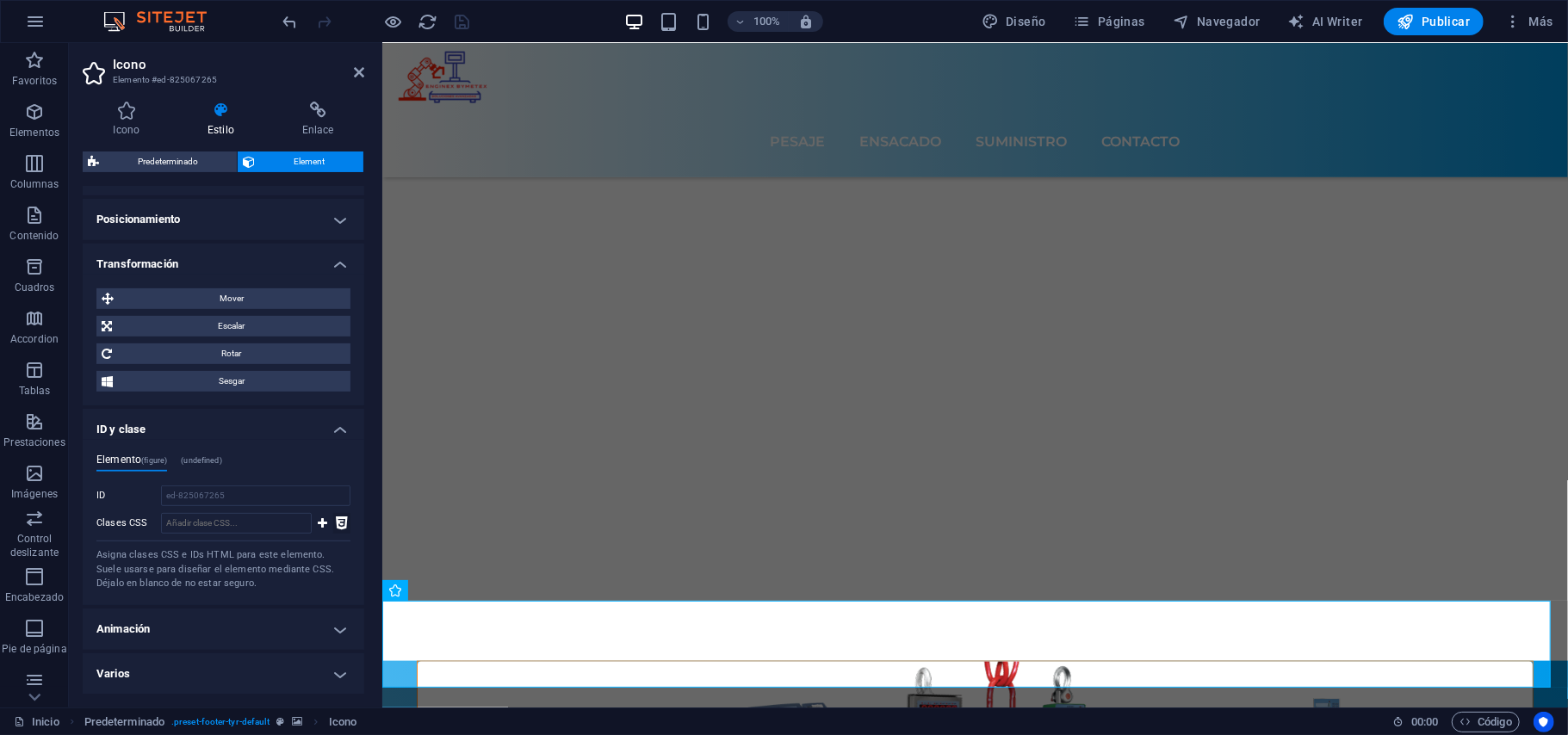 click at bounding box center [342, 523] 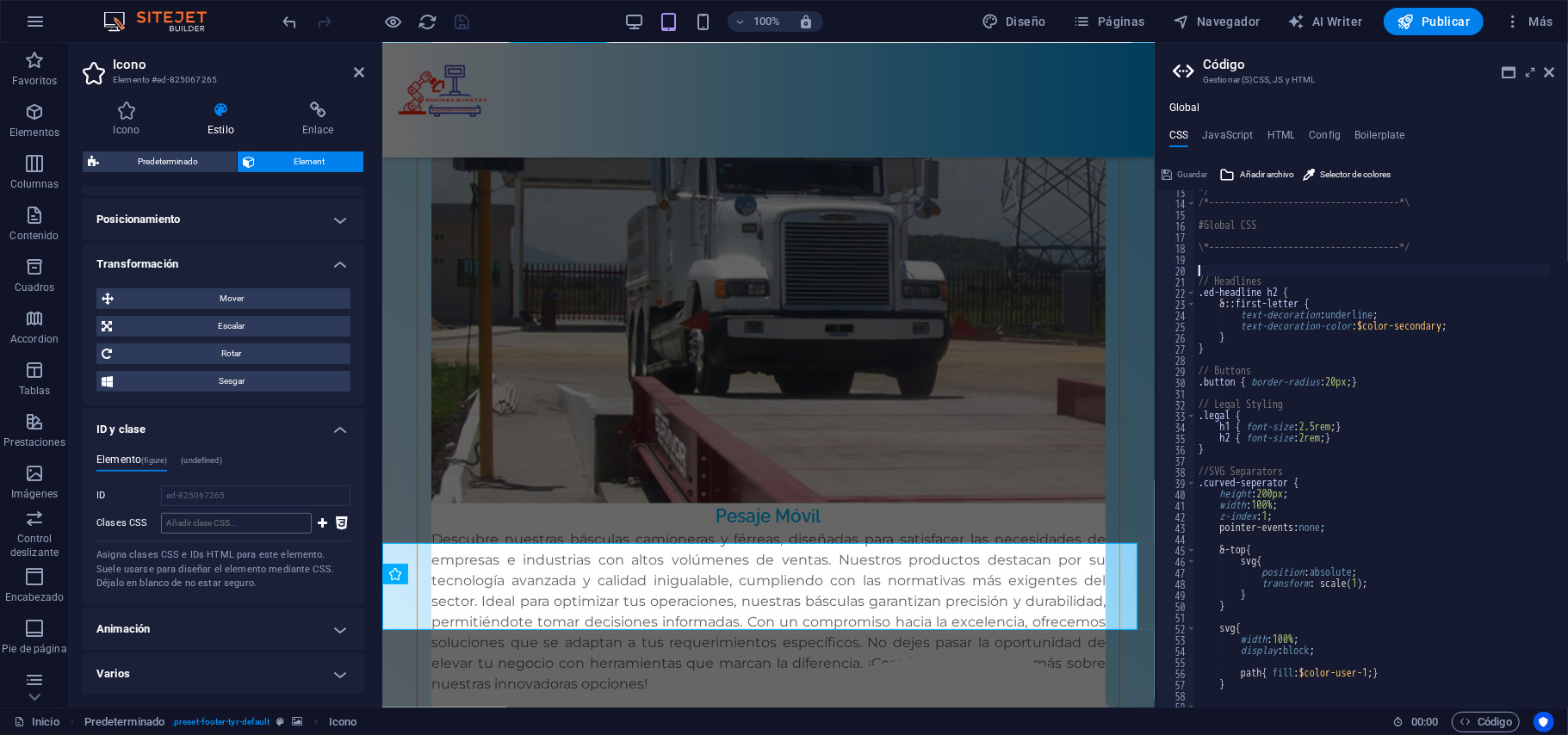 scroll, scrollTop: 6758, scrollLeft: 0, axis: vertical 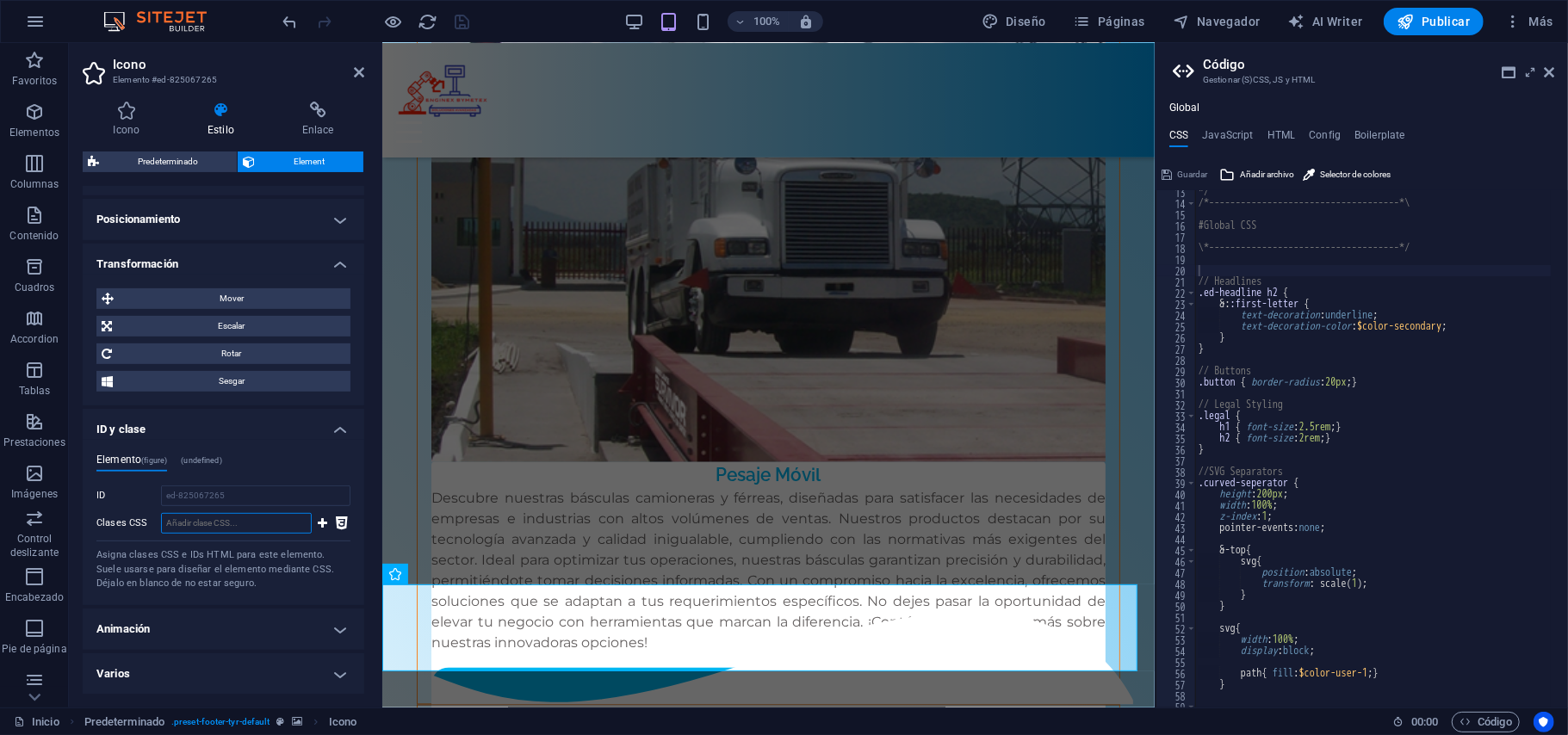 click on "Clases CSS" at bounding box center [236, 523] 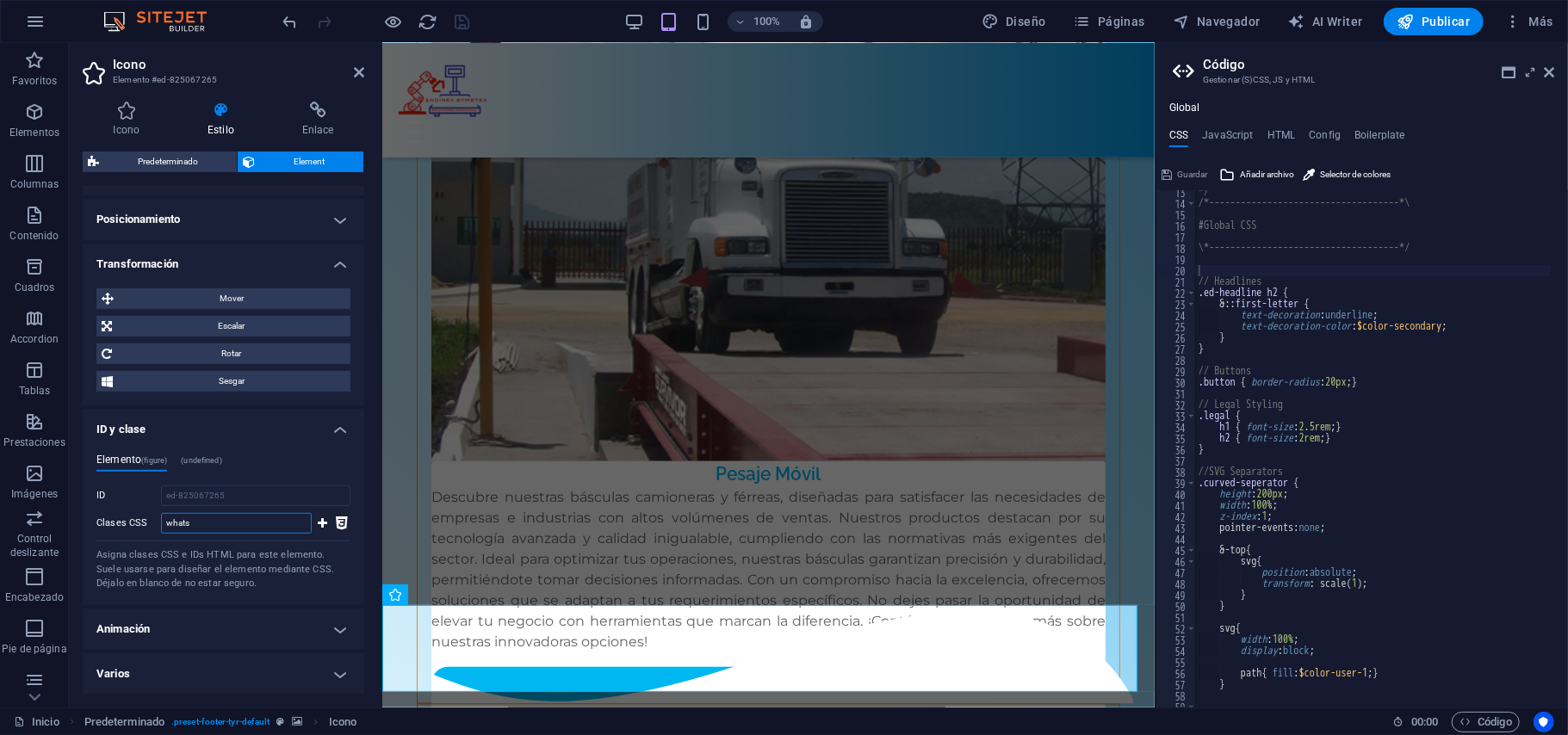 scroll, scrollTop: 6737, scrollLeft: 0, axis: vertical 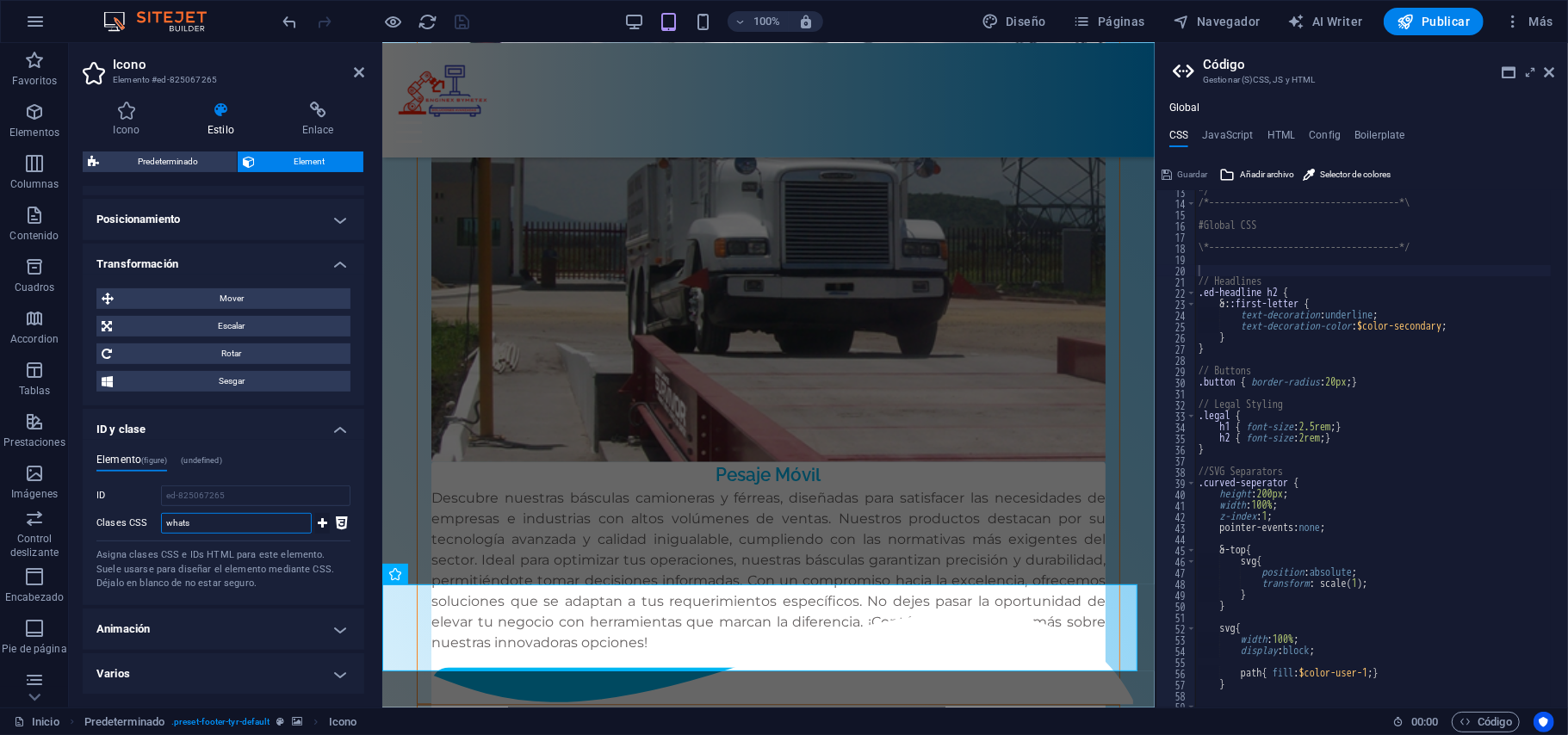 type on "whats" 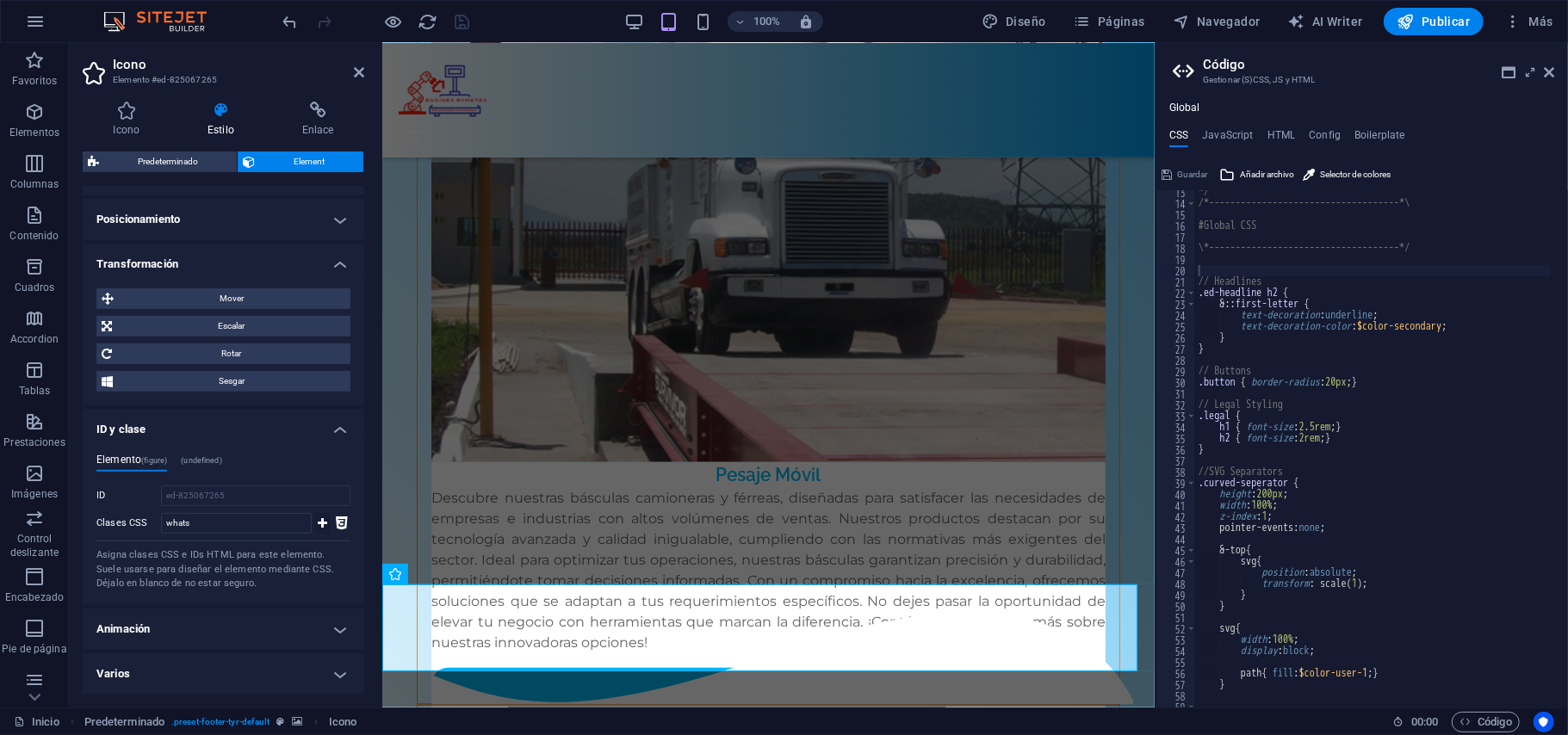 click at bounding box center [322, 523] 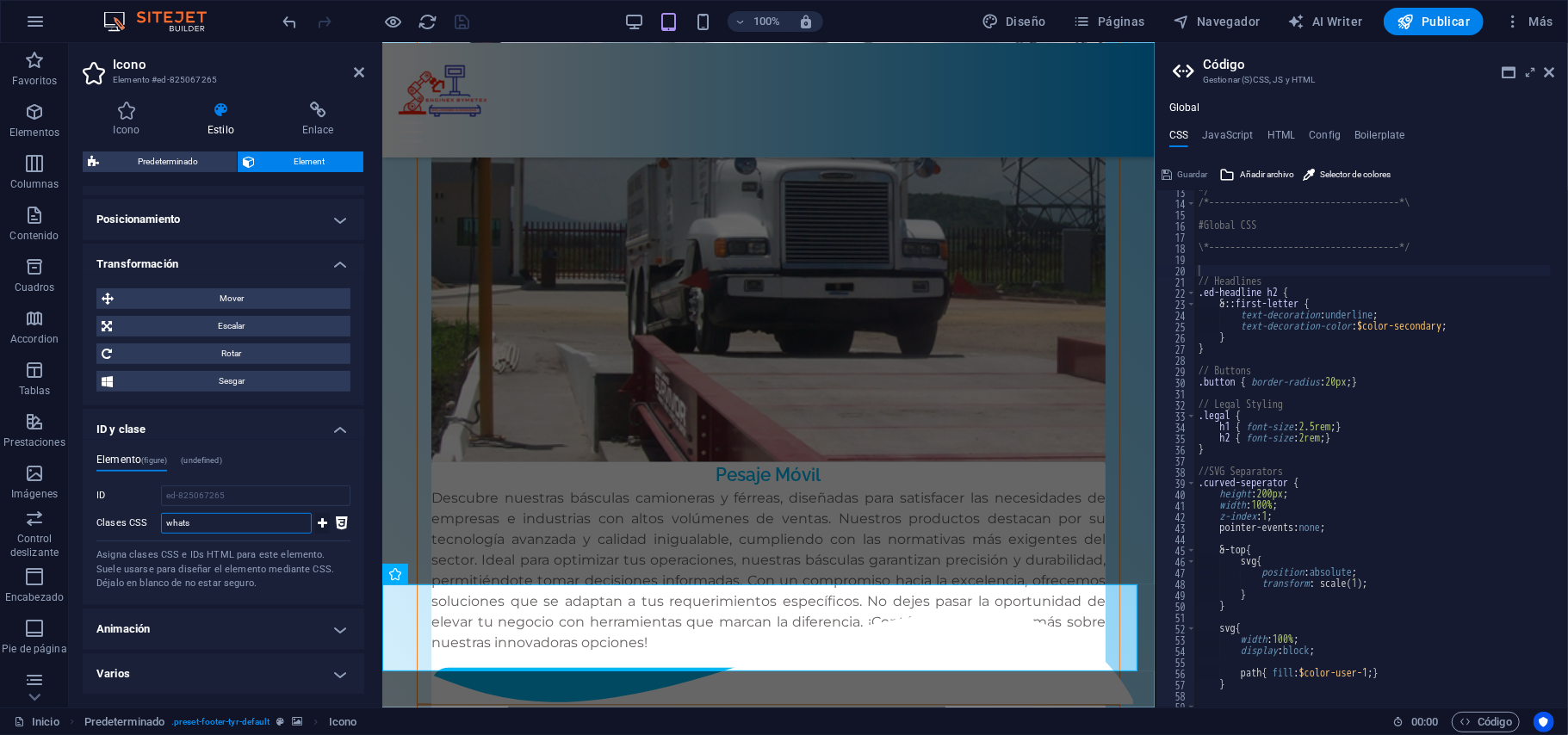 type 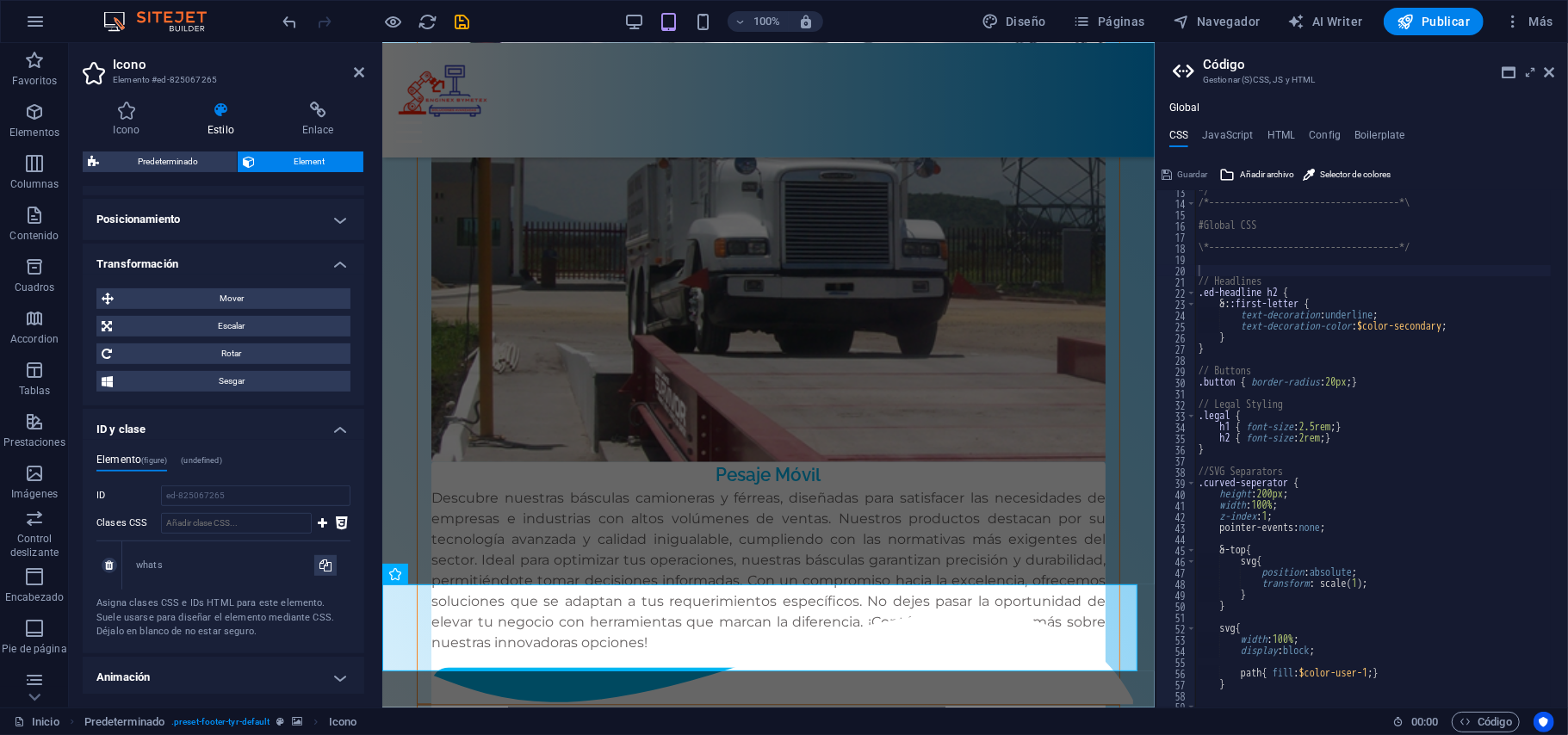 click on "whats" at bounding box center [236, 565] 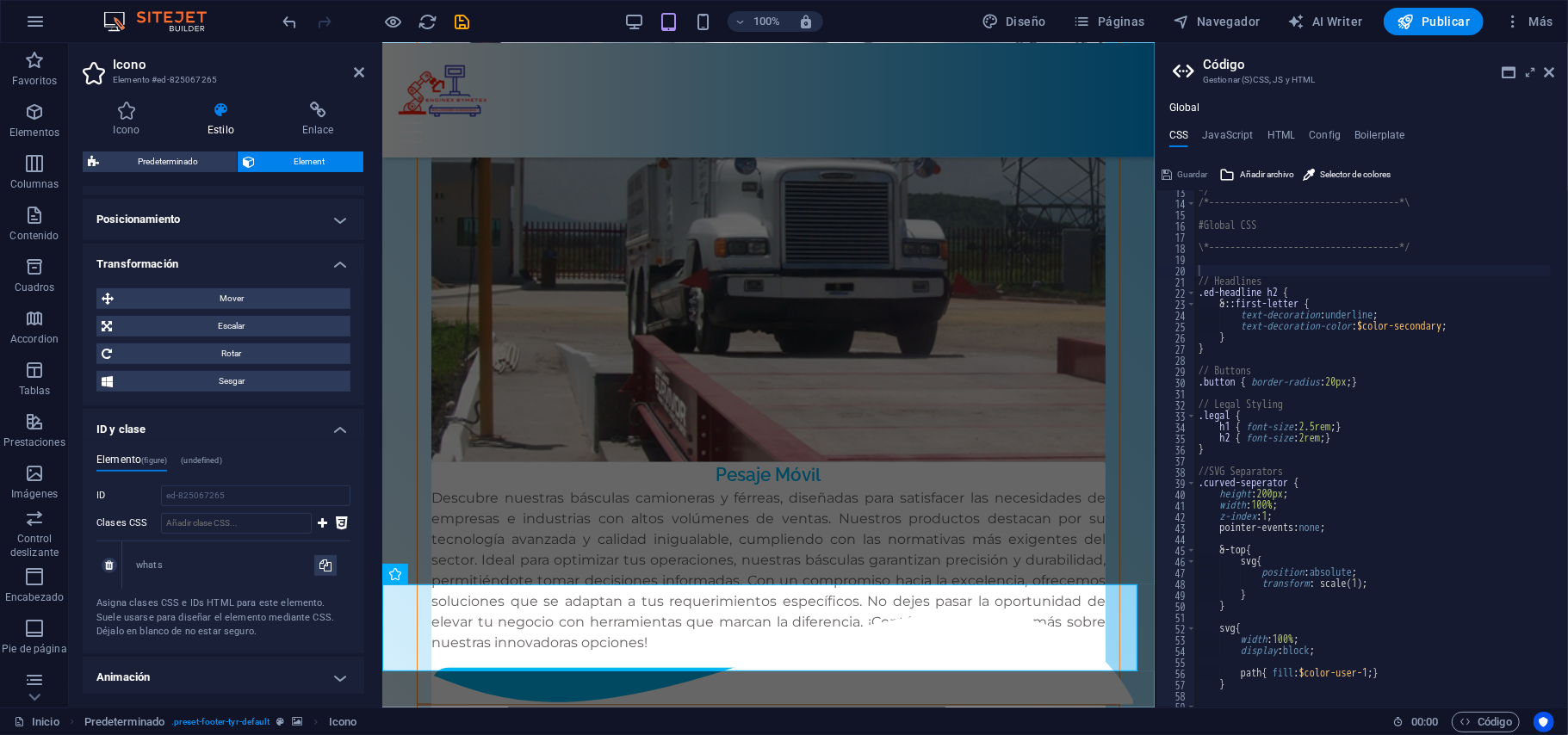 click on "whats" at bounding box center (236, 565) 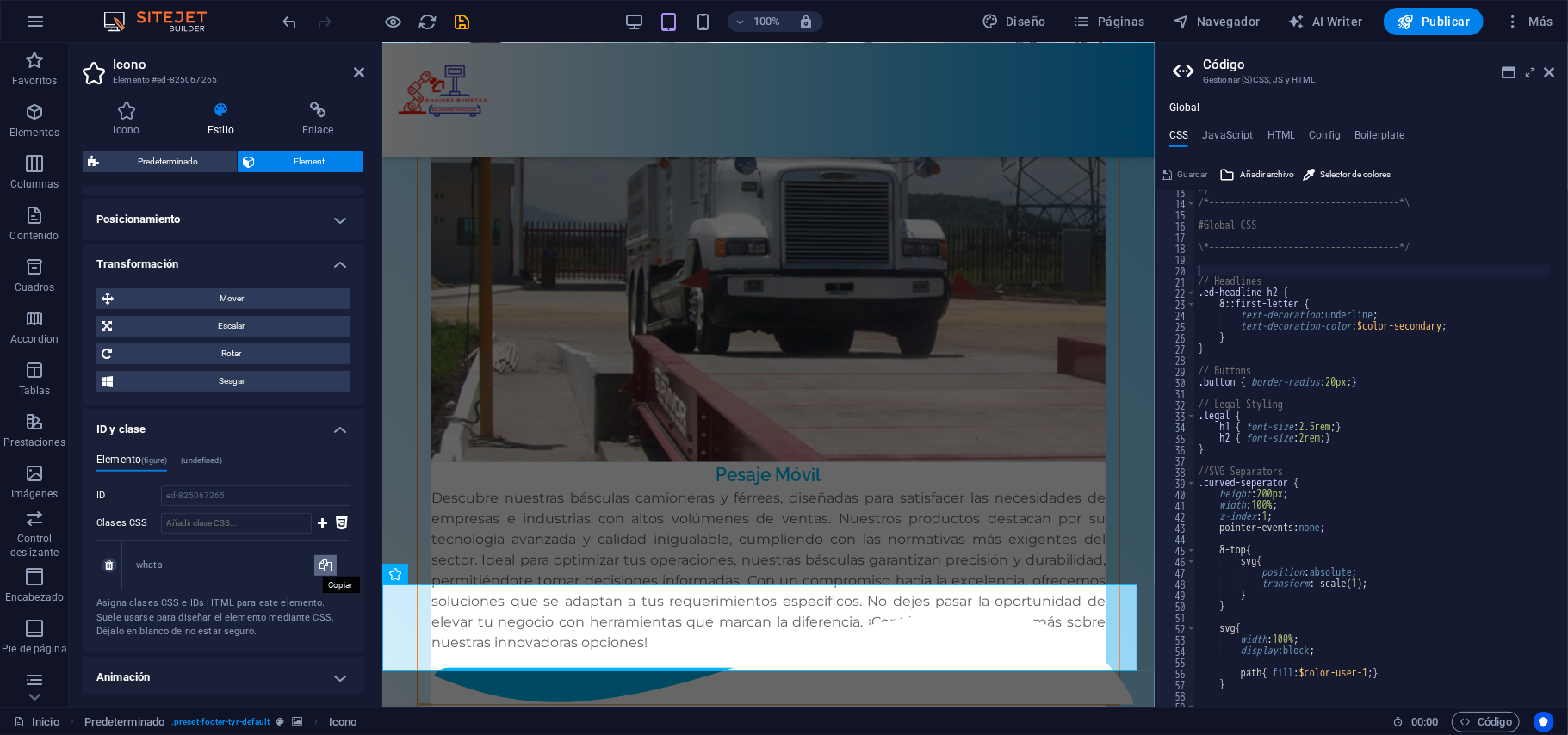 click at bounding box center (325, 565) 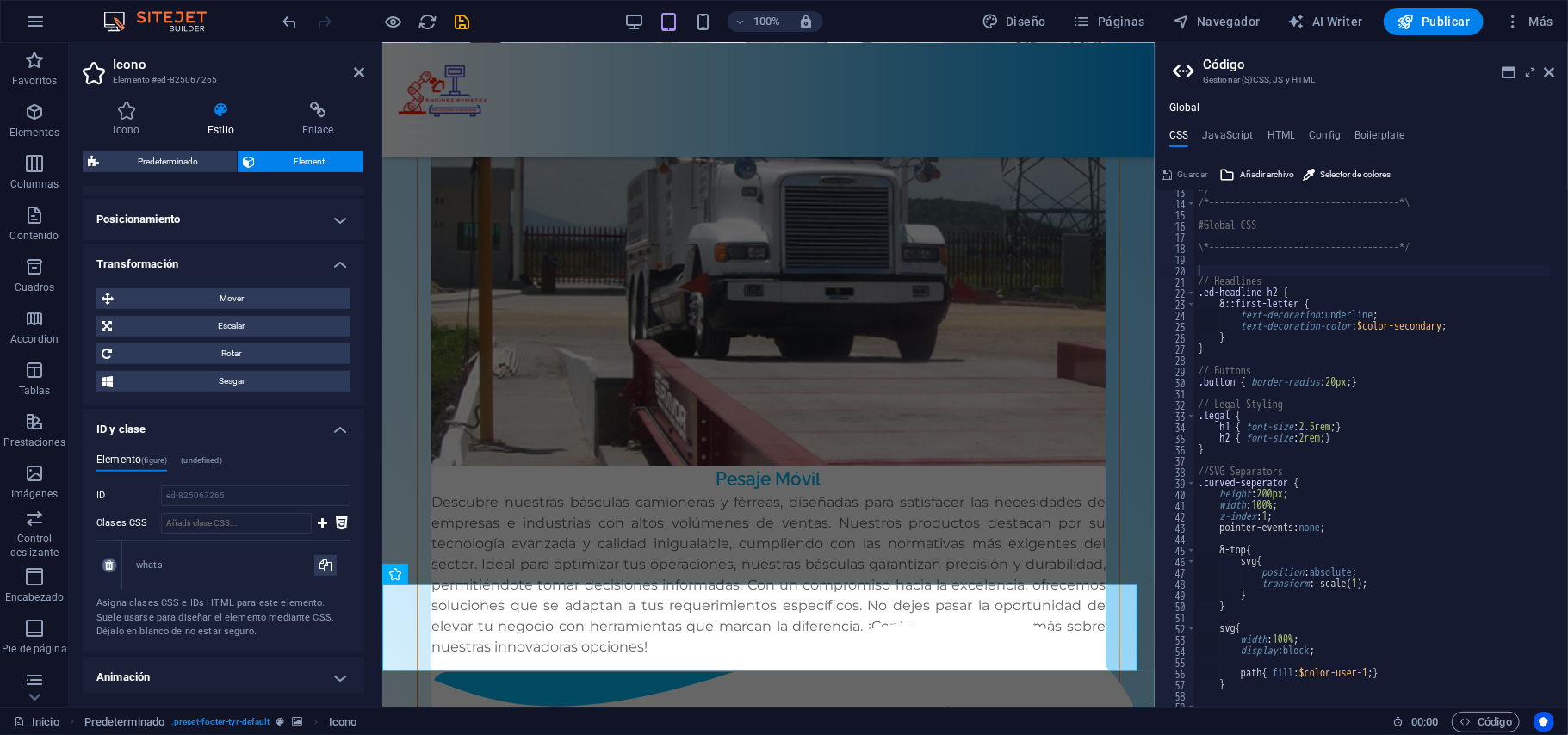 scroll, scrollTop: 6865, scrollLeft: 0, axis: vertical 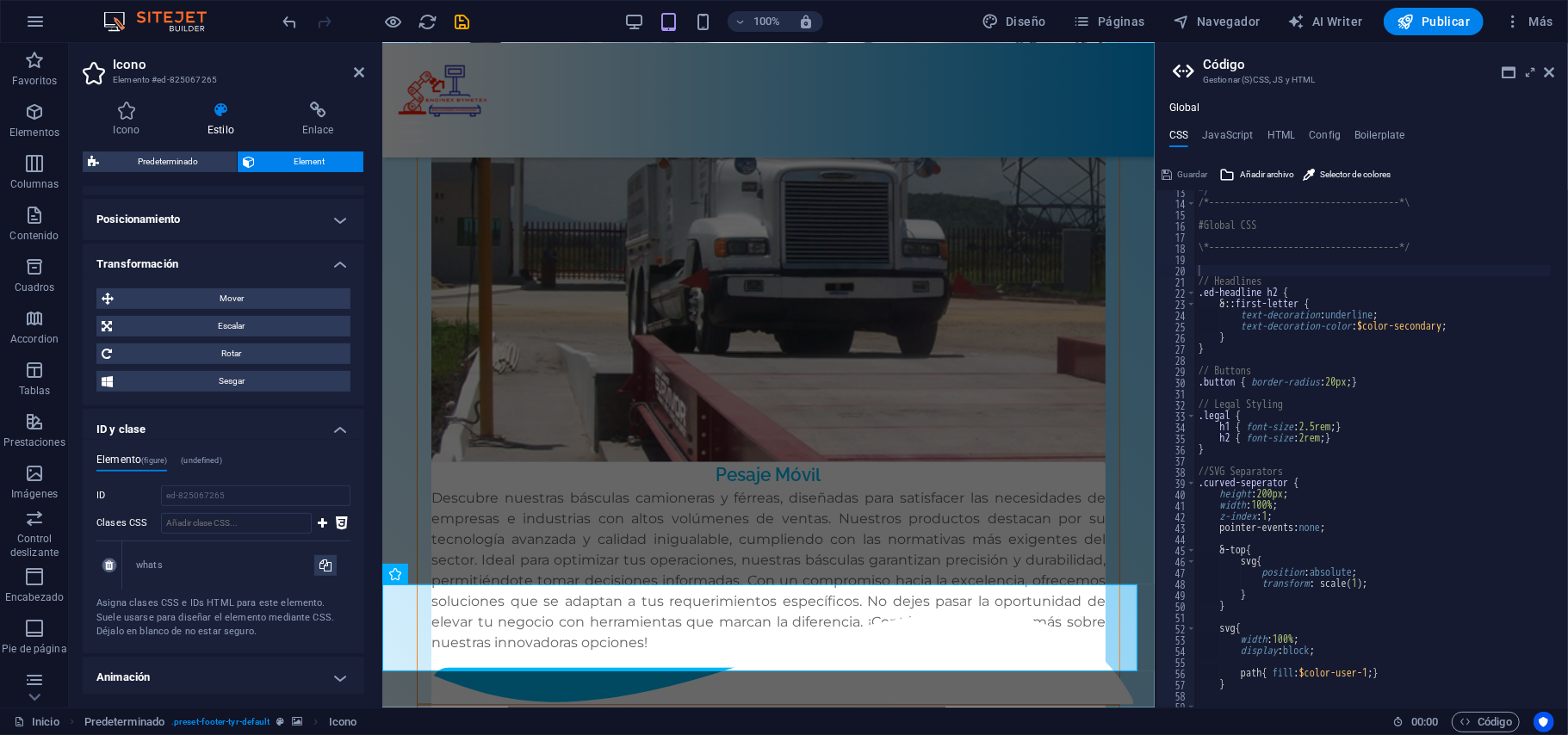 click at bounding box center (108, 565) 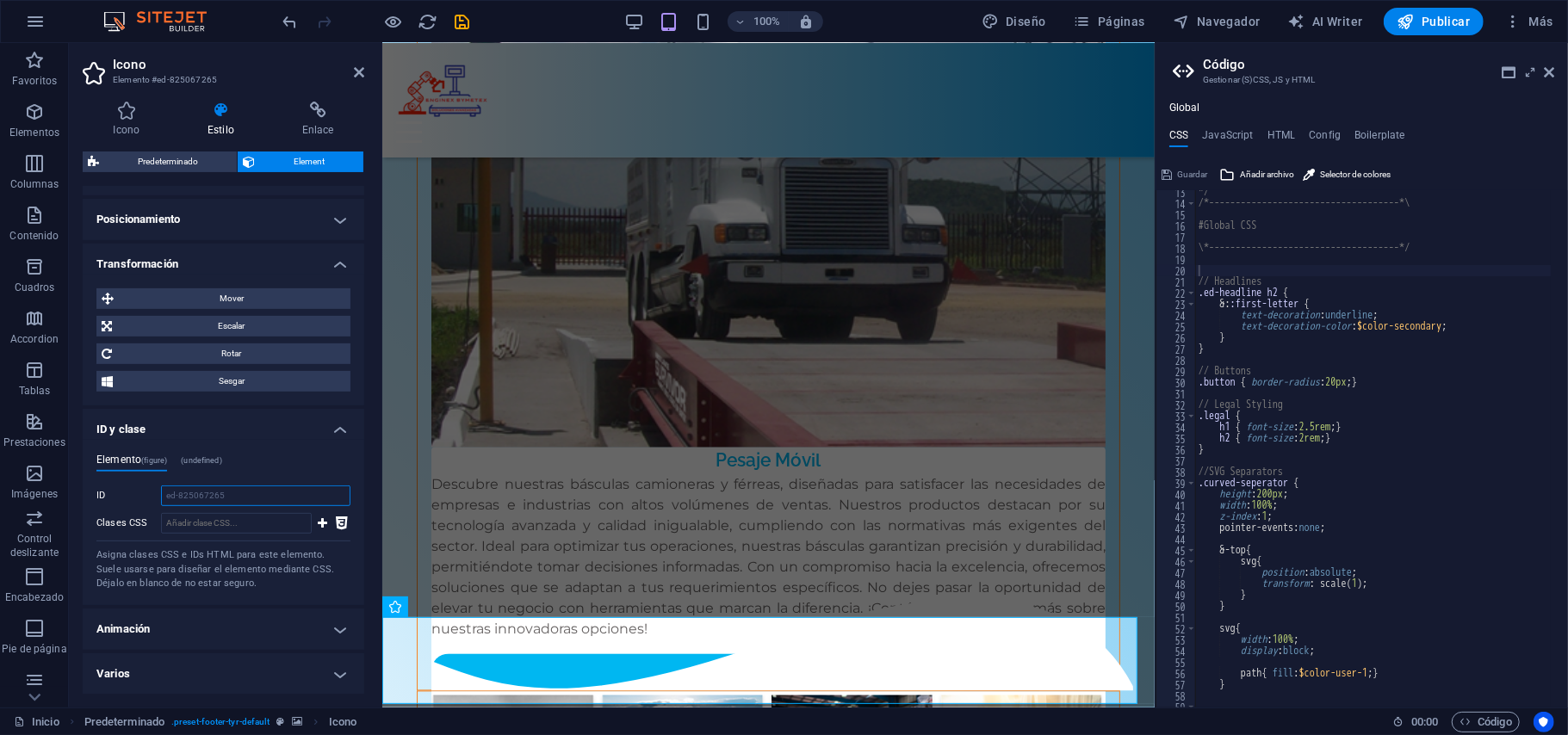 scroll, scrollTop: 6808, scrollLeft: 0, axis: vertical 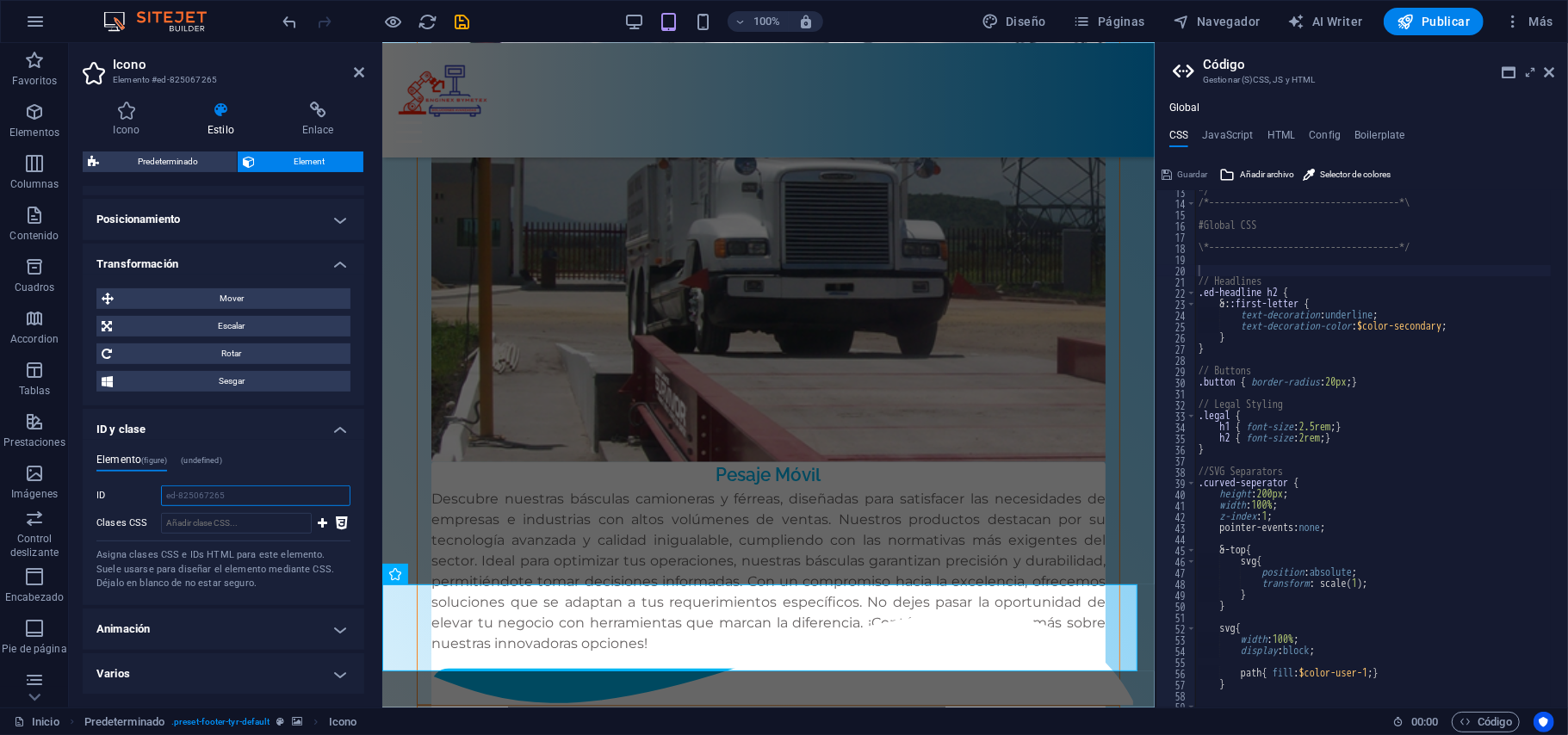 drag, startPoint x: 235, startPoint y: 499, endPoint x: 142, endPoint y: 494, distance: 93.13431 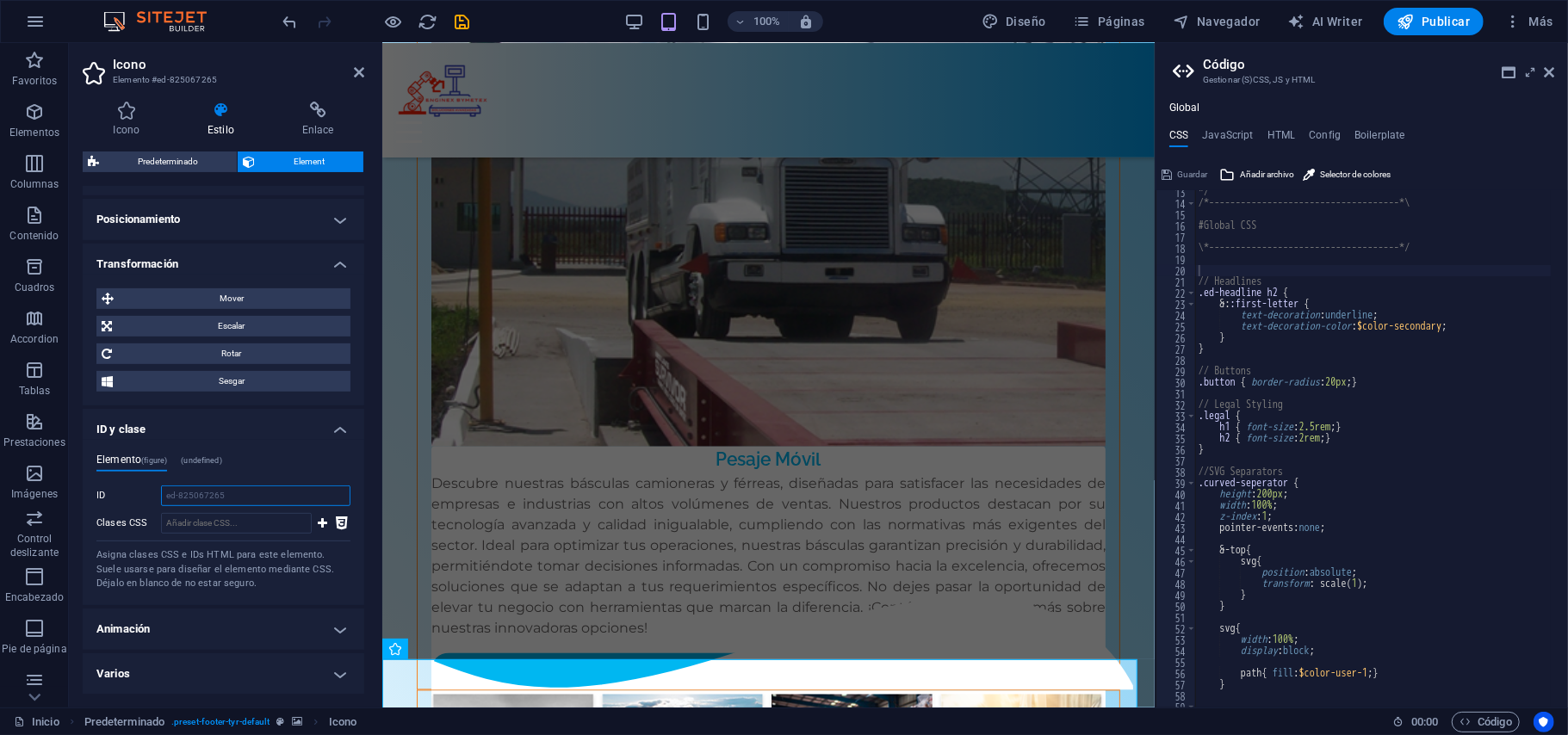 scroll, scrollTop: 6717, scrollLeft: 0, axis: vertical 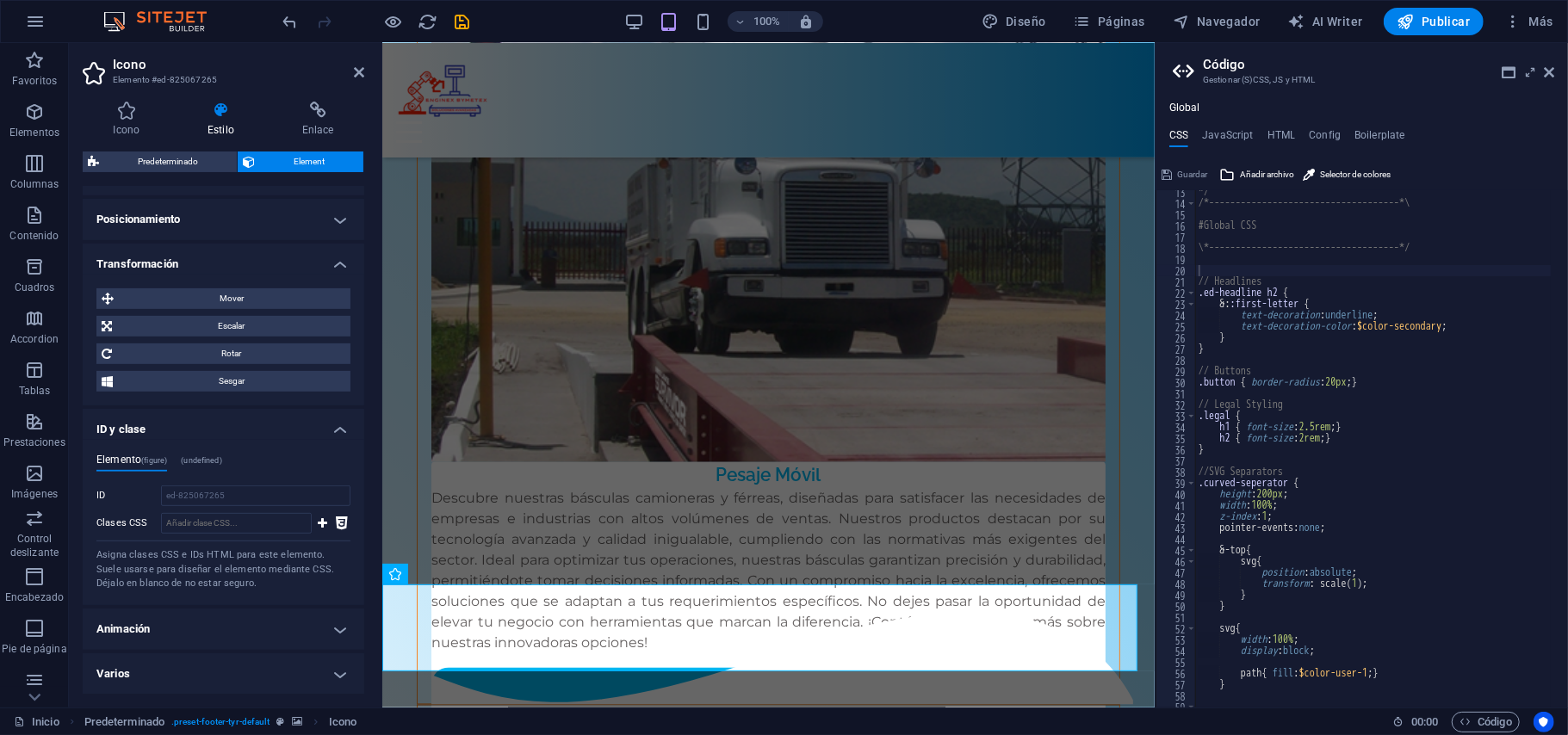 click on "*/ /*------------------------------------*\     #Global CSS \*------------------------------------*/ // Headlines  .ed-headline   h2   {      &: :first-letter   {           text-decoration :  underline ;           text-decoration-color :  $color-secondary ;      } } // Buttons .button   {   border-radius :  20px ;  } // Legal Styling .legal   {      h1   {   font-size :  2.5rem ;  }      h2   {   font-size :  2rem ;  } } //SVG Separators .curved-seperator   {      height :  200px ;      width :  100% ;      z-index :  1 ;      pointer-events:  none ;      &-top  {           svg  {                position :  absolute ;                transform : scale ( 1 ) ;           }      }      svg  {           width :  100% ;           display :  block ;                path  {   fill :  $color-user-1 ;  }      }" at bounding box center [1546, 448] 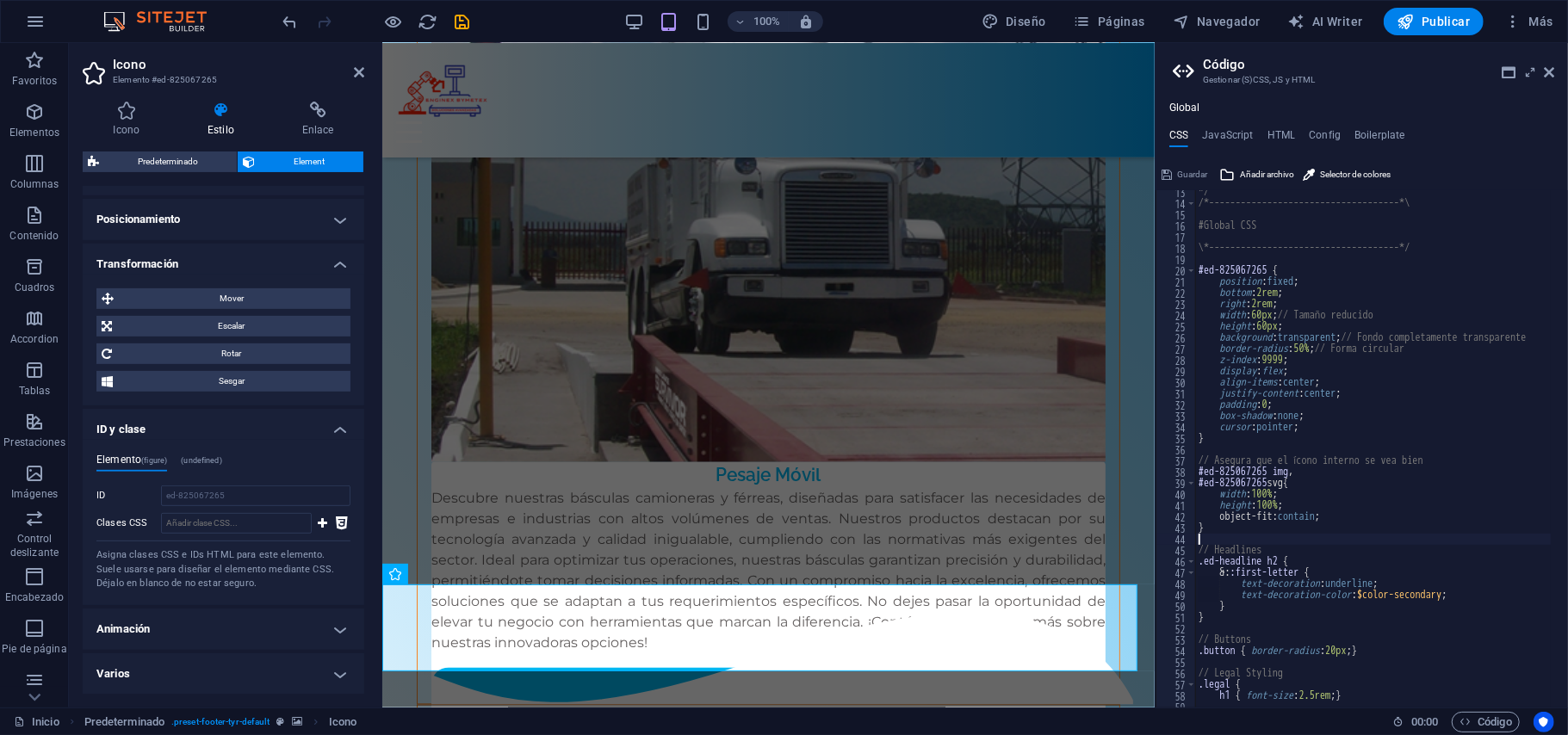 scroll, scrollTop: 138, scrollLeft: 0, axis: vertical 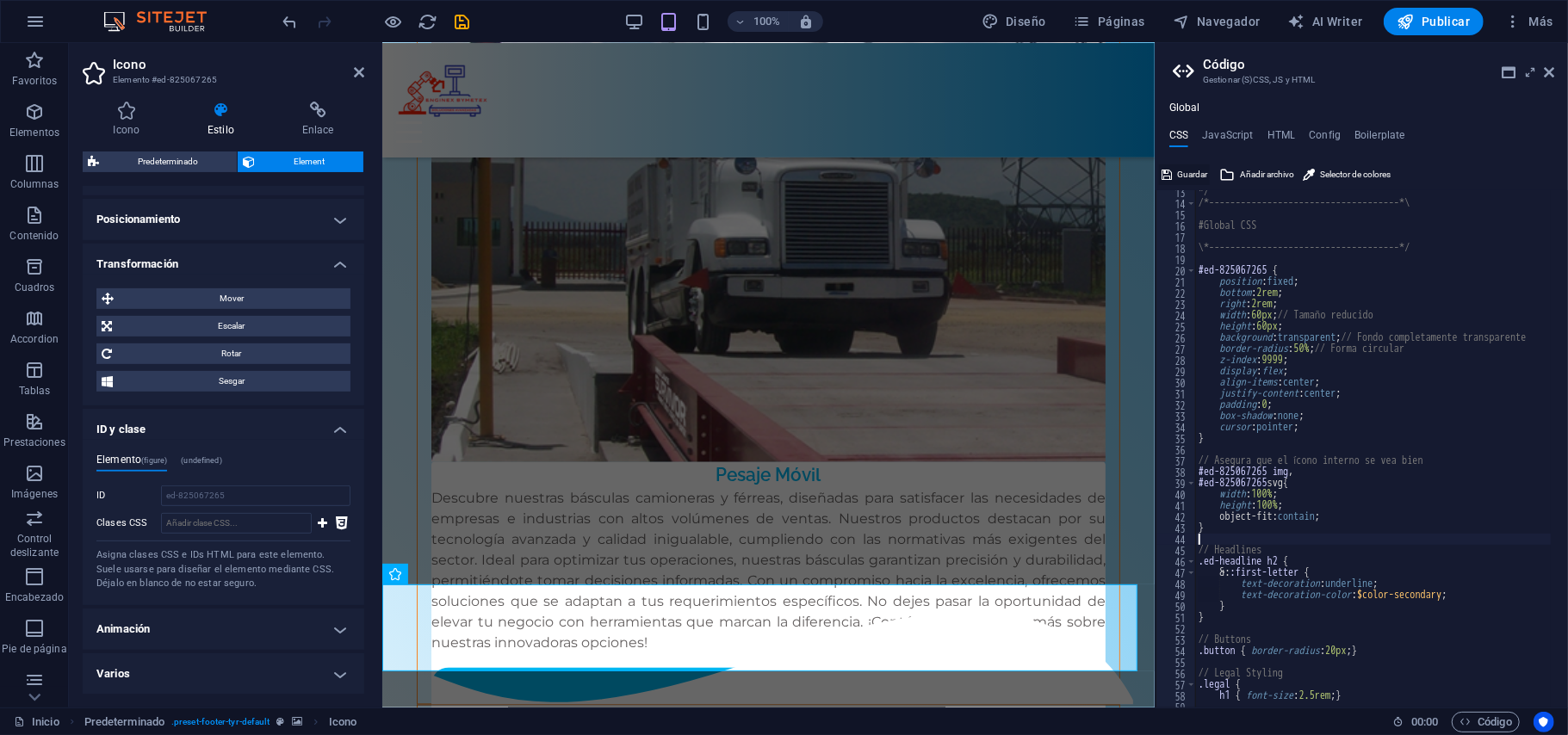 click on "Guardar" at bounding box center [1192, 175] 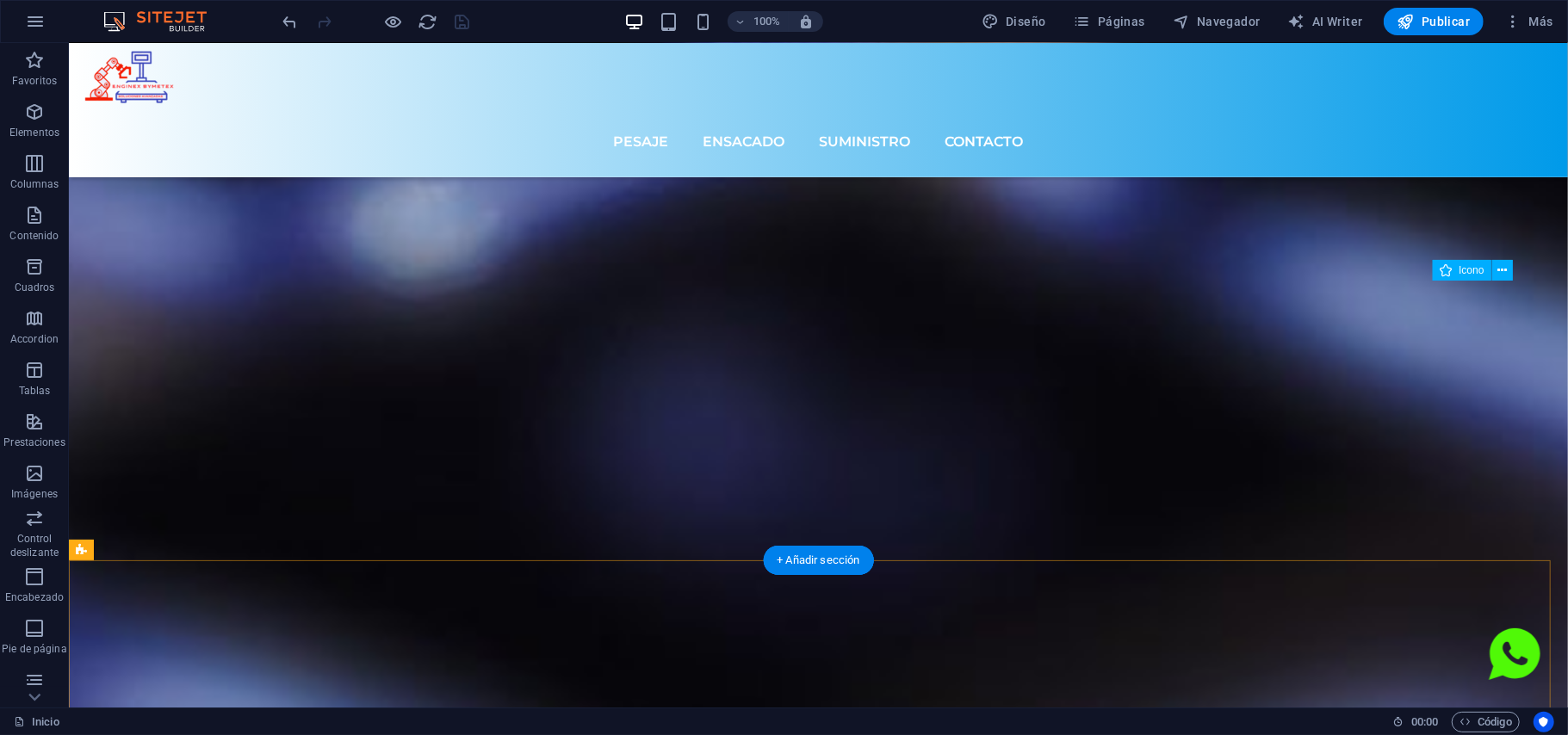 scroll, scrollTop: 6717, scrollLeft: 0, axis: vertical 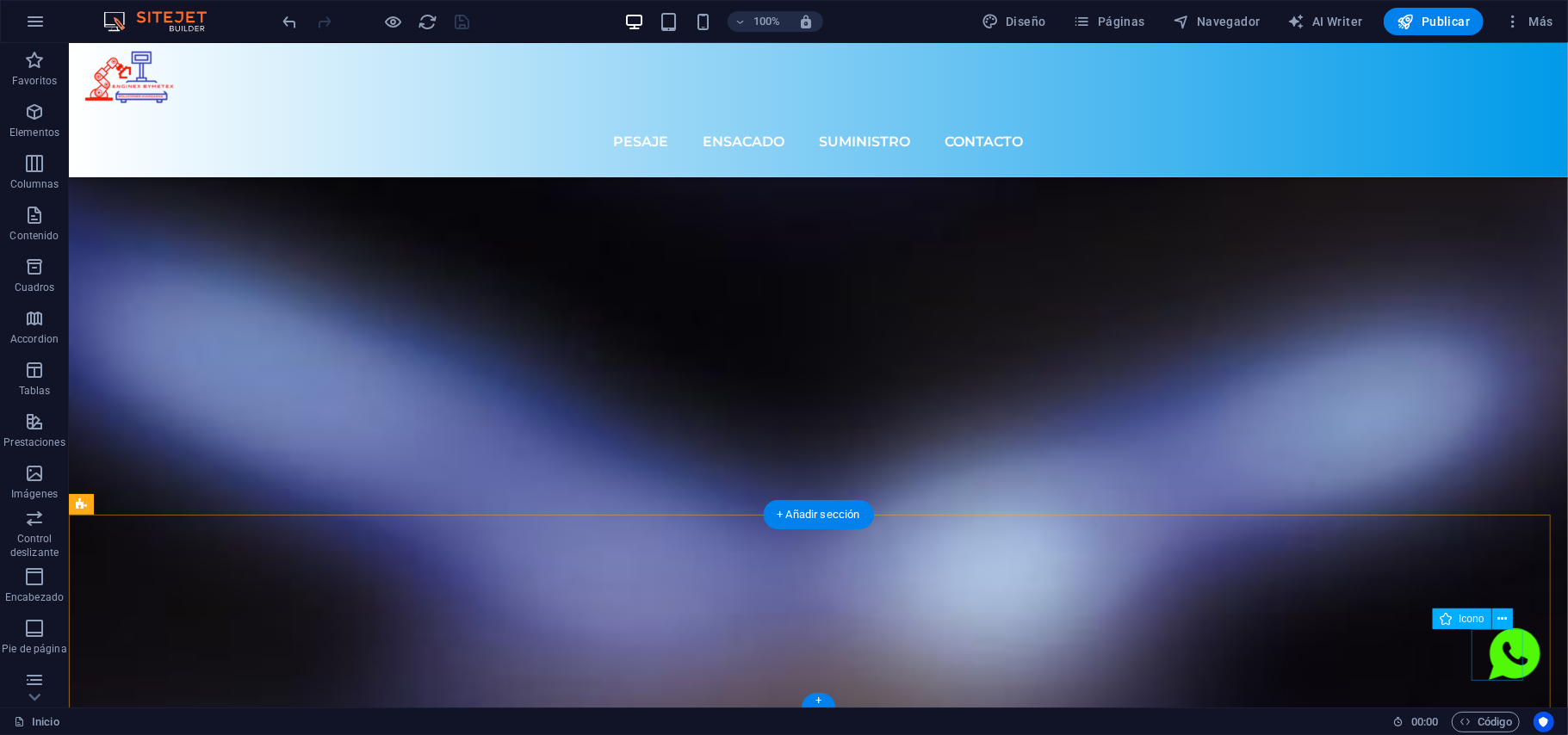 click at bounding box center [1514, 653] 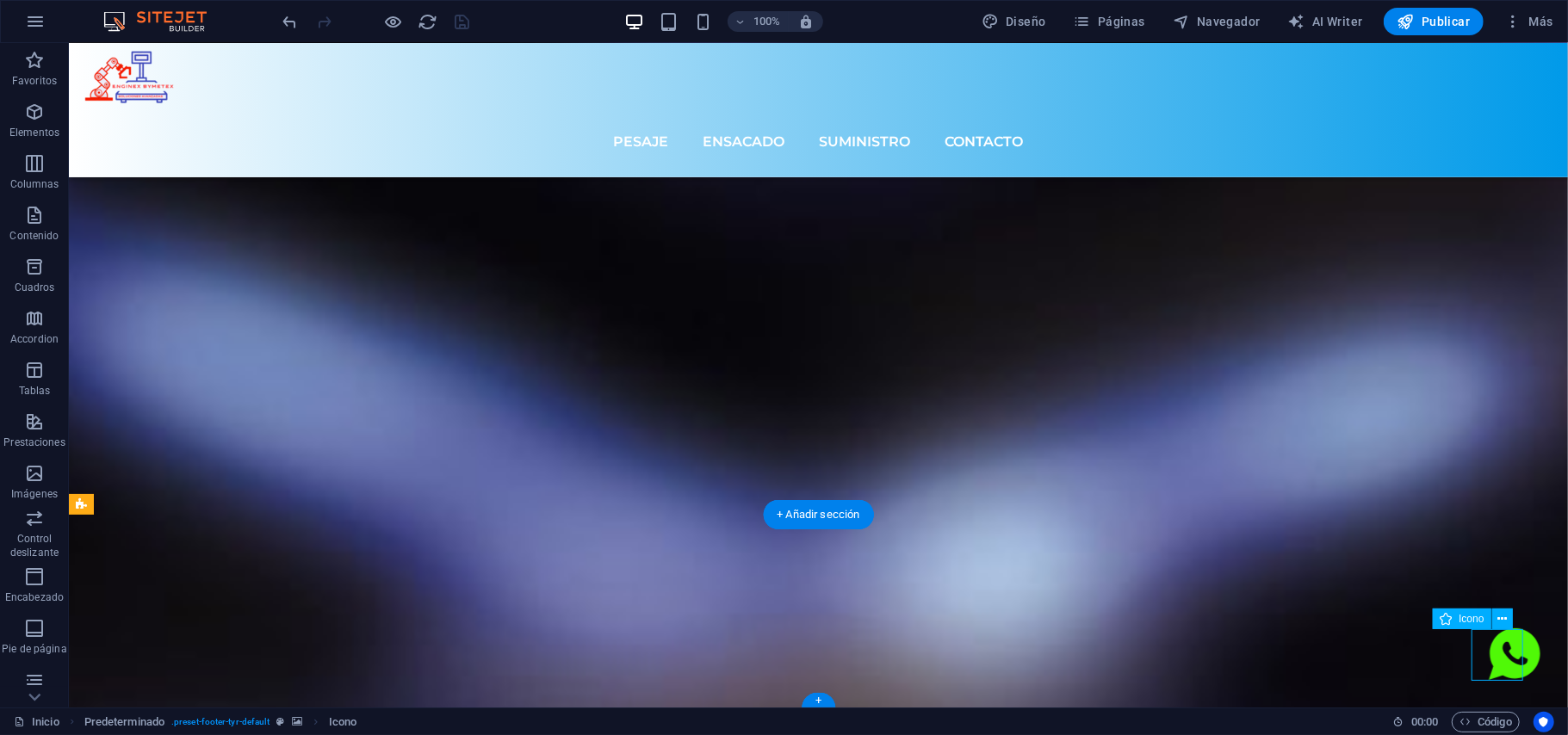 click at bounding box center (1514, 653) 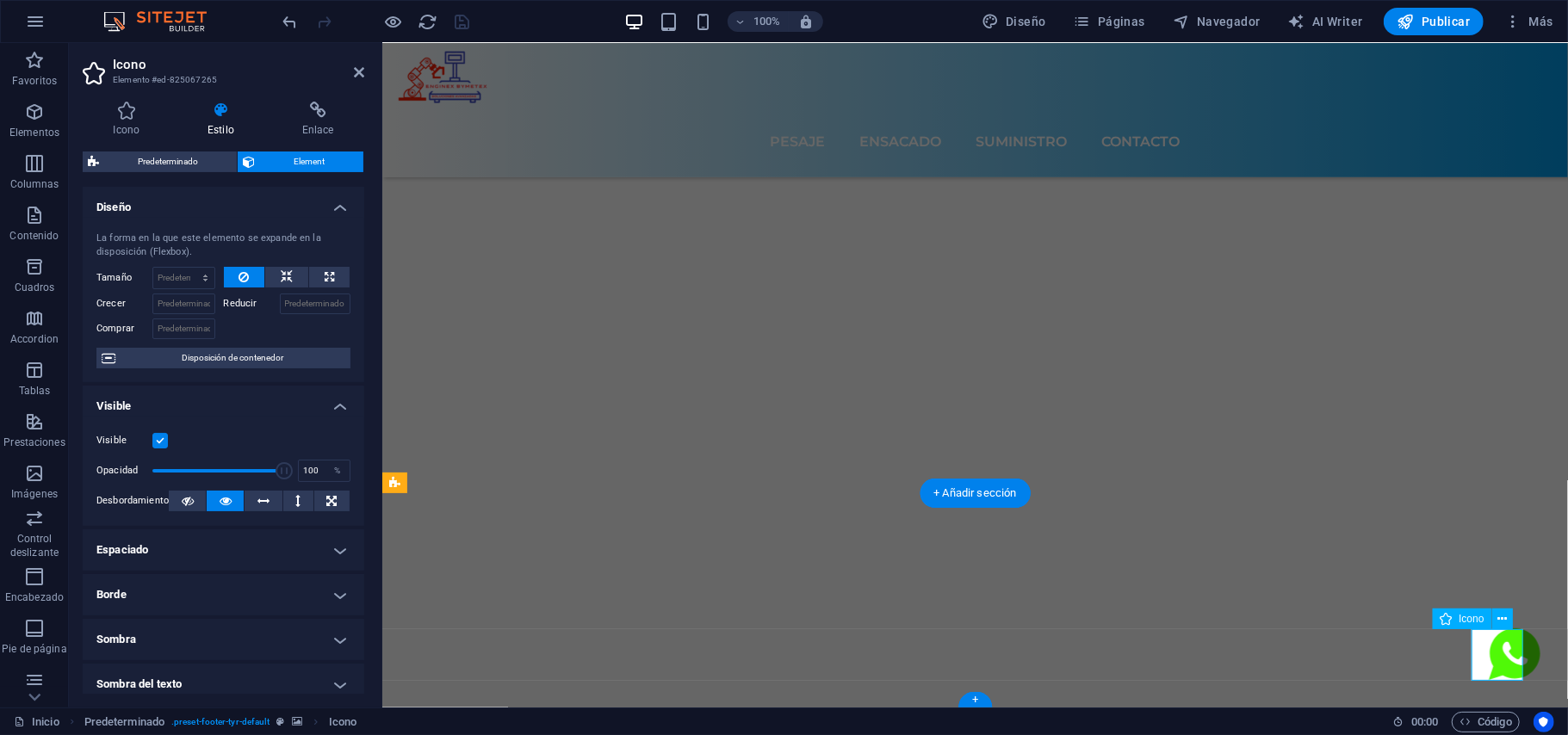 click at bounding box center (1514, 653) 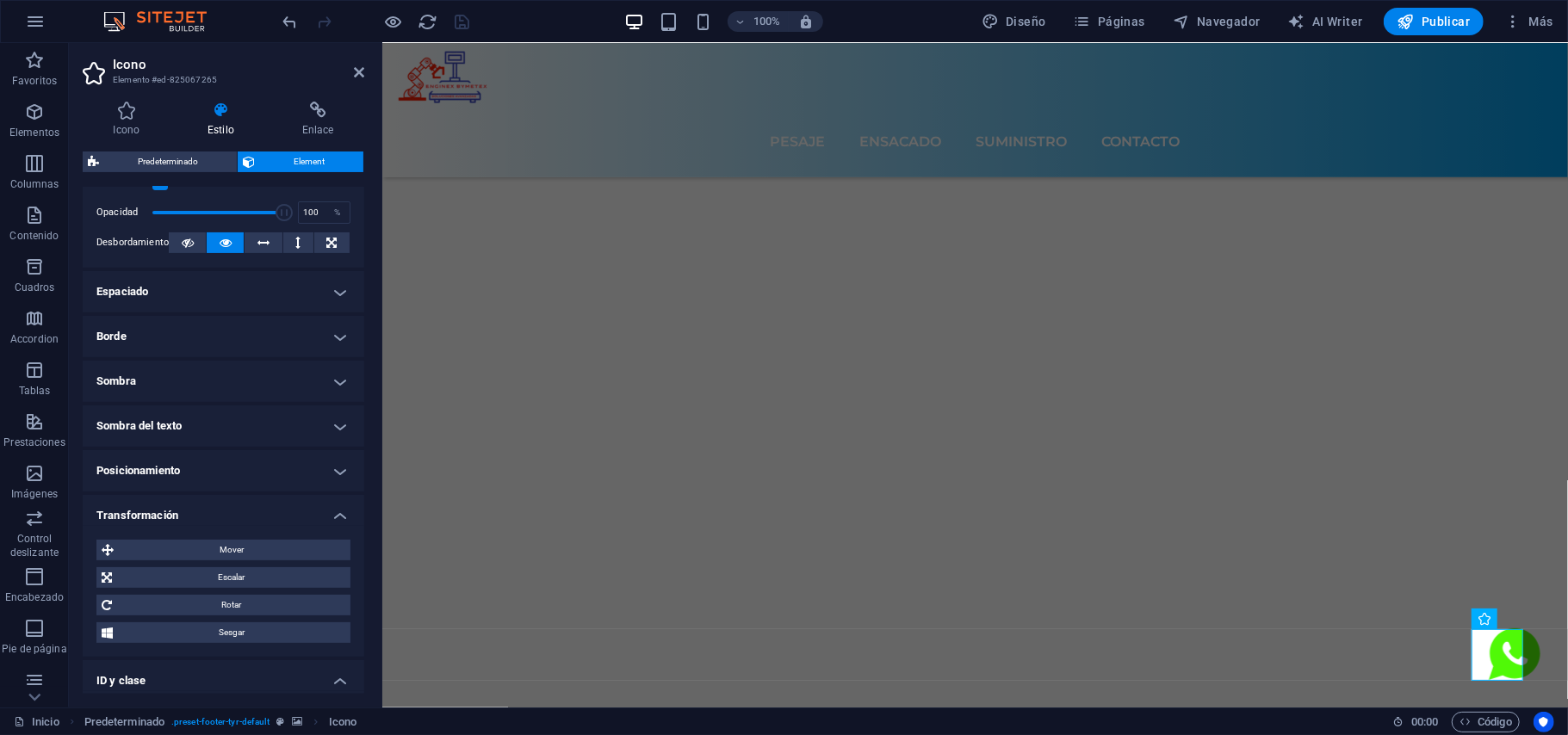 scroll, scrollTop: 510, scrollLeft: 0, axis: vertical 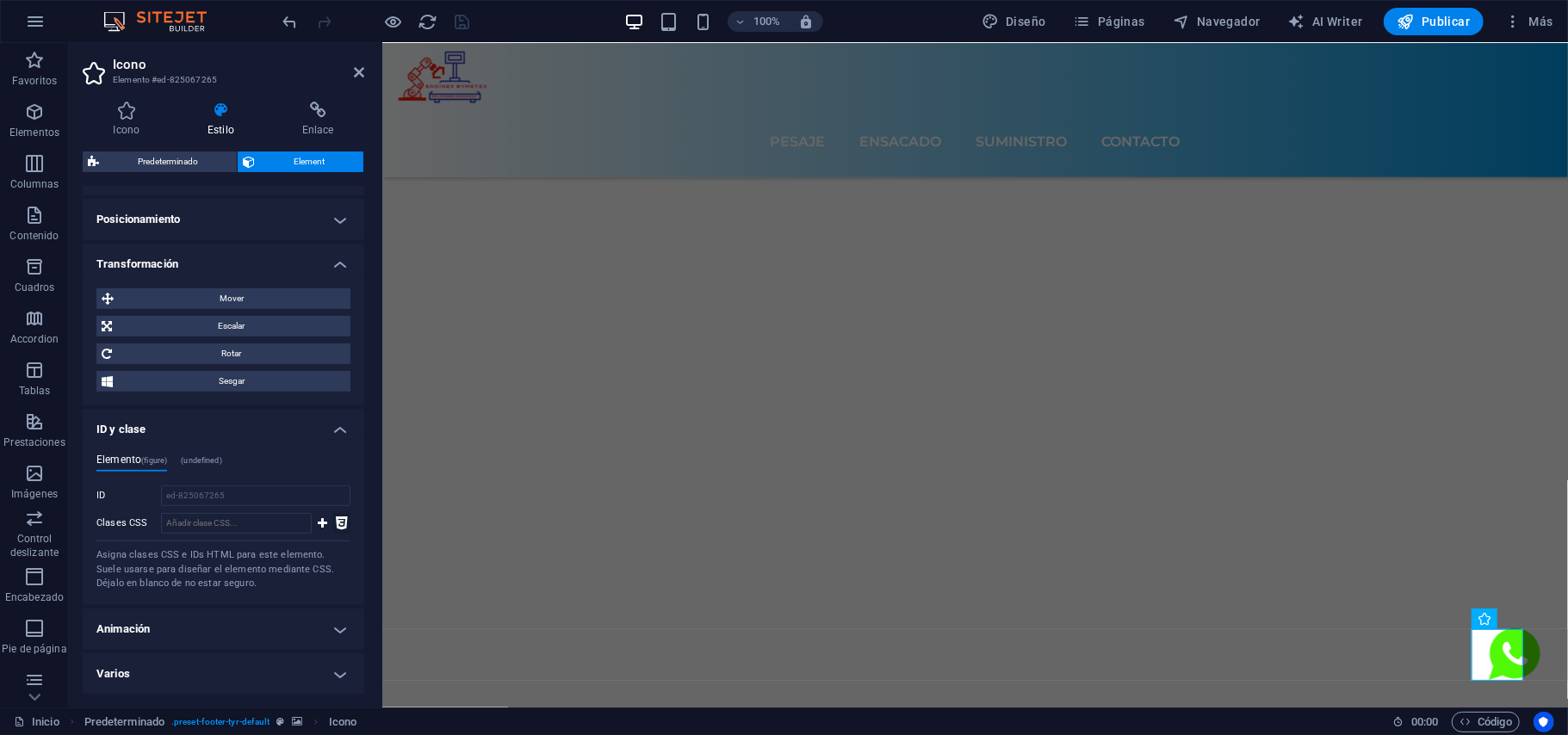 click at bounding box center (342, 523) 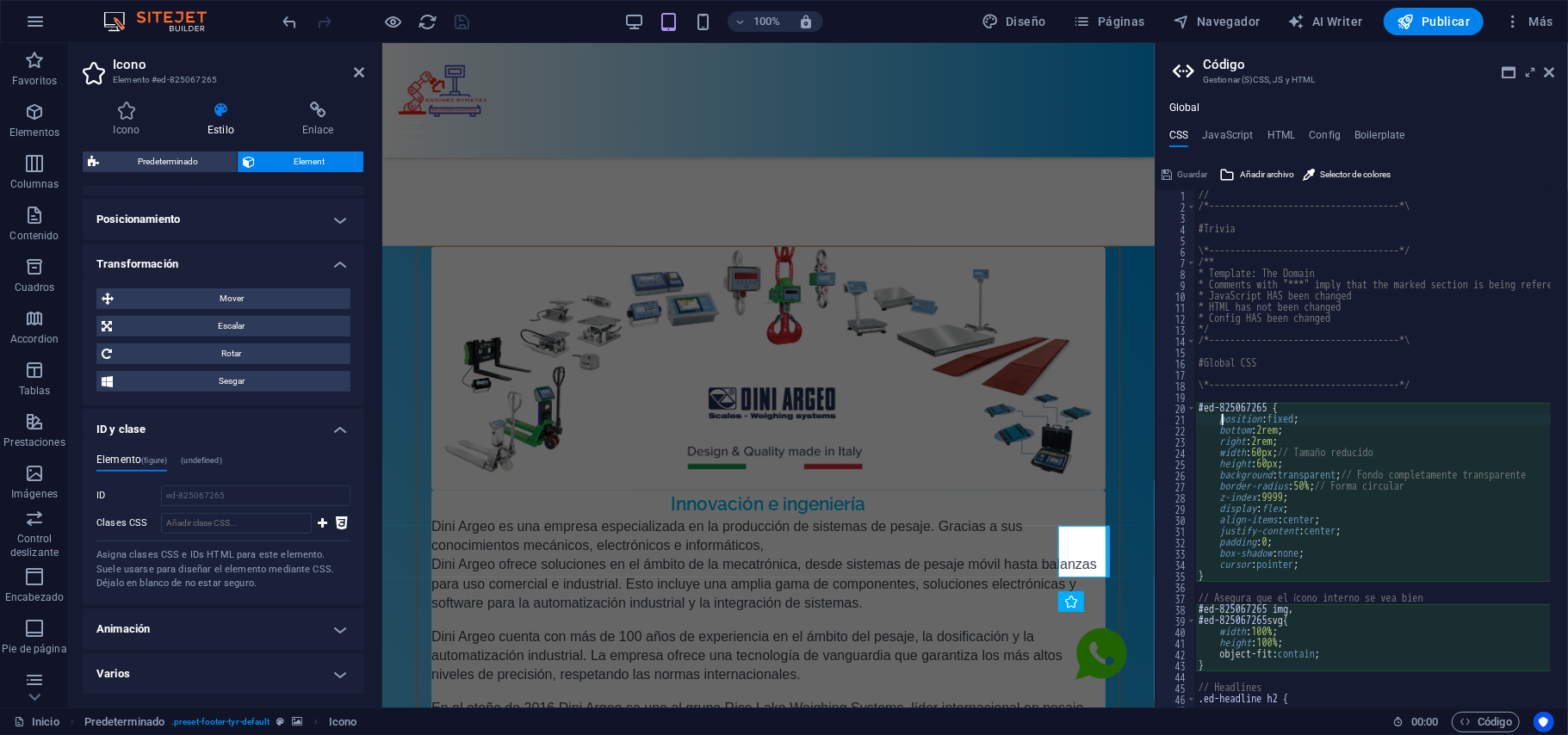 scroll, scrollTop: 5981, scrollLeft: 0, axis: vertical 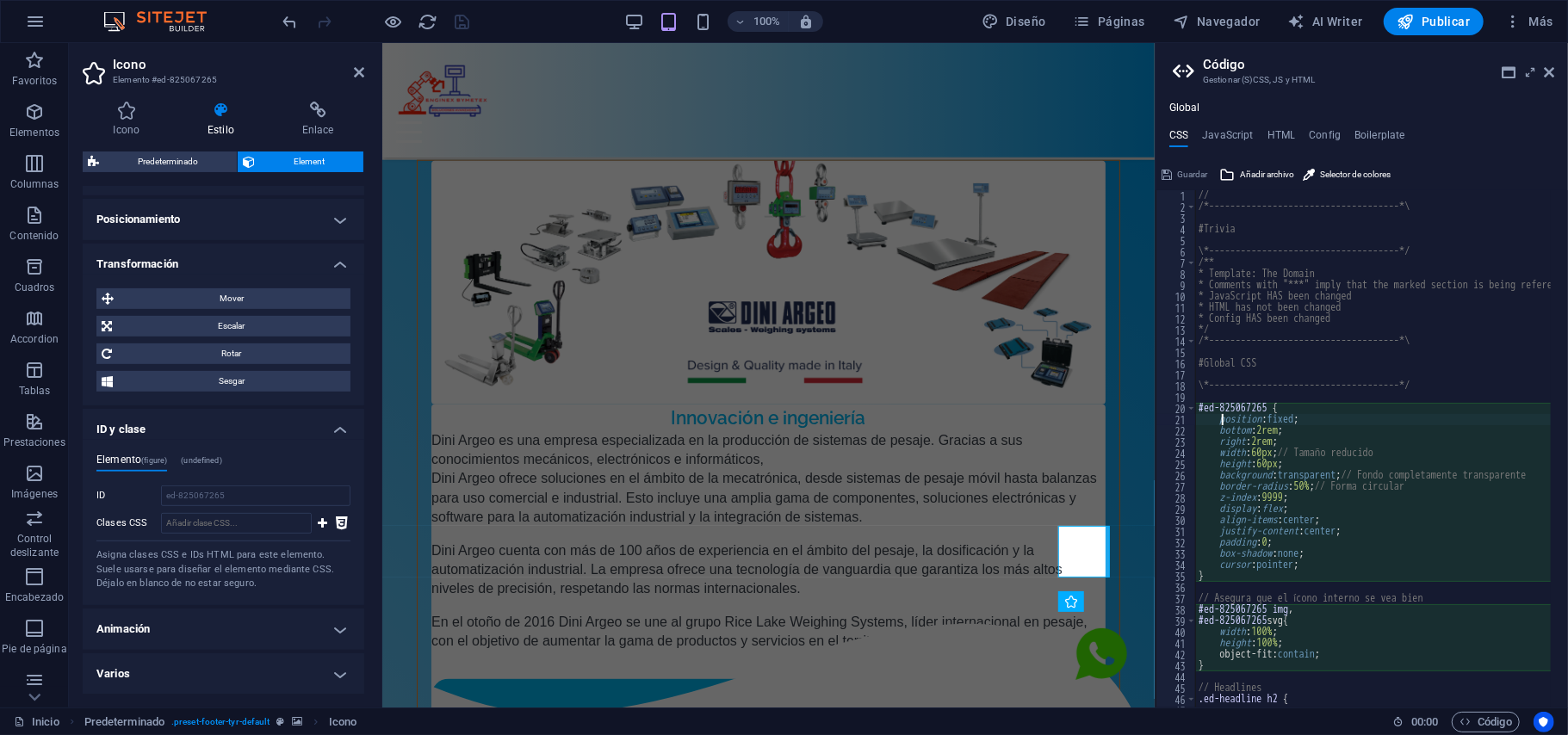 type on "position: fixed;" 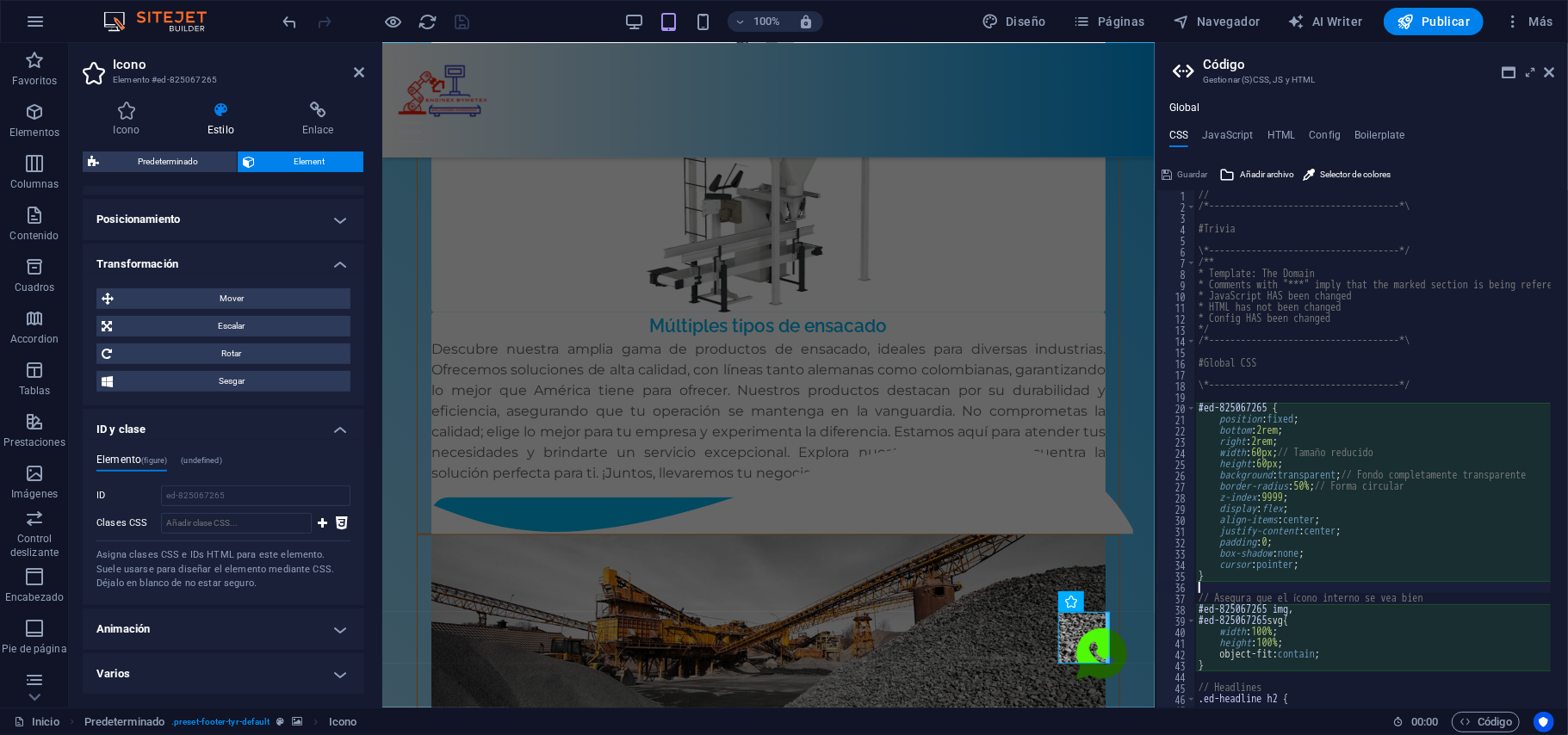 click on "//  /*------------------------------------*\     #Trivia \*------------------------------------*/ /**   * Template: The Domain   * Comments with "***" imply that the marked section is being referenced somewhere else   * JavaScript HAS been changed   * HTML has not been changed   * Config HAS been changed   */ /*------------------------------------*\     #Global CSS \*------------------------------------*/ #ed-825067265   {      position :  fixed ;      bottom :  2rem ;      right :  2rem ;      width :  60px ;               // Tamaño reducido      height :  60px ;      background :  transparent ;   // Fondo completamente transparente      border-radius :  50% ;        // Forma circular      z-index :  9999 ;      display :  flex ;      align-items :  center ;      justify-content :  center ;      padding :  0 ;      box-shadow :  none ;      cursor :  pointer ; } // Asegura que el ícono interno se vea bien #ed-825067265   img , #ed-825067265  svg  {      width :  100% ;      height :  100% ;      contain ;" at bounding box center (1546, 452) 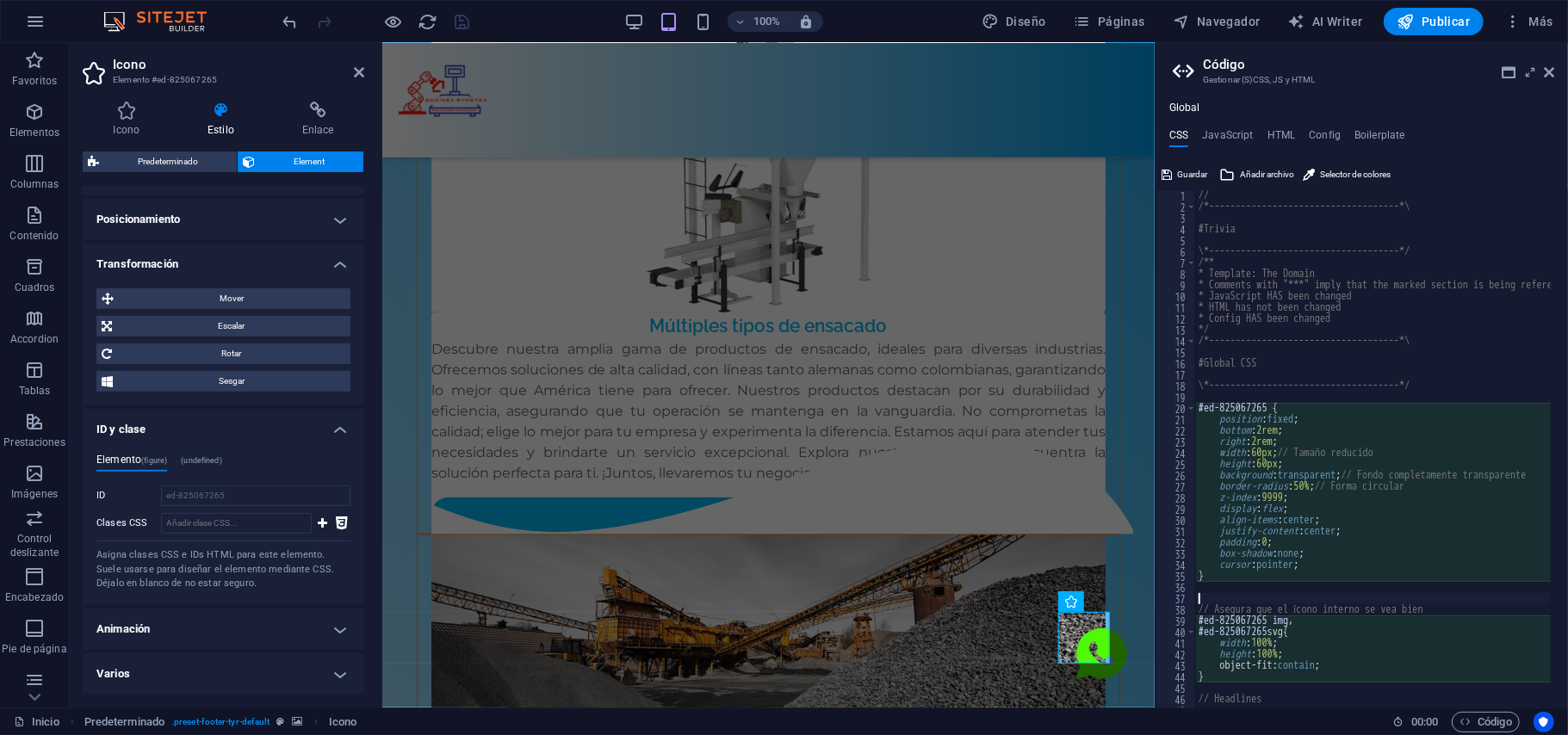 type on "}" 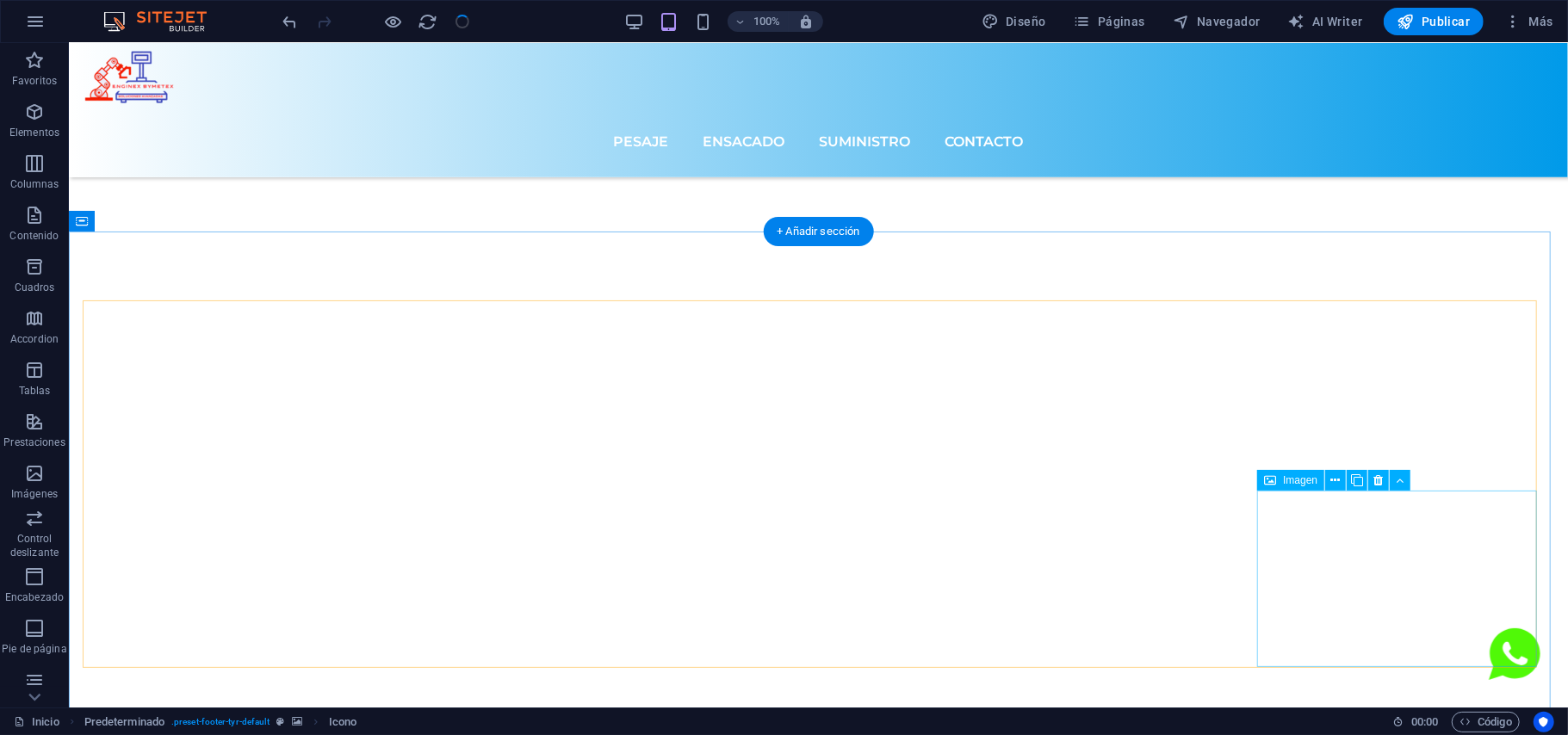 scroll, scrollTop: 6538, scrollLeft: 0, axis: vertical 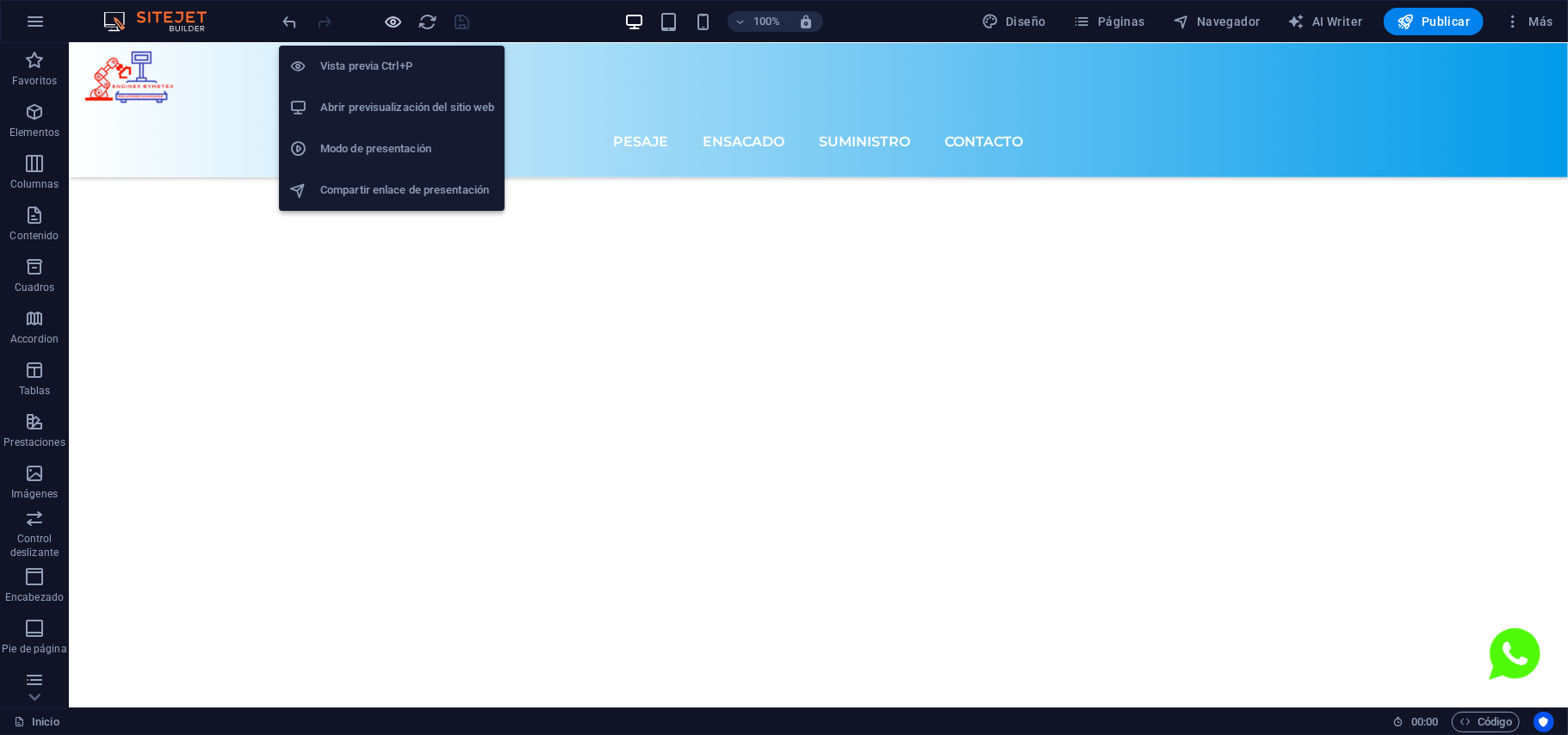 click at bounding box center (394, 22) 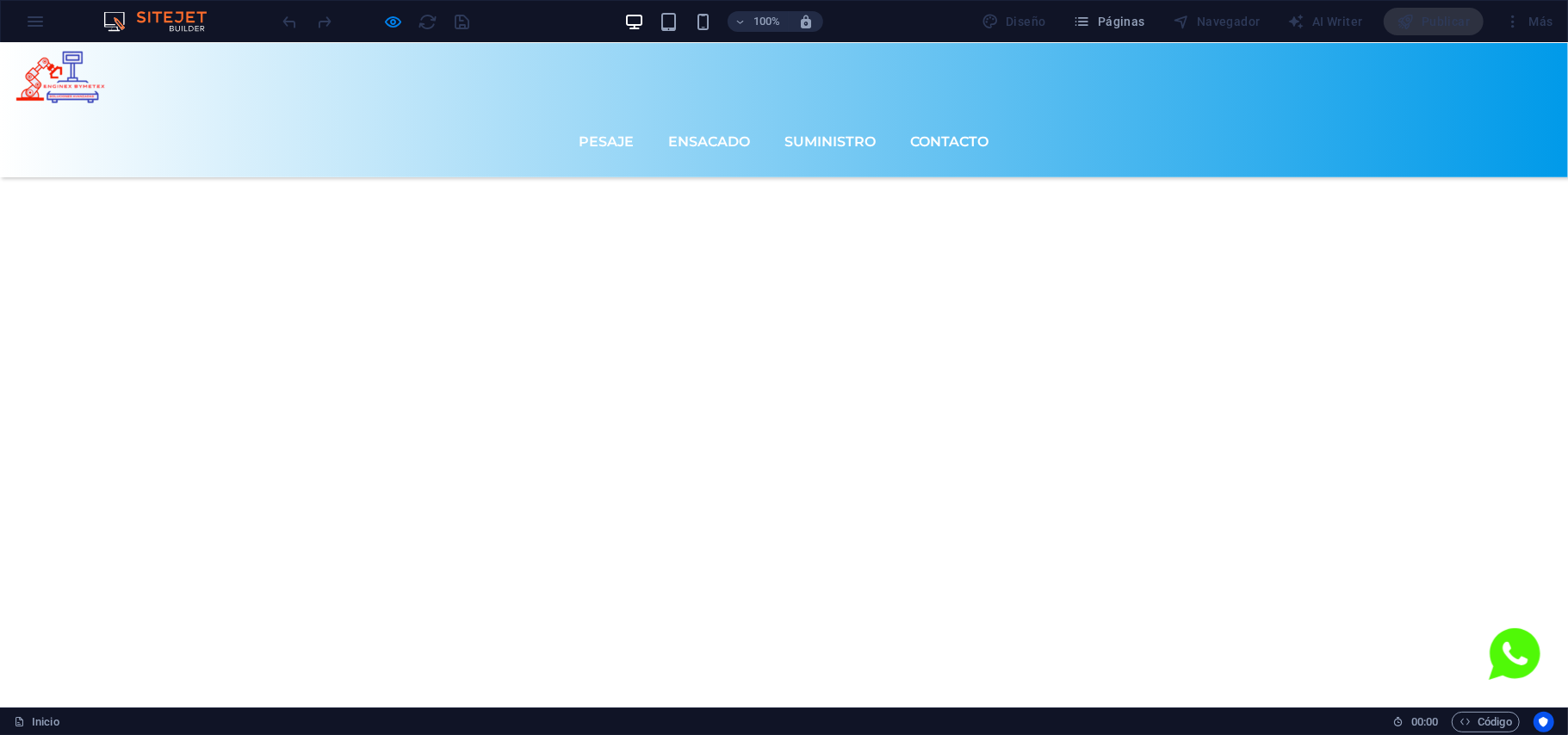 click on "Contacto  Sucursal Bajio Aguascalientes 20299 Sucursal Sur Edo Mex, Chicoloapan 56377   Teléfono:  + 1-123-456-7890 Móvil:  Email:  ventas@ingbymetex.com  gerenciatecnica@ingbymetex.com Navegación PESAJE ENSACADO SUMINISTRO CONTACTO Redes sociales Facebook Twitter Instagram Copyright © 2025 INGENIERÍA BYMETEX Todos los derechos reservados" at bounding box center [784, 8813] 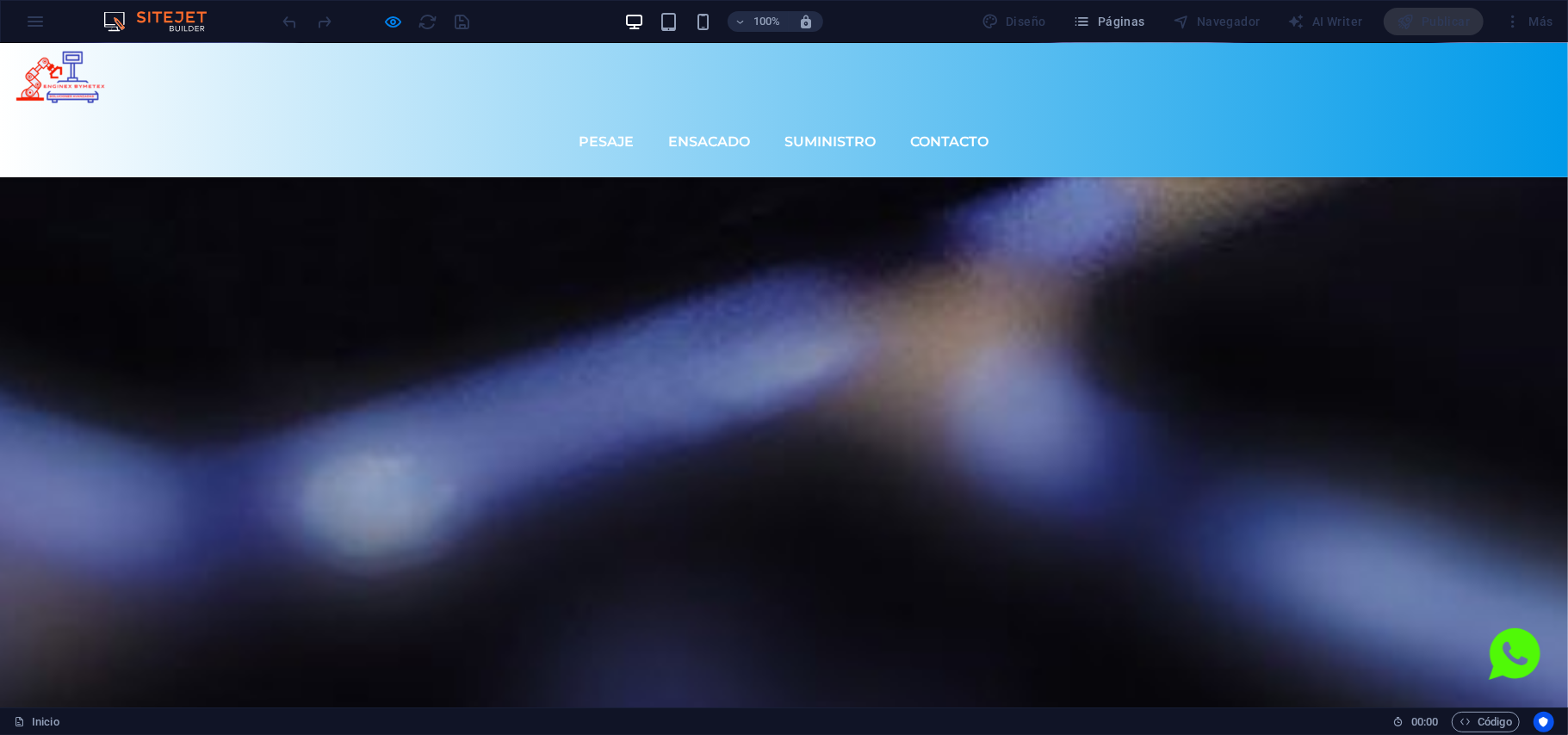 scroll, scrollTop: 6140, scrollLeft: 0, axis: vertical 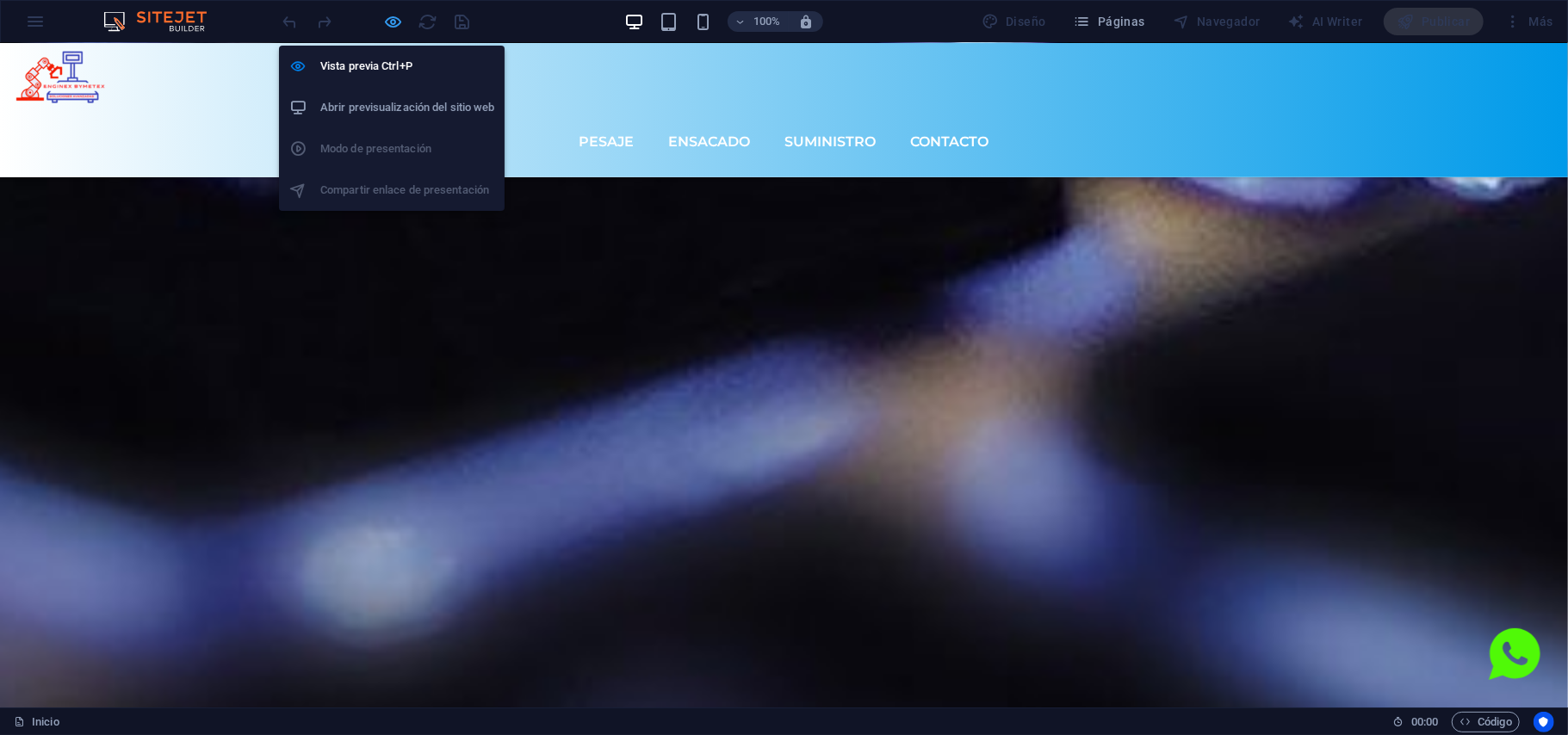 click at bounding box center (394, 22) 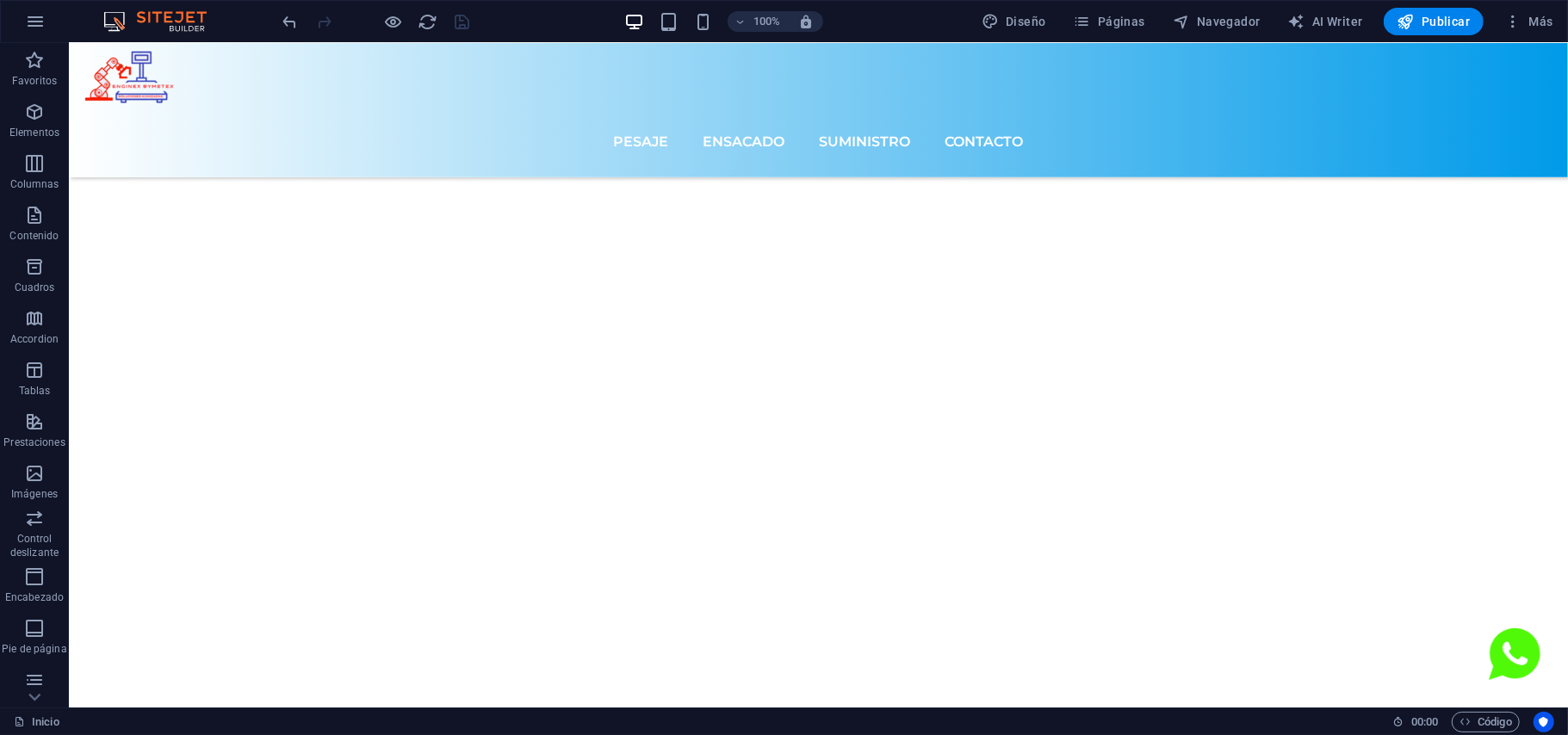 scroll, scrollTop: 6161, scrollLeft: 0, axis: vertical 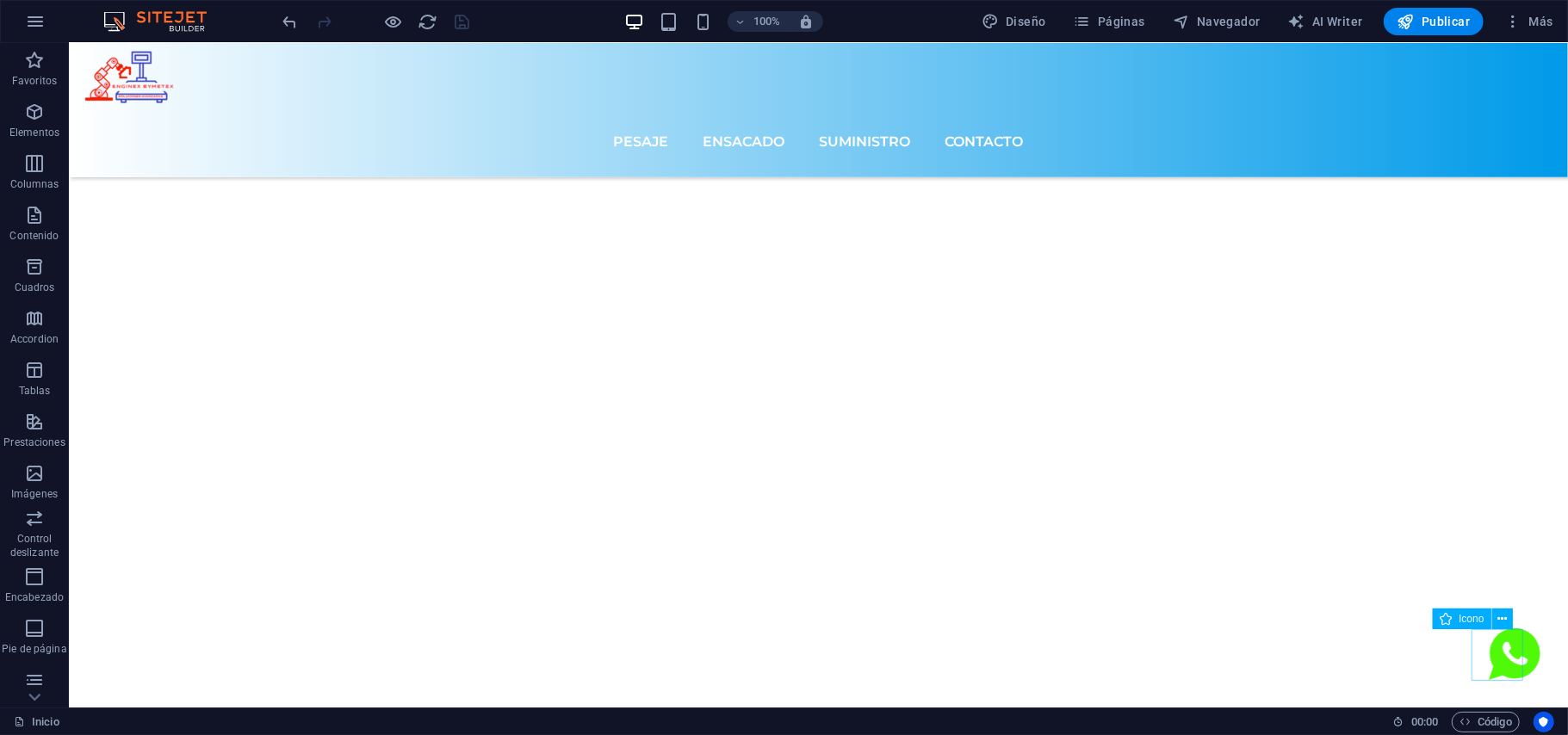 click at bounding box center (1514, 653) 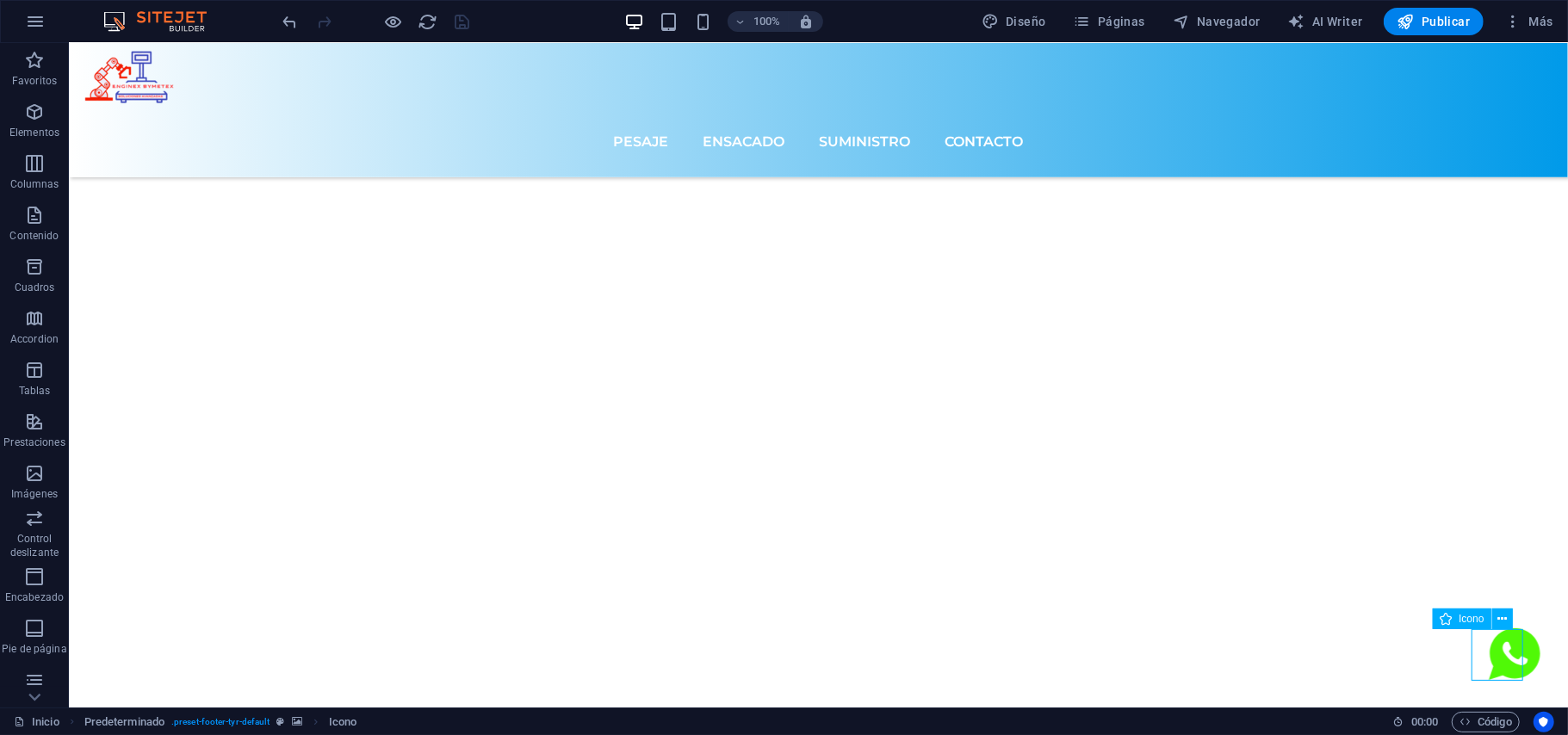 drag, startPoint x: 1511, startPoint y: 654, endPoint x: 1194, endPoint y: 651, distance: 317.0142 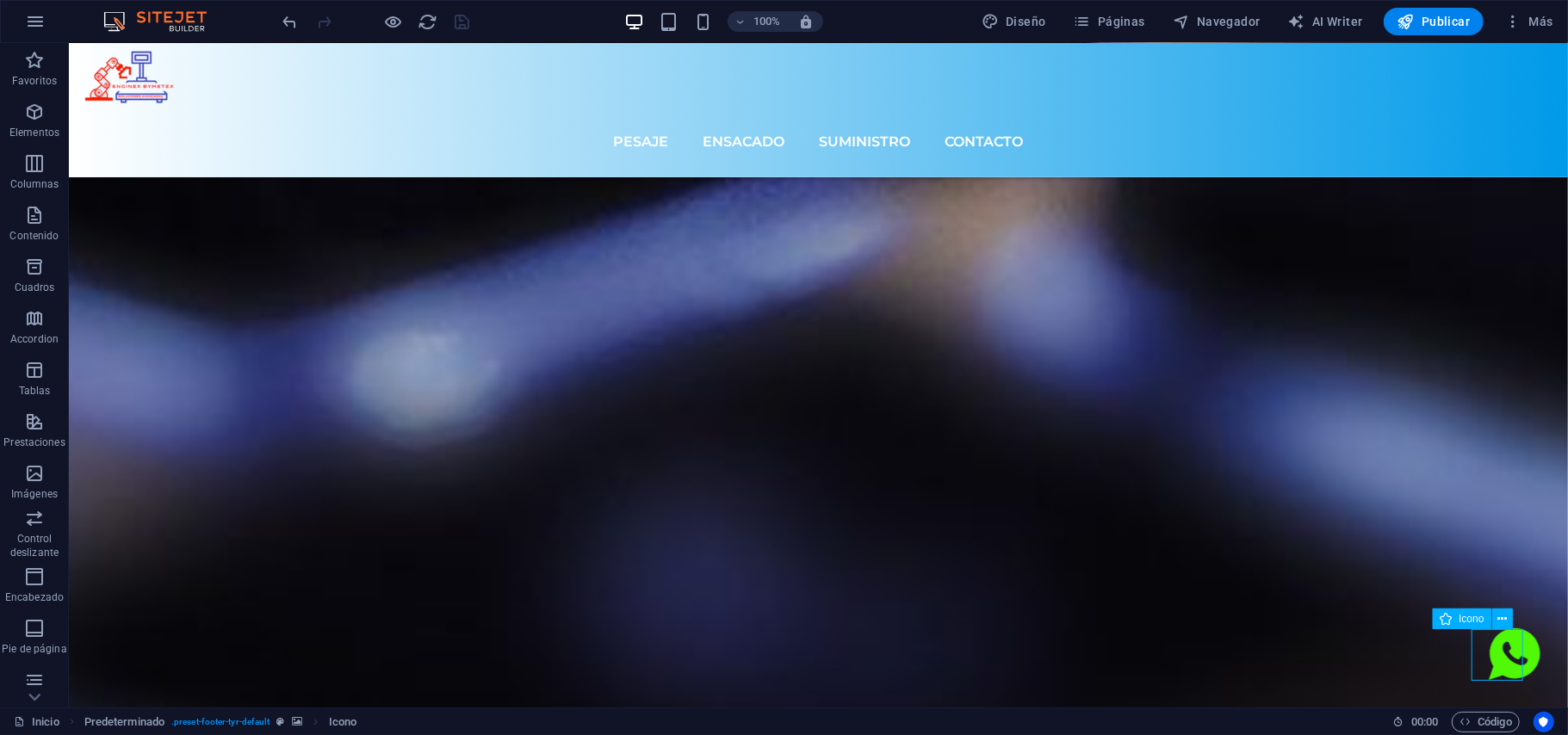 scroll, scrollTop: 5354, scrollLeft: 0, axis: vertical 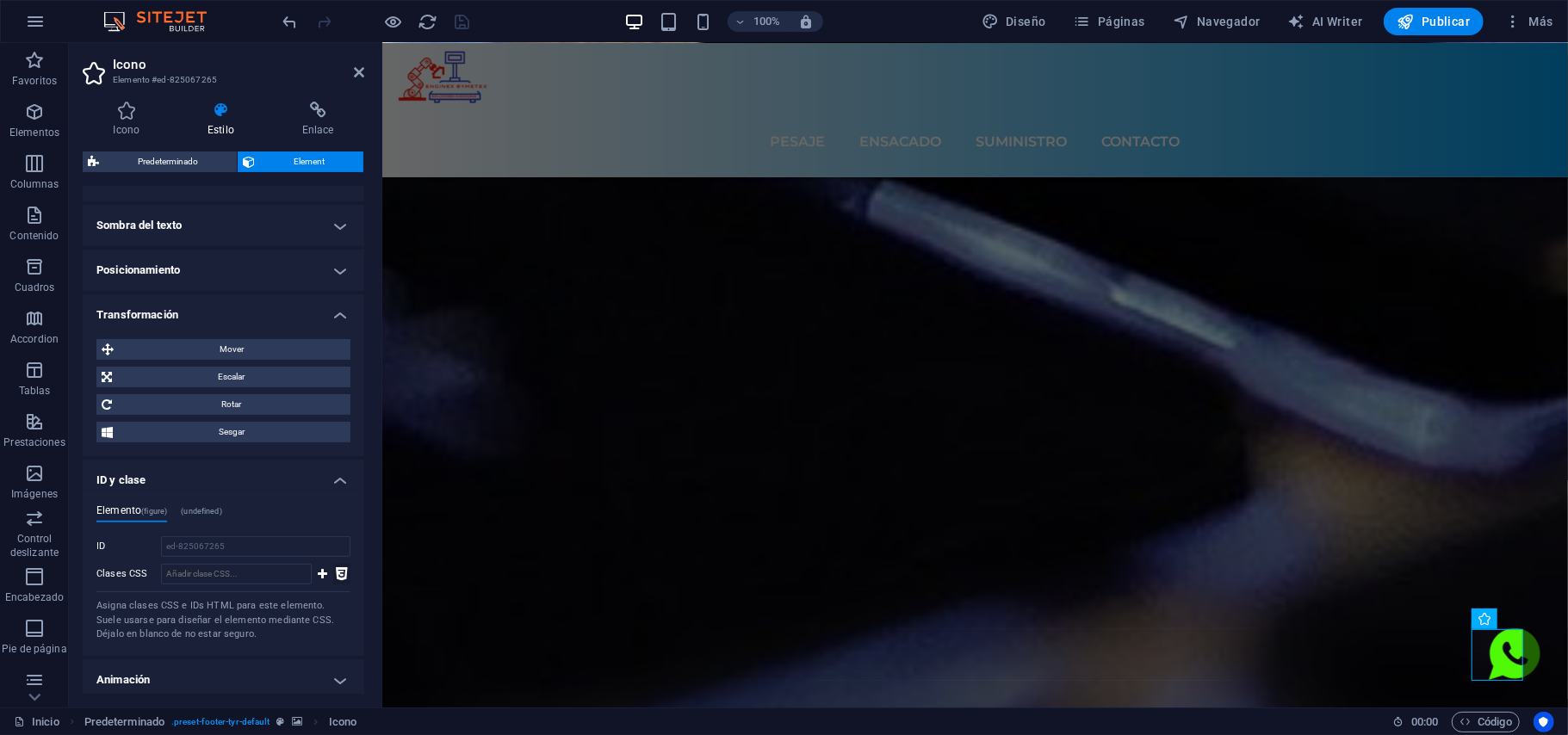 click at bounding box center [342, 574] 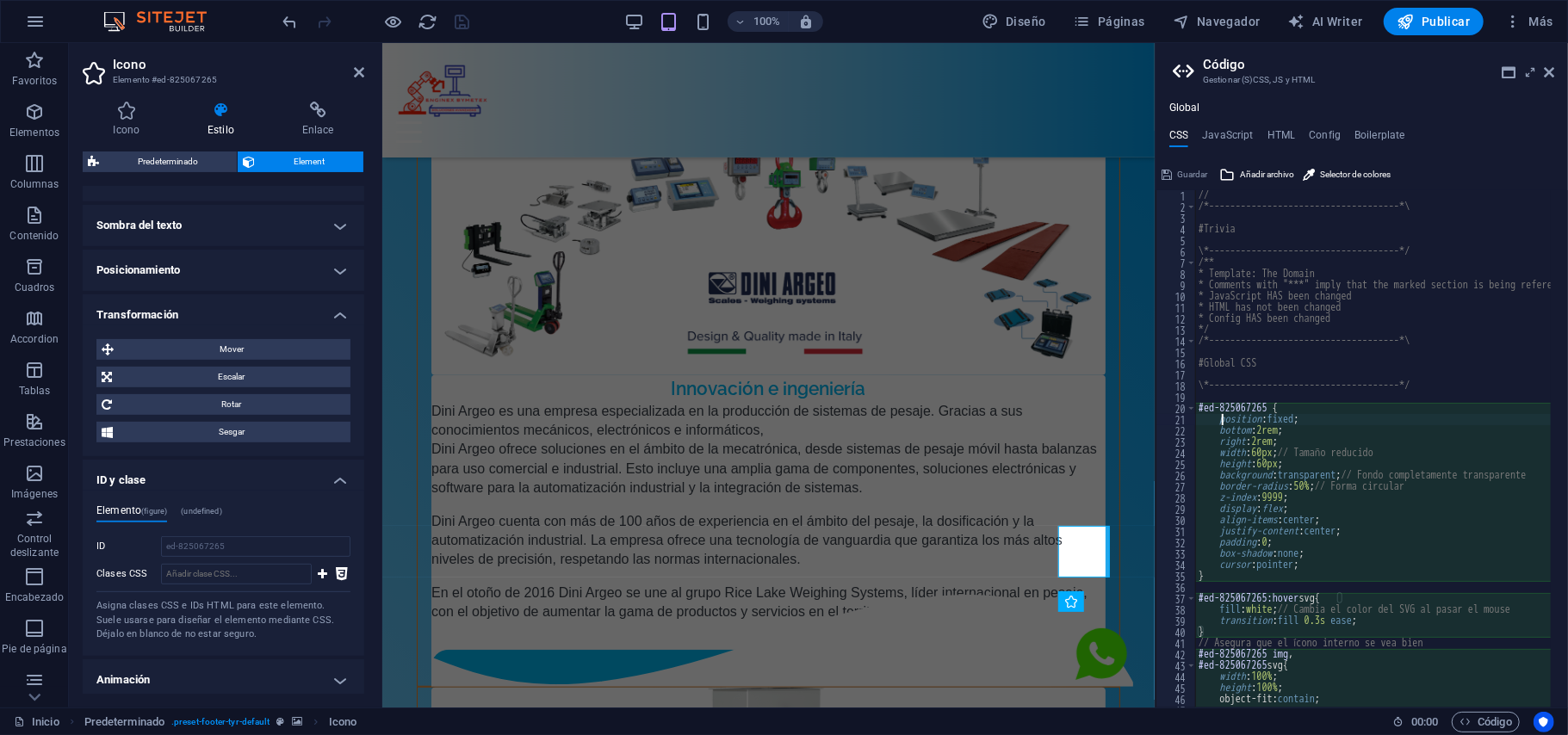 type on "position: fixed;" 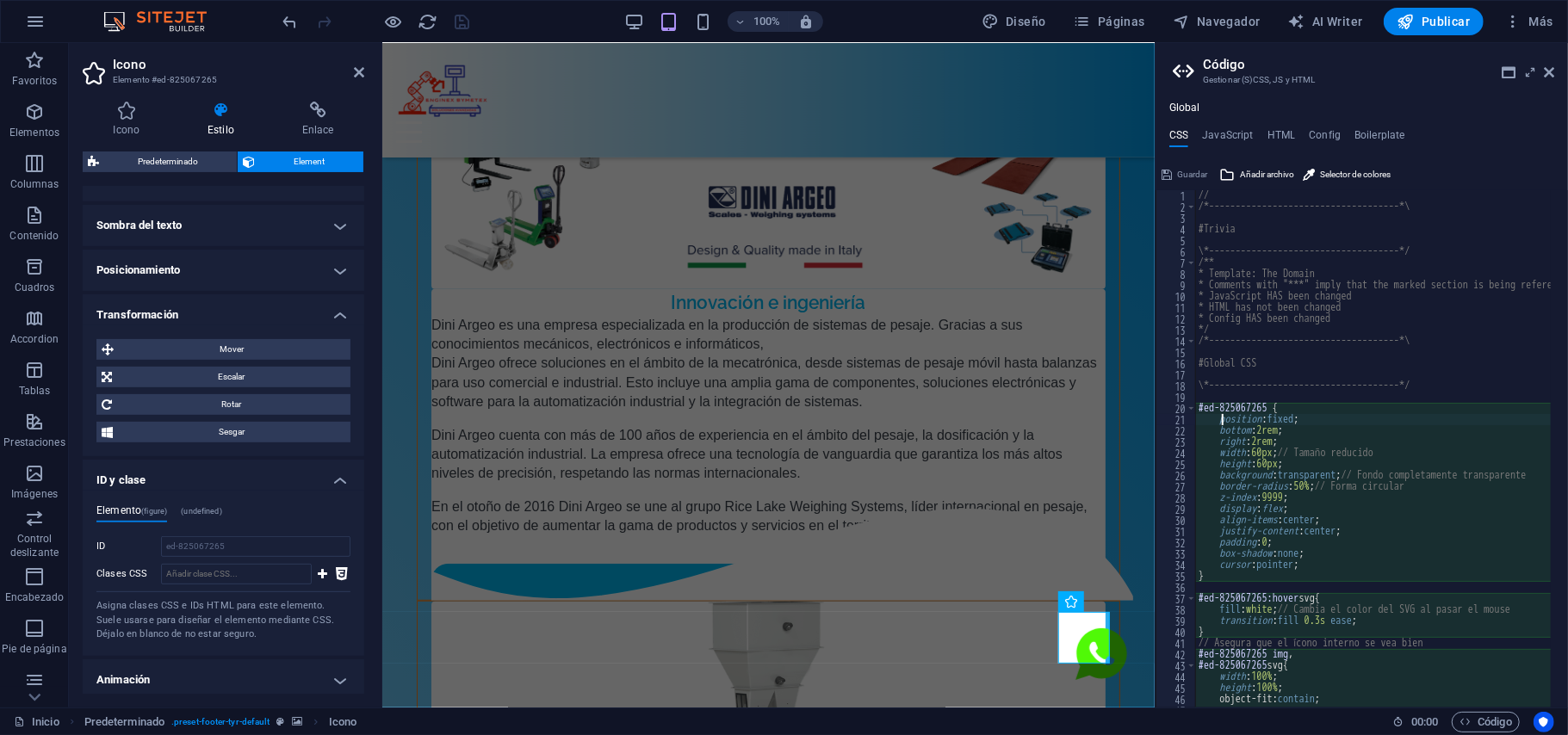 click on "//  /*------------------------------------*\     #Trivia \*------------------------------------*/ /**   * Template: The Domain   * Comments with "***" imply that the marked section is being referenced somewhere else   * JavaScript HAS been changed   * HTML has not been changed   * Config HAS been changed   */ /*------------------------------------*\     #Global CSS \*------------------------------------*/ #ed-825067265   {      position :  fixed ;      bottom :  2rem ;      right :  2rem ;      width :  60px ;               // Tamaño reducido      height :  60px ;      background :  transparent ;   // Fondo completamente transparente      border-radius :  50% ;        // Forma circular      z-index :  9999 ;      display :  flex ;      align-items :  center ;      justify-content :  center ;      padding :  0 ;      box-shadow :  none ;      cursor :  pointer ; } #ed-825067265:hover  svg  {      fill :  white ;   // Cambia el color del SVG al pasar el mouse      transition :  fill   0.3s   ease ; }   img , {" at bounding box center [1546, 452] 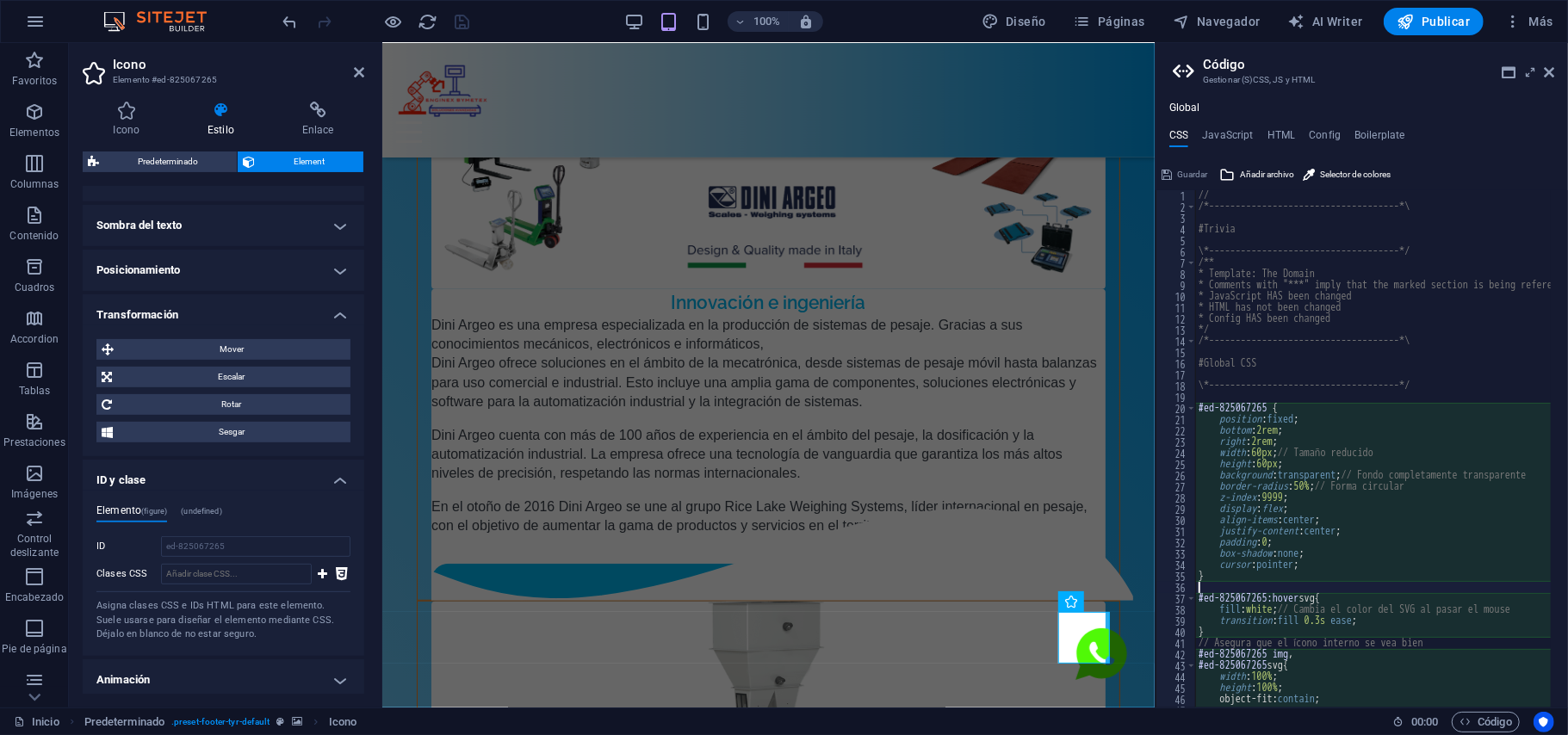 scroll, scrollTop: 69, scrollLeft: 0, axis: vertical 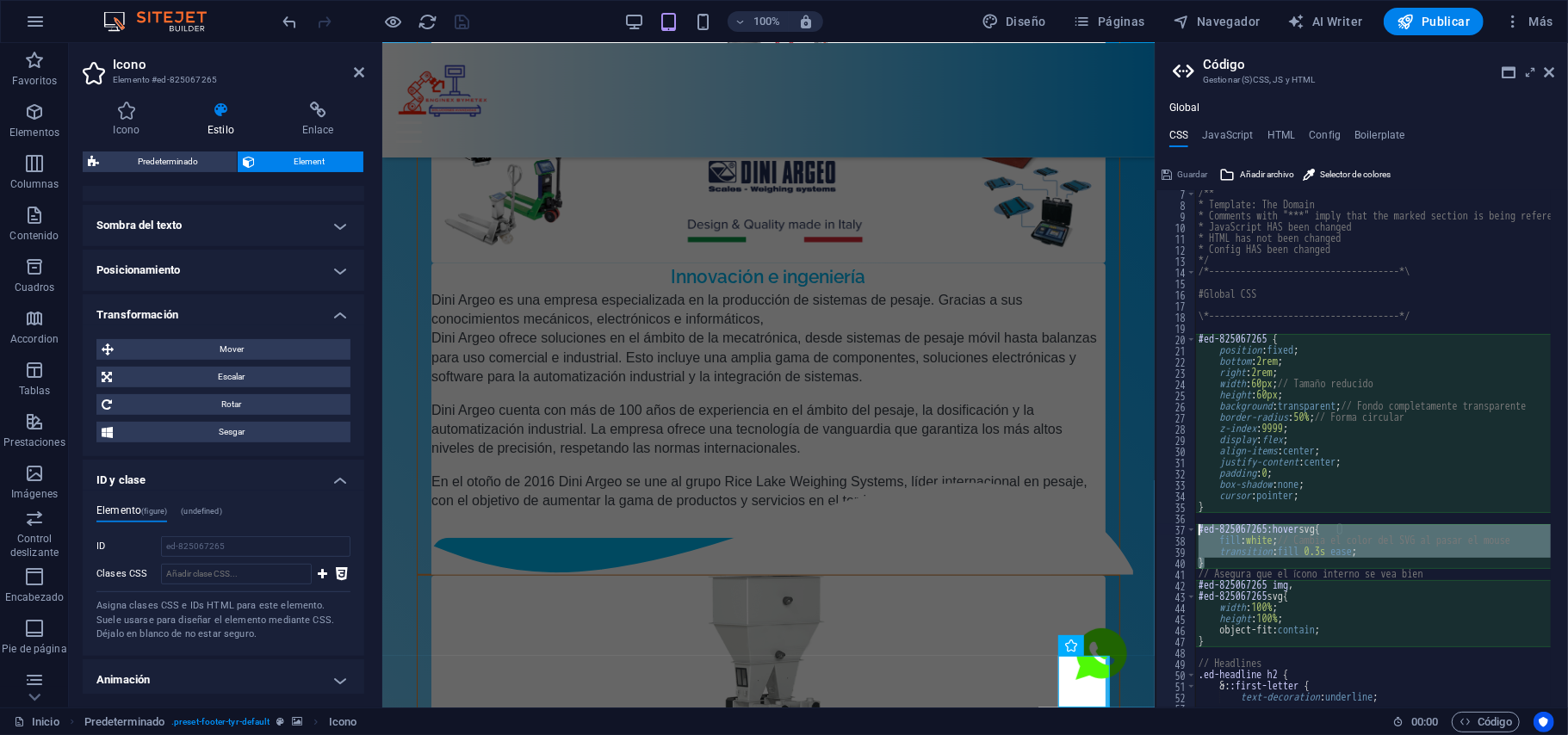 drag, startPoint x: 1221, startPoint y: 559, endPoint x: 1196, endPoint y: 532, distance: 36.796739 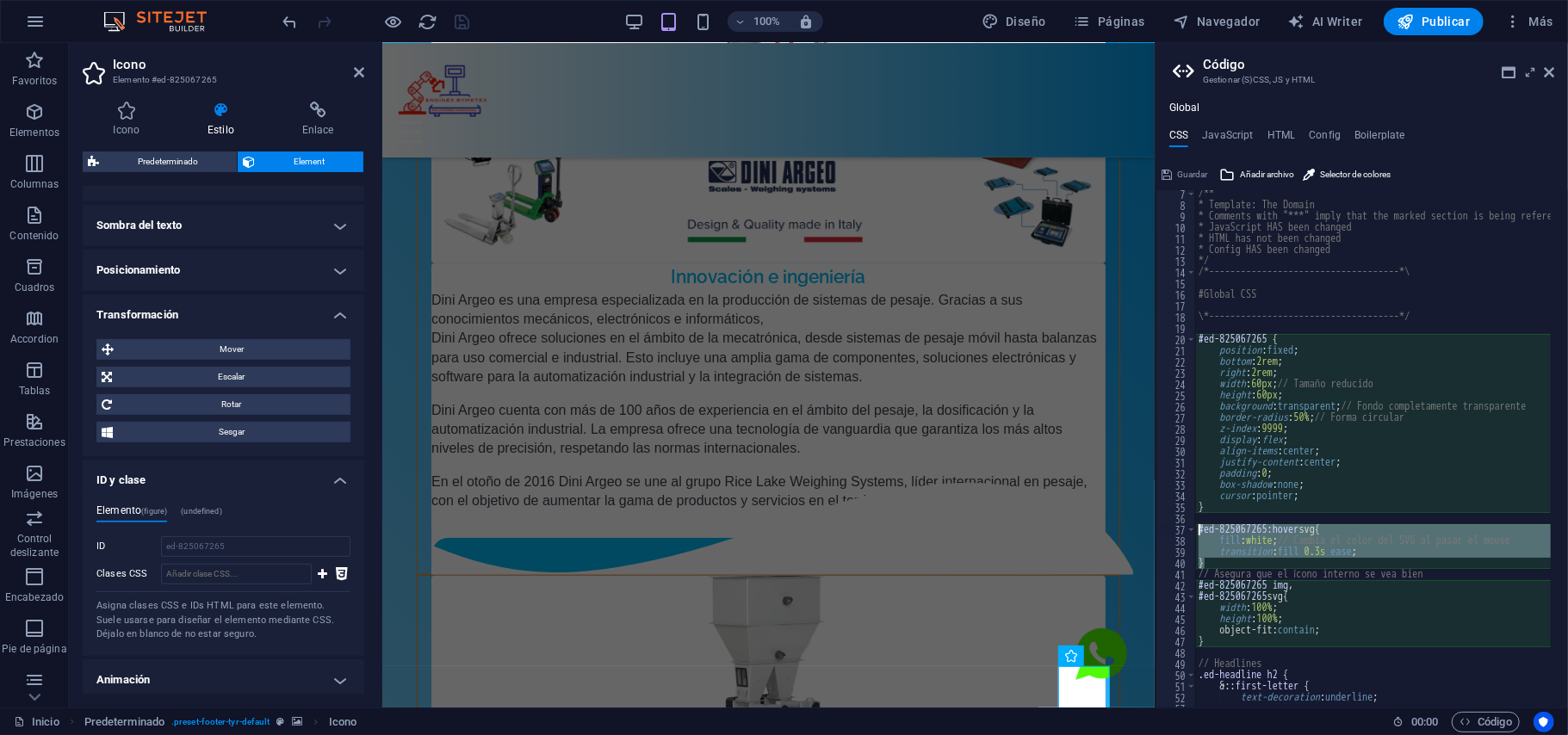 scroll, scrollTop: 5257, scrollLeft: 0, axis: vertical 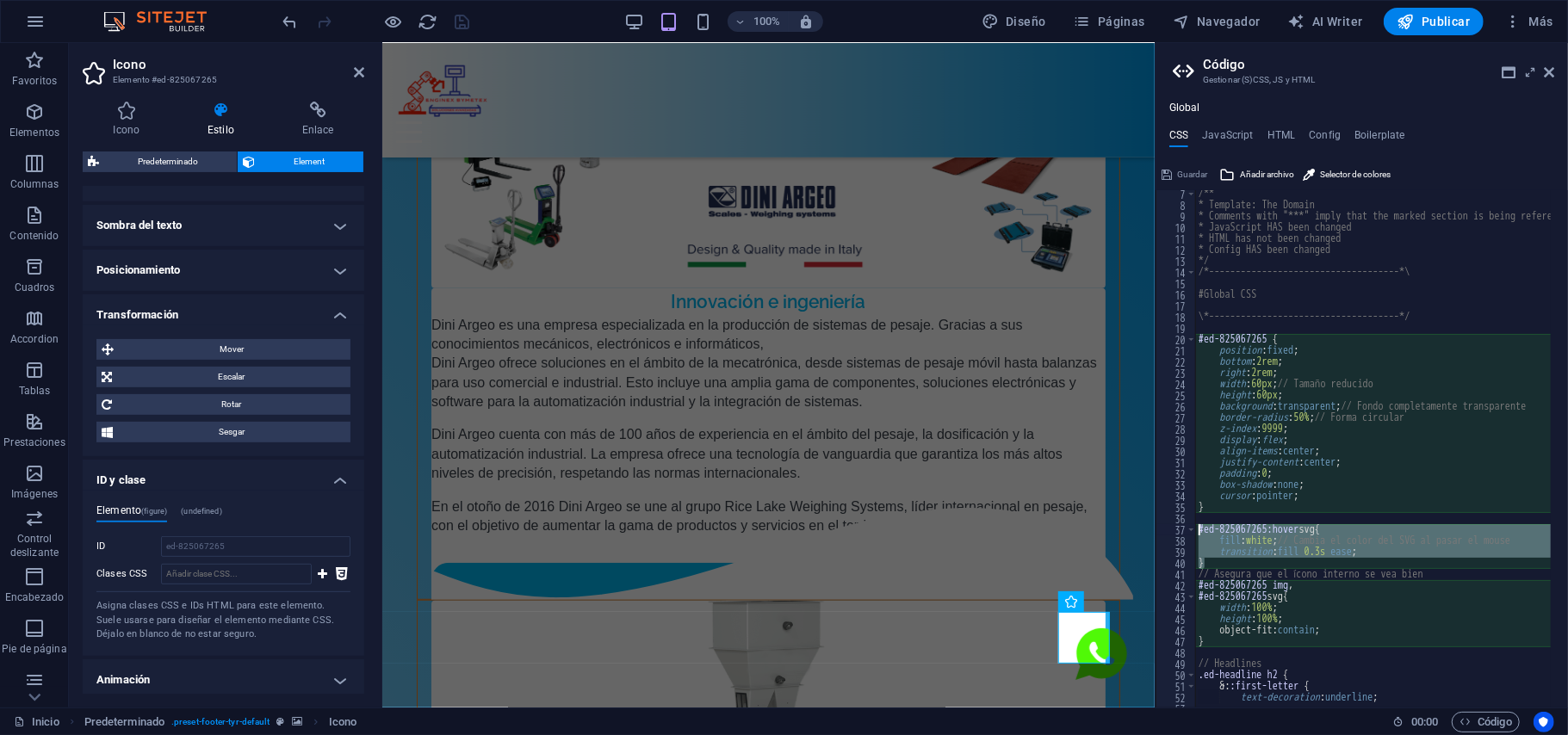 type 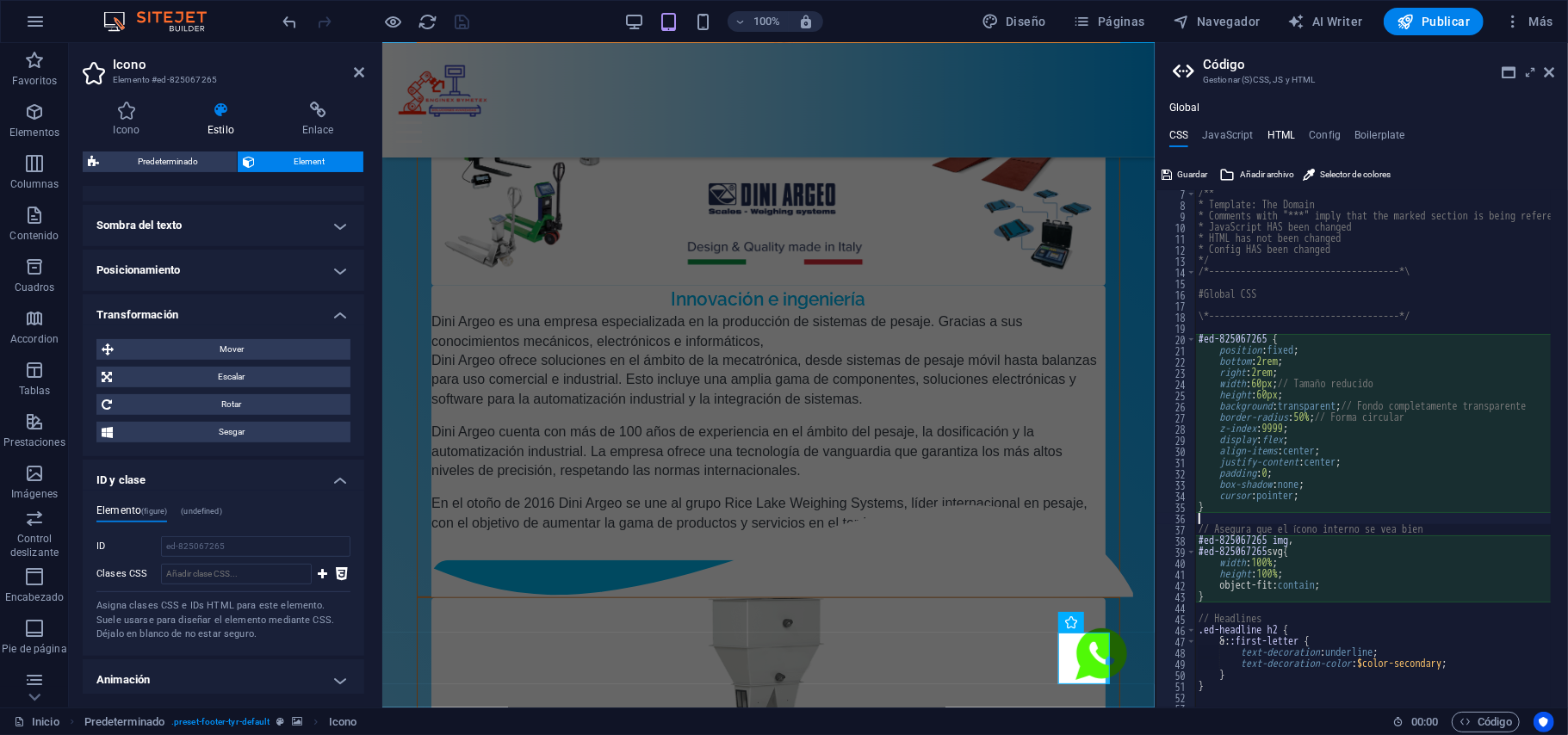 scroll, scrollTop: 5185, scrollLeft: 0, axis: vertical 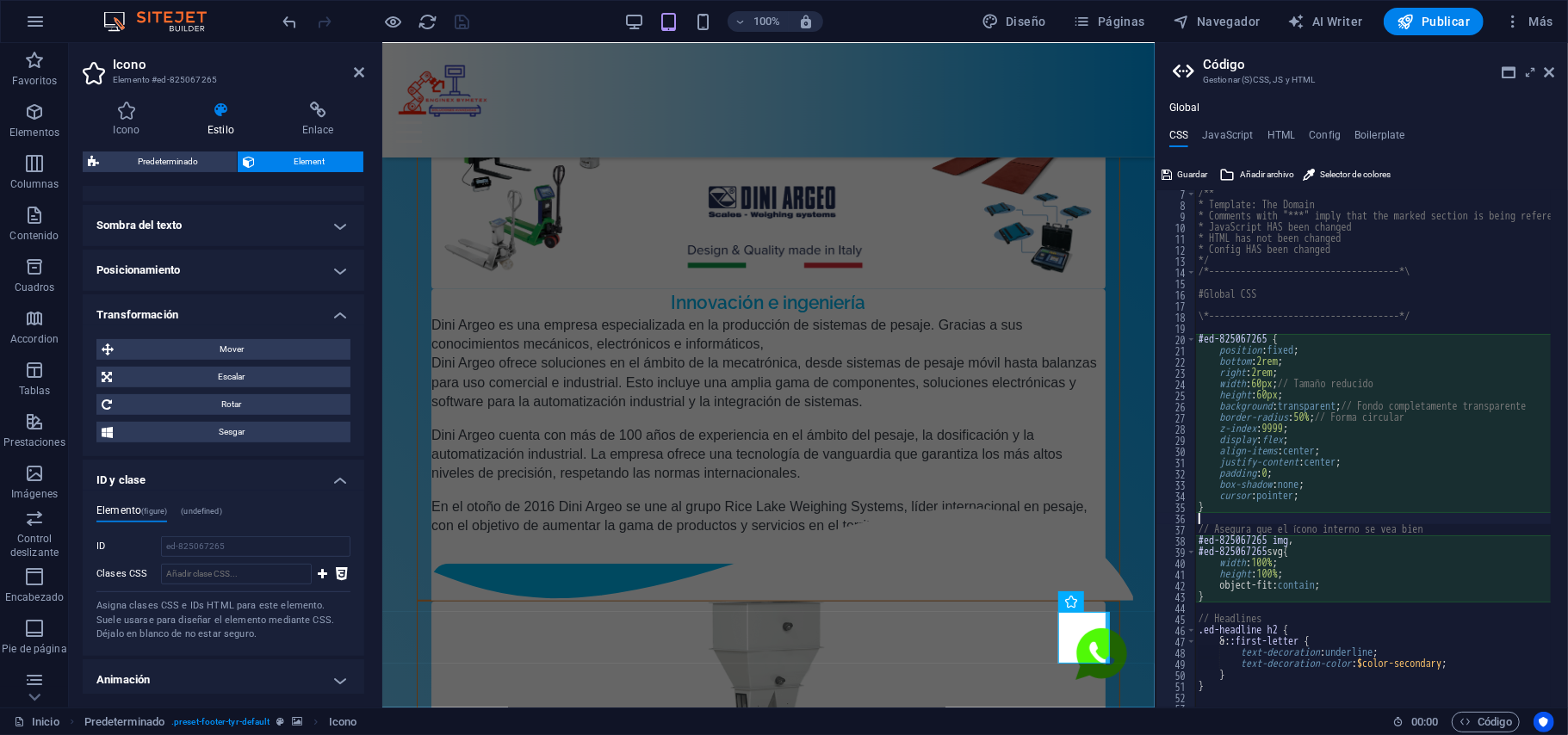 click on "Guardar Añadir archivo Selector de colores" at bounding box center (1361, 172) 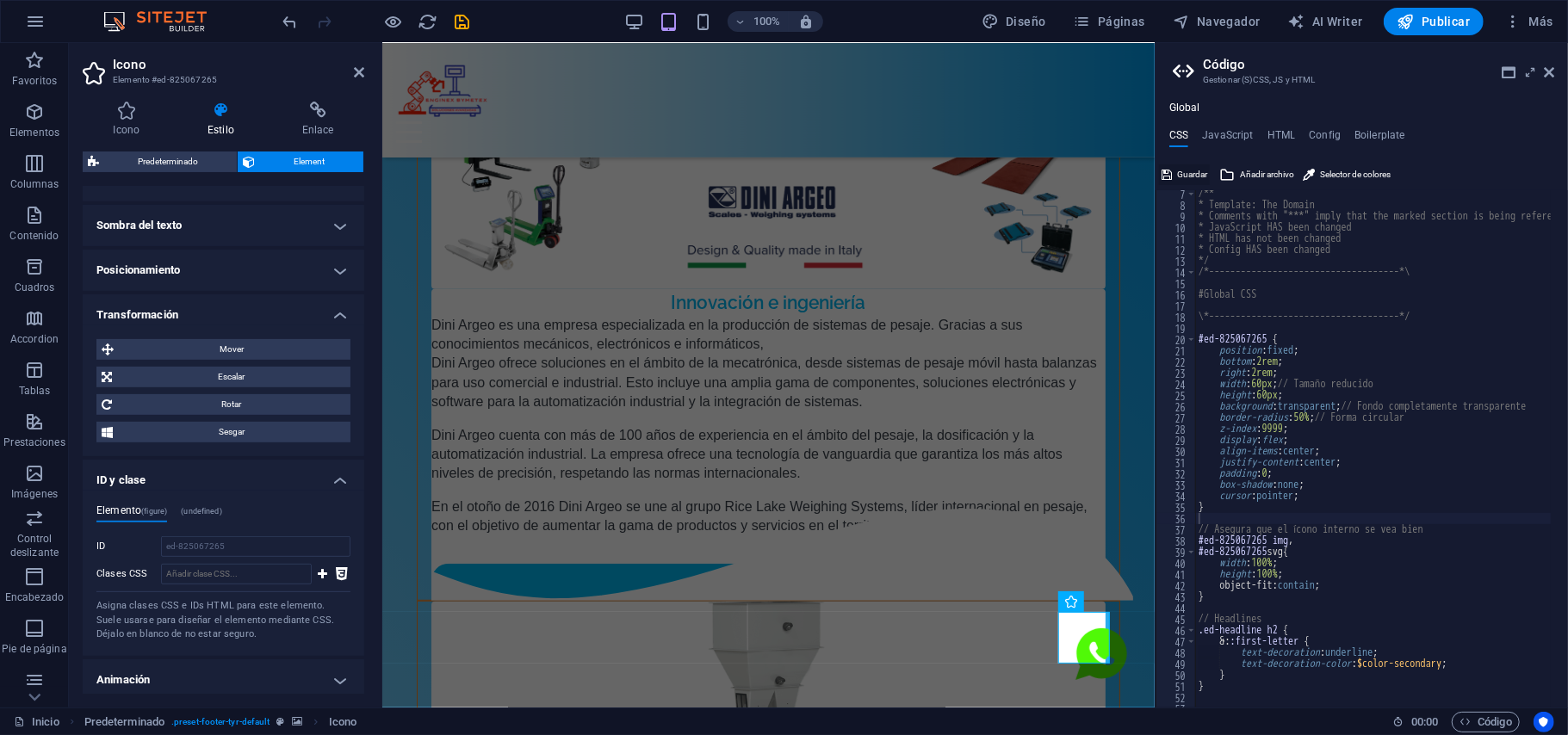 click on "Guardar" at bounding box center (1184, 175) 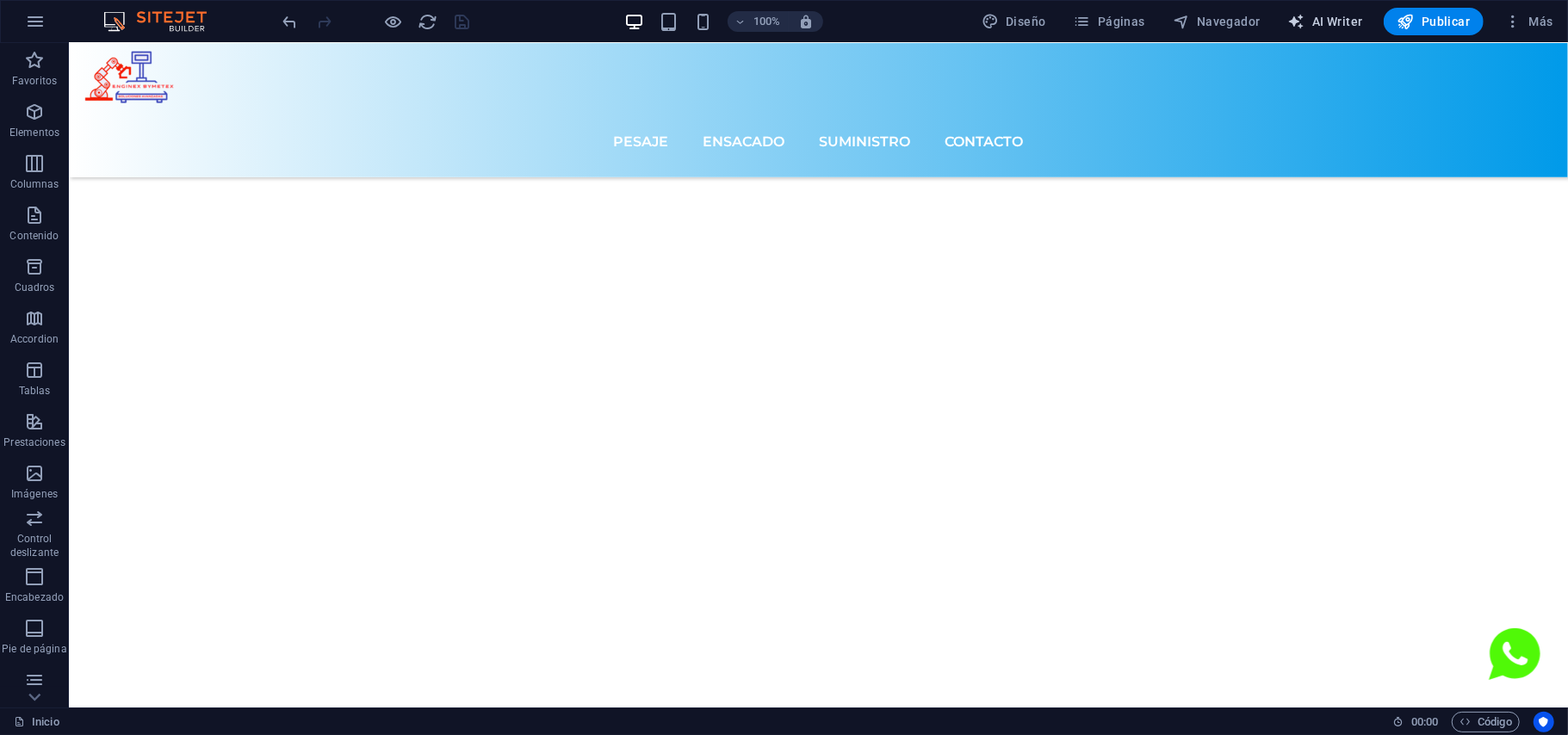 scroll, scrollTop: 6737, scrollLeft: 0, axis: vertical 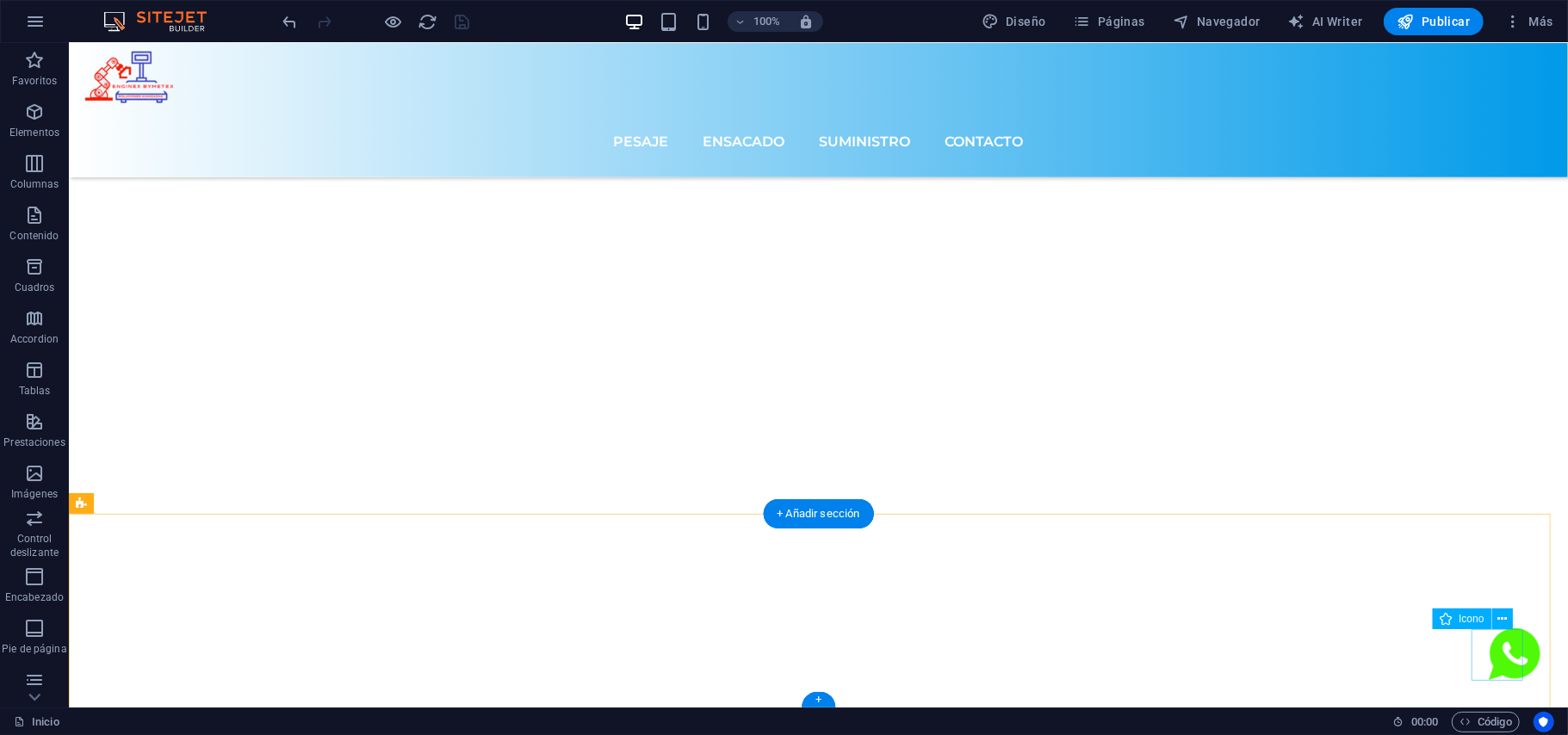 click at bounding box center [1514, 653] 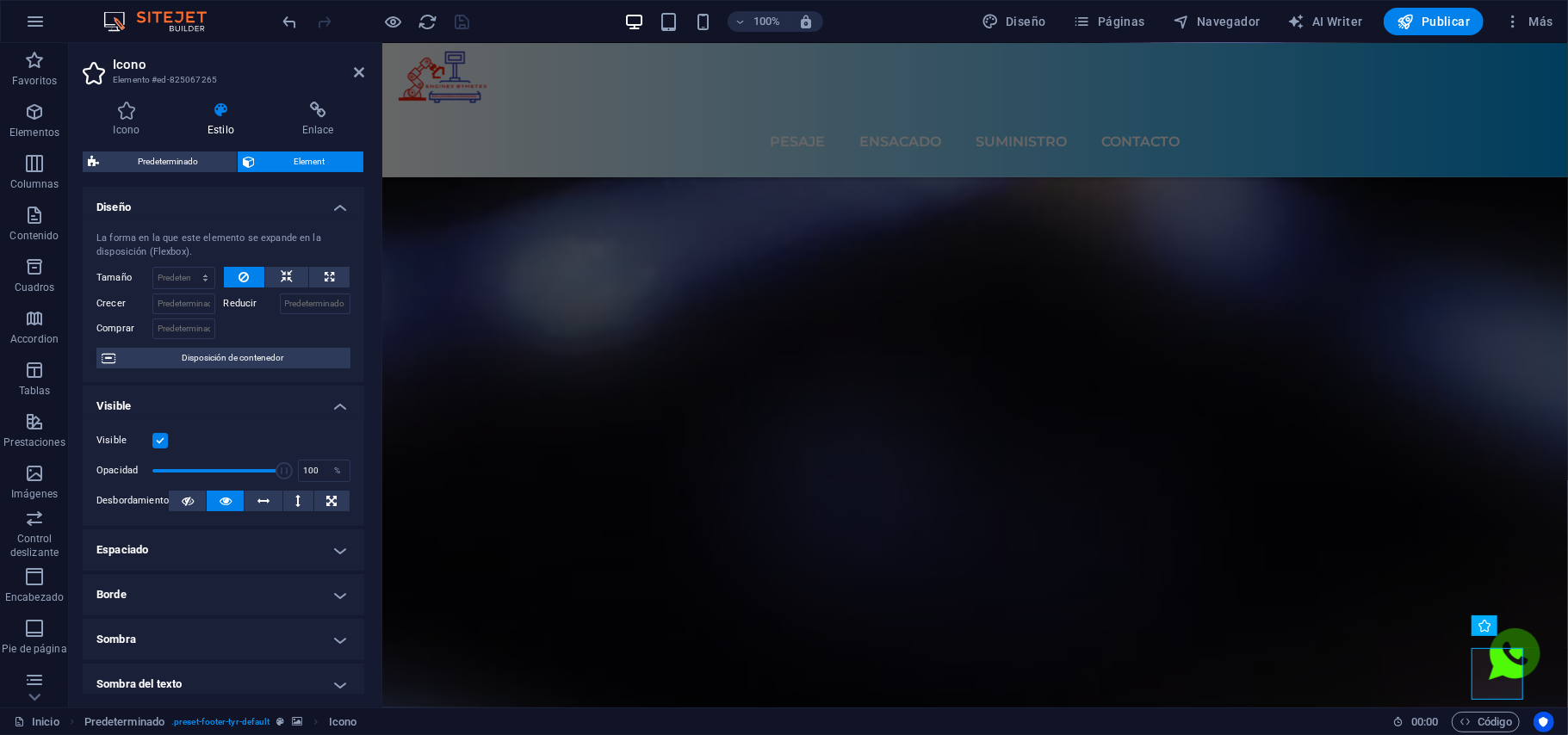 scroll, scrollTop: 5833, scrollLeft: 0, axis: vertical 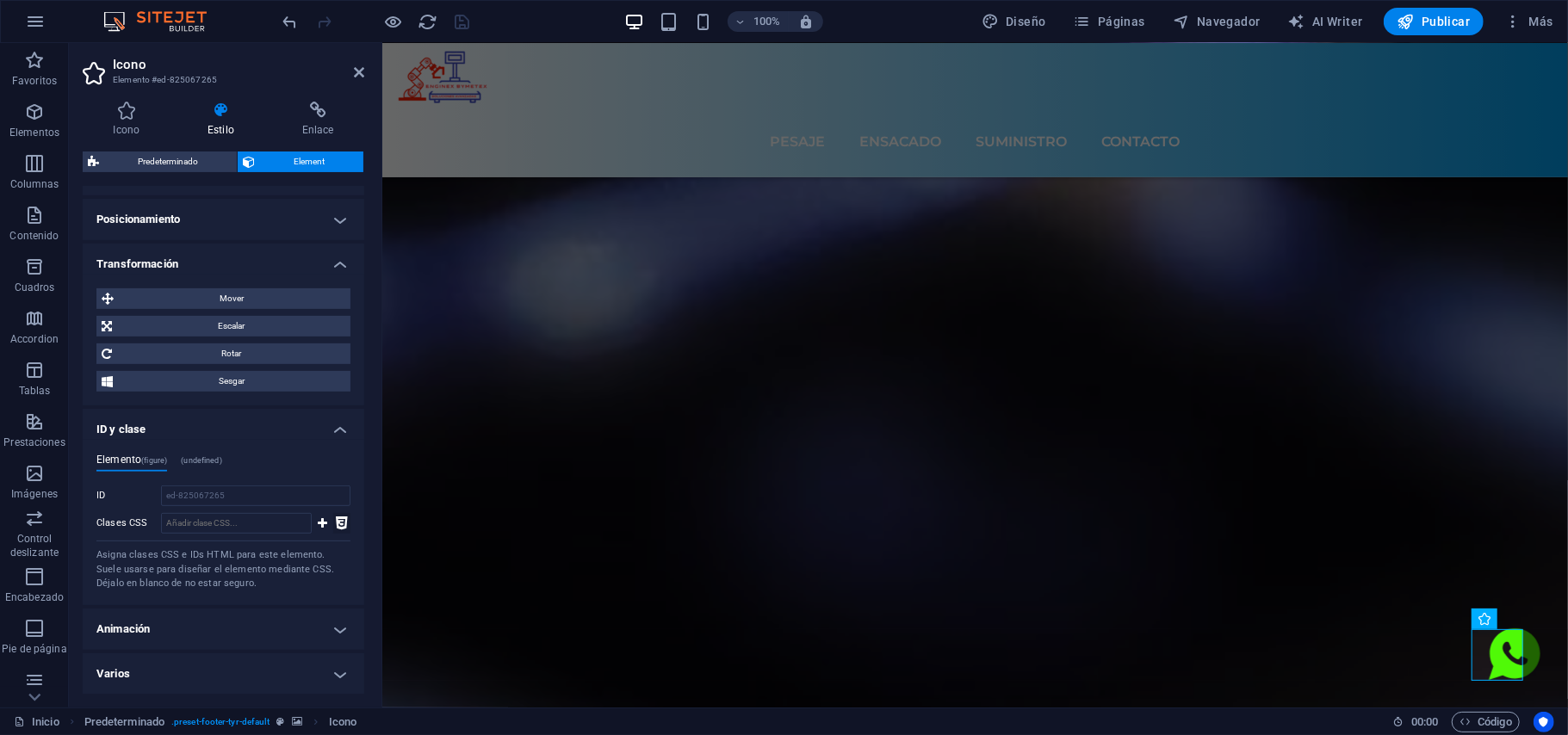 click at bounding box center [342, 523] 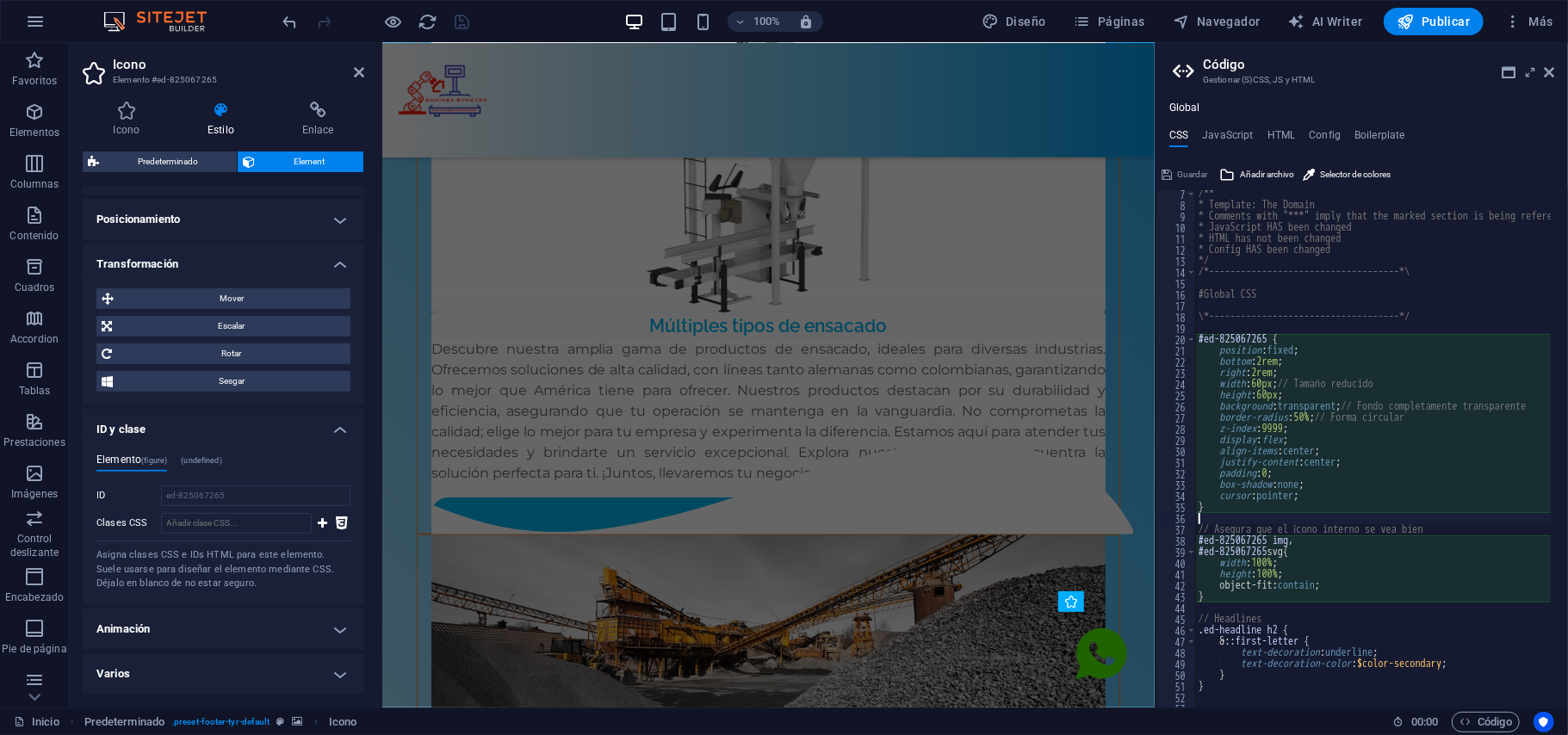 scroll, scrollTop: 6170, scrollLeft: 0, axis: vertical 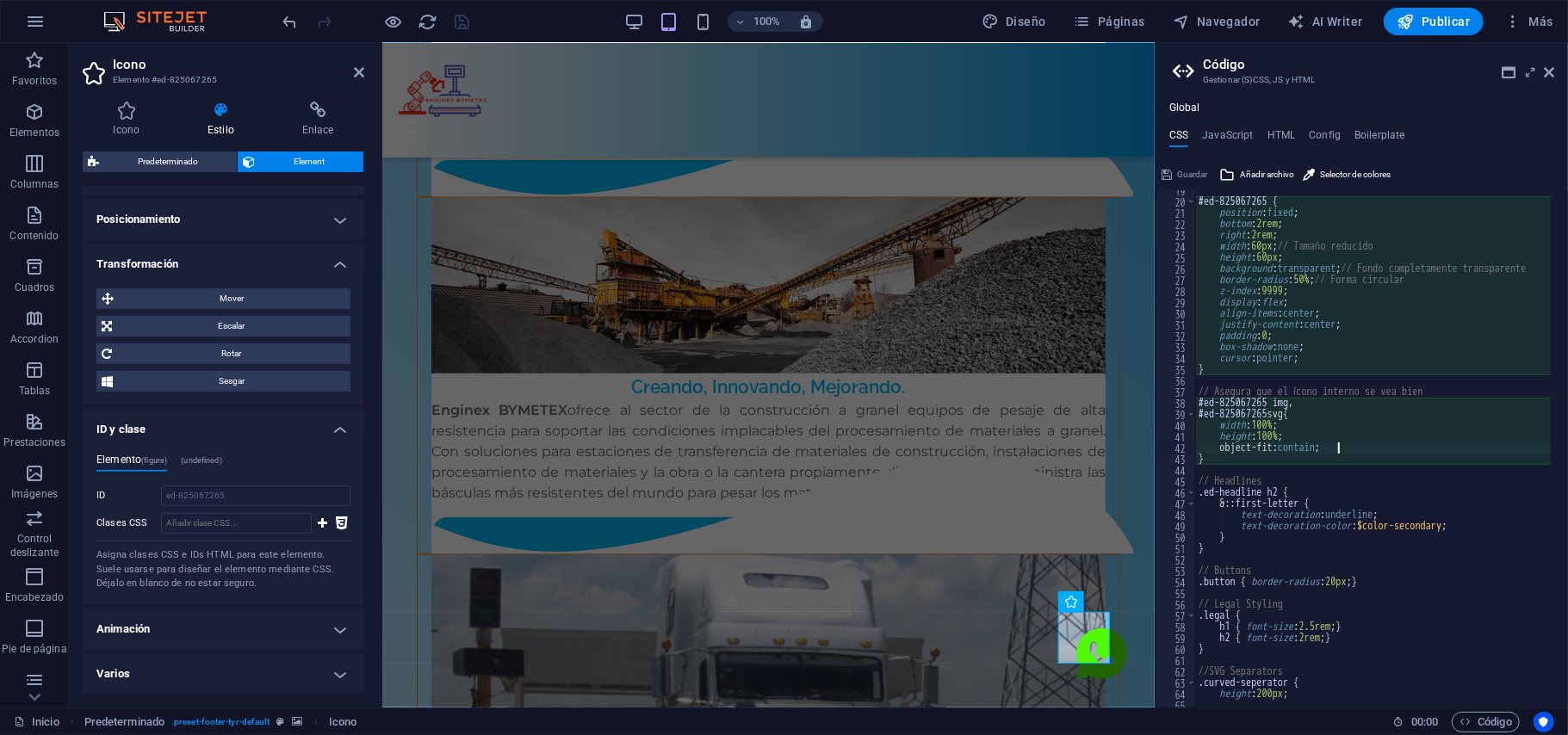 click on "#ed-825067265   {      position :  fixed ;      bottom :  2rem ;      right :  2rem ;      width :  60px ;               // Tamaño reducido      height :  60px ;      background :  transparent ;   // Fondo completamente transparente      border-radius :  50% ;        // Forma circular      z-index :  9999 ;      display :  flex ;      align-items :  center ;      justify-content :  center ;      padding :  0 ;      box-shadow :  none ;      cursor :  pointer ; } // Asegura que el ícono interno se vea bien #ed-825067265   img , #ed-825067265  svg  {      width :  100% ;      height :  100% ;      object-fit:  contain ; } // Headlines  .ed-headline   h2   {      &: :first-letter   {           text-decoration :  underline ;           text-decoration-color :  $color-secondary ;      } } // Buttons .button   {   border-radius :  20px ;  } // Legal Styling .legal   {      h1   {   font-size :  2.5rem ;  }      h2   {   font-size :  2rem ;  } } //SVG Separators .curved-seperator   {      height :  200px ;" at bounding box center [1546, 447] 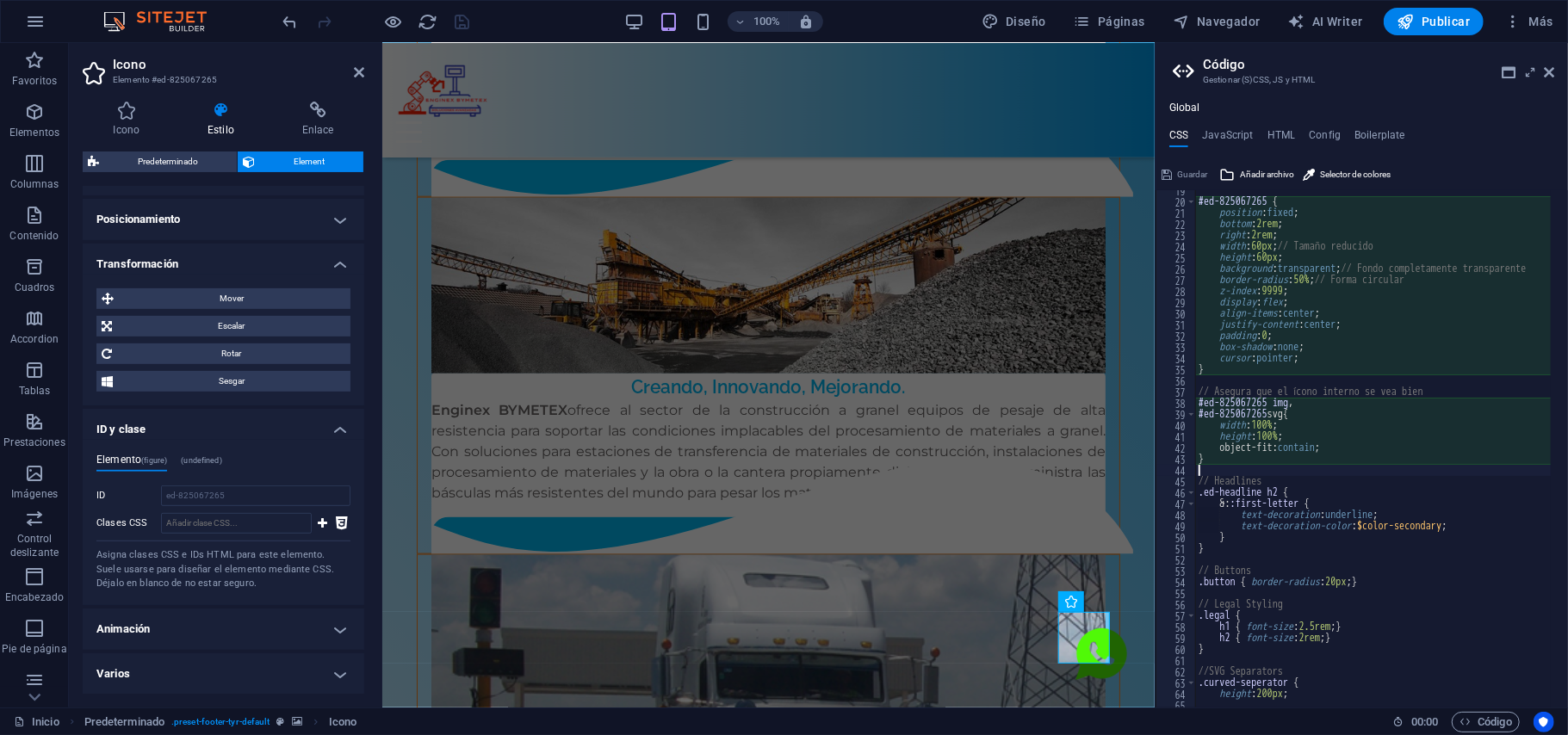 click on "#ed-825067265   {      position :  fixed ;      bottom :  2rem ;      right :  2rem ;      width :  60px ;               // Tamaño reducido      height :  60px ;      background :  transparent ;   // Fondo completamente transparente      border-radius :  50% ;        // Forma circular      z-index :  9999 ;      display :  flex ;      align-items :  center ;      justify-content :  center ;      padding :  0 ;      box-shadow :  none ;      cursor :  pointer ; } // Asegura que el ícono interno se vea bien #ed-825067265   img , #ed-825067265  svg  {      width :  100% ;      height :  100% ;      object-fit:  contain ; } // Headlines  .ed-headline   h2   {      &: :first-letter   {           text-decoration :  underline ;           text-decoration-color :  $color-secondary ;      } } // Buttons .button   {   border-radius :  20px ;  } // Legal Styling .legal   {      h1   {   font-size :  2.5rem ;  }      h2   {   font-size :  2rem ;  } } //SVG Separators .curved-seperator   {      height :  200px ;" at bounding box center (1546, 447) 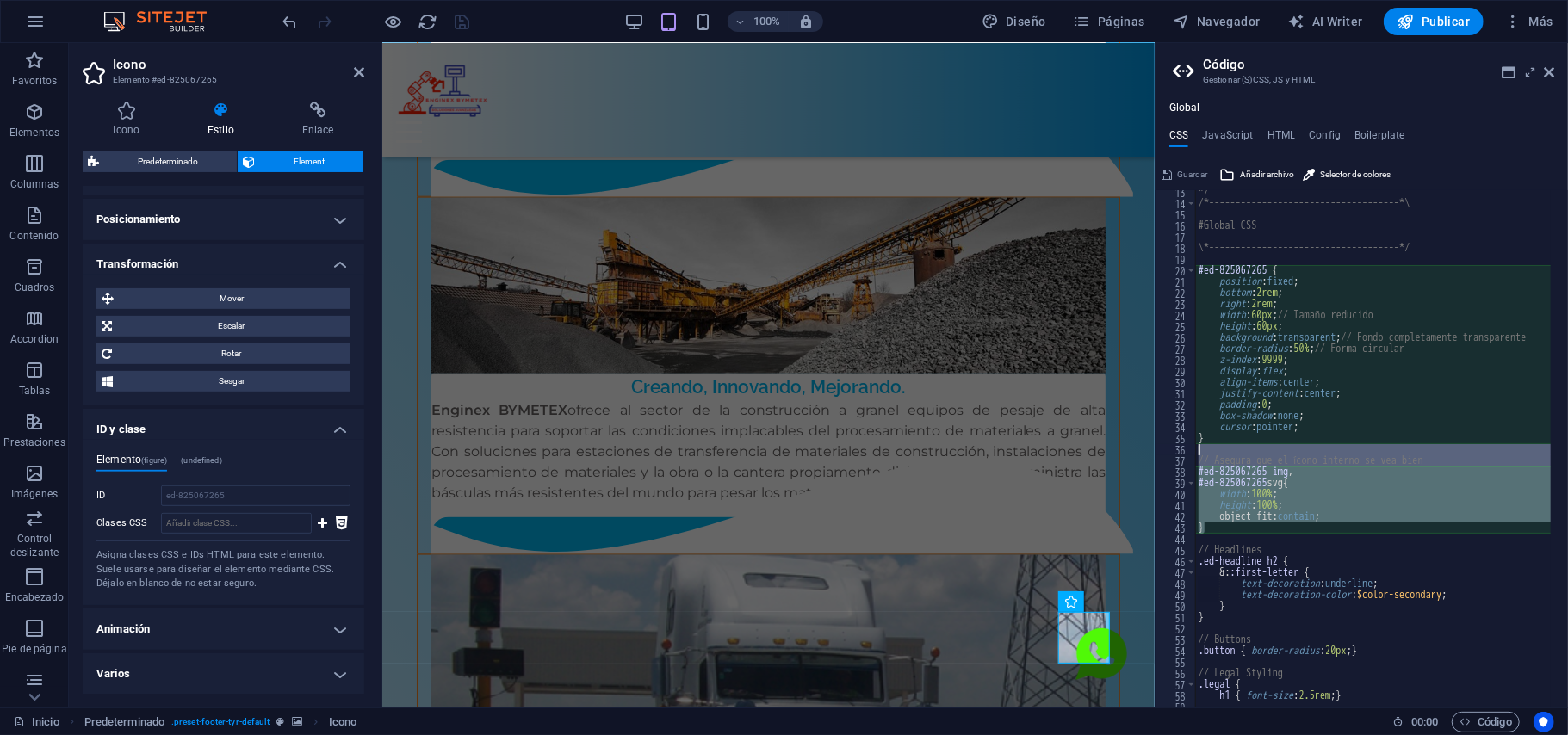 scroll, scrollTop: 138, scrollLeft: 0, axis: vertical 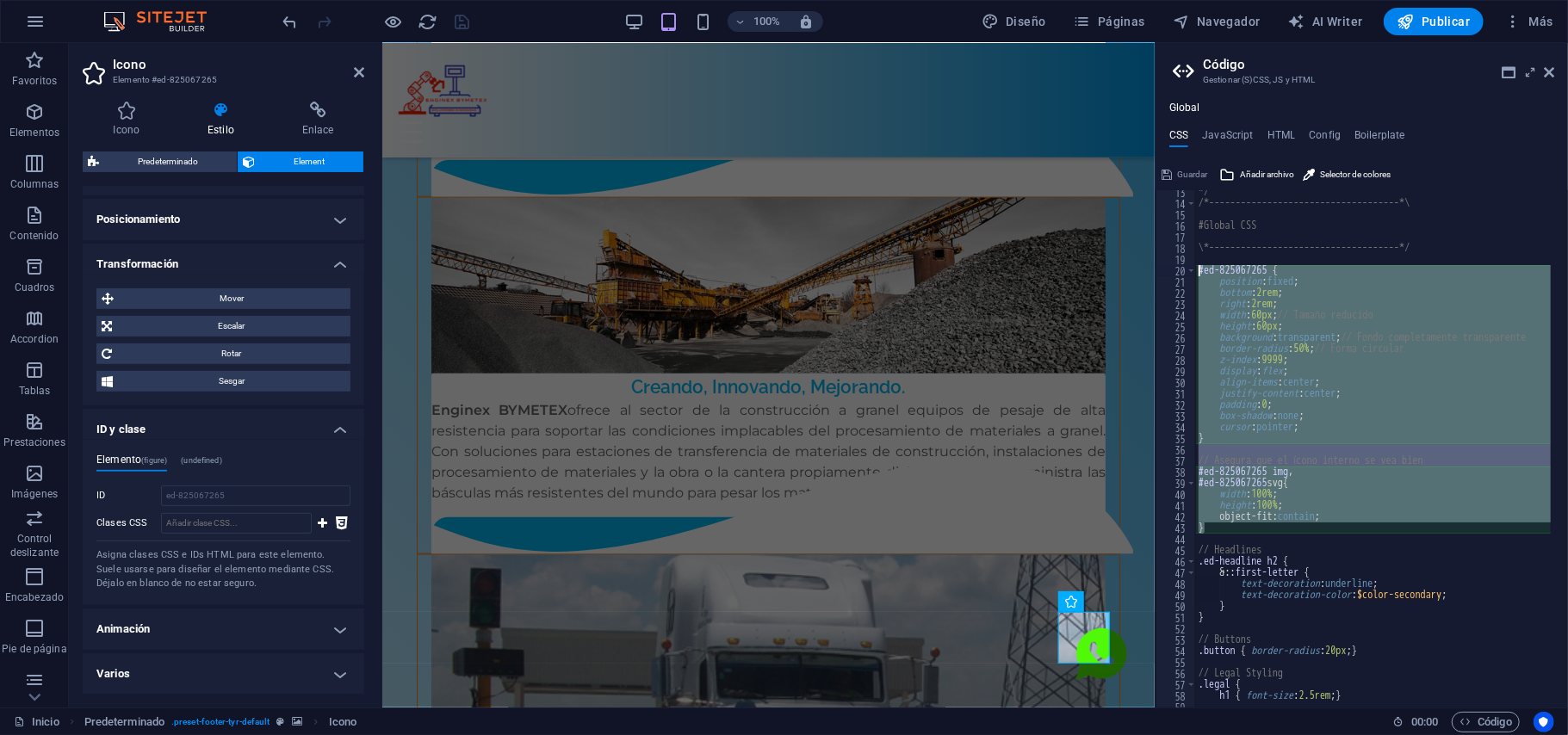 drag, startPoint x: 1238, startPoint y: 456, endPoint x: 1196, endPoint y: 267, distance: 193.61043 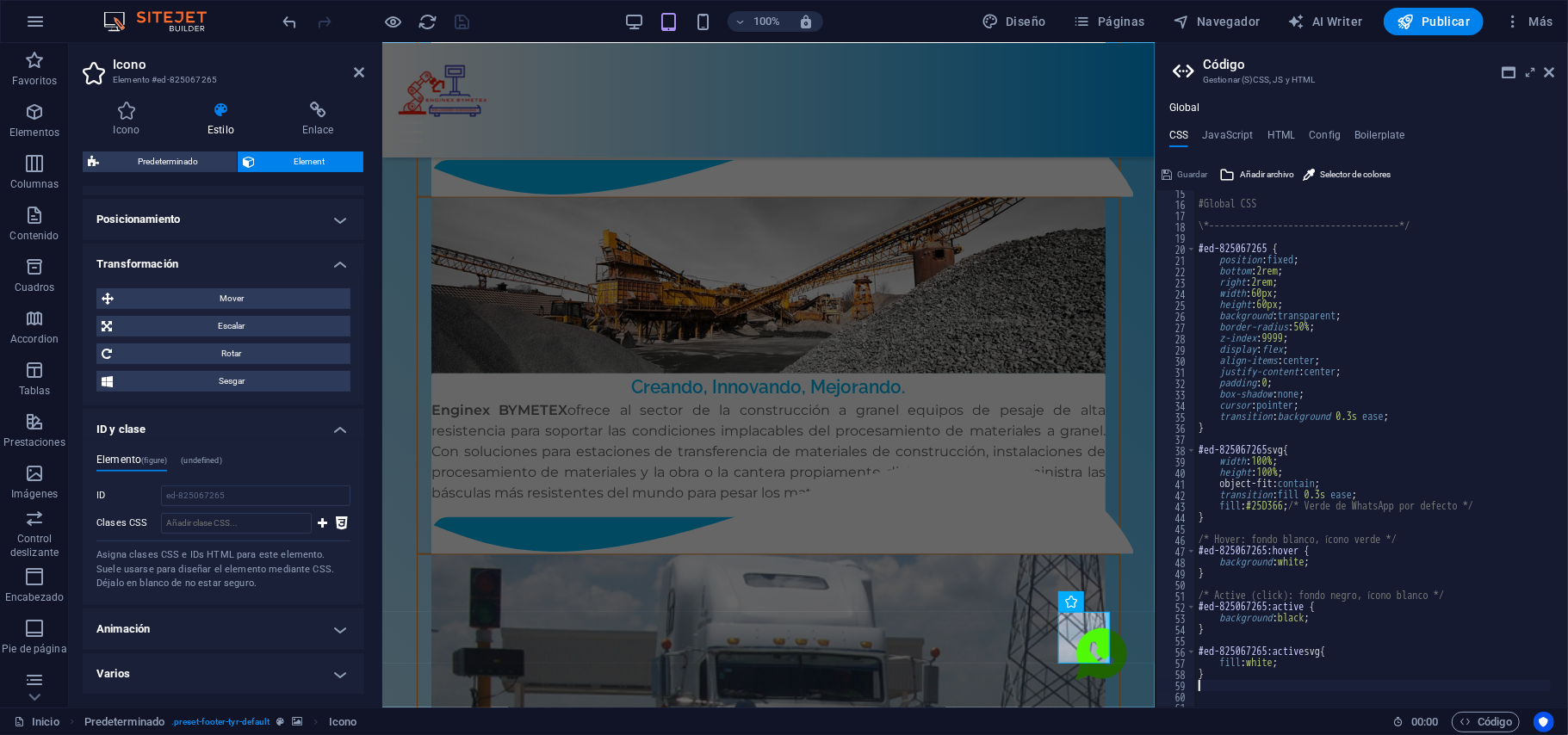 scroll, scrollTop: 159, scrollLeft: 0, axis: vertical 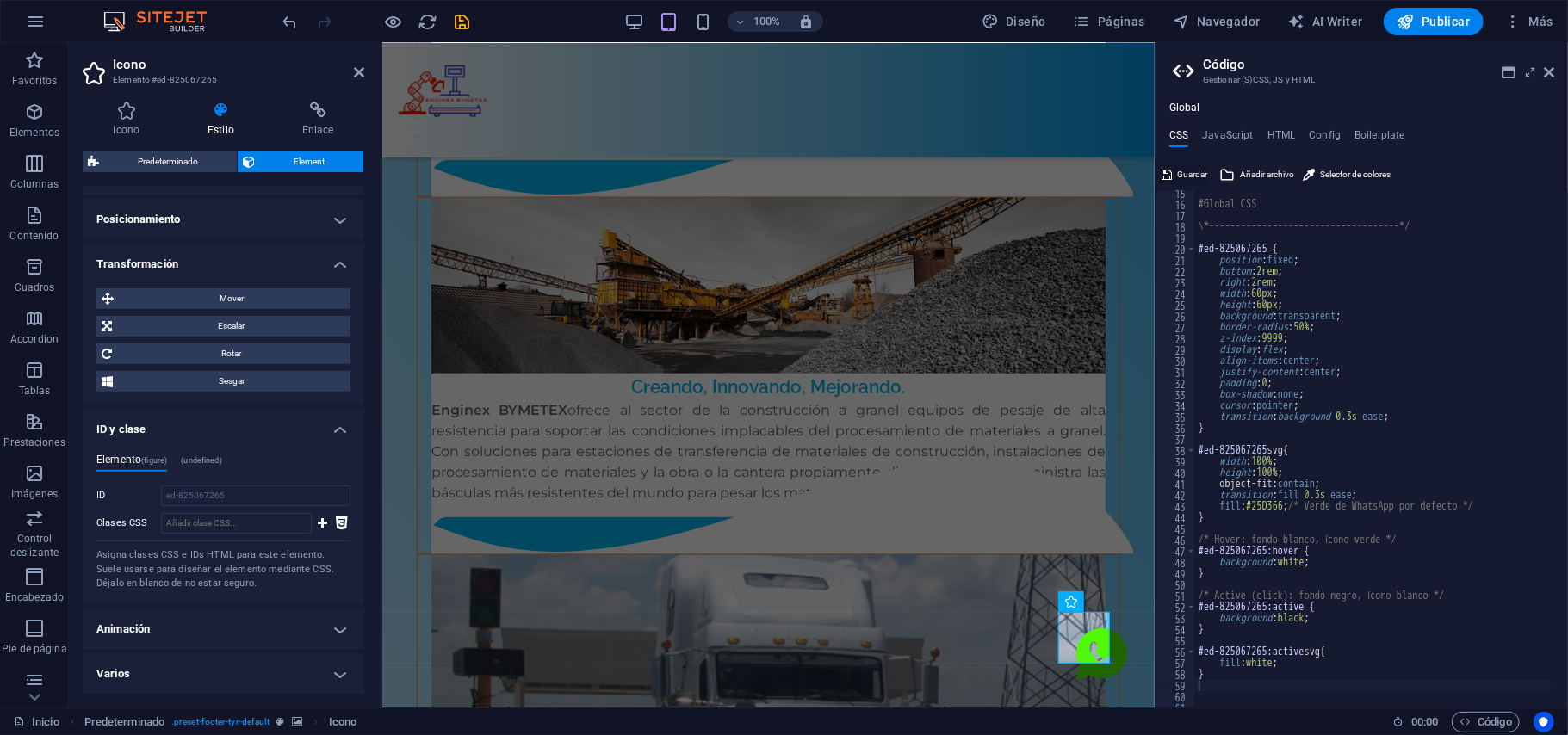click on "Guardar" at bounding box center [1192, 175] 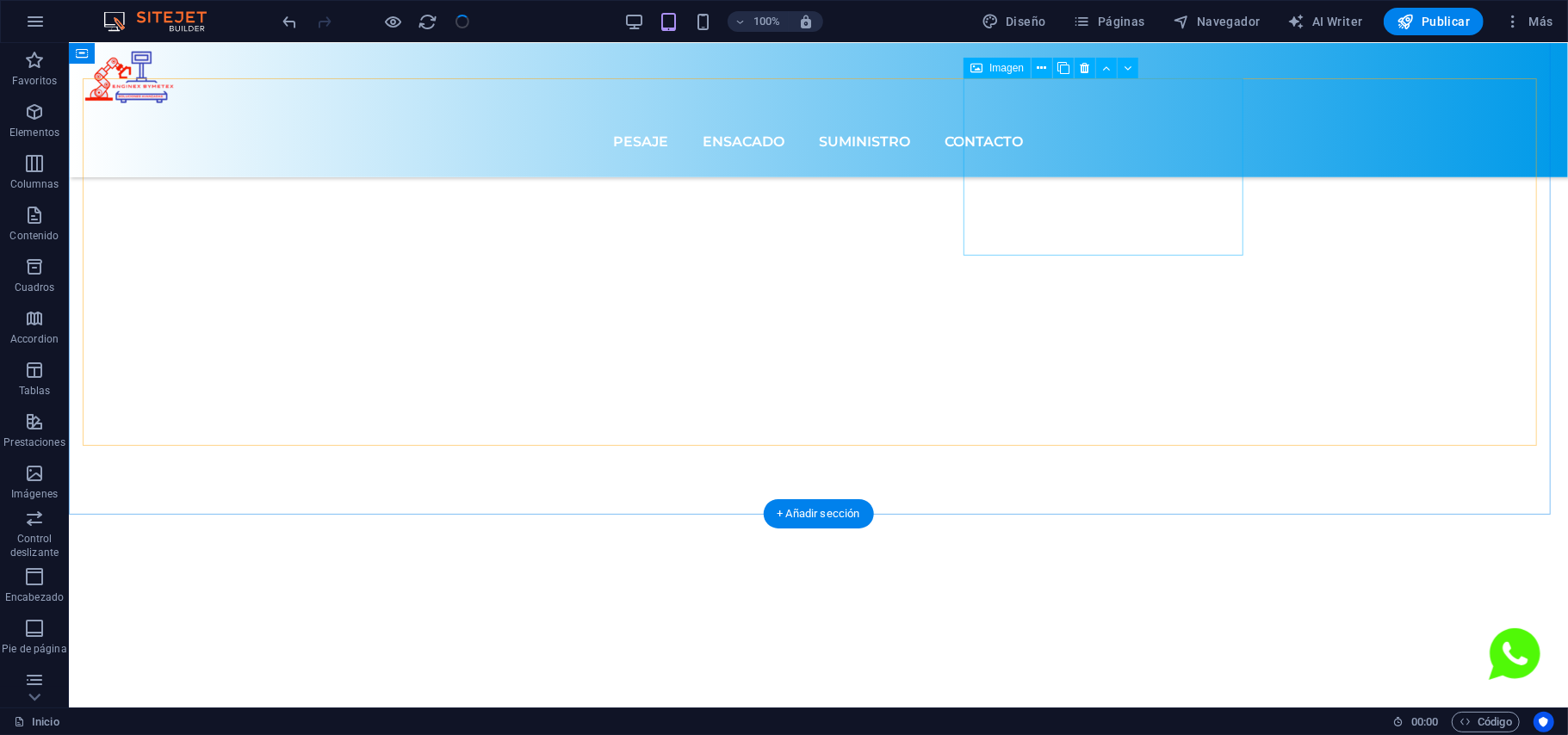 scroll, scrollTop: 6706, scrollLeft: 0, axis: vertical 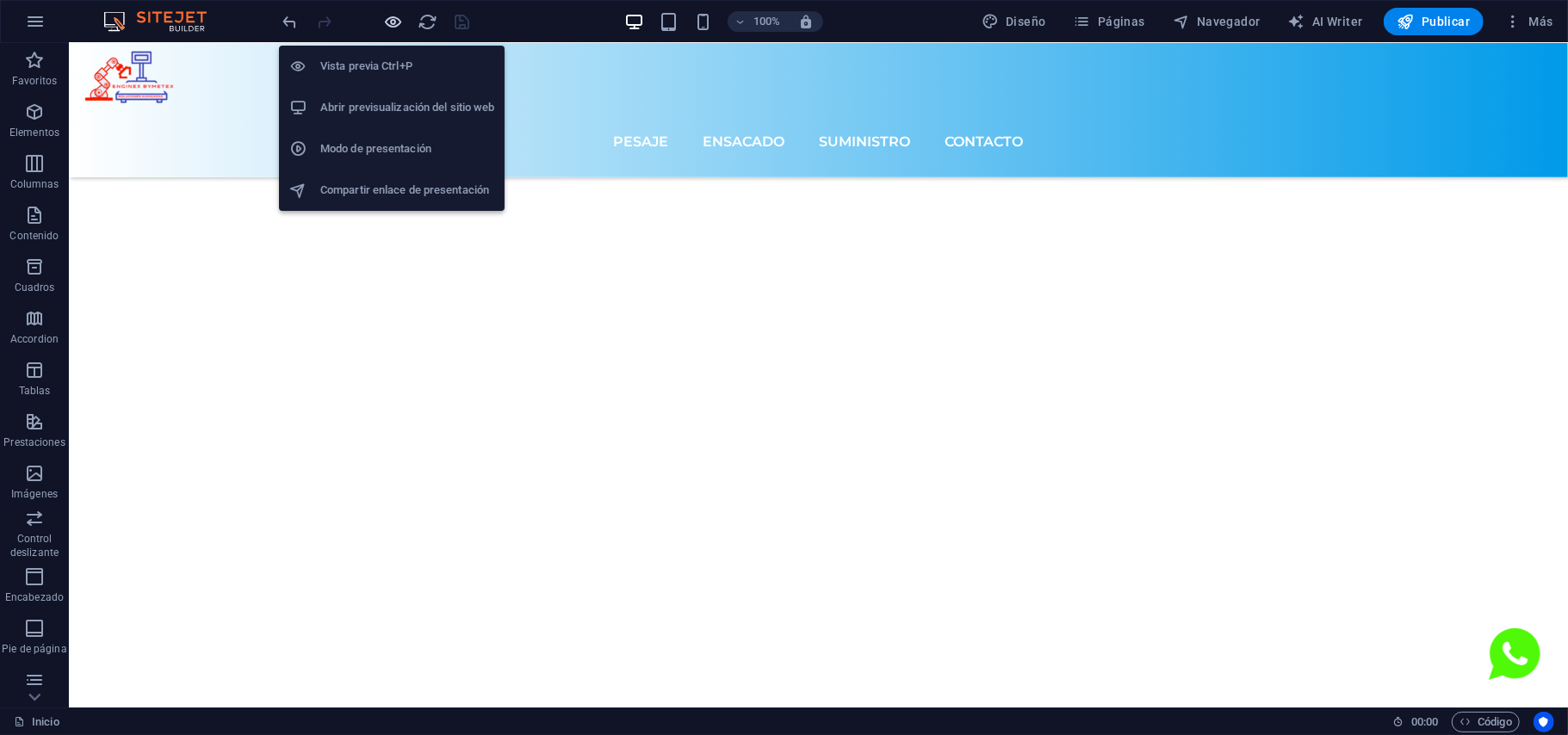 click at bounding box center [394, 22] 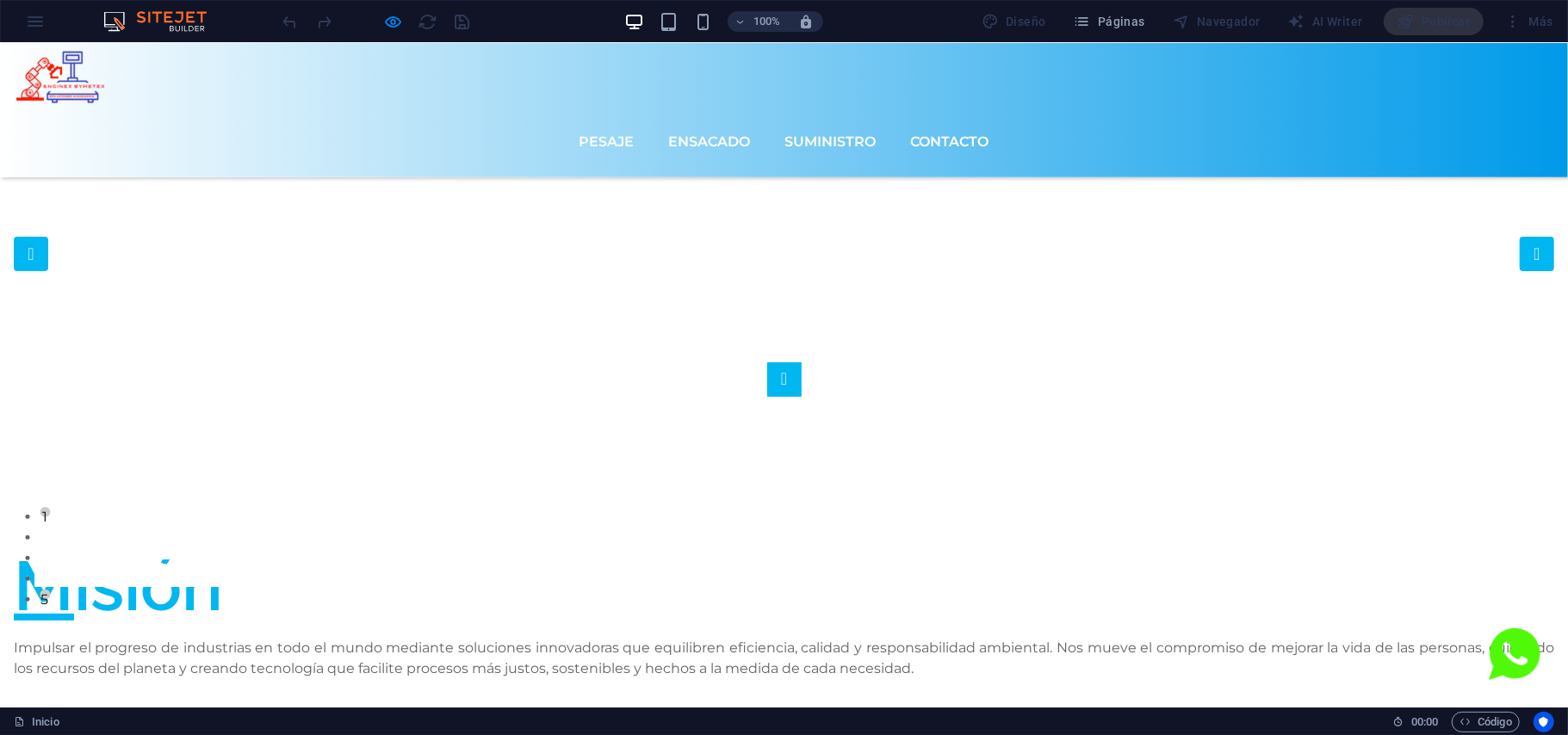 scroll, scrollTop: 0, scrollLeft: 0, axis: both 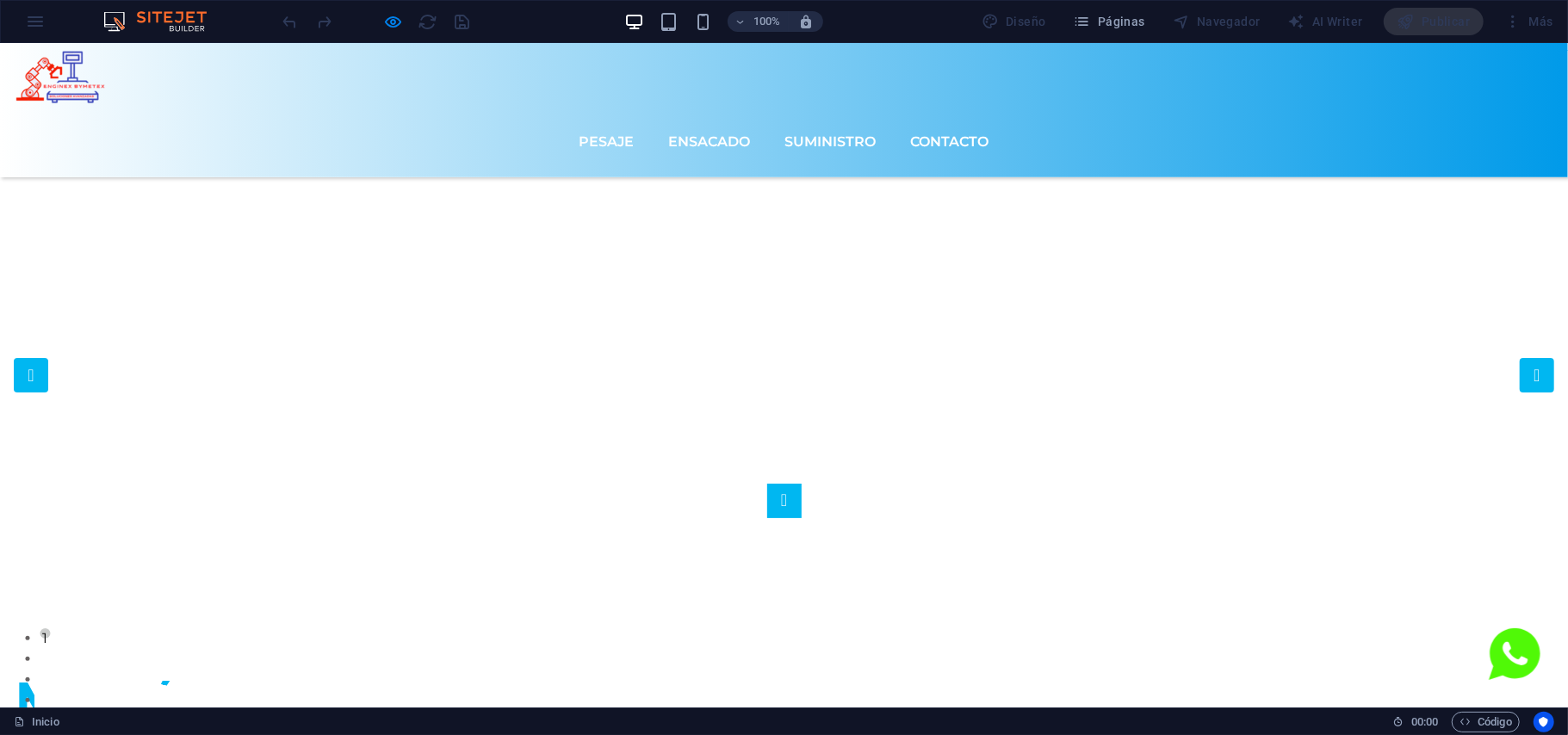 click on "Misión Impulsar el progreso de industrias en todo el mundo mediante soluciones innovadoras que equilibren eficiencia, calidad y responsabilidad ambiental. Nos mueve el compromiso de mejorar la vida de las personas, cuidando los recursos del planeta y creando tecnología que facilite procesos más justos, sostenibles y hechos a la medida de cada necesidad." at bounding box center [784, 727] 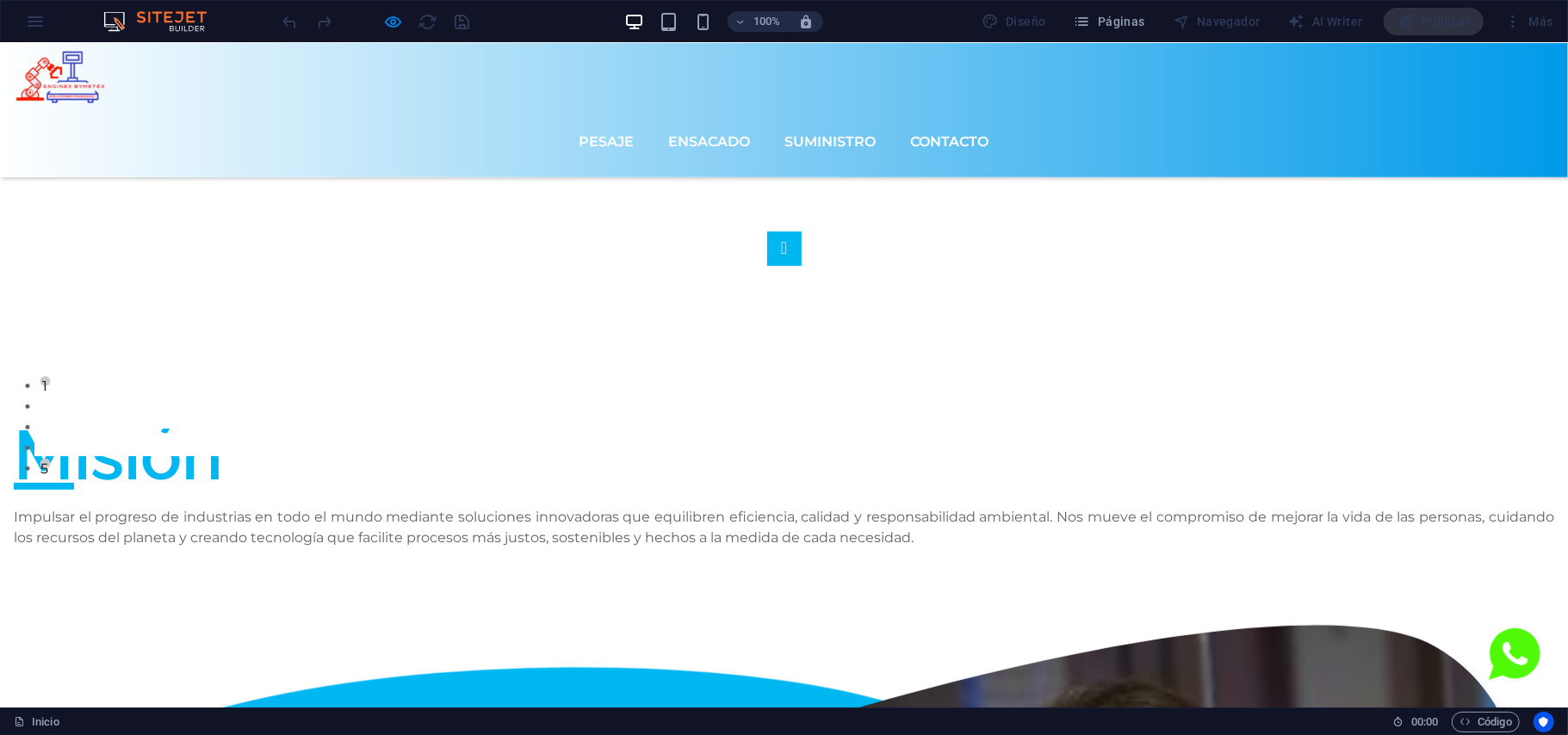 scroll, scrollTop: 0, scrollLeft: 0, axis: both 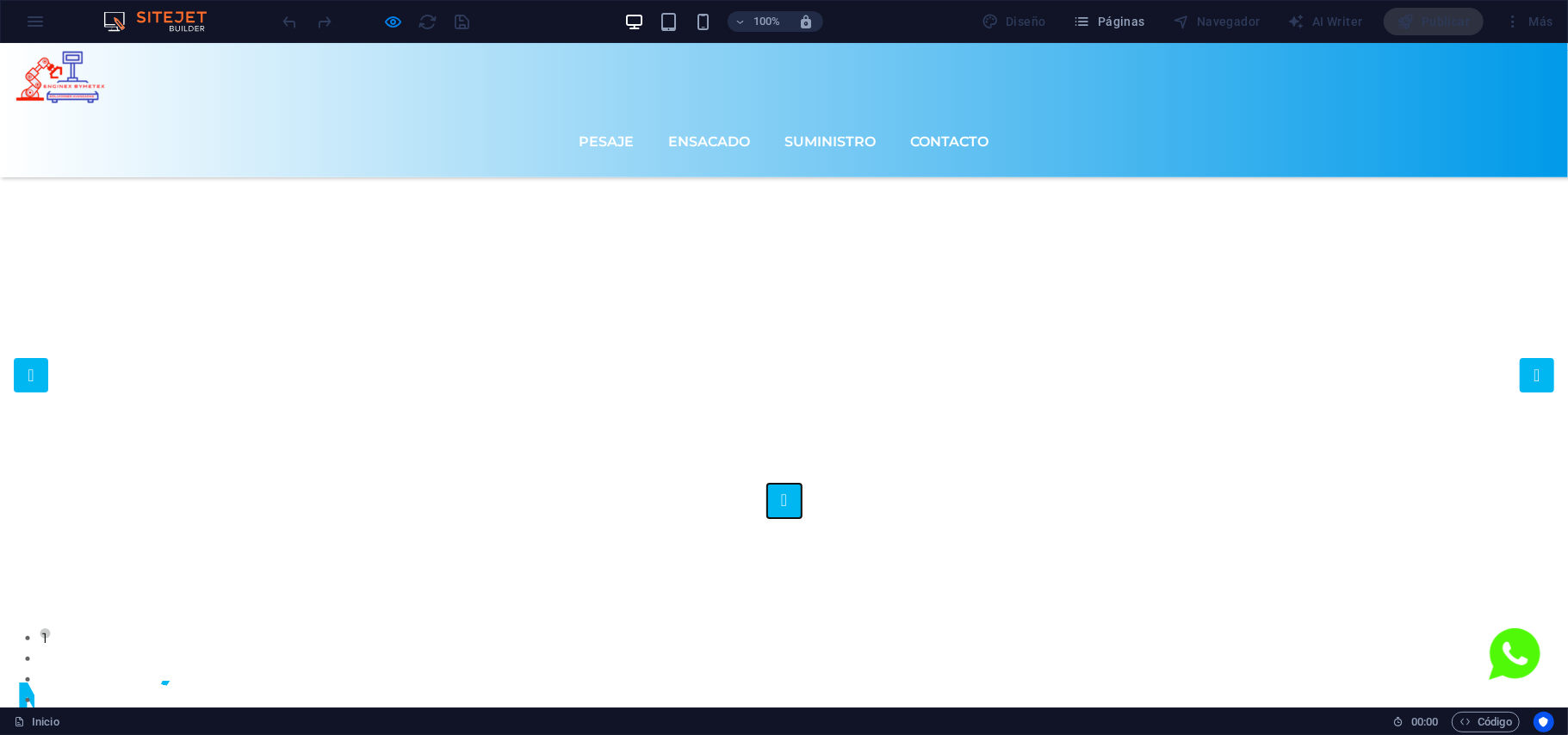 click at bounding box center [784, 500] 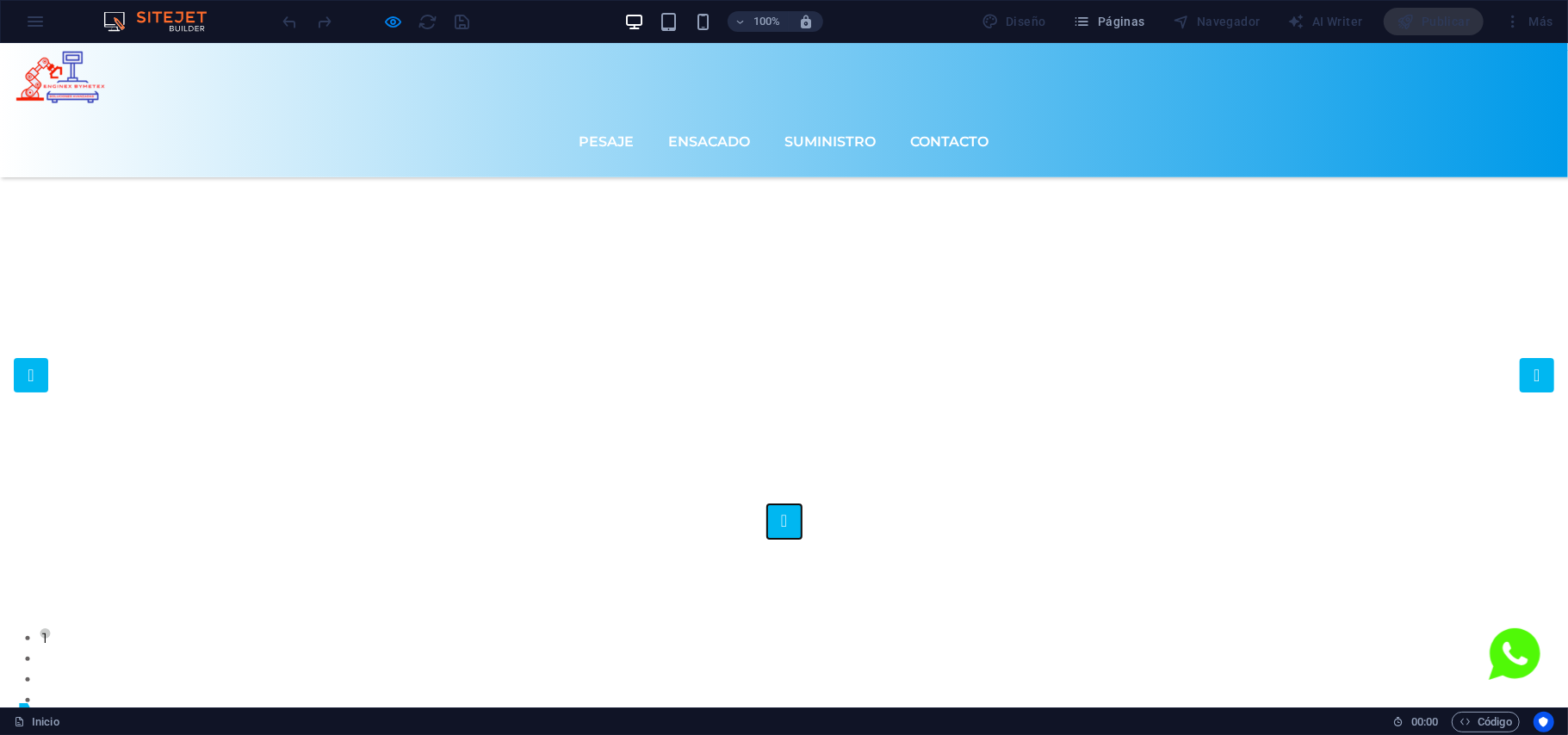 click at bounding box center (784, 521) 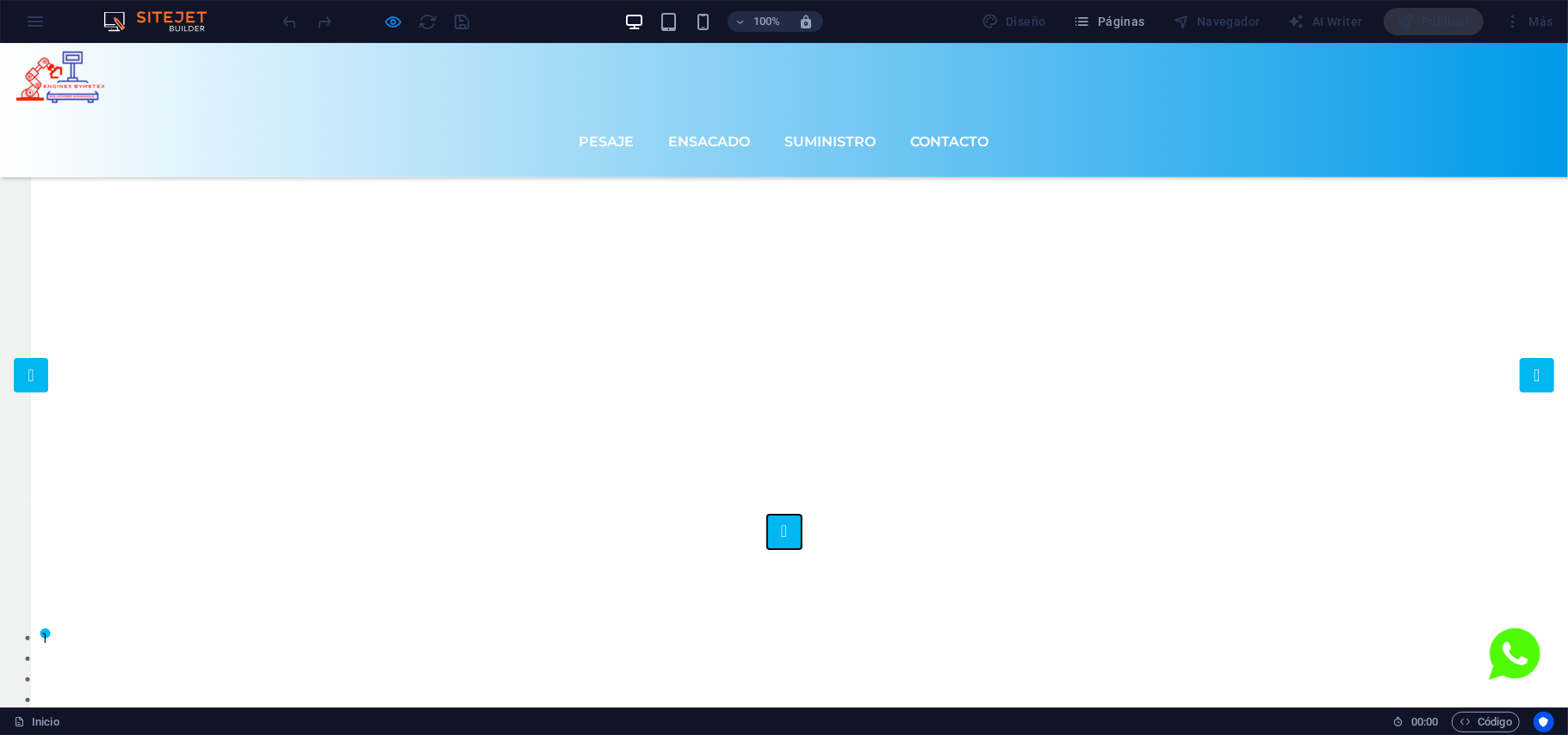 click at bounding box center (784, 531) 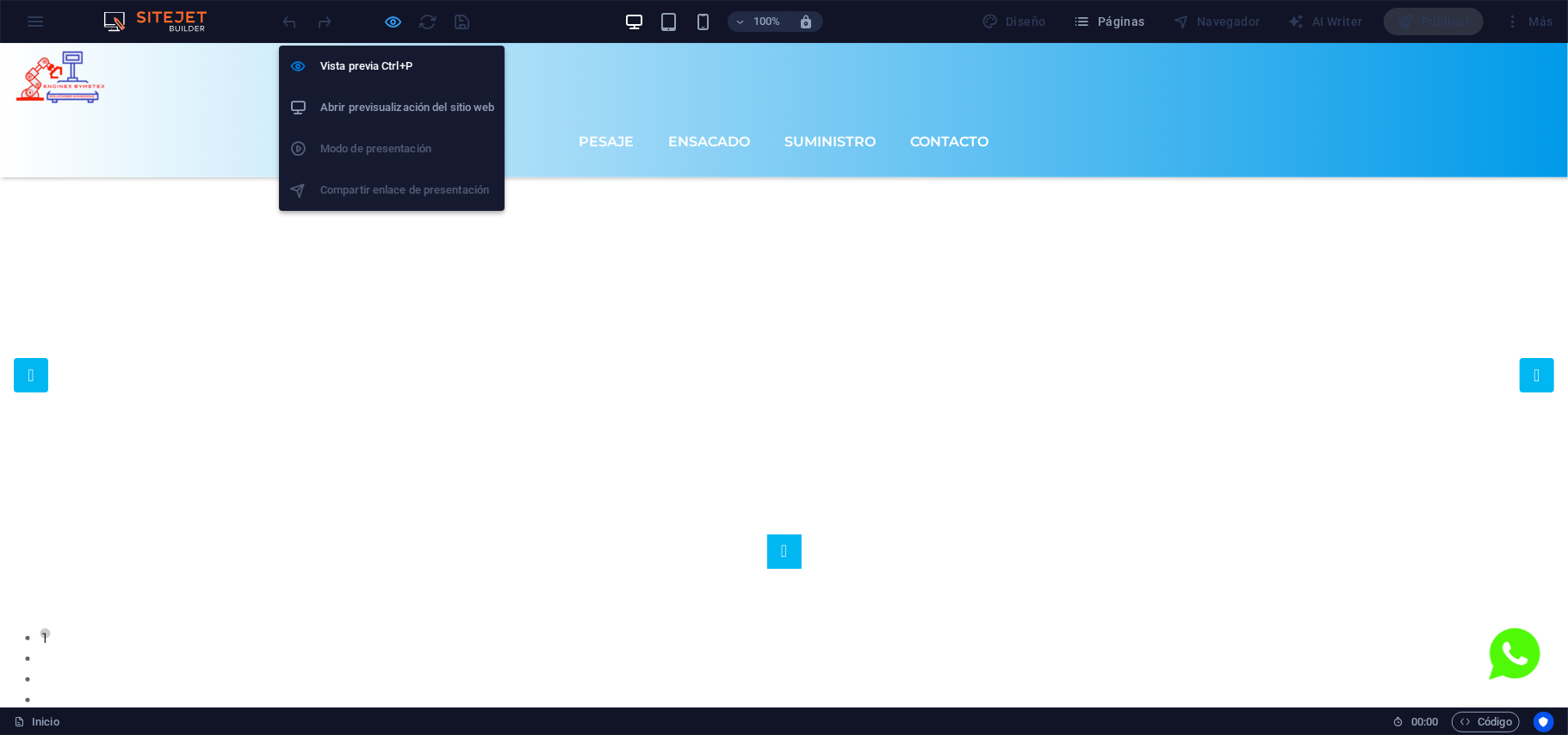 click at bounding box center [394, 22] 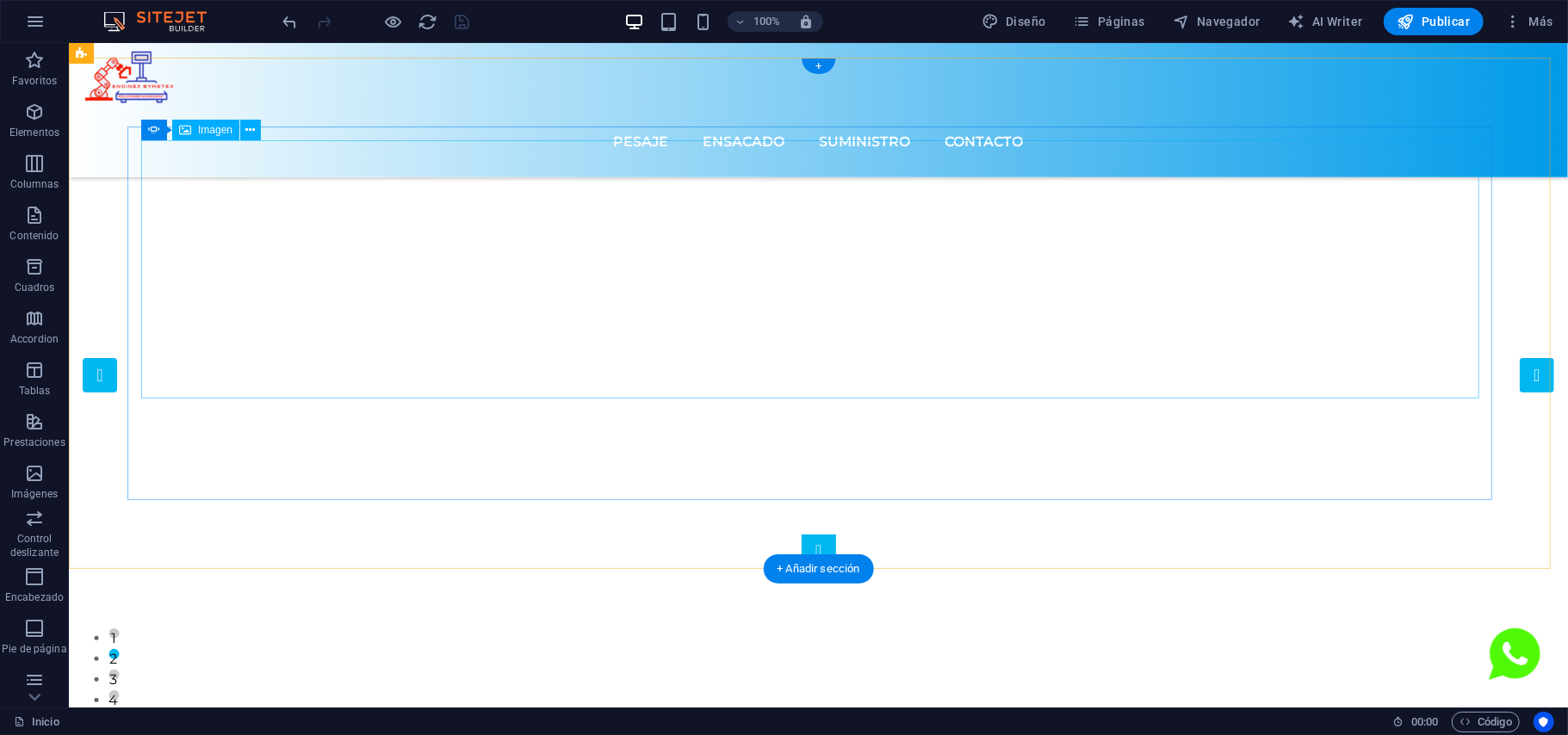 click at bounding box center [-1936, 998] 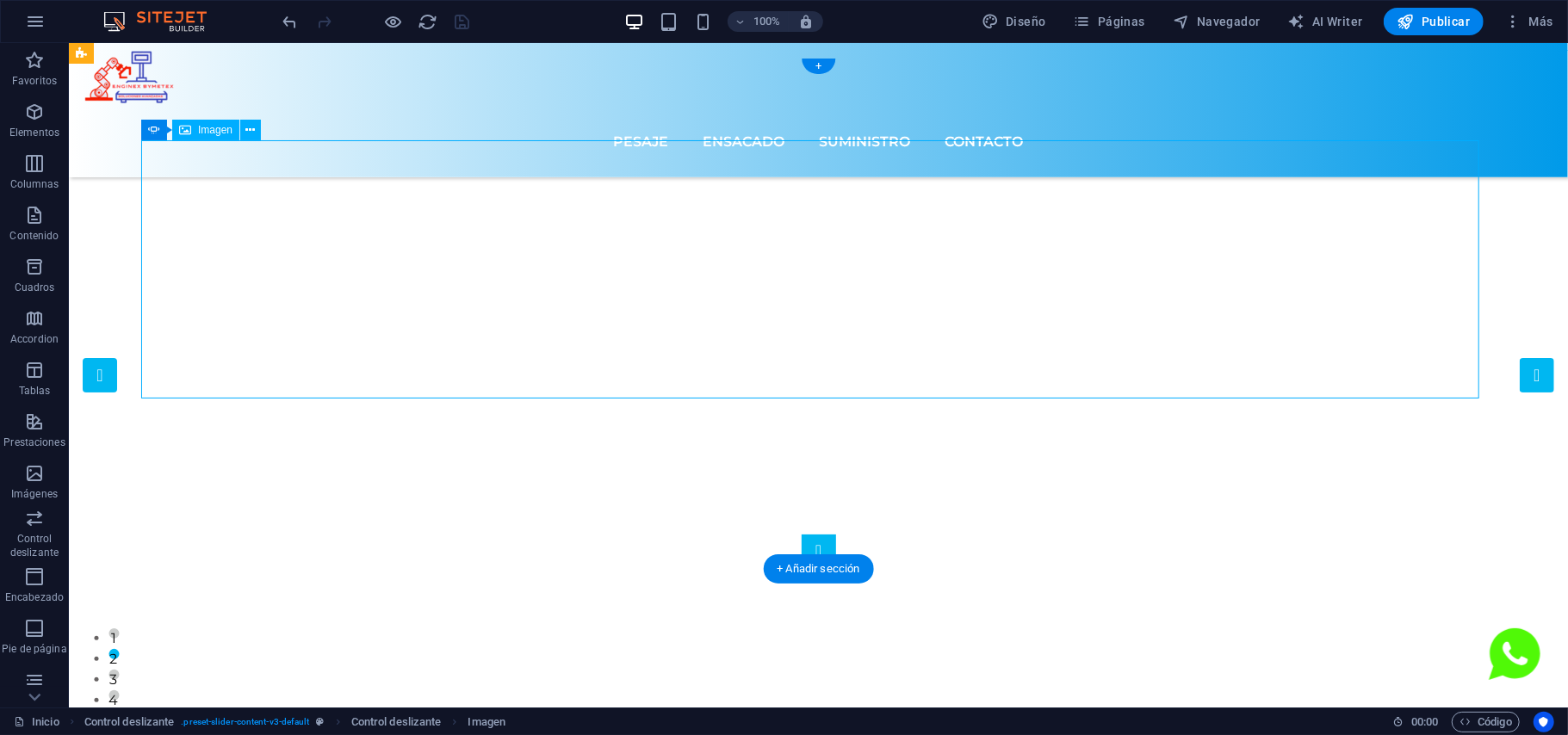 click at bounding box center (-1936, 998) 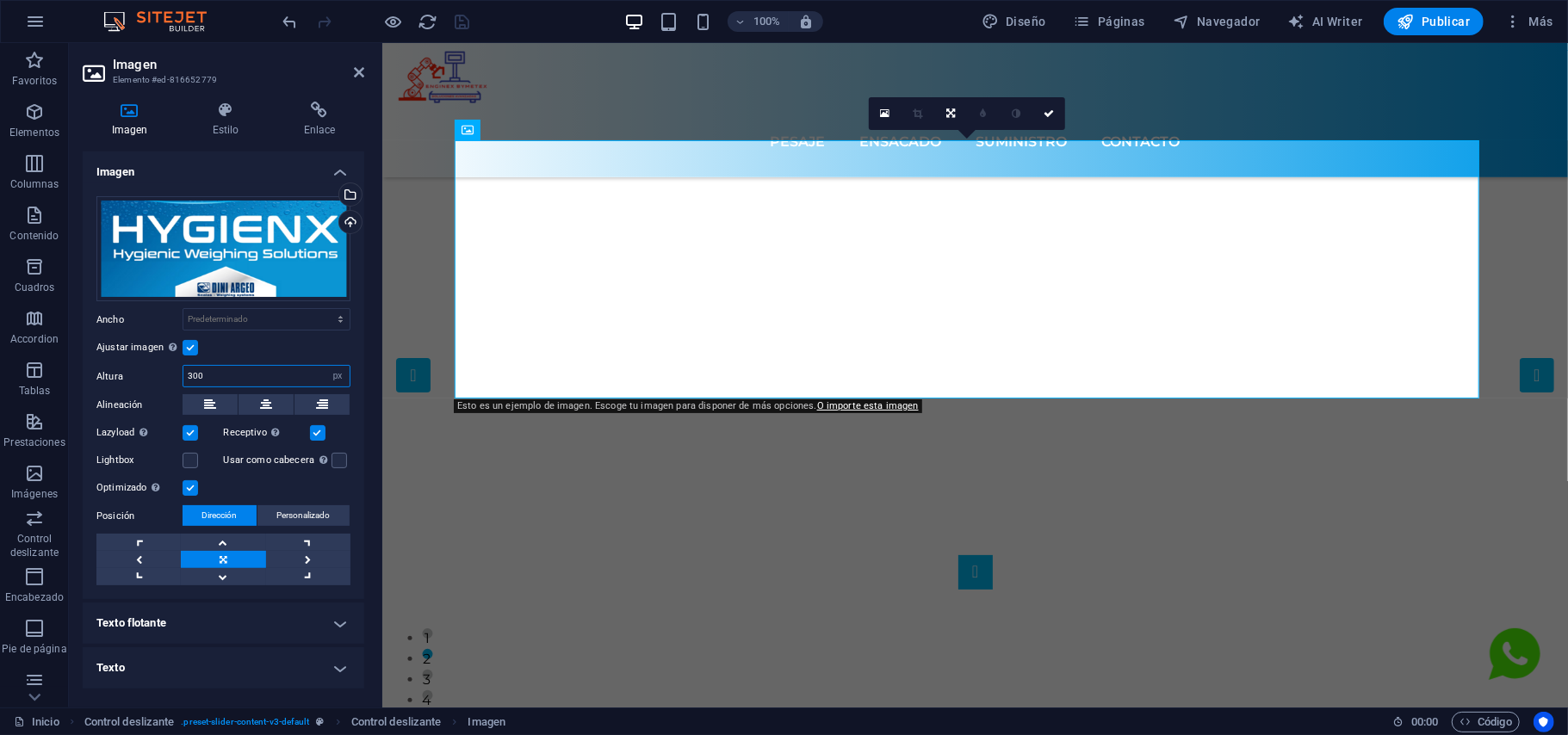 click on "300" at bounding box center [266, 376] 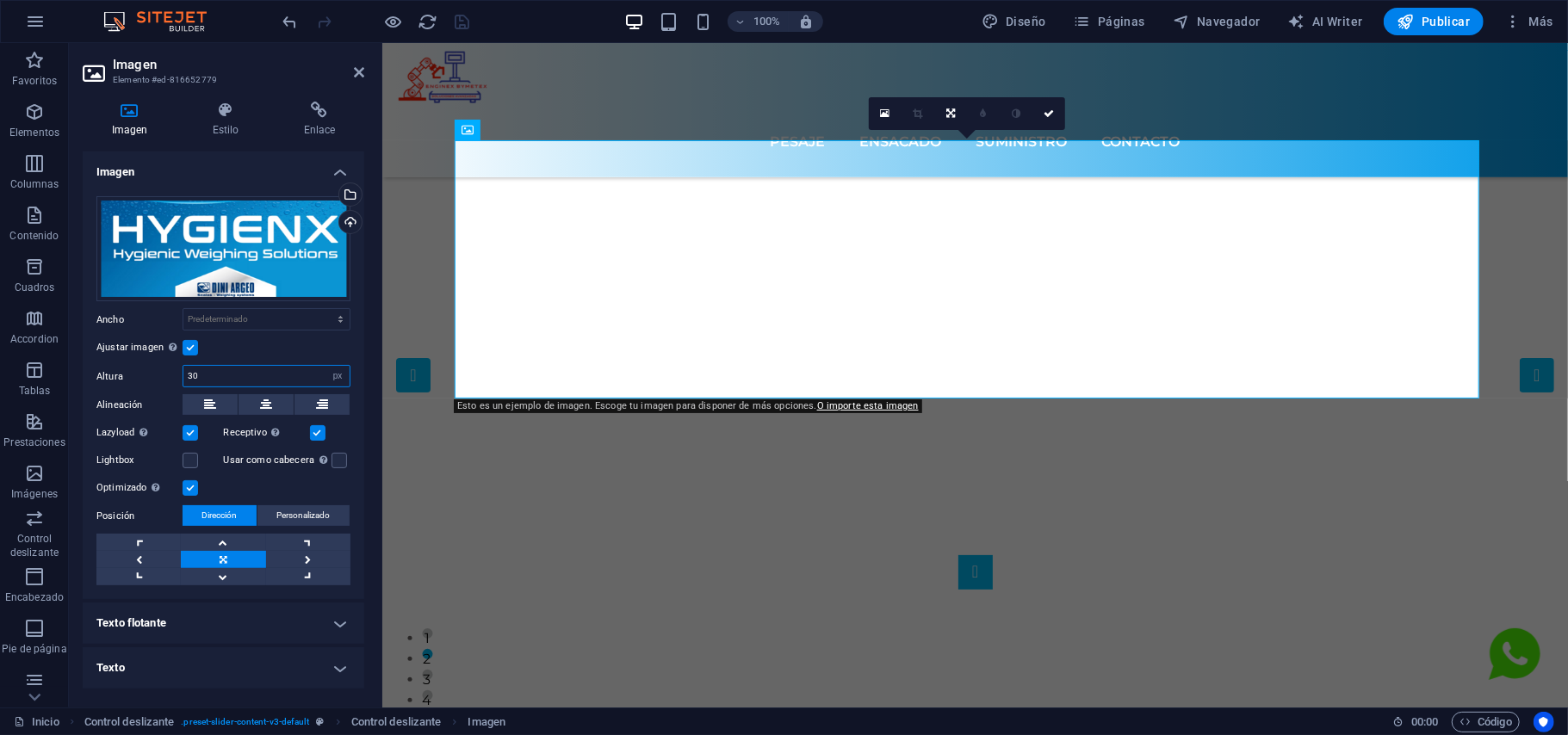 type on "3" 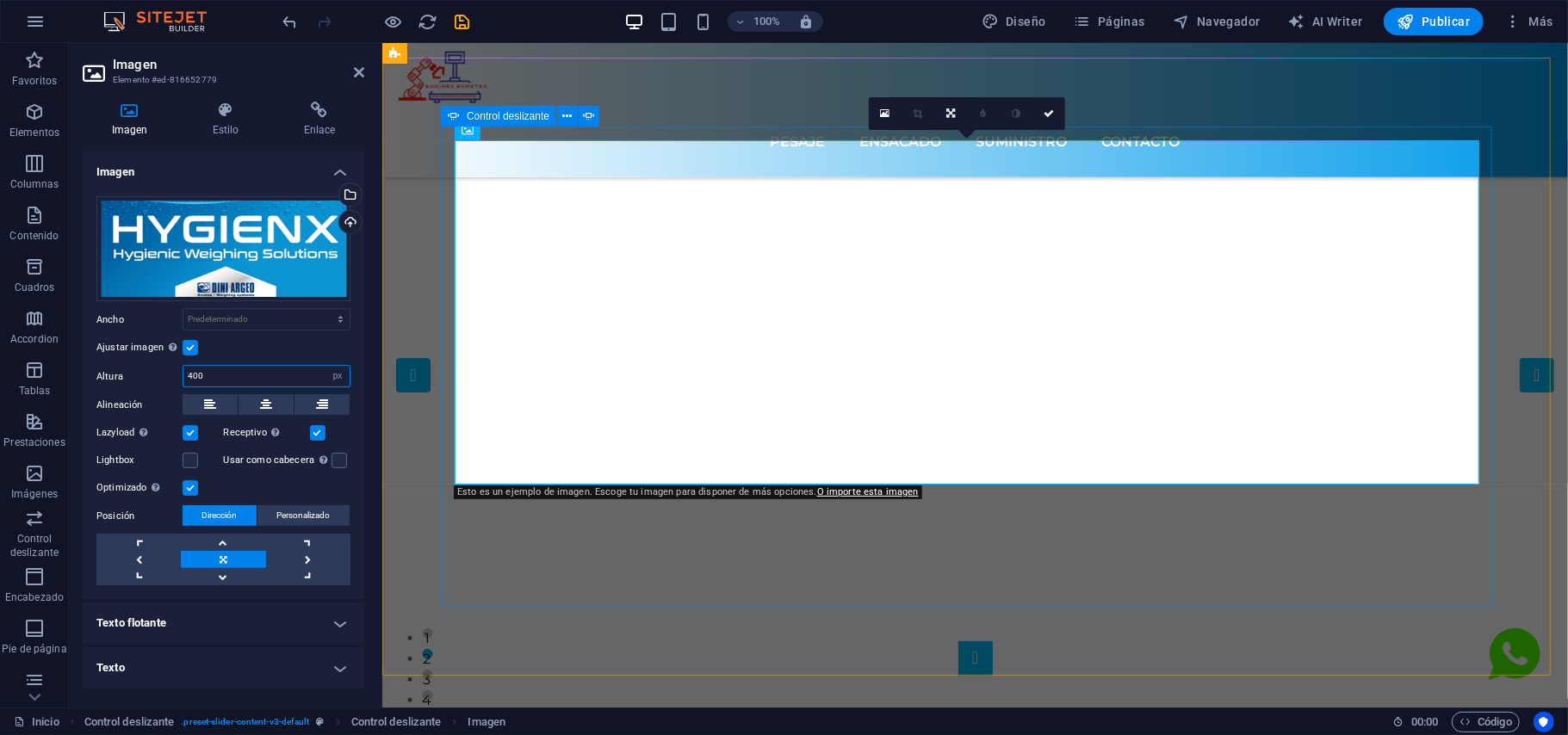 type on "400" 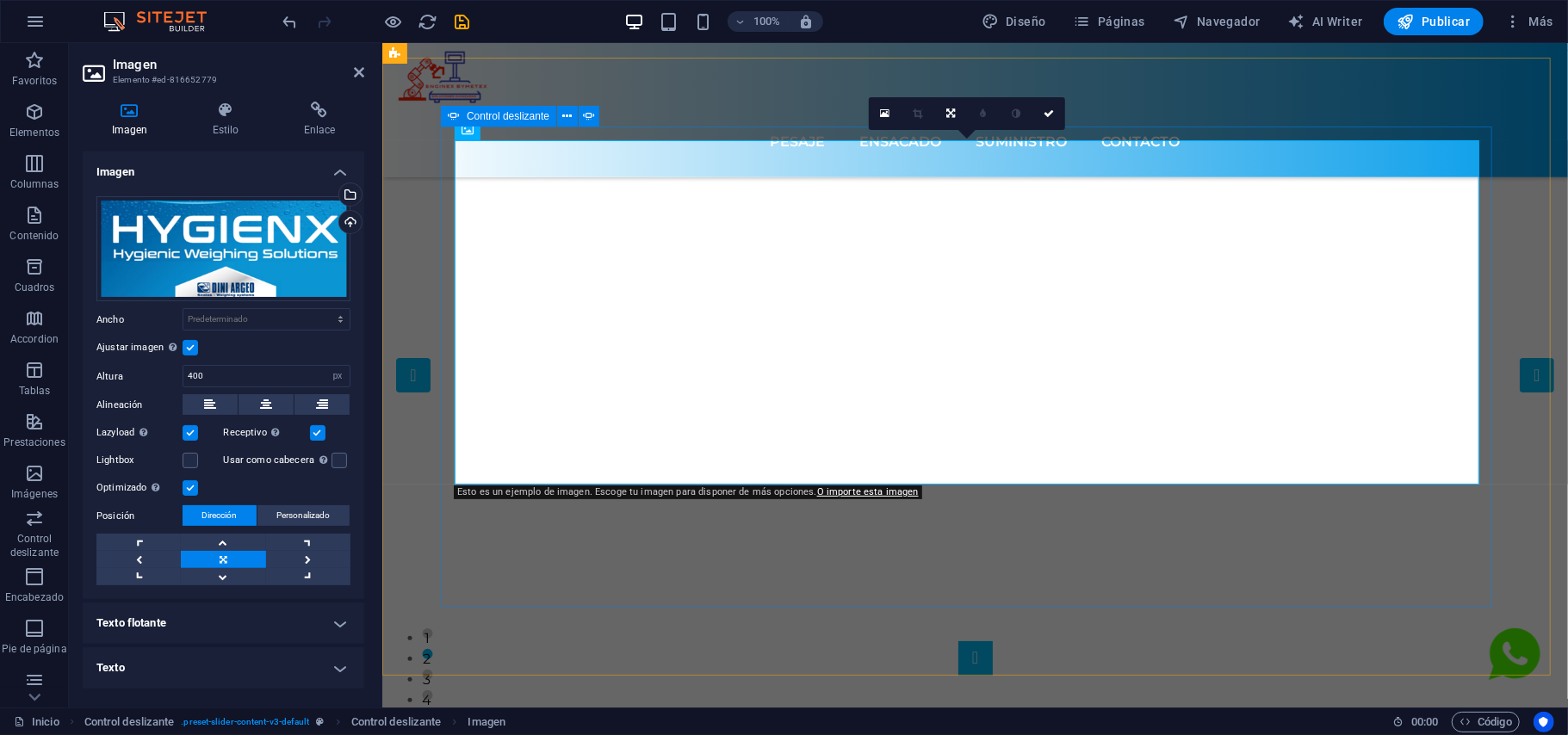 click on "Optimiza tus procesos con nuestros sistemas de pesaje personalizados. Obtener ¿Necesitas una segunda opción...?  En INGENIERÍA BYMETEX te ayudamos a obtener esta segunda opción.  Obtener  Dini Argeo de la línea HYGIENX para apoyar un proceso de producción libre de contaminación. La línea HYGIENX cumple los requisitos higiénicos del sistema APPCC. La certificación HCV EU garantiza la seguridad de los materiales y el rendimiento sanitario. Saber más Obtener Descubre nuestros innovadores productos de dimensionamiento ideales para paquetría. ¡Impulsa tu negocio! Obtener Optimiza tus procesos con nuestros sistemas de pesaje personalizados. Obtener ¿Necesitas una segunda opción...?  En INGENIERÍA BYMETEX te ayudamos a obtener esta segunda opción.  Obtener 1 2 3 4 5" at bounding box center (974, 400) 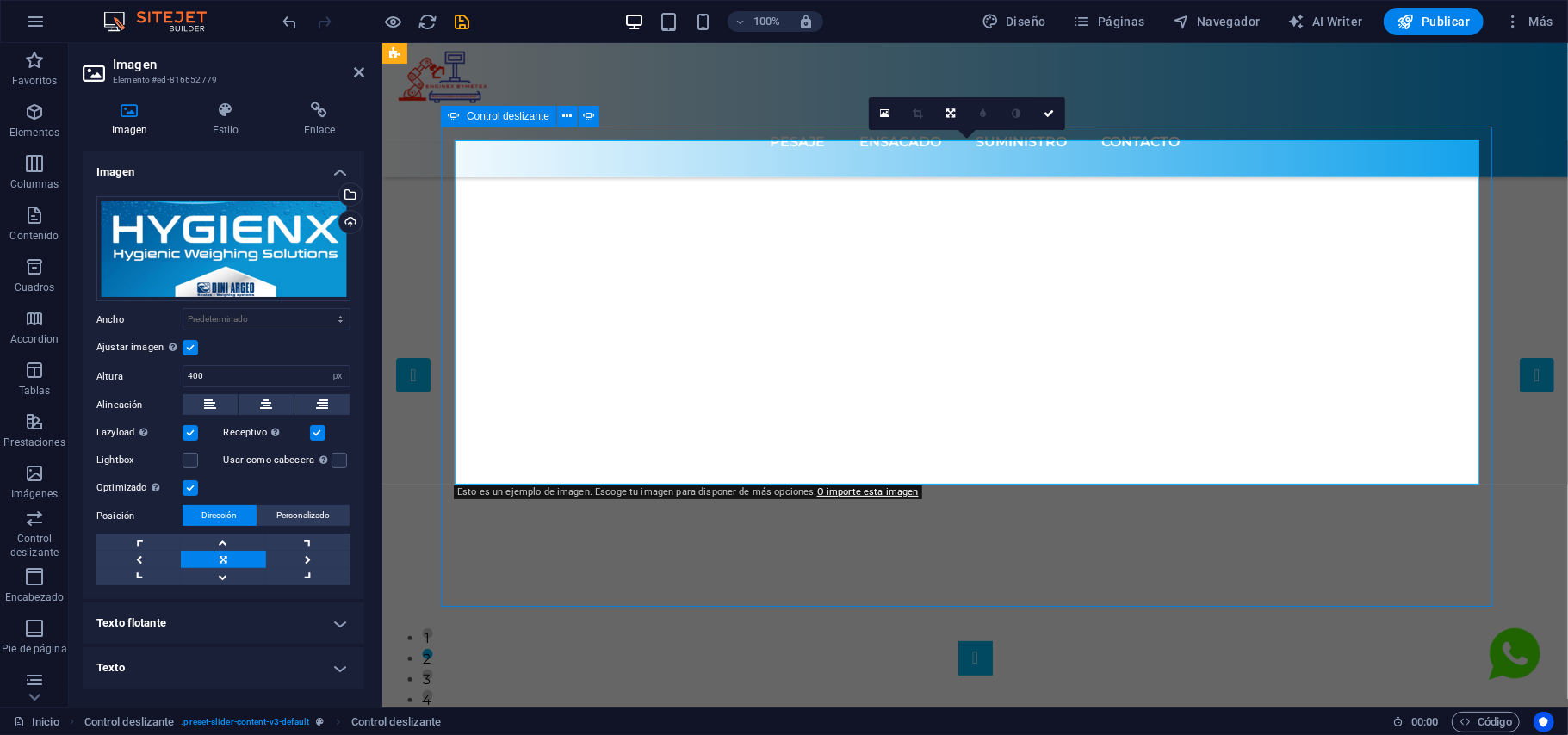 click at bounding box center [-1152, 1072] 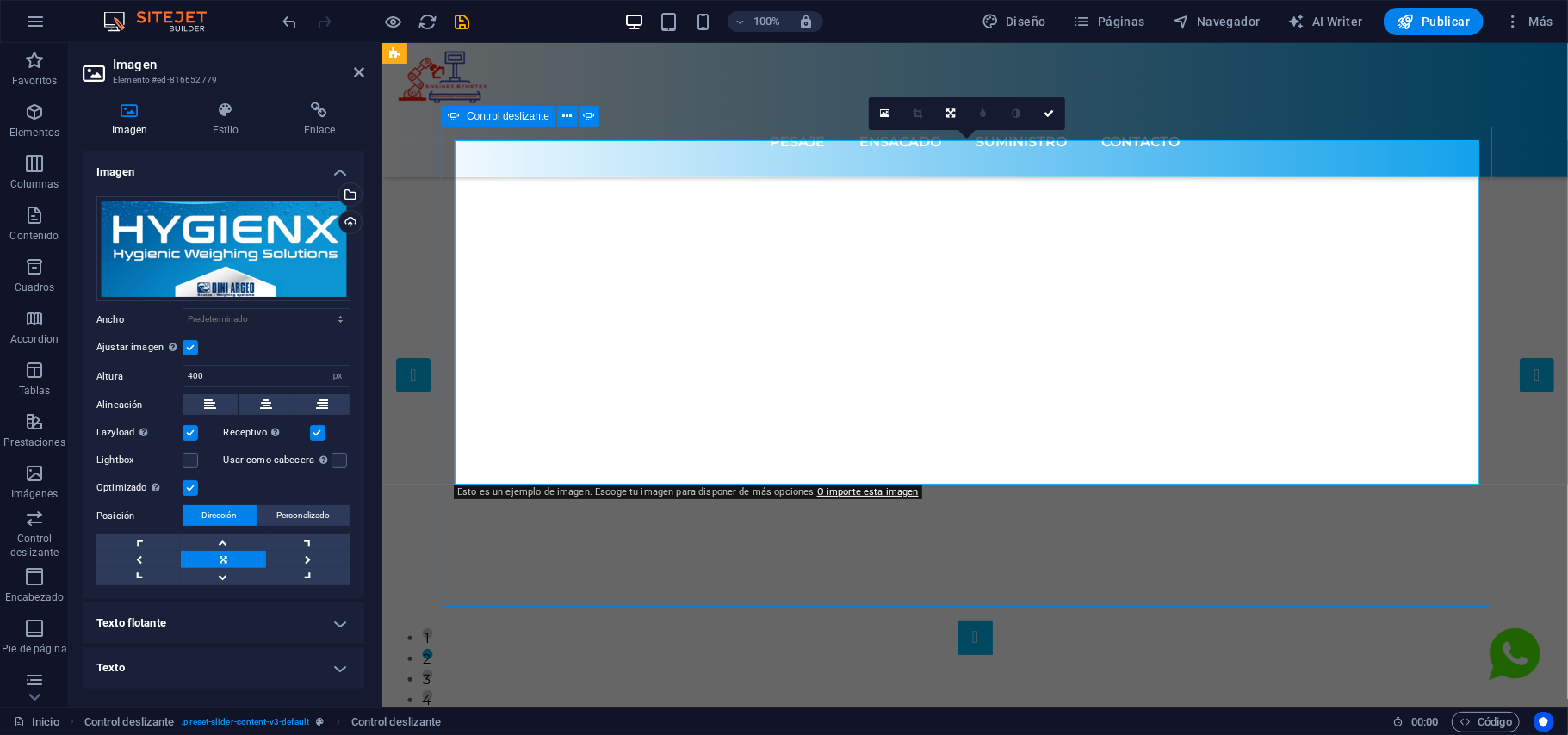 click at bounding box center [-1622, 1041] 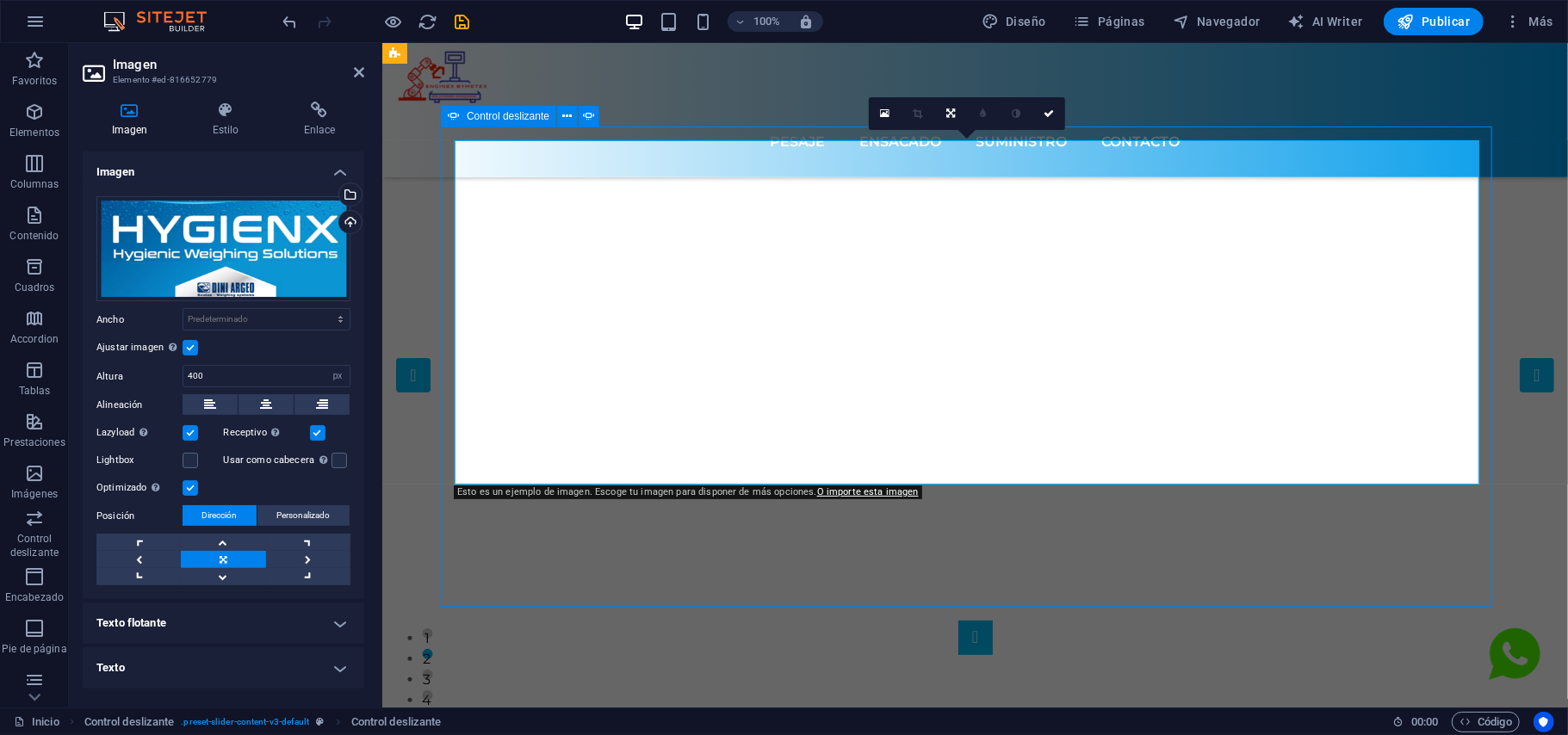 select on "px" 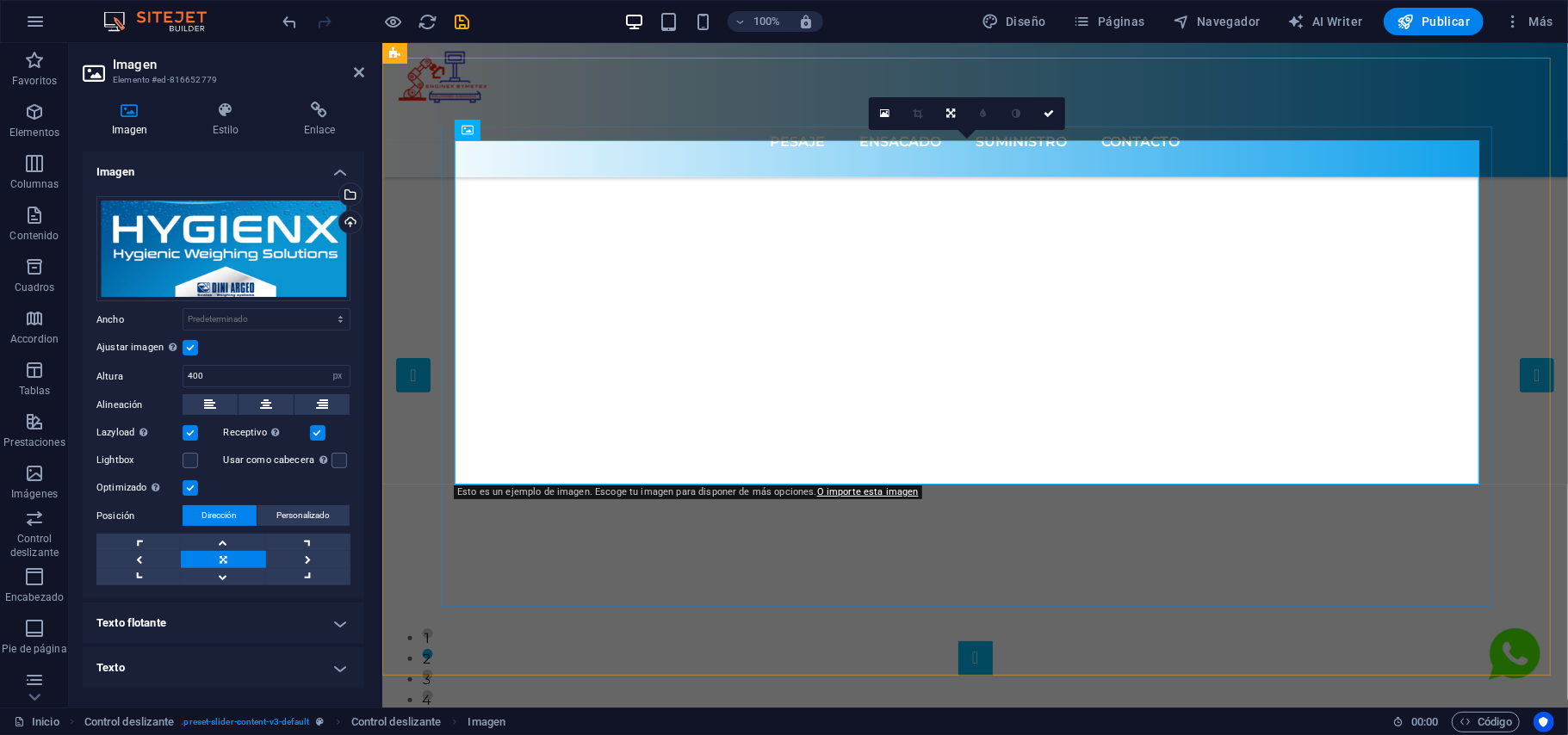 click on "Optimiza tus procesos con nuestros sistemas de pesaje personalizados. Obtener ¿Necesitas una segunda opción...?  En INGENIERÍA BYMETEX te ayudamos a obtener esta segunda opción.  Obtener  Dini Argeo de la línea HYGIENX para apoyar un proceso de producción libre de contaminación. La línea HYGIENX cumple los requisitos higiénicos del sistema APPCC. La certificación HCV EU garantiza la seguridad de los materiales y el rendimiento sanitario. Saber más Obtener Descubre nuestros innovadores productos de dimensionamiento ideales para paquetría. ¡Impulsa tu negocio! Obtener Optimiza tus procesos con nuestros sistemas de pesaje personalizados. Obtener ¿Necesitas una segunda opción...?  En INGENIERÍA BYMETEX te ayudamos a obtener esta segunda opción.  Obtener 1 2 3 4 5" at bounding box center [974, 400] 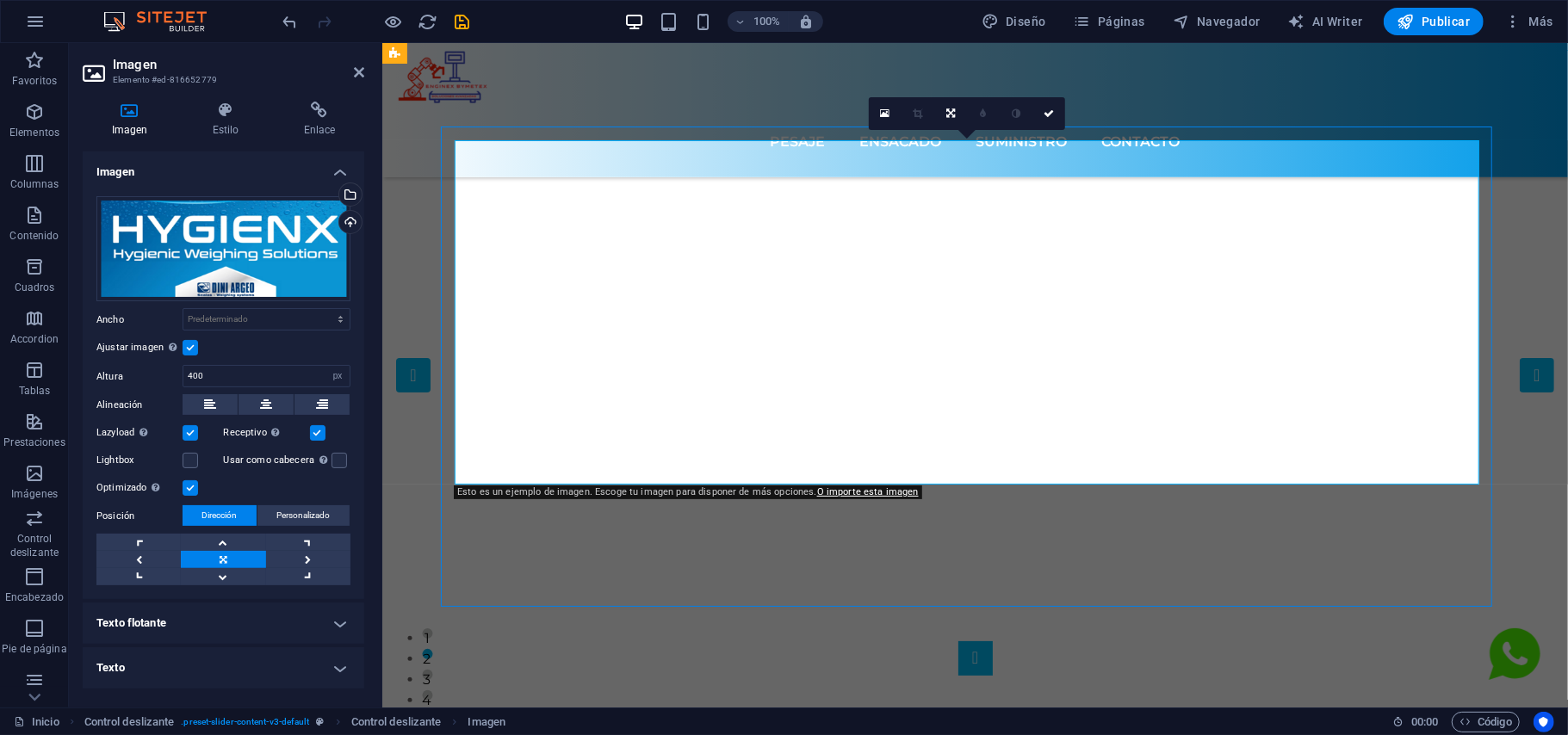 click on "Optimiza tus procesos con nuestros sistemas de pesaje personalizados. Obtener ¿Necesitas una segunda opción...?  En INGENIERÍA BYMETEX te ayudamos a obtener esta segunda opción.  Obtener  Dini Argeo de la línea HYGIENX para apoyar un proceso de producción libre de contaminación. La línea HYGIENX cumple los requisitos higiénicos del sistema APPCC. La certificación HCV EU garantiza la seguridad de los materiales y el rendimiento sanitario. Saber más Obtener Descubre nuestros innovadores productos de dimensionamiento ideales para paquetría. ¡Impulsa tu negocio! Obtener Optimiza tus procesos con nuestros sistemas de pesaje personalizados. Obtener ¿Necesitas una segunda opción...?  En INGENIERÍA BYMETEX te ayudamos a obtener esta segunda opción.  Obtener 1 2 3 4 5" at bounding box center [974, 400] 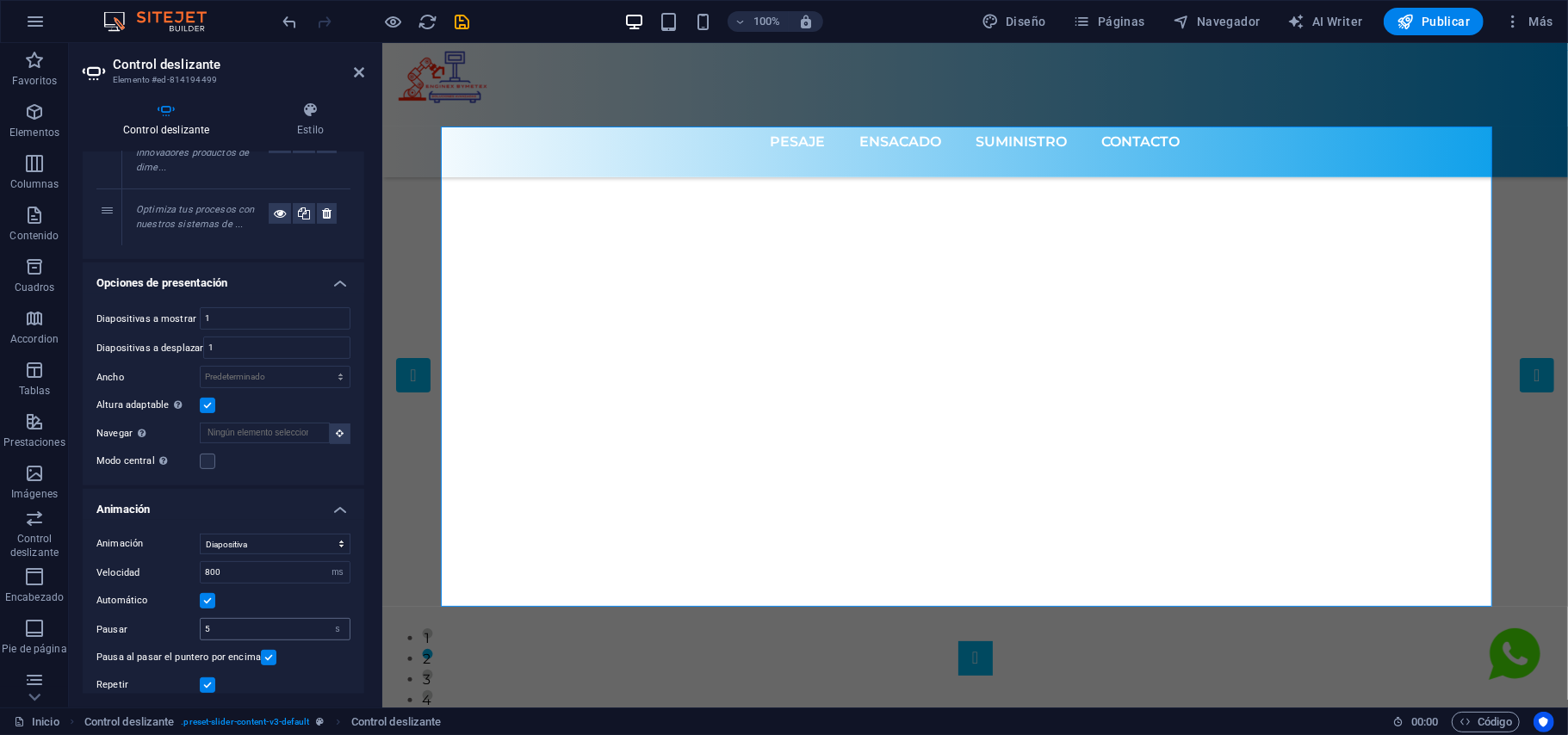 scroll, scrollTop: 339, scrollLeft: 0, axis: vertical 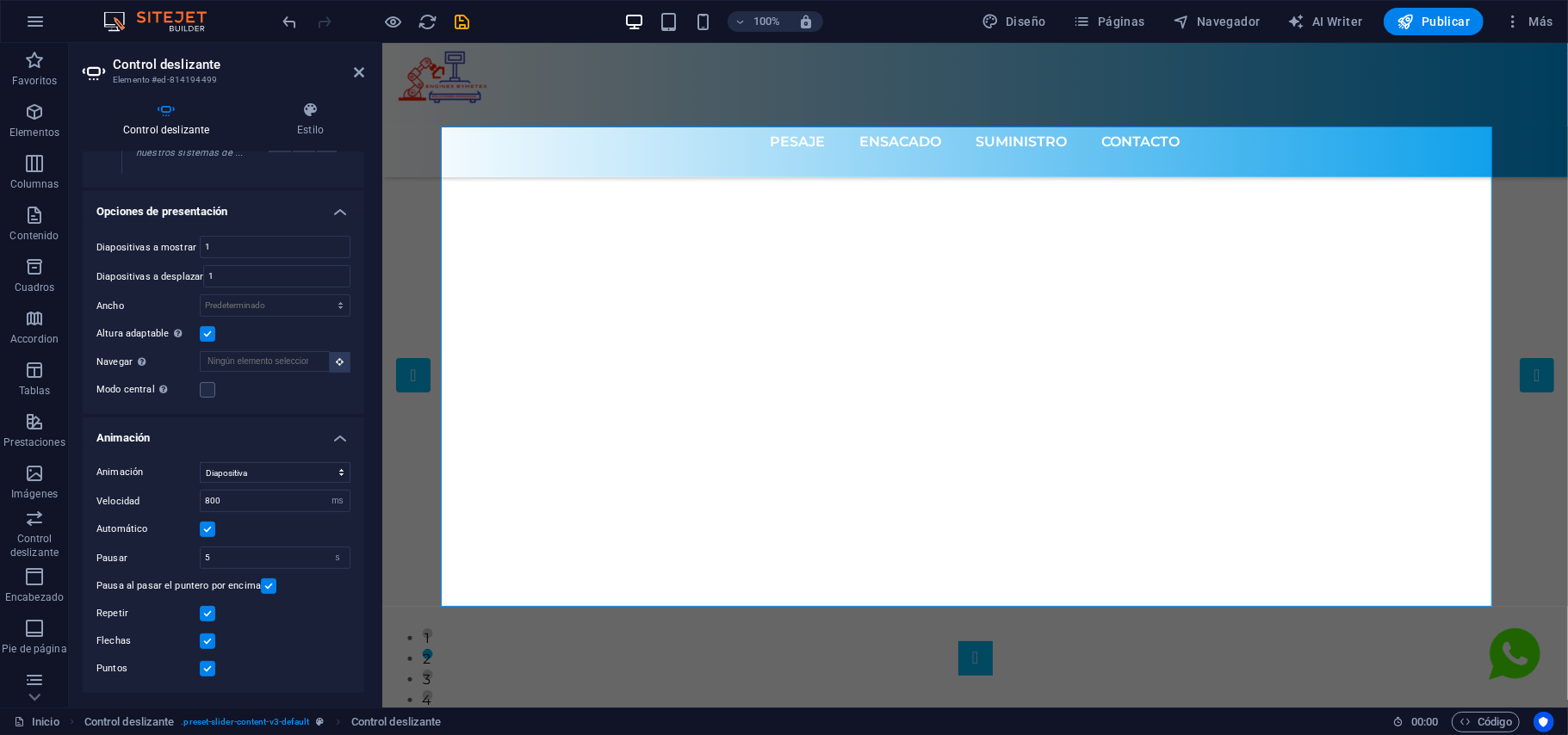 click at bounding box center (208, 641) 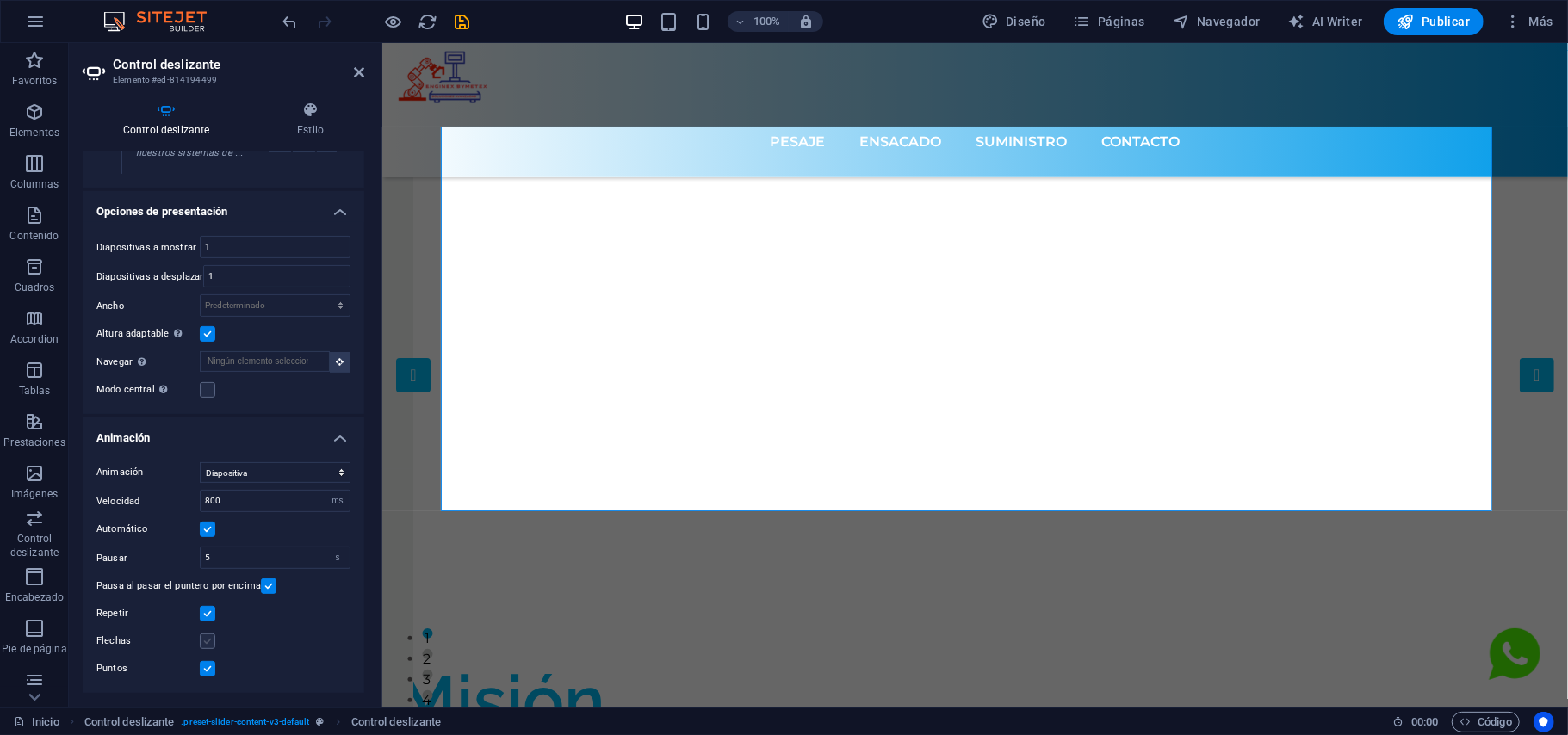 click at bounding box center (208, 641) 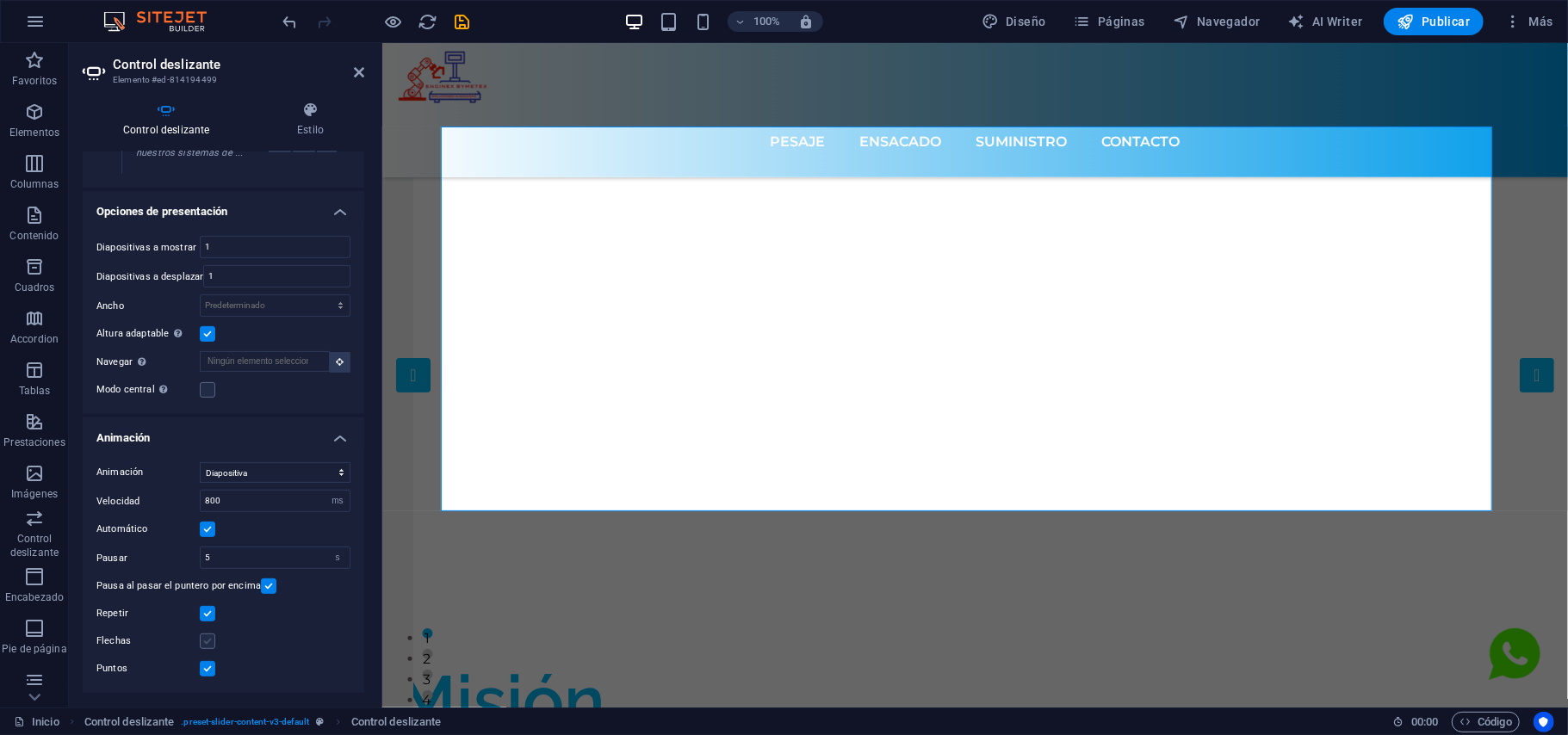 click on "Flechas" at bounding box center [0, 0] 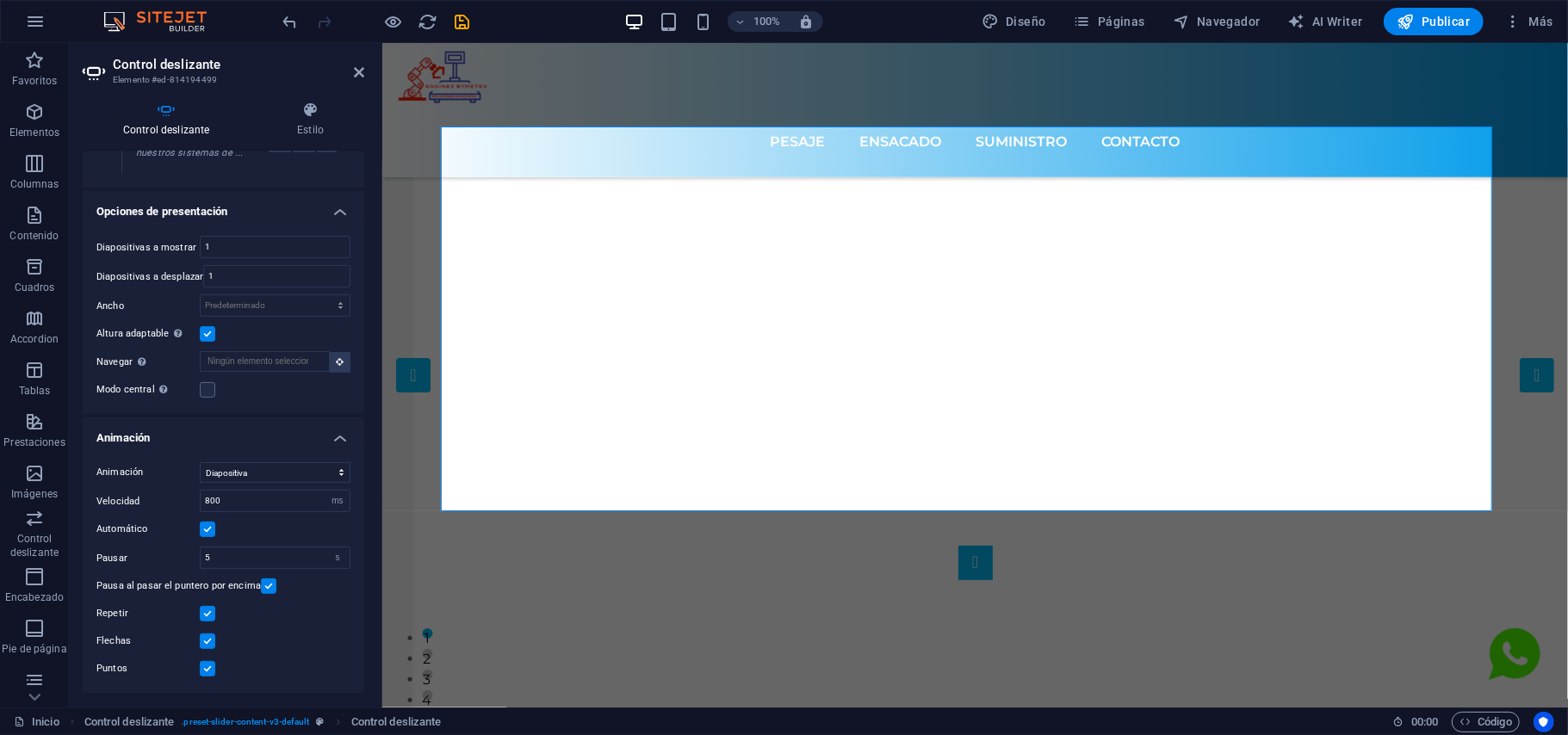 click at bounding box center [208, 641] 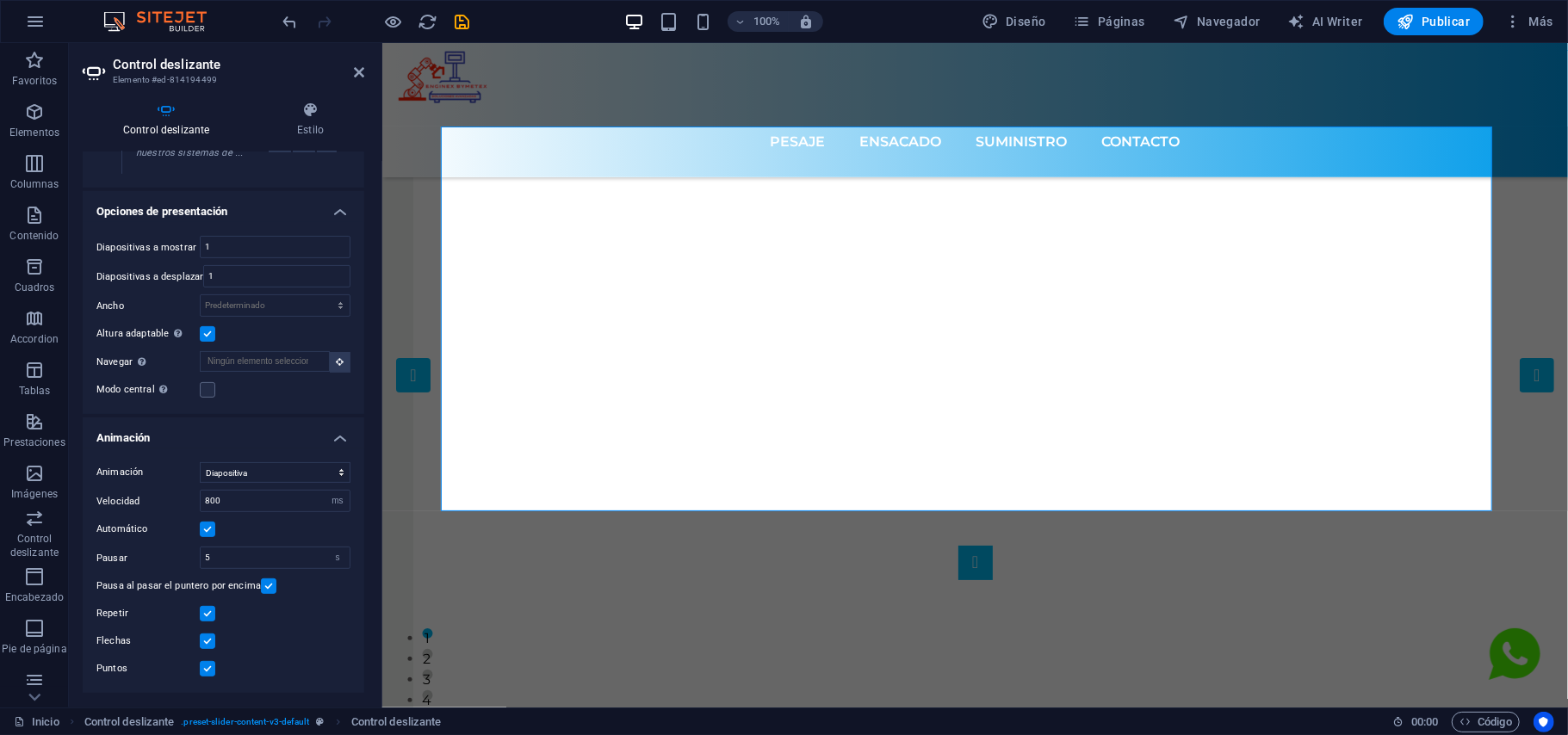 click on "Flechas" at bounding box center (0, 0) 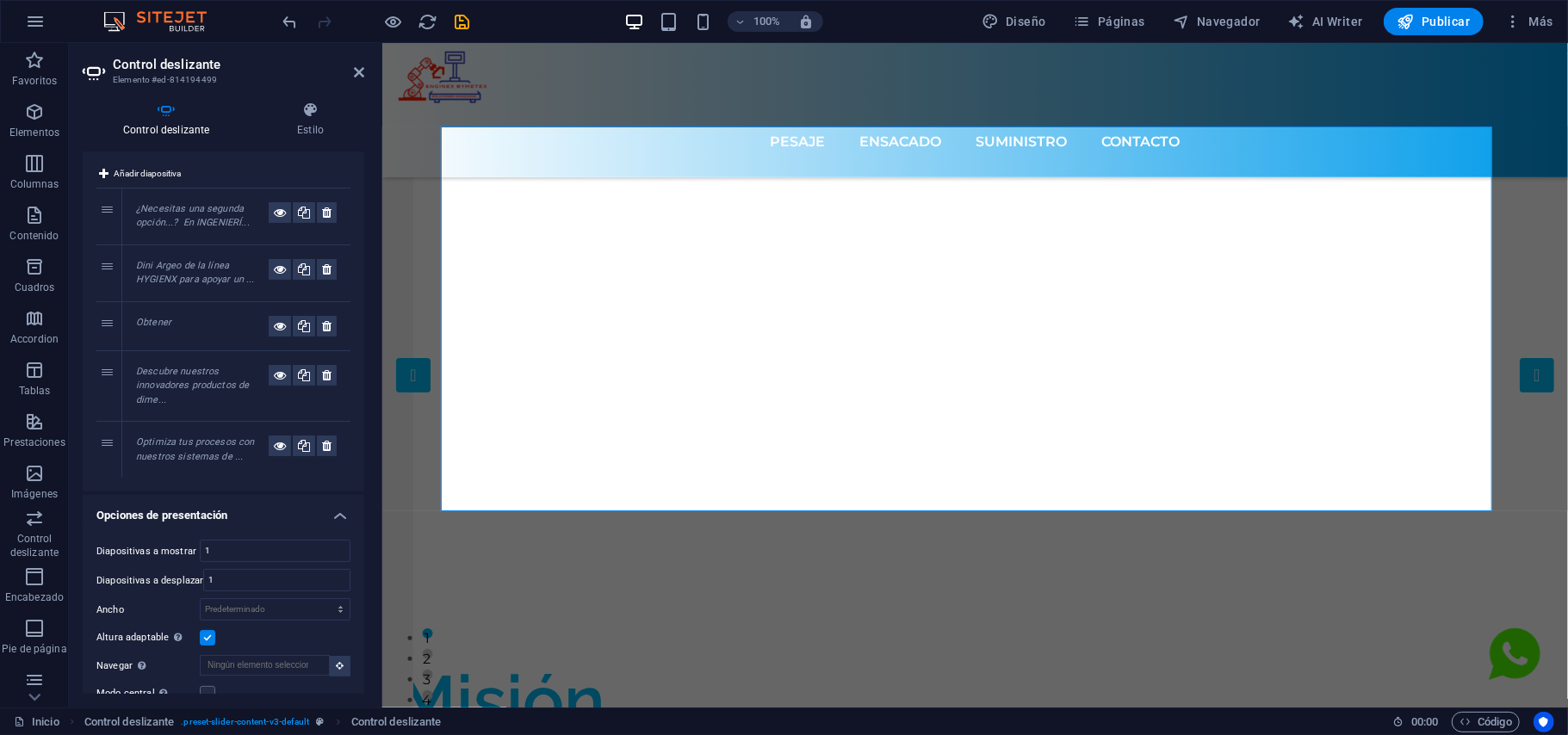 scroll, scrollTop: 0, scrollLeft: 0, axis: both 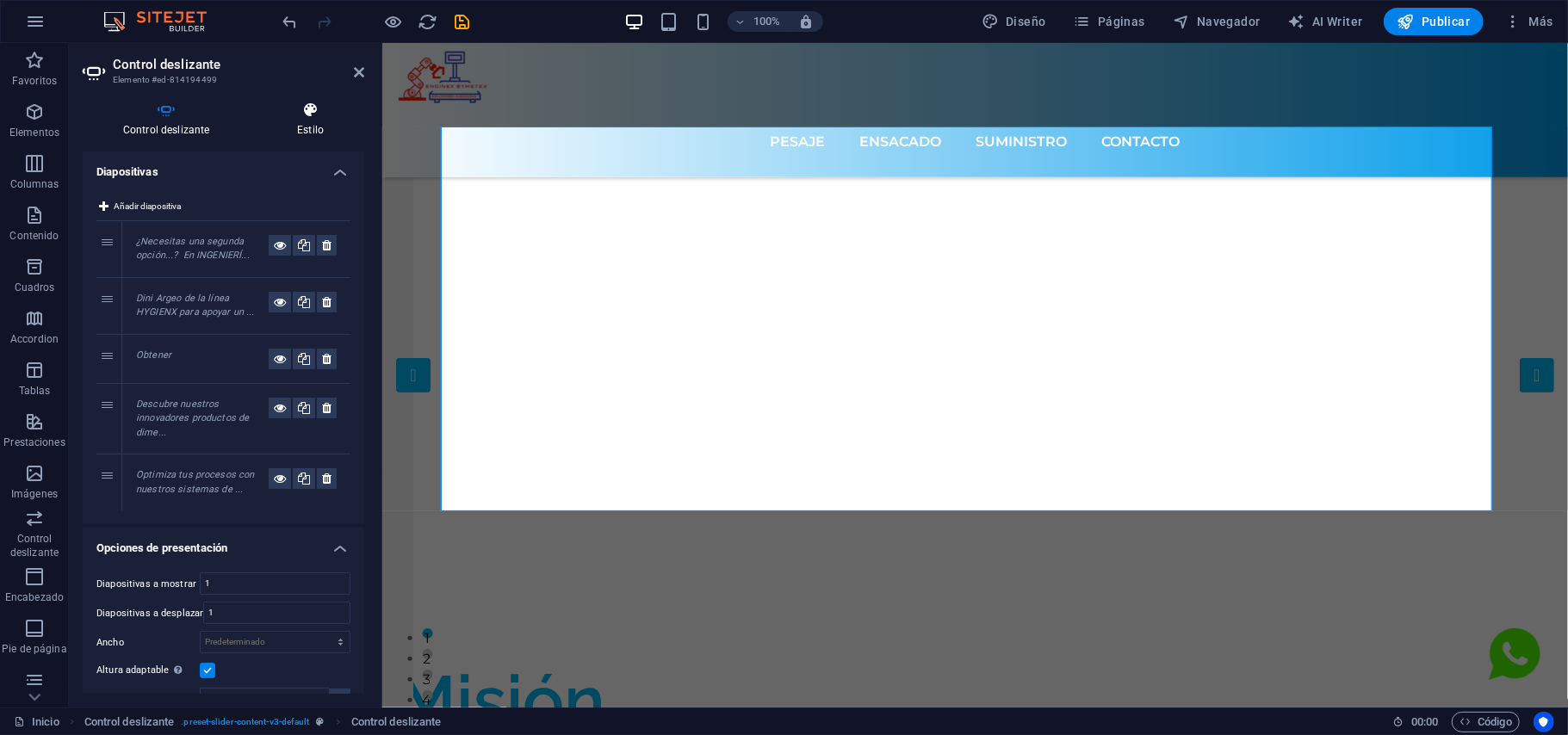 click at bounding box center (310, 110) 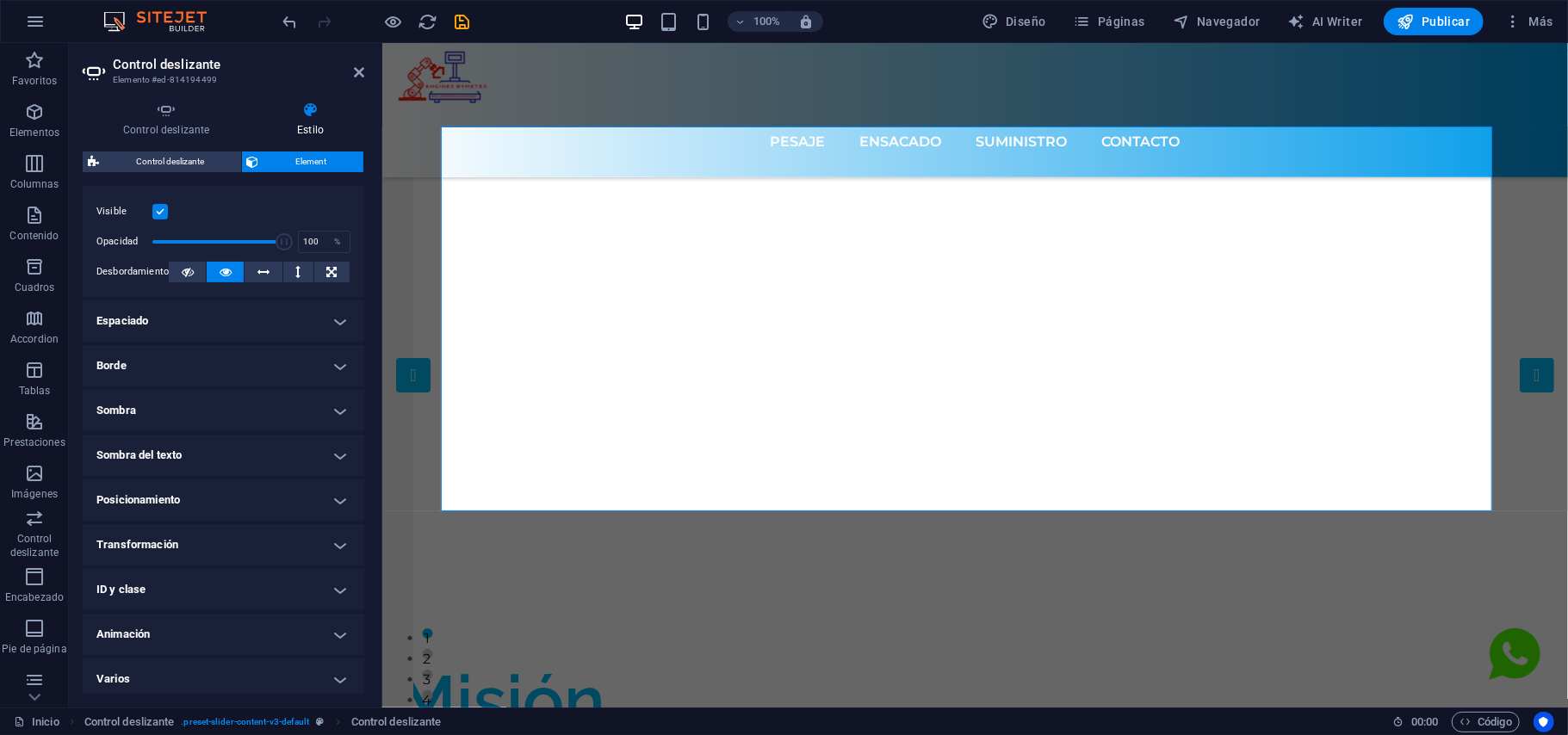 scroll, scrollTop: 0, scrollLeft: 0, axis: both 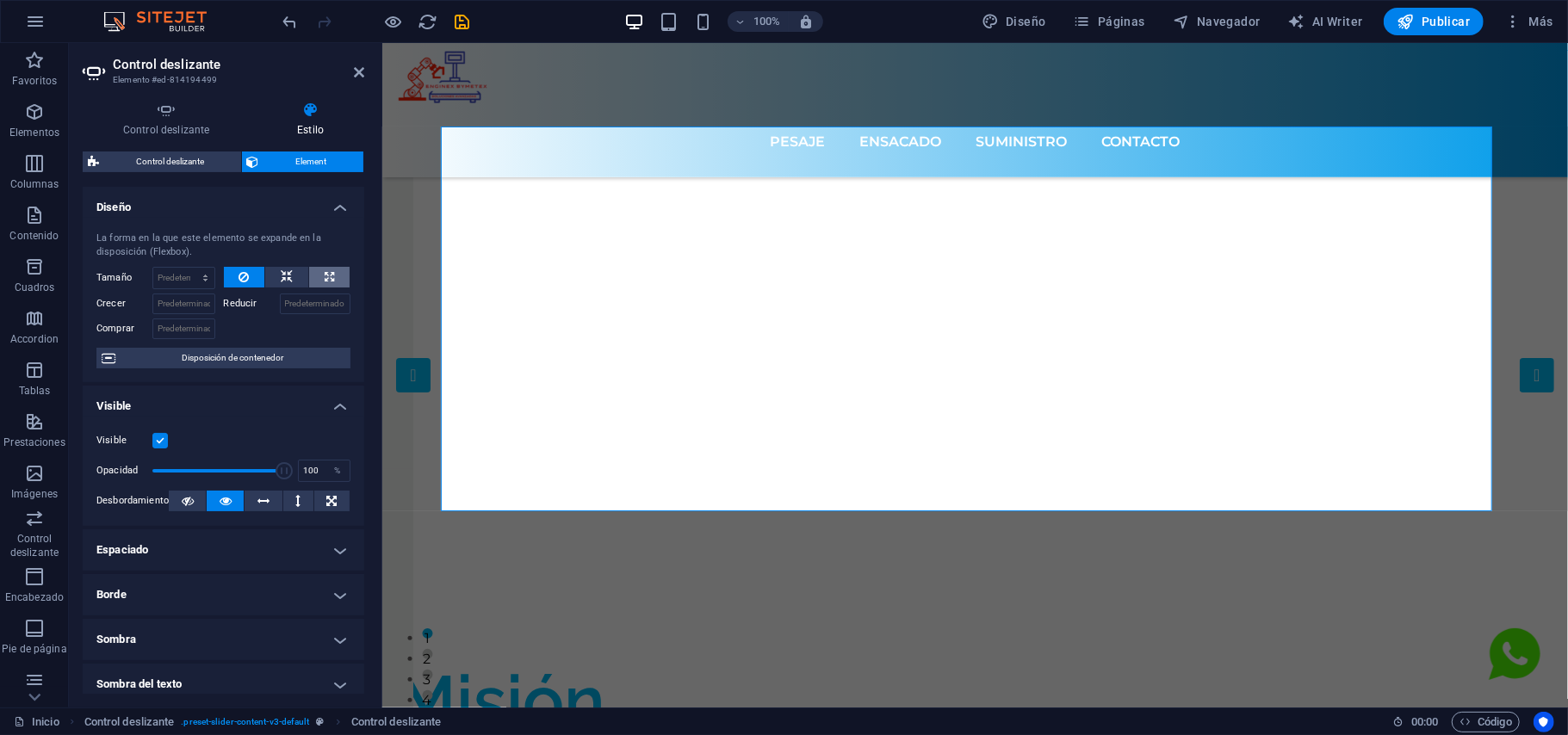 click at bounding box center (329, 277) 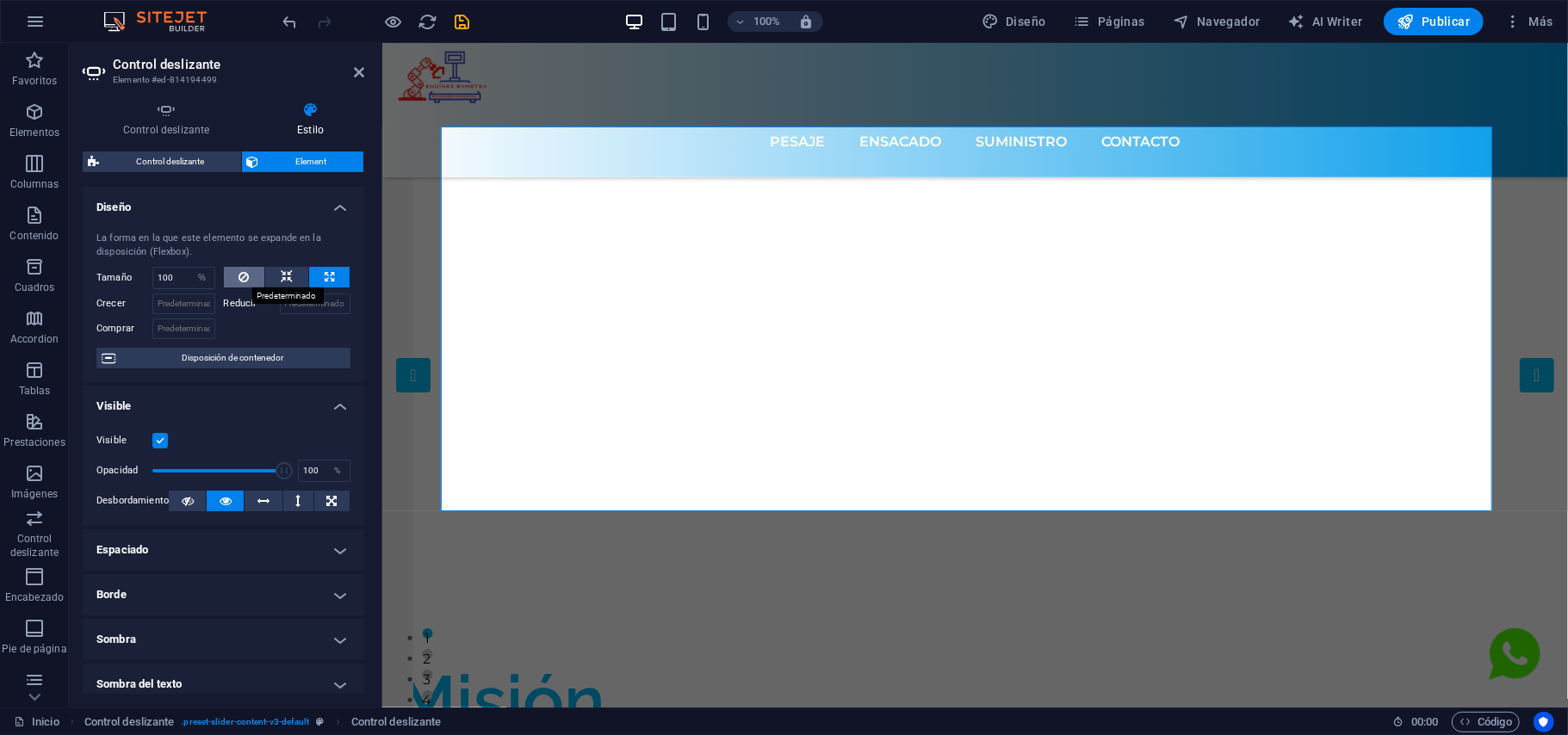 click at bounding box center (244, 277) 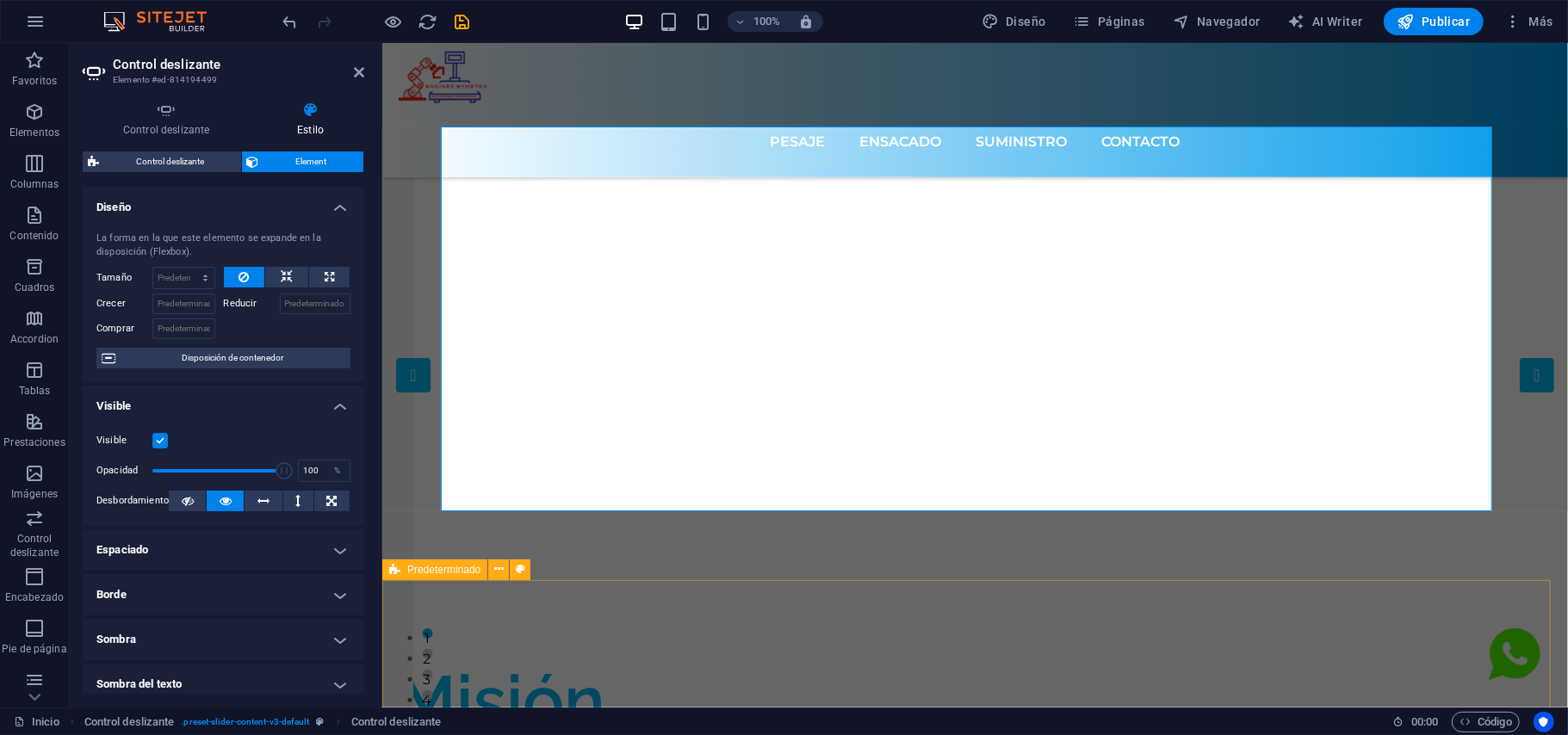 click on "Misión Impulsar el progreso de industrias en todo el mundo mediante soluciones innovadoras que equilibren eficiencia, calidad y responsabilidad ambiental. Nos mueve el compromiso de mejorar la vida de las personas, cuidando los recursos del planeta y creando tecnología que facilite procesos más justos, sostenibles y hechos a la medida de cada necesidad. .cls-1{fill:#1a171b;stroke:#fff;stroke-miterlimit:10;} Element 2
.cls-1{fill:#1a171b;stroke:#fff;stroke-miterlimit:10;} Element 2
Visión  Ser agentes de cambio en la industria del pesaje y el ensacado a nivel global, liderando con tecnología responsable, diseño a la medida y compromiso ambiental. Imaginamos un mundo donde cada proceso industrial sea más limpio, más inteligente y más humano, y trabajamos cada día para hacerlo posible, un sistema a la vez." at bounding box center (974, 1656) 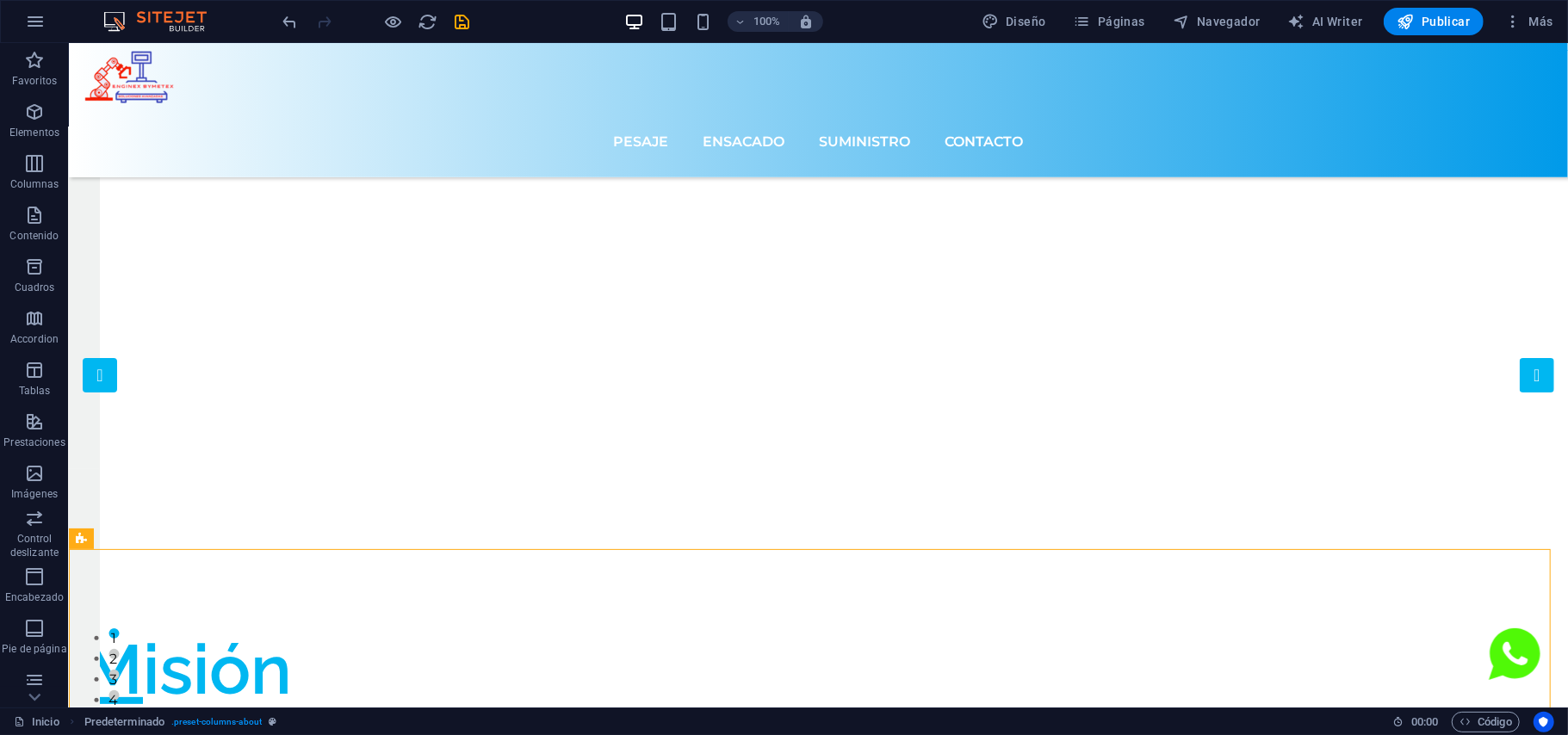 click at bounding box center (376, 22) 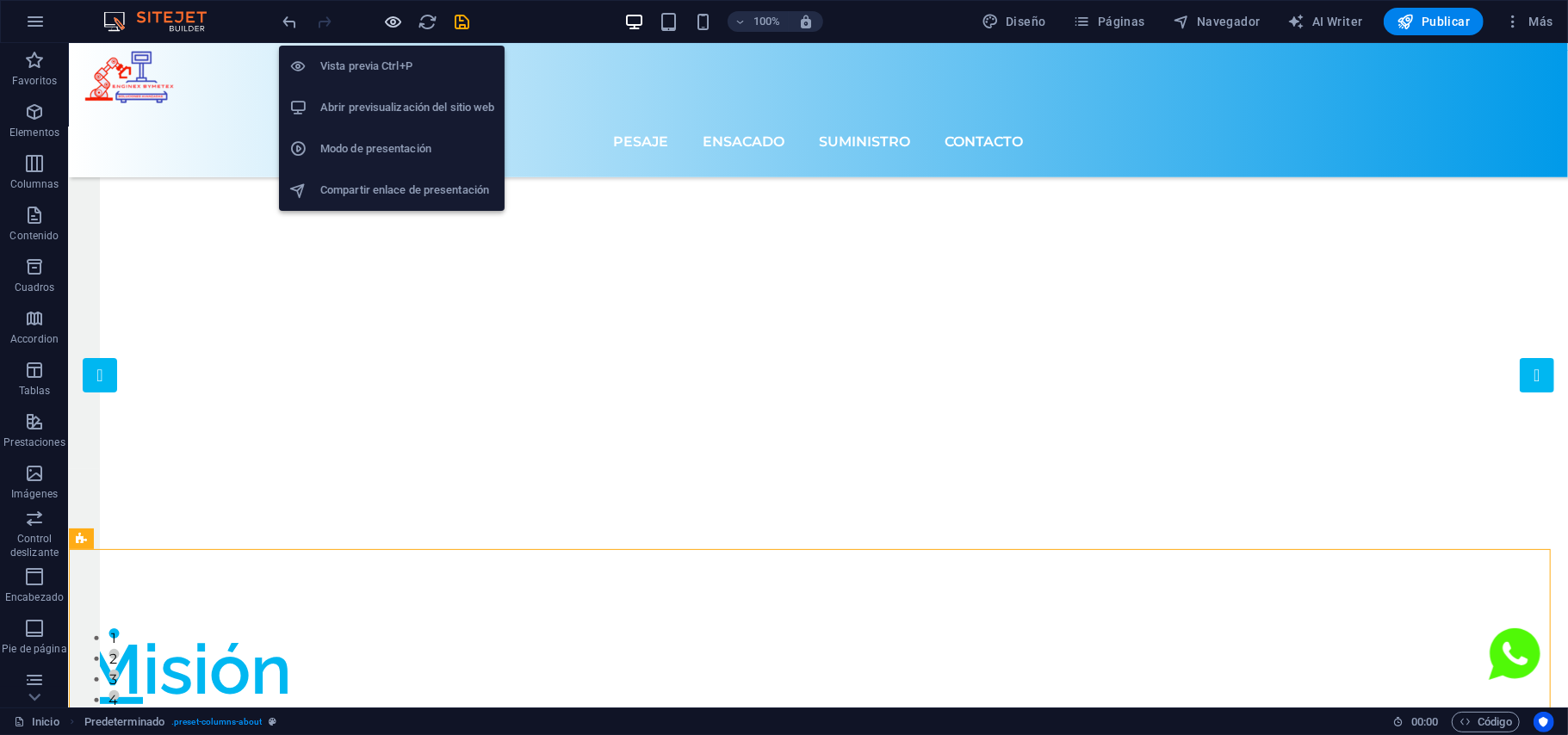 click at bounding box center [394, 22] 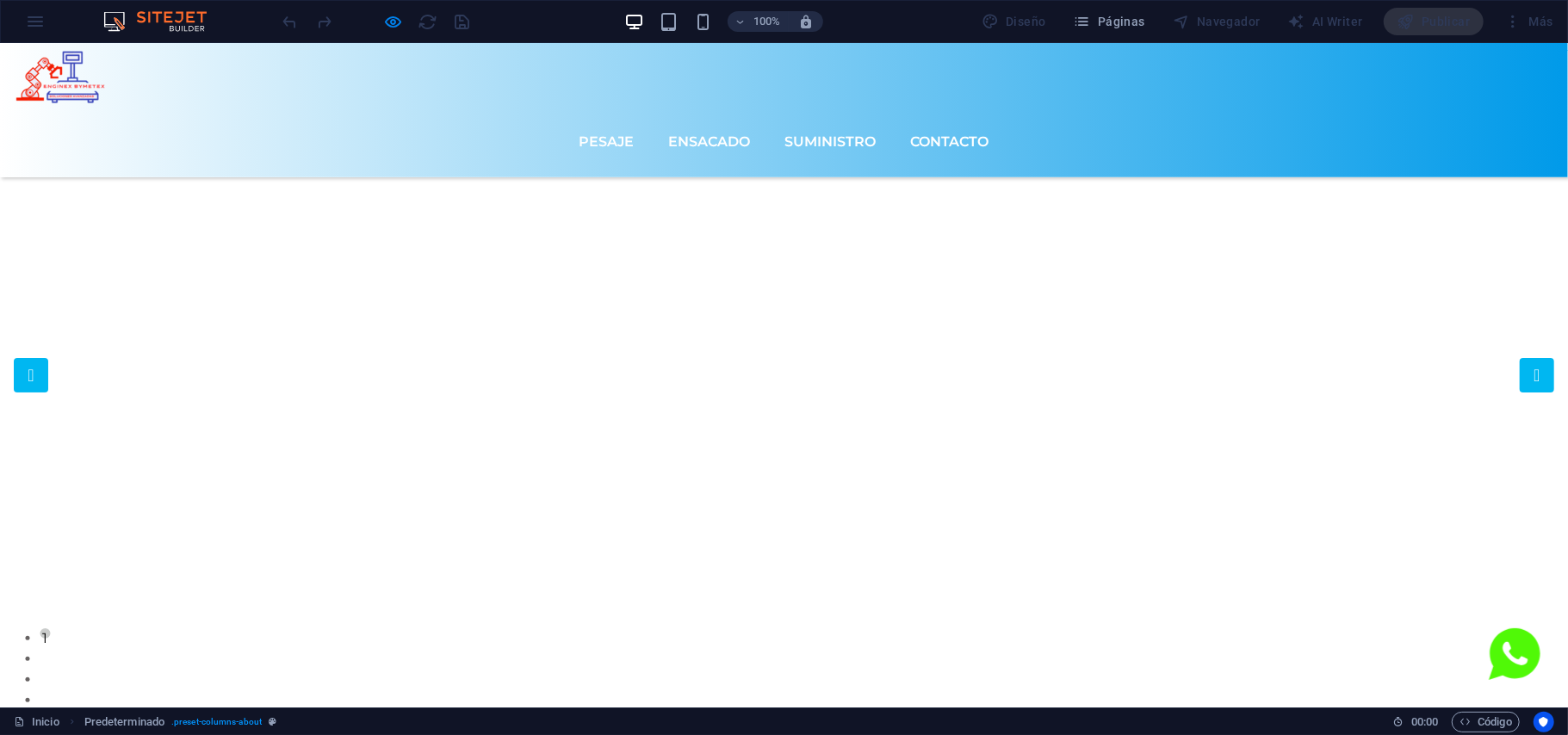 click at bounding box center [-2361, 1007] 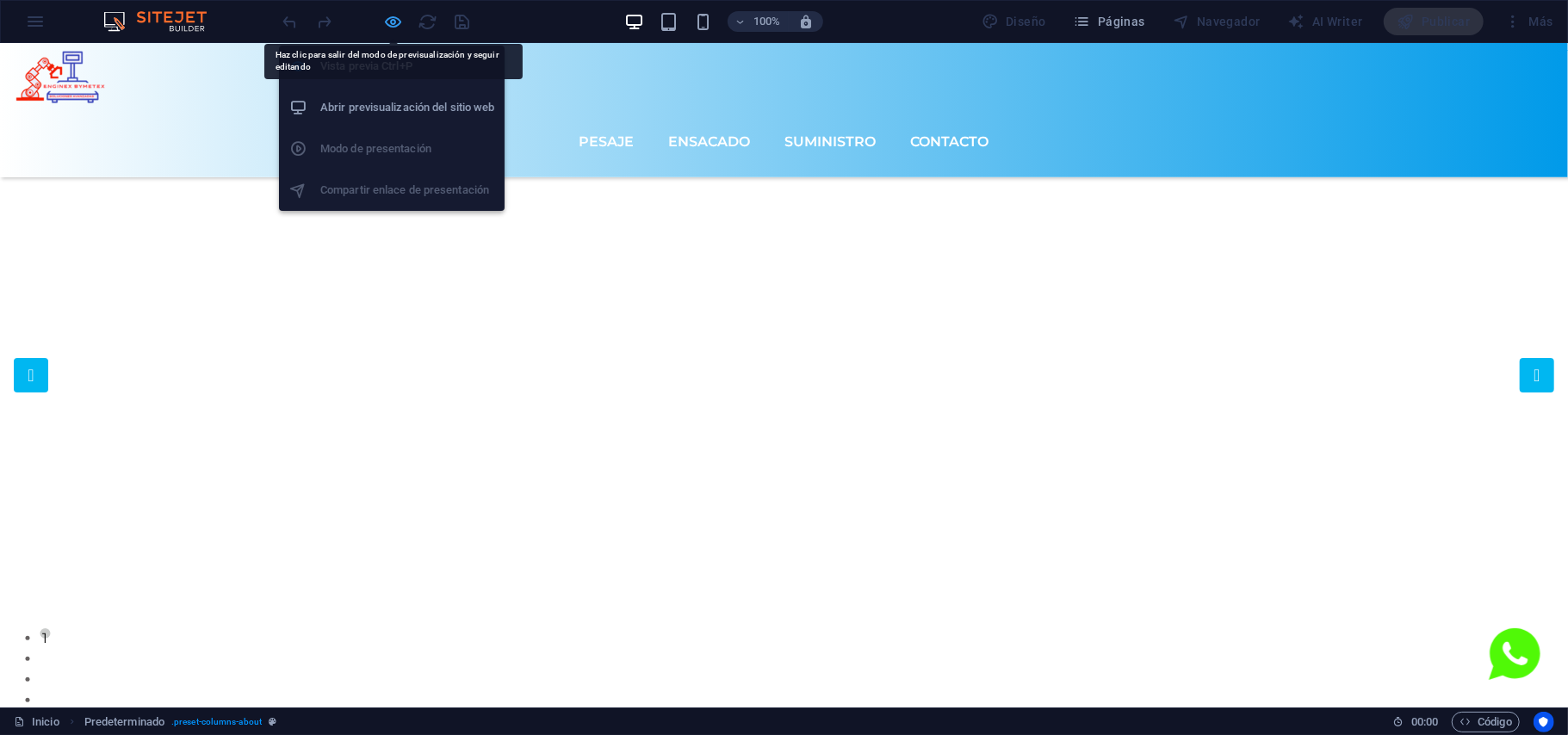 click at bounding box center [394, 22] 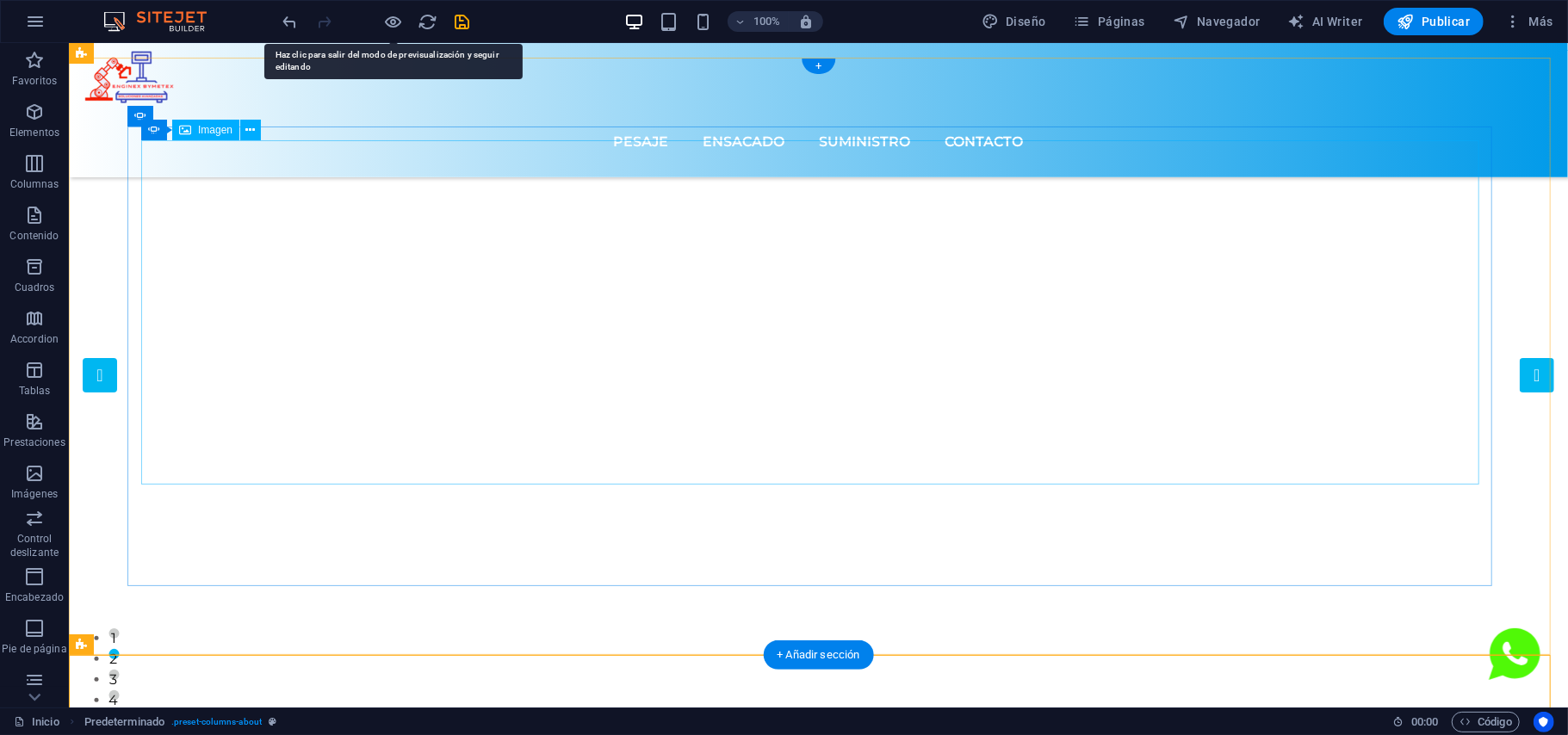 click at bounding box center [-1936, 1007] 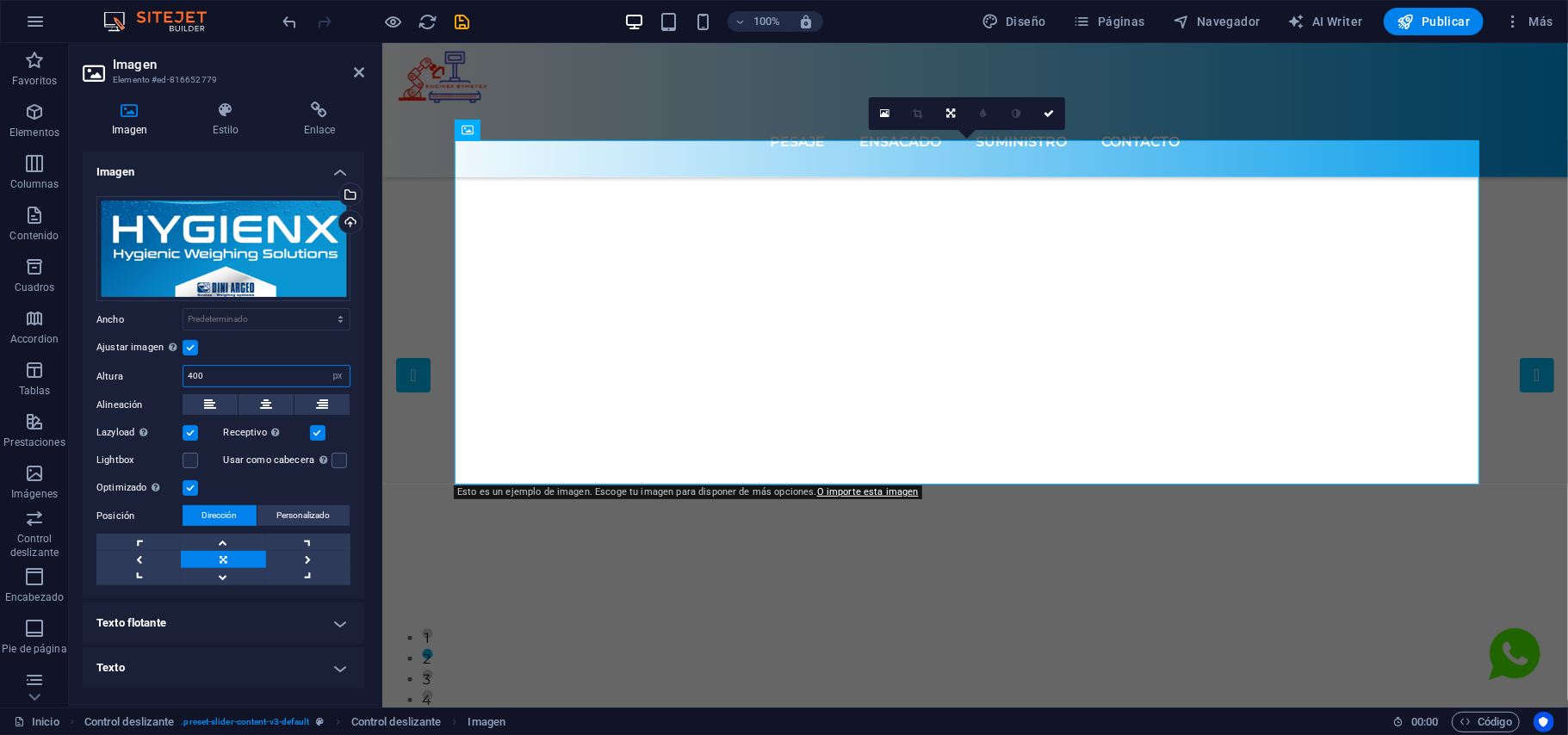 click on "400" at bounding box center [266, 376] 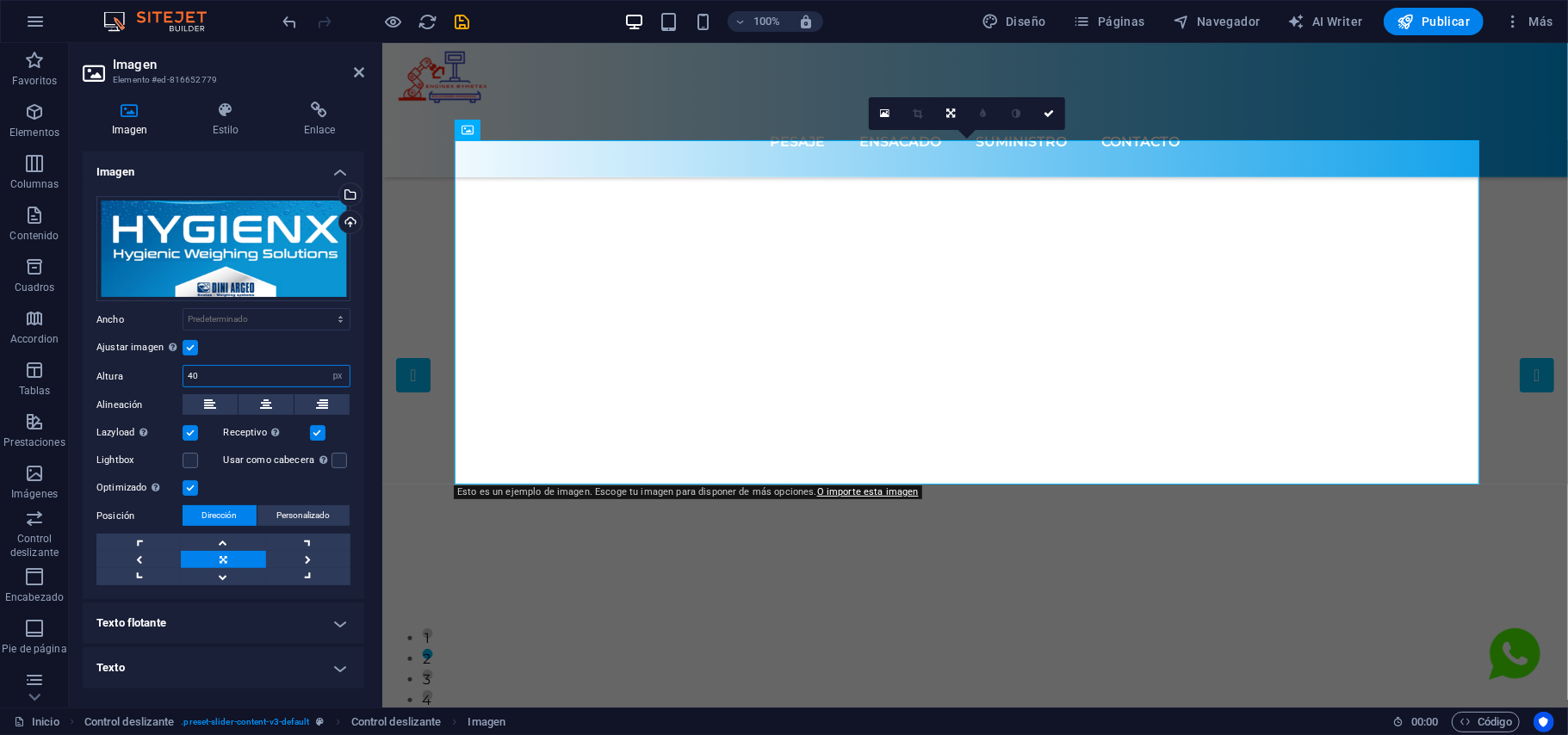 type on "4" 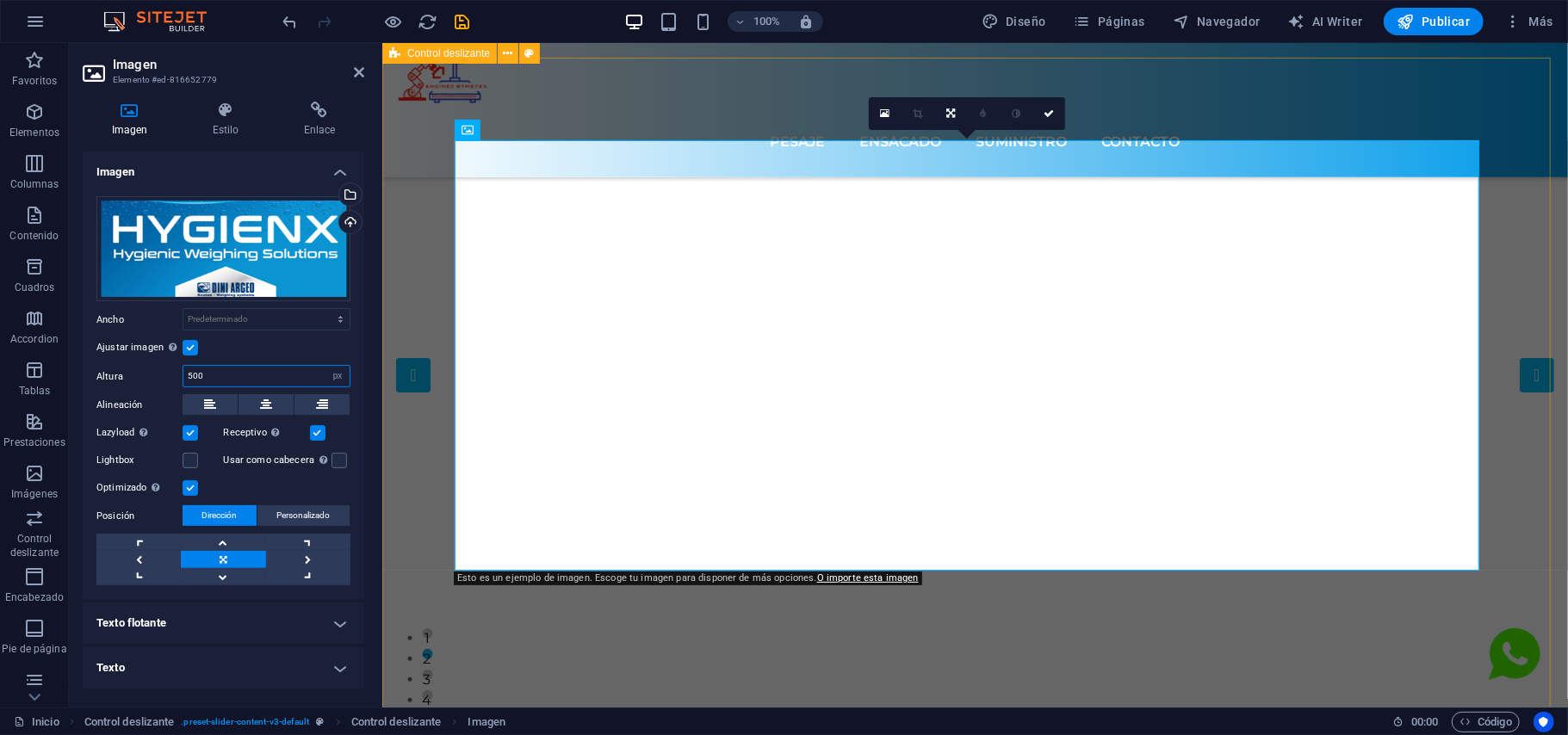 type on "500" 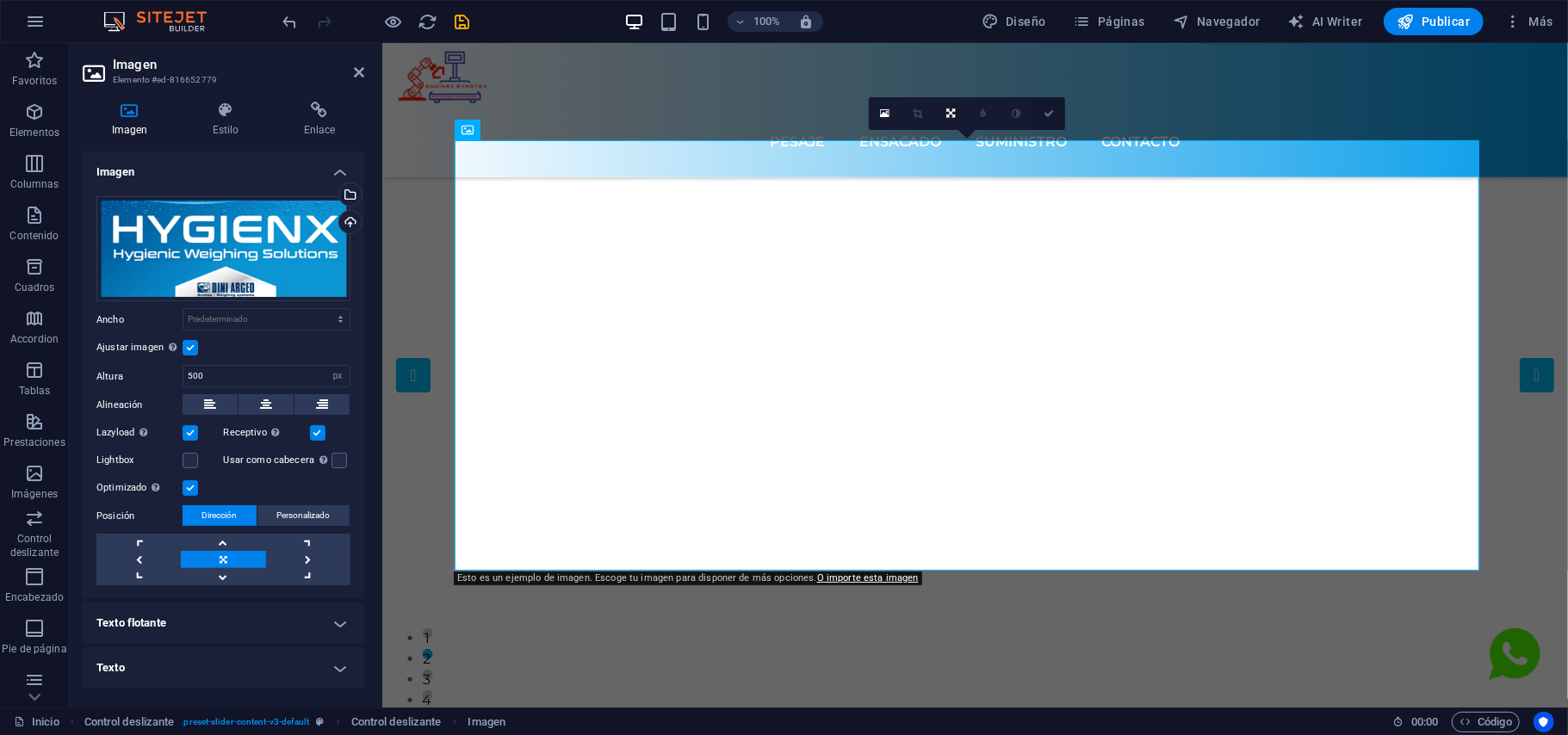 click at bounding box center [1049, 114] 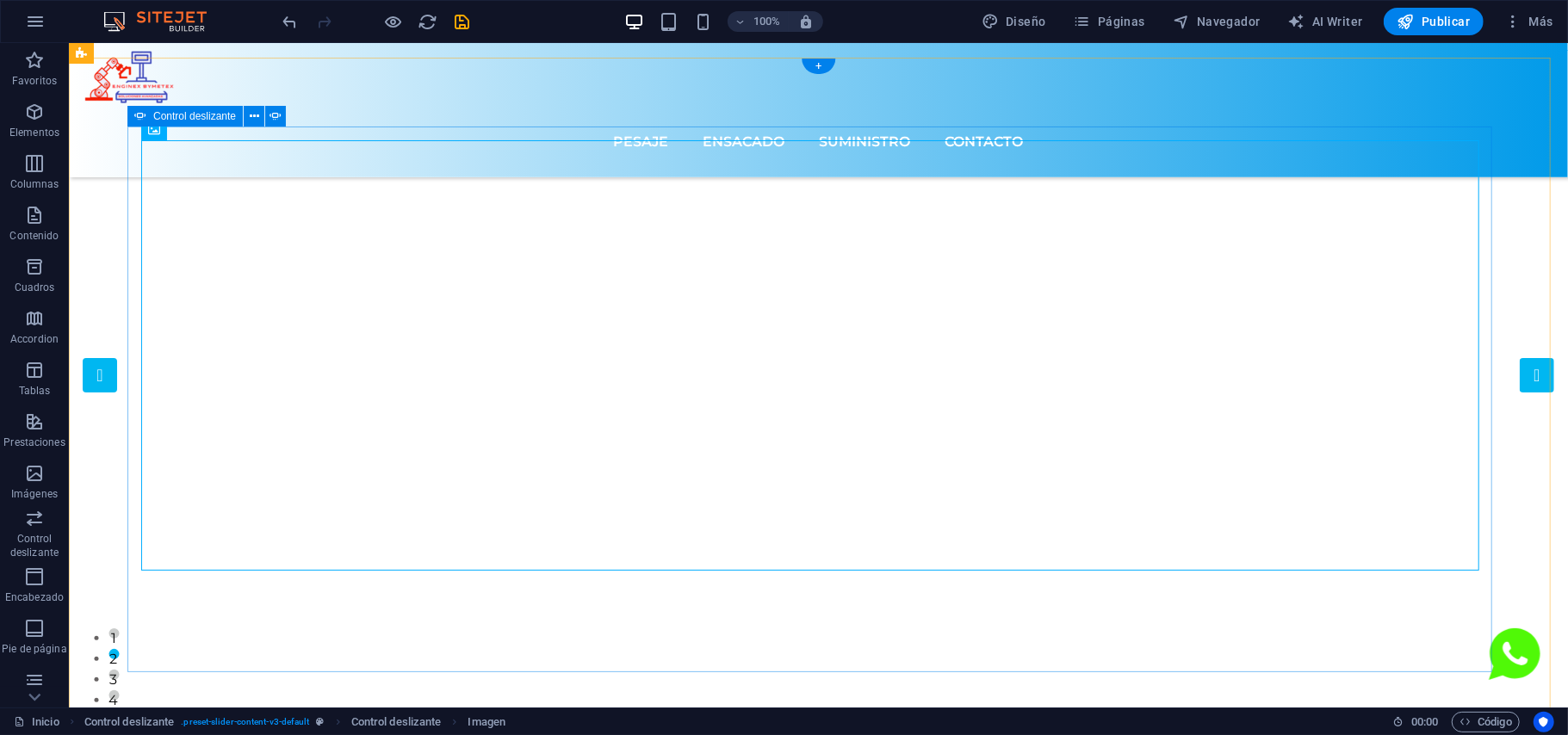 click on "1" at bounding box center (113, 633) 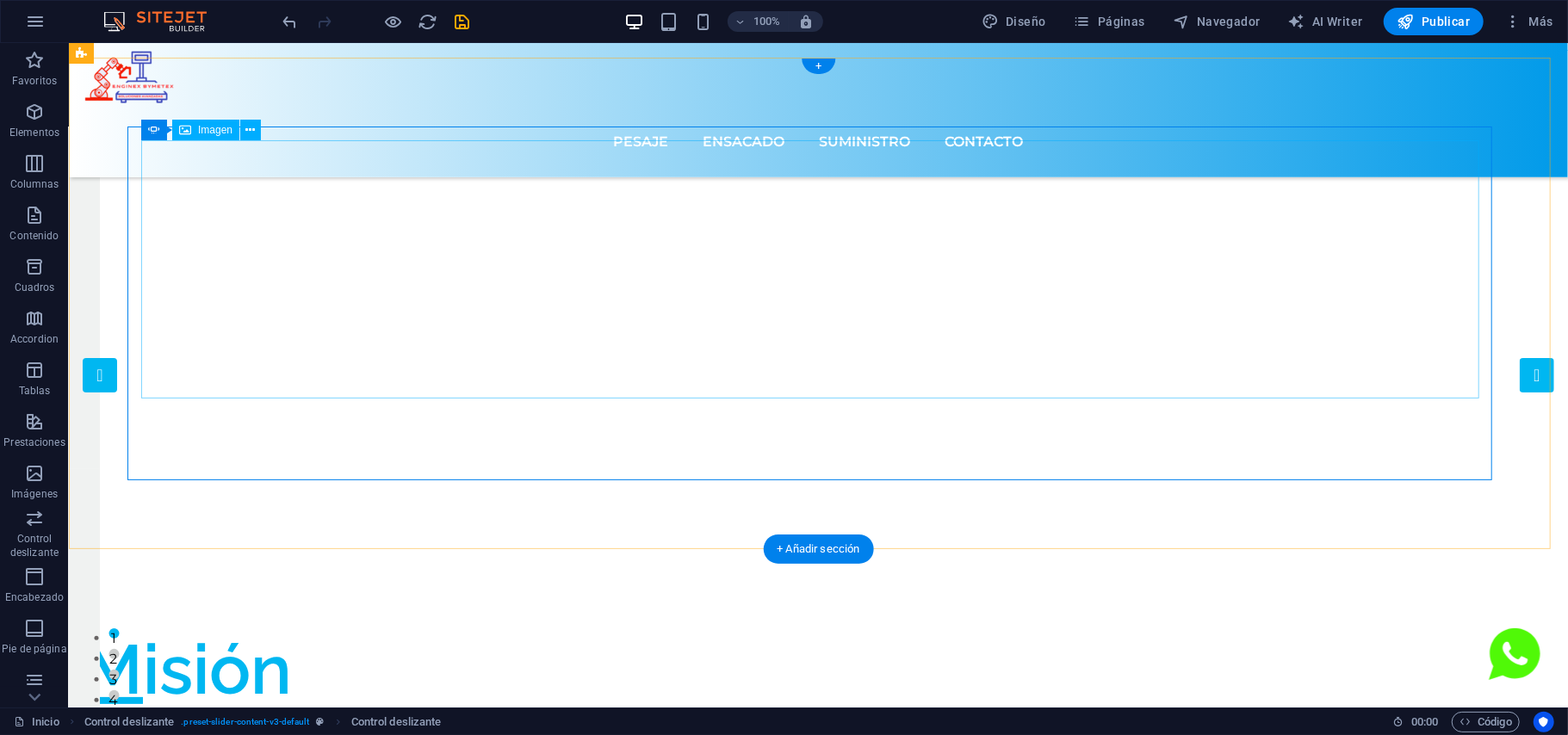 click at bounding box center (-570, 611) 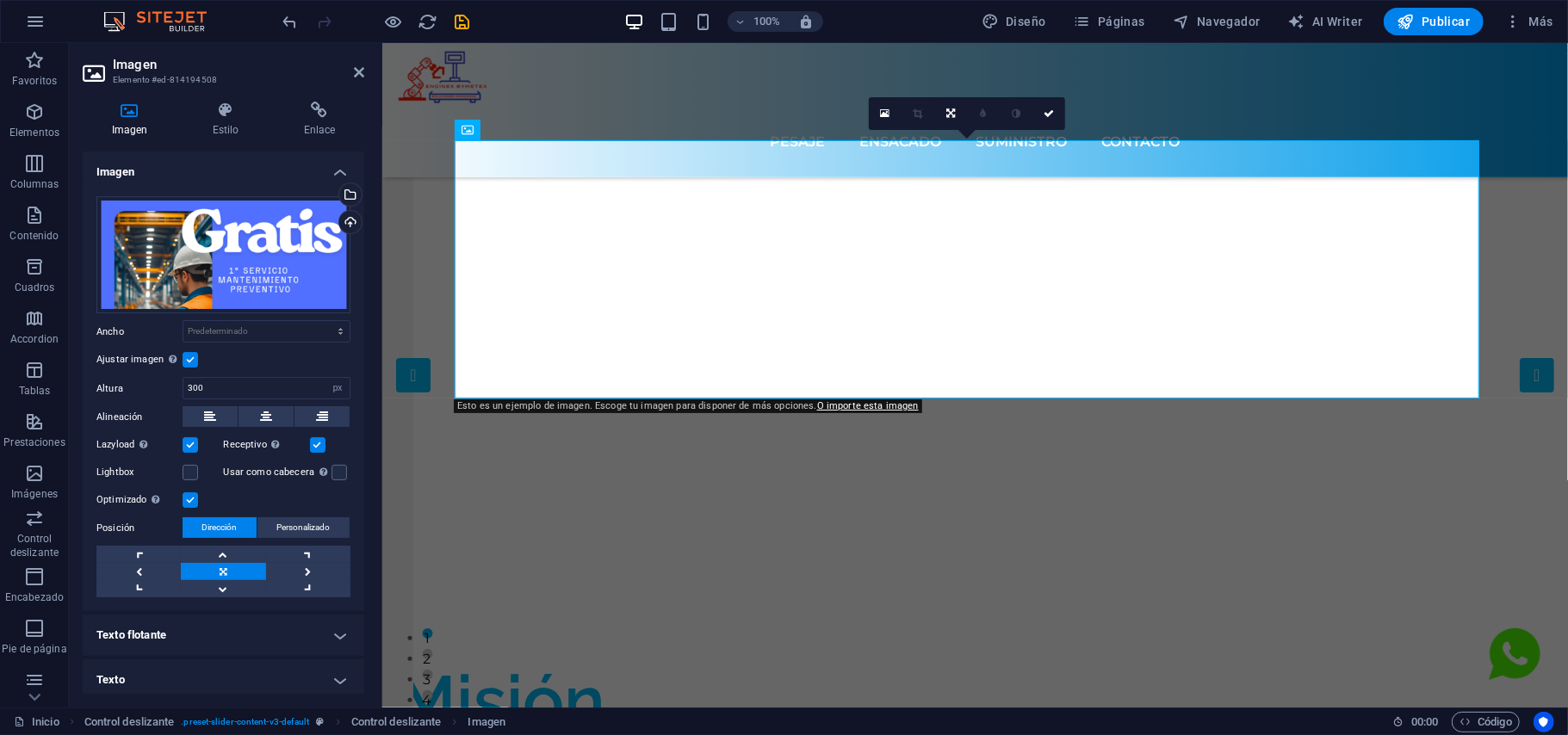 click on "Arrastra archivos aquí, haz clic para escoger archivos o  selecciona archivos de Archivos o de nuestra galería gratuita de fotos y vídeos Selecciona archivos del administrador de archivos, de la galería de fotos o carga archivo(s) Cargar Ancho Predeterminado automático px rem % em vh vw Ajustar imagen Ajustar imagen automáticamente a un ancho y alto fijo Altura 300 Predeterminado automático px Alineación Lazyload La carga de imágenes tras la carga de la página mejora la velocidad de la página. Receptivo Automáticamente cargar tamaños optimizados de smartphone e imagen retina. Lightbox Usar como cabecera La imagen se ajustará en una etiqueta de cabecera H1. Resulta útil para dar al texto alternativo el peso de una cabecera H1, por ejemplo, para el logo. En caso de duda, dejar deseleccionado. Optimizado Las imágenes se comprimen para así mejorar la velocidad de las páginas. Posición Dirección Personalizado X offset 50 px rem % vh vw Y offset 50 px rem % vh vw" at bounding box center [223, 397] 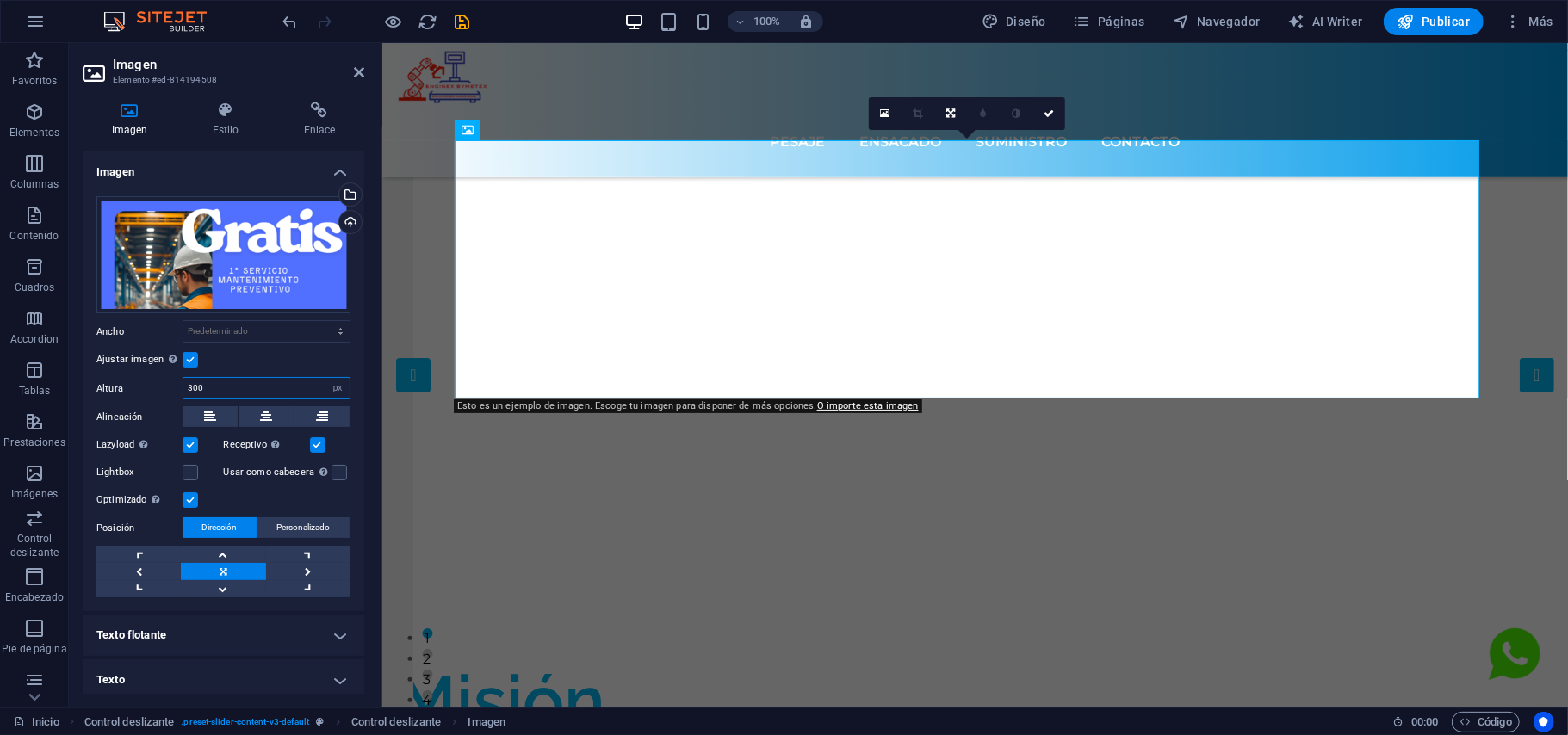 click on "300" at bounding box center (266, 388) 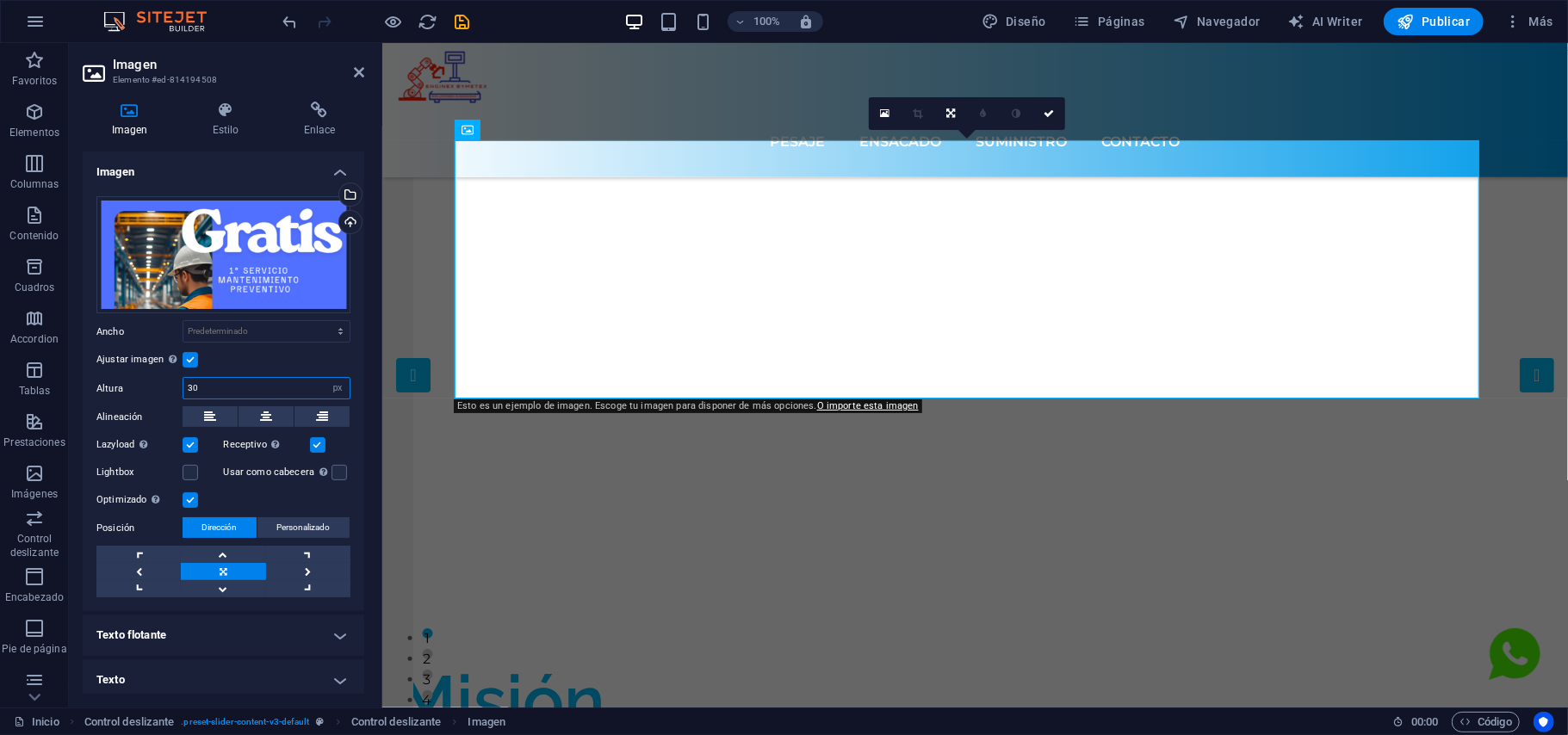 type on "3" 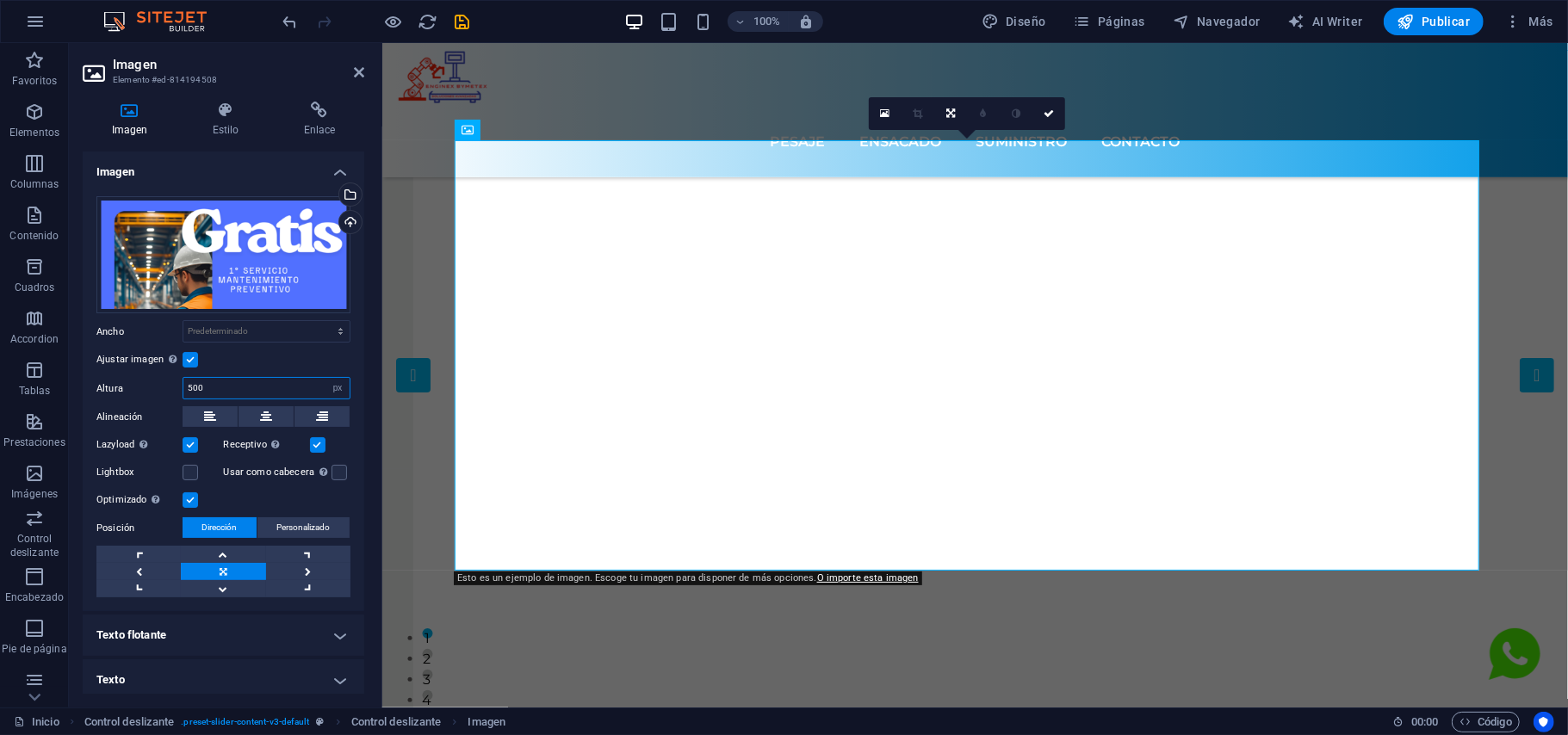 type on "500" 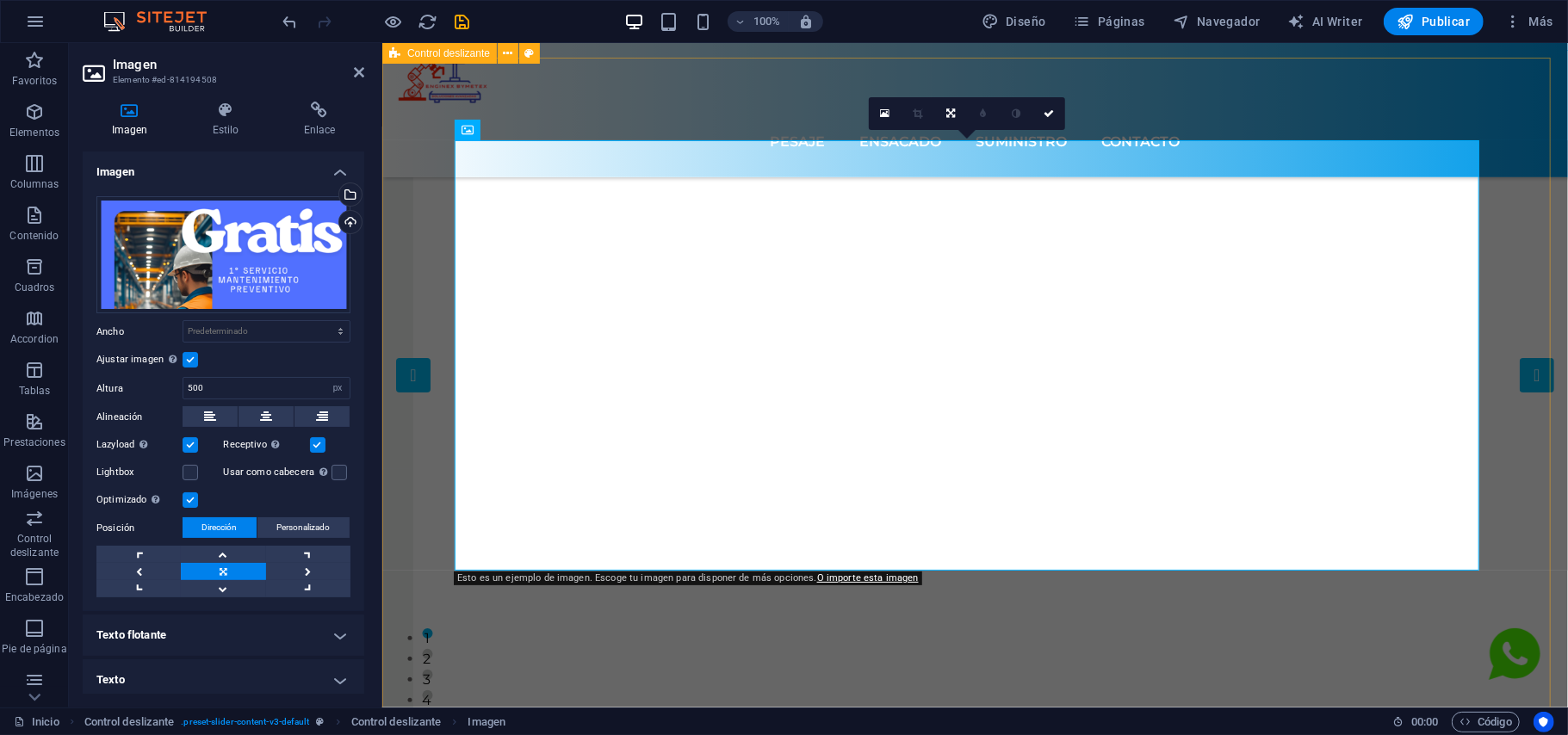 click on "Optimiza tus procesos con nuestros sistemas de pesaje personalizados. Obtener ¿Necesitas una segunda opción...?  En INGENIERÍA BYMETEX te ayudamos a obtener esta segunda opción.  Obtener  Dini Argeo de la línea HYGIENX para apoyar un proceso de producción libre de contaminación. La línea HYGIENX cumple los requisitos higiénicos del sistema APPCC. La certificación HCV EU garantiza la seguridad de los materiales y el rendimiento sanitario. Saber más Obtener Descubre nuestros innovadores productos de dimensionamiento ideales para paquetría. ¡Impulsa tu negocio! Obtener Optimiza tus procesos con nuestros sistemas de pesaje personalizados. Obtener ¿Necesitas una segunda opción...?  En INGENIERÍA BYMETEX te ayudamos a obtener esta segunda opción.  Obtener 1 2 3 4 5" at bounding box center [974, 404] 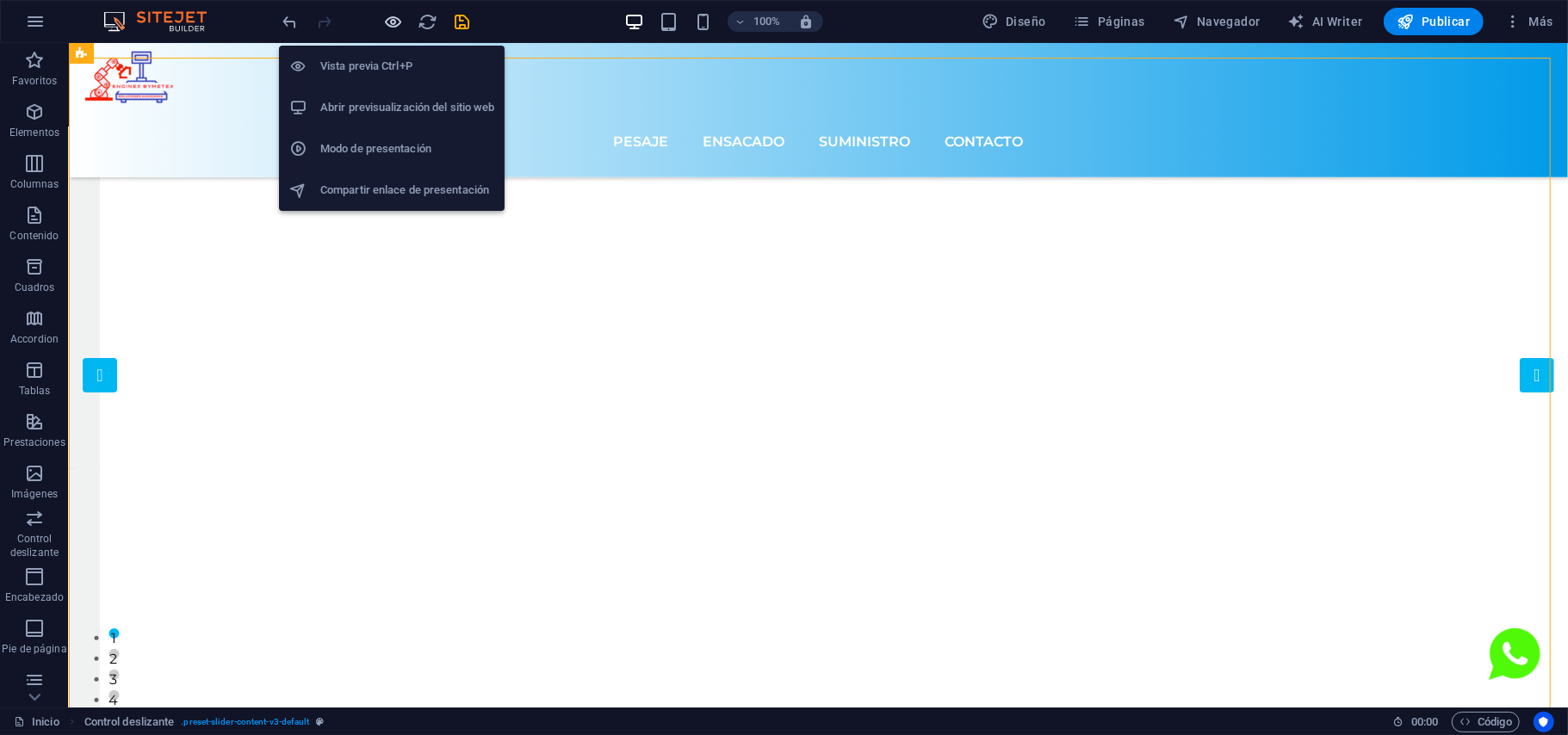 click at bounding box center (394, 22) 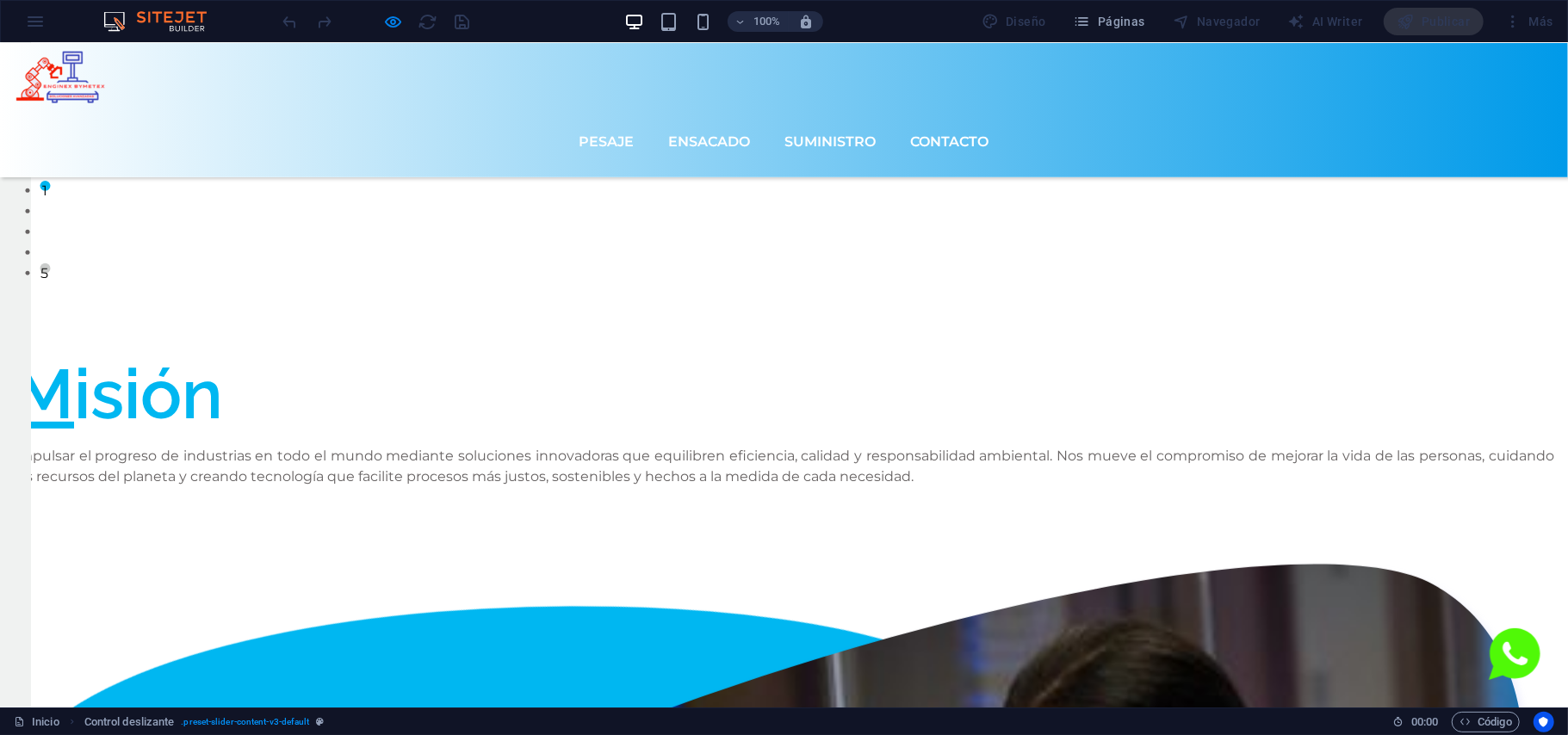 scroll, scrollTop: 0, scrollLeft: 0, axis: both 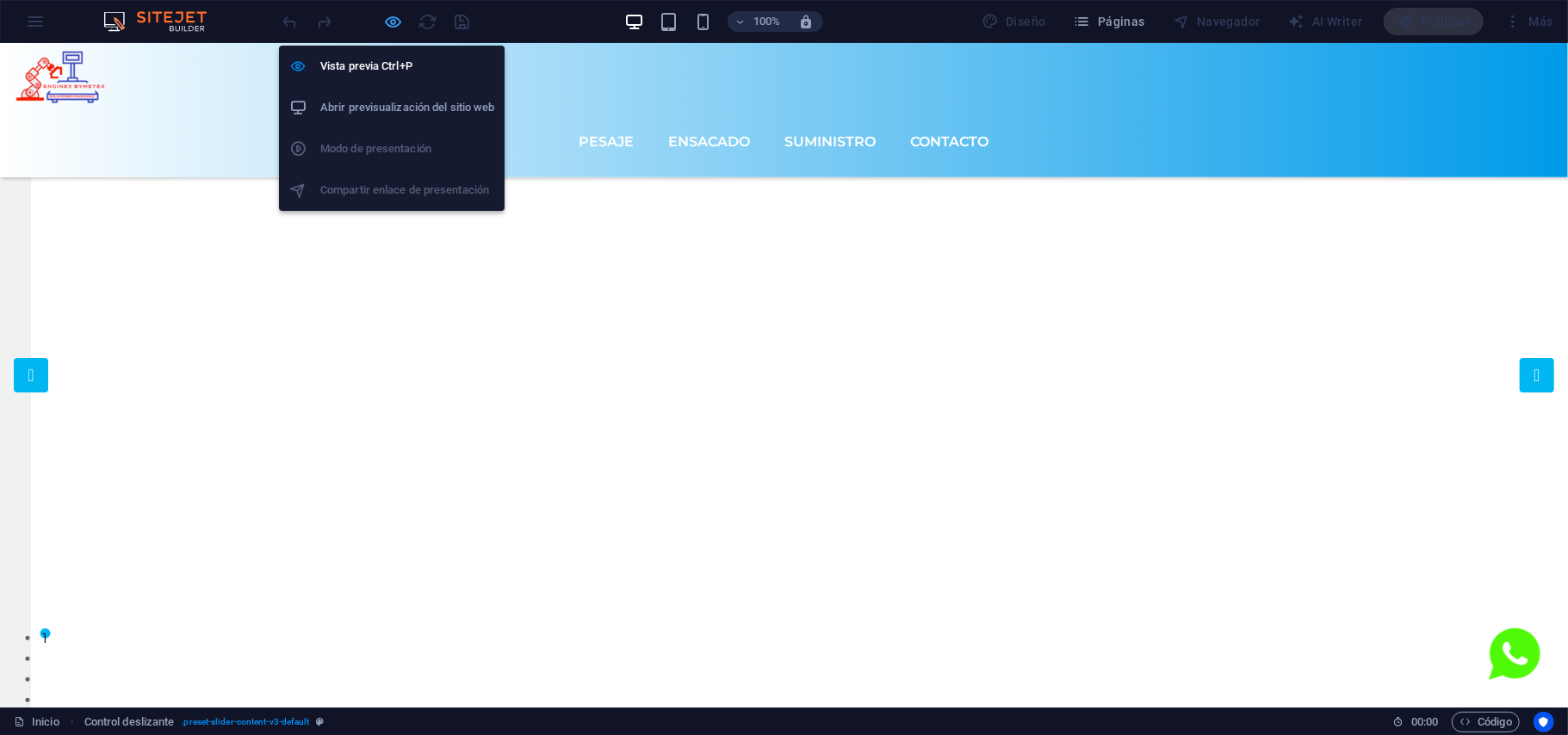 click at bounding box center (394, 22) 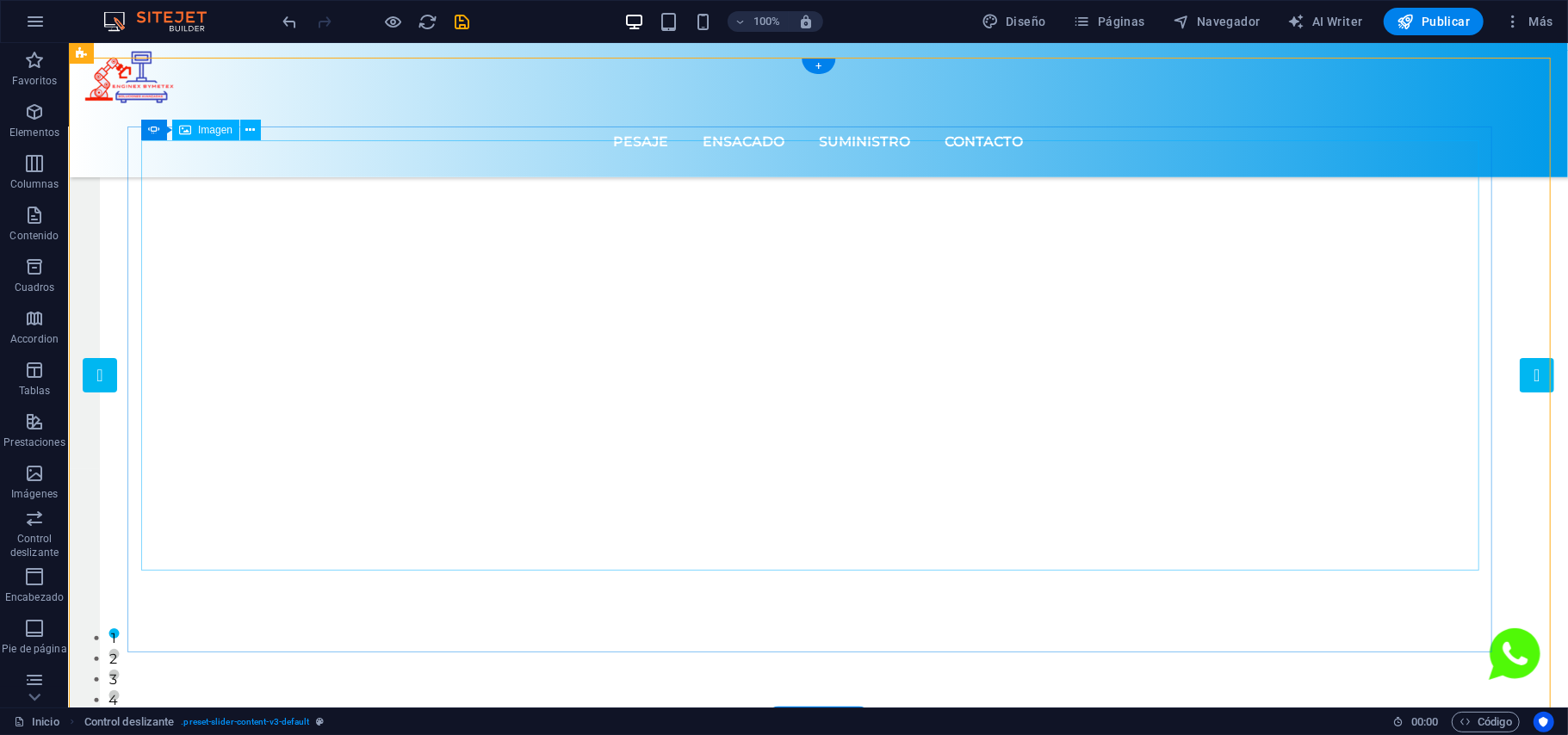 click at bounding box center (-570, 697) 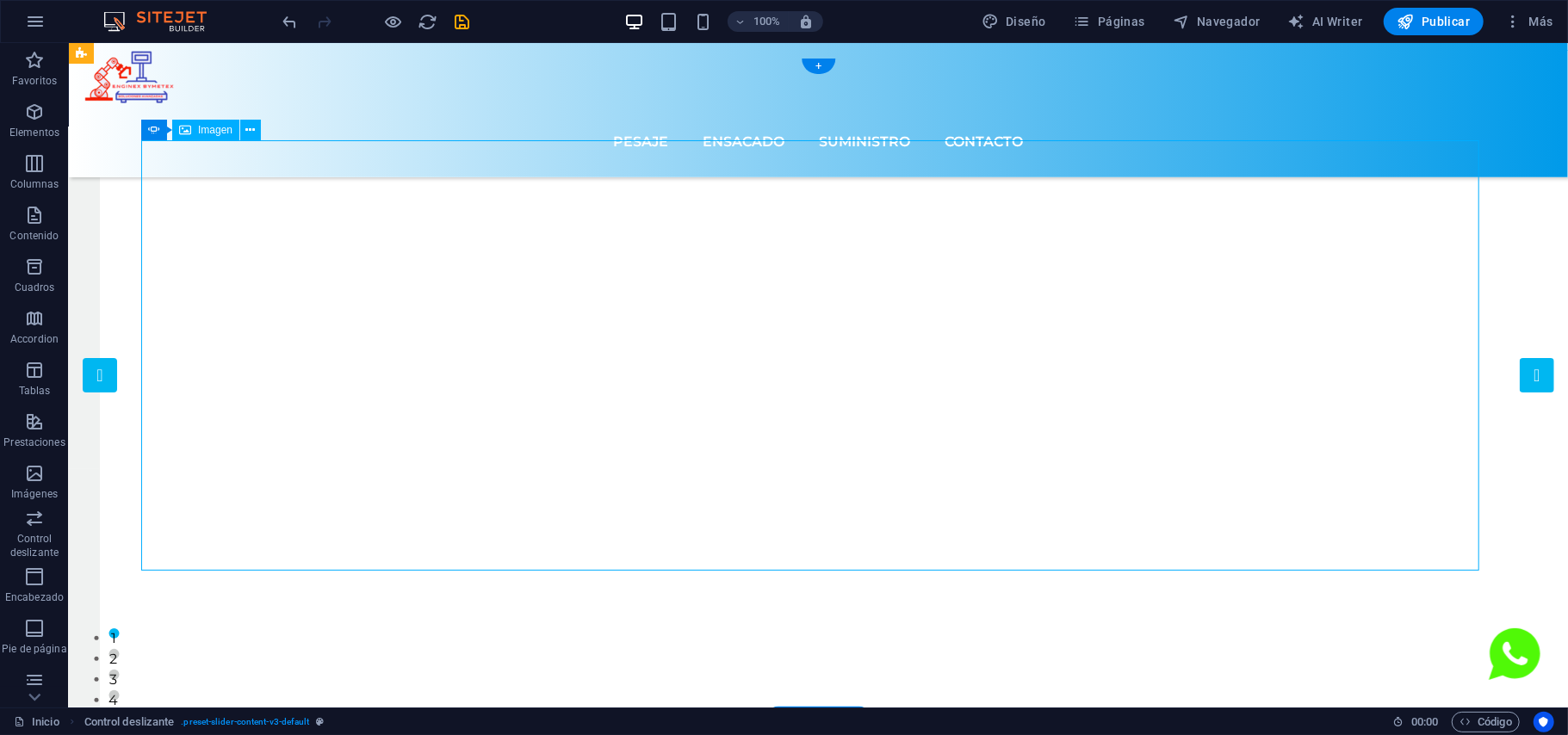 click at bounding box center [-570, 697] 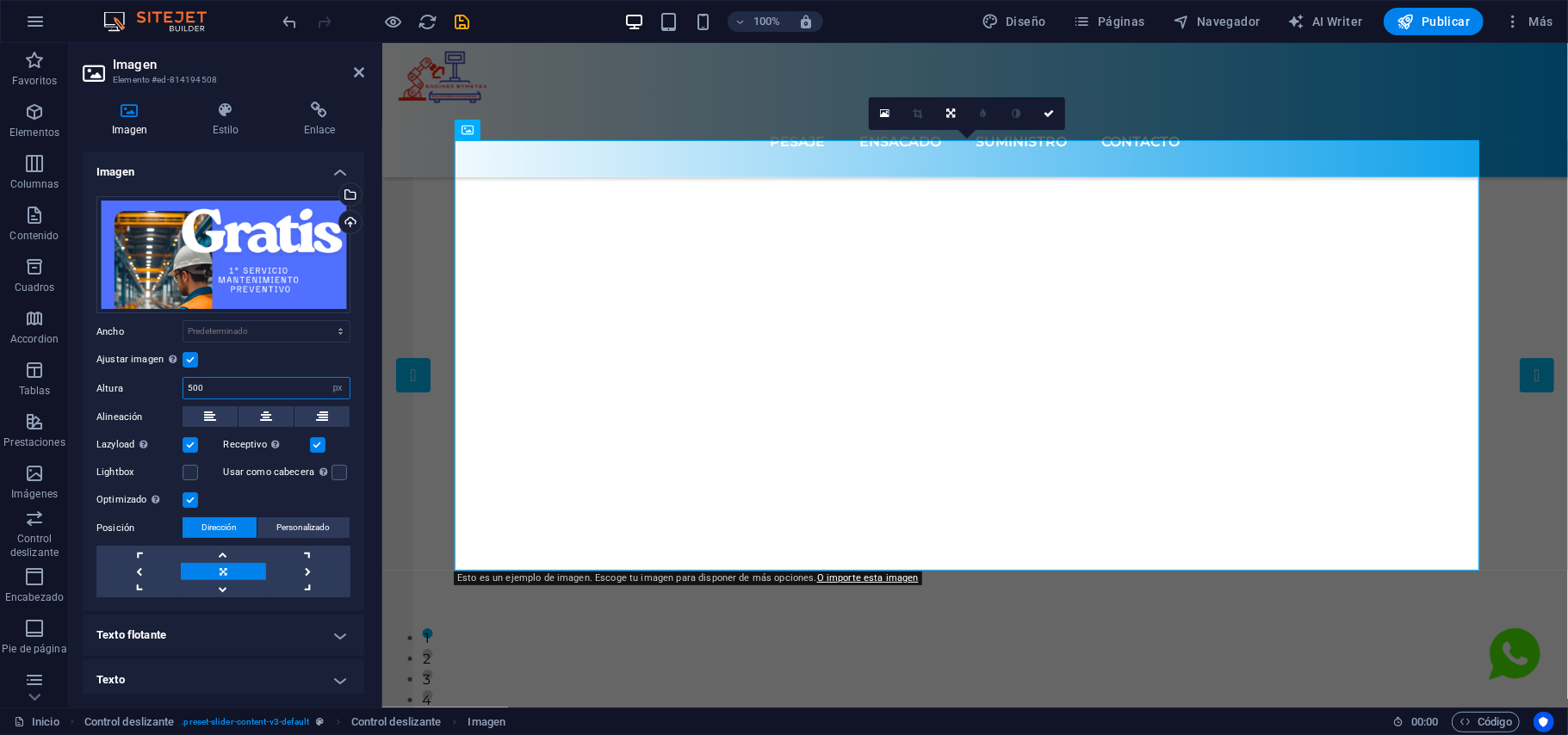 click on "500" at bounding box center [266, 388] 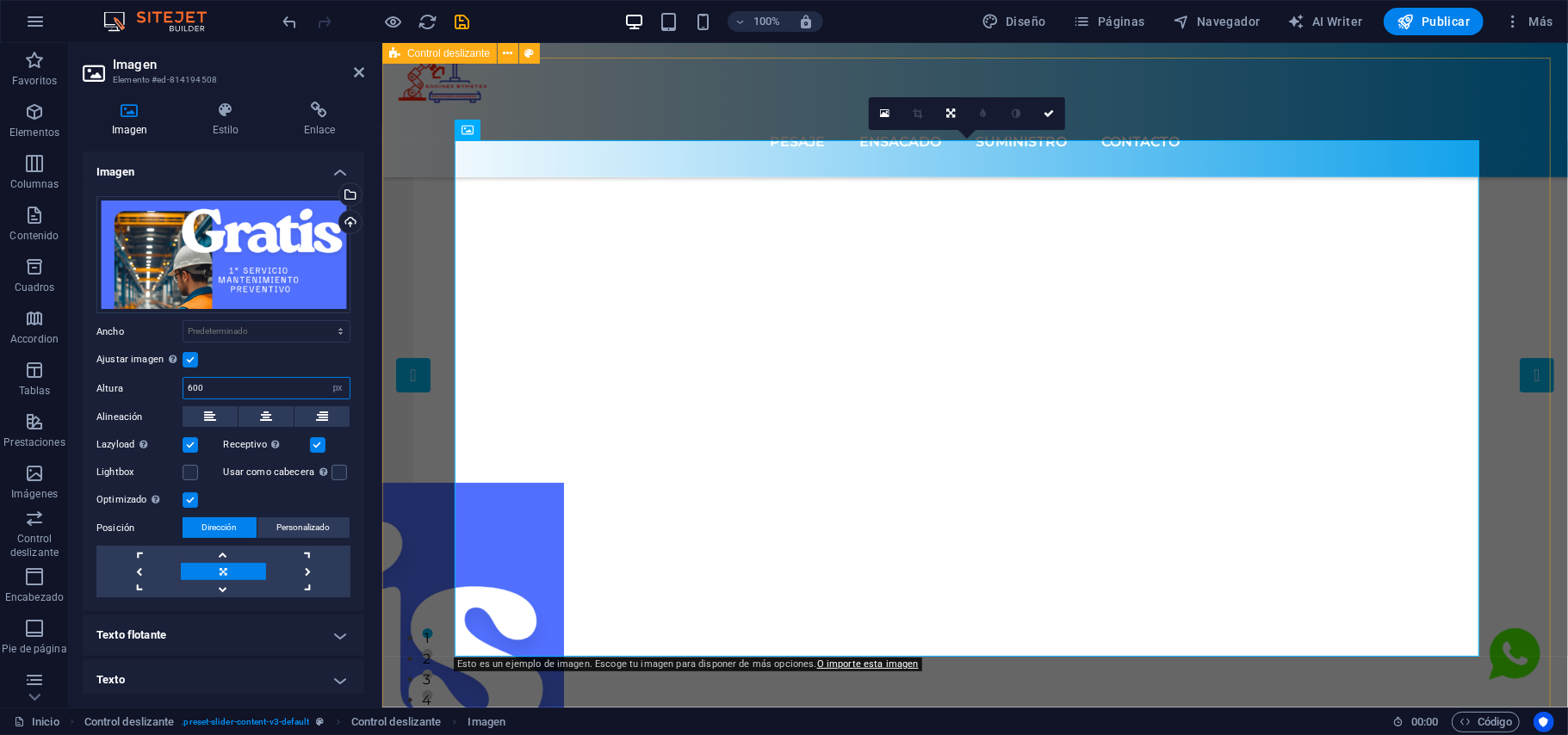 type on "600" 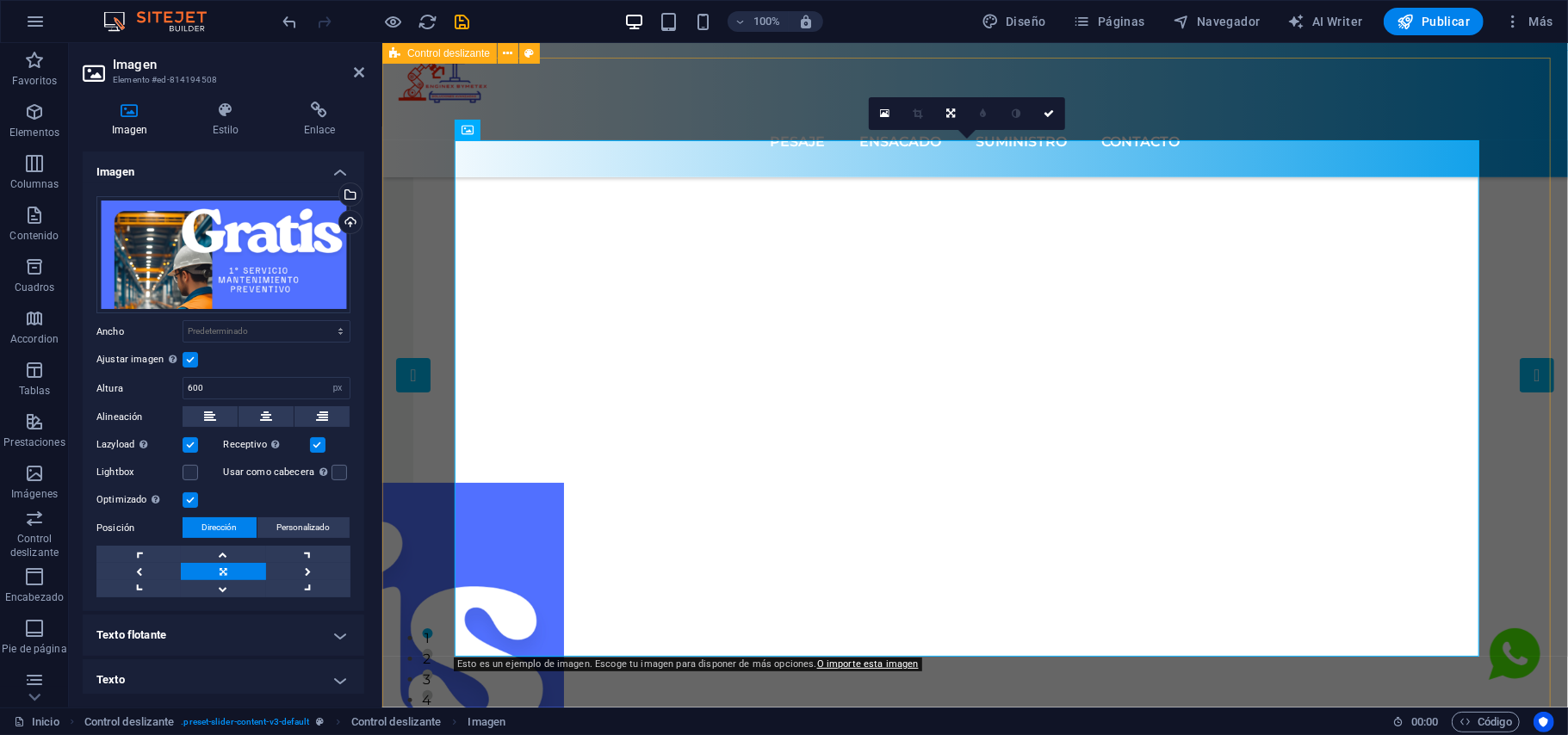 click on "Optimiza tus procesos con nuestros sistemas de pesaje personalizados. Obtener ¿Necesitas una segunda opción...?  En INGENIERÍA BYMETEX te ayudamos a obtener esta segunda opción.  Obtener  Dini Argeo de la línea HYGIENX para apoyar un proceso de producción libre de contaminación. La línea HYGIENX cumple los requisitos higiénicos del sistema APPCC. La certificación HCV EU garantiza la seguridad de los materiales y el rendimiento sanitario. Saber más Obtener Descubre nuestros innovadores productos de dimensionamiento ideales para paquetría. ¡Impulsa tu negocio! Obtener Optimiza tus procesos con nuestros sistemas de pesaje personalizados. Obtener ¿Necesitas una segunda opción...?  En INGENIERÍA BYMETEX te ayudamos a obtener esta segunda opción.  Obtener 1 2 3 4 5" at bounding box center [974, 447] 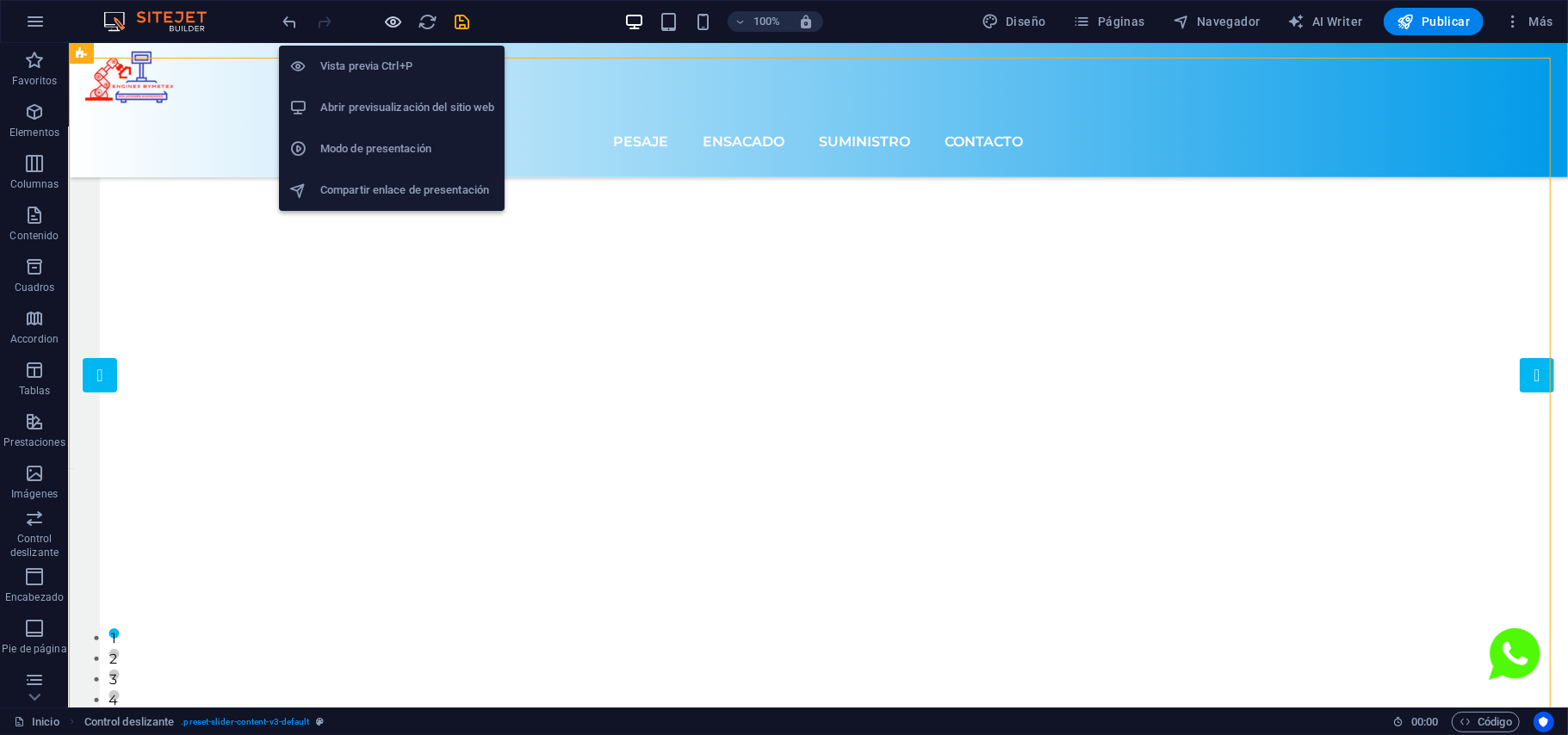 click at bounding box center [394, 22] 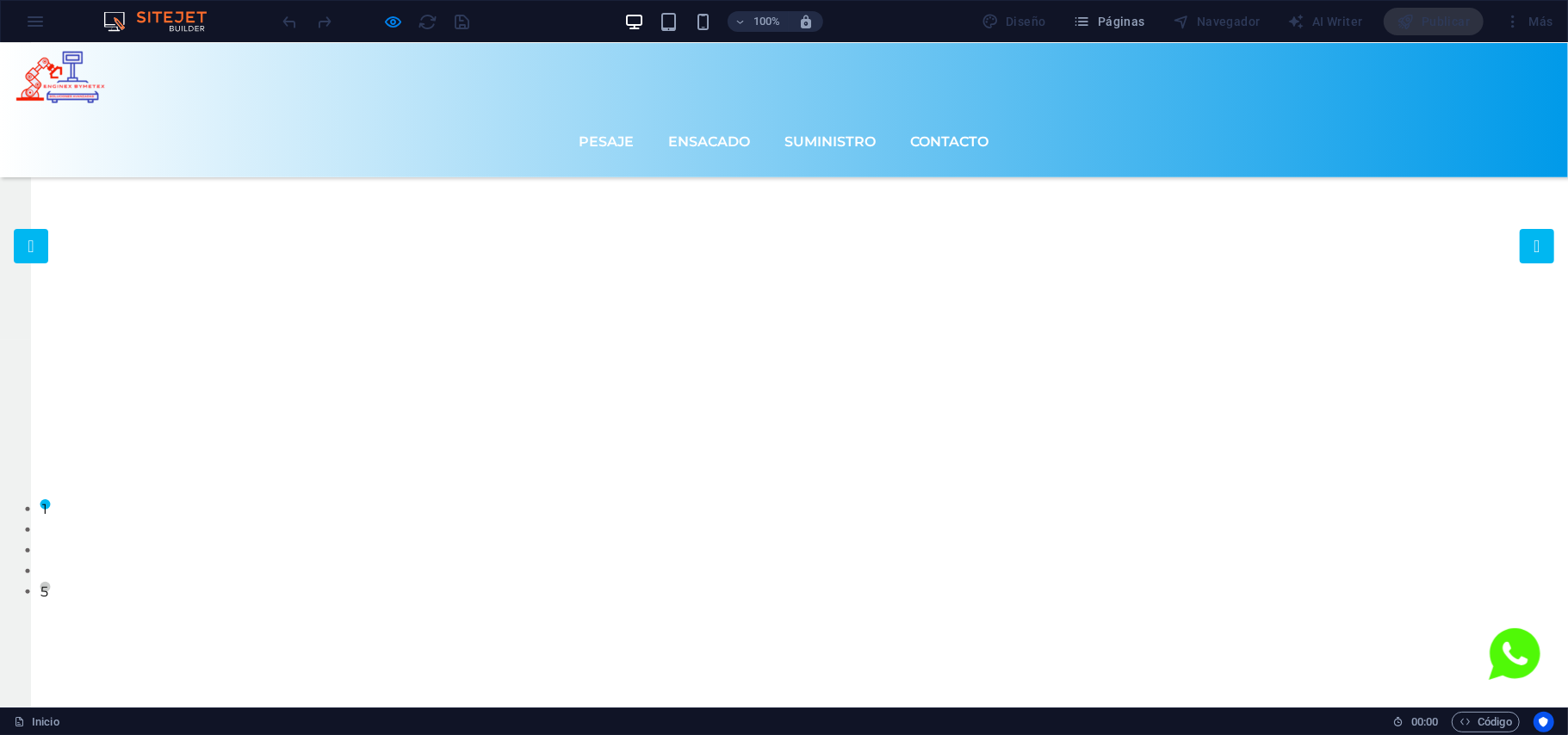 scroll, scrollTop: 0, scrollLeft: 0, axis: both 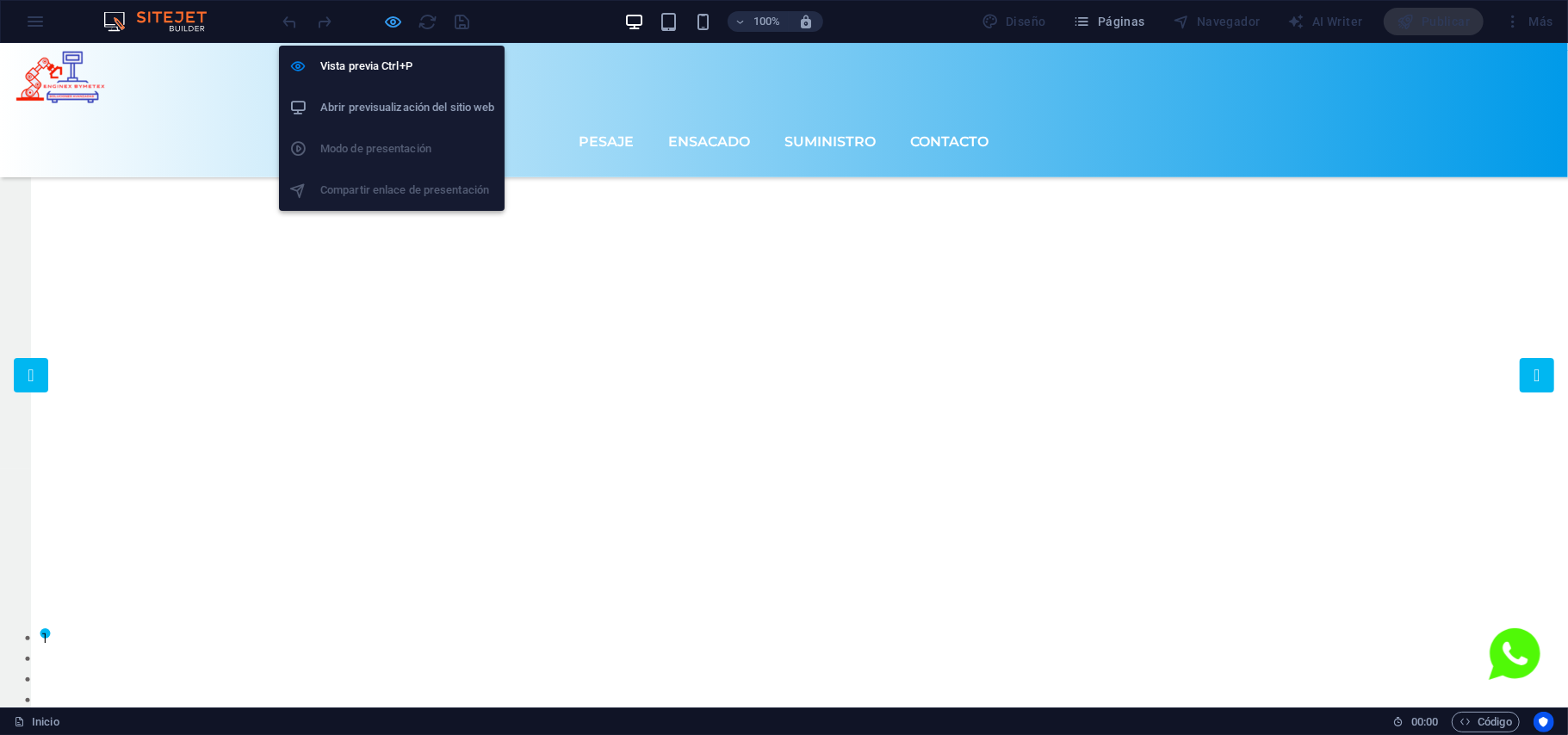 click at bounding box center [394, 22] 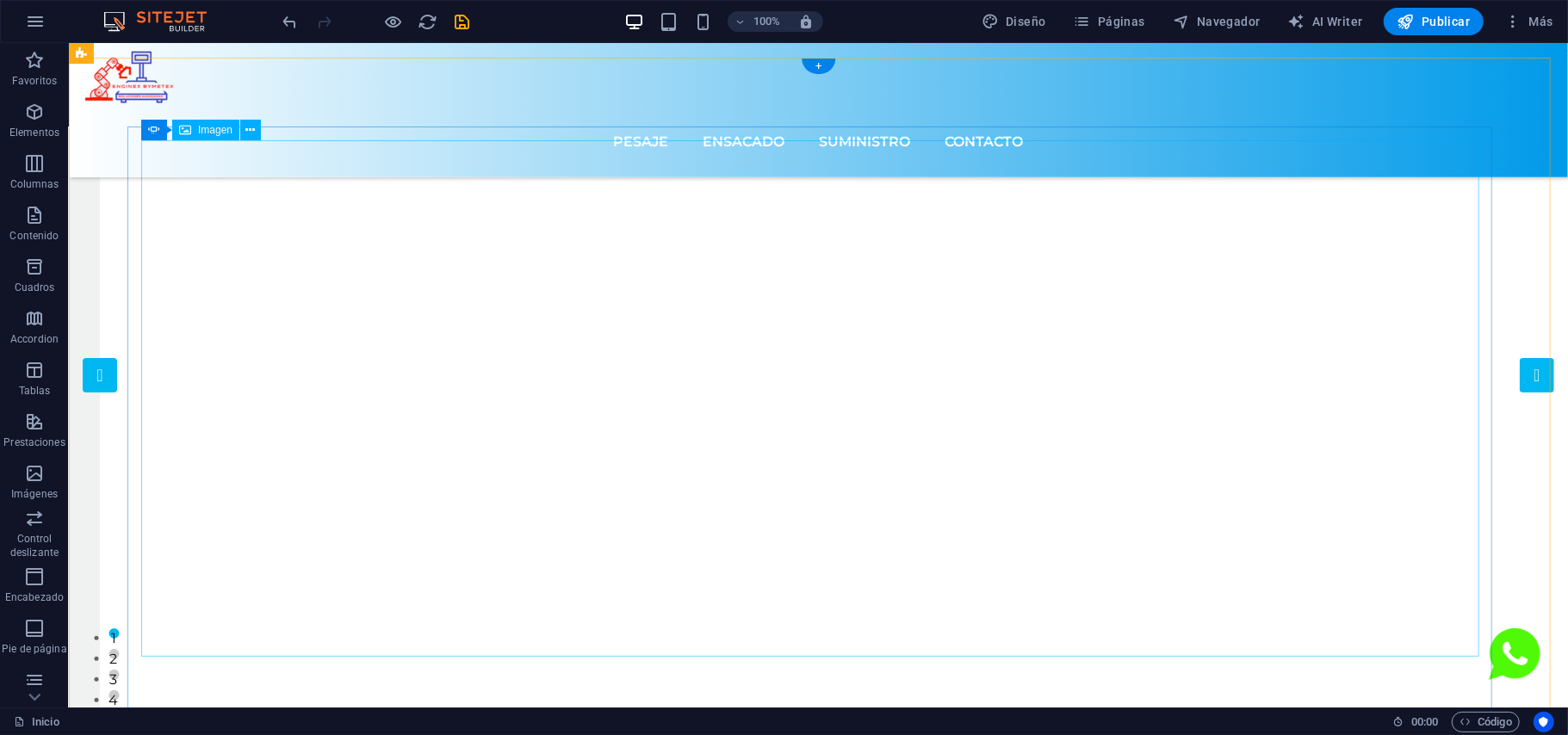 click at bounding box center [-570, 740] 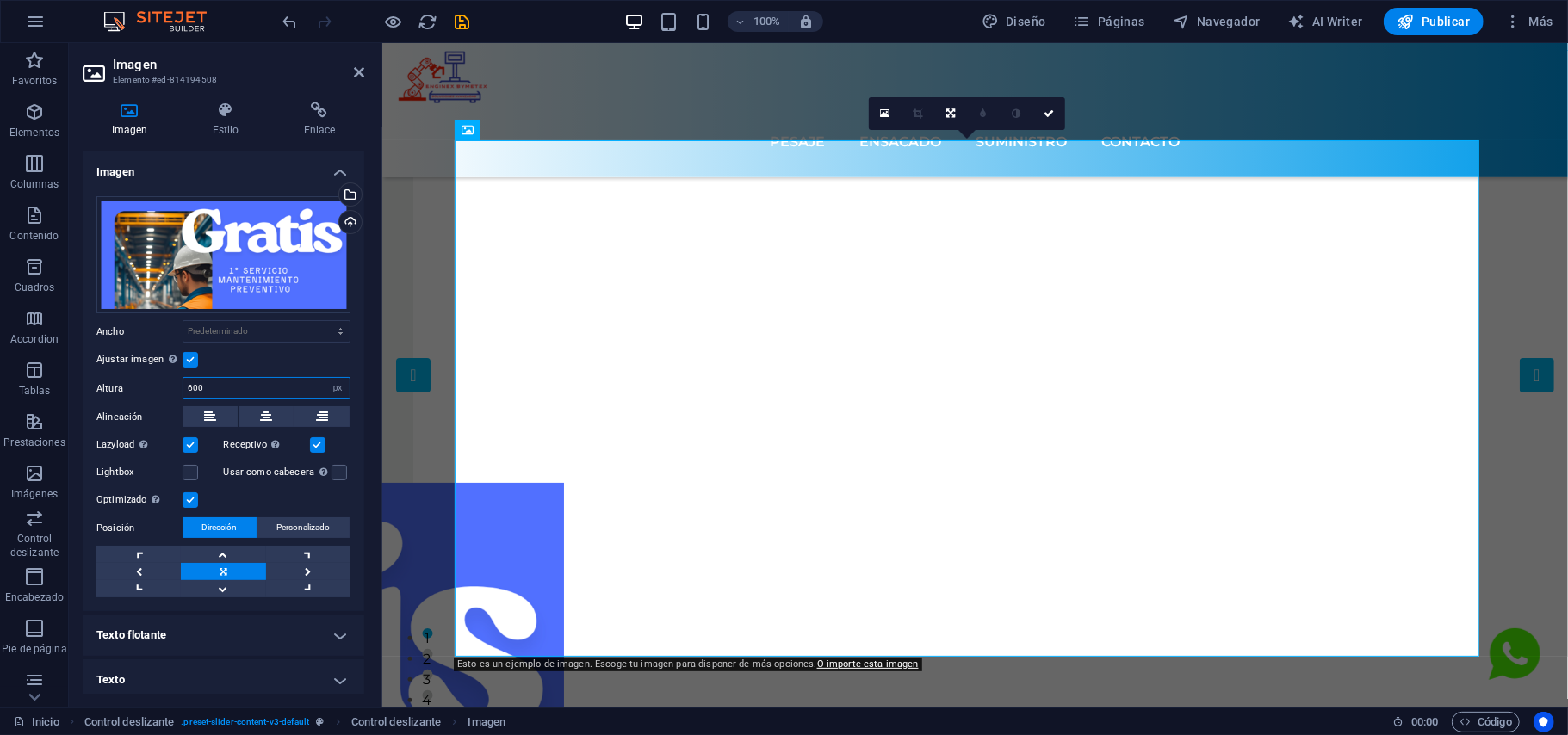click on "600" at bounding box center [266, 388] 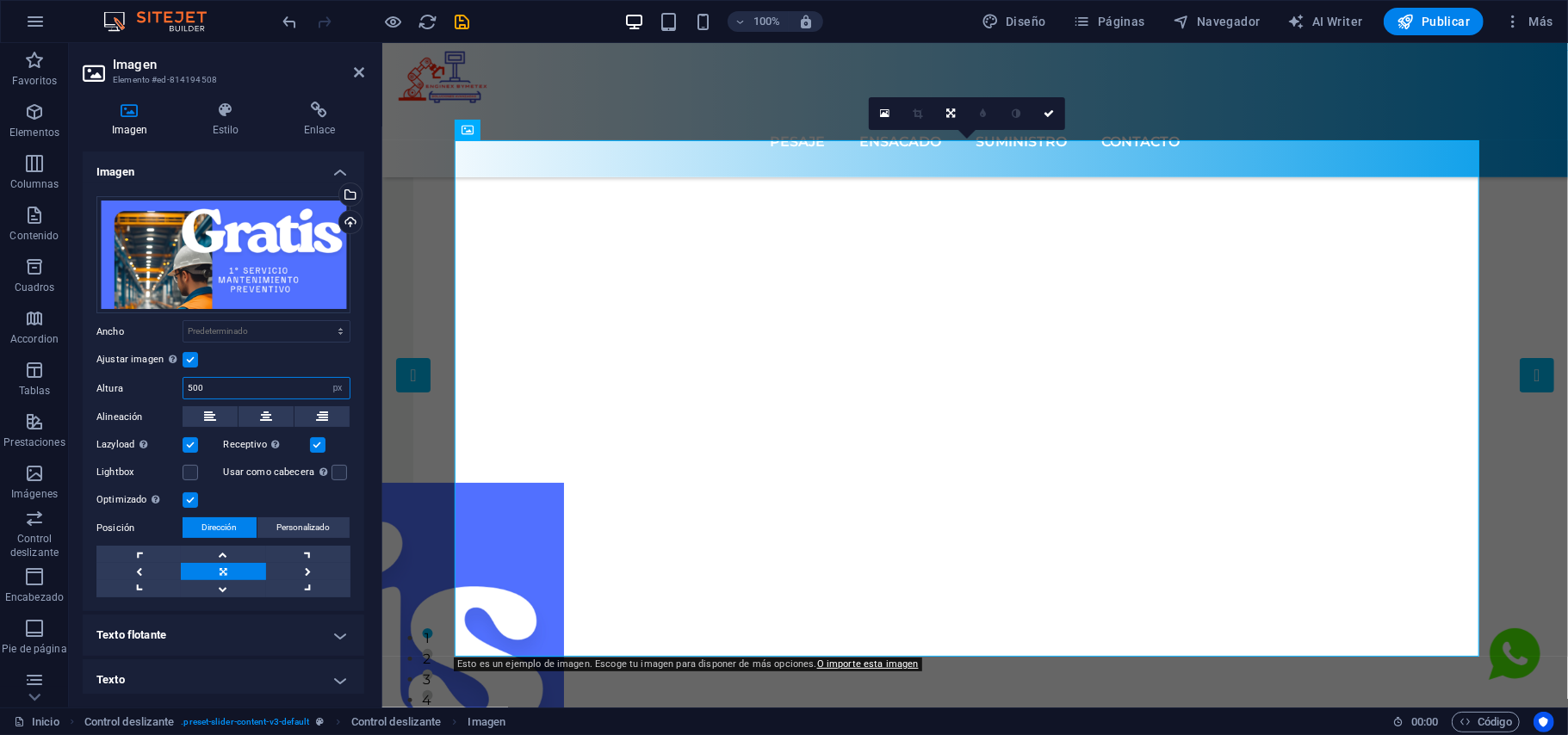 type on "500" 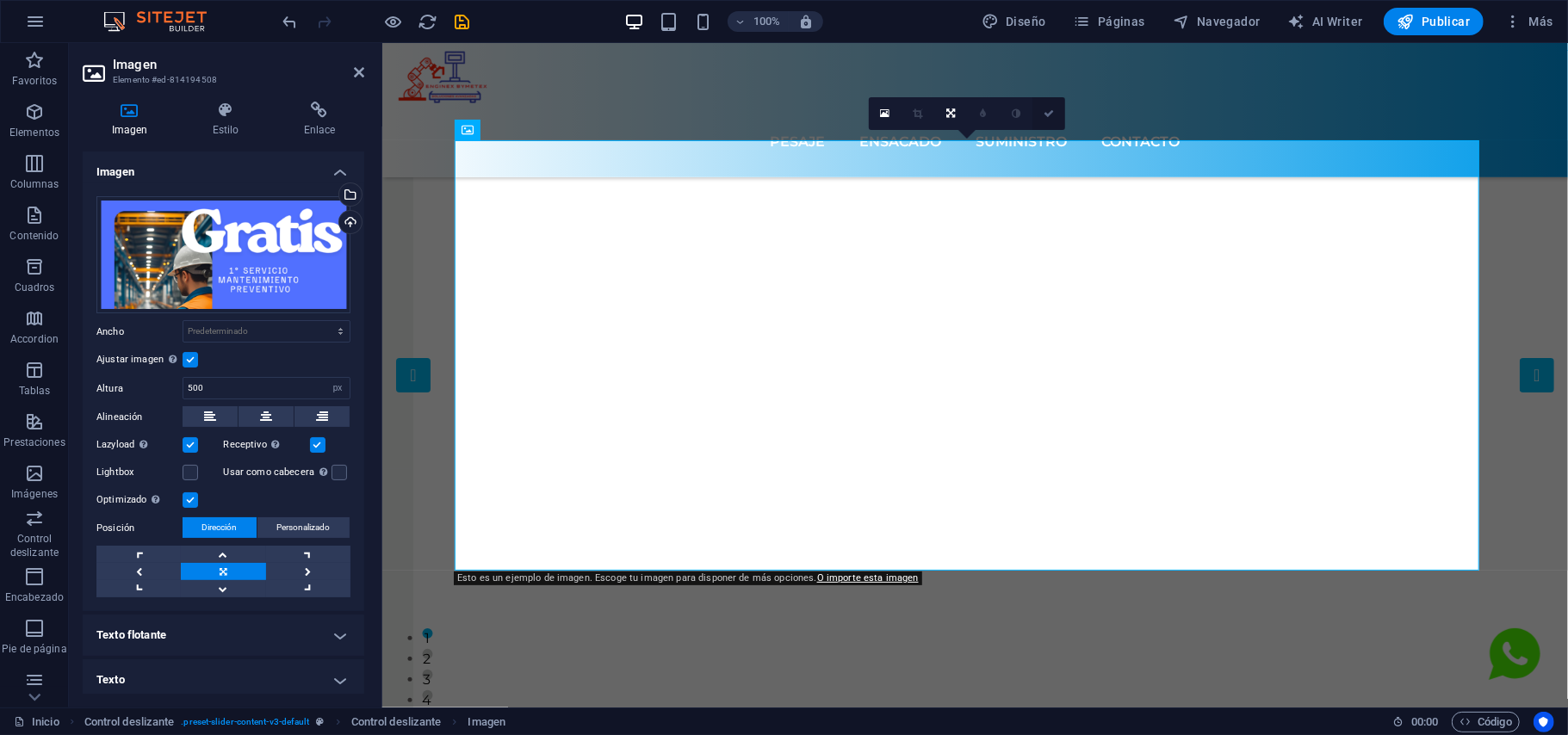 drag, startPoint x: 1055, startPoint y: 114, endPoint x: 934, endPoint y: 391, distance: 302.2747 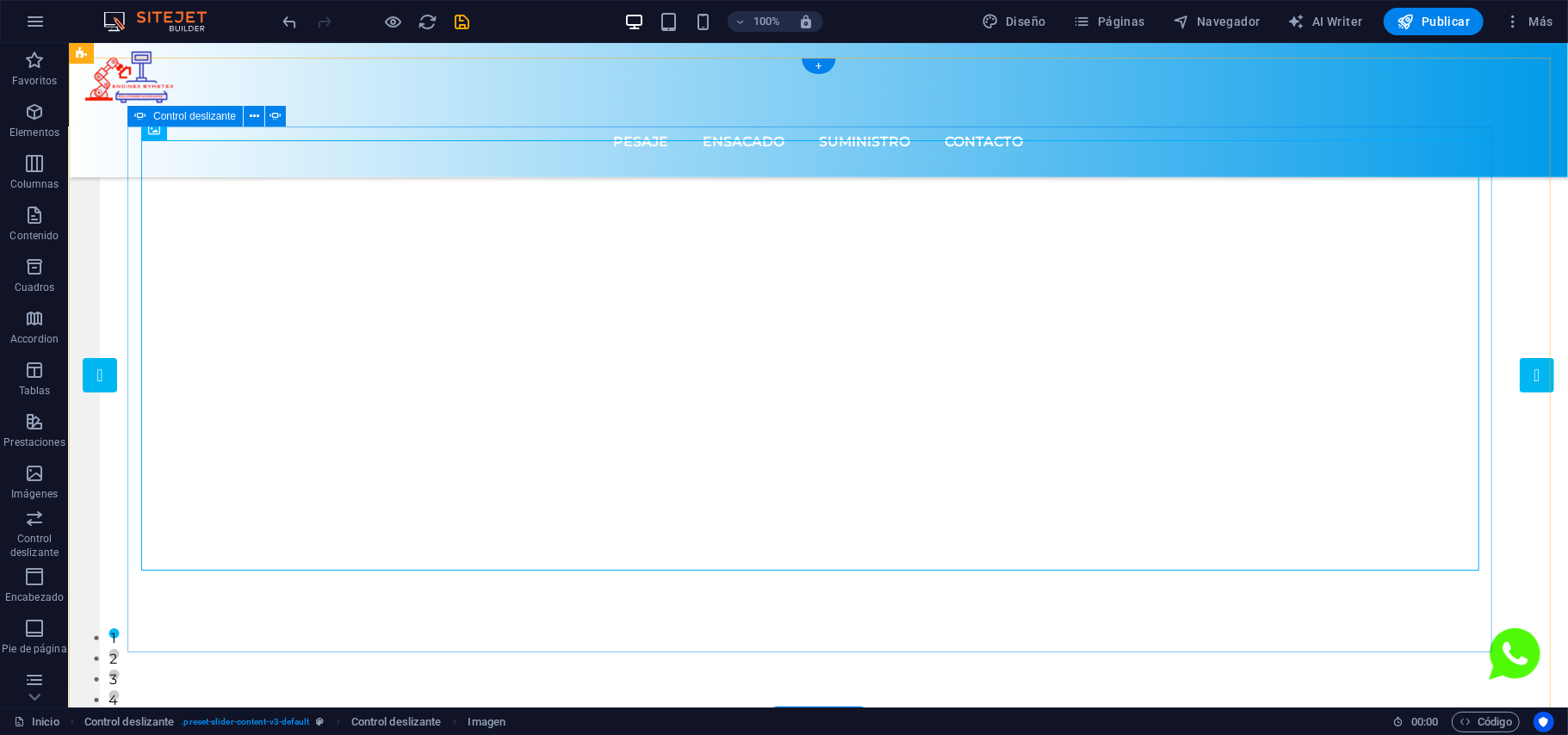 click on "2" at bounding box center [113, 653] 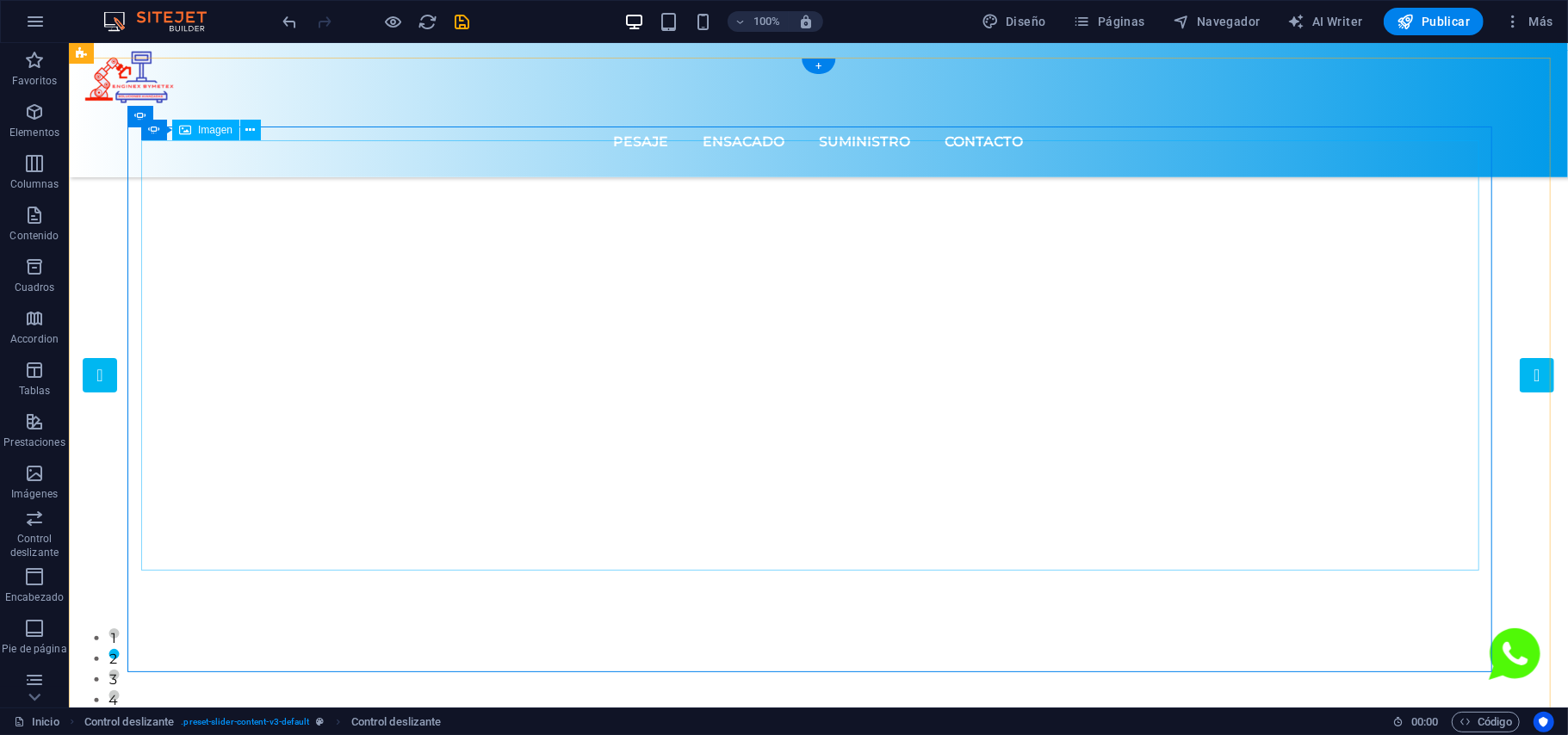 click at bounding box center [-1936, 1222] 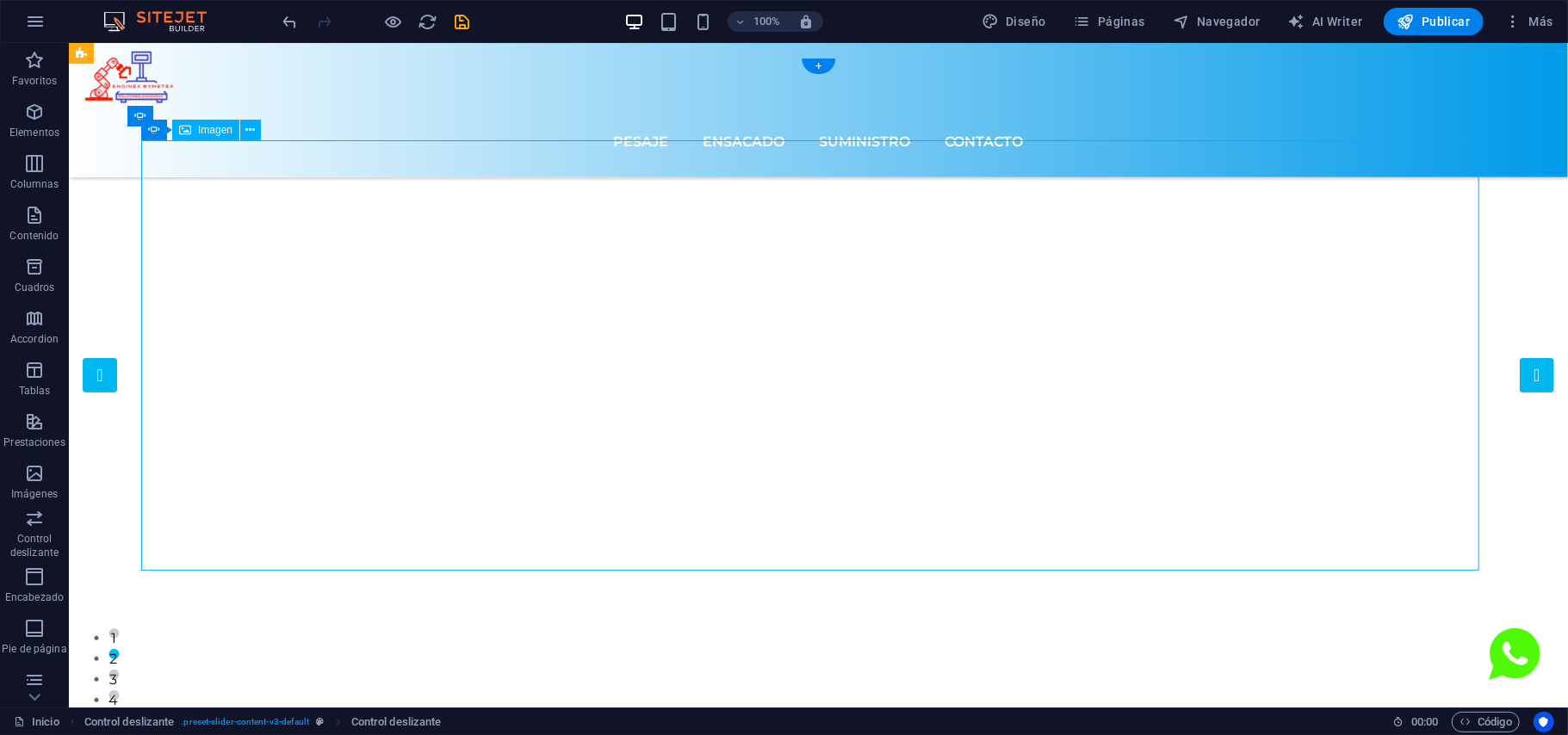 click at bounding box center (-1936, 1222) 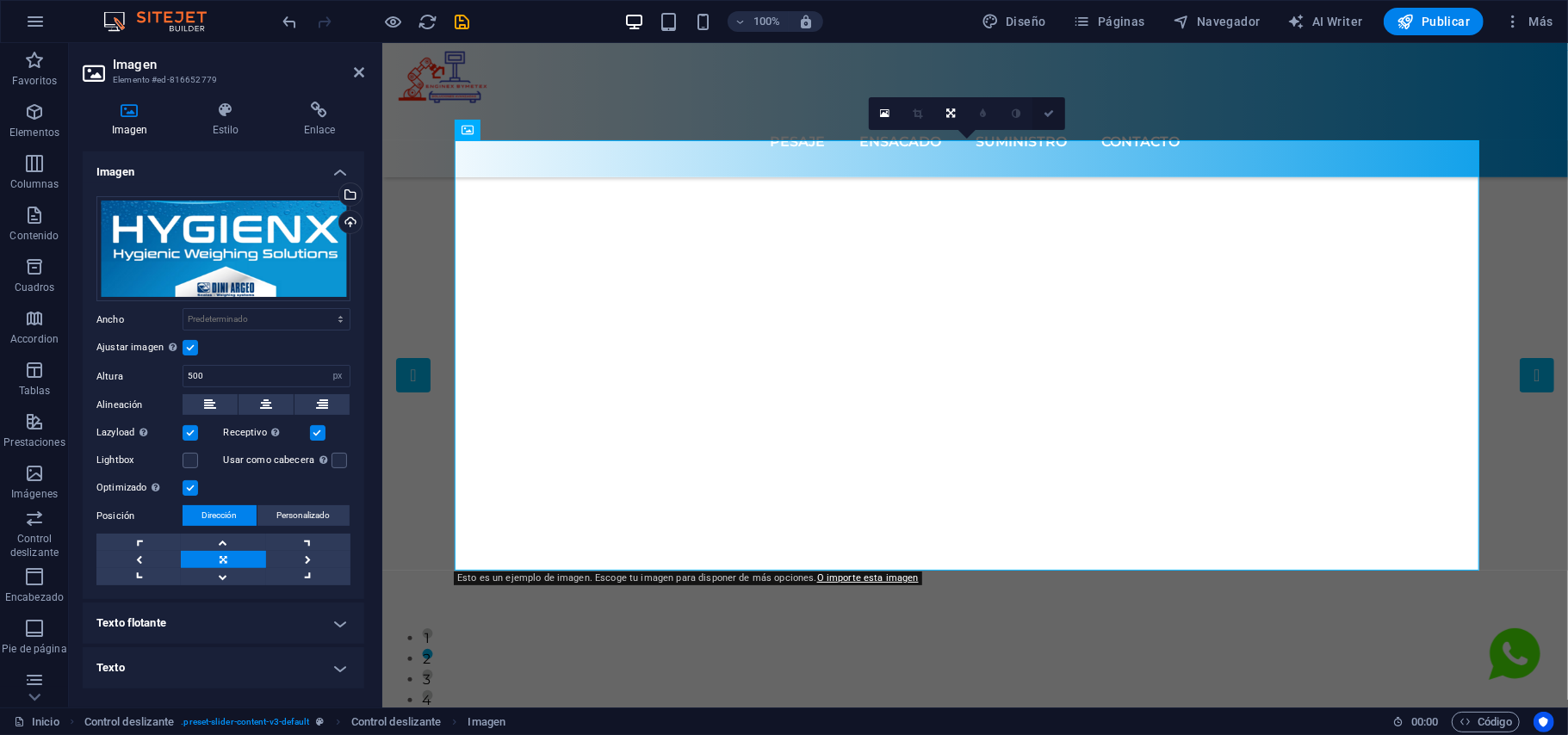 click at bounding box center [1049, 114] 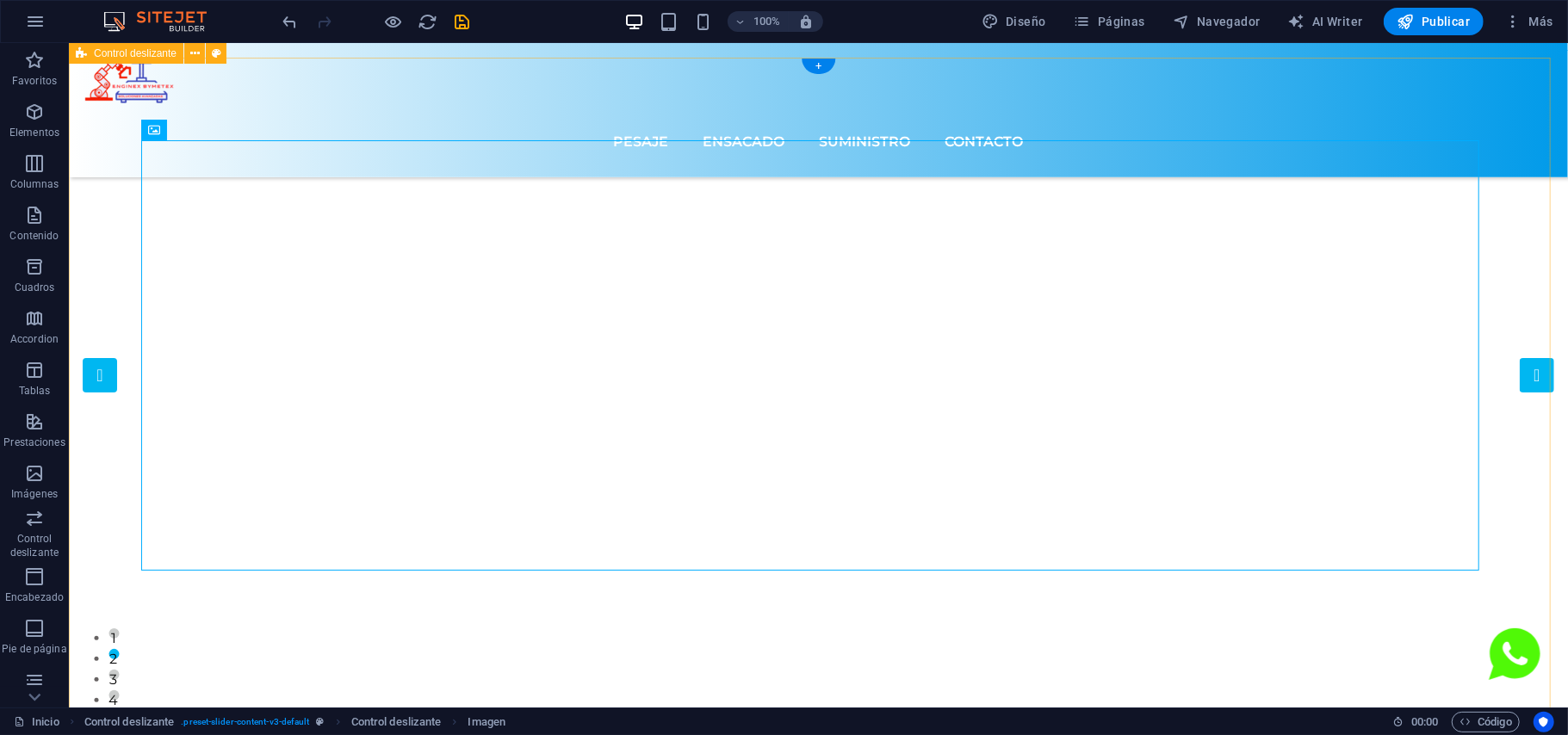 click on "Optimiza tus procesos con nuestros sistemas de pesaje personalizados. Obtener ¿Necesitas una segunda opción...?  En INGENIERÍA BYMETEX te ayudamos a obtener esta segunda opción.  Obtener  Dini Argeo de la línea HYGIENX para apoyar un proceso de producción libre de contaminación. La línea HYGIENX cumple los requisitos higiénicos del sistema APPCC. La certificación HCV EU garantiza la seguridad de los materiales y el rendimiento sanitario. Saber más Obtener Descubre nuestros innovadores productos de dimensionamiento ideales para paquetría. ¡Impulsa tu negocio! Obtener Optimiza tus procesos con nuestros sistemas de pesaje personalizados. Obtener ¿Necesitas una segunda opción...?  En INGENIERÍA BYMETEX te ayudamos a obtener esta segunda opción.  Obtener 1 2 3 4 5" at bounding box center (817, 398) 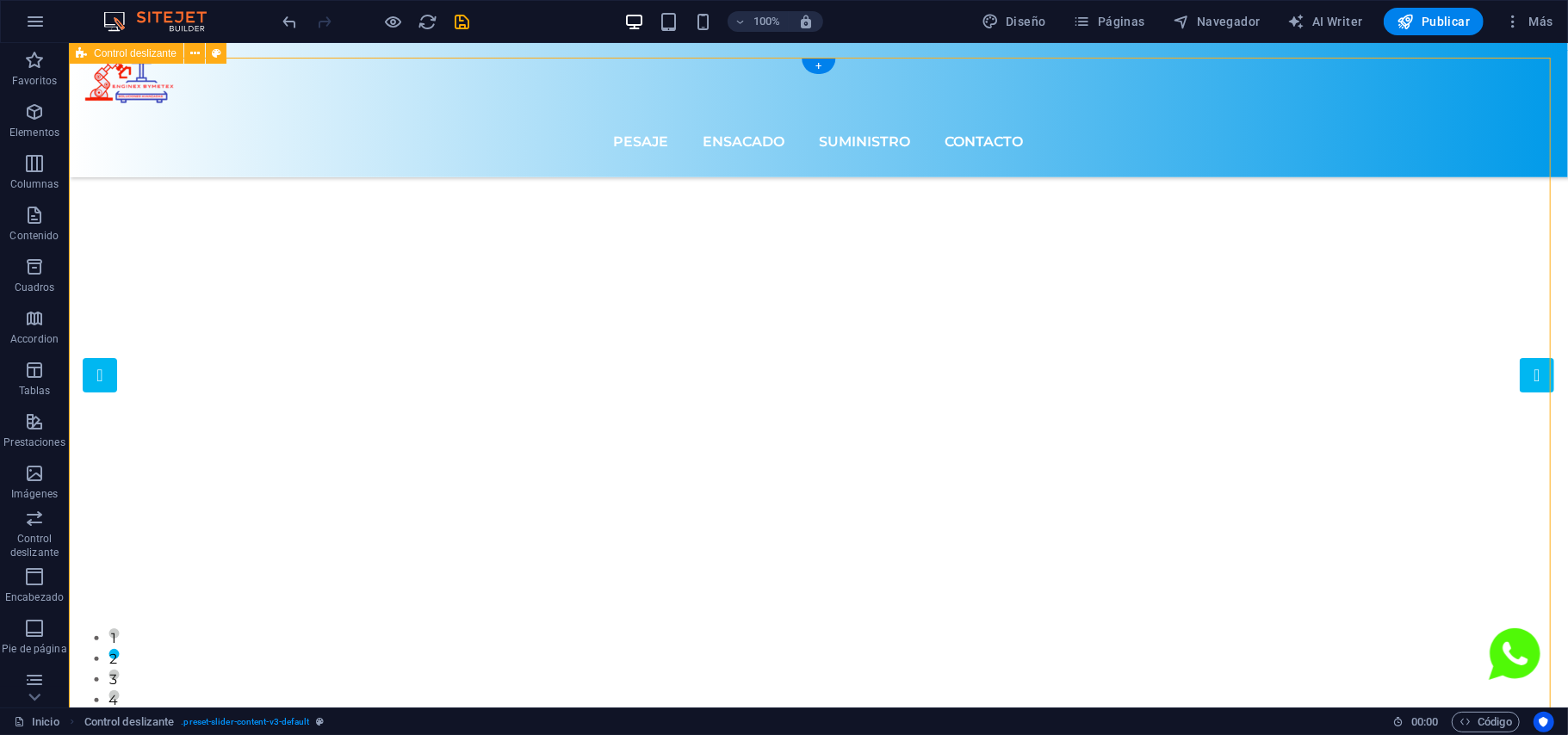 click on "Optimiza tus procesos con nuestros sistemas de pesaje personalizados. Obtener ¿Necesitas una segunda opción...?  En INGENIERÍA BYMETEX te ayudamos a obtener esta segunda opción.  Obtener  Dini Argeo de la línea HYGIENX para apoyar un proceso de producción libre de contaminación. La línea HYGIENX cumple los requisitos higiénicos del sistema APPCC. La certificación HCV EU garantiza la seguridad de los materiales y el rendimiento sanitario. Saber más Obtener Descubre nuestros innovadores productos de dimensionamiento ideales para paquetría. ¡Impulsa tu negocio! Obtener Optimiza tus procesos con nuestros sistemas de pesaje personalizados. Obtener ¿Necesitas una segunda opción...?  En INGENIERÍA BYMETEX te ayudamos a obtener esta segunda opción.  Obtener 1 2 3 4 5" at bounding box center [817, 398] 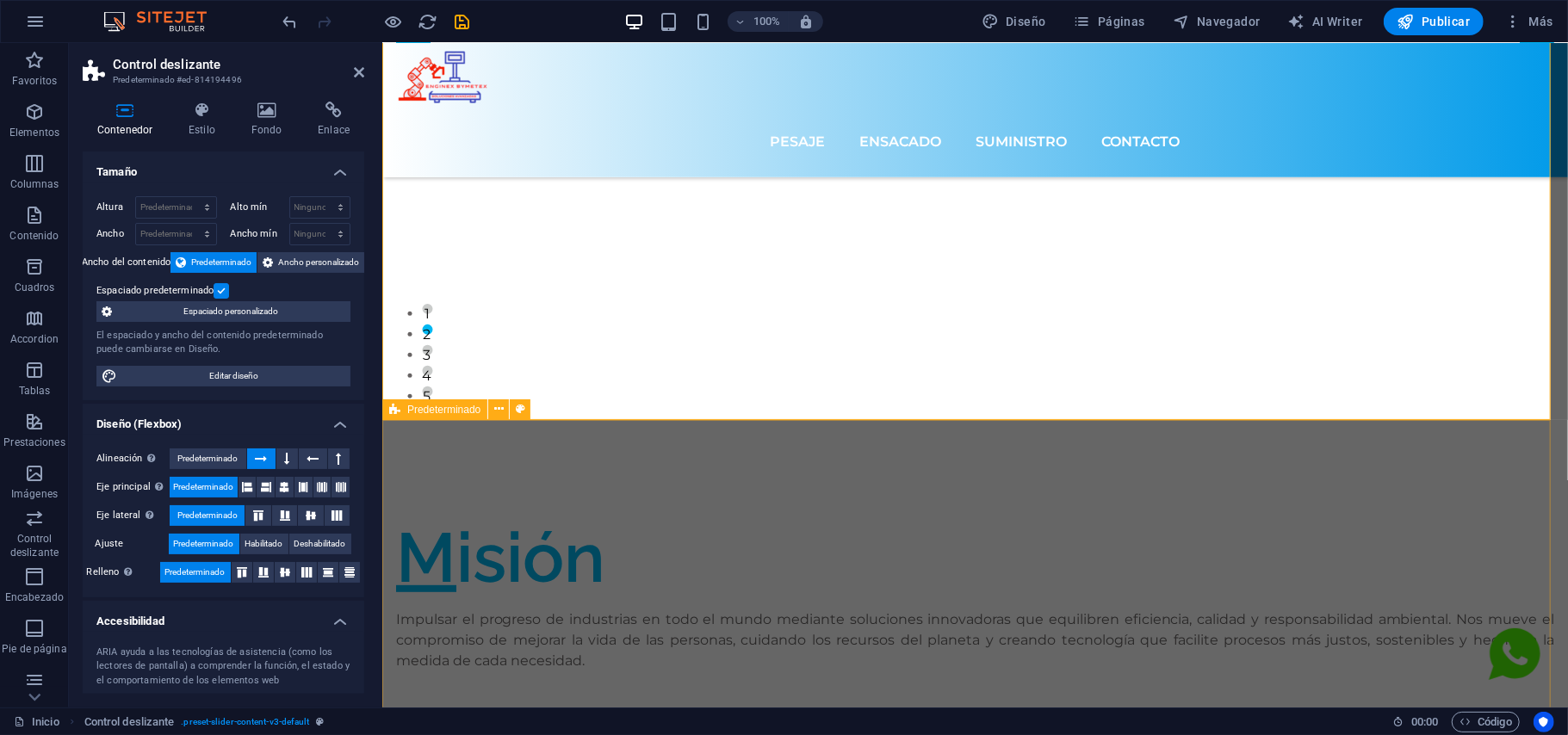 scroll, scrollTop: 342, scrollLeft: 0, axis: vertical 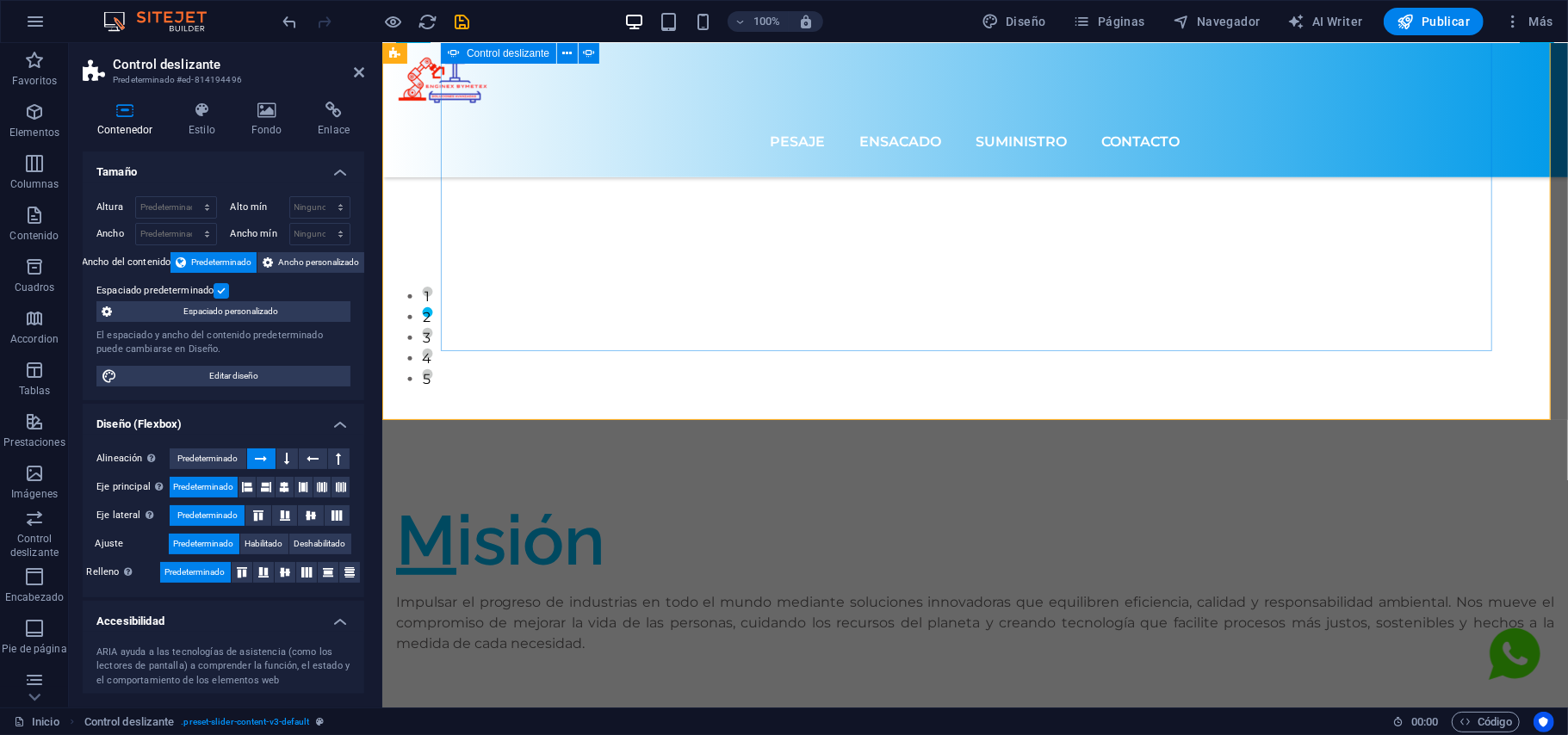 click on "3" at bounding box center (426, 332) 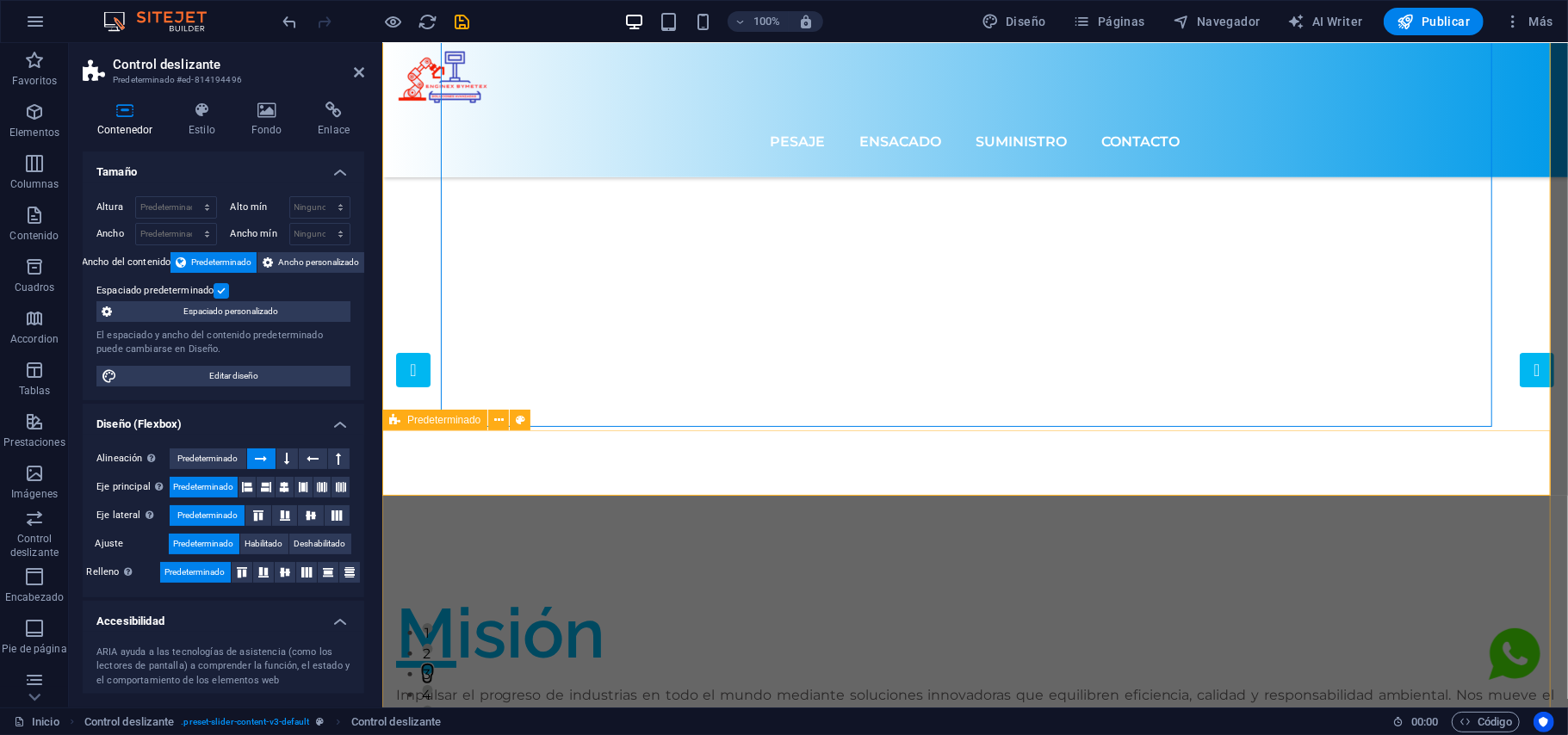 scroll, scrollTop: 0, scrollLeft: 0, axis: both 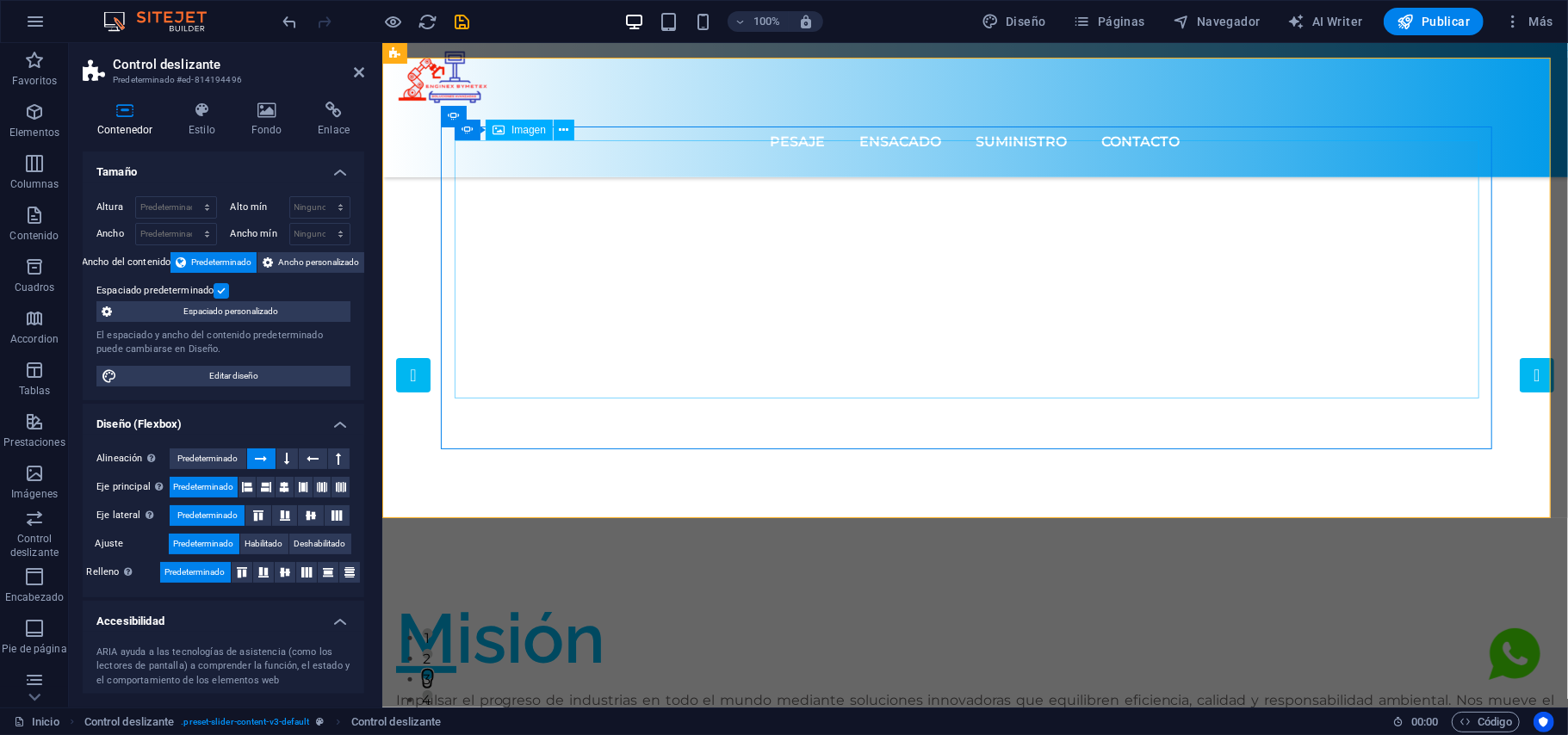 click at bounding box center [-2204, 1732] 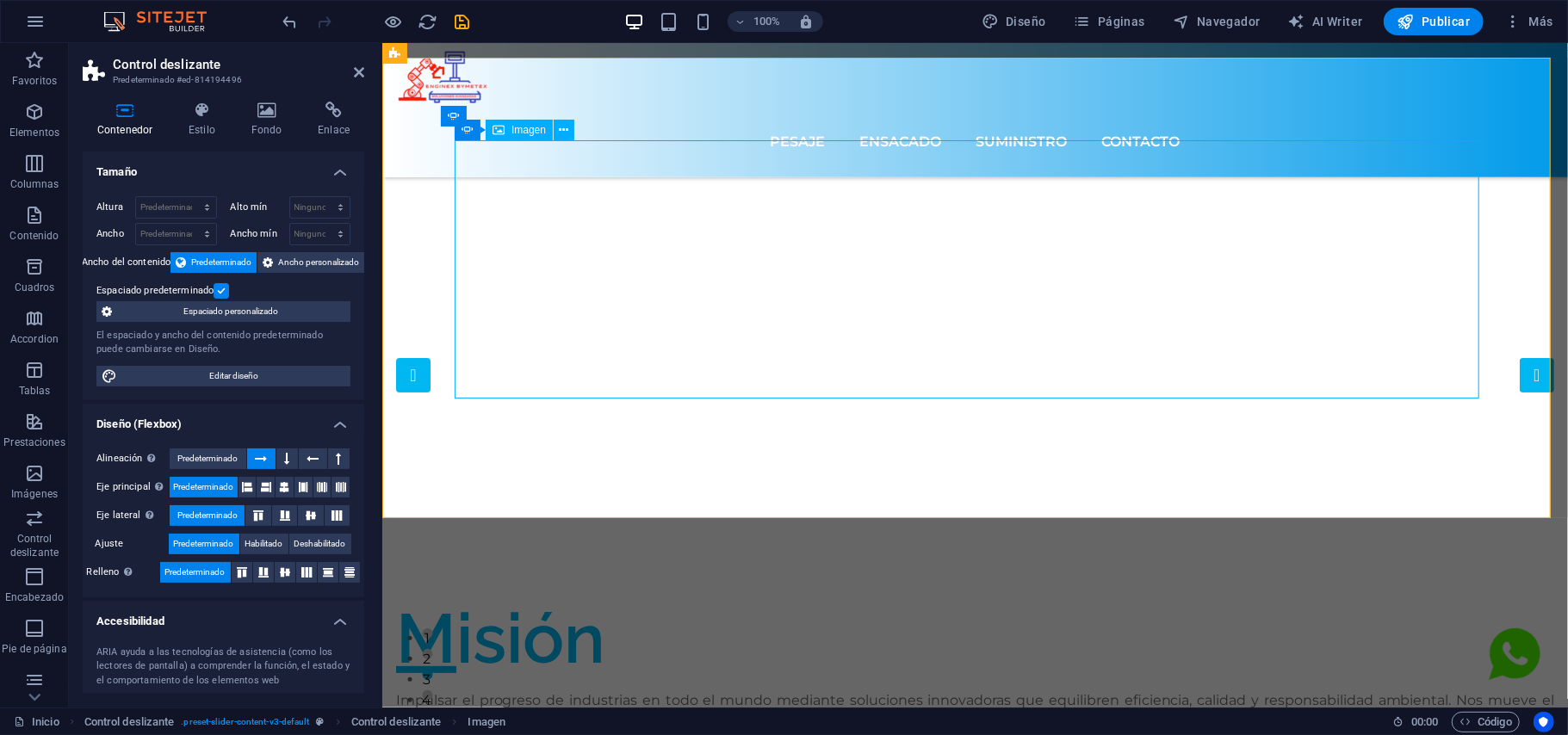 click at bounding box center [-2204, 1732] 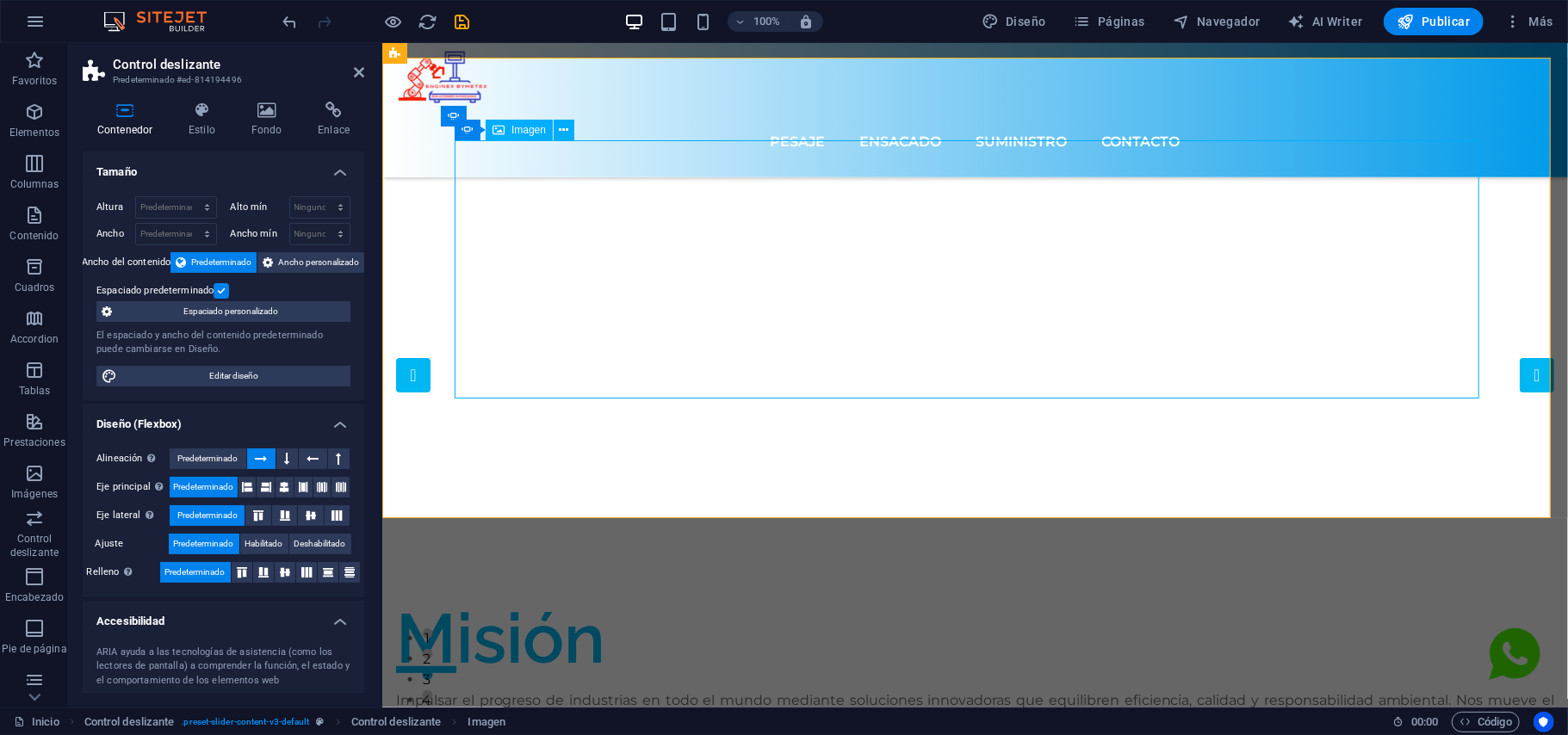 select on "px" 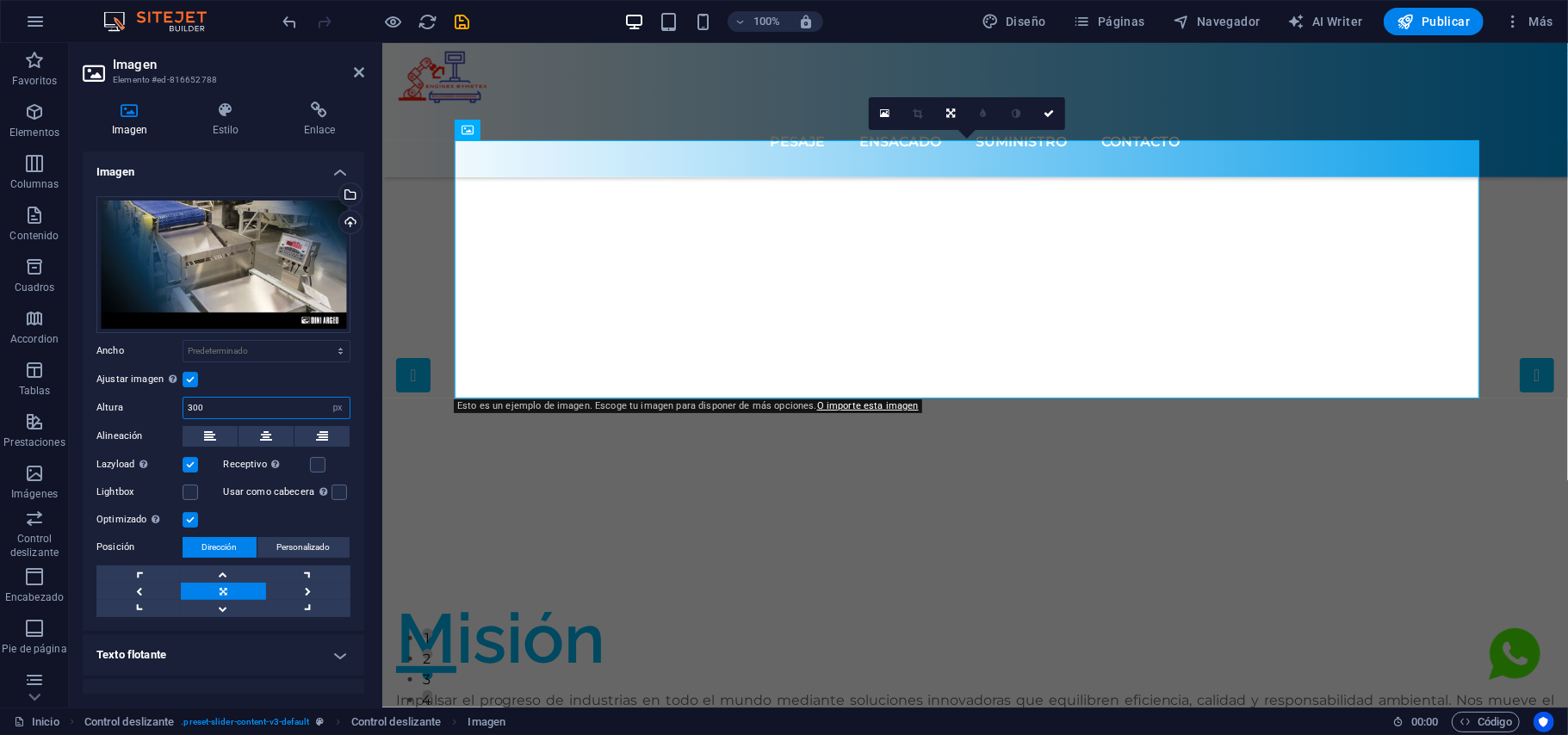 click on "300" at bounding box center (266, 408) 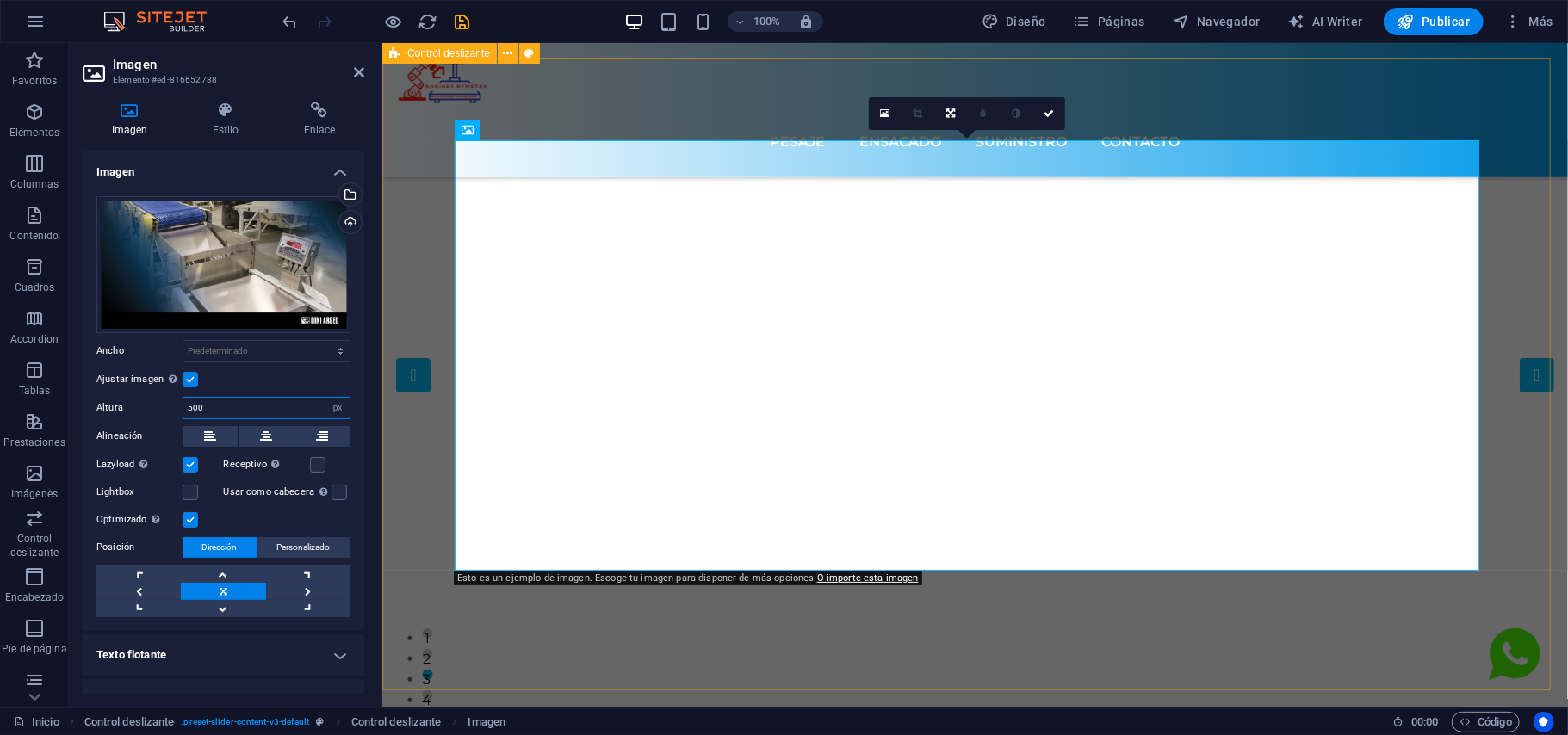 type on "500" 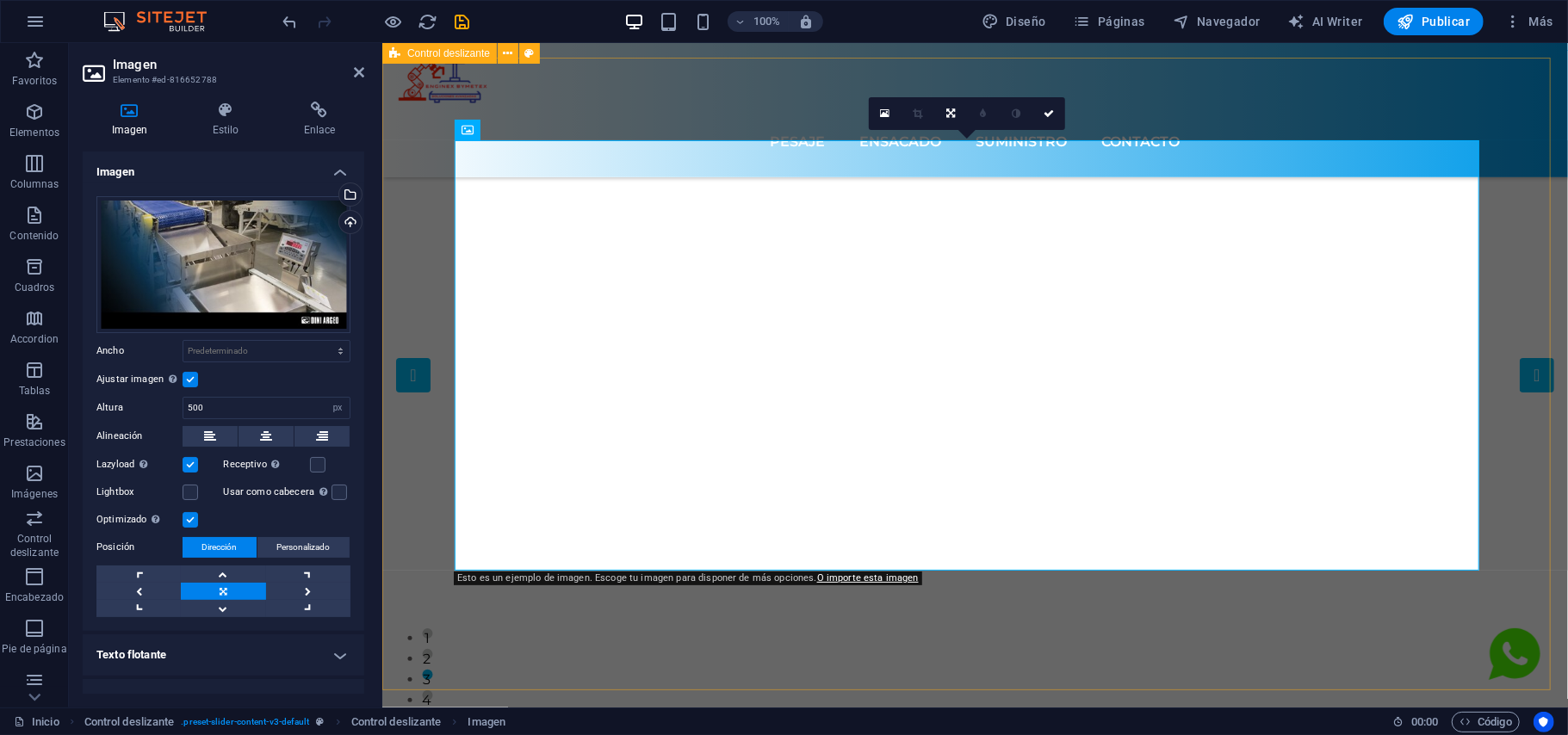 click on "Optimiza tus procesos con nuestros sistemas de pesaje personalizados. Obtener ¿Necesitas una segunda opción...?  En INGENIERÍA BYMETEX te ayudamos a obtener esta segunda opción.  Obtener  Dini Argeo de la línea HYGIENX para apoyar un proceso de producción libre de contaminación. La línea HYGIENX cumple los requisitos higiénicos del sistema APPCC. La certificación HCV EU garantiza la seguridad de los materiales y el rendimiento sanitario. Saber más Obtener Descubre nuestros innovadores productos de dimensionamiento ideales para paquetría. ¡Impulsa tu negocio! Obtener Optimiza tus procesos con nuestros sistemas de pesaje personalizados. Obtener ¿Necesitas una segunda opción...?  En INGENIERÍA BYMETEX te ayudamos a obtener esta segunda opción.  Obtener 1 2 3 4 5" at bounding box center [974, 373] 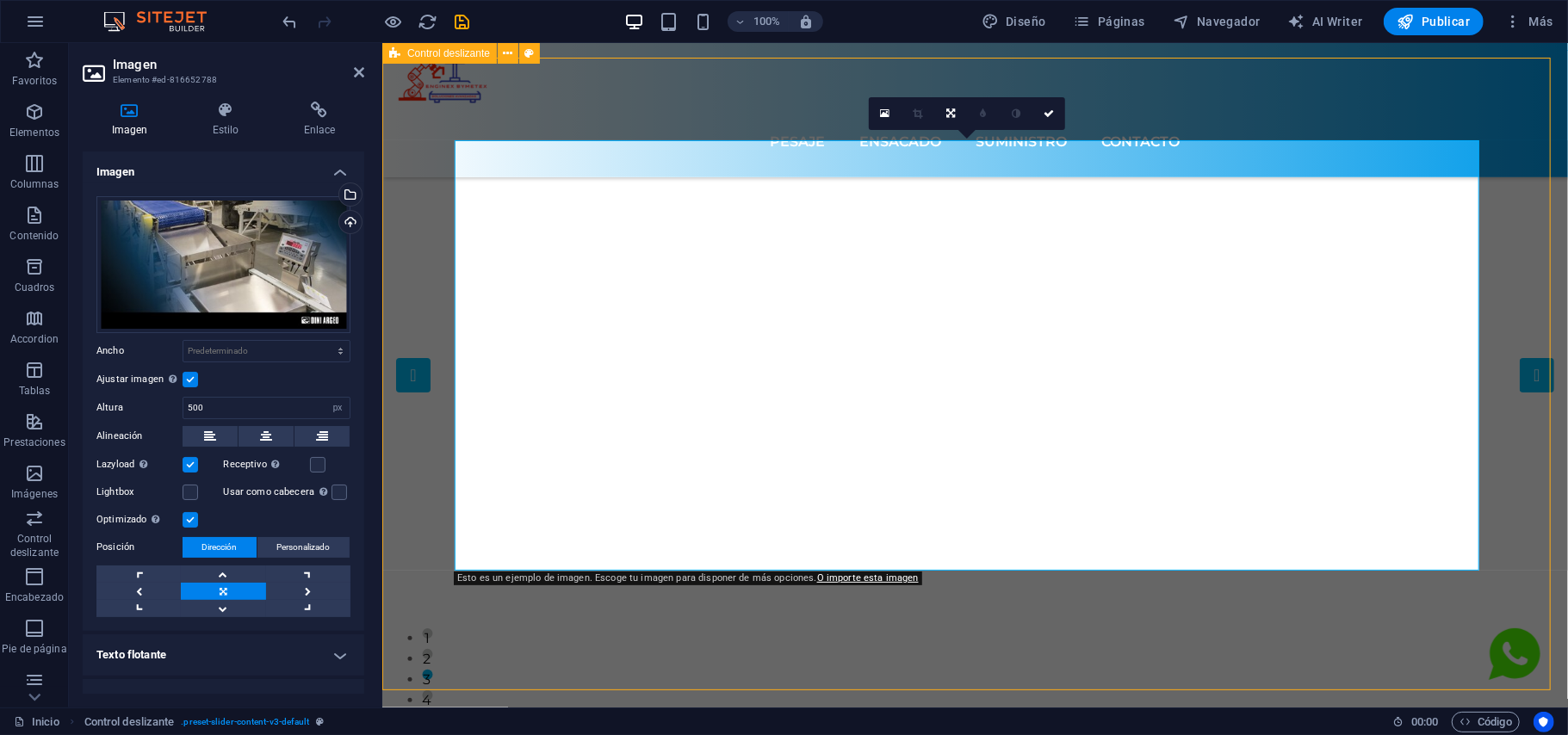 click on "Optimiza tus procesos con nuestros sistemas de pesaje personalizados. Obtener ¿Necesitas una segunda opción...?  En INGENIERÍA BYMETEX te ayudamos a obtener esta segunda opción.  Obtener  Dini Argeo de la línea HYGIENX para apoyar un proceso de producción libre de contaminación. La línea HYGIENX cumple los requisitos higiénicos del sistema APPCC. La certificación HCV EU garantiza la seguridad de los materiales y el rendimiento sanitario. Saber más Obtener Descubre nuestros innovadores productos de dimensionamiento ideales para paquetría. ¡Impulsa tu negocio! Obtener Optimiza tus procesos con nuestros sistemas de pesaje personalizados. Obtener ¿Necesitas una segunda opción...?  En INGENIERÍA BYMETEX te ayudamos a obtener esta segunda opción.  Obtener 1 2 3 4 5" at bounding box center [974, 373] 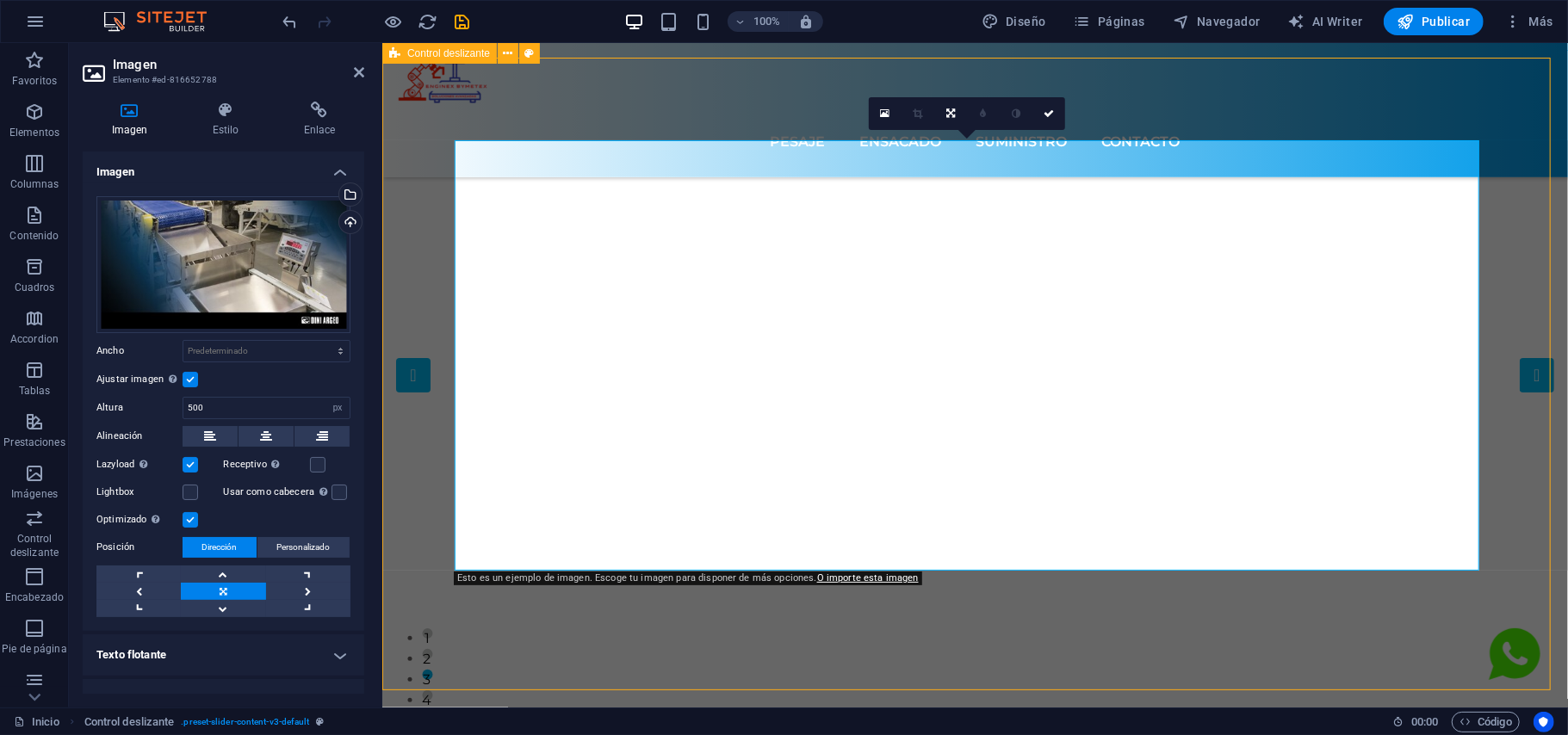 select on "region" 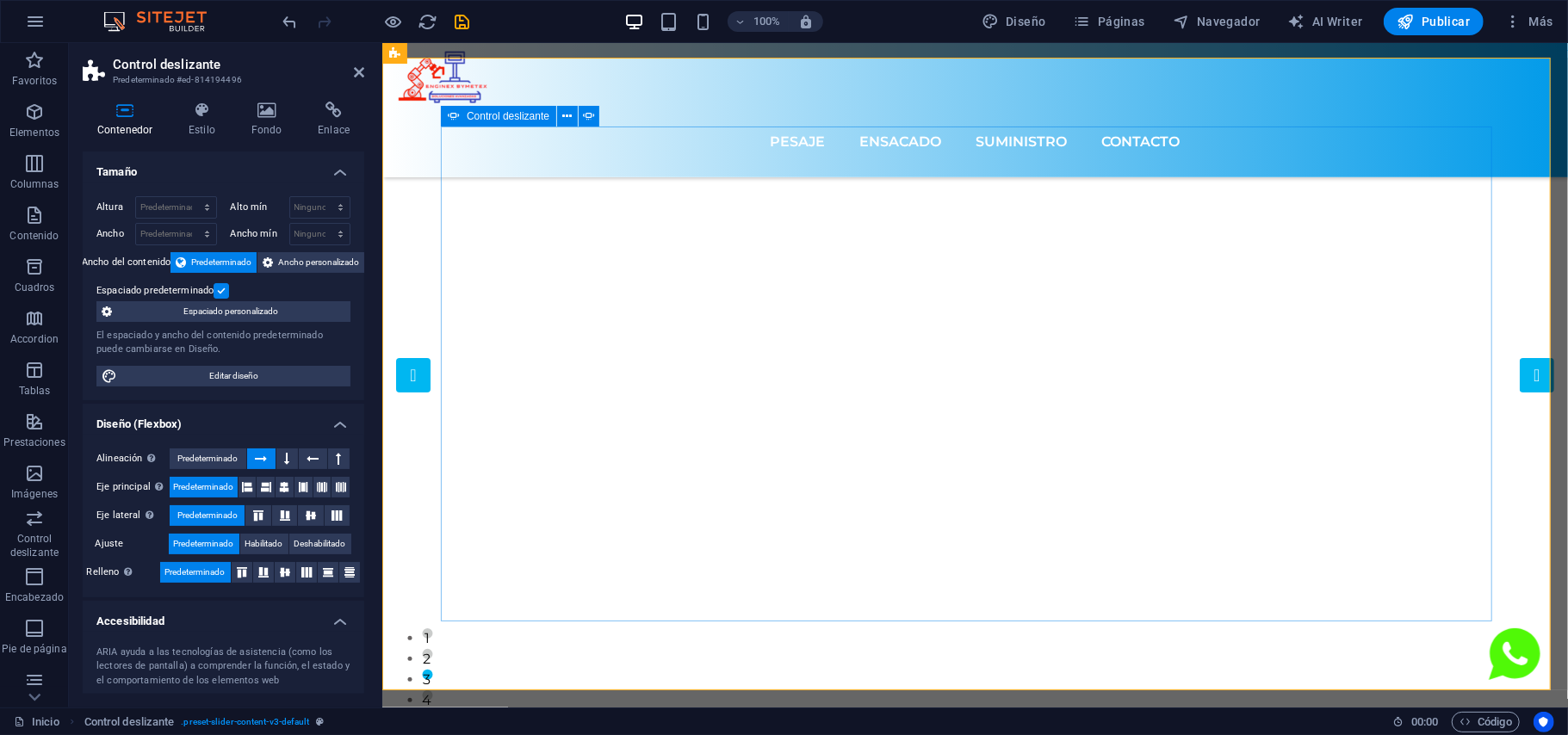 click on "4" at bounding box center [426, 695] 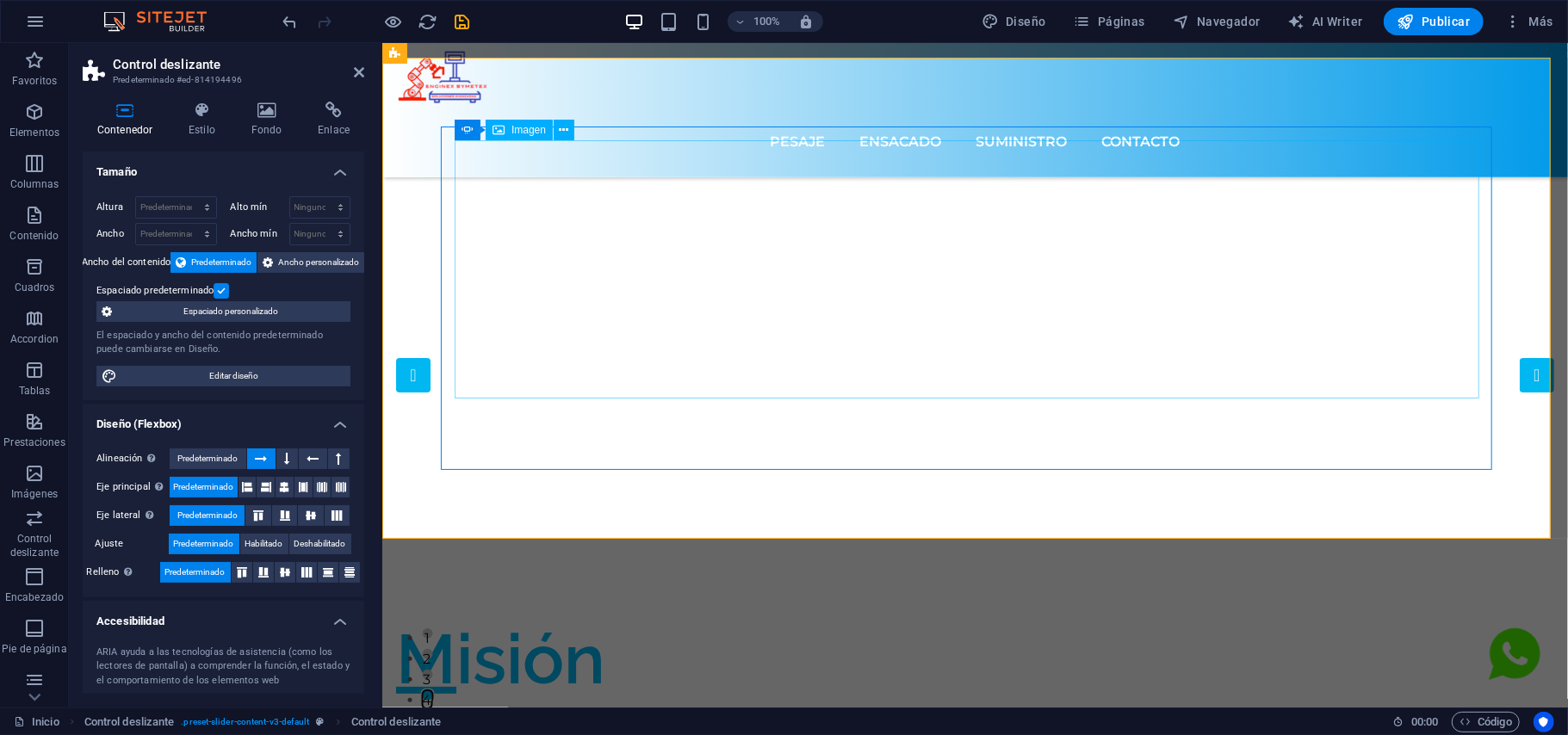 click at bounding box center [-3257, 2227] 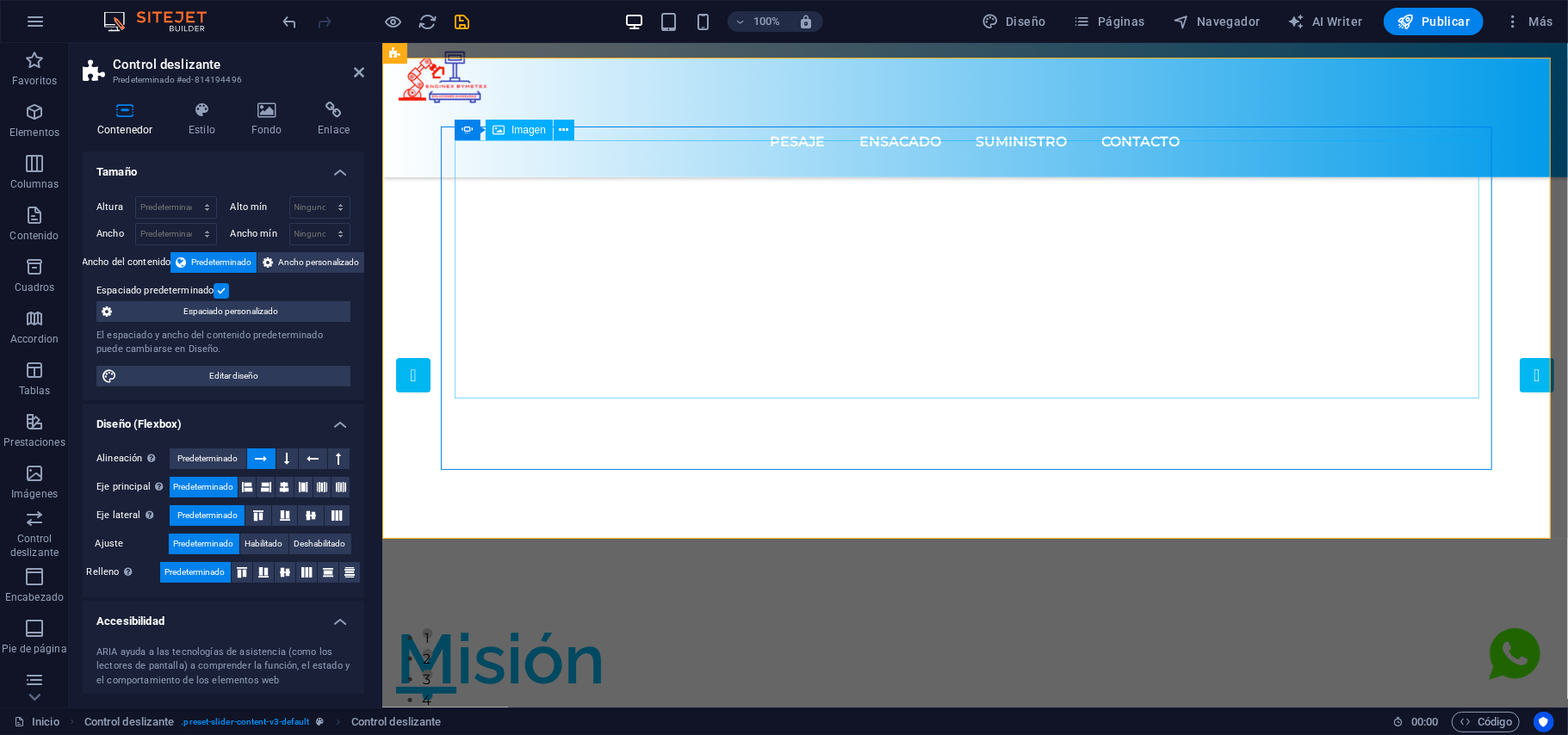 click at bounding box center [-3257, 2227] 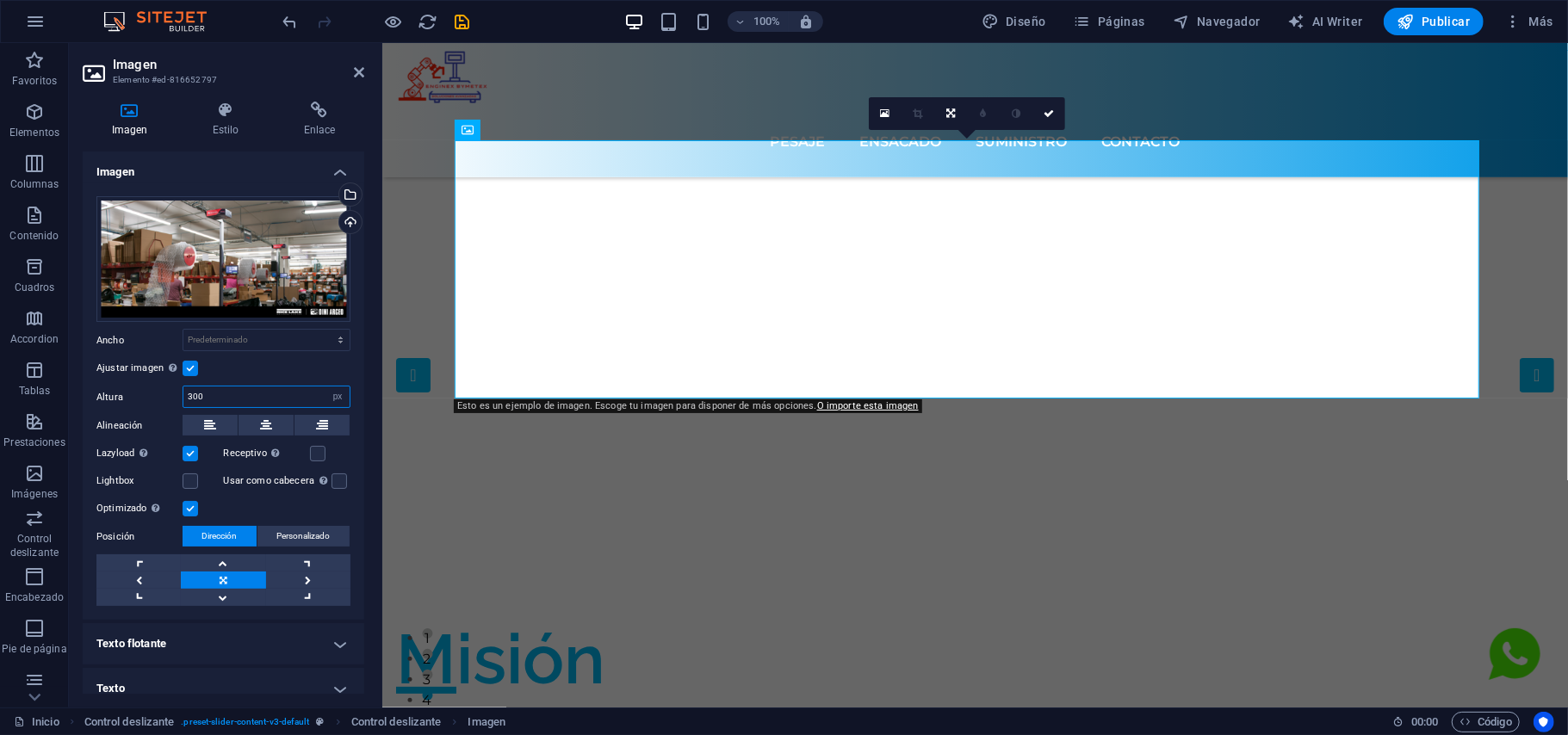click on "300" at bounding box center [266, 397] 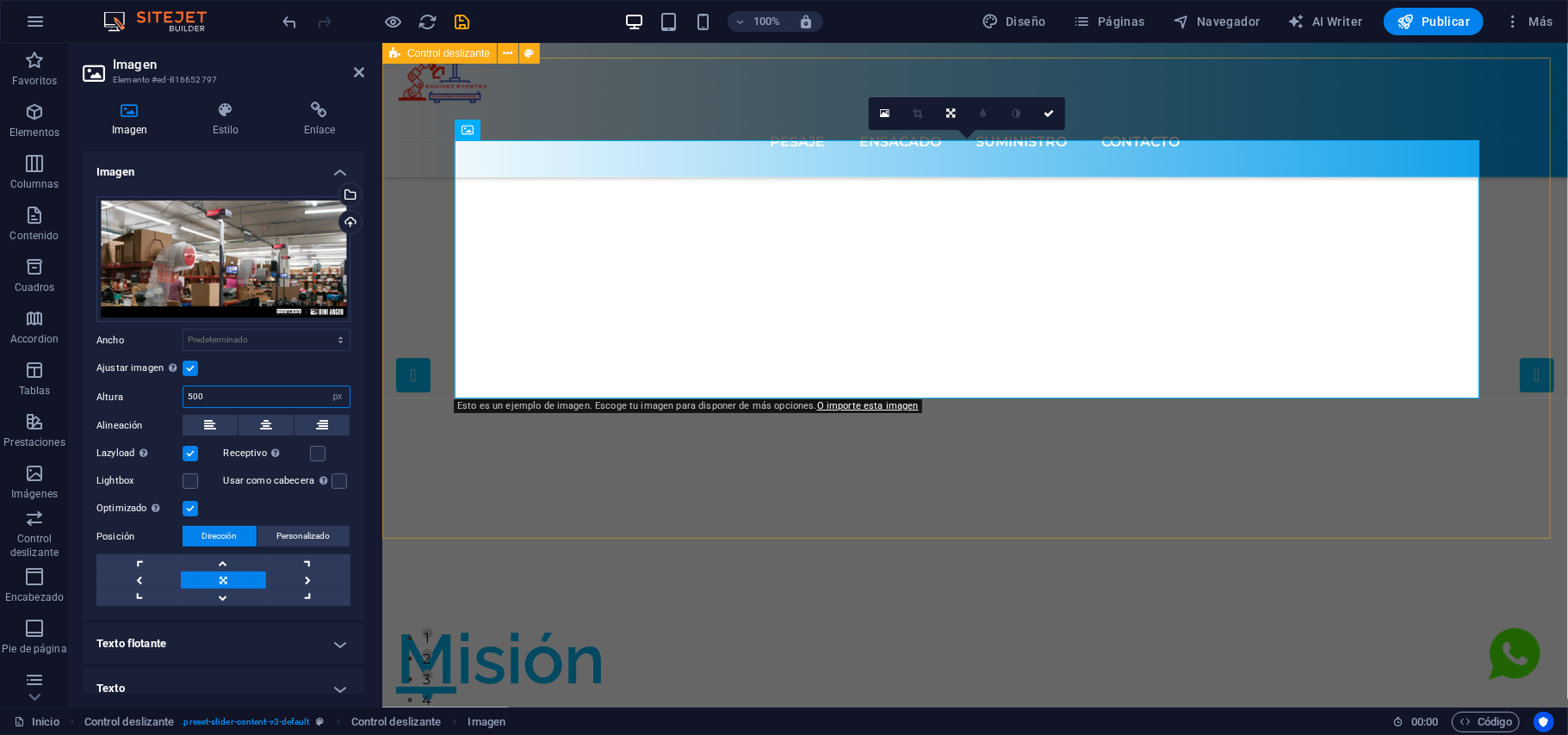 type on "500" 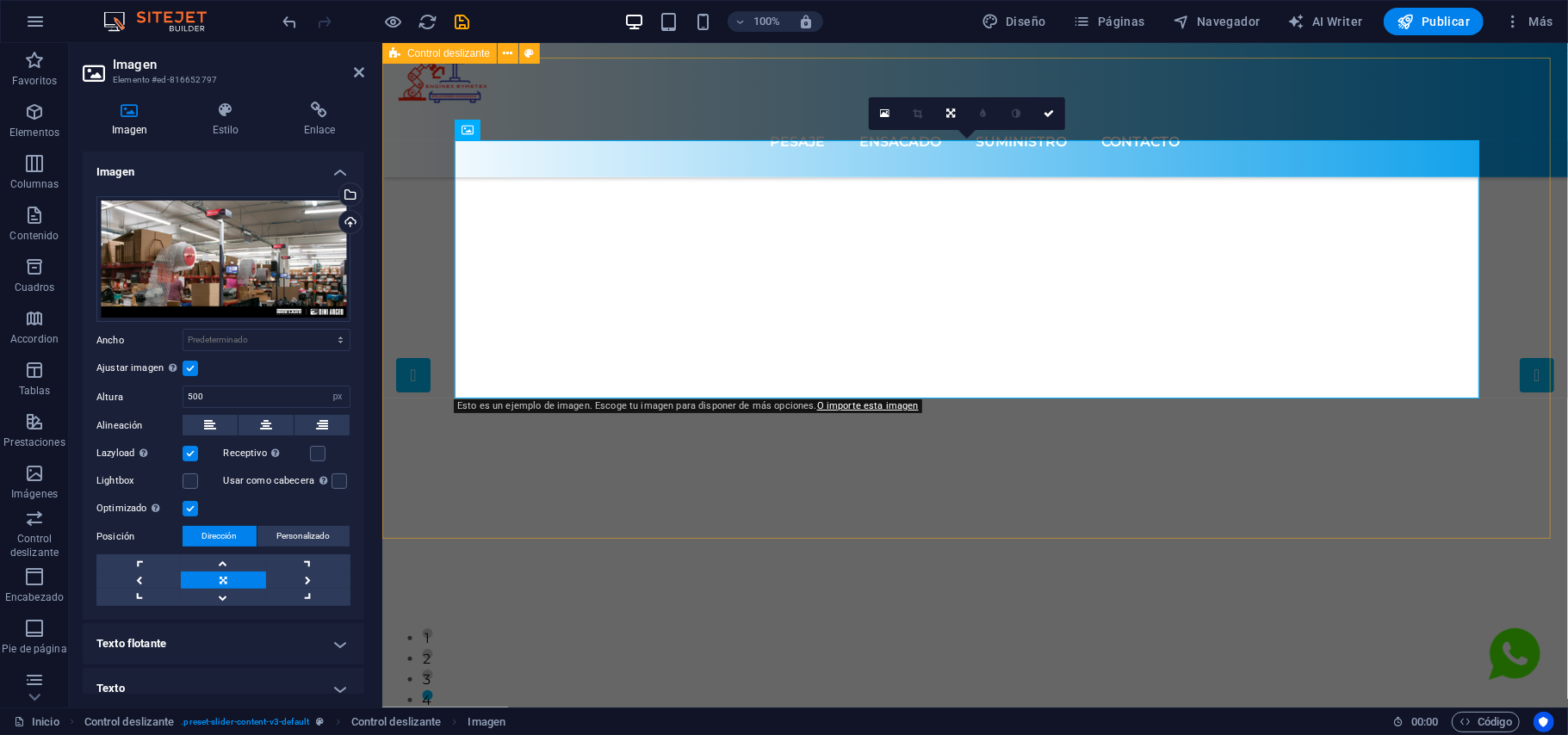 click at bounding box center (-3257, 2313) 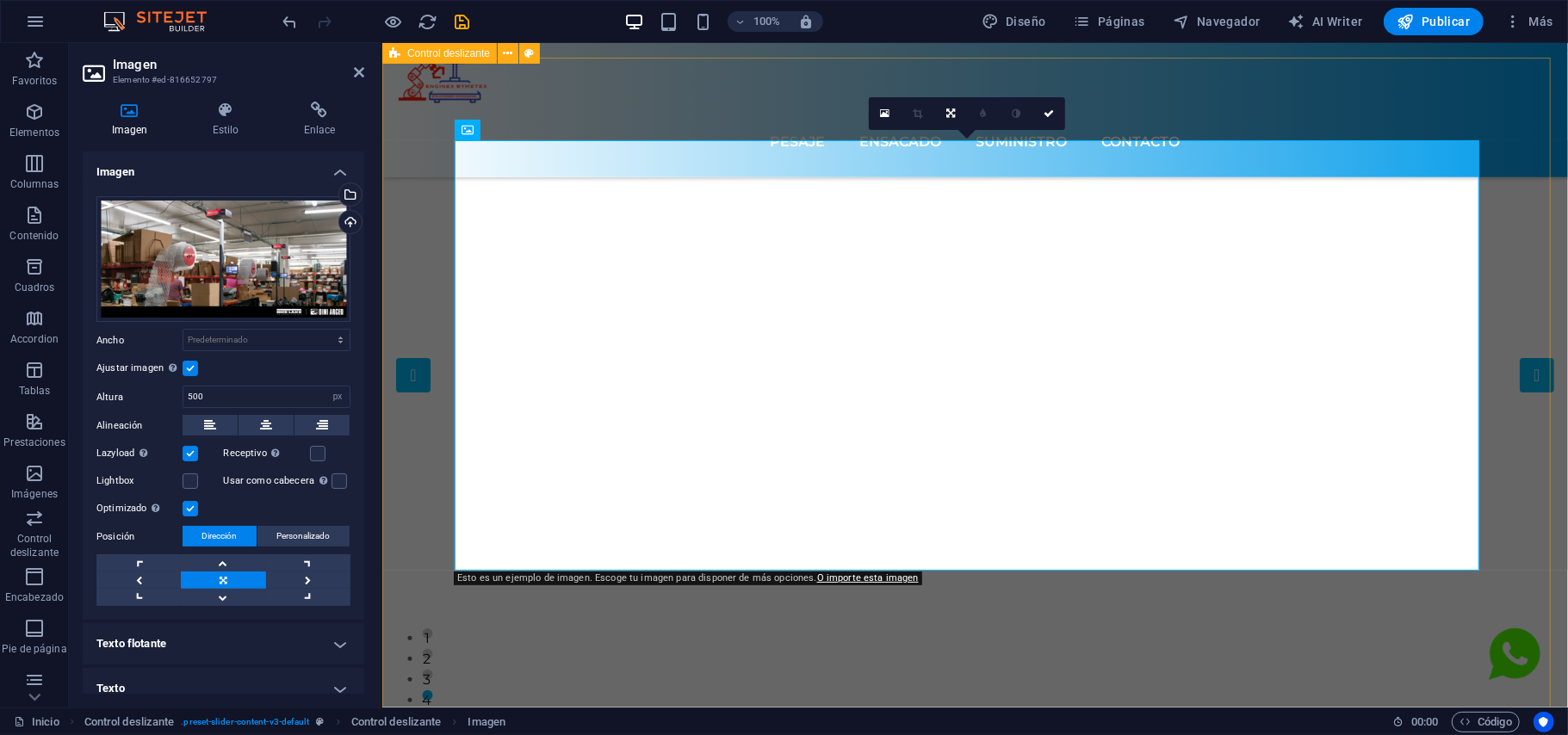 click on "Optimiza tus procesos con nuestros sistemas de pesaje personalizados. Obtener ¿Necesitas una segunda opción...?  En INGENIERÍA BYMETEX te ayudamos a obtener esta segunda opción.  Obtener  Dini Argeo de la línea HYGIENX para apoyar un proceso de producción libre de contaminación. La línea HYGIENX cumple los requisitos higiénicos del sistema APPCC. La certificación HCV EU garantiza la seguridad de los materiales y el rendimiento sanitario. Saber más Obtener Descubre nuestros innovadores productos de dimensionamiento ideales para paquetría. ¡Impulsa tu negocio! Obtener Optimiza tus procesos con nuestros sistemas de pesaje personalizados. Obtener ¿Necesitas una segunda opción...?  En INGENIERÍA BYMETEX te ayudamos a obtener esta segunda opción.  Obtener 1 2 3 4 5" at bounding box center [974, 383] 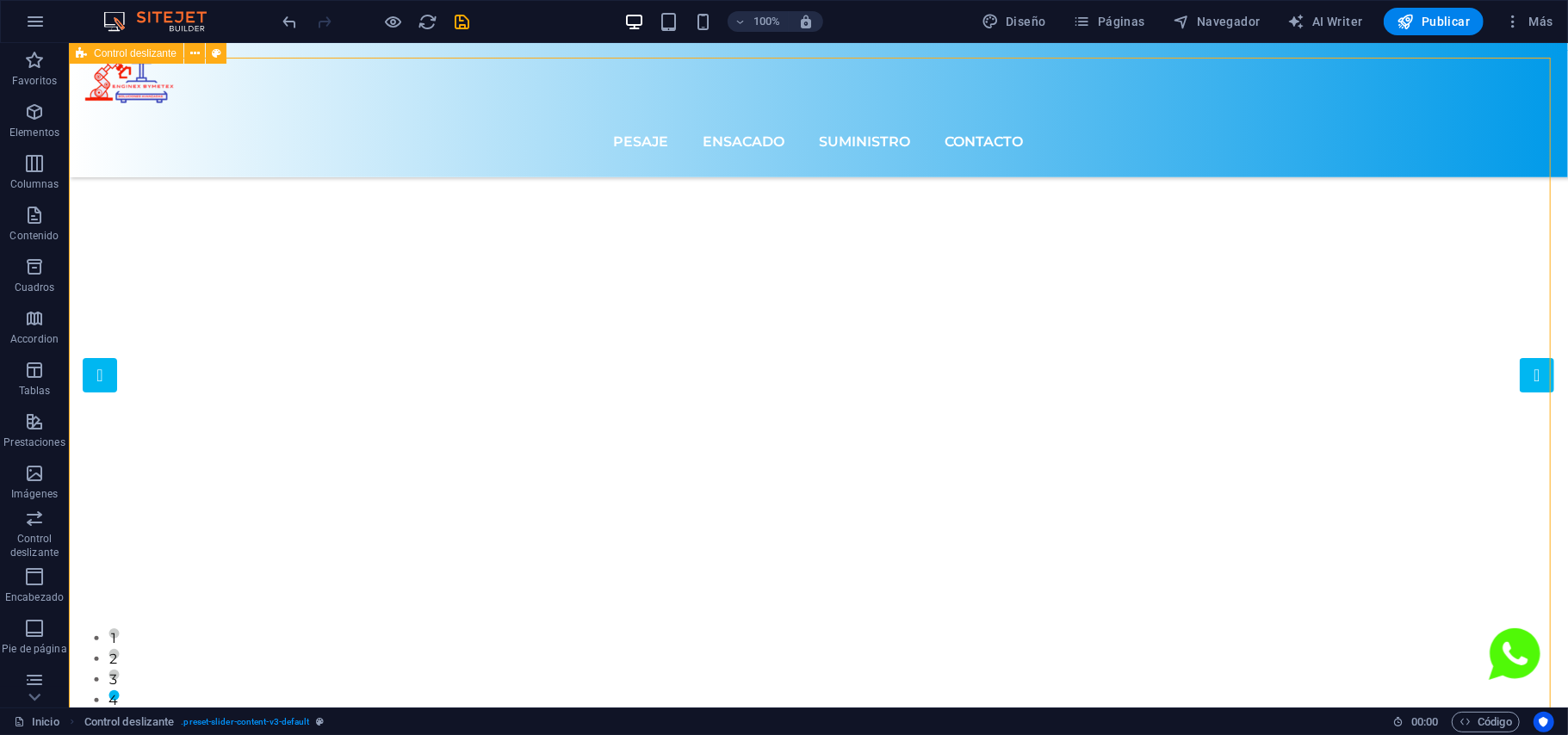 click on "Optimiza tus procesos con nuestros sistemas de pesaje personalizados. Obtener ¿Necesitas una segunda opción...?  En INGENIERÍA BYMETEX te ayudamos a obtener esta segunda opción.  Obtener  Dini Argeo de la línea HYGIENX para apoyar un proceso de producción libre de contaminación. La línea HYGIENX cumple los requisitos higiénicos del sistema APPCC. La certificación HCV EU garantiza la seguridad de los materiales y el rendimiento sanitario. Saber más Obtener Descubre nuestros innovadores productos de dimensionamiento ideales para paquetría. ¡Impulsa tu negocio! Obtener Optimiza tus procesos con nuestros sistemas de pesaje personalizados. Obtener ¿Necesitas una segunda opción...?  En INGENIERÍA BYMETEX te ayudamos a obtener esta segunda opción.  Obtener 1 2 3 4 5" at bounding box center [817, 383] 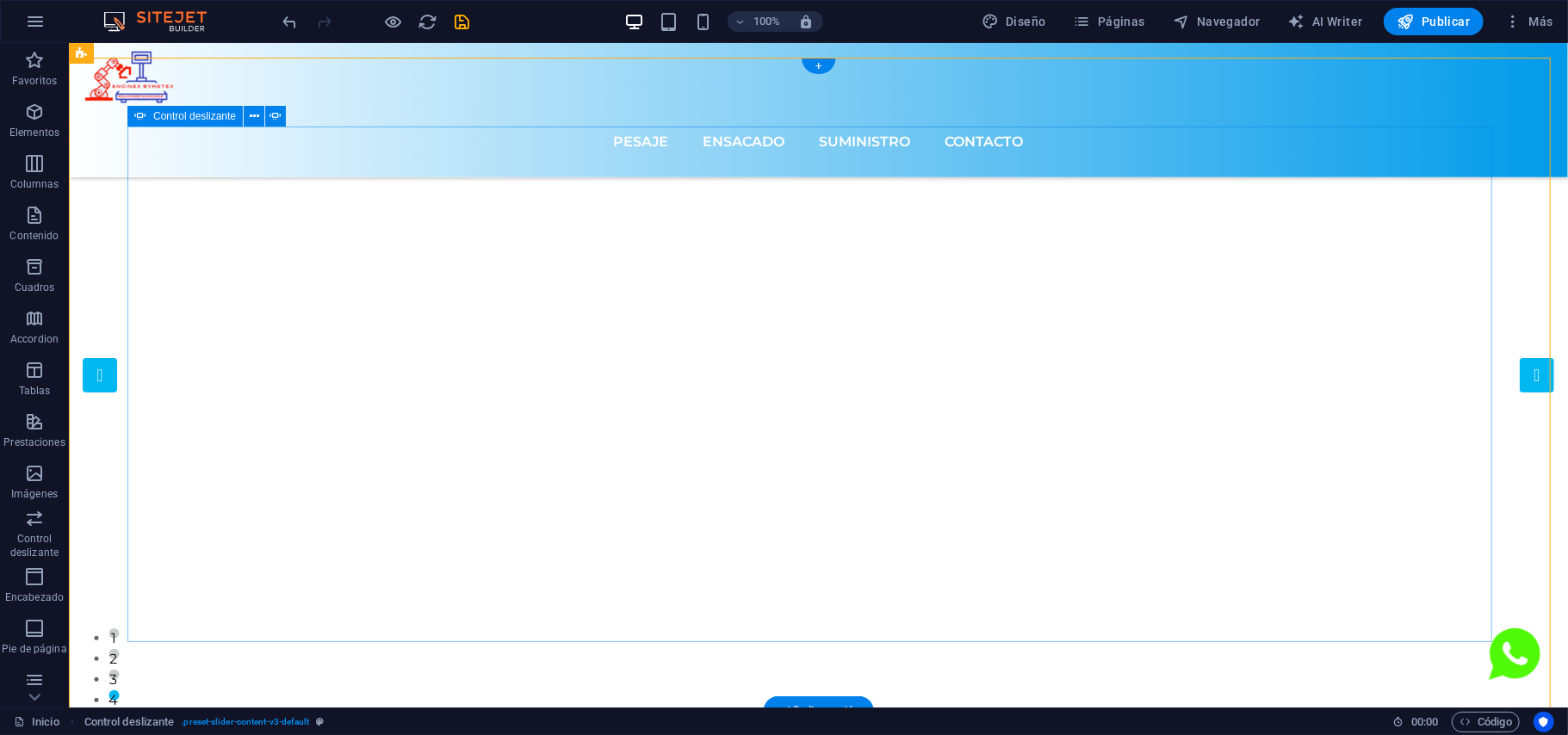 click on "5" at bounding box center [113, 715] 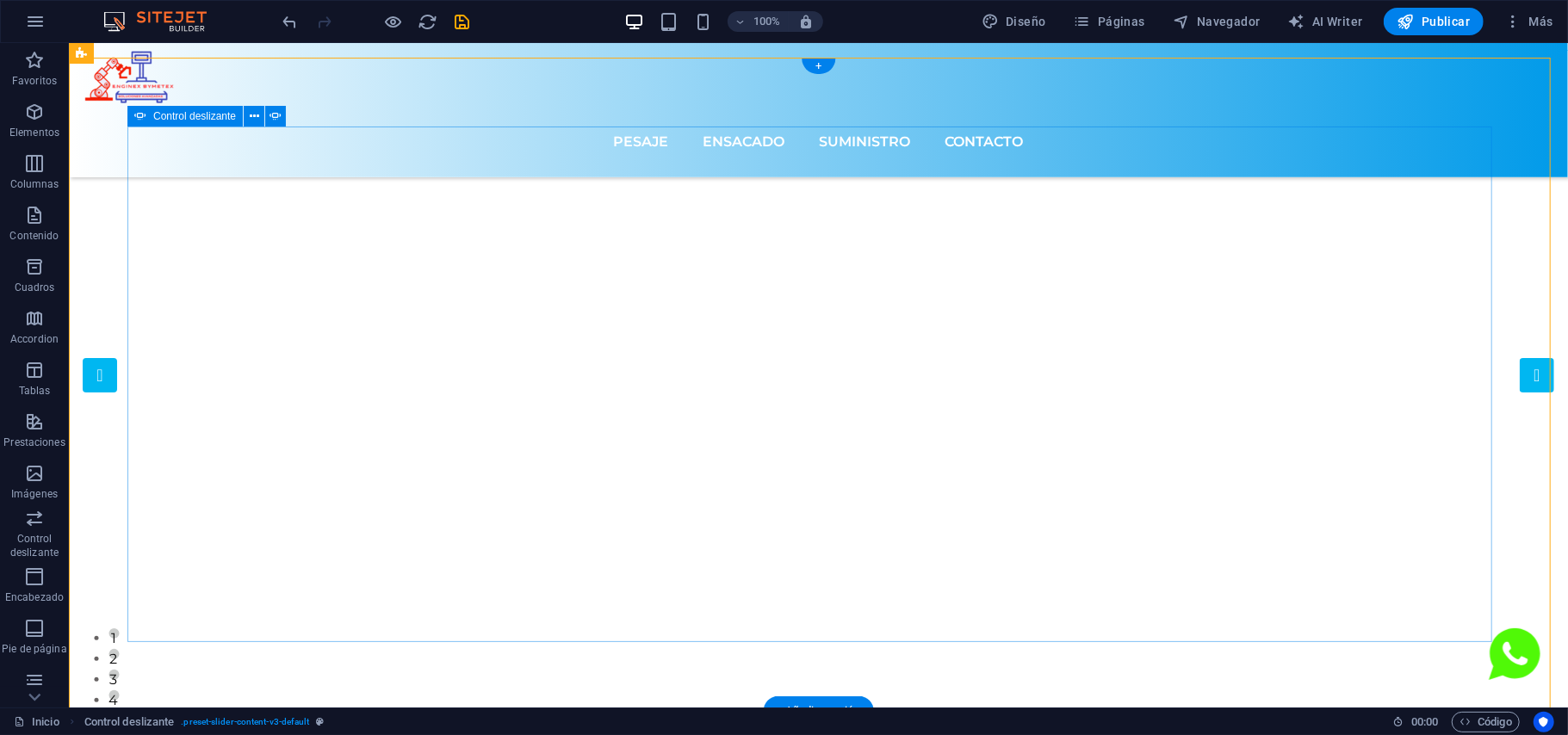 select on "region" 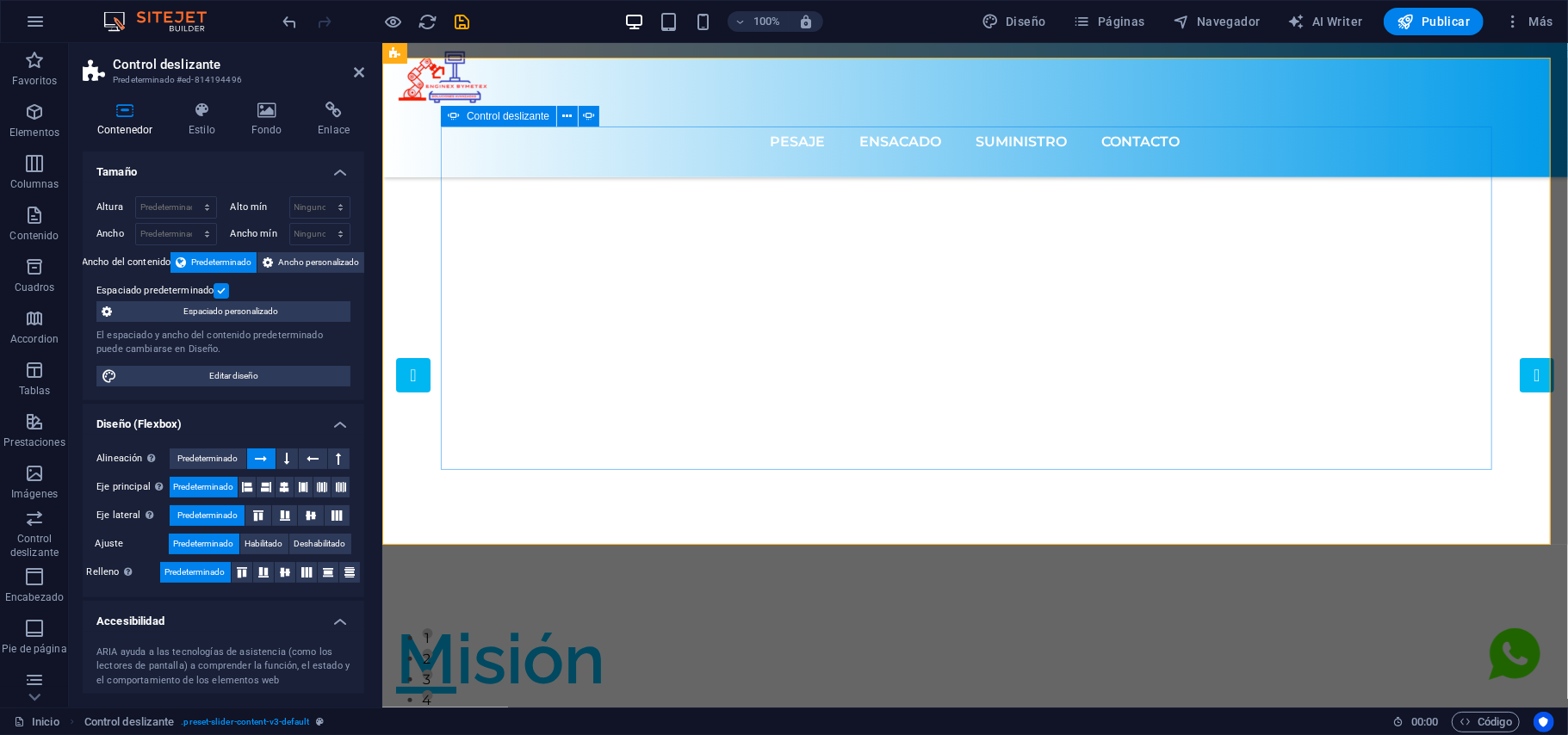 click at bounding box center (-4309, 2741) 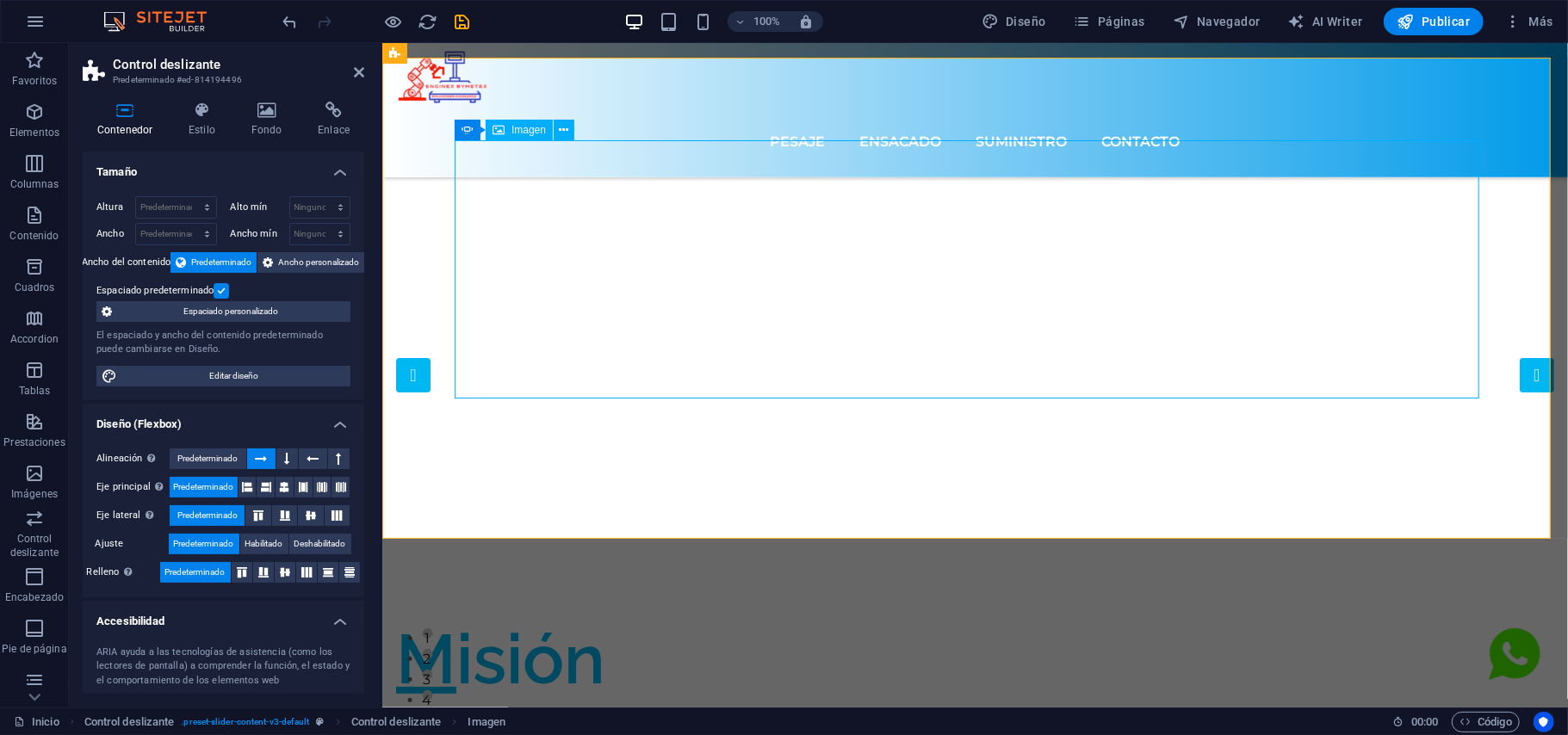 click at bounding box center [-4309, 2741] 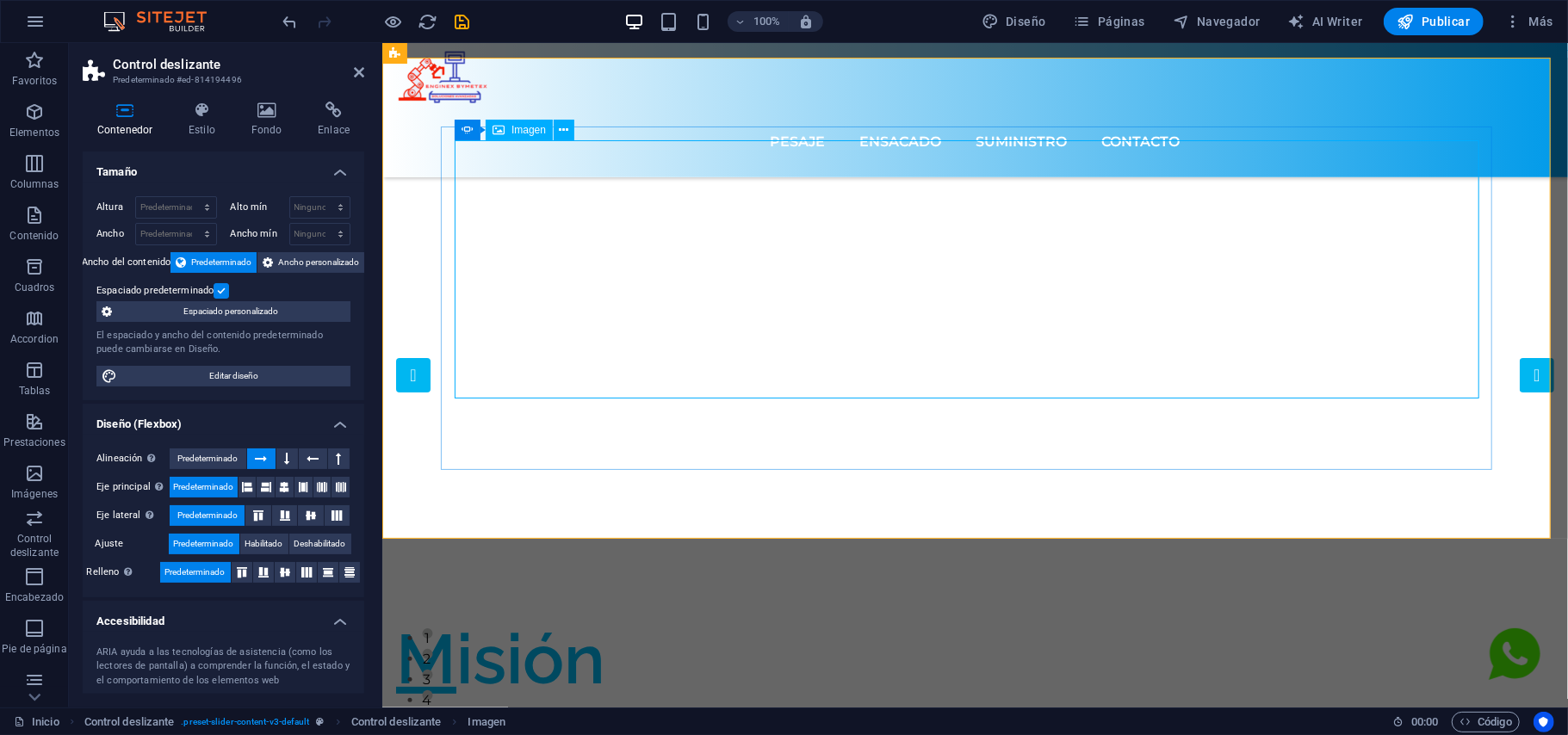 click at bounding box center (-4309, 2741) 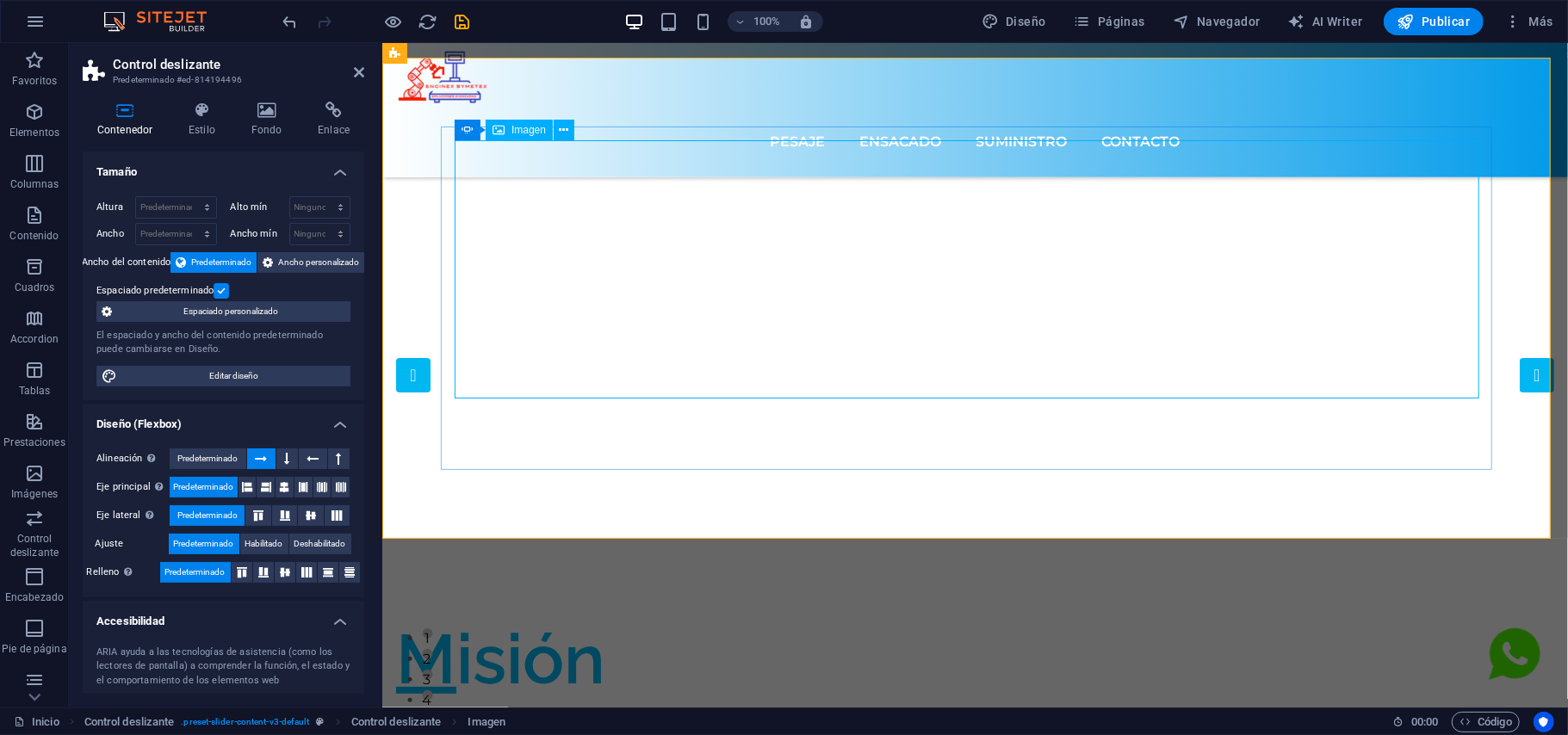 click at bounding box center (-4309, 2741) 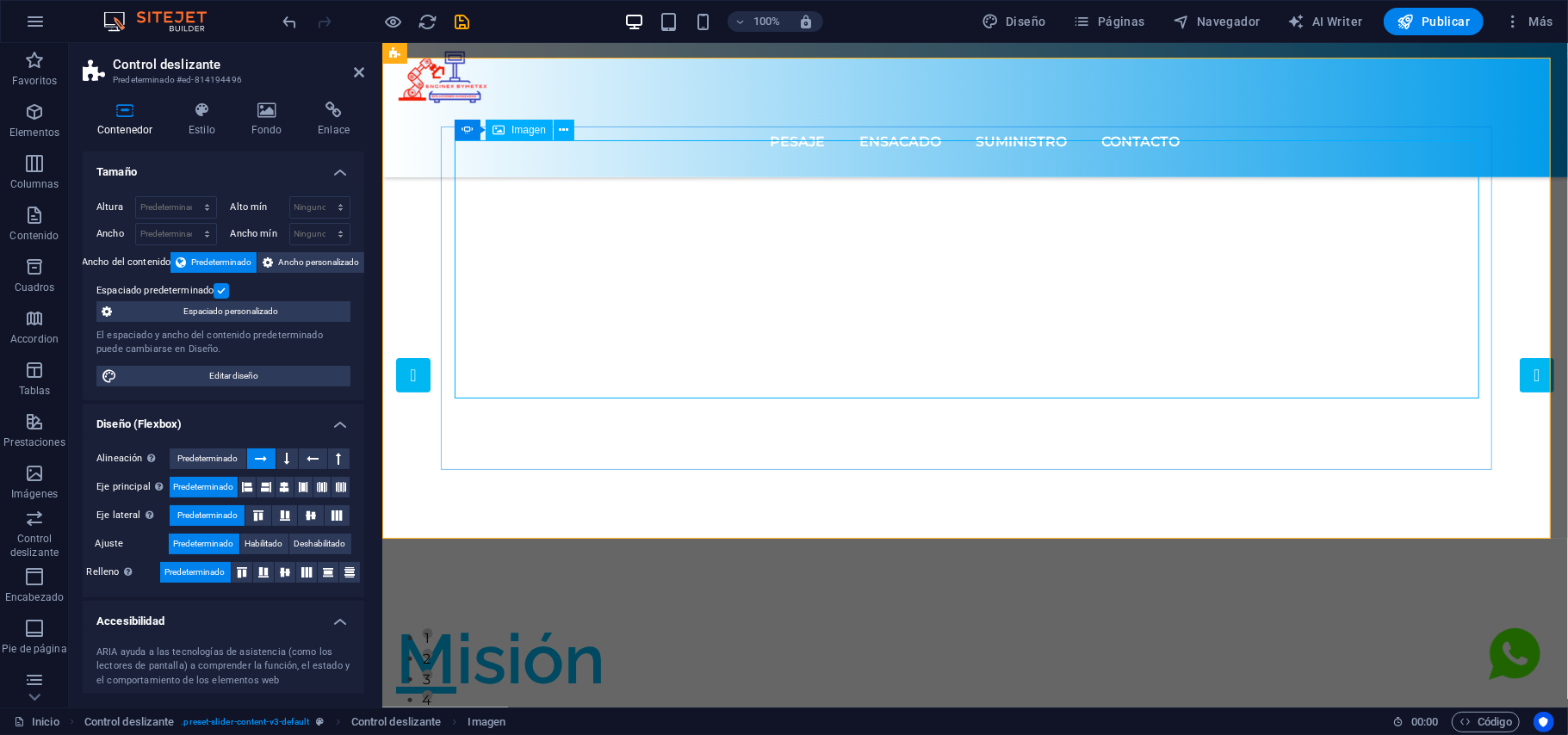 select on "px" 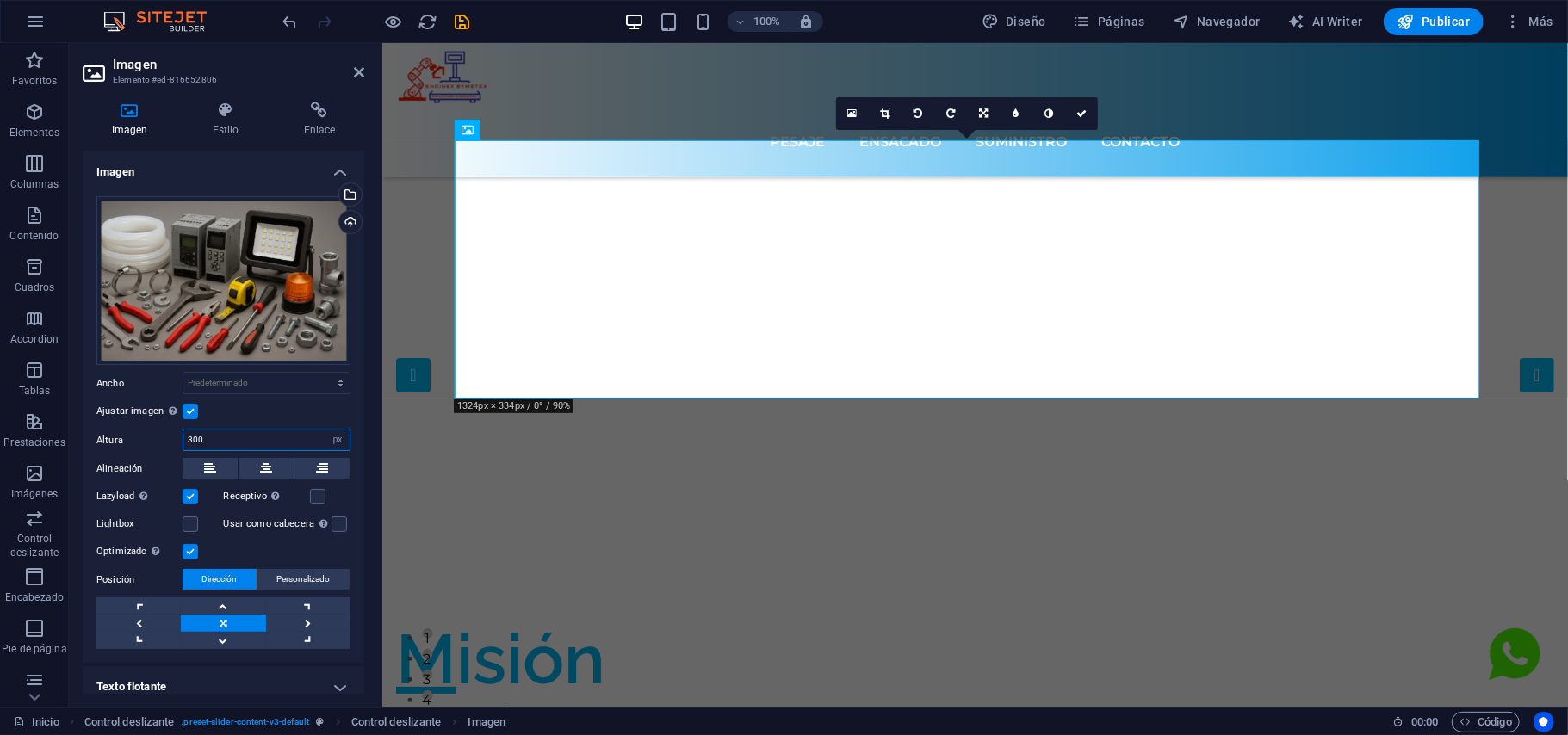 click on "300" at bounding box center [266, 440] 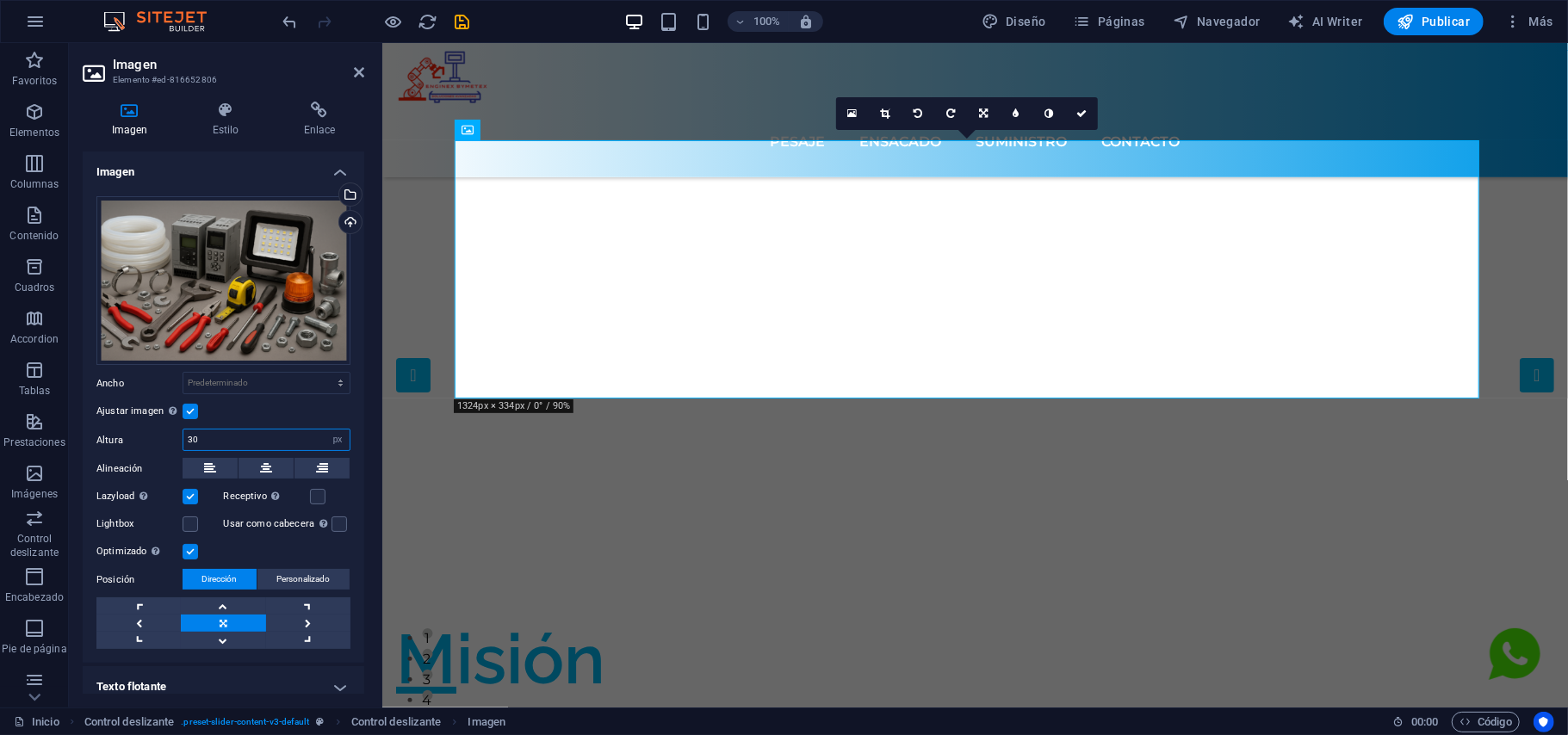 type on "3" 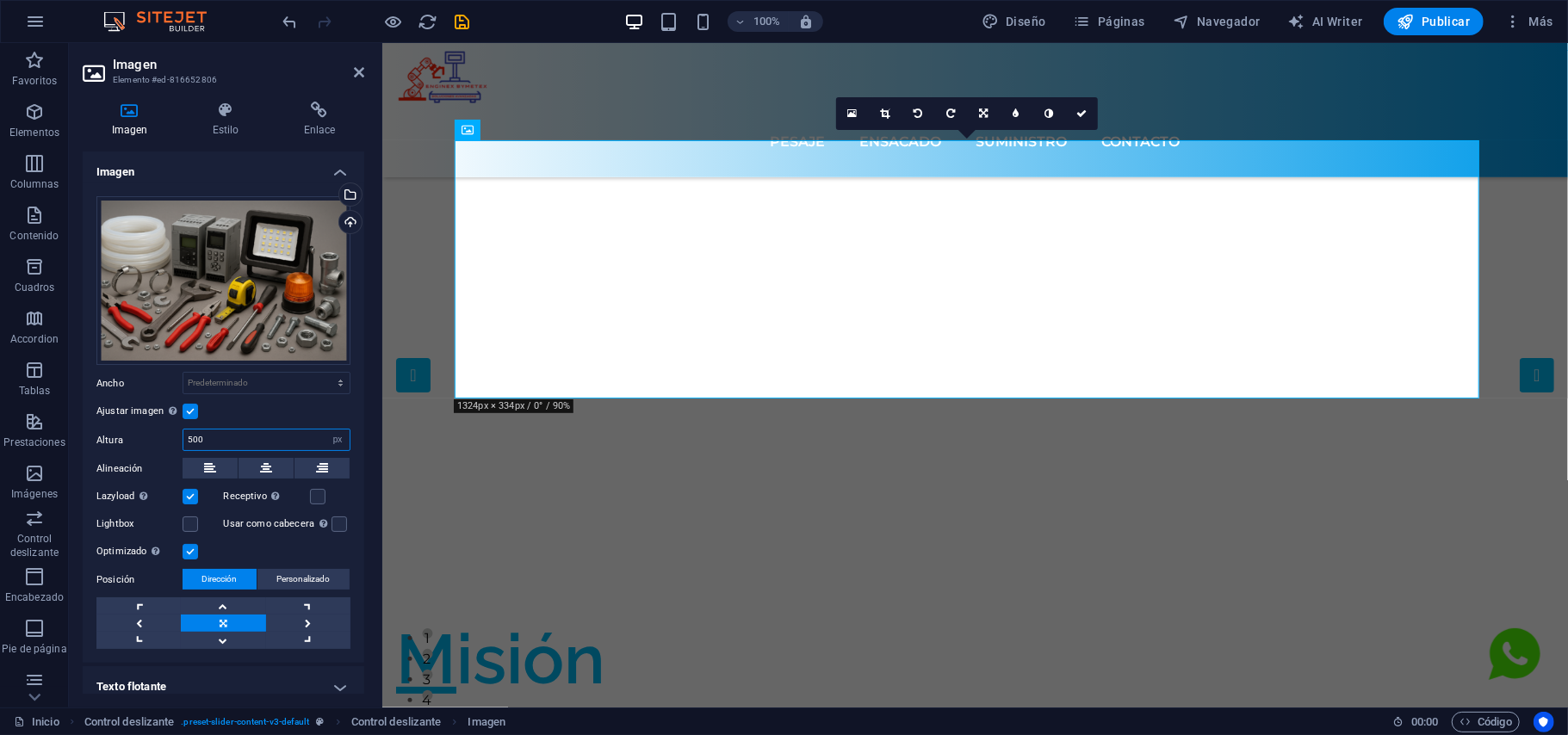 type on "500" 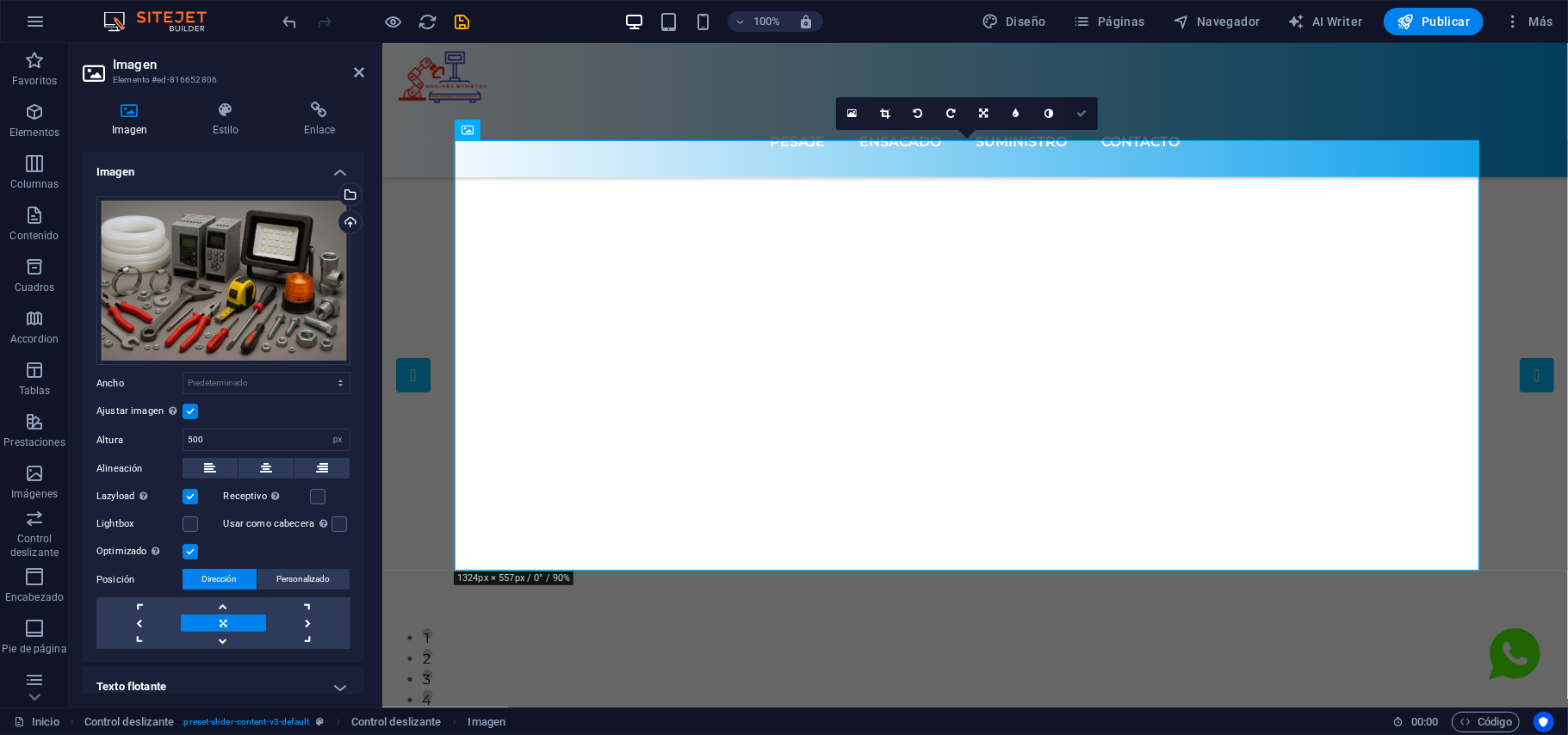 click at bounding box center (1081, 114) 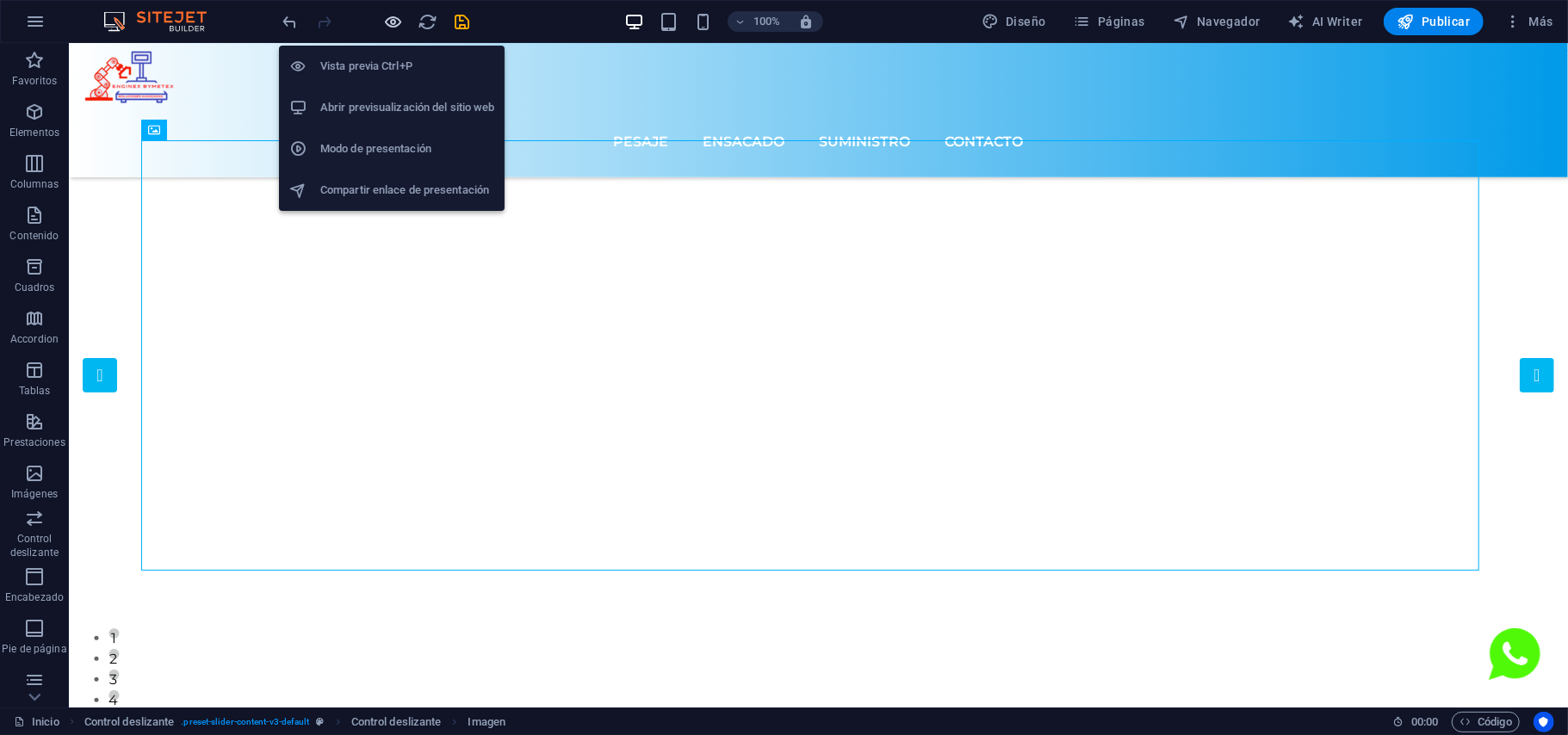 click at bounding box center [394, 22] 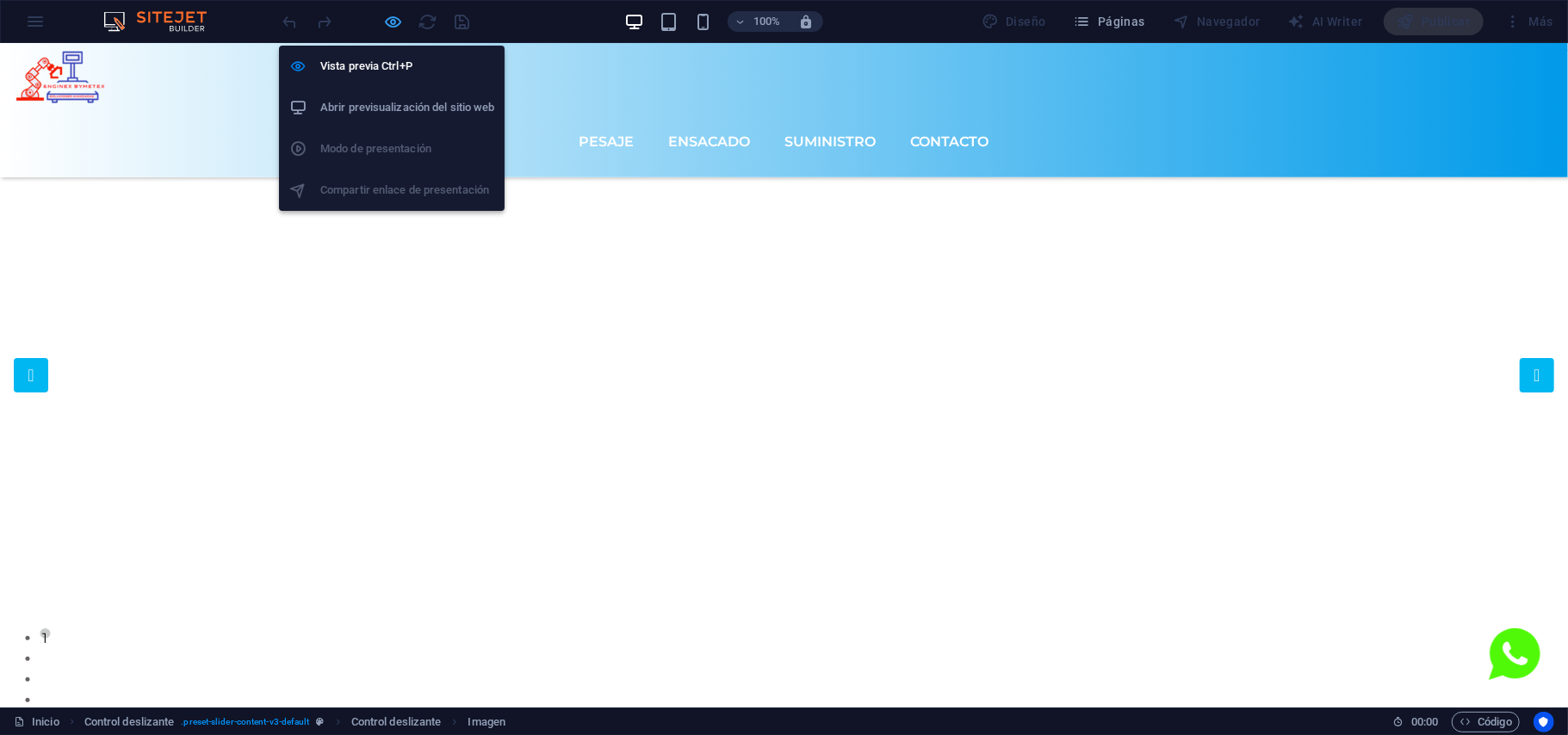 click at bounding box center (394, 22) 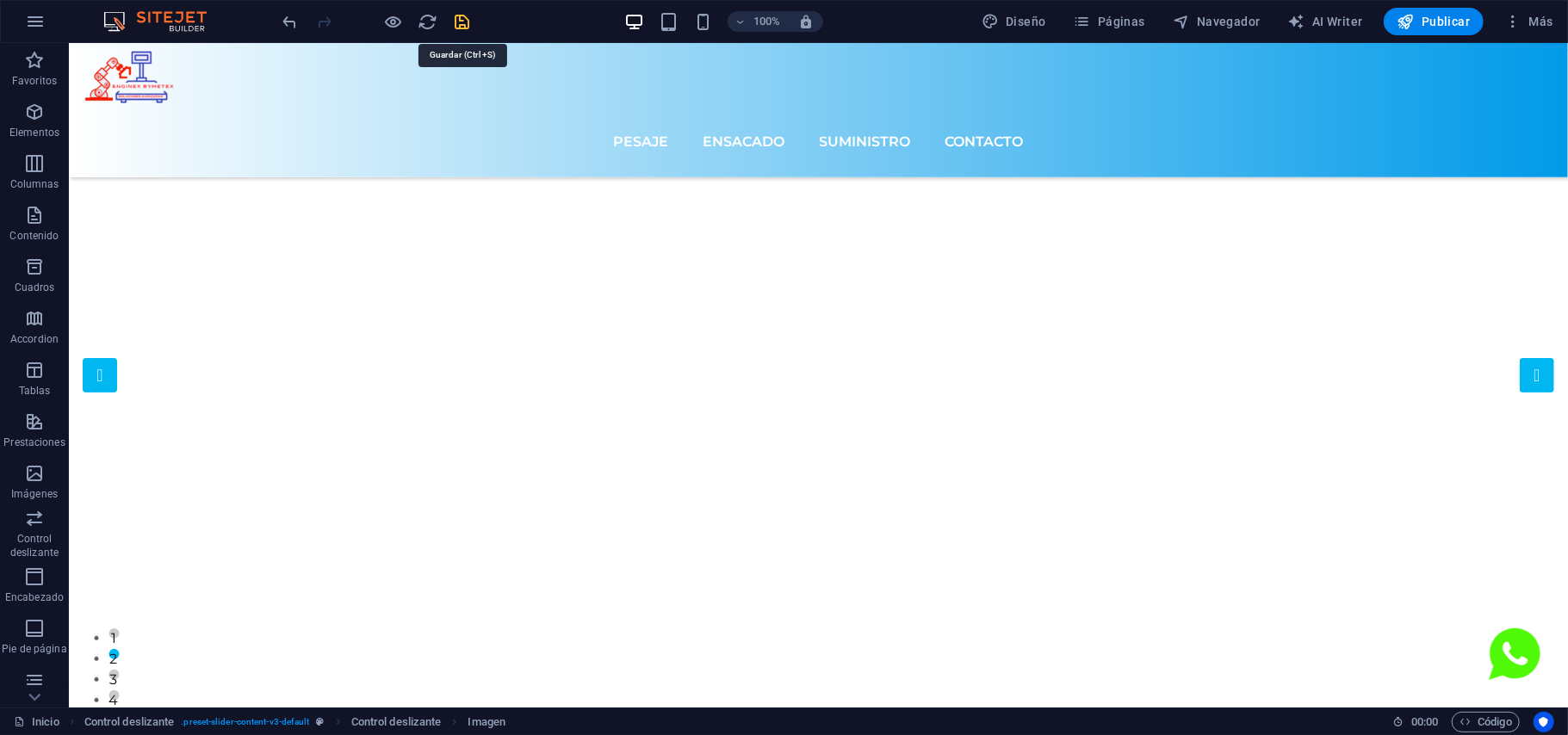 click at bounding box center (462, 22) 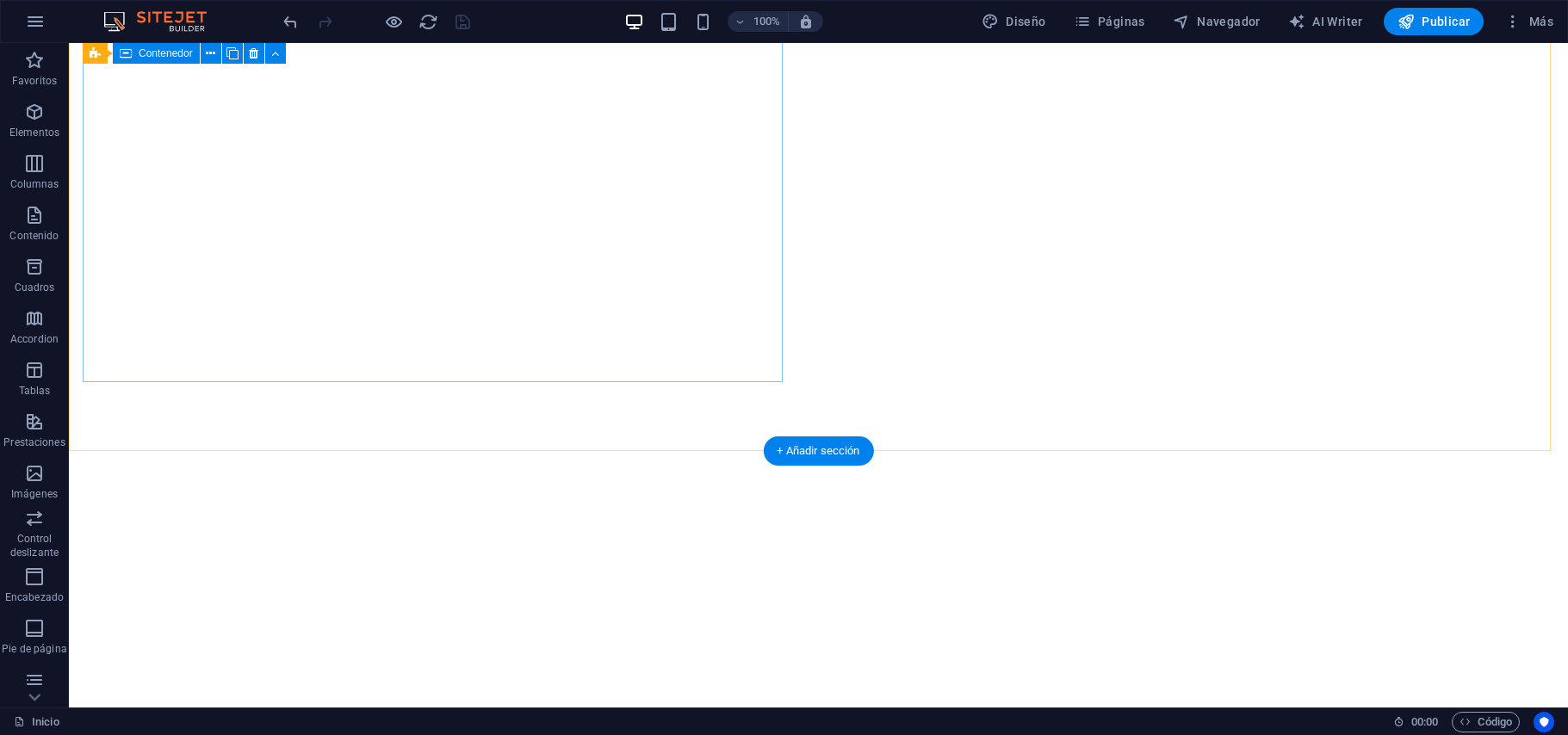 scroll, scrollTop: 0, scrollLeft: 0, axis: both 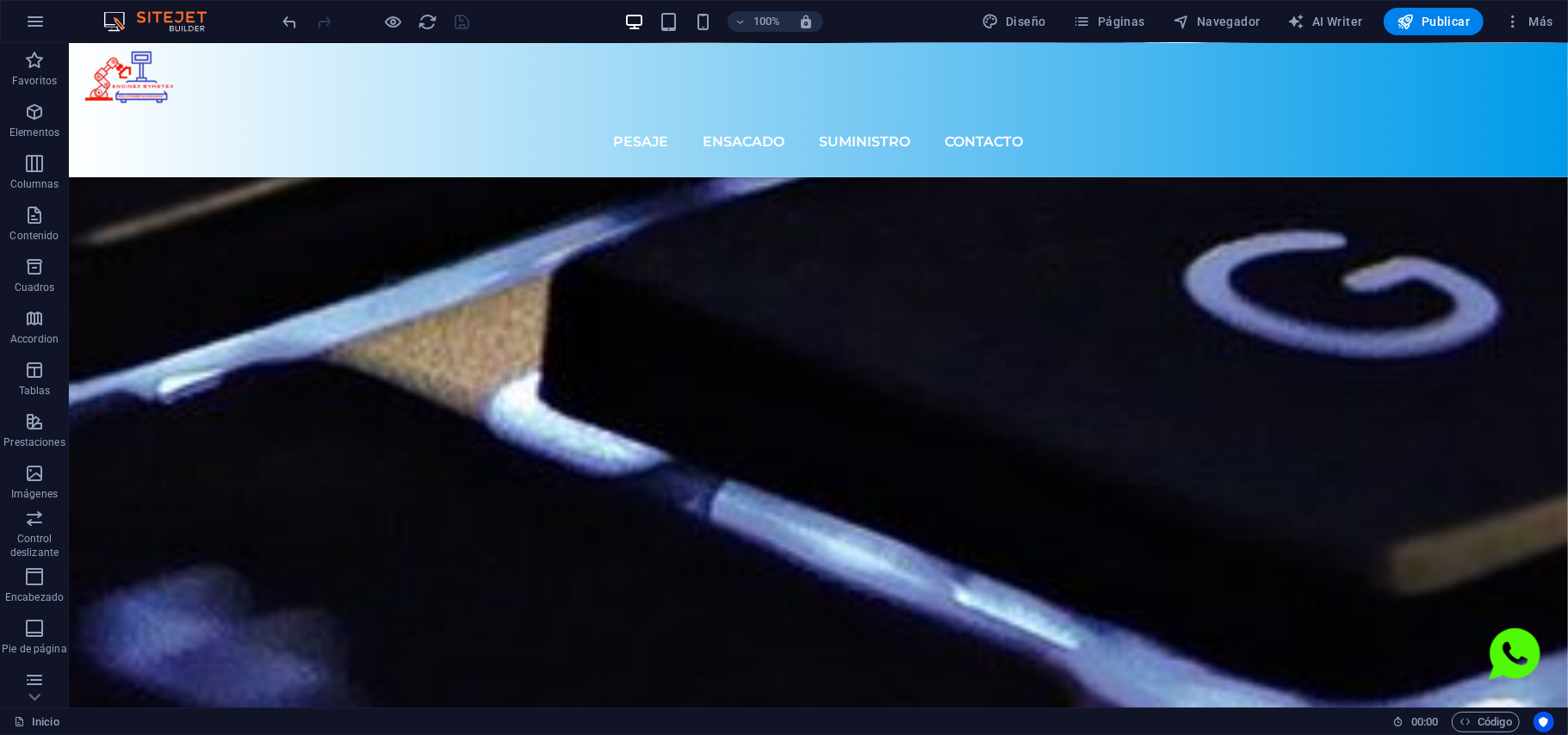 click on "100% Diseño Páginas Navegador AI Writer Publicar Más" at bounding box center (784, 22) 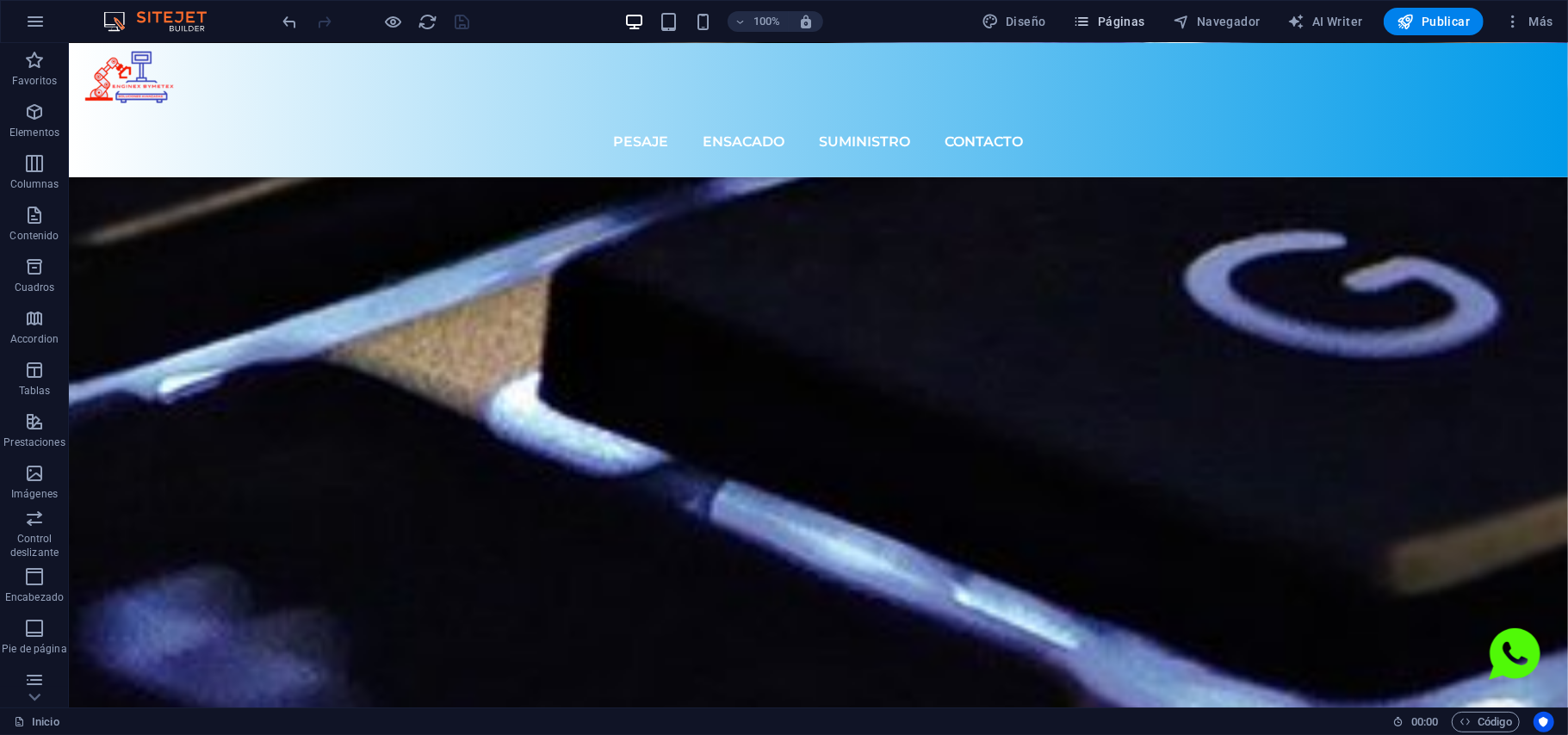 click on "Páginas" at bounding box center (1109, 22) 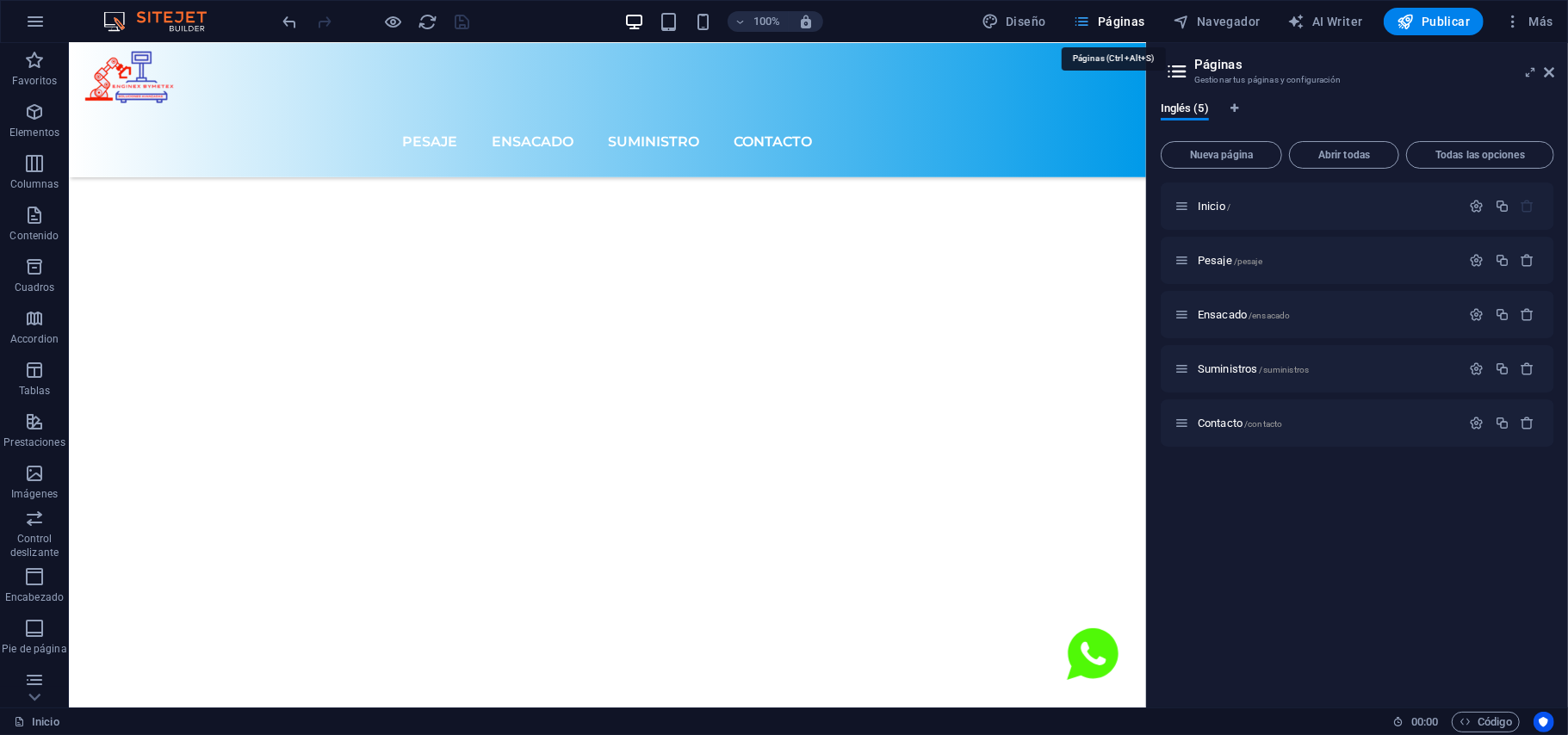 scroll, scrollTop: 5564, scrollLeft: 0, axis: vertical 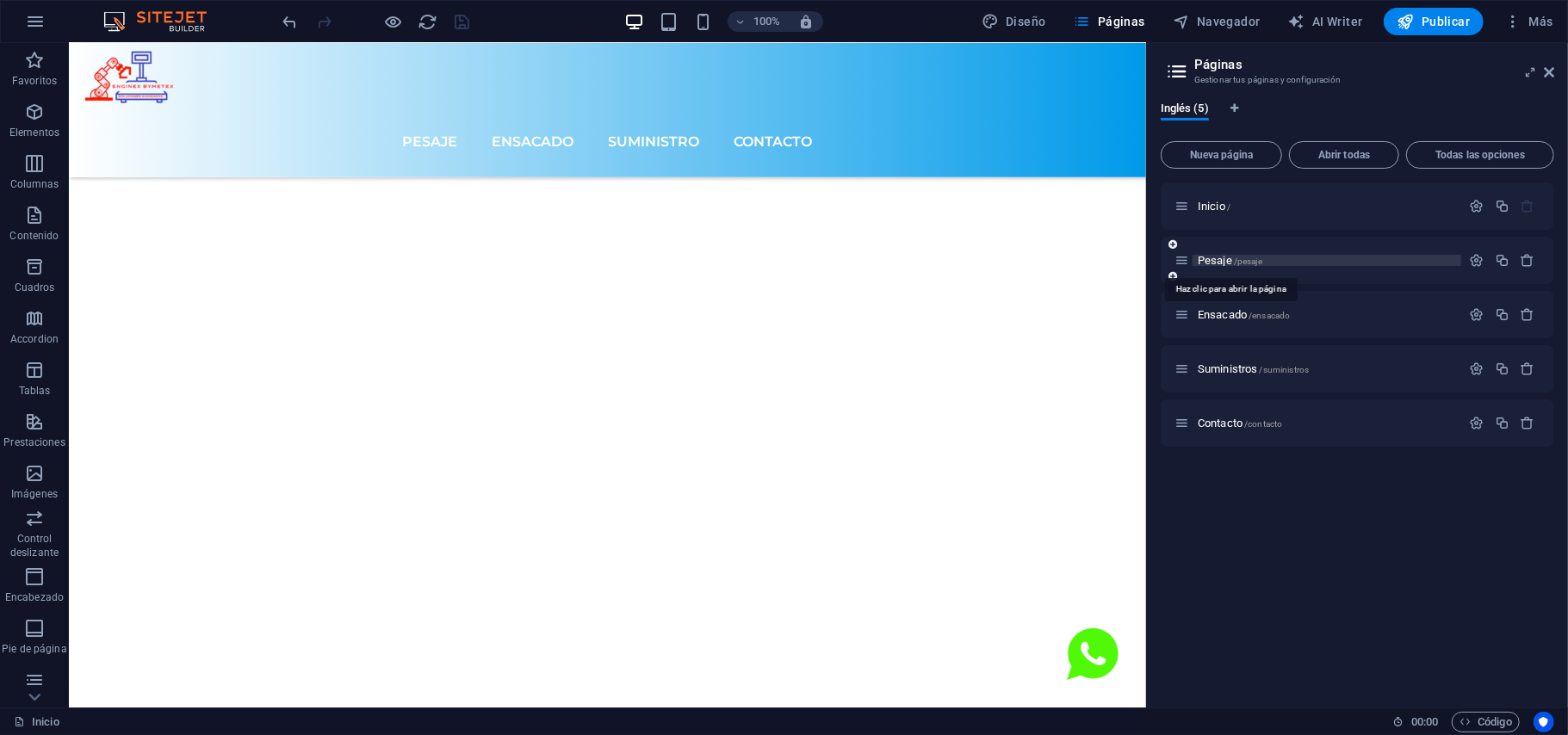 click on "Pesaje /pesaje" at bounding box center [1230, 260] 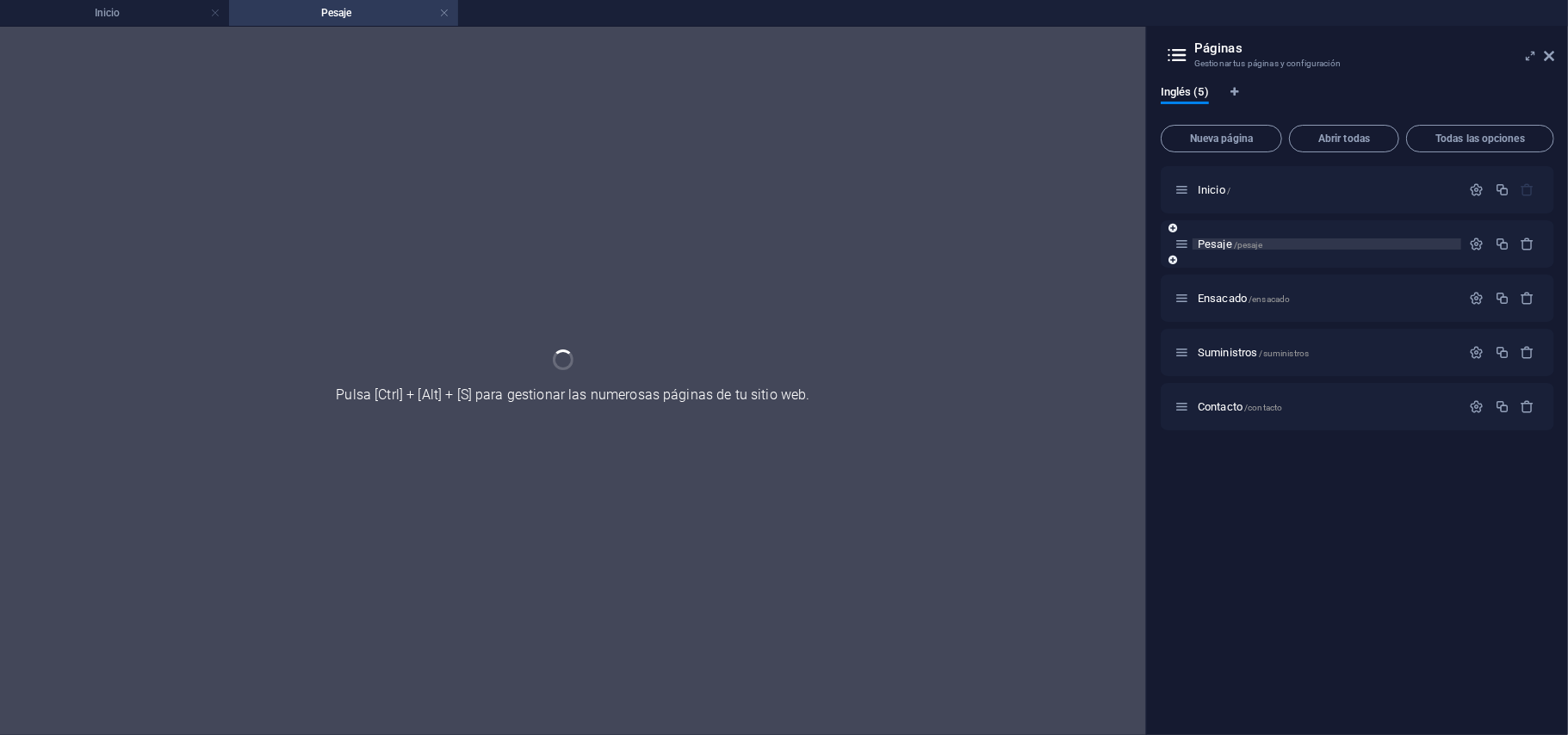 scroll, scrollTop: 0, scrollLeft: 0, axis: both 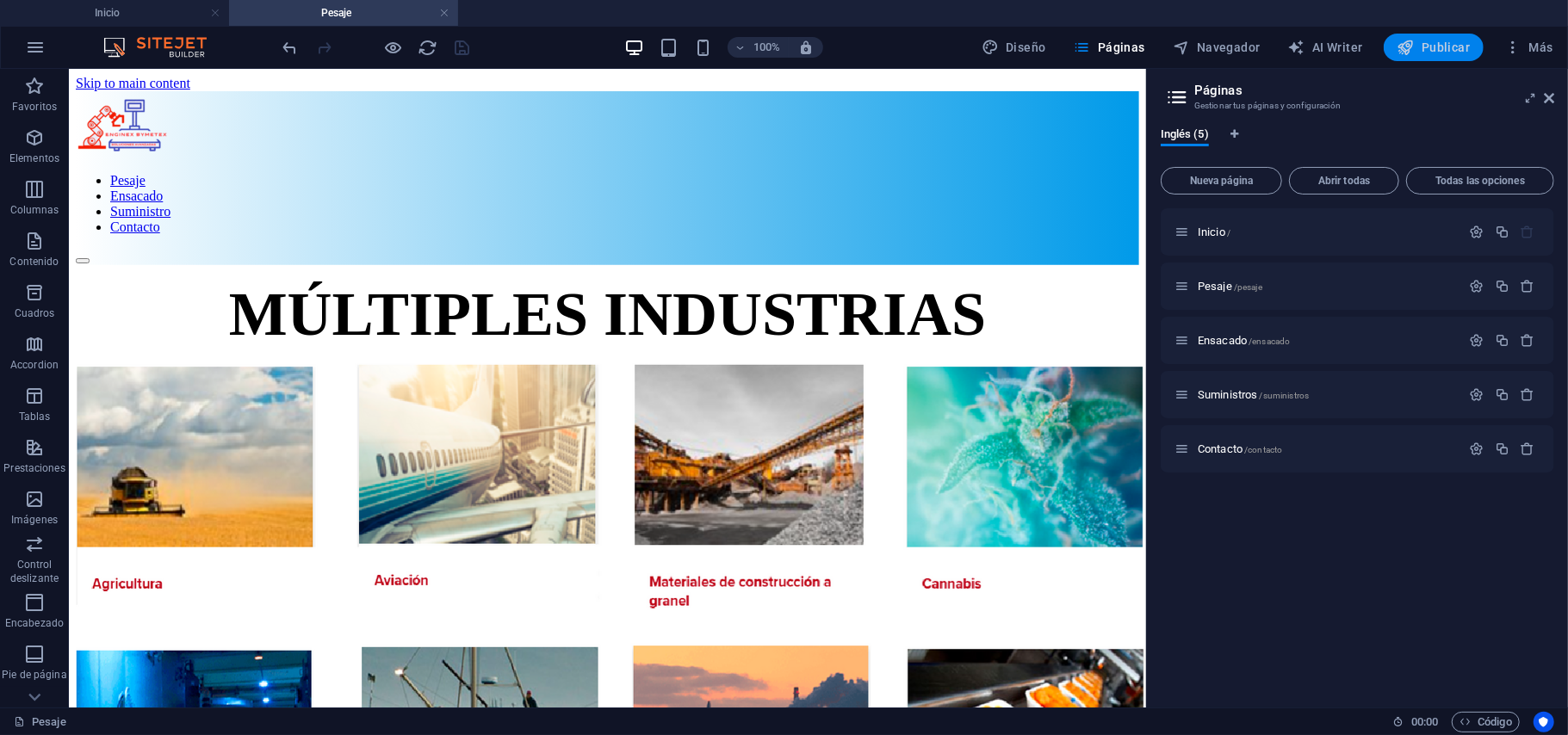 click on "Publicar" at bounding box center [1434, 47] 